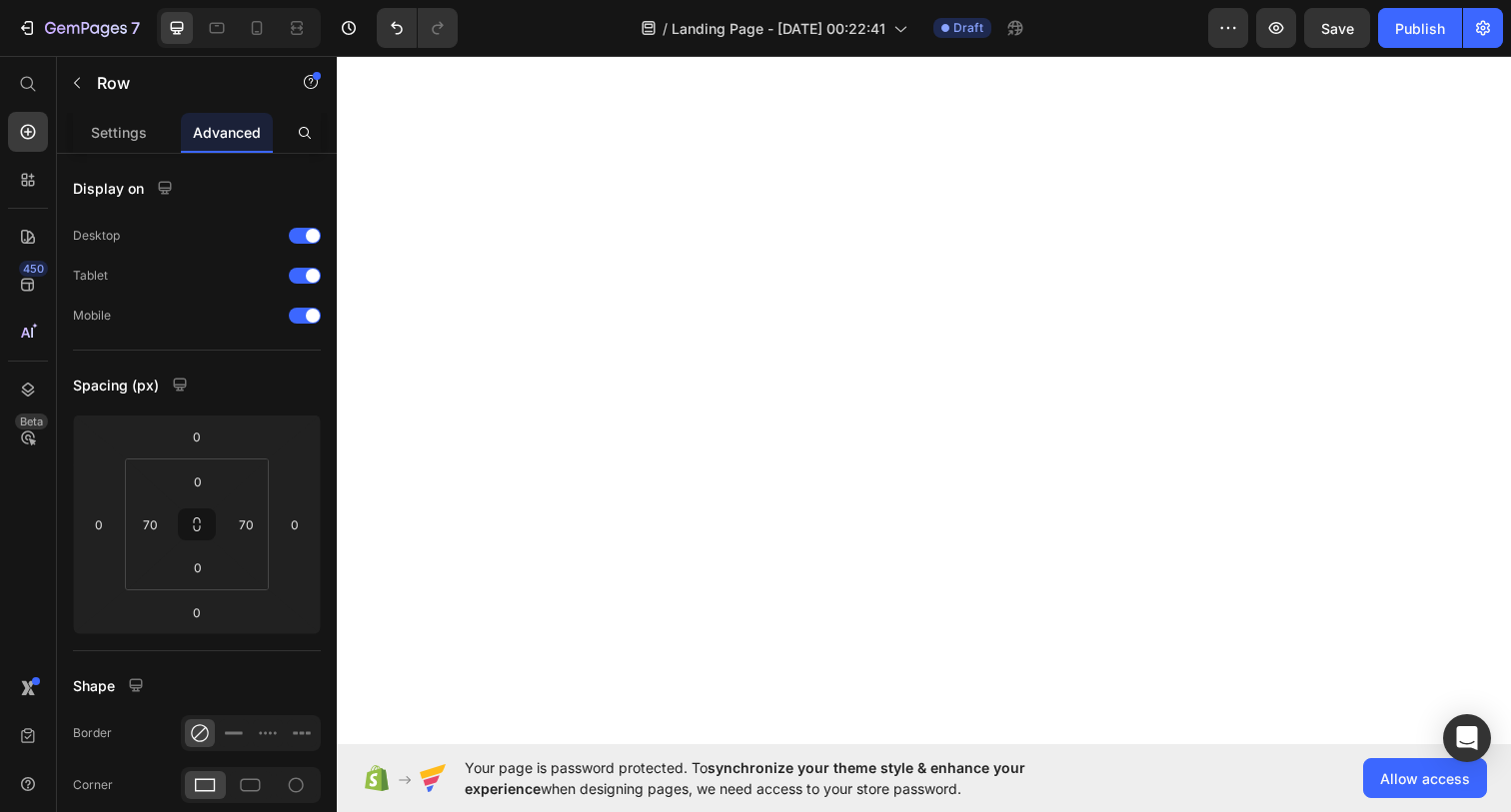 scroll, scrollTop: 0, scrollLeft: 0, axis: both 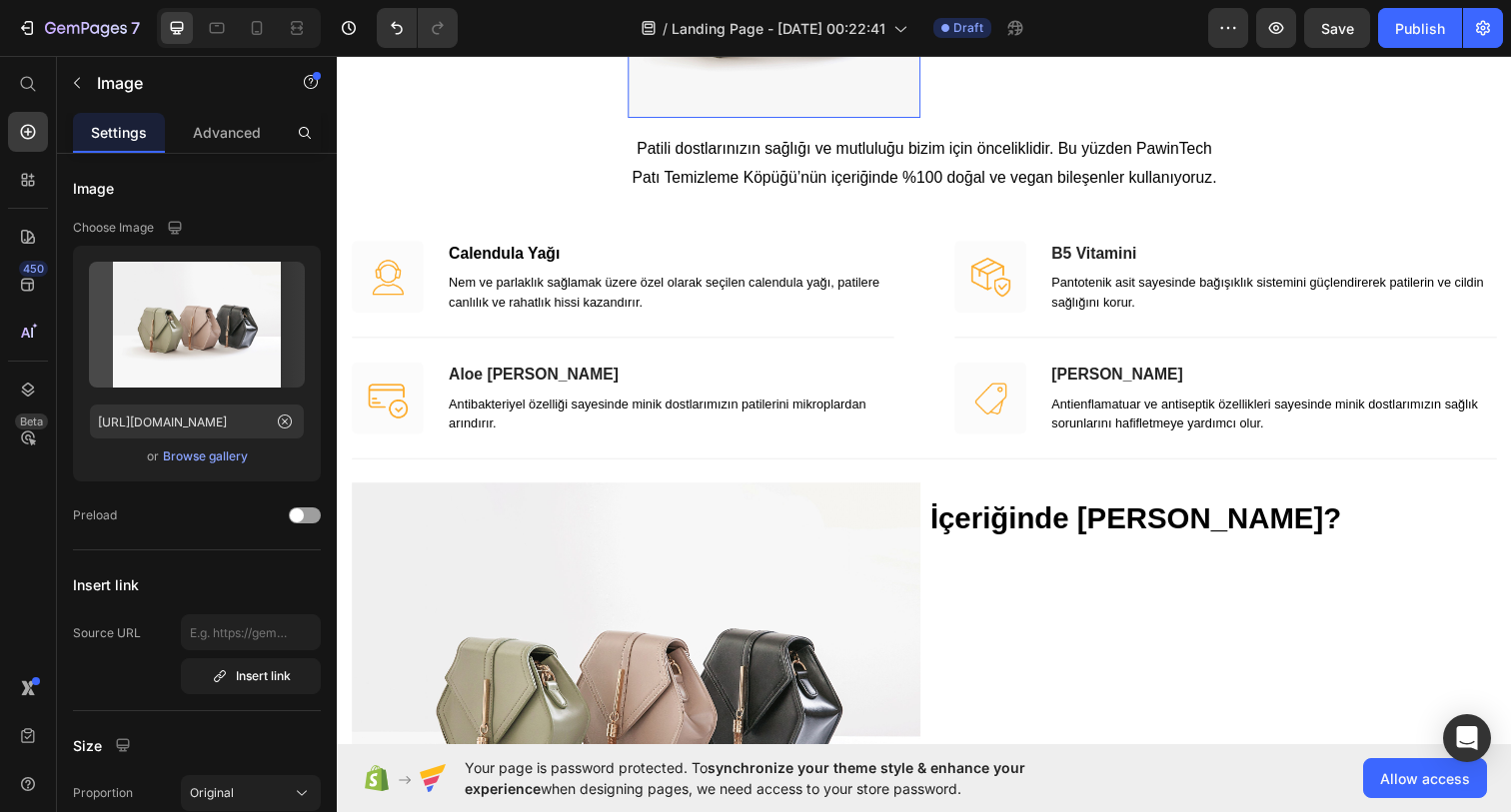 click at bounding box center [782, 7] 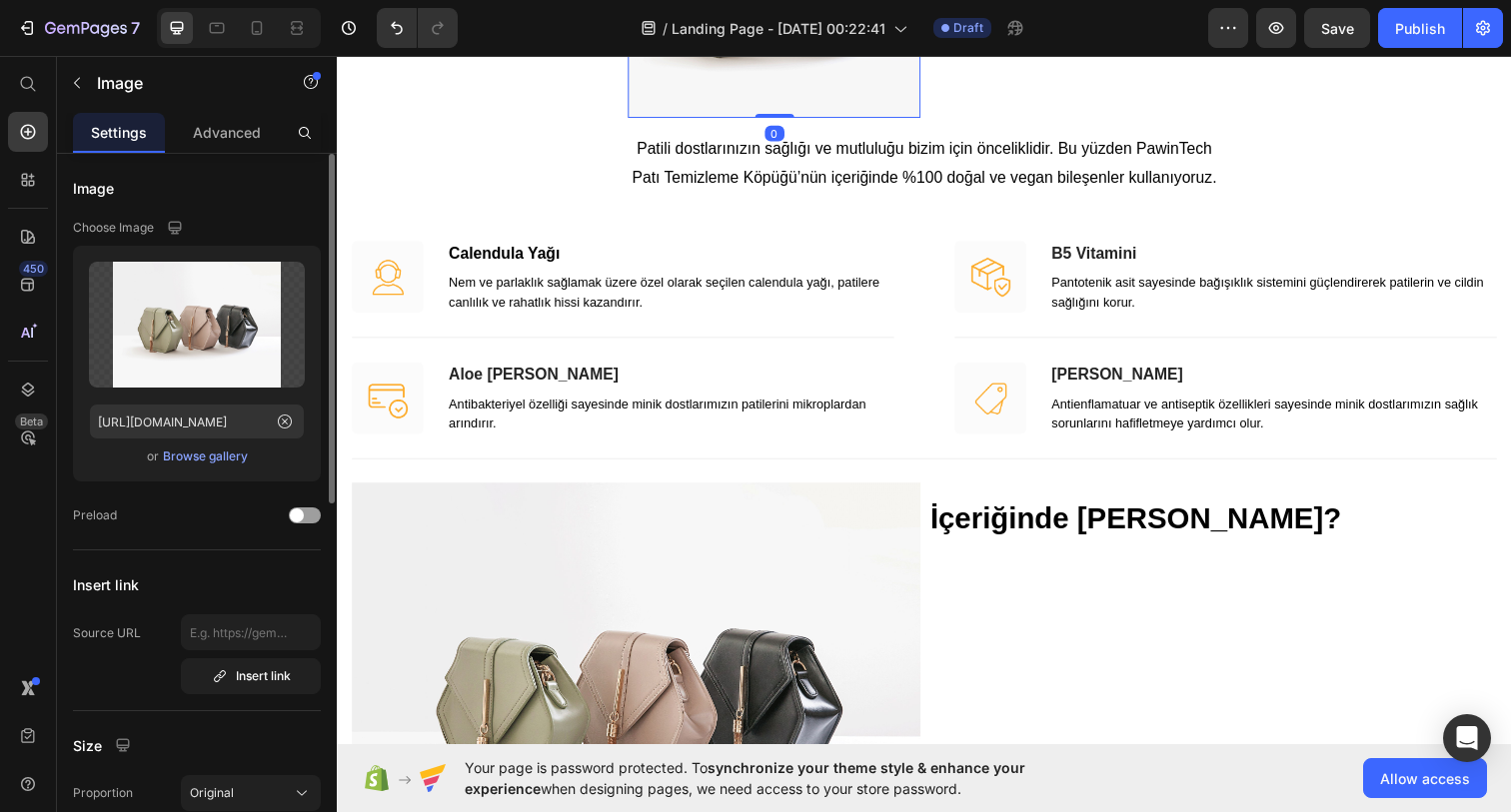 click on "Browse gallery" at bounding box center [205, 456] 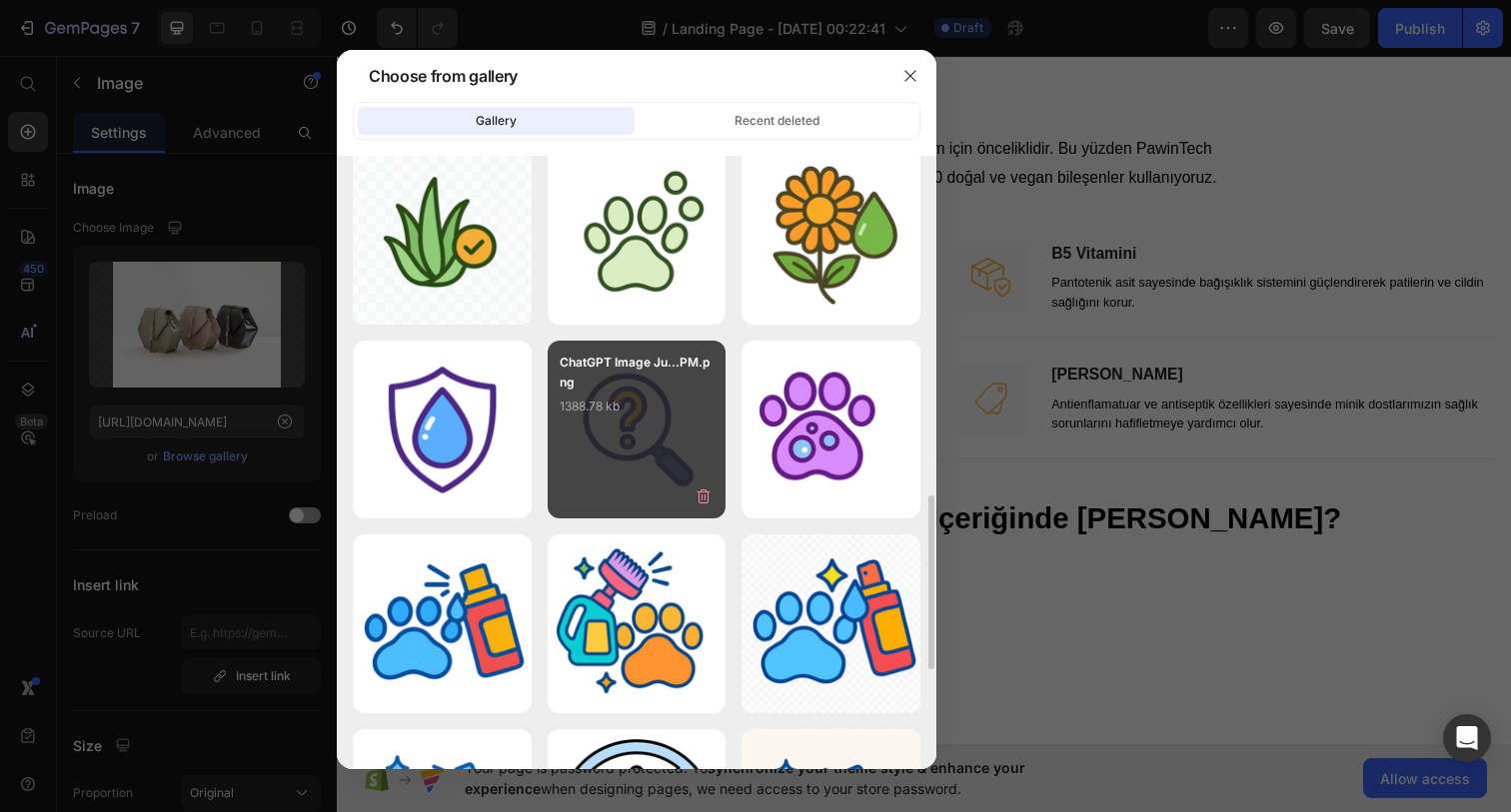 scroll, scrollTop: 1191, scrollLeft: 0, axis: vertical 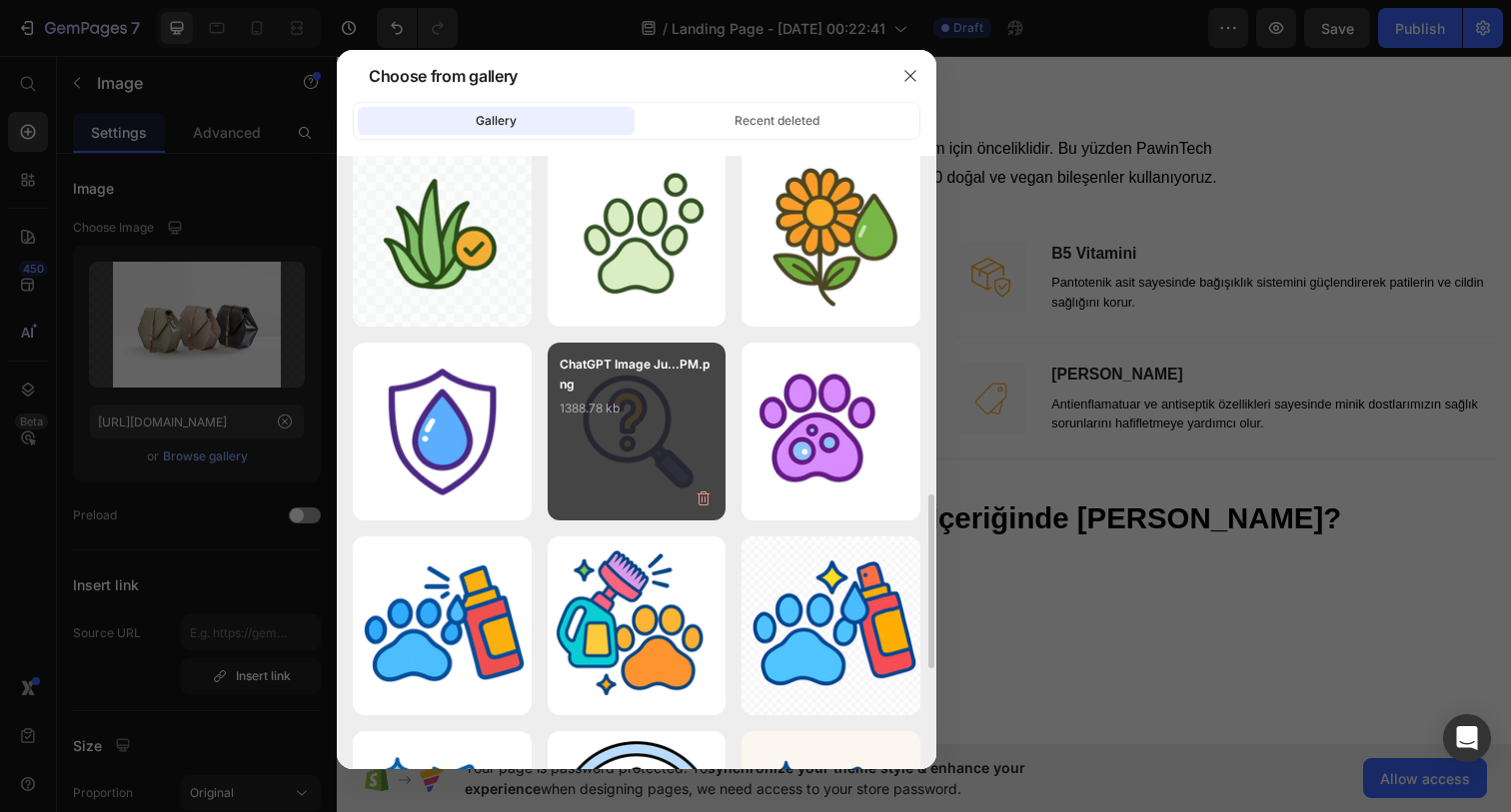 click on "ChatGPT Image Ju...PM.png 1388.78 kb" at bounding box center [637, 395] 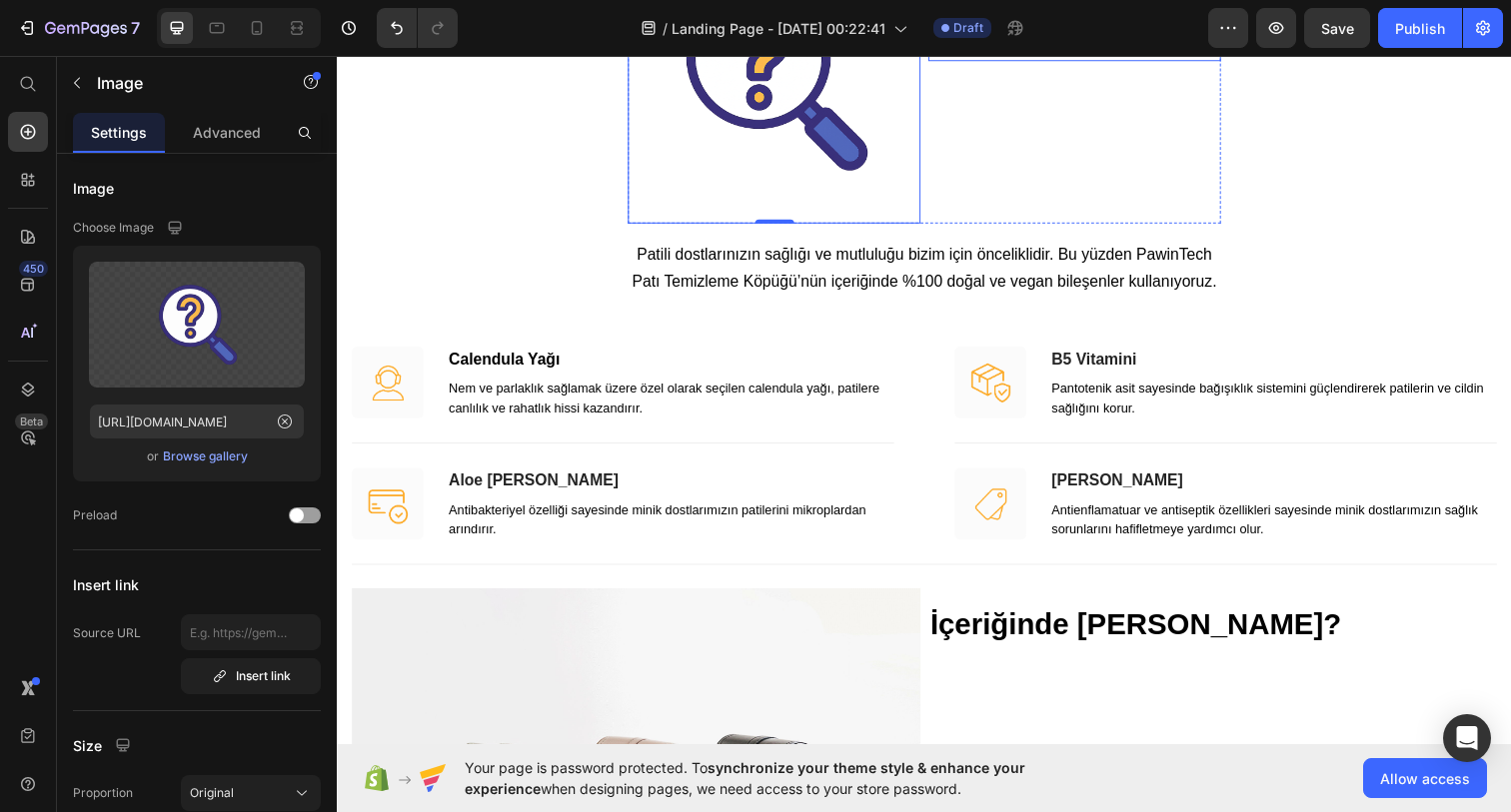 click on "İçeriğinde Neler Var?" at bounding box center [1089, -5] 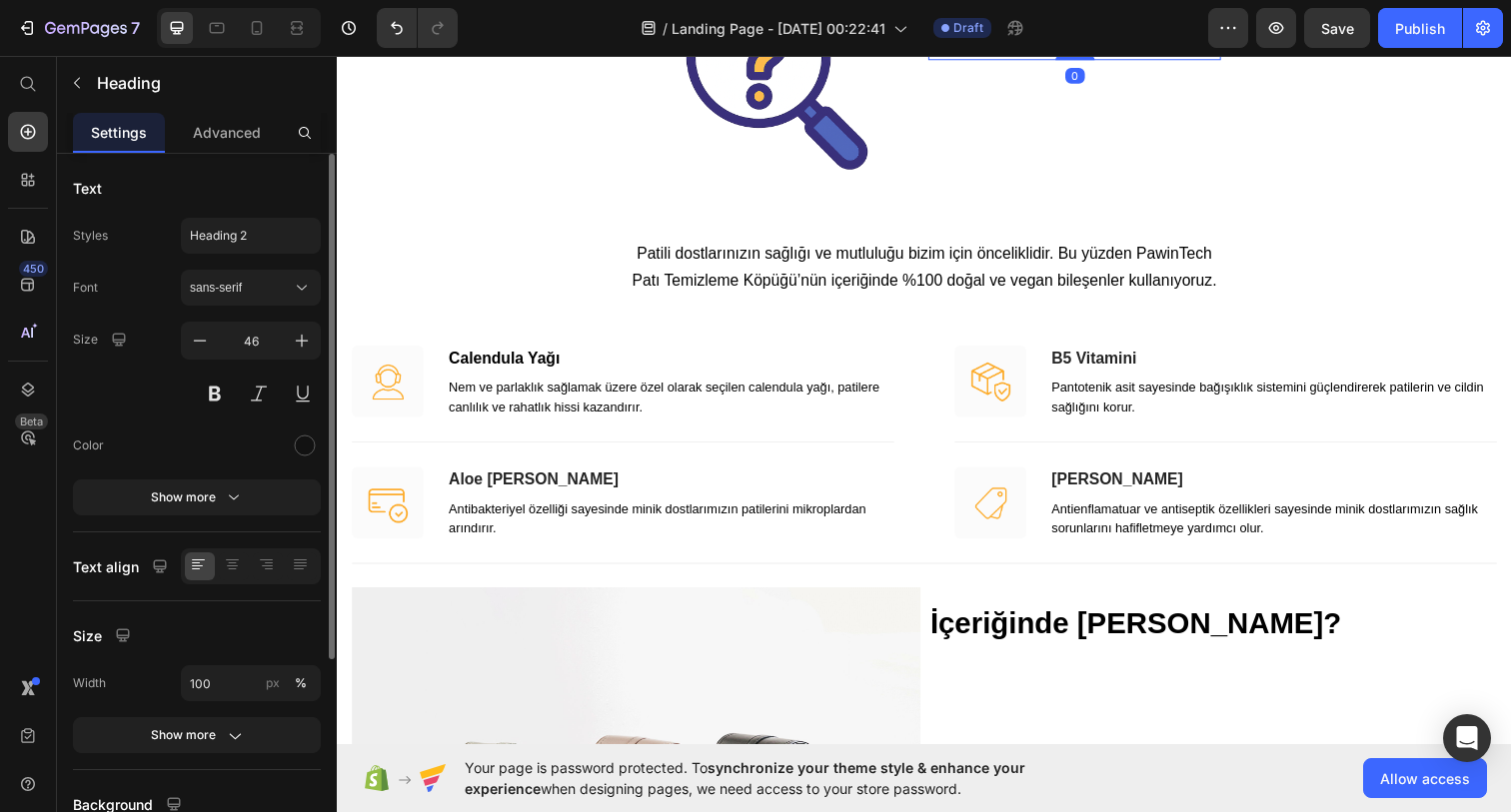scroll, scrollTop: 2997, scrollLeft: 0, axis: vertical 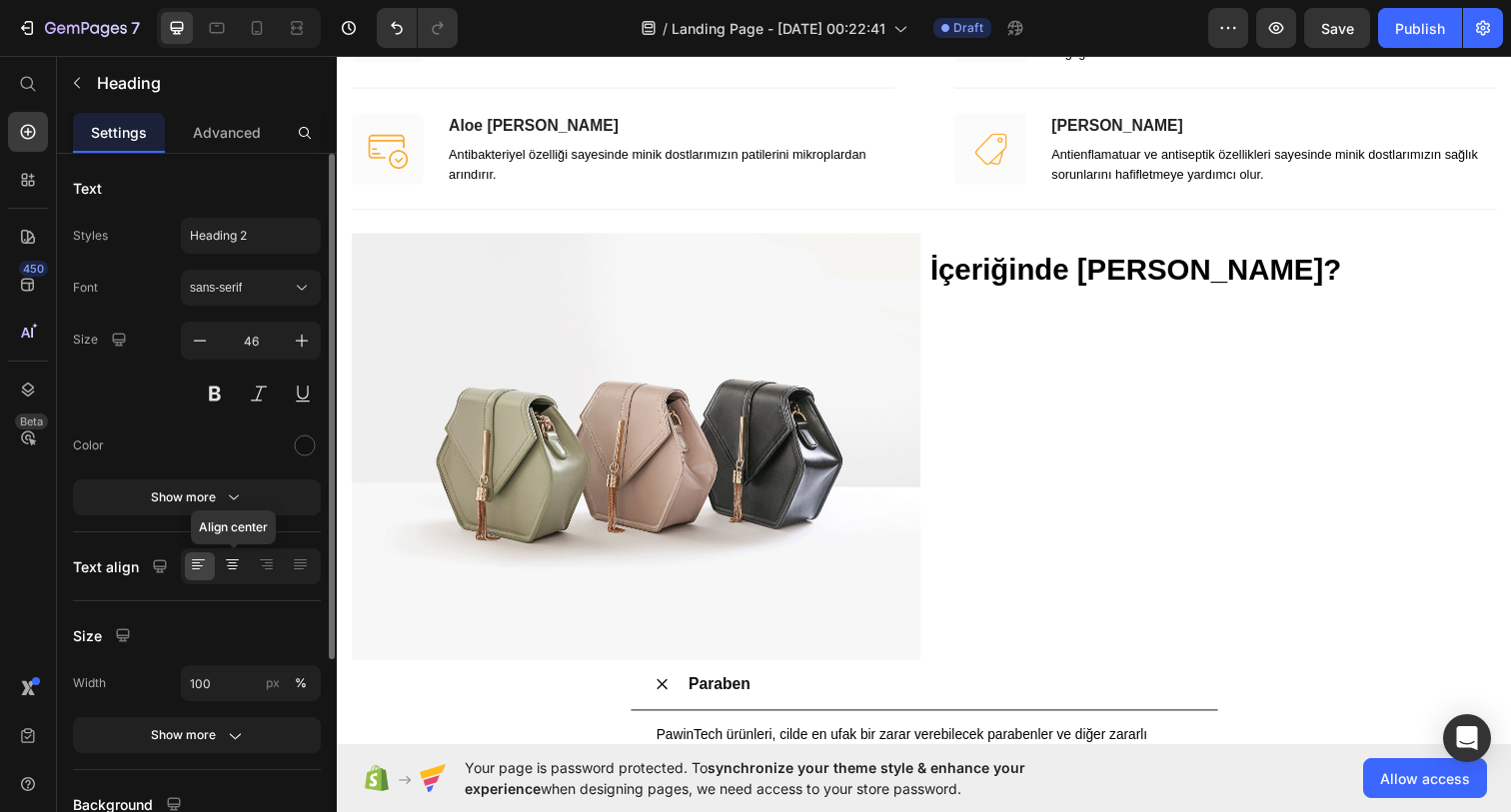 click 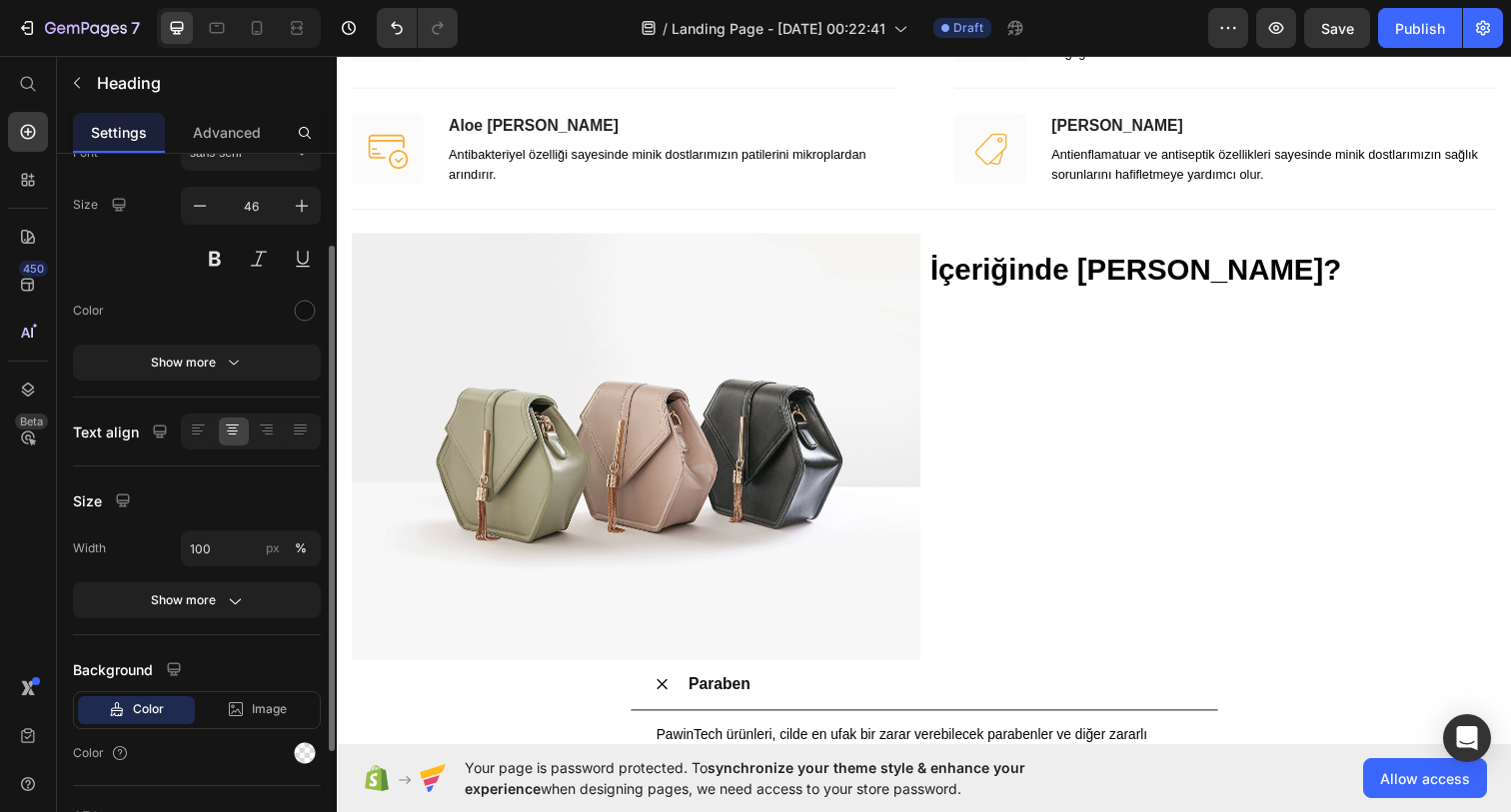 scroll, scrollTop: 0, scrollLeft: 0, axis: both 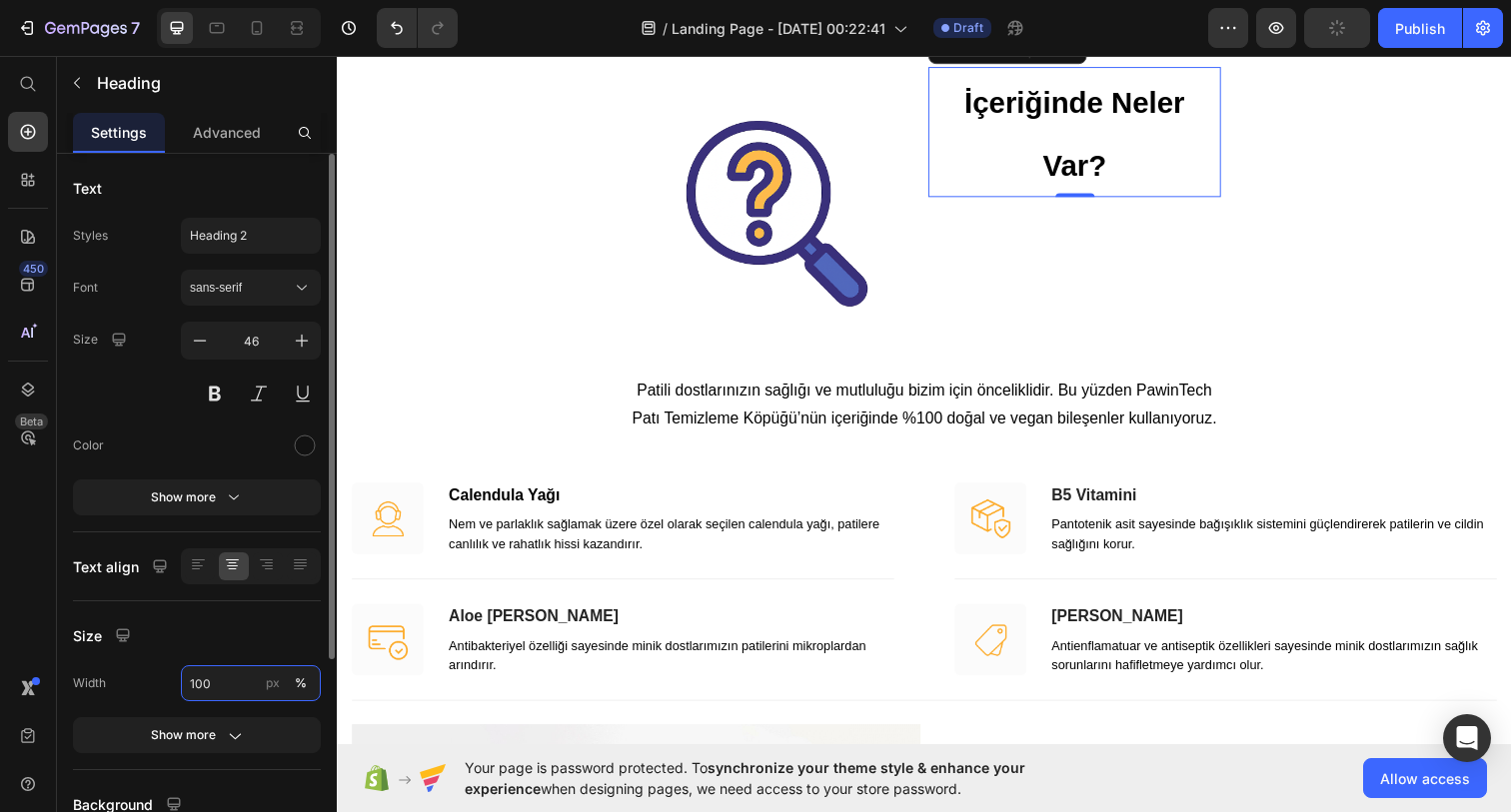 click on "100" at bounding box center (251, 683) 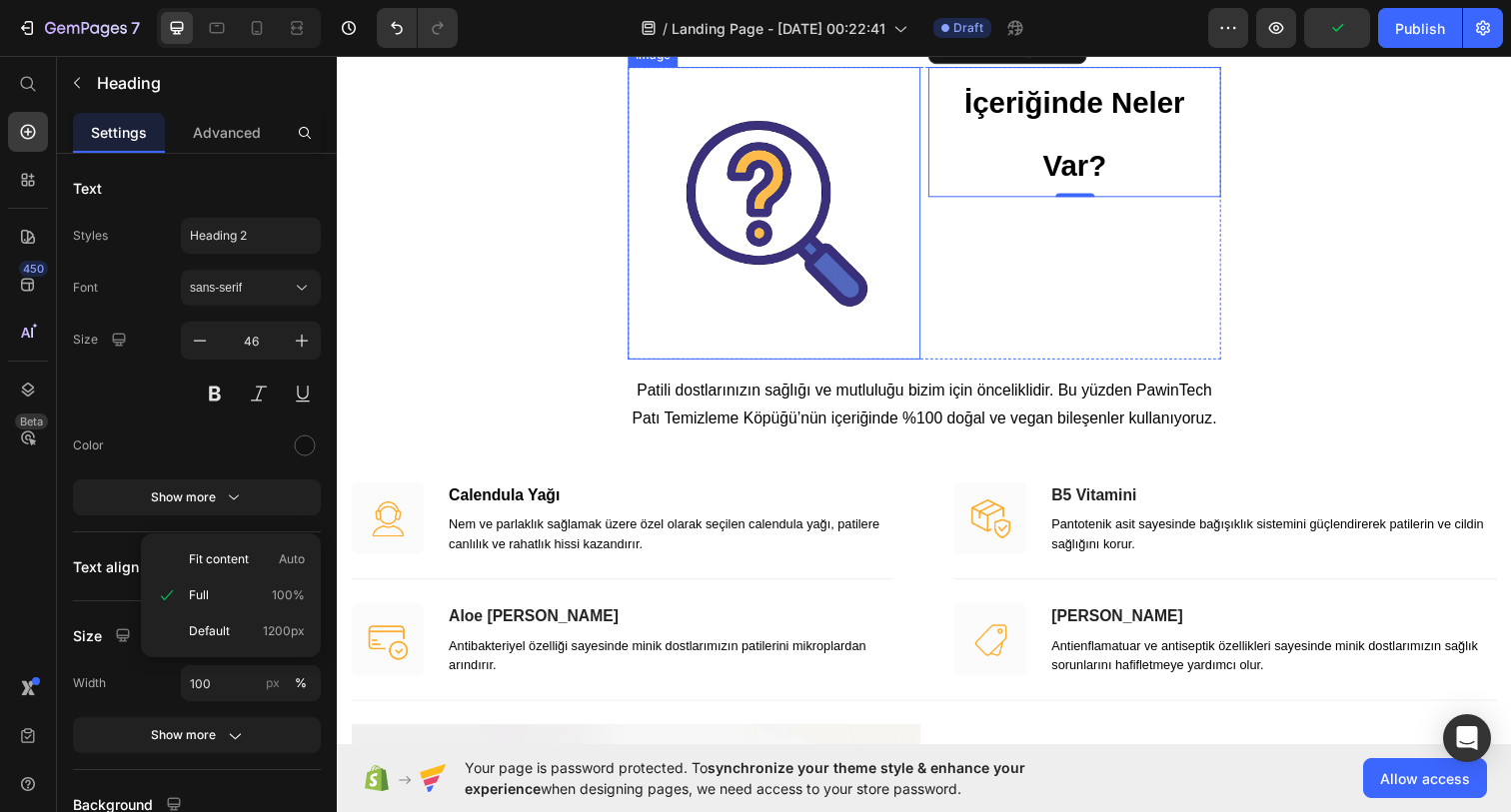 click at bounding box center [782, 216] 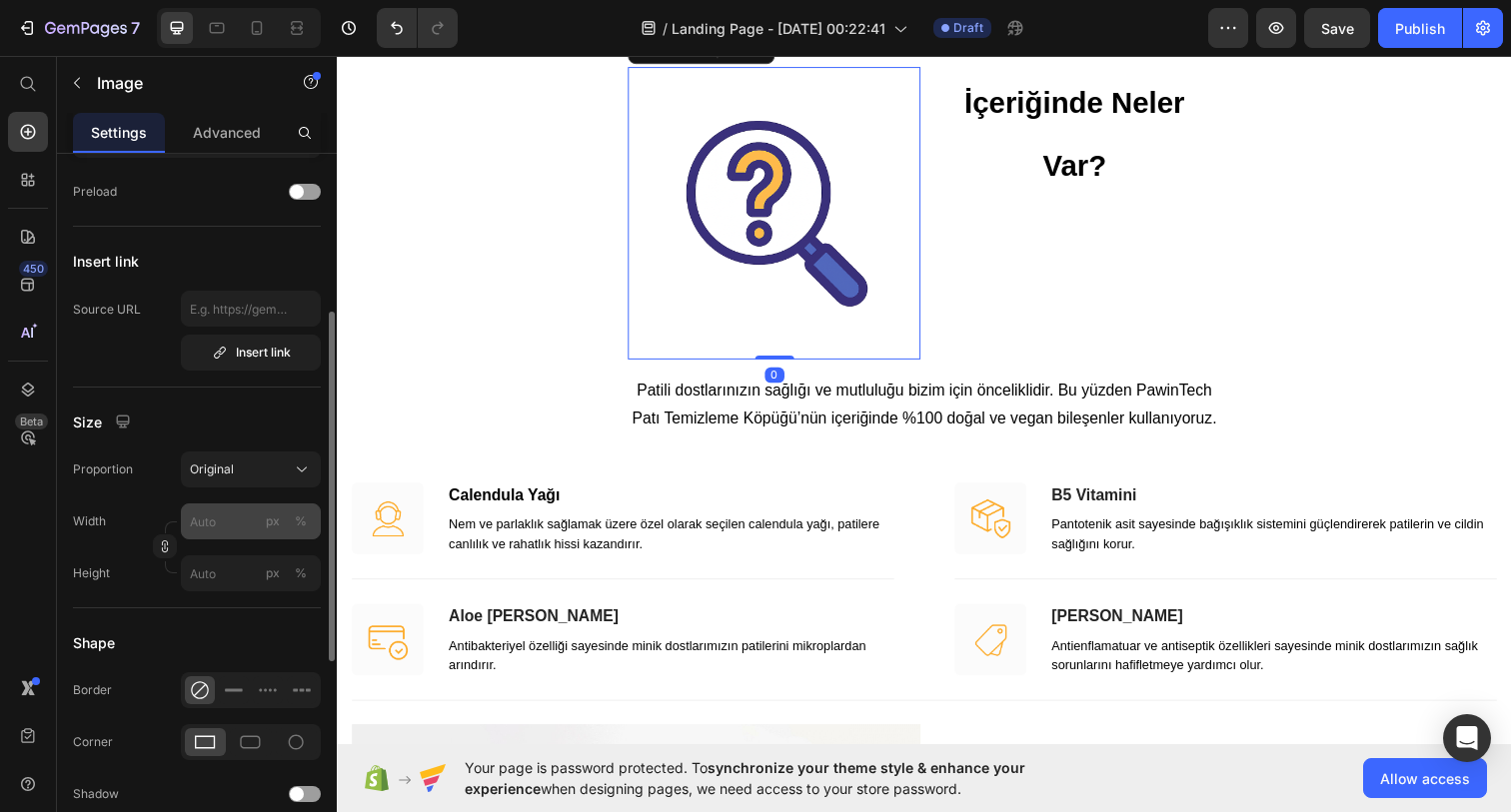 scroll, scrollTop: 325, scrollLeft: 0, axis: vertical 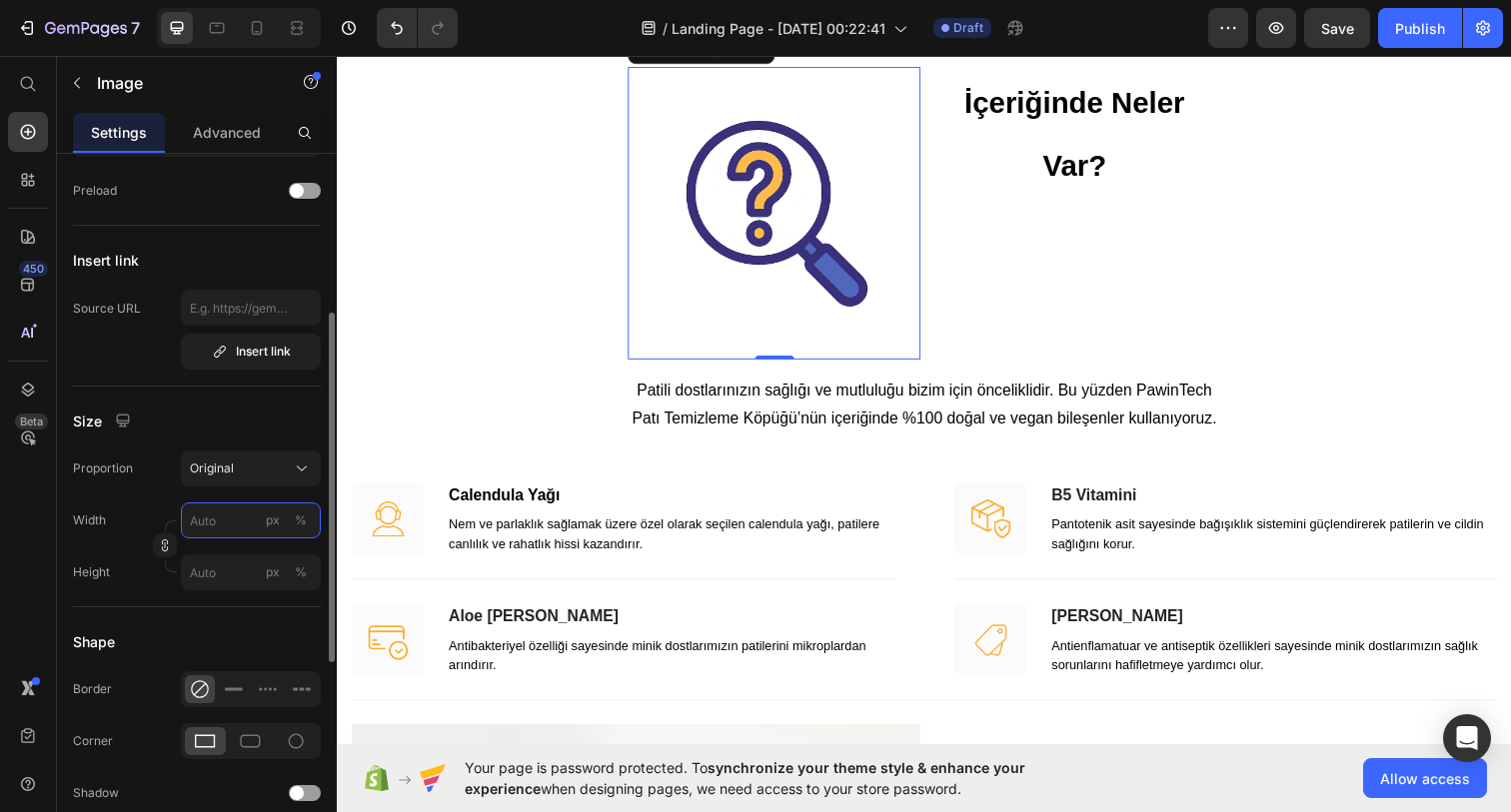 click on "px %" at bounding box center [251, 520] 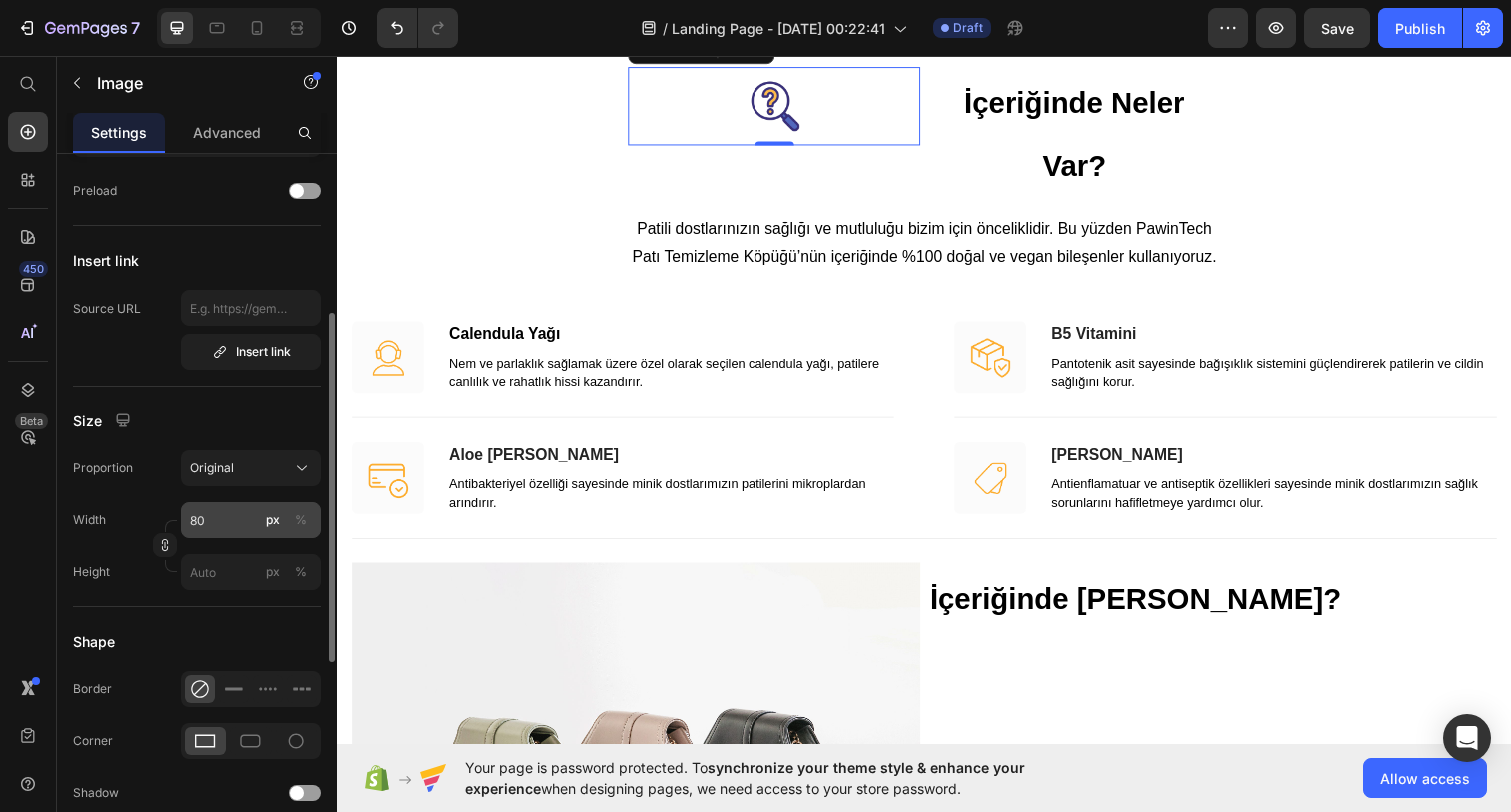 click on "%" 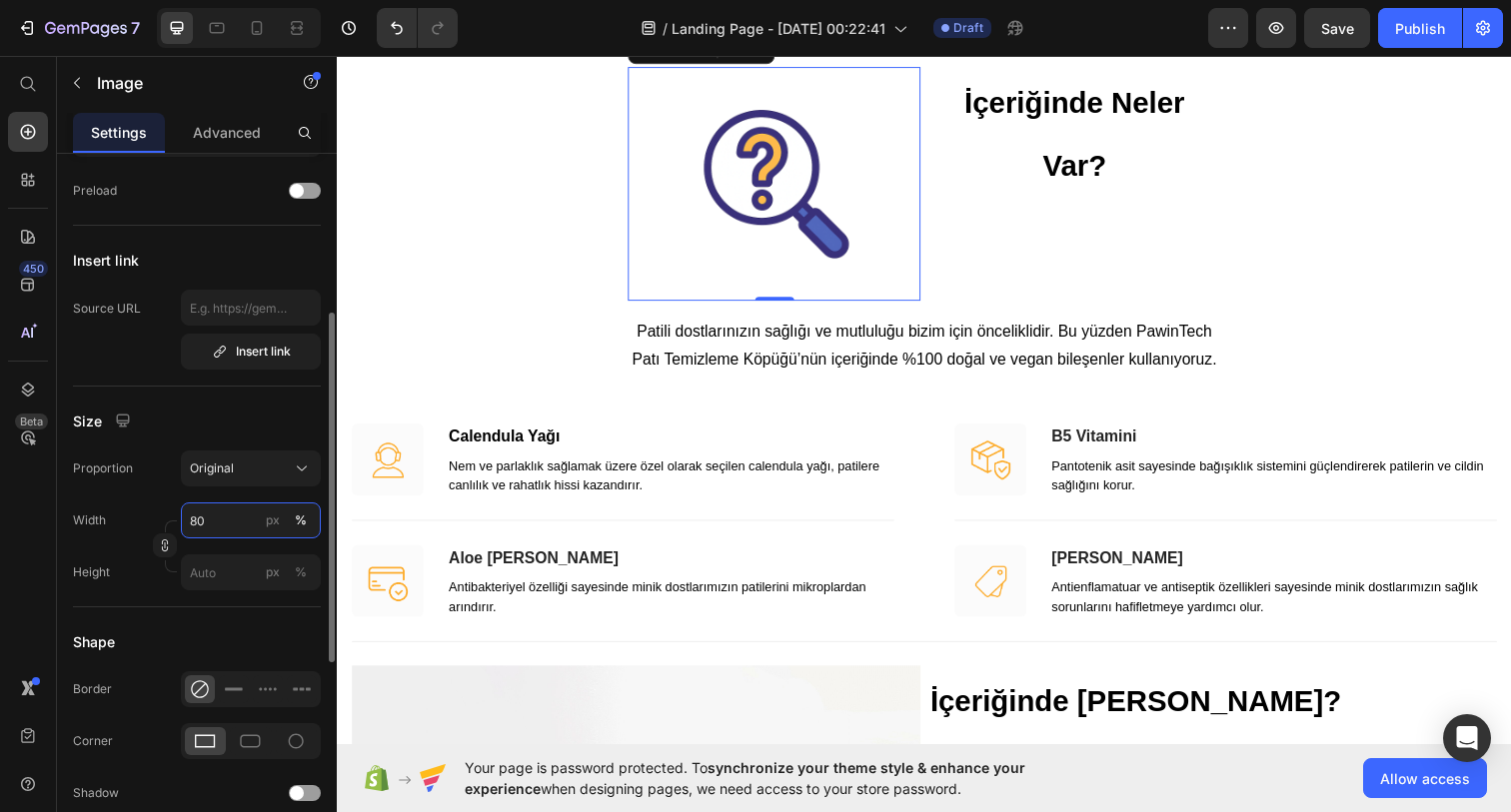 click on "80" at bounding box center [251, 520] 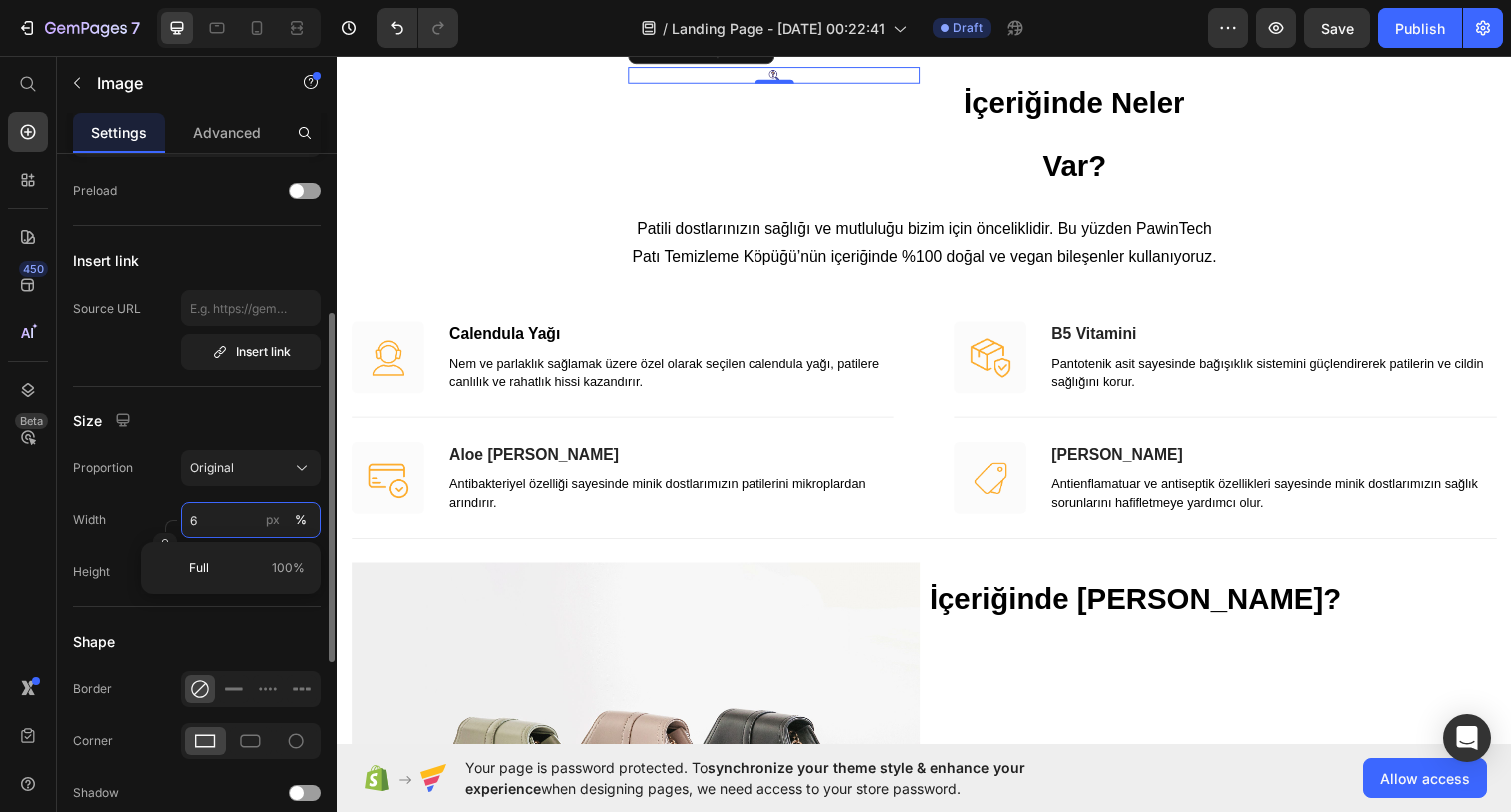 type on "60" 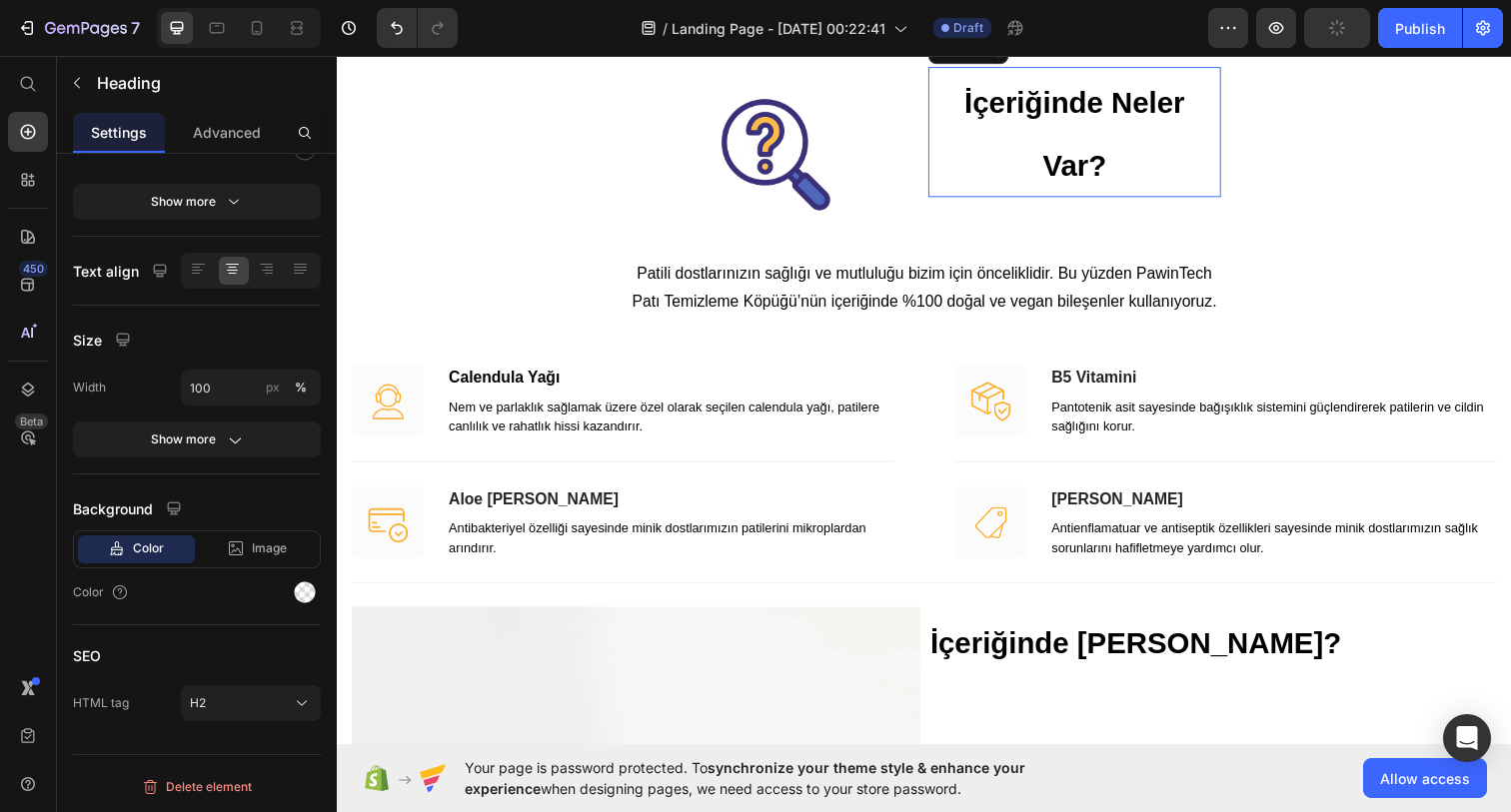 click on "İçeriğinde Neler Var?" at bounding box center (1089, 134) 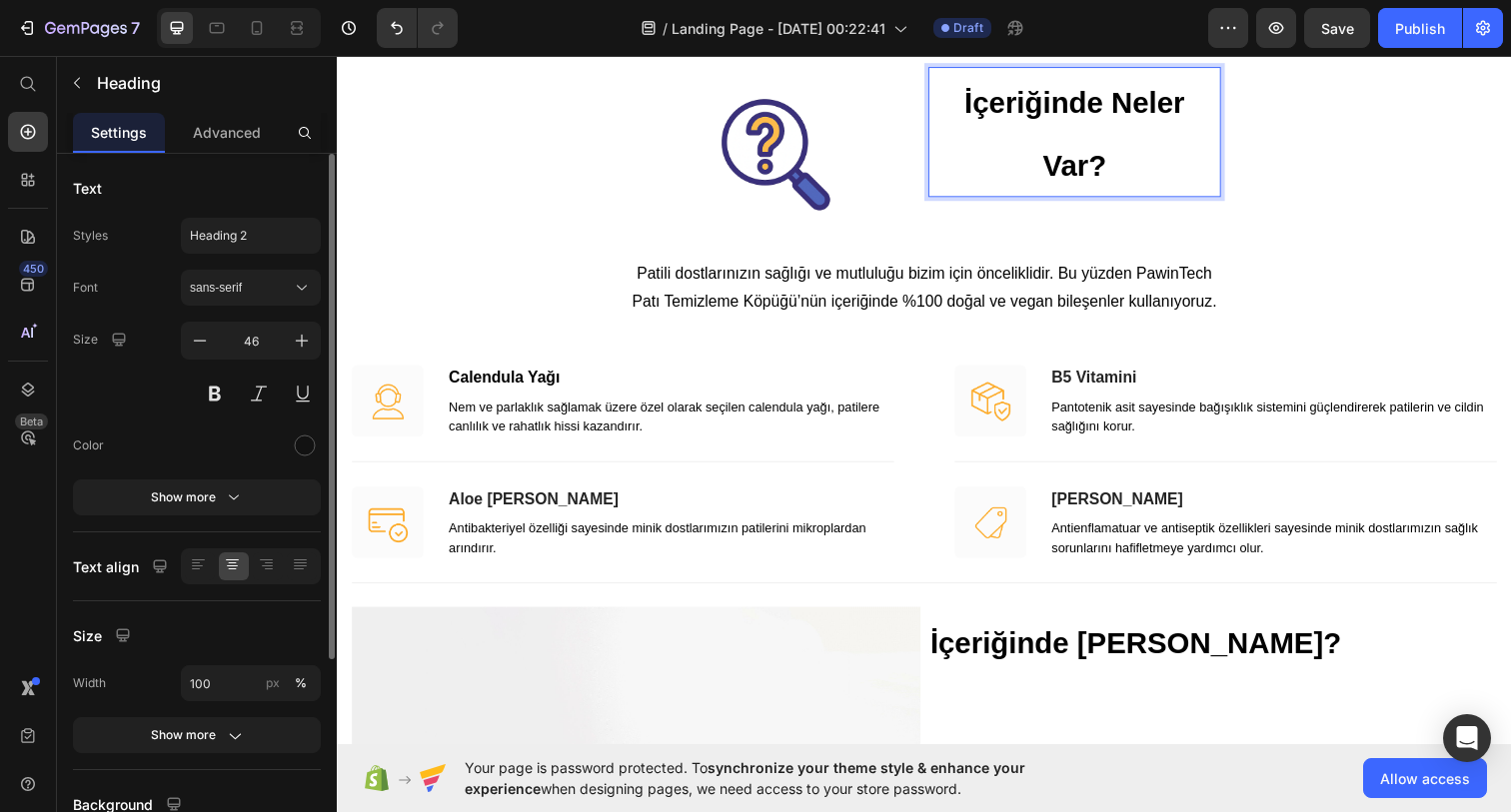 click on "İçeriğinde Neler Var?" at bounding box center [1089, 136] 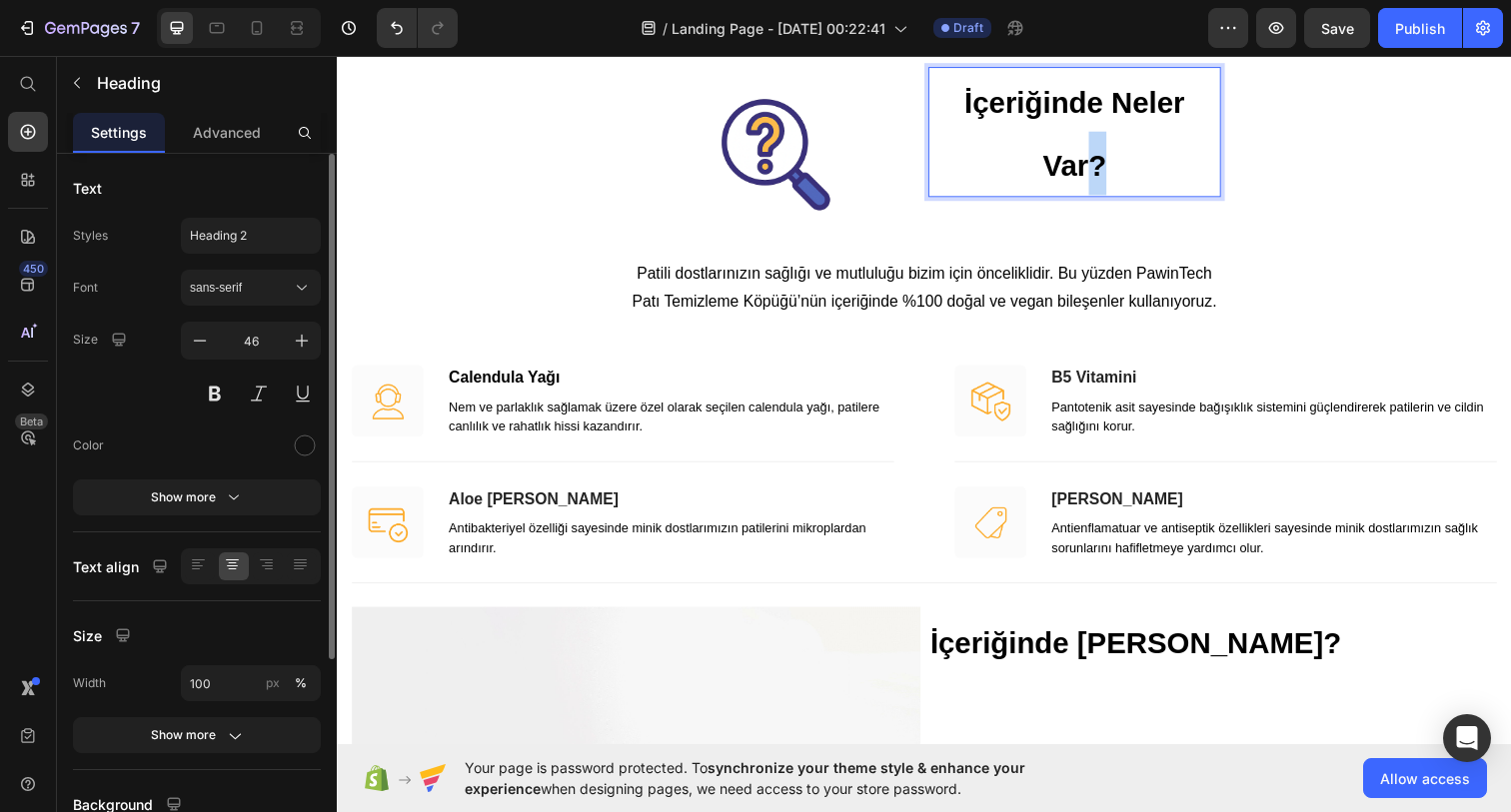 click on "İçeriğinde Neler Var?" at bounding box center (1089, 136) 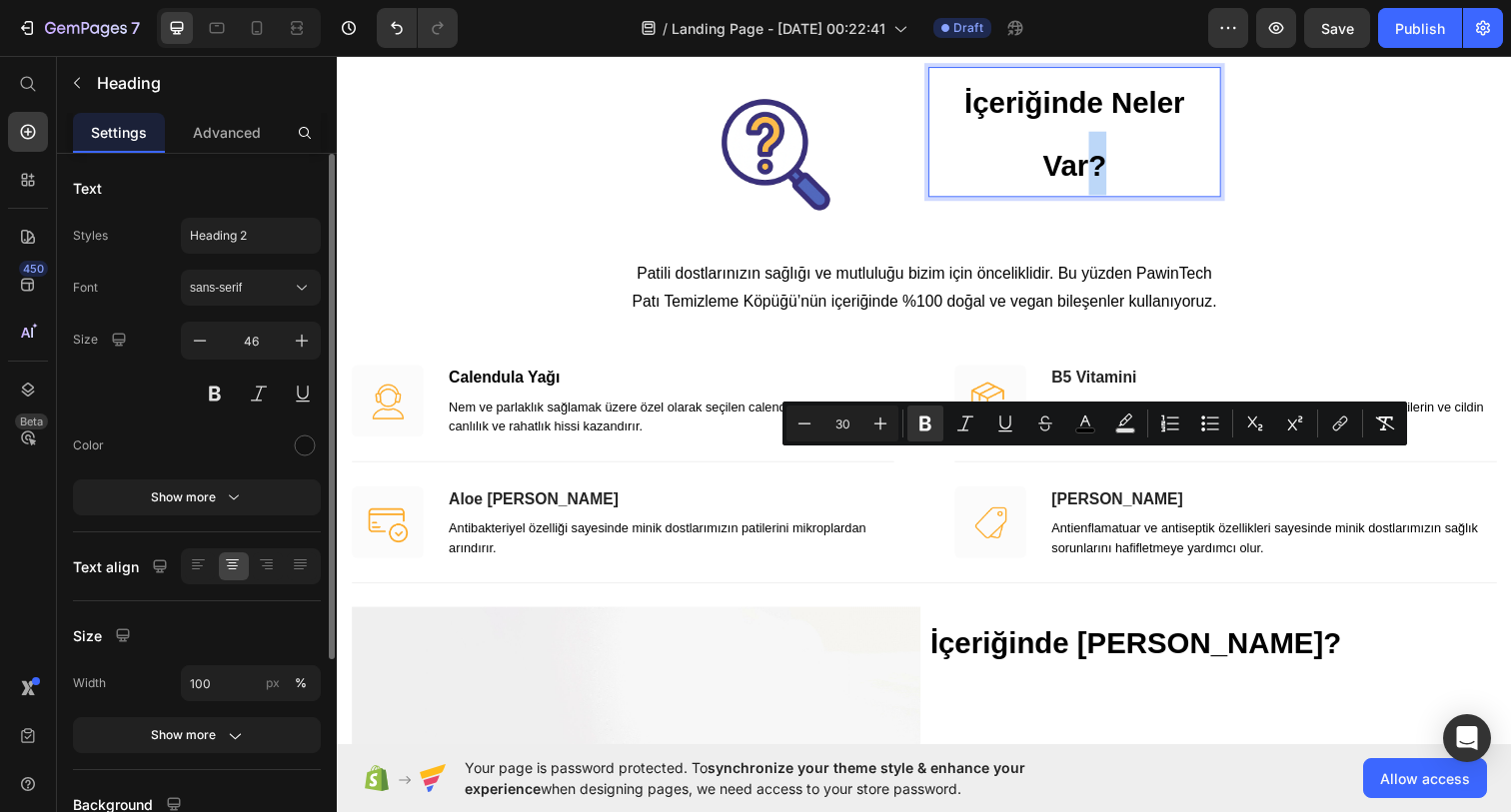 click on "İçeriğinde Neler Var?" at bounding box center (1089, 136) 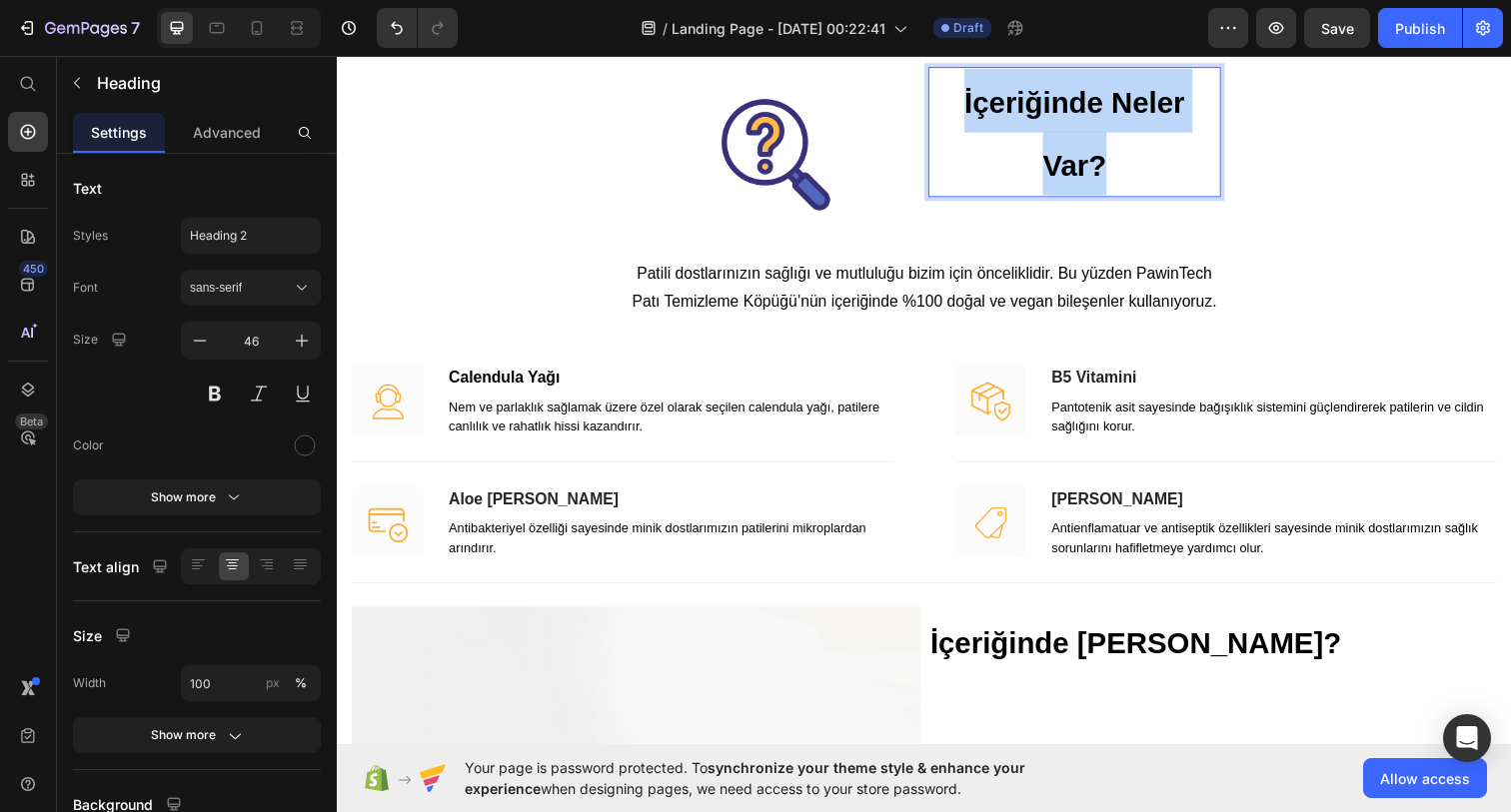 click on "İçeriğinde Neler Var?" at bounding box center [1089, 136] 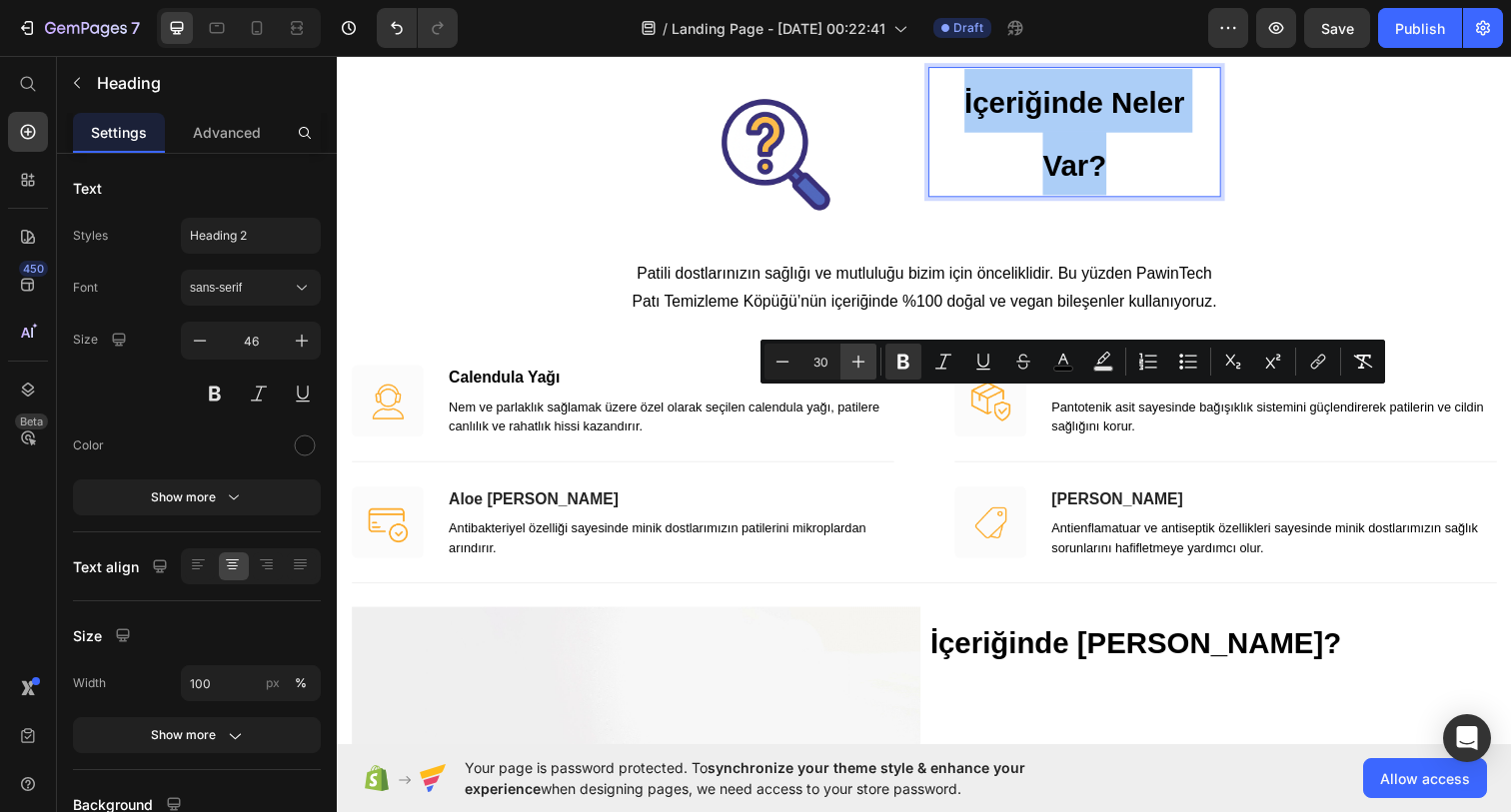 click 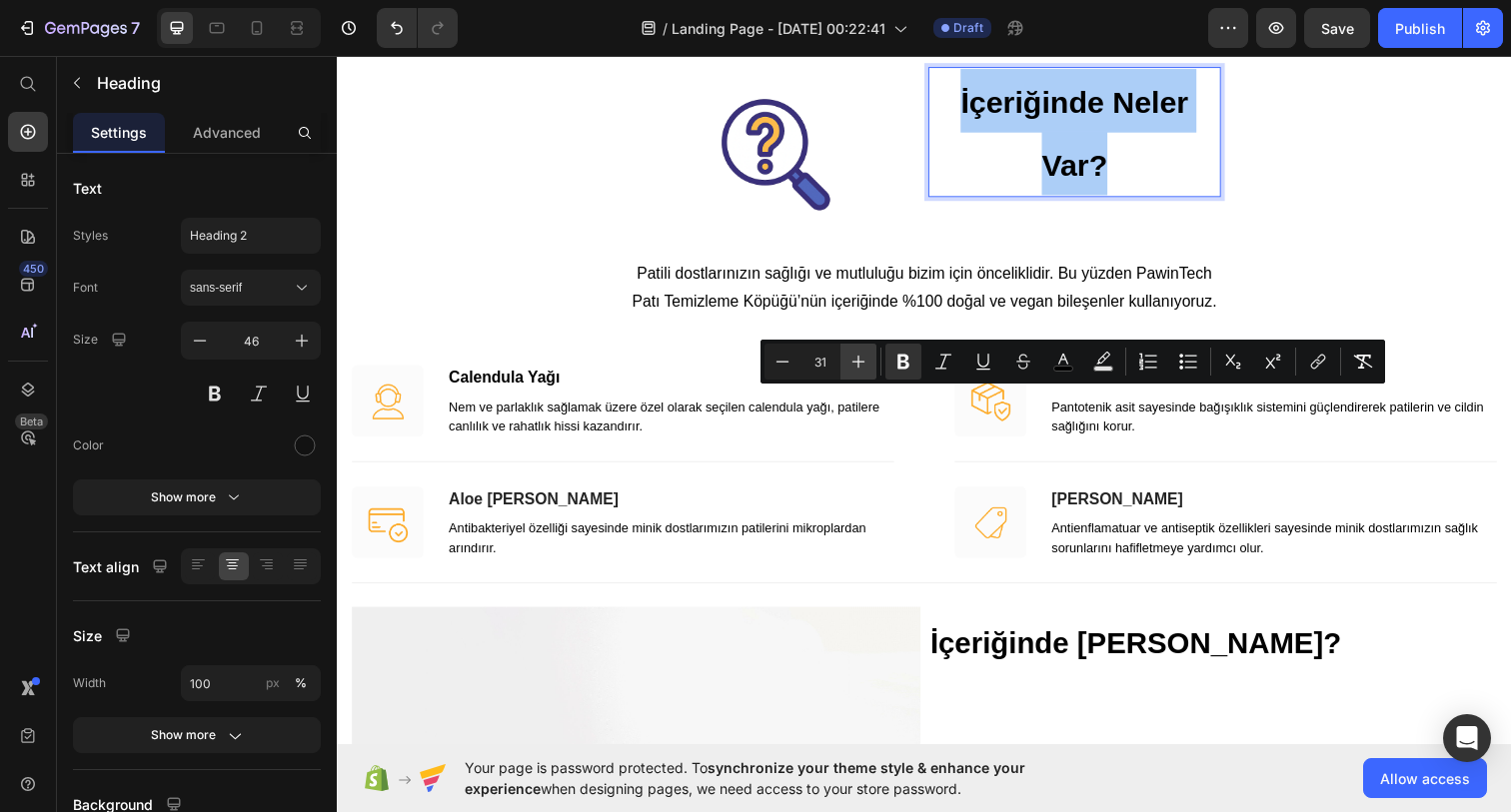 click 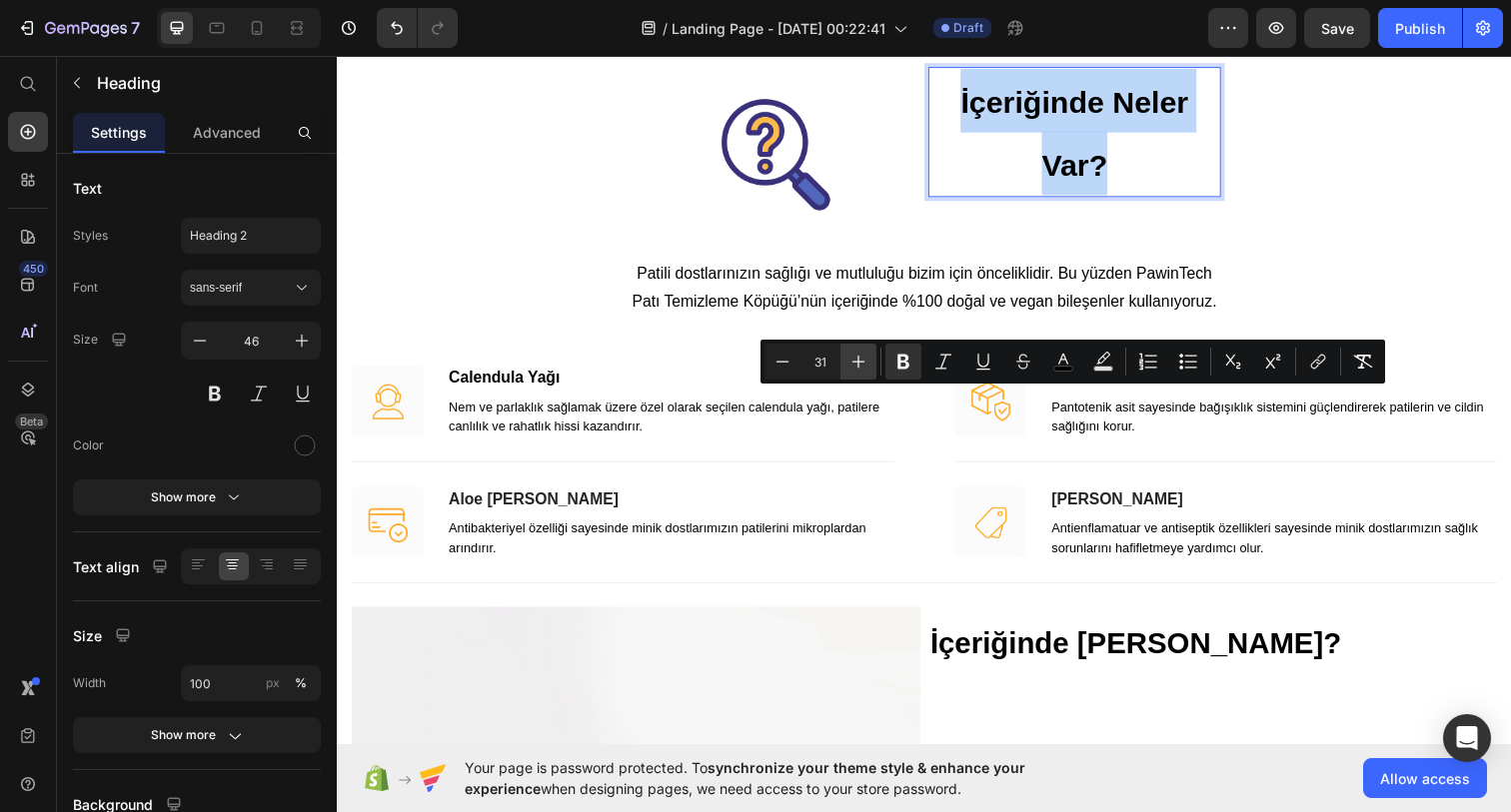 type on "32" 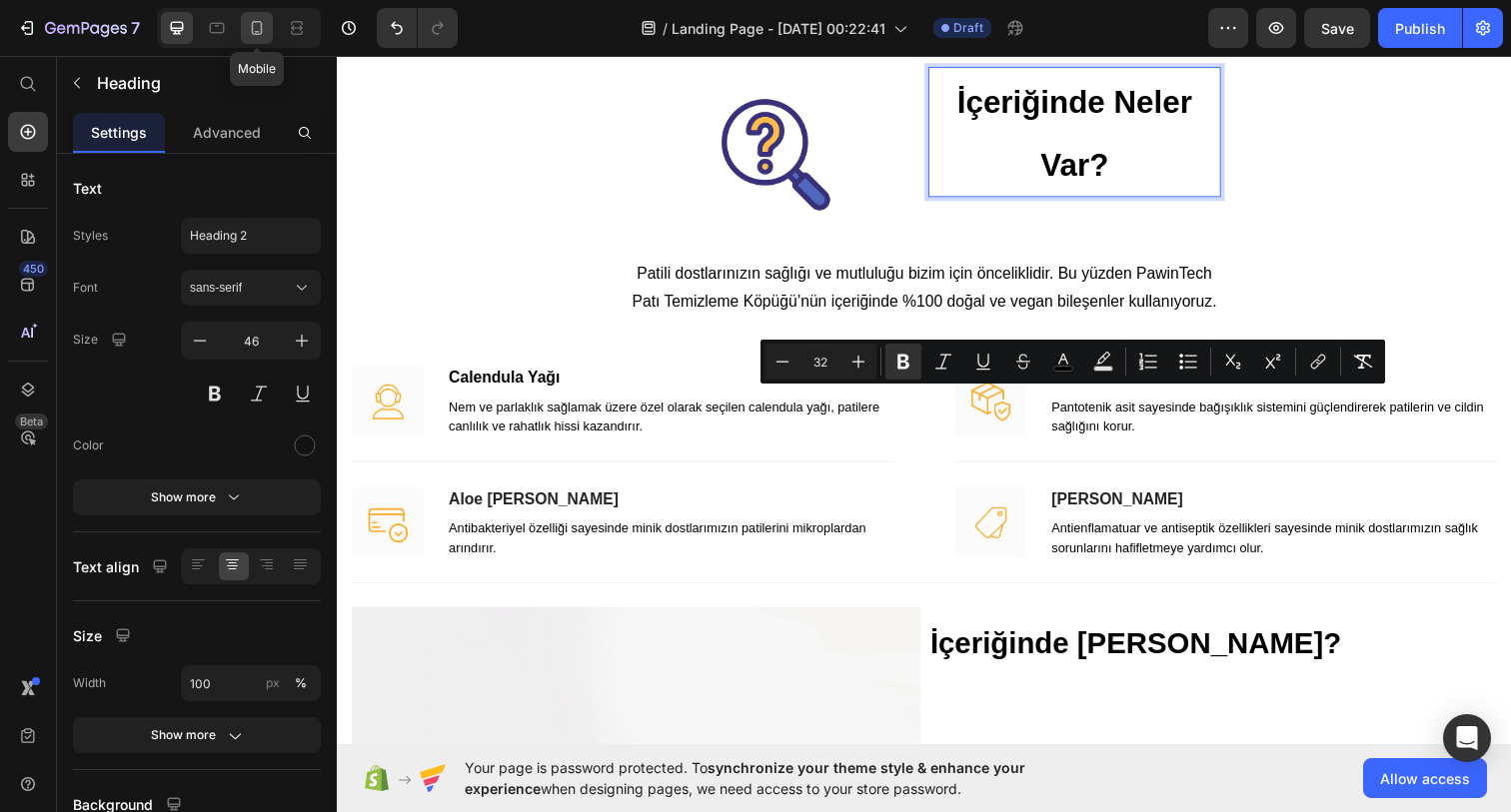 click 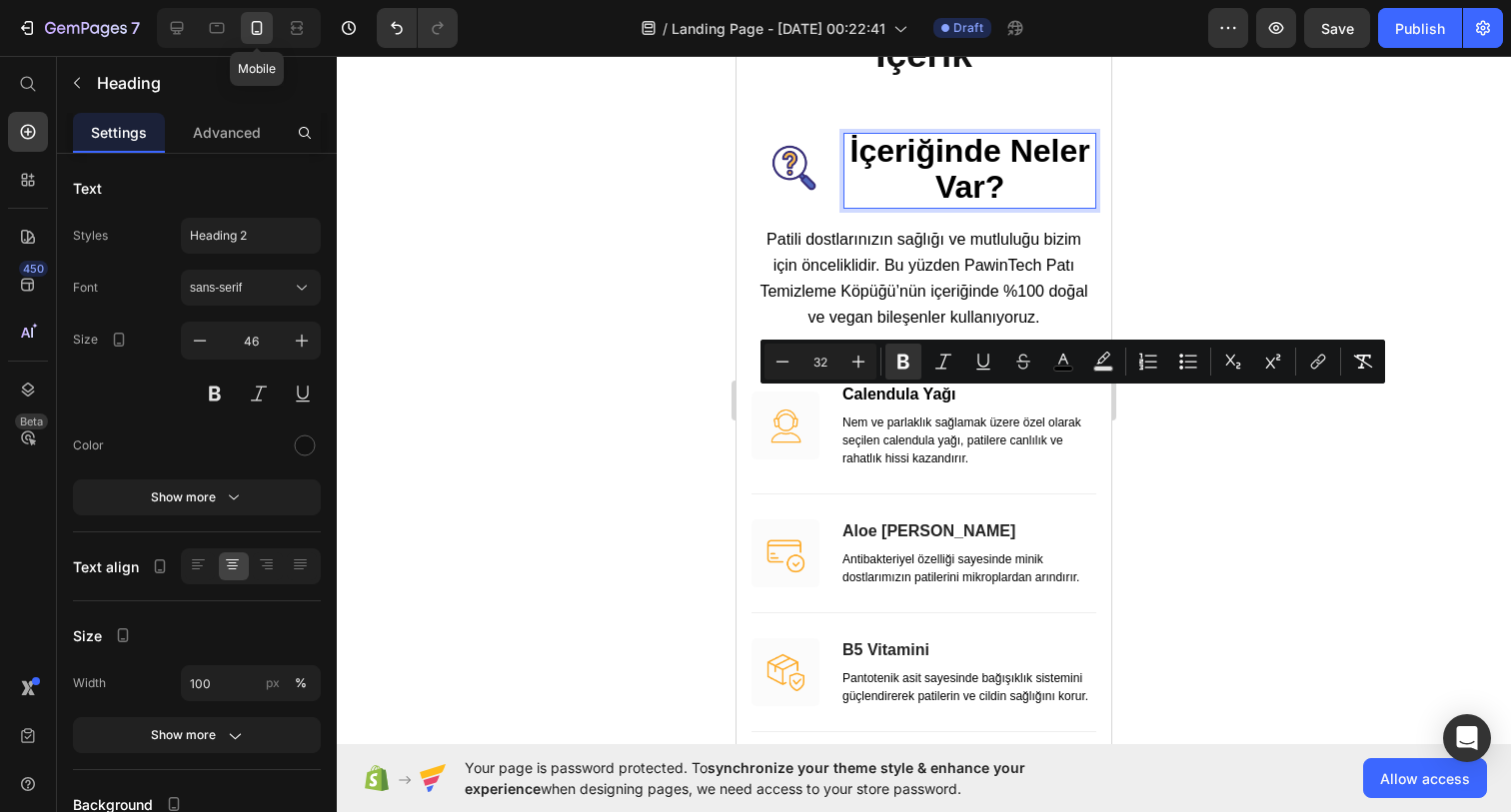 type on "26" 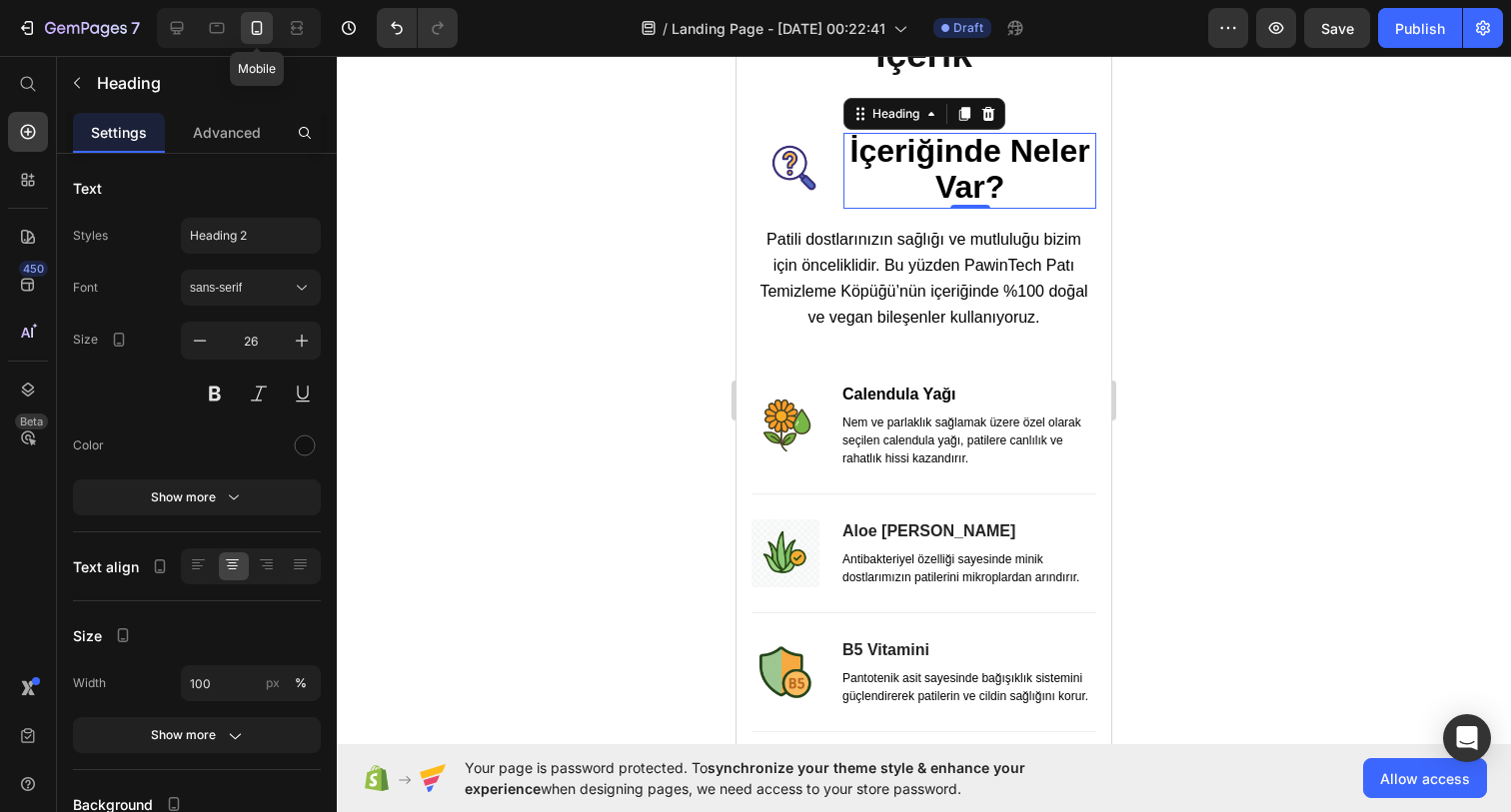 scroll, scrollTop: 2766, scrollLeft: 0, axis: vertical 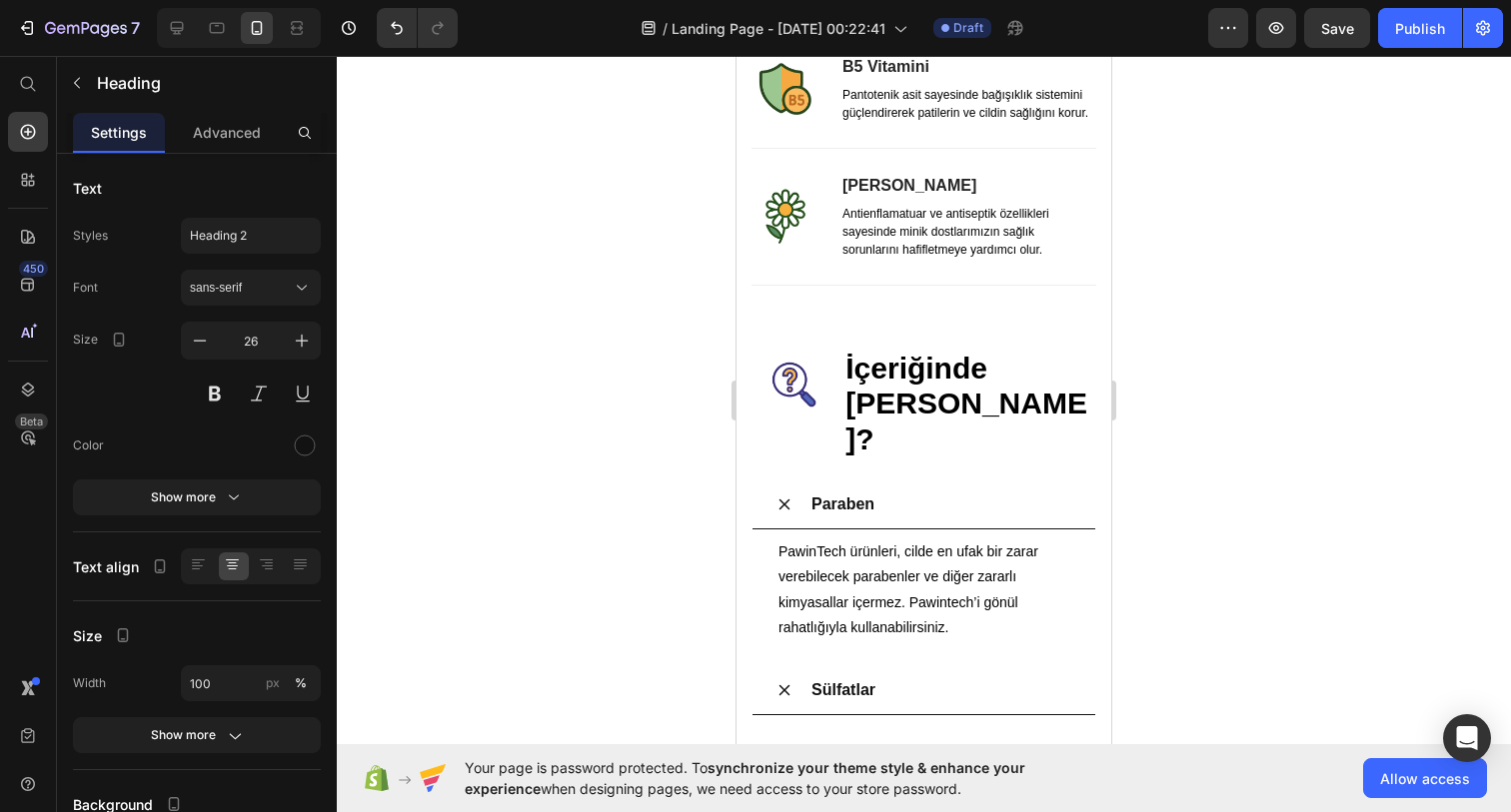 click on "İçeriğinde Neler Var?" at bounding box center [970, -414] 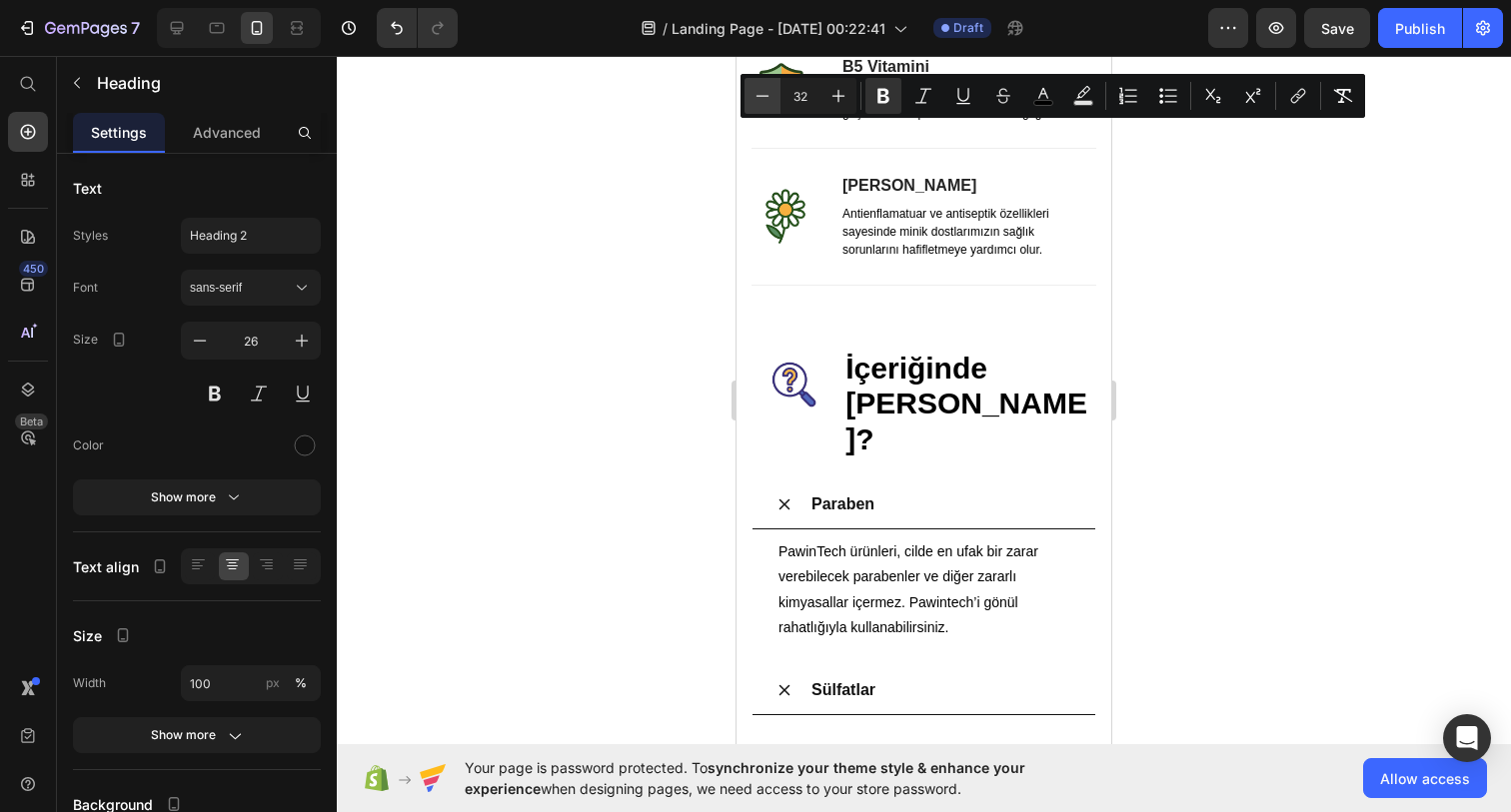 click on "Minus" at bounding box center (762, 96) 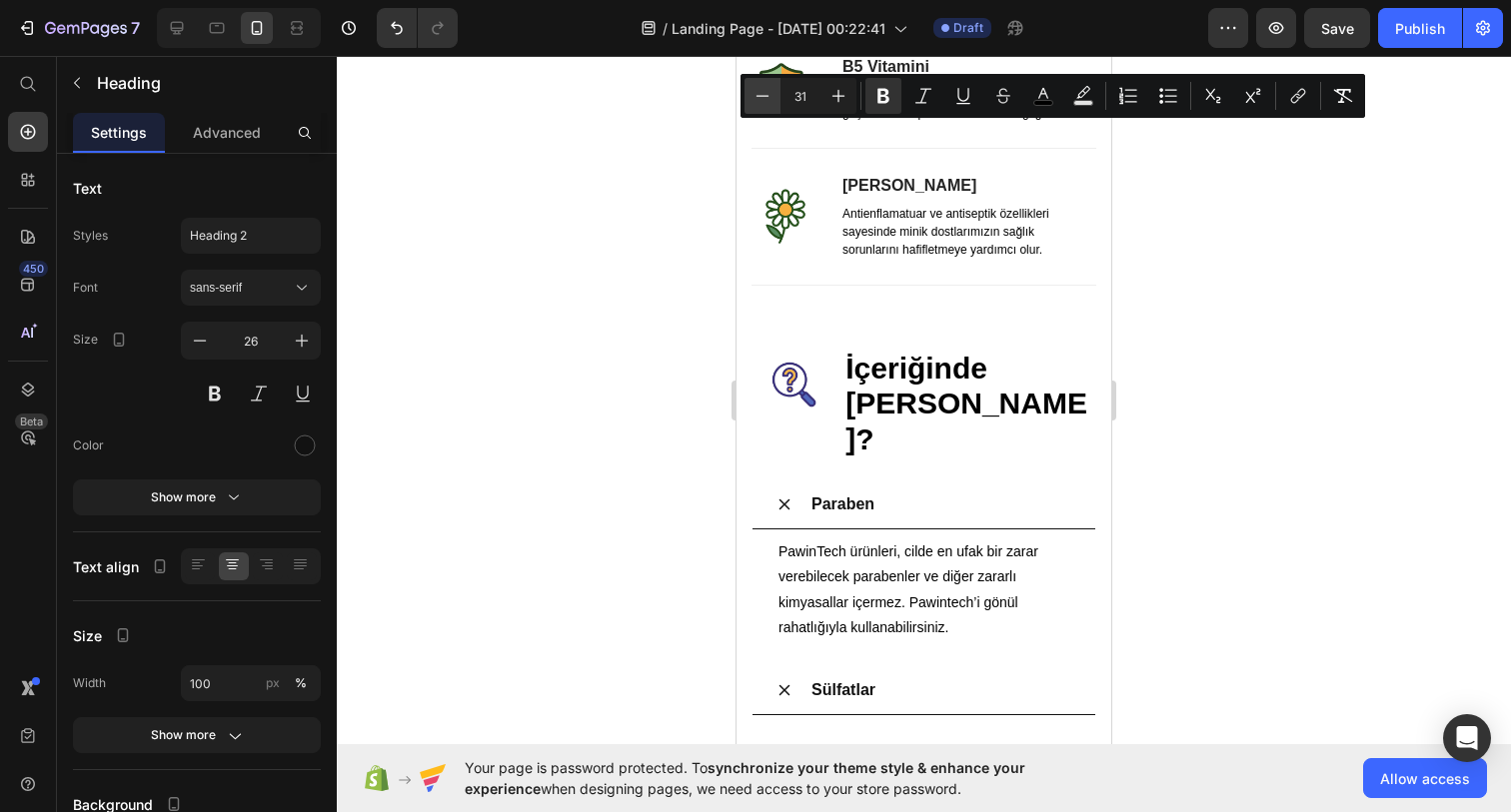 click on "Minus" at bounding box center (762, 96) 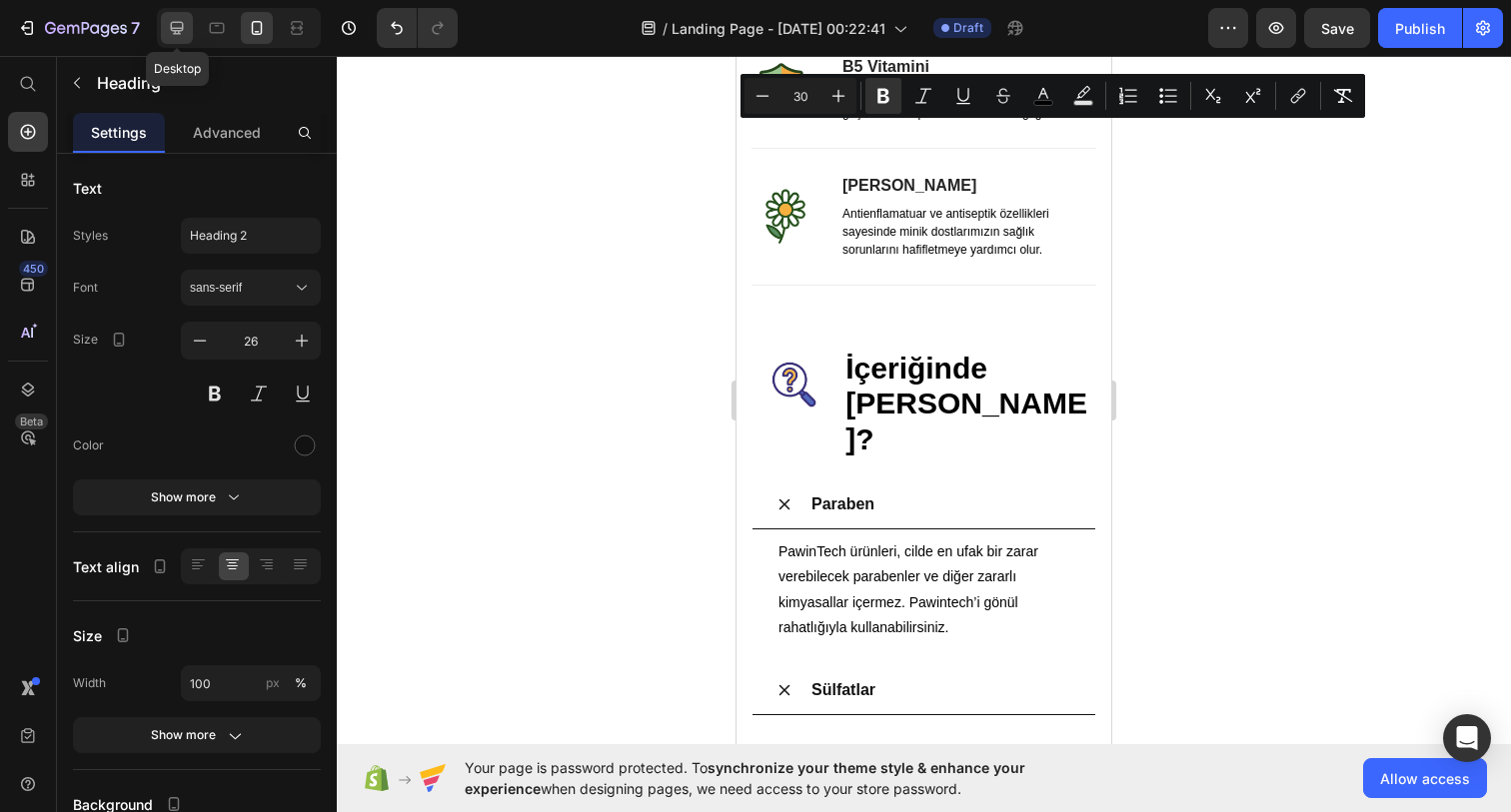 click 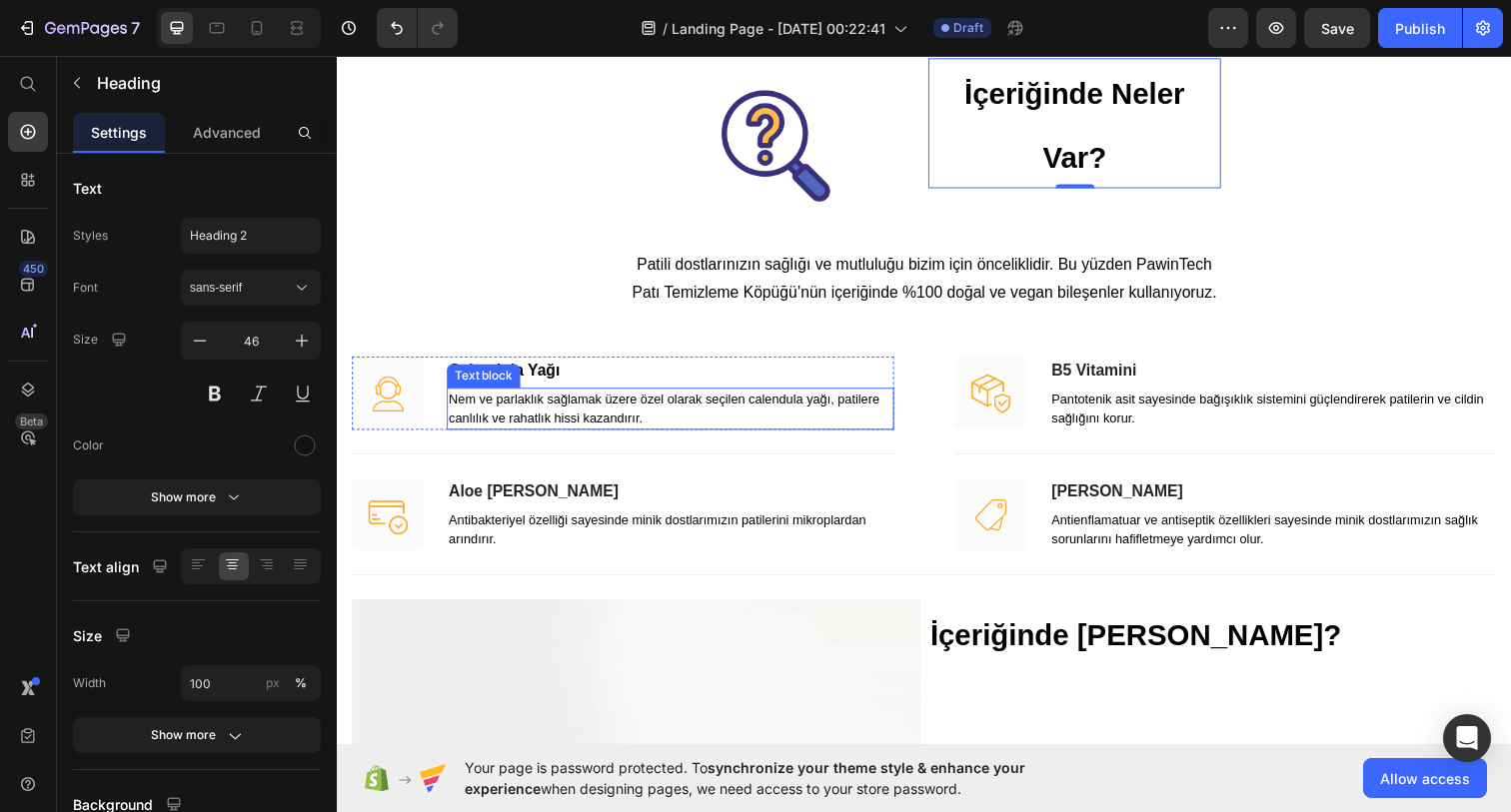 scroll, scrollTop: 2539, scrollLeft: 0, axis: vertical 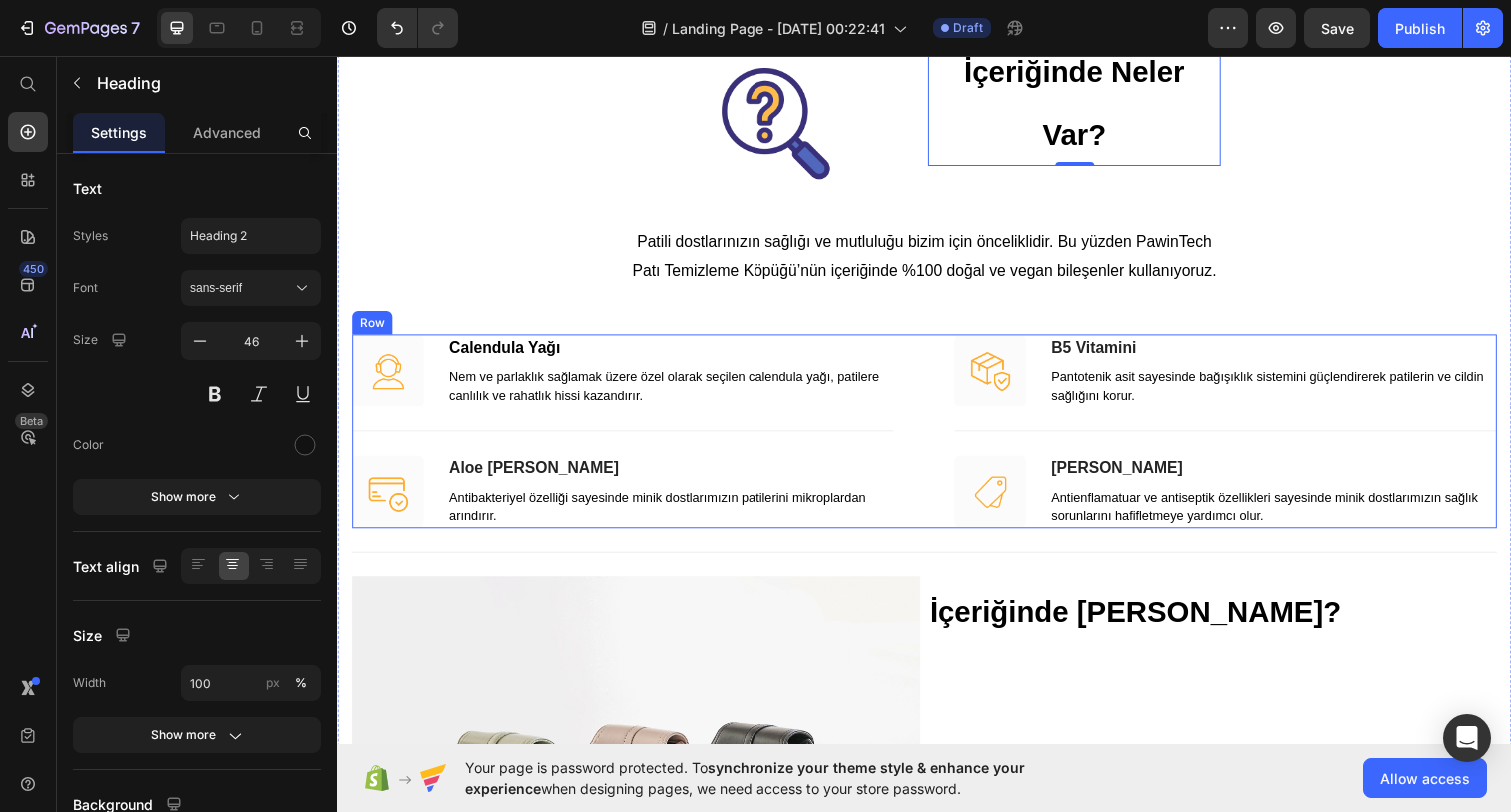 click on "Image Calendula Yağı Text block Nem ve parlaklık sağlamak üzere özel olarak seçilen calendula yağı, patilere canlılık ve rahatlık hissi kazandırır. Text block Row                Title Line Image Aloe Vera Özü Text block Antibakteriyel özelliği sayesinde minik dostlarımızın patilerini mikroplardan arındırır. Text block Row Row" at bounding box center [637, 438] 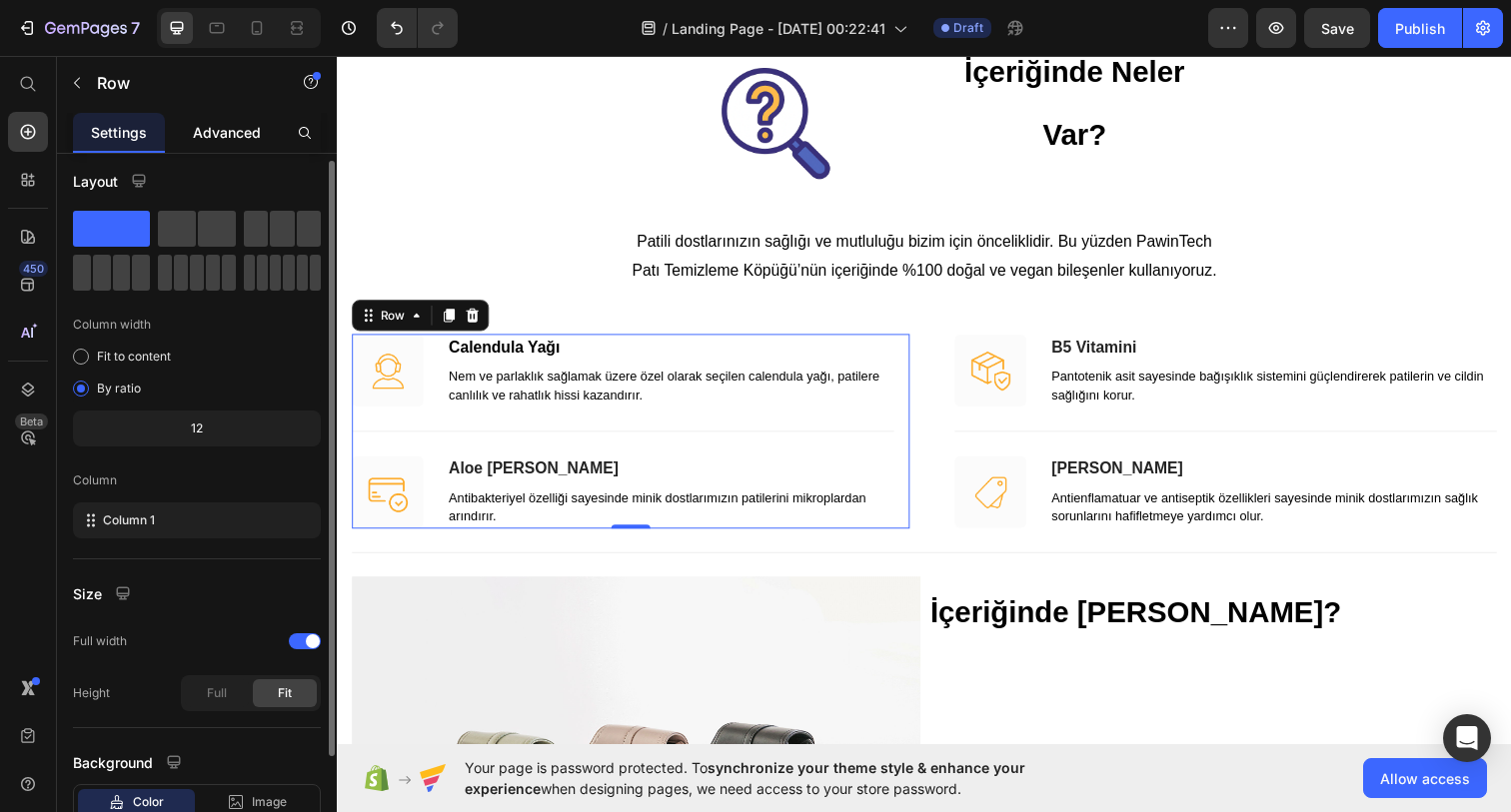 scroll, scrollTop: 8, scrollLeft: 0, axis: vertical 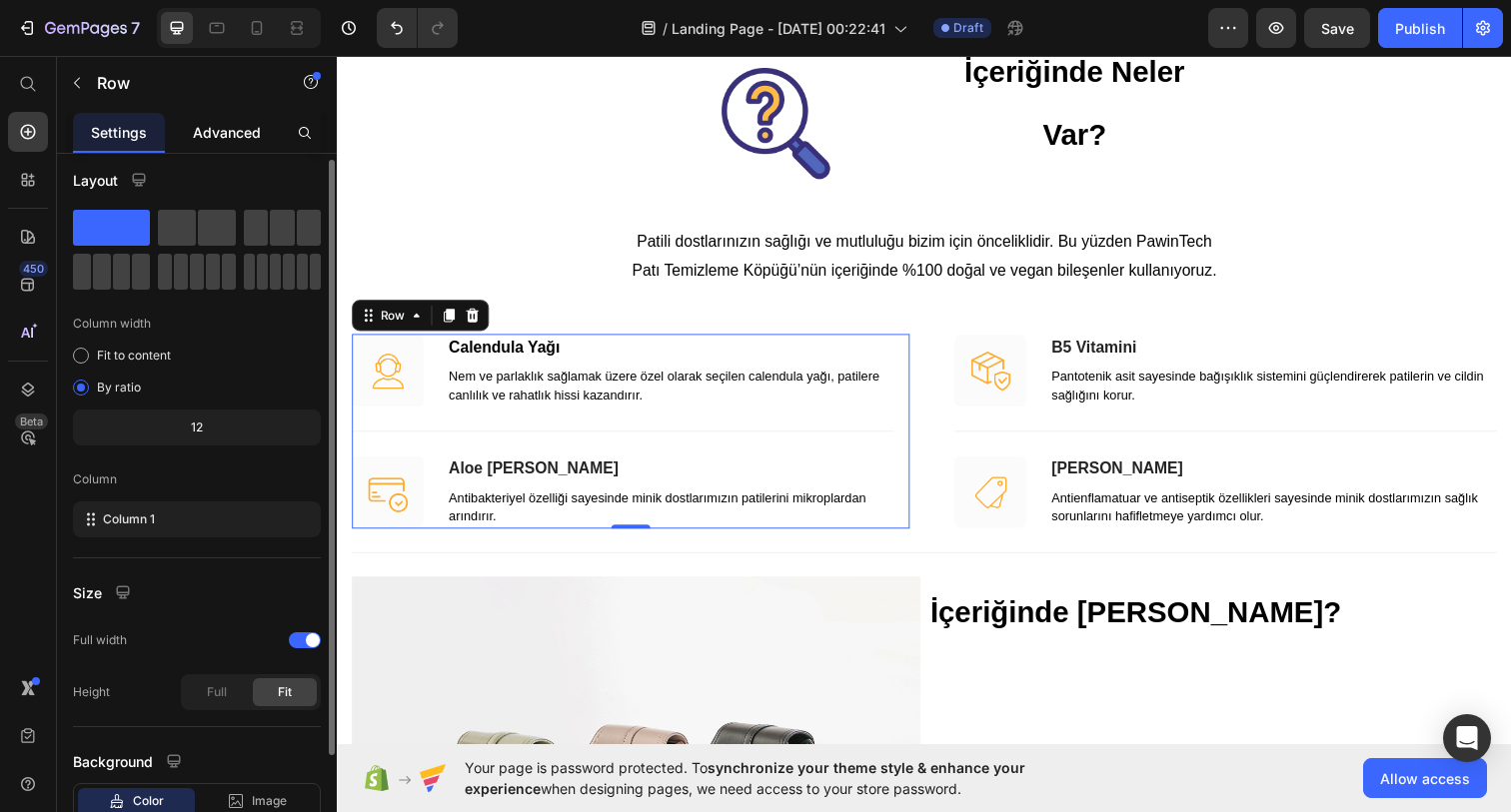 click on "Advanced" 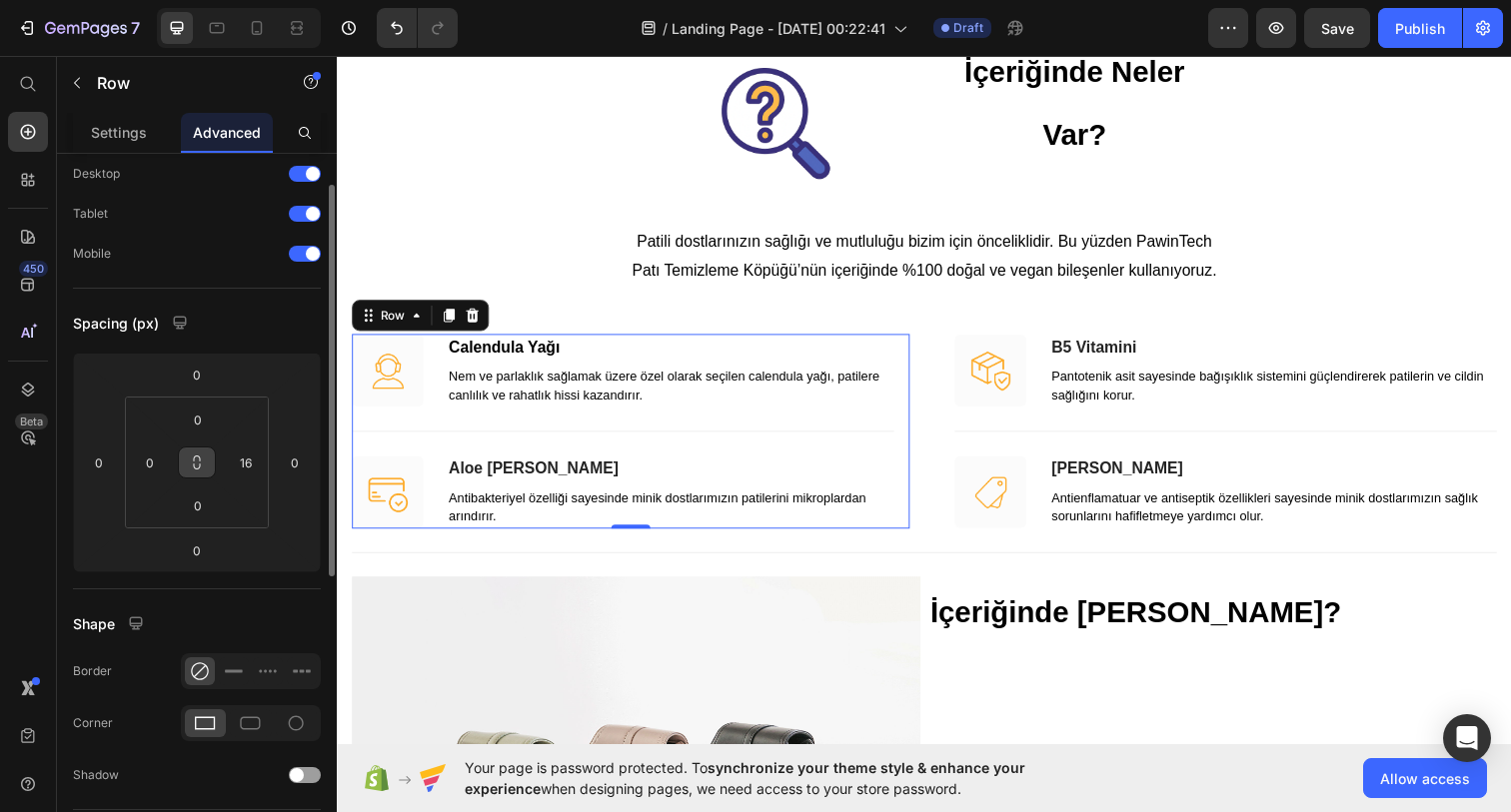 scroll, scrollTop: 60, scrollLeft: 0, axis: vertical 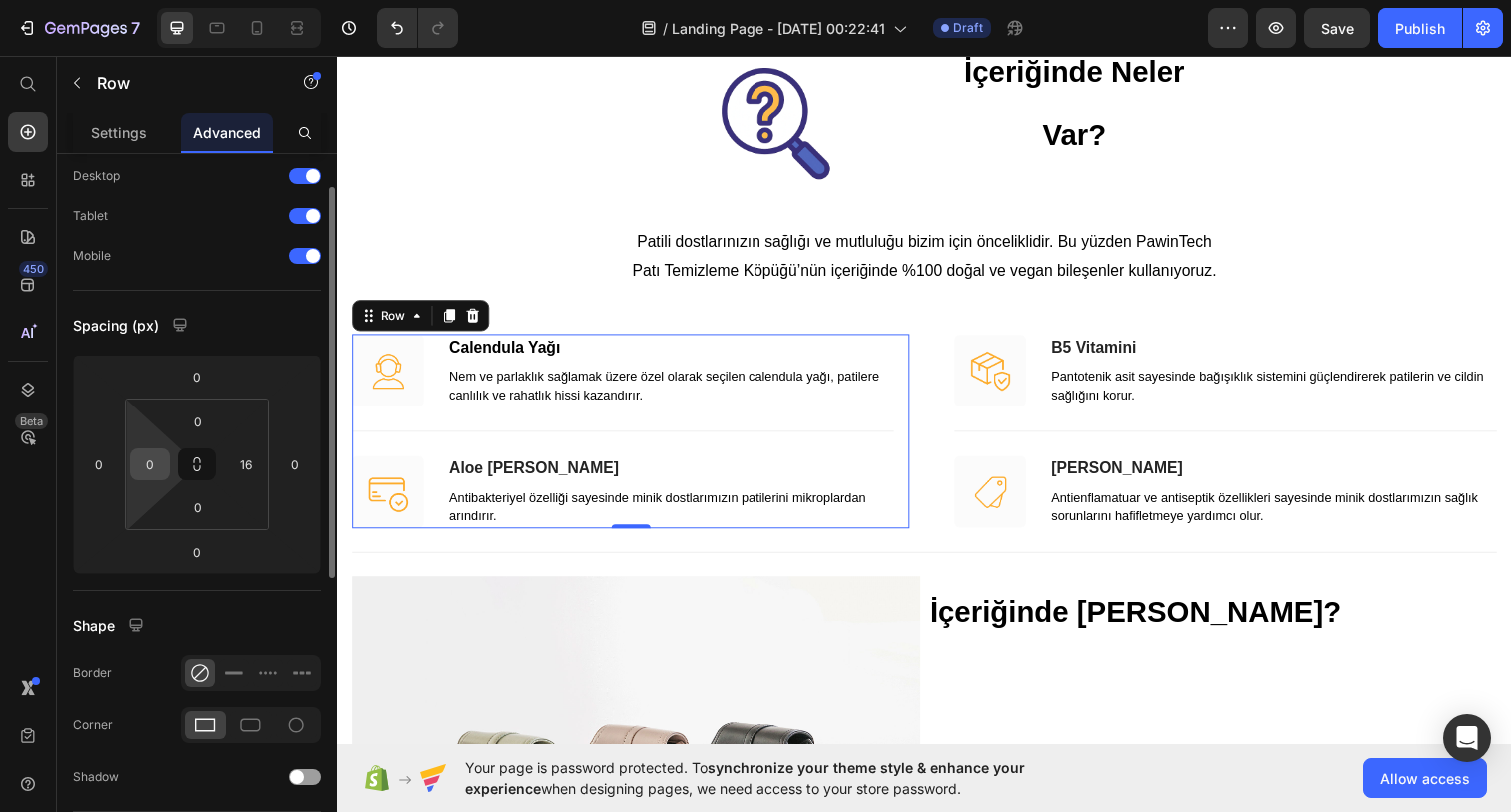 click on "0" at bounding box center [150, 464] 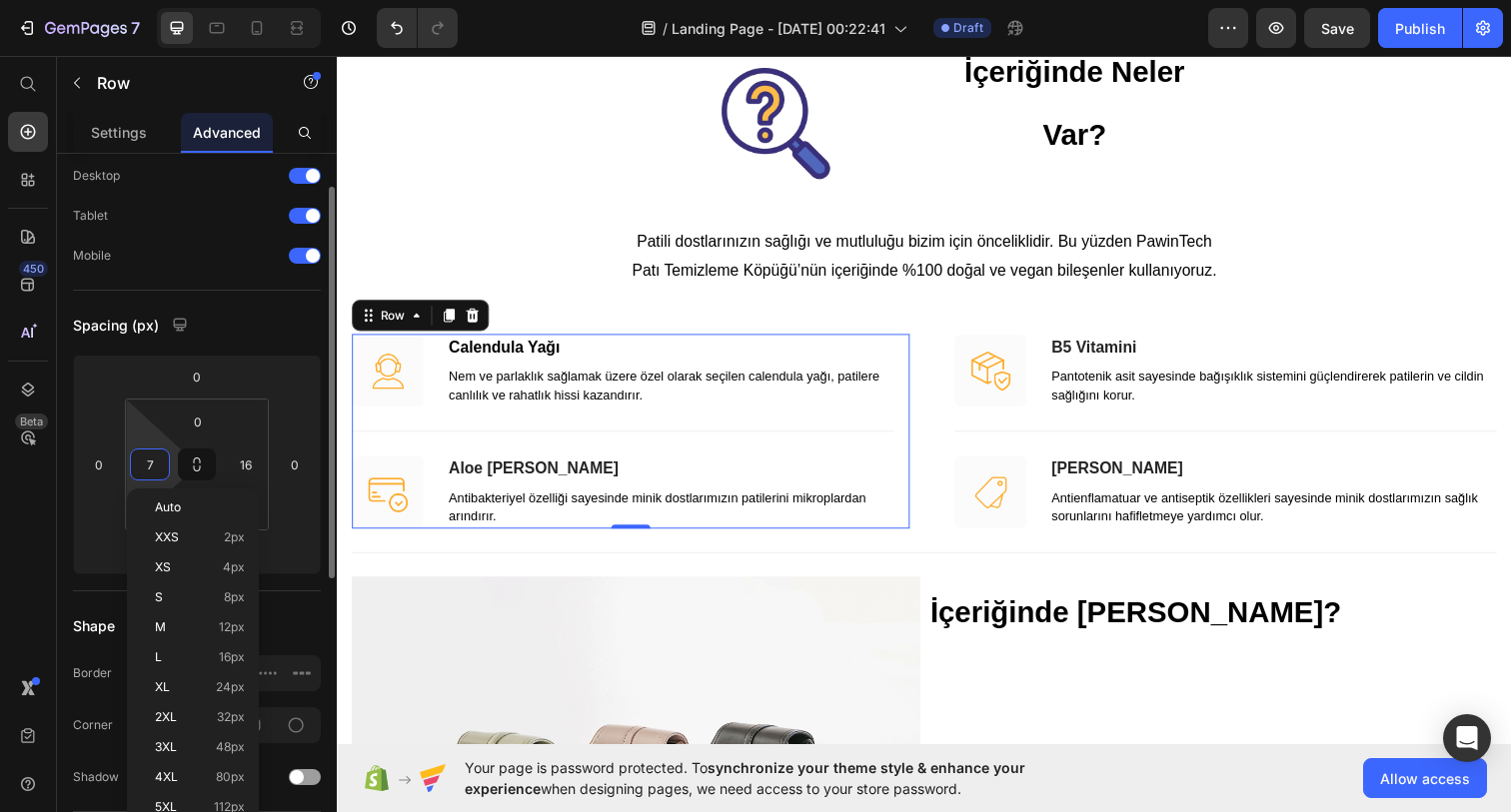 type on "70" 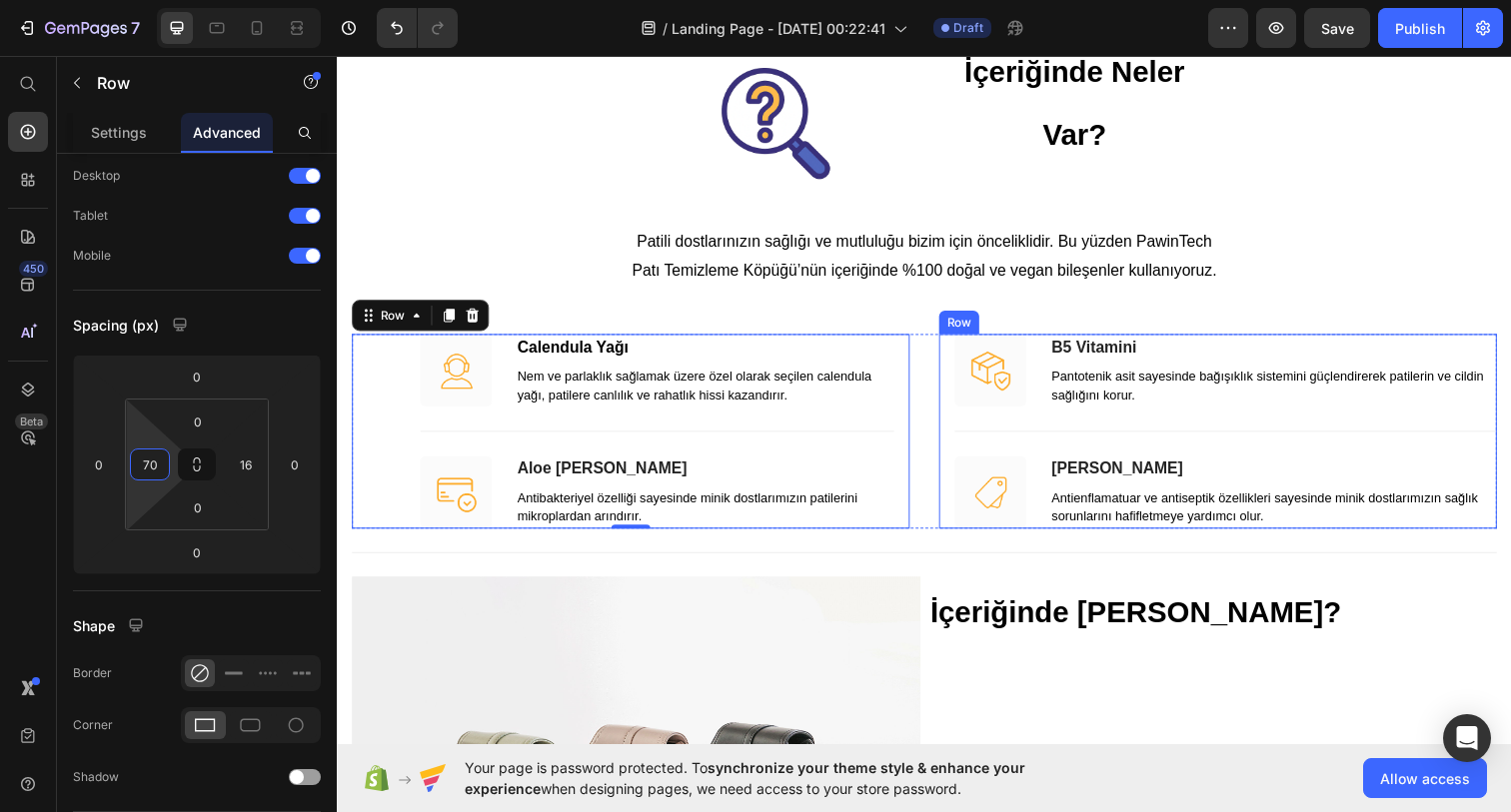 click on "Image B5 Vitamini Text block Pantotenik asit sayesinde bağışıklık sistemini güçlendirerek patilerin ve cildin sağlığını korur. Text block Row                Title Line Image Papatya Özü Text block Antienflamatuar ve antiseptik özellikleri sayesinde minik dostlarımızın sağlık sorunlarını hafifletmeye yardımcı olur. Text block Row Row" at bounding box center [1236, 438] 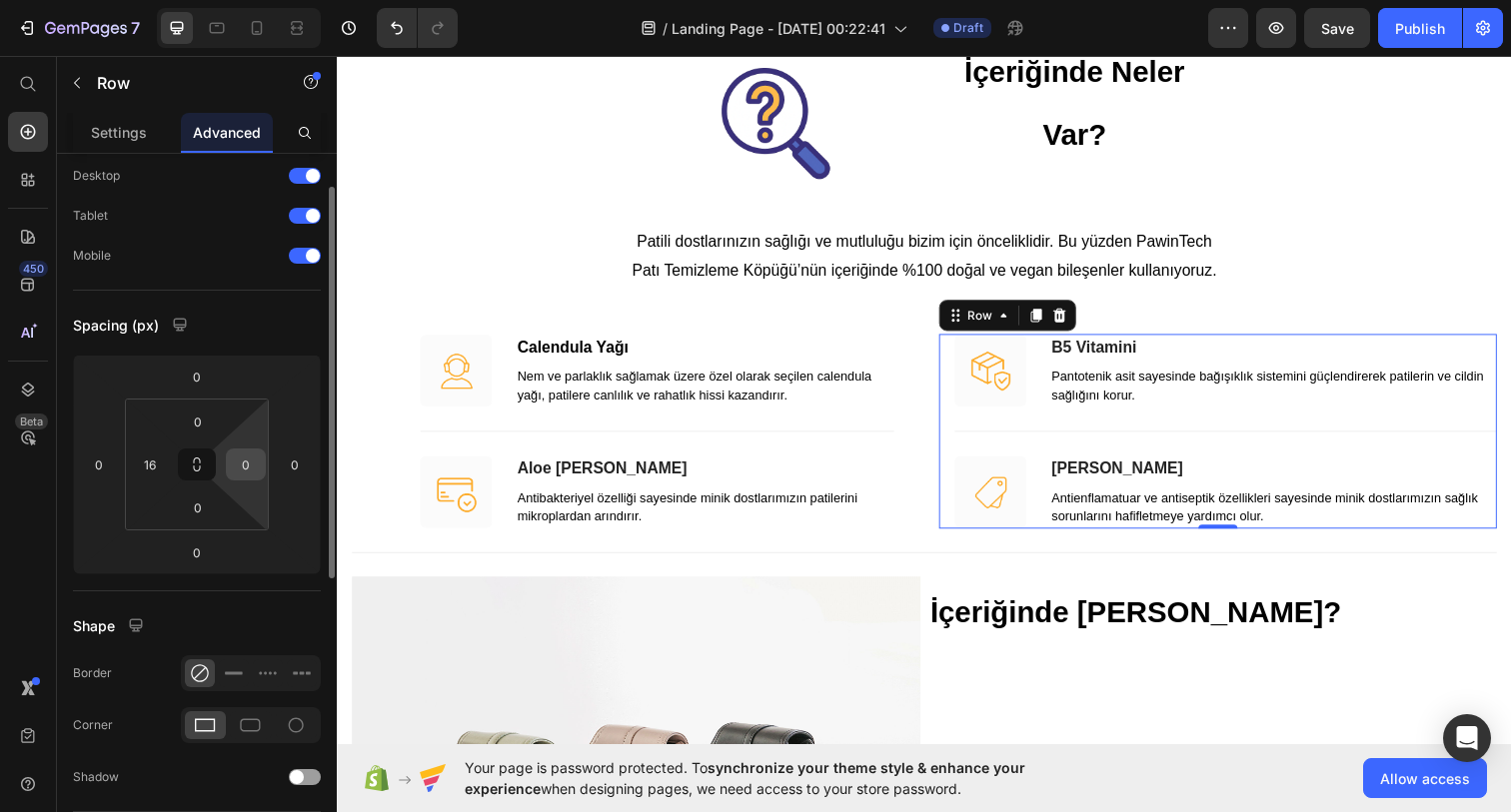 click on "0" at bounding box center [246, 464] 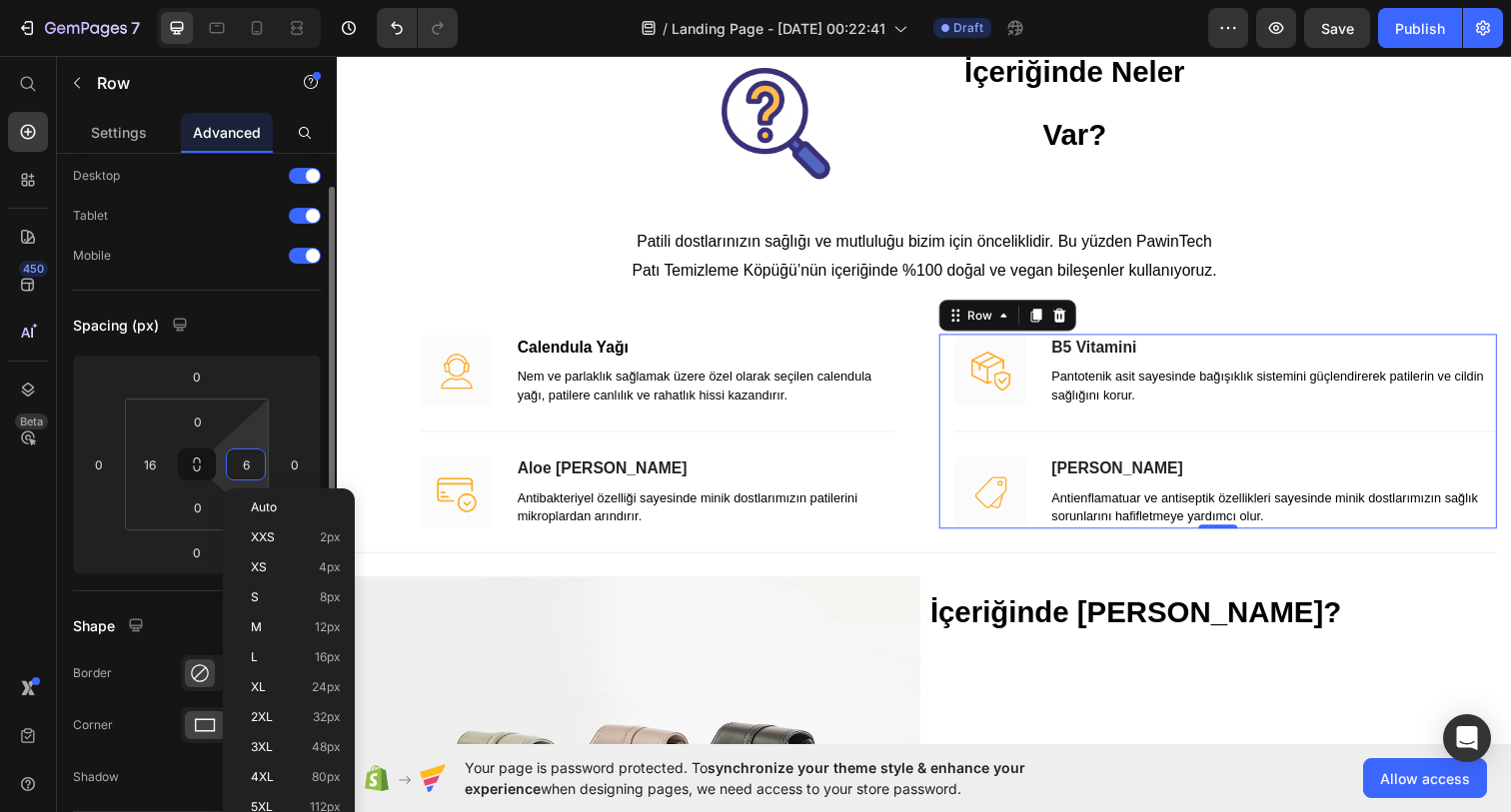 type on "60" 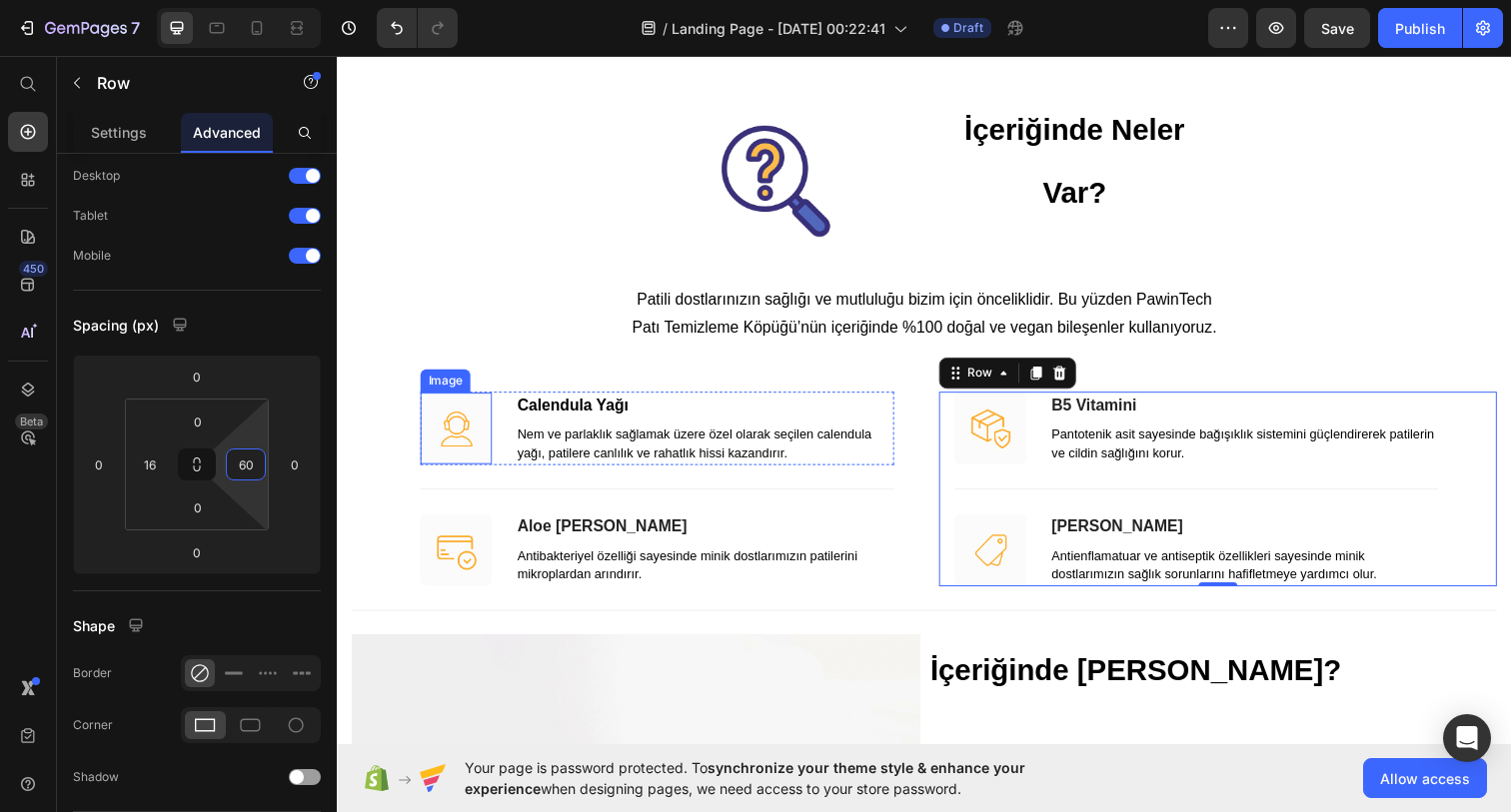 scroll, scrollTop: 2488, scrollLeft: 0, axis: vertical 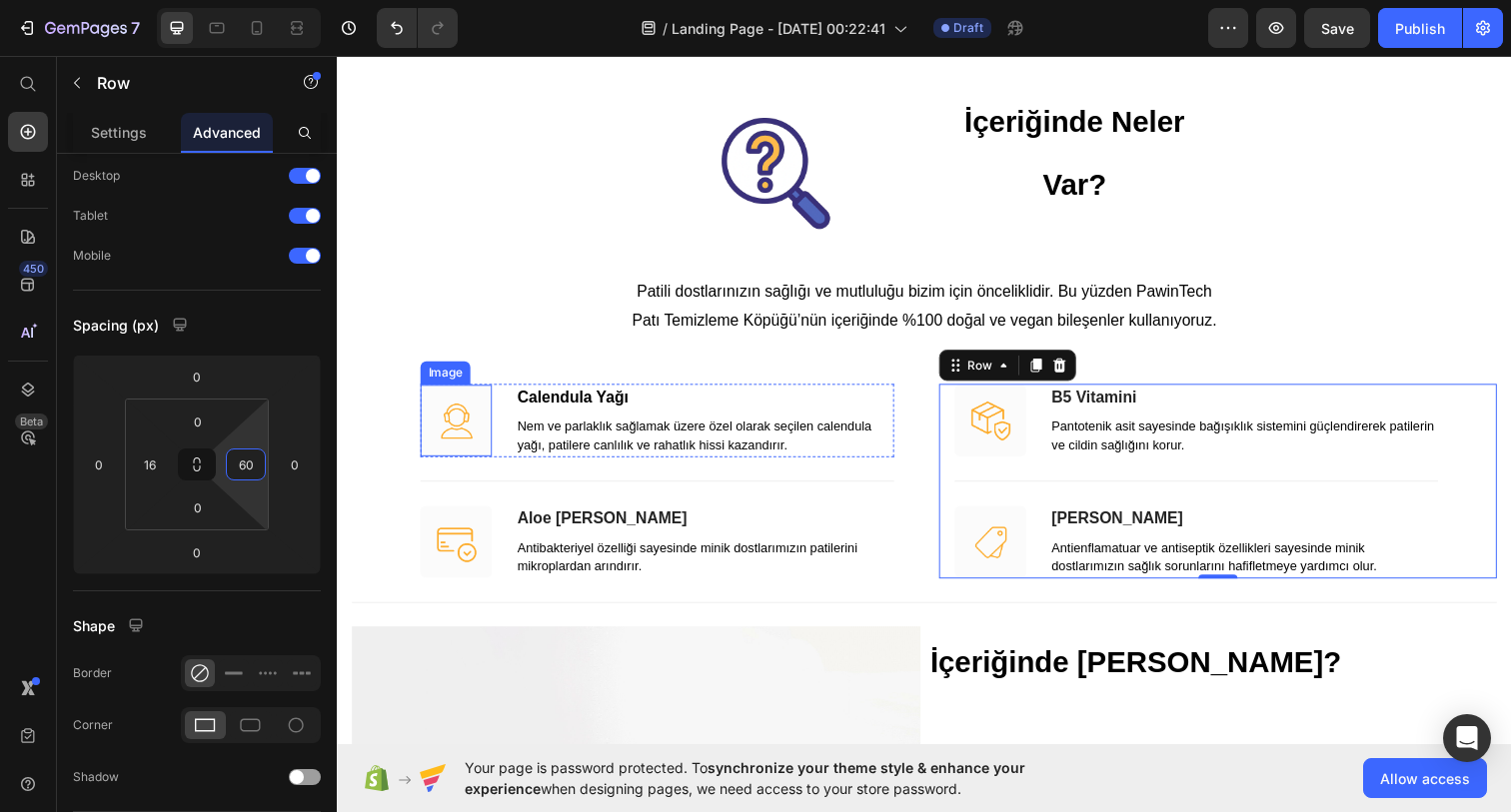 click at bounding box center (458, 427) 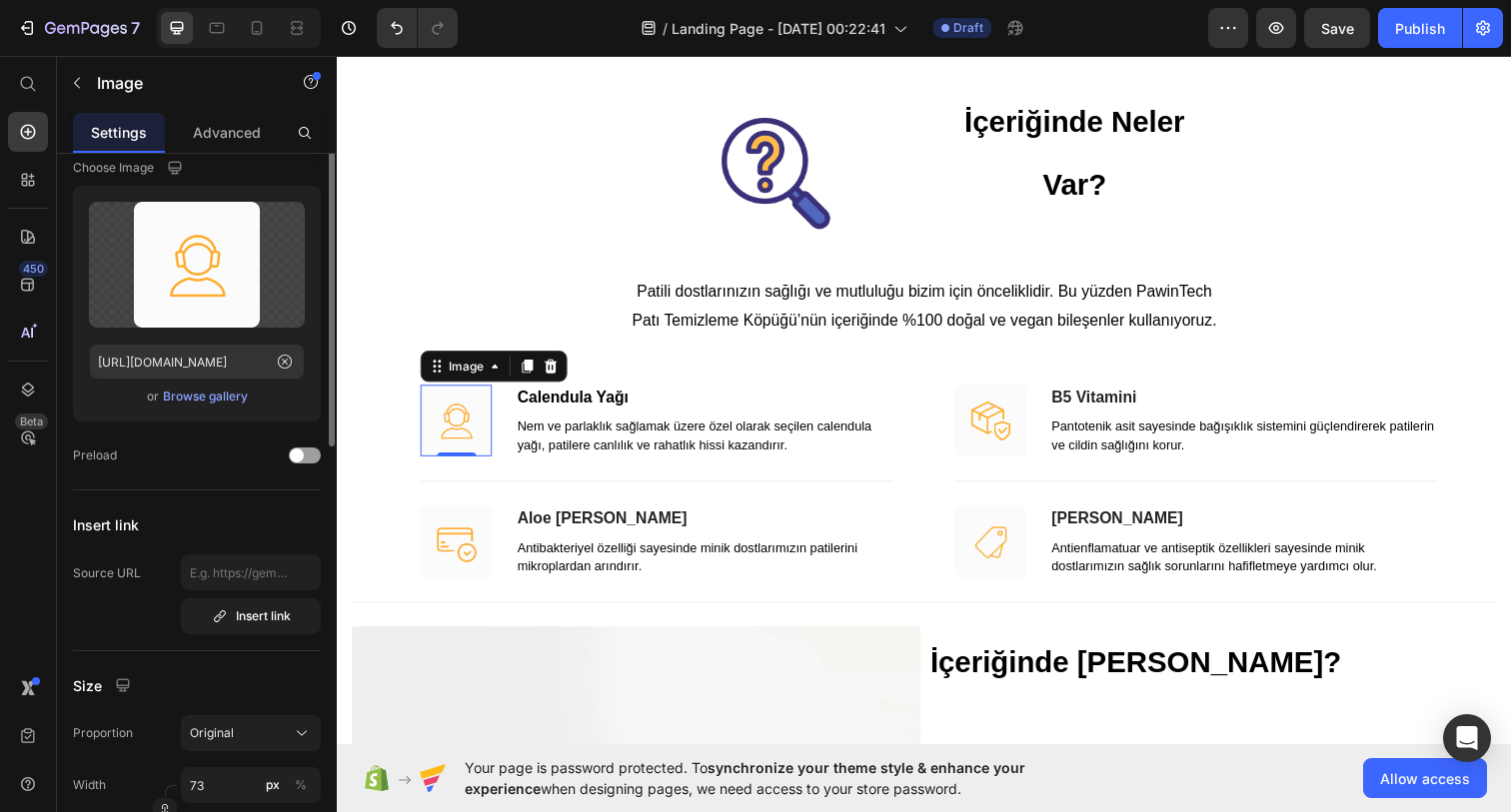 scroll, scrollTop: 0, scrollLeft: 0, axis: both 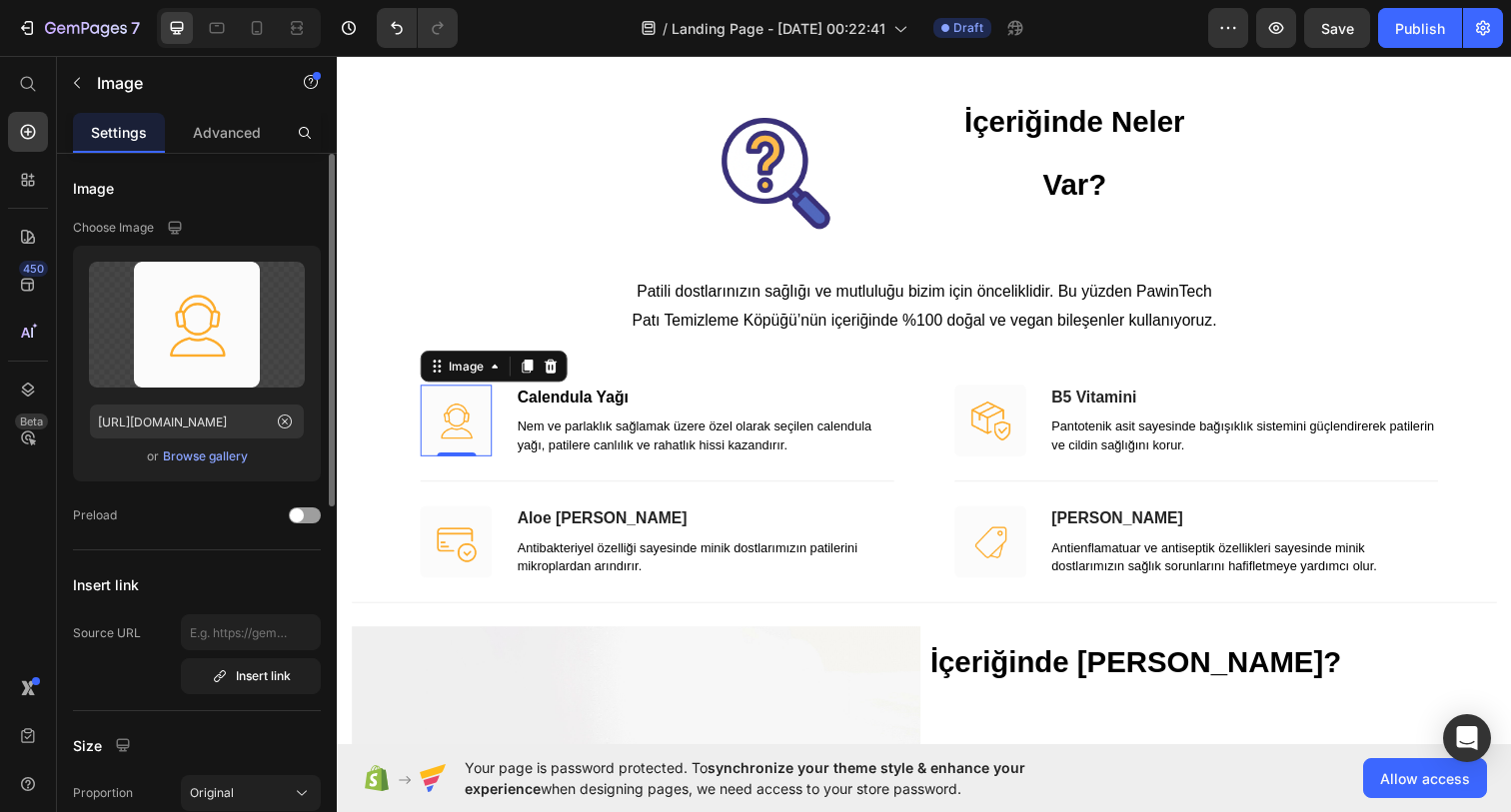 click on "Browse gallery" at bounding box center [205, 456] 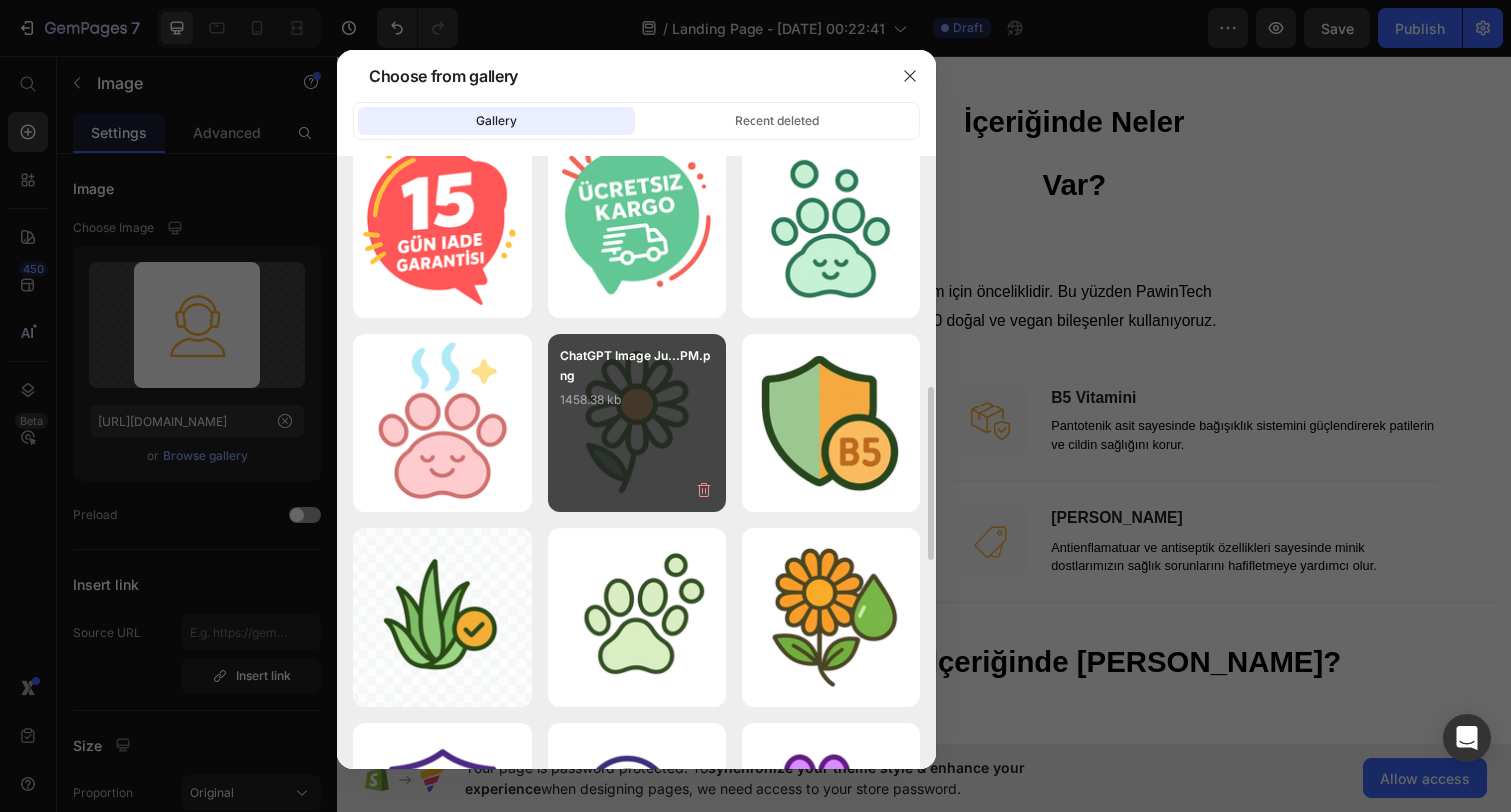 scroll, scrollTop: 802, scrollLeft: 0, axis: vertical 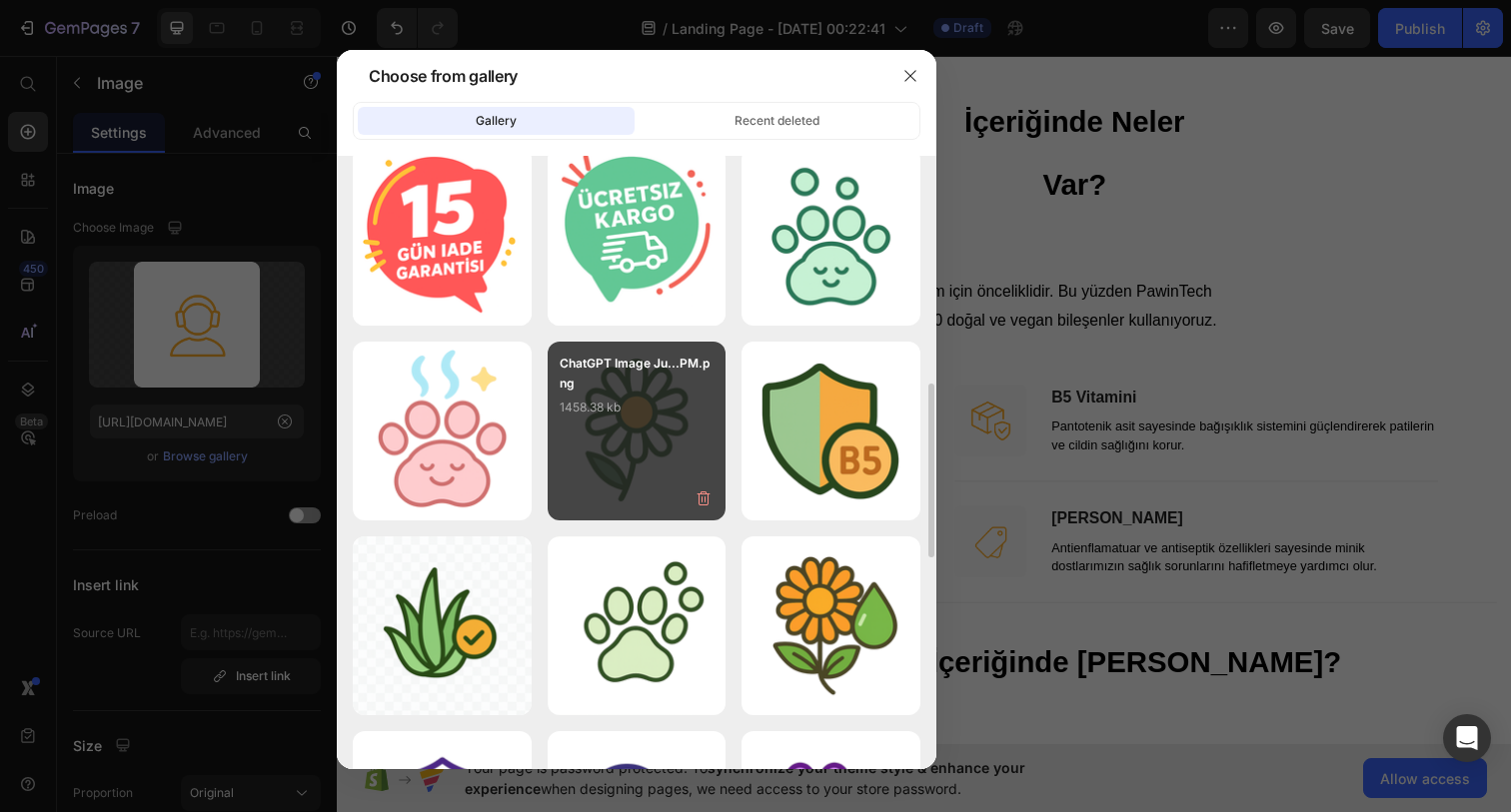 click on "ChatGPT Image Ju...PM.png 1458.38 kb" at bounding box center [637, 394] 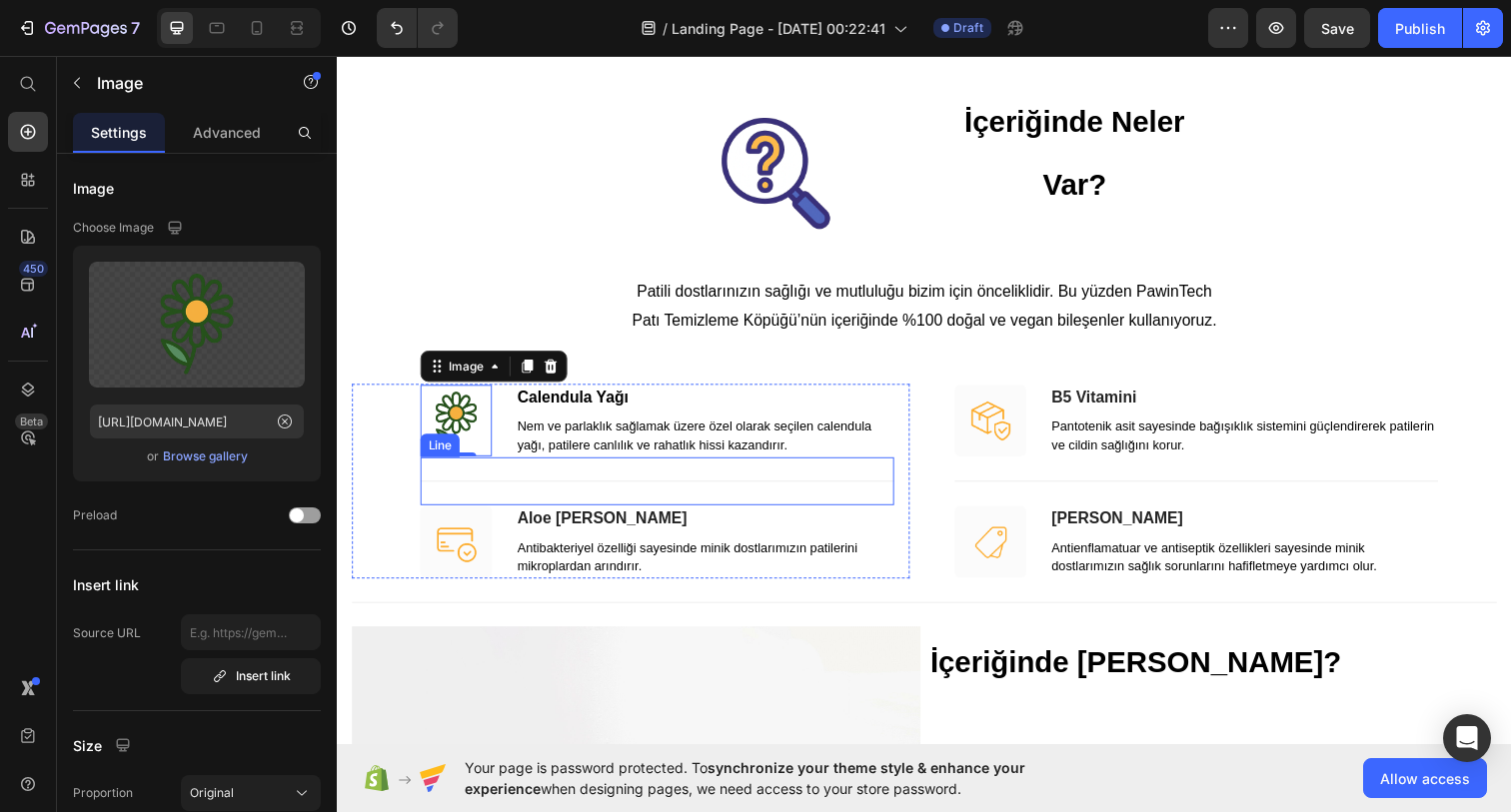 scroll, scrollTop: 2536, scrollLeft: 0, axis: vertical 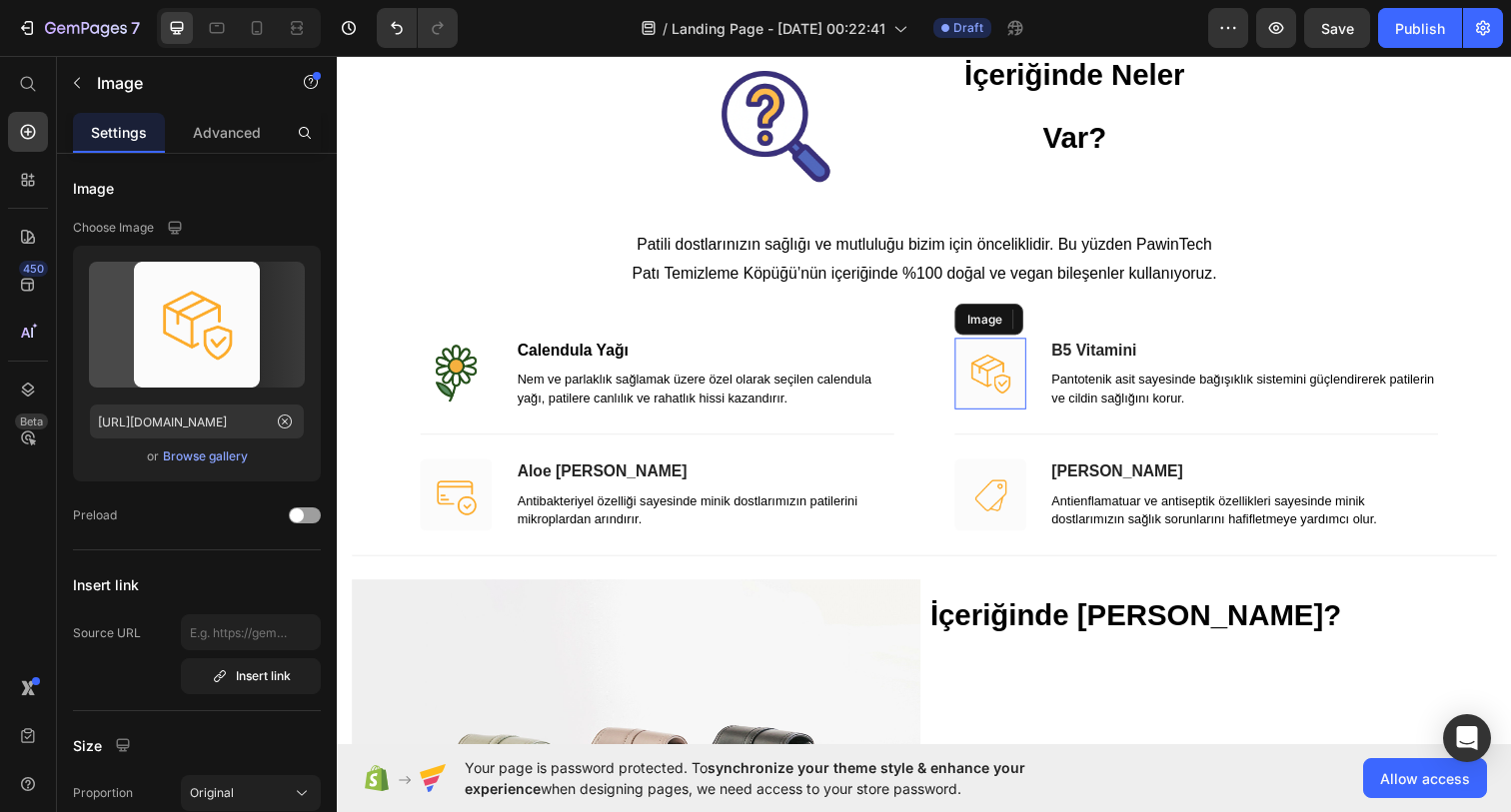 click at bounding box center (1003, 380) 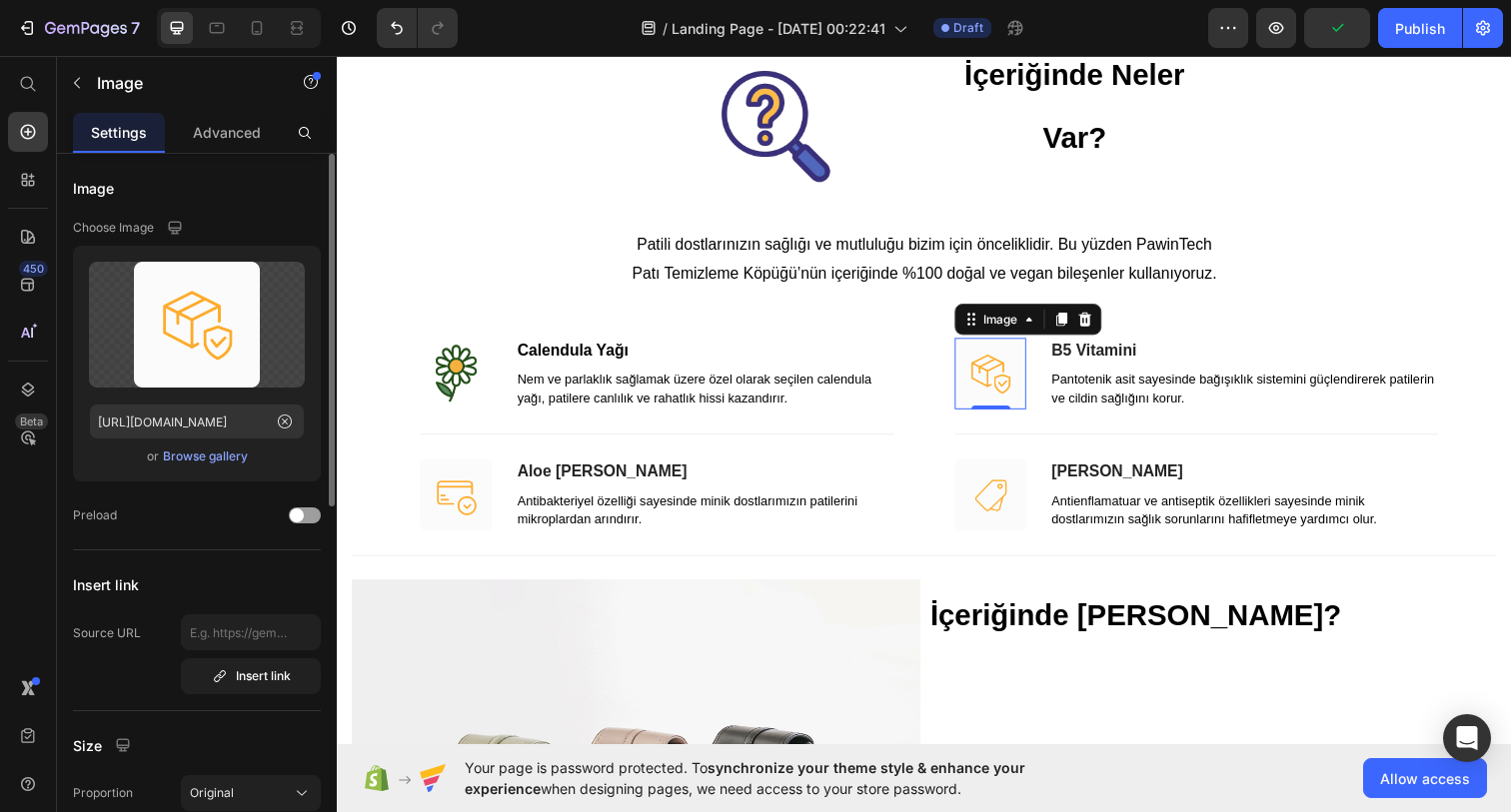click on "Browse gallery" at bounding box center (205, 456) 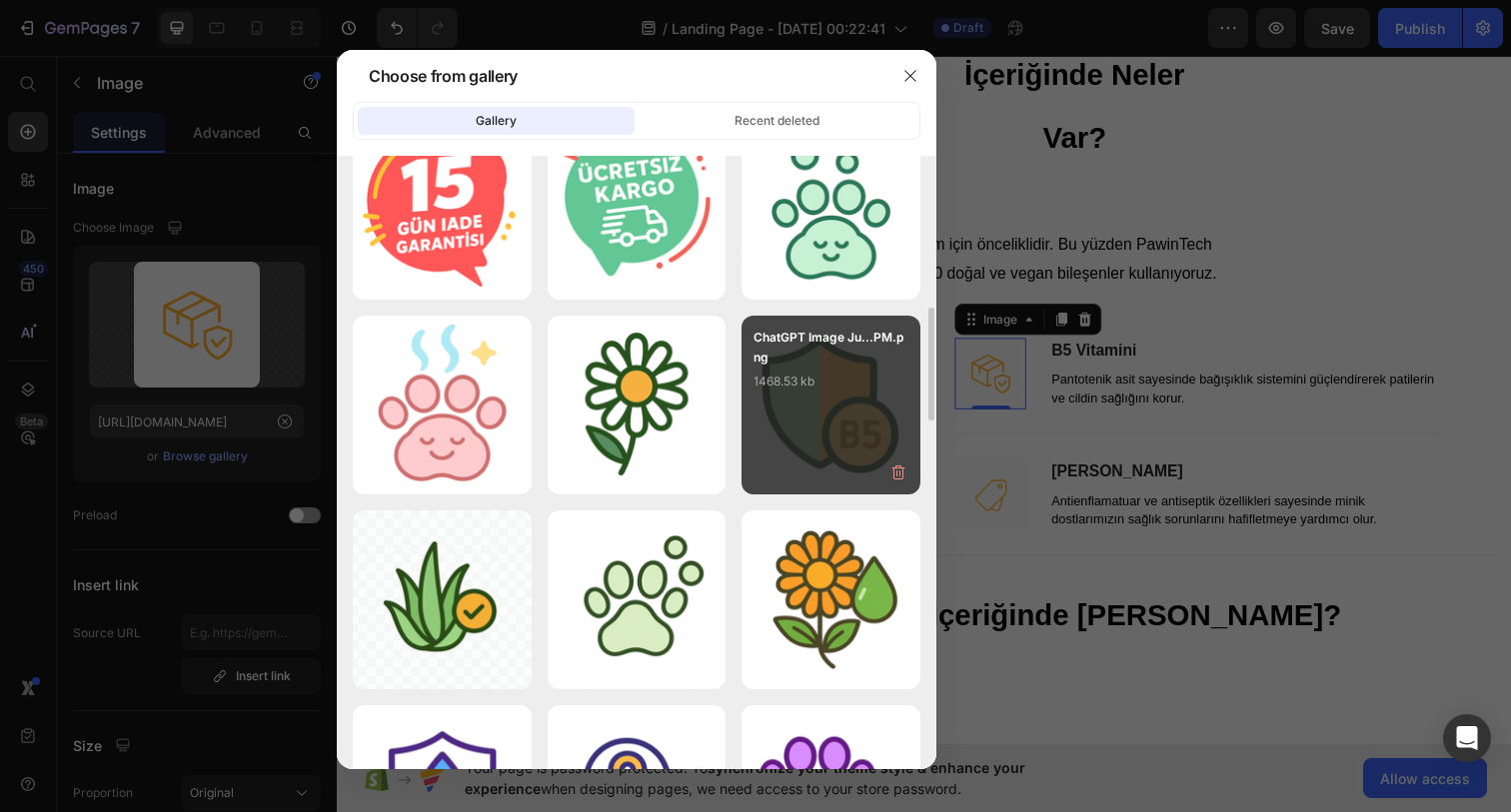 scroll, scrollTop: 827, scrollLeft: 0, axis: vertical 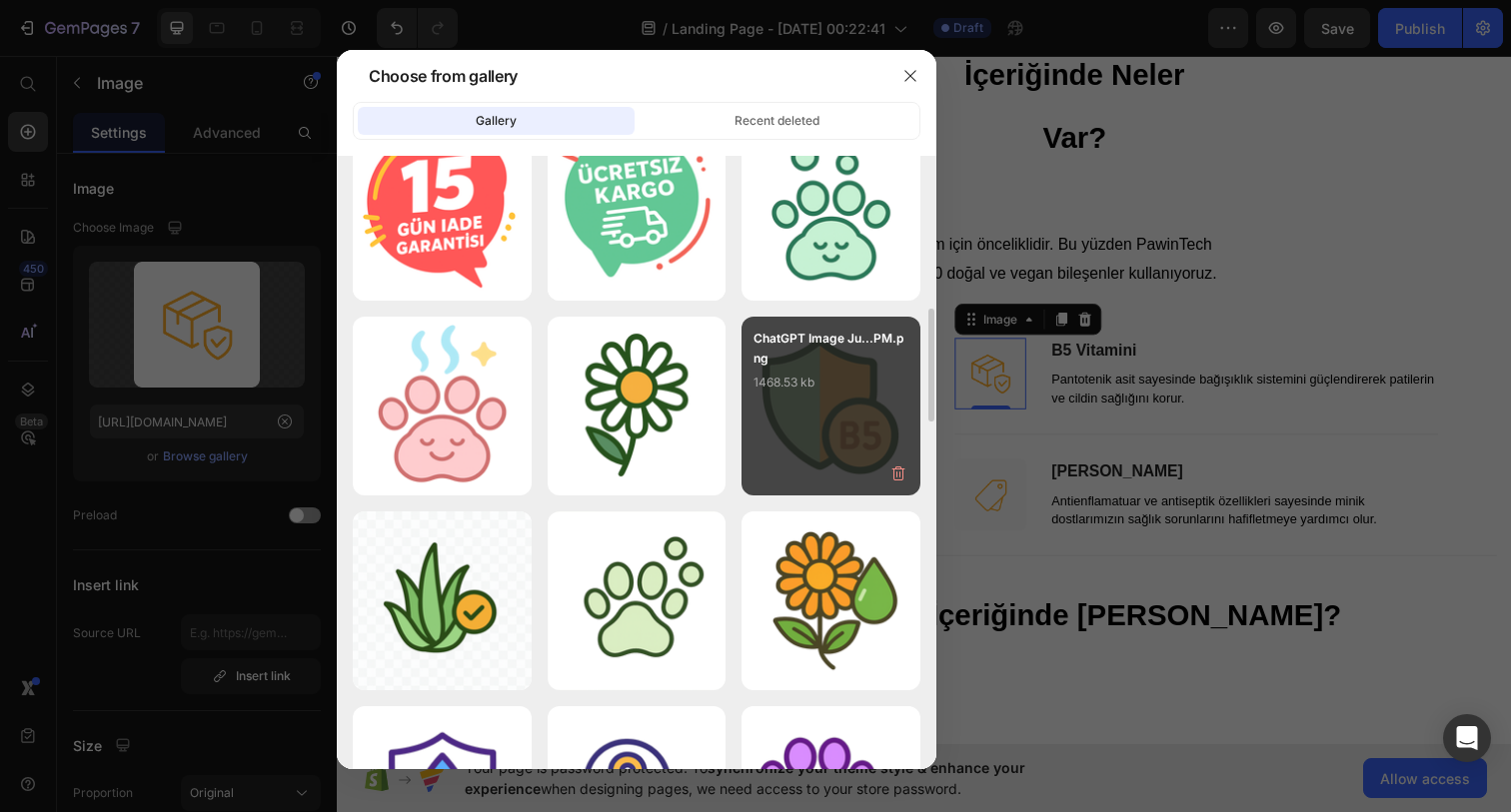click on "ChatGPT Image Ju...PM.png 1468.53 kb" at bounding box center [830, 406] 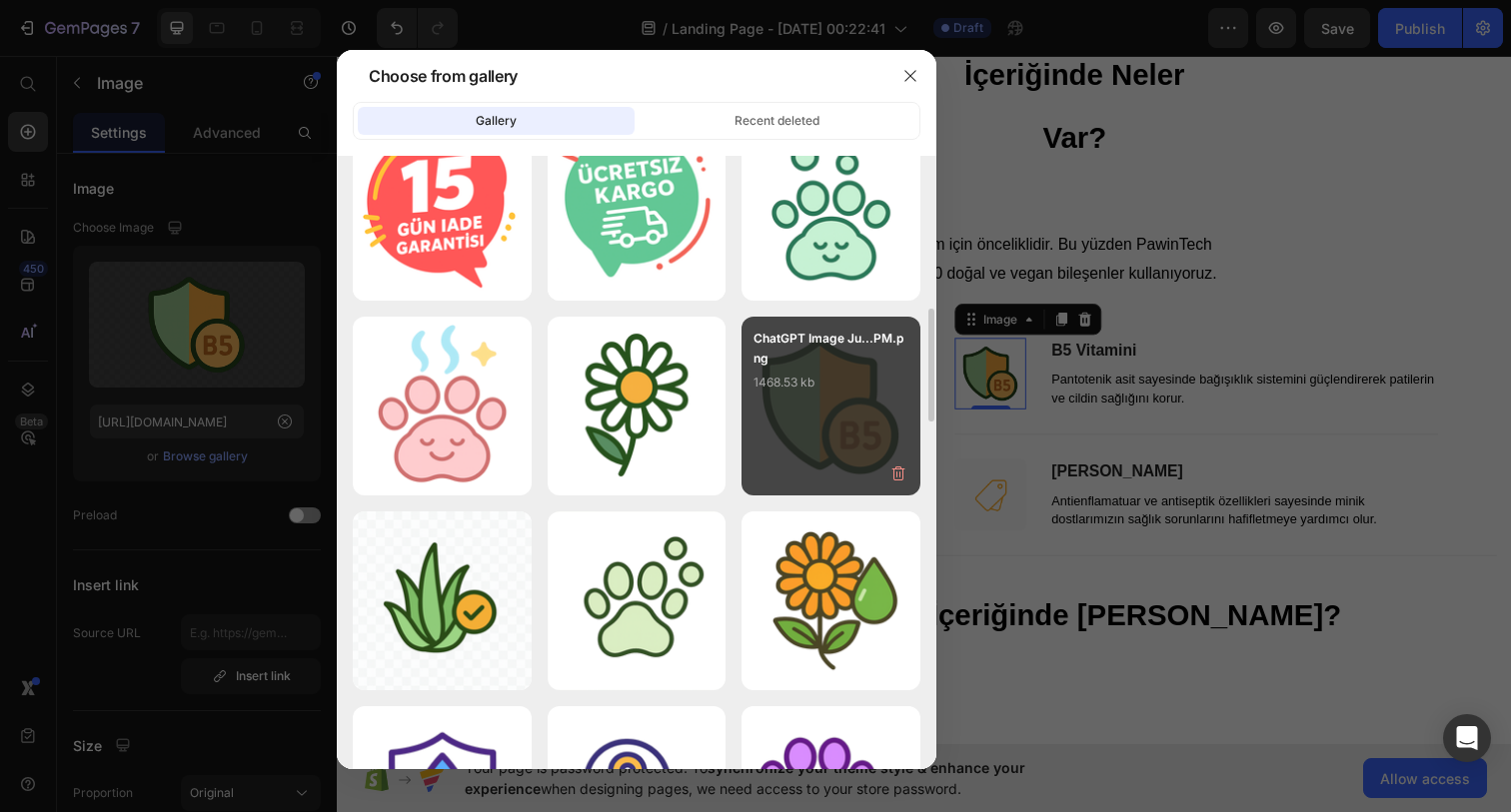 type on "https://cdn.shopify.com/s/files/1/0935/1548/1436/files/gempages_574157111278175280-16abb273-3789-44f5-b8dc-02e41e2df90d.png" 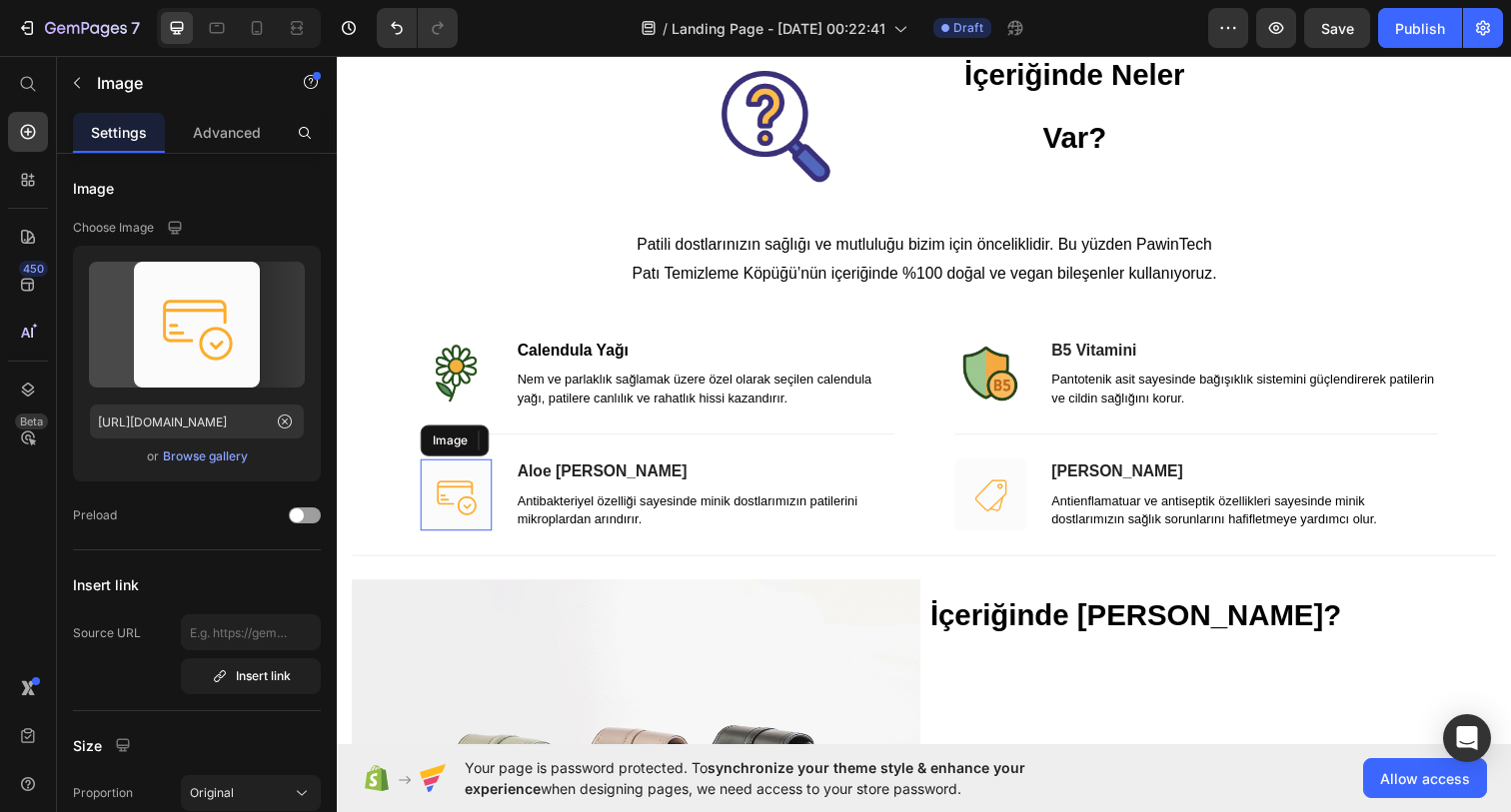 click at bounding box center [458, 503] 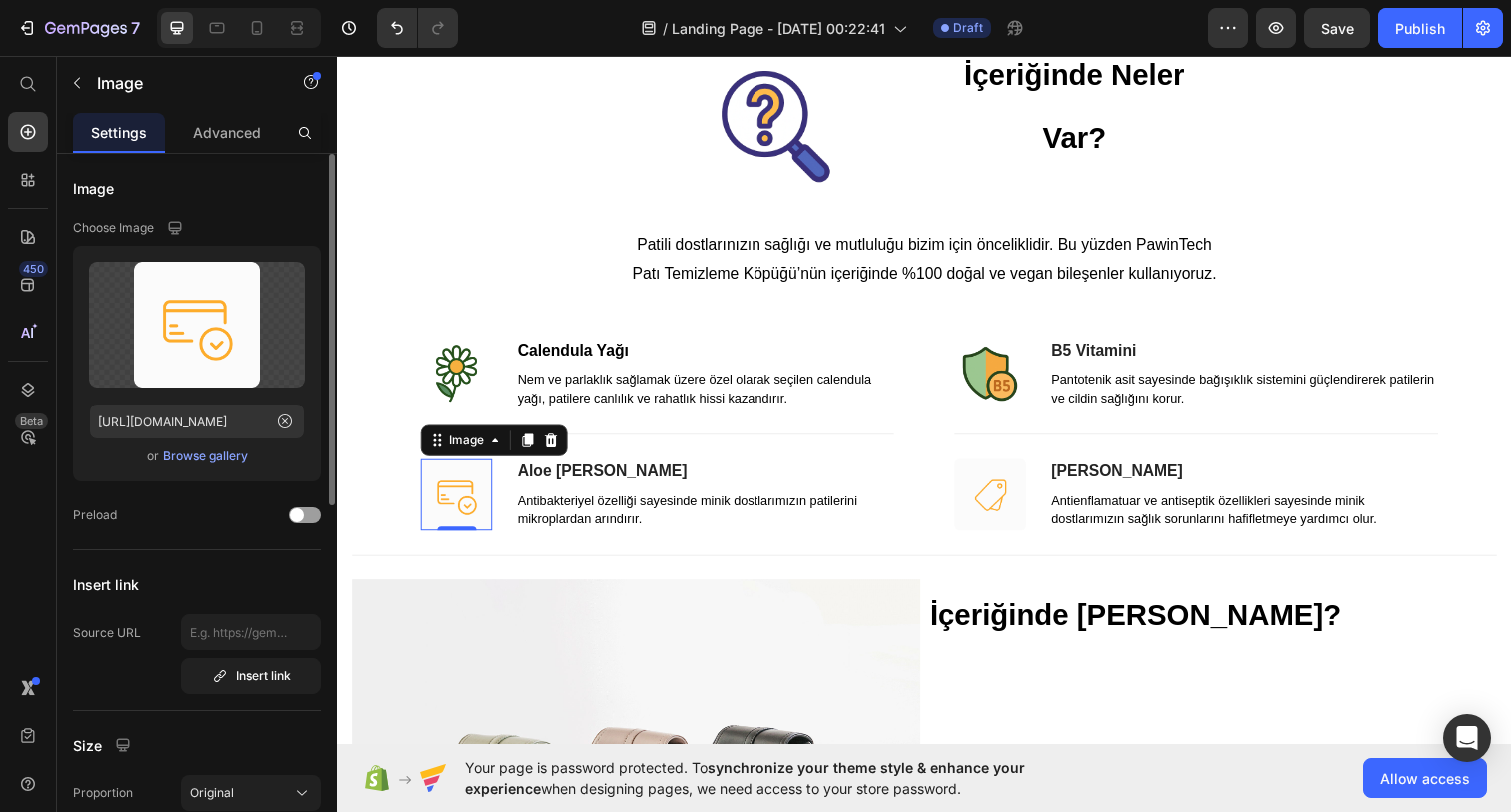 click on "Browse gallery" at bounding box center (205, 456) 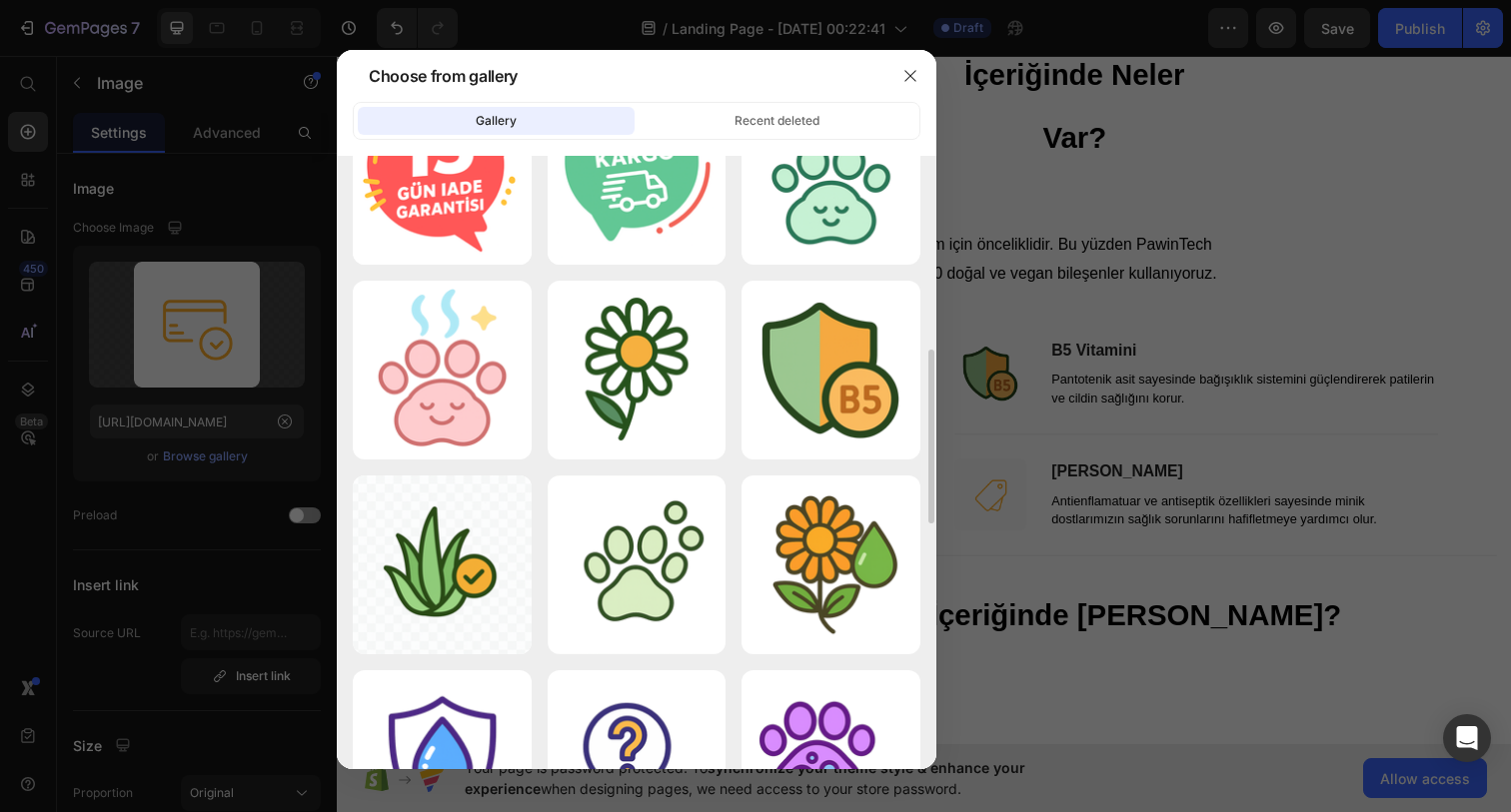 scroll, scrollTop: 864, scrollLeft: 0, axis: vertical 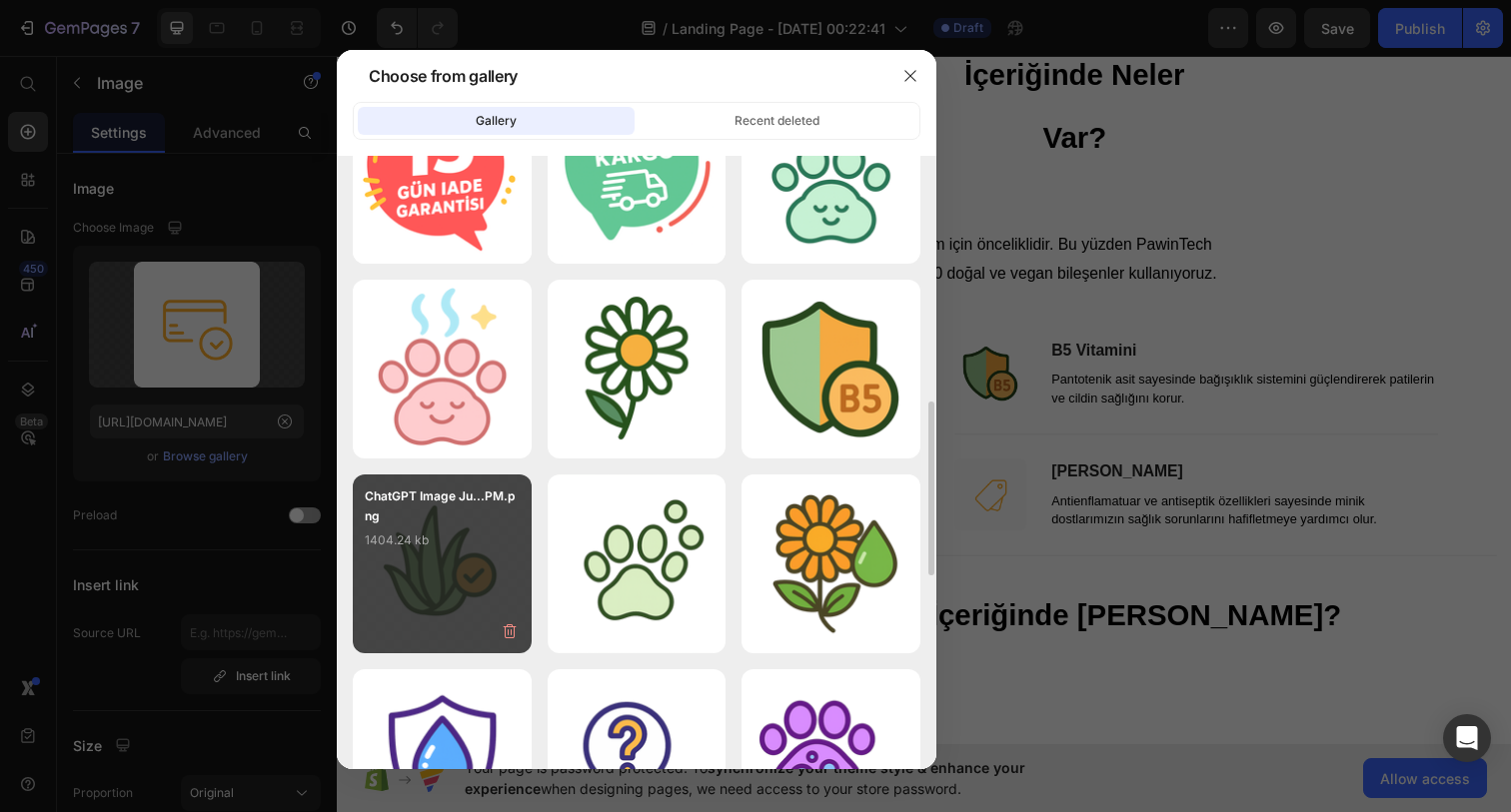 click on "ChatGPT Image Ju...PM.png" at bounding box center (442, 506) 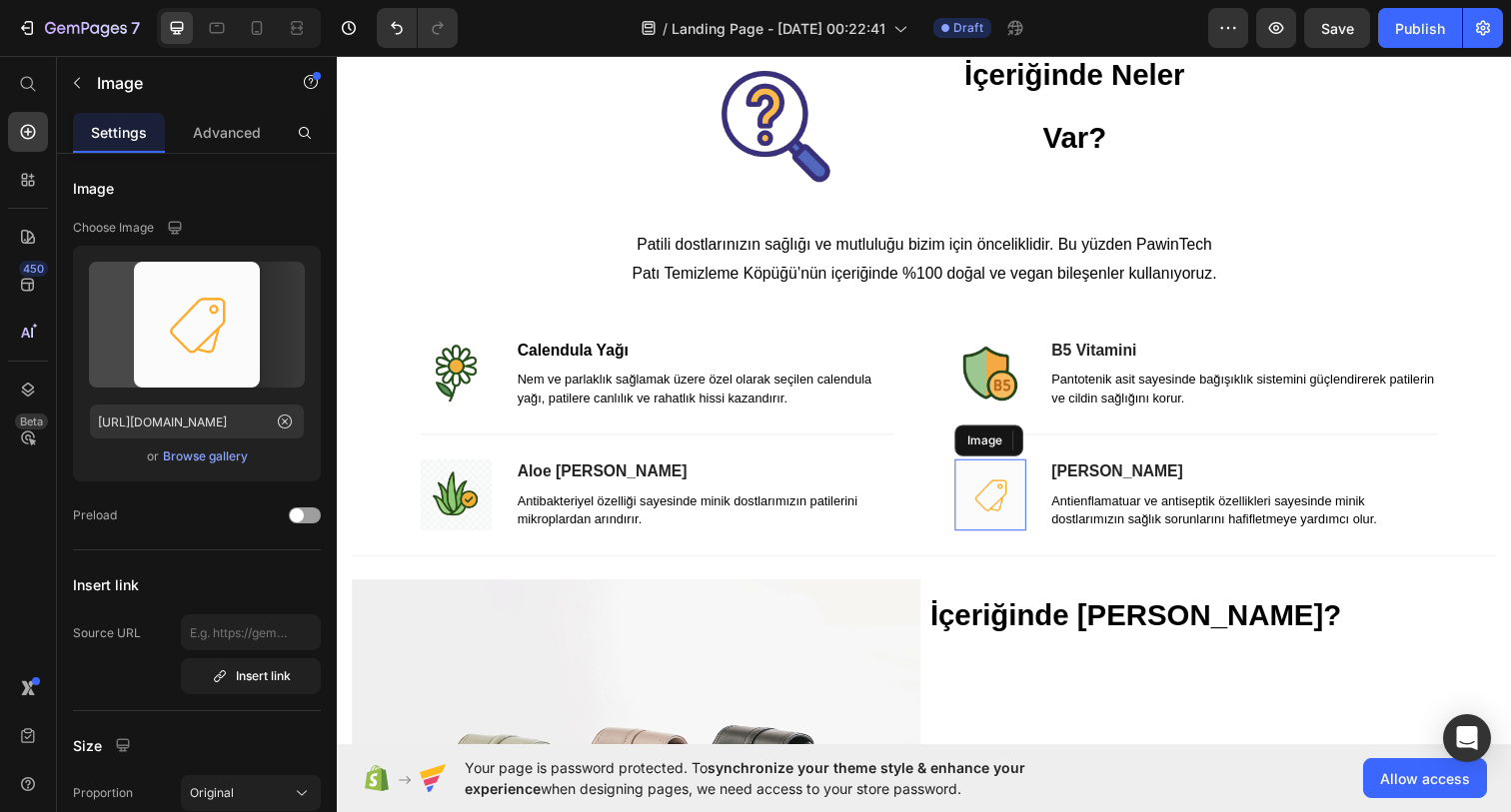 click at bounding box center (1003, 503) 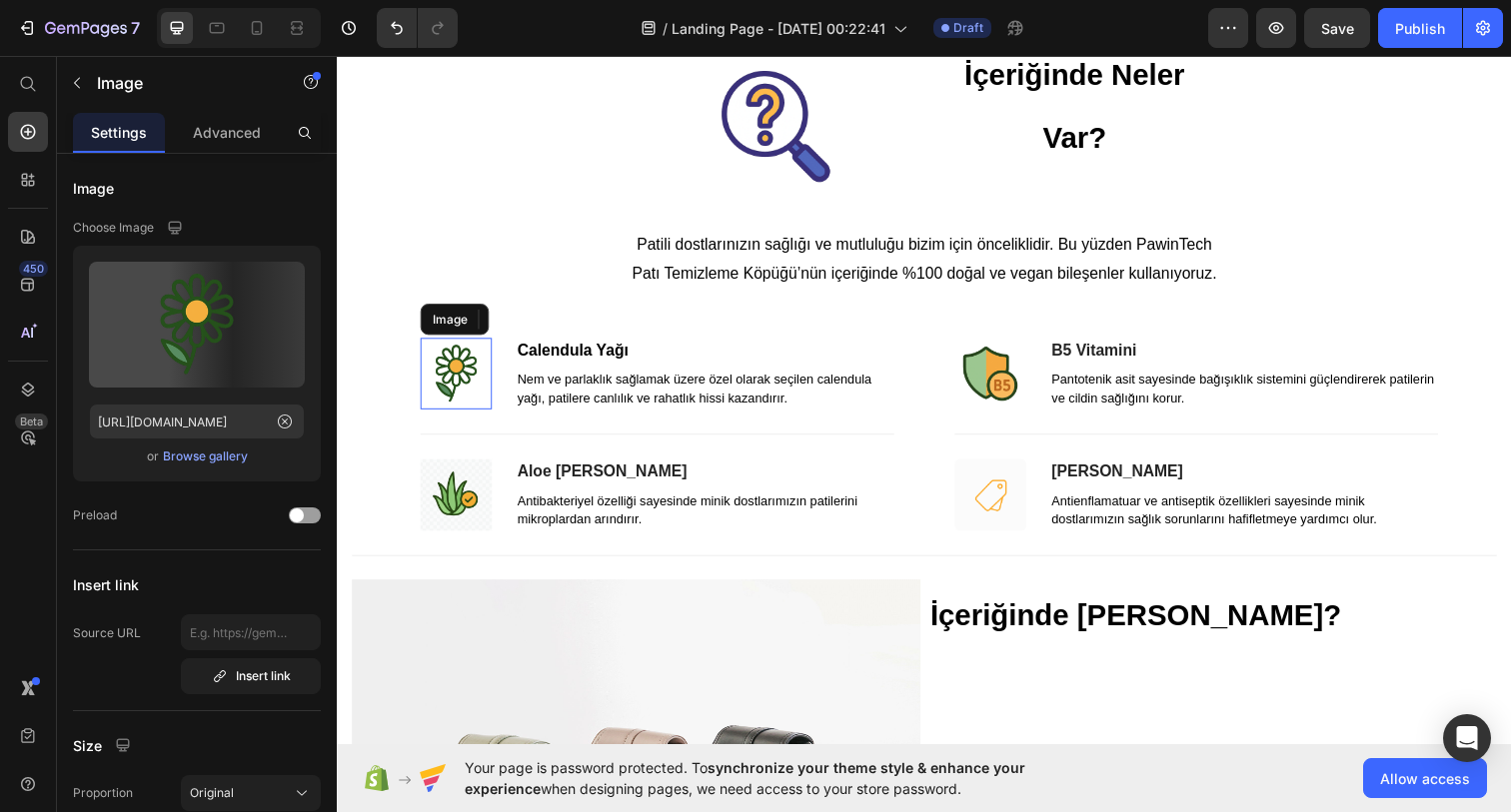 click at bounding box center [458, 380] 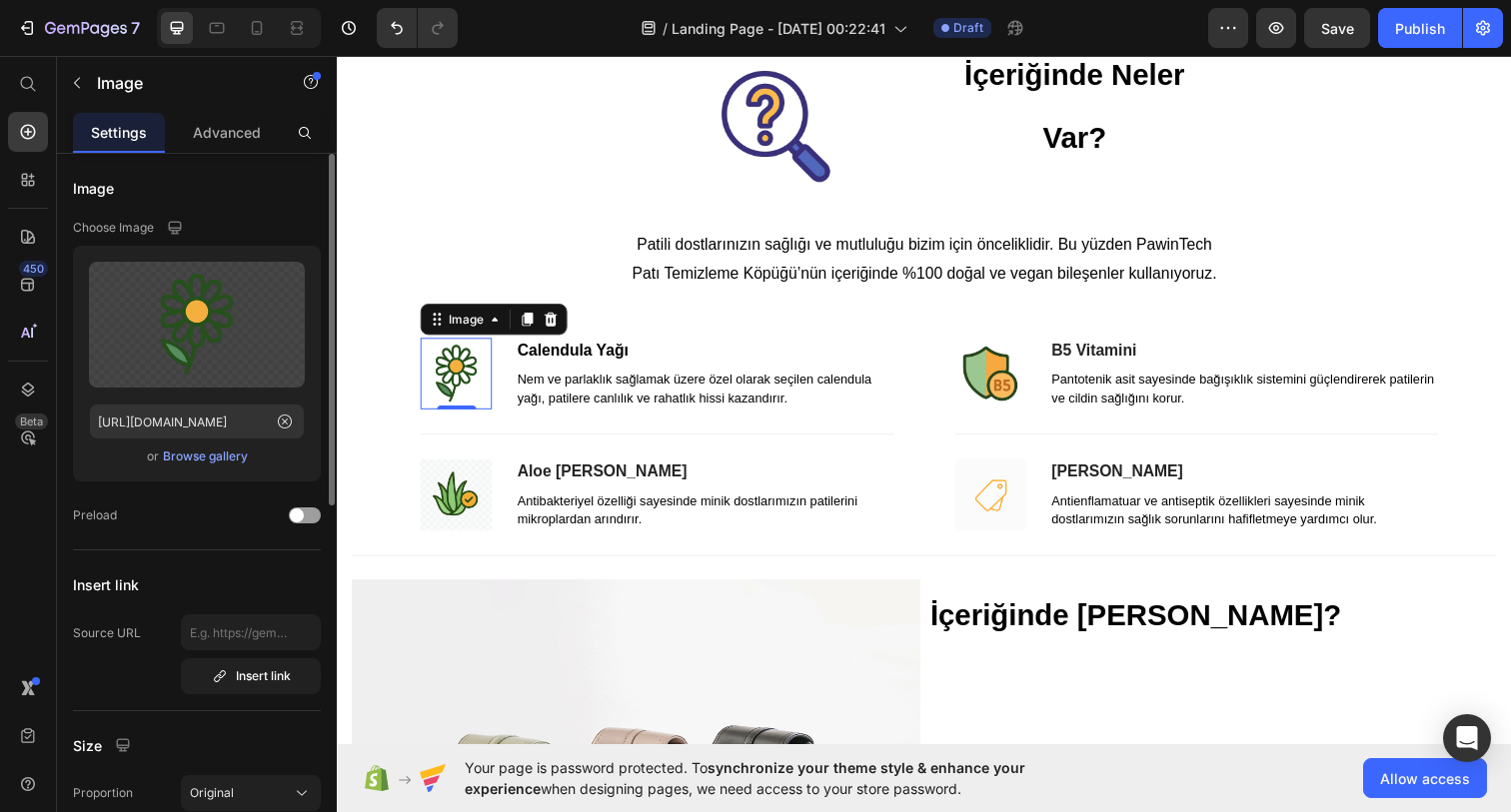 click on "Upload Image https://cdn.shopify.com/s/files/1/0935/1548/1436/files/gempages_574157111278175280-6e153eb6-34c7-4806-be30-71e3f9669c9b.png  or   Browse gallery" 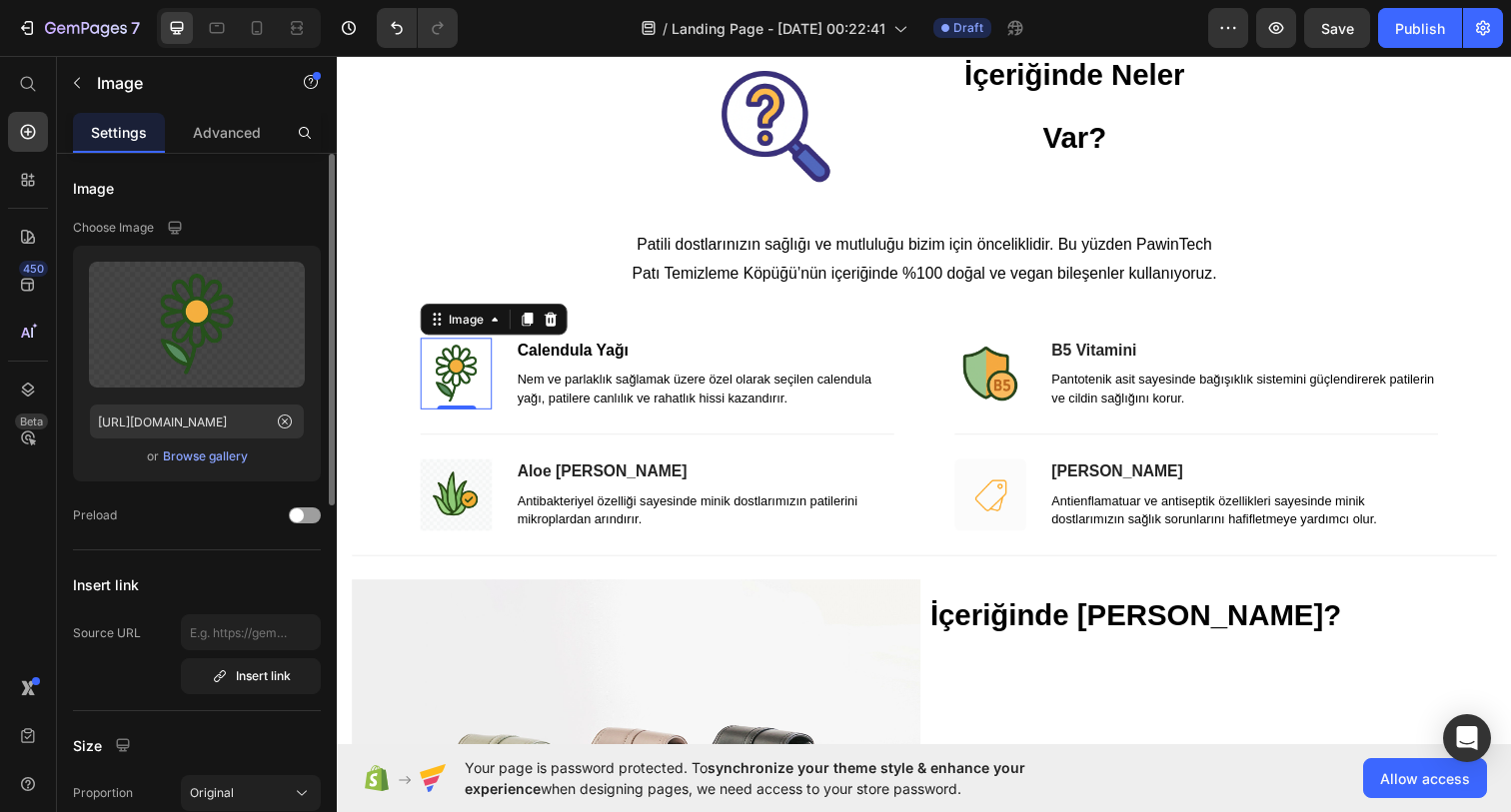 click on "Browse gallery" at bounding box center [205, 456] 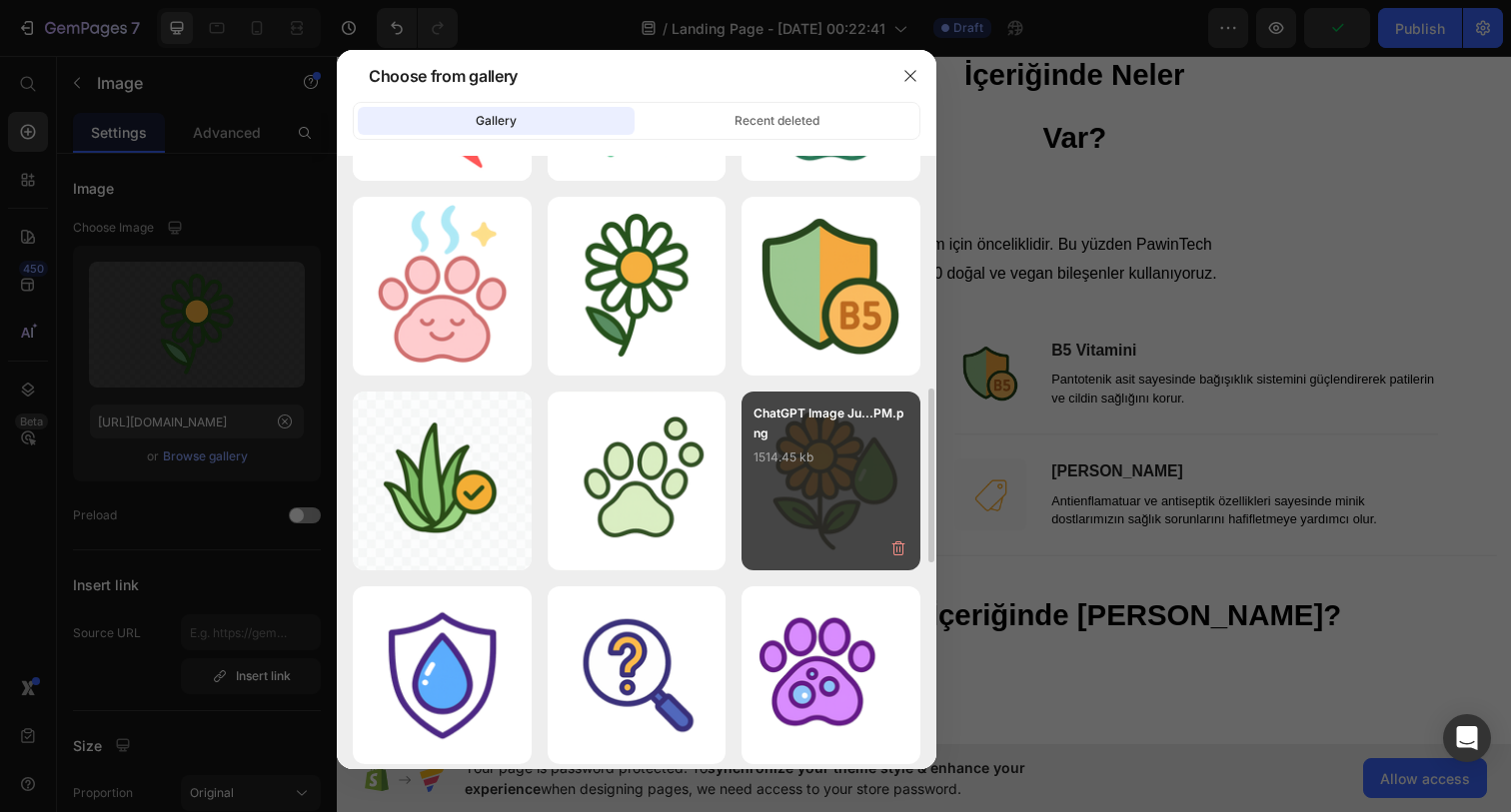 click on "ChatGPT Image Ju...PM.png 1514.45 kb" at bounding box center [830, 480] 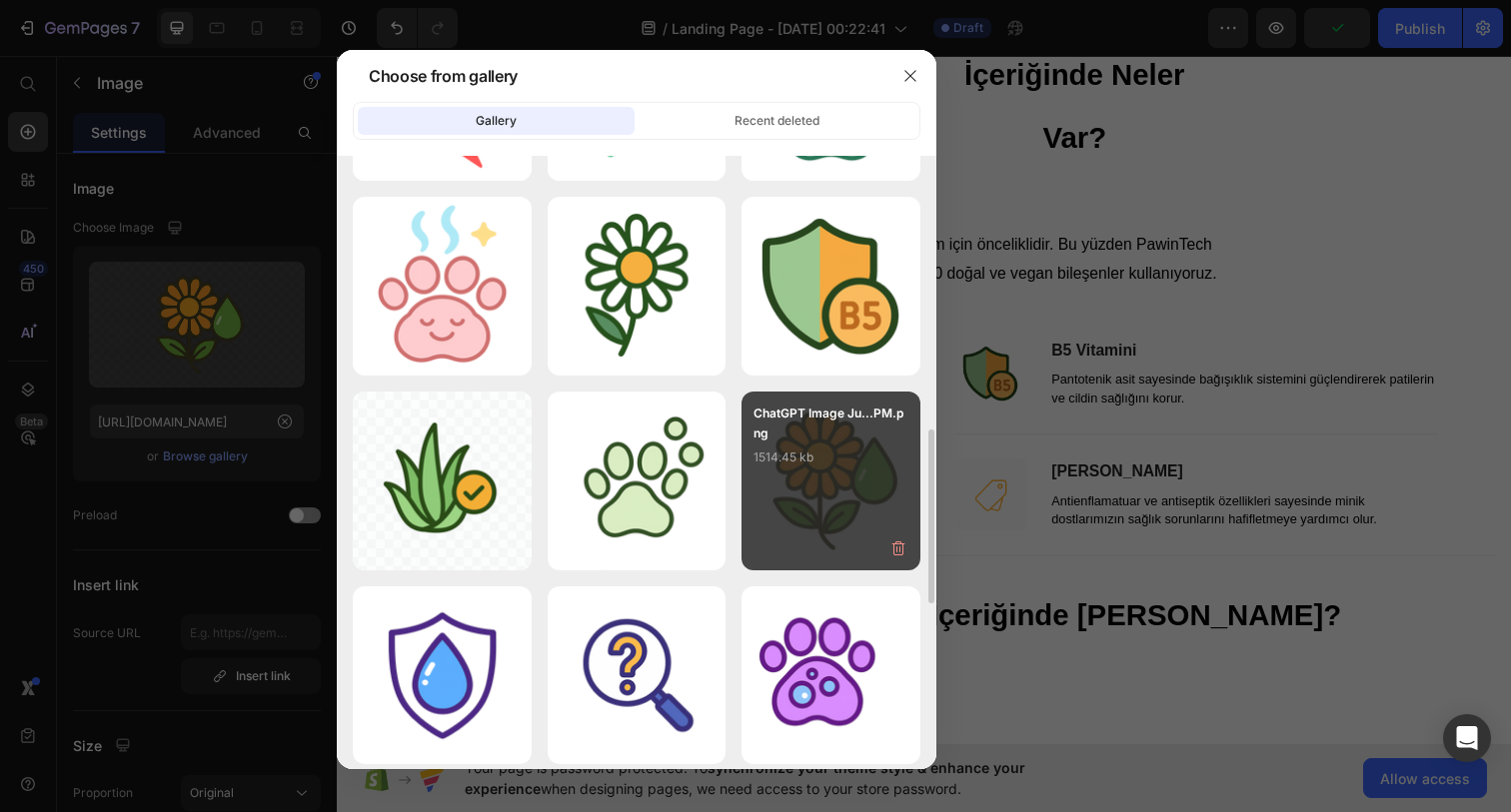 type on "https://cdn.shopify.com/s/files/1/0935/1548/1436/files/gempages_574157111278175280-0d730dac-5293-433b-859c-708579cedab7.png" 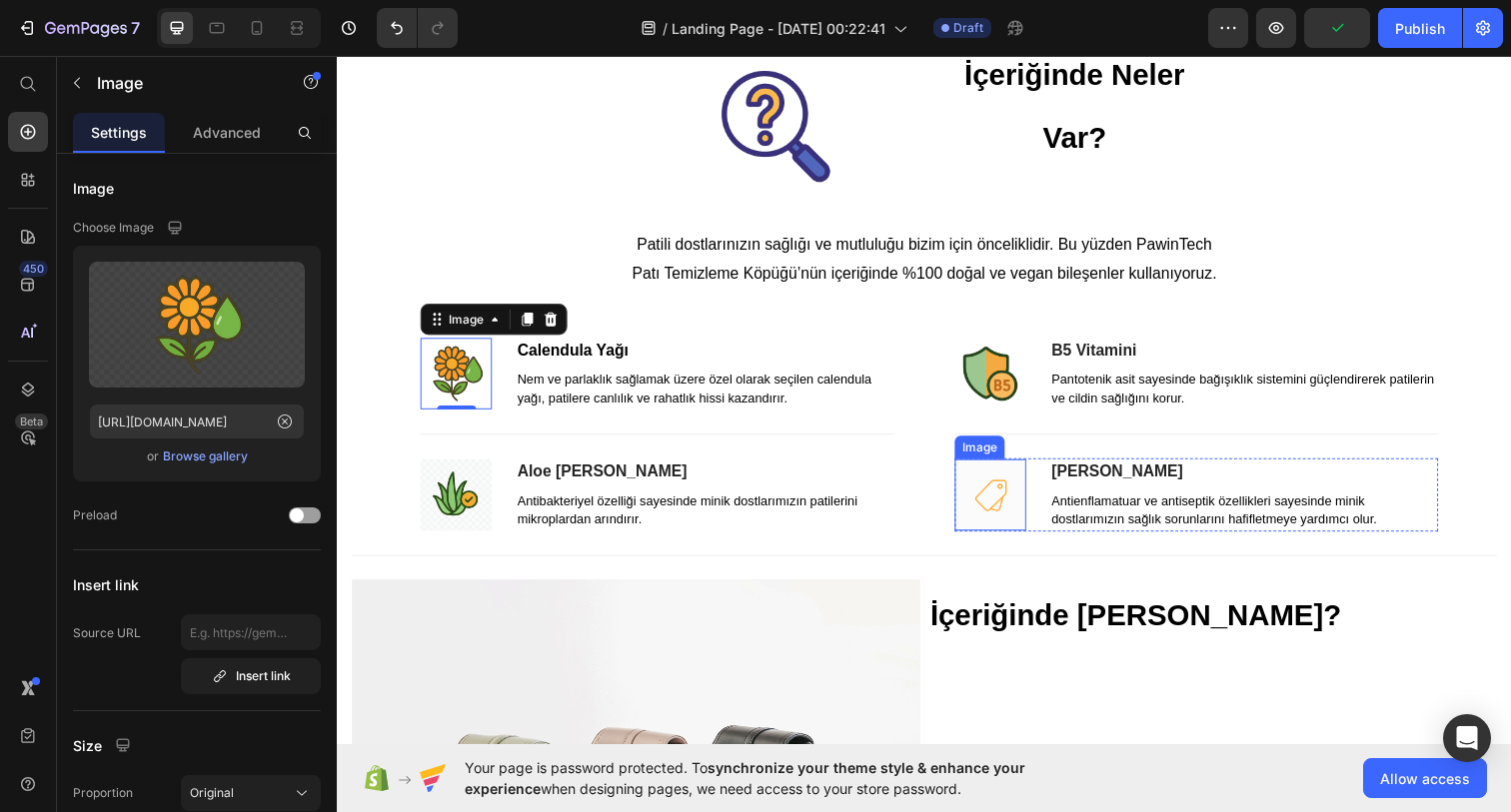 click at bounding box center [1003, 503] 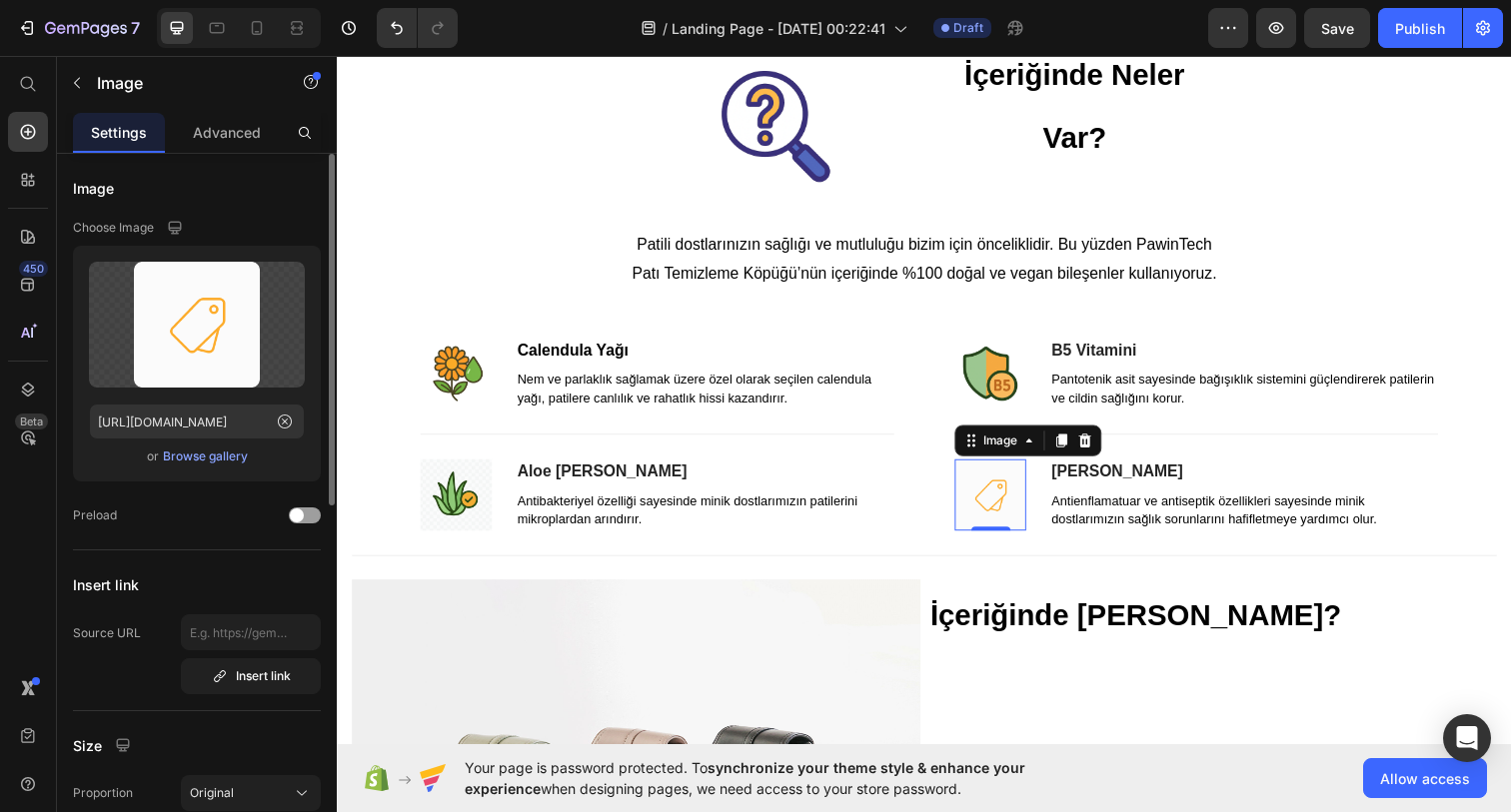 click on "Browse gallery" at bounding box center [205, 456] 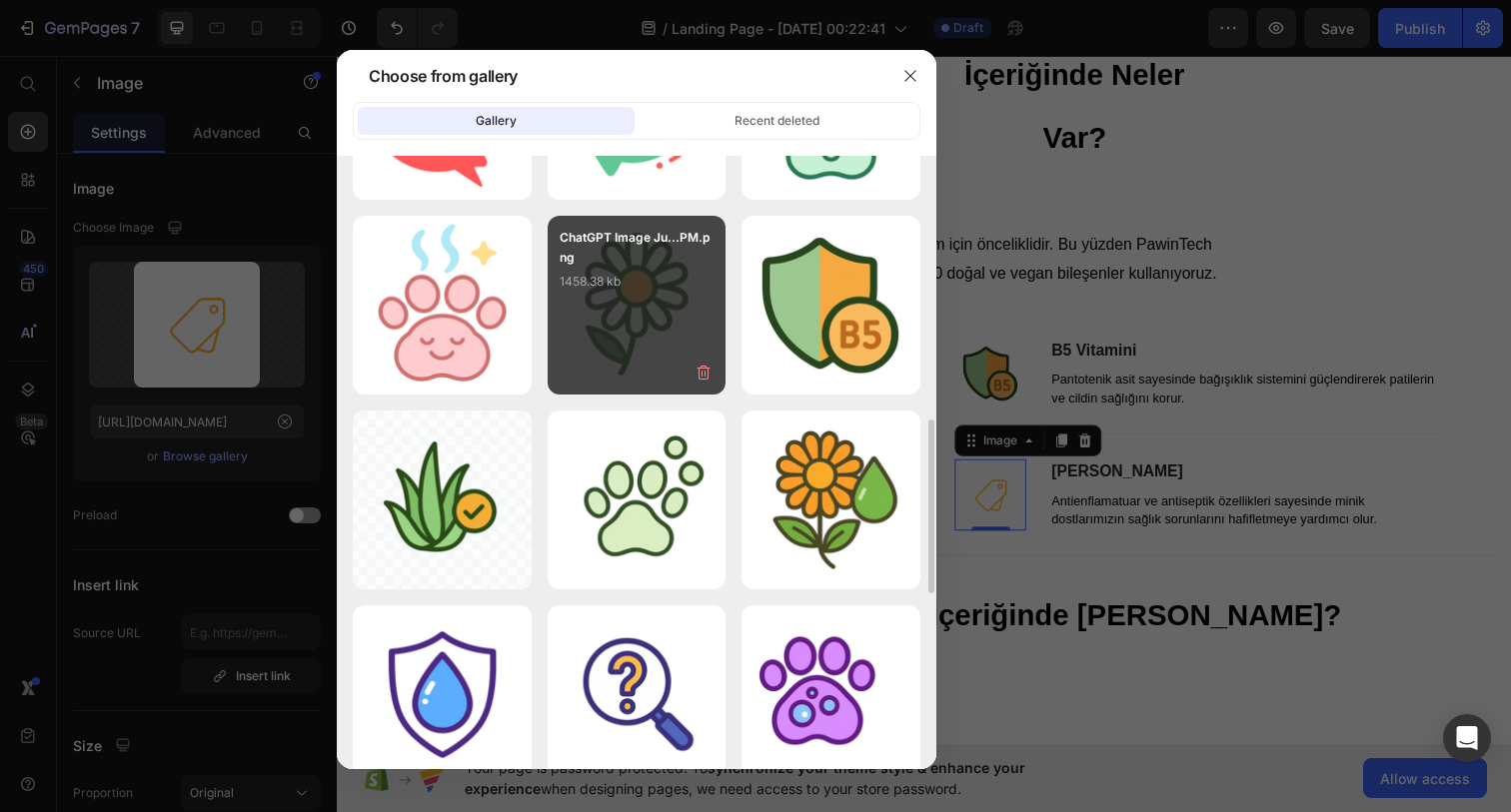 scroll, scrollTop: 926, scrollLeft: 0, axis: vertical 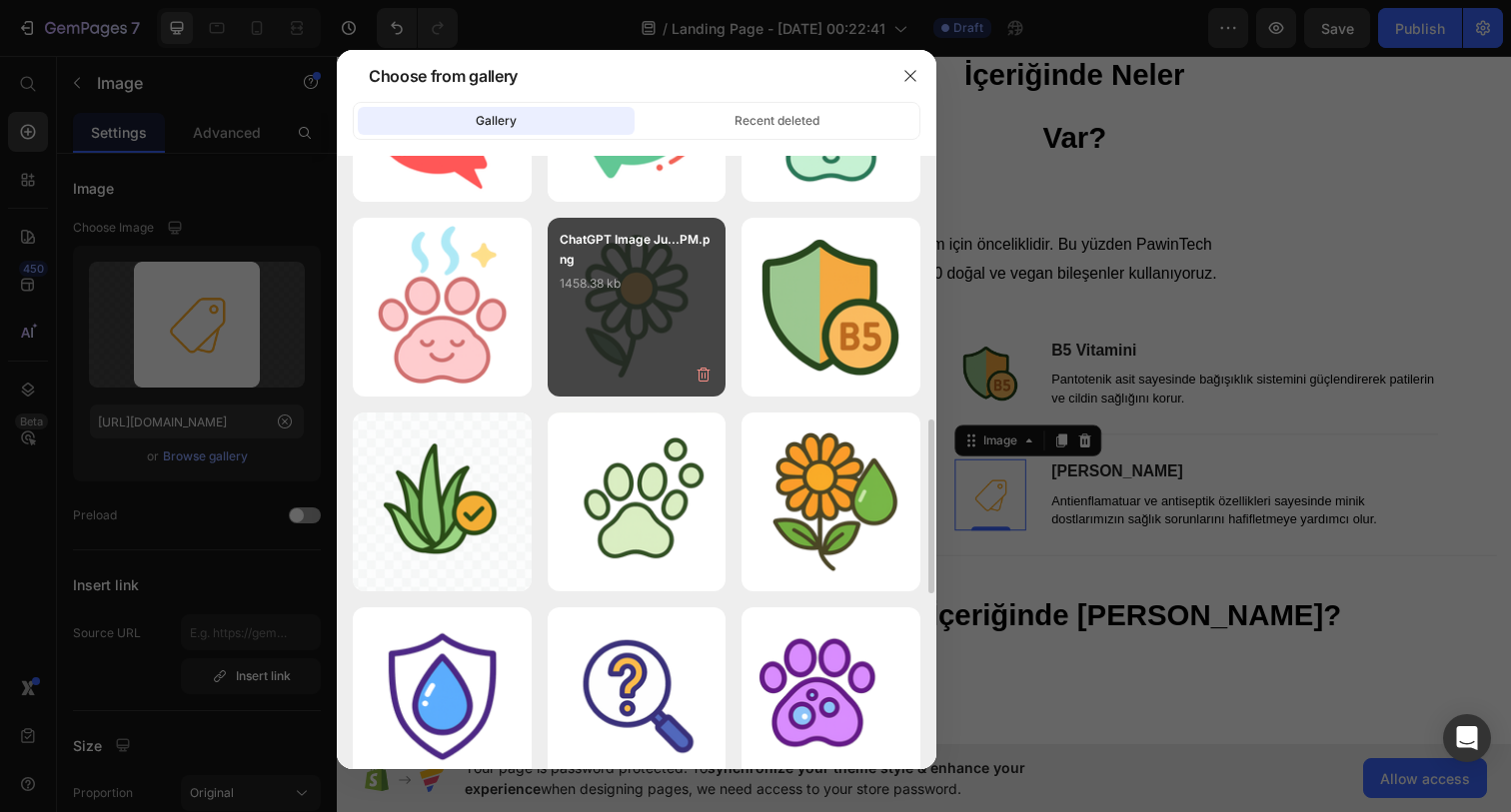 click on "ChatGPT Image Ju...PM.png 1458.38 kb" at bounding box center (637, 307) 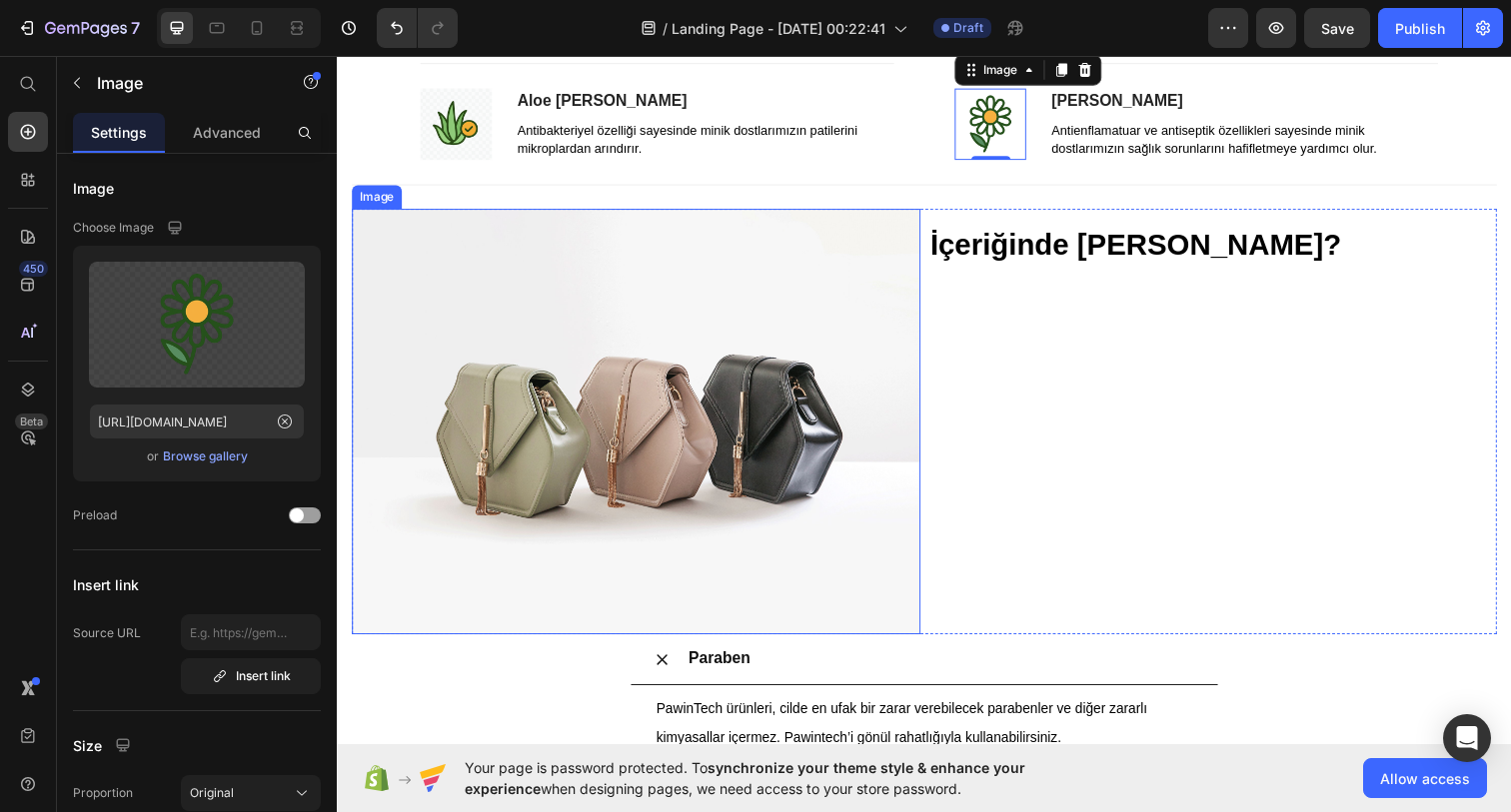 scroll, scrollTop: 2901, scrollLeft: 0, axis: vertical 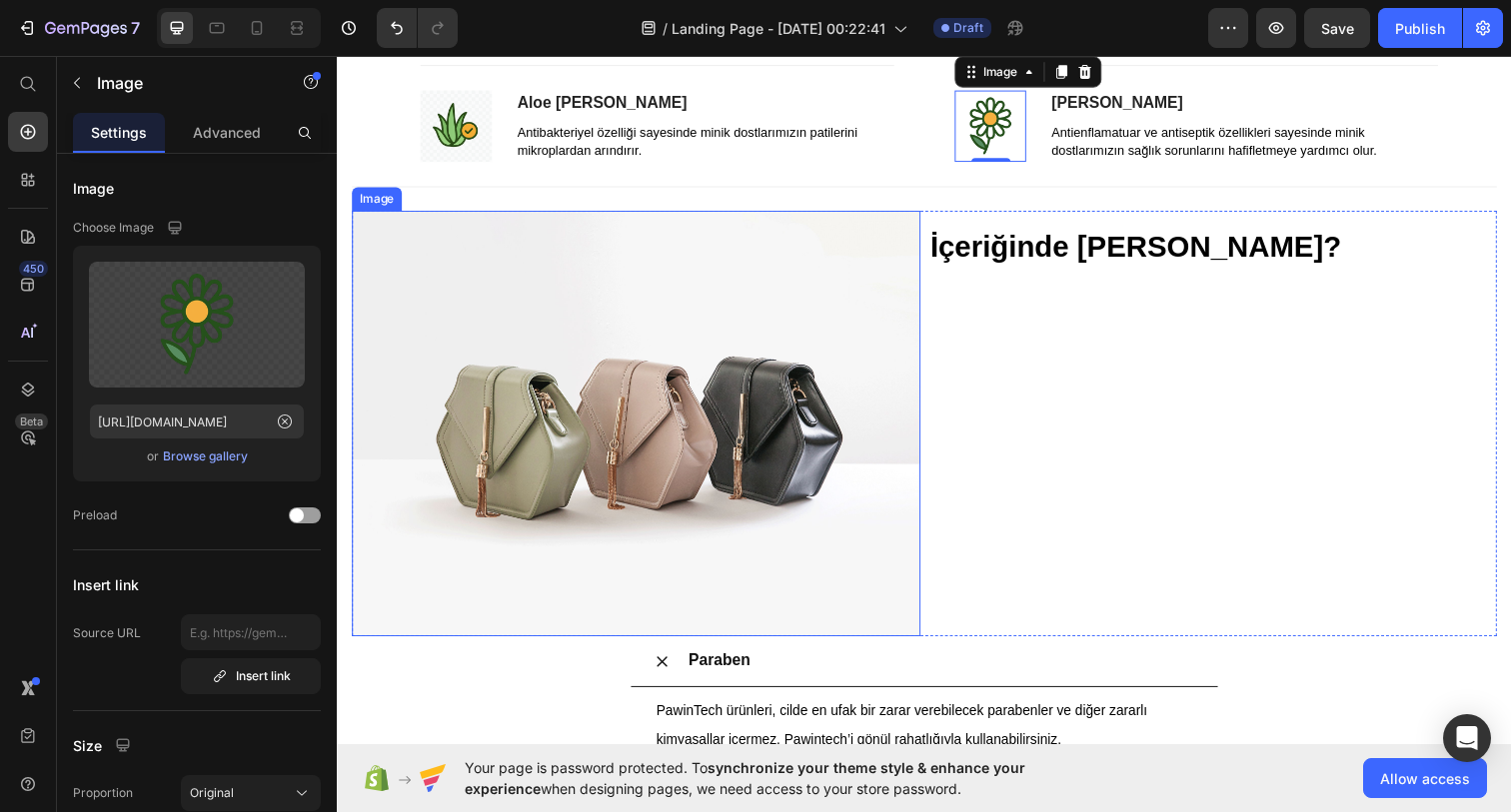 click at bounding box center (642, 431) 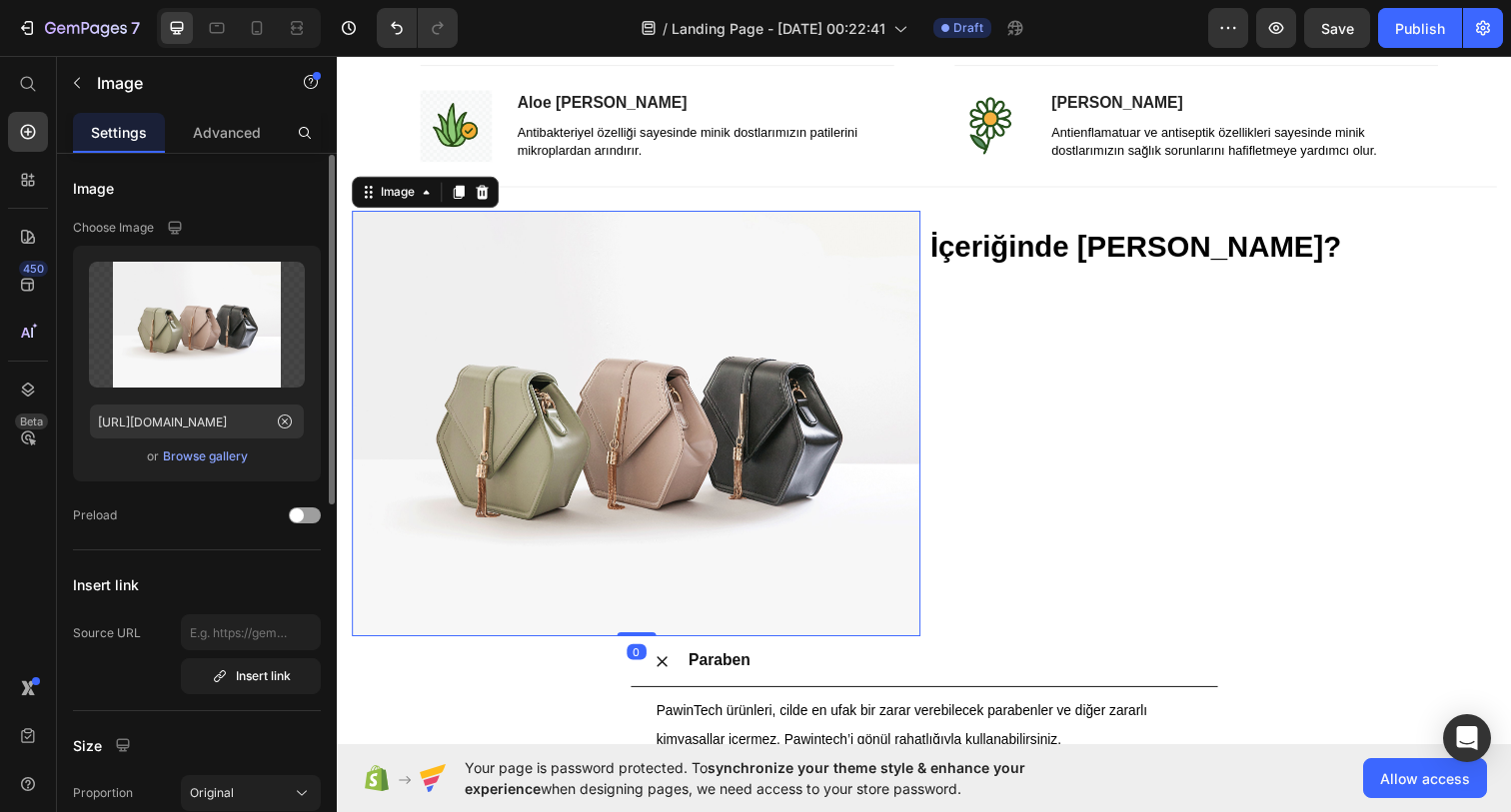 scroll, scrollTop: 36, scrollLeft: 0, axis: vertical 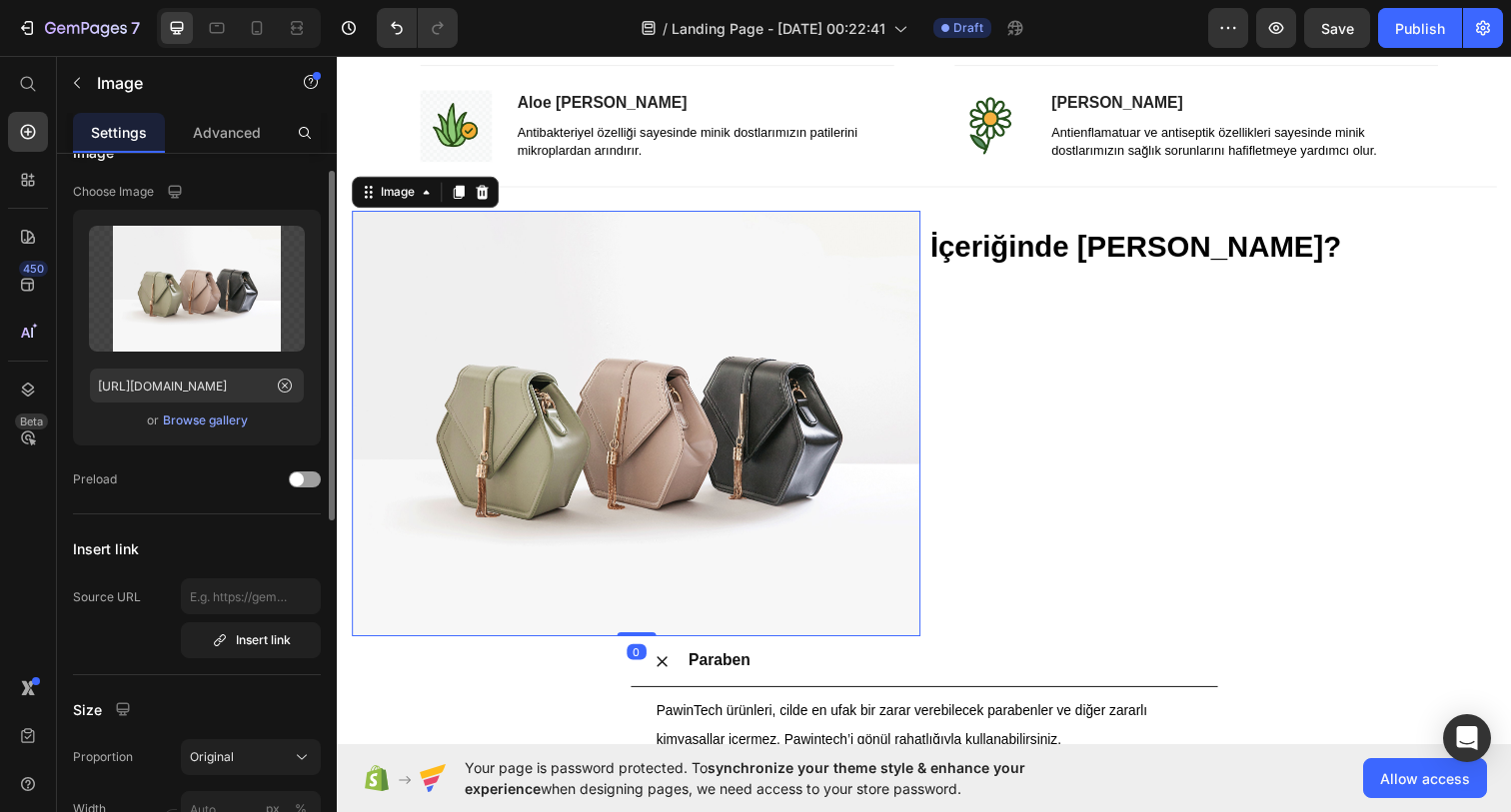 click on "Browse gallery" at bounding box center [205, 420] 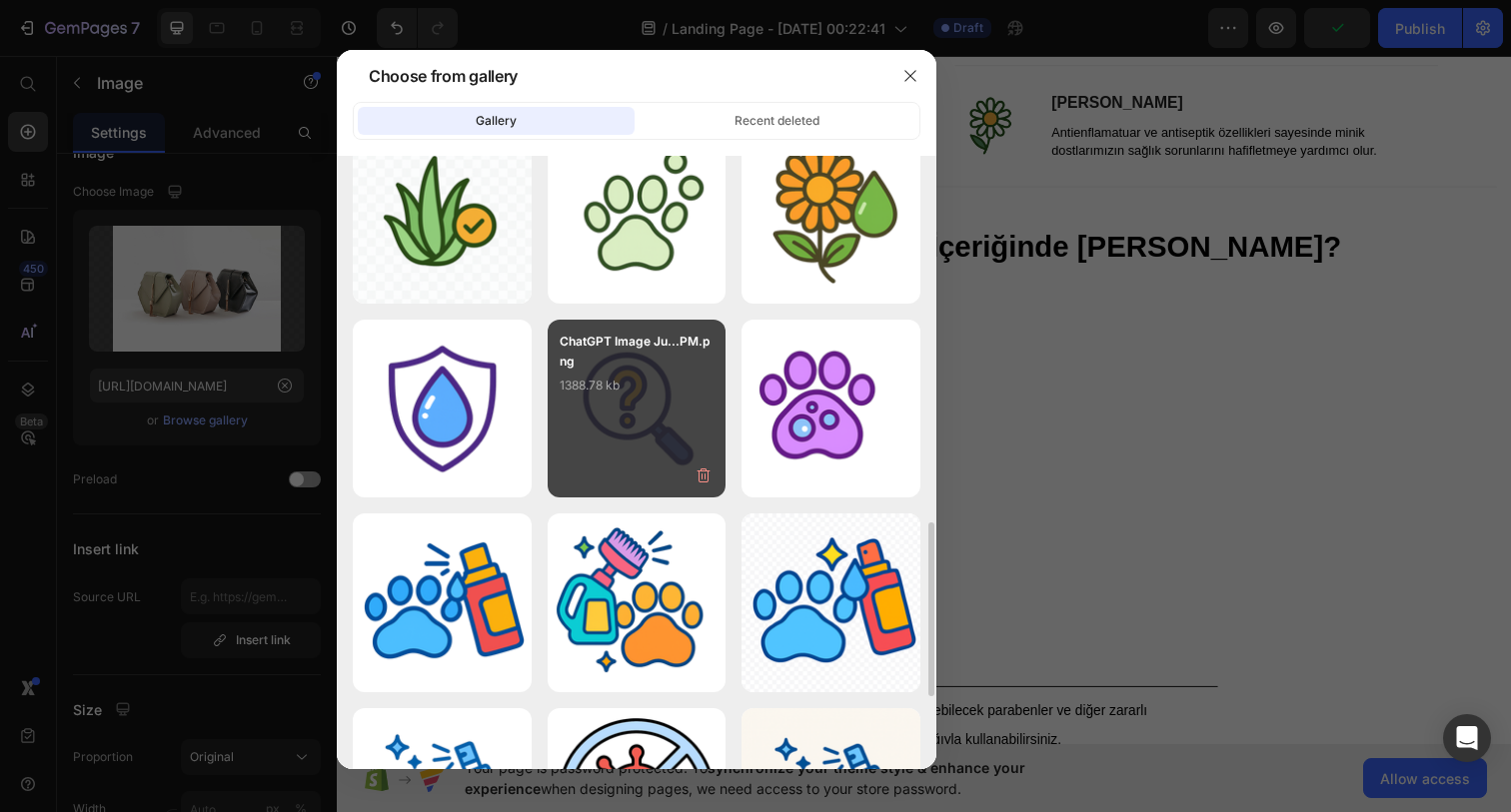 scroll, scrollTop: 1229, scrollLeft: 0, axis: vertical 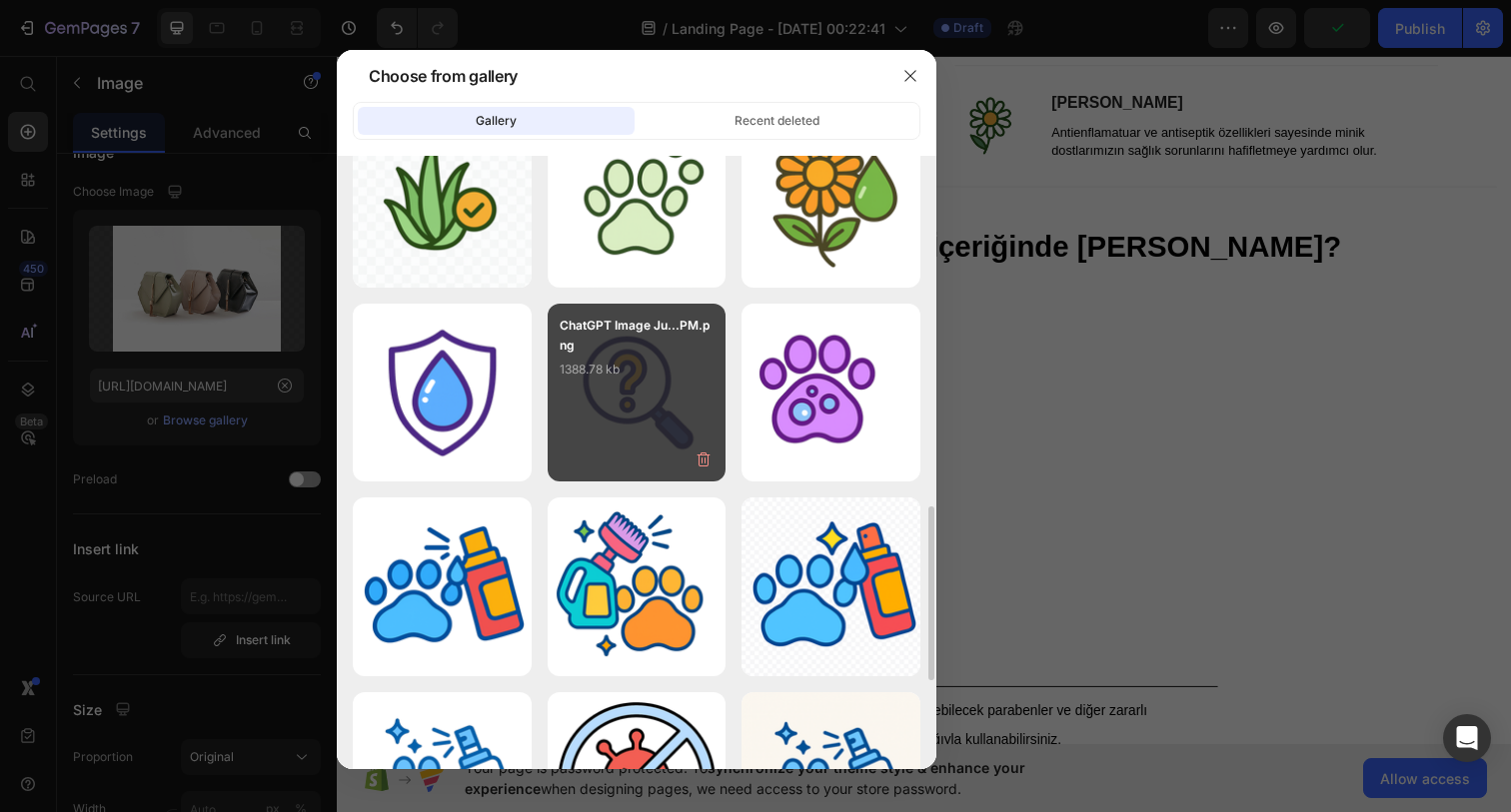 click on "1388.78 kb" at bounding box center [637, 370] 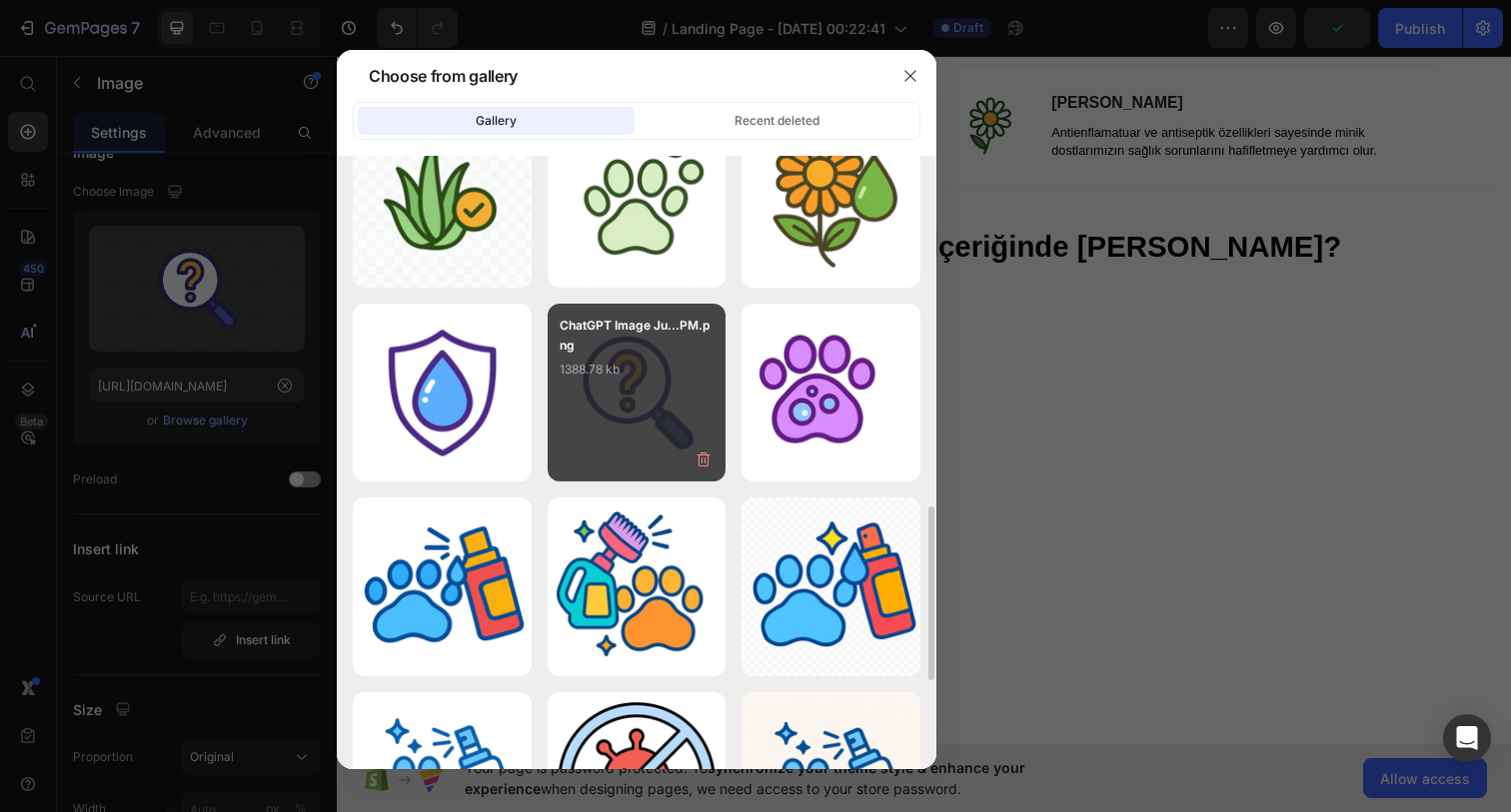 type on "https://cdn.shopify.com/s/files/1/0935/1548/1436/files/gempages_574157111278175280-63d0e95c-fa07-4075-b730-36e5f348718c.png" 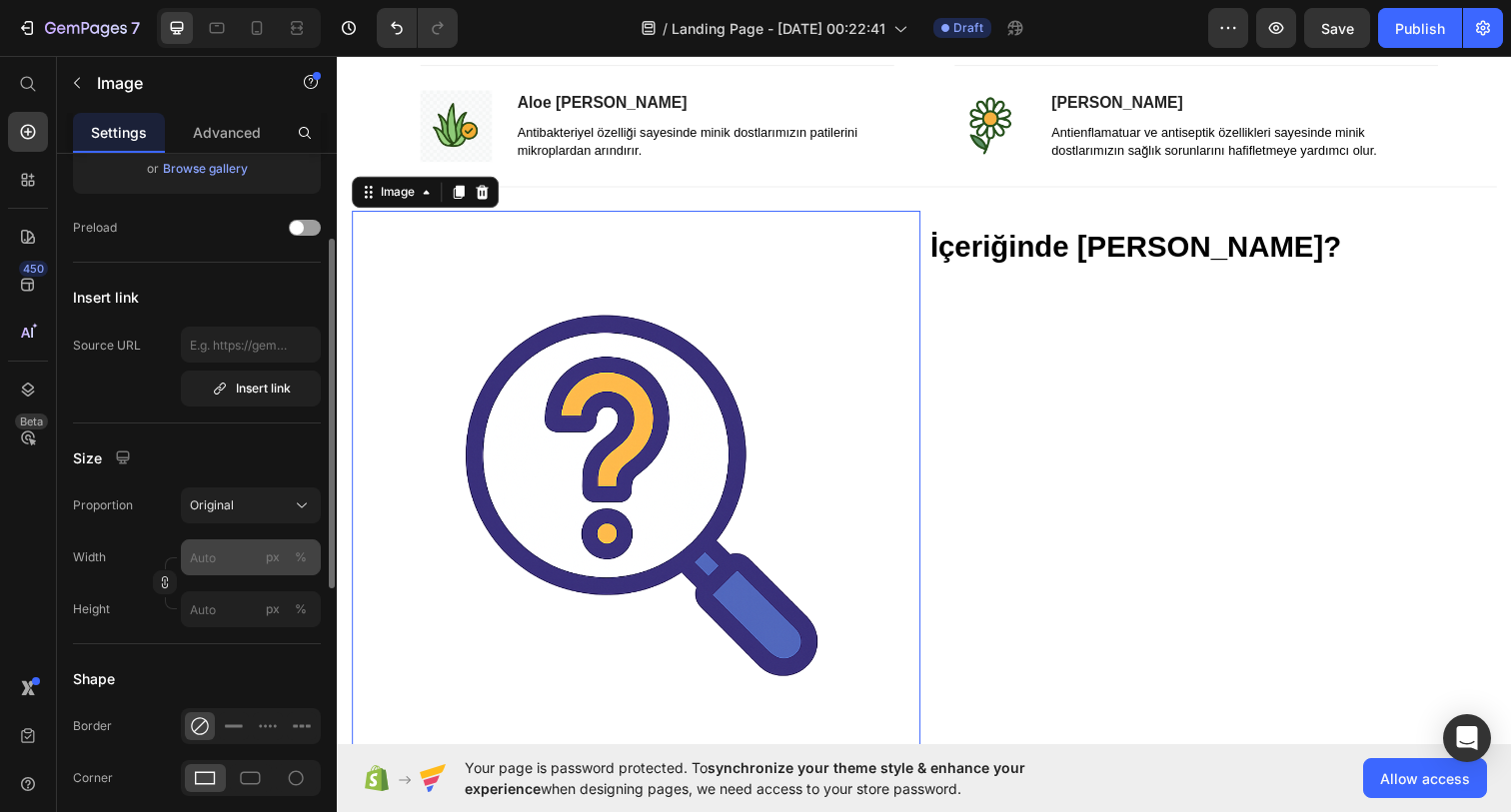 scroll, scrollTop: 303, scrollLeft: 0, axis: vertical 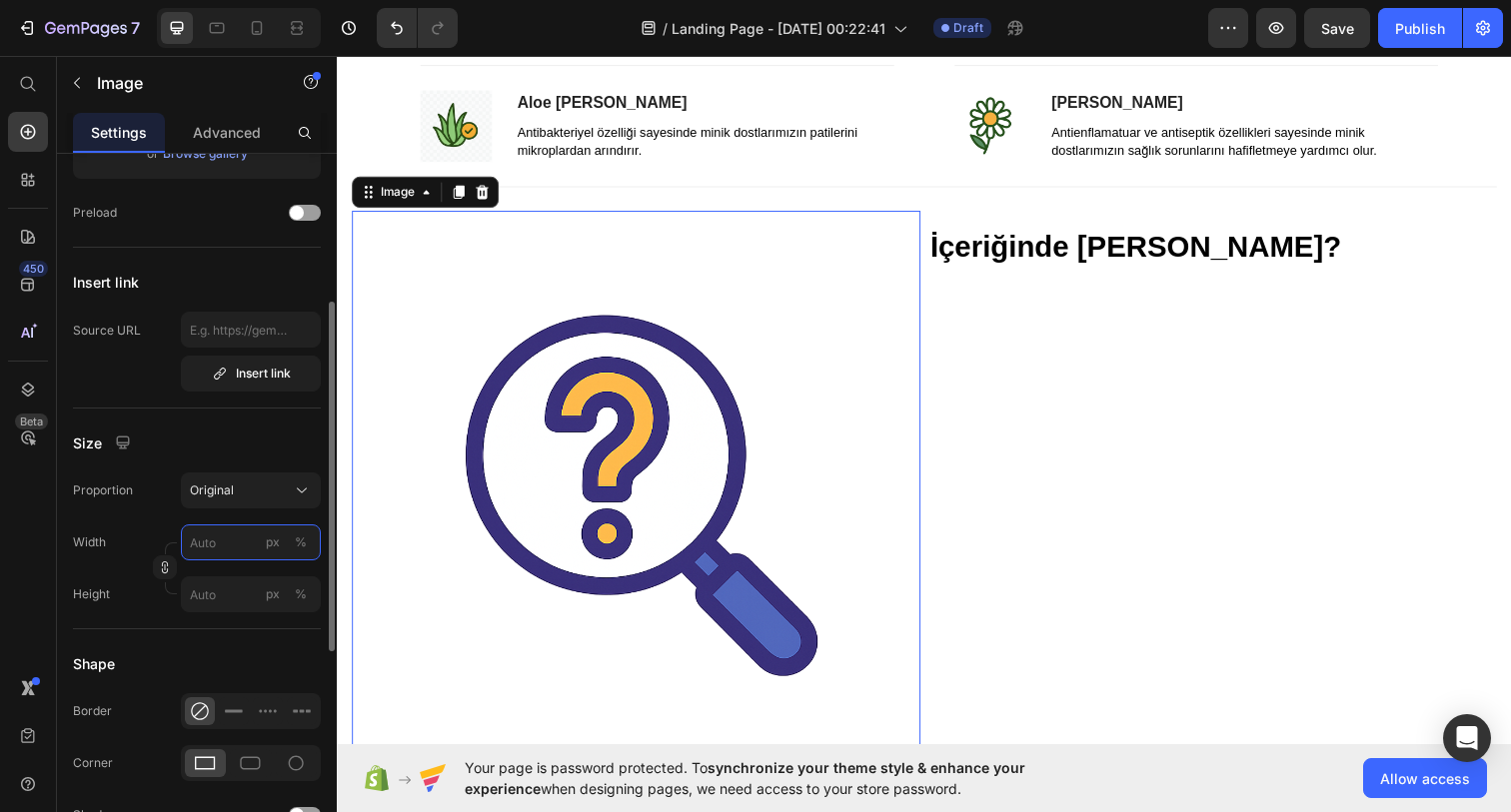 click on "px %" at bounding box center (251, 542) 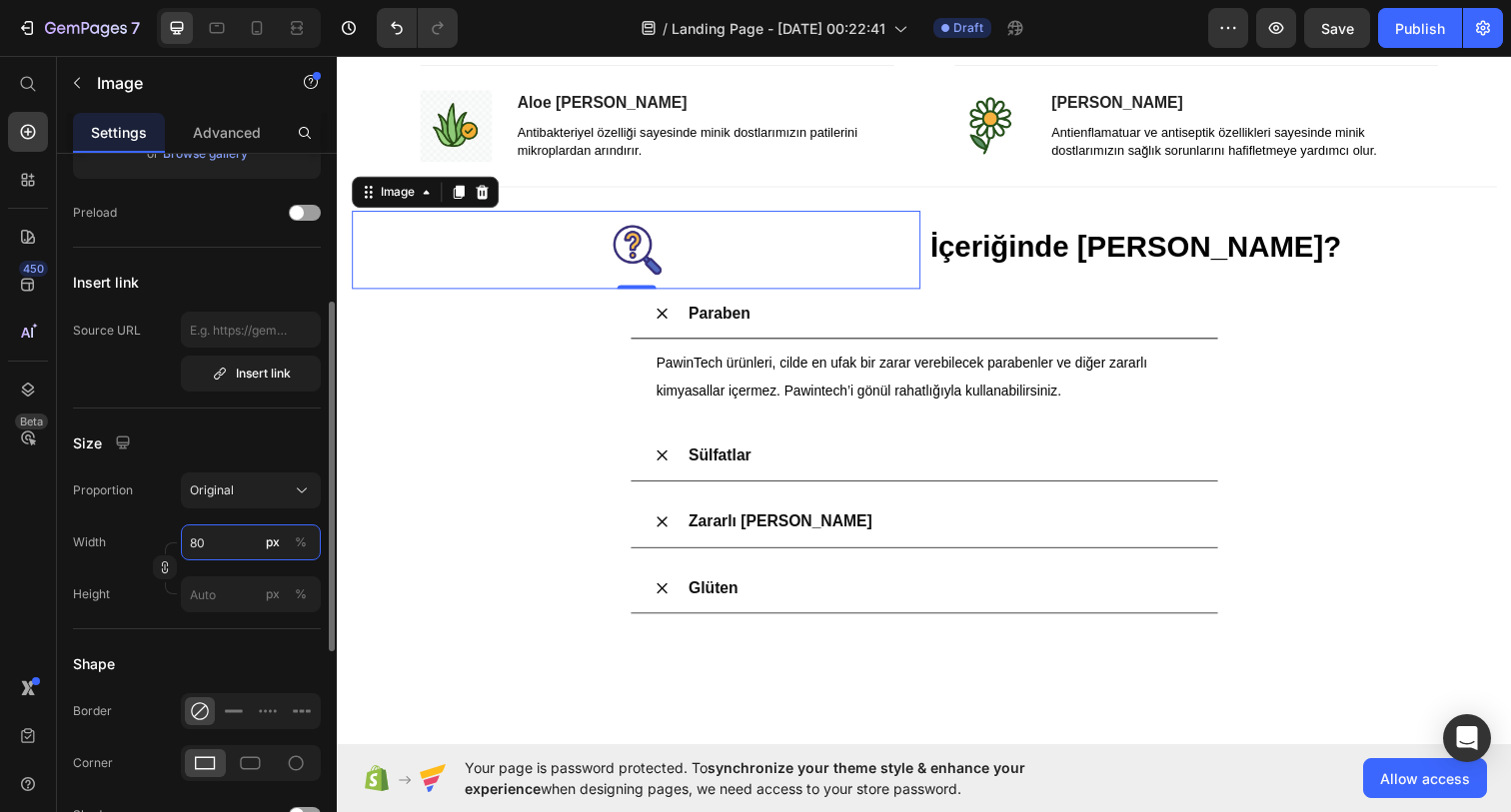 drag, startPoint x: 229, startPoint y: 543, endPoint x: 171, endPoint y: 541, distance: 58.034473 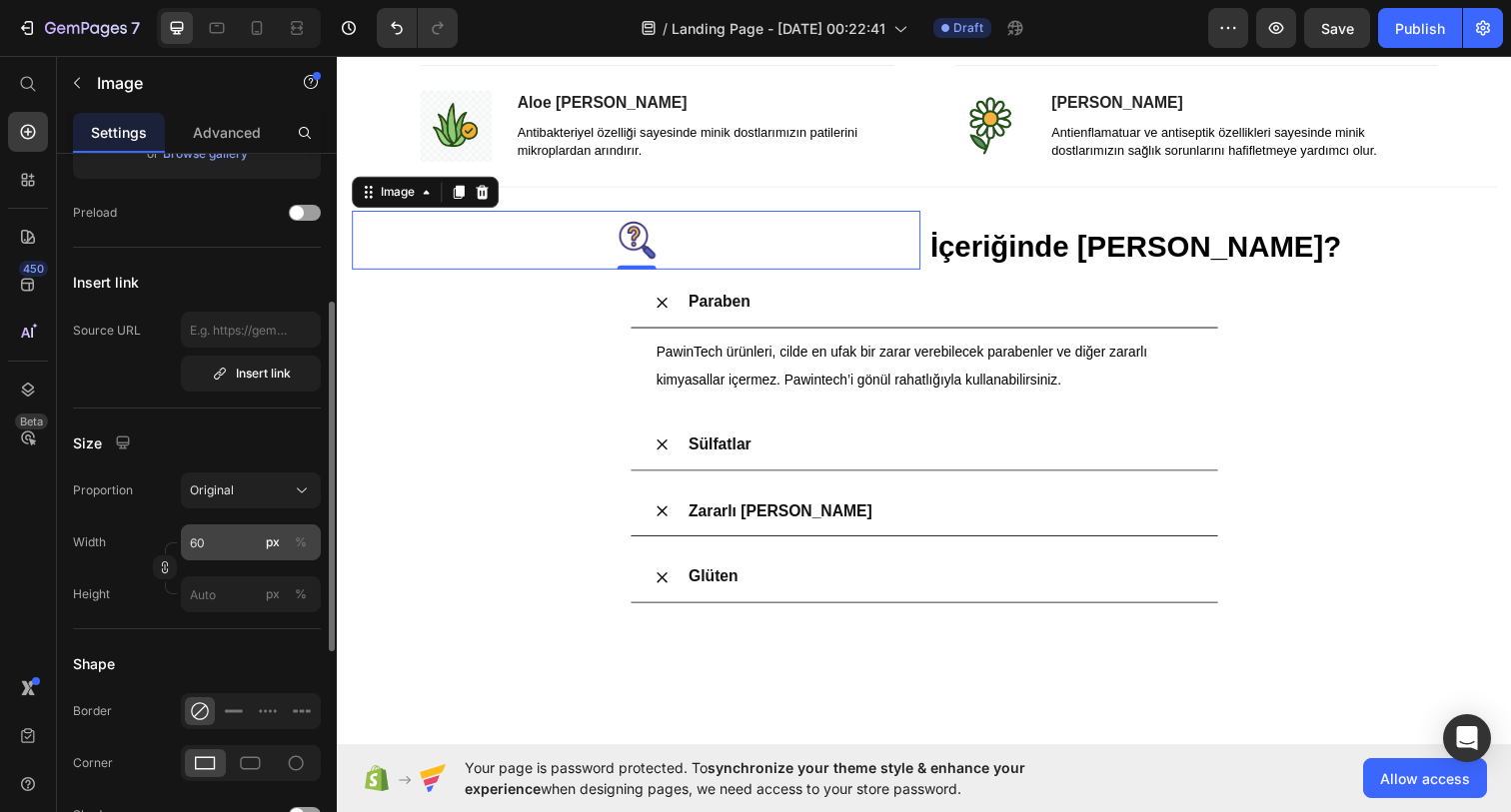 click on "%" at bounding box center [301, 542] 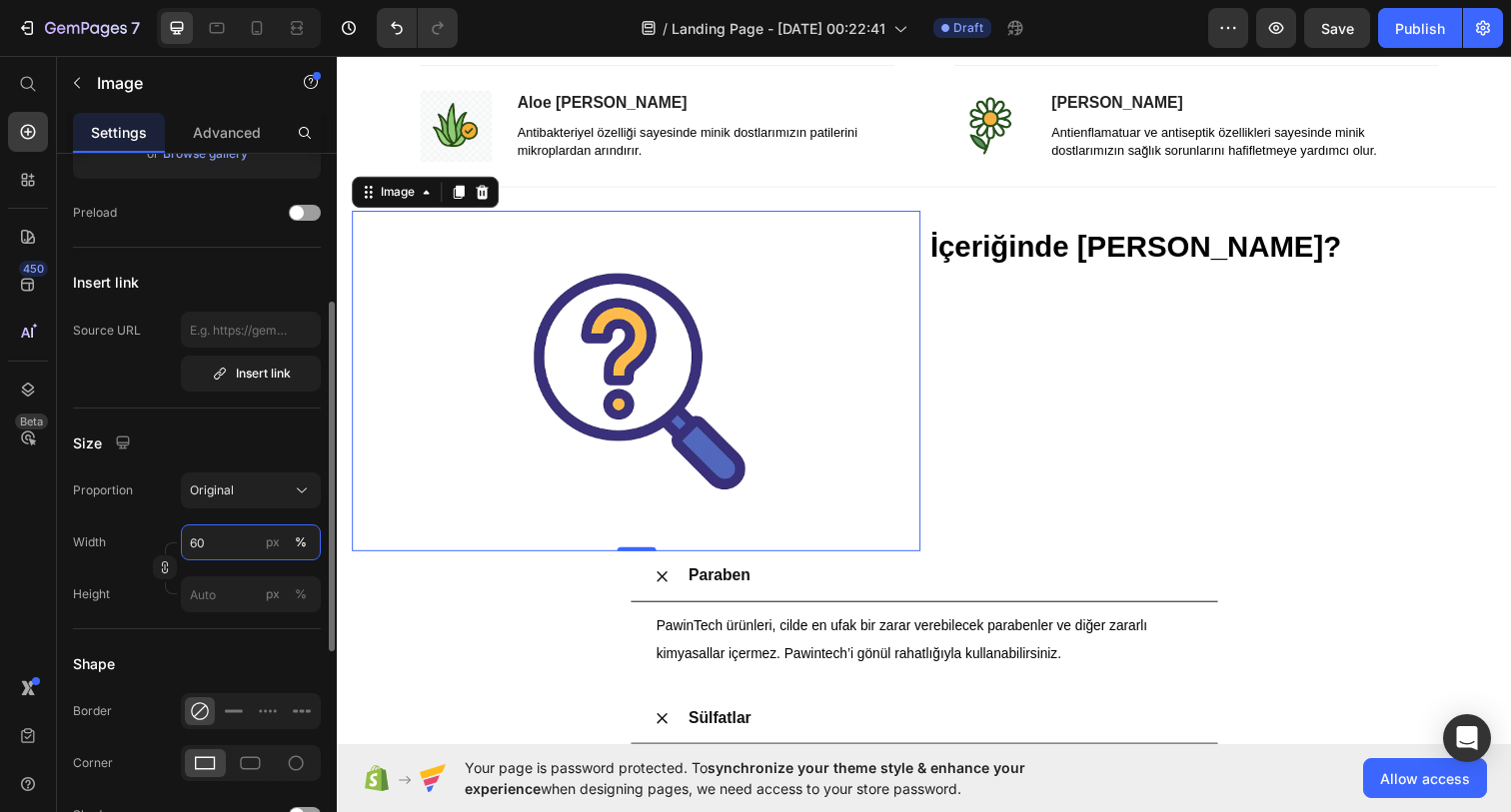 click on "60" at bounding box center (251, 542) 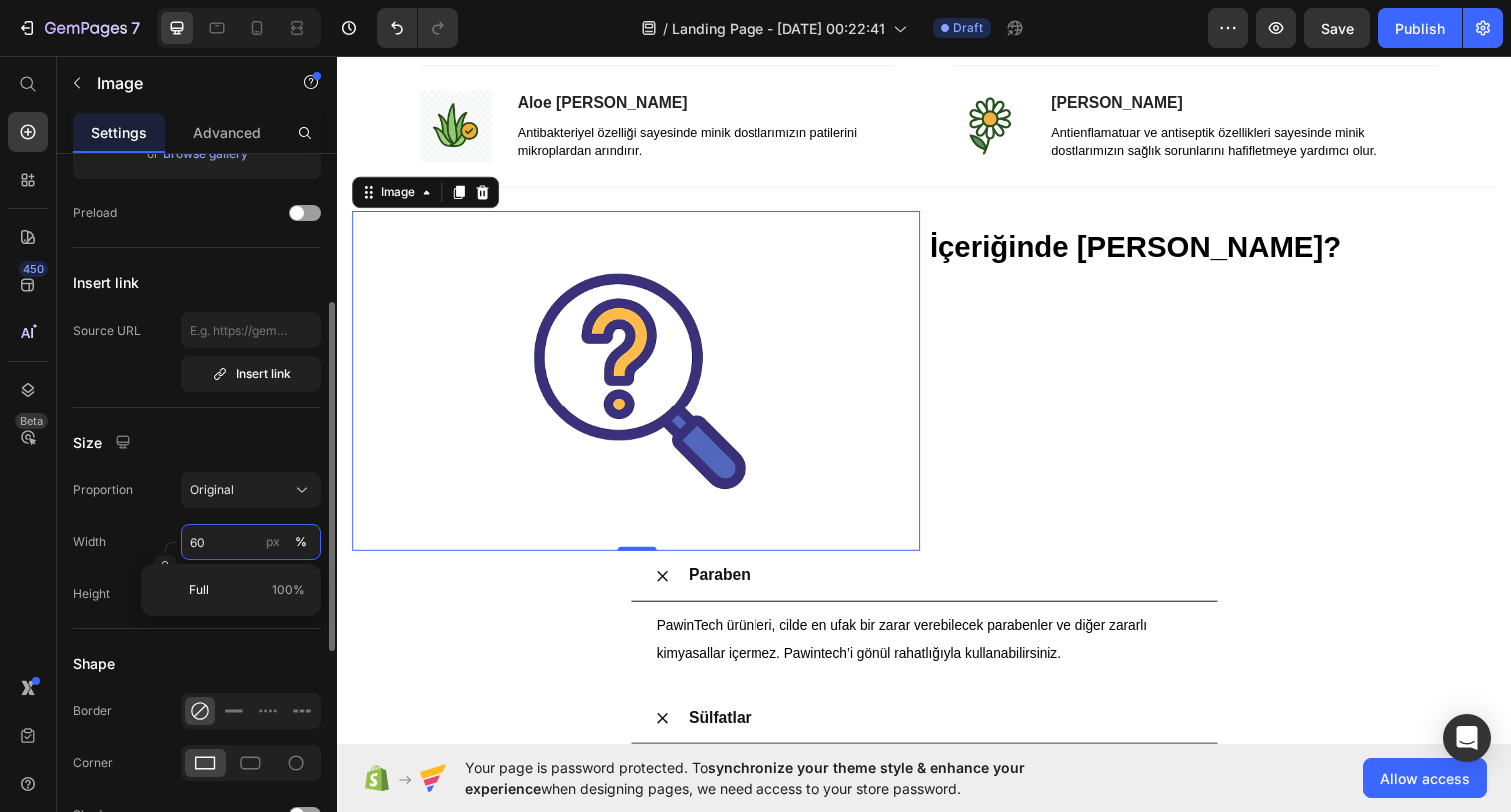 click on "60" at bounding box center [251, 542] 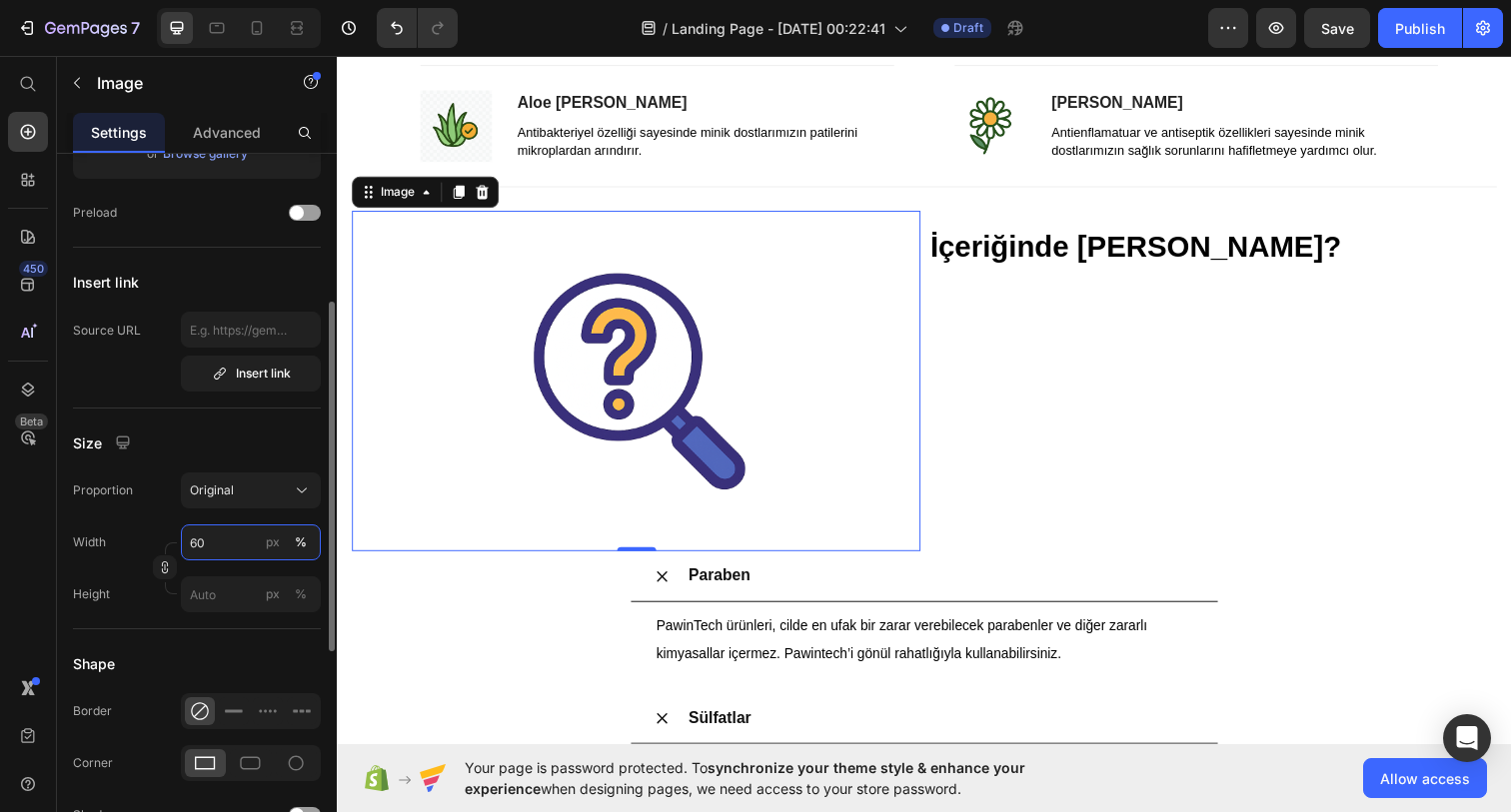click on "60" at bounding box center [251, 542] 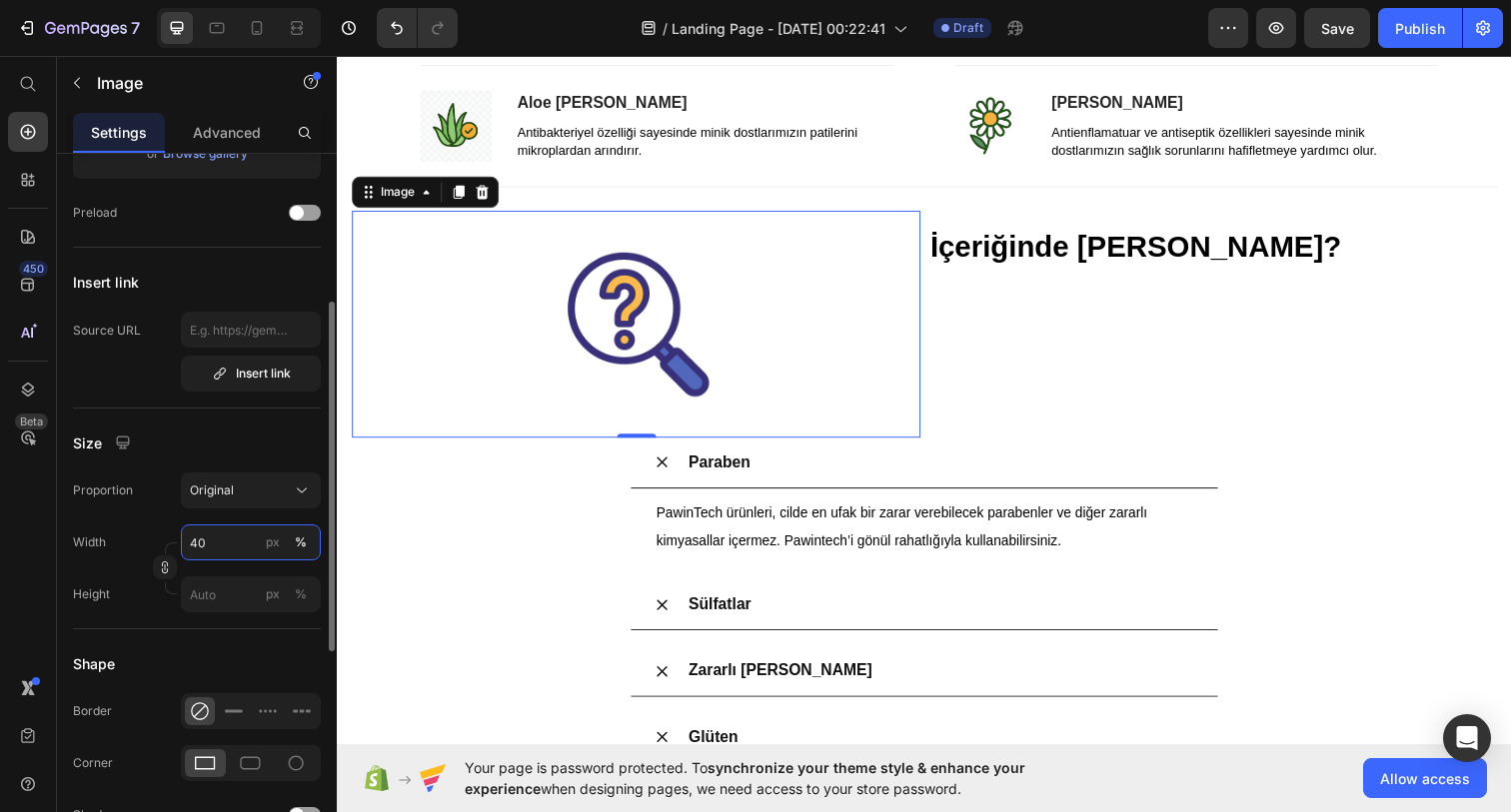 type on "4" 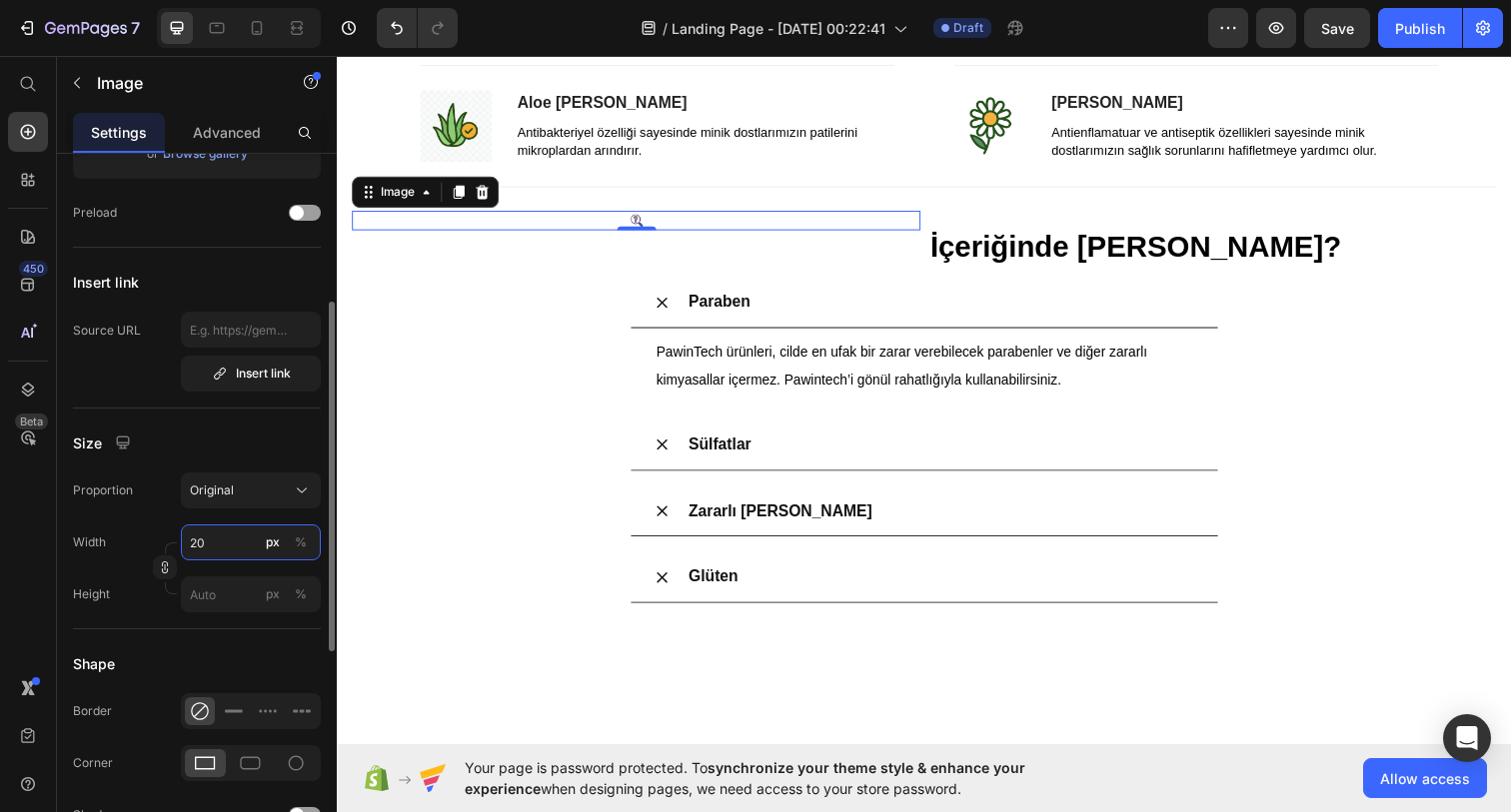 type on "20" 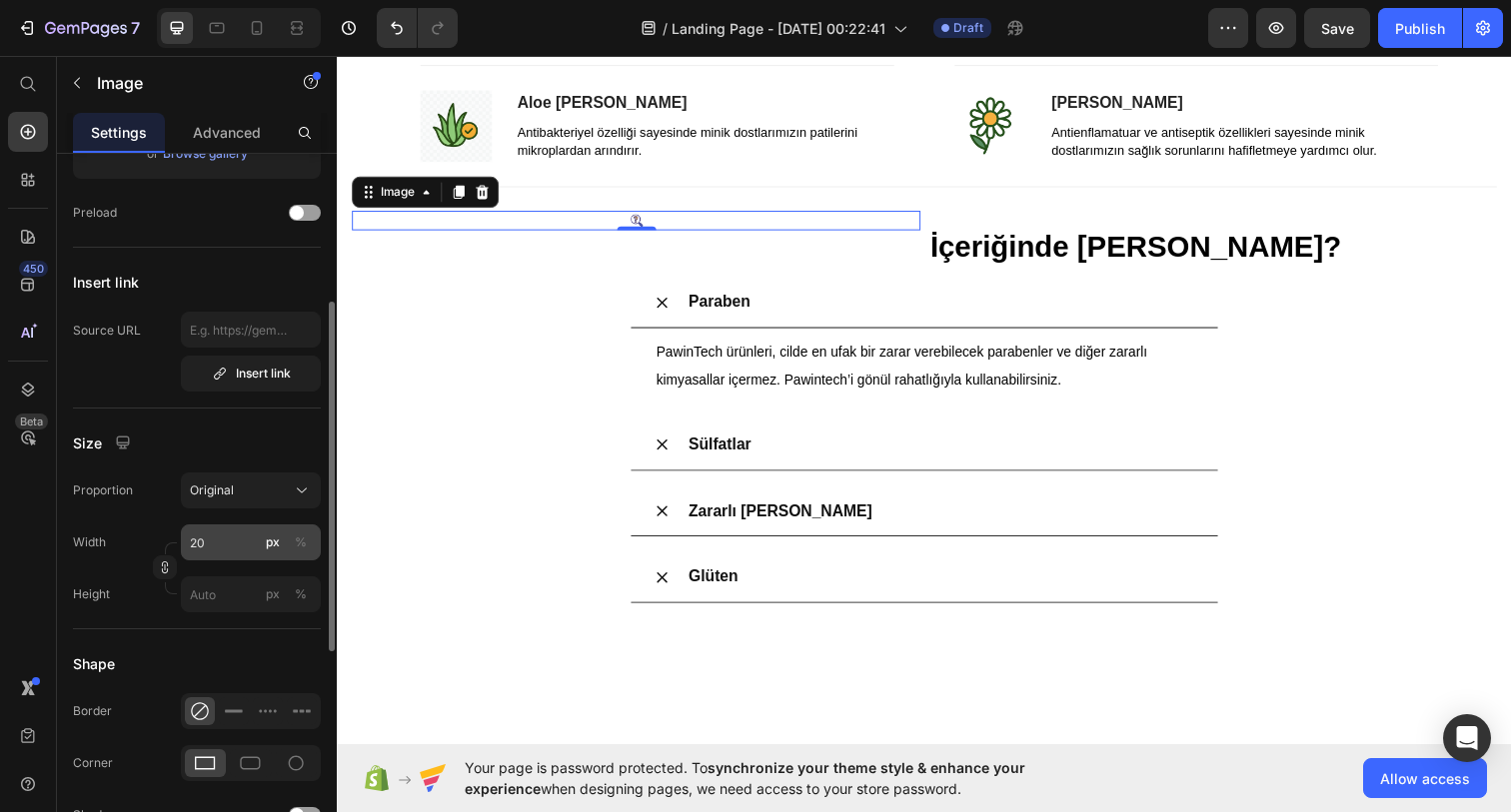 click on "%" at bounding box center [301, 542] 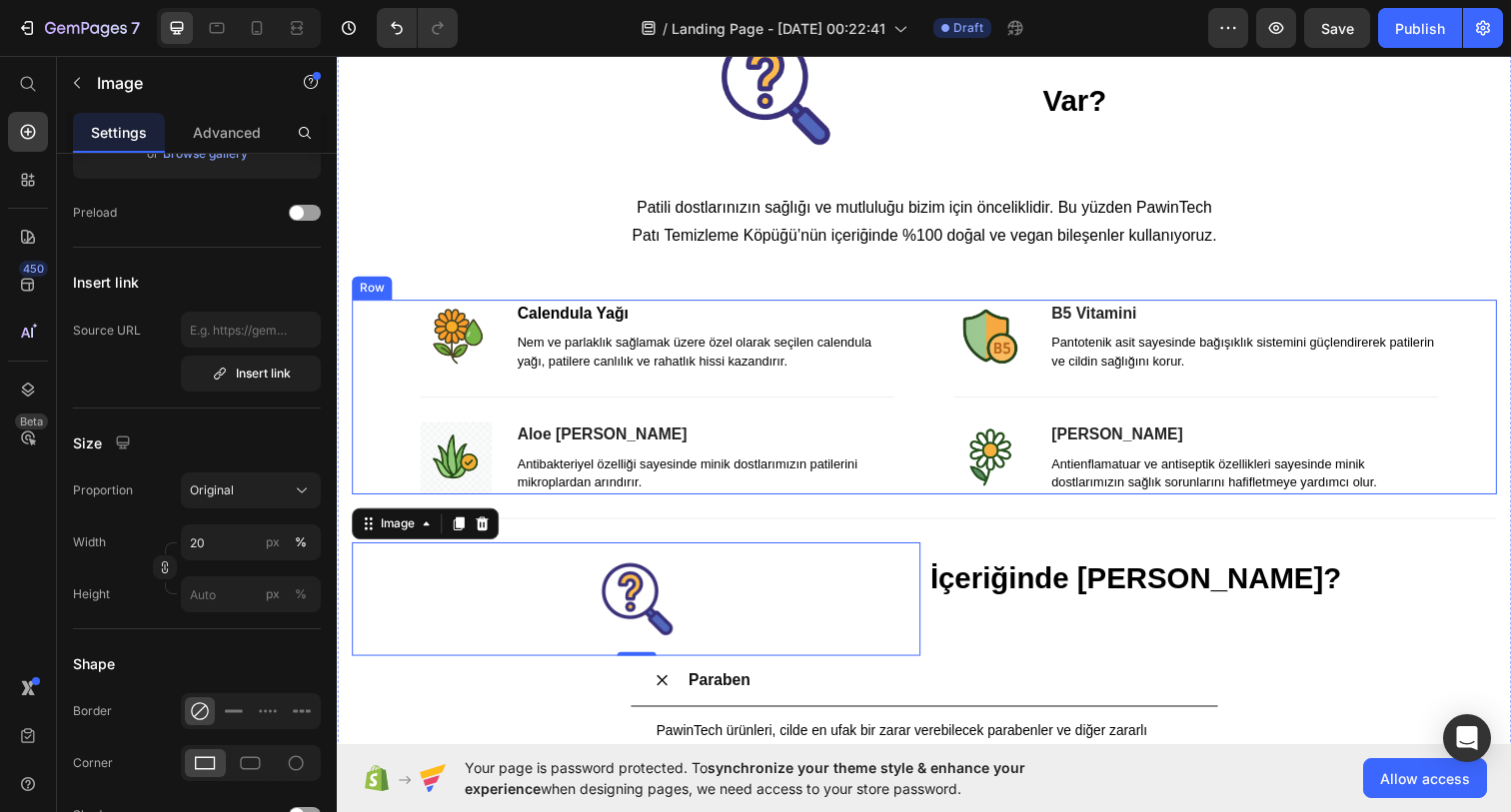 scroll, scrollTop: 2608, scrollLeft: 0, axis: vertical 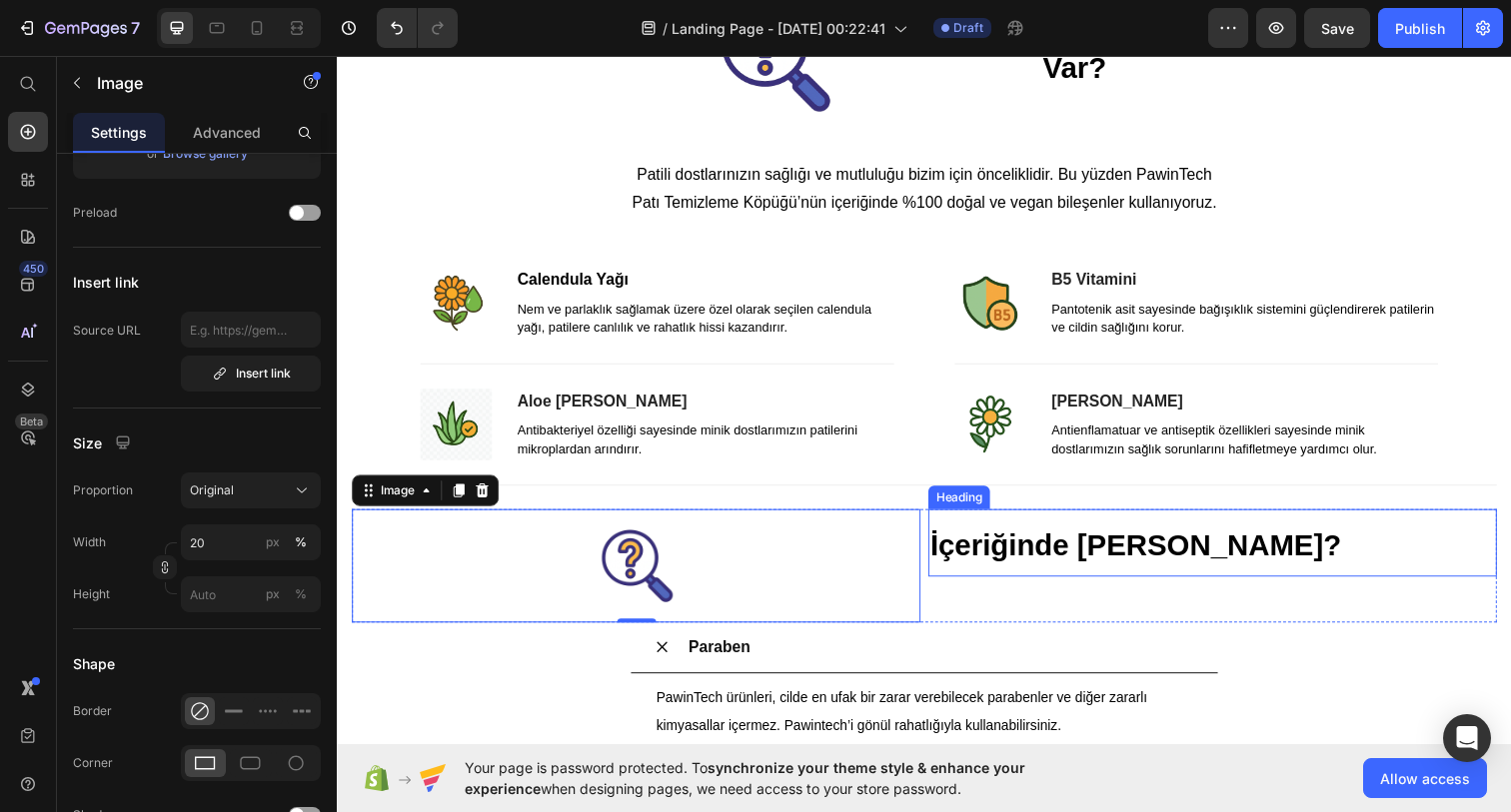 click on "İçeriğinde [PERSON_NAME]?" at bounding box center (1152, 554) 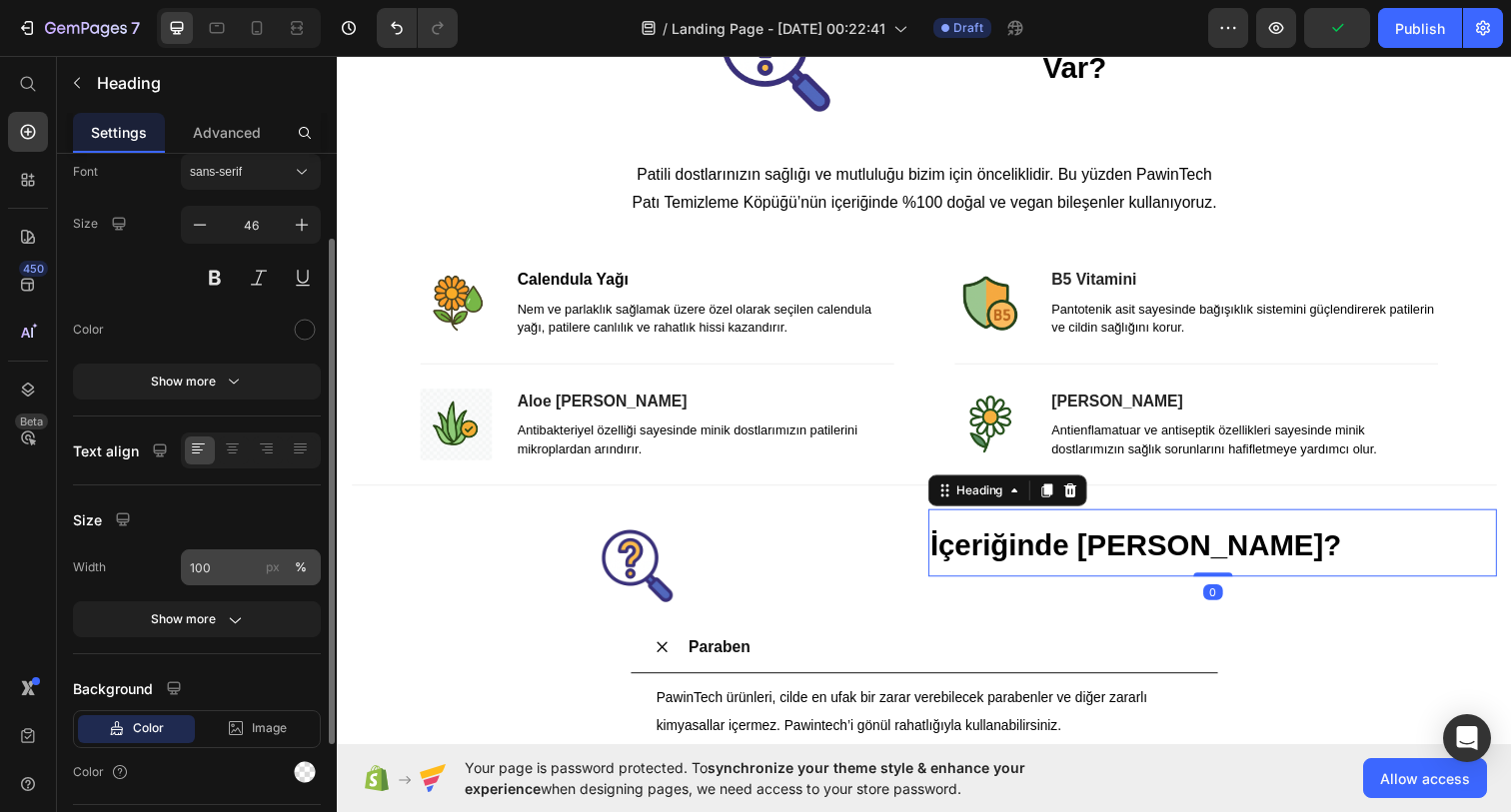 scroll, scrollTop: 128, scrollLeft: 0, axis: vertical 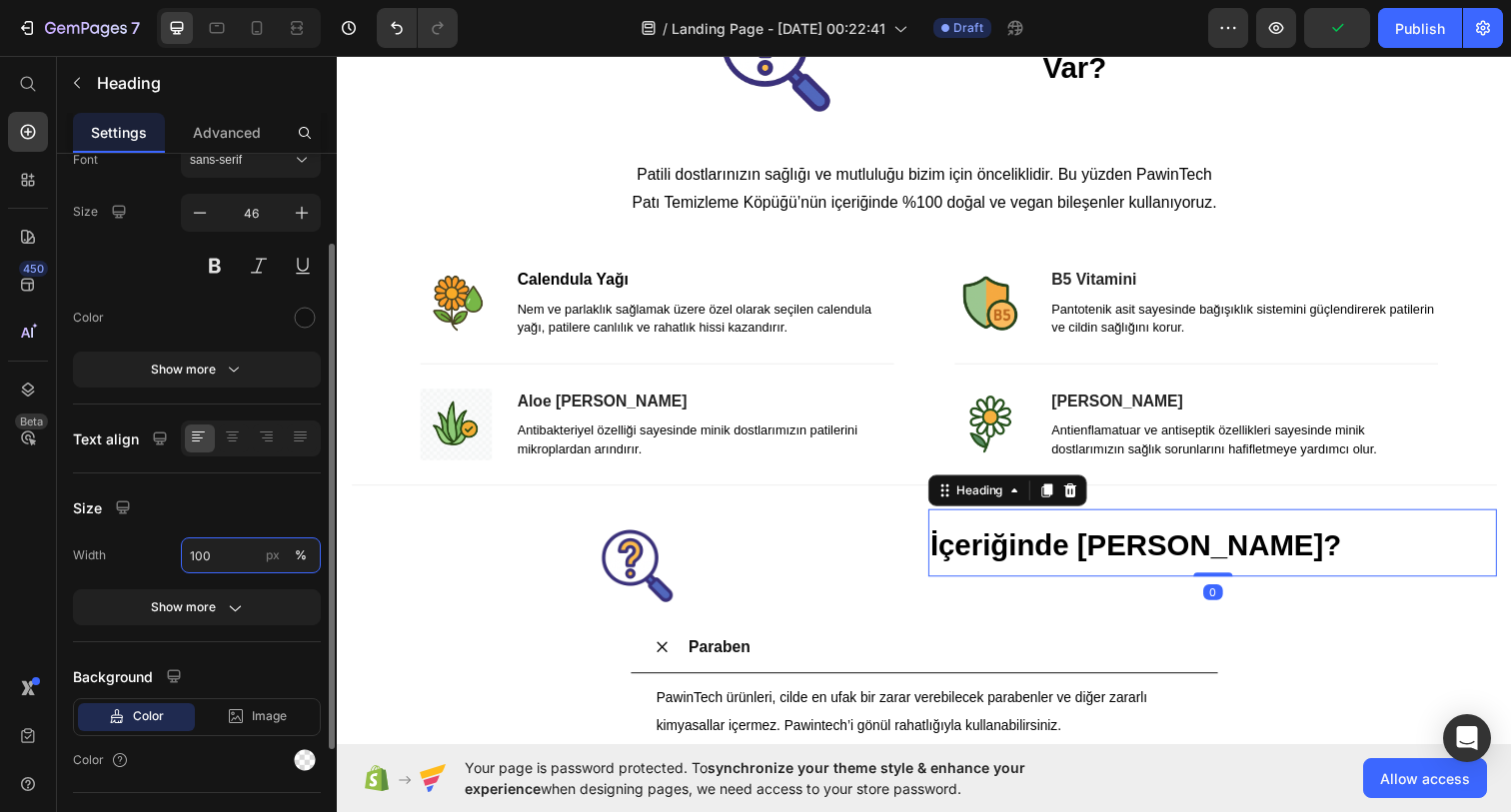 click on "100" at bounding box center (251, 555) 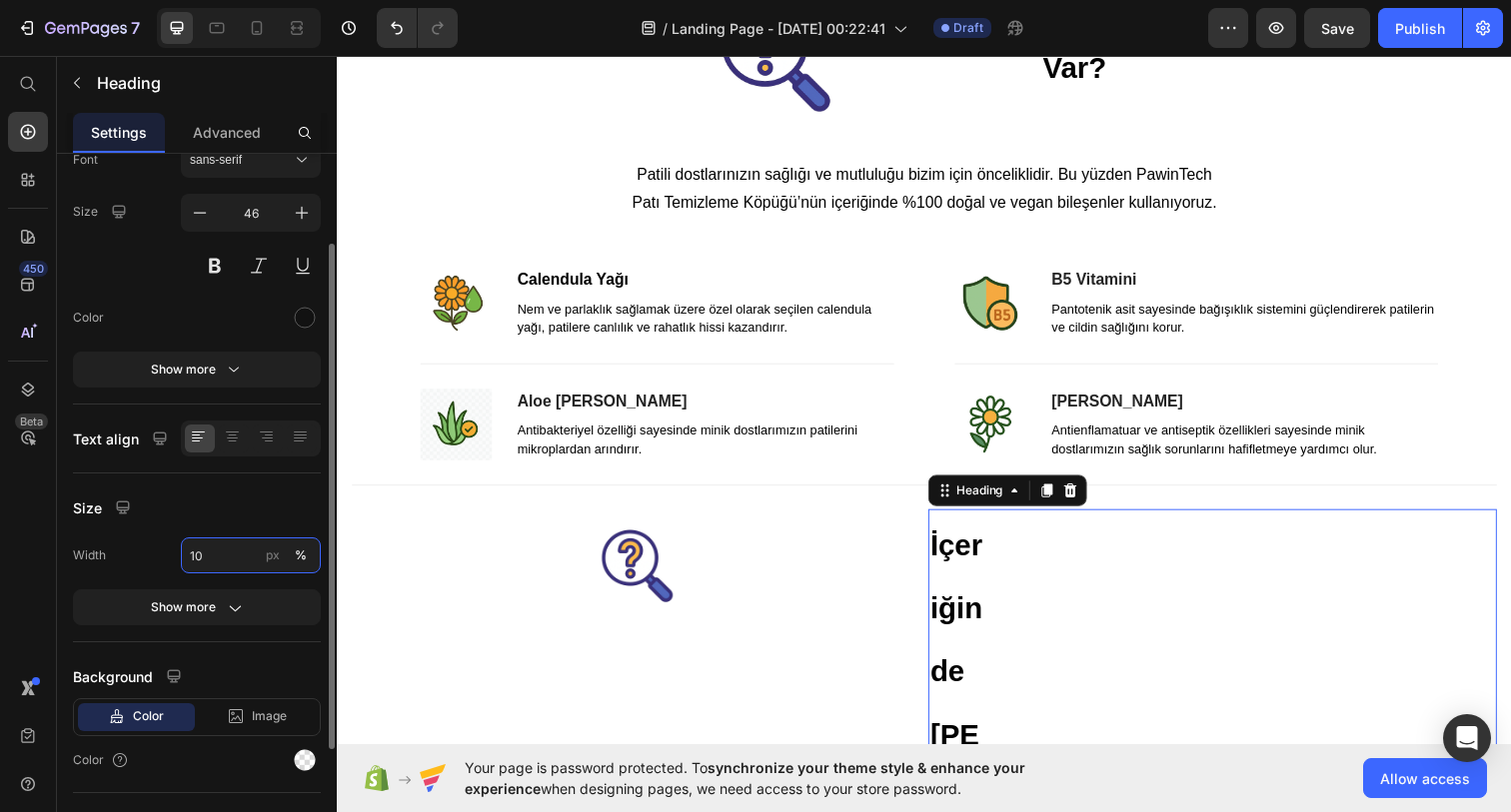 type on "1" 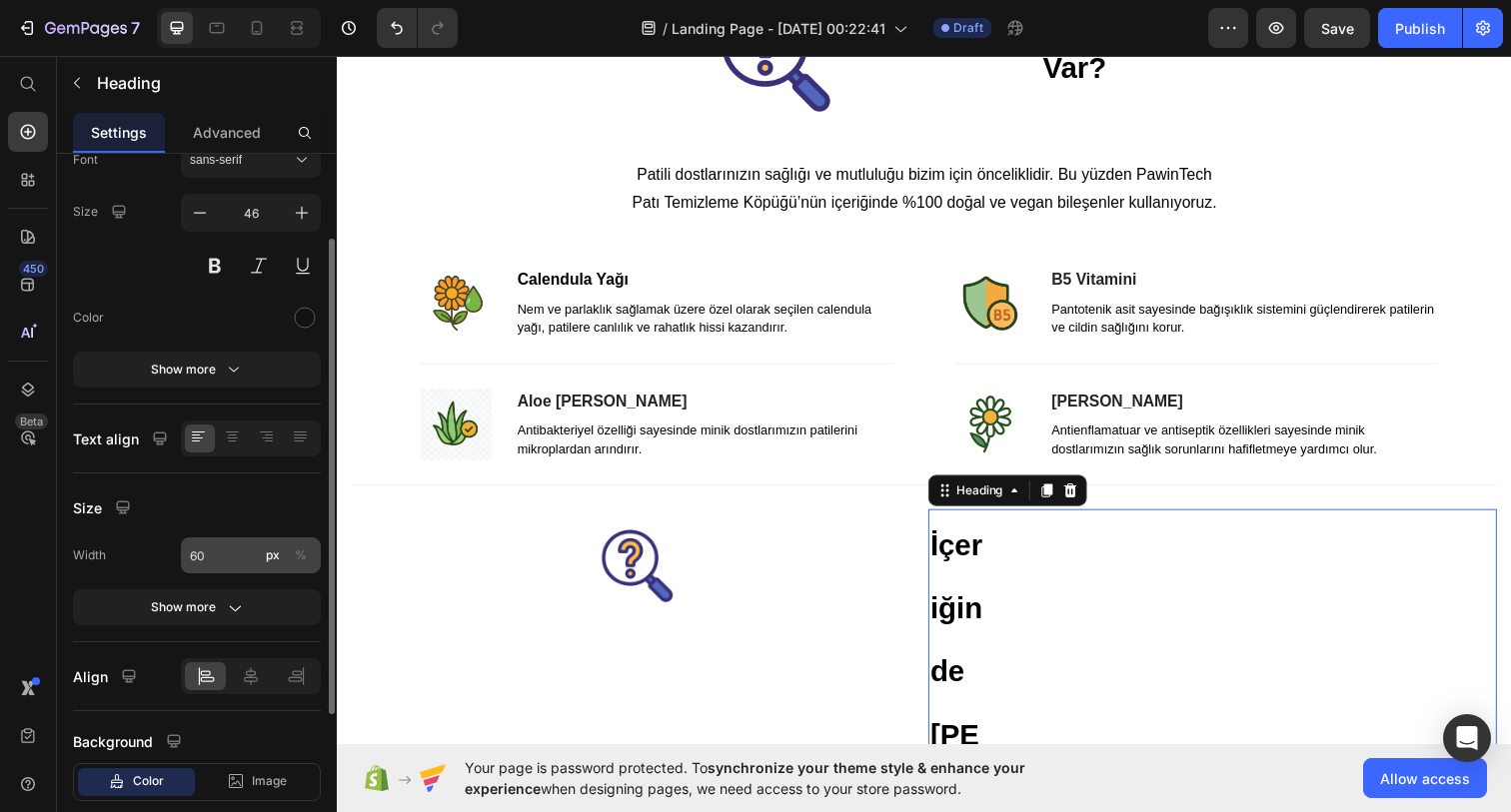 click on "px %" at bounding box center (287, 555) 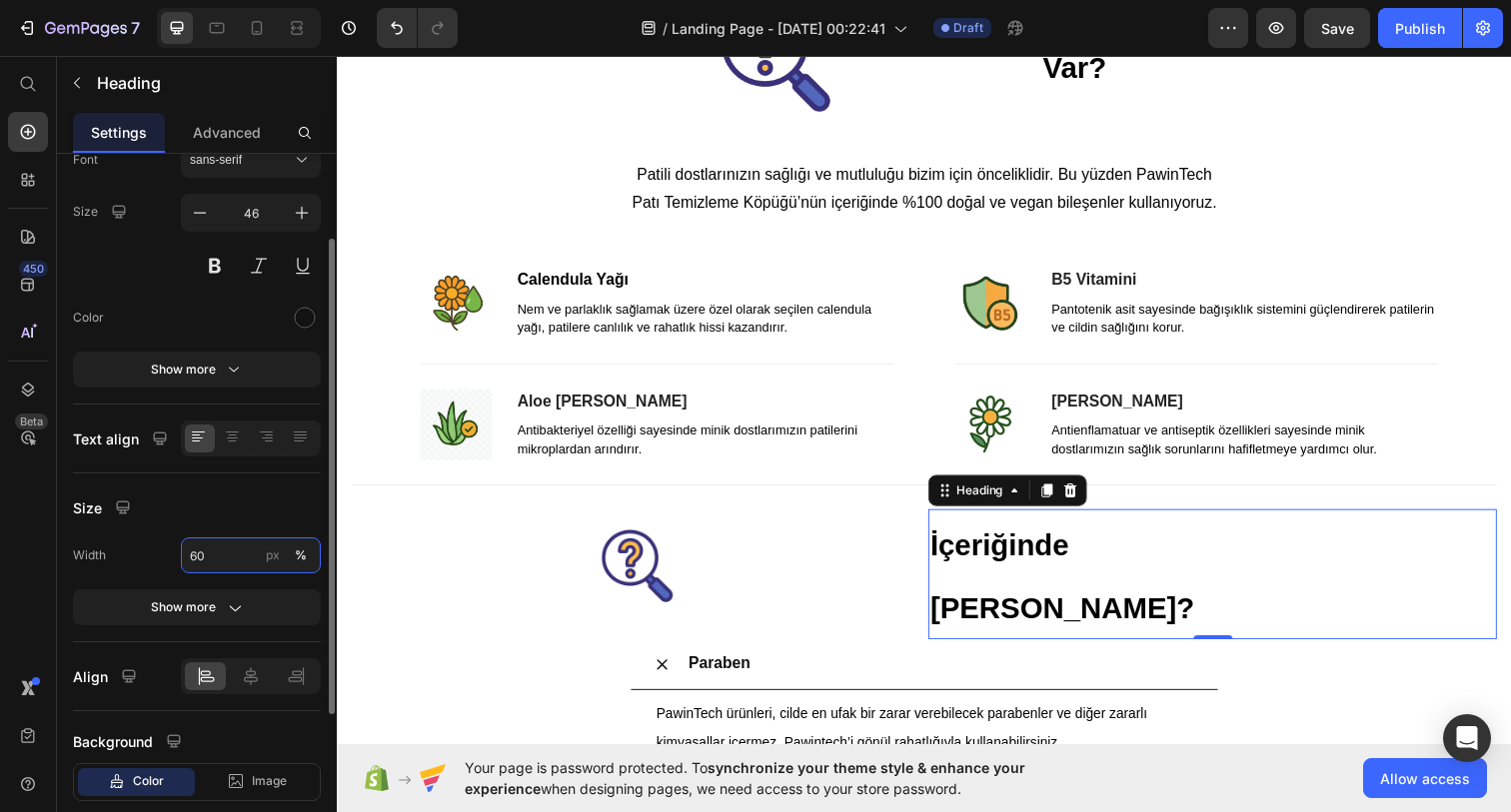 drag, startPoint x: 212, startPoint y: 561, endPoint x: 178, endPoint y: 555, distance: 34.525353 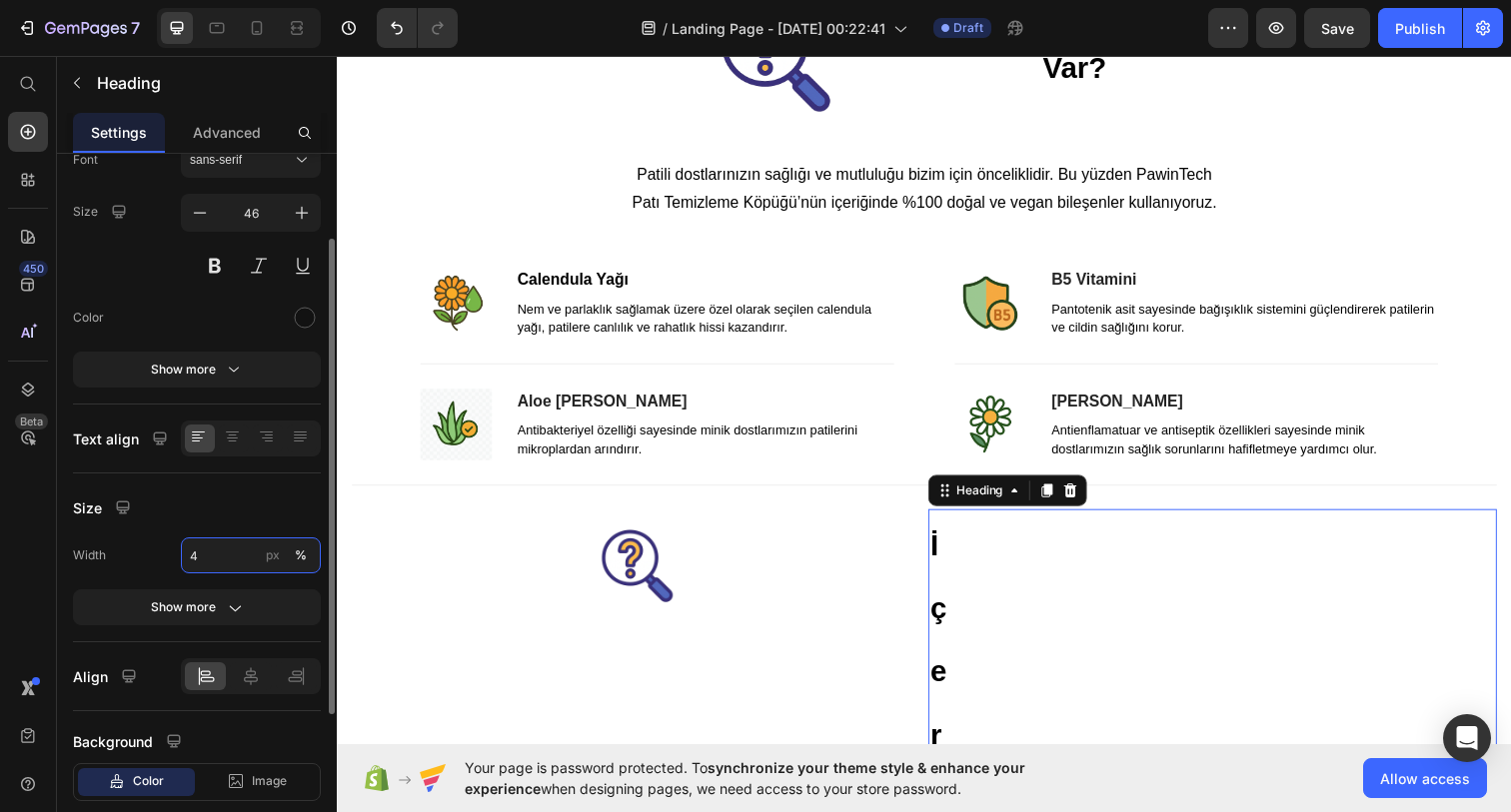 type on "40" 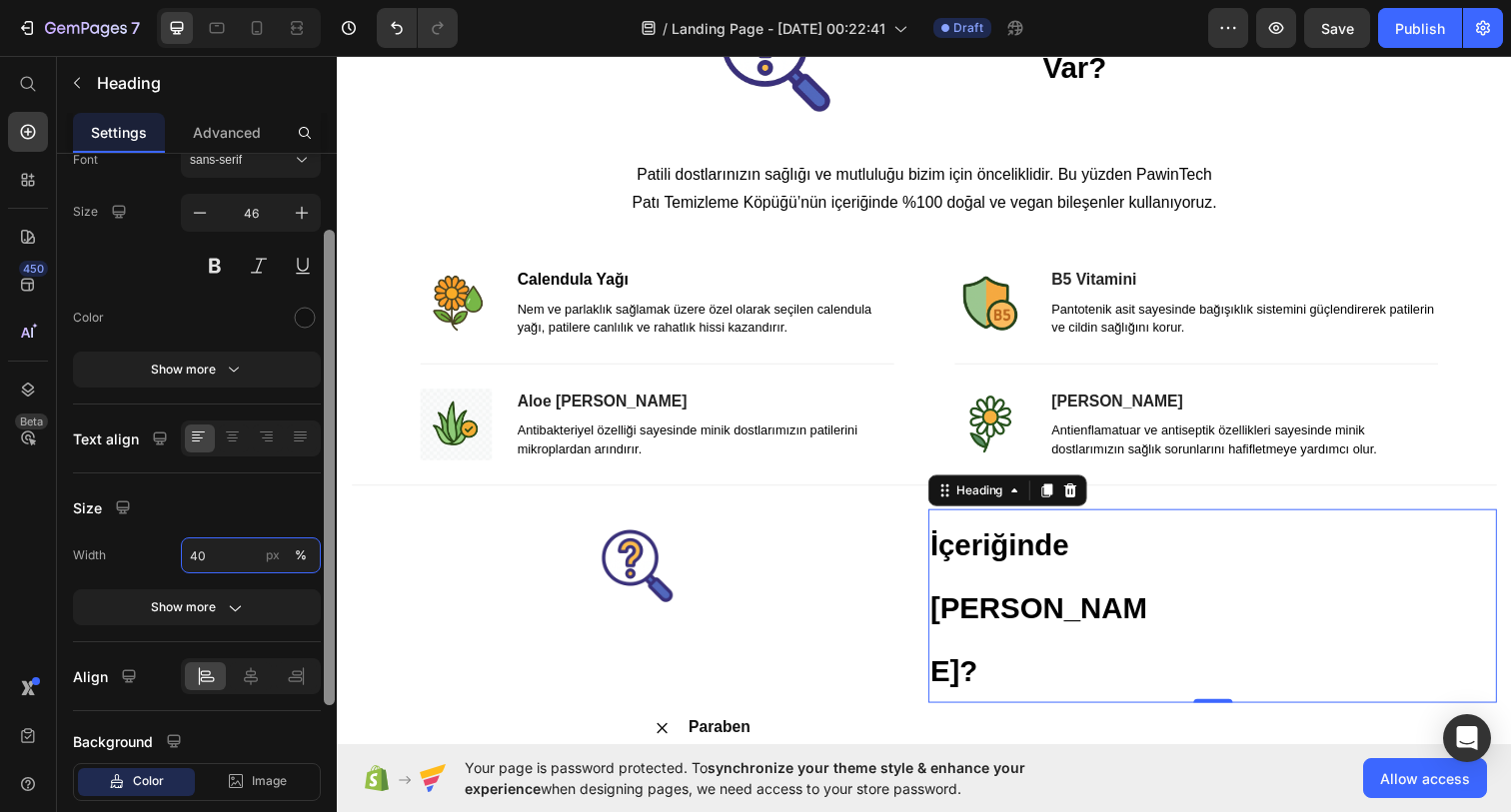 scroll, scrollTop: 123, scrollLeft: 0, axis: vertical 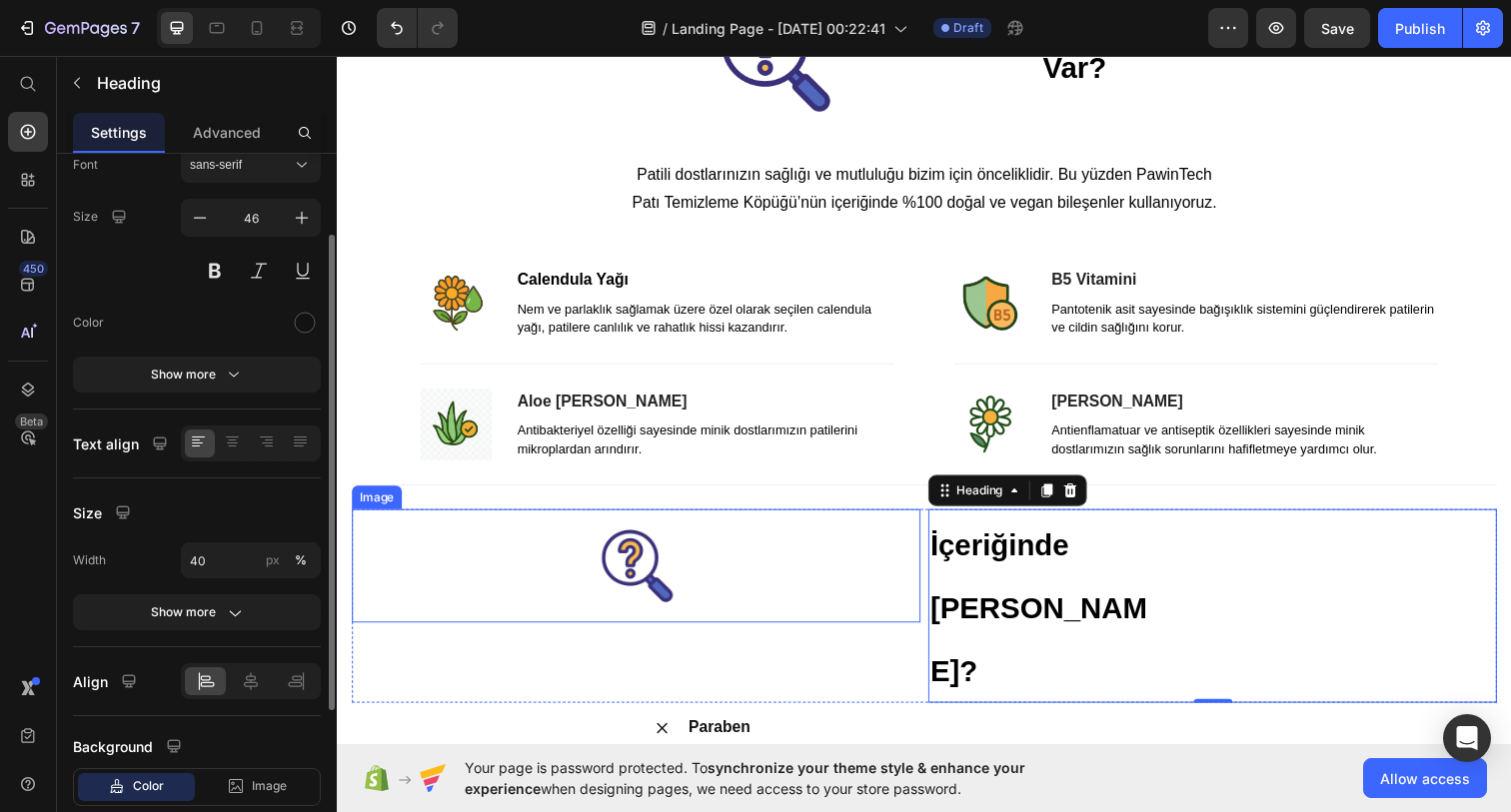 click at bounding box center [642, 576] 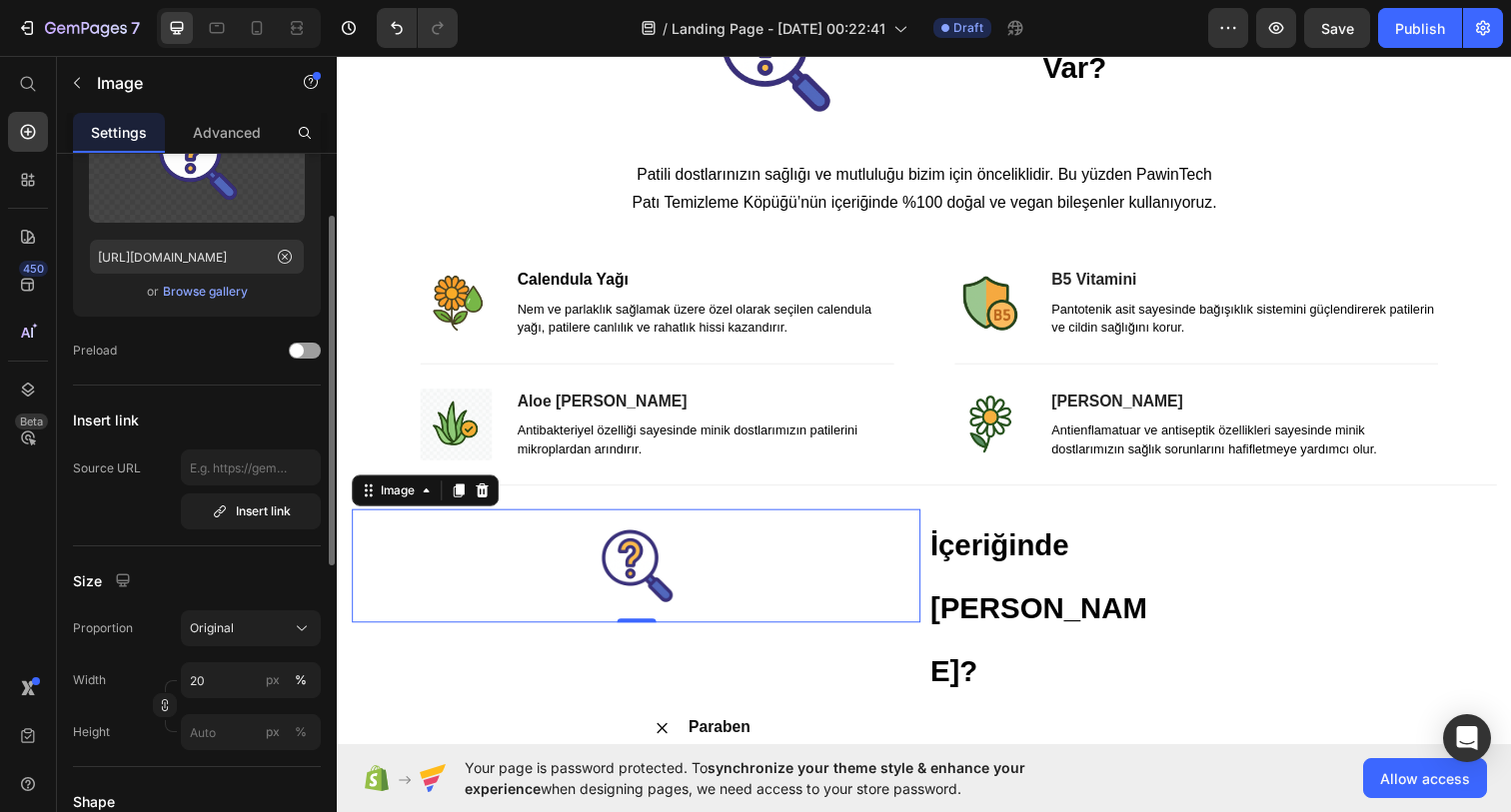 scroll, scrollTop: 74, scrollLeft: 0, axis: vertical 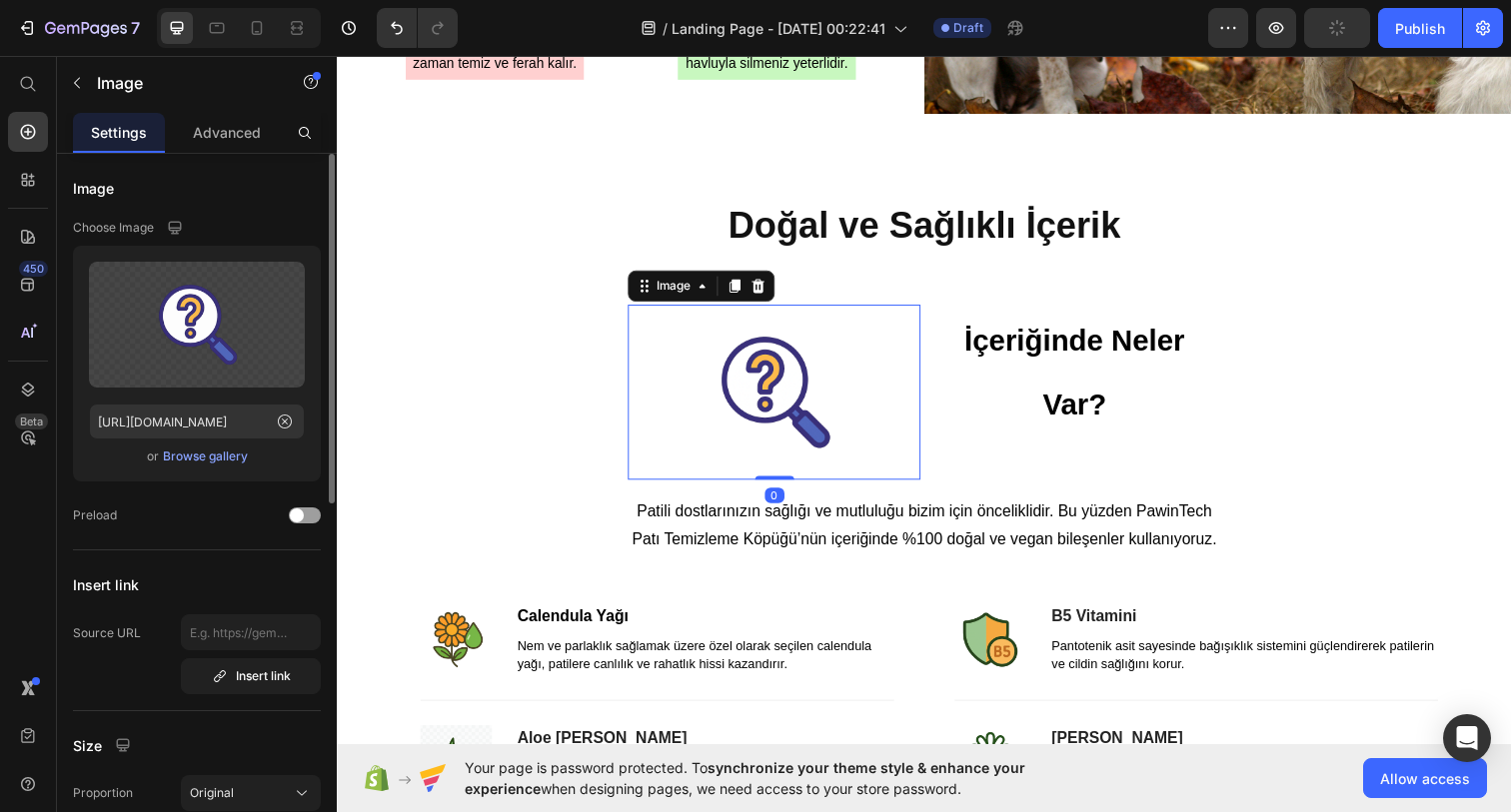 click at bounding box center [782, 399] 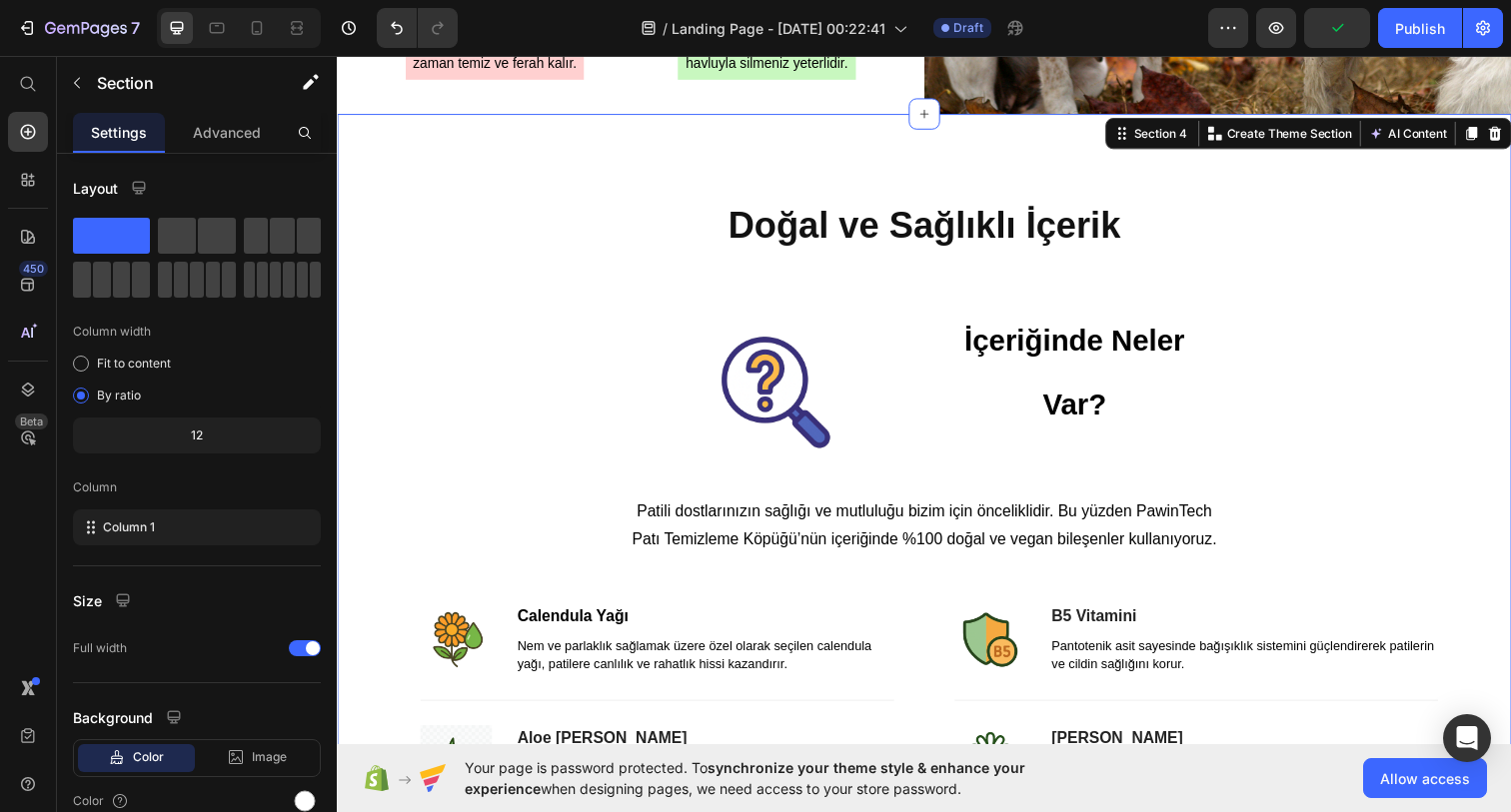 click on "Doğal ve Sağlıklı İçerik Heading Image ⁠⁠⁠⁠⁠⁠⁠ İçeriğinde Neler Var? Heading Row Patili dostlarınızın sağlığı ve mutluluğu bizim için önceliklidir. Bu yüzden PawinTech Patı Temizleme Köpüğü’nün içeriğinde %100 doğal ve vegan bileşenler kullanıyoruz. Text block Row Image Calendula Yağı Text block Nem ve parlaklık sağlamak üzere özel olarak seçilen calendula yağı, patilere canlılık ve rahatlık hissi kazandırır. Text block Row                Title Line Image Aloe Vera Özü Text block Antibakteriyel özelliği sayesinde minik dostlarımızın patilerini mikroplardan arındırır. Text block Row Row                Title Line Image B5 Vitamini Text block Pantotenik asit sayesinde bağışıklık sistemini güçlendirerek patilerin ve cildin sağlığını korur. Text block Row                Title Line Image Papatya Özü Text block Text block Row Row Row                Title Line Image İçeriğinde Neler Yok? Heading Row
Paraben Glüten" at bounding box center (936, 793) 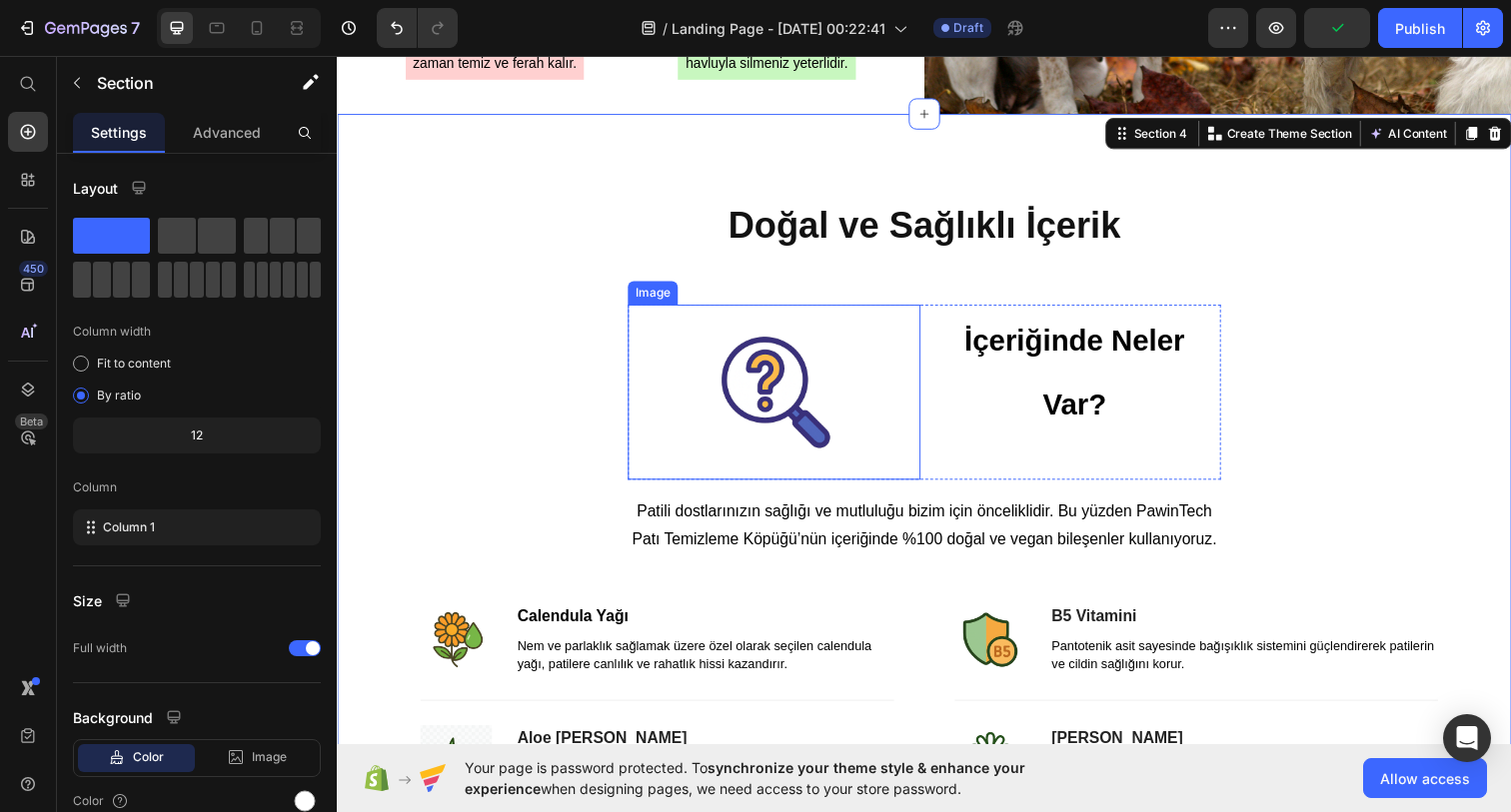 click on "⁠⁠⁠⁠⁠⁠⁠ İçeriğinde Neler Var?" at bounding box center (1089, 377) 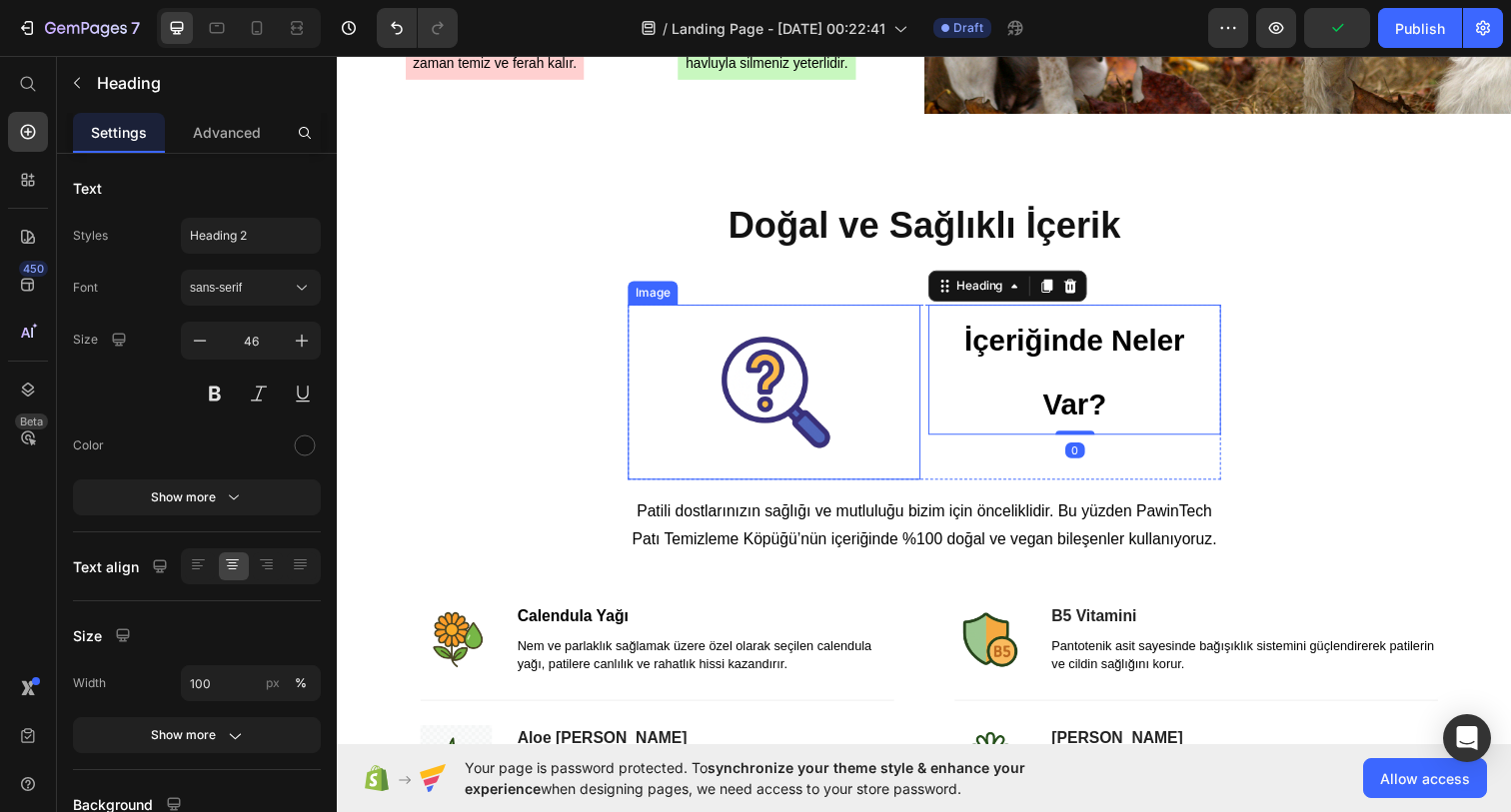 click at bounding box center (782, 399) 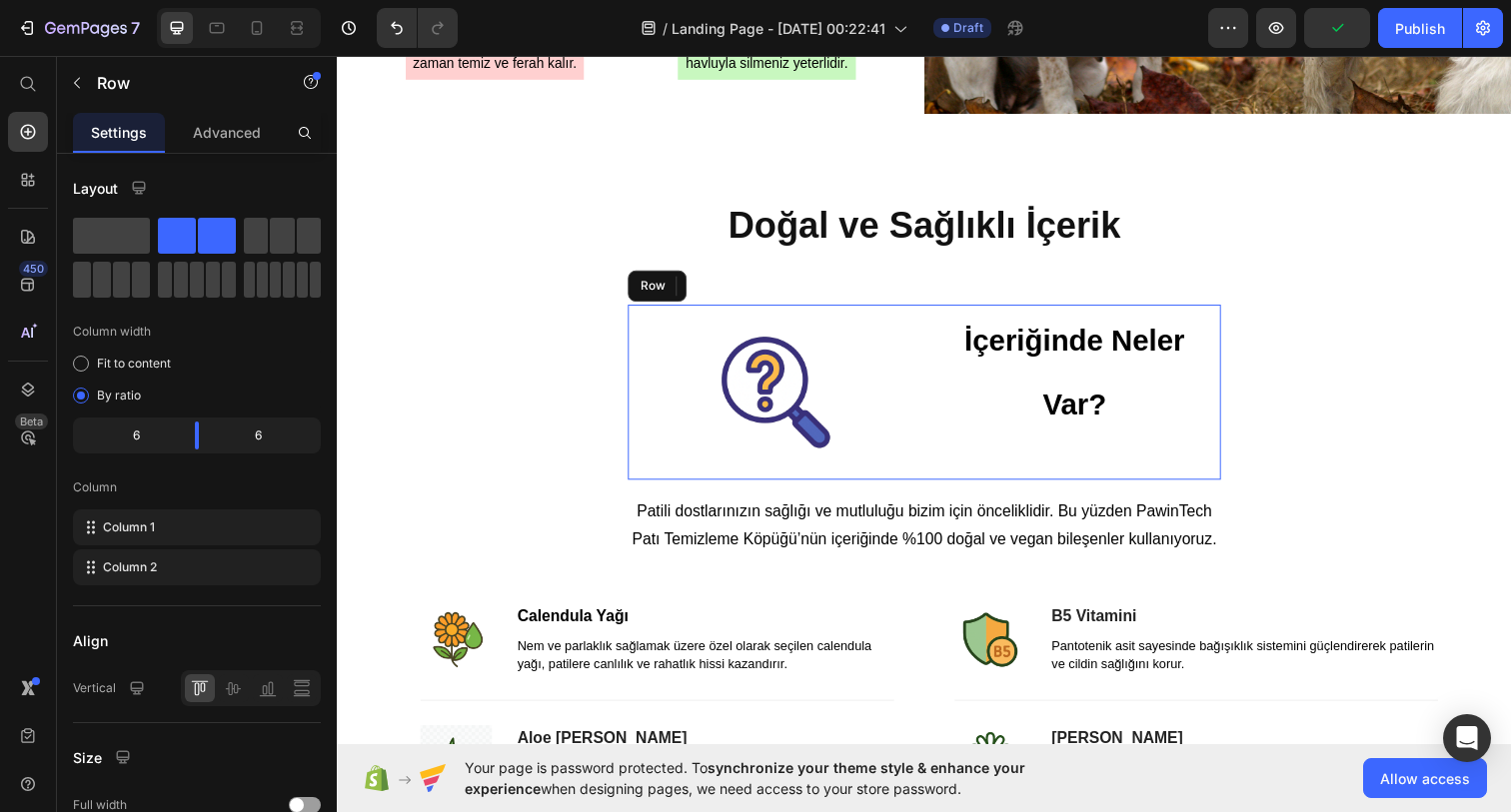 click on "Image   0 ⁠⁠⁠⁠⁠⁠⁠ İçeriğinde Neler Var? Heading Row" at bounding box center (936, 399) 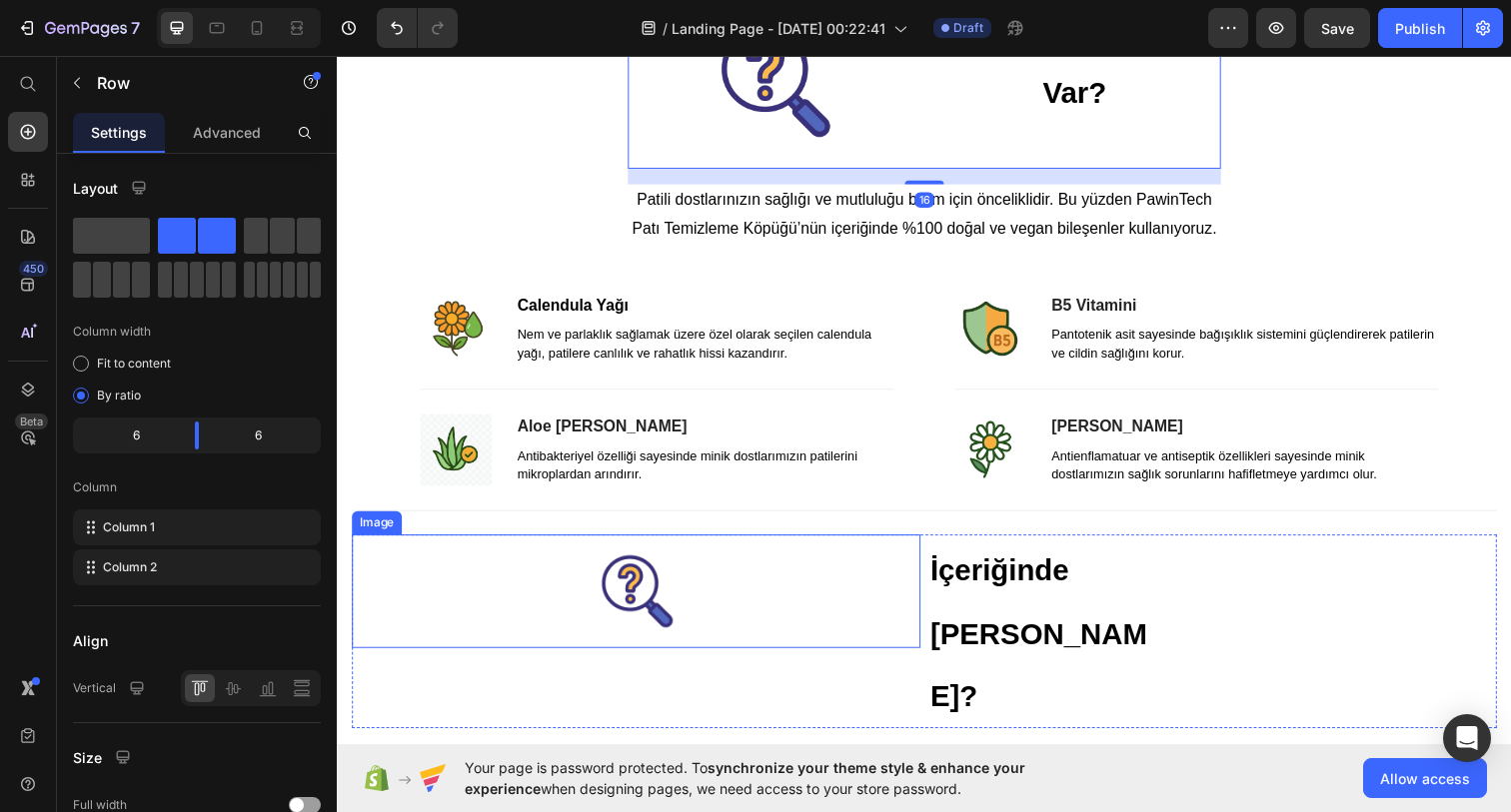 scroll, scrollTop: 2594, scrollLeft: 0, axis: vertical 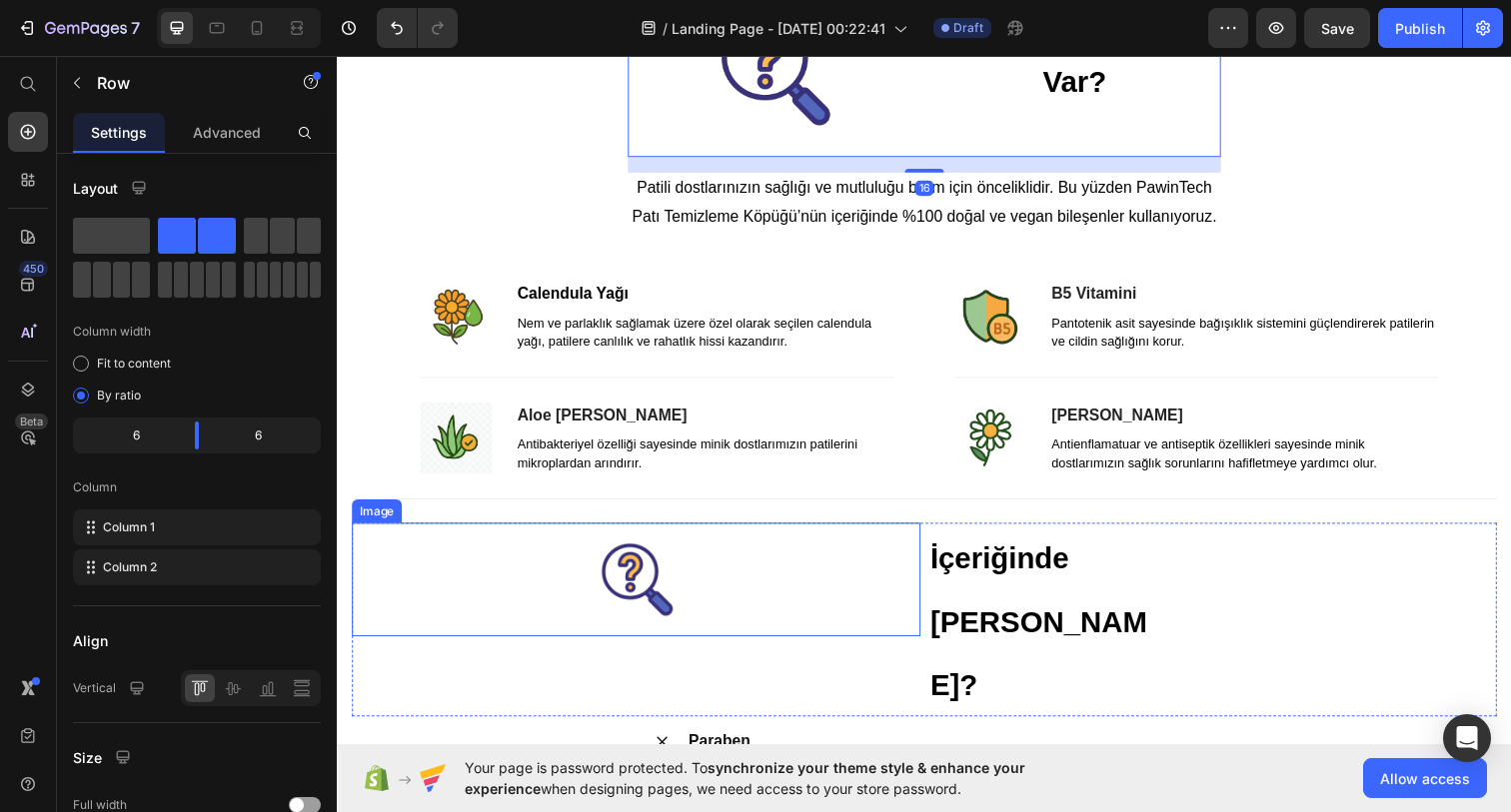click at bounding box center [642, 590] 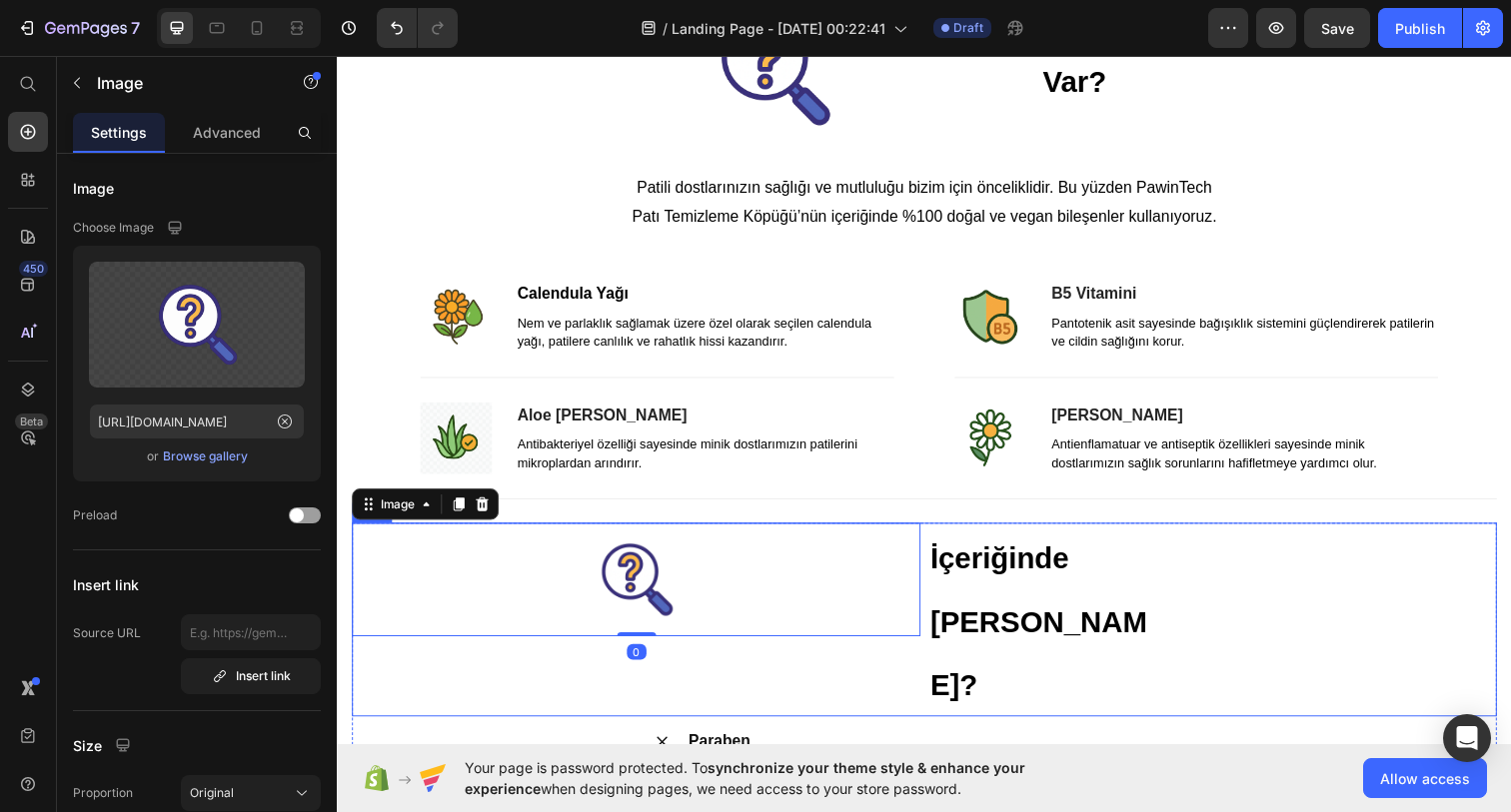 click on "Image   0" at bounding box center (642, 631) 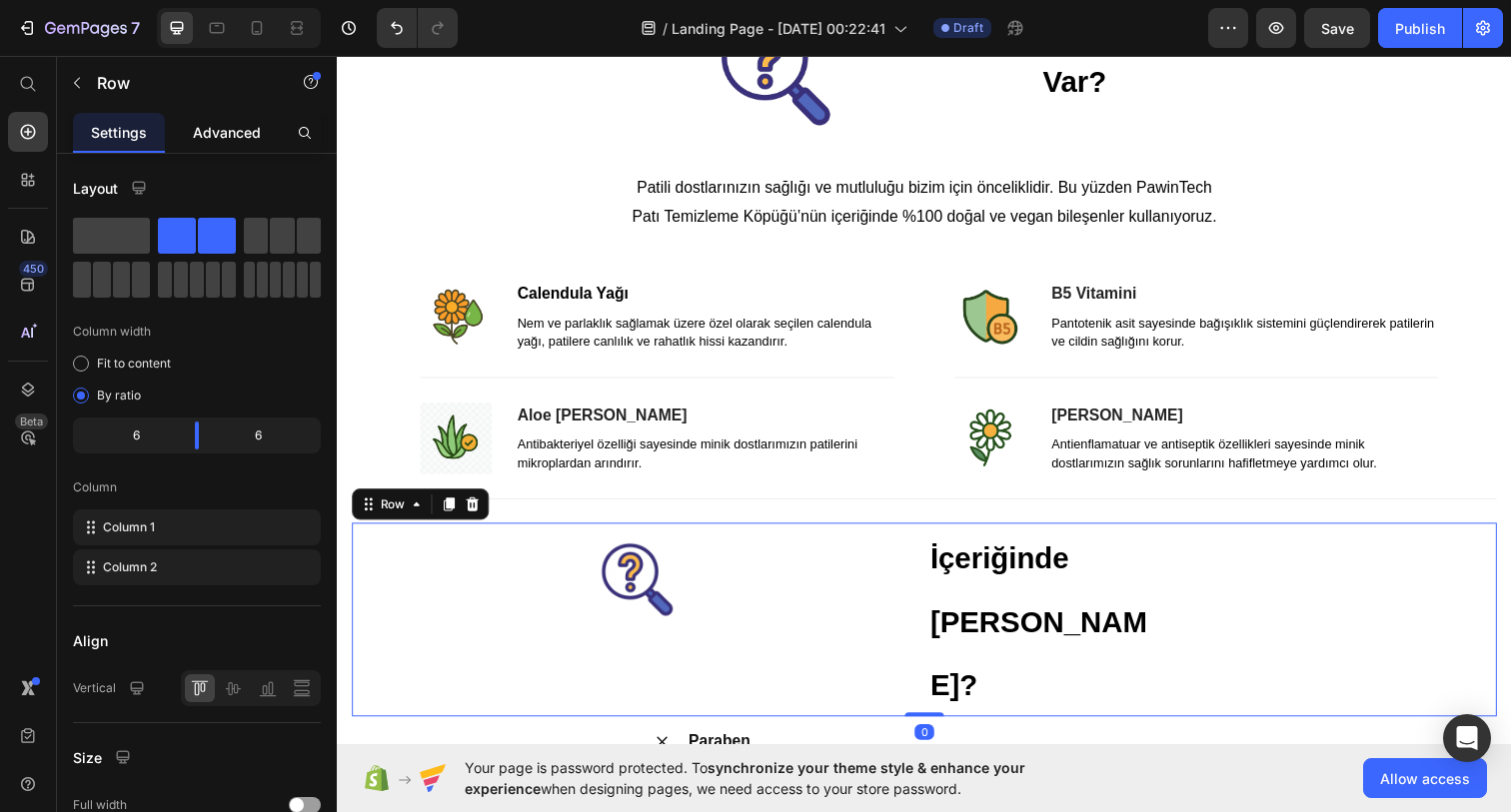 click on "Advanced" 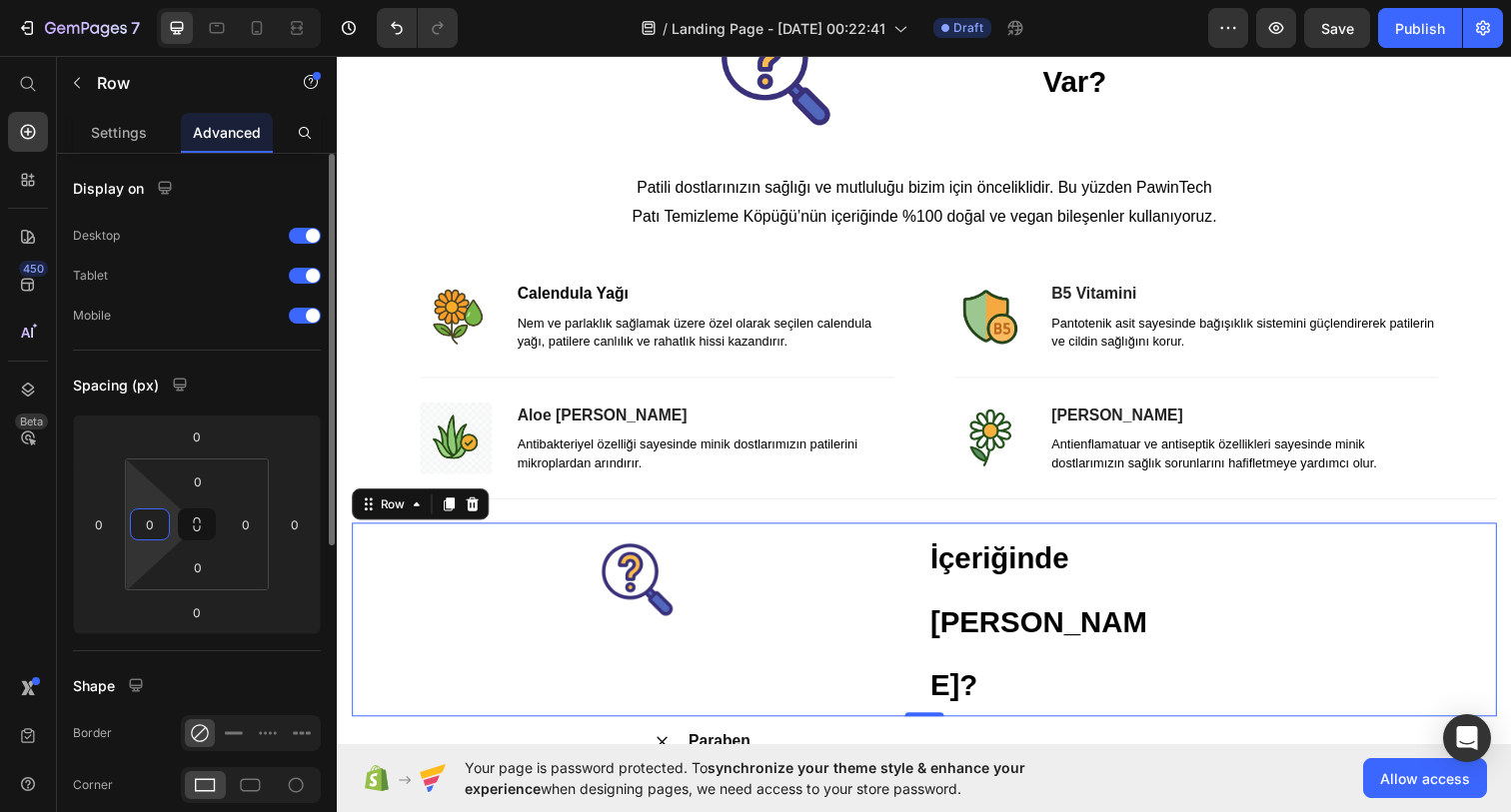 click on "0" at bounding box center [150, 524] 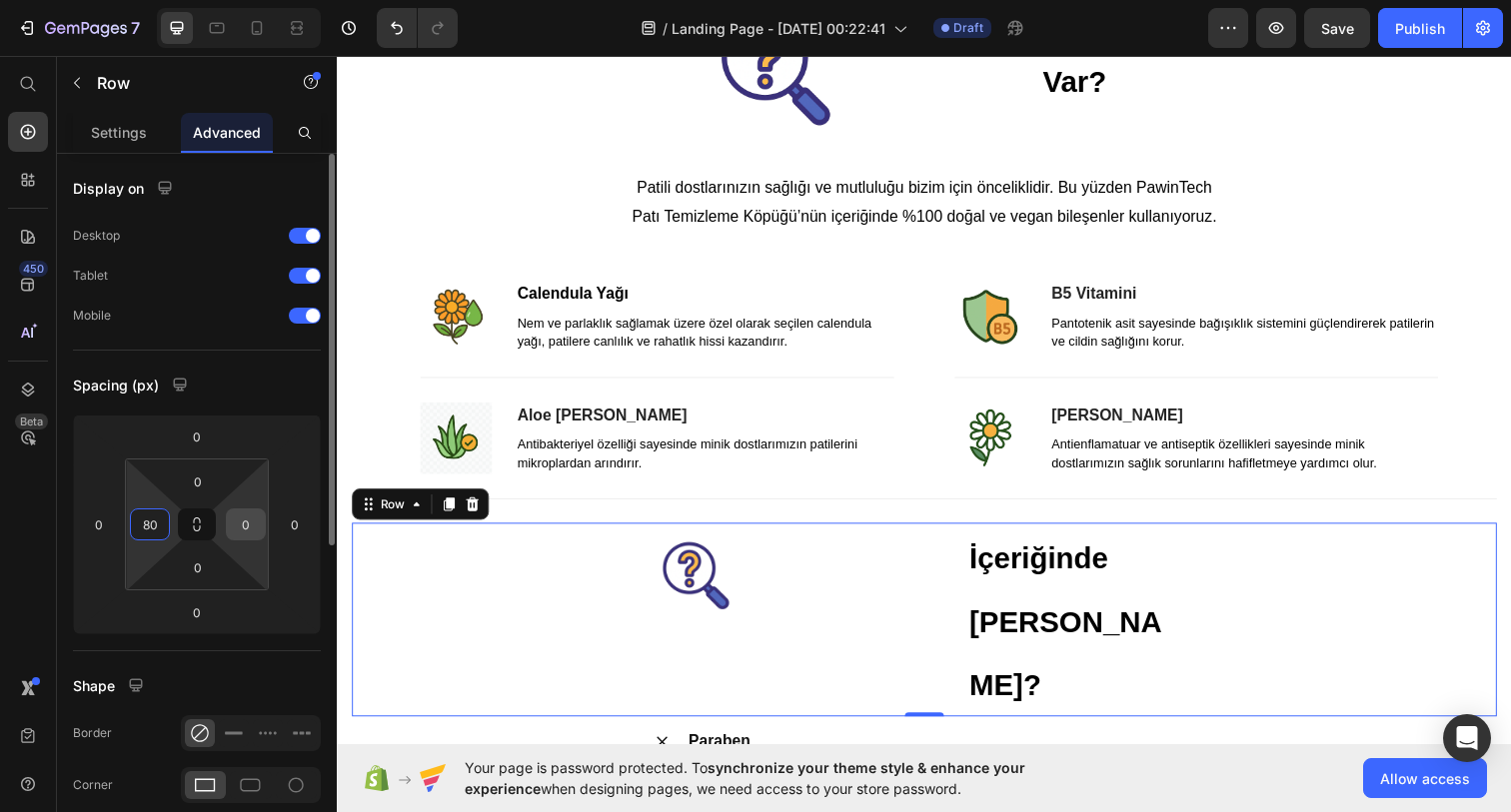 type on "80" 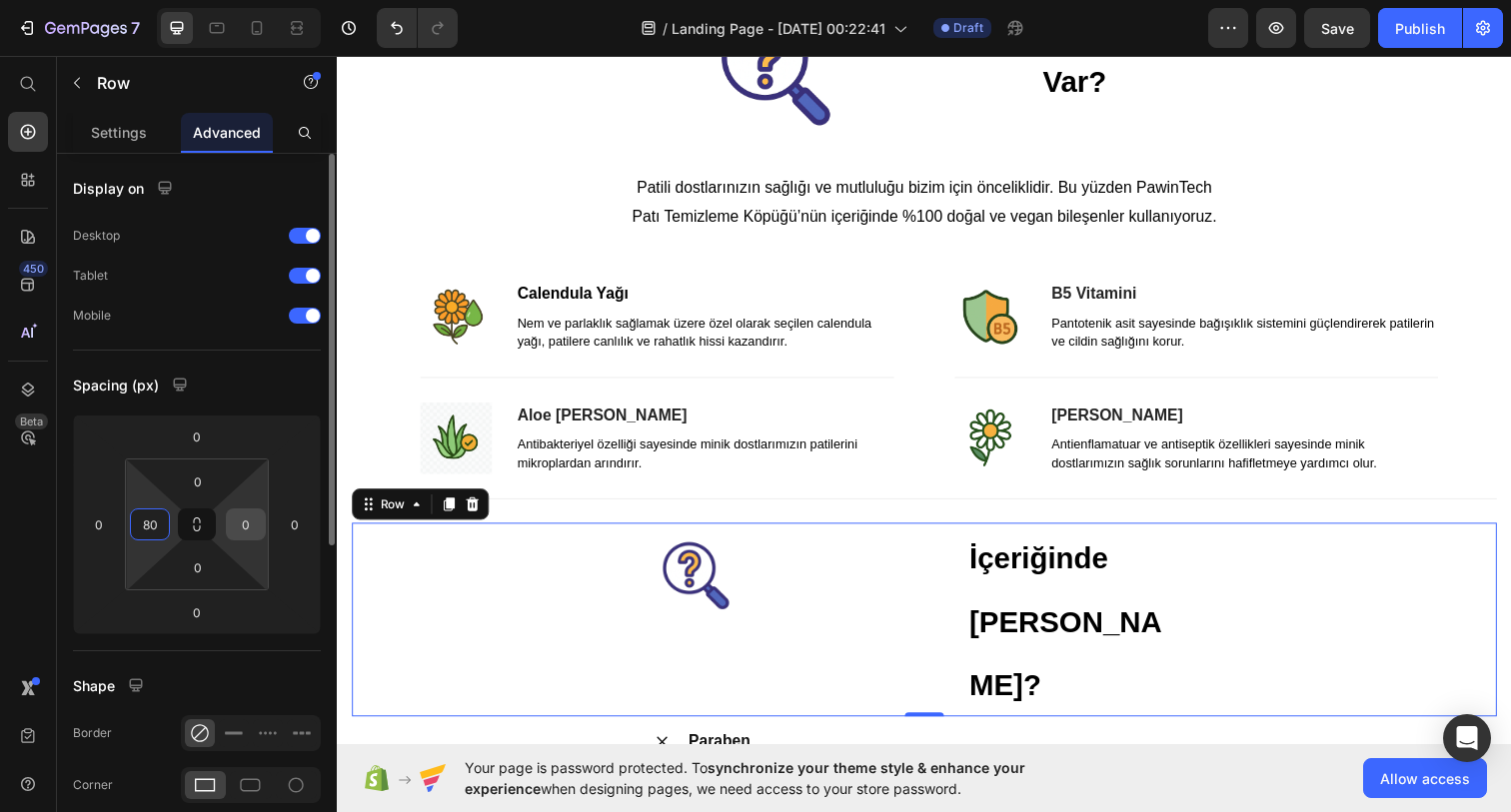 click on "0" at bounding box center (246, 524) 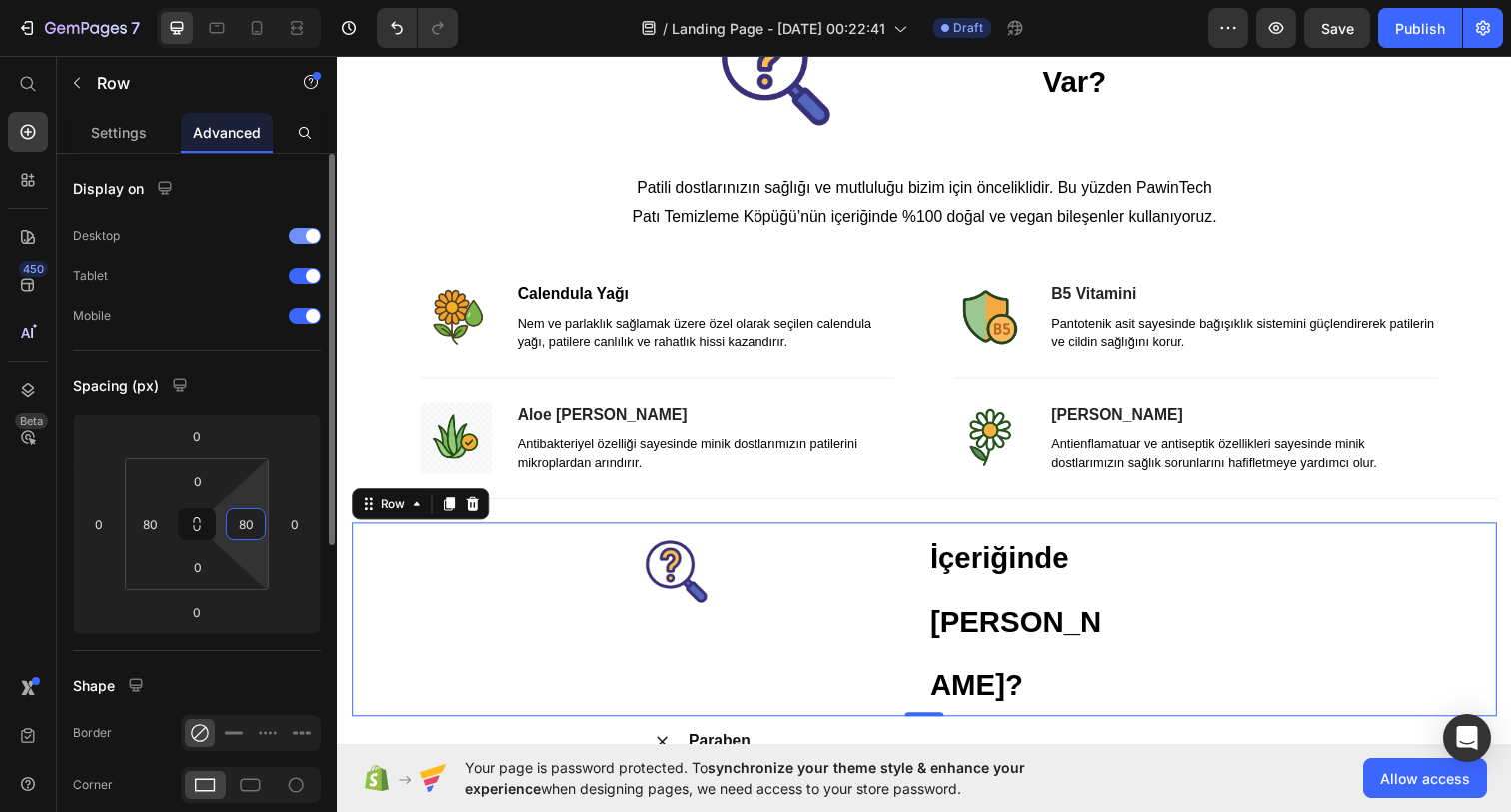 type on "81" 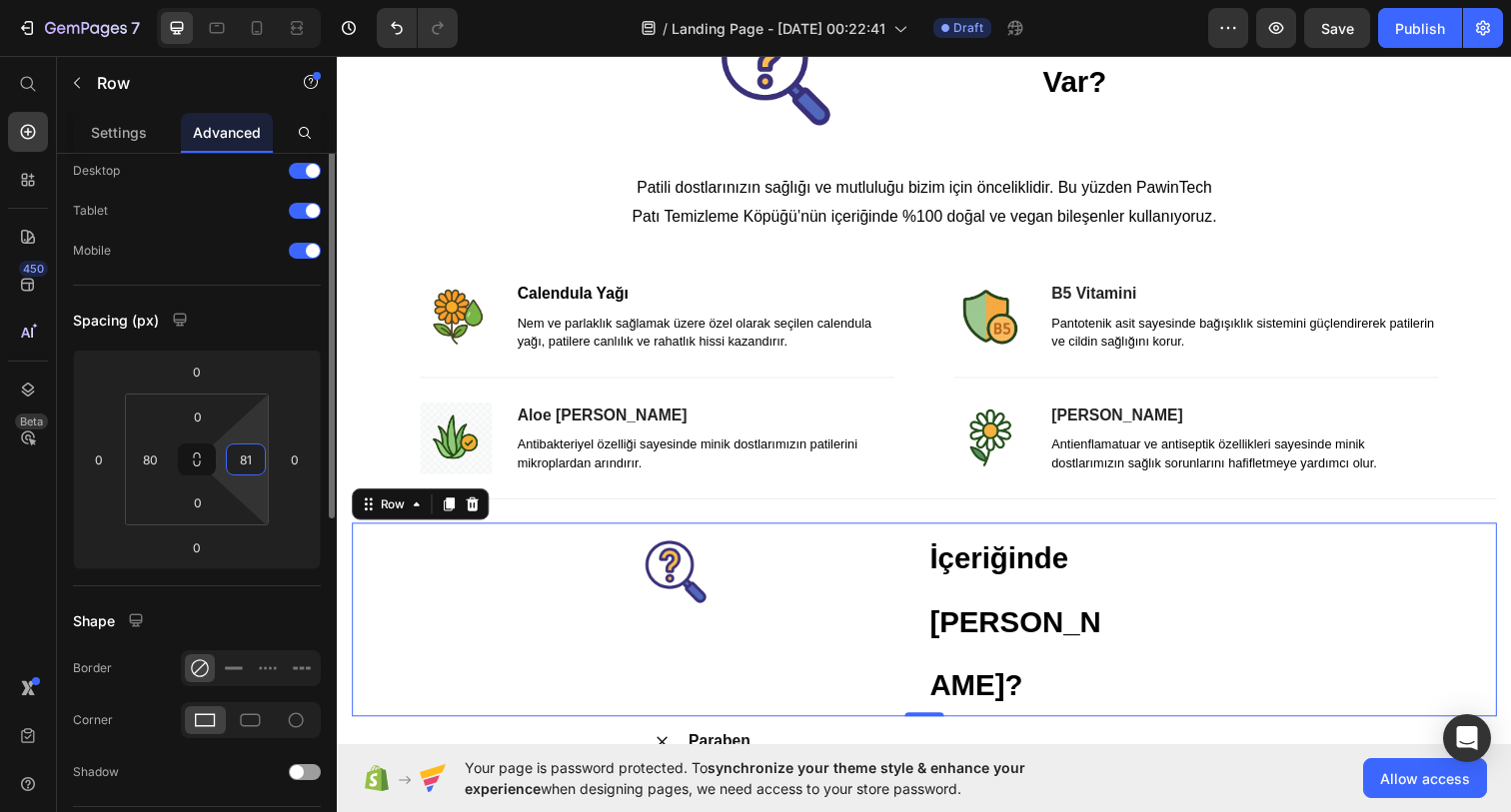 scroll, scrollTop: 330, scrollLeft: 0, axis: vertical 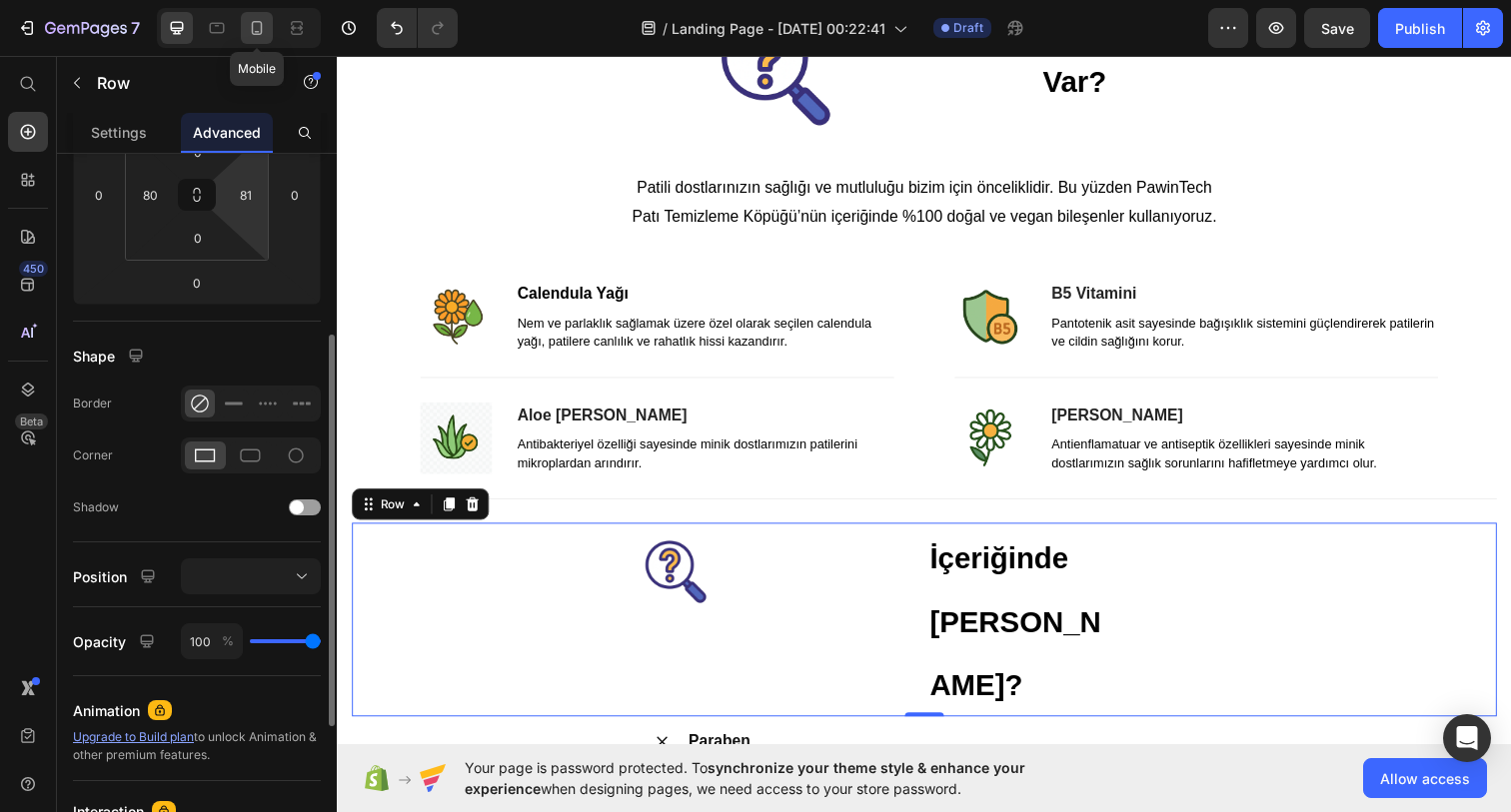 click 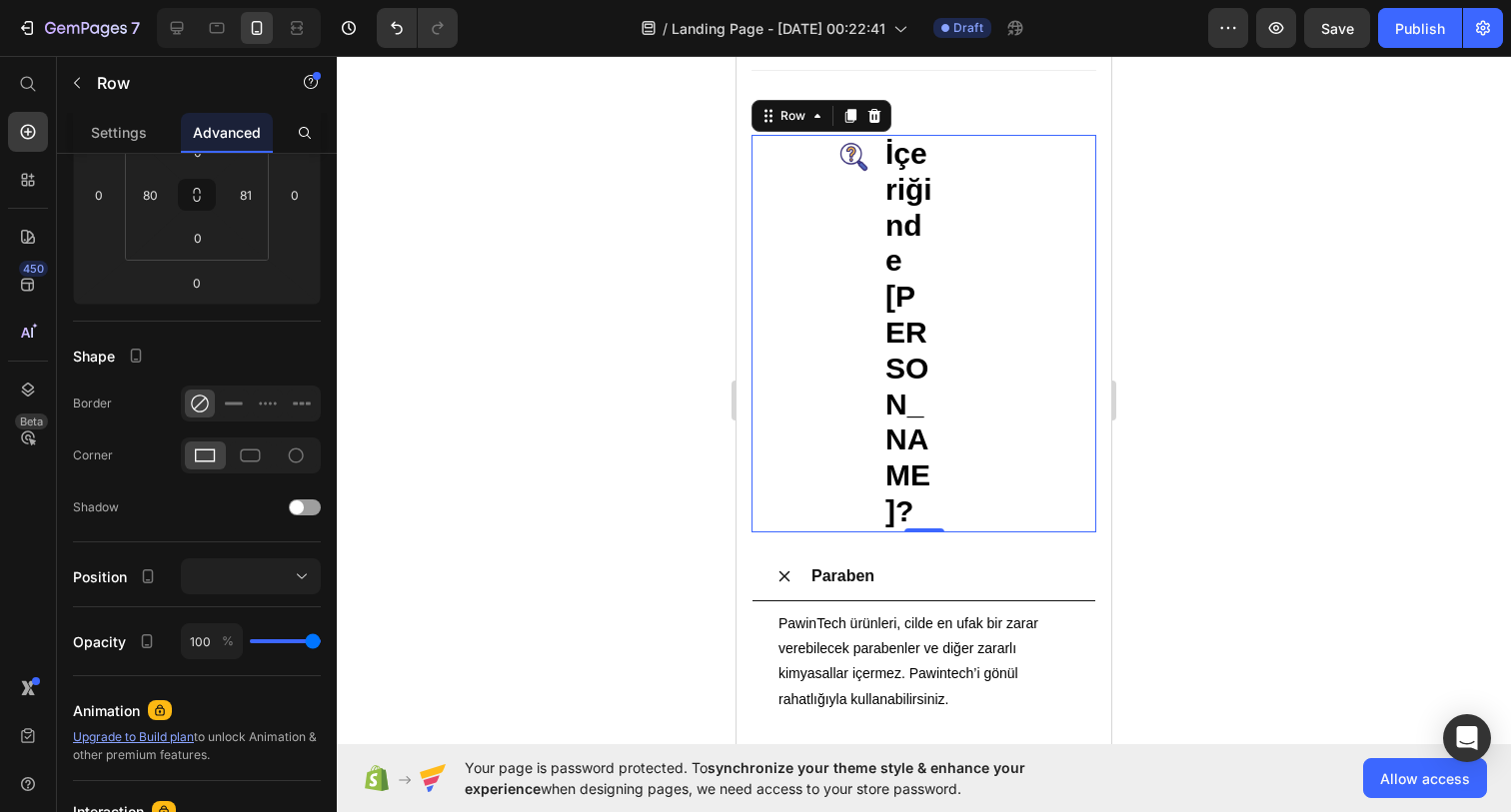 scroll, scrollTop: 3634, scrollLeft: 0, axis: vertical 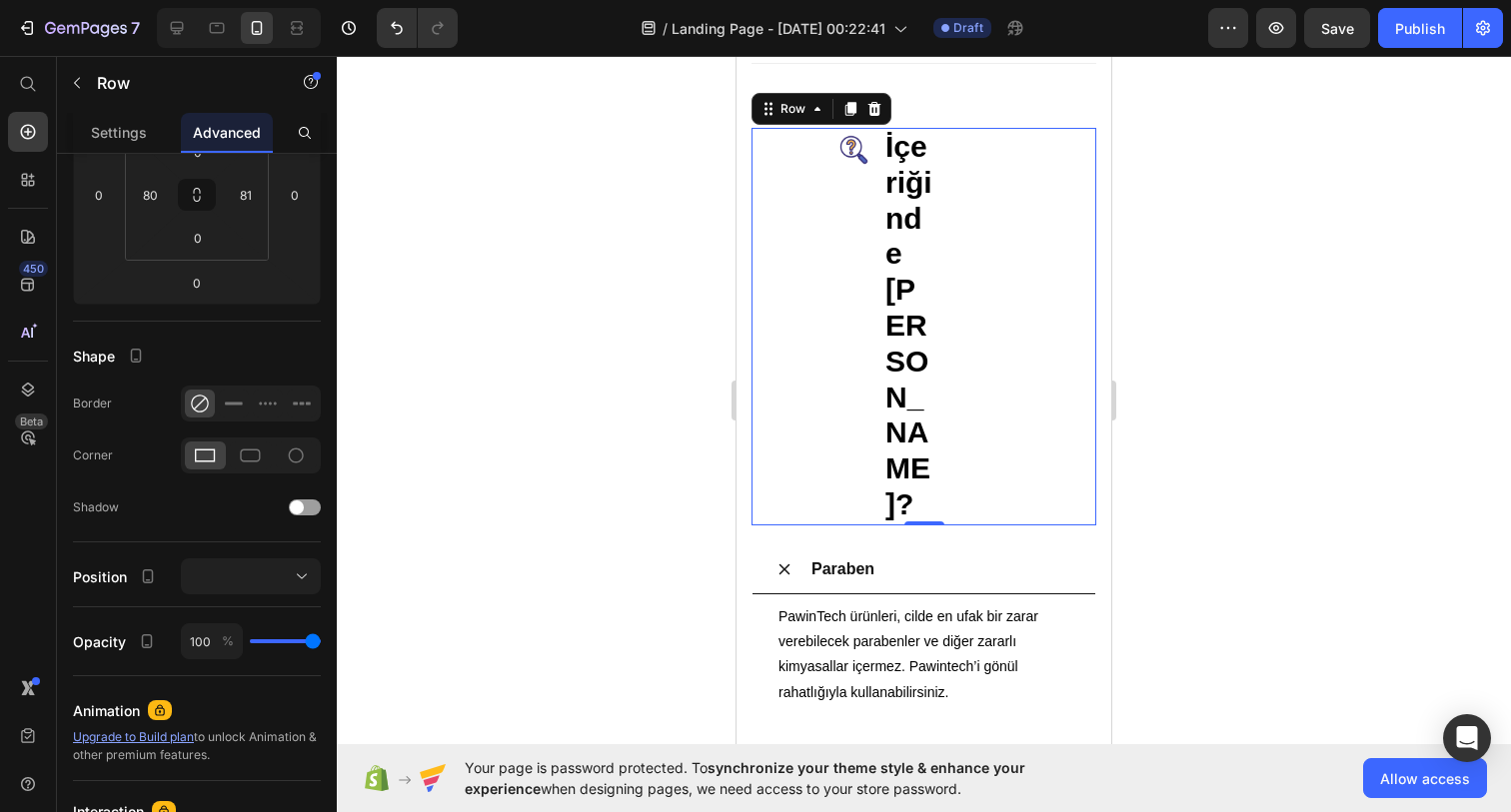 click at bounding box center (413, 28) 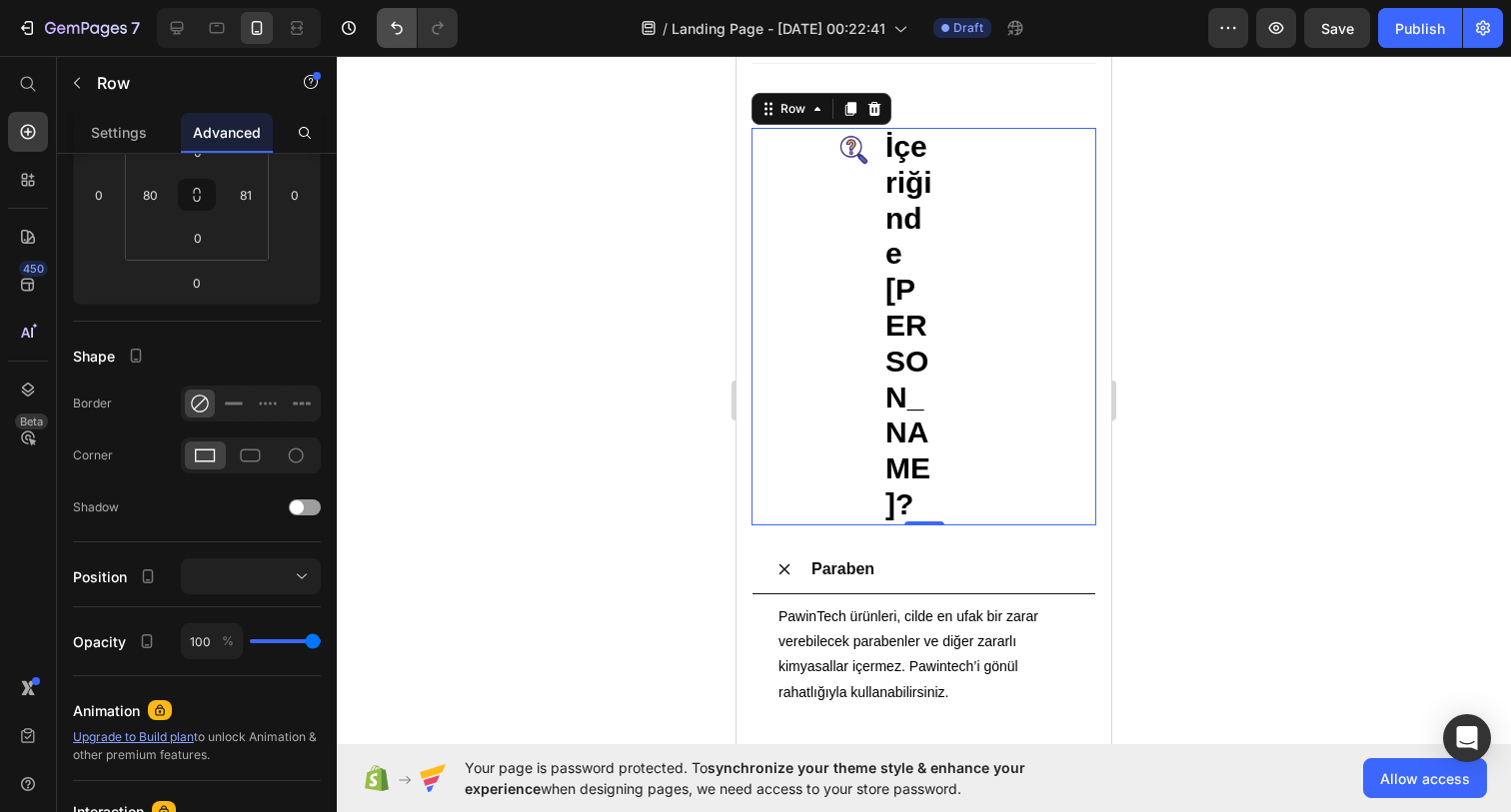 click 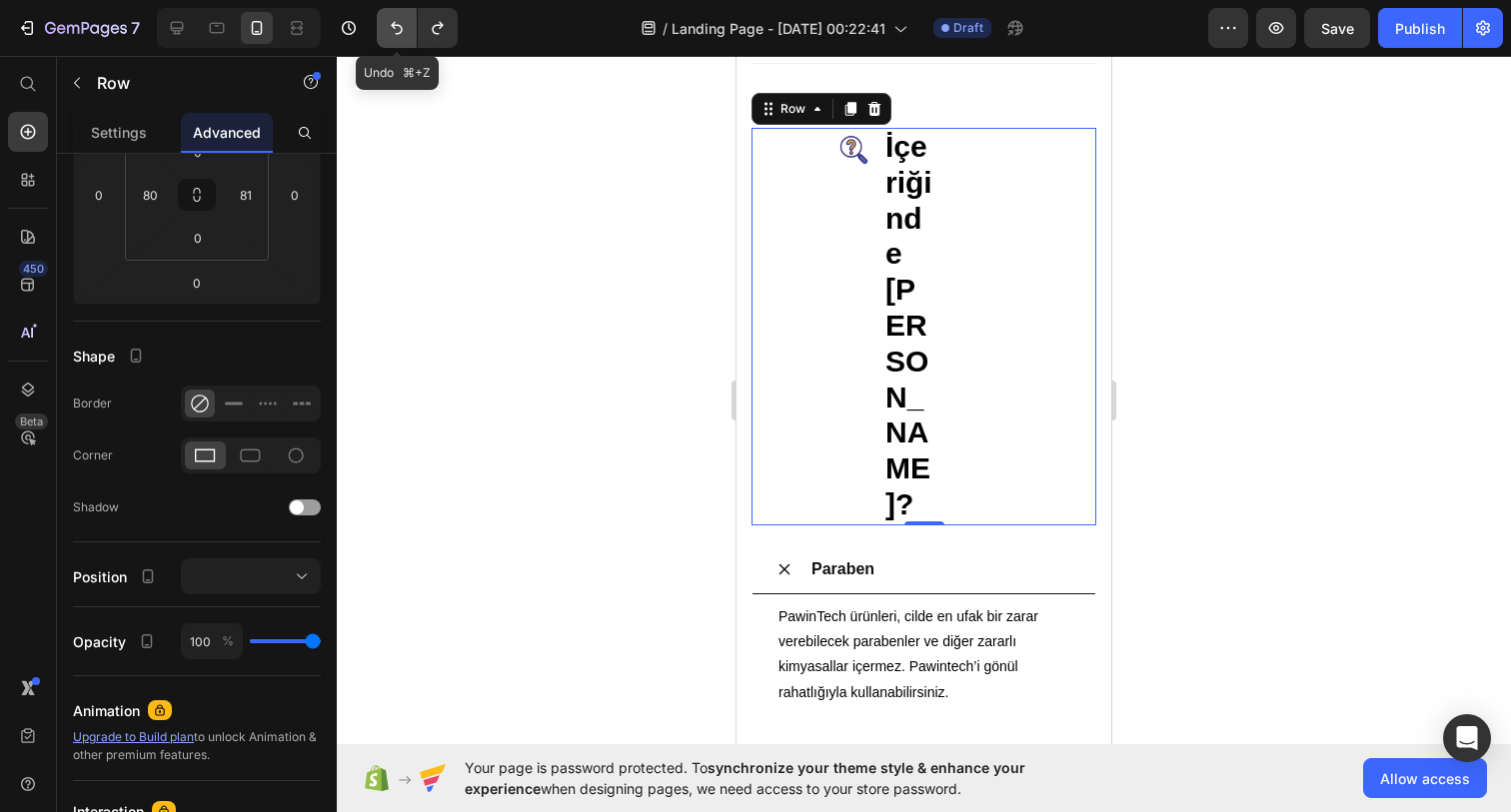 click 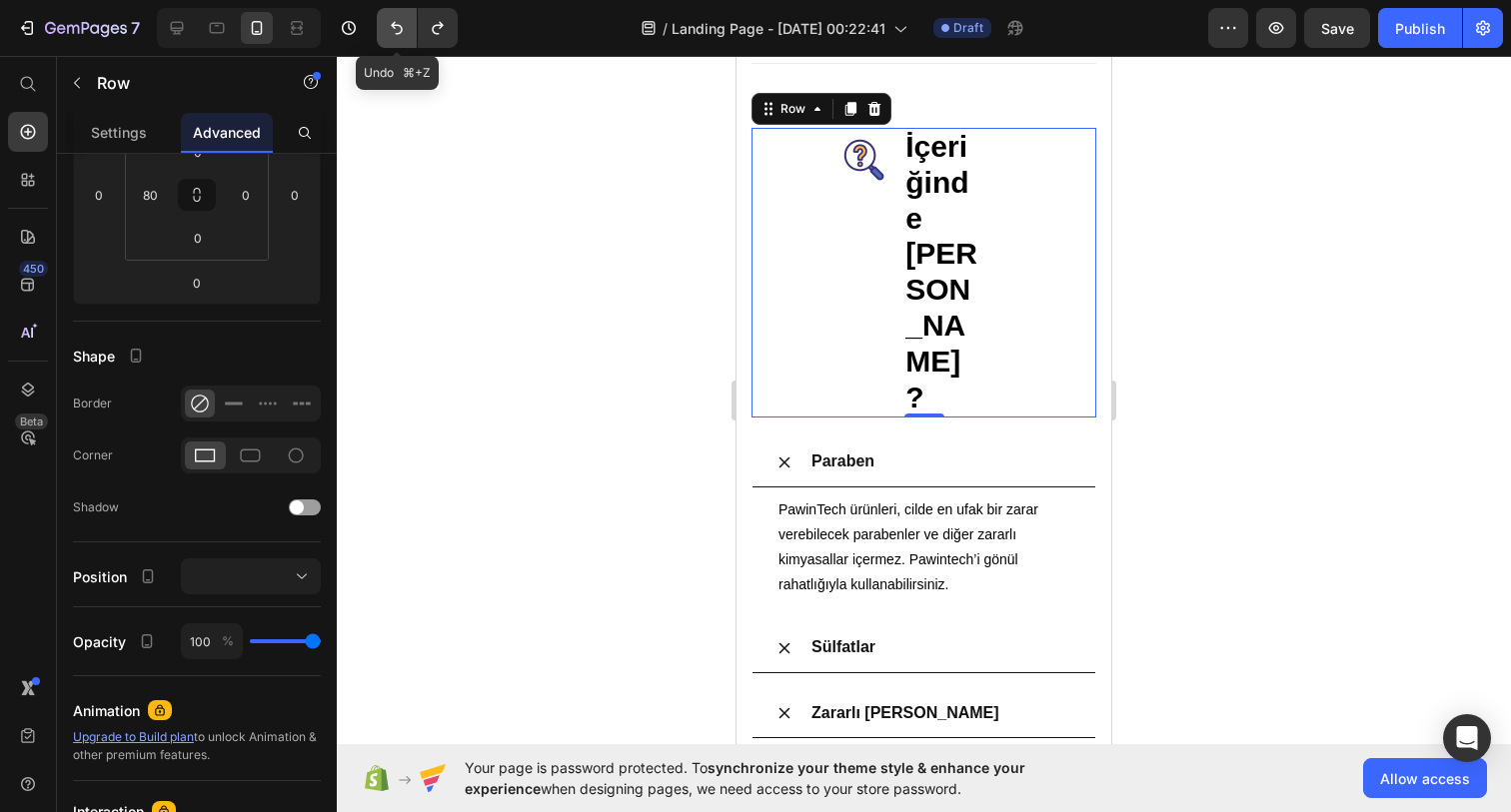 click 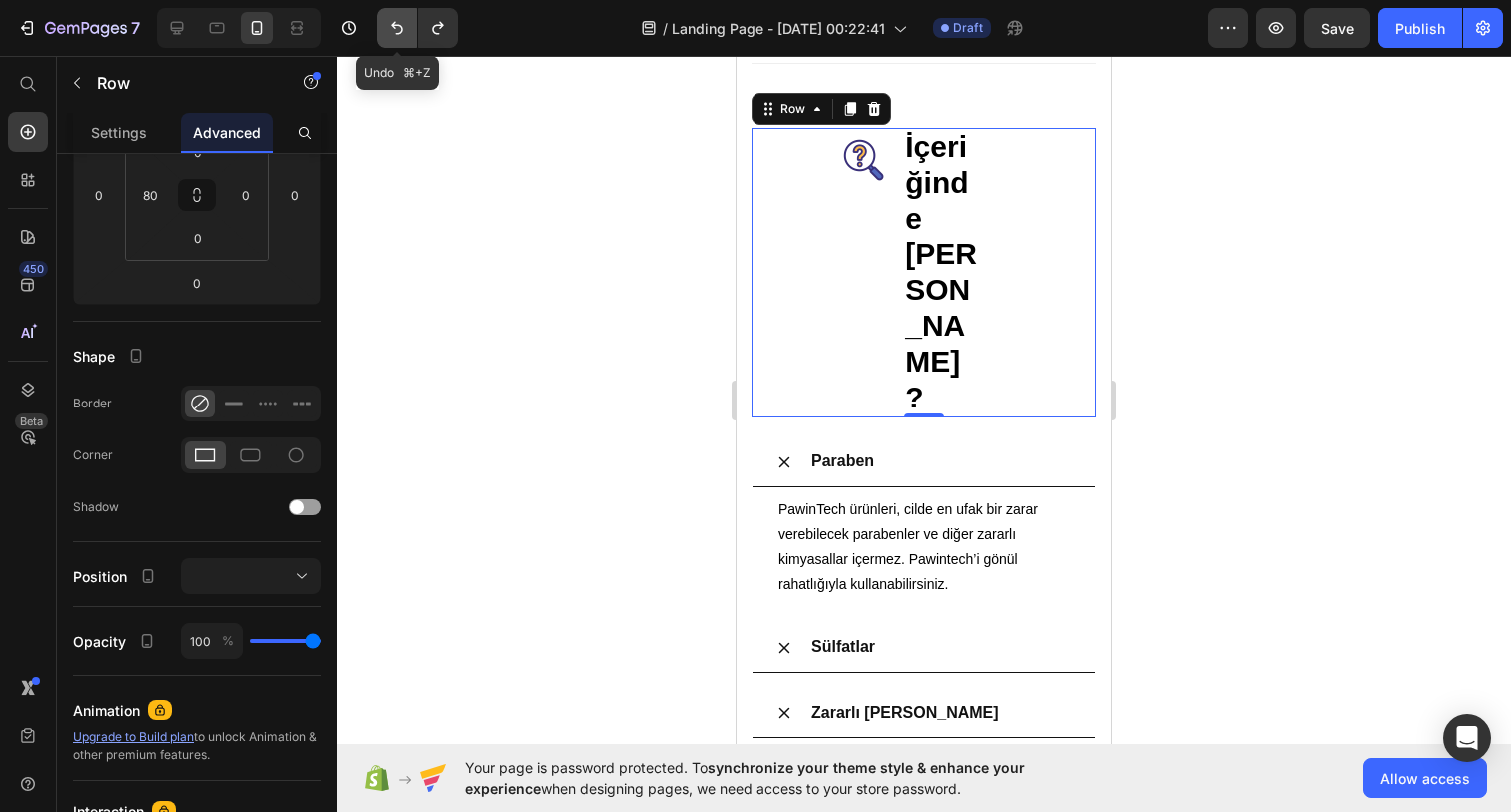 click 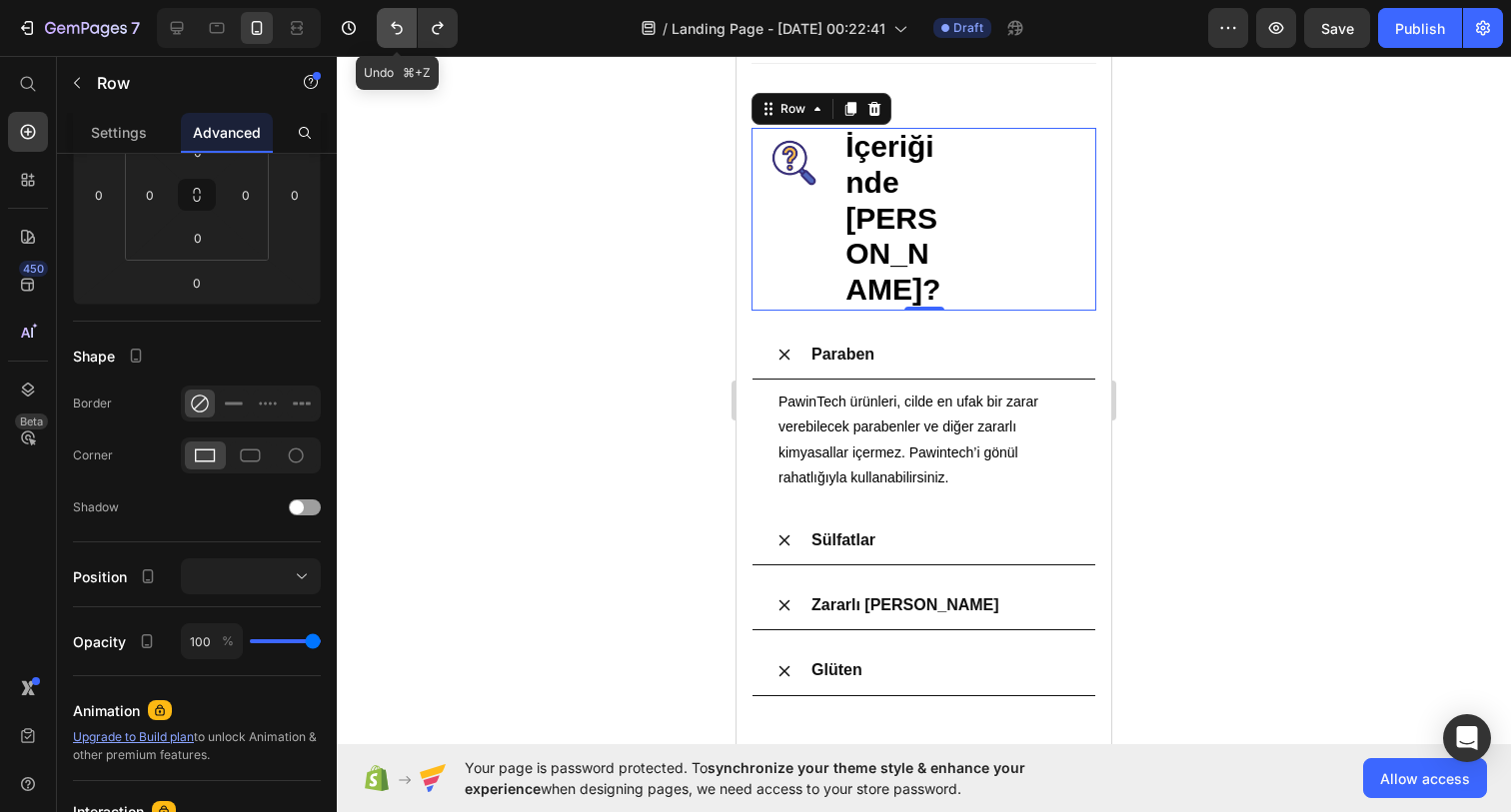 click 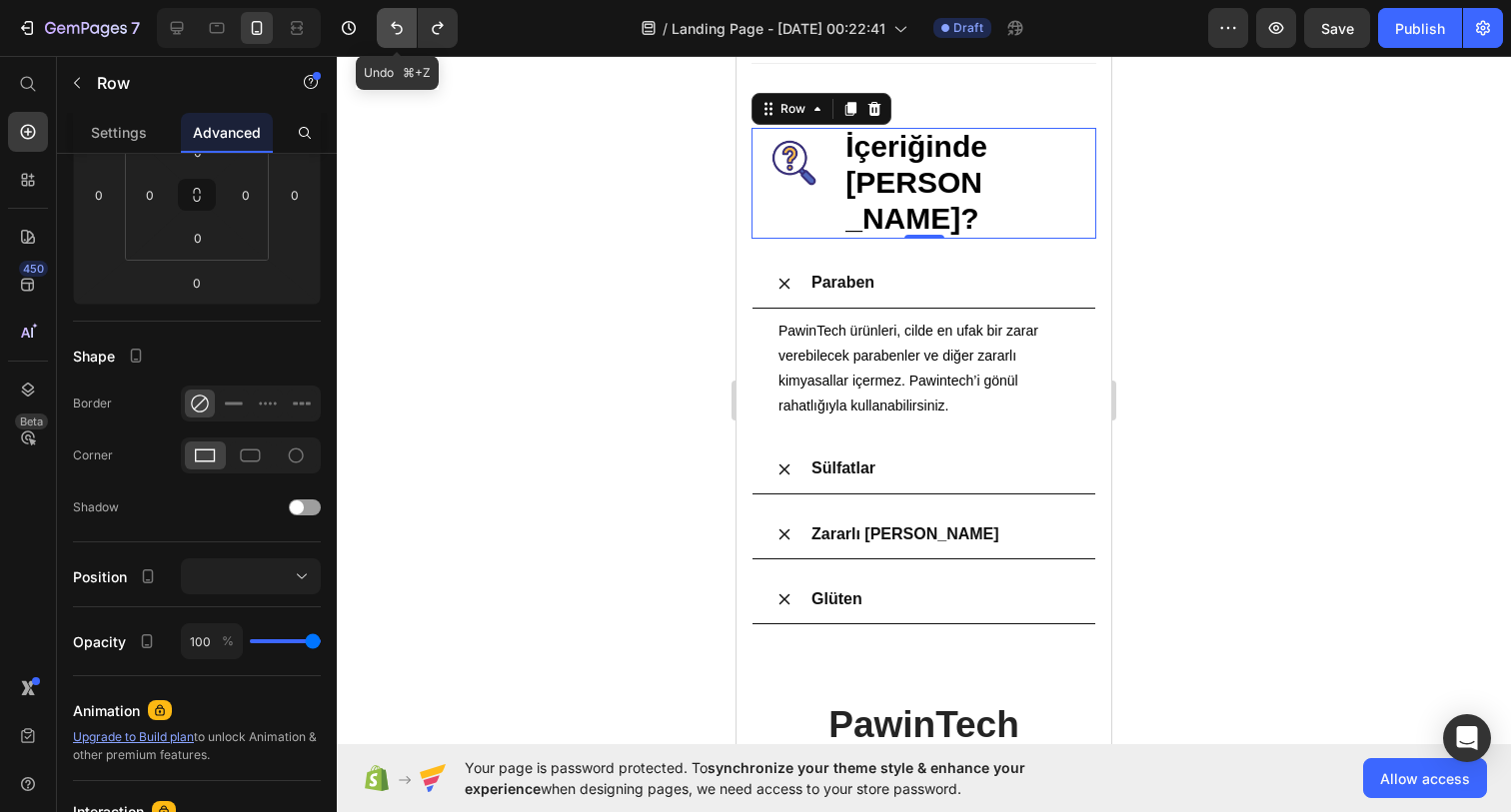 click 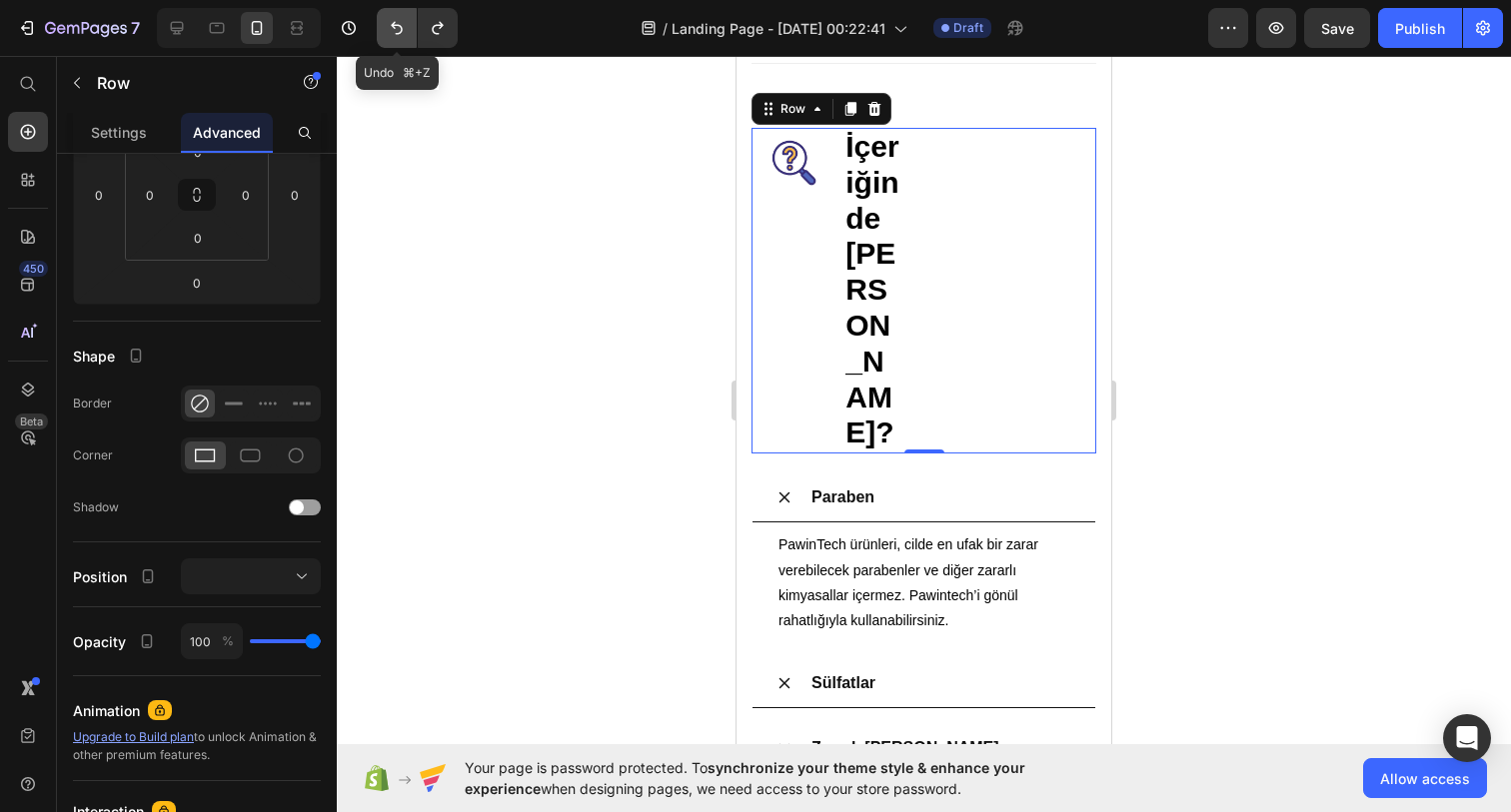click 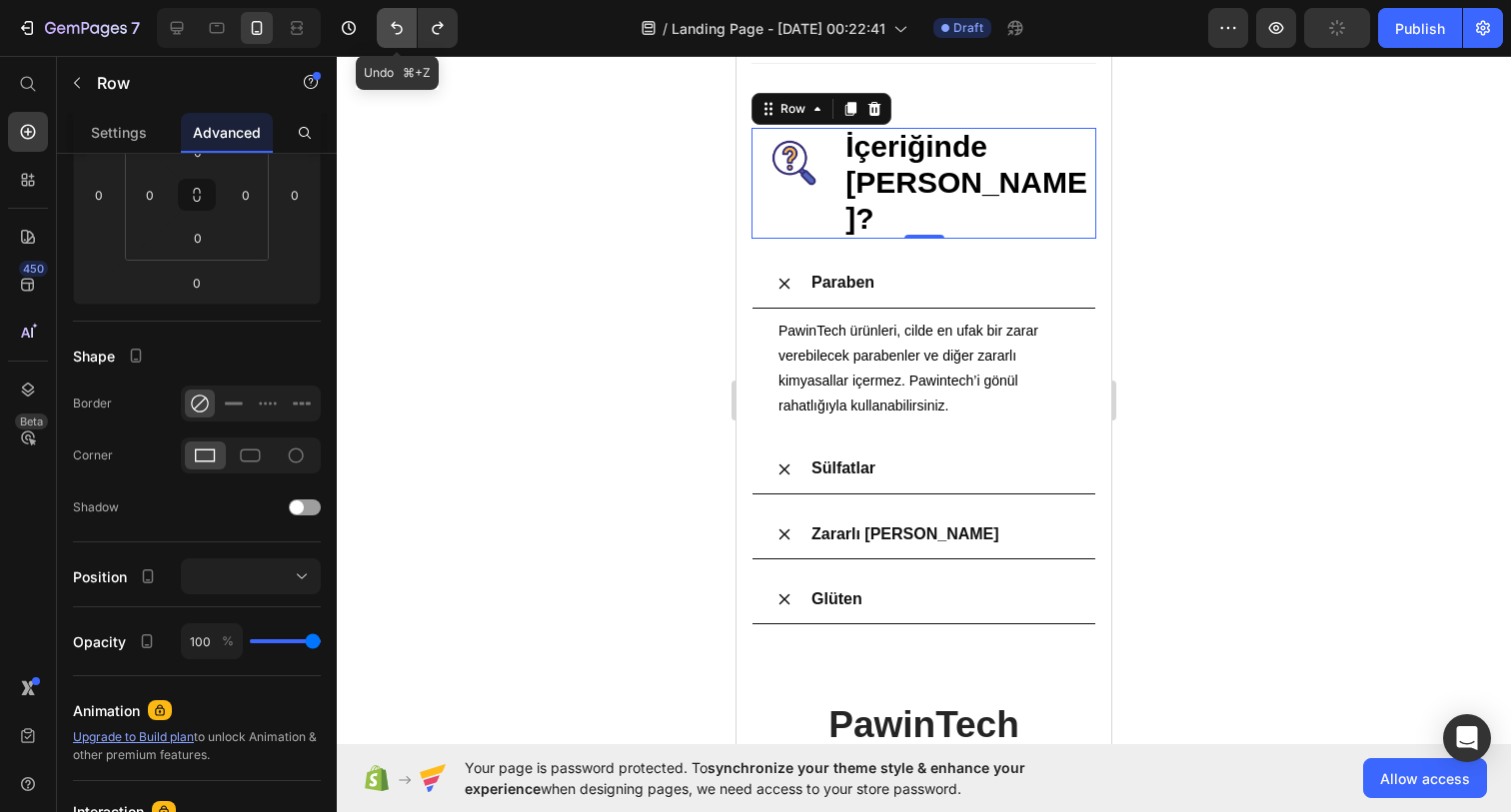 click 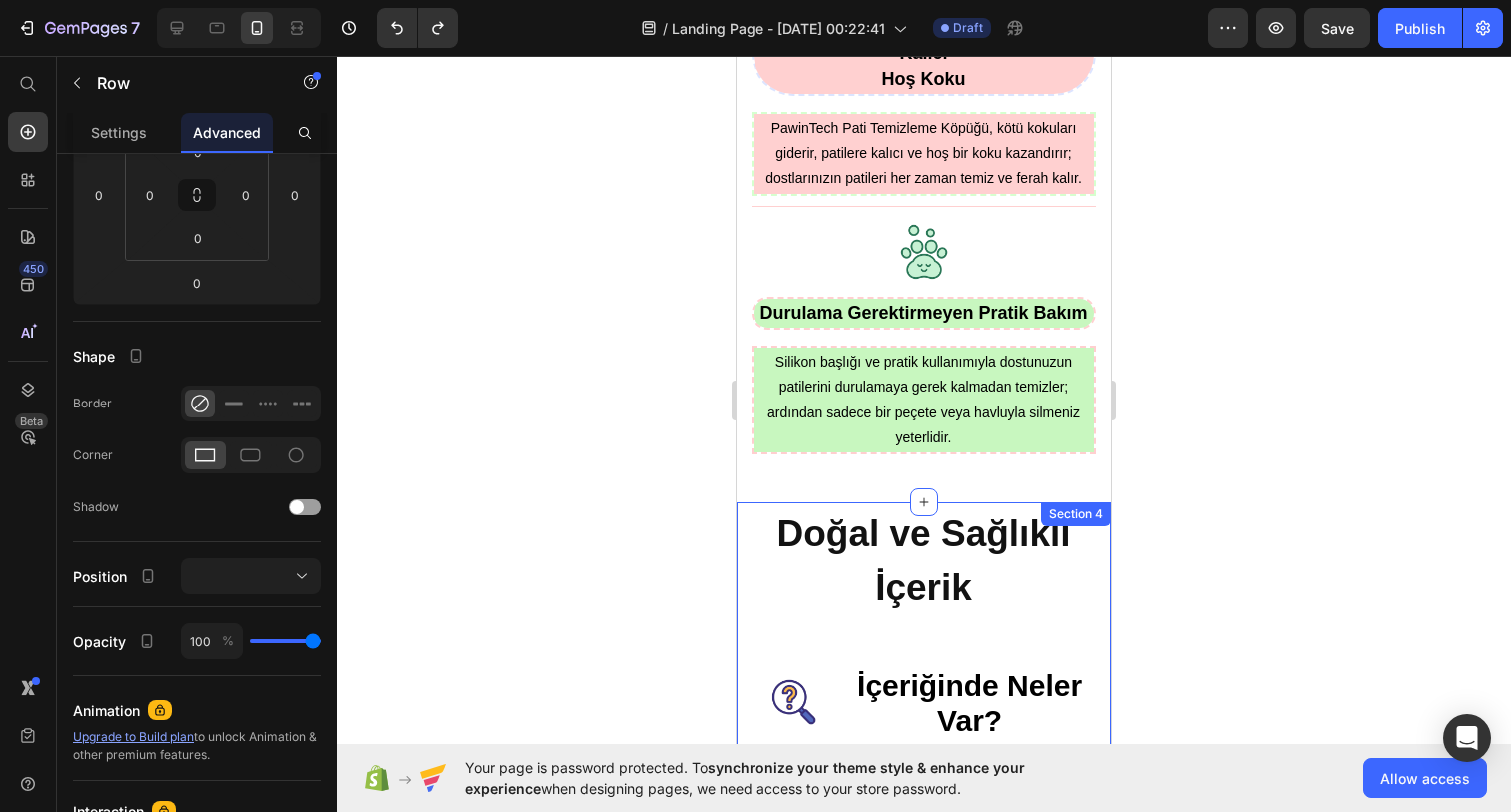 scroll, scrollTop: 2207, scrollLeft: 0, axis: vertical 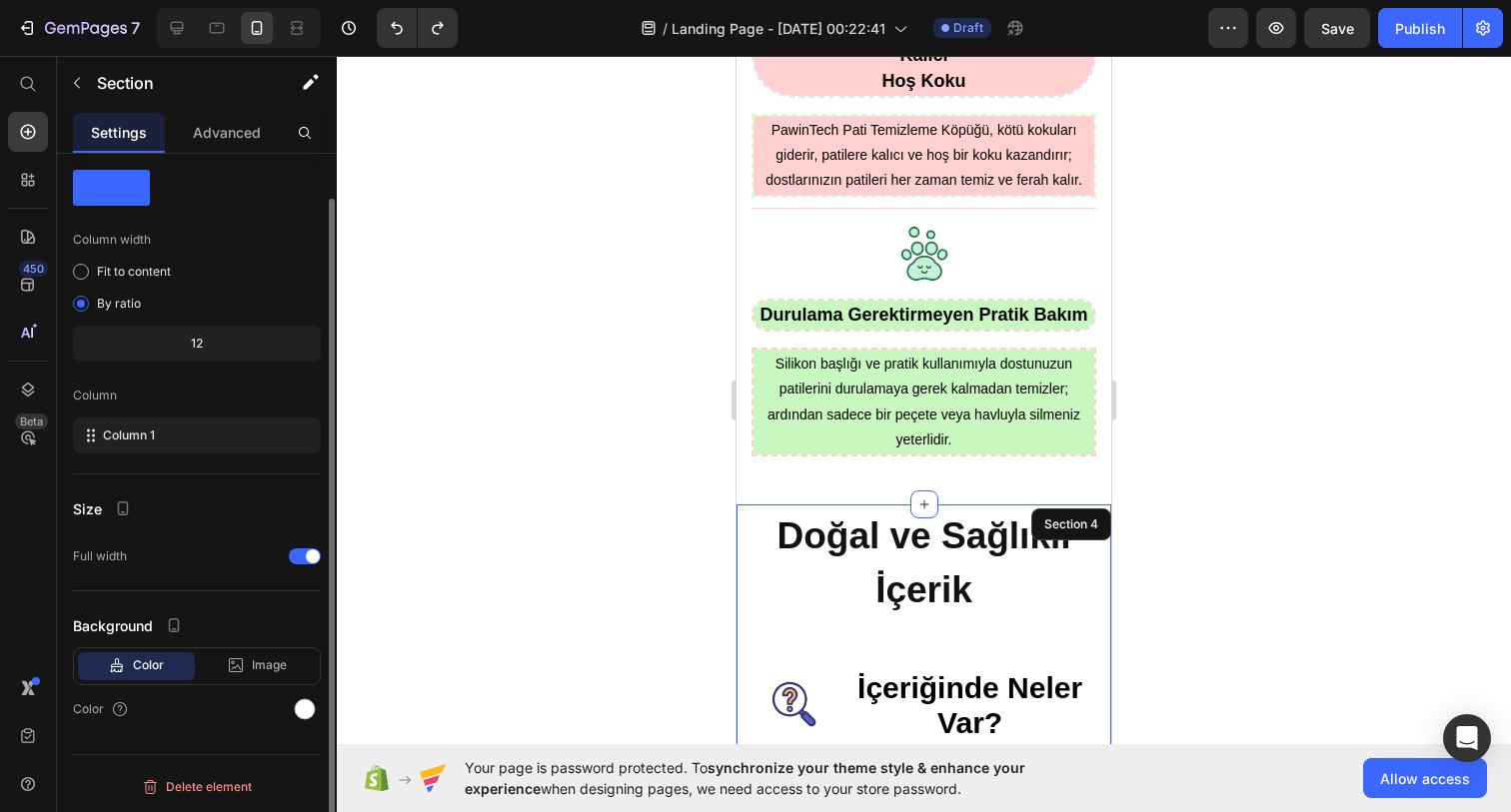 click on "Doğal ve Sağlıklı İçerik Heading Image ⁠⁠⁠⁠⁠⁠⁠ İçeriğinde Neler Var? Heading Row Patili dostlarınızın sağlığı ve mutluluğu bizim için önceliklidir. Bu yüzden PawinTech Patı Temizleme Köpüğü’nün içeriğinde %100 doğal ve vegan bileşenler kullanıyoruz. Text block Row Image Calendula Yağı Text block Nem ve parlaklık sağlamak üzere özel olarak seçilen calendula yağı, patilere canlılık ve rahatlık hissi kazandırır. Text block Row                Title Line Image Aloe Vera Özü Text block Antibakteriyel özelliği sayesinde minik dostlarımızın patilerini mikroplardan arındırır. Text block Row Row                Title Line Image B5 Vitamini Text block Pantotenik asit sayesinde bağışıklık sistemini güçlendirerek patilerin ve cildin sağlığını korur. Text block Row                Title Line Image Papatya Özü Text block Text block Row Row Row                Title Line Image İçeriğinde Neler Yok? Heading Row   0
Paraben Row" at bounding box center (923, 1274) 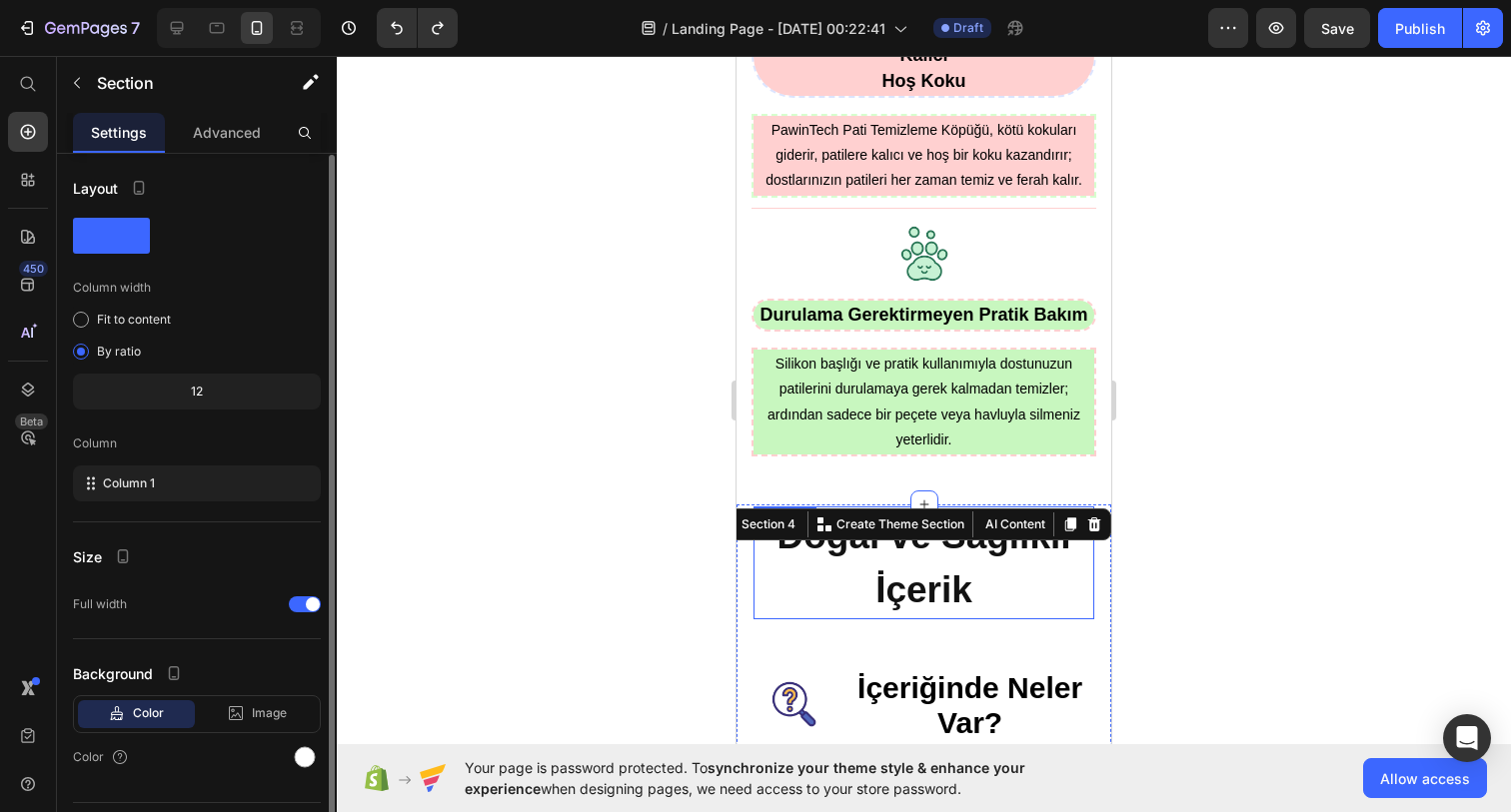 scroll, scrollTop: 12, scrollLeft: 0, axis: vertical 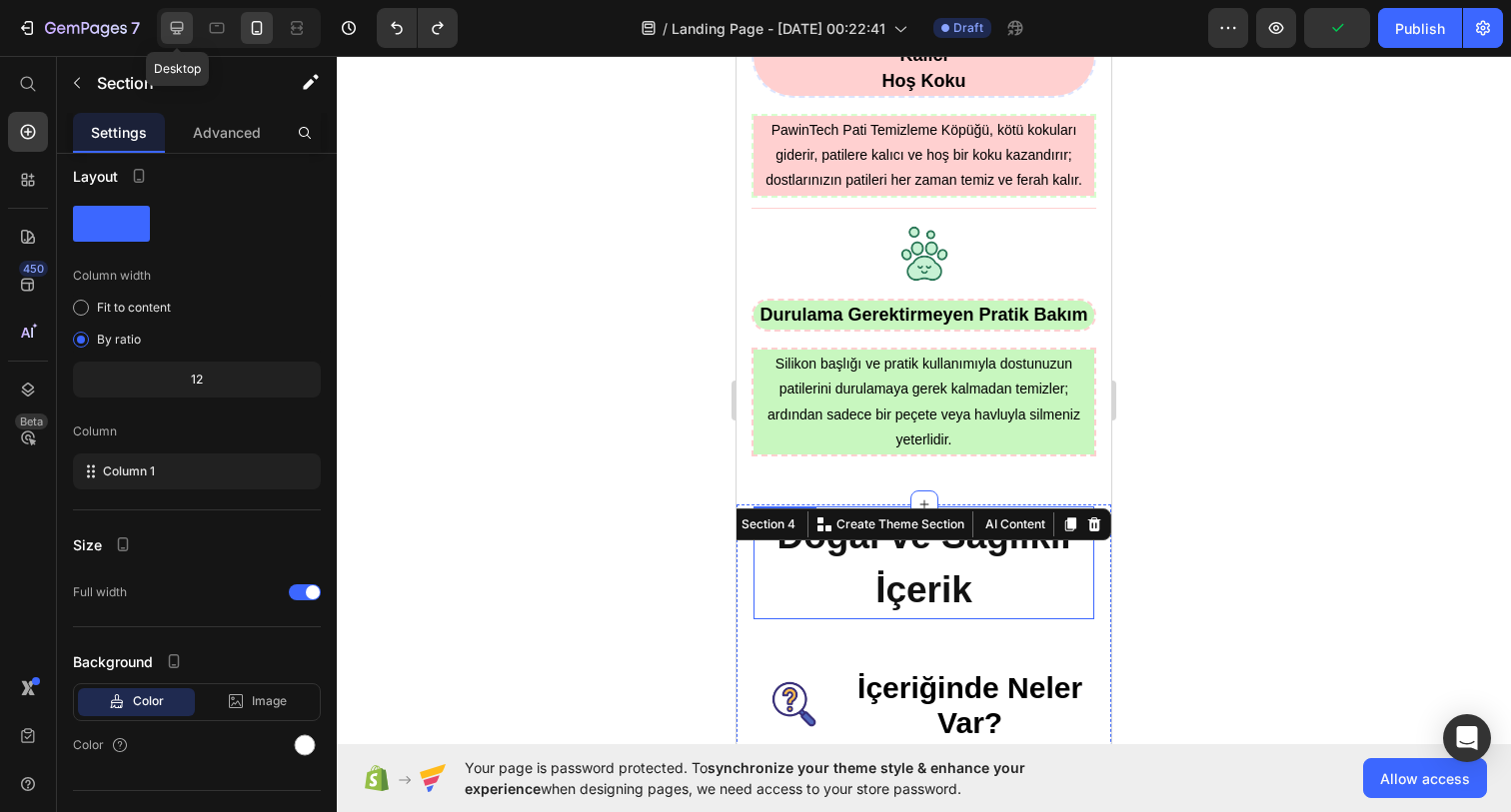 click 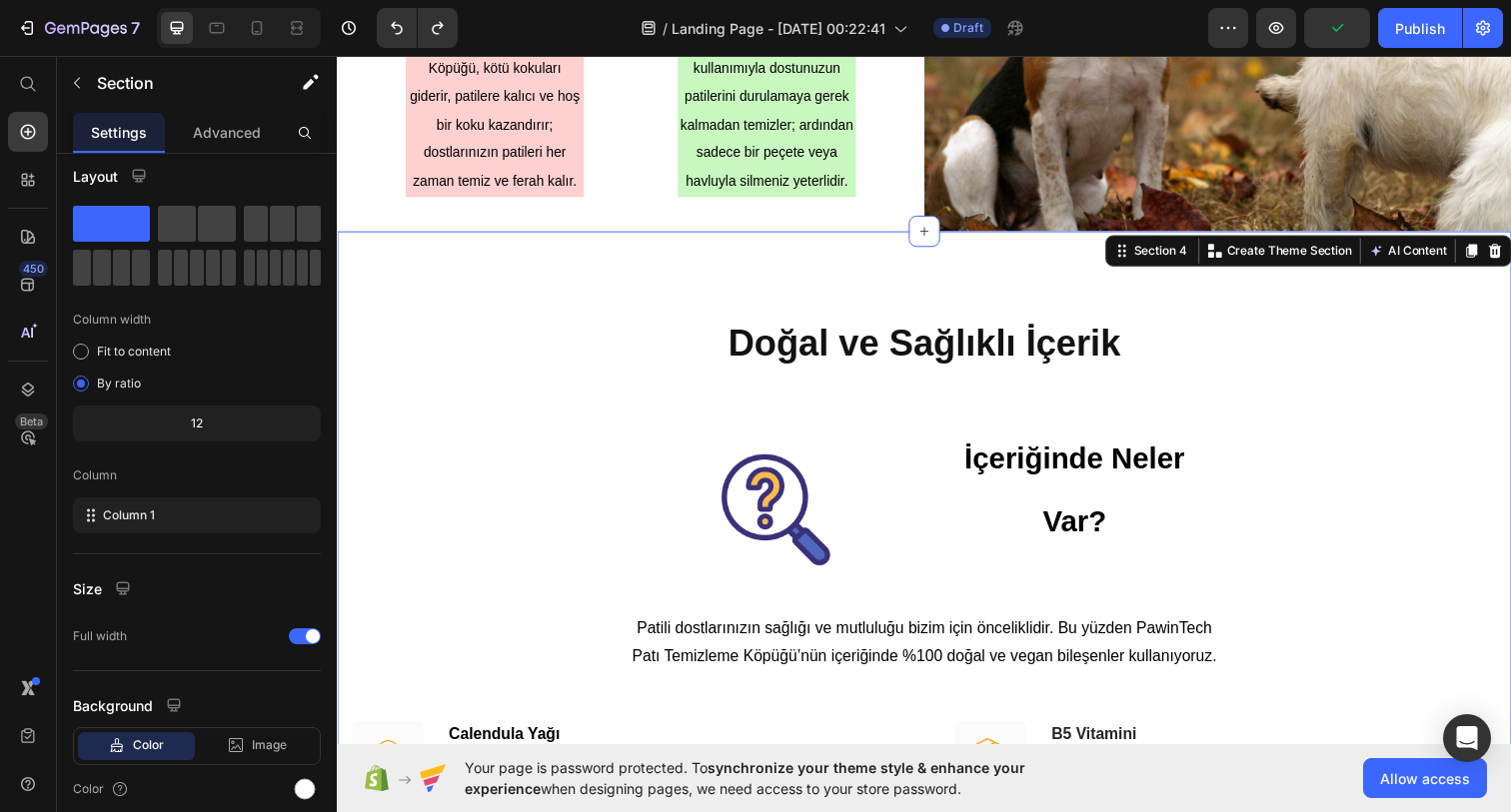 scroll, scrollTop: 2151, scrollLeft: 0, axis: vertical 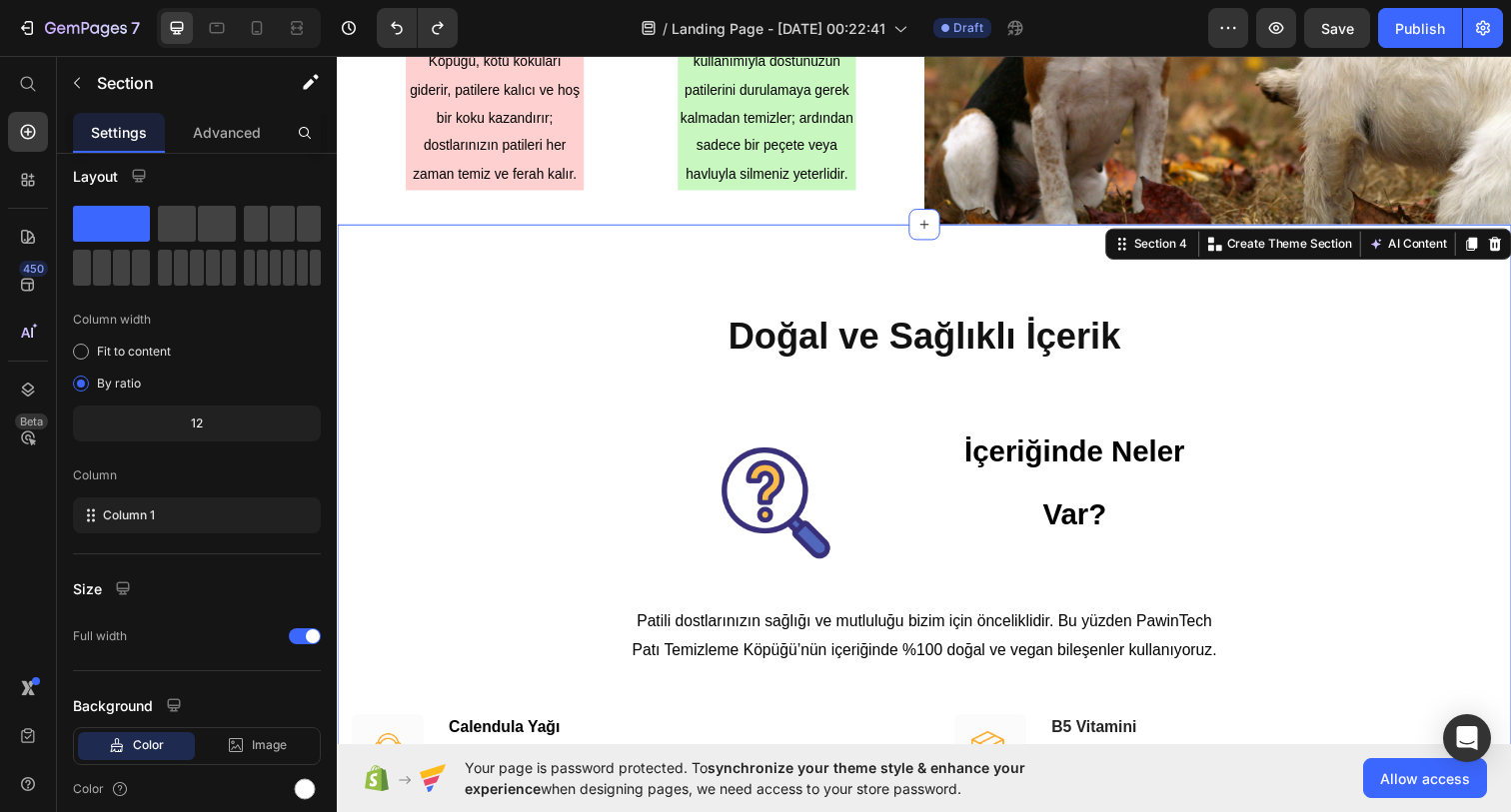click on "Doğal ve Sağlıklı İçerik Heading Image ⁠⁠⁠⁠⁠⁠⁠ İçeriğinde Neler Var? Heading Row Patili dostlarınızın sağlığı ve mutluluğu bizim için önceliklidir. Bu yüzden PawinTech Patı Temizleme Köpüğü’nün içeriğinde %100 doğal ve vegan bileşenler kullanıyoruz. Text block Row Image Calendula Yağı Text block Nem ve parlaklık sağlamak üzere özel olarak seçilen calendula yağı, patilere canlılık ve rahatlık hissi kazandırır. Text block Row                Title Line Image Aloe Vera Özü Text block Antibakteriyel özelliği sayesinde minik dostlarımızın patilerini mikroplardan arındırır. Text block Row Row                Title Line Image B5 Vitamini Text block Pantotenik asit sayesinde bağışıklık sistemini güçlendirerek patilerin ve cildin sağlığını korur. Text block Row                Title Line Image Papatya Özü Text block Text block Row Row Row                Title Line Image İçeriğinde Neler Yok? Heading Row
Paraben Glüten" at bounding box center (936, 1025) 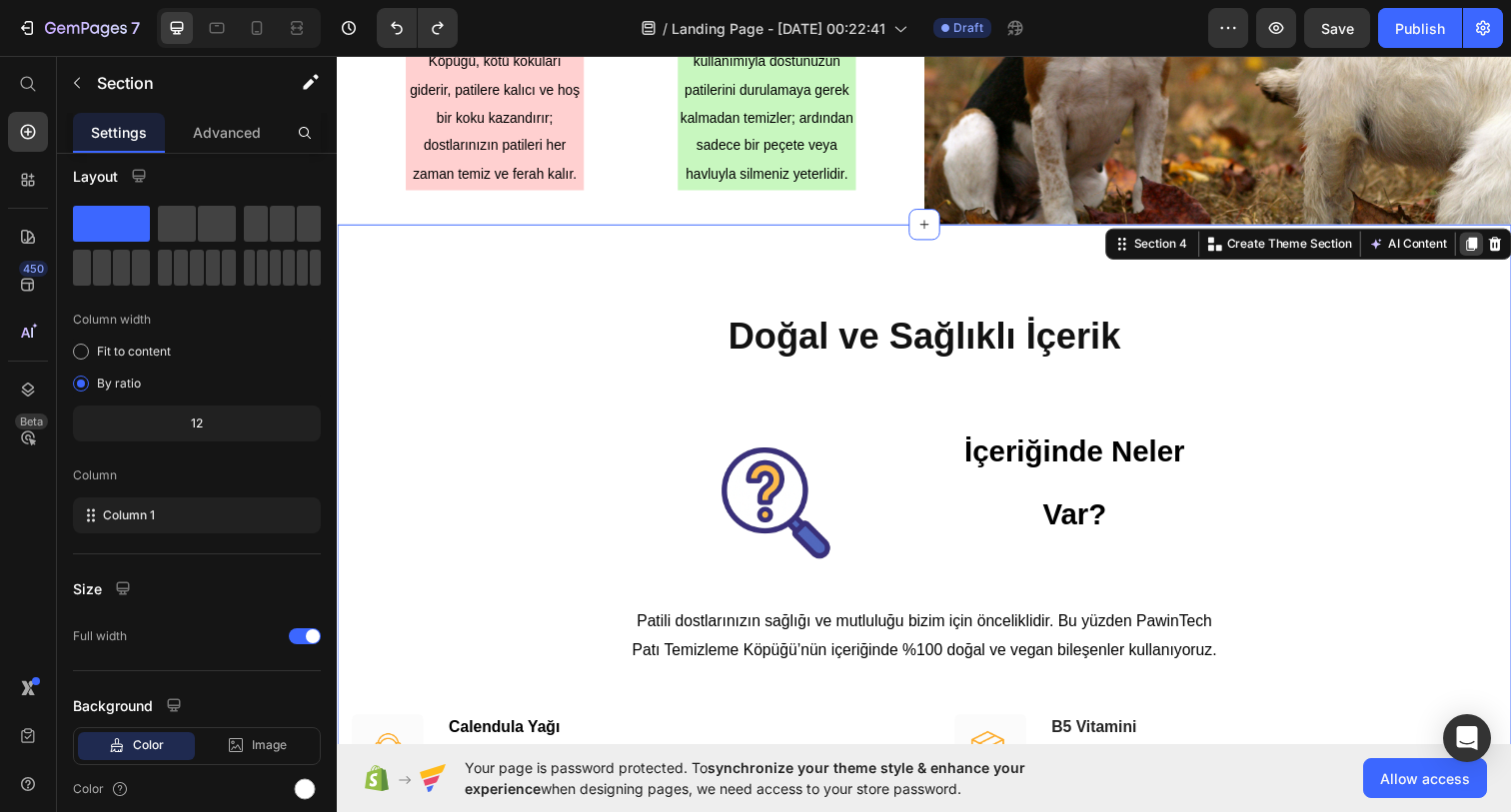 click 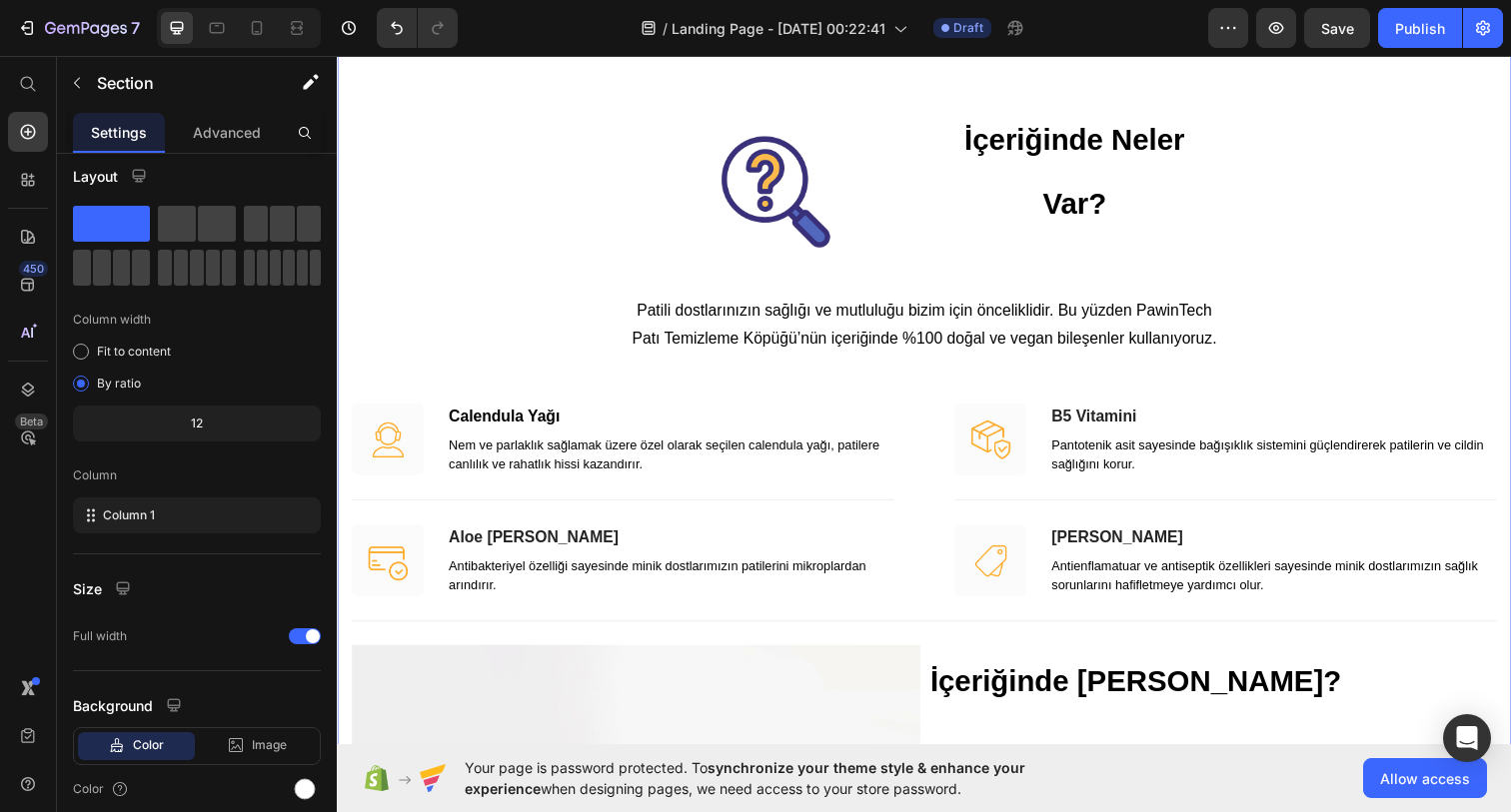 scroll, scrollTop: 3822, scrollLeft: 0, axis: vertical 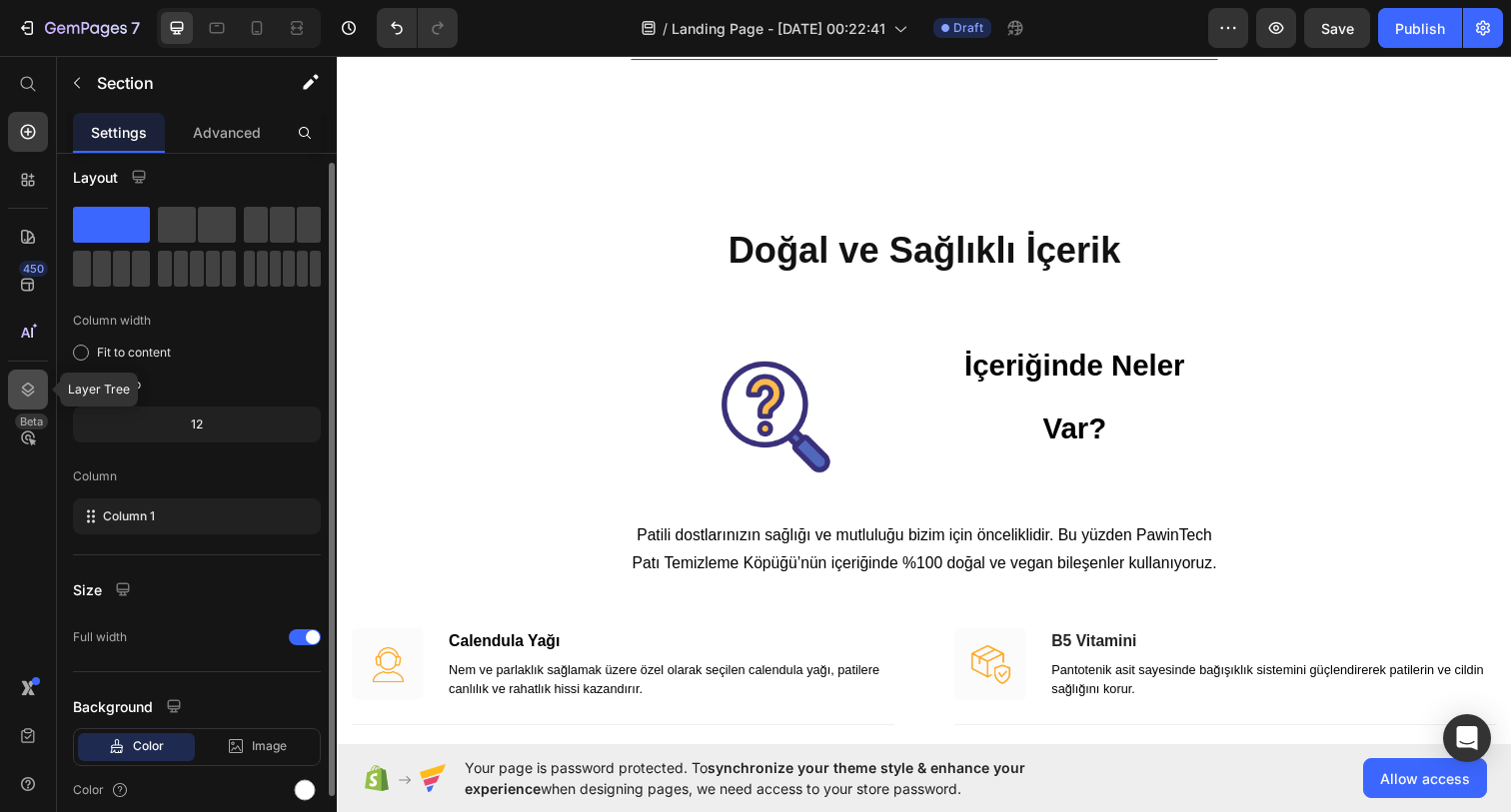 click 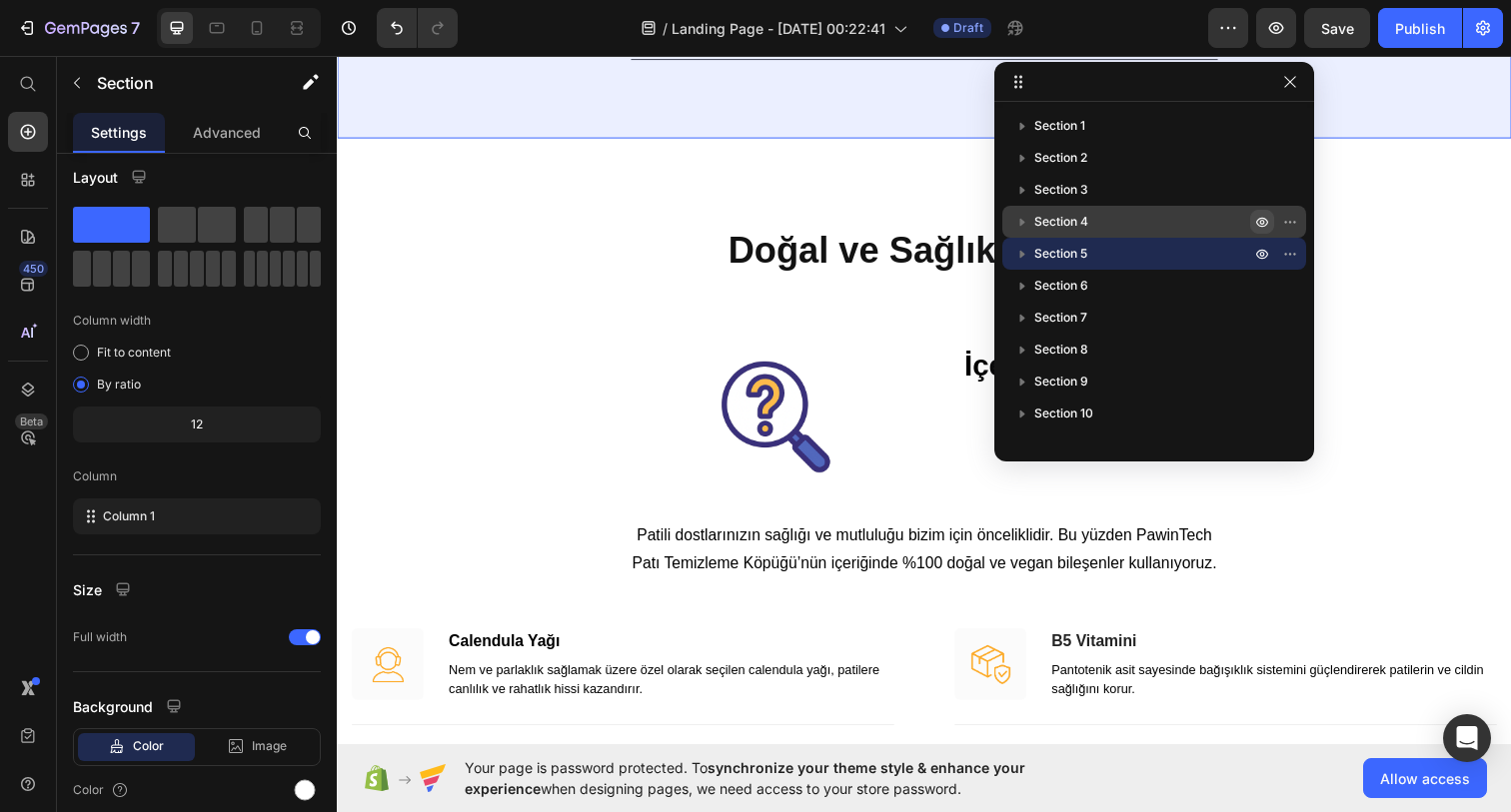 click 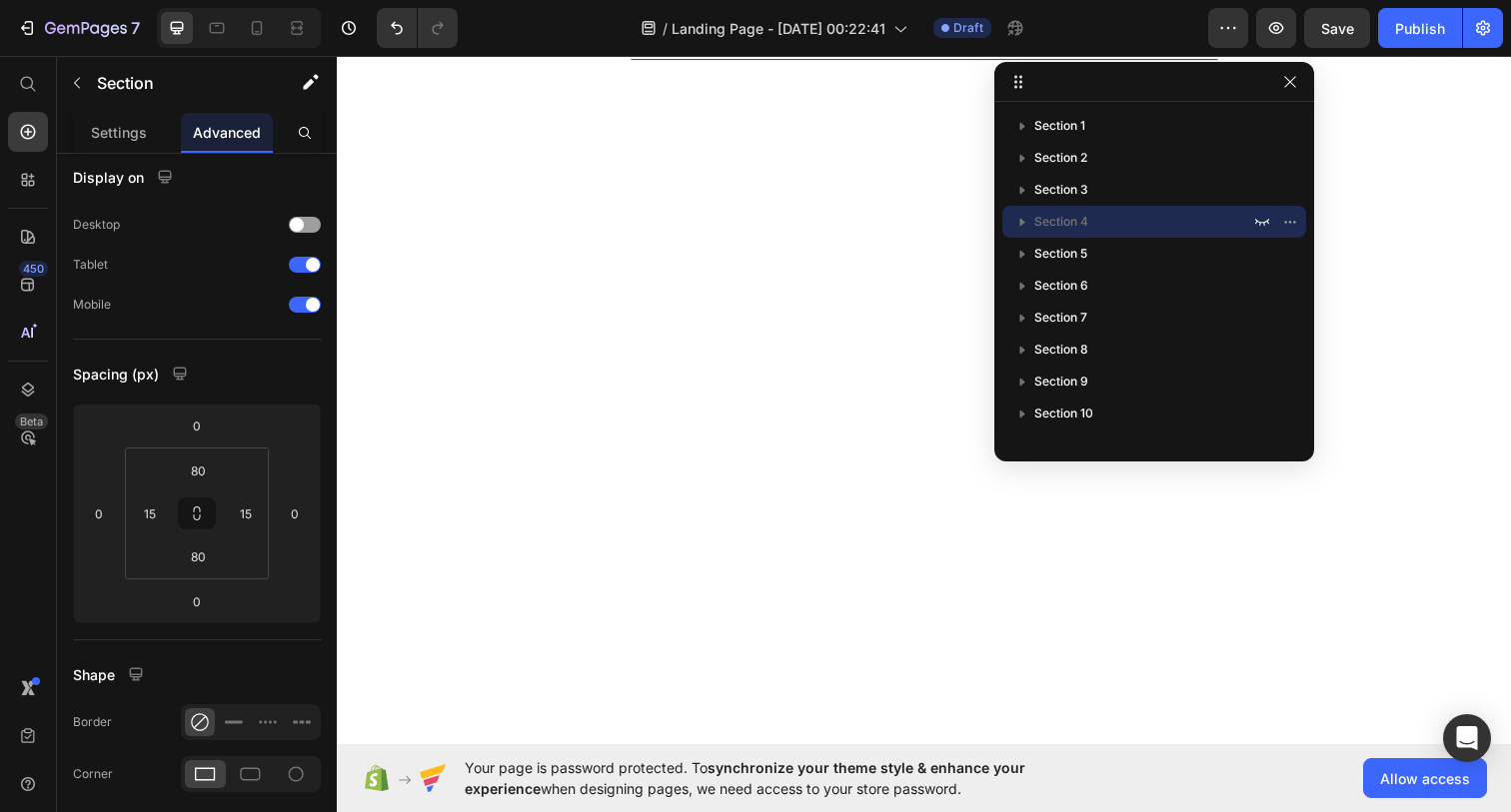 click at bounding box center (936, 690) 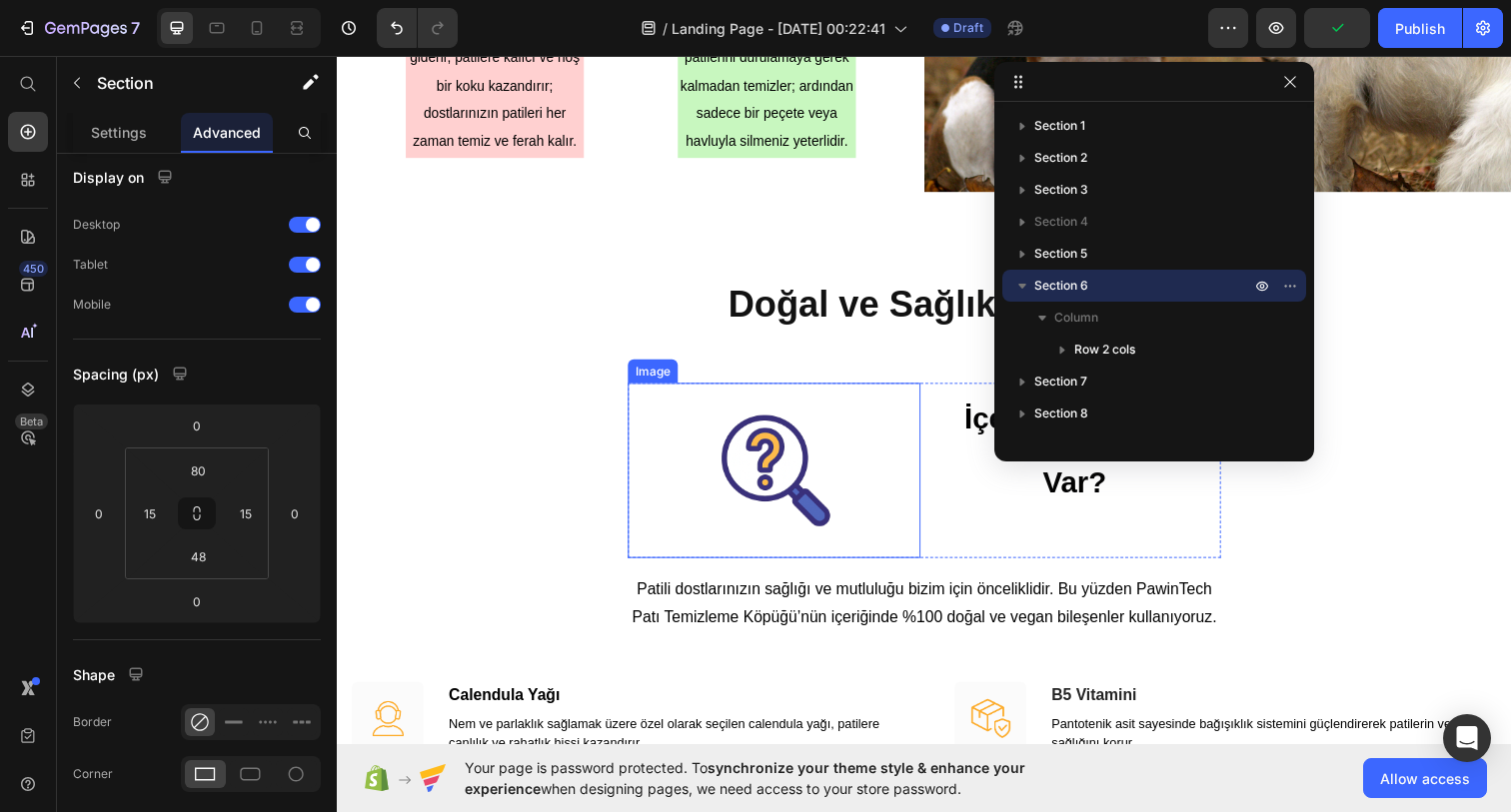 scroll, scrollTop: 2163, scrollLeft: 0, axis: vertical 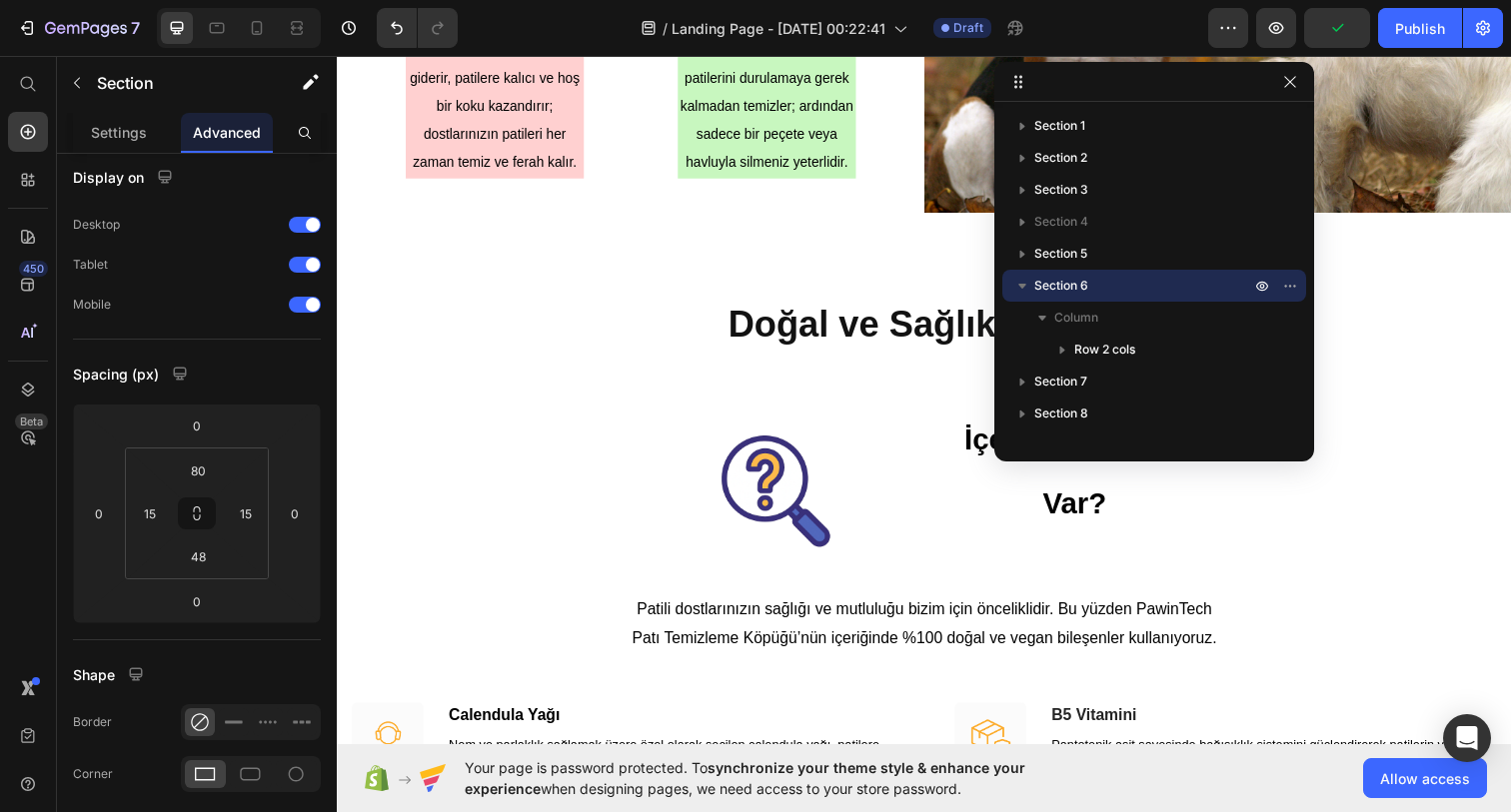 click on "7   /  Landing Page - Jul 6, 00:22:41 Draft Preview  Publish" 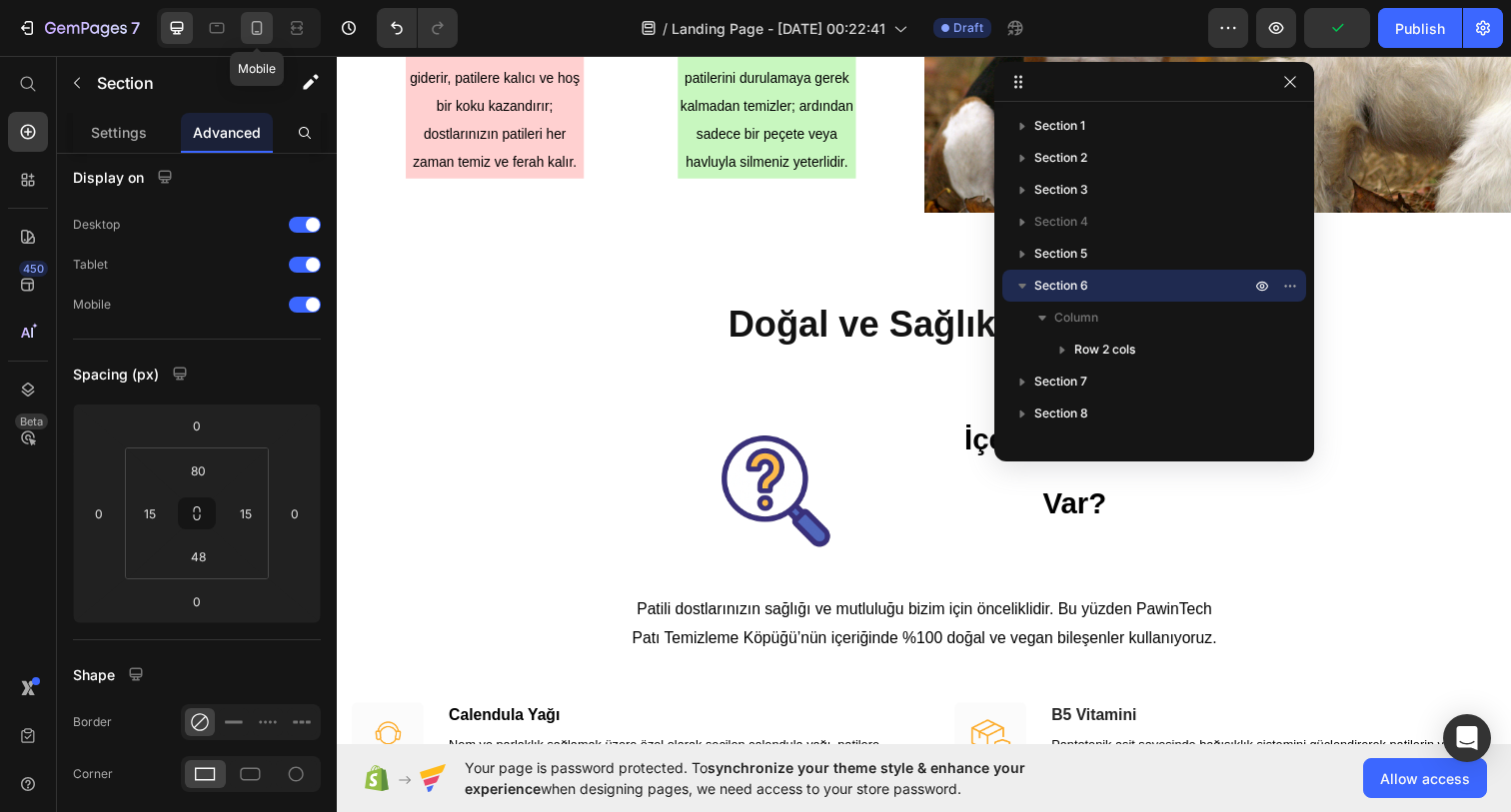 click 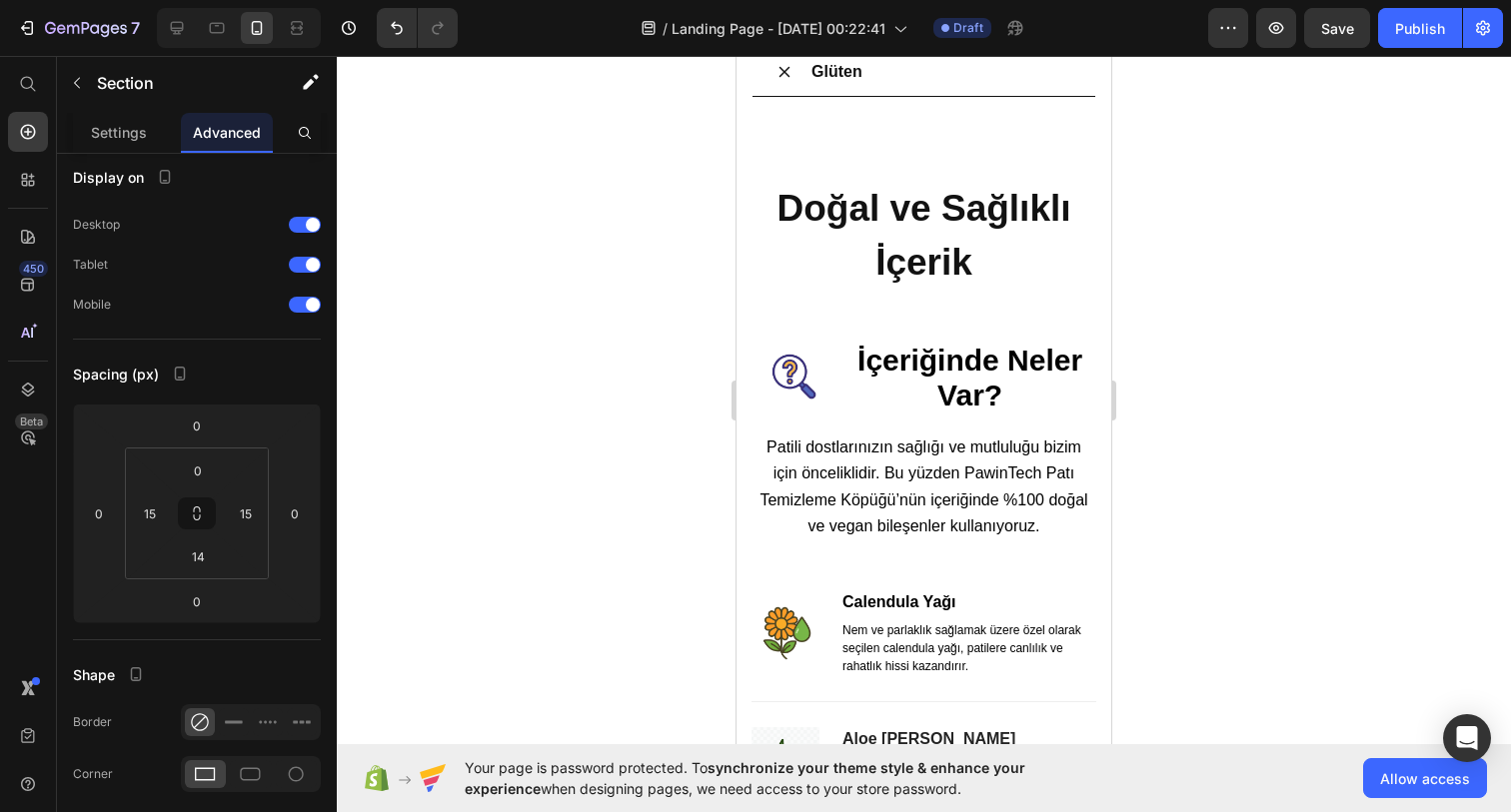 scroll, scrollTop: 4090, scrollLeft: 0, axis: vertical 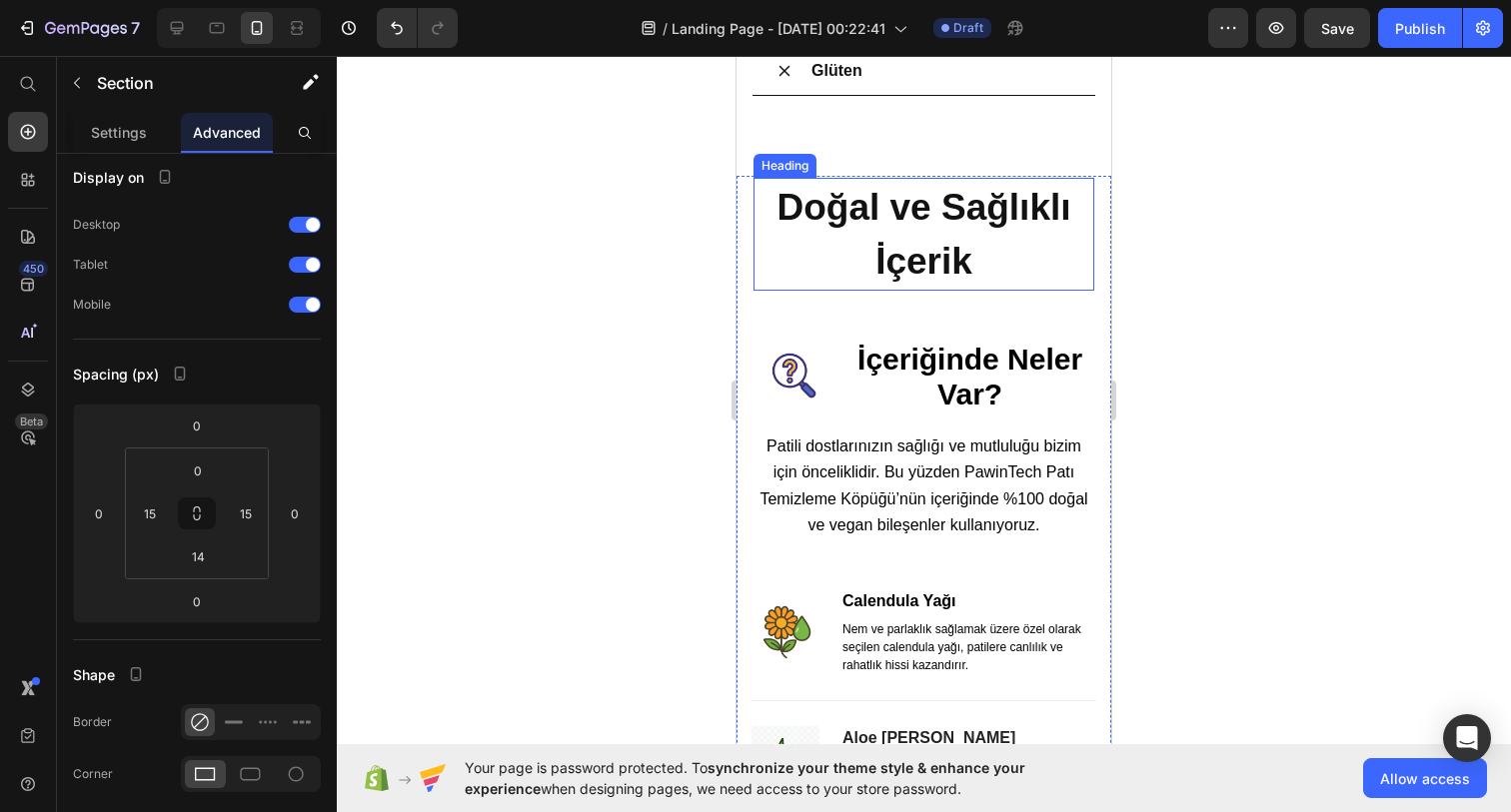 click on "Doğal ve Sağlıklı İçerik" at bounding box center [923, 234] 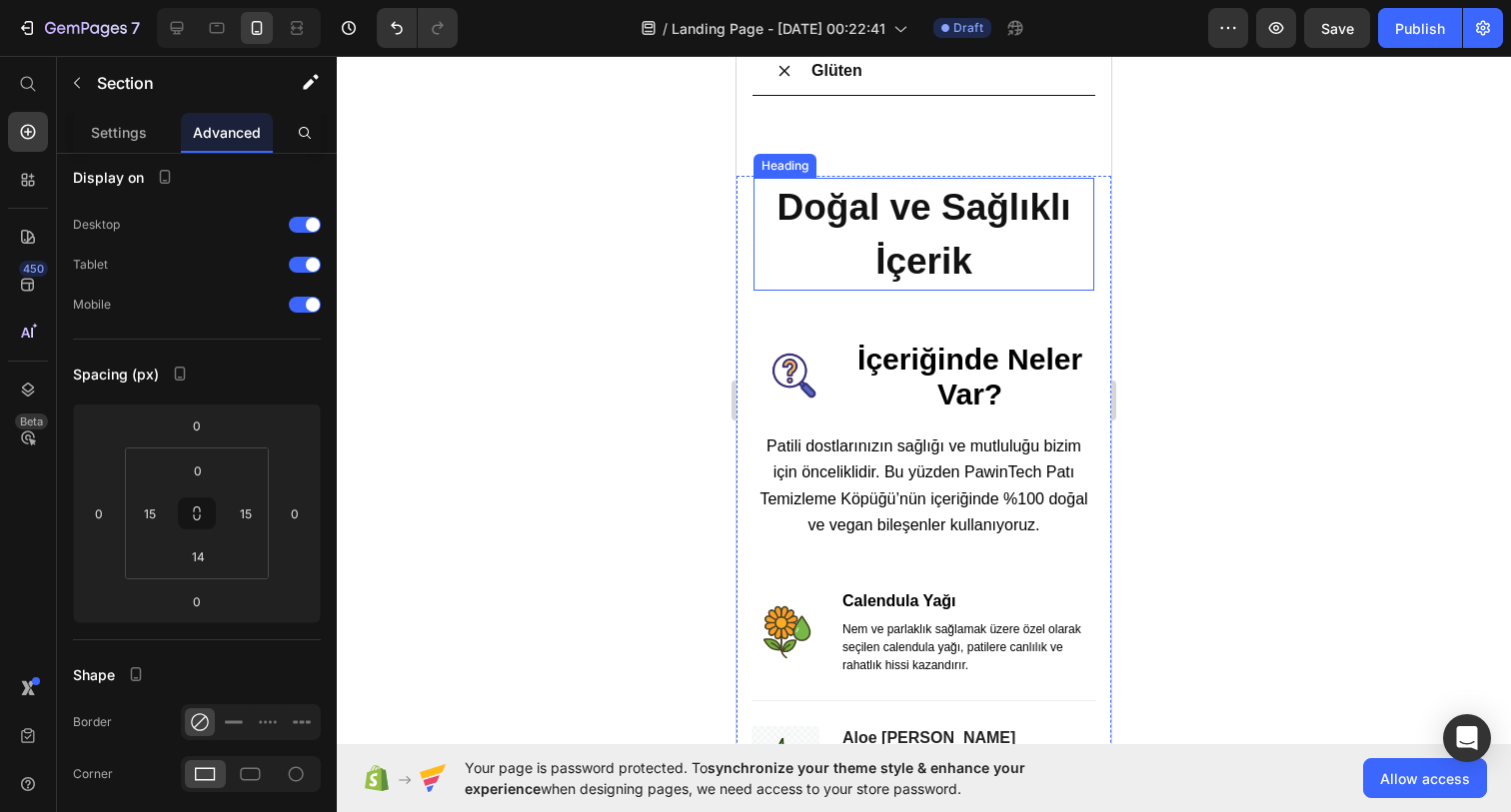 scroll, scrollTop: 0, scrollLeft: 0, axis: both 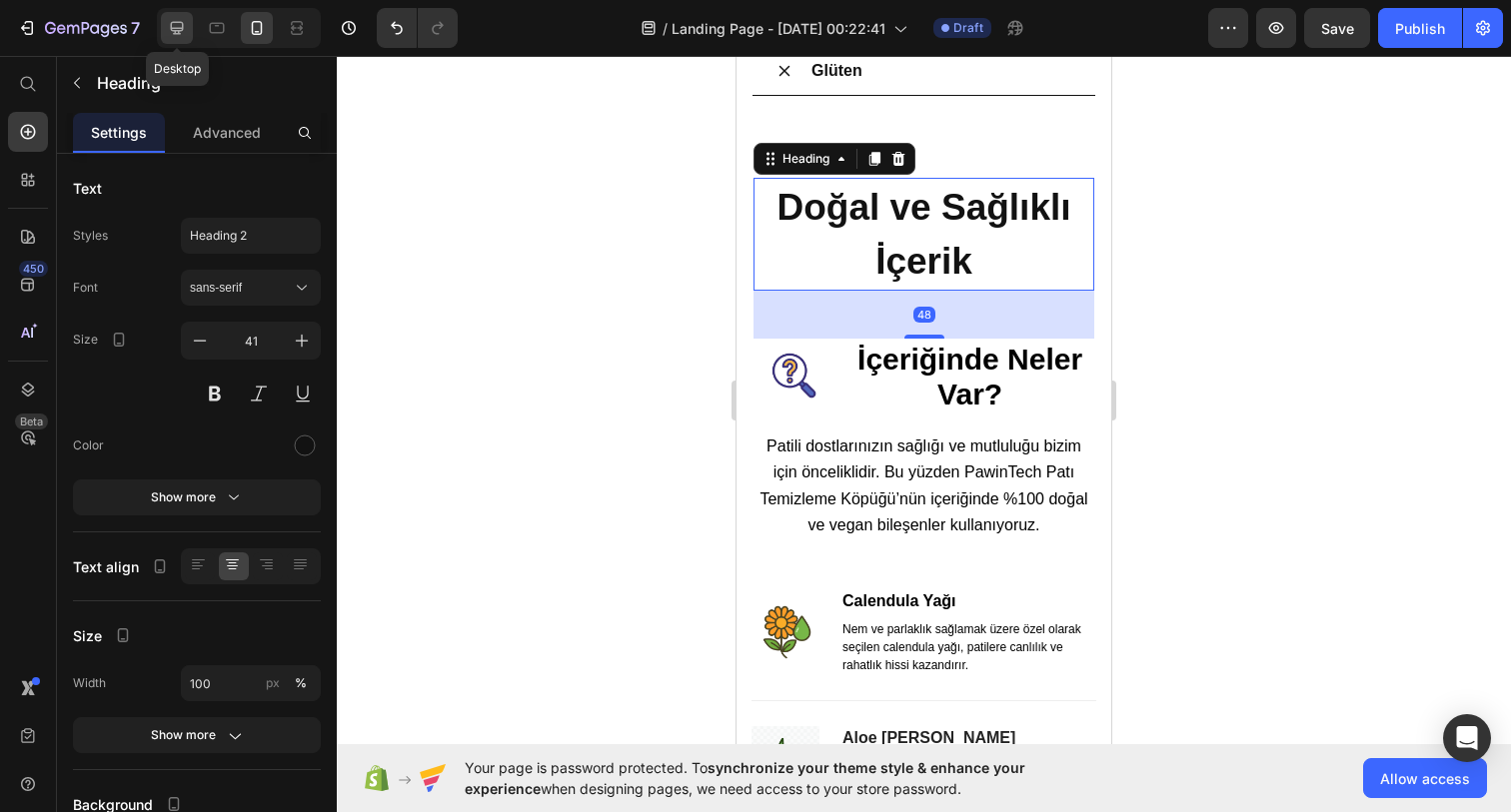 click 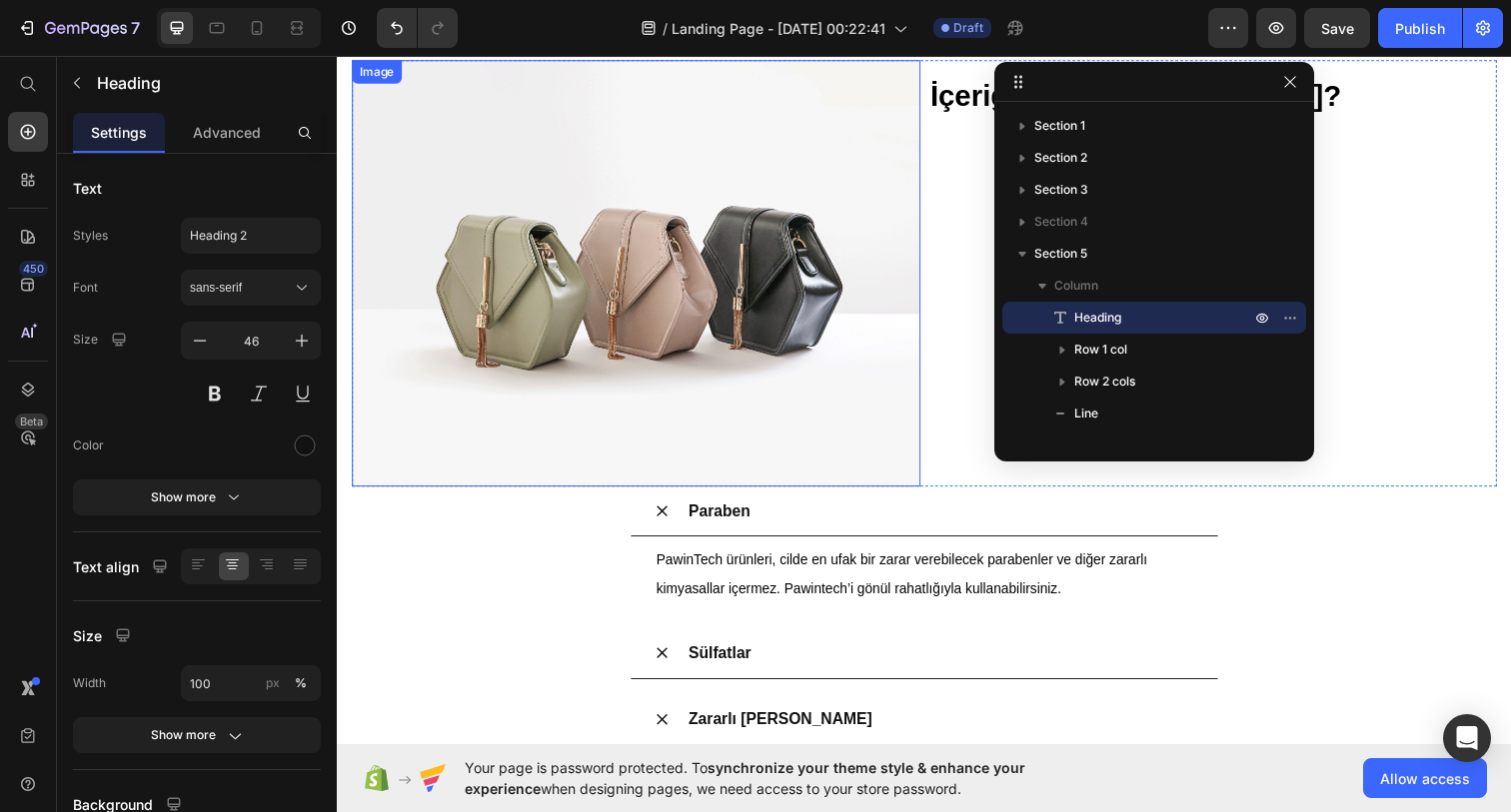 scroll, scrollTop: 2740, scrollLeft: 0, axis: vertical 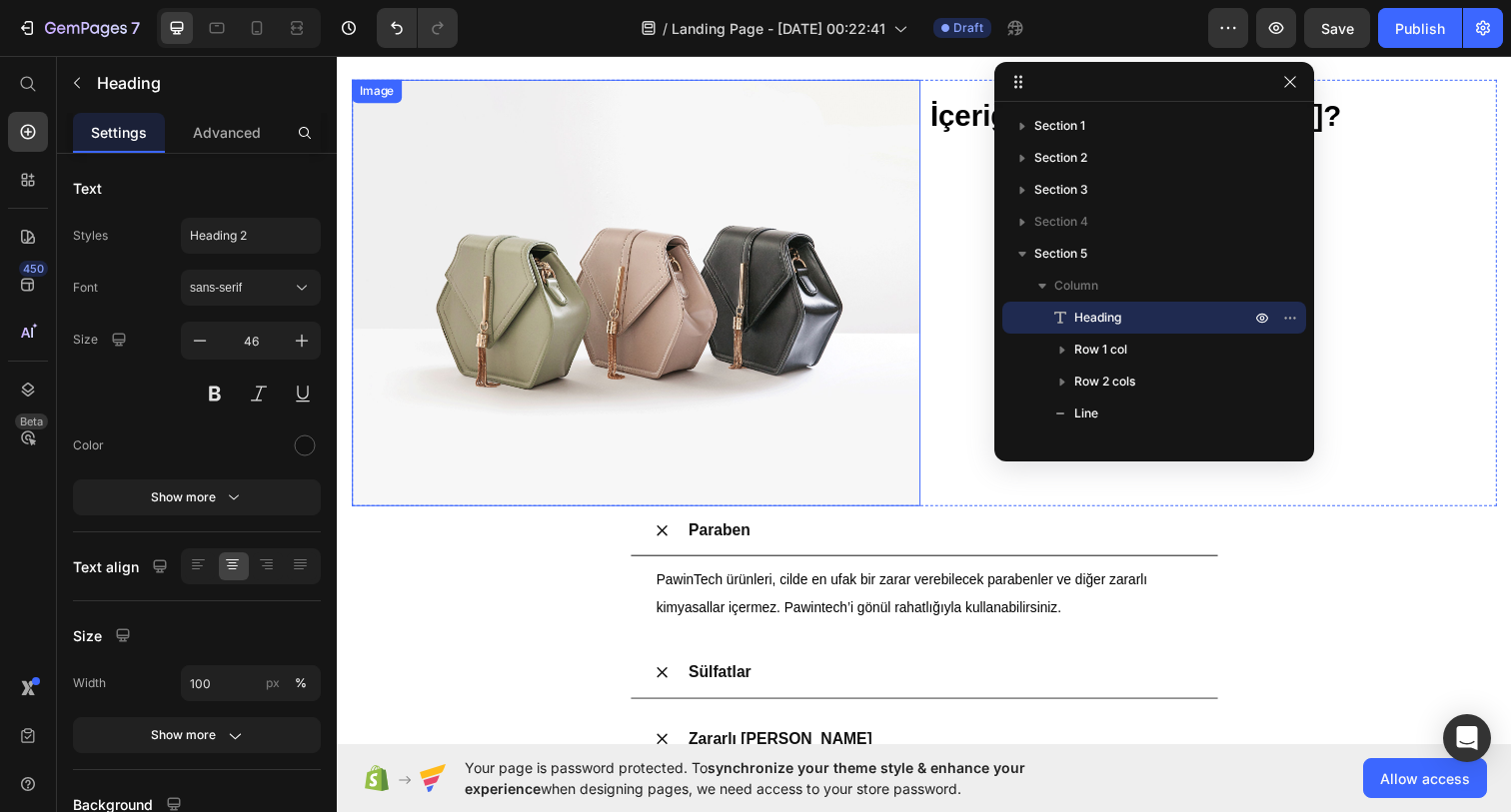 click at bounding box center [642, 298] 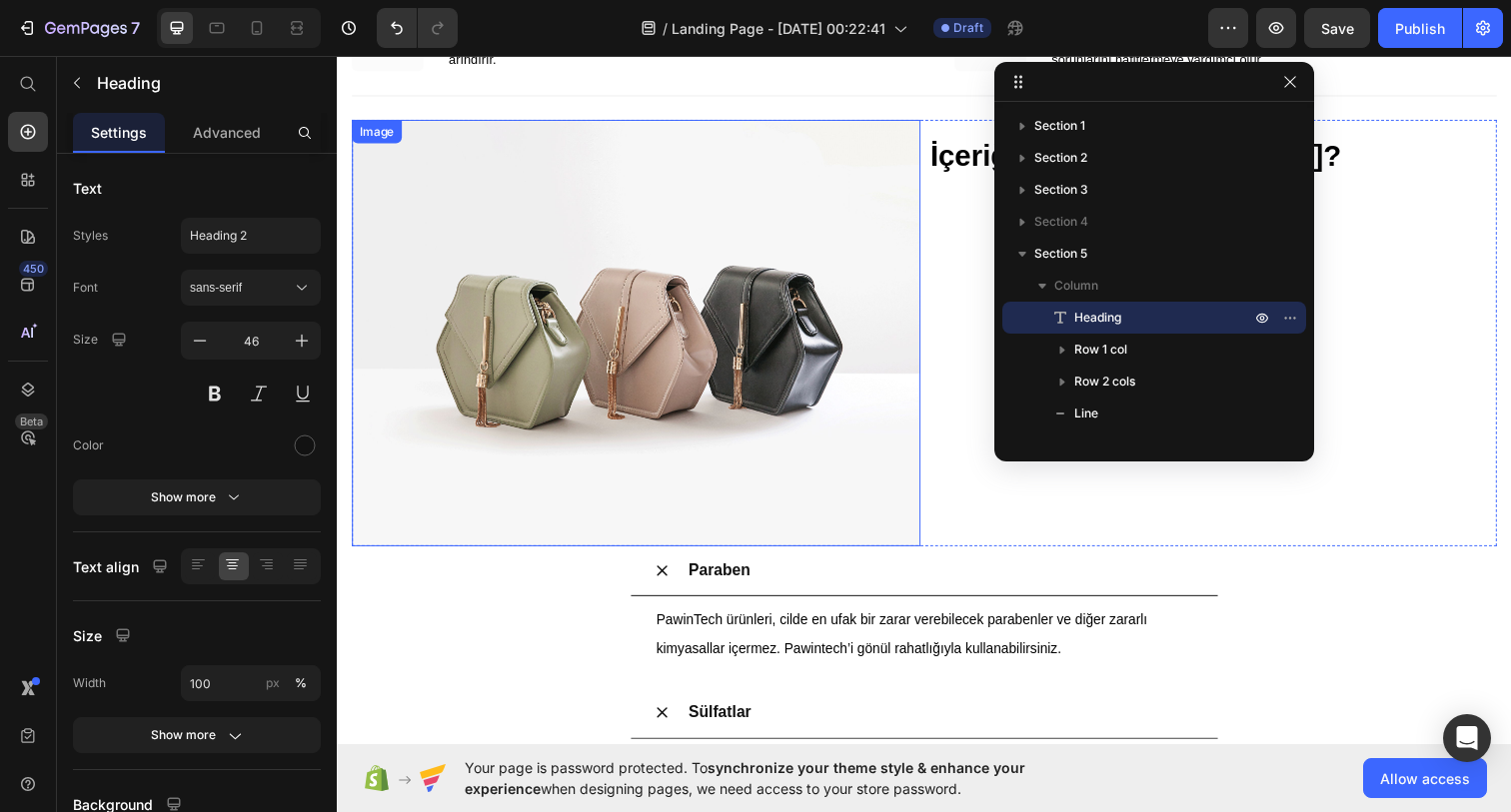 scroll, scrollTop: 378, scrollLeft: 0, axis: vertical 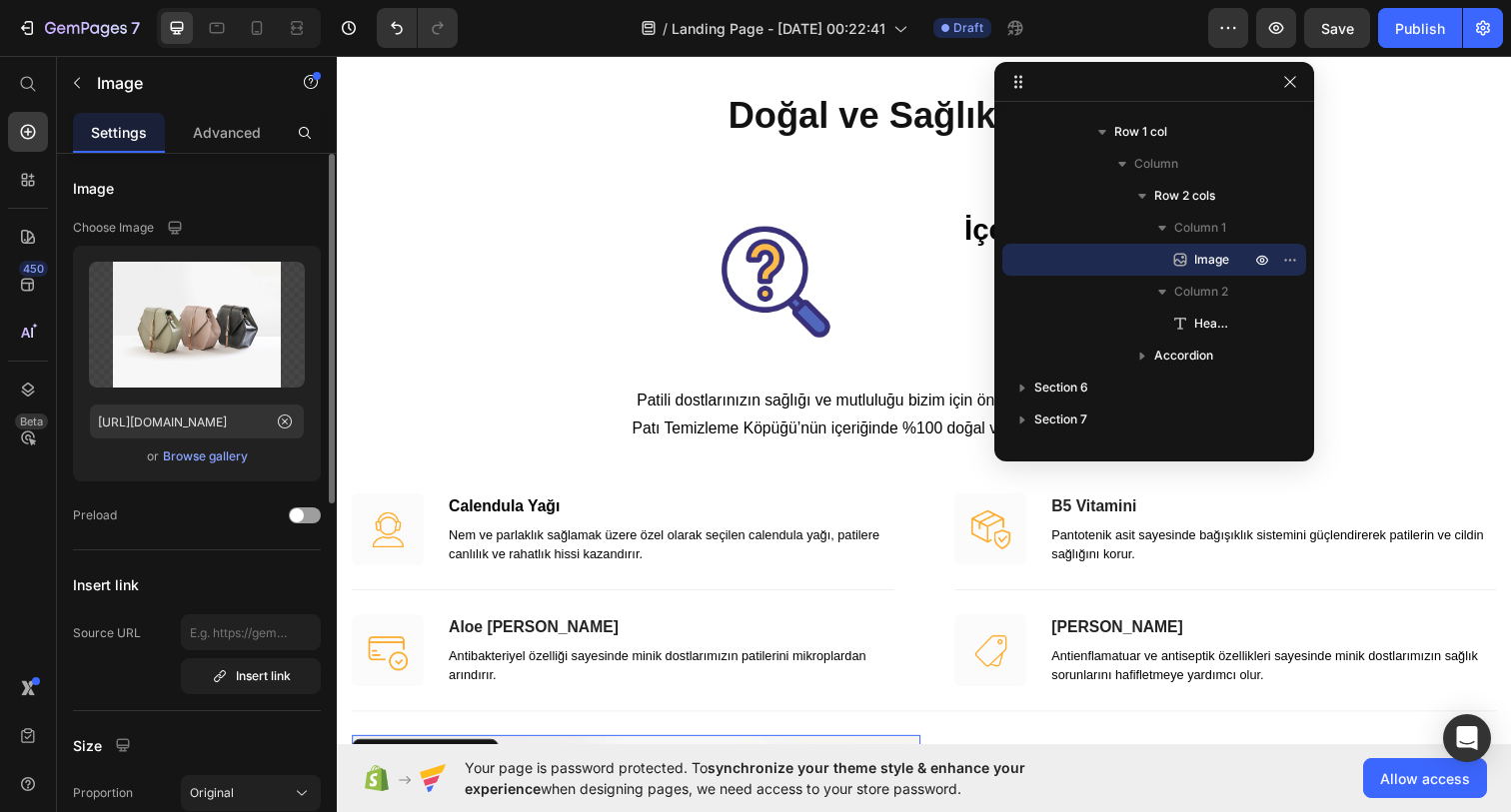 click on "Browse gallery" at bounding box center (205, 456) 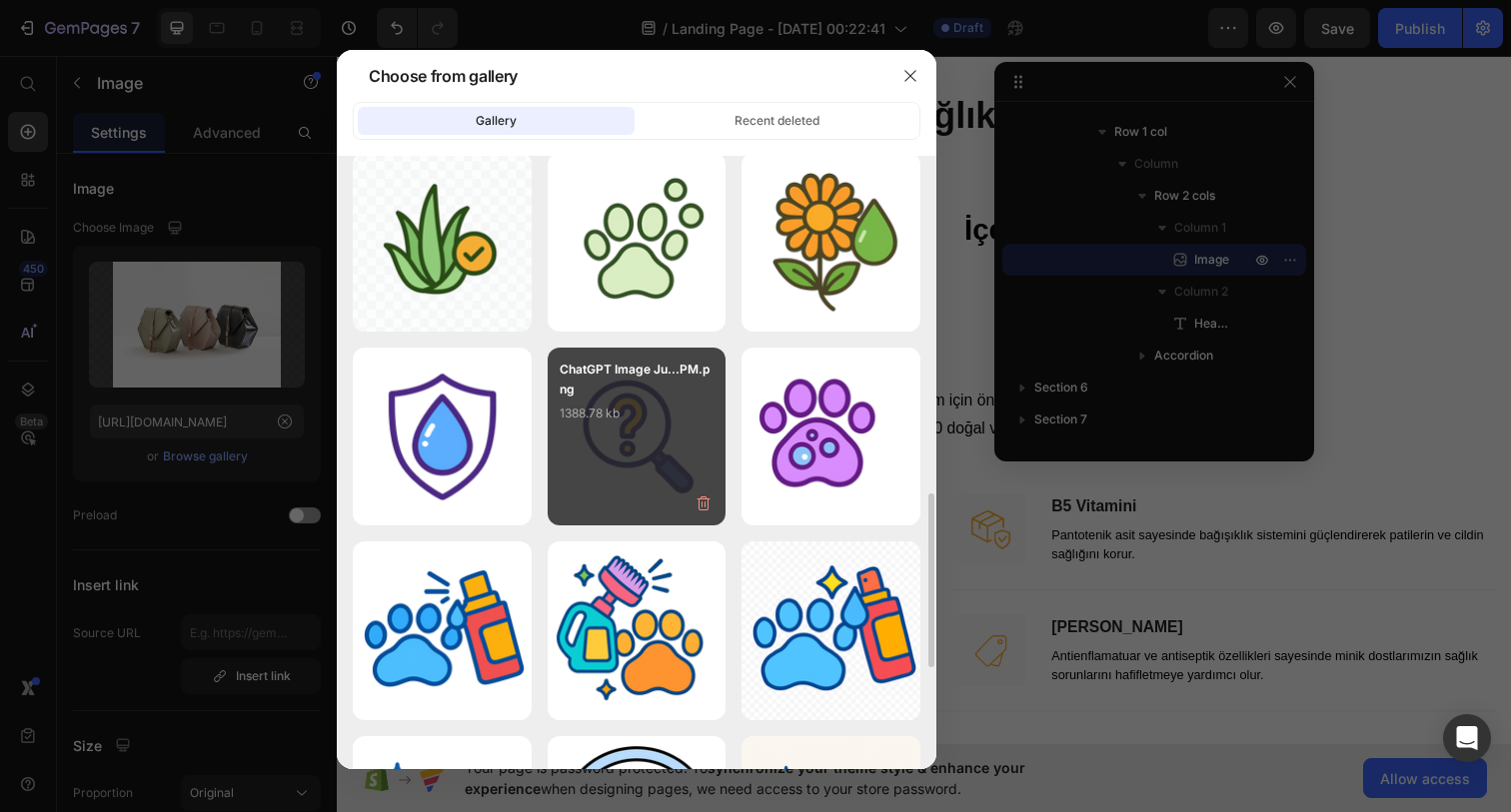 scroll, scrollTop: 1197, scrollLeft: 0, axis: vertical 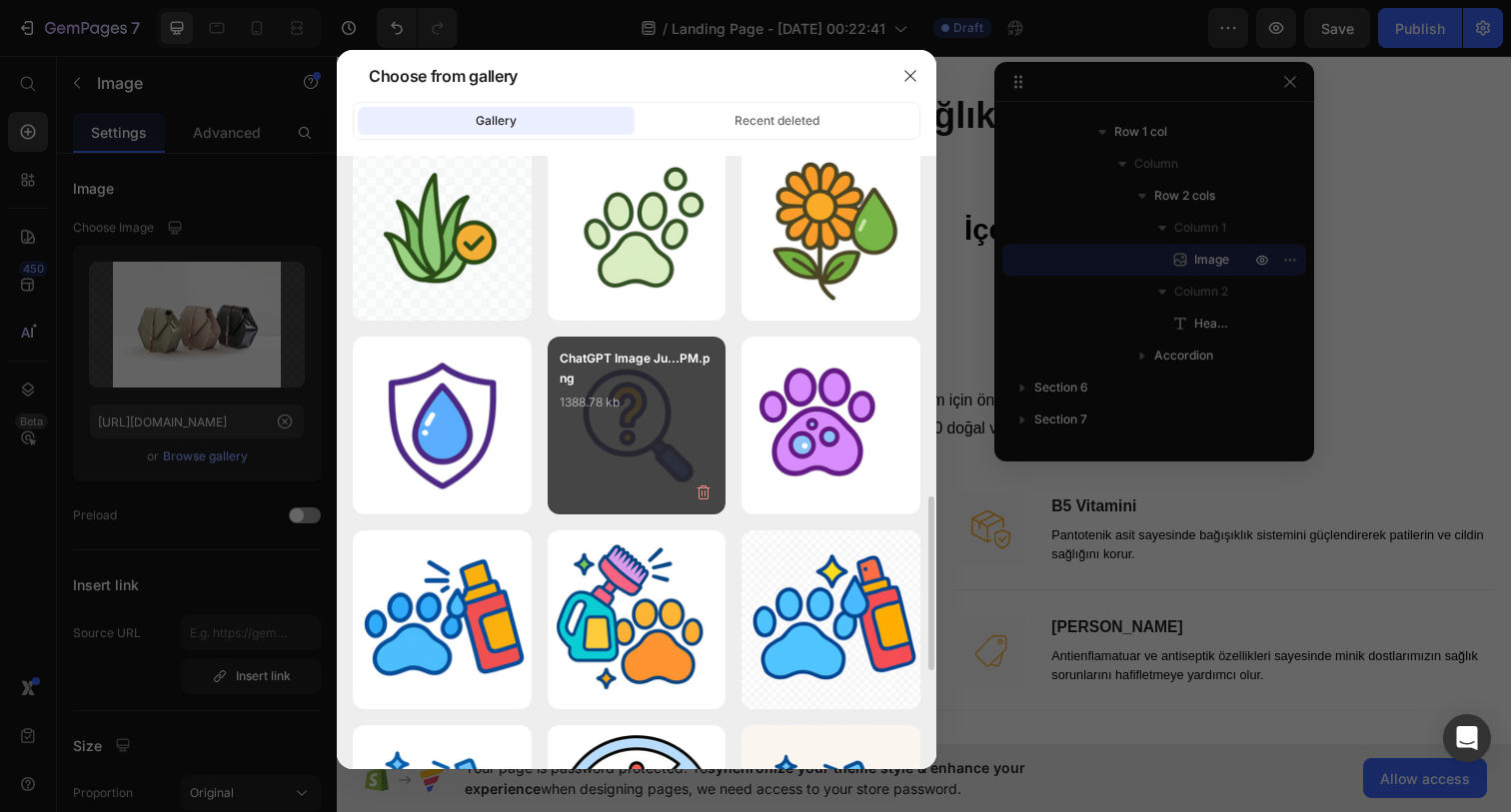 click on "ChatGPT Image Ju...PM.png" at bounding box center (637, 369) 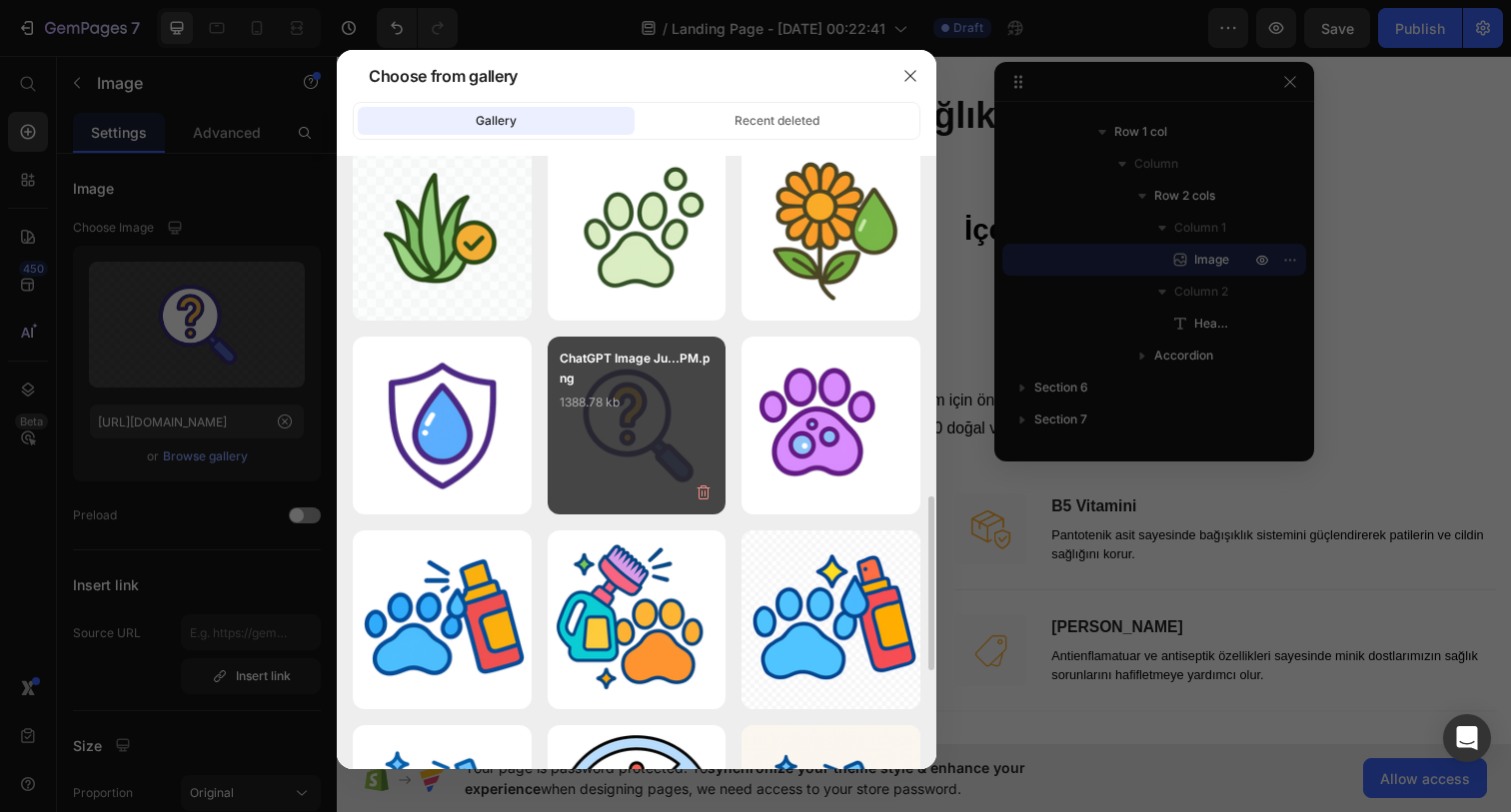 type on "https://cdn.shopify.com/s/files/1/0935/1548/1436/files/gempages_574157111278175280-63d0e95c-fa07-4075-b730-36e5f348718c.png" 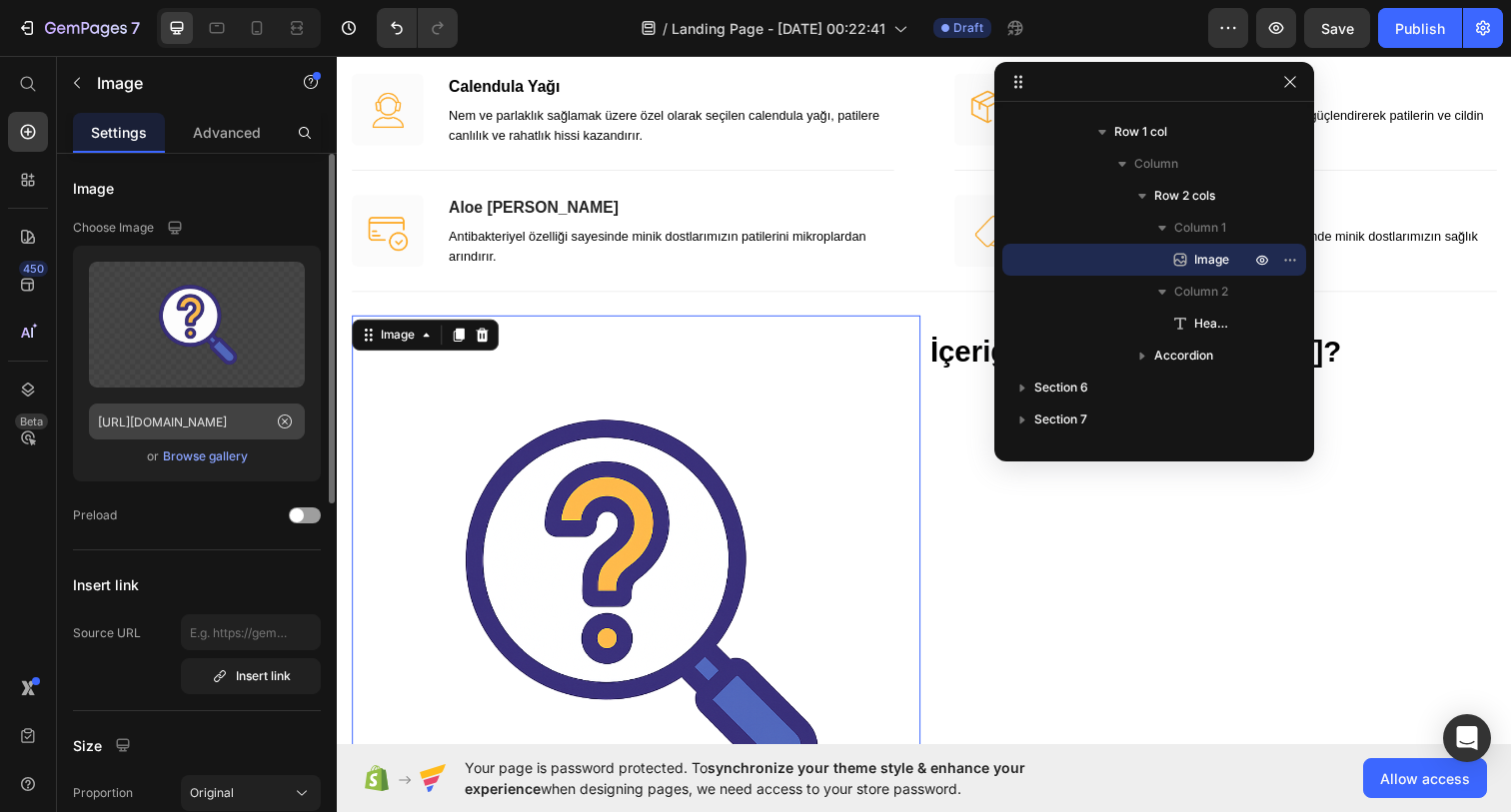 scroll, scrollTop: 2715, scrollLeft: 0, axis: vertical 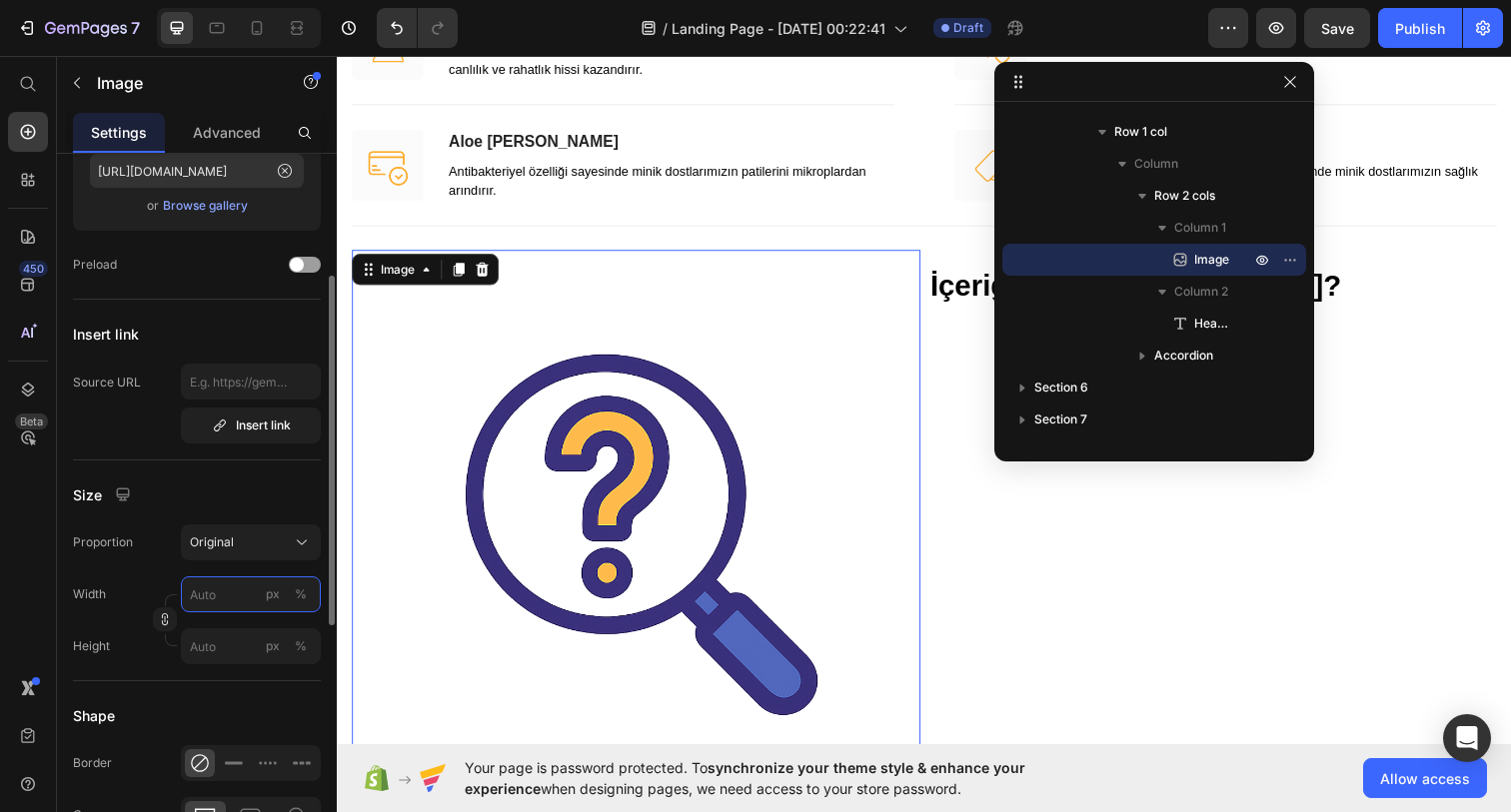 click on "px %" at bounding box center (251, 594) 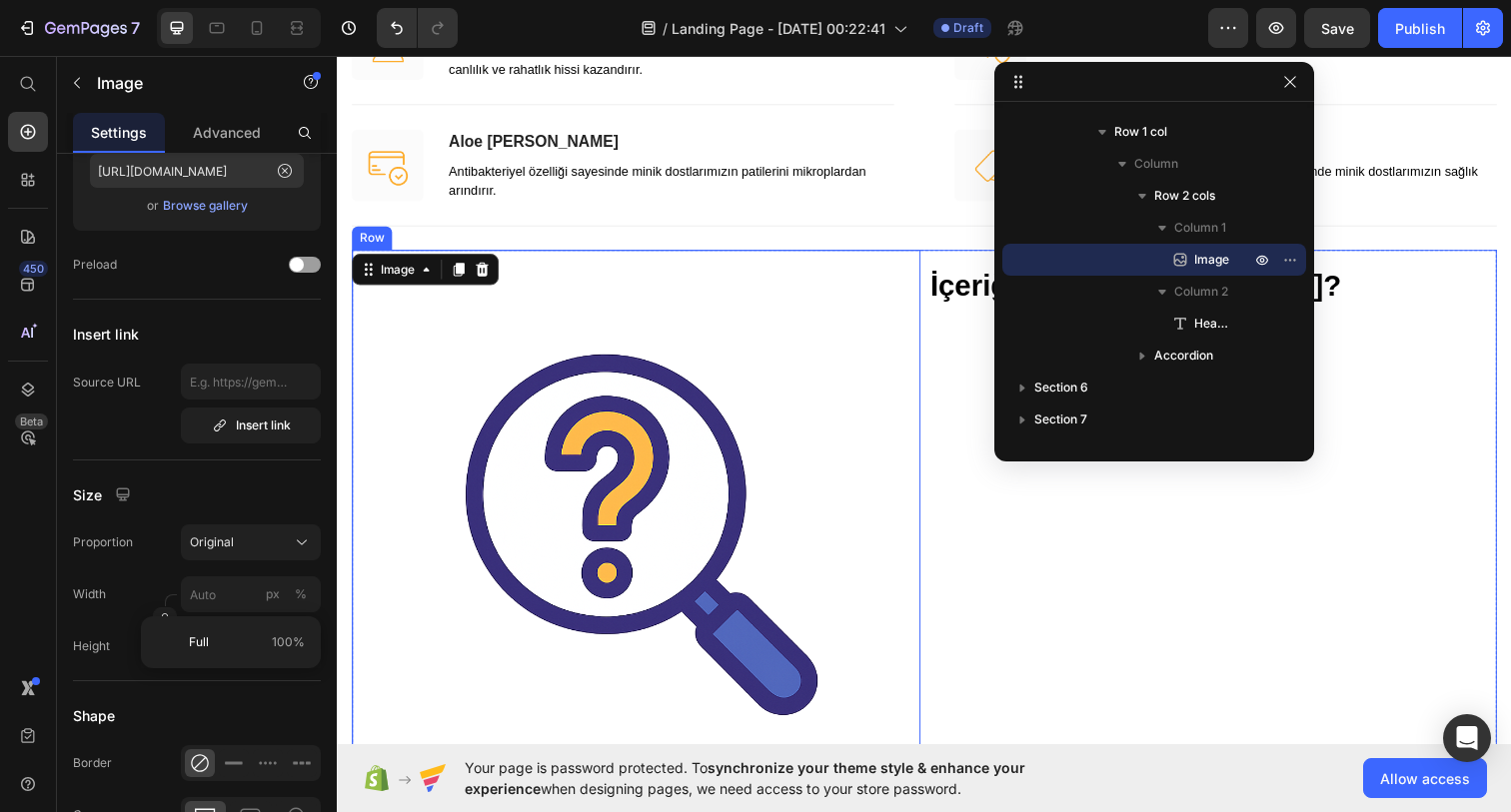 click on "İçeriğinde Neler Yok? Heading" at bounding box center (1230, 543) 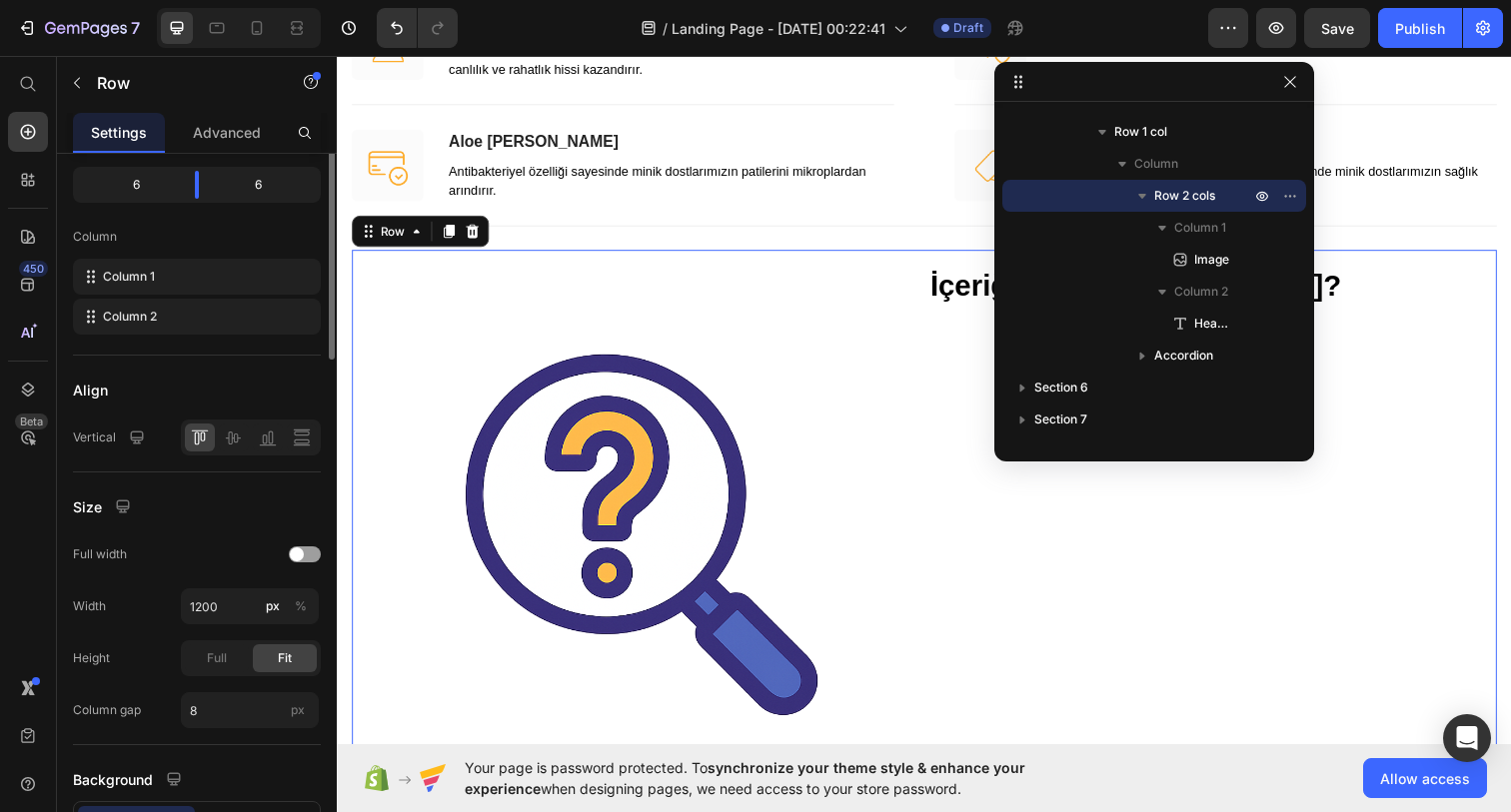 scroll, scrollTop: 0, scrollLeft: 0, axis: both 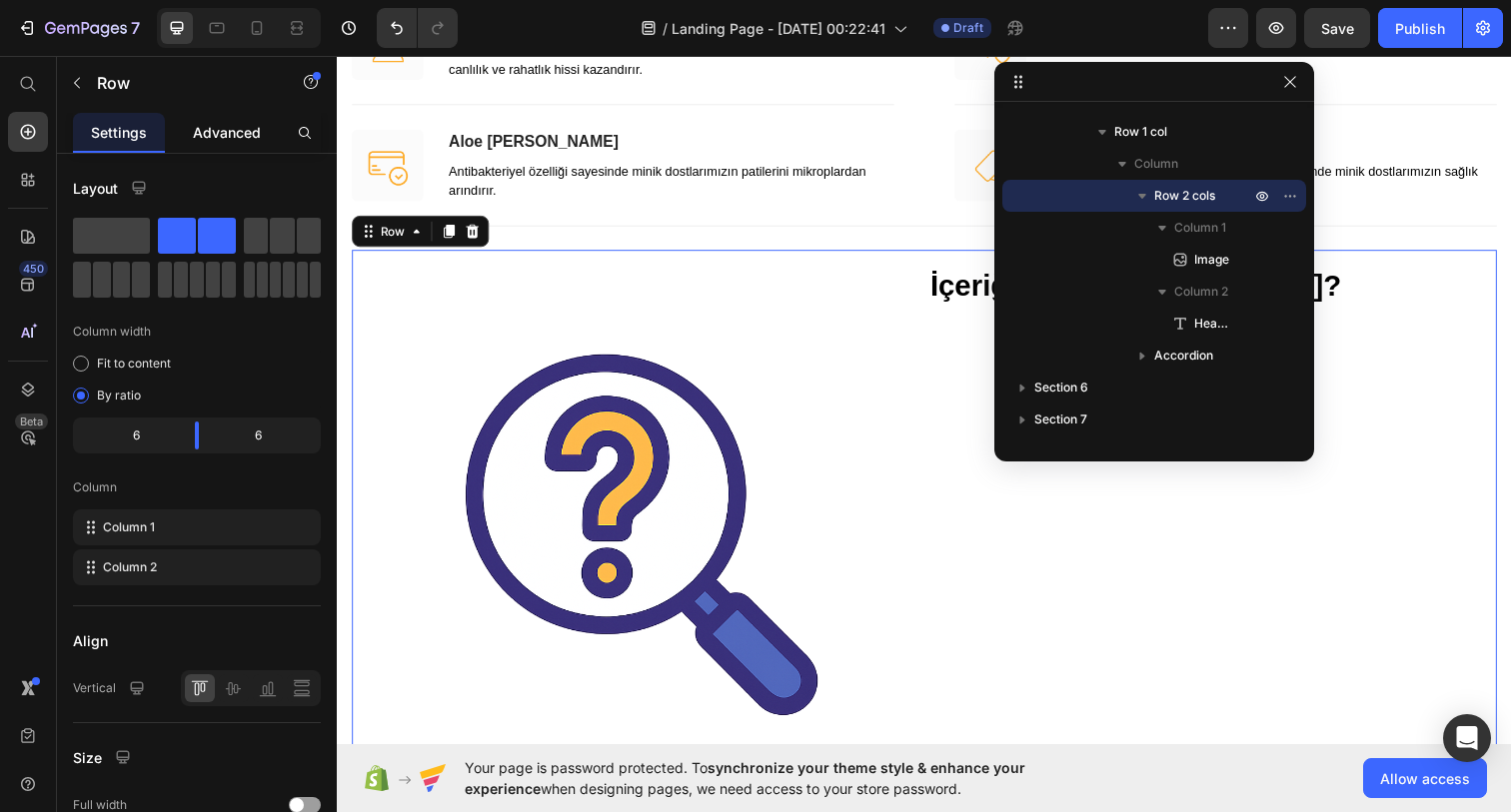 click on "Advanced" at bounding box center [227, 132] 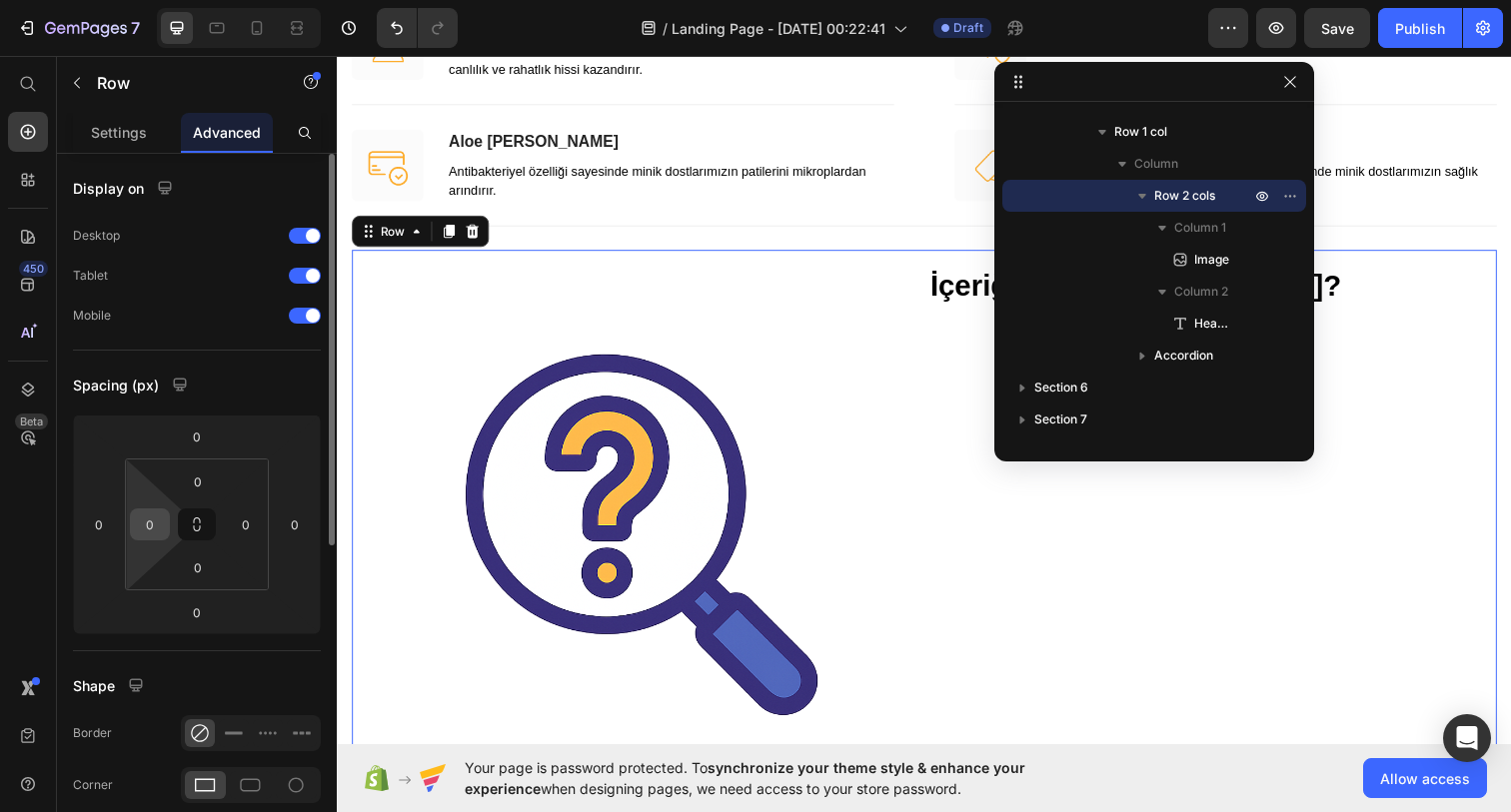 click on "0" at bounding box center (150, 524) 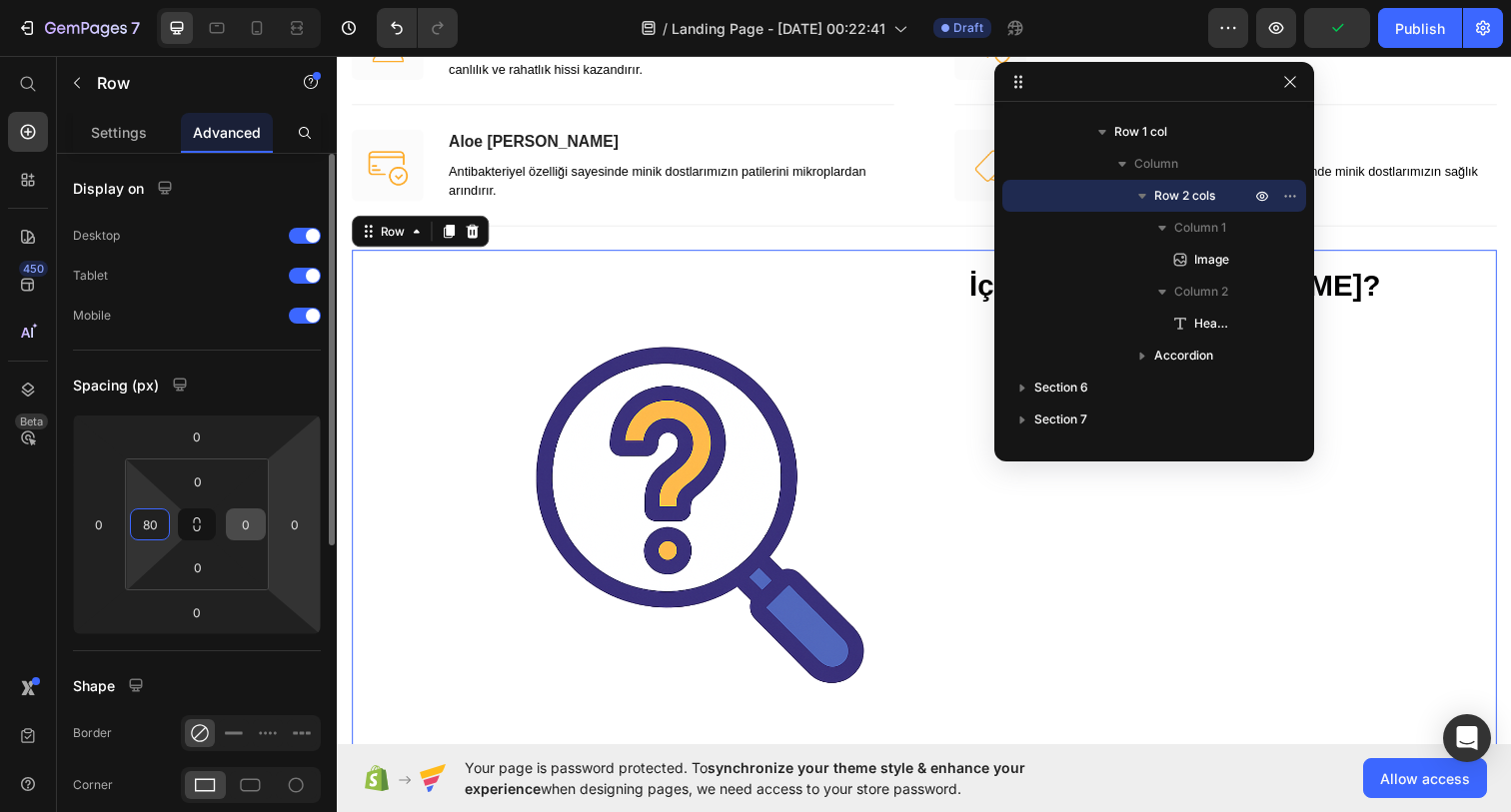 type on "80" 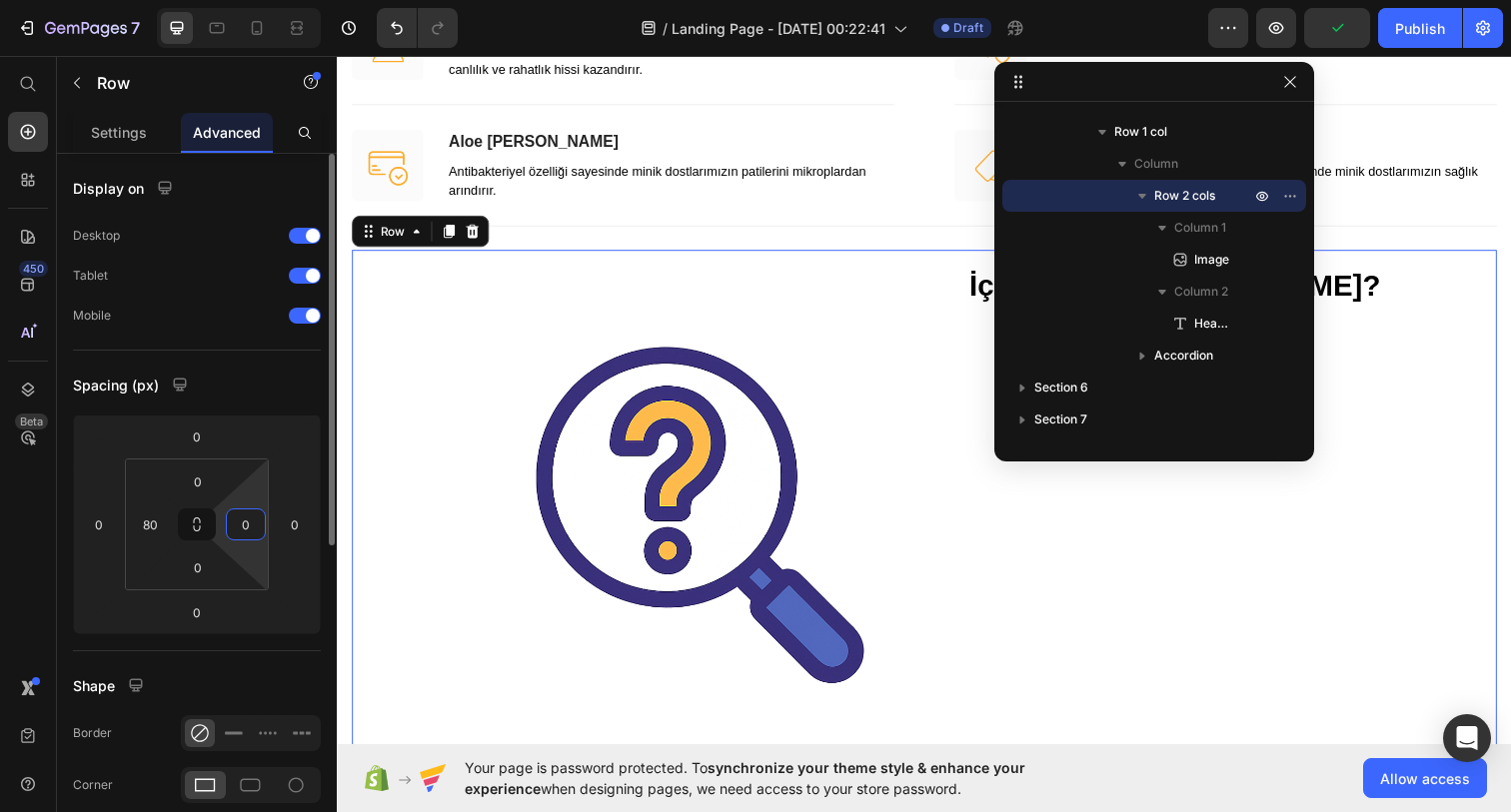 click on "0" at bounding box center [246, 524] 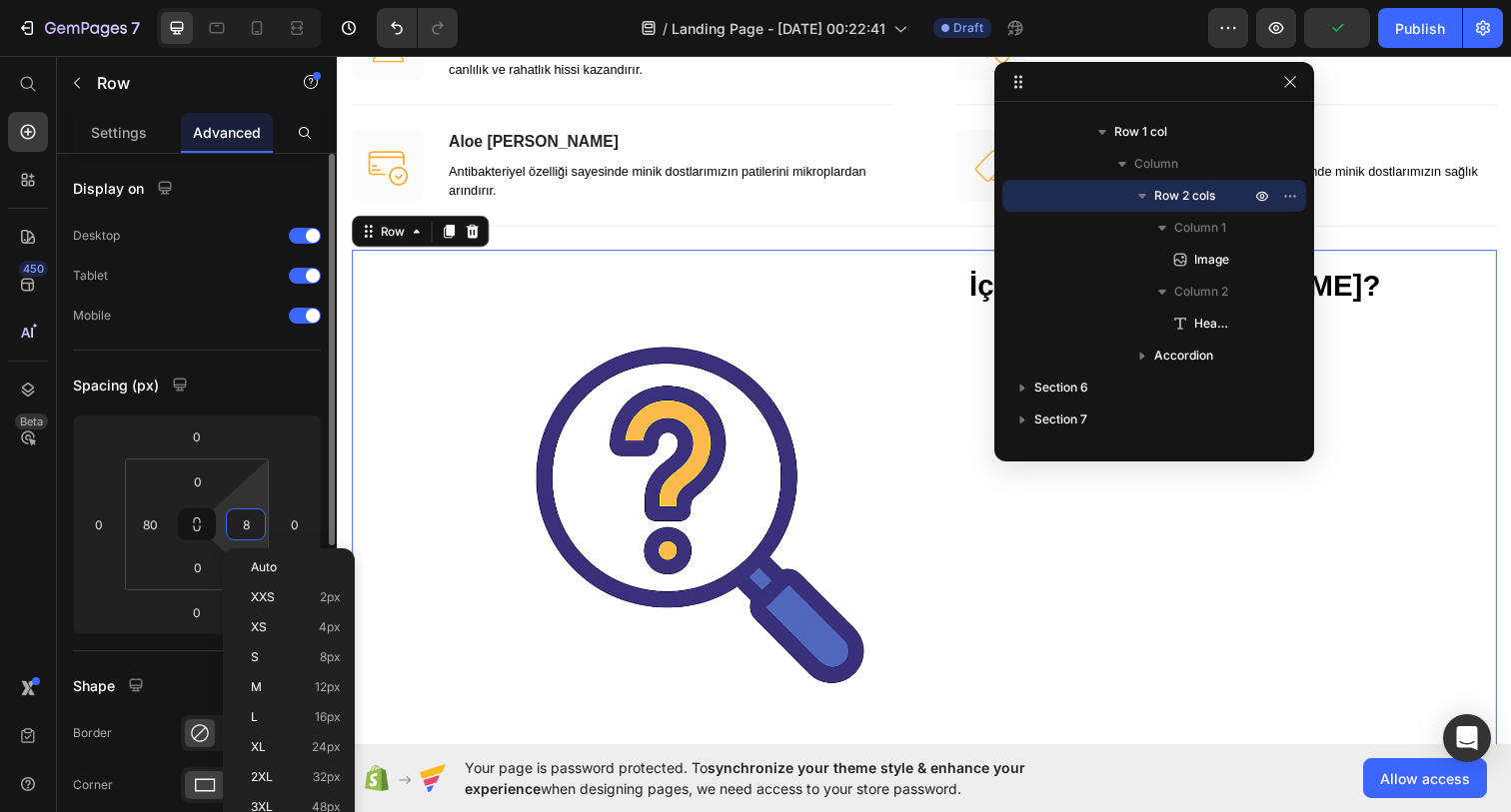 type on "80" 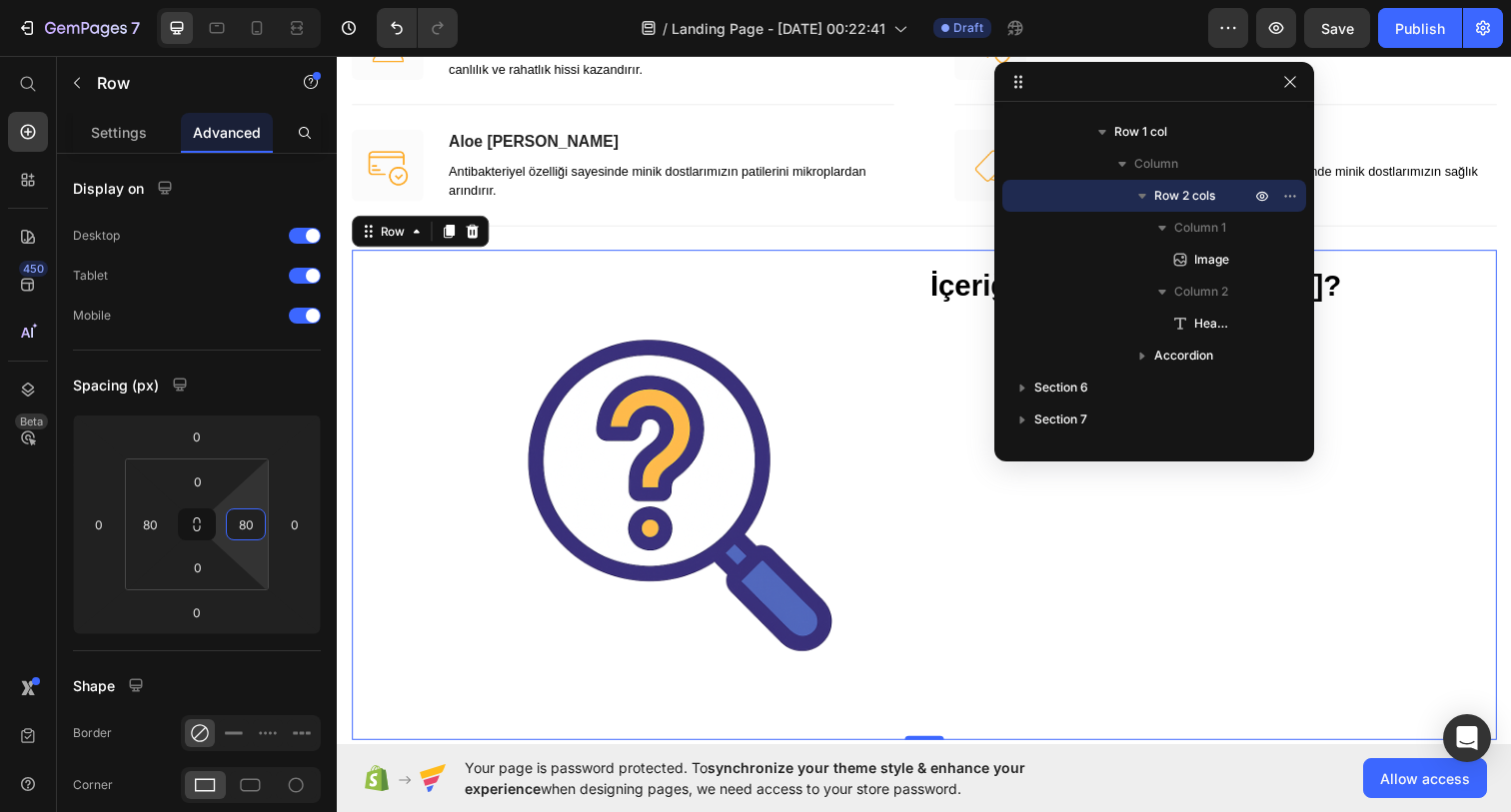 scroll, scrollTop: 2719, scrollLeft: 0, axis: vertical 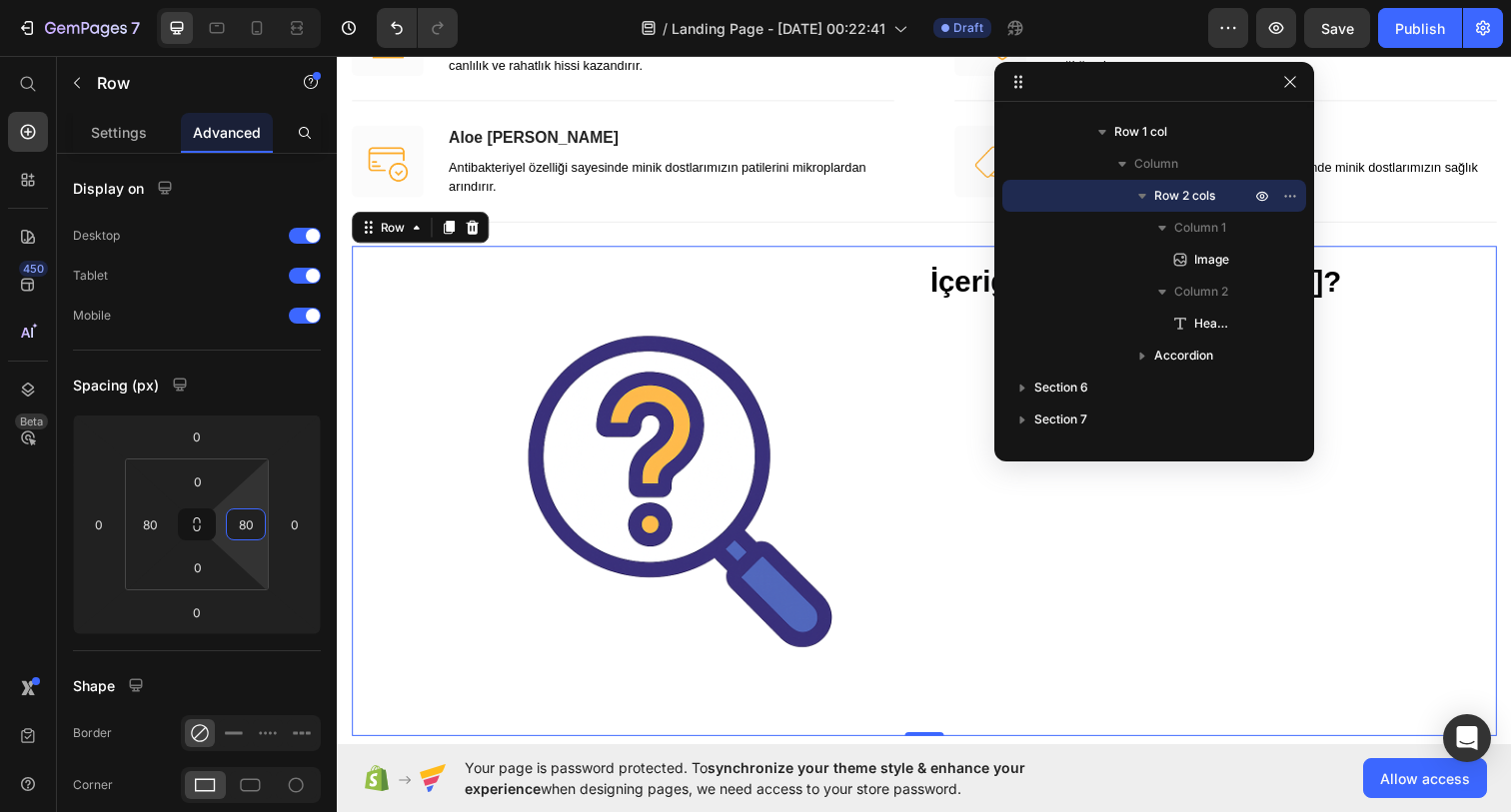 click at bounding box center (682, 499) 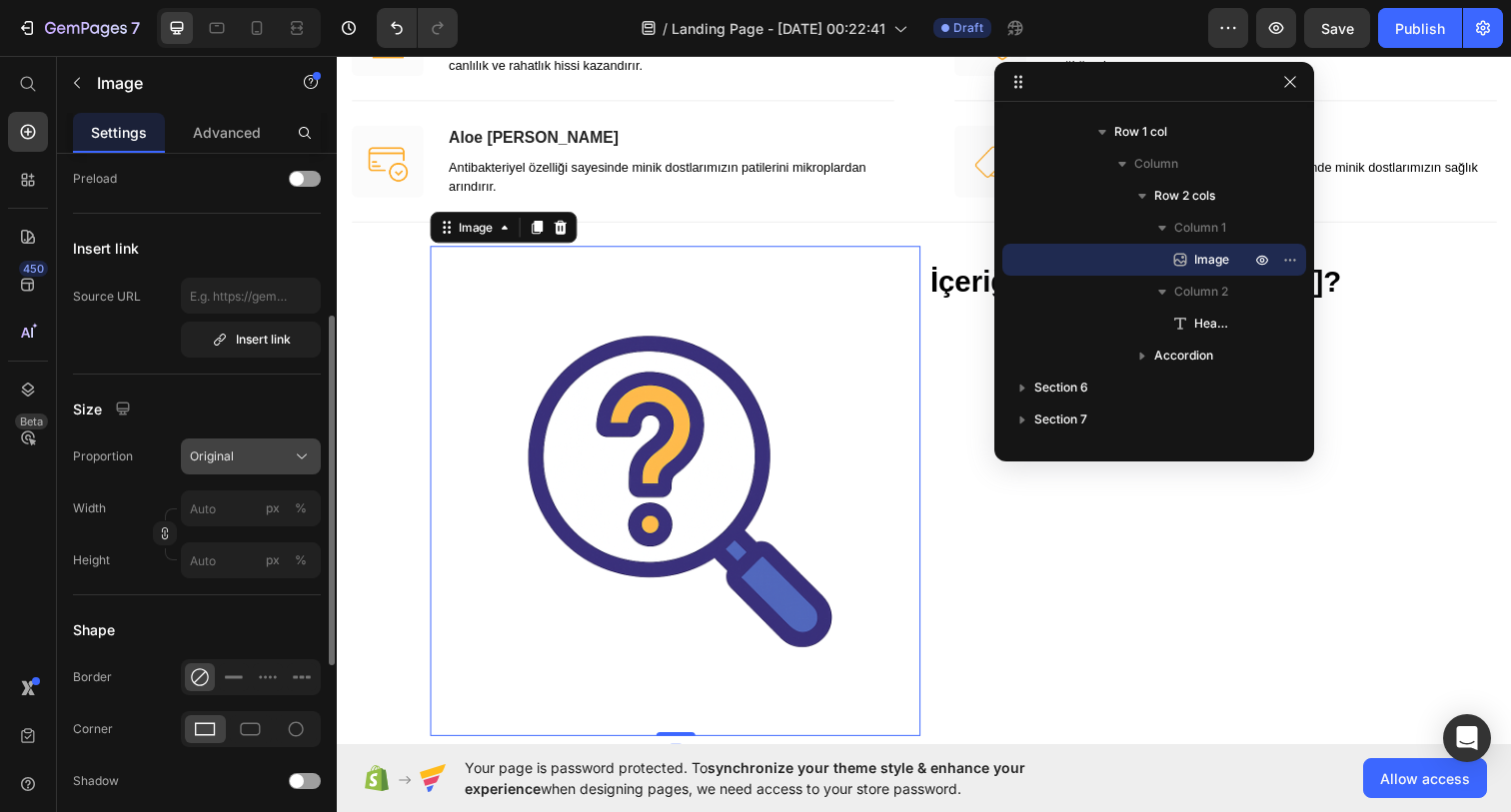 scroll, scrollTop: 335, scrollLeft: 0, axis: vertical 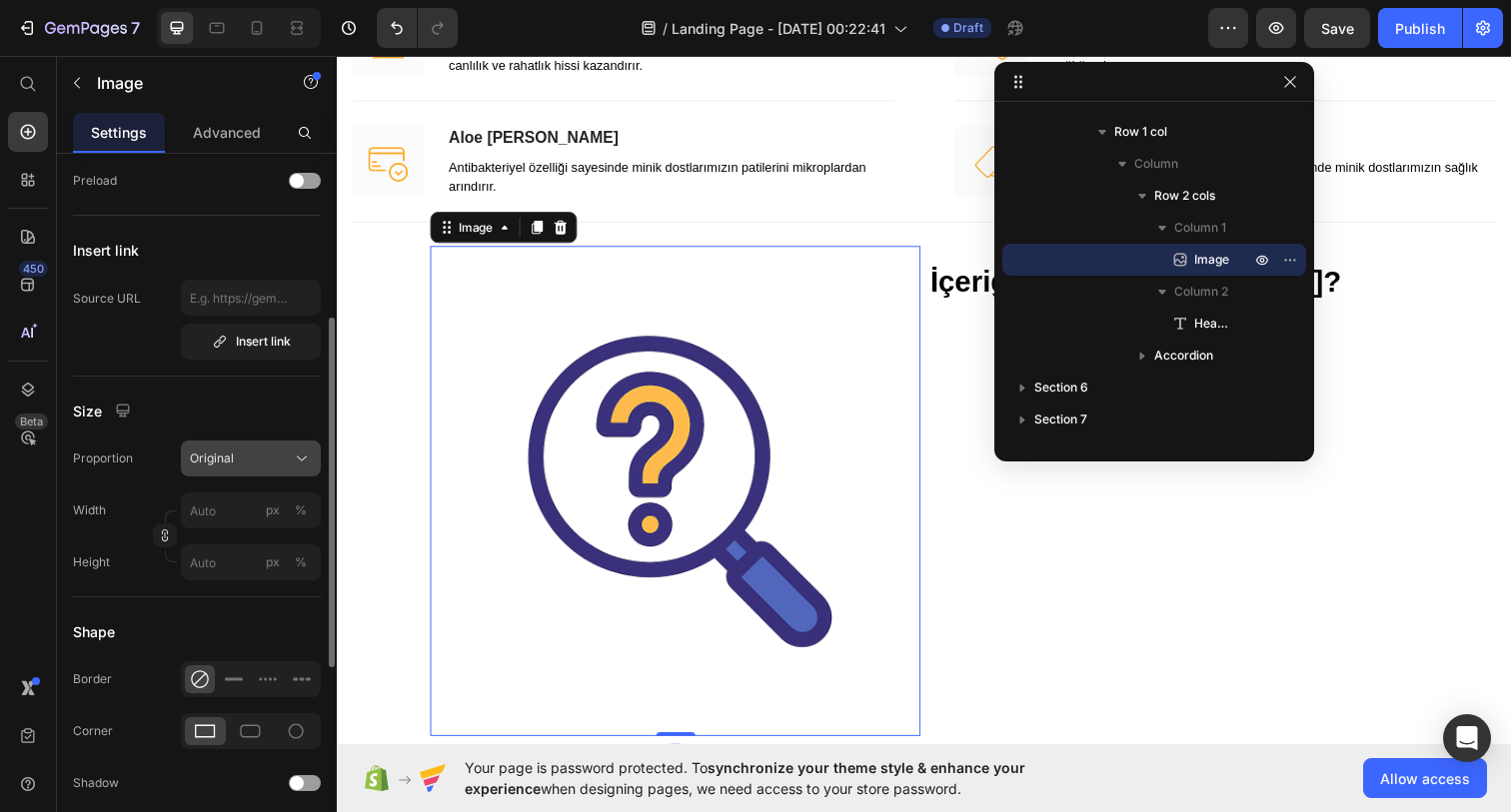 click on "Original" 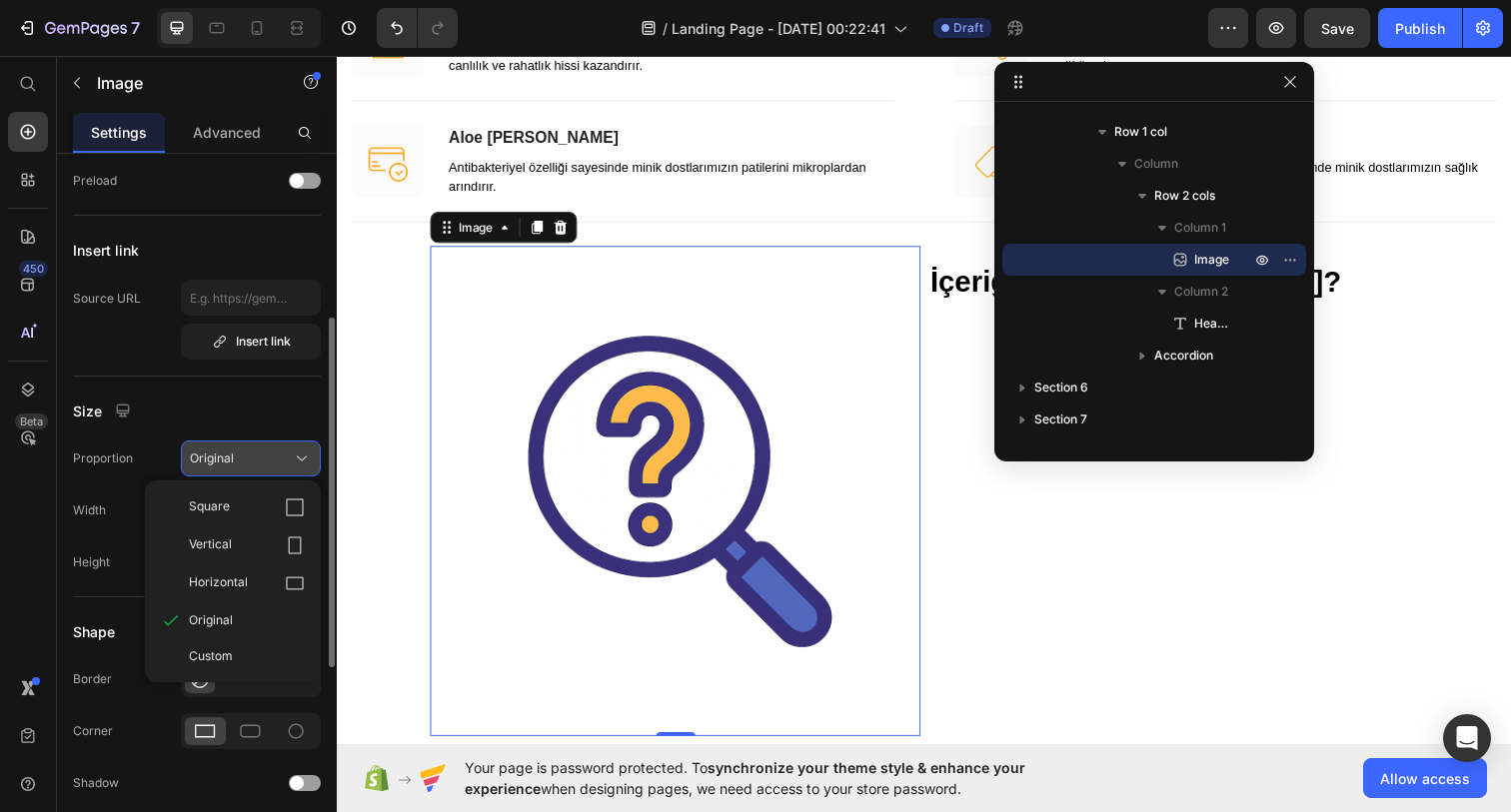 click on "Original" 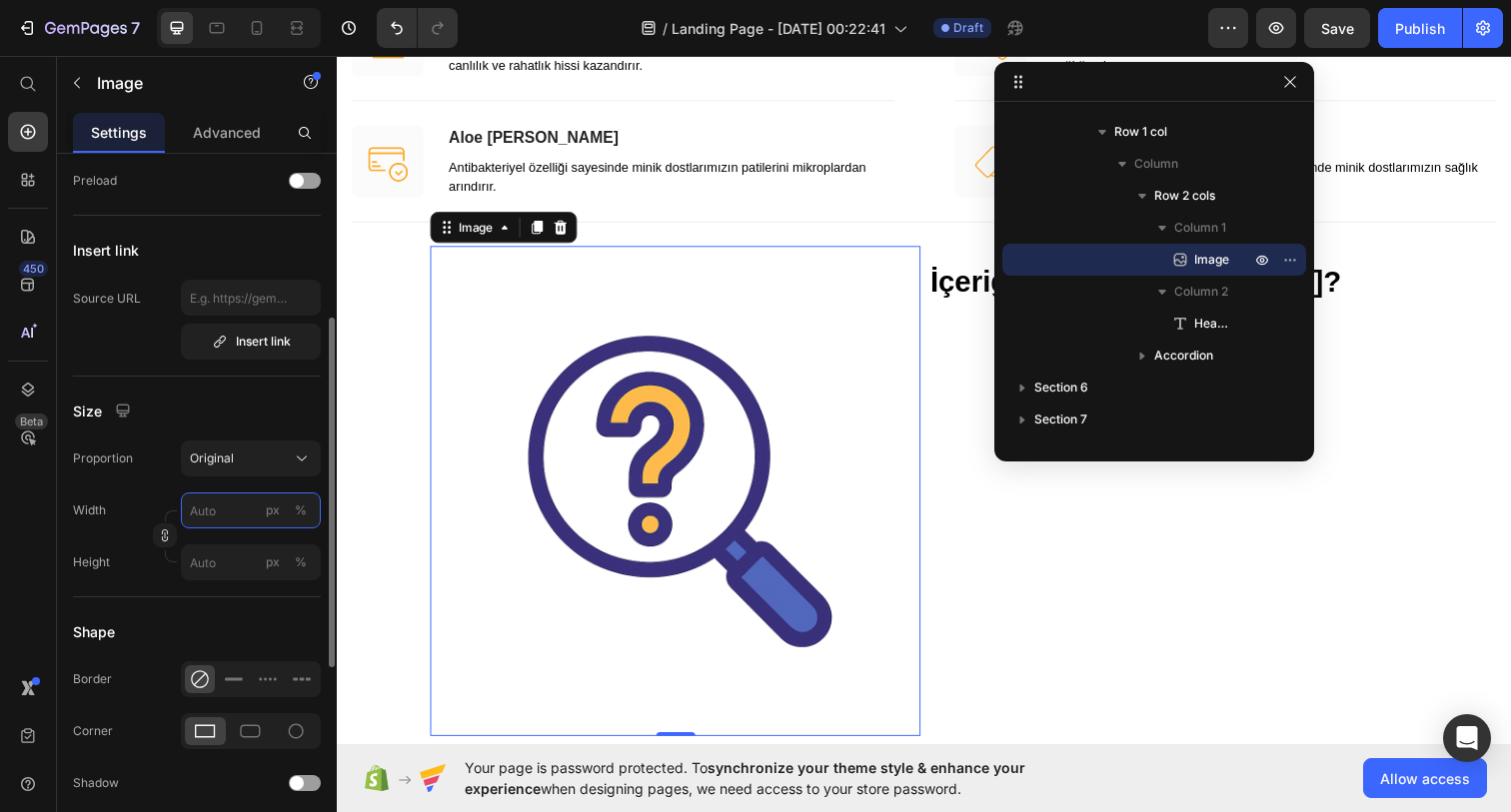 click on "px %" at bounding box center (251, 510) 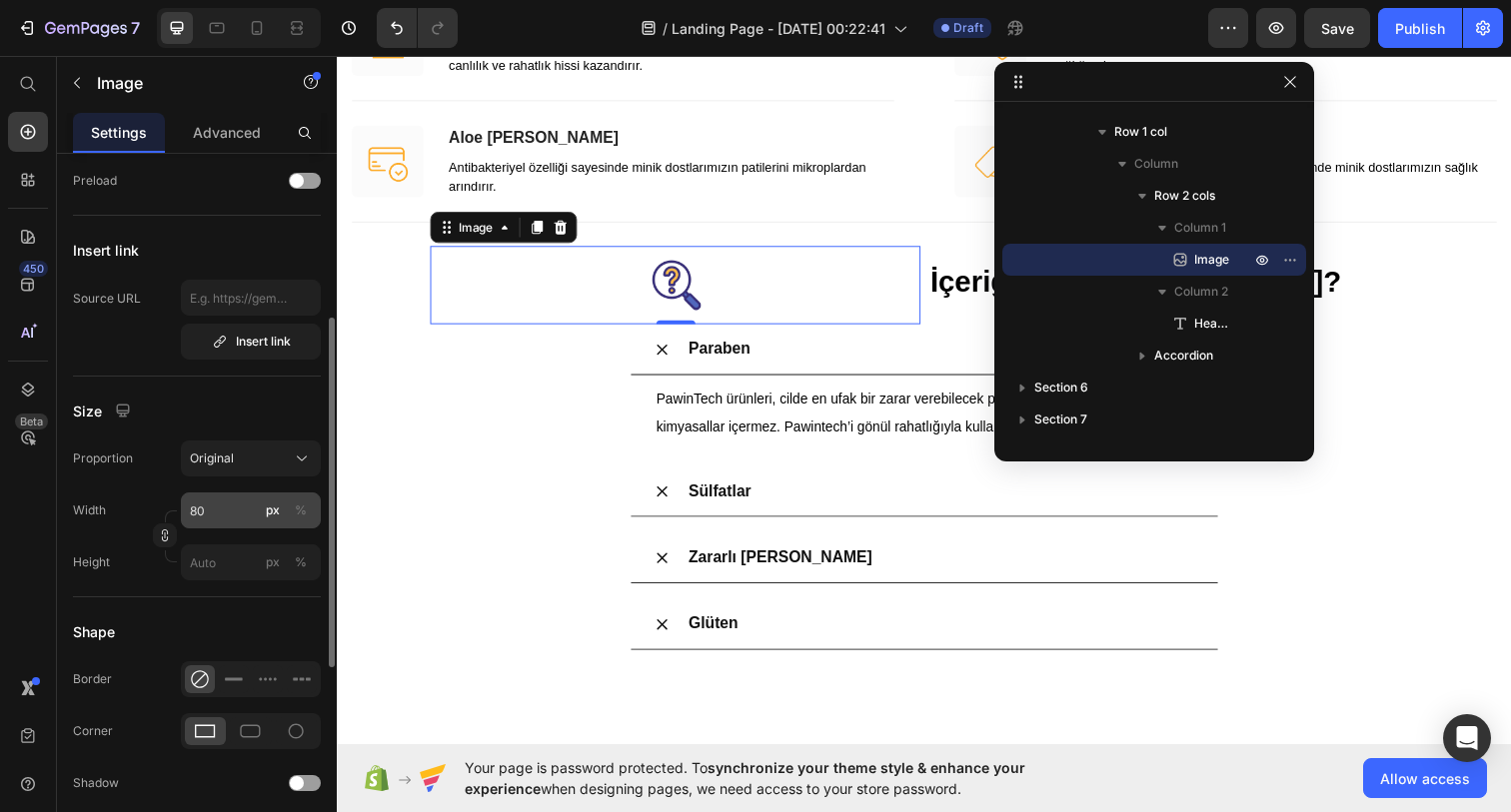 click on "%" 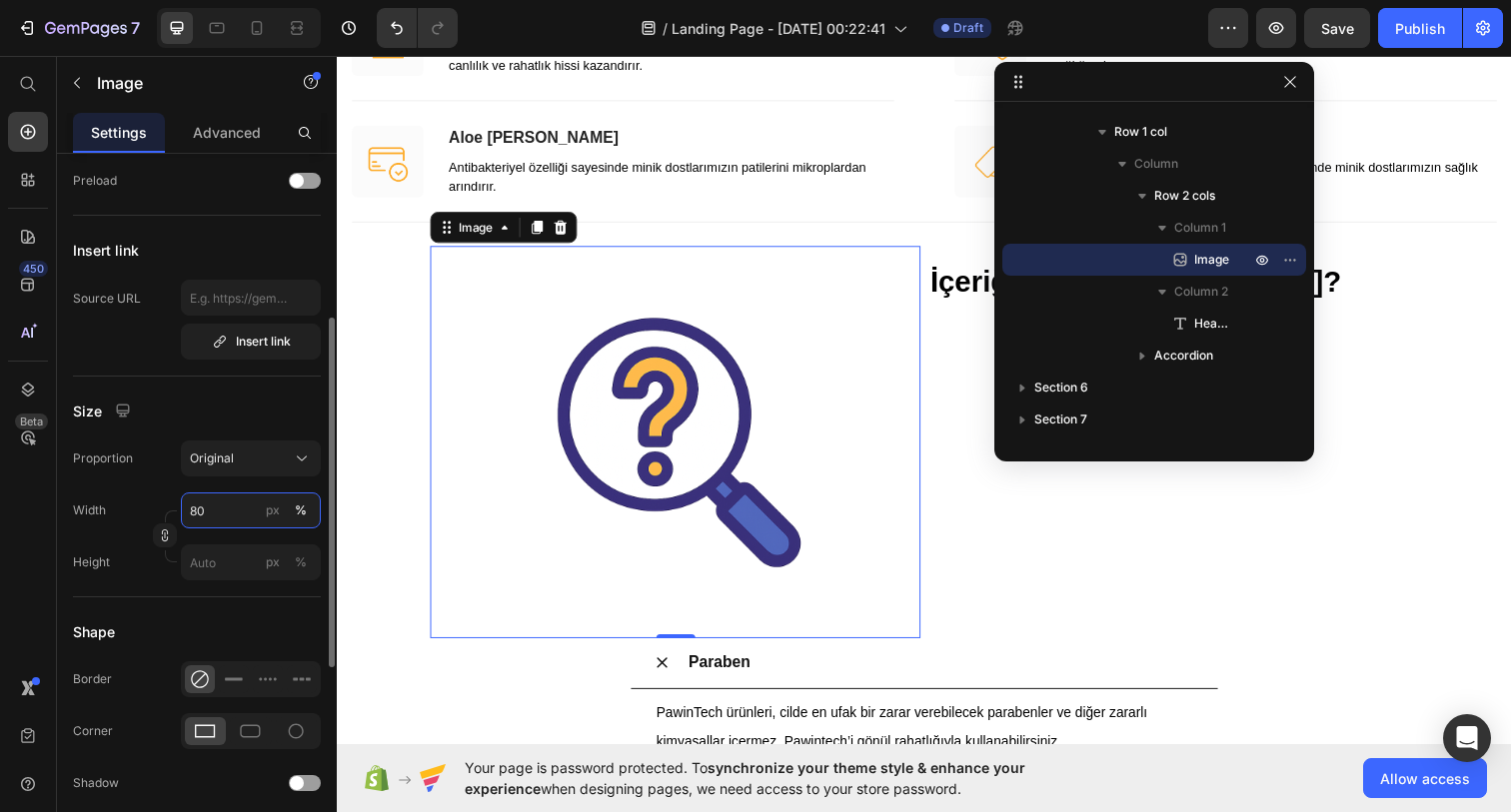 drag, startPoint x: 240, startPoint y: 513, endPoint x: 175, endPoint y: 510, distance: 65.06919 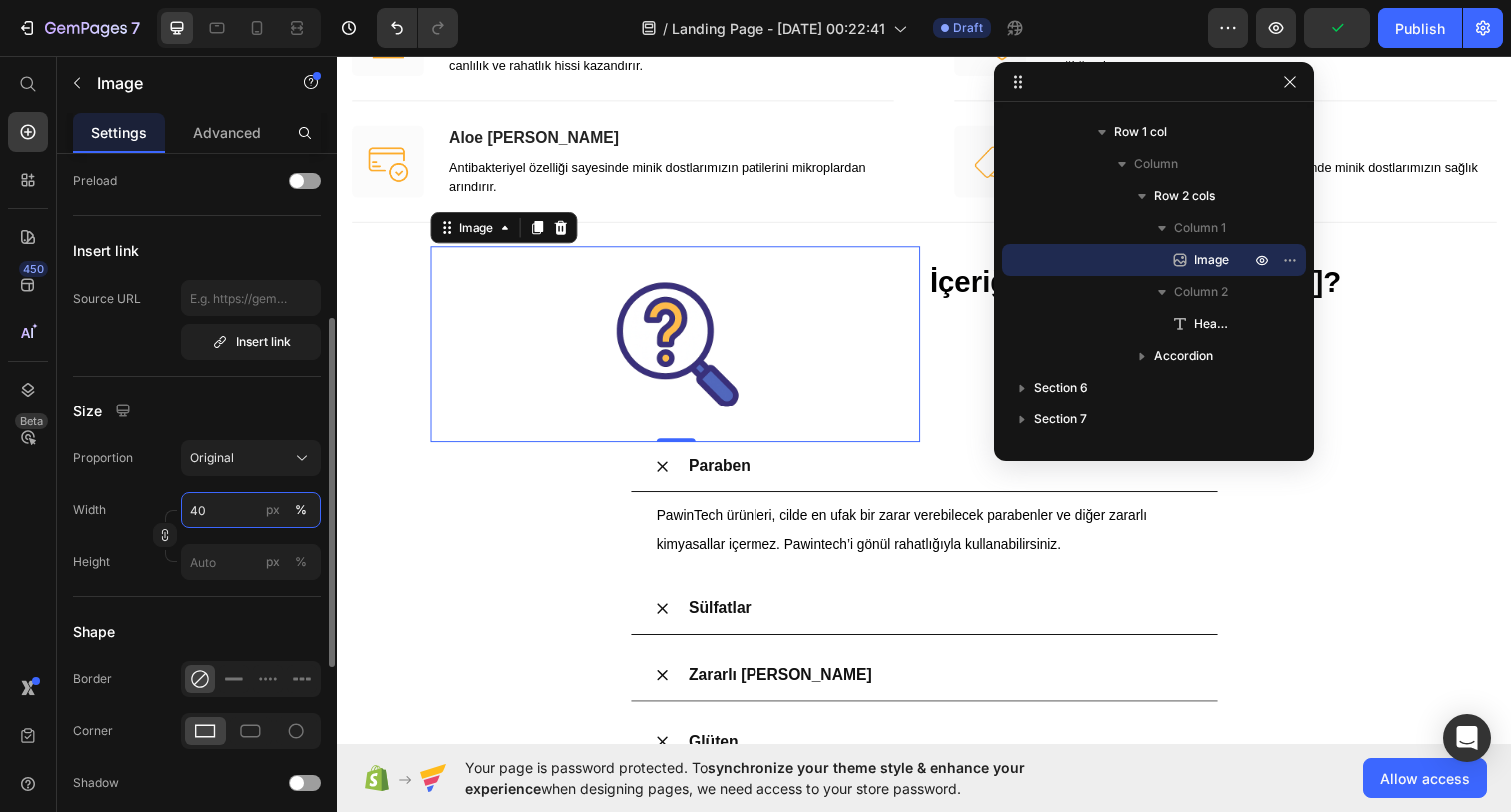 type on "4" 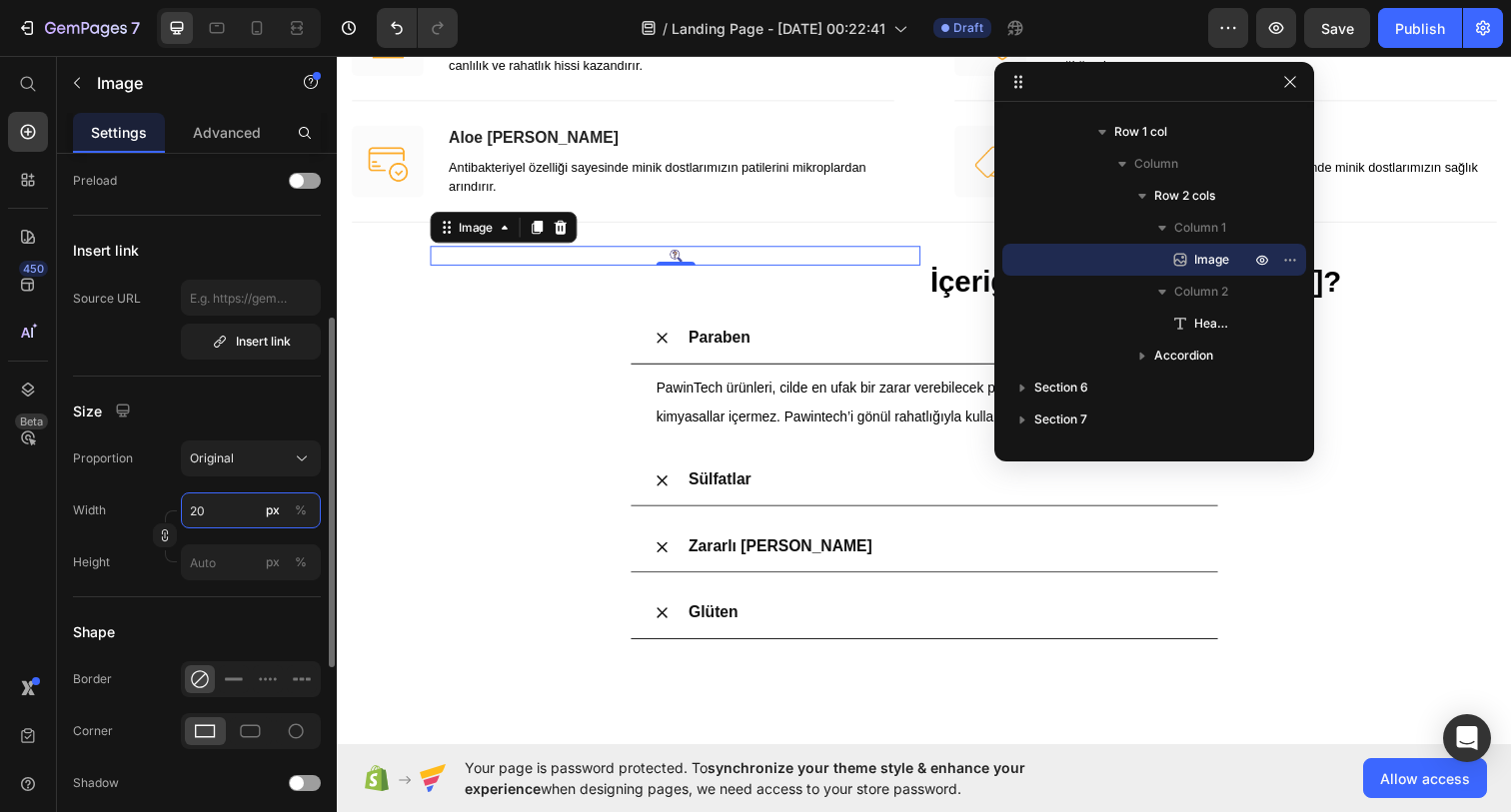 type on "20" 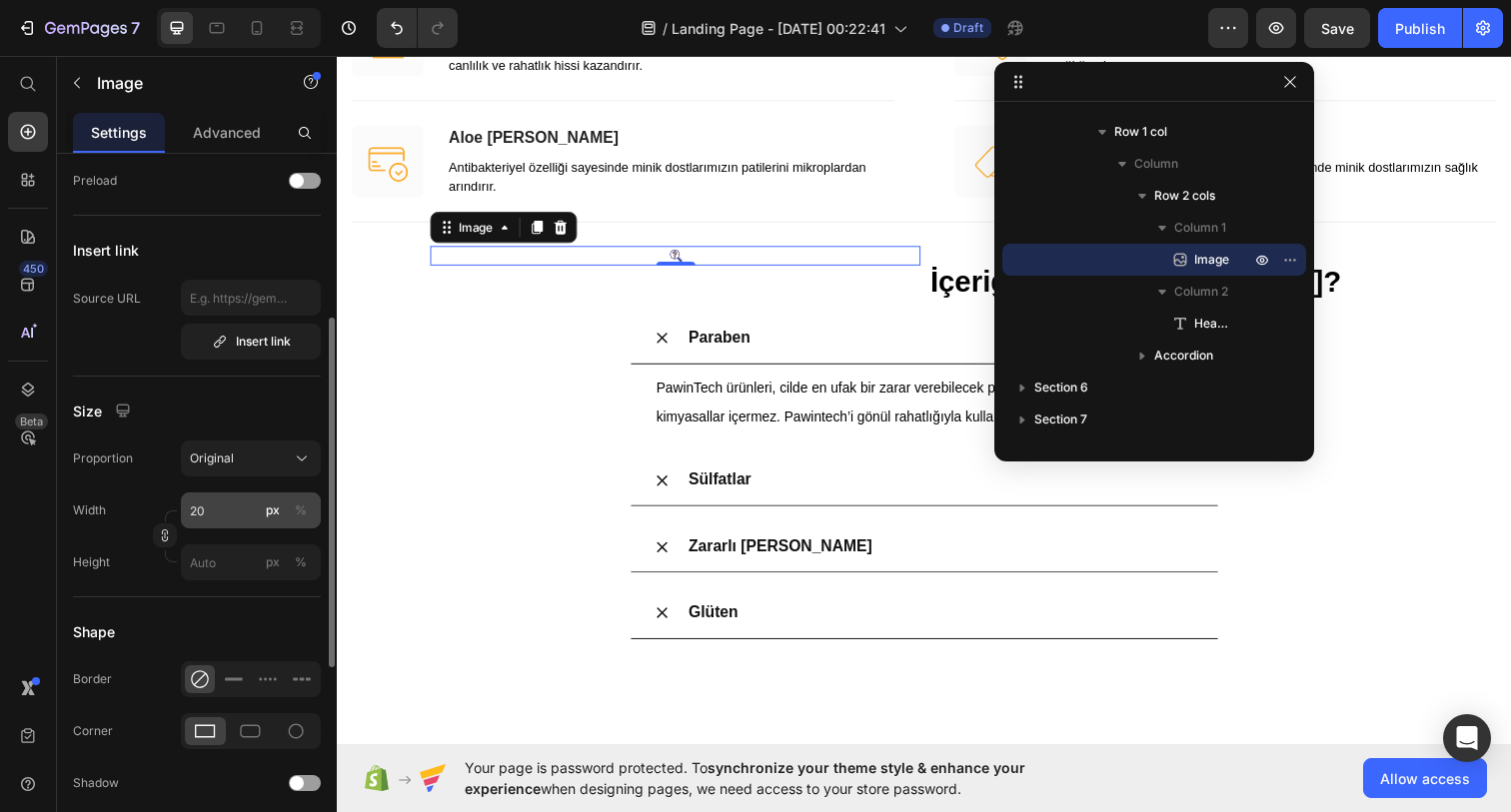 click on "%" at bounding box center [301, 510] 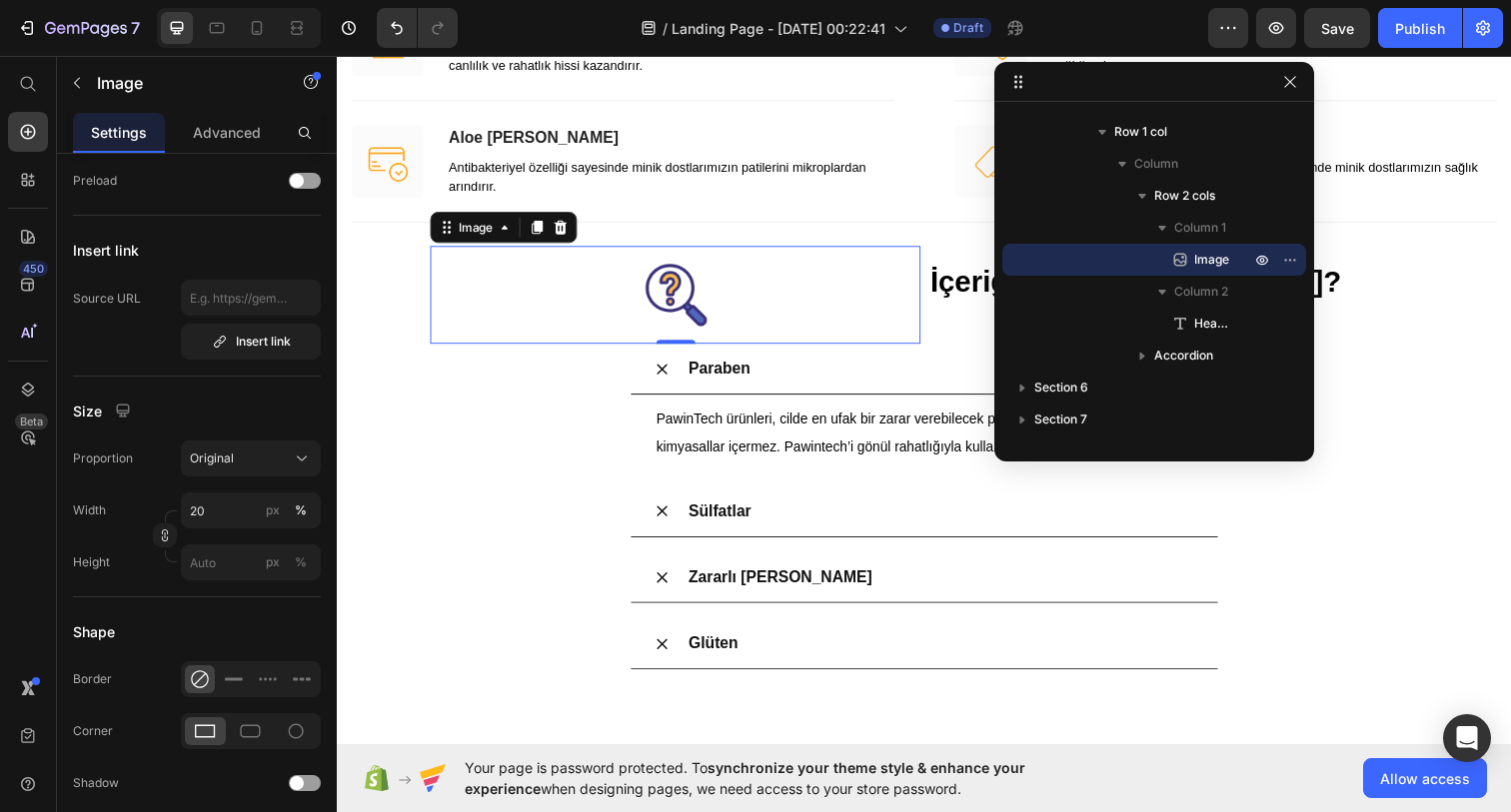 click at bounding box center [682, 300] 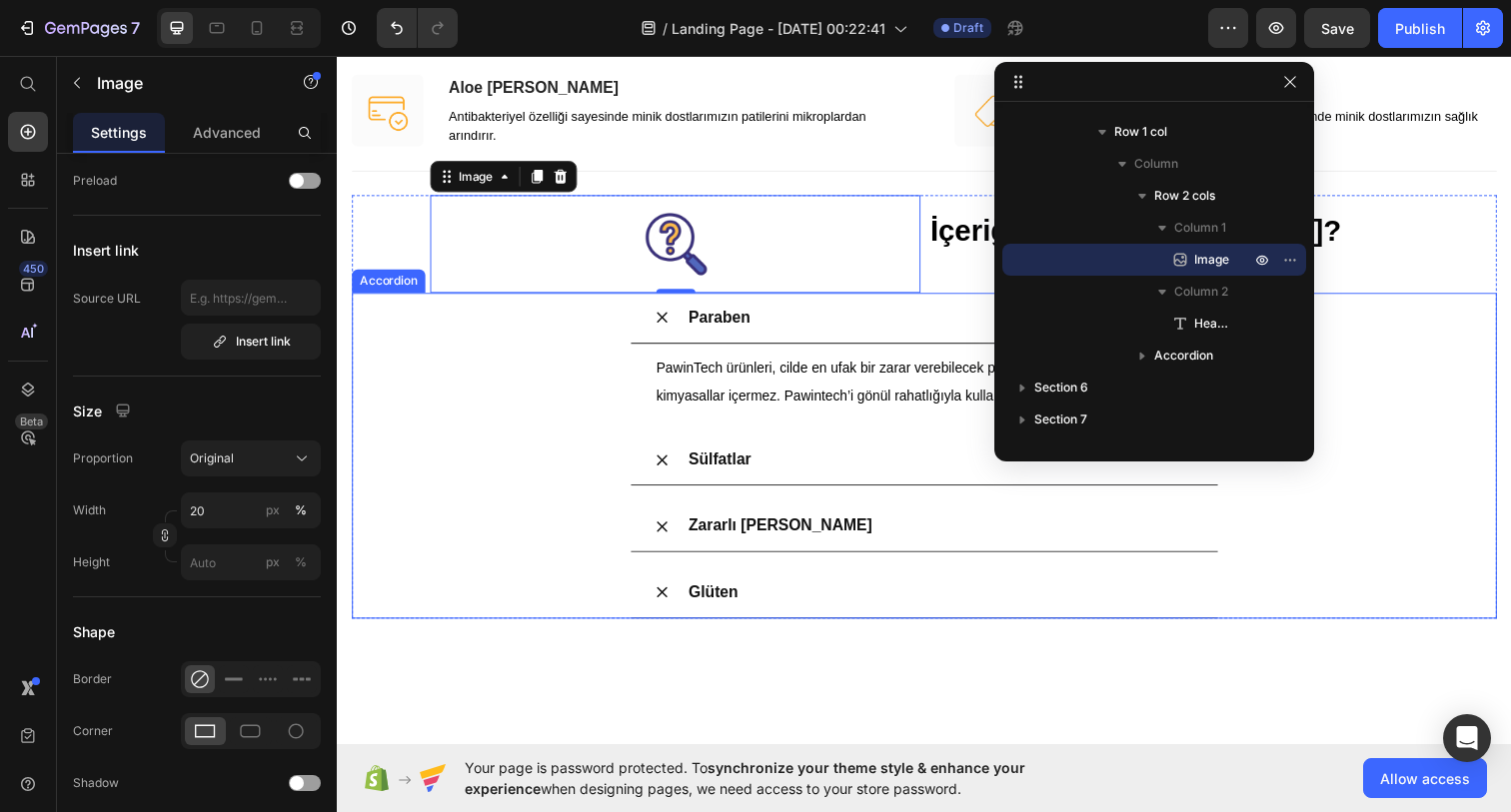 scroll, scrollTop: 2627, scrollLeft: 0, axis: vertical 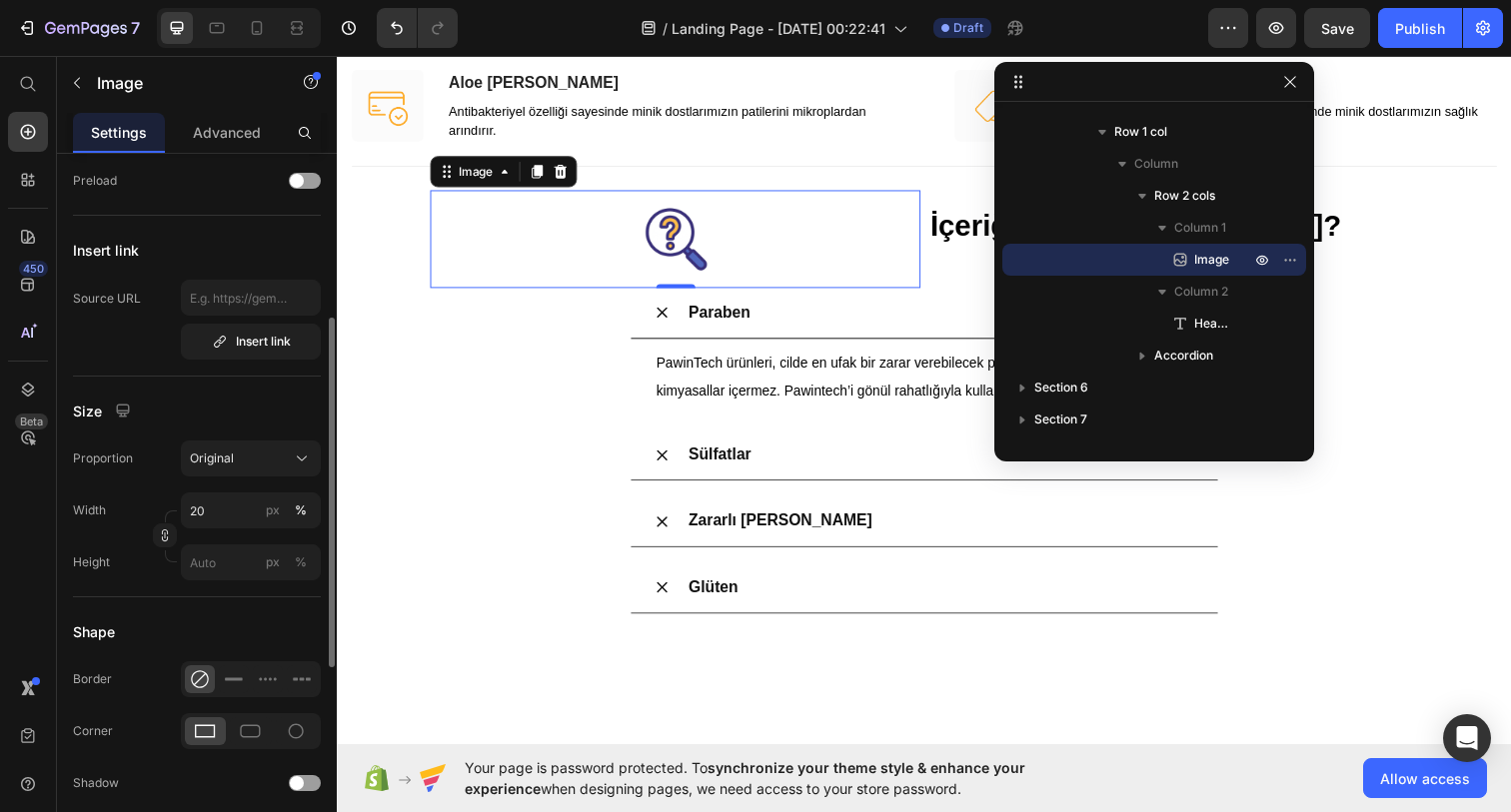 click on "Image Choose Image Upload Image https://cdn.shopify.com/s/files/1/0935/1548/1436/files/gempages_574157111278175280-63d0e95c-fa07-4075-b730-36e5f348718c.png  or   Browse gallery  Preload" 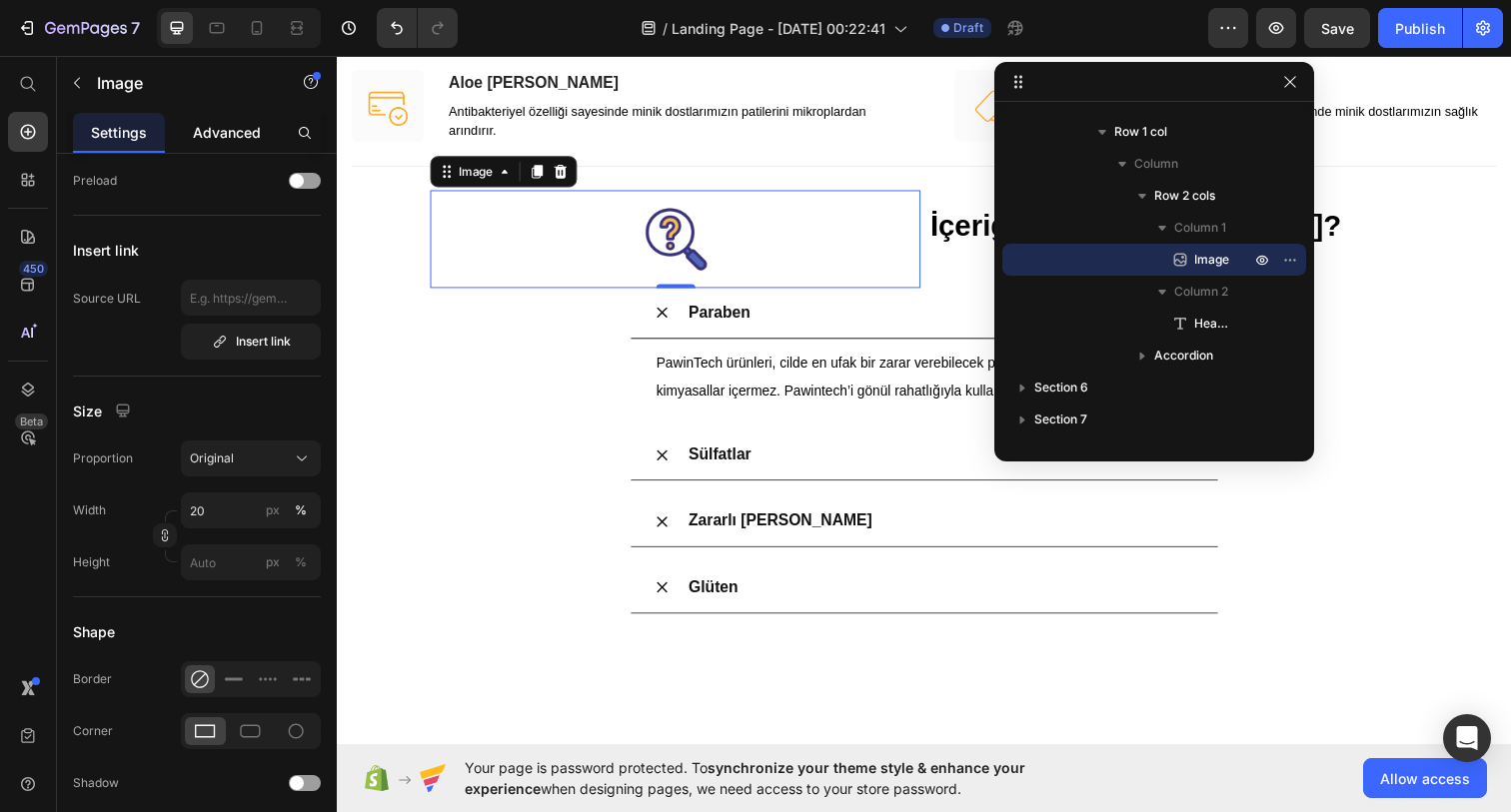 click on "Advanced" 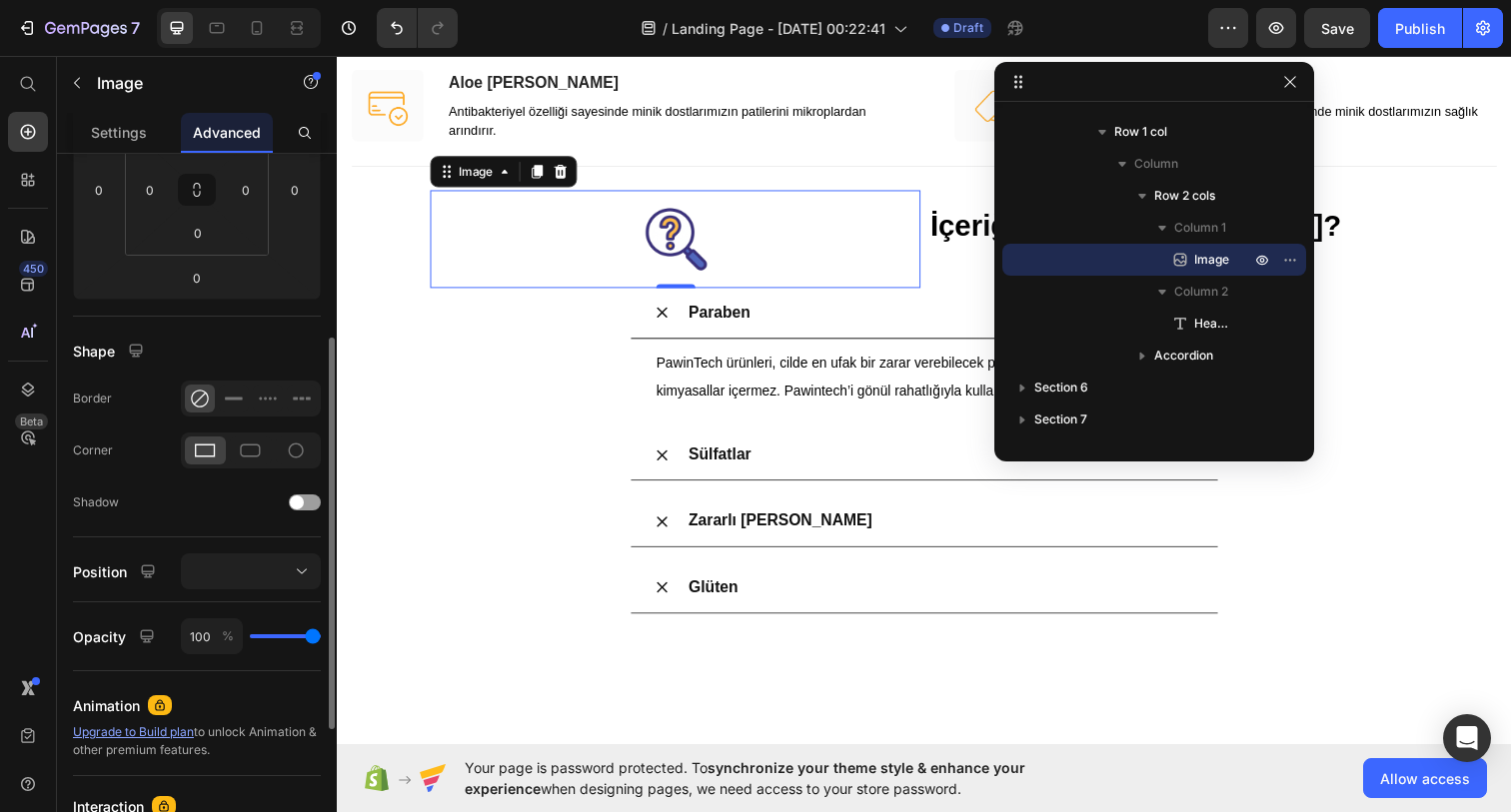 scroll, scrollTop: 0, scrollLeft: 0, axis: both 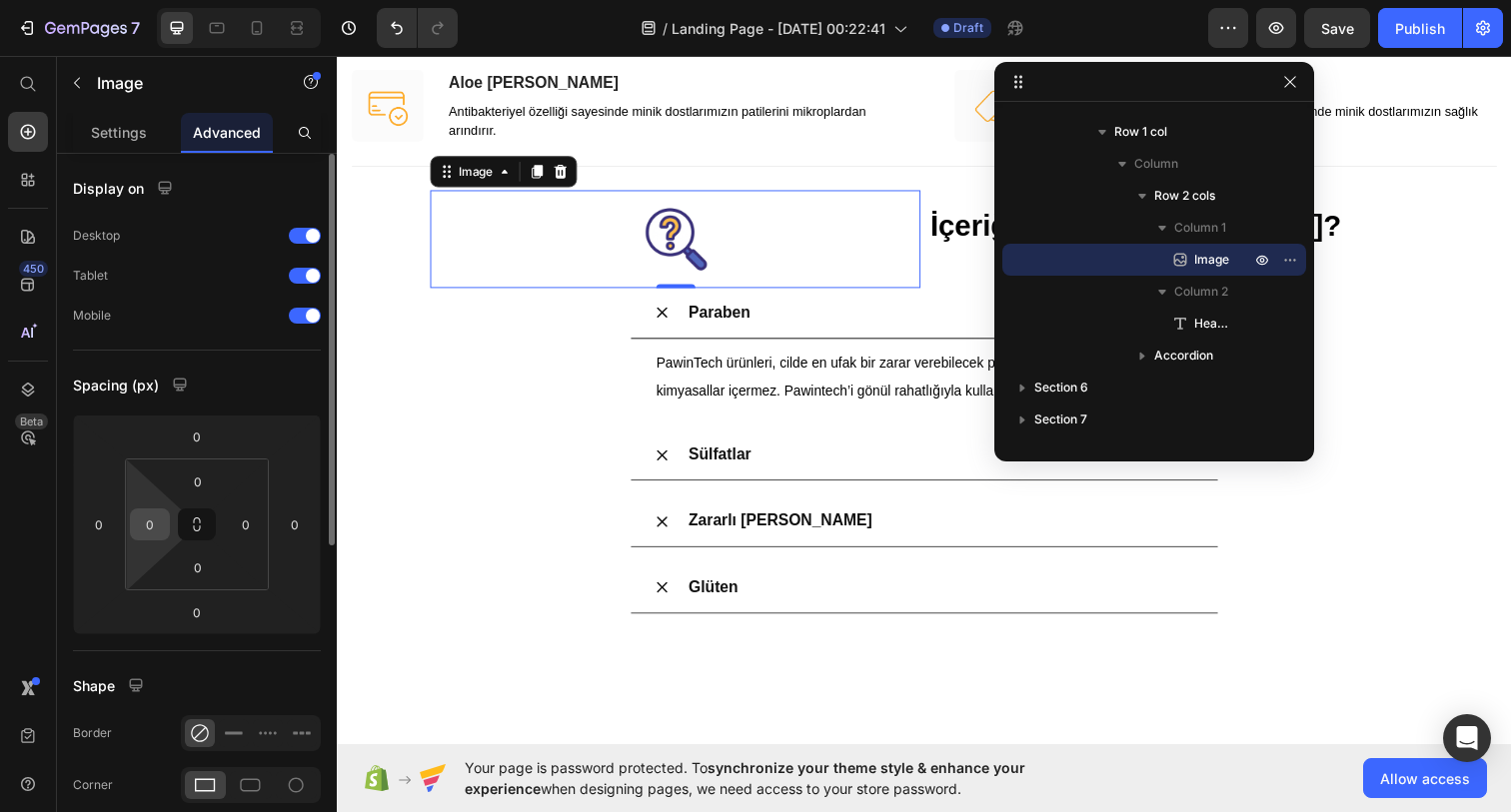 click on "0" at bounding box center [150, 524] 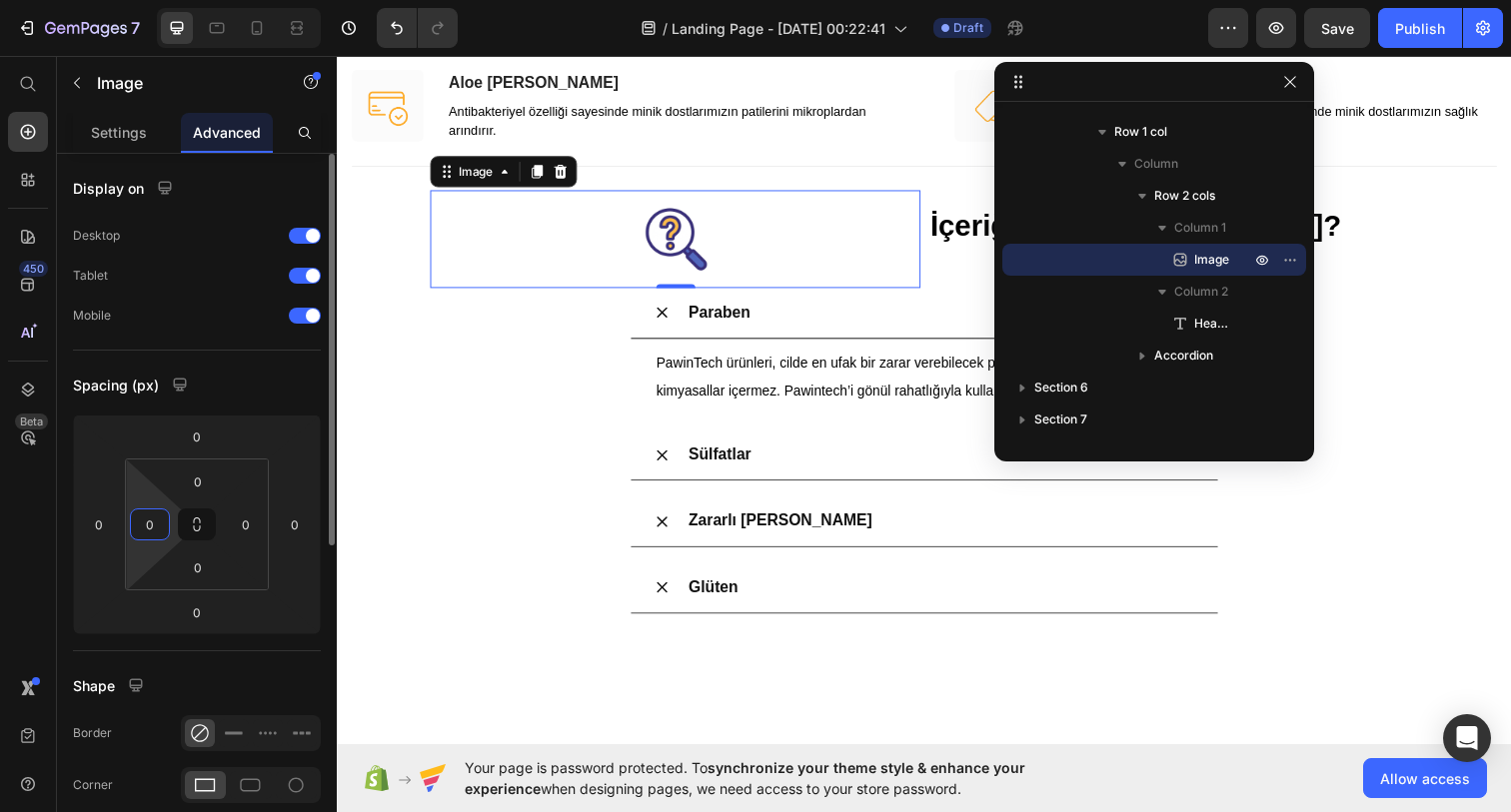 click on "0" at bounding box center (150, 524) 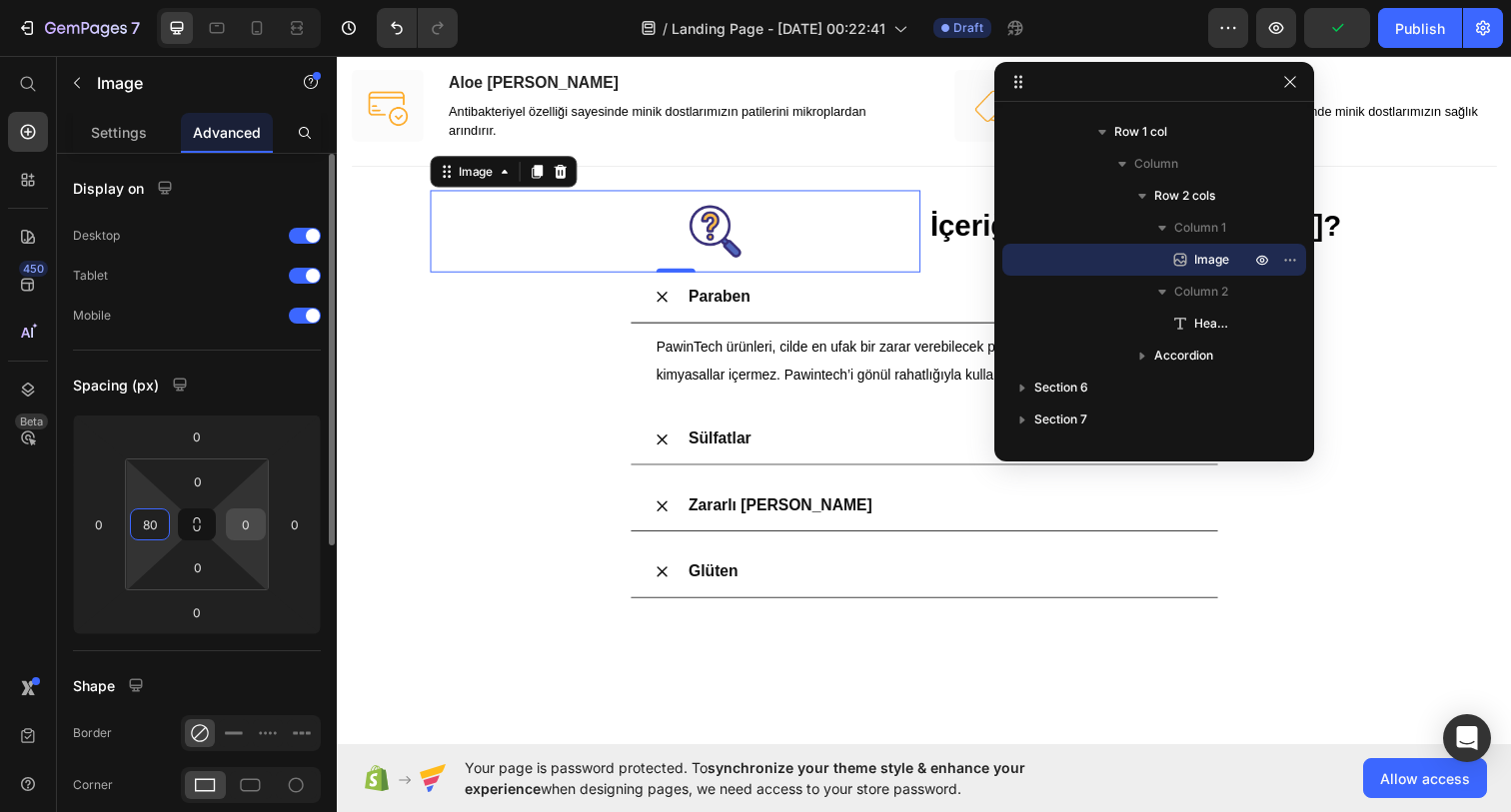 type on "80" 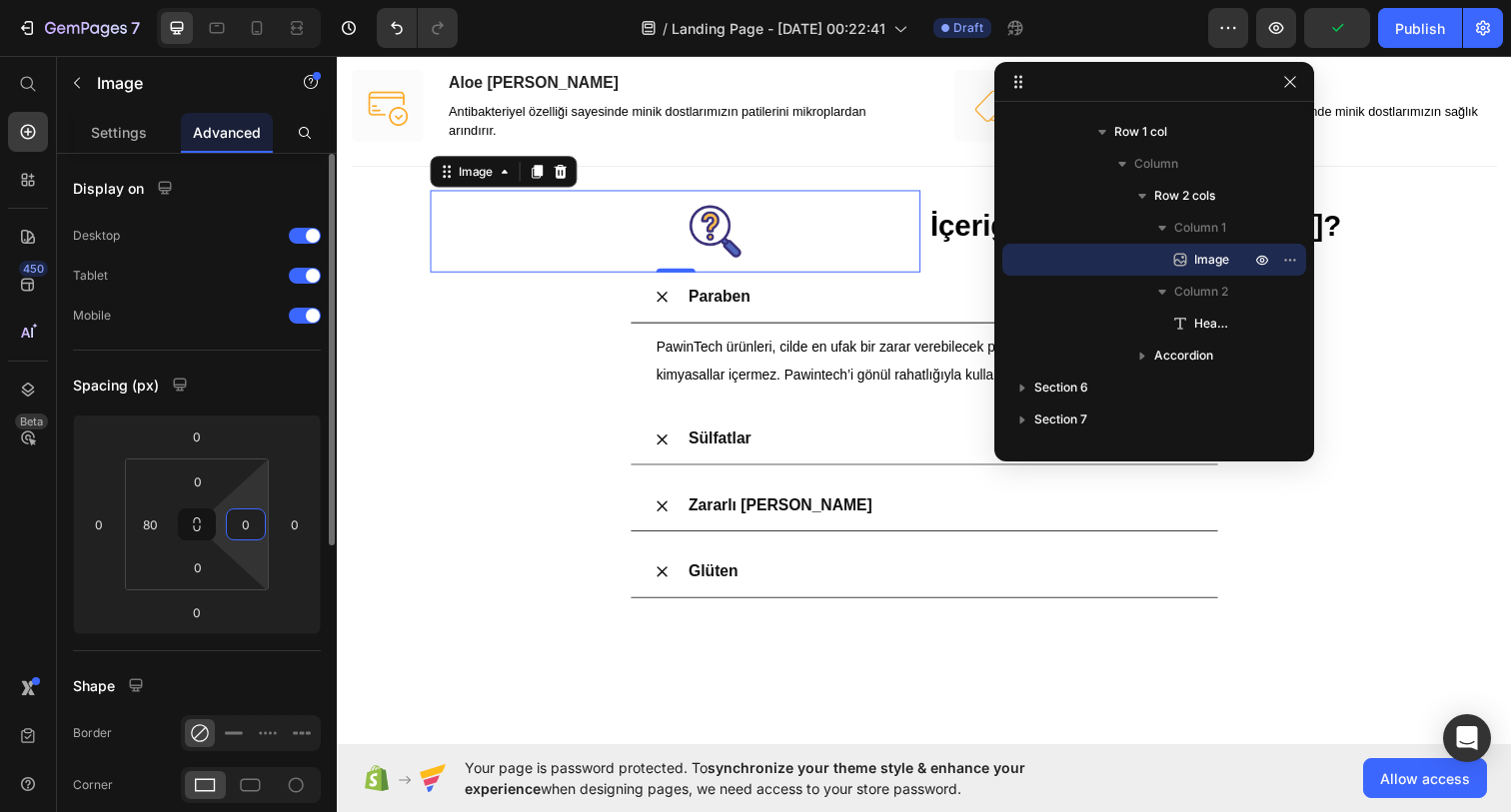 click on "0" at bounding box center (246, 524) 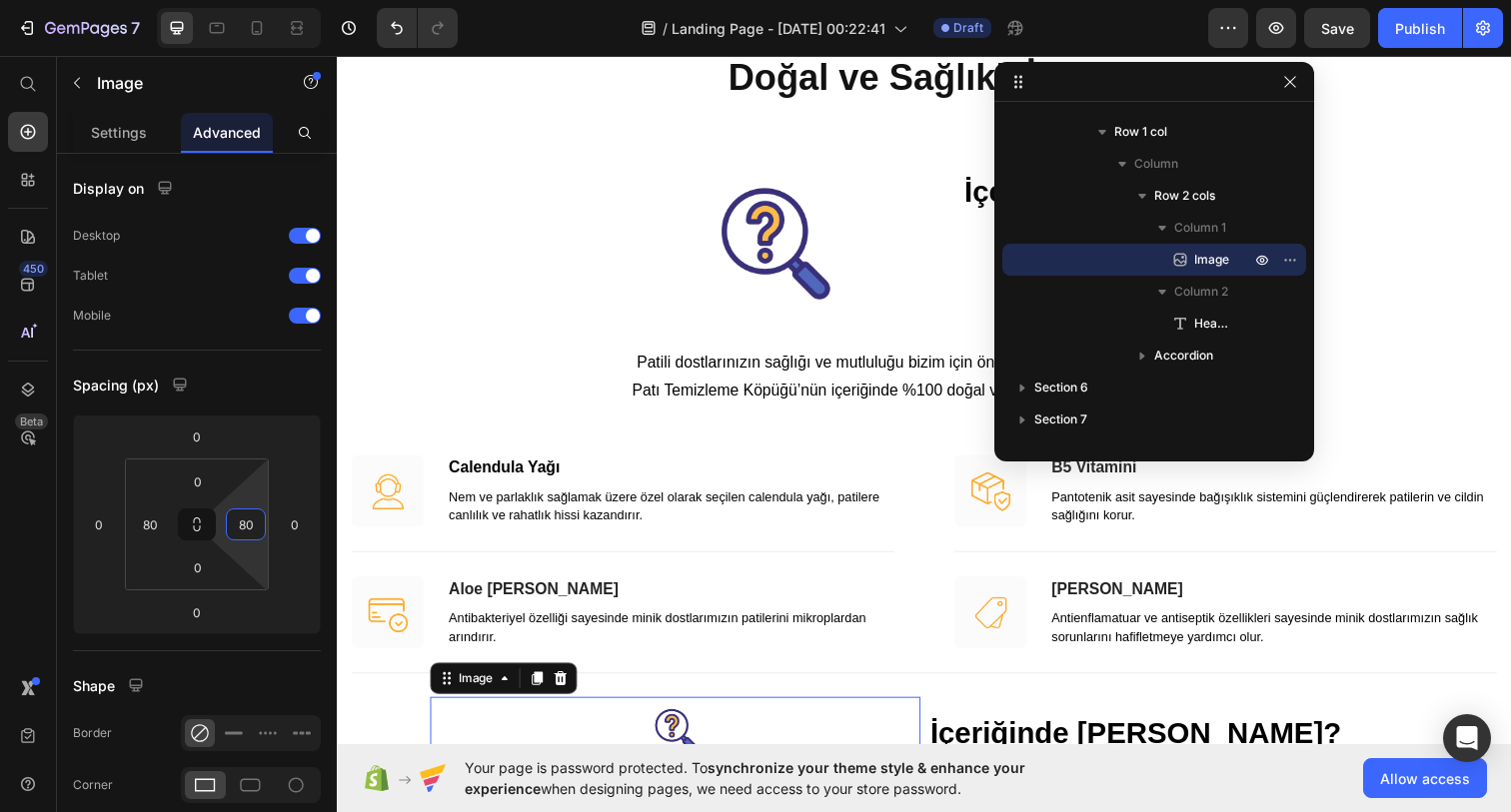 scroll, scrollTop: 2418, scrollLeft: 0, axis: vertical 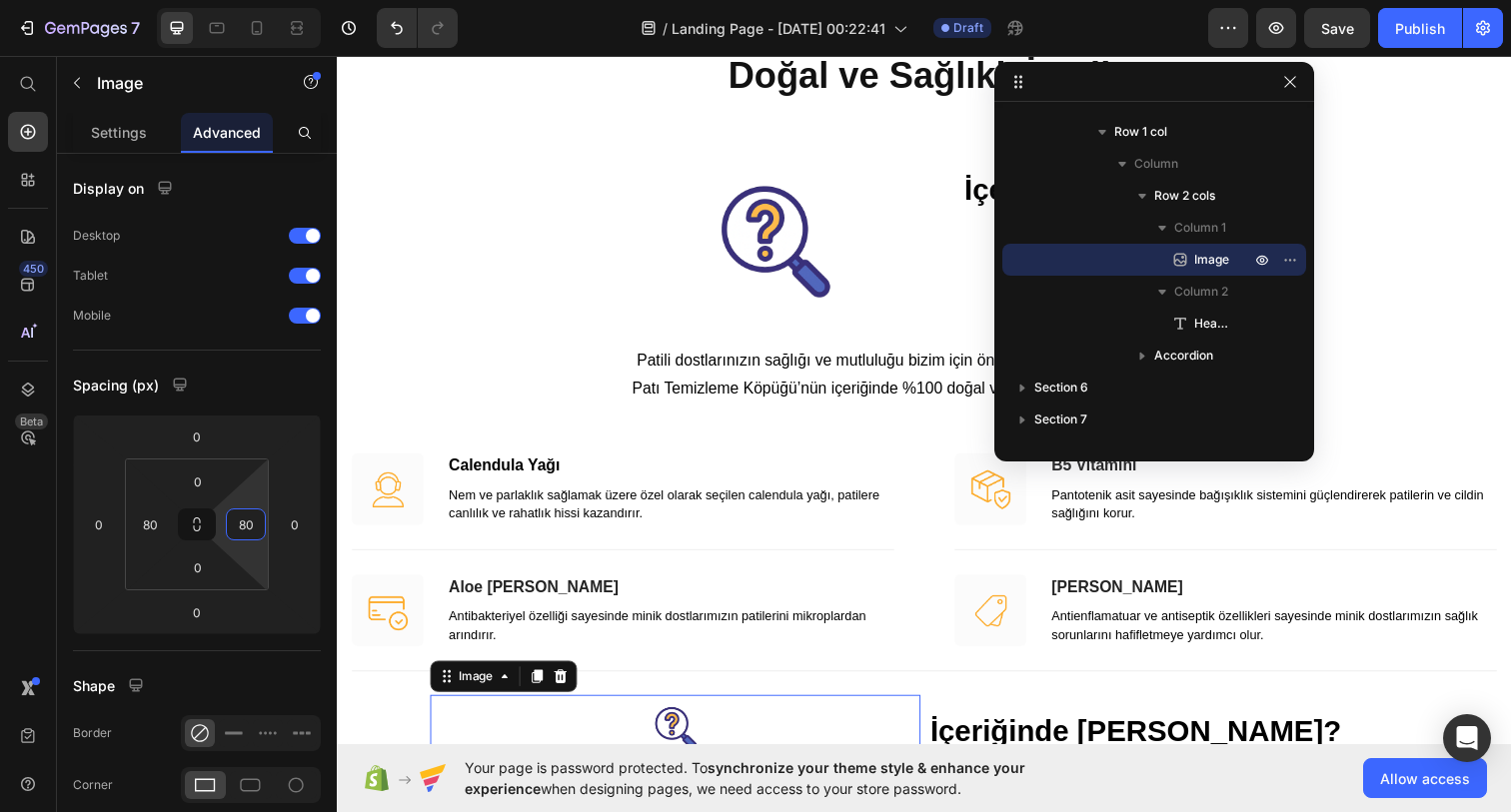 type on "0" 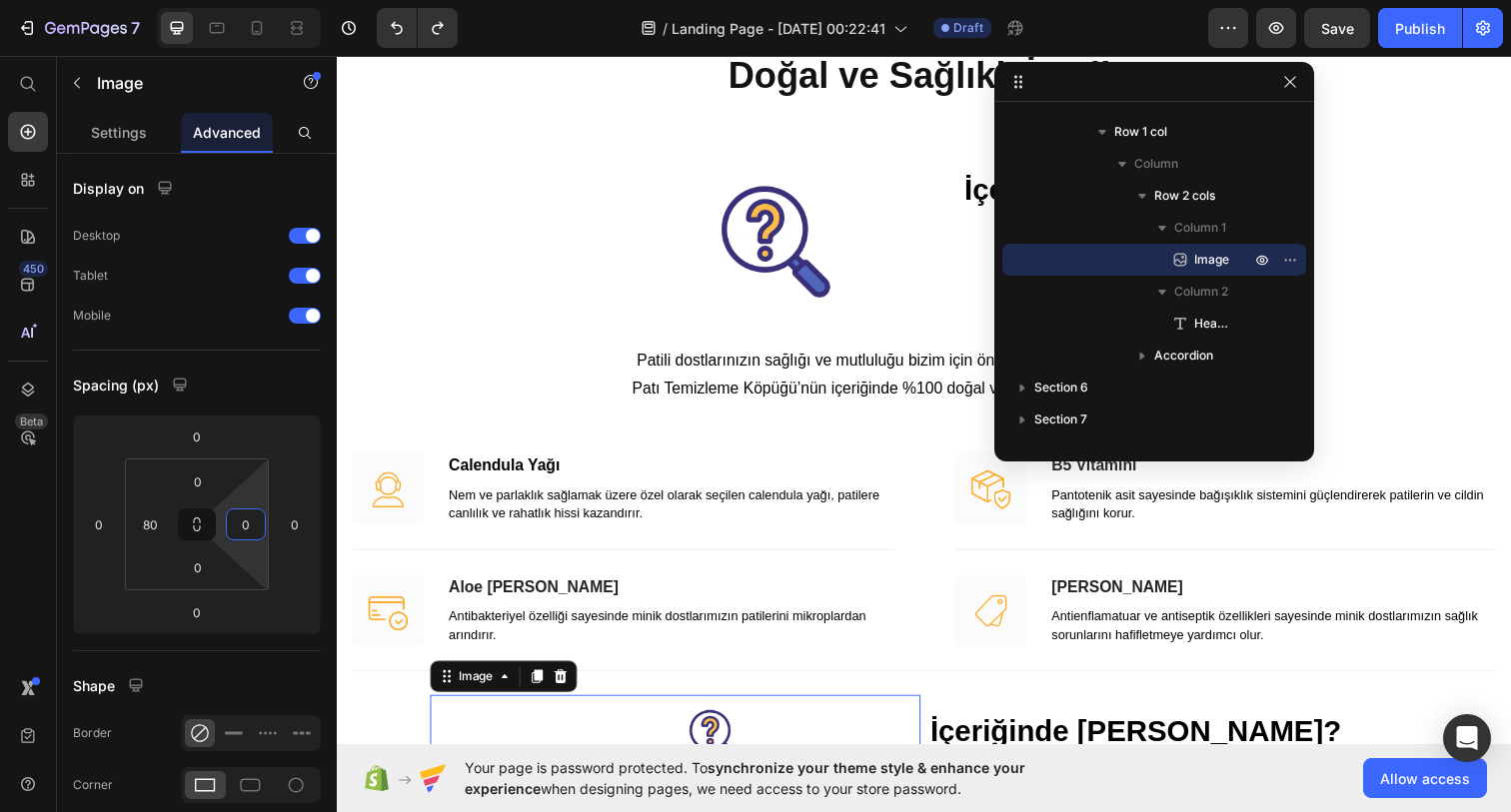 type on "0" 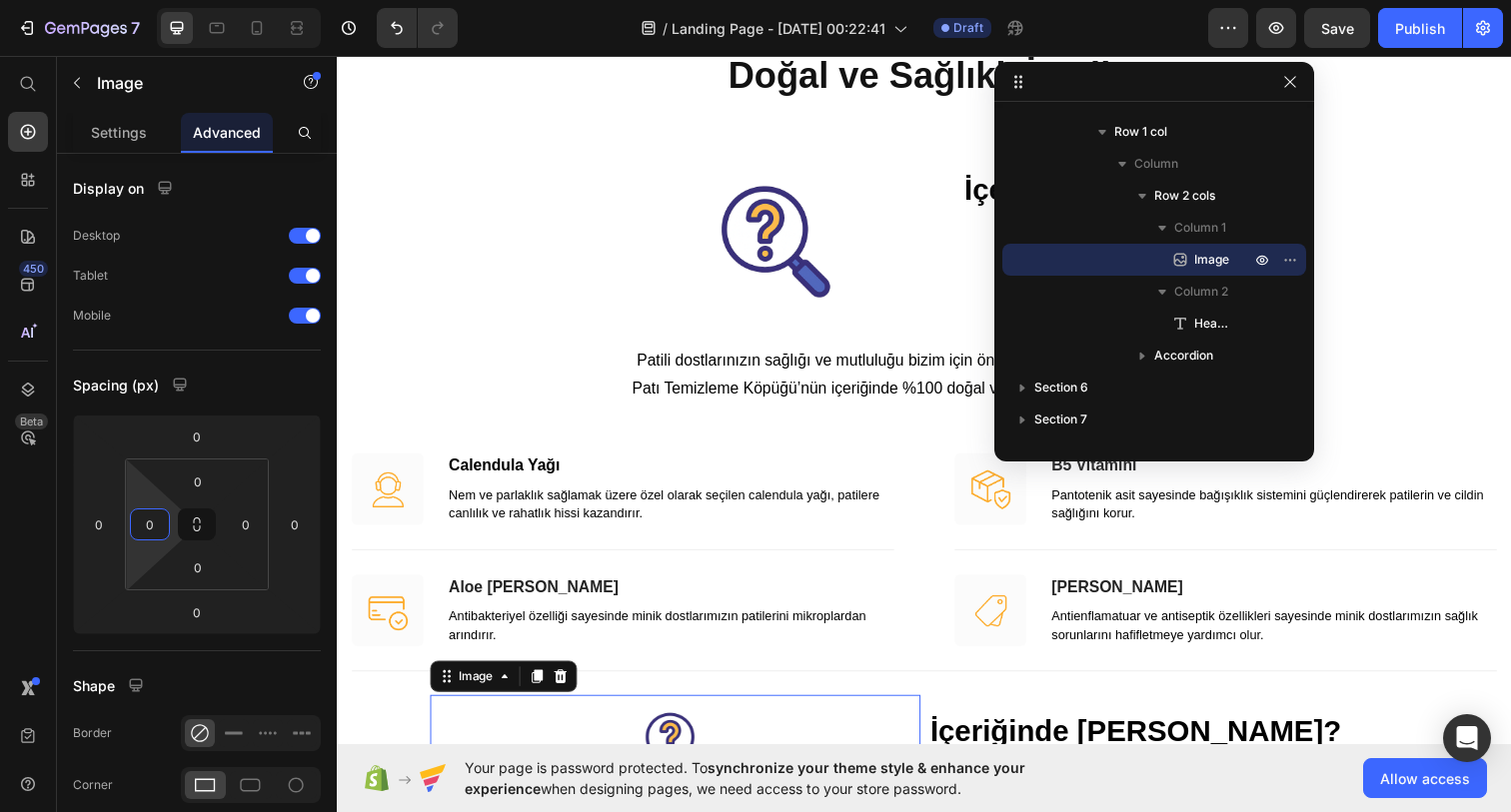 click on "İçeriğinde [PERSON_NAME]?" at bounding box center [1152, 744] 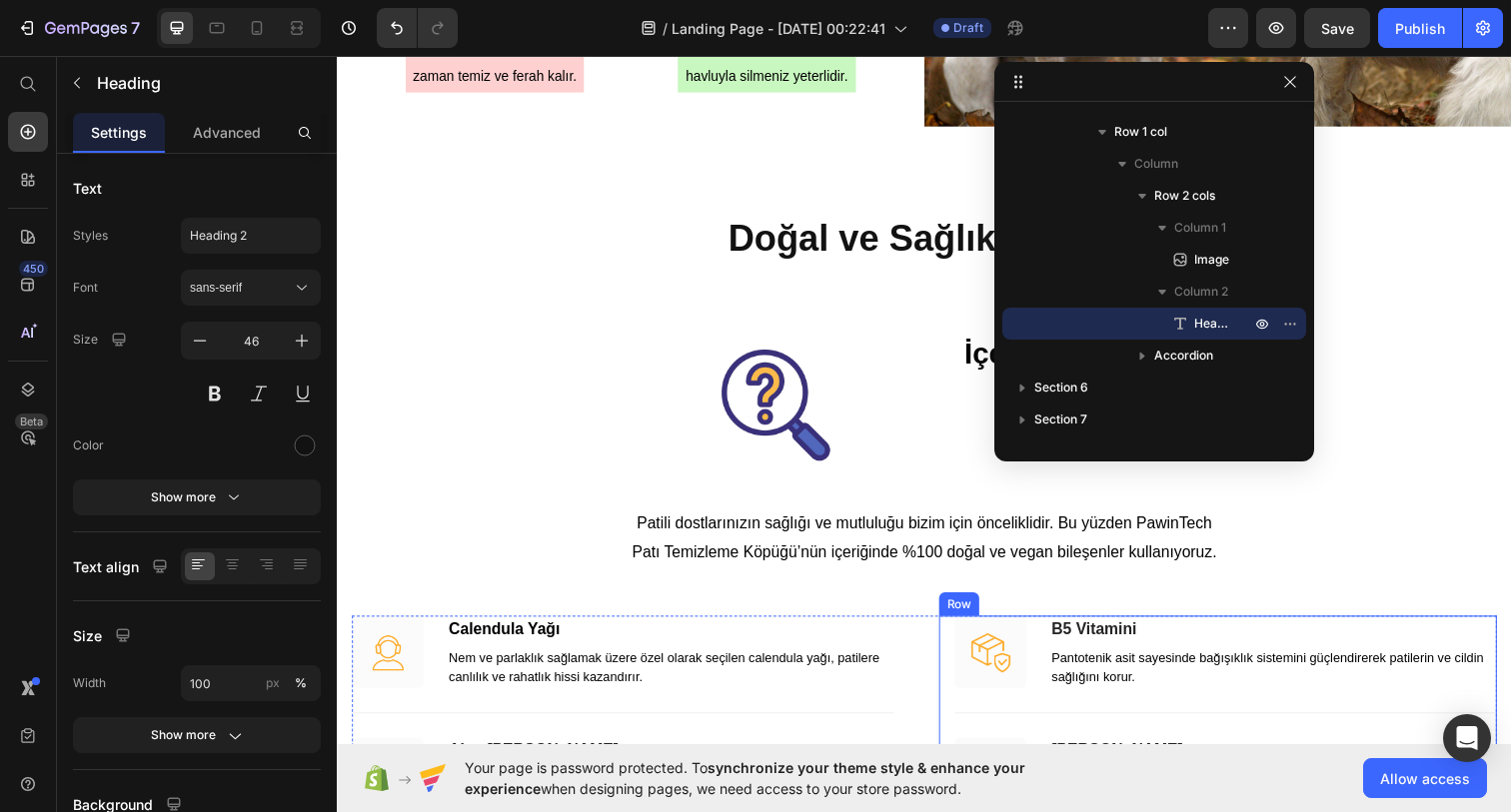 scroll, scrollTop: 2485, scrollLeft: 0, axis: vertical 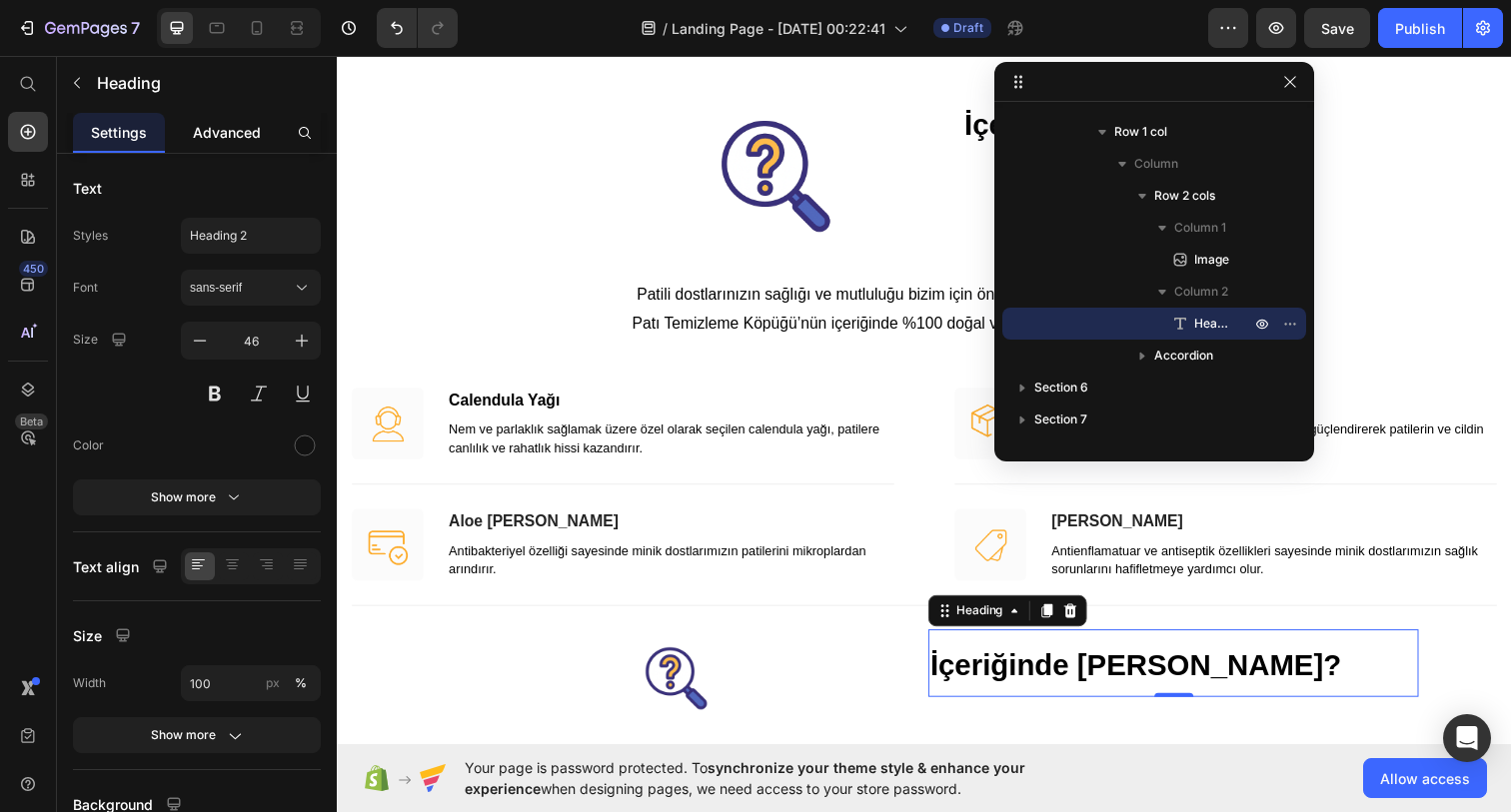 click on "Advanced" at bounding box center (227, 132) 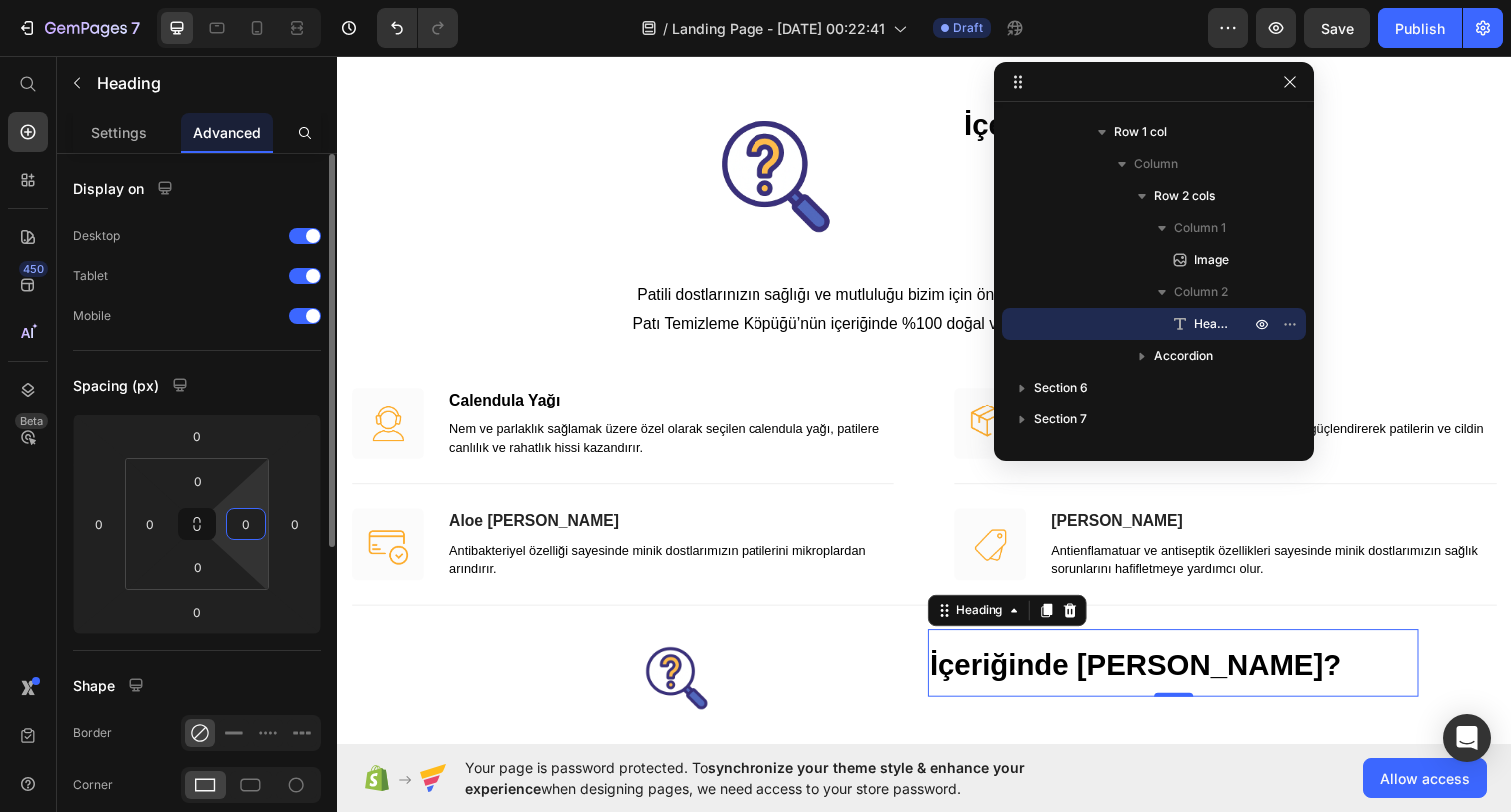 click on "0" at bounding box center [246, 524] 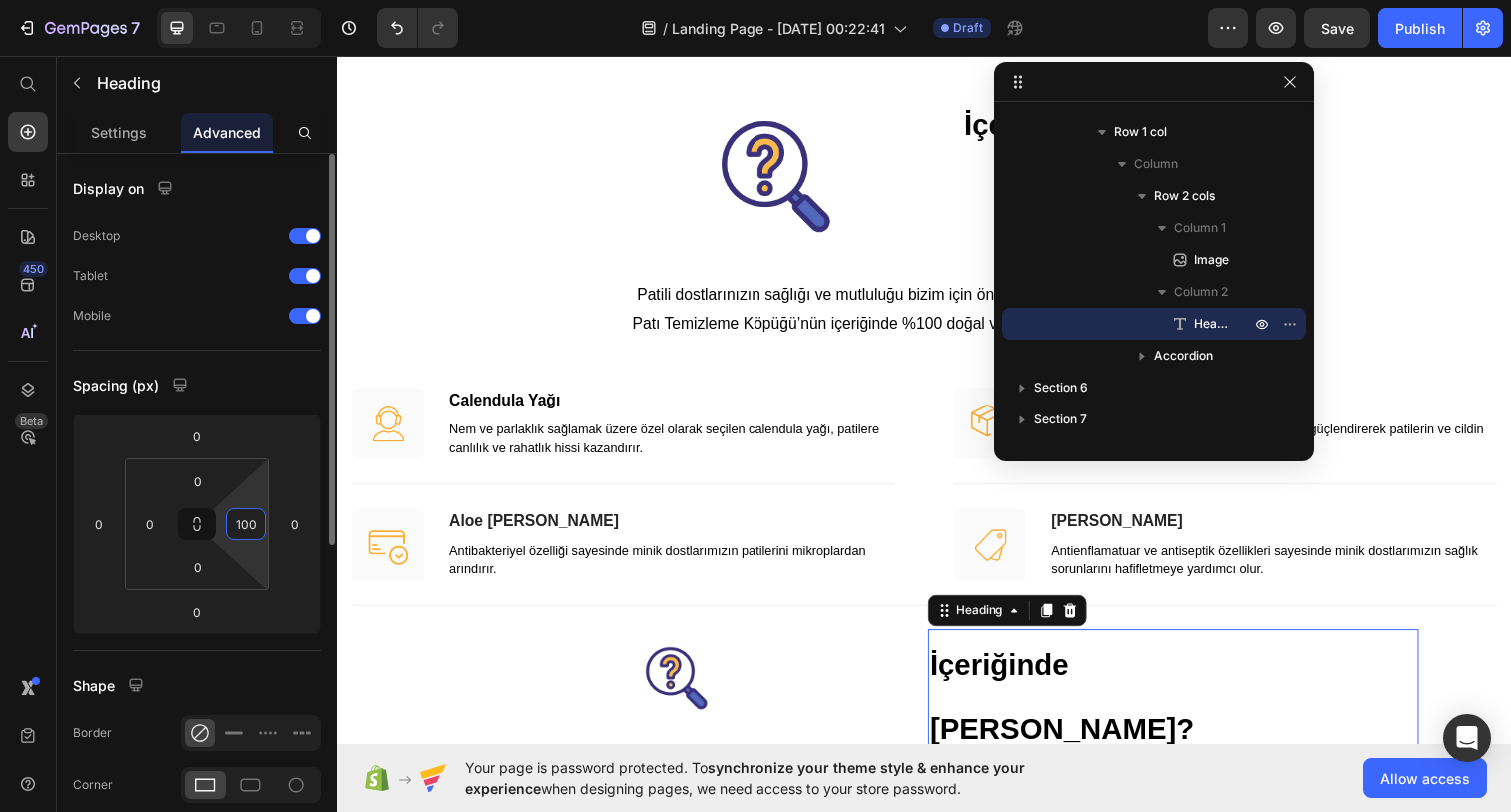 click on "100" at bounding box center [246, 524] 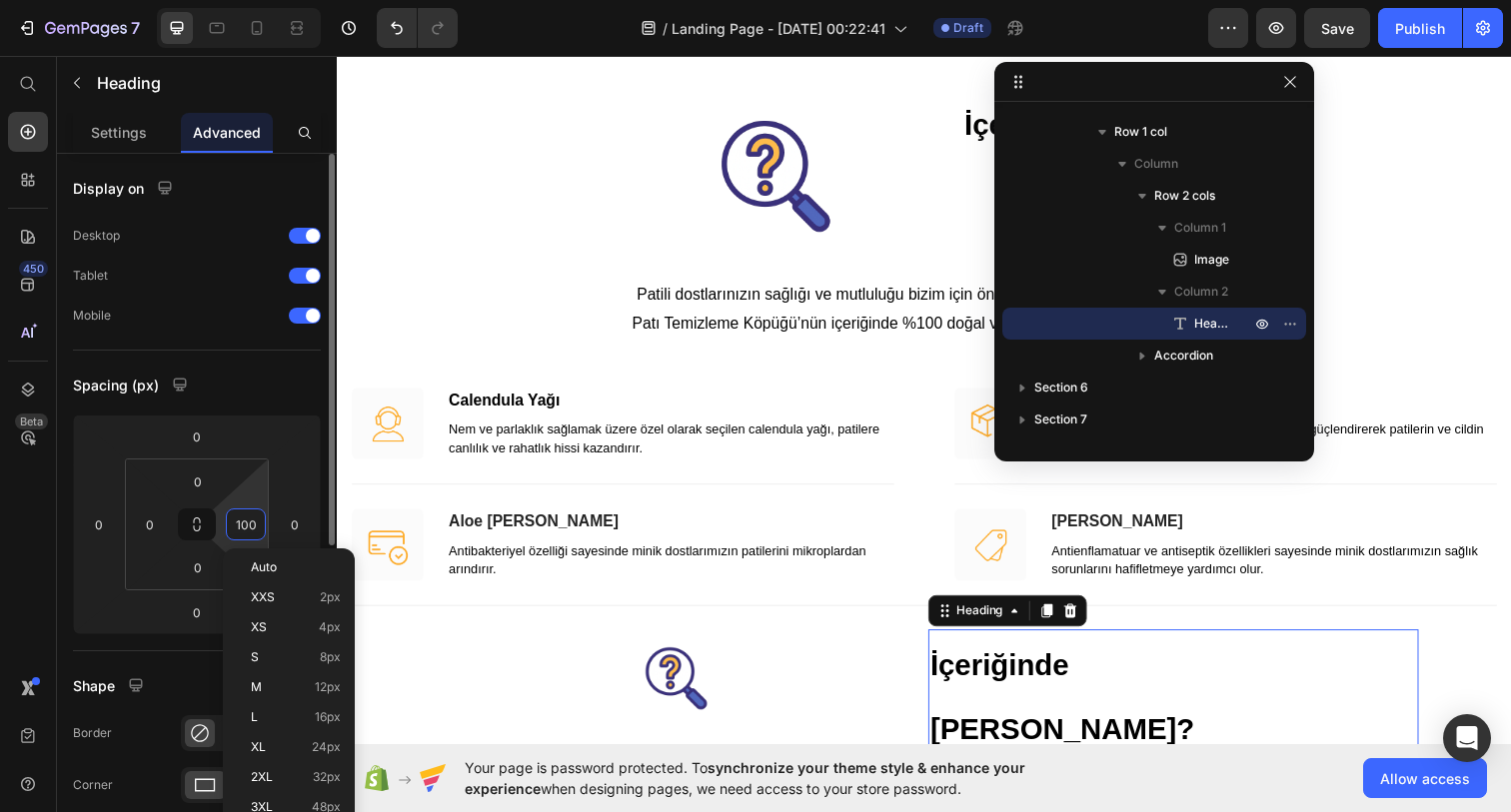 click on "100" at bounding box center (246, 524) 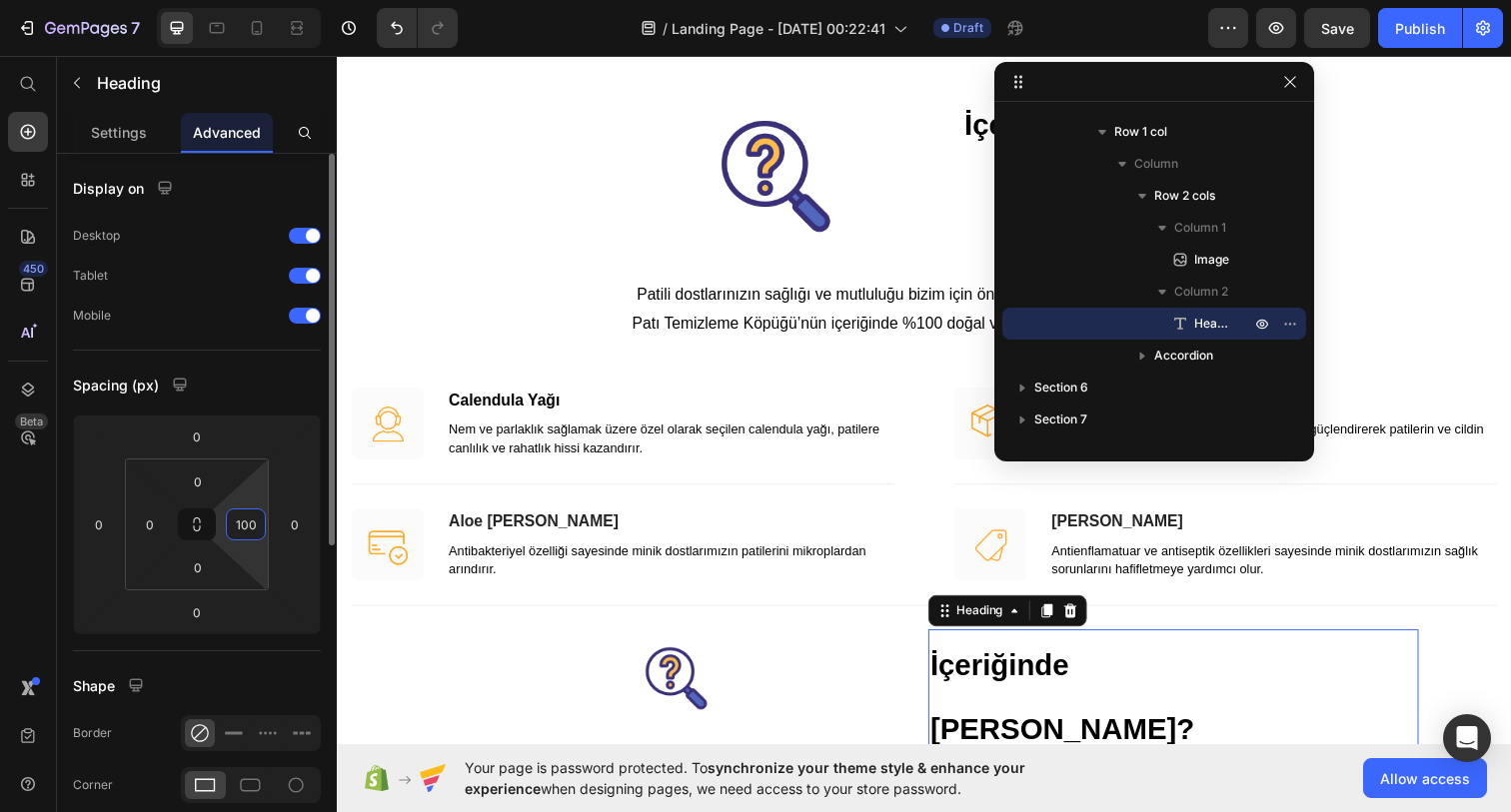 click on "100" at bounding box center [246, 524] 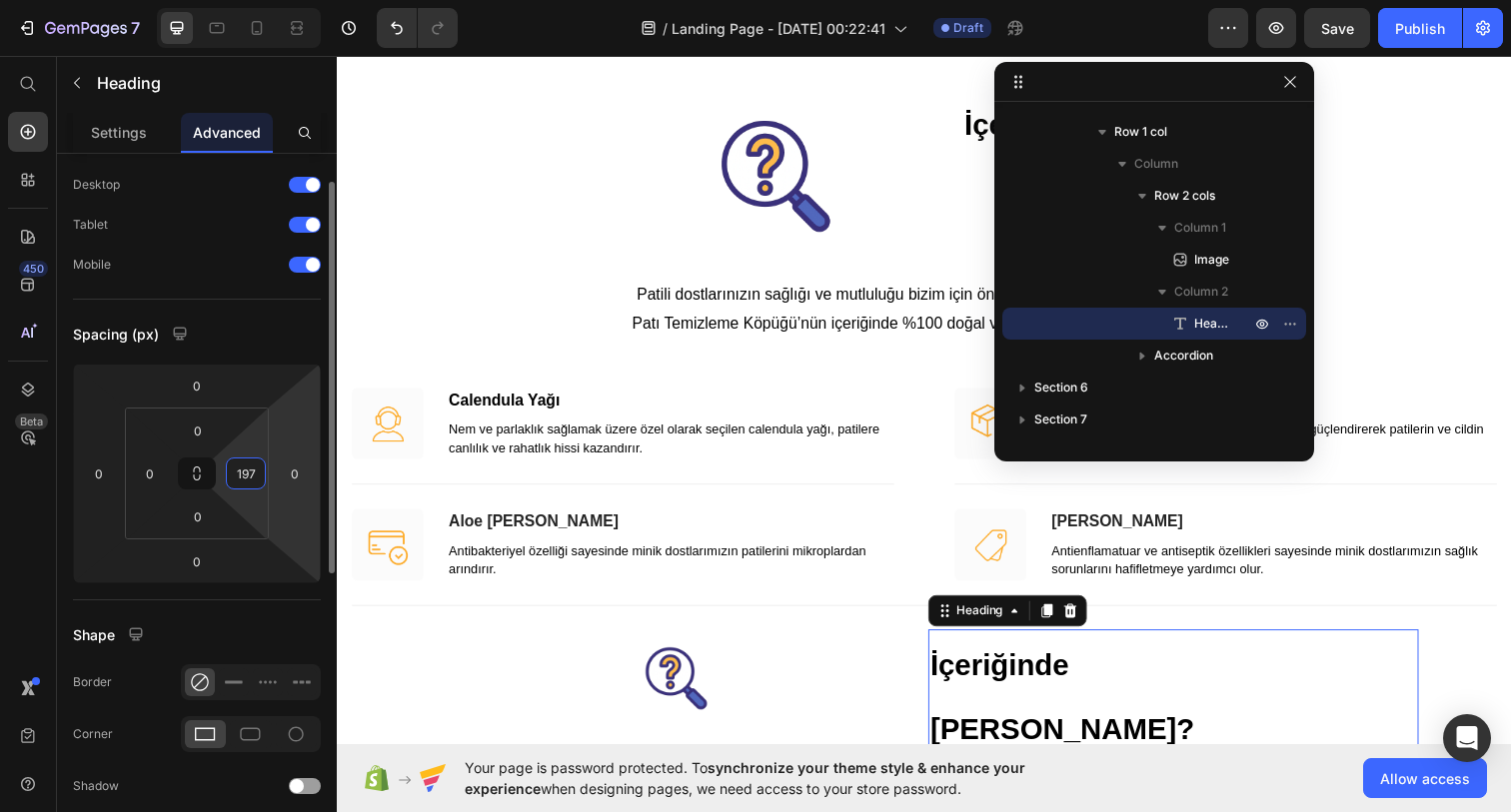 scroll, scrollTop: 71, scrollLeft: 0, axis: vertical 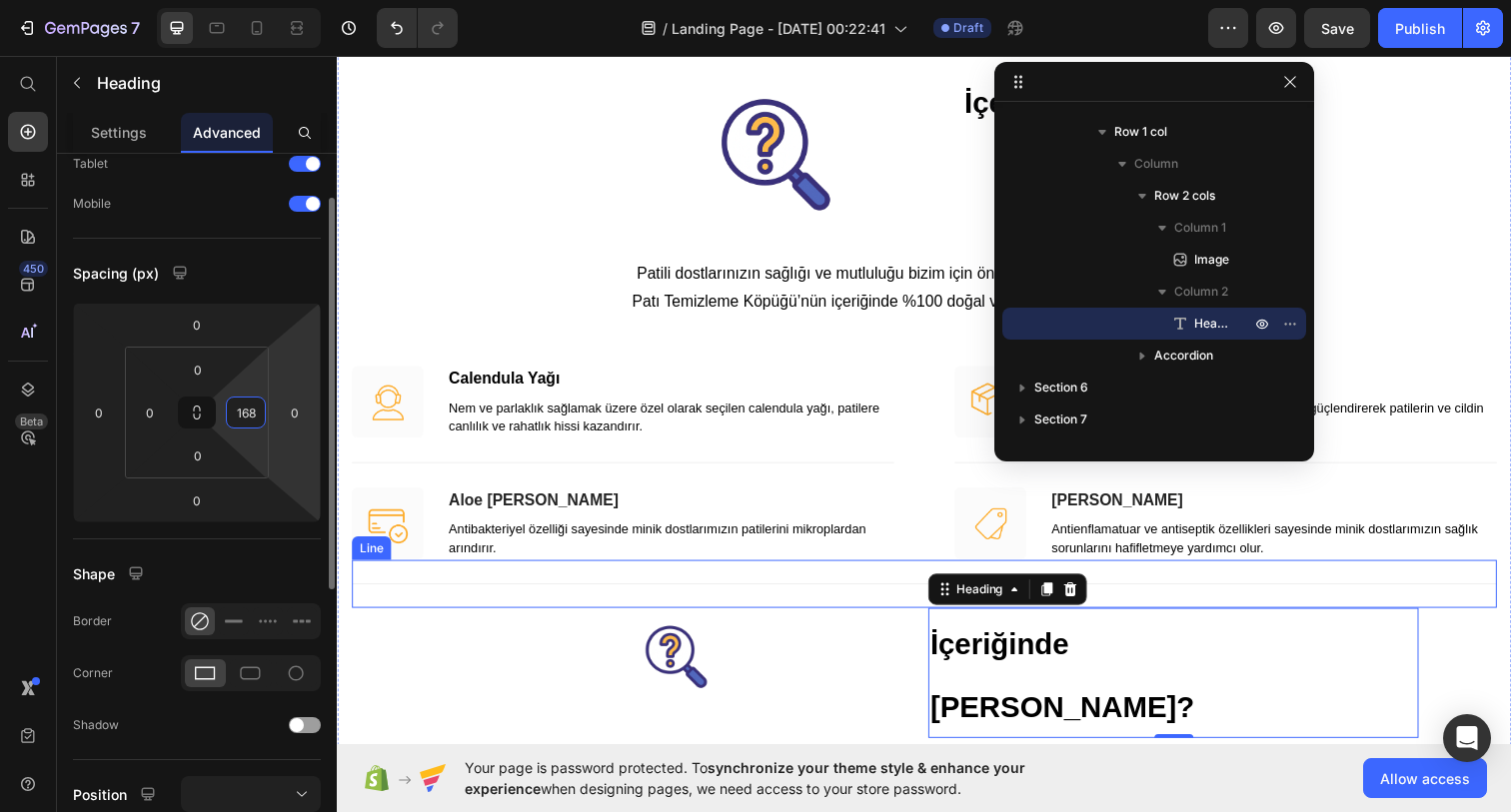 type on "167" 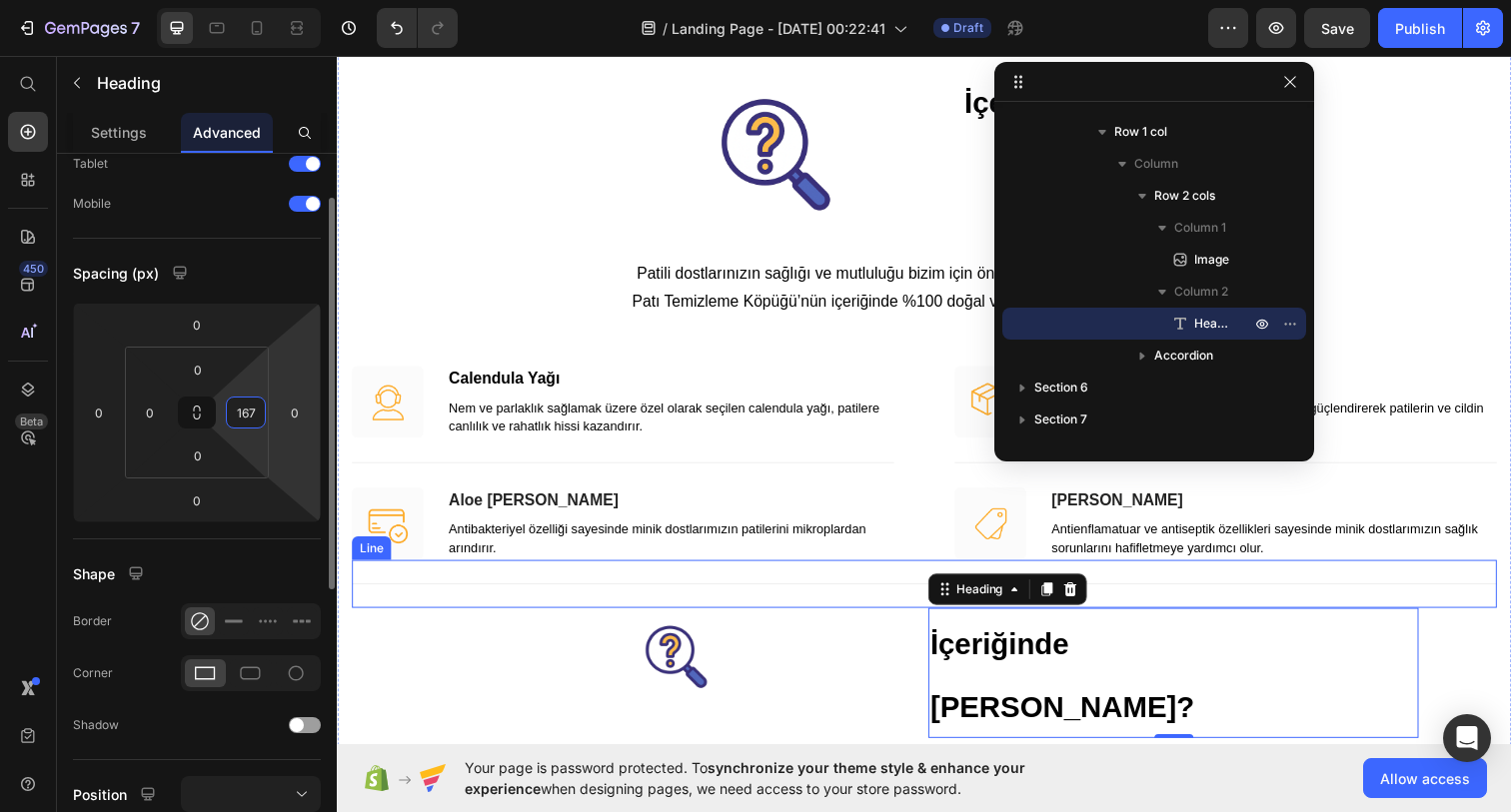 scroll, scrollTop: 2539, scrollLeft: 0, axis: vertical 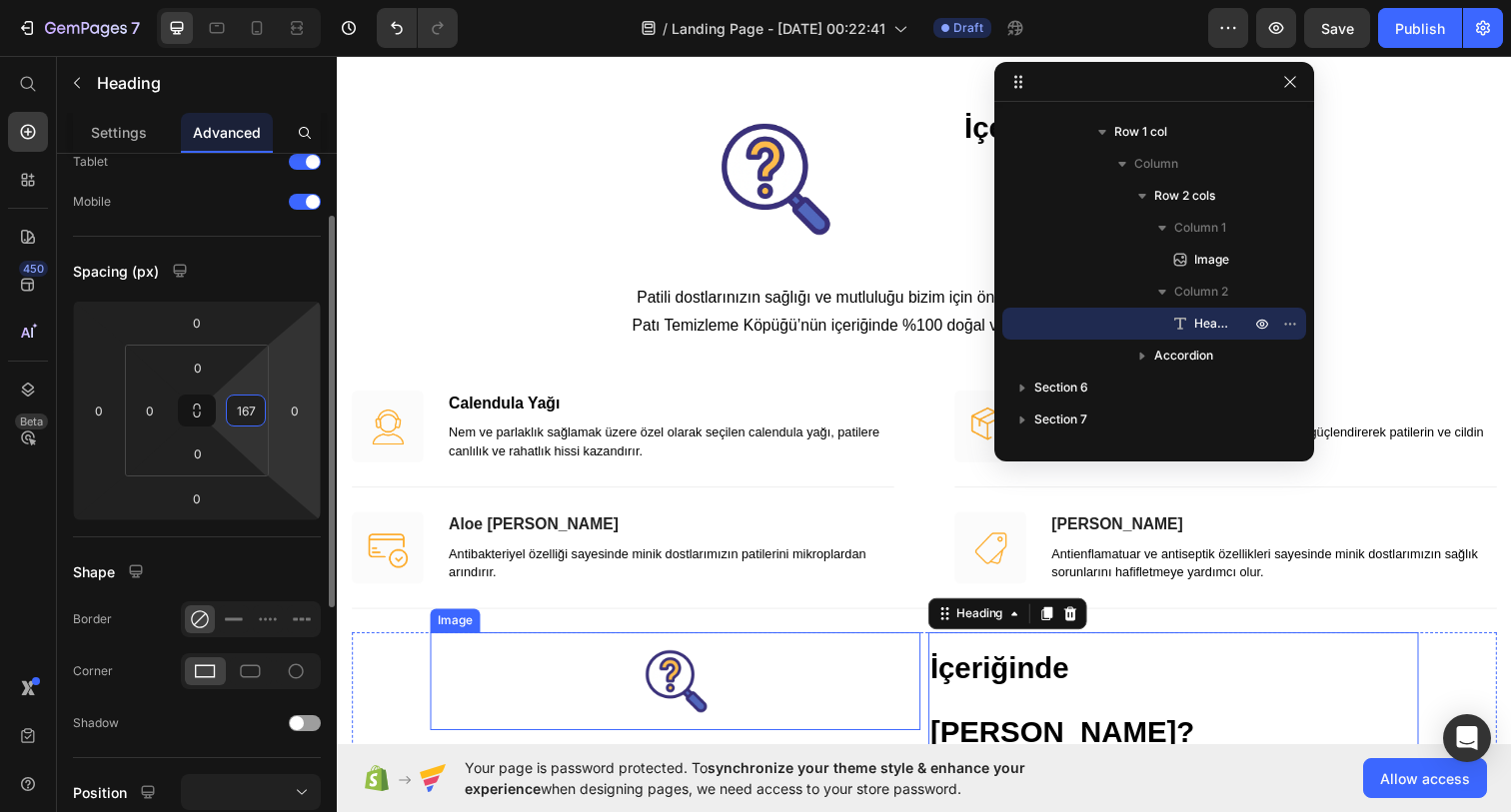 click at bounding box center [682, 694] 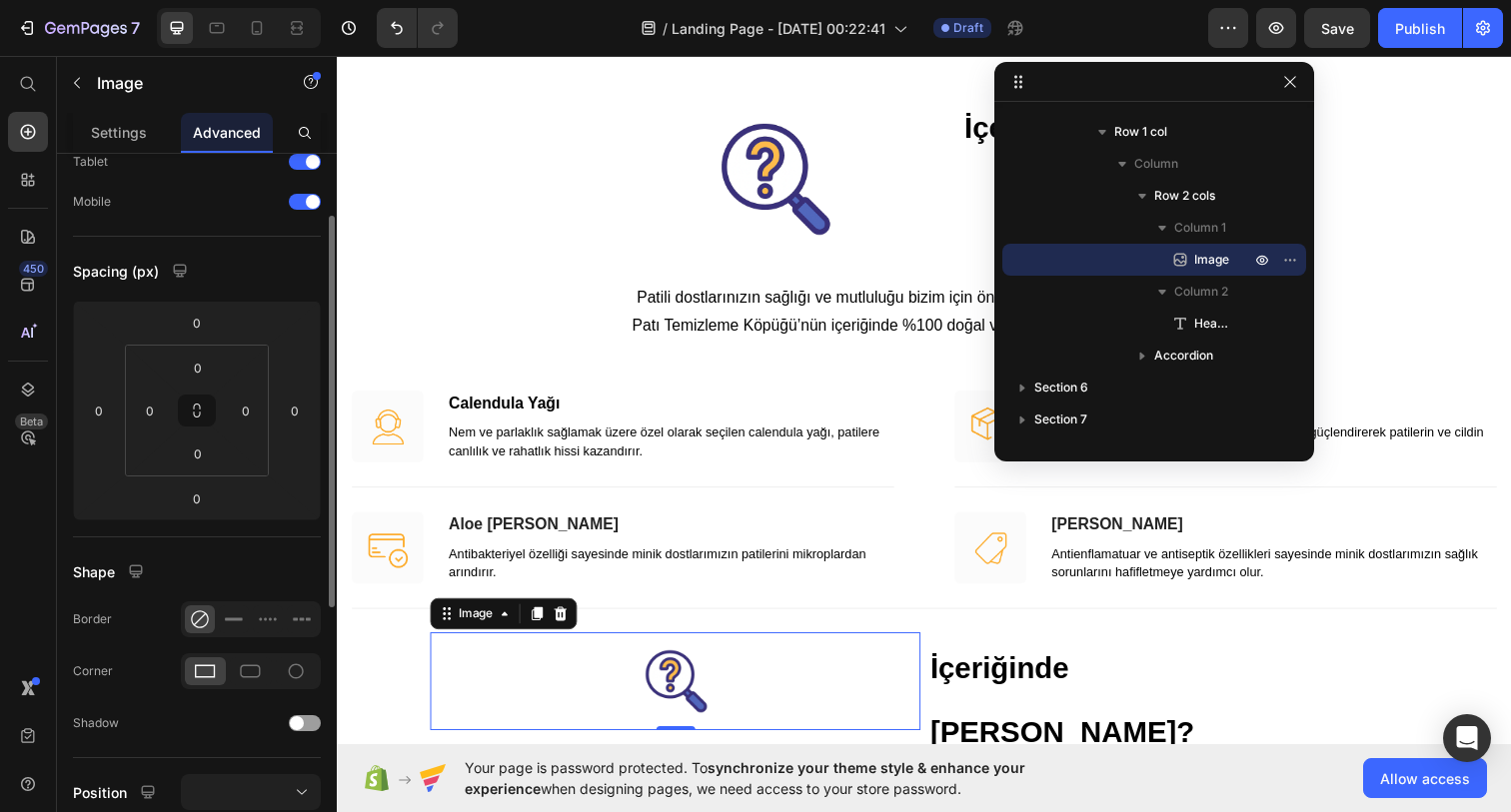 scroll, scrollTop: 2496, scrollLeft: 0, axis: vertical 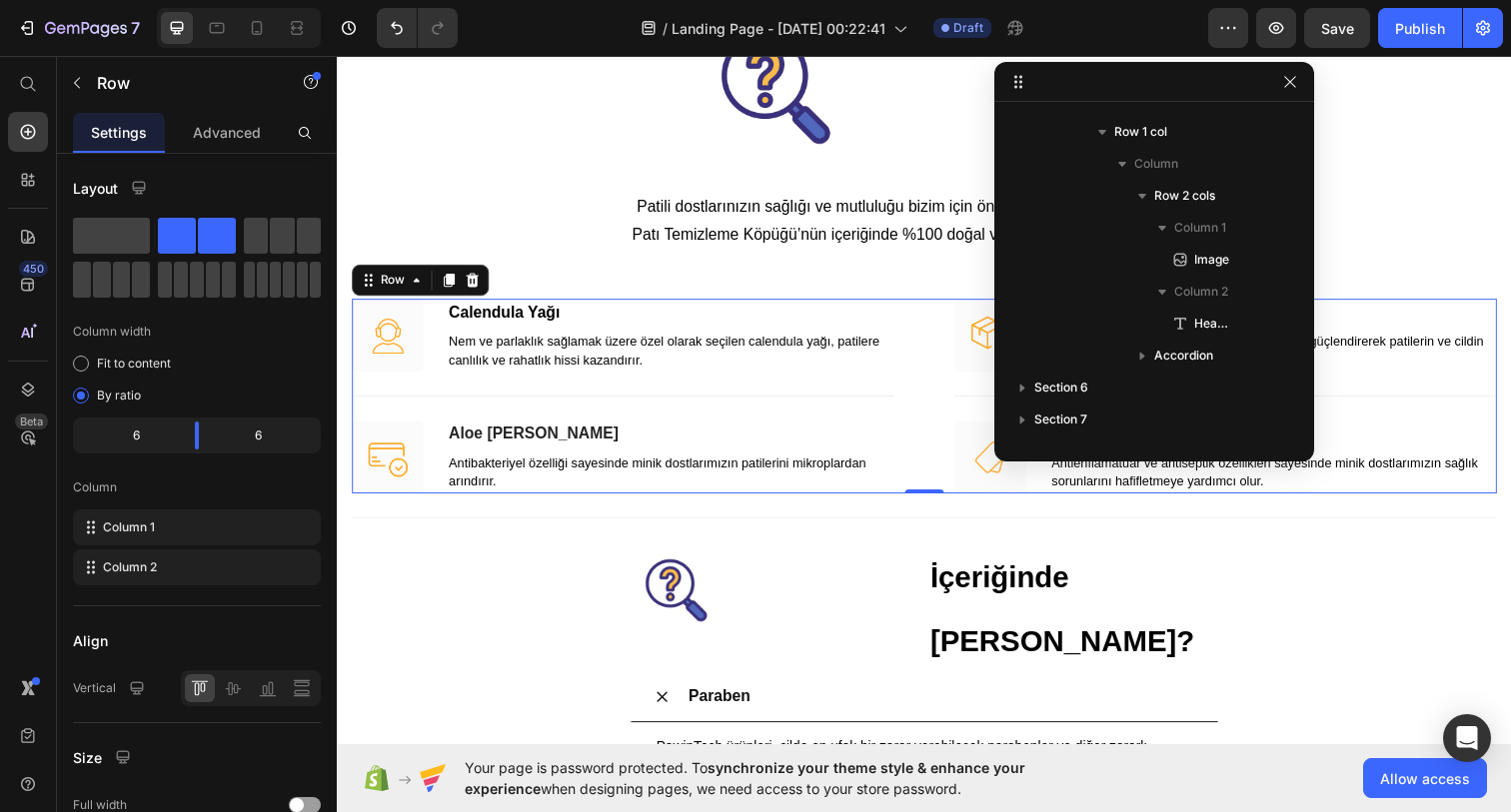click on "Image Calendula Yağı Text block Nem ve parlaklık sağlamak üzere özel olarak seçilen calendula yağı, patilere canlılık ve rahatlık hissi kazandırır. Text block Row                Title Line Image Aloe Vera Özü Text block Antibakteriyel özelliği sayesinde minik dostlarımızın patilerini mikroplardan arındırır. Text block Row Row                Title Line Image B5 Vitamini Text block Pantotenik asit sayesinde bağışıklık sistemini güçlendirerek patilerin ve cildin sağlığını korur. Text block Row                Title Line Image Papatya Özü Text block Antienflamatuar ve antiseptik özellikleri sayesinde minik dostlarımızın sağlık sorunlarını hafifletmeye yardımcı olur. Text block Row Row Row   0" at bounding box center (936, 403) 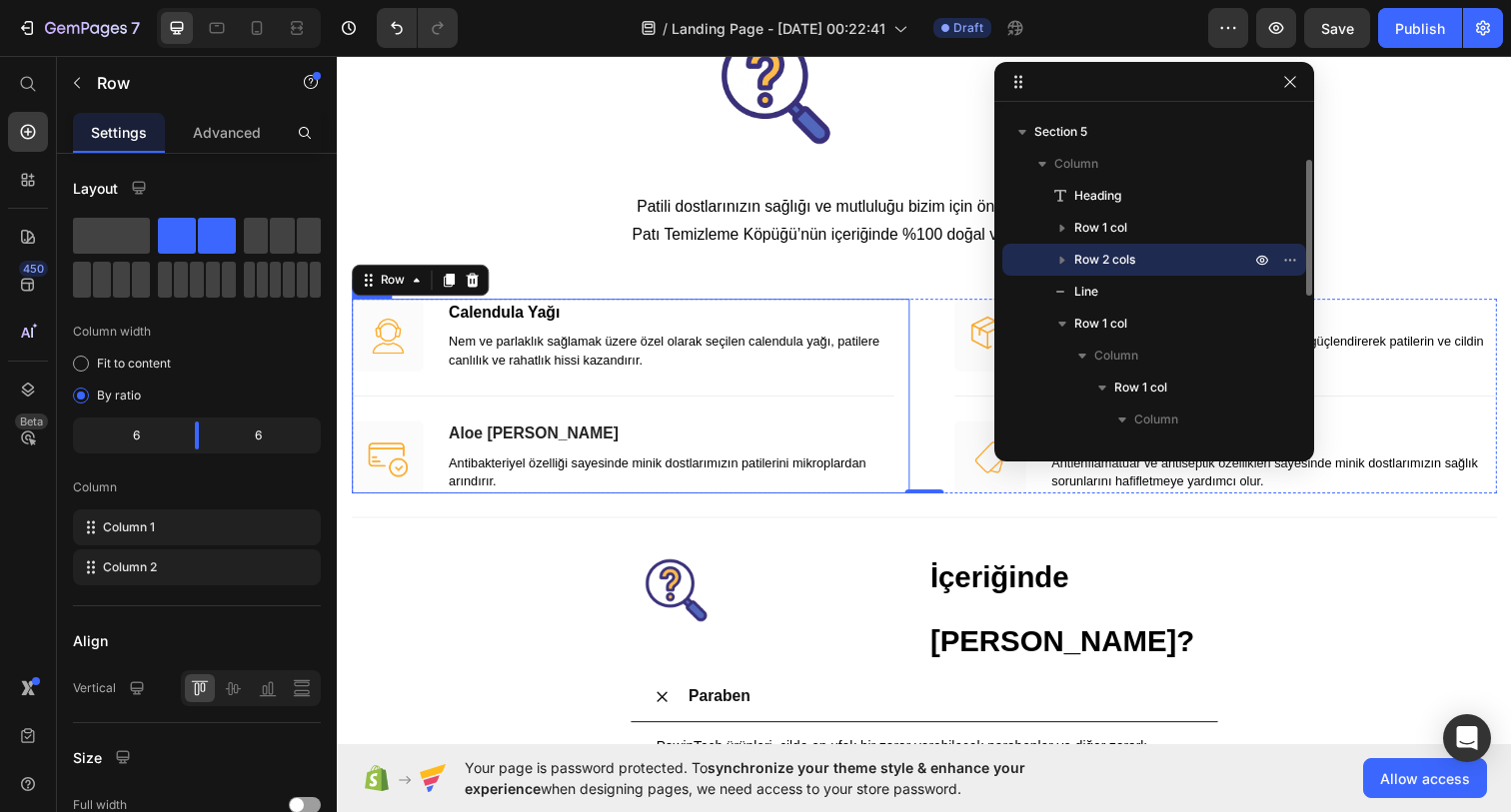 click on "Image Calendula Yağı Text block Nem ve parlaklık sağlamak üzere özel olarak seçilen calendula yağı, patilere canlılık ve rahatlık hissi kazandırır. Text block Row                Title Line Image Aloe Vera Özü Text block Antibakteriyel özelliği sayesinde minik dostlarımızın patilerini mikroplardan arındırır. Text block Row Row" at bounding box center (637, 403) 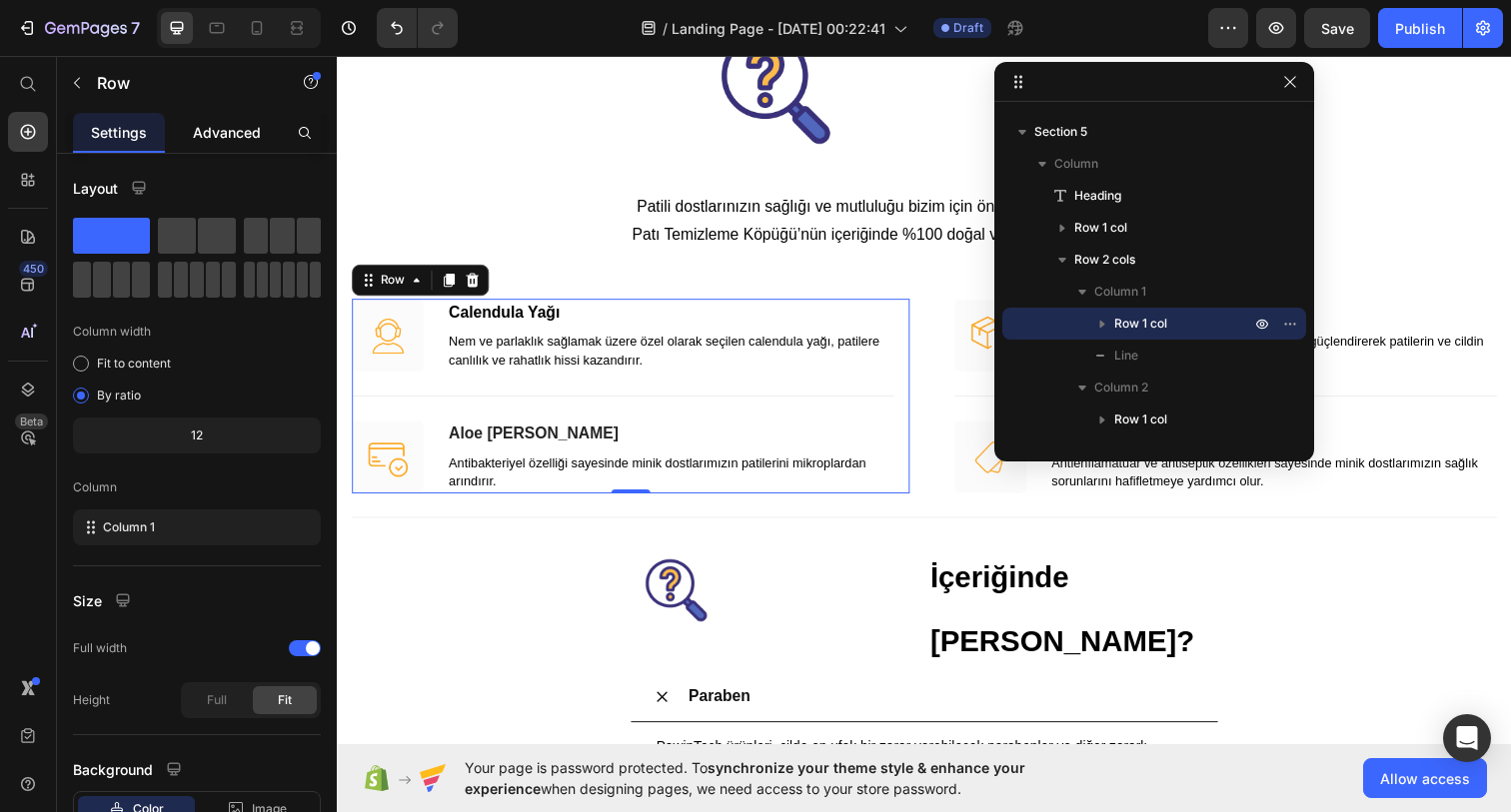 click on "Advanced" at bounding box center (227, 132) 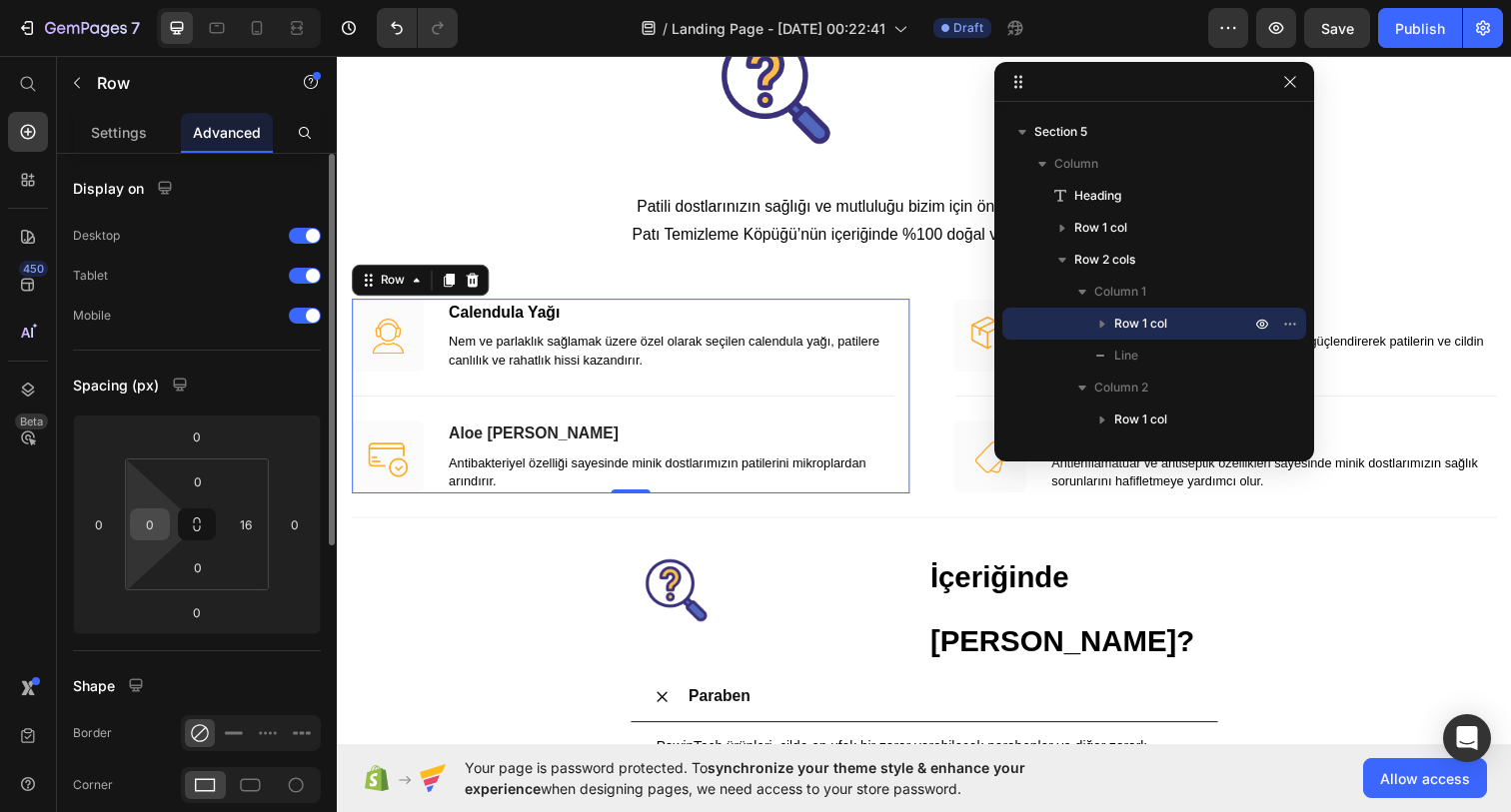click on "0" at bounding box center (150, 524) 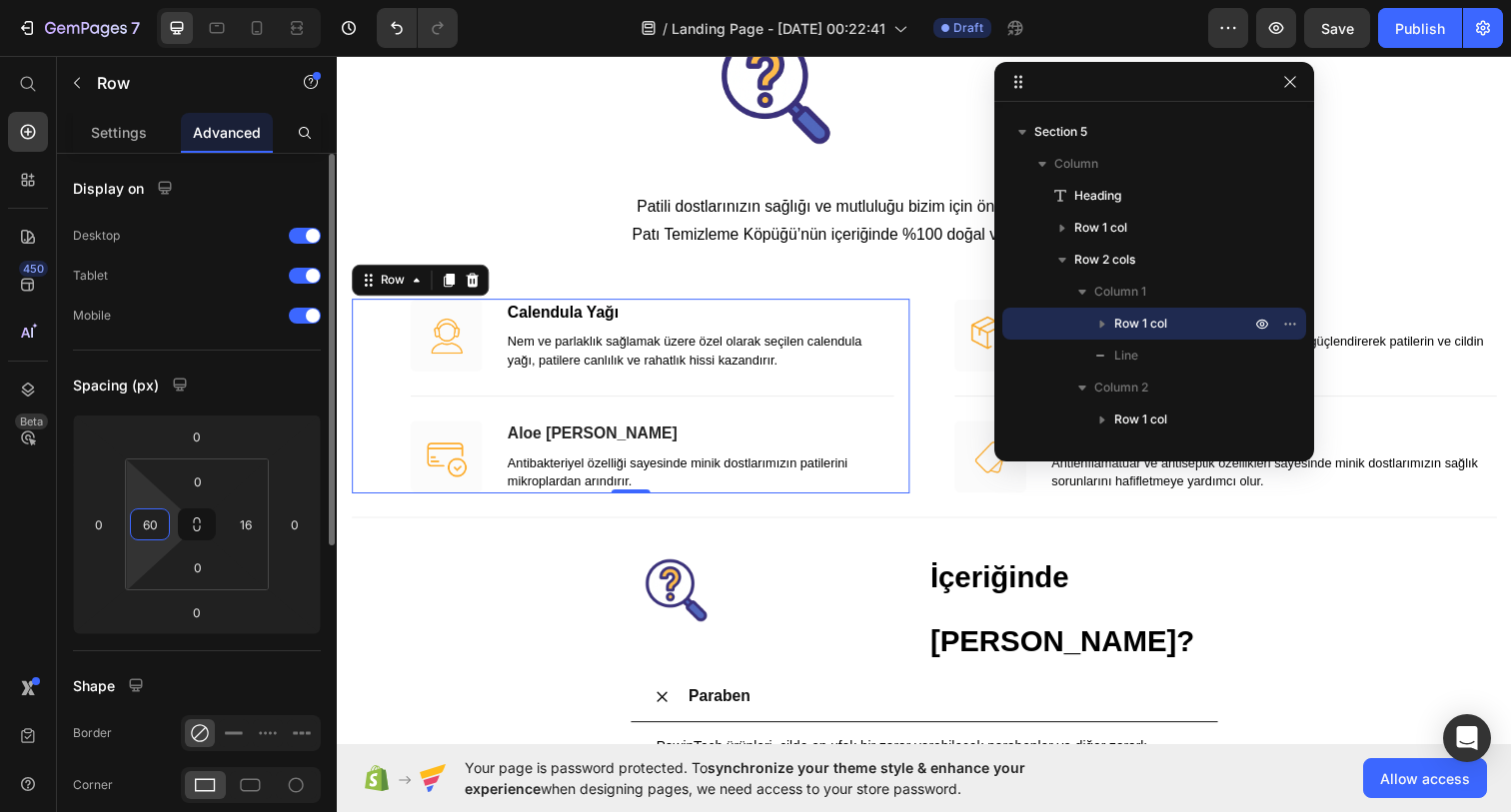 type on "6" 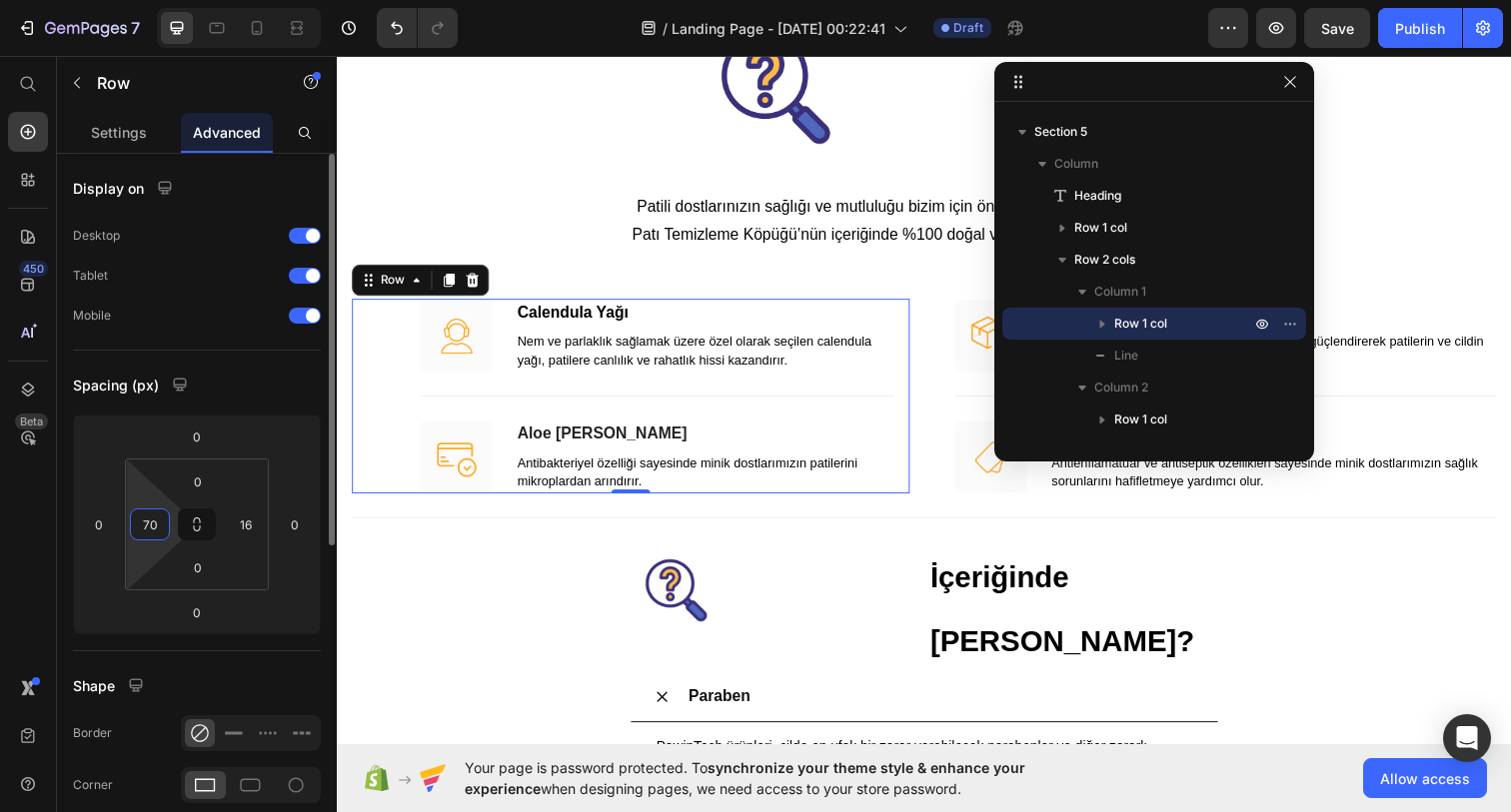 type on "7" 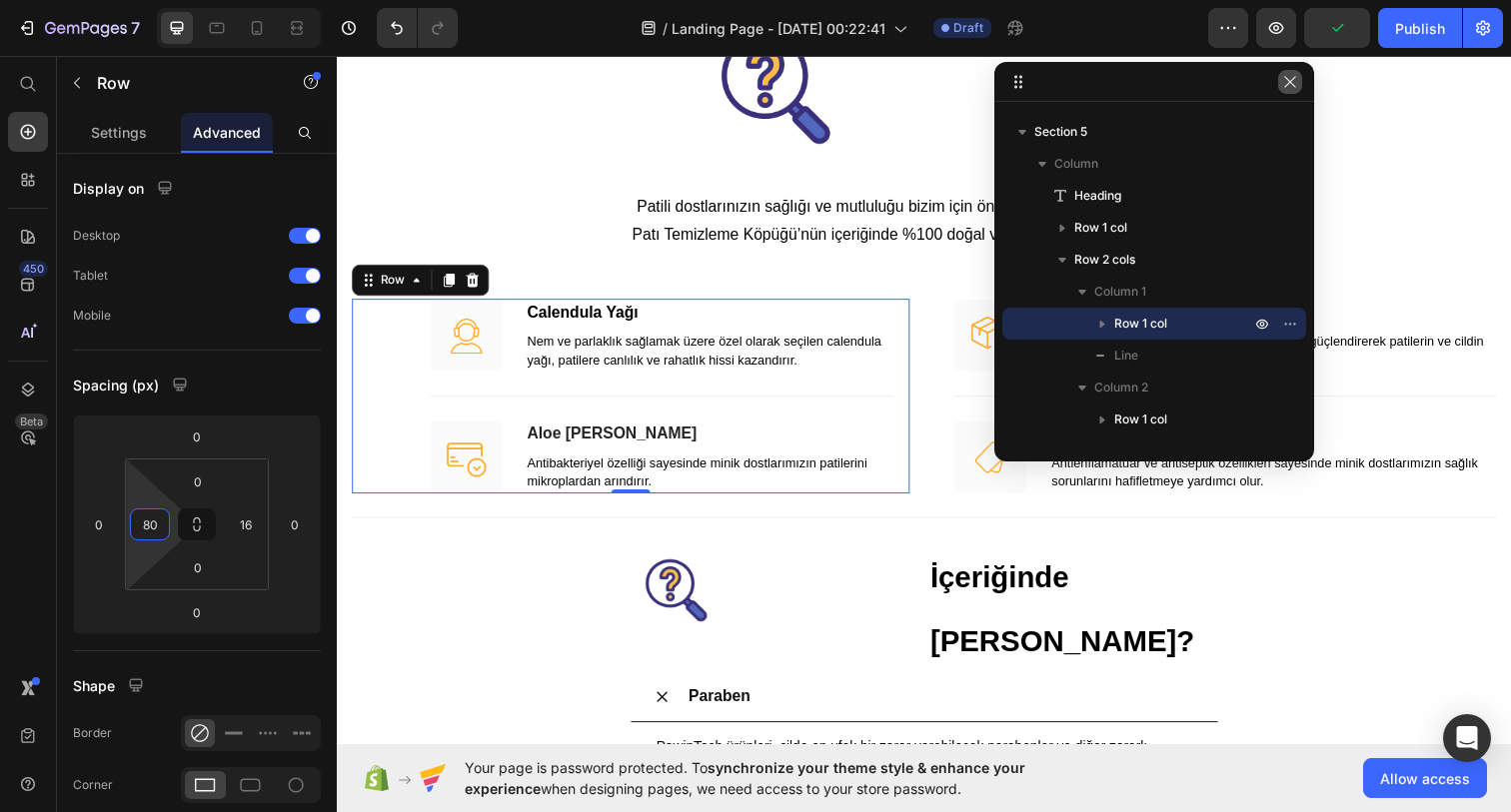 type on "80" 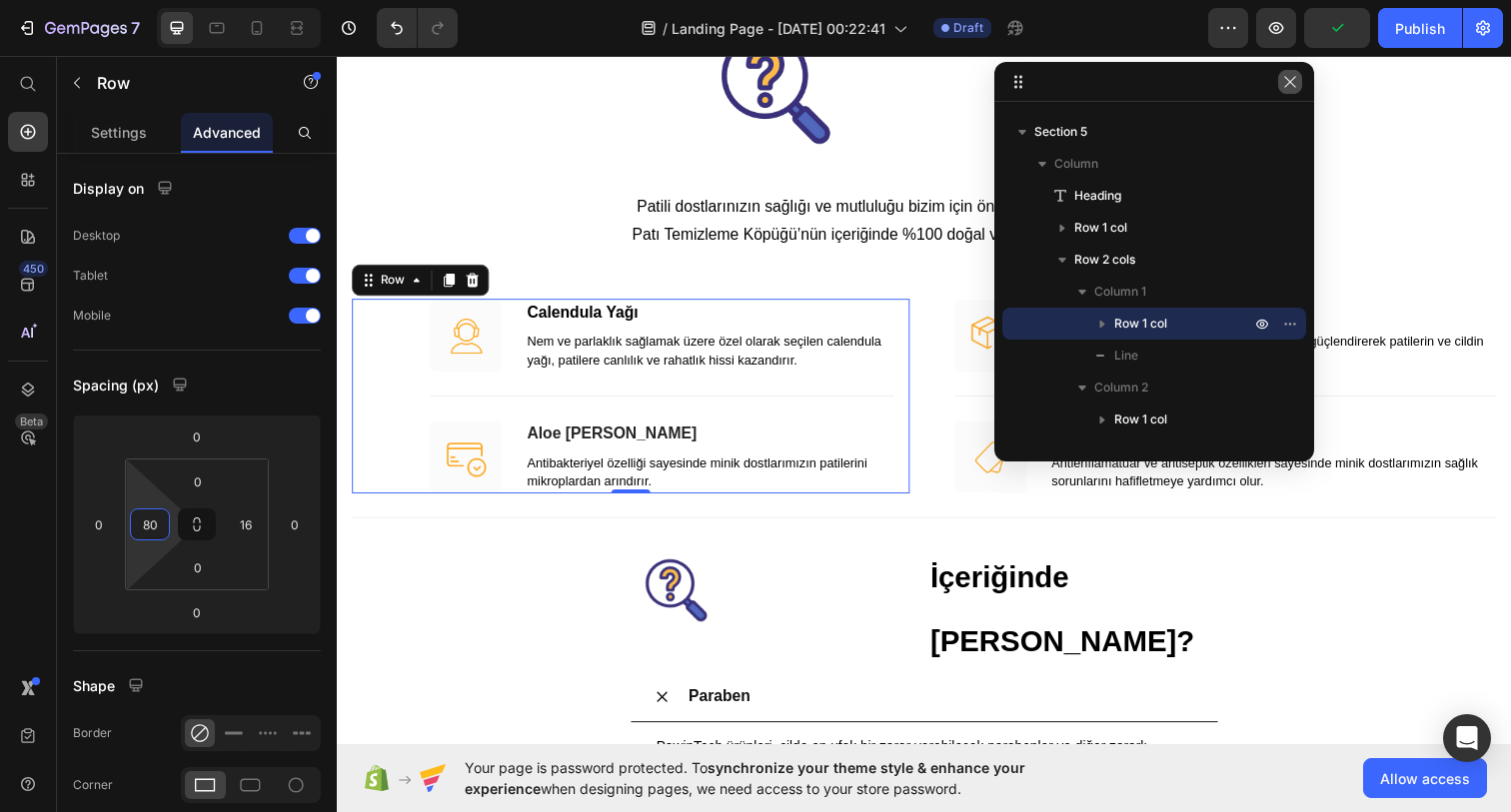 click 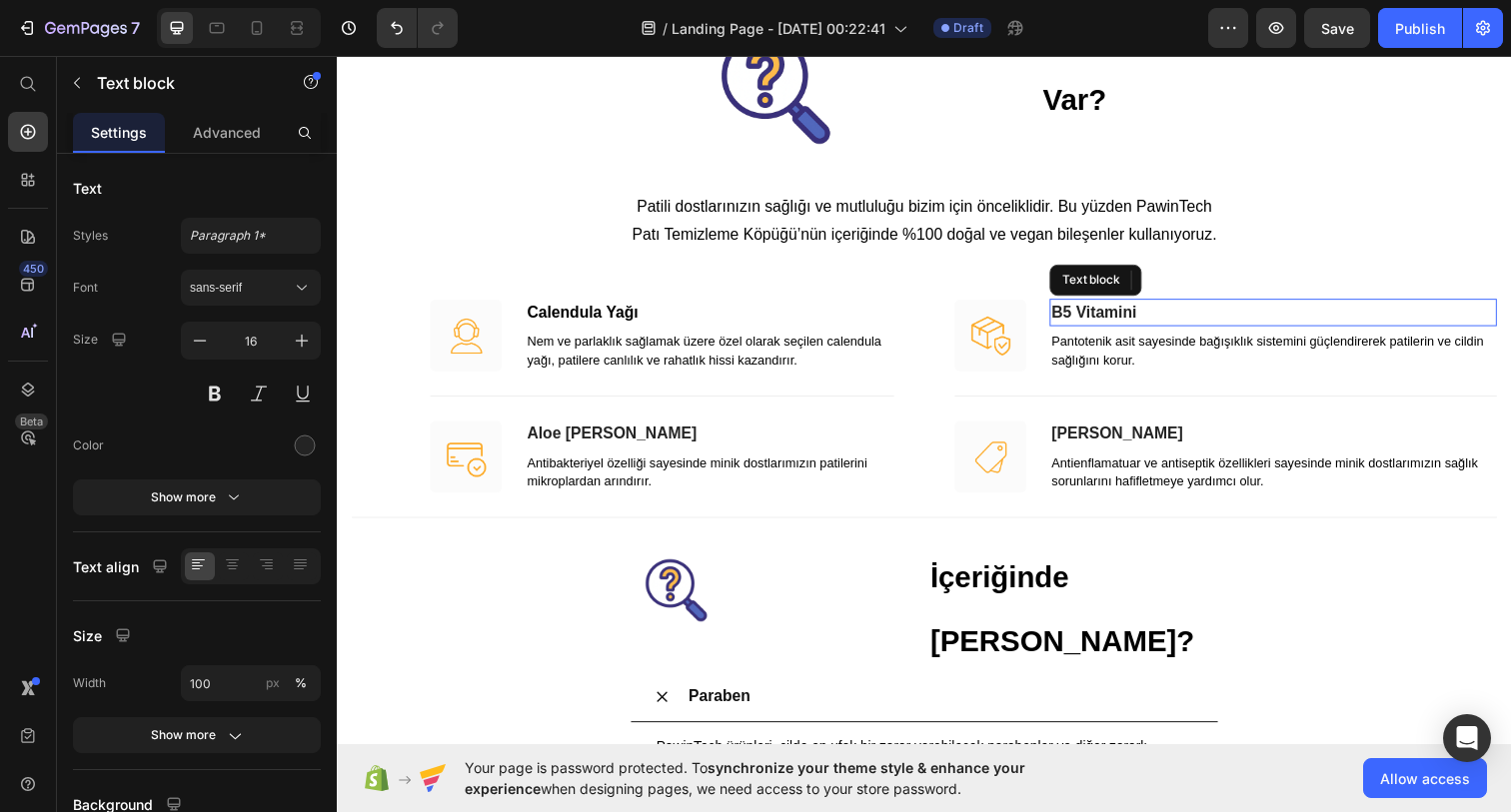 click on "B5 Vitamini" at bounding box center (1292, 318) 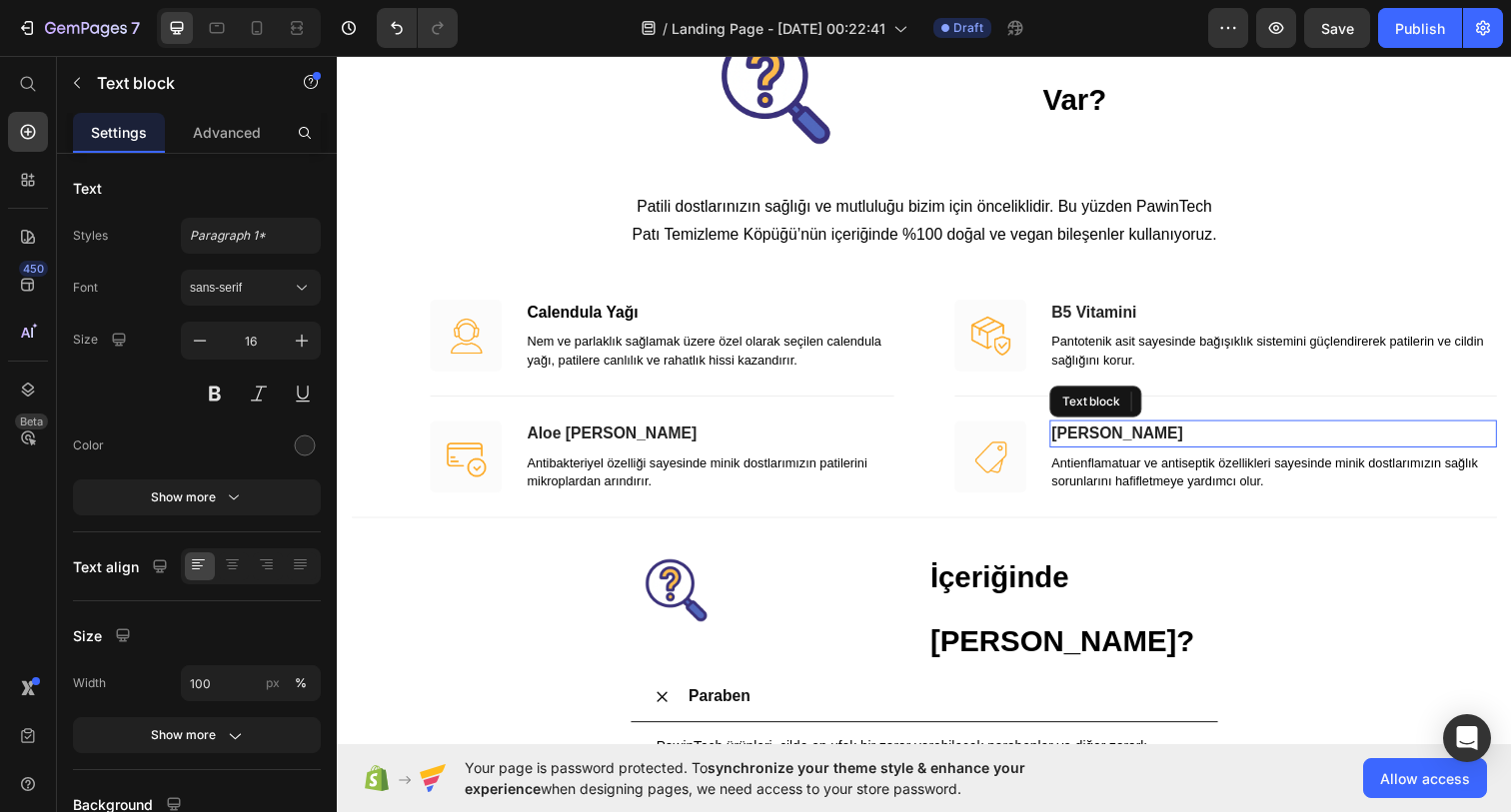 click on "[PERSON_NAME]" at bounding box center (1292, 441) 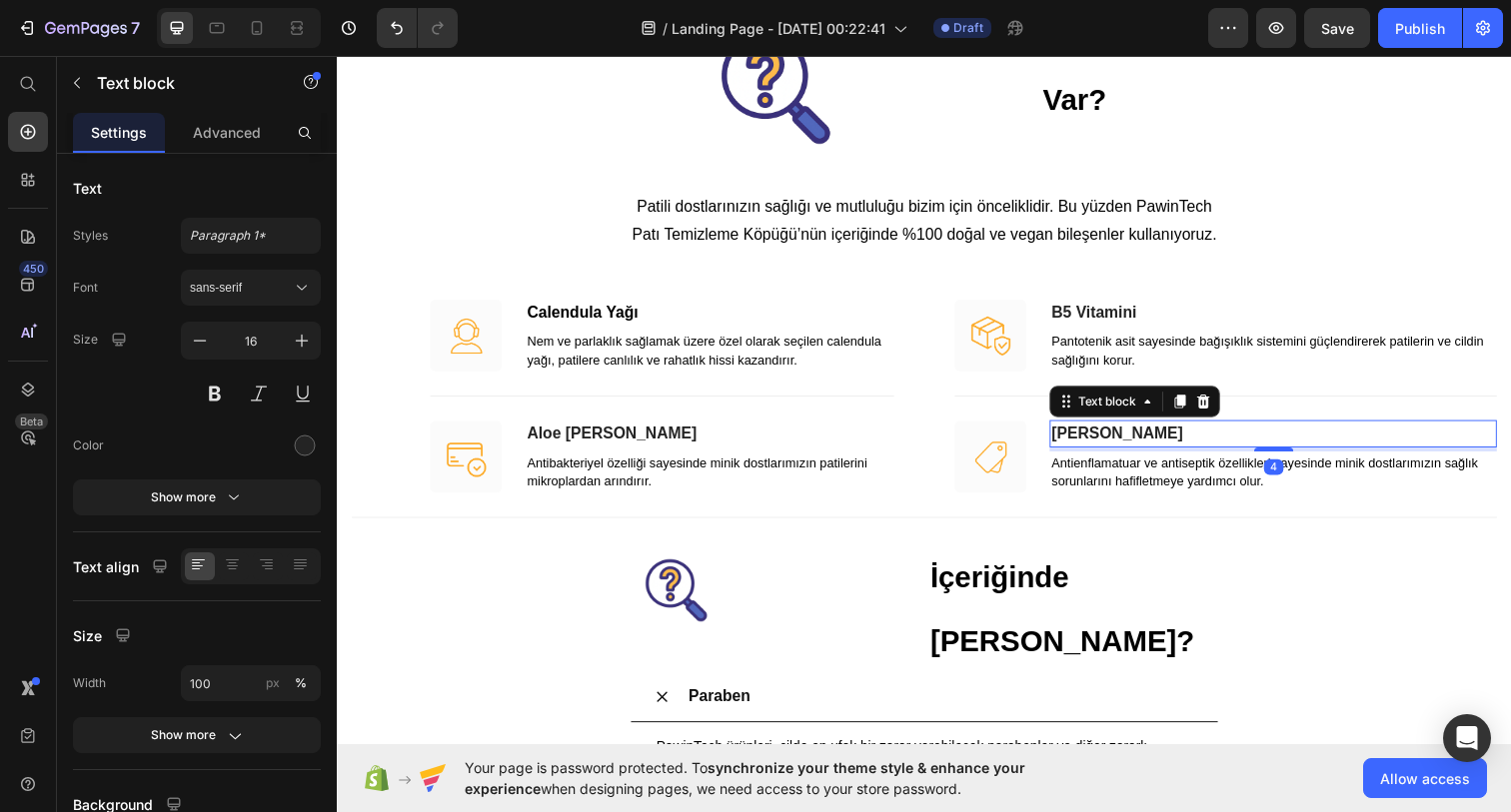 click on "450 Beta" at bounding box center [28, 366] 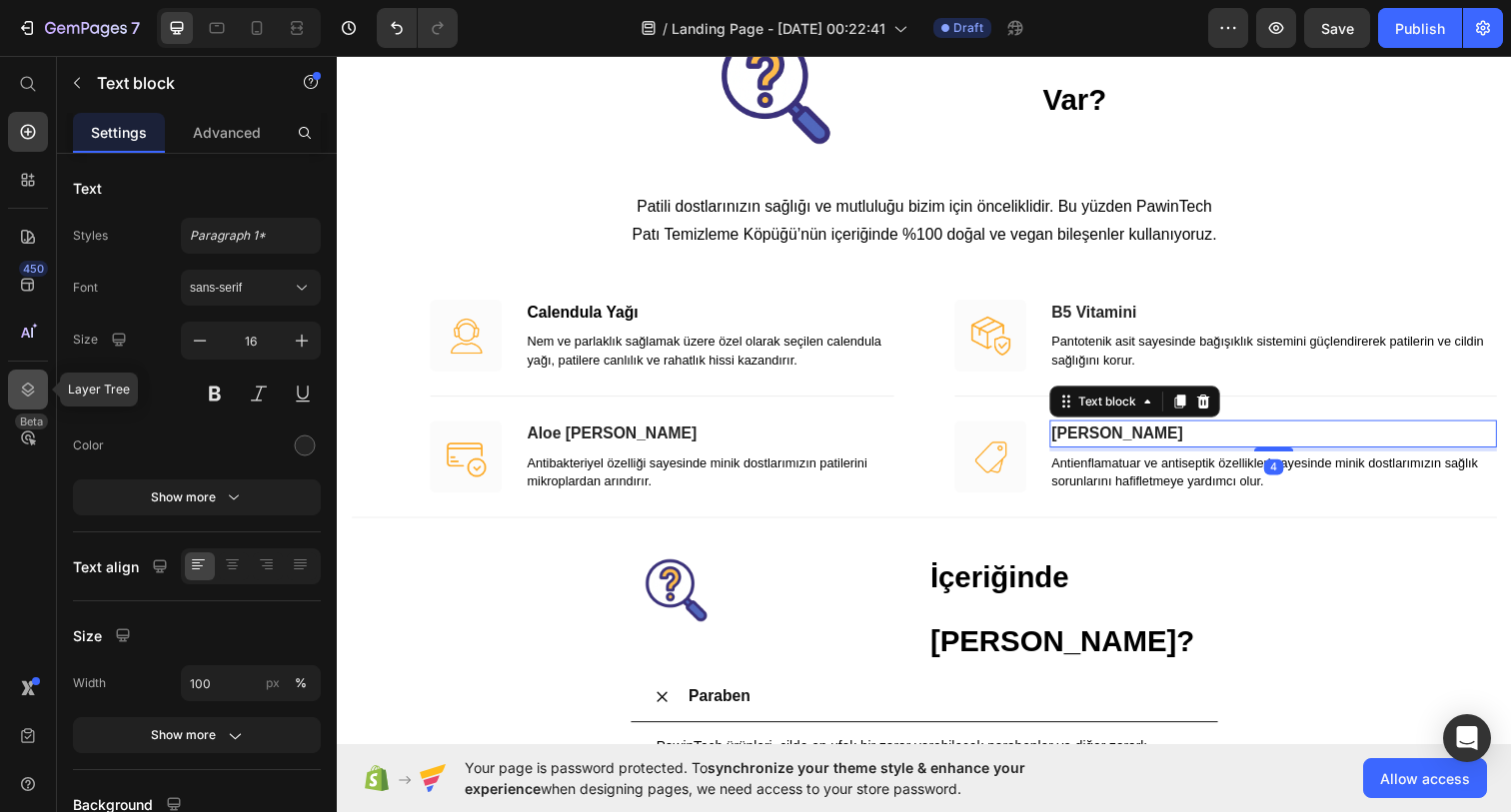 click 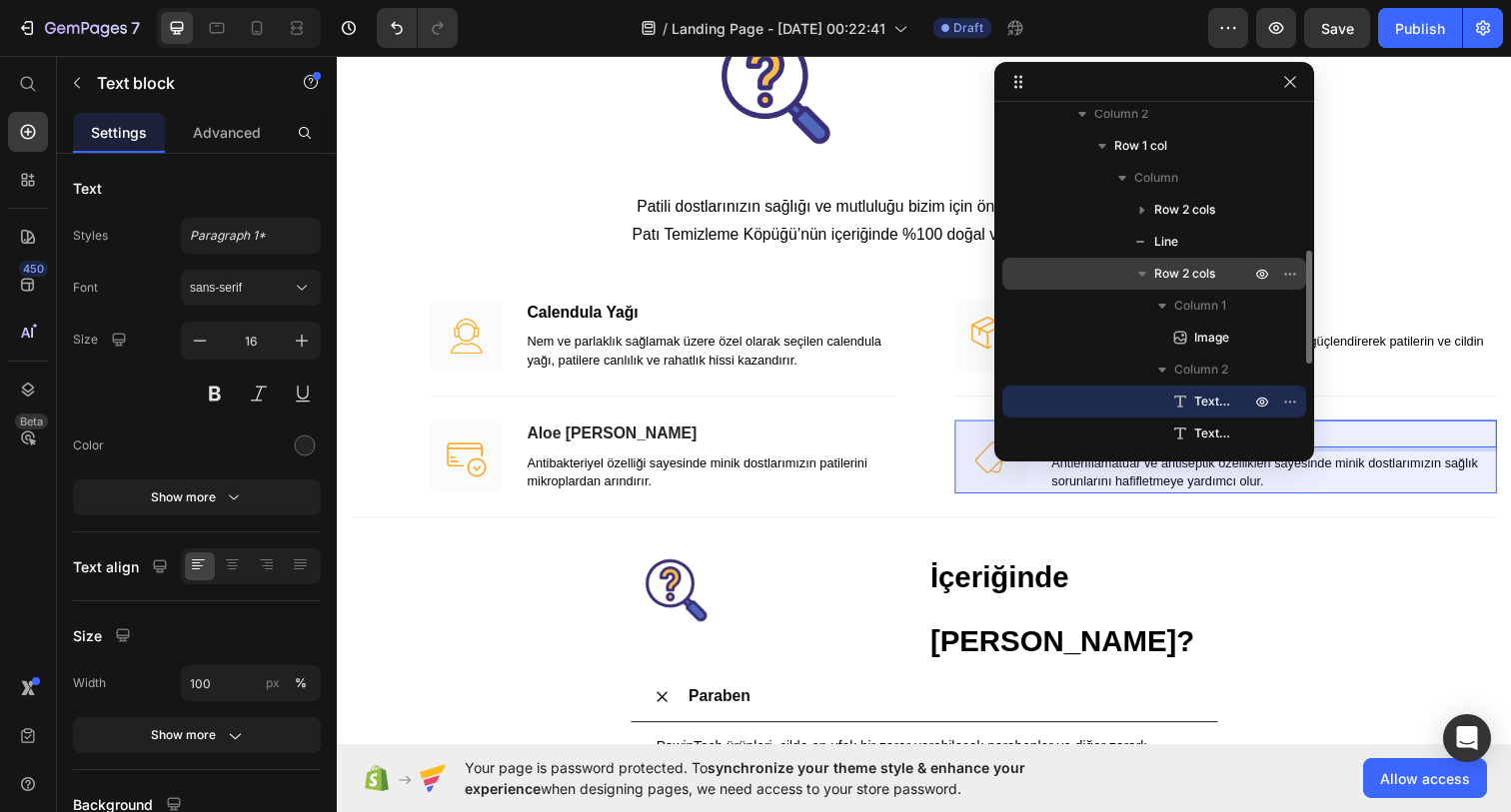 scroll, scrollTop: 400, scrollLeft: 0, axis: vertical 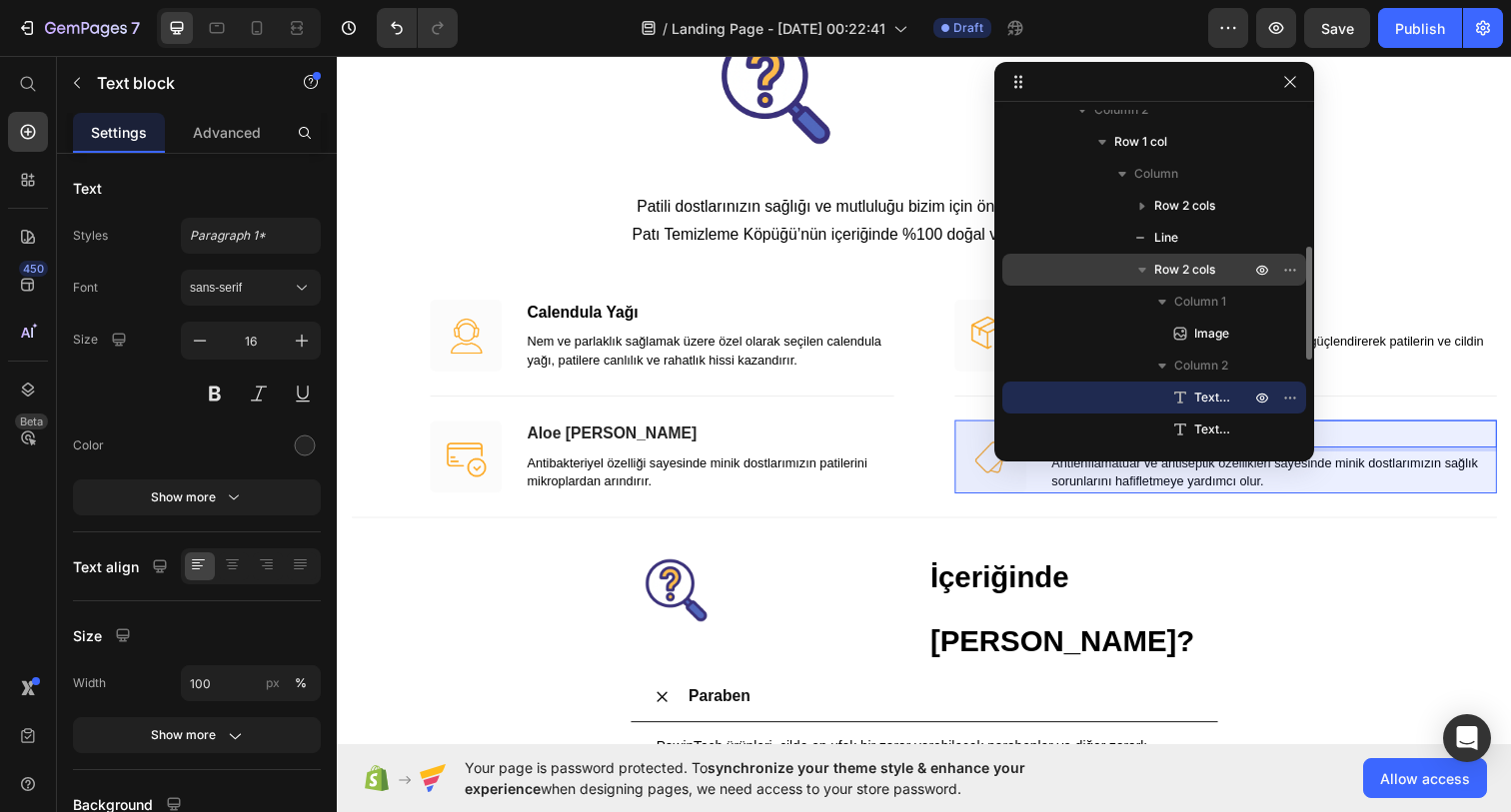 click on "Row 2 cols" at bounding box center (1184, 270) 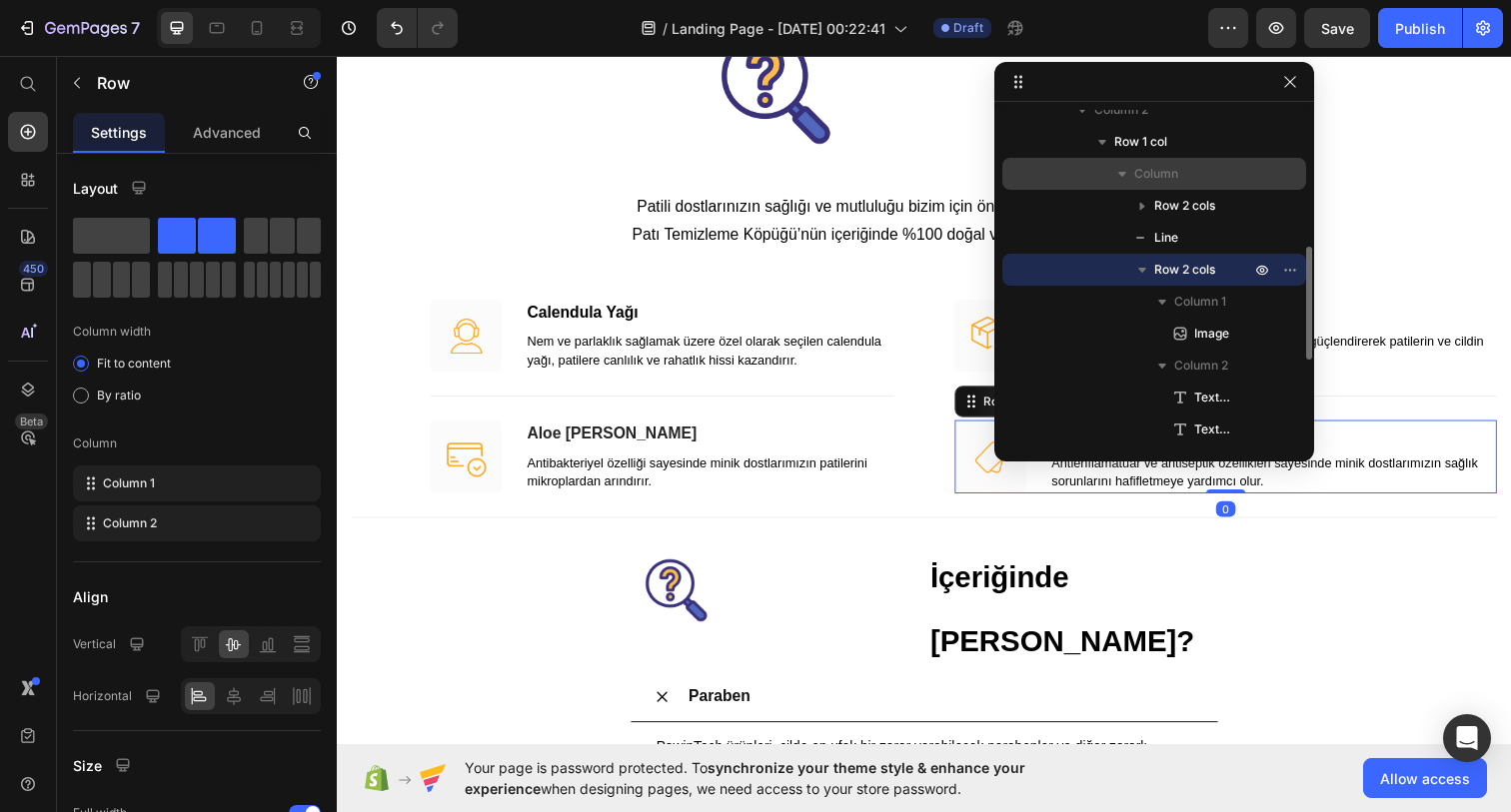 click on "Column" at bounding box center [1194, 174] 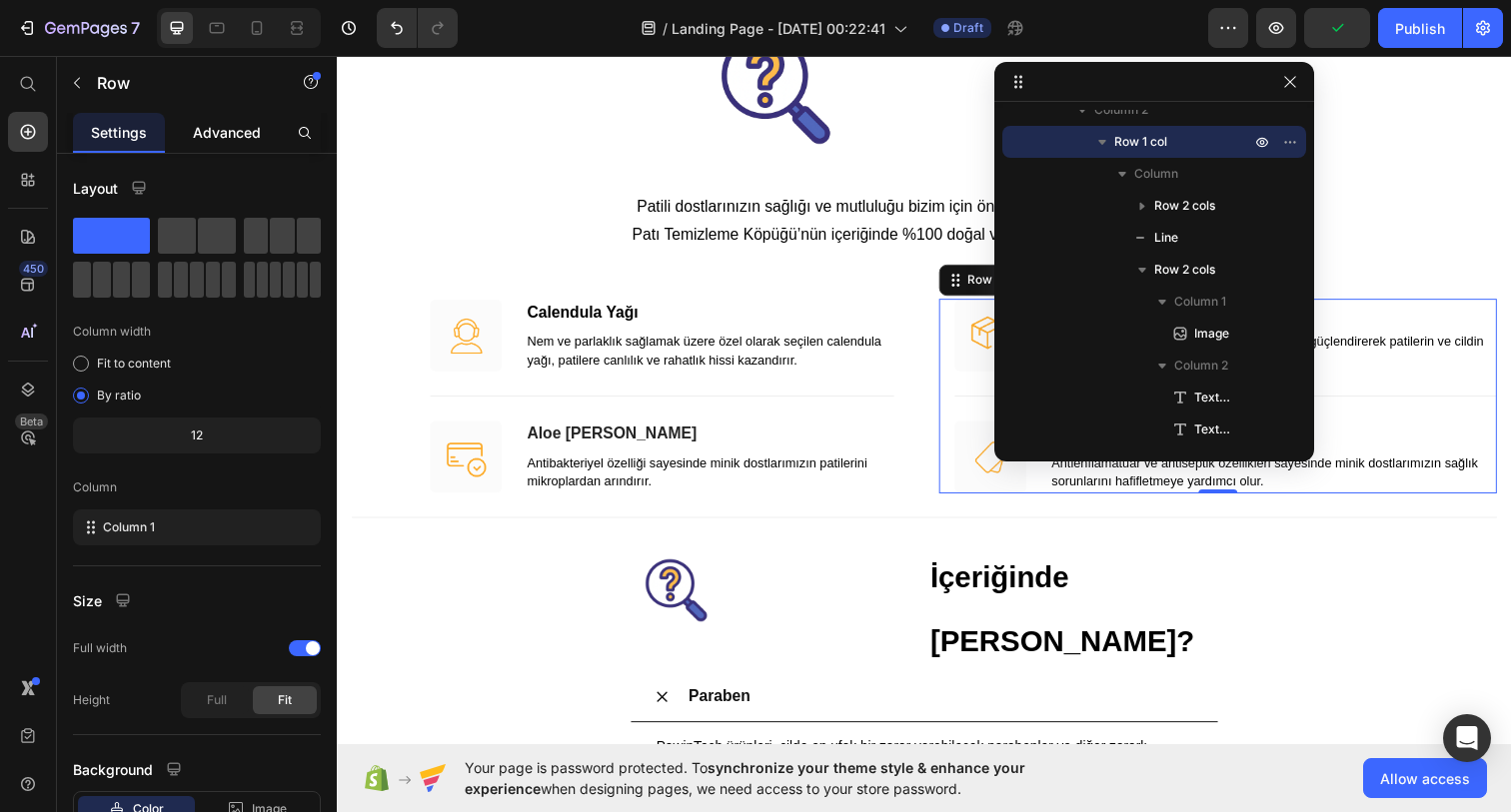 click on "Advanced" 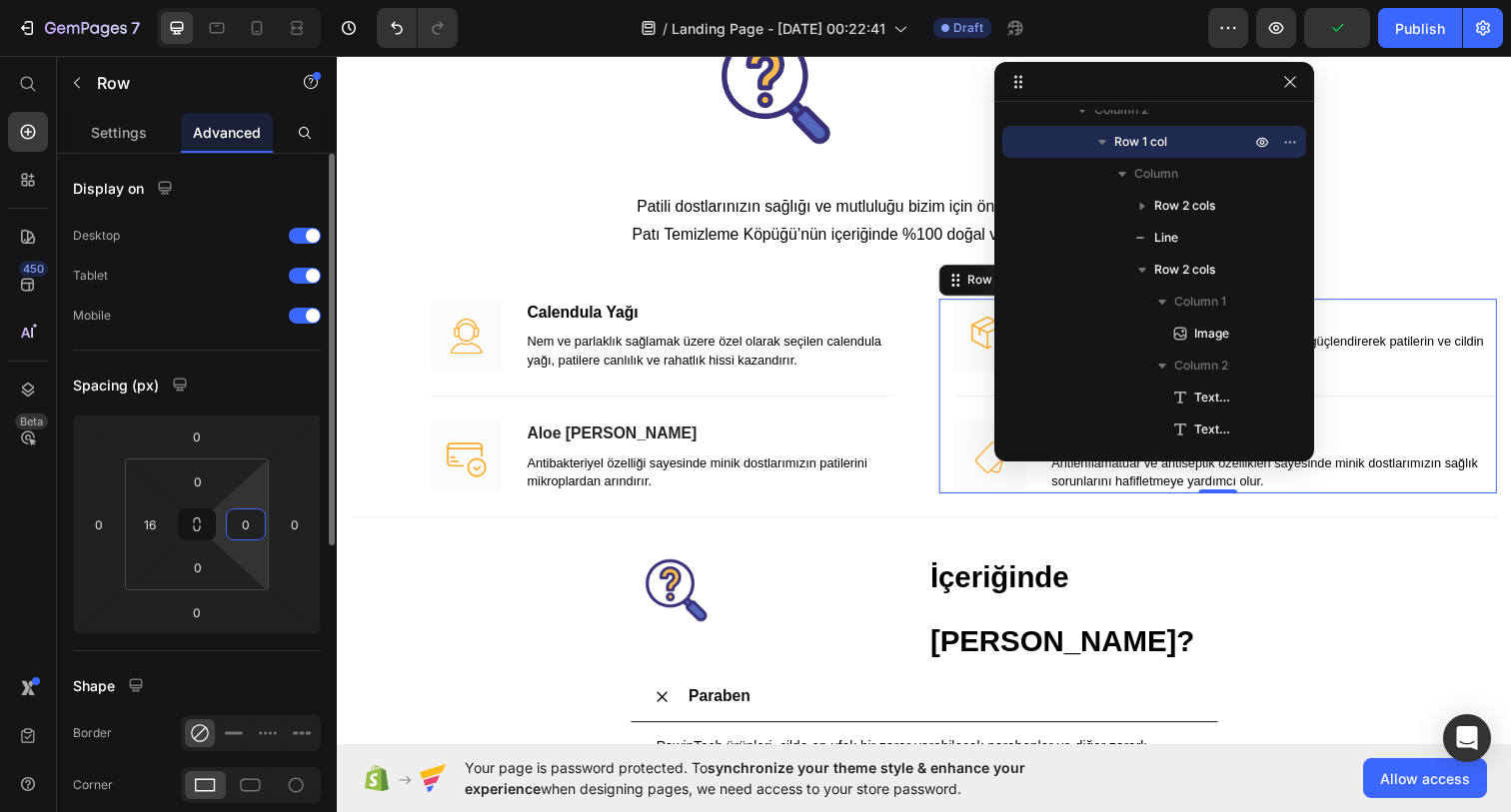 click on "0" at bounding box center (246, 524) 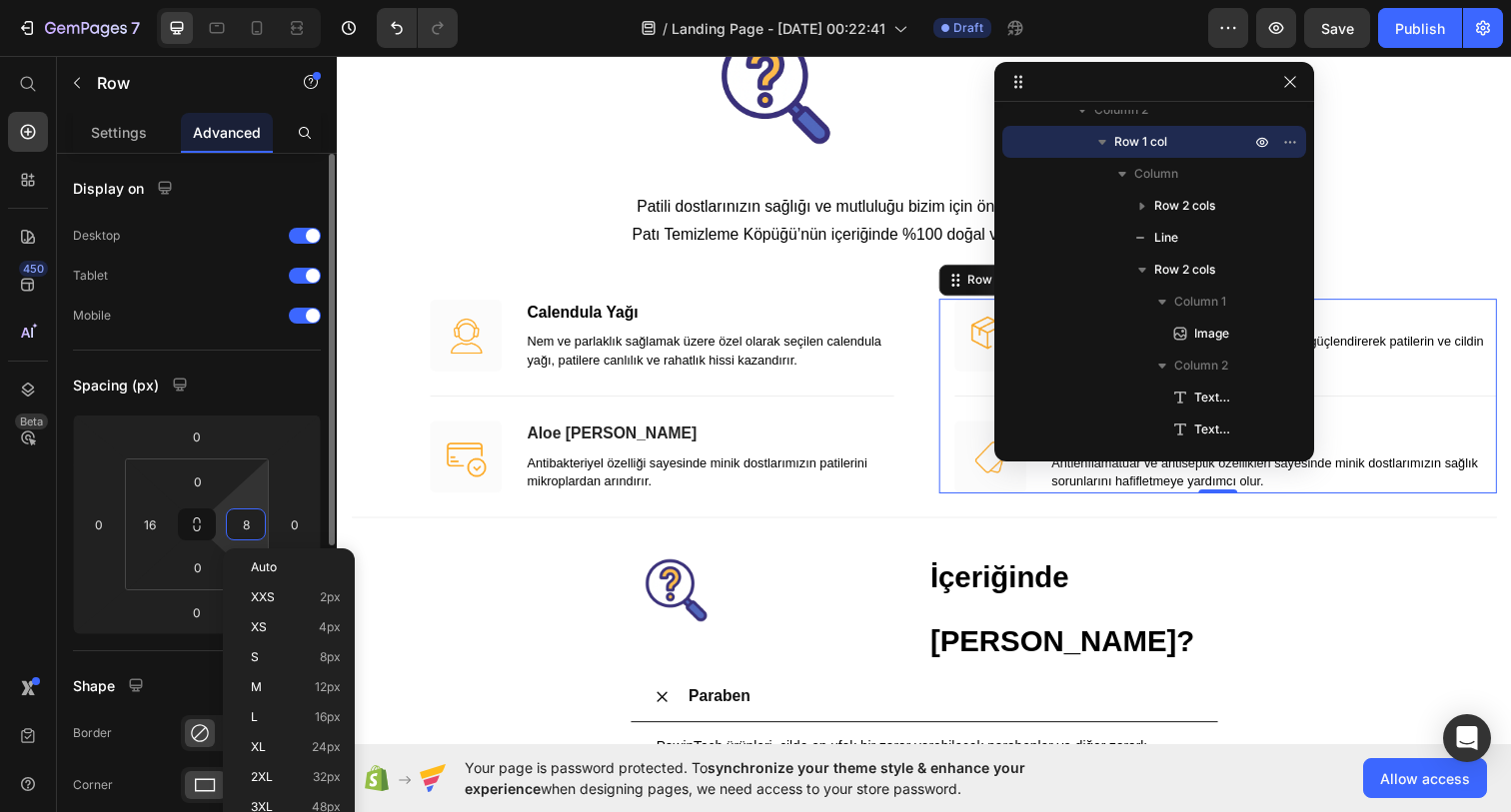 type on "80" 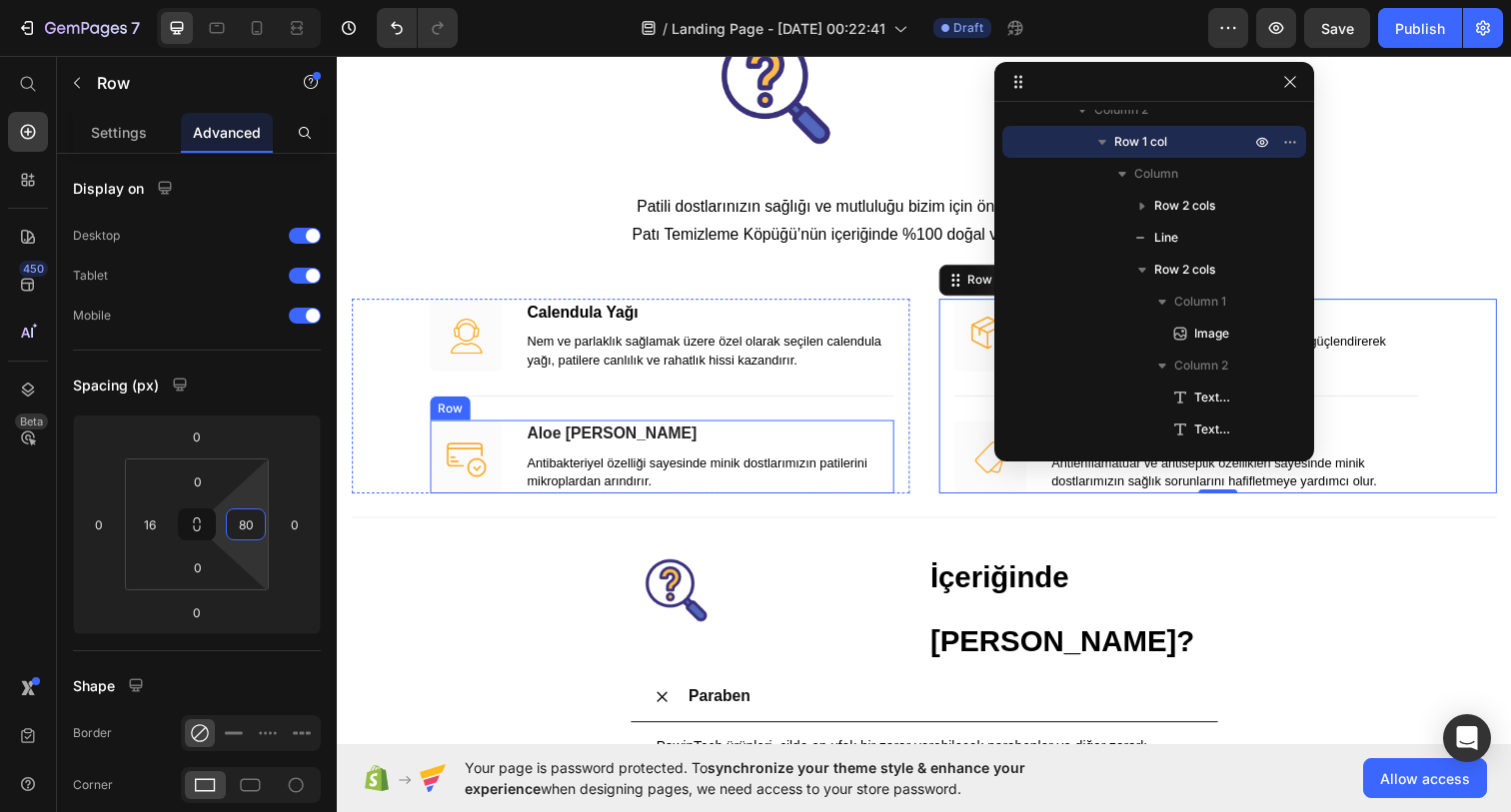 scroll, scrollTop: 2532, scrollLeft: 0, axis: vertical 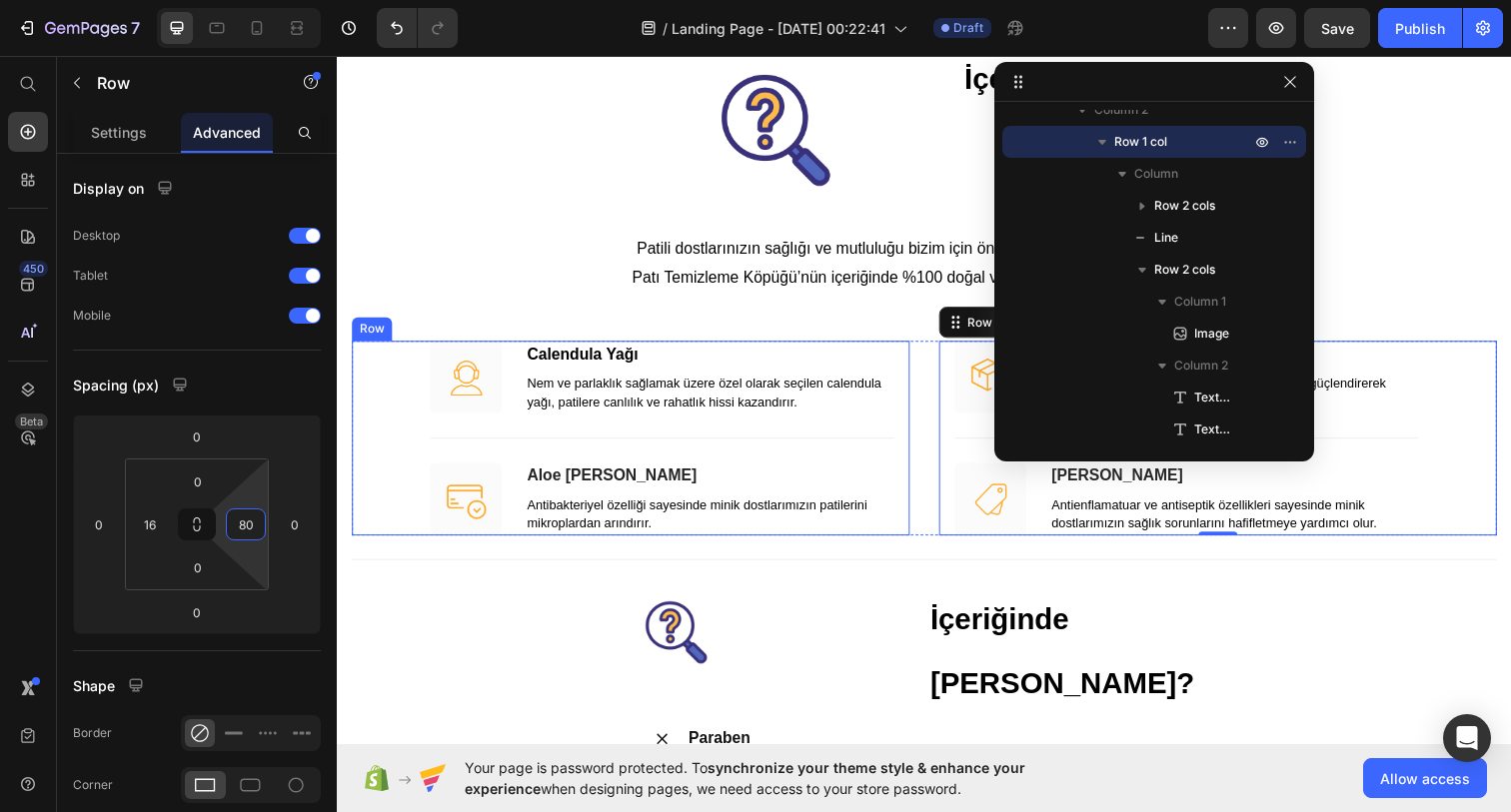 click at bounding box center (468, 384) 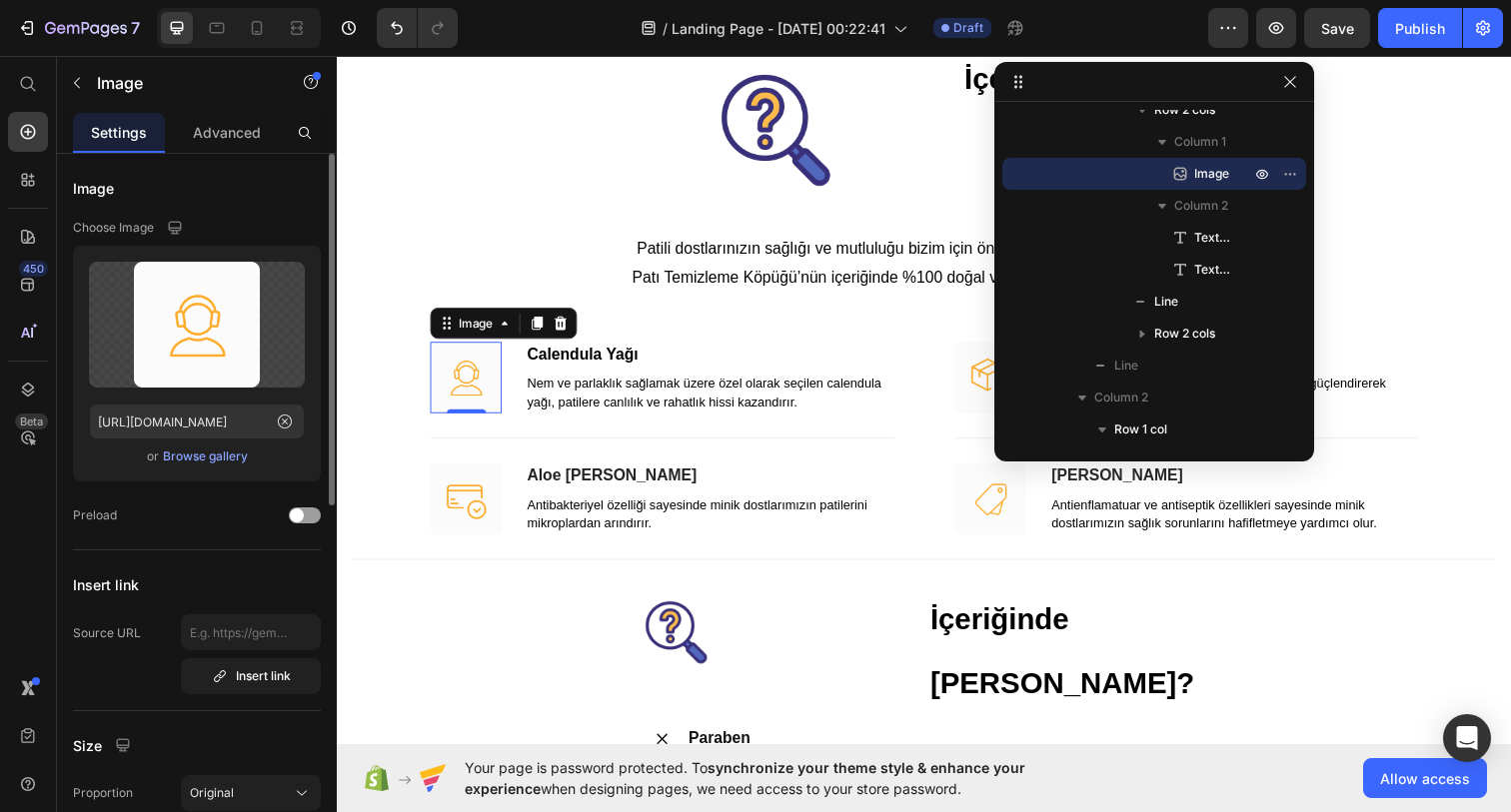 click on "Browse gallery" at bounding box center (205, 456) 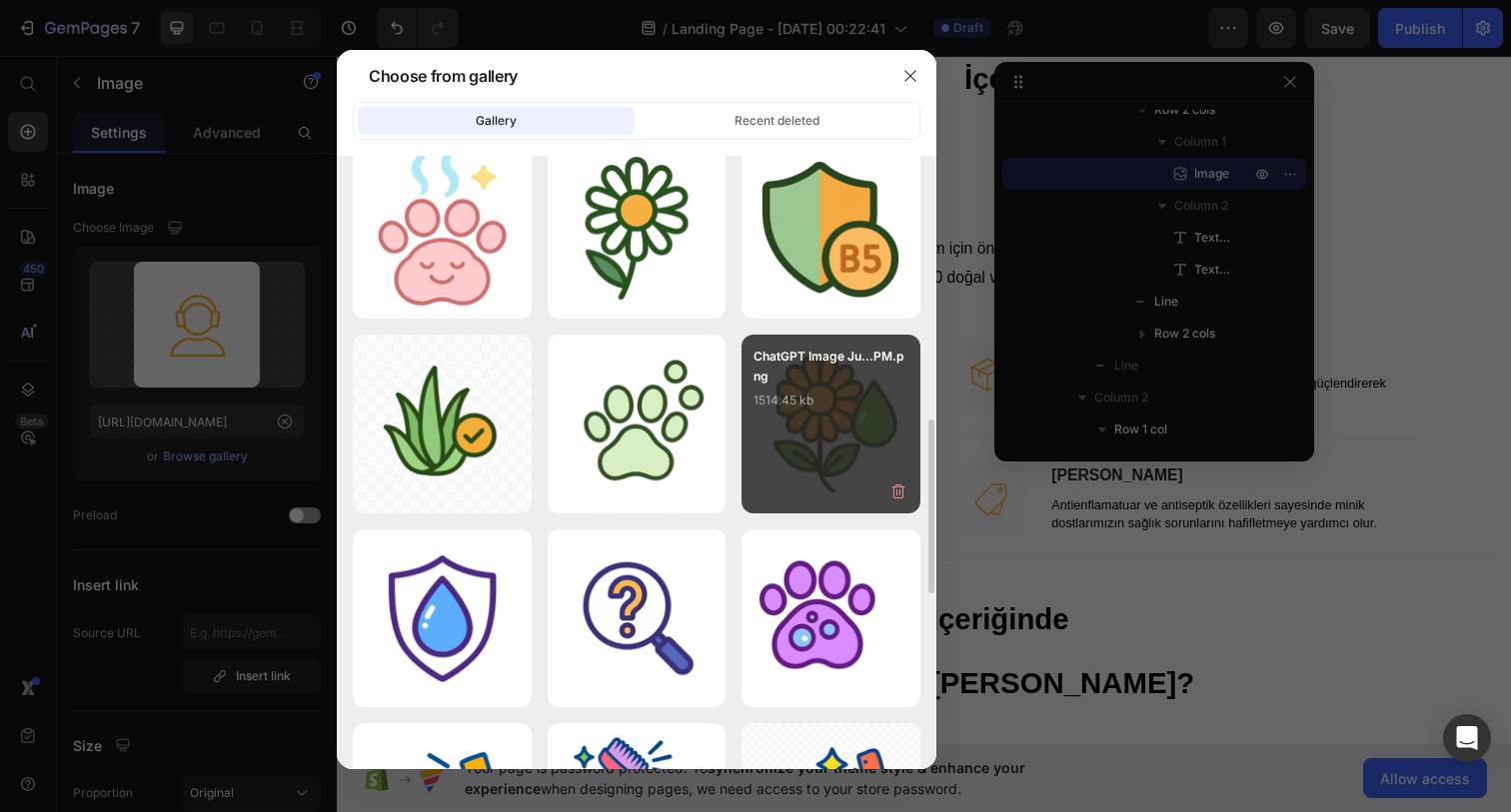 scroll, scrollTop: 1014, scrollLeft: 0, axis: vertical 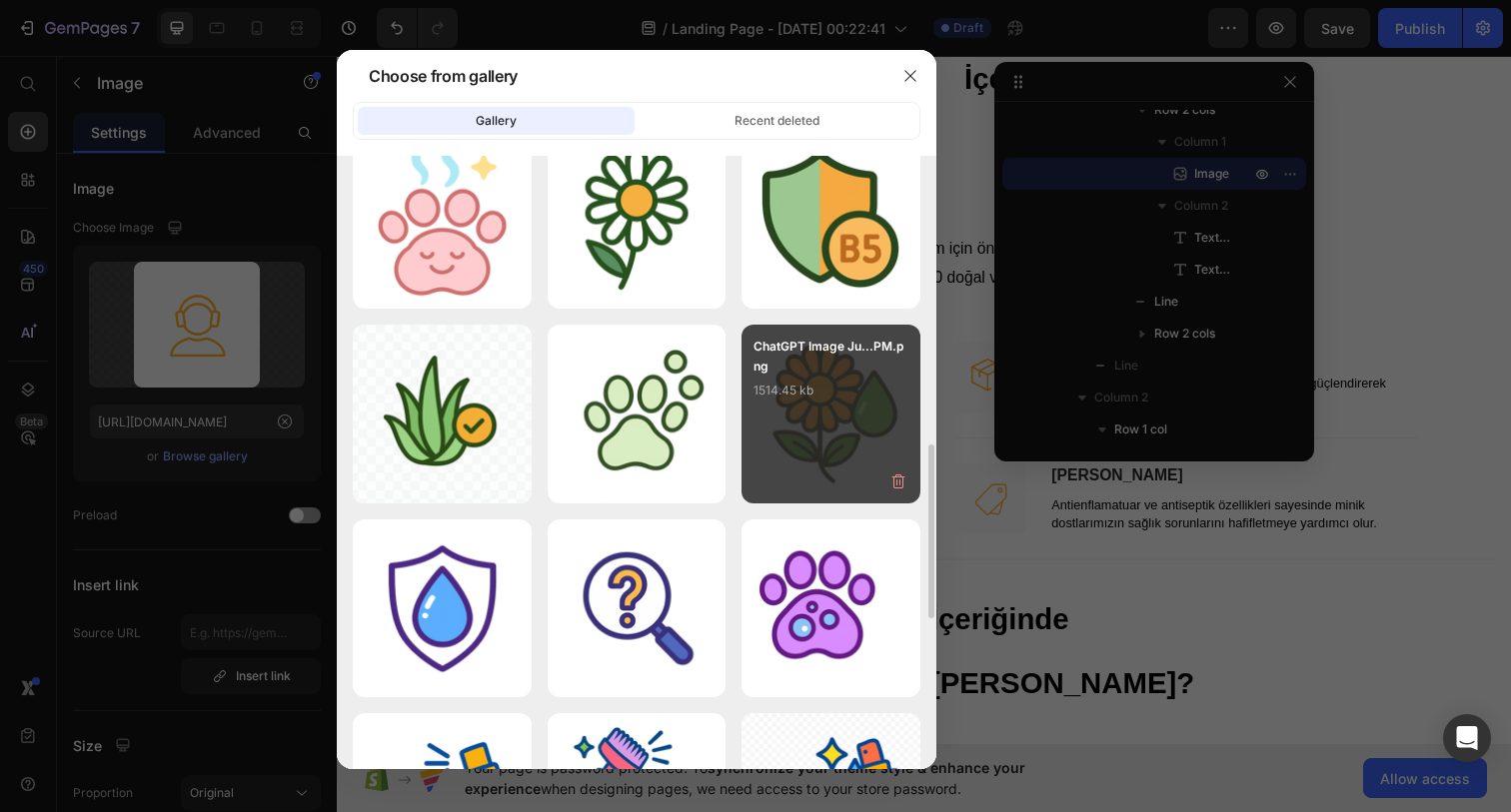 click on "ChatGPT Image Ju...PM.png 1514.45 kb" at bounding box center [830, 377] 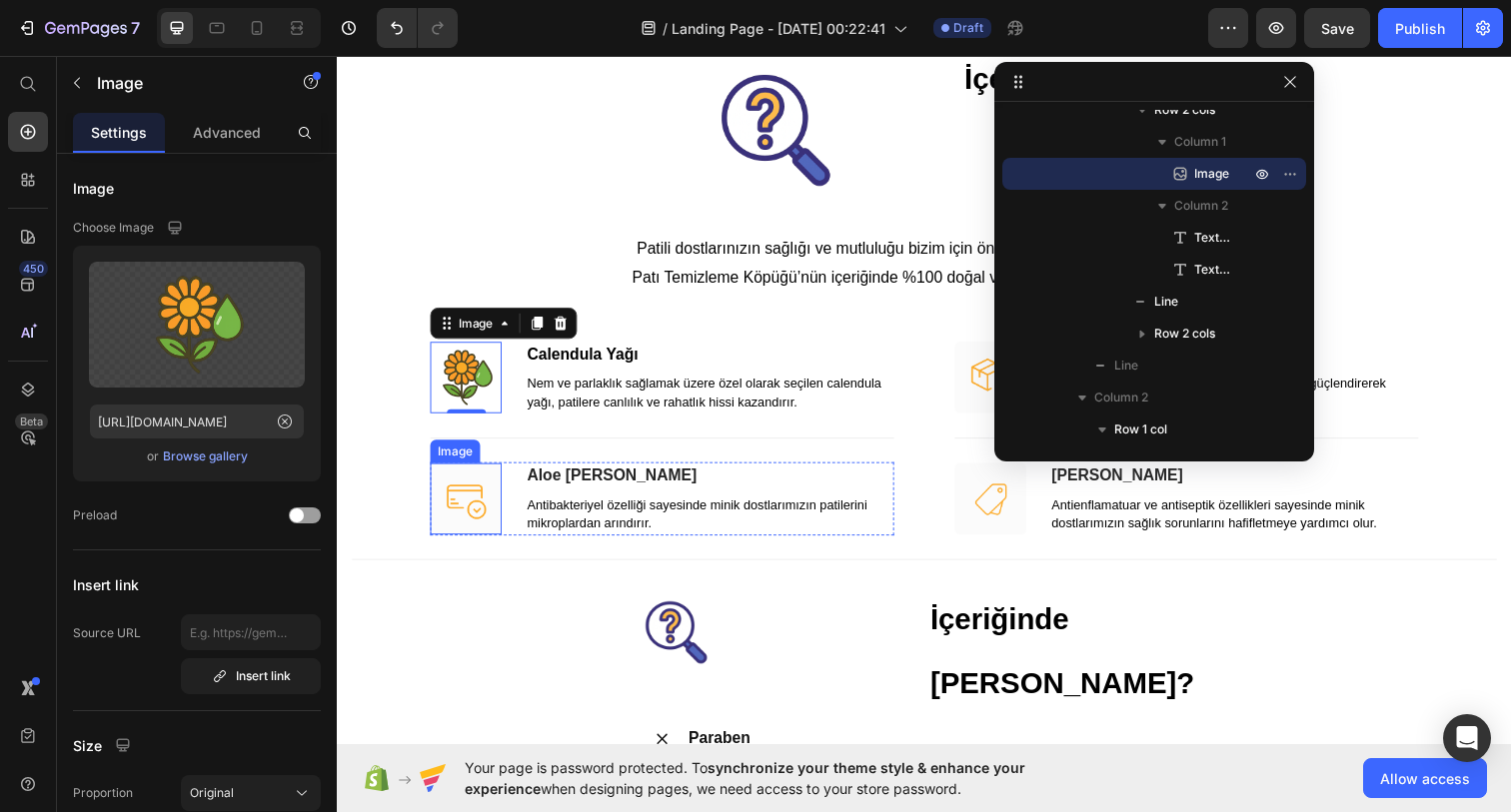 click at bounding box center (468, 507) 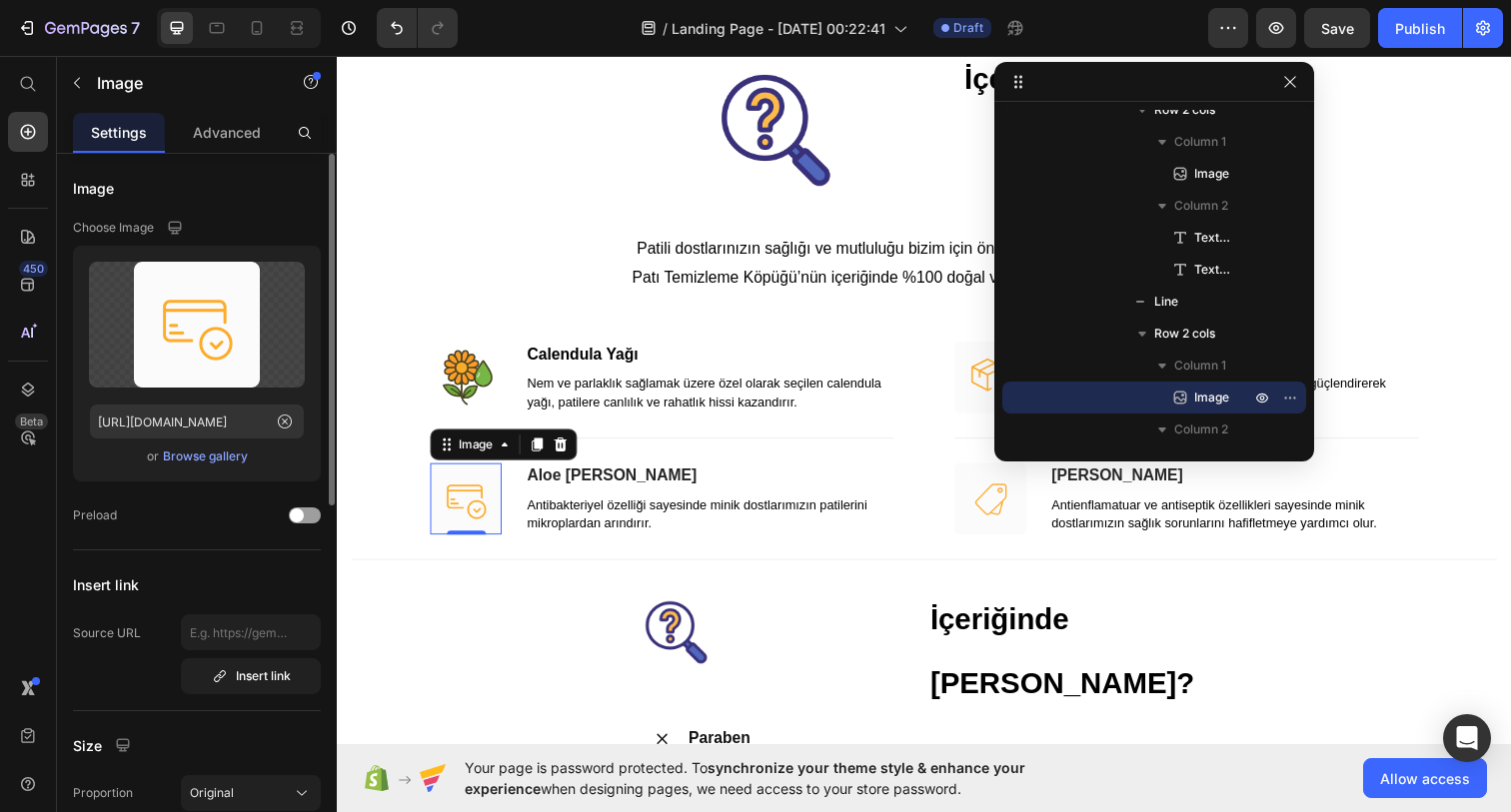 click on "Upload Image https://cdn.shopify.com/s/files/1/0935/1548/1436/files/gempages_574157111278175280-204a792a-db41-420a-8e76-2ce5996861d5.png  or   Browse gallery" 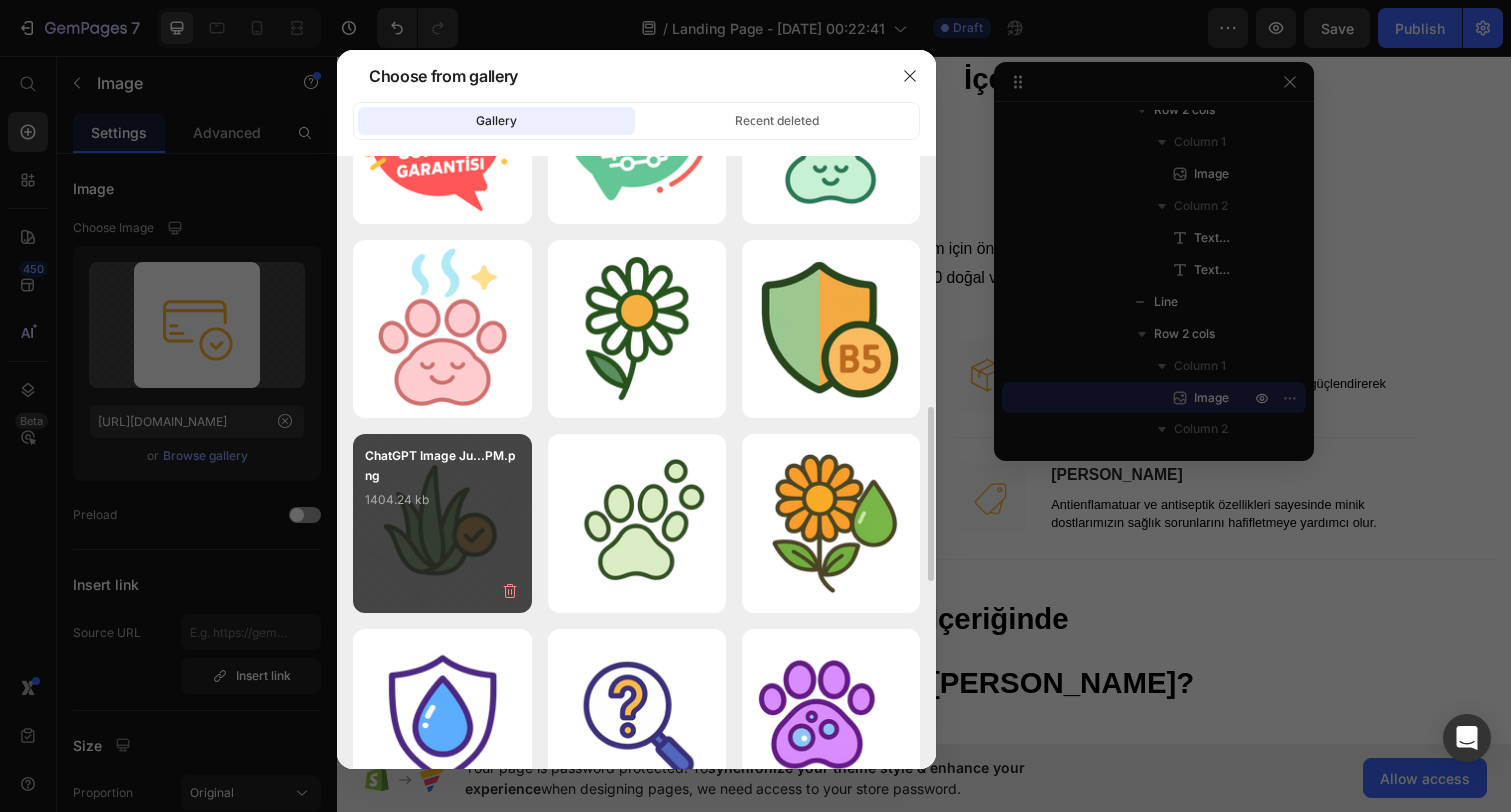 scroll, scrollTop: 911, scrollLeft: 0, axis: vertical 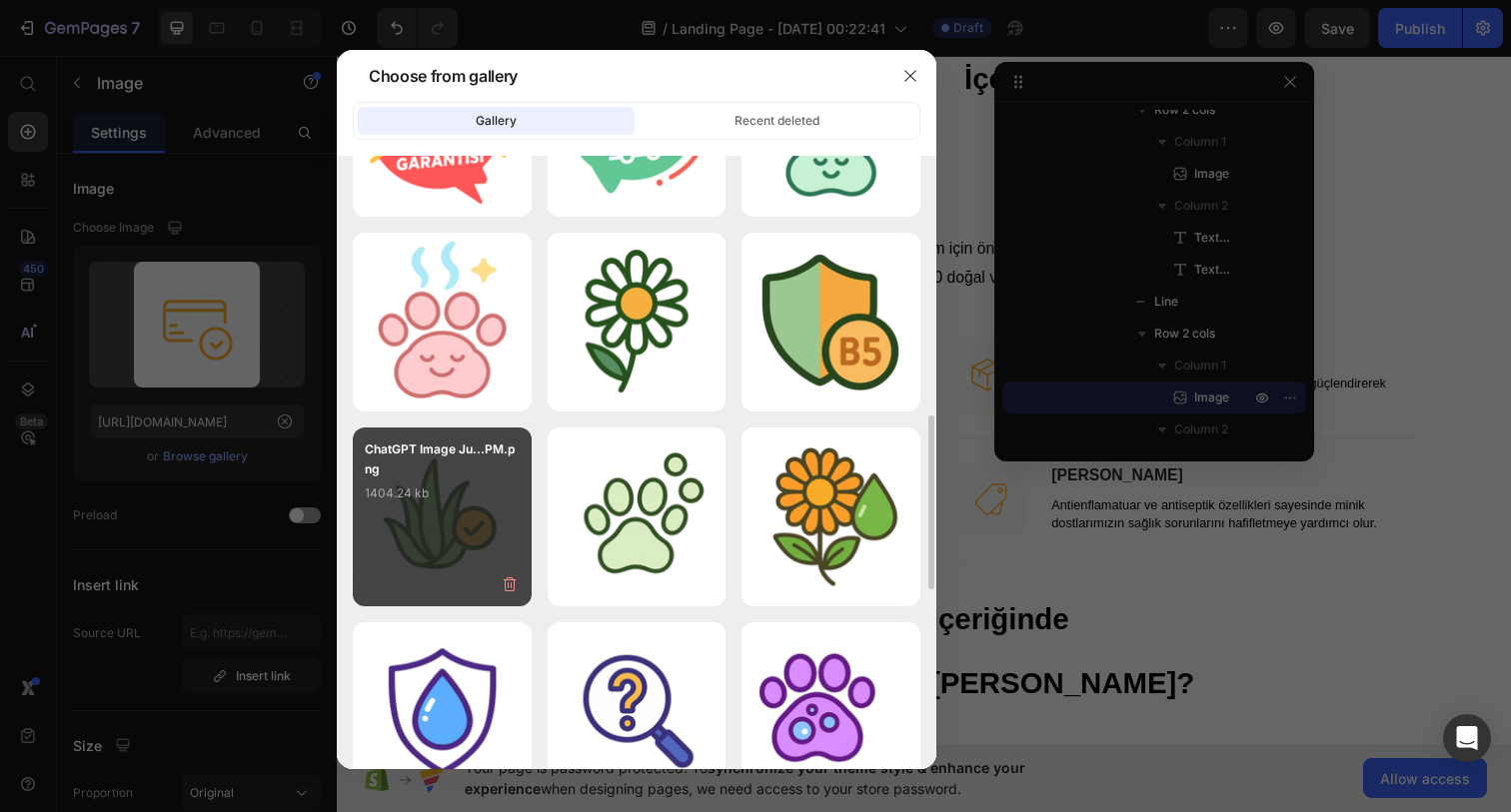 click on "ChatGPT Image Ju...PM.png 1404.24 kb" at bounding box center (442, 479) 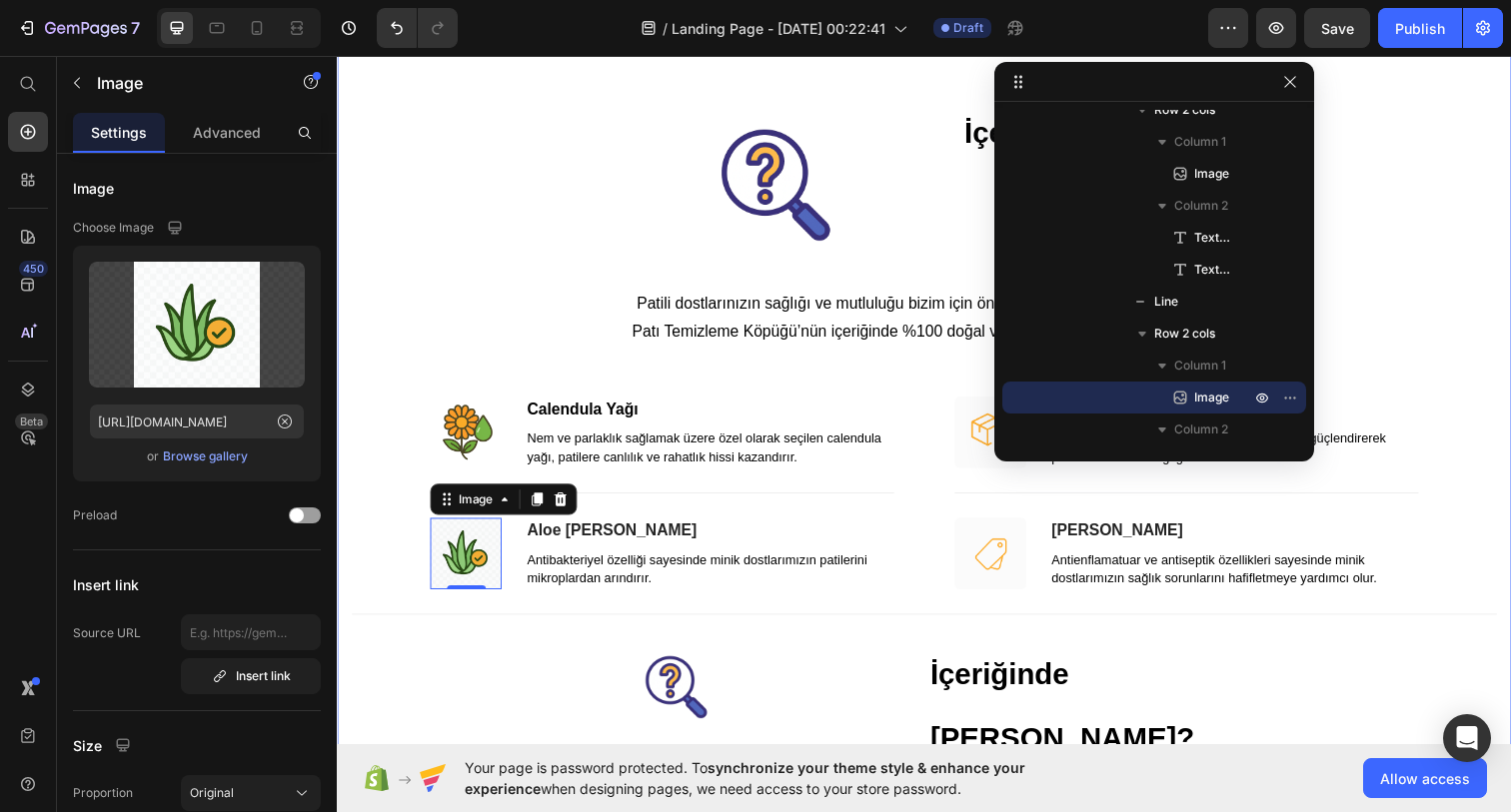 scroll, scrollTop: 2459, scrollLeft: 0, axis: vertical 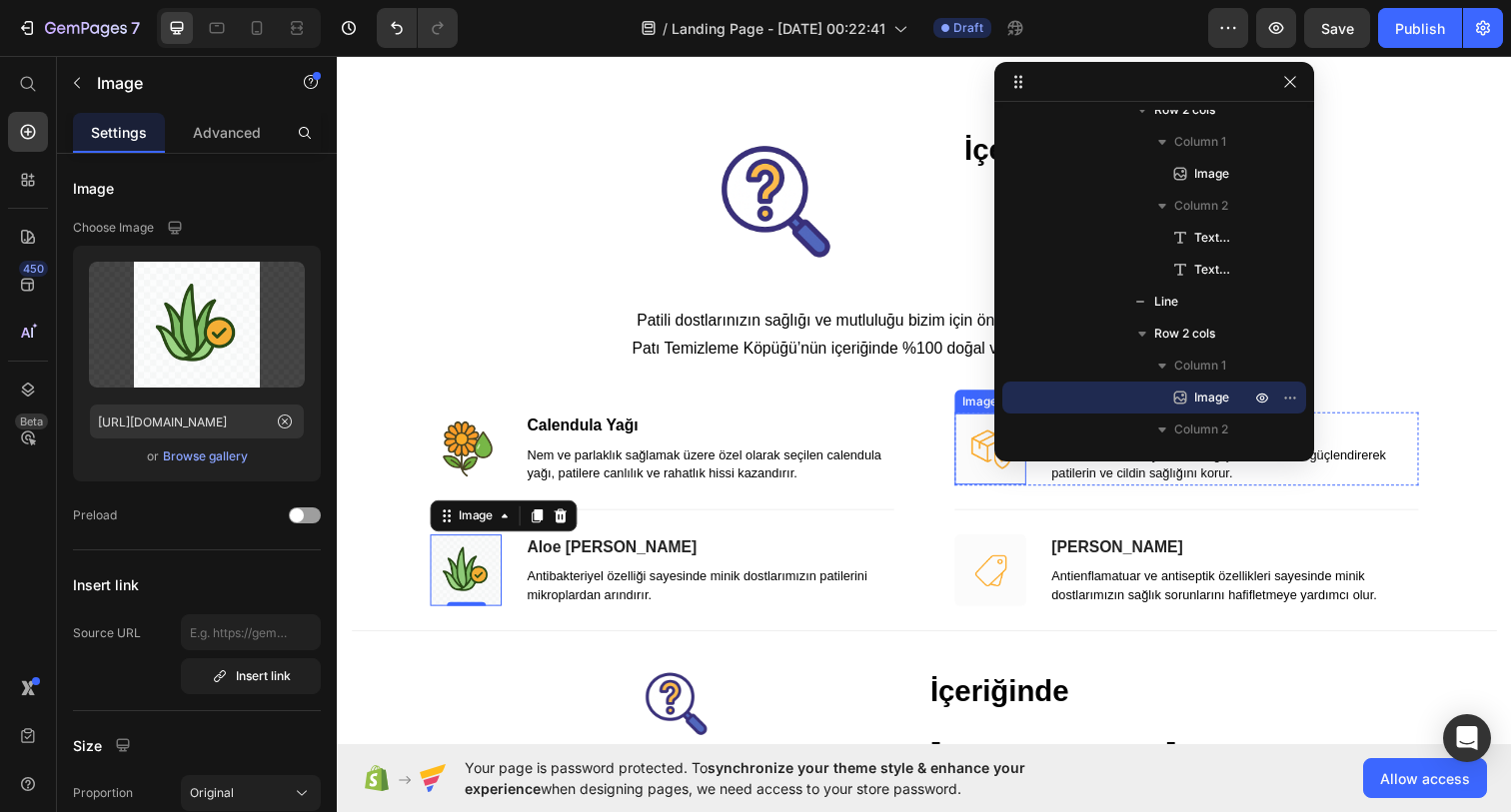 click at bounding box center [1003, 456] 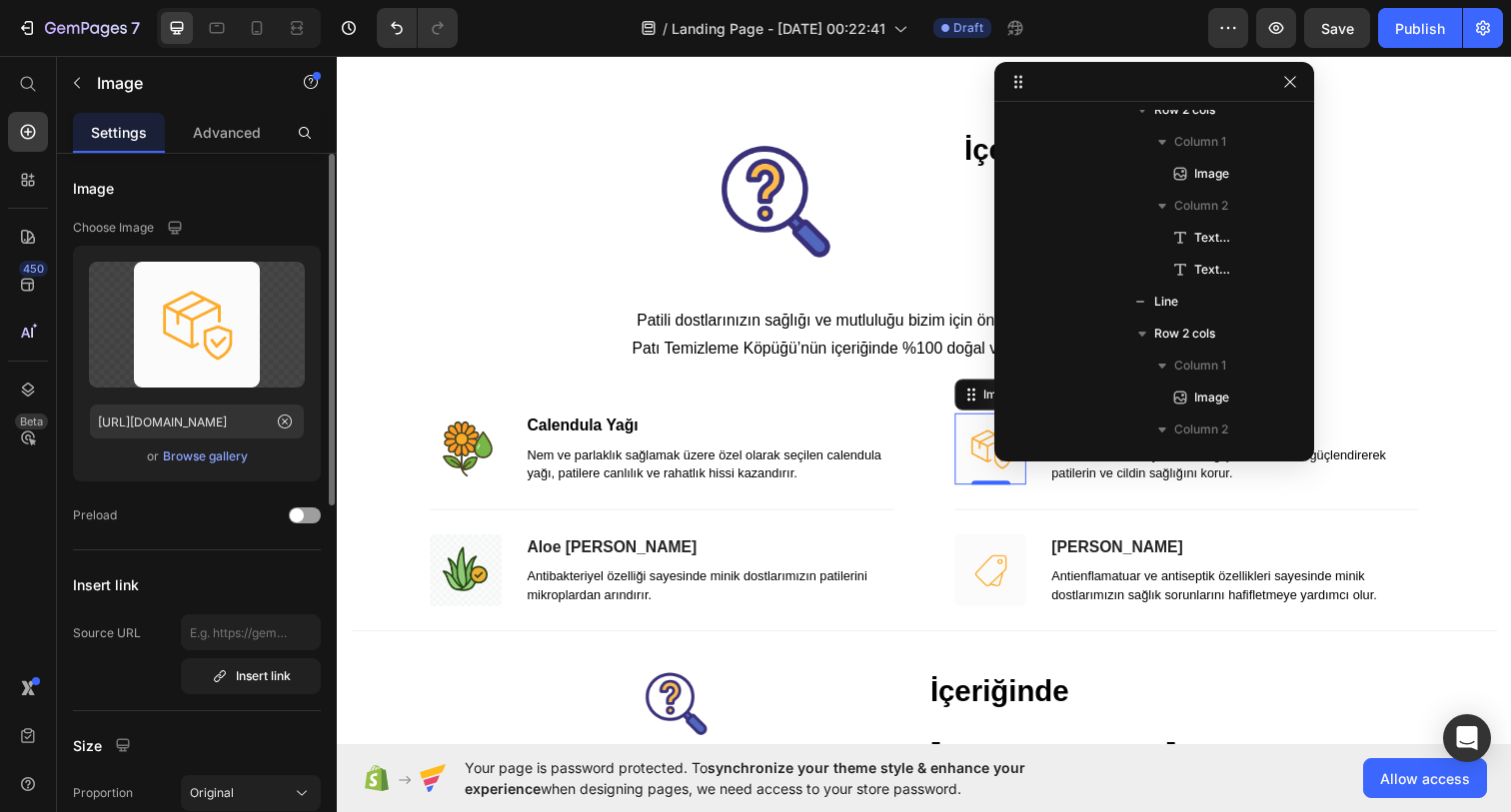 click on "Browse gallery" at bounding box center (205, 456) 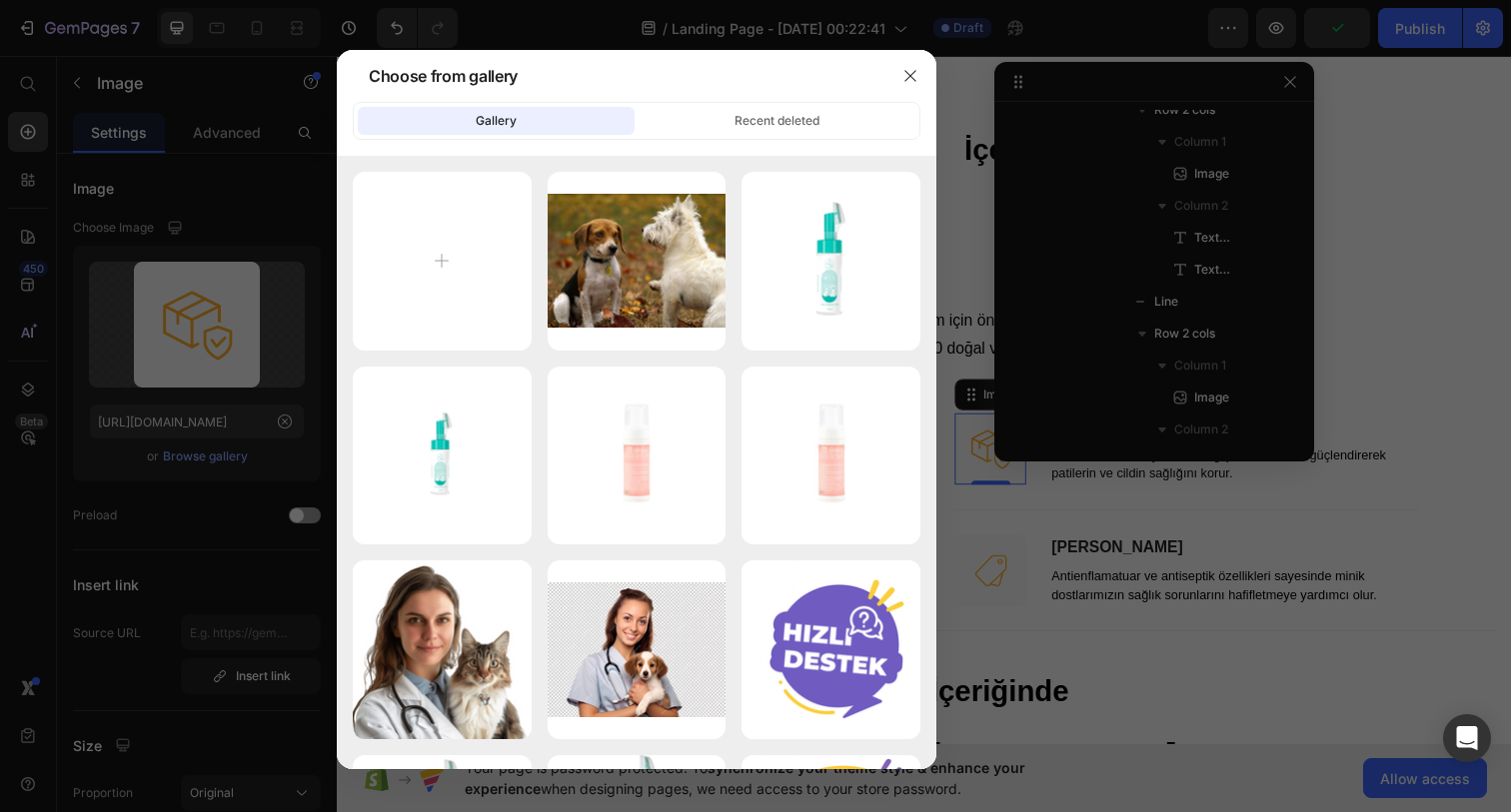 click at bounding box center [756, 406] 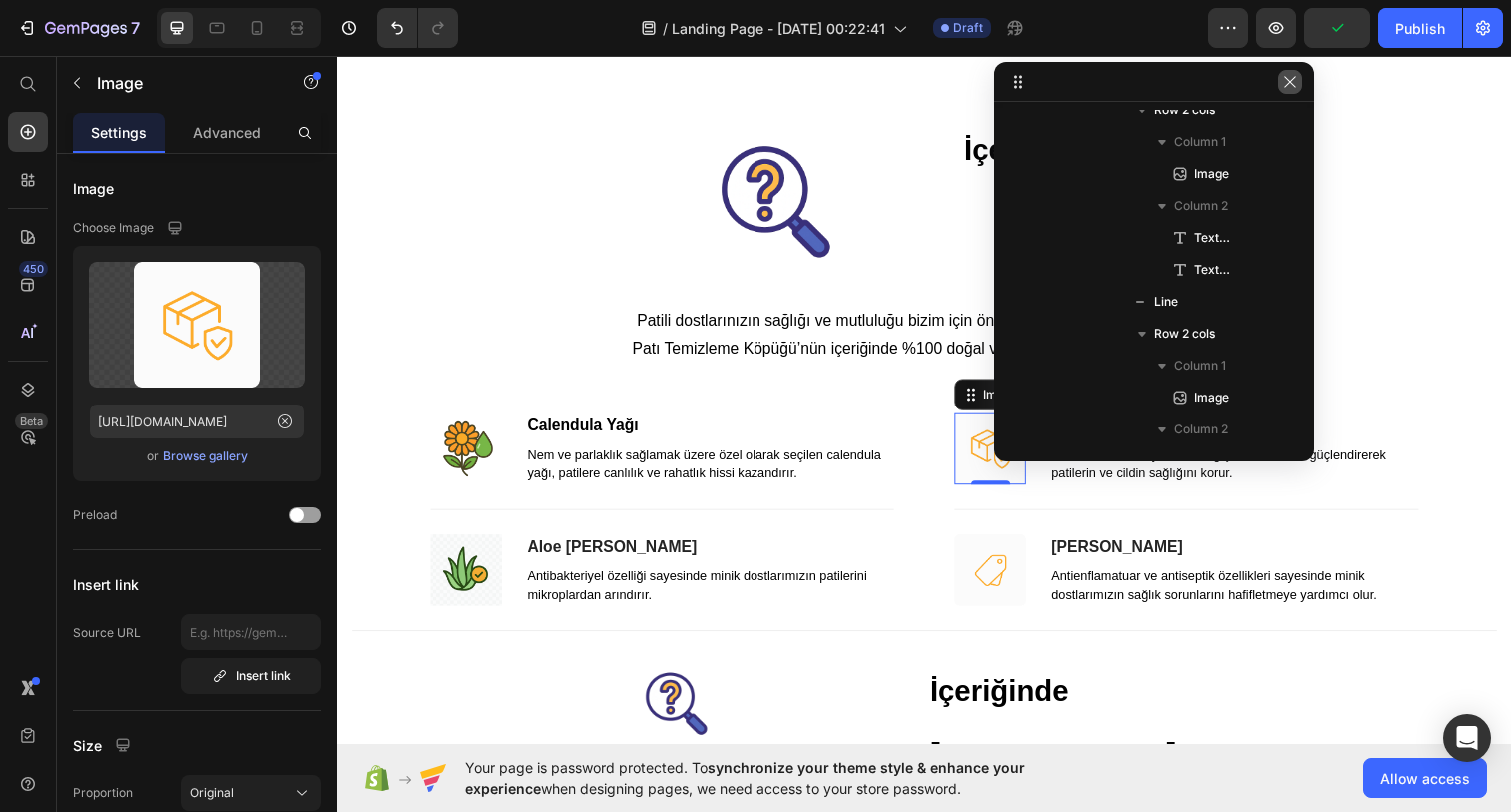 click 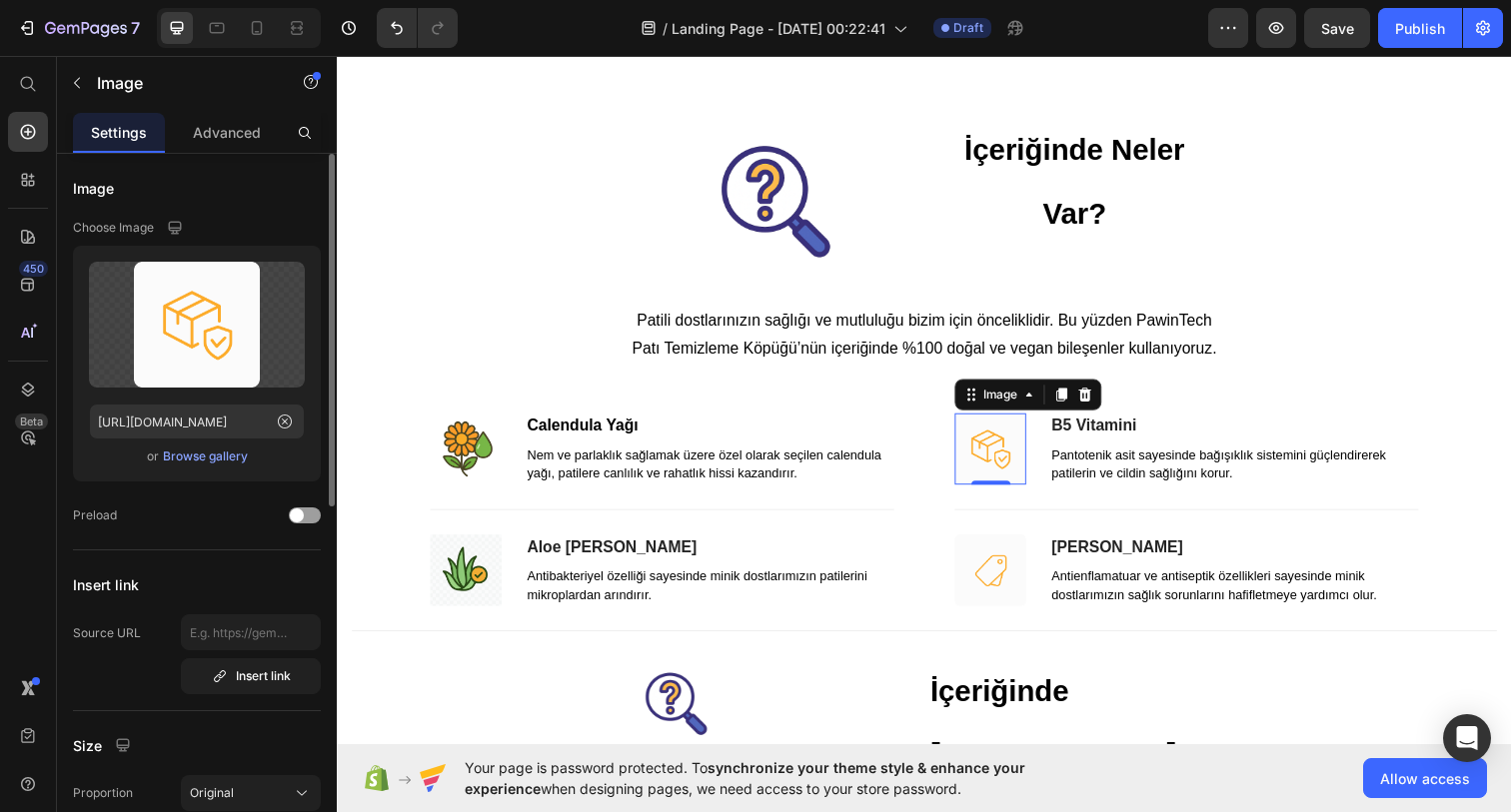 click on "Upload Image https://cdn.shopify.com/s/files/1/0935/1548/1436/files/gempages_574157111278175280-4f580bd8-783a-4c8b-8a24-d47c702b55bc.png  or   Browse gallery" 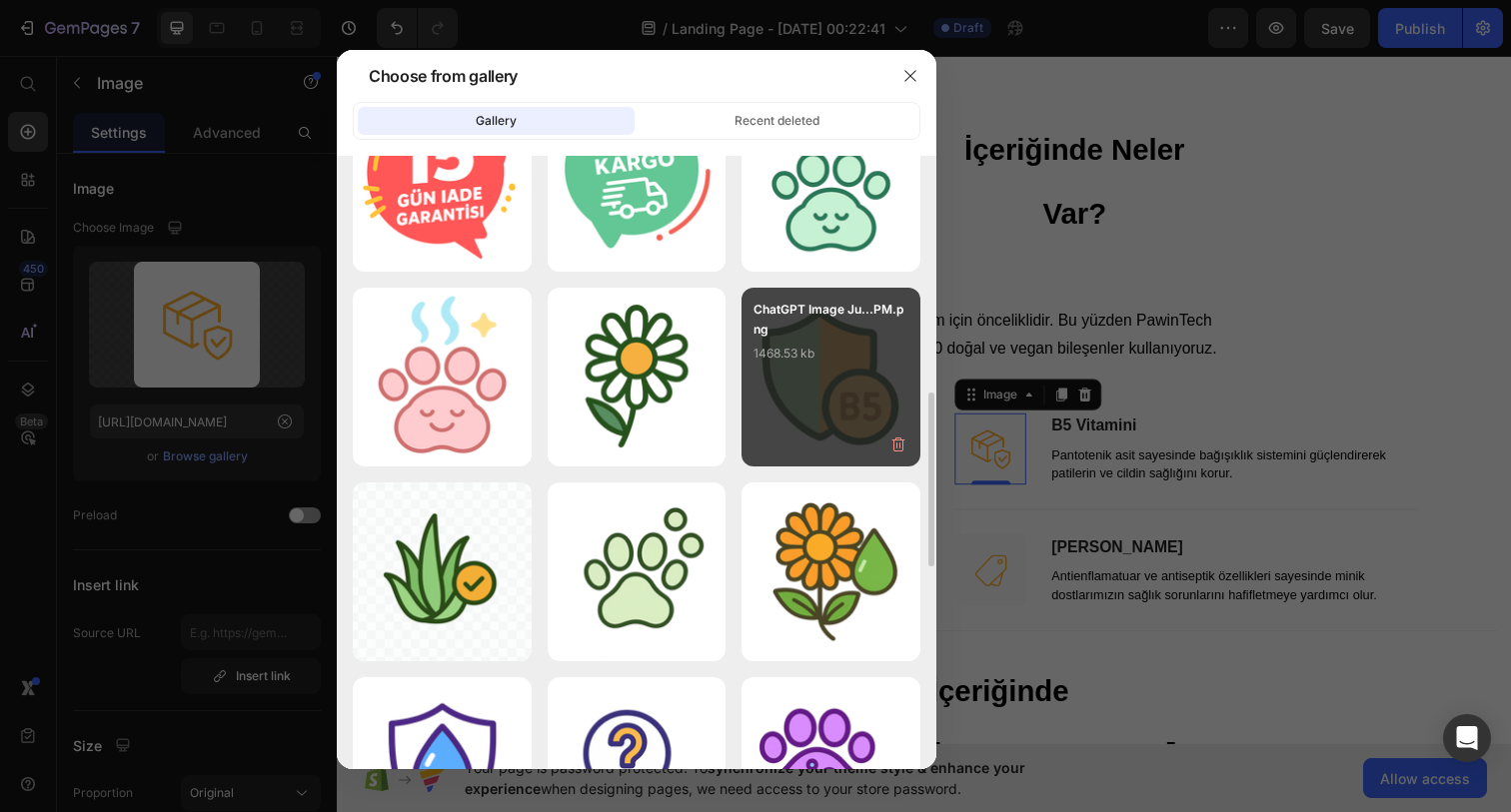 scroll, scrollTop: 855, scrollLeft: 0, axis: vertical 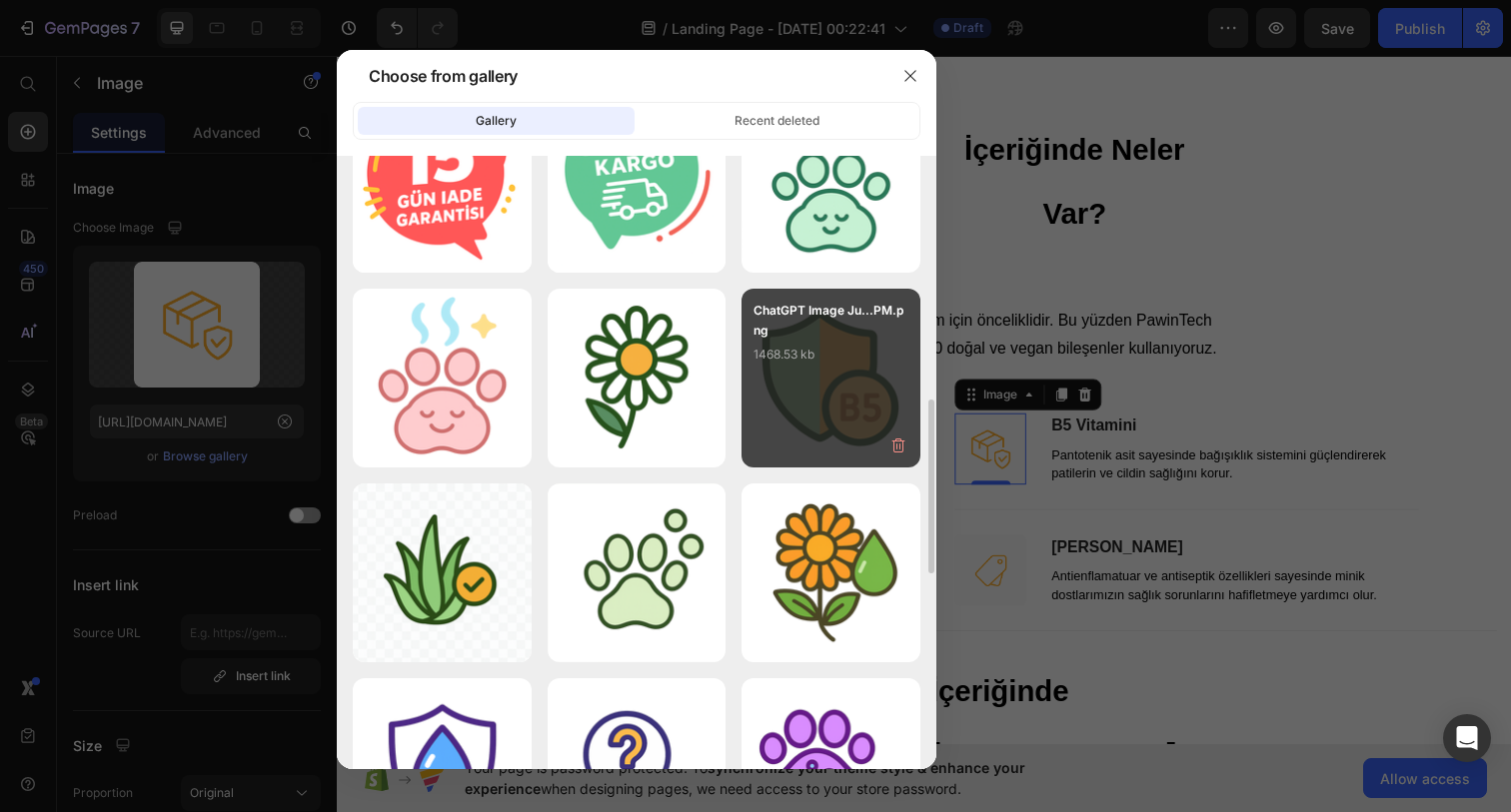 click on "1468.53 kb" at bounding box center [830, 355] 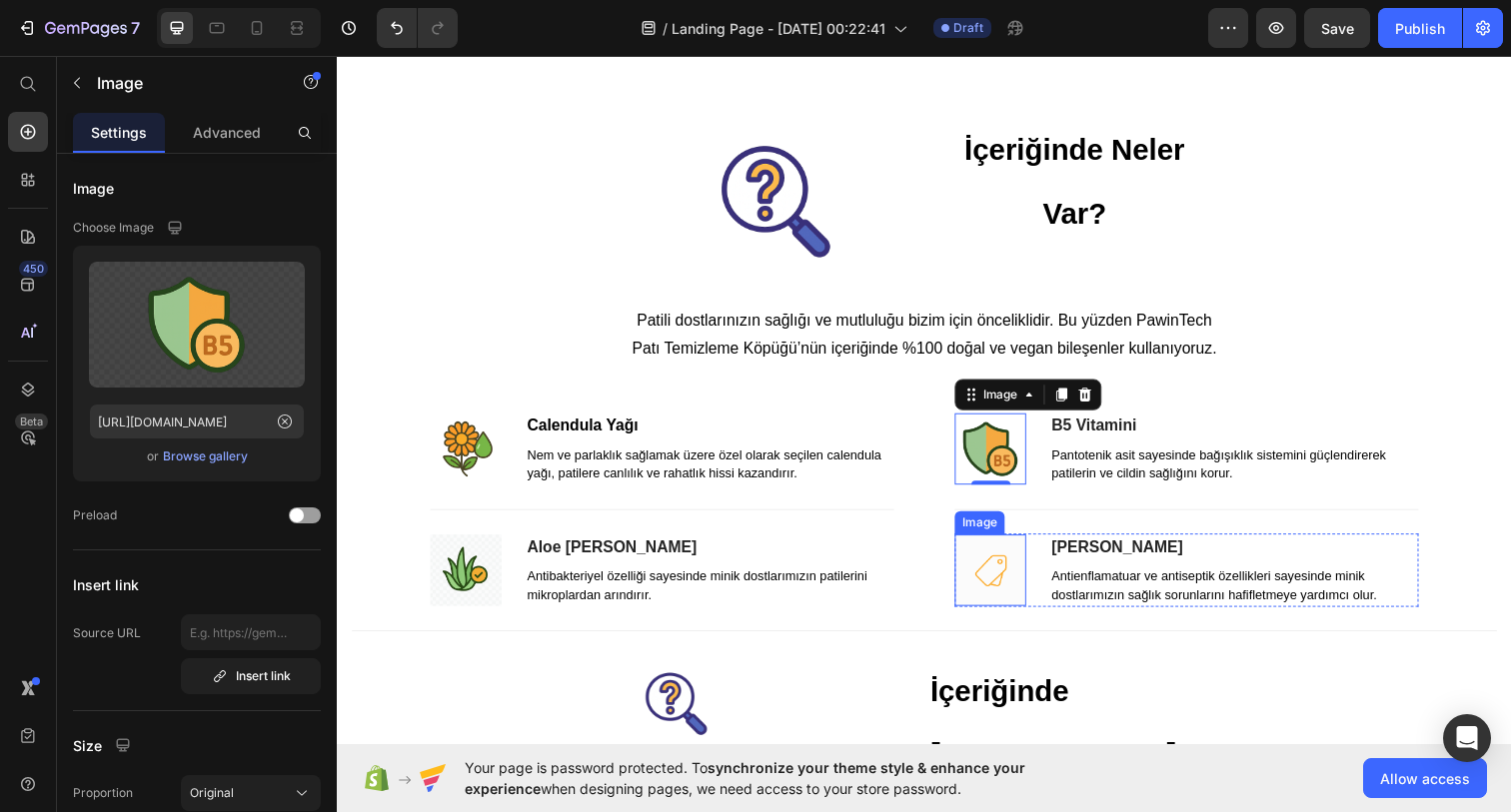 click at bounding box center (1003, 580) 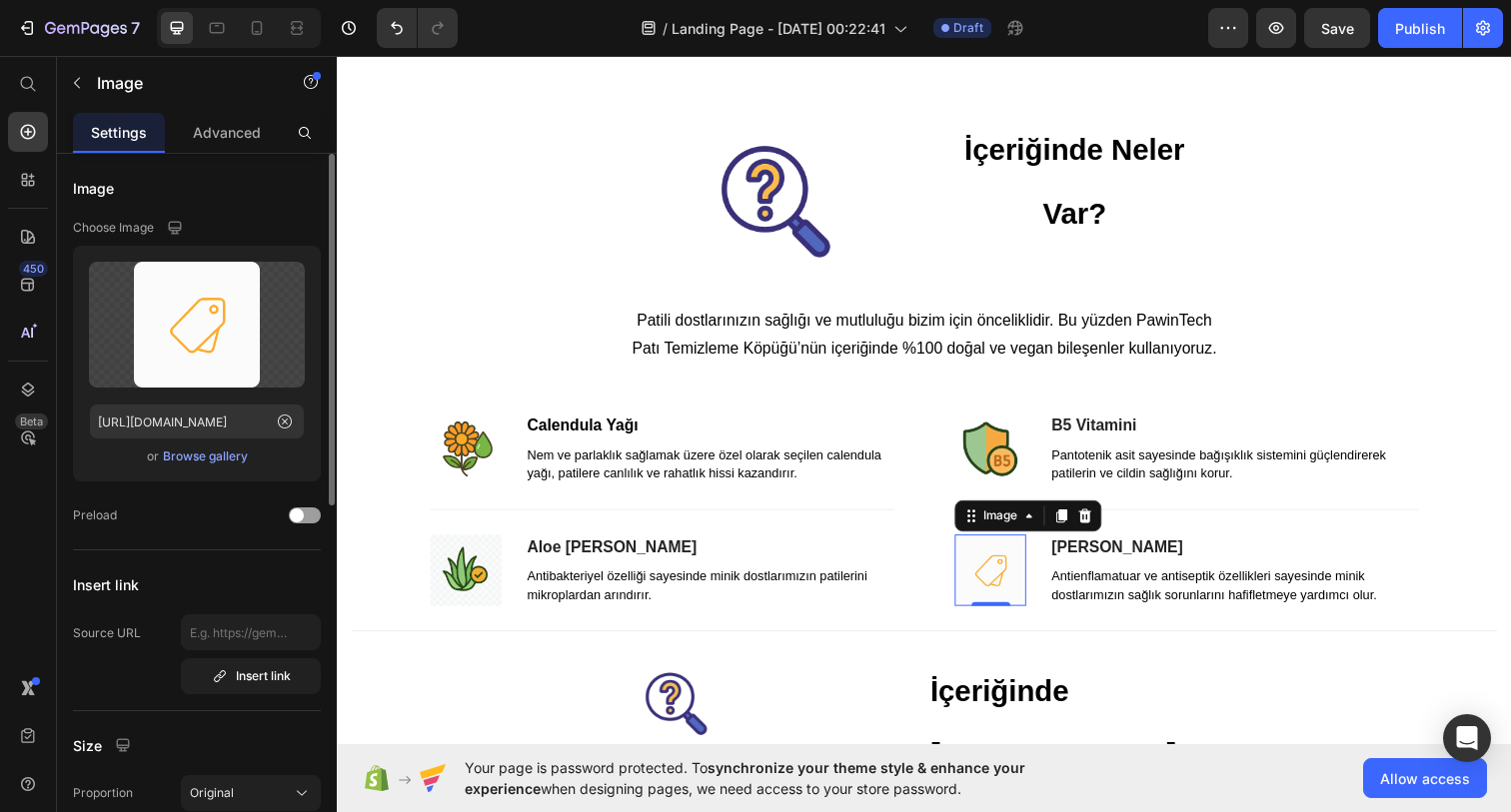 click on "Browse gallery" at bounding box center [205, 456] 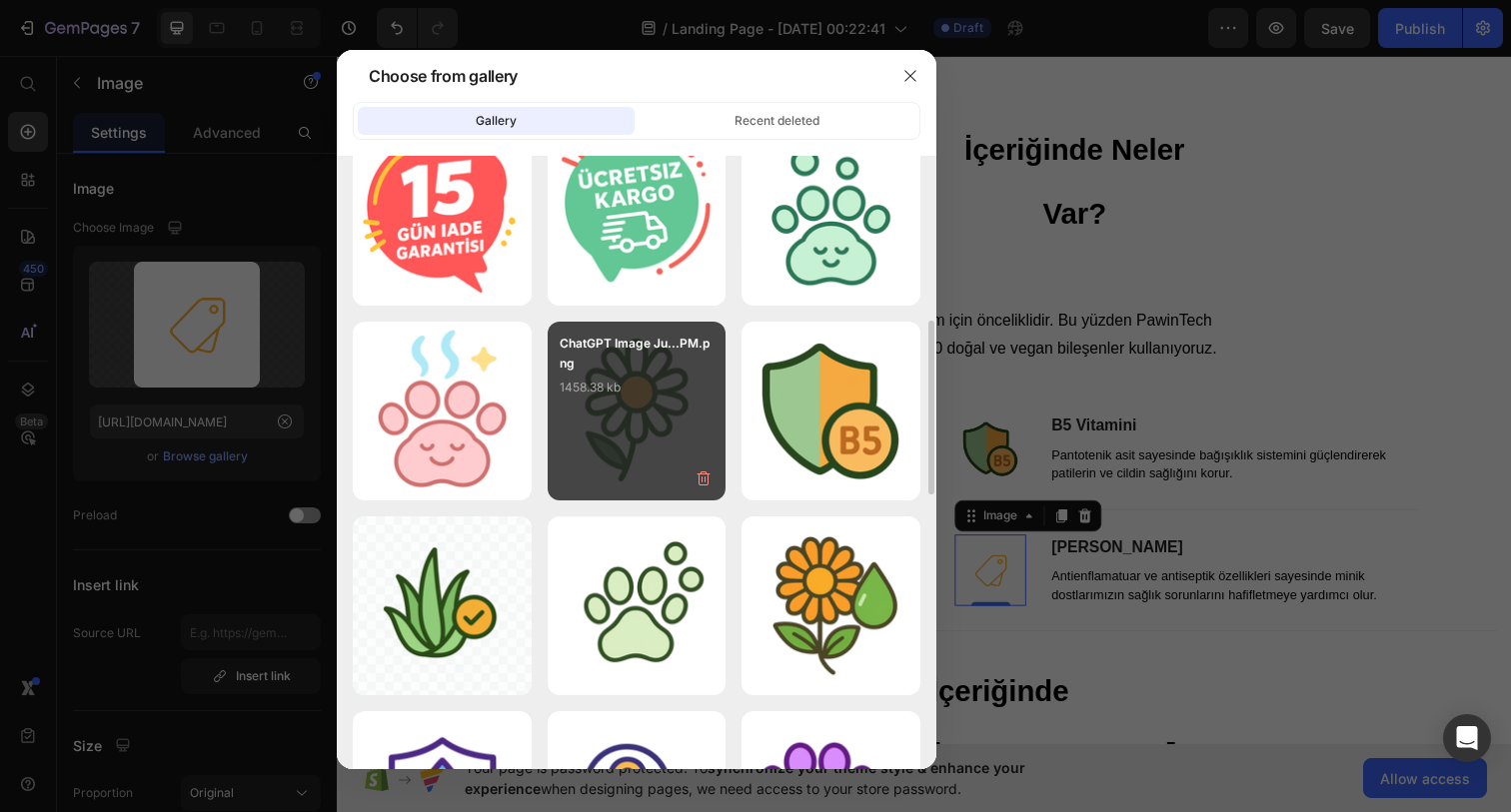 scroll, scrollTop: 762, scrollLeft: 0, axis: vertical 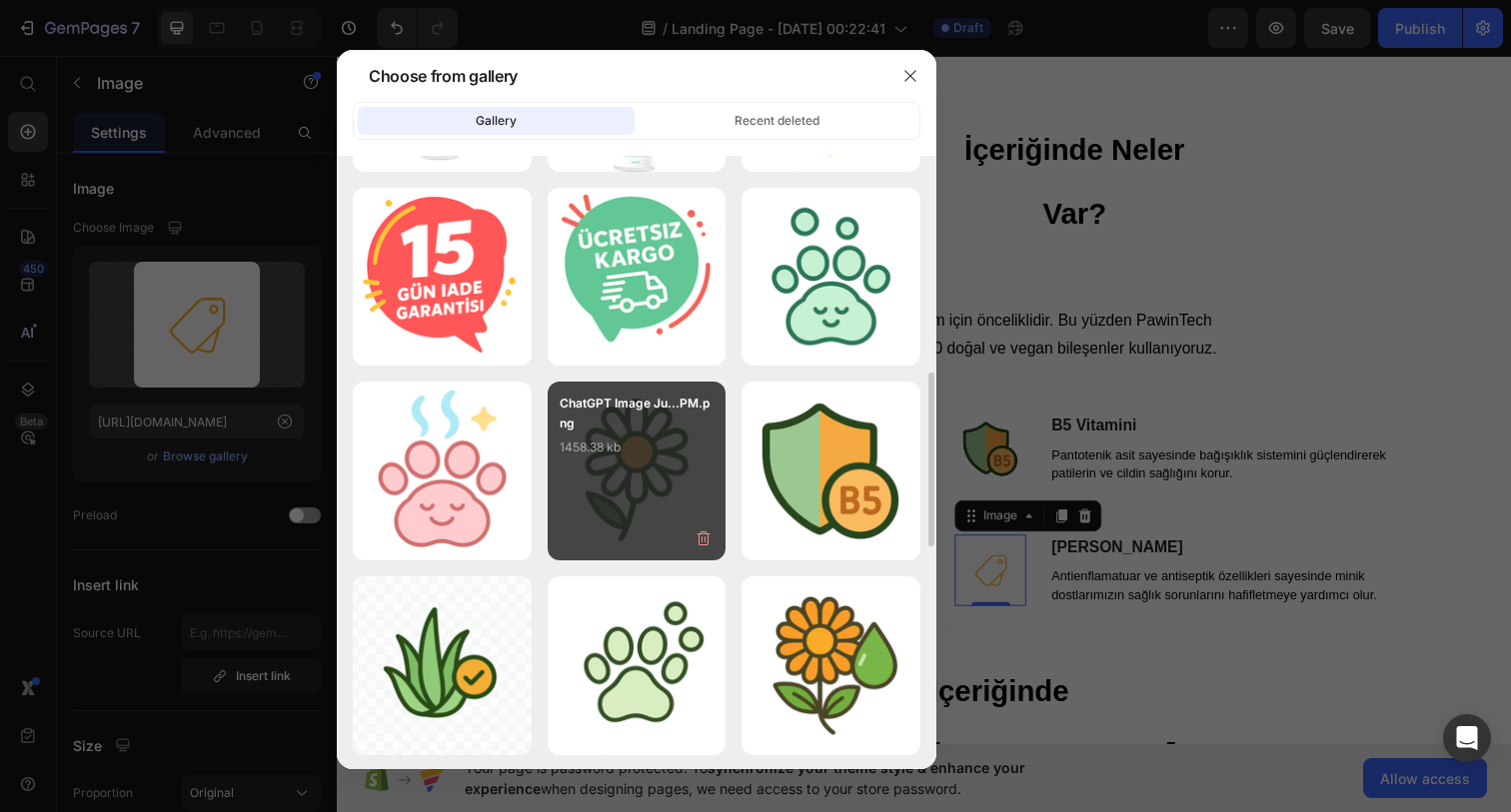 click on "1458.38 kb" at bounding box center [637, 447] 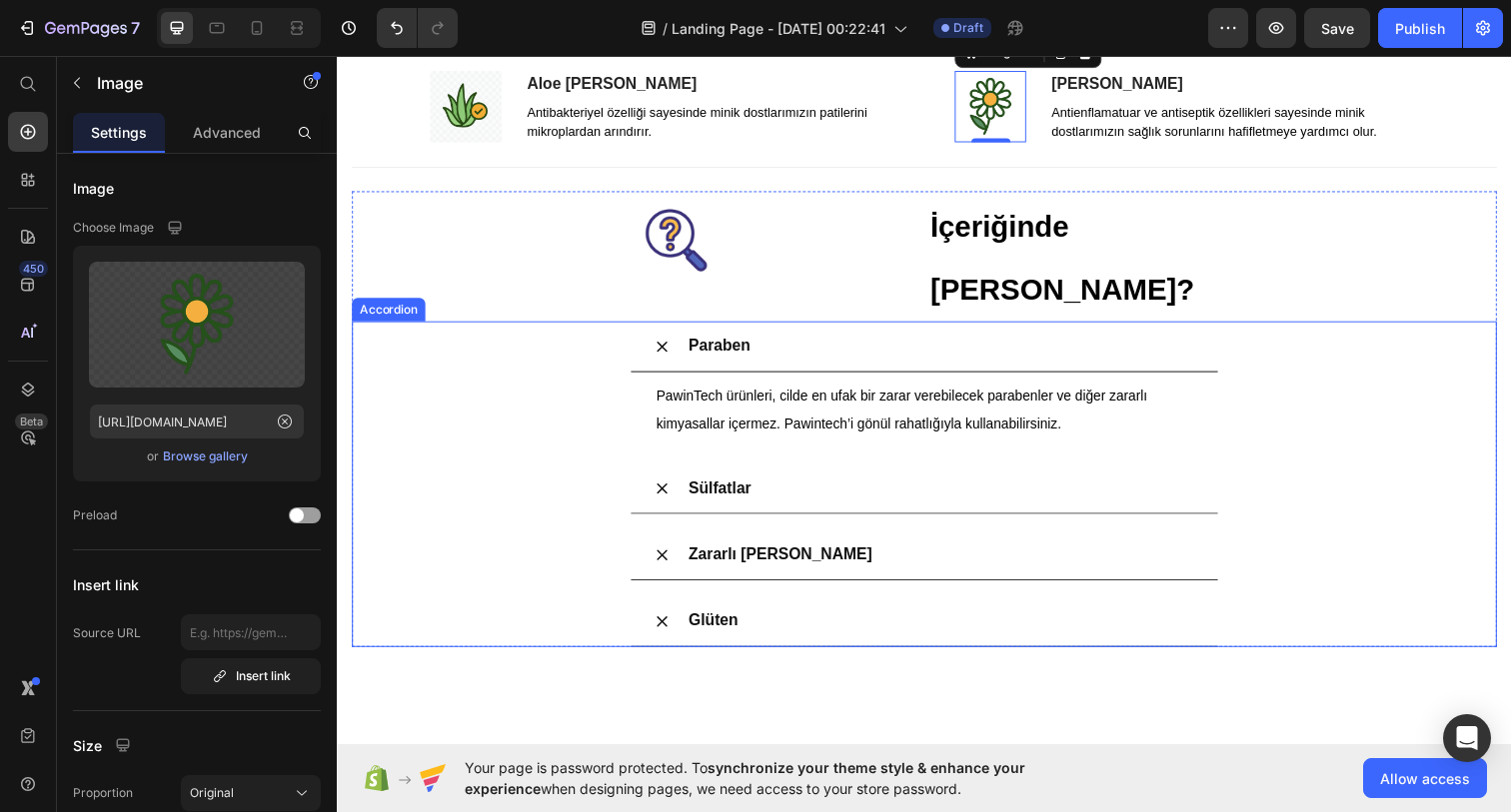 scroll, scrollTop: 2923, scrollLeft: 0, axis: vertical 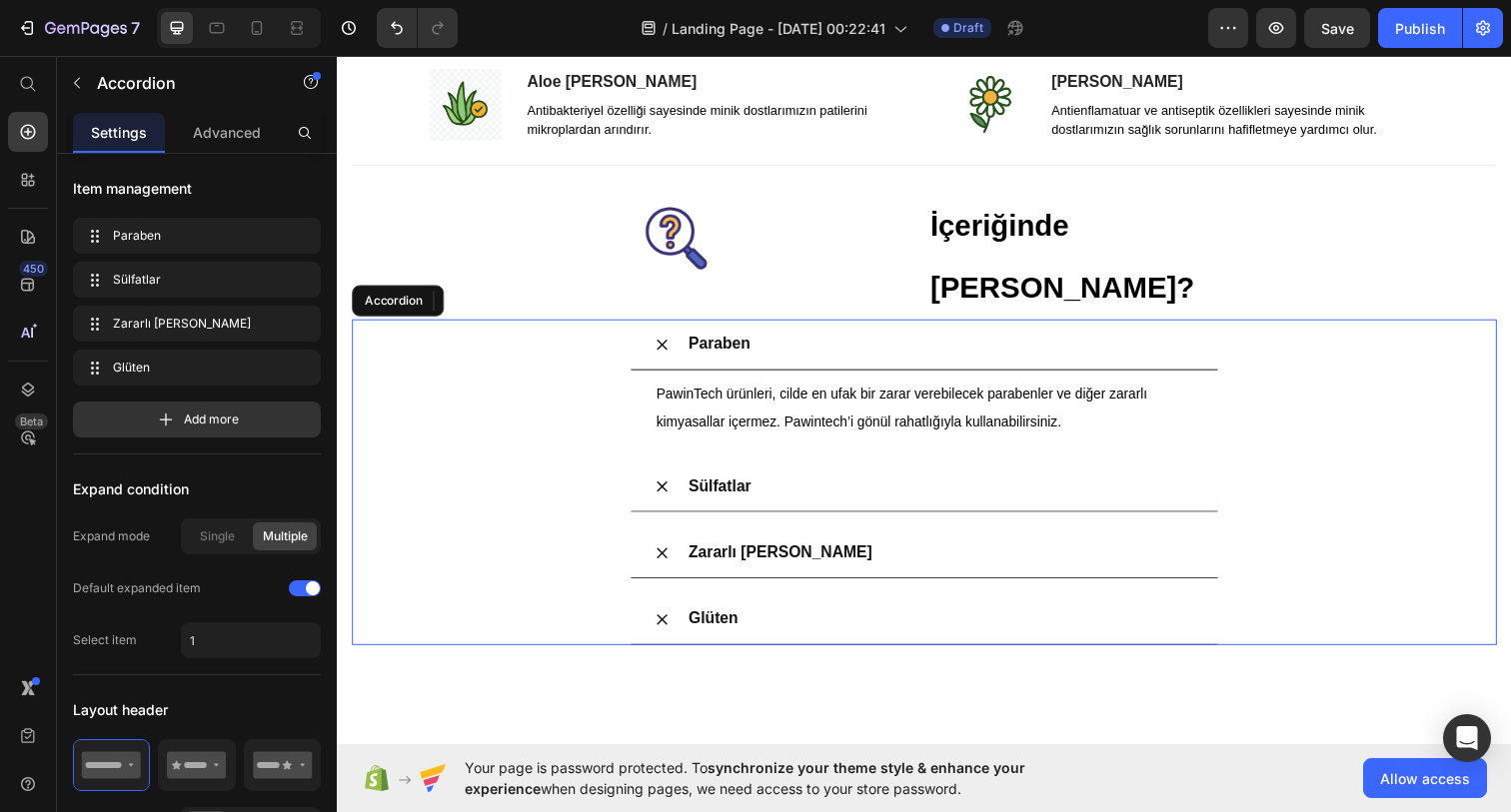 click on "Paraben" at bounding box center [952, 350] 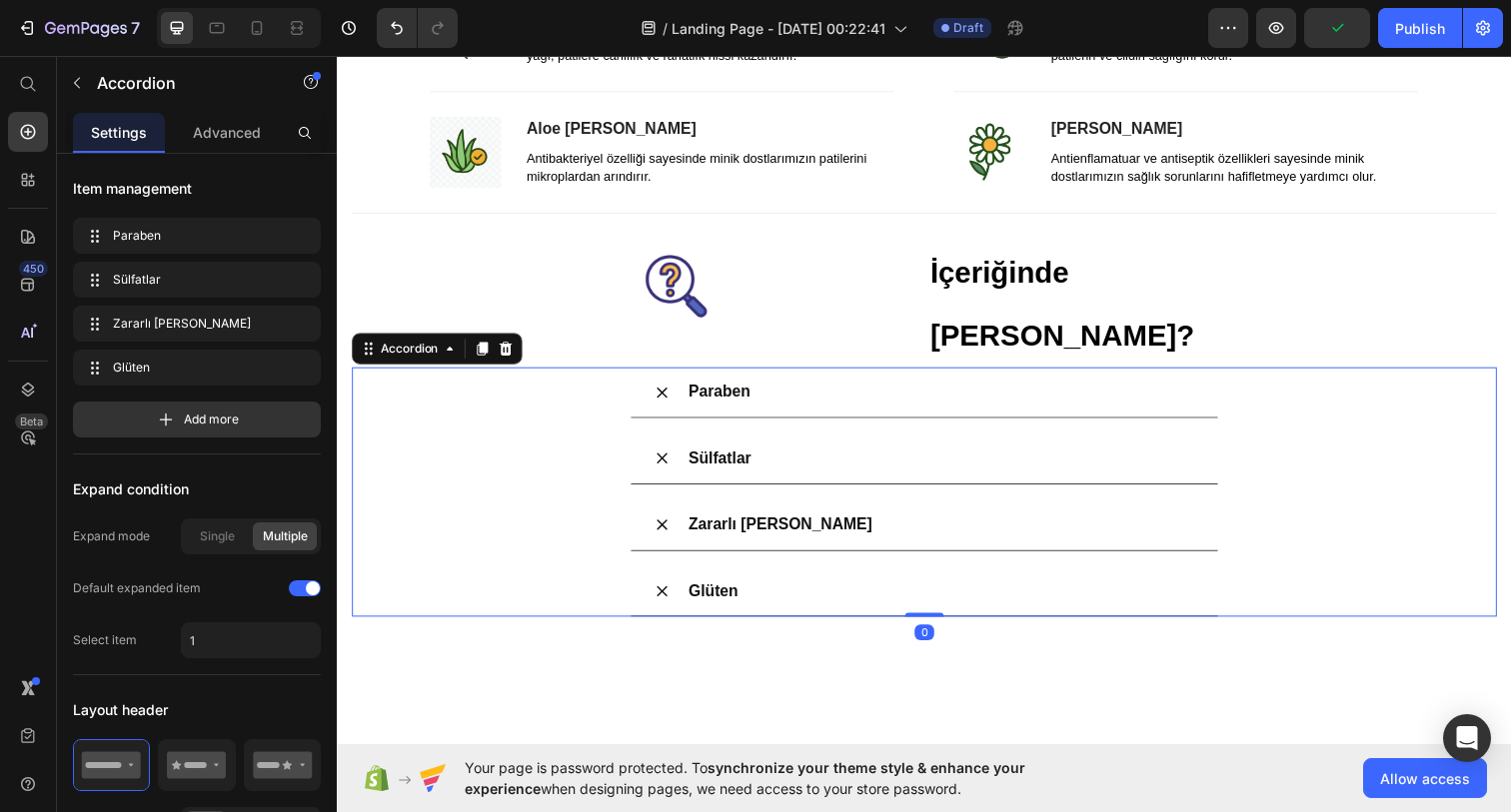 scroll, scrollTop: 2854, scrollLeft: 0, axis: vertical 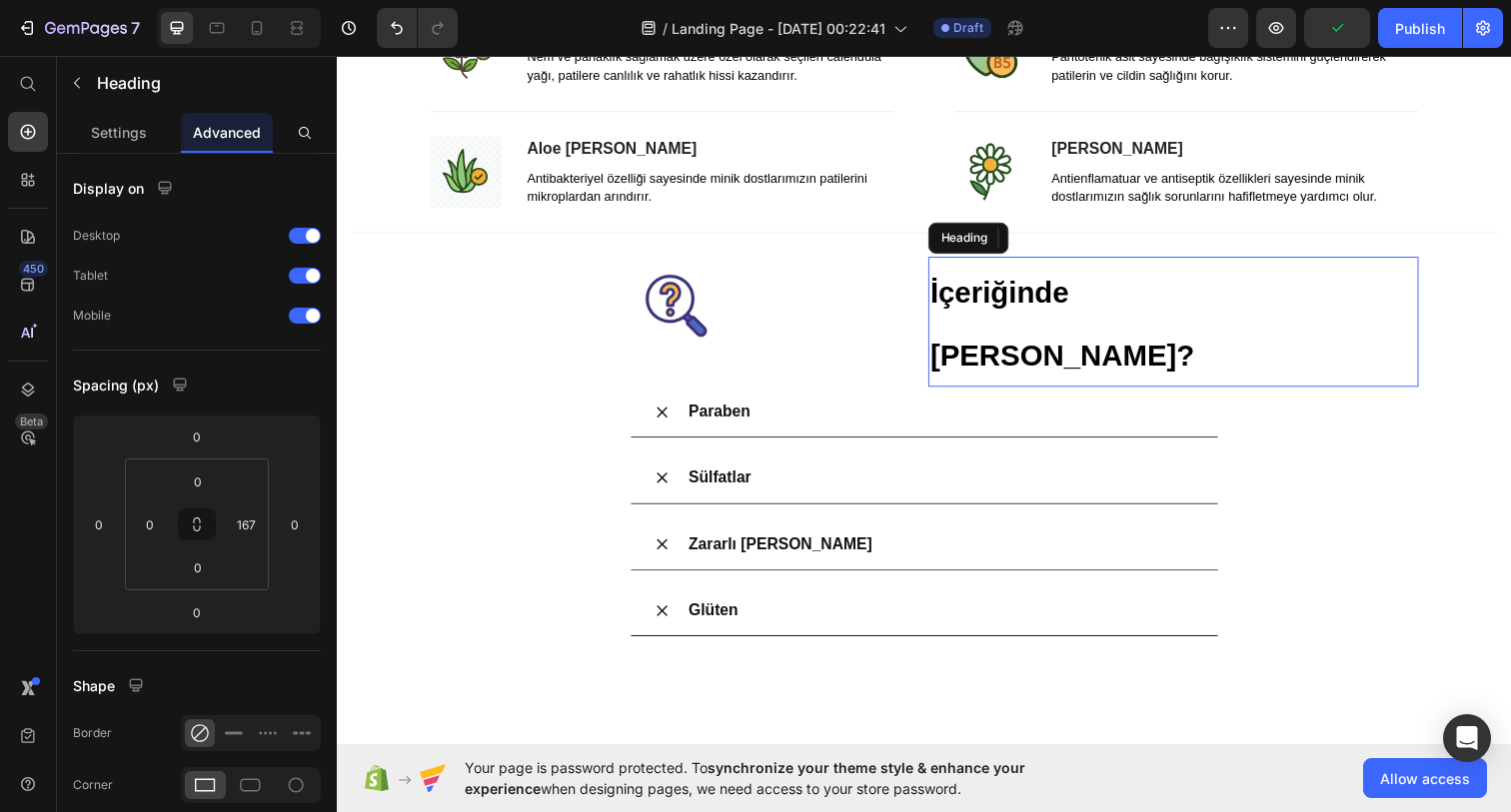 click on "İçeriğinde [PERSON_NAME]?" at bounding box center (1077, 330) 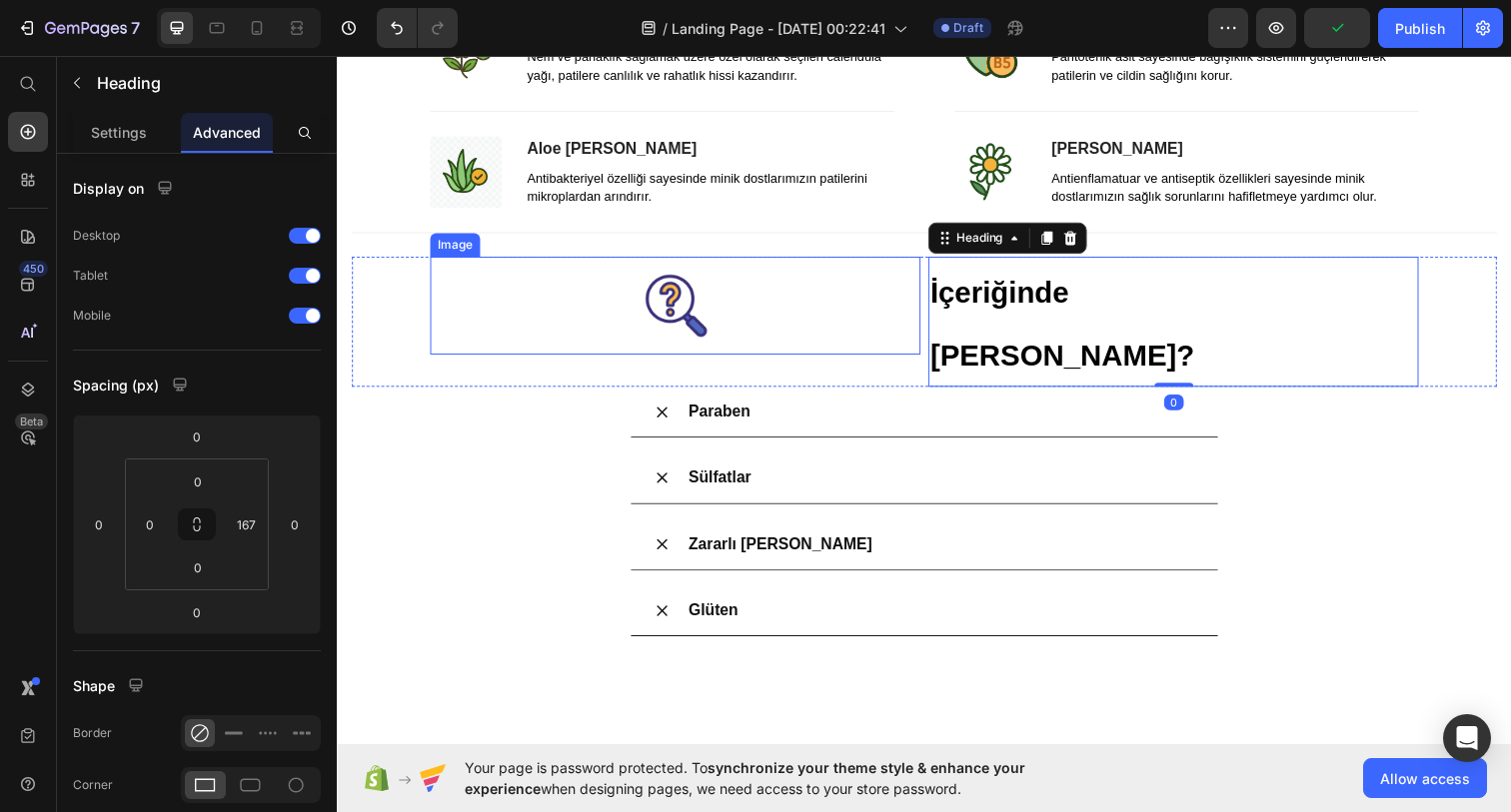 click at bounding box center [682, 311] 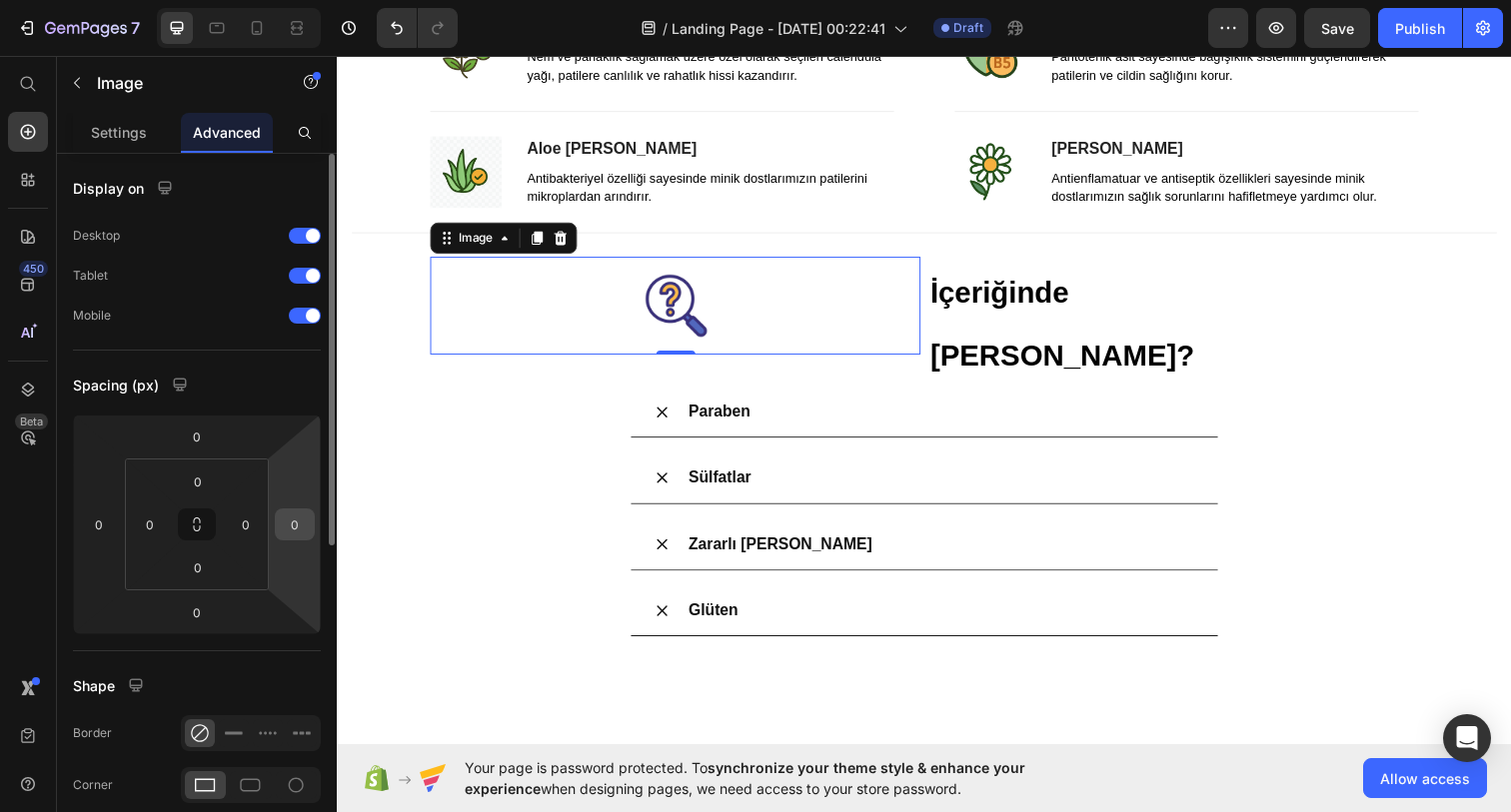 click on "0" at bounding box center [295, 524] 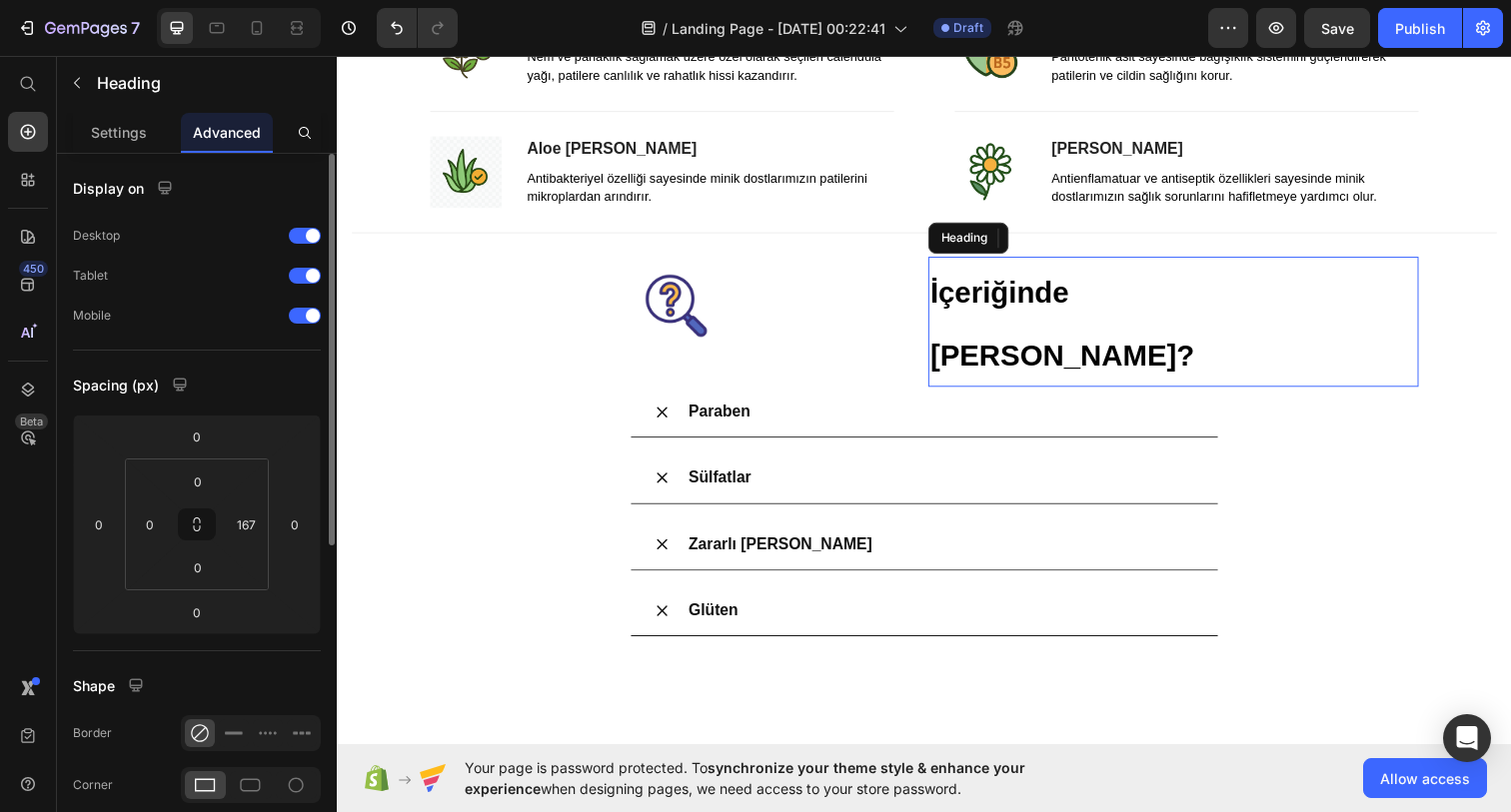 click on "İçeriğinde [PERSON_NAME]?" at bounding box center (1077, 330) 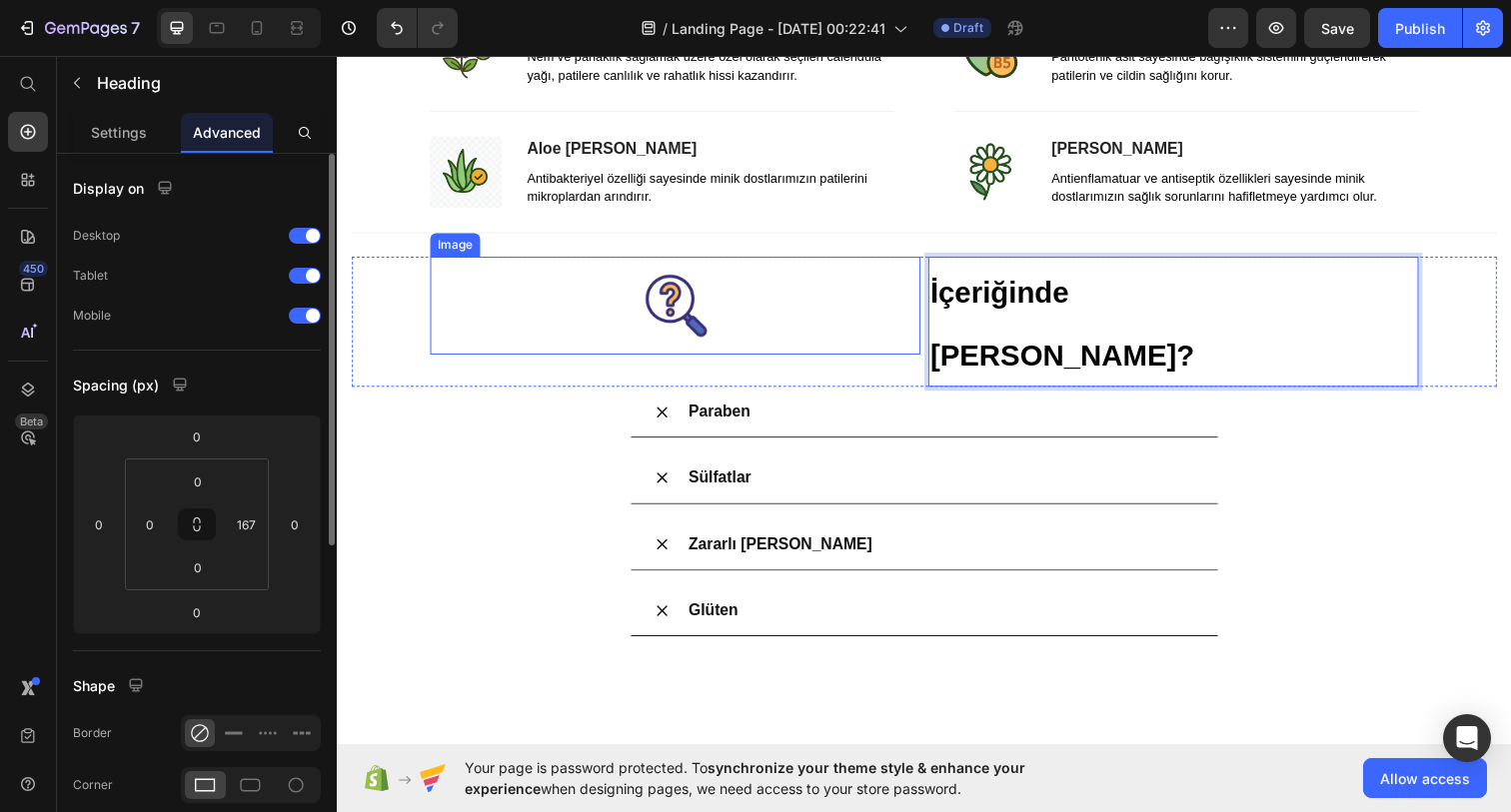 click at bounding box center [682, 311] 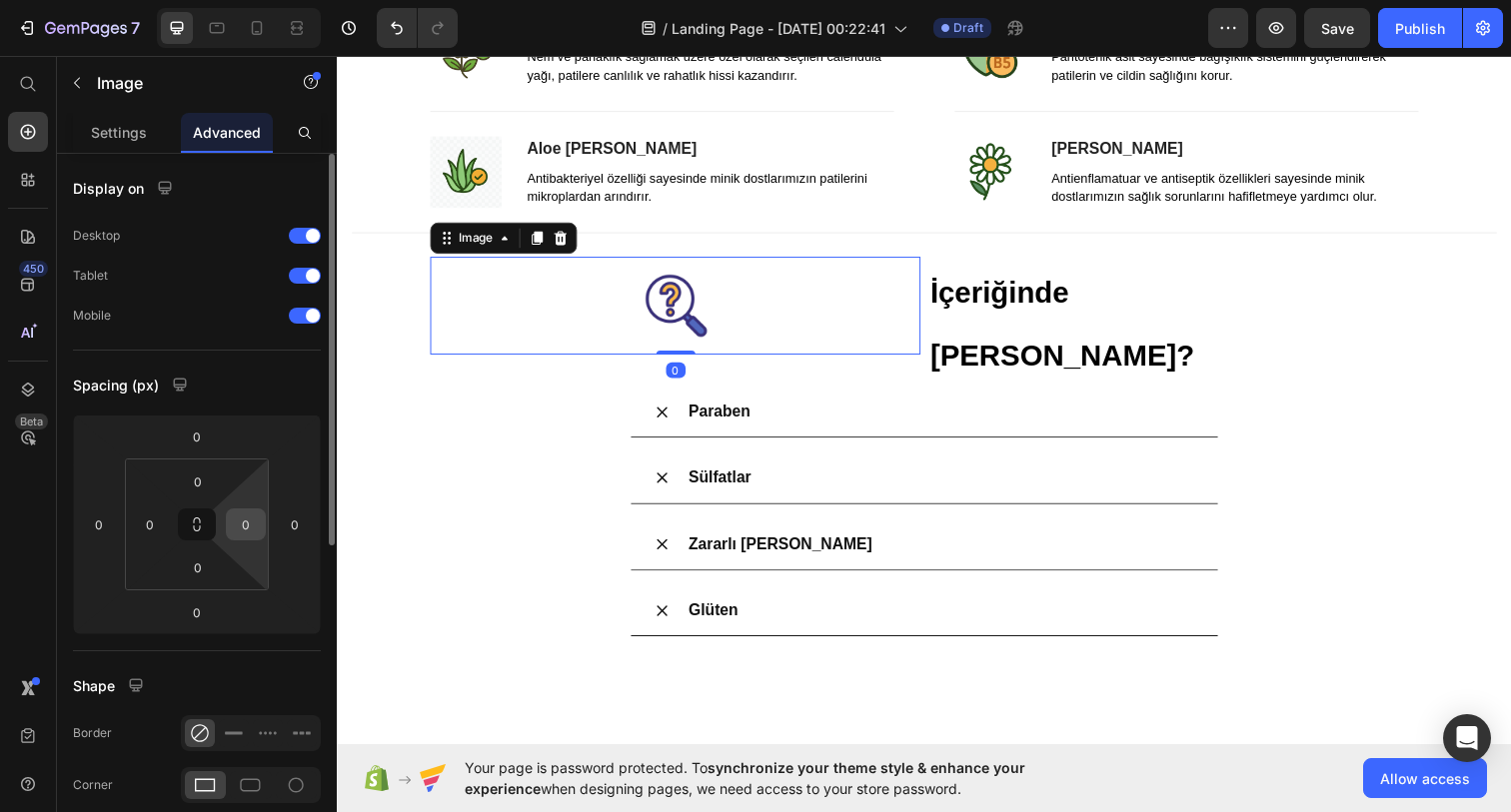 click on "0" at bounding box center (246, 524) 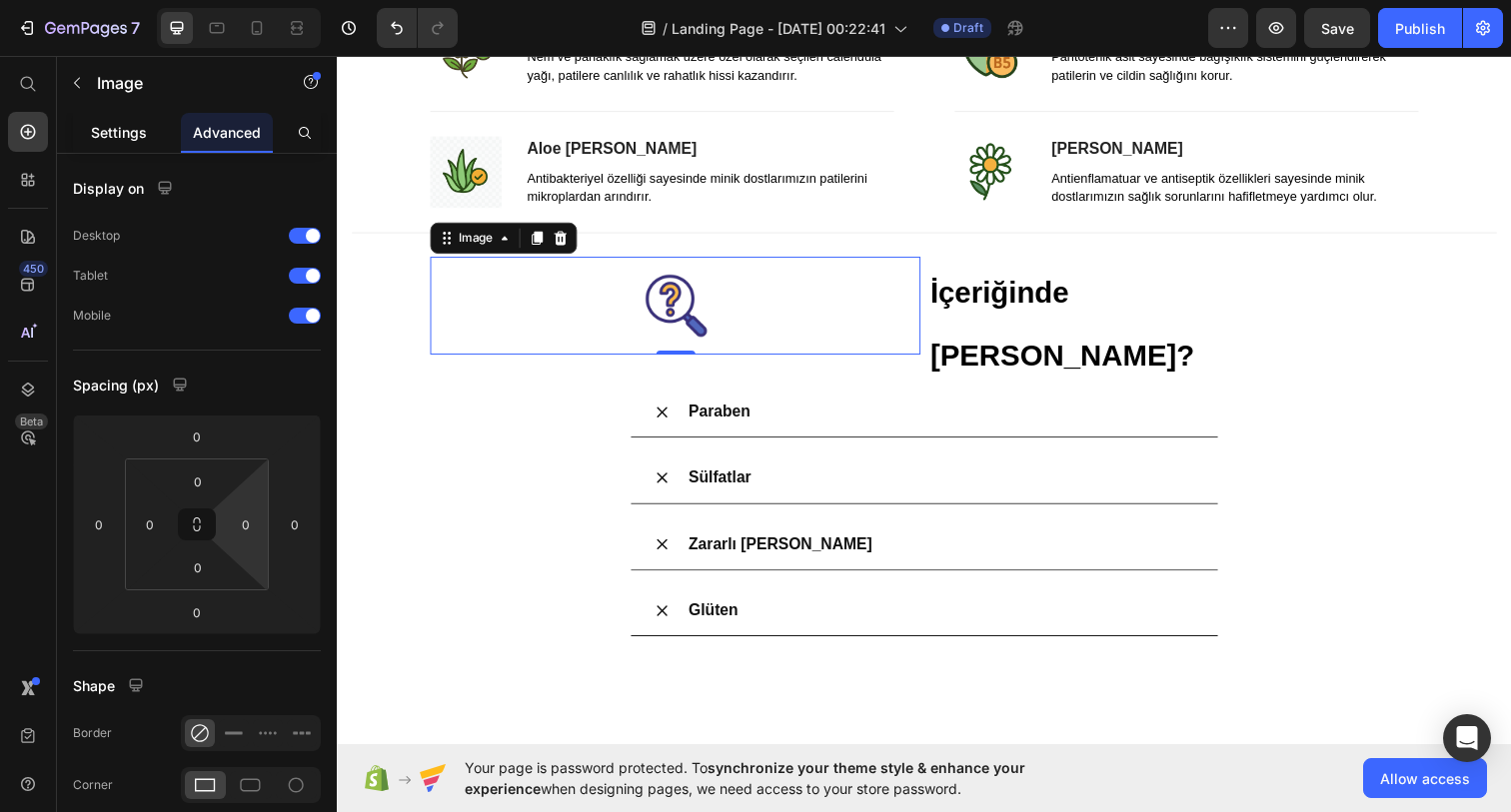 click on "Settings" 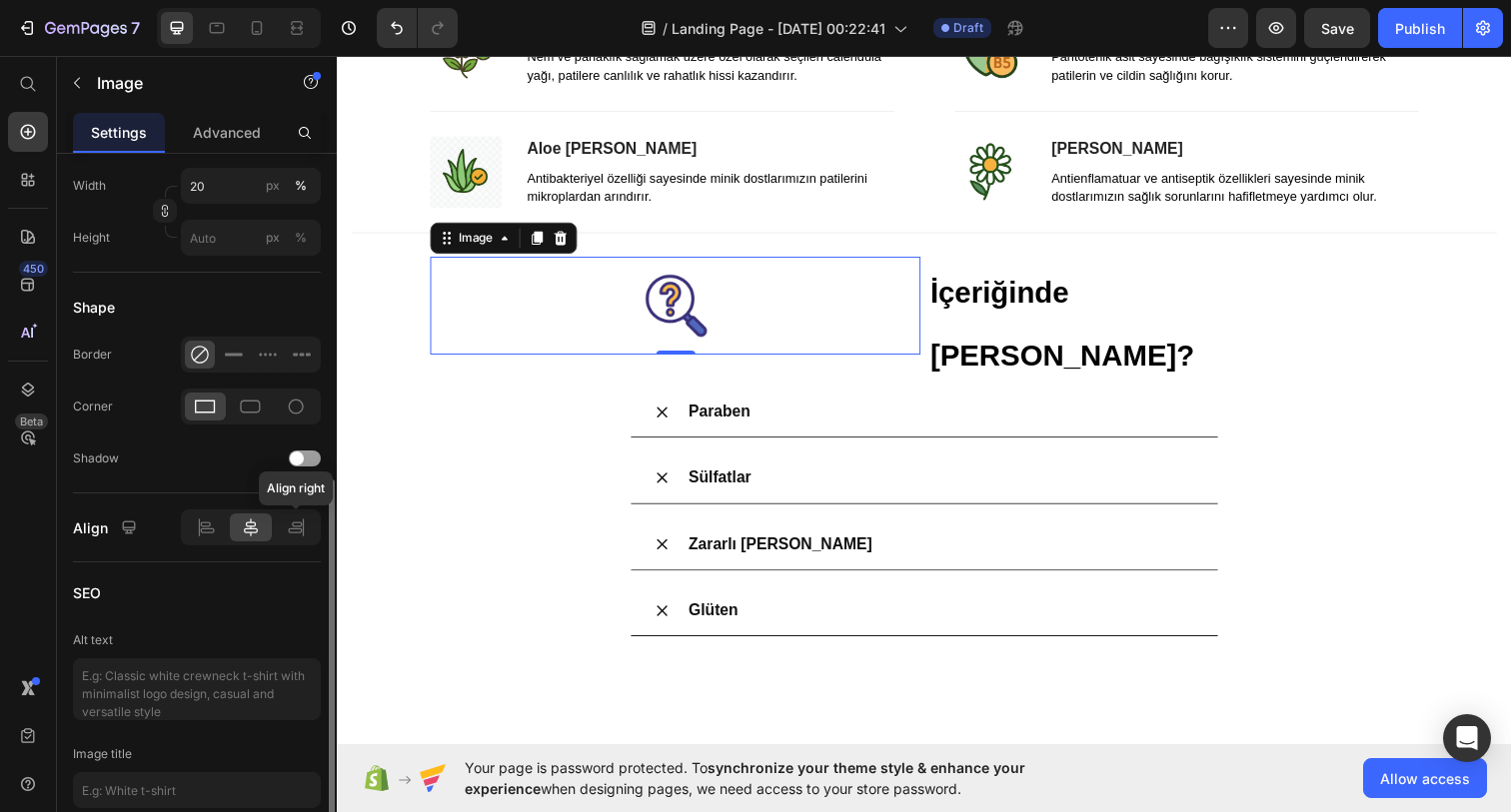 scroll, scrollTop: 642, scrollLeft: 0, axis: vertical 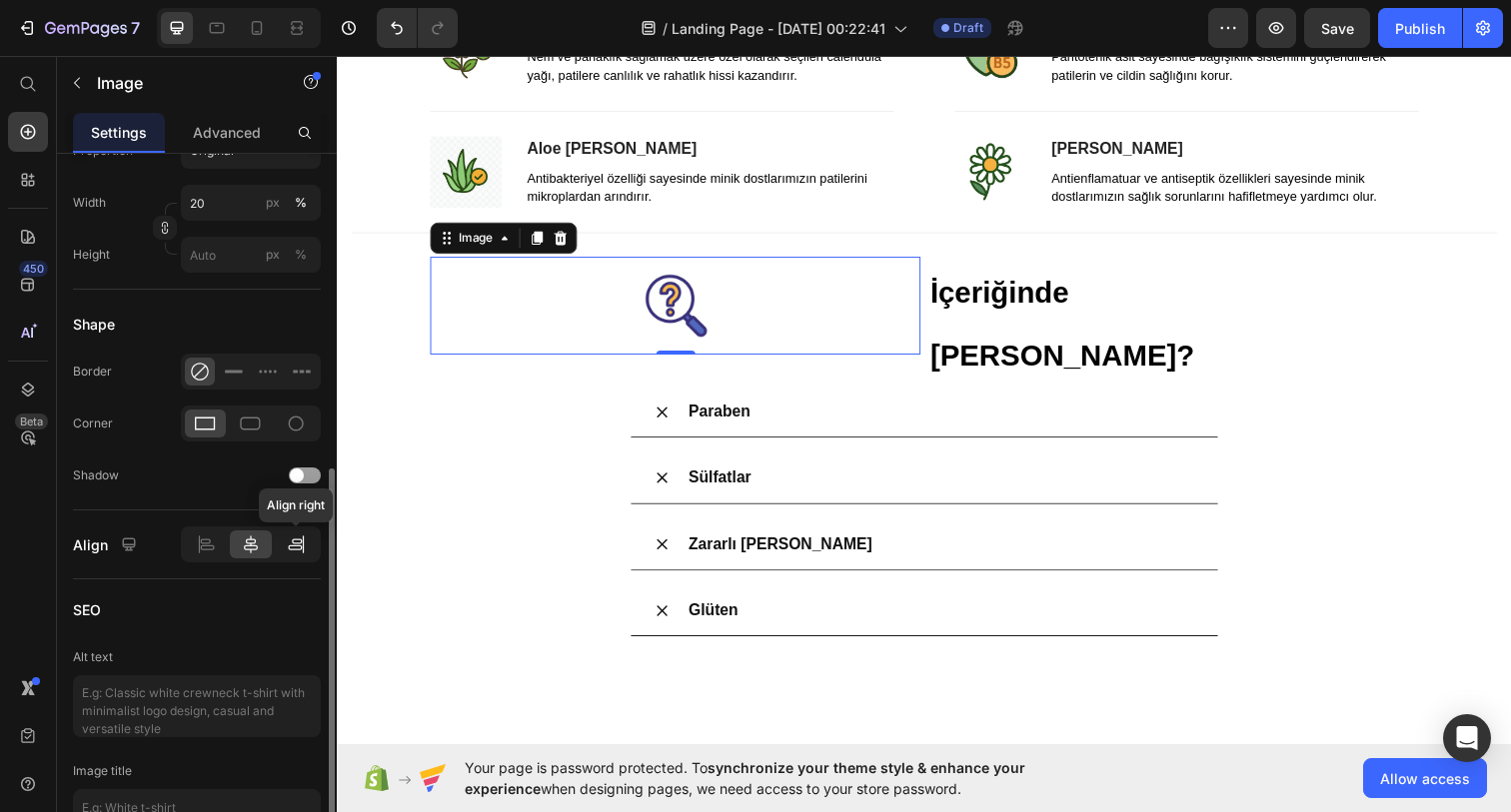 click 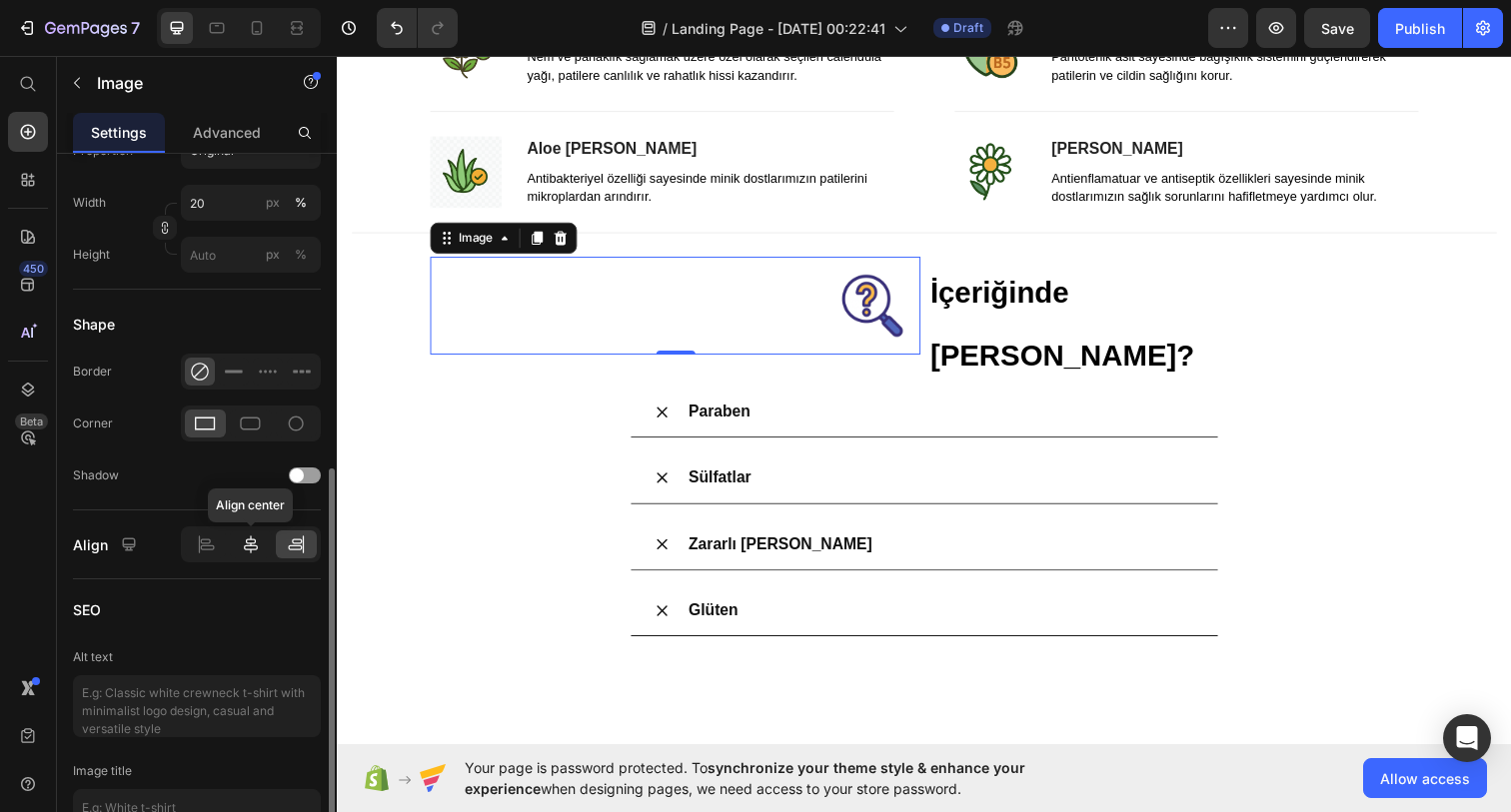 click 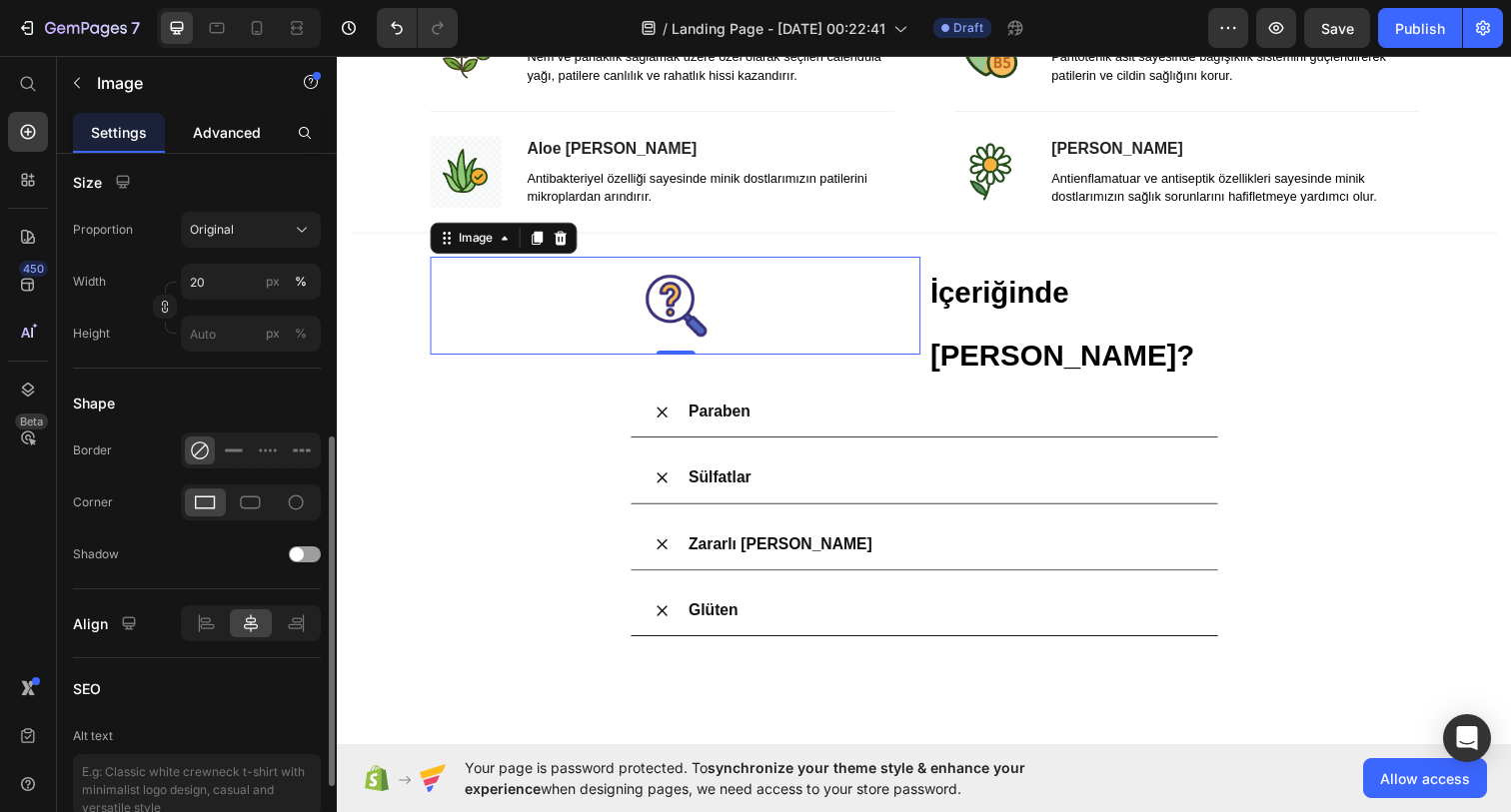 scroll, scrollTop: 562, scrollLeft: 0, axis: vertical 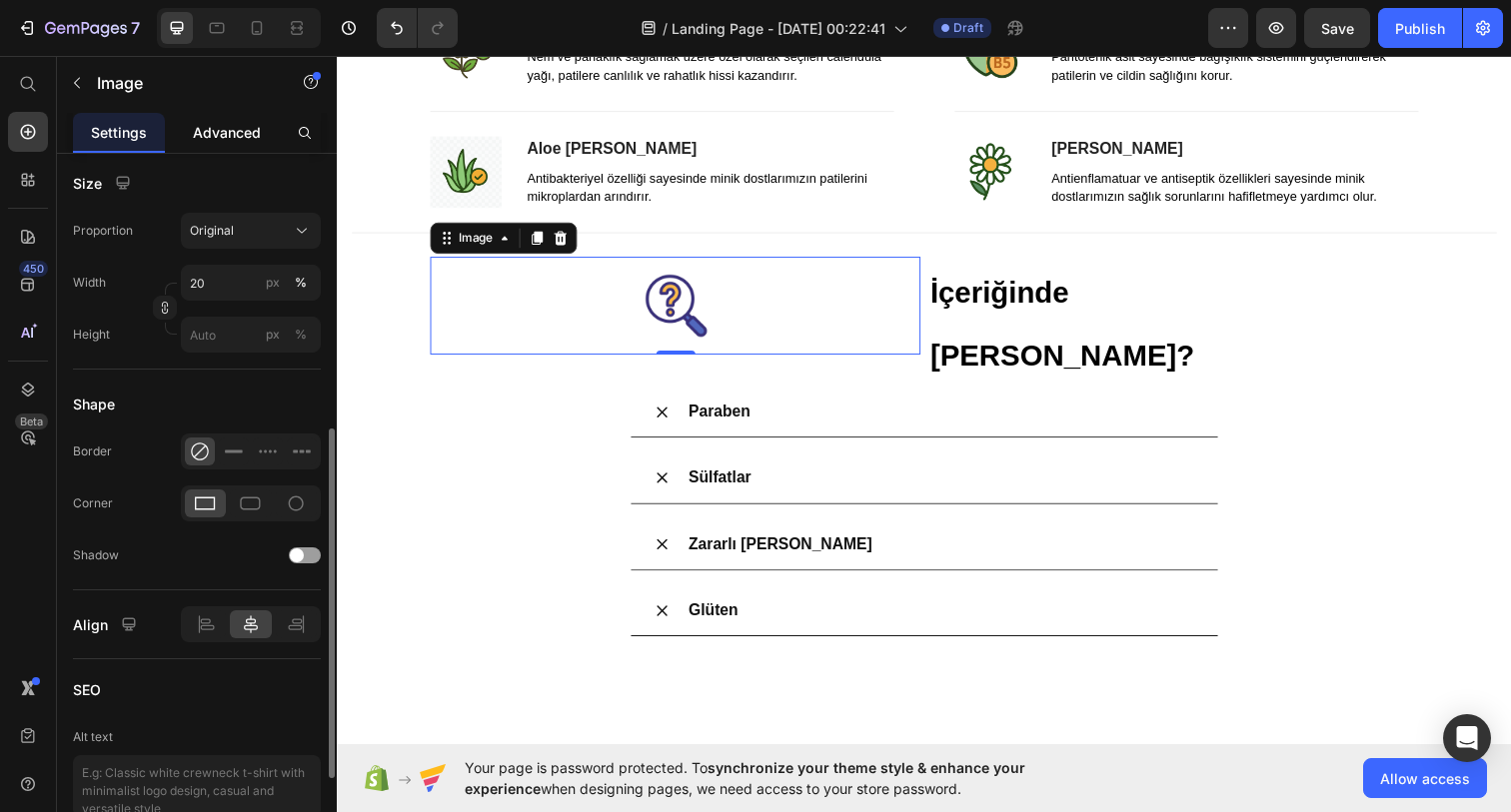 click on "Advanced" 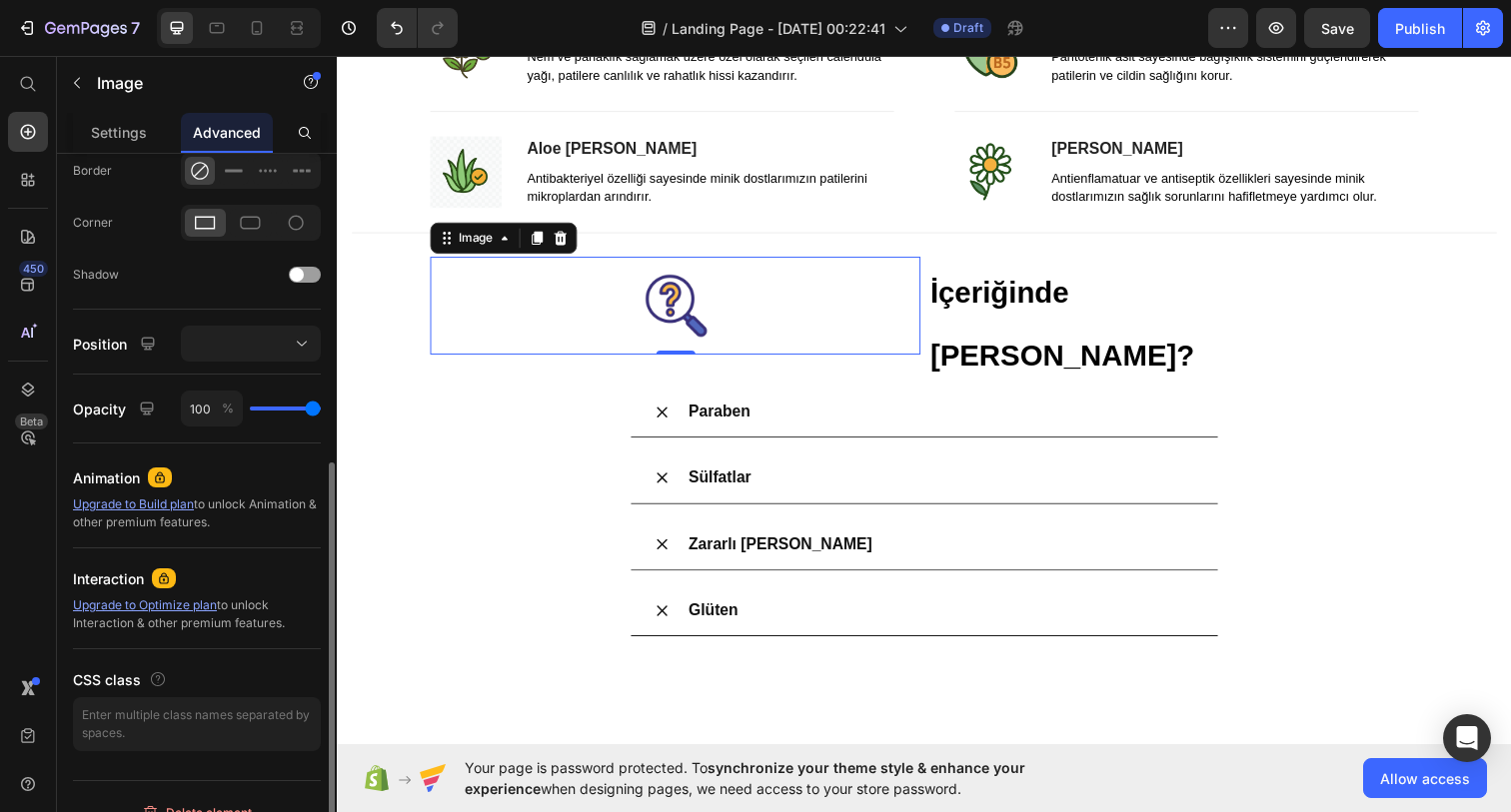 scroll, scrollTop: 0, scrollLeft: 0, axis: both 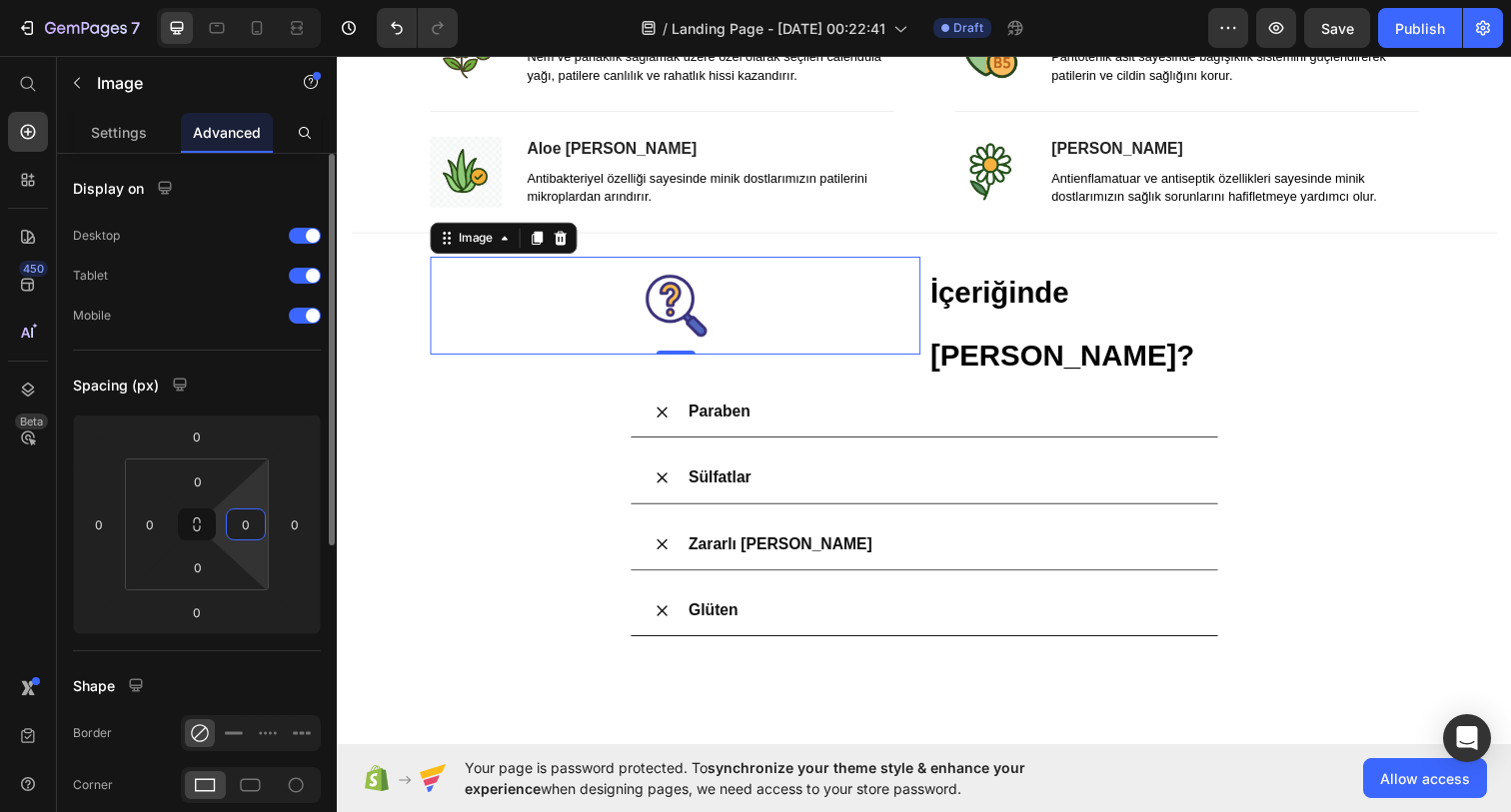 click on "0" at bounding box center [246, 524] 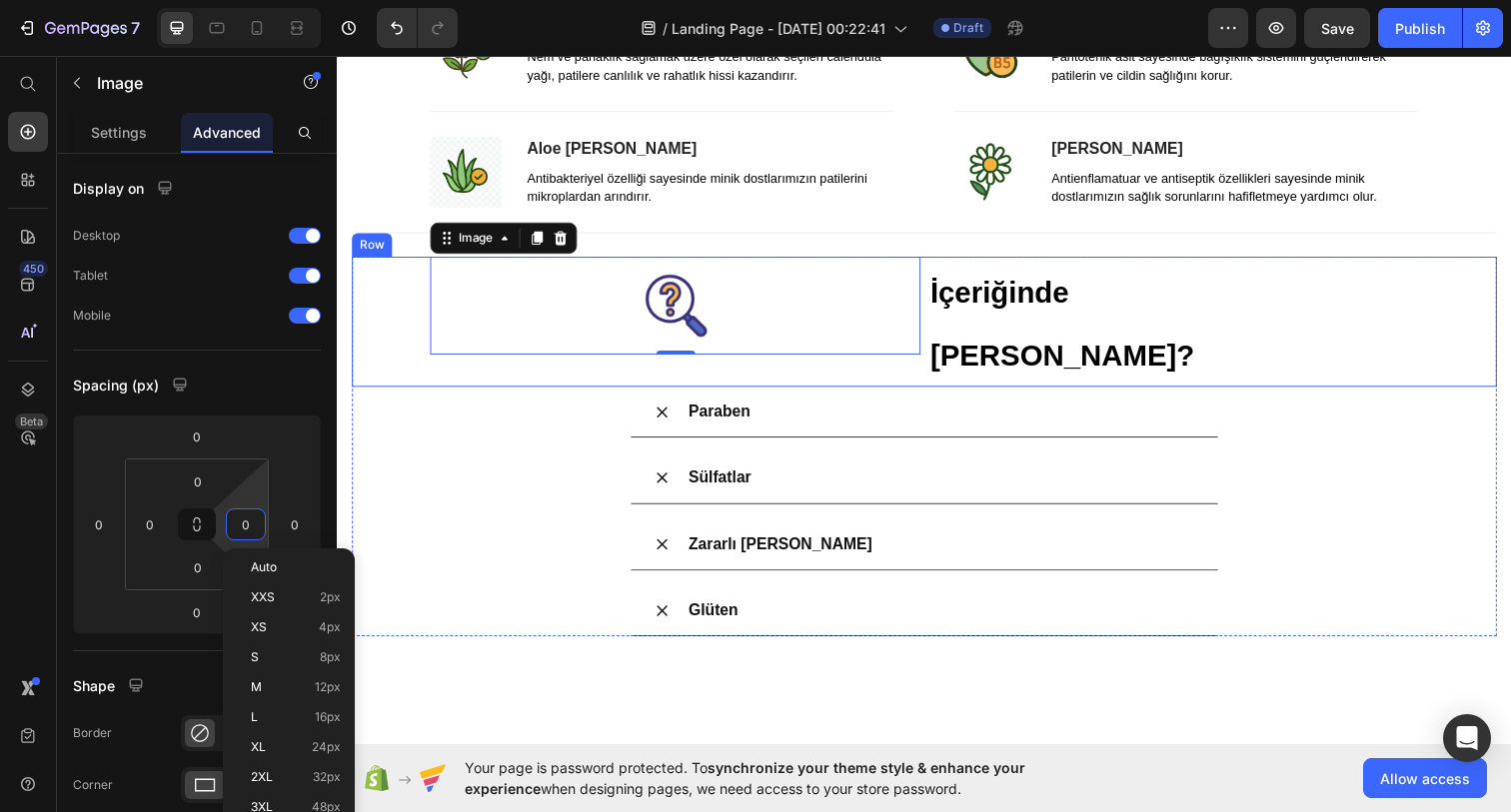 click on "⁠⁠⁠⁠⁠⁠⁠ İçeriğinde Neler Yok? Heading" at bounding box center (1190, 328) 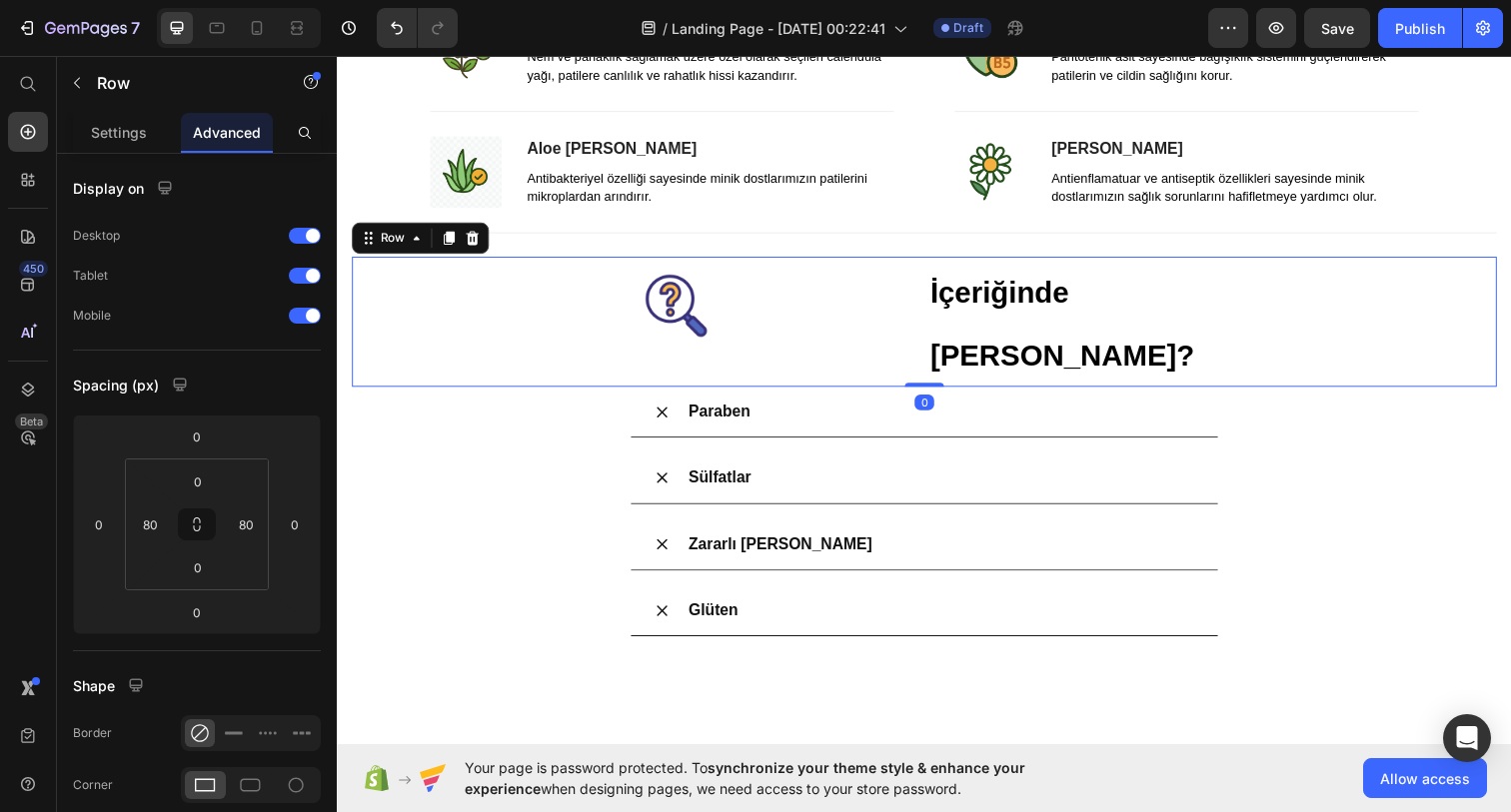 click on "İçeriğinde [PERSON_NAME]?" at bounding box center [1077, 330] 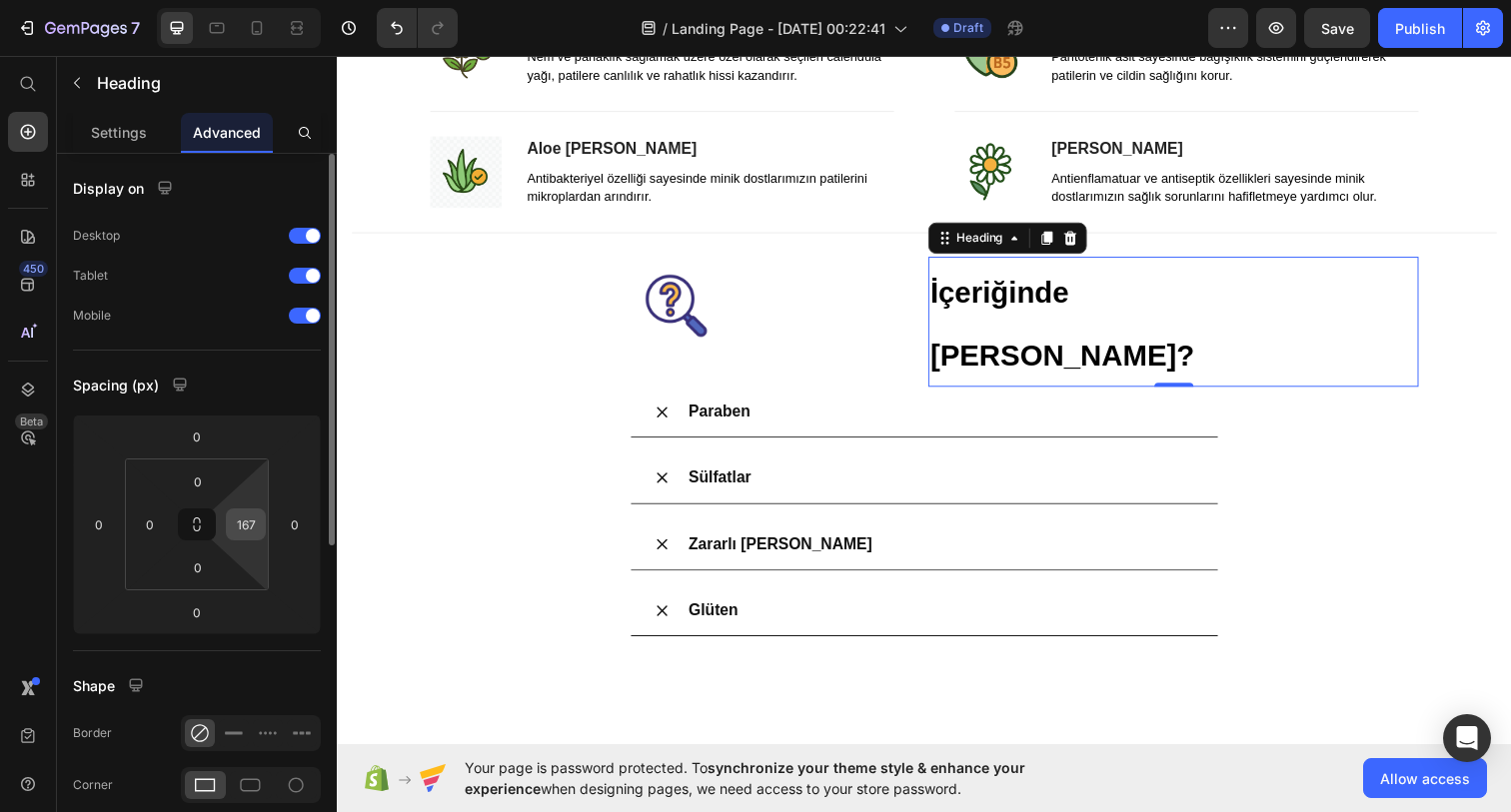click on "167" at bounding box center [246, 524] 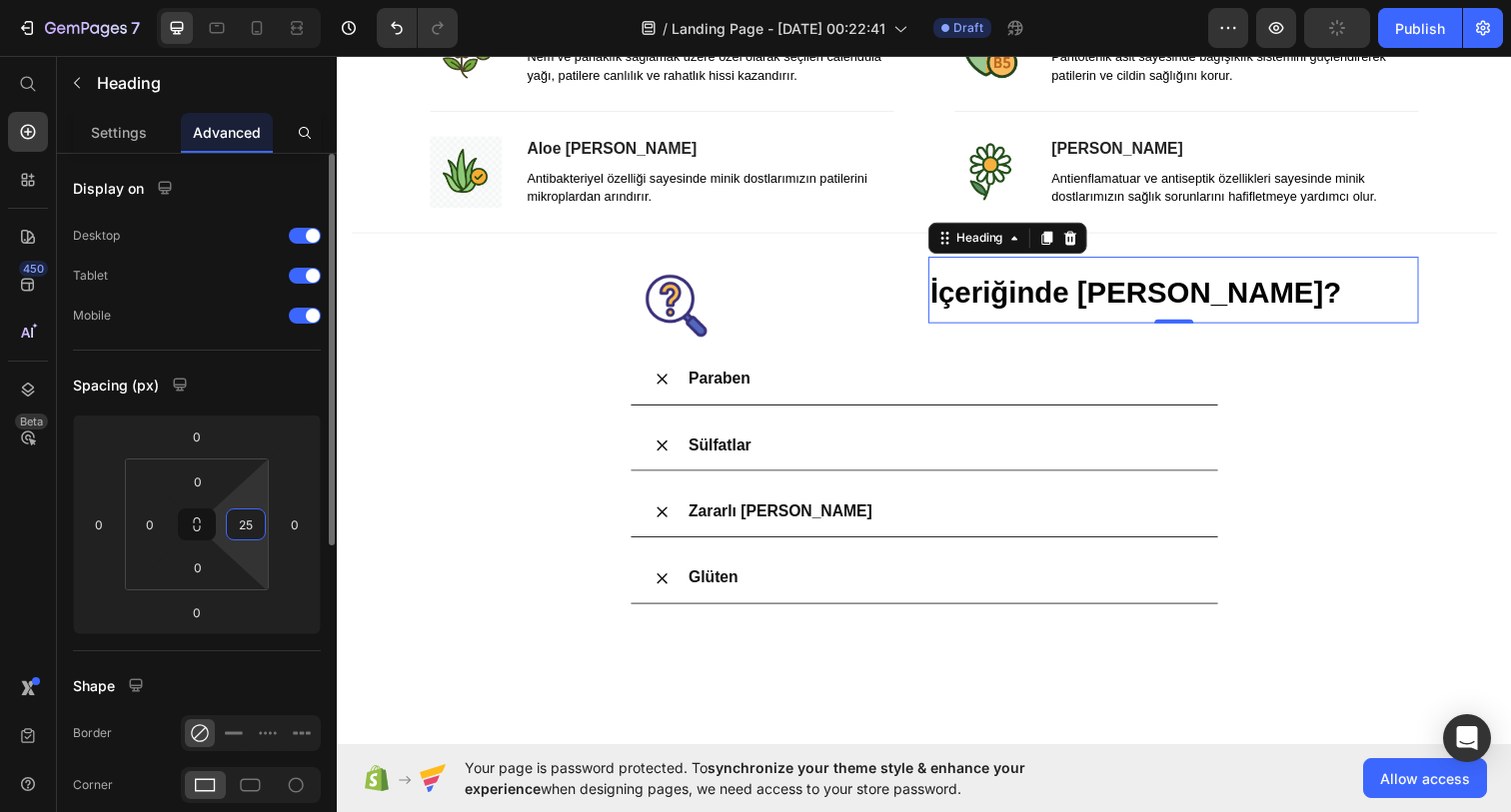 type on "250" 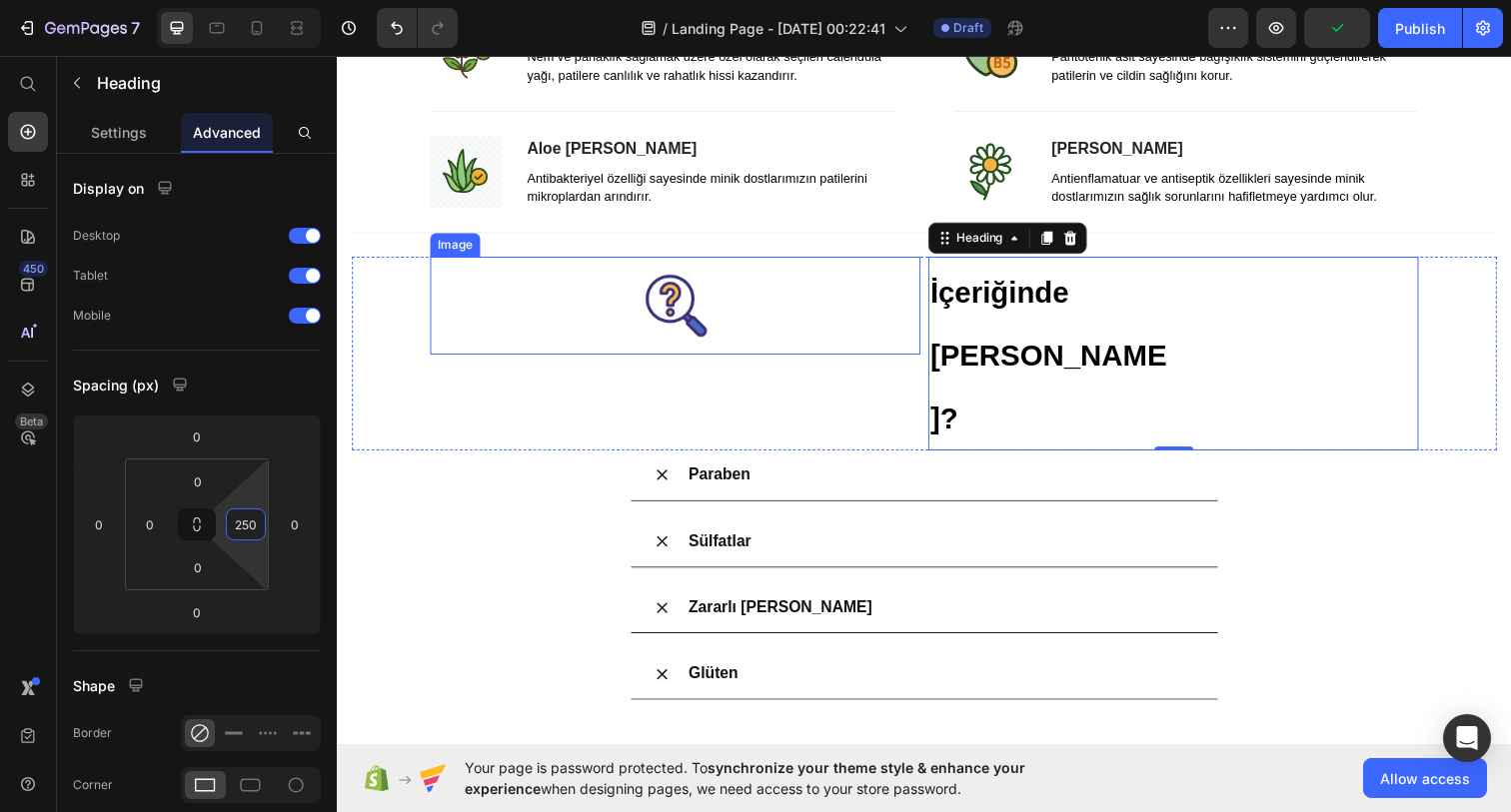 click at bounding box center [682, 311] 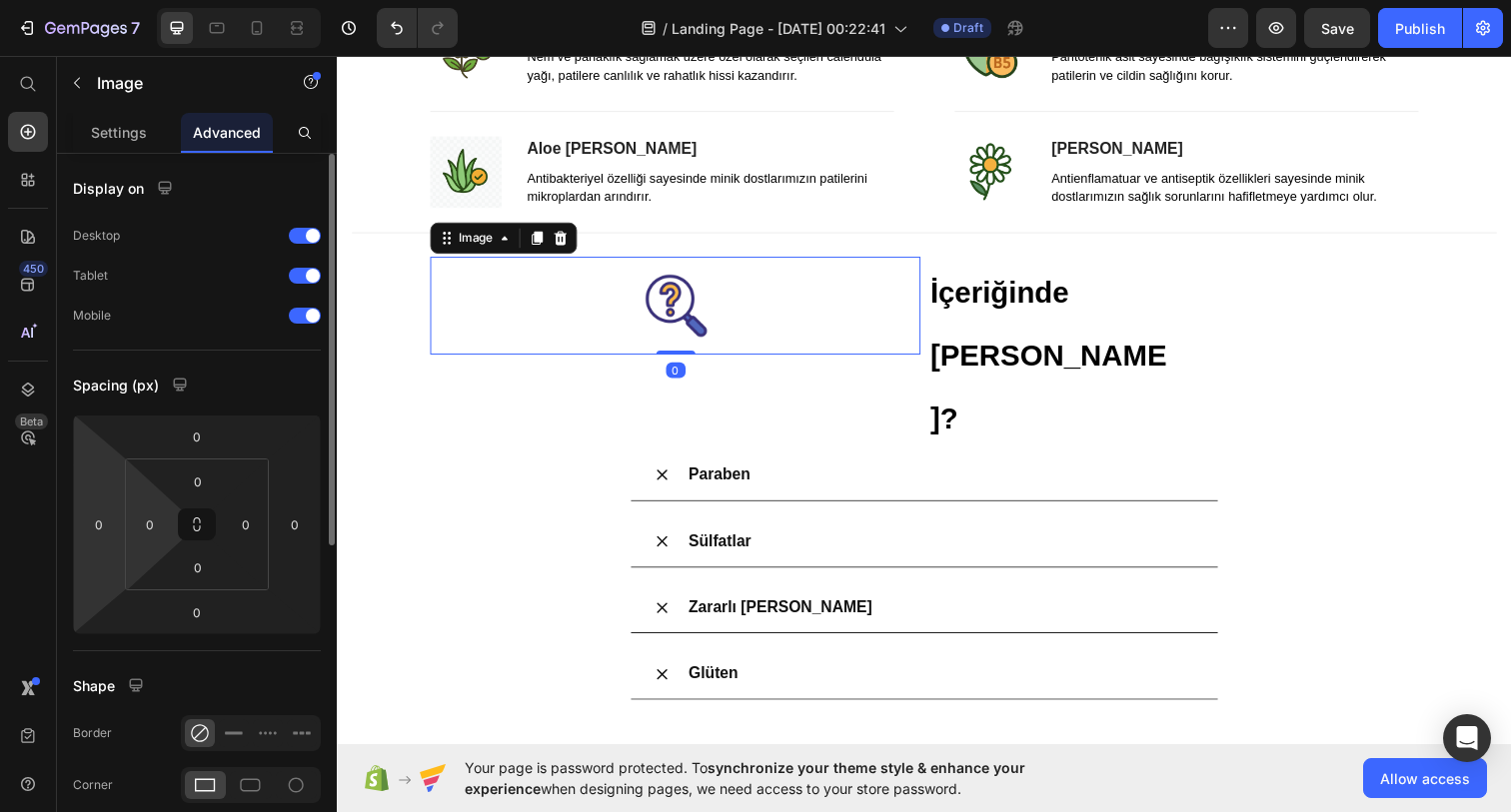 drag, startPoint x: 115, startPoint y: 527, endPoint x: 113, endPoint y: 550, distance: 23.086793 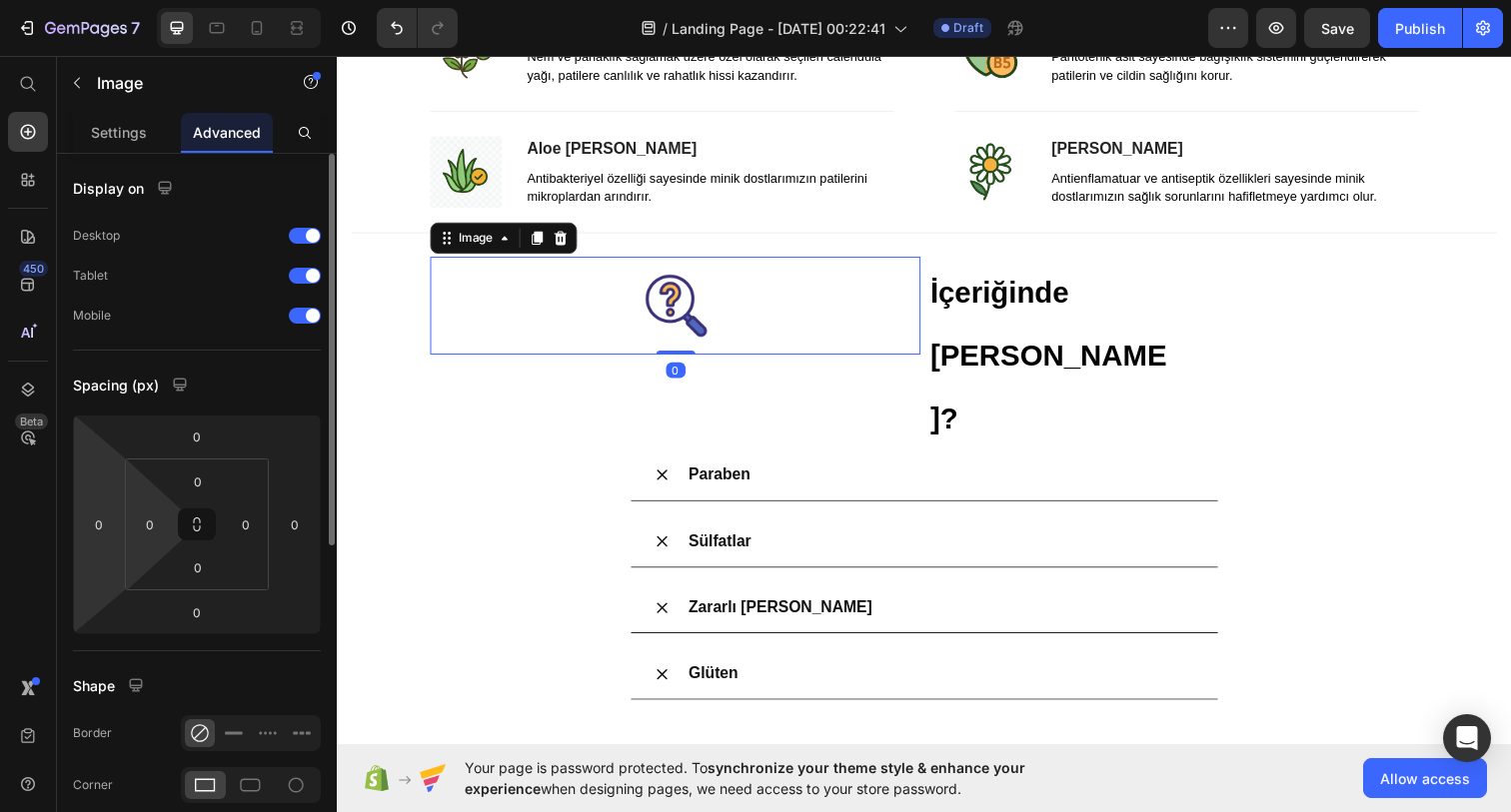 click on "0 0 0 0" at bounding box center [197, 524] 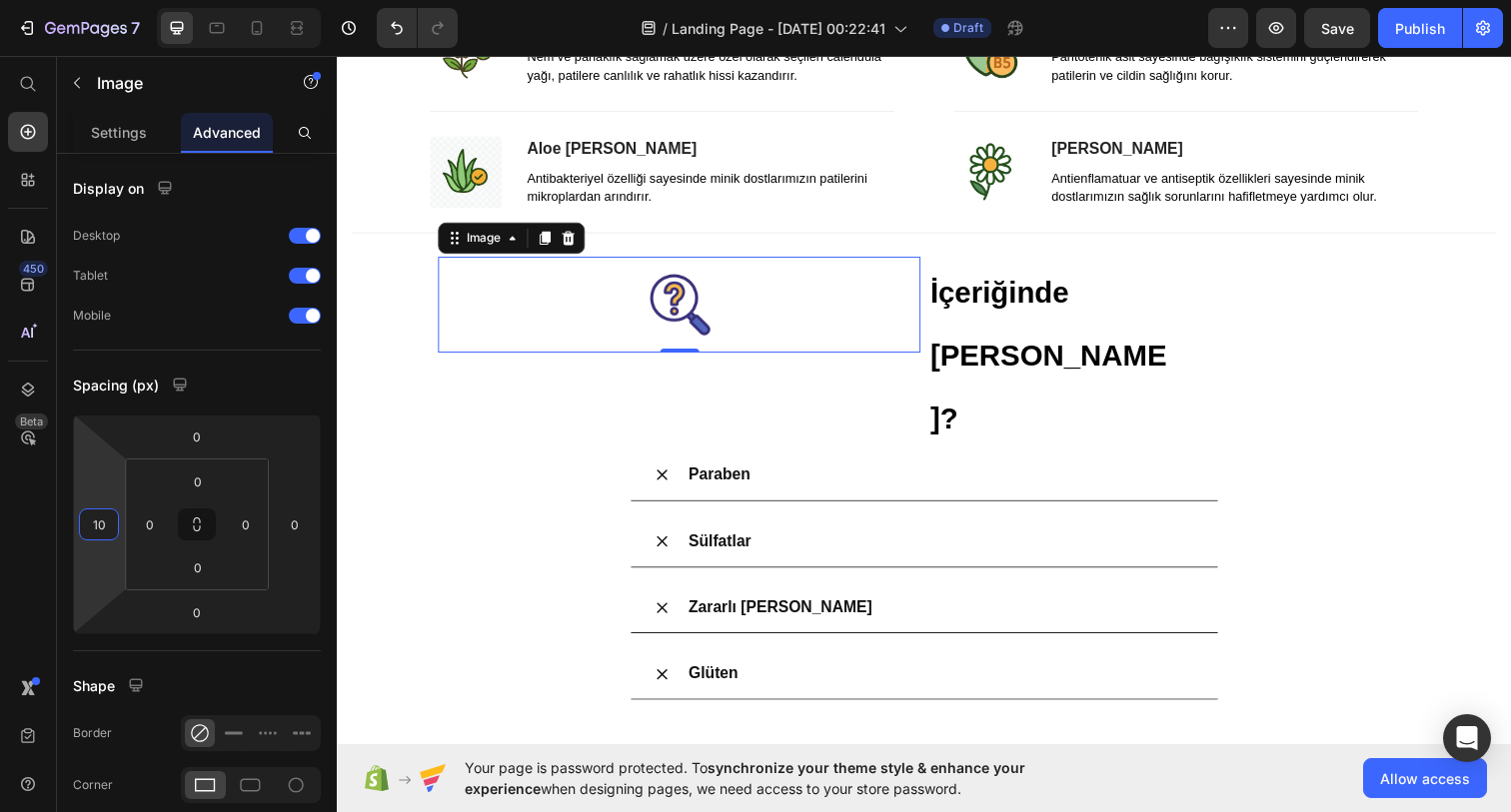 type on "12" 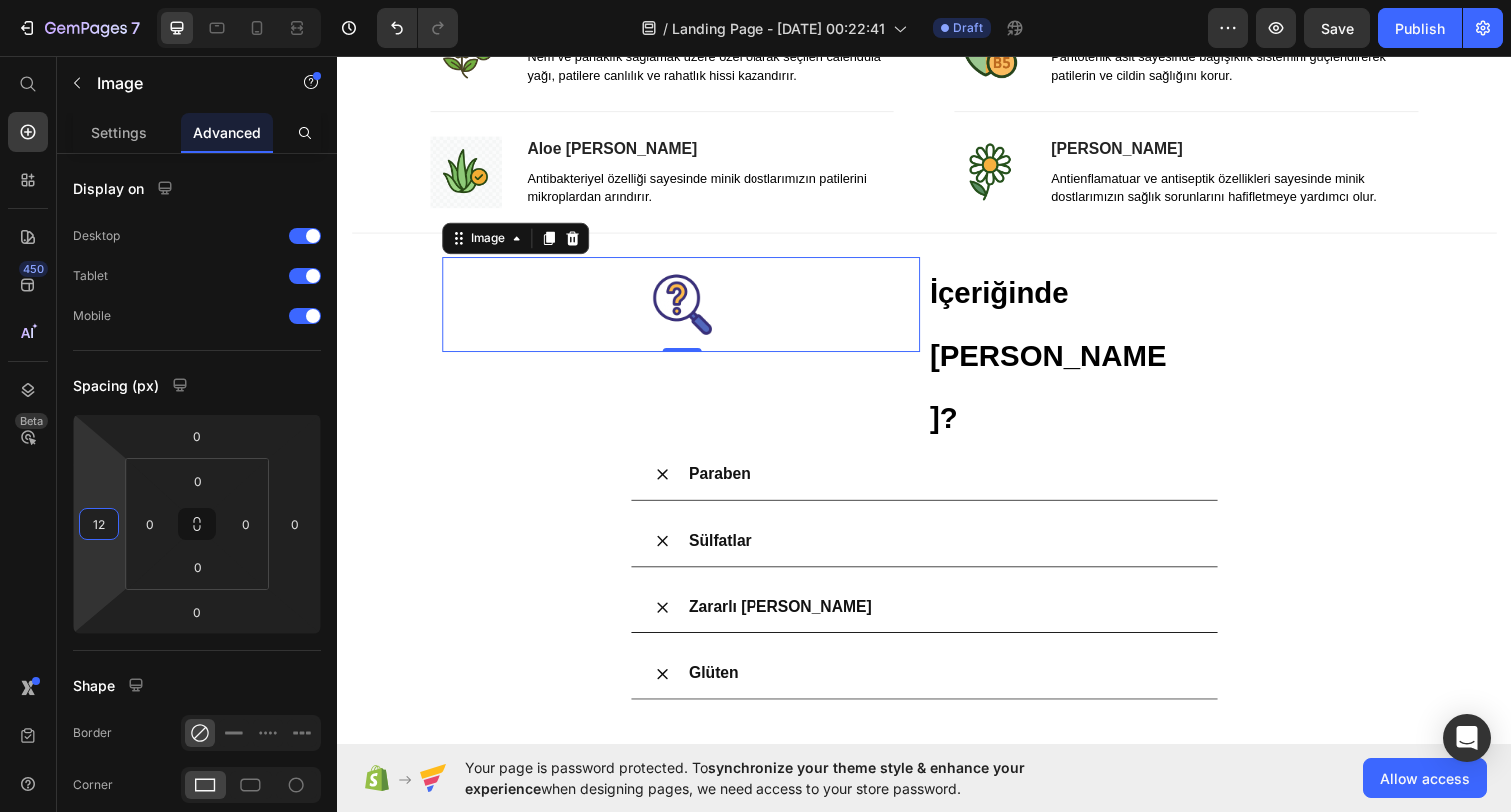drag, startPoint x: 105, startPoint y: 560, endPoint x: 282, endPoint y: 546, distance: 177.55281 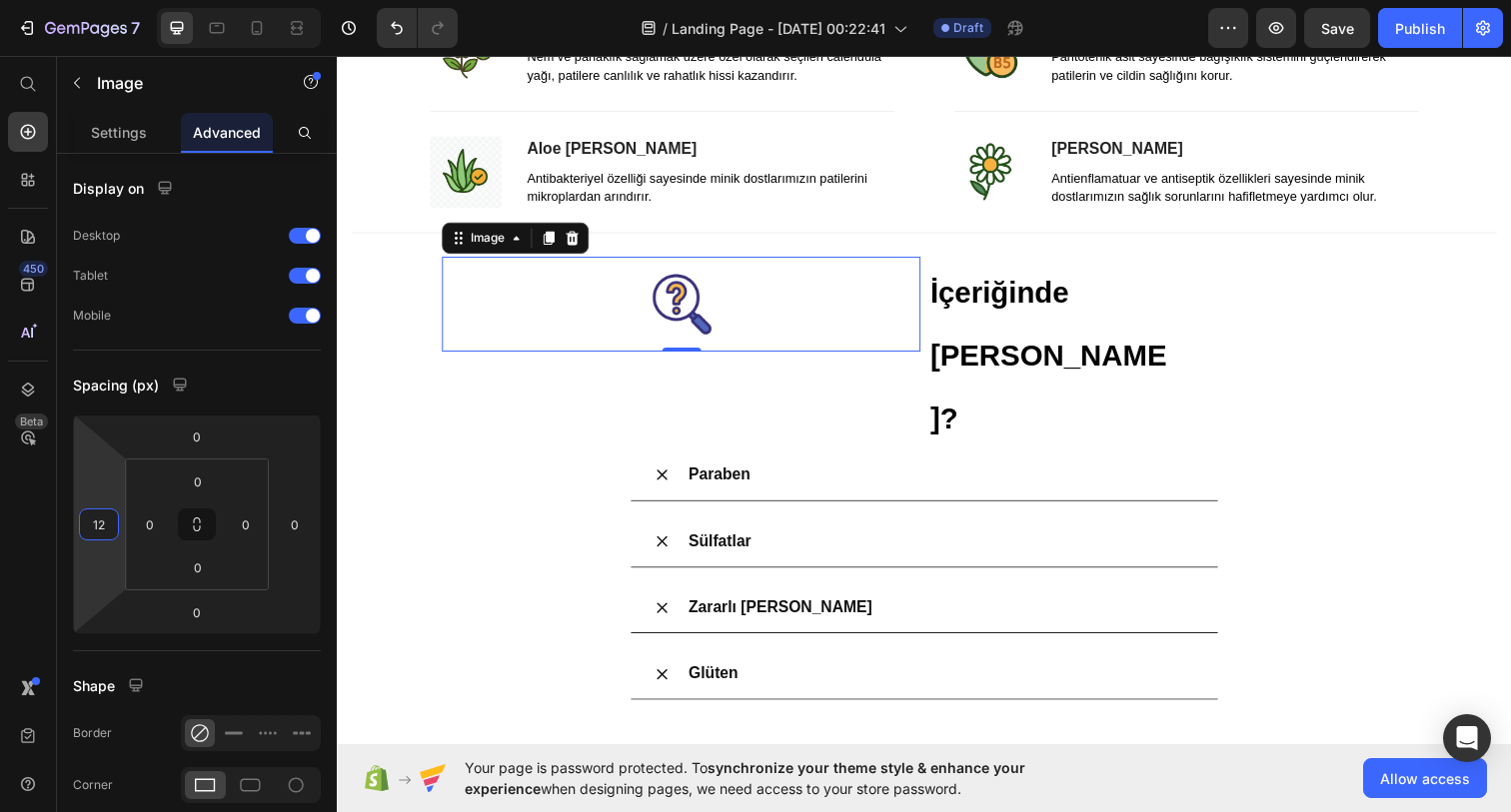 click on "7   /  Landing Page - [DATE] 00:22:41 Draft Preview  Save   Publish  450 Beta Start with Sections Elements Hero Section Product Detail Brands Trusted Badges Guarantee Product Breakdown How to use Testimonials Compare Bundle FAQs Social Proof Brand Story Product List Collection Blog List Contact Sticky Add to Cart Custom Footer Browse Library 450 Layout
Row
Row
Row
Row Text
Heading
Text Block Button
Button
Button
Sticky Back to top Media
Image" at bounding box center (756, 0) 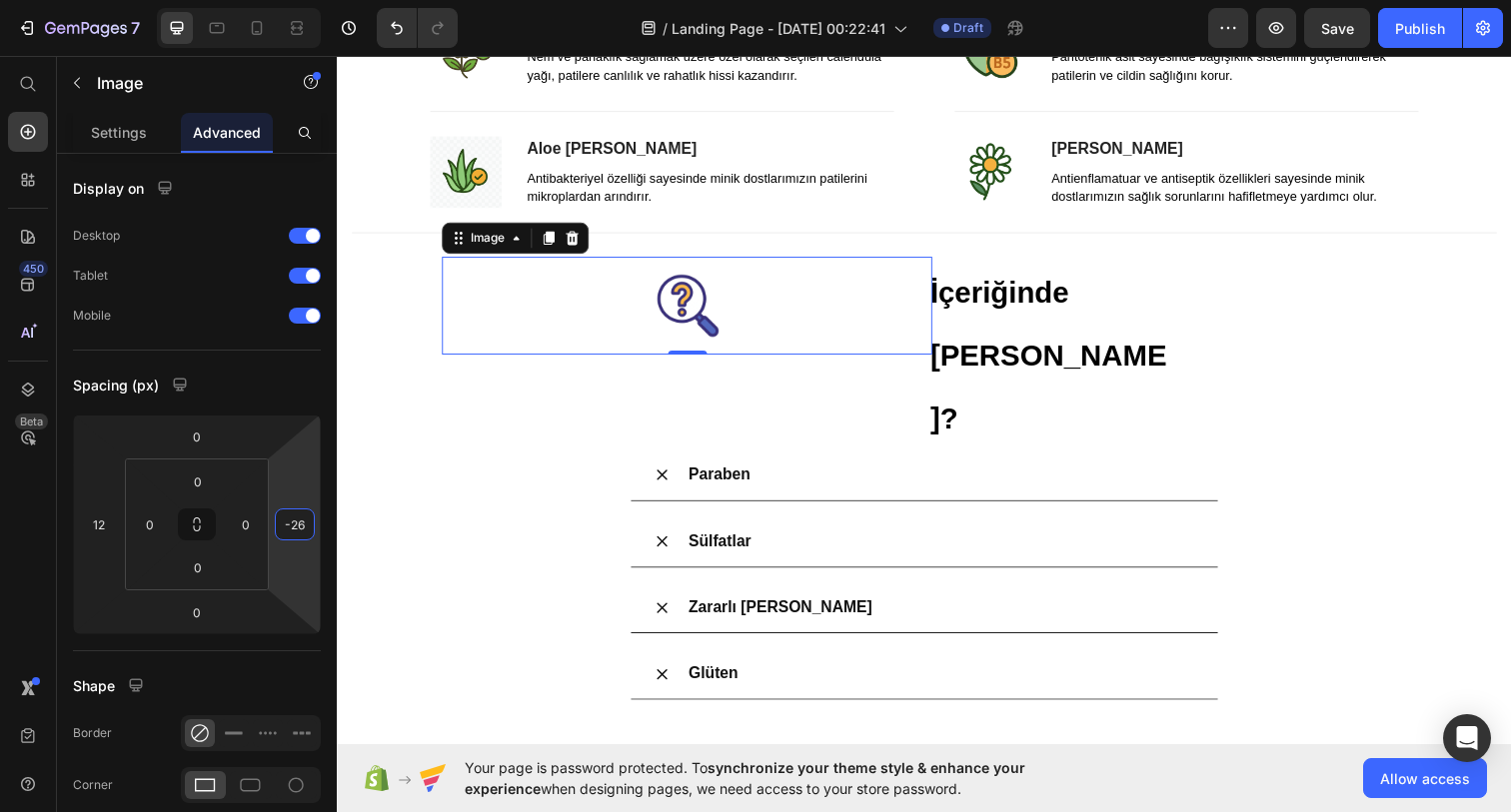 drag, startPoint x: 310, startPoint y: 554, endPoint x: 122, endPoint y: 564, distance: 188.26577 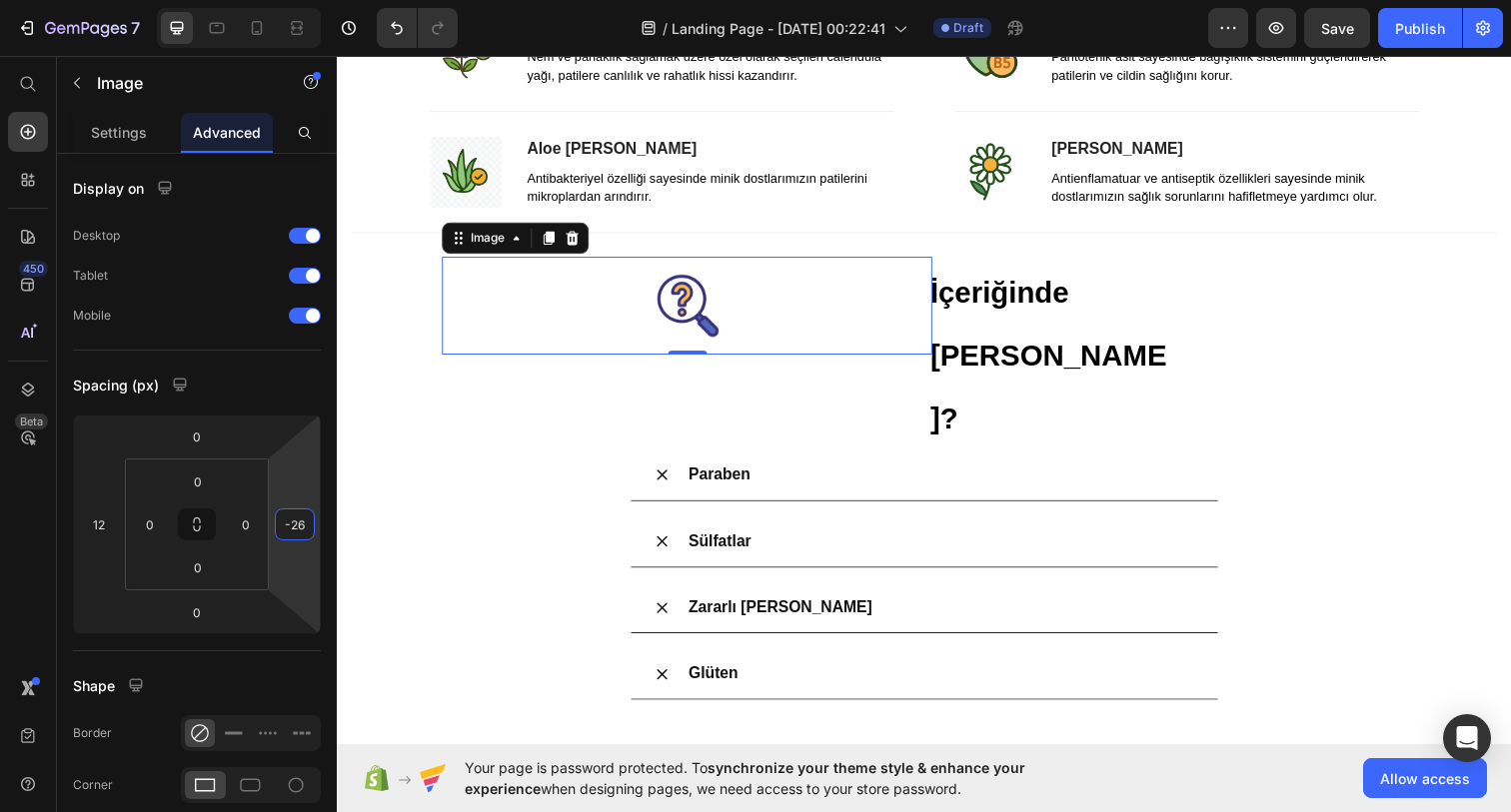 click on "7   /  Landing Page - [DATE] 00:22:41 Draft Preview  Save   Publish  450 Beta Start with Sections Elements Hero Section Product Detail Brands Trusted Badges Guarantee Product Breakdown How to use Testimonials Compare Bundle FAQs Social Proof Brand Story Product List Collection Blog List Contact Sticky Add to Cart Custom Footer Browse Library 450 Layout
Row
Row
Row
Row Text
Heading
Text Block Button
Button
Button
Sticky Back to top Media
Image" at bounding box center [756, 0] 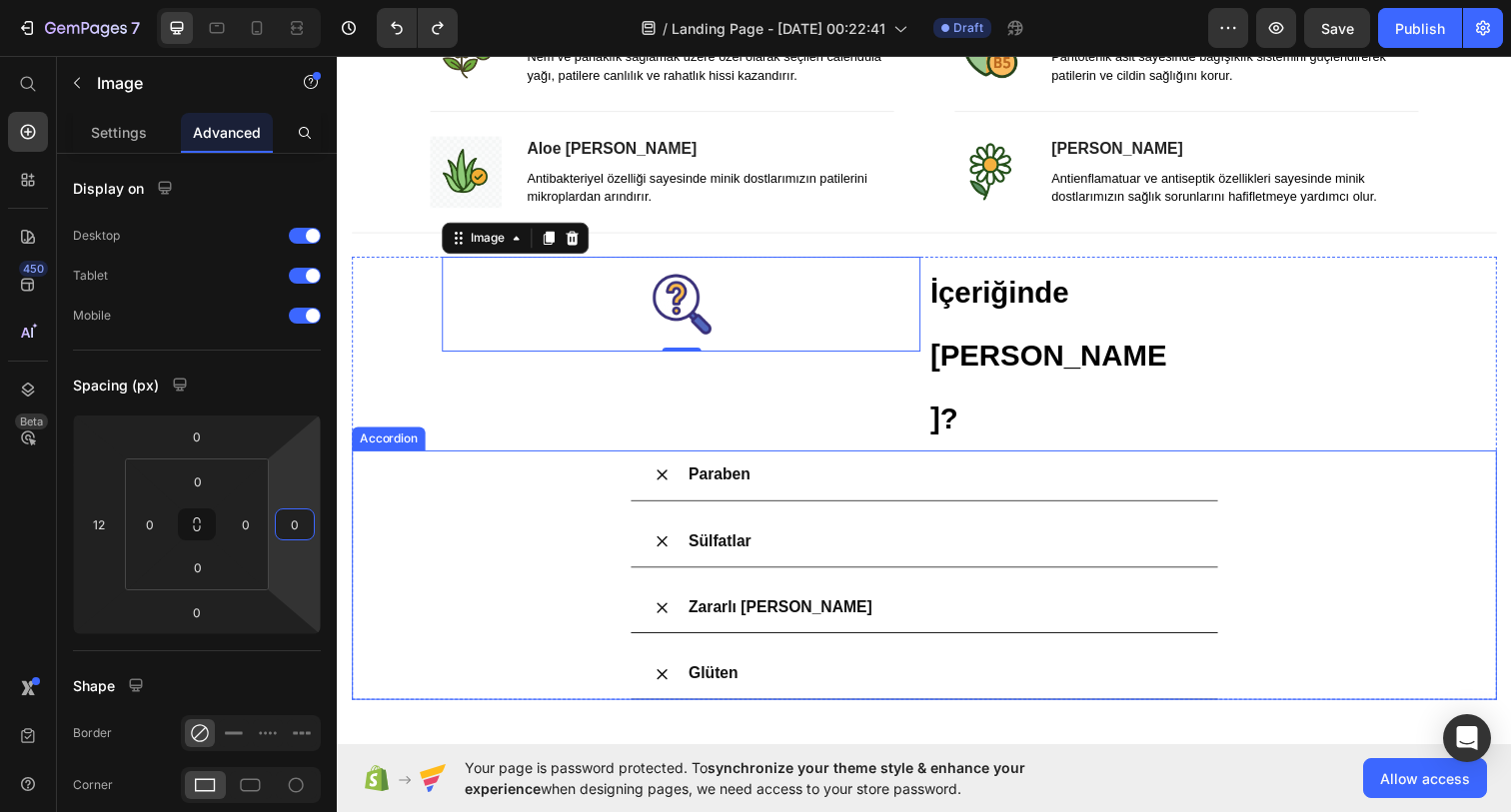 click on "⁠⁠⁠⁠⁠⁠⁠ İçeriğinde Neler Yok?" at bounding box center [1065, 360] 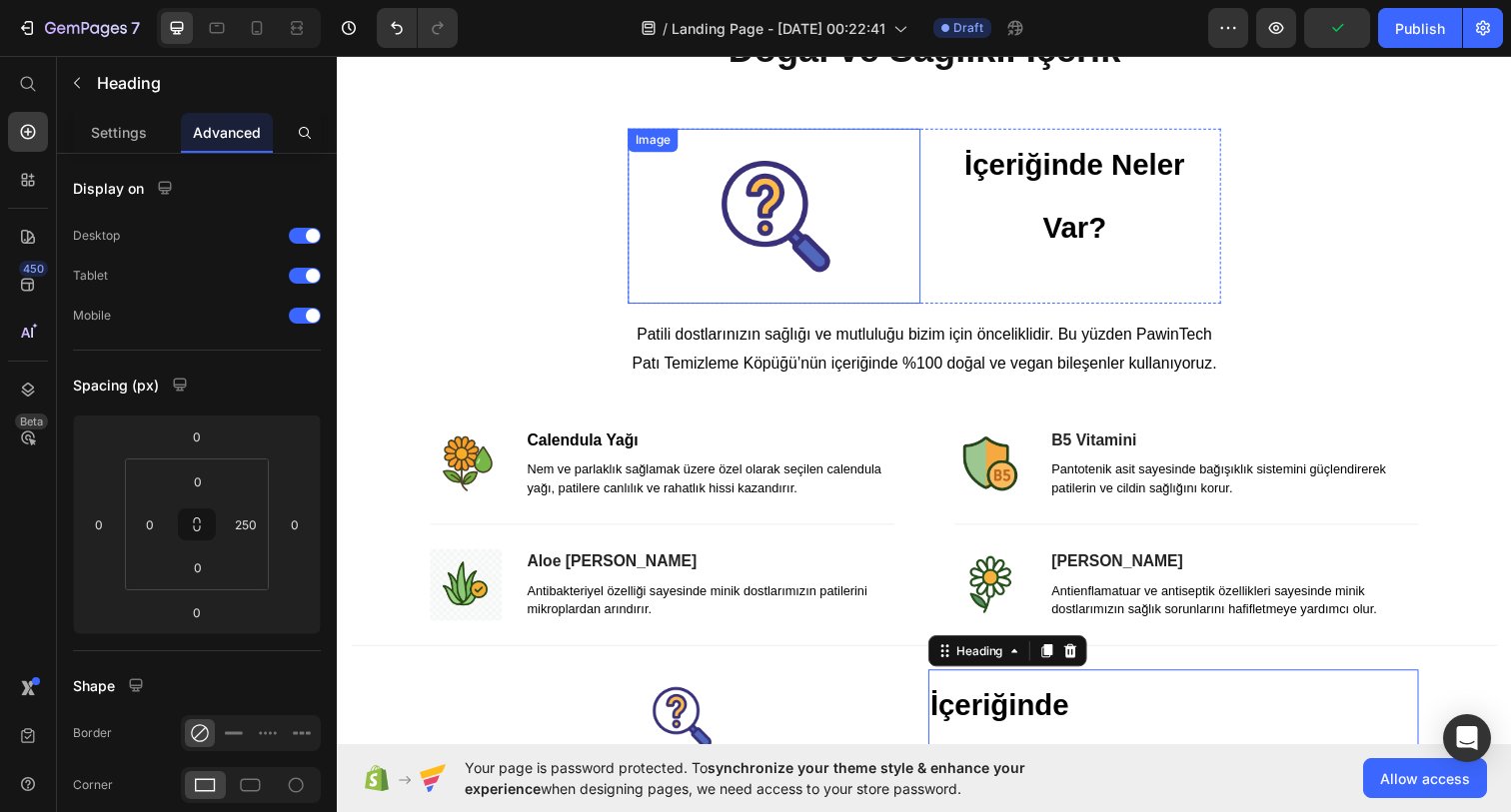 click at bounding box center [782, 219] 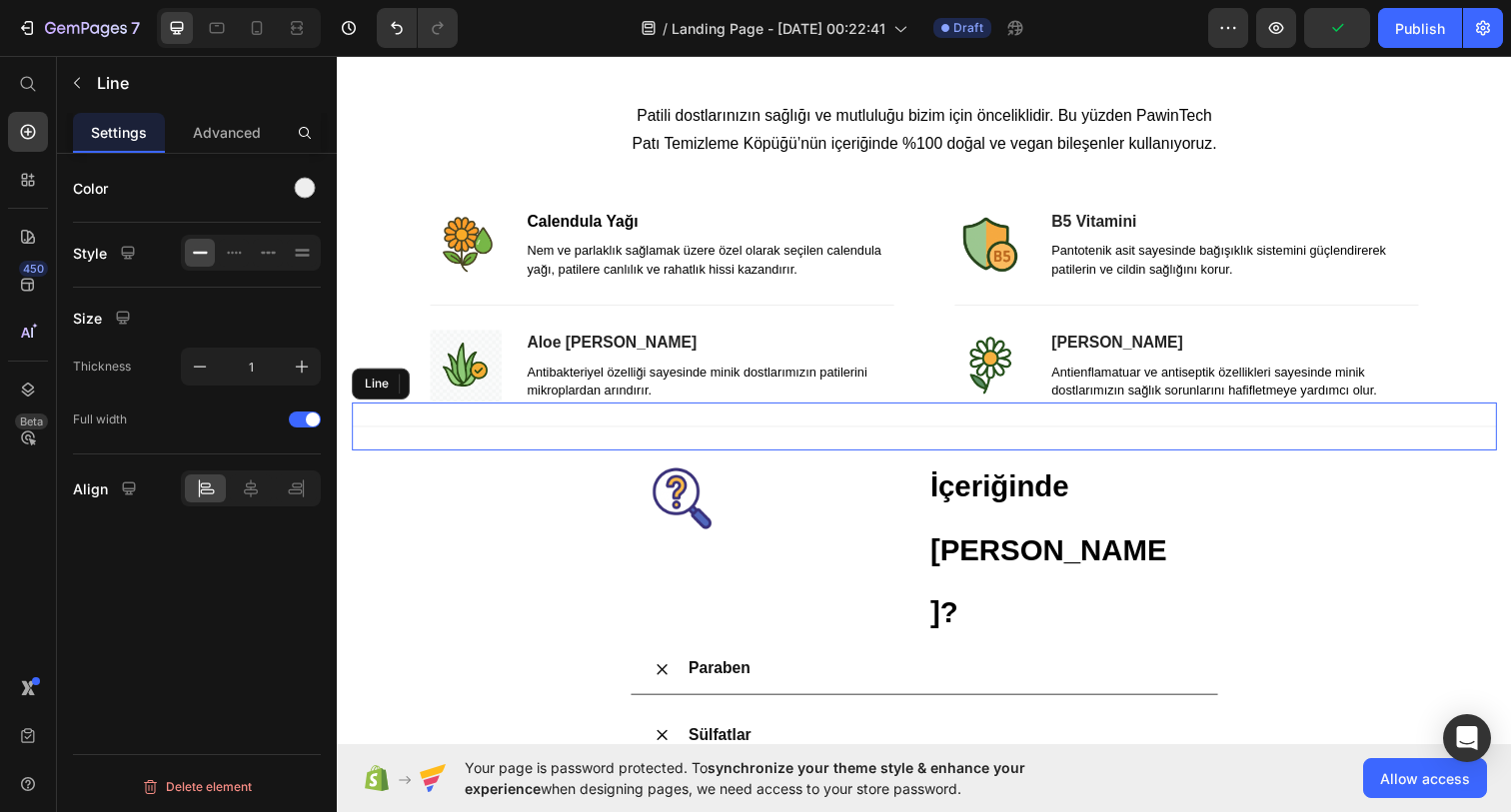scroll, scrollTop: 2665, scrollLeft: 0, axis: vertical 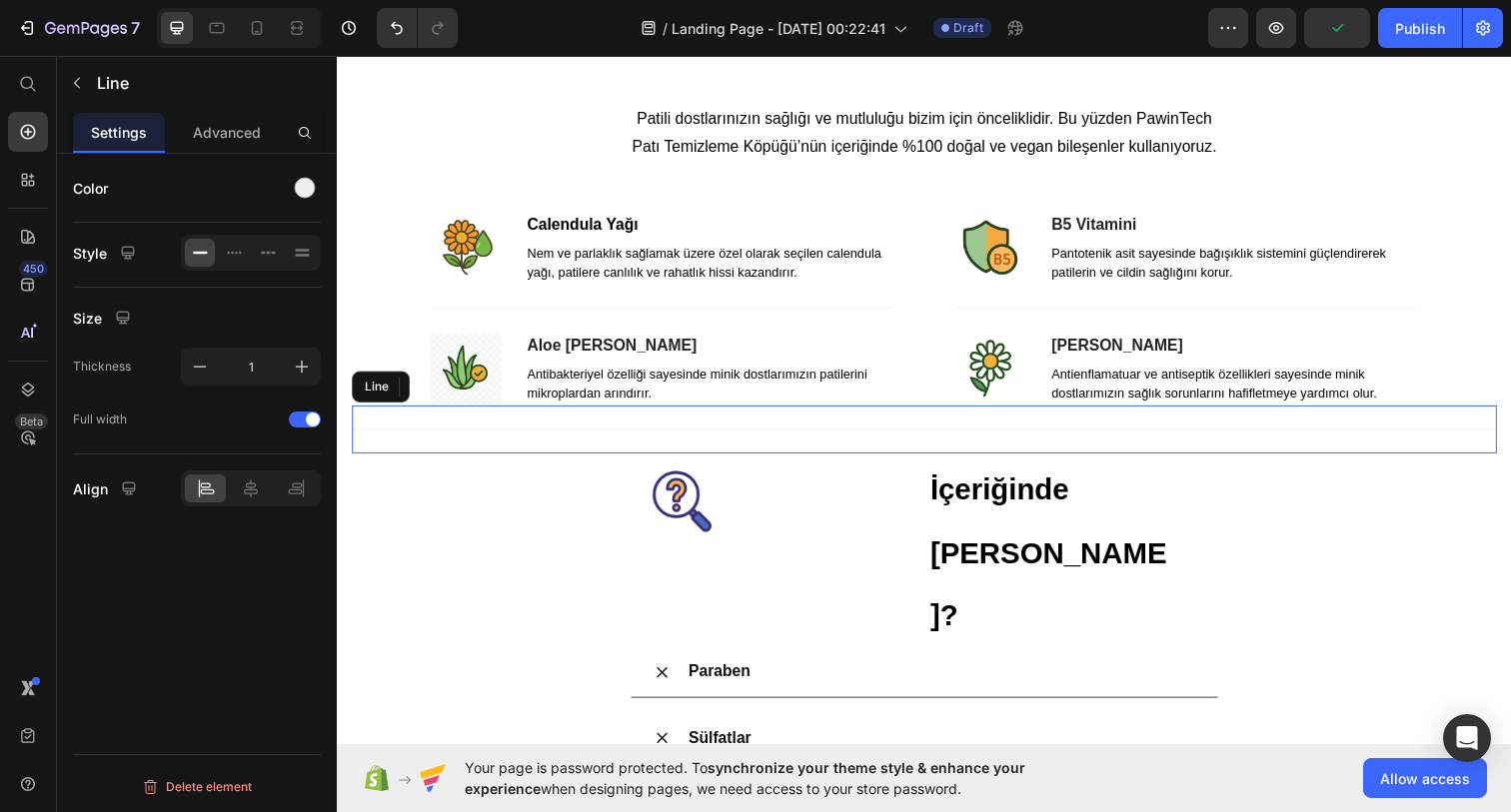 drag, startPoint x: 878, startPoint y: 422, endPoint x: 882, endPoint y: 460, distance: 38.209946 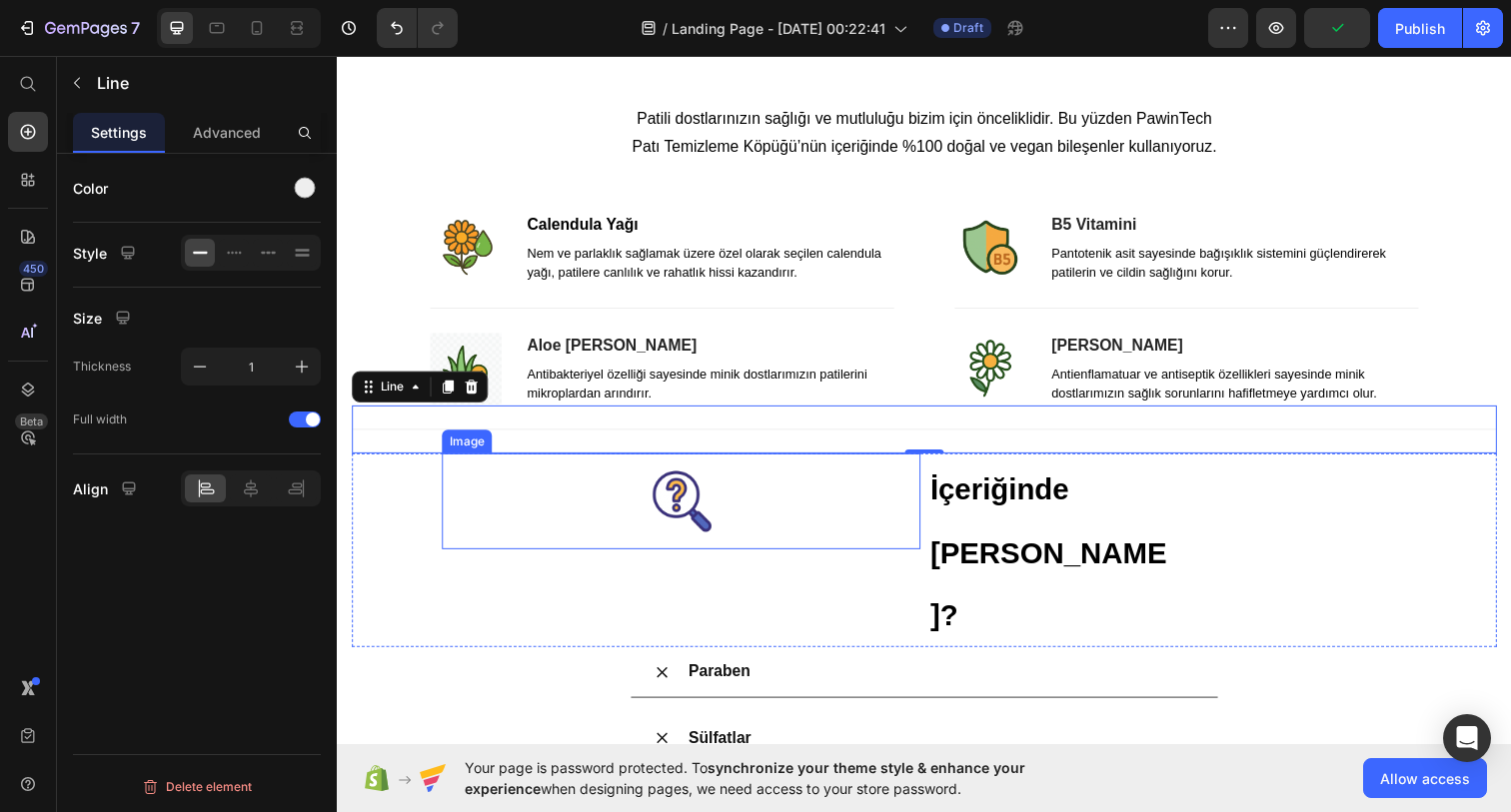click at bounding box center (688, 510) 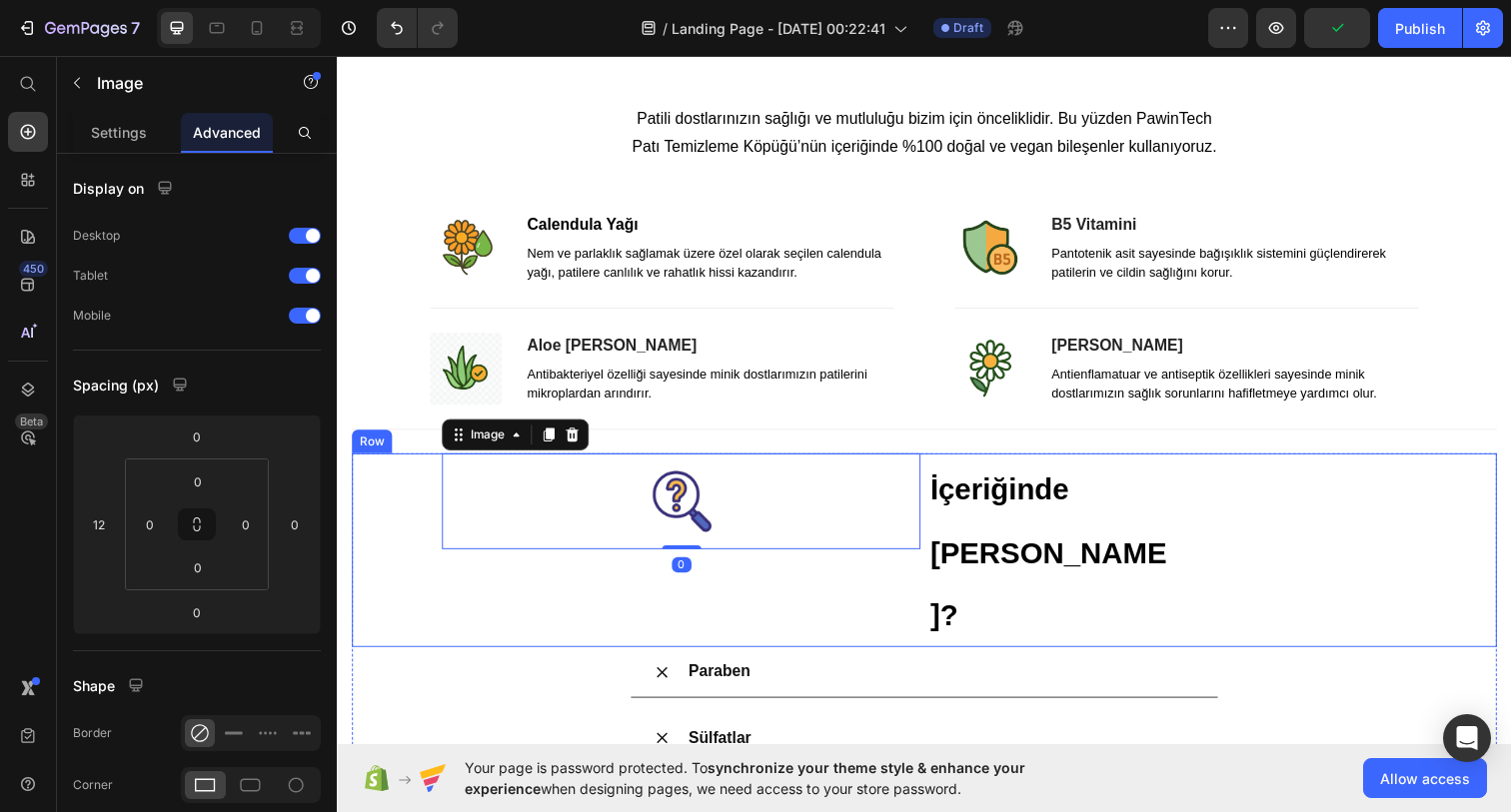 click on "Image   0" at bounding box center [682, 560] 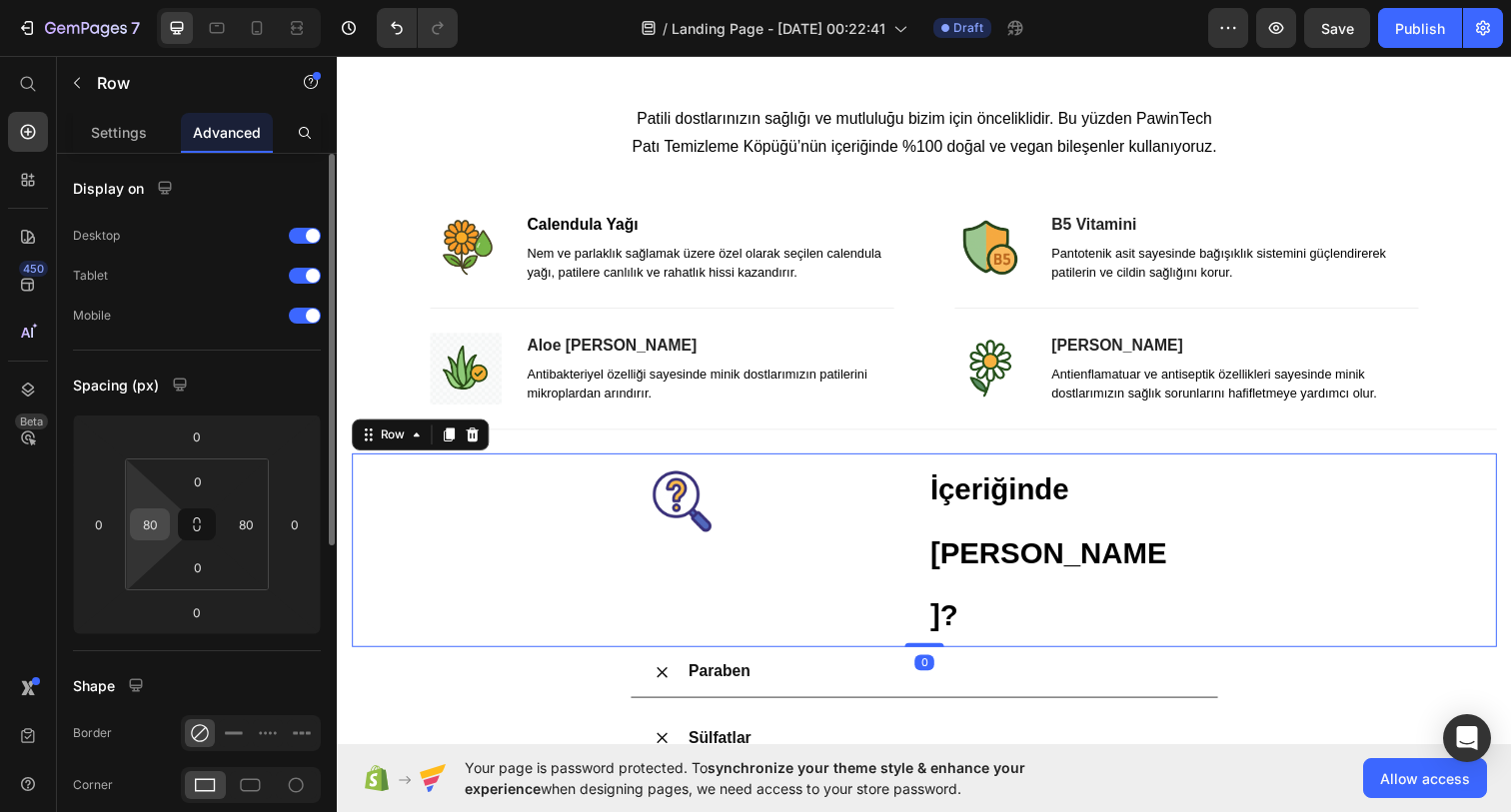 click on "80" at bounding box center [150, 524] 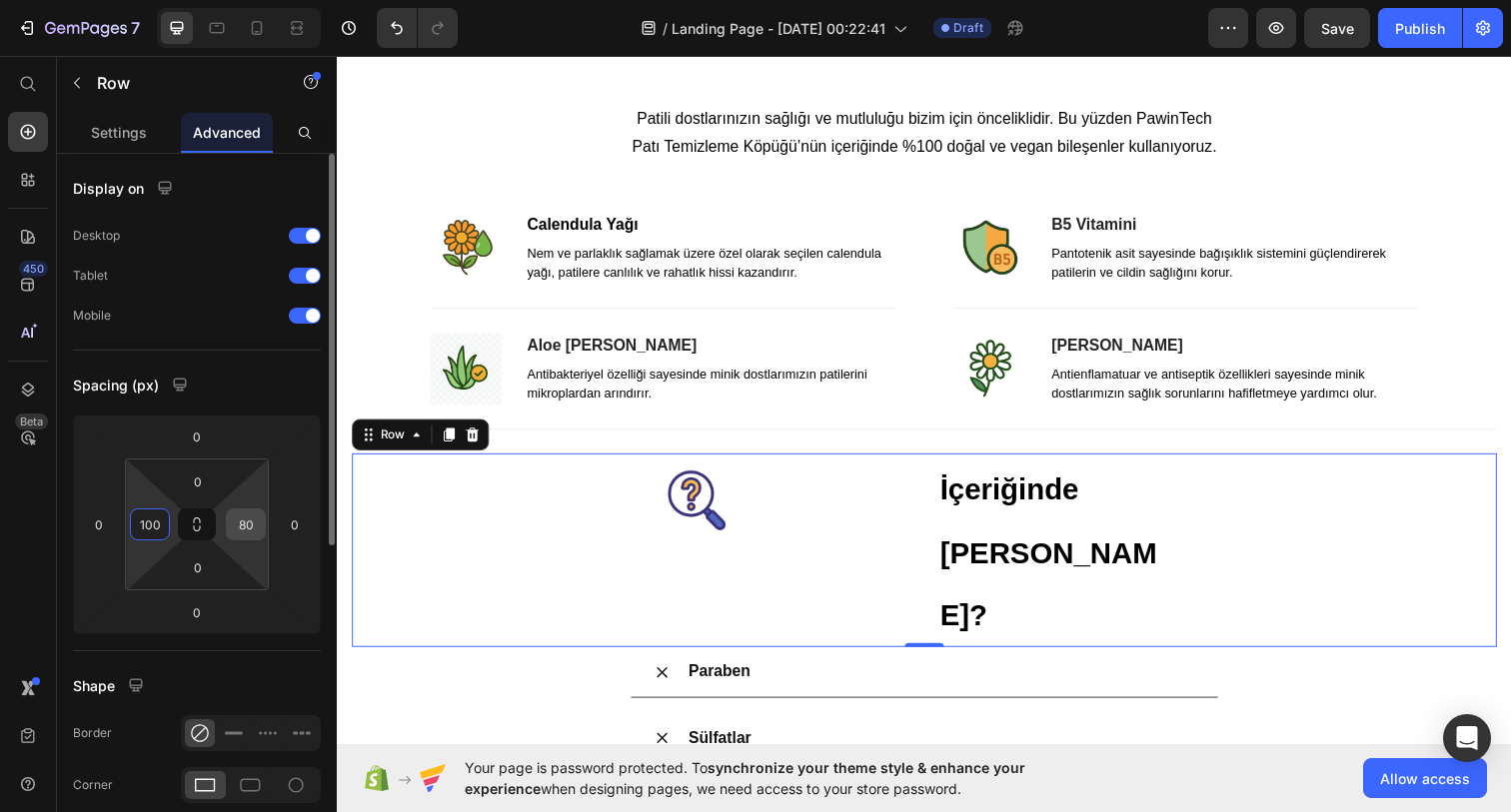 type on "100" 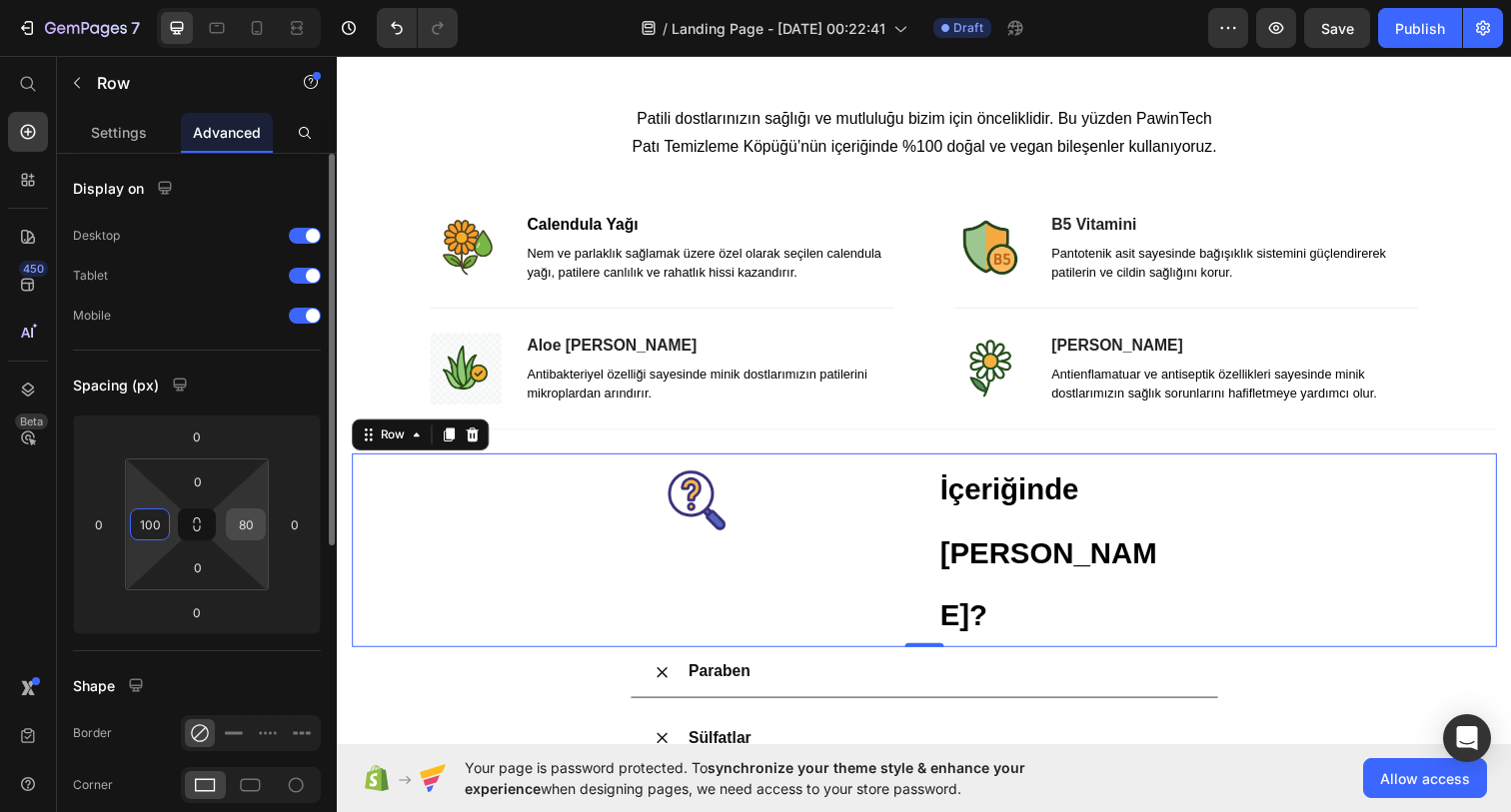 click on "80" at bounding box center (246, 524) 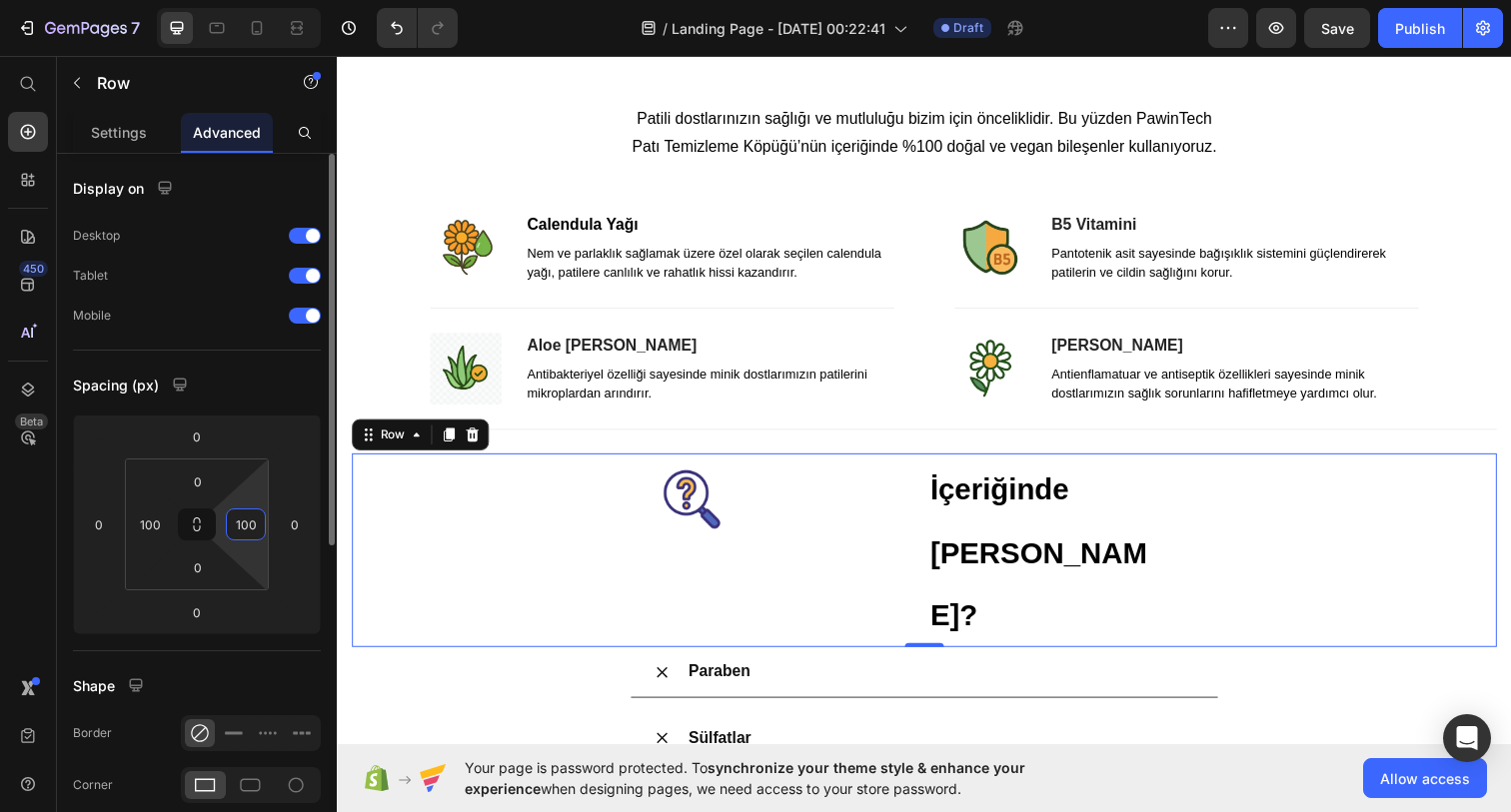 type on "80" 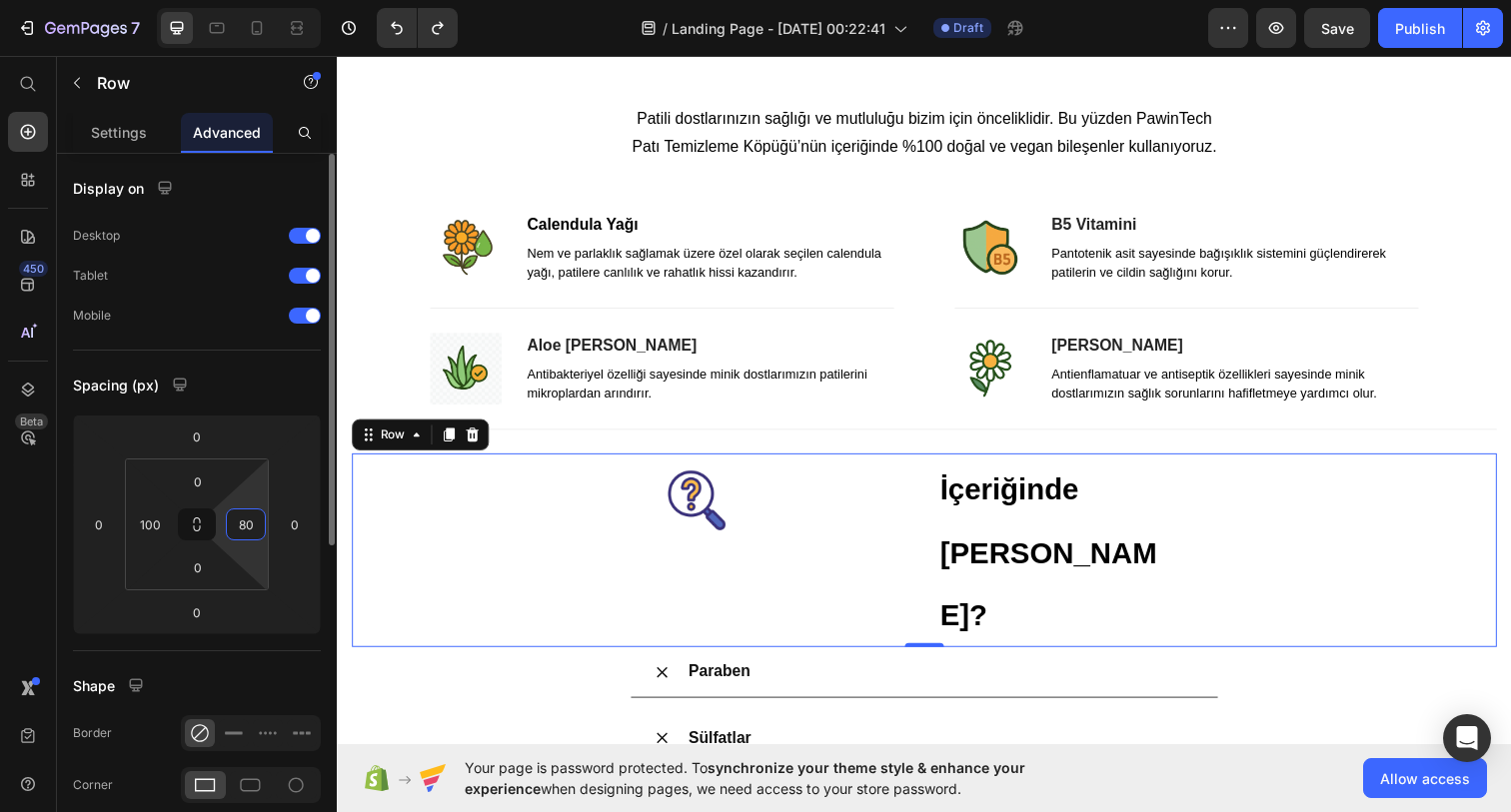 type on "80" 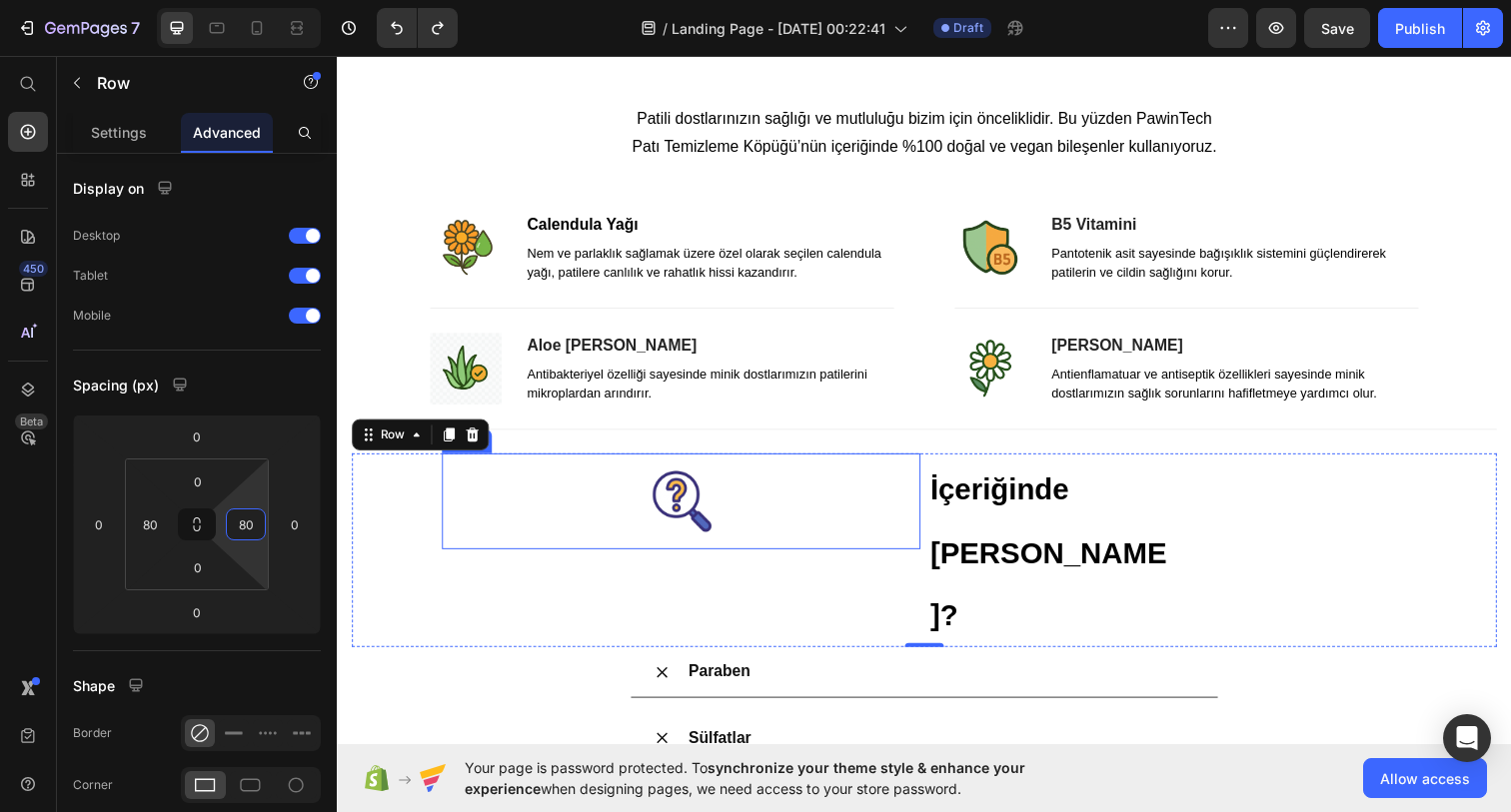click at bounding box center [688, 510] 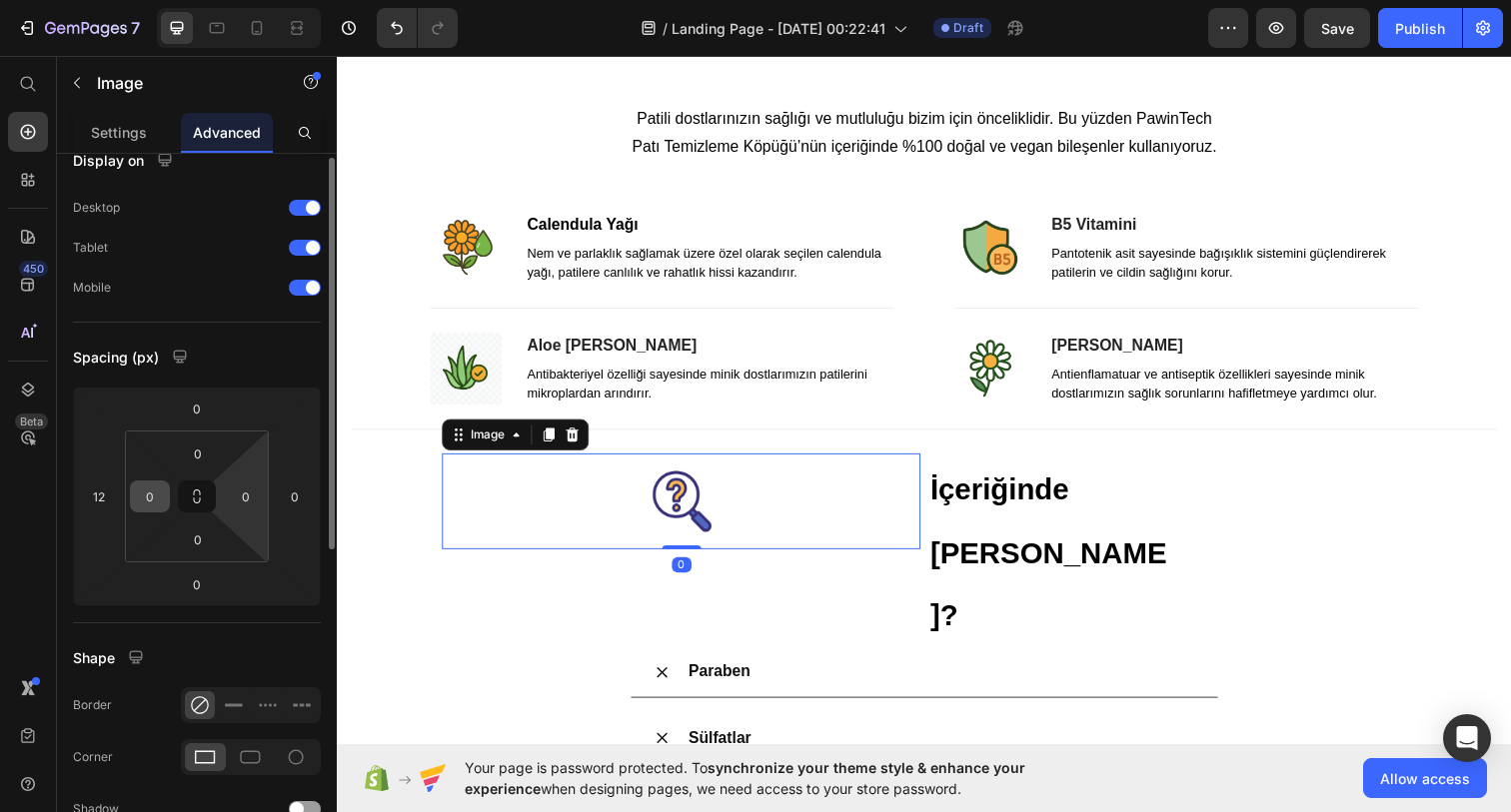 scroll, scrollTop: 31, scrollLeft: 0, axis: vertical 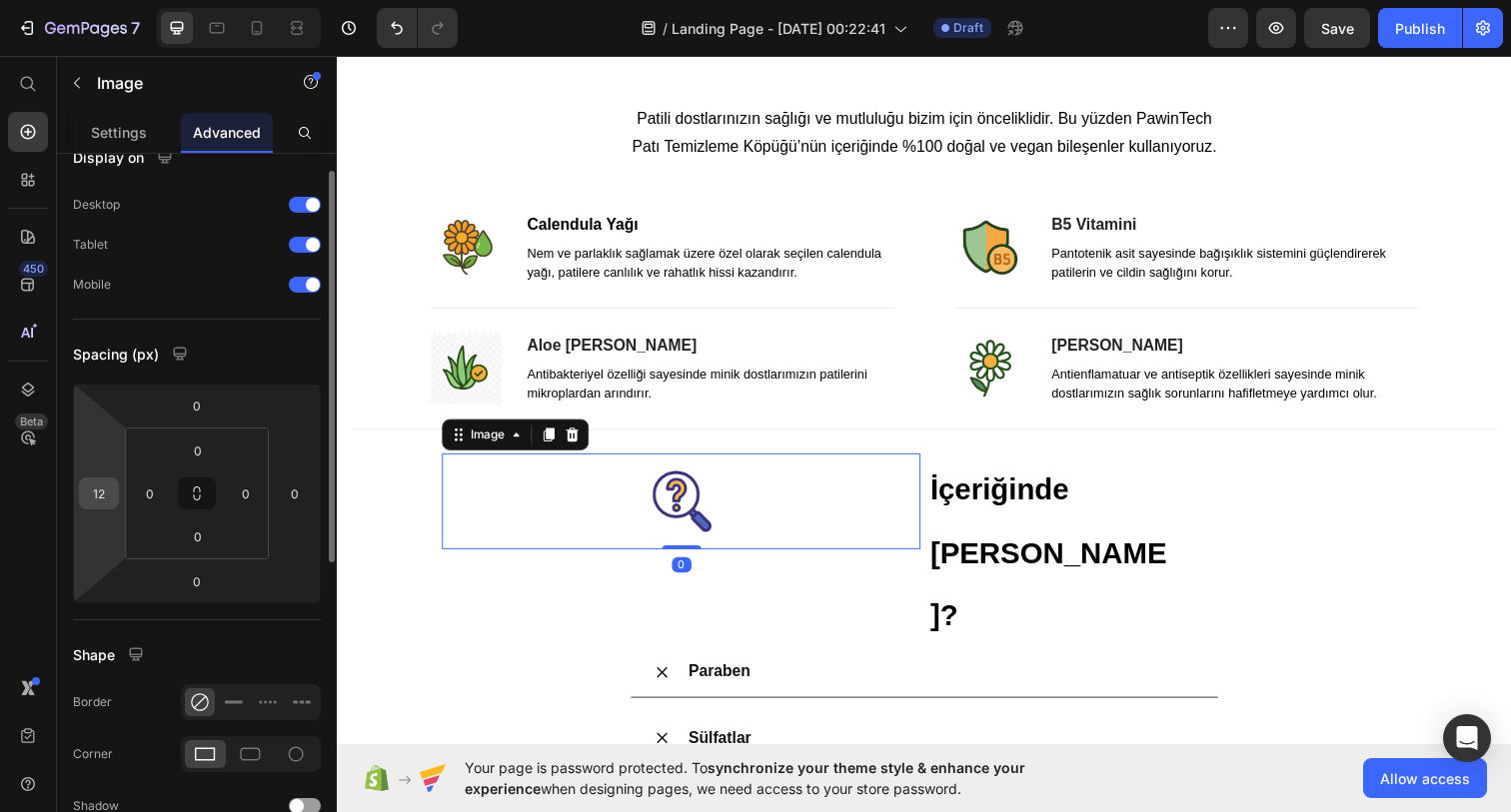 click on "12" at bounding box center (99, 493) 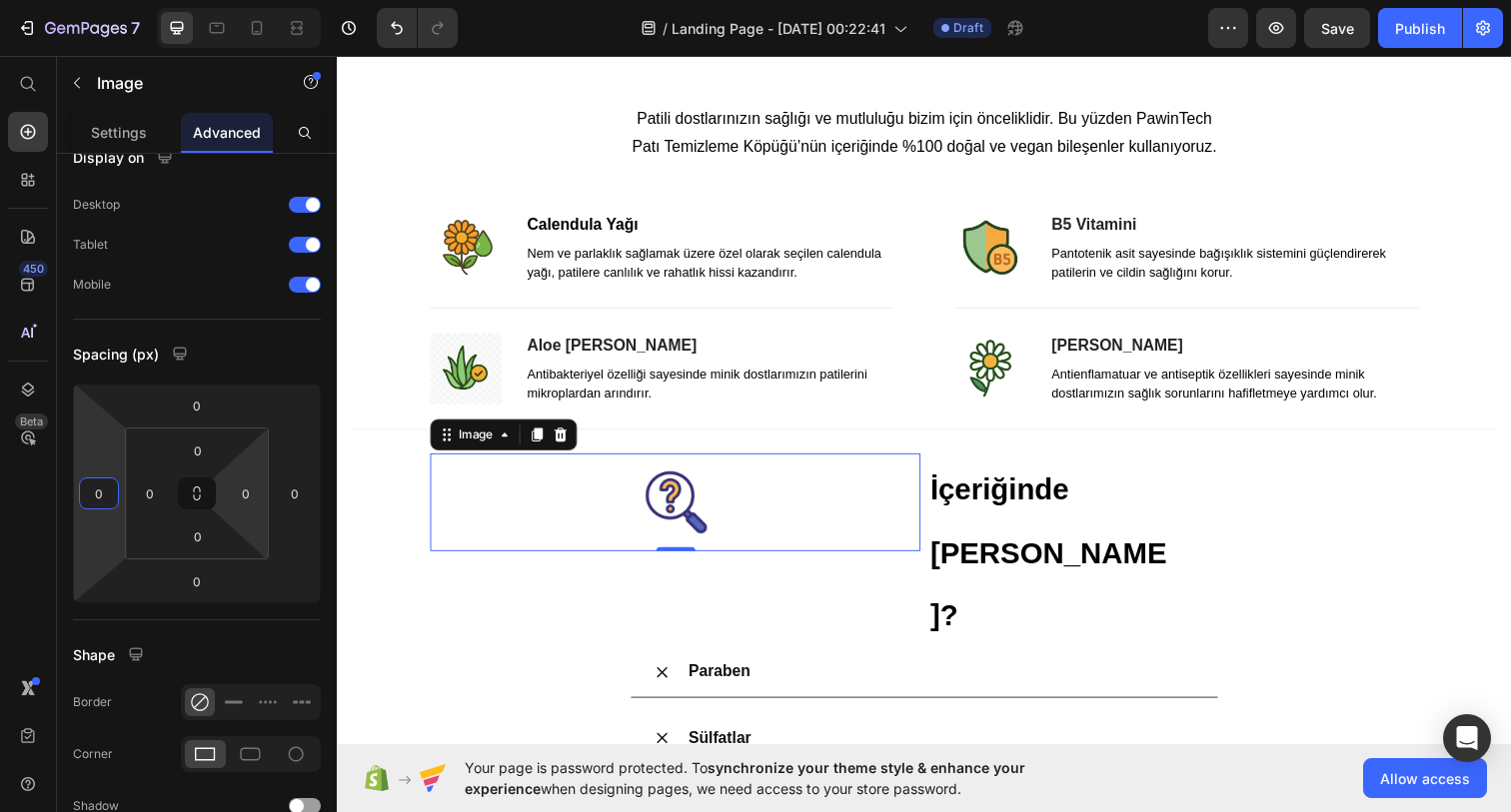 type on "0" 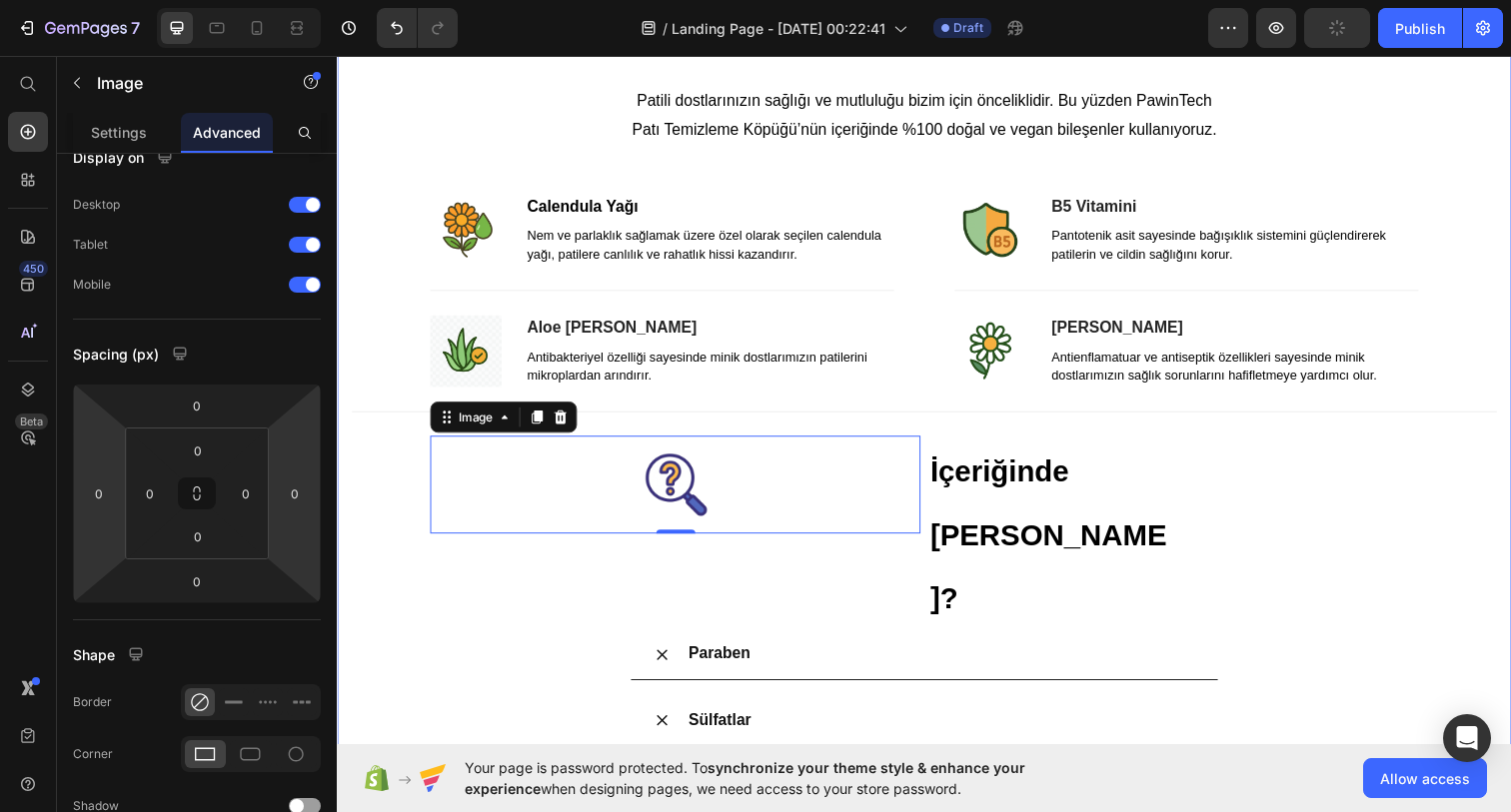scroll, scrollTop: 2675, scrollLeft: 0, axis: vertical 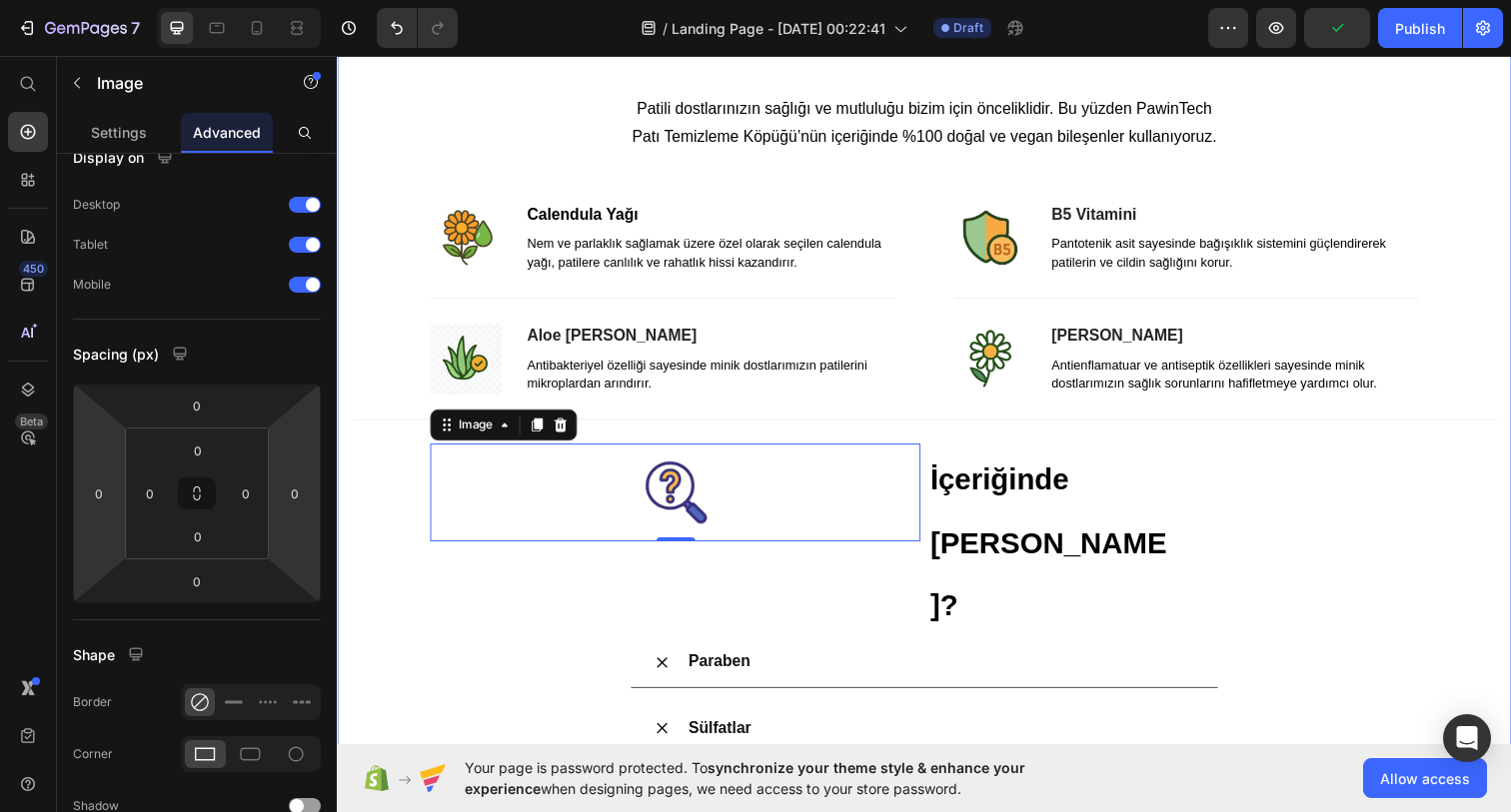 click on "Settings" 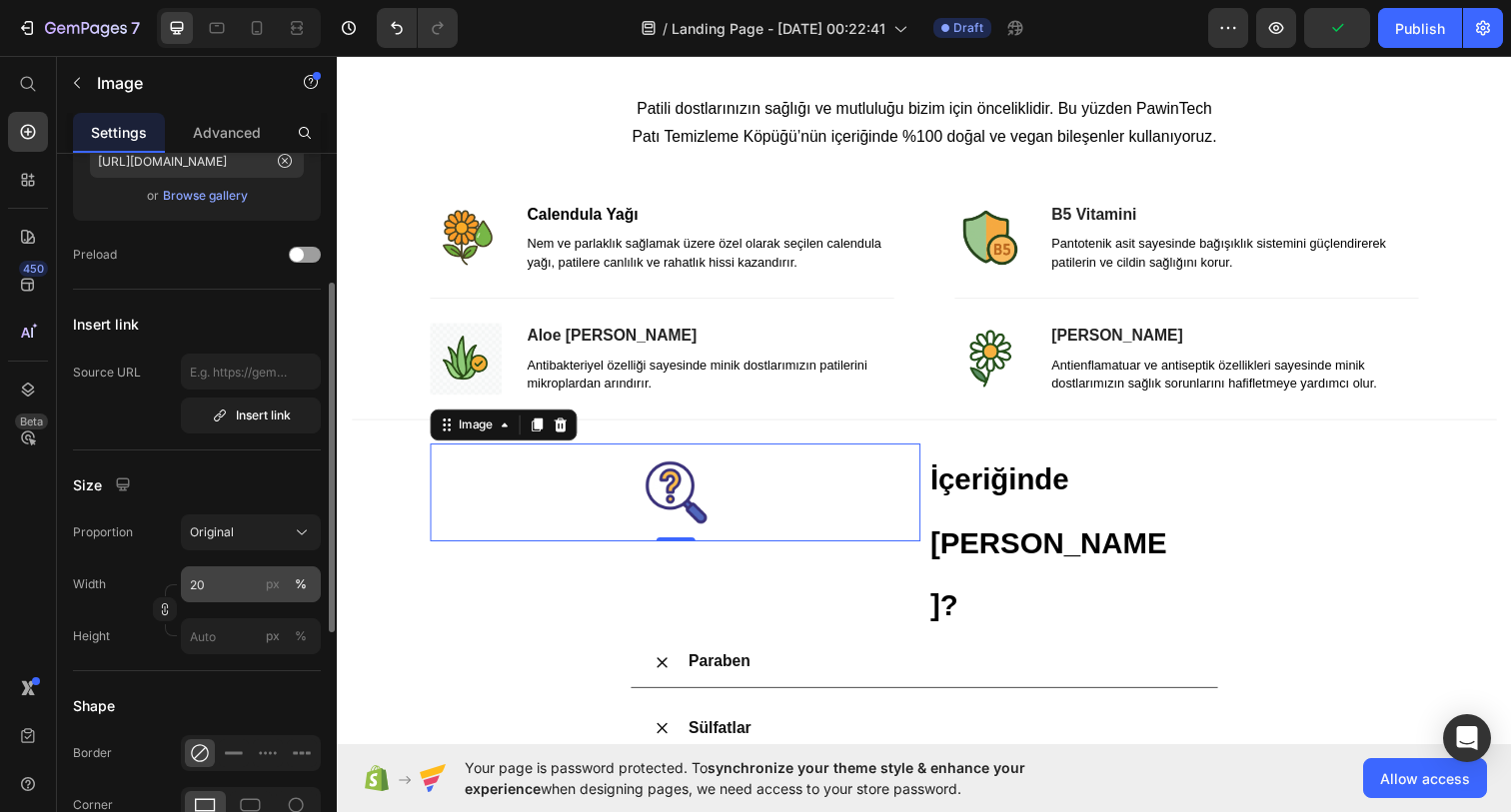 scroll, scrollTop: 262, scrollLeft: 0, axis: vertical 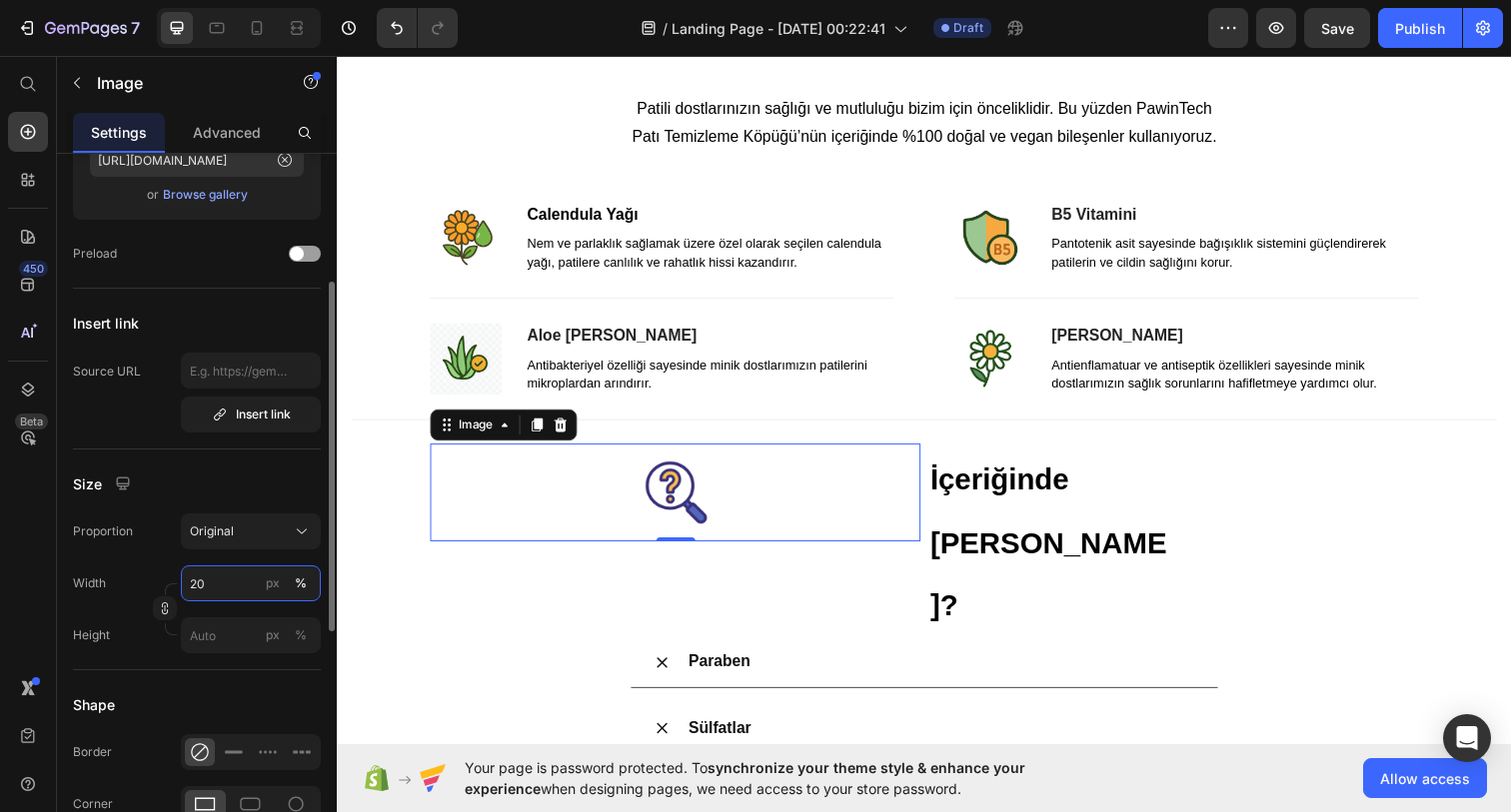 drag, startPoint x: 219, startPoint y: 585, endPoint x: 171, endPoint y: 582, distance: 48.09366 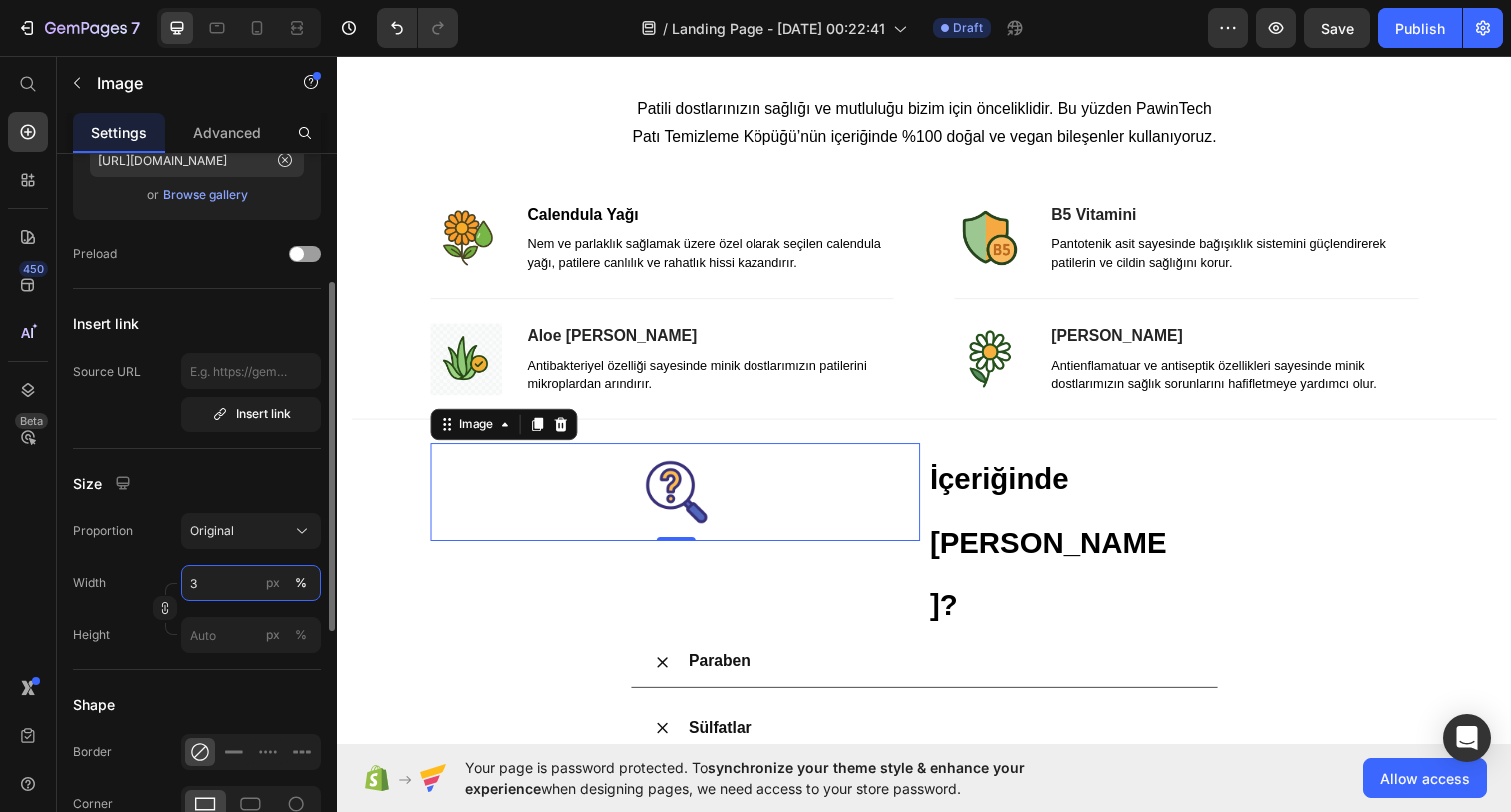 type on "30" 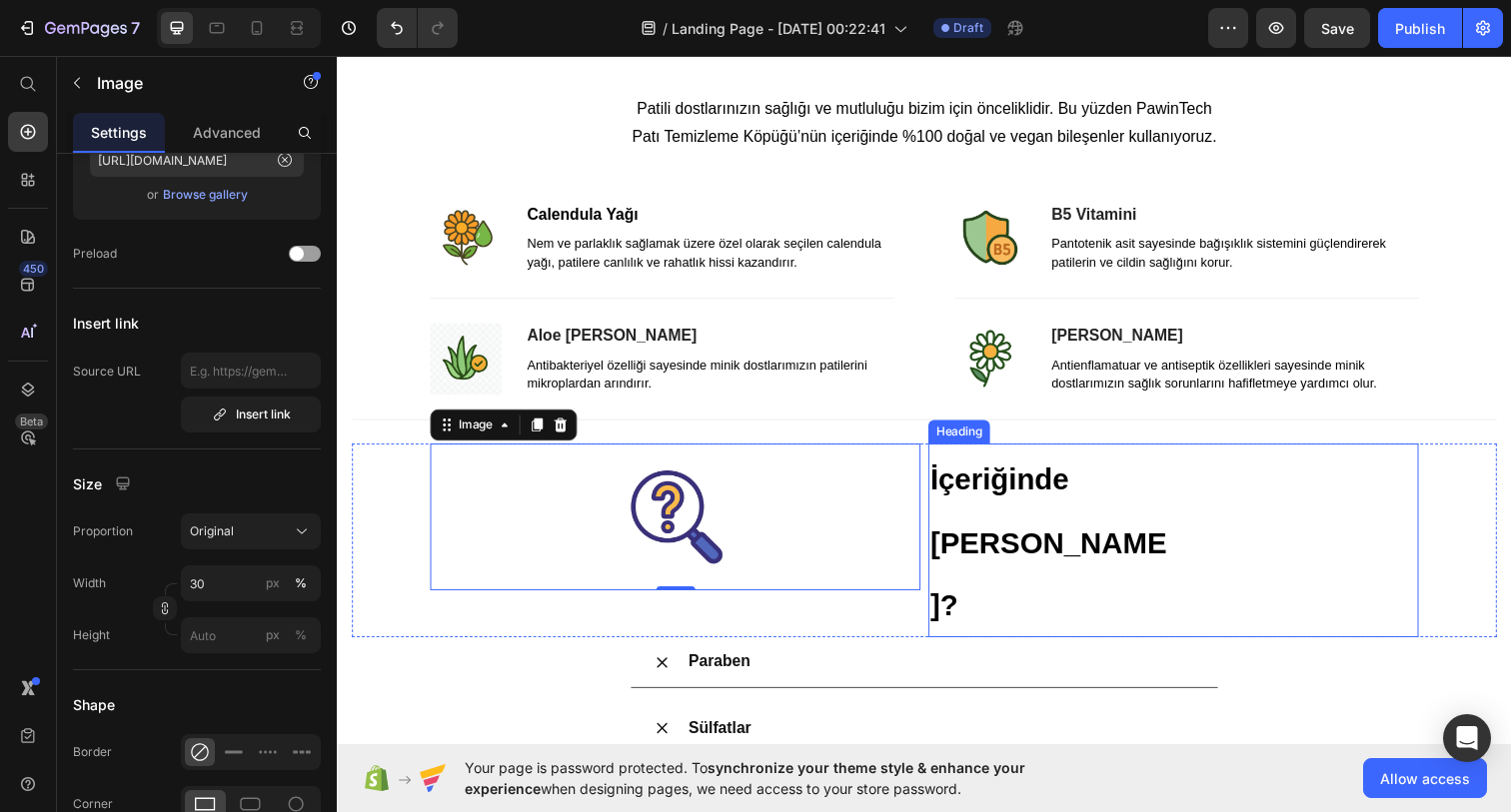 click on "⁠⁠⁠⁠⁠⁠⁠ İçeriğinde Neler Yok? Heading" at bounding box center (1190, 550) 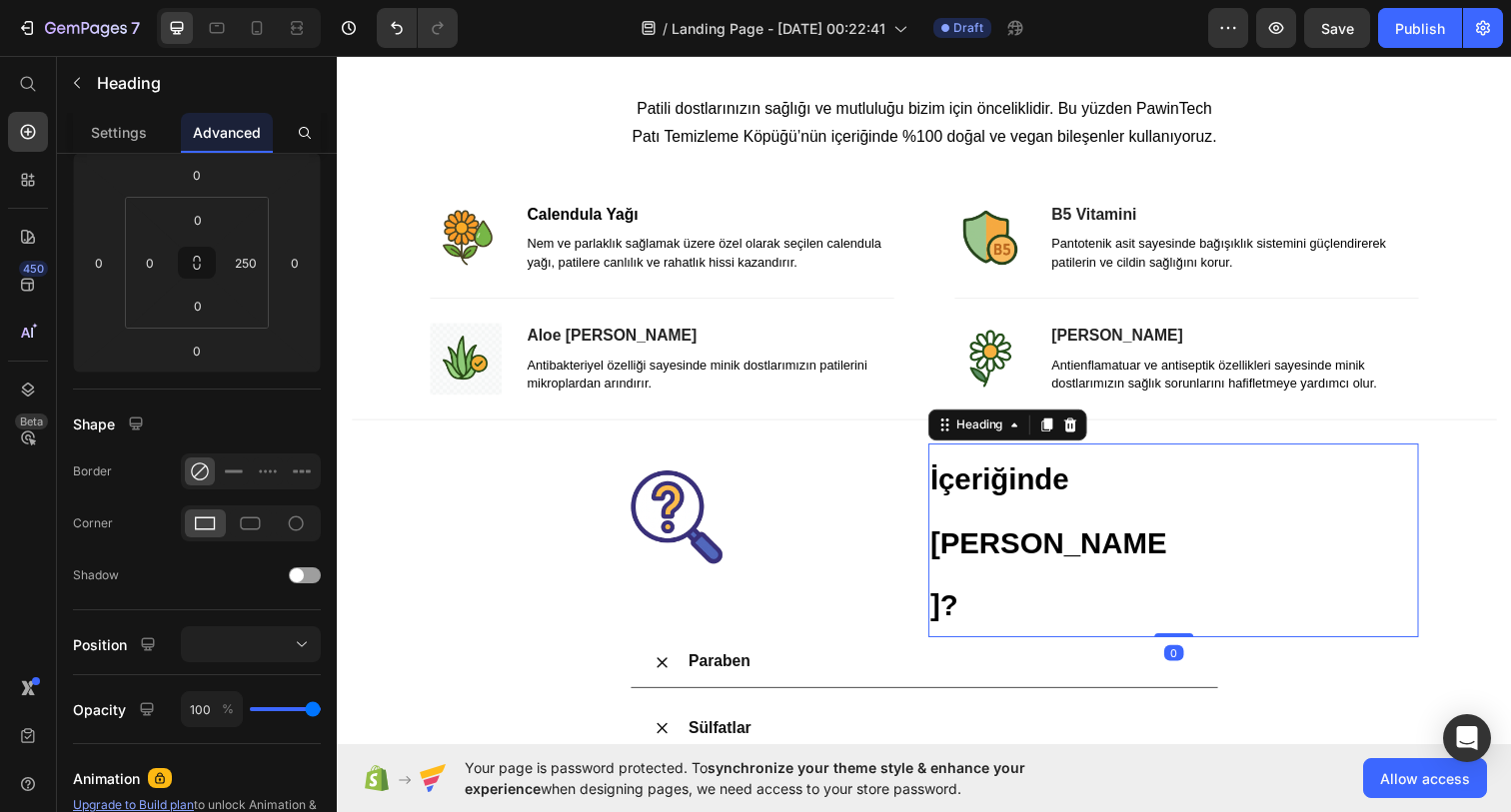 scroll, scrollTop: 0, scrollLeft: 0, axis: both 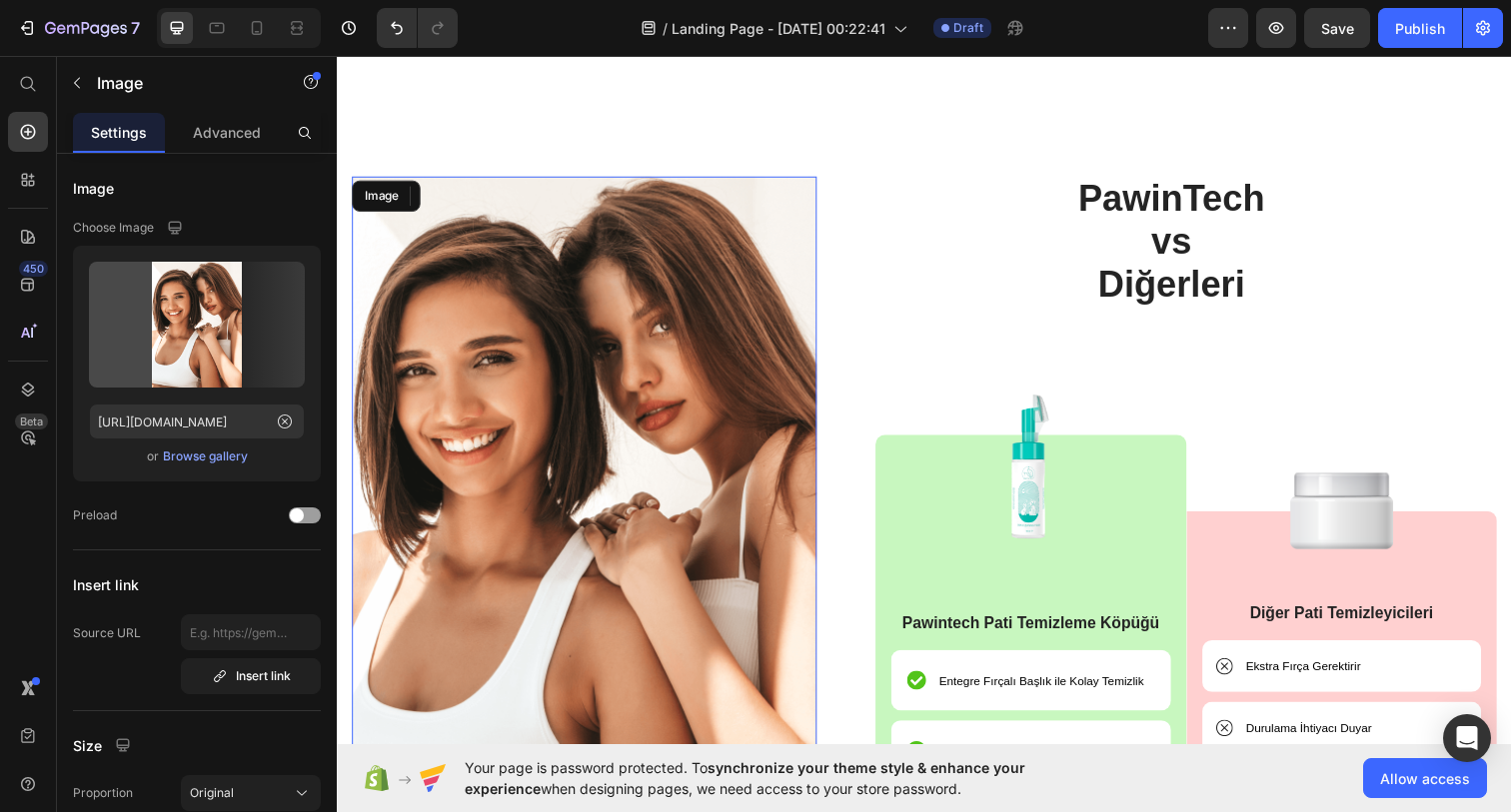 click at bounding box center (589, 511) 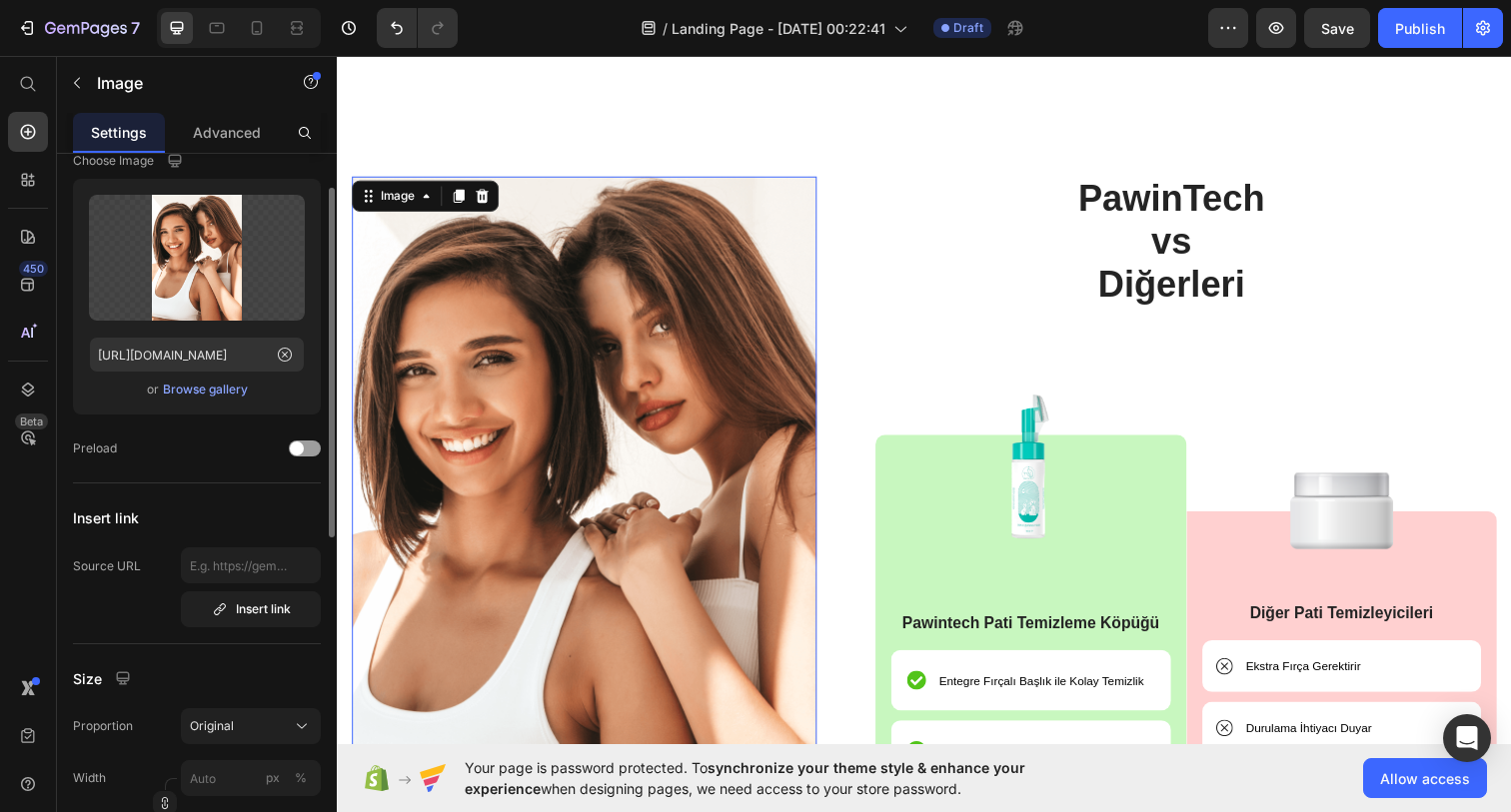 scroll, scrollTop: 68, scrollLeft: 0, axis: vertical 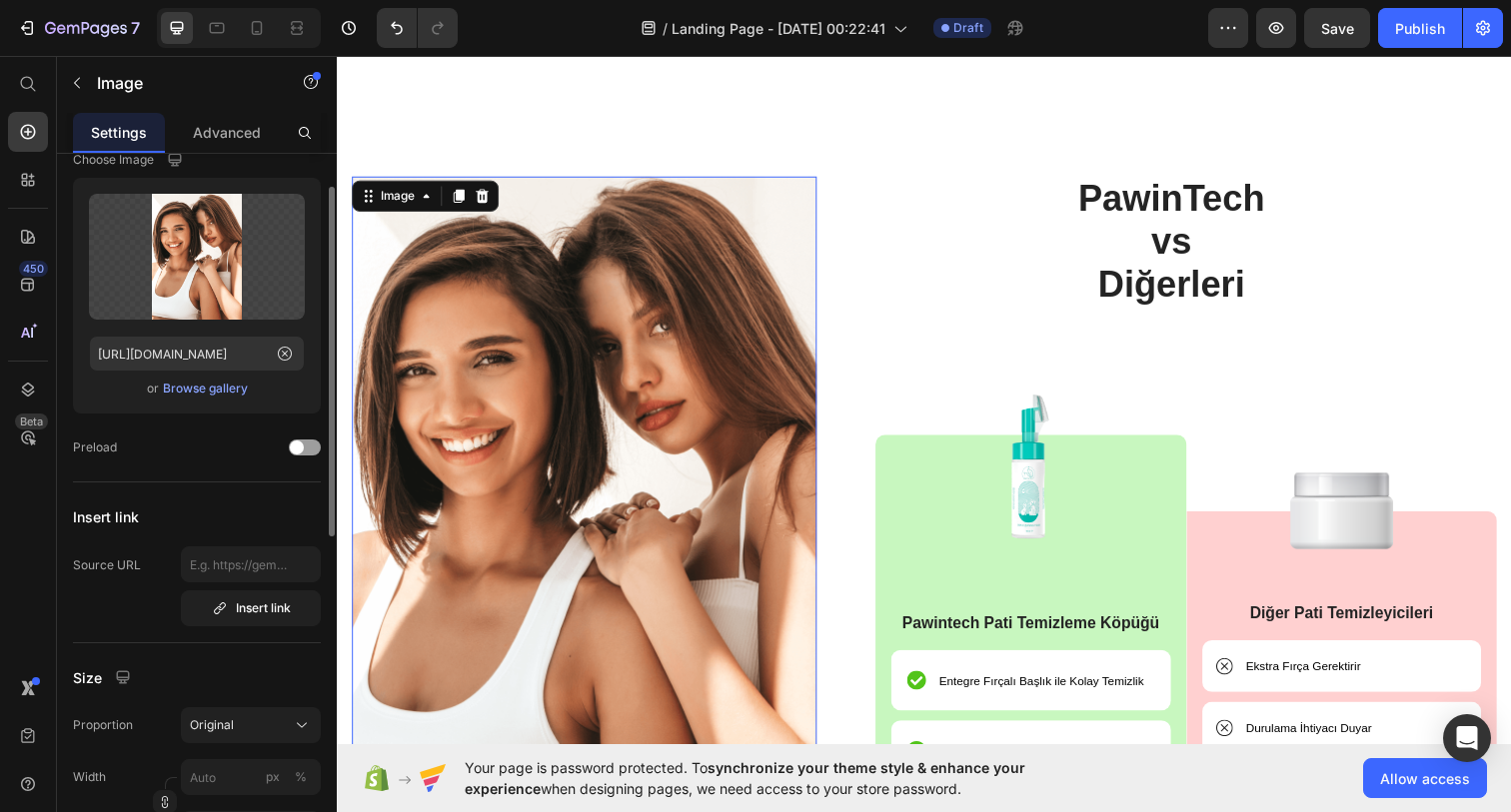 click on "Browse gallery" at bounding box center (205, 389) 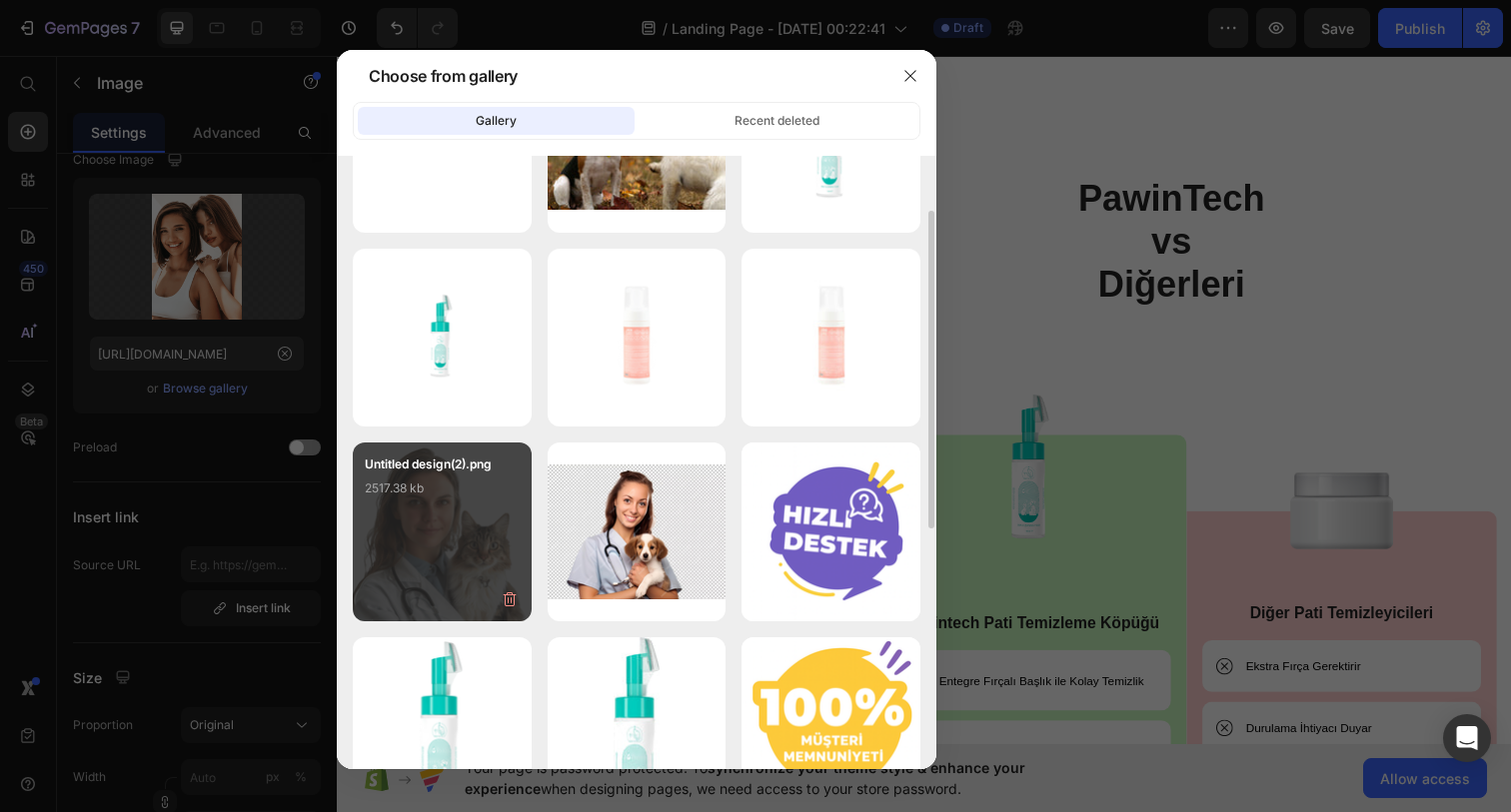 scroll, scrollTop: 120, scrollLeft: 0, axis: vertical 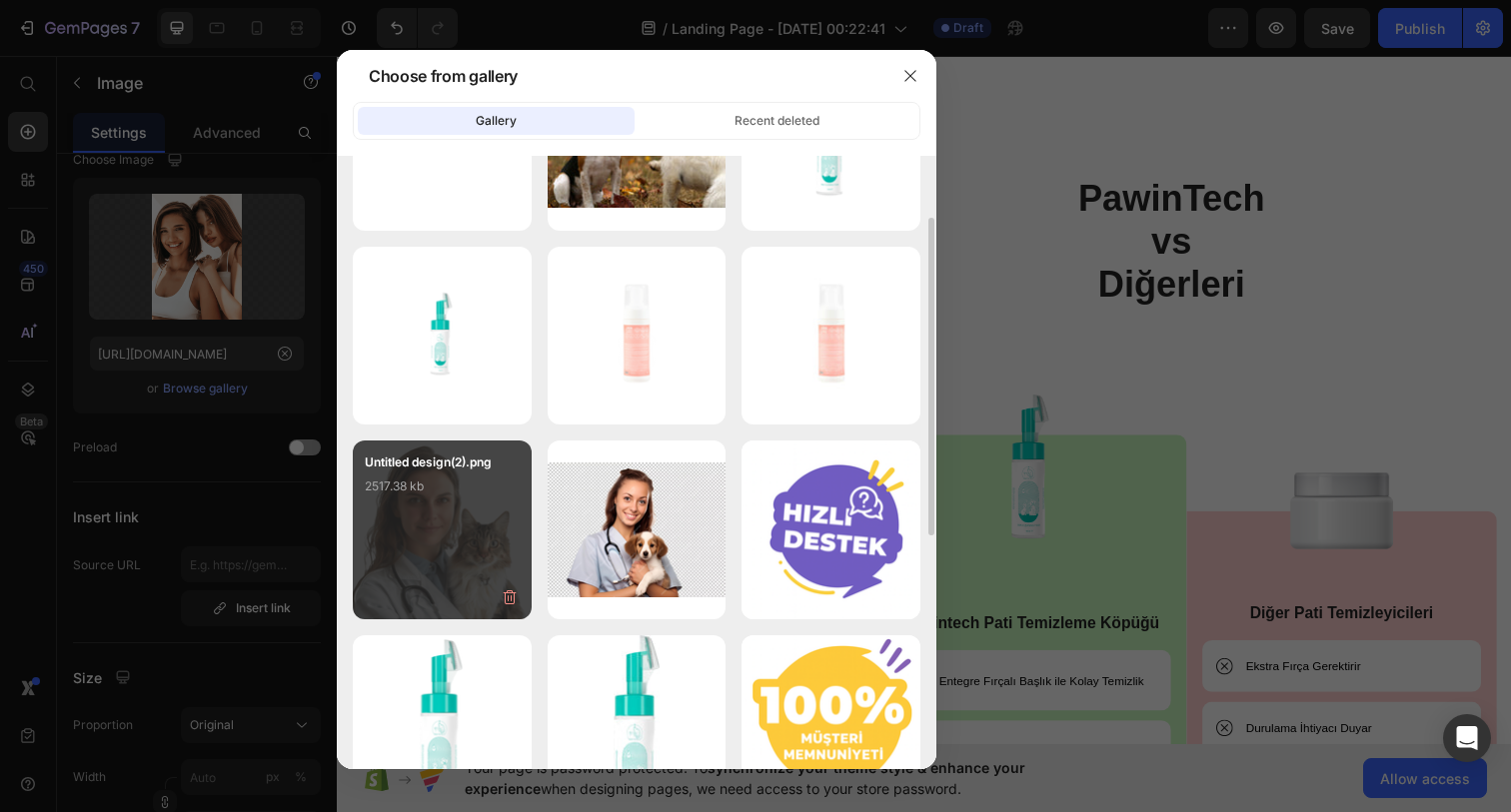 click on "2517.38 kb" at bounding box center [442, 486] 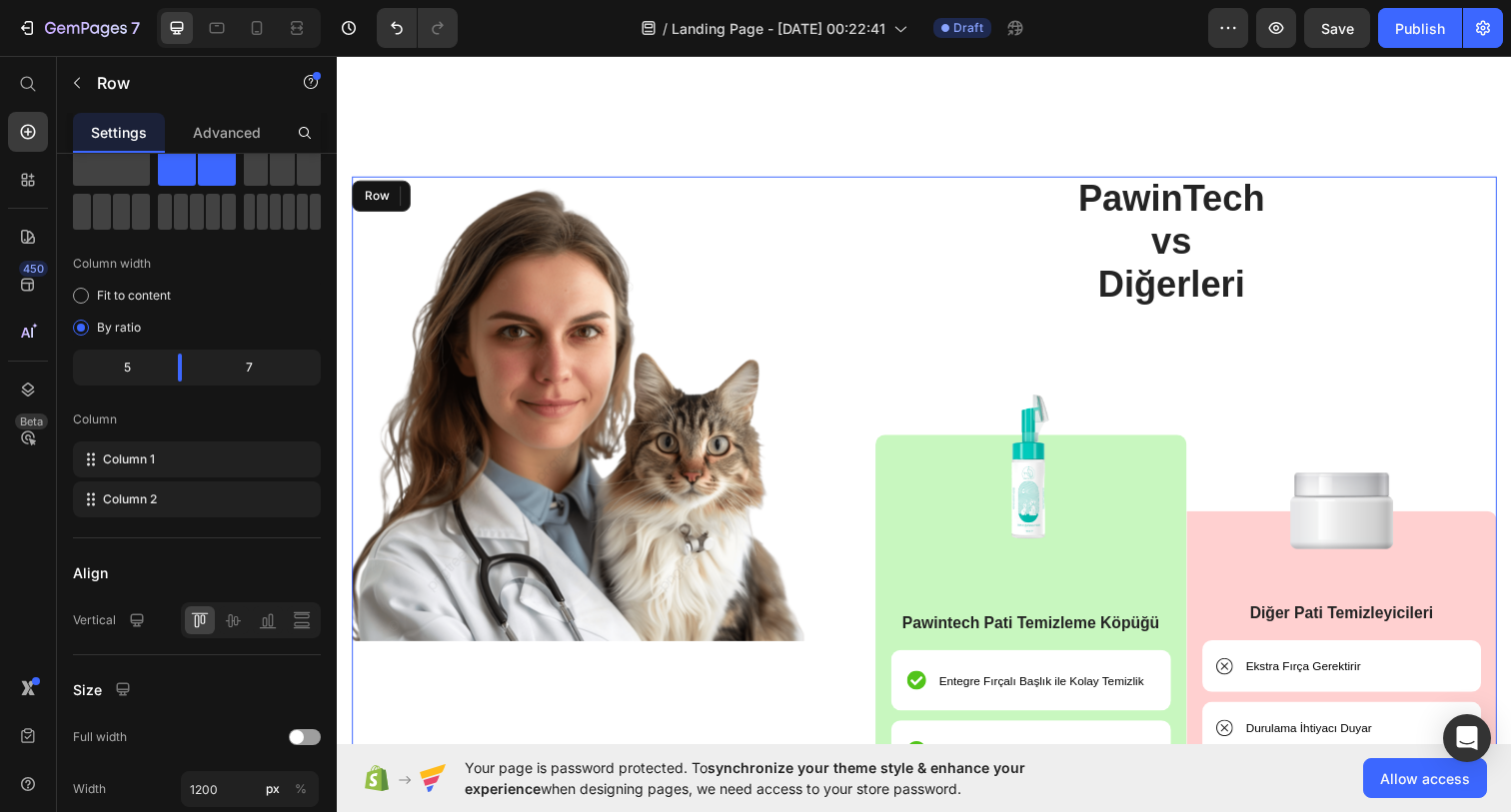 click on "PawinTech vs Diğerleri Heading Image Pawintech Pati Temizleme Köpüğü Text Block Entegre Fırçalı Başlık ile Kolay Temizlik Item List Durulama Gerektirmez Item List pH Dengeli ve Cilt Dostu İçerik Item List Köpük Formülüyle Derinlemesine Temizlik Item List Tüylerde Yapışkanlık Hissiyatı Bırakmaz Item List Row Image Diğer Pati Temizleyicileri Text Block
Ekstra Fırça Gerektirir Item List
Durulama İhtiyacı Duyar Item List
Tahriş Riski Yüksek Olabilir Item List
Sıvı Formlar Yüzeye Eşit Dağılmaz Item List
Temizlik Sonrası Tüy Yapışabilir Item List Row Row" at bounding box center [1188, 623] 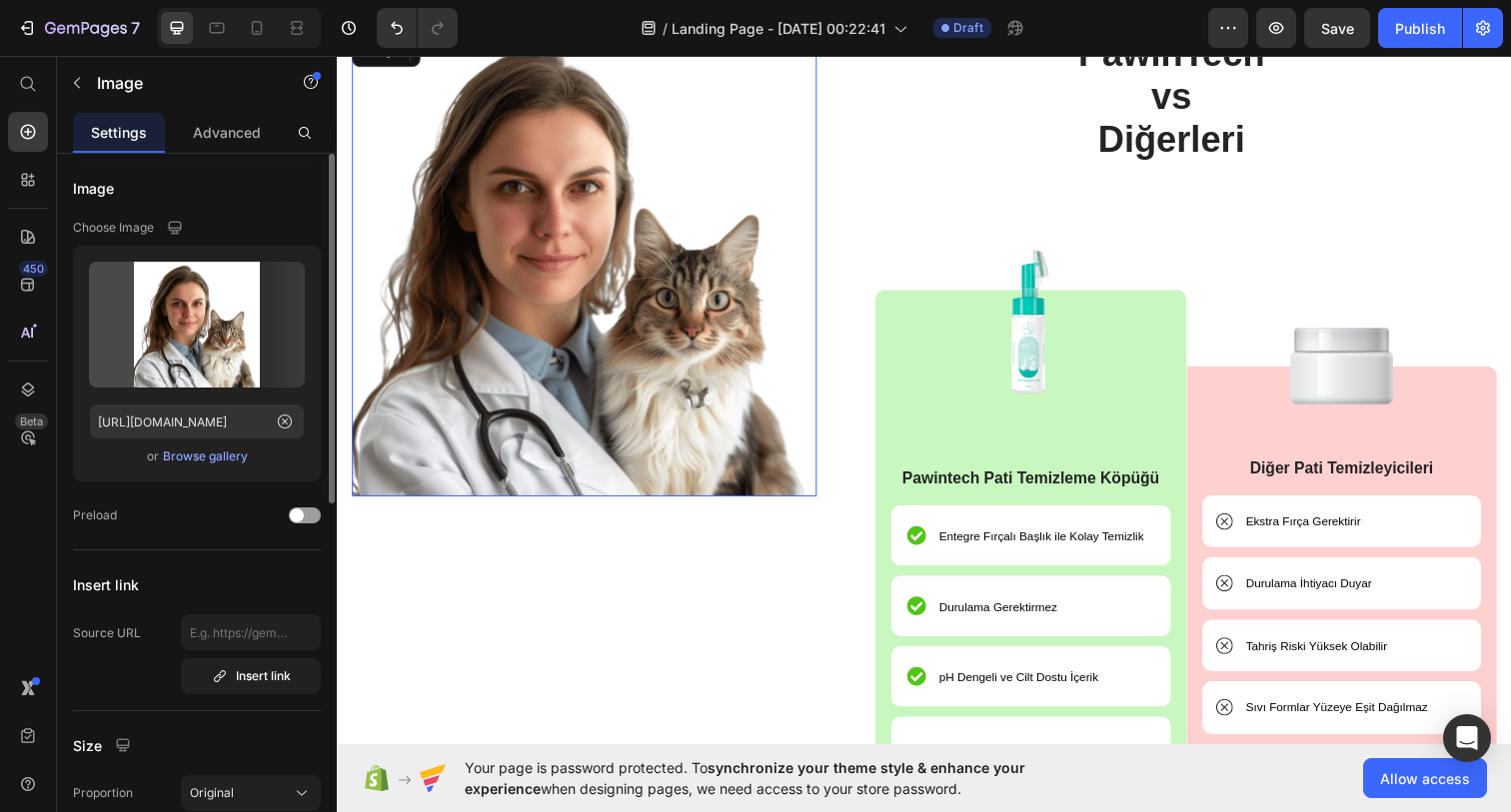 click at bounding box center (589, 268) 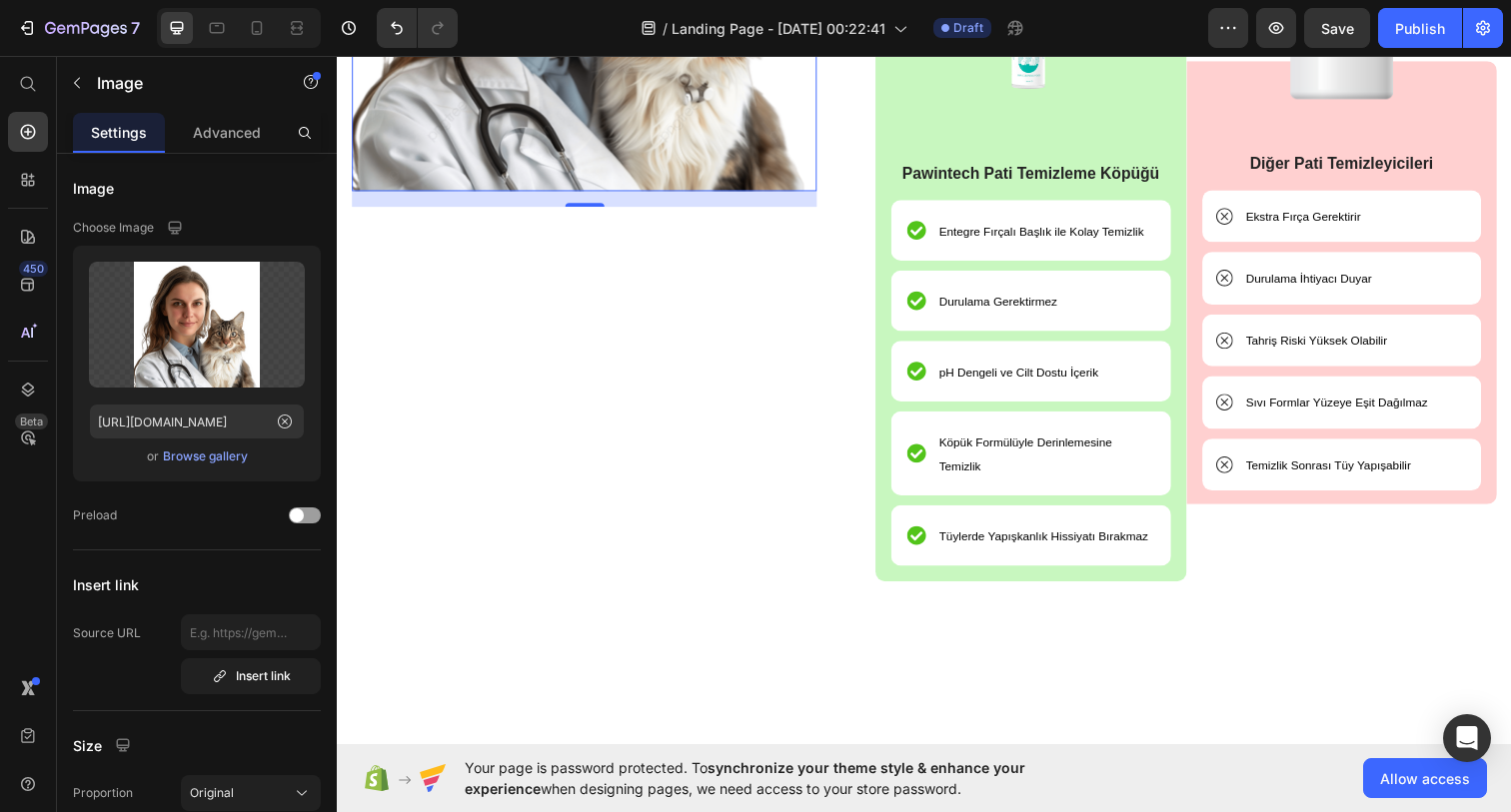 scroll, scrollTop: 3917, scrollLeft: 0, axis: vertical 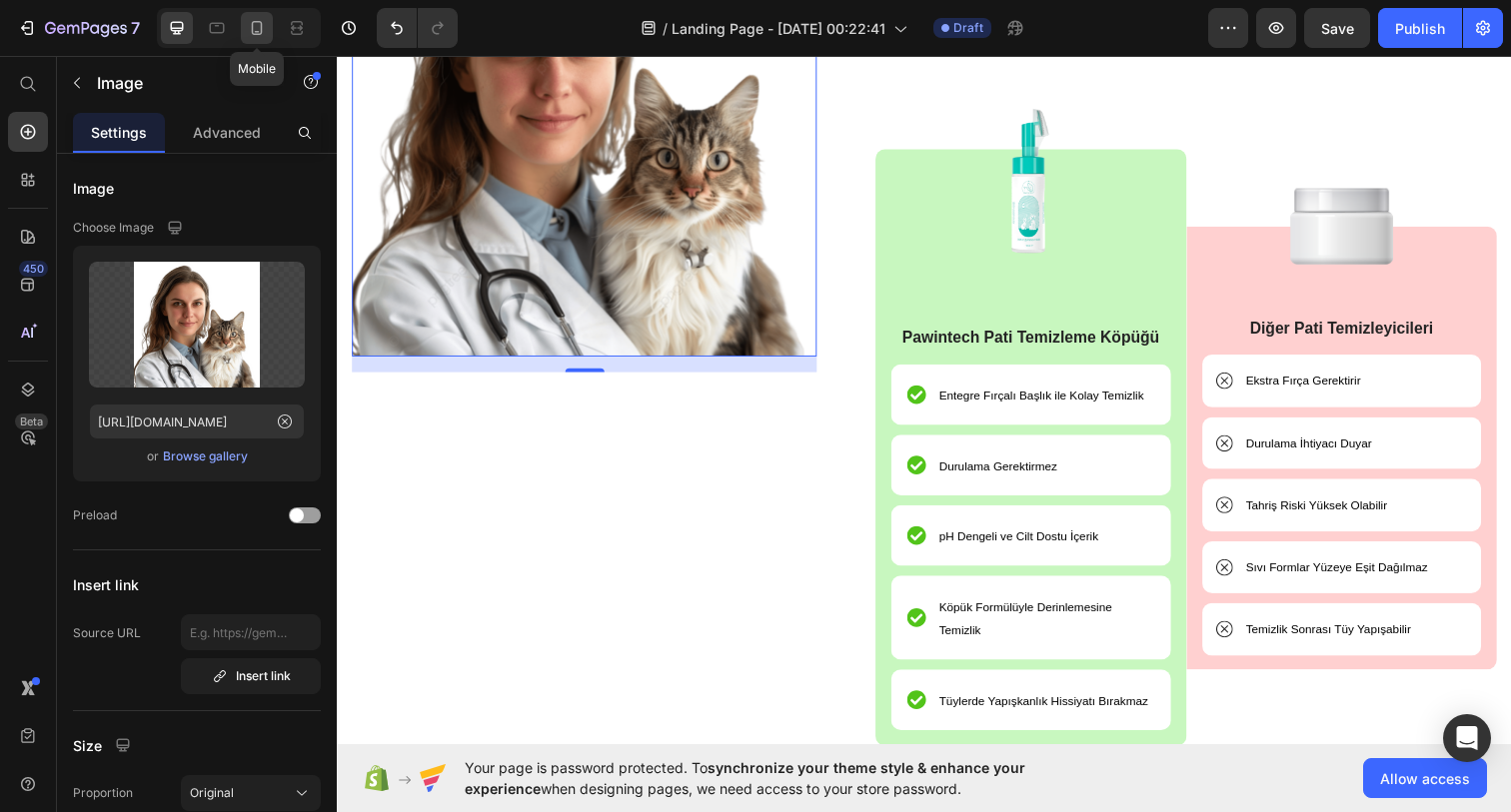 click 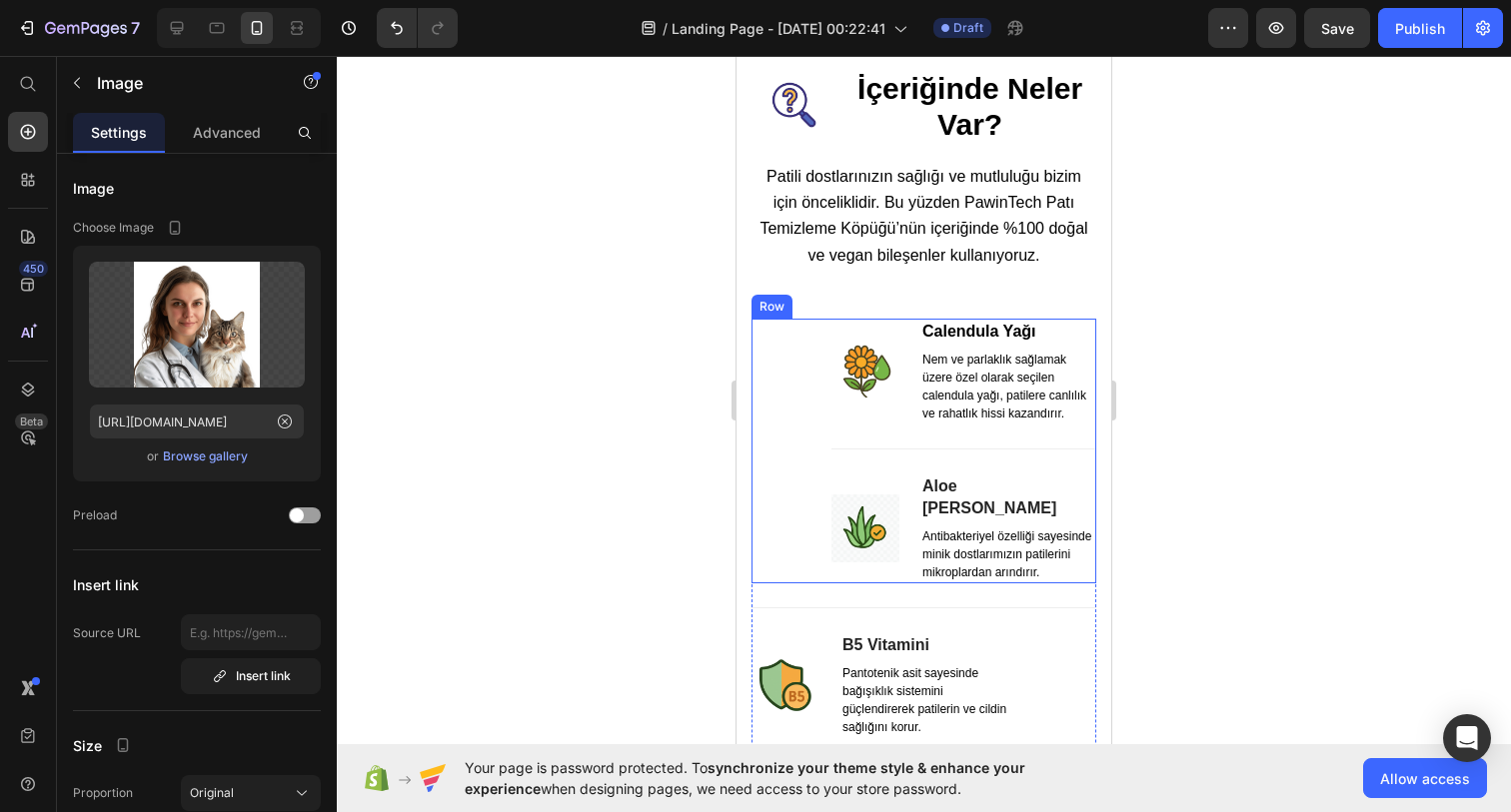 scroll, scrollTop: 3907, scrollLeft: 0, axis: vertical 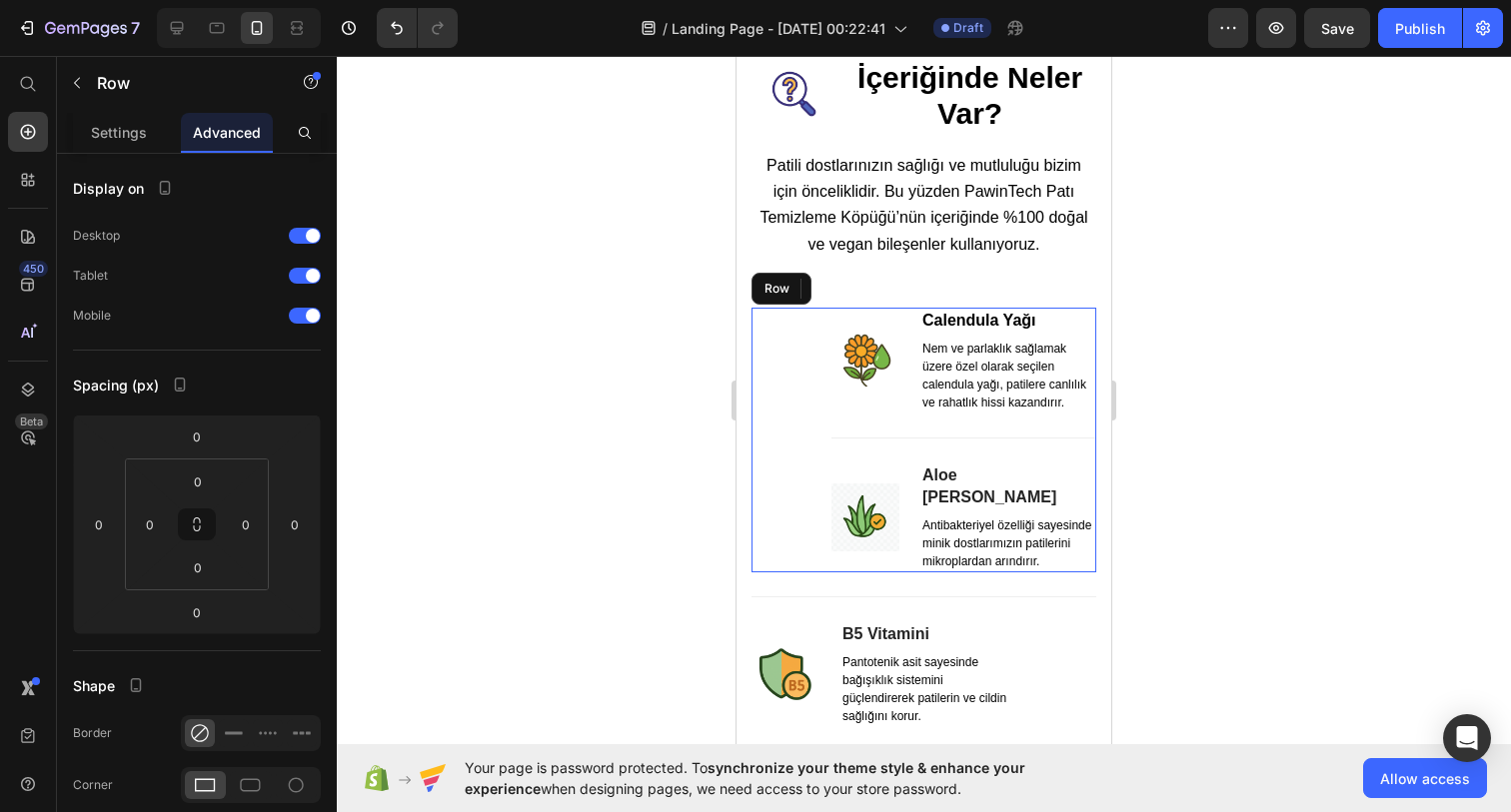 click on "Image Calendula Yağı Text block Nem ve parlaklık sağlamak üzere özel olarak seçilen calendula yağı, patilere canlılık ve rahatlık hissi kazandırır. Text block Row                Title Line Image Aloe Vera Özü Text block Antibakteriyel özelliği sayesinde minik dostlarımızın patilerini mikroplardan arındırır. Text block Row Row" at bounding box center (923, 439) 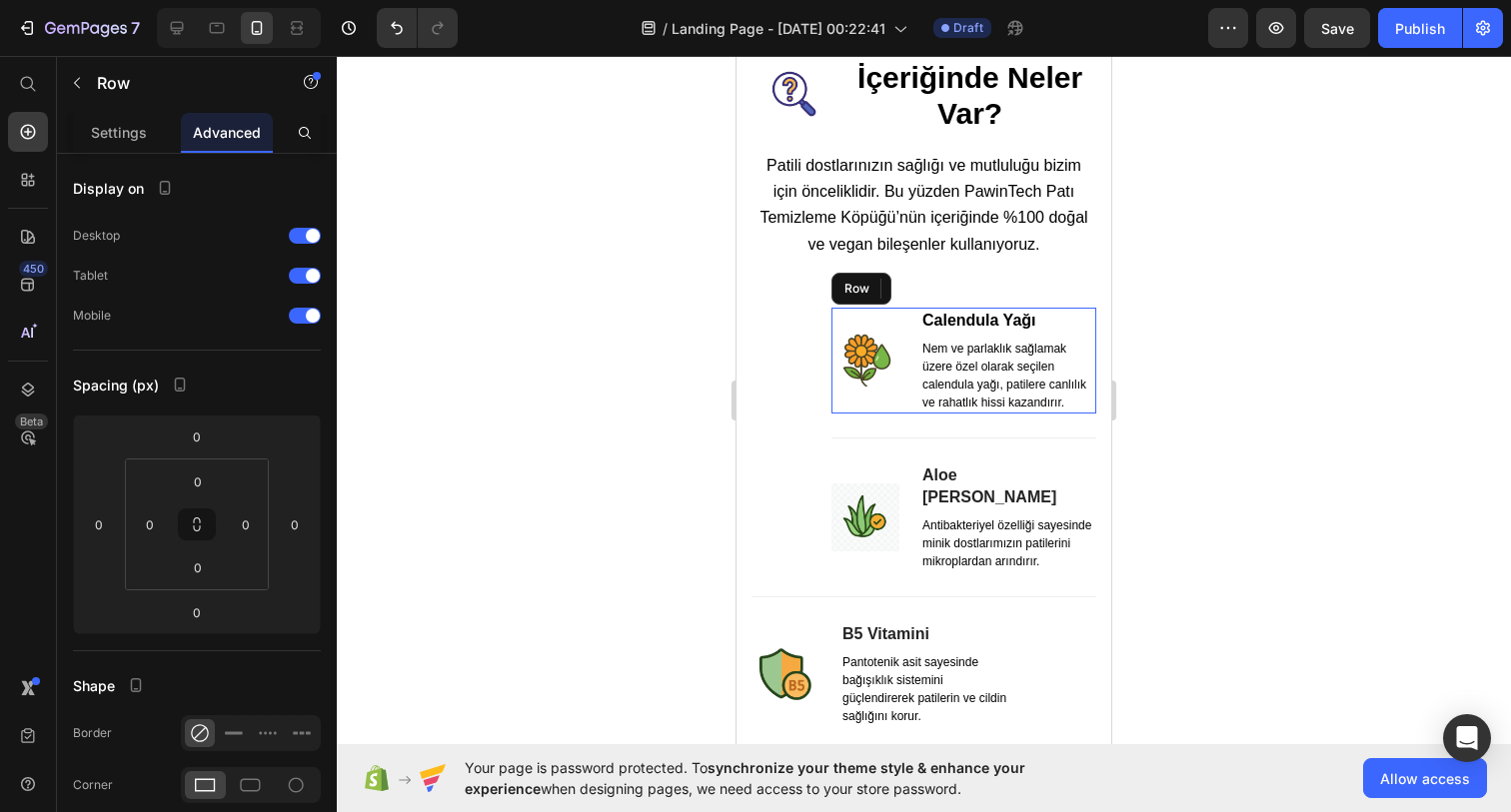 click on "Image" at bounding box center [865, 361] 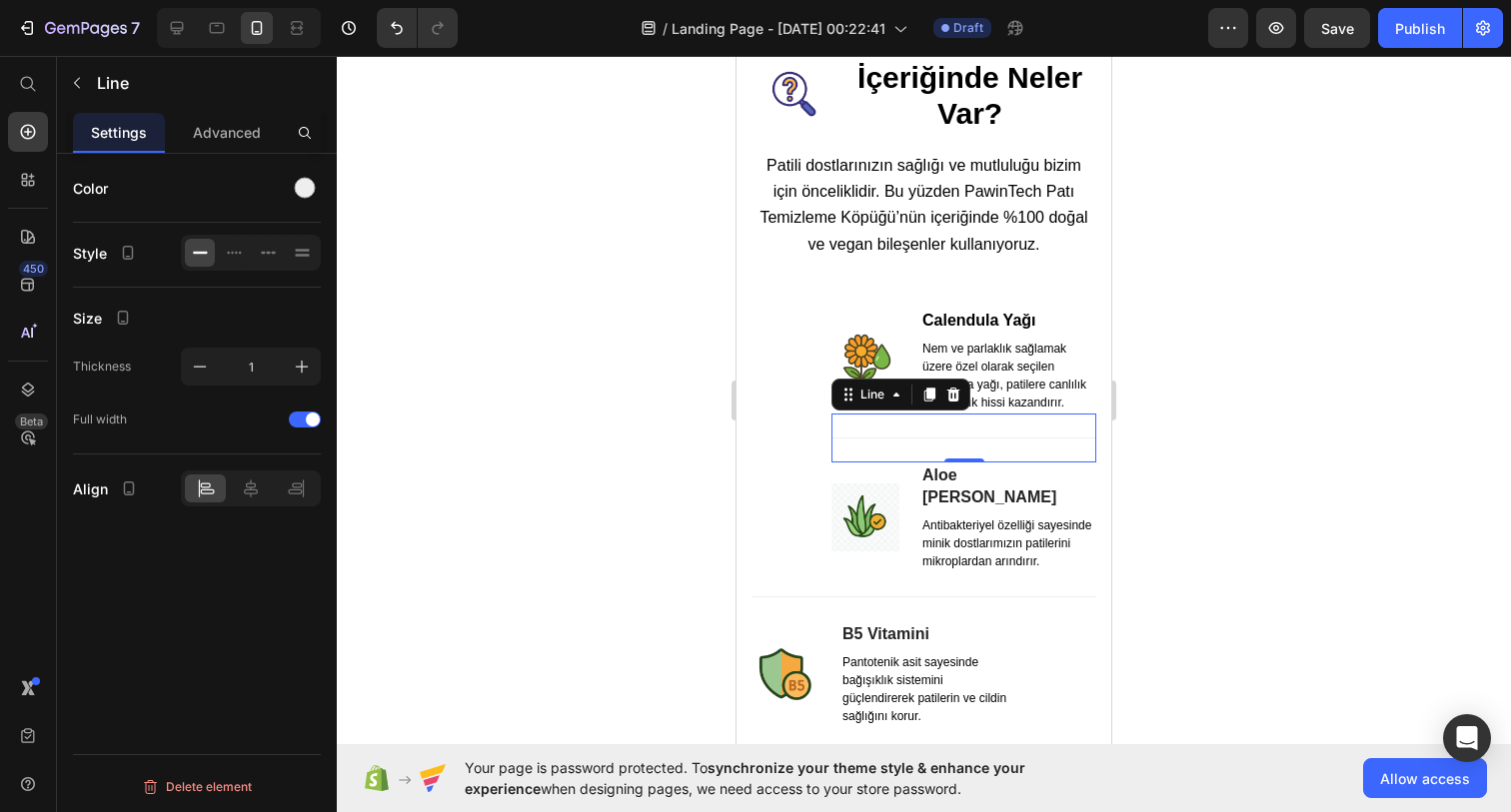 click at bounding box center [963, 437] 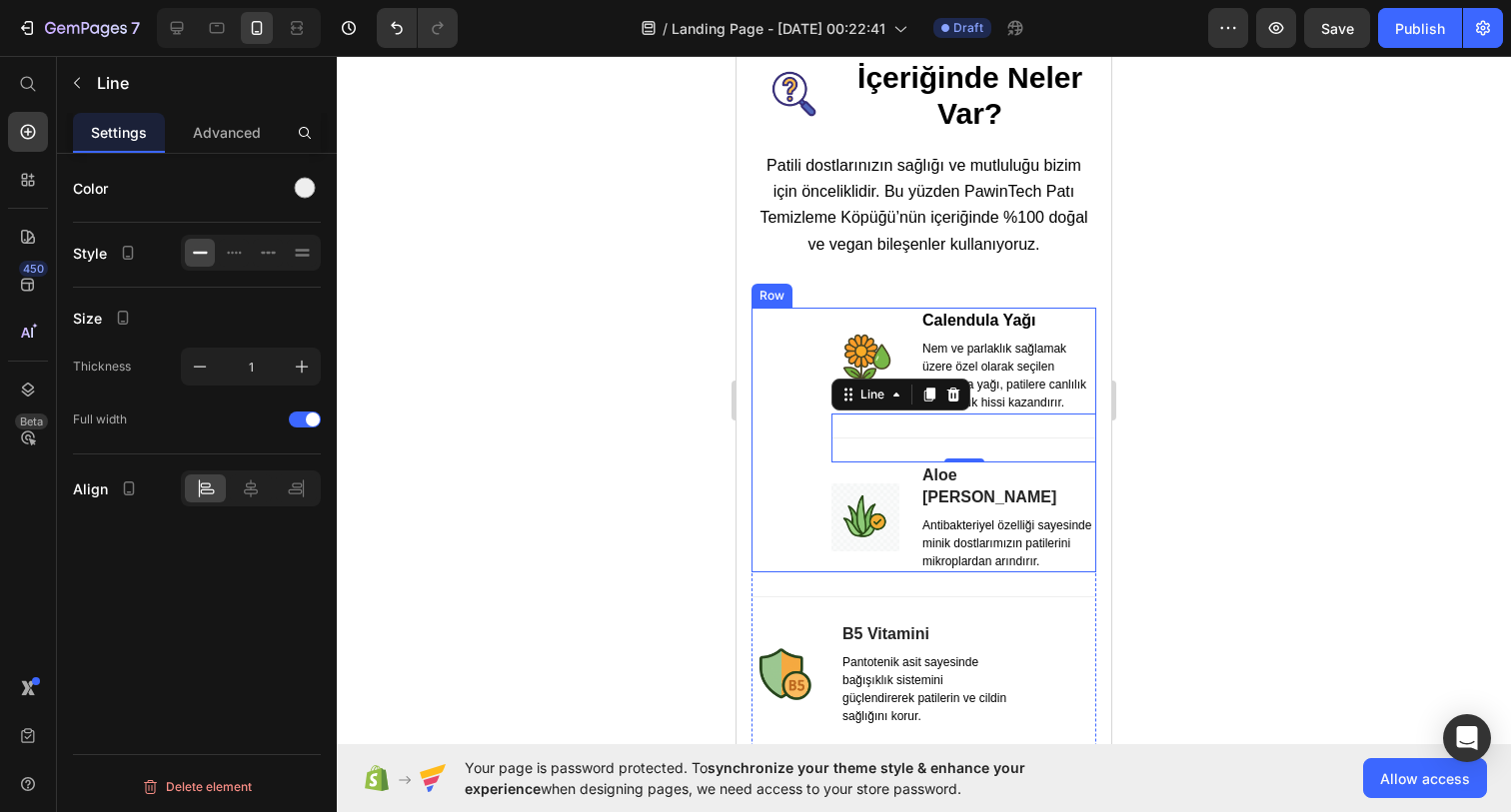 click on "Image Calendula Yağı Text block Nem ve parlaklık sağlamak üzere özel olarak seçilen calendula yağı, patilere canlılık ve rahatlık hissi kazandırır. Text block Row                Title Line   0 Image Aloe Vera Özü Text block Antibakteriyel özelliği sayesinde minik dostlarımızın patilerini mikroplardan arındırır. Text block Row Row" at bounding box center (923, 439) 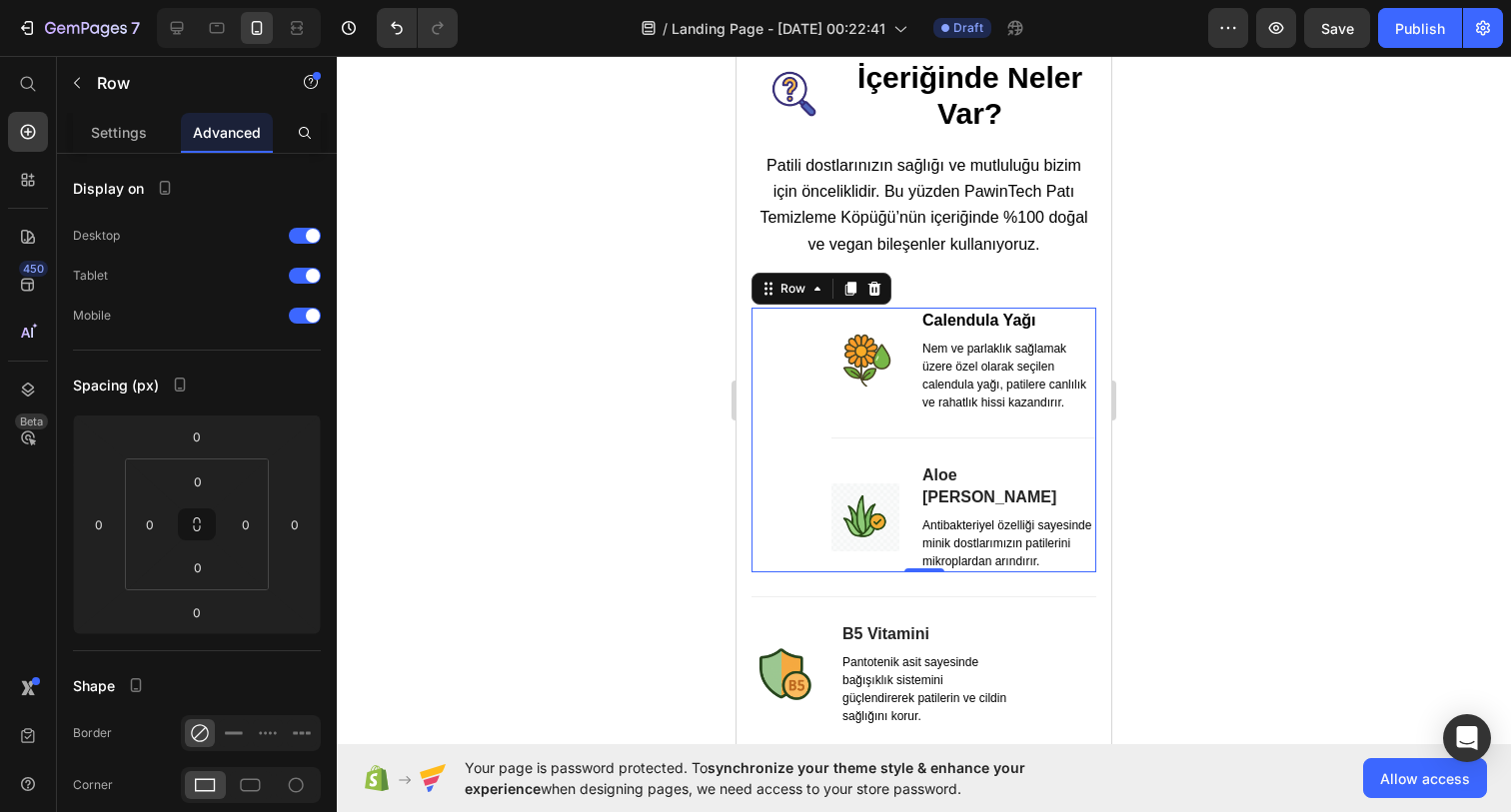 click on "Image Calendula Yağı Text block Nem ve parlaklık sağlamak üzere özel olarak seçilen calendula yağı, patilere canlılık ve rahatlık hissi kazandırır. Text block Row                Title Line Image Aloe Vera Özü Text block Antibakteriyel özelliği sayesinde minik dostlarımızın patilerini mikroplardan arındırır. Text block Row Row   0" at bounding box center (923, 439) 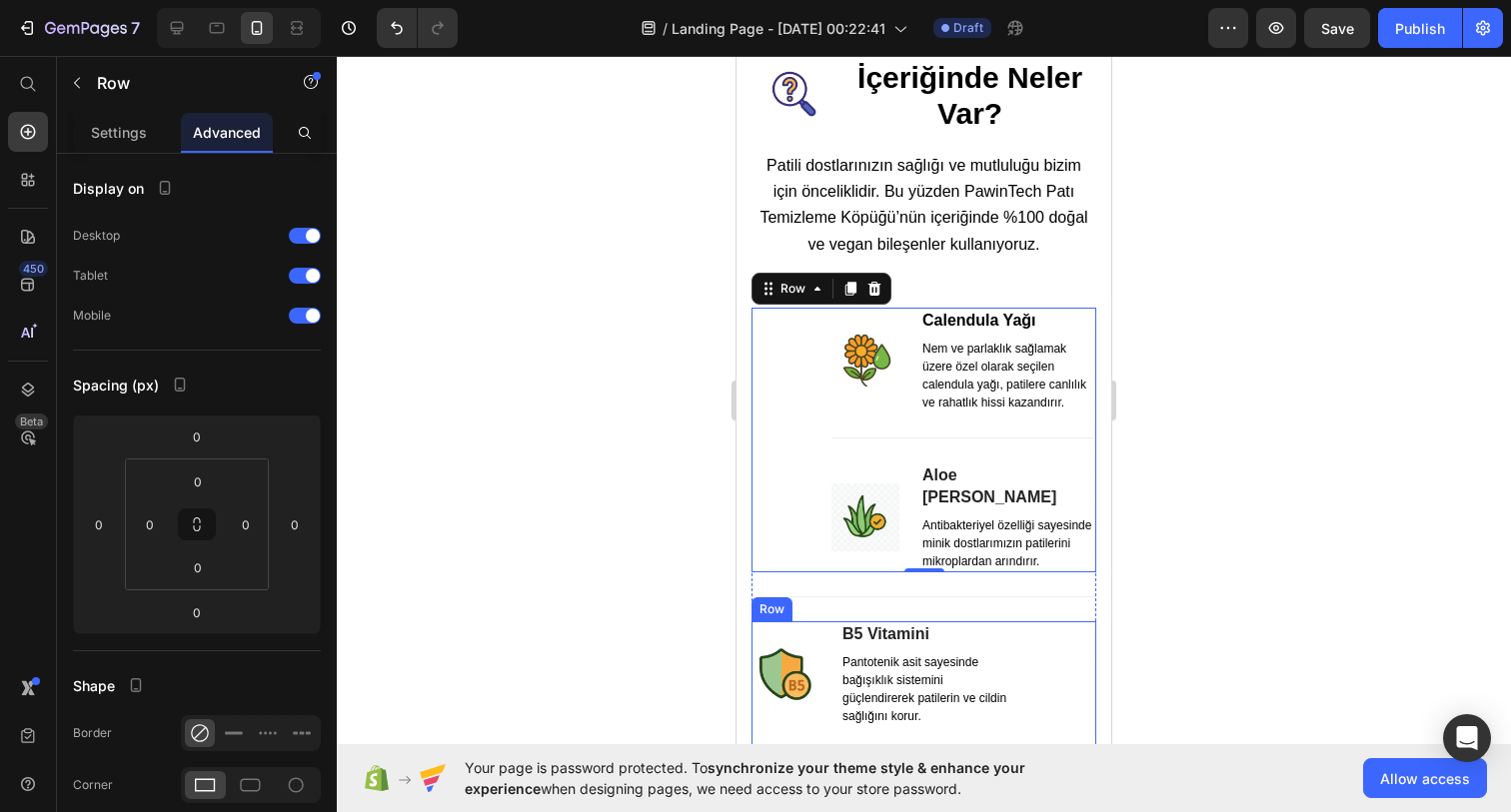 click on "Image B5 Vitamini Text block Pantotenik asit sayesinde bağışıklık sistemini güçlendirerek patilerin ve cildin sağlığını korur. Text block Row                Title Line Image Papatya Özü Text block Antienflamatuar ve antiseptik özellikleri sayesinde minik dostlarımızın sağlık sorunlarını hafifletmeye yardımcı olur. Text block Row Row" at bounding box center [923, 751] 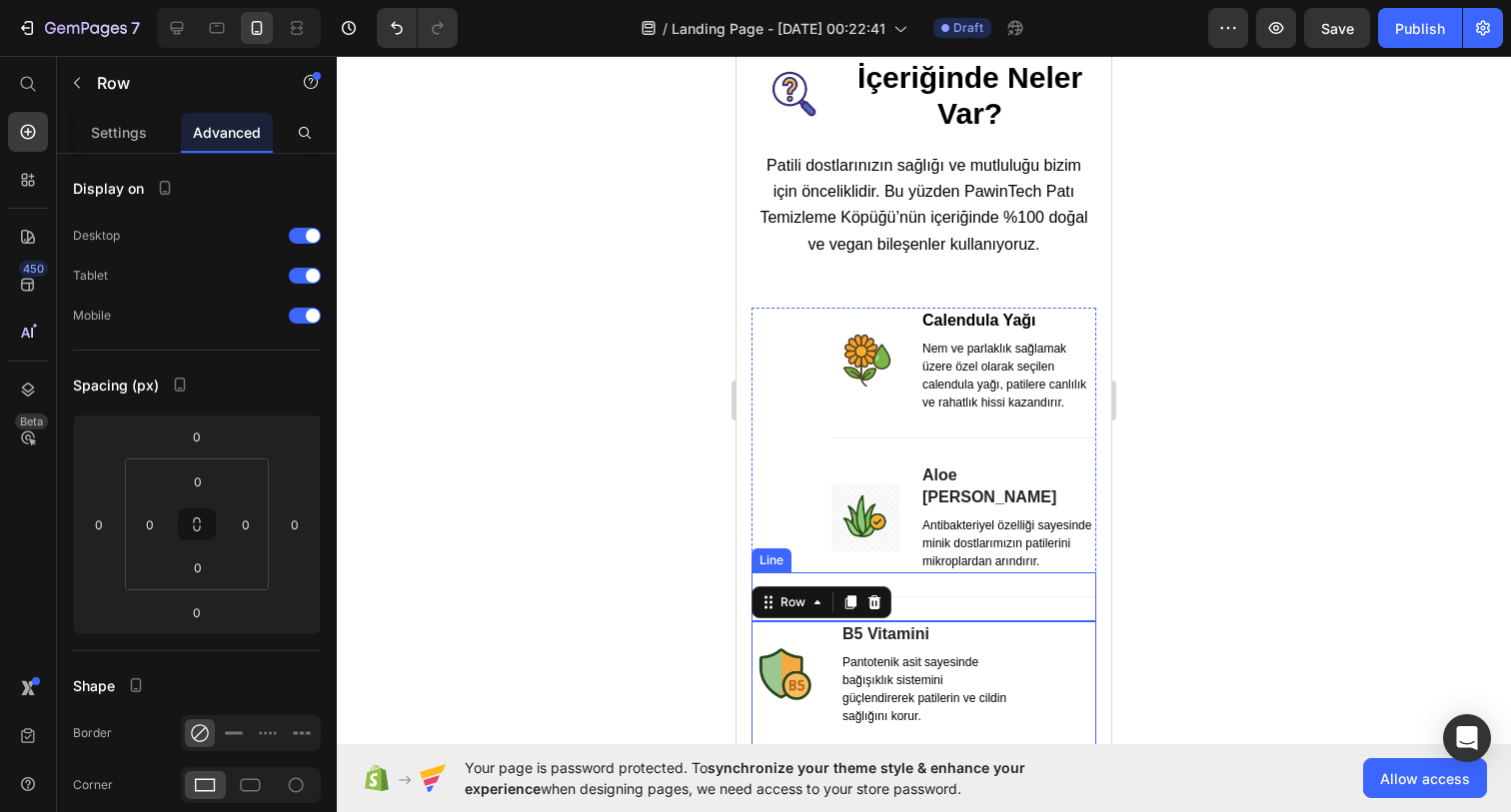 click on "Title Line" at bounding box center [923, 596] 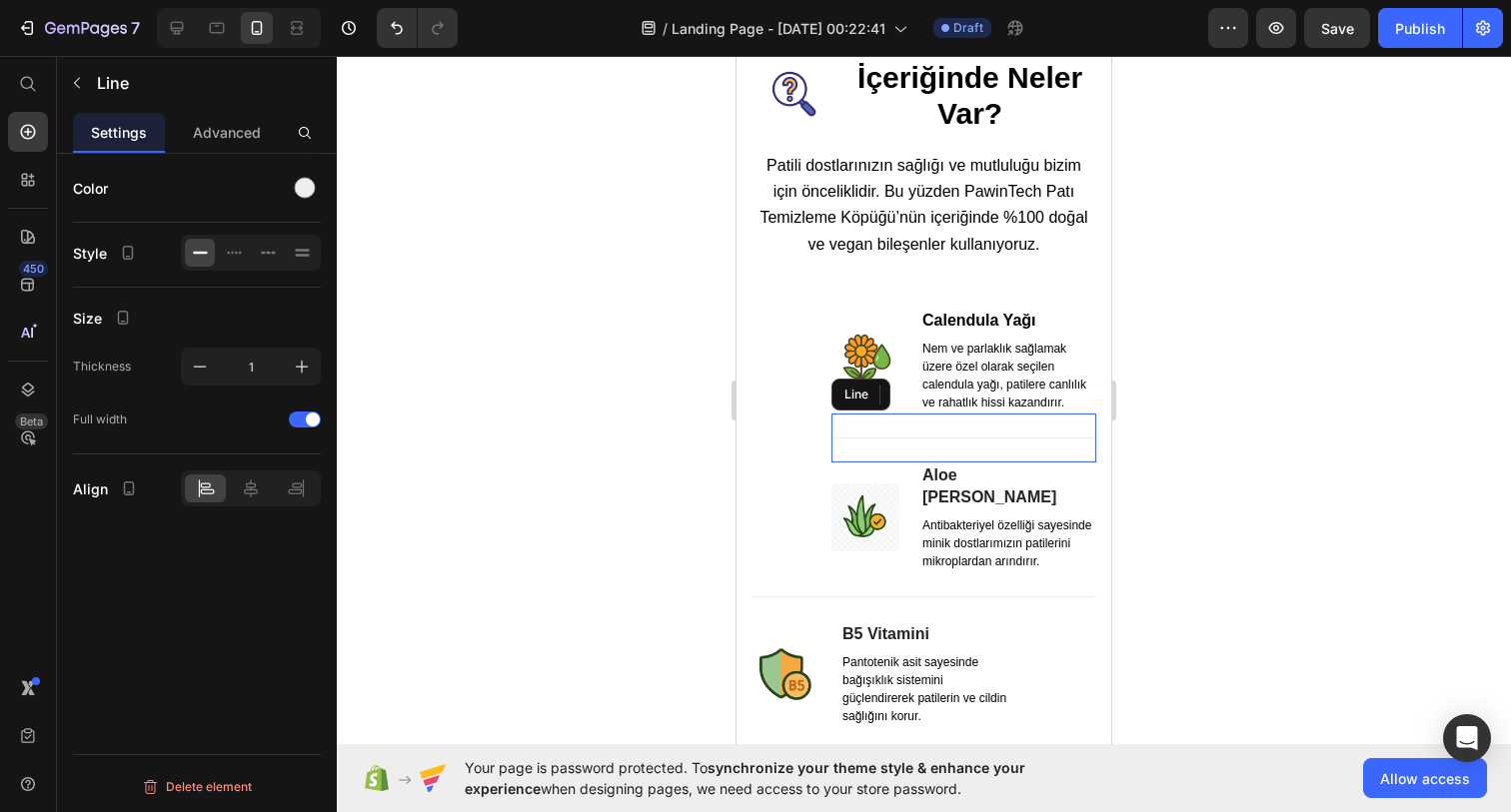click on "Title Line" at bounding box center [963, 437] 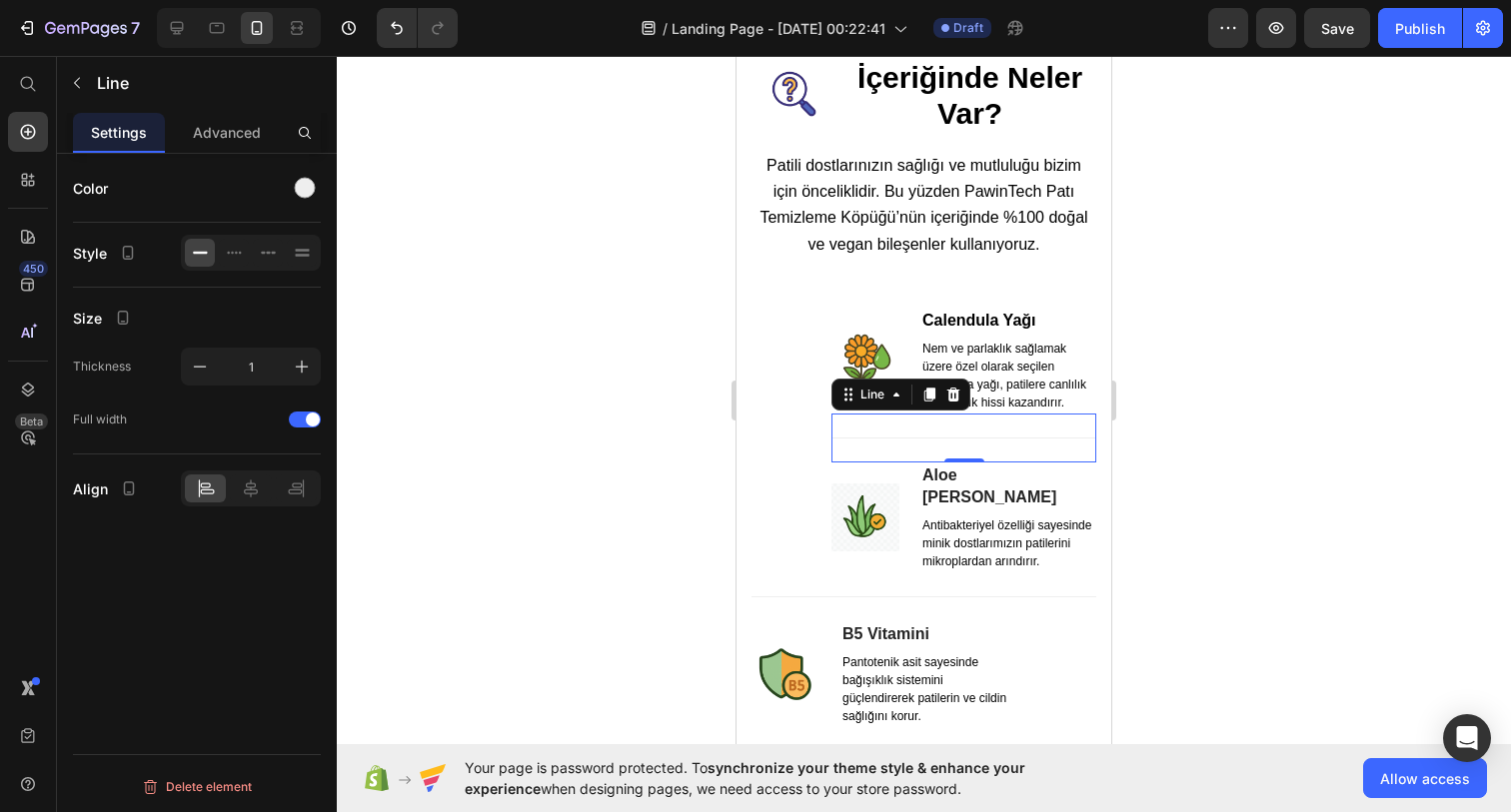 click on "Nem ve parlaklık sağlamak üzere özel olarak seçilen calendula yağı, patilere canlılık ve rahatlık hissi kazandırır." at bounding box center [1008, 376] 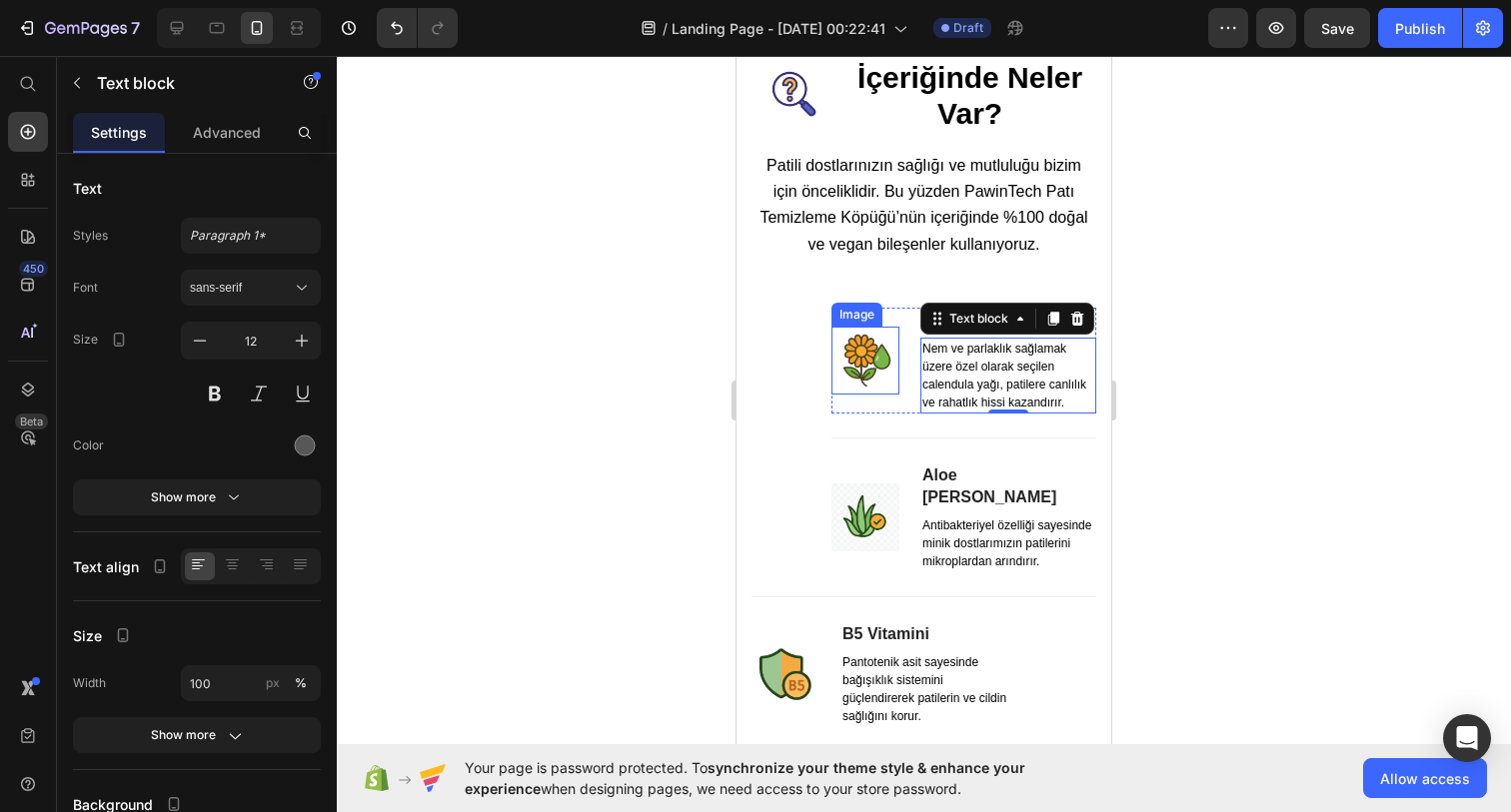 click at bounding box center (865, 361) 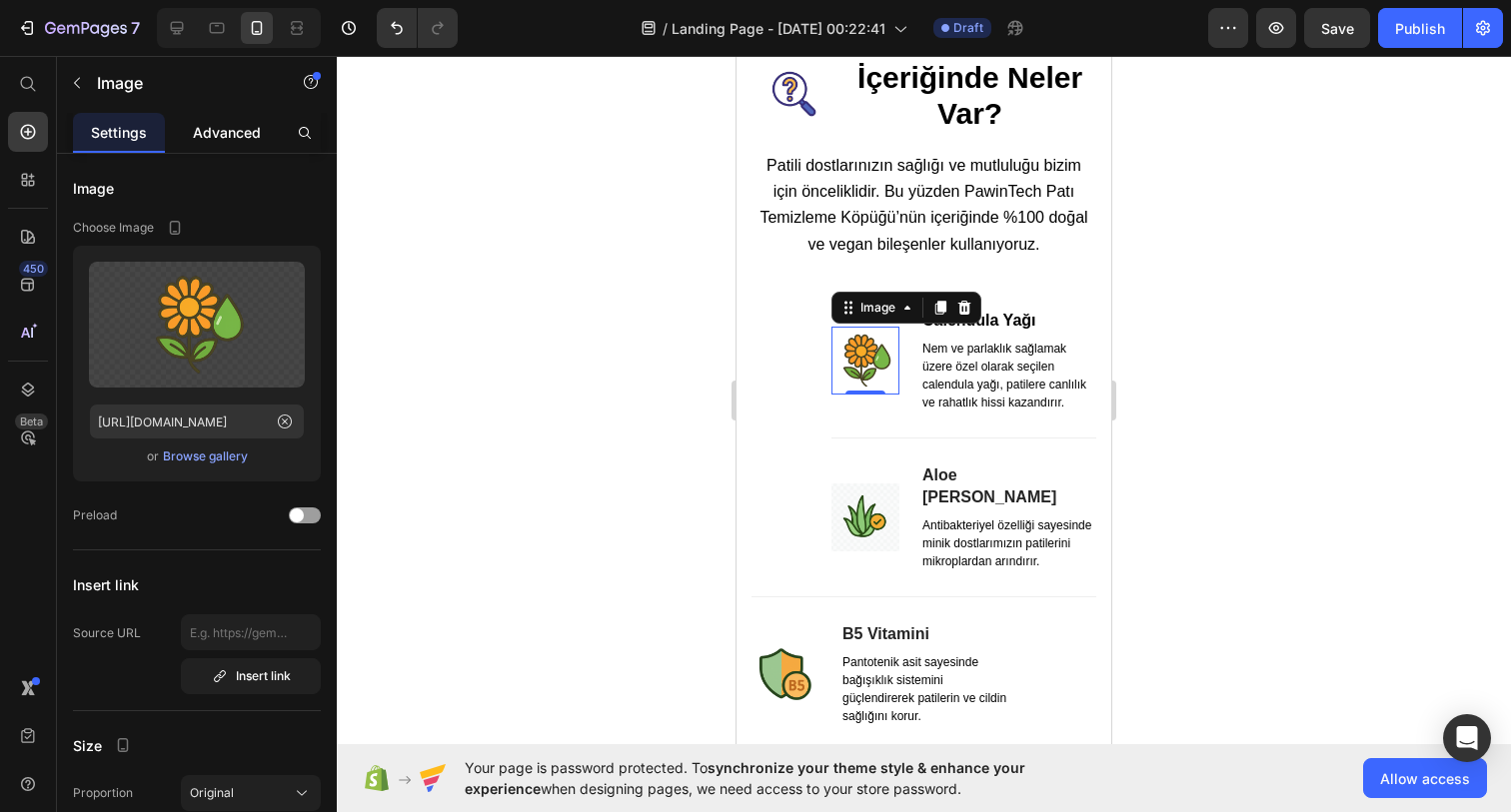 click on "Advanced" at bounding box center (227, 132) 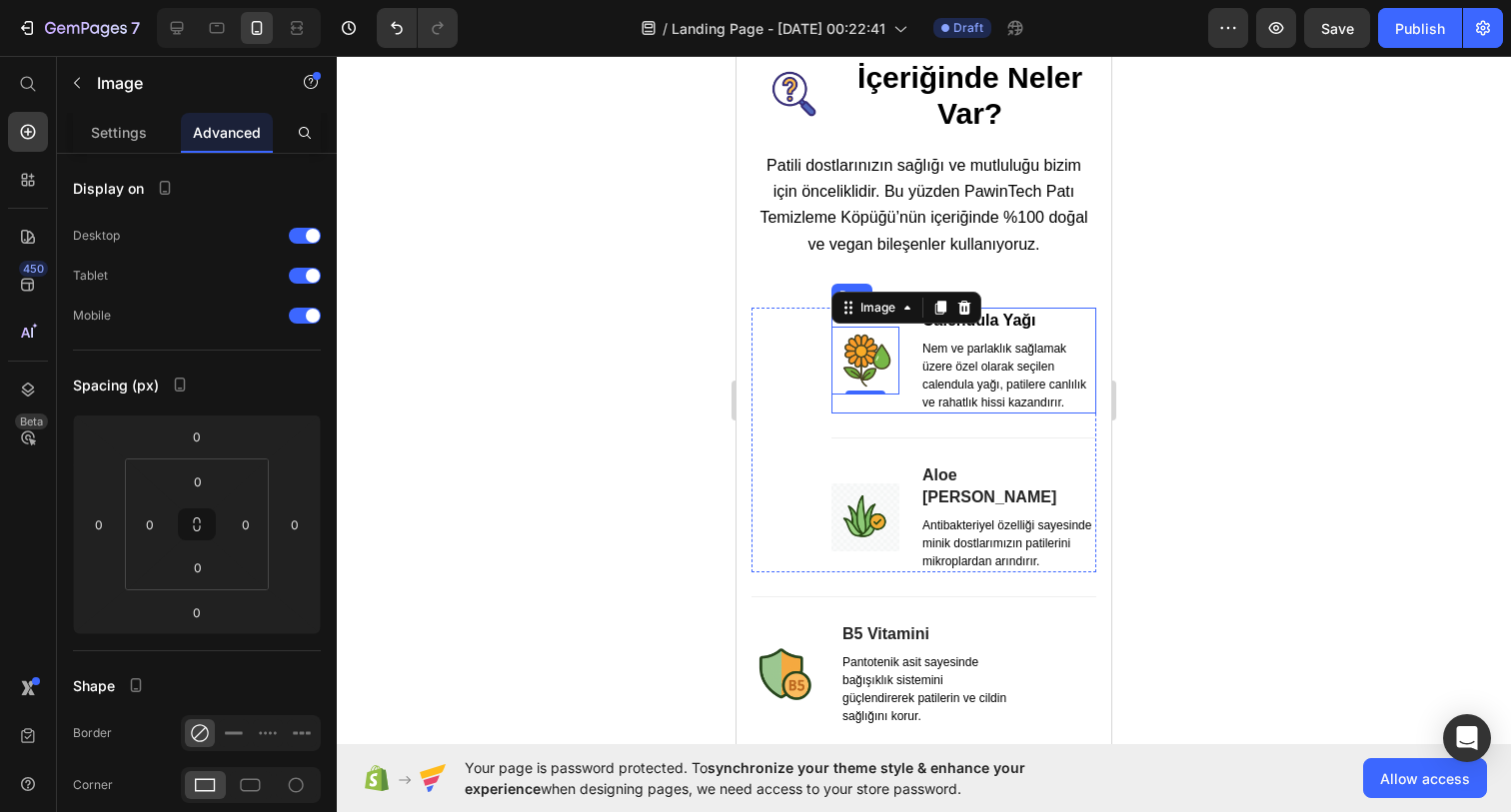 click on "Image   0 Calendula Yağı Text block Nem ve parlaklık sağlamak üzere özel olarak seçilen calendula yağı, patilere canlılık ve rahatlık hissi kazandırır. Text block Row" at bounding box center (963, 361) 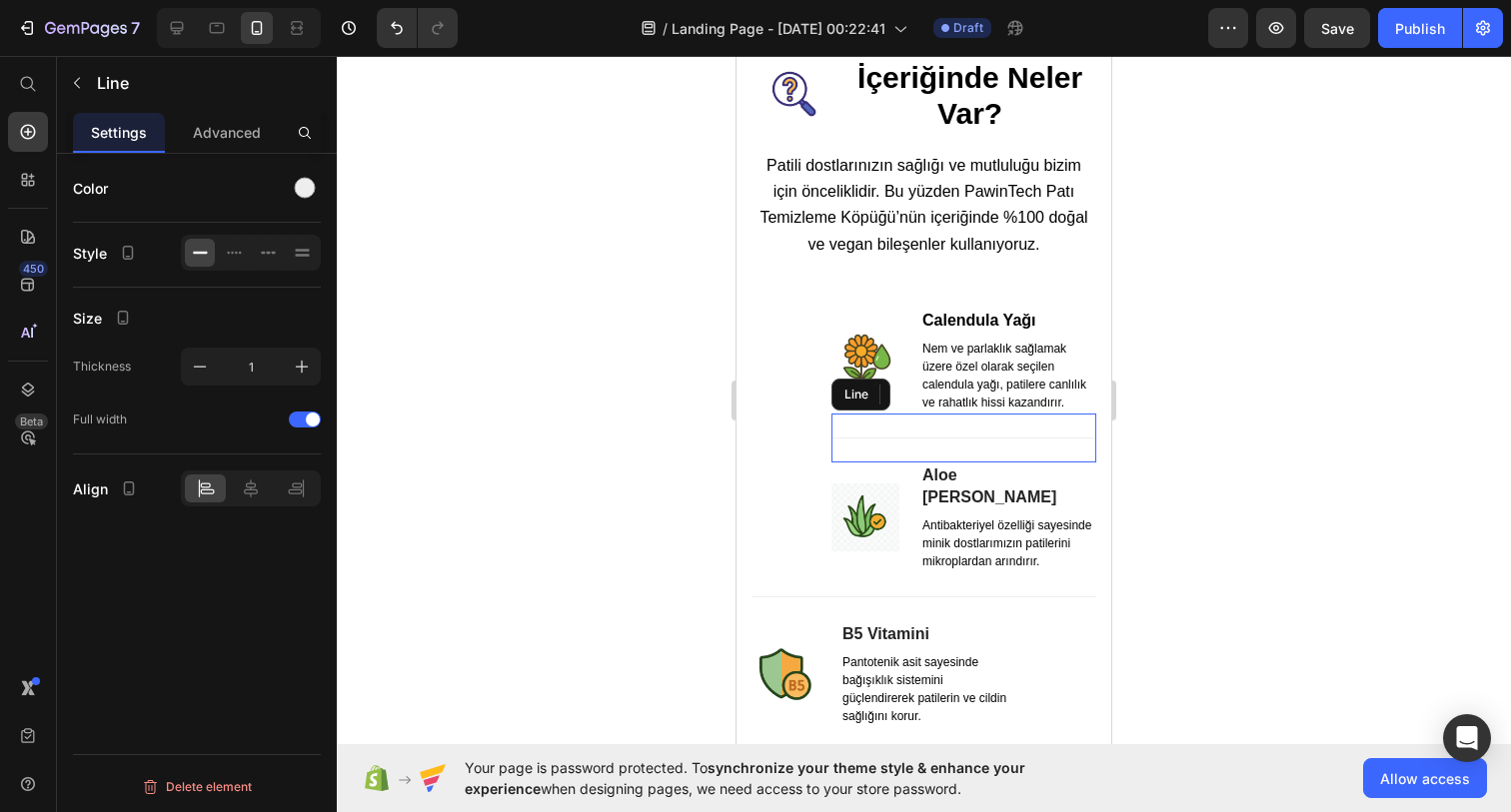 click on "Title Line" at bounding box center [963, 437] 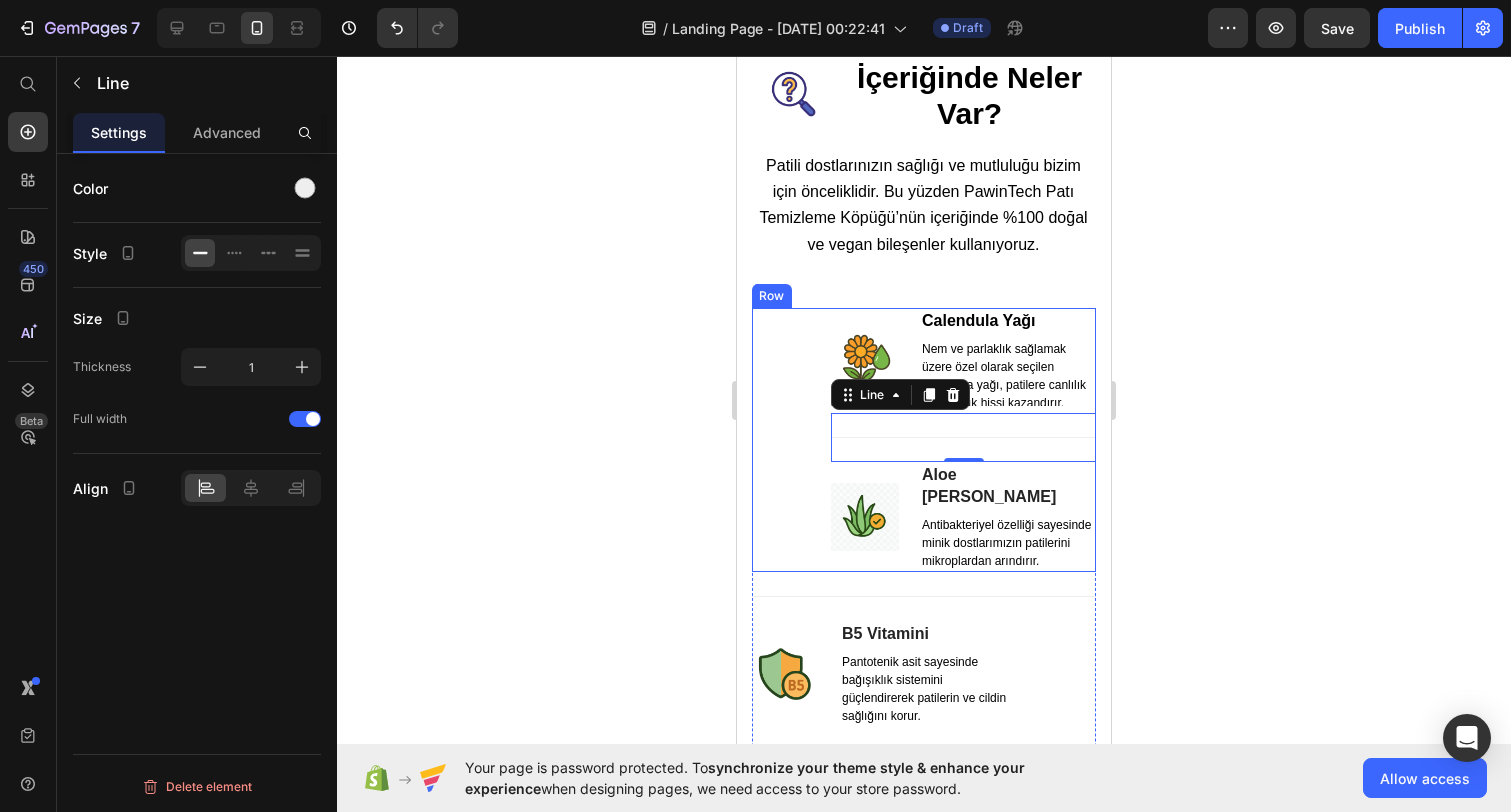 click on "Image Calendula Yağı Text block Nem ve parlaklık sağlamak üzere özel olarak seçilen calendula yağı, patilere canlılık ve rahatlık hissi kazandırır. Text block Row                Title Line   0 Image Aloe Vera Özü Text block Antibakteriyel özelliği sayesinde minik dostlarımızın patilerini mikroplardan arındırır. Text block Row Row" at bounding box center [923, 439] 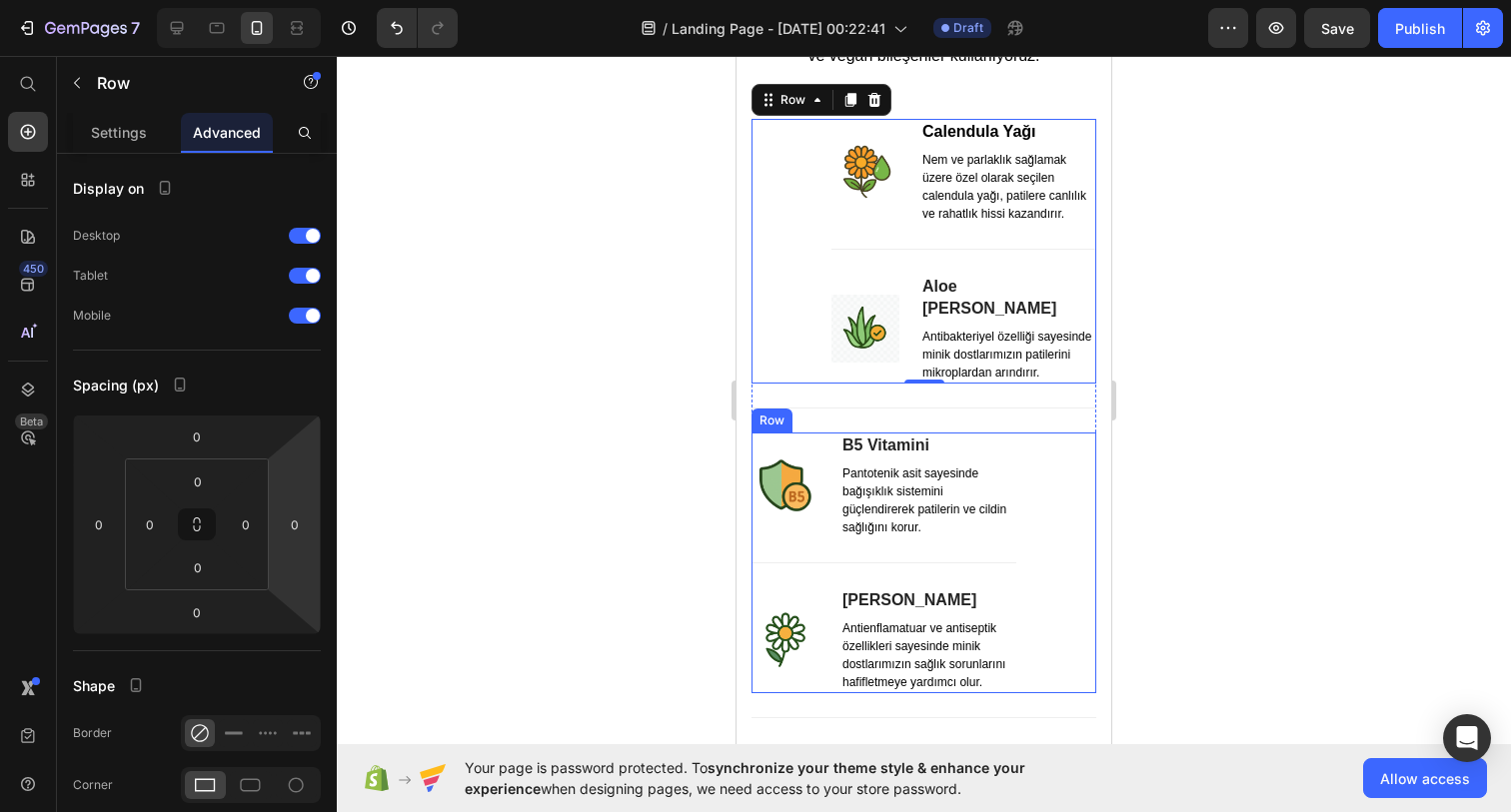 click on "Image B5 Vitamini Text block Pantotenik asit sayesinde bağışıklık sistemini güçlendirerek patilerin ve cildin sağlığını korur. Text block Row                Title Line Image Papatya Özü Text block Antienflamatuar ve antiseptik özellikleri sayesinde minik dostlarımızın sağlık sorunlarını hafifletmeye yardımcı olur. Text block Row Row" at bounding box center [923, 562] 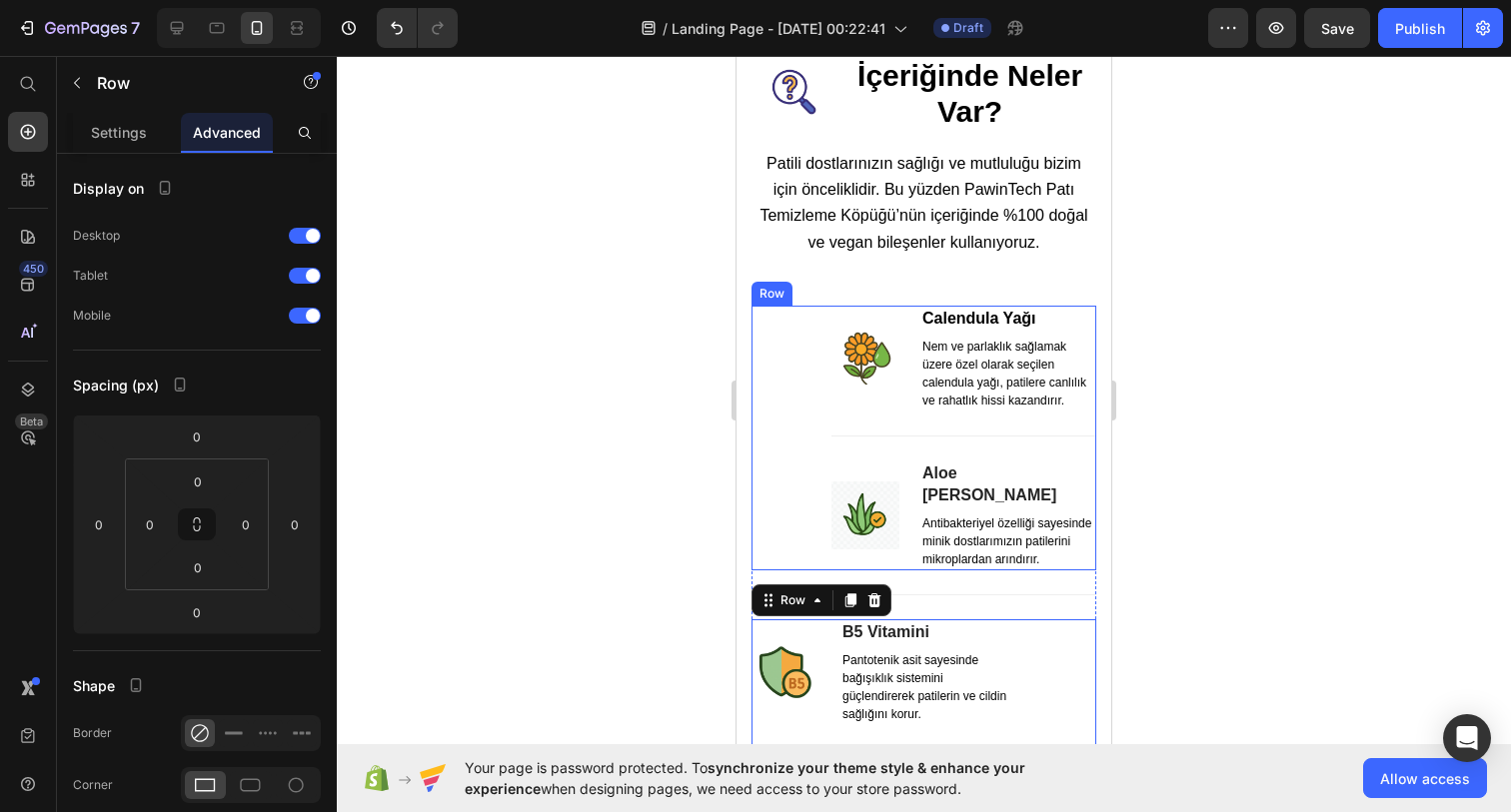 scroll, scrollTop: 3915, scrollLeft: 0, axis: vertical 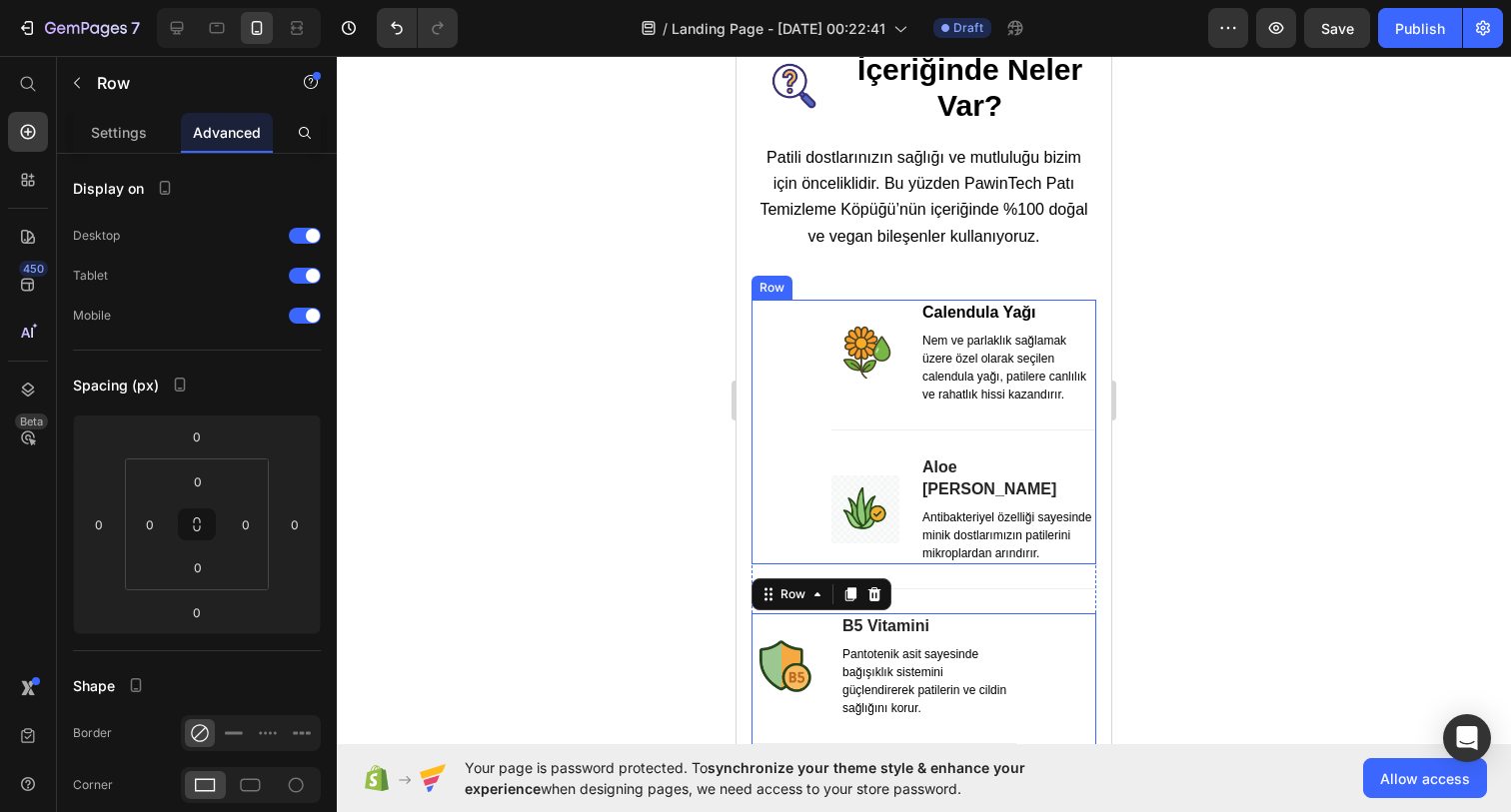 click on "Image Calendula Yağı Text block Nem ve parlaklık sağlamak üzere özel olarak seçilen calendula yağı, patilere canlılık ve rahatlık hissi kazandırır. Text block Row                Title Line Image Aloe Vera Özü Text block Antibakteriyel özelliği sayesinde minik dostlarımızın patilerini mikroplardan arındırır. Text block Row Row" at bounding box center [923, 431] 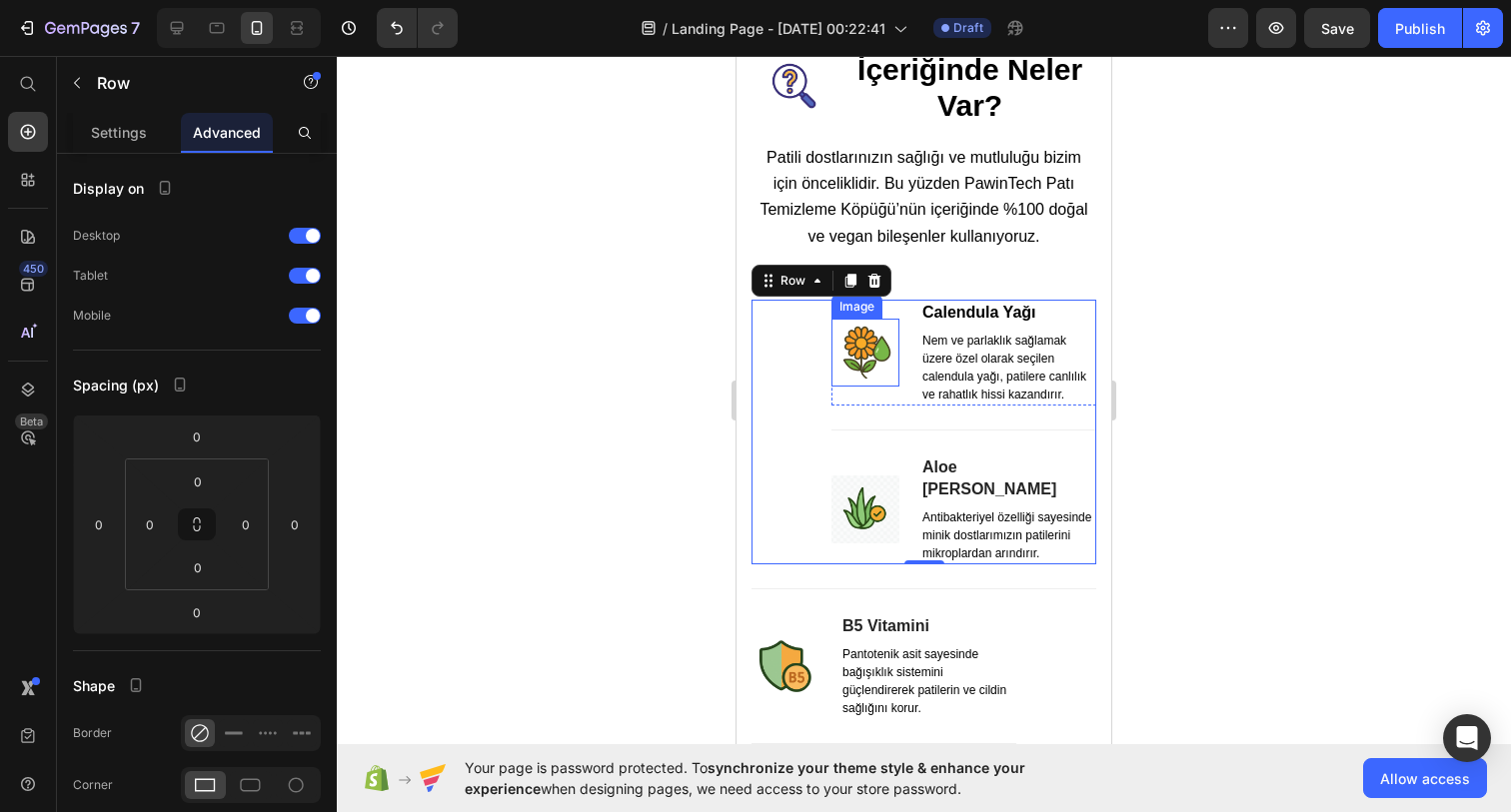 click on "Image Calendula Yağı Text block Nem ve parlaklık sağlamak üzere özel olarak seçilen calendula yağı, patilere canlılık ve rahatlık hissi kazandırır. Text block Row                Title Line Image Aloe Vera Özü Text block Antibakteriyel özelliği sayesinde minik dostlarımızın patilerini mikroplardan arındırır. Text block Row Row   0" at bounding box center (923, 431) 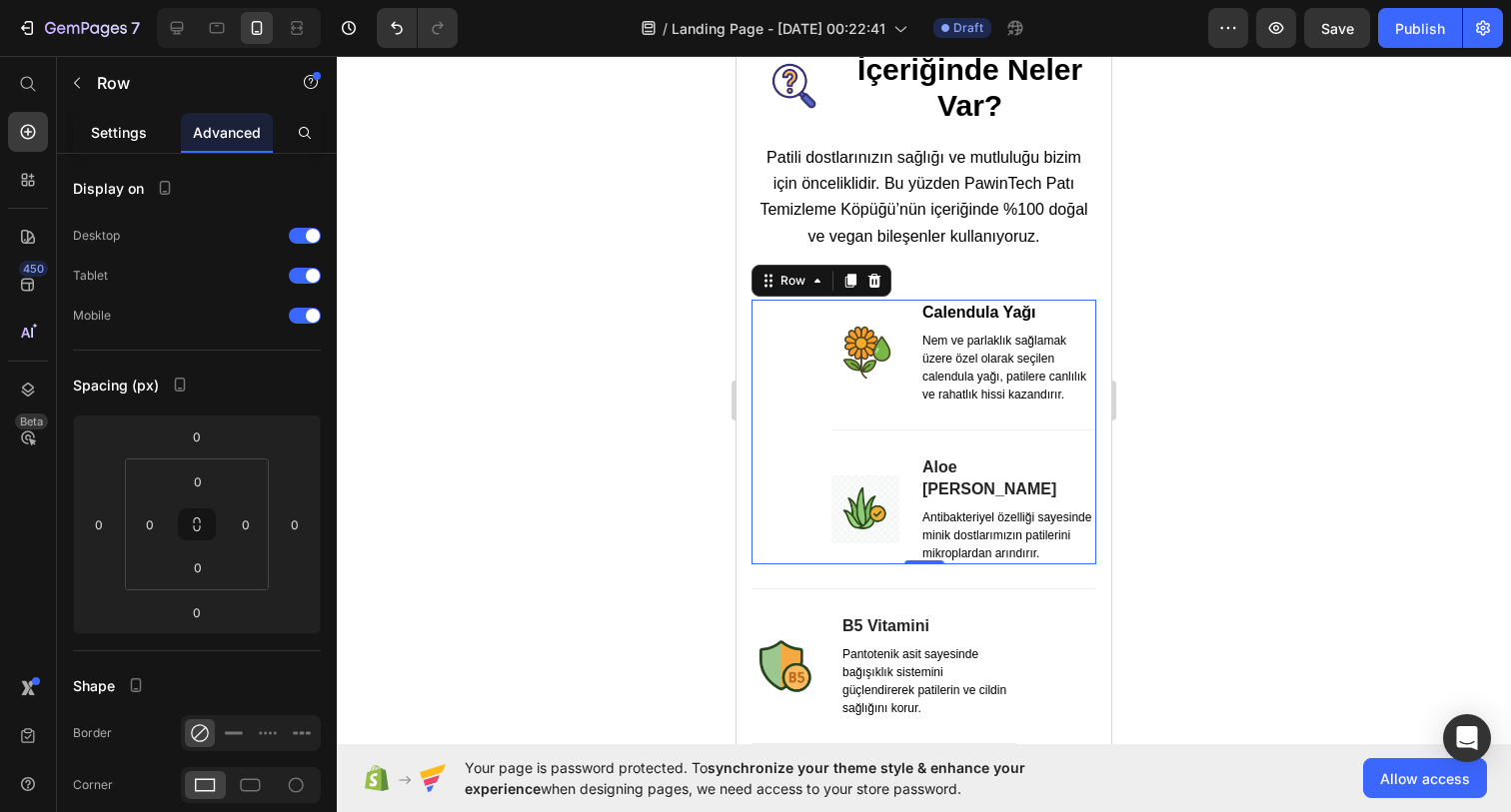 click on "Settings" at bounding box center [119, 132] 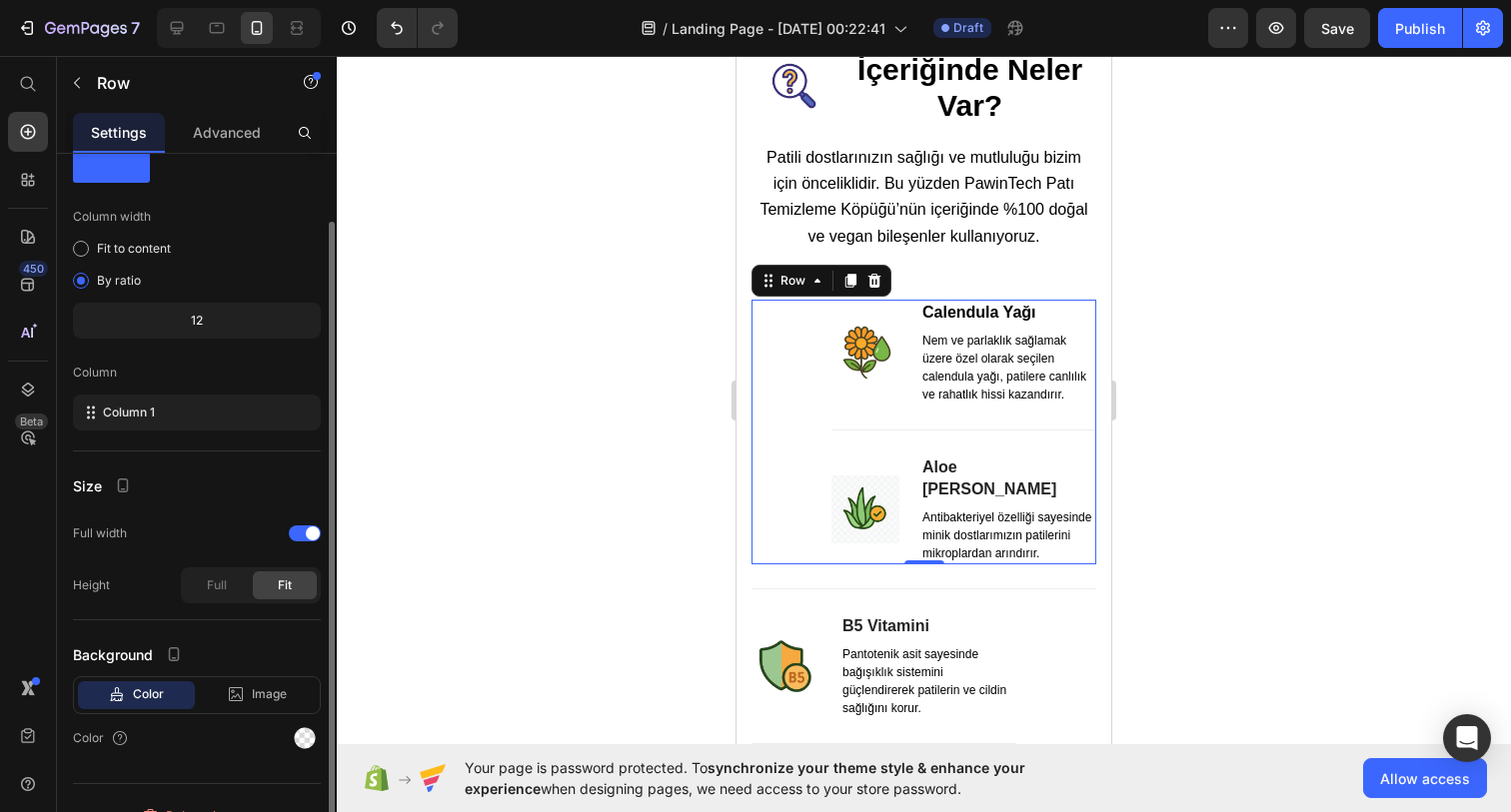 scroll, scrollTop: 74, scrollLeft: 0, axis: vertical 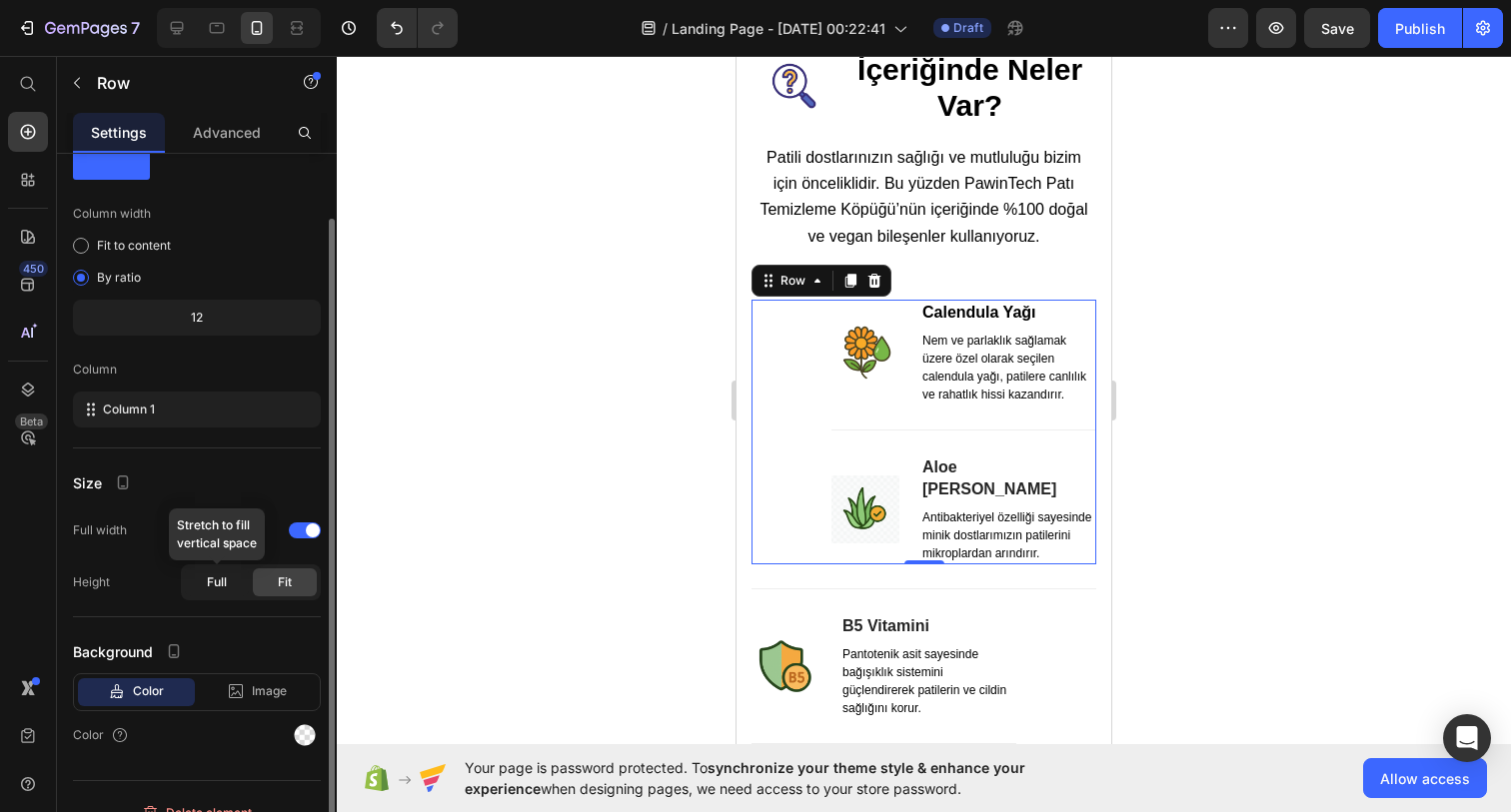 click on "Full Stretch to fill   vertical space Fit" 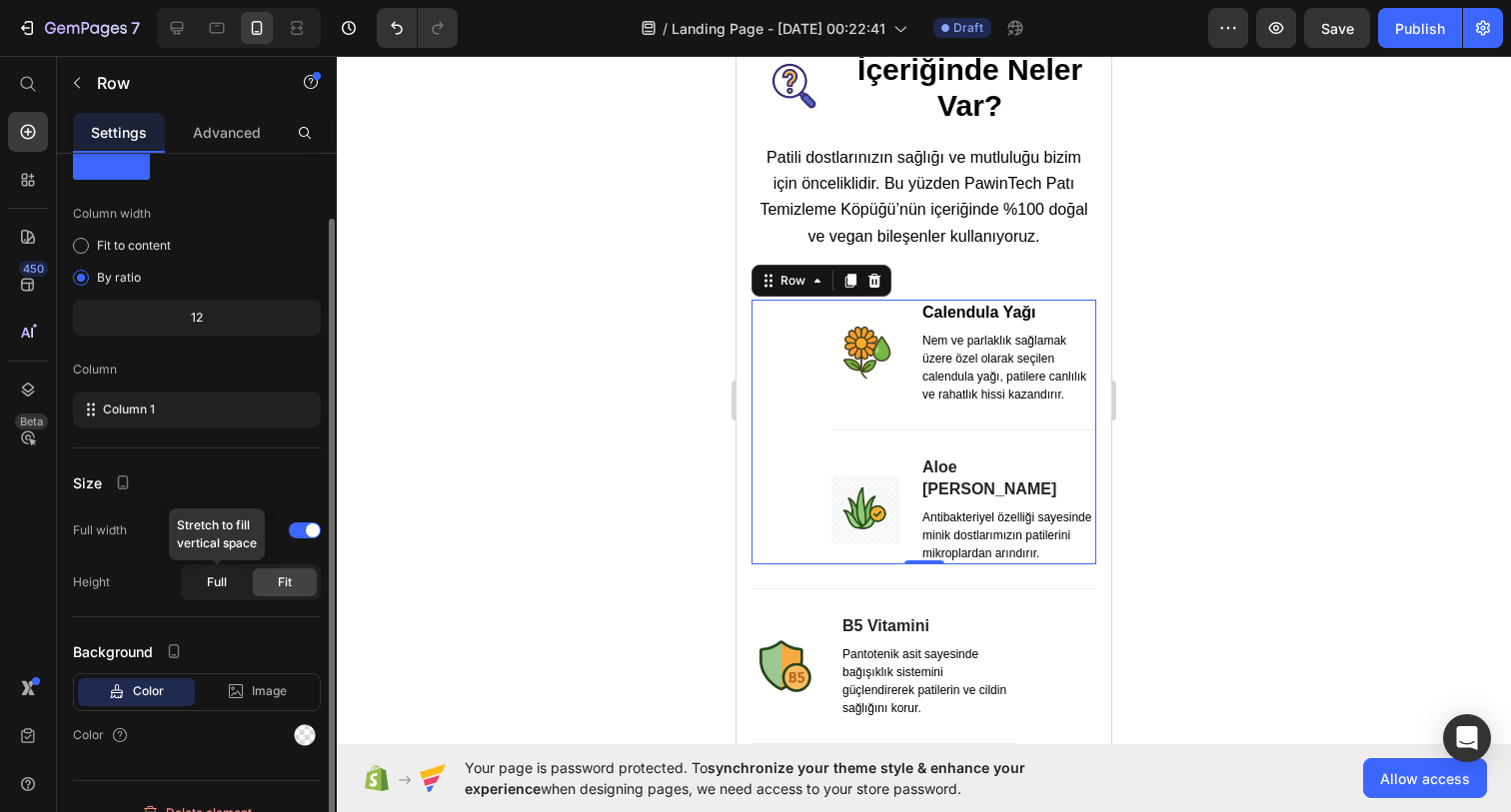 click on "Full" 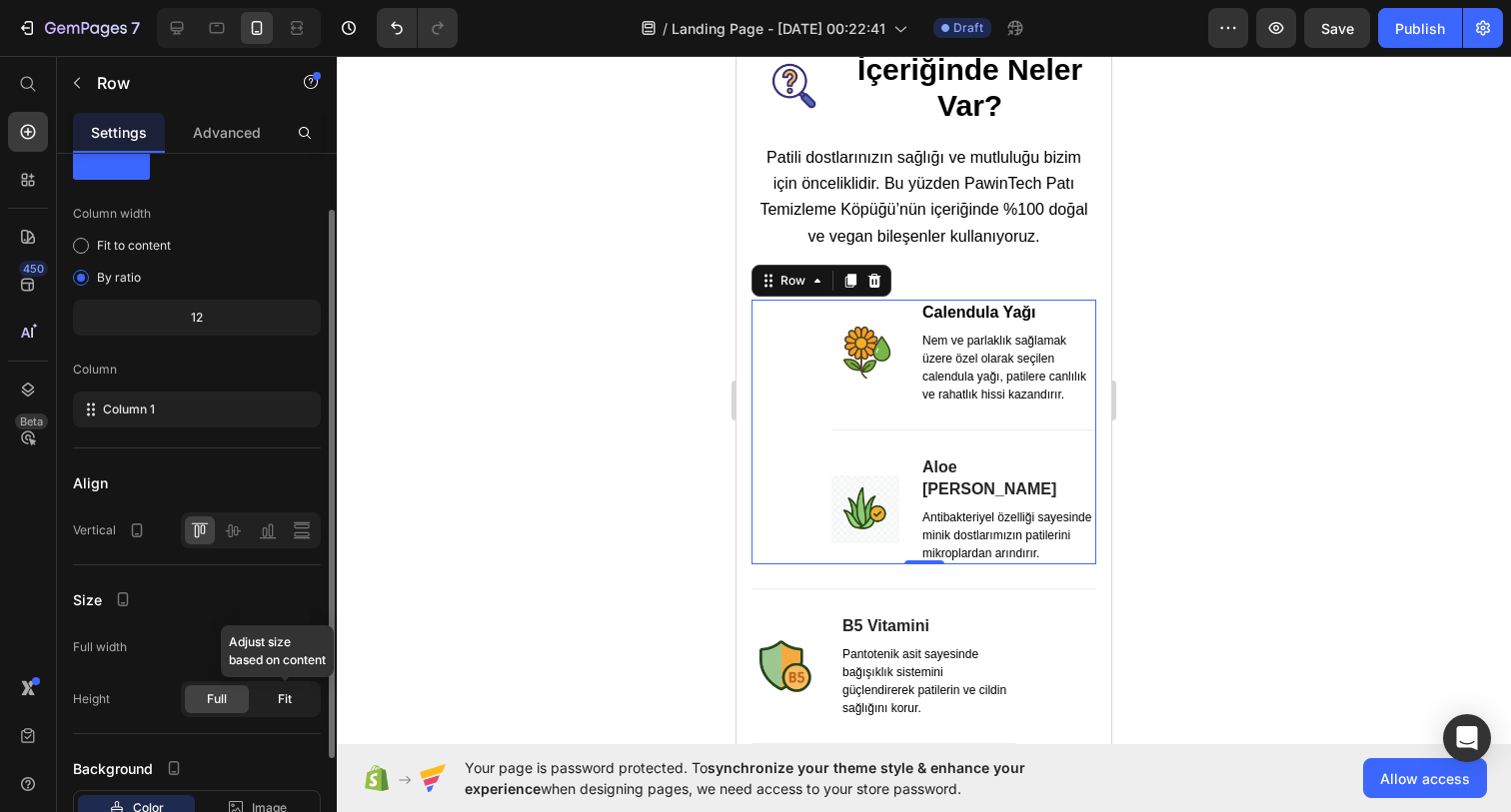 click on "Fit" 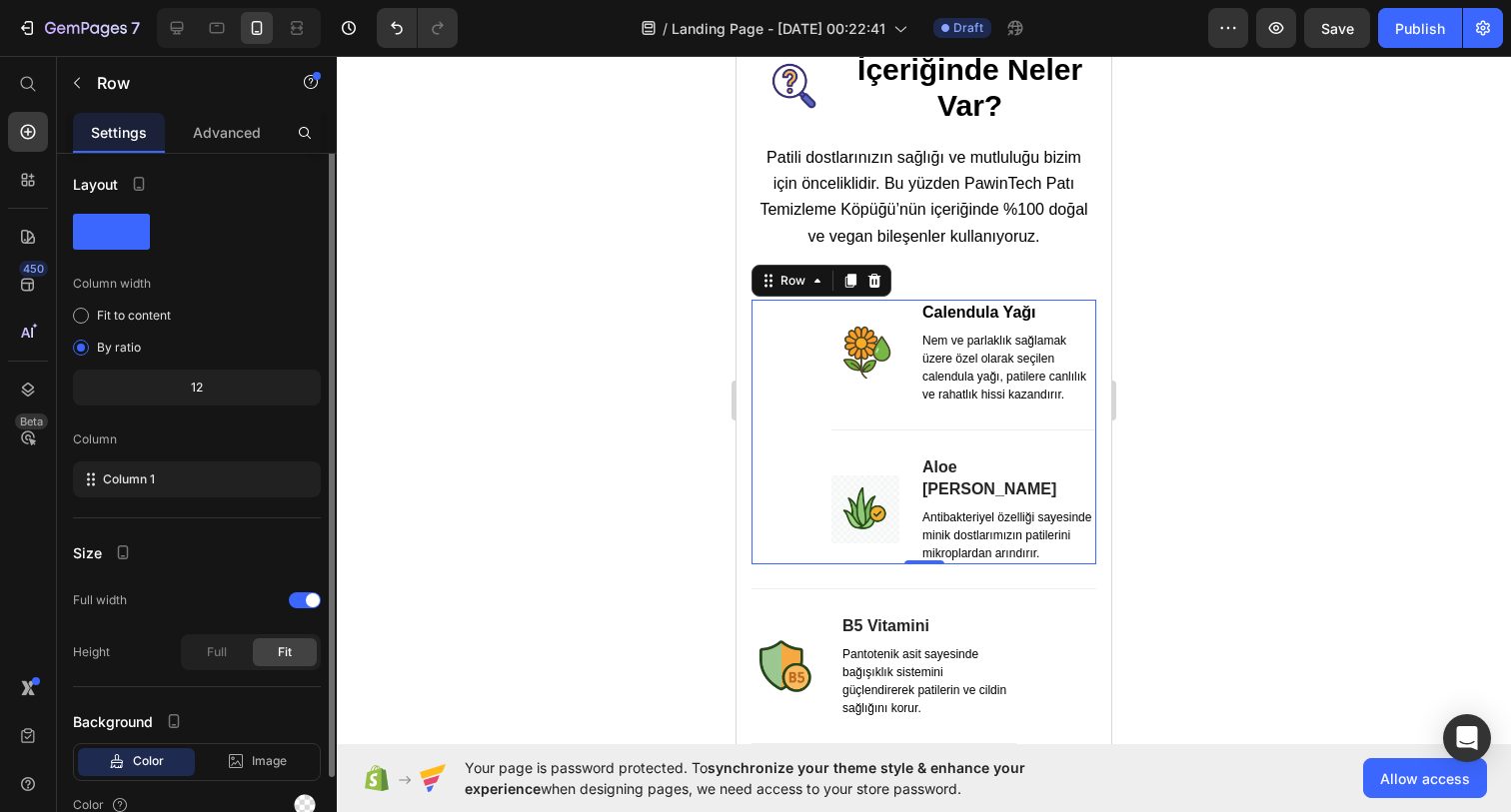 scroll, scrollTop: 0, scrollLeft: 0, axis: both 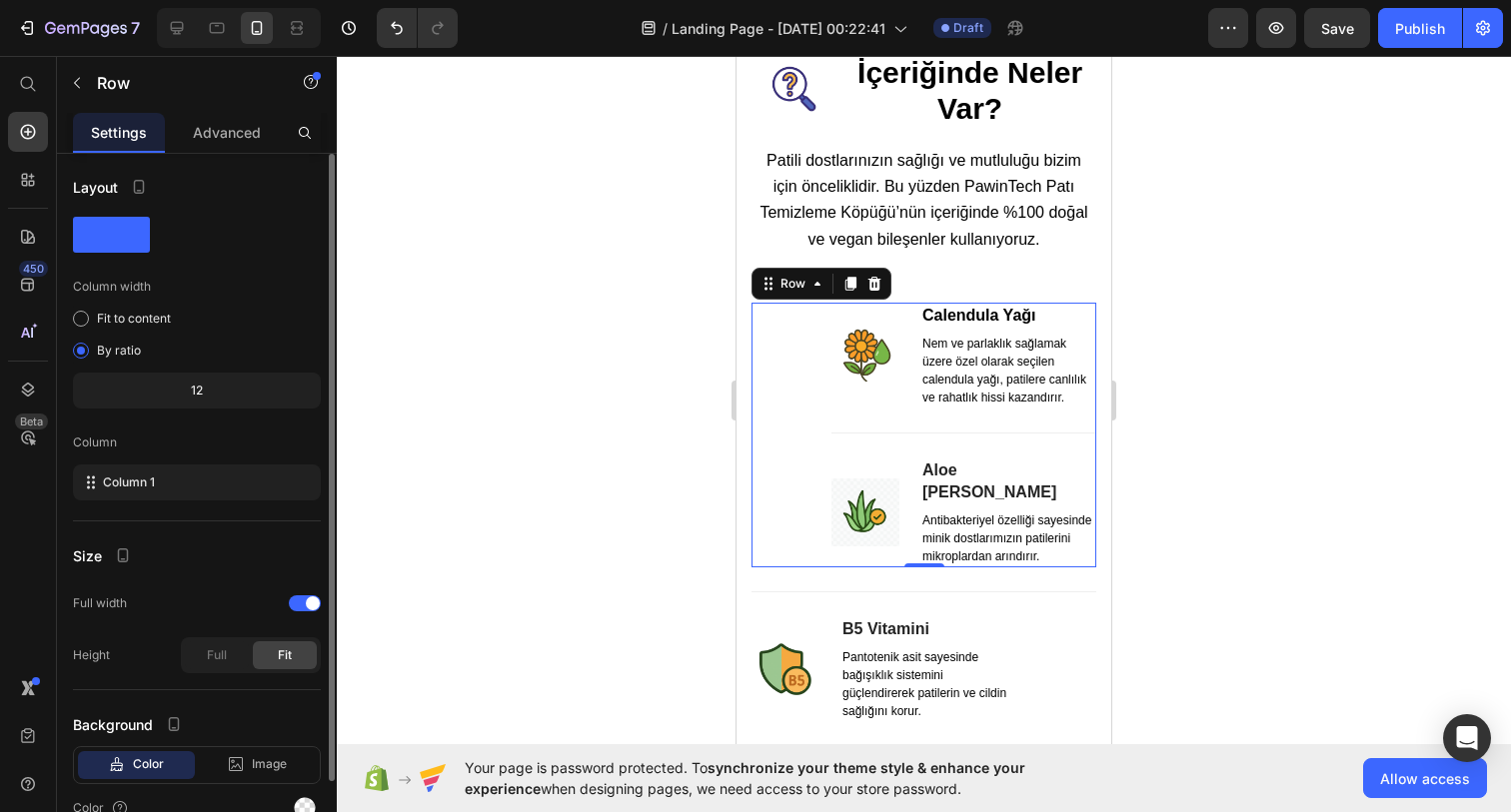 click on "Image Calendula Yağı Text block Nem ve parlaklık sağlamak üzere özel olarak seçilen calendula yağı, patilere canlılık ve rahatlık hissi kazandırır. Text block Row                Title Line Image Aloe Vera Özü Text block Antibakteriyel özelliği sayesinde minik dostlarımızın patilerini mikroplardan arındırır. Text block Row Row   0" at bounding box center [923, 434] 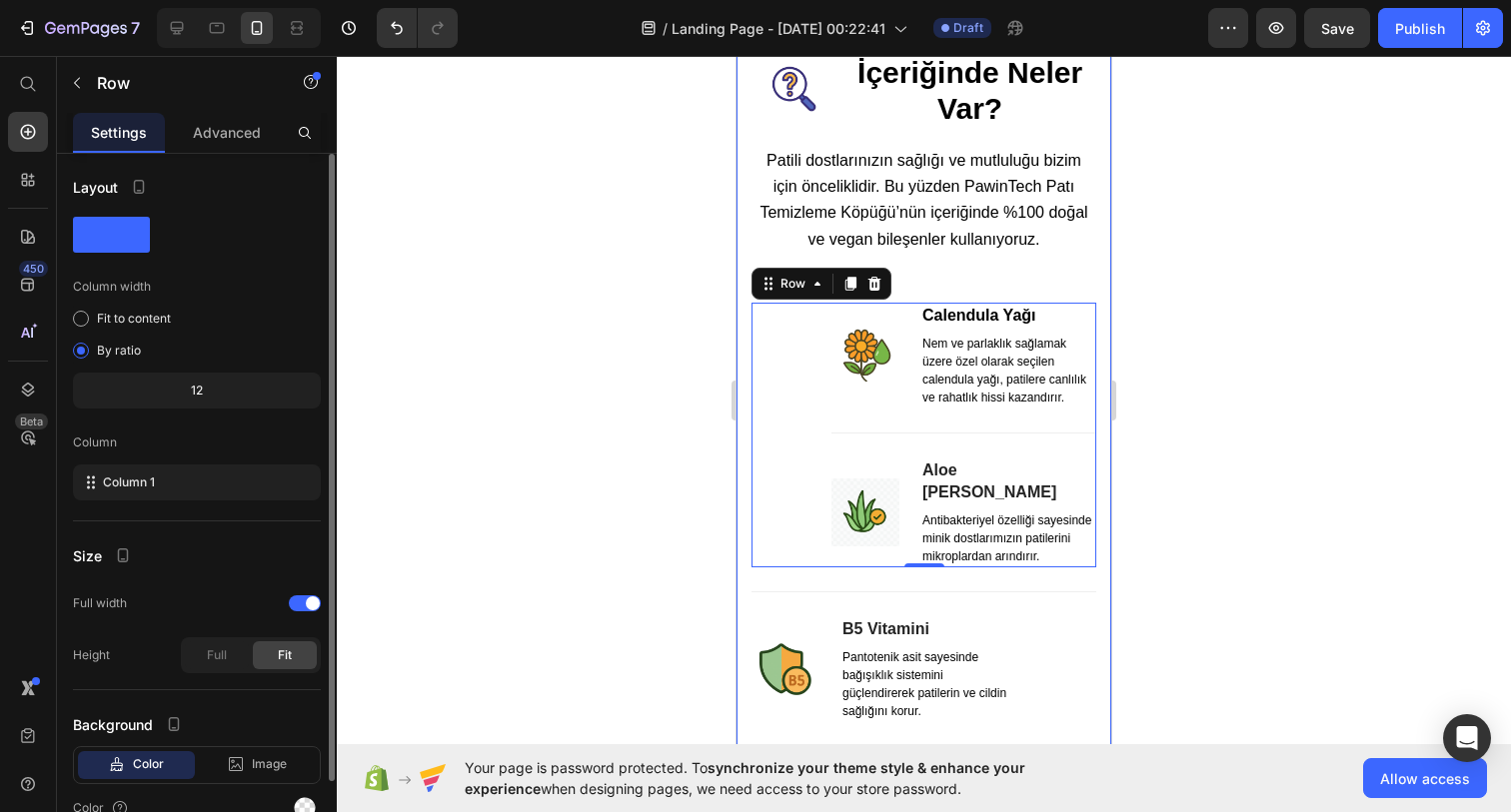 scroll, scrollTop: 0, scrollLeft: 0, axis: both 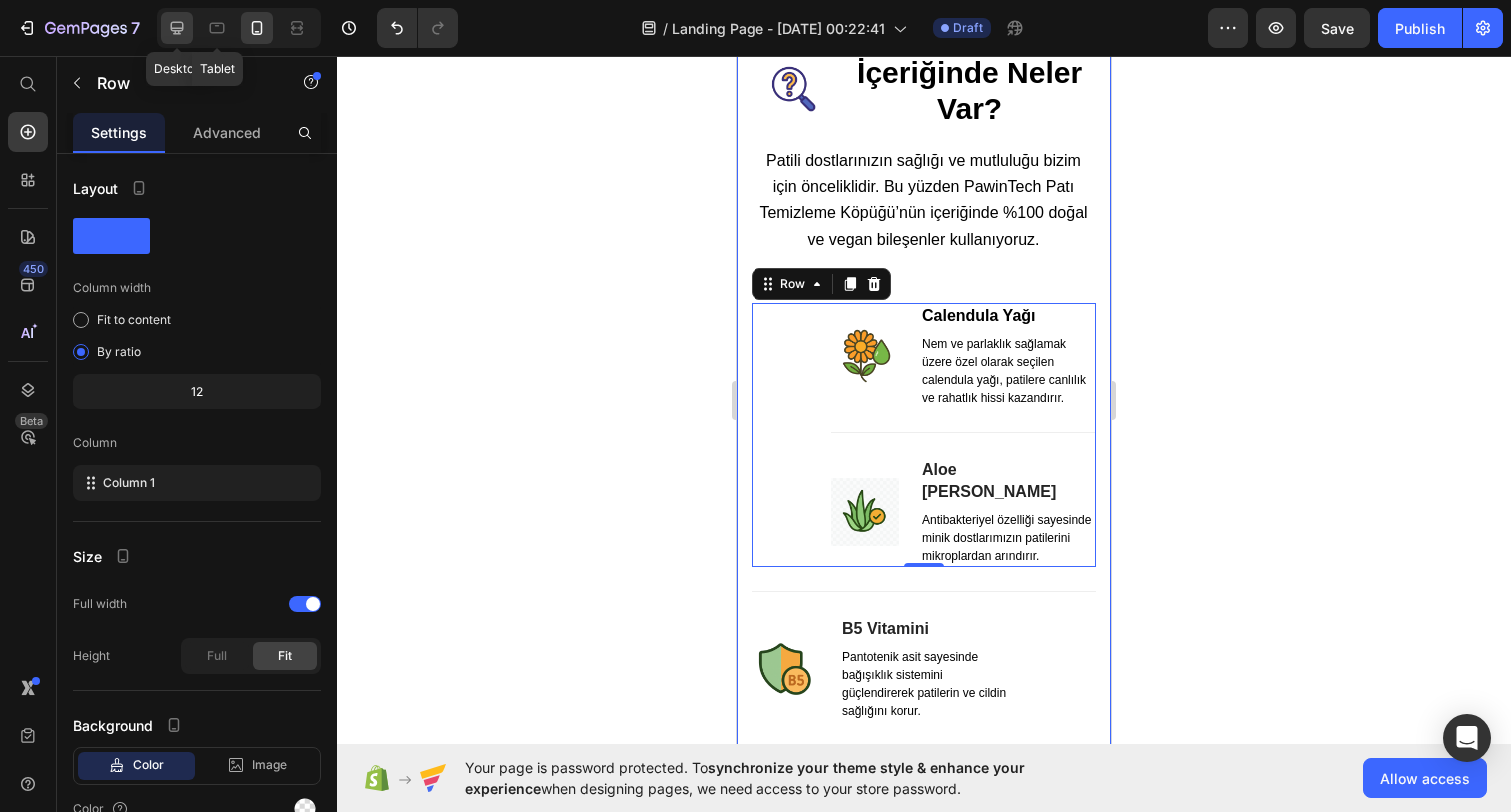 click 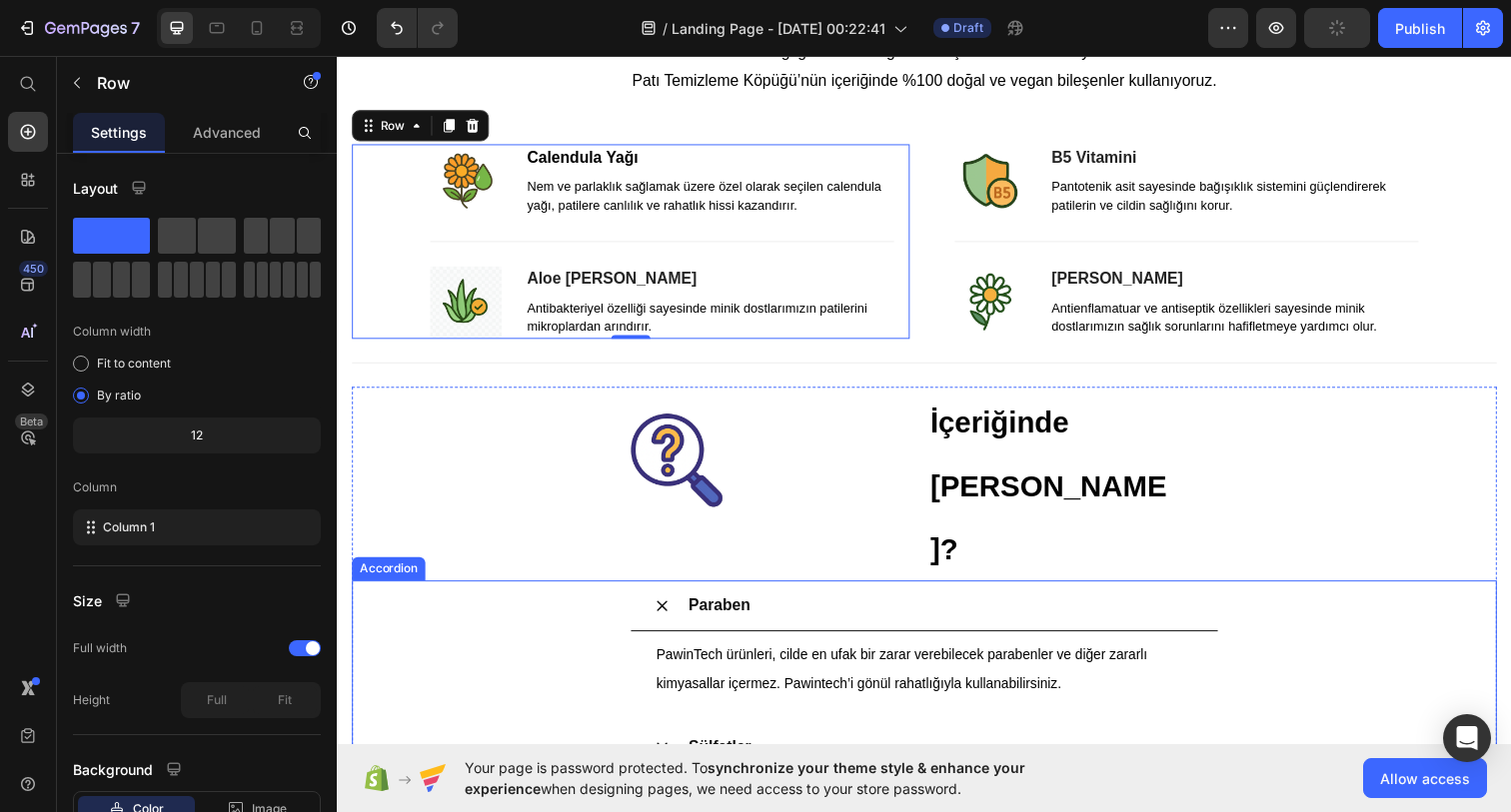 scroll, scrollTop: 2746, scrollLeft: 0, axis: vertical 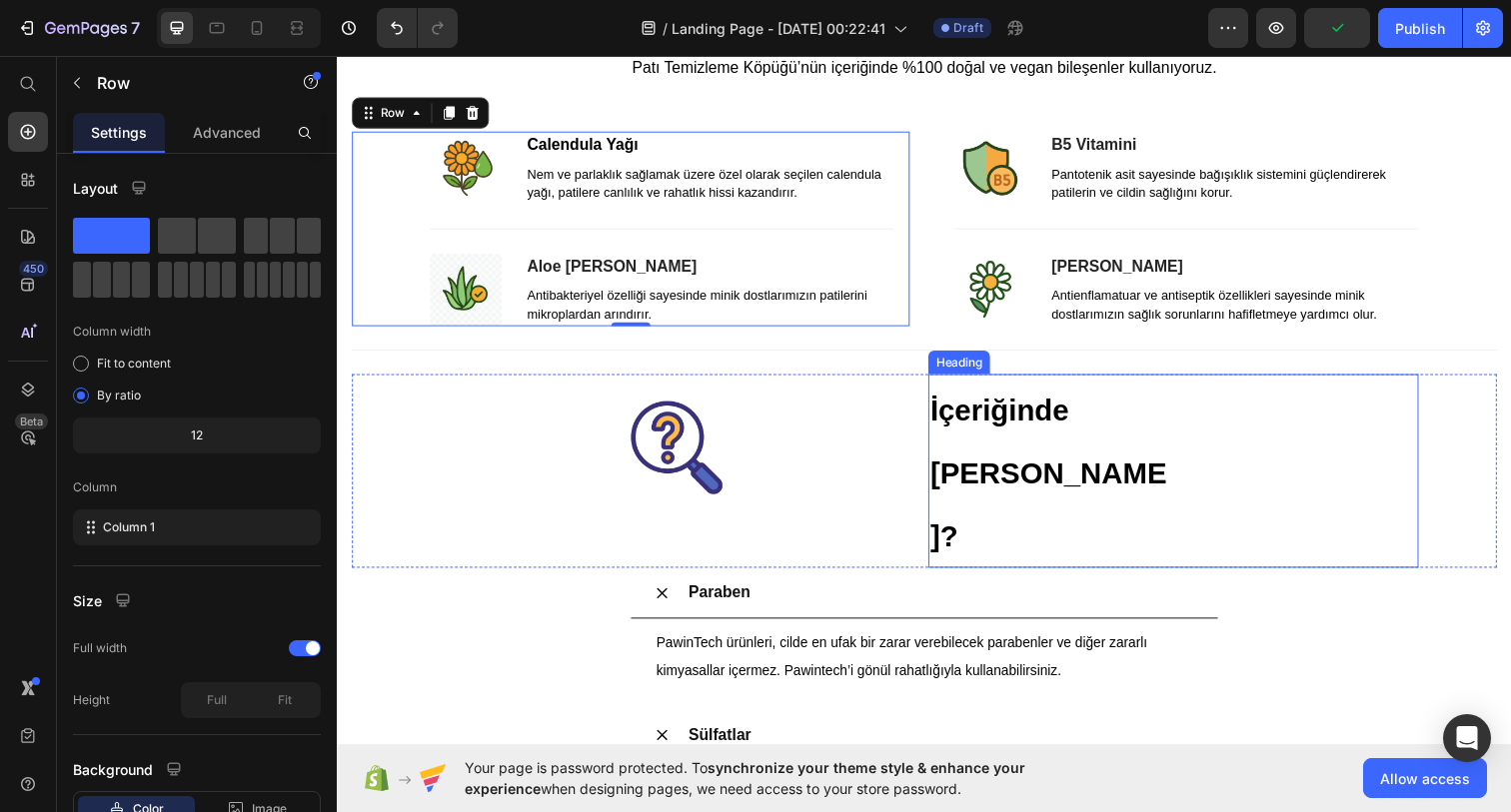 click on "İçeriğinde [PERSON_NAME]?" at bounding box center (1065, 479) 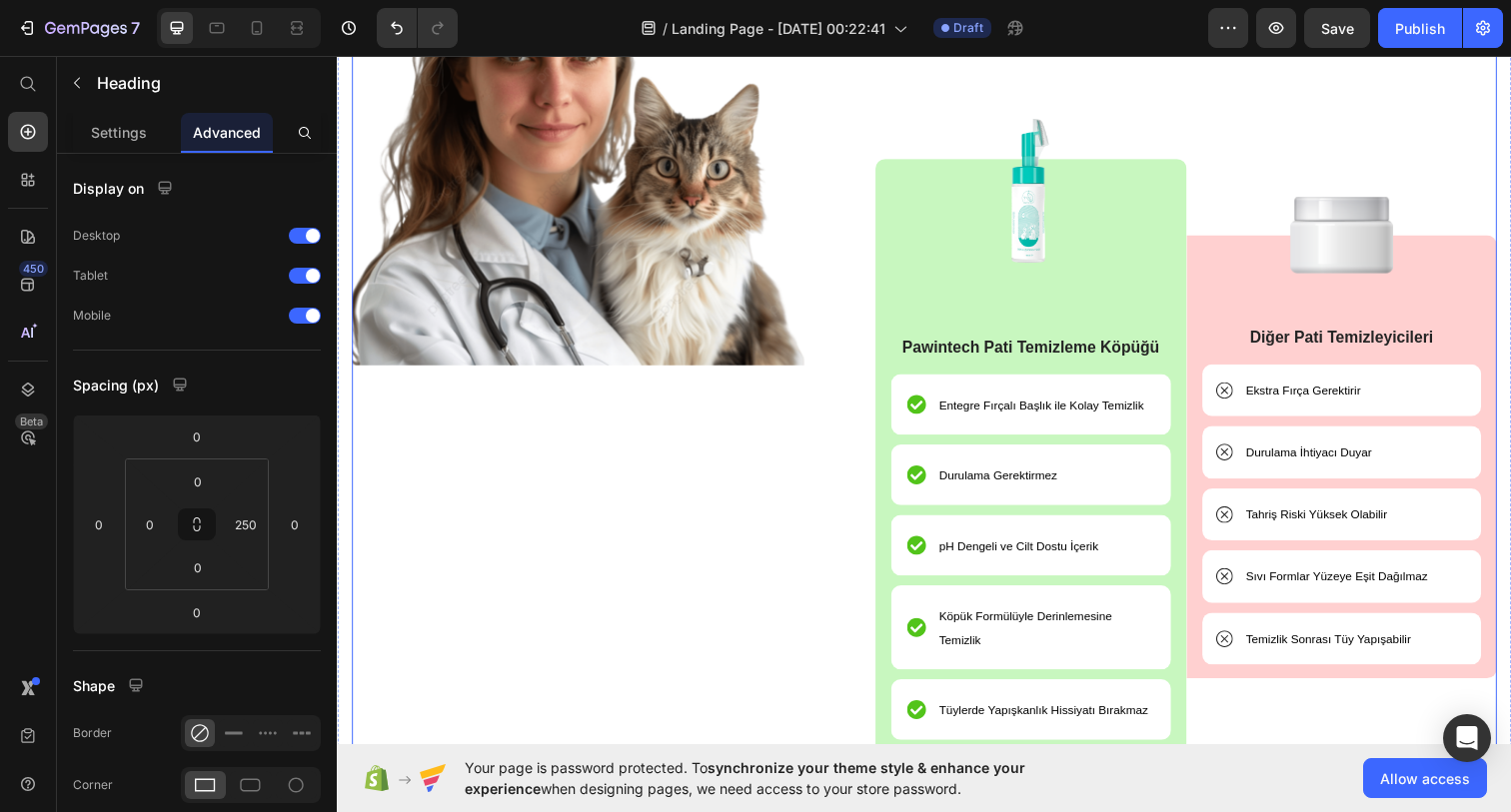 scroll, scrollTop: 3817, scrollLeft: 0, axis: vertical 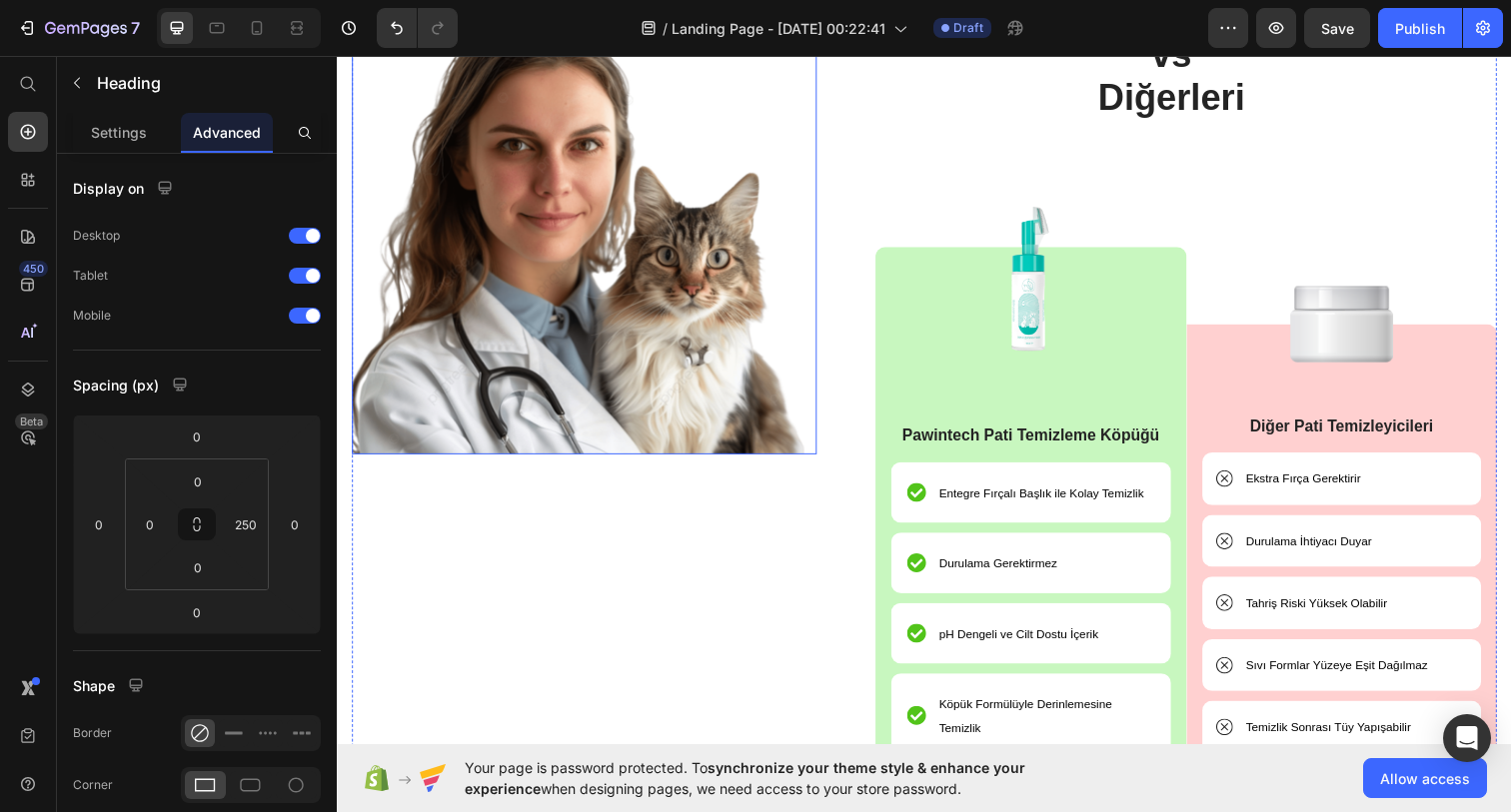 click at bounding box center [589, 225] 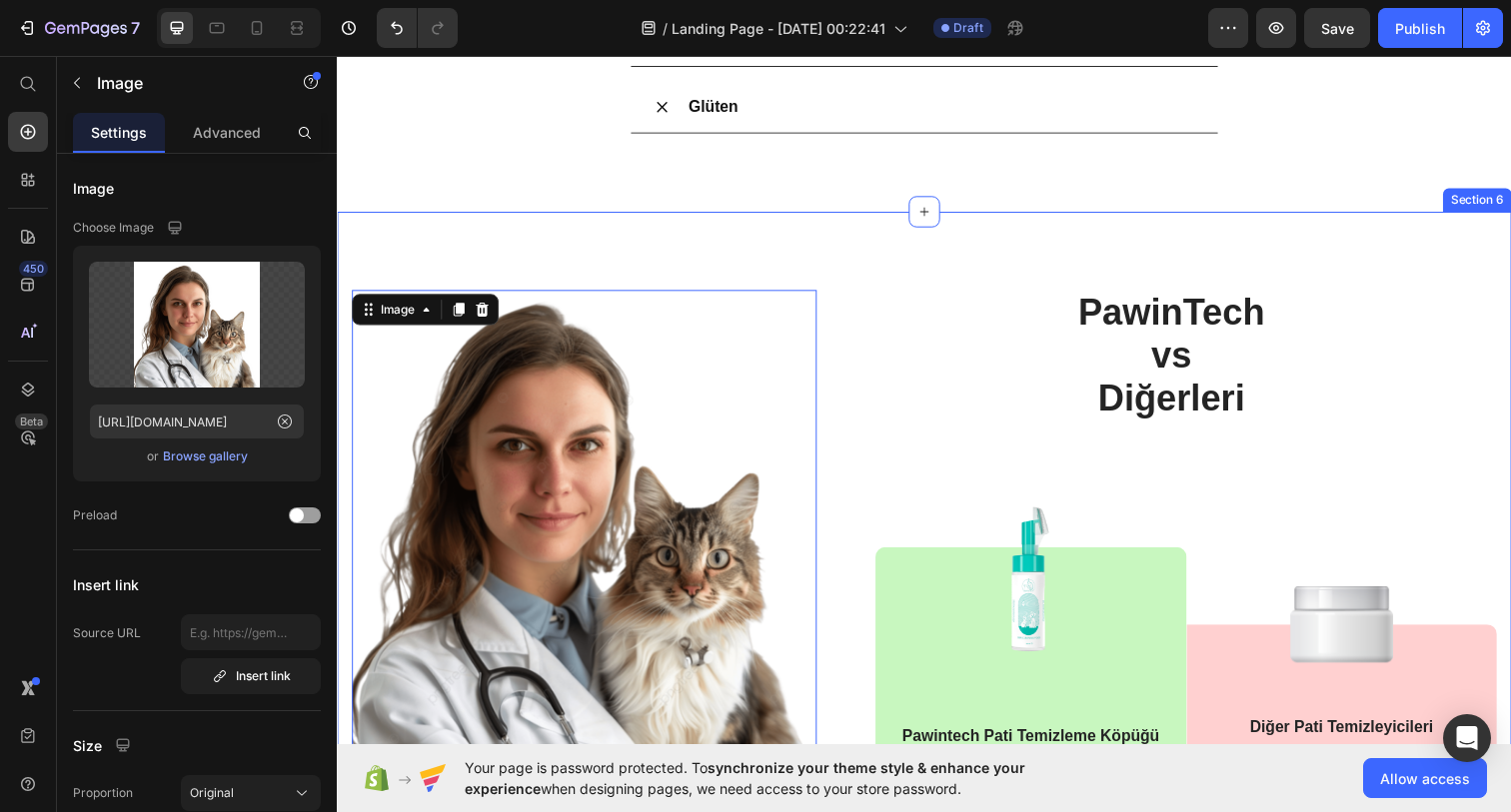 scroll, scrollTop: 3487, scrollLeft: 0, axis: vertical 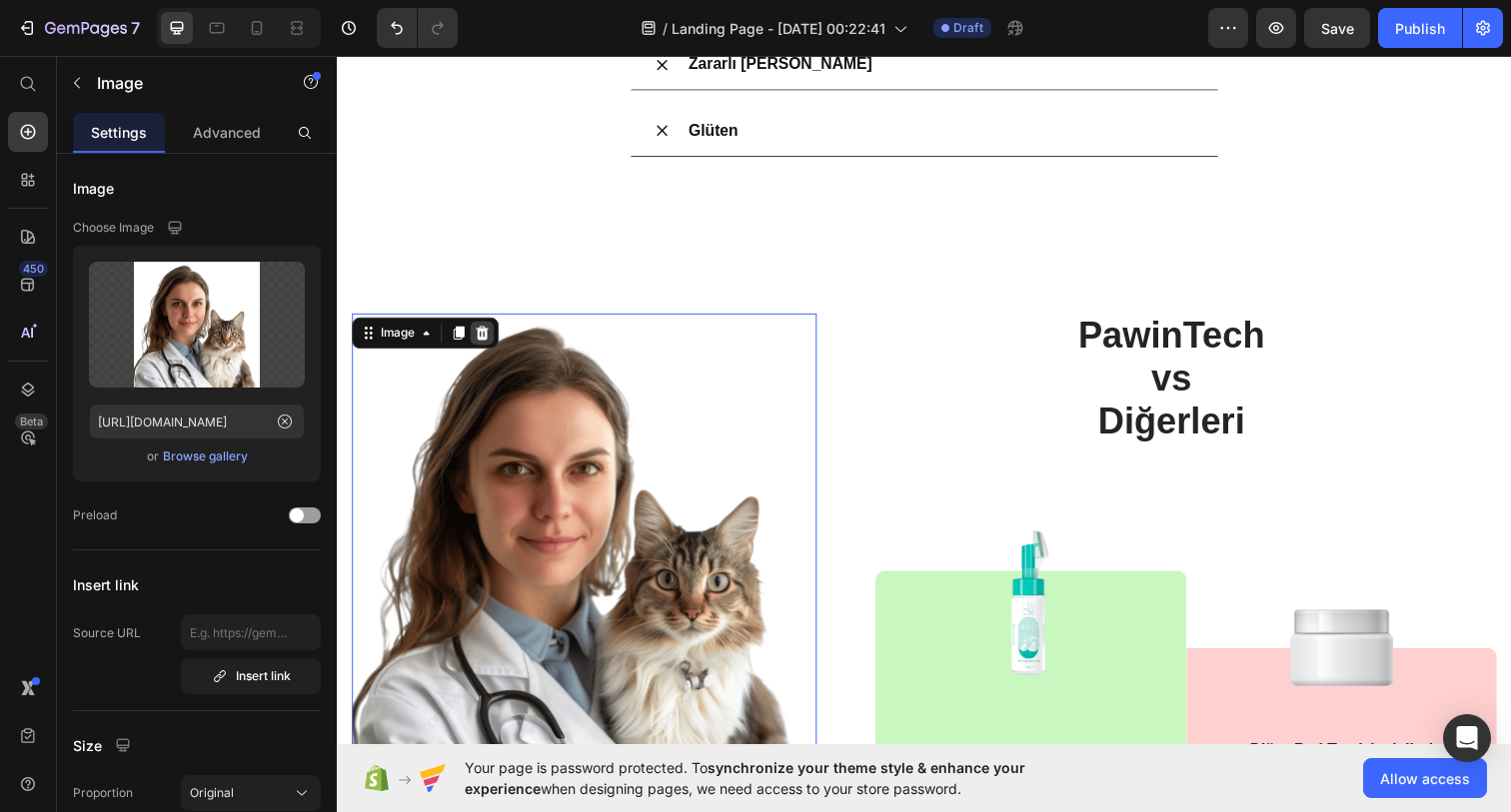 click at bounding box center (485, 339) 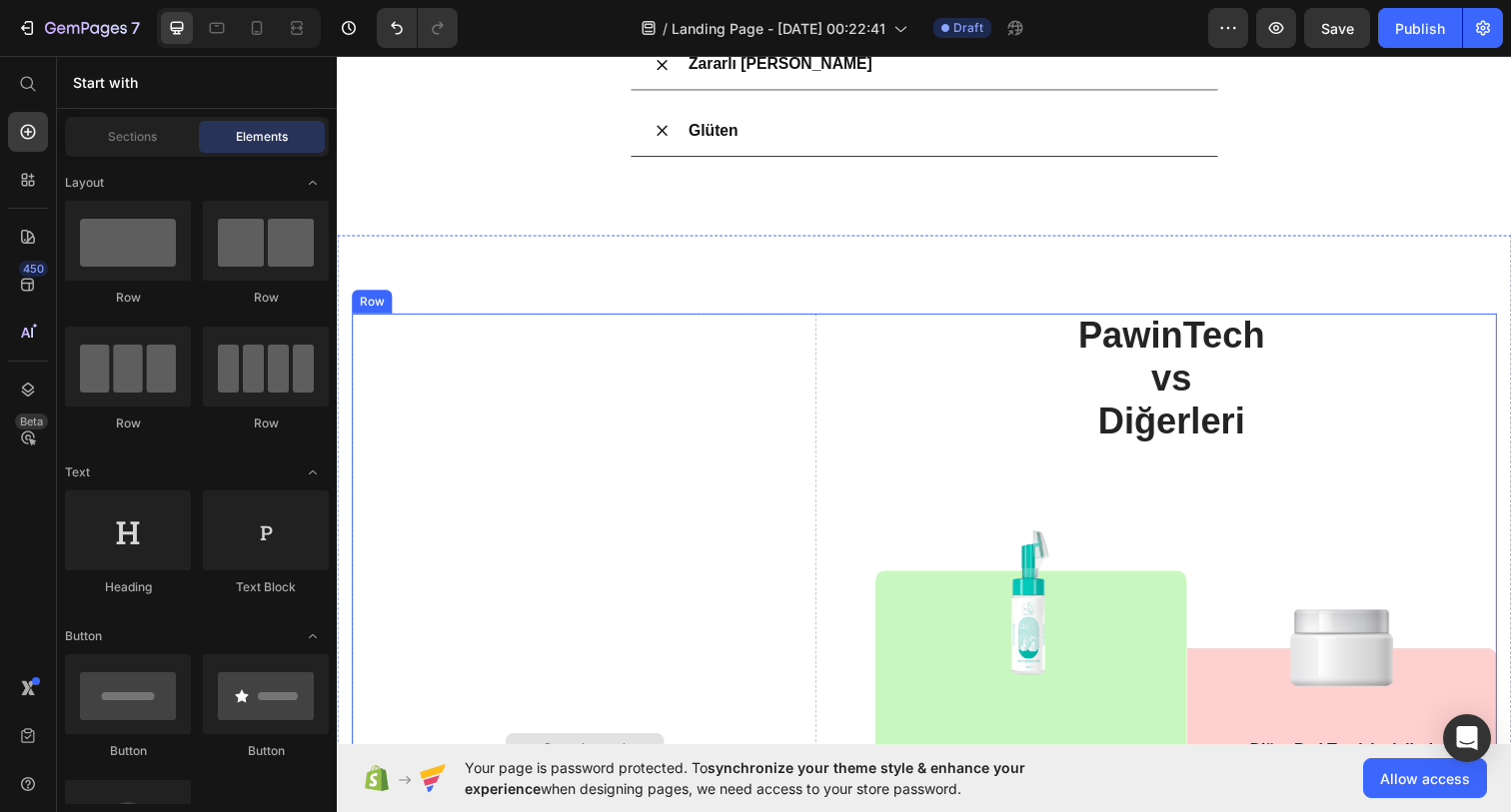click on "Drop element here" at bounding box center [589, 763] 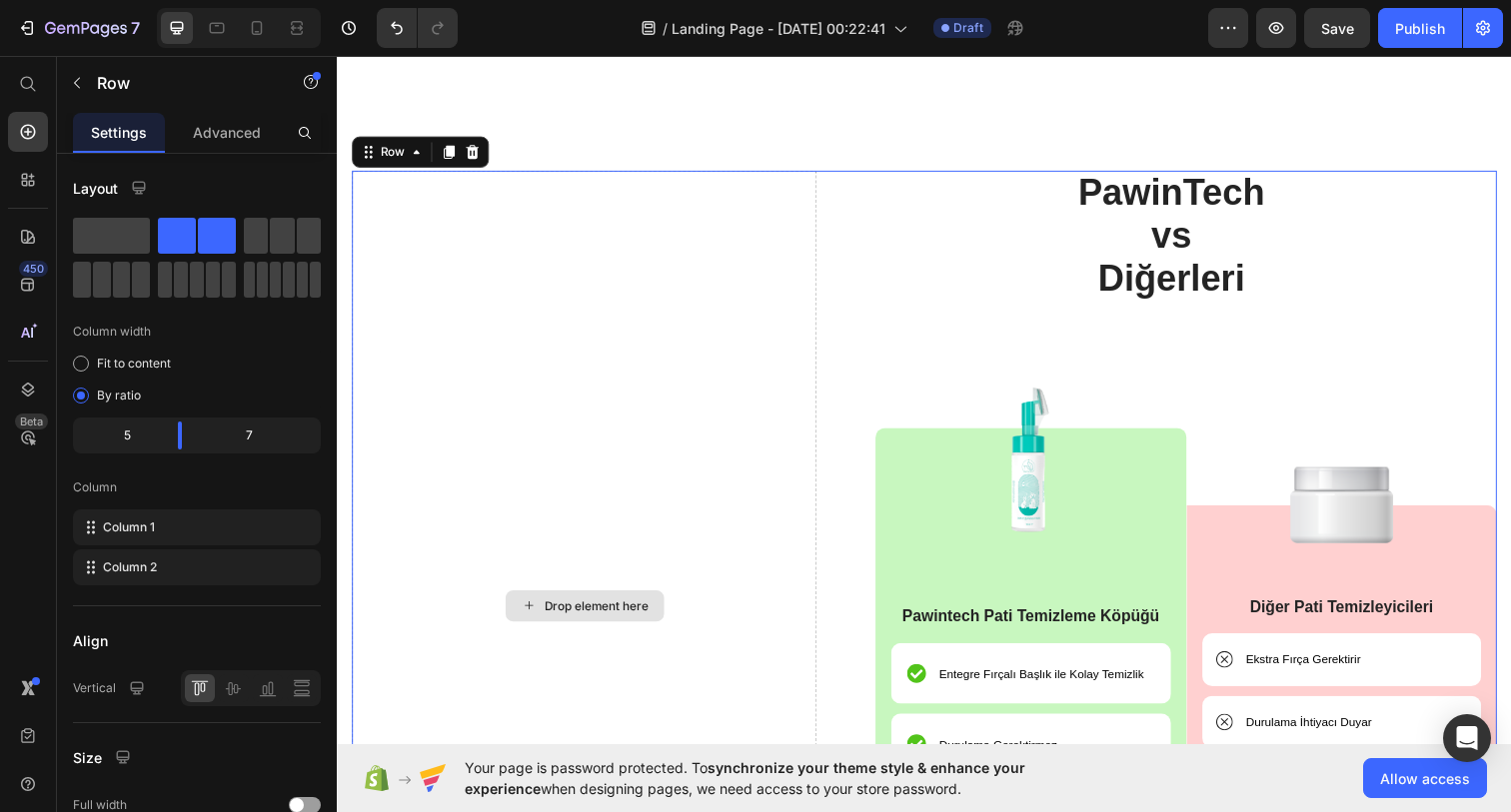 scroll, scrollTop: 3645, scrollLeft: 0, axis: vertical 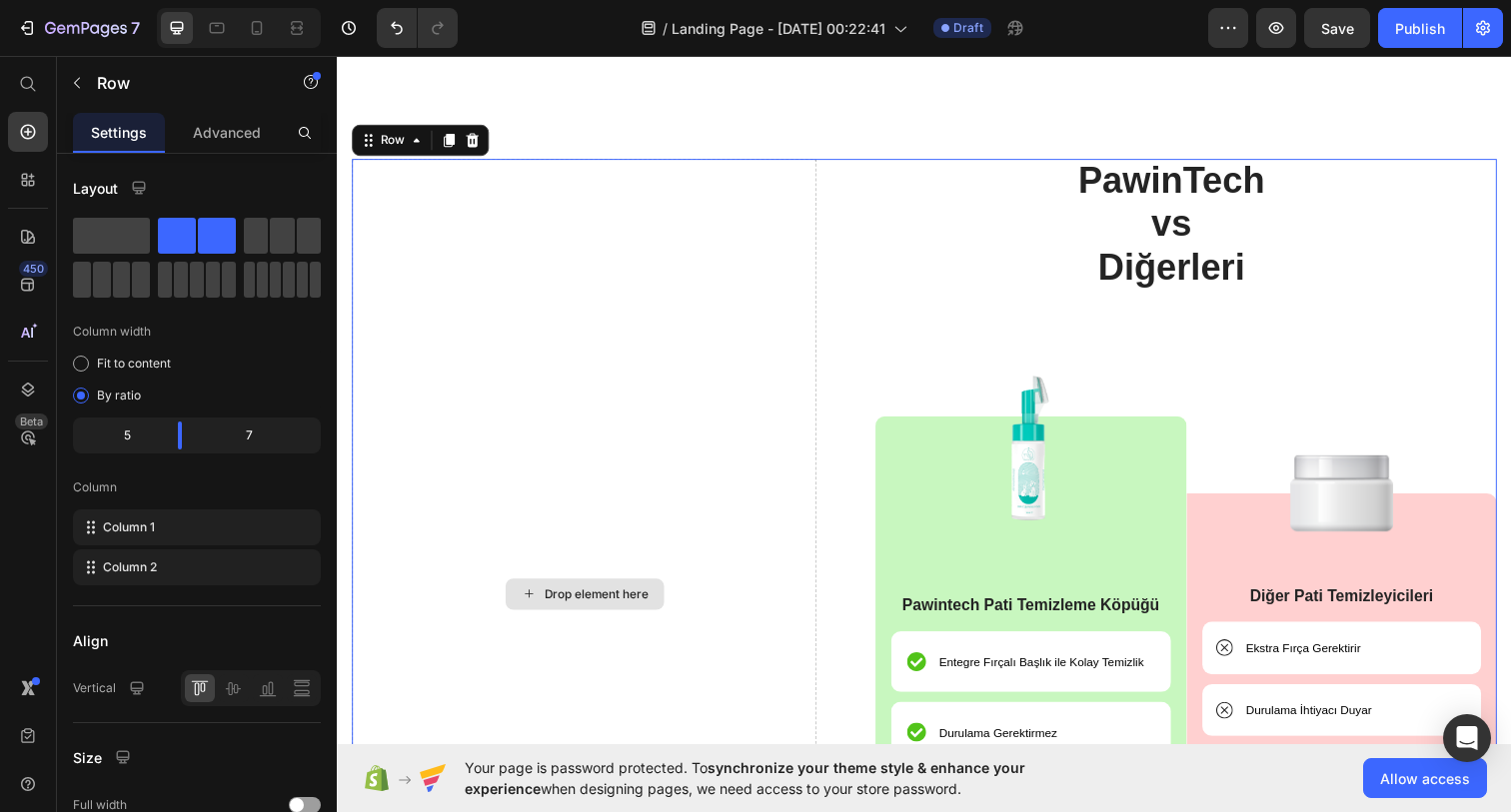 click on "Drop element here" at bounding box center (589, 605) 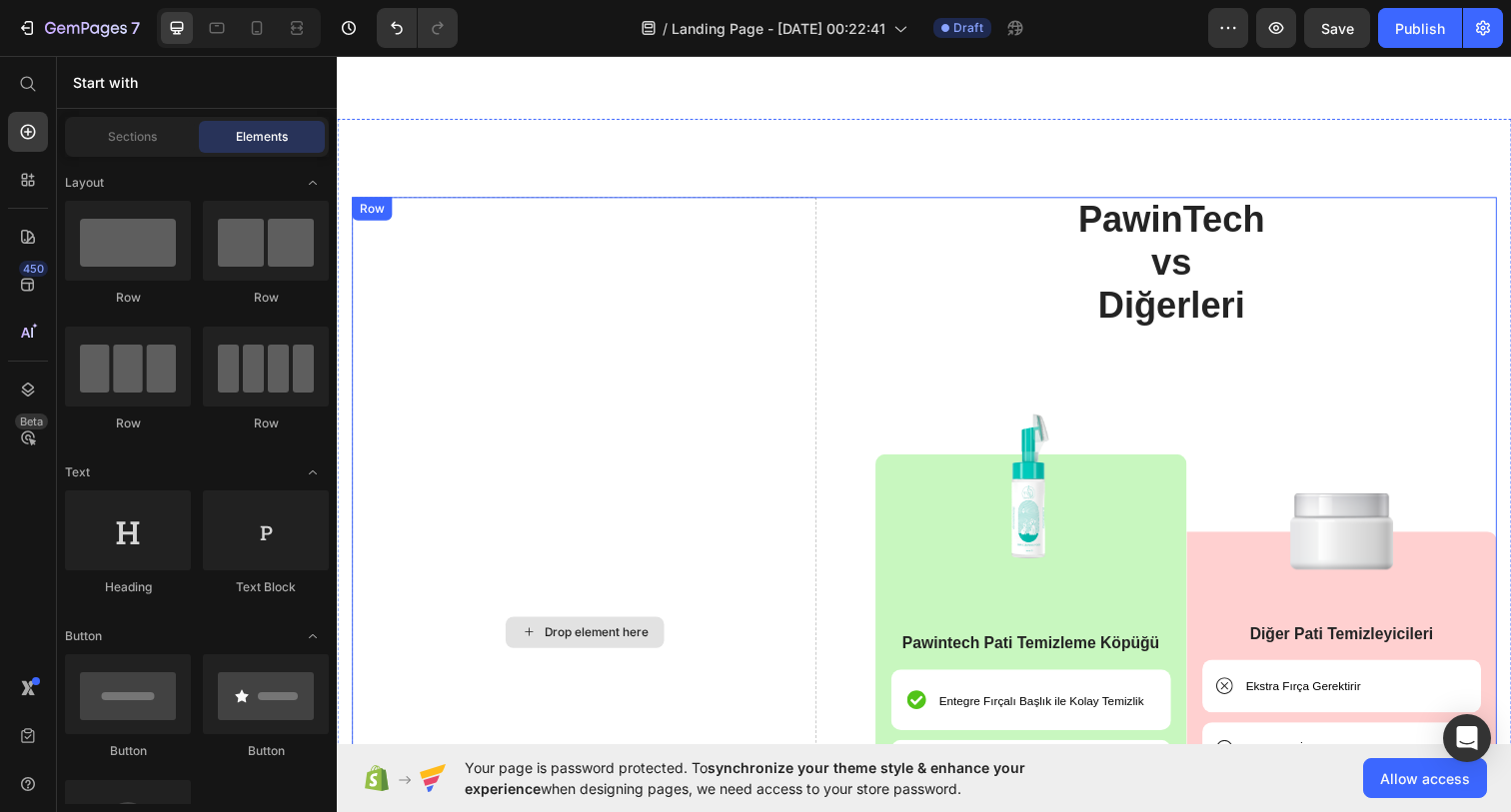 scroll, scrollTop: 3573, scrollLeft: 0, axis: vertical 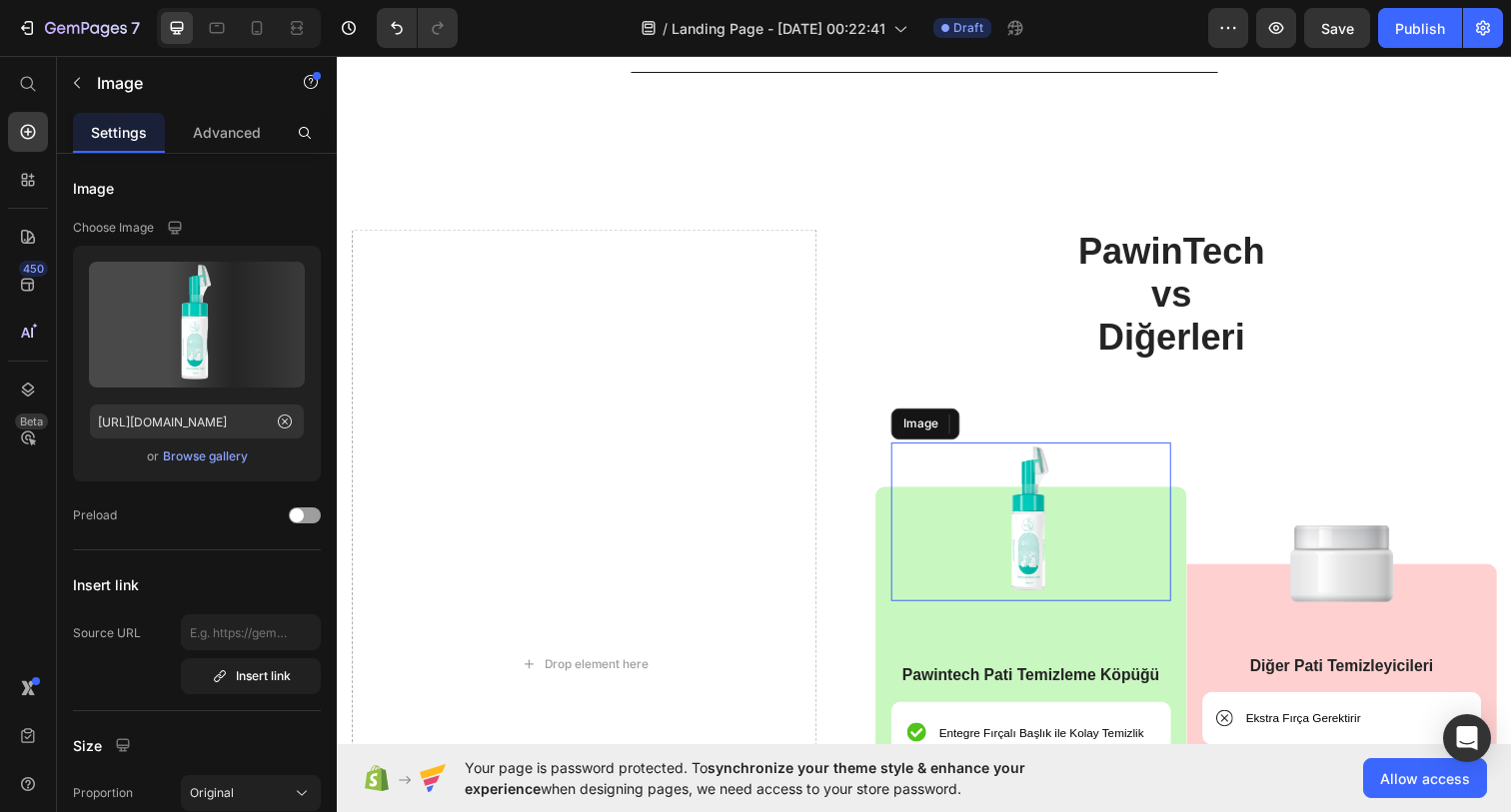 click at bounding box center [1045, 531] 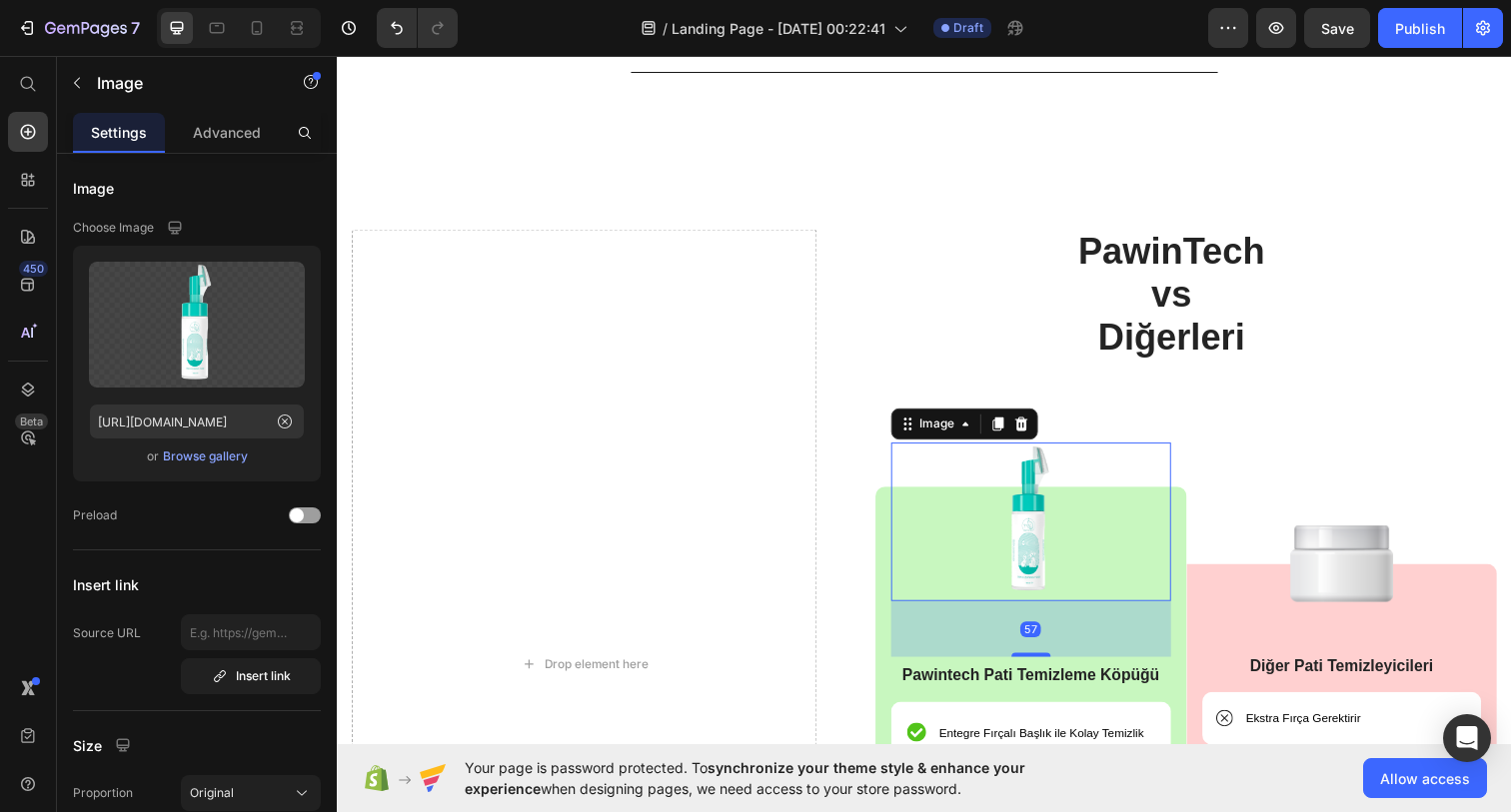 click on "Drop element here" at bounding box center (589, 677) 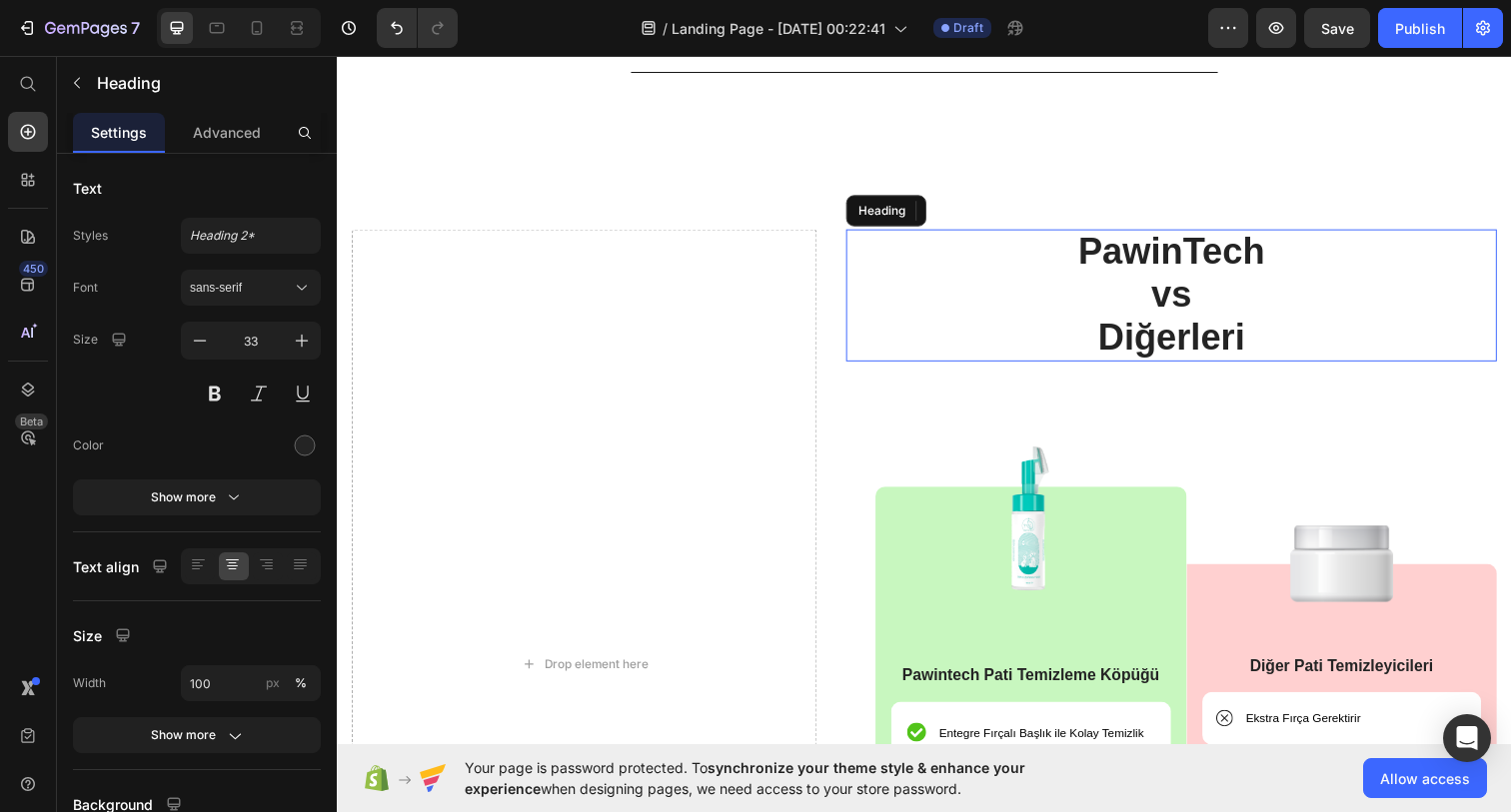 click on "PawinTech vs Diğerleri" at bounding box center (1188, 301) 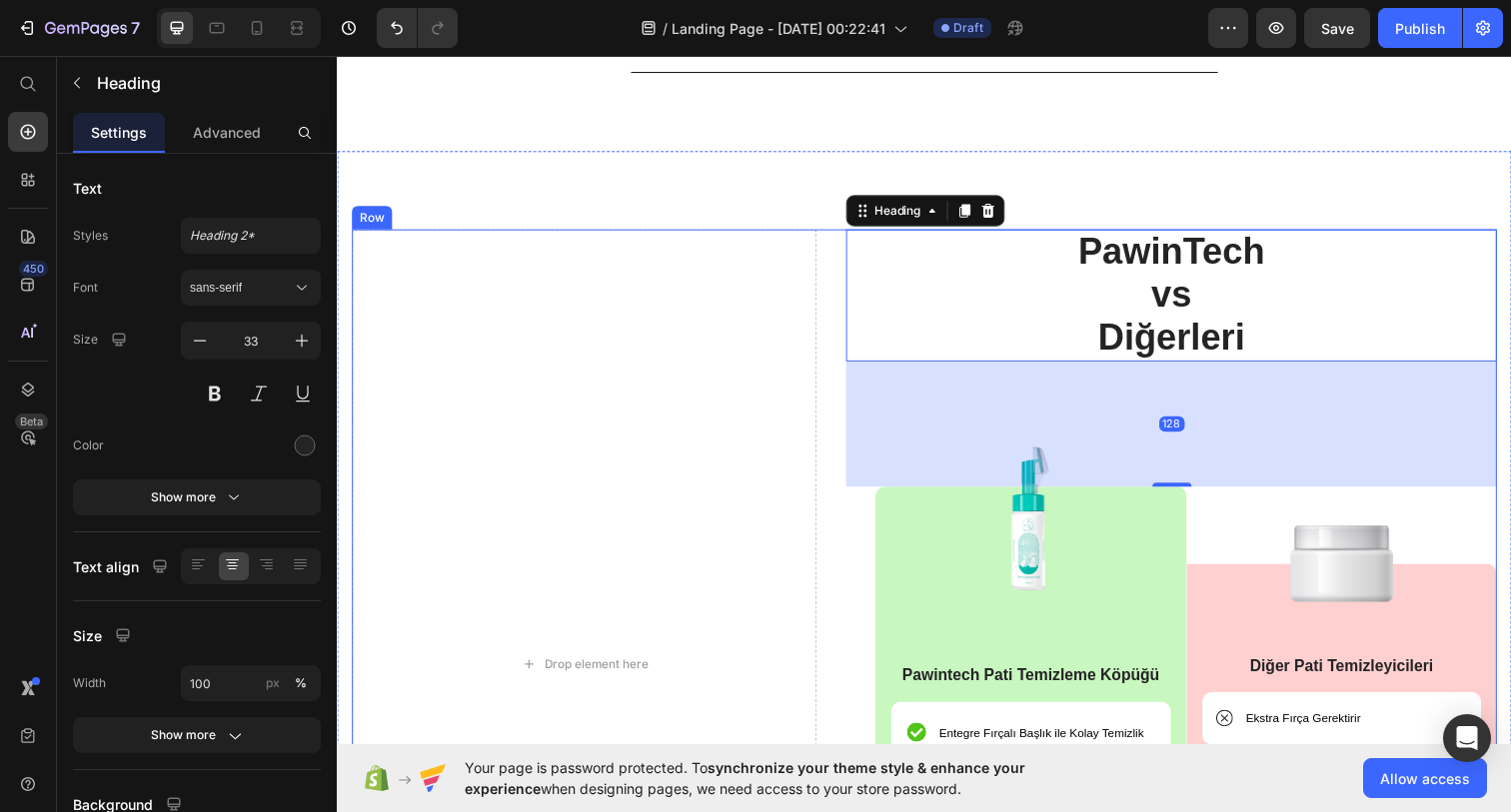 click on "Drop element here PawinTech vs Diğerleri Heading   128 Image Pawintech Pati Temizleme Köpüğü Text Block Entegre Fırçalı Başlık ile Kolay Temizlik Item List Durulama Gerektirmez Item List pH Dengeli ve Cilt Dostu İçerik Item List Köpük Formülüyle Derinlemesine Temizlik Item List Tüylerde Yapışkanlık Hissiyatı Bırakmaz Item List Row Image Diğer Pati Temizleyicileri Text Block
Ekstra Fırça Gerektirir Item List
Durulama İhtiyacı Duyar Item List
Tahriş Riski Yüksek Olabilir Item List
Sıvı Formlar Yüzeye Eşit Dağılmaz Item List
Temizlik Sonrası Tüy Yapışabilir Item List Row Row Row" at bounding box center [936, 677] 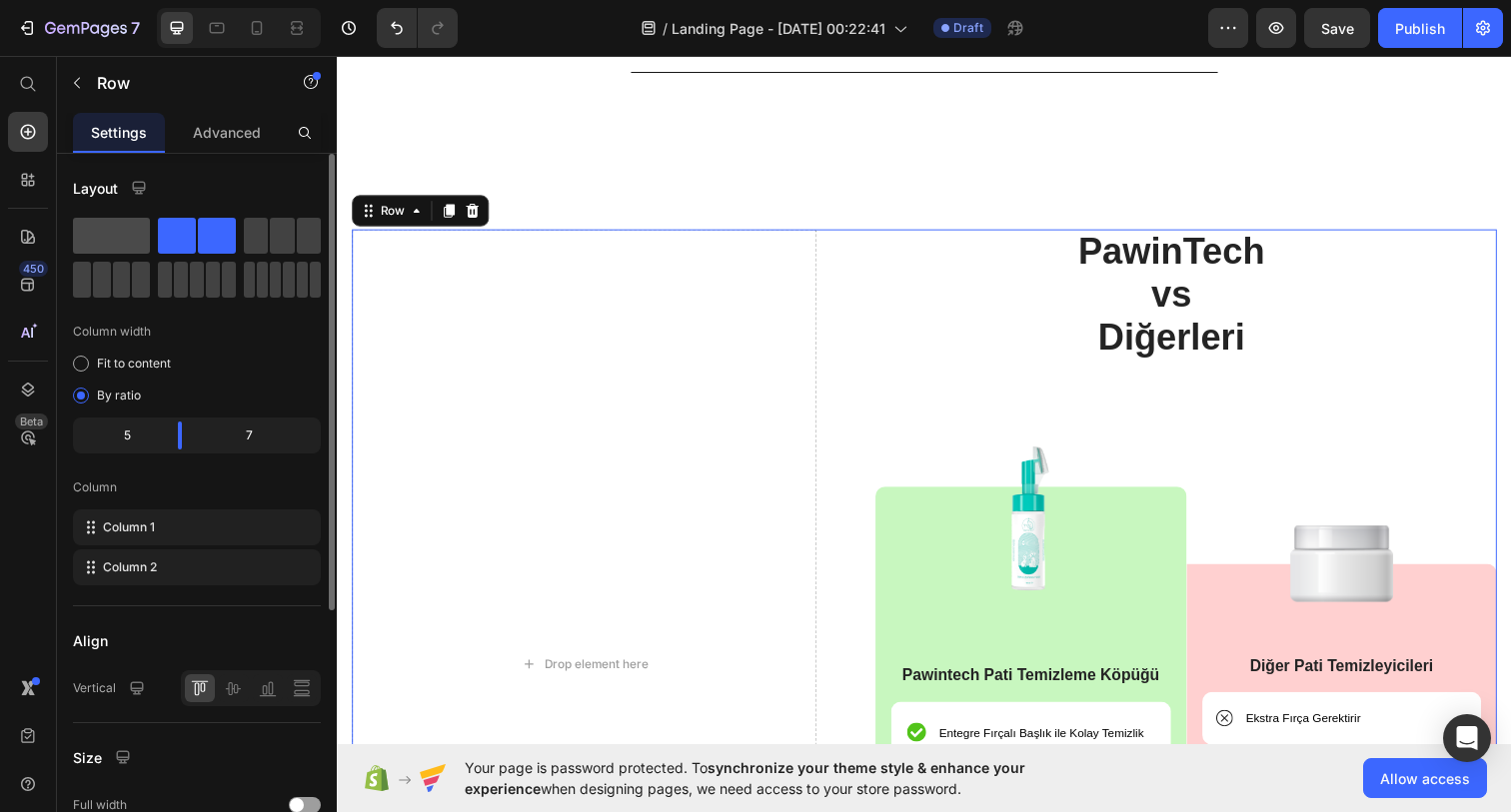 click 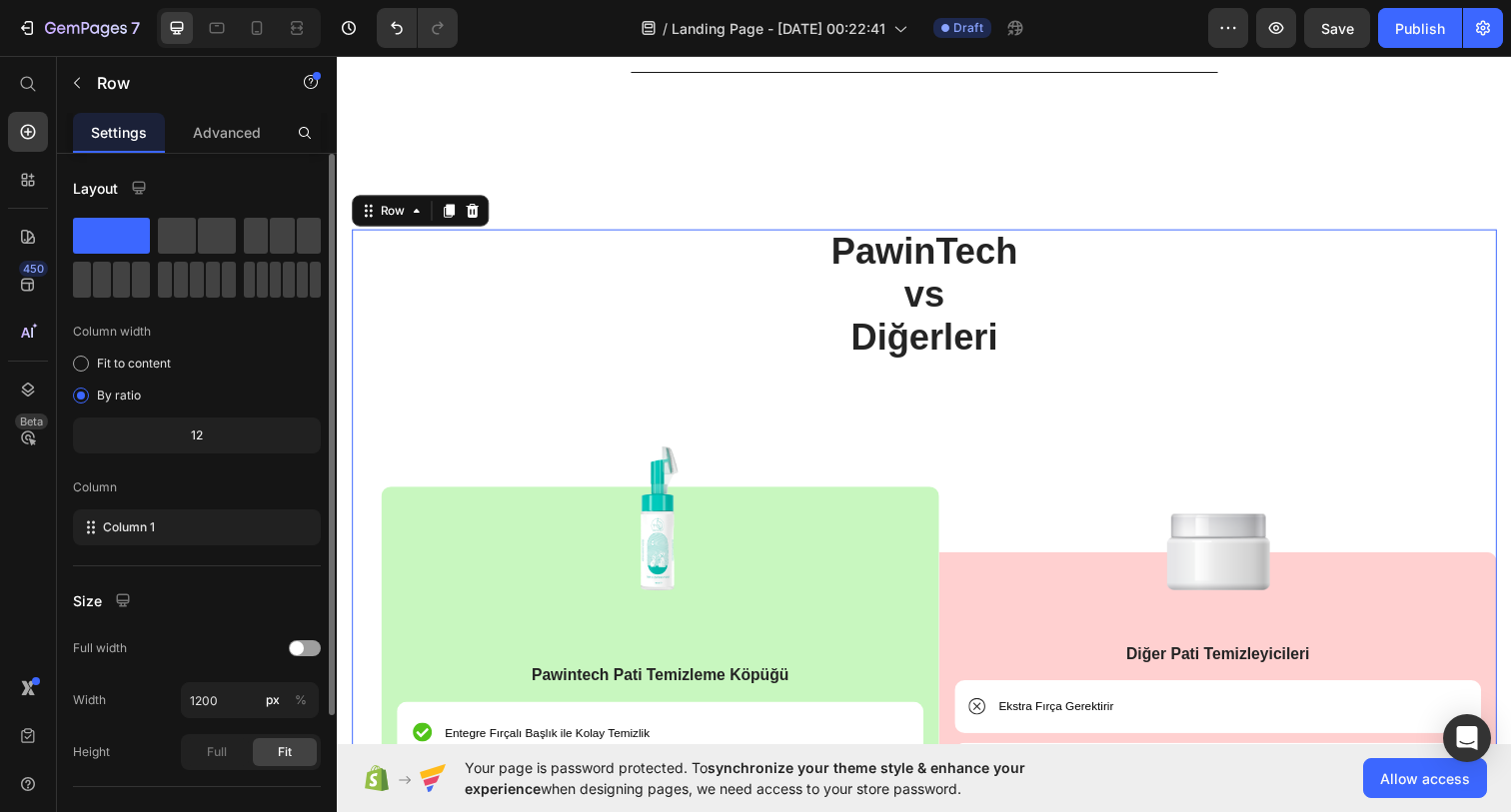 click 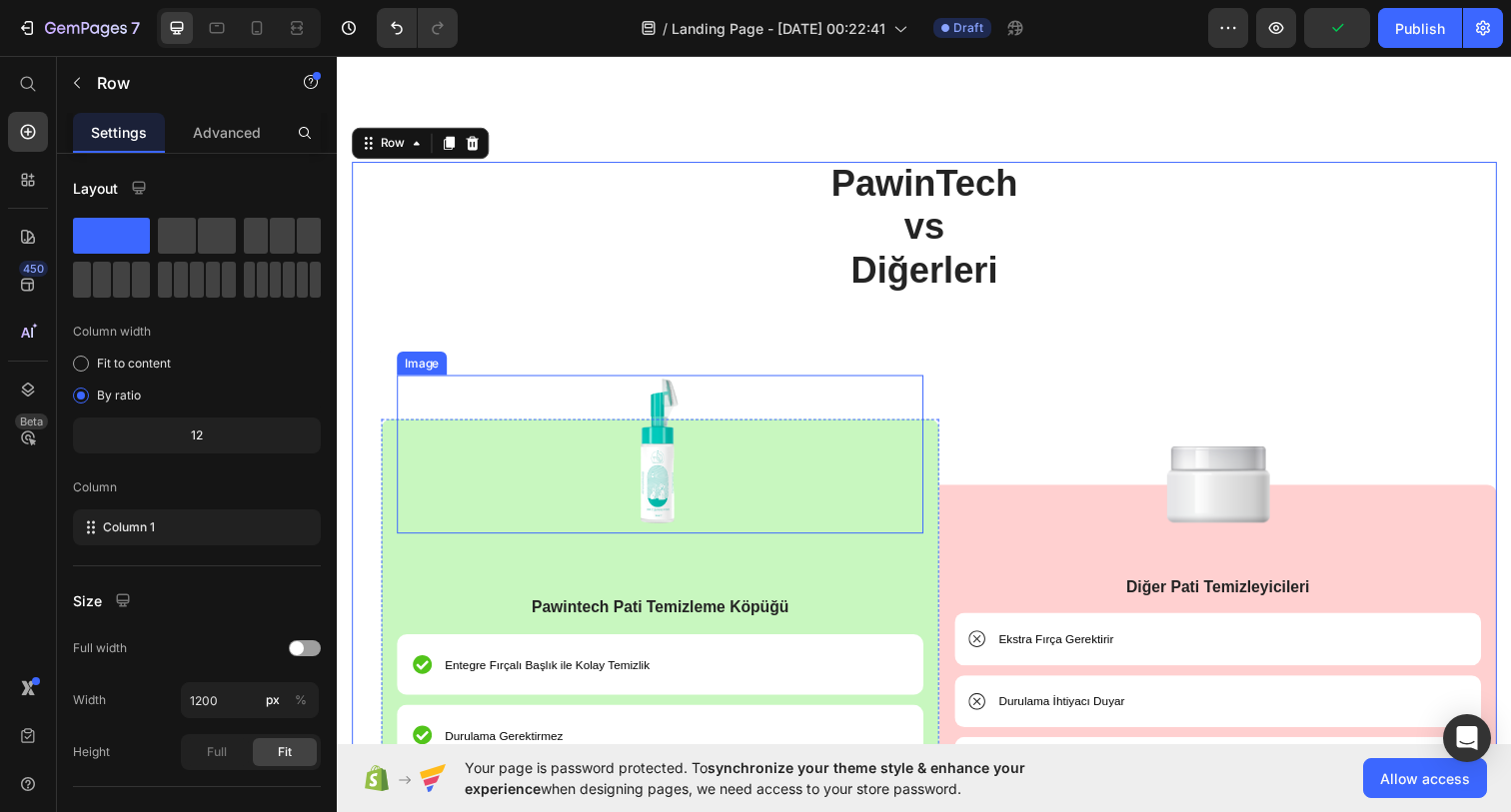 scroll, scrollTop: 3672, scrollLeft: 0, axis: vertical 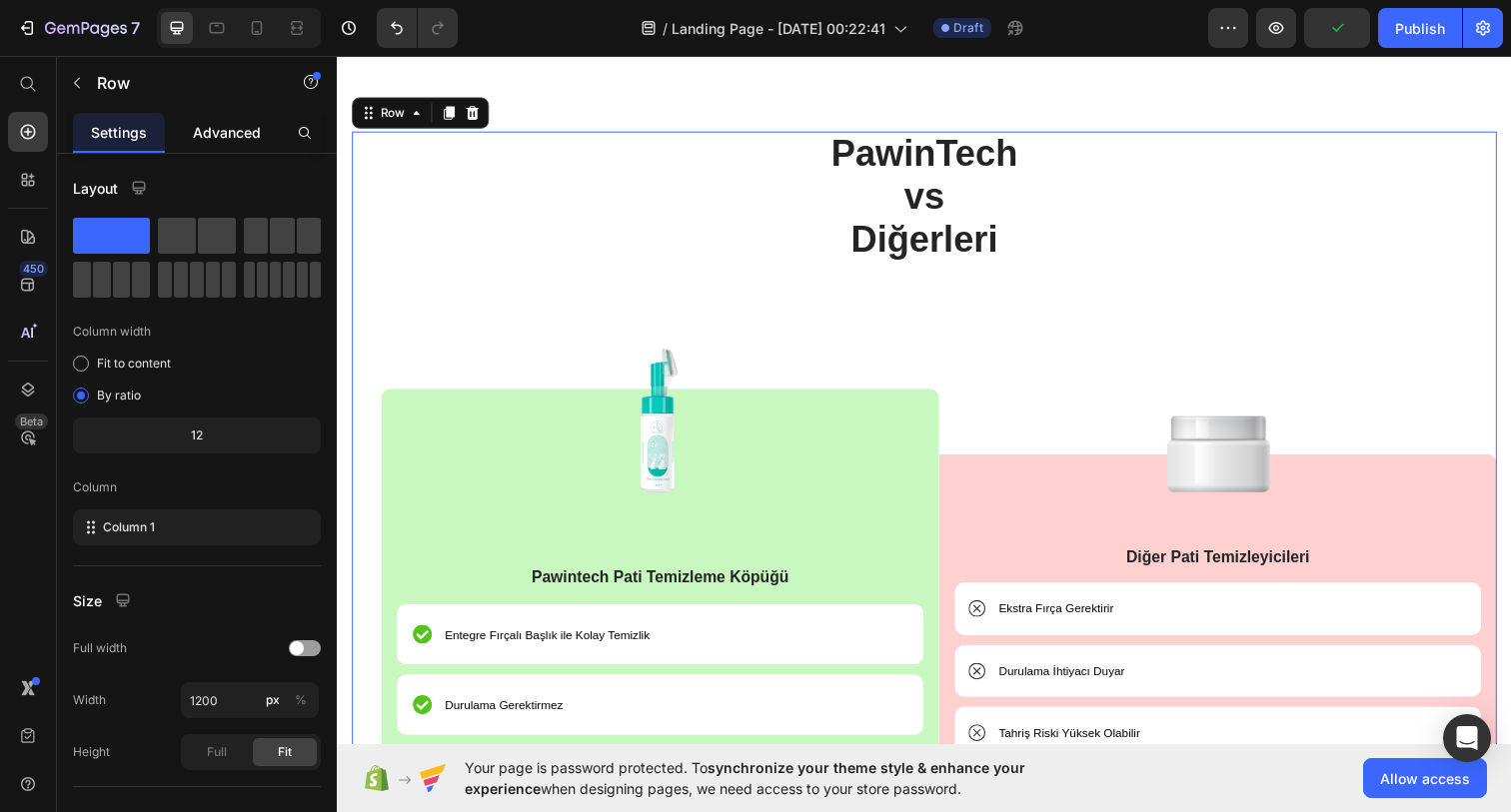 click on "Advanced" 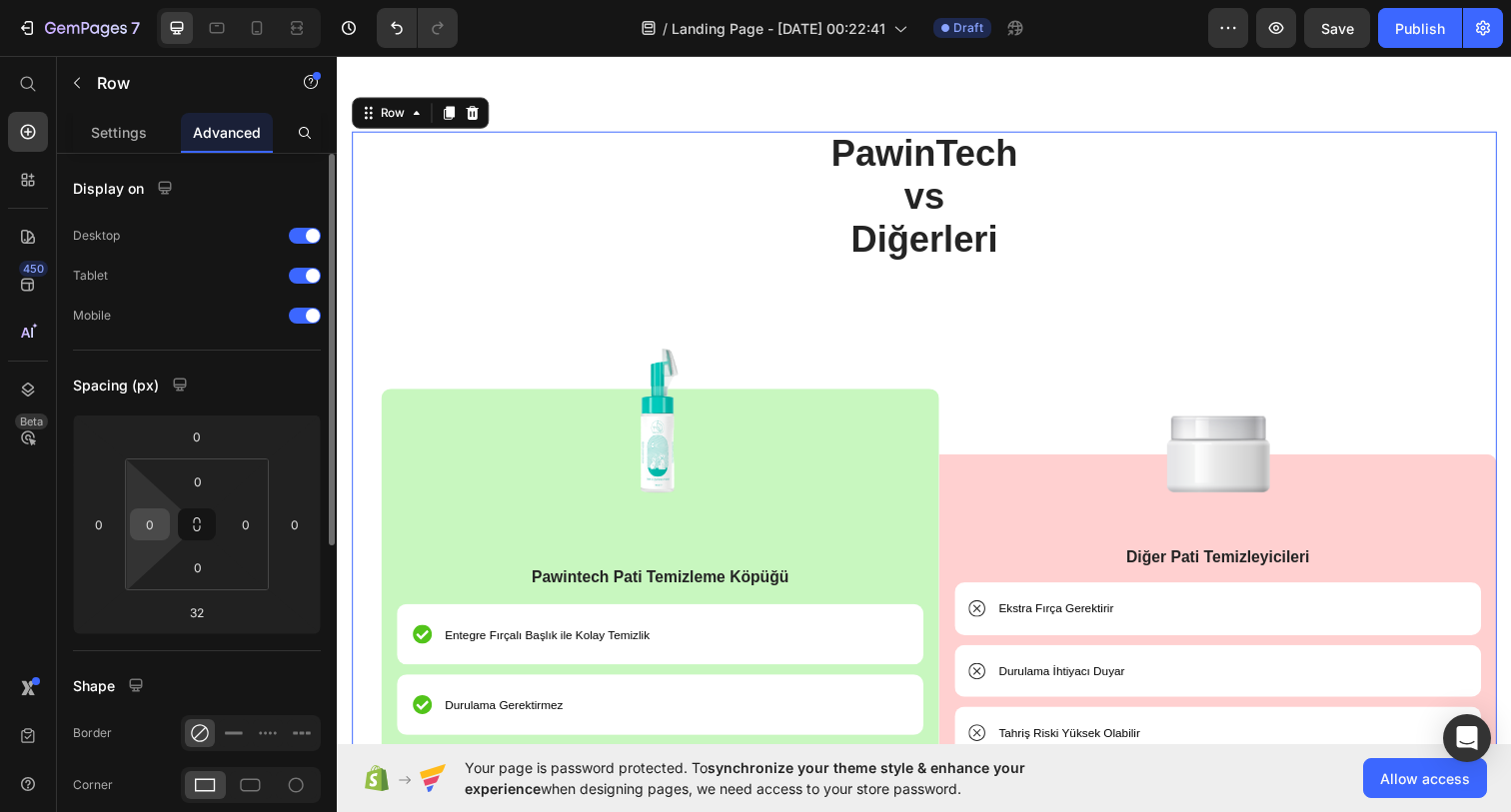 click on "0" at bounding box center [150, 524] 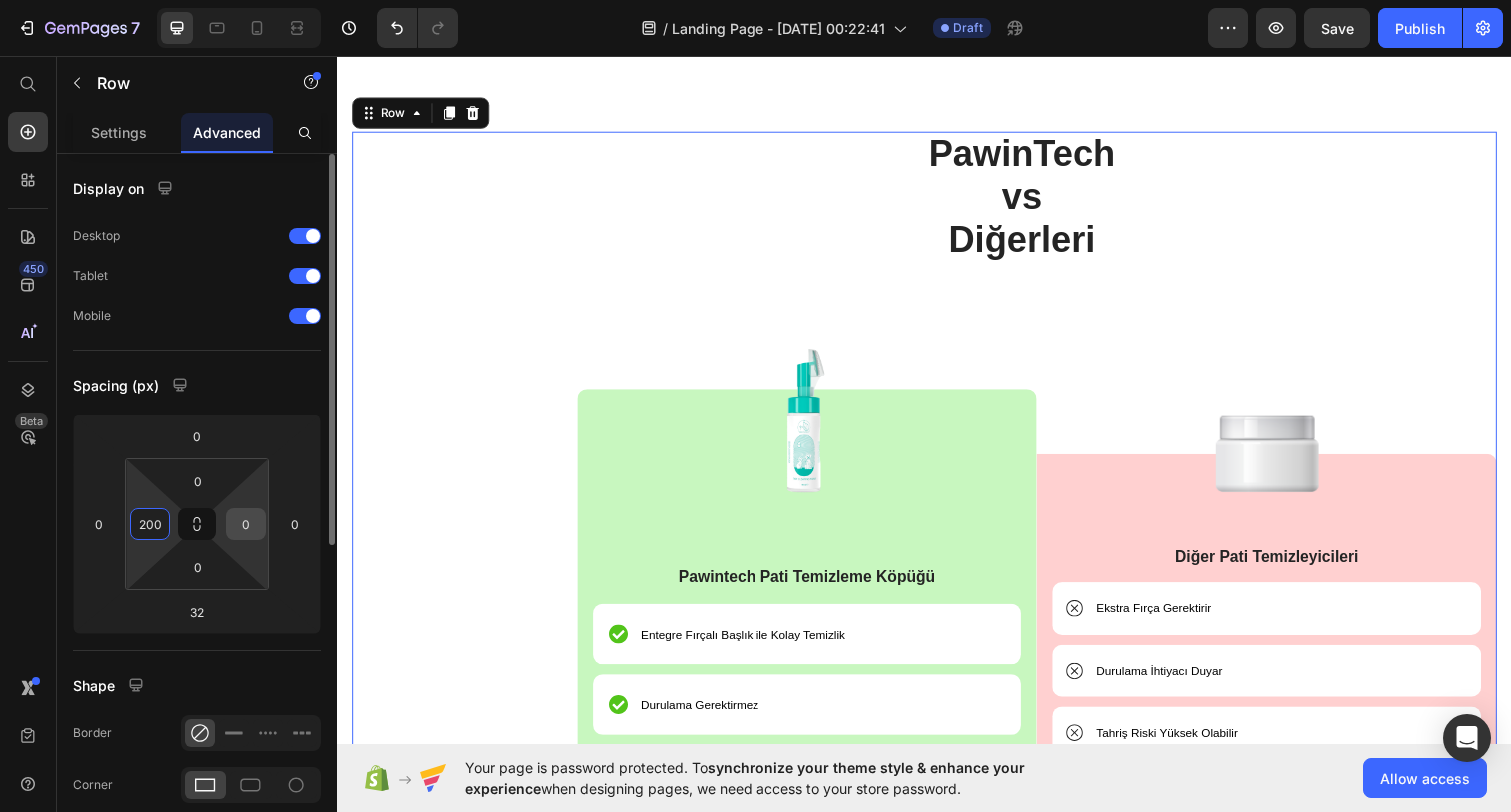 type on "200" 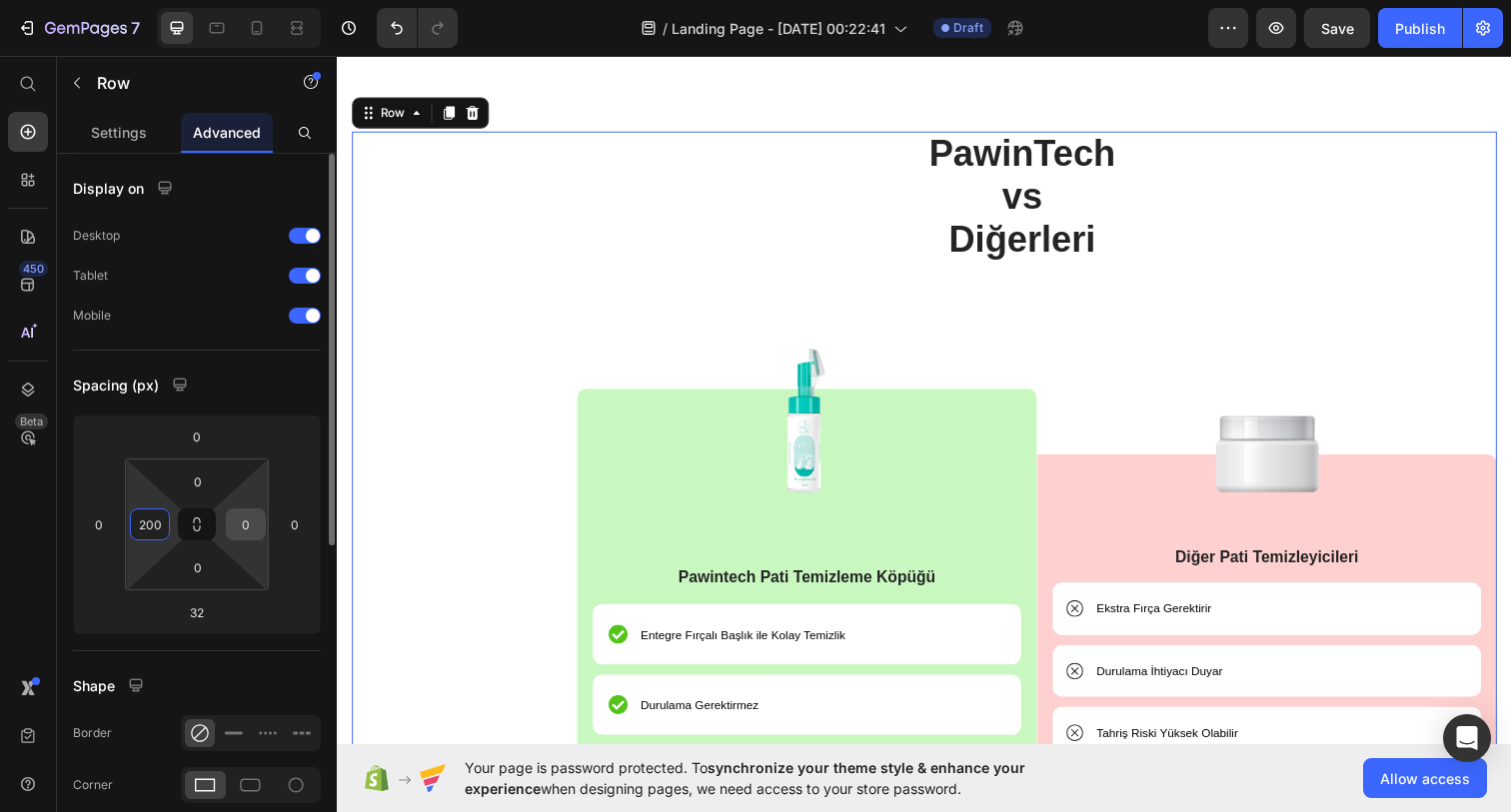 click on "0" at bounding box center (246, 524) 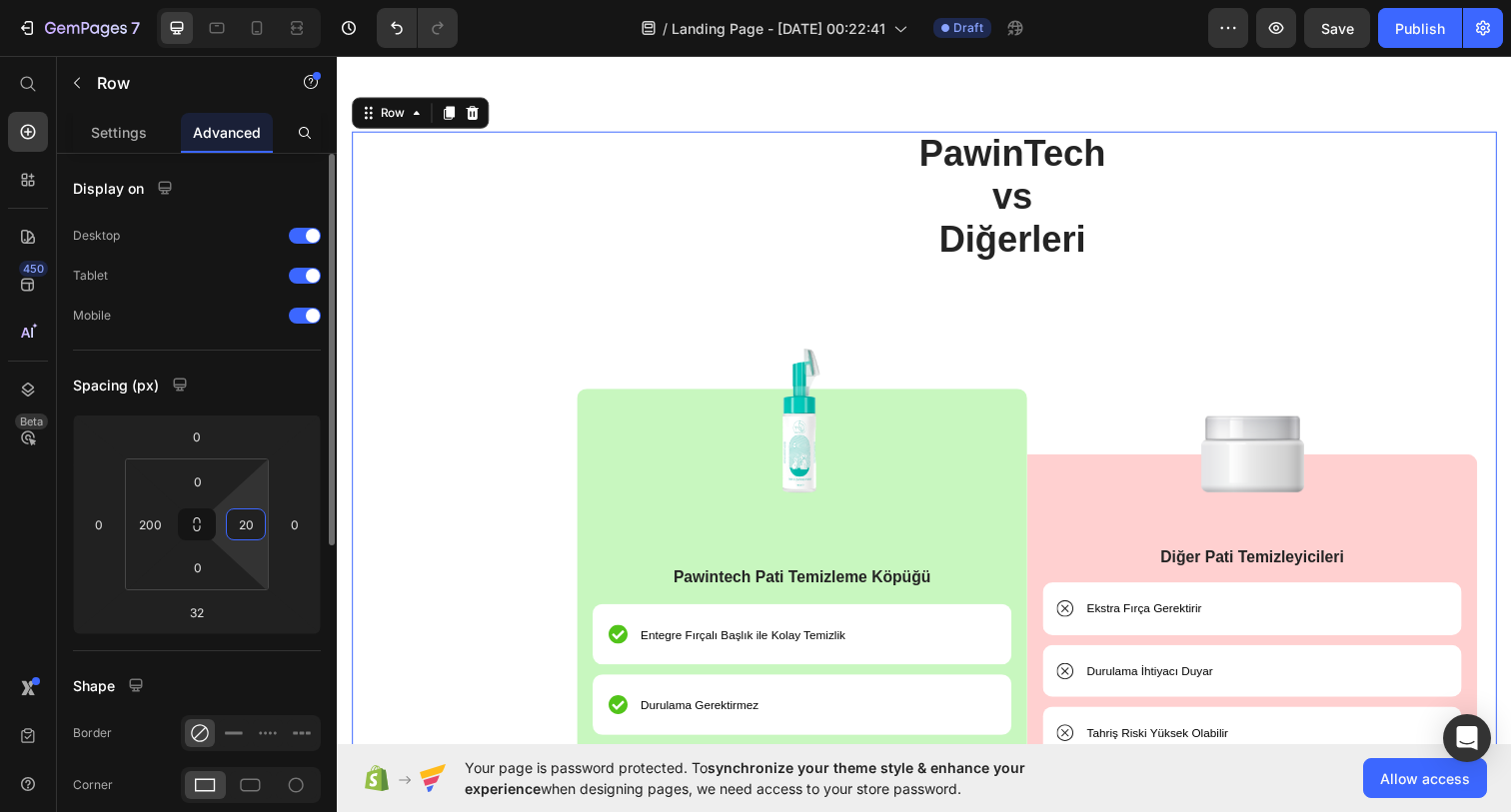 type on "200" 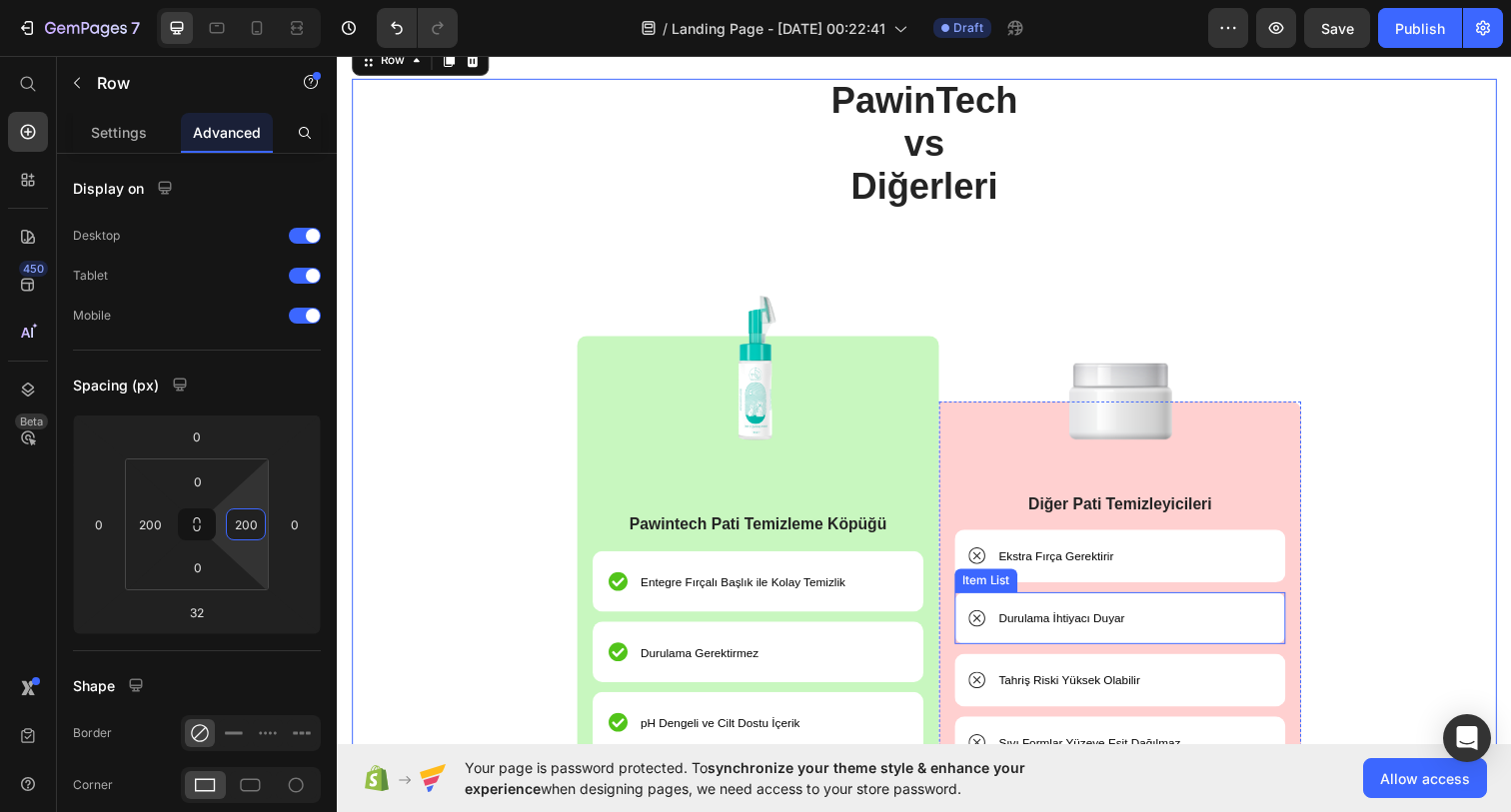 scroll, scrollTop: 3714, scrollLeft: 0, axis: vertical 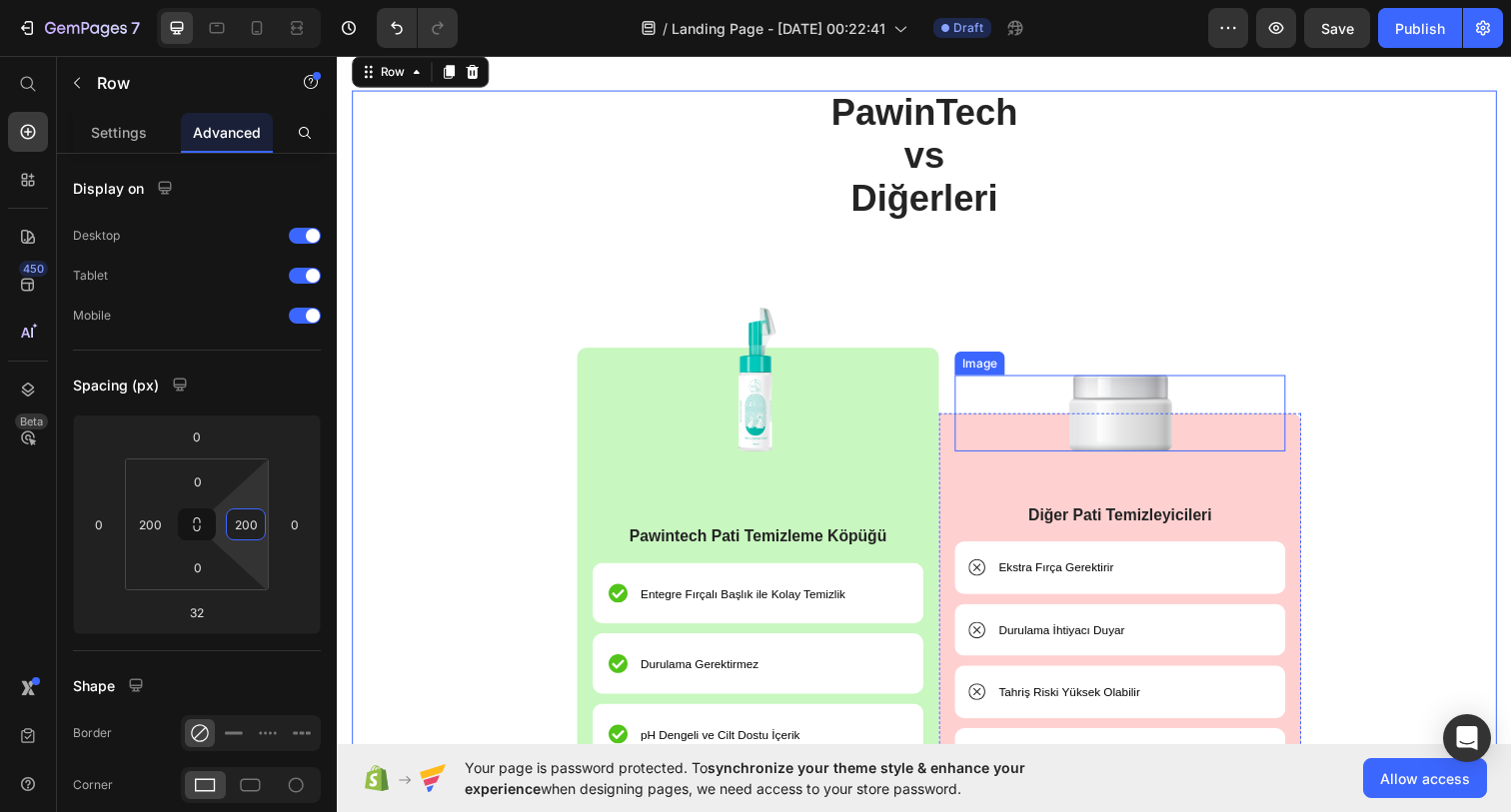 click at bounding box center [1136, 420] 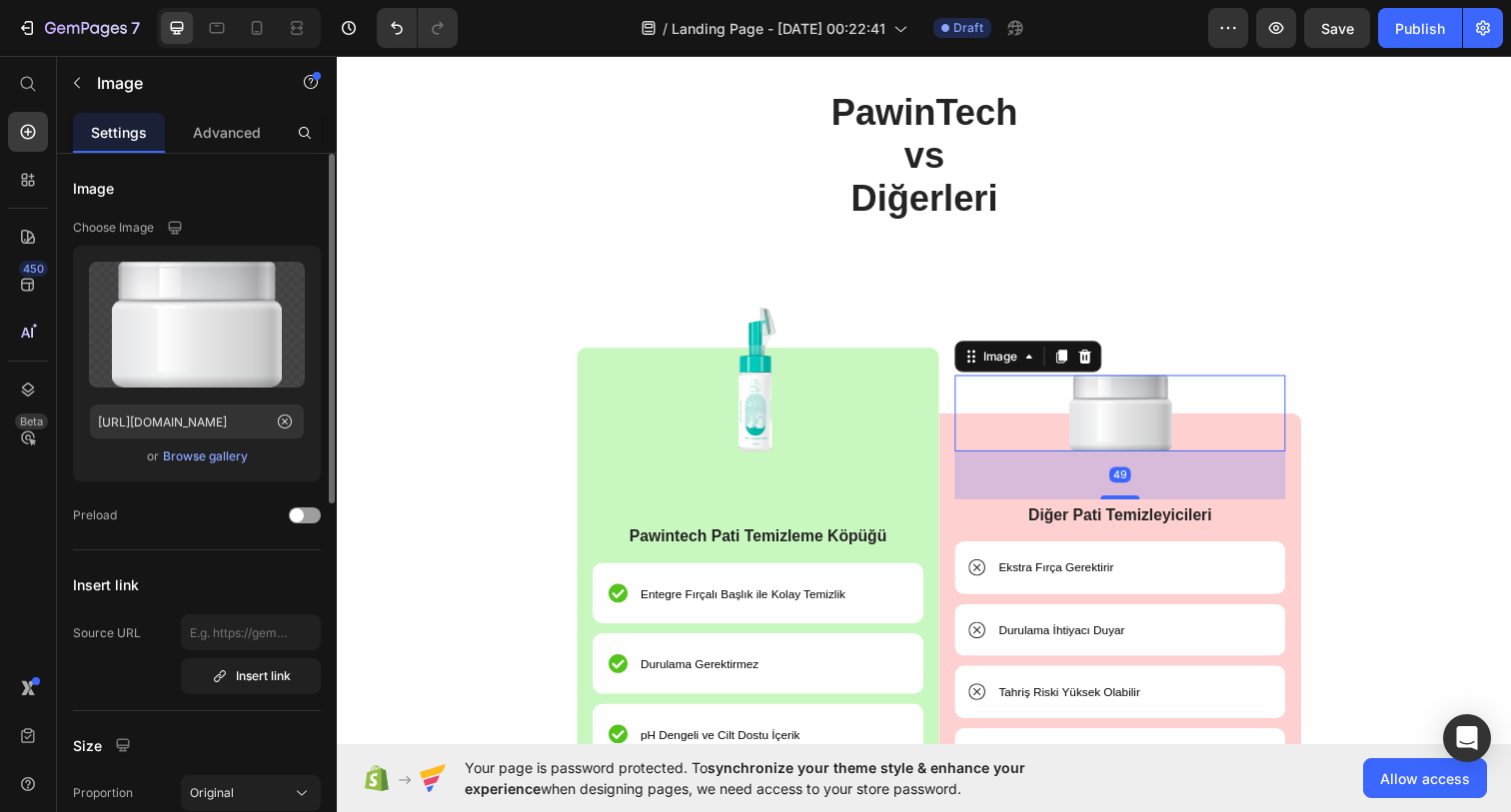 click on "Browse gallery" at bounding box center (205, 456) 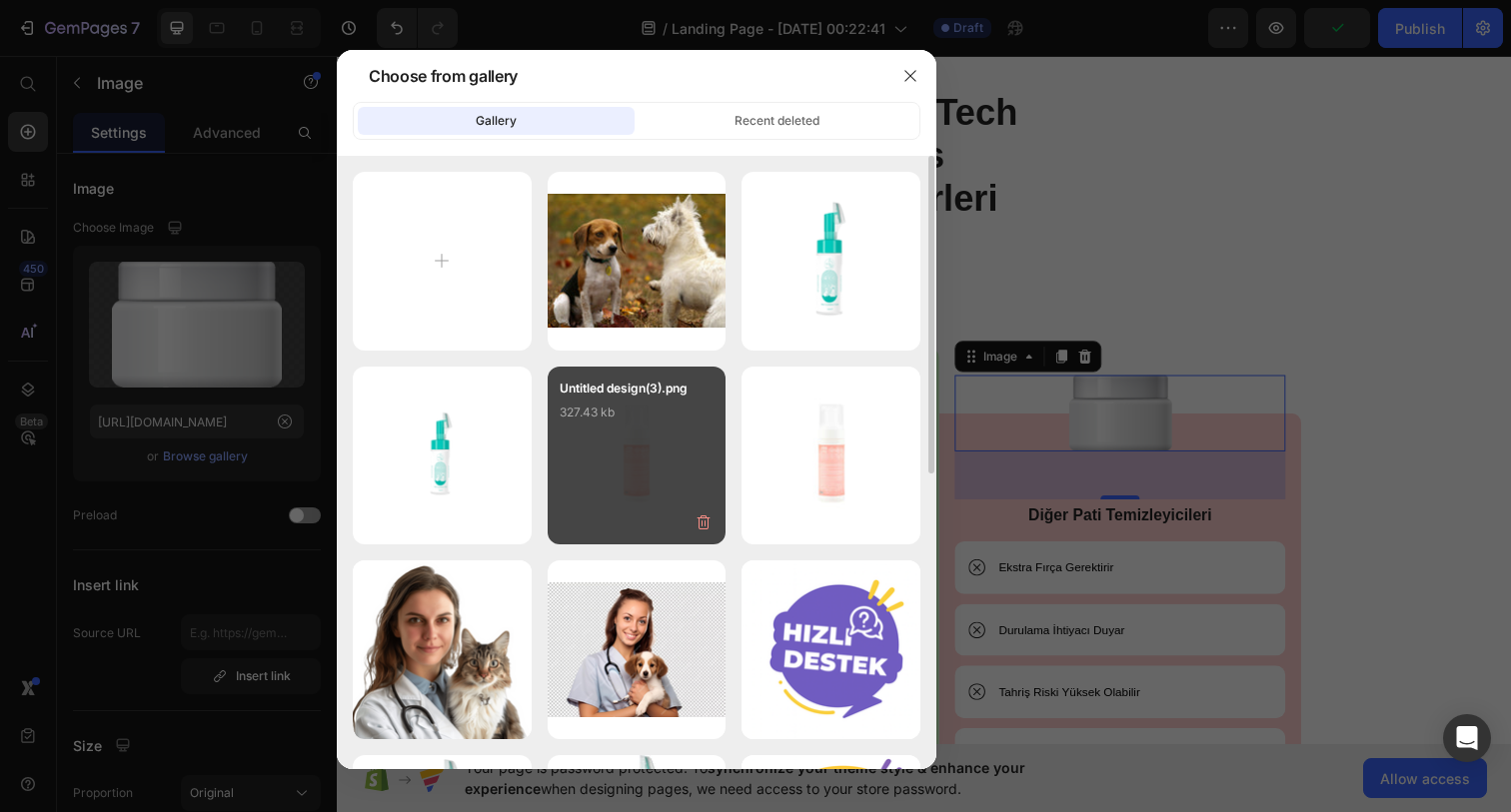 click on "Untitled design(3).png 327.43 kb" at bounding box center (637, 418) 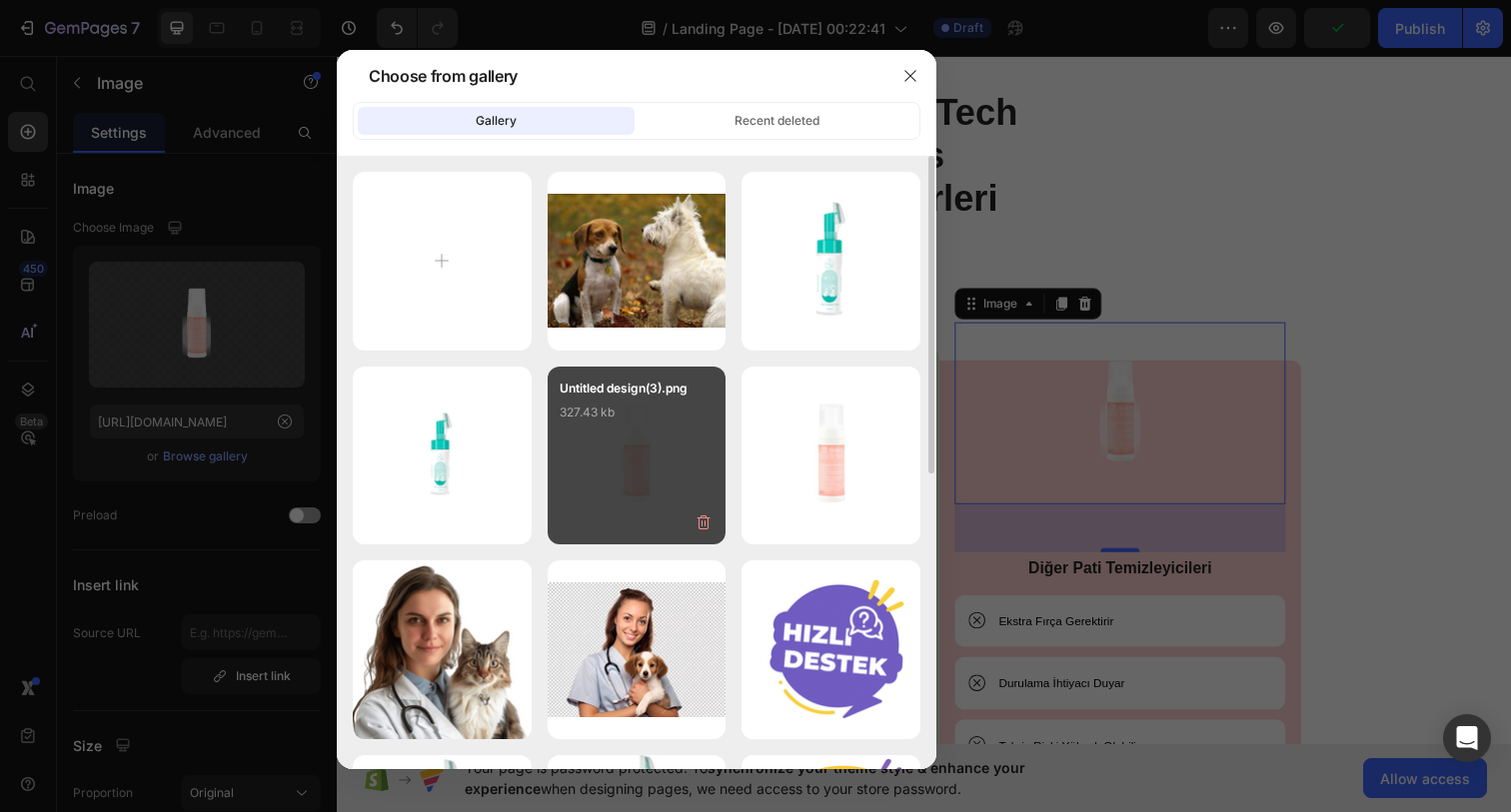 type on "[URL][DOMAIN_NAME]" 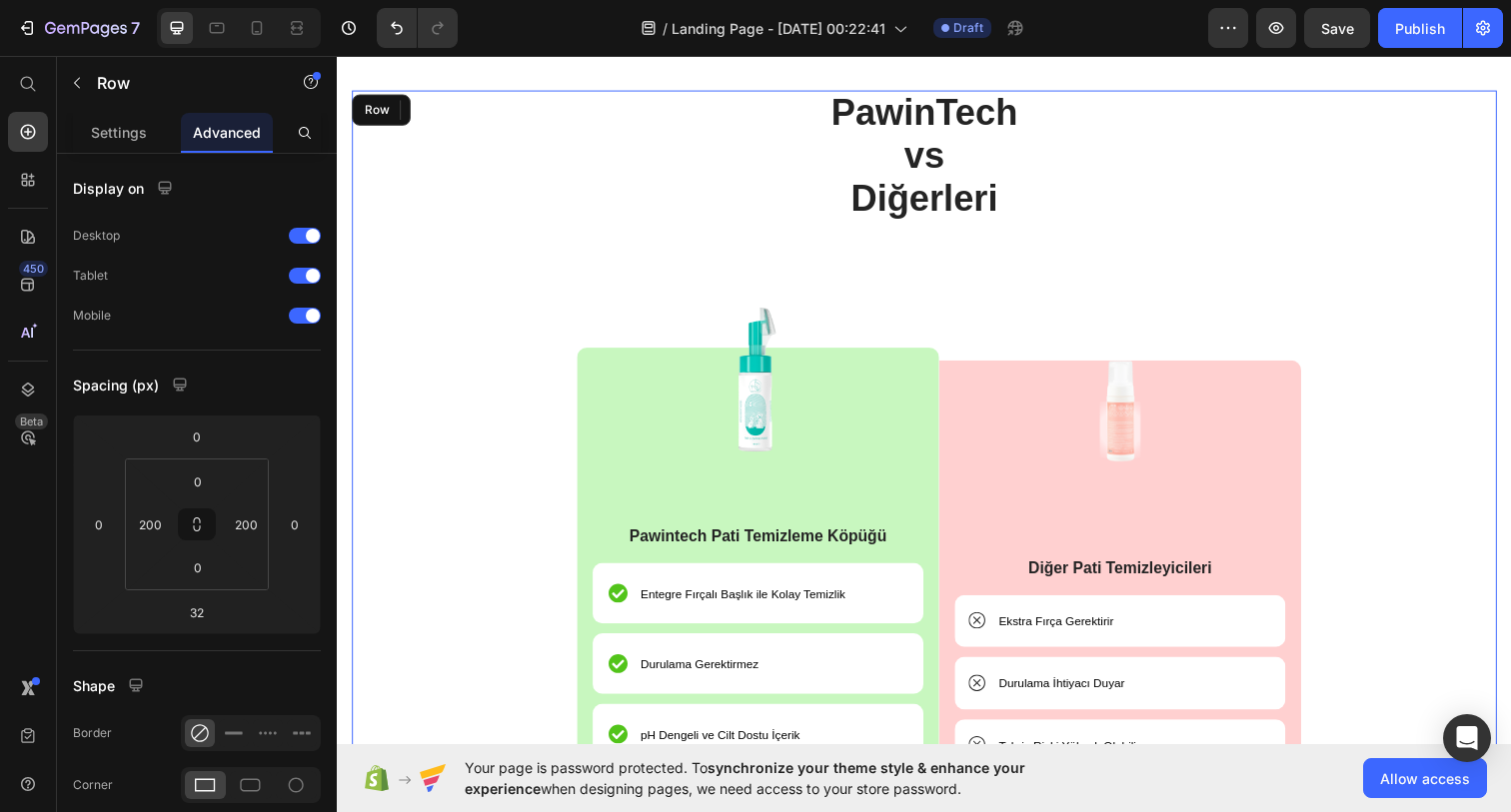 click on "PawinTech vs Diğerleri Heading Image Pawintech Pati Temizleme Köpüğü Text Block Entegre Fırçalı Başlık ile Kolay Temizlik Item List Durulama Gerektirmez Item List pH Dengeli ve Cilt Dostu İçerik Item List Köpük Formülüyle Derinlemesine Temizlik Item List Tüylerde Yapışkanlık Hissiyatı Bırakmaz Item List Row Image   49 Diğer Pati Temizleyicileri Text Block
Ekstra Fırça Gerektirir Item List
Durulama İhtiyacı Duyar Item List
Tahriş Riski Yüksek Olabilir Item List
Sıvı Formlar Yüzeye Eşit Dağılmaz Item List
Temizlik Sonrası Tüy Yapışabilir Item List Row Row Row" at bounding box center (936, 523) 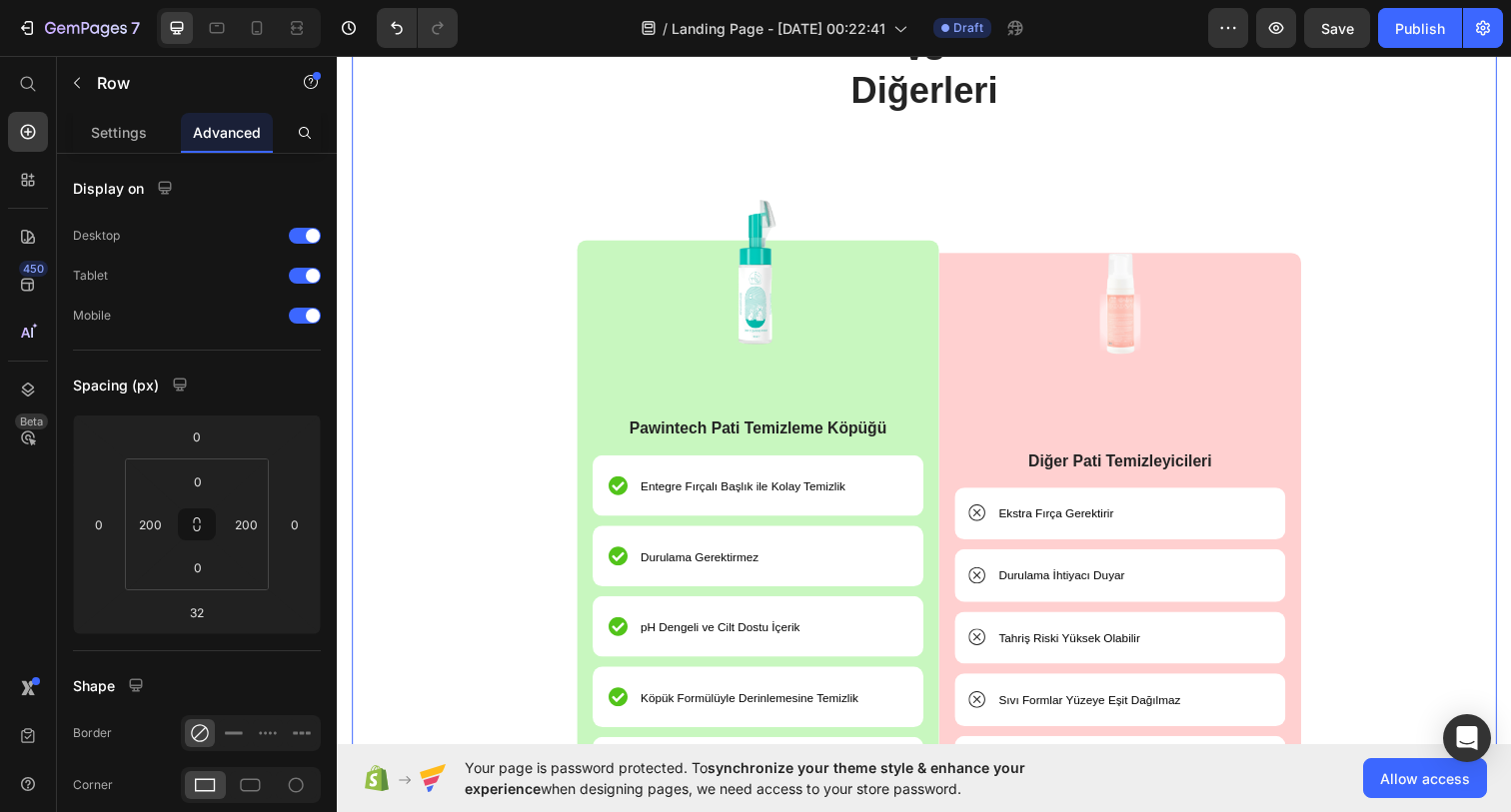 scroll, scrollTop: 3847, scrollLeft: 0, axis: vertical 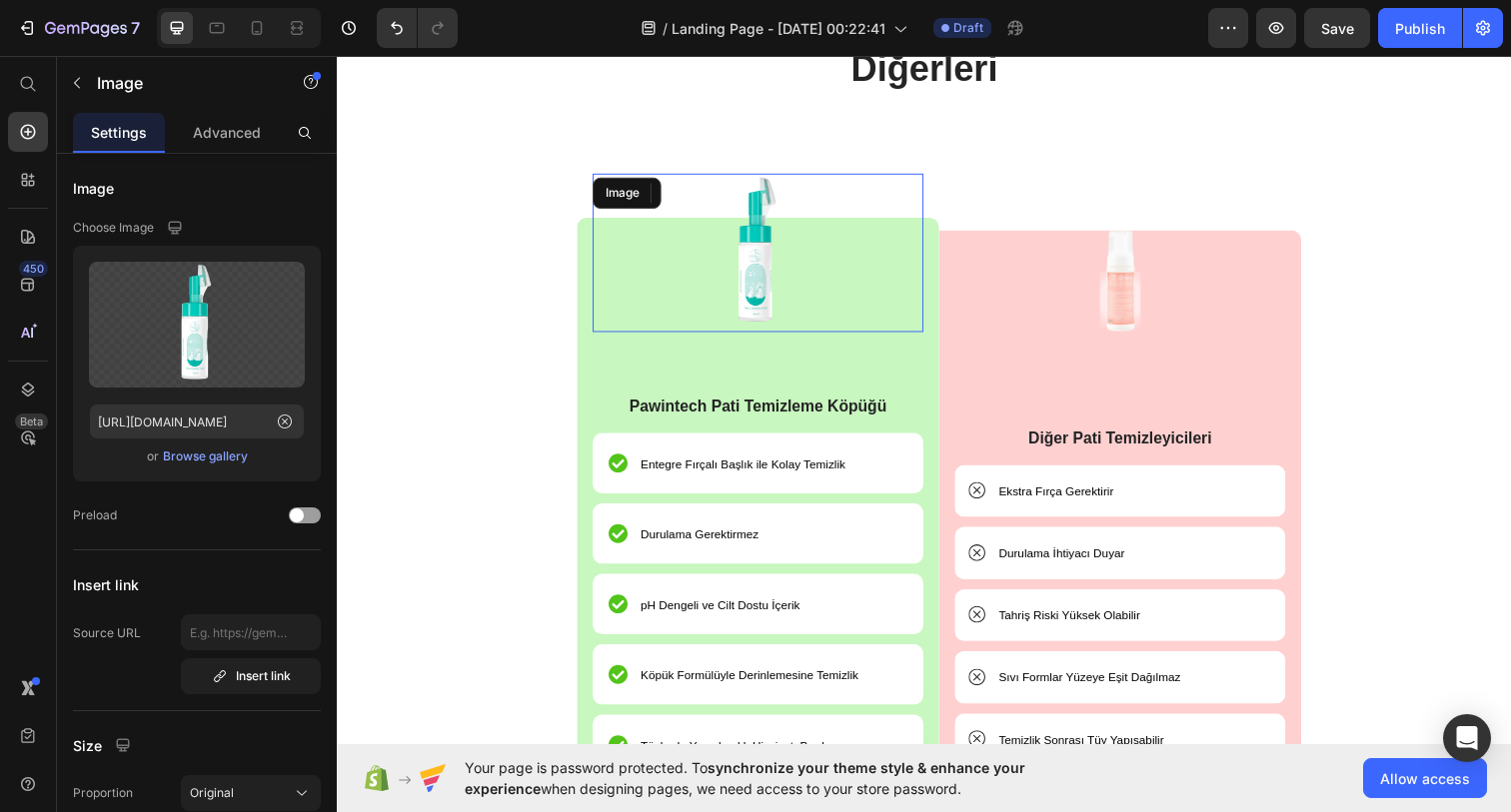 click at bounding box center (766, 257) 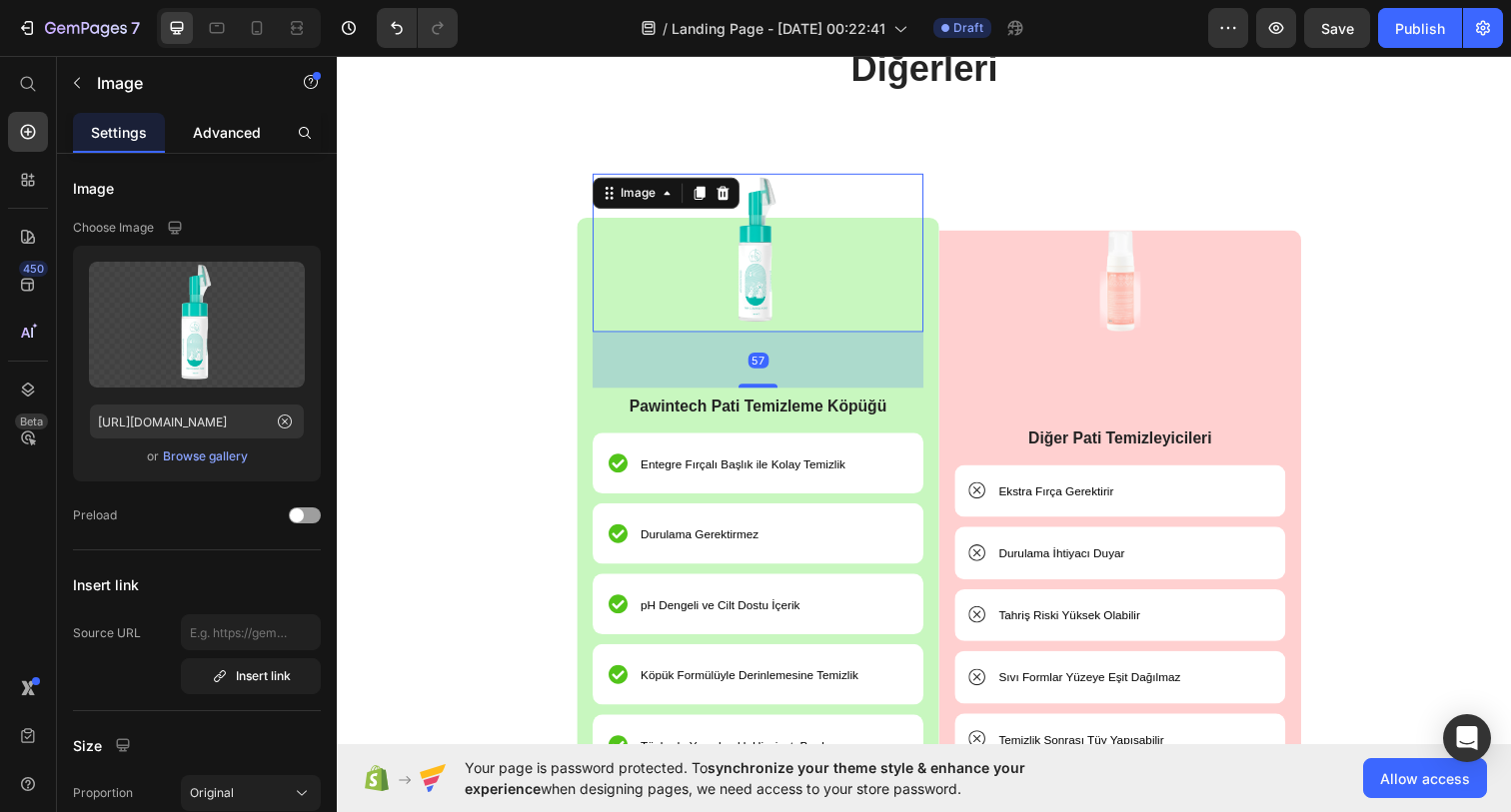 click on "Advanced" 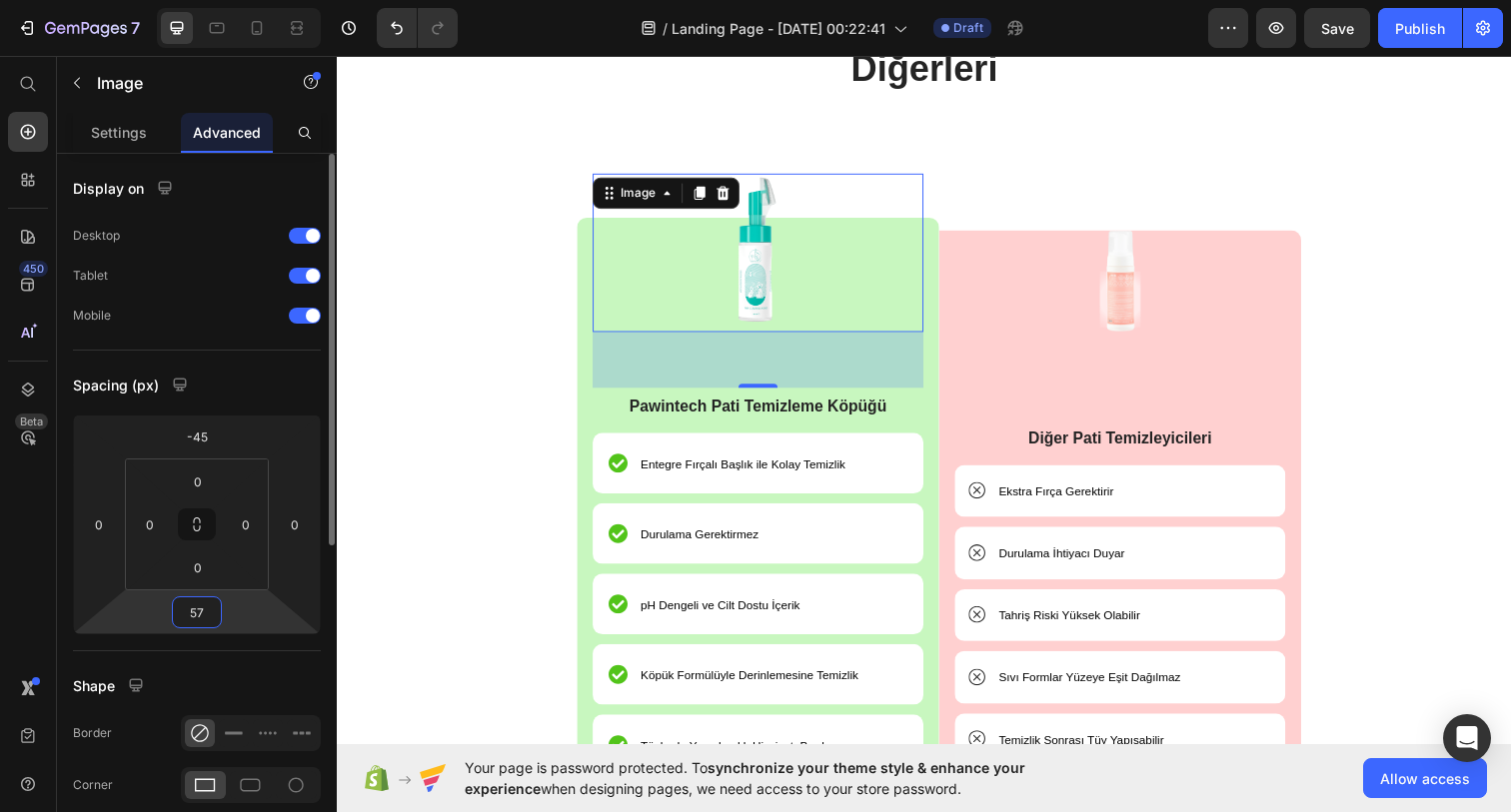 click on "57" at bounding box center [197, 612] 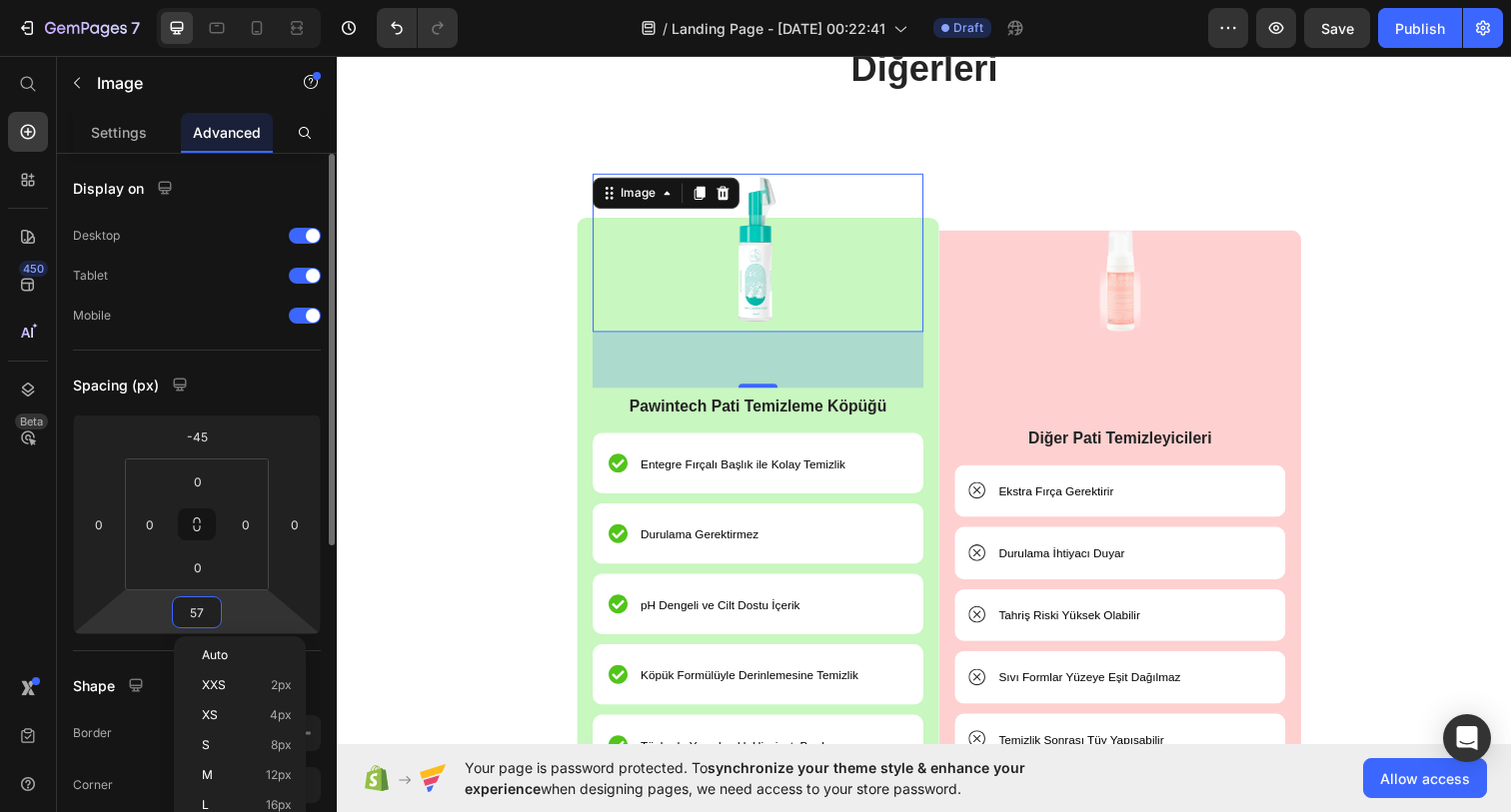 type on "0" 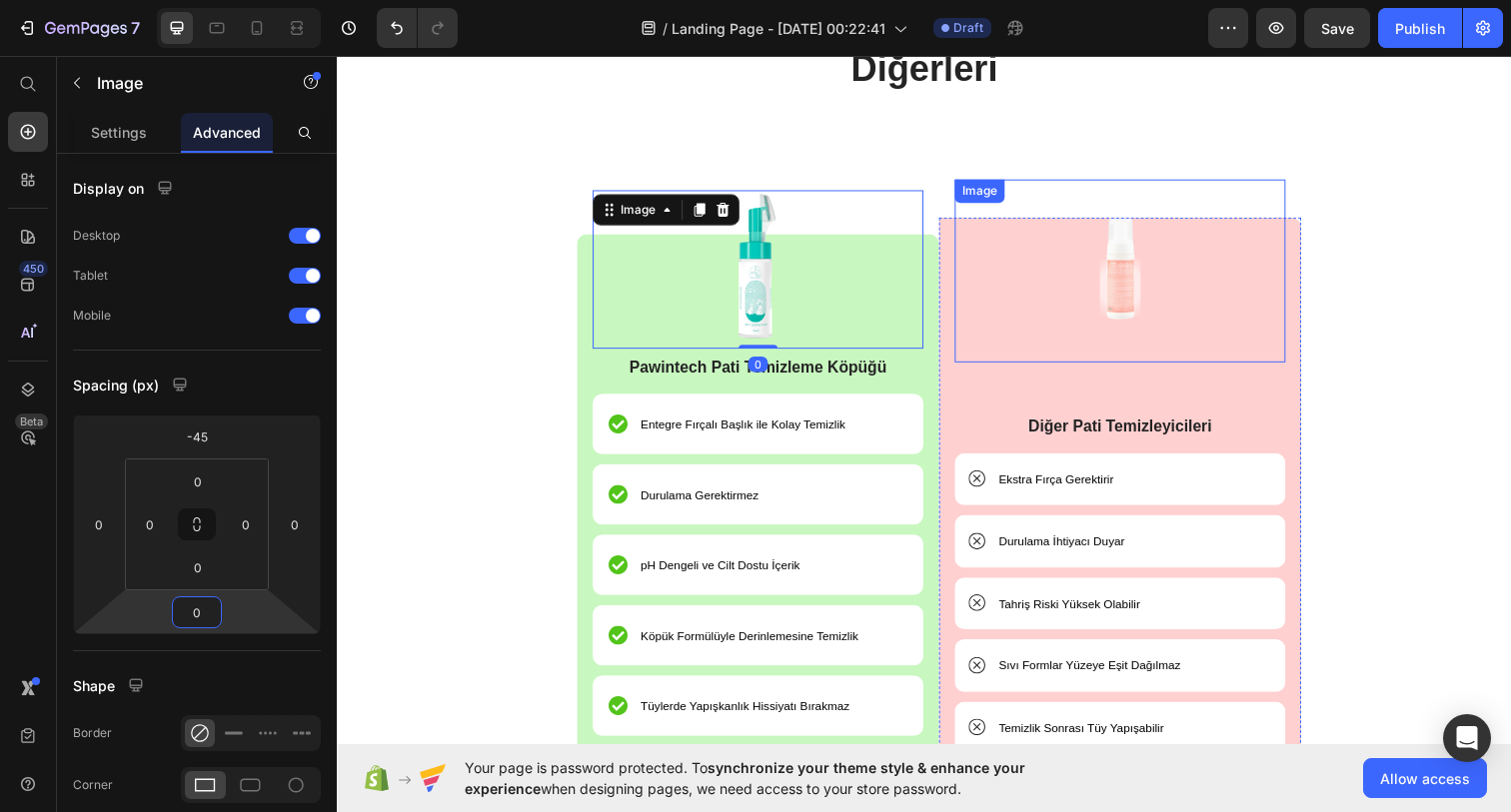 click at bounding box center (1136, 275) 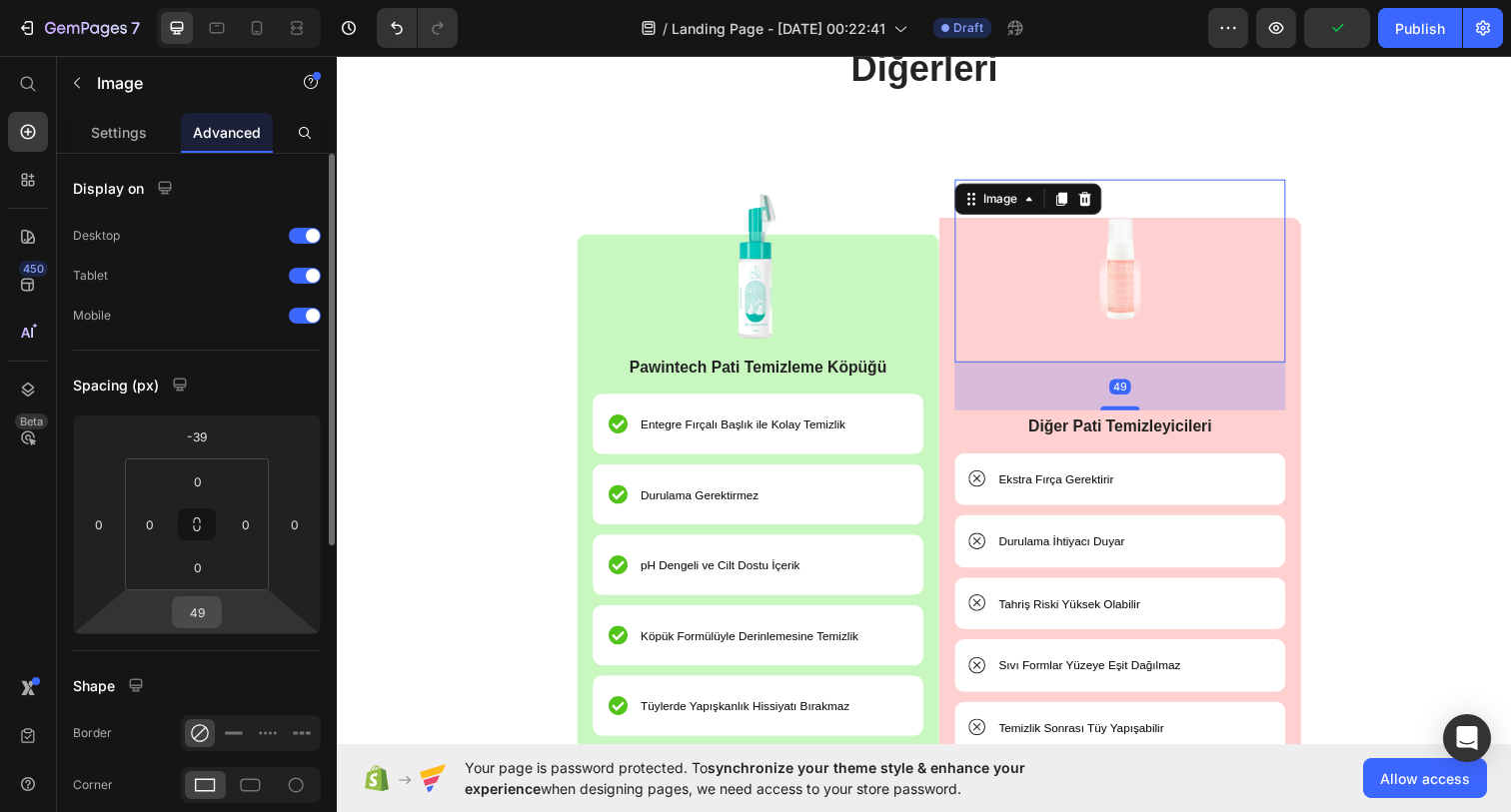 click on "49" at bounding box center (197, 612) 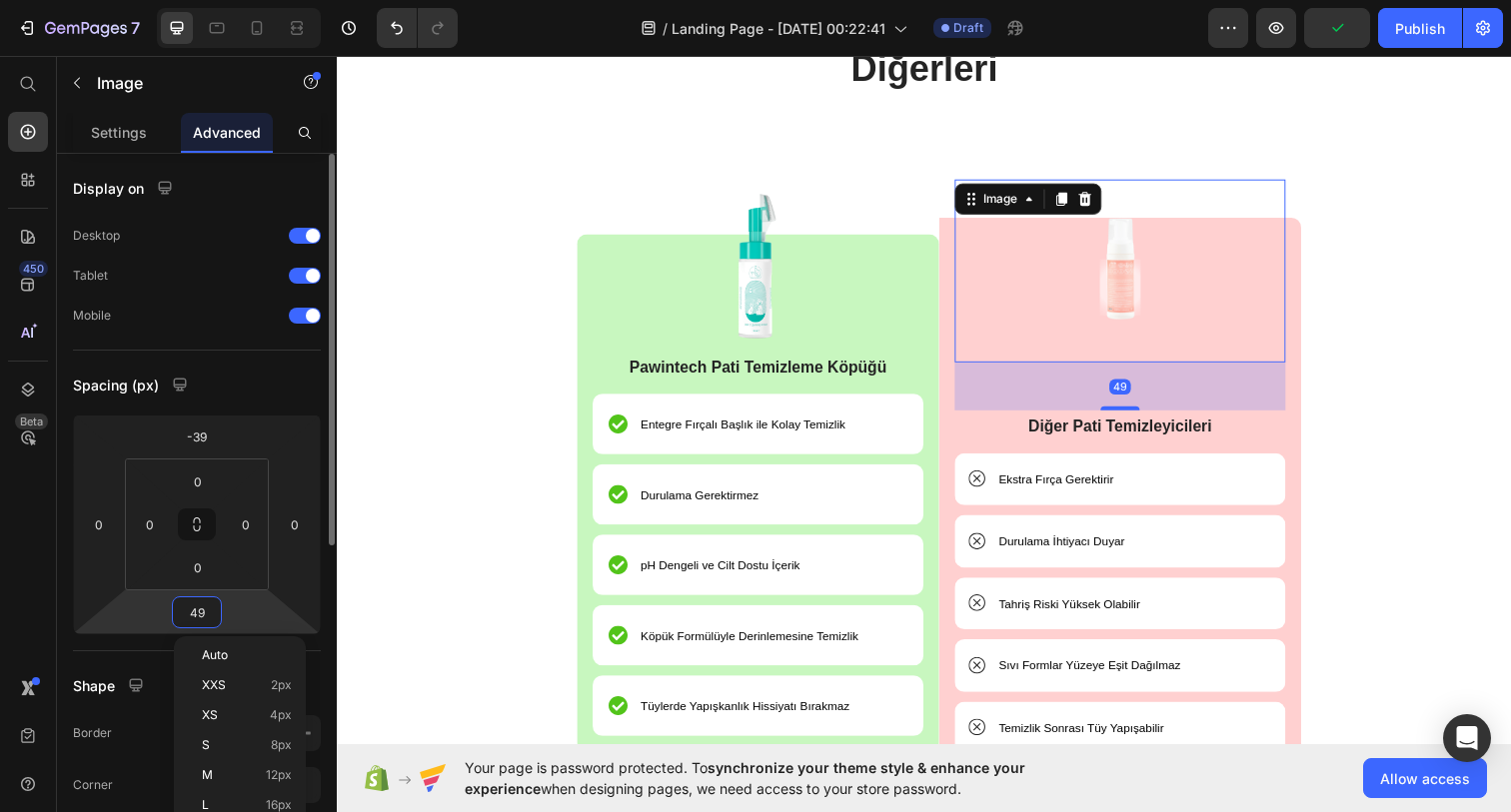 type on "0" 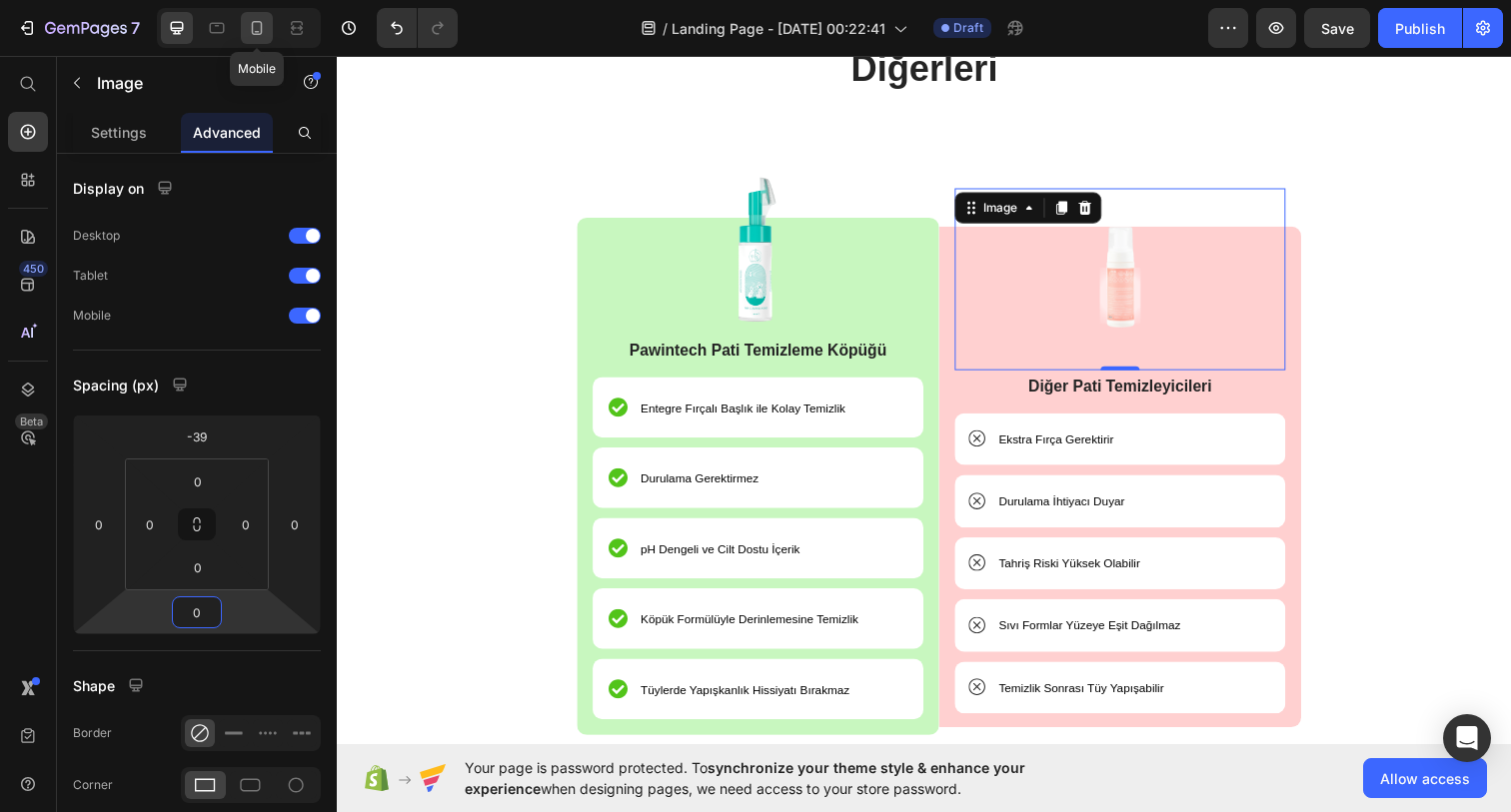 click 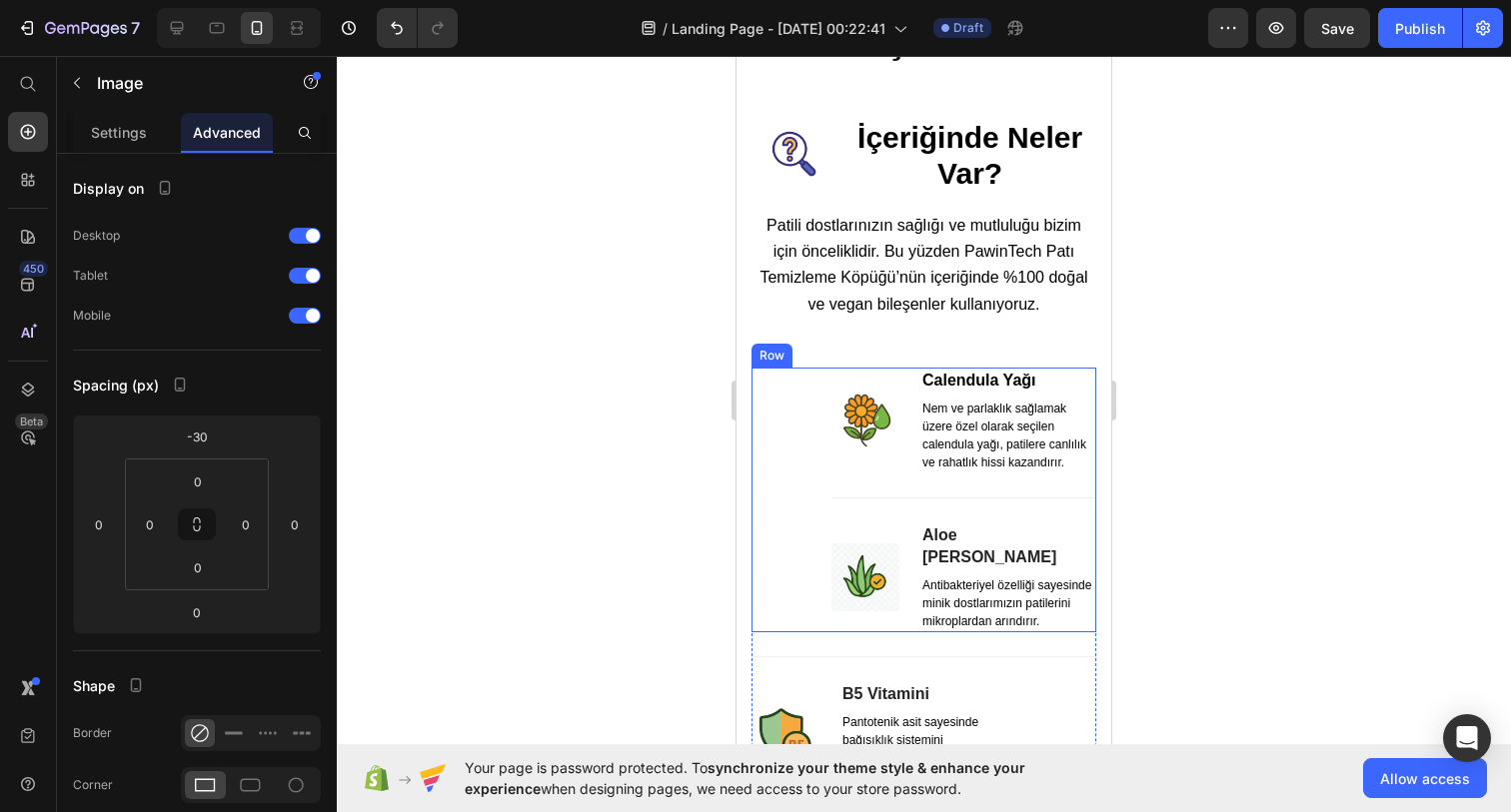 click on "Image Calendula Yağı Text block Nem ve parlaklık sağlamak üzere özel olarak seçilen calendula yağı, patilere canlılık ve rahatlık hissi kazandırır. Text block Row                Title Line Image Aloe Vera Özü Text block Antibakteriyel özelliği sayesinde minik dostlarımızın patilerini mikroplardan arındırır. Text block Row Row" at bounding box center [923, 499] 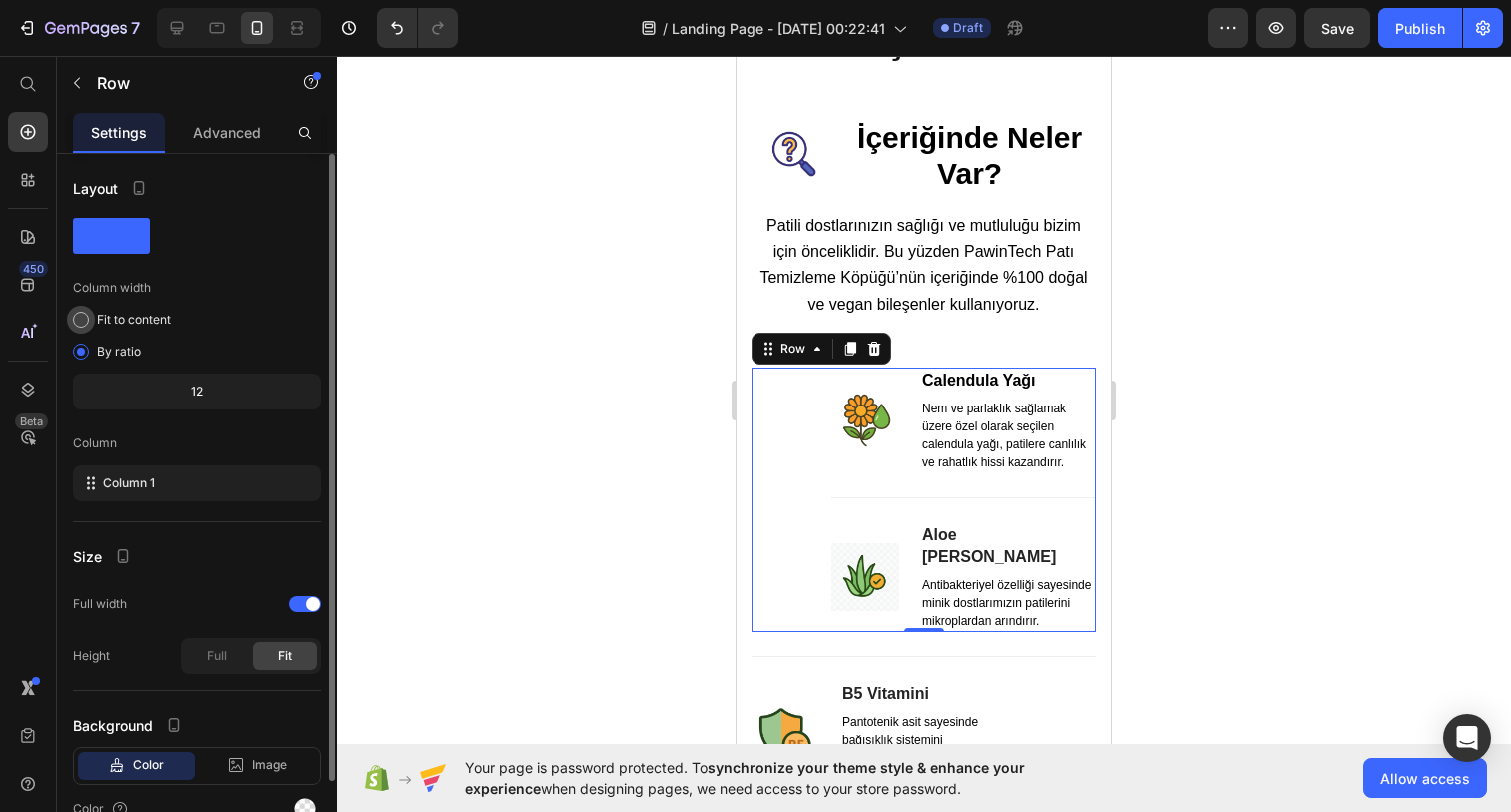 click on "Fit to content" 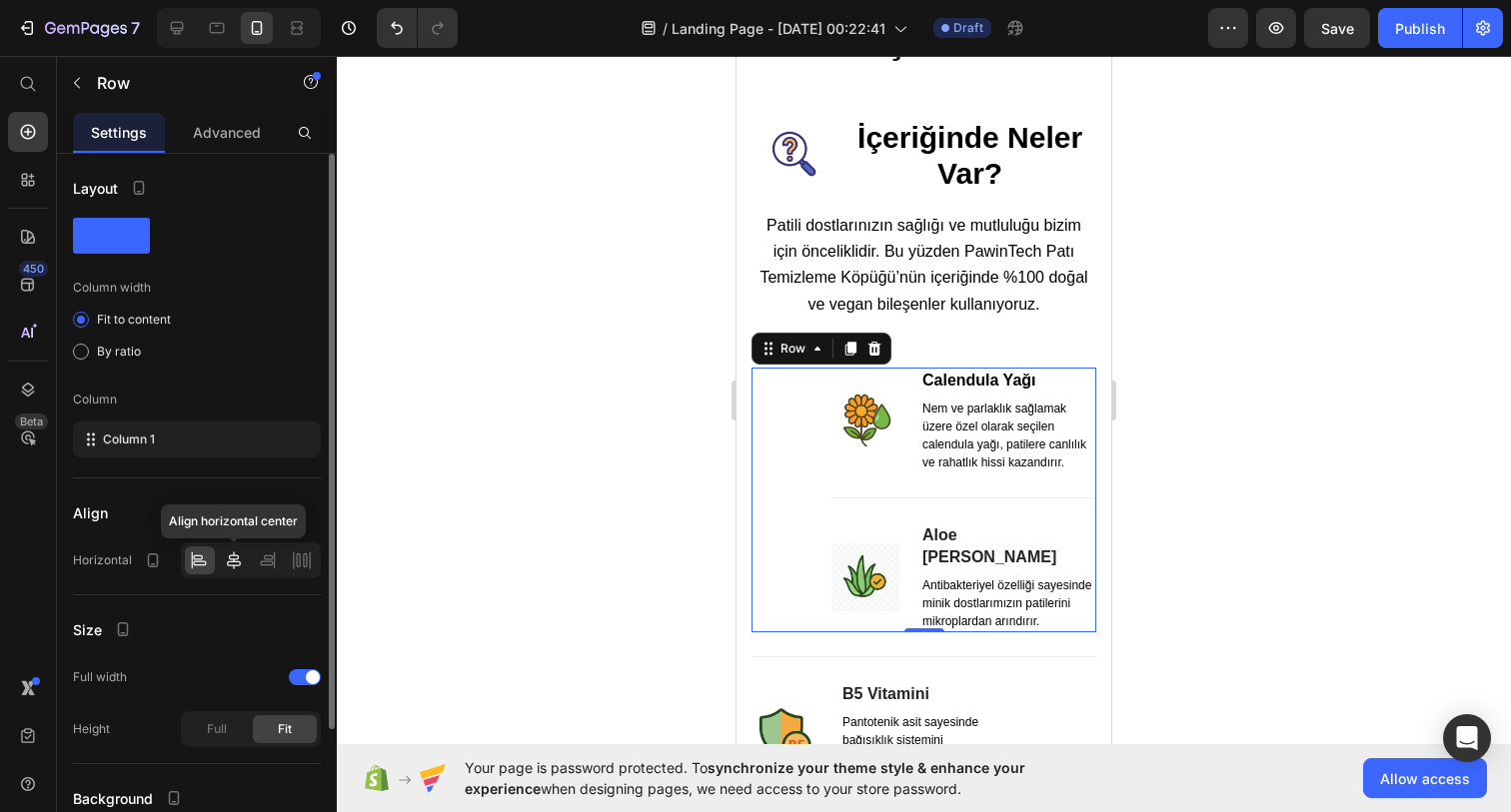 click 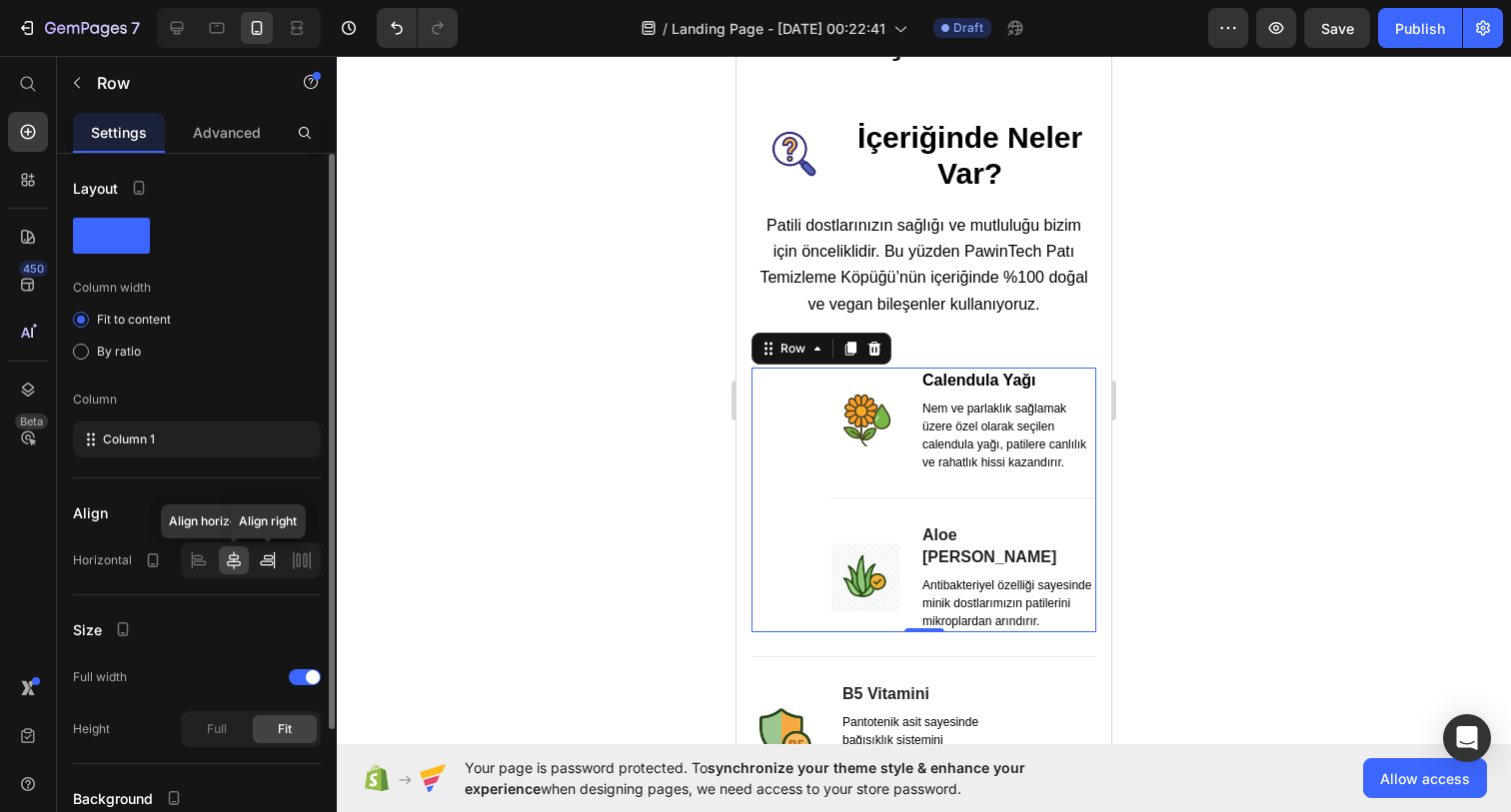 click 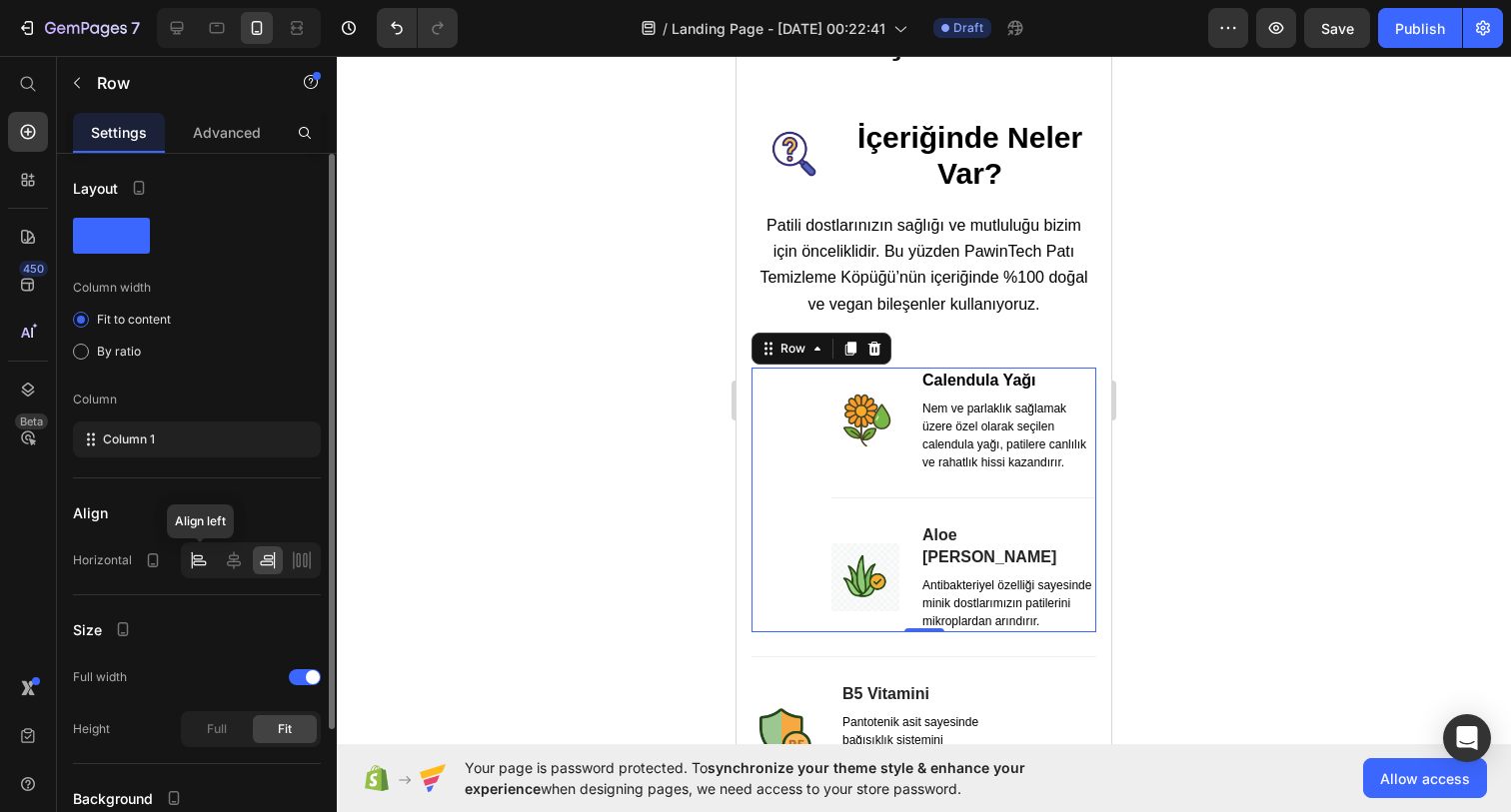 click 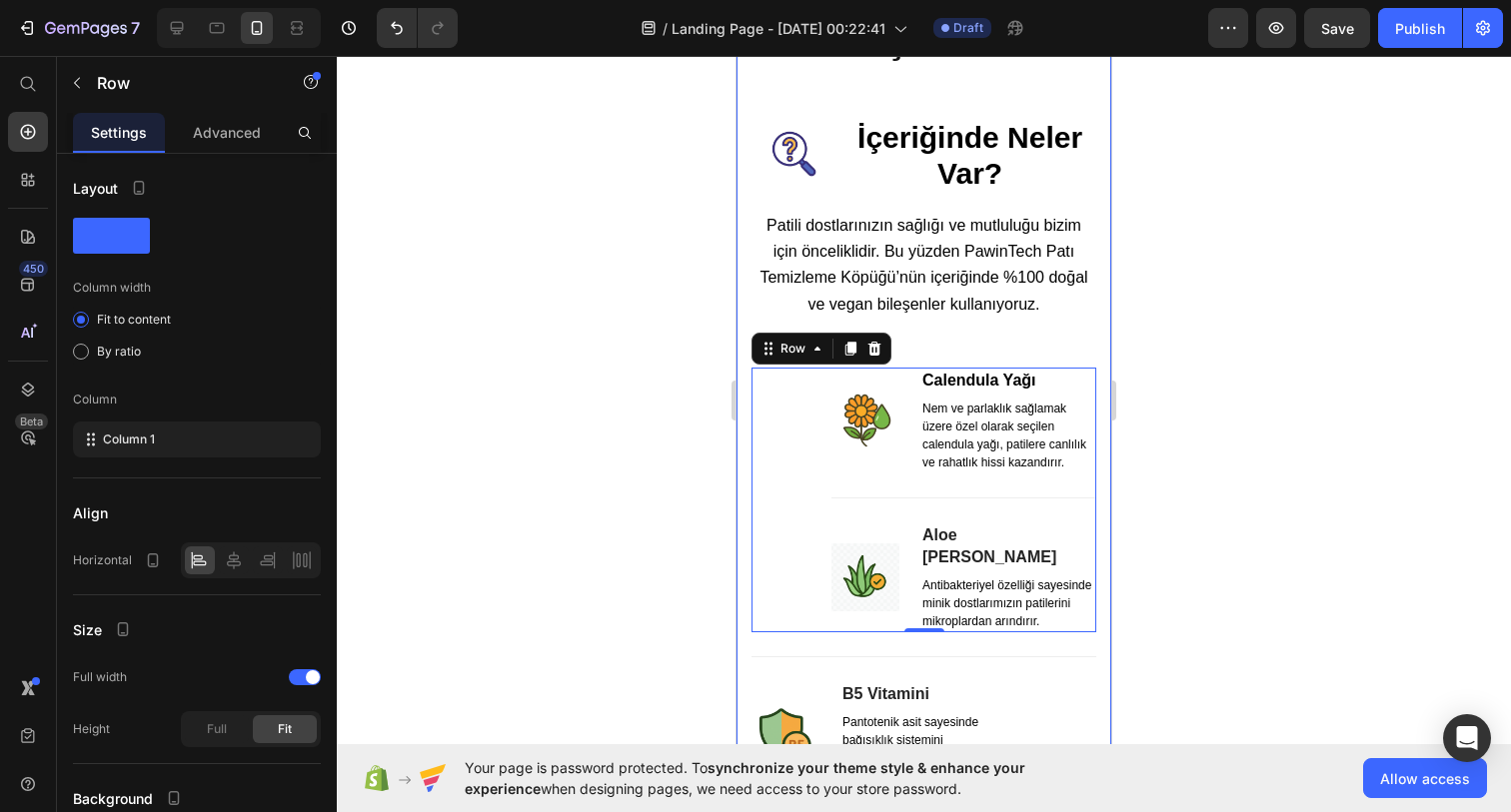 drag, startPoint x: 751, startPoint y: 381, endPoint x: 764, endPoint y: 382, distance: 13.038405 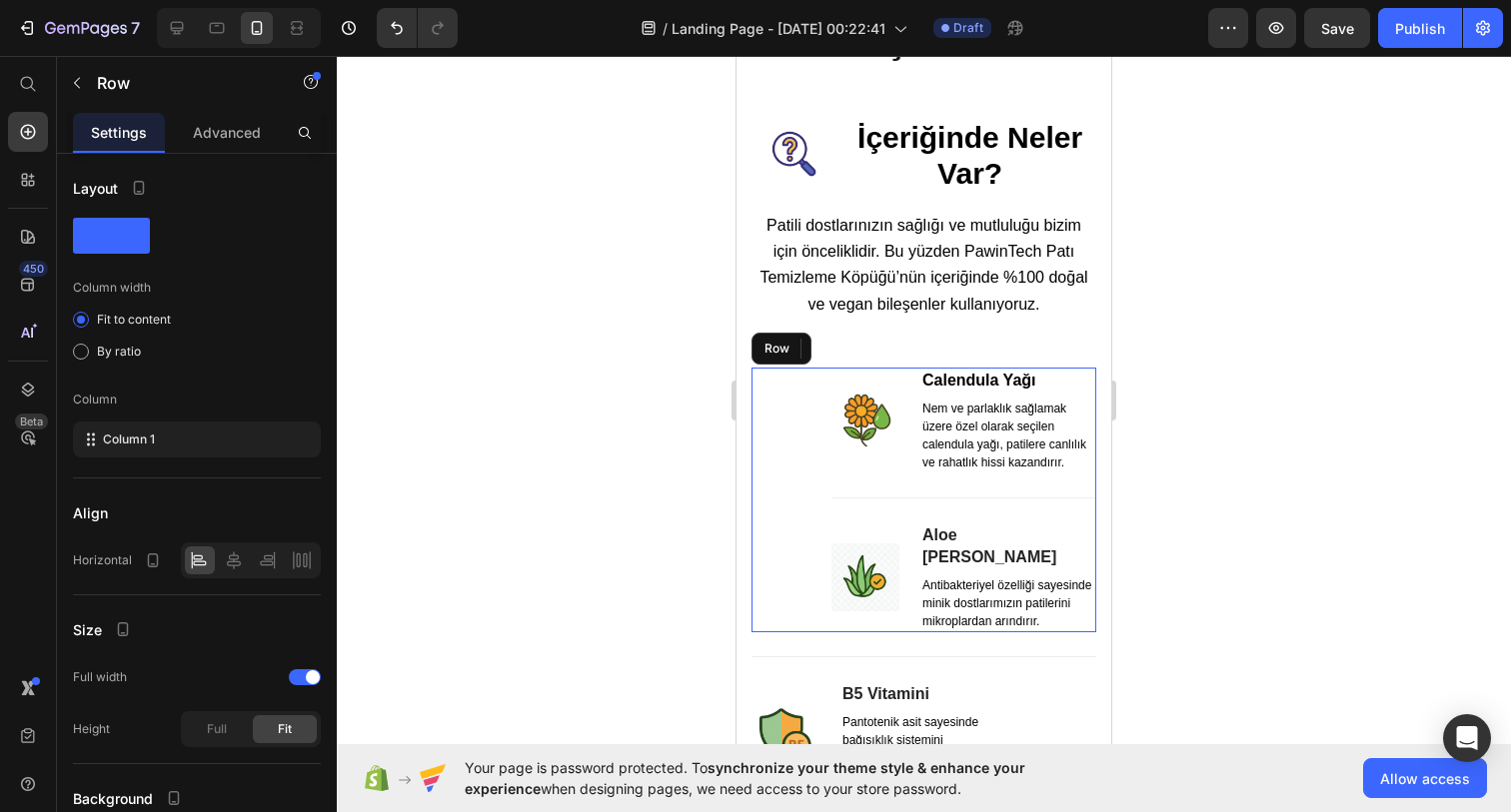 click on "Image Calendula Yağı Text block Nem ve parlaklık sağlamak üzere özel olarak seçilen calendula yağı, patilere canlılık ve rahatlık hissi kazandırır. Text block Row                Title Line Image Aloe Vera Özü Text block Antibakteriyel özelliği sayesinde minik dostlarımızın patilerini mikroplardan arındırır. Text block Row Row" at bounding box center [923, 499] 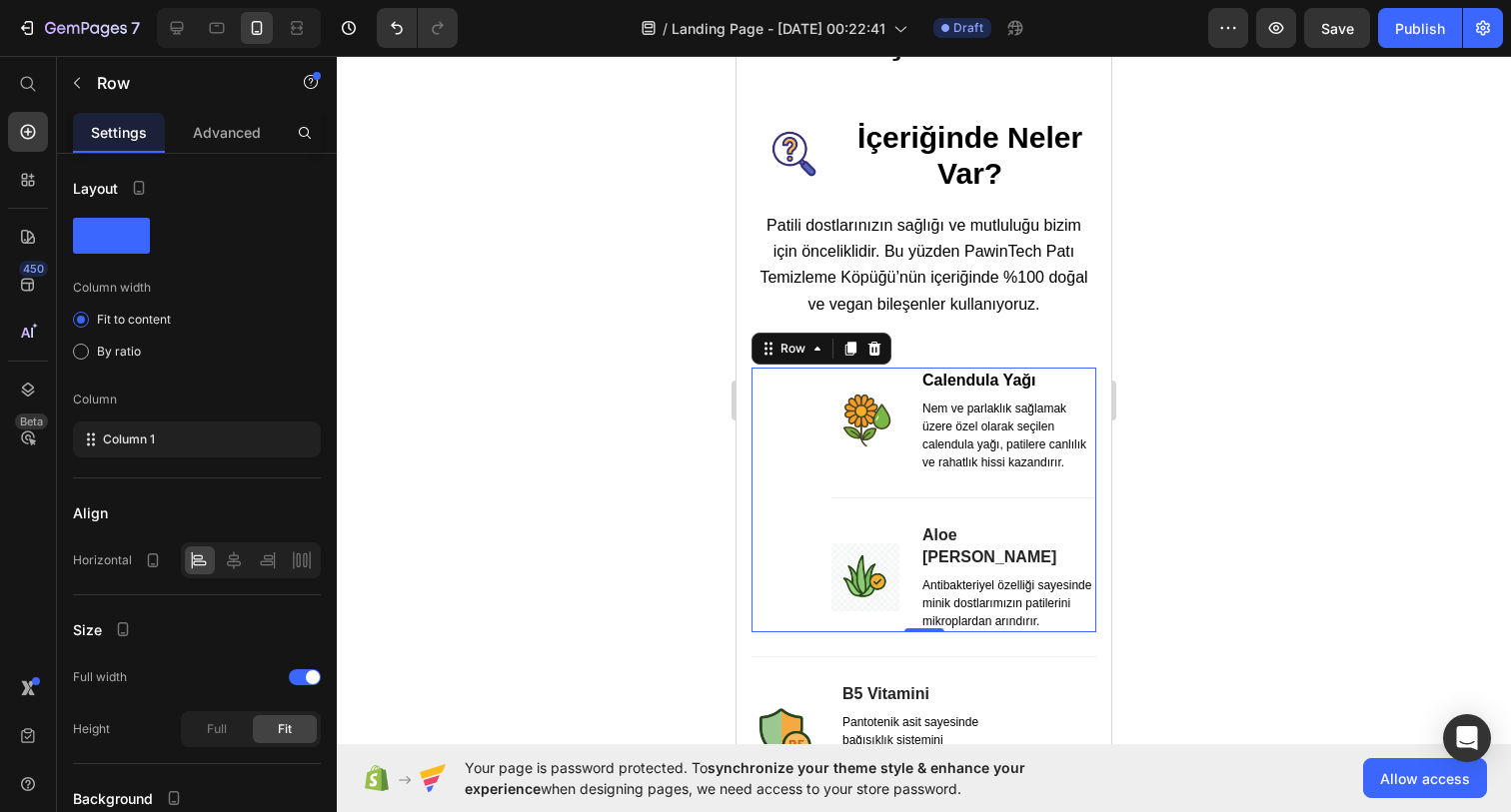 click at bounding box center [865, 420] 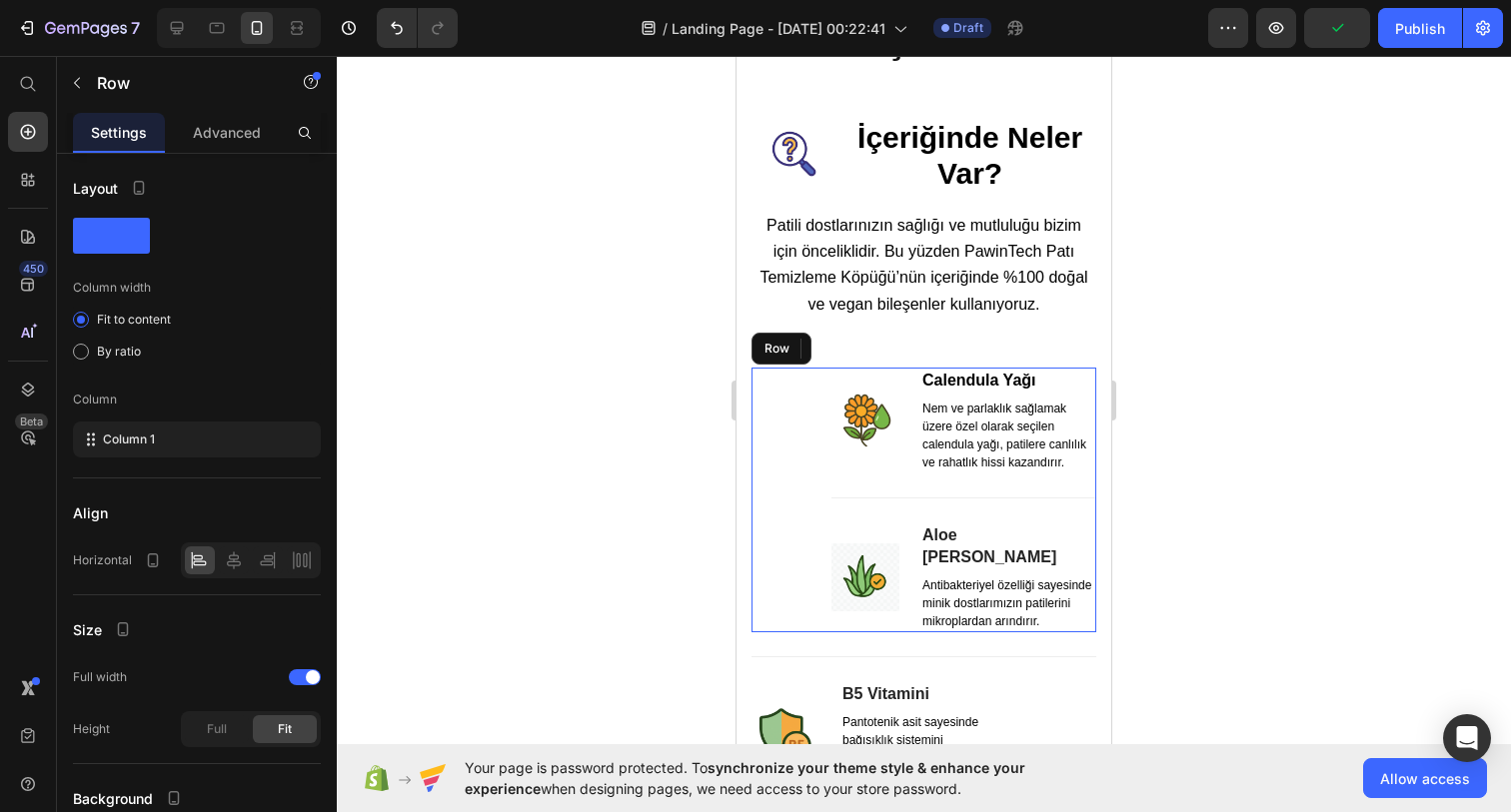 click on "Image   0 Calendula Yağı Text block Nem ve parlaklık sağlamak üzere özel olarak seçilen calendula yağı, patilere canlılık ve rahatlık hissi kazandırır. Text block Row                Title Line Image Aloe Vera Özü Text block Antibakteriyel özelliği sayesinde minik dostlarımızın patilerini mikroplardan arındırır. Text block Row Row" at bounding box center (923, 499) 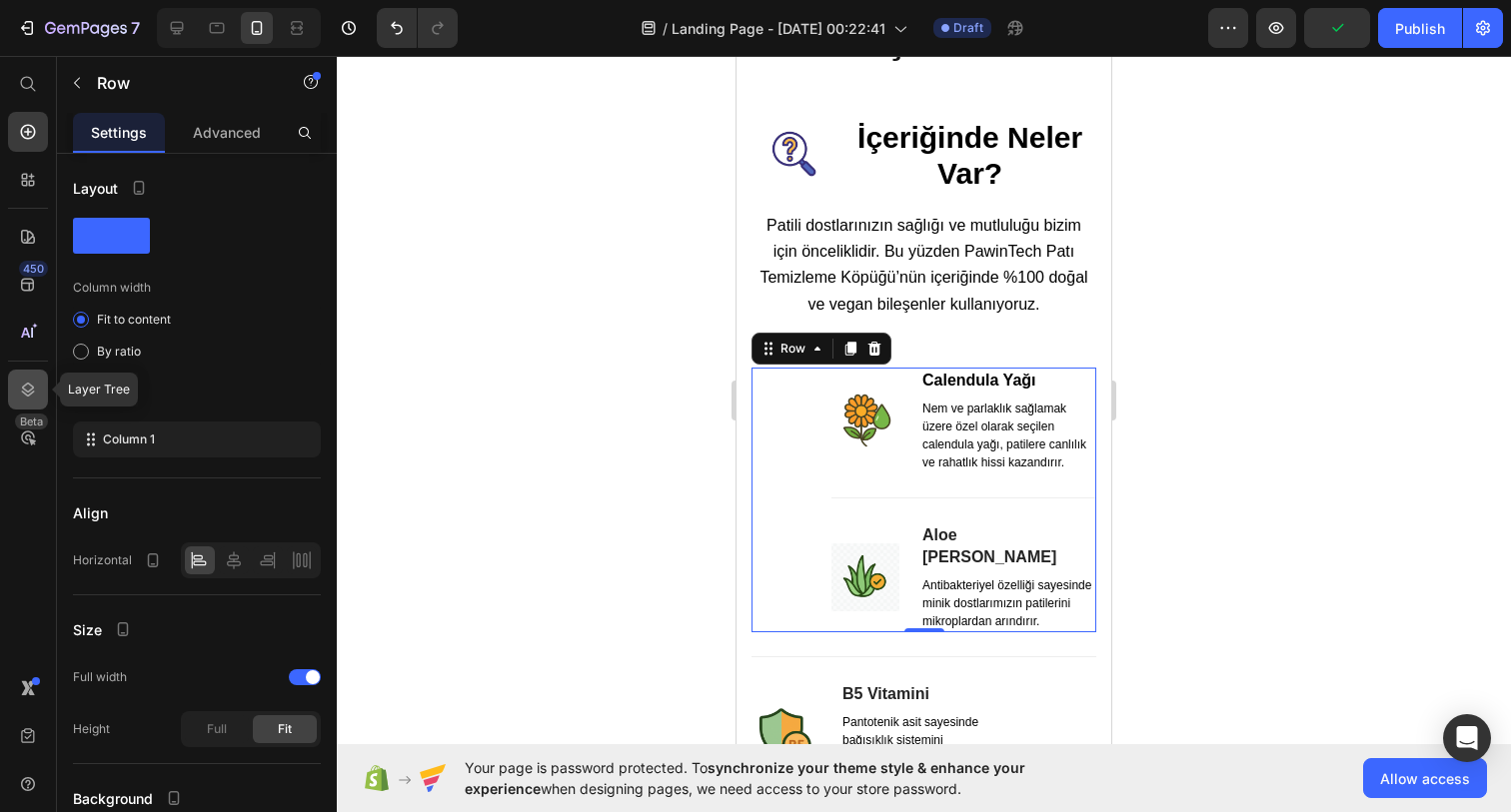 click 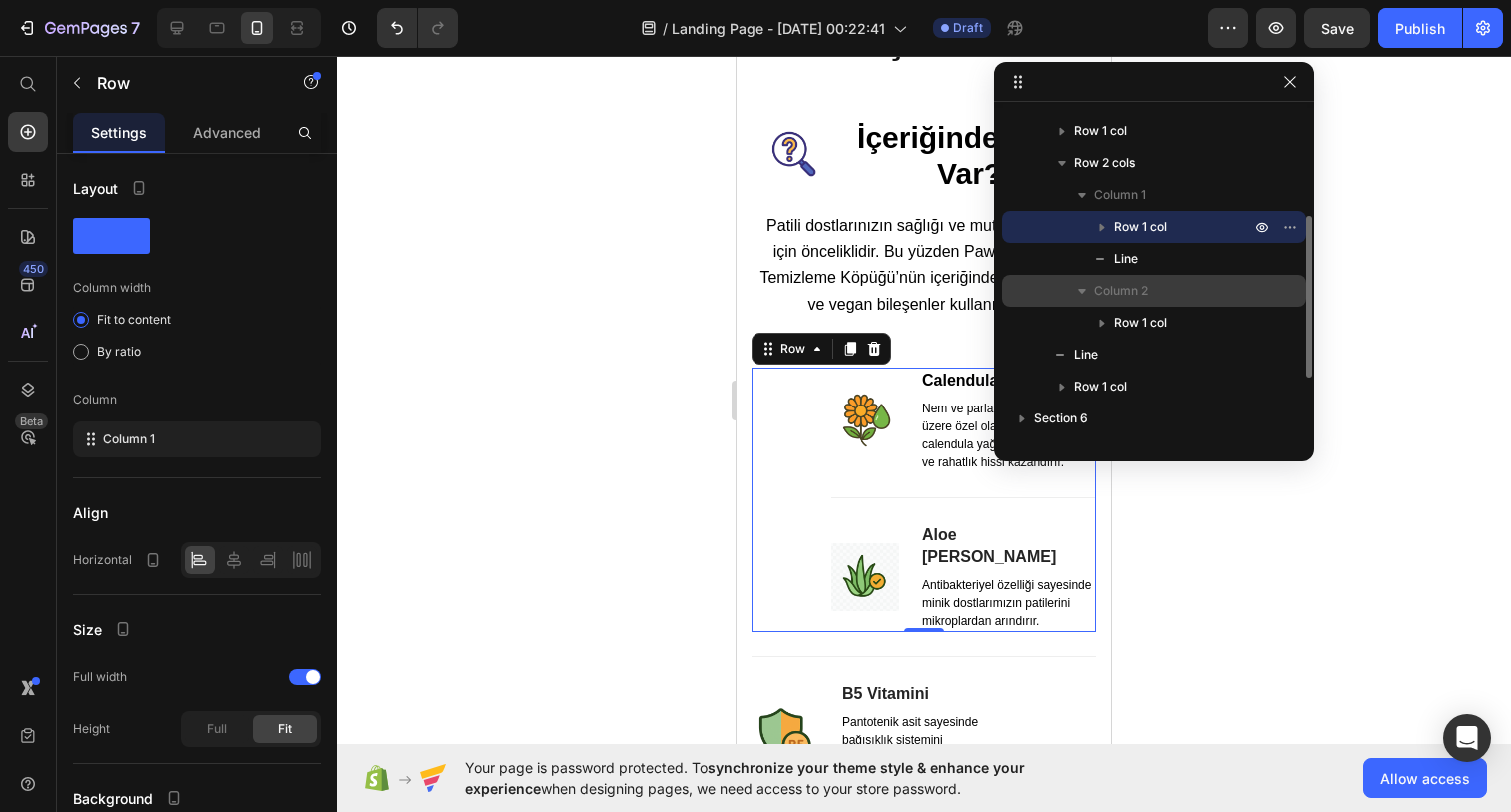 scroll, scrollTop: 218, scrollLeft: 0, axis: vertical 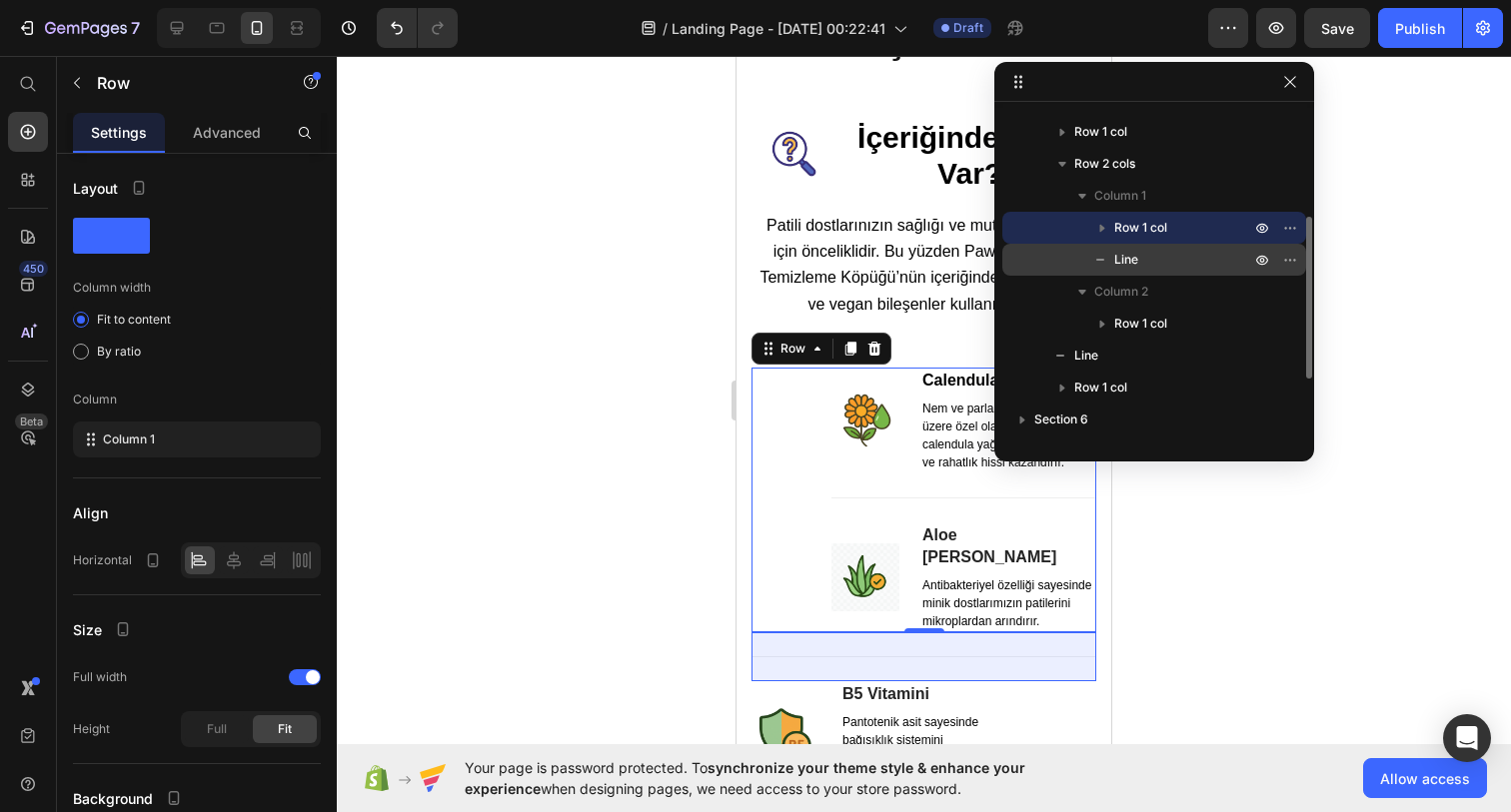 click on "Line" at bounding box center (1126, 260) 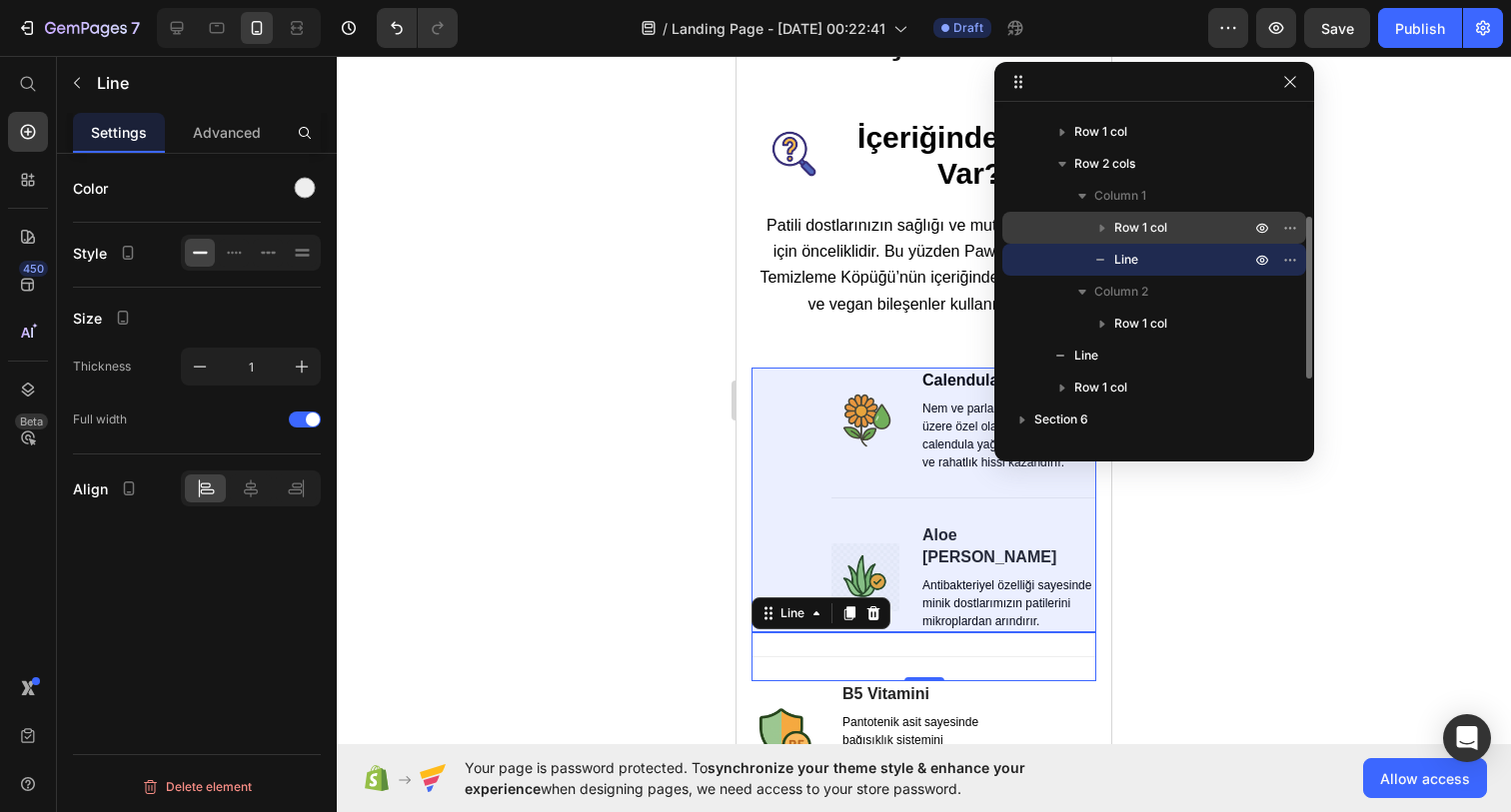 click on "Row 1 col" at bounding box center [1140, 228] 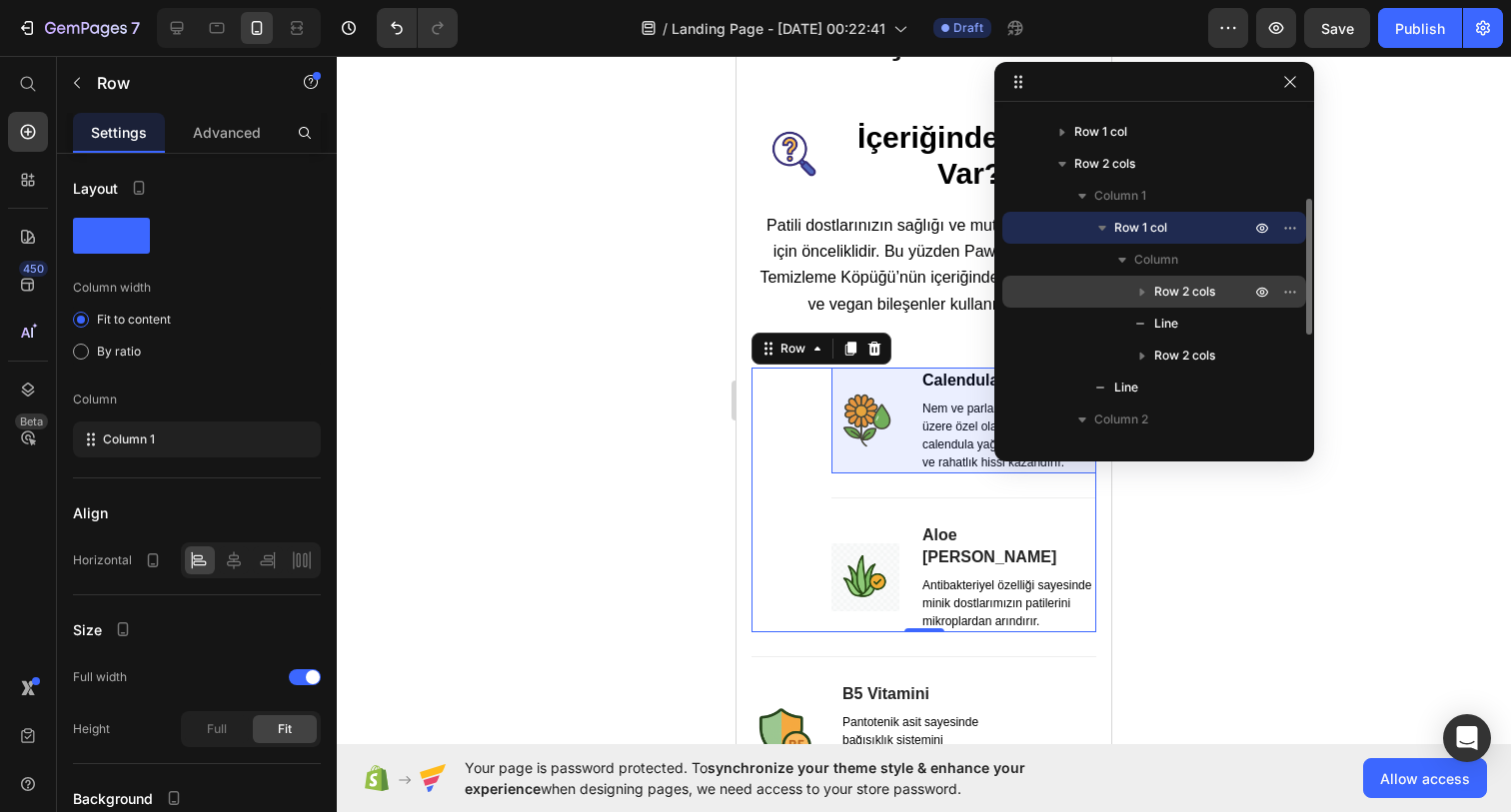 click on "Row 2 cols" at bounding box center (1184, 292) 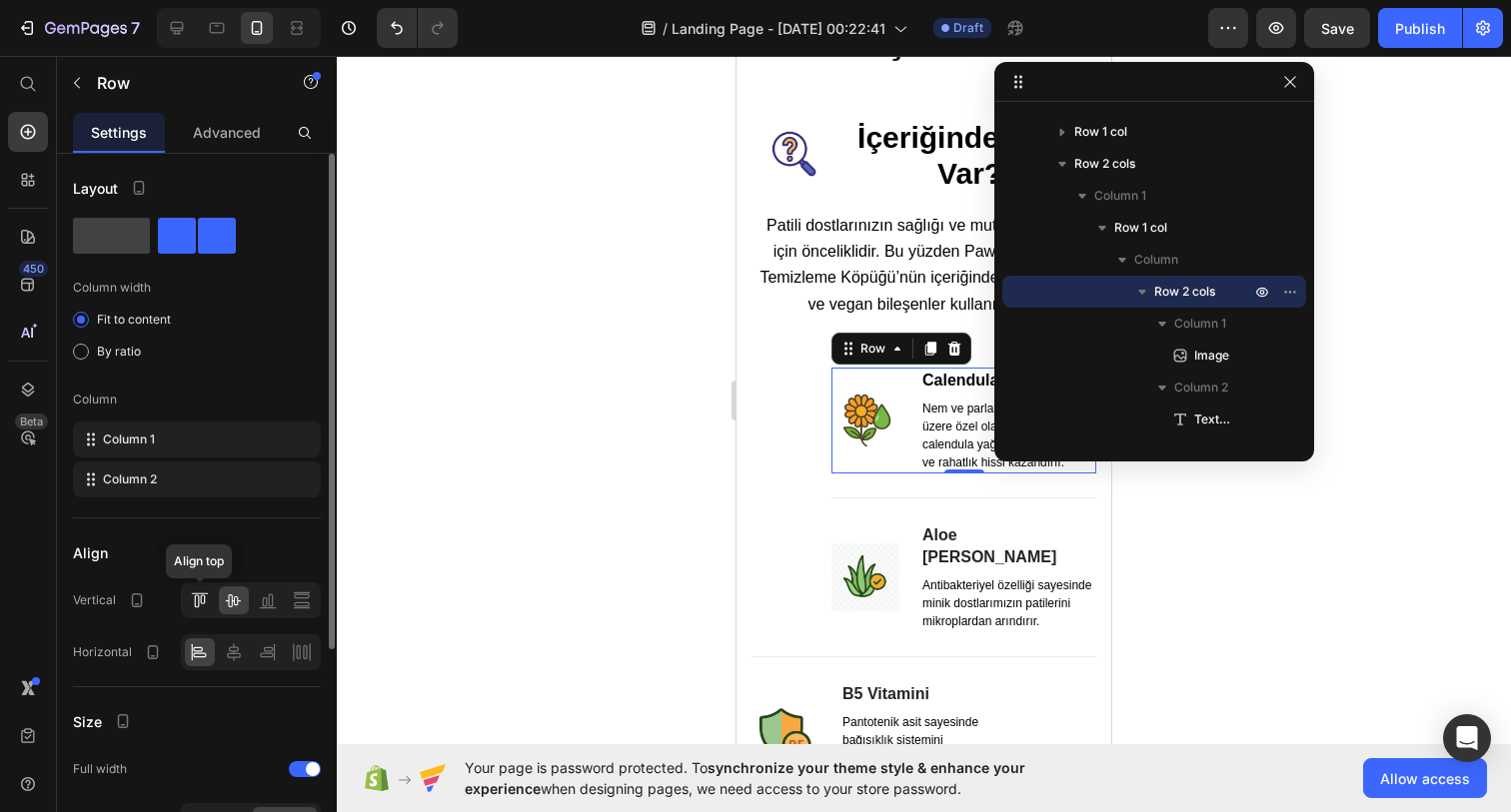 click 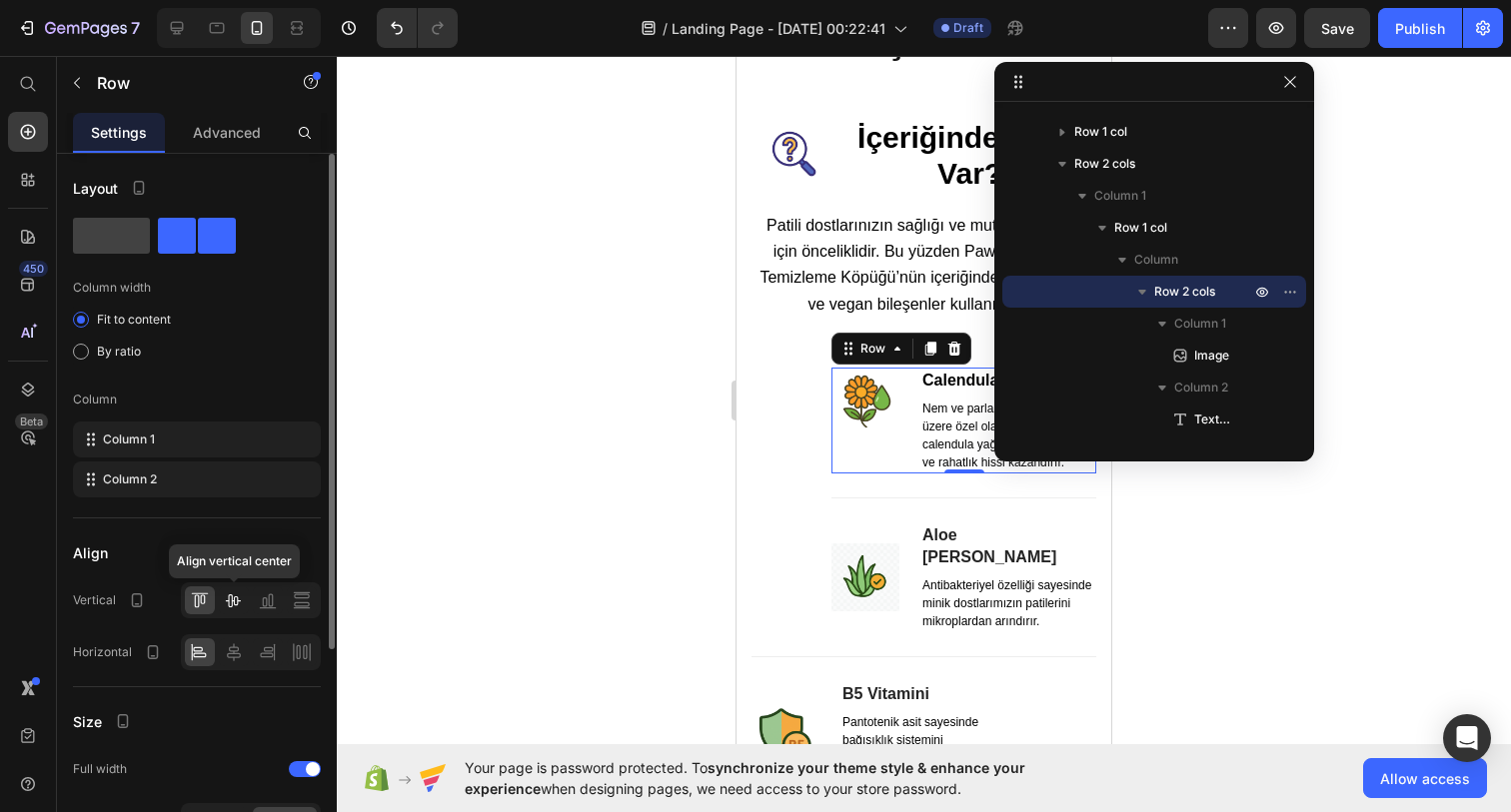 click 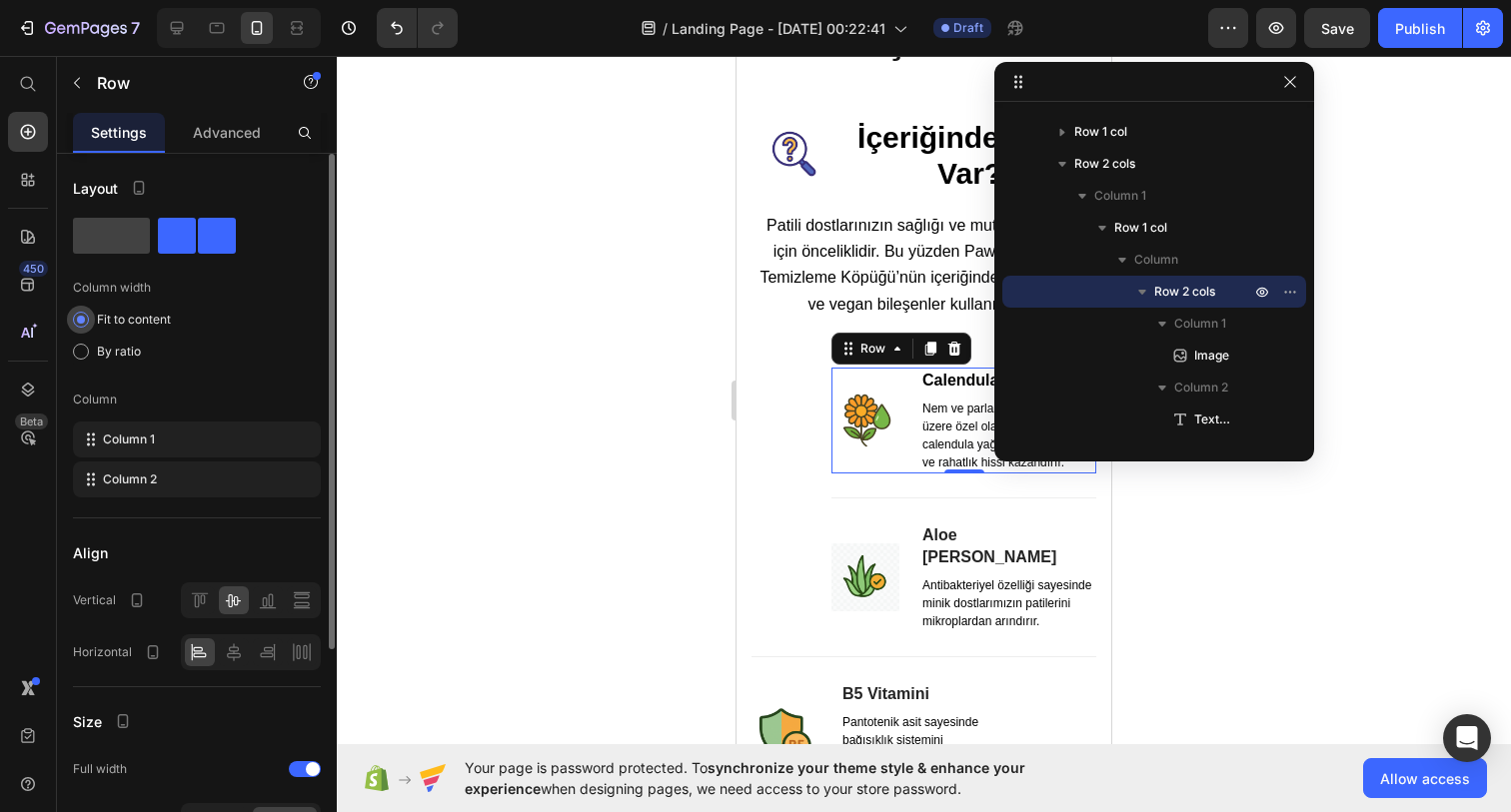 scroll, scrollTop: 4, scrollLeft: 0, axis: vertical 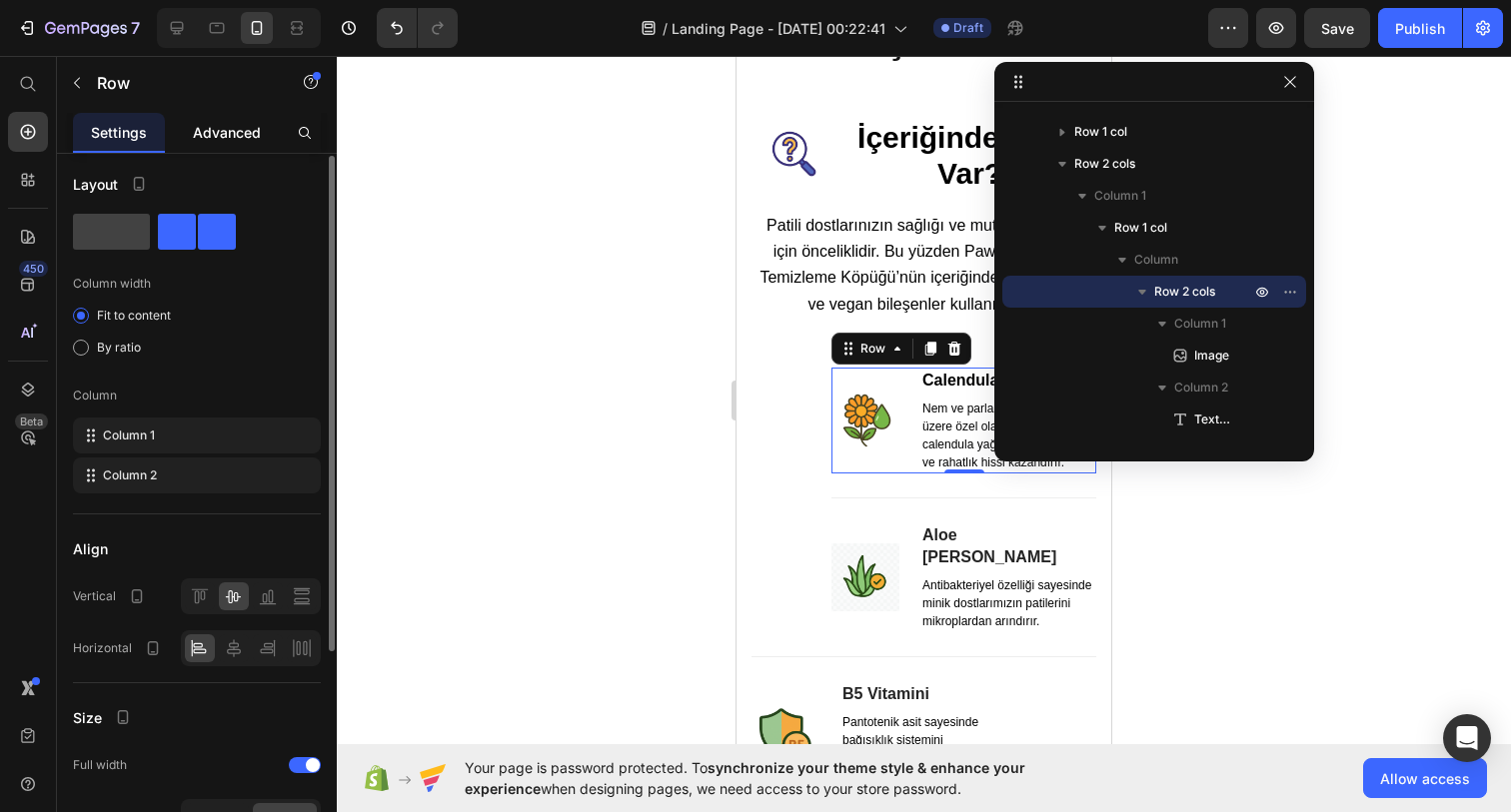 click on "Advanced" 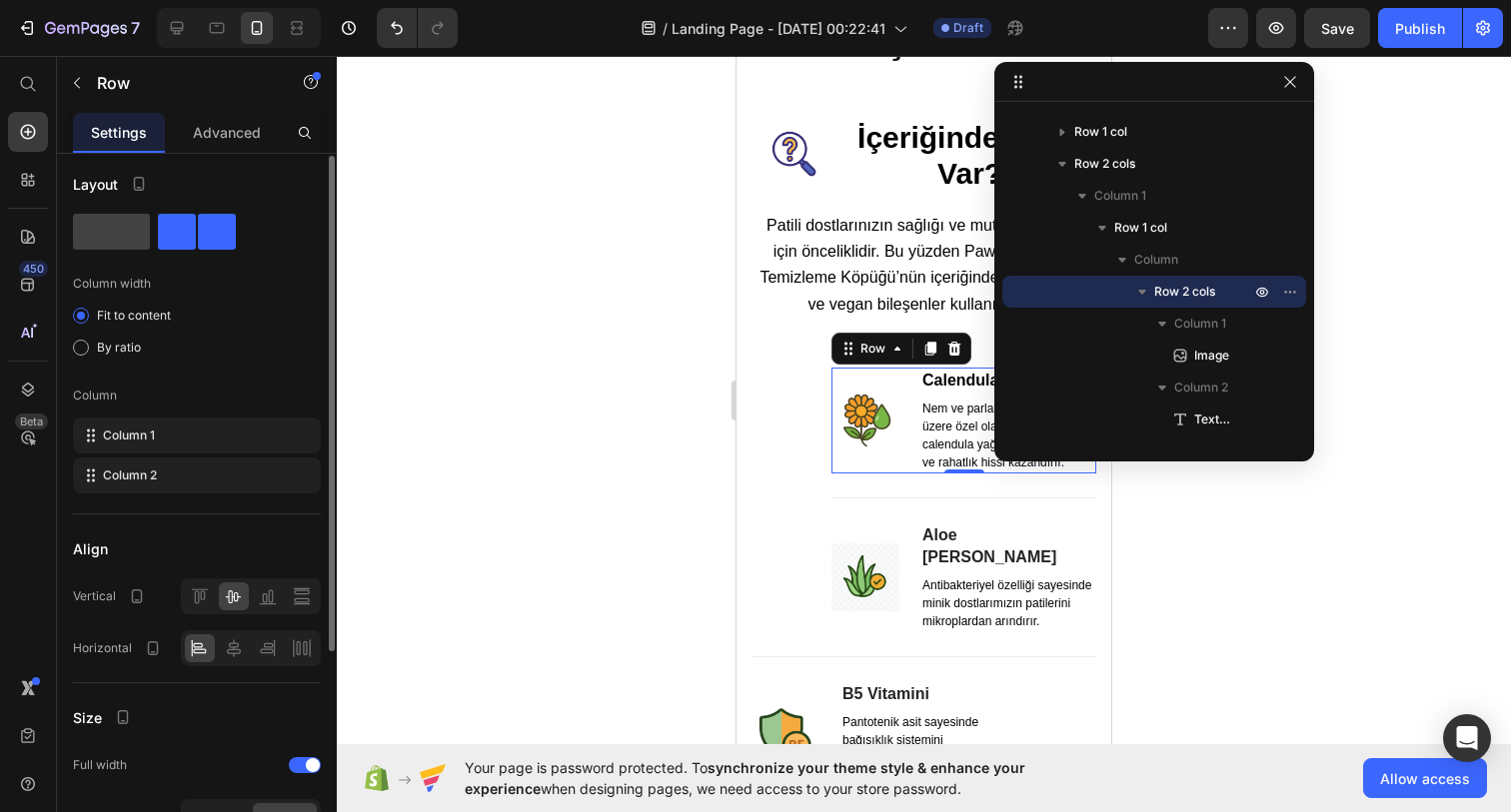 scroll, scrollTop: 0, scrollLeft: 0, axis: both 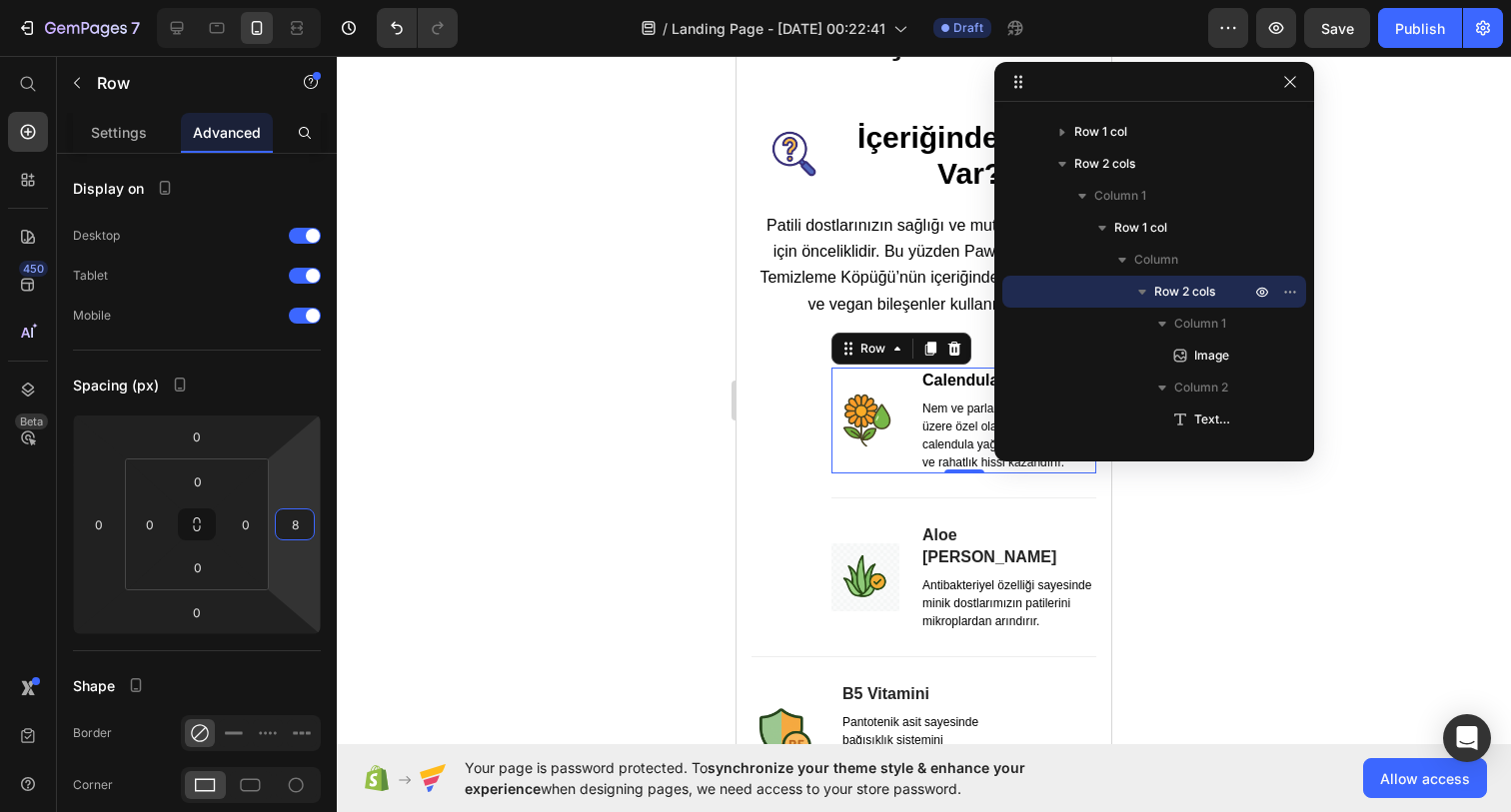 type on "6" 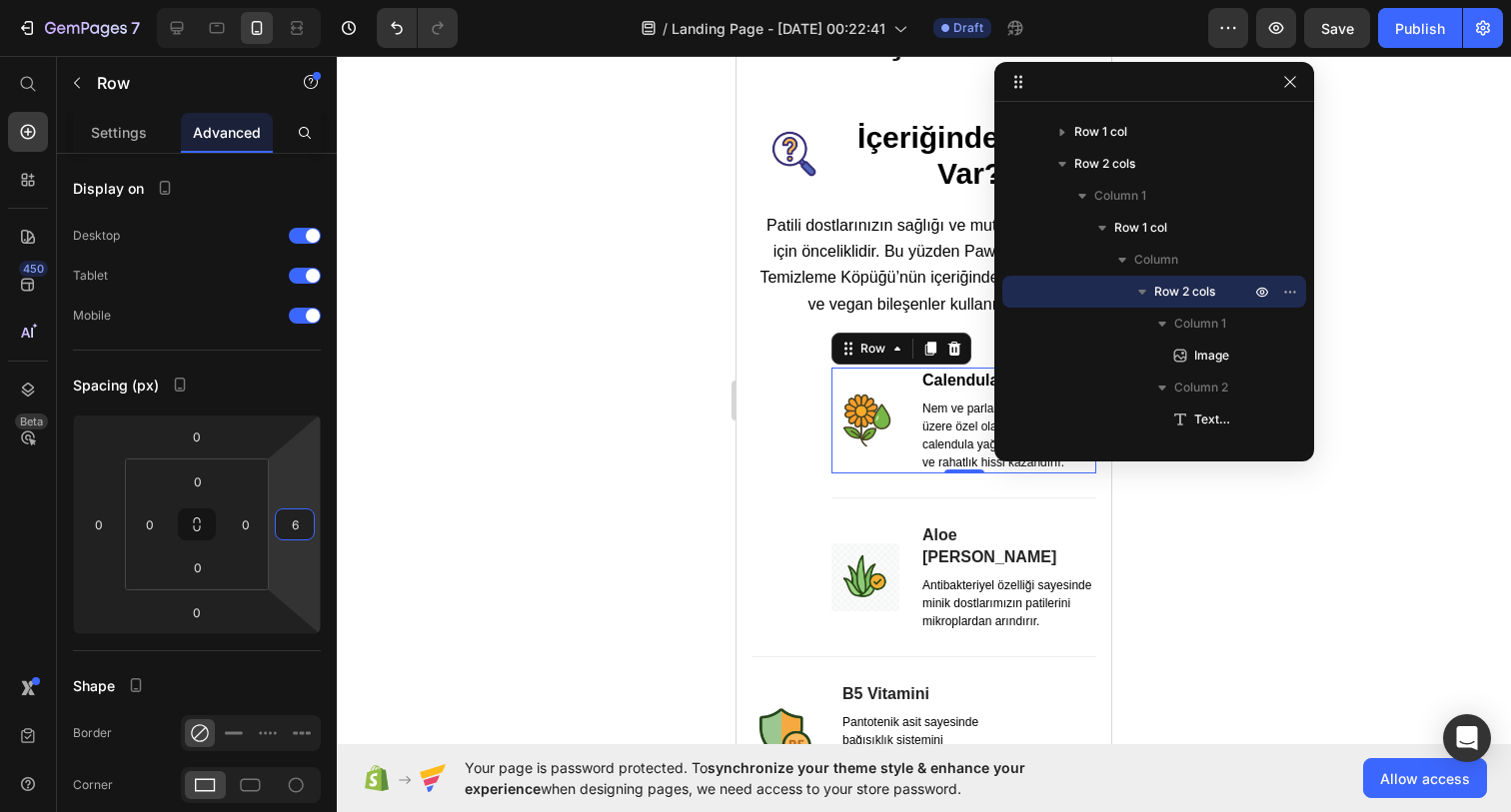 drag, startPoint x: 303, startPoint y: 568, endPoint x: 103, endPoint y: 552, distance: 200.63898 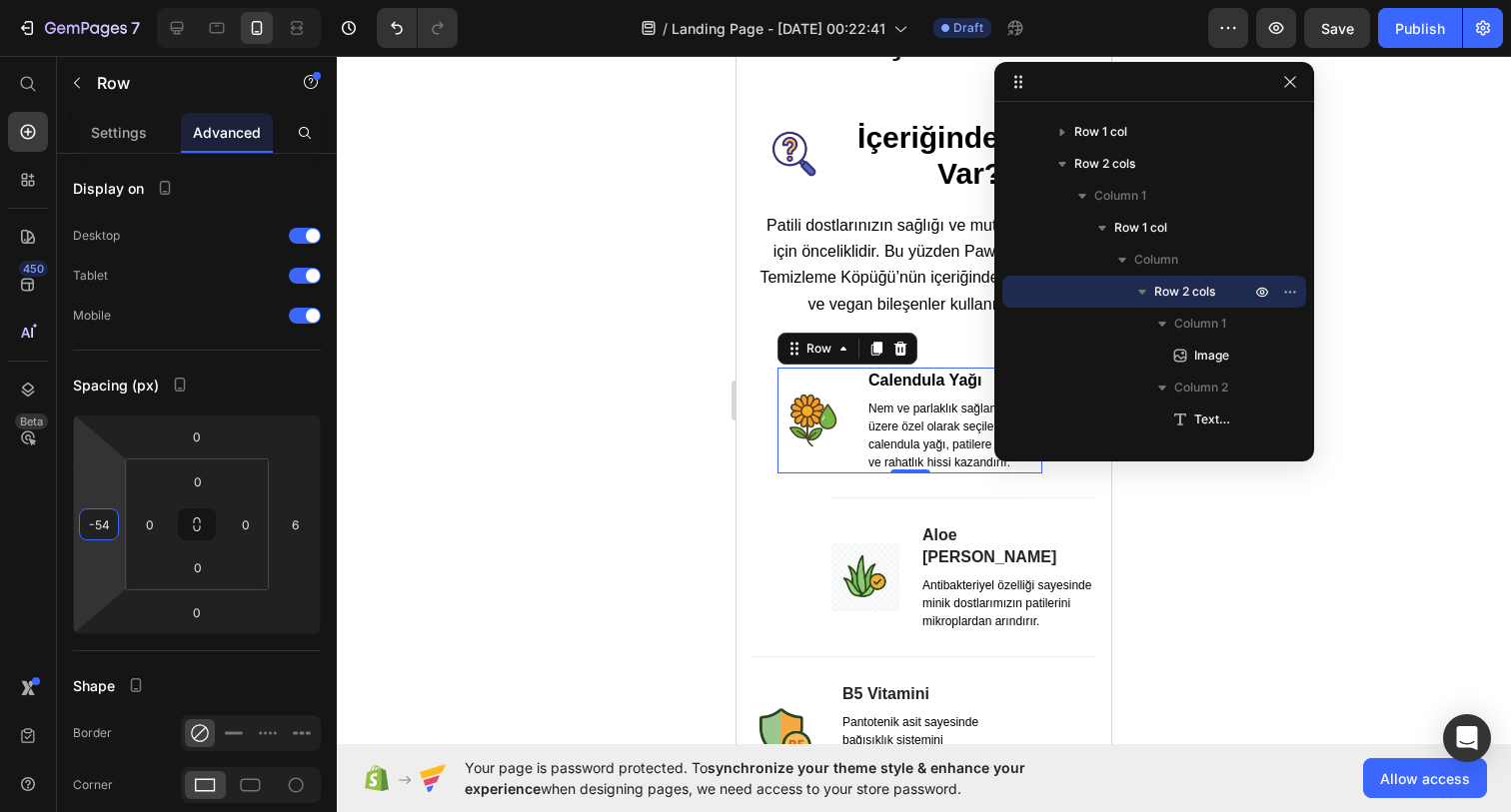 drag, startPoint x: 78, startPoint y: 553, endPoint x: 1615, endPoint y: 595, distance: 1537.5737 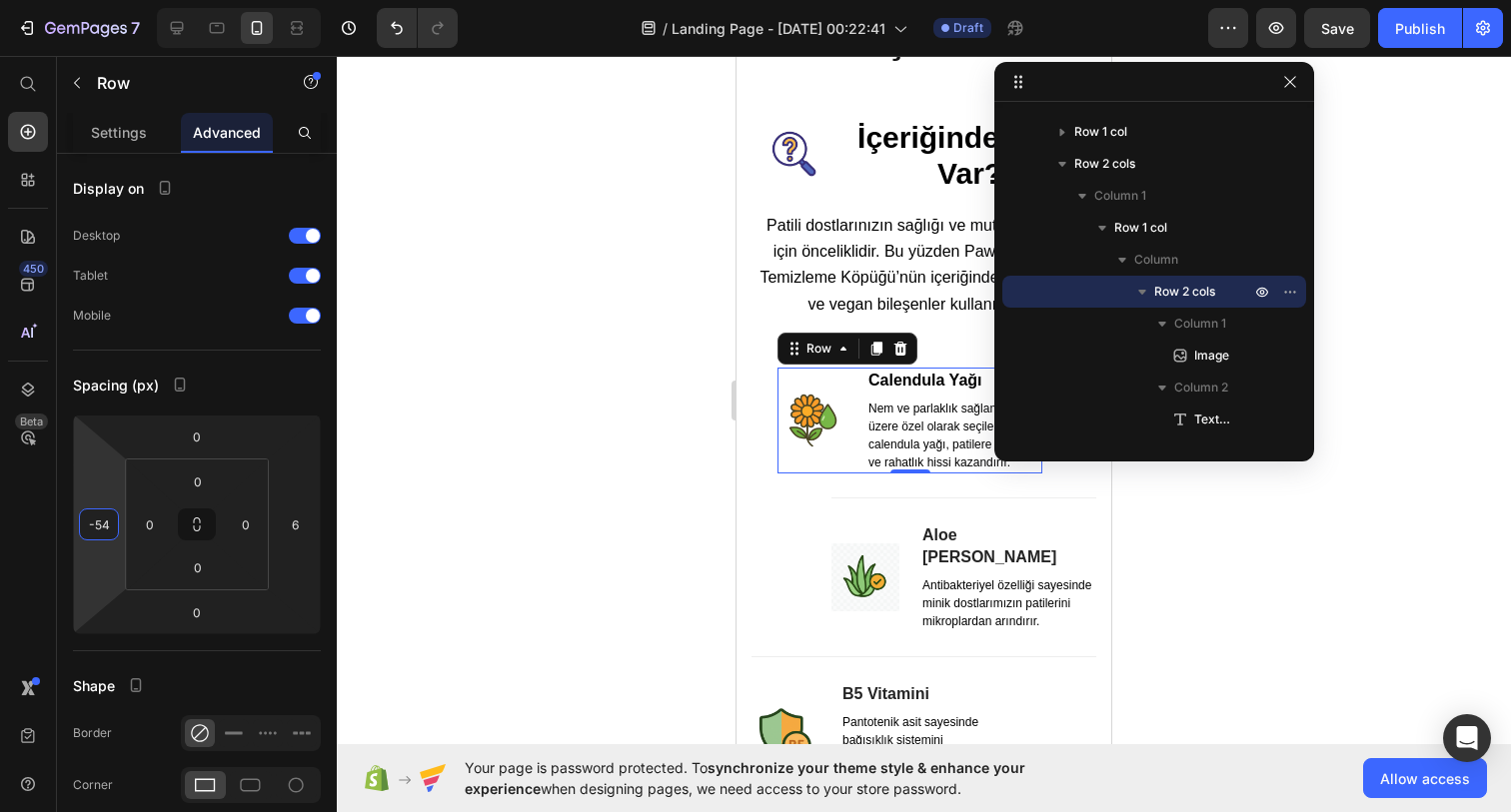 click on "7   /  Landing Page - [DATE] 00:22:41 Draft Preview  Save   Publish  450 Beta Start with Sections Elements Hero Section Product Detail Brands Trusted Badges Guarantee Product Breakdown How to use Testimonials Compare Bundle FAQs Social Proof Brand Story Product List Collection Blog List Contact Sticky Add to Cart Custom Footer Browse Library 450 Layout
Row
Row
Row
Row Text
Heading
Text Block Button
Button
Button
Sticky Back to top Media
Image" at bounding box center (756, 0) 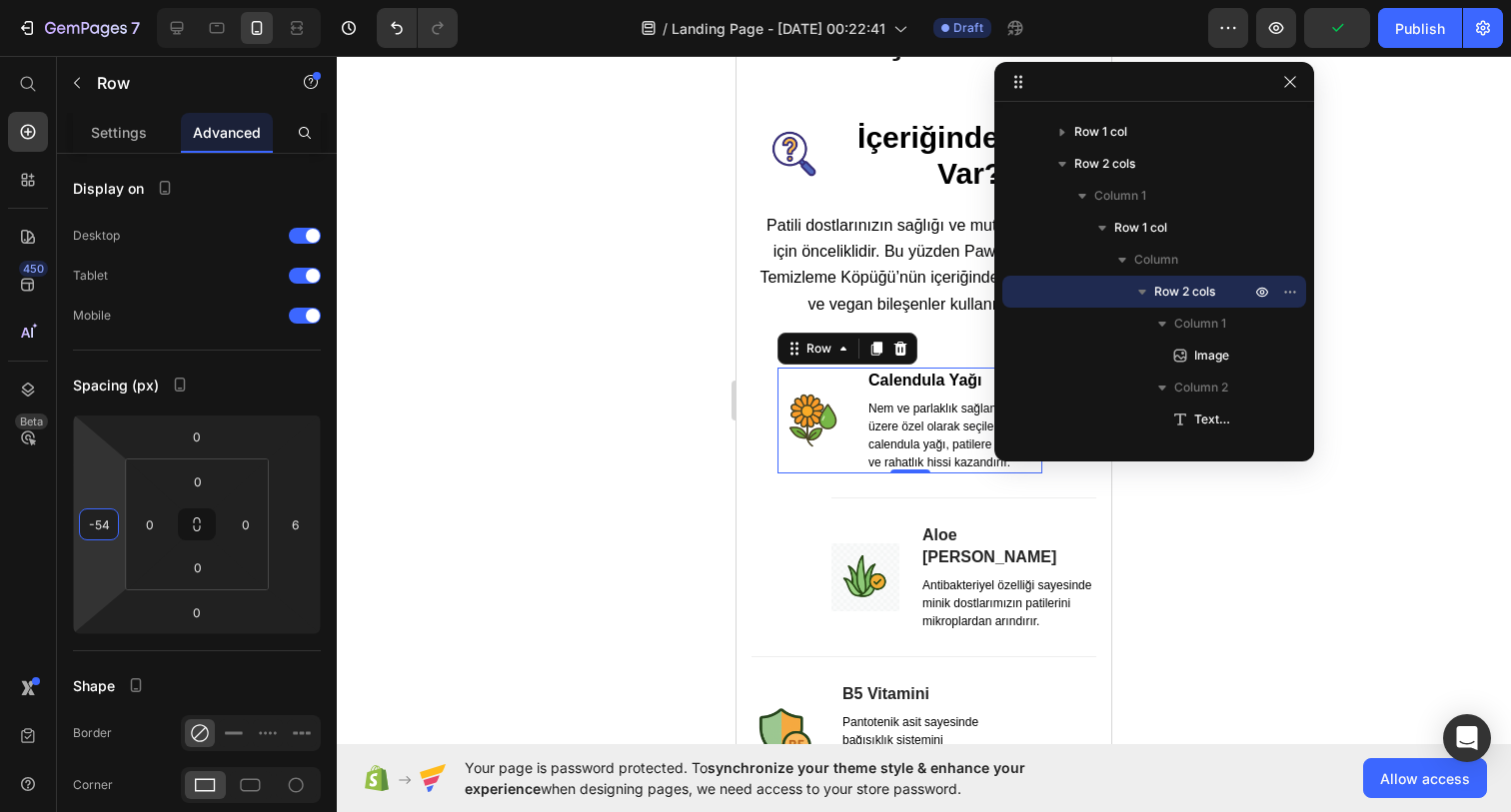 type on "0" 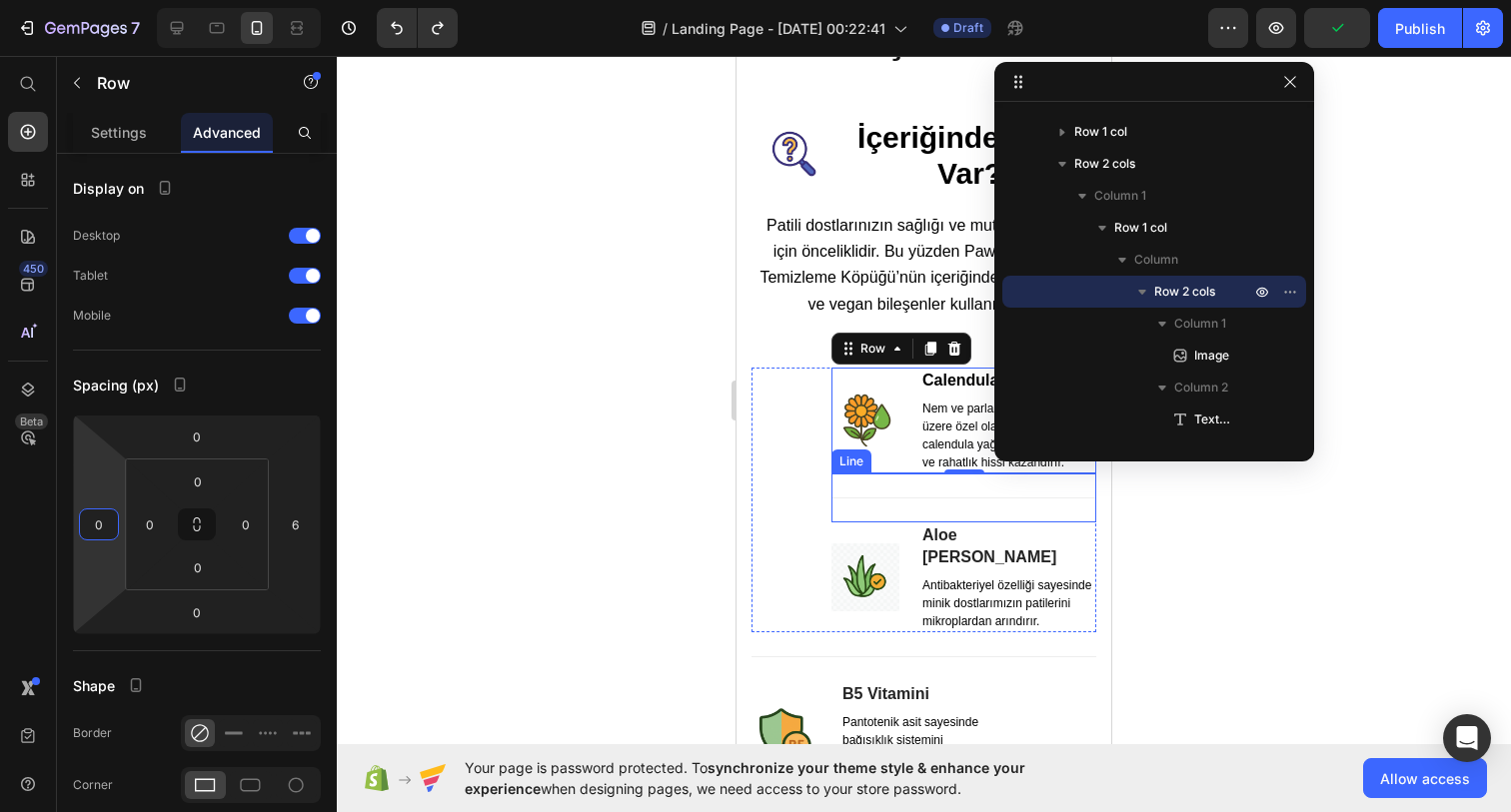 click on "Title Line" at bounding box center (963, 497) 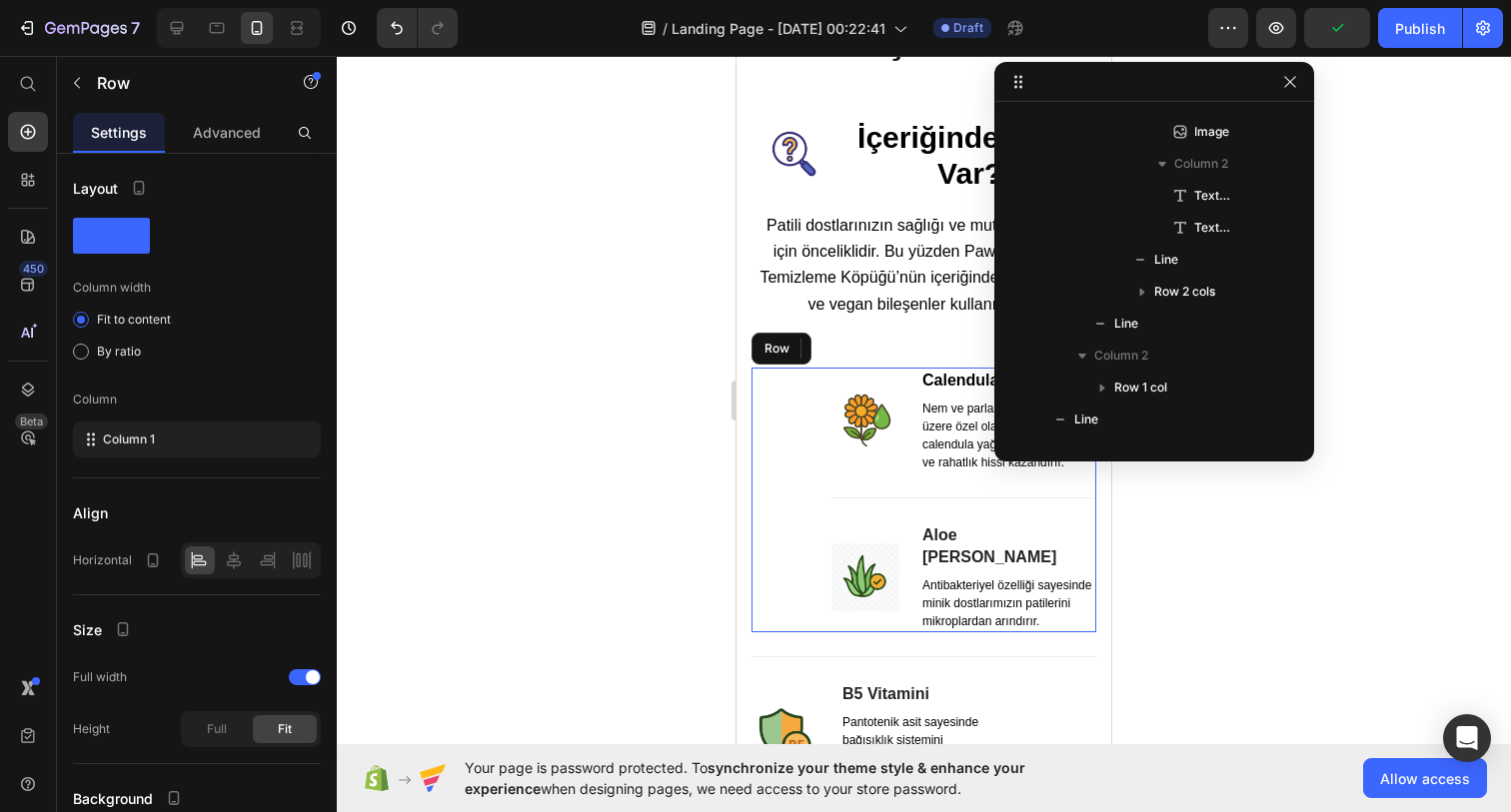 click on "Image Calendula Yağı Text block Nem ve parlaklık sağlamak üzere özel olarak seçilen calendula yağı, patilere canlılık ve rahatlık hissi kazandırır. Text block Row                Title Line   0 Image Aloe Vera Özü Text block Antibakteriyel özelliği sayesinde minik dostlarımızın patilerini mikroplardan arındırır. Text block Row Row" at bounding box center [923, 499] 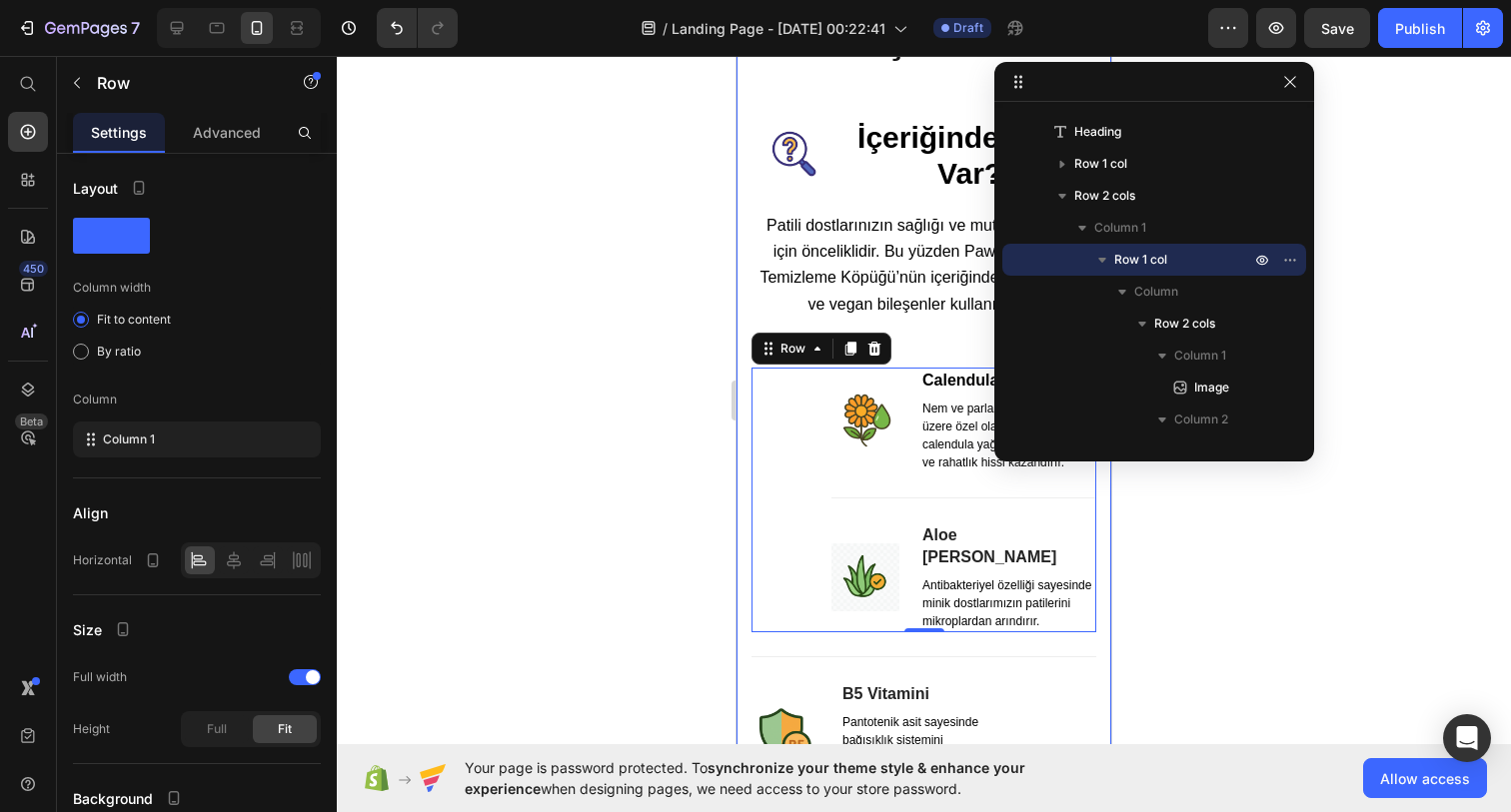 click on "Doğal ve Sağlıklı İçerik Heading Image İçeriğinde Neler Var? Heading Row Patili dostlarınızın sağlığı ve mutluluğu bizim için önceliklidir. Bu yüzden PawinTech Patı Temizleme Köpüğü’nün içeriğinde %100 doğal ve vegan bileşenler kullanıyoruz. Text block Row Image Calendula Yağı Text block Nem ve parlaklık sağlamak üzere özel olarak seçilen calendula yağı, patilere canlılık ve rahatlık hissi kazandırır. Text block Row                Title Line Image Aloe Vera Özü Text block Antibakteriyel özelliği sayesinde minik dostlarımızın patilerini mikroplardan arındırır. Text block Row Row   0                Title Line Image B5 Vitamini Text block Pantotenik asit sayesinde bağışıklık sistemini güçlendirerek patilerin ve cildin sağlığını korur. Text block Row                Title Line Image Papatya Özü Text block Antienflamatuar ve antiseptik özellikleri sayesinde minik dostlarımızın sağlık sorunlarını hafifletmeye yardımcı olur. Text block" at bounding box center [923, 1117] 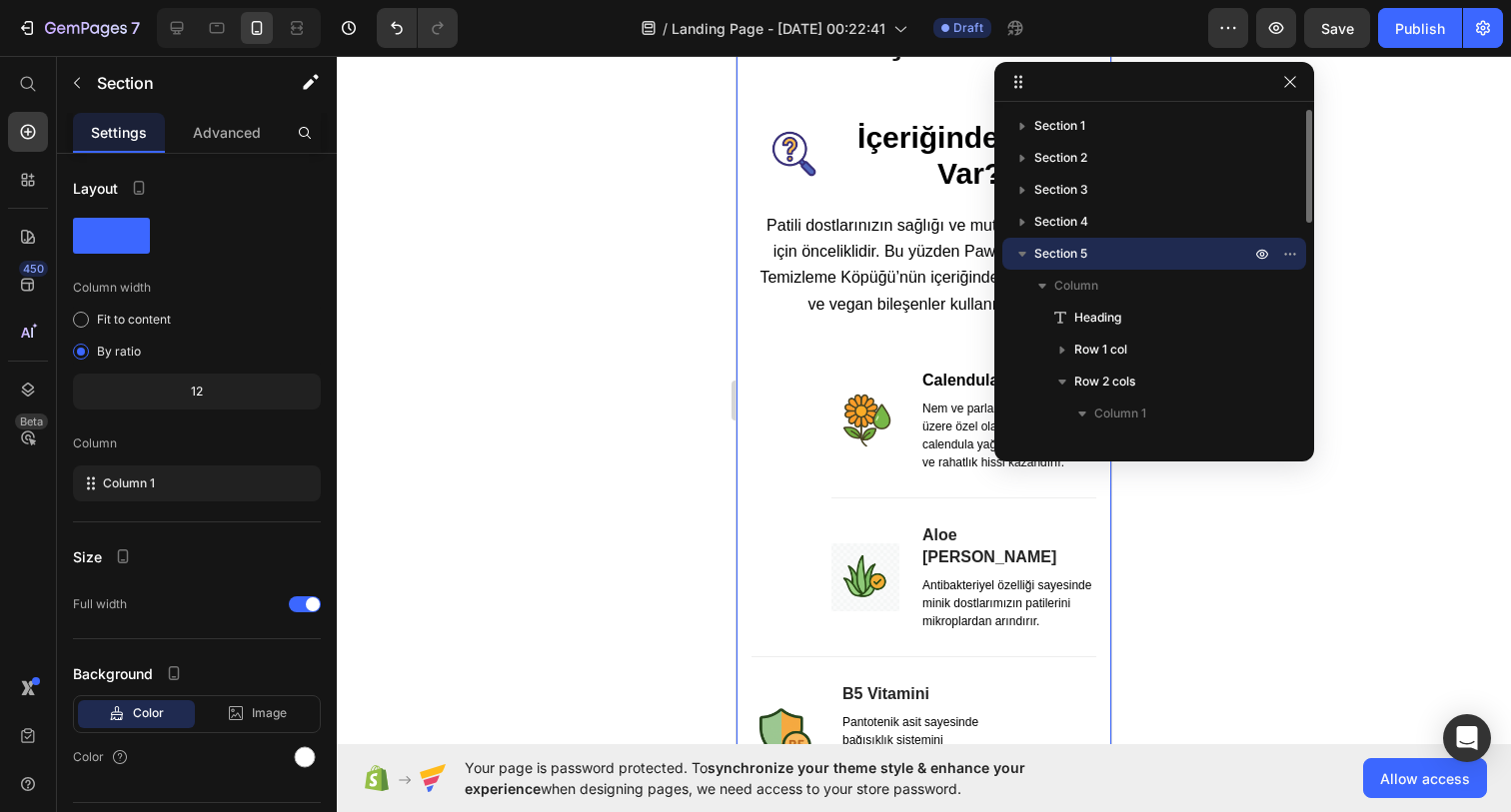 click on "Doğal ve Sağlıklı İçerik Heading Image İçeriğinde [PERSON_NAME]? Heading Row Patili dostlarınızın sağlığı ve mutluluğu bizim için önceliklidir. Bu yüzden PawinTech Patı Temizleme Köpüğü’nün içeriğinde %100 doğal ve vegan bileşenler kullanıyoruz. Text block Row Image Calendula Yağı Text block Nem ve parlaklık sağlamak üzere özel olarak seçilen calendula yağı, patilere canlılık ve rahatlık hissi kazandırır. Text block Row                Title Line Image Aloe [PERSON_NAME] Text block Antibakteriyel özelliği sayesinde minik dostlarımızın patilerini mikroplardan arındırır. Text block Row Row                Title Line Image B5 Vitamini Text block Pantotenik [PERSON_NAME] sayesinde bağışıklık sistemini güçlendirerek patilerin ve cildin sağlığını korur. Text block Row                Title Line Image Papatya Özü Text block Antienflamatuar ve antiseptik özellikleri sayesinde minik dostlarımızın sağlık sorunlarını hafifletmeye yardımcı olur. Text block Row" at bounding box center (923, 1157) 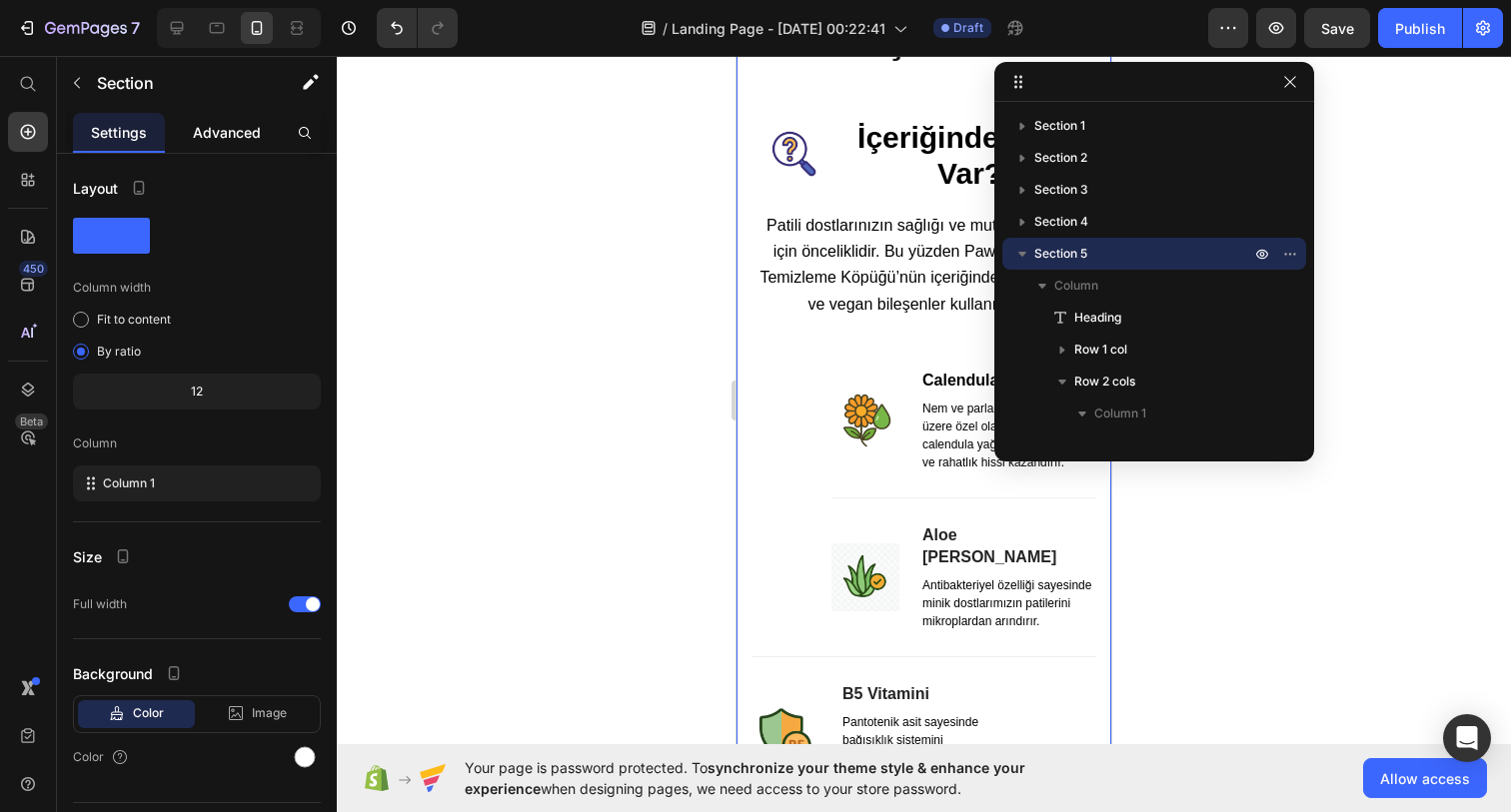 click on "Advanced" at bounding box center (227, 132) 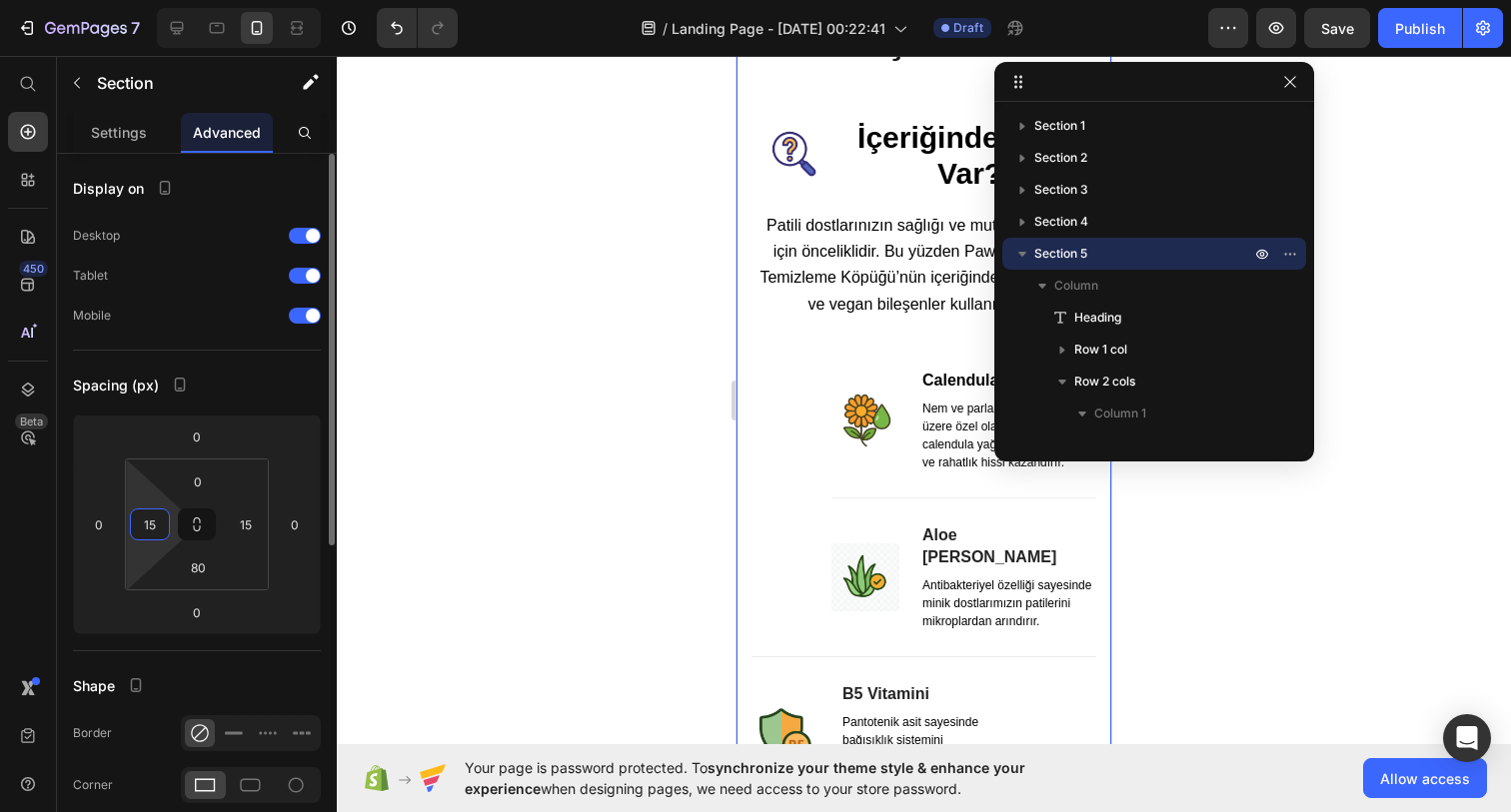 click on "15" at bounding box center [150, 524] 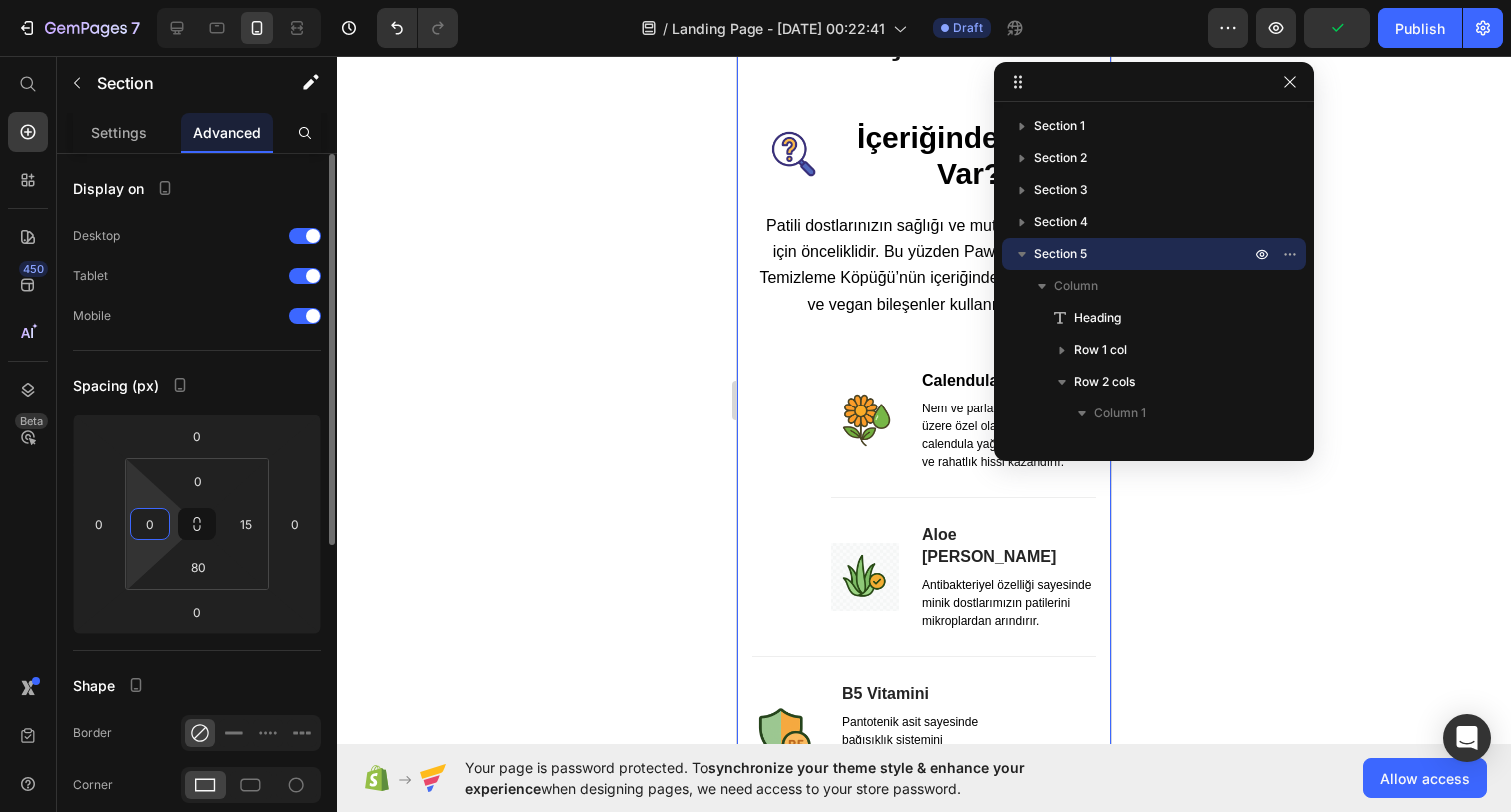 click on "Display on Desktop Tablet Mobile Spacing (px) 0 0 0 0 0 0 80 15 Shape Border Corner Shadow Position Opacity 100 % Animation Upgrade to Build plan  to unlock Animation & other premium features. Interaction Upgrade to Optimize plan  to unlock Interaction & other premium features. CSS class" at bounding box center [197, 756] 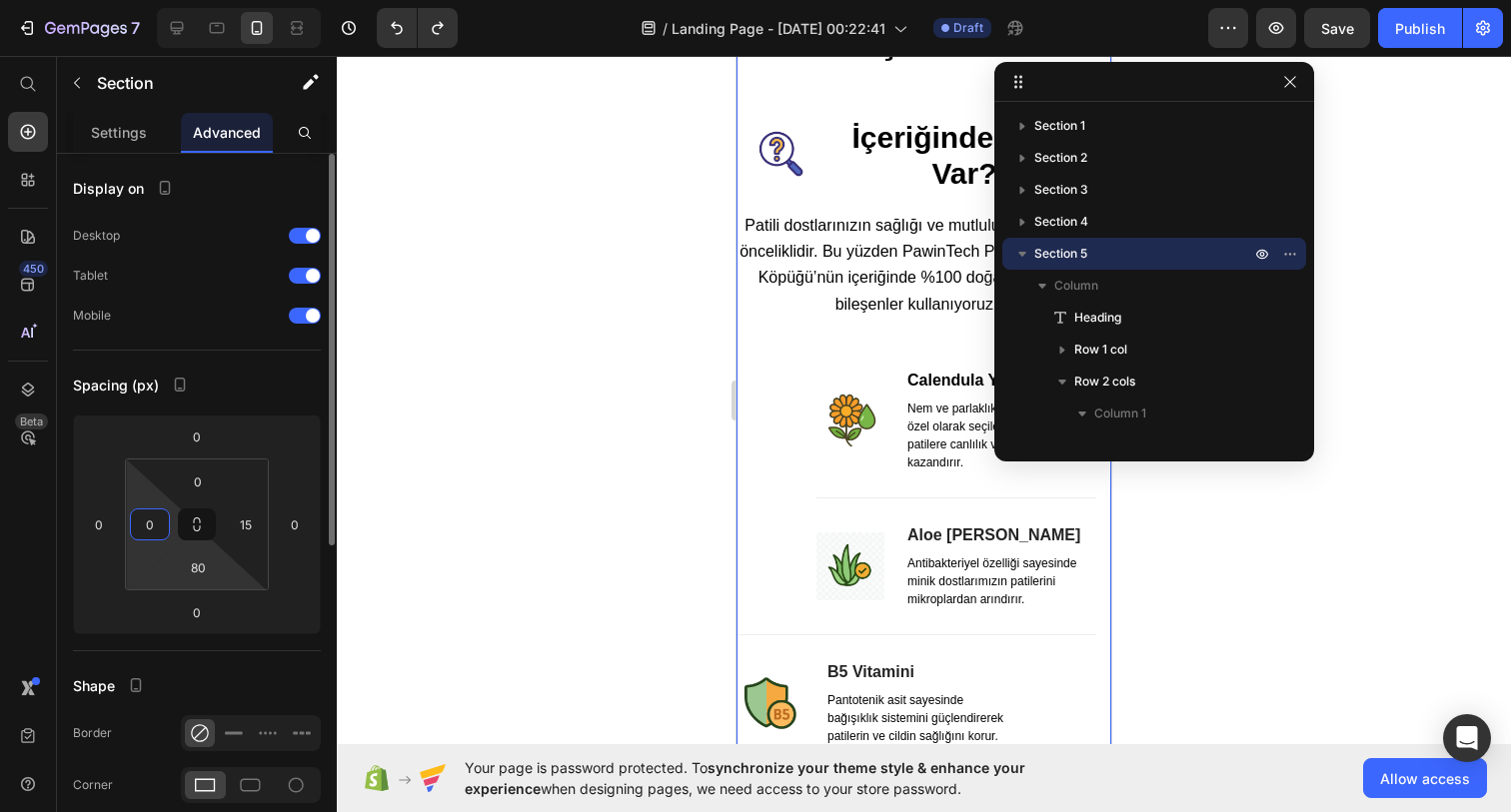 type on "15" 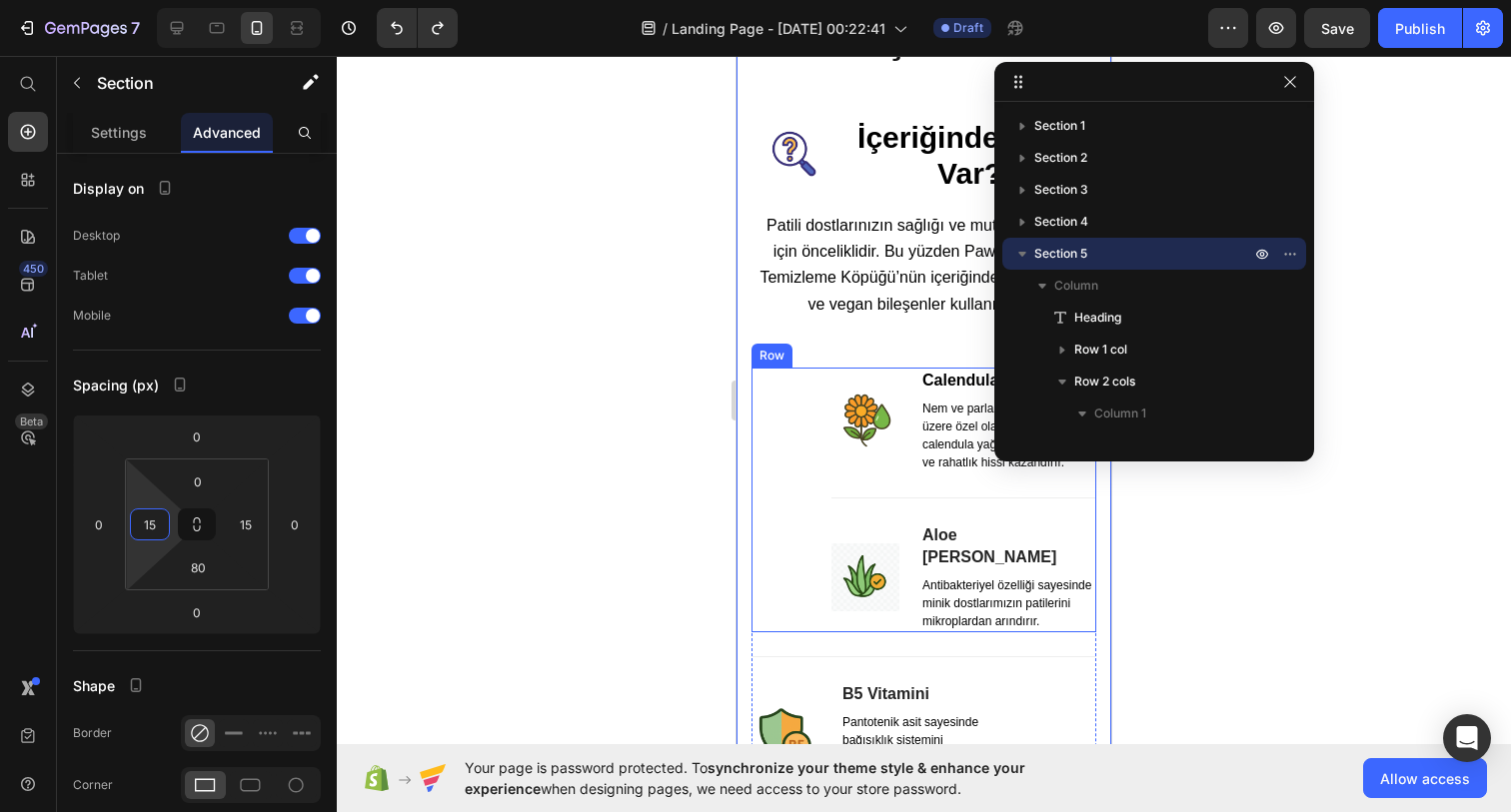 click on "Image Calendula Yağı Text block Nem ve parlaklık sağlamak üzere özel olarak seçilen calendula yağı, patilere canlılık ve rahatlık hissi kazandırır. Text block Row                Title Line Image Aloe Vera Özü Text block Antibakteriyel özelliği sayesinde minik dostlarımızın patilerini mikroplardan arındırır. Text block Row Row" at bounding box center (923, 499) 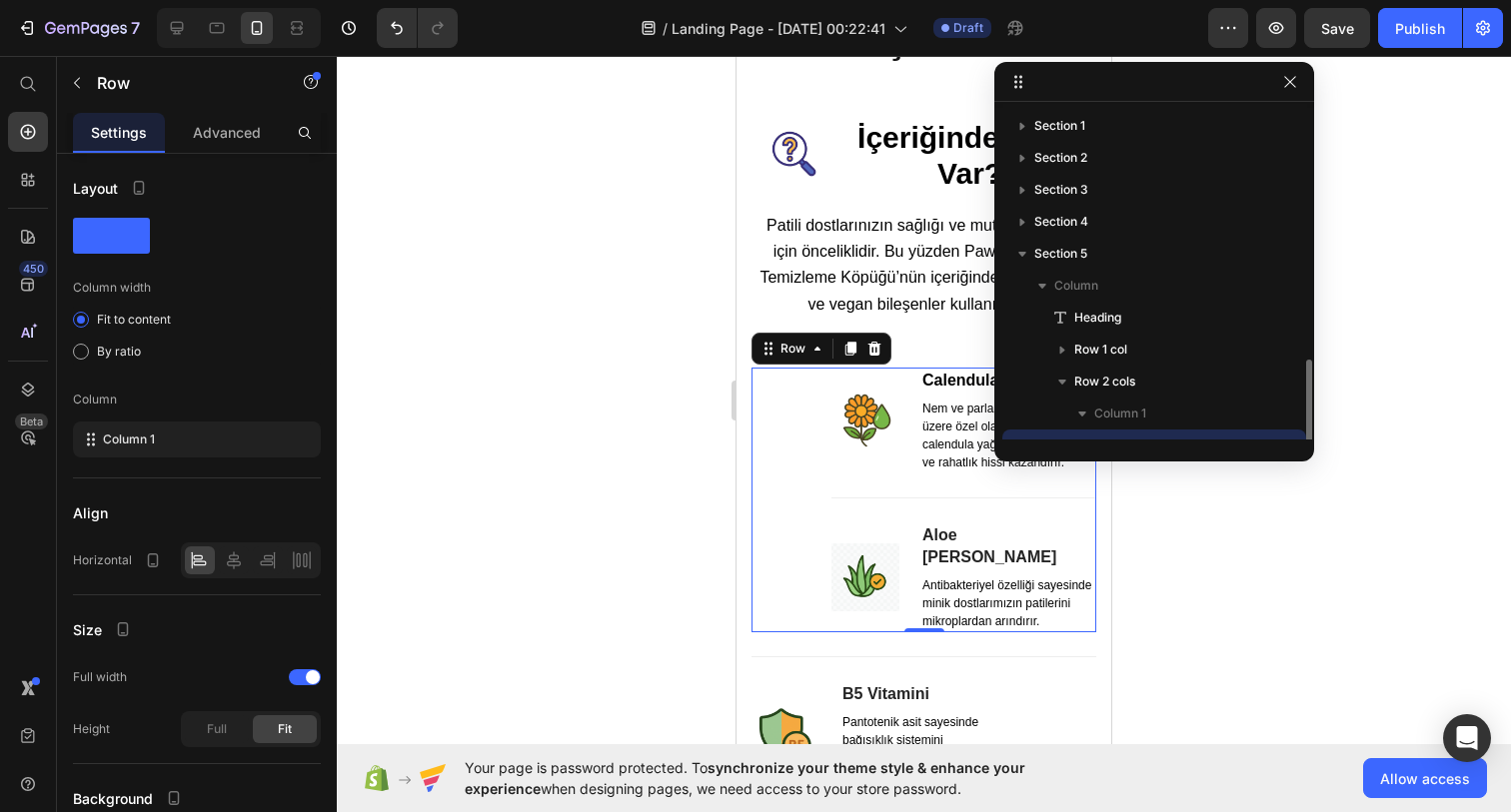 scroll, scrollTop: 186, scrollLeft: 0, axis: vertical 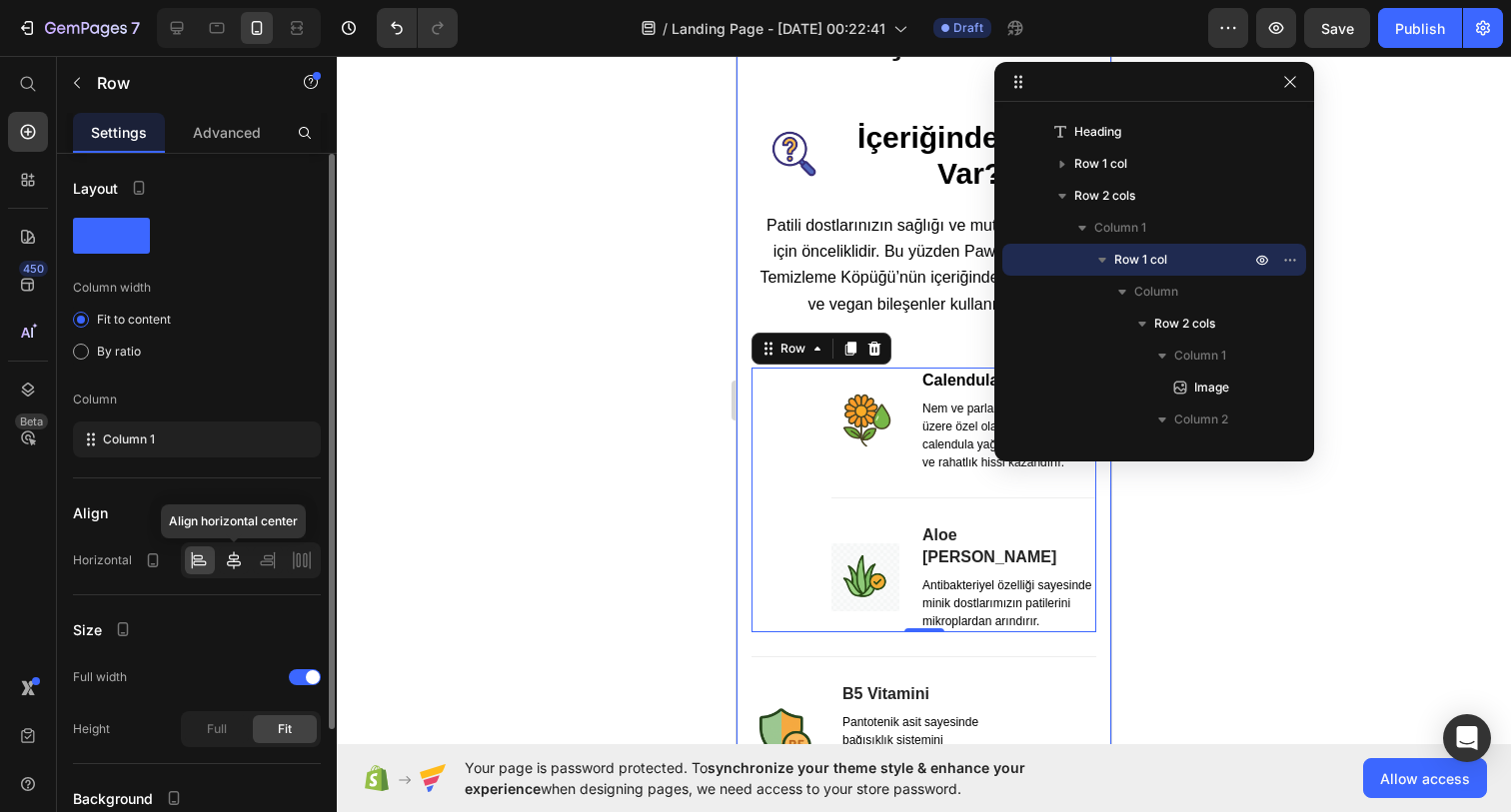 click 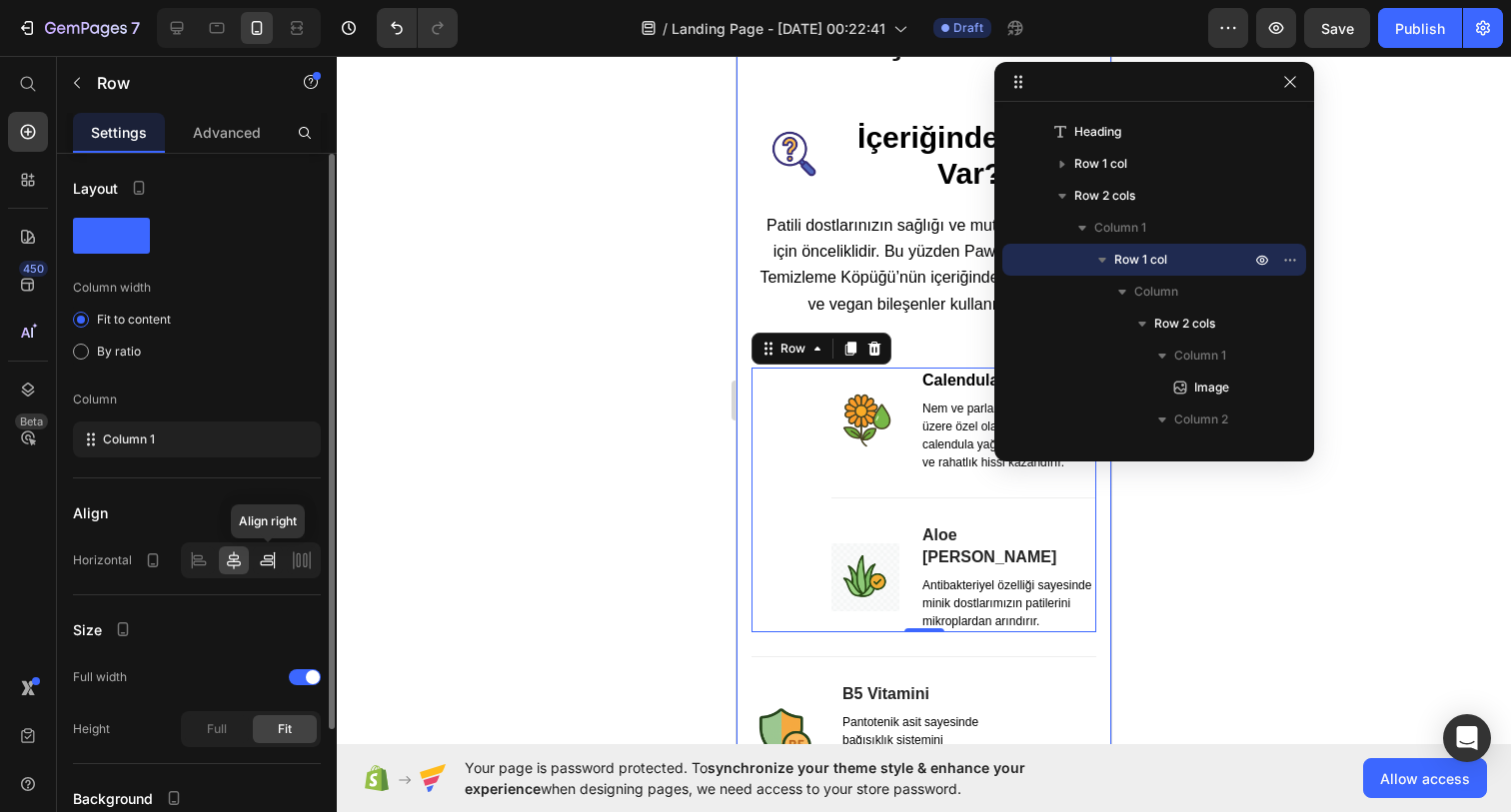 click 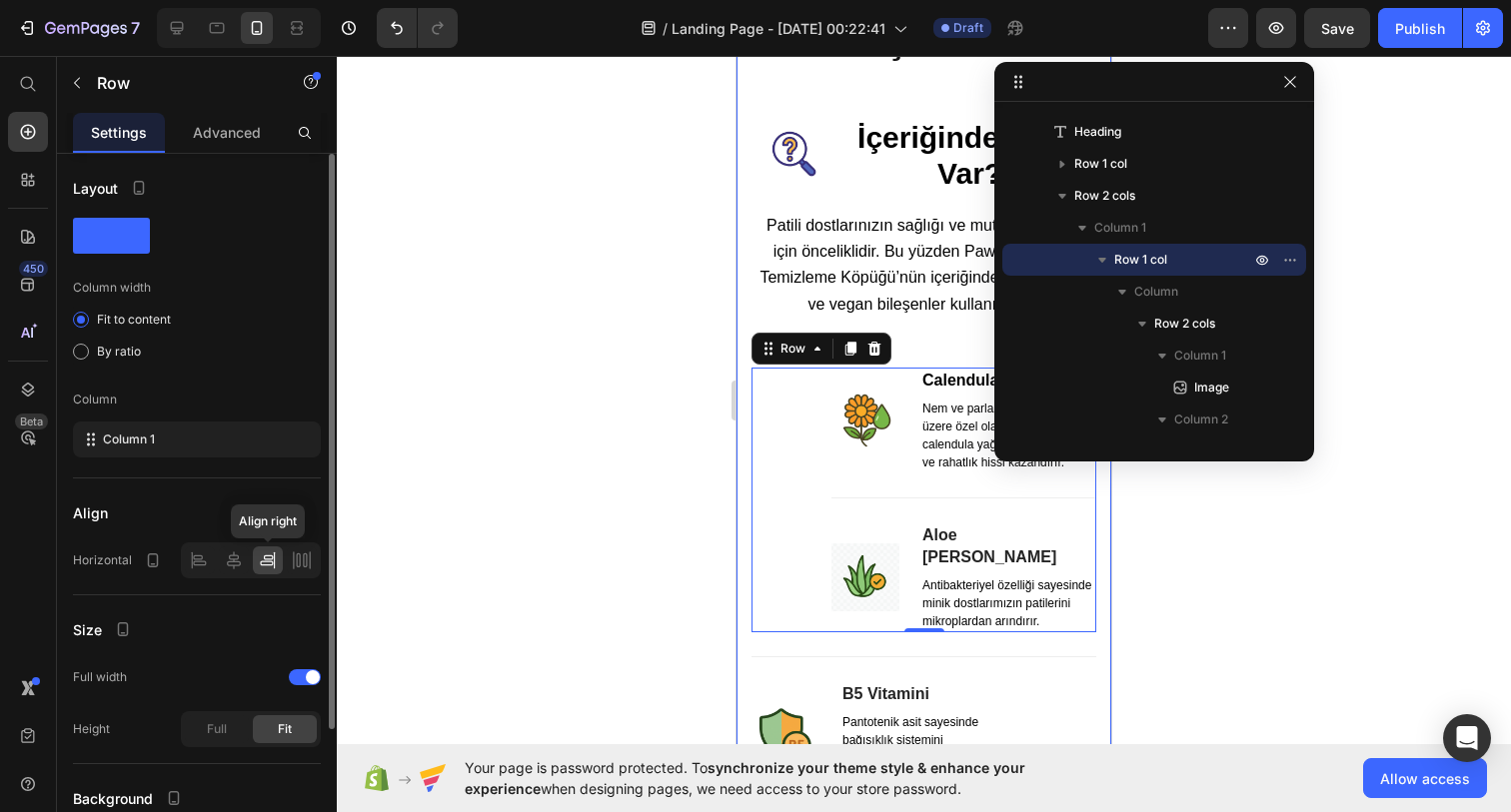 click 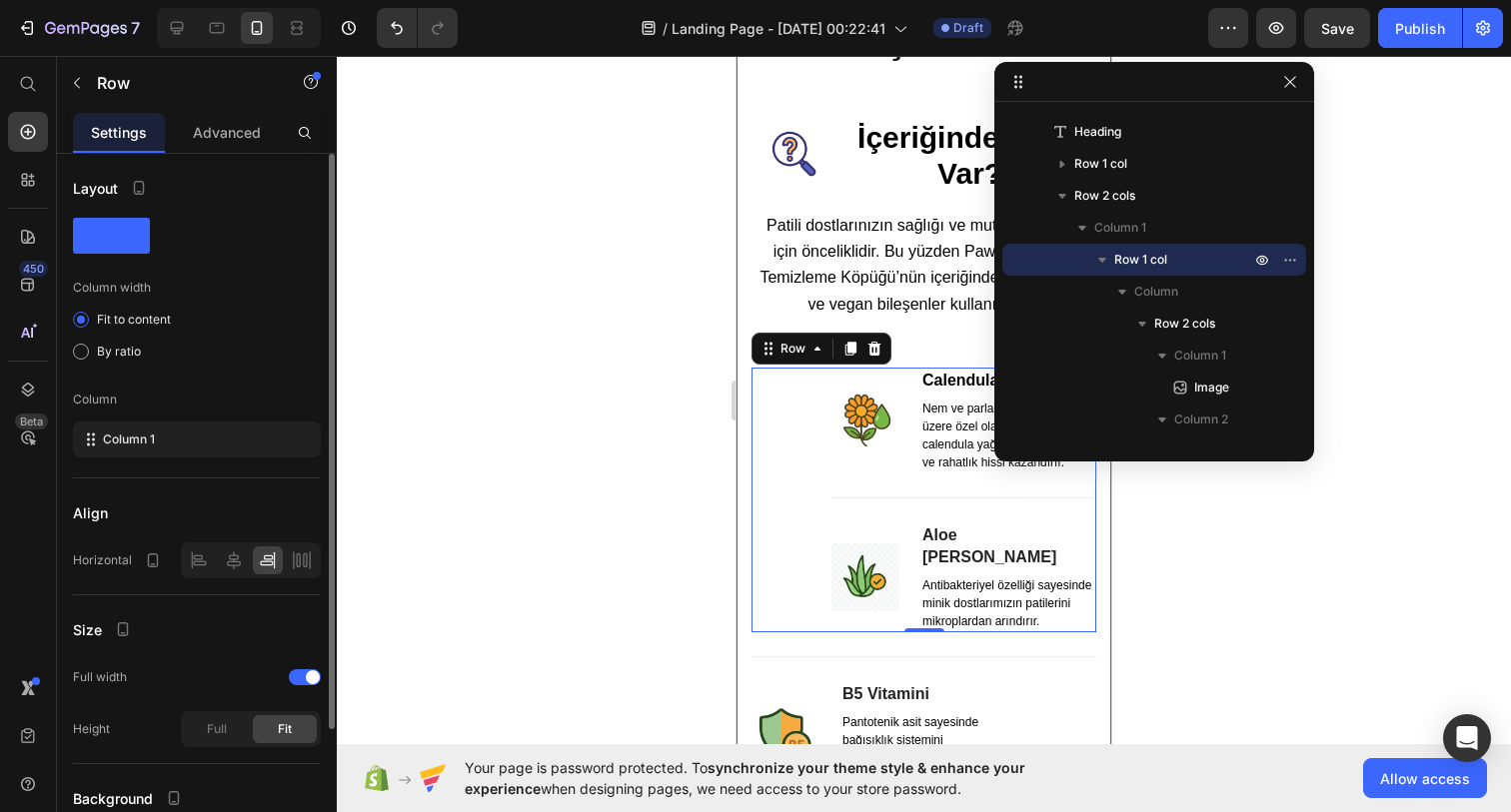 click 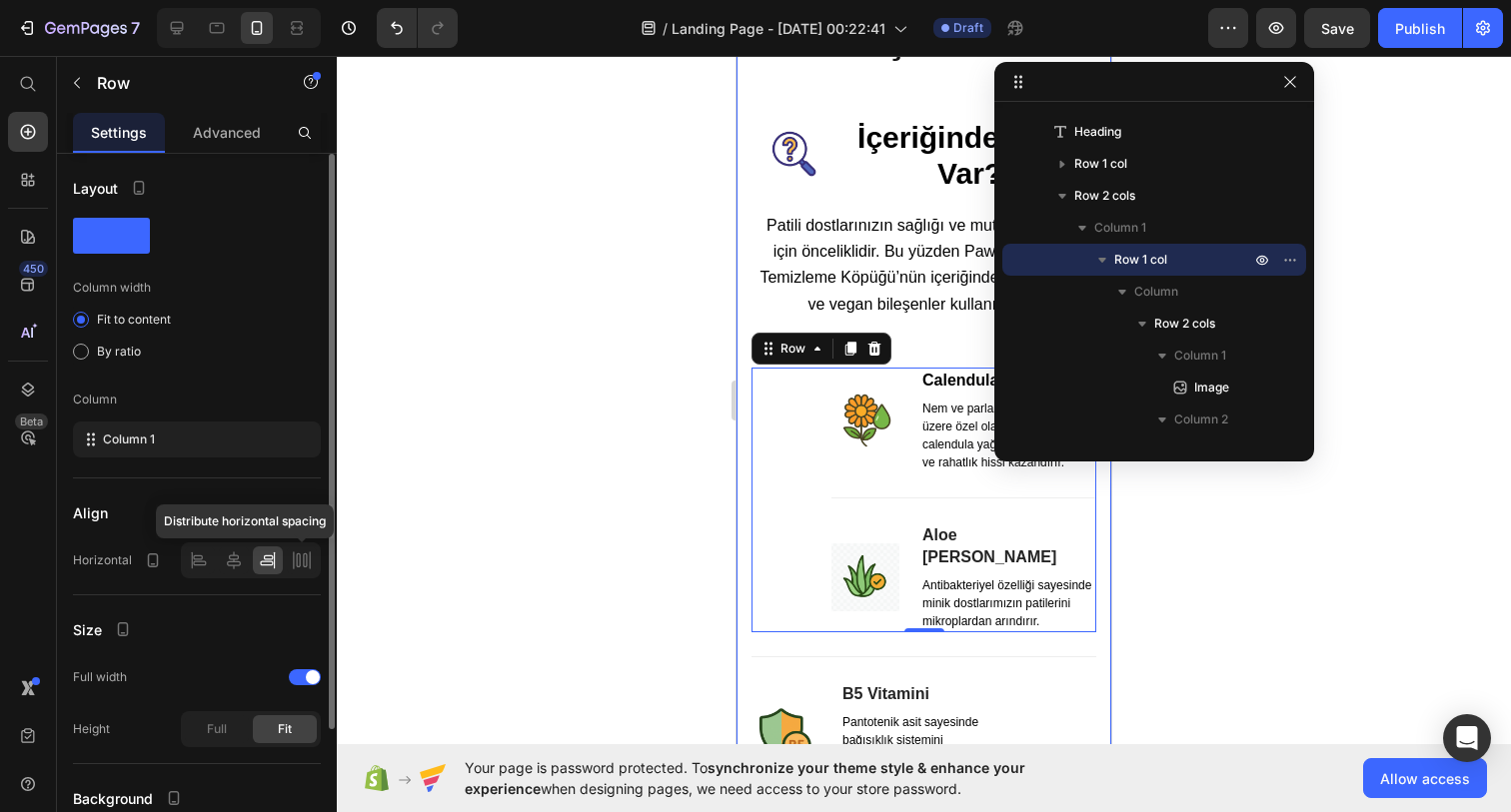 click 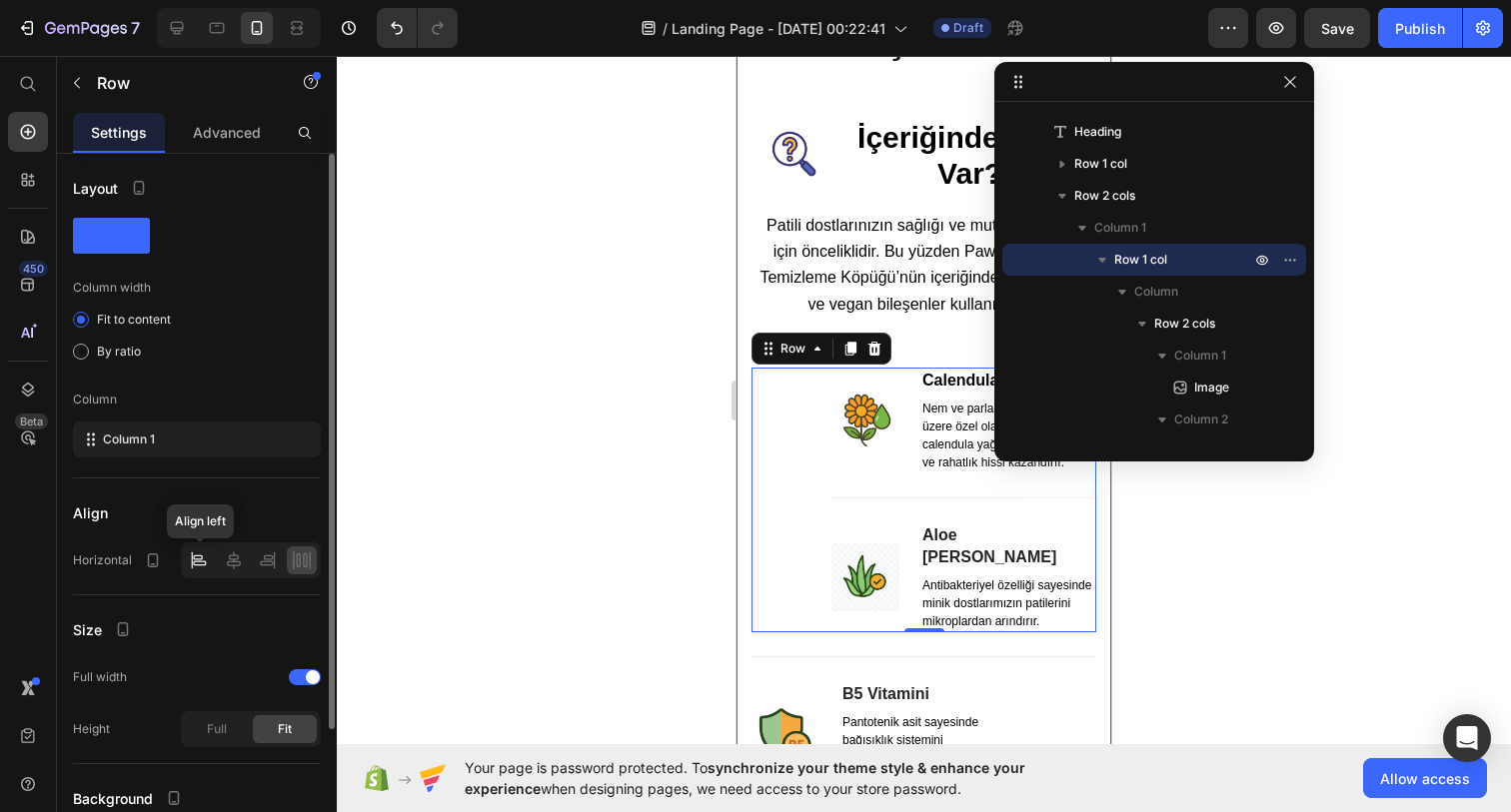 click 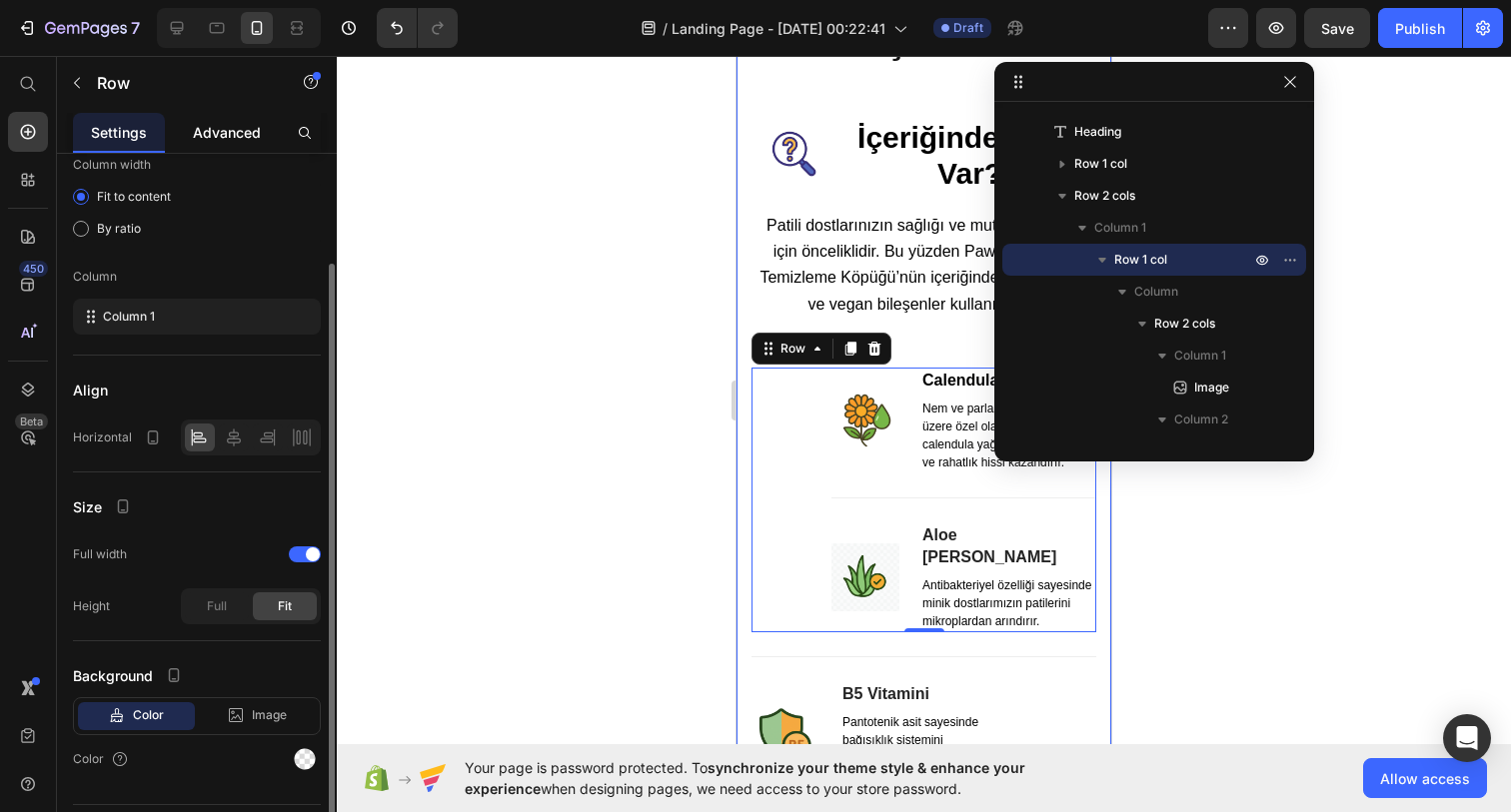 scroll, scrollTop: 119, scrollLeft: 0, axis: vertical 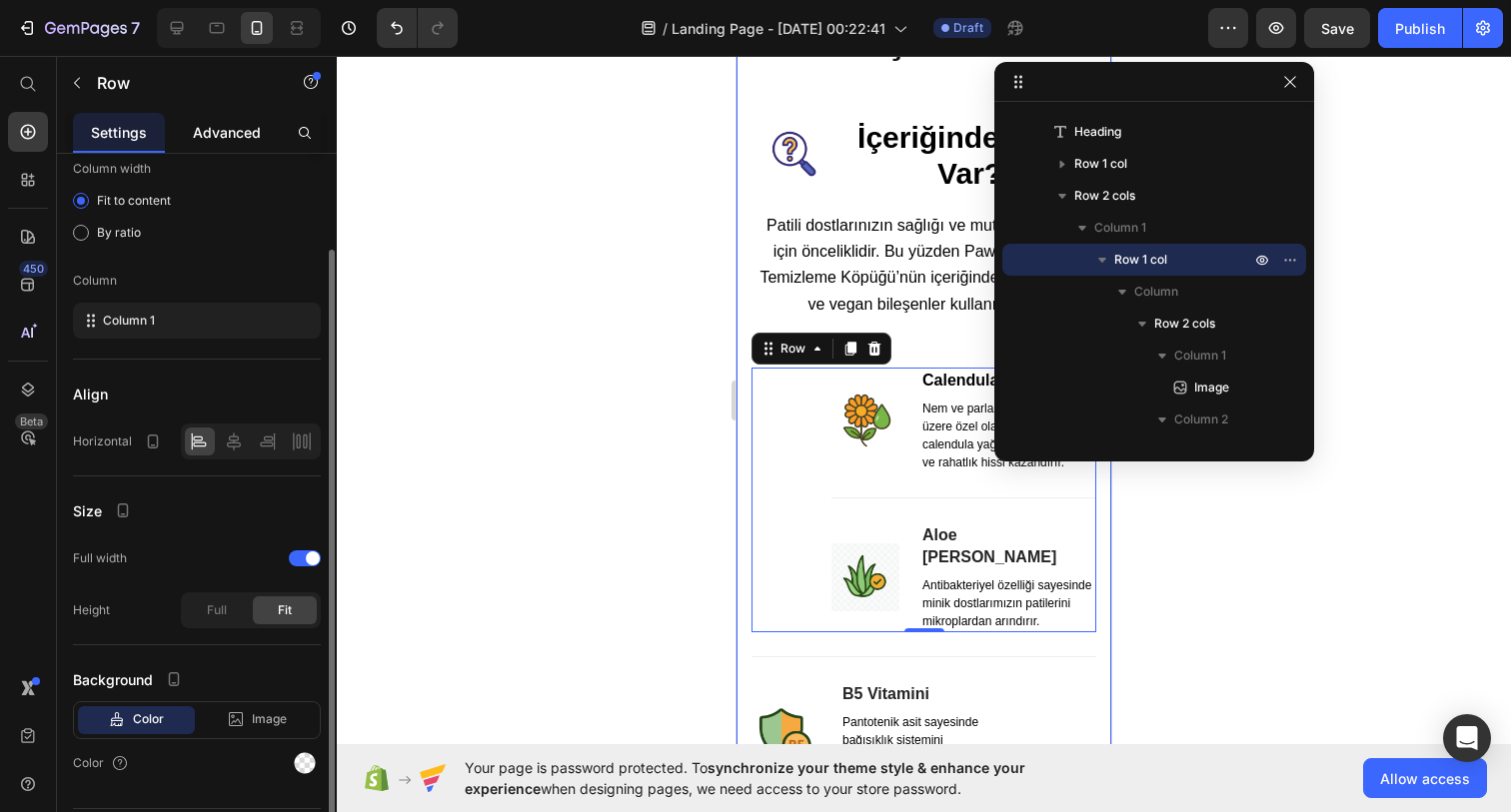 click on "Advanced" 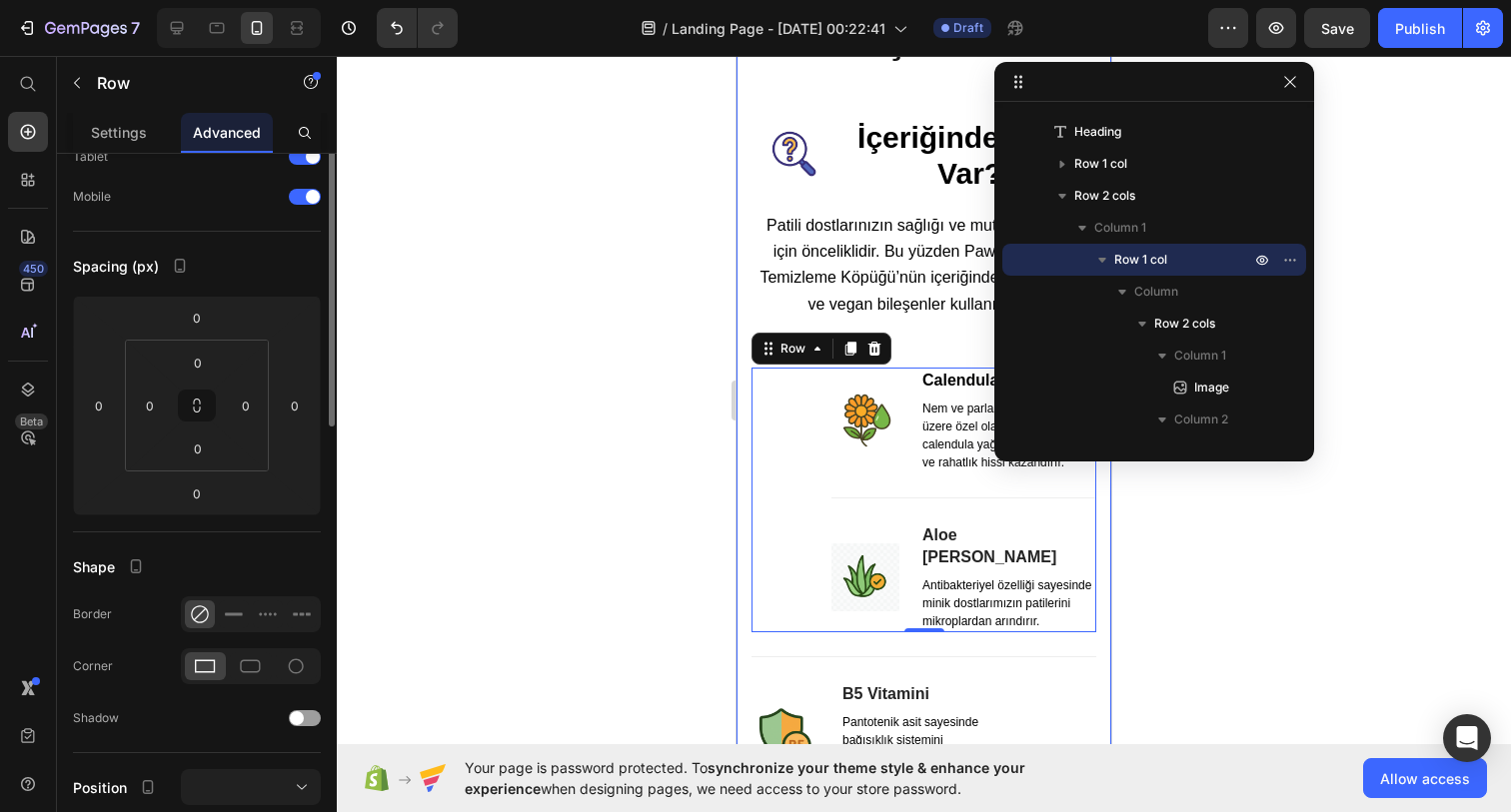 scroll, scrollTop: 0, scrollLeft: 0, axis: both 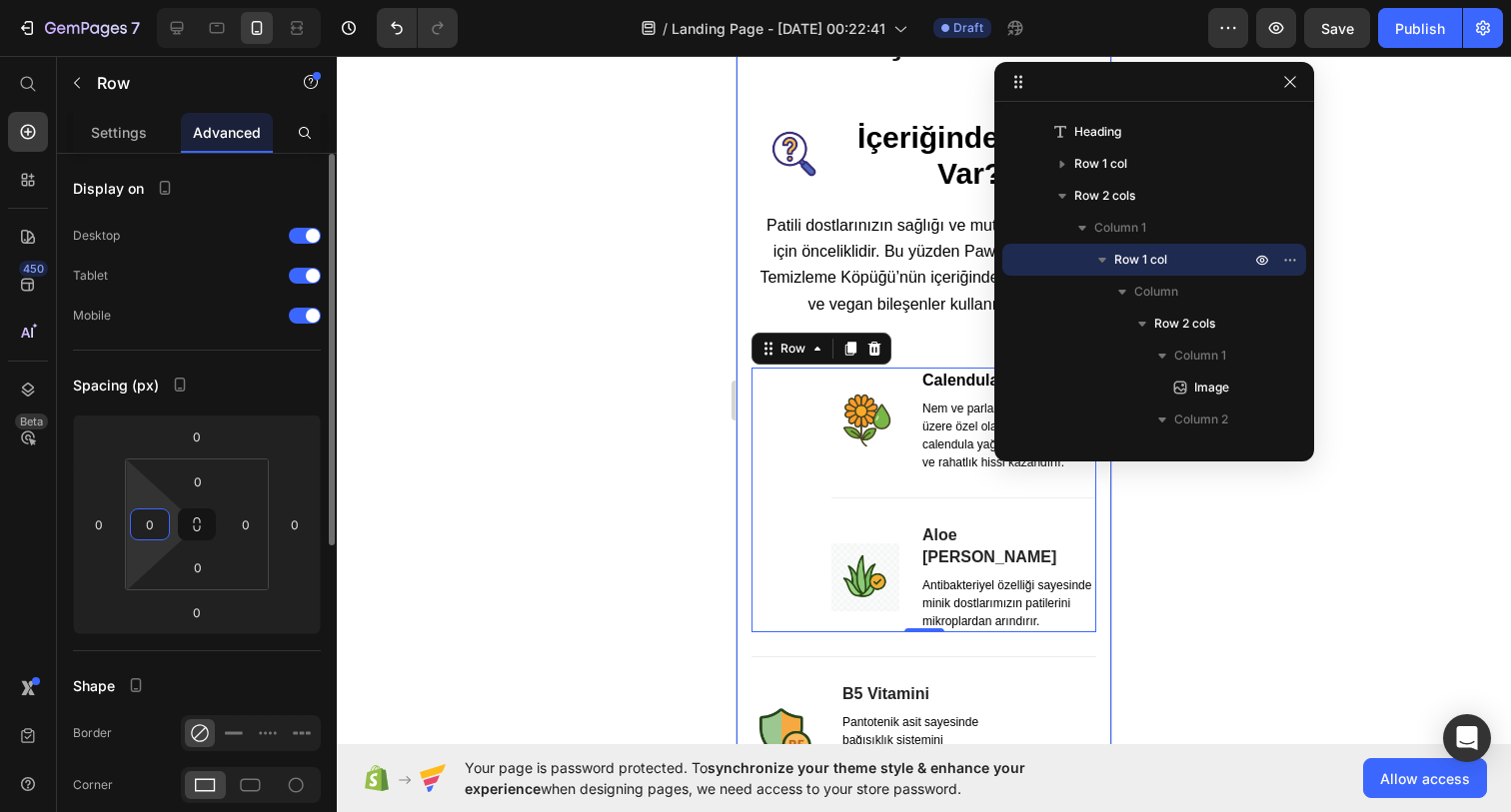 click on "0" at bounding box center [150, 524] 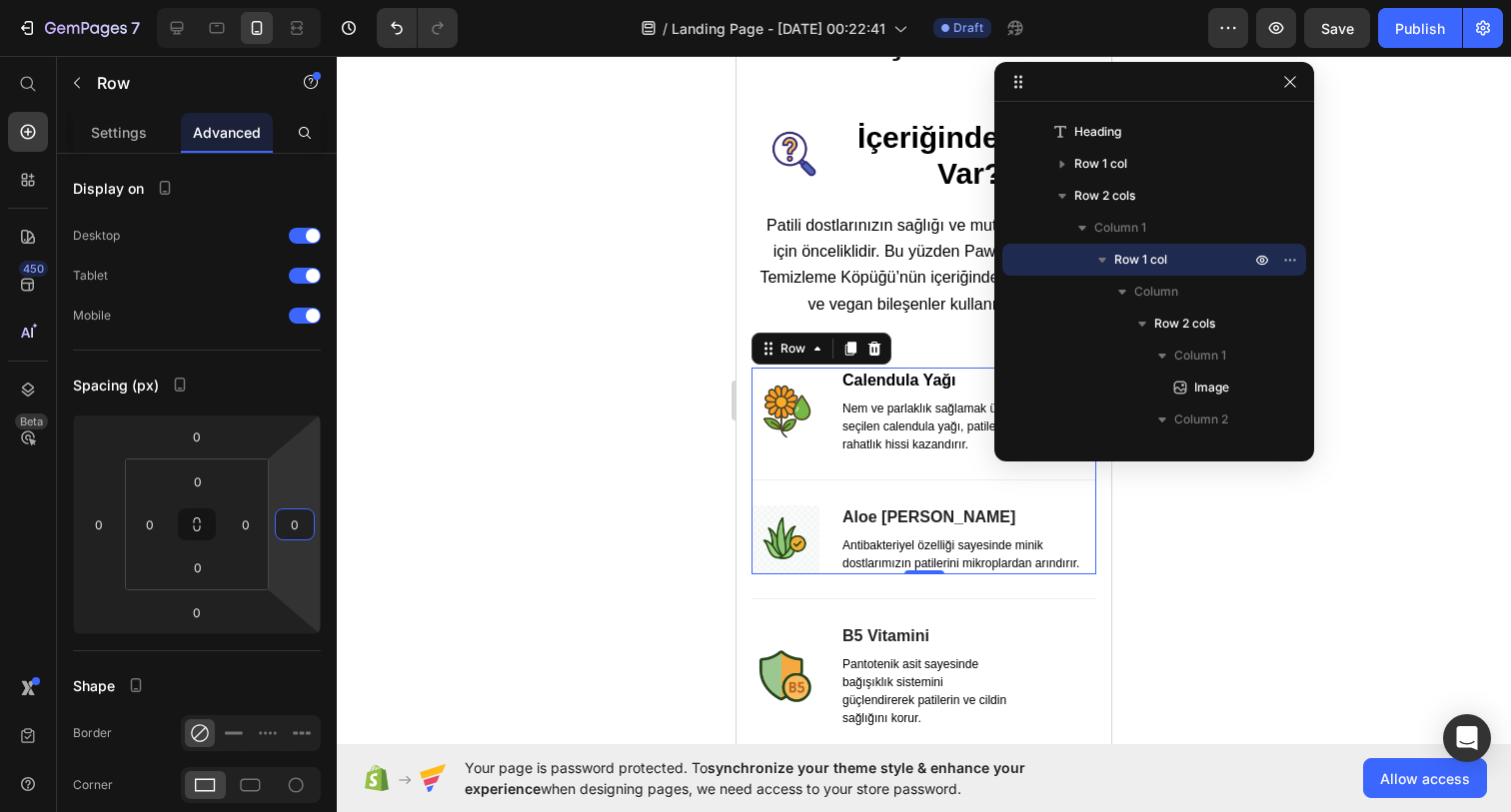 type on "2" 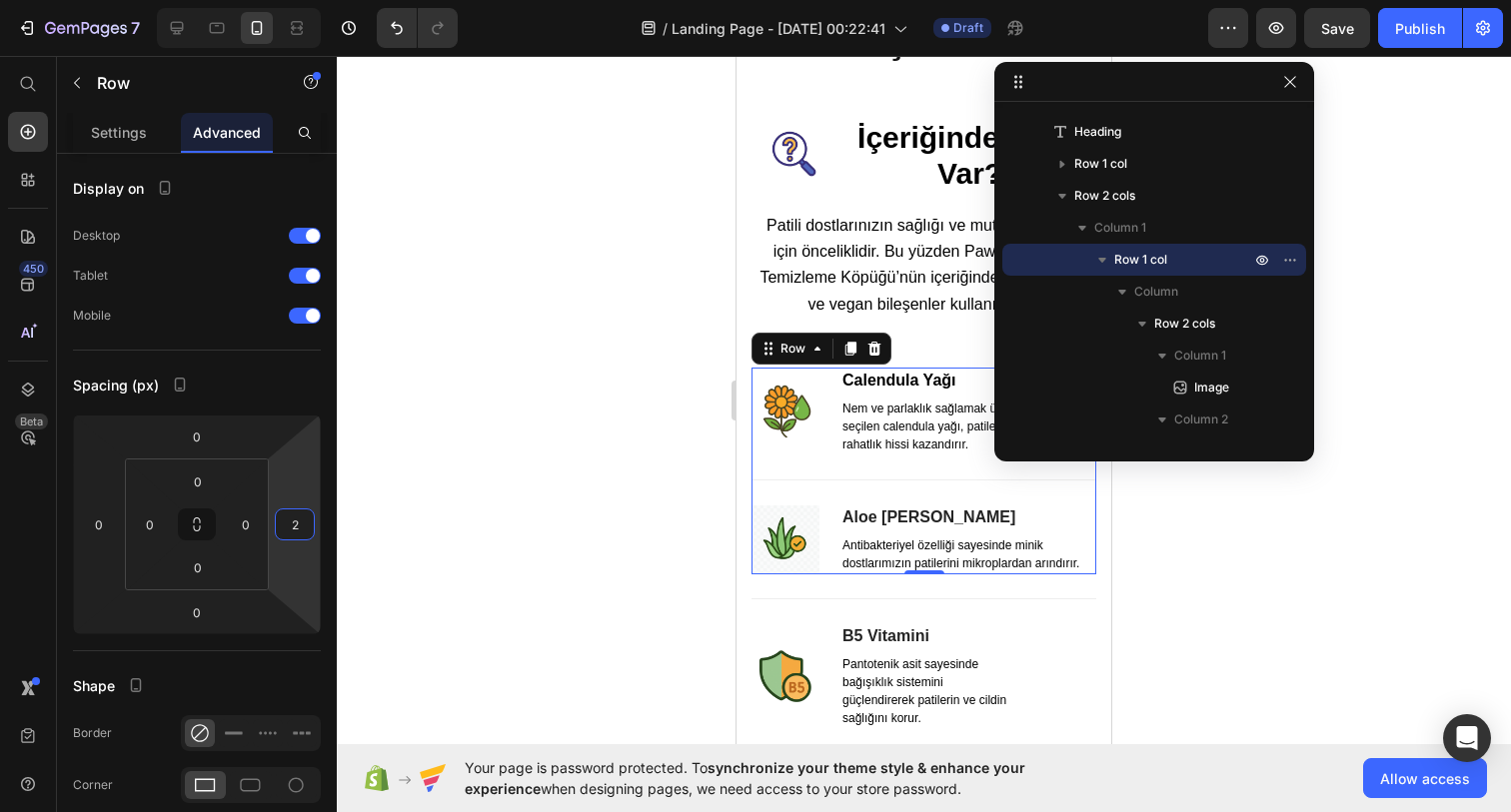 drag, startPoint x: 350, startPoint y: 565, endPoint x: 361, endPoint y: 563, distance: 11.18034 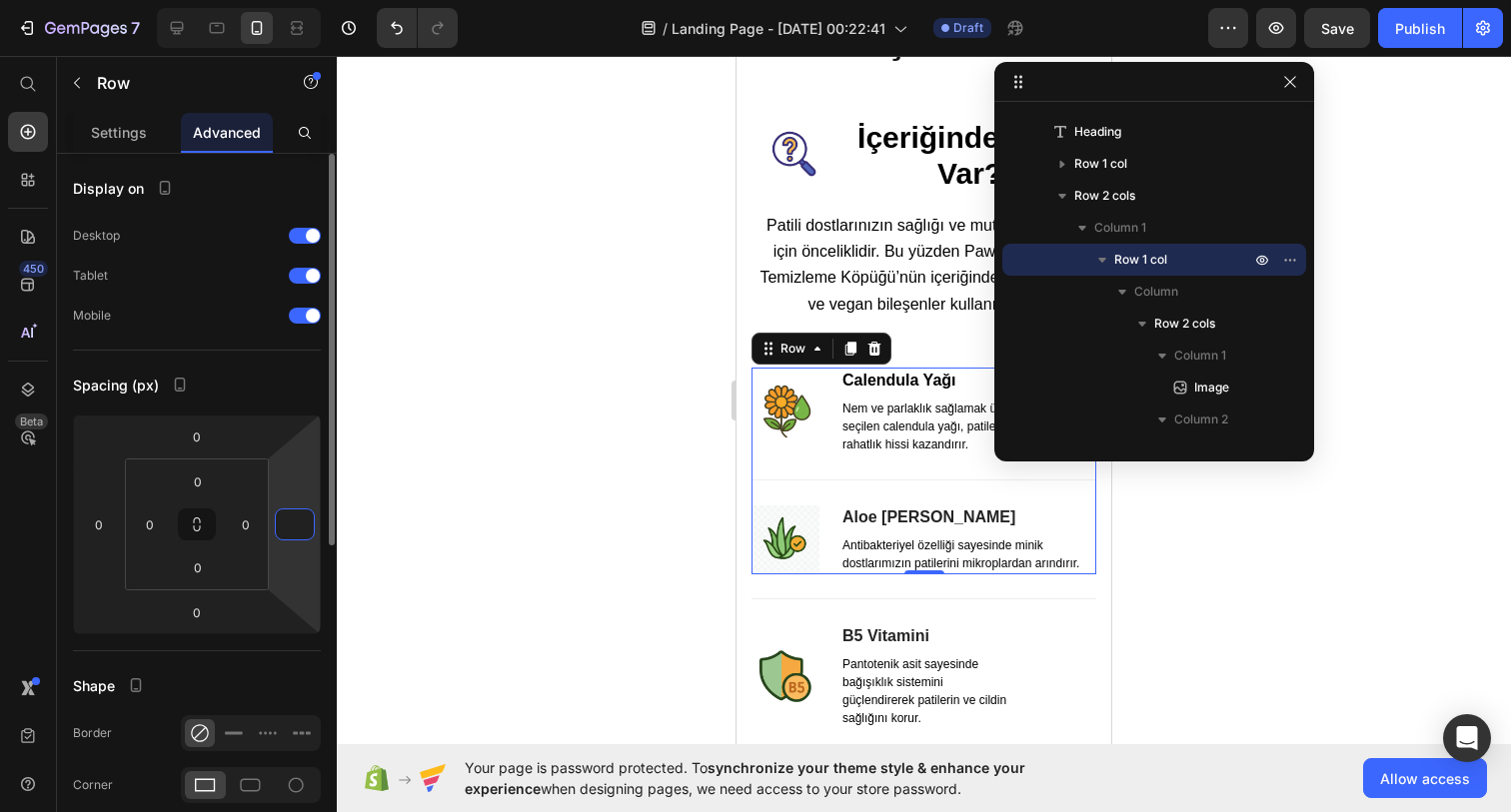 type on "0" 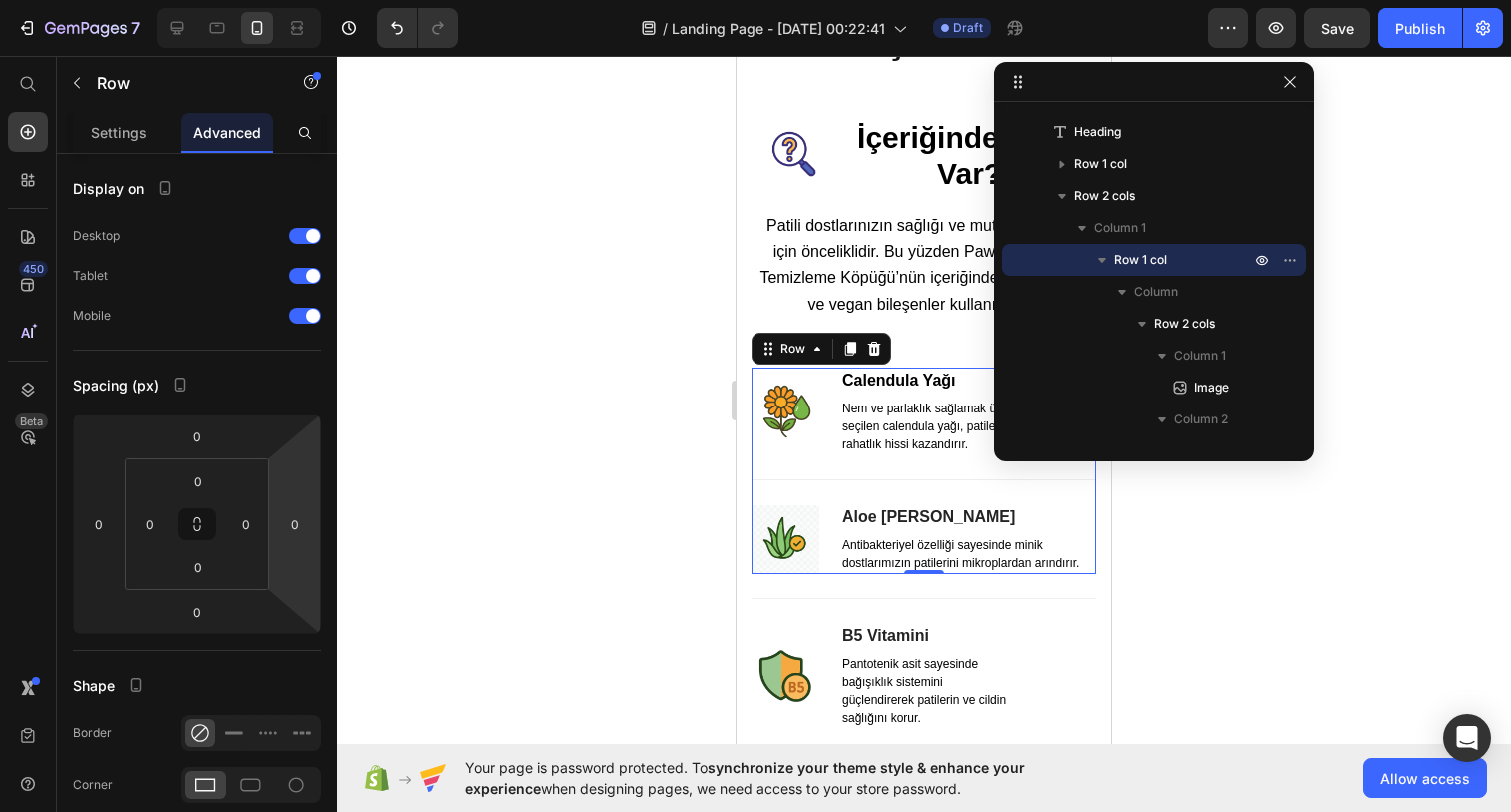 click 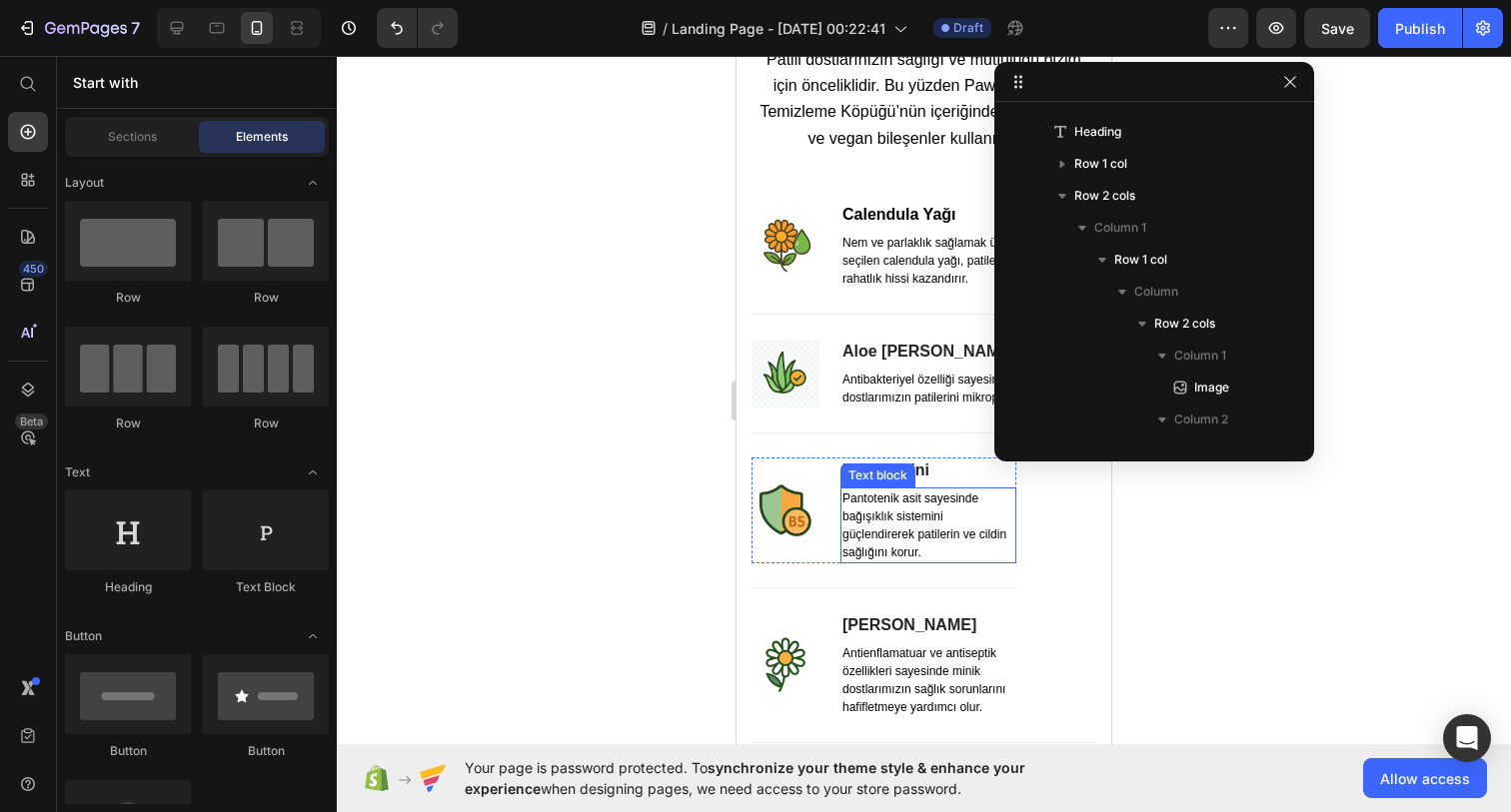 scroll, scrollTop: 4073, scrollLeft: 0, axis: vertical 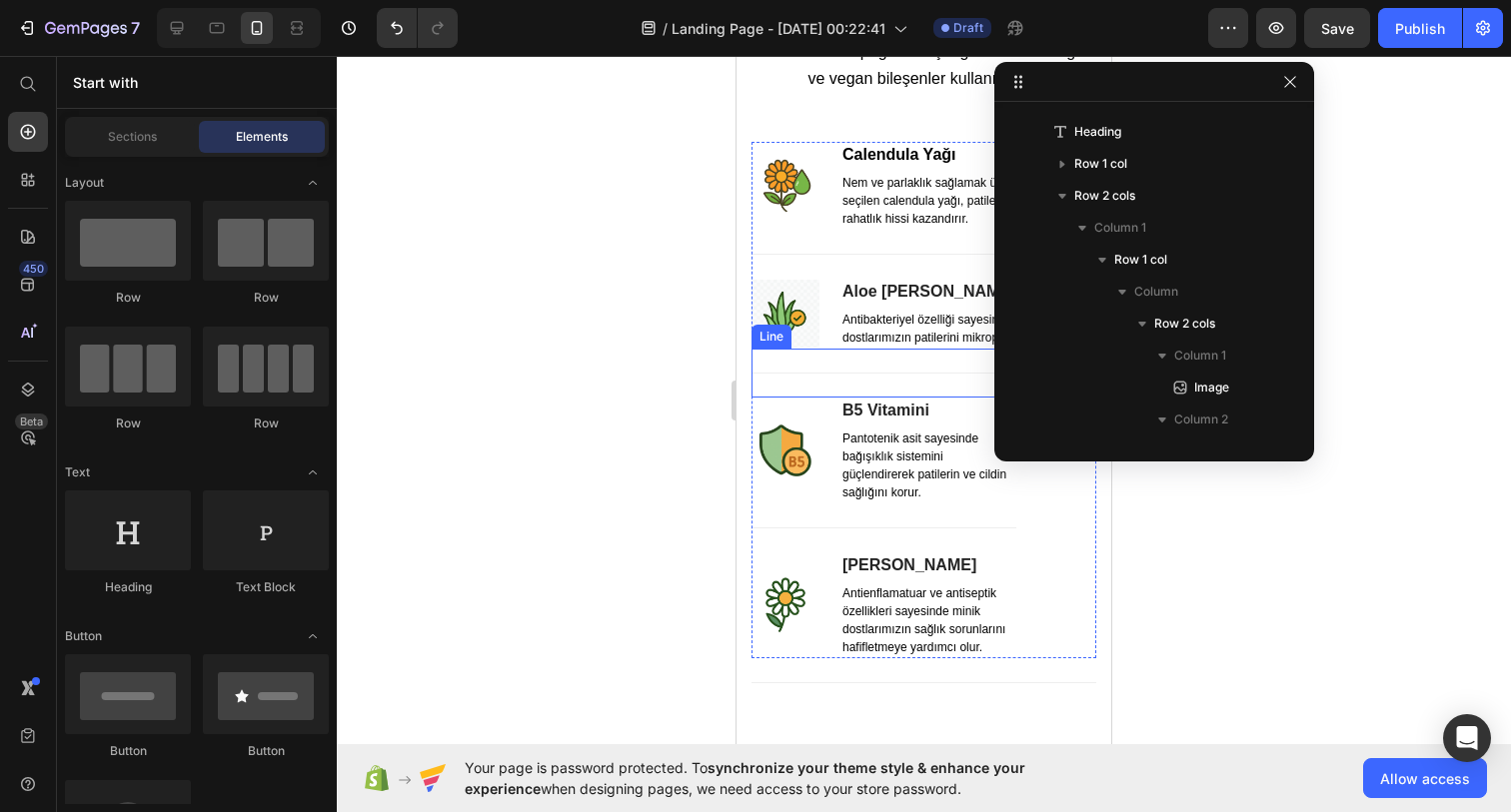 click at bounding box center [785, 314] 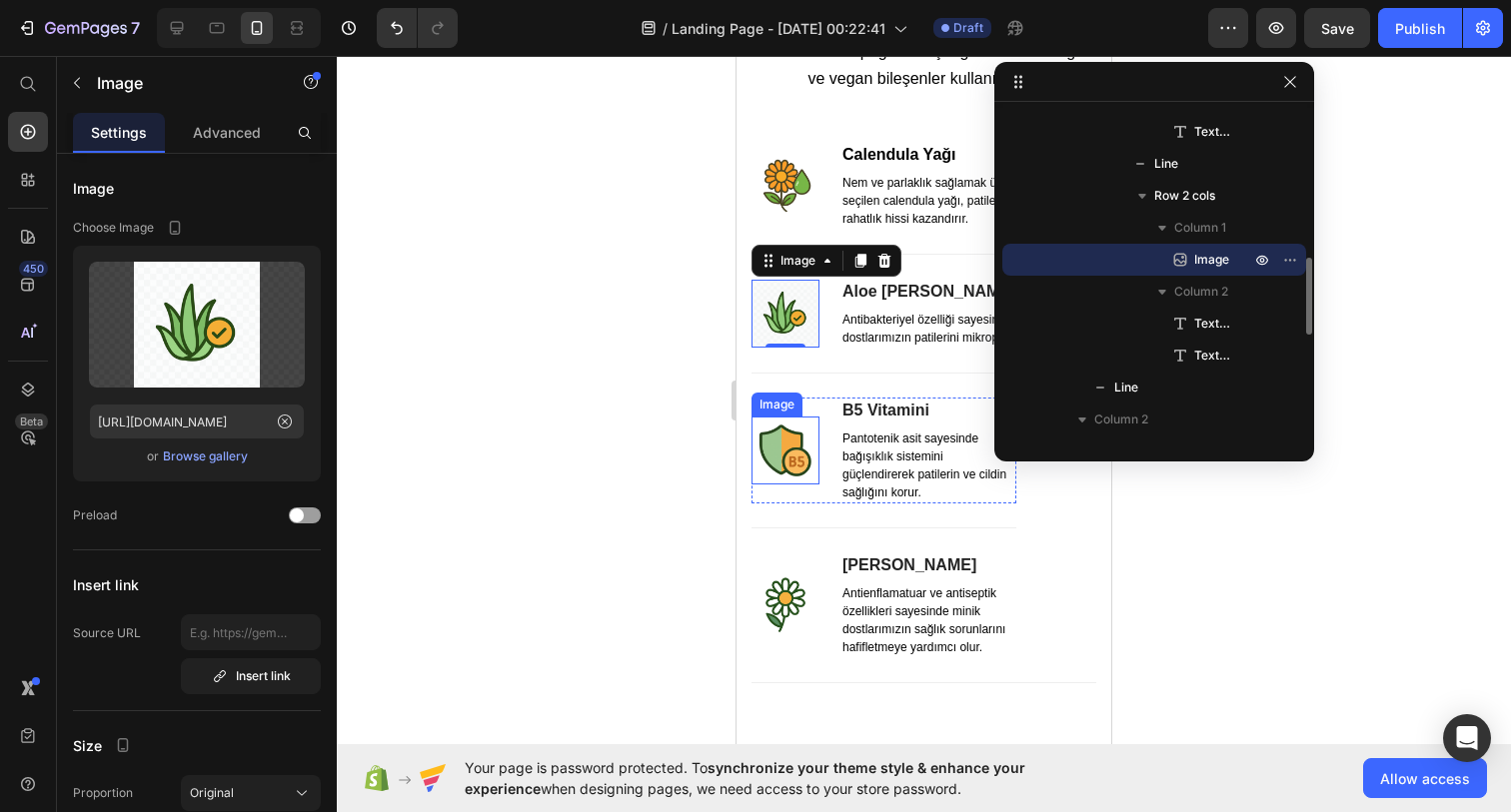 click at bounding box center [785, 450] 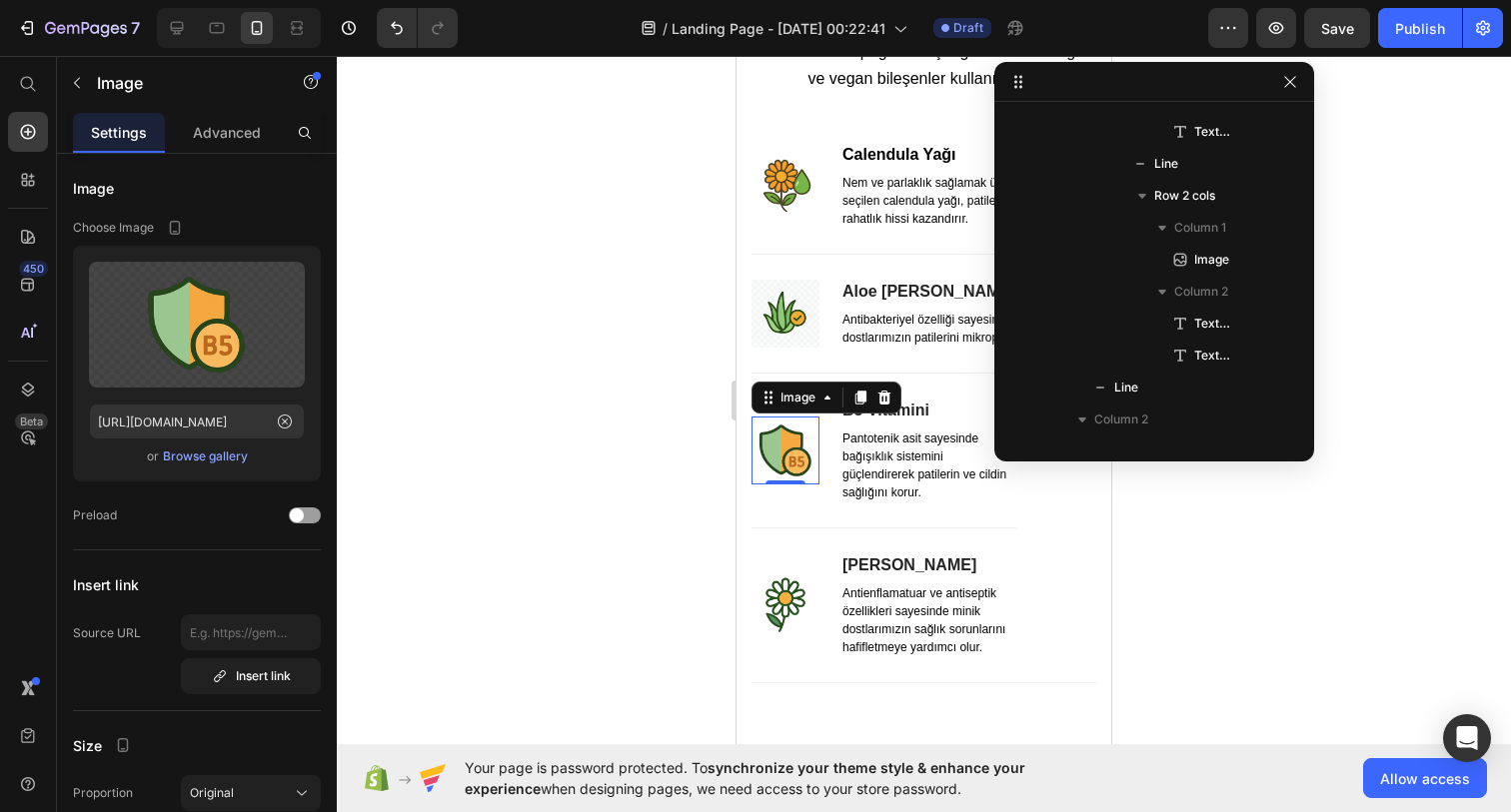 scroll, scrollTop: 953, scrollLeft: 0, axis: vertical 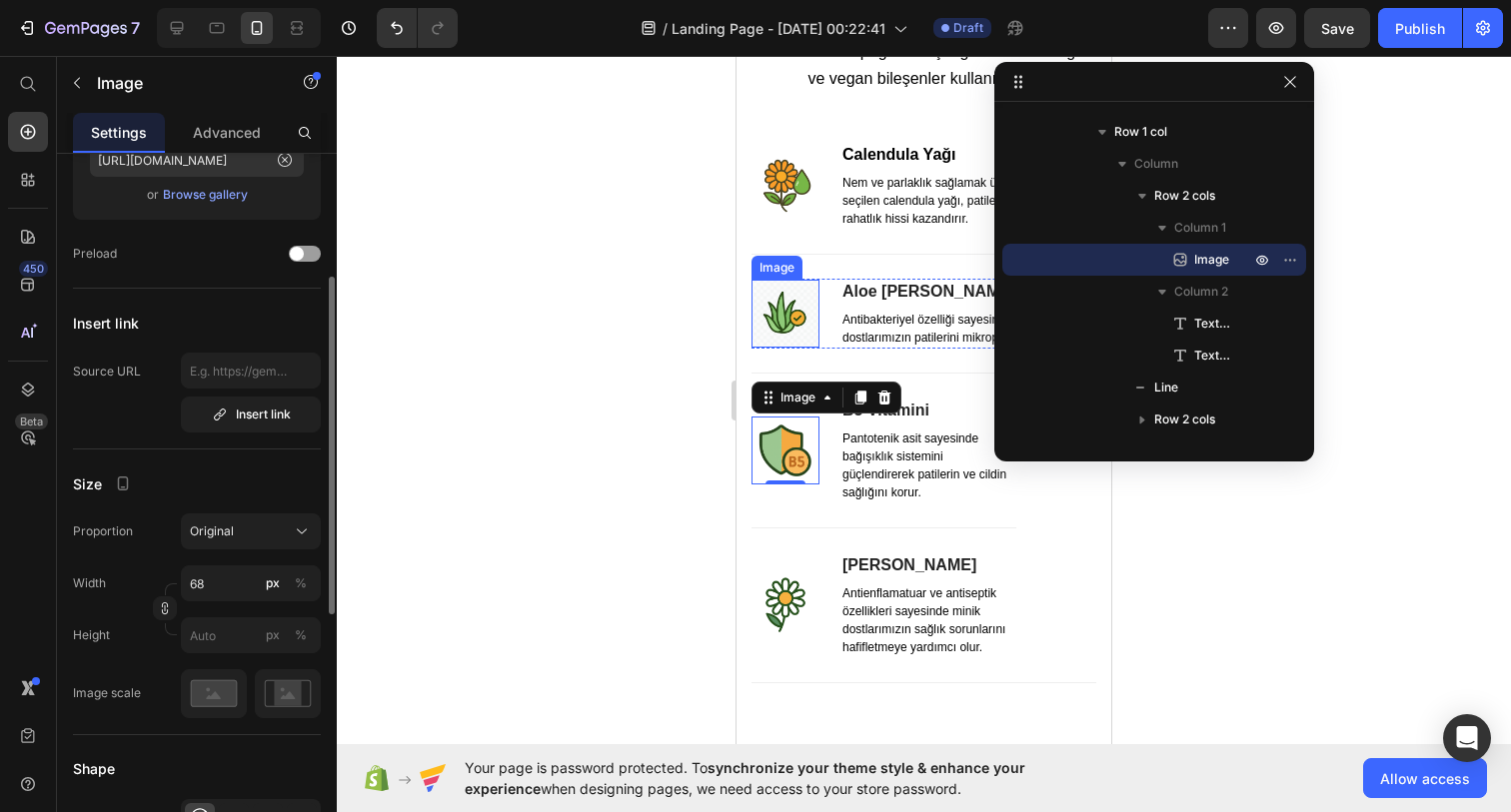 click at bounding box center [785, 314] 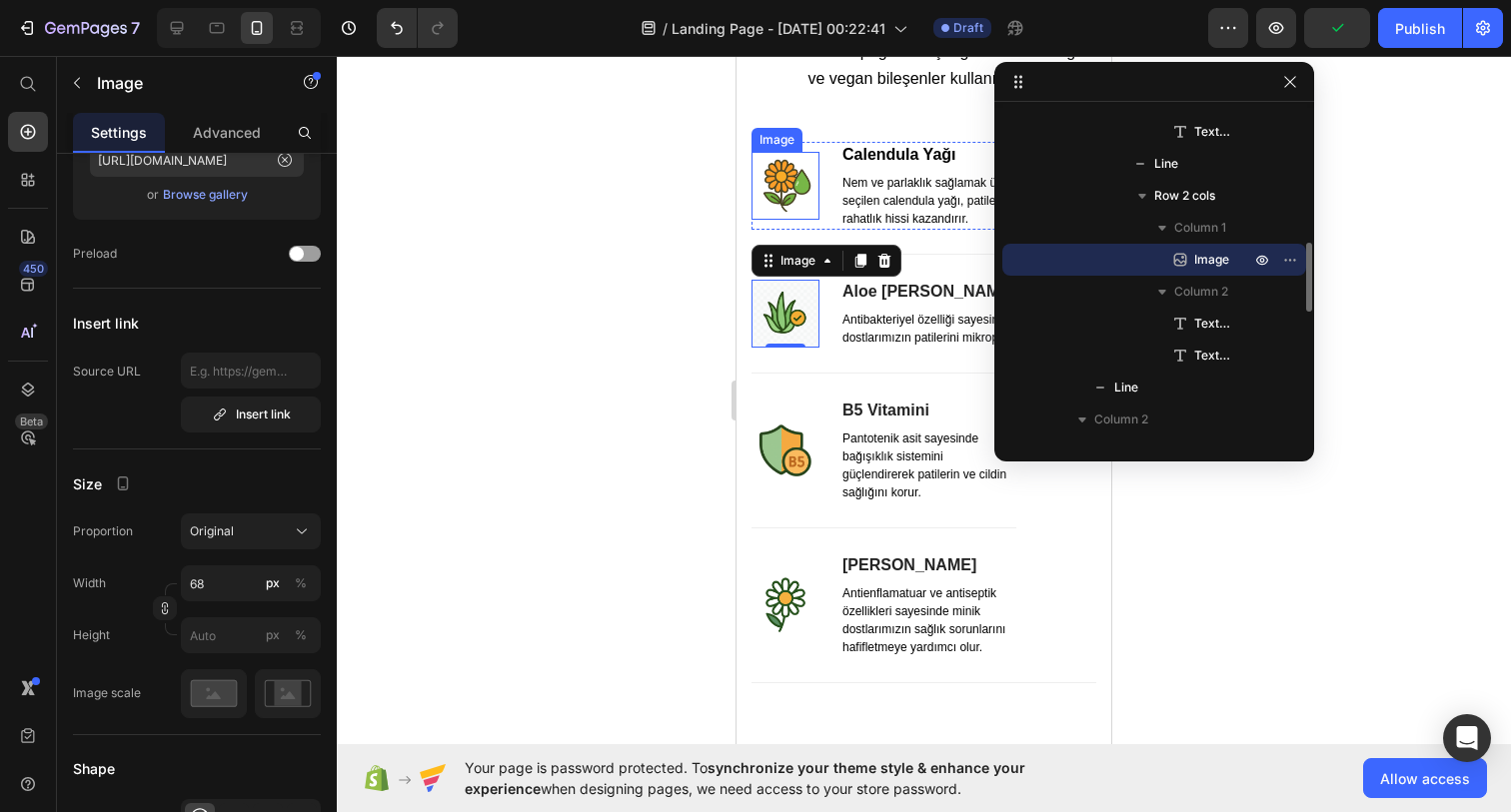 click at bounding box center (785, 186) 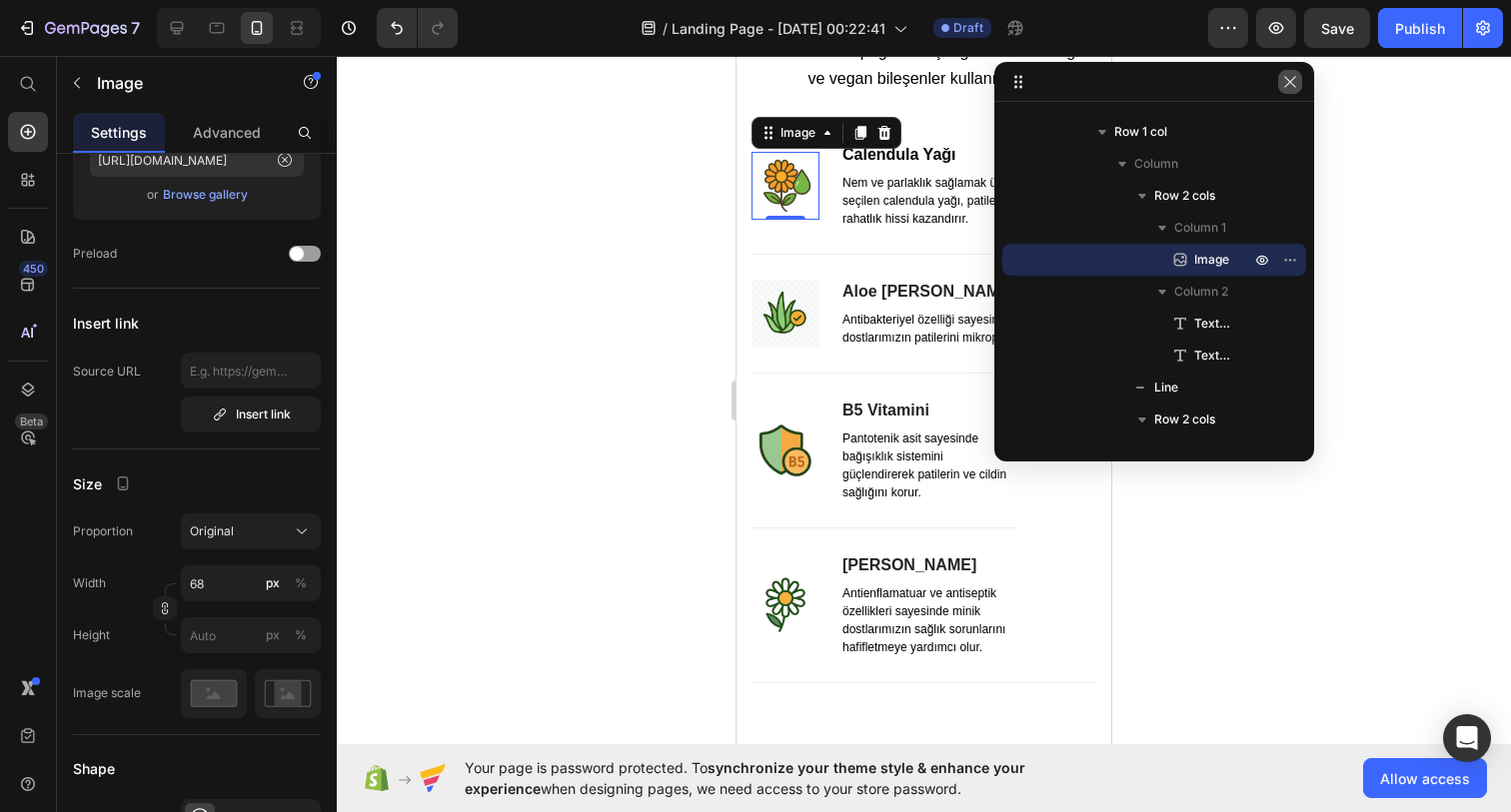 click 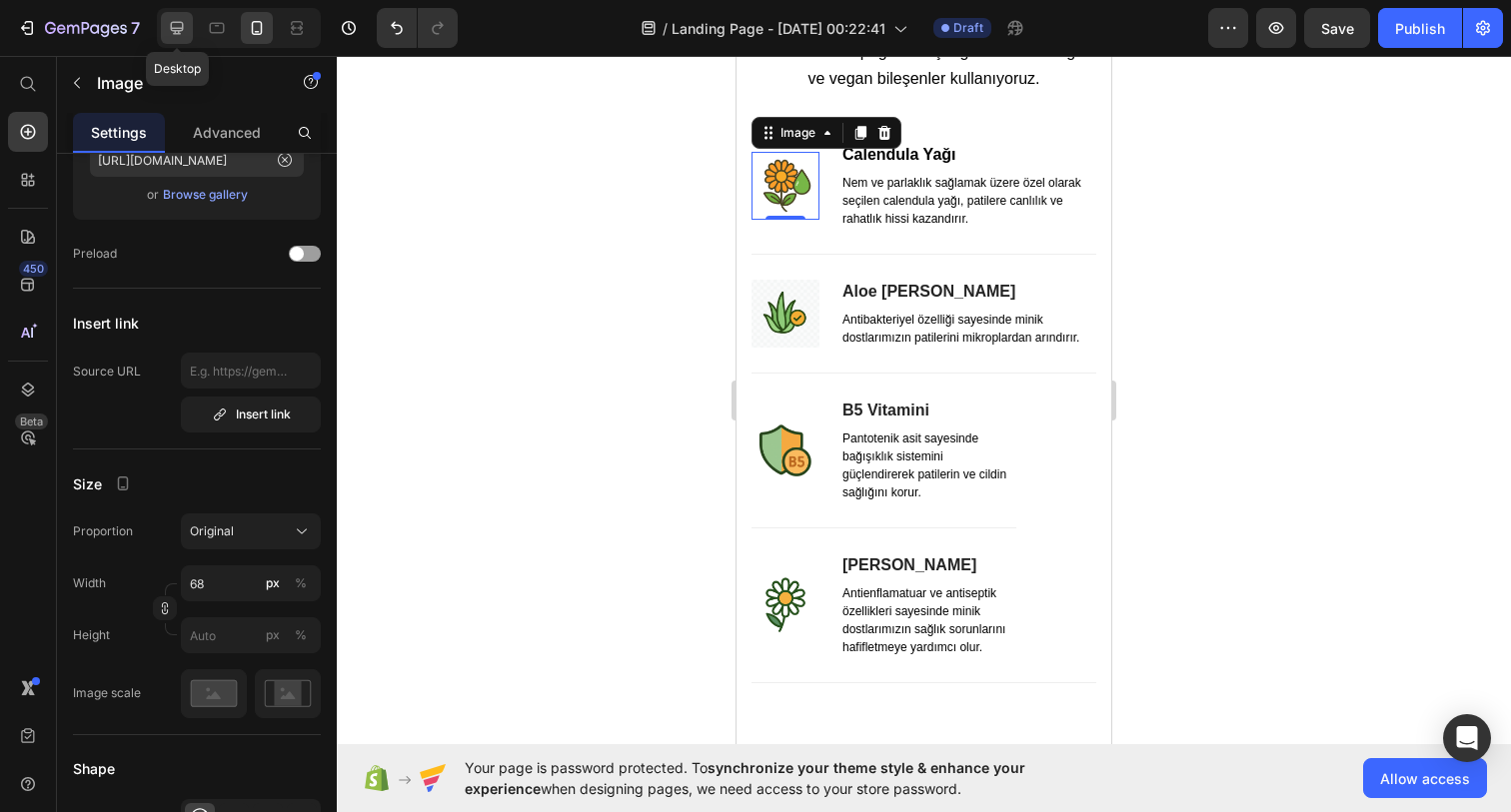 click 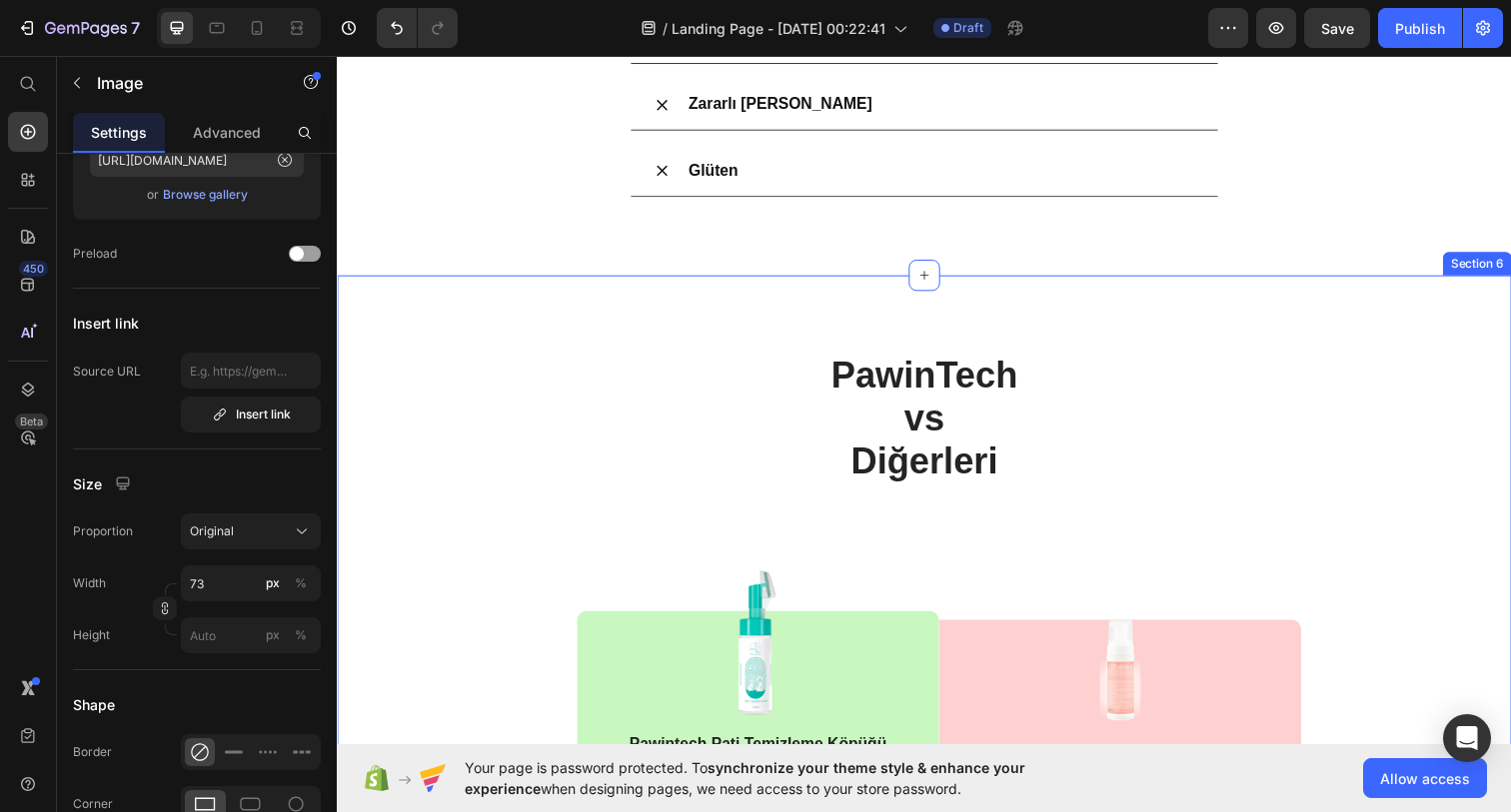 scroll, scrollTop: 3423, scrollLeft: 0, axis: vertical 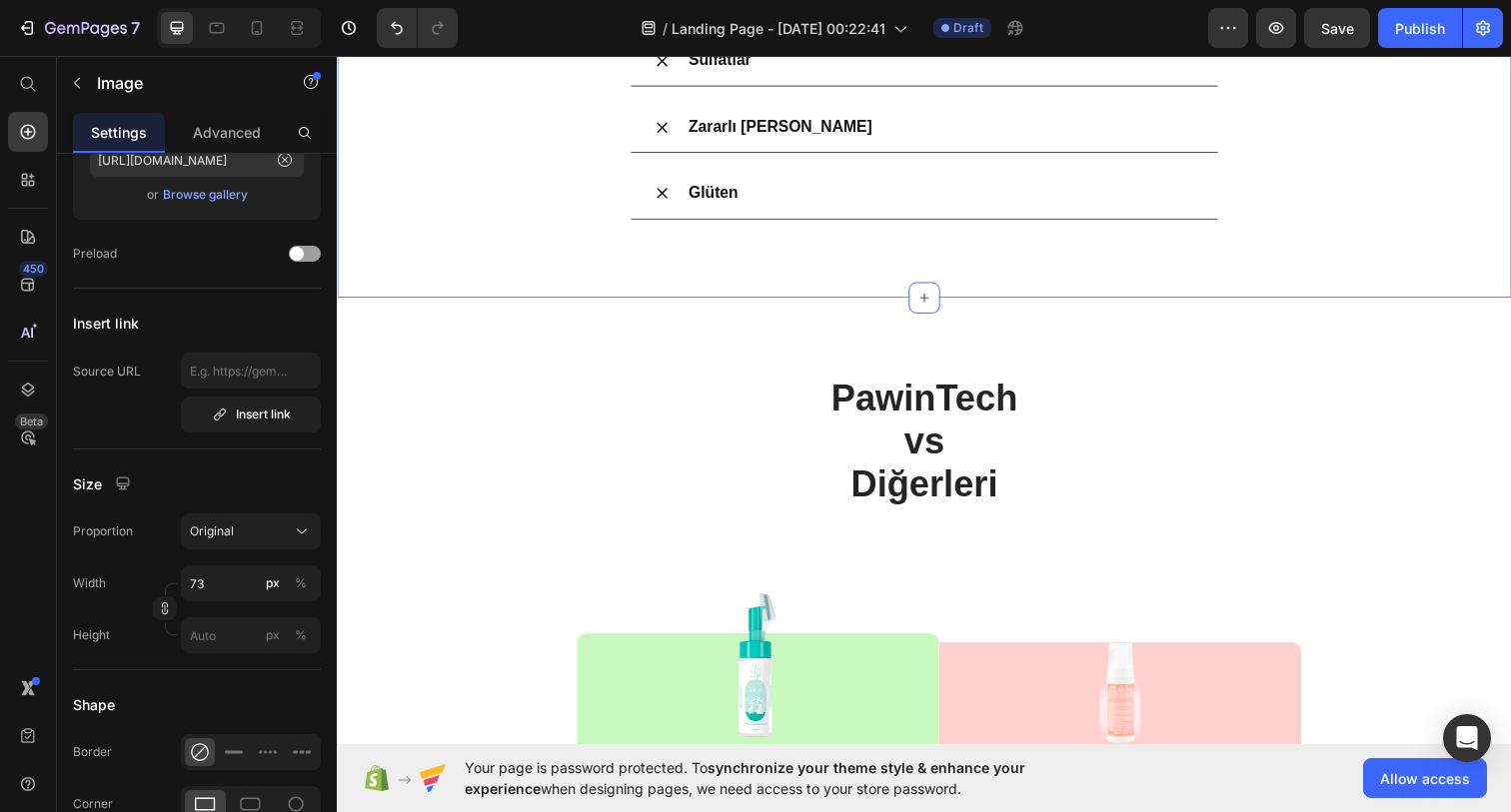 click on "Doğal ve Sağlıklı İçerik Heading Image İçeriğinde Neler Var? Heading Row Patili dostlarınızın sağlığı ve mutluluğu bizim için önceliklidir. Bu yüzden PawinTech Patı Temizleme Köpüğü’nün içeriğinde %100 doğal ve vegan bileşenler kullanıyoruz. Text block Row Image   0 Calendula Yağı Text block Nem ve parlaklık sağlamak üzere özel olarak seçilen calendula yağı, patilere canlılık ve rahatlık hissi kazandırır. Text block Row                Title Line Image Aloe Vera Özü Text block Antibakteriyel özelliği sayesinde minik dostlarımızın patilerini mikroplardan arındırır. Text block Row Row                Title Line Image B5 Vitamini Text block Pantotenik asit sayesinde bağışıklık sistemini güçlendirerek patilerin ve cildin sağlığını korur. Text block Row                Title Line Image Papatya Özü Text block Antienflamatuar ve antiseptik özellikleri sayesinde minik dostlarımızın sağlık sorunlarını hafifletmeye yardımcı olur. Text block" at bounding box center (936, -377) 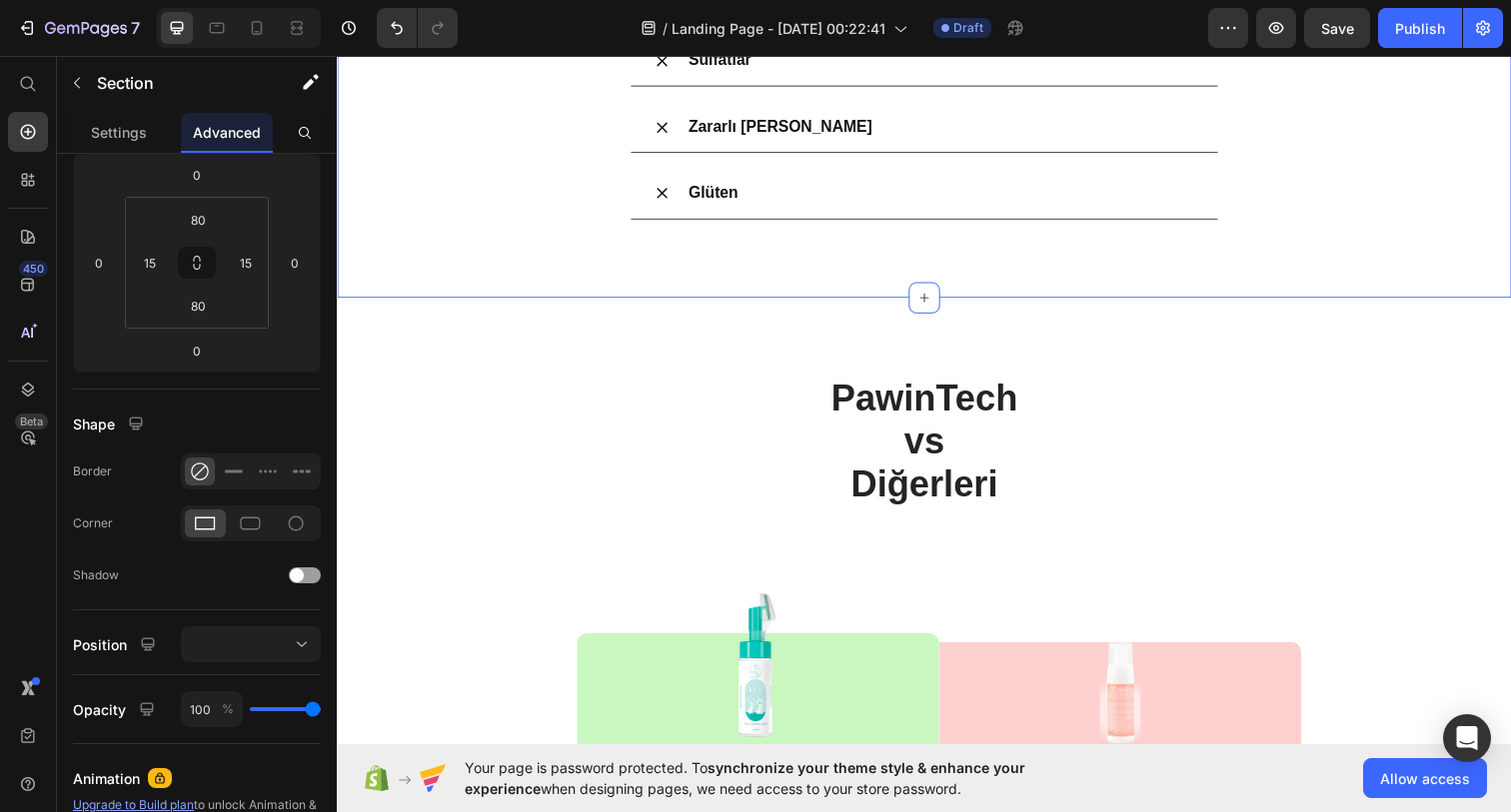 scroll, scrollTop: 0, scrollLeft: 0, axis: both 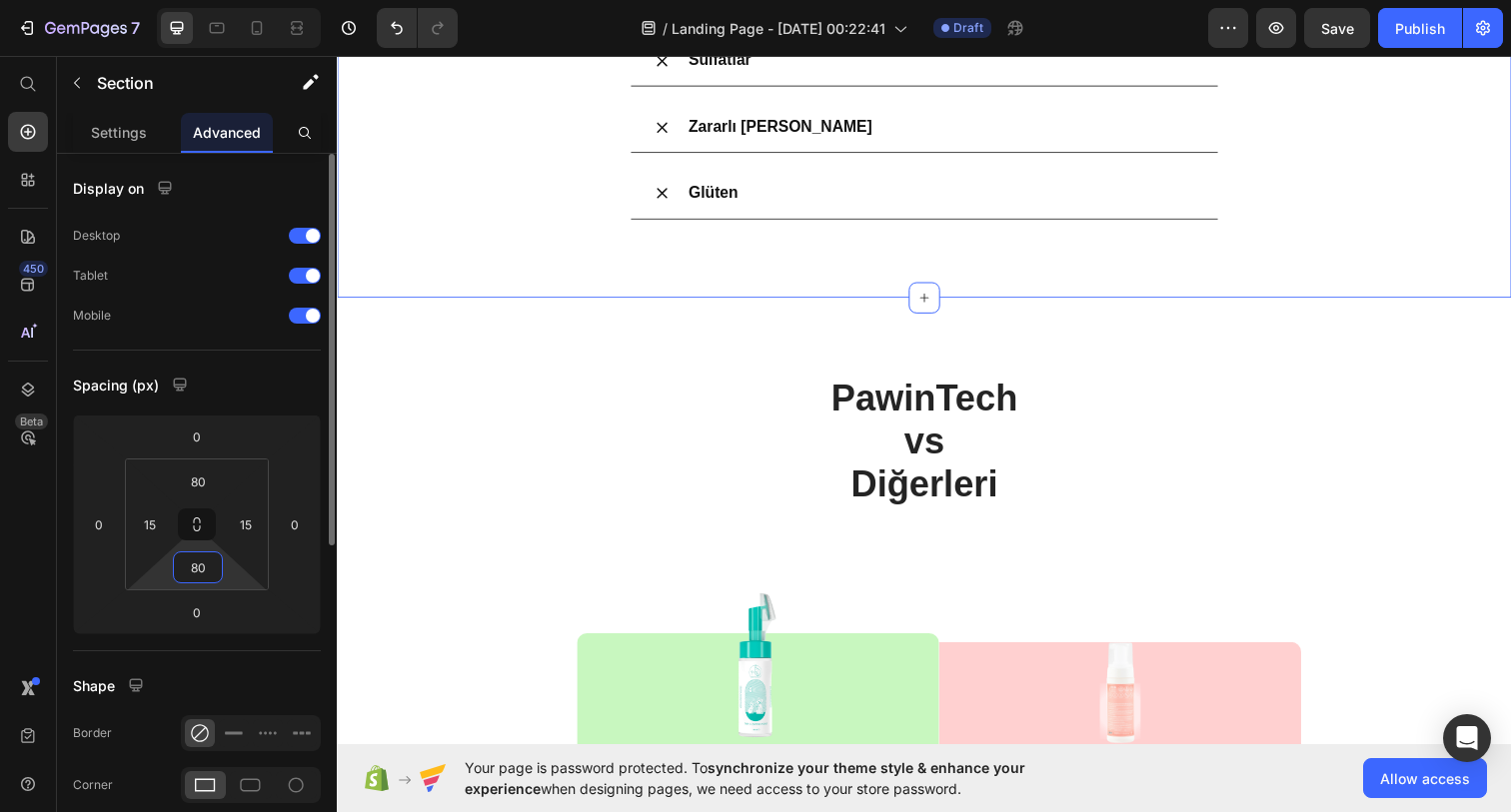 click on "80" at bounding box center [198, 567] 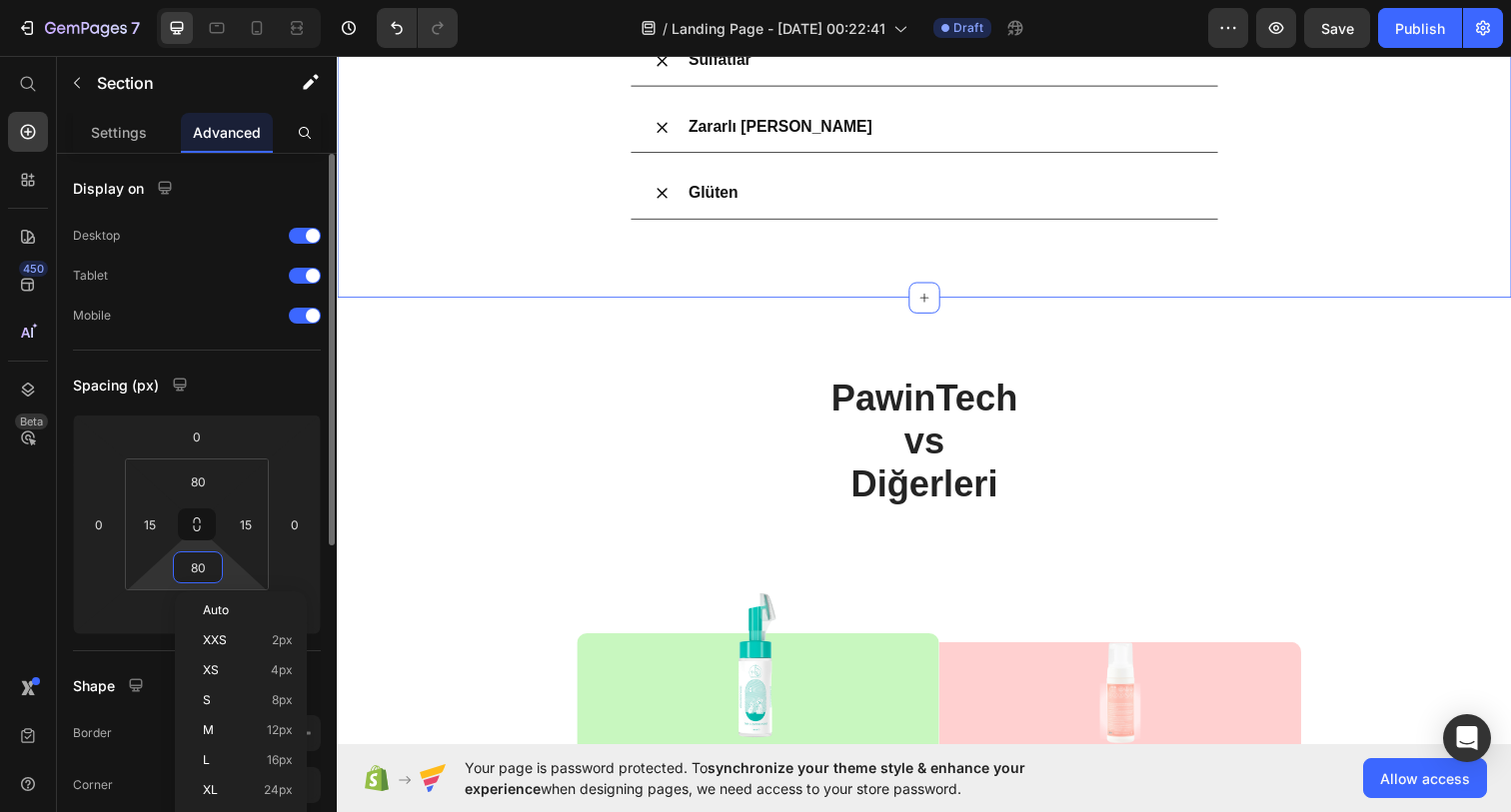 type on "0" 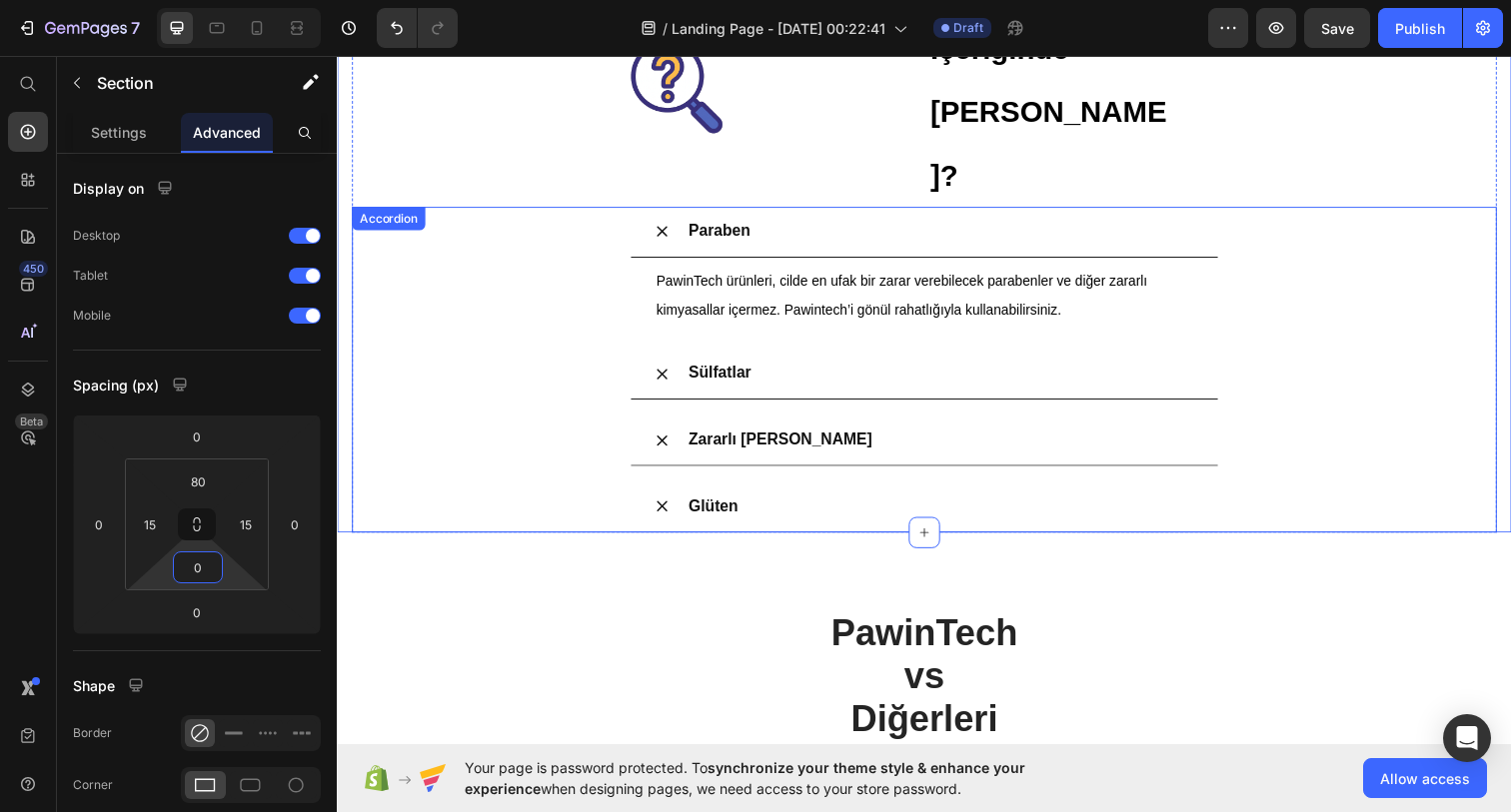 scroll, scrollTop: 3105, scrollLeft: 0, axis: vertical 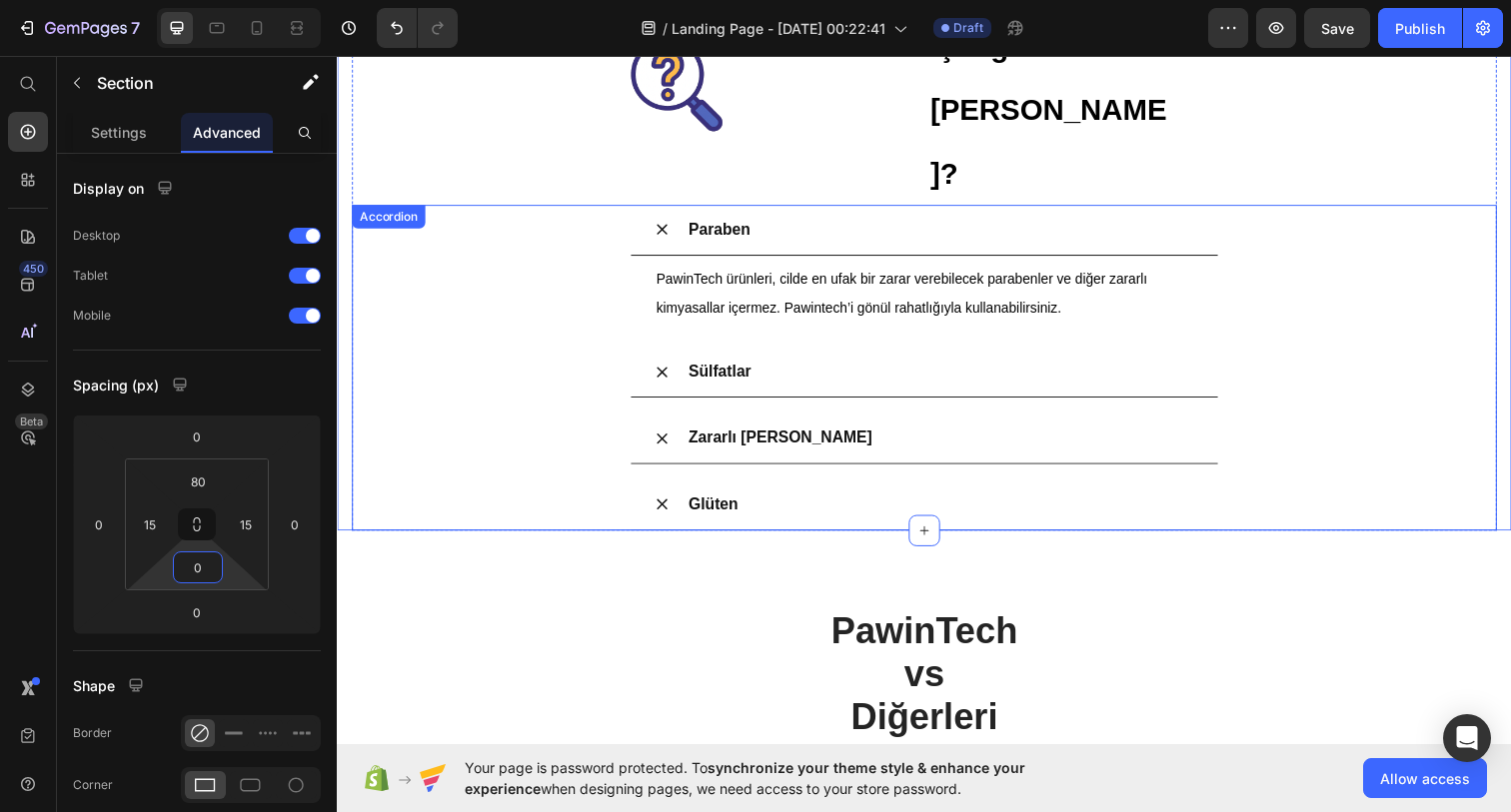 click on "Glüten" at bounding box center (952, 513) 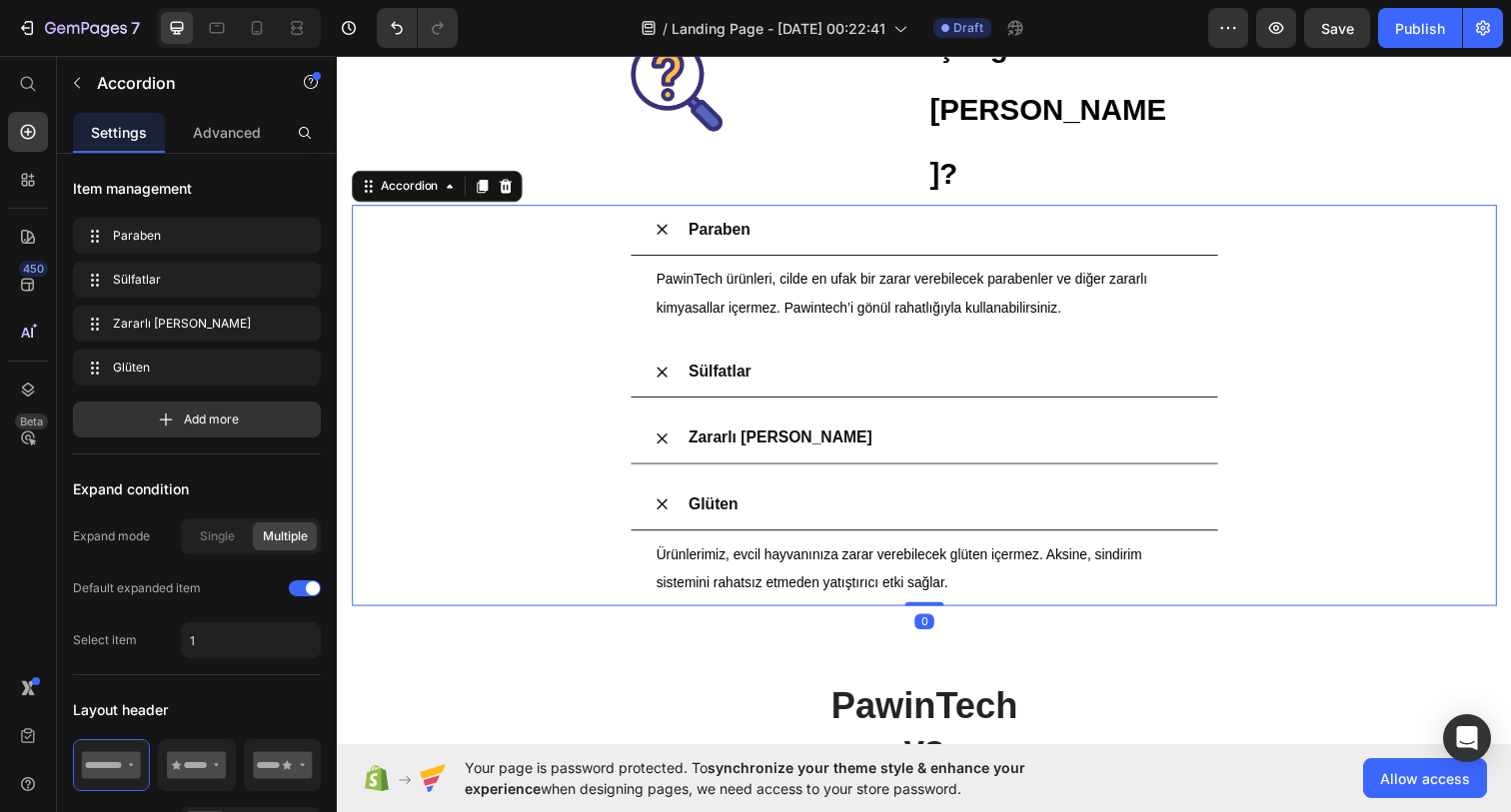 click on "Glüten" at bounding box center (952, 513) 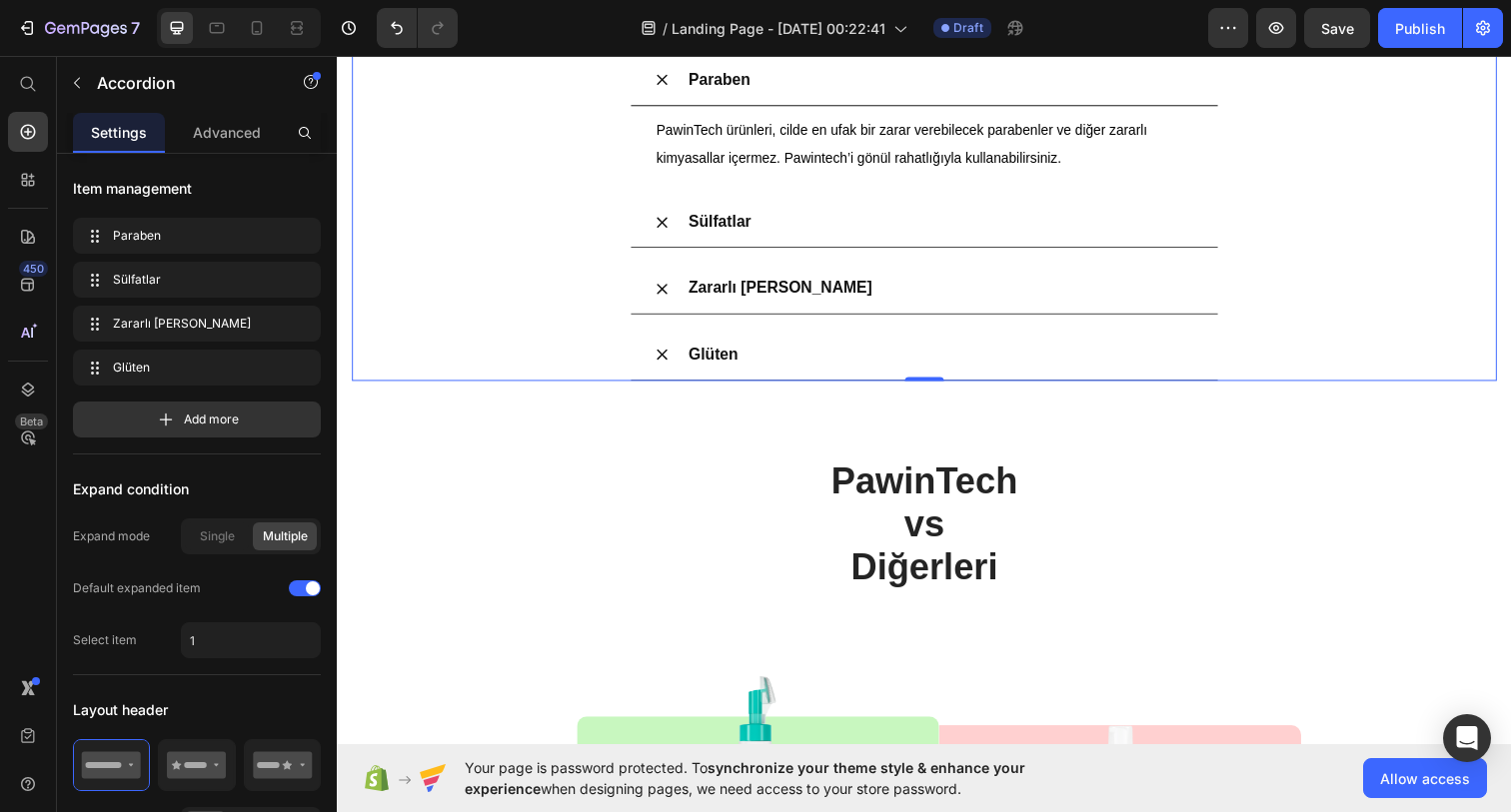 scroll, scrollTop: 3341, scrollLeft: 0, axis: vertical 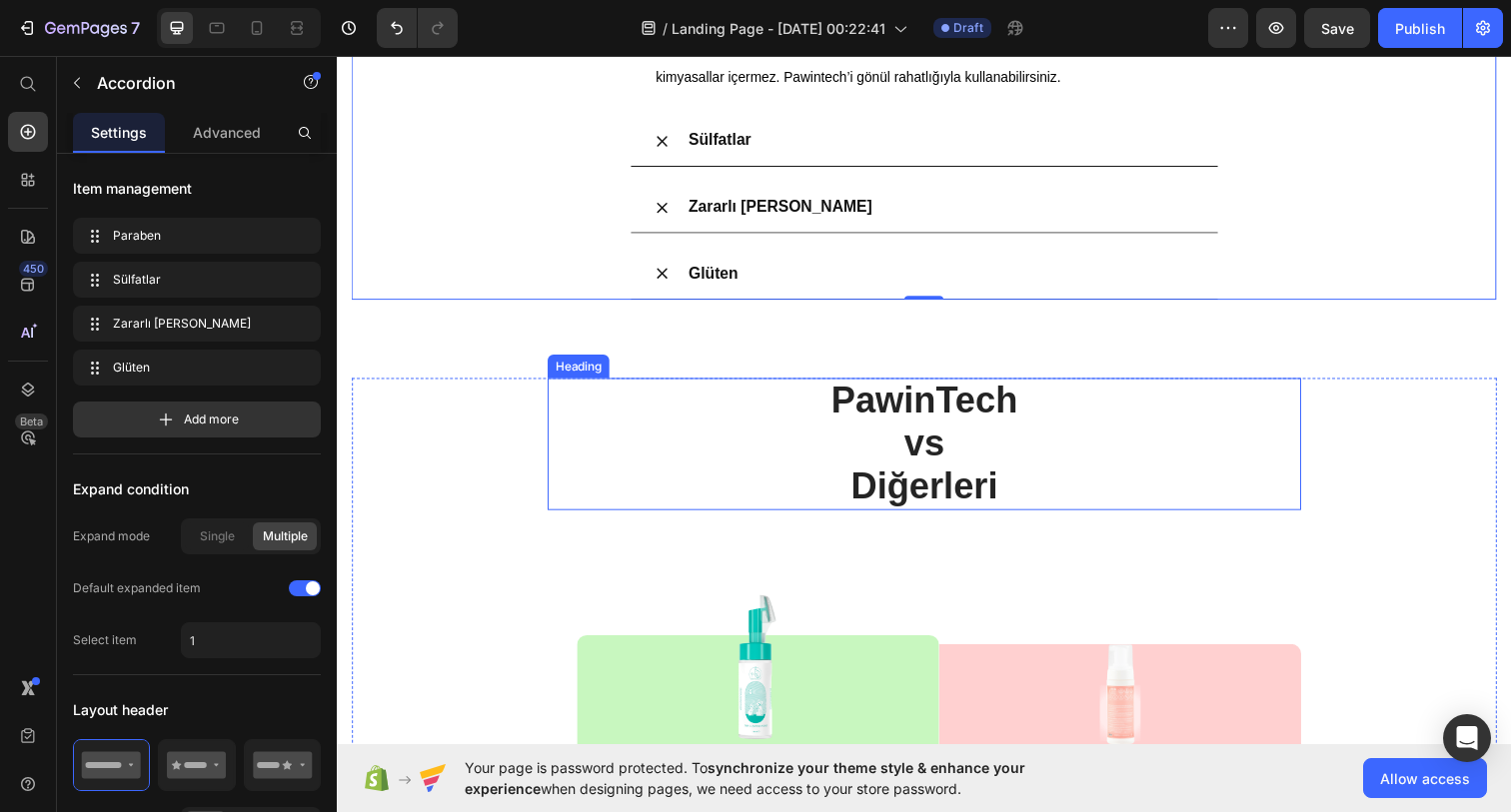 click on "PawinTech" at bounding box center (936, 406) 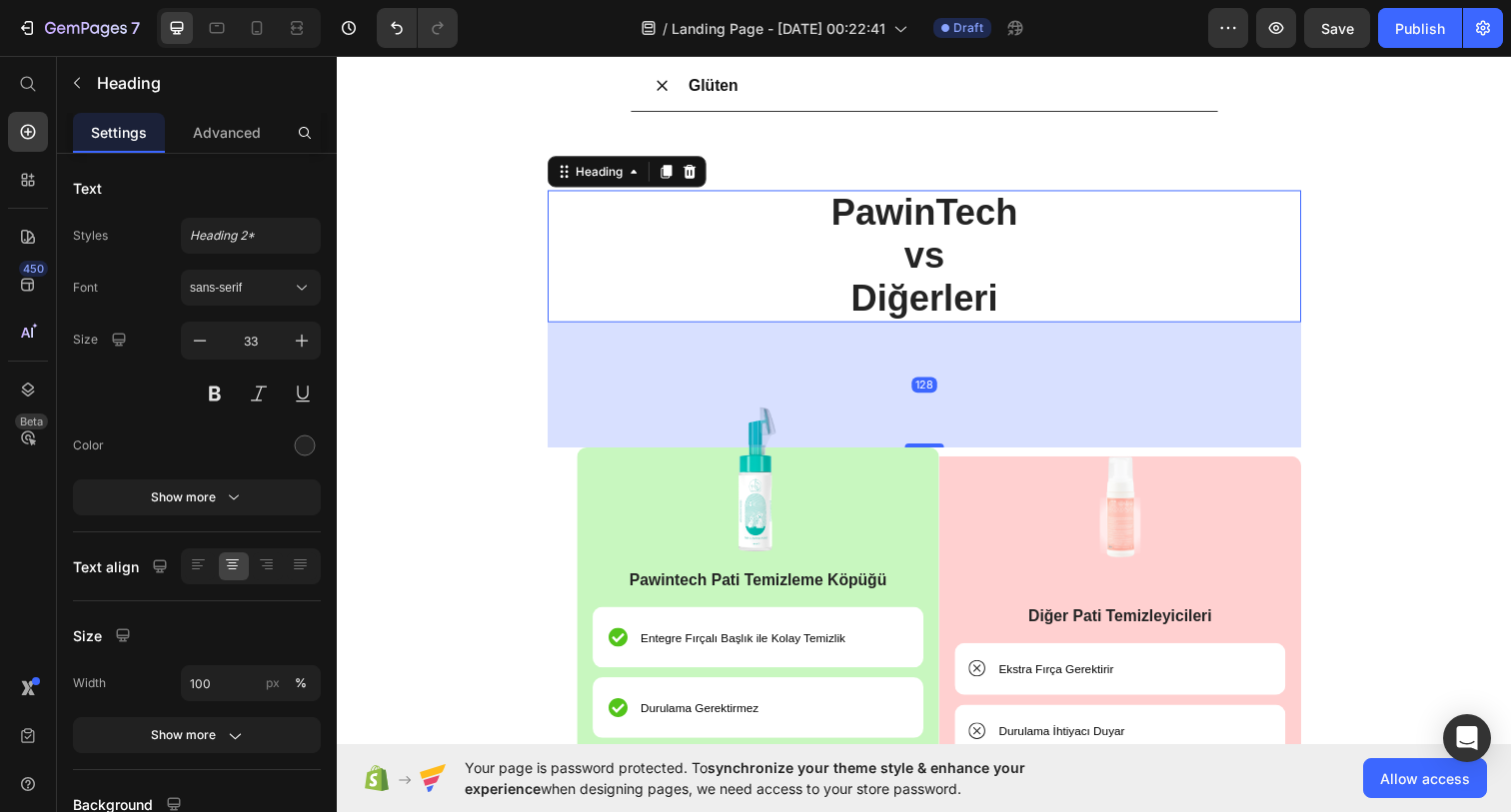 scroll, scrollTop: 3536, scrollLeft: 0, axis: vertical 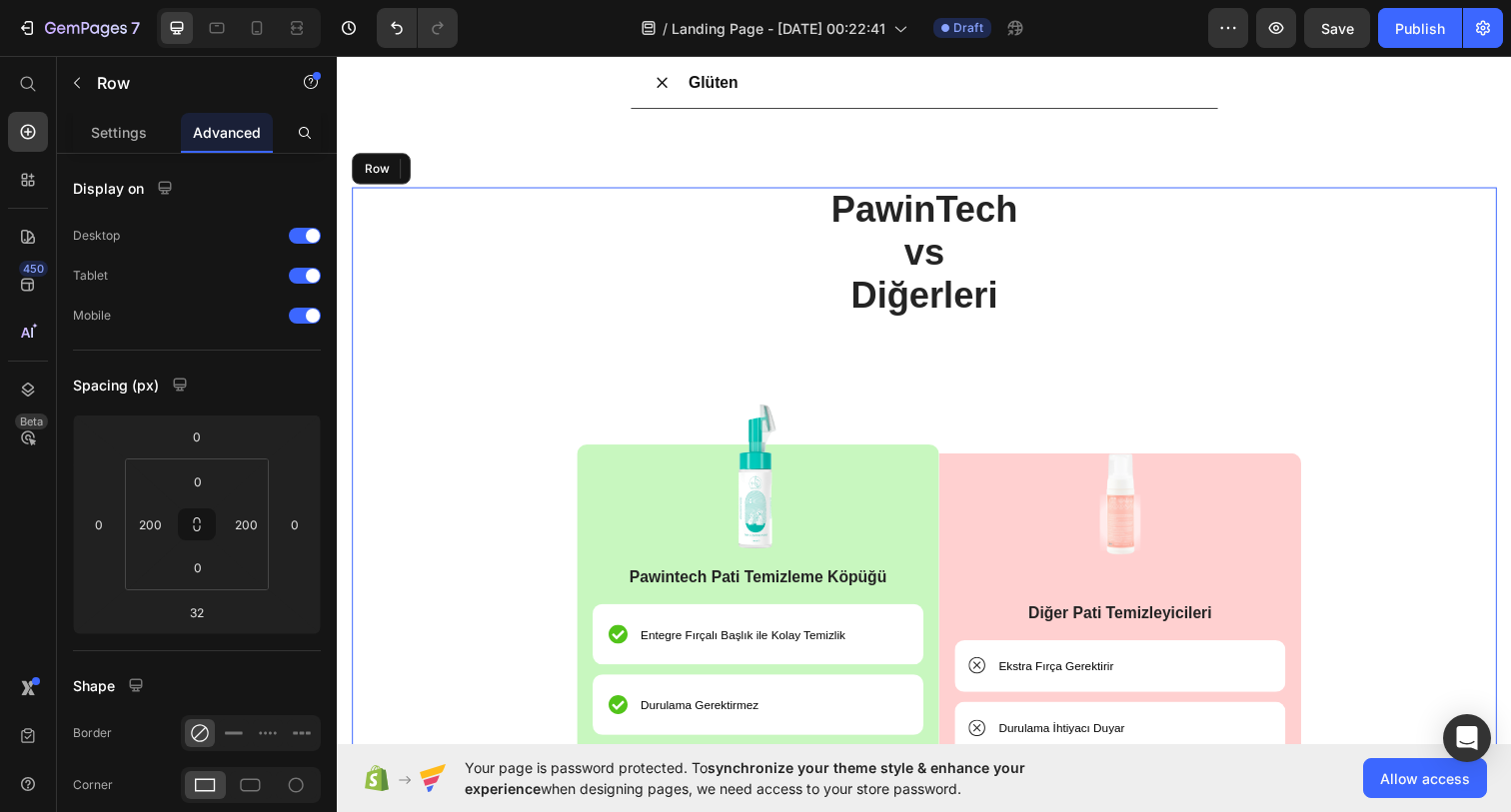 click on "PawinTech vs Diğerleri Heading   128 Image Pawintech Pati Temizleme Köpüğü Text Block Entegre Fırçalı Başlık ile Kolay Temizlik Item List Durulama Gerektirmez Item List pH Dengeli ve Cilt Dostu İçerik Item List Köpük Formülüyle Derinlemesine Temizlik Item List Tüylerde Yapışkanlık Hissiyatı Bırakmaz Item List Row Image Diğer Pati Temizleyicileri Text Block
Ekstra Fırça Gerektirir Item List
Durulama İhtiyacı Duyar Item List
Tahriş Riski Yüksek Olabilir Item List
Sıvı Formlar Yüzeye Eşit Dağılmaz Item List
Temizlik Sonrası Tüy Yapışabilir Item List Row Row Row" at bounding box center [936, 593] 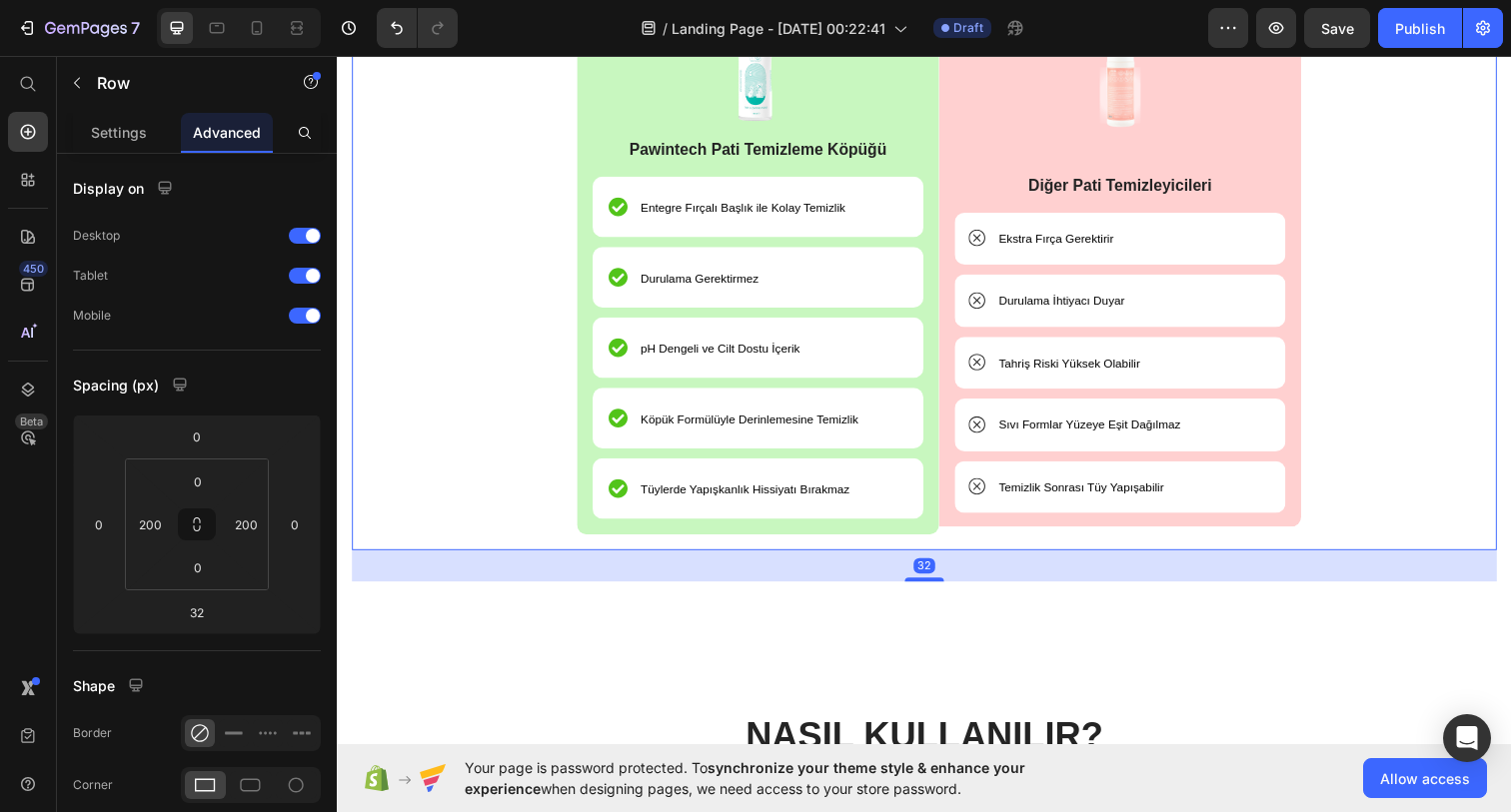 scroll, scrollTop: 4022, scrollLeft: 0, axis: vertical 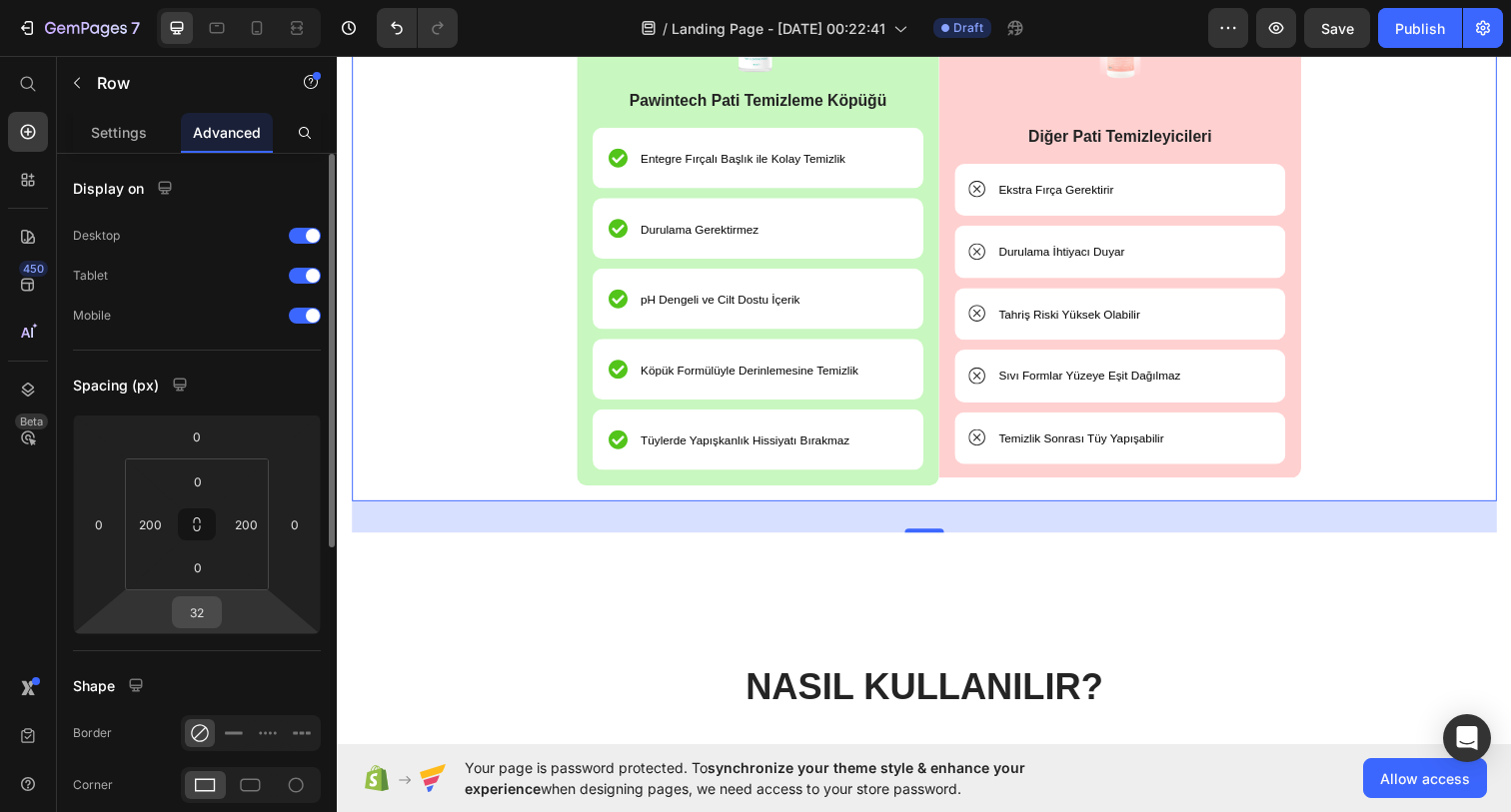 click on "32" at bounding box center [197, 612] 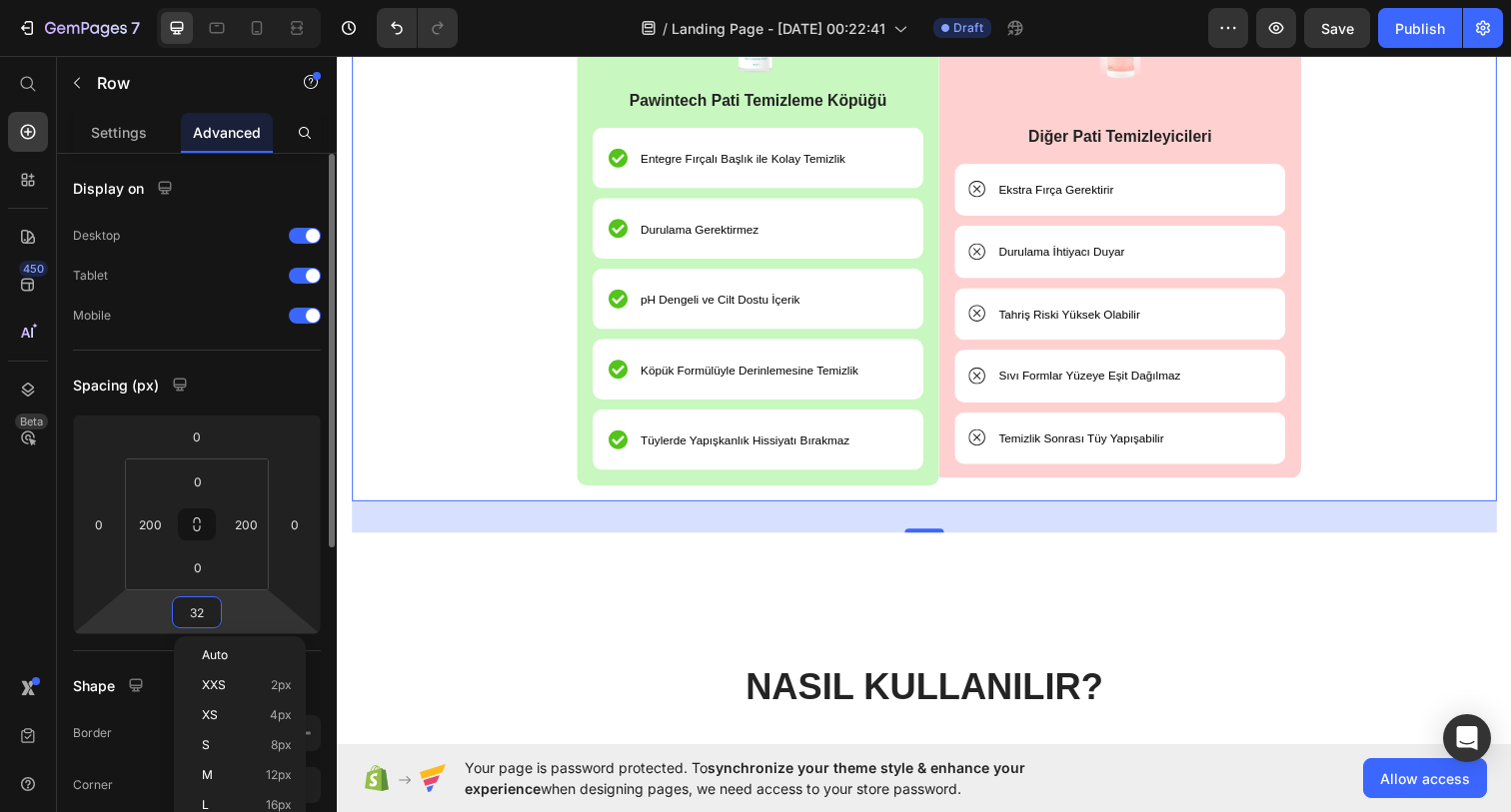 type on "0" 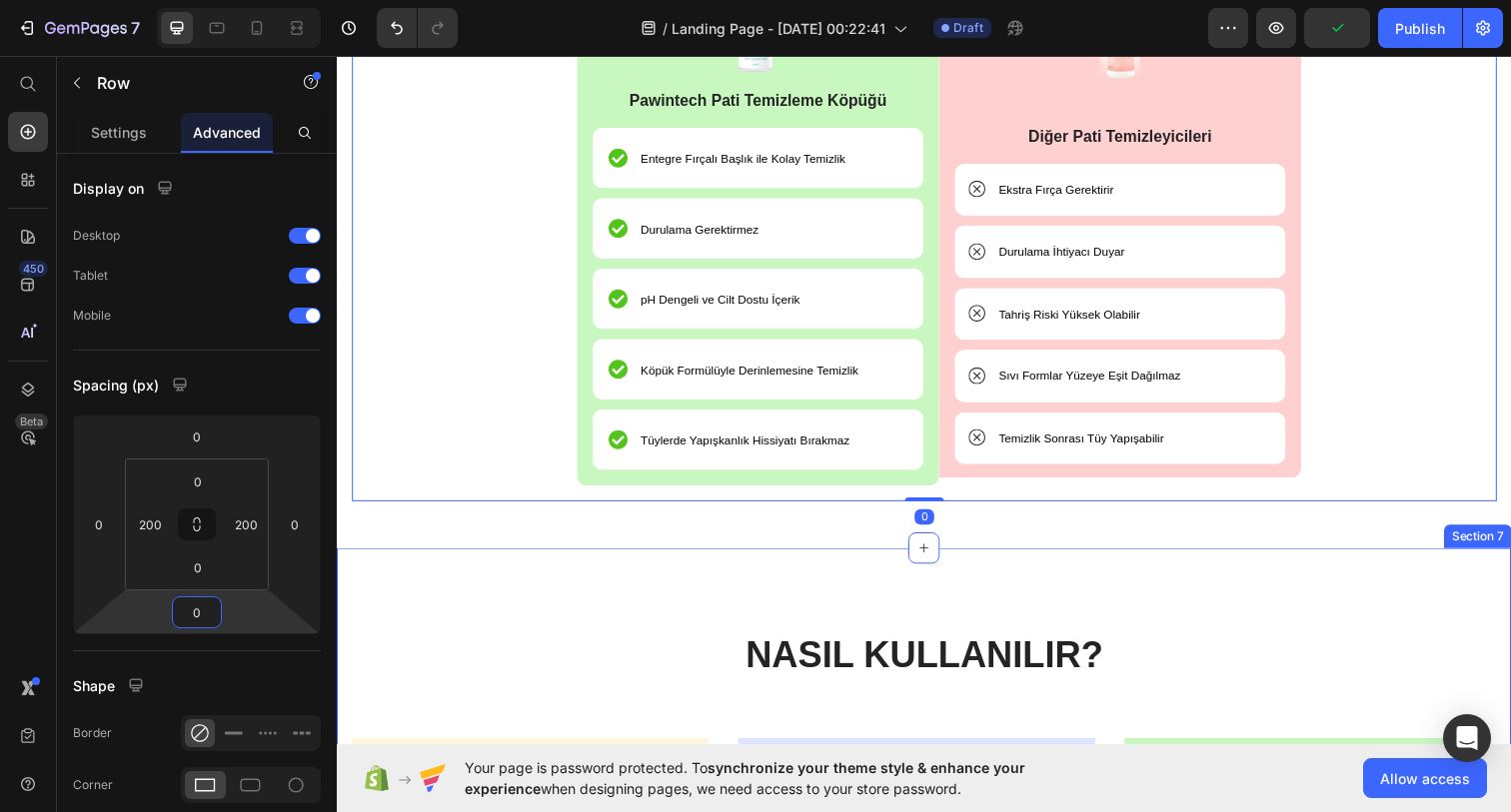 click on "Nasıl KULLANILIR?" at bounding box center [936, 667] 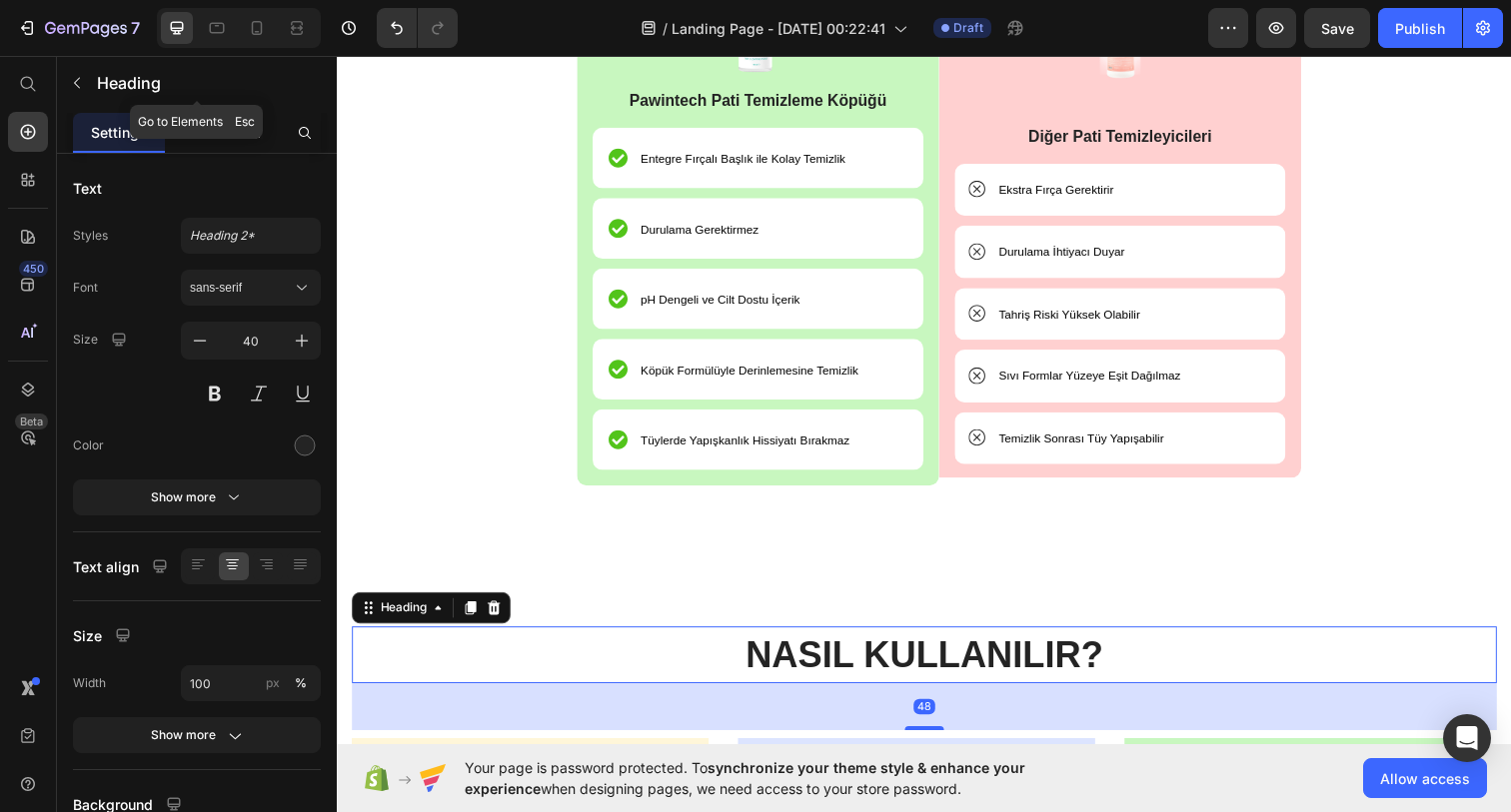 click on "Advanced" at bounding box center [227, 132] 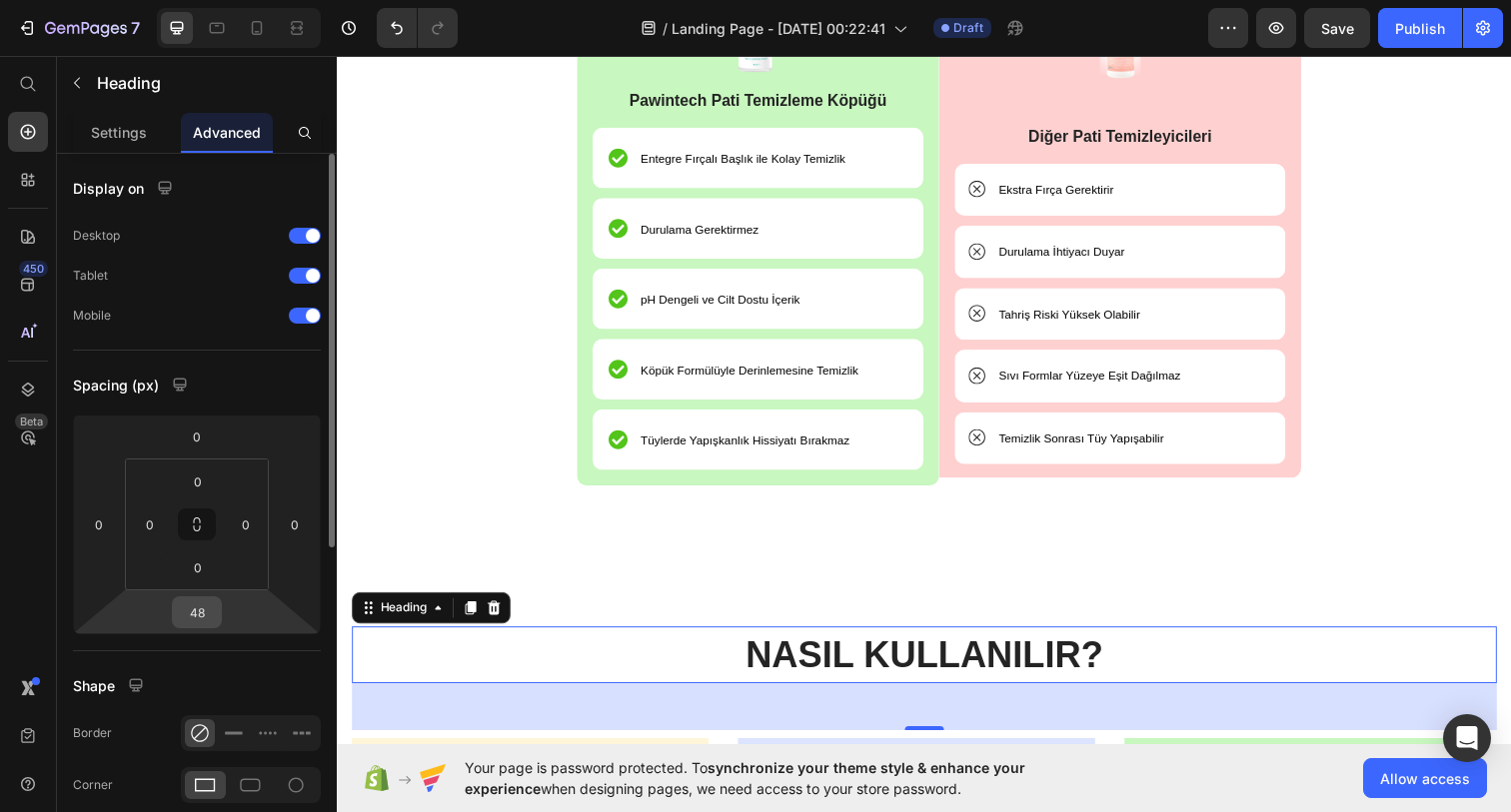 click on "48" at bounding box center [197, 612] 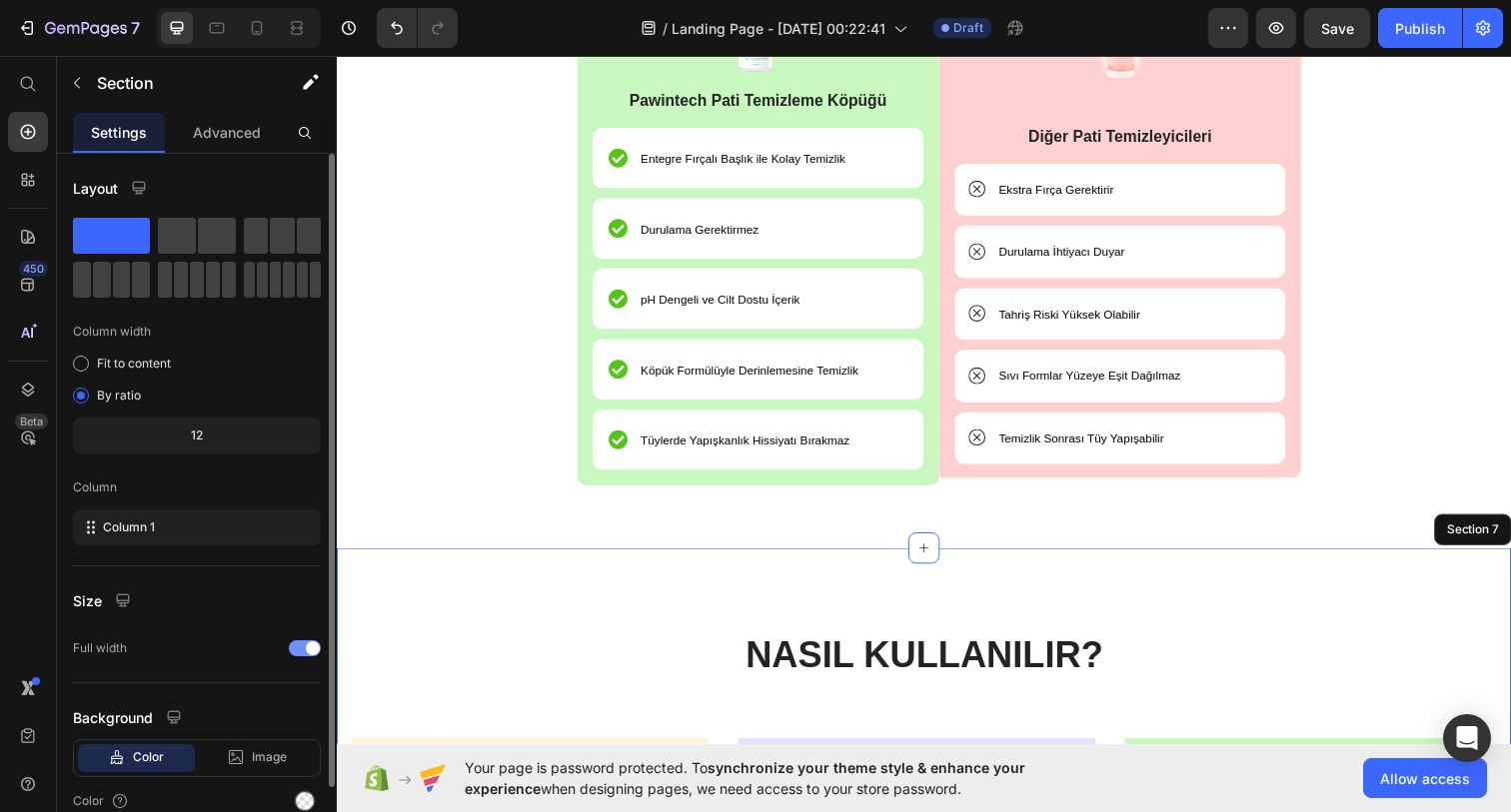 click on "Nasıl KULLANILIR? Heading   48 Row Image 1. Adım Text Block Şişe aparatına basarak ürünün süngerini islatın. Text Block Row Image 2. Adım Text Block Yakın dostlarımızın patilerini daireler çizerek temizlemeye başlayın. Text Block Row Image 3. Adım Text Block Temizleme işlemi bittikten sonra kuru bezle temizleyin. Text Block Row Image 4. Adım Text Block Artık yakın dostlarımız daha mutlu ve sağlıklı! ☺️ Text Block Row Carousel Section 7" at bounding box center [936, 764] 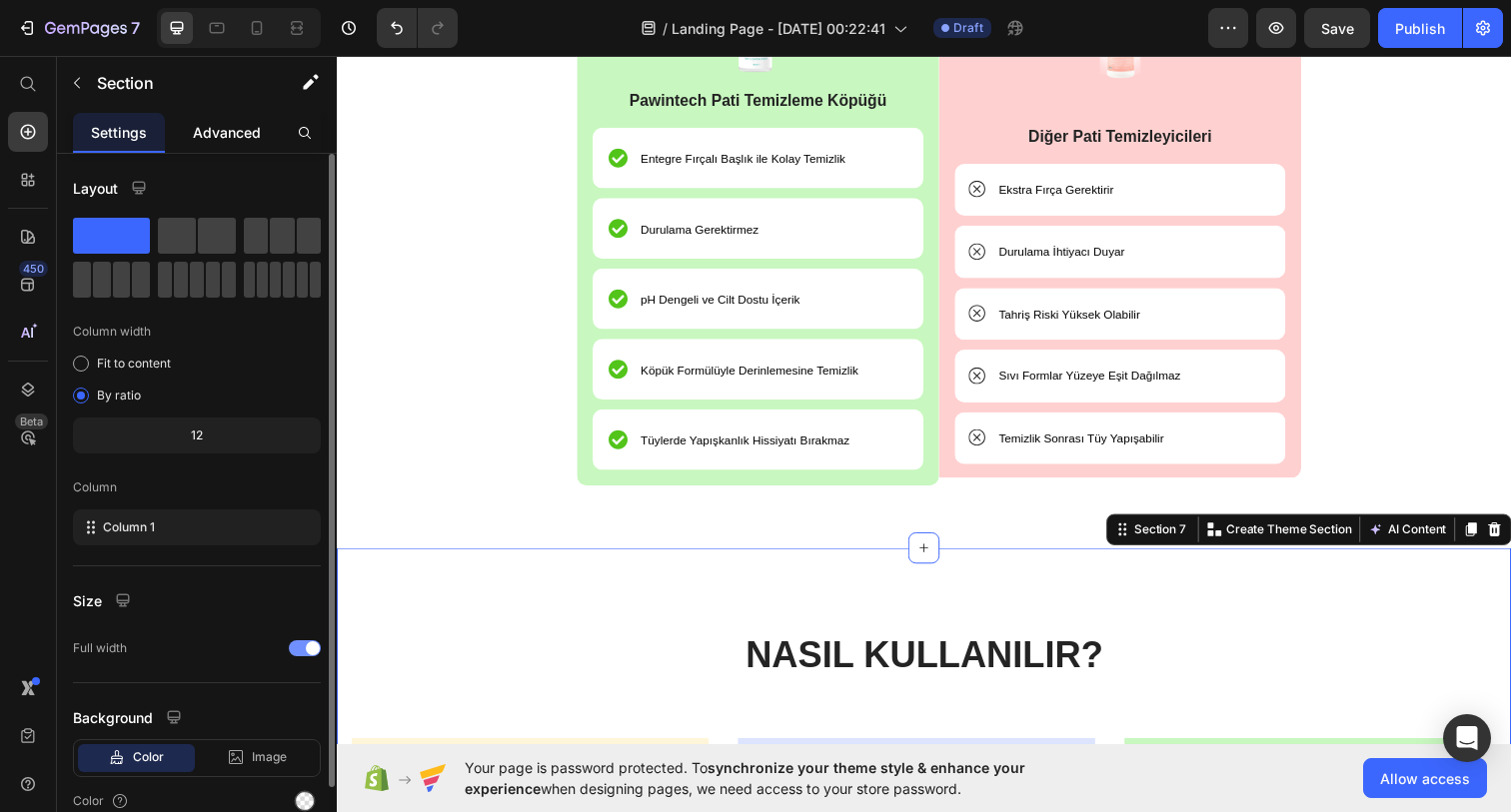 drag, startPoint x: 230, startPoint y: 130, endPoint x: 227, endPoint y: 144, distance: 14.3178211 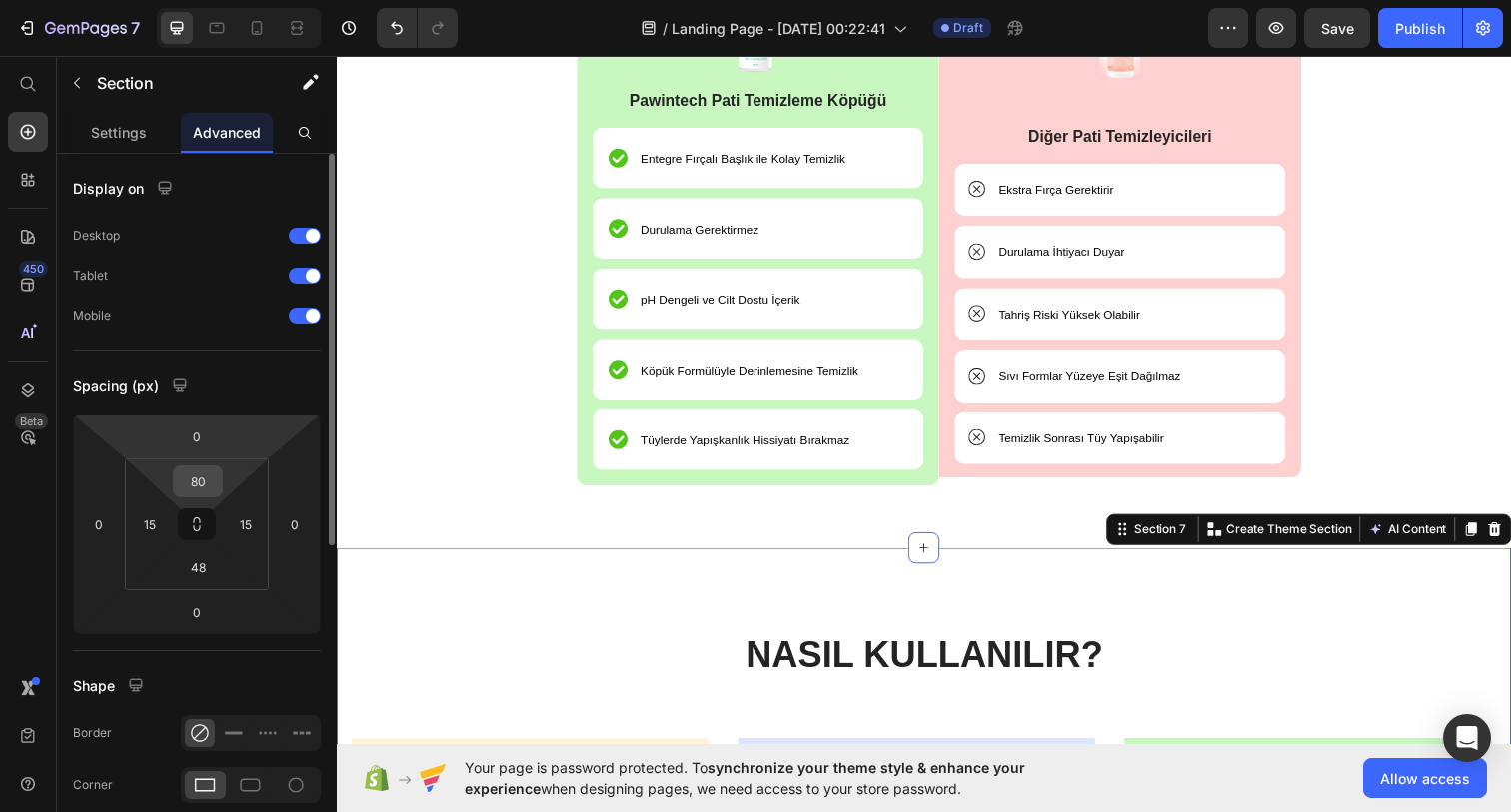 click on "80" at bounding box center (198, 481) 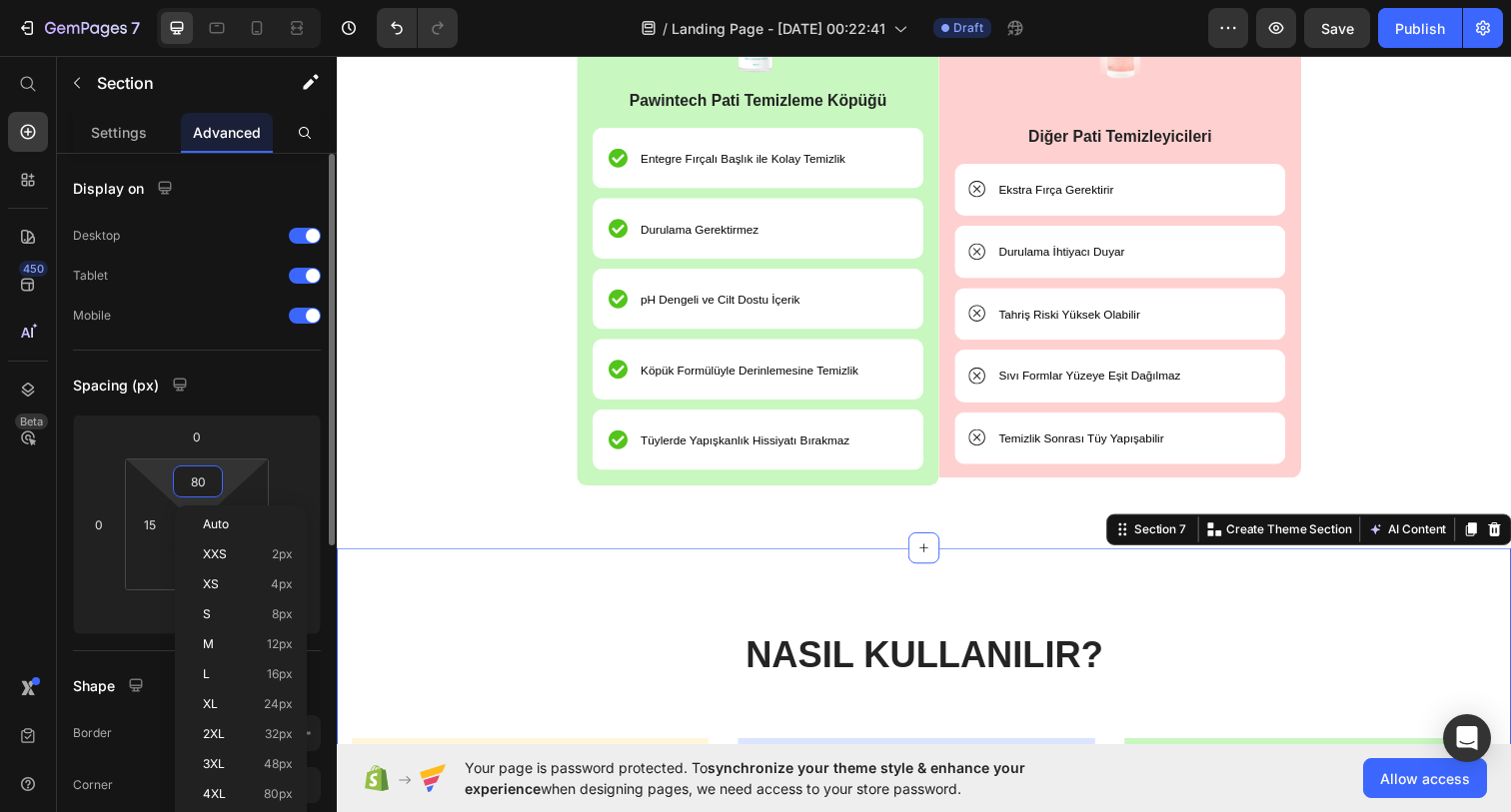 type on "0" 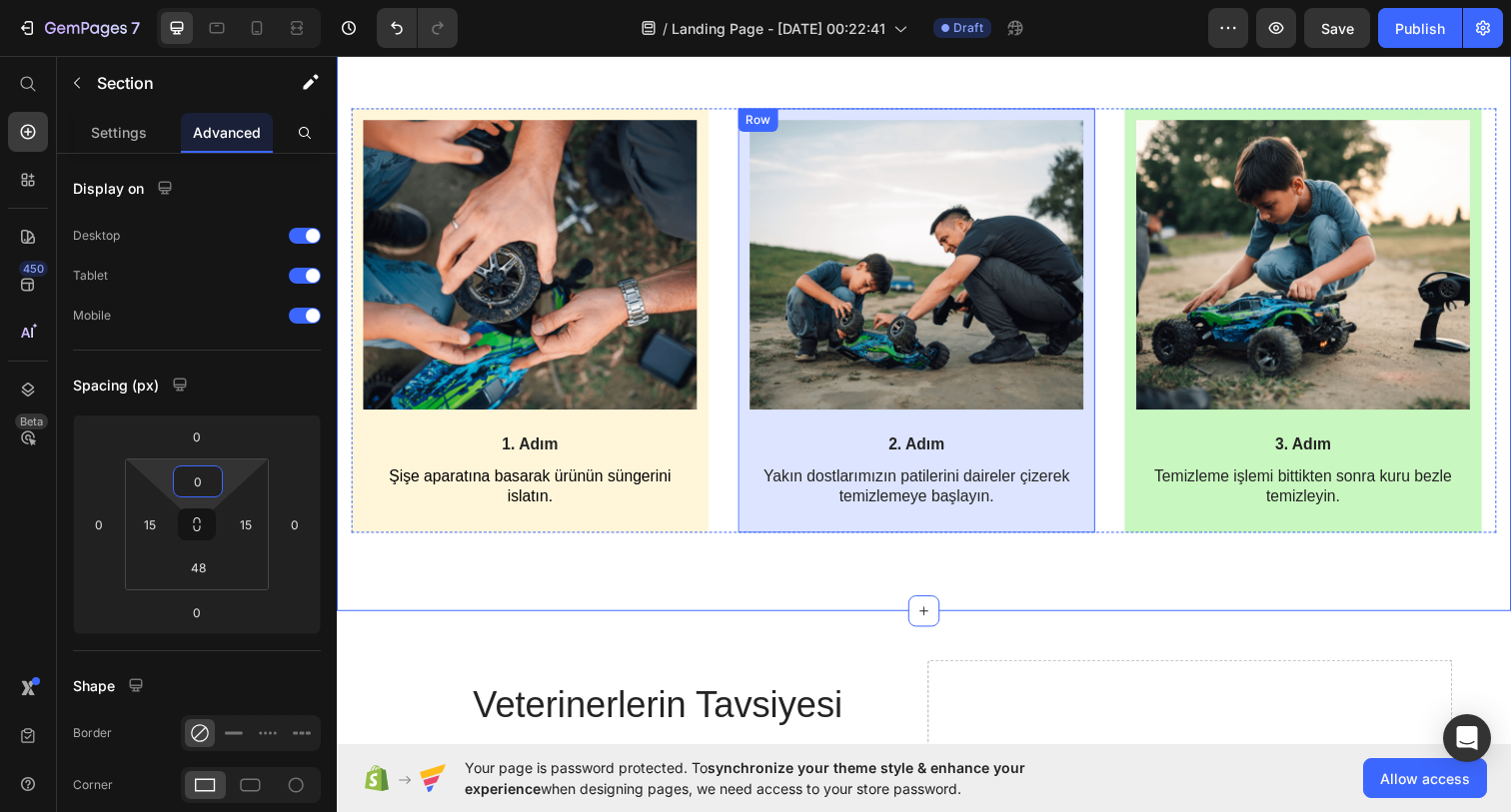 scroll, scrollTop: 4536, scrollLeft: 0, axis: vertical 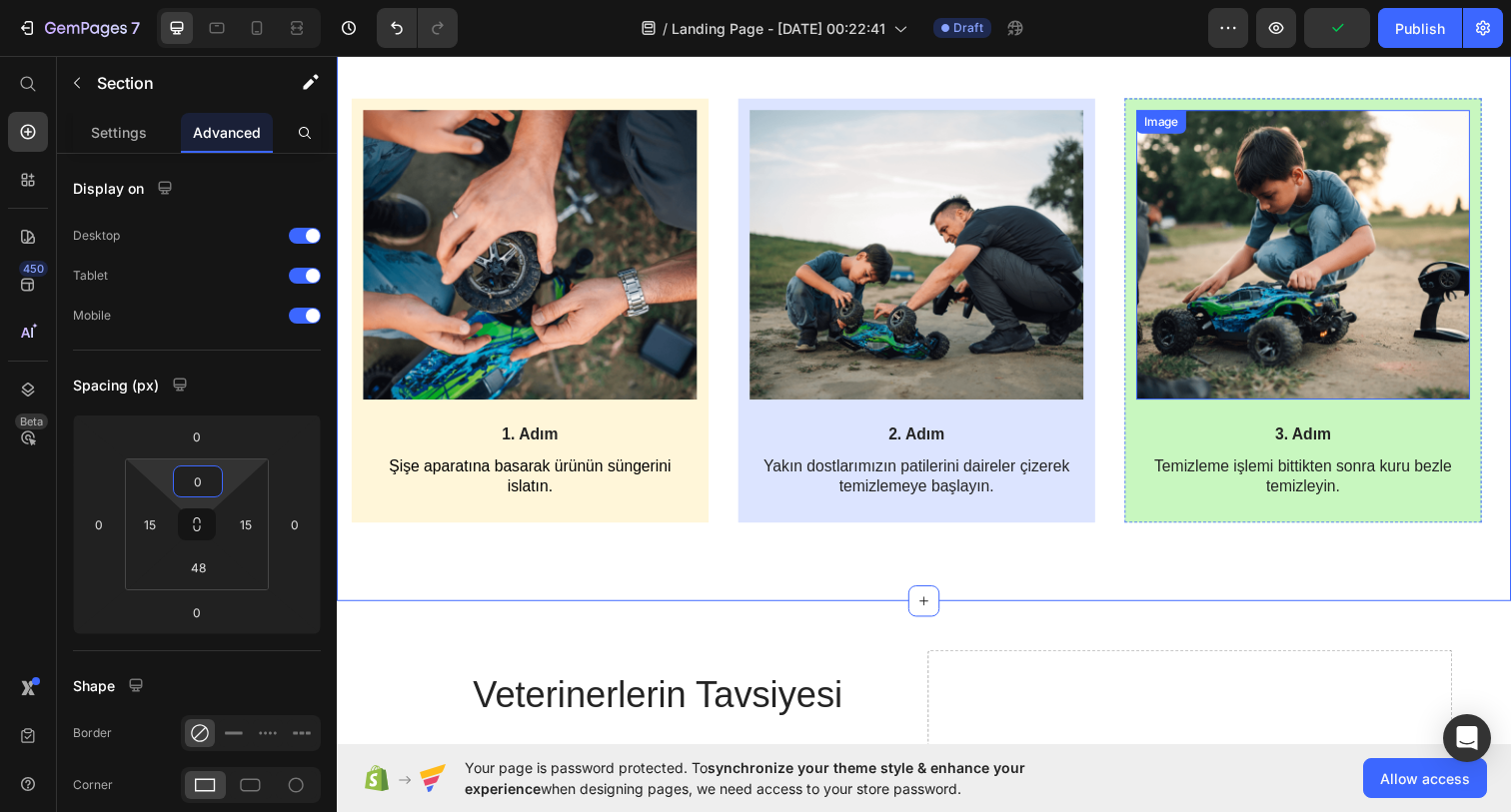 click at bounding box center [1323, 259] 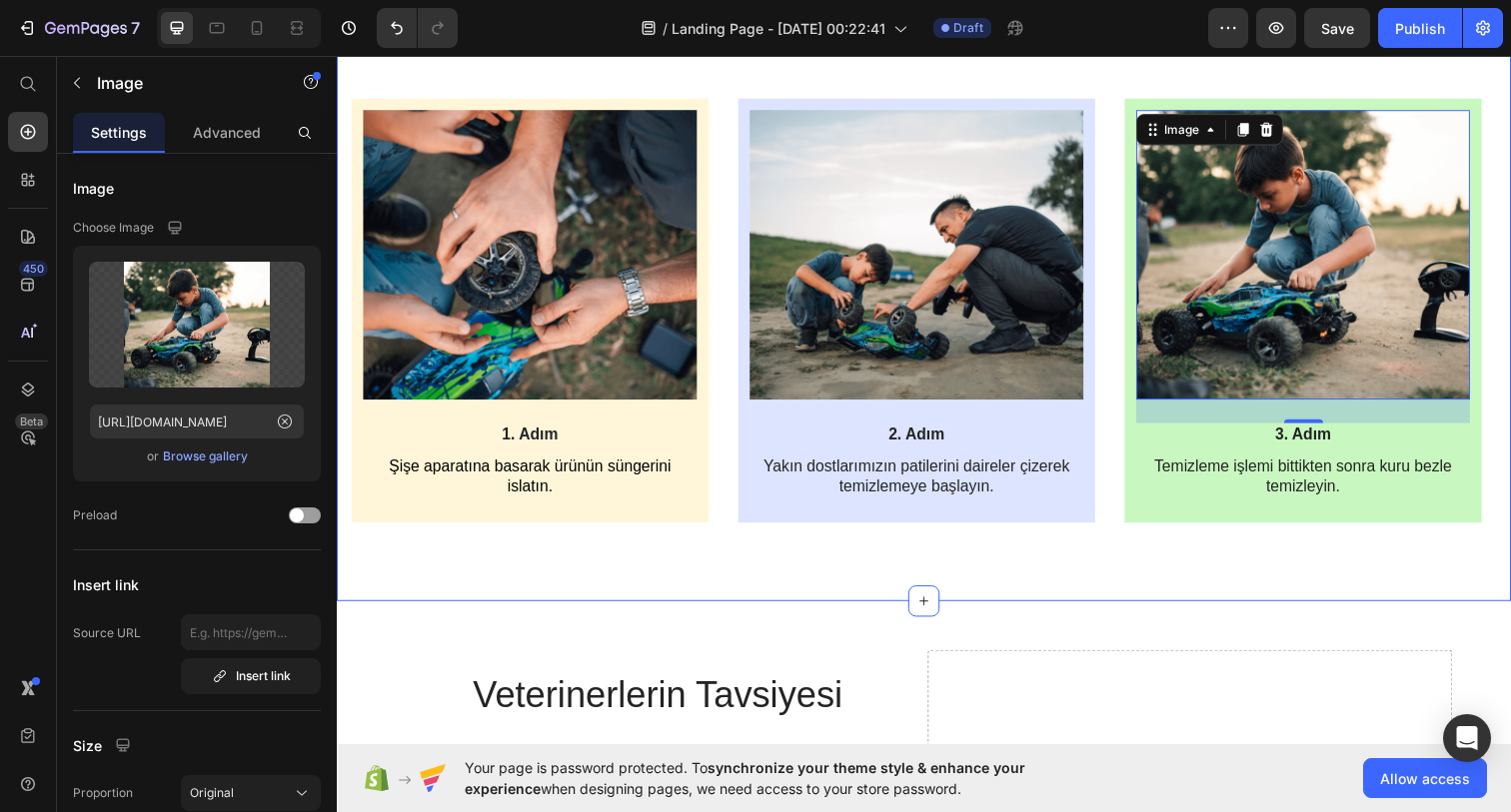 click on "Image 1. Adım Text Block Şişe aparatına basarak ürünün süngerini islatın. Text Block Row Image 2. Adım Text Block Yakın dostlarımızın patilerini daireler çizerek temizlemeye başlayın. Text Block Row Image   24 3. Adım Text Block Temizleme işlemi bittikten sonra kuru bezle temizleyin. Text Block Row Image 4. Adım Text Block Artık yakın dostlarımız daha mutlu ve sağlıklı! ☺️ Text Block Row Carousel" at bounding box center (936, 332) 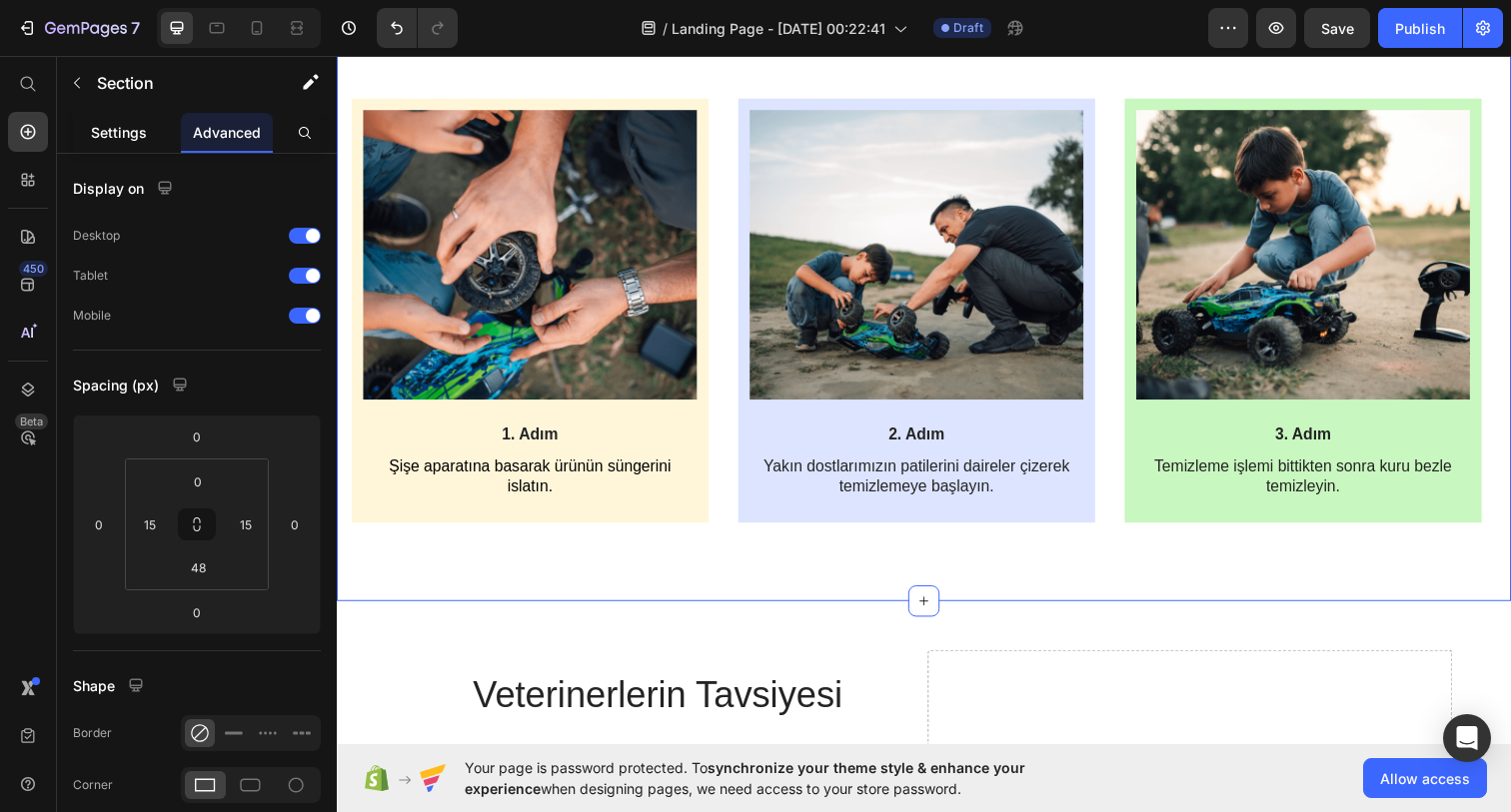 click on "Settings" at bounding box center [119, 132] 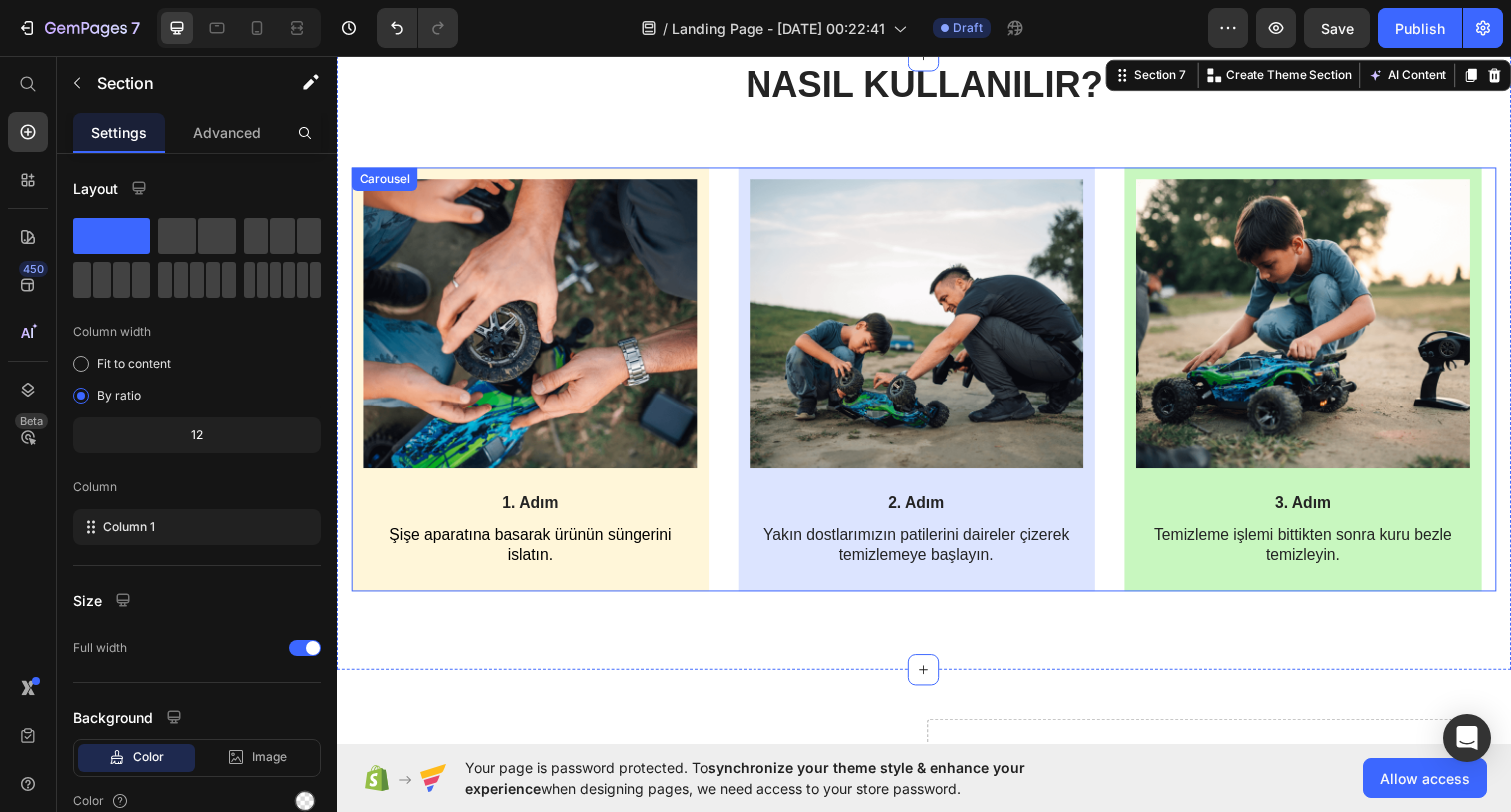 scroll, scrollTop: 4455, scrollLeft: 0, axis: vertical 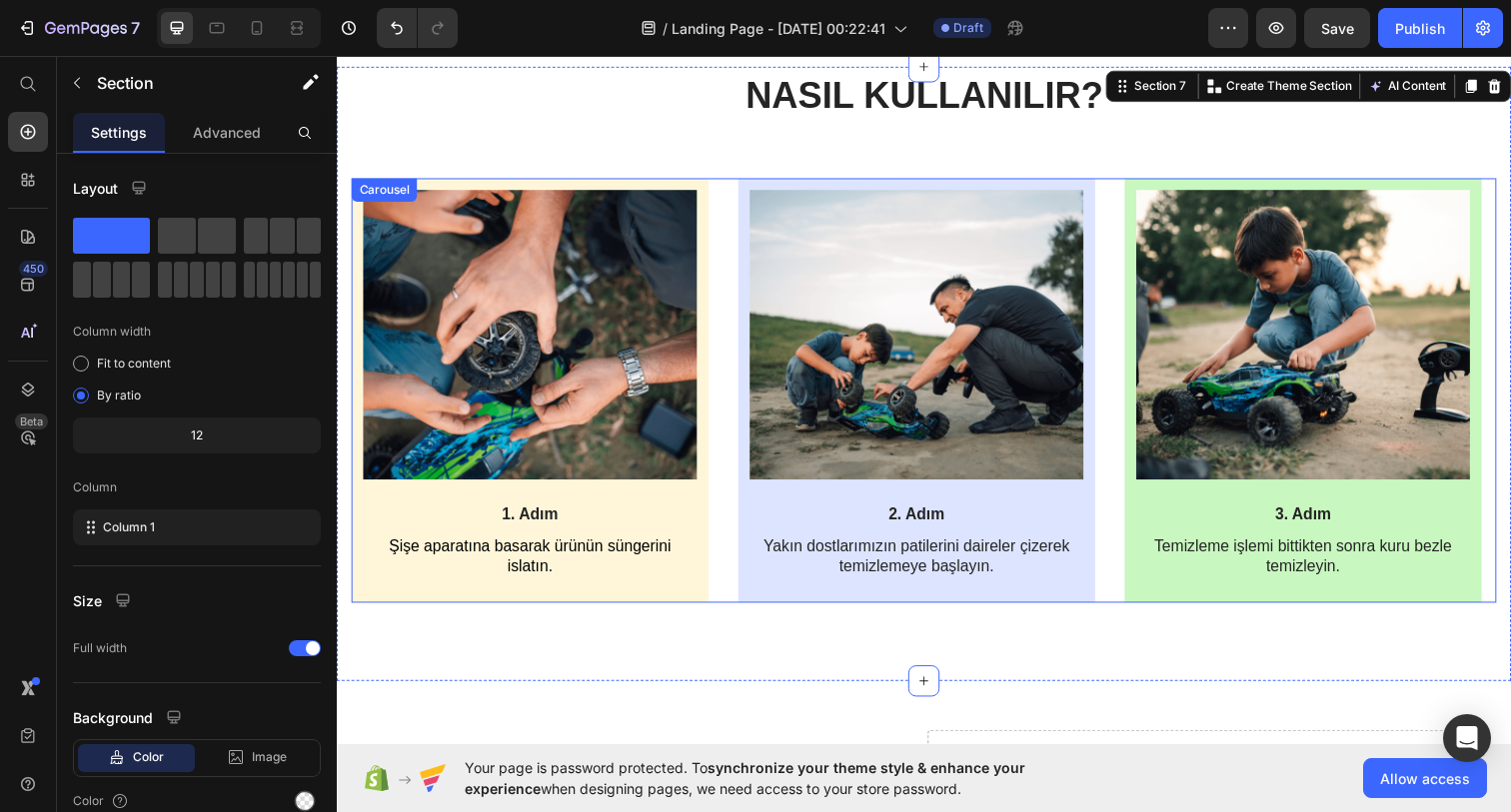 click on "Image 1. Adım Text Block Şişe aparatına basarak ürünün süngerini islatın. Text Block Row Image 2. Adım Text Block Yakın dostlarımızın patilerini daireler çizerek temizlemeye başlayın. Text Block Row Image 3. Adım Text Block Temizleme işlemi bittikten sonra kuru bezle temizleyin. Text Block Row Image 4. Adım Text Block Artık yakın dostlarımız daha mutlu ve sağlıklı! ☺️ Text Block Row" at bounding box center [936, 398] 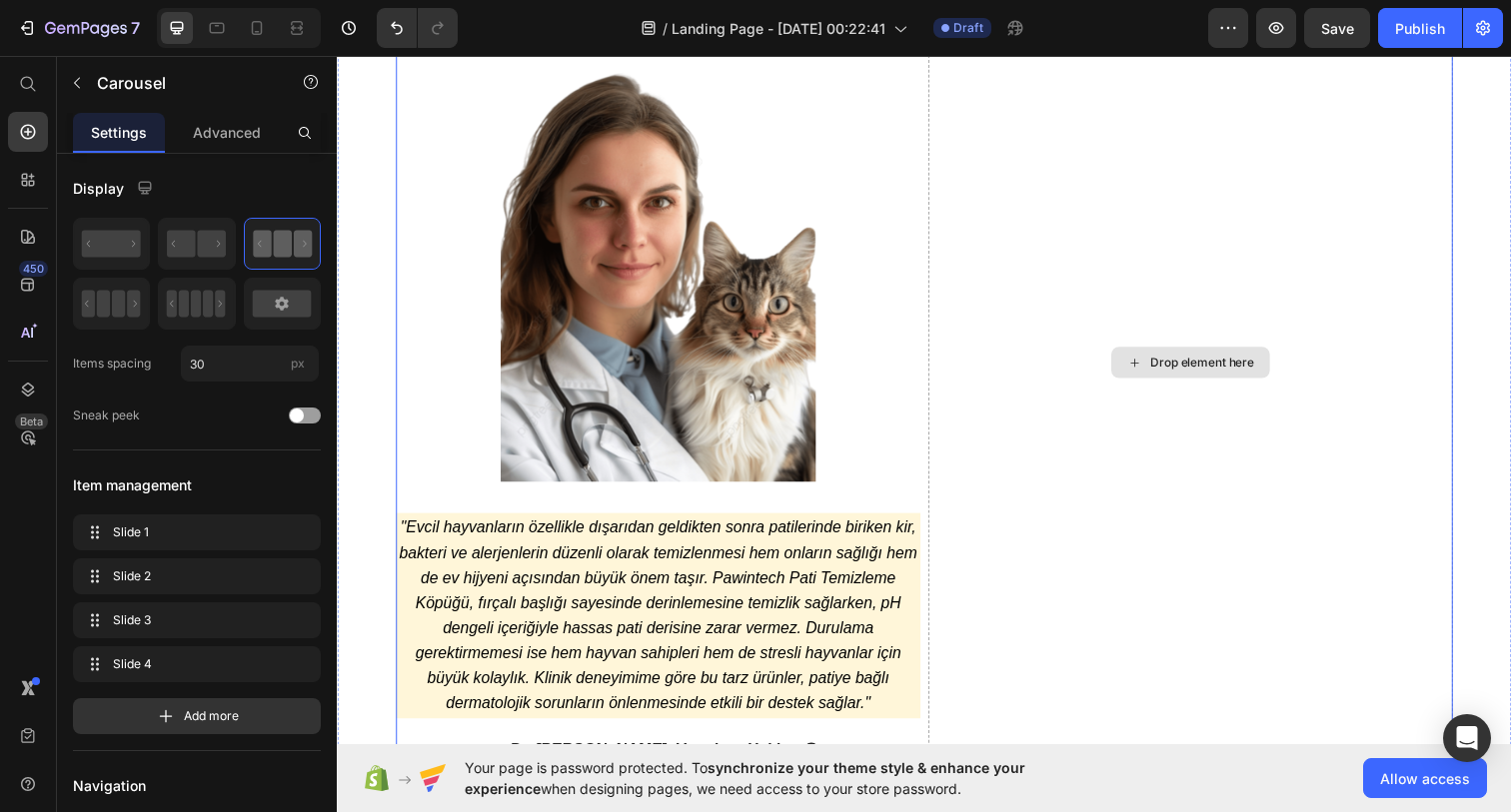 scroll, scrollTop: 5258, scrollLeft: 0, axis: vertical 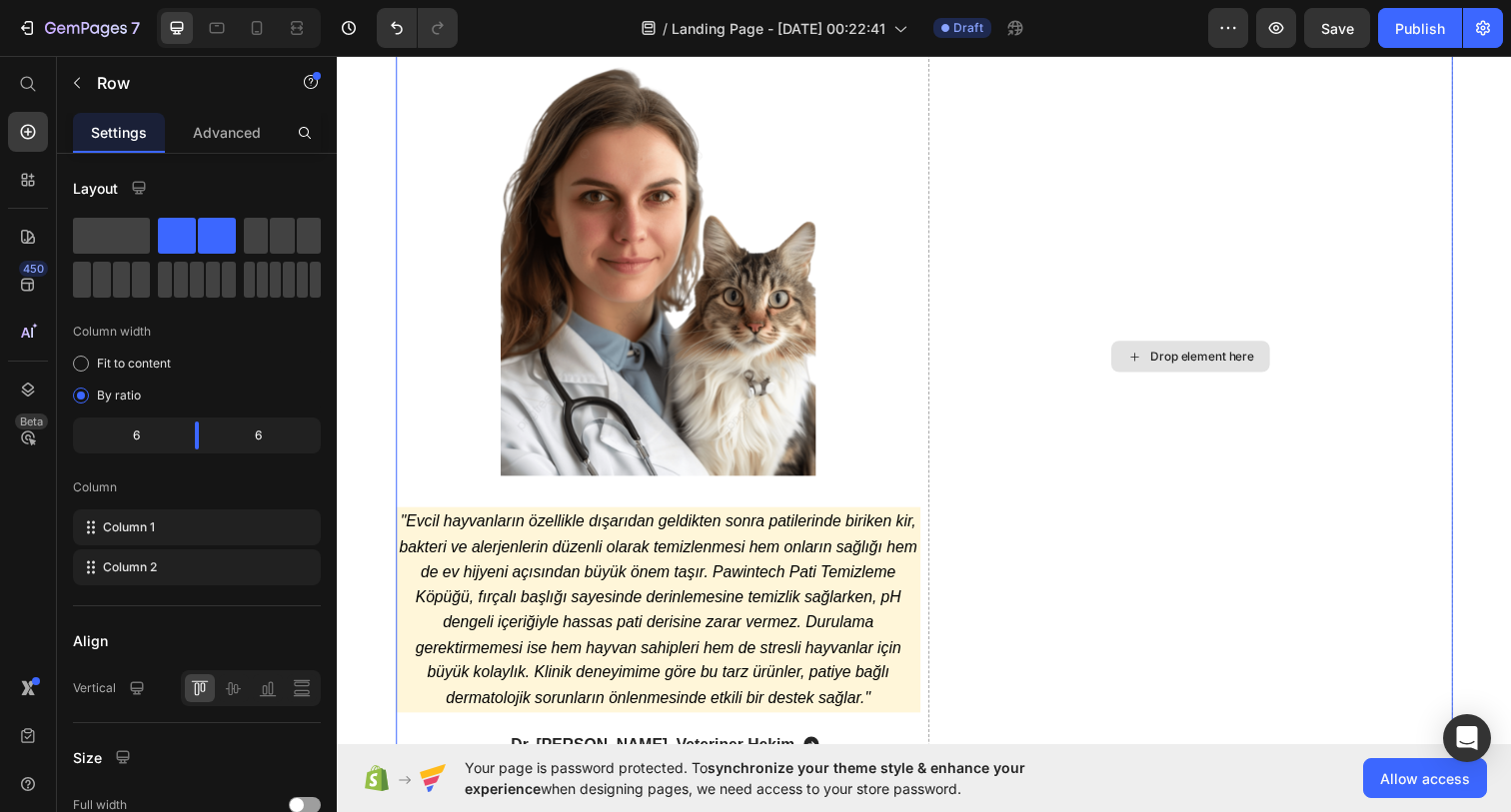 click on "Drop element here" at bounding box center [1208, 363] 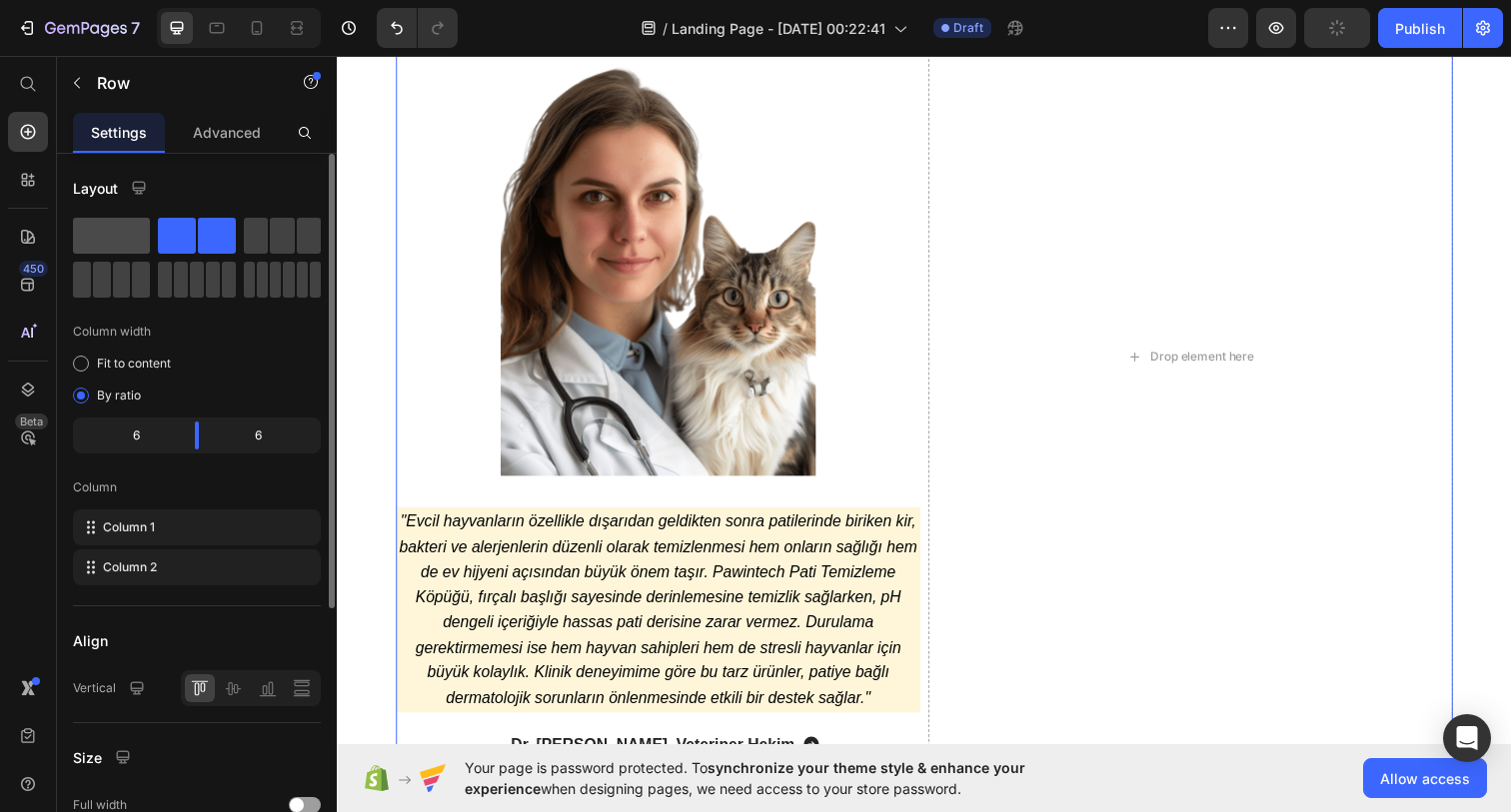 click 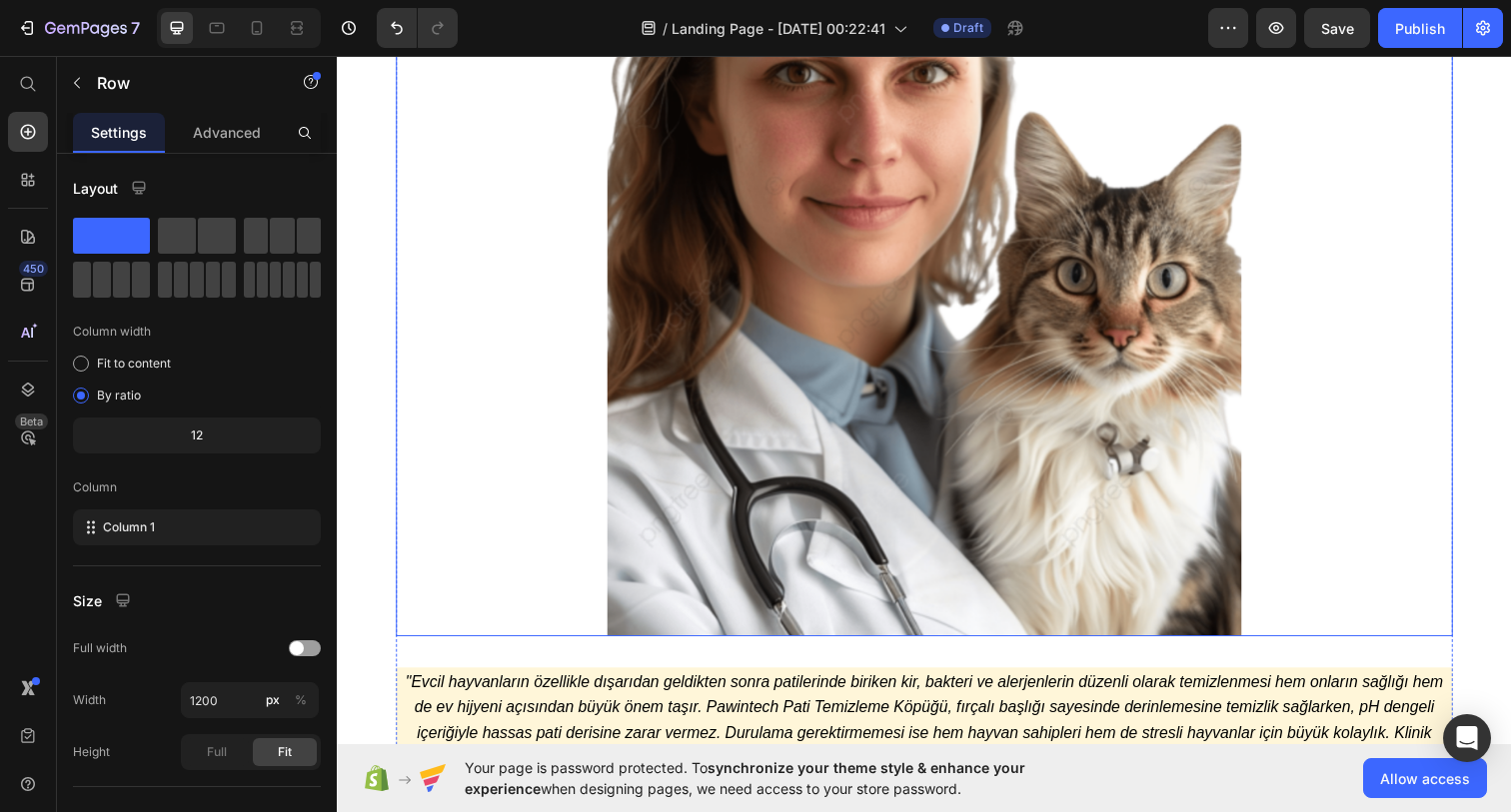click at bounding box center [936, 217] 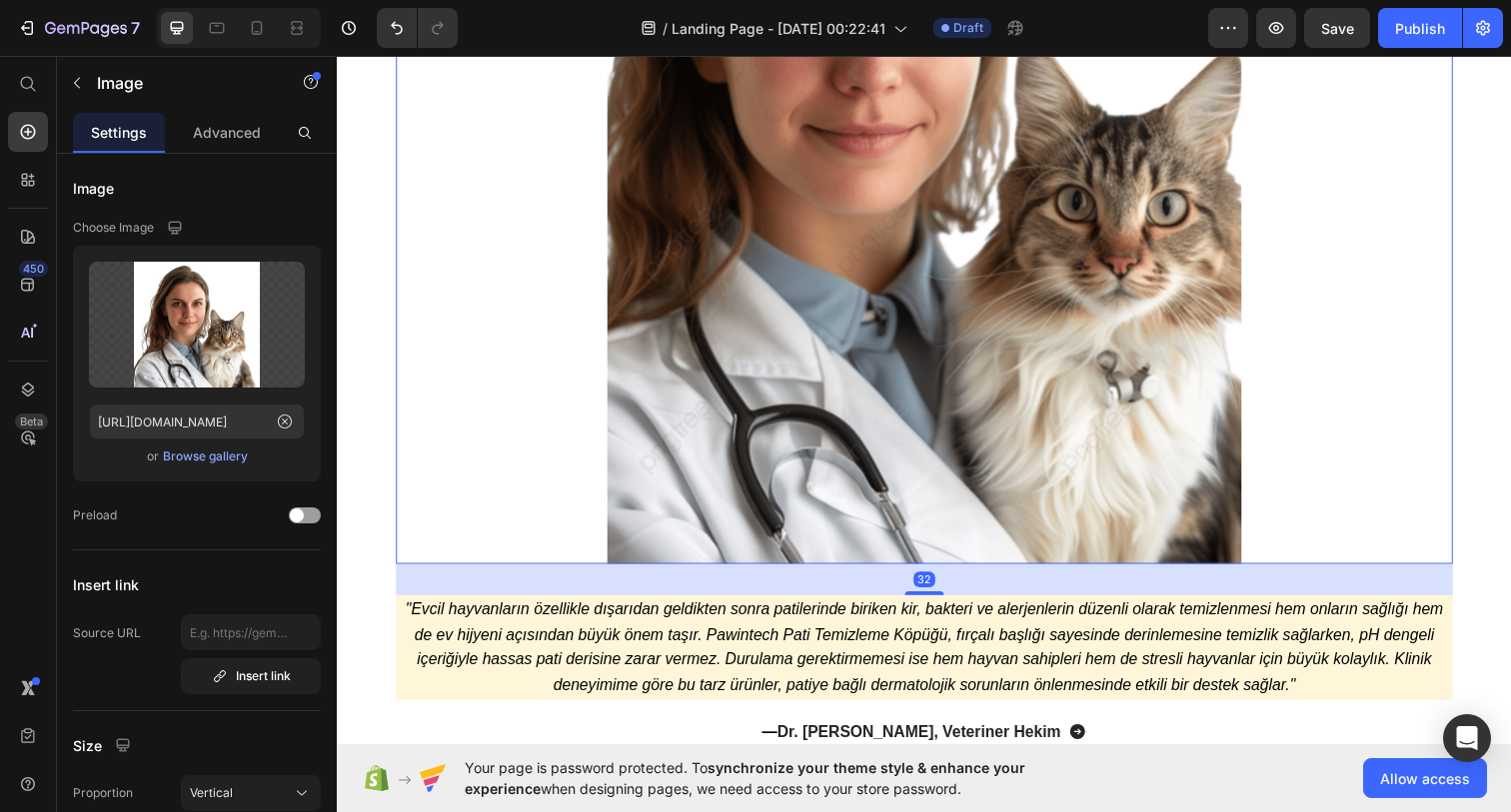 scroll, scrollTop: 5615, scrollLeft: 0, axis: vertical 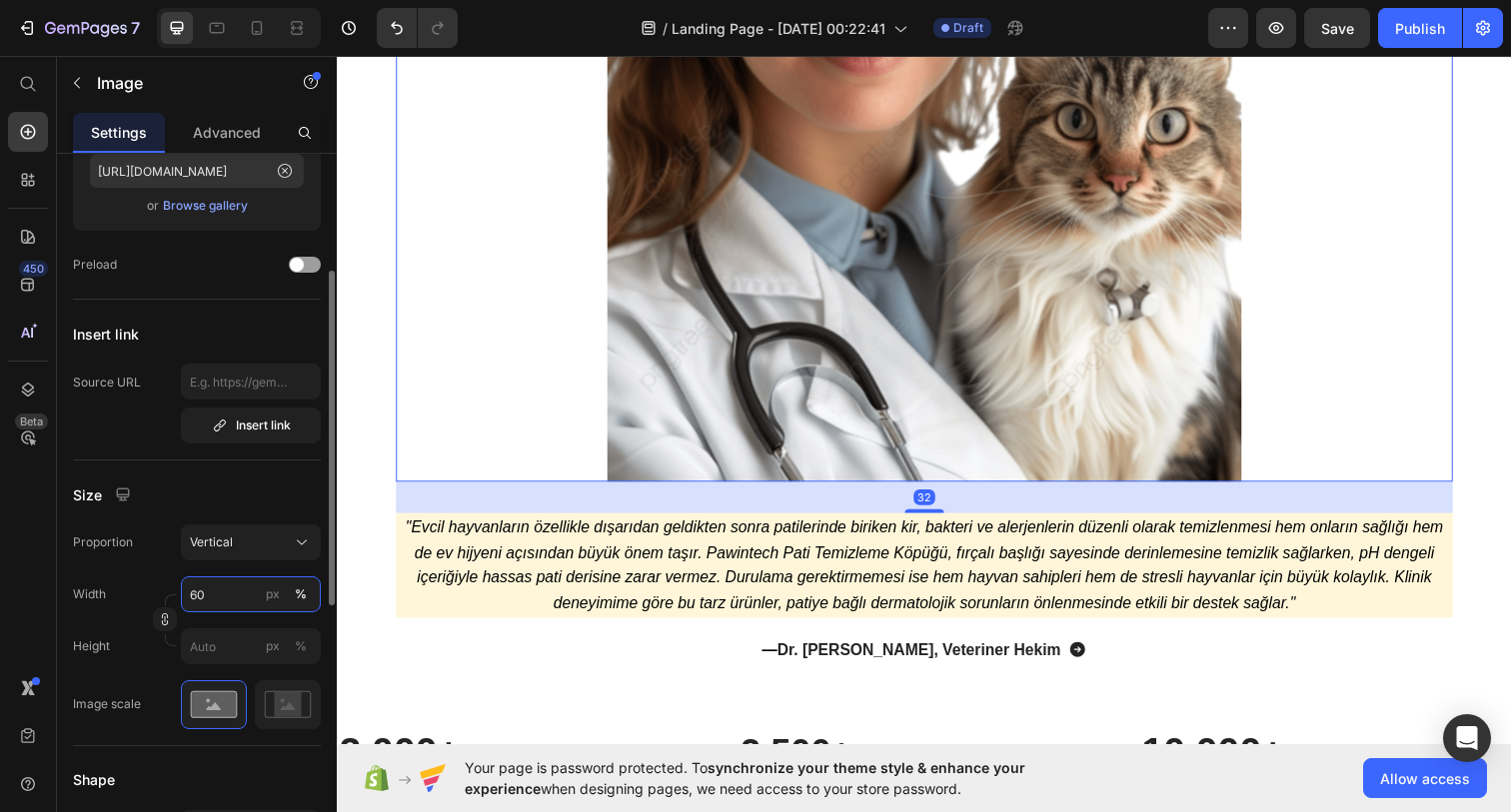 click on "60" at bounding box center (251, 594) 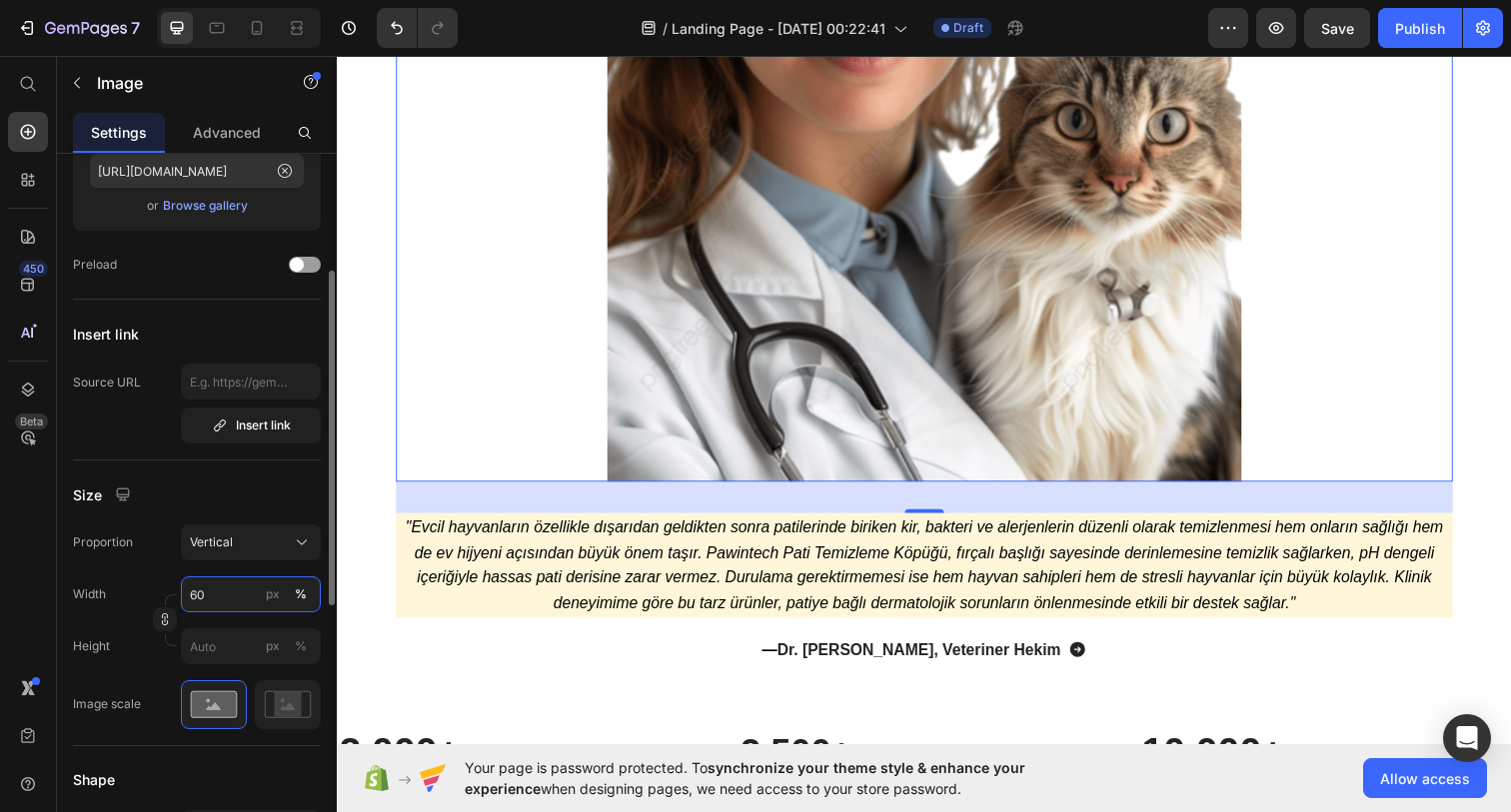 click on "60" at bounding box center [251, 594] 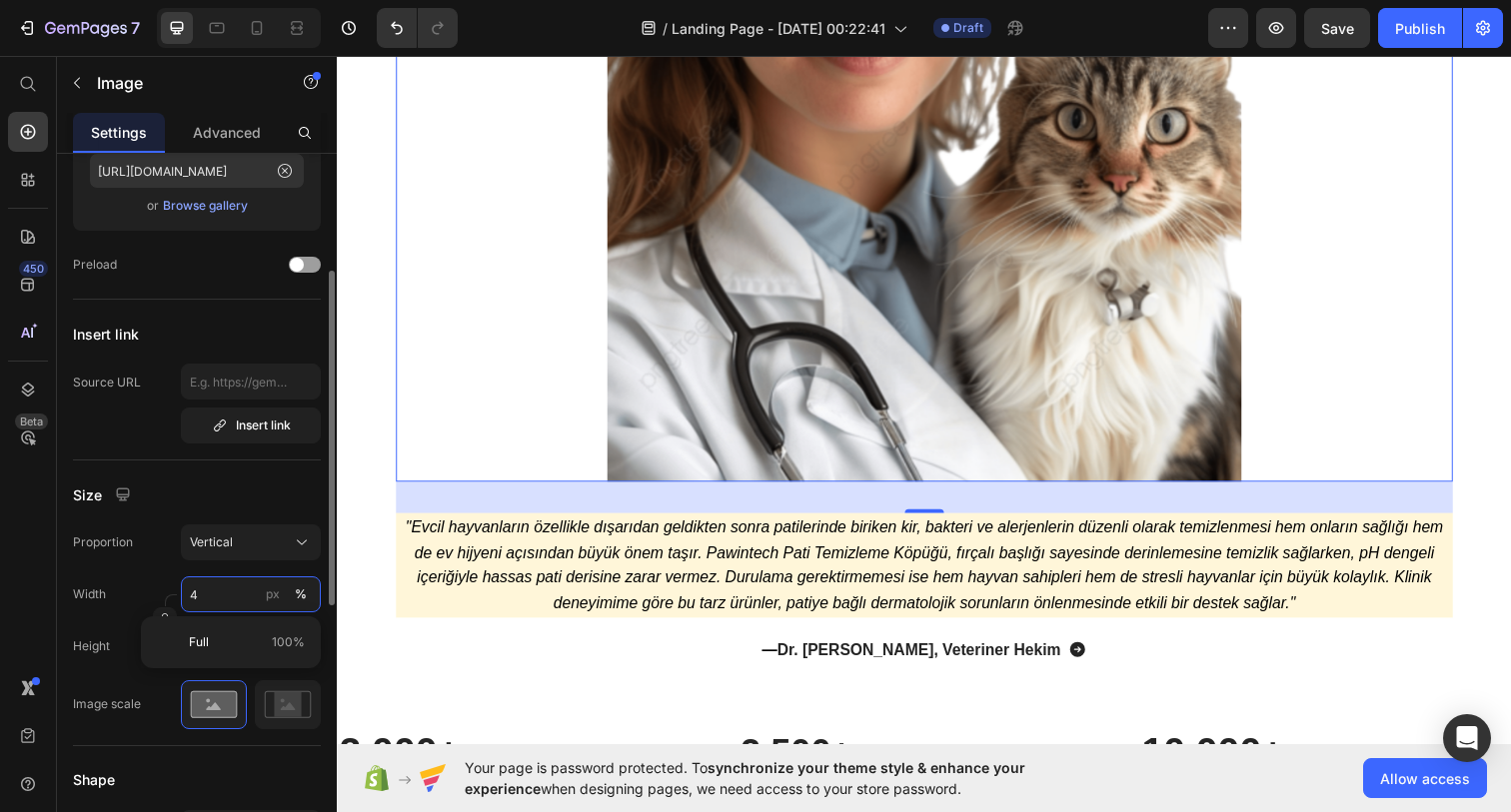 type on "40" 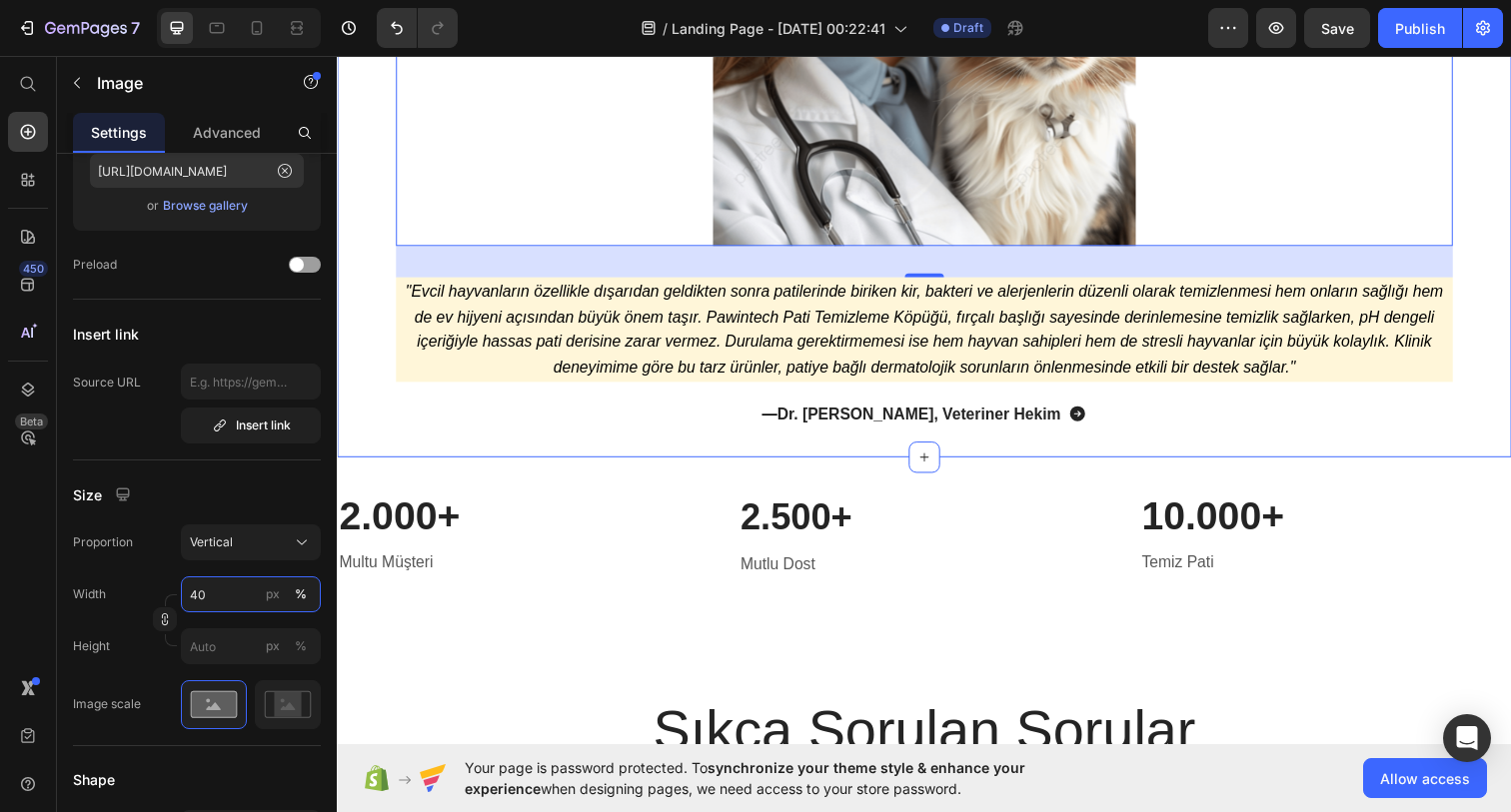 scroll, scrollTop: 5635, scrollLeft: 0, axis: vertical 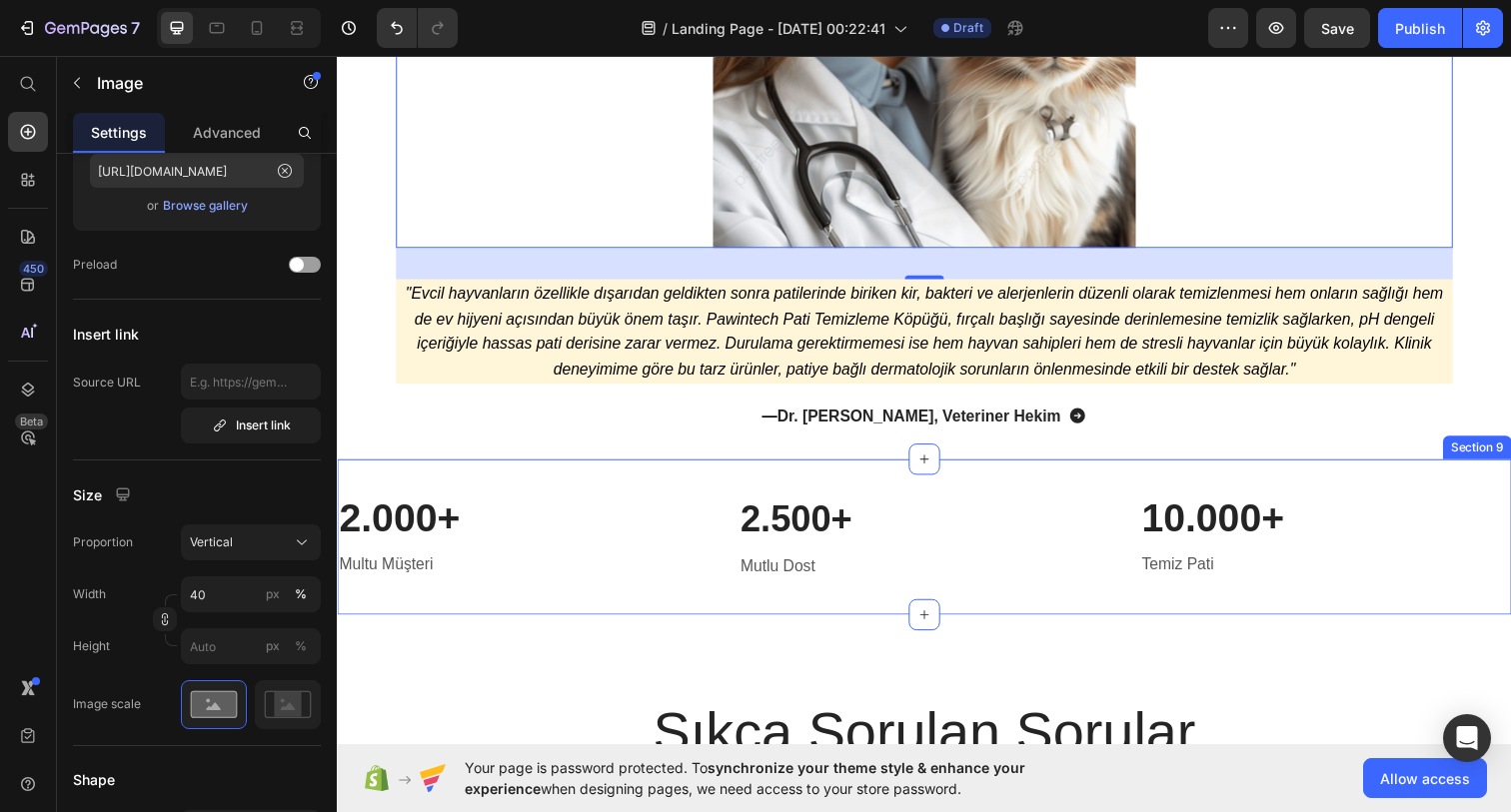click on "2.000+" at bounding box center (527, 527) 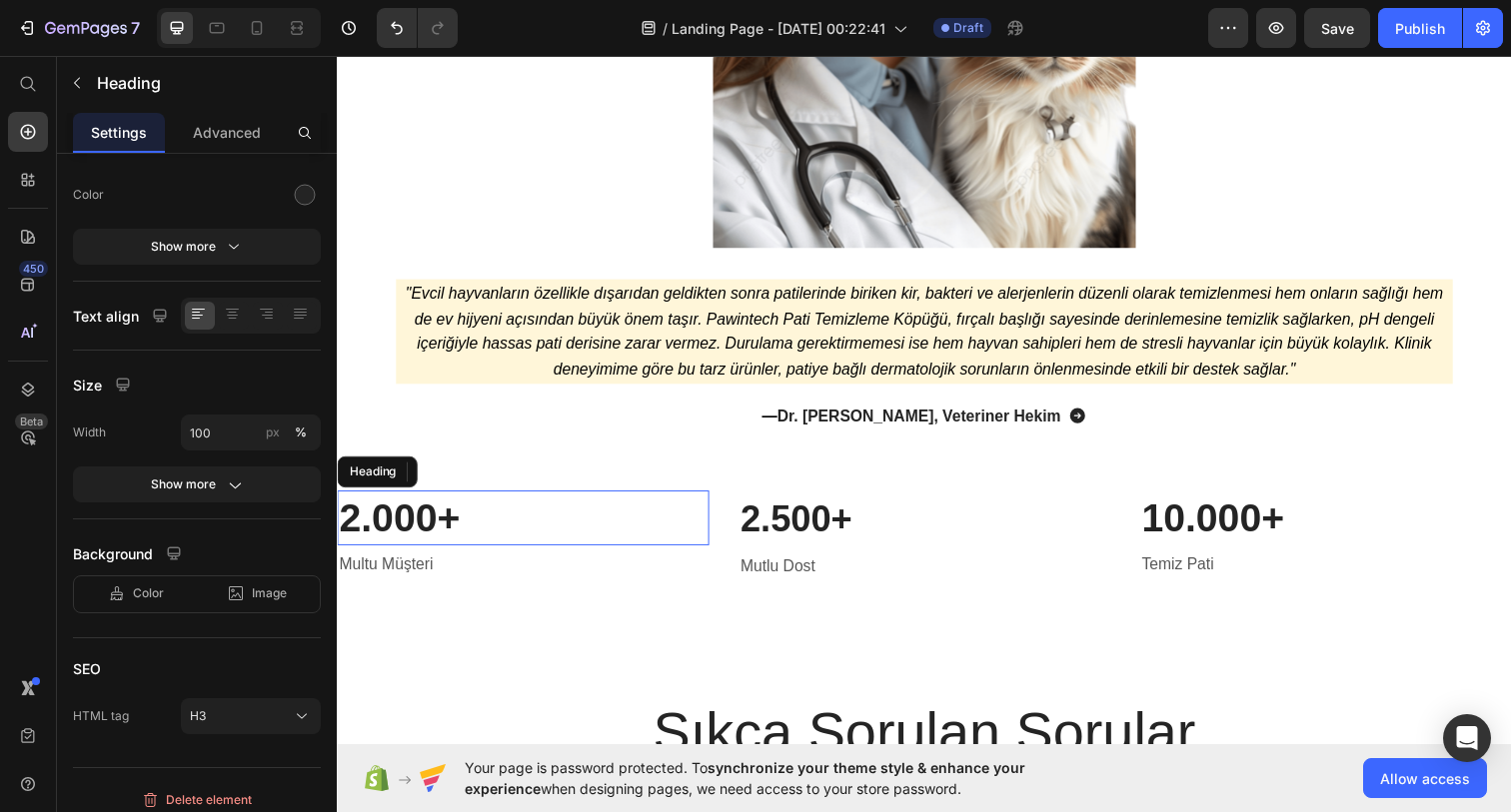 scroll, scrollTop: 0, scrollLeft: 0, axis: both 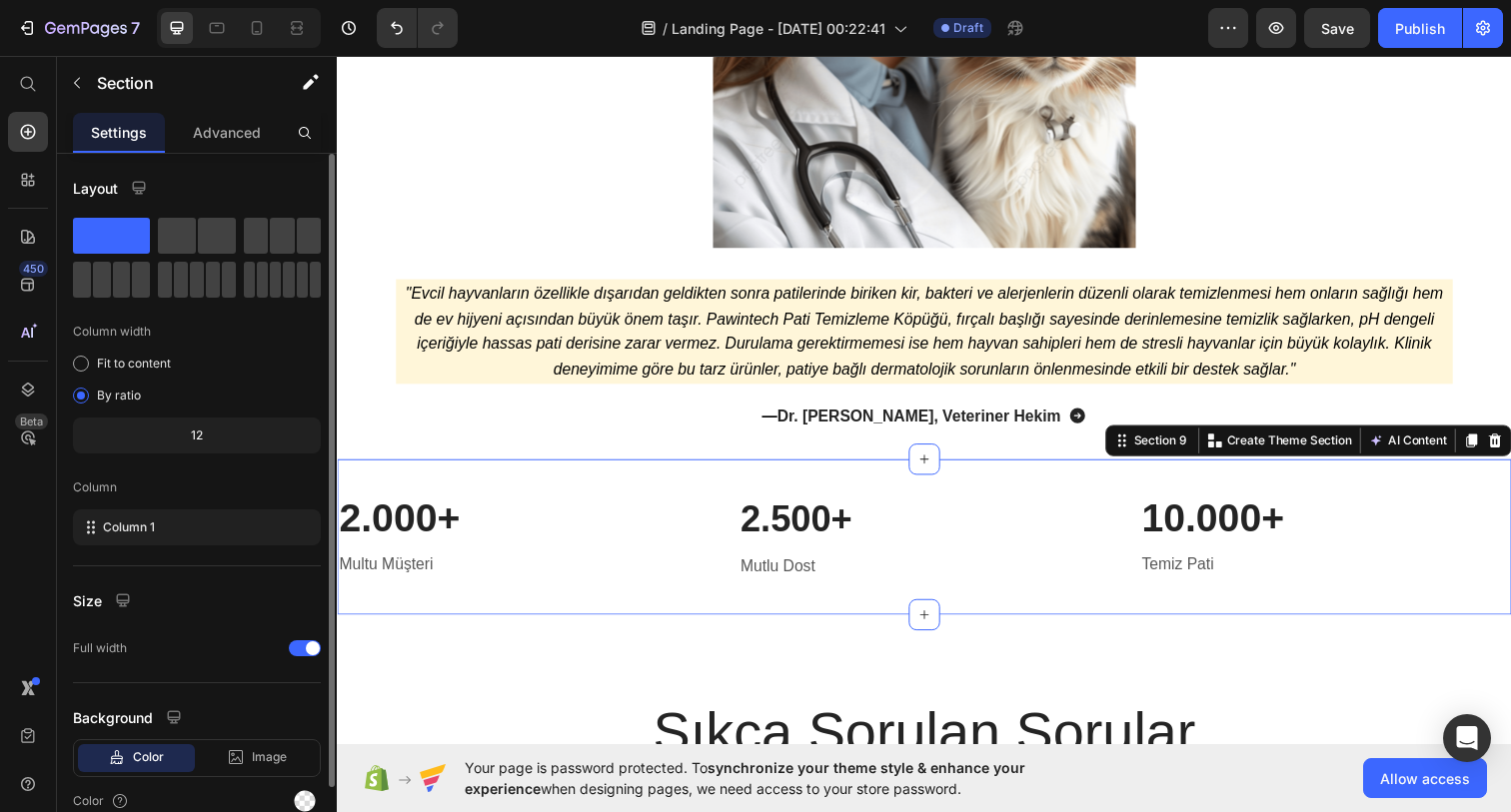 click on "2.000+ Heading Multu Müşteri Text block 2.500+ Heading Mutlu Dost Text block 10.000+ Heading Temiz Pati Text block Row Section 9   You can create reusable sections Create Theme Section AI Content Write with GemAI What would you like to describe here? Tone and Voice Persuasive Product Göz Yakmayan Doğal Kedi Ve Köpek Şampuanı 200ml Show more Generate" at bounding box center [936, 546] 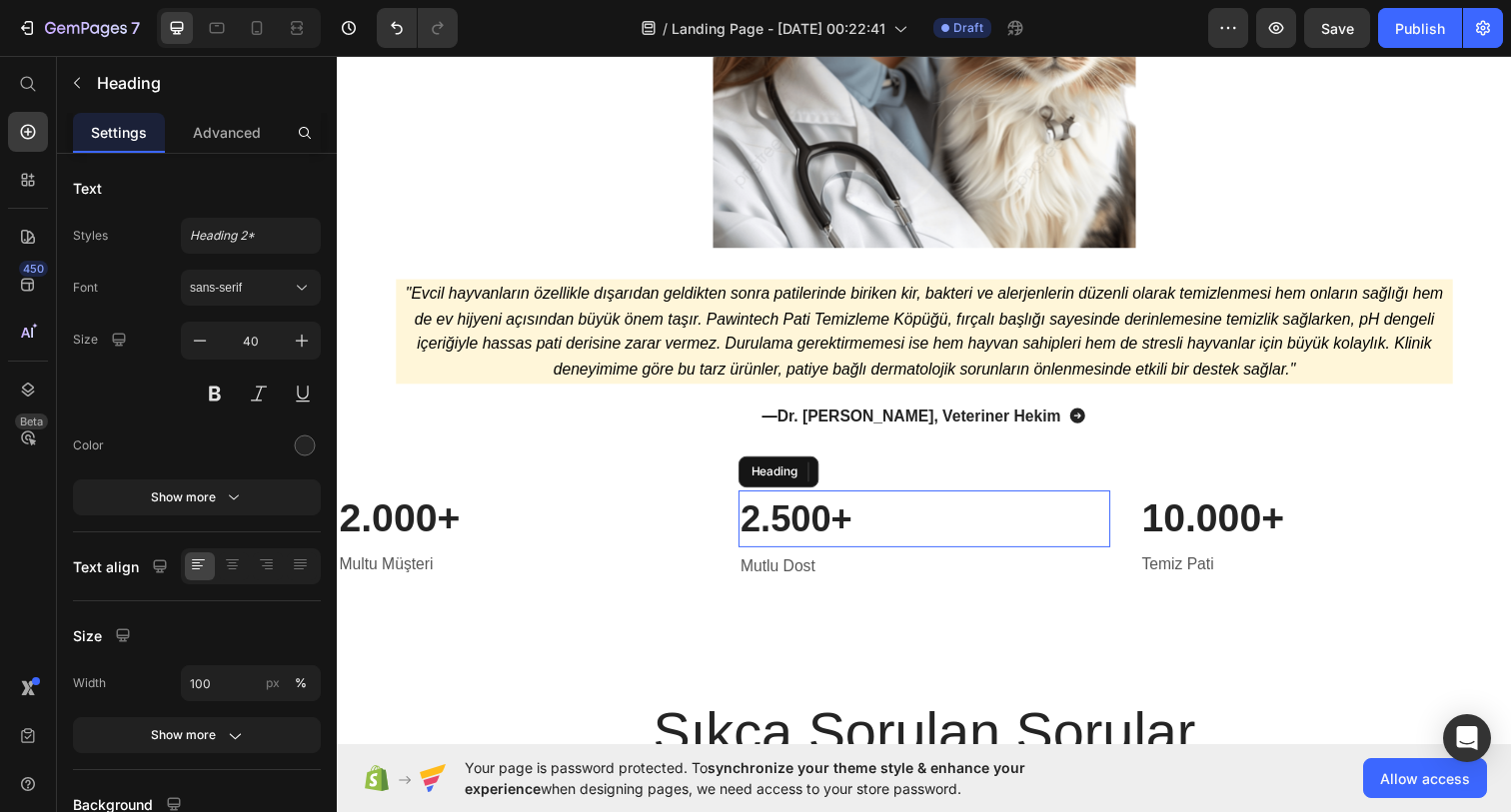 click on "2.500+" at bounding box center [936, 528] 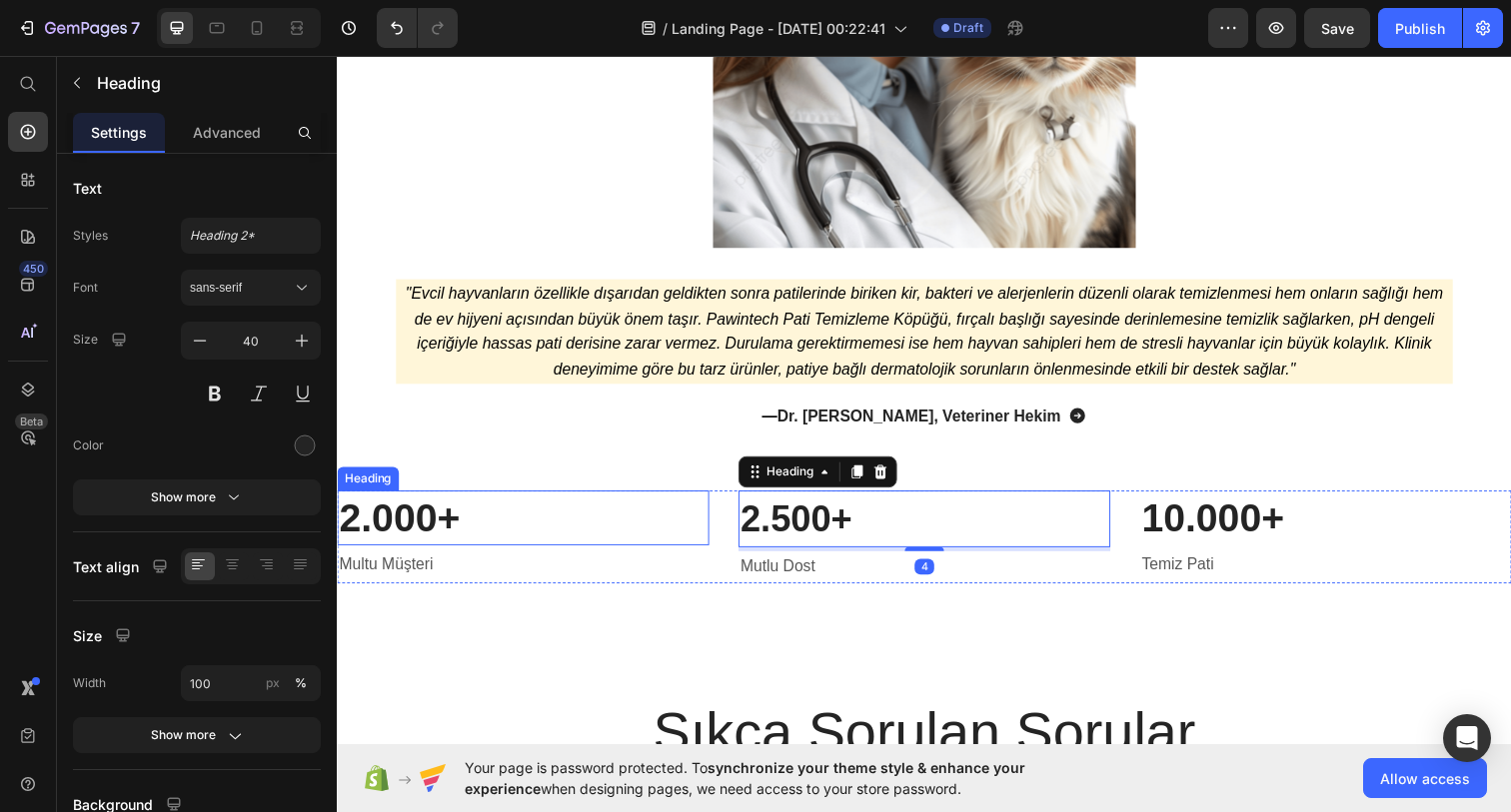 click on "2.000+" at bounding box center (527, 527) 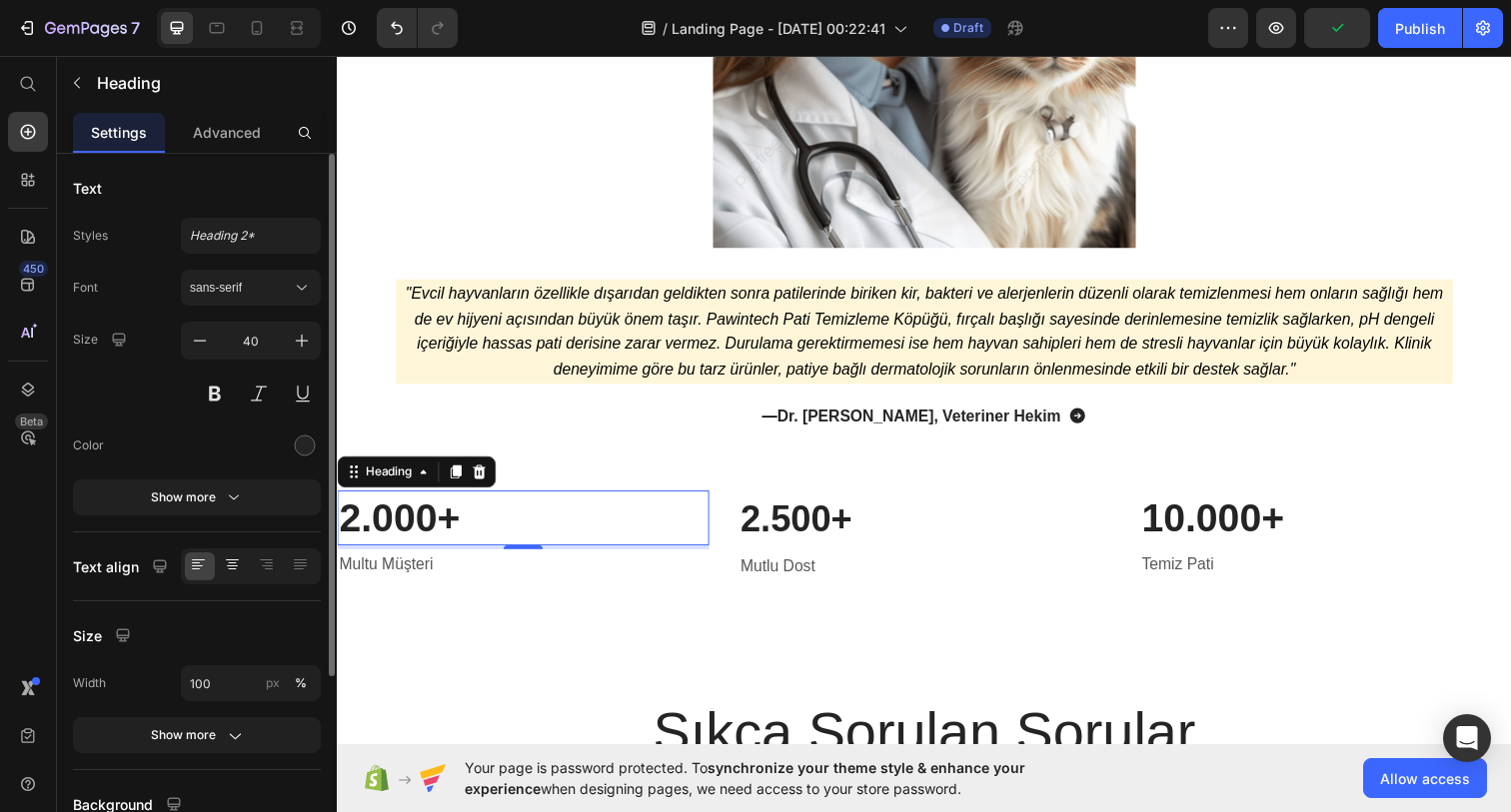 click 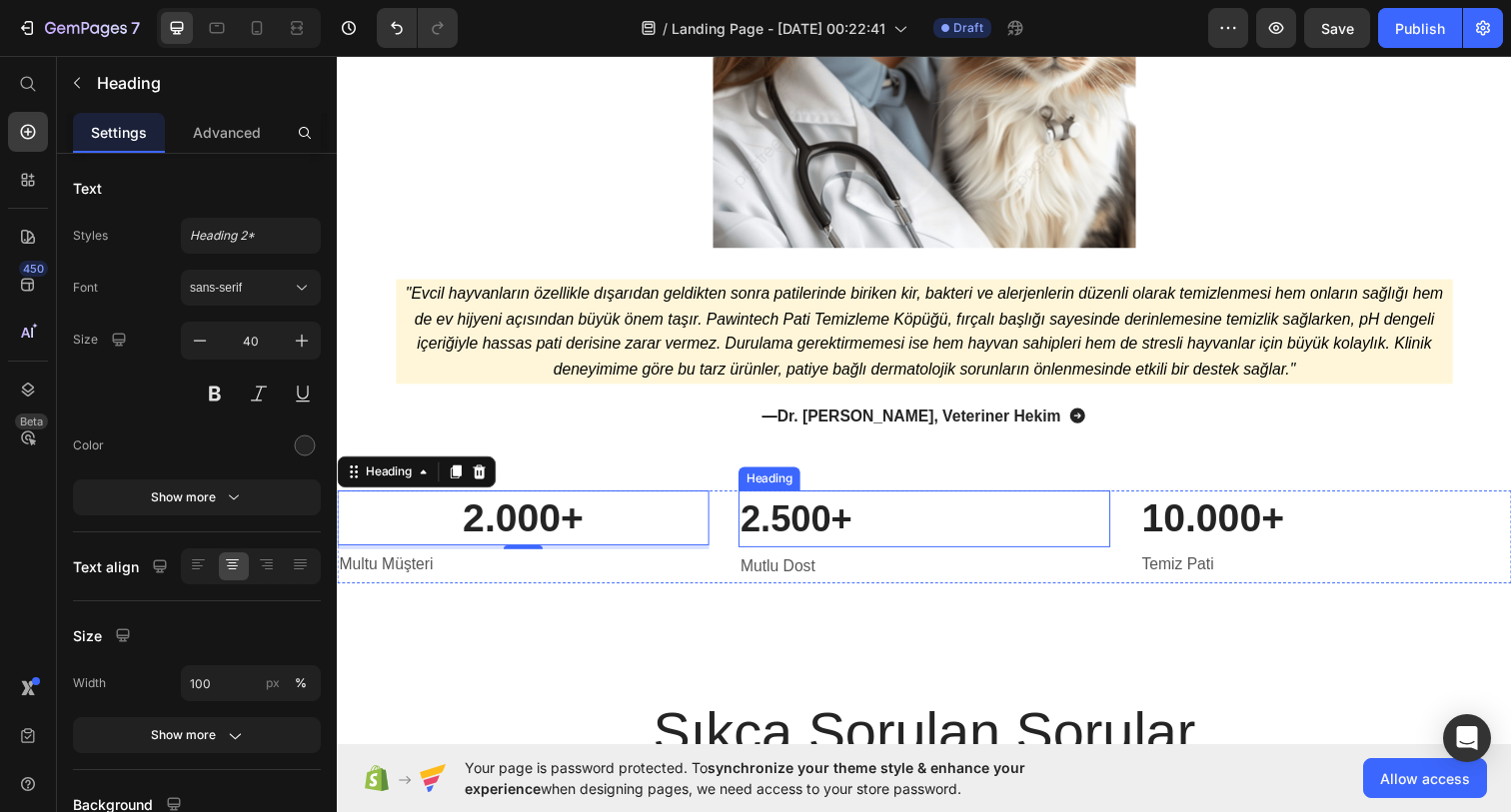 click on "2.500+" at bounding box center [936, 528] 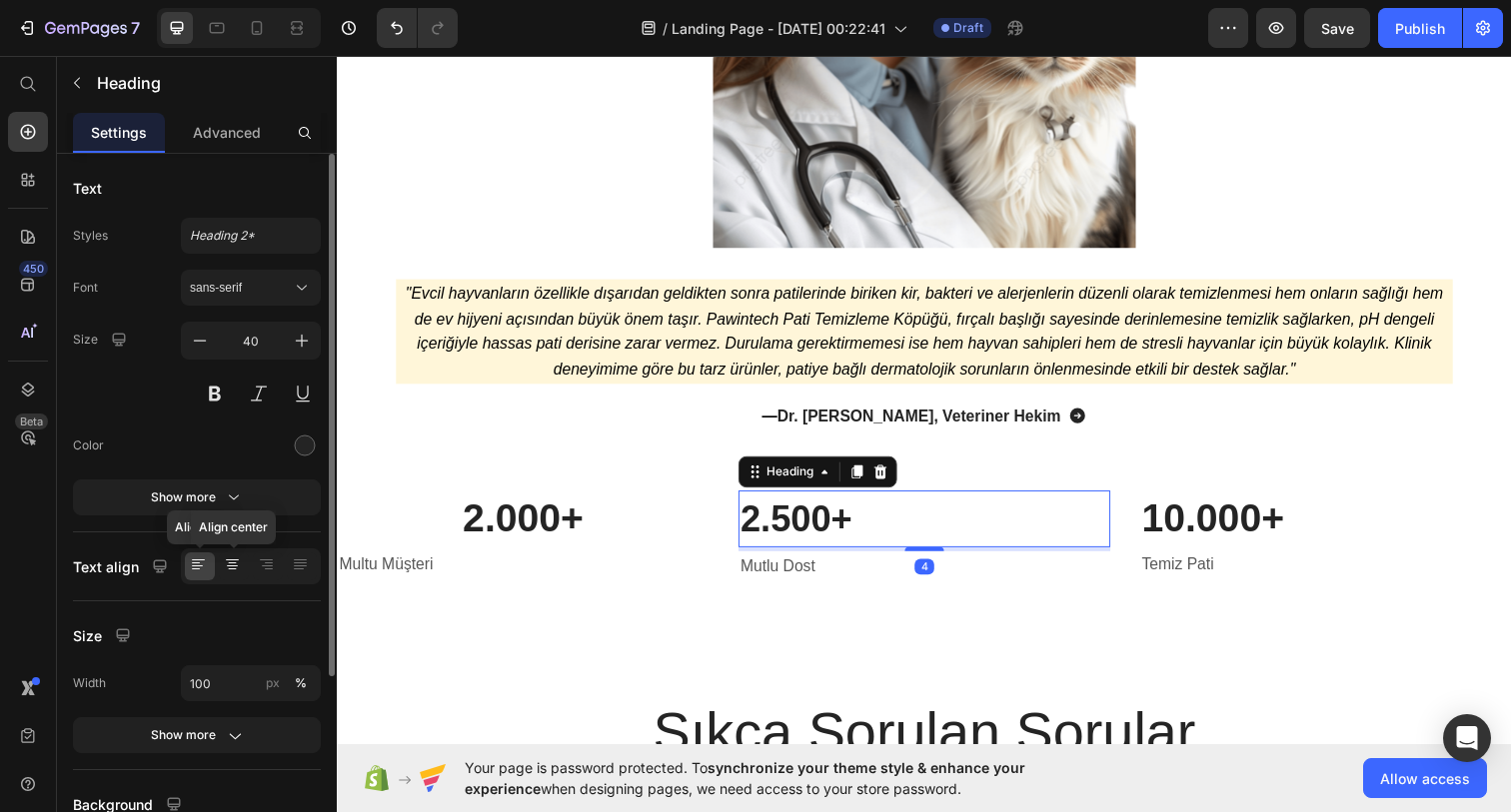 click 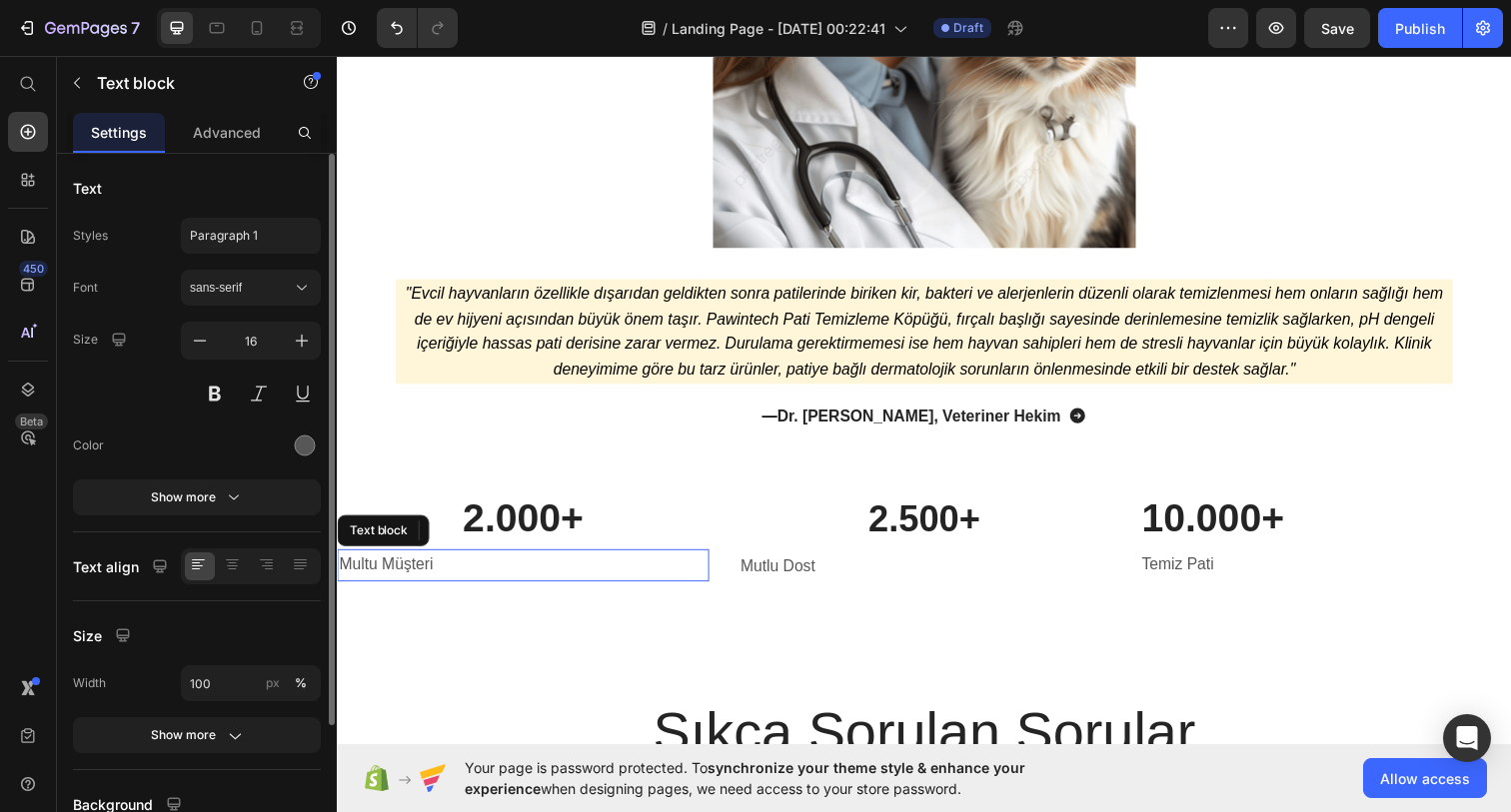click on "Multu Müşteri" at bounding box center [387, 574] 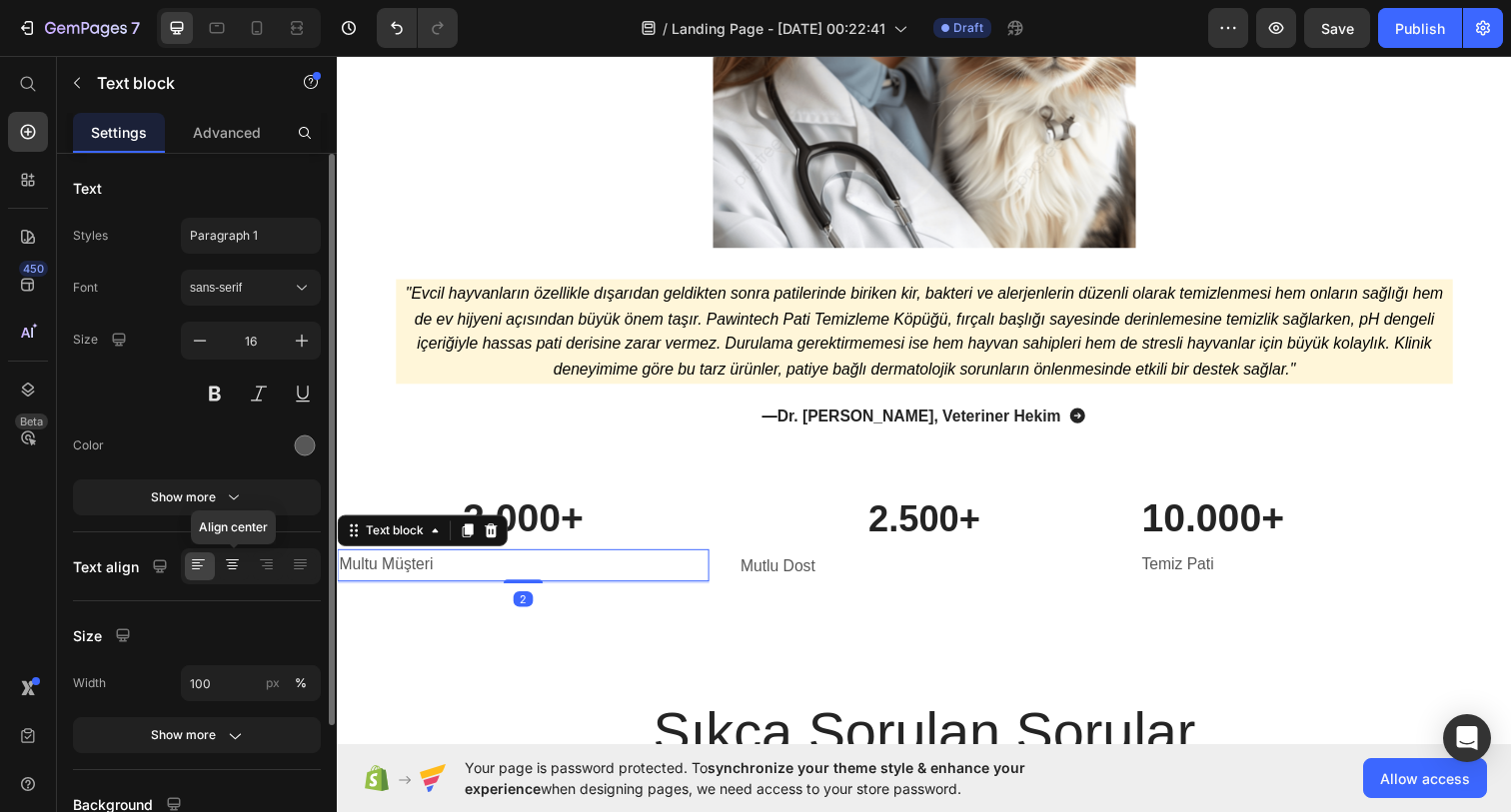click 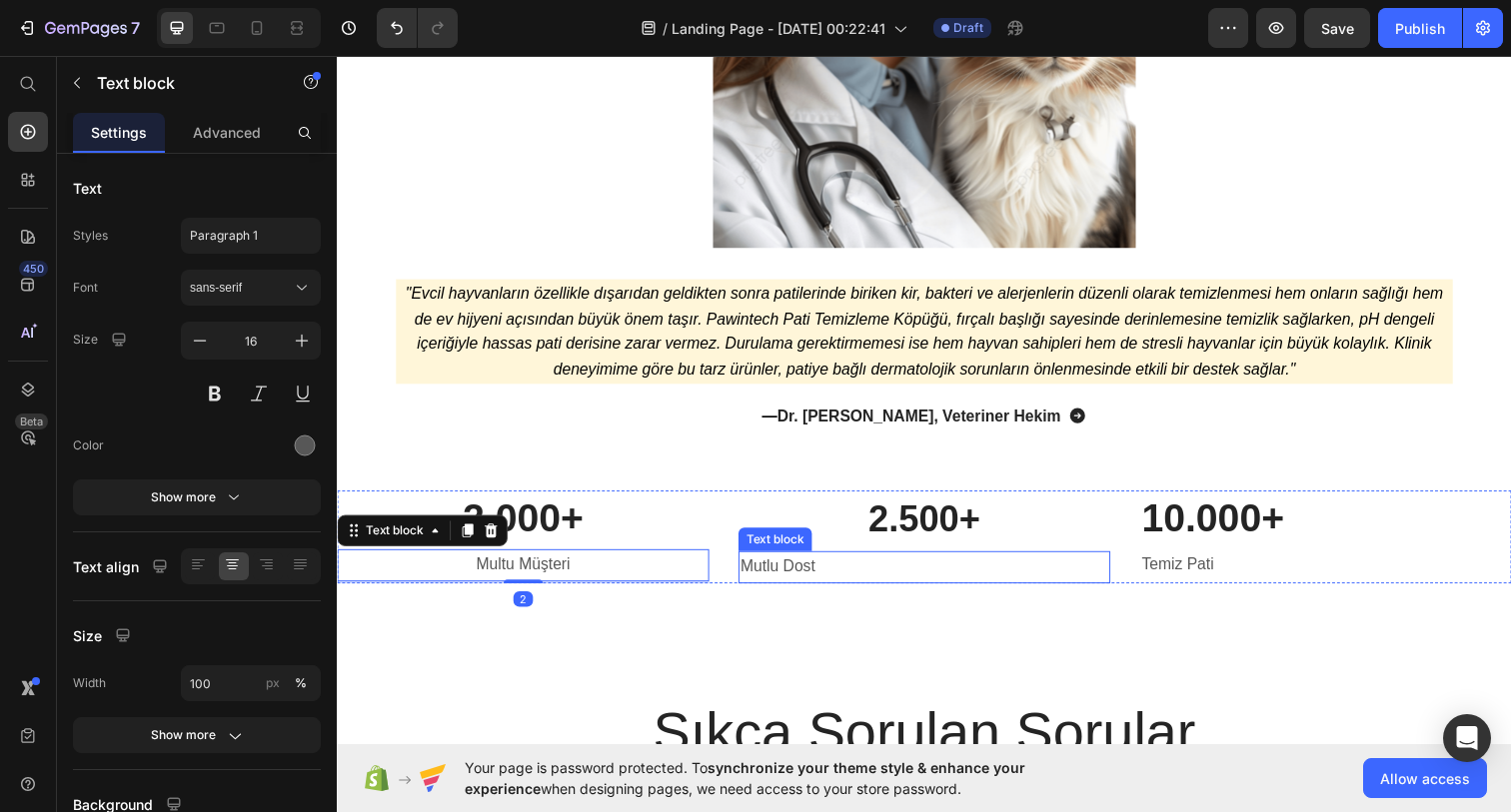 click on "Mutlu Dost" at bounding box center (786, 576) 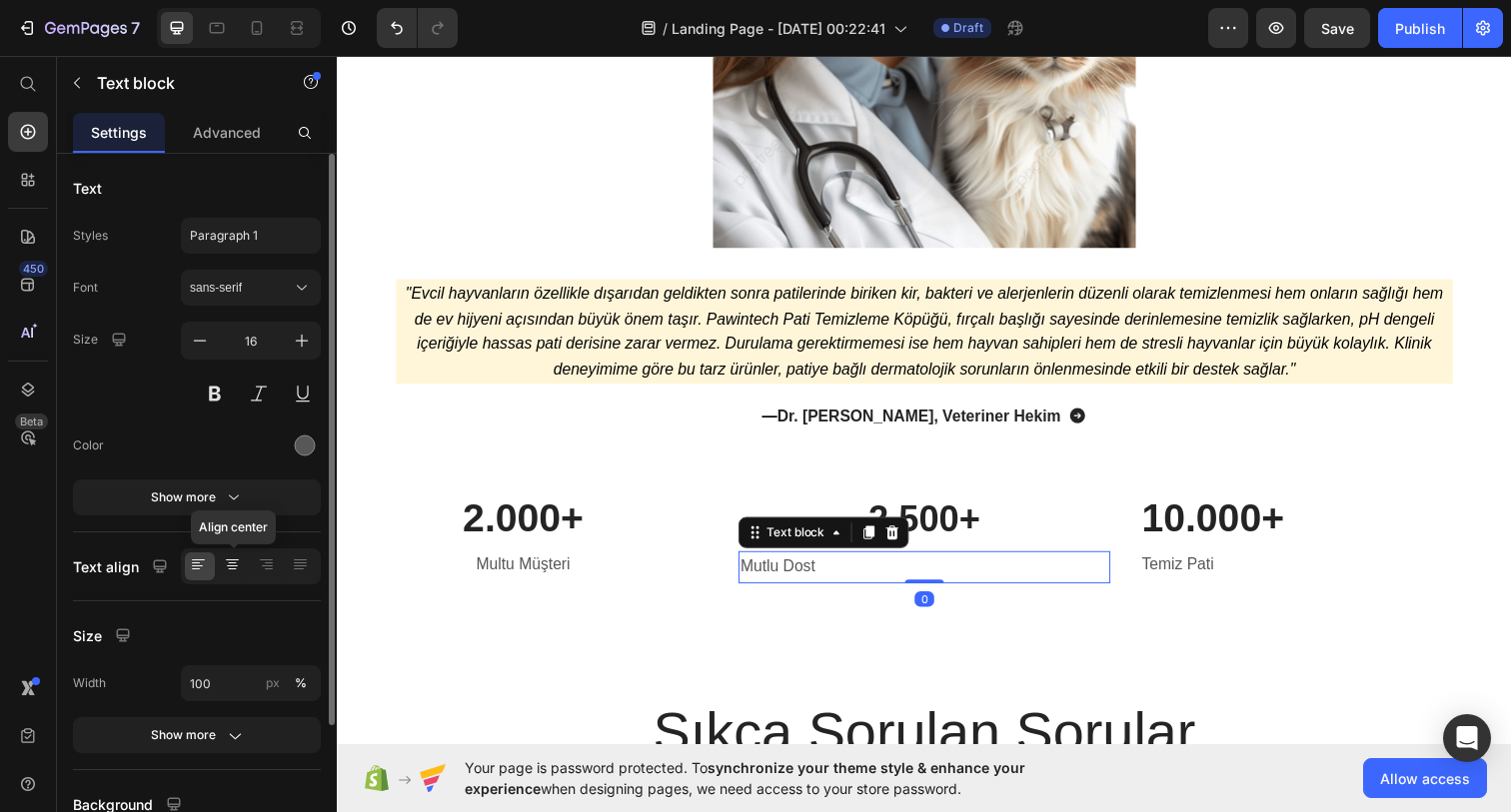 click 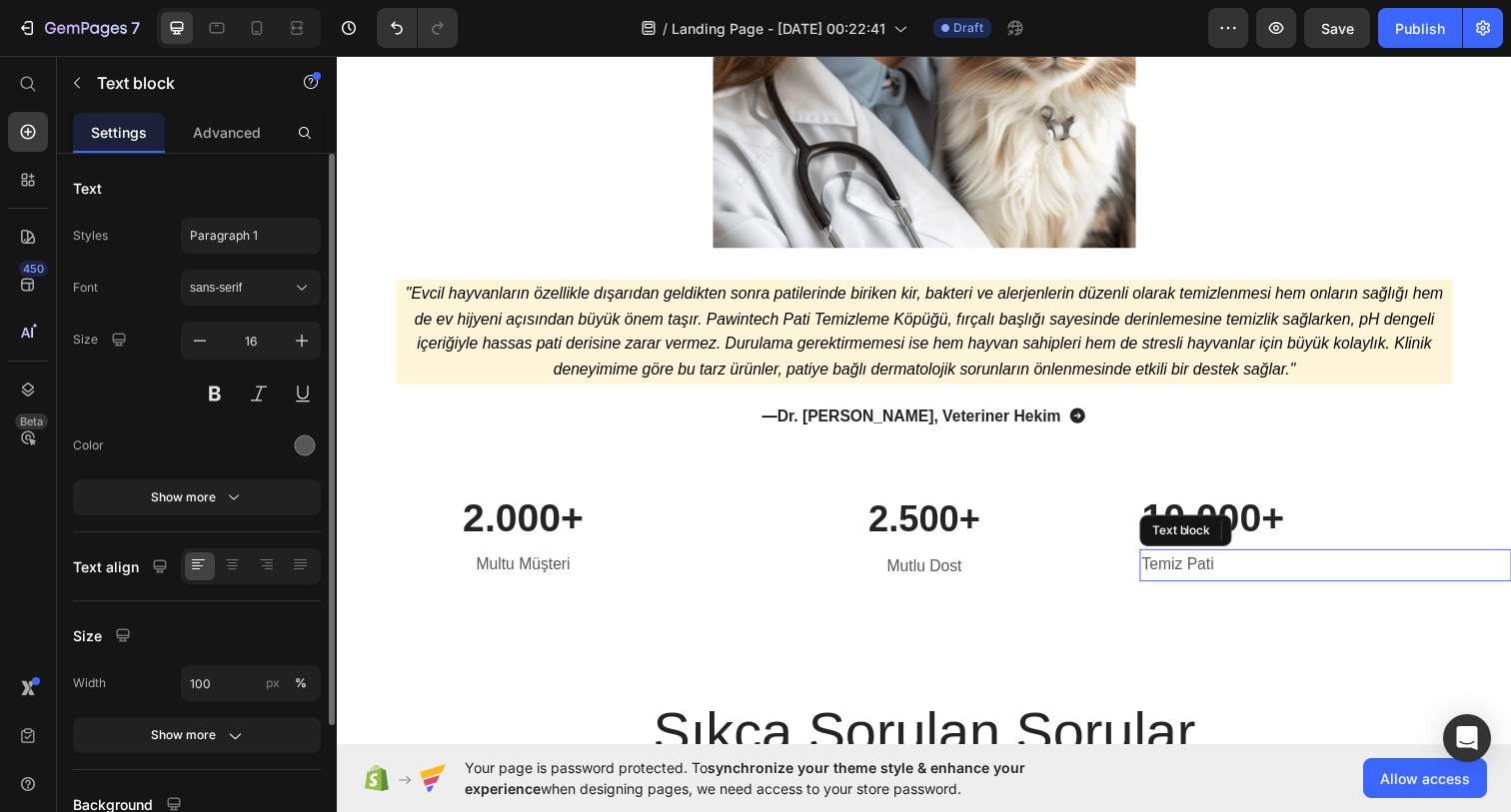 click on "Temiz Pati" at bounding box center (1195, 574) 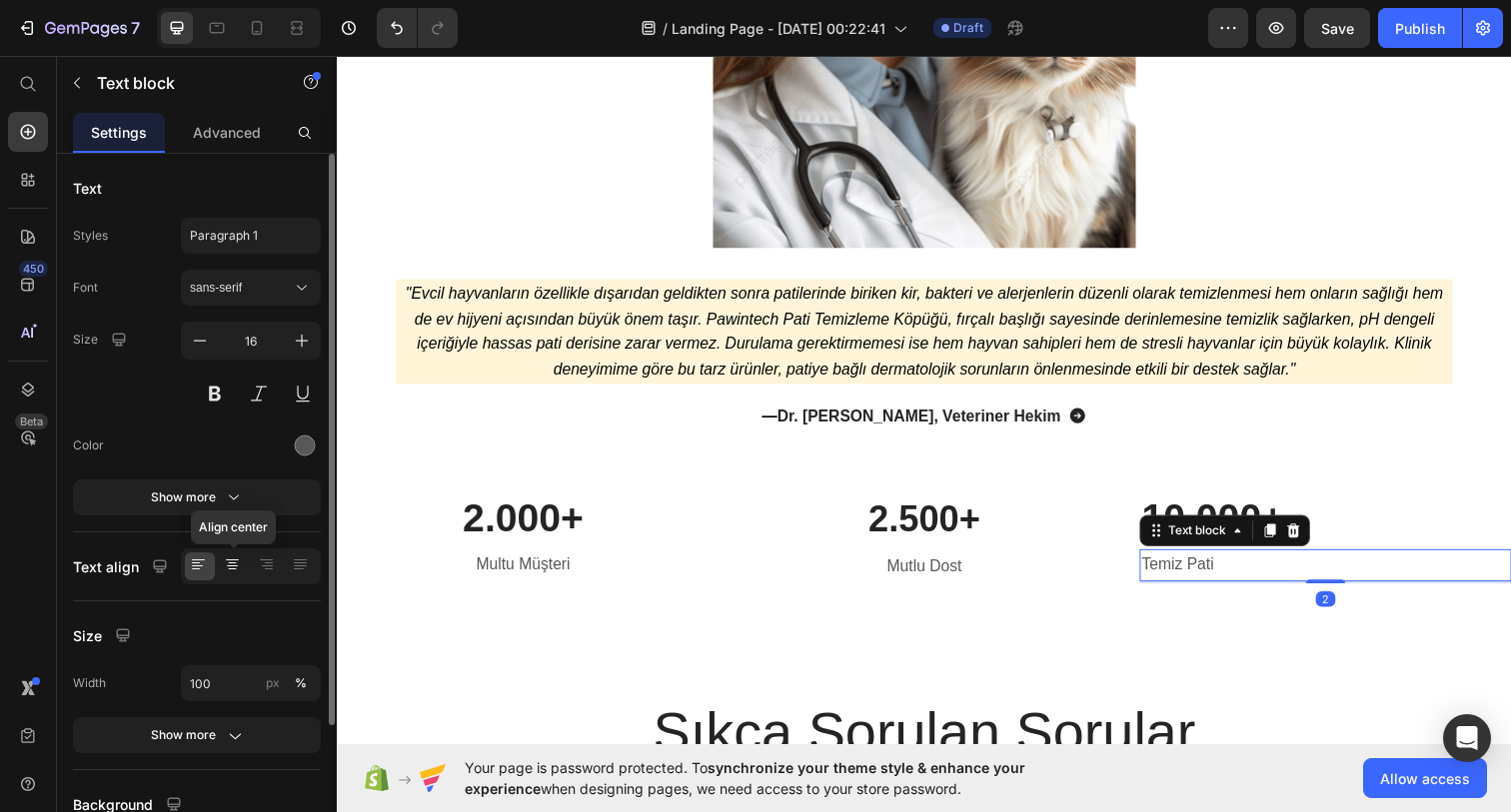 click 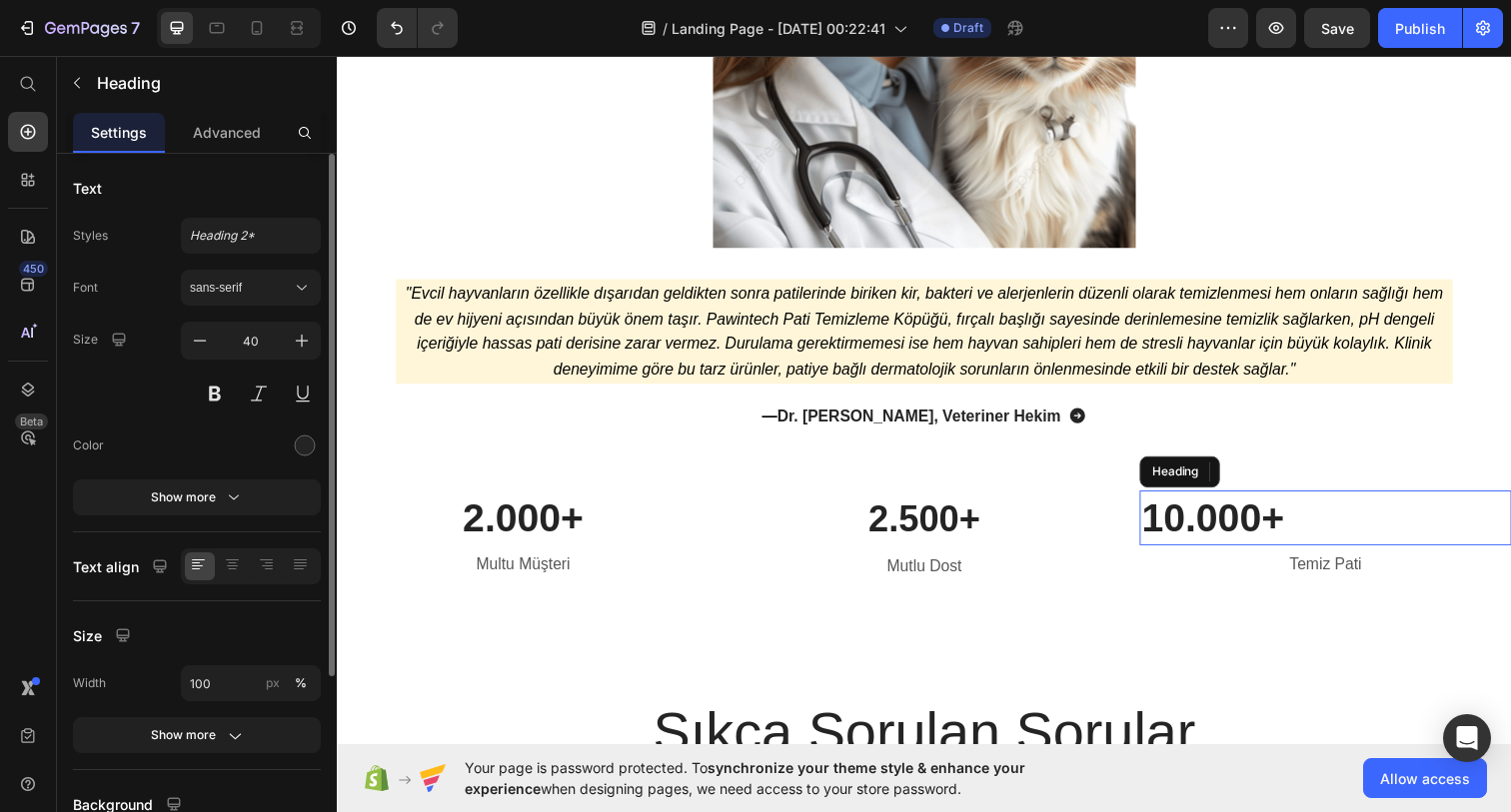 click on "10.000+" at bounding box center [1346, 527] 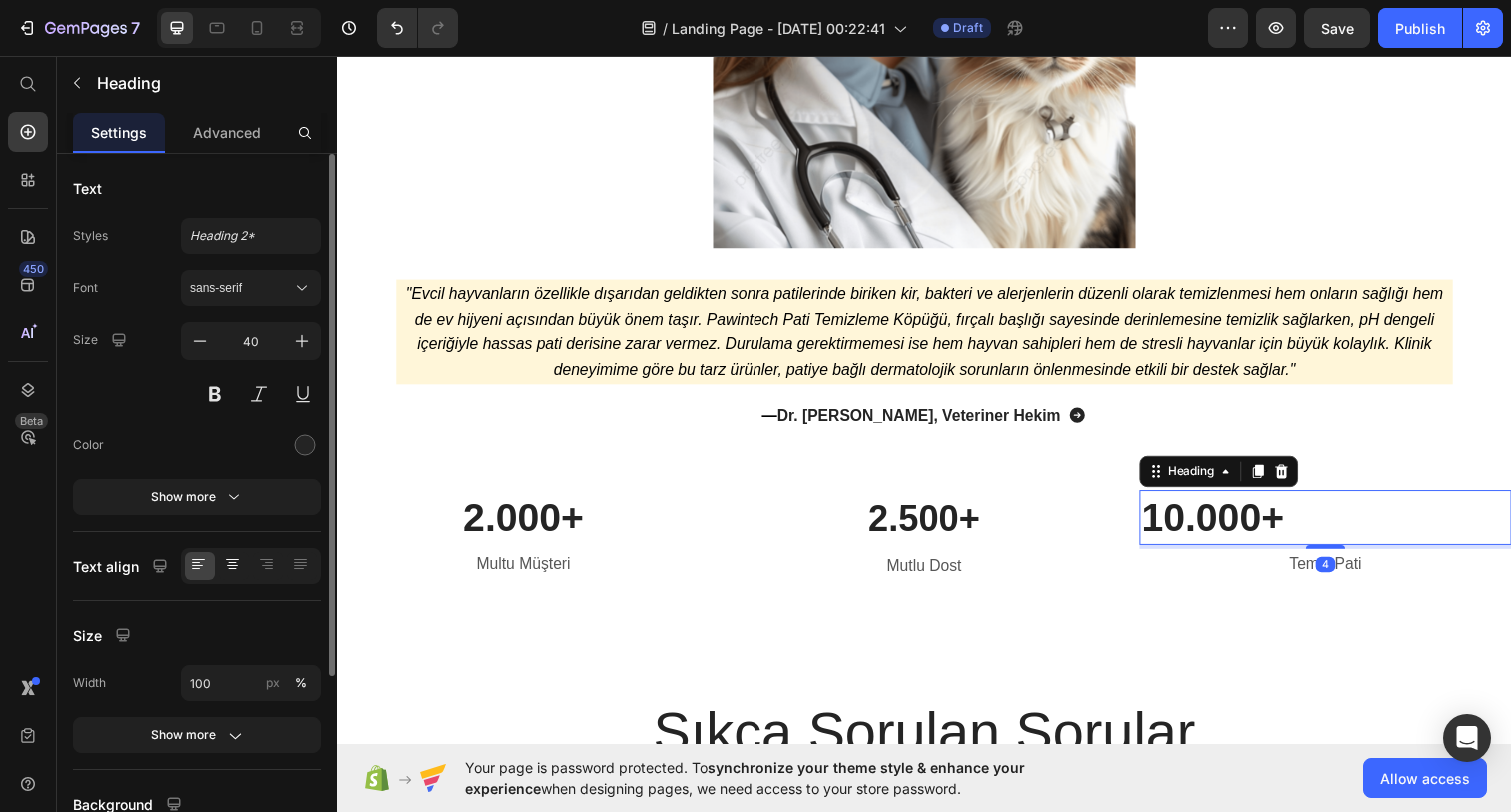 click 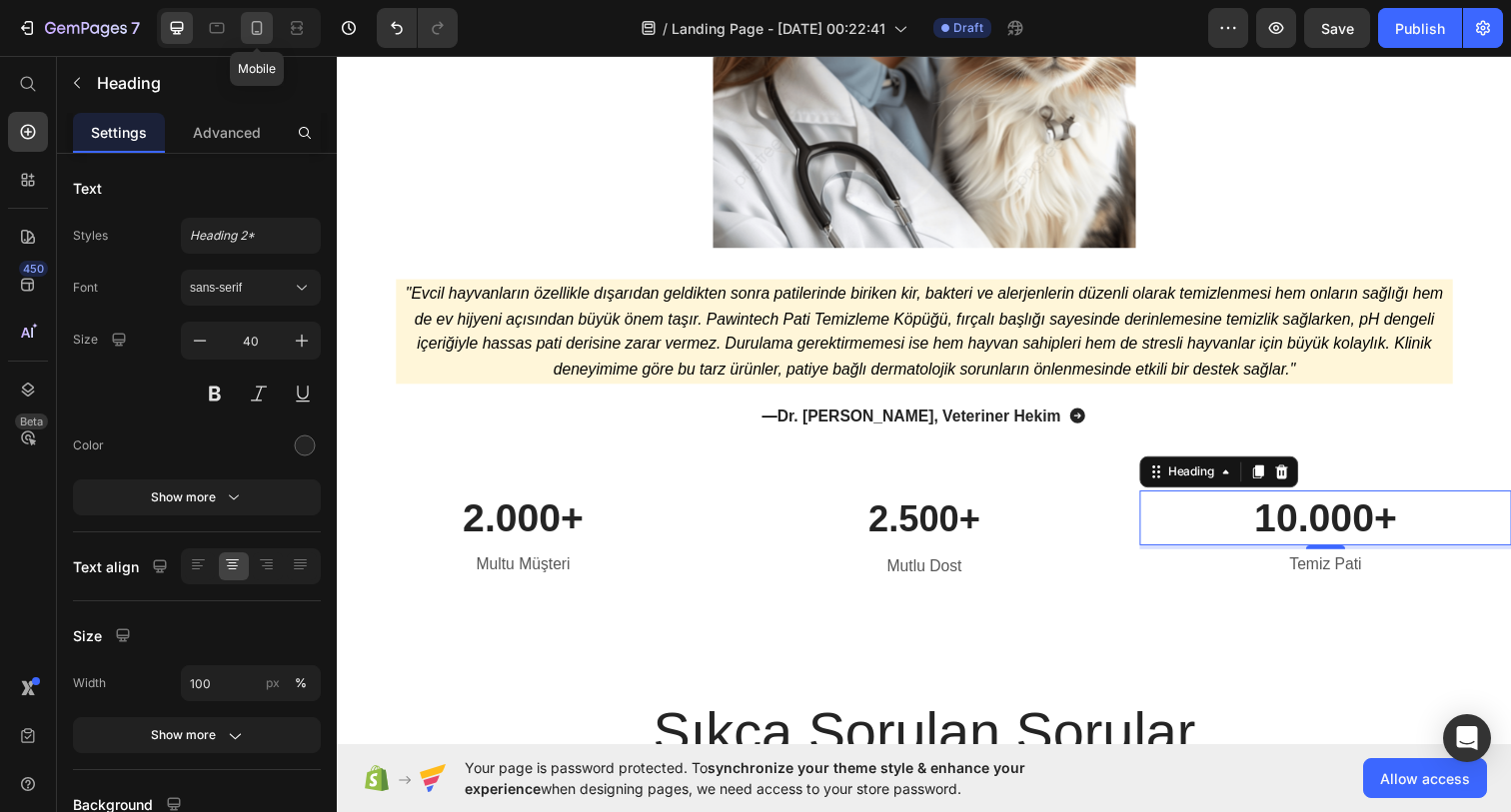 click 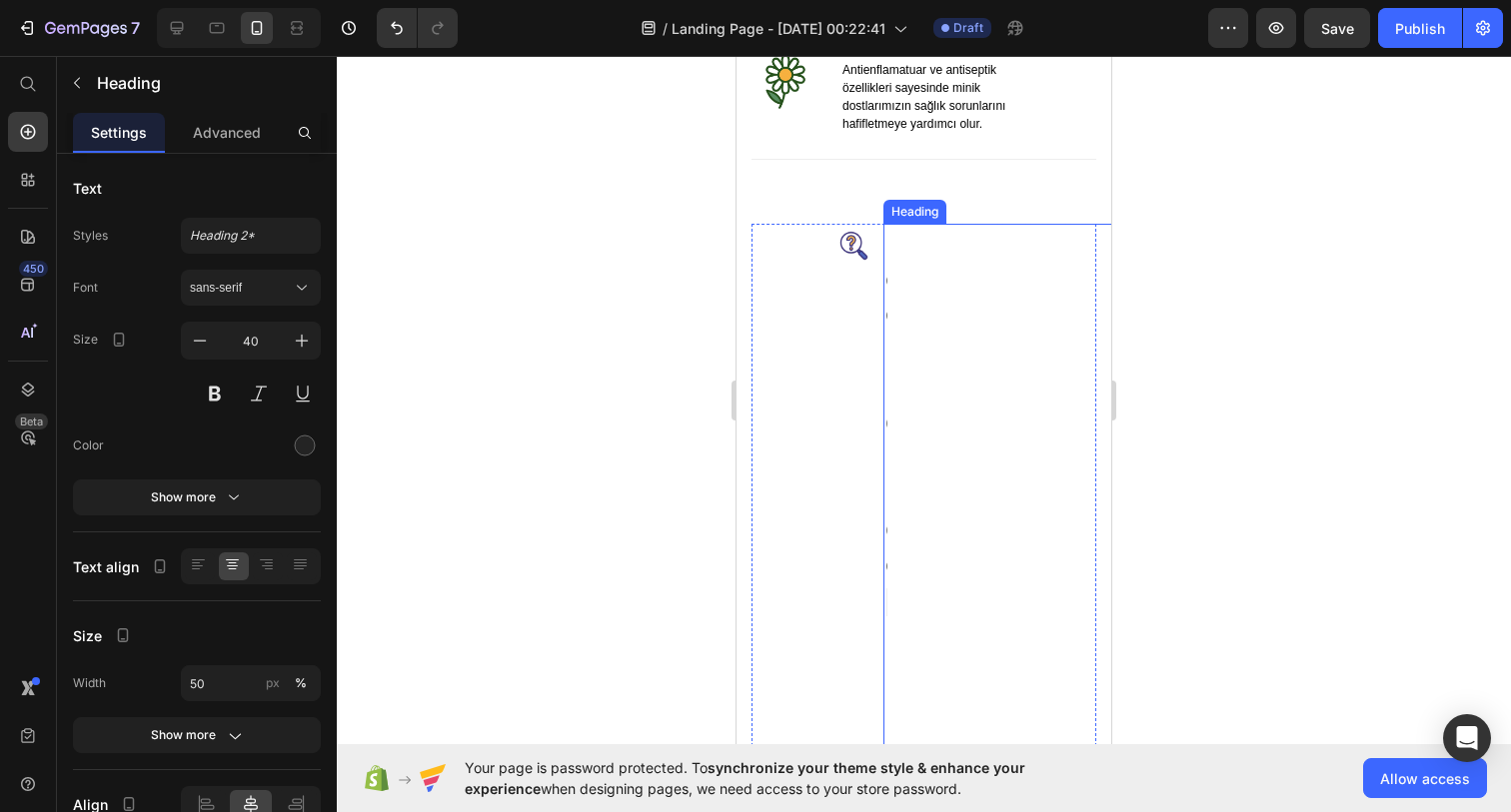 scroll, scrollTop: 4918, scrollLeft: 0, axis: vertical 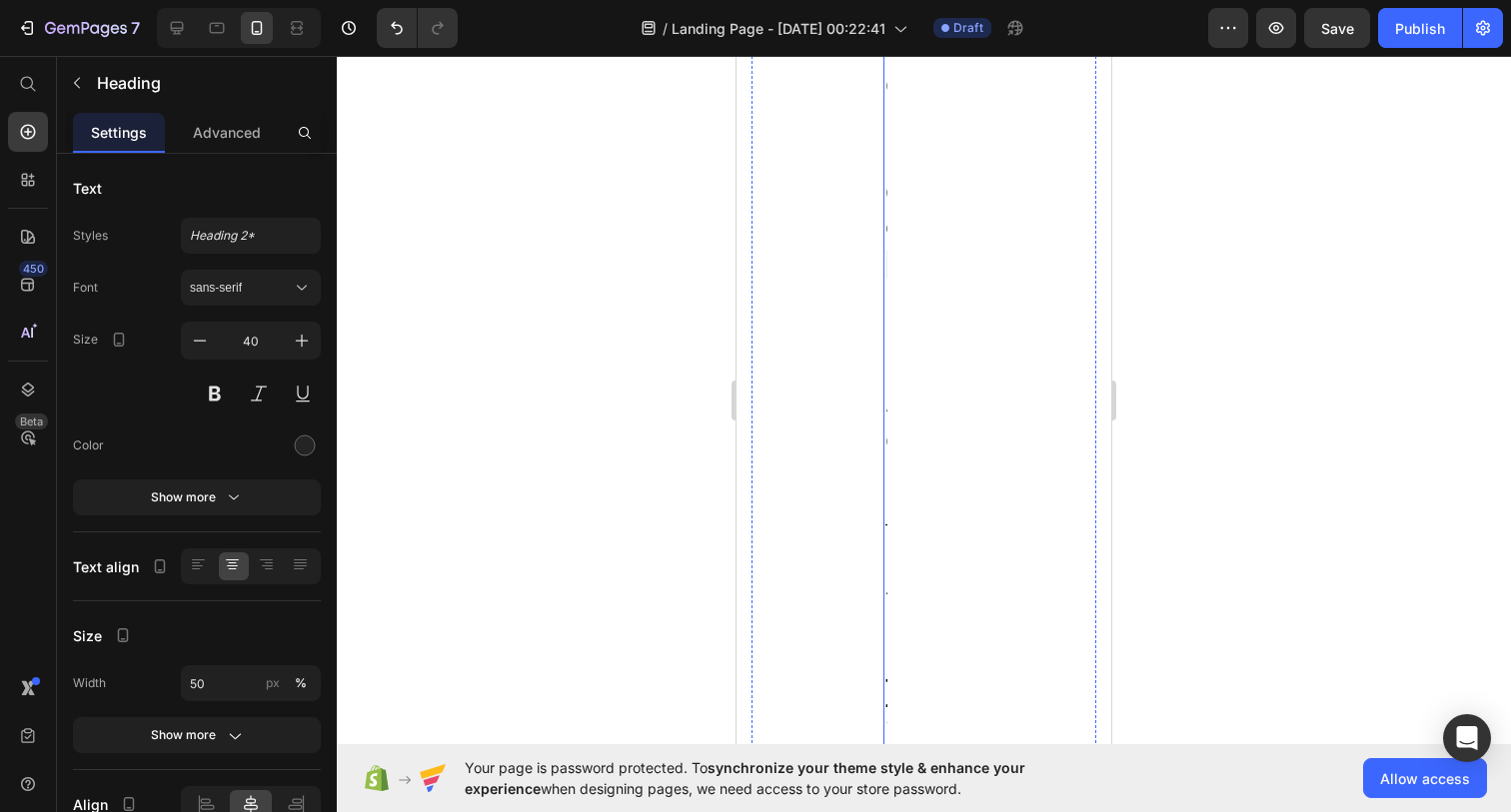 click on "İçeriğinde Neler Yok? Heading" at bounding box center [1008, 317] 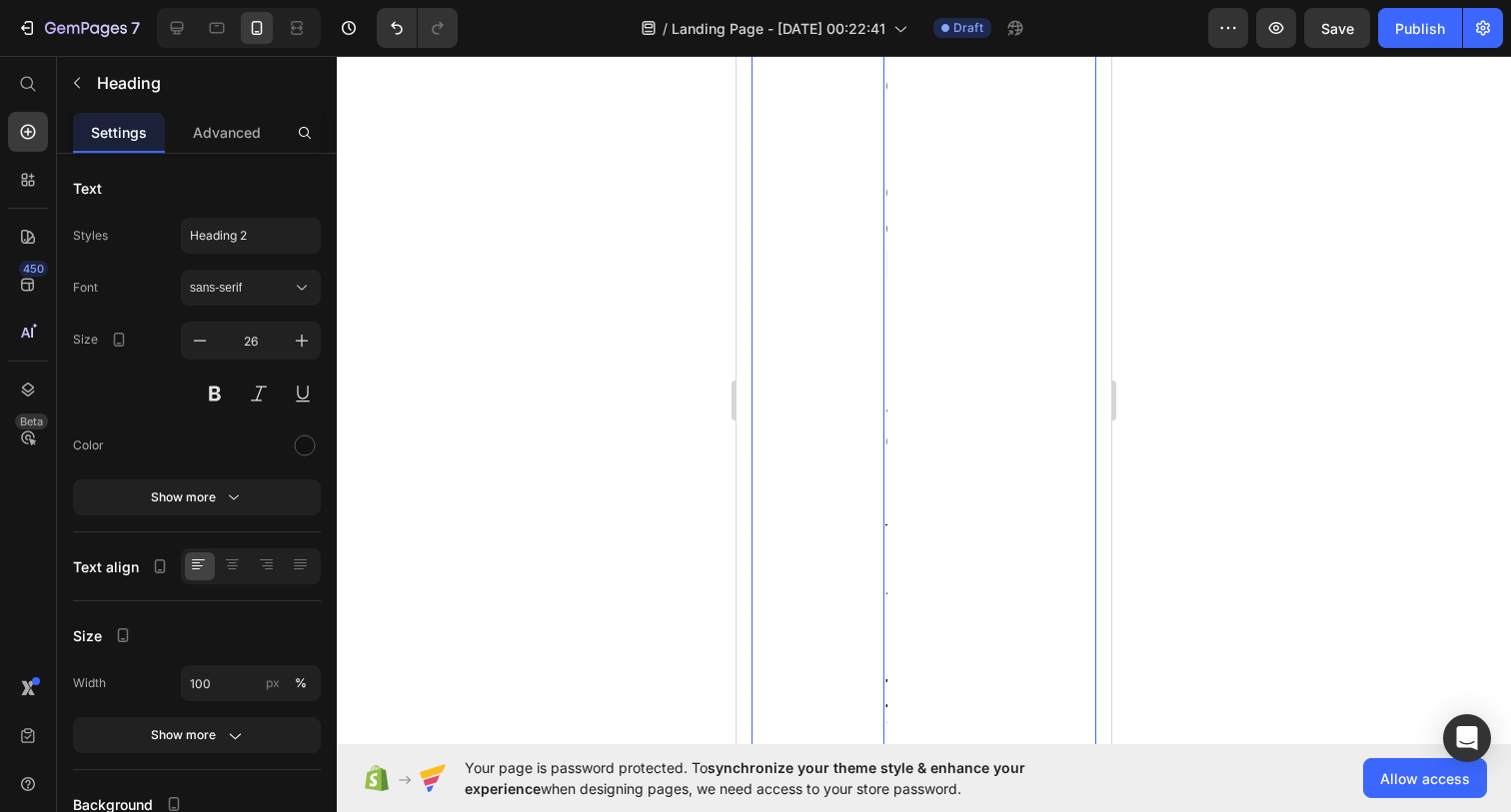 click on "Image İçeriğinde Neler Yok? Heading   0 Row" at bounding box center [923, 317] 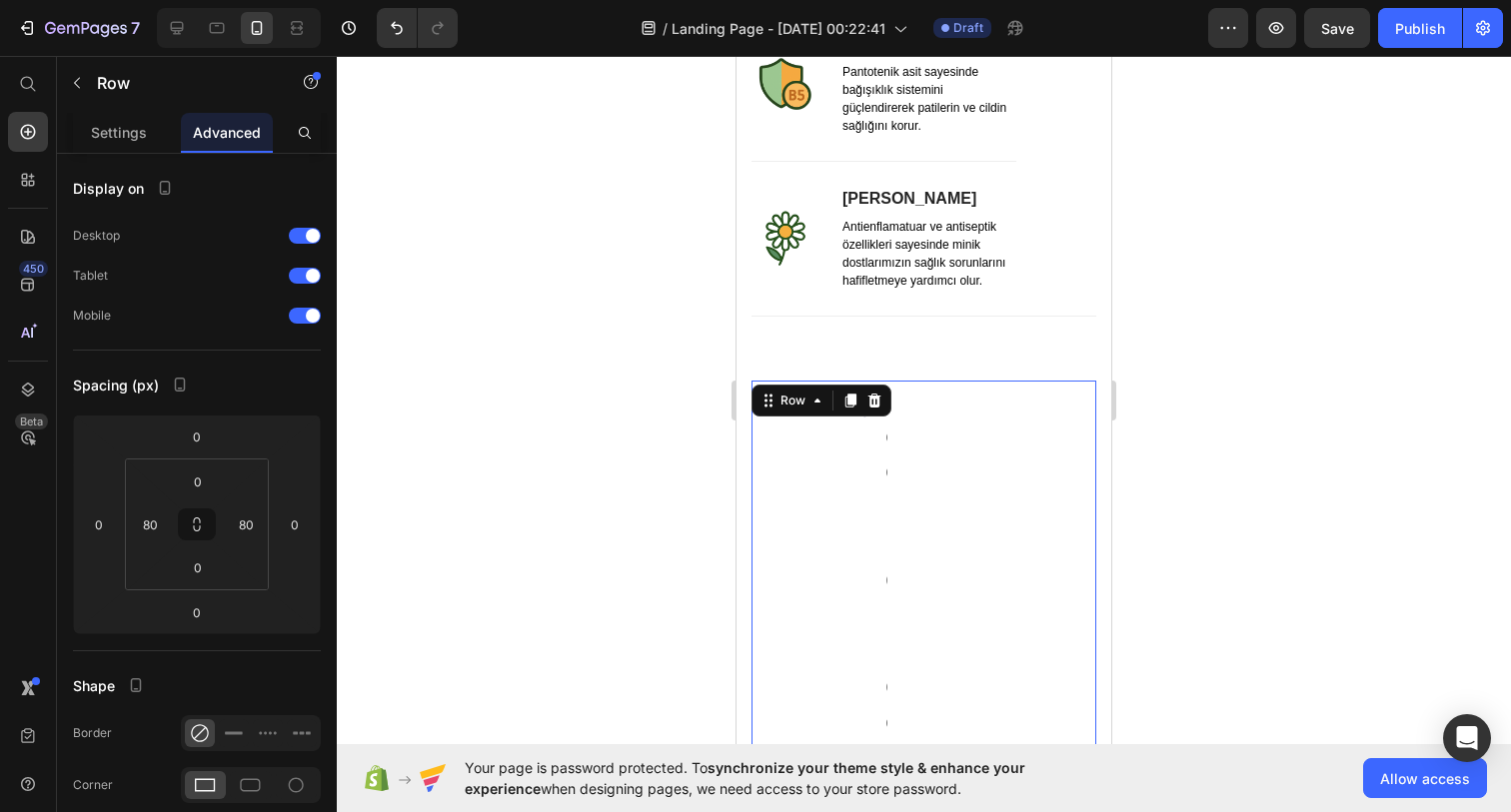 scroll, scrollTop: 4420, scrollLeft: 0, axis: vertical 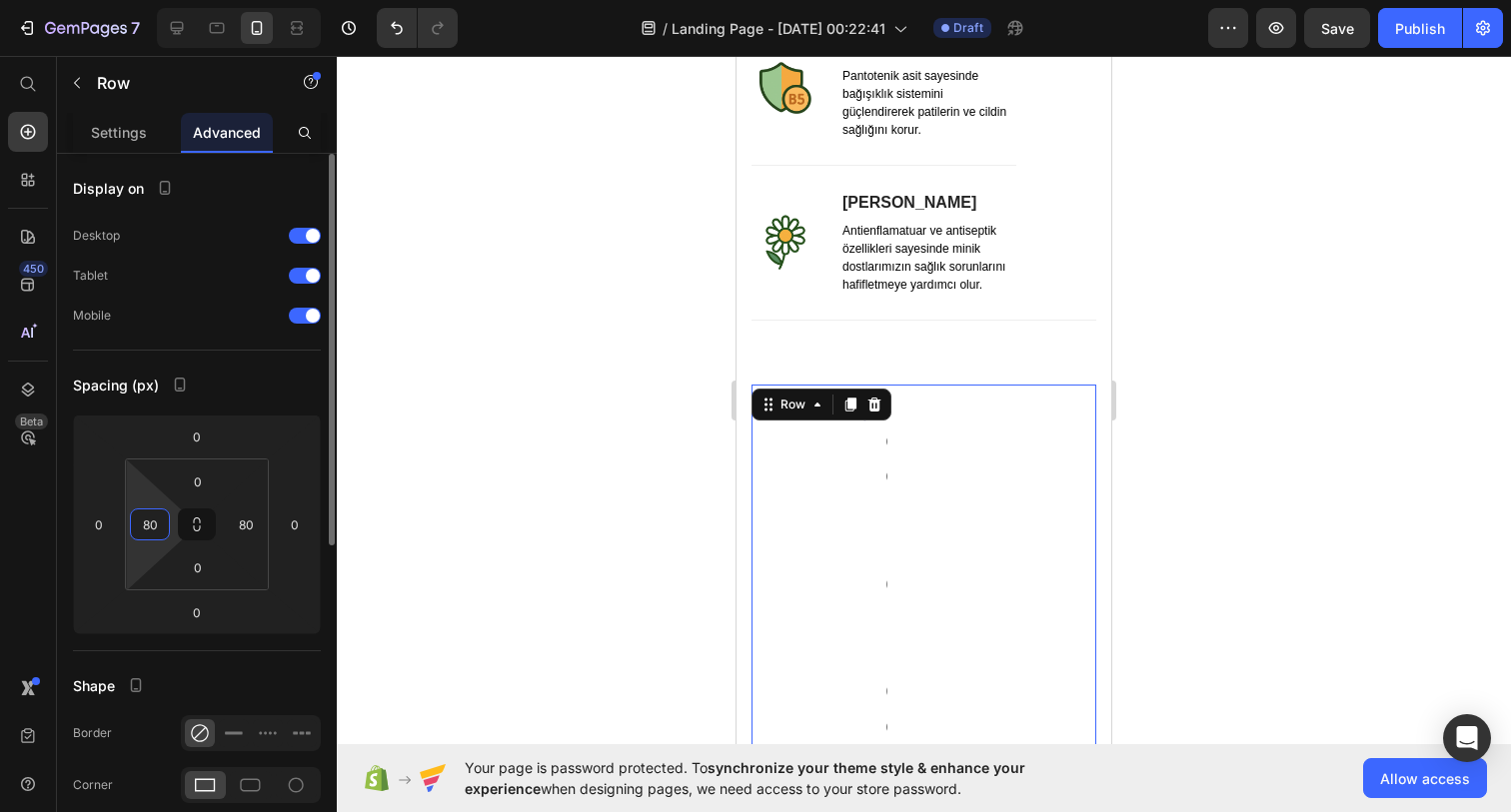 click on "80" at bounding box center [150, 524] 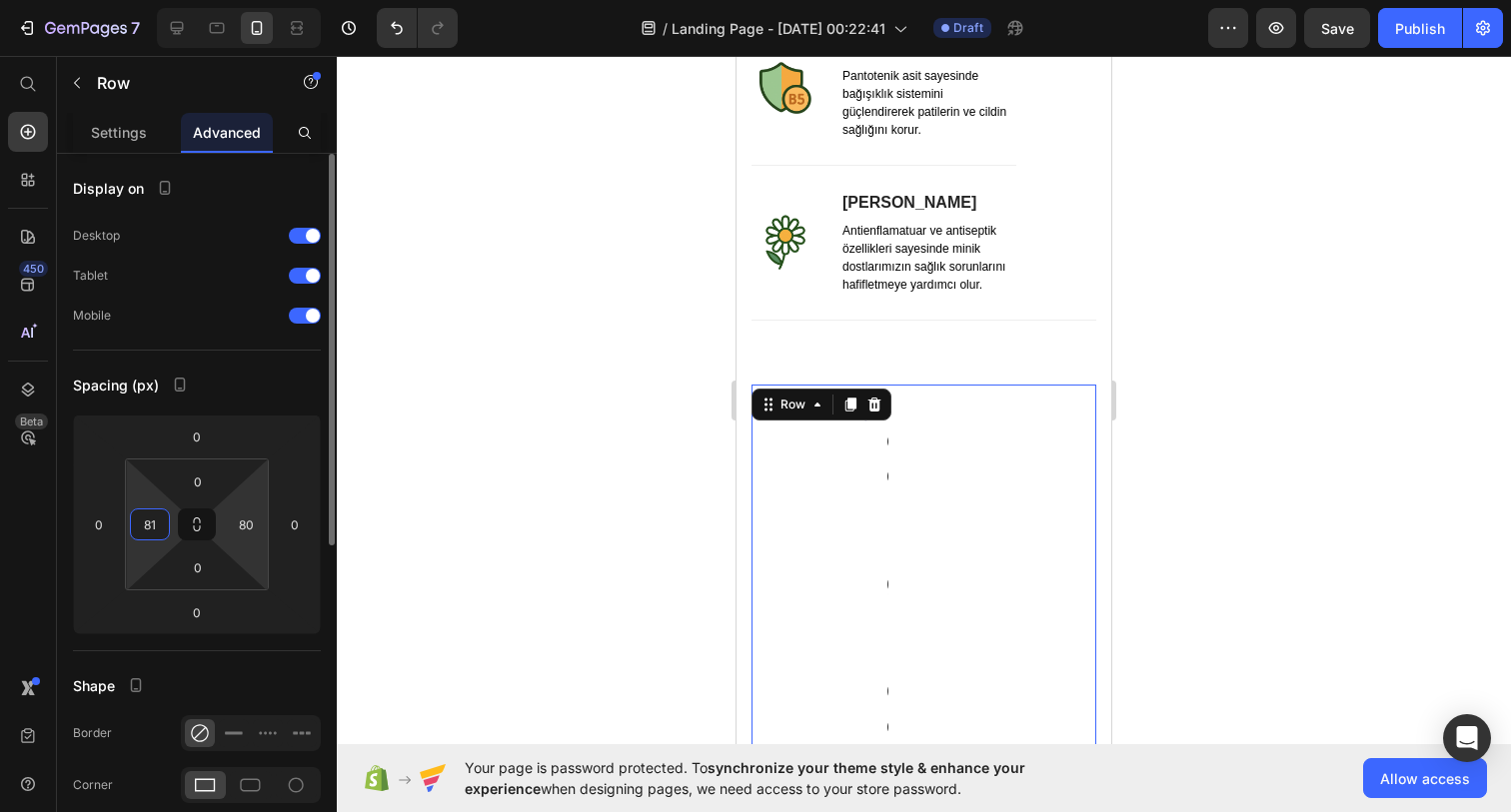 type on "8" 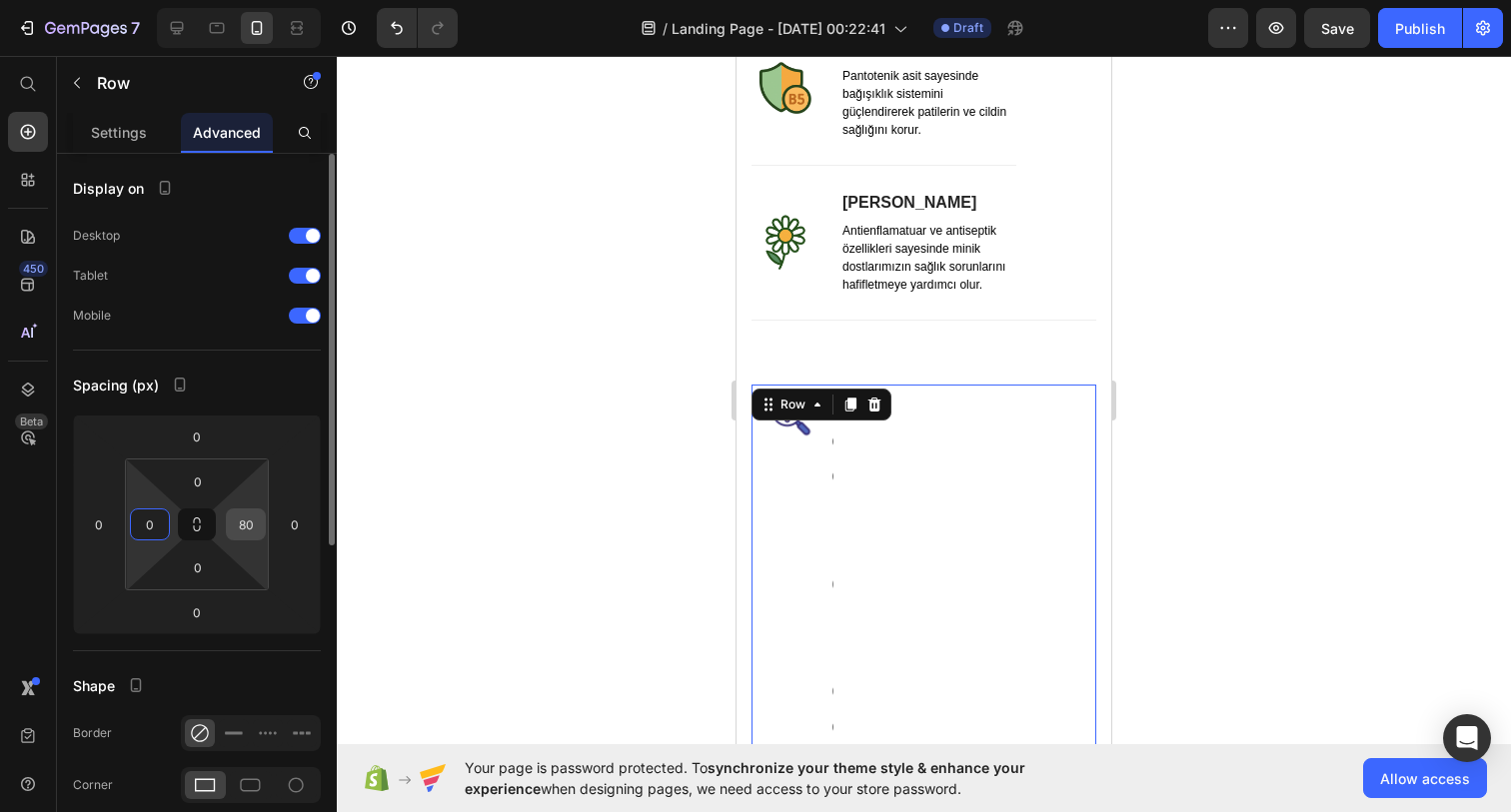 type on "0" 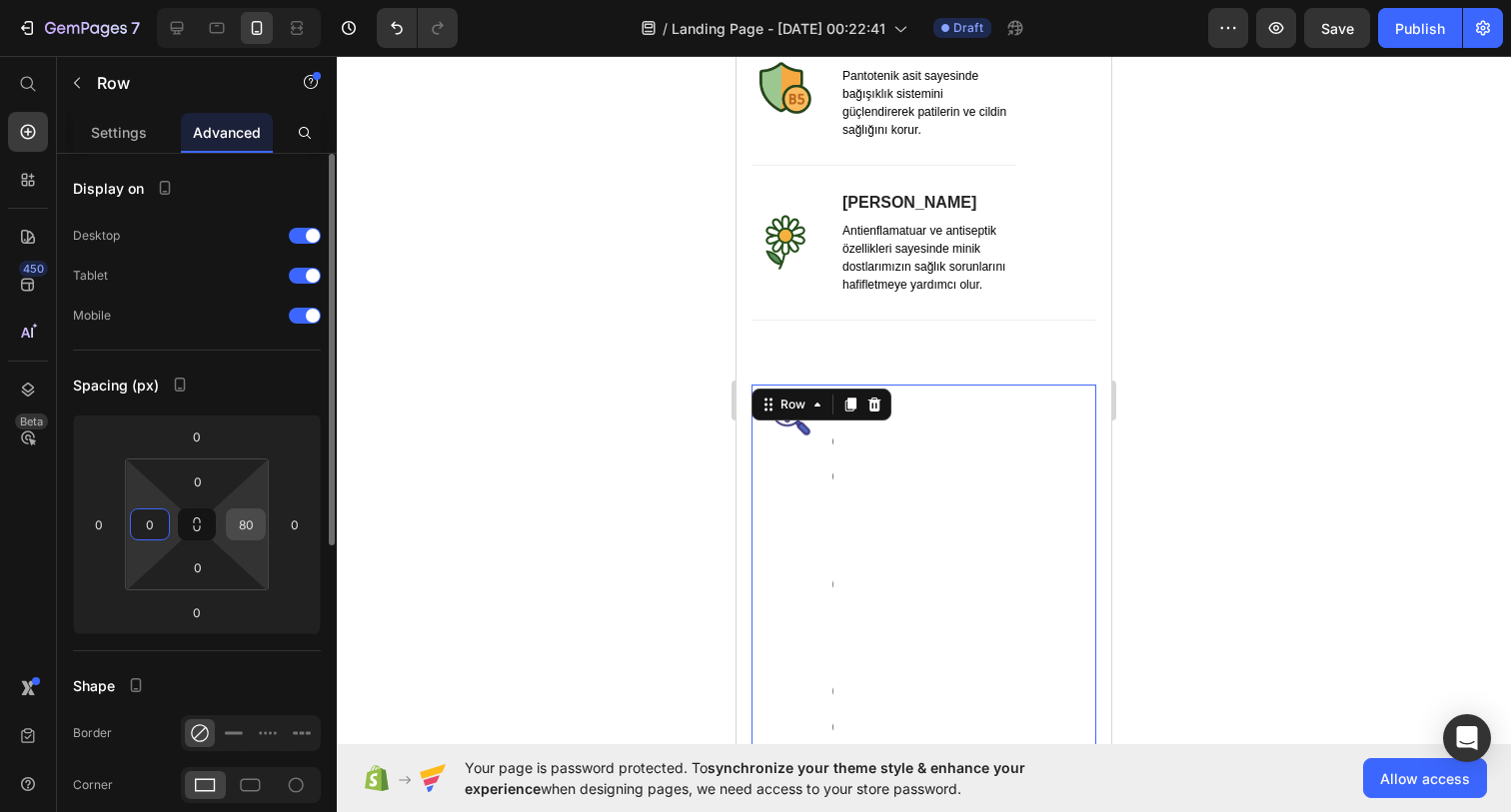 click on "80" at bounding box center [246, 524] 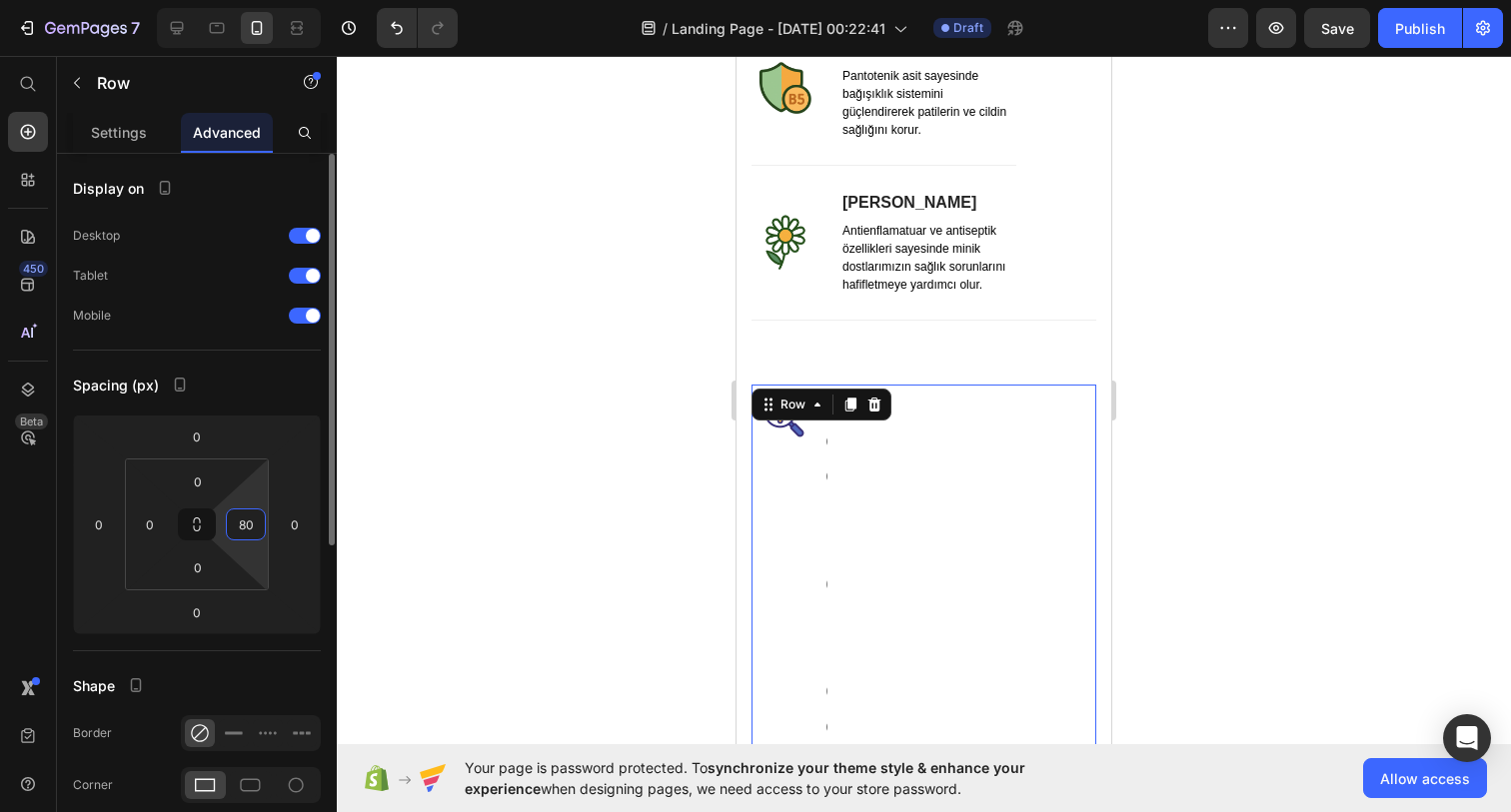 click on "80" at bounding box center [246, 524] 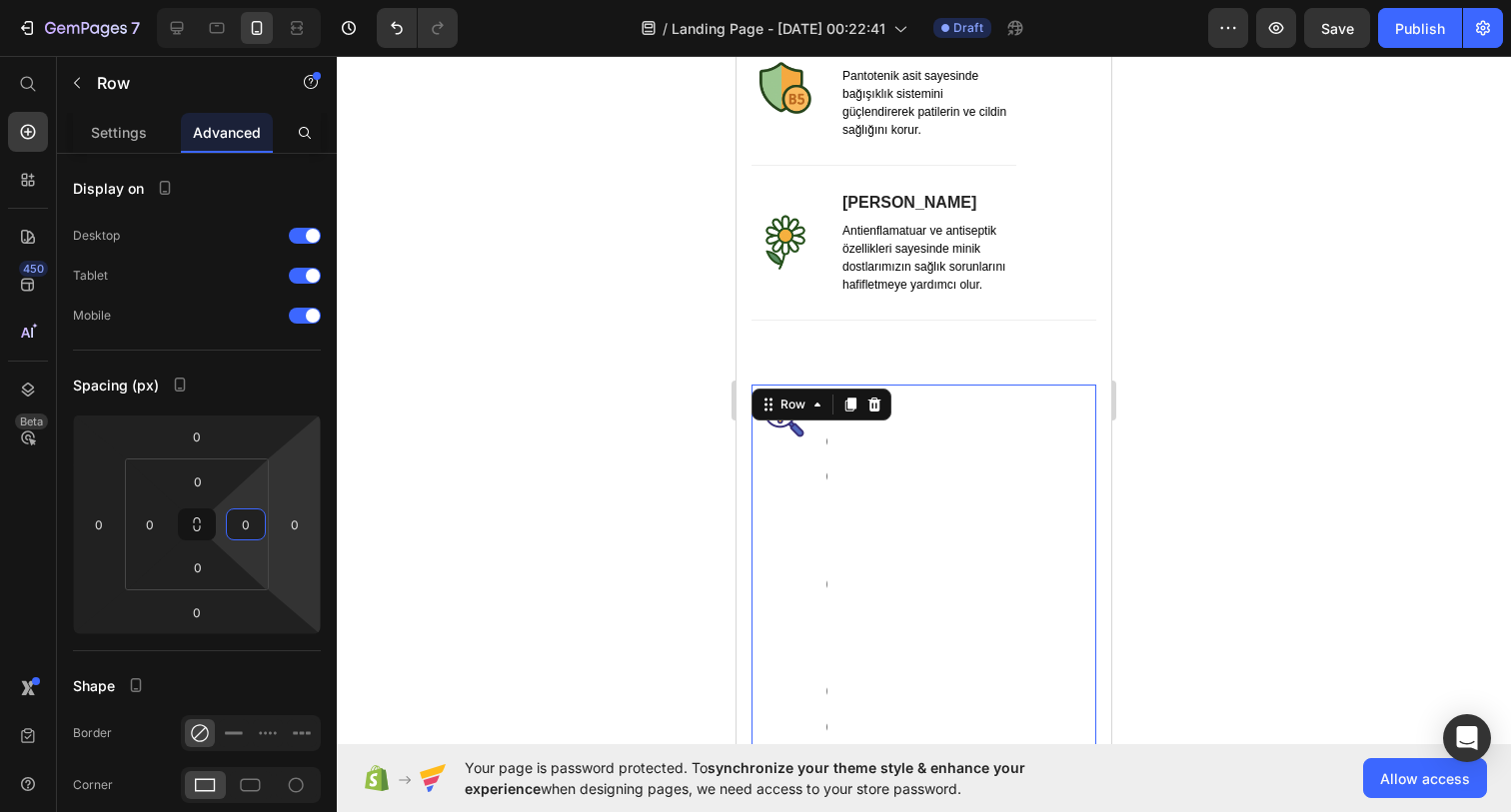 type on "0" 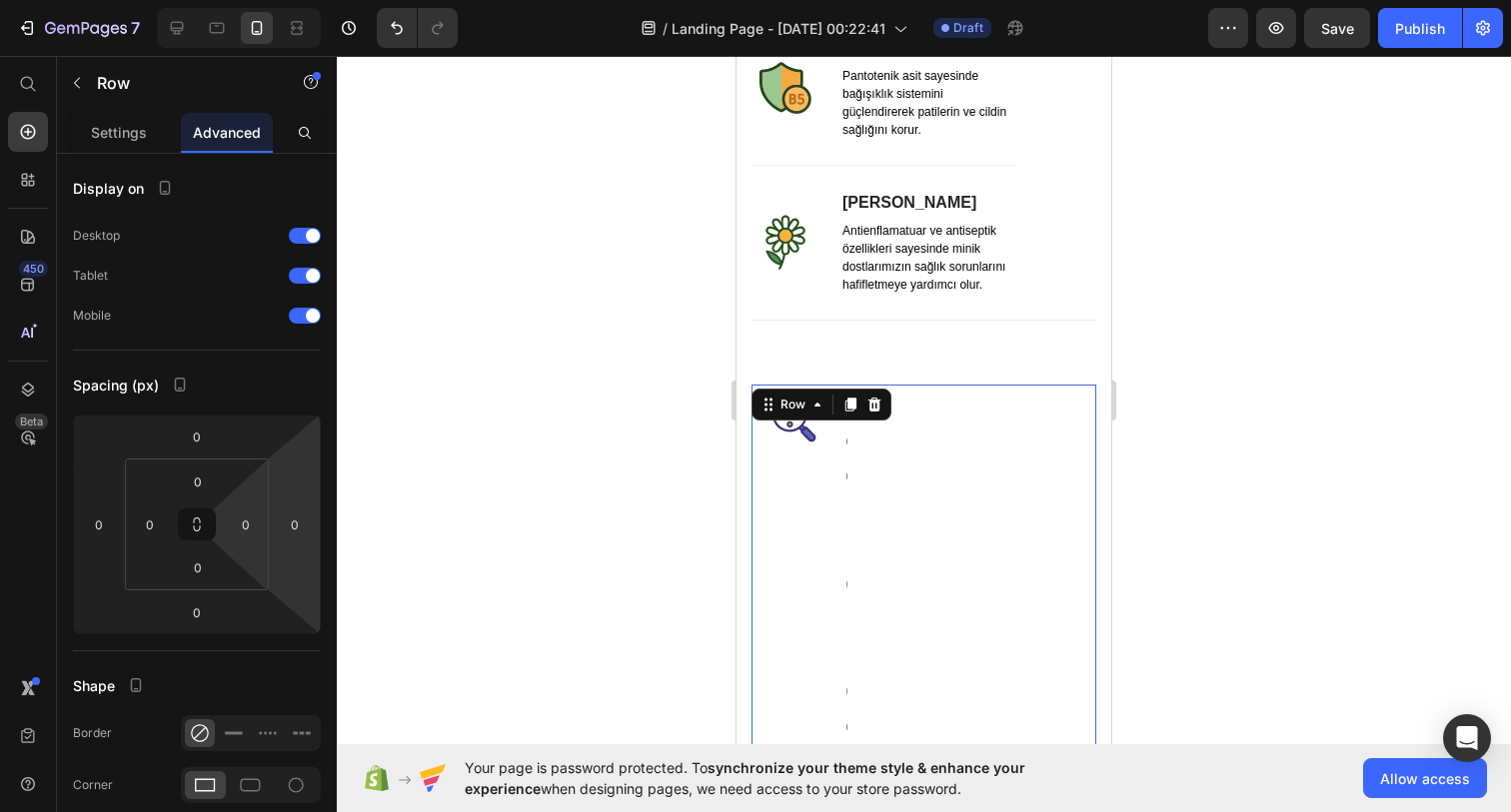 click on "Image" at bounding box center (793, 815) 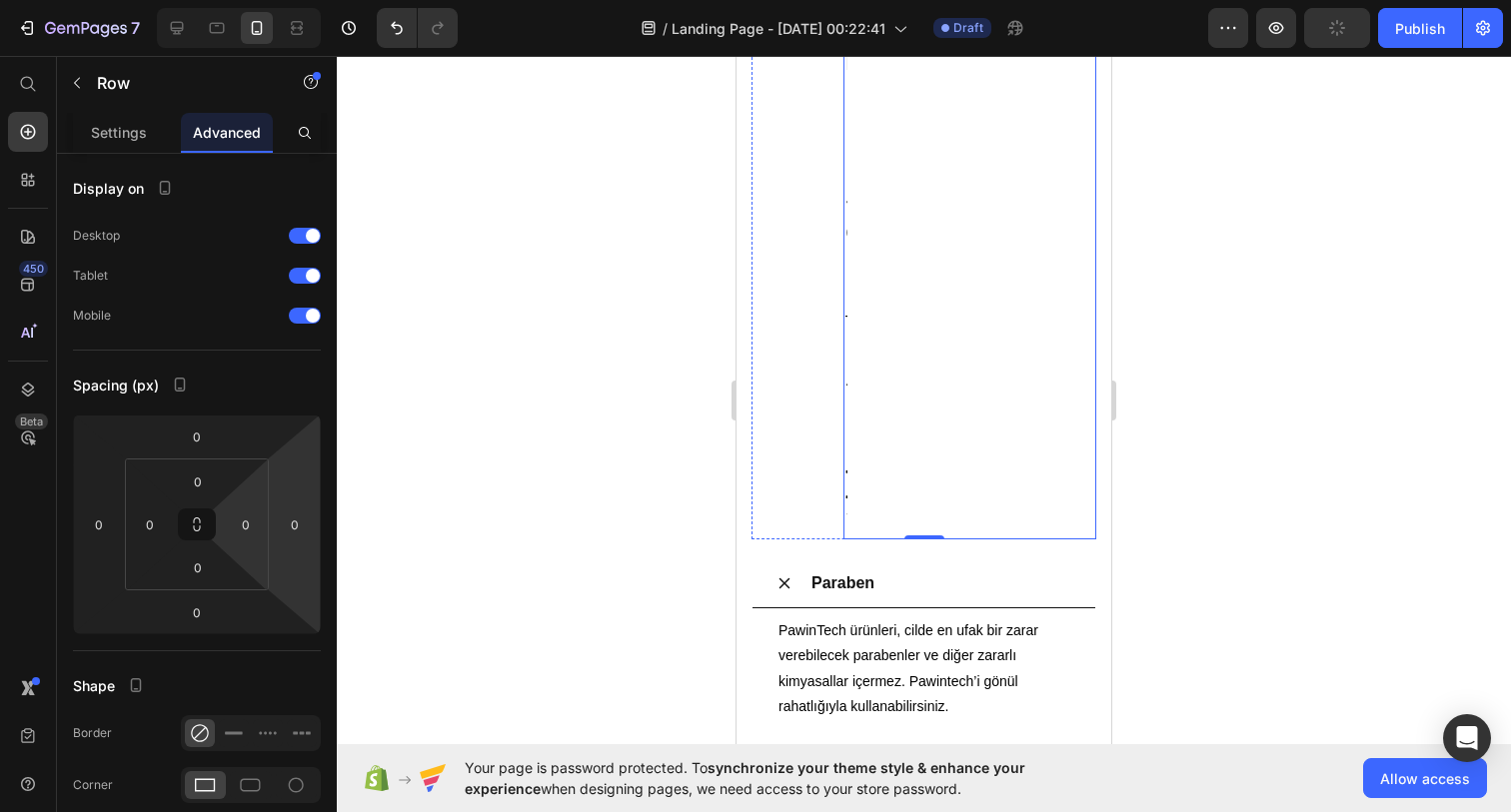 scroll, scrollTop: 4998, scrollLeft: 0, axis: vertical 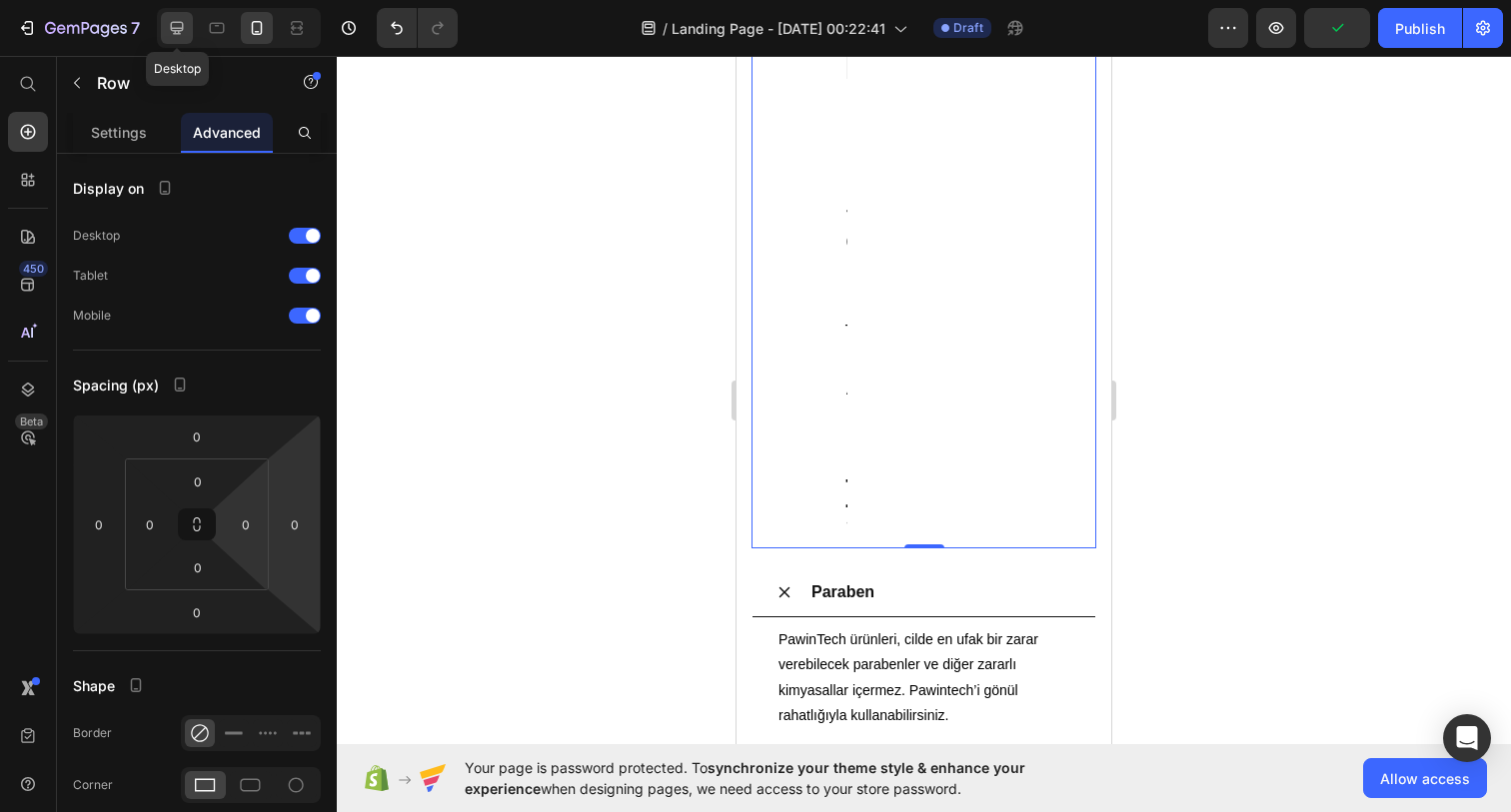 click 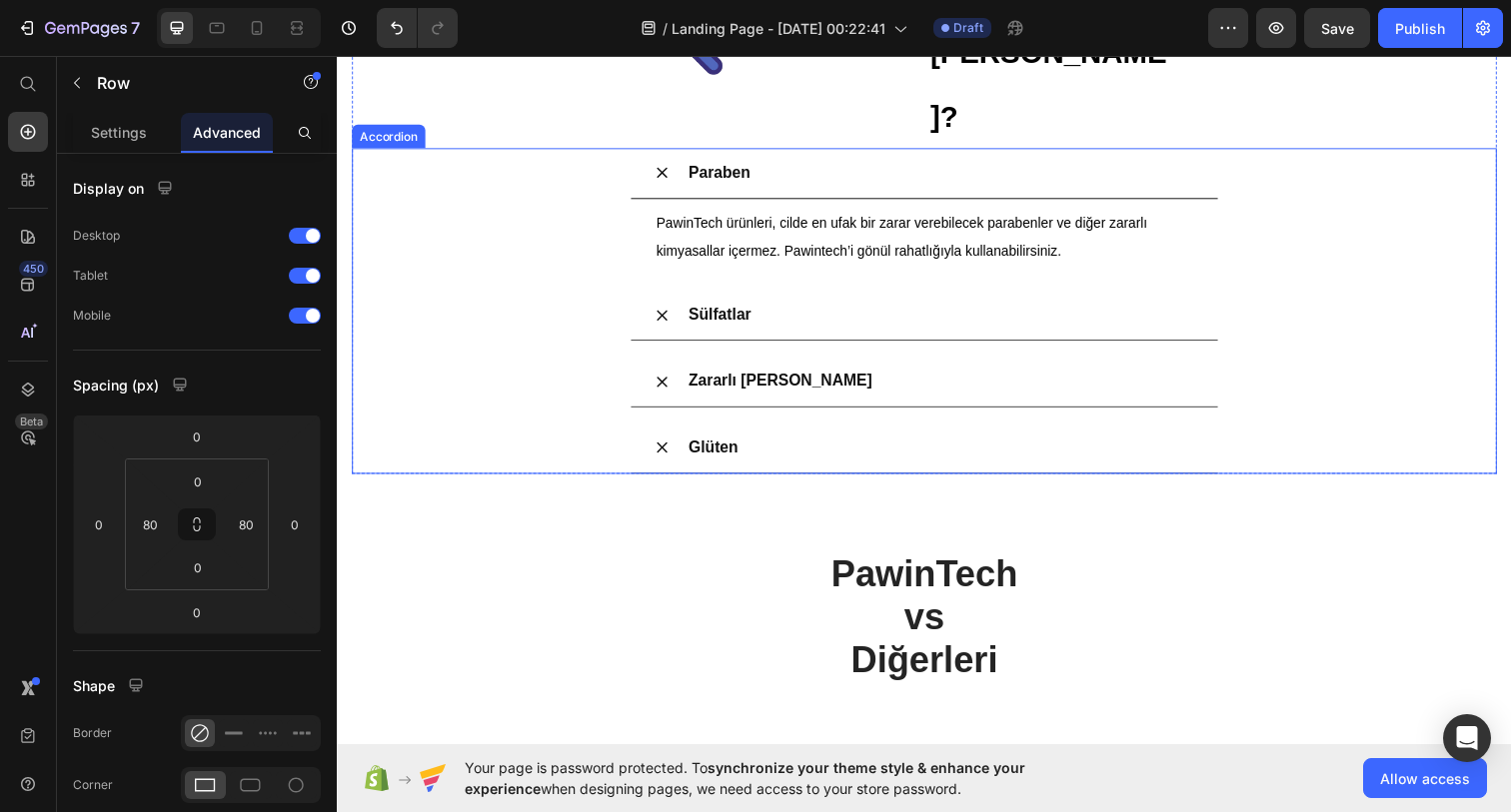 scroll, scrollTop: 3166, scrollLeft: 0, axis: vertical 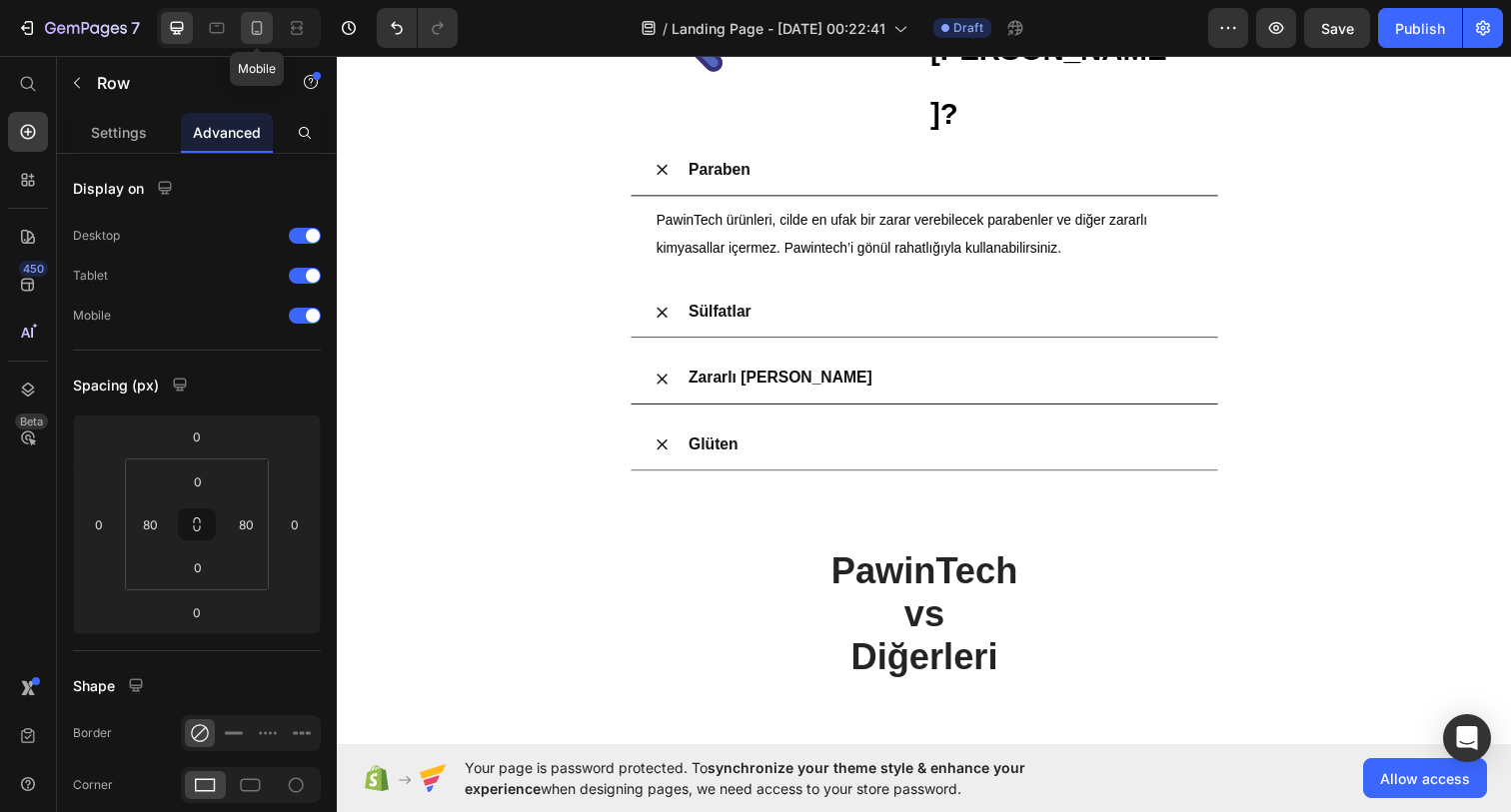 click 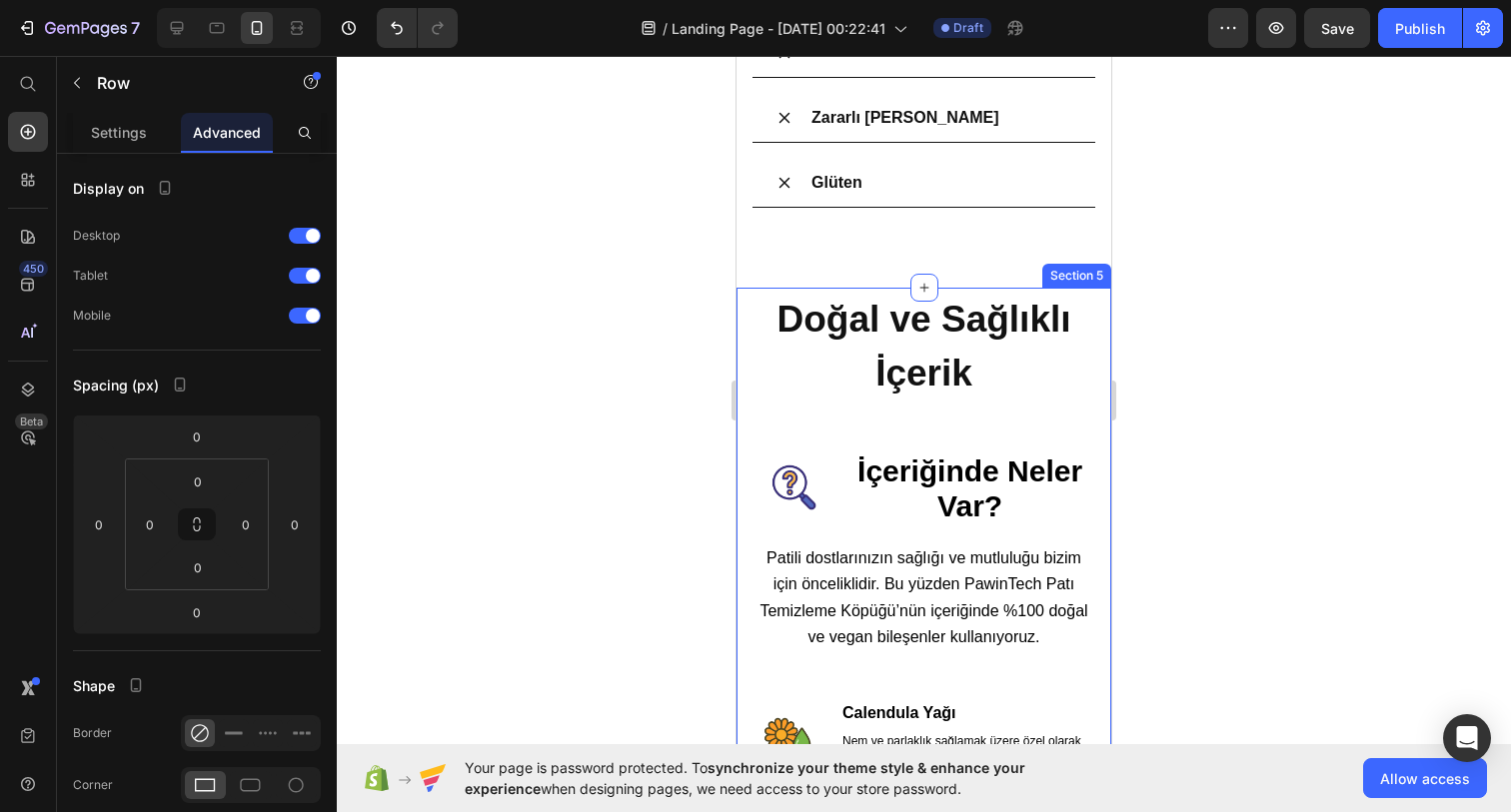 scroll, scrollTop: 3439, scrollLeft: 0, axis: vertical 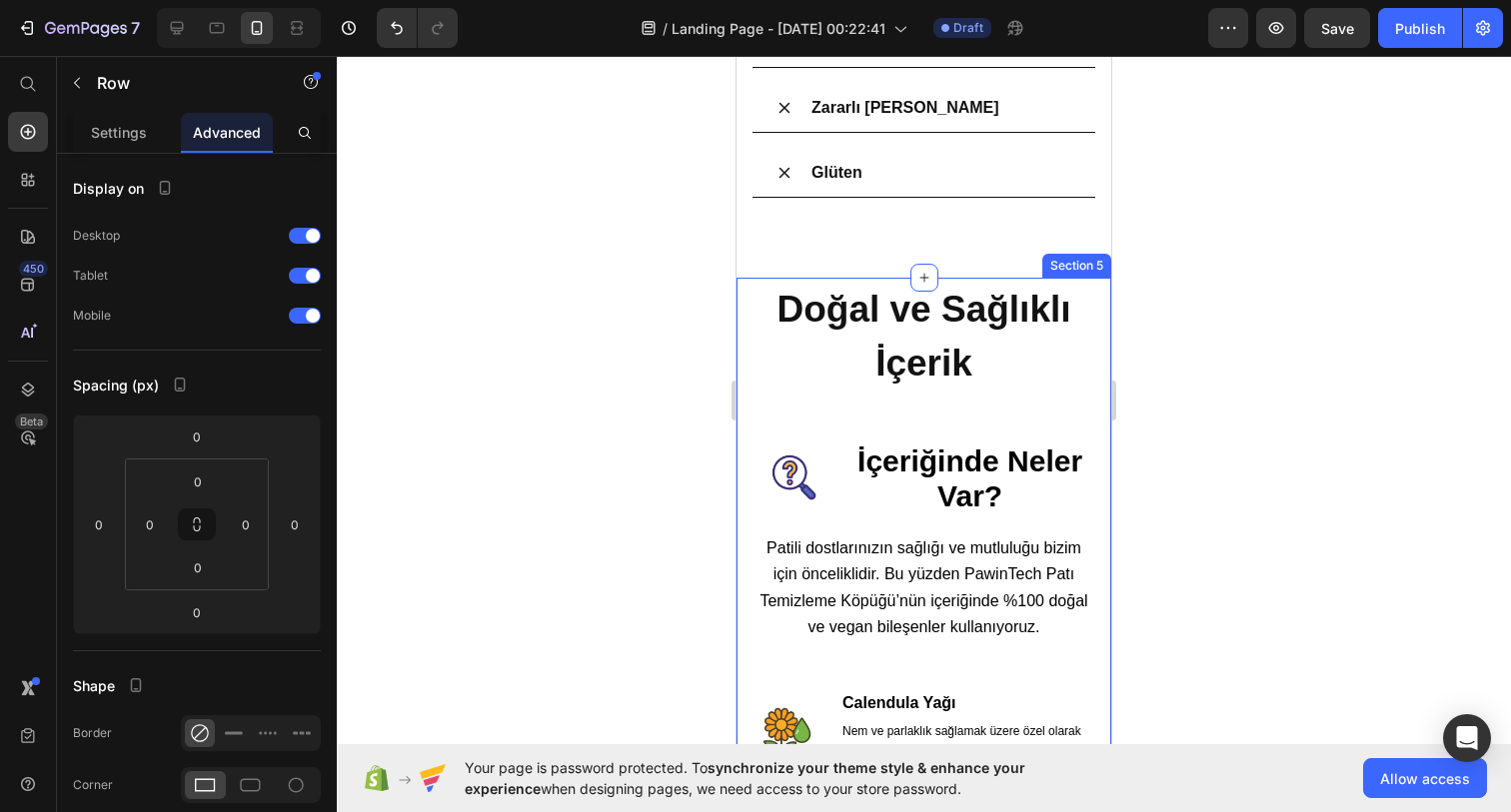 click on "Doğal ve Sağlıklı İçerik Heading Image İçeriğinde [PERSON_NAME]? Heading Row Patili dostlarınızın sağlığı ve mutluluğu bizim için önceliklidir. Bu yüzden PawinTech Patı Temizleme Köpüğü’nün içeriğinde %100 doğal ve vegan bileşenler kullanıyoruz. Text block Row Image Calendula Yağı Text block Nem ve parlaklık sağlamak üzere özel olarak seçilen calendula yağı, patilere canlılık ve rahatlık hissi kazandırır. Text block Row                Title Line Image Aloe [PERSON_NAME] Text block Antibakteriyel özelliği sayesinde minik dostlarımızın patilerini mikroplardan arındırır. Text block Row Row                Title Line Image B5 Vitamini Text block Pantotenik [PERSON_NAME] sayesinde bağışıklık sistemini güçlendirerek patilerin ve cildin sağlığını korur. Text block Row                Title Line Image Papatya Özü Text block Antienflamatuar ve antiseptik özellikleri sayesinde minik dostlarımızın sağlık sorunlarını hafifletmeye yardımcı olur. Text block Row" at bounding box center [923, 1450] 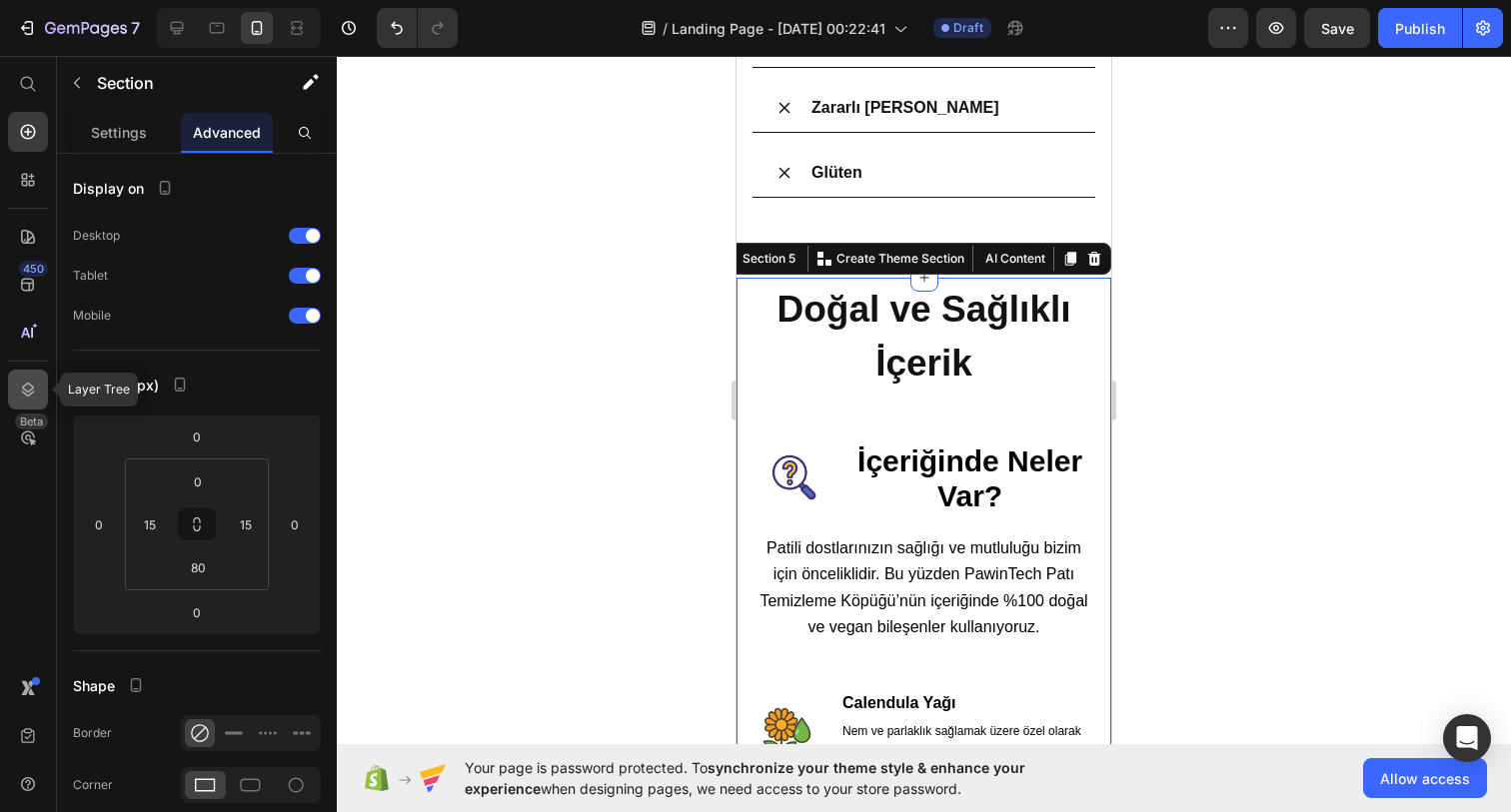 click 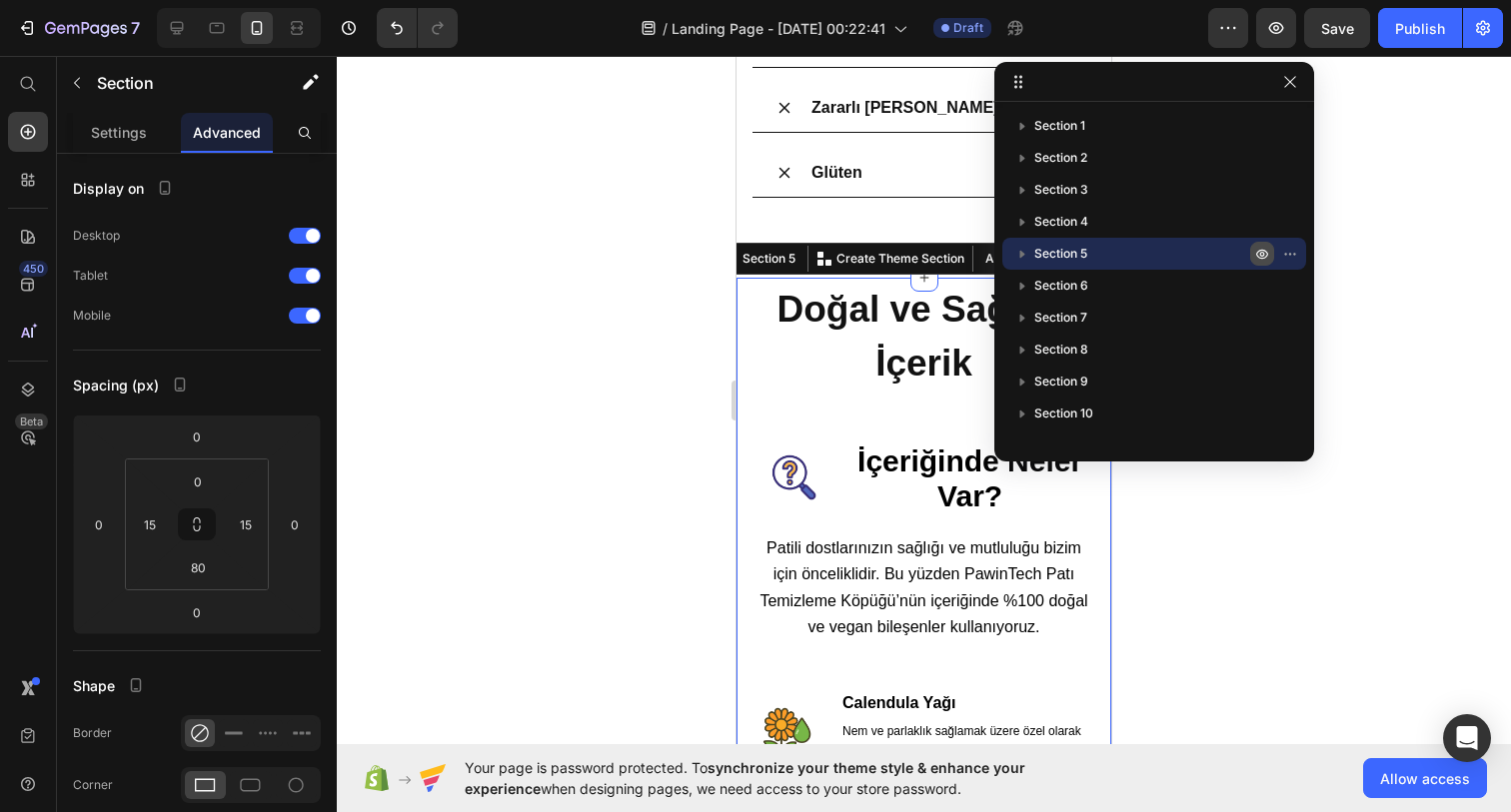 click 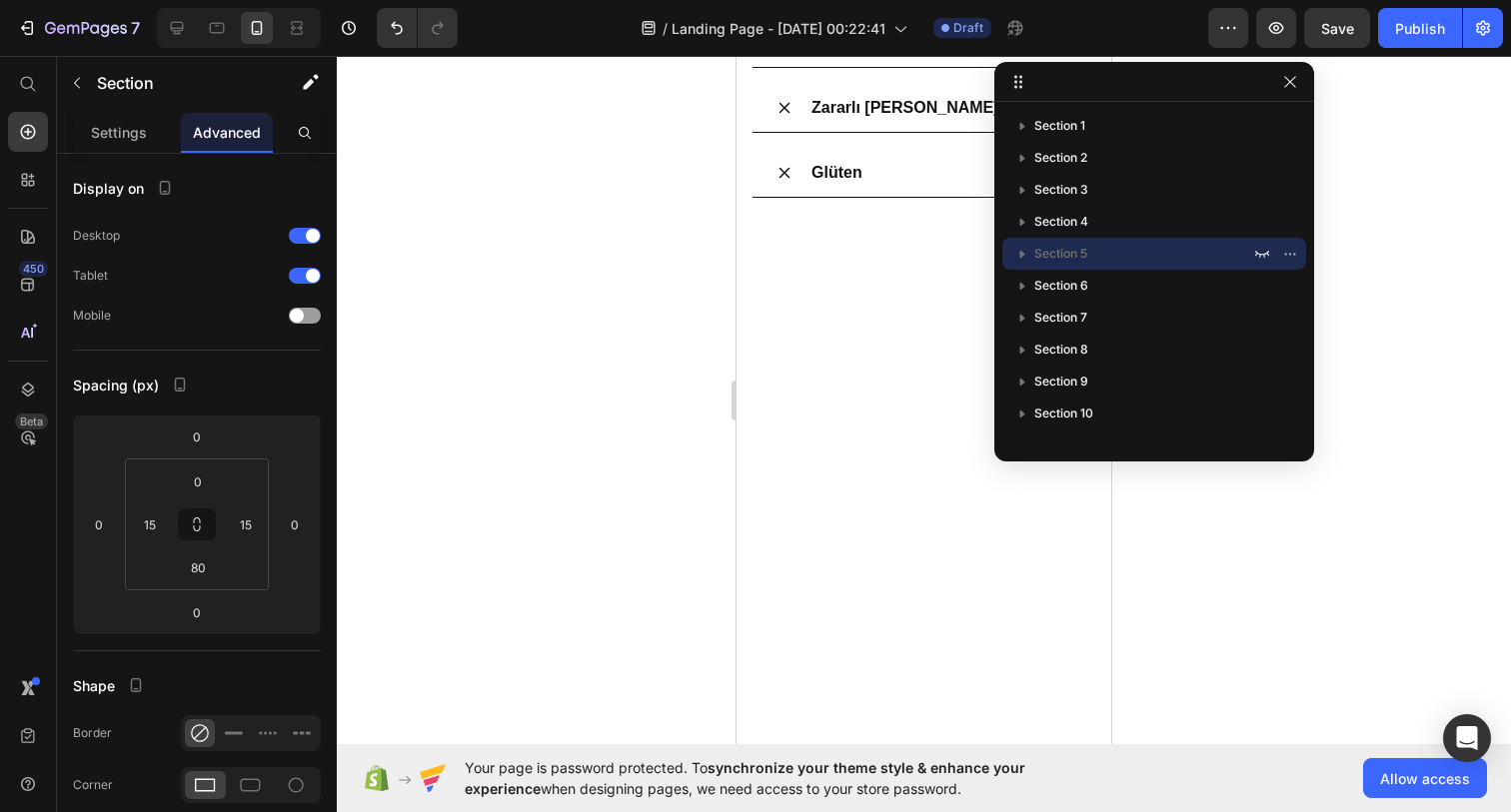 click 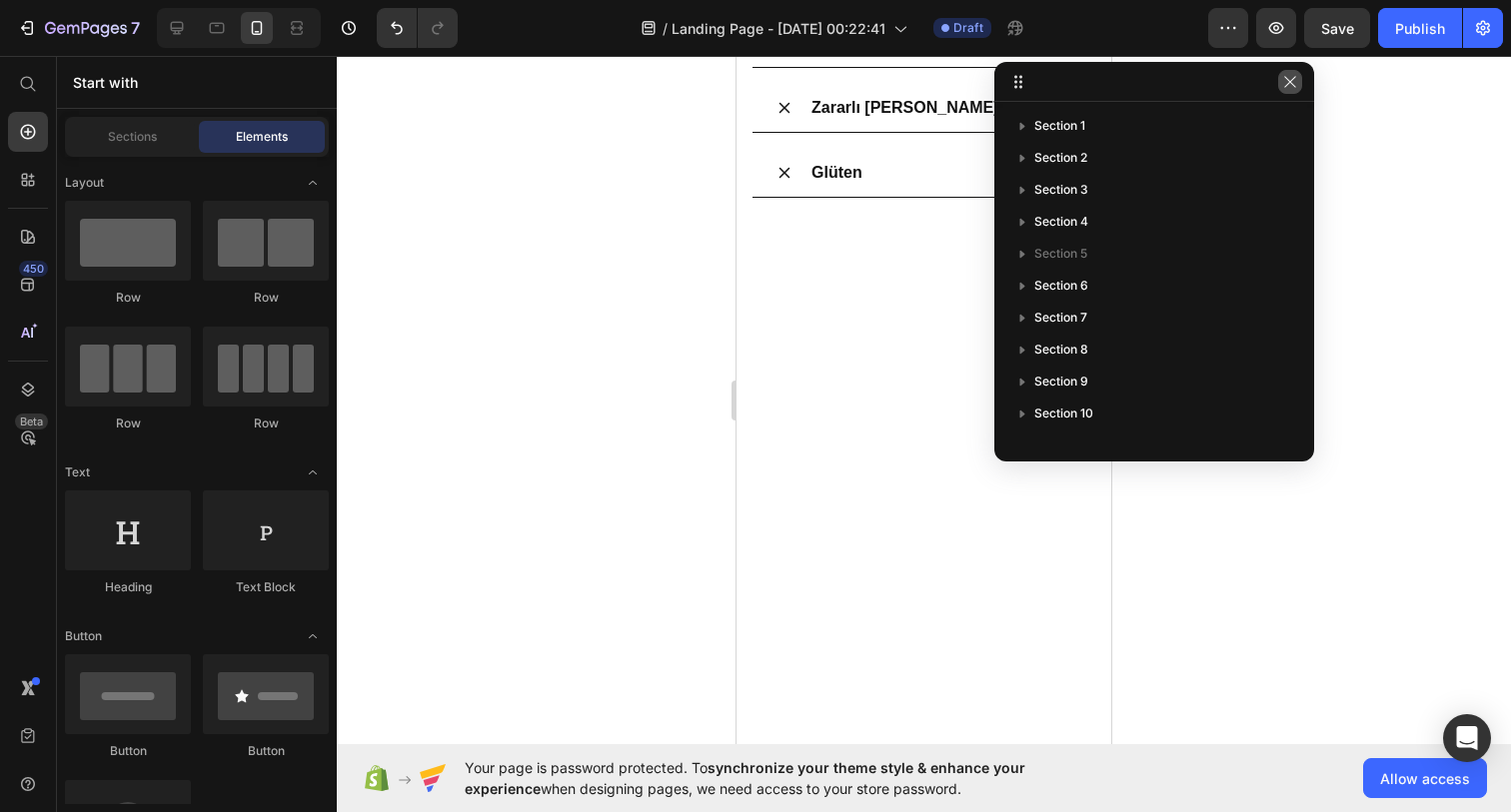 click at bounding box center (1290, 82) 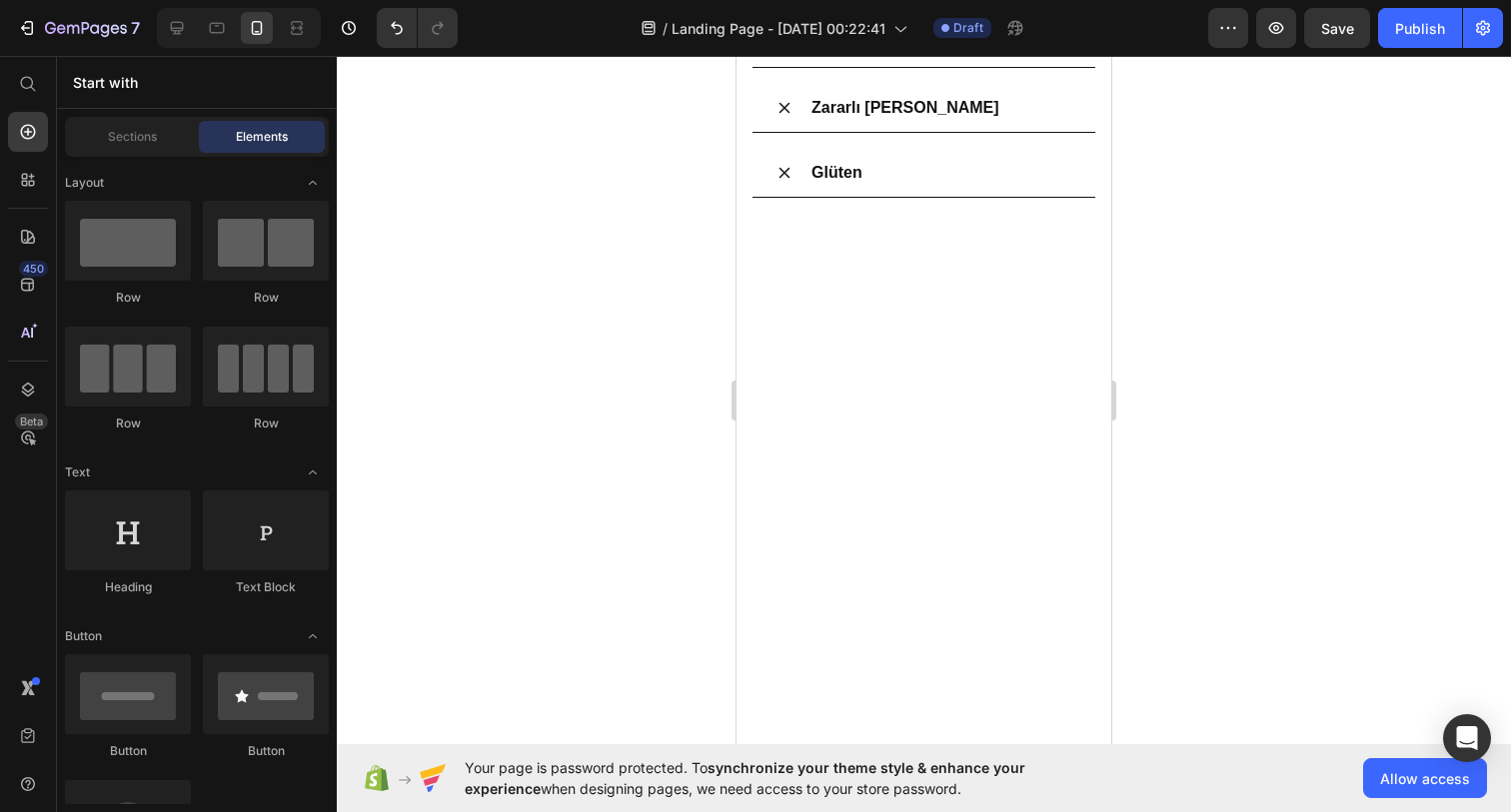 click at bounding box center (923, 2681) 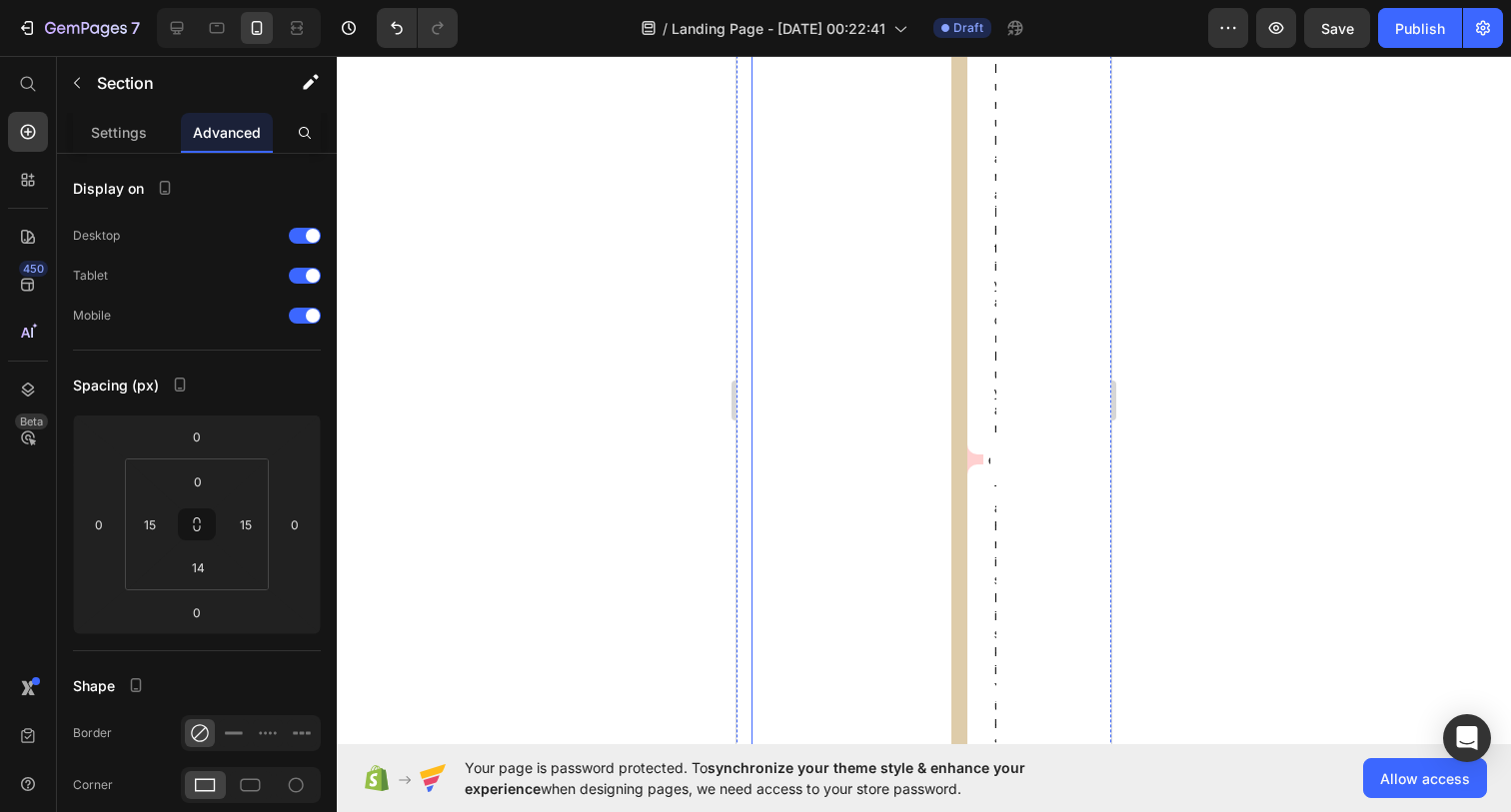 click on "PawinTech vs Diğerleri Heading Image Pawintech Pati Temizleme Köpüğü Text Block Entegre Fırçalı Başlık ile Kolay Temizlik Item List Durulama Gerektirmez Item List pH Dengeli ve Cilt Dostu İçerik Item List Köpük Formülüyle Derinlemesine Temizlik Item List Tüylerde Yapışkanlık Hissiyatı Bırakmaz Item List Row Image Diğer Pati Temizleyicileri Text Block
Ekstra Fırça Gerektirir Item List
Durulama İhtiyacı Duyar Item List
Tahriş Riski Yüksek Olabilir Item List
Sıvı Formlar Yüzeye Eşit Dağılmaz Item List
Temizlik Sonrası Tüy Yapışabilir Item List [GEOGRAPHIC_DATA]" at bounding box center [951, 170] 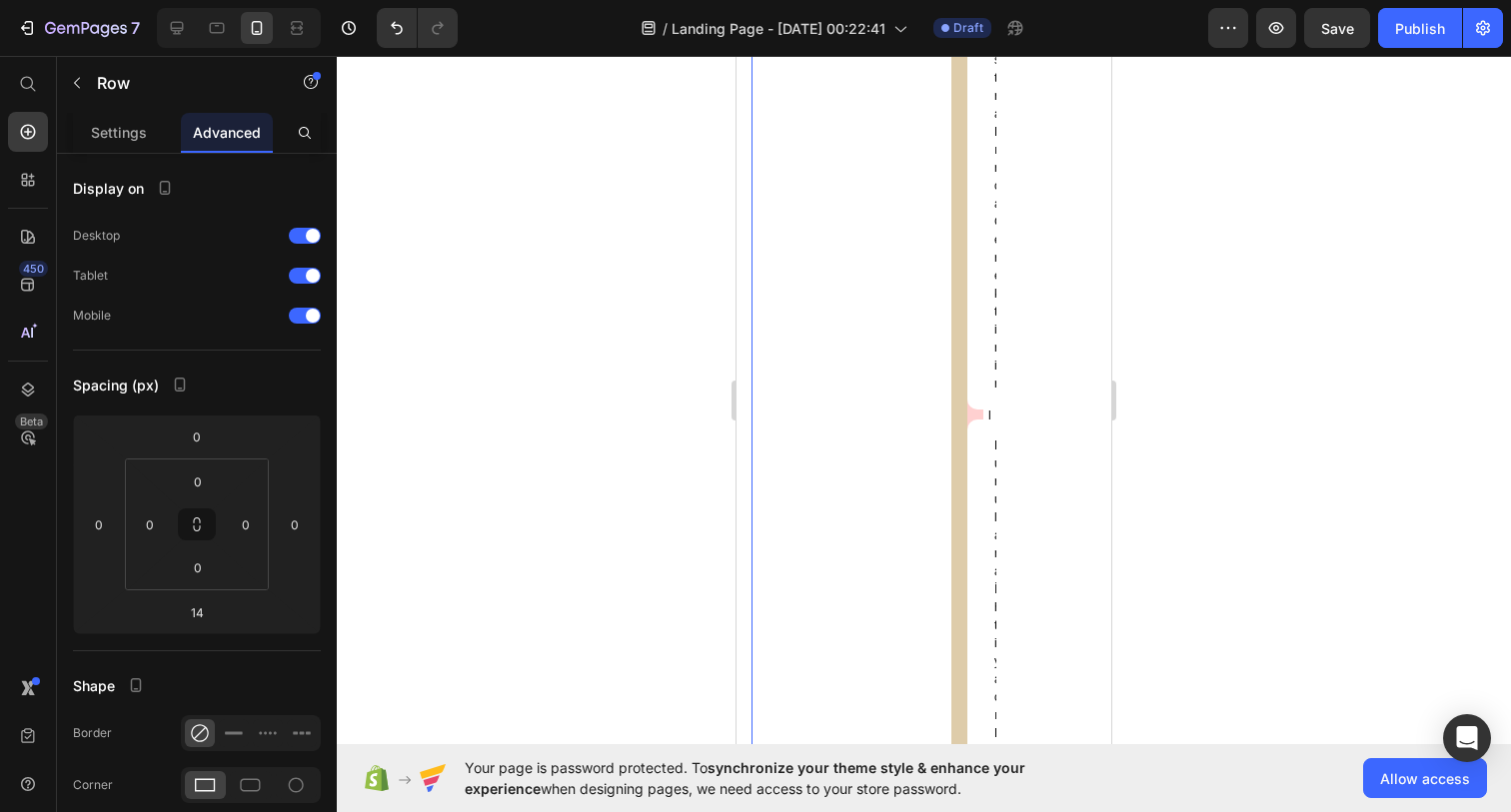 scroll, scrollTop: 5360, scrollLeft: 0, axis: vertical 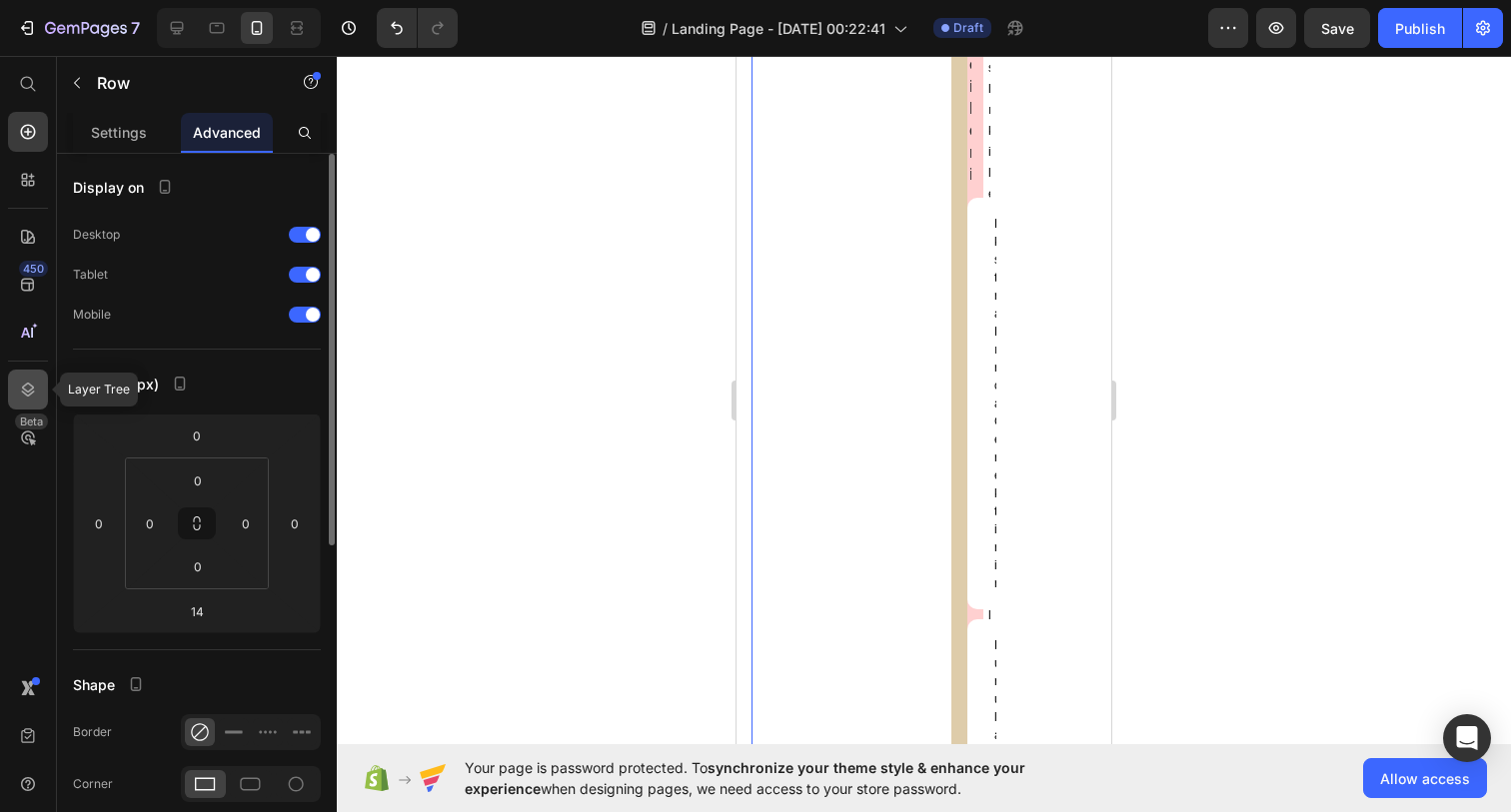 click 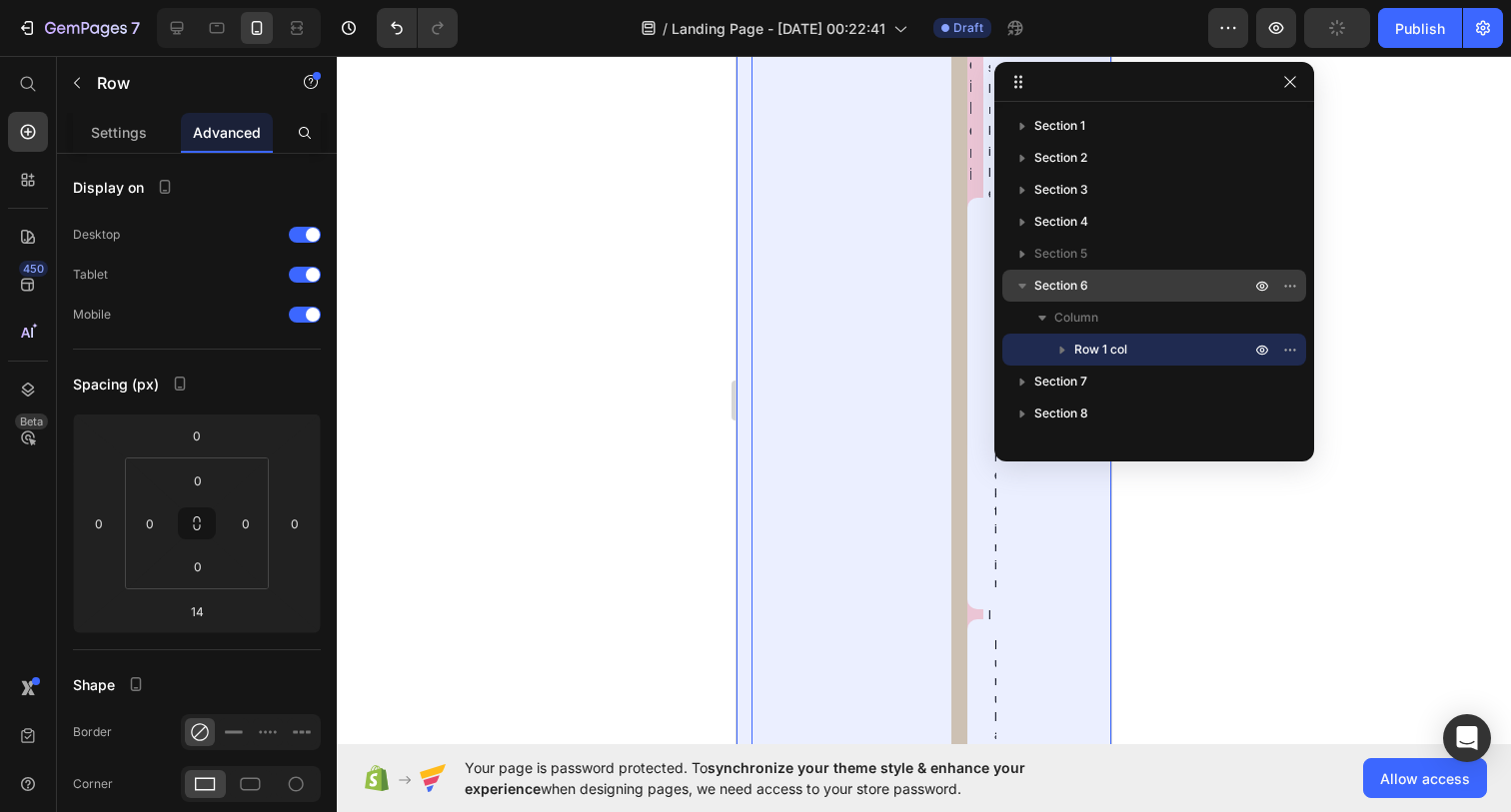 click on "Section 6" at bounding box center (1144, 286) 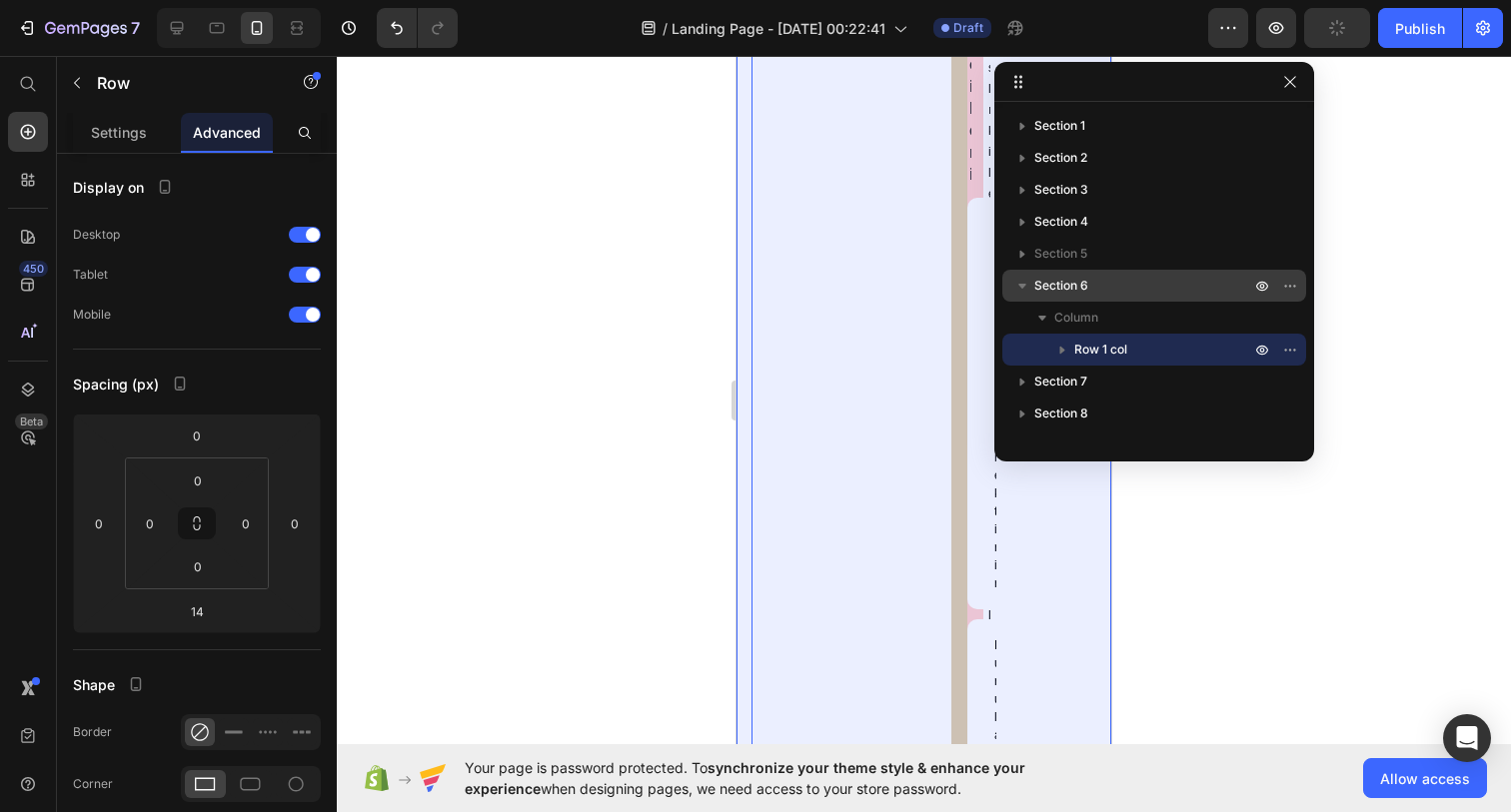 scroll, scrollTop: 5173, scrollLeft: 0, axis: vertical 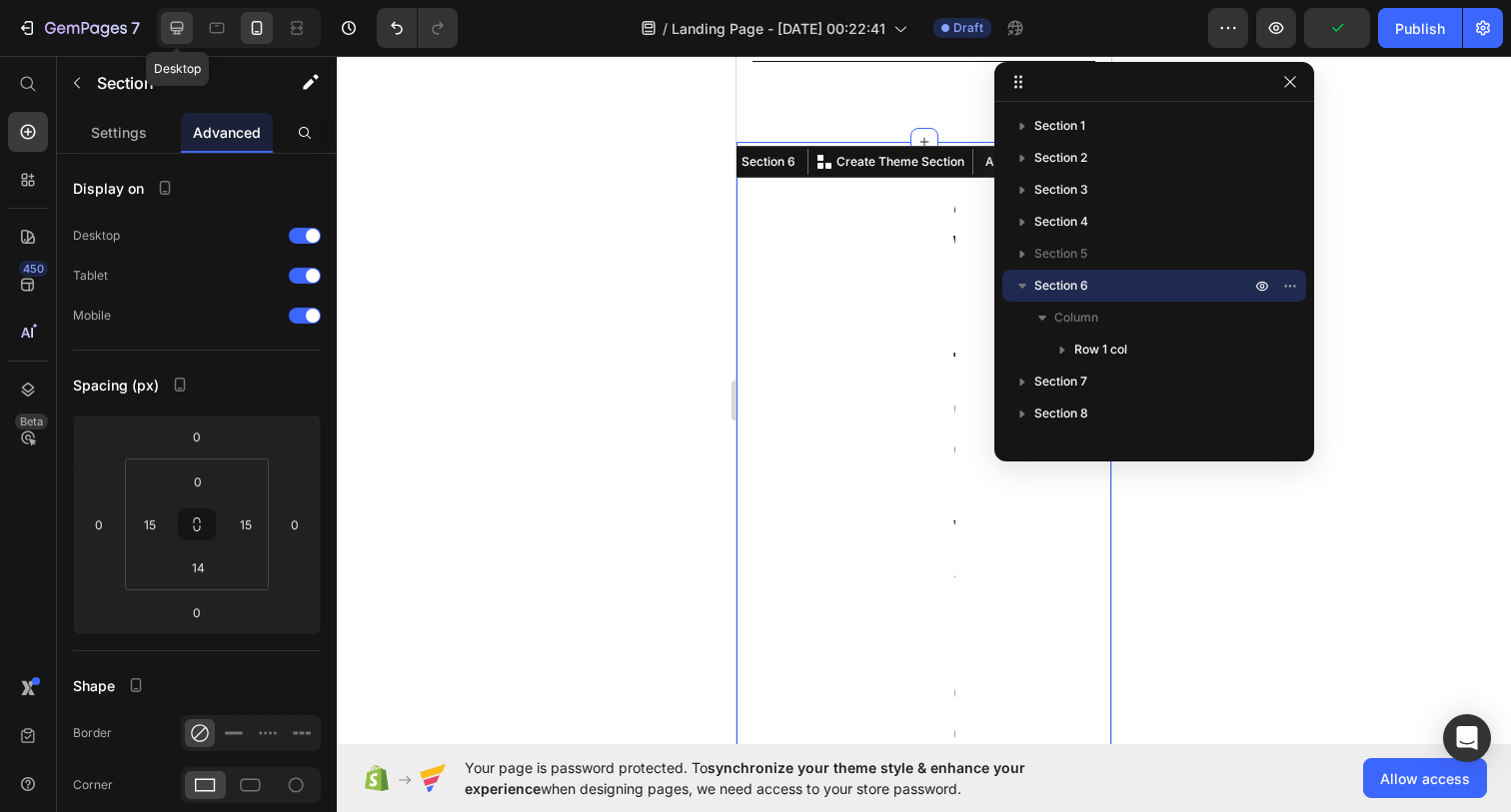 click 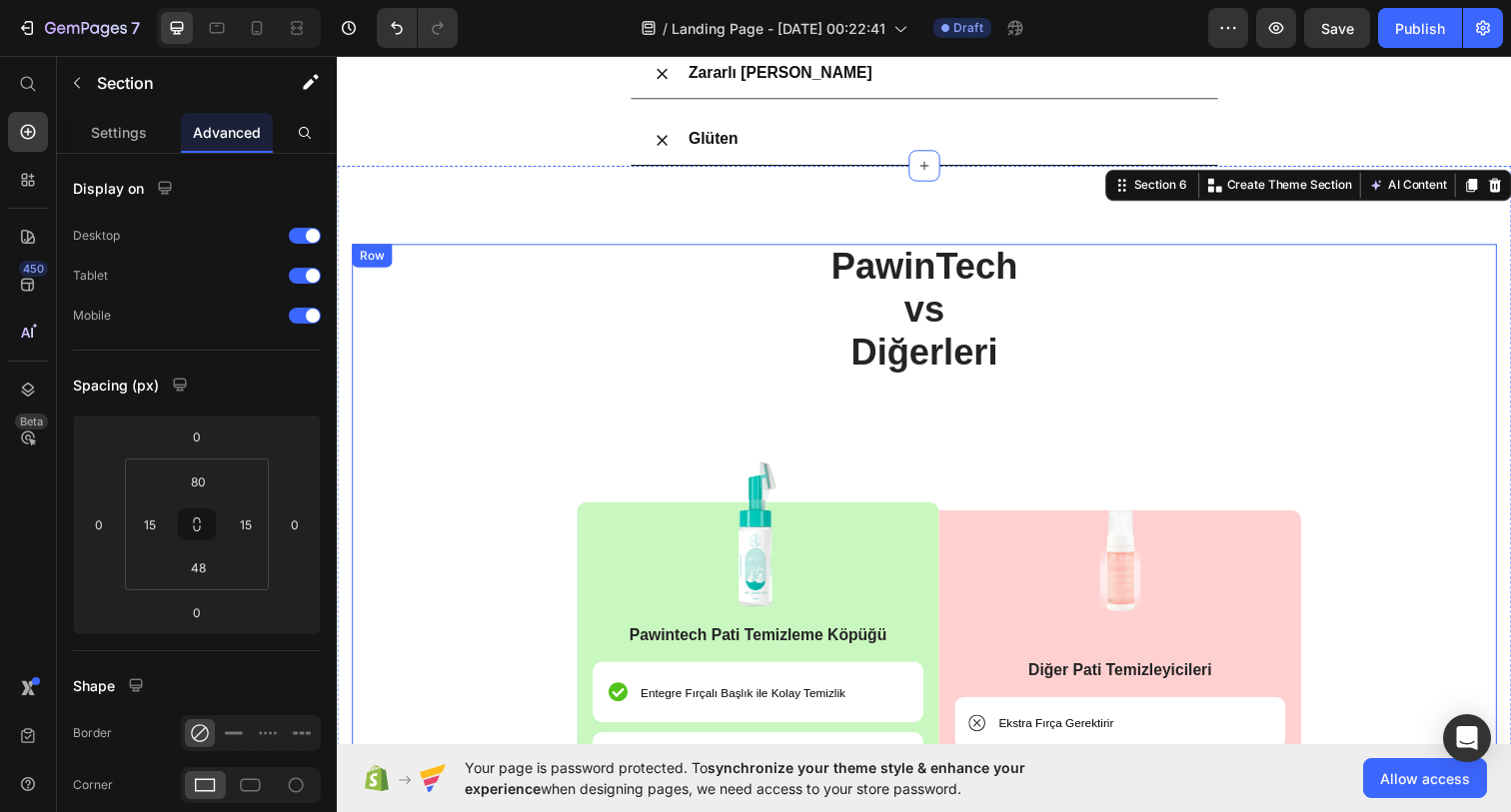 scroll, scrollTop: 3375, scrollLeft: 0, axis: vertical 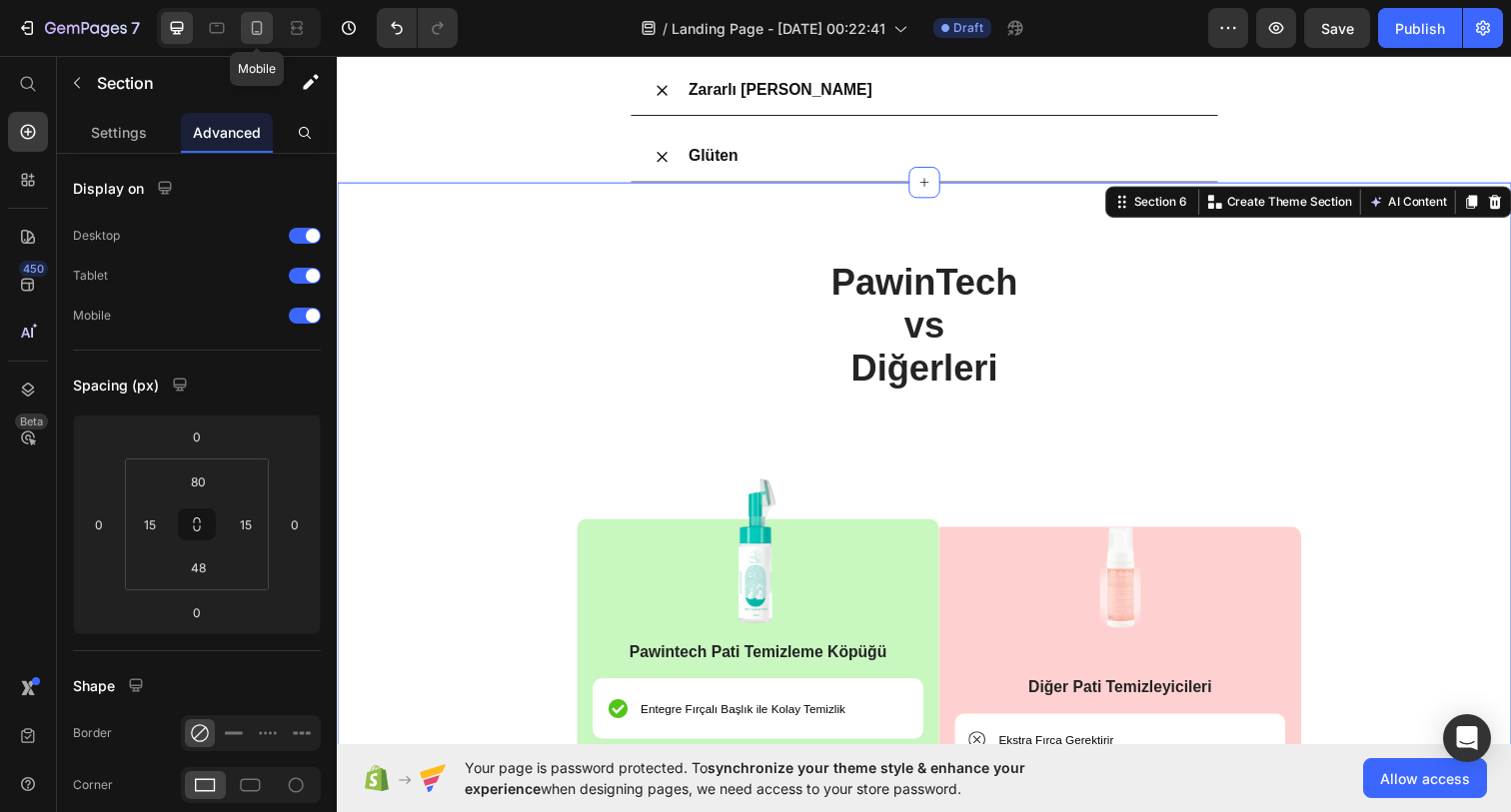 click 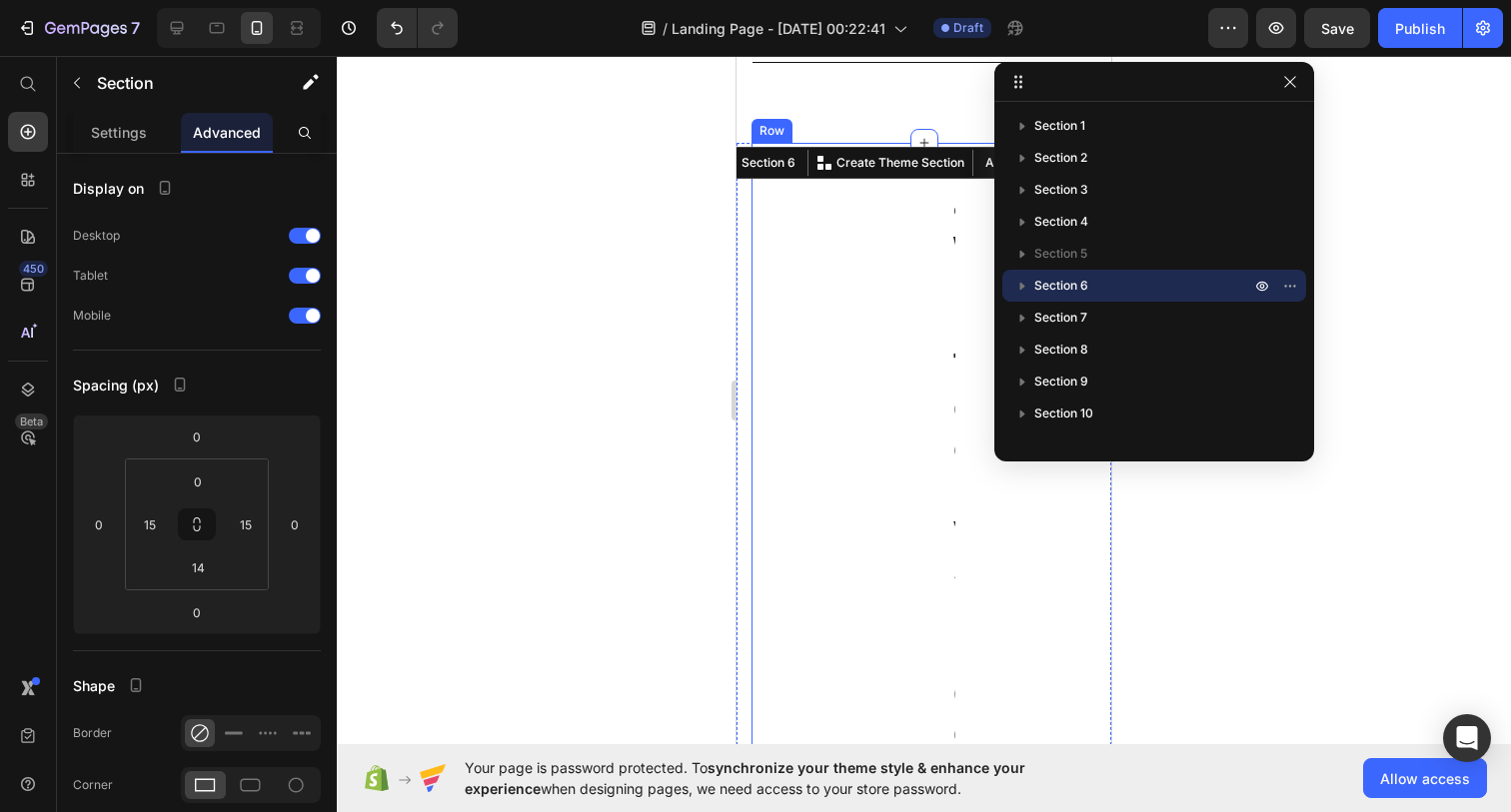scroll, scrollTop: 3575, scrollLeft: 0, axis: vertical 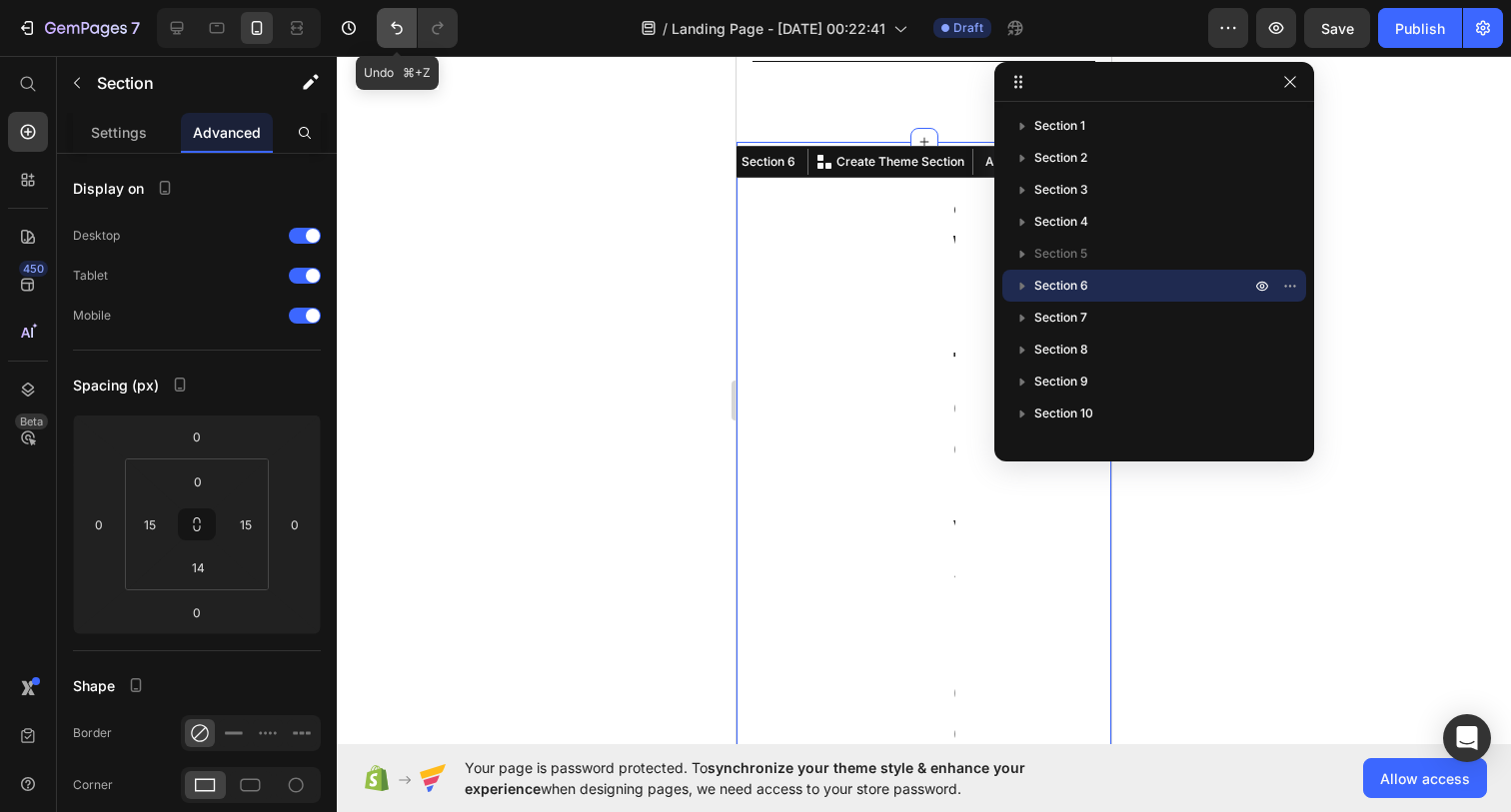 click 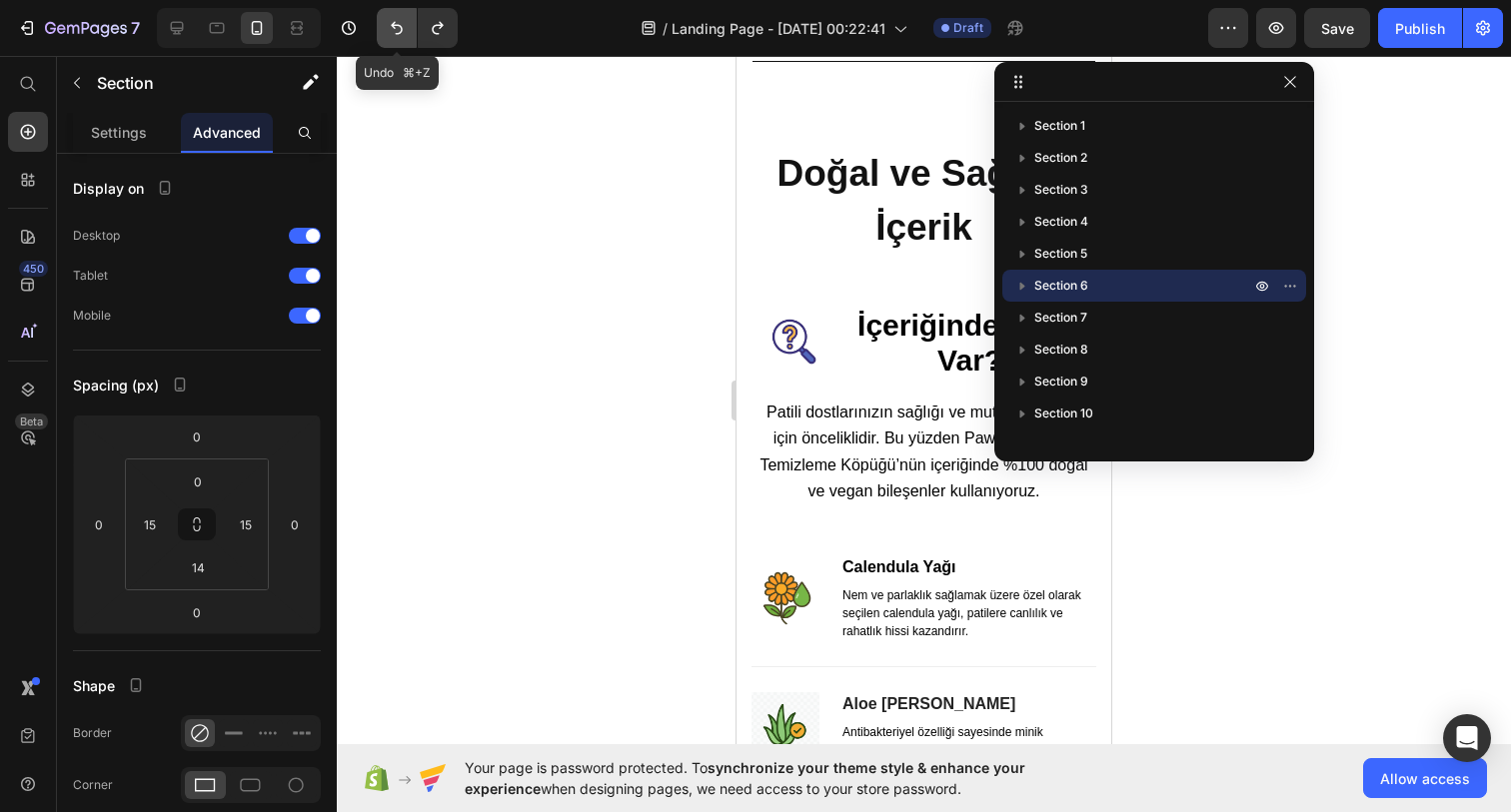 click 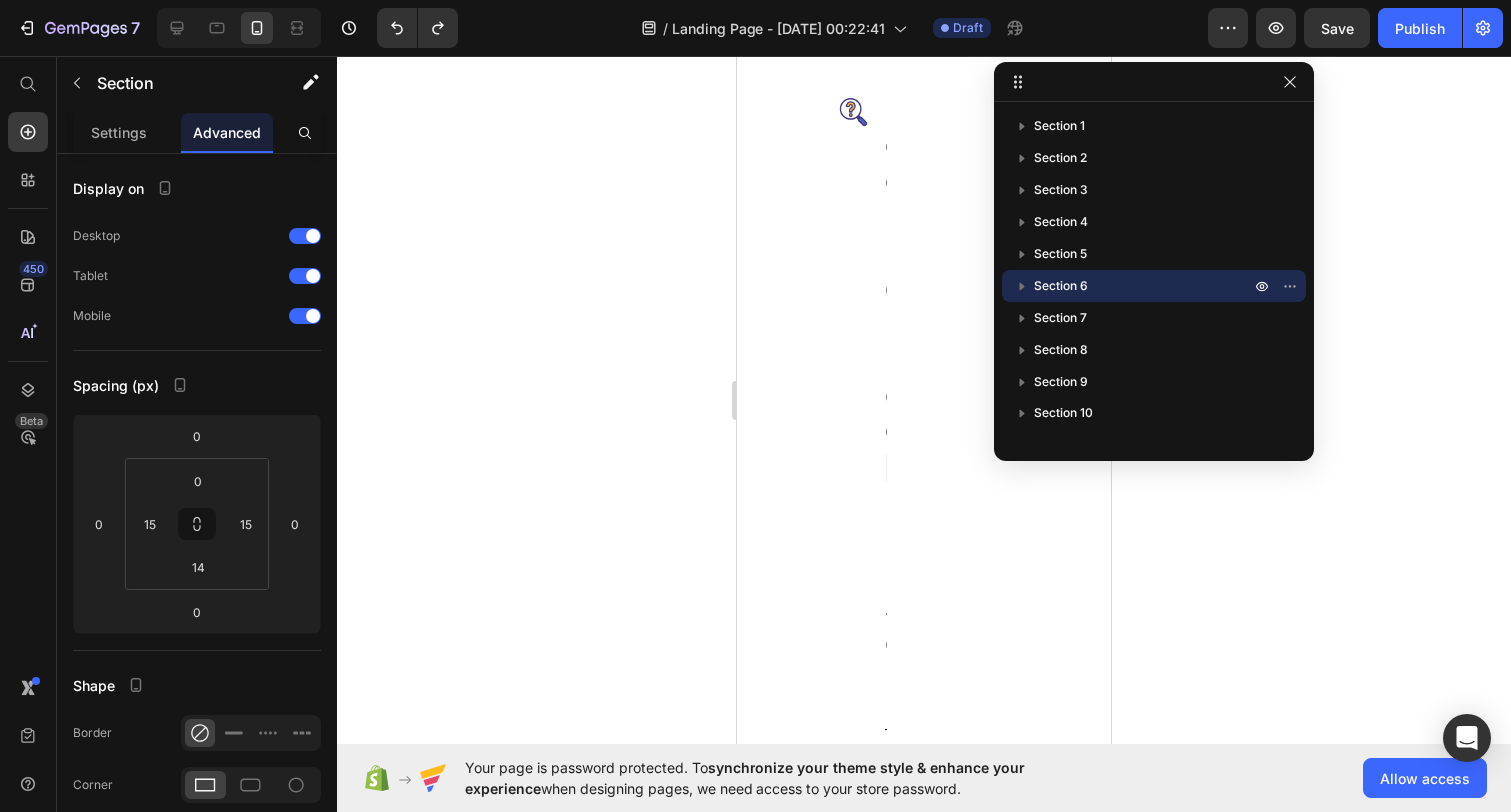 scroll, scrollTop: 4652, scrollLeft: 0, axis: vertical 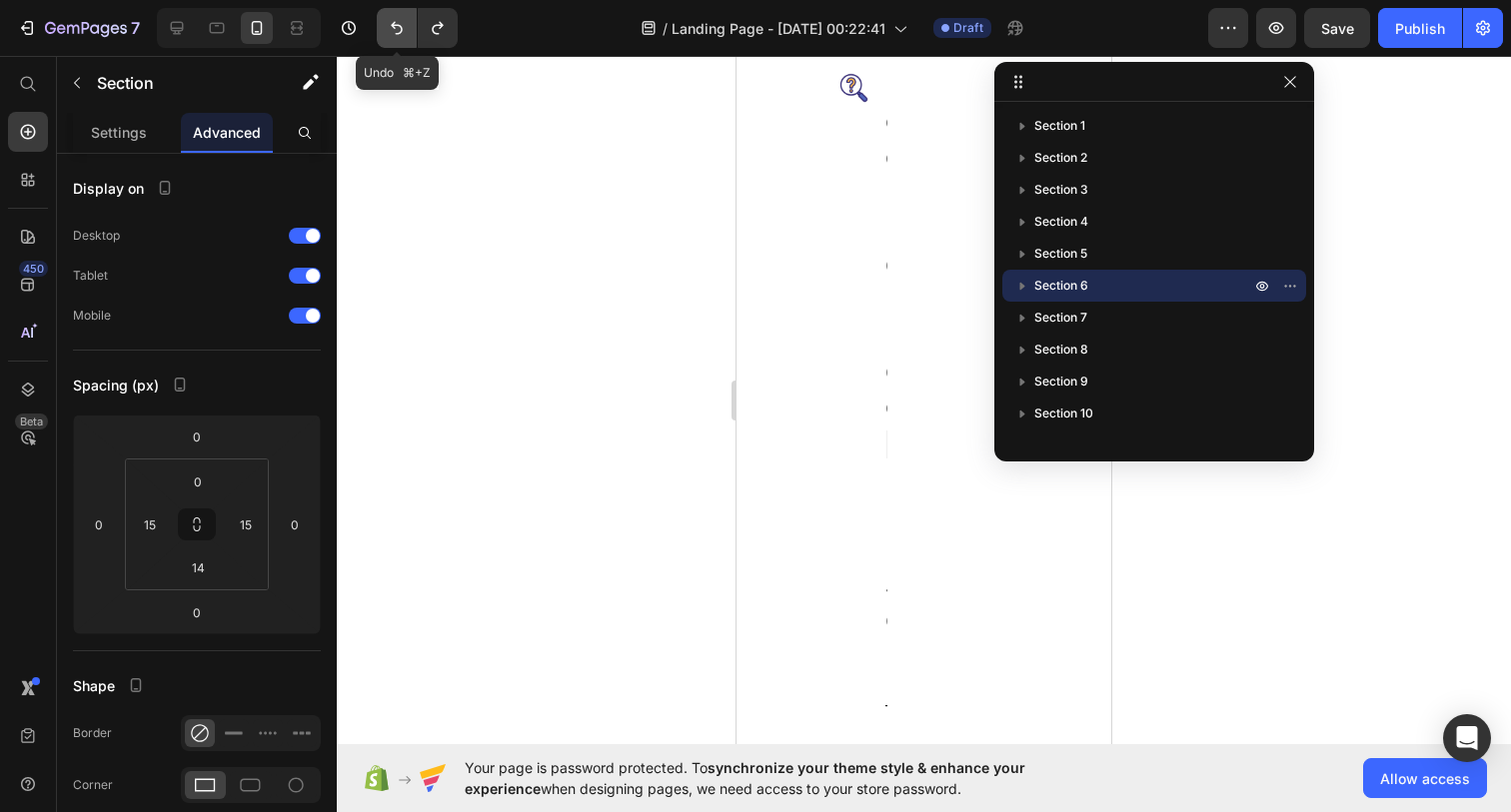 click 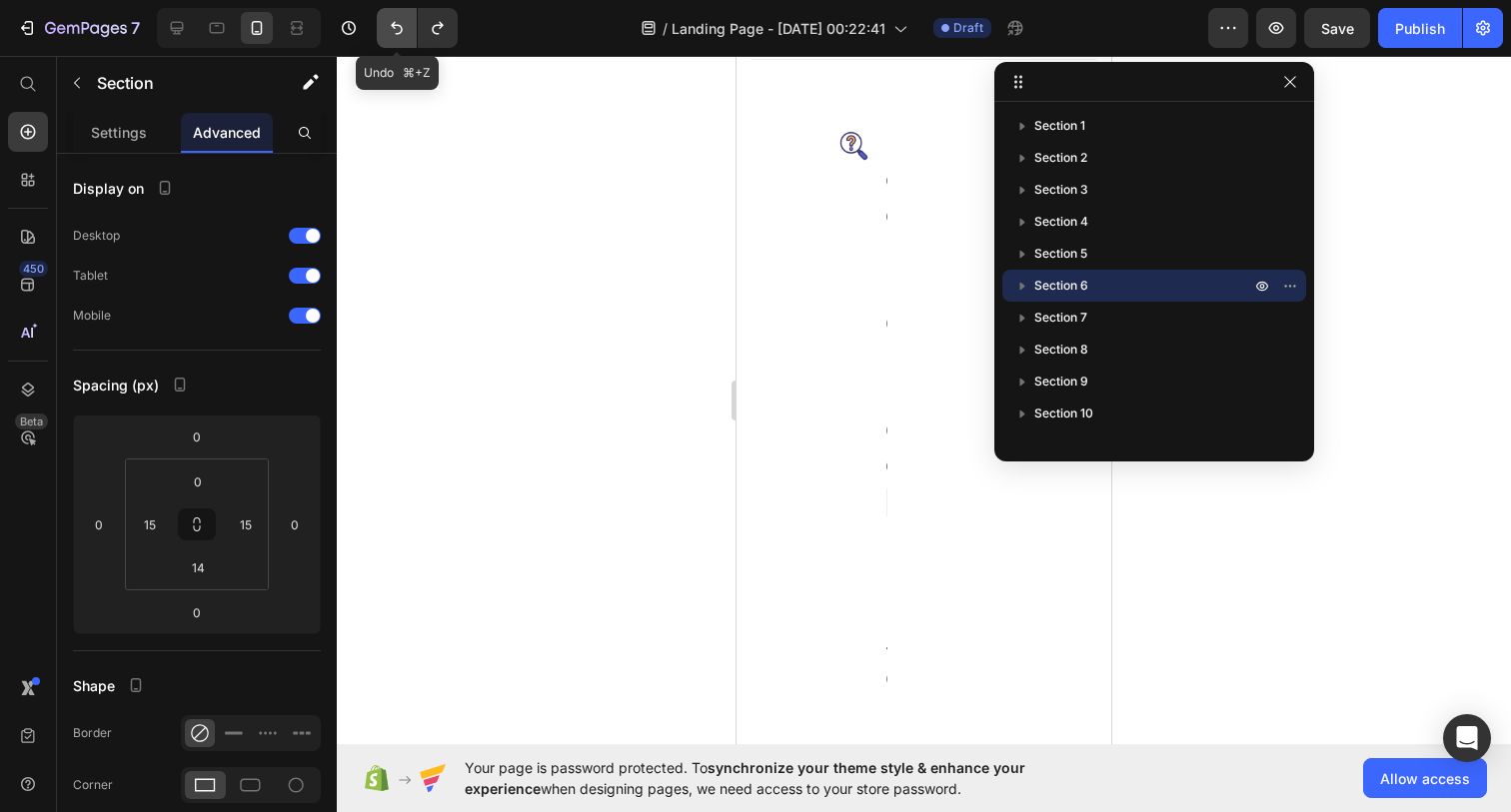 click 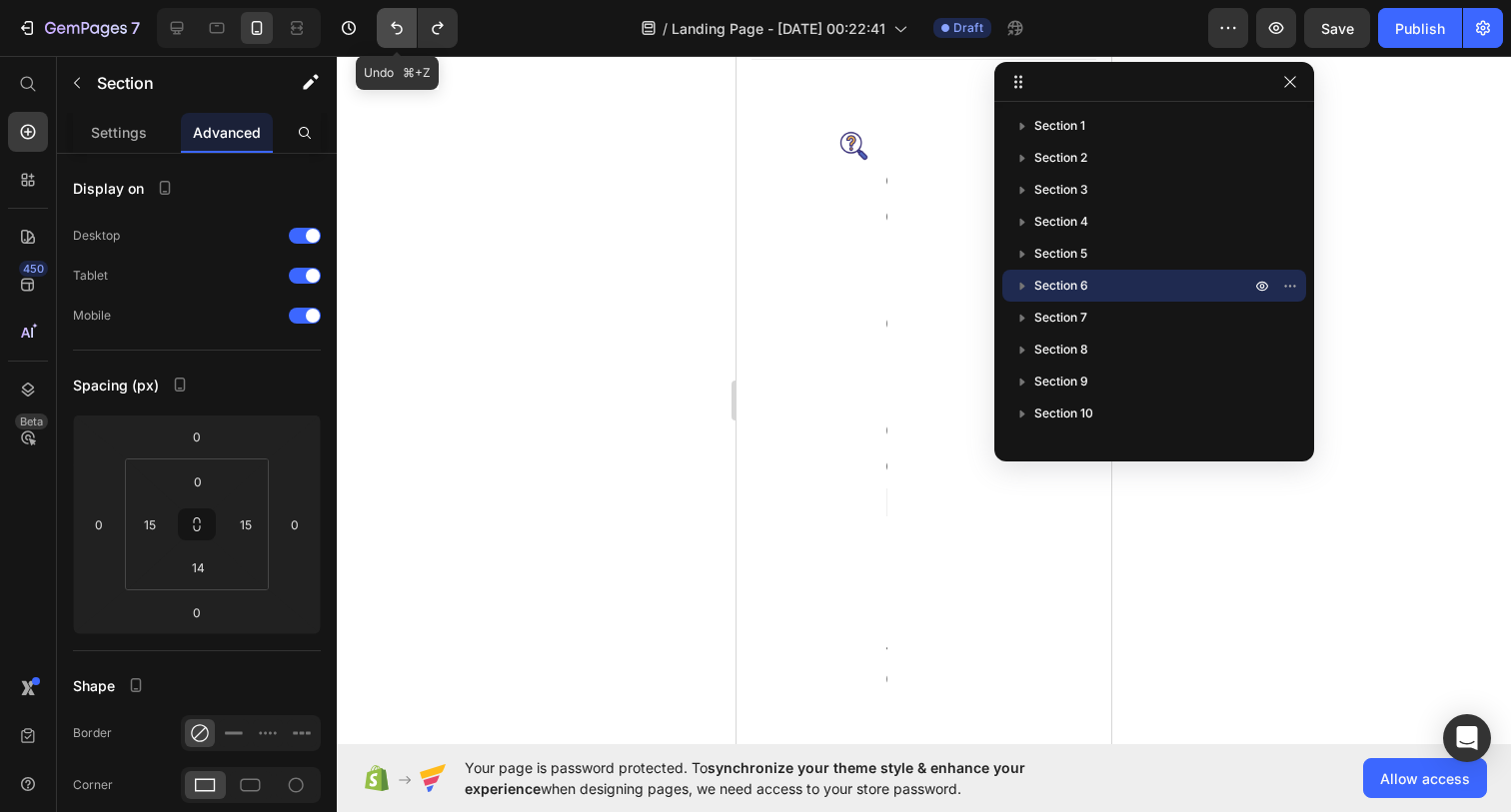 click 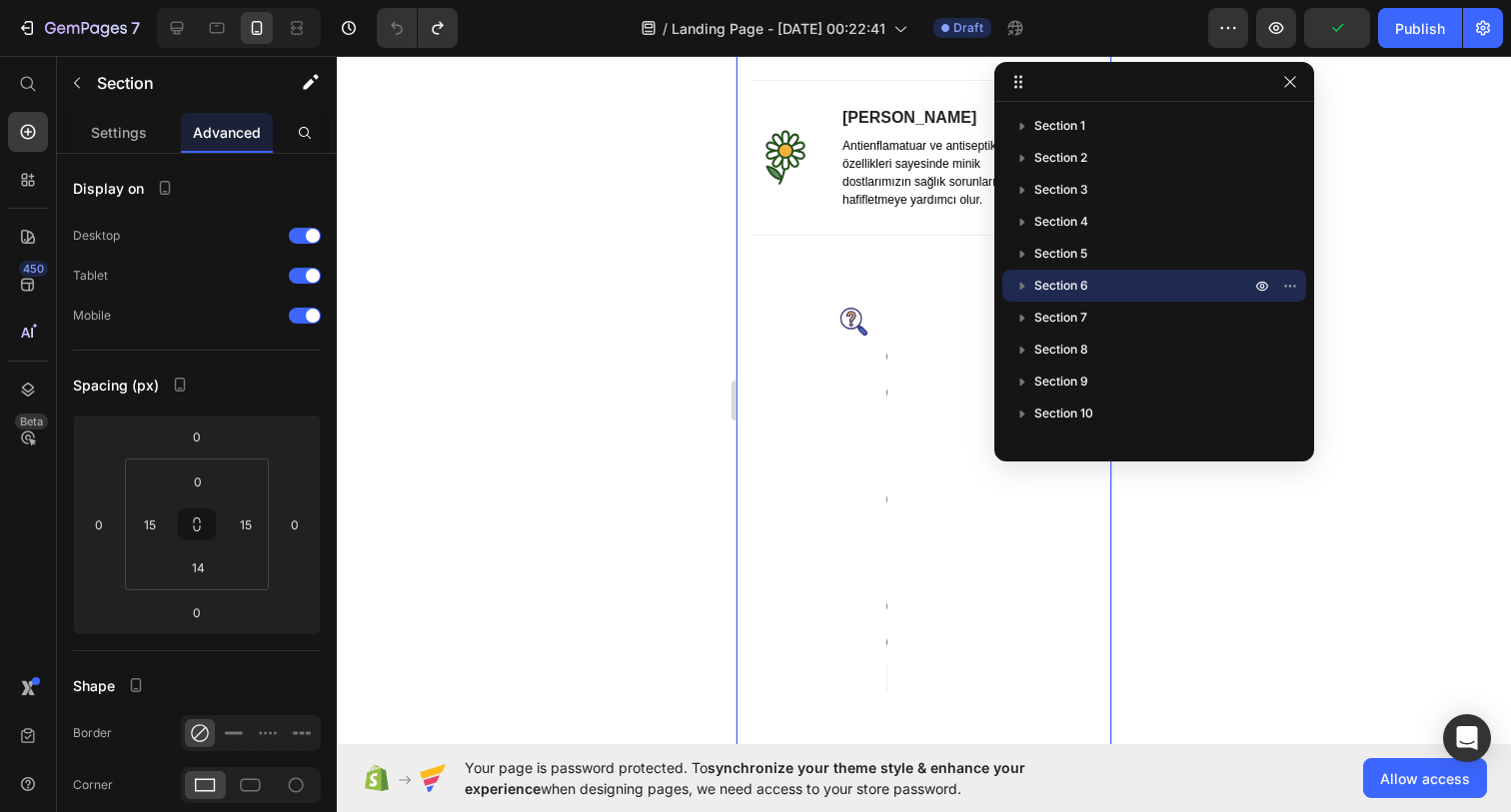 scroll, scrollTop: 4520, scrollLeft: 0, axis: vertical 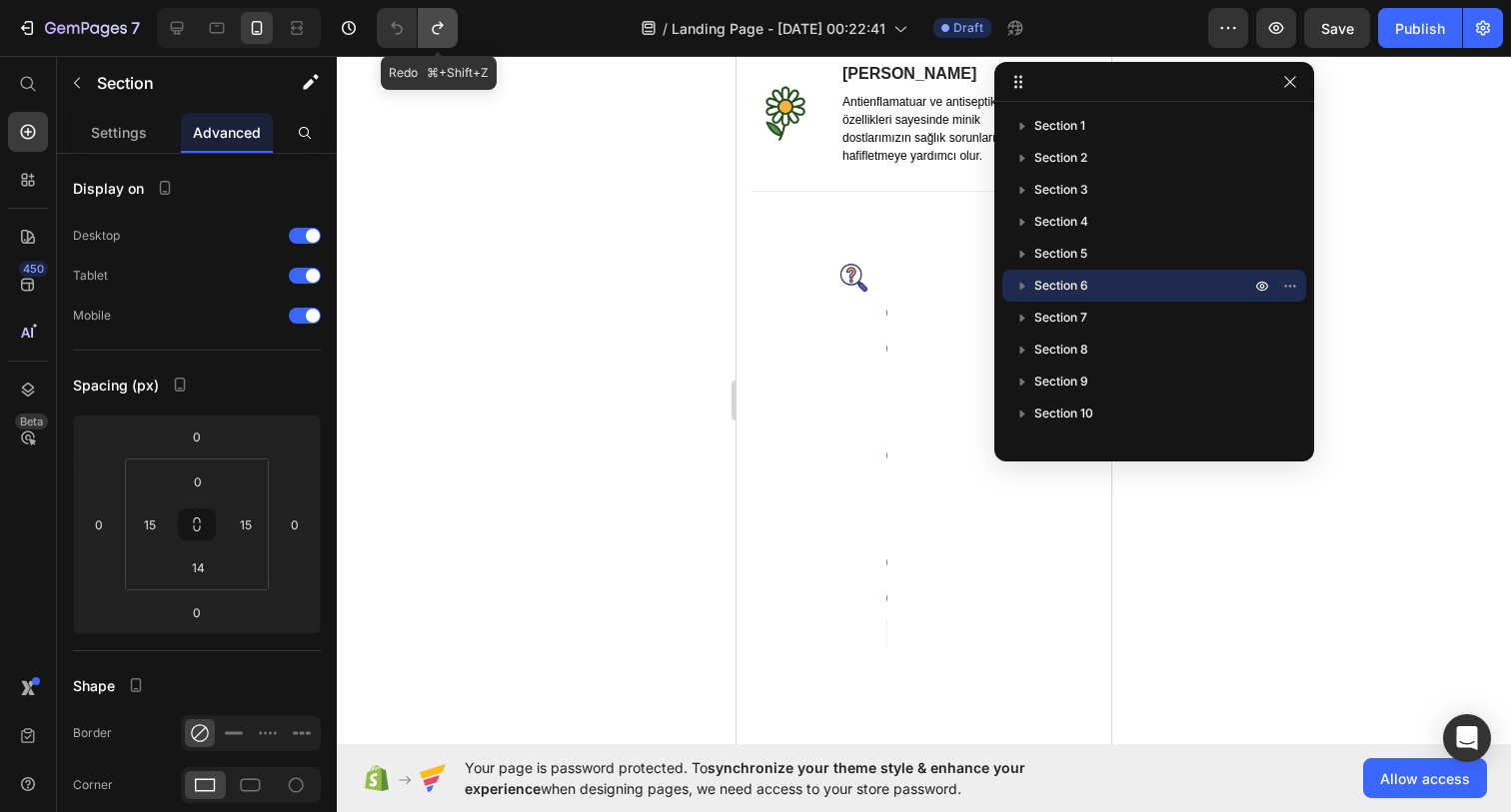 click 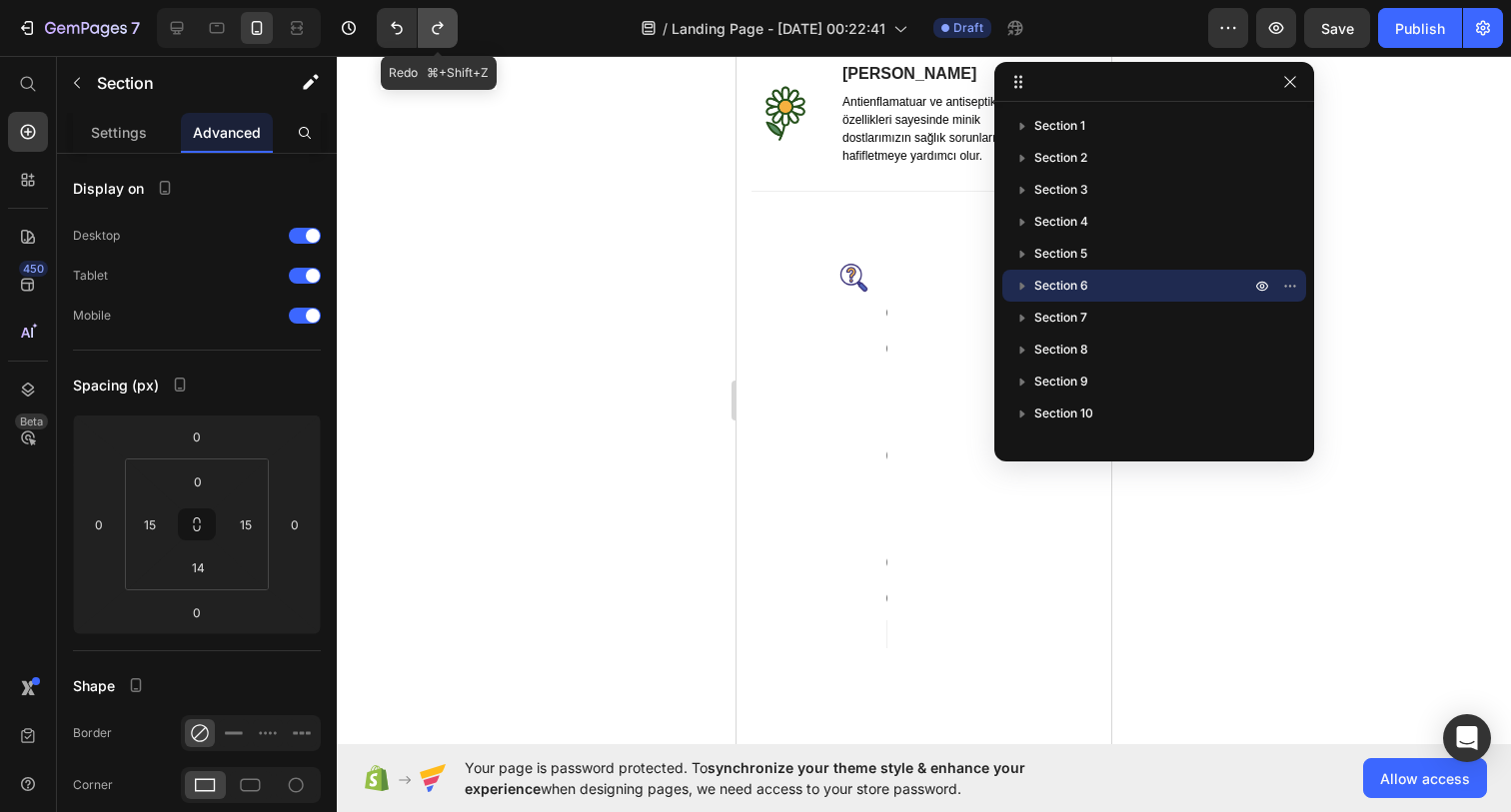 click 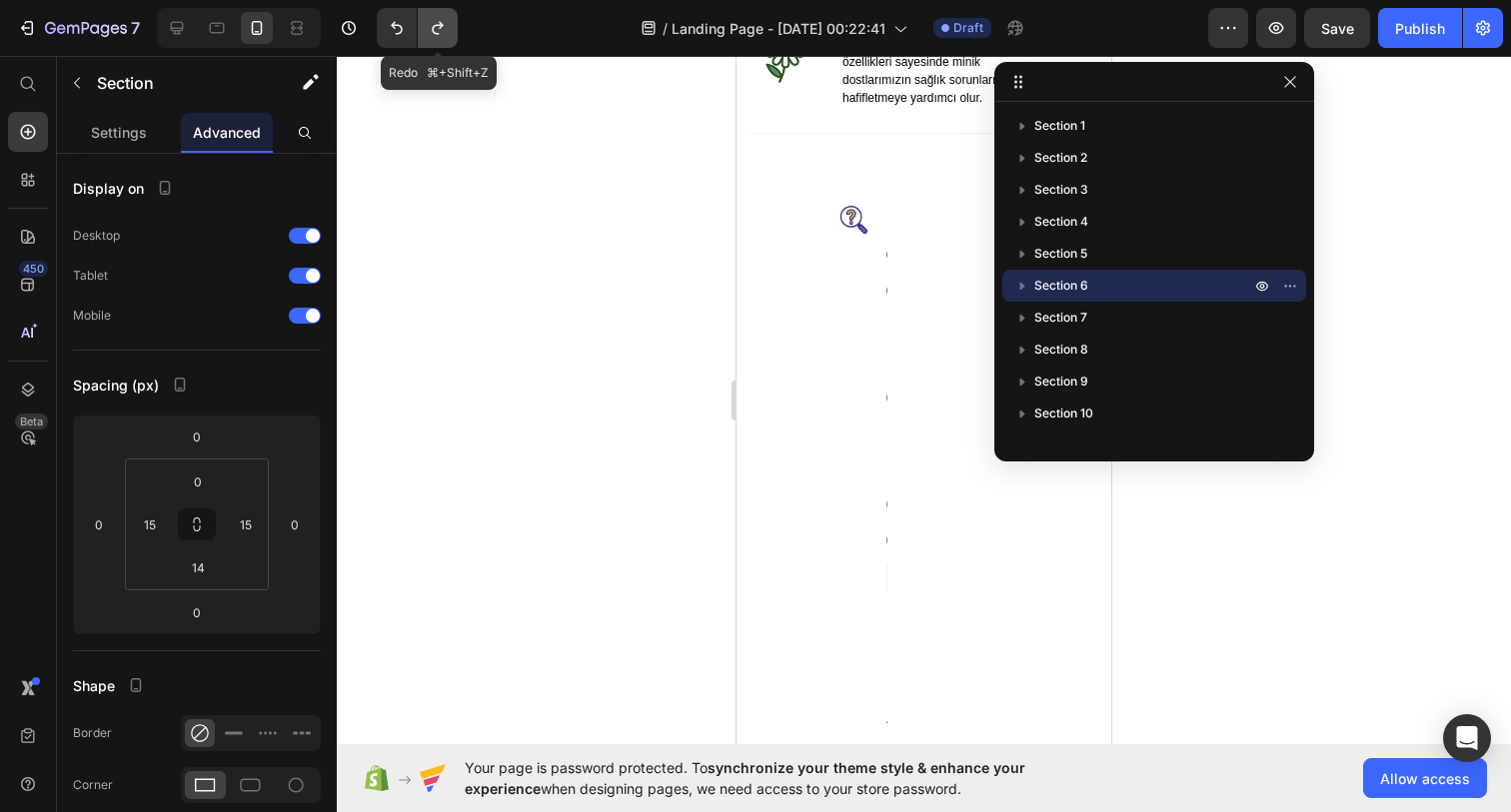 click 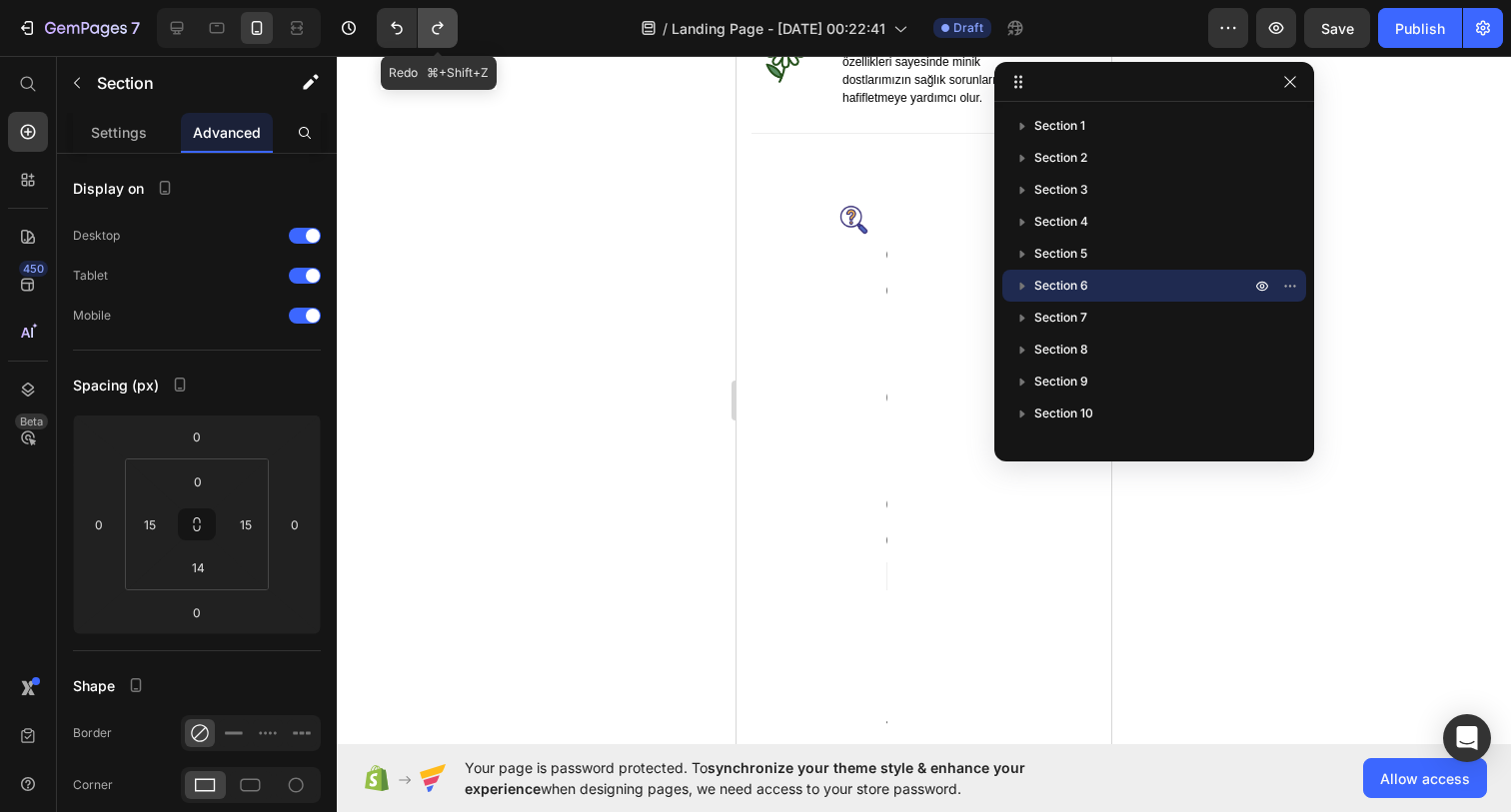 click 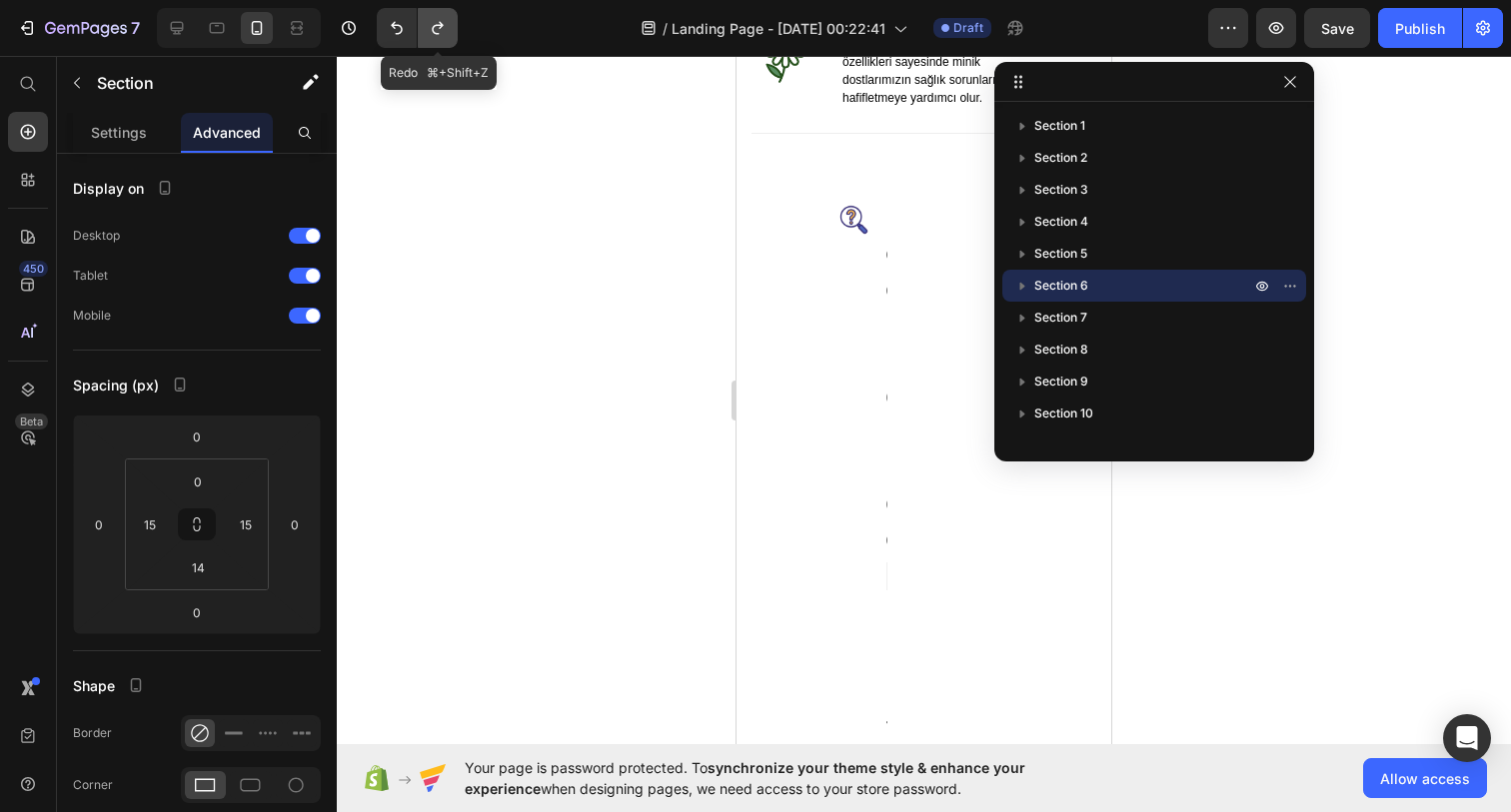 click 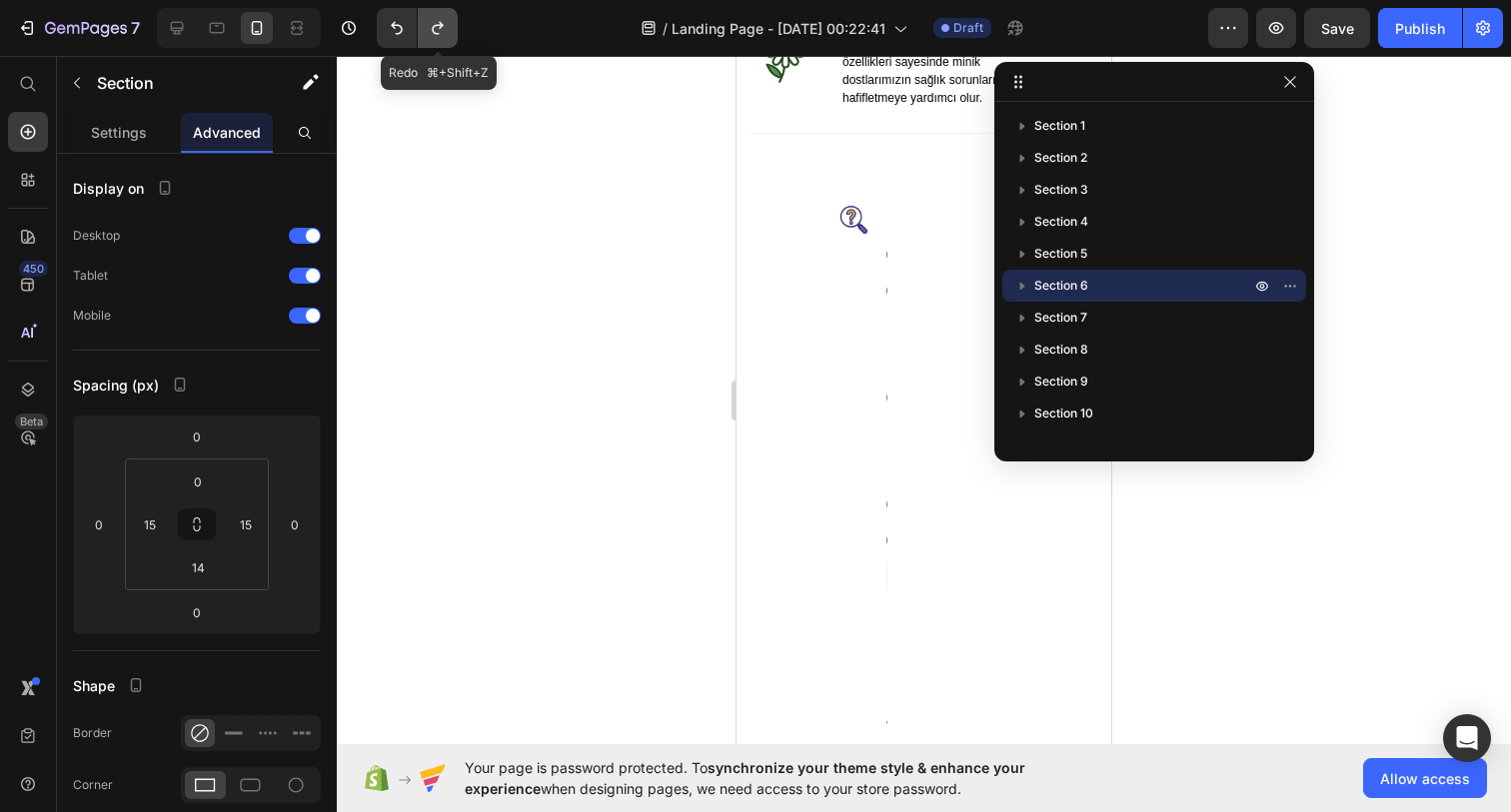 click 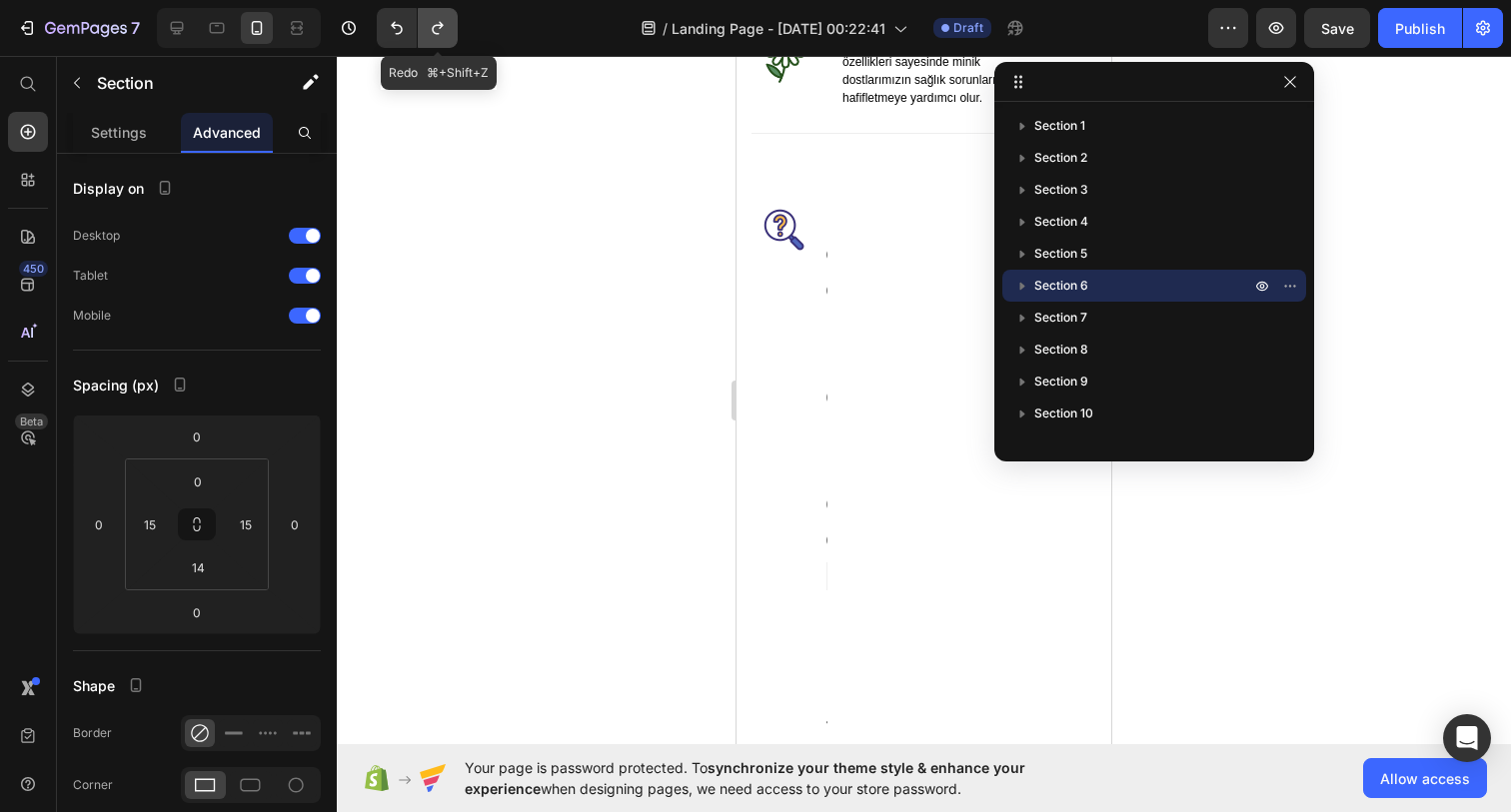 click 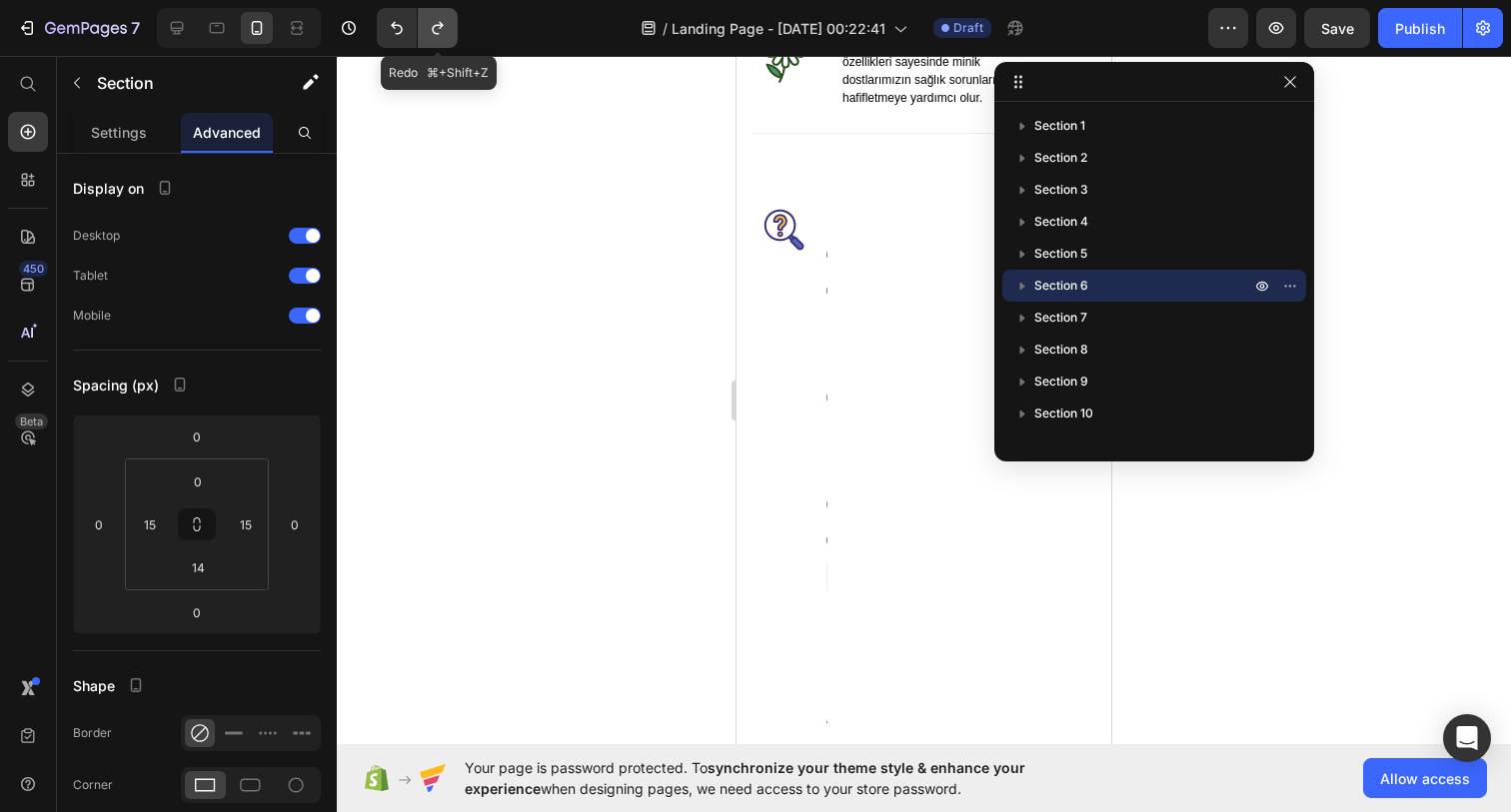 click 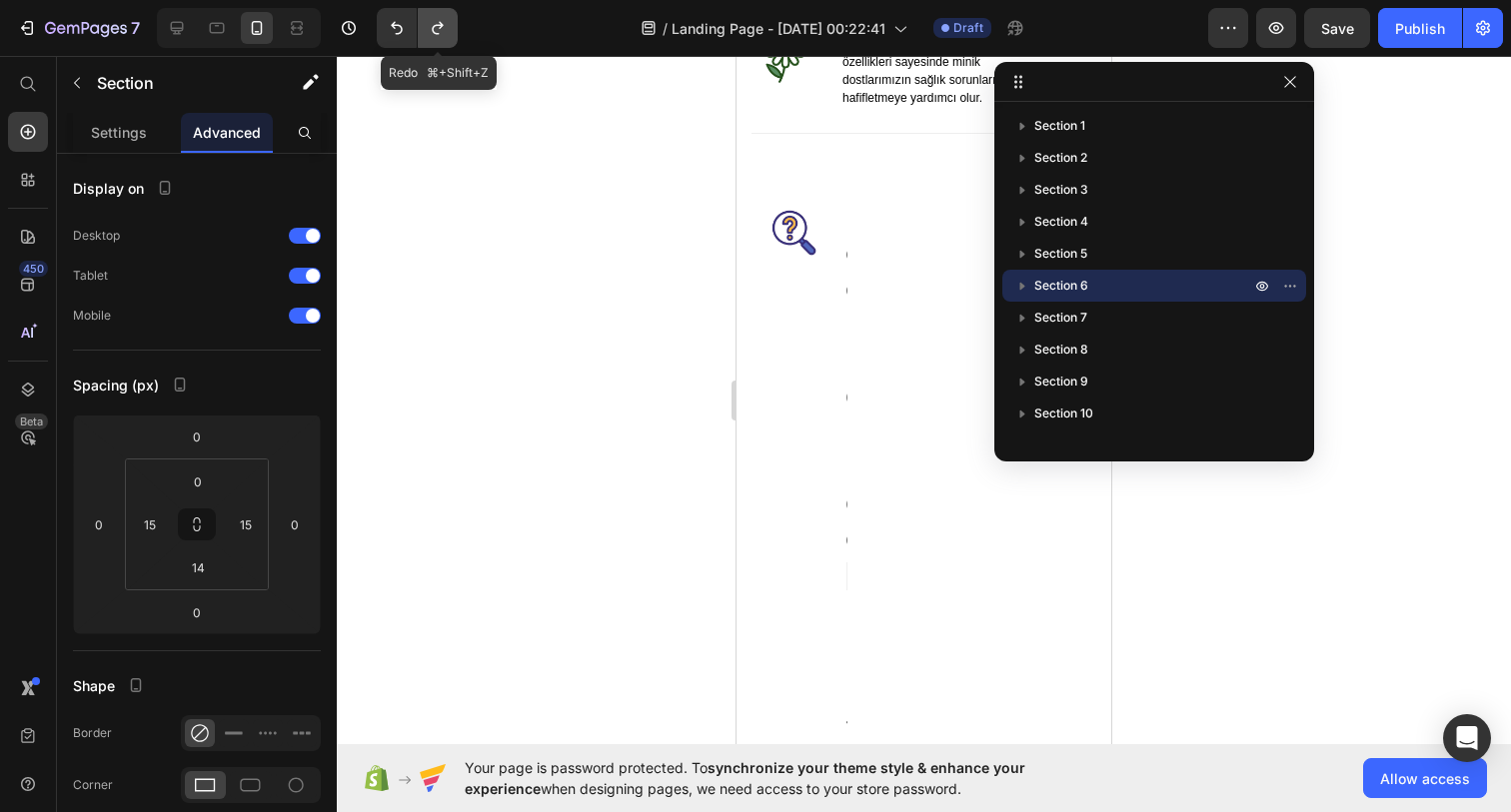 click 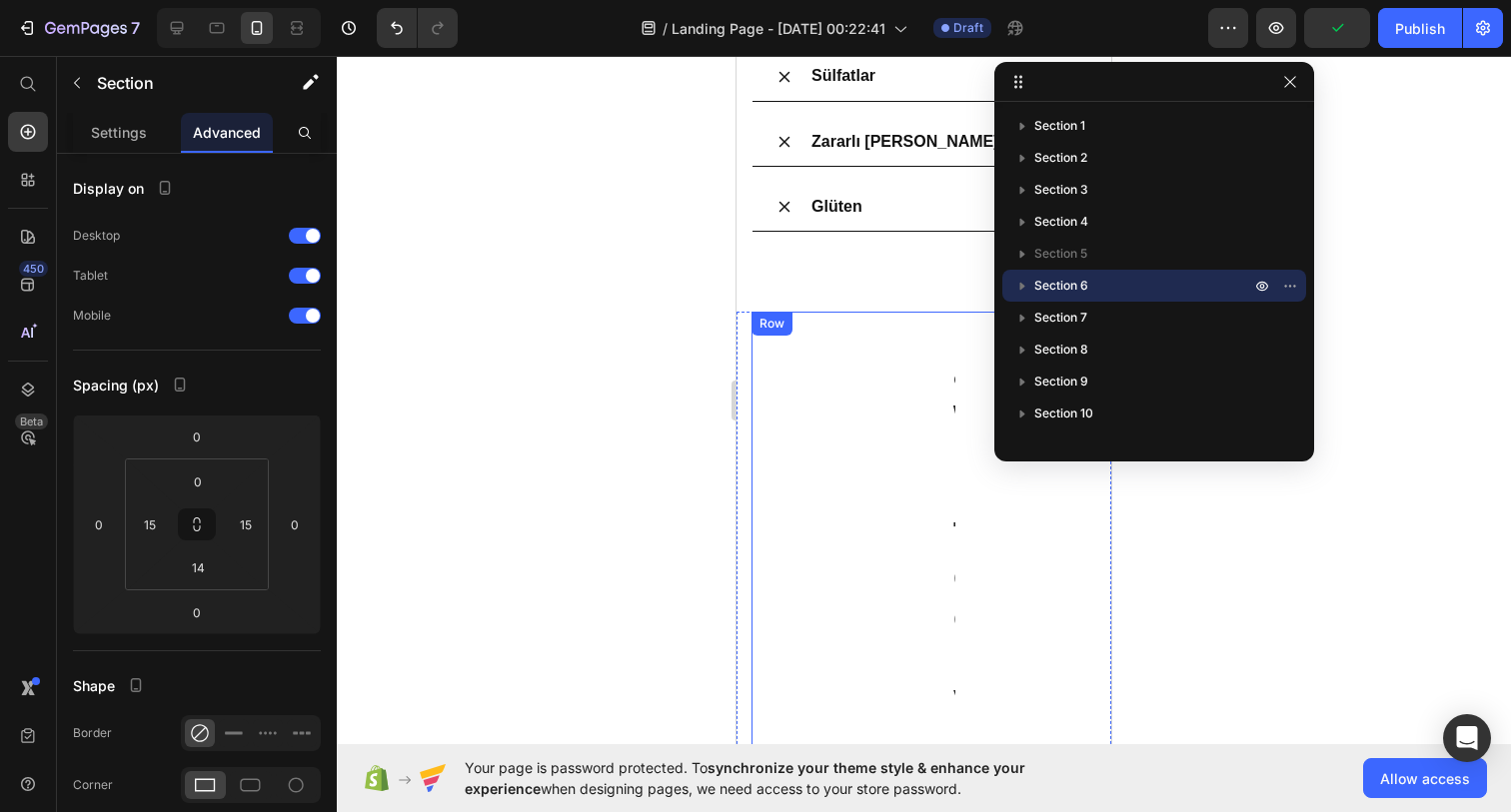 scroll, scrollTop: 3413, scrollLeft: 0, axis: vertical 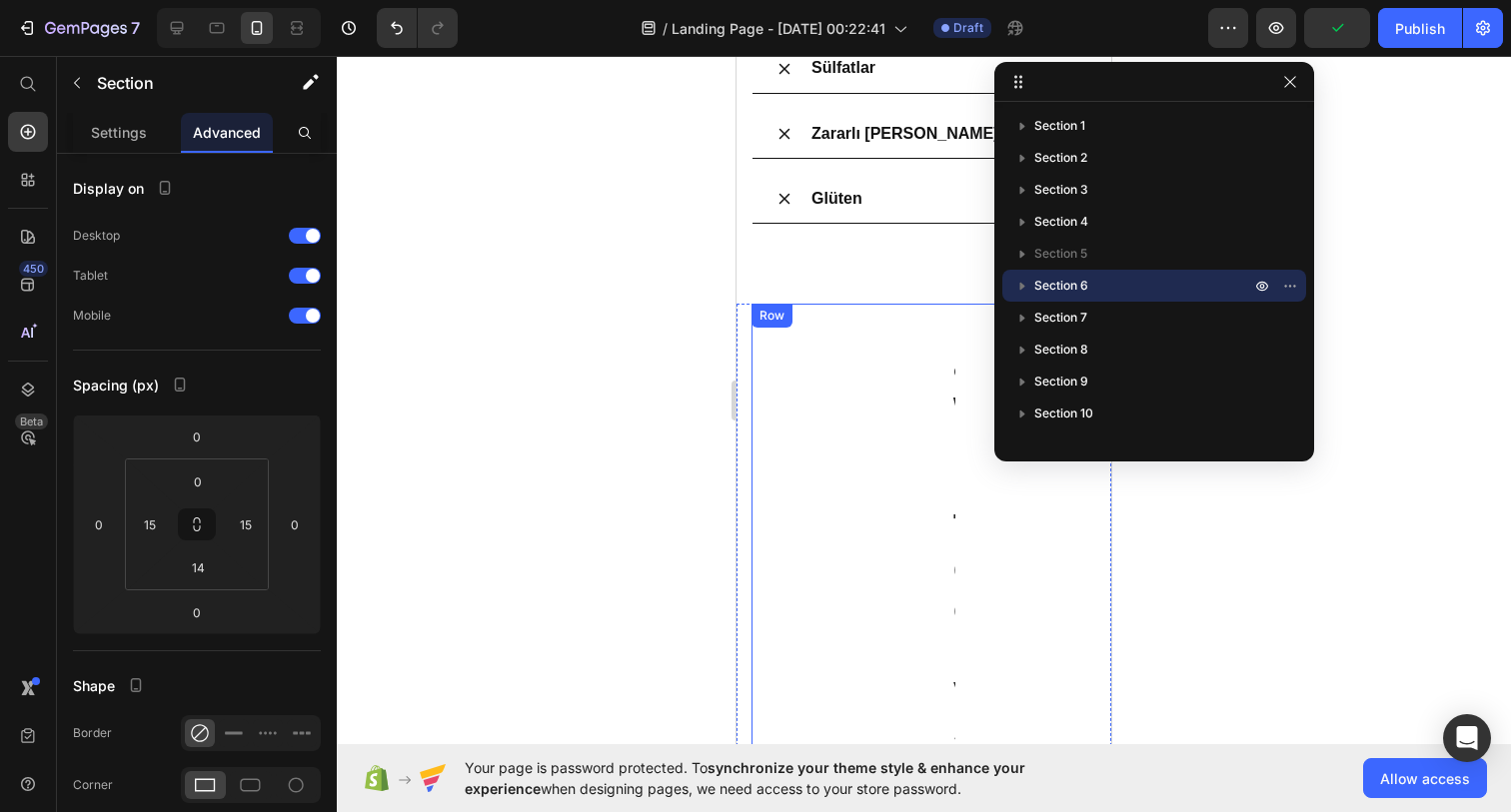 click on "PawinTech vs Diğerleri Heading Image Pawintech Pati Temizleme Köpüğü Text Block Entegre Fırçalı Başlık ile Kolay Temizlik Item List Durulama Gerektirmez Item List pH Dengeli ve Cilt Dostu İçerik Item List Köpük Formülüyle Derinlemesine Temizlik Item List Tüylerde Yapışkanlık Hissiyatı Bırakmaz Item List Row Image Diğer Pati Temizleyicileri Text Block
Ekstra Fırça Gerektirir Item List
Durulama İhtiyacı Duyar Item List
Tahriş Riski Yüksek Olabilir Item List
Sıvı Formlar Yüzeye Eşit Dağılmaz Item List
Temizlik Sonrası Tüy Yapışabilir Item List [GEOGRAPHIC_DATA]" at bounding box center (951, 2710) 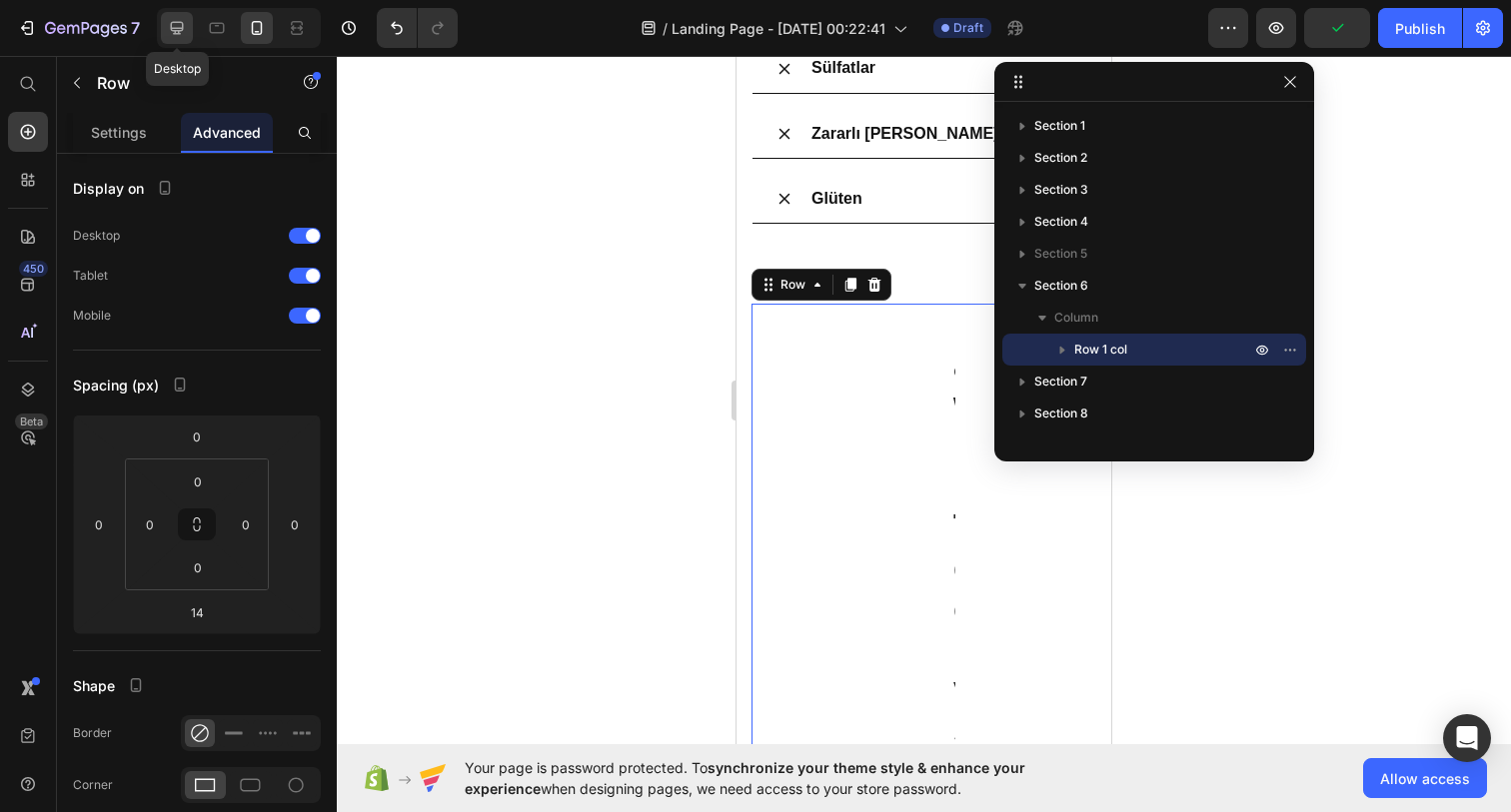 click 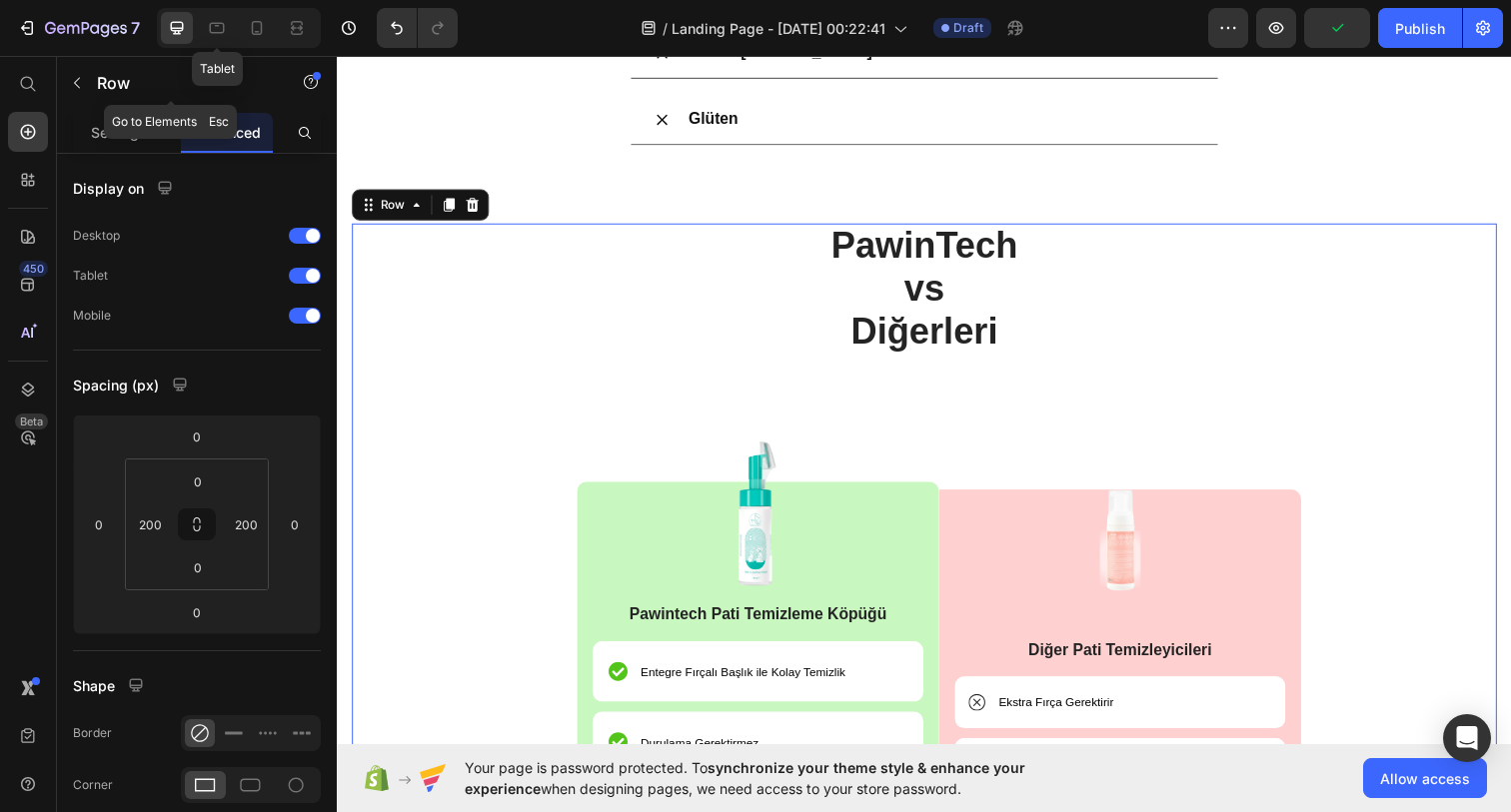 scroll, scrollTop: 3455, scrollLeft: 0, axis: vertical 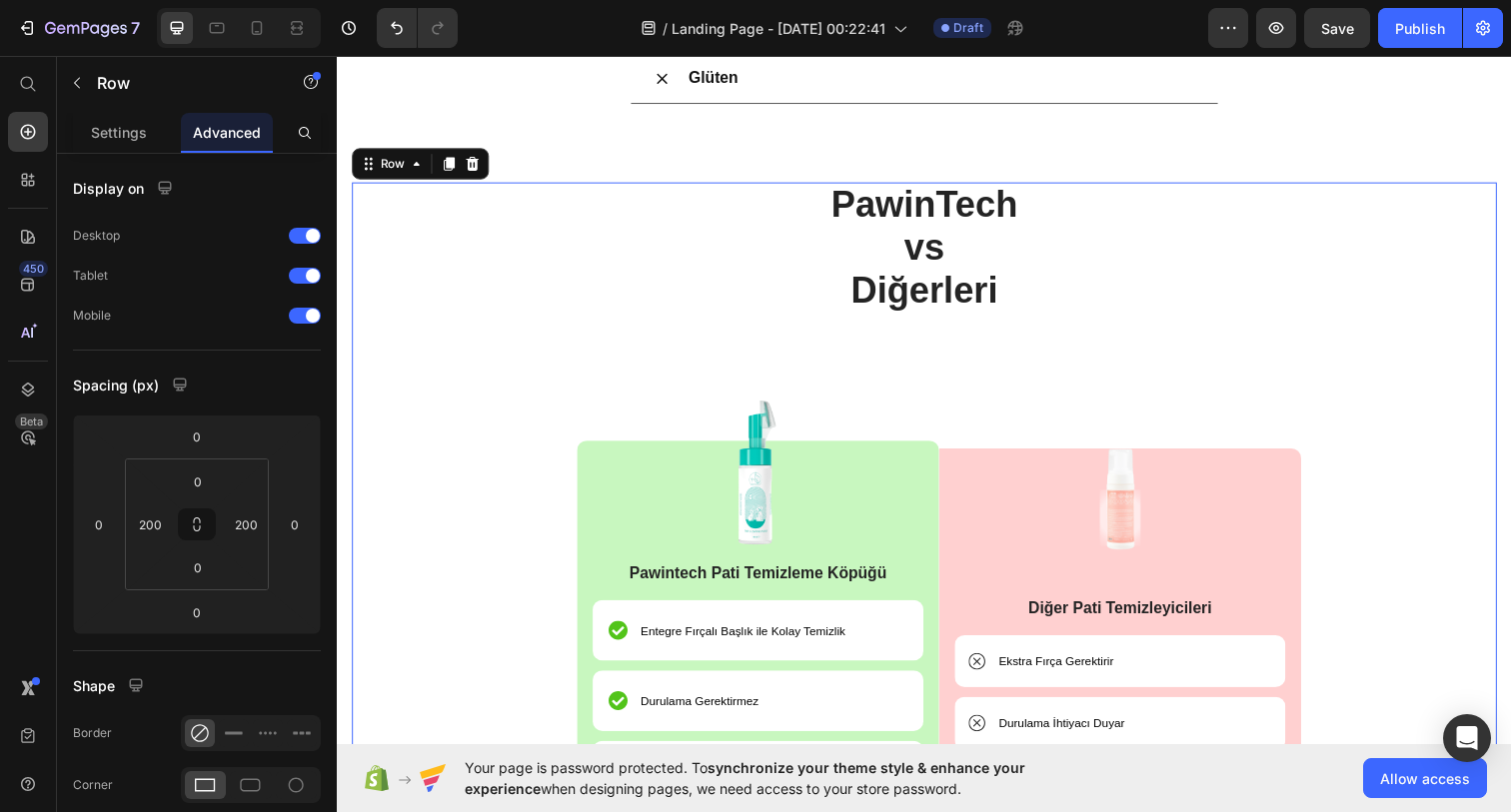 click on "PawinTech vs Diğerleri Heading Image Pawintech Pati Temizleme Köpüğü Text Block Entegre Fırçalı Başlık ile Kolay Temizlik Item List Durulama Gerektirmez Item List pH Dengeli ve Cilt Dostu İçerik Item List Köpük Formülüyle Derinlemesine Temizlik Item List Tüylerde Yapışkanlık Hissiyatı Bırakmaz Item List Row Image Diğer Pati Temizleyicileri Text Block
Ekstra Fırça Gerektirir Item List
Durulama İhtiyacı Duyar Item List
Tahriş Riski Yüksek Olabilir Item List
Sıvı Formlar Yüzeye Eşit Dağılmaz Item List
Temizlik Sonrası Tüy Yapışabilir Item List Row Row" at bounding box center [936, 588] 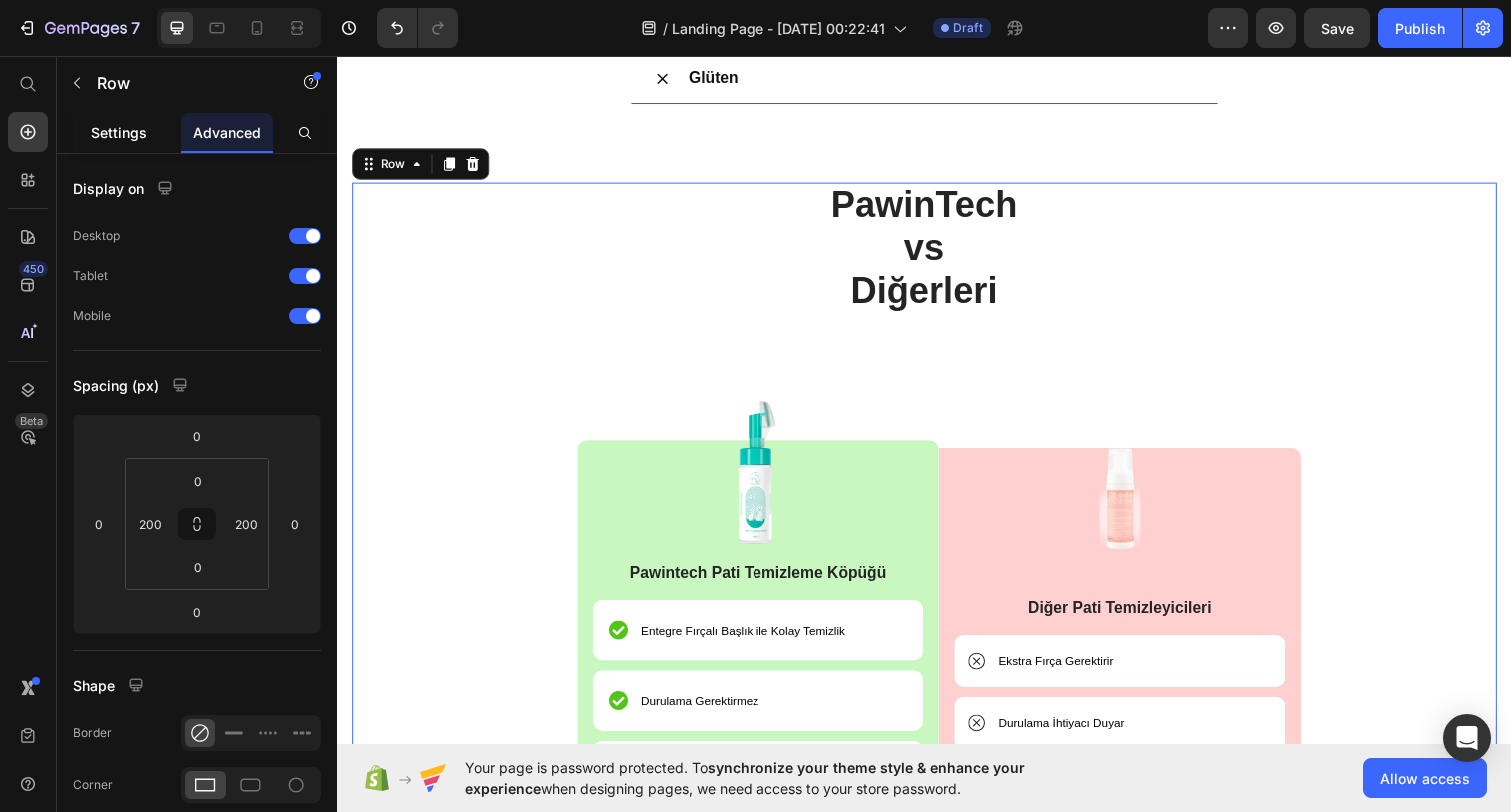 click on "Settings" at bounding box center (119, 132) 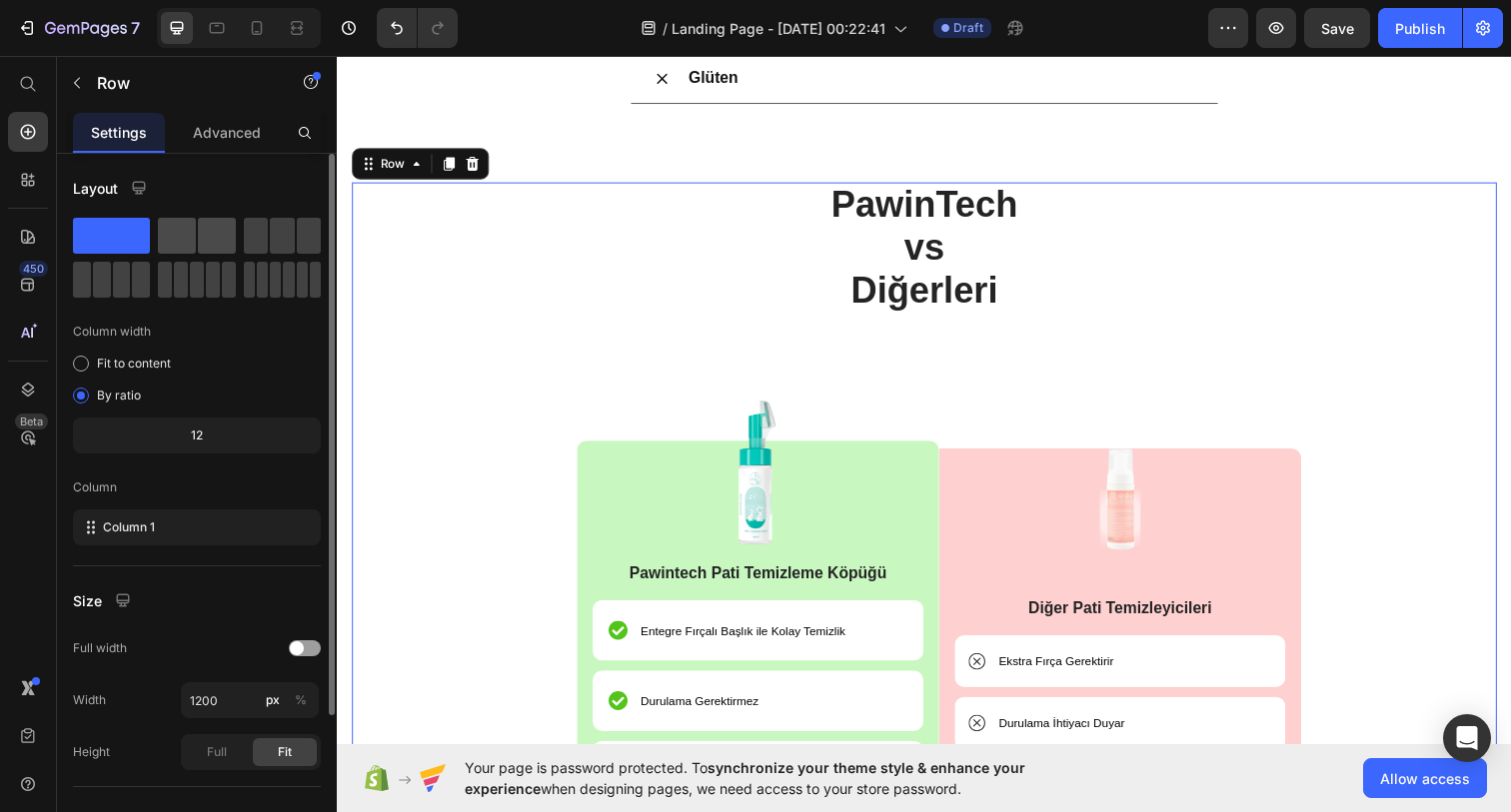 click 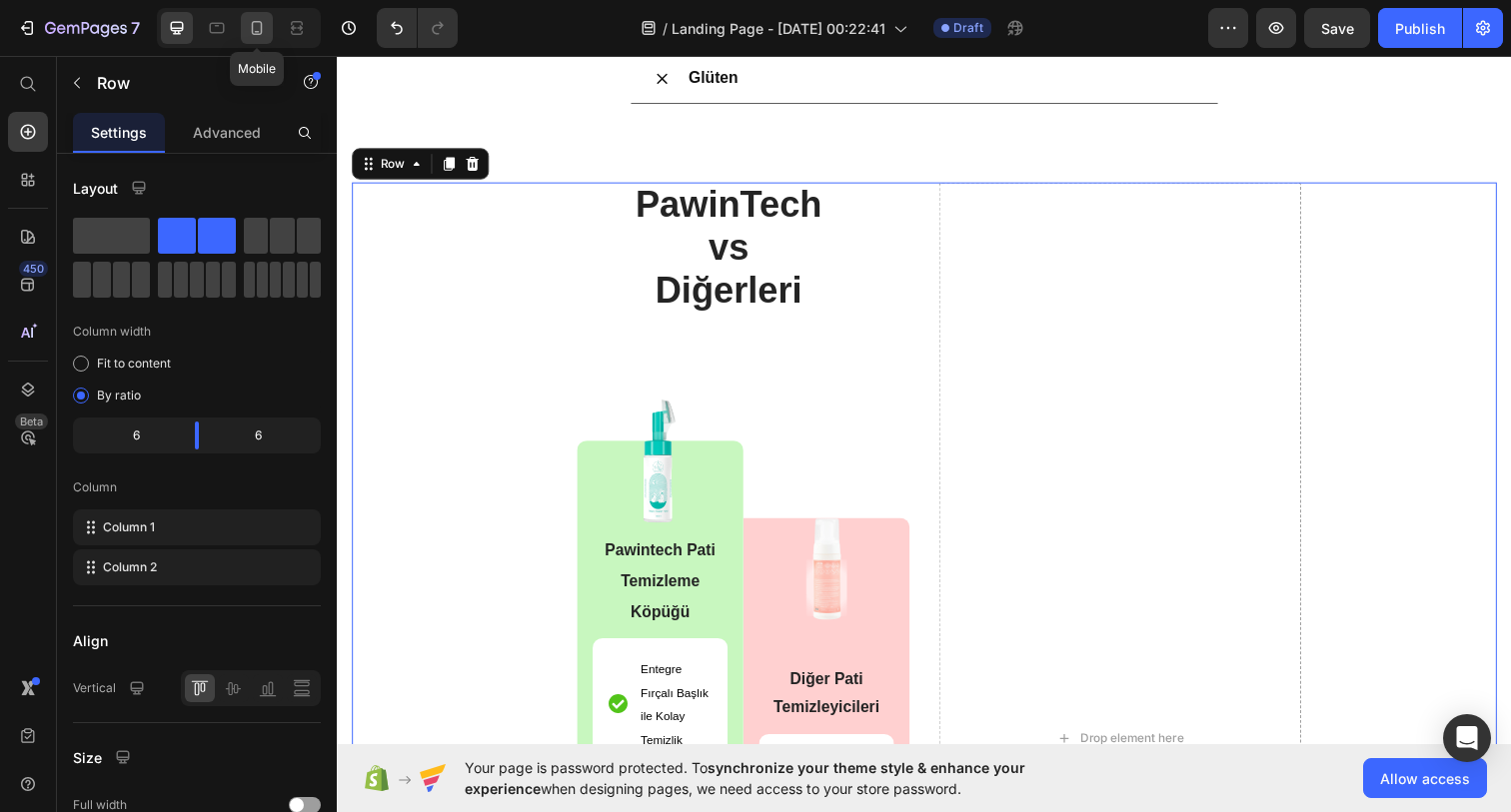 click 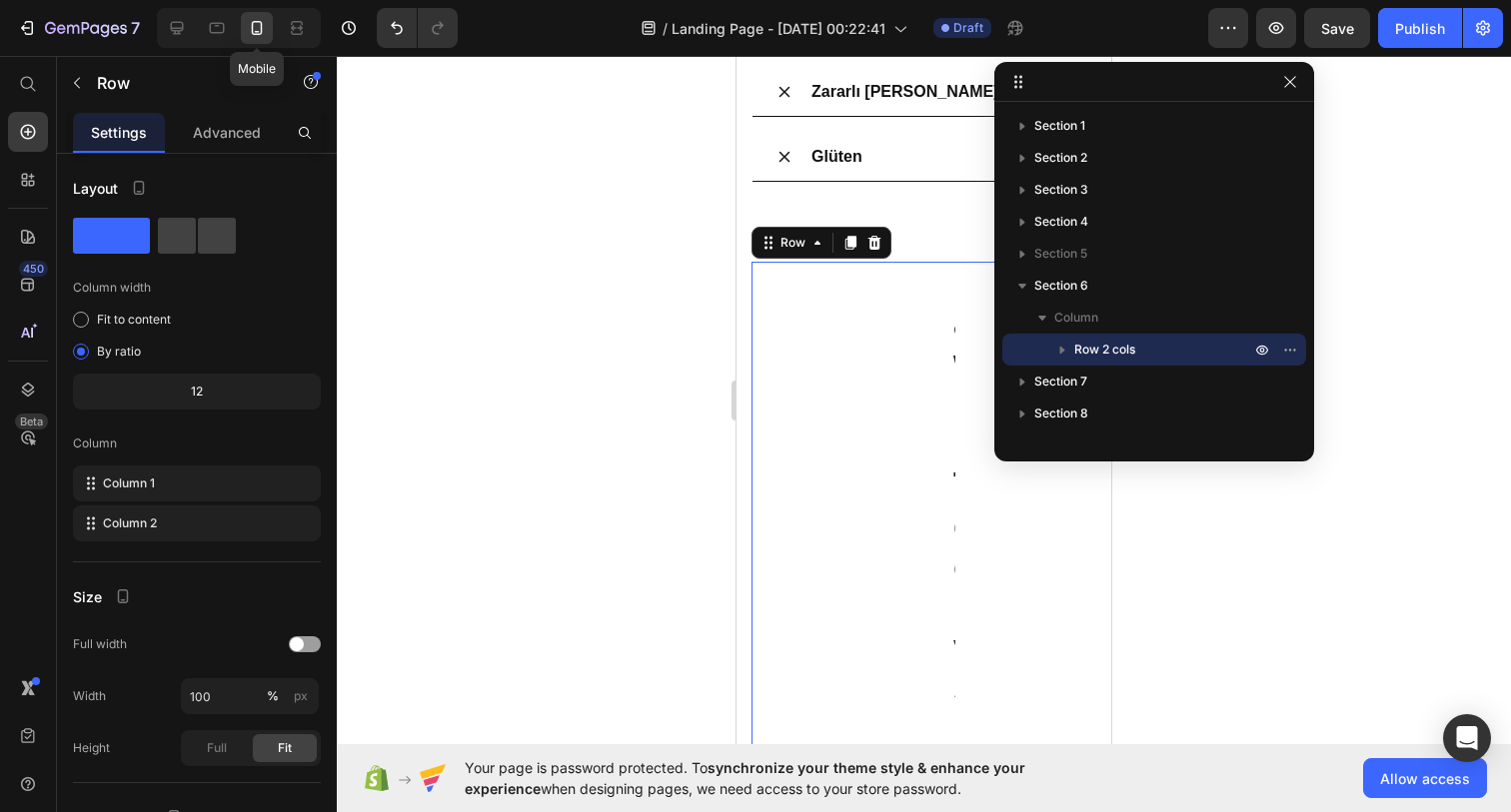 scroll, scrollTop: 3575, scrollLeft: 0, axis: vertical 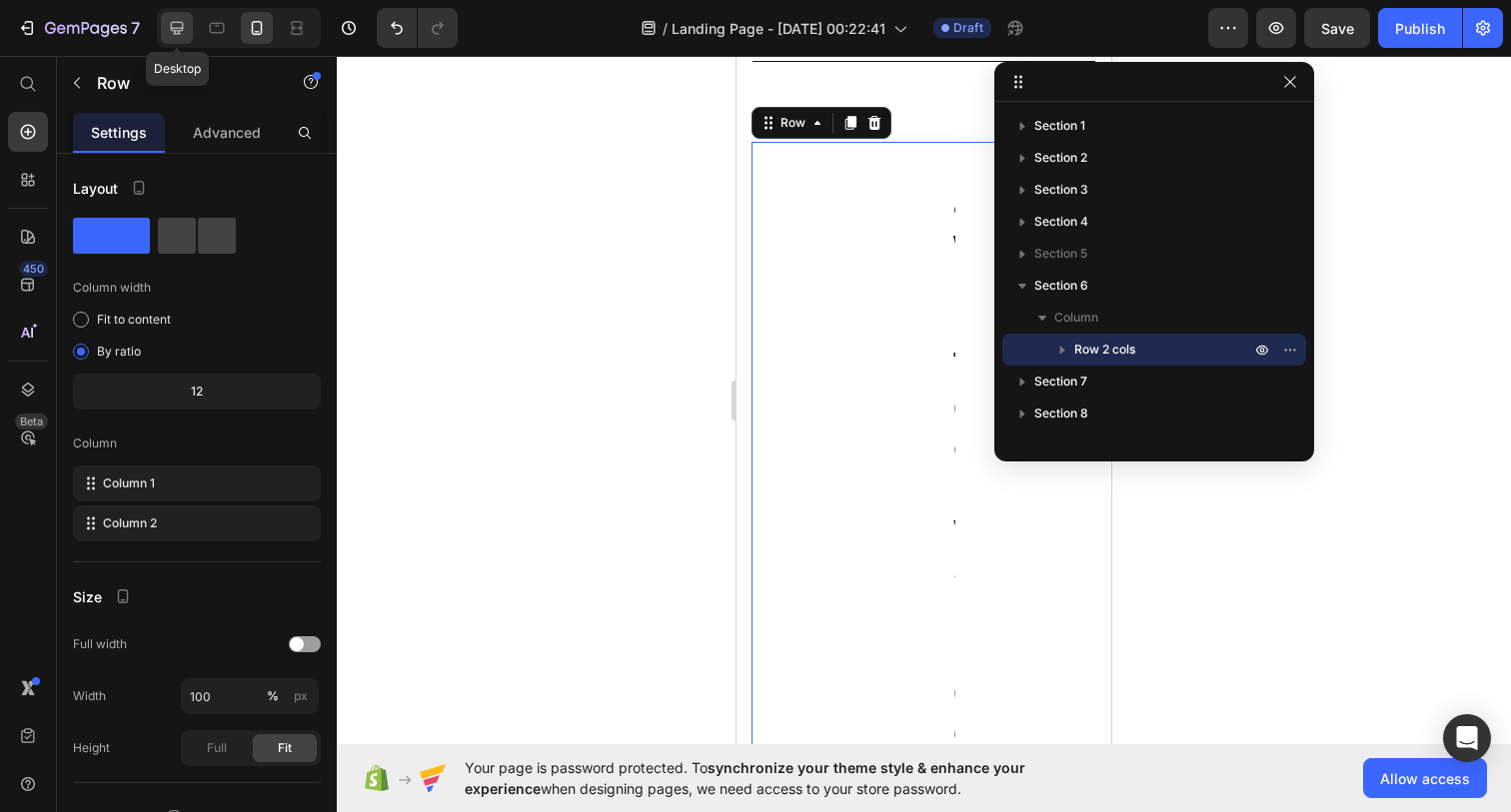 click 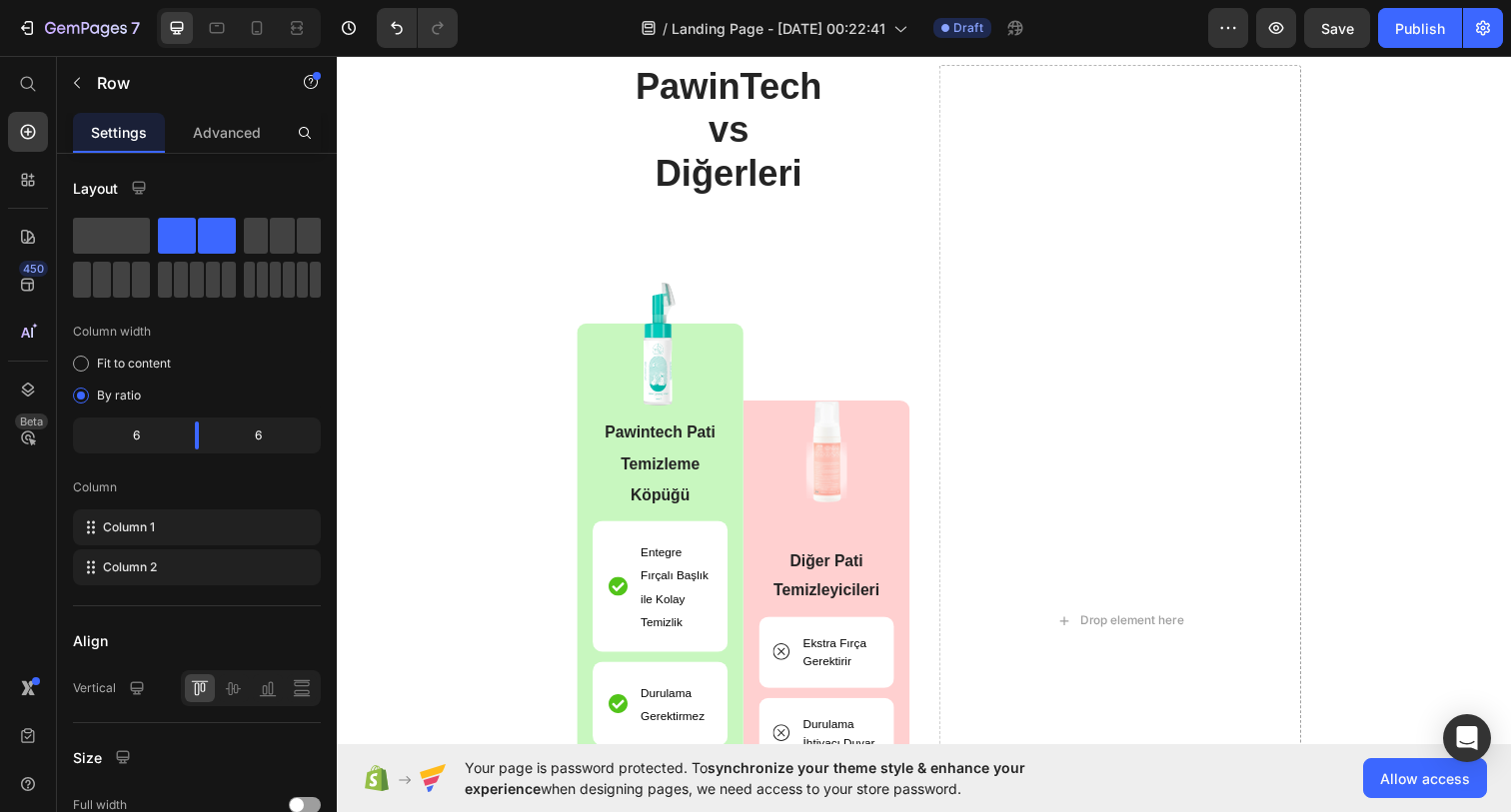 scroll, scrollTop: 3455, scrollLeft: 0, axis: vertical 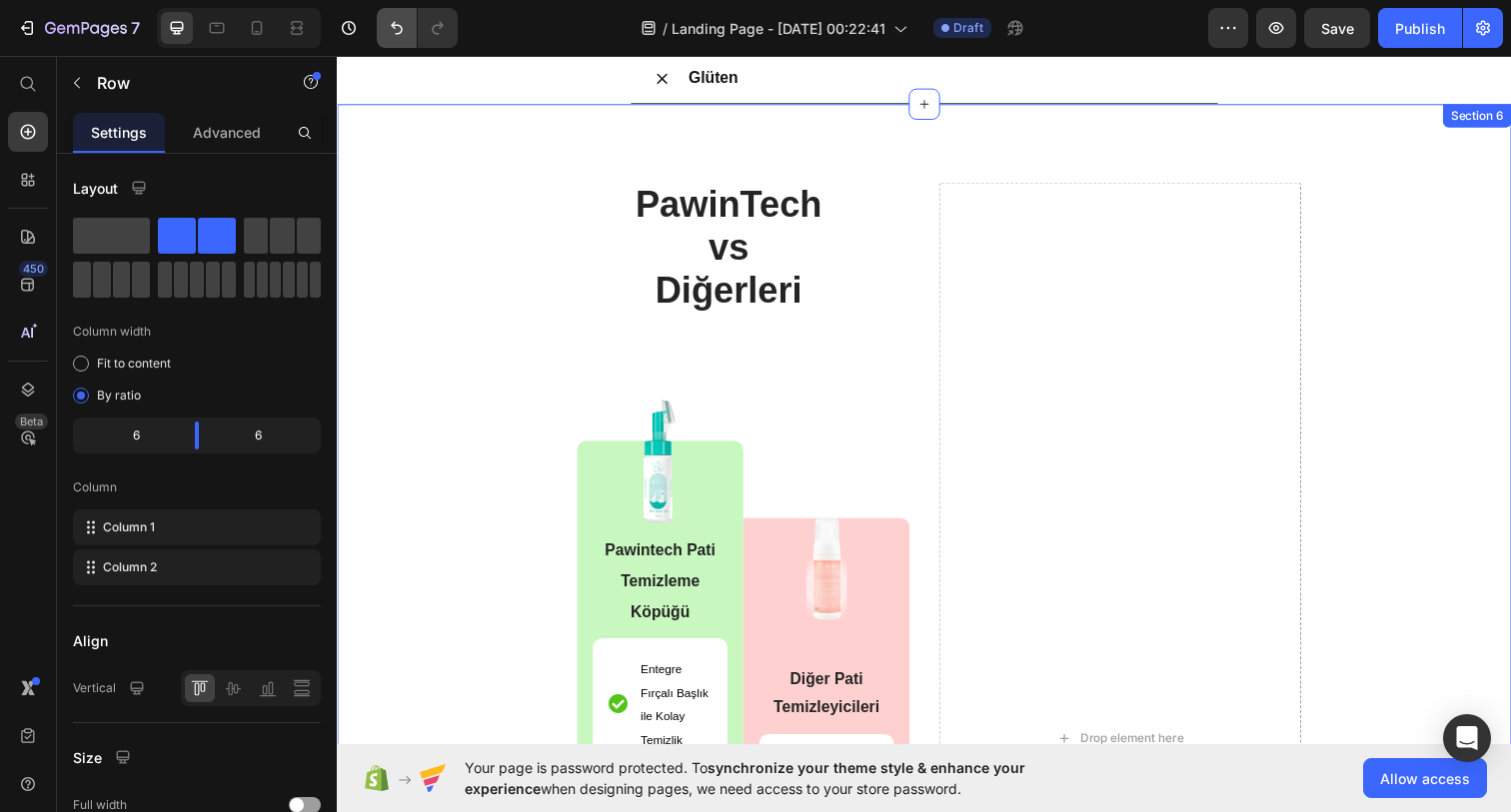 click 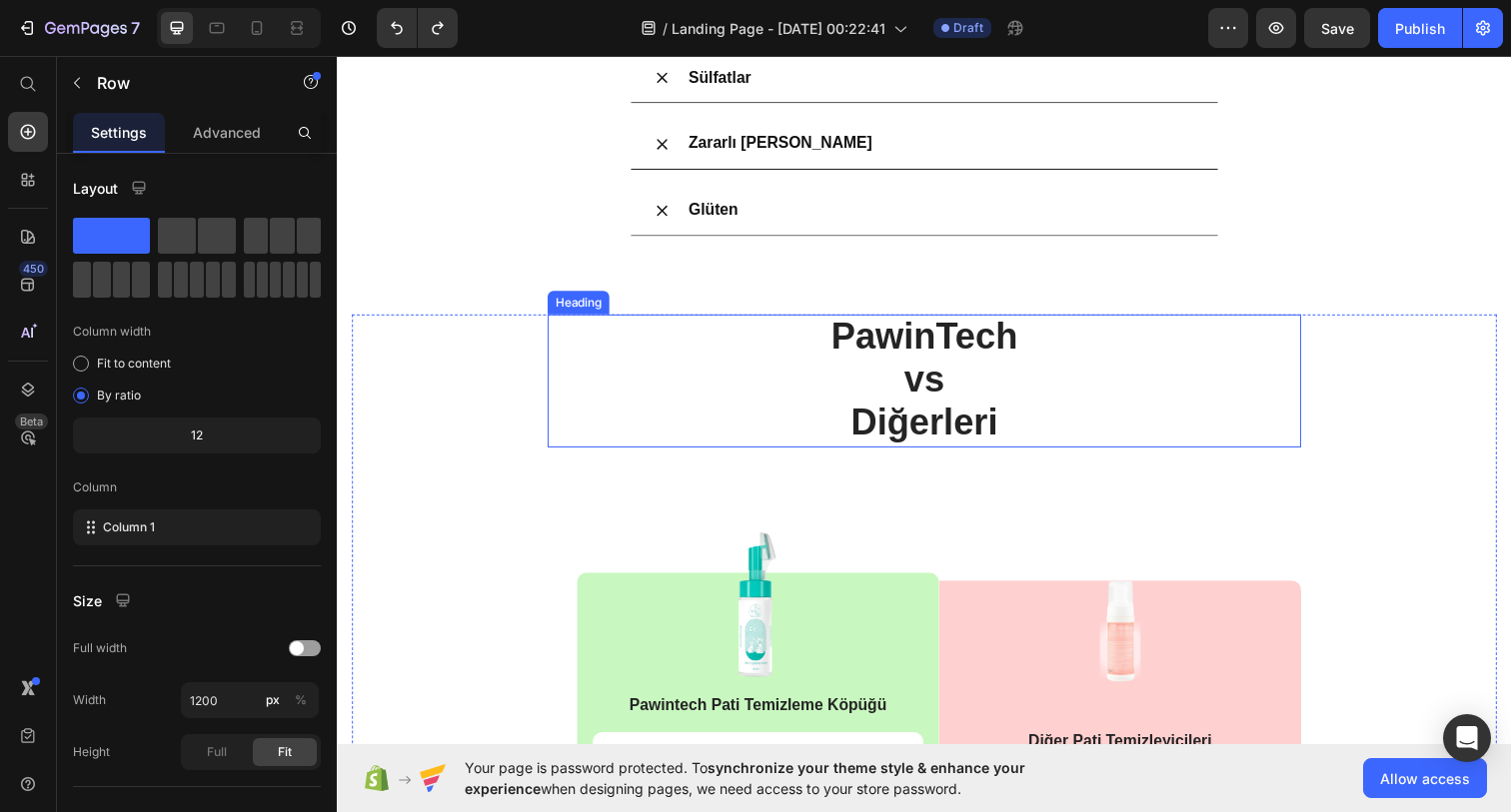 scroll, scrollTop: 3319, scrollLeft: 0, axis: vertical 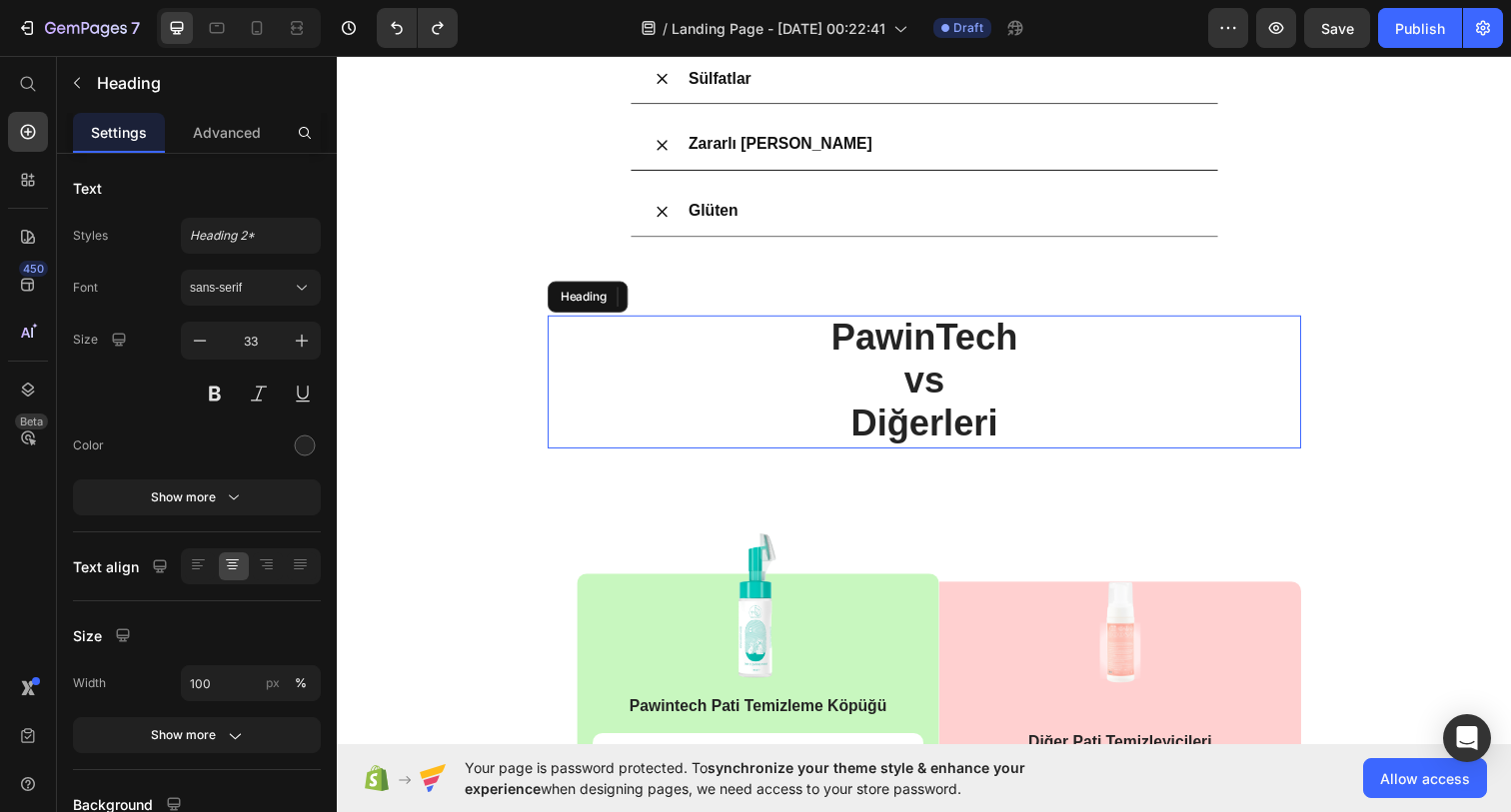 click on "PawinTech vs Diğerleri" at bounding box center [936, 389] 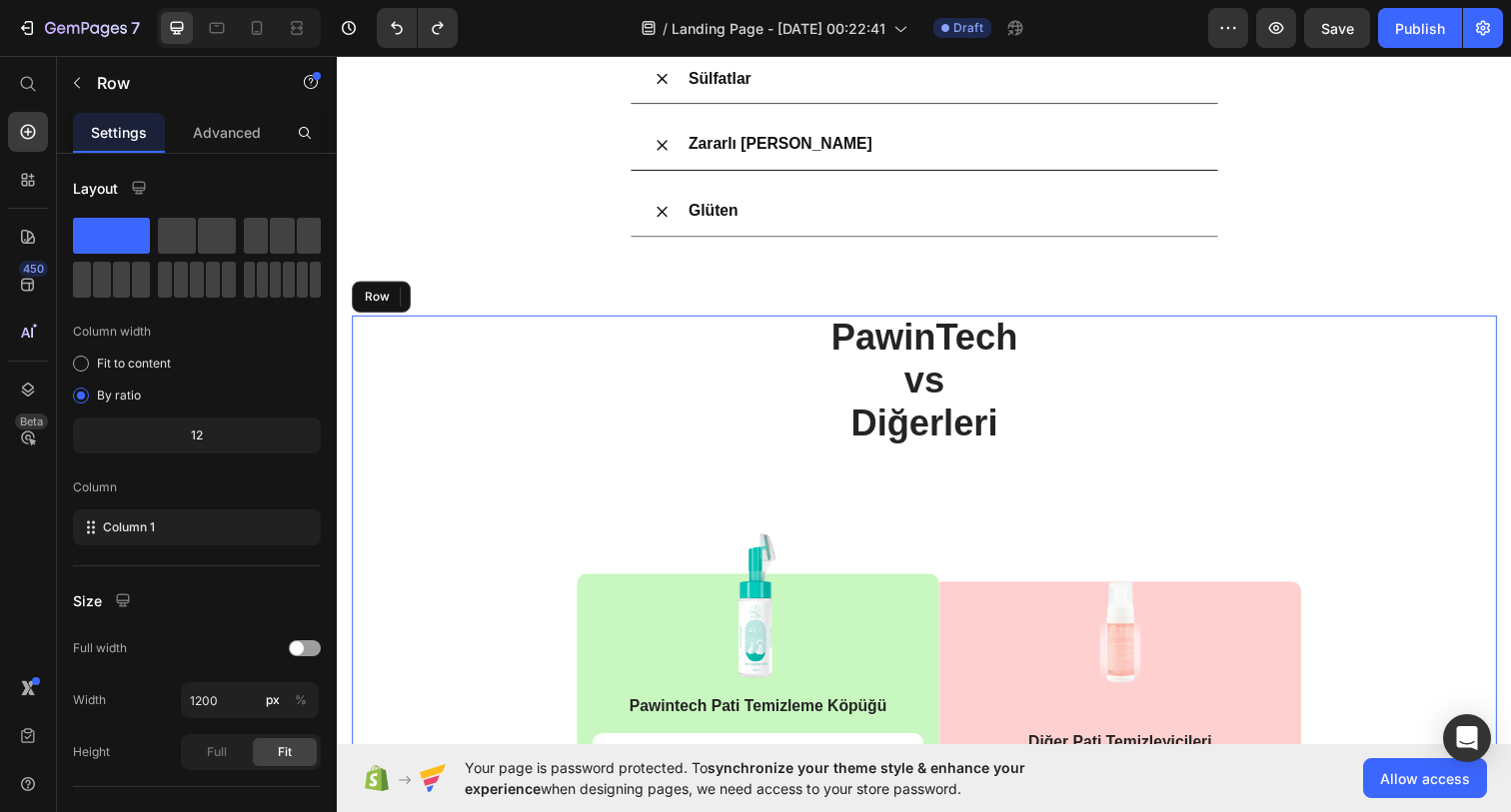 click on "PawinTech vs Diğerleri Heading   128 Image Pawintech Pati Temizleme Köpüğü Text Block Entegre Fırçalı Başlık ile Kolay Temizlik Item List Durulama Gerektirmez Item List pH Dengeli ve Cilt Dostu İçerik Item List Köpük Formülüyle Derinlemesine Temizlik Item List Tüylerde Yapışkanlık Hissiyatı Bırakmaz Item List Row Image Diğer Pati Temizleyicileri Text Block
Ekstra Fırça Gerektirir Item List
Durulama İhtiyacı Duyar Item List
Tahriş Riski Yüksek Olabilir Item List
Sıvı Formlar Yüzeye Eşit Dağılmaz Item List
Temizlik Sonrası Tüy Yapışabilir Item List Row Row Row" at bounding box center (936, 724) 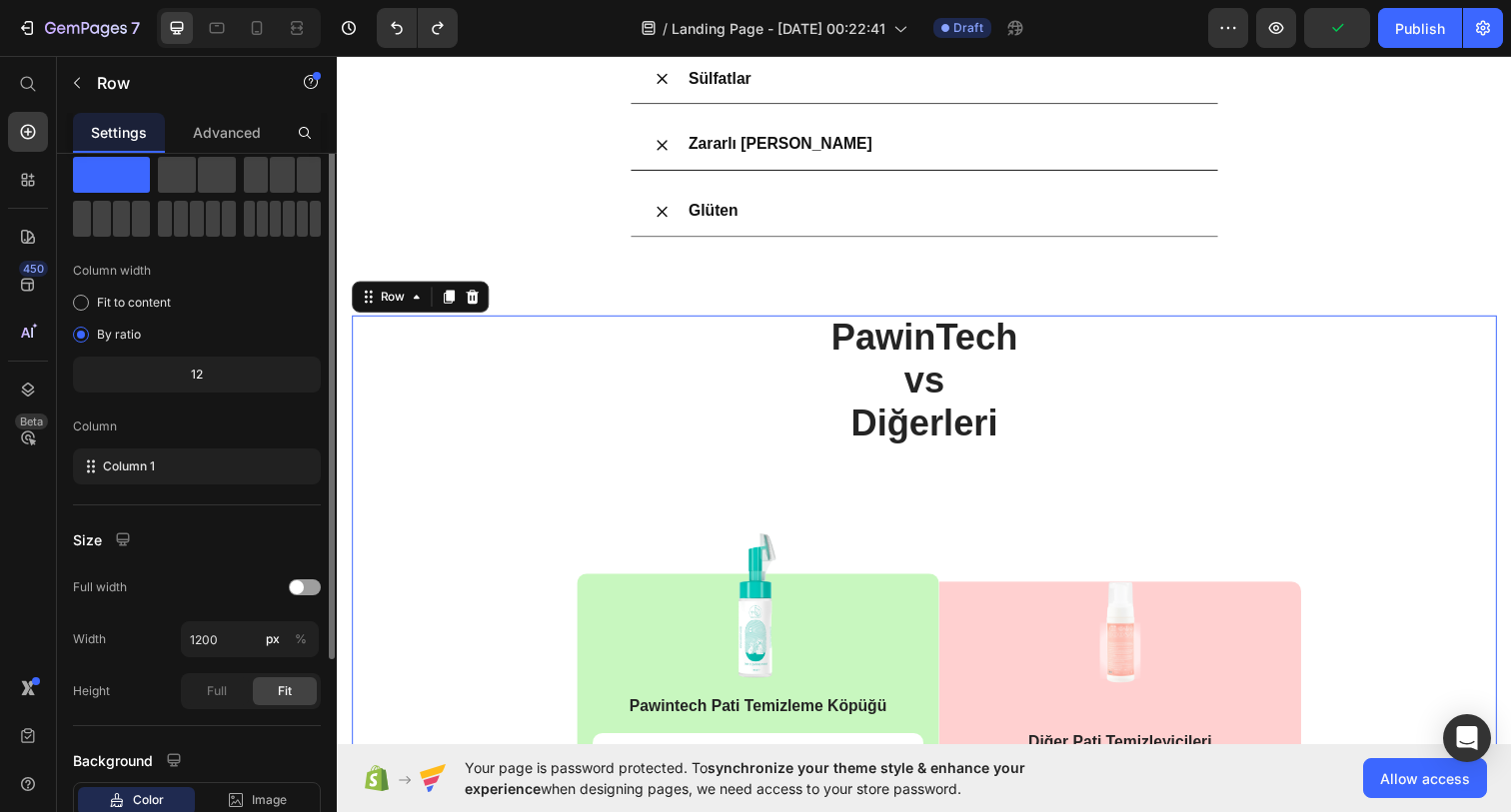 scroll, scrollTop: 0, scrollLeft: 0, axis: both 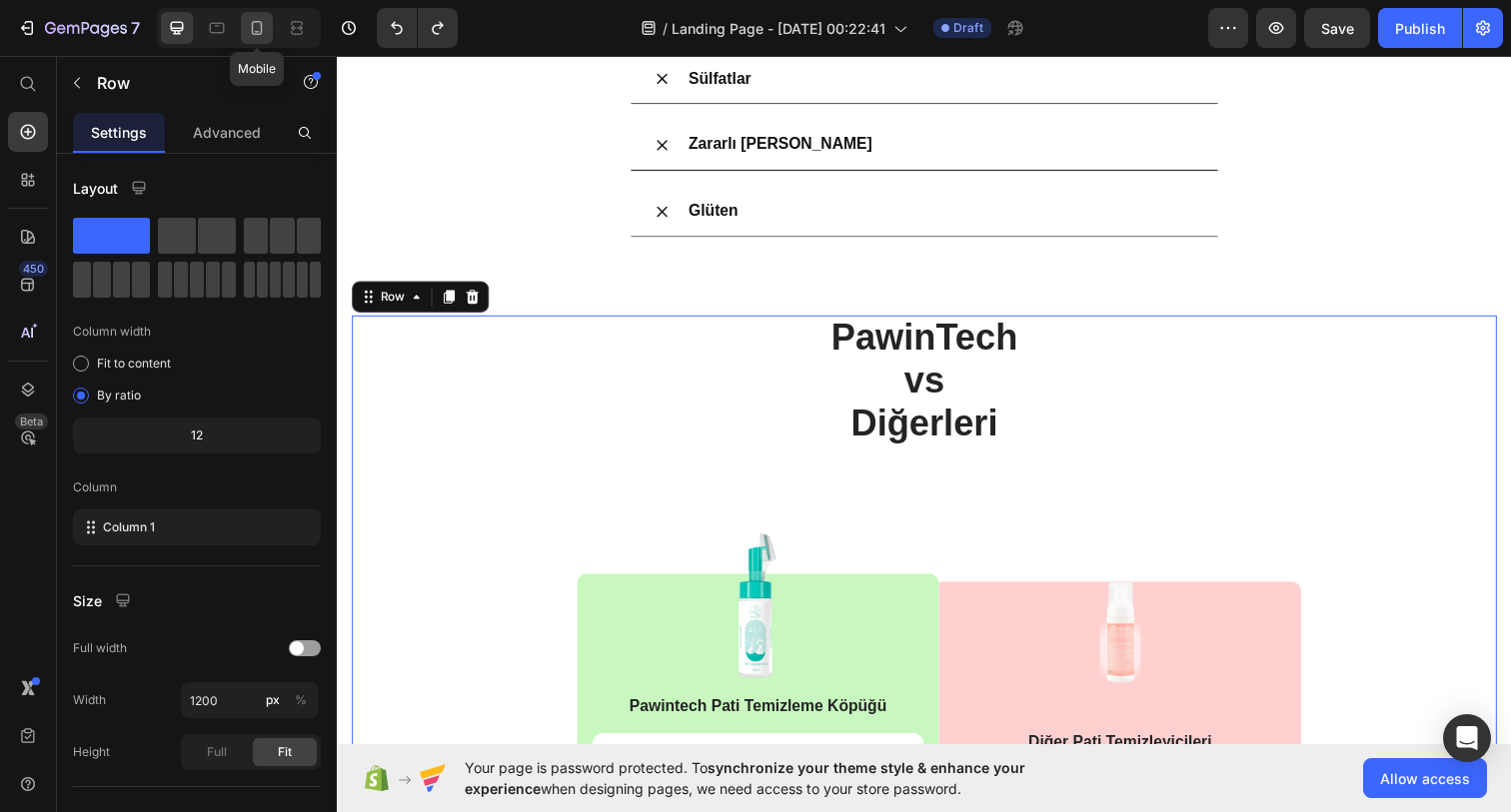 click 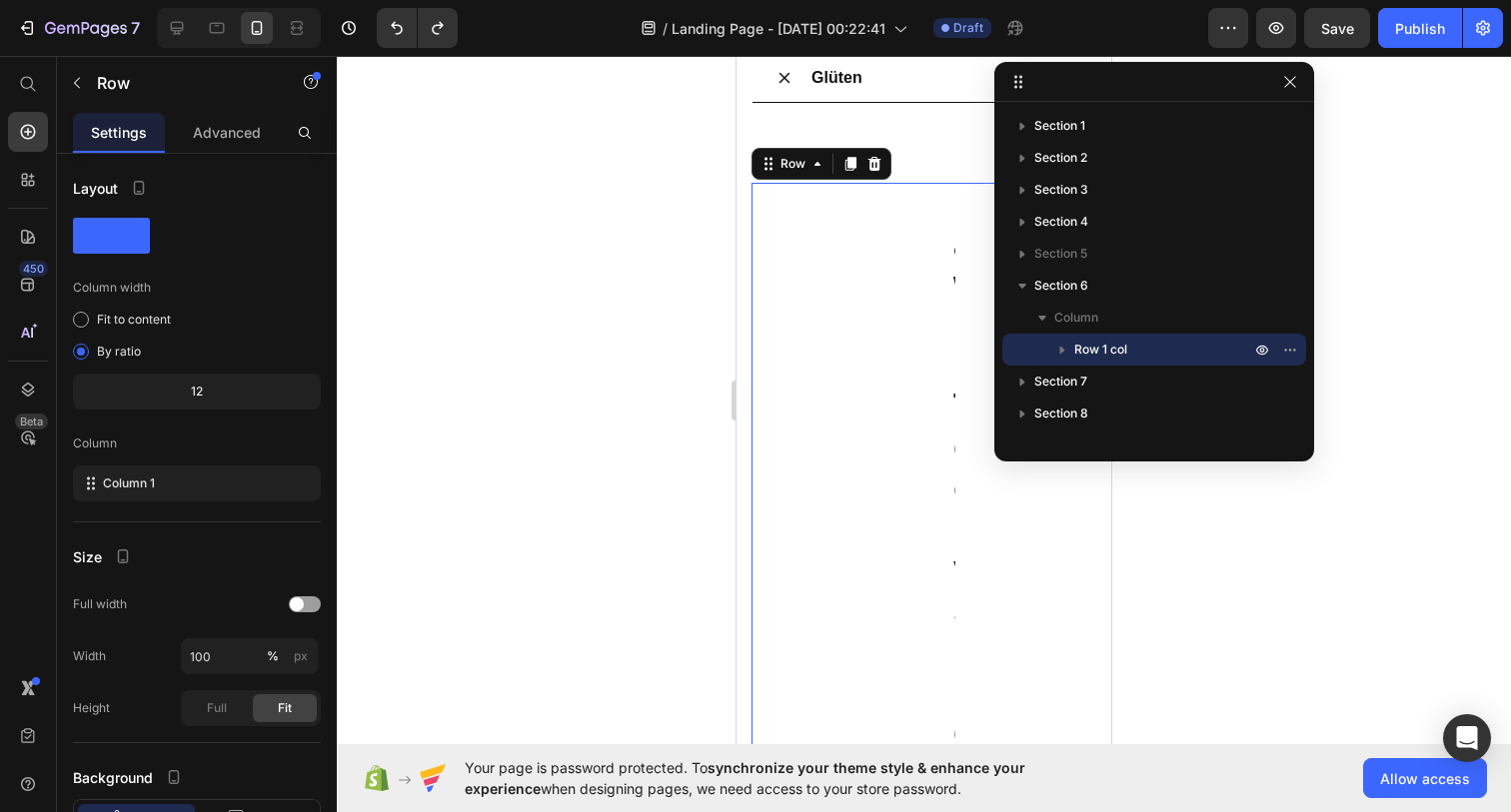 click on "PawinTech vs Diğerleri Heading Image Pawintech Pati Temizleme Köpüğü Text Block Entegre Fırçalı Başlık ile Kolay Temizlik Item List Durulama Gerektirmez Item List pH Dengeli ve Cilt Dostu İçerik Item List Köpük Formülüyle Derinlemesine Temizlik Item List Tüylerde Yapışkanlık Hissiyatı Bırakmaz Item List Row Image Diğer Pati Temizleyicileri Text Block
Ekstra Fırça Gerektirir Item List
Durulama İhtiyacı Duyar Item List
Tahriş Riski Yüksek Olabilir Item List
Sıvı Formlar Yüzeye Eşit Dağılmaz Item List
Temizlik Sonrası Tüy Yapışabilir Item List Row Row Row   0" at bounding box center [951, 2589] 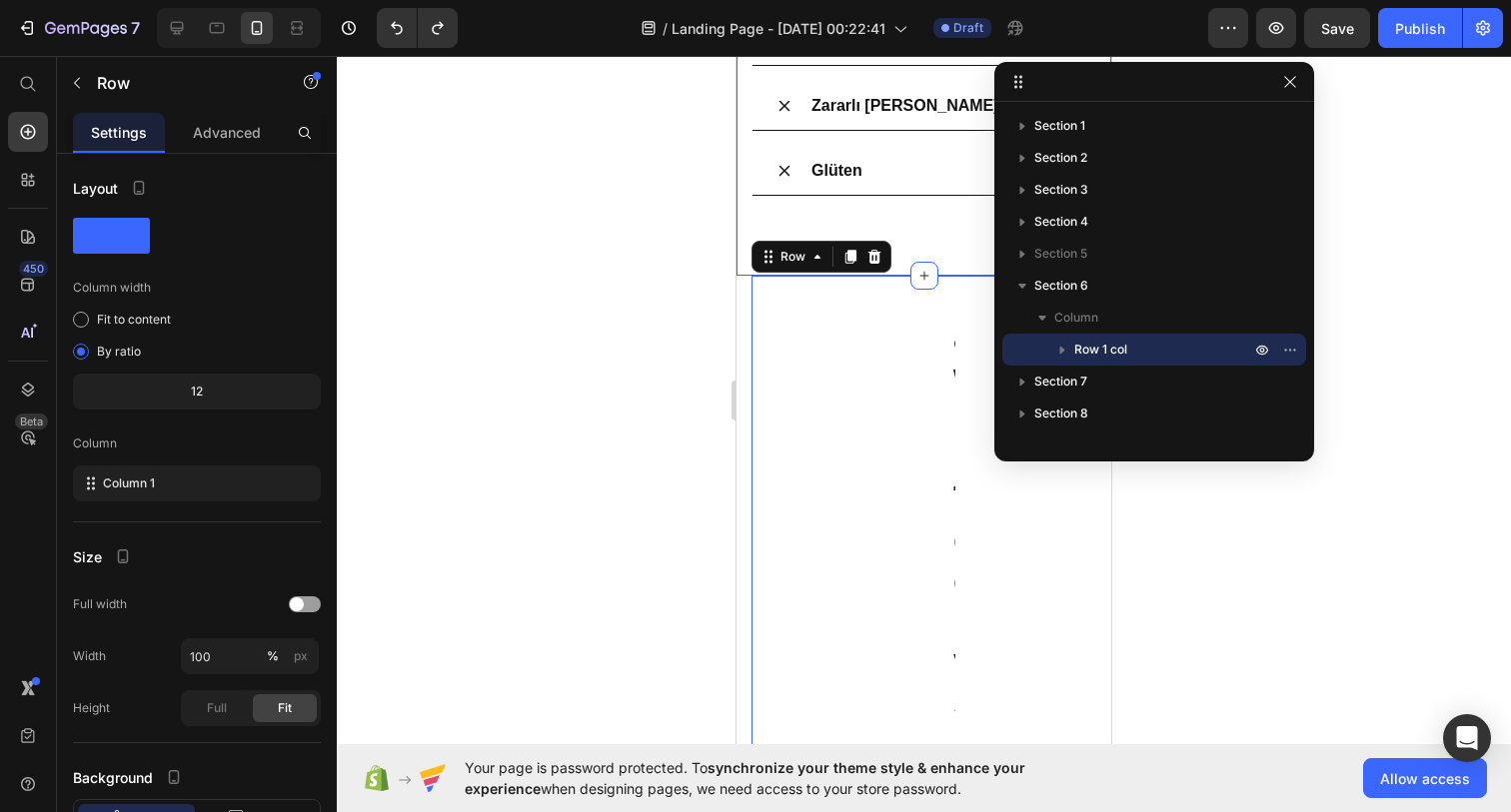 scroll, scrollTop: 3436, scrollLeft: 0, axis: vertical 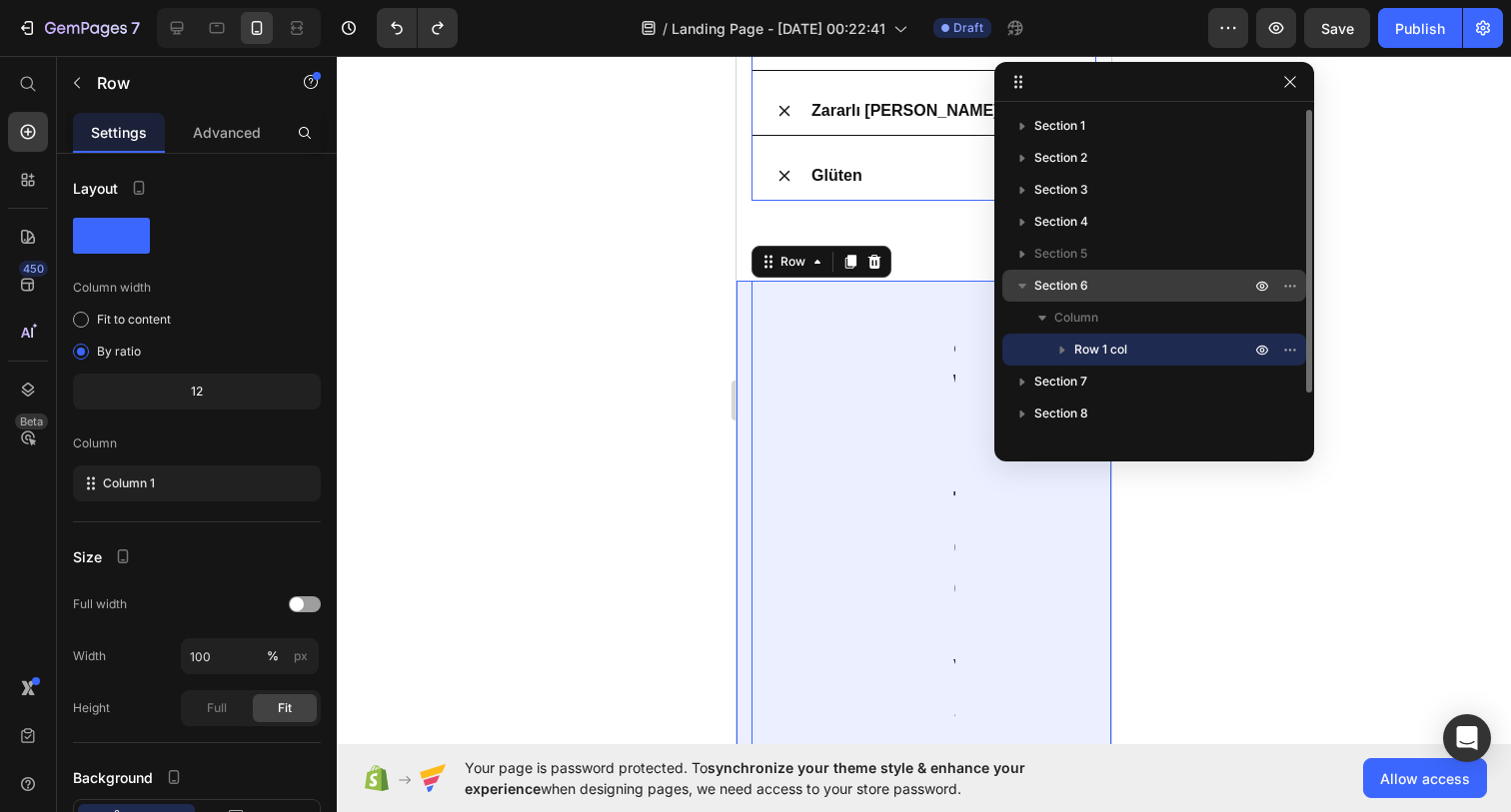 click on "Section 6" at bounding box center (1144, 286) 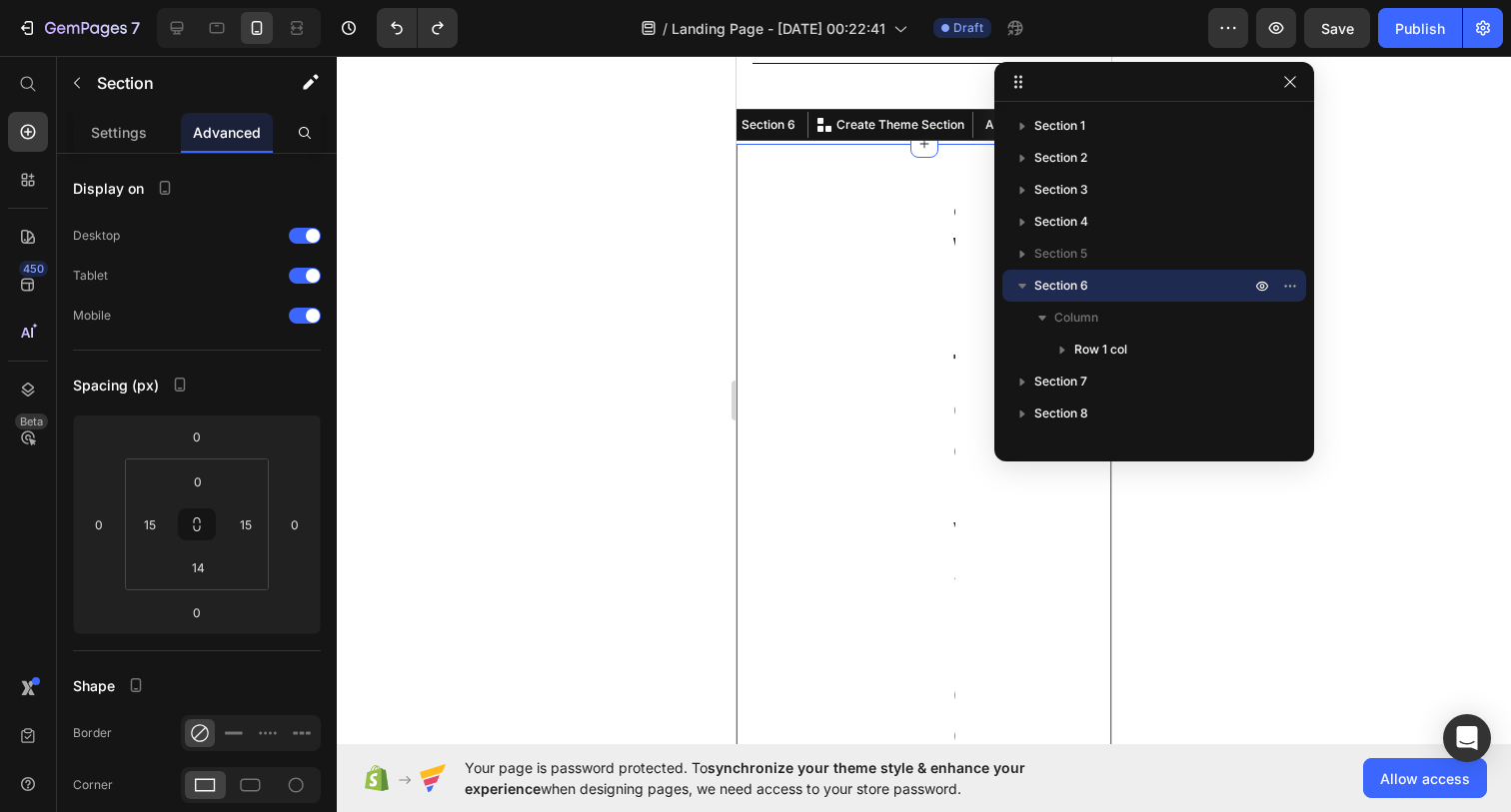 scroll, scrollTop: 3575, scrollLeft: 0, axis: vertical 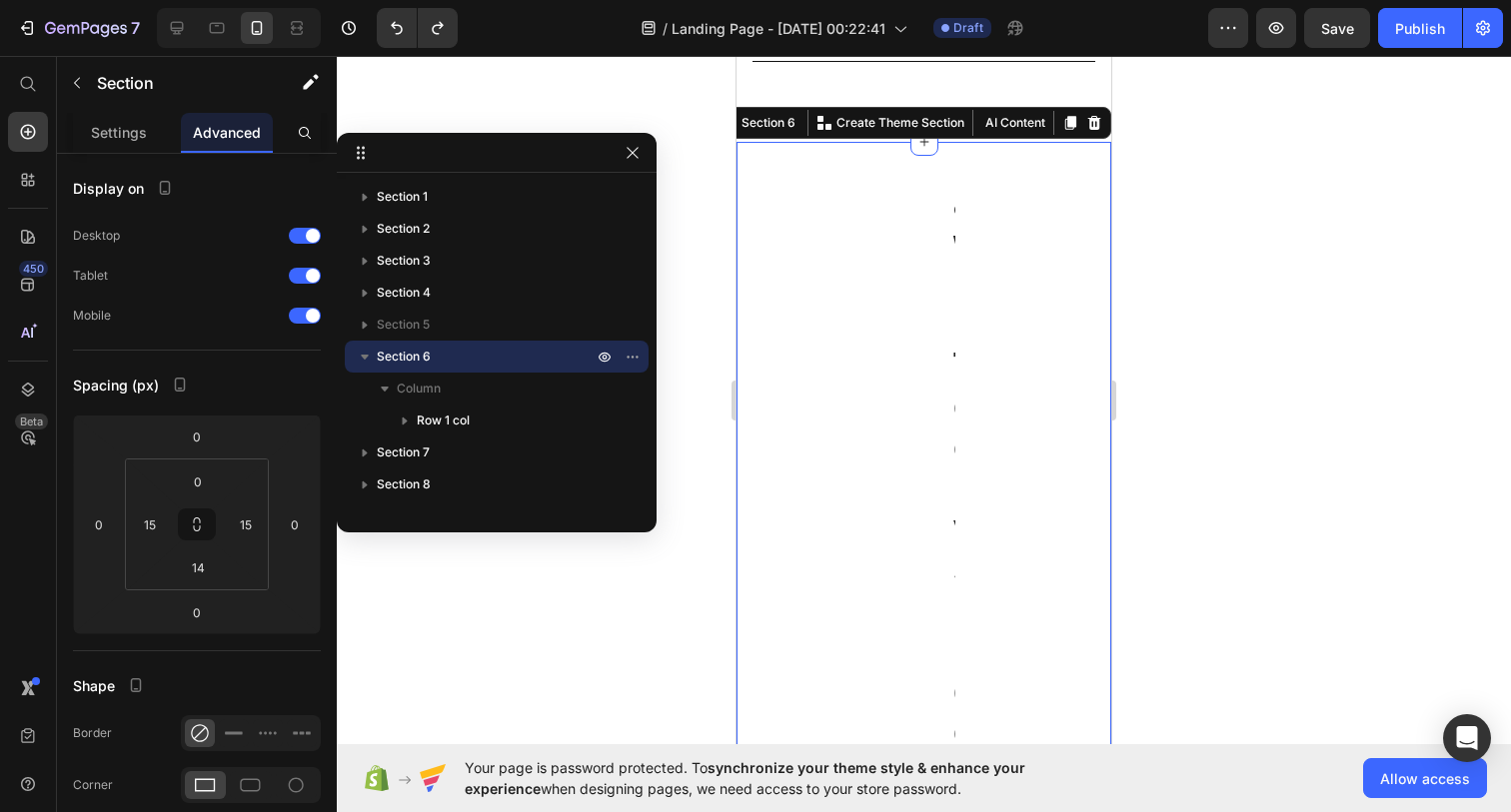 drag, startPoint x: 1078, startPoint y: 86, endPoint x: 406, endPoint y: 148, distance: 674.85406 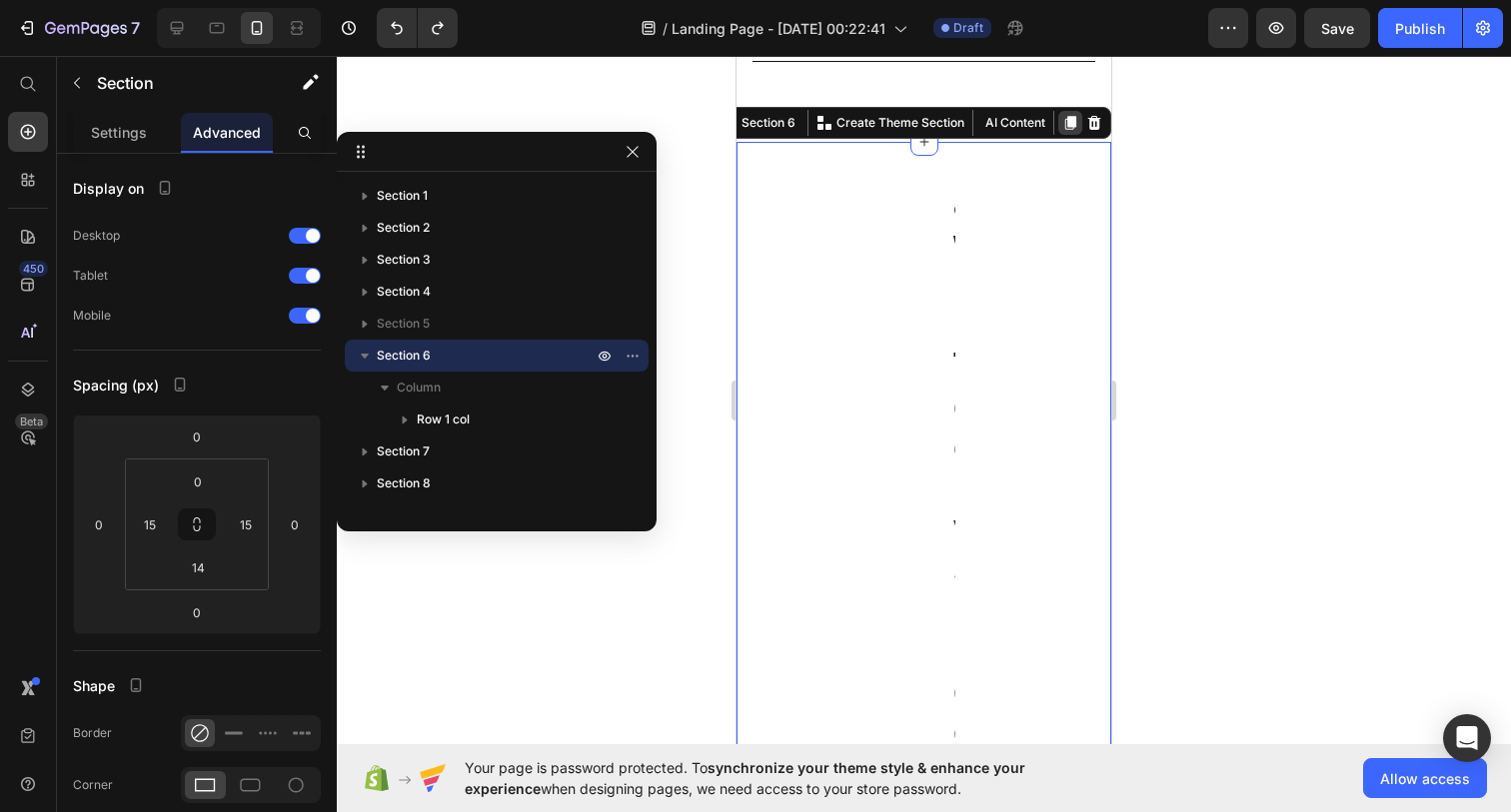 click 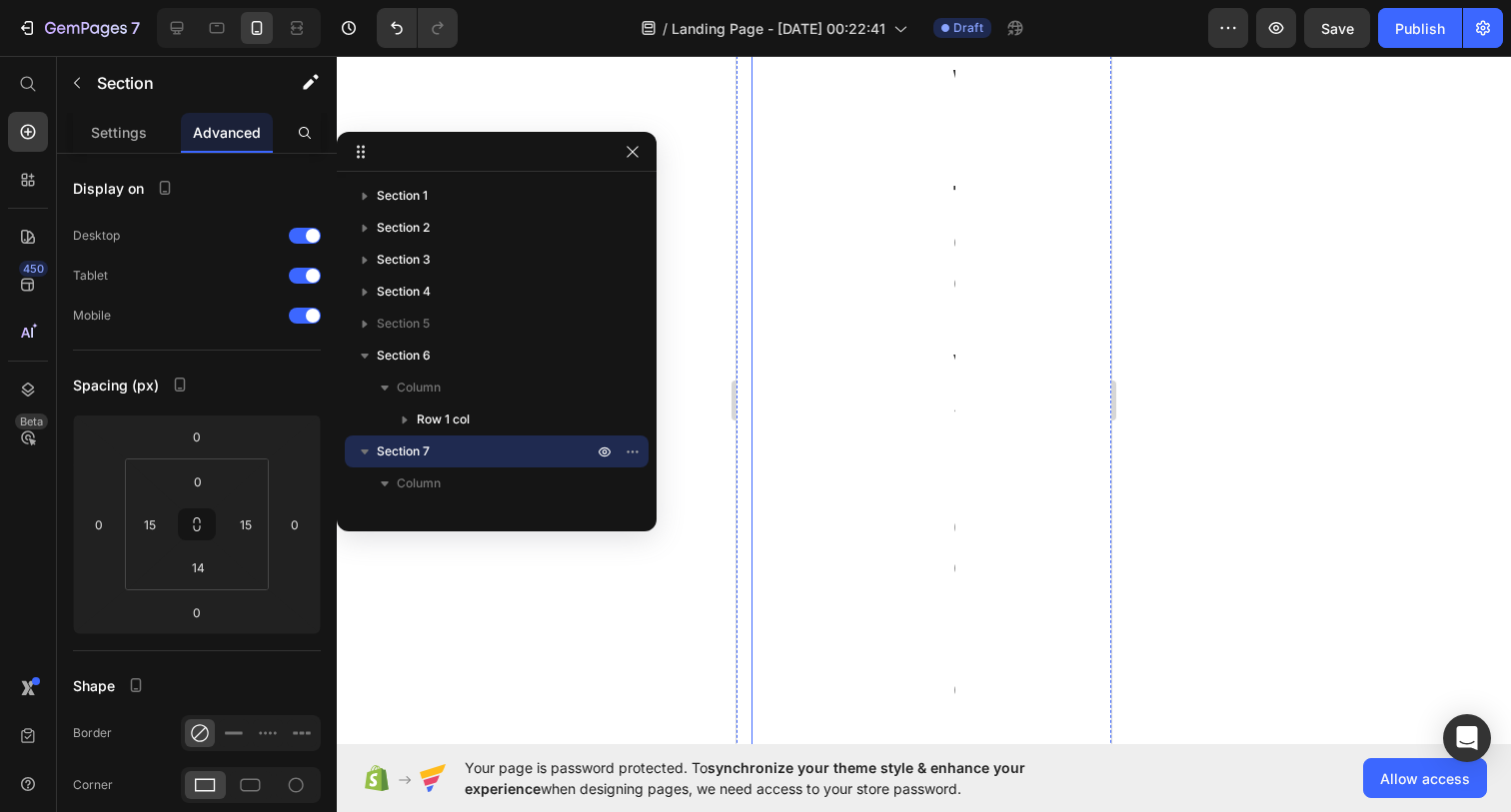 scroll, scrollTop: 8586, scrollLeft: 0, axis: vertical 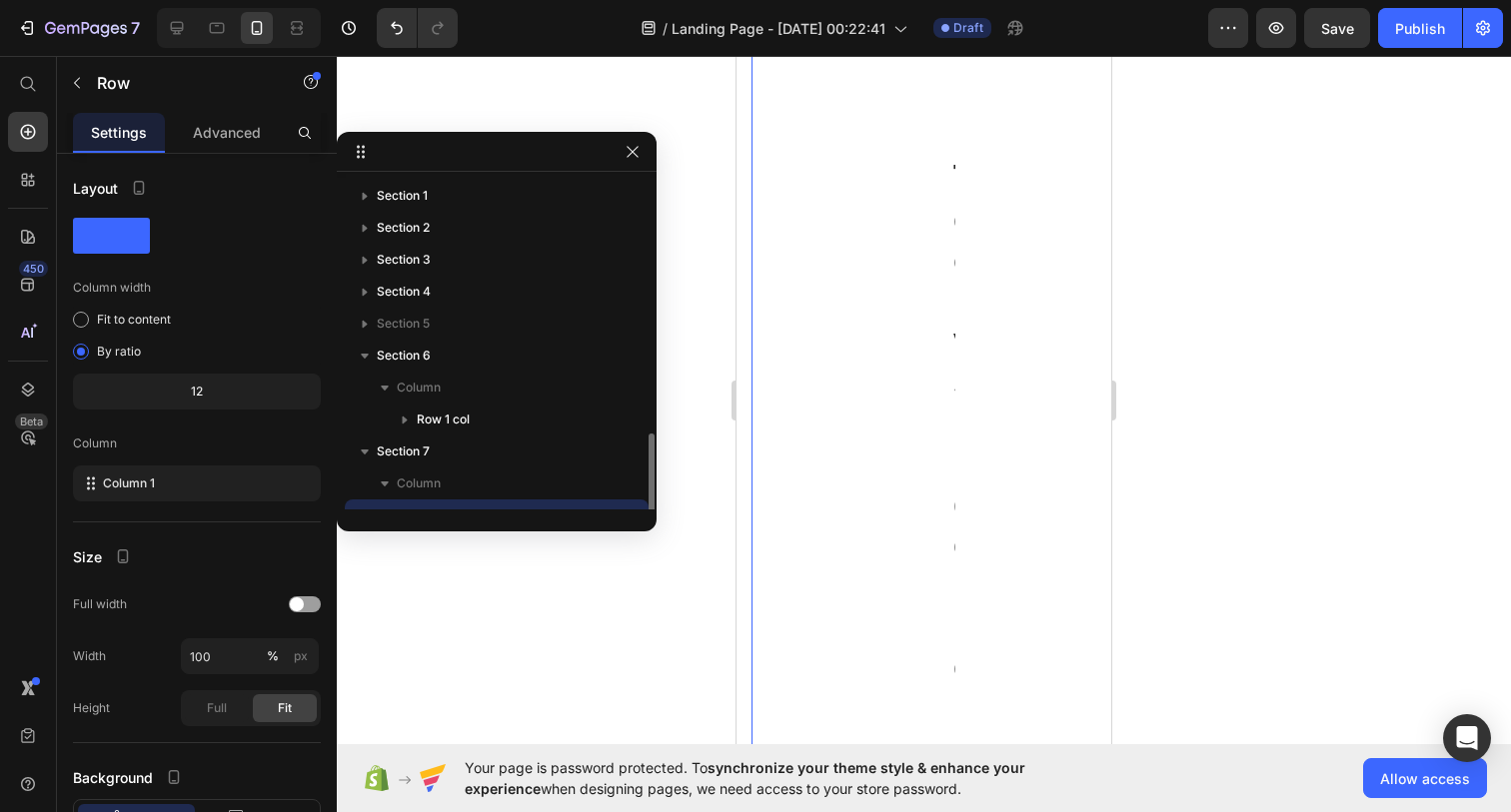 click on "PawinTech vs Diğerleri Heading Image Pawintech Pati Temizleme Köpüğü Text Block Entegre Fırçalı Başlık ile Kolay Temizlik Item List Durulama Gerektirmez Item List pH Dengeli ve Cilt Dostu İçerik Item List Köpük Formülüyle Derinlemesine Temizlik Item List Tüylerde Yapışkanlık Hissiyatı Bırakmaz Item List Row Image Diğer Pati Temizleyicileri Text Block
Ekstra Fırça Gerektirir Item List
Durulama İhtiyacı Duyar Item List
Tahriş Riski Yüksek Olabilir Item List
Sıvı Formlar Yüzeye Eşit Dağılmaz Item List
Temizlik Sonrası Tüy Yapışabilir Item List Row Row Row   14" at bounding box center [951, 2361] 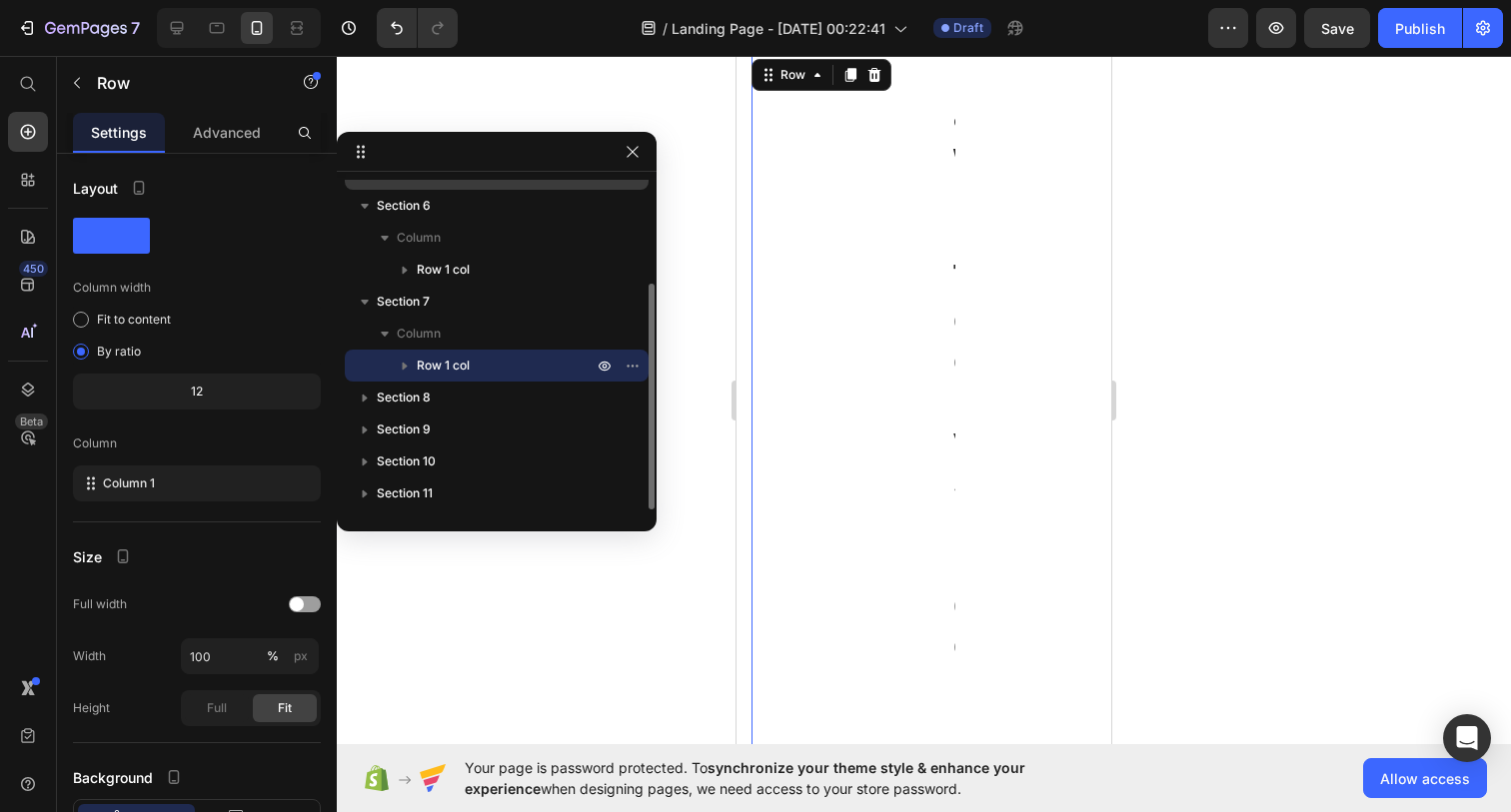 scroll, scrollTop: 8488, scrollLeft: 0, axis: vertical 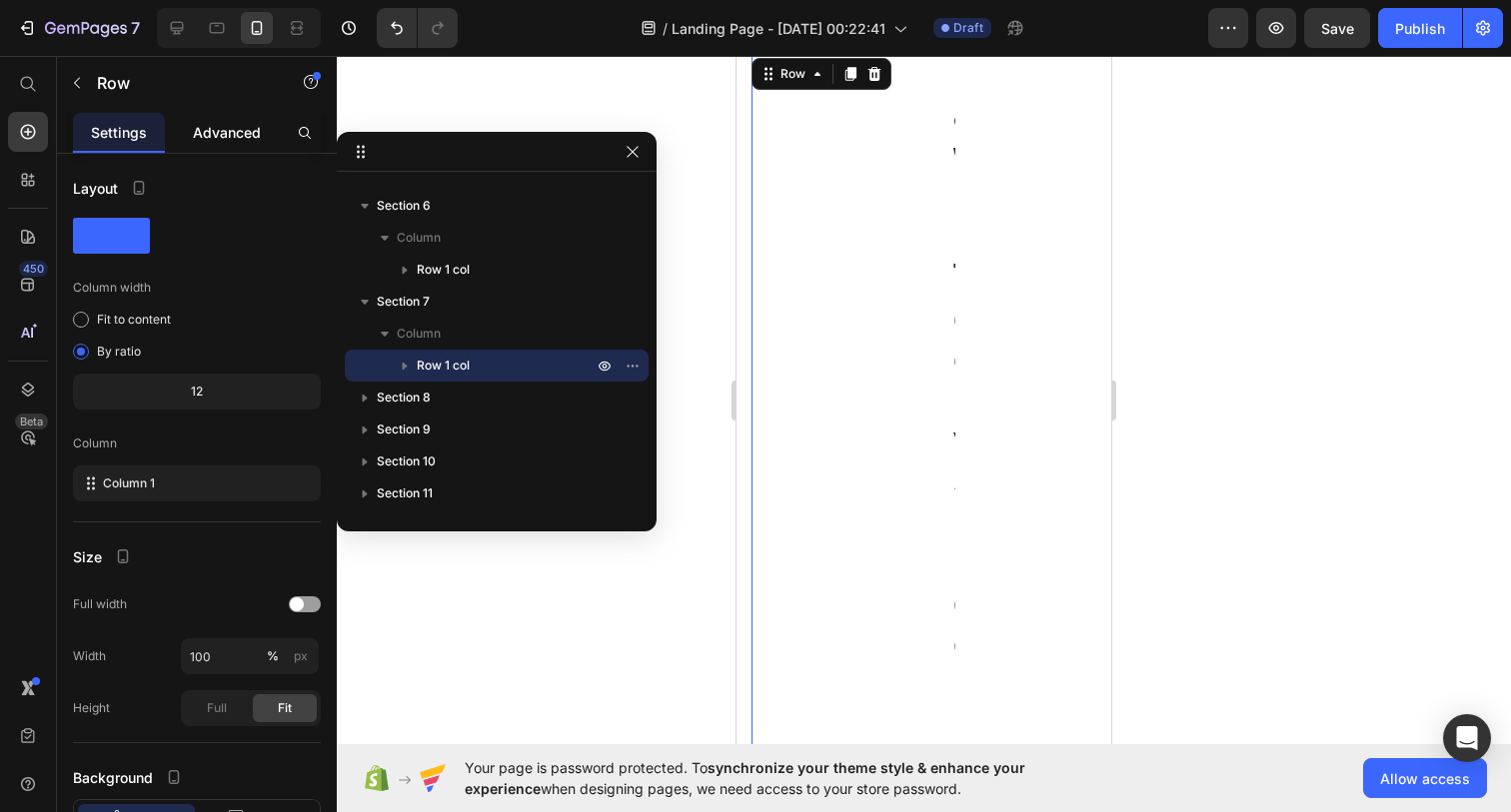 click on "Advanced" at bounding box center (227, 132) 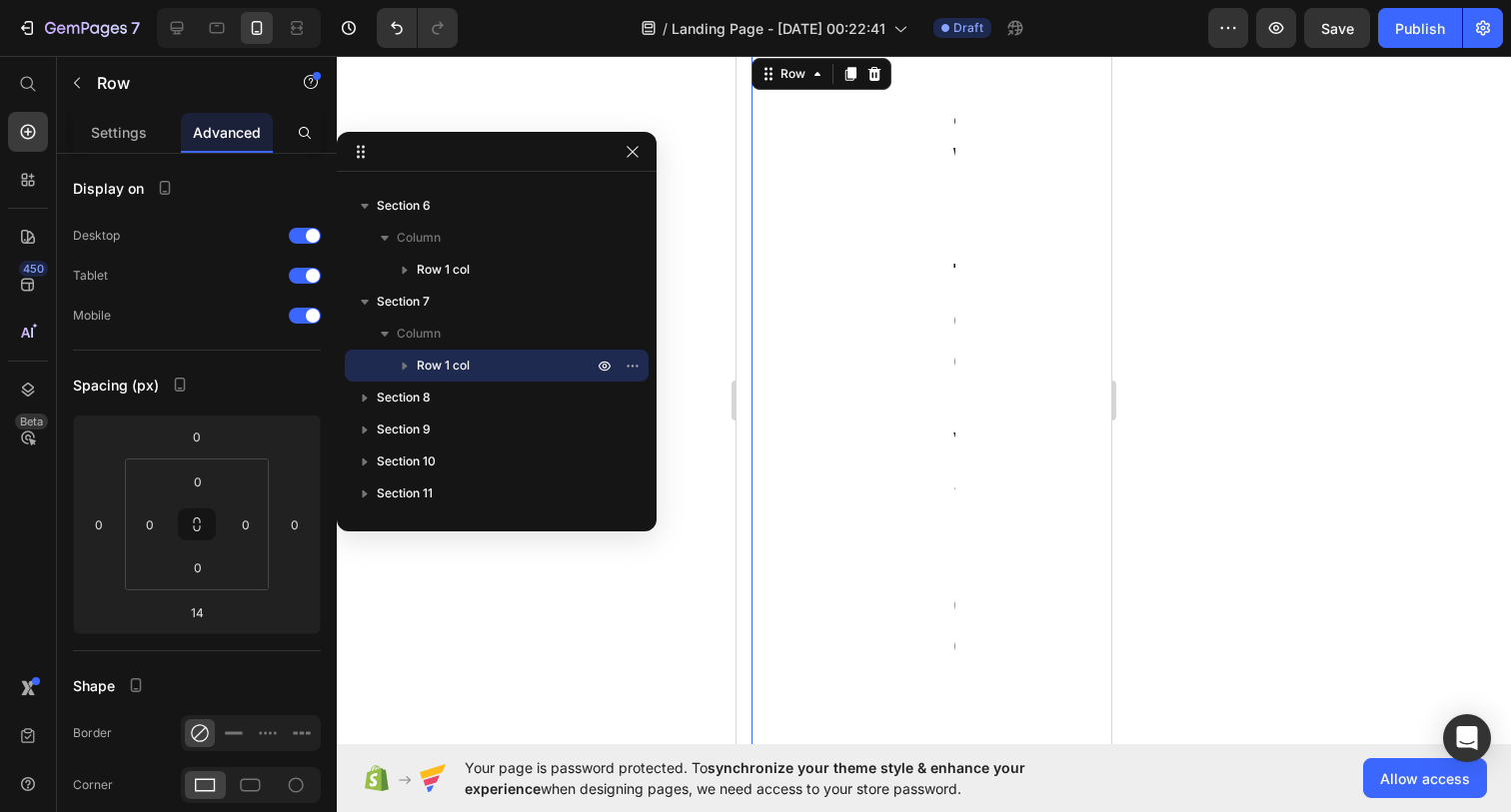 scroll, scrollTop: 79, scrollLeft: 0, axis: vertical 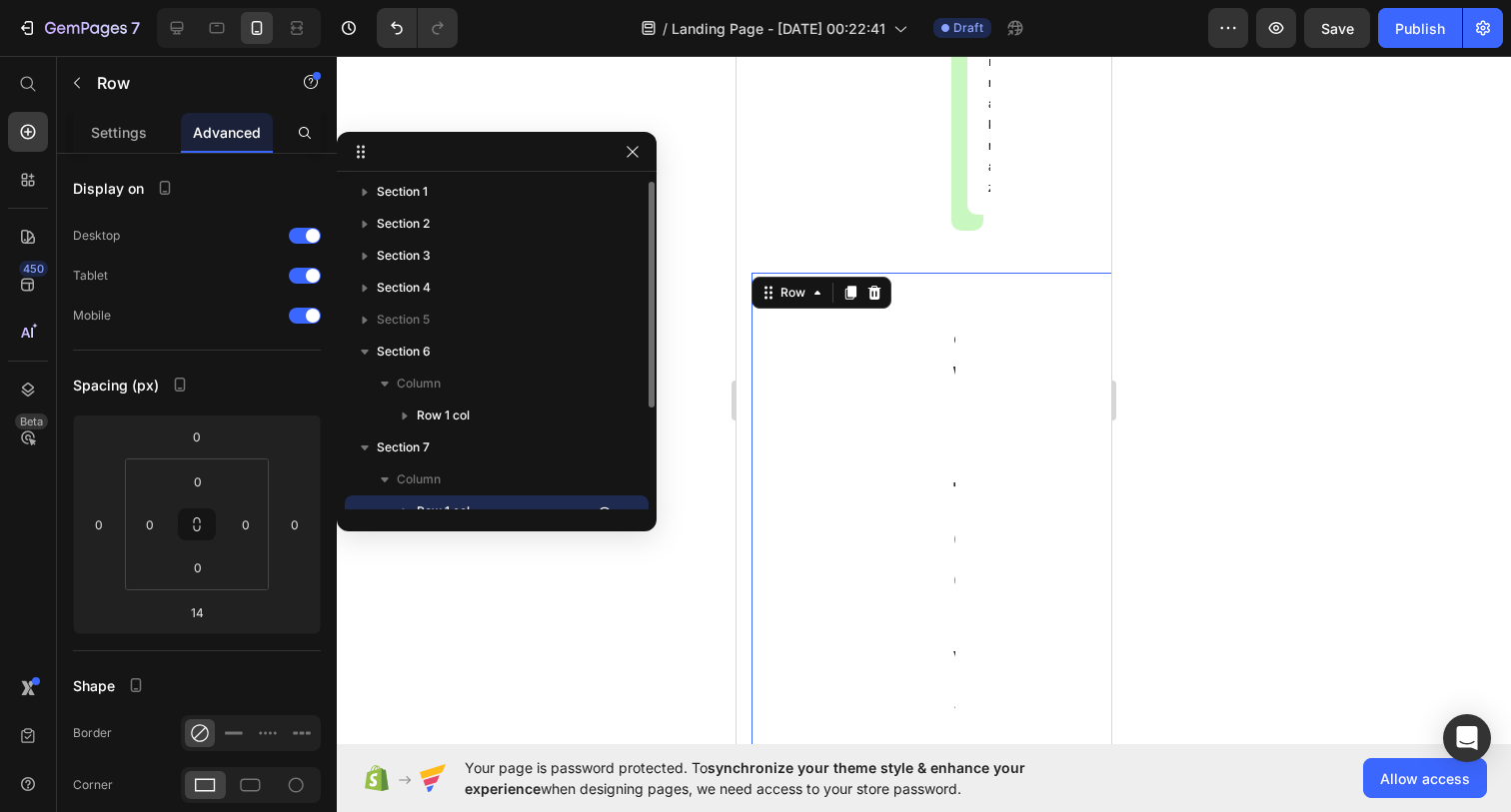 click on "PawinTech vs Diğerleri Heading Image Pawintech Pati Temizleme Köpüğü Text Block Entegre Fırçalı Başlık ile Kolay Temizlik Item List Durulama Gerektirmez Item List pH Dengeli ve Cilt Dostu İçerik Item List Köpük Formülüyle Derinlemesine Temizlik Item List Tüylerde Yapışkanlık Hissiyatı Bırakmaz Item List Row Image Diğer Pati Temizleyicileri Text Block
Ekstra Fırça Gerektirir Item List
Durulama İhtiyacı Duyar Item List
Tahriş Riski Yüksek Olabilir Item List
Sıvı Formlar Yüzeye Eşit Dağılmaz Item List
Temizlik Sonrası Tüy Yapışabilir Item List Row Row Row   14" at bounding box center (951, 2679) 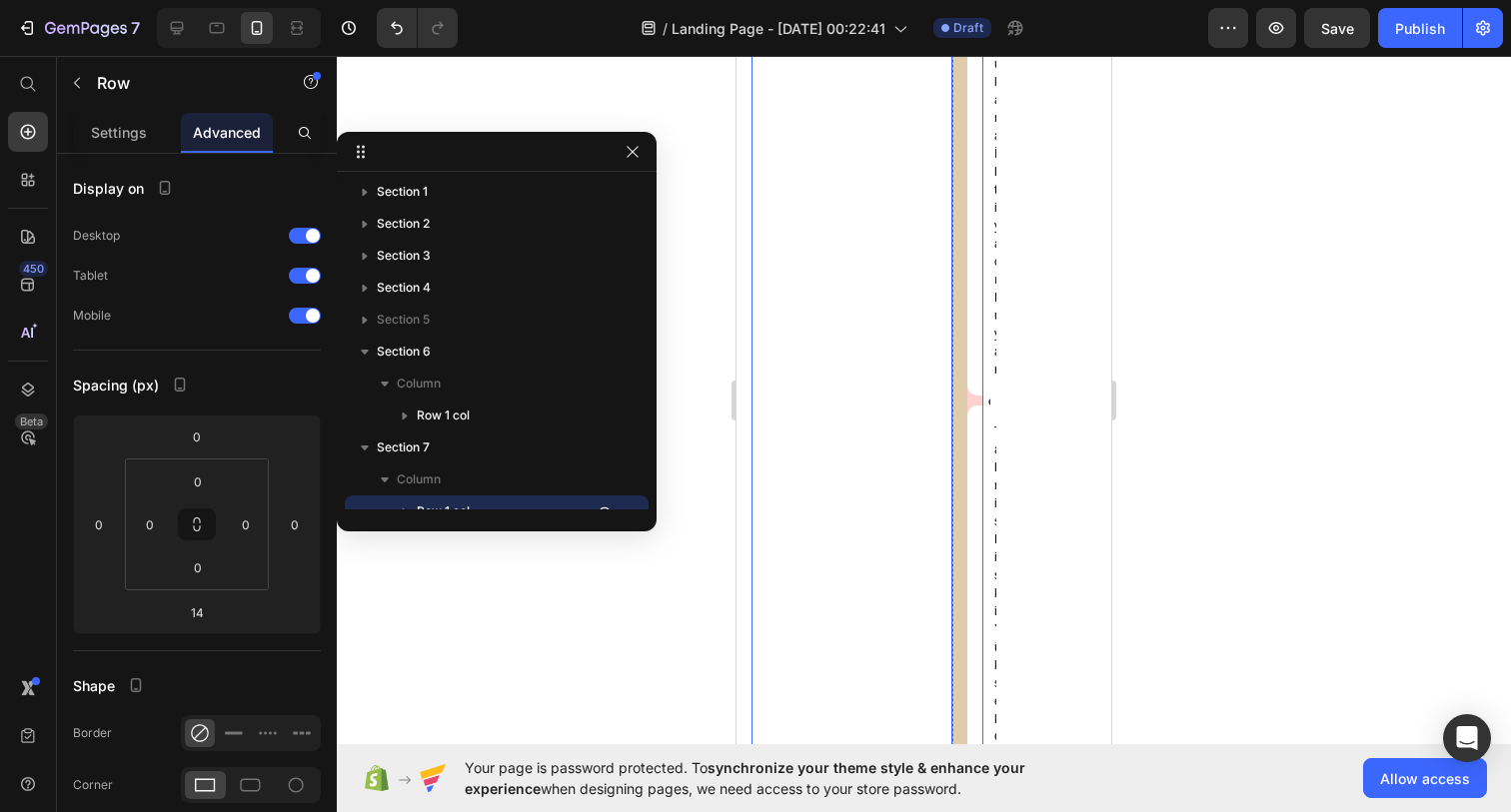 scroll, scrollTop: 10836, scrollLeft: 0, axis: vertical 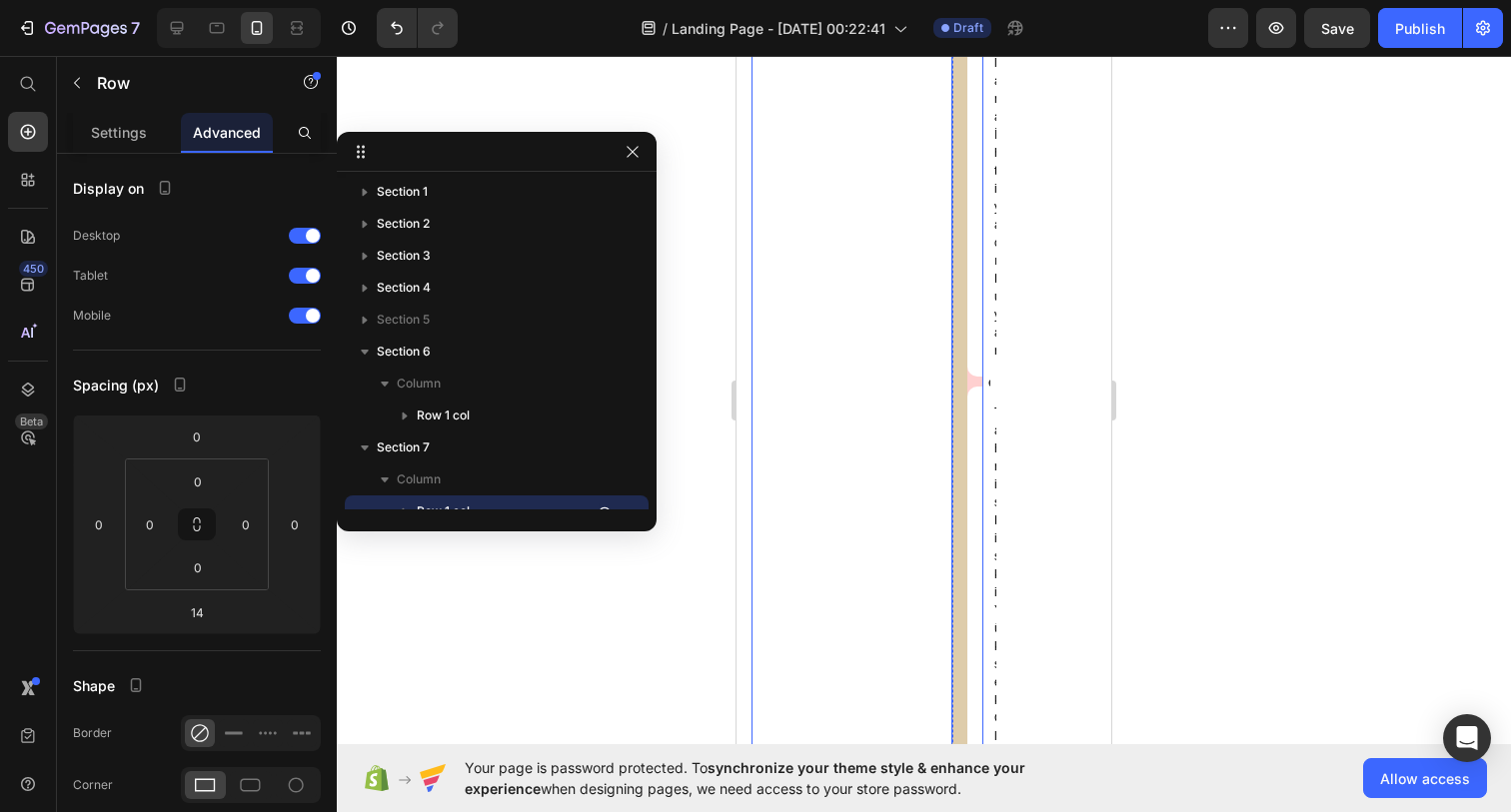 click on "Image Diğer Pati Temizleyicileri Text Block
Ekstra Fırça Gerektirir Item List
Durulama İhtiyacı Duyar Item List
Tahriş Riski Yüksek Olabilir Item List
Sıvı Formlar Yüzeye Eşit Dağılmaz Item List
Temizlik Sonrası Tüy Yapışabilir Item List Row" at bounding box center (967, 523) 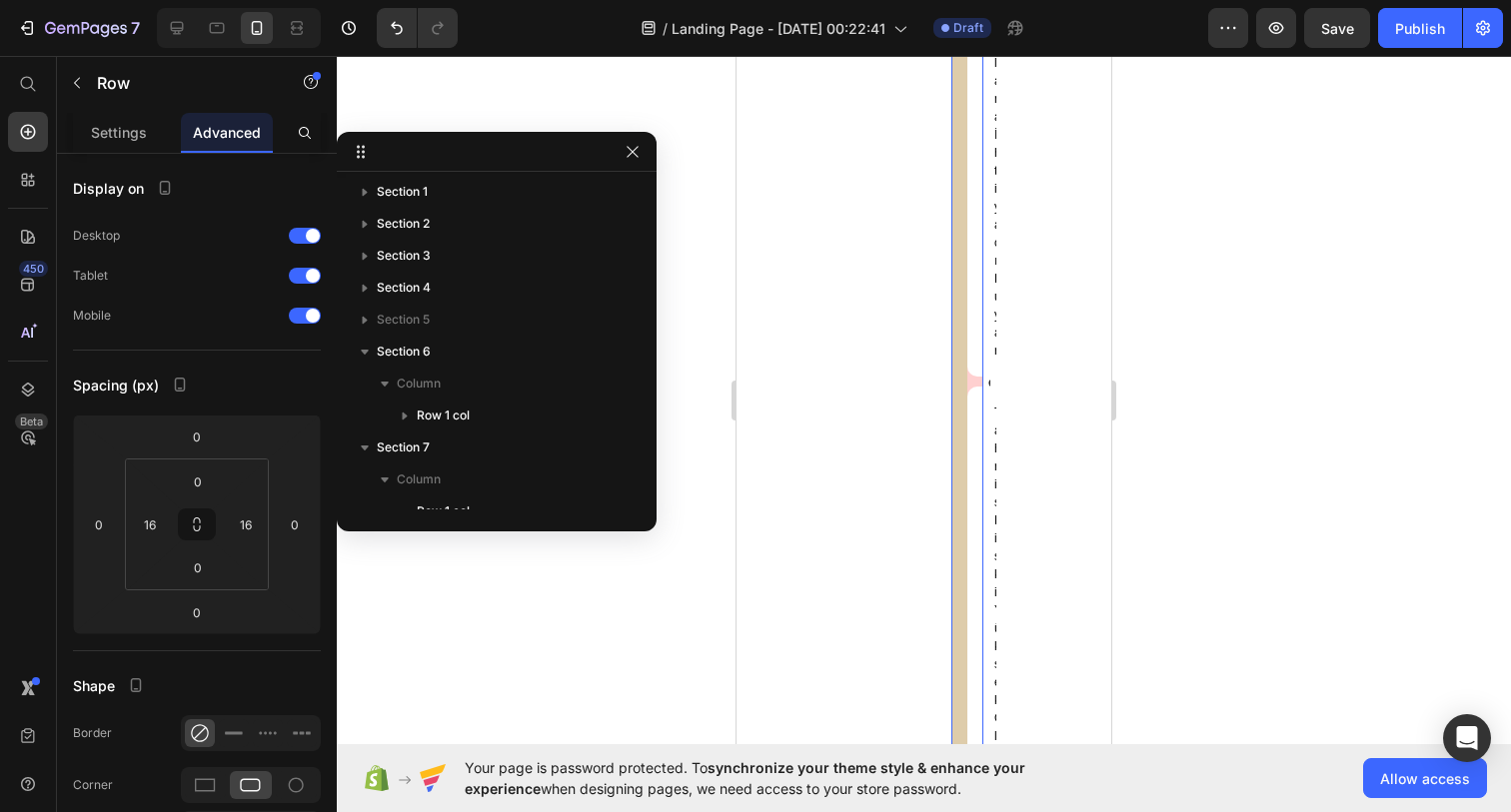 scroll, scrollTop: 374, scrollLeft: 0, axis: vertical 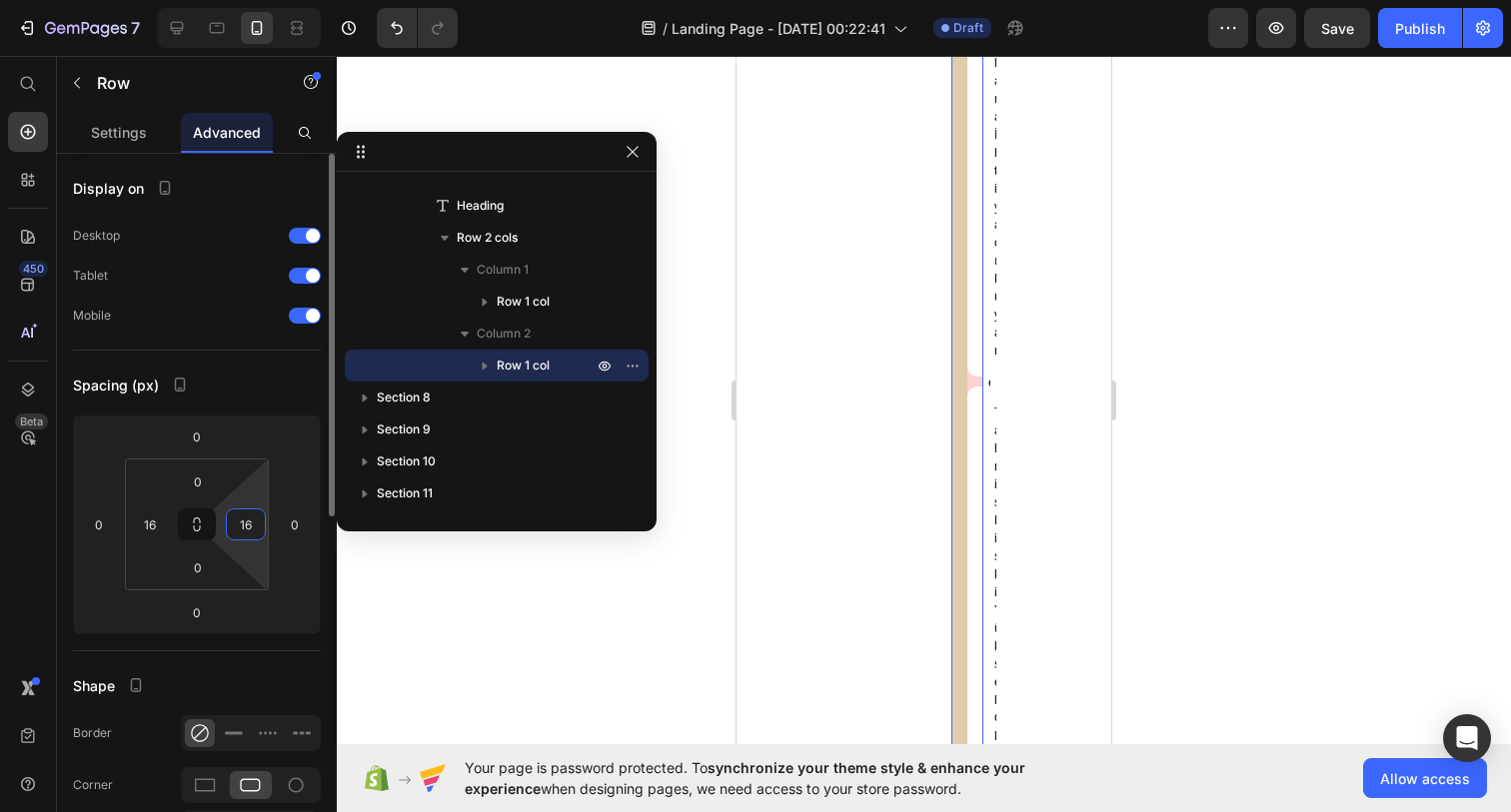 click on "16" at bounding box center [246, 524] 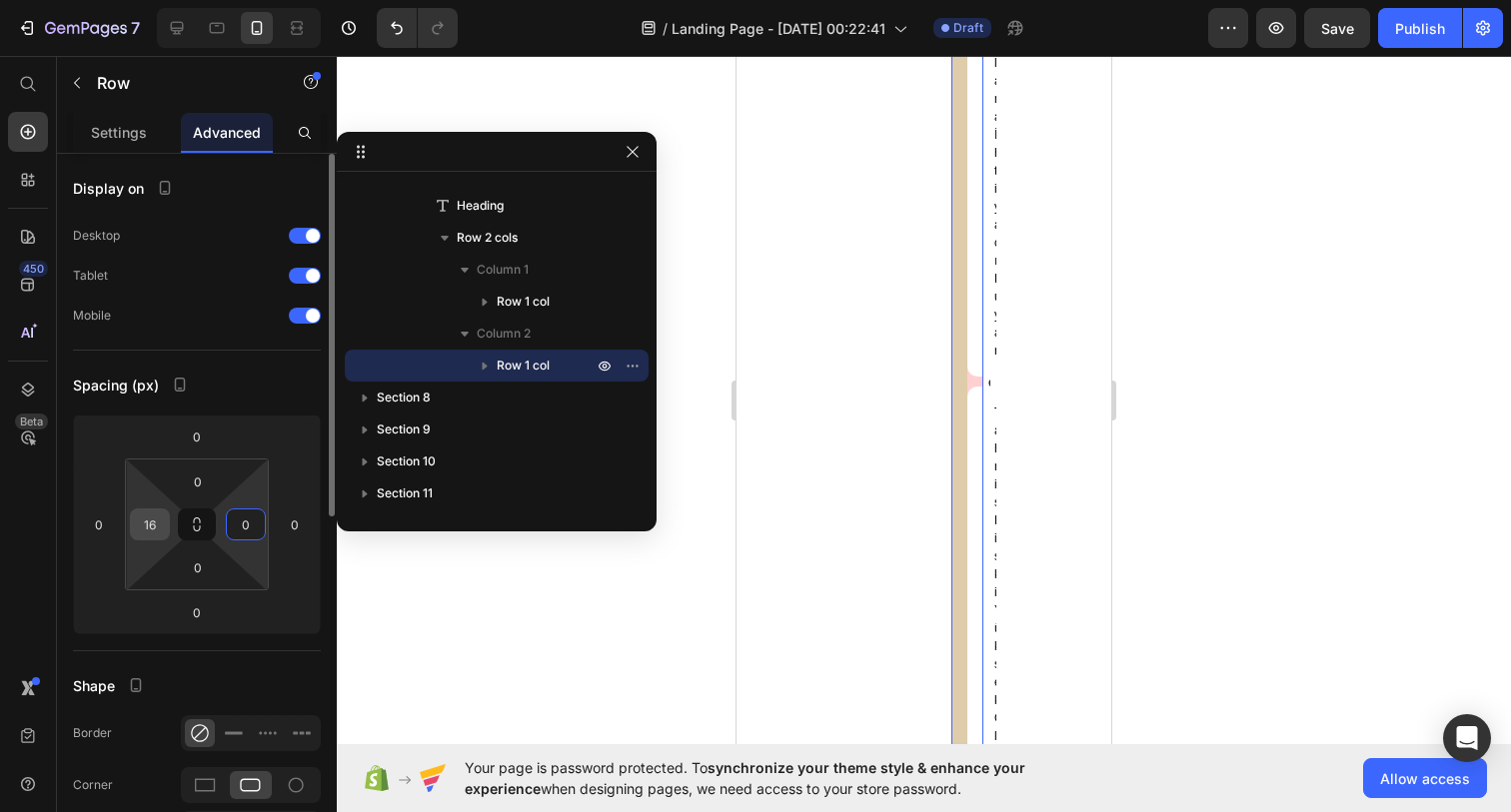type on "0" 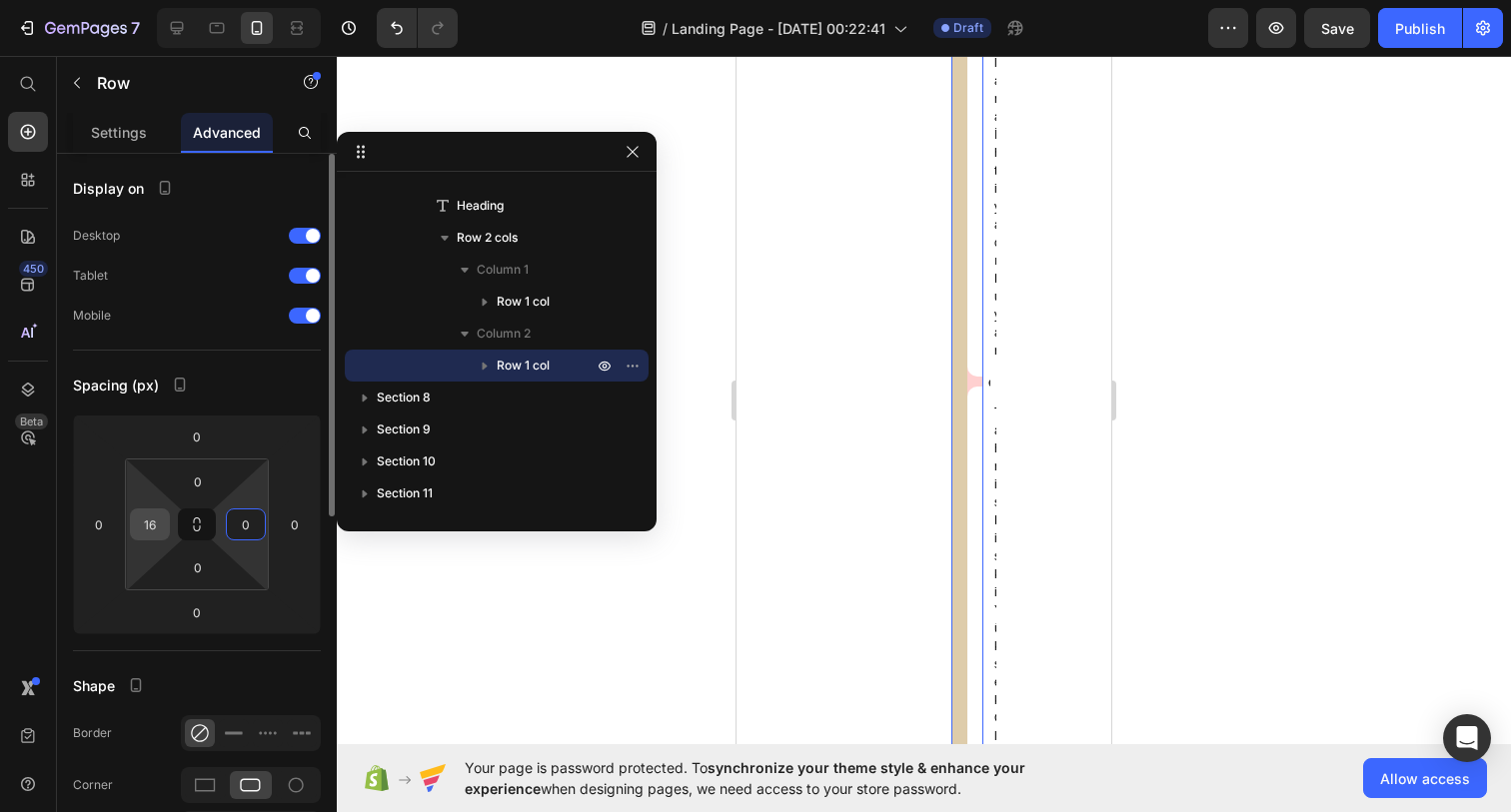 click on "16" at bounding box center [150, 524] 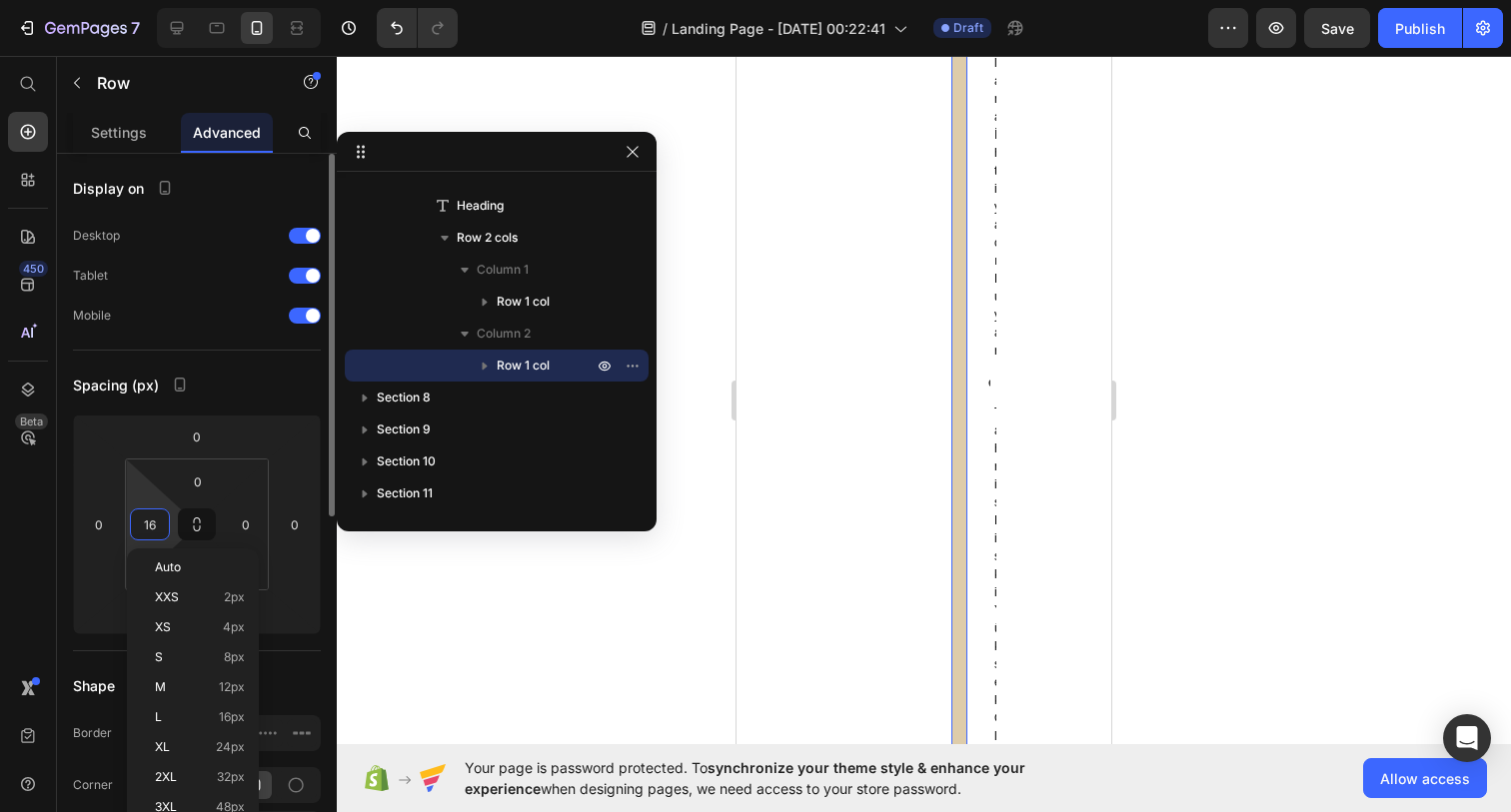type on "0" 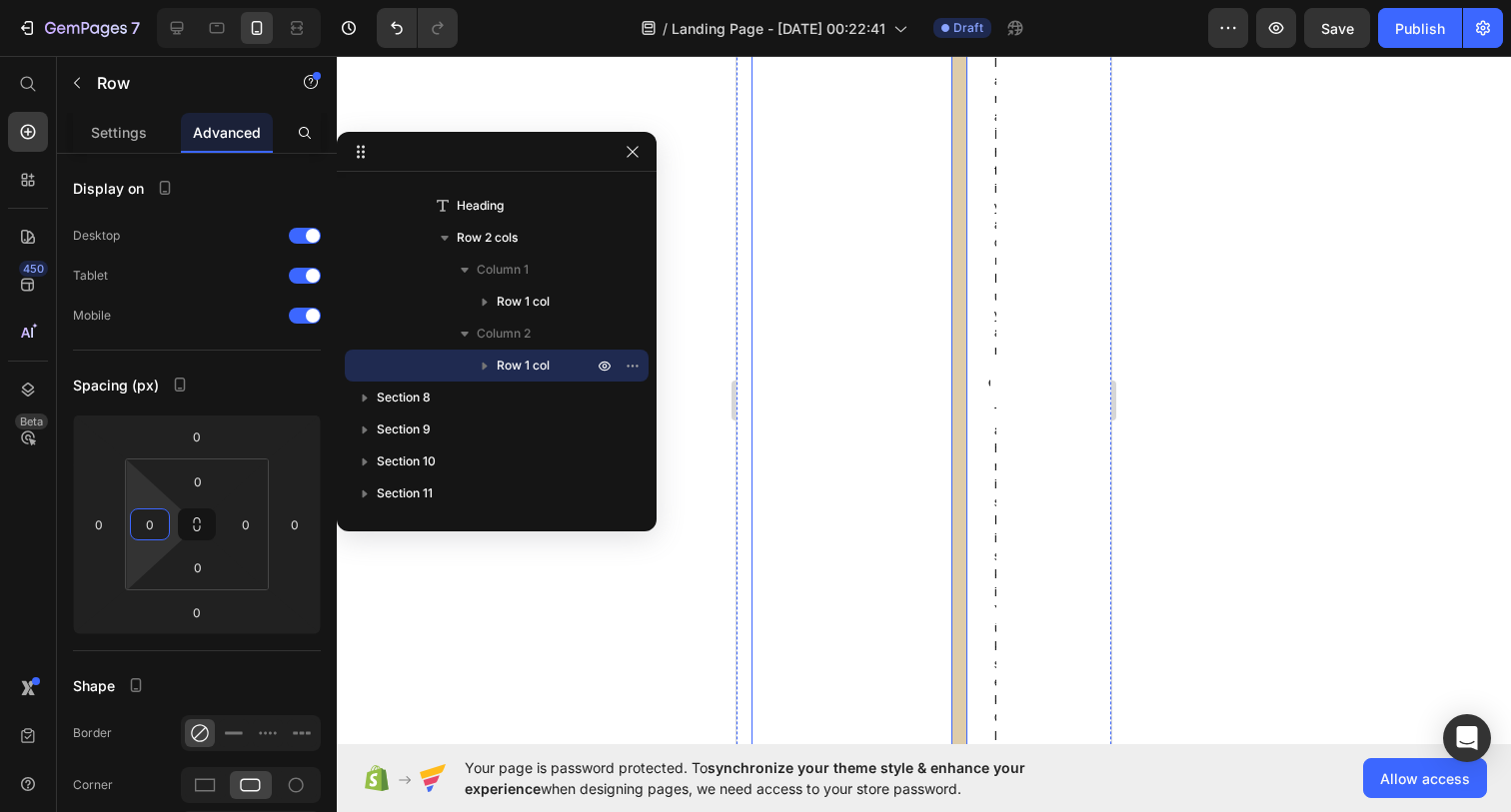 click on "PawinTech vs Diğerleri Heading Image Pawintech Pati Temizleme Köpüğü Text Block Entegre Fırçalı Başlık ile Kolay Temizlik Item List Durulama Gerektirmez Item List pH Dengeli ve Cilt Dostu İçerik Item List Köpük Formülüyle Derinlemesine Temizlik Item List Tüylerde Yapışkanlık Hissiyatı Bırakmaz Item List Row Image Diğer Pati Temizleyicileri Text Block
Ekstra Fırça Gerektirir Item List
Durulama İhtiyacı Duyar Item List
Tahriş Riski Yüksek Olabilir Item List
Sıvı Formlar Yüzeye Eşit Dağılmaz Item List
Temizlik Sonrası Tüy Yapışabilir Item List Row   0 Row Row" at bounding box center (951, 92) 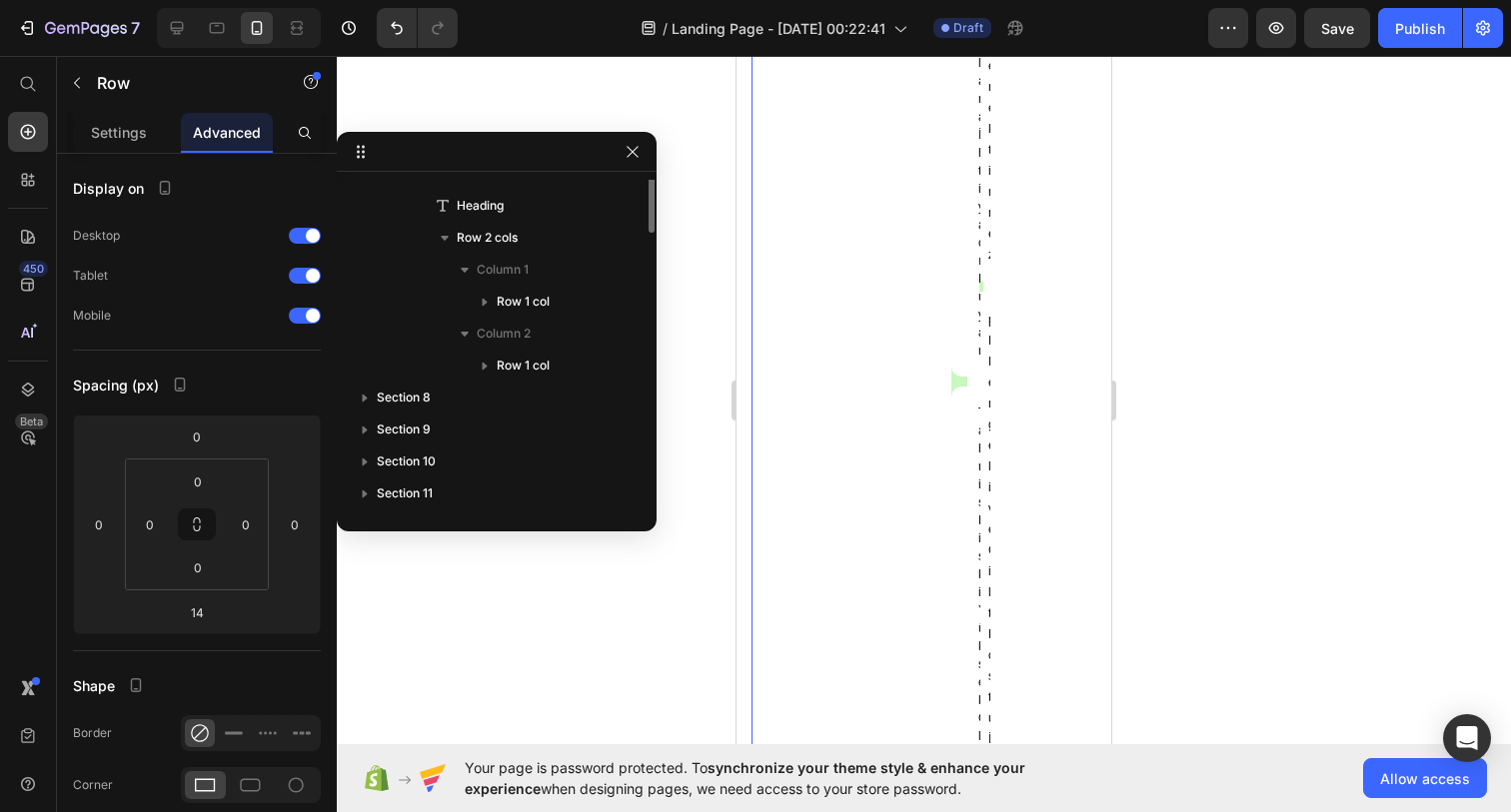 scroll, scrollTop: 186, scrollLeft: 0, axis: vertical 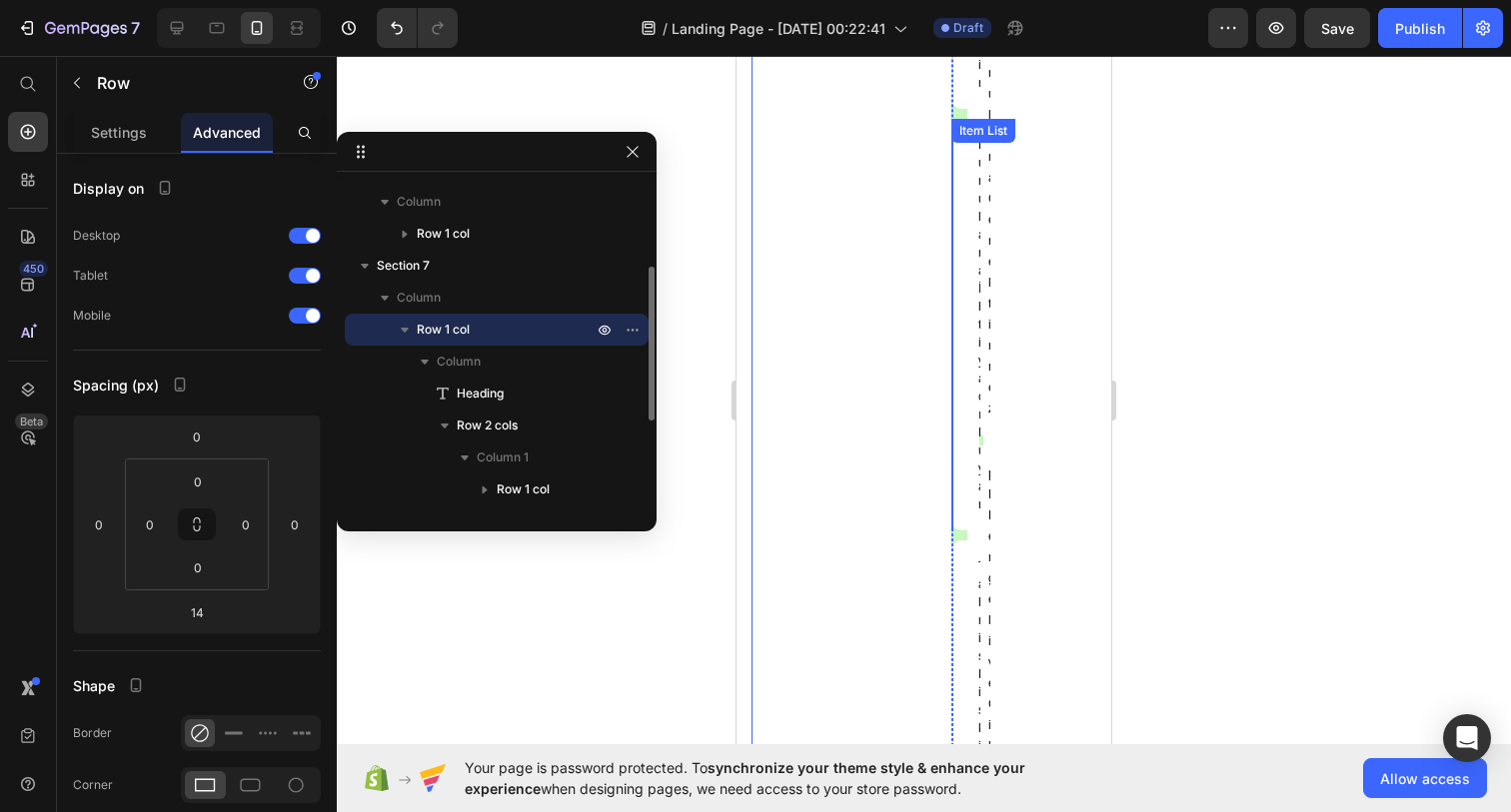 click on "Durulama Gerektirmez" at bounding box center (981, 219) 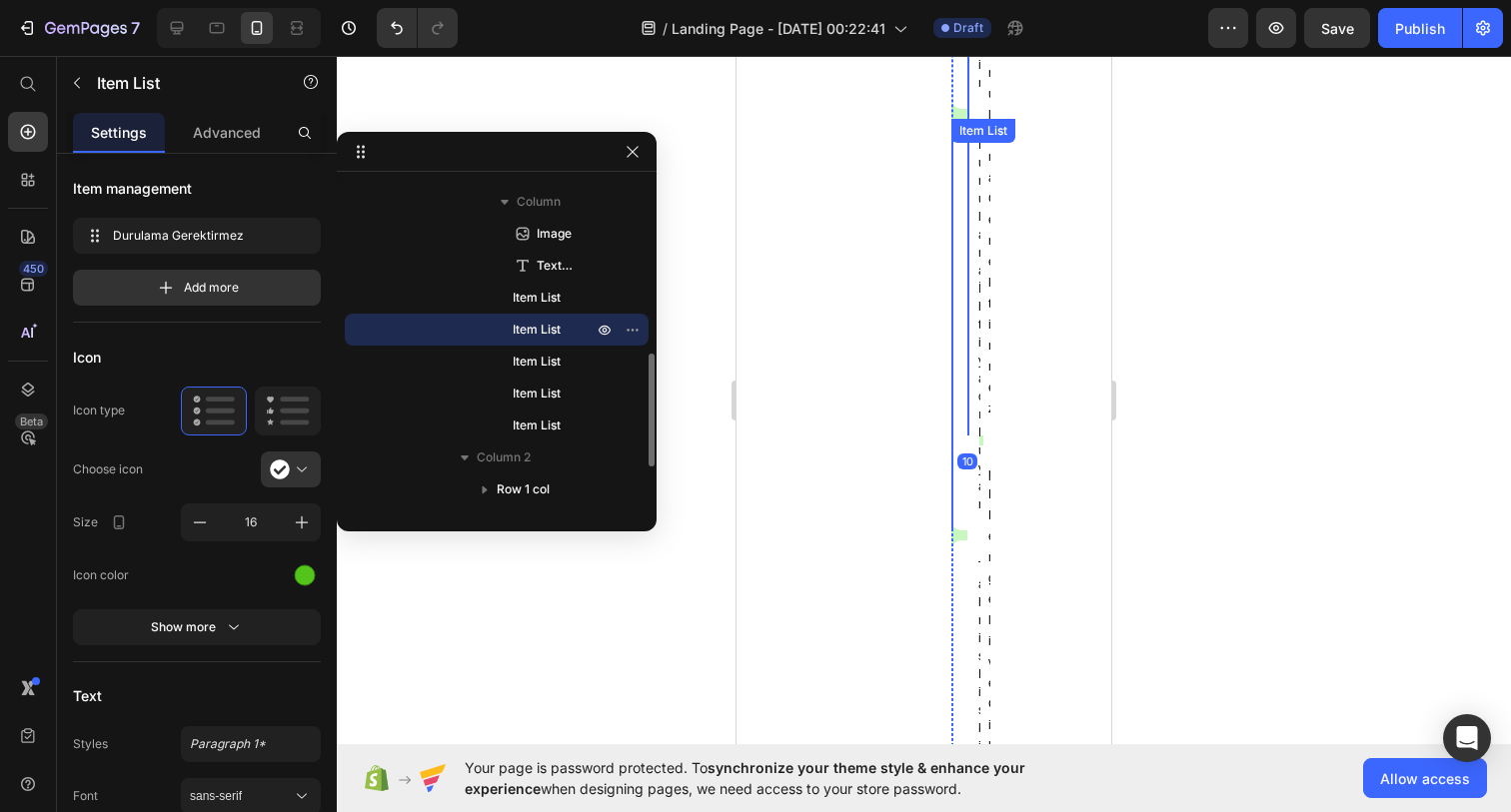click on "Durulama İhtiyacı Duyar" at bounding box center (978, 325) 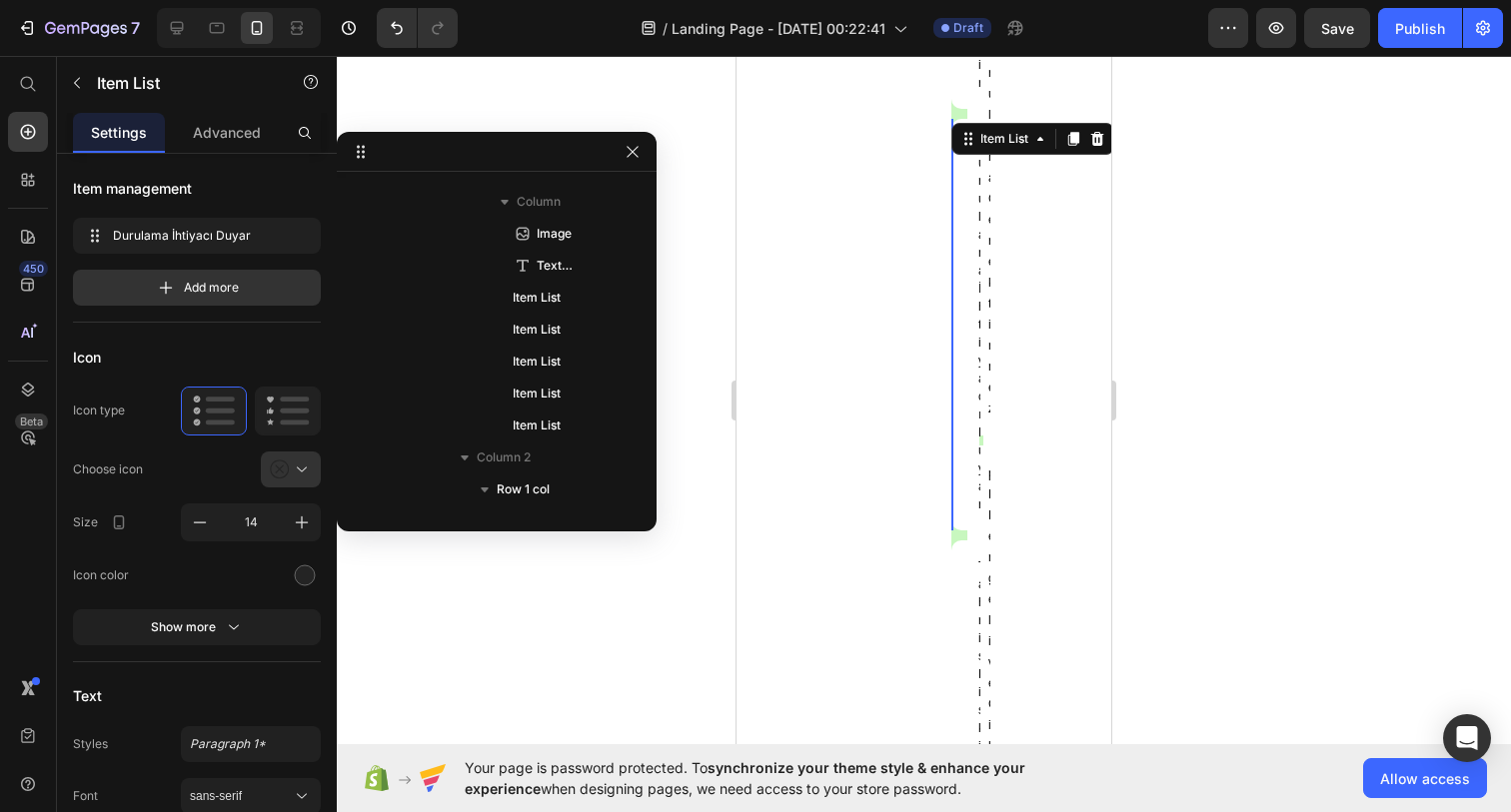 click on "Durulama İhtiyacı Duyar" at bounding box center [978, 325] 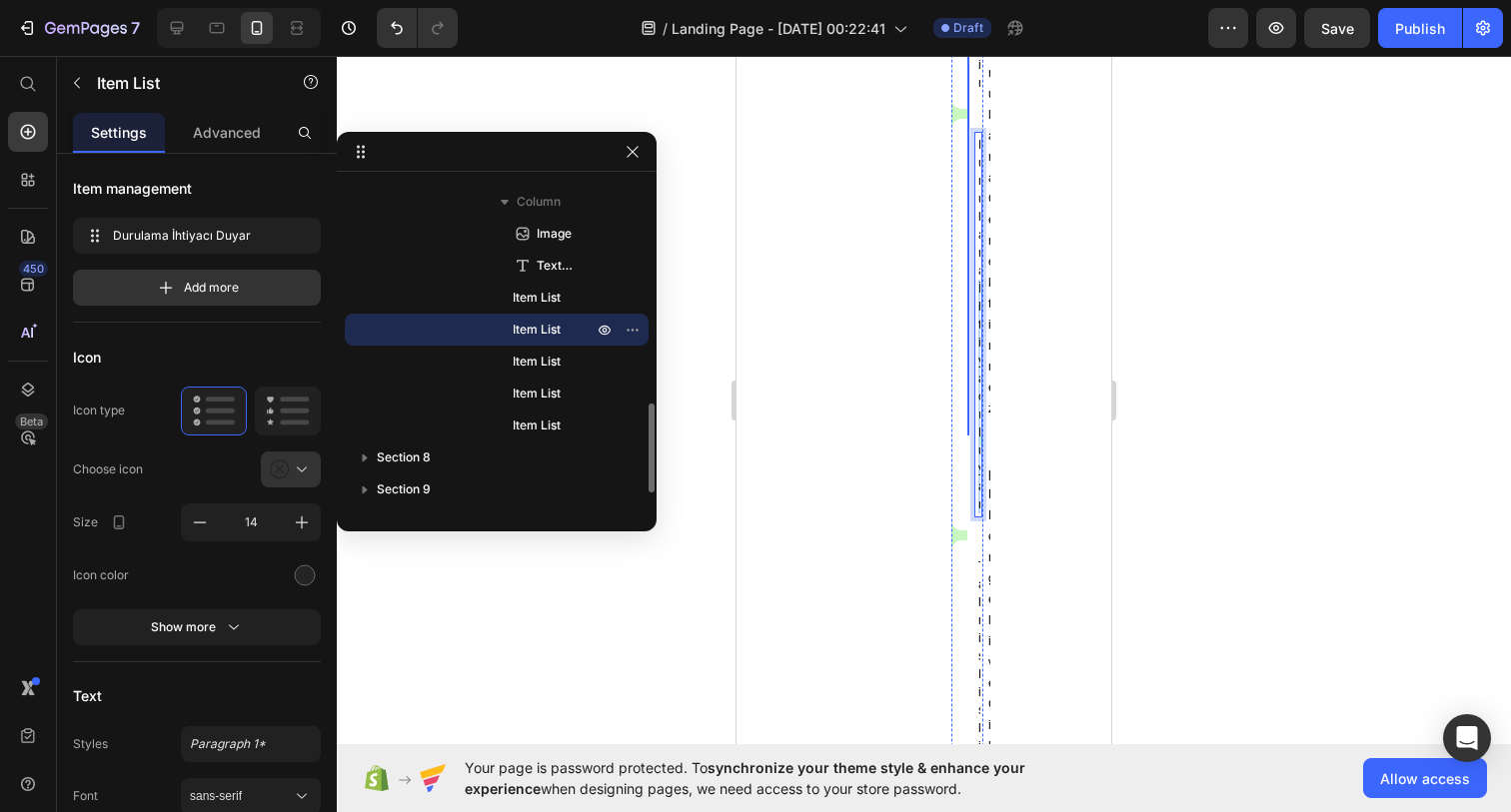 click on "Durulama Gerektirmez" at bounding box center [988, 219] 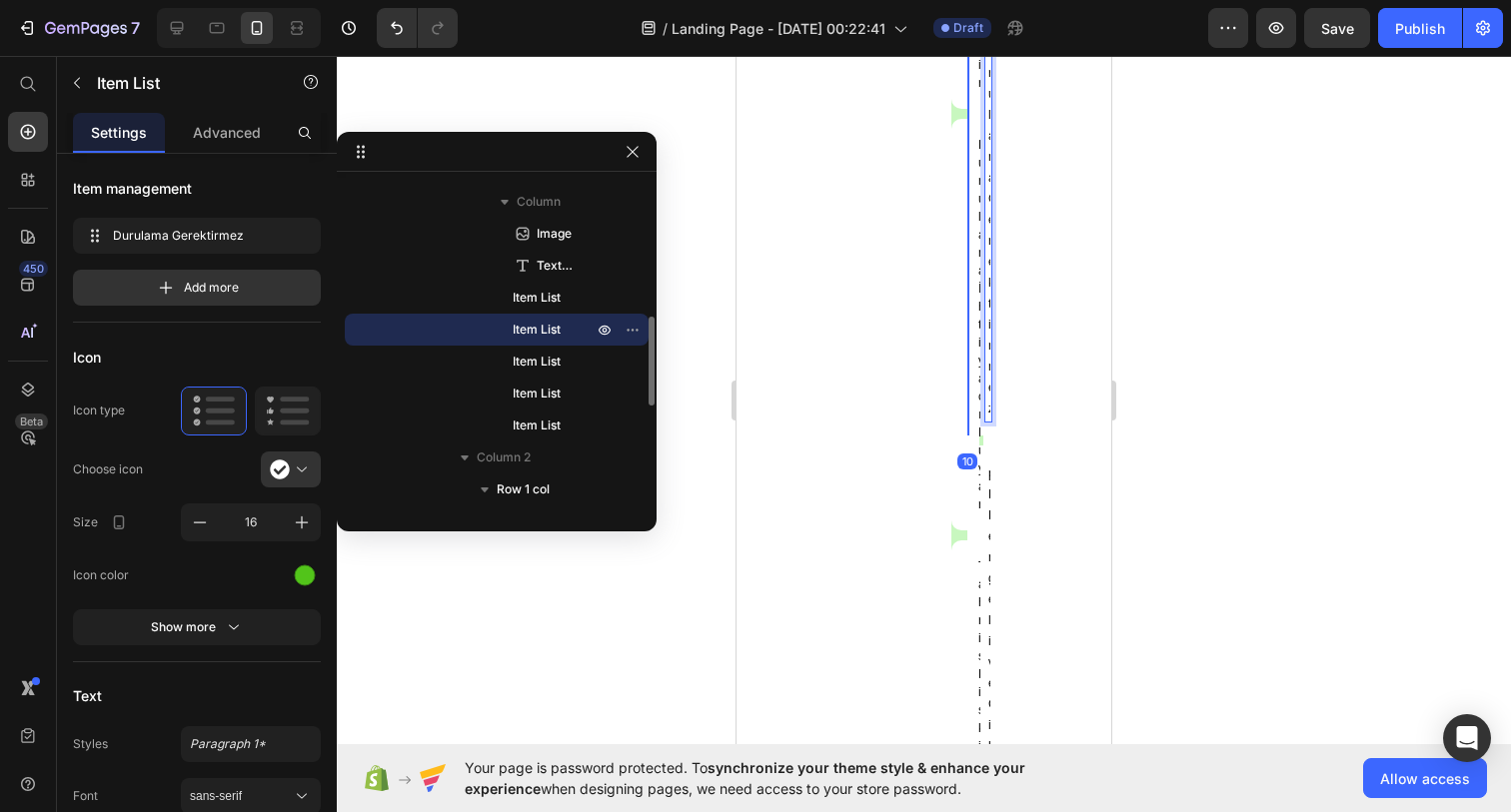 click on "Durulama Gerektirmez" at bounding box center [988, 219] 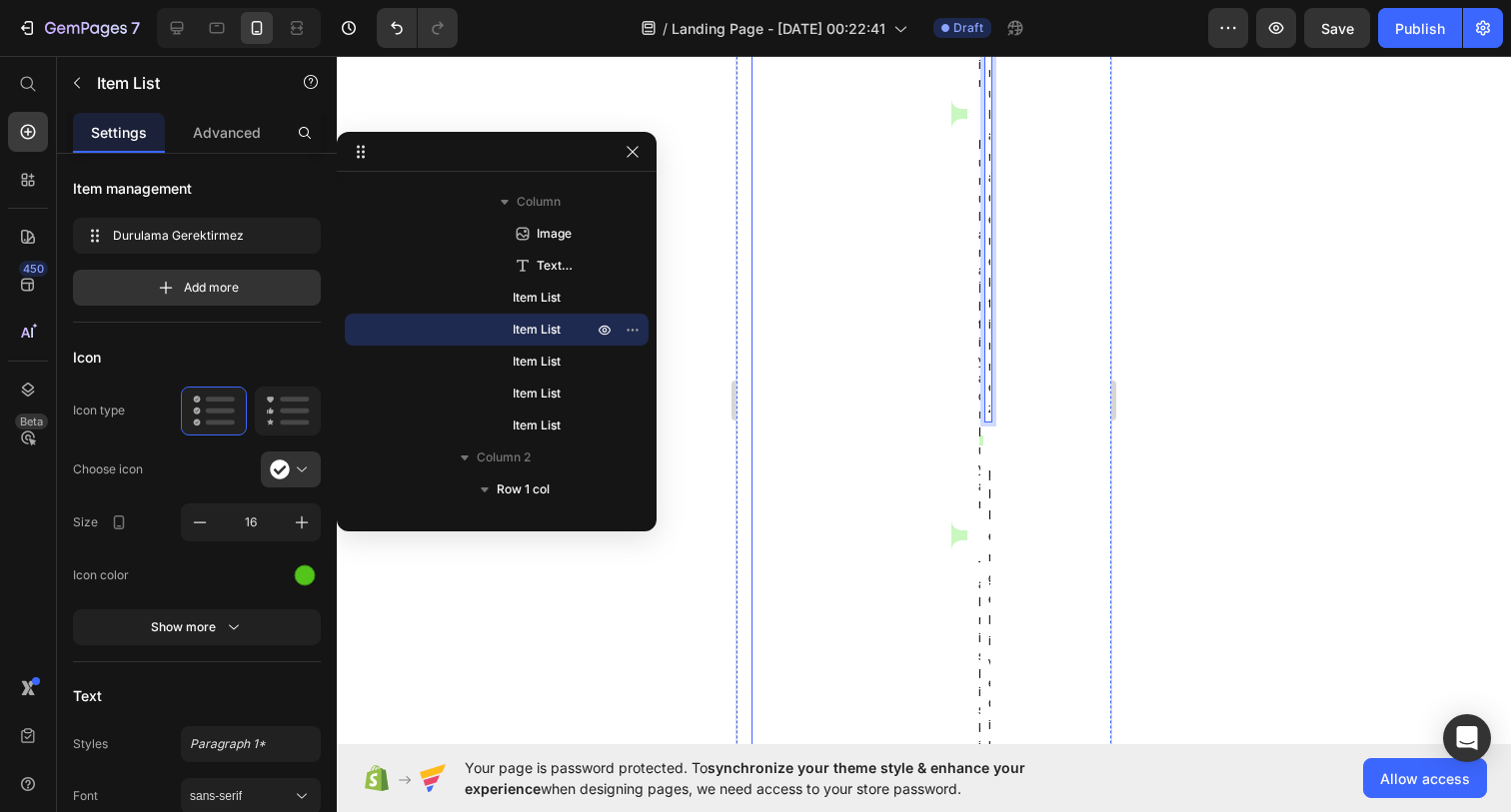 click on "PawinTech vs Diğerleri Heading Image Pawintech Pati Temizleme Köpüğü Text Block Entegre Fırçalı Başlık ile Kolay Temizlik Item List Durulama Gerektirmez Item List   10 pH Dengeli ve Cilt Dostu İçerik Item List Köpük Formülüyle Derinlemesine Temizlik Item List Tüylerde Yapışkanlık Hissiyatı Bırakmaz Item List Row Image Diğer Pati Temizleyicileri Text Block
Ekstra Fırça Gerektirir Item List
Durulama İhtiyacı Duyar Item List
Tahriş Riski Yüksek Olabilir Item List
Sıvı Formlar Yüzeye Eşit Dağılmaz Item List
Temizlik Sonrası Tüy Yapışabilir Item List Row Row Row" at bounding box center (951, 246) 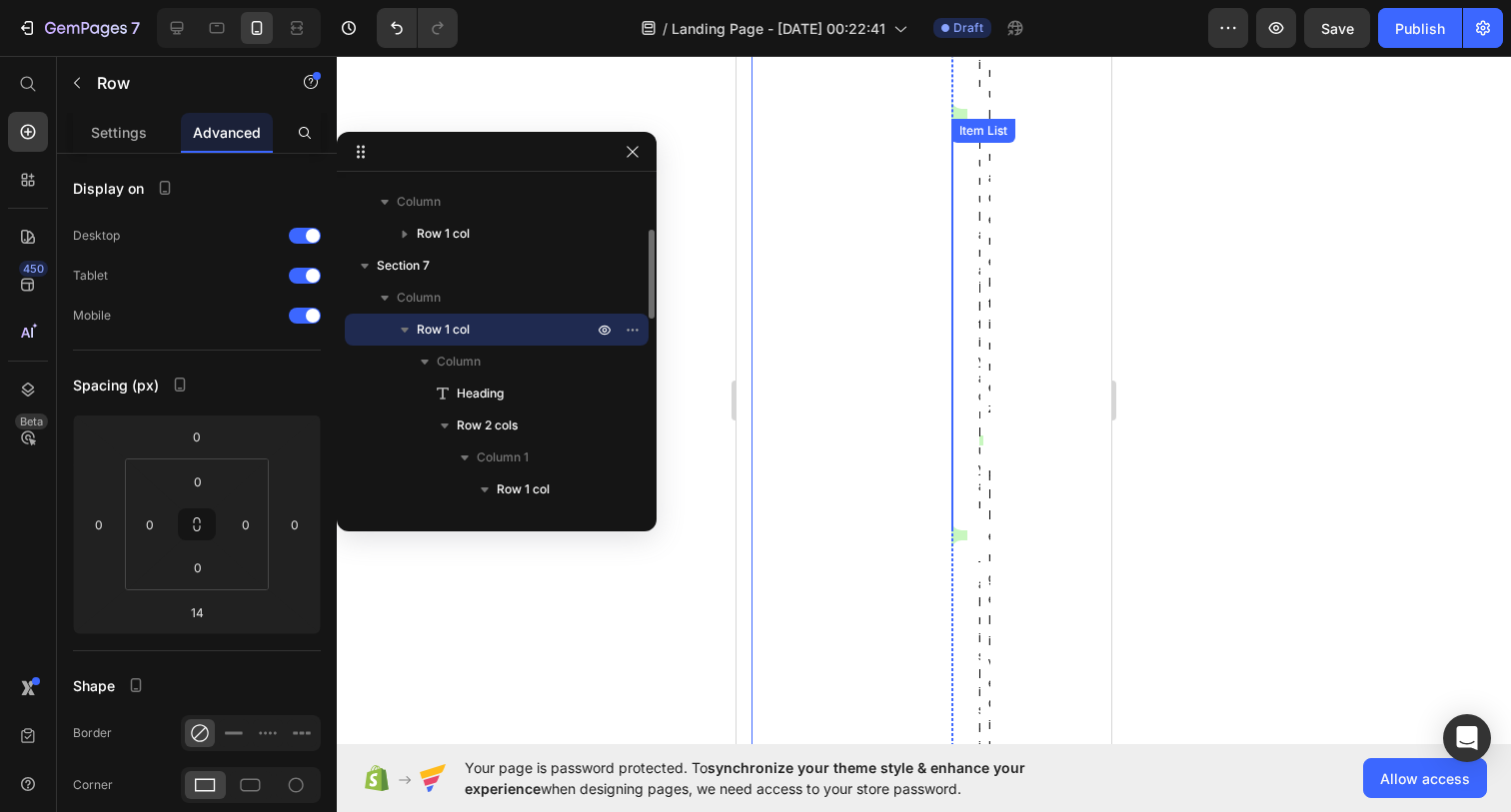click on "Durulama İhtiyacı Duyar" at bounding box center [965, 325] 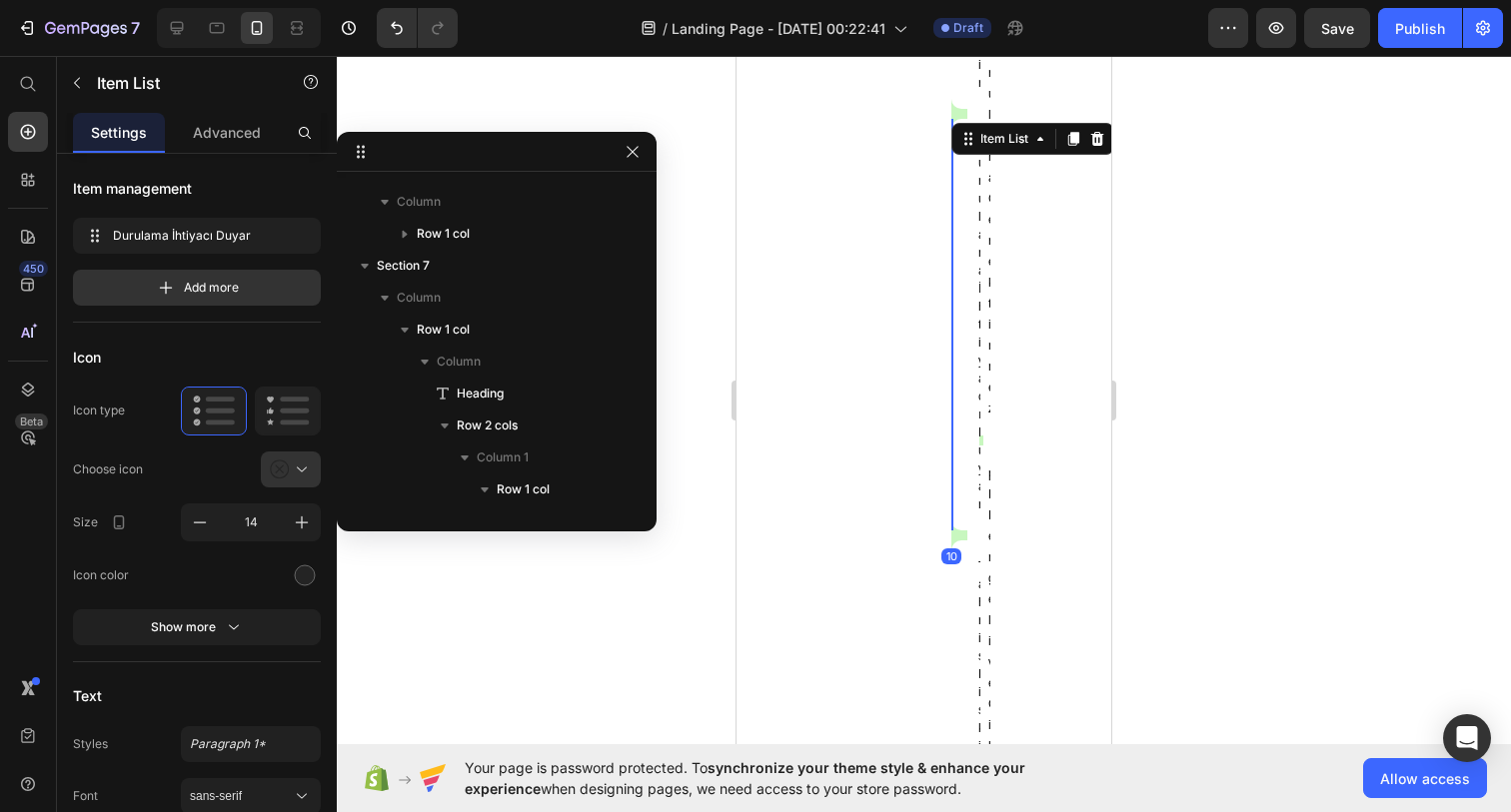 scroll, scrollTop: 825, scrollLeft: 0, axis: vertical 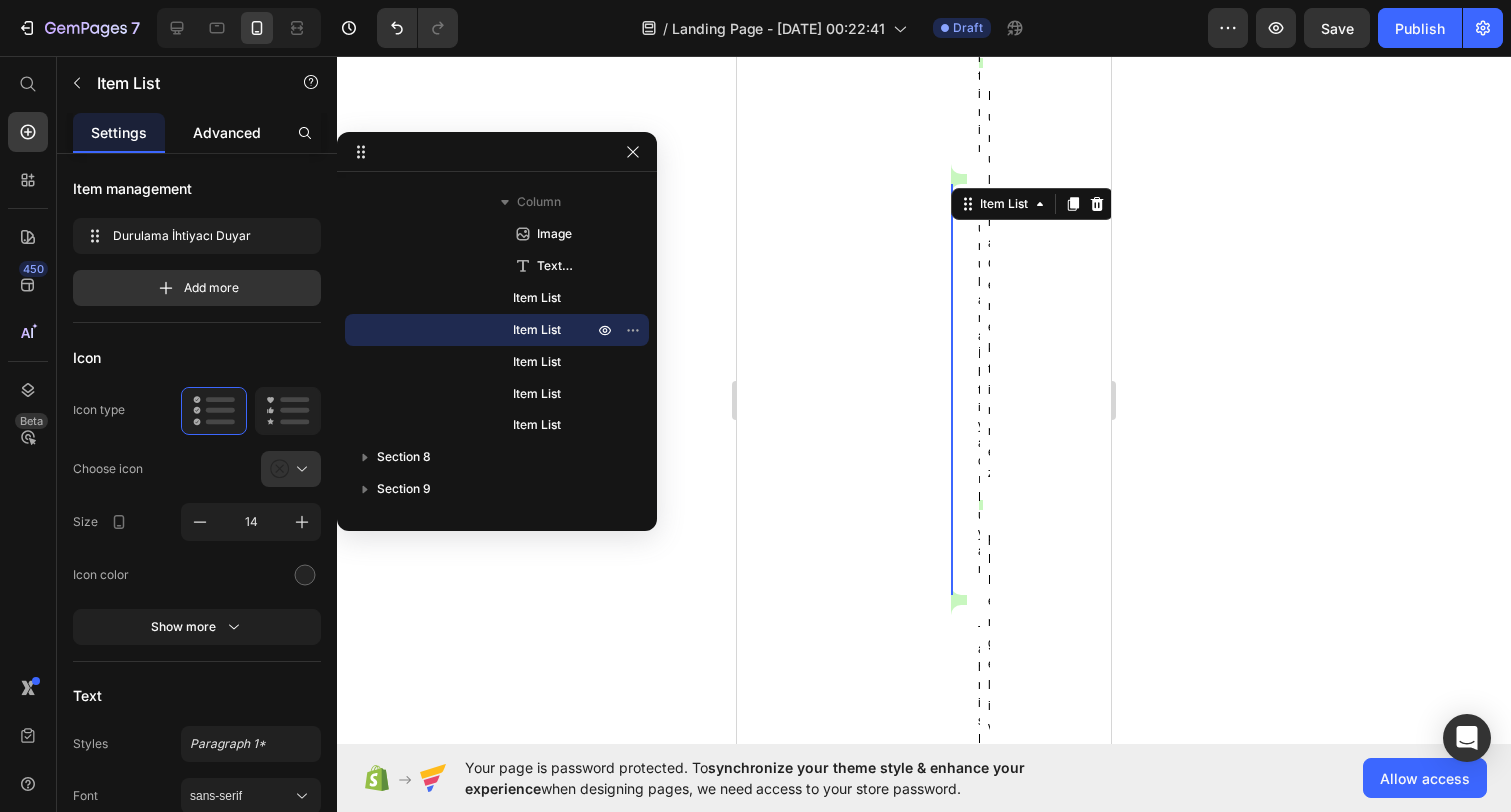 click on "Advanced" 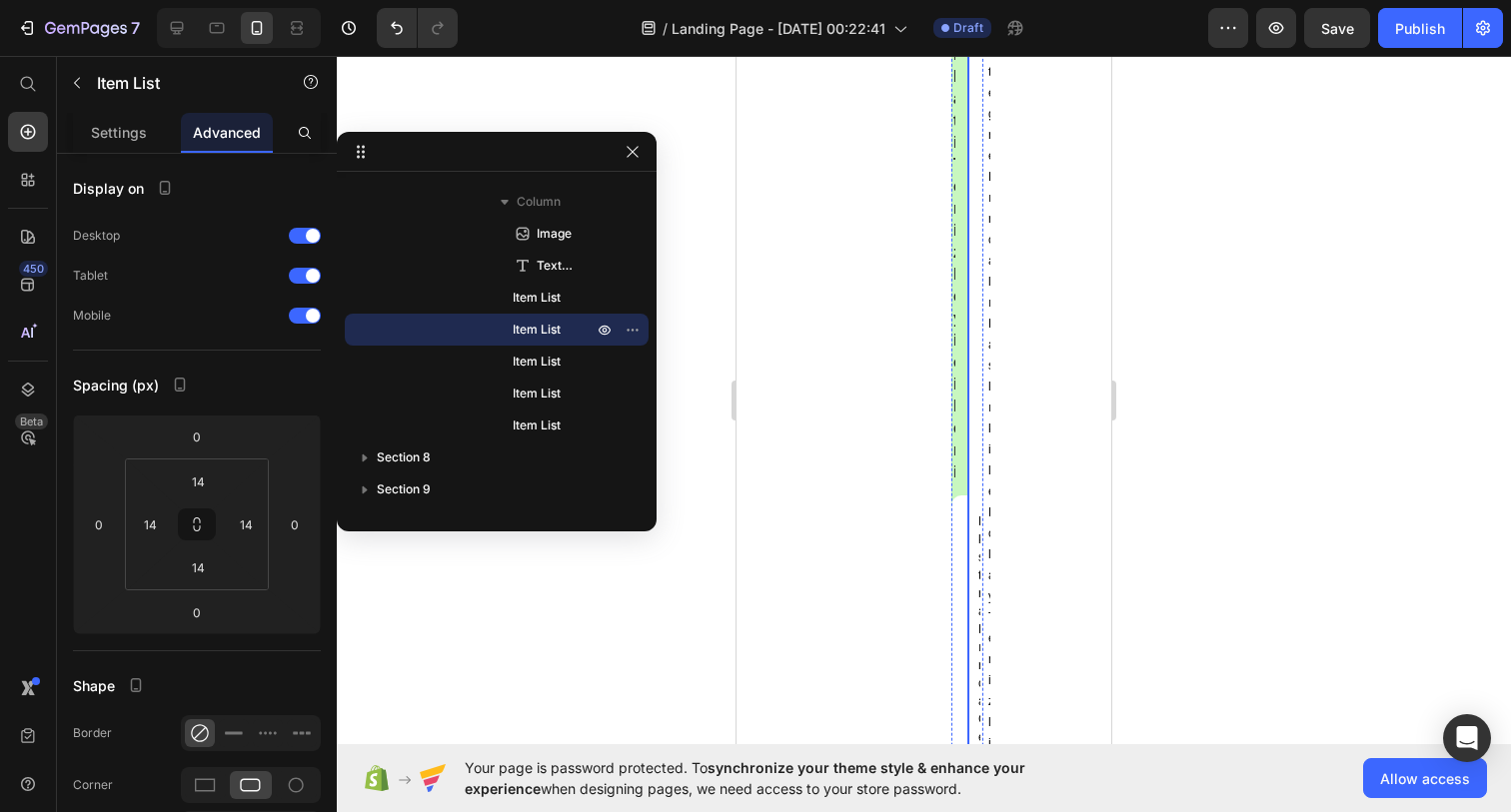 scroll, scrollTop: 9883, scrollLeft: 0, axis: vertical 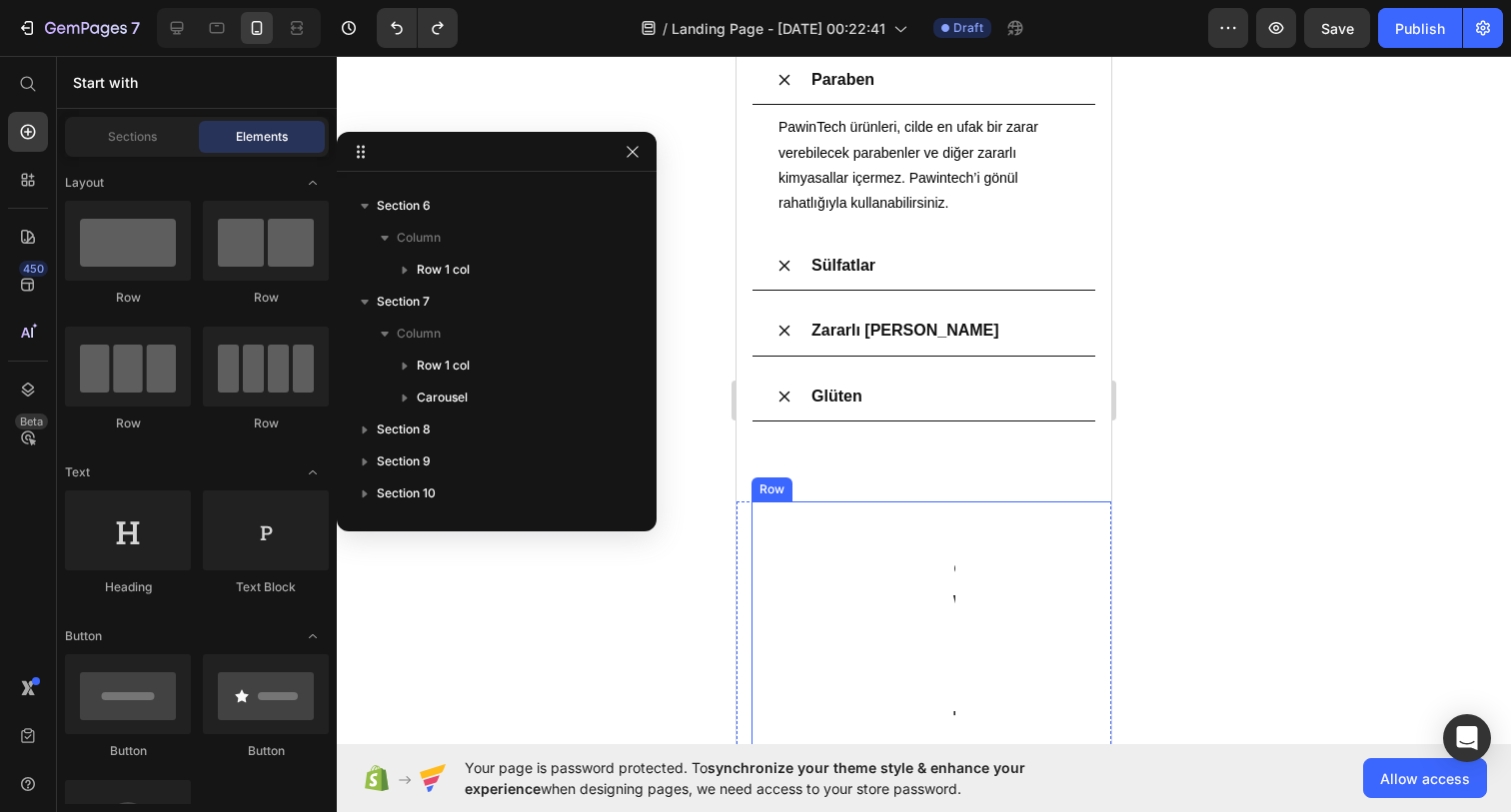 click on "PawinTech vs Diğerleri Heading Image Pawintech Pati Temizleme Köpüğü Text Block Entegre Fırçalı Başlık ile Kolay Temizlik Item List Durulama Gerektirmez Item List pH Dengeli ve Cilt Dostu İçerik Item List Köpük Formülüyle Derinlemesine Temizlik Item List Tüylerde Yapışkanlık Hissiyatı Bırakmaz Item List Row Image Diğer Pati Temizleyicileri Text Block
Ekstra Fırça Gerektirir Item List
Durulama İhtiyacı Duyar Item List
Tahriş Riski Yüksek Olabilir Item List
Sıvı Formlar Yüzeye Eşit Dağılmaz Item List
Temizlik Sonrası Tüy Yapışabilir Item List [GEOGRAPHIC_DATA]" at bounding box center [951, 2907] 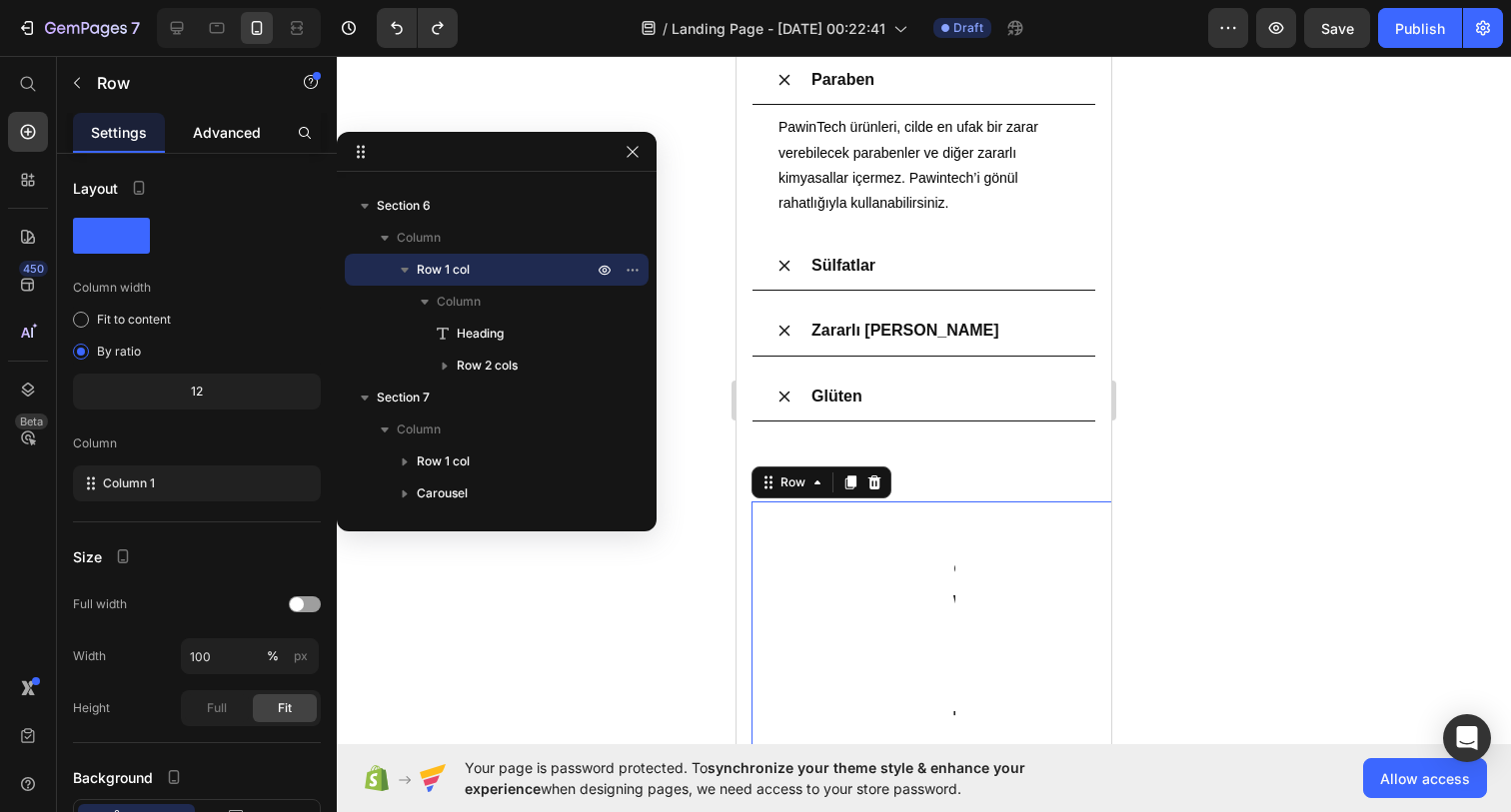click on "Advanced" 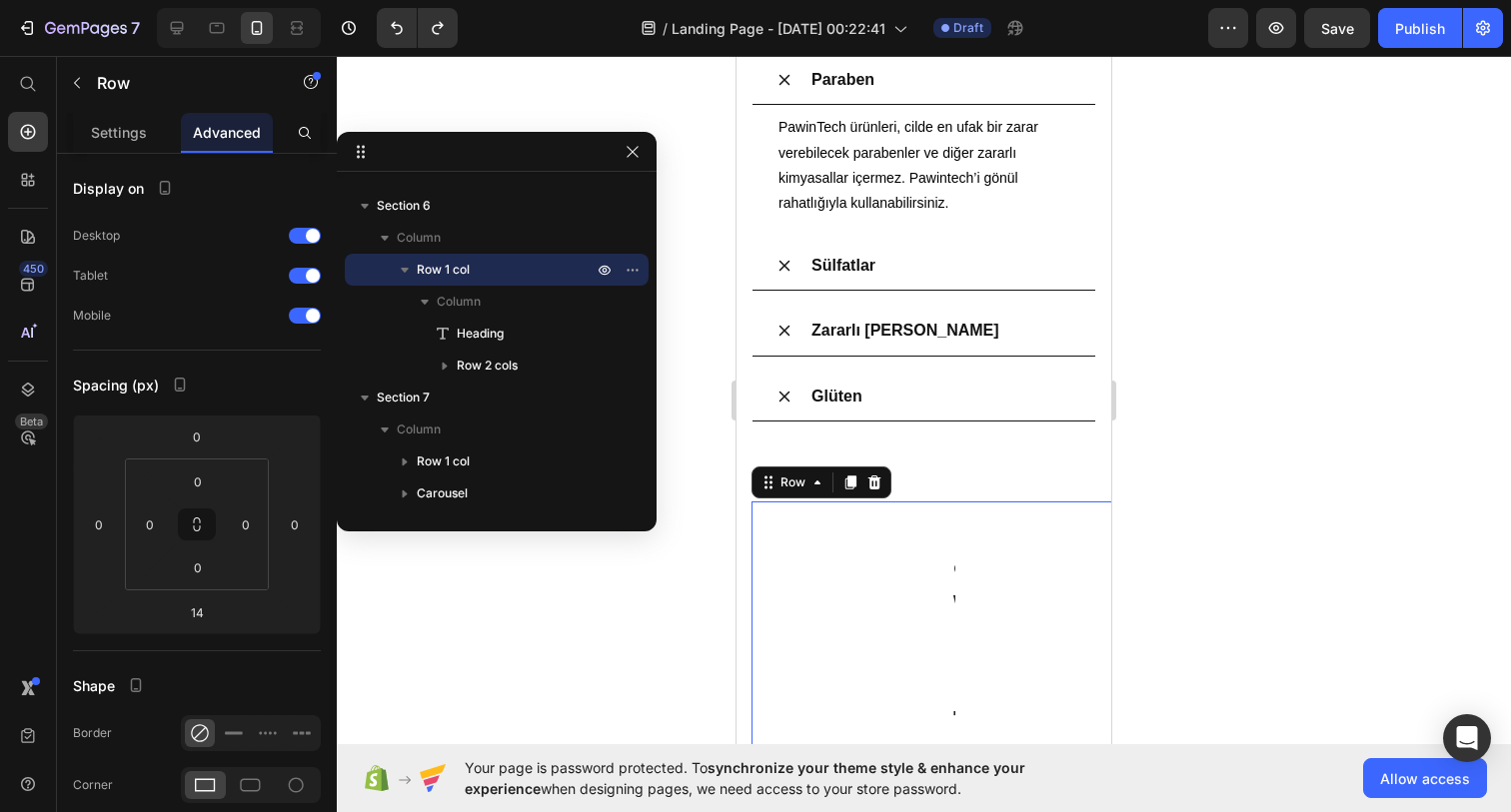 click on "PawinTech vs Diğerleri Heading Image Pawintech Pati Temizleme Köpüğü Text Block Entegre Fırçalı Başlık ile Kolay Temizlik Item List Durulama Gerektirmez Item List pH Dengeli ve Cilt Dostu İçerik Item List Köpük Formülüyle Derinlemesine Temizlik Item List Tüylerde Yapışkanlık Hissiyatı Bırakmaz Item List Row Image Diğer Pati Temizleyicileri Text Block
Ekstra Fırça Gerektirir Item List
Durulama İhtiyacı Duyar Item List
Tahriş Riski Yüksek Olabilir Item List
Sıvı Formlar Yüzeye Eşit Dağılmaz Item List
Temizlik Sonrası Tüy Yapışabilir Item List Row Row Row   14" at bounding box center [951, 2907] 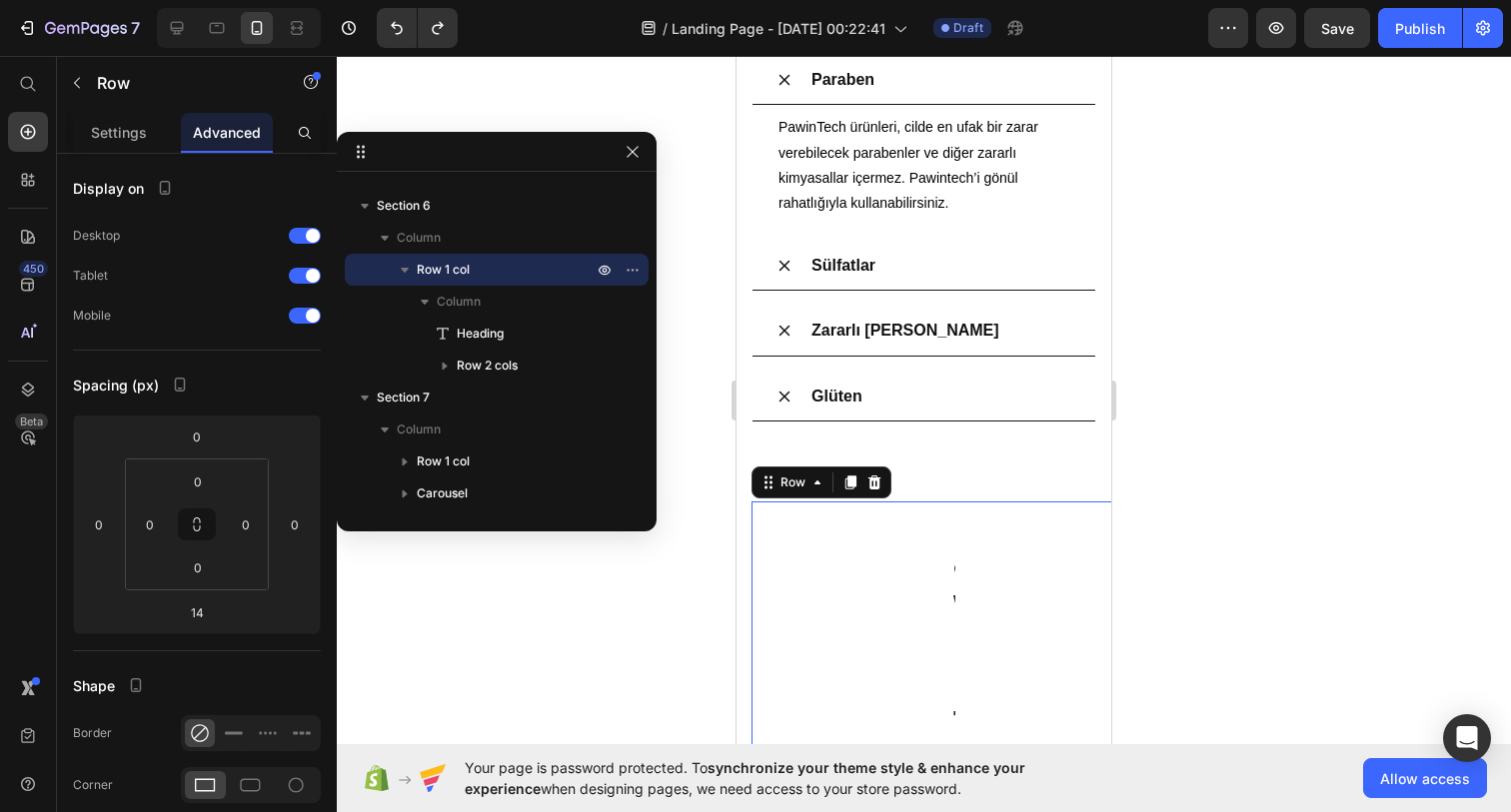 click on "PawinTech vs Diğerleri Heading Image Pawintech Pati Temizleme Köpüğü Text Block Entegre Fırçalı Başlık ile Kolay Temizlik Item List Durulama Gerektirmez Item List pH Dengeli ve Cilt Dostu İçerik Item List Köpük Formülüyle Derinlemesine Temizlik Item List Tüylerde Yapışkanlık Hissiyatı Bırakmaz Item List Row Image Diğer Pati Temizleyicileri Text Block
Ekstra Fırça Gerektirir Item List
Durulama İhtiyacı Duyar Item List
Tahriş Riski Yüksek Olabilir Item List
Sıvı Formlar Yüzeye Eşit Dağılmaz Item List
Temizlik Sonrası Tüy Yapışabilir Item List Row Row Row   14" at bounding box center (951, 2907) 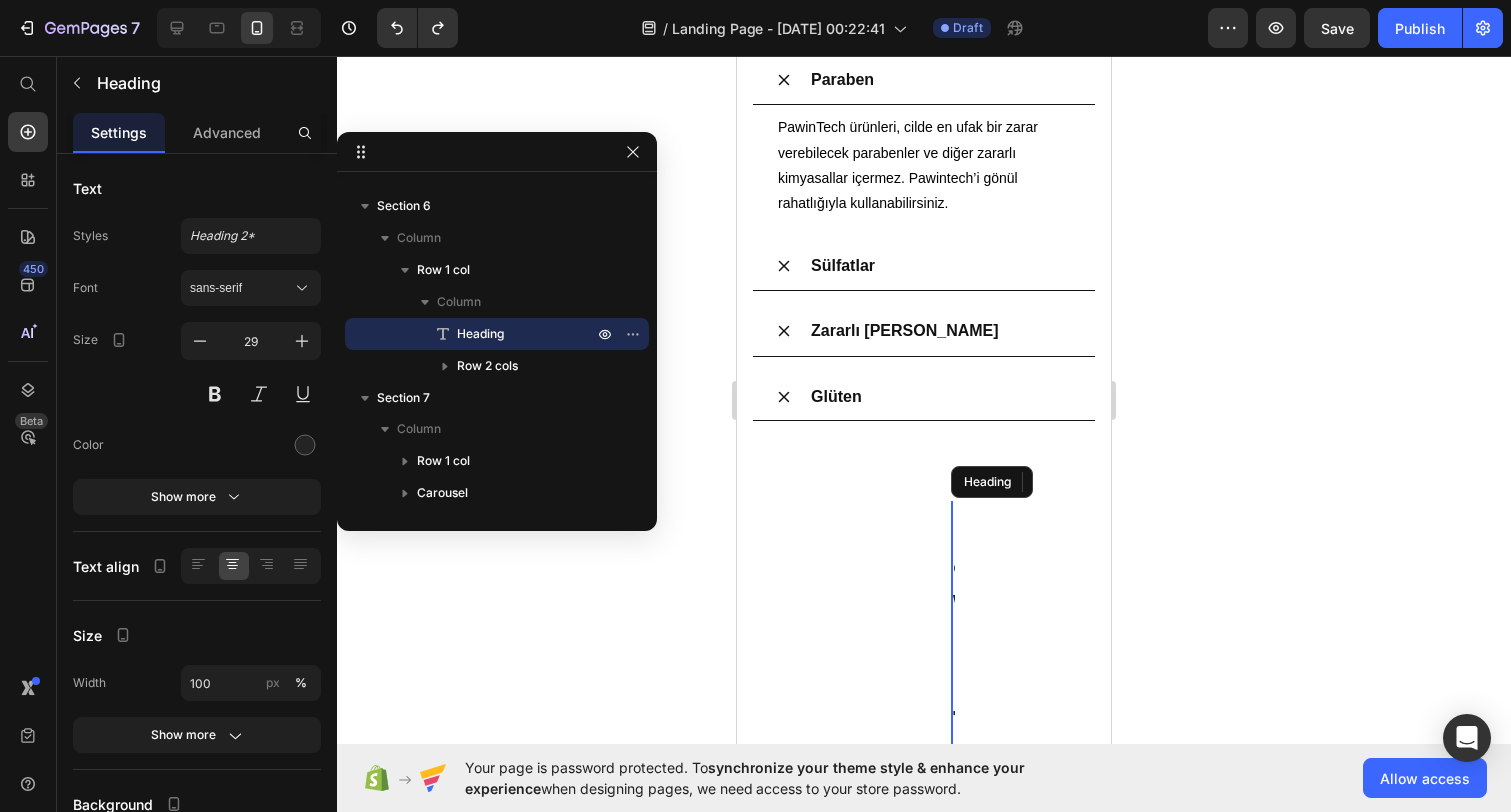 click on "PawinTech" at bounding box center [967, 684] 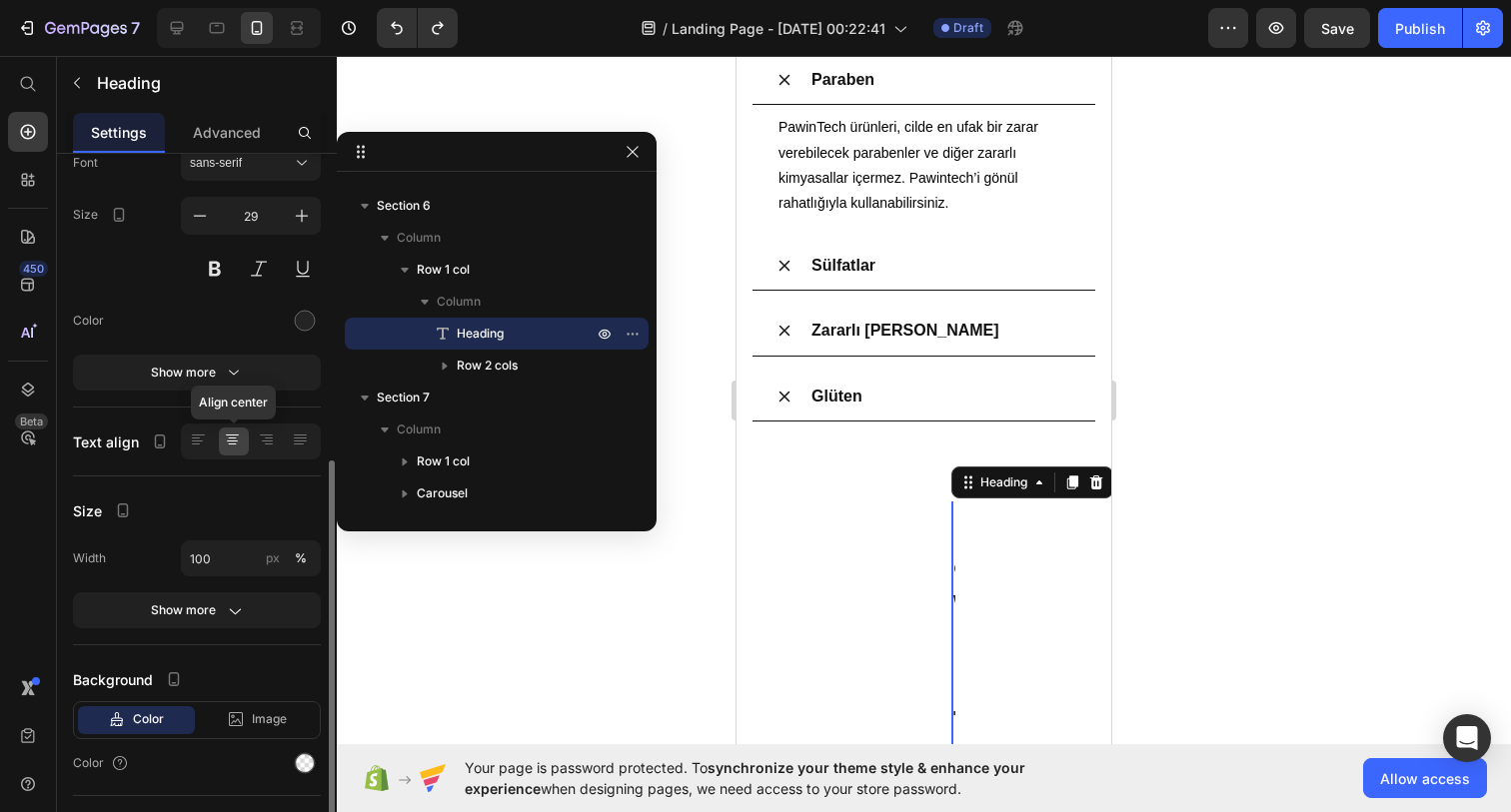 scroll, scrollTop: 253, scrollLeft: 0, axis: vertical 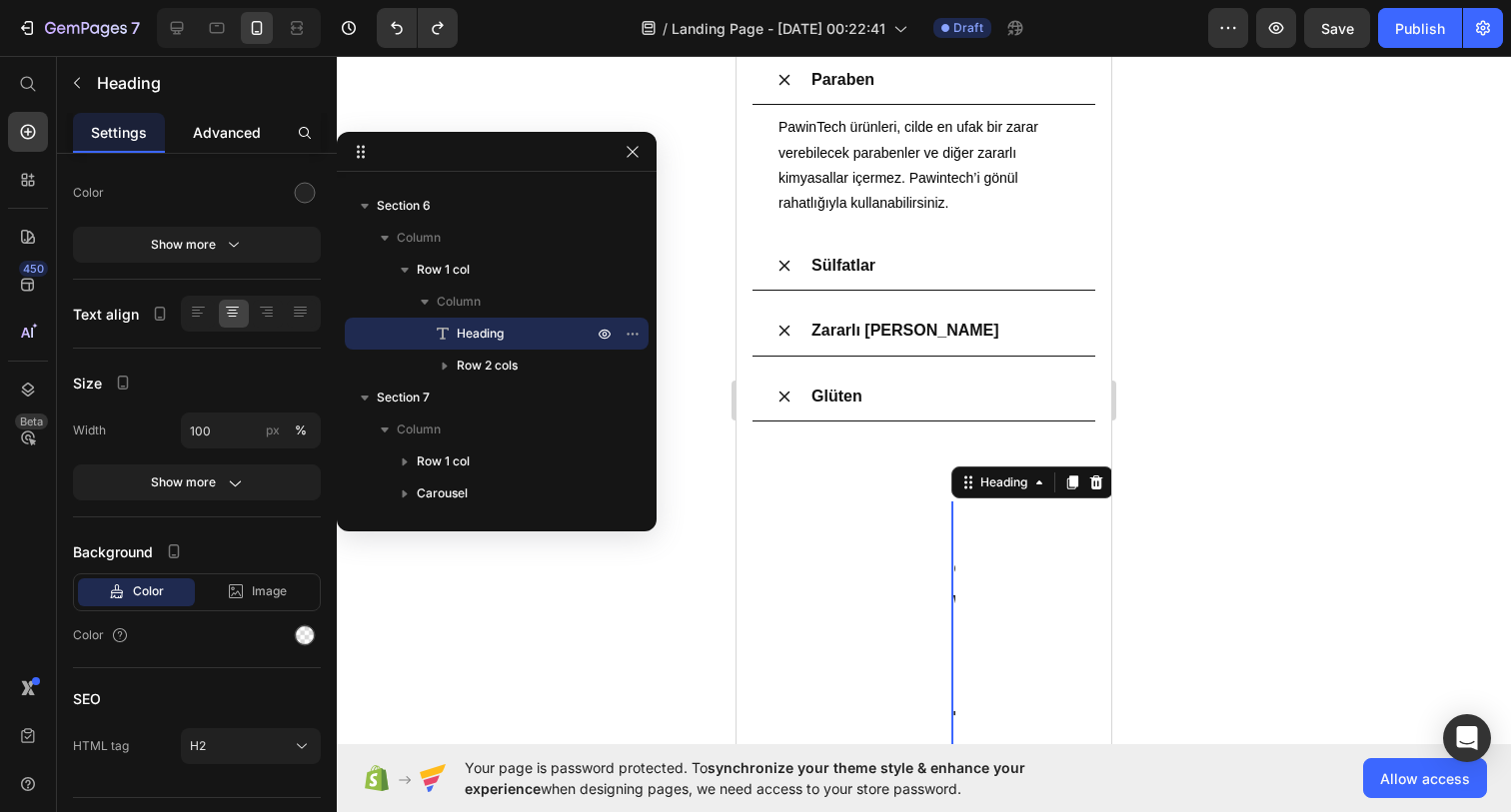 click on "Advanced" at bounding box center (227, 132) 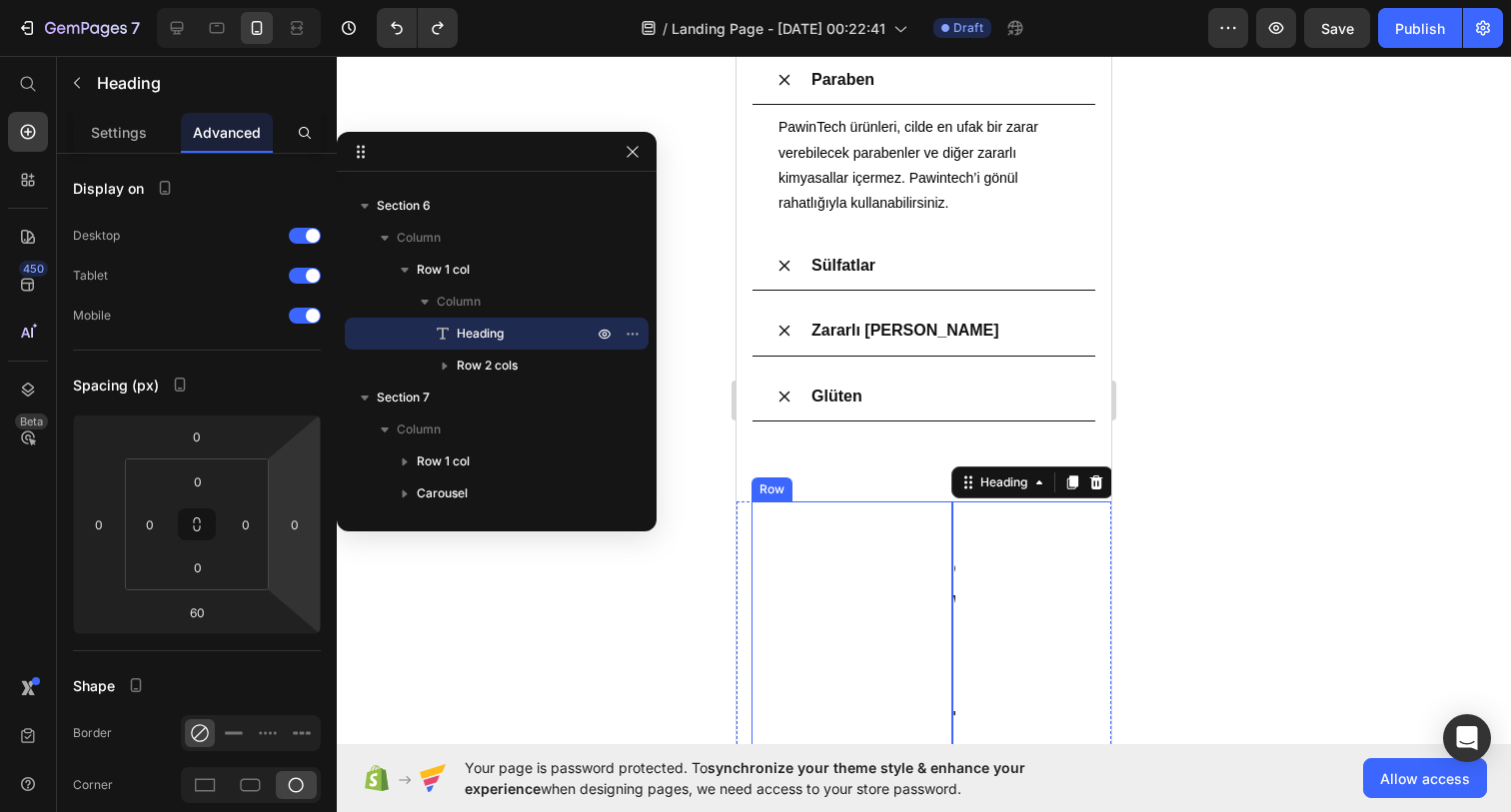 click on "PawinTech vs Diğerleri Heading   60 Image Pawintech Pati Temizleme Köpüğü Text Block Entegre Fırçalı Başlık ile Kolay Temizlik Item List Durulama Gerektirmez Item List pH Dengeli ve Cilt Dostu İçerik Item List Köpük Formülüyle Derinlemesine Temizlik Item List Tüylerde Yapışkanlık Hissiyatı Bırakmaz Item List Row Image Diğer Pati Temizleyicileri Text Block
Ekstra Fırça Gerektirir Item List
Durulama İhtiyacı Duyar Item List
Tahriş Riski Yüksek Olabilir Item List
Sıvı Formlar Yüzeye Eşit Dağılmaz Item List
Temizlik Sonrası Tüy Yapışabilir Item List Row Row Row" at bounding box center [951, 2907] 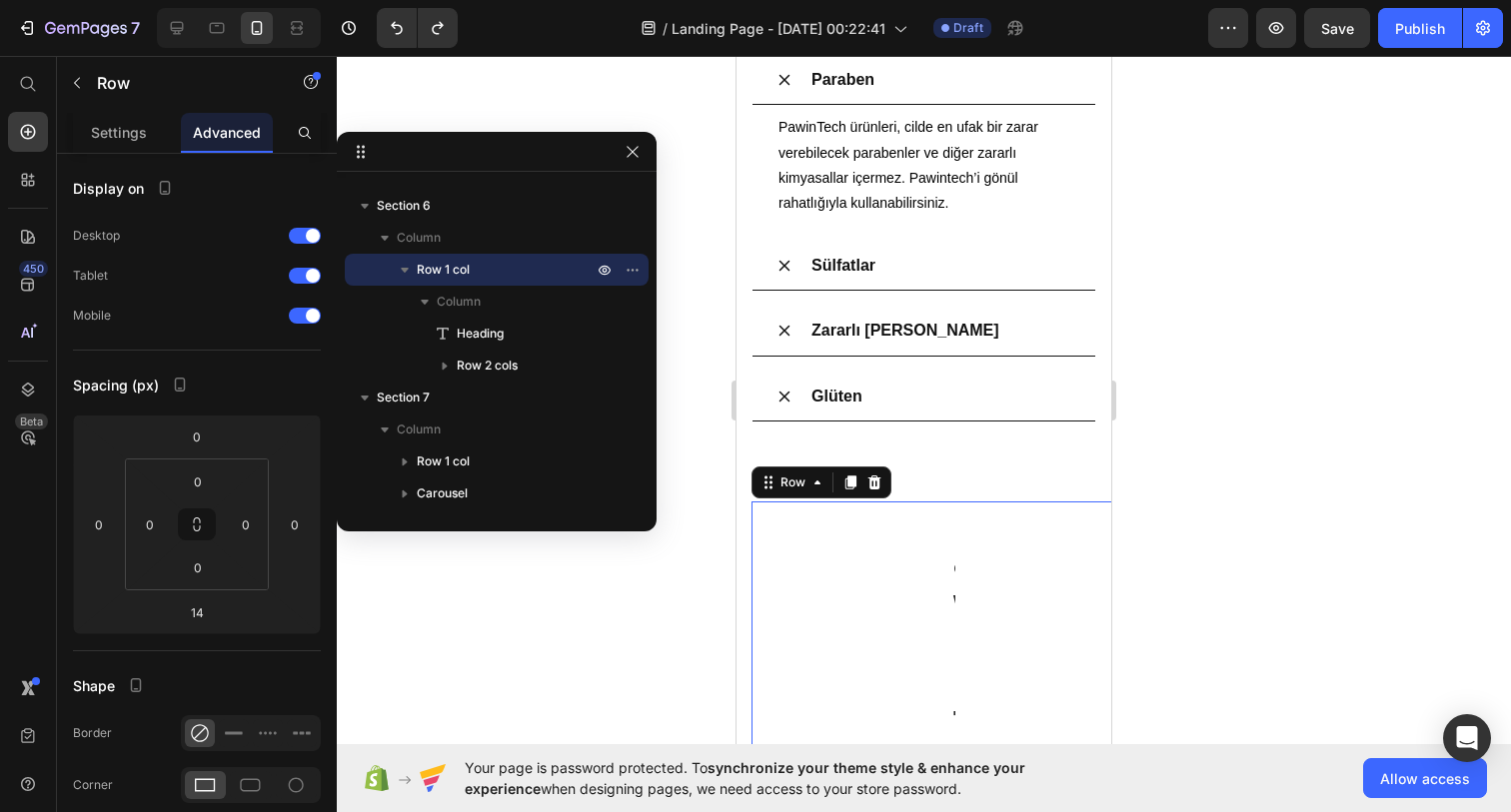 click on "PawinTech vs Diğerleri Heading Image Pawintech Pati Temizleme Köpüğü Text Block Entegre Fırçalı Başlık ile Kolay Temizlik Item List Durulama Gerektirmez Item List pH Dengeli ve Cilt Dostu İçerik Item List Köpük Formülüyle Derinlemesine Temizlik Item List Tüylerde Yapışkanlık Hissiyatı Bırakmaz Item List Row Image Diğer Pati Temizleyicileri Text Block
Ekstra Fırça Gerektirir Item List
Durulama İhtiyacı Duyar Item List
Tahriş Riski Yüksek Olabilir Item List
Sıvı Formlar Yüzeye Eşit Dağılmaz Item List
Temizlik Sonrası Tüy Yapışabilir Item List Row Row Row   14" at bounding box center [951, 2907] 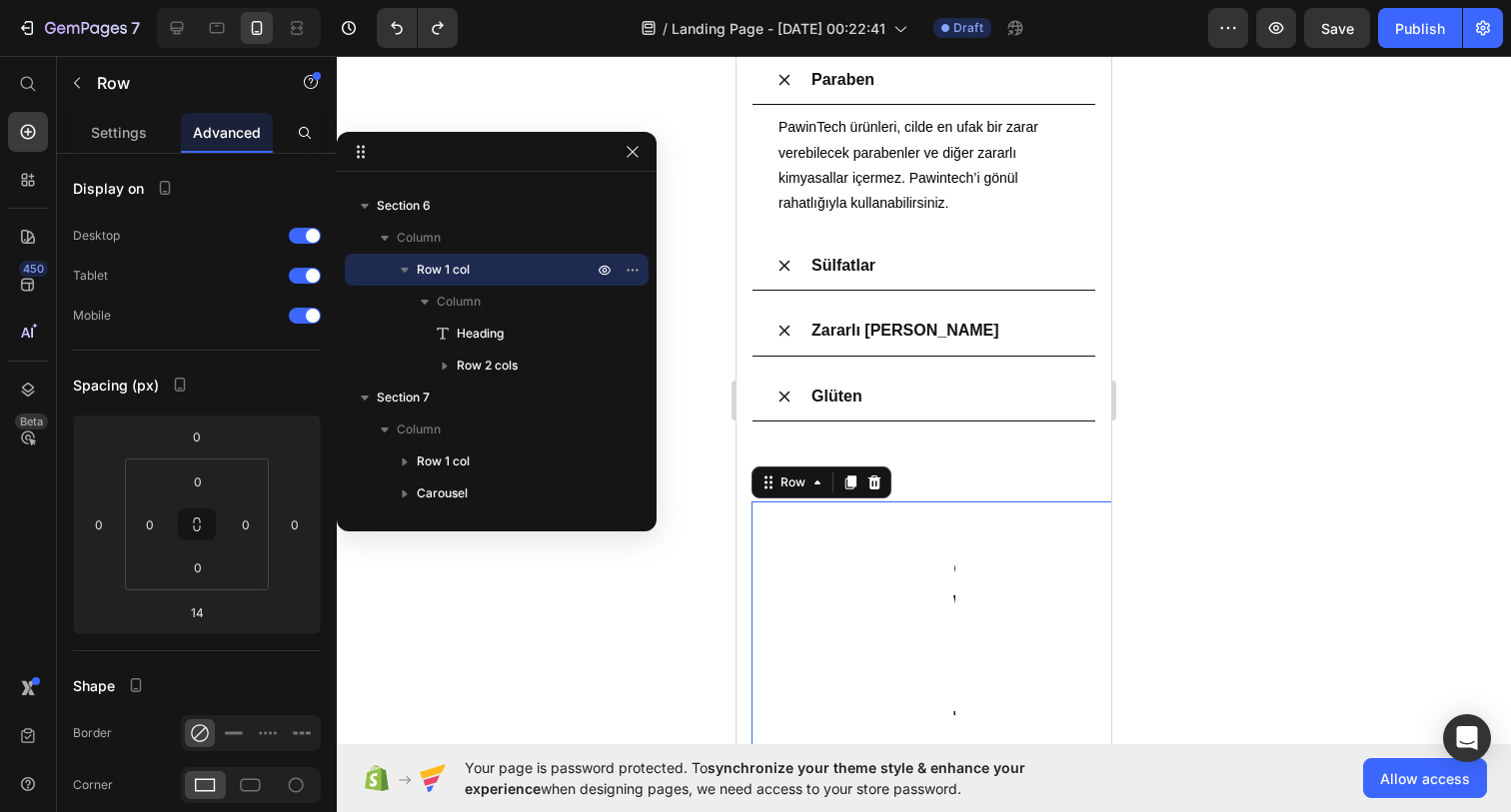 click on "PawinTech vs Diğerleri Heading Image Pawintech Pati Temizleme Köpüğü Text Block Entegre Fırçalı Başlık ile Kolay Temizlik Item List Durulama Gerektirmez Item List pH Dengeli ve Cilt Dostu İçerik Item List Köpük Formülüyle Derinlemesine Temizlik Item List Tüylerde Yapışkanlık Hissiyatı Bırakmaz Item List Row Image Diğer Pati Temizleyicileri Text Block
Ekstra Fırça Gerektirir Item List
Durulama İhtiyacı Duyar Item List
Tahriş Riski Yüksek Olabilir Item List
Sıvı Formlar Yüzeye Eşit Dağılmaz Item List
Temizlik Sonrası Tüy Yapışabilir Item List Row Row Row   14" at bounding box center (951, 2907) 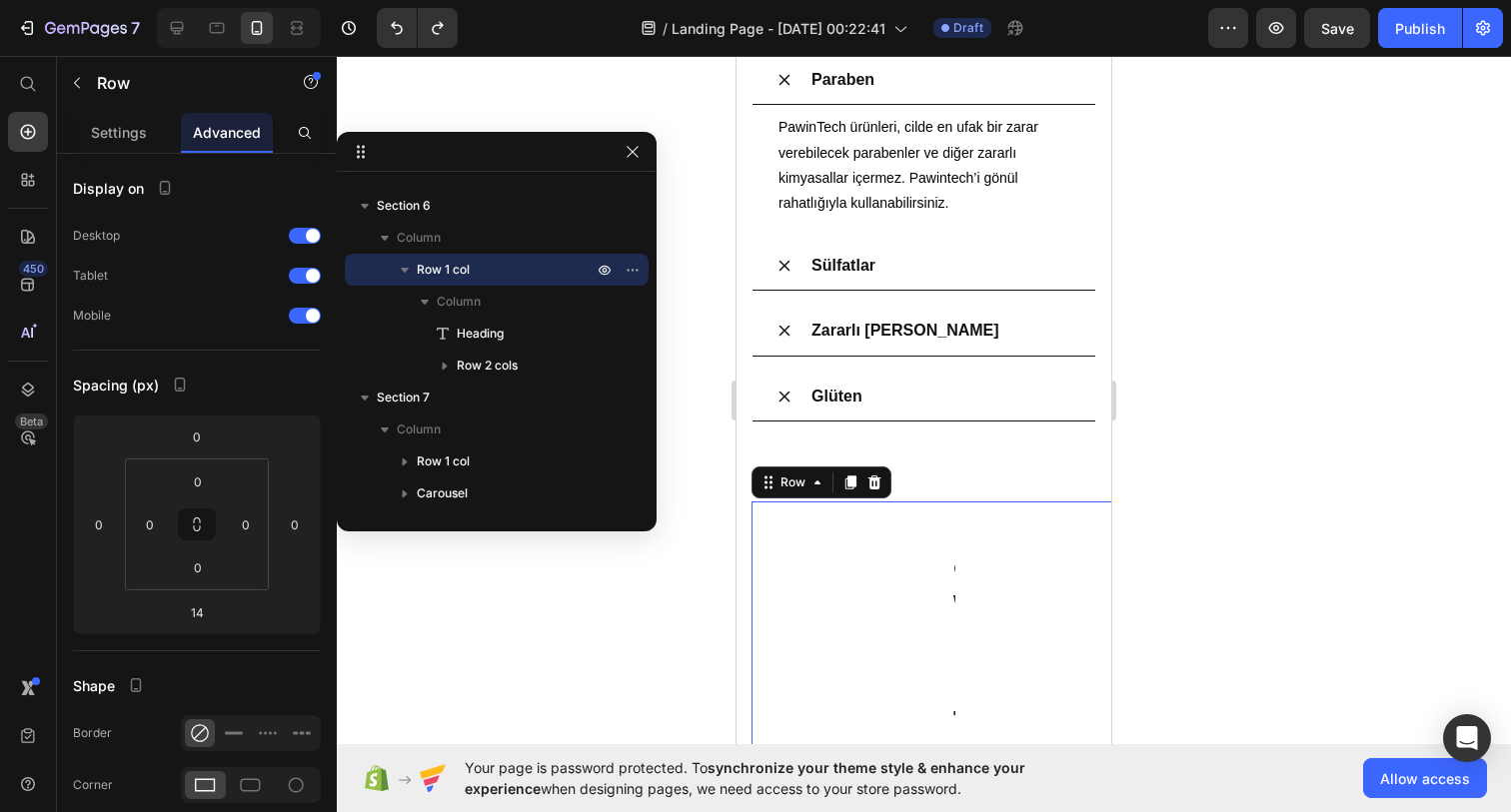 click on "PawinTech vs Diğerleri Heading Image Pawintech Pati Temizleme Köpüğü Text Block Entegre Fırçalı Başlık ile Kolay Temizlik Item List Durulama Gerektirmez Item List pH Dengeli ve Cilt Dostu İçerik Item List Köpük Formülüyle Derinlemesine Temizlik Item List Tüylerde Yapışkanlık Hissiyatı Bırakmaz Item List Row Image Diğer Pati Temizleyicileri Text Block
Ekstra Fırça Gerektirir Item List
Durulama İhtiyacı Duyar Item List
Tahriş Riski Yüksek Olabilir Item List
Sıvı Formlar Yüzeye Eşit Dağılmaz Item List
Temizlik Sonrası Tüy Yapışabilir Item List Row Row Row   14" at bounding box center [951, 2907] 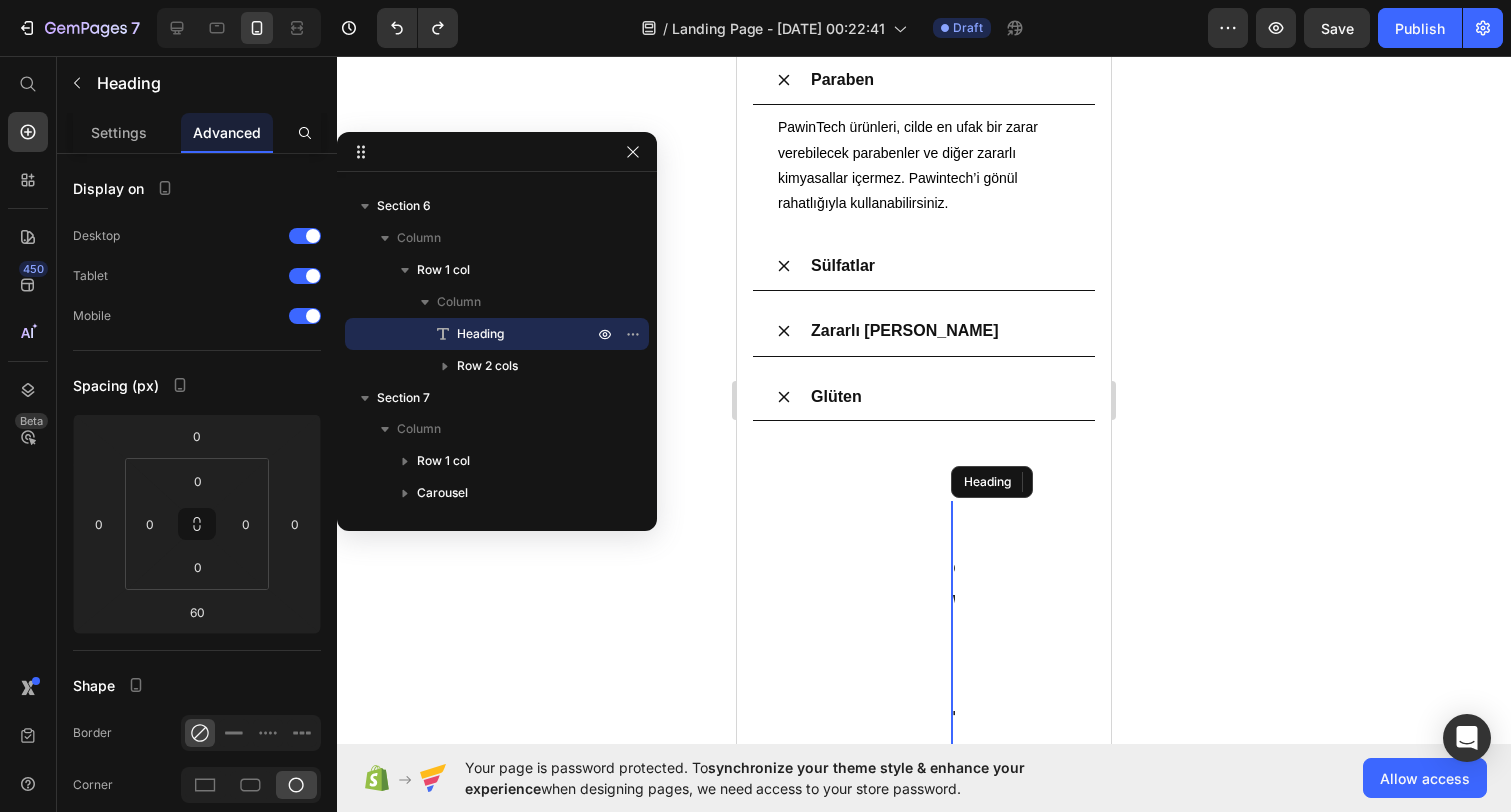 click on "PawinTech" at bounding box center (967, 684) 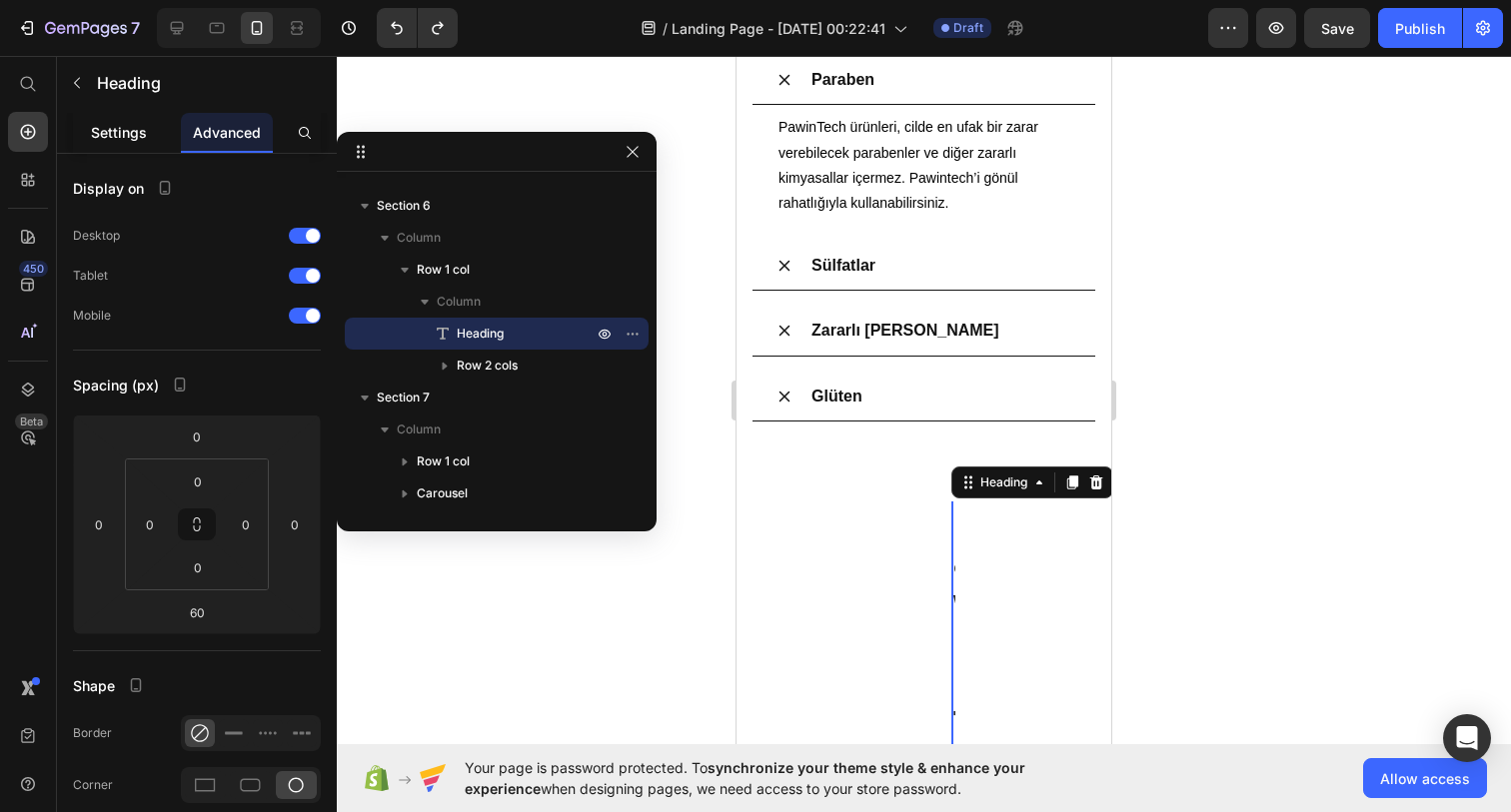 click on "Settings" 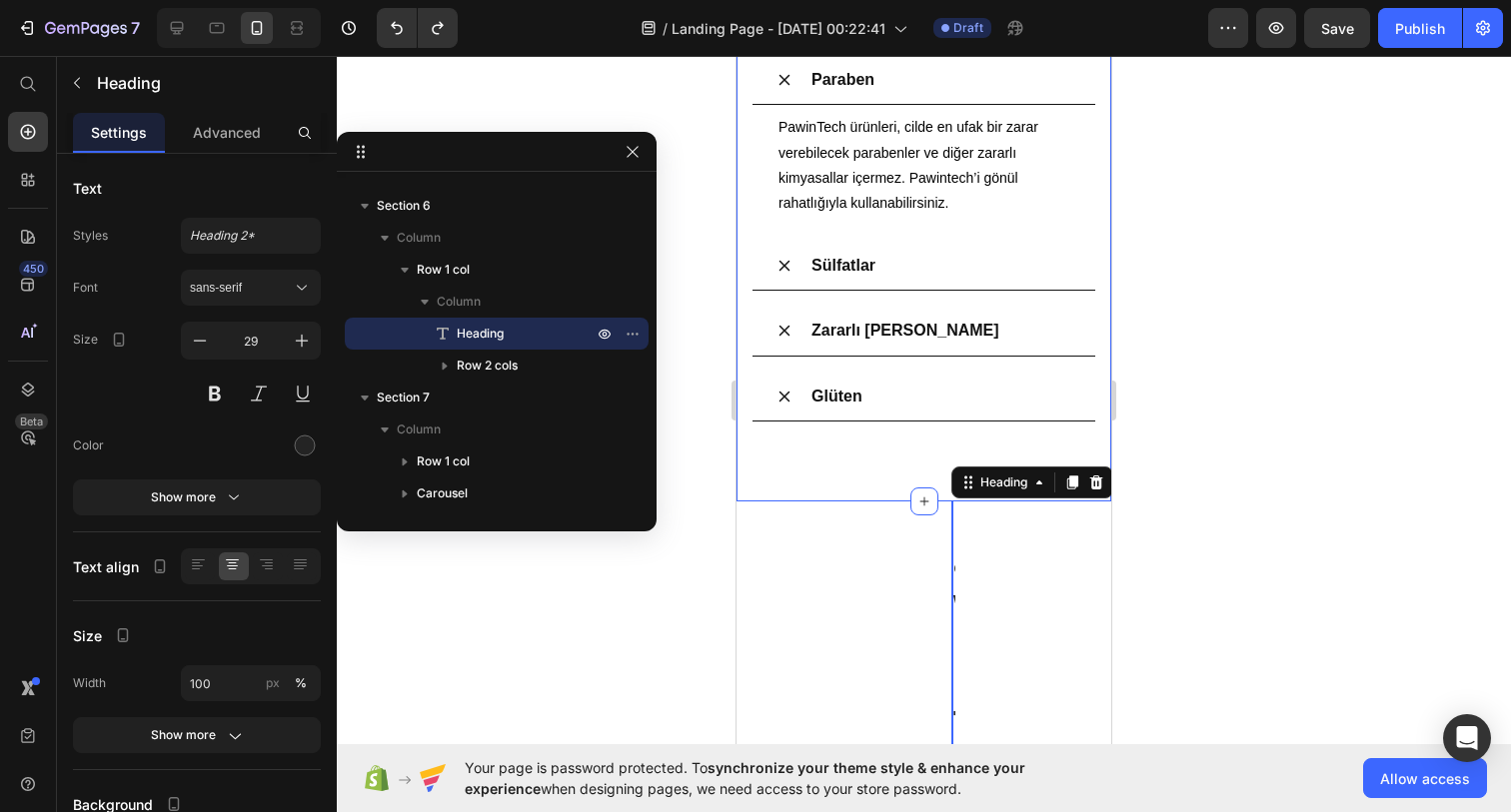 click on "Doğal ve Sağlıklı İçerik Heading Image İçeriğinde [PERSON_NAME]? Heading Row Patili dostlarınızın sağlığı ve mutluluğu bizim için önceliklidir. Bu yüzden PawinTech Patı Temizleme Köpüğü’nün içeriğinde %100 doğal ve vegan bileşenler kullanıyoruz. Text block Row Image Calendula Yağı Text block Nem ve parlaklık sağlamak üzere özel olarak seçilen calendula yağı, patilere canlılık ve rahatlık hissi kazandırır. Text block Row                Title Line Image Aloe [PERSON_NAME] Text block Antibakteriyel özelliği sayesinde minik dostlarımızın patilerini mikroplardan arındırır. Text block Row Row                Title Line Image B5 Vitamini Text block Pantotenik [PERSON_NAME] sayesinde bağışıklık sistemini güçlendirerek patilerin ve cildin sağlığını korur. Text block Row                Title Line Image Papatya Özü Text block Antienflamatuar ve antiseptik özellikleri sayesinde minik dostlarımızın sağlık sorunlarını hafifletmeye yardımcı olur. Text block Row" at bounding box center [923, -671] 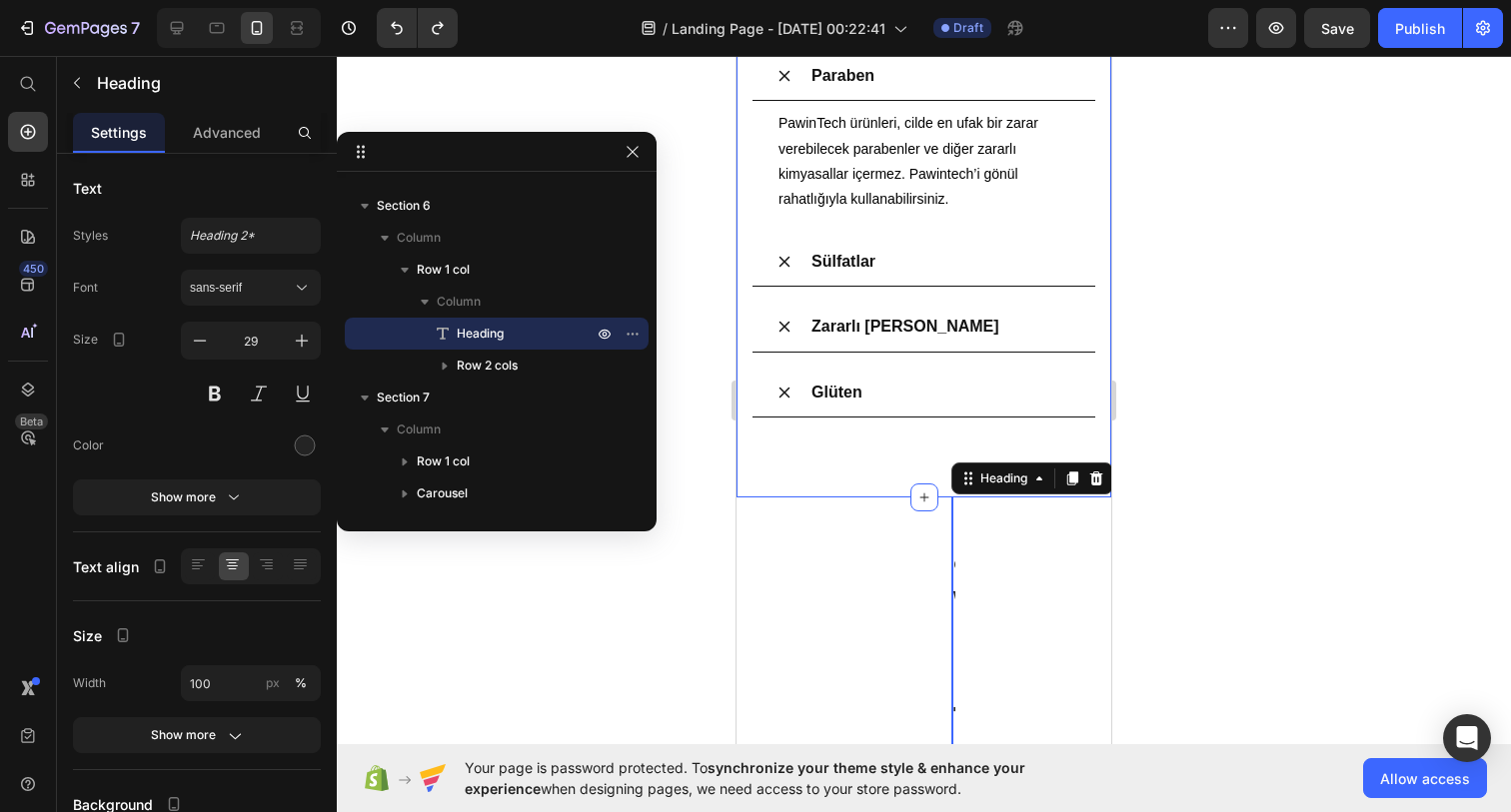 scroll, scrollTop: 0, scrollLeft: 0, axis: both 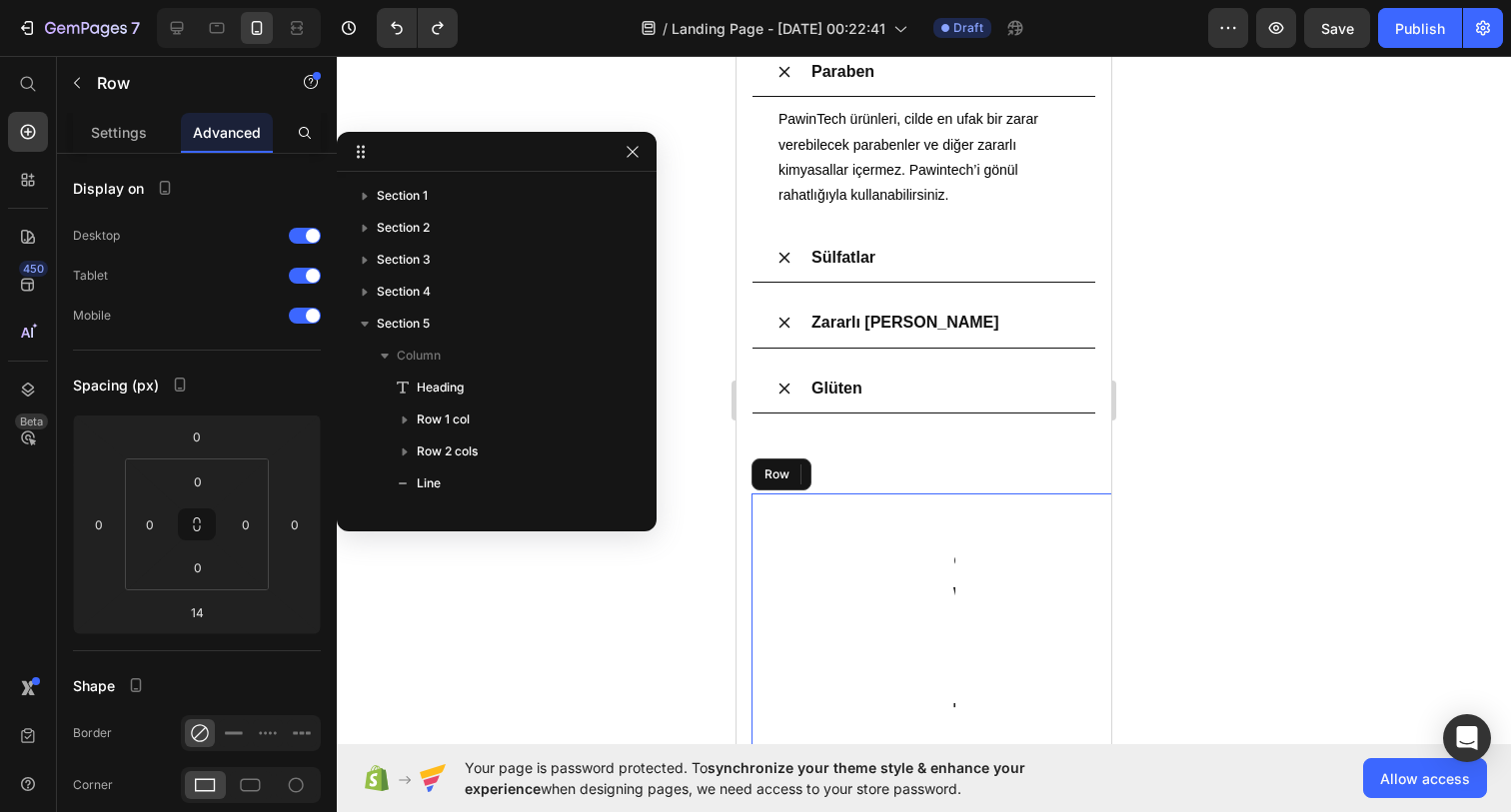 click on "PawinTech vs Diğerleri Heading Image Pawintech Pati Temizleme Köpüğü Text Block Entegre Fırçalı Başlık ile Kolay Temizlik Item List Durulama Gerektirmez Item List pH Dengeli ve Cilt Dostu İçerik Item List Köpük Formülüyle Derinlemesine Temizlik Item List Tüylerde Yapışkanlık Hissiyatı Bırakmaz Item List Row Image Diğer Pati Temizleyicileri Text Block
Ekstra Fırça Gerektirir Item List
Durulama İhtiyacı Duyar Item List
Tahriş Riski Yüksek Olabilir Item List
Sıvı Formlar Yüzeye Eşit Dağılmaz Item List
Temizlik Sonrası Tüy Yapışabilir Item List [GEOGRAPHIC_DATA]" at bounding box center [951, 2899] 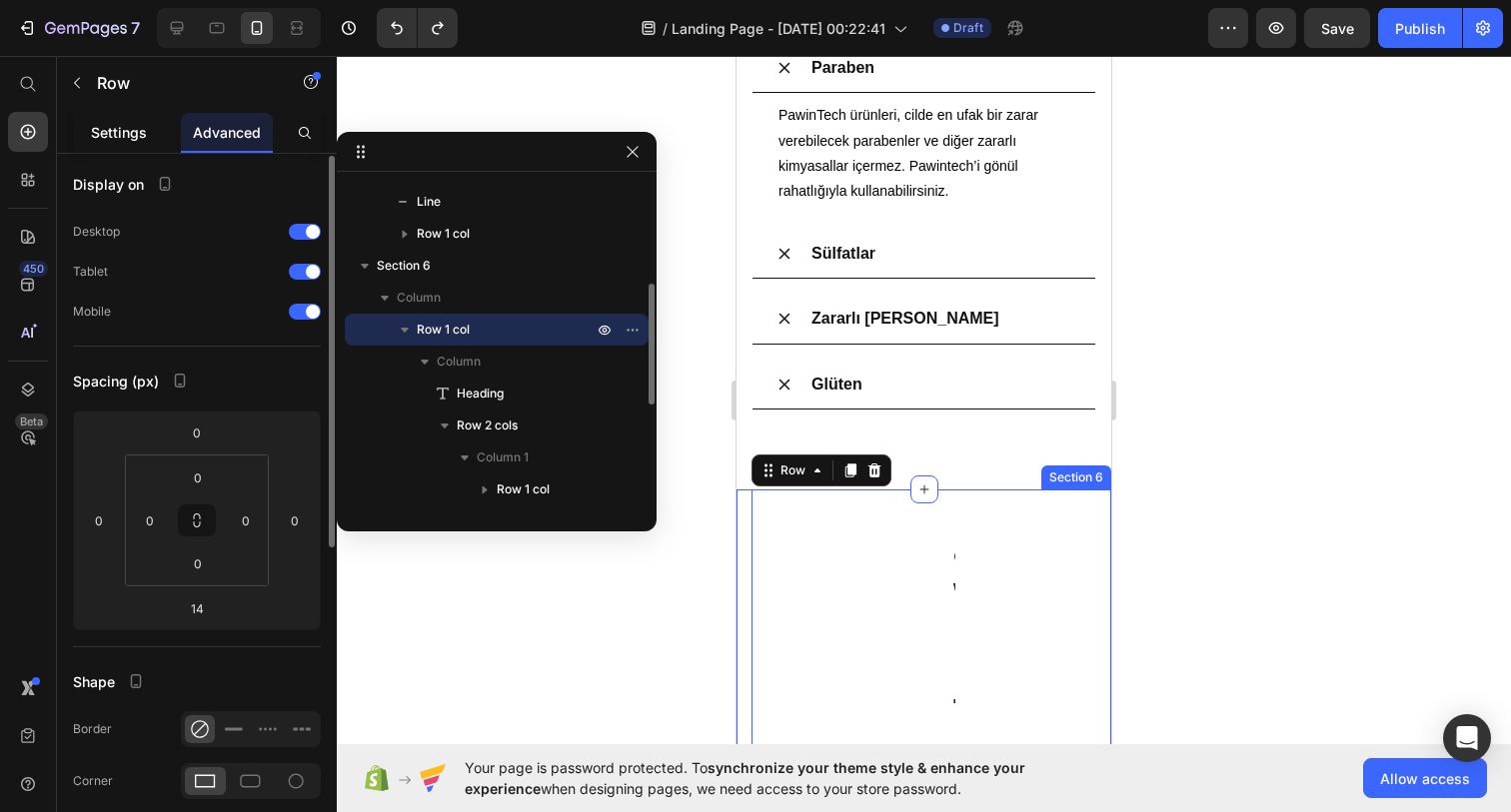 click on "Settings" 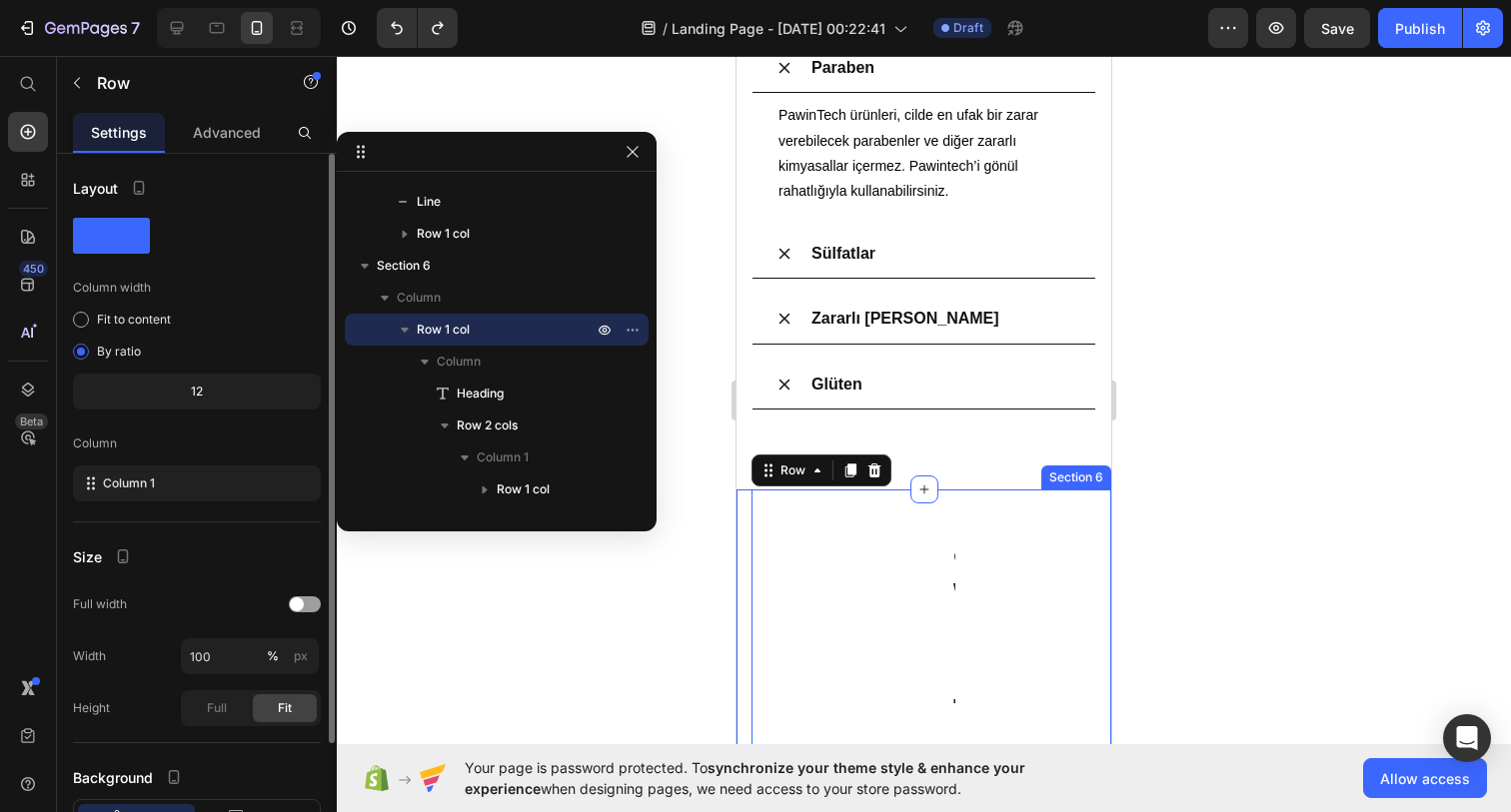 click 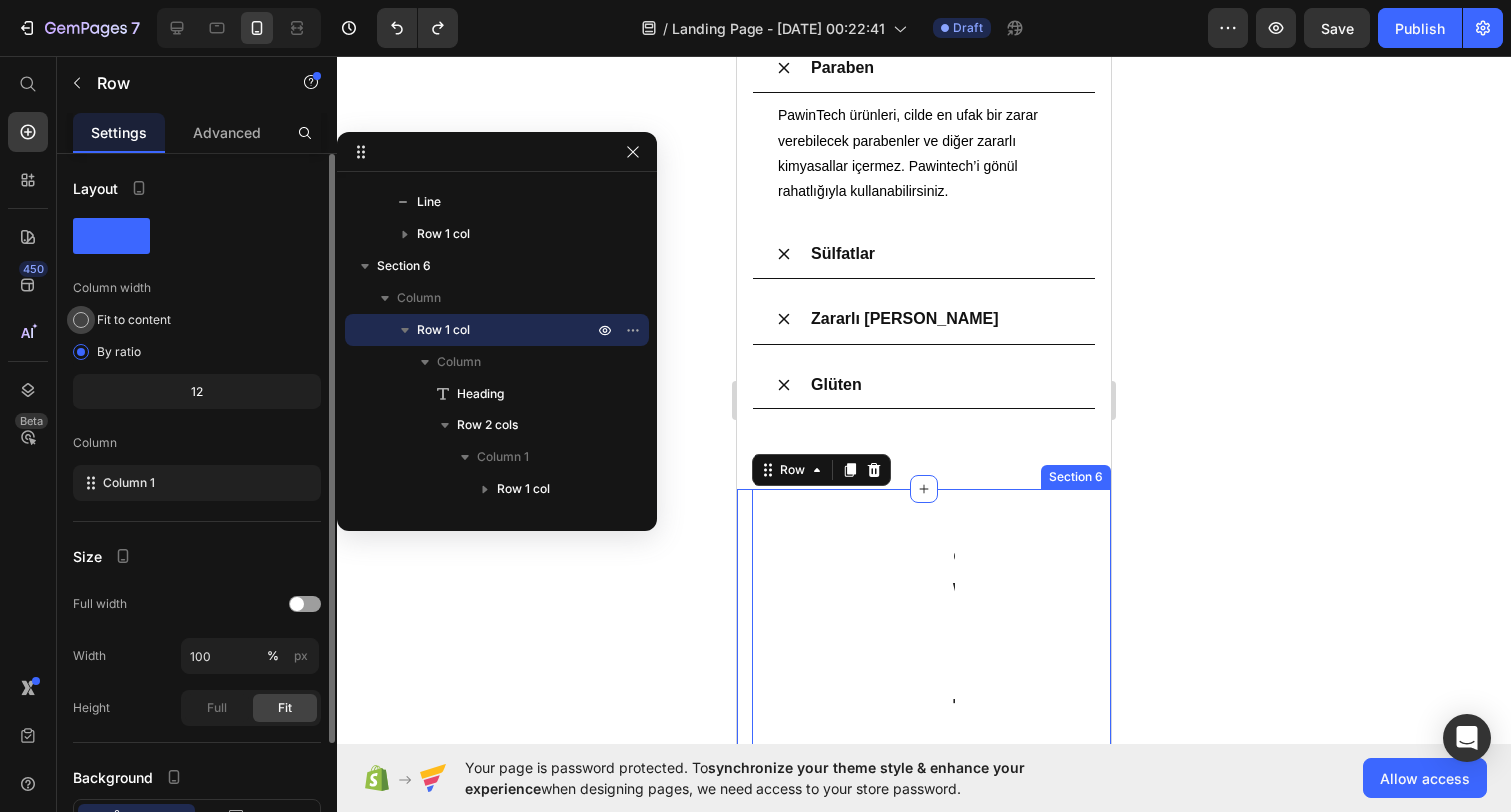 click on "Fit to content" at bounding box center [134, 320] 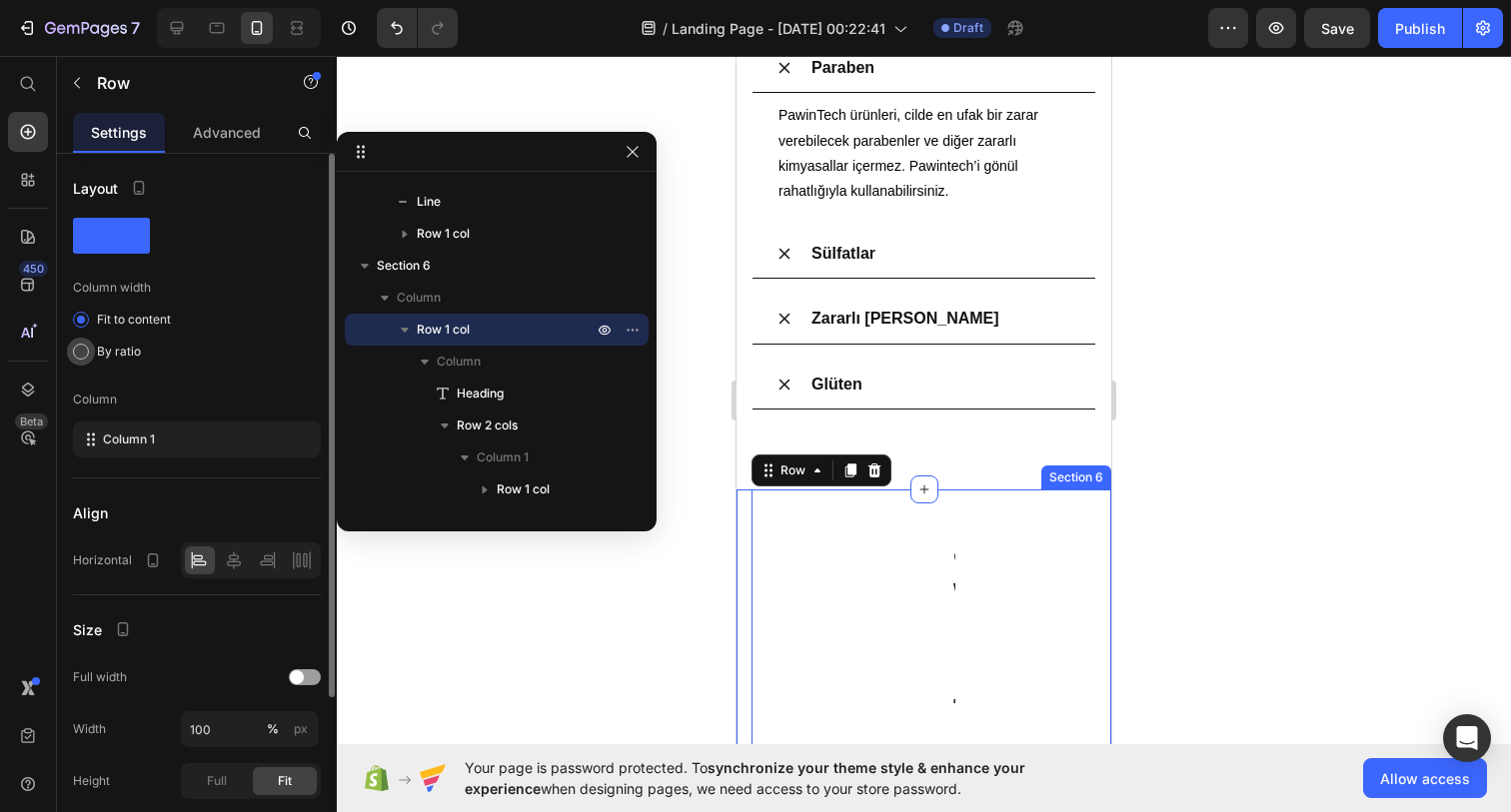 click on "By ratio" 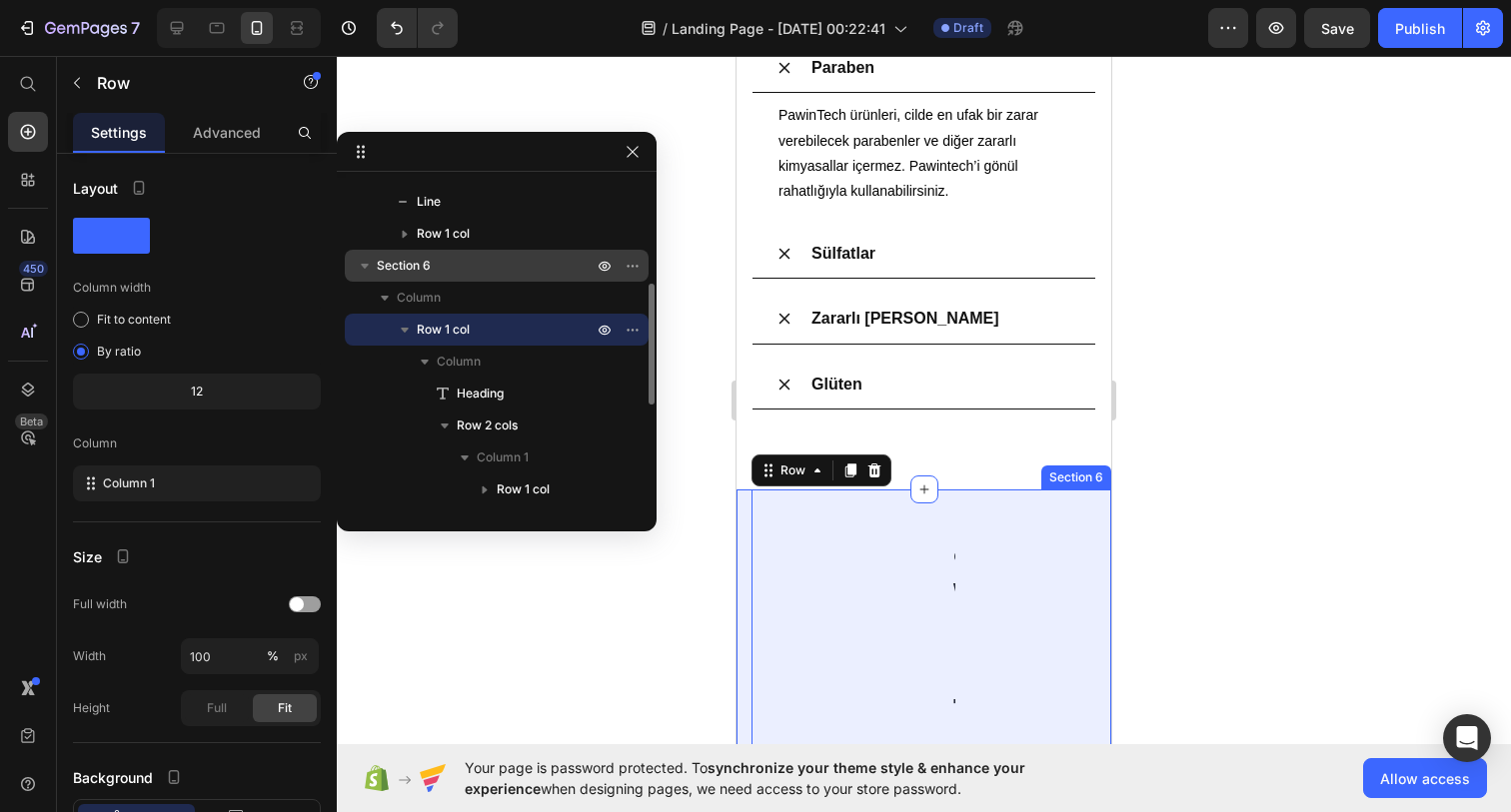 click on "Section 6" at bounding box center (487, 266) 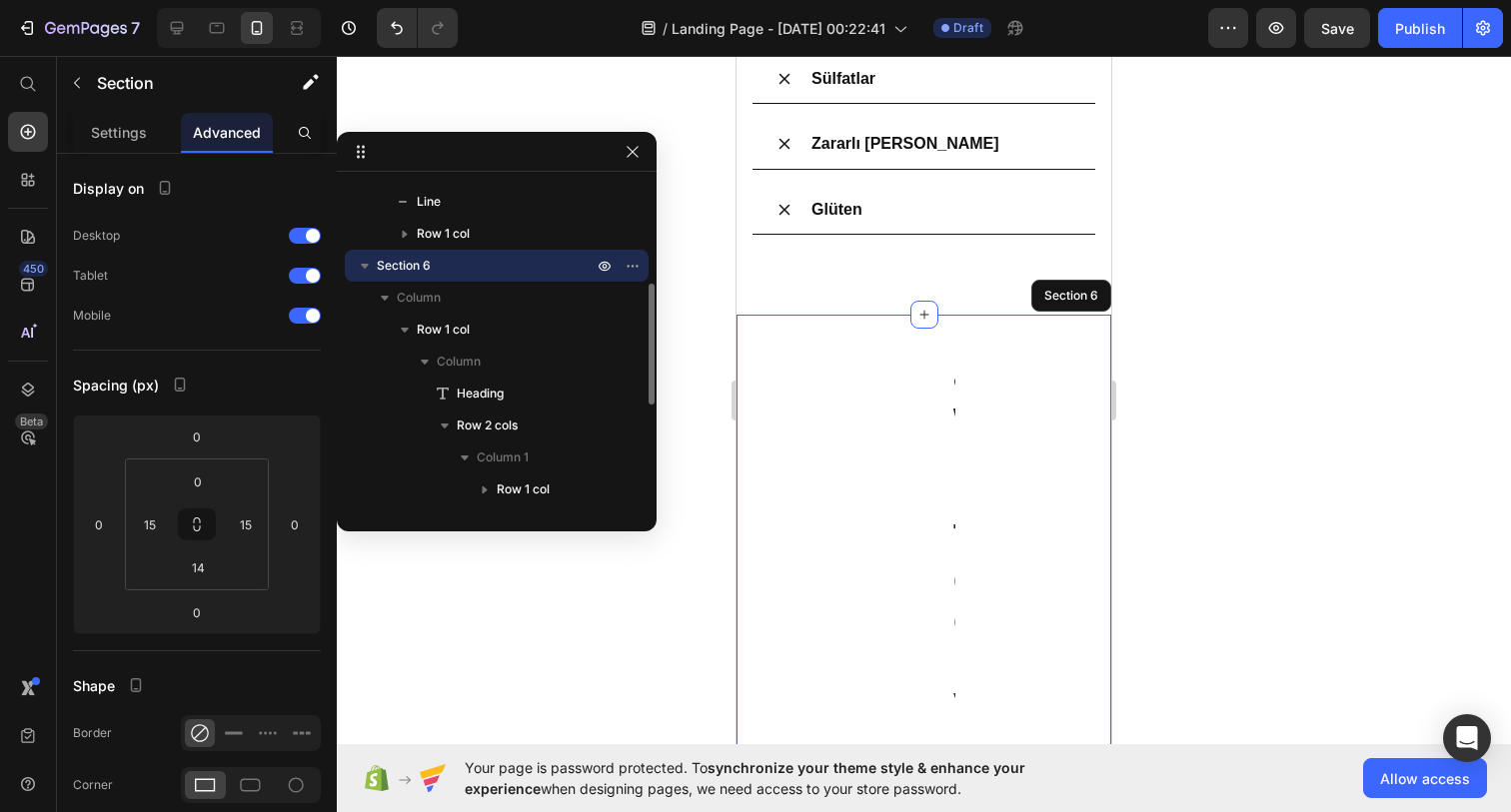 scroll, scrollTop: 5747, scrollLeft: 0, axis: vertical 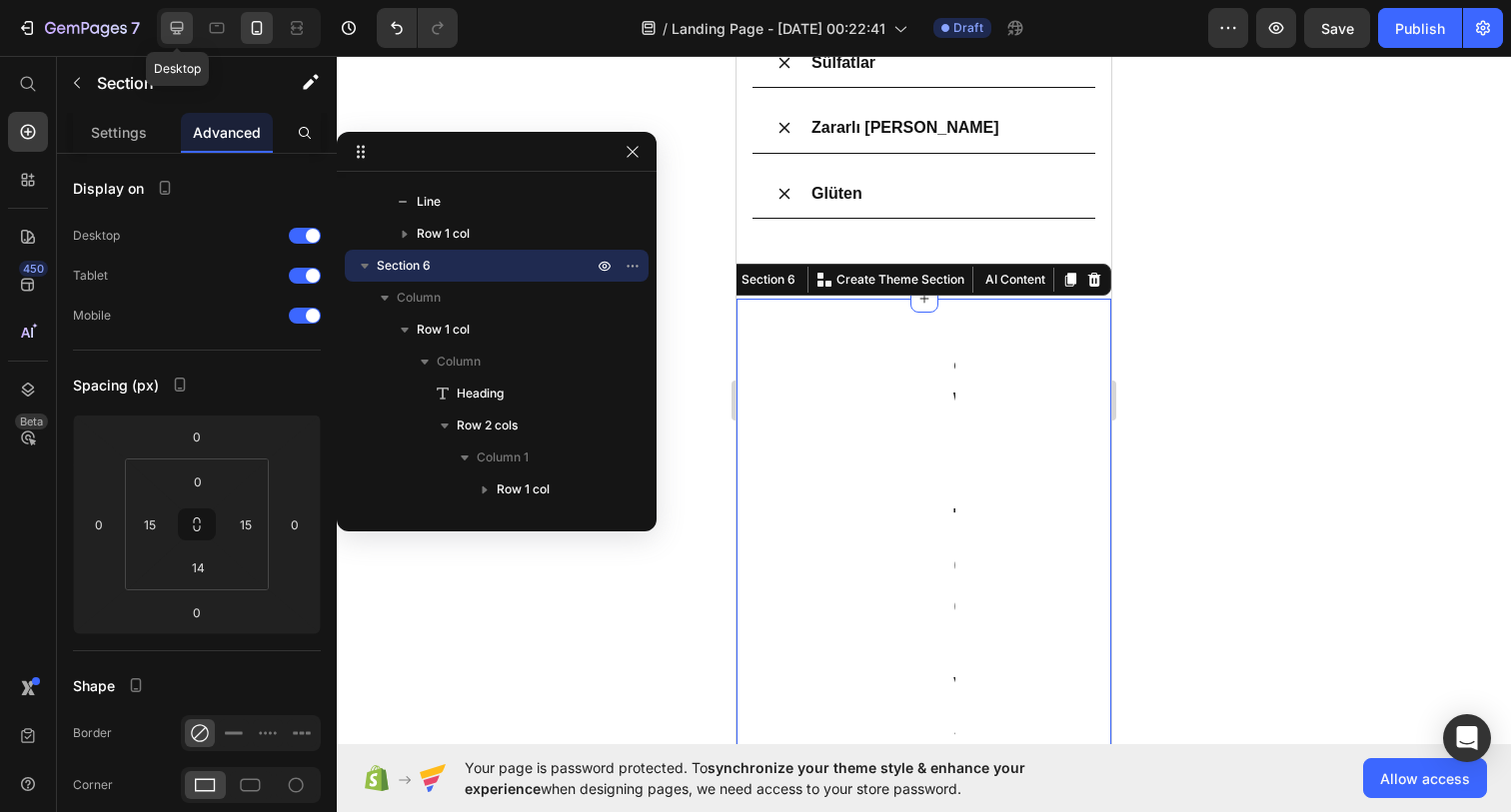 click 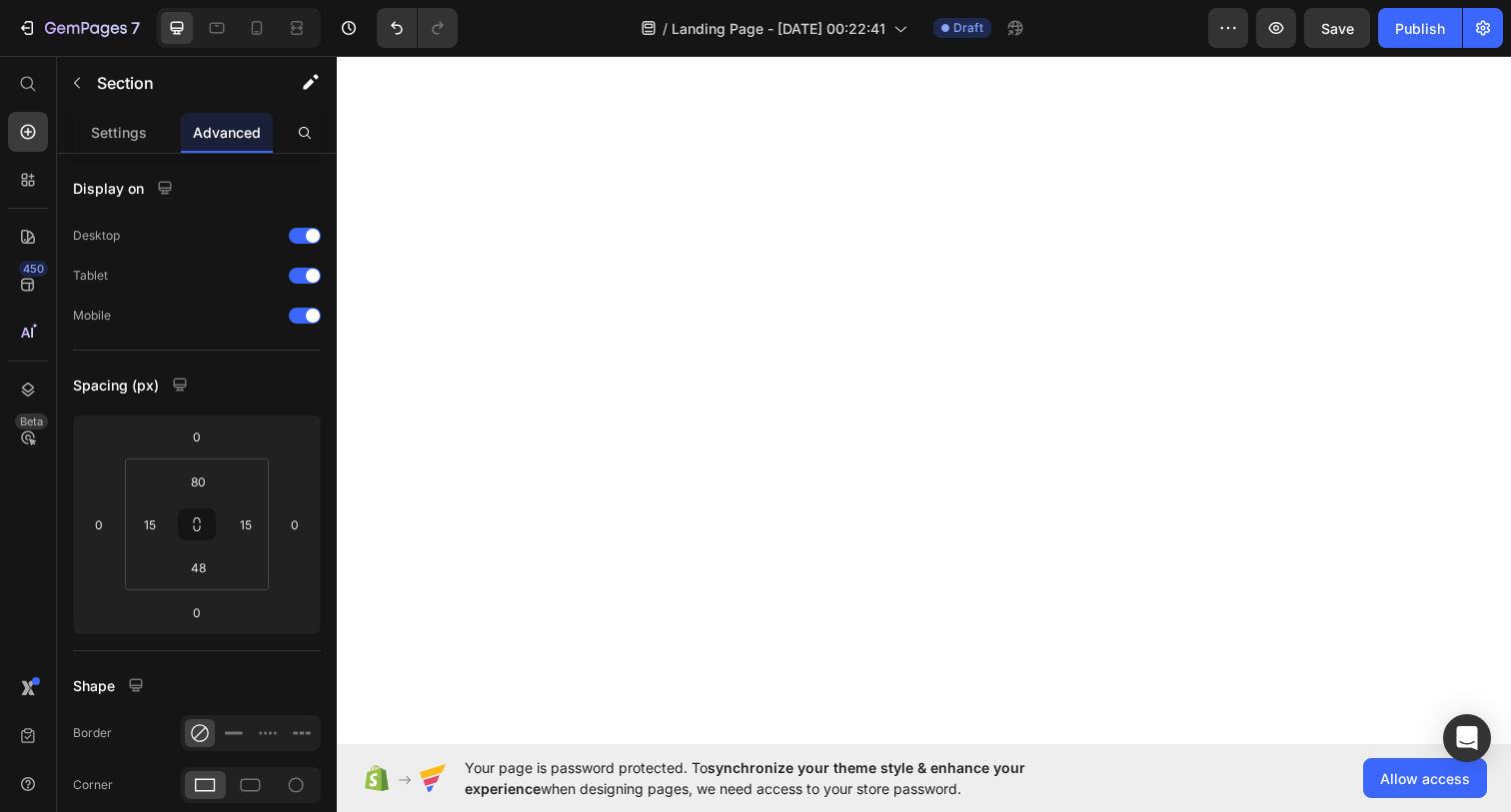 scroll, scrollTop: 3368, scrollLeft: 0, axis: vertical 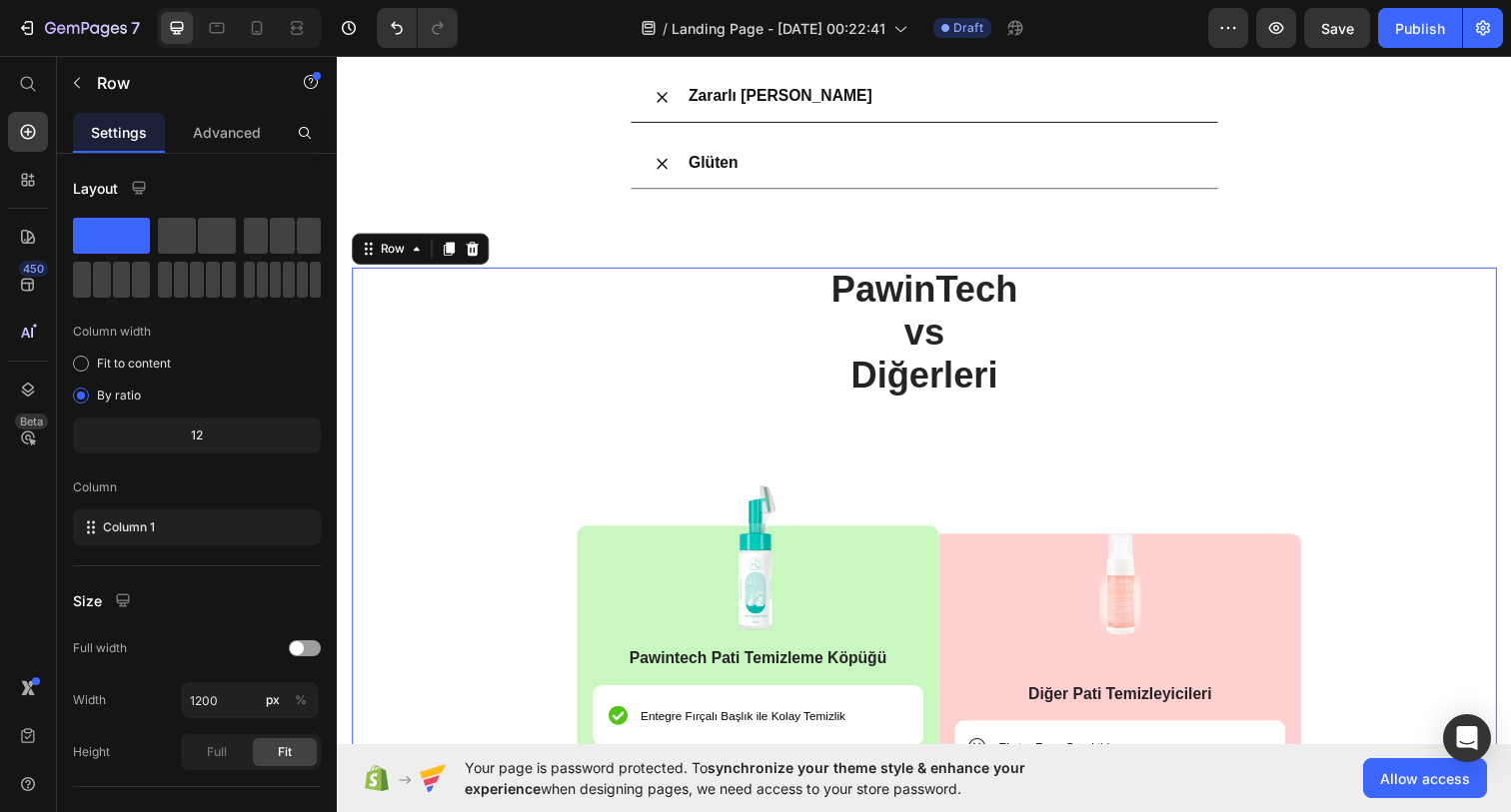 click on "PawinTech vs Diğerleri Heading Image Pawintech Pati Temizleme Köpüğü Text Block Entegre Fırçalı Başlık ile Kolay Temizlik Item List Durulama Gerektirmez Item List pH Dengeli ve Cilt Dostu İçerik Item List Köpük Formülüyle Derinlemesine Temizlik Item List Tüylerde Yapışkanlık Hissiyatı Bırakmaz Item List Row Image Diğer Pati Temizleyicileri Text Block
Ekstra Fırça Gerektirir Item List
Durulama İhtiyacı Duyar Item List
Tahriş Riski Yüksek Olabilir Item List
Sıvı Formlar Yüzeye Eşit Dağılmaz Item List
Temizlik Sonrası Tüy Yapışabilir Item List Row Row" at bounding box center [936, 675] 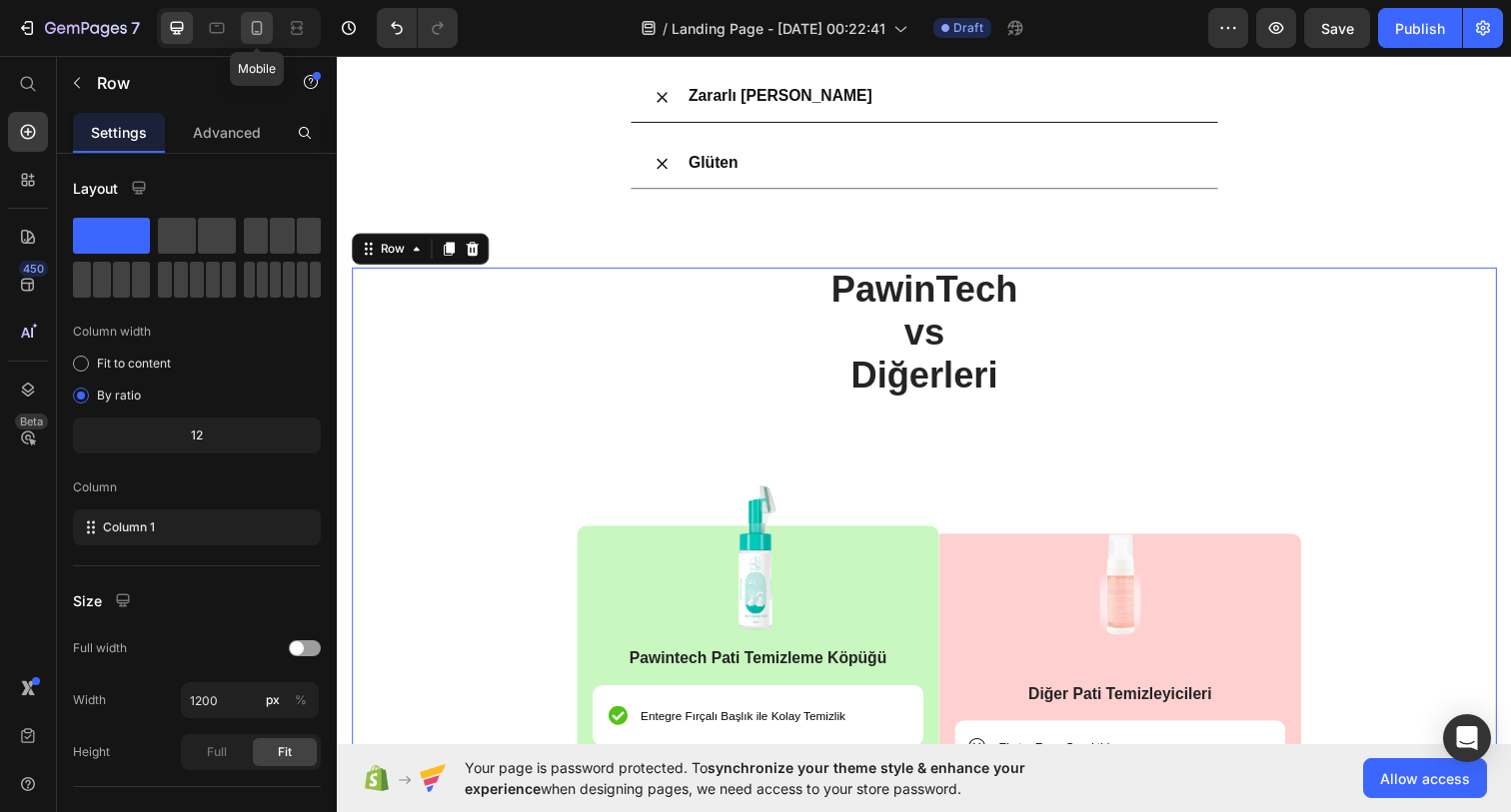 click 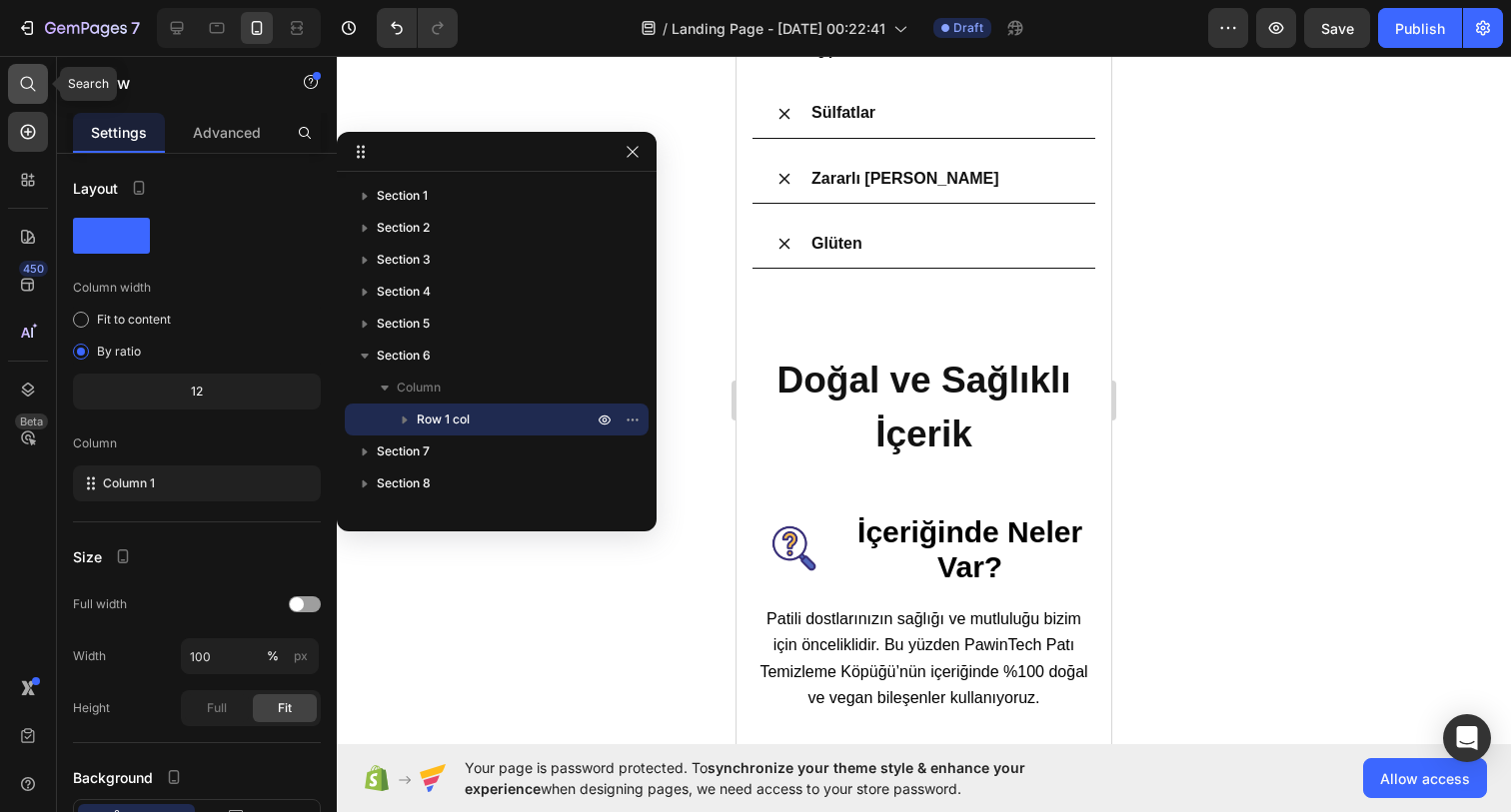 click 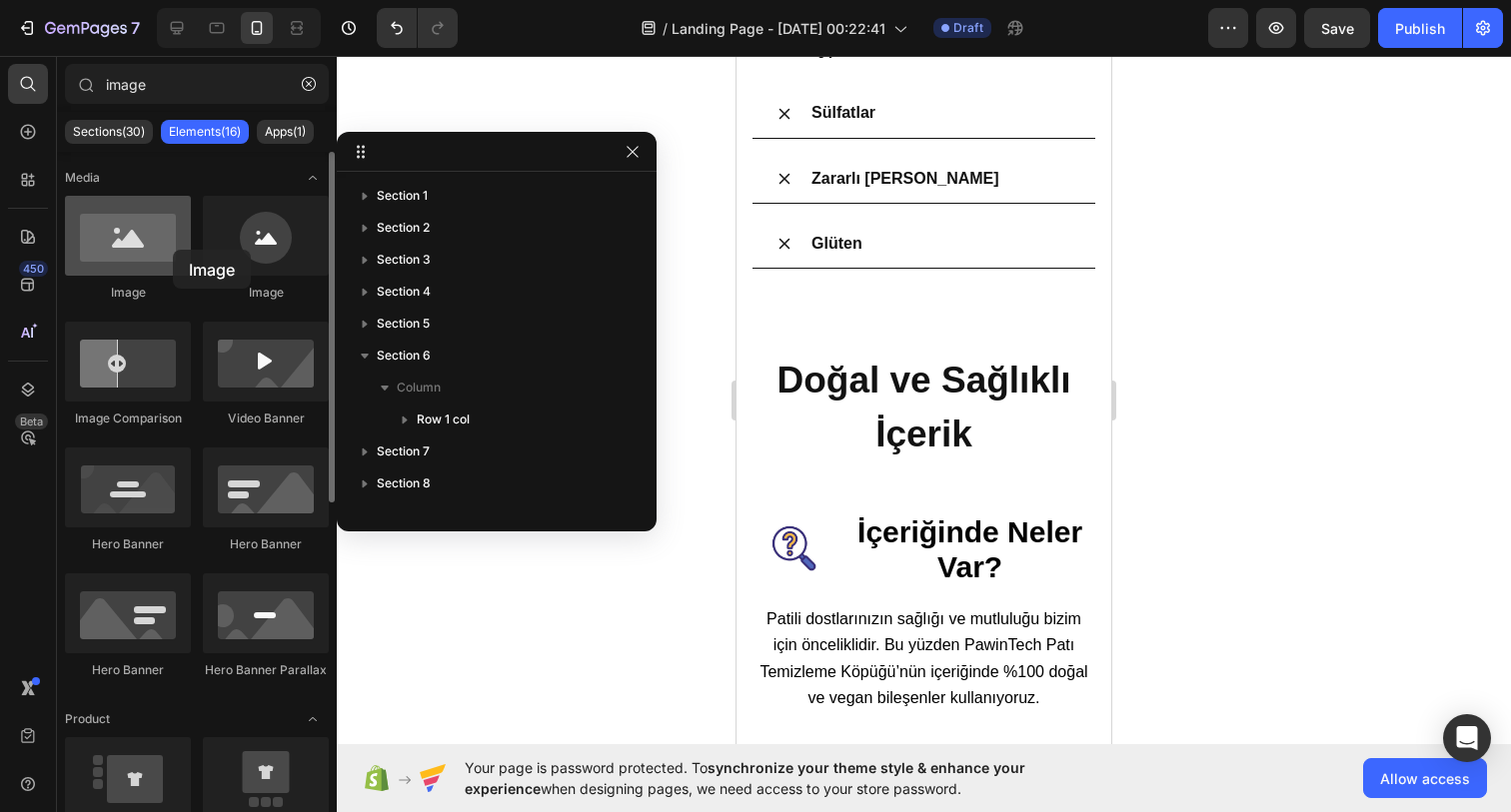 drag, startPoint x: 145, startPoint y: 238, endPoint x: 113, endPoint y: 251, distance: 34.539832 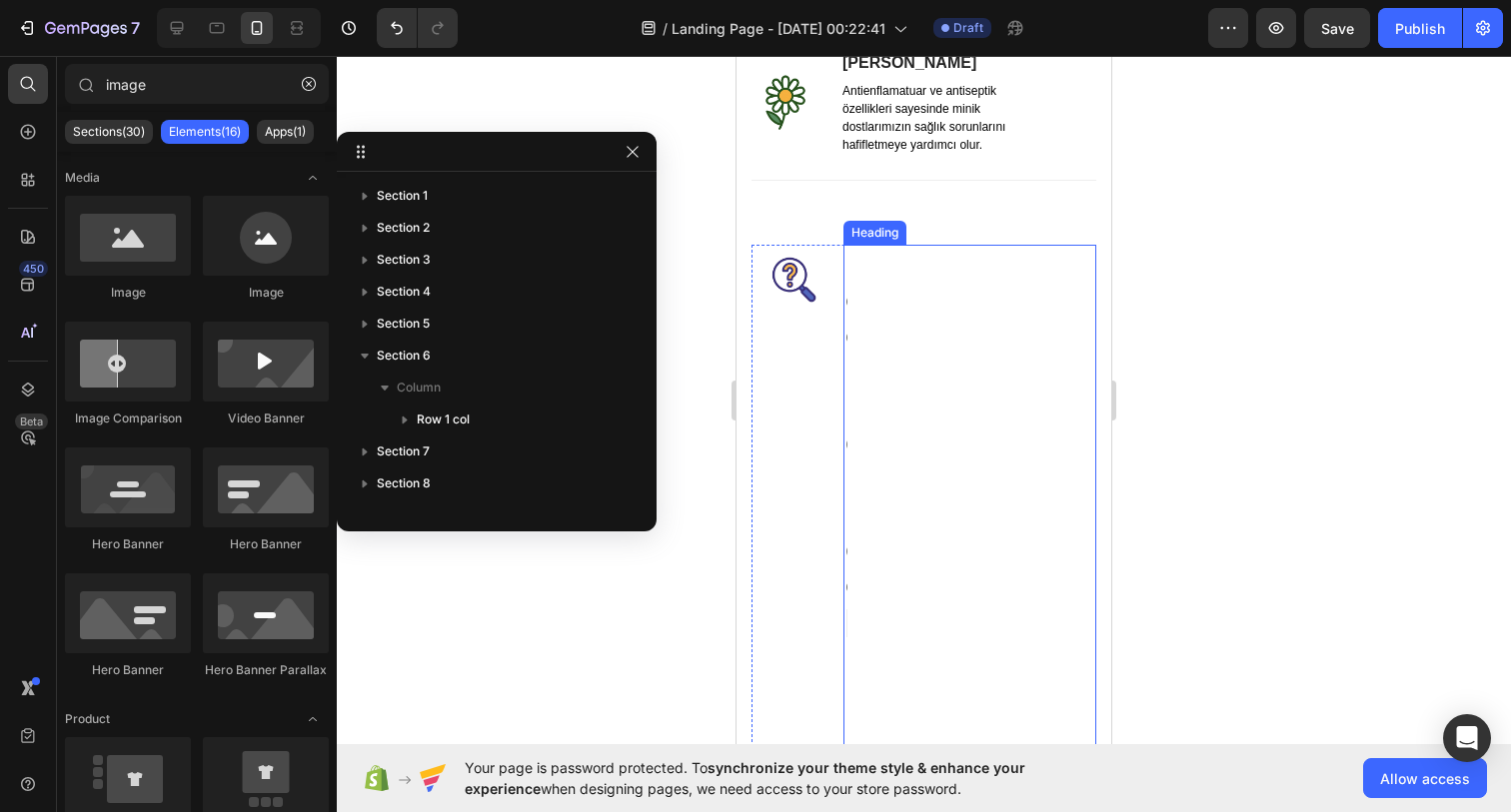 scroll, scrollTop: 4475, scrollLeft: 0, axis: vertical 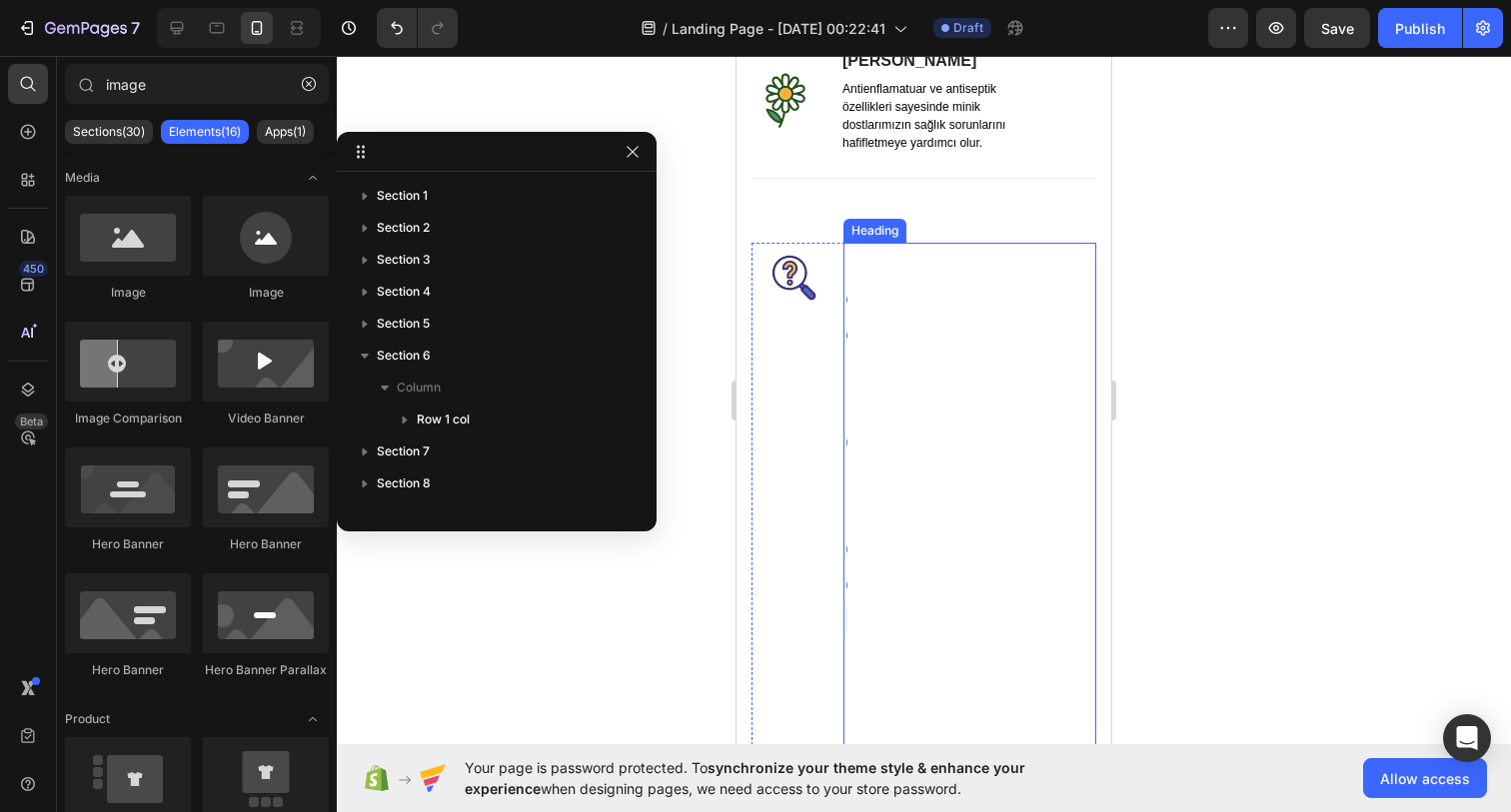click on "İçeriğinde Neler Yok? Heading" at bounding box center (969, 673) 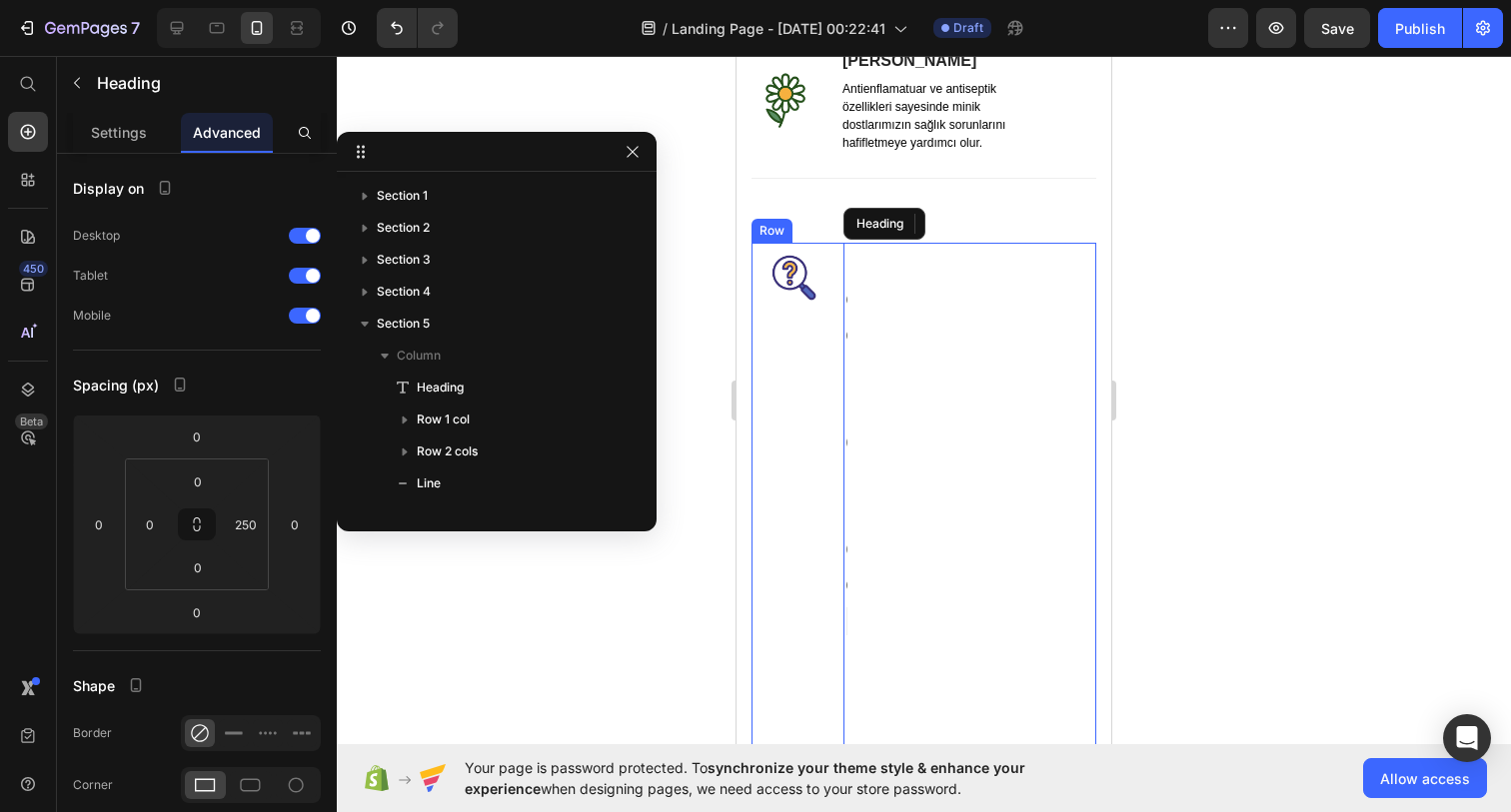 scroll, scrollTop: 441, scrollLeft: 0, axis: vertical 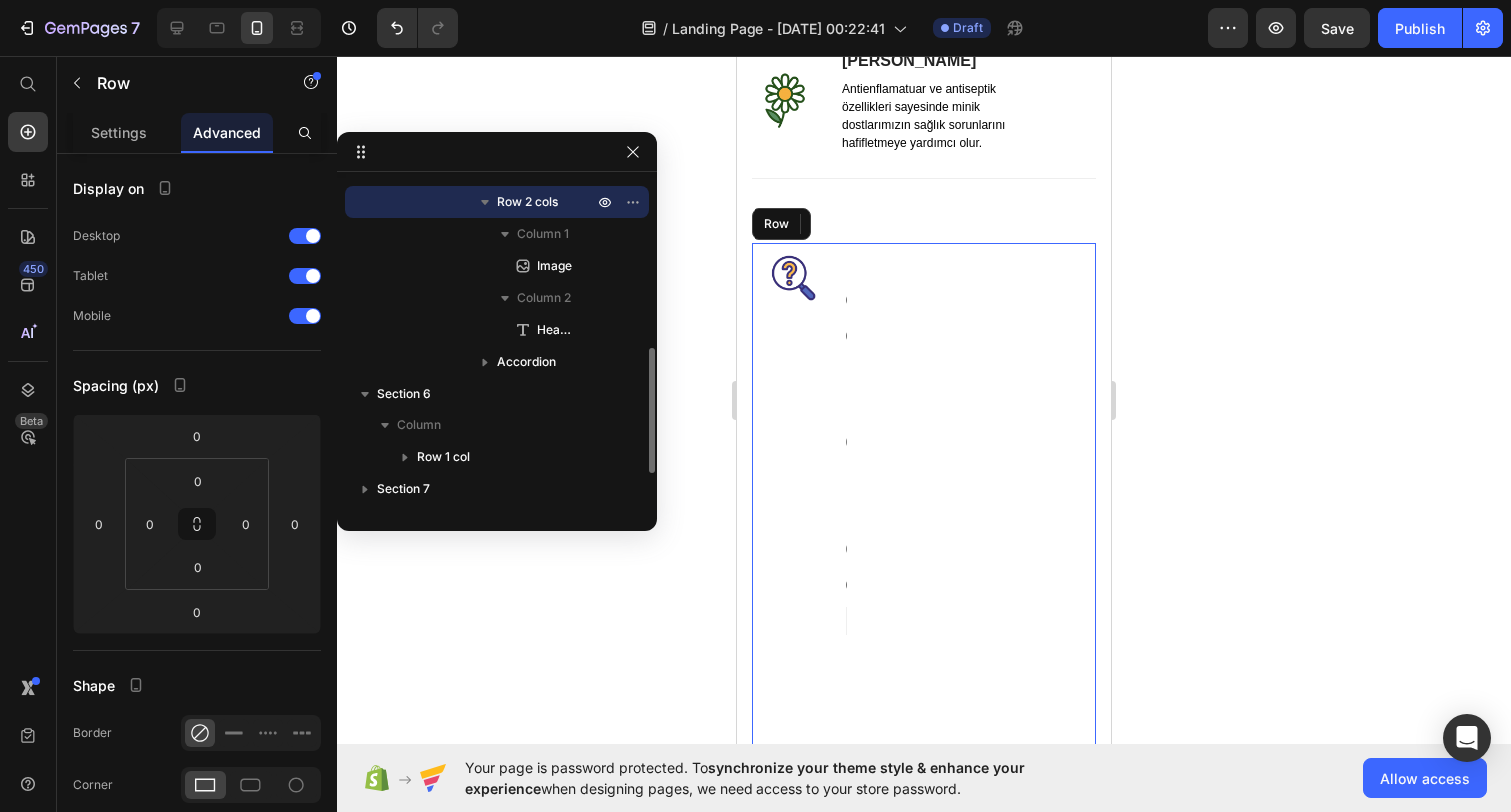 click on "Image" at bounding box center (793, 673) 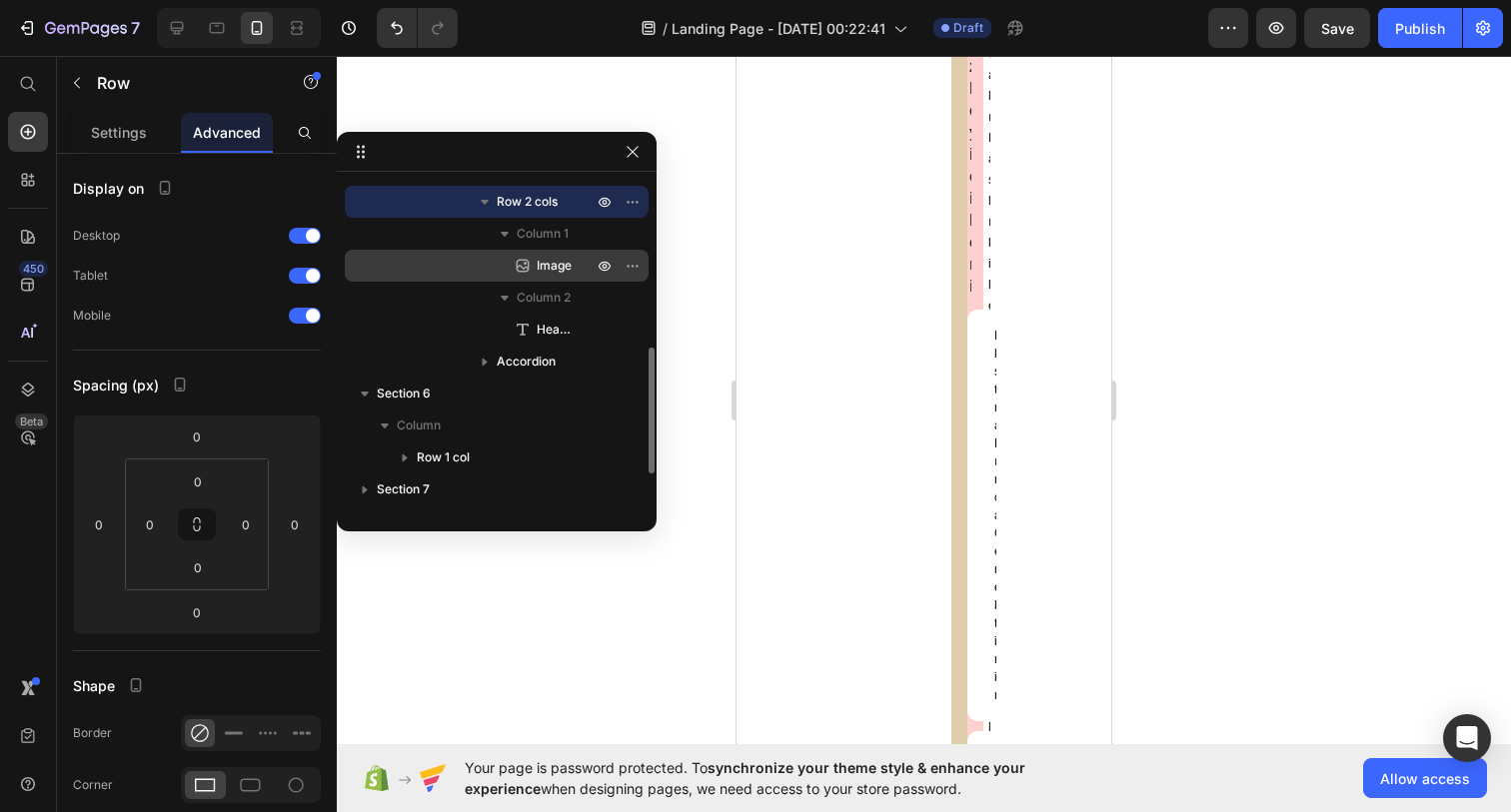 scroll, scrollTop: 7363, scrollLeft: 0, axis: vertical 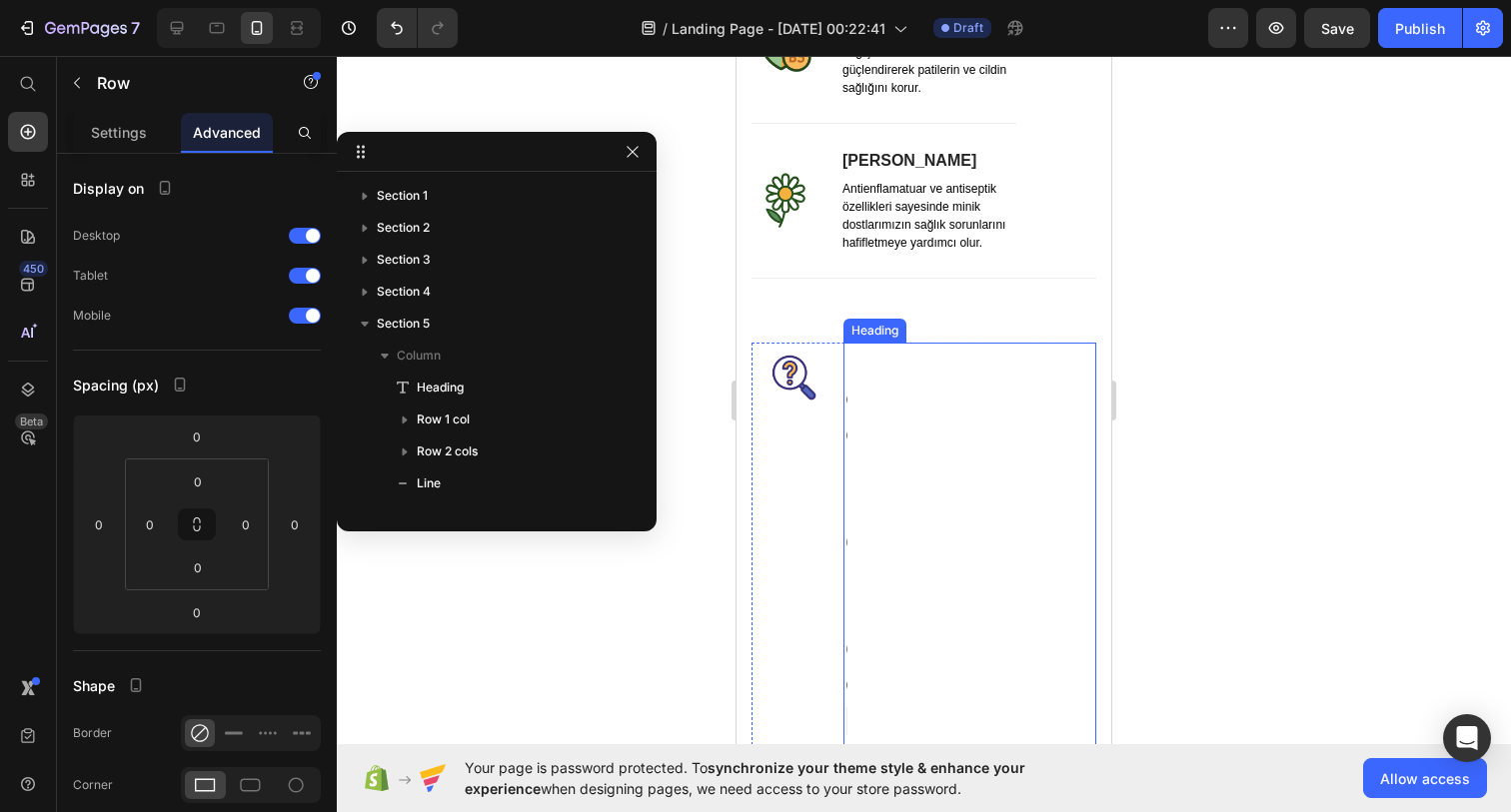 click on "İçeriğinde Neler Yok? Heading" at bounding box center [969, 773] 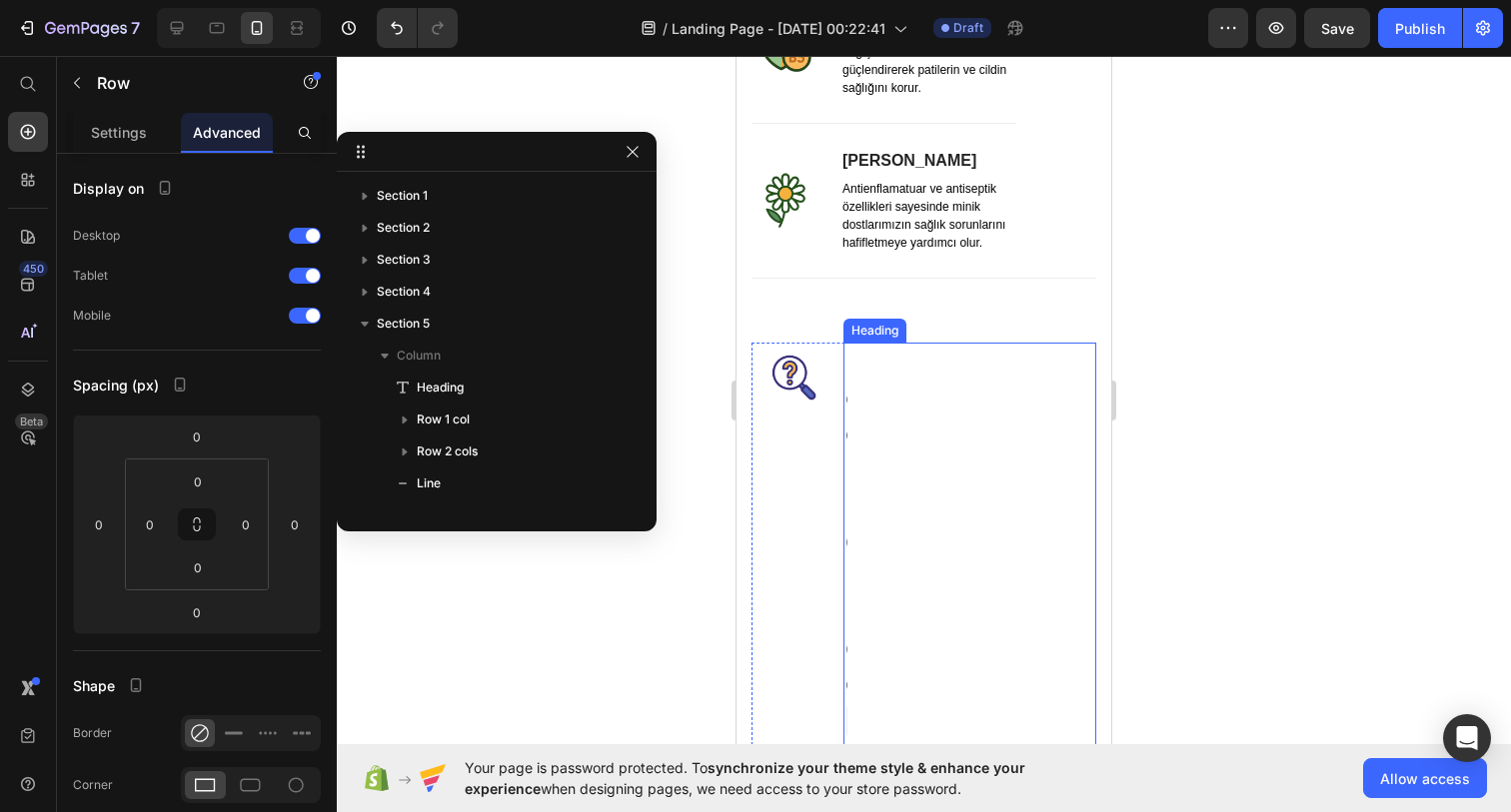scroll, scrollTop: 4381, scrollLeft: 0, axis: vertical 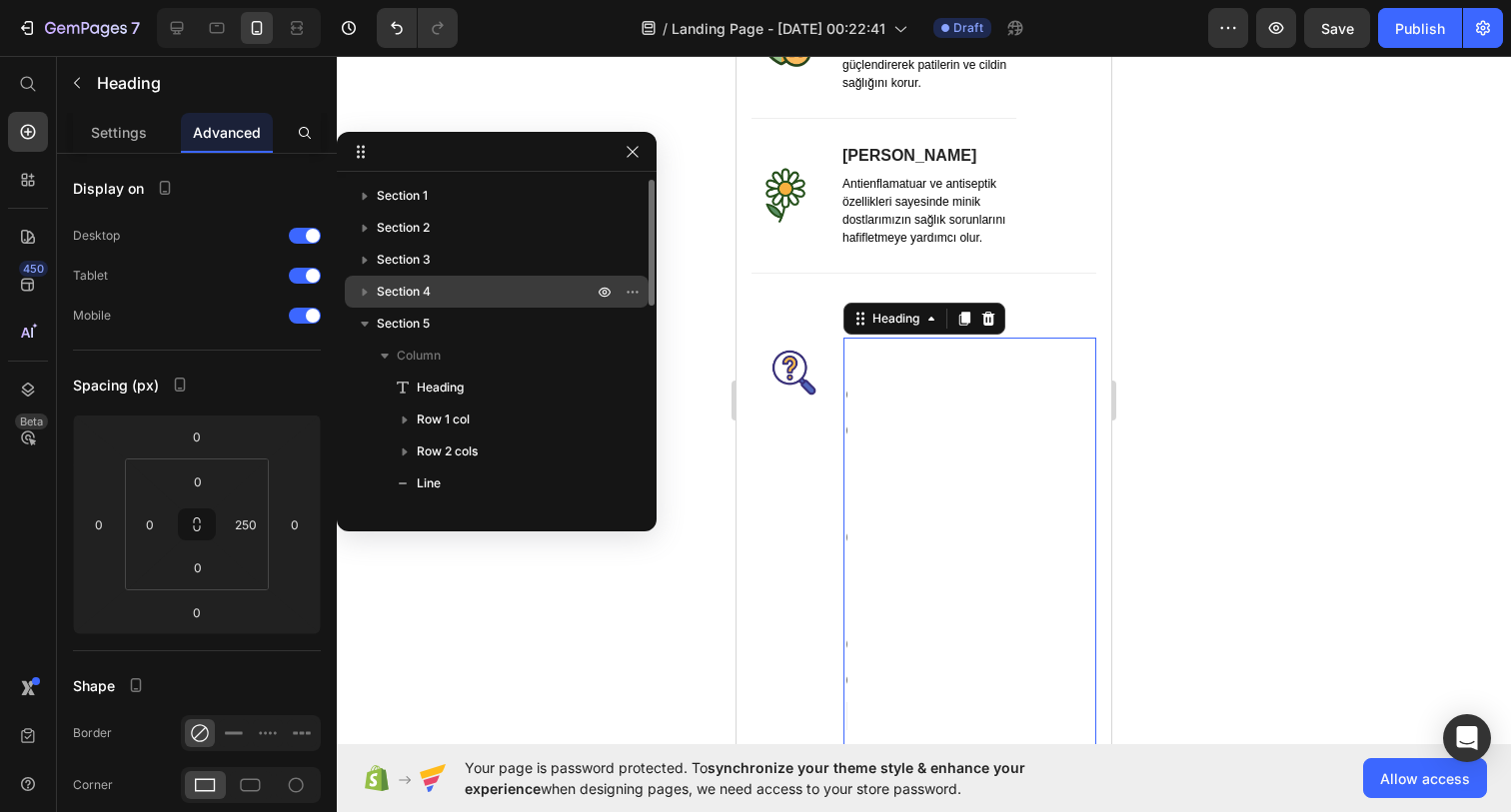click on "Section 4" at bounding box center [487, 292] 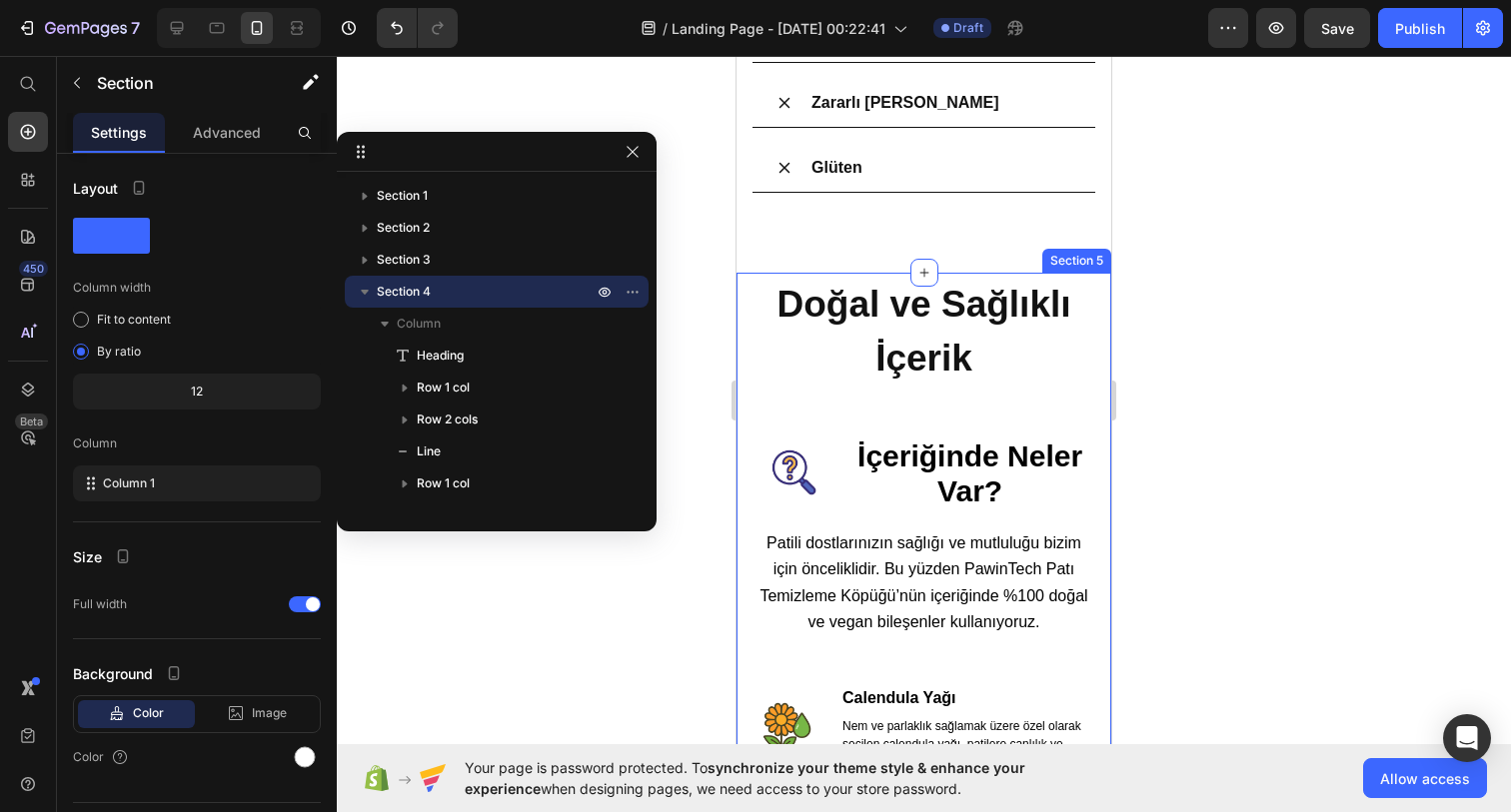 scroll, scrollTop: 3656, scrollLeft: 0, axis: vertical 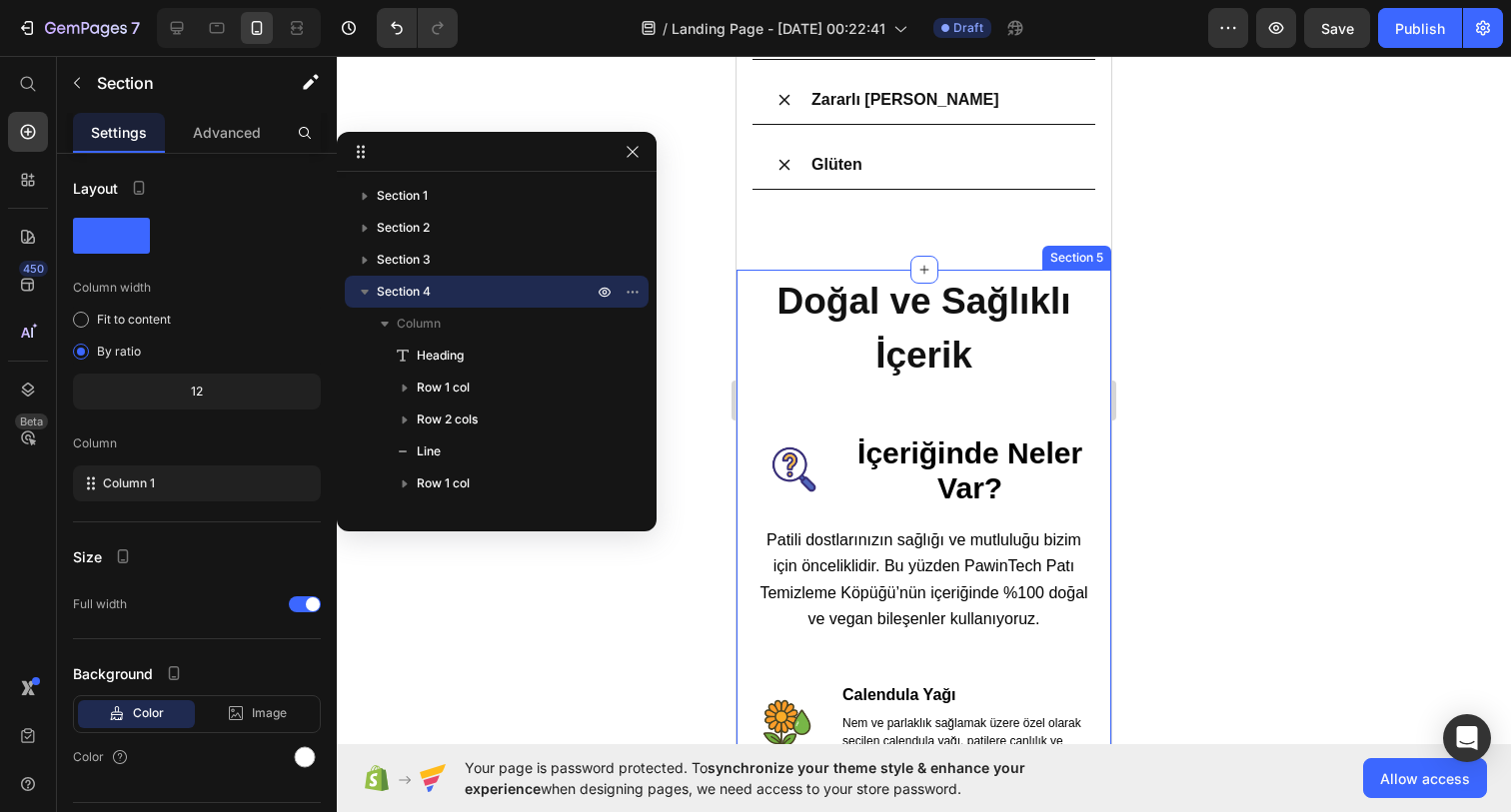 click on "Doğal ve Sağlıklı İçerik Heading Image İçeriğinde [PERSON_NAME]? Heading Row Patili dostlarınızın sağlığı ve mutluluğu bizim için önceliklidir. Bu yüzden PawinTech Patı Temizleme Köpüğü’nün içeriğinde %100 doğal ve vegan bileşenler kullanıyoruz. Text block Row Image Calendula Yağı Text block Nem ve parlaklık sağlamak üzere özel olarak seçilen calendula yağı, patilere canlılık ve rahatlık hissi kazandırır. Text block Row                Title Line Image Aloe [PERSON_NAME] Text block Antibakteriyel özelliği sayesinde minik dostlarımızın patilerini mikroplardan arındırır. Text block Row Row                Title Line Image B5 Vitamini Text block Pantotenik [PERSON_NAME] sayesinde bağışıklık sistemini güçlendirerek patilerin ve cildin sağlığını korur. Text block Row                Title Line Image Papatya Özü Text block Antienflamatuar ve antiseptik özellikleri sayesinde minik dostlarımızın sağlık sorunlarını hafifletmeye yardımcı olur. Text block Row" at bounding box center (923, 1442) 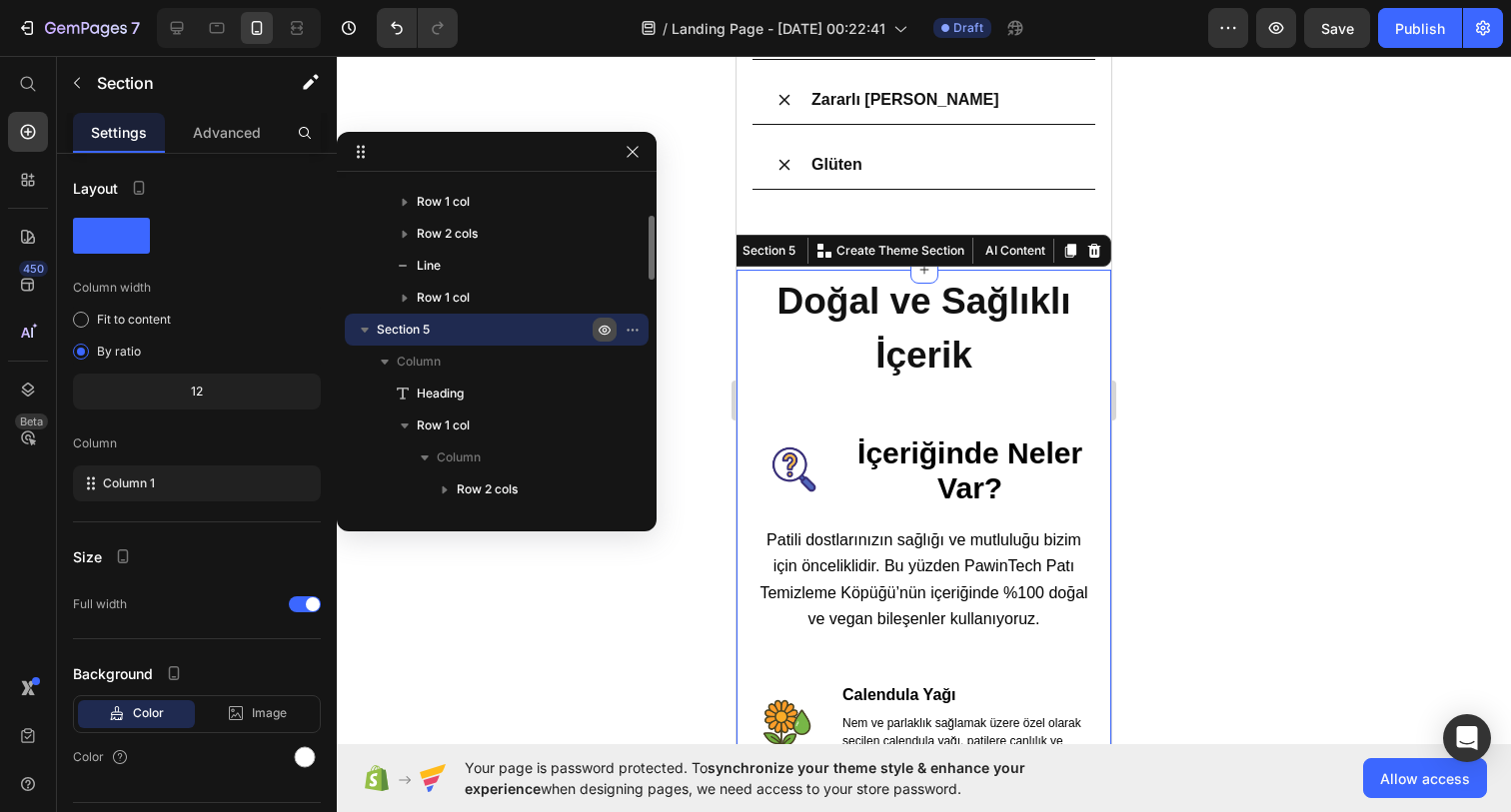 click 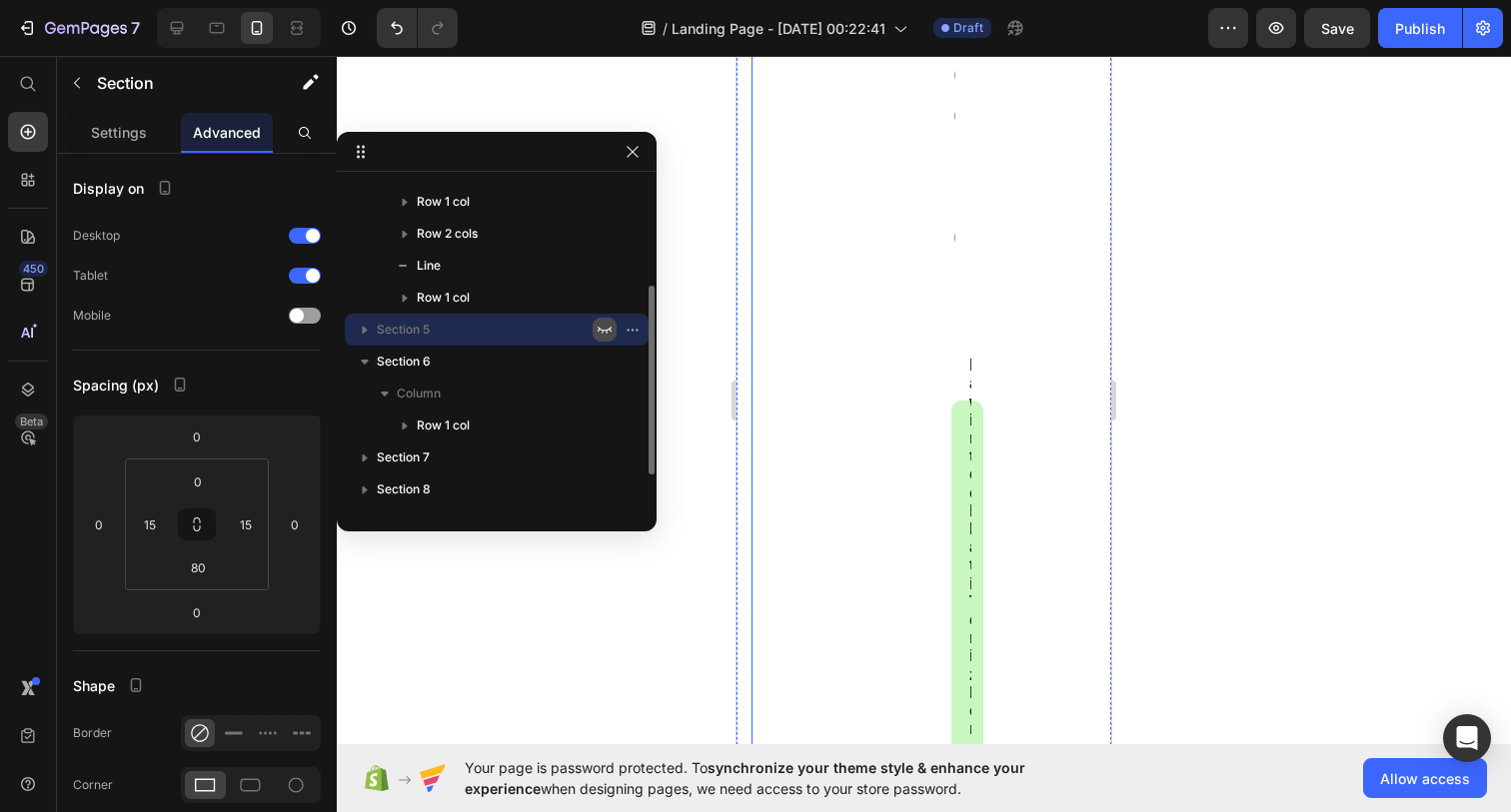 scroll, scrollTop: 4377, scrollLeft: 0, axis: vertical 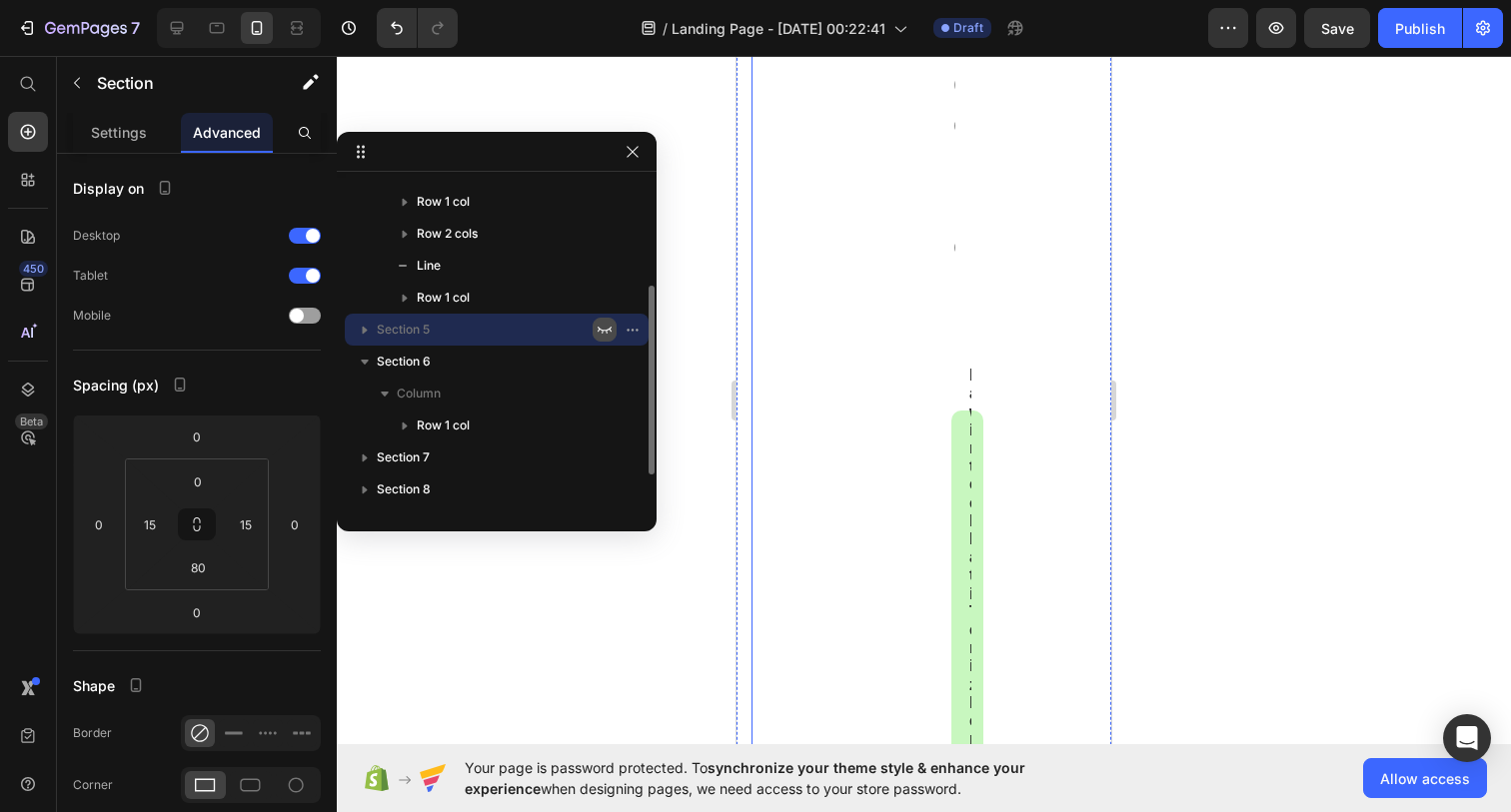 click on "PawinTech vs Diğerleri Heading Image Pawintech Pati Temizleme Köpüğü Text Block Entegre Fırçalı Başlık ile Kolay Temizlik Item List Durulama Gerektirmez Item List pH Dengeli ve Cilt Dostu İçerik Item List Köpük Formülüyle Derinlemesine Temizlik Item List Tüylerde Yapışkanlık Hissiyatı Bırakmaz Item List Row Image Diğer Pati Temizleyicileri Text Block
Ekstra Fırça Gerektirir Item List
Durulama İhtiyacı Duyar Item List
Tahriş Riski Yüksek Olabilir Item List
Sıvı Formlar Yüzeye Eşit Dağılmaz Item List
Temizlik Sonrası Tüy Yapışabilir Item List [GEOGRAPHIC_DATA]" at bounding box center (951, 1940) 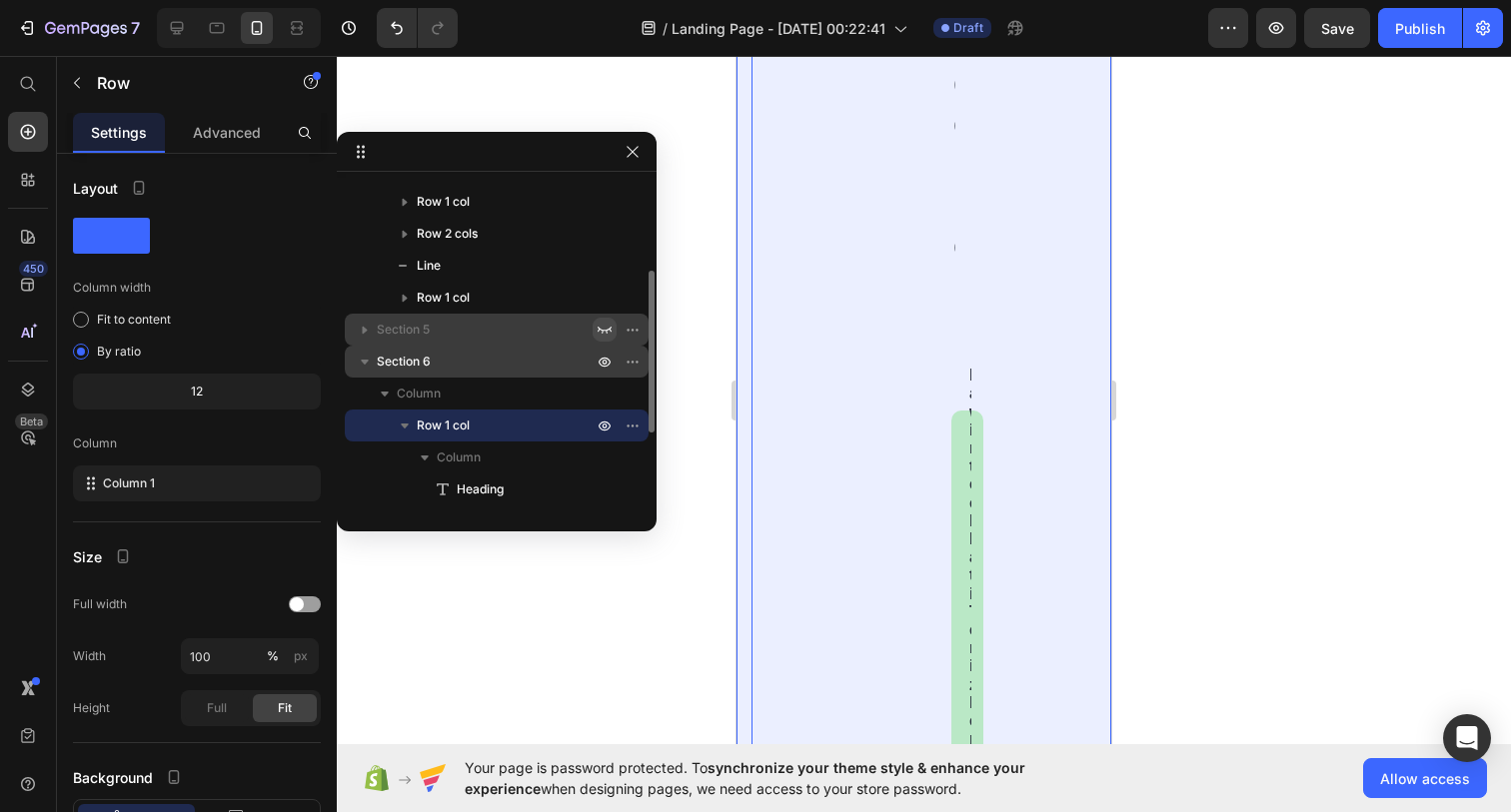 click on "Section 6" at bounding box center [497, 362] 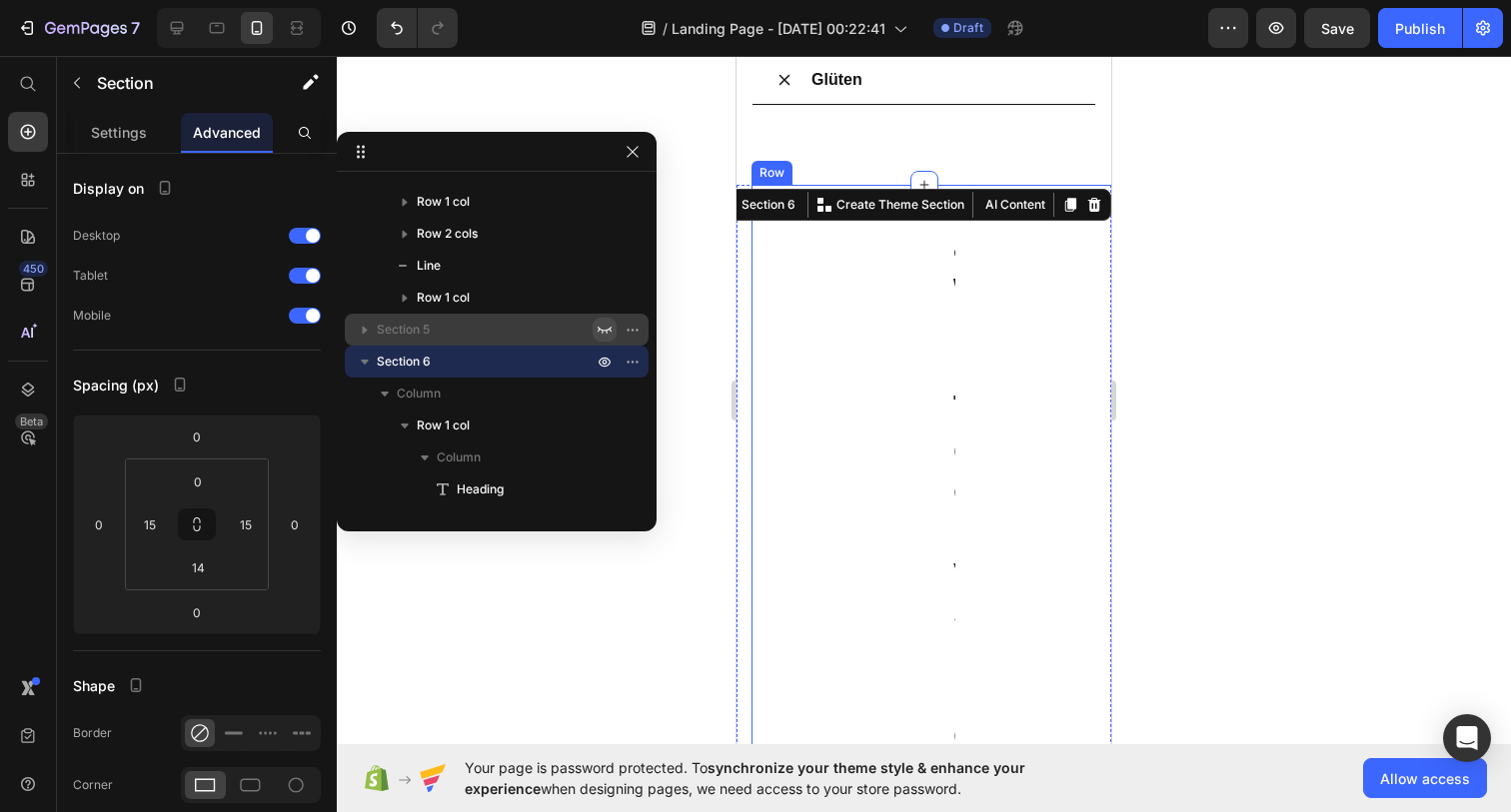 scroll, scrollTop: 3729, scrollLeft: 0, axis: vertical 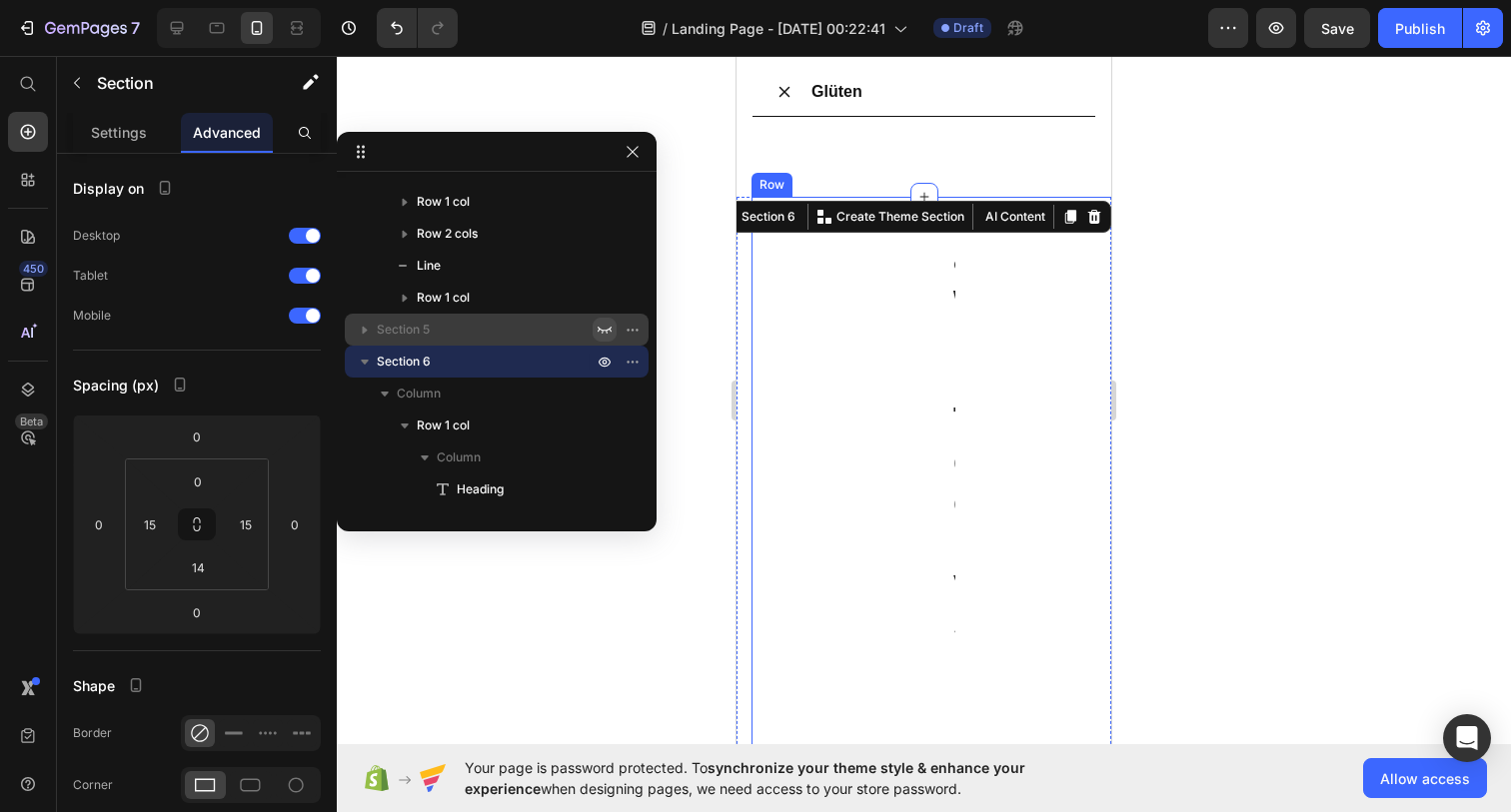 click on "PawinTech vs Diğerleri Heading Image Pawintech Pati Temizleme Köpüğü Text Block Entegre Fırçalı Başlık ile Kolay Temizlik Item List Durulama Gerektirmez Item List pH Dengeli ve Cilt Dostu İçerik Item List Köpük Formülüyle Derinlemesine Temizlik Item List Tüylerde Yapışkanlık Hissiyatı Bırakmaz Item List Row Image Diğer Pati Temizleyicileri Text Block
Ekstra Fırça Gerektirir Item List
Durulama İhtiyacı Duyar Item List
Tahriş Riski Yüksek Olabilir Item List
Sıvı Formlar Yüzeye Eşit Dağılmaz Item List
Temizlik Sonrası Tüy Yapışabilir Item List [GEOGRAPHIC_DATA]" at bounding box center [951, 2603] 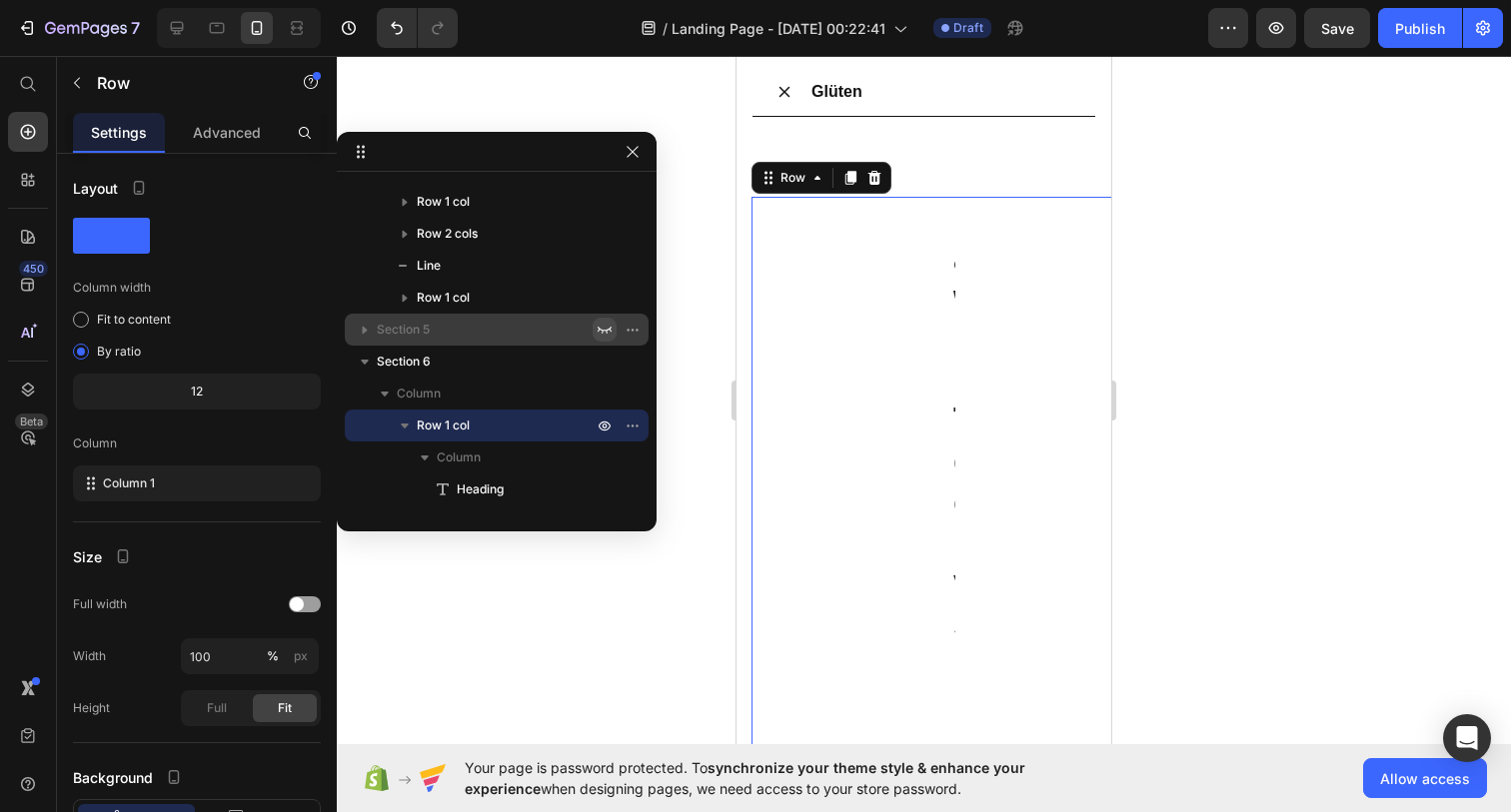 click on "PawinTech vs Diğerleri Heading Image Pawintech Pati Temizleme Köpüğü Text Block Entegre Fırçalı Başlık ile Kolay Temizlik Item List Durulama Gerektirmez Item List pH Dengeli ve Cilt Dostu İçerik Item List Köpük Formülüyle Derinlemesine Temizlik Item List Tüylerde Yapışkanlık Hissiyatı Bırakmaz Item List Row Image Diğer Pati Temizleyicileri Text Block
Ekstra Fırça Gerektirir Item List
Durulama İhtiyacı Duyar Item List
Tahriş Riski Yüksek Olabilir Item List
Sıvı Formlar Yüzeye Eşit Dağılmaz Item List
Temizlik Sonrası Tüy Yapışabilir Item List Row Row Row   14" at bounding box center [951, 2603] 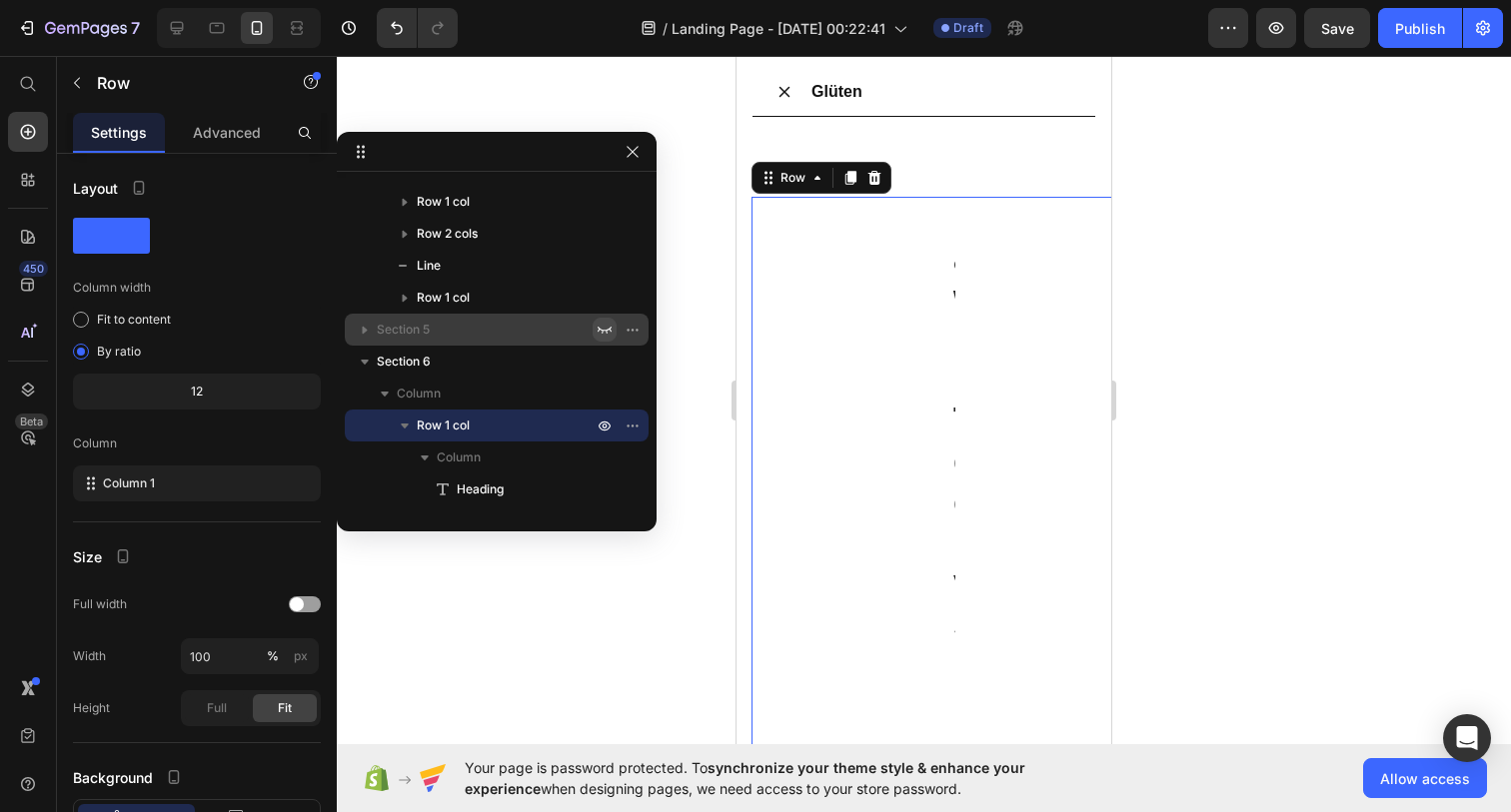 click on "450 Beta" at bounding box center [28, 433] 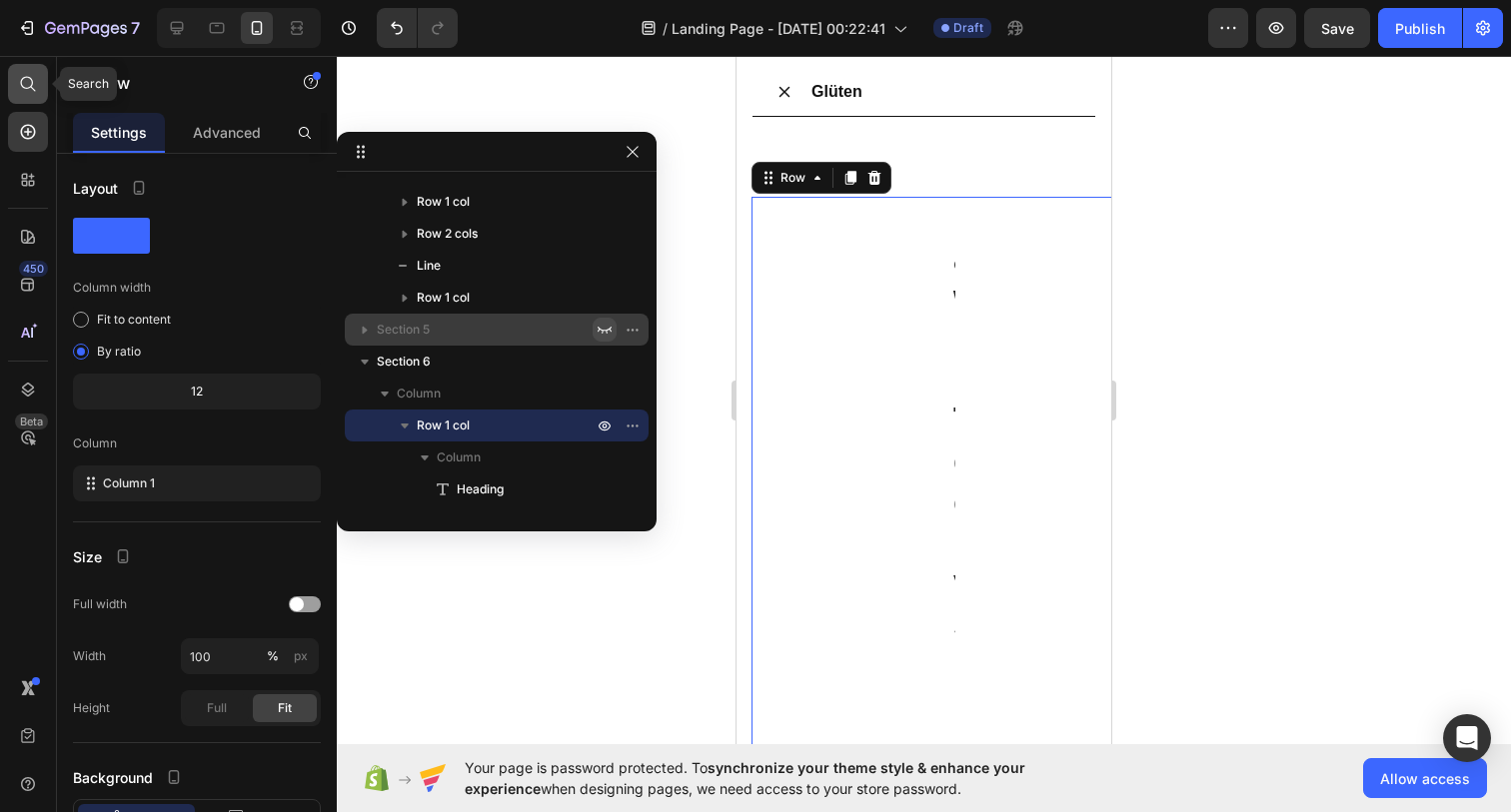 click 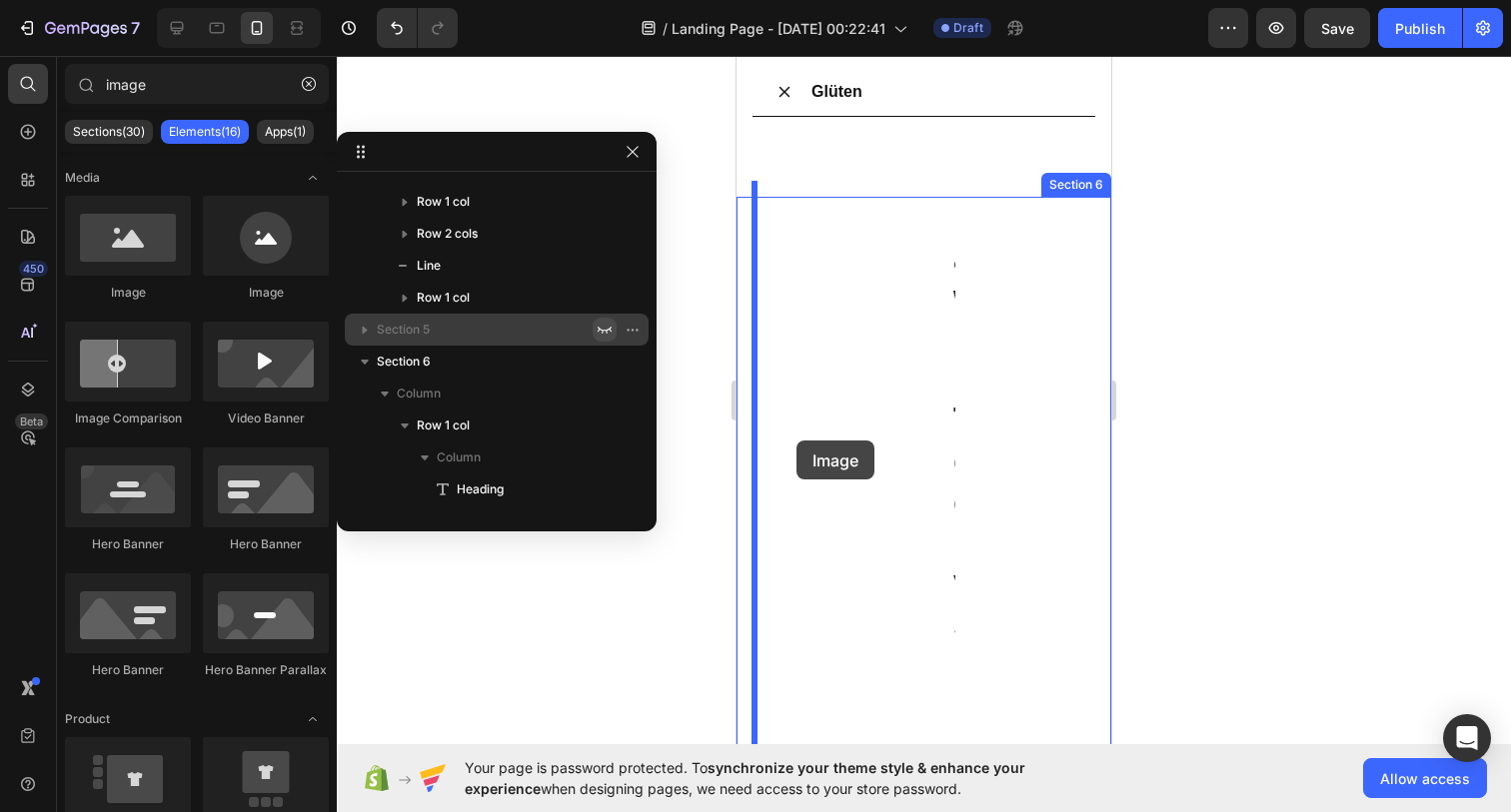 drag, startPoint x: 147, startPoint y: 247, endPoint x: 793, endPoint y: 440, distance: 674.2144 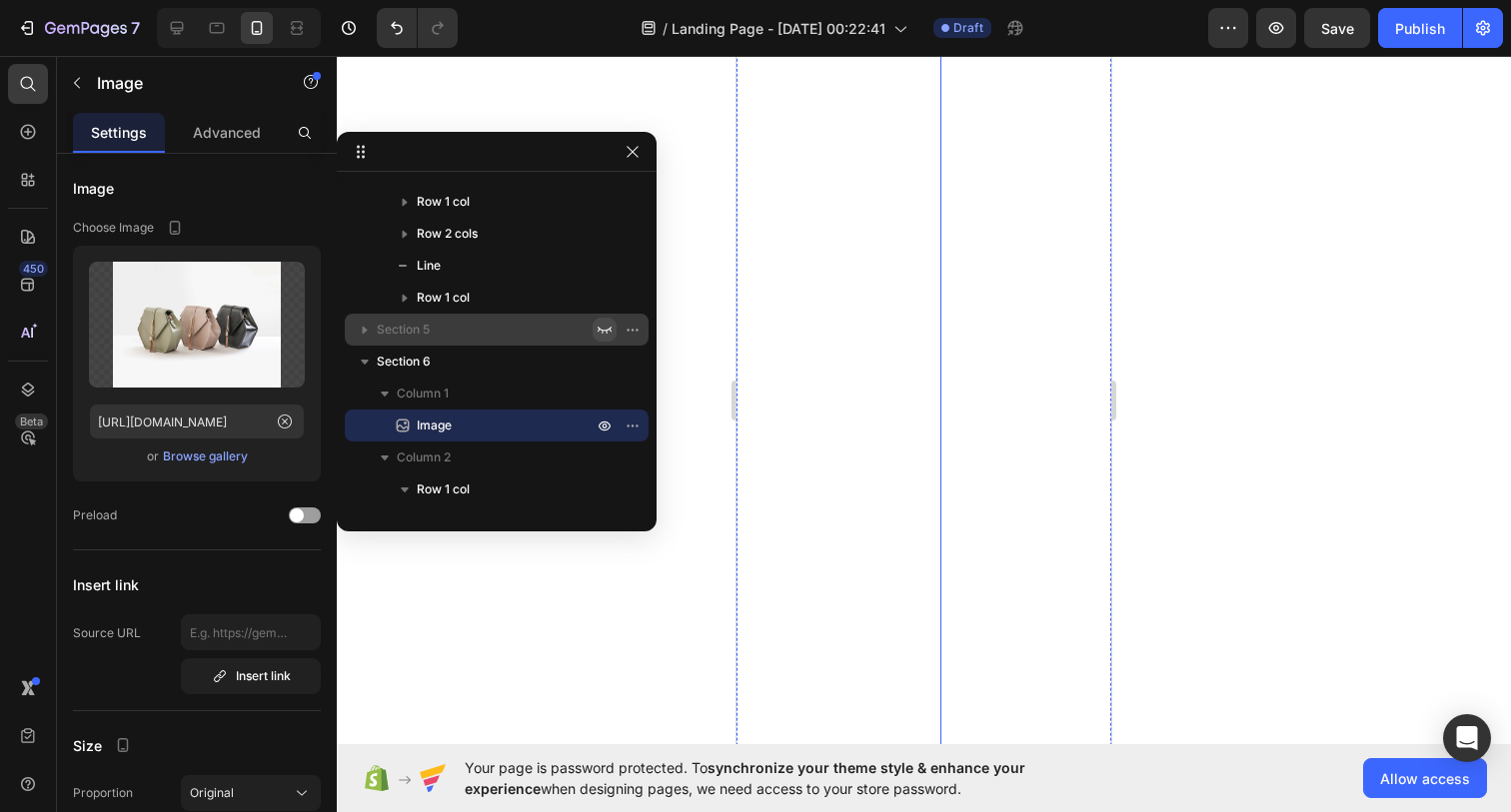 click on "PawinTech vs Diğerleri Heading Image Pawintech Pati Temizleme Köpüğü Text Block Entegre Fırçalı Başlık ile Kolay Temizlik Item List Durulama Gerektirmez Item List pH Dengeli ve Cilt Dostu İçerik Item List Köpük Formülüyle Derinlemesine Temizlik Item List Tüylerde Yapışkanlık Hissiyatı Bırakmaz Item List Row Image Diğer Pati Temizleyicileri Text Block
Ekstra Fırça Gerektirir Item List
Durulama İhtiyacı Duyar Item List
Tahriş Riski Yüksek Olabilir Item List
Sıvı Formlar Yüzeye Eşit Dağılmaz Item List
Temizlik Sonrası Tüy Yapışabilir Item List [GEOGRAPHIC_DATA]" at bounding box center [1140, 1611] 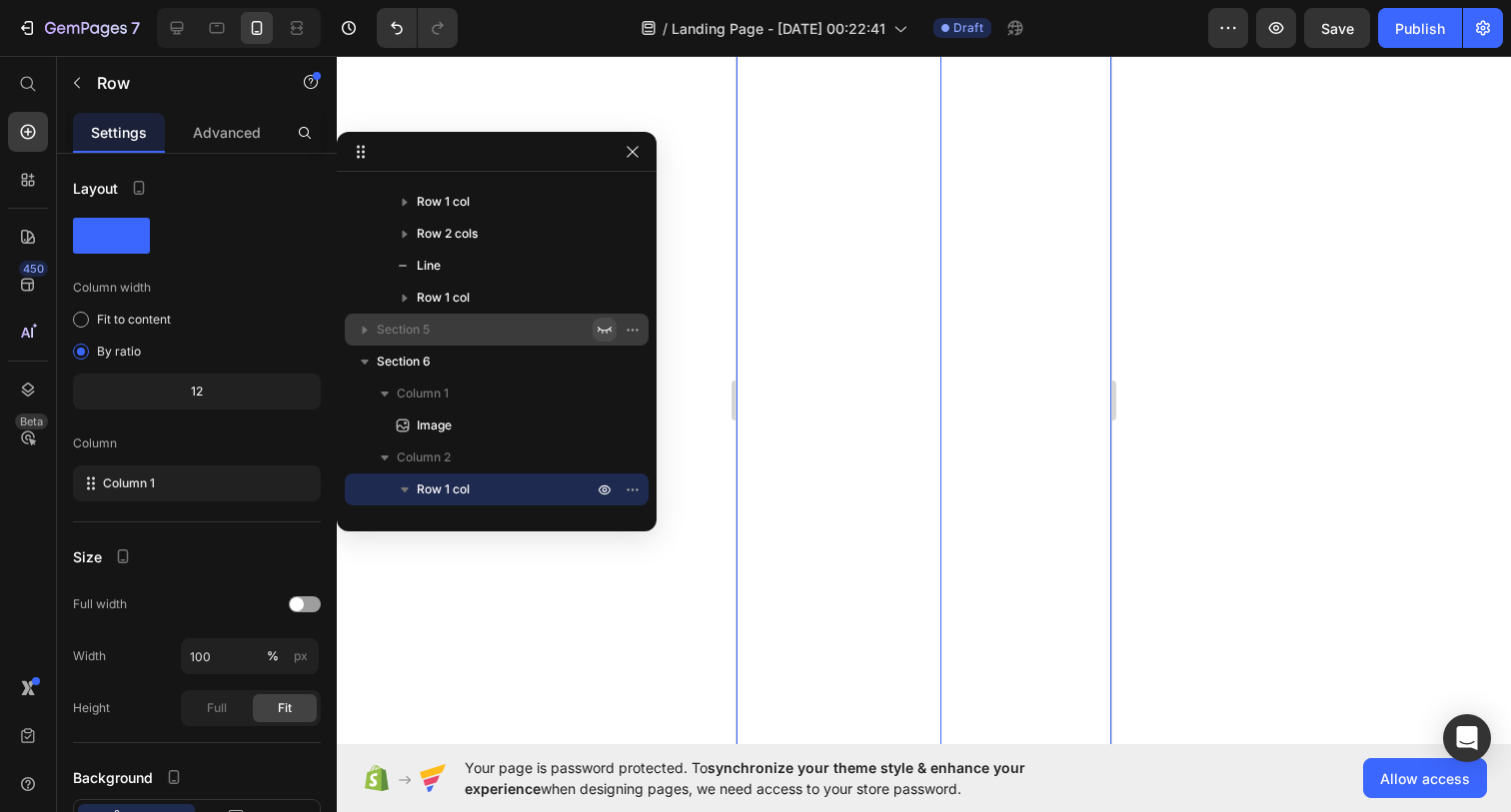 scroll, scrollTop: 4734, scrollLeft: 0, axis: vertical 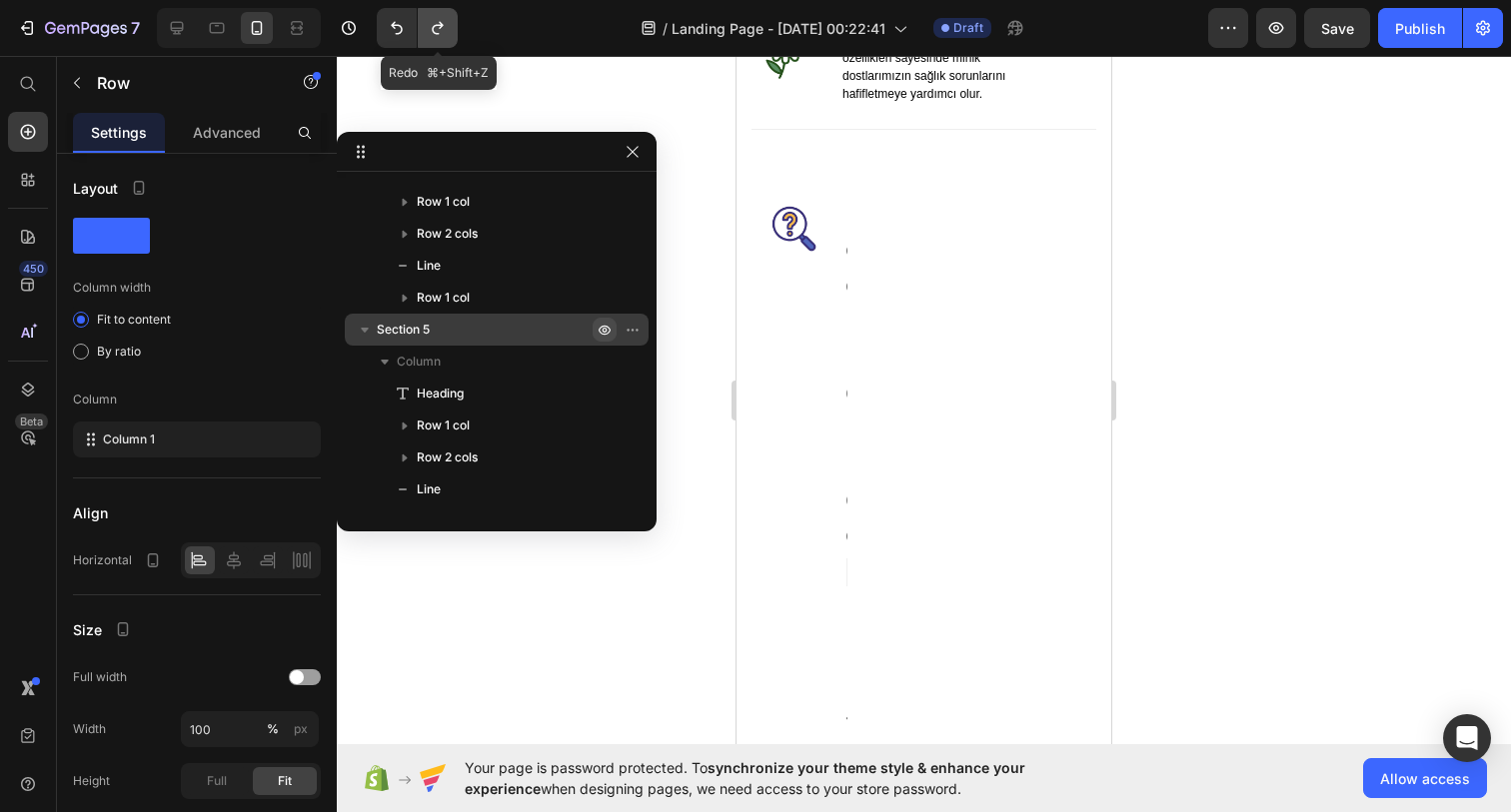click 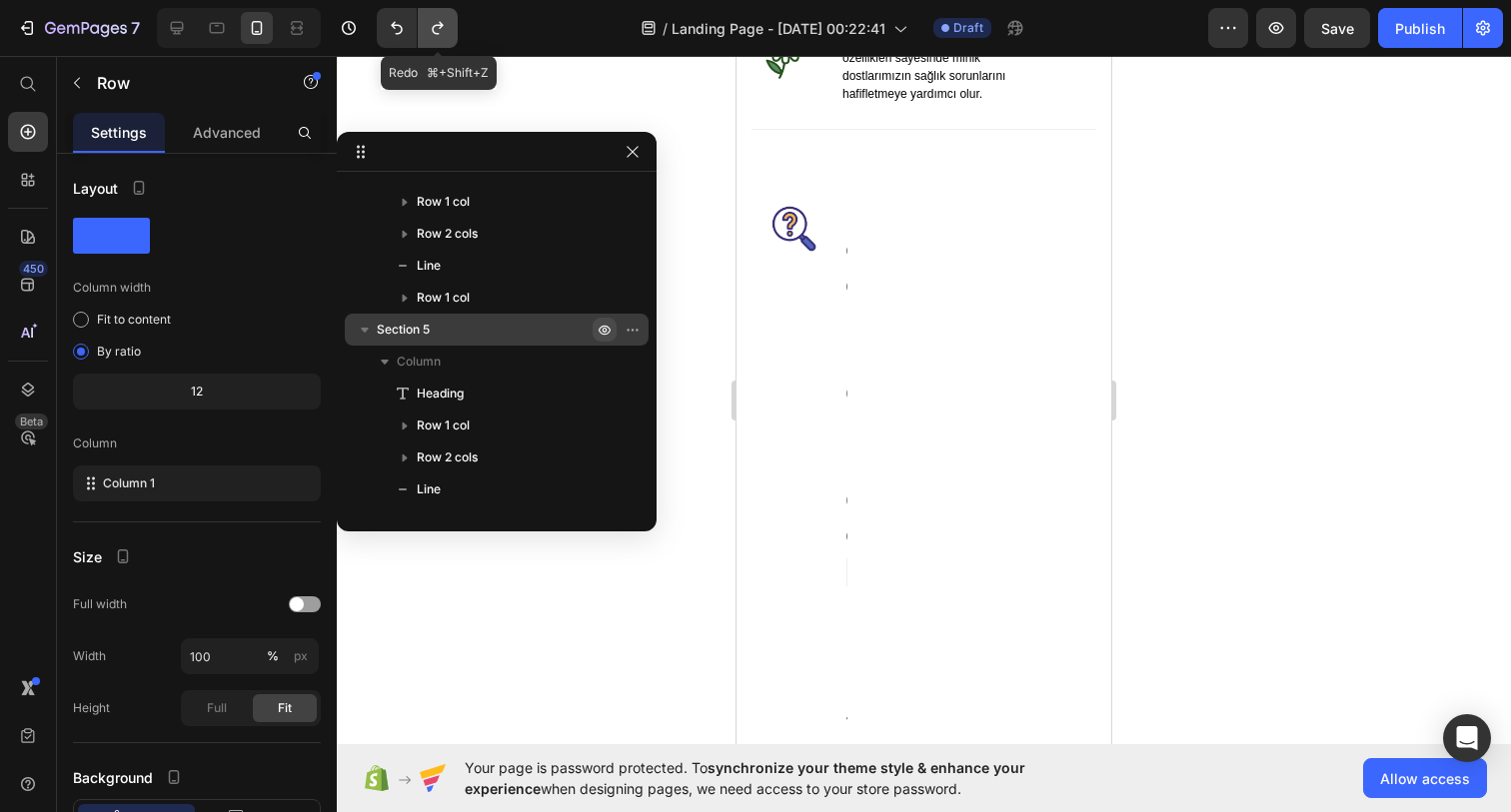 click 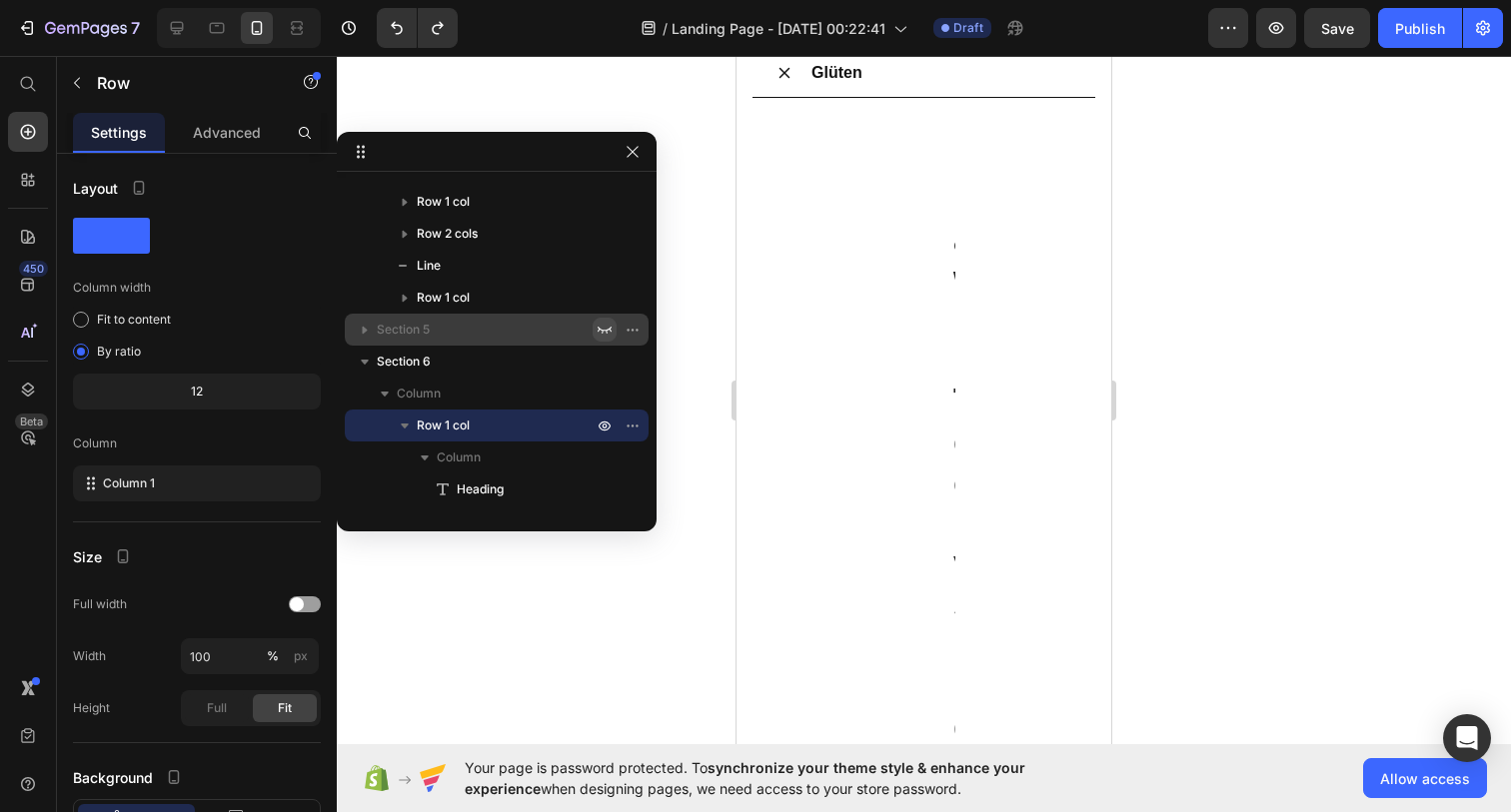 scroll, scrollTop: 4534, scrollLeft: 0, axis: vertical 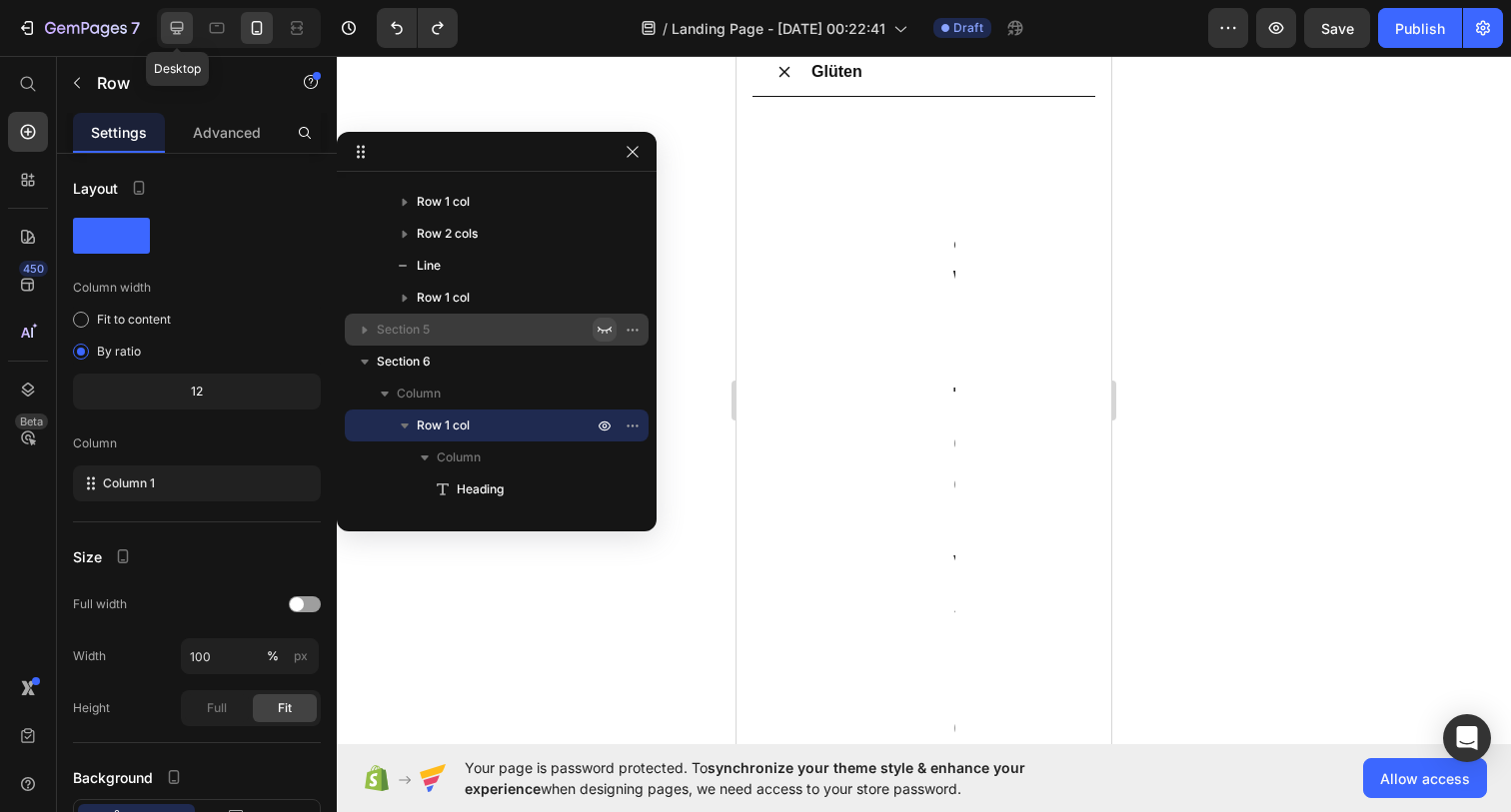 click 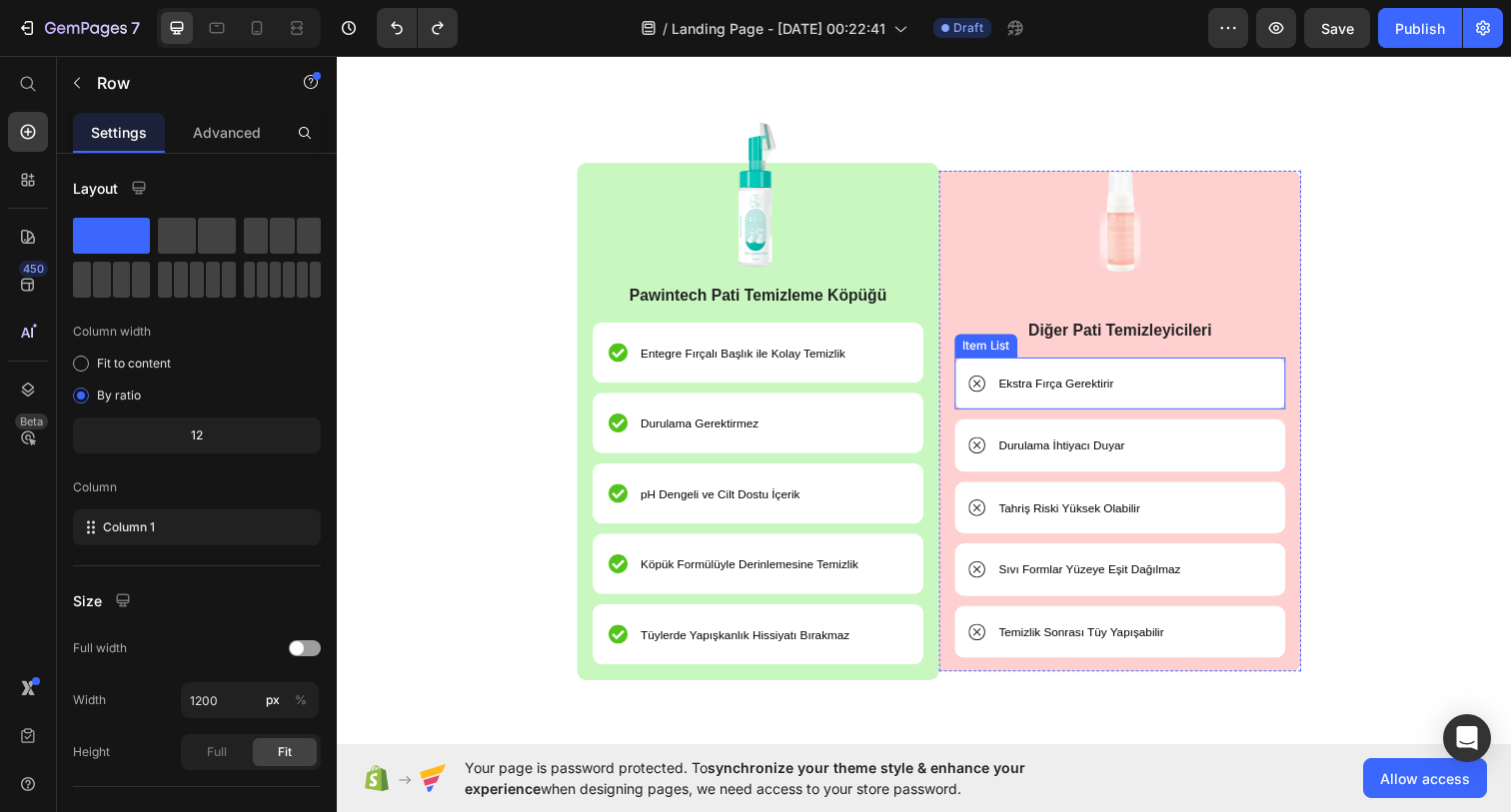 scroll, scrollTop: 4747, scrollLeft: 0, axis: vertical 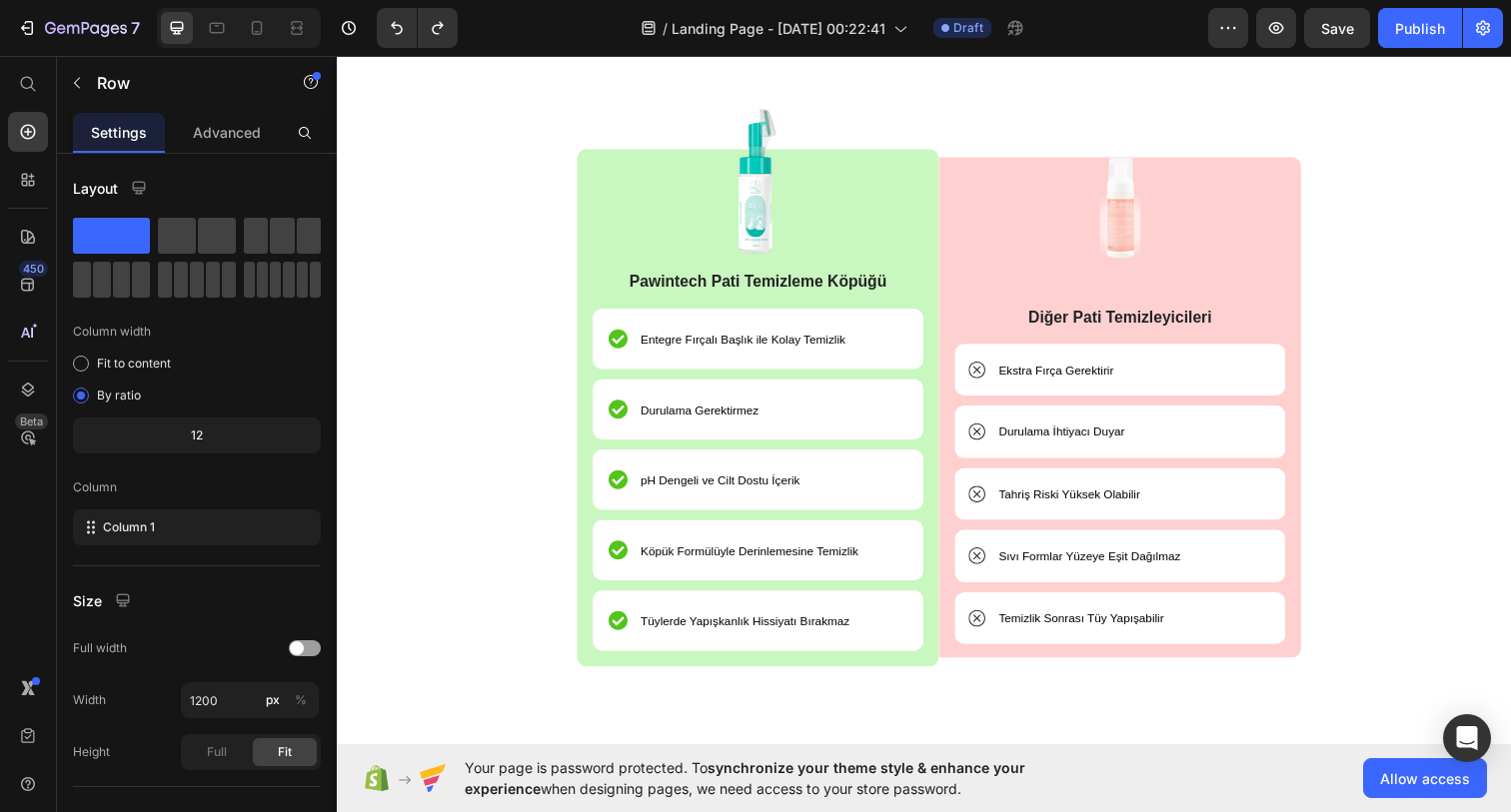 click on "PawinTech vs Diğerleri Heading Image Pawintech Pati Temizleme Köpüğü Text Block Entegre Fırçalı Başlık ile Kolay Temizlik Item List Durulama Gerektirmez Item List pH Dengeli ve Cilt Dostu İçerik Item List Köpük Formülüyle Derinlemesine Temizlik Item List Tüylerde Yapışkanlık Hissiyatı Bırakmaz Item List Row Image Diğer Pati Temizleyicileri Text Block
Ekstra Fırça Gerektirir Item List
Durulama İhtiyacı Duyar Item List
Tahriş Riski Yüksek Olabilir Item List
Sıvı Formlar Yüzeye Eşit Dağılmaz Item List
Temizlik Sonrası Tüy Yapışabilir Item List [GEOGRAPHIC_DATA]" at bounding box center [936, 291] 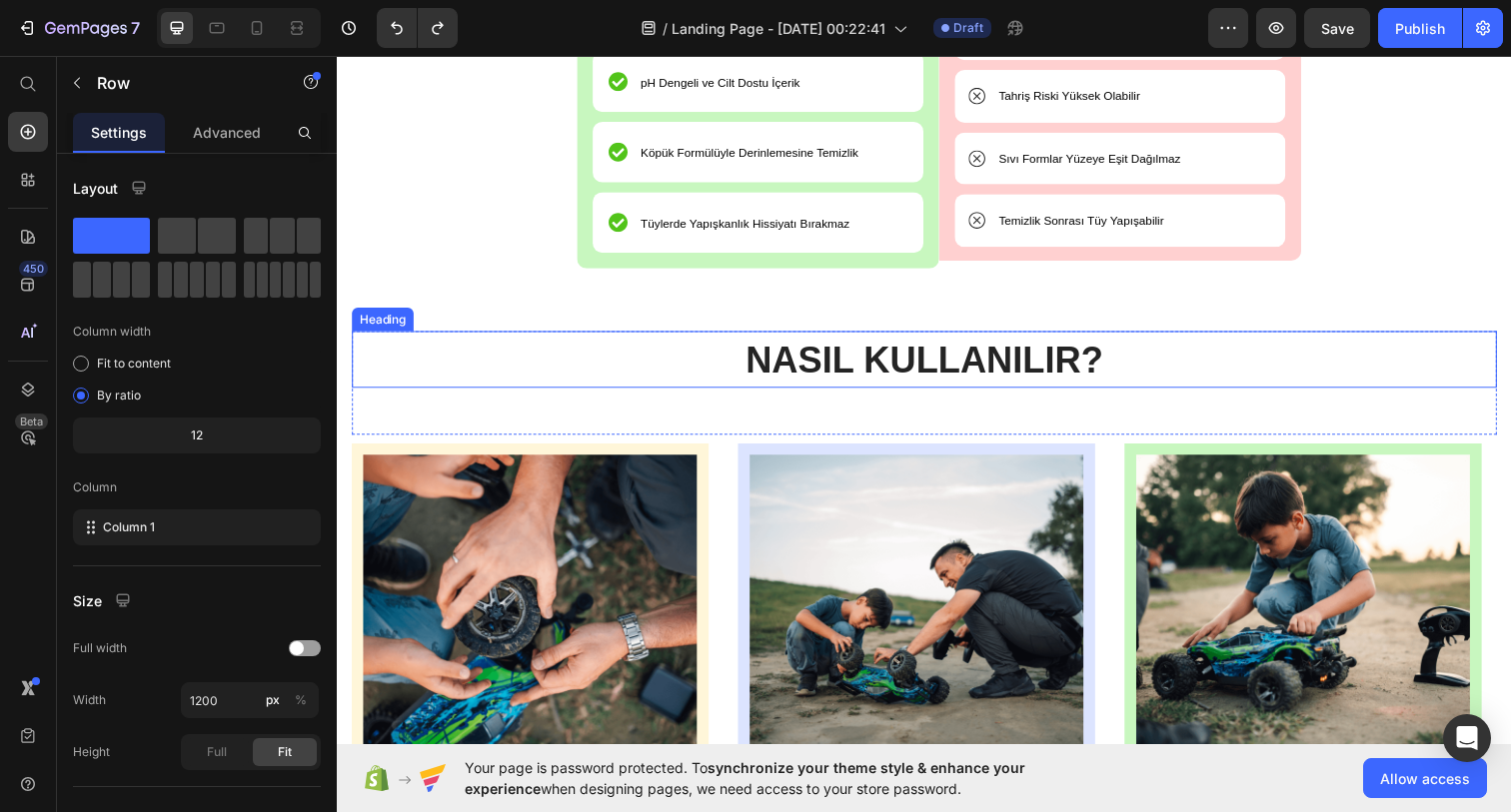click on "PawinTech vs Diğerleri Heading Image Pawintech Pati Temizleme Köpüğü Text Block Entegre Fırçalı Başlık ile Kolay Temizlik Item List Durulama Gerektirmez Item List pH Dengeli ve Cilt Dostu İçerik Item List Köpük Formülüyle Derinlemesine Temizlik Item List Tüylerde Yapışkanlık Hissiyatı Bırakmaz Item List Row Image Diğer Pati Temizleyicileri Text Block
Ekstra Fırça Gerektirir Item List
Durulama İhtiyacı Duyar Item List
Tahriş Riski Yüksek Olabilir Item List
Sıvı Formlar Yüzeye Eşit Dağılmaz Item List
Temizlik Sonrası Tüy Yapışabilir Item List Row Row Row Section 6" at bounding box center [936, -132] 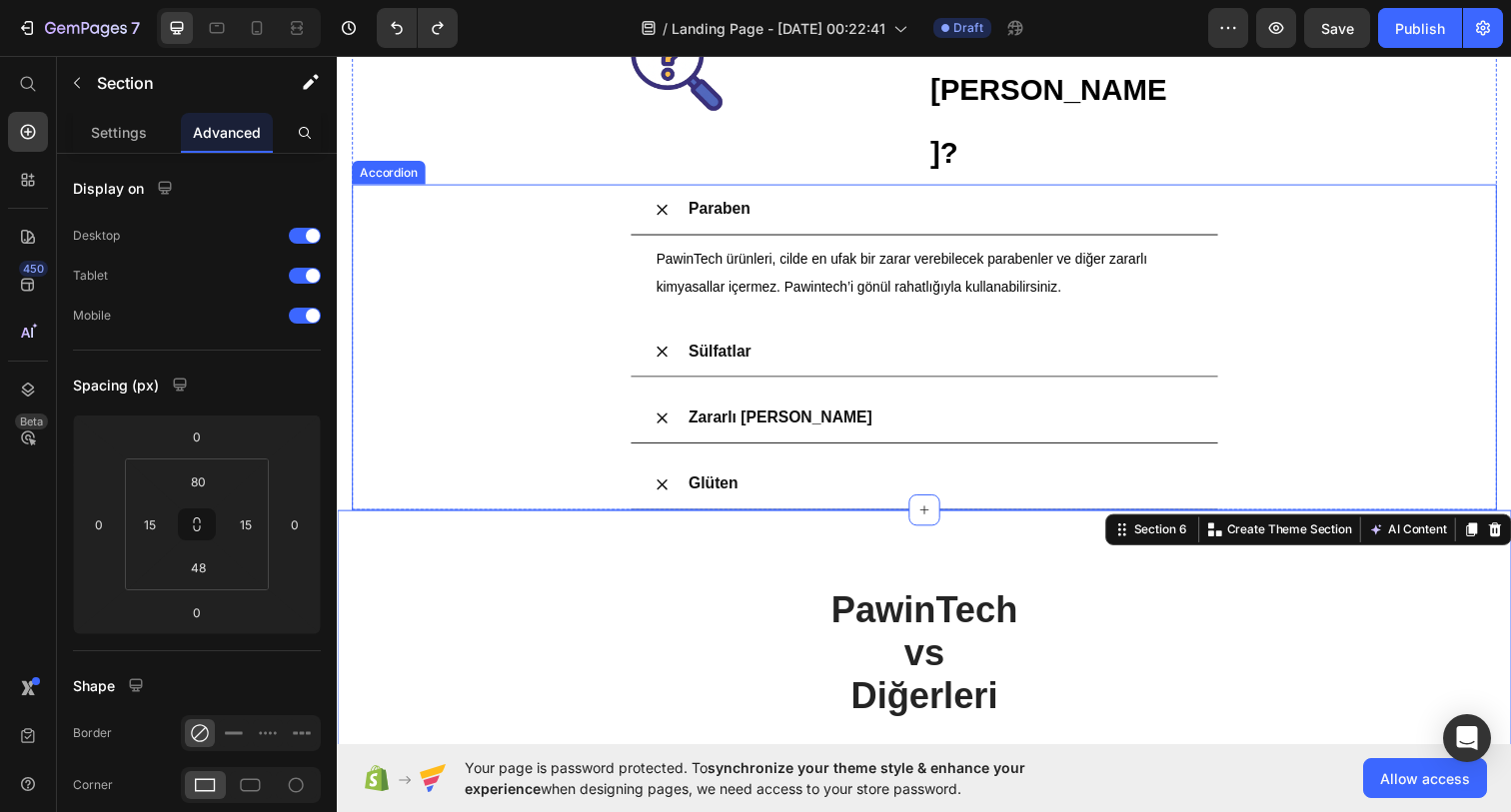 scroll, scrollTop: 4052, scrollLeft: 0, axis: vertical 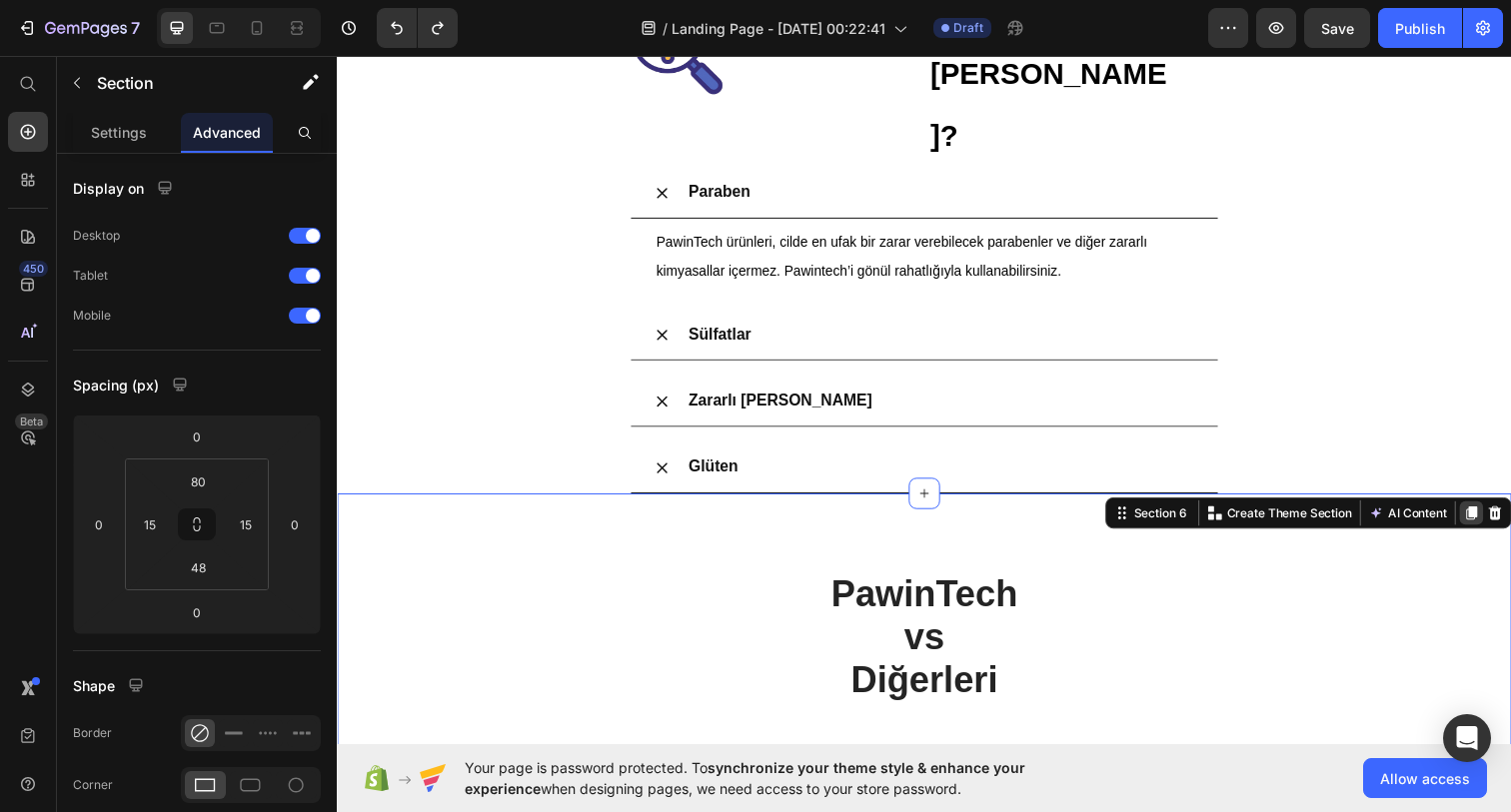 click 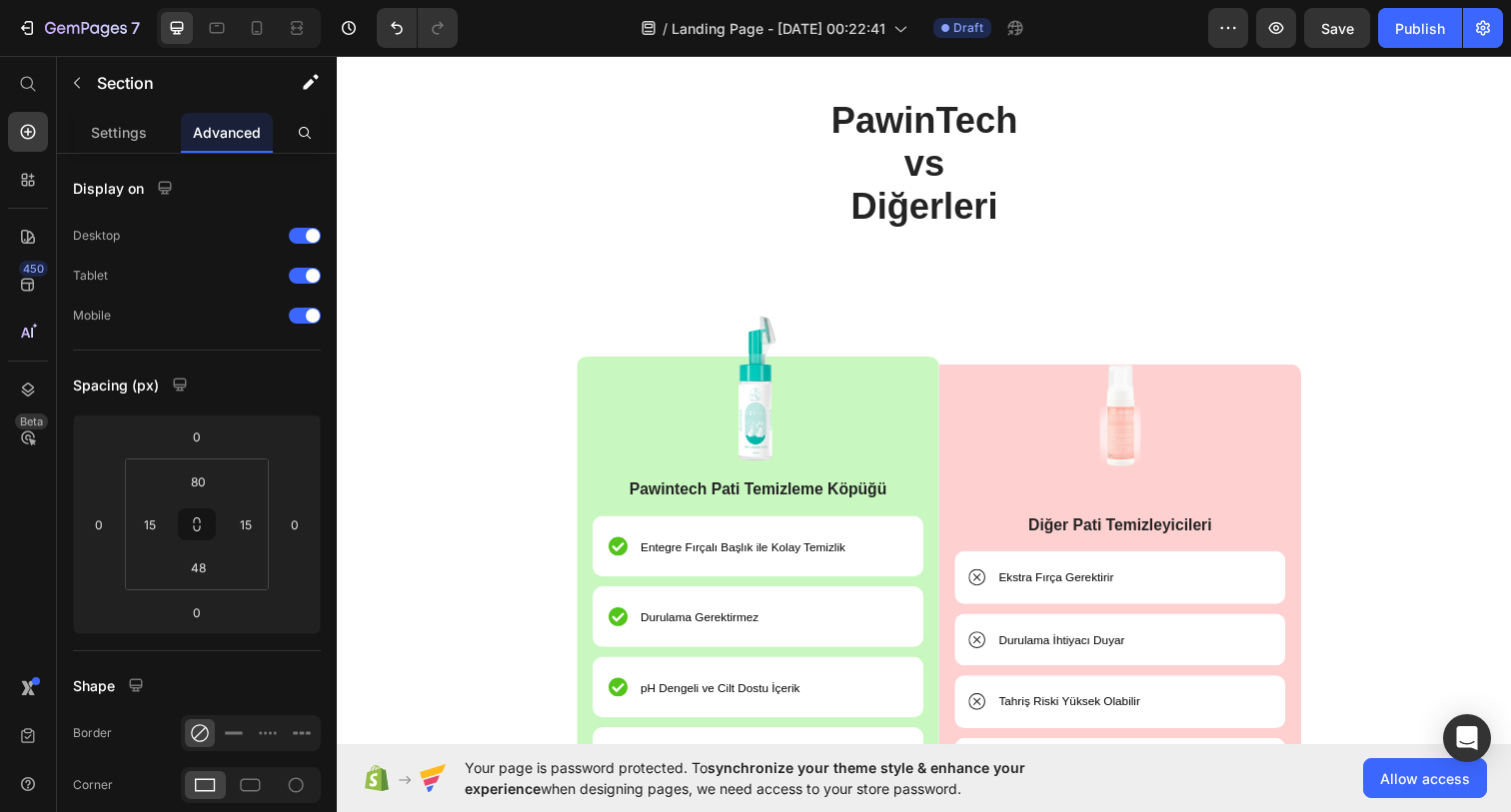 scroll, scrollTop: 5302, scrollLeft: 0, axis: vertical 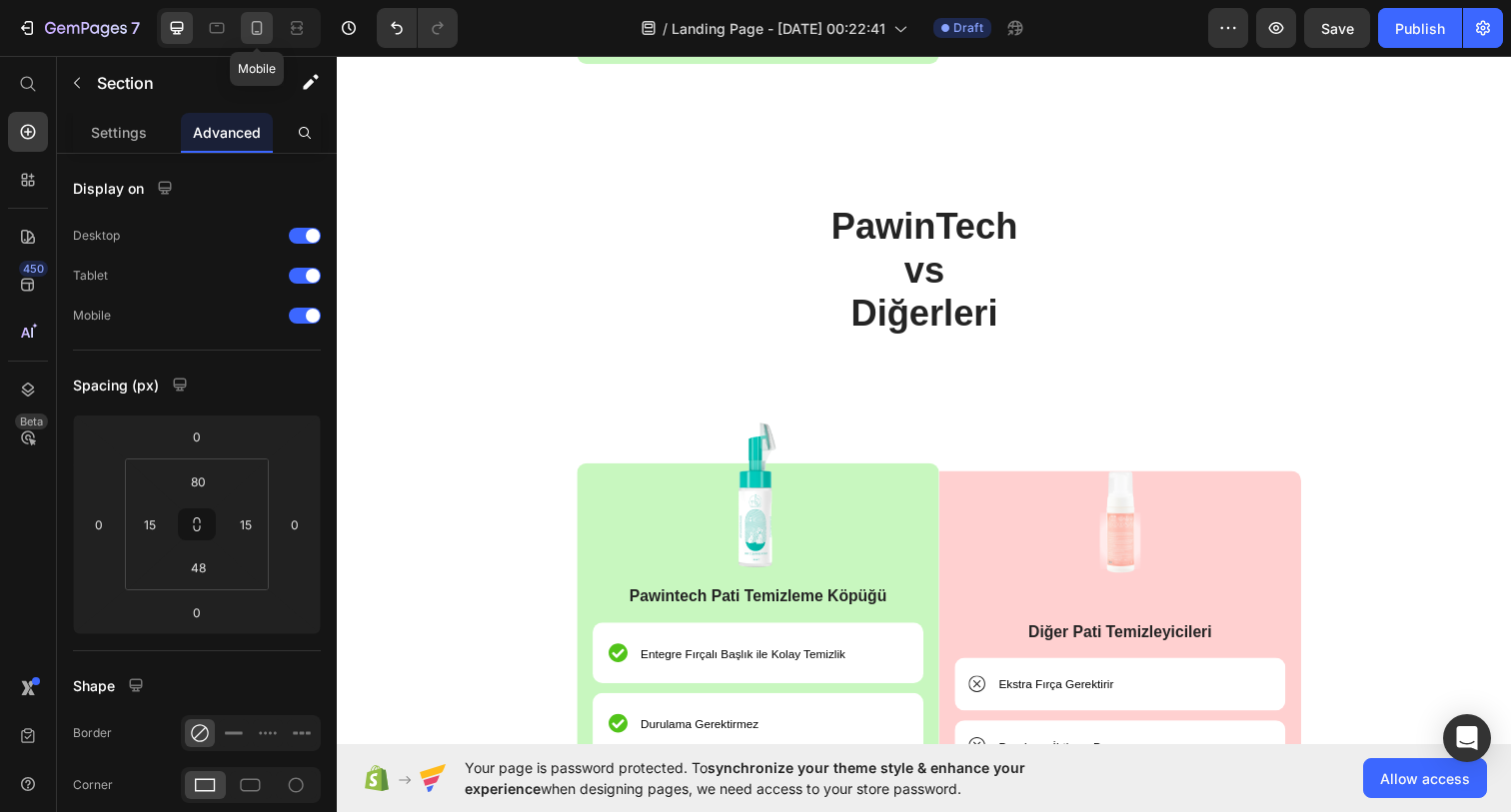 click 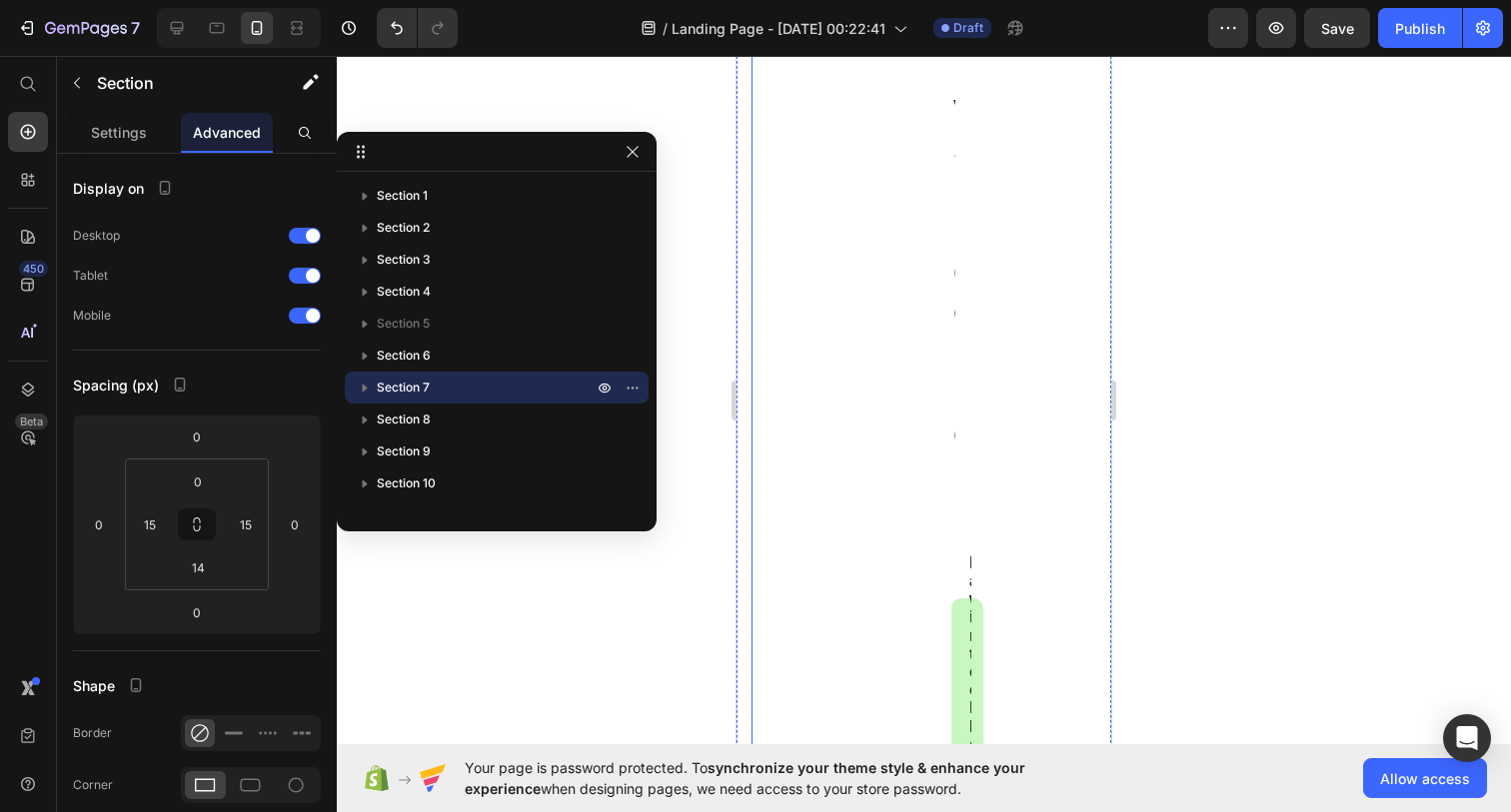 scroll, scrollTop: 9871, scrollLeft: 0, axis: vertical 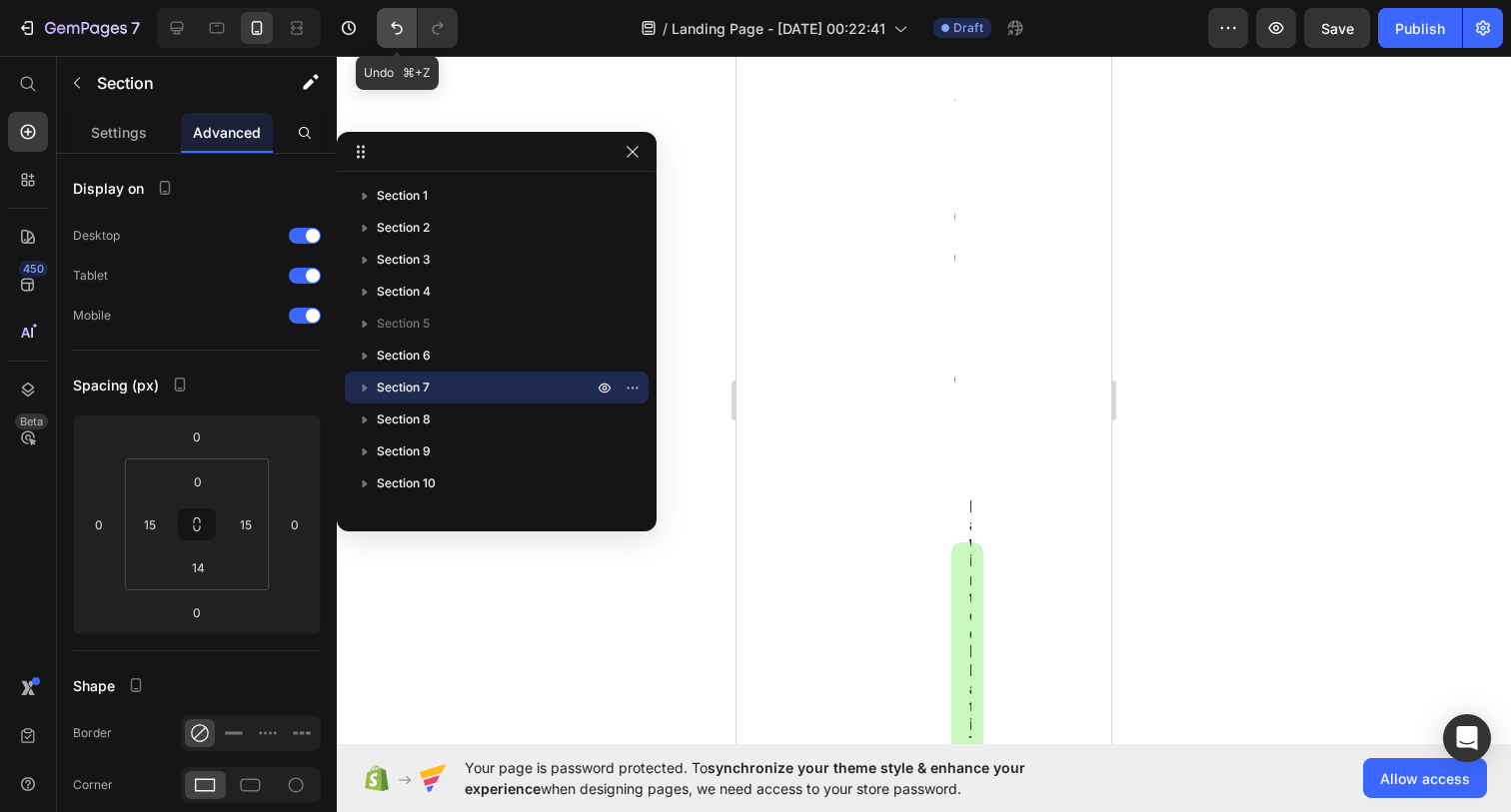 click 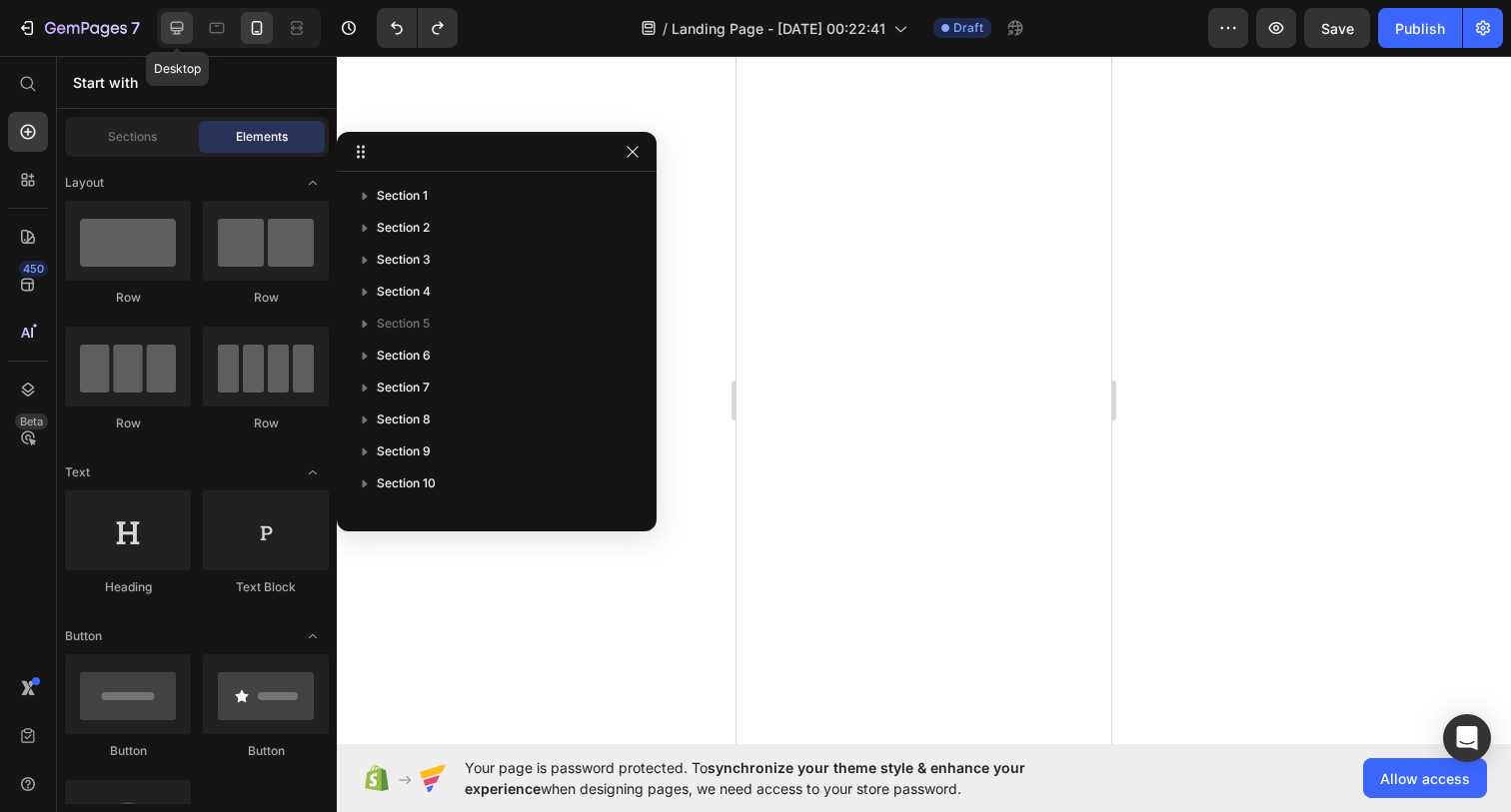 click 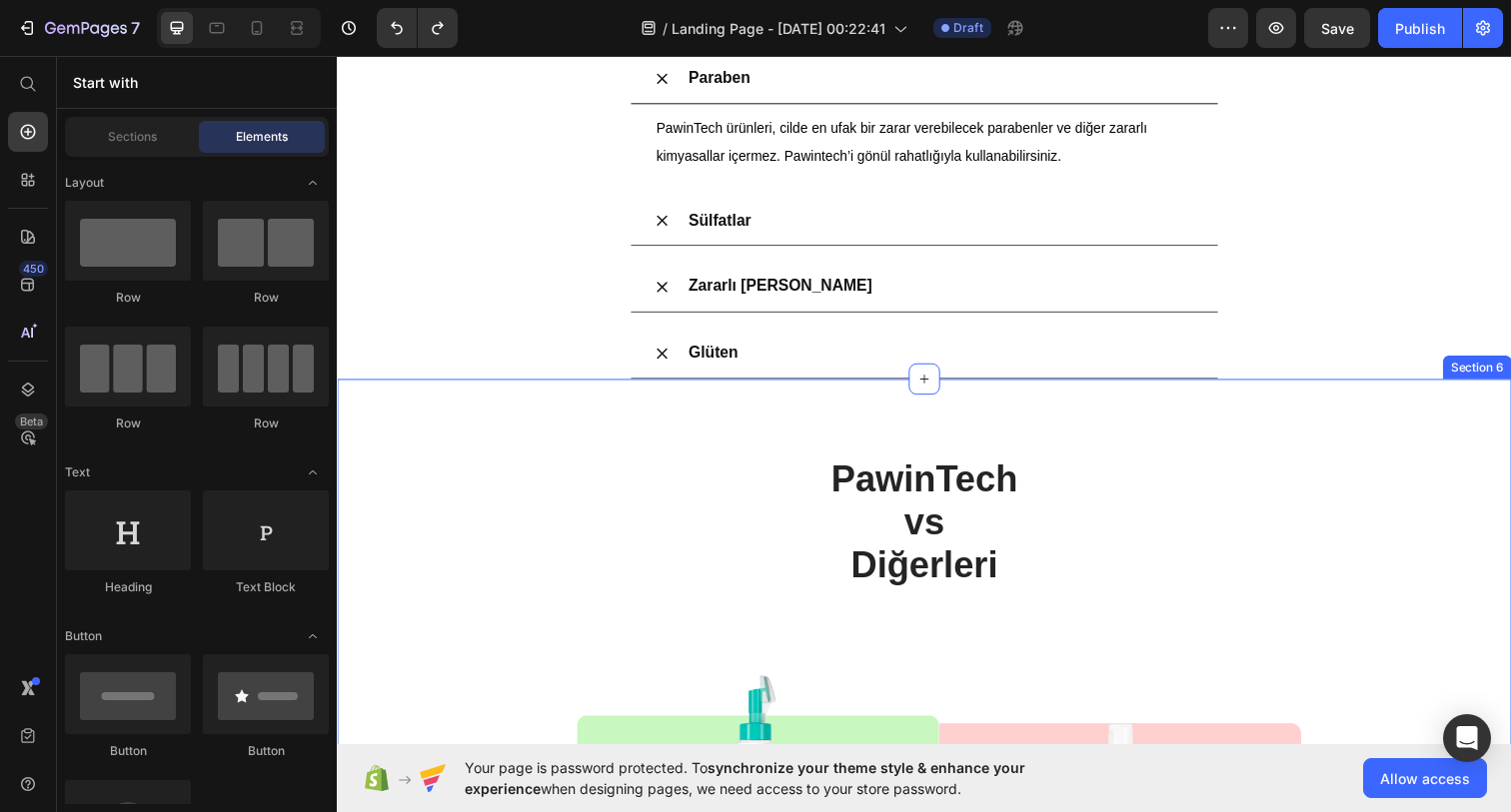 scroll, scrollTop: 4237, scrollLeft: 0, axis: vertical 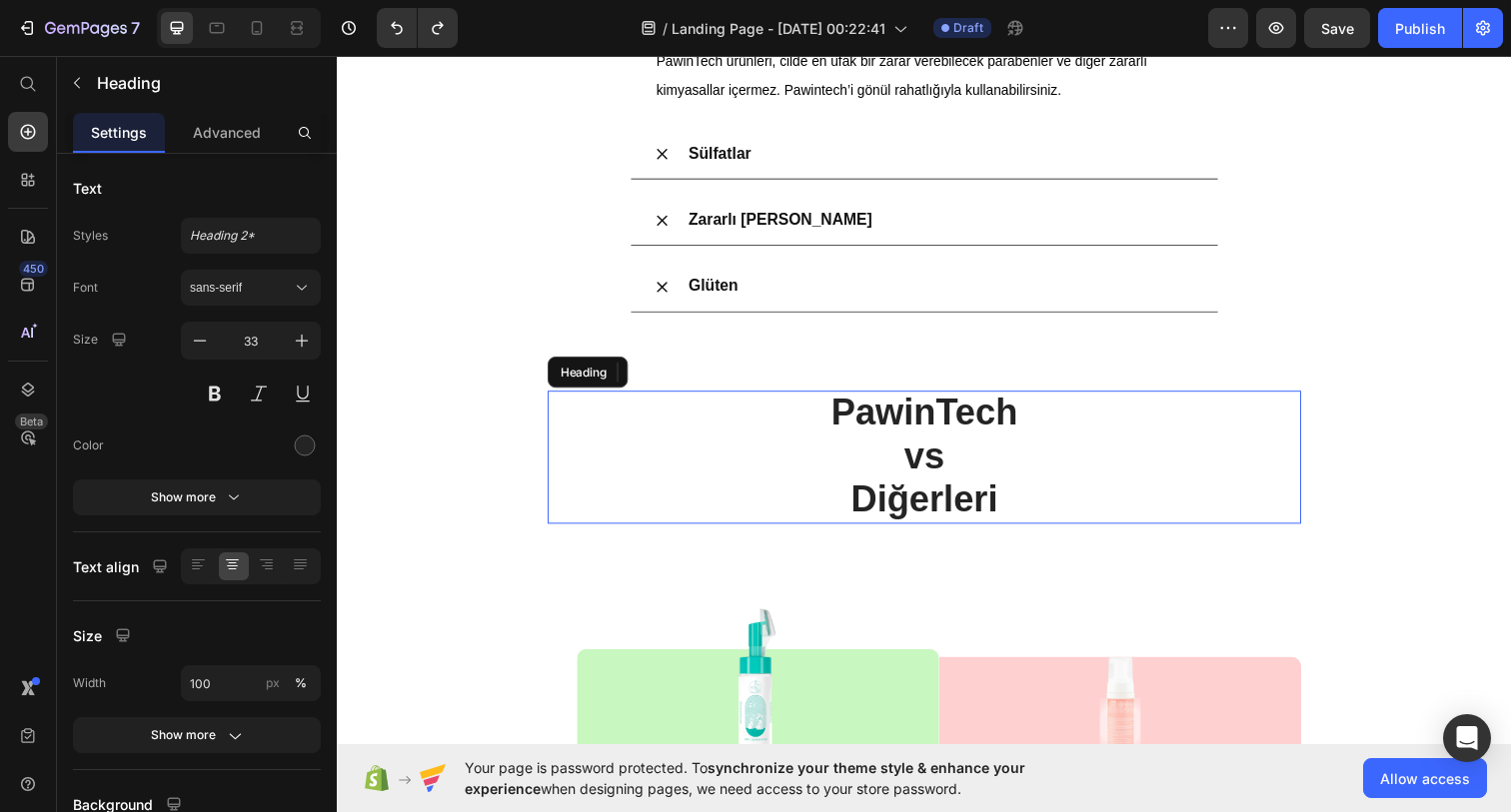 click on "PawinTech vs Diğerleri" at bounding box center (936, 465) 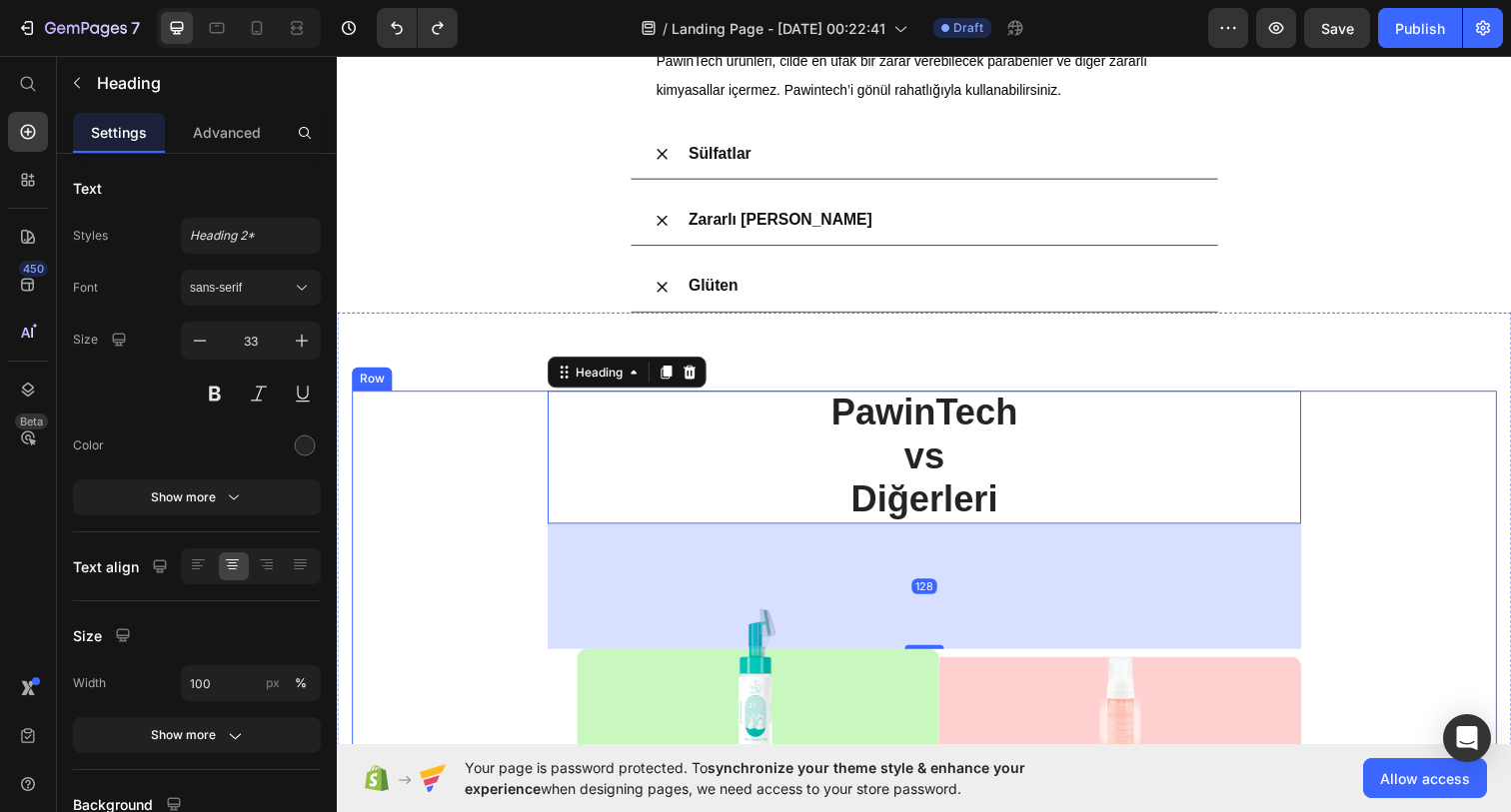 click on "PawinTech vs Diğerleri Heading   128 Image Pawintech Pati Temizleme Köpüğü Text Block Entegre Fırçalı Başlık ile Kolay Temizlik Item List Durulama Gerektirmez Item List pH Dengeli ve Cilt Dostu İçerik Item List Köpük Formülüyle Derinlemesine Temizlik Item List Tüylerde Yapışkanlık Hissiyatı Bırakmaz Item List Row Image Diğer Pati Temizleyicileri Text Block
Ekstra Fırça Gerektirir Item List
Durulama İhtiyacı Duyar Item List
Tahriş Riski Yüksek Olabilir Item List
Sıvı Formlar Yüzeye Eşit Dağılmaz Item List
Temizlik Sonrası Tüy Yapışabilir Item List Row Row Row" at bounding box center (936, 801) 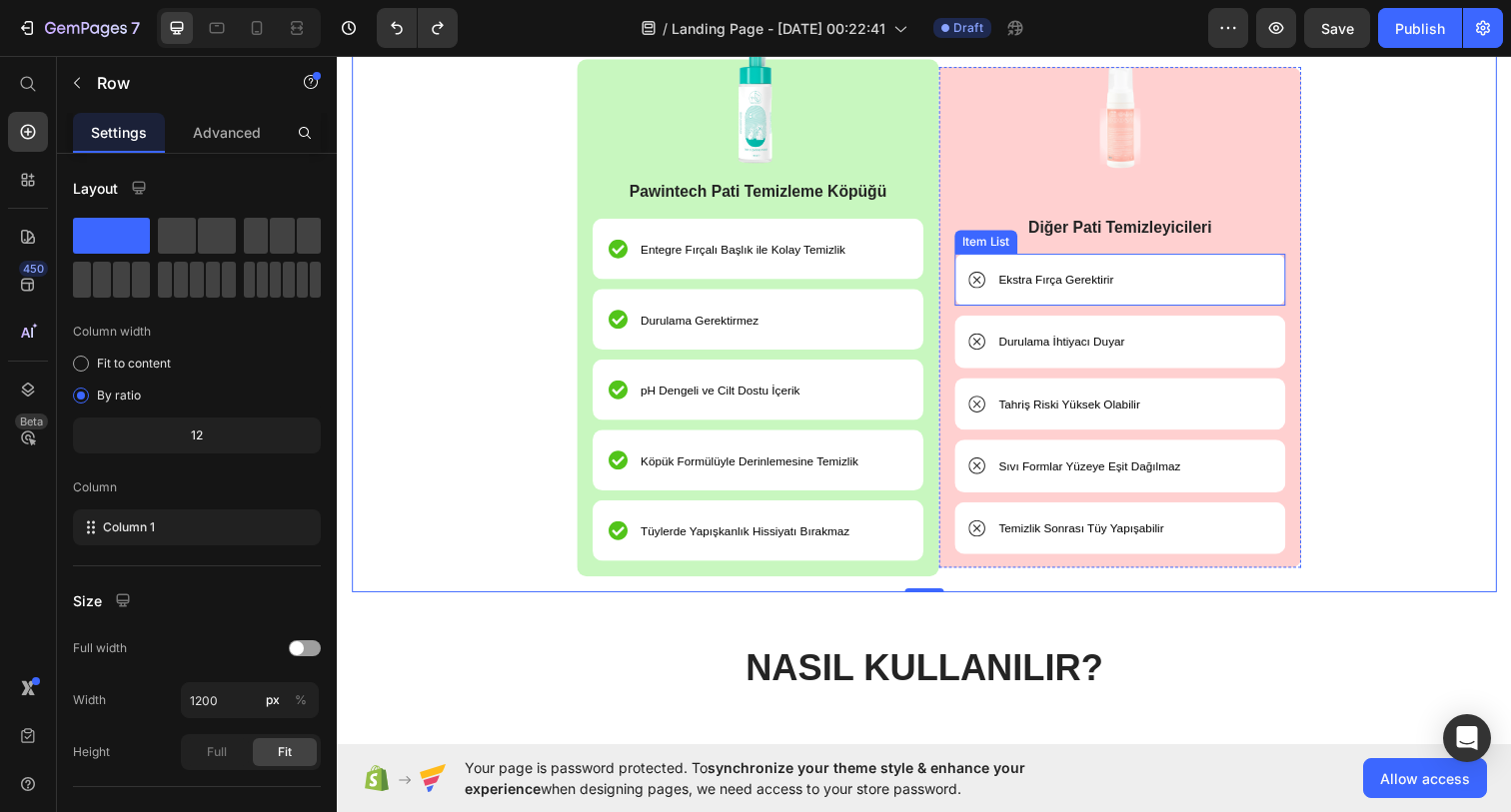scroll, scrollTop: 4835, scrollLeft: 0, axis: vertical 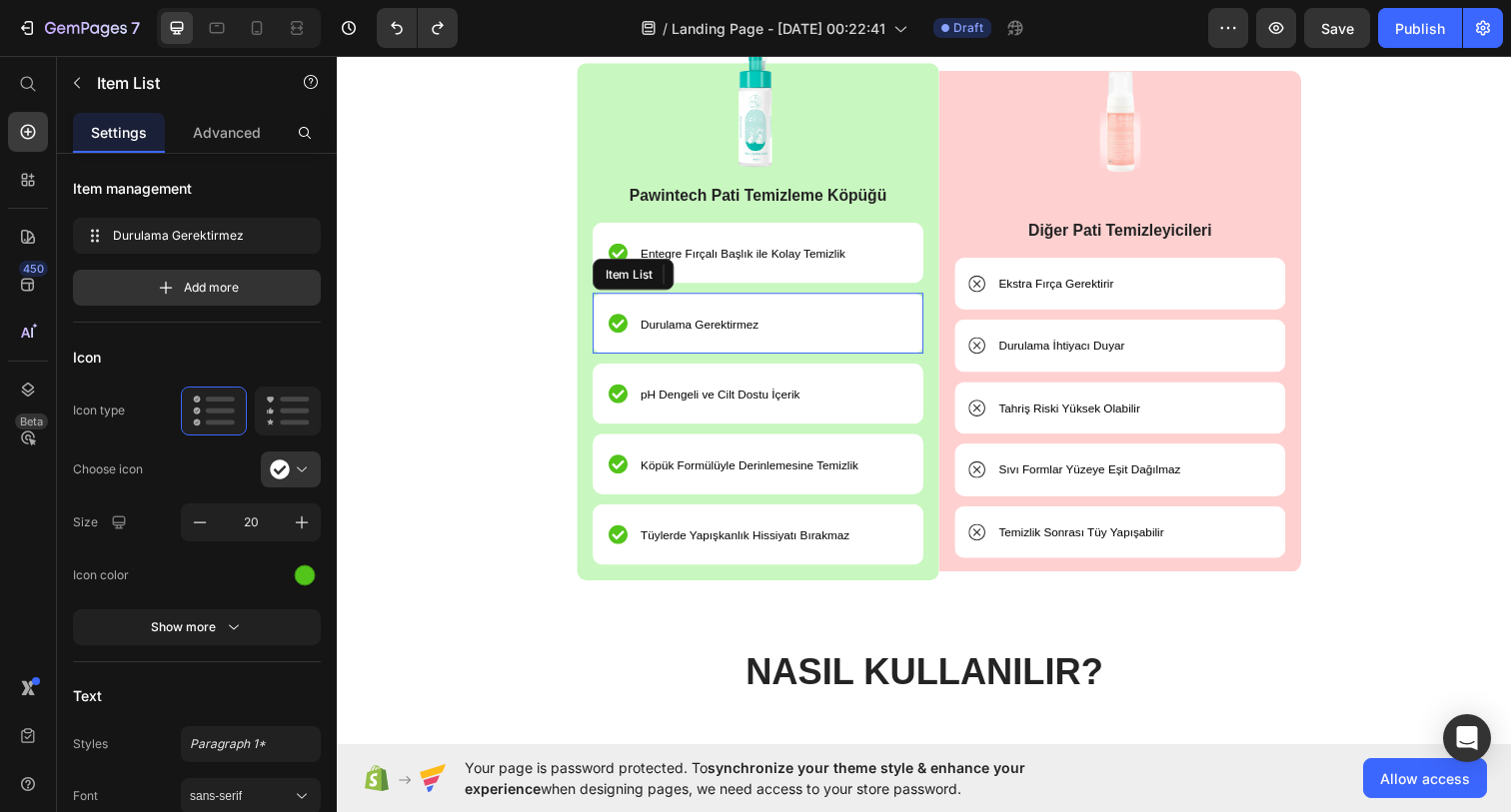 click on "Durulama Gerektirmez" at bounding box center (766, 329) 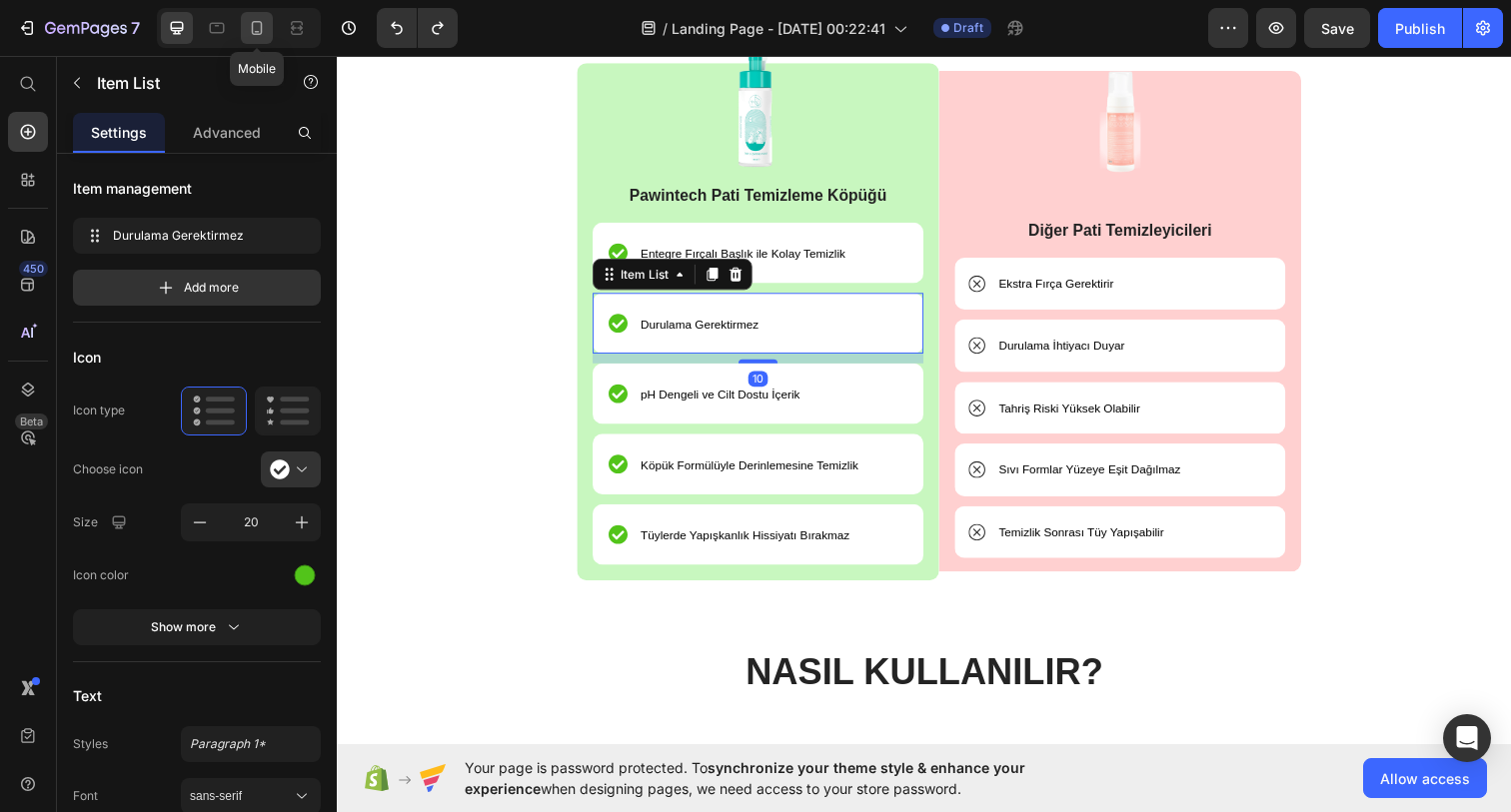 click 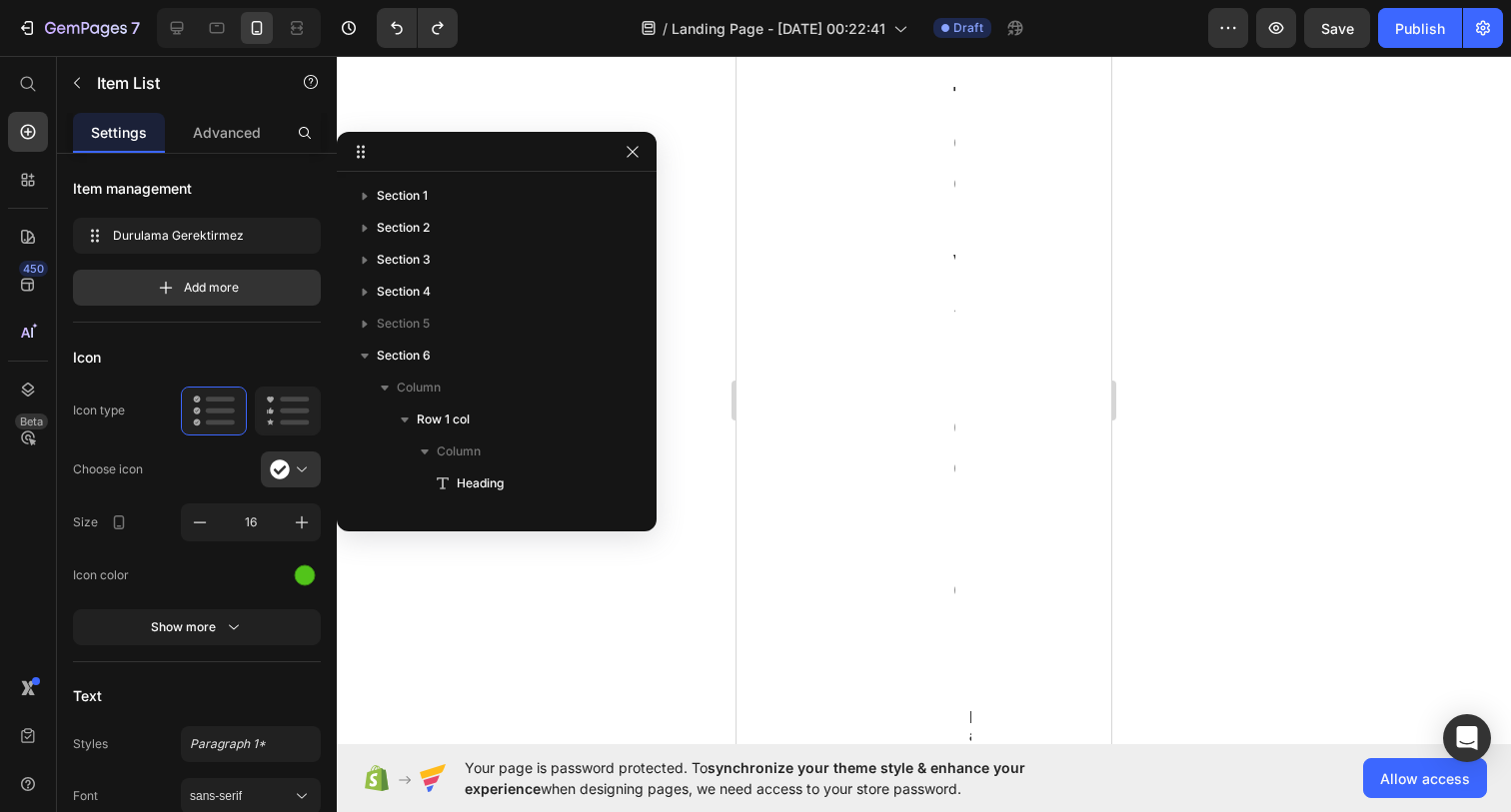 scroll, scrollTop: 409, scrollLeft: 0, axis: vertical 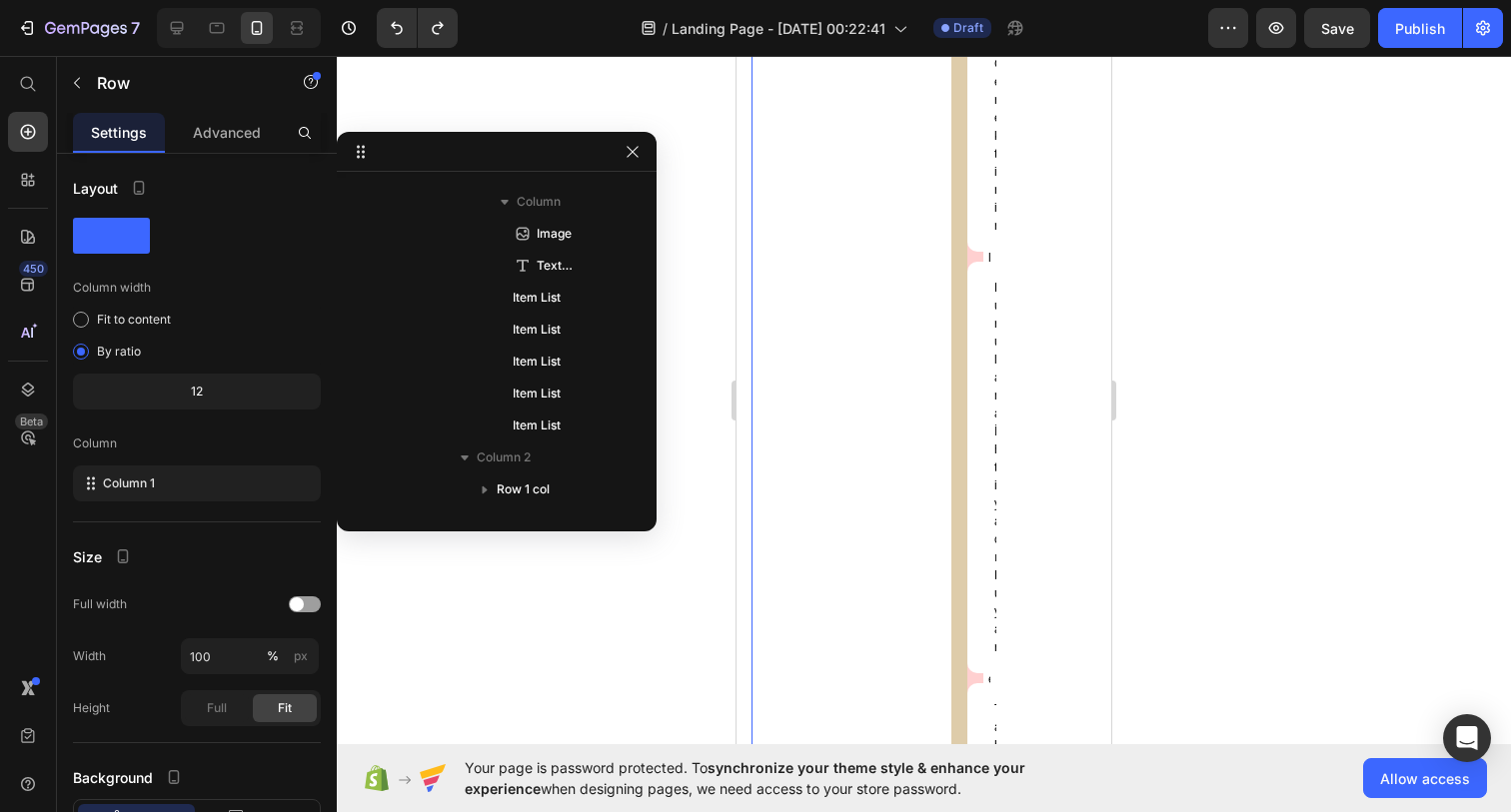 click on "PawinTech vs Diğerleri Heading Image Pawintech Pati Temizleme Köpüğü Text Block Entegre Fırçalı Başlık ile Kolay Temizlik Item List Durulama Gerektirmez Item List   10 pH Dengeli ve Cilt Dostu İçerik Item List Köpük Formülüyle Derinlemesine Temizlik Item List Tüylerde Yapışkanlık Hissiyatı Bırakmaz Item List Row Image Diğer Pati Temizleyicileri Text Block
Ekstra Fırça Gerektirir Item List
Durulama İhtiyacı Duyar Item List
Tahriş Riski Yüksek Olabilir Item List
Sıvı Formlar Yüzeye Eşit Dağılmaz Item List
Temizlik Sonrası Tüy Yapışabilir Item List Row Row Row" at bounding box center [951, 389] 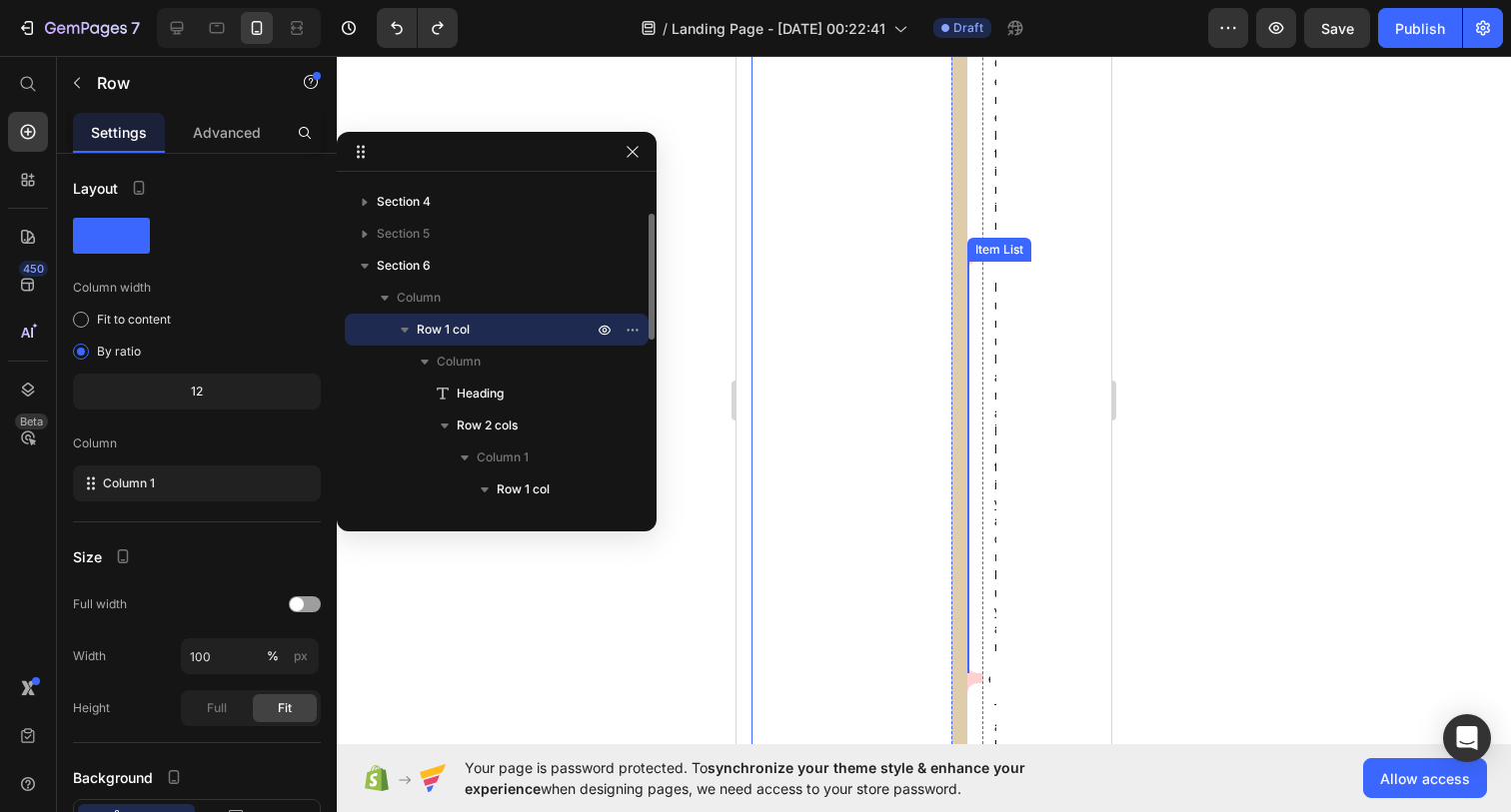 click on "Durulama İhtiyacı Duyar" at bounding box center (981, 467) 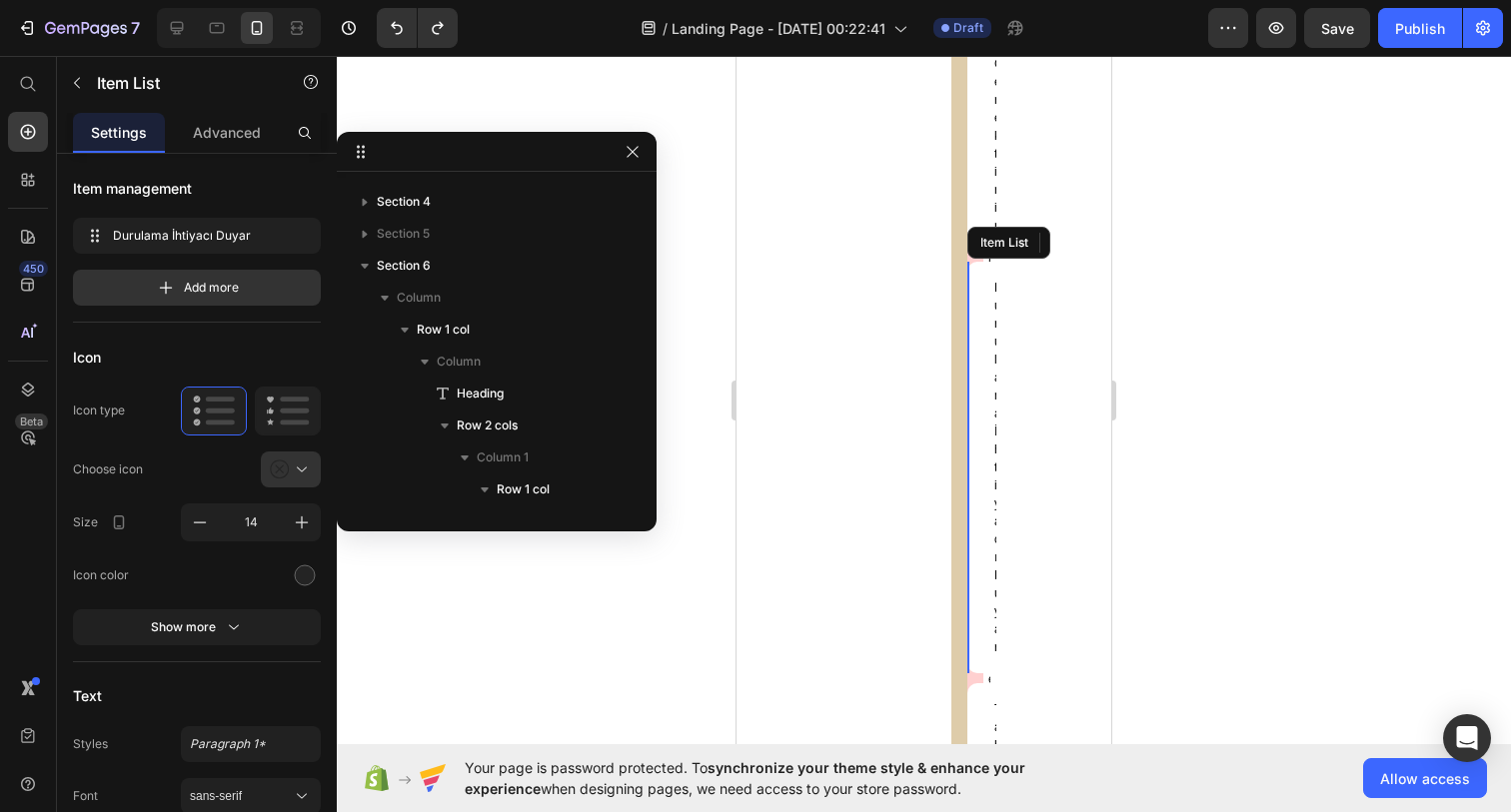 scroll, scrollTop: 729, scrollLeft: 0, axis: vertical 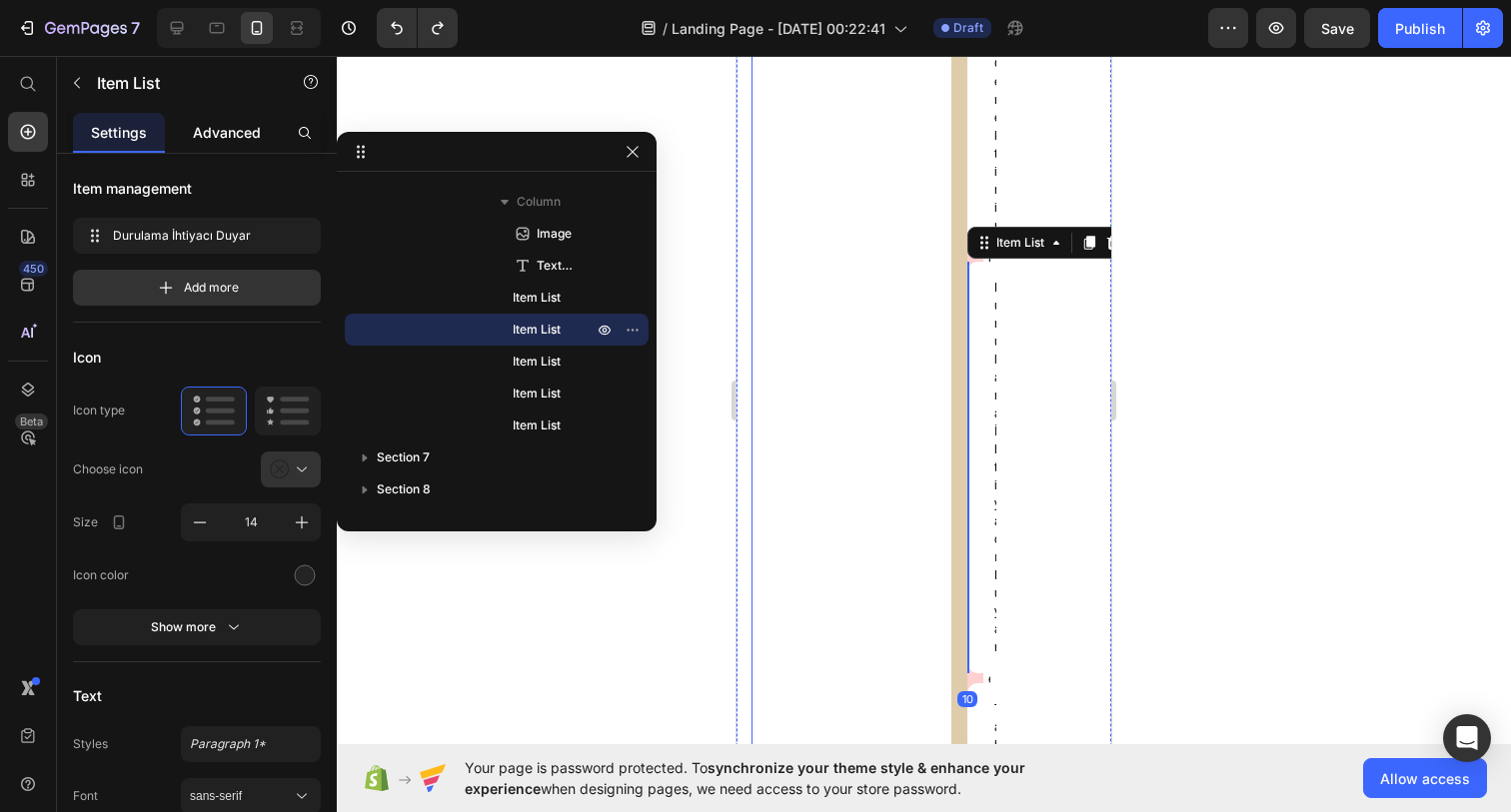 click on "Advanced" 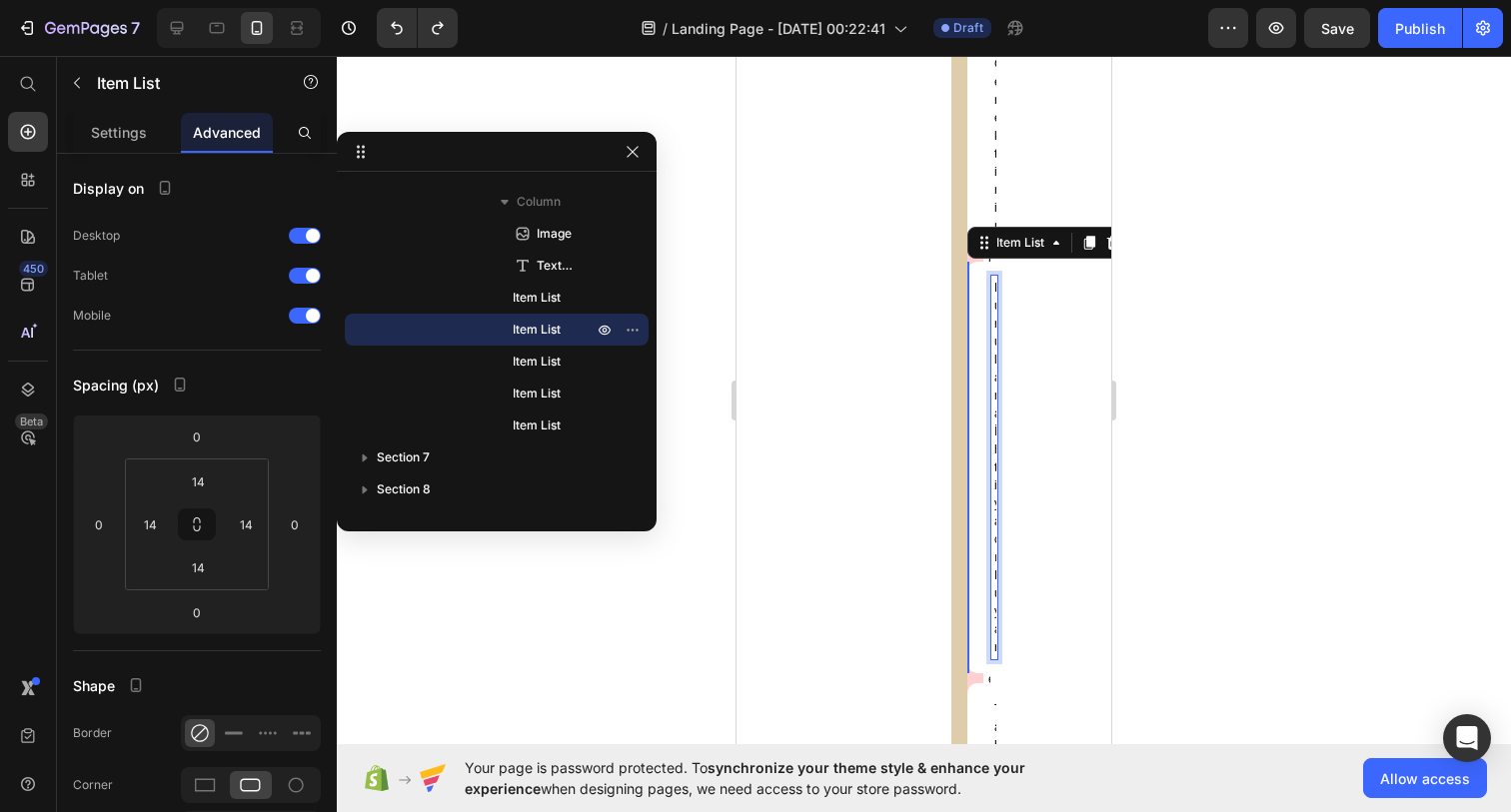 click on "Durulama İhtiyacı Duyar" at bounding box center [994, 467] 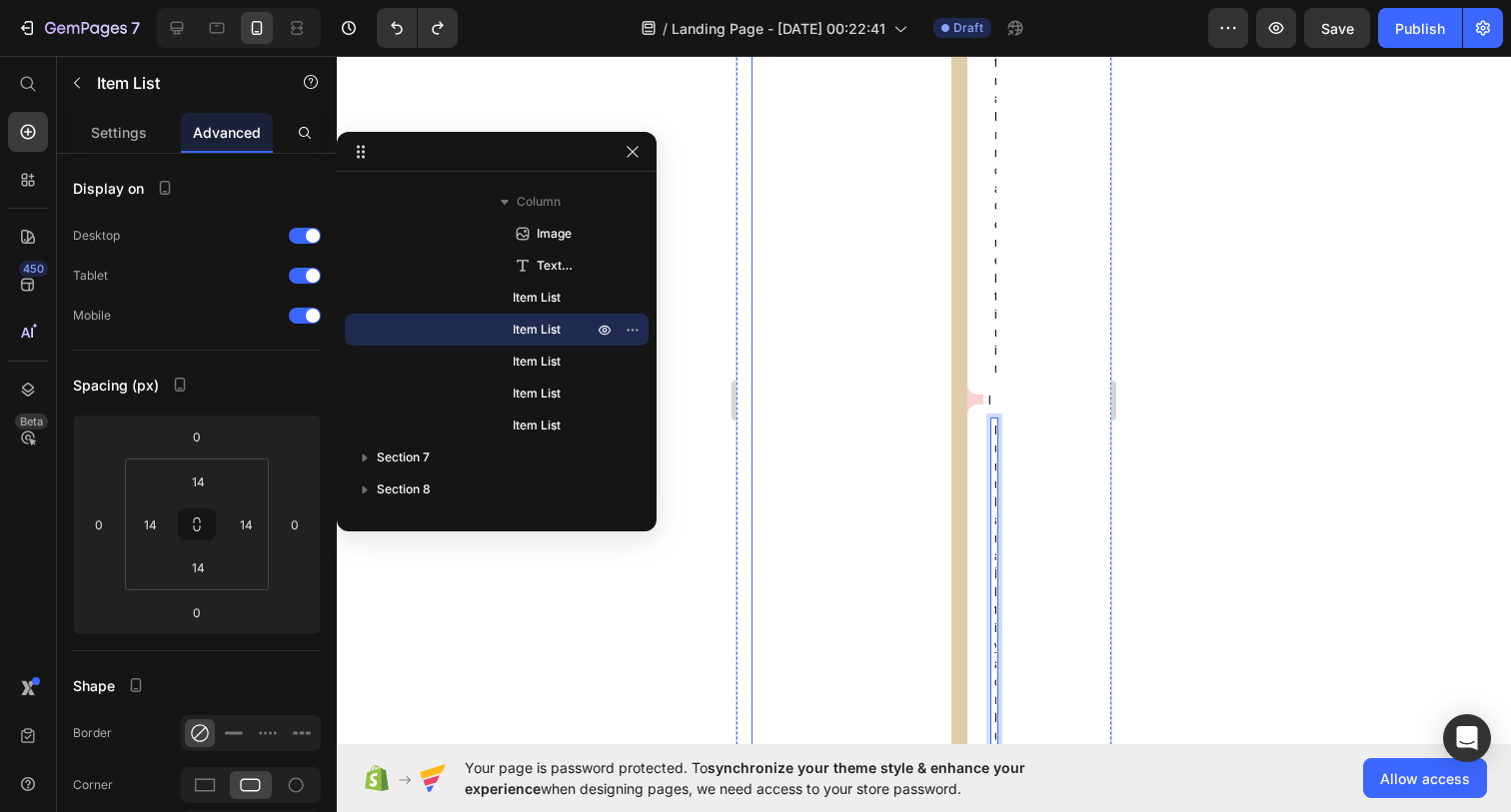 scroll, scrollTop: 6579, scrollLeft: 0, axis: vertical 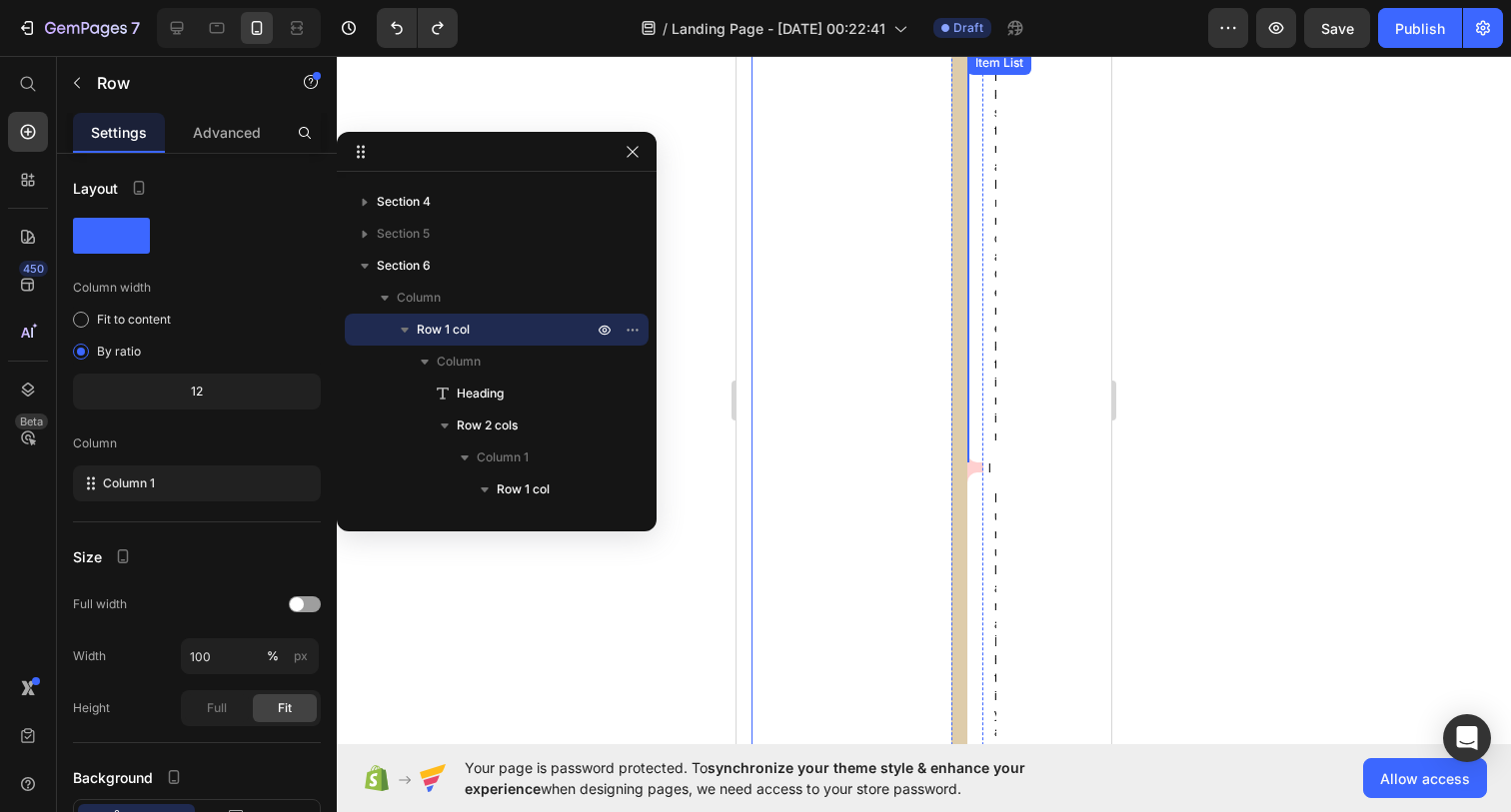 click on "Ekstra Fırça Gerektirir" at bounding box center [998, 257] 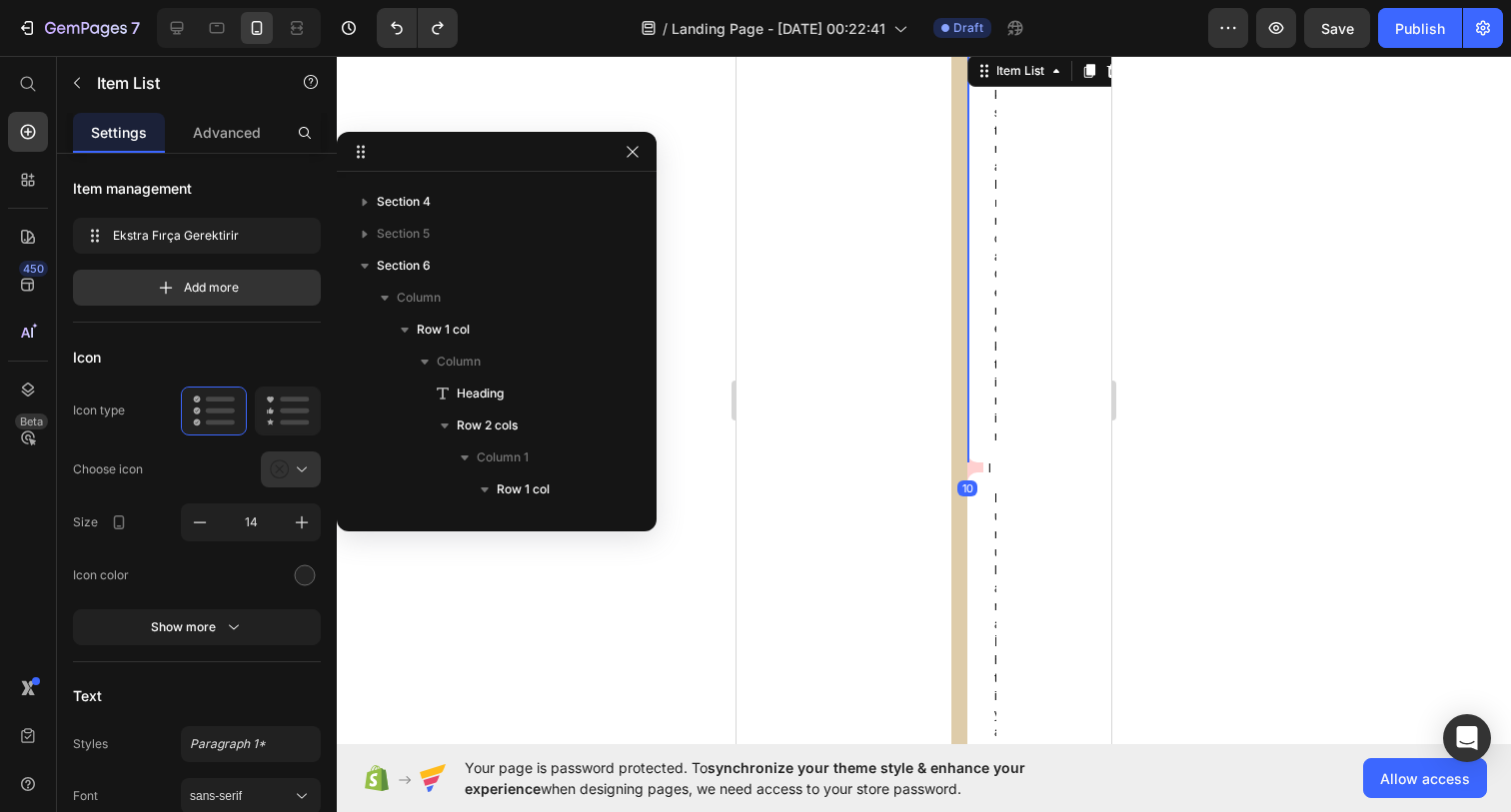 scroll, scrollTop: 697, scrollLeft: 0, axis: vertical 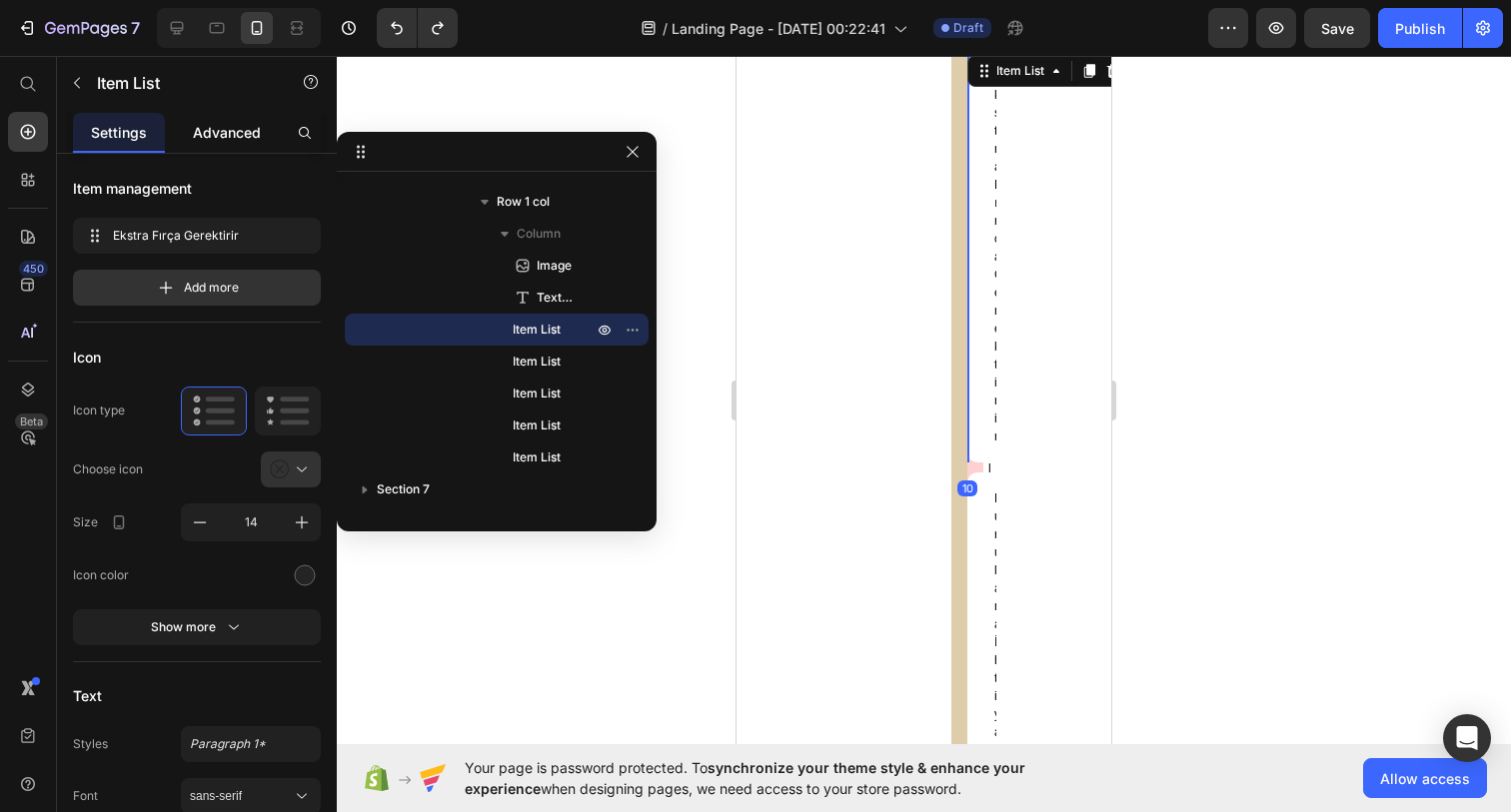 click on "Advanced" at bounding box center [227, 132] 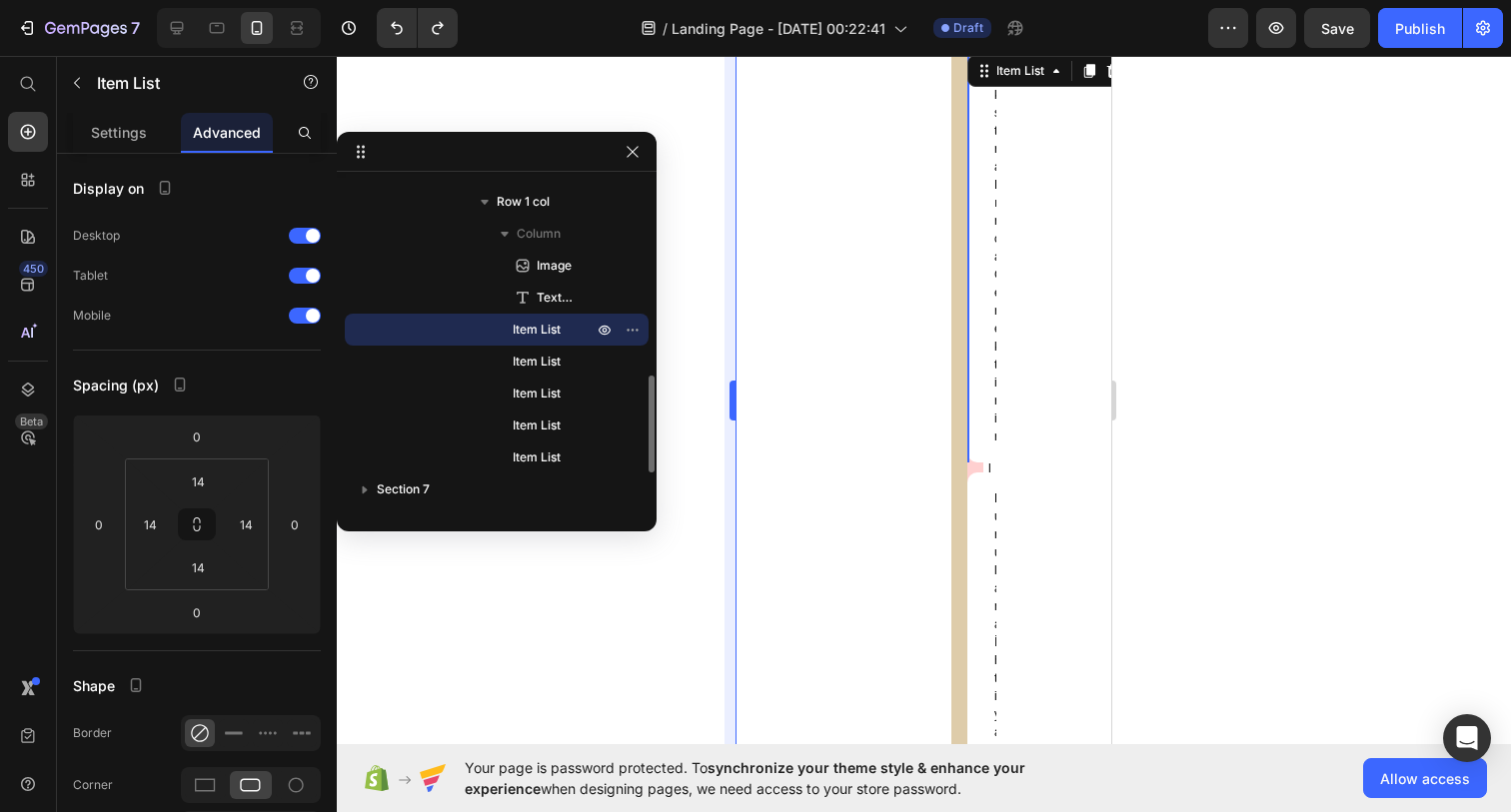 scroll, scrollTop: 690, scrollLeft: 0, axis: vertical 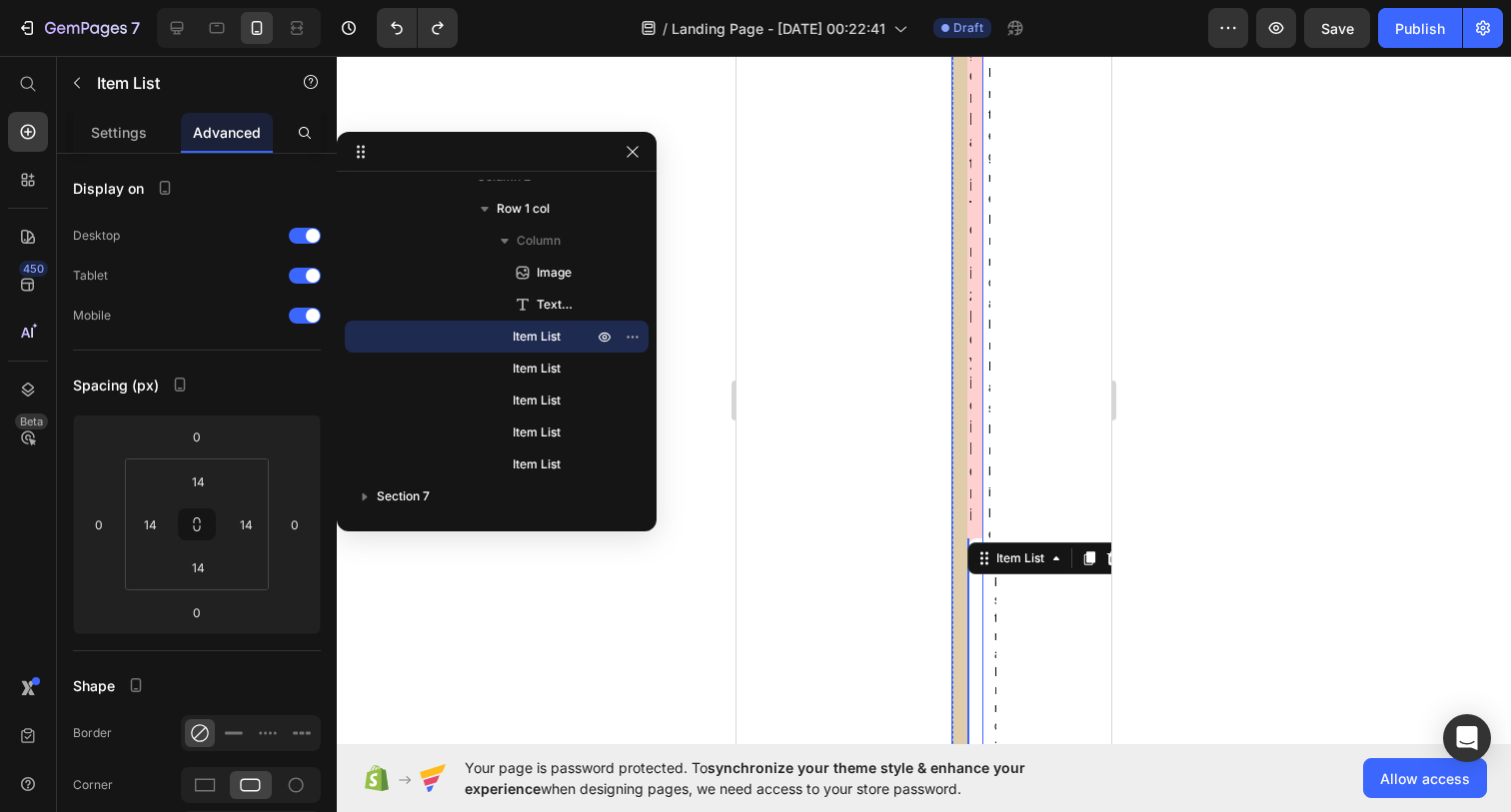 click on "Diğer Pati Temizleyicileri" at bounding box center [969, 263] 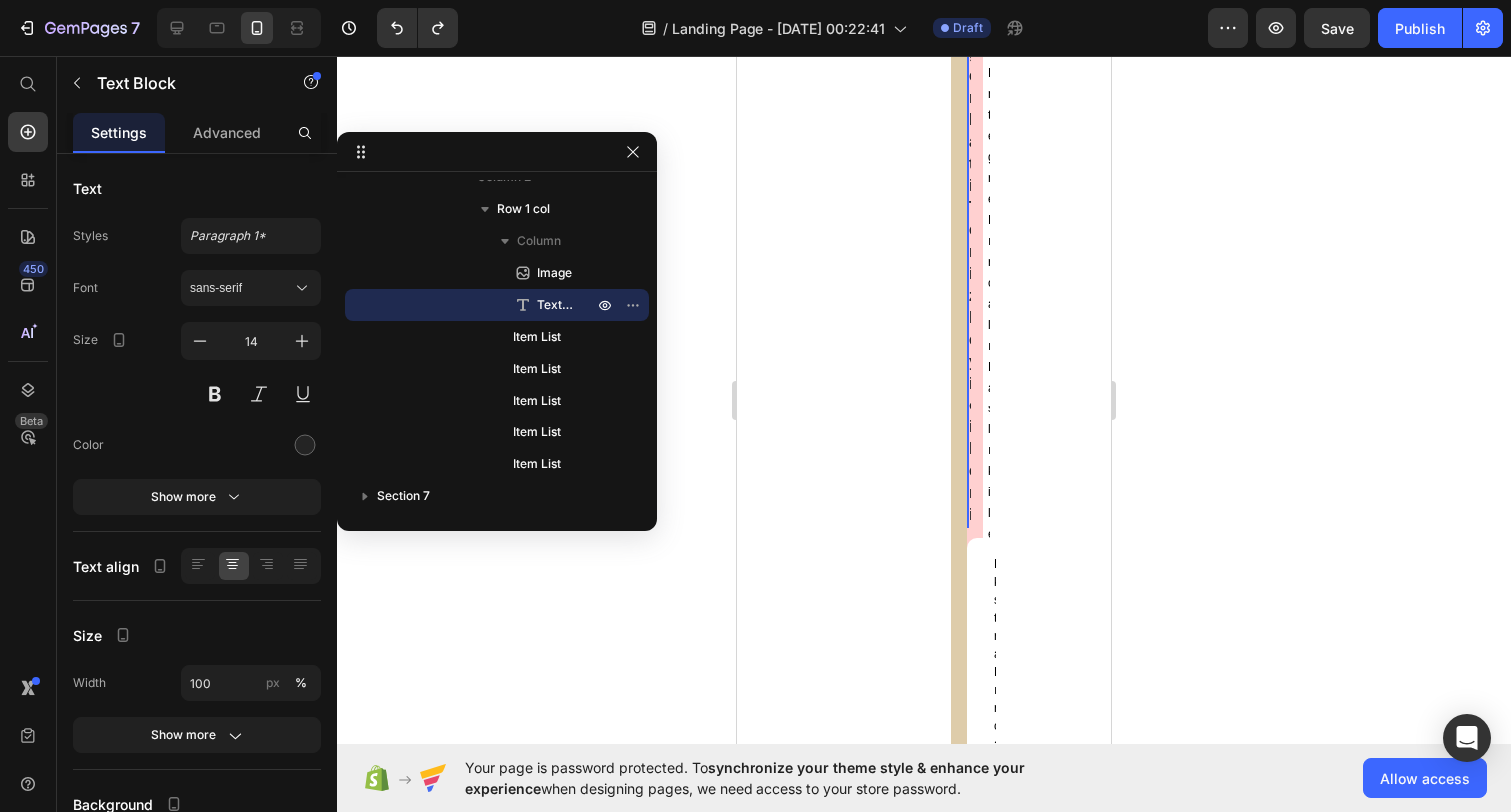 scroll, scrollTop: 6021, scrollLeft: 0, axis: vertical 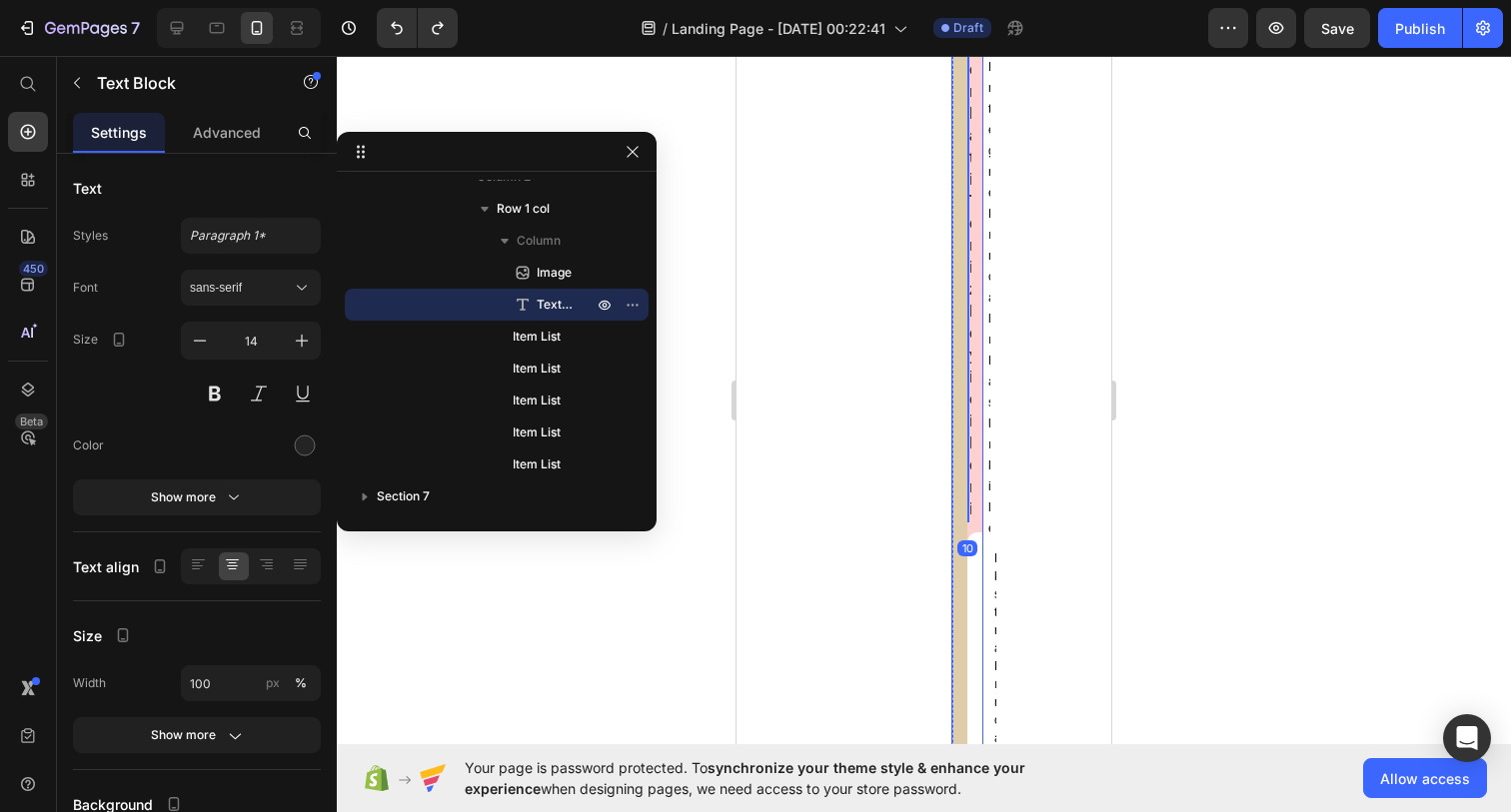 click on "Image Diğer Pati Temizleyicileri Text Block   10
Ekstra Fırça Gerektirir Item List
Durulama İhtiyacı Duyar Item List
Tahriş Riski Yüksek Olabilir Item List
Sıvı Formlar Yüzeye Eşit Dağılmaz Item List
Temizlik Sonrası Tüy Yapışabilir Item List Row" at bounding box center (967, 1512) 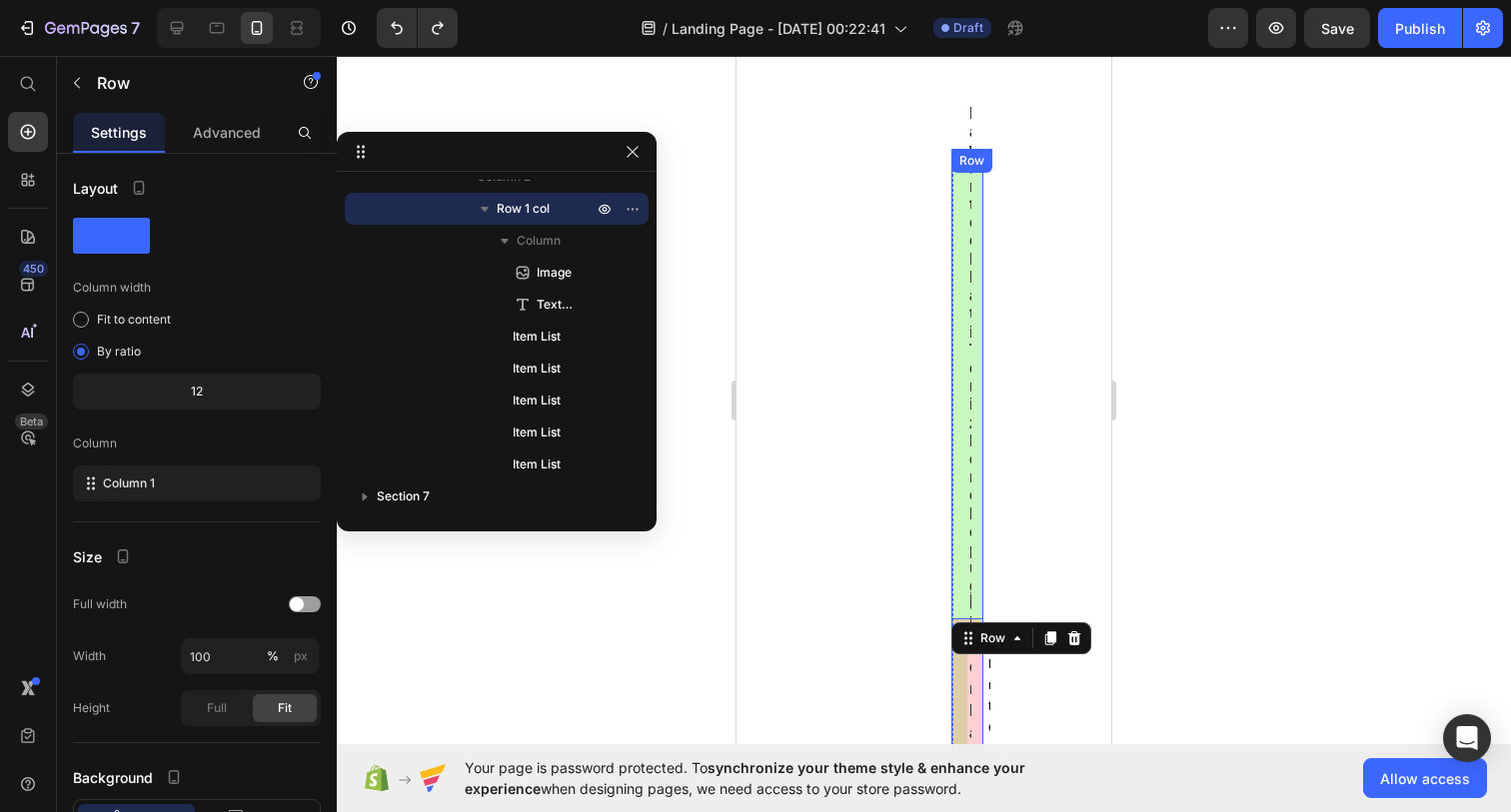 click on "Image Pawintech Pati Temizleme Köpüğü Text Block Entegre Fırçalı Başlık ile Kolay Temizlik Item List Durulama Gerektirmez Item List pH Dengeli ve Cilt Dostu İçerik Item List Köpük Formülüyle Derinlemesine Temizlik Item List Tüylerde Yapışkanlık Hissiyatı Bırakmaz Item List Row" at bounding box center (967, 2109) 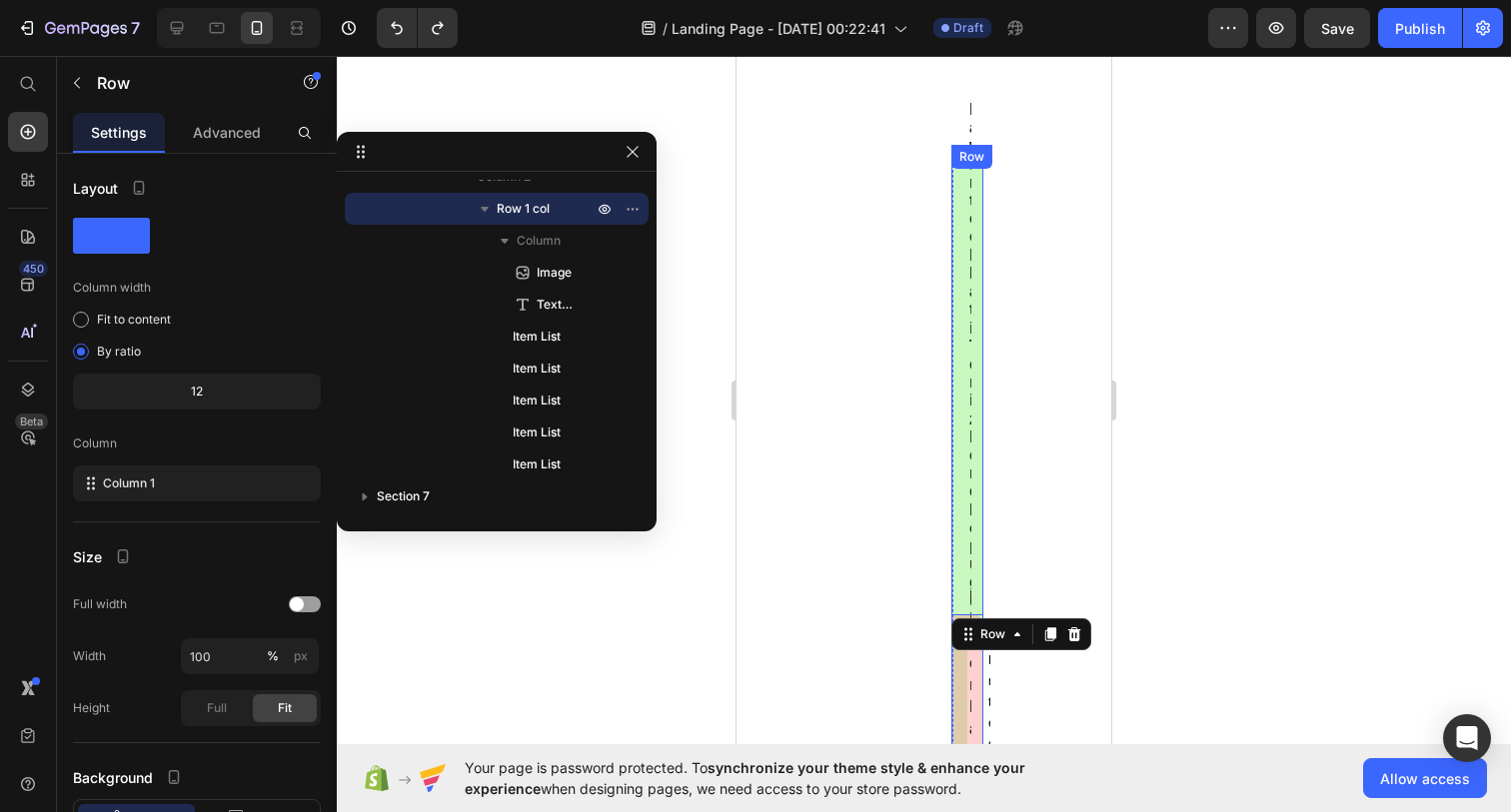 scroll, scrollTop: 250, scrollLeft: 0, axis: vertical 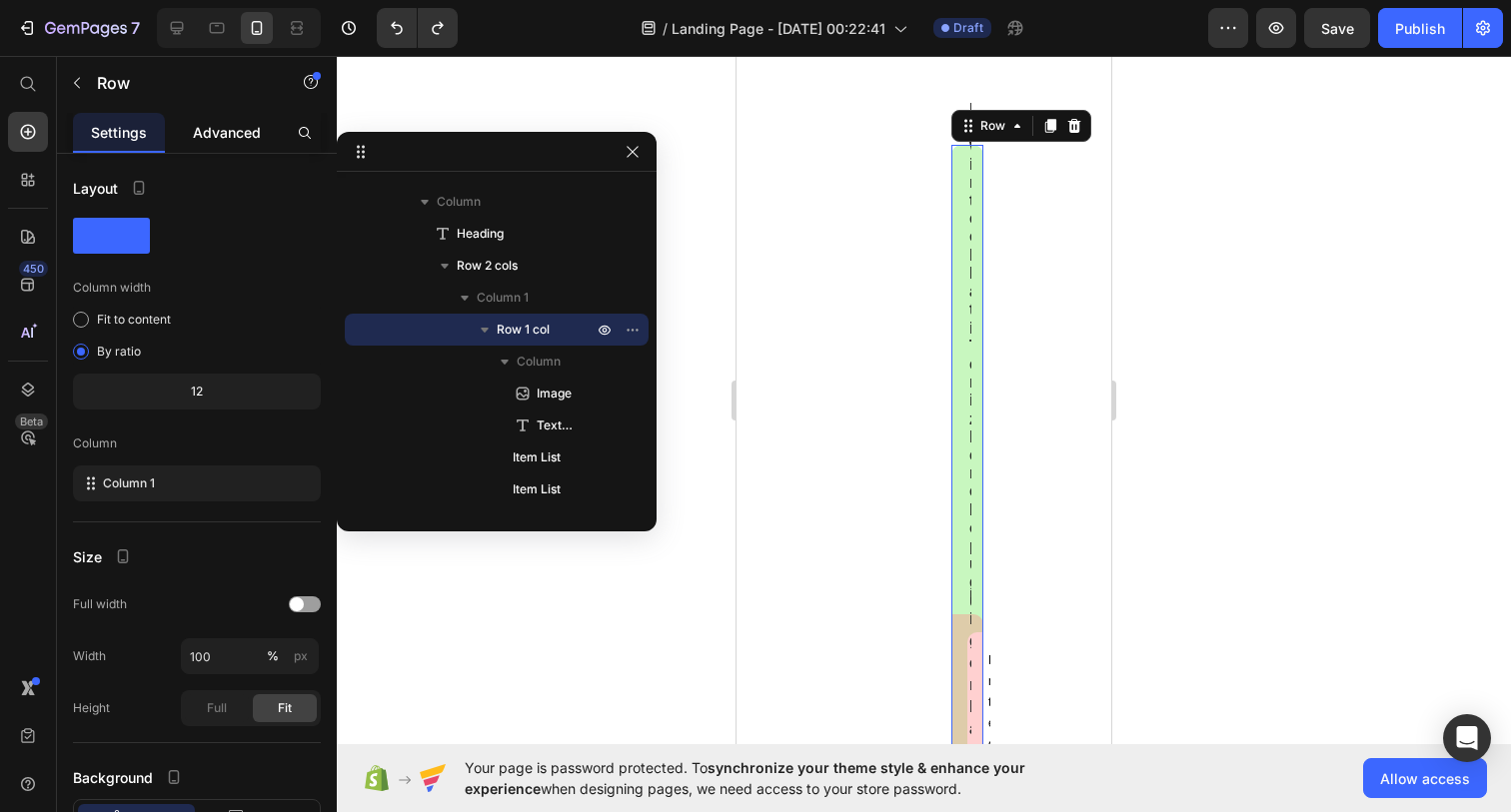 click on "Advanced" at bounding box center (227, 132) 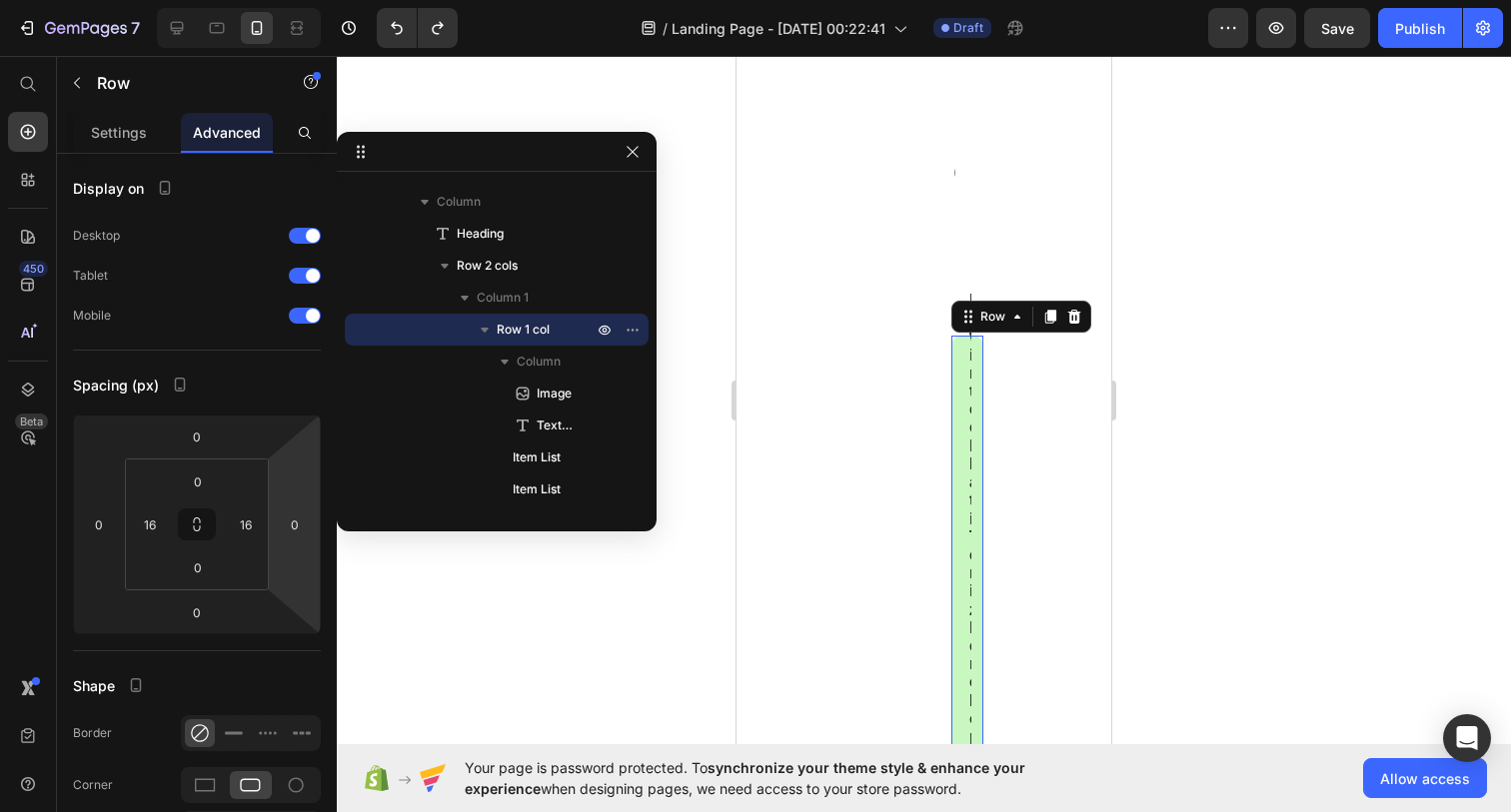 scroll, scrollTop: 5217, scrollLeft: 0, axis: vertical 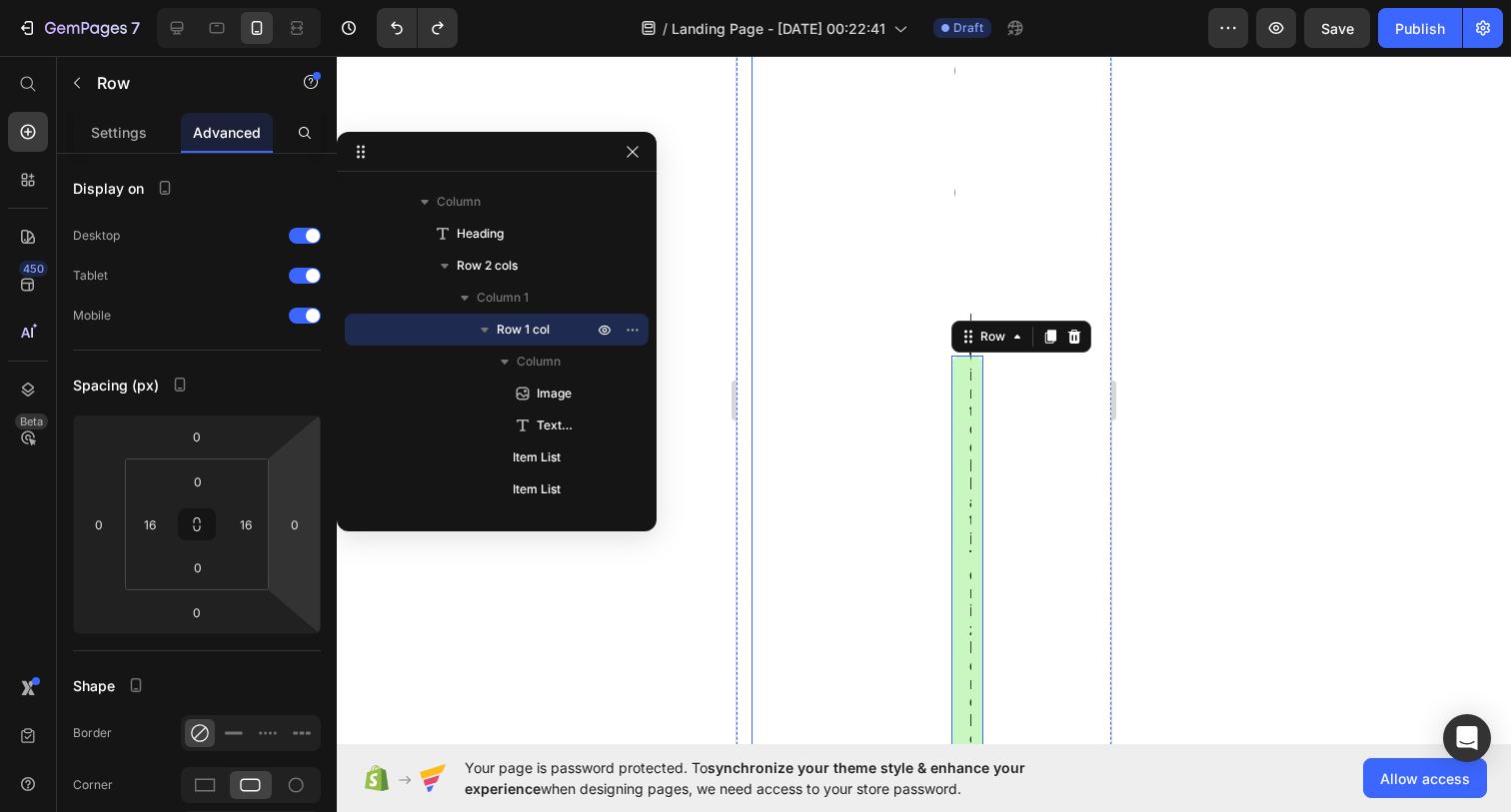 click on "PawinTech vs Diğerleri Heading Image Pawintech Pati Temizleme Köpüğü Text Block Entegre Fırçalı Başlık ile Kolay Temizlik Item List Durulama Gerektirmez Item List pH Dengeli ve Cilt Dostu İçerik Item List Köpük Formülüyle Derinlemesine Temizlik Item List Tüylerde Yapışkanlık Hissiyatı Bırakmaz Item List Row   0 Image Diğer Pati Temizleyicileri Text Block
Ekstra Fırça Gerektirir Item List
Durulama İhtiyacı Duyar Item List
Tahriş Riski Yüksek Olabilir Item List
Sıvı Formlar Yüzeye Eşit Dağılmaz Item List
Temizlik Sonrası Tüy Yapışabilir Item List Row Row Row" at bounding box center [951, 1885] 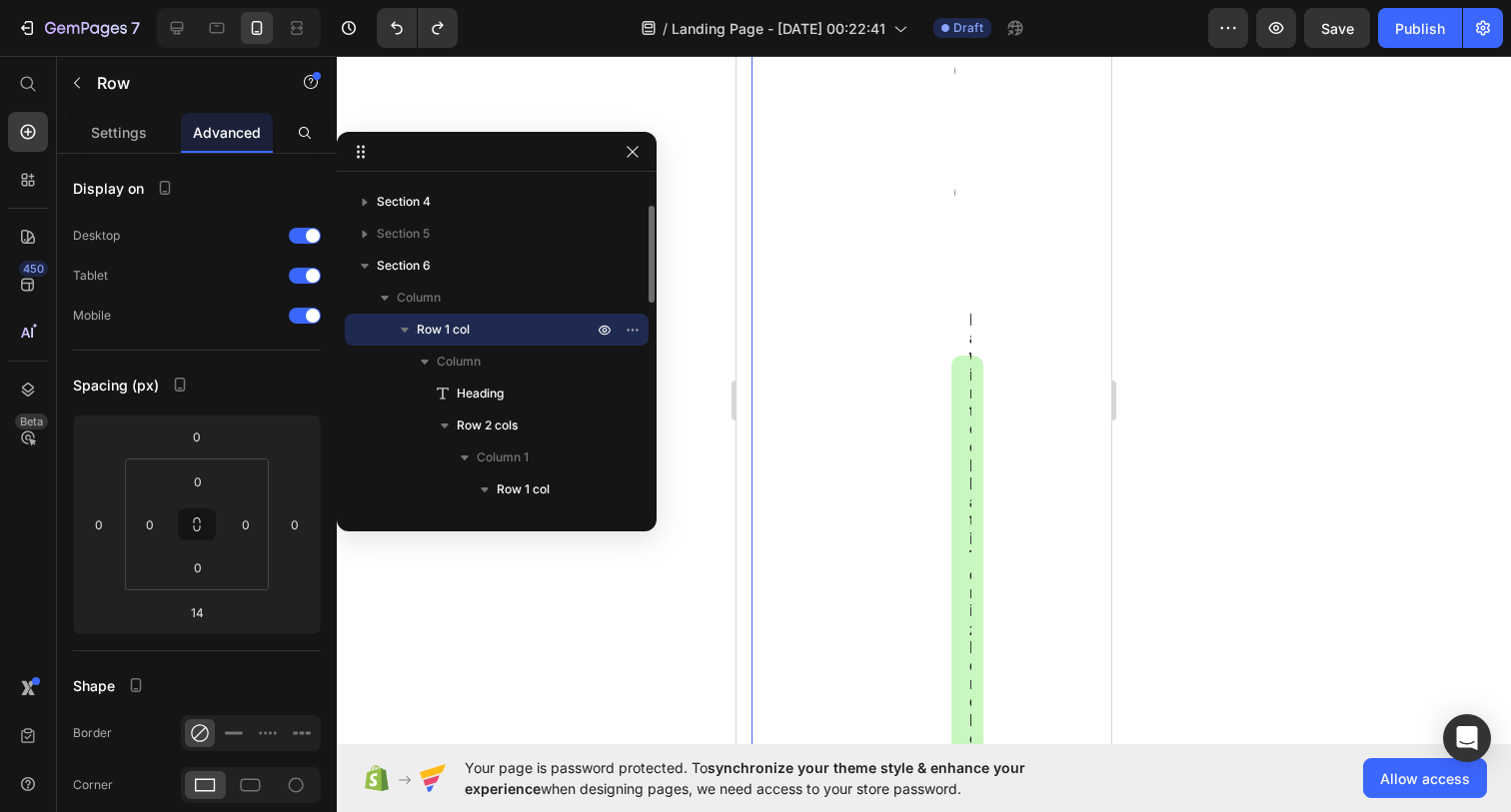 click on "PawinTech vs Diğerleri Heading Image Pawintech Pati Temizleme Köpüğü Text Block Entegre Fırçalı Başlık ile Kolay Temizlik Item List Durulama Gerektirmez Item List pH Dengeli ve Cilt Dostu İçerik Item List Köpük Formülüyle Derinlemesine Temizlik Item List Tüylerde Yapışkanlık Hissiyatı Bırakmaz Item List Row Image Diğer Pati Temizleyicileri Text Block
Ekstra Fırça Gerektirir Item List
Durulama İhtiyacı Duyar Item List
Tahriş Riski Yüksek Olabilir Item List
Sıvı Formlar Yüzeye Eşit Dağılmaz Item List
Temizlik Sonrası Tüy Yapışabilir Item List Row Row Row   14" at bounding box center (951, 1885) 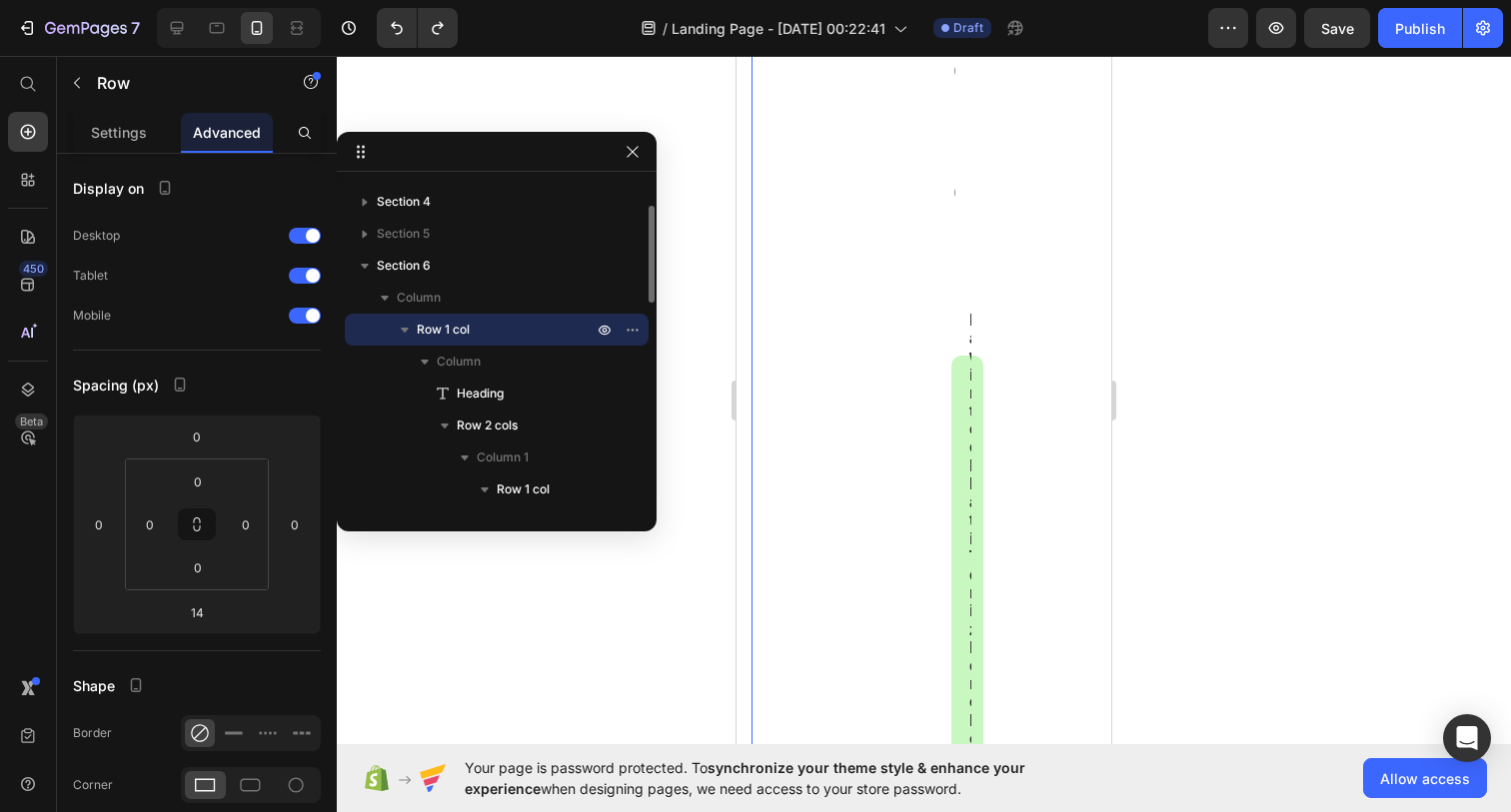 click on "PawinTech vs Diğerleri Heading Image Pawintech Pati Temizleme Köpüğü Text Block Entegre Fırçalı Başlık ile Kolay Temizlik Item List Durulama Gerektirmez Item List pH Dengeli ve Cilt Dostu İçerik Item List Köpük Formülüyle Derinlemesine Temizlik Item List Tüylerde Yapışkanlık Hissiyatı Bırakmaz Item List Row Image Diğer Pati Temizleyicileri Text Block
Ekstra Fırça Gerektirir Item List
Durulama İhtiyacı Duyar Item List
Tahriş Riski Yüksek Olabilir Item List
Sıvı Formlar Yüzeye Eşit Dağılmaz Item List
Temizlik Sonrası Tüy Yapışabilir Item List Row Row Row   14" at bounding box center [951, 1885] 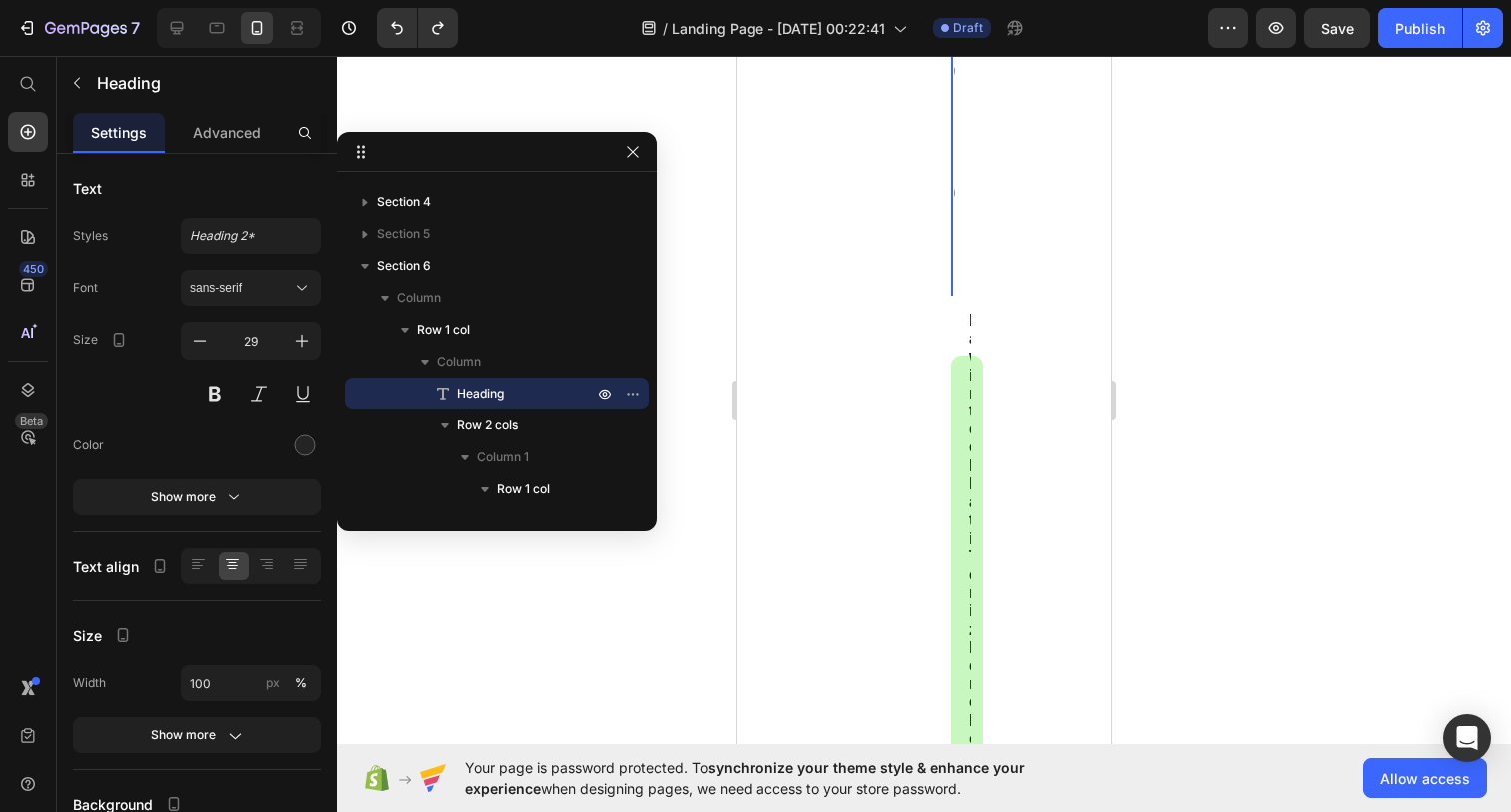 click on "PawinTech vs Diğerleri" at bounding box center (953, -113) 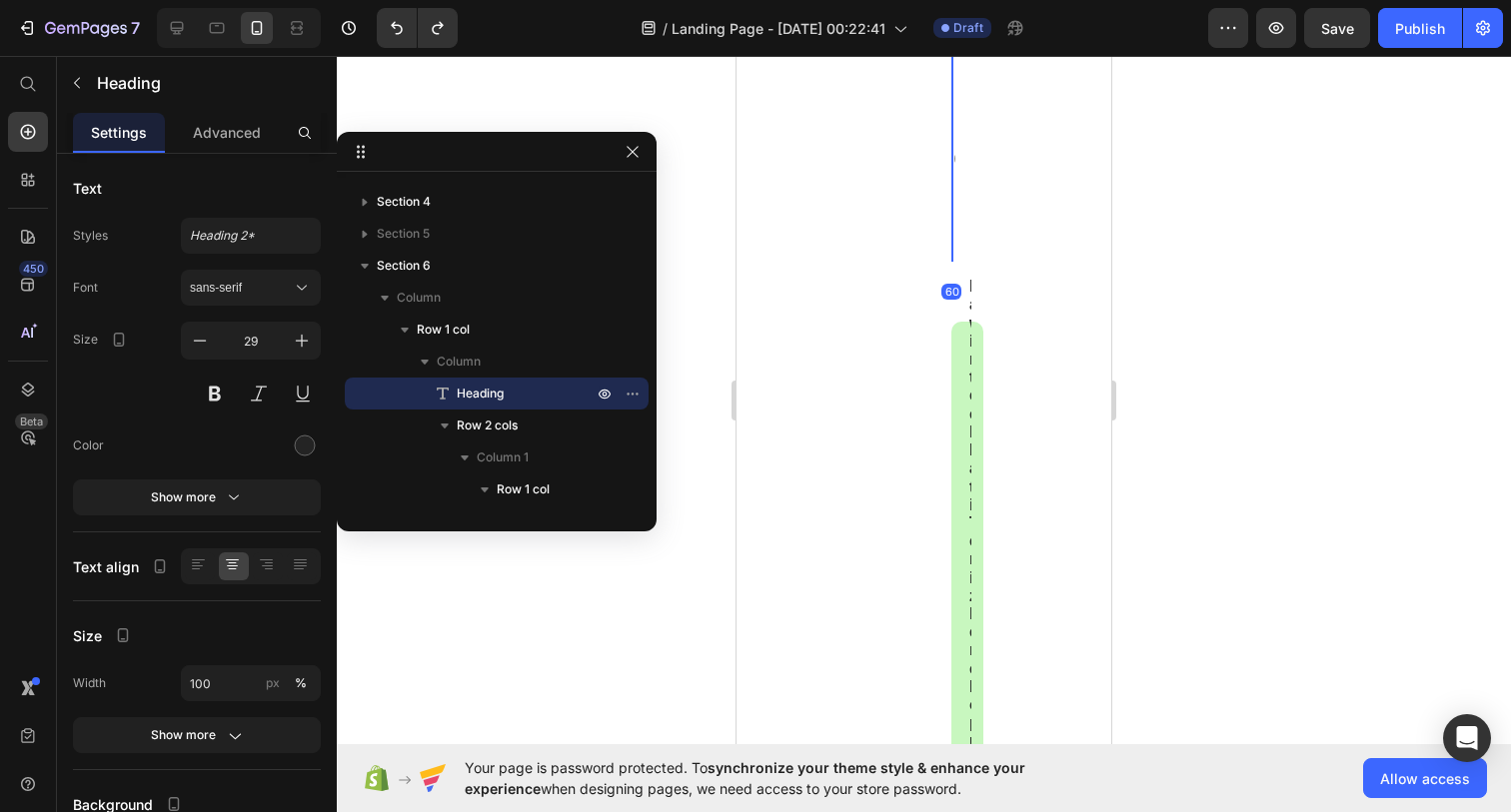 scroll, scrollTop: 4196, scrollLeft: 0, axis: vertical 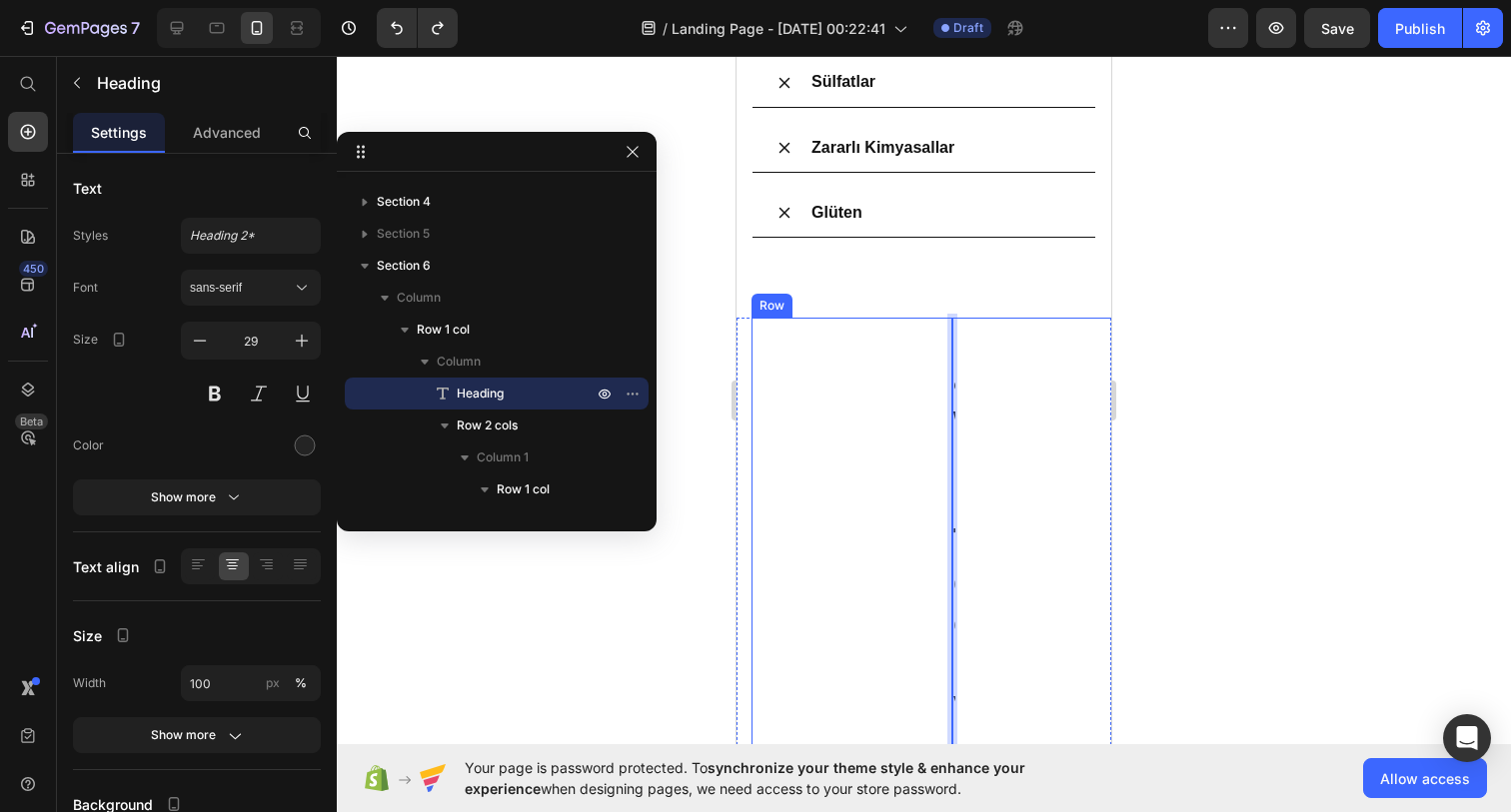 click on "PawinTech" at bounding box center [967, 500] 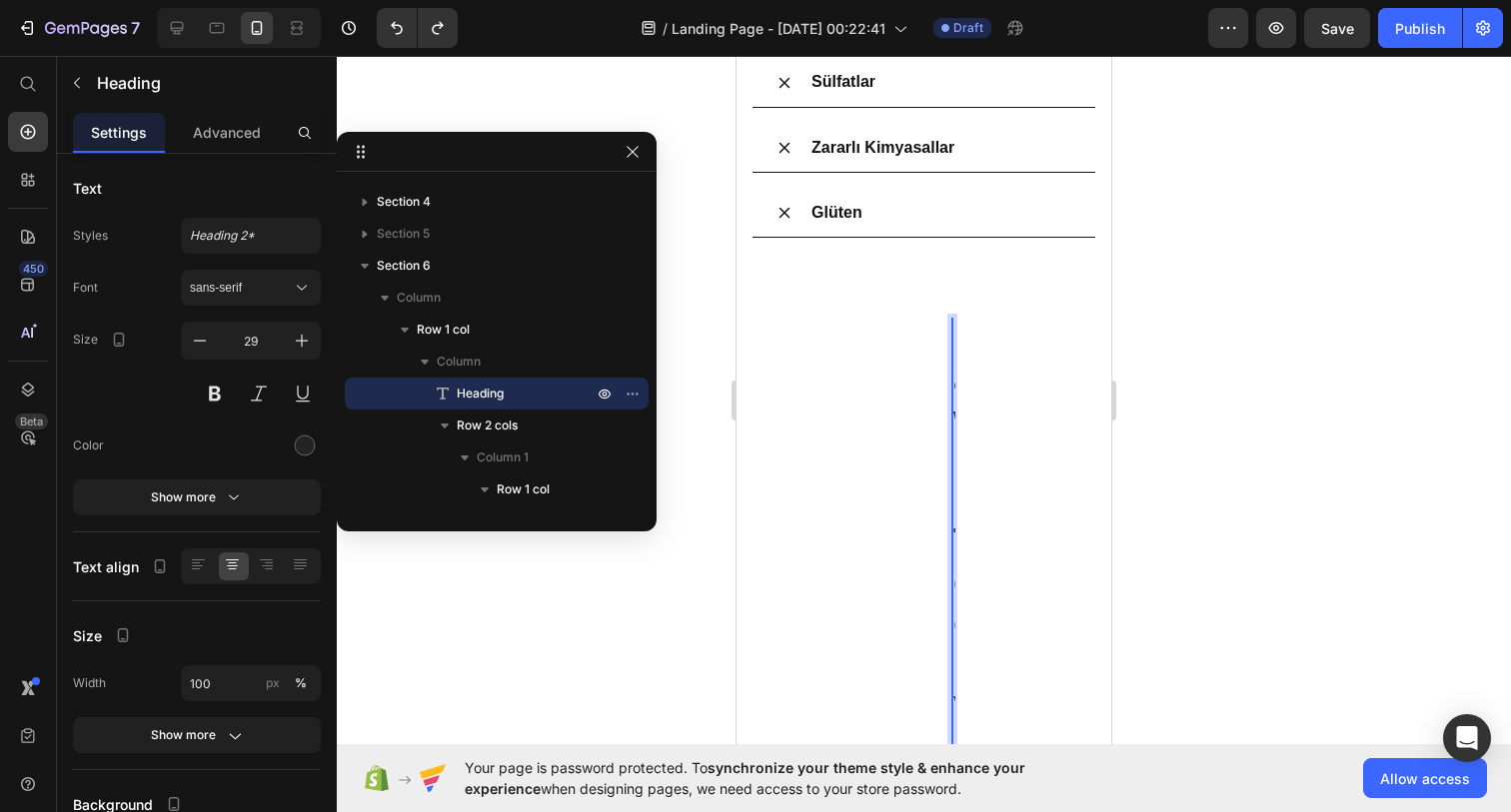 click on "PawinTech" at bounding box center (967, 500) 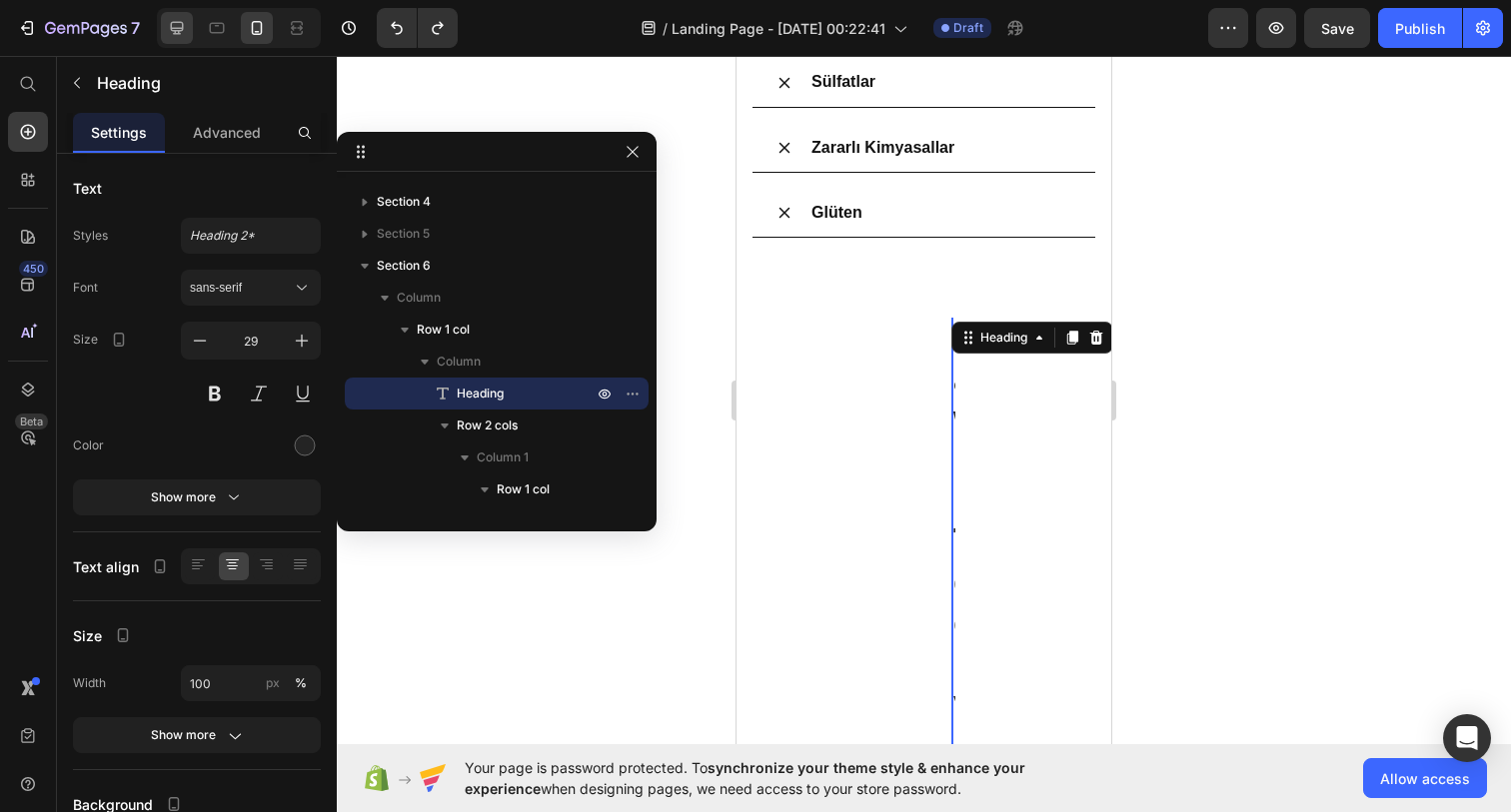 click at bounding box center [239, 28] 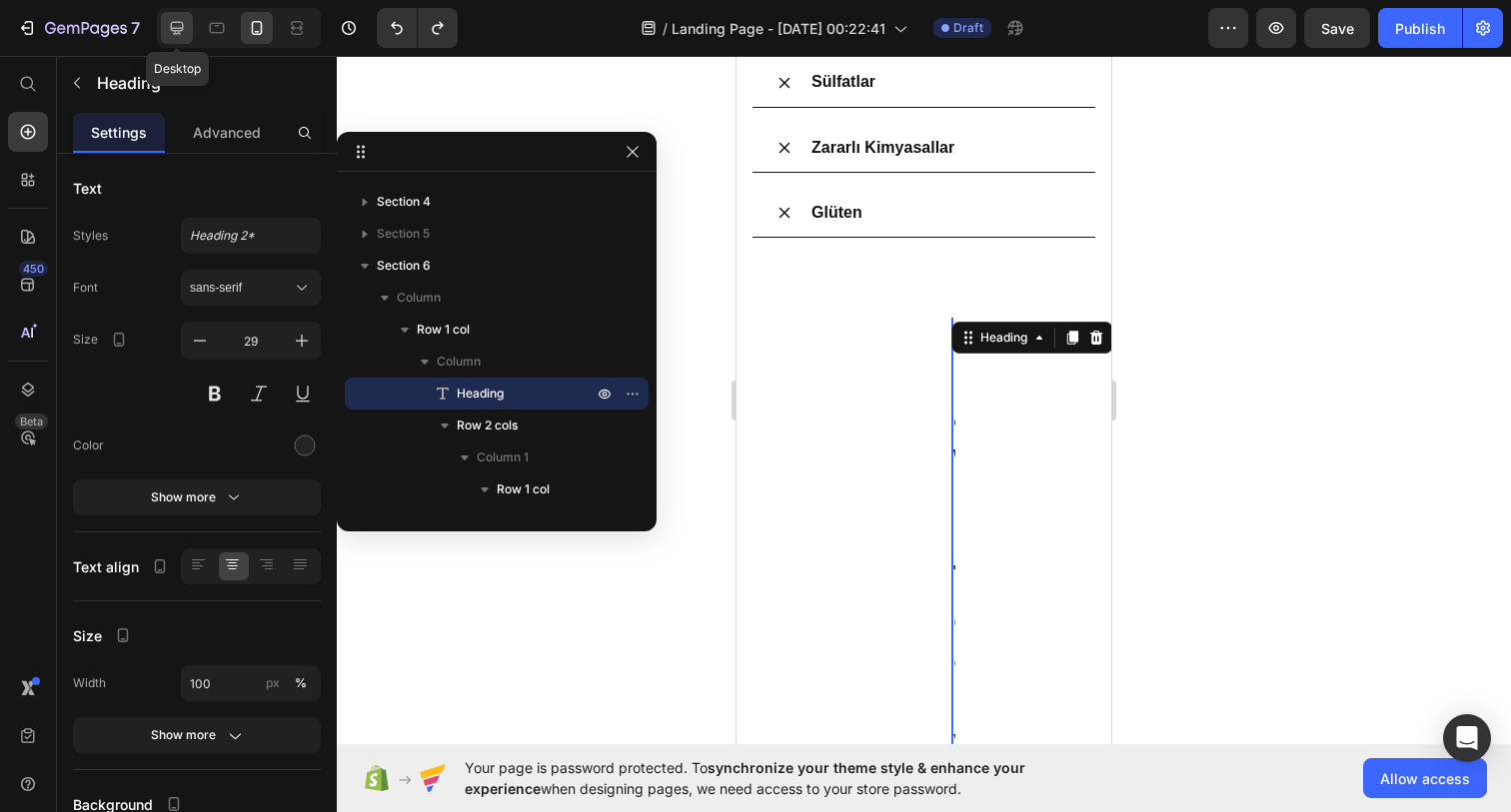 click 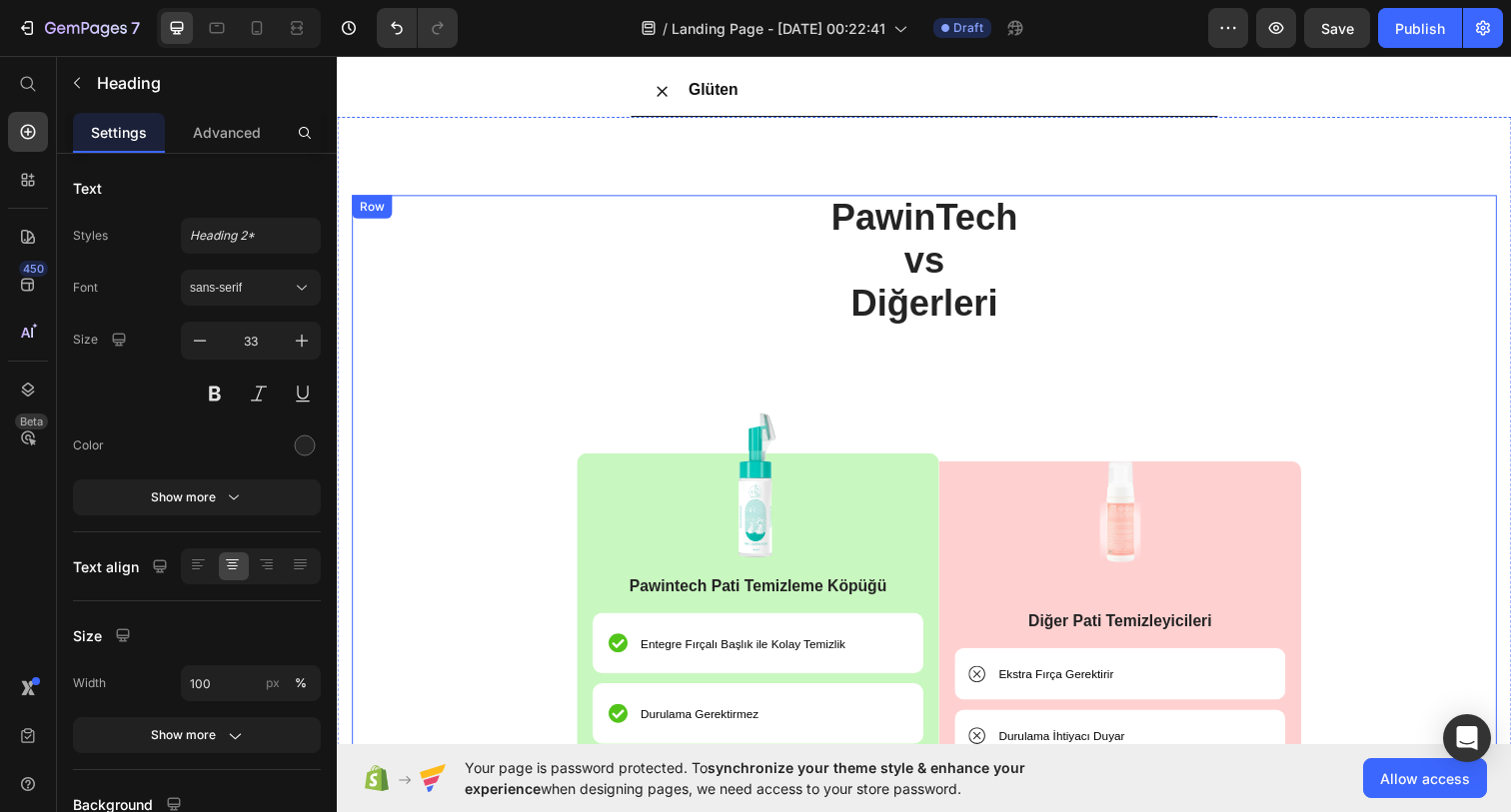 scroll, scrollTop: 4446, scrollLeft: 0, axis: vertical 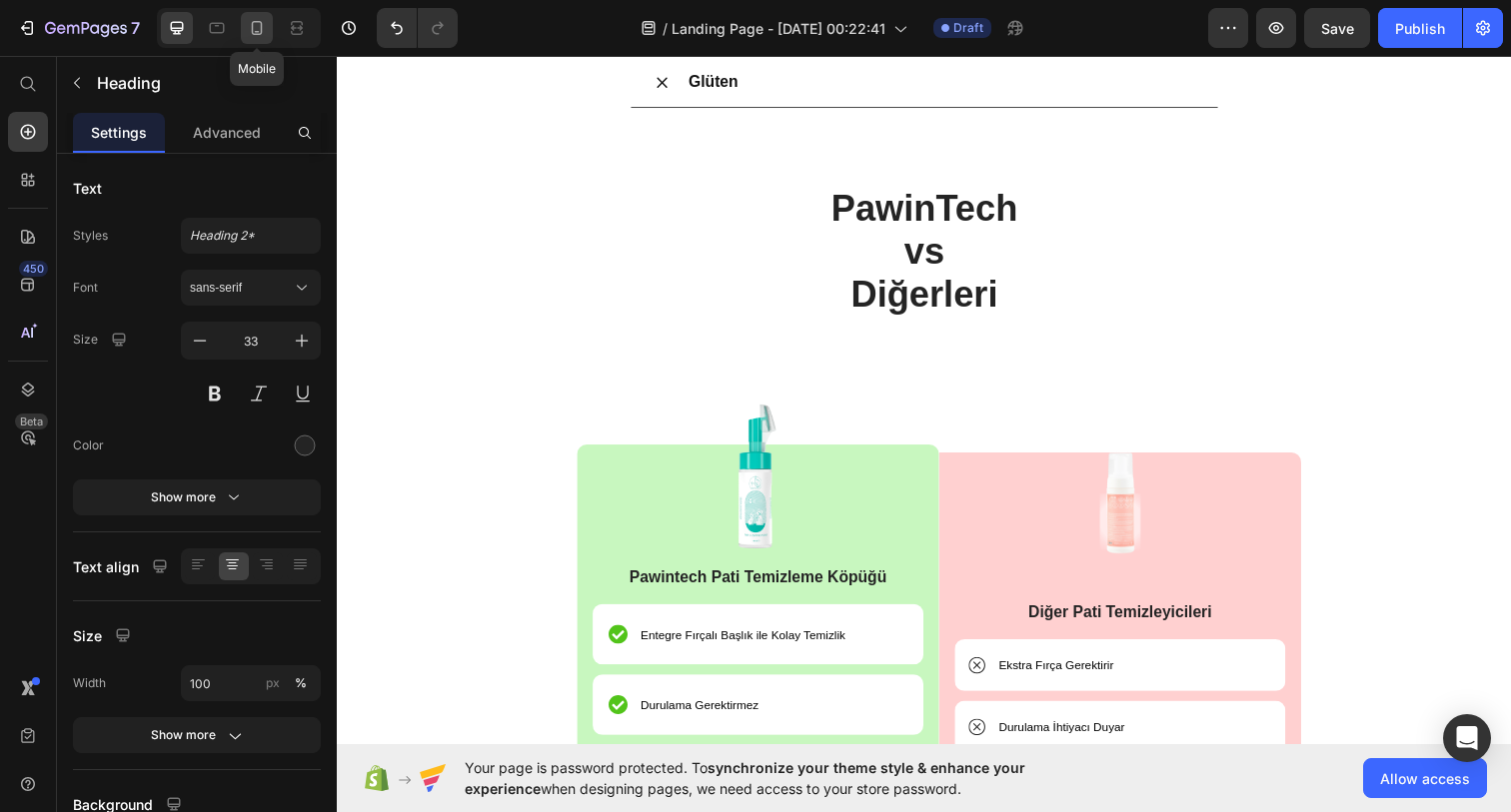 click 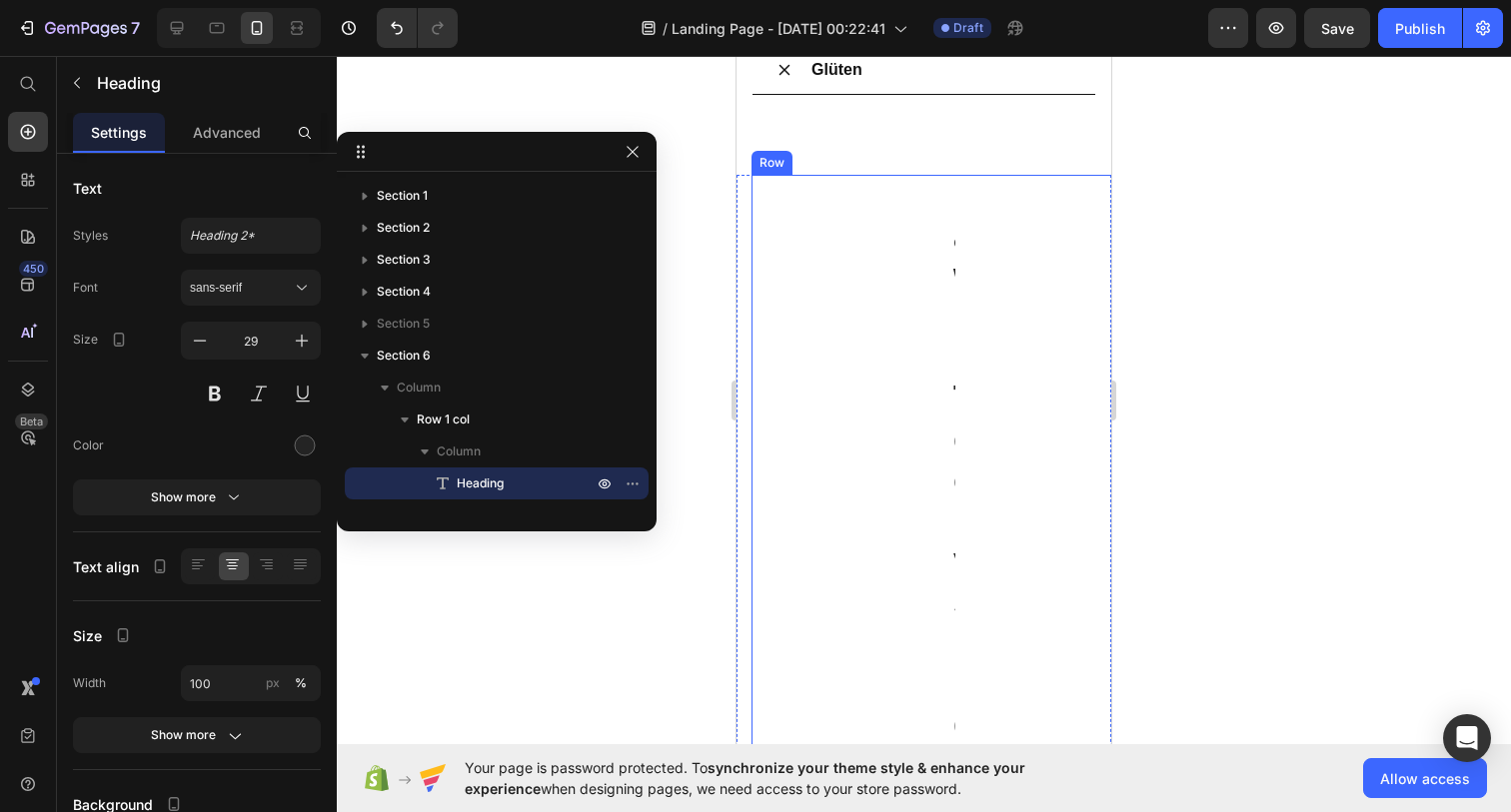 scroll, scrollTop: 4543, scrollLeft: 0, axis: vertical 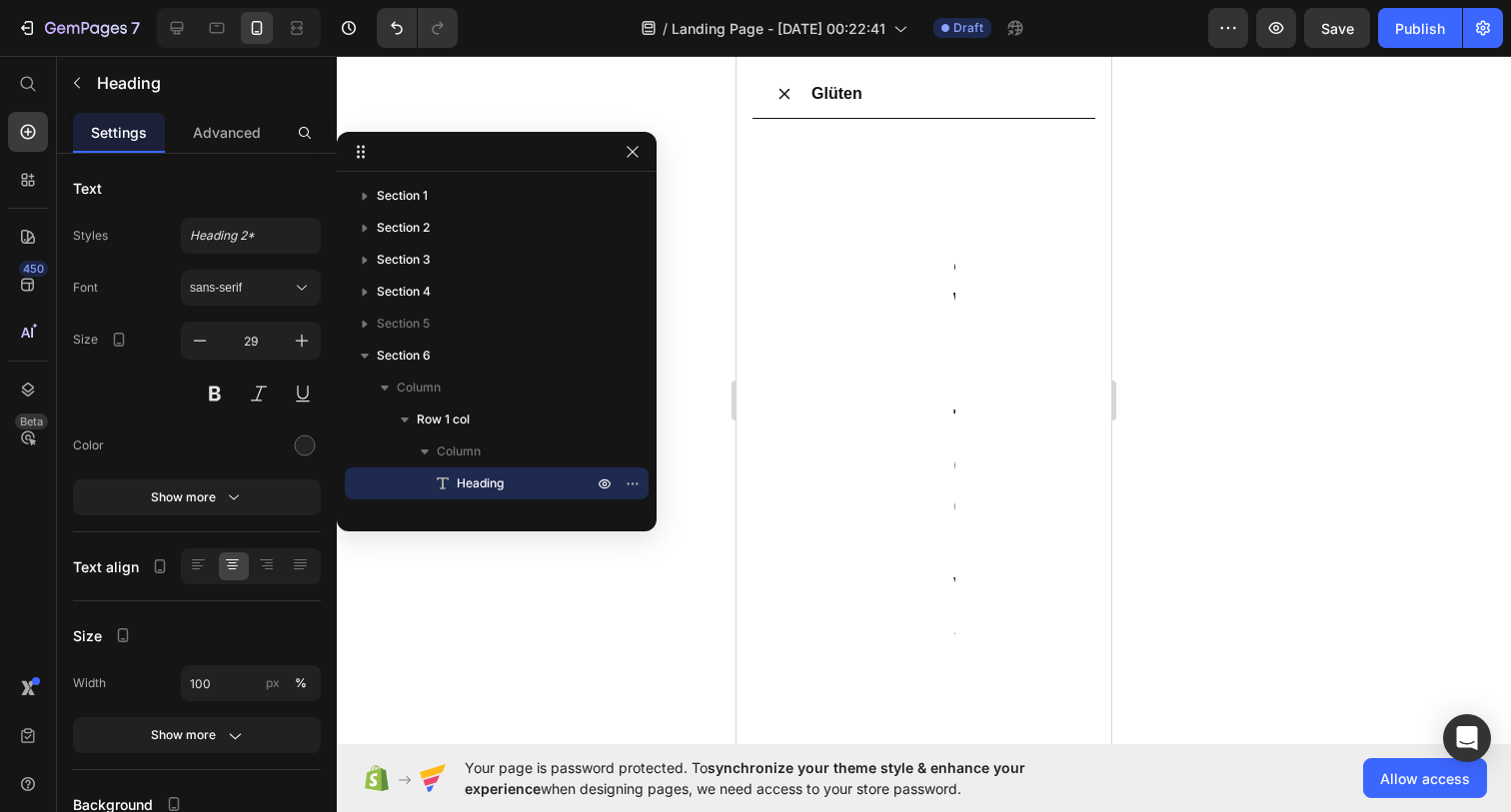 click on "PawinTech" at bounding box center [967, 382] 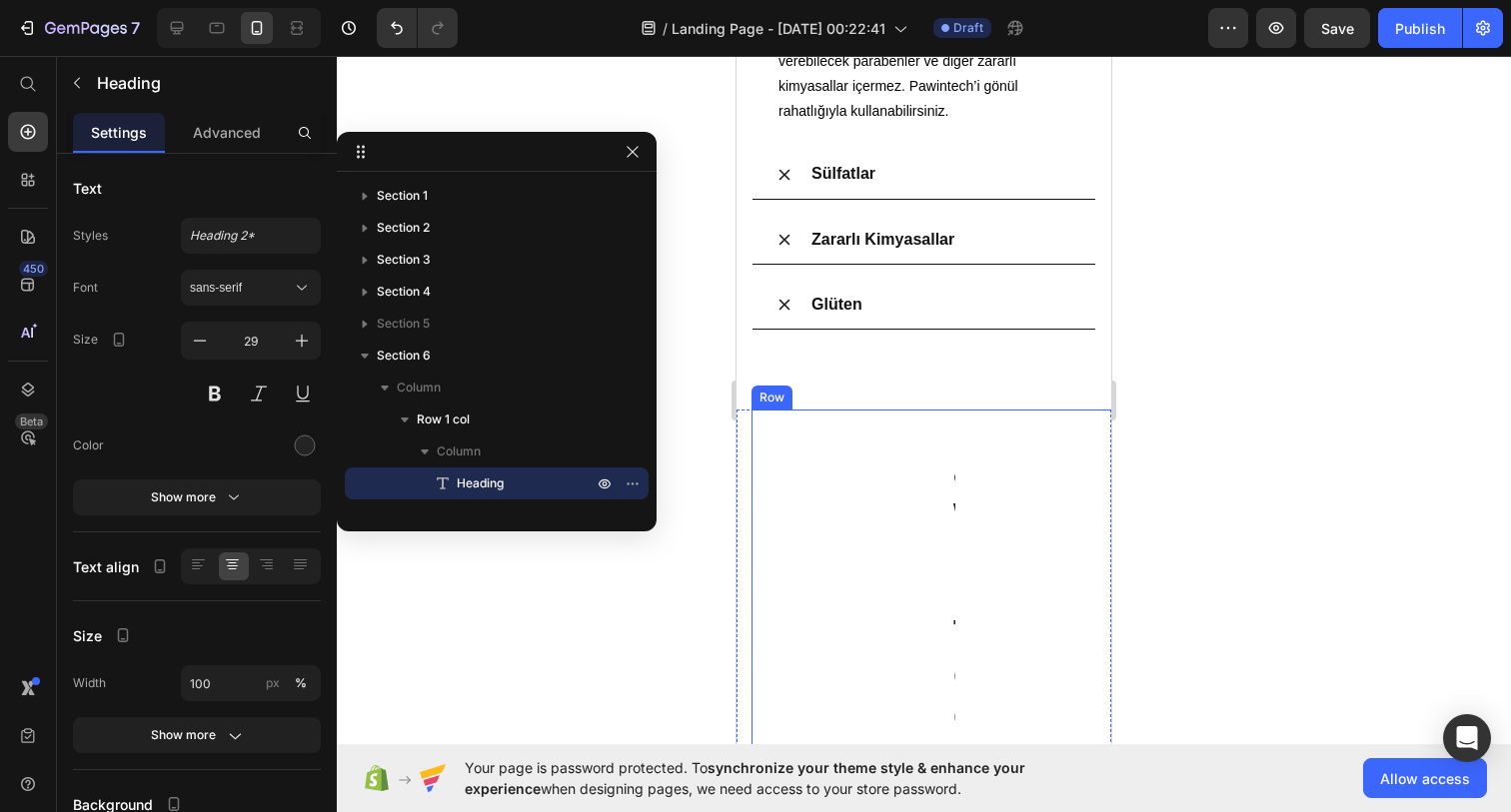 click on "PawinTech vs Diğerleri Heading Image Pawintech Pati Temizleme Köpüğü Text Block Entegre Fırçalı Başlık ile Kolay Temizlik Item List Durulama Gerektirmez Item List pH Dengeli ve Cilt Dostu İçerik Item List Köpük Formülüyle Derinlemesine Temizlik Item List Tüylerde Yapışkanlık Hissiyatı Bırakmaz Item List Row Image Diğer Pati Temizleyicileri Text Block
Ekstra Fırça Gerektirir Item List
Durulama İhtiyacı Duyar Item List
Tahriş Riski Yüksek Olabilir Item List
Sıvı Formlar Yüzeye Eşit Dağılmaz Item List
Temizlik Sonrası Tüy Yapışabilir Item List [GEOGRAPHIC_DATA]" at bounding box center [951, 2816] 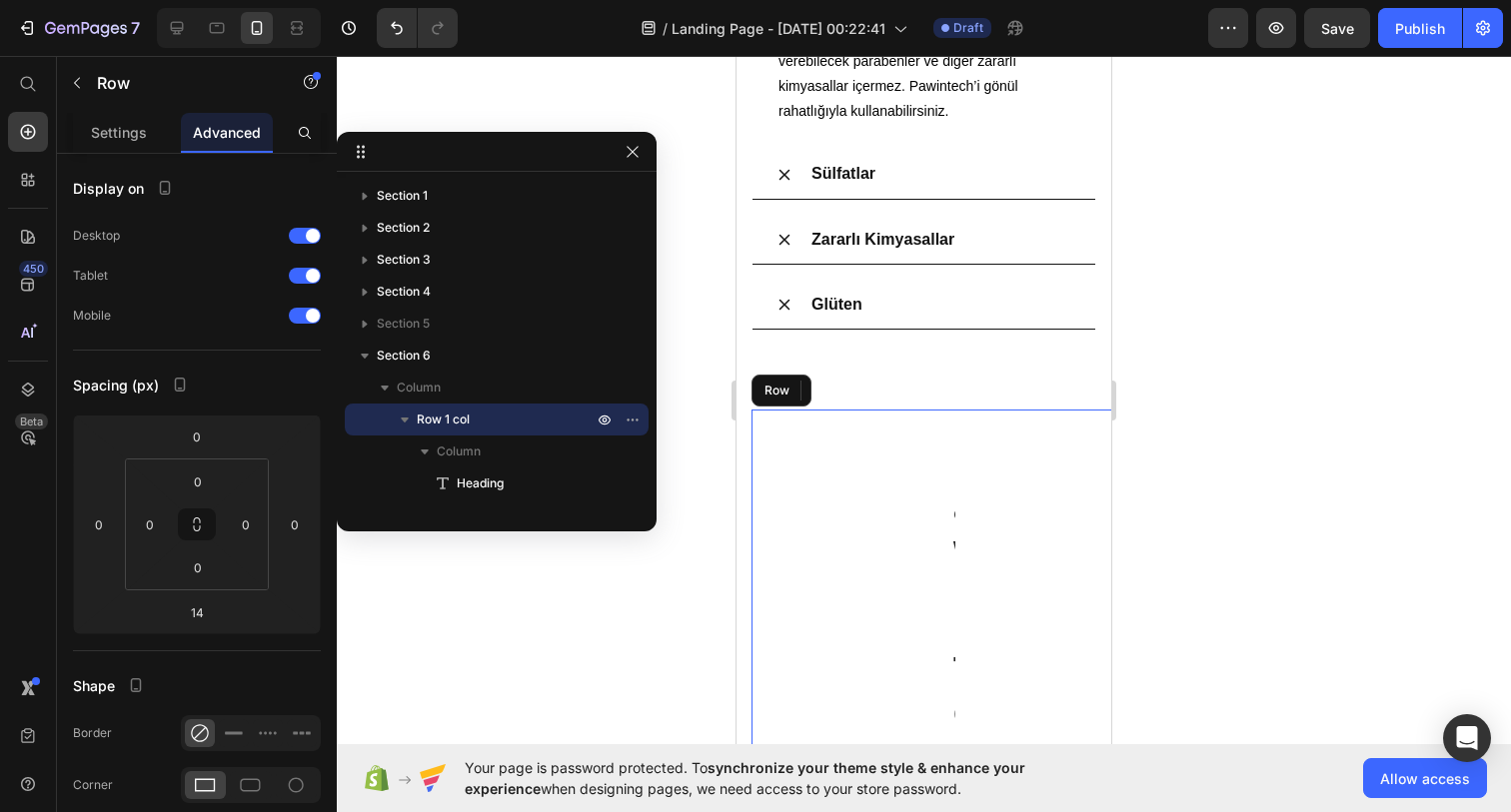 scroll, scrollTop: 4297, scrollLeft: 0, axis: vertical 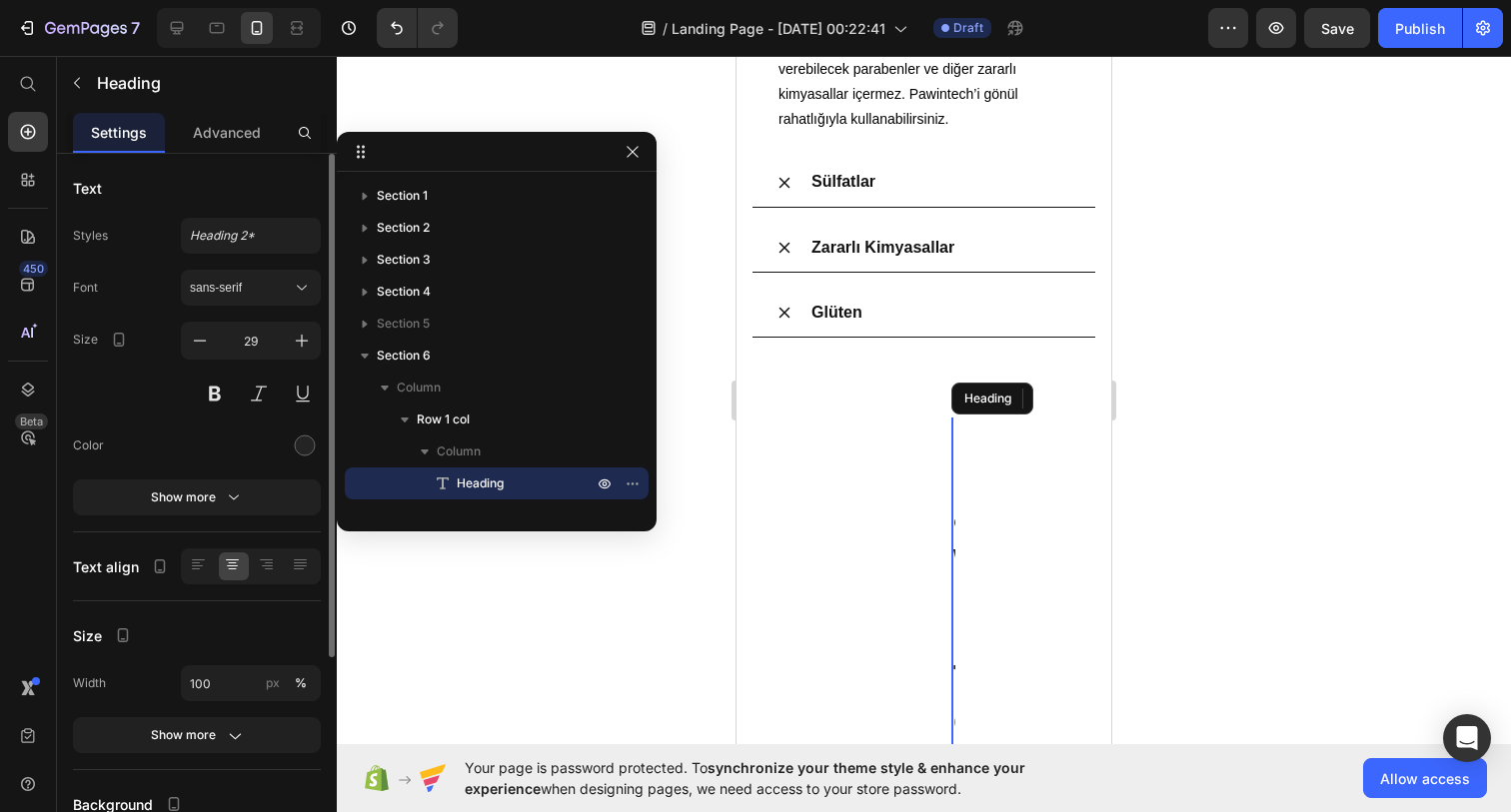 click on "⁠⁠⁠⁠⁠⁠⁠ PawinTech vs Diğerleri" at bounding box center [953, 845] 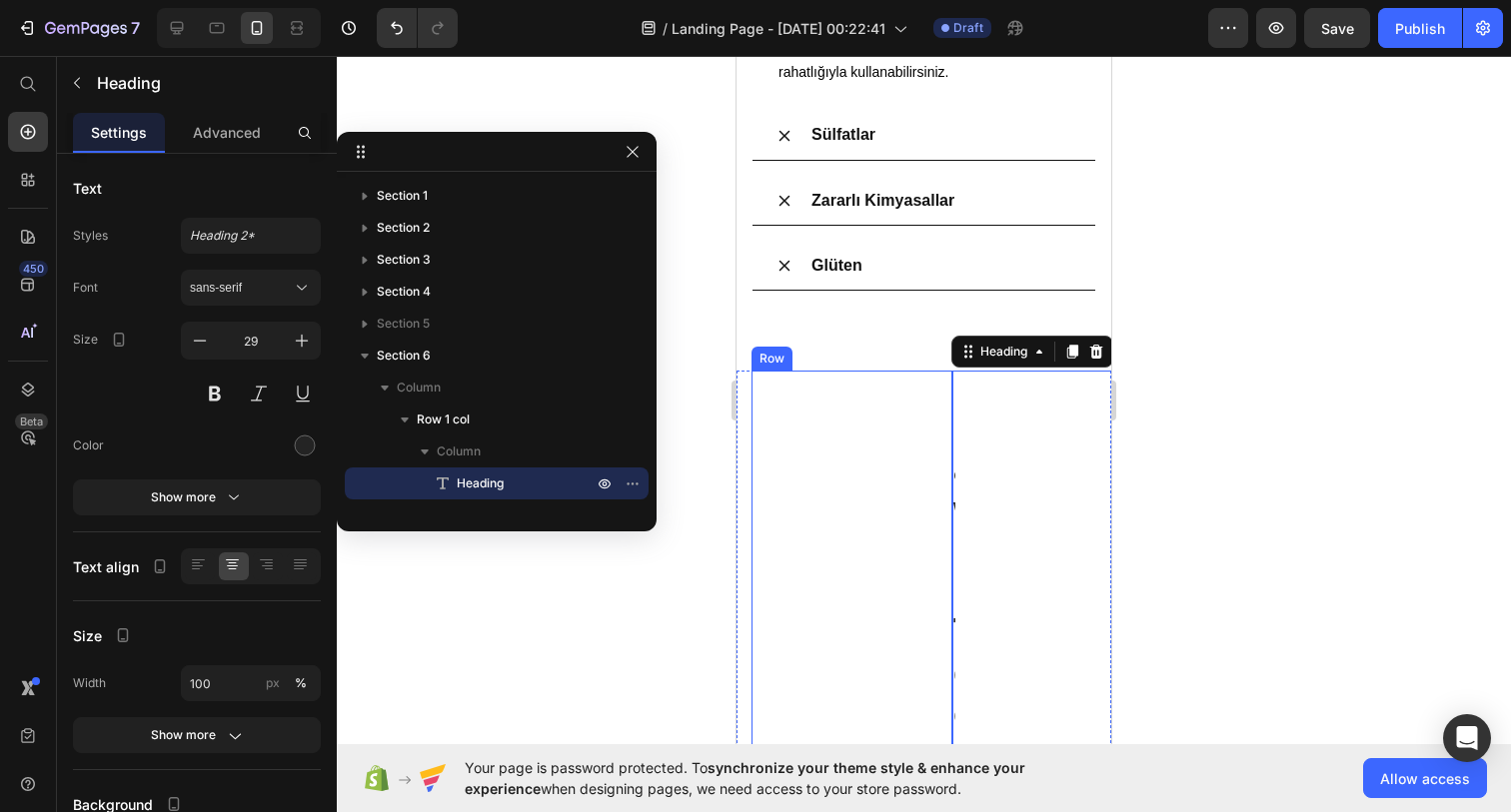 scroll, scrollTop: 4342, scrollLeft: 0, axis: vertical 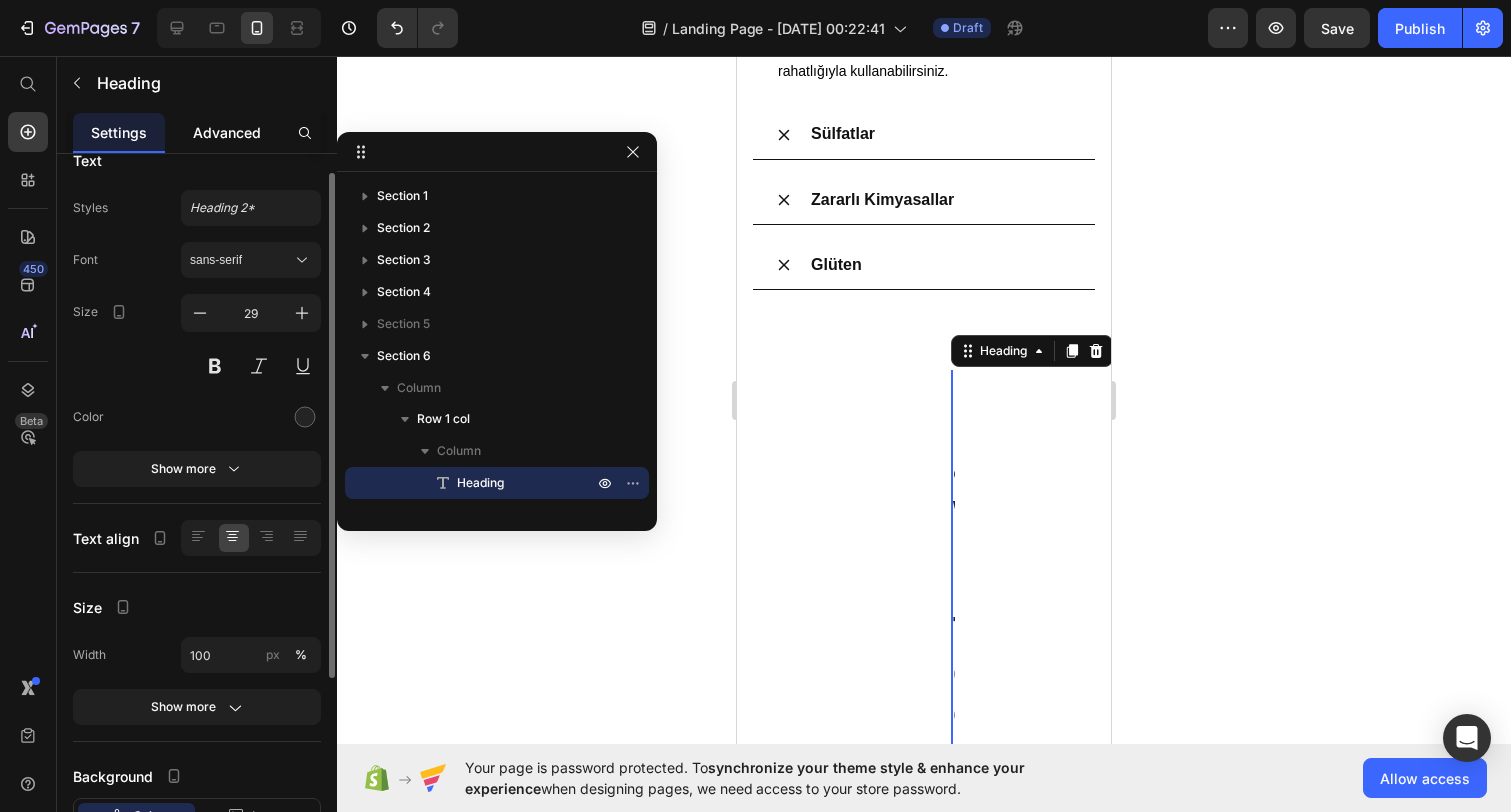 click on "Advanced" at bounding box center [227, 132] 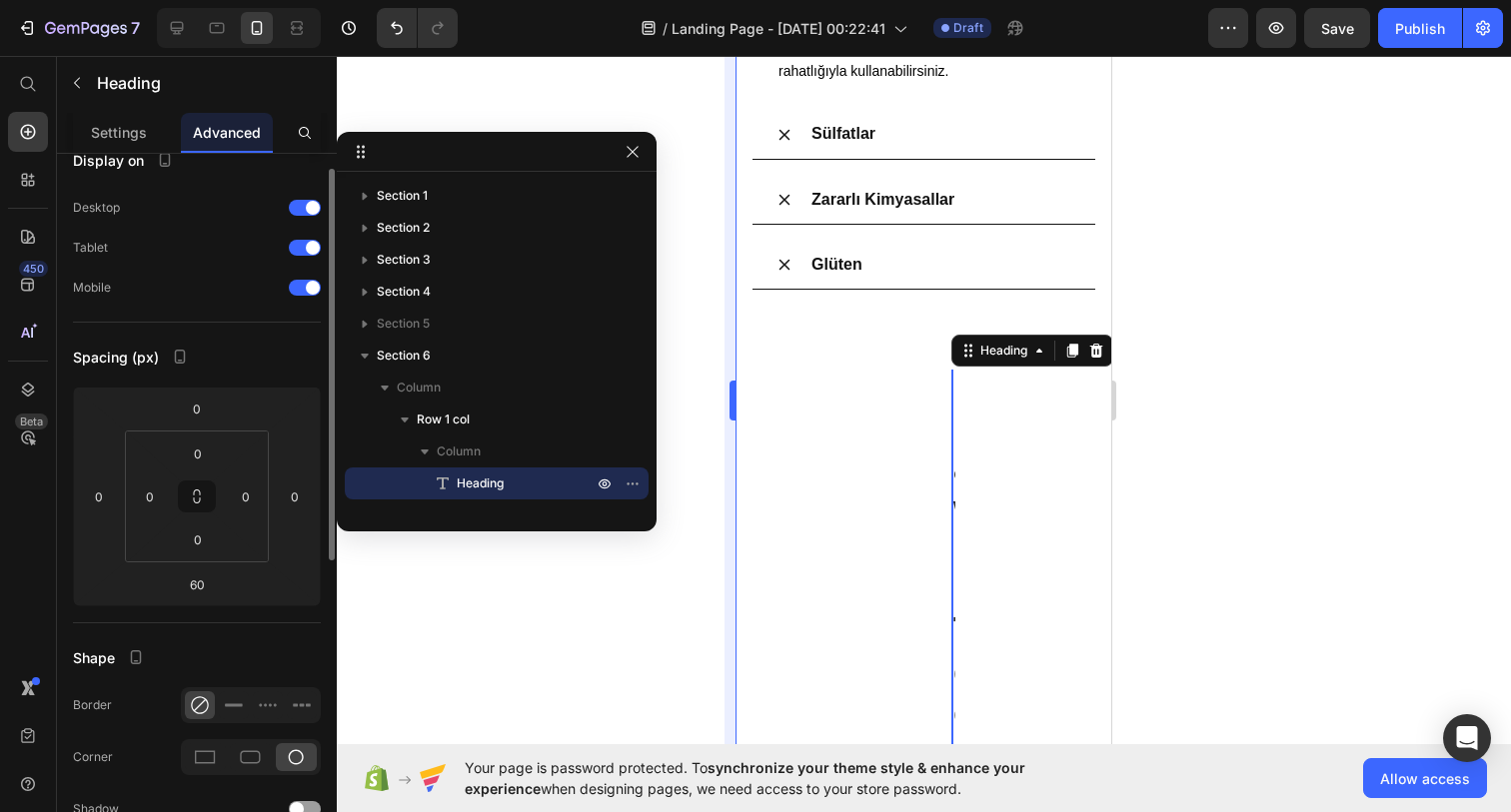 scroll, scrollTop: 28, scrollLeft: 0, axis: vertical 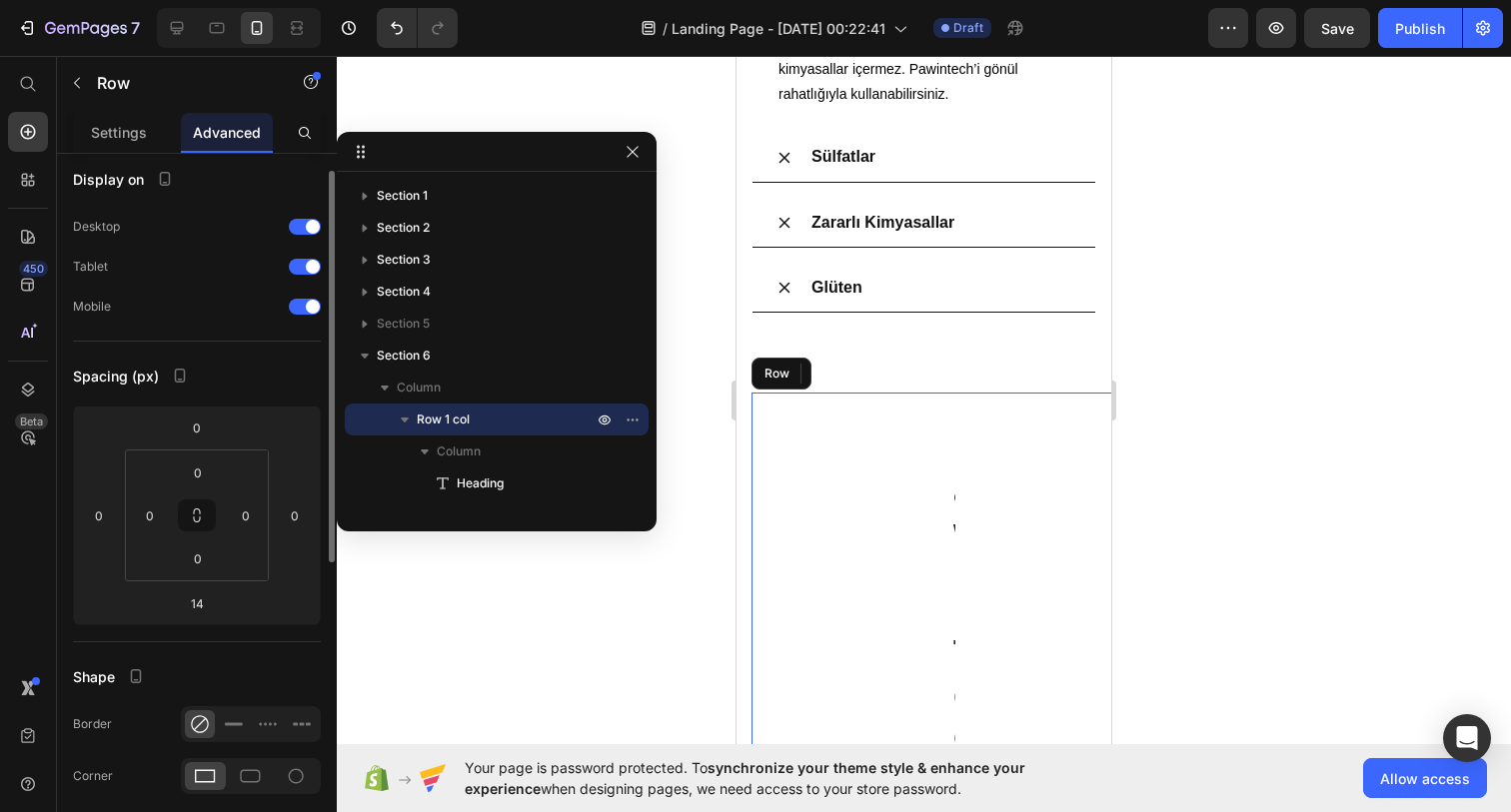 click on "⁠⁠⁠⁠⁠⁠⁠ PawinTech vs Diğerleri Heading   60 Image Pawintech Pati Temizleme Köpüğü Text Block Entegre Fırçalı Başlık ile Kolay Temizlik Item List Durulama Gerektirmez Item List pH Dengeli ve Cilt Dostu İçerik Item List Köpük Formülüyle Derinlemesine Temizlik Item List Tüylerde Yapışkanlık Hissiyatı Bırakmaz Item List Row Image Diğer Pati Temizleyicileri Text Block
Ekstra Fırça Gerektirir Item List
Durulama İhtiyacı Duyar Item List
Tahriş Riski Yüksek Olabilir Item List
Sıvı Formlar Yüzeye Eşit Dağılmaz Item List
Temizlik Sonrası Tüy Yapışabilir Item List [GEOGRAPHIC_DATA]" at bounding box center [951, 2818] 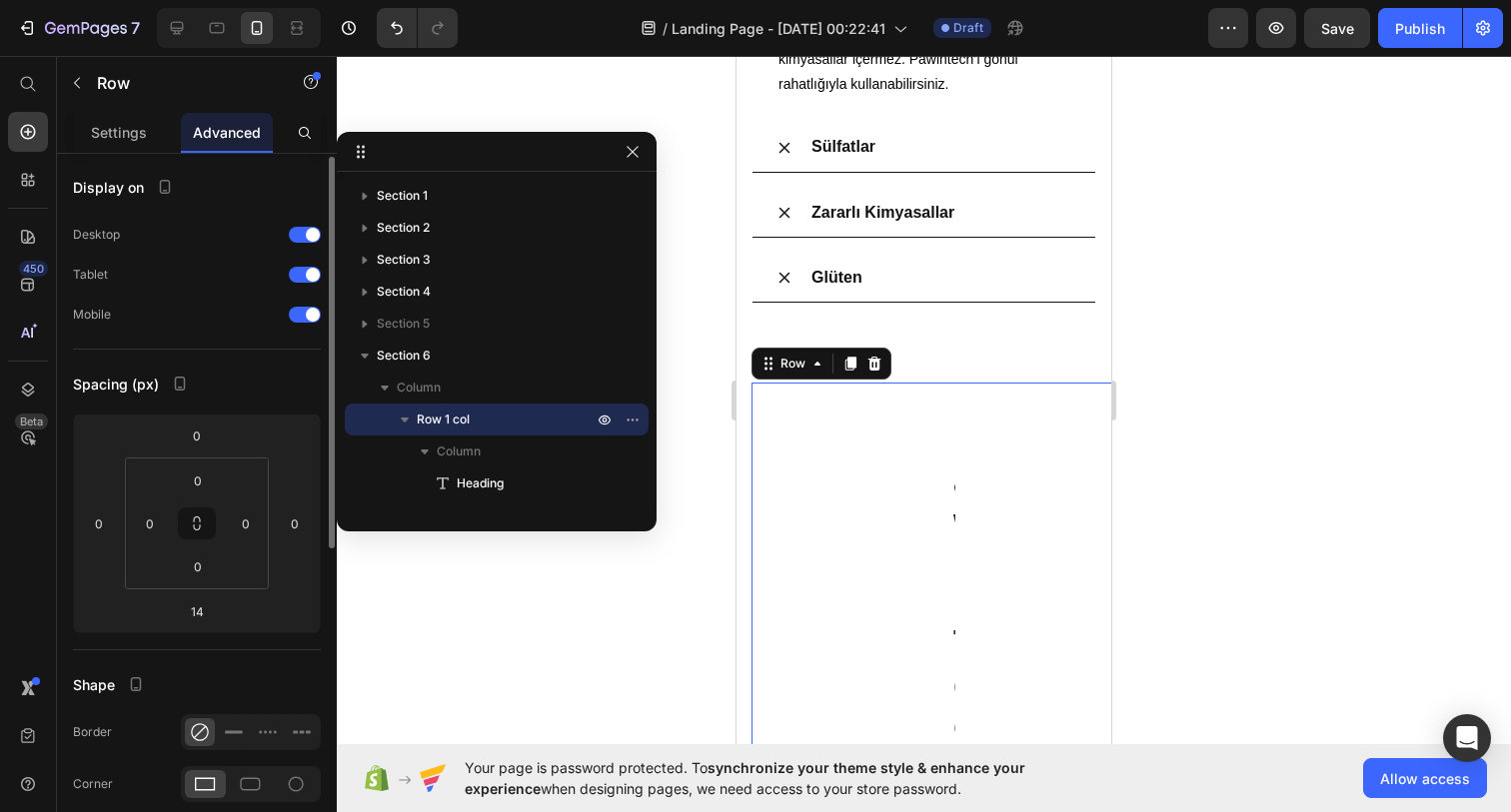scroll 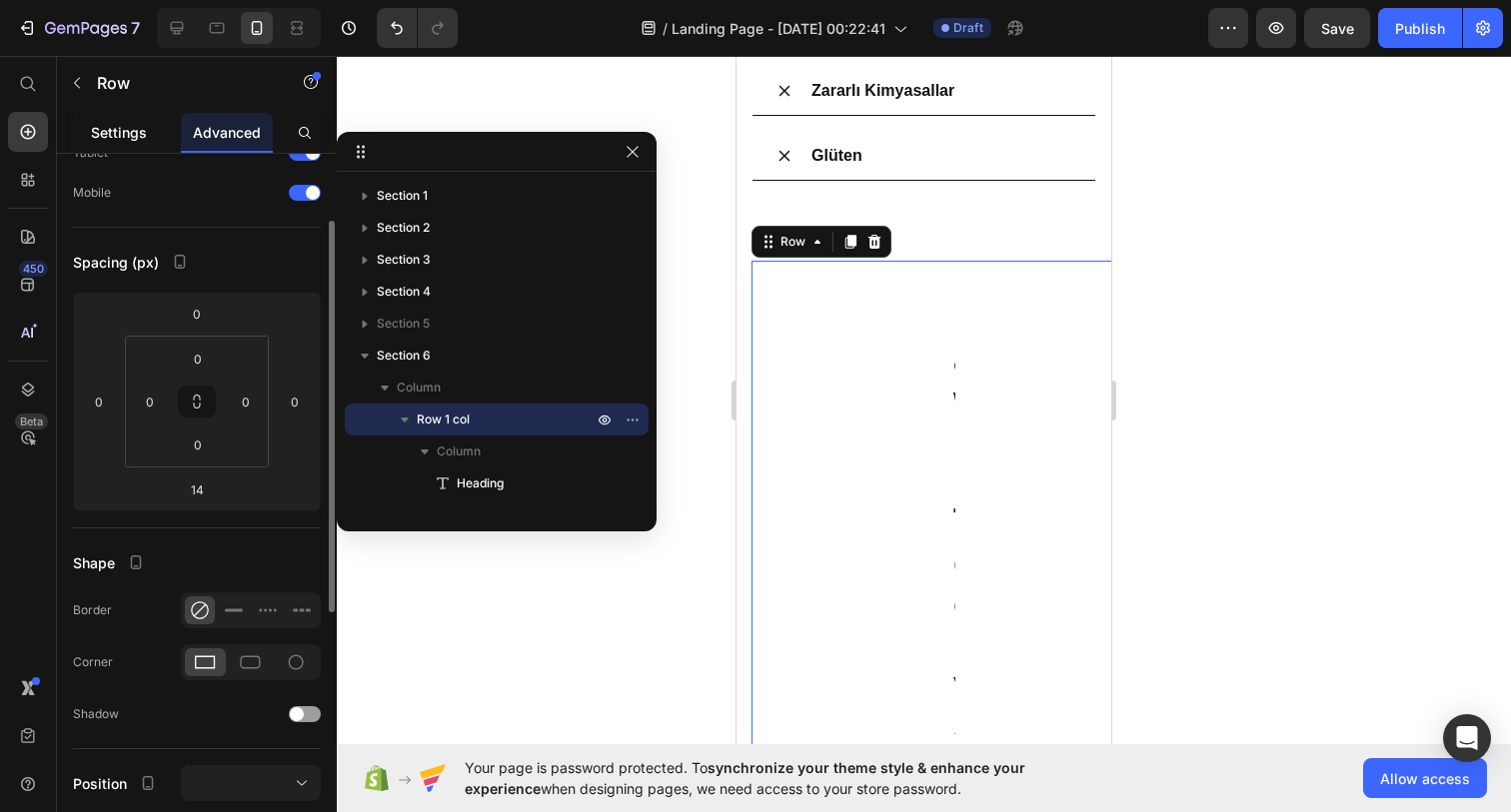click on "Settings" at bounding box center [119, 132] 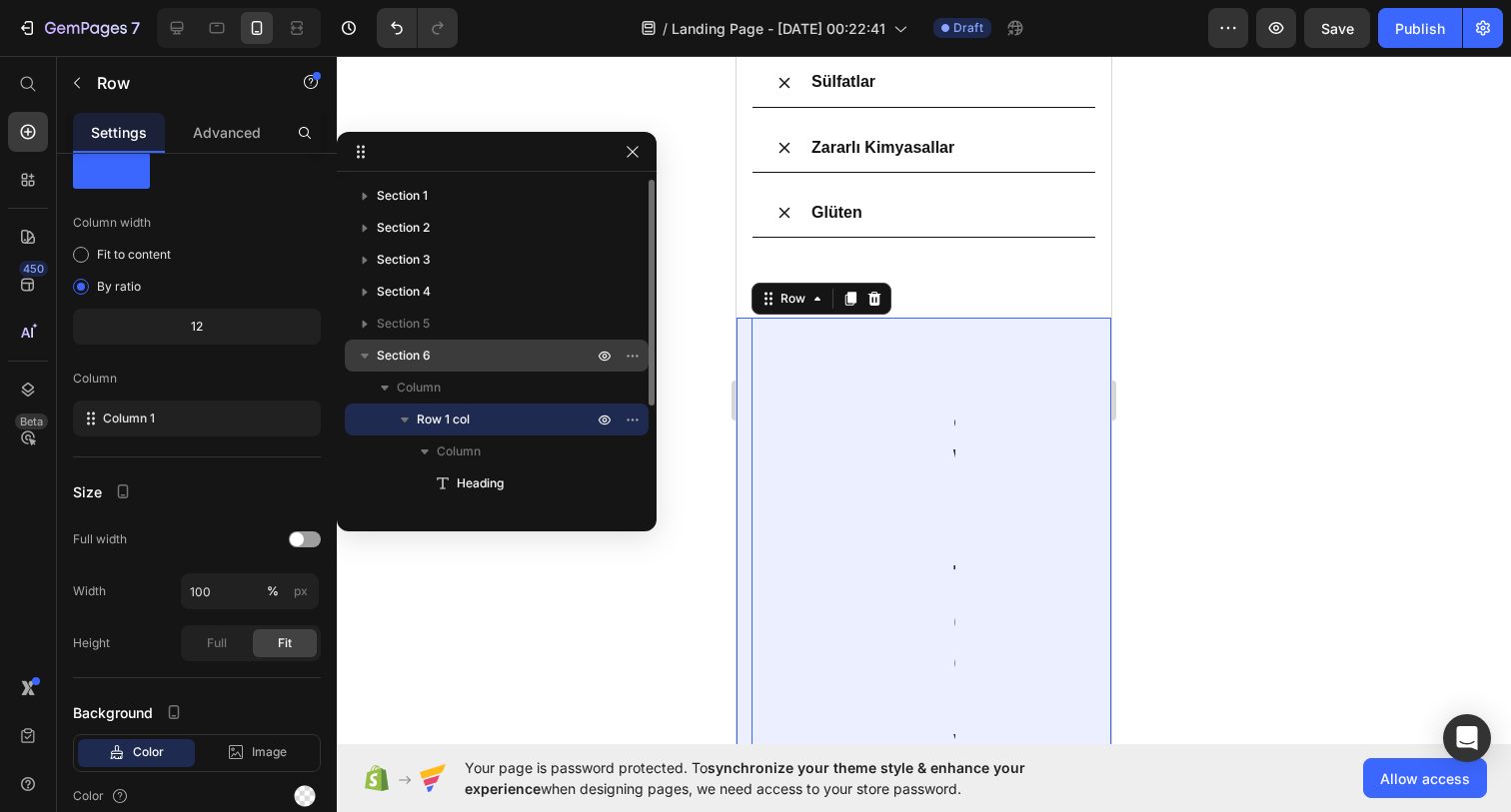 click on "Section 6" at bounding box center [487, 356] 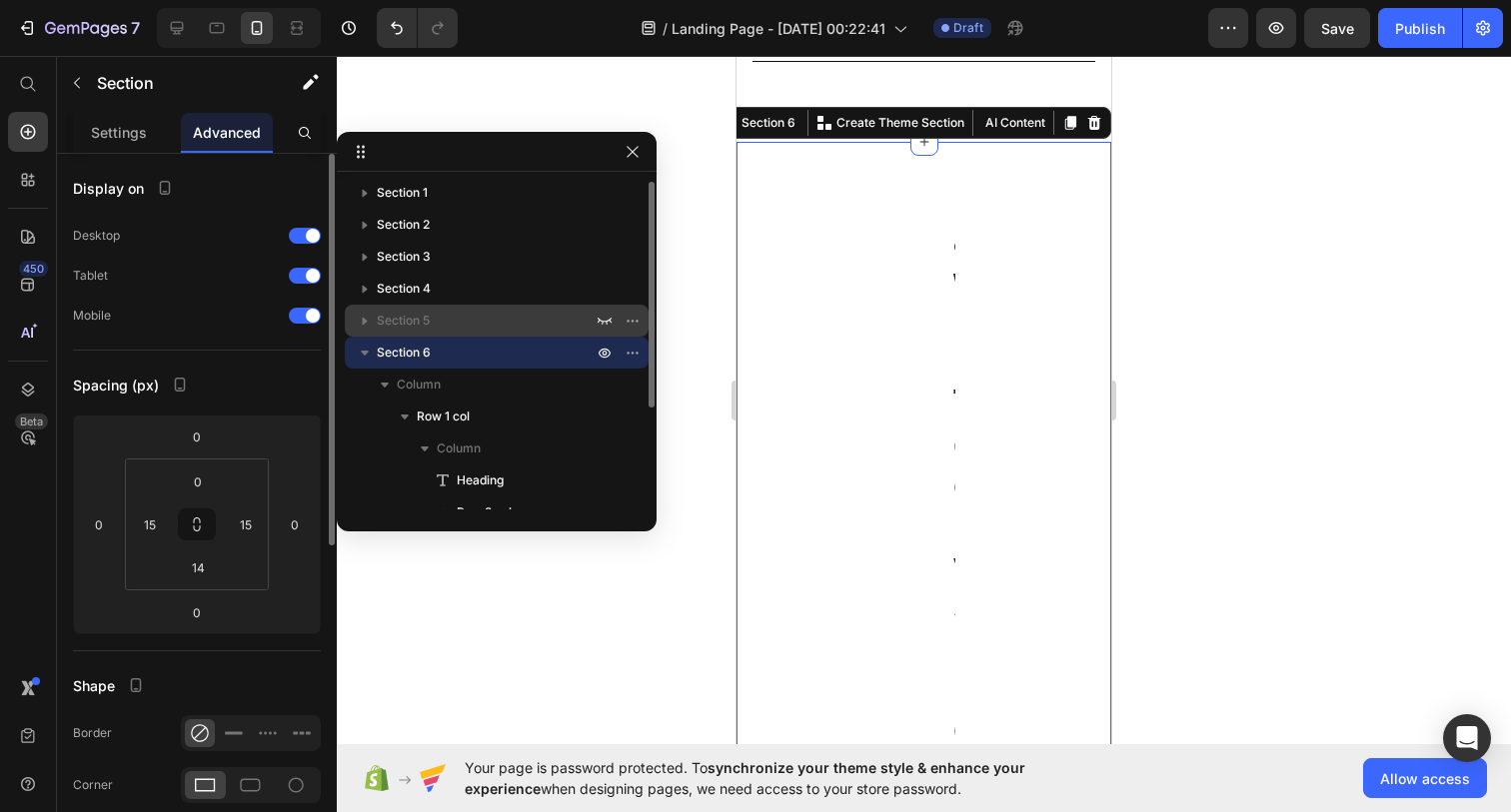 click on "Section 5" at bounding box center (487, 321) 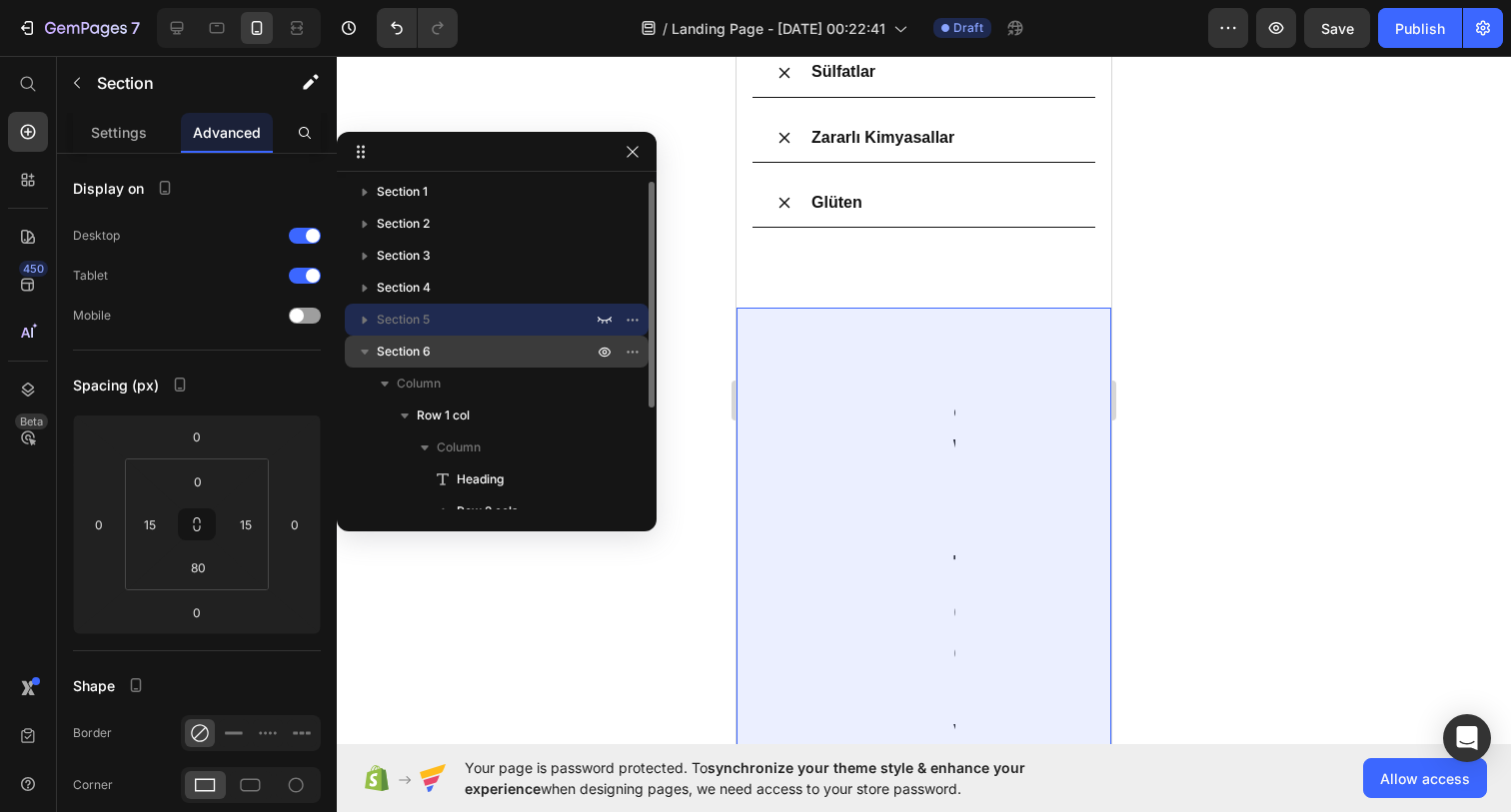 click on "Section 6" at bounding box center (487, 352) 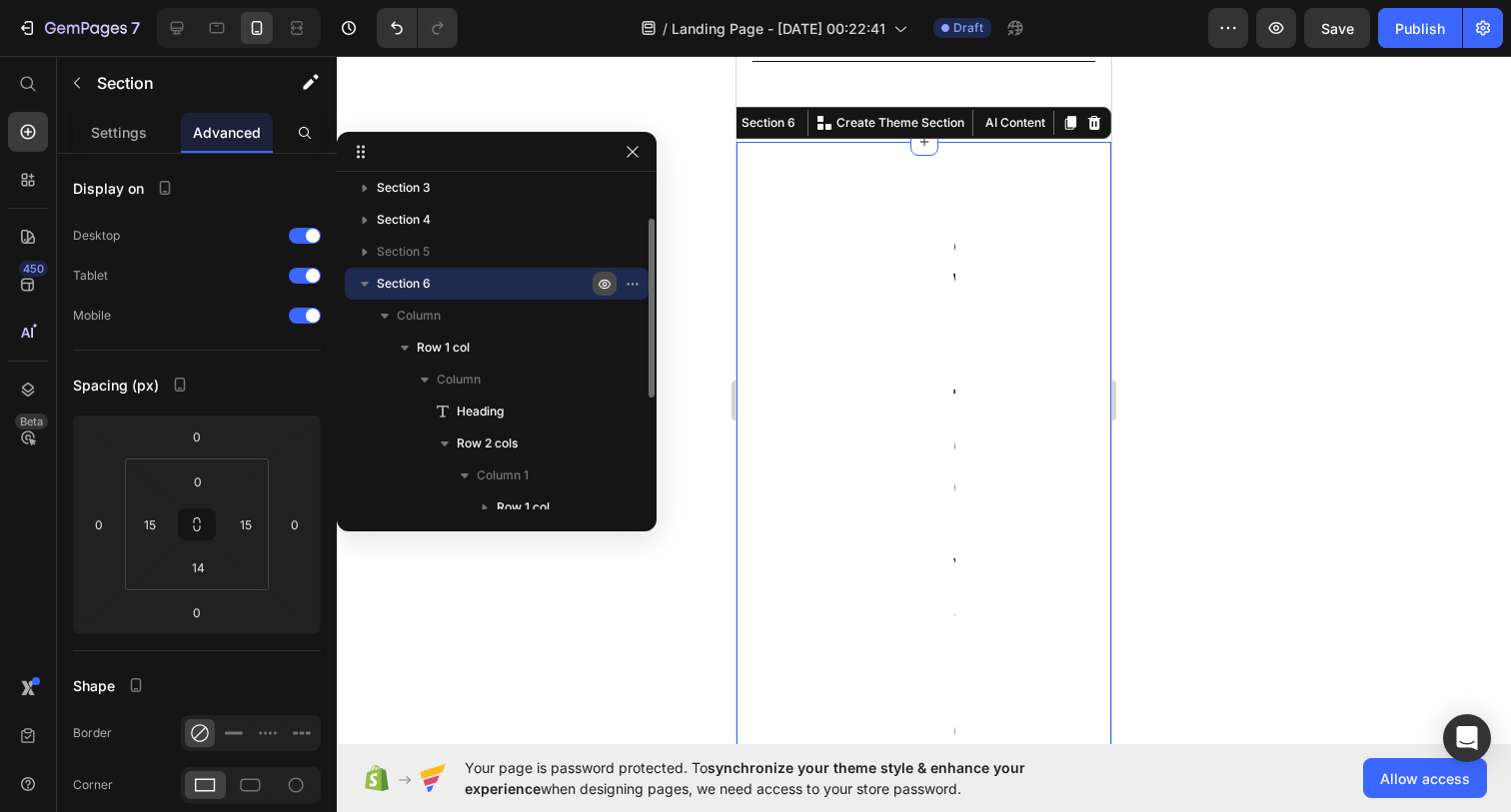 click at bounding box center [605, 284] 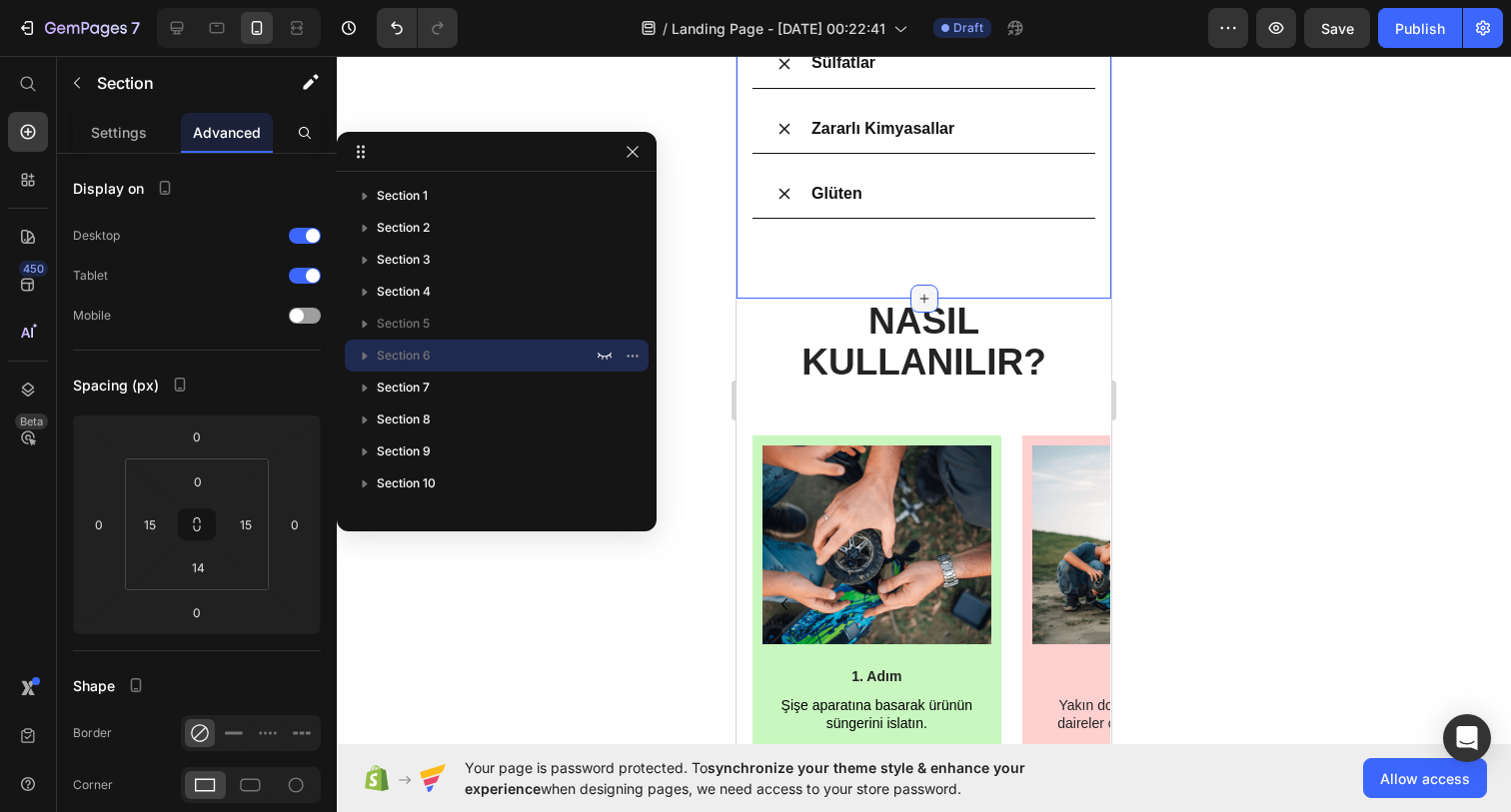 click 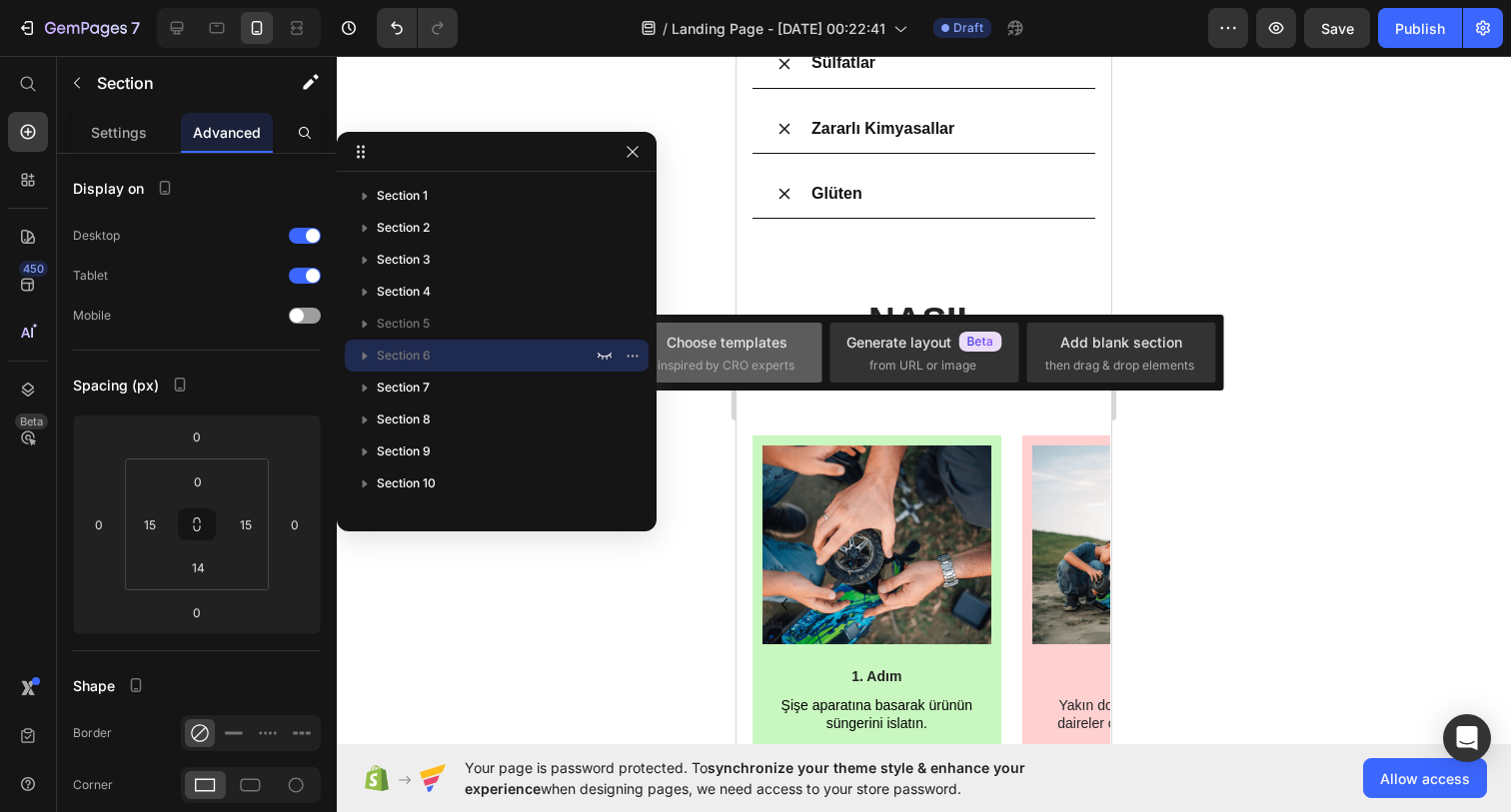 click on "Choose templates" at bounding box center (727, 342) 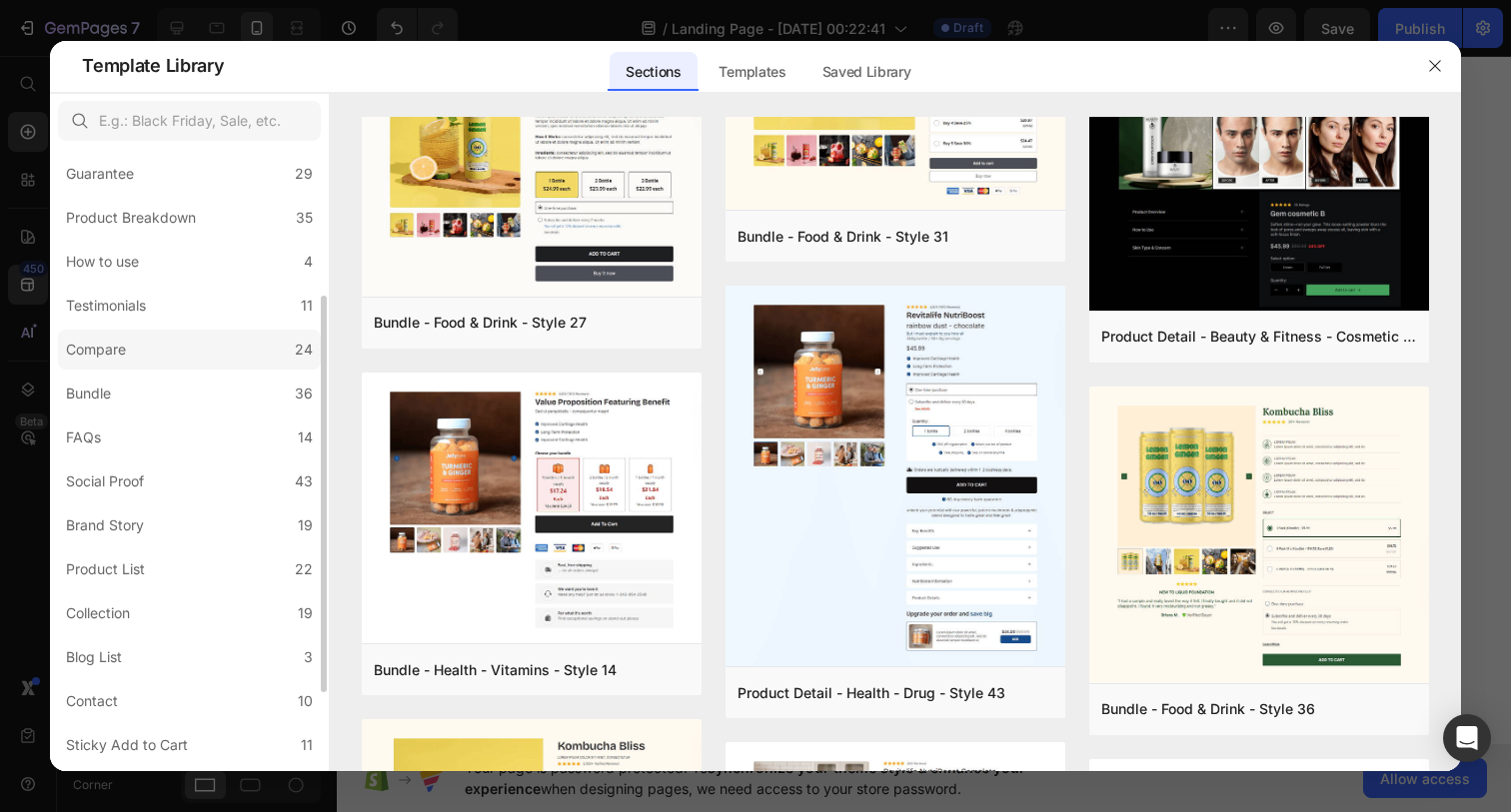 click on "Compare 24" 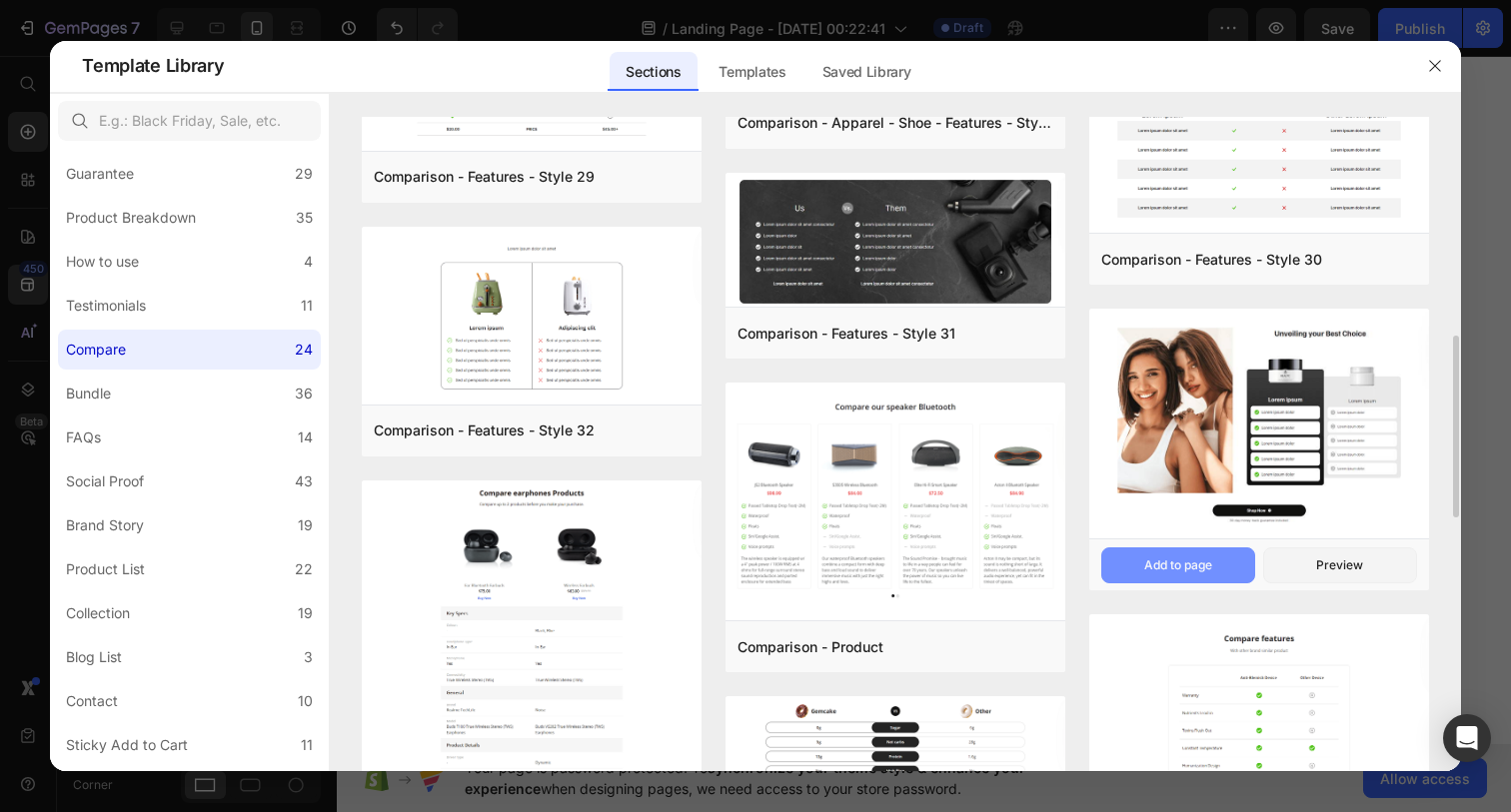 click on "Add to page" at bounding box center [1178, 565] 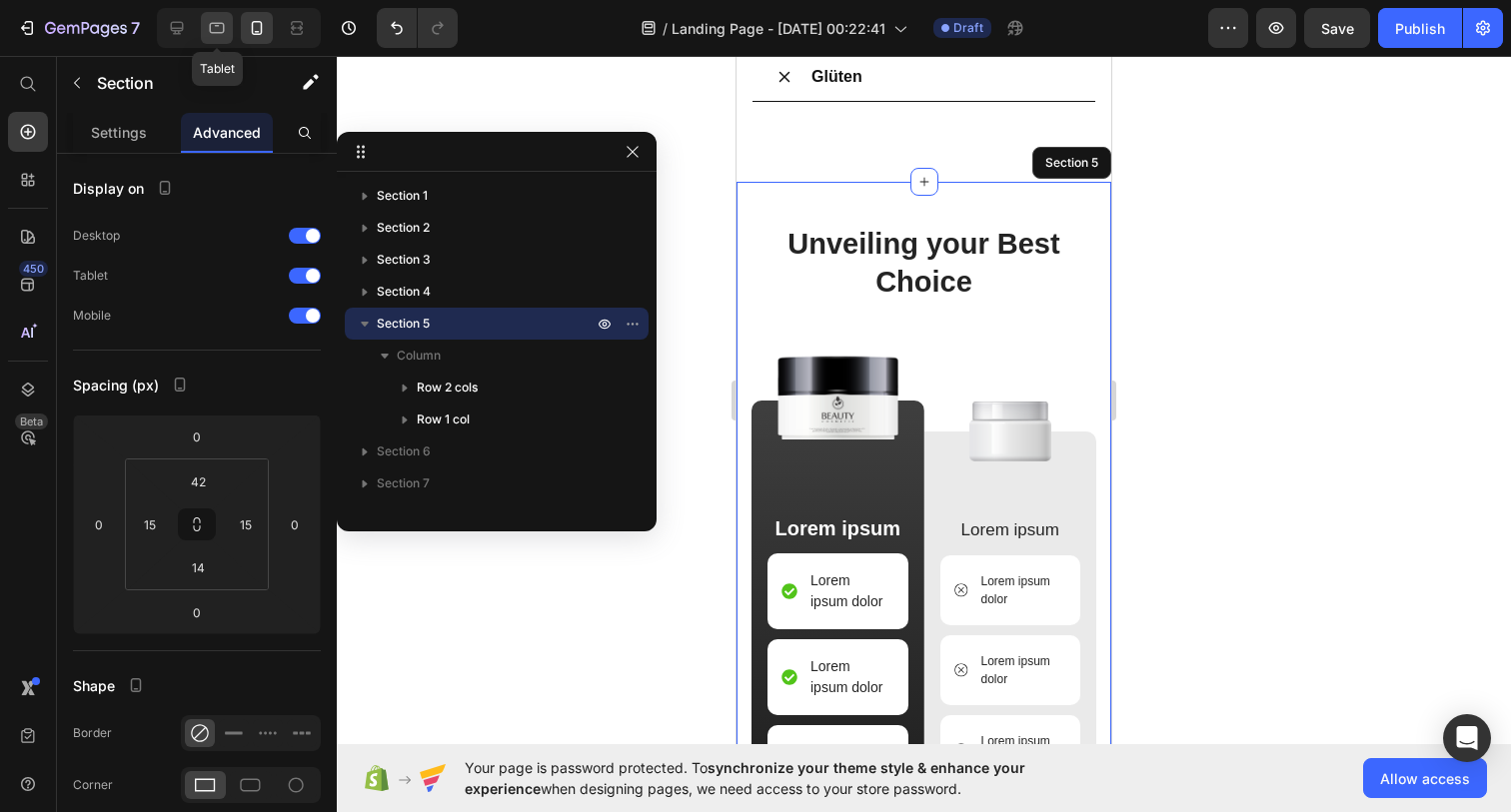 click 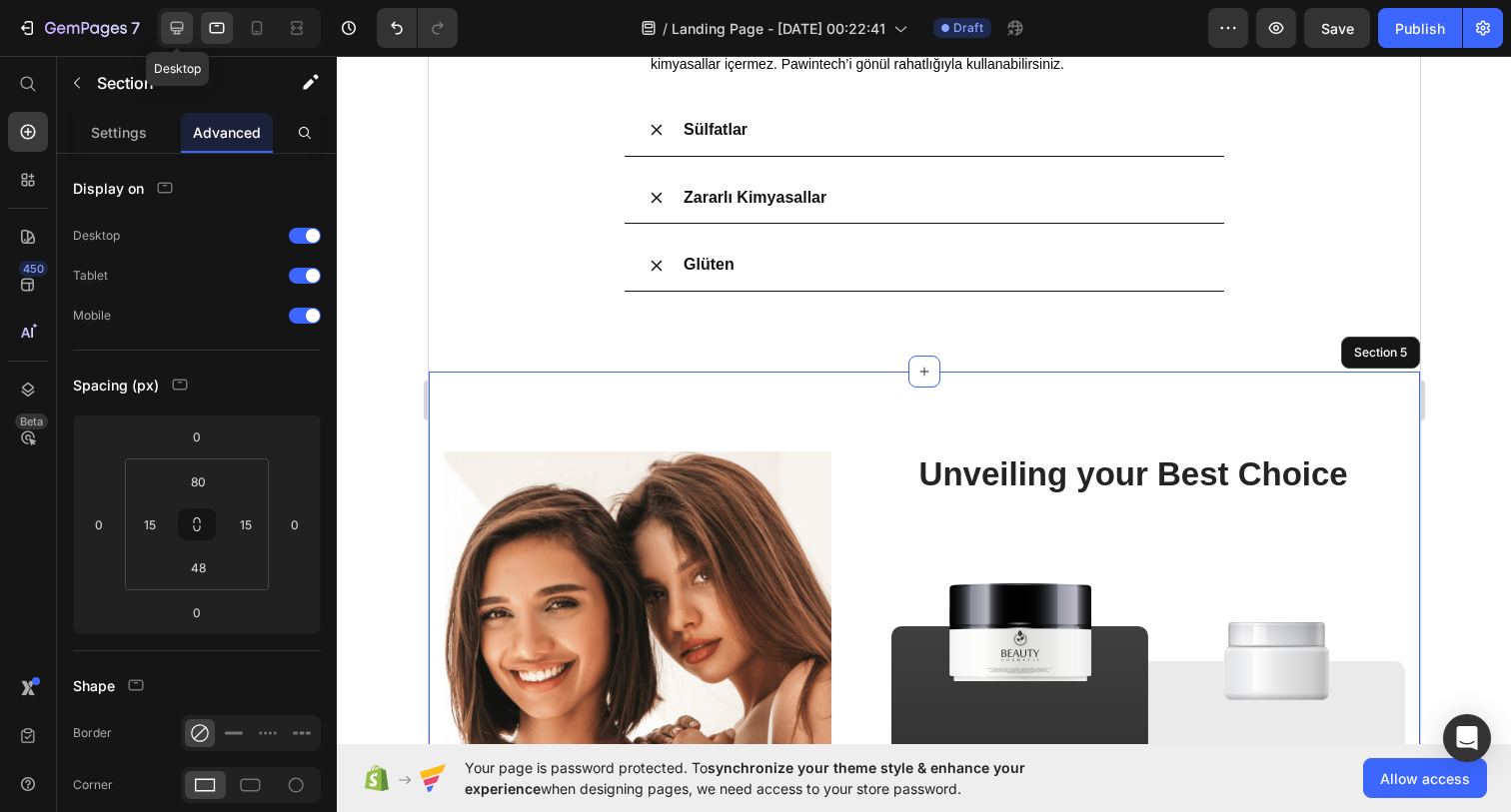 click 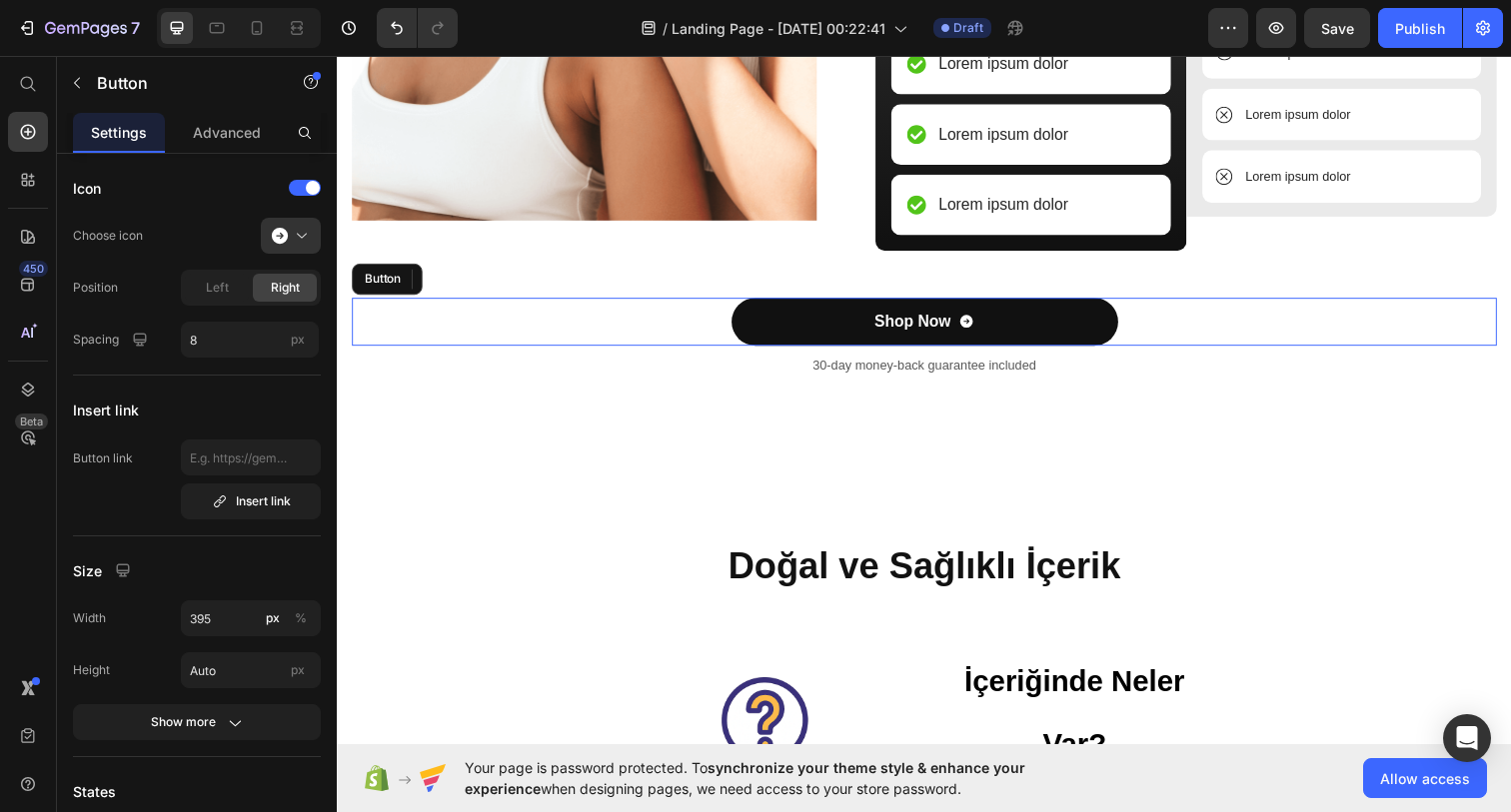 click on "Shop Now Button" at bounding box center [936, 327] 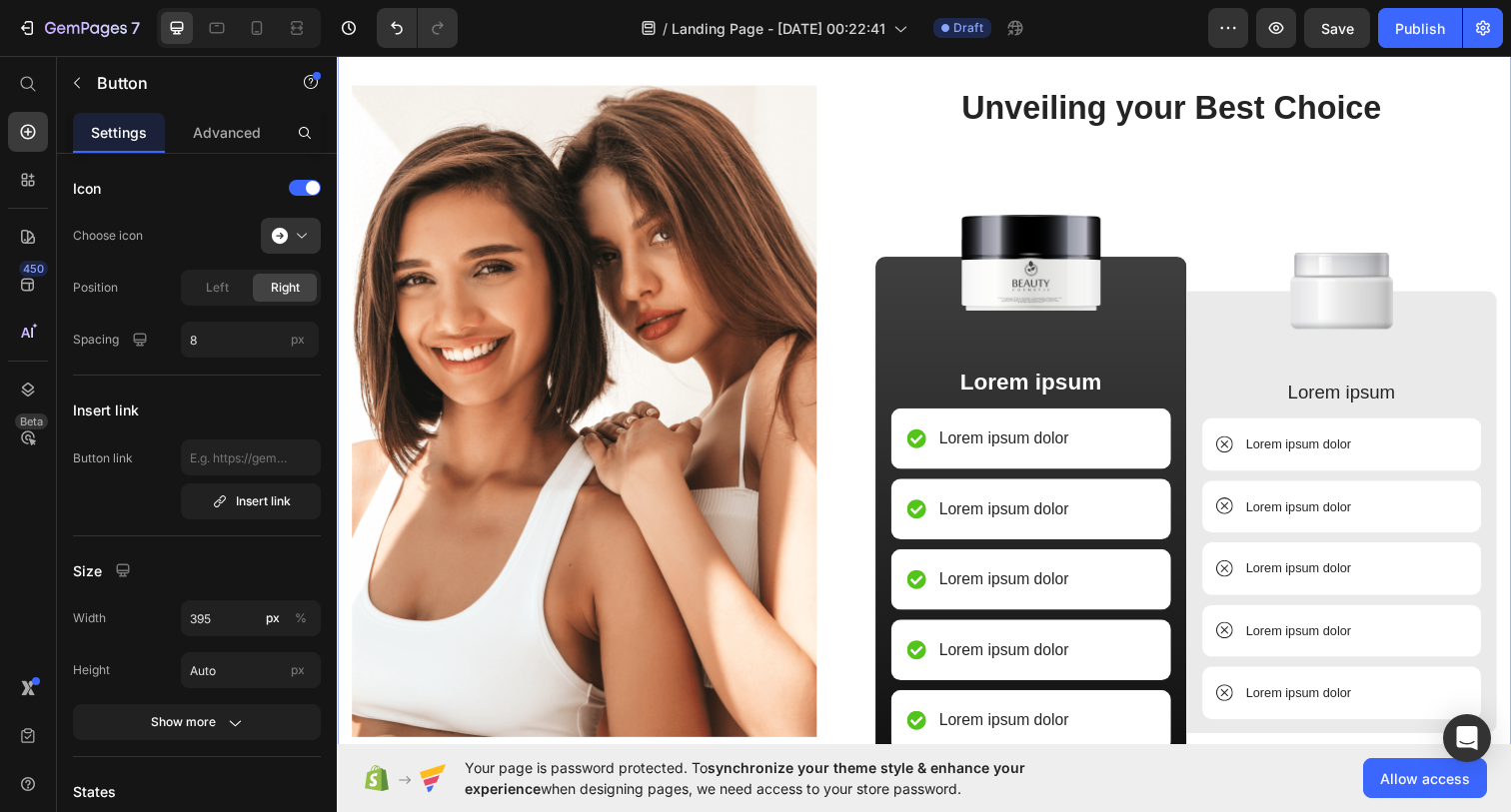 click on "Image Unveiling your Best Choice Heading Image Lorem ipsum Text Block Lorem ipsum dolor Item List Lorem ipsum dolor Item List Lorem ipsum dolor Item List Lorem ipsum dolor Item List Lorem ipsum dolor Item List Row Image Lorem ipsum Text Block
Lorem ipsum dolor Item List
Lorem ipsum dolor Item List
Lorem ipsum dolor Item List
Lorem ipsum dolor Item List
Lorem ipsum dolor Item List Row Row Row
Shop Now Button   8 30-day money-back guarantee included  Text Block Row Section 5" at bounding box center [936, 497] 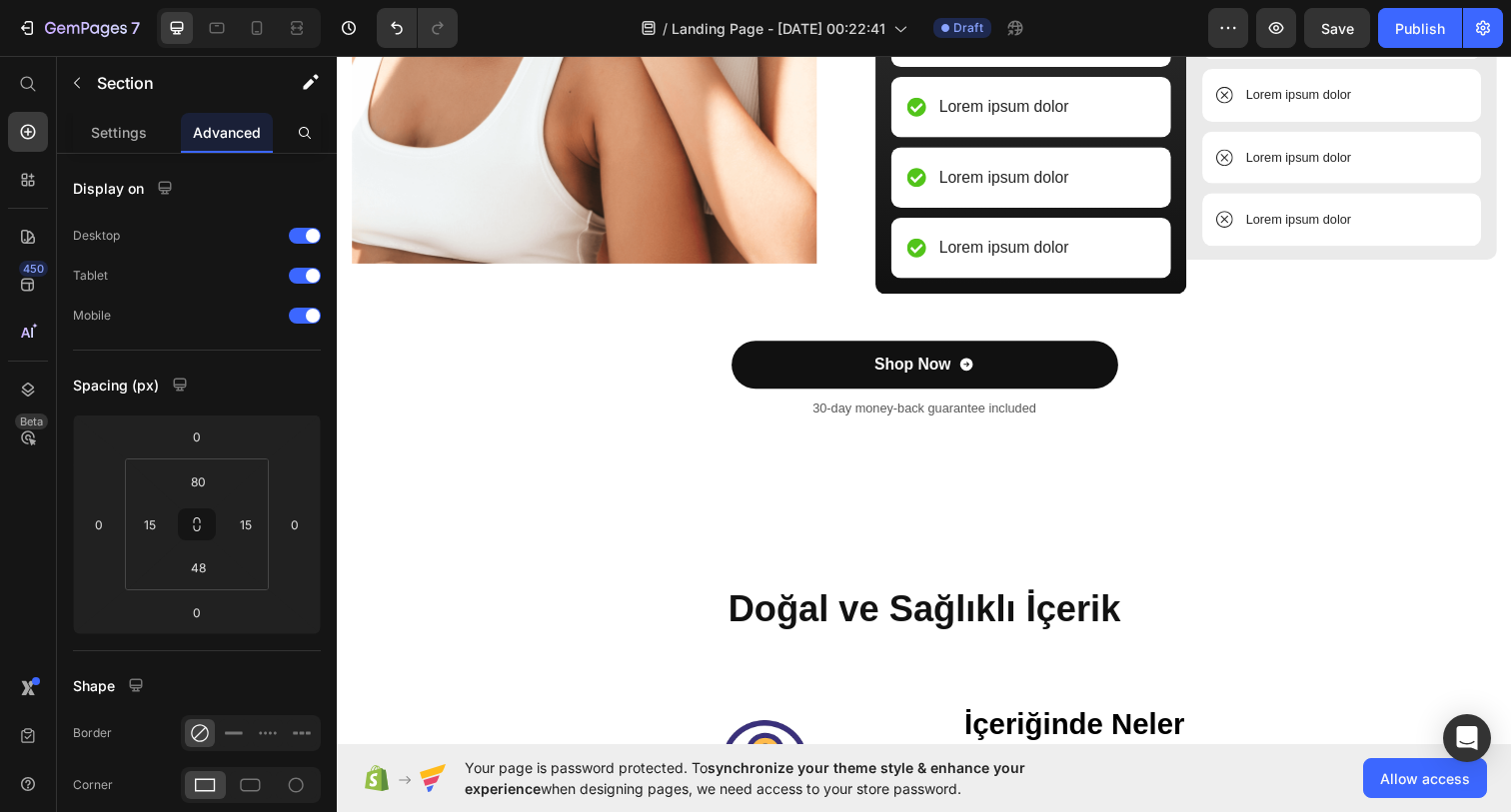 scroll, scrollTop: 2539, scrollLeft: 0, axis: vertical 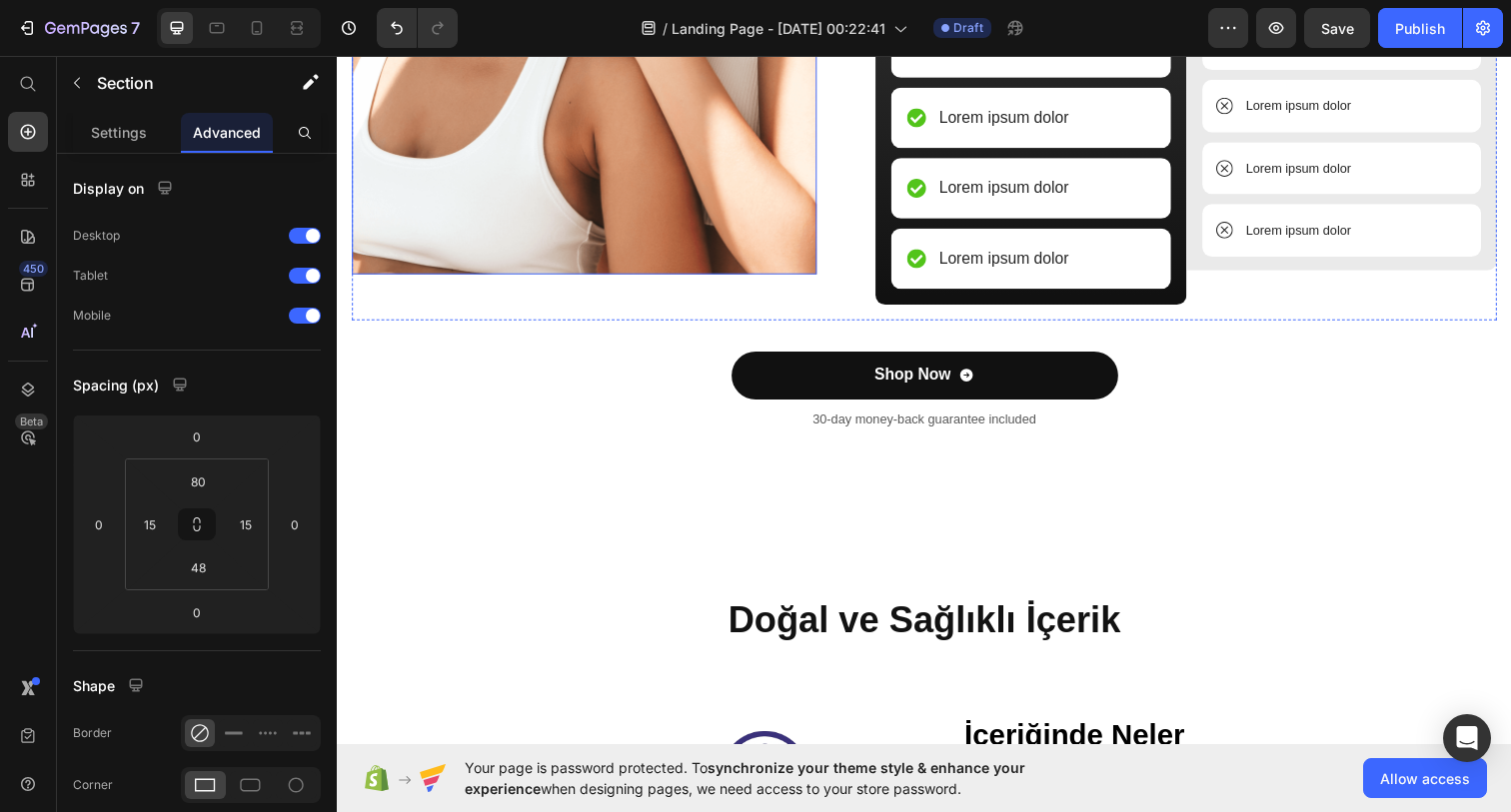 click at bounding box center (589, -54) 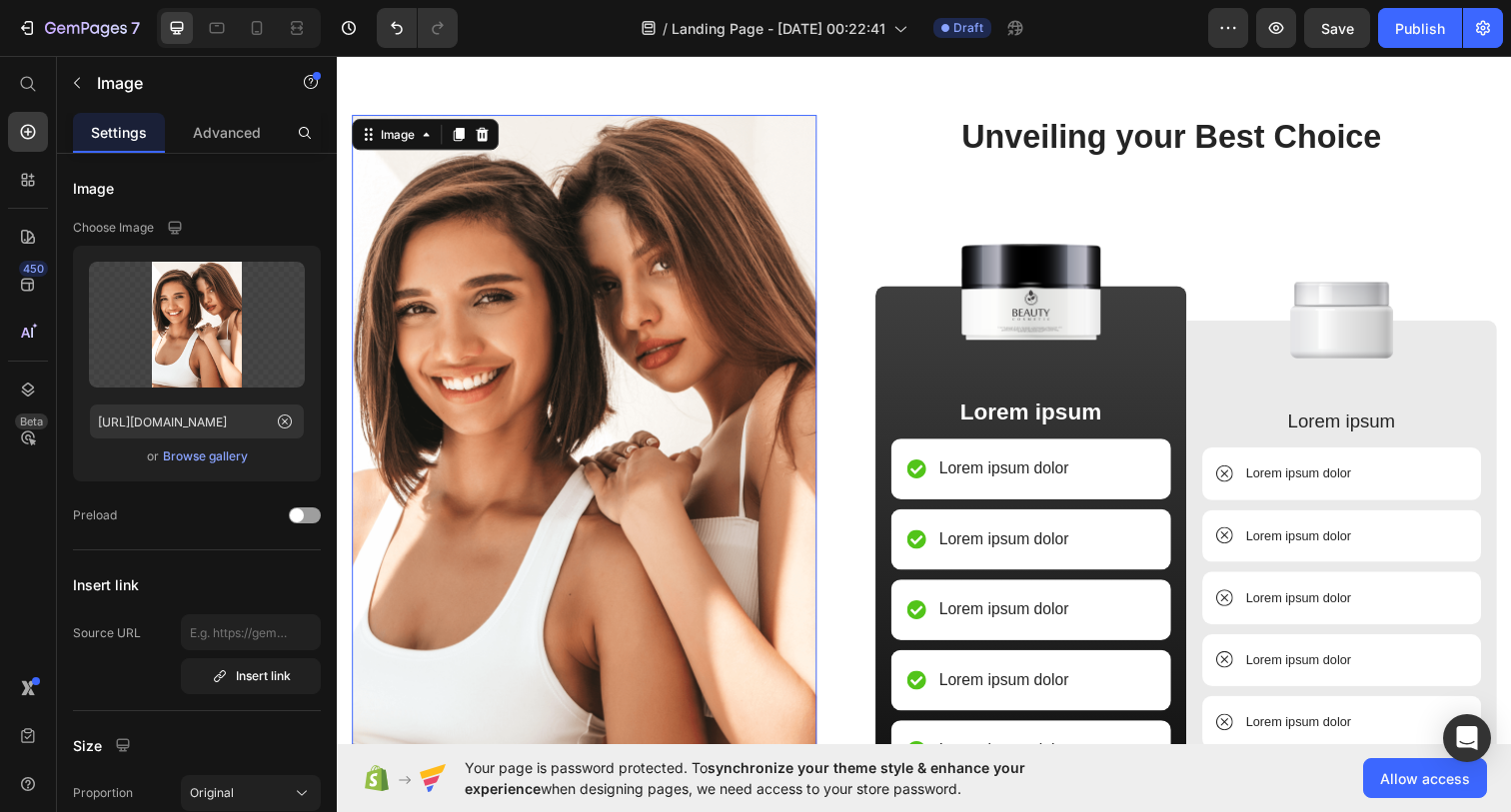 scroll, scrollTop: 2044, scrollLeft: 0, axis: vertical 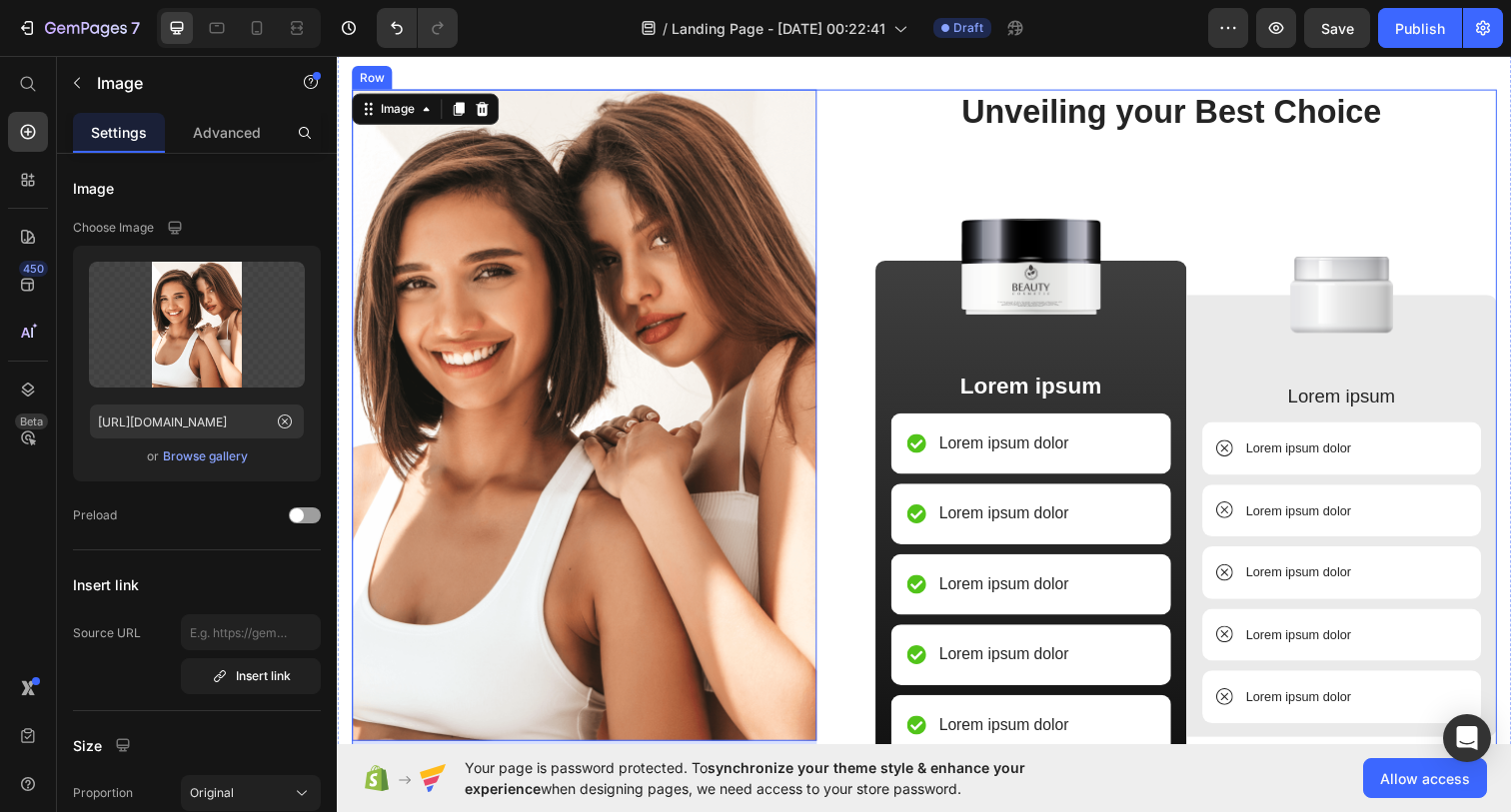 click on "Unveiling your Best Choice Heading Image Lorem ipsum Text Block Lorem ipsum dolor Item List Lorem ipsum dolor Item List Lorem ipsum dolor Item List Lorem ipsum dolor Item List Lorem ipsum dolor Item List Row Image Lorem ipsum Text Block
Lorem ipsum dolor Item List
Lorem ipsum dolor Item List
Lorem ipsum dolor Item List
Lorem ipsum dolor Item List
Lorem ipsum dolor Item List Row Row" at bounding box center (1188, 445) 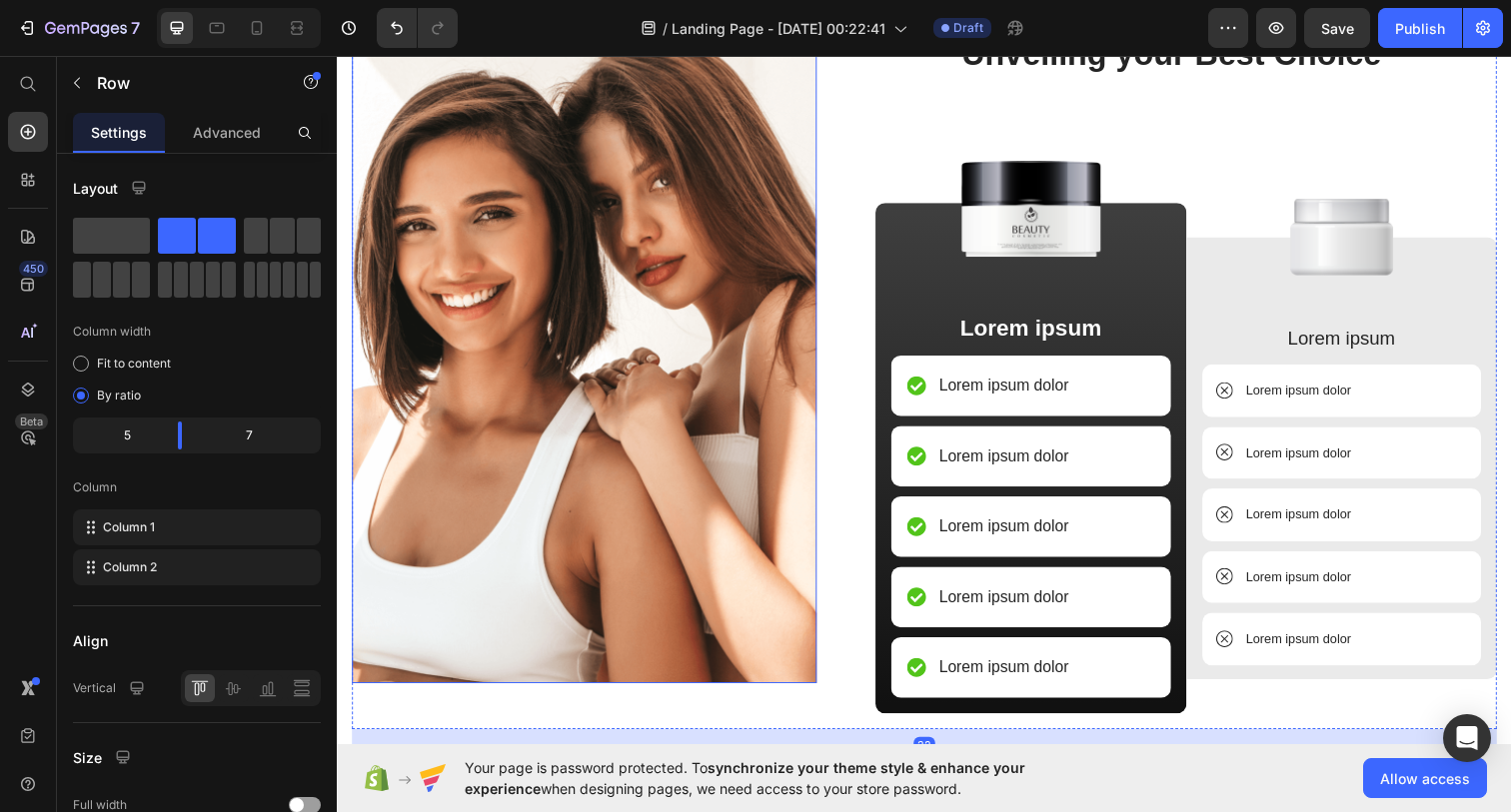 scroll, scrollTop: 2120, scrollLeft: 0, axis: vertical 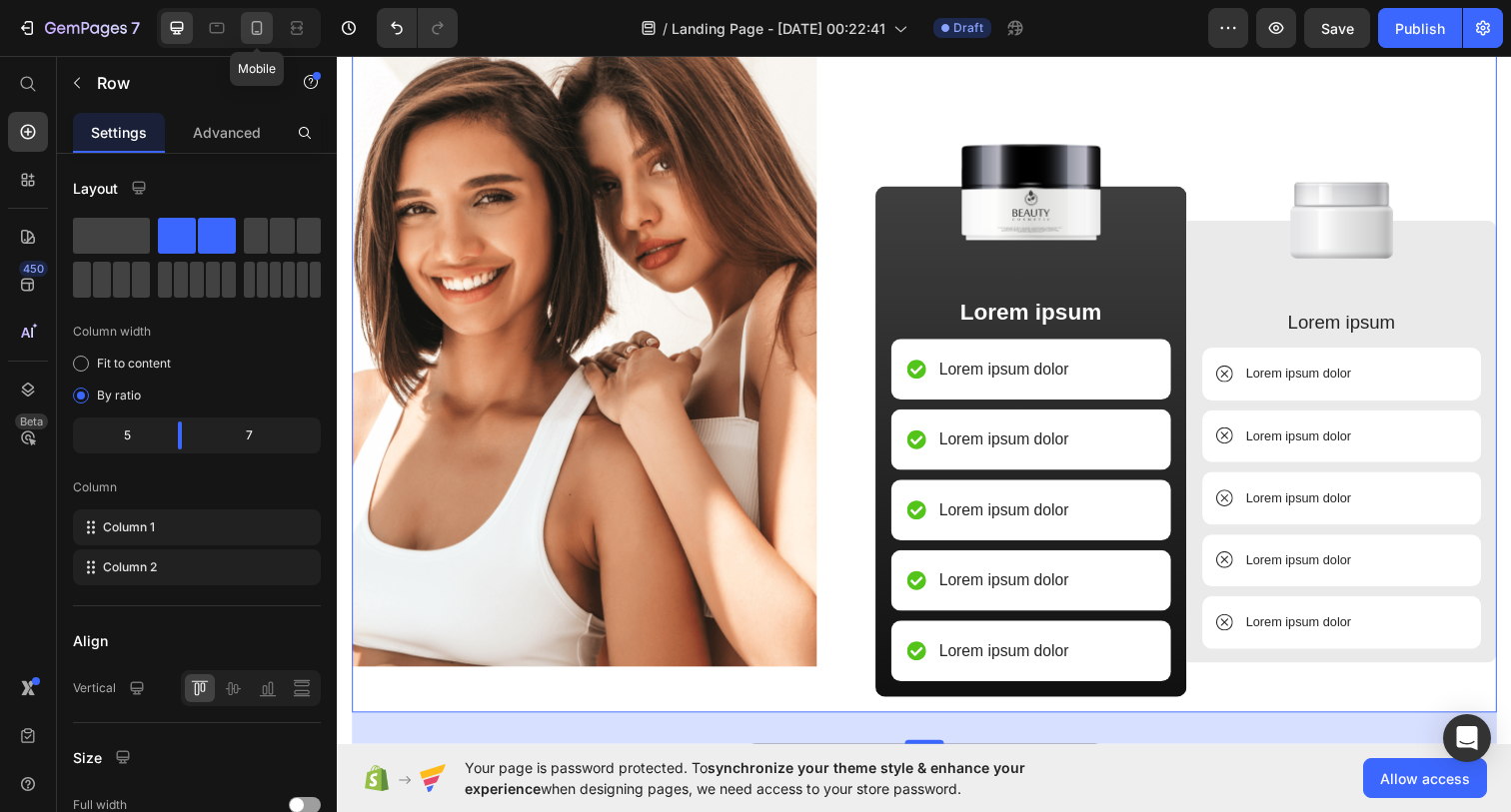 click 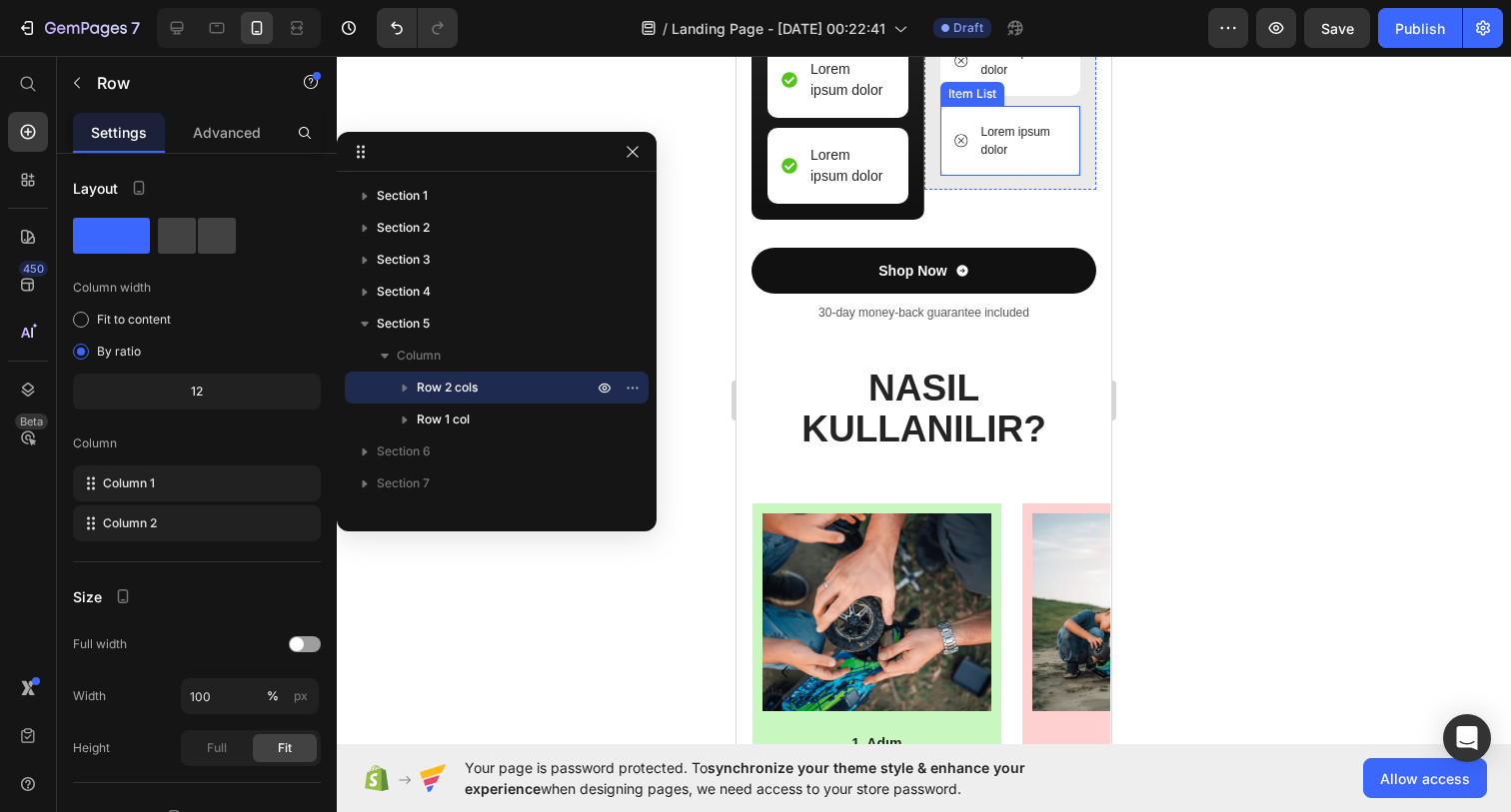 scroll, scrollTop: 4645, scrollLeft: 0, axis: vertical 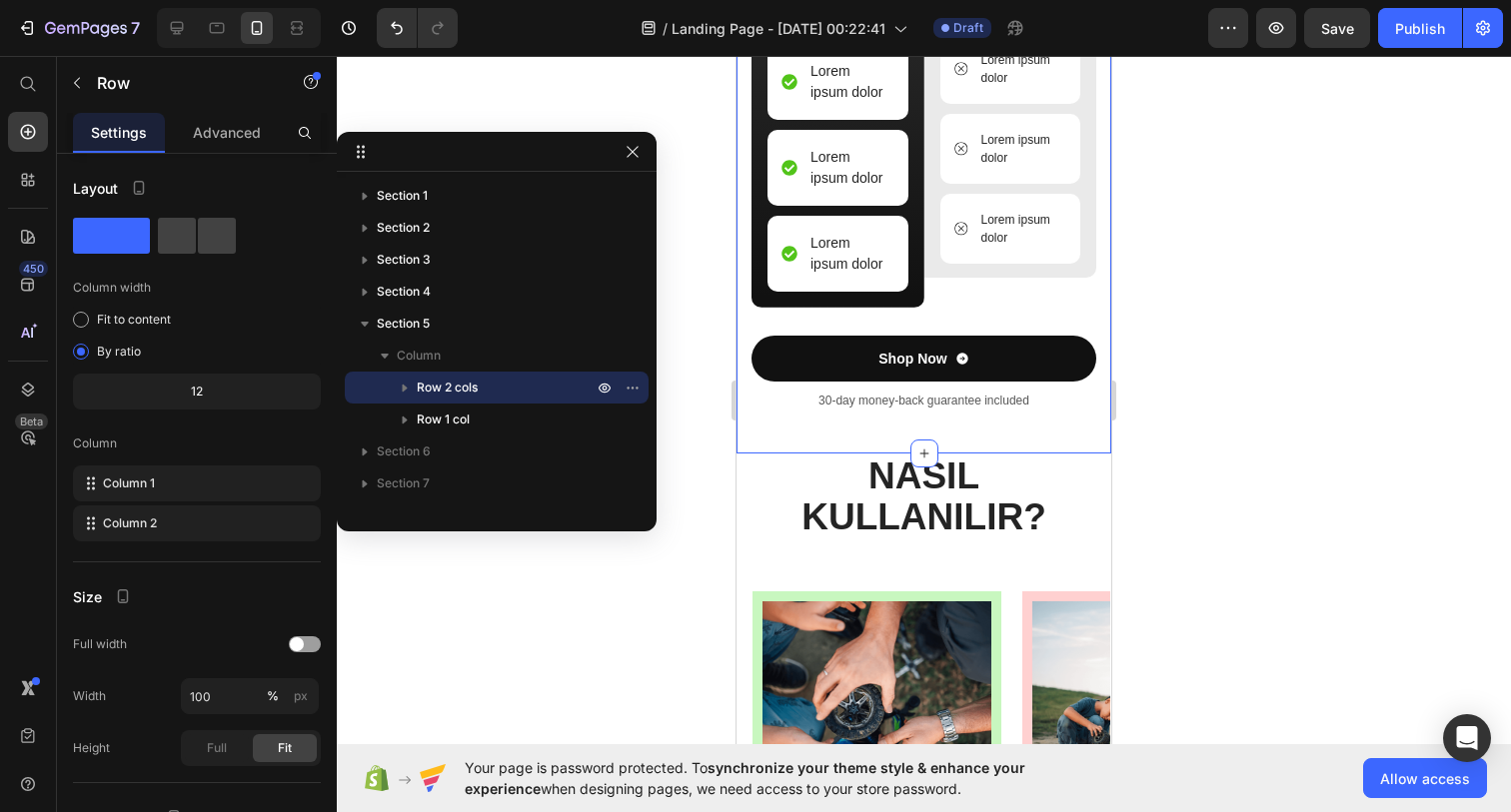 click on "Image Unveiling your Best Choice Heading Image Lorem ipsum Text Block Lorem ipsum dolor Item List Lorem ipsum dolor Item List Lorem ipsum dolor Item List Lorem ipsum dolor Item List Lorem ipsum dolor Item List Row Image Lorem ipsum Text Block
Lorem ipsum dolor Item List
Lorem ipsum dolor Item List
Lorem ipsum dolor Item List
Lorem ipsum dolor Item List
Lorem ipsum dolor Item List Row Row Row
Shop Now Button 30-day money-back guarantee included  Text Block Row Section 5" at bounding box center [923, -23] 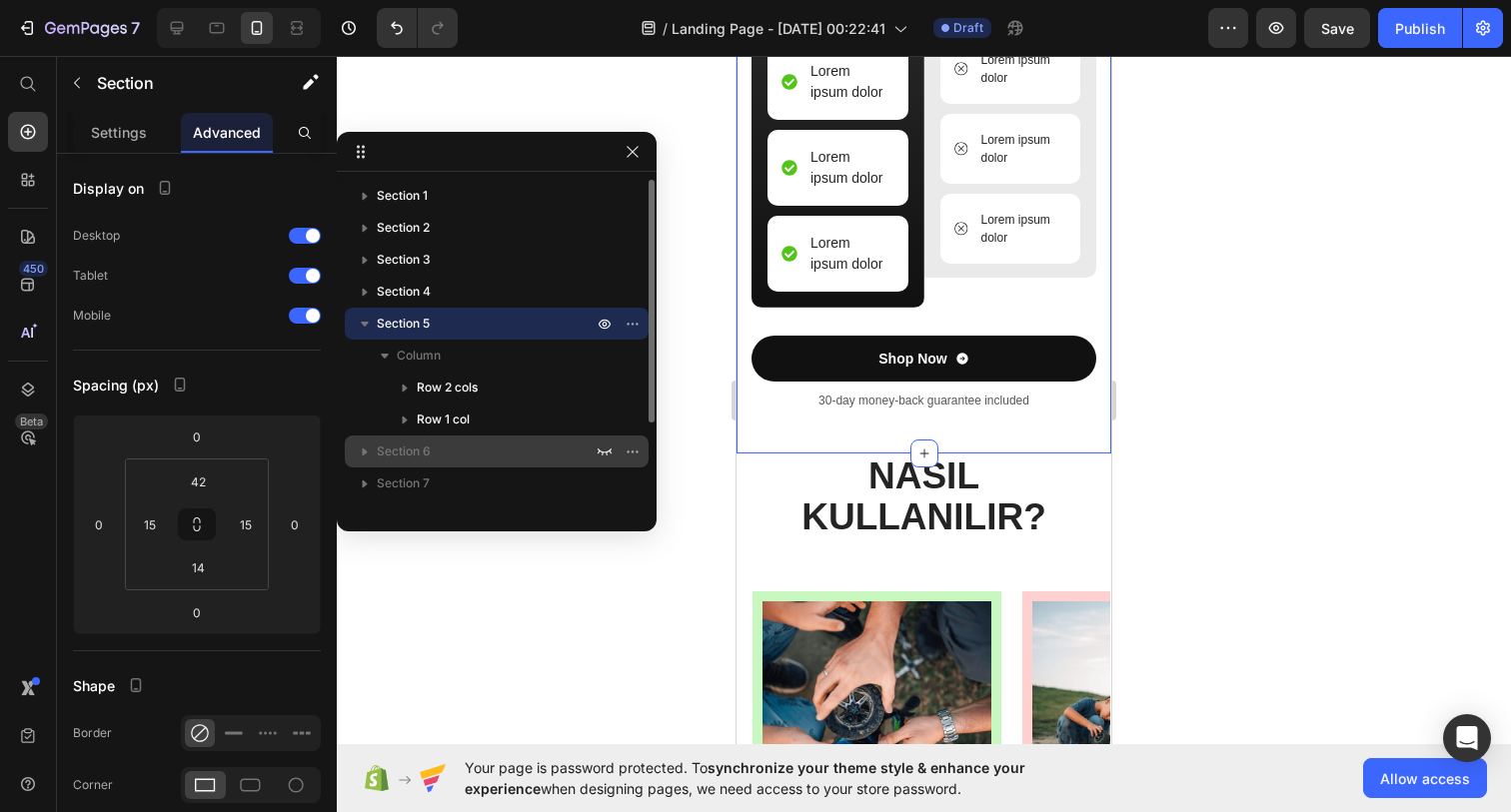 click on "Section 6" at bounding box center (487, 451) 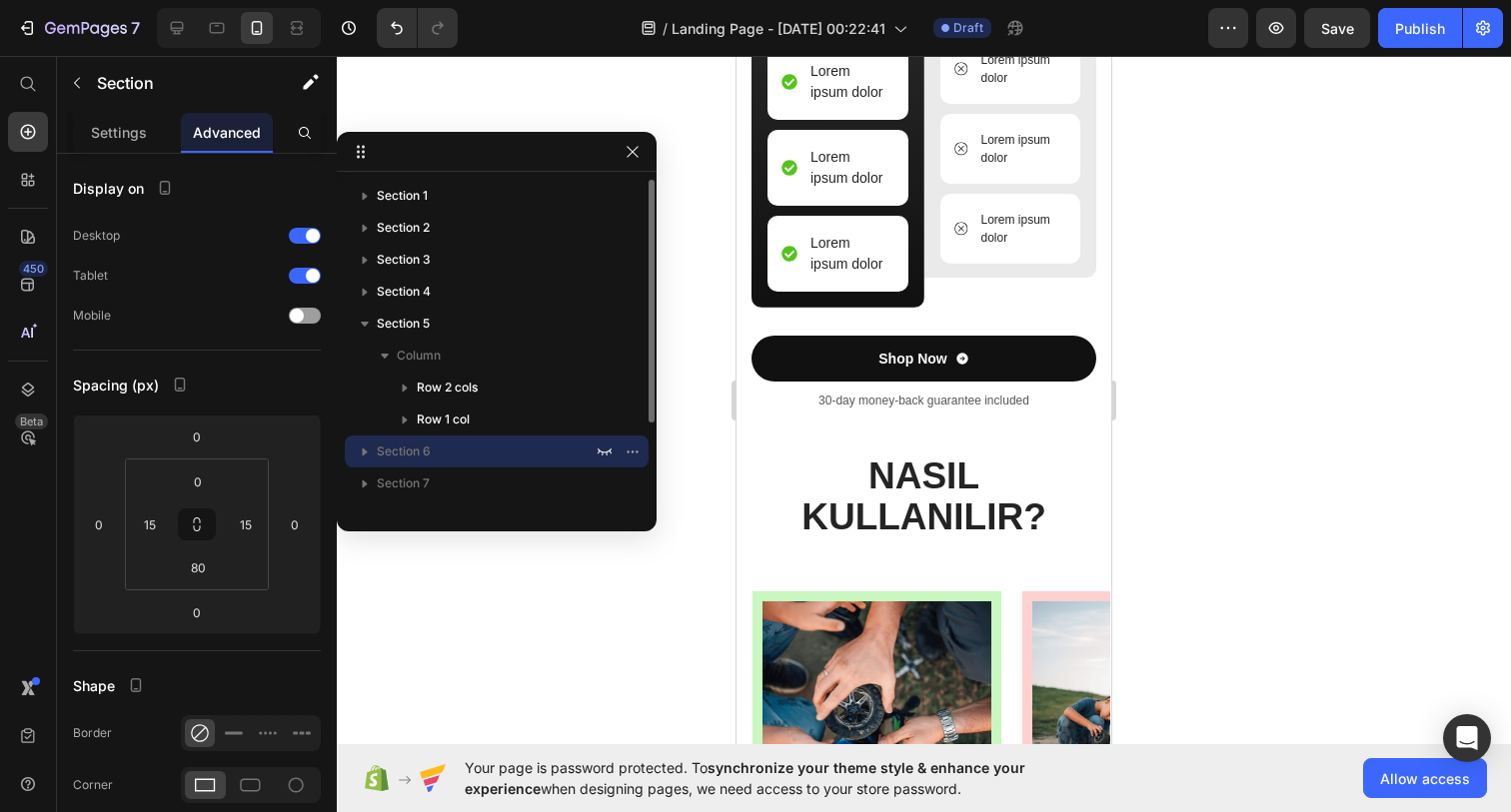 click on "Section 6" at bounding box center (487, 451) 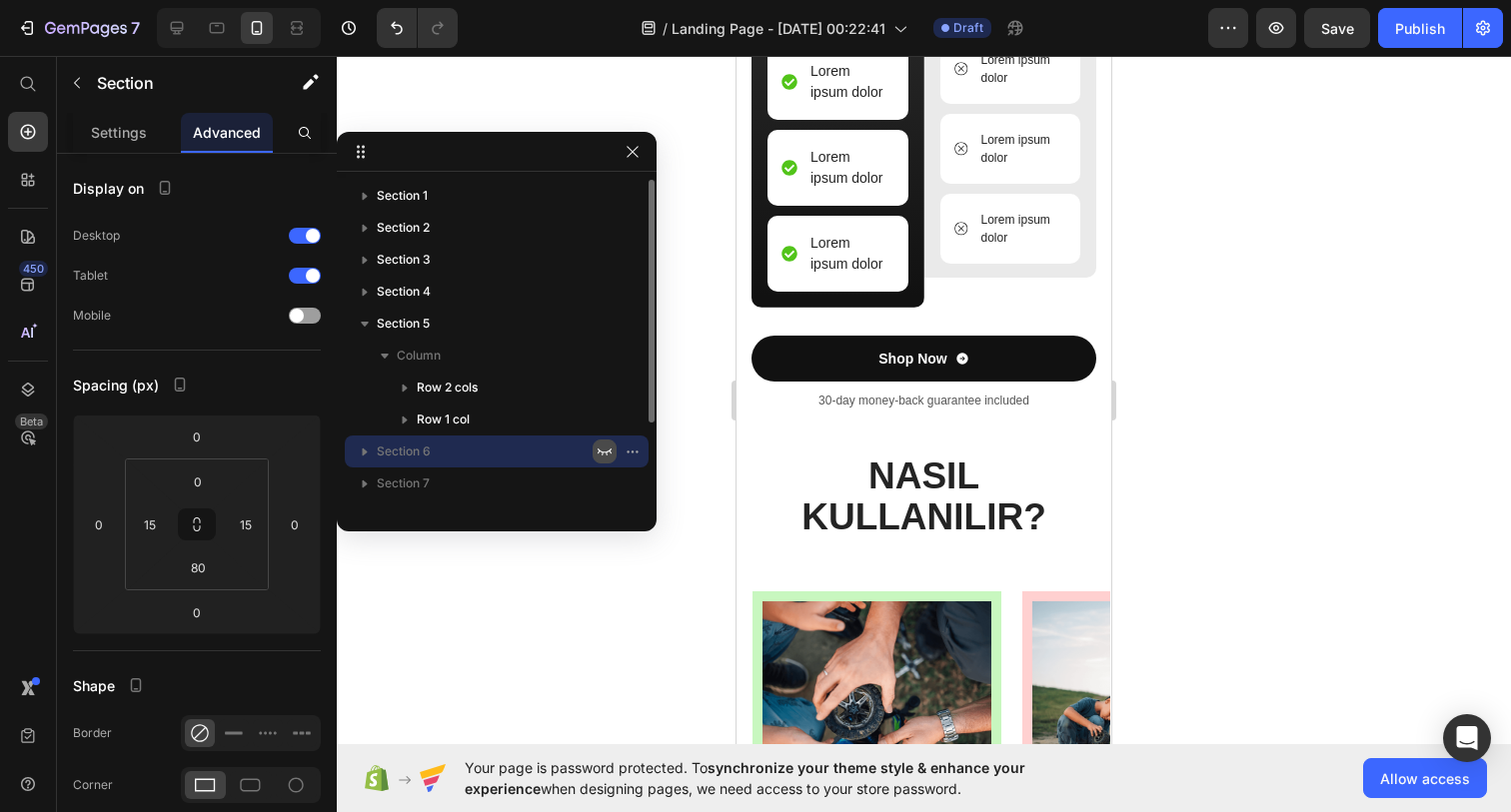 click 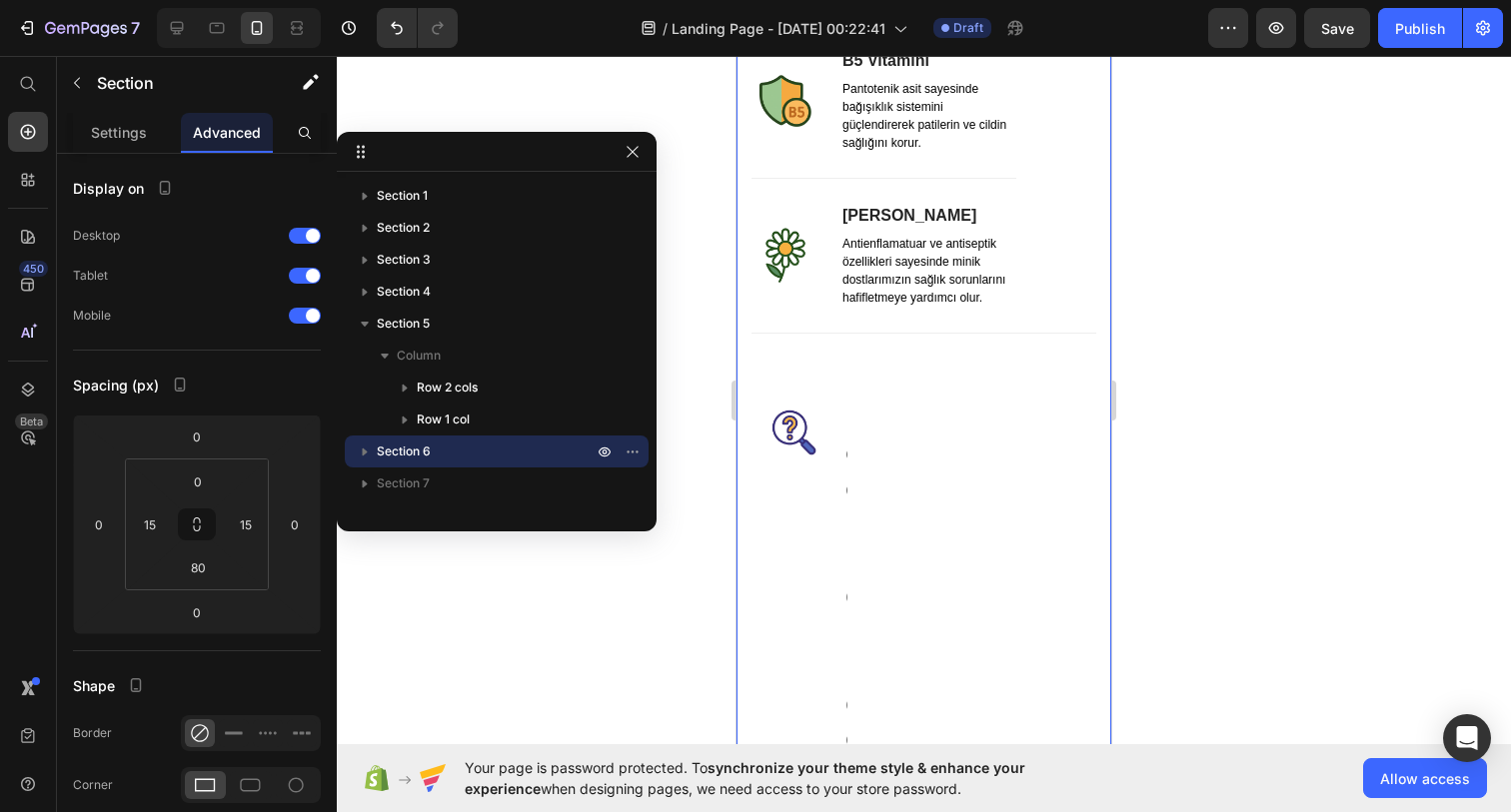 scroll, scrollTop: 5719, scrollLeft: 0, axis: vertical 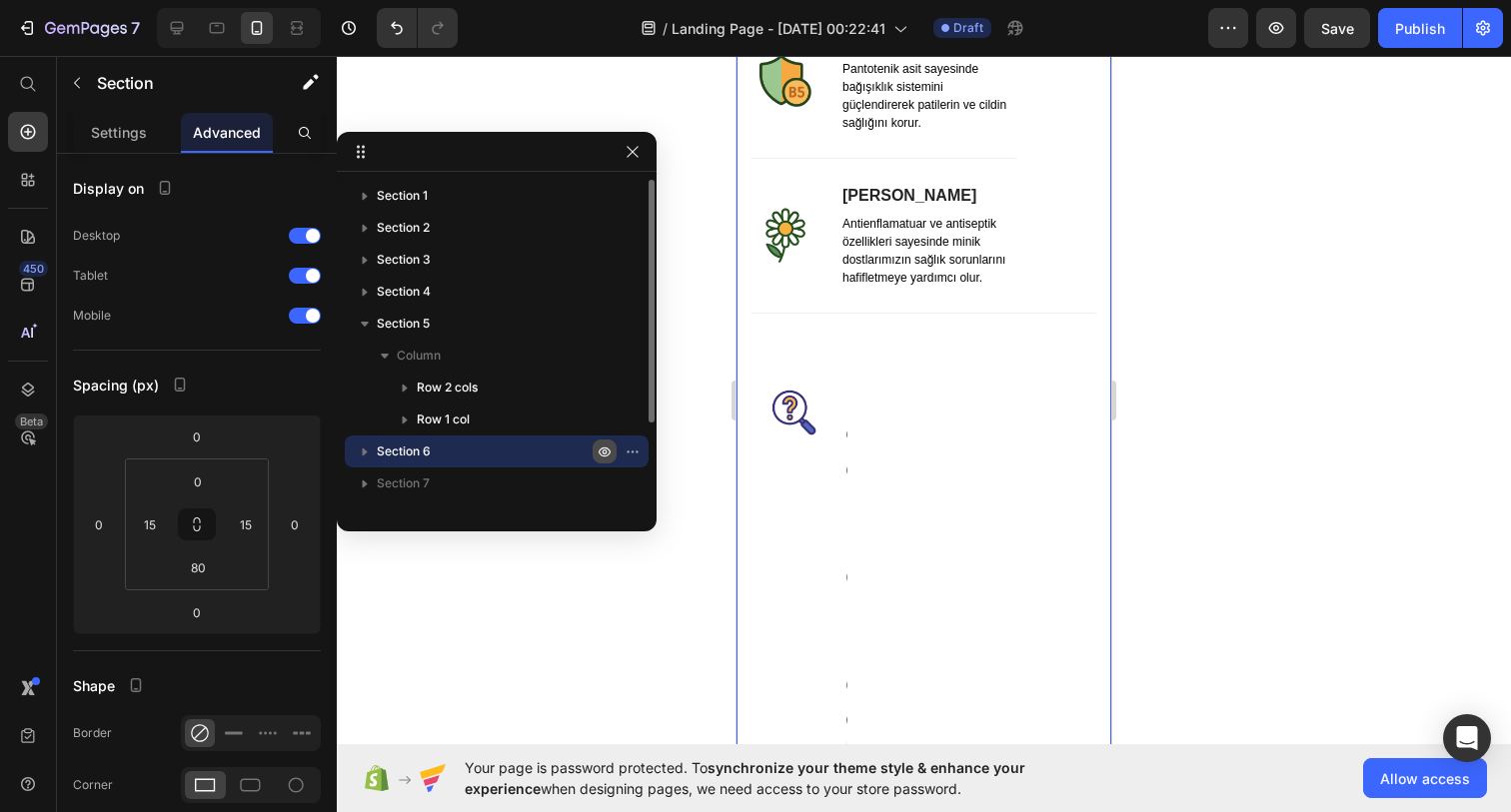 click 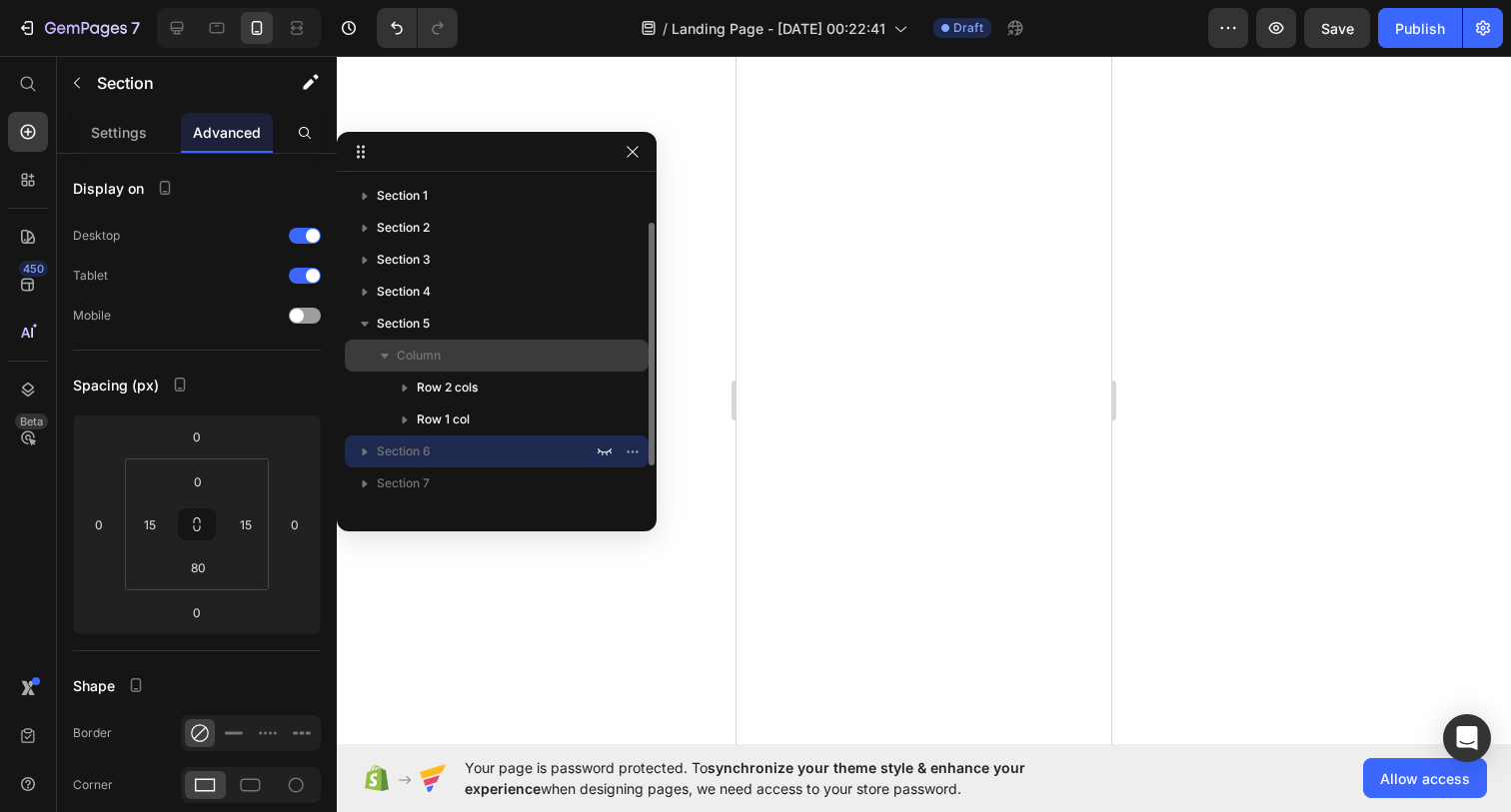 scroll, scrollTop: 42, scrollLeft: 0, axis: vertical 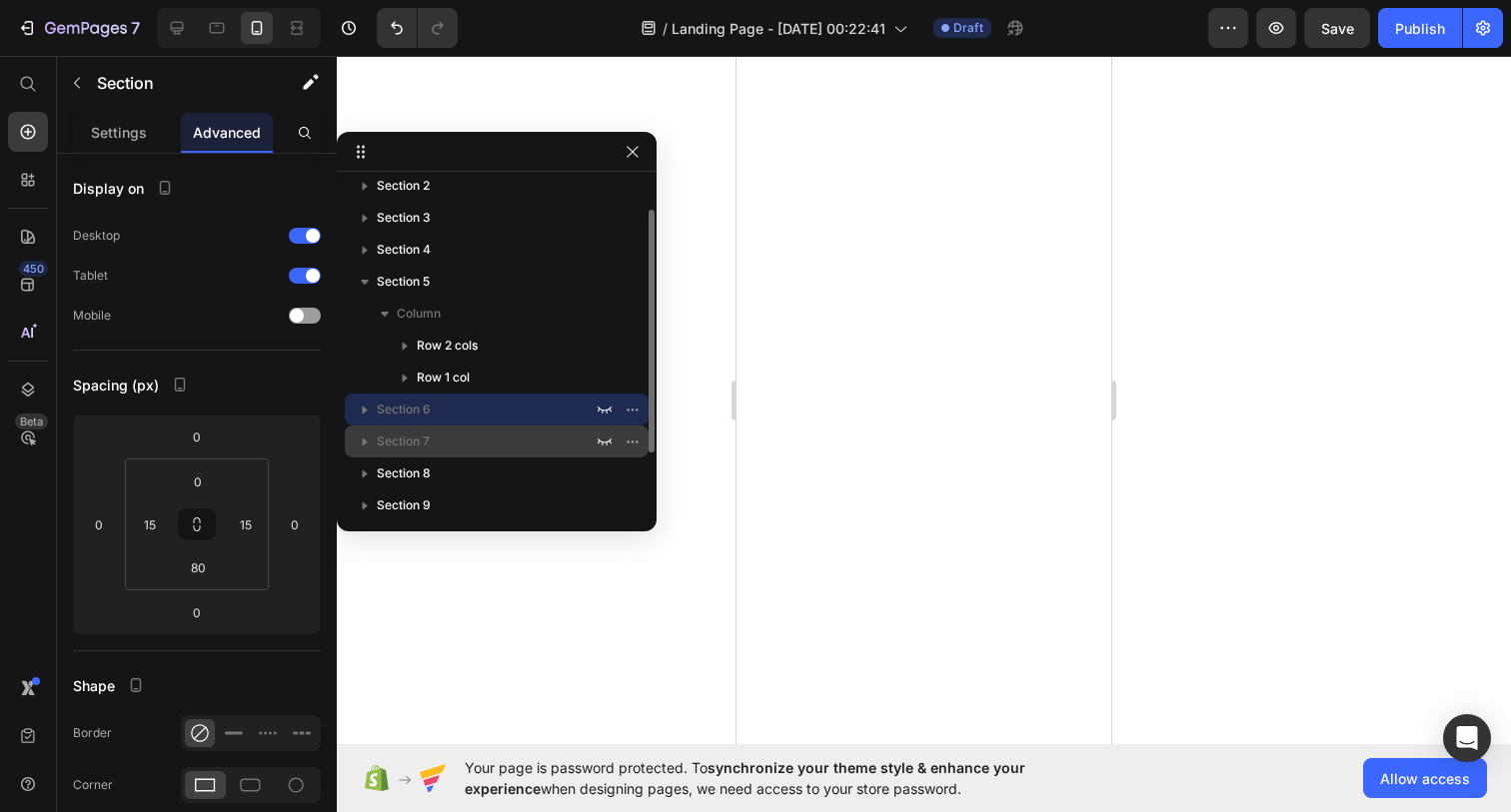 click on "Section 7" at bounding box center [487, 441] 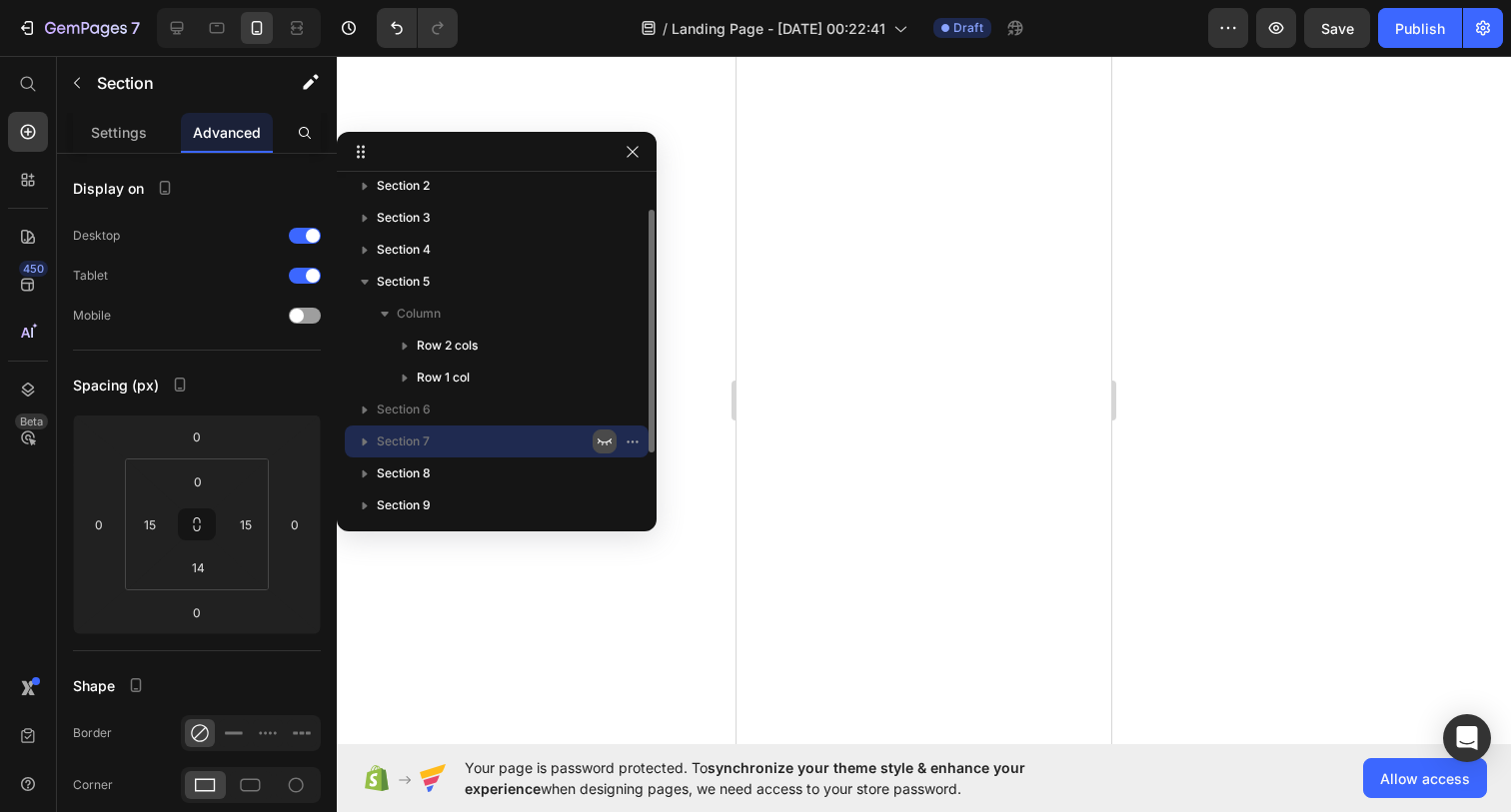 click 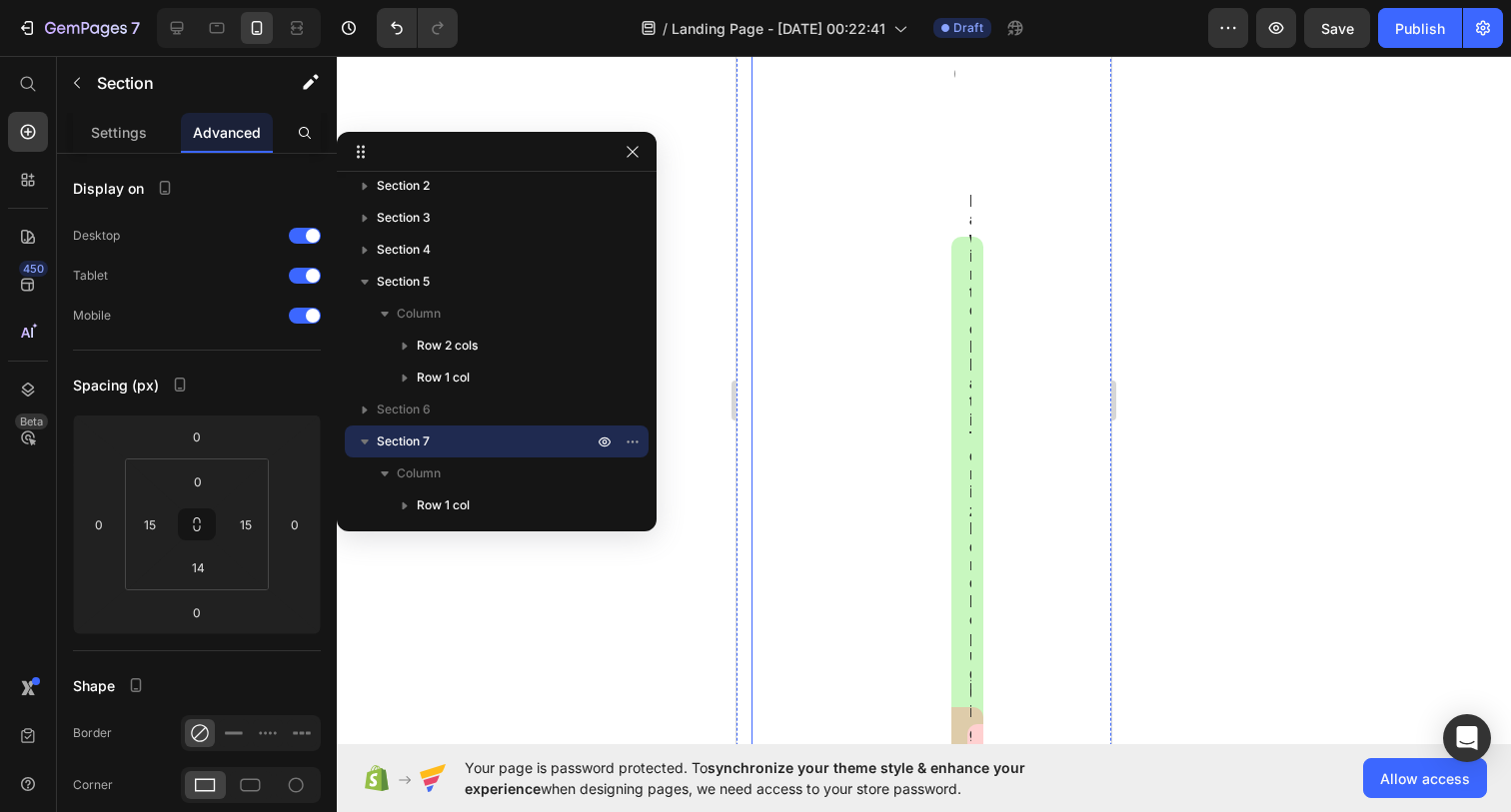 click on "PawinTech vs Diğerleri Heading Image Pawintech Pati Temizleme Köpüğü Text Block Entegre Fırçalı Başlık ile Kolay Temizlik Item List Durulama Gerektirmez Item List pH Dengeli ve Cilt Dostu İçerik Item List Köpük Formülüyle Derinlemesine Temizlik Item List Tüylerde Yapışkanlık Hissiyatı Bırakmaz Item List Row Image Diğer Pati Temizleyicileri Text Block
Ekstra Fırça Gerektirir Item List
Durulama İhtiyacı Duyar Item List
Tahriş Riski Yüksek Olabilir Item List
Sıvı Formlar Yüzeye Eşit Dağılmaz Item List
Temizlik Sonrası Tüy Yapışabilir Item List [GEOGRAPHIC_DATA]" at bounding box center [951, 1766] 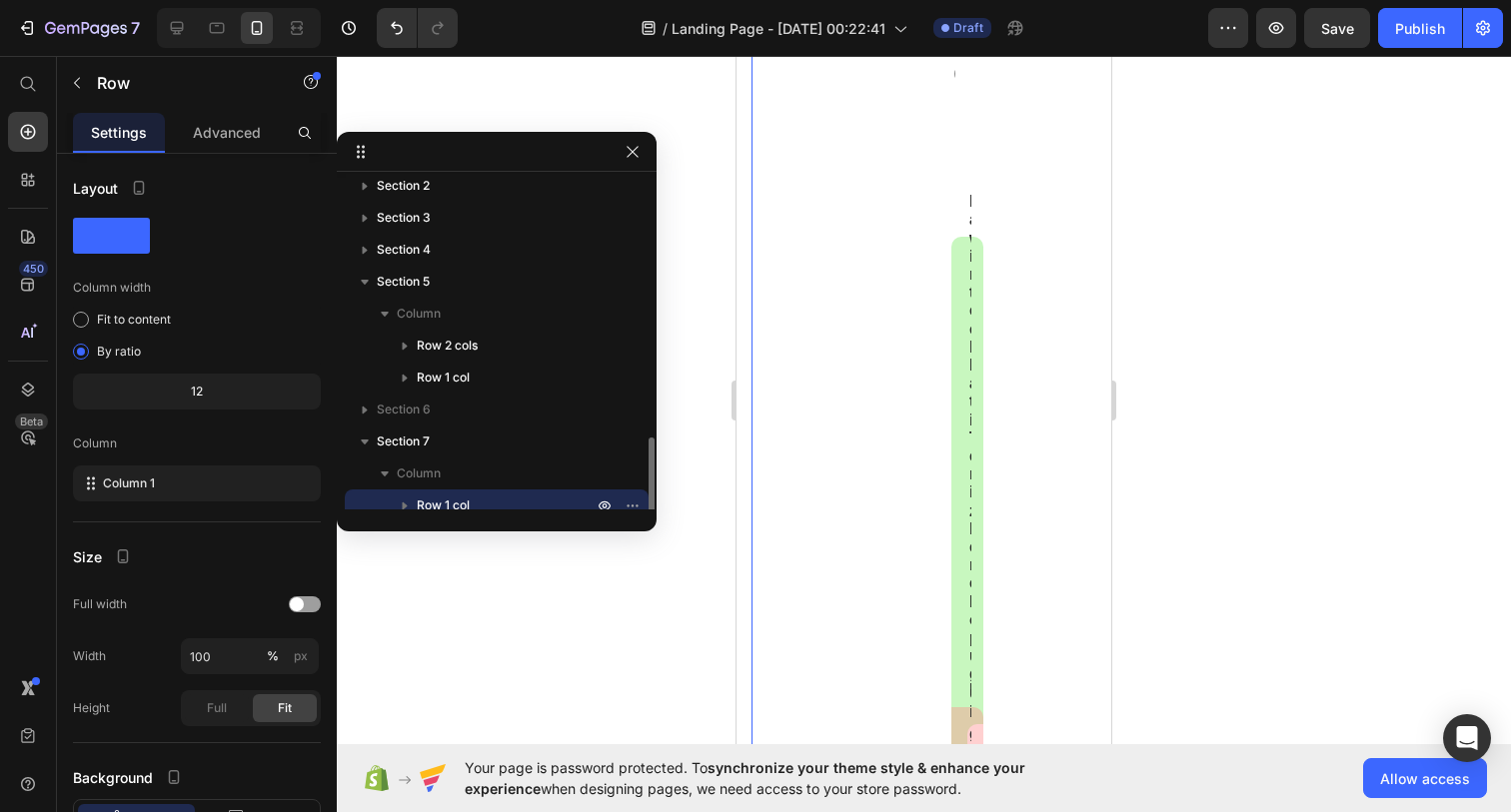 scroll, scrollTop: 182, scrollLeft: 0, axis: vertical 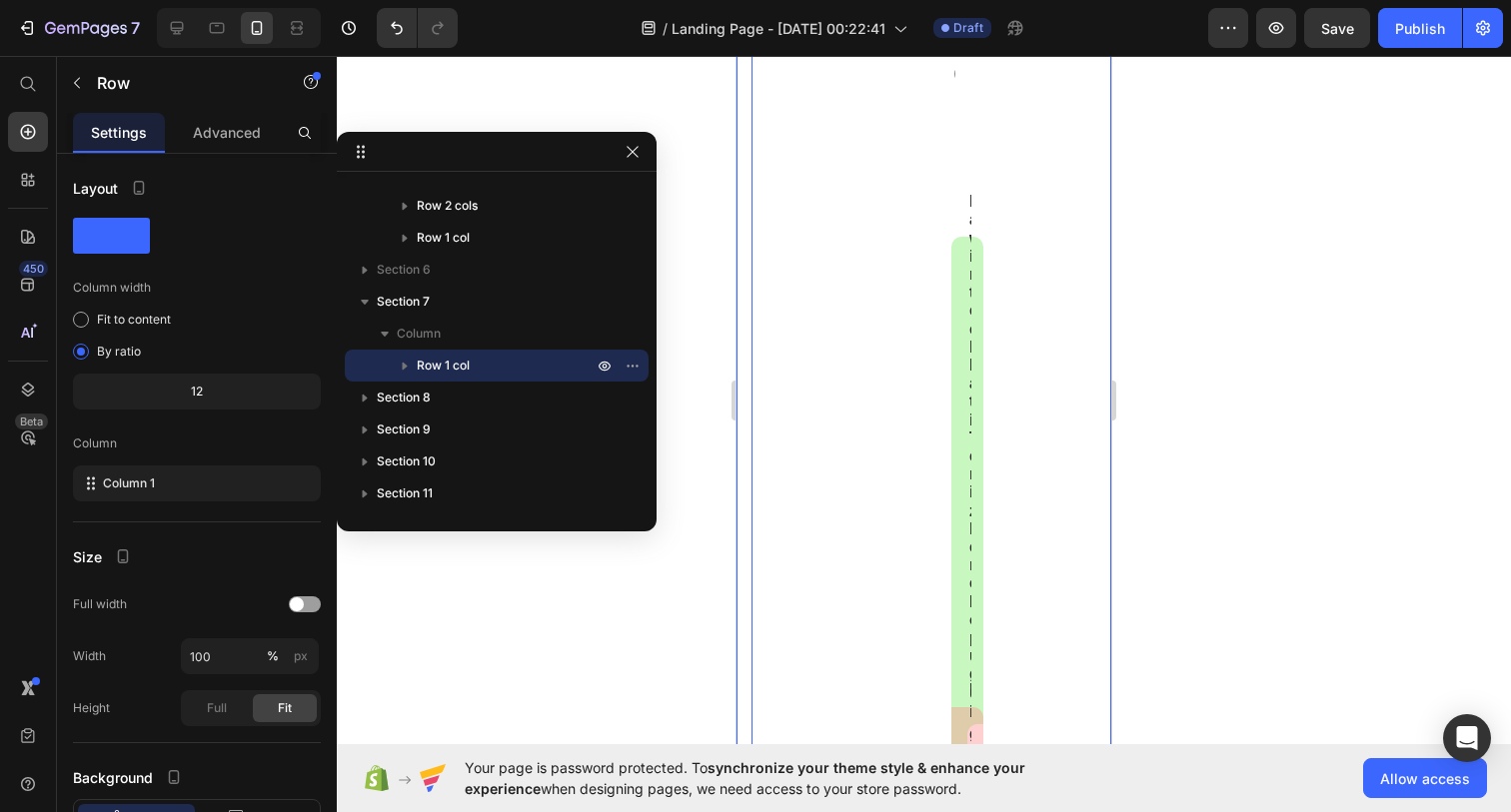 click on "PawinTech vs Diğerleri Heading Image Pawintech Pati Temizleme Köpüğü Text Block Entegre Fırçalı Başlık ile Kolay Temizlik Item List Durulama Gerektirmez Item List pH Dengeli ve Cilt Dostu İçerik Item List Köpük Formülüyle Derinlemesine Temizlik Item List Tüylerde Yapışkanlık Hissiyatı Bırakmaz Item List Row Image Diğer Pati Temizleyicileri Text Block
Ekstra Fırça Gerektirir Item List
Durulama İhtiyacı Duyar Item List
Tahriş Riski Yüksek Olabilir Item List
Sıvı Formlar Yüzeye Eşit Dağılmaz Item List
Temizlik Sonrası Tüy Yapışabilir Item List [GEOGRAPHIC_DATA]   14 Section 7" at bounding box center (923, 1780) 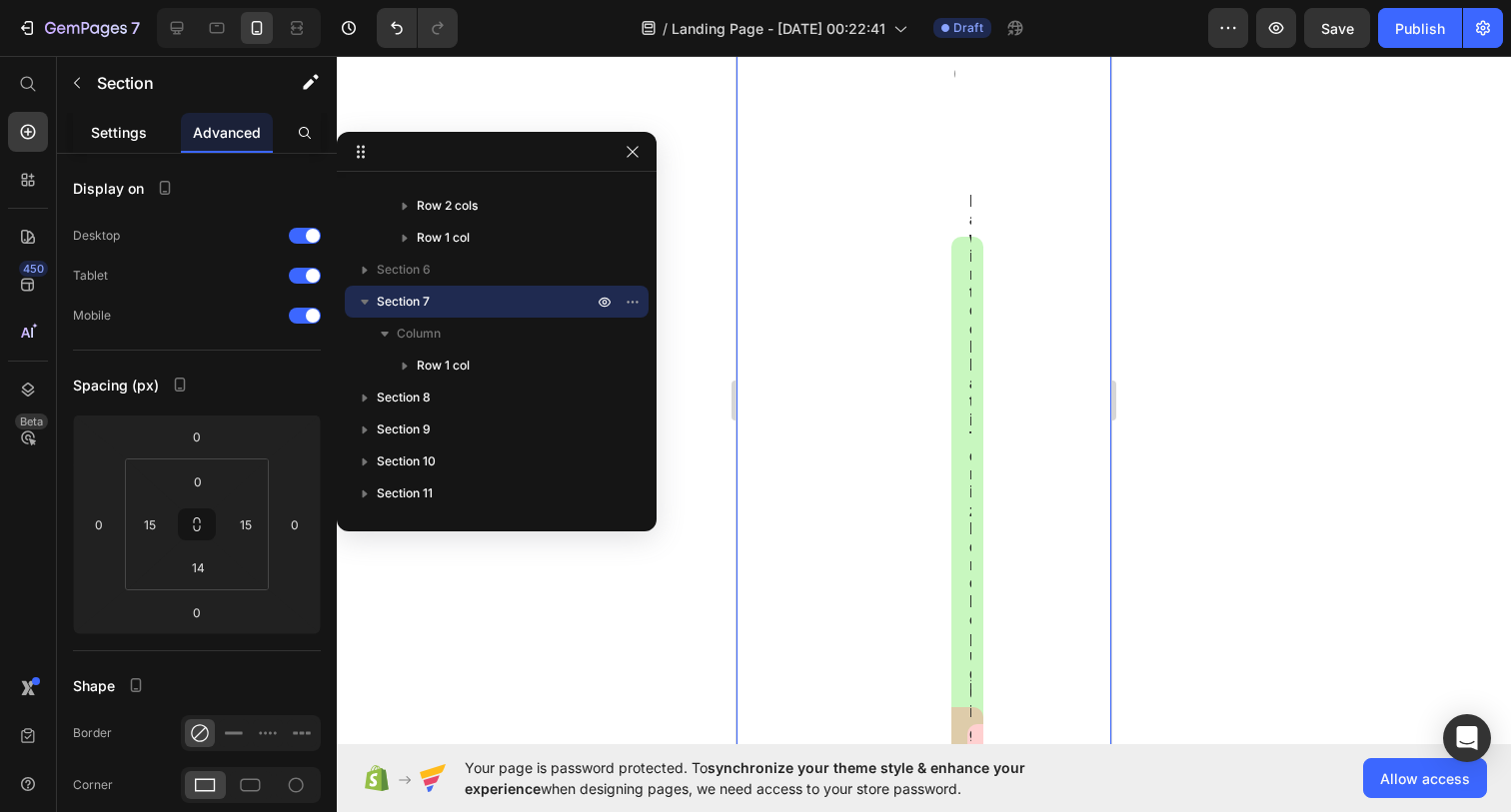 click on "Settings" at bounding box center [119, 132] 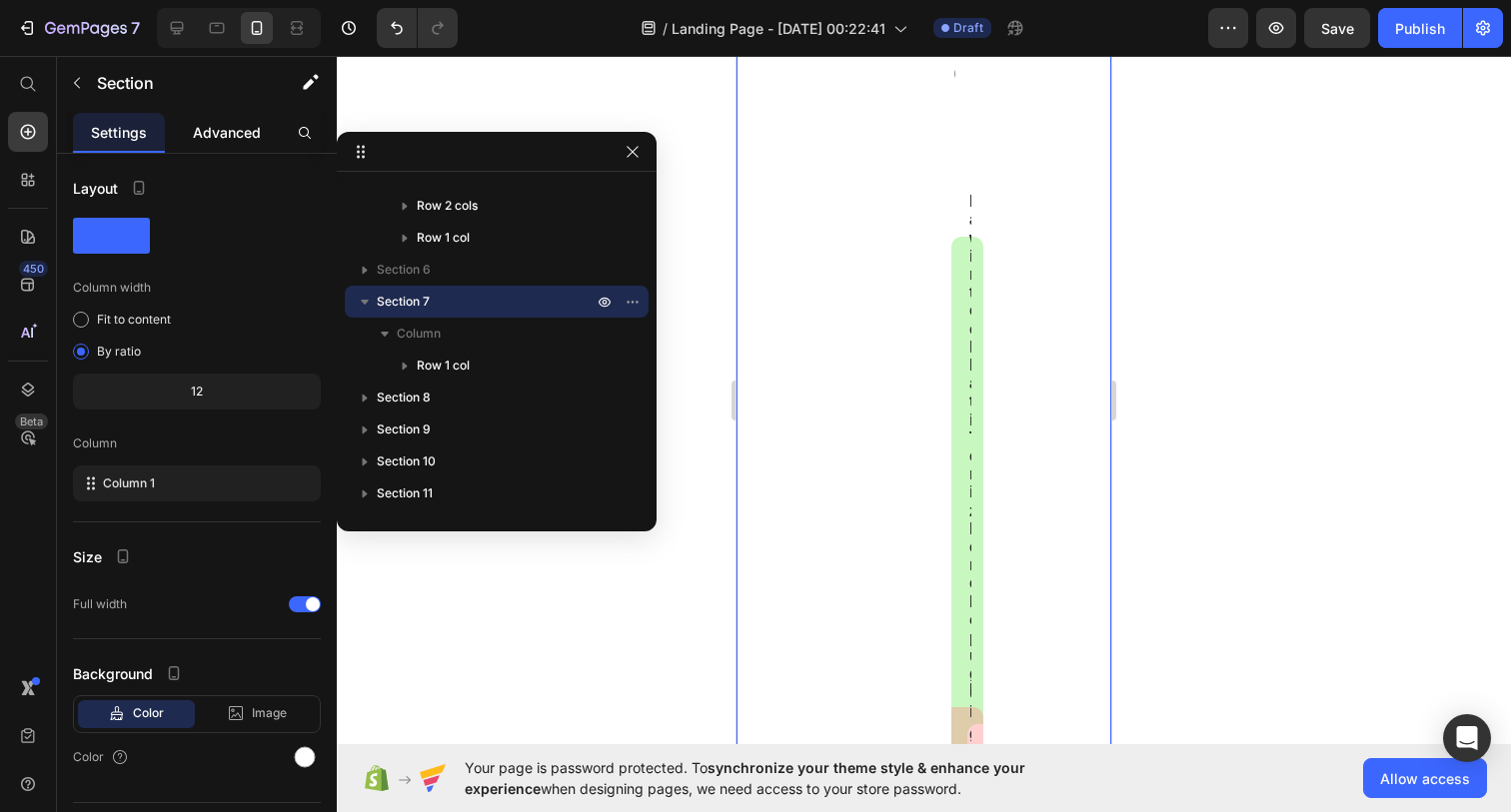 click on "Advanced" 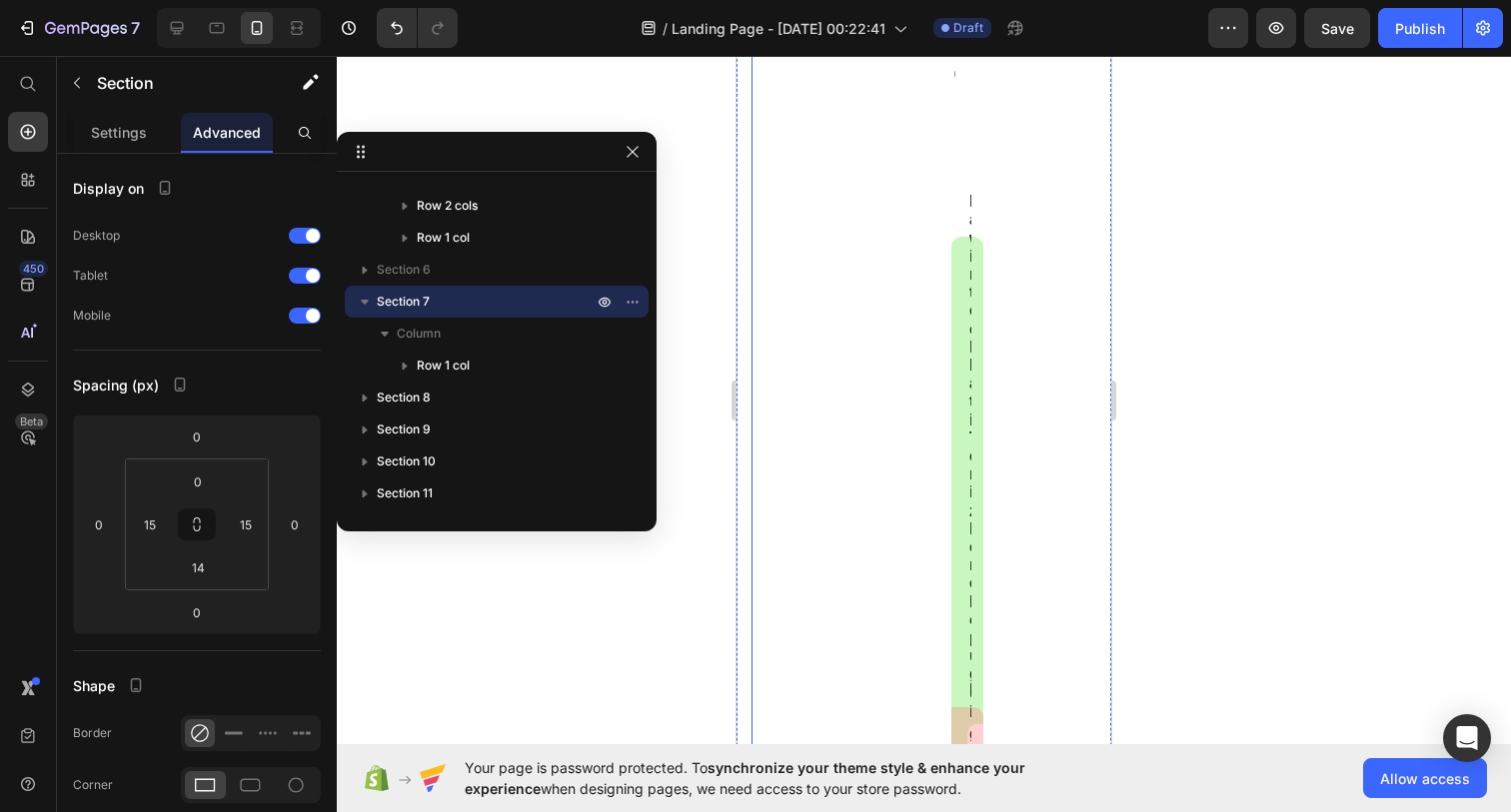 click on "PawinTech vs Diğerleri Heading Image Pawintech Pati Temizleme Köpüğü Text Block Entegre Fırçalı Başlık ile Kolay Temizlik Item List Durulama Gerektirmez Item List pH Dengeli ve Cilt Dostu İçerik Item List Köpük Formülüyle Derinlemesine Temizlik Item List Tüylerde Yapışkanlık Hissiyatı Bırakmaz Item List Row Image Diğer Pati Temizleyicileri Text Block
Ekstra Fırça Gerektirir Item List
Durulama İhtiyacı Duyar Item List
Tahriş Riski Yüksek Olabilir Item List
Sıvı Formlar Yüzeye Eşit Dağılmaz Item List
Temizlik Sonrası Tüy Yapışabilir Item List [GEOGRAPHIC_DATA]" at bounding box center (951, 1766) 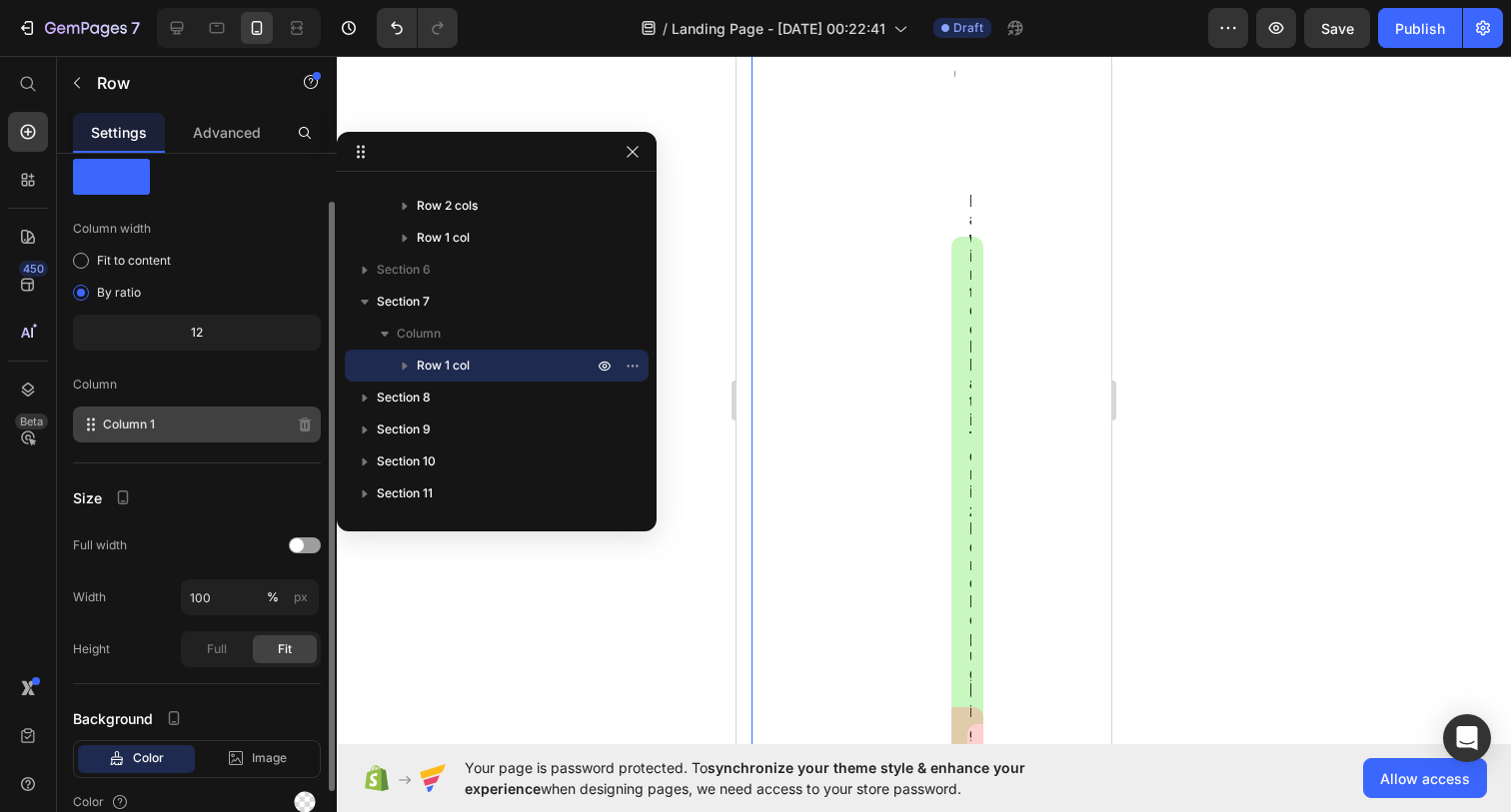 scroll, scrollTop: 53, scrollLeft: 0, axis: vertical 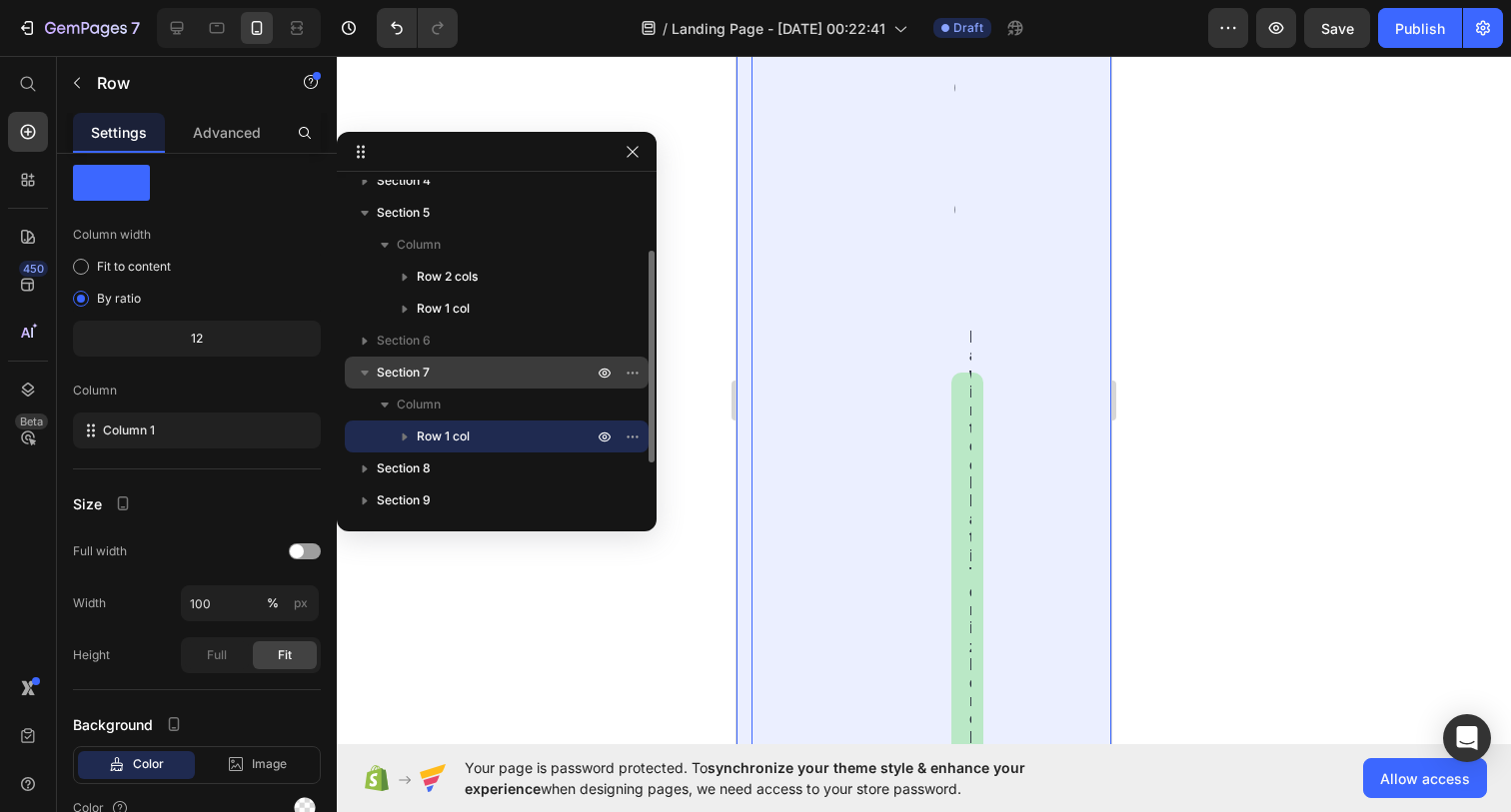 click on "Section 7" at bounding box center (487, 373) 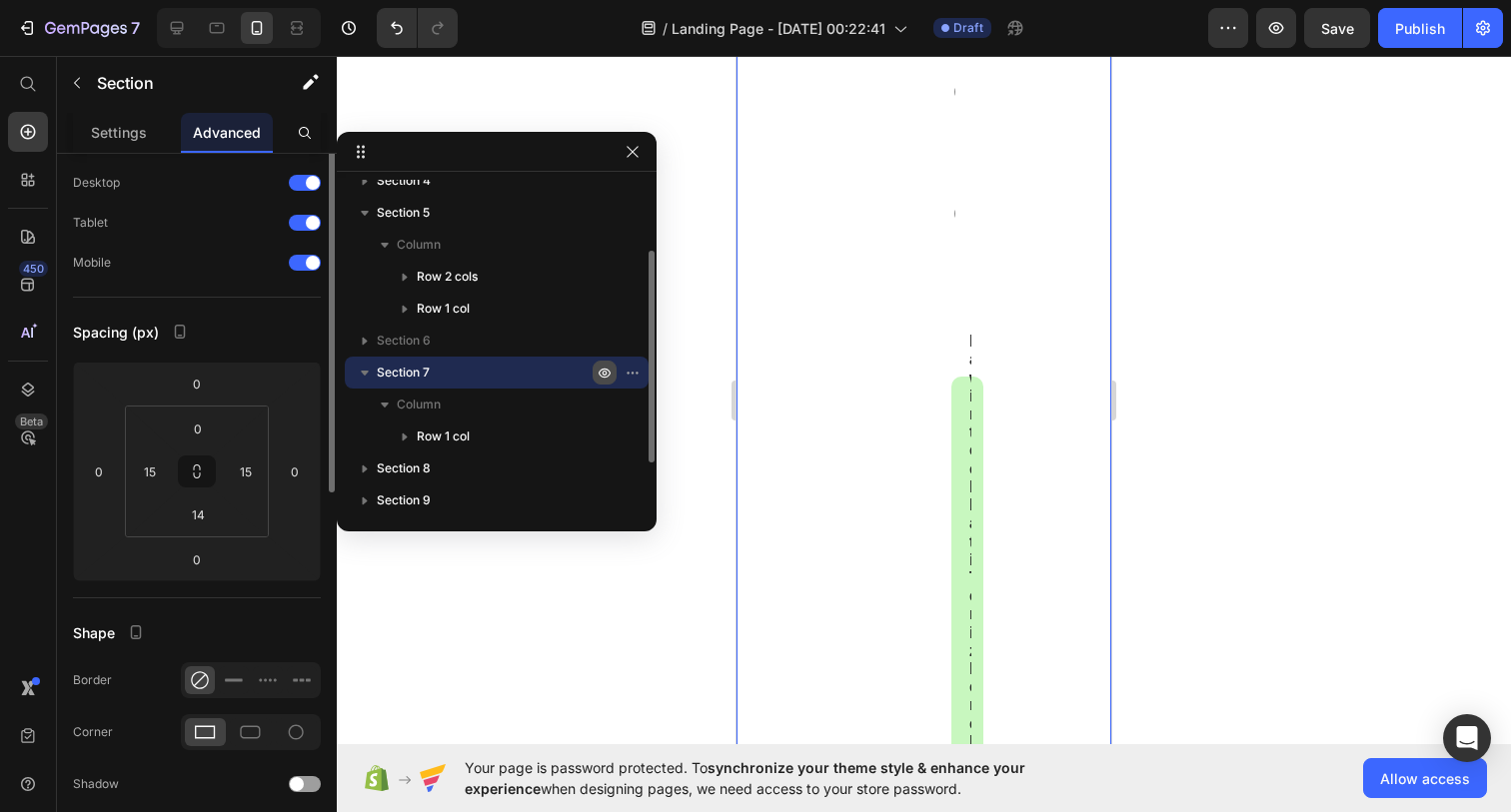 scroll, scrollTop: 4953, scrollLeft: 0, axis: vertical 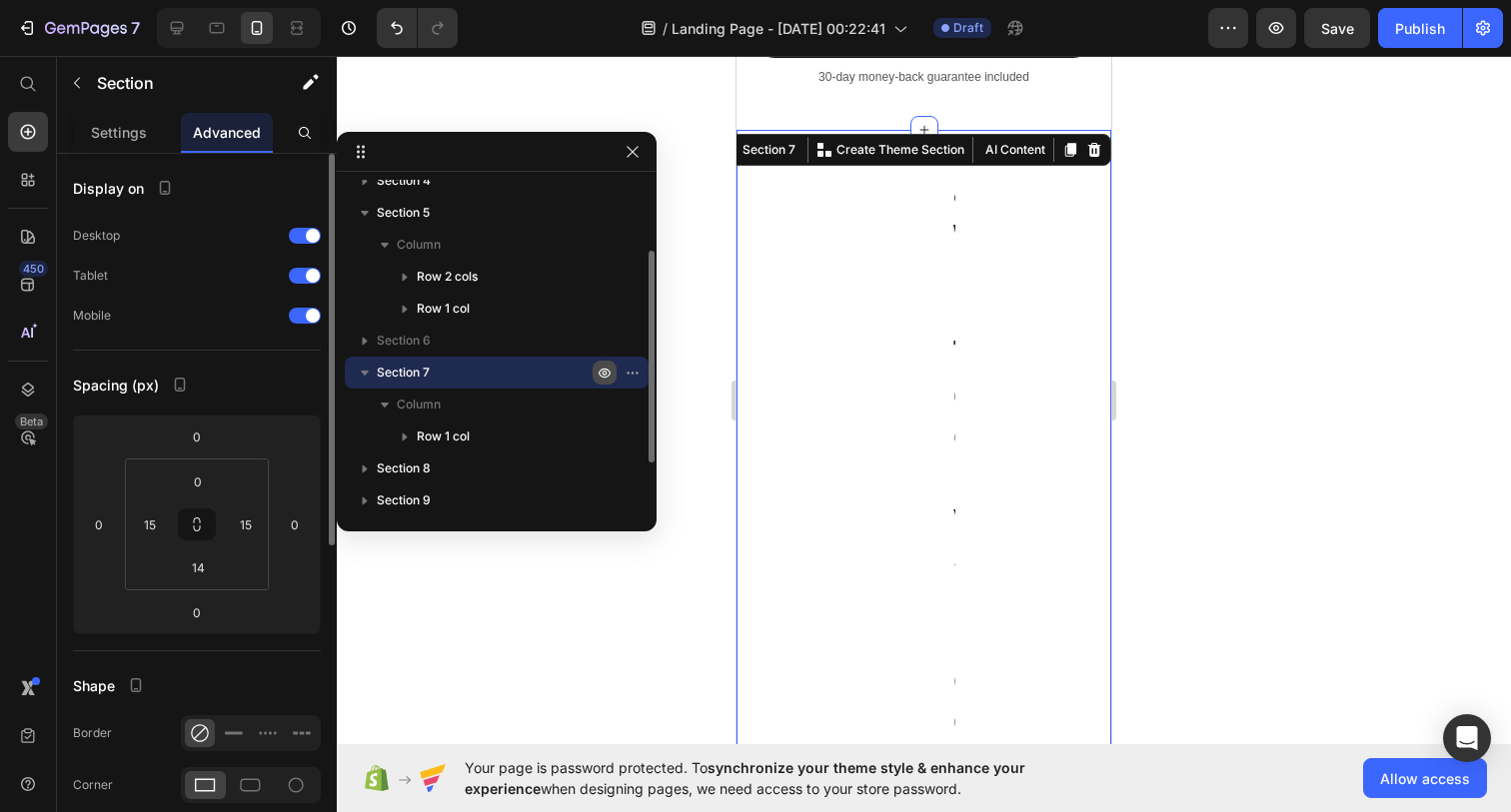 click 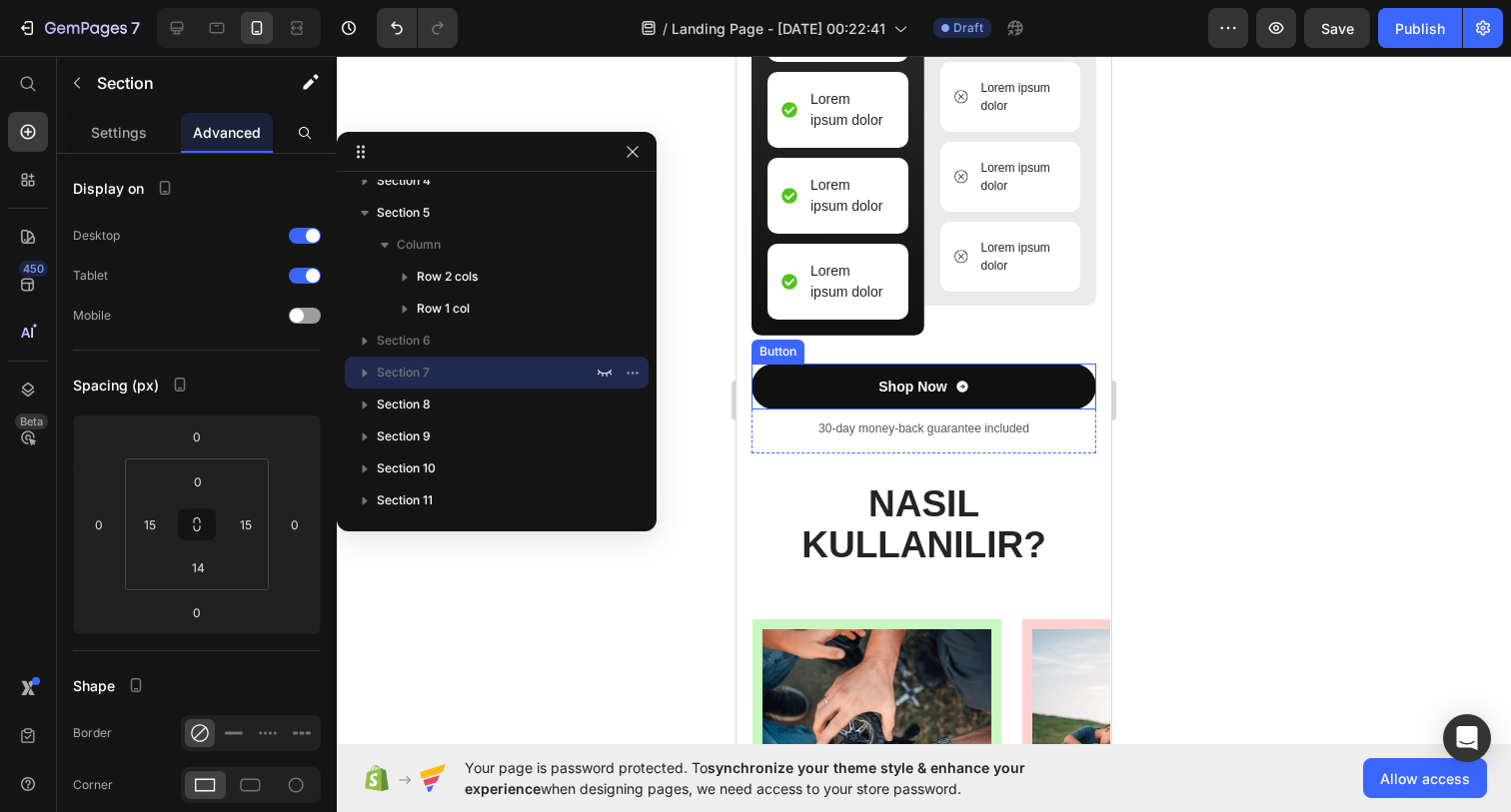 scroll, scrollTop: 4609, scrollLeft: 0, axis: vertical 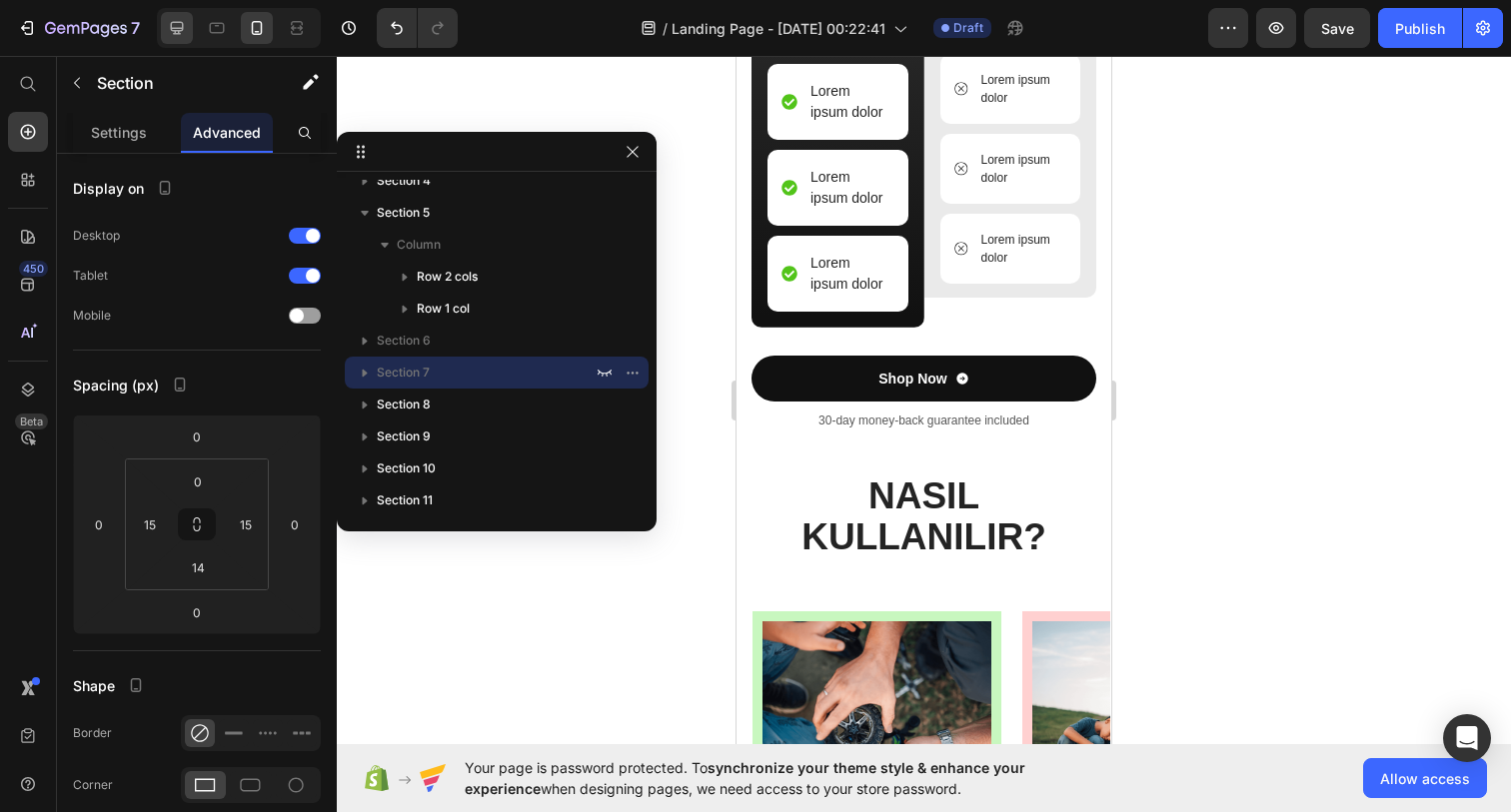 click 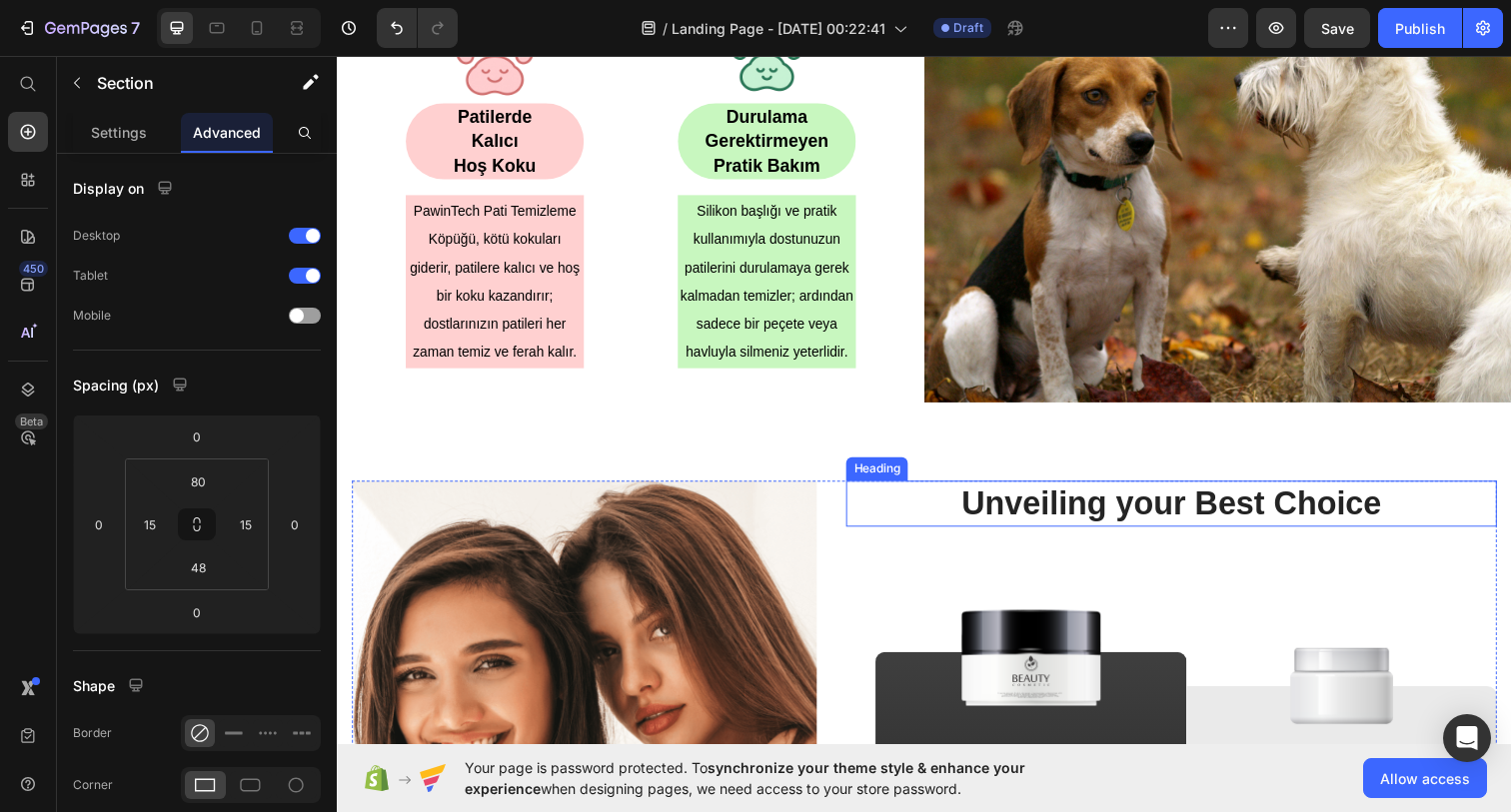 scroll, scrollTop: 1819, scrollLeft: 0, axis: vertical 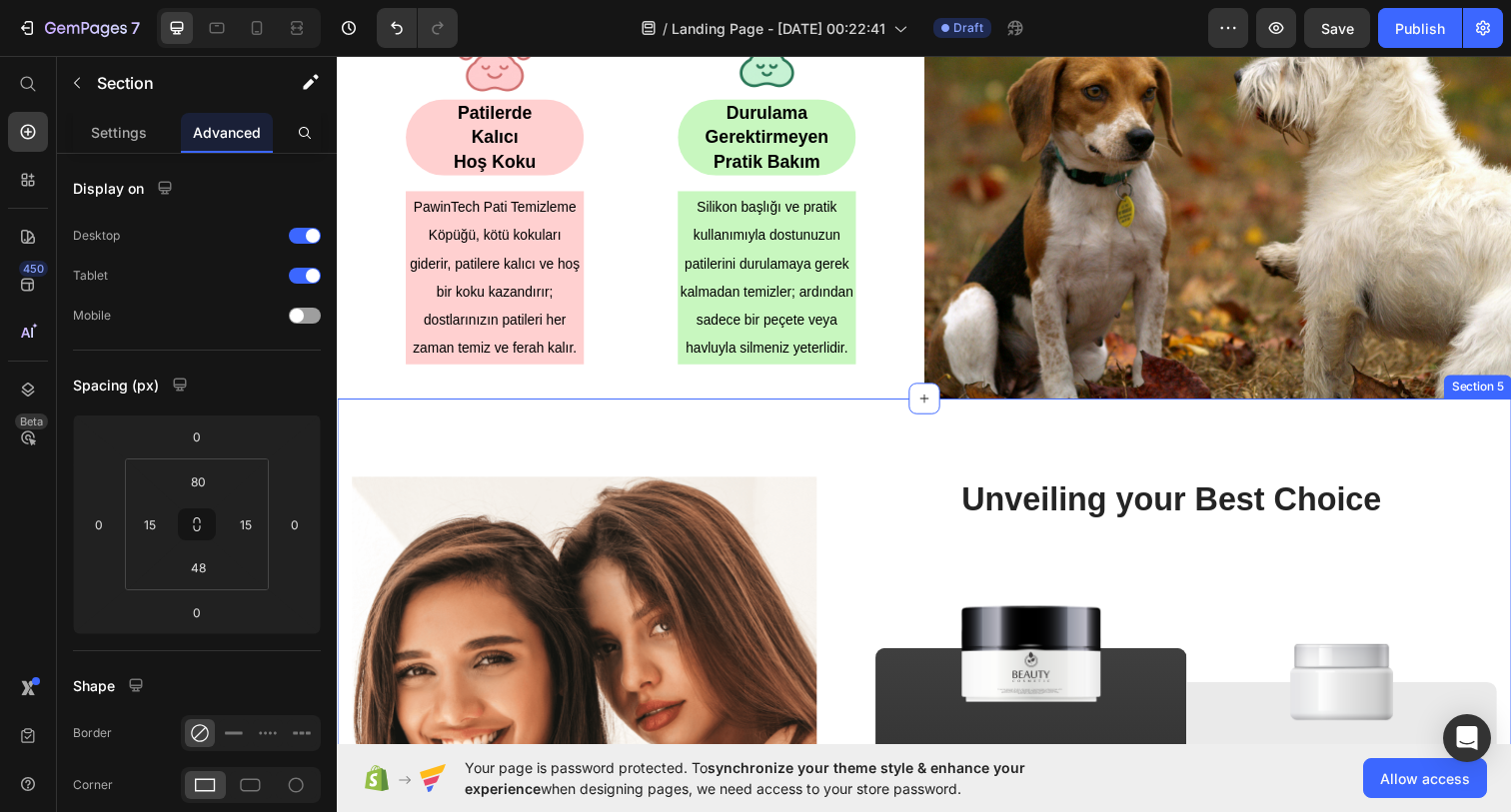 click on "Image Unveiling your Best Choice Heading Image Lorem ipsum Text Block Lorem ipsum dolor Item List Lorem ipsum dolor Item List Lorem ipsum dolor Item List Lorem ipsum dolor Item List Lorem ipsum dolor Item List Row Image Lorem ipsum Text Block
Lorem ipsum dolor Item List
Lorem ipsum dolor Item List
Lorem ipsum dolor Item List
Lorem ipsum dolor Item List
Lorem ipsum dolor Item List Row Row Row
Shop Now Button 30-day money-back guarantee included  Text Block Row Section 5" at bounding box center (936, 897) 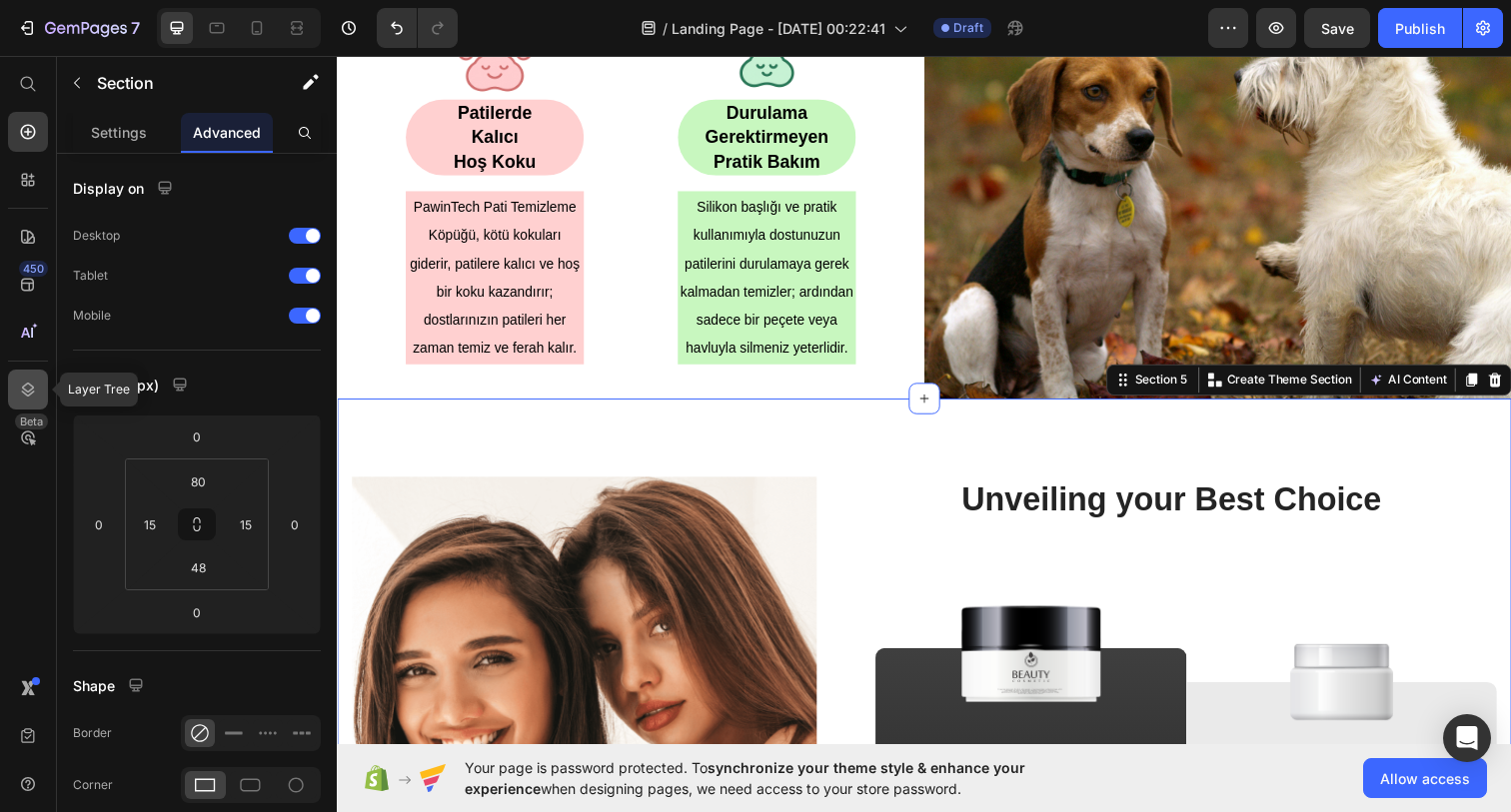 click 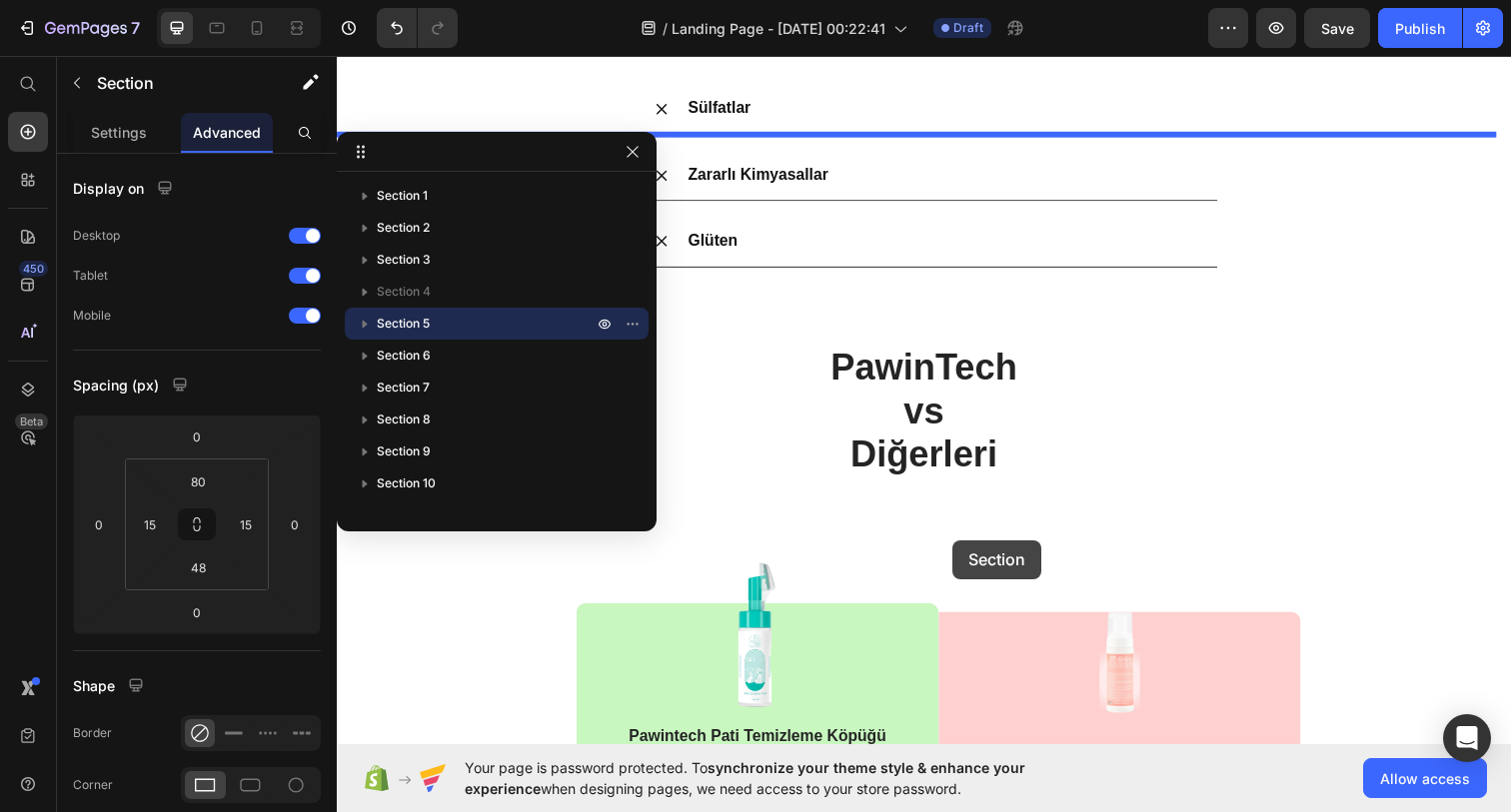scroll, scrollTop: 4197, scrollLeft: 0, axis: vertical 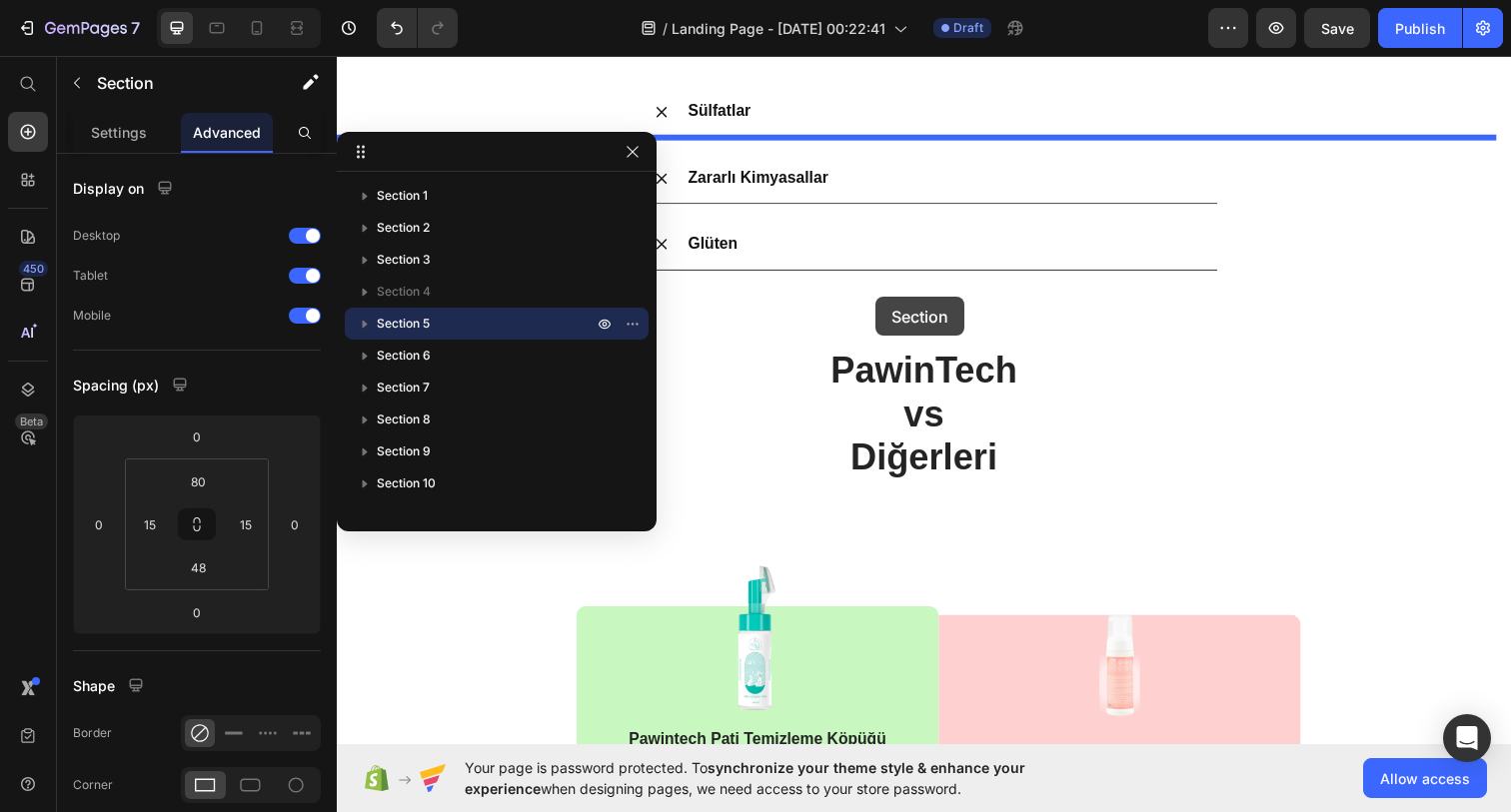 drag, startPoint x: 1131, startPoint y: 380, endPoint x: 886, endPoint y: 303, distance: 256.8151 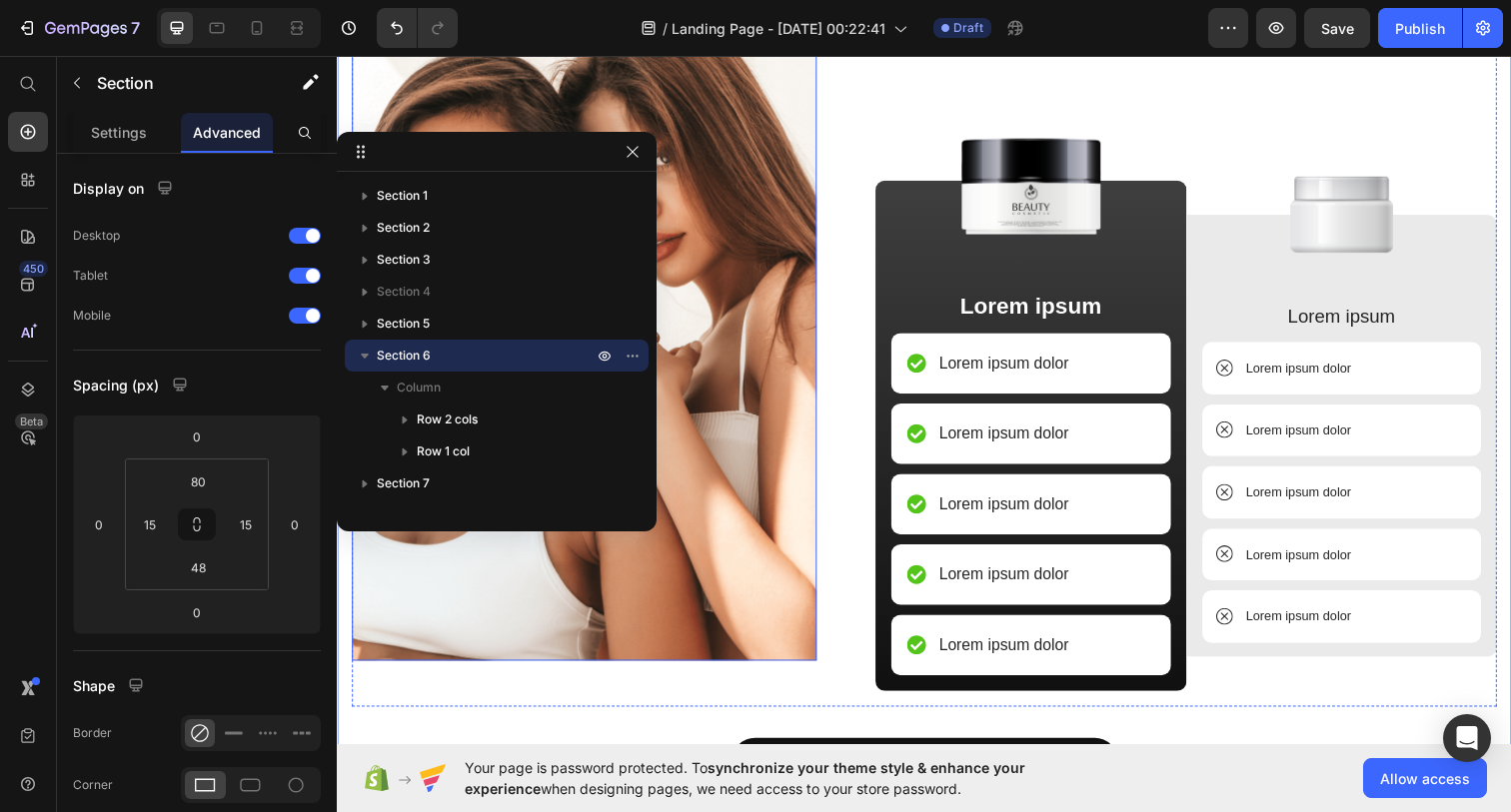 scroll, scrollTop: 3544, scrollLeft: 0, axis: vertical 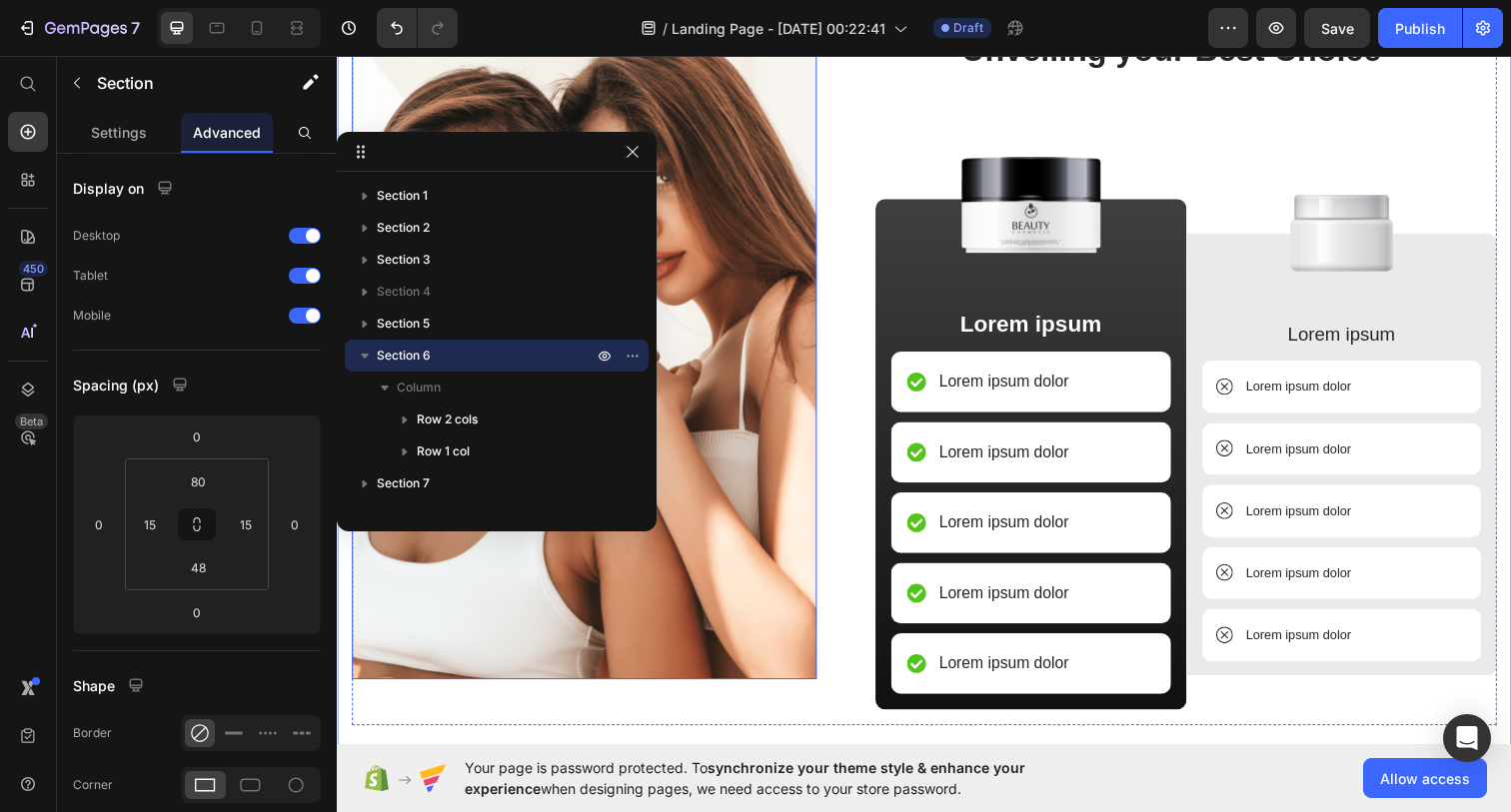 click at bounding box center (589, 360) 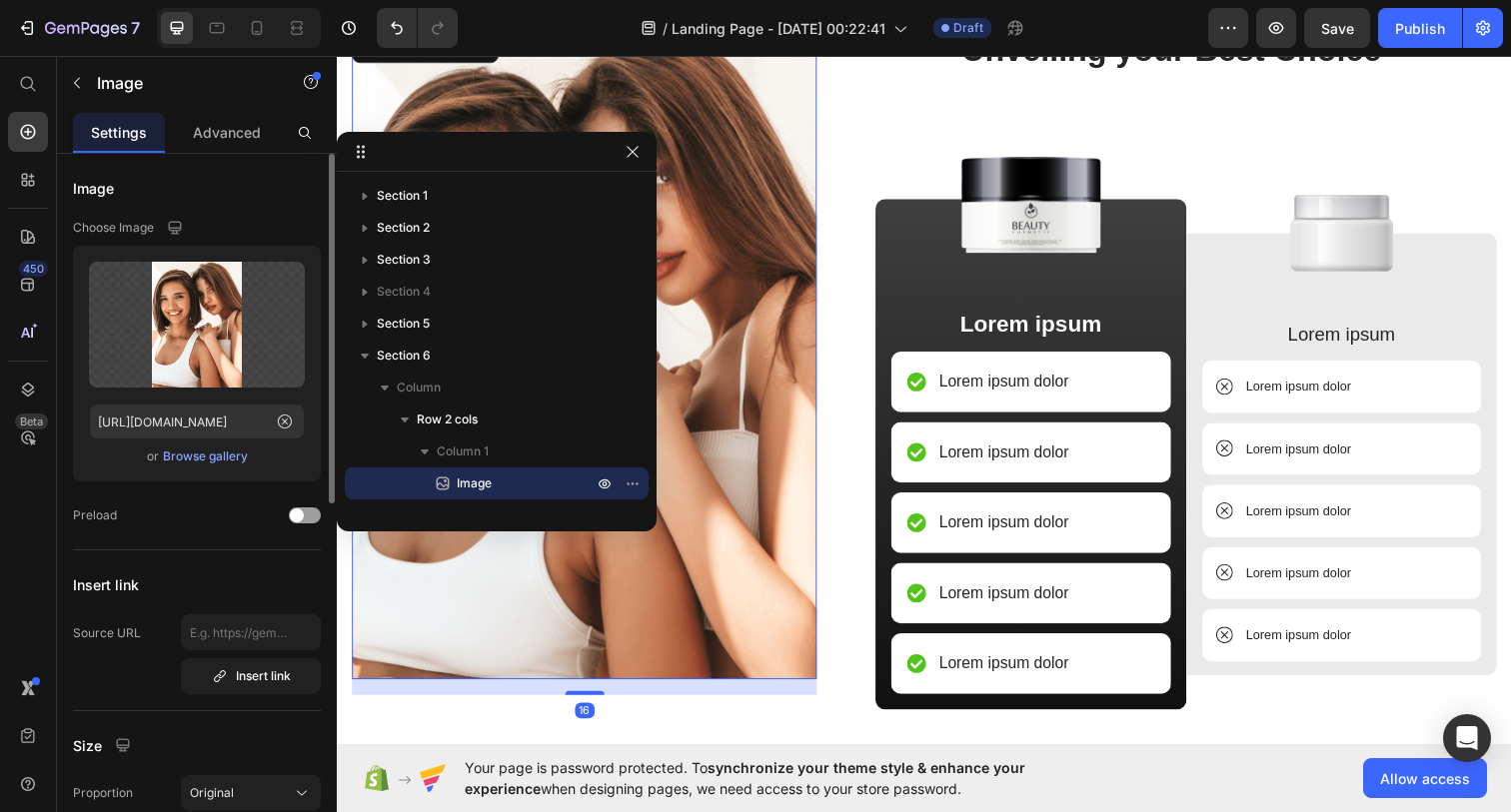 click on "Browse gallery" at bounding box center [205, 456] 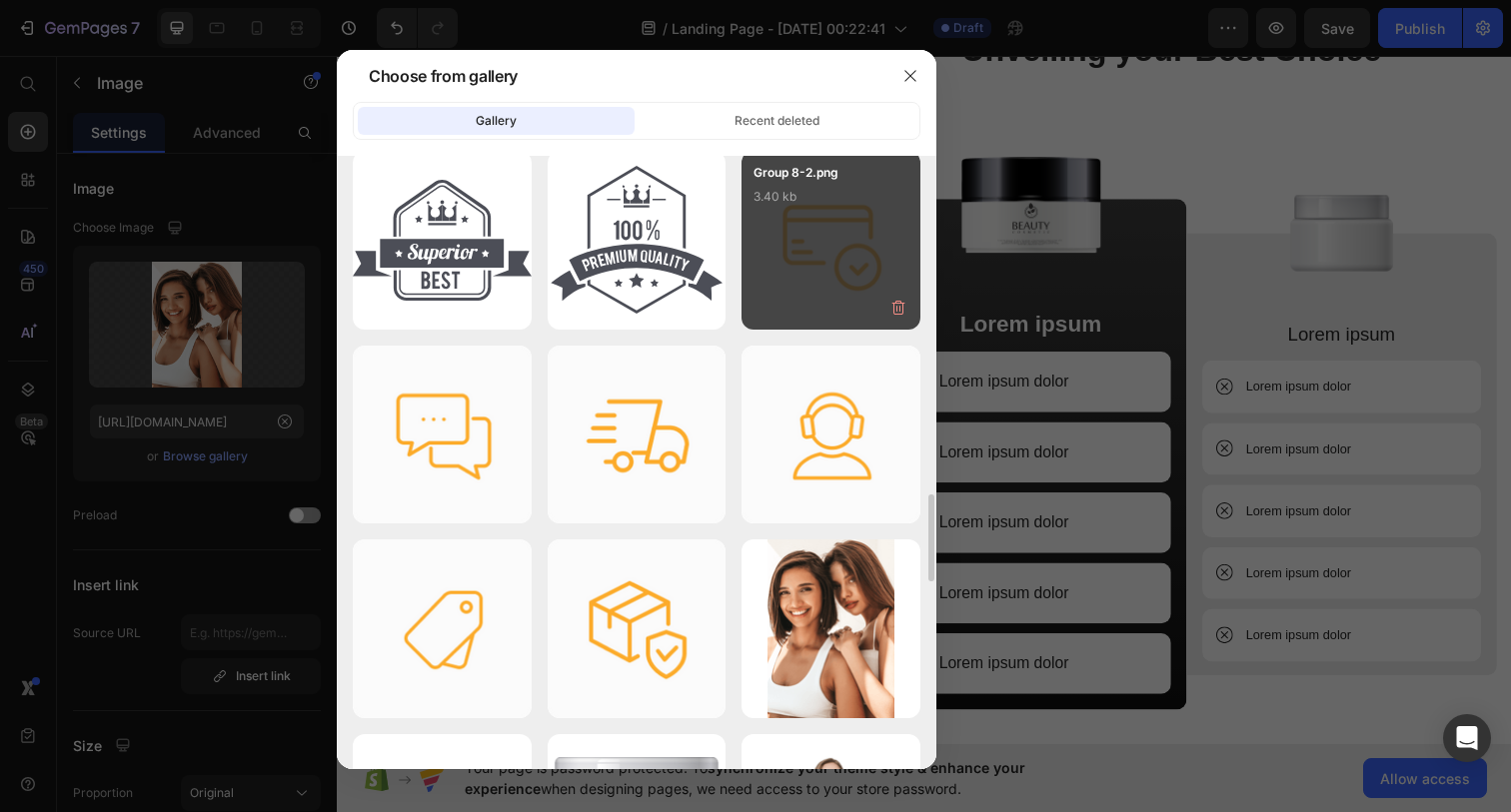 scroll, scrollTop: 2356, scrollLeft: 0, axis: vertical 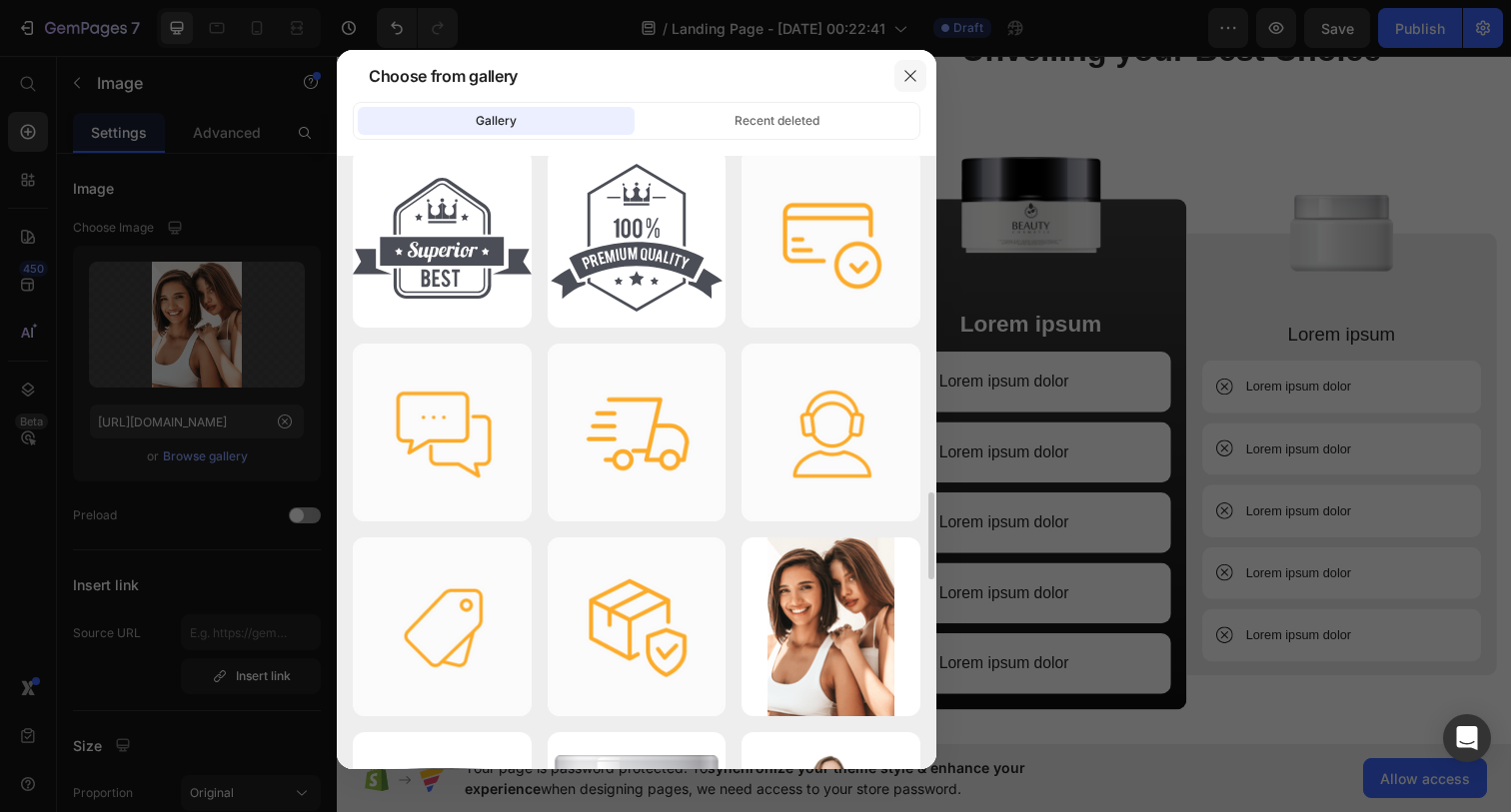 click 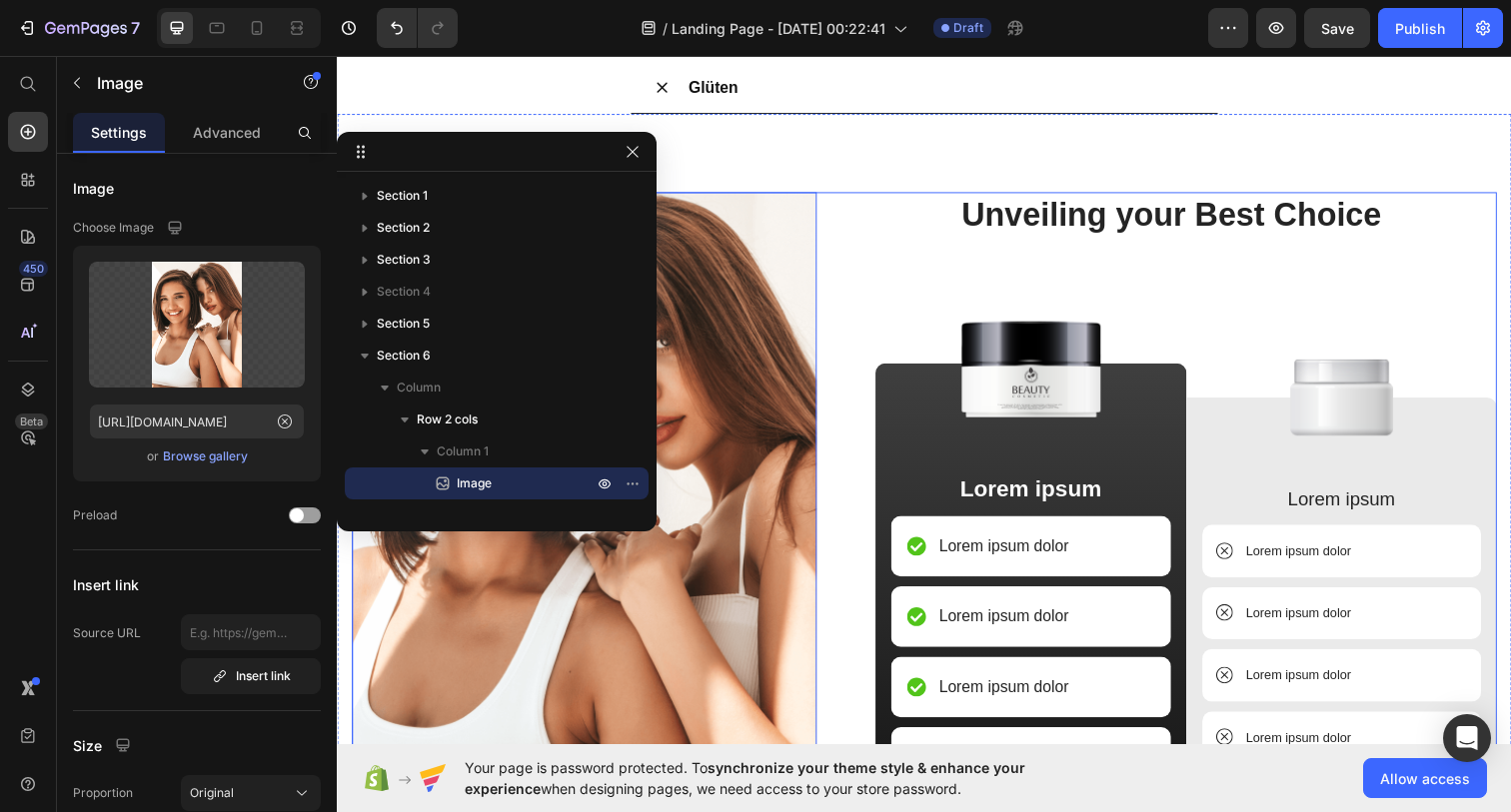 scroll, scrollTop: 3371, scrollLeft: 0, axis: vertical 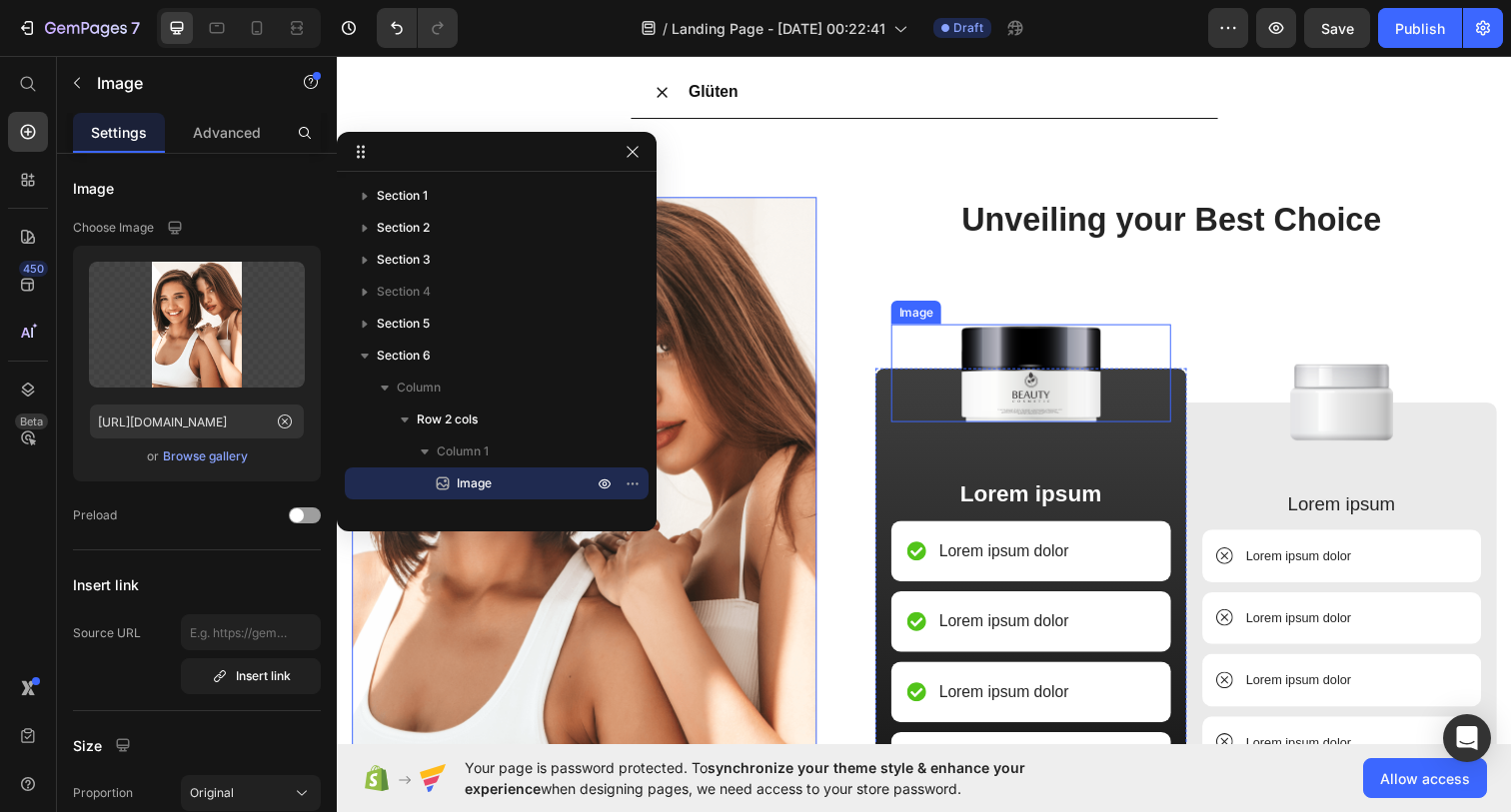 click at bounding box center [1045, 380] 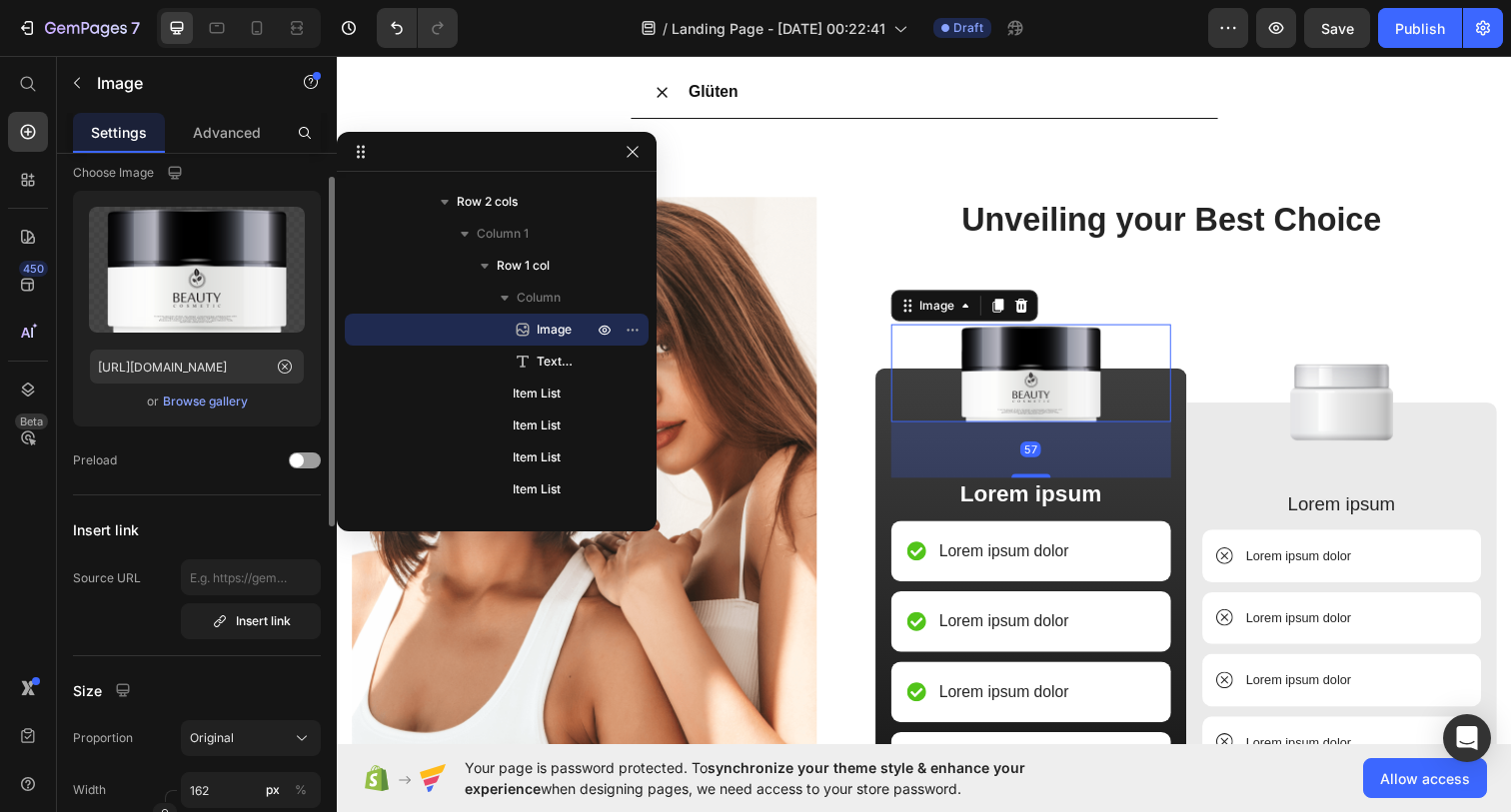 scroll, scrollTop: 53, scrollLeft: 0, axis: vertical 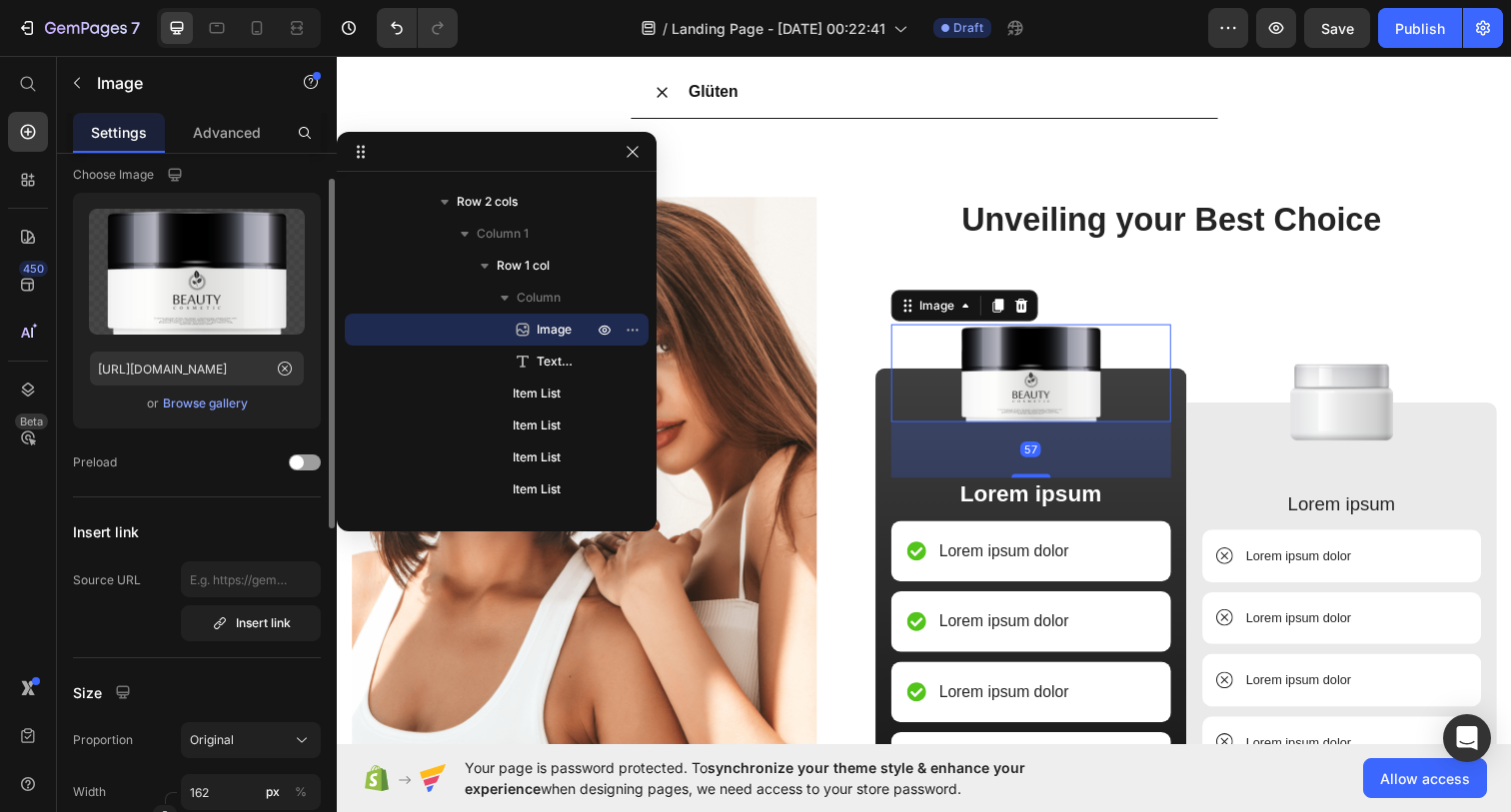 click on "Browse gallery" at bounding box center (205, 404) 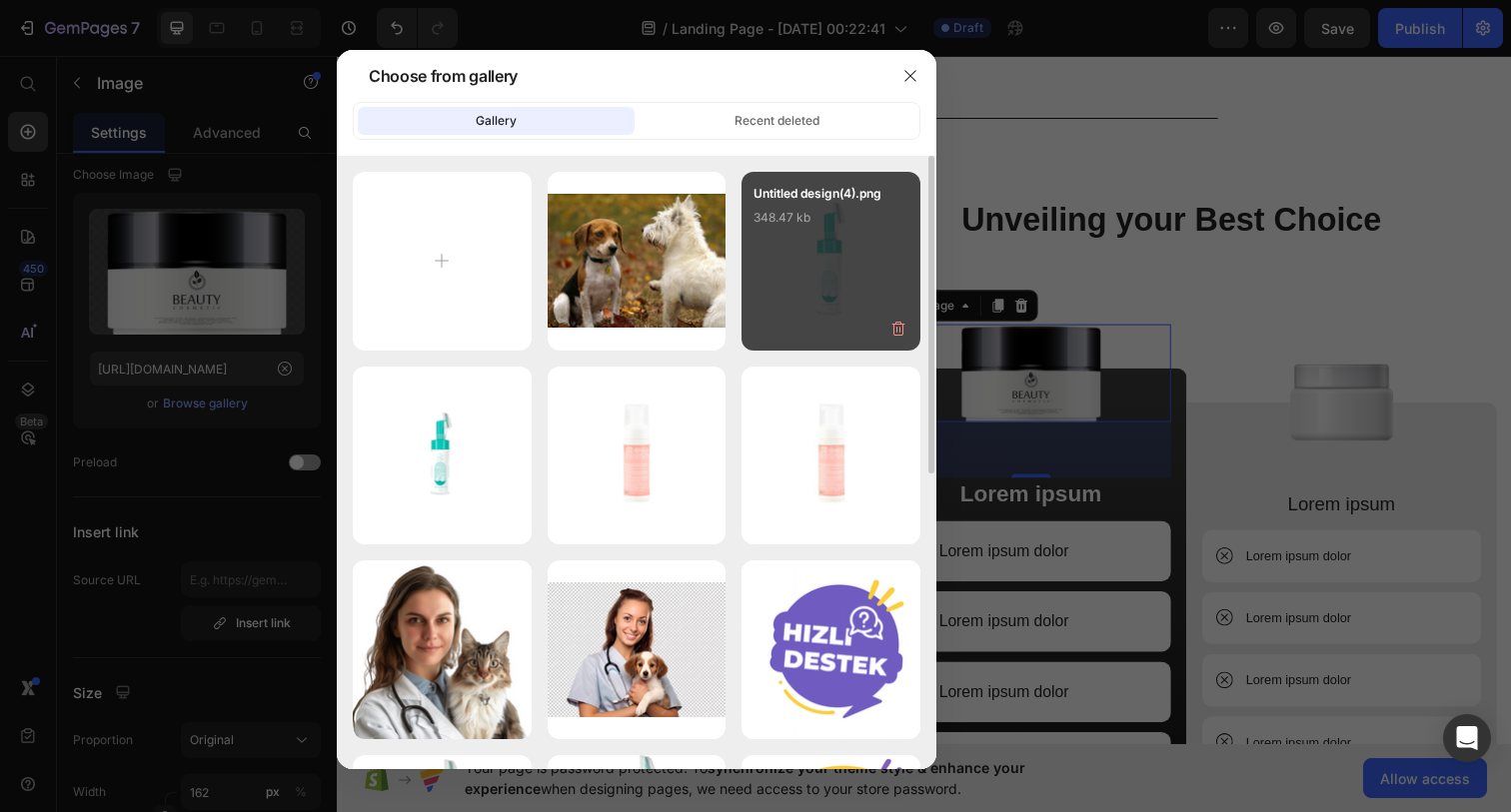 click on "Untitled design(4).png 348.47 kb" at bounding box center [830, 261] 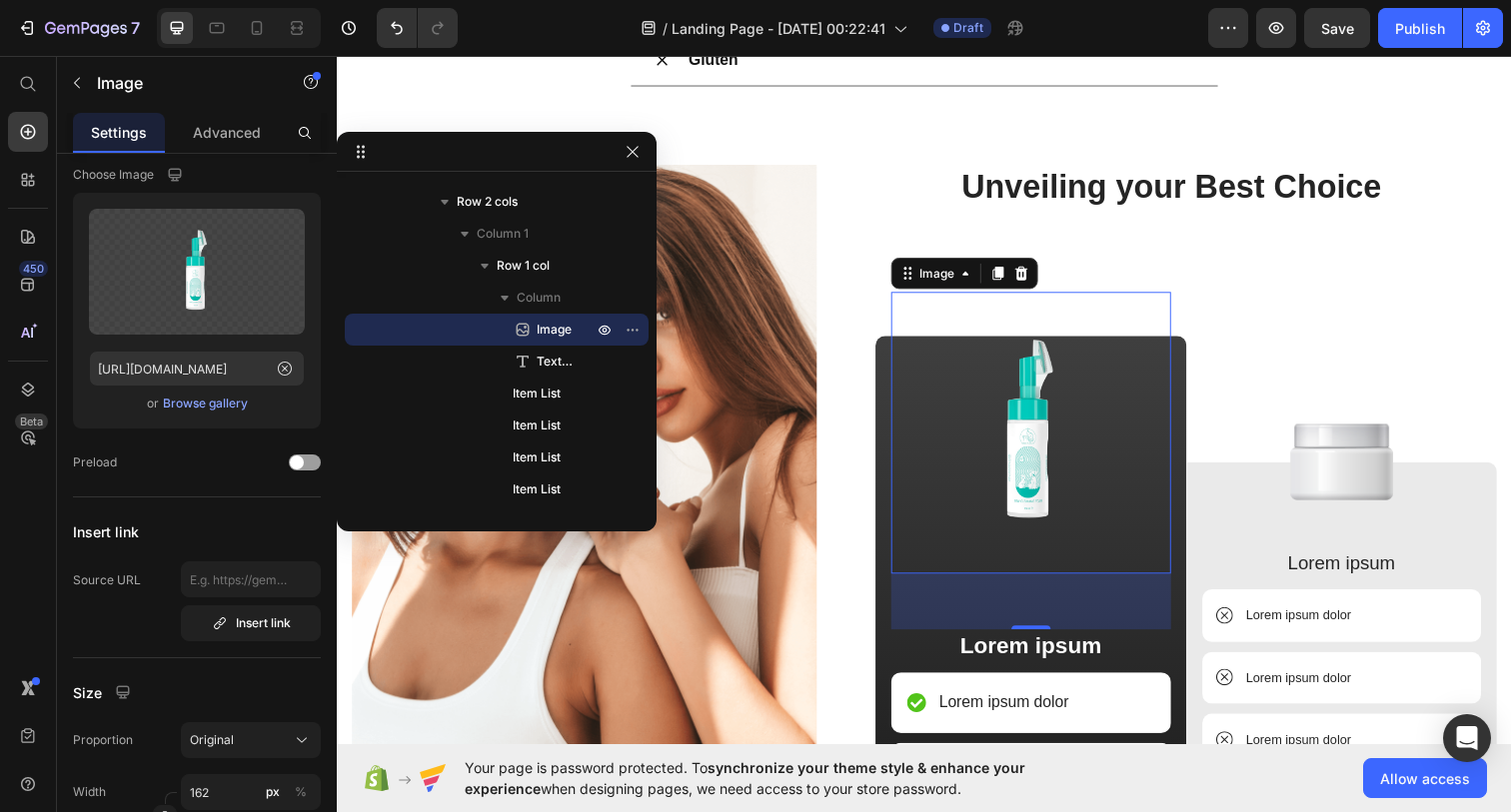 scroll, scrollTop: 3409, scrollLeft: 0, axis: vertical 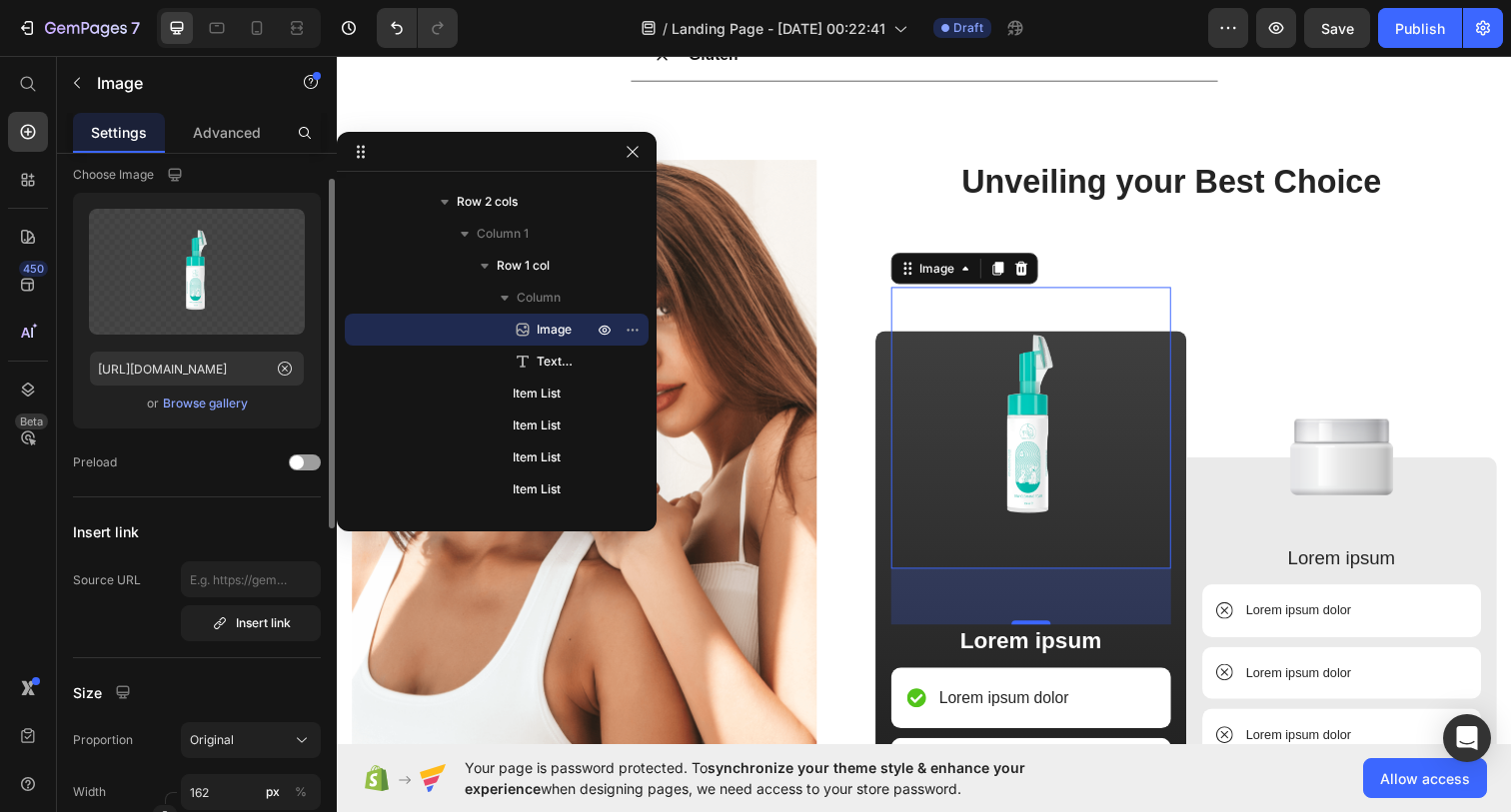 click on "Browse gallery" at bounding box center [205, 404] 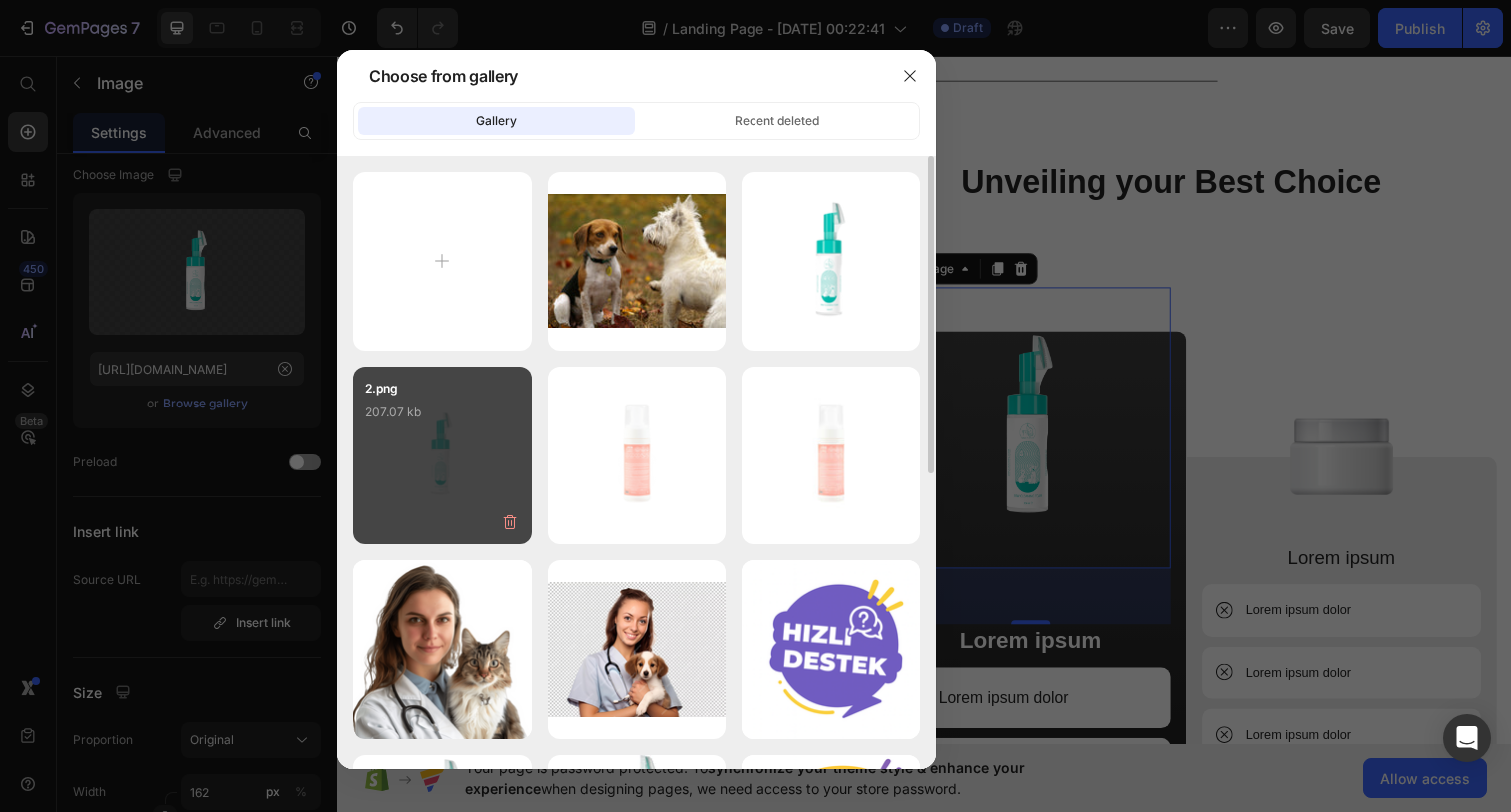 click on "2.png 207.07 kb" at bounding box center [442, 418] 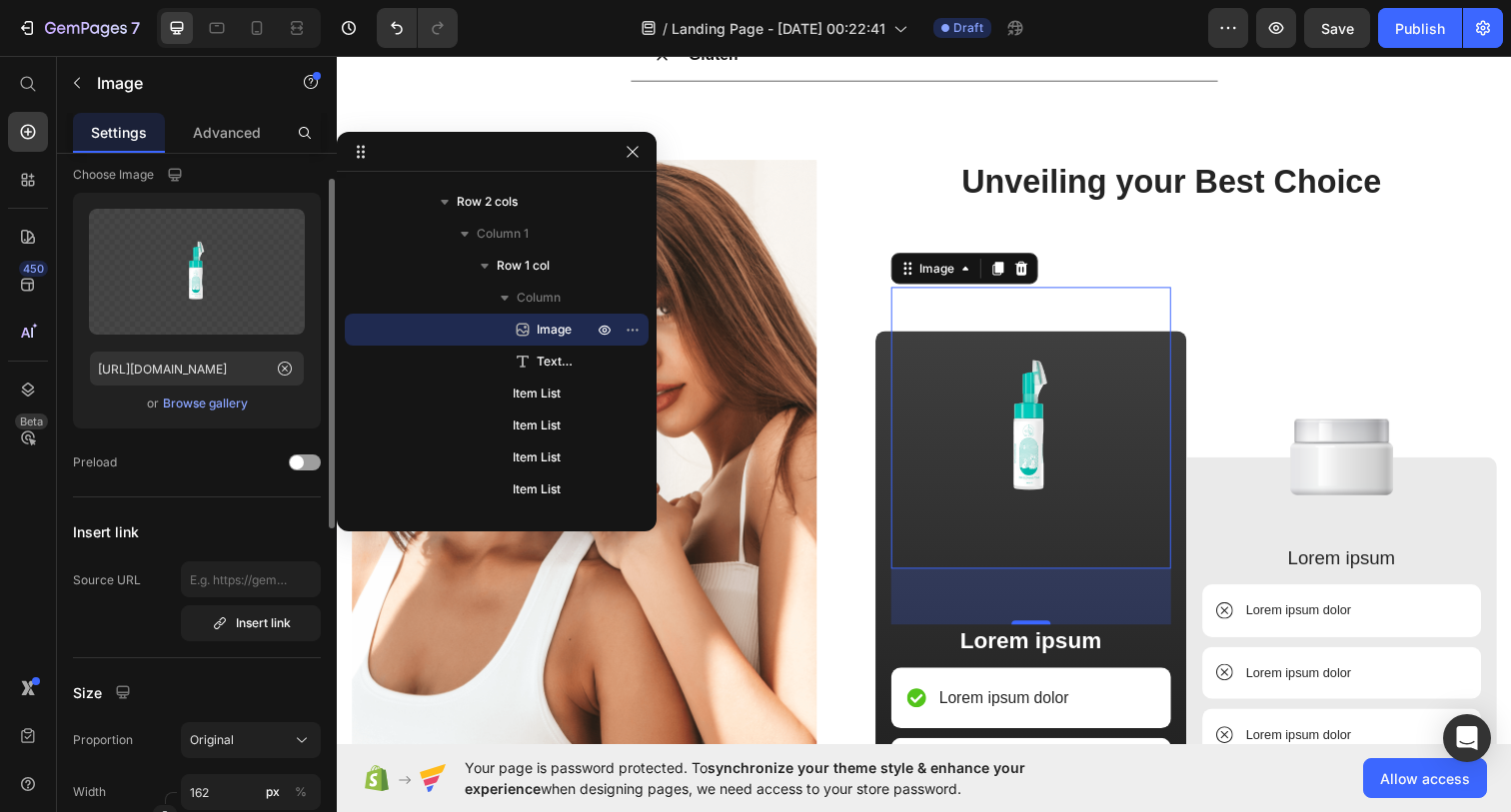 click on "Browse gallery" at bounding box center (205, 404) 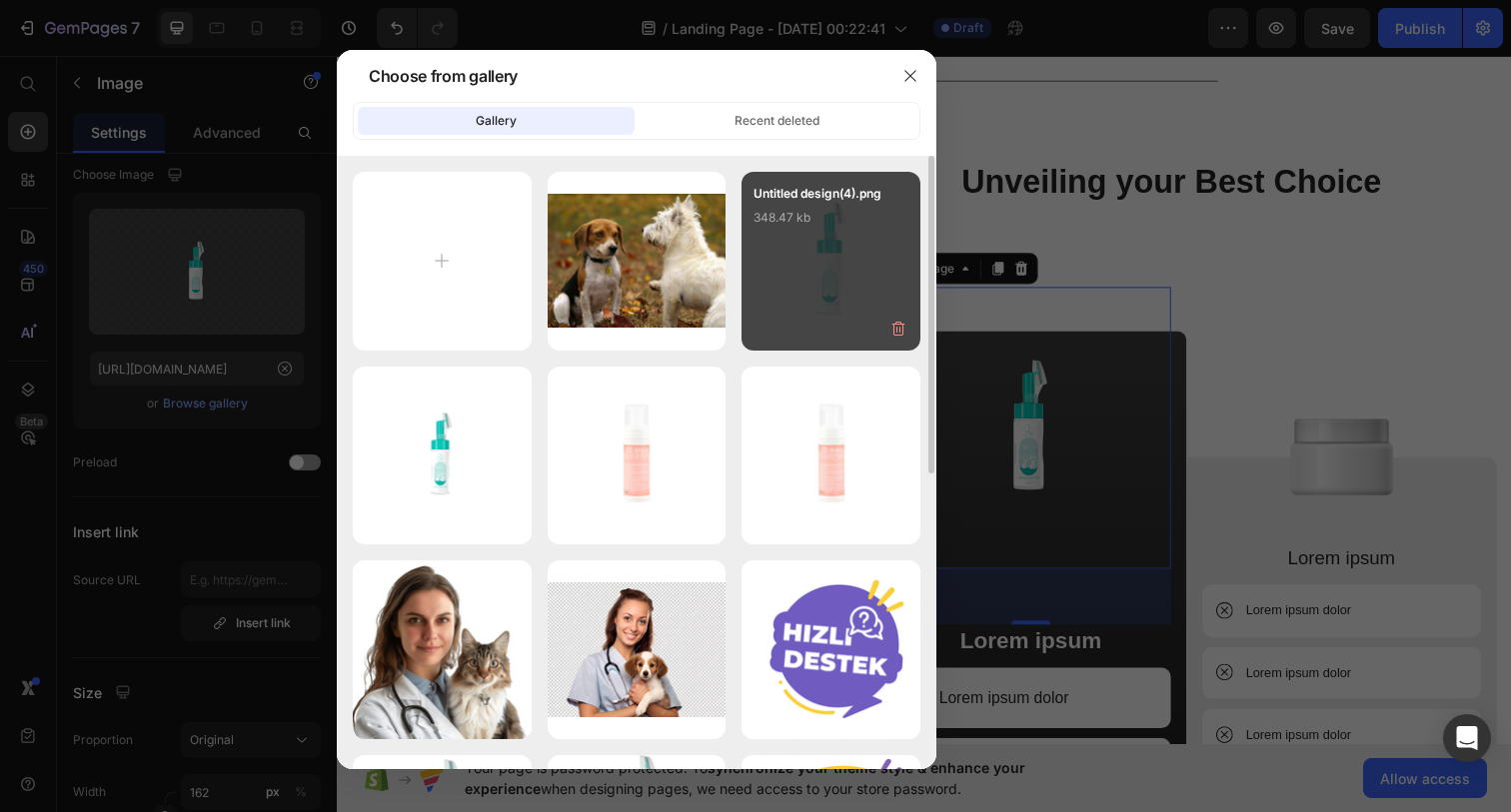 click on "Untitled design(4).png 348.47 kb" at bounding box center (830, 224) 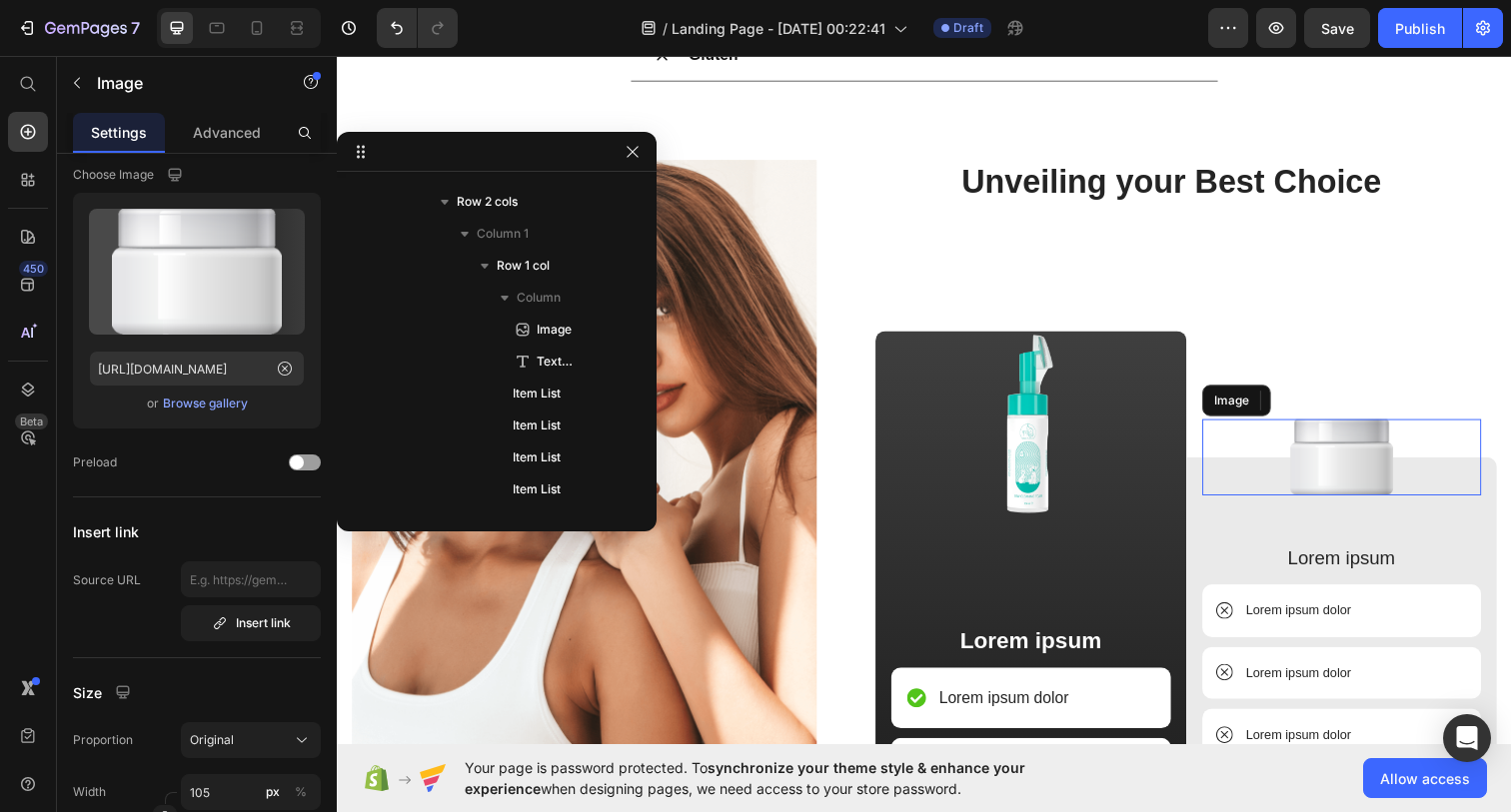 click at bounding box center (1363, 465) 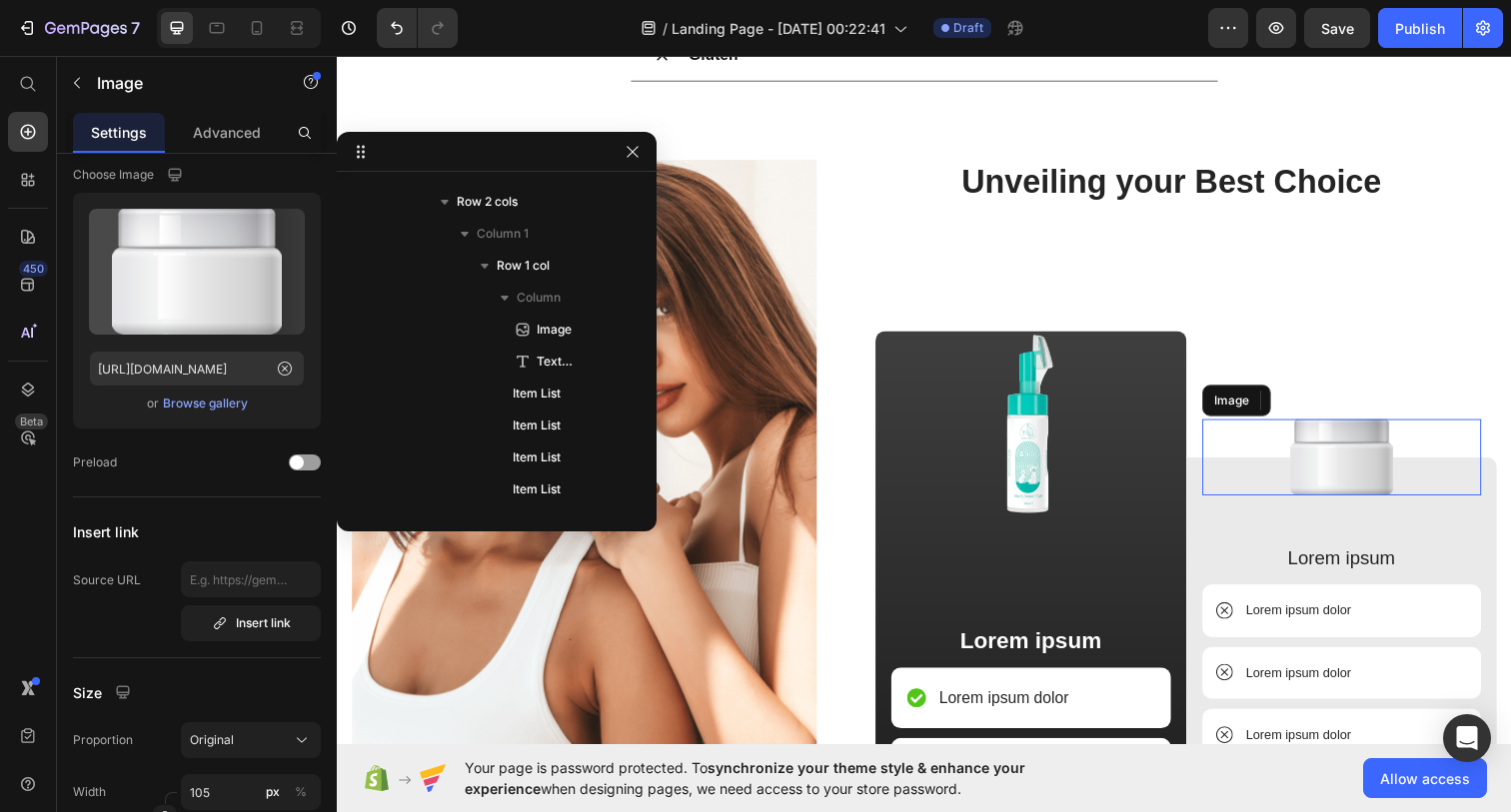 scroll, scrollTop: 697, scrollLeft: 0, axis: vertical 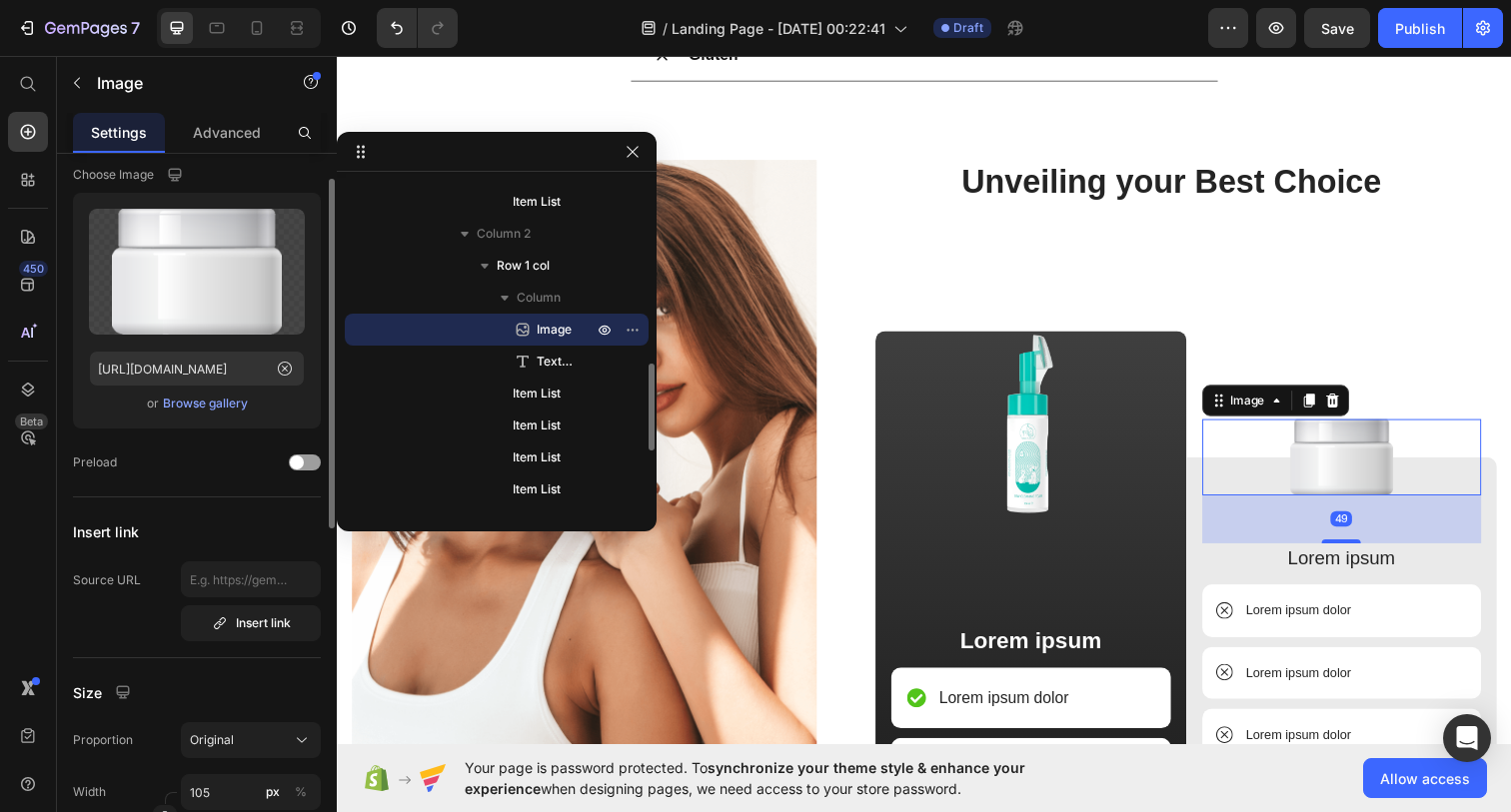 click on "Browse gallery" at bounding box center [205, 404] 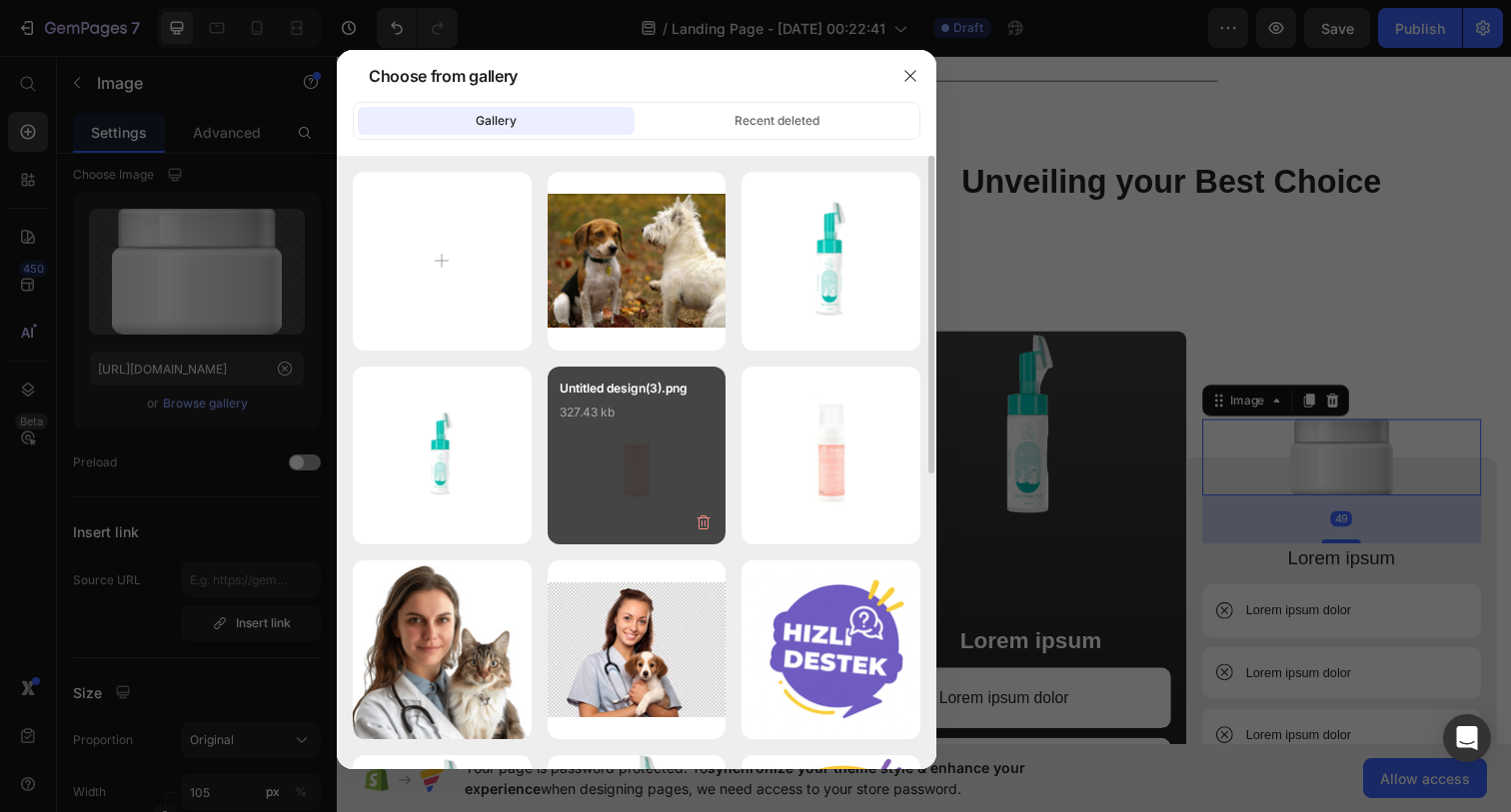 click on "Untitled design(3).png 327.43 kb" at bounding box center (637, 418) 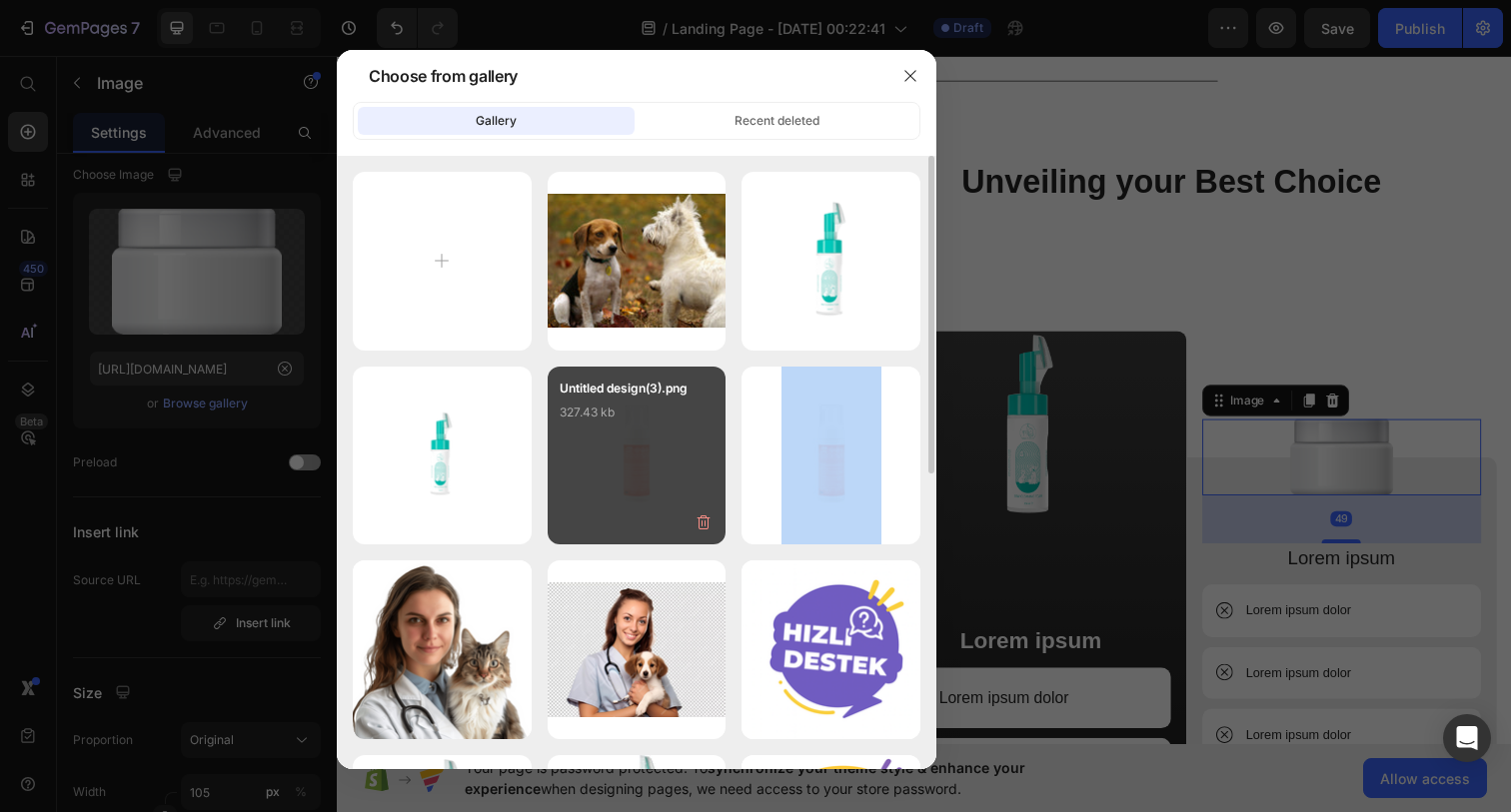 click on "Untitled design(3).png 327.43 kb" at bounding box center (637, 418) 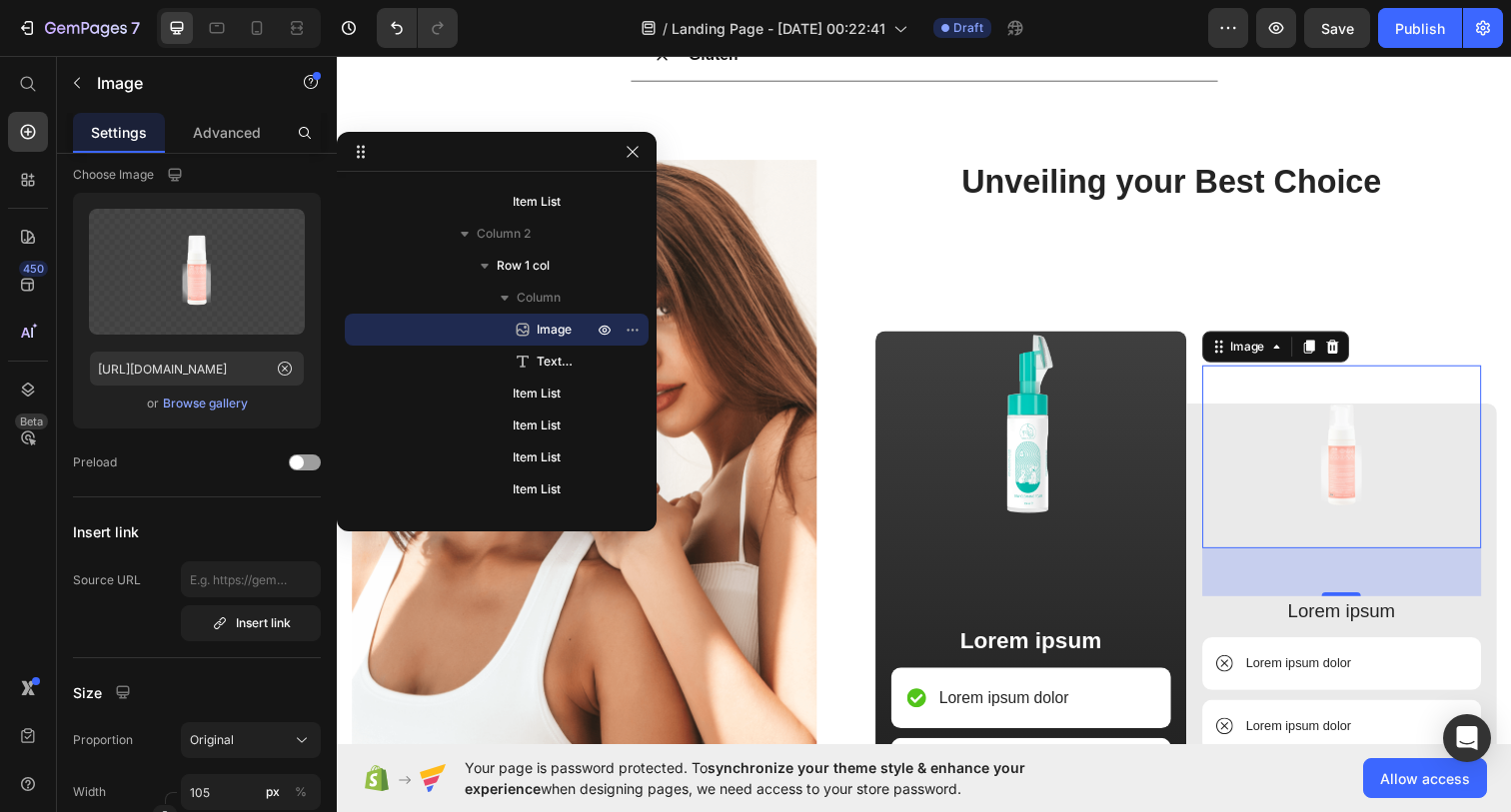 scroll, scrollTop: 3455, scrollLeft: 0, axis: vertical 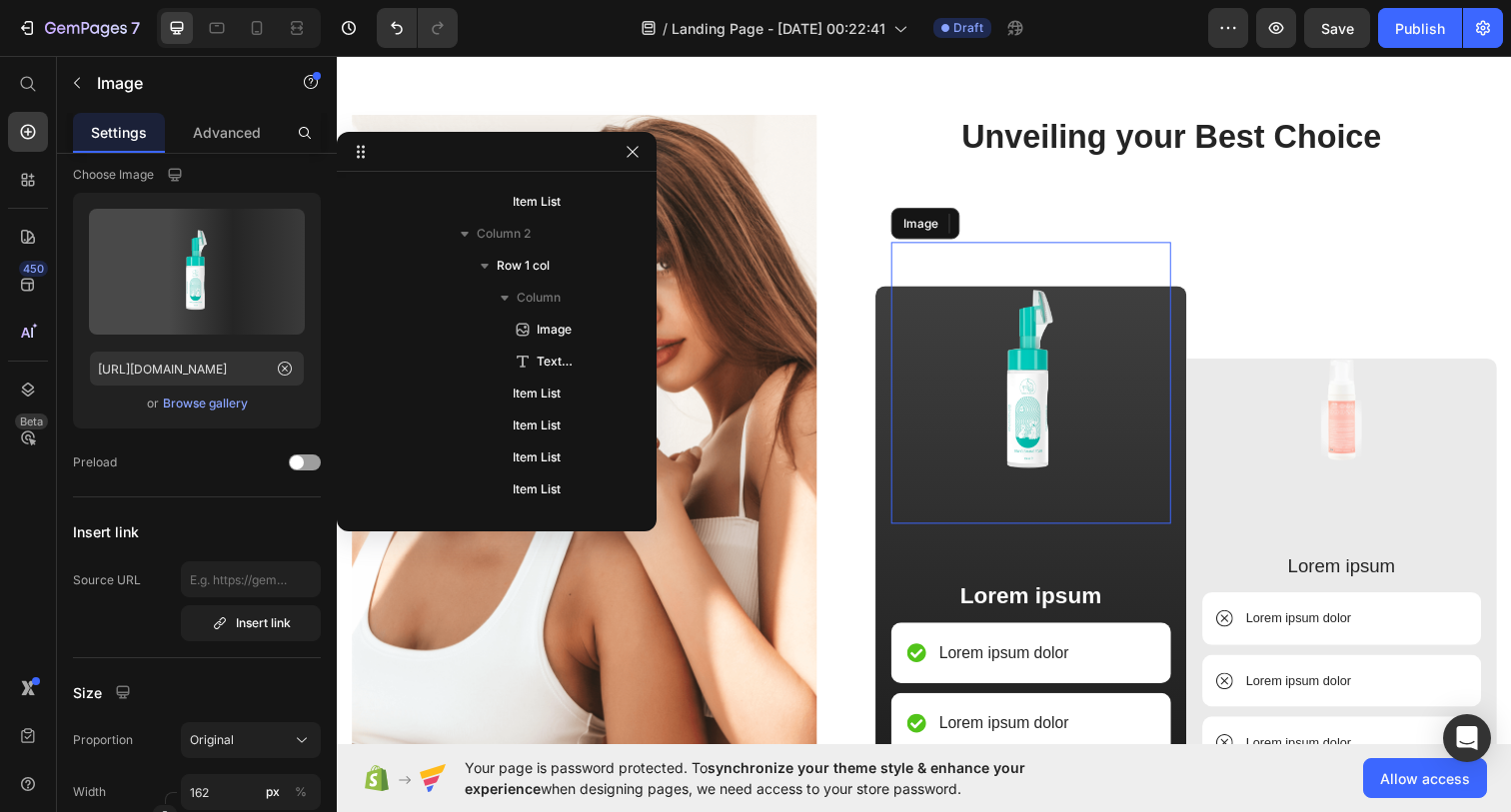 click at bounding box center [1045, 390] 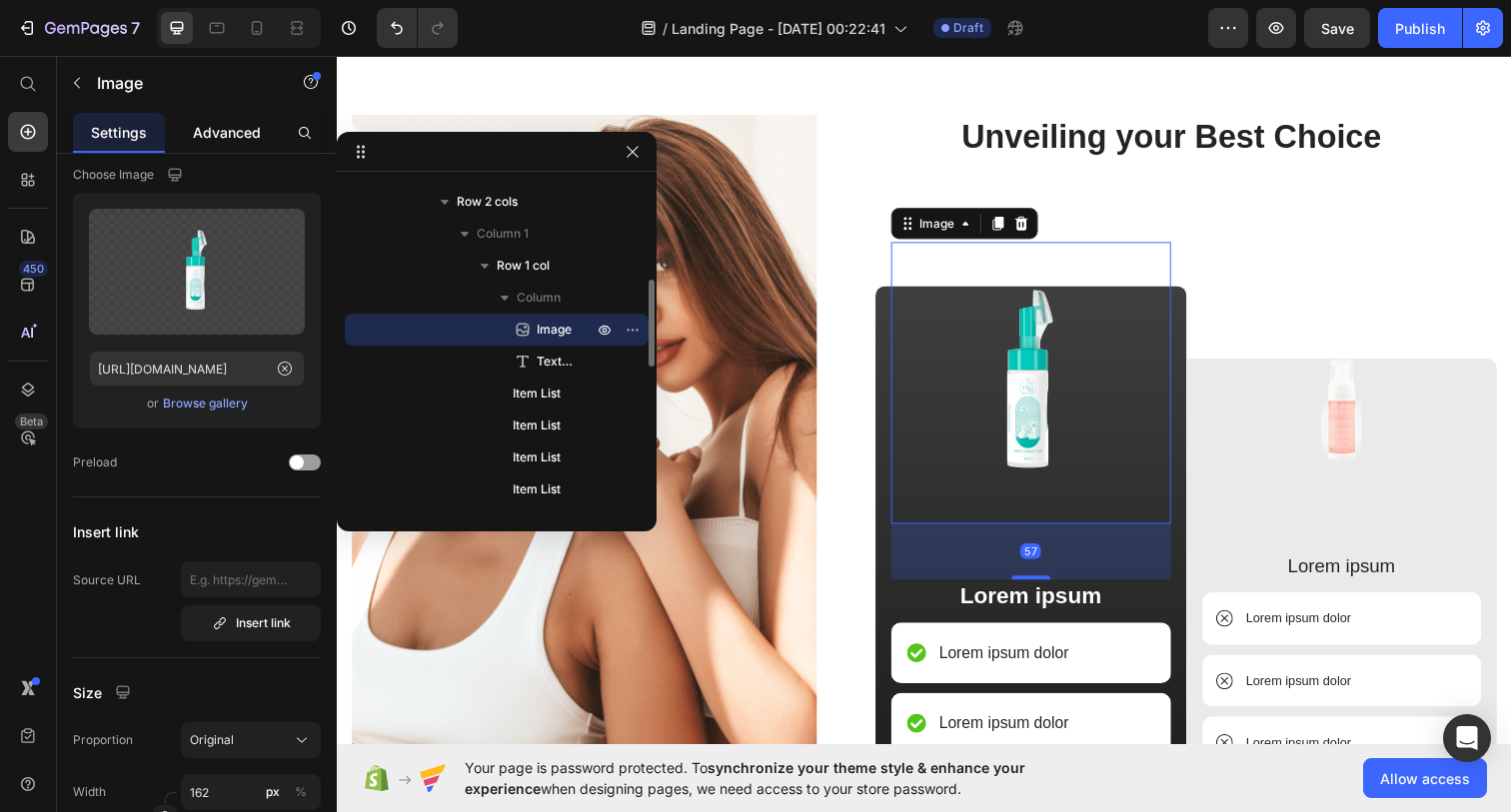 click on "Advanced" 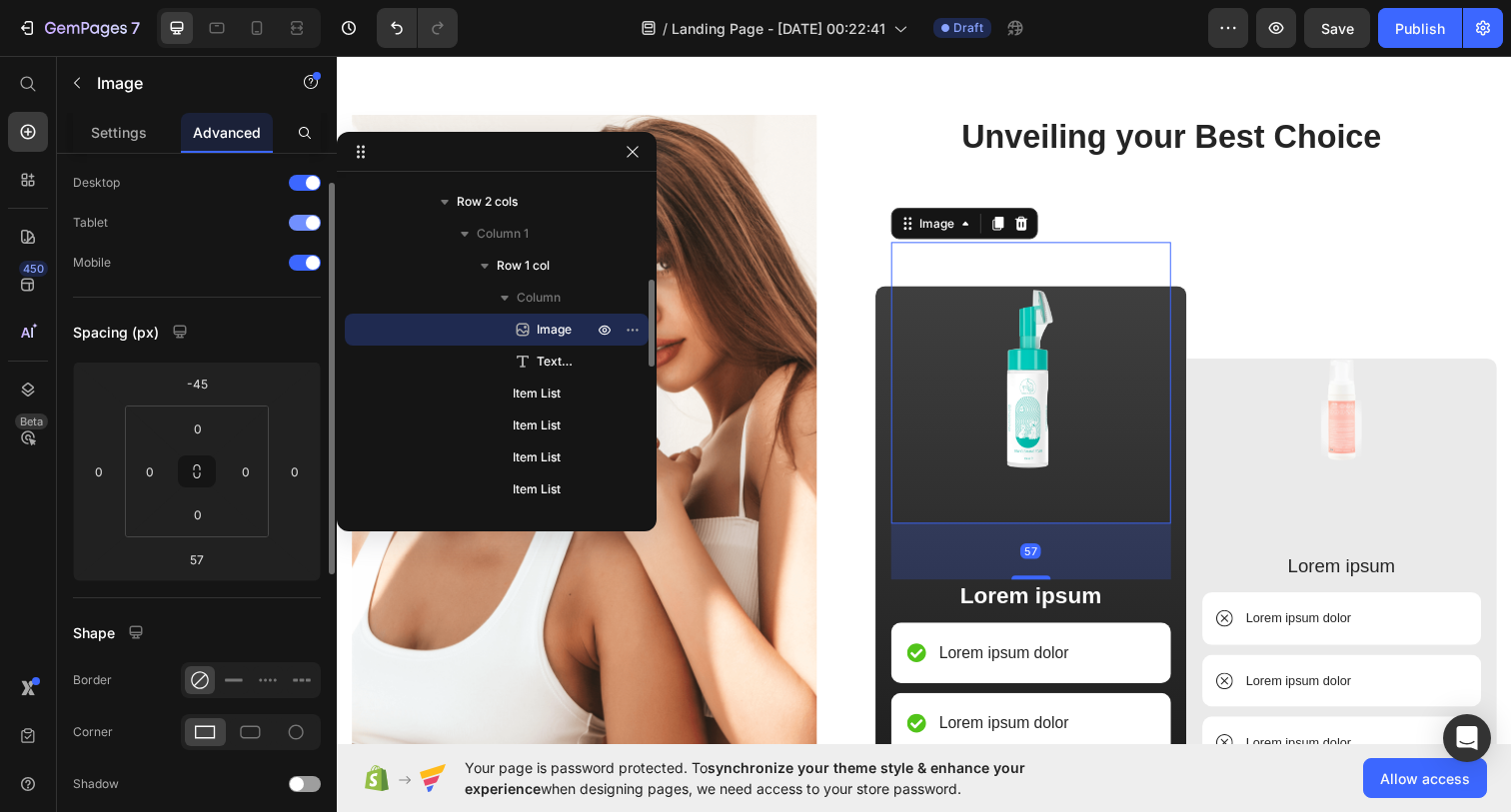 scroll, scrollTop: 0, scrollLeft: 0, axis: both 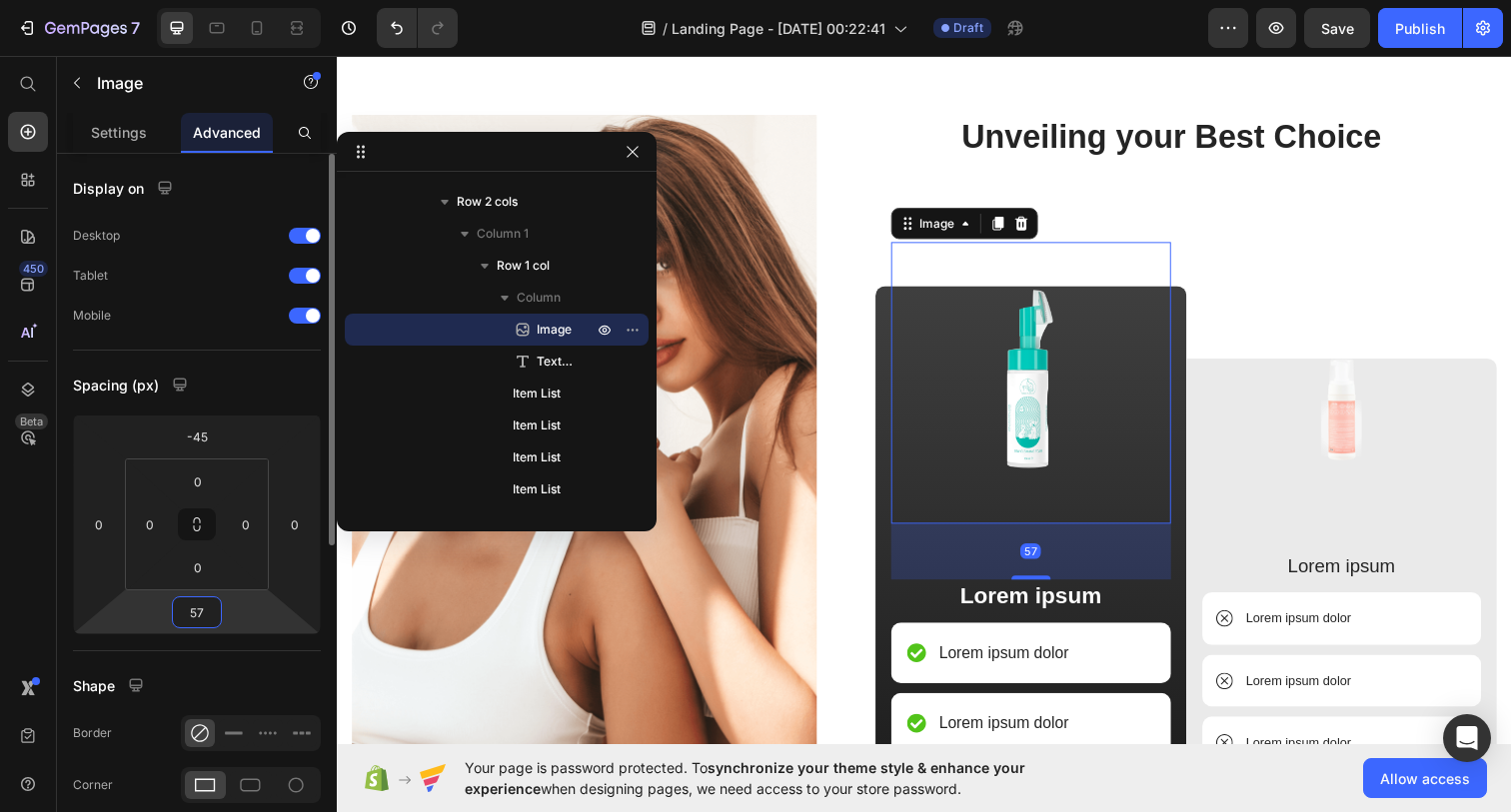 click on "57" at bounding box center (197, 612) 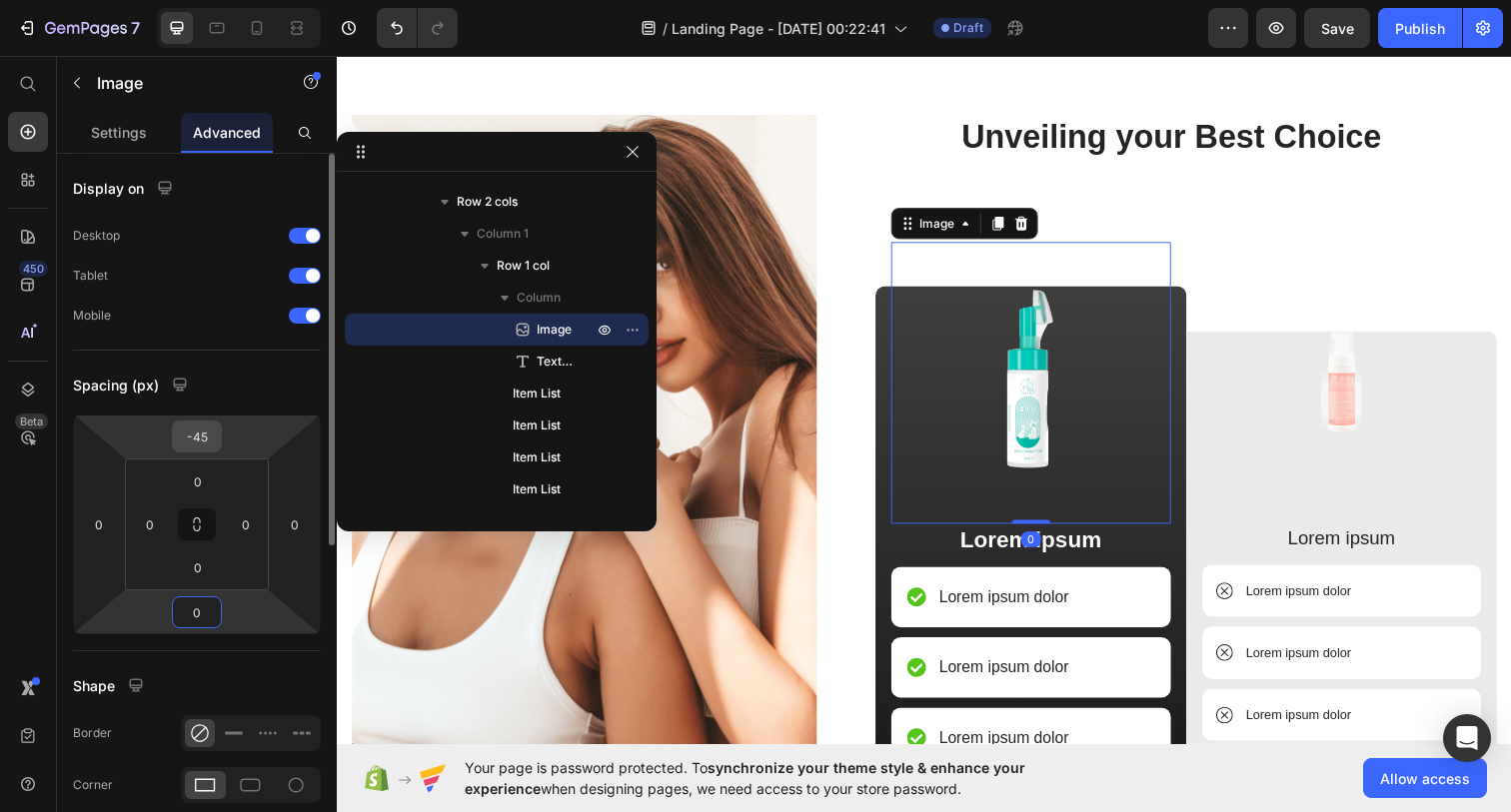 type on "0" 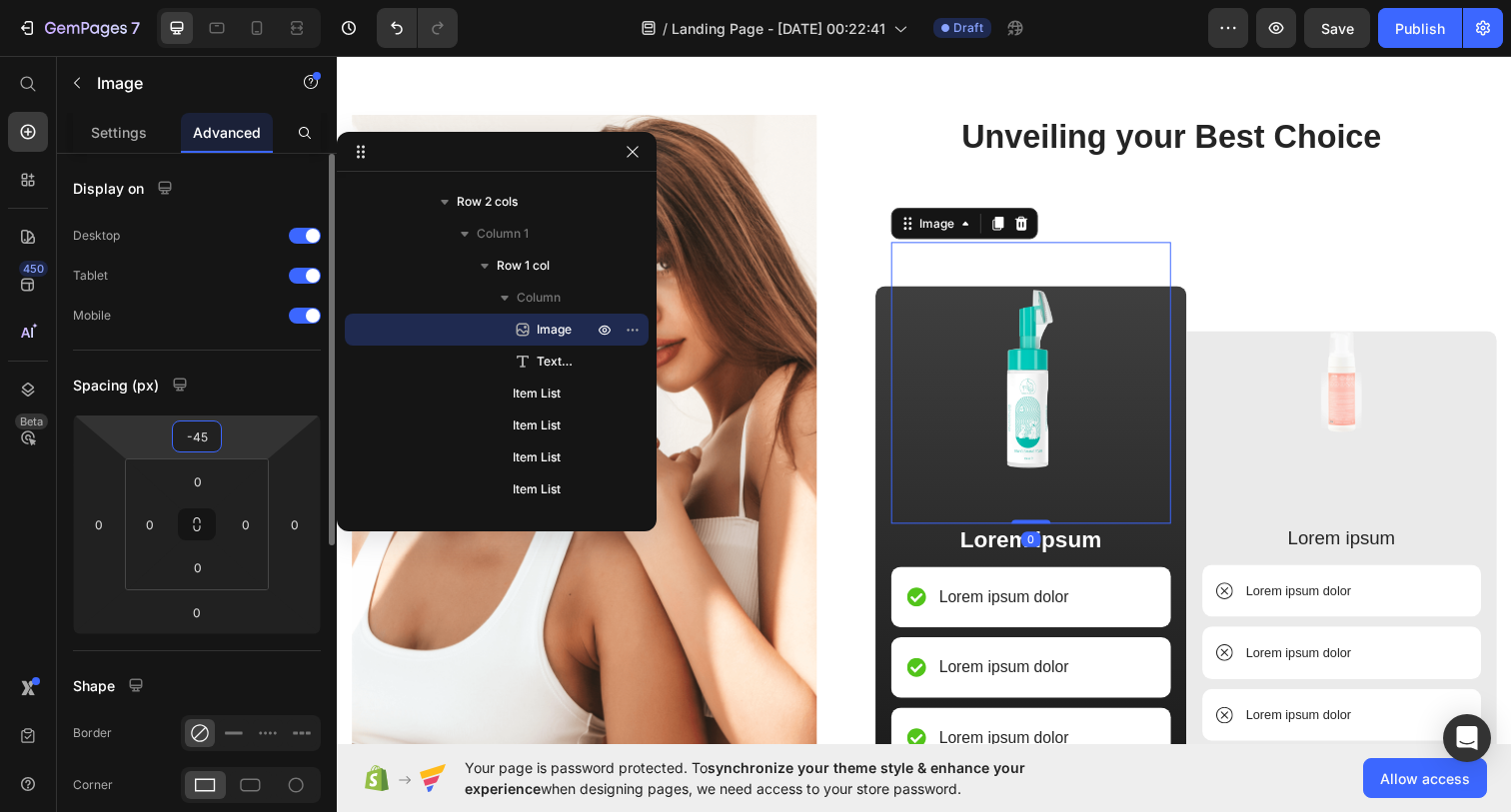 click on "-45" at bounding box center (197, 436) 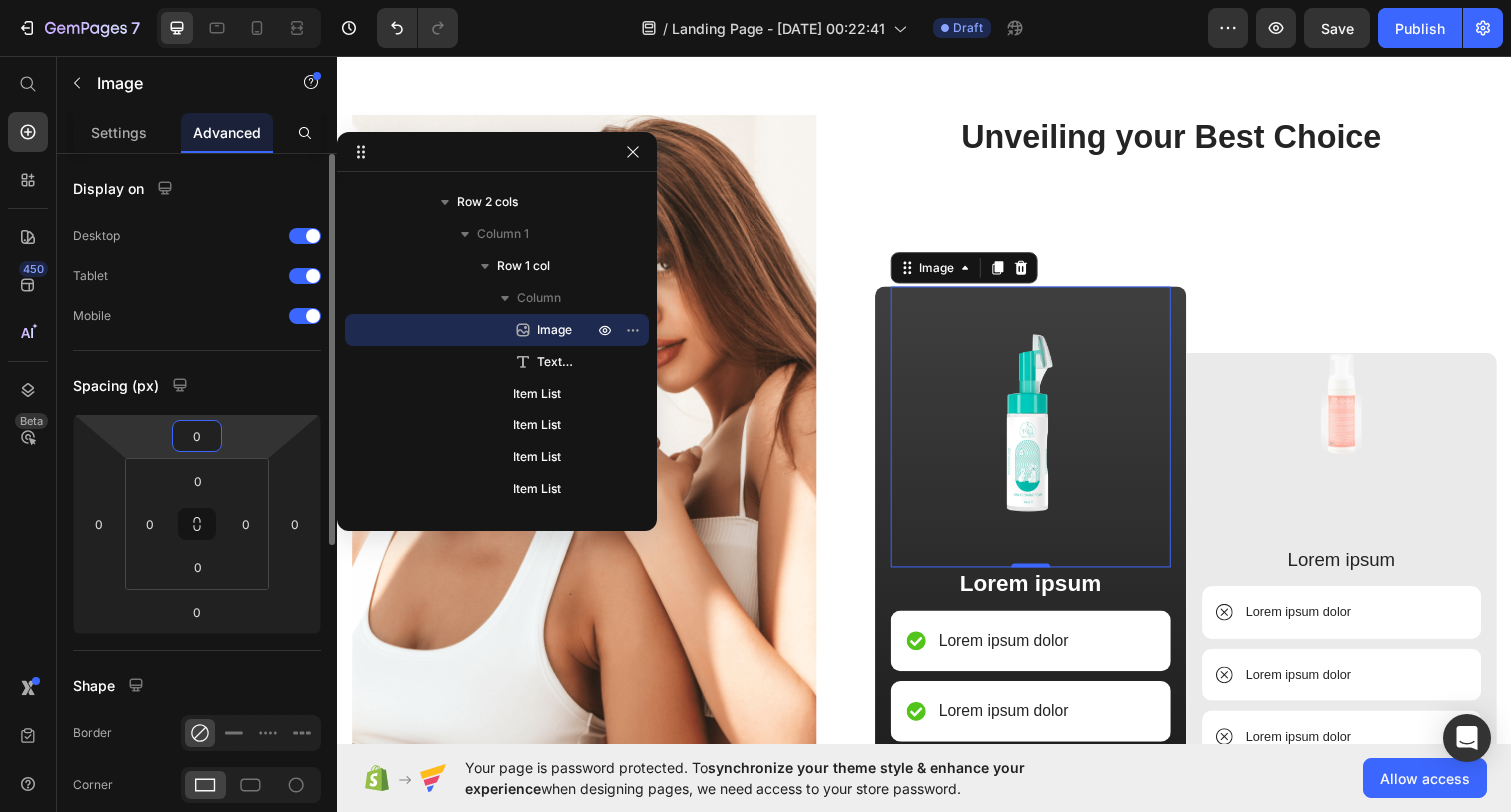 type on "-45" 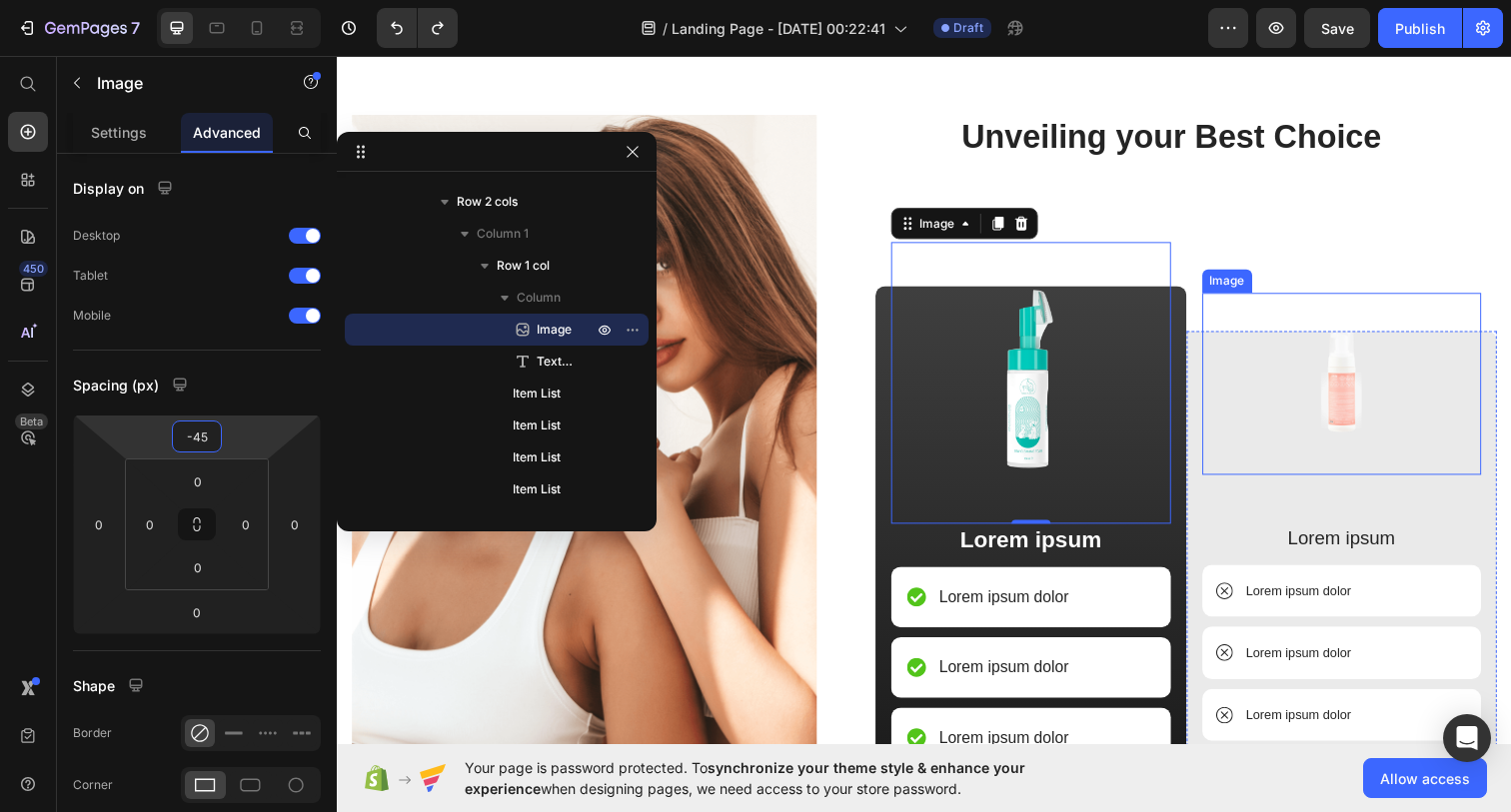click at bounding box center (1363, 391) 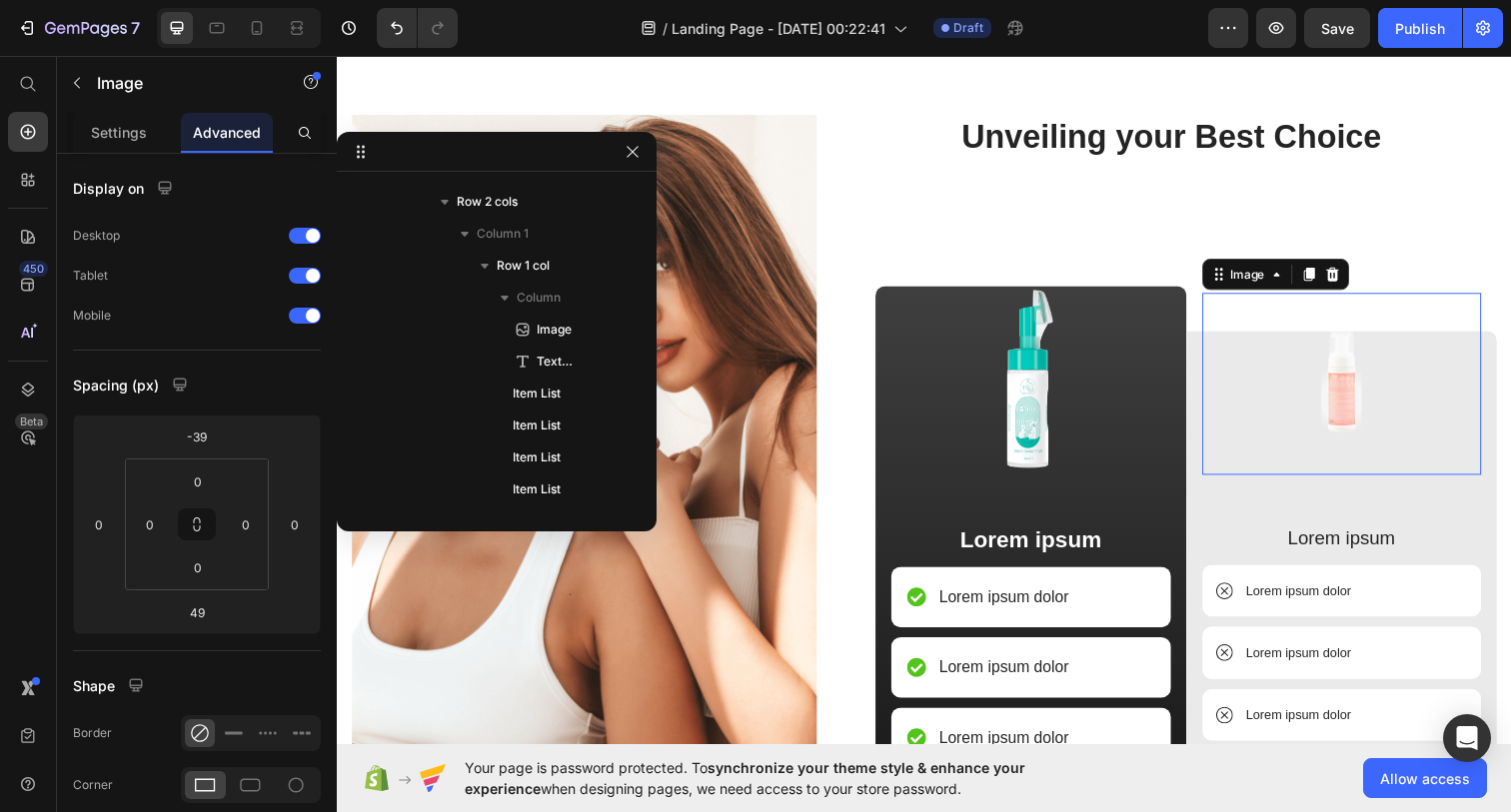 scroll, scrollTop: 697, scrollLeft: 0, axis: vertical 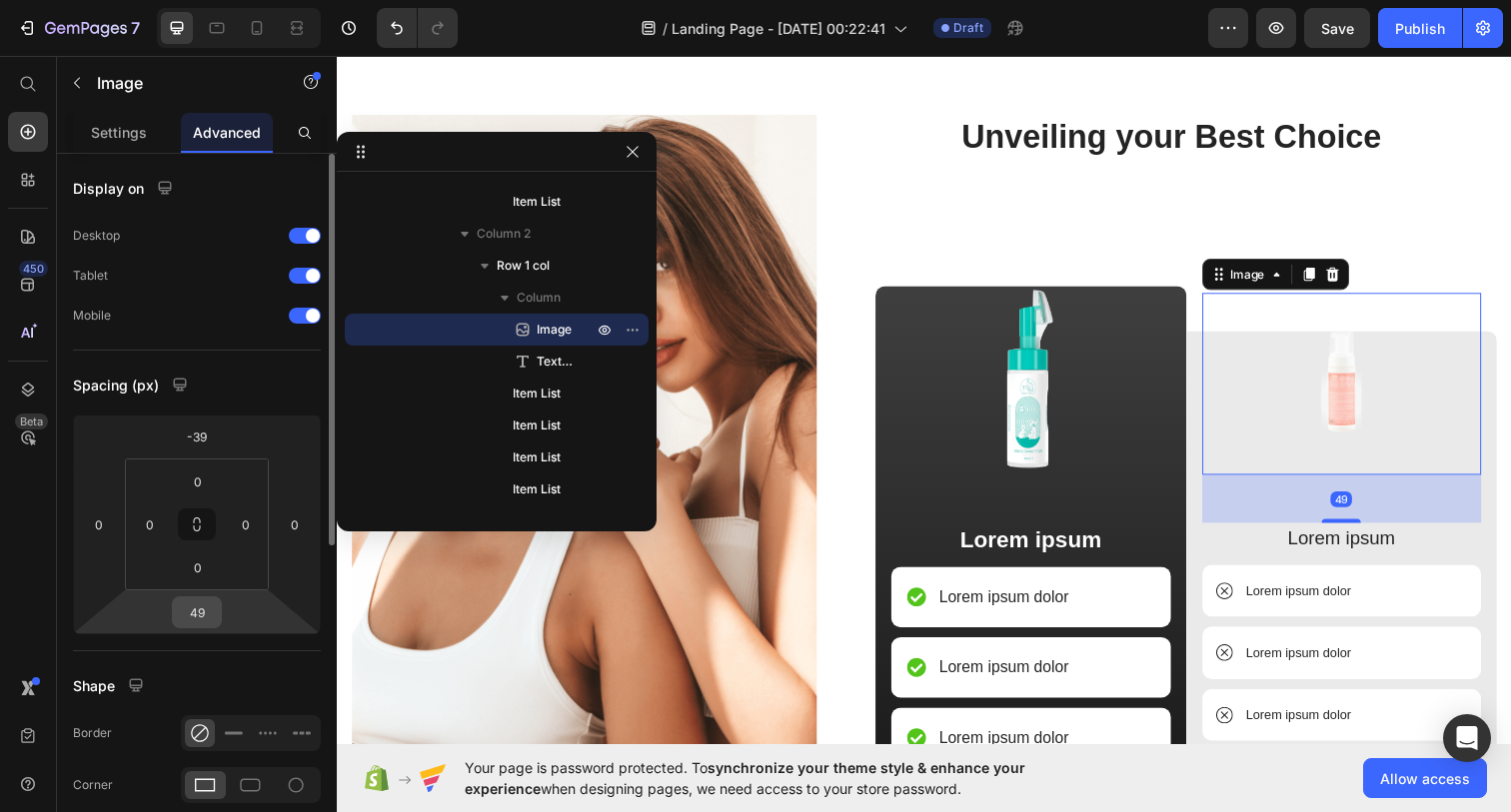 click on "49" at bounding box center (197, 612) 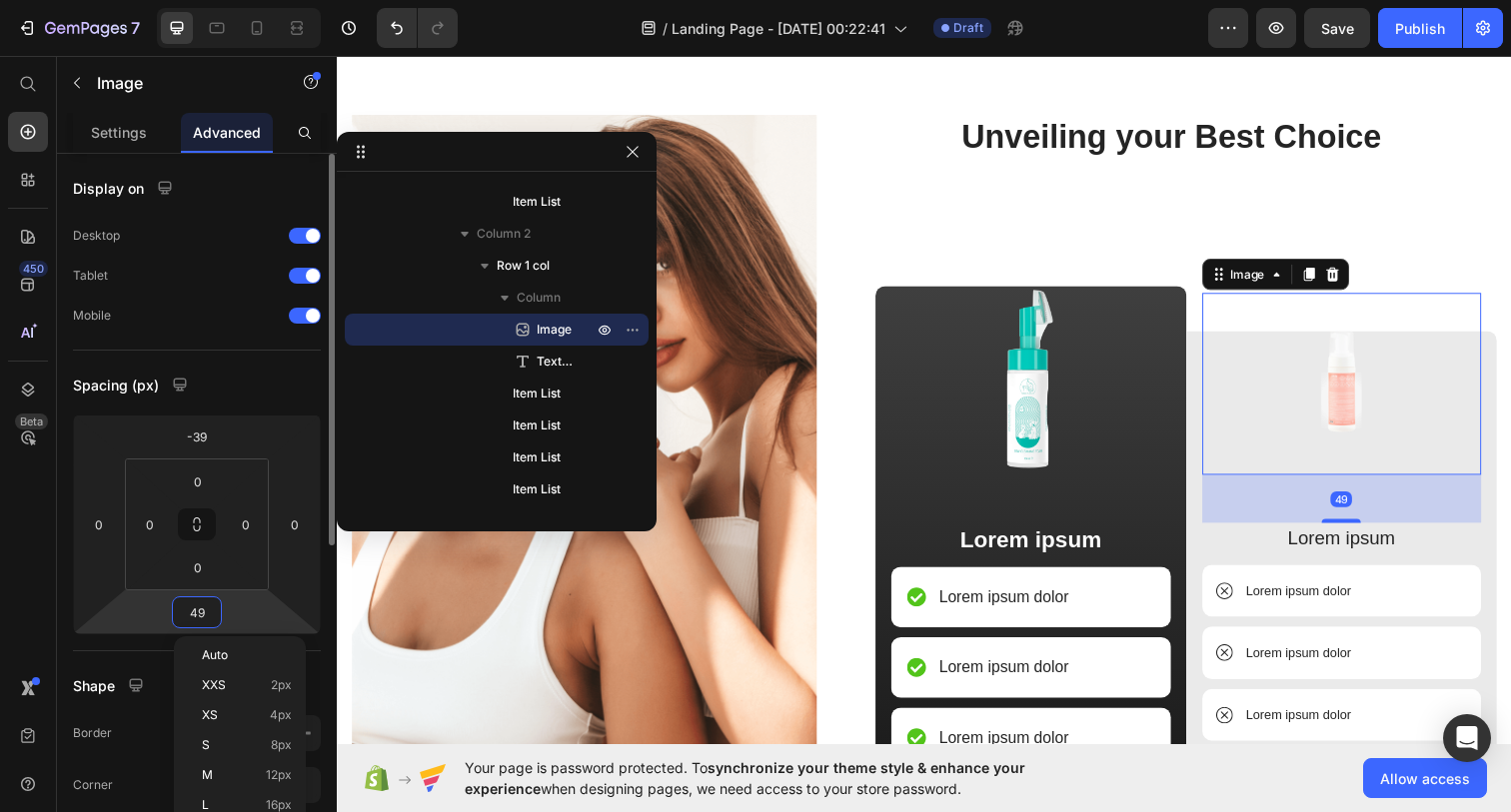 type on "0" 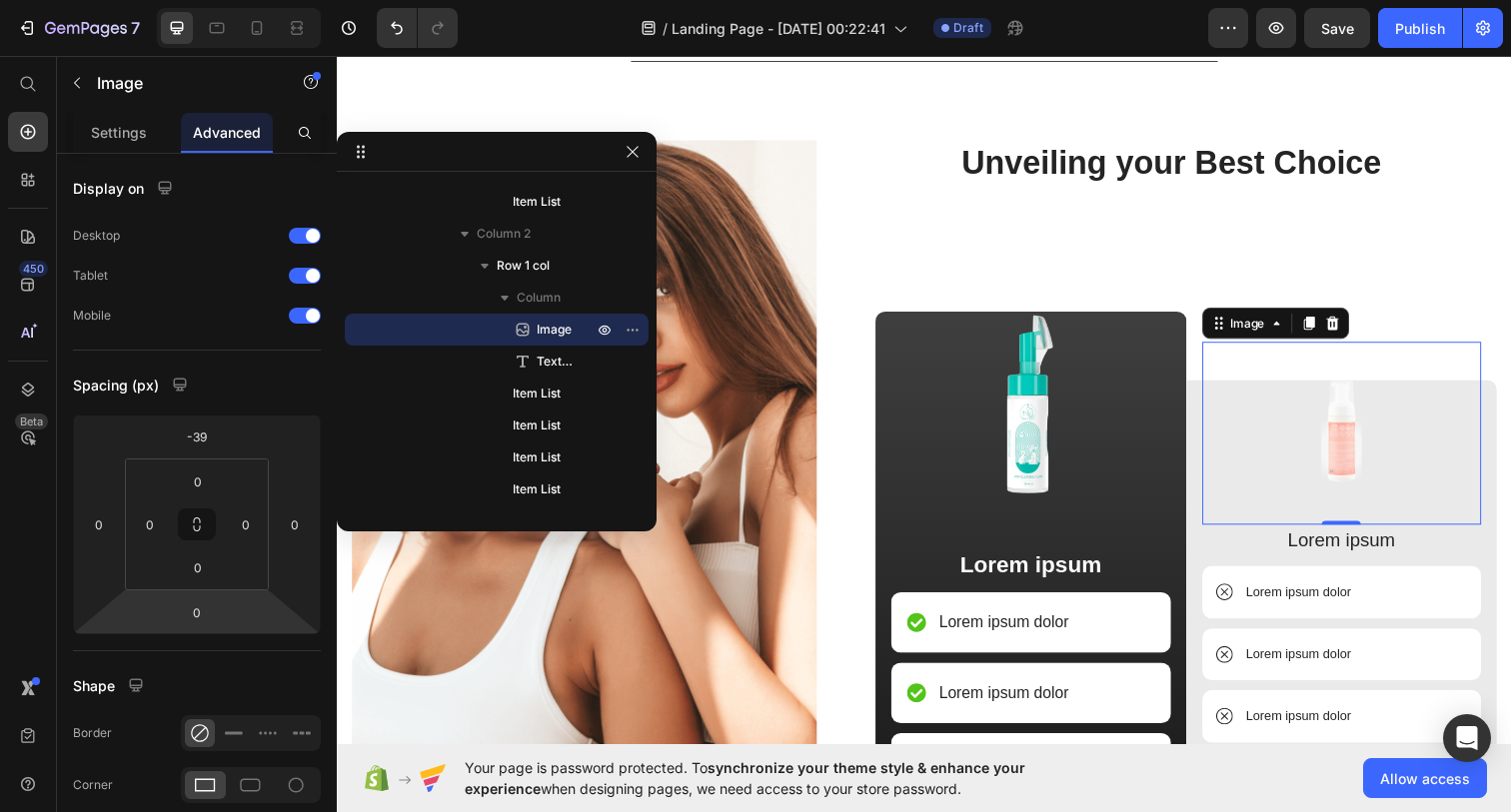 scroll, scrollTop: 3425, scrollLeft: 0, axis: vertical 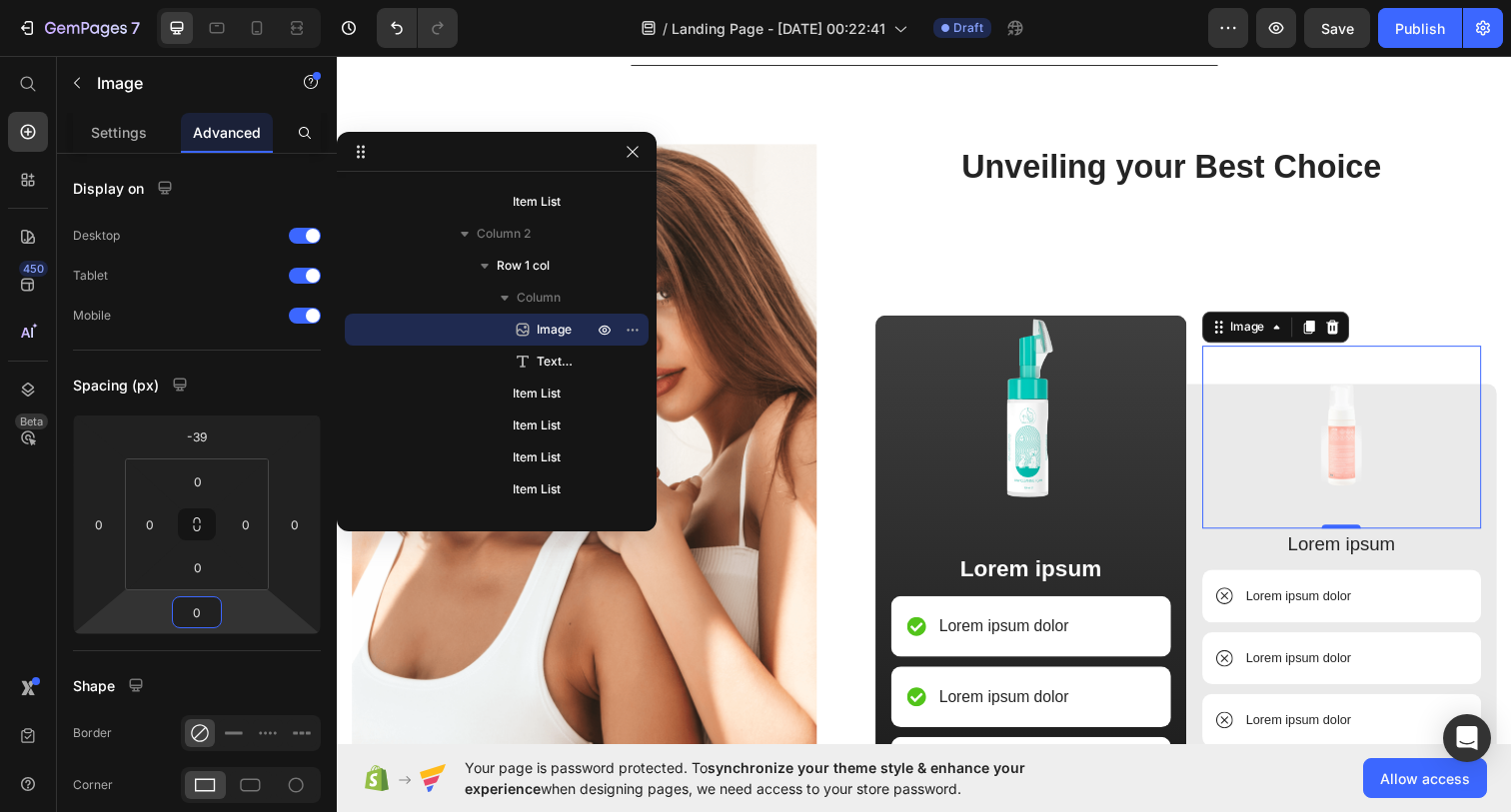 click on "Lorem ipsum dolor" at bounding box center [1017, 638] 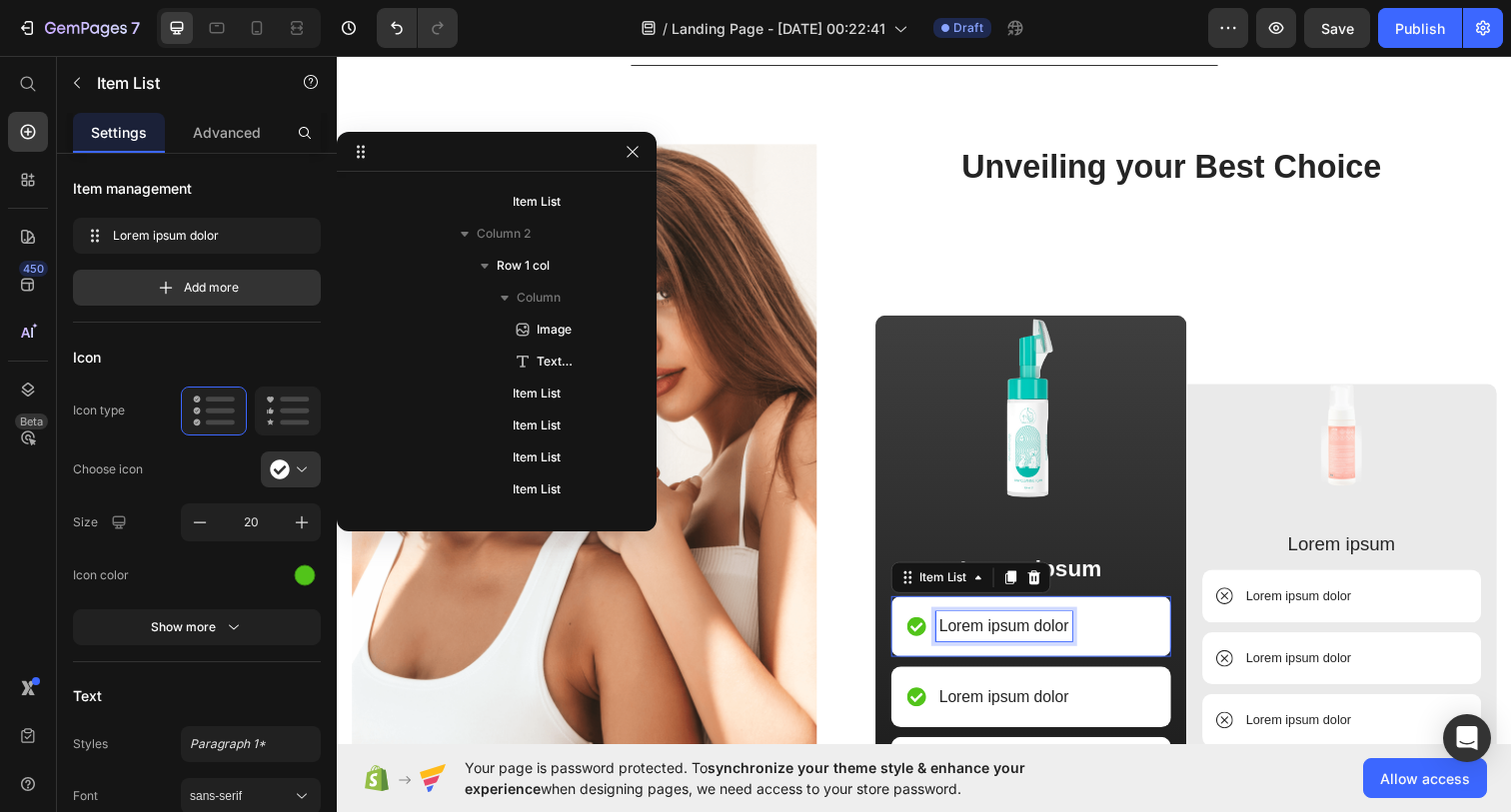 scroll, scrollTop: 3573, scrollLeft: 0, axis: vertical 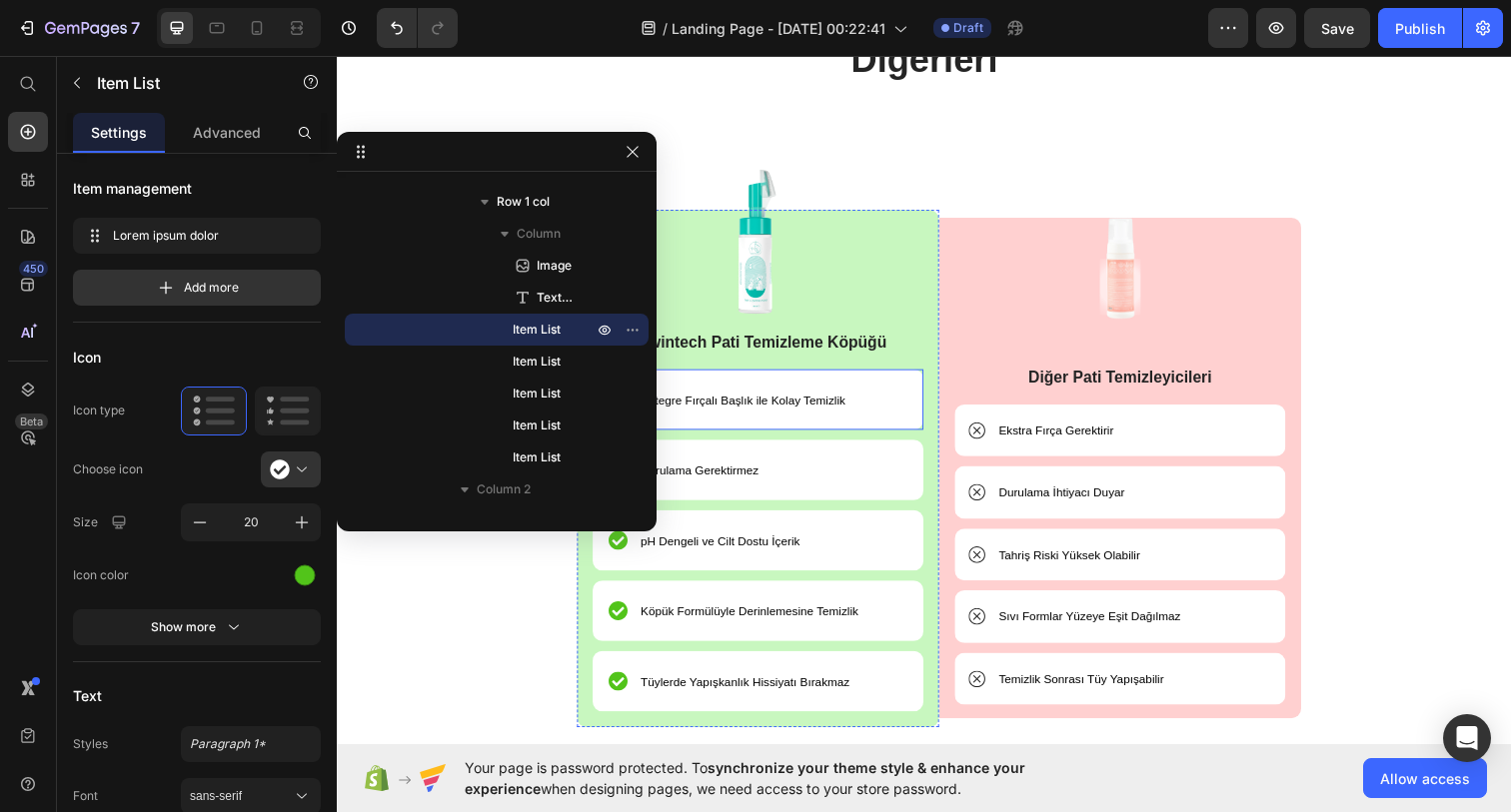 click on "Entegre Fırçalı Başlık ile Kolay Temizlik" at bounding box center [751, 407] 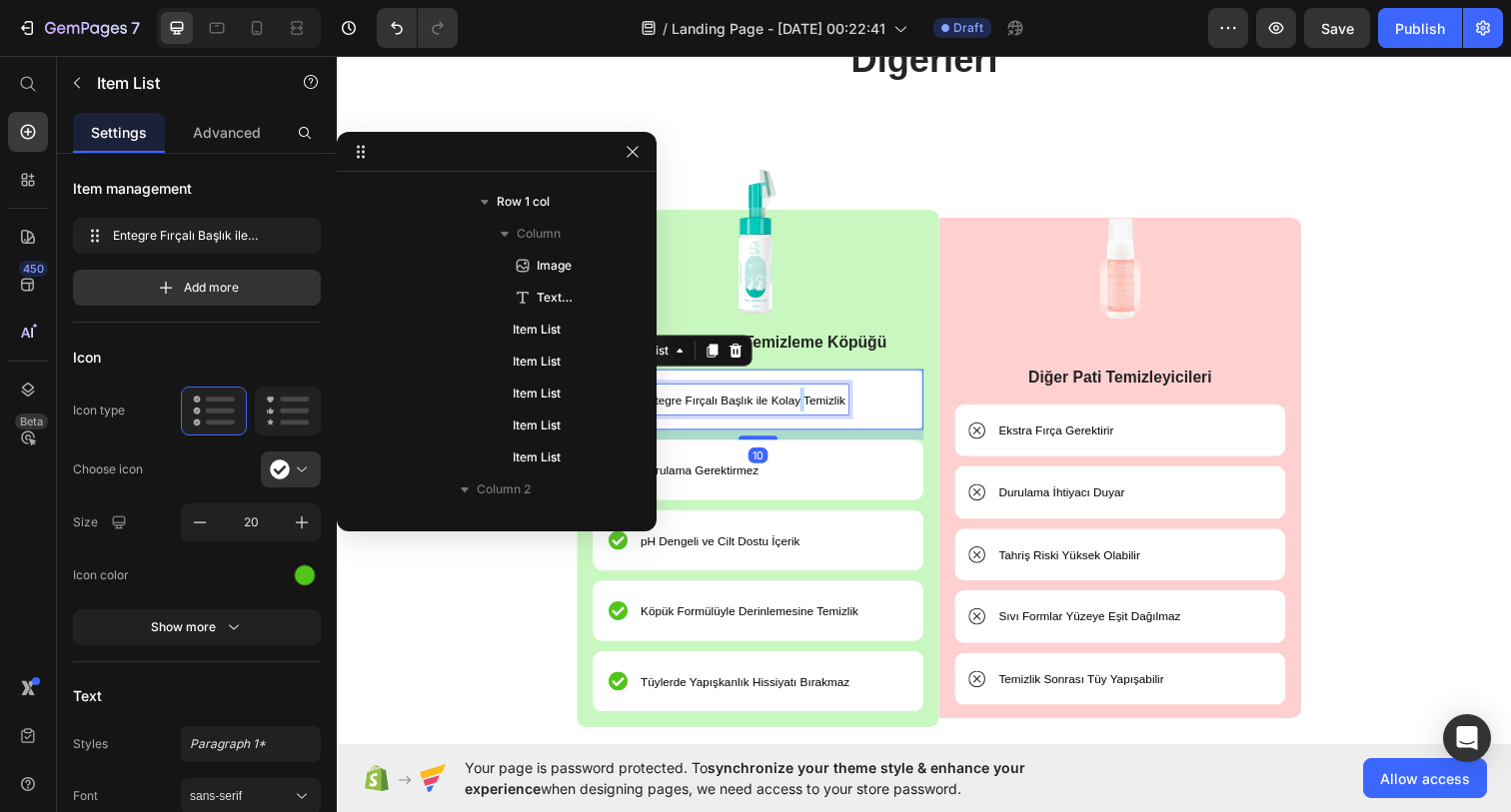 scroll, scrollTop: 1304, scrollLeft: 0, axis: vertical 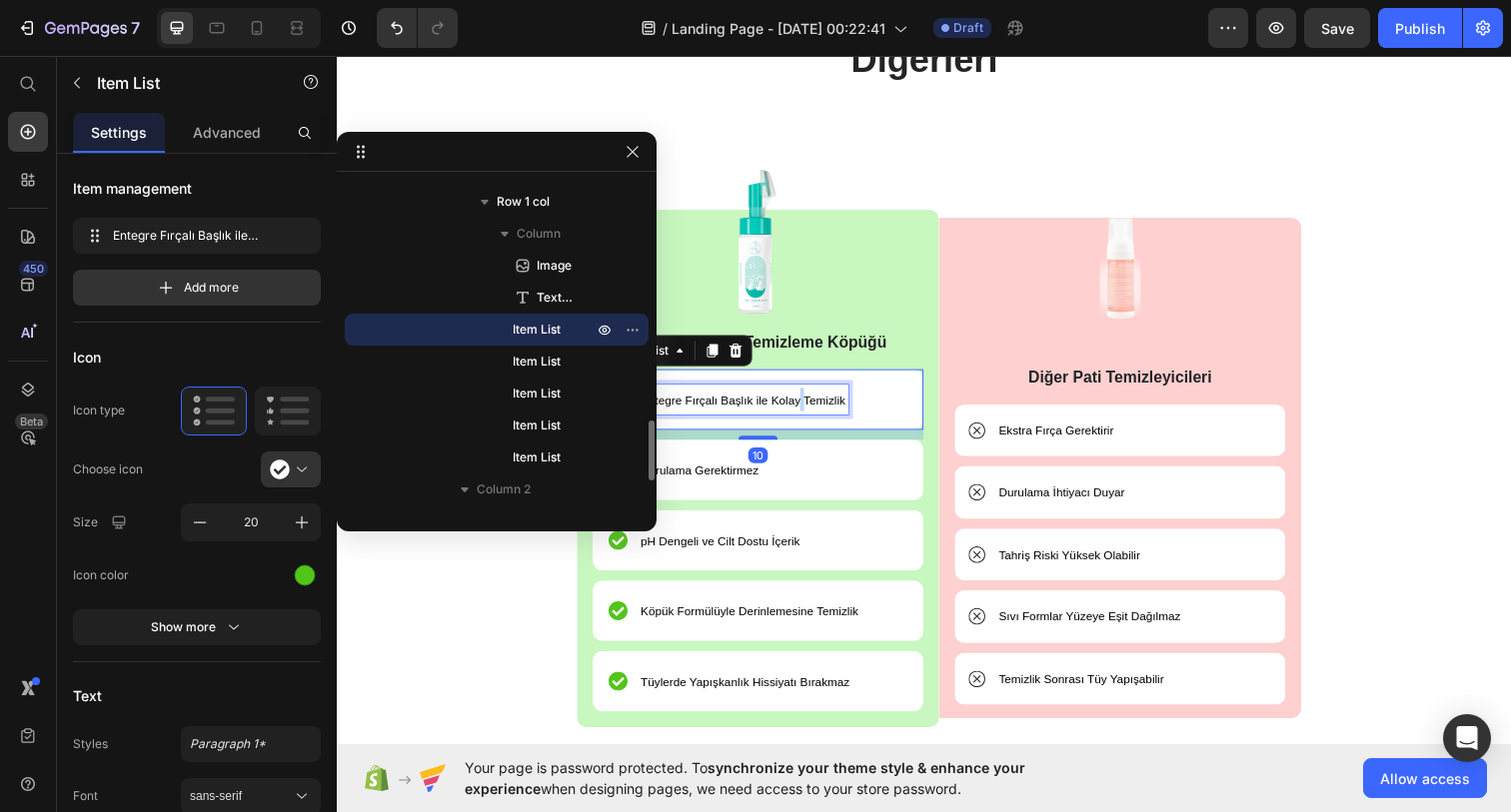 click on "Entegre Fırçalı Başlık ile Kolay Temizlik" at bounding box center (751, 407) 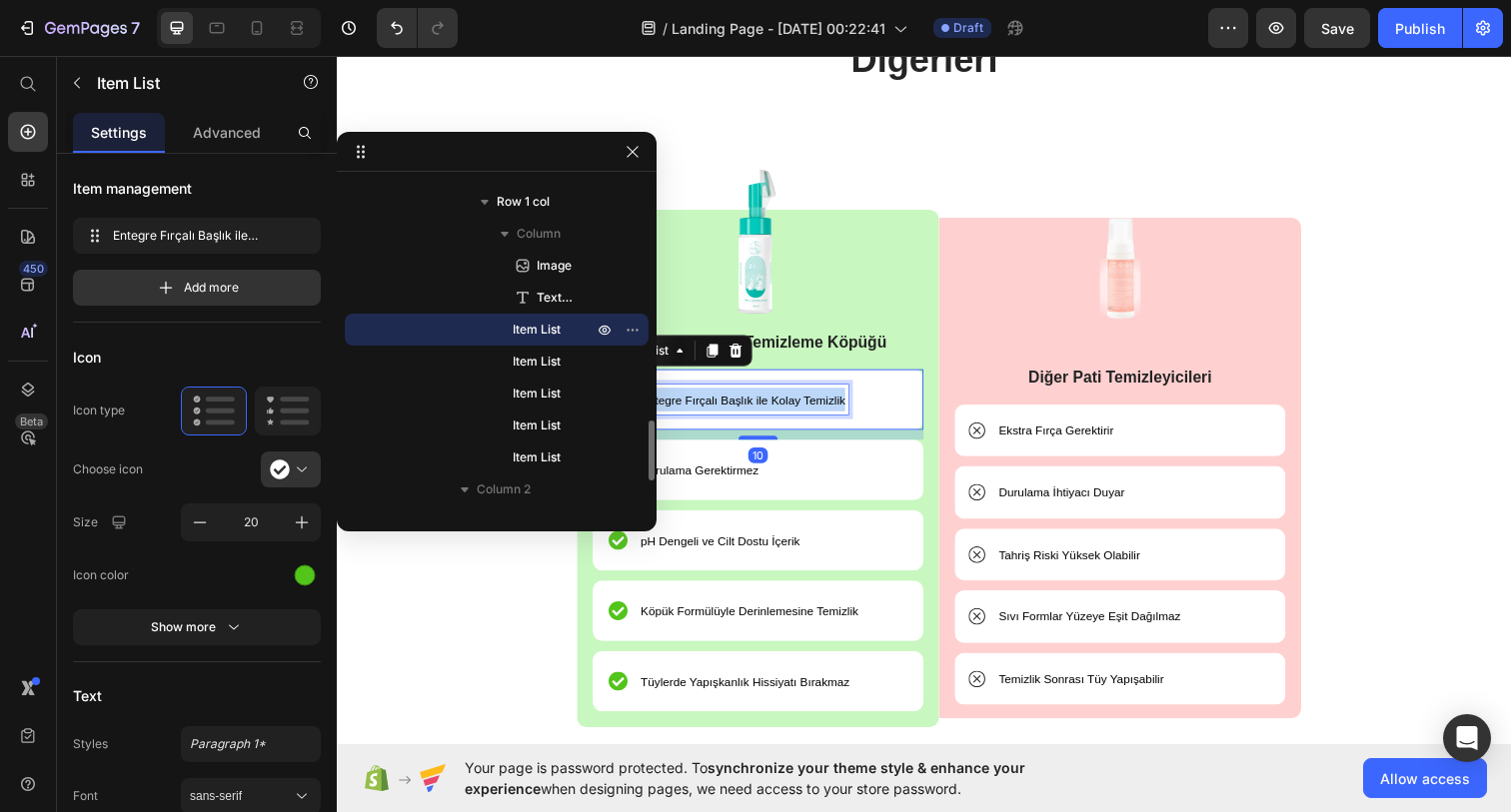 click on "Entegre Fırçalı Başlık ile Kolay Temizlik" at bounding box center (751, 407) 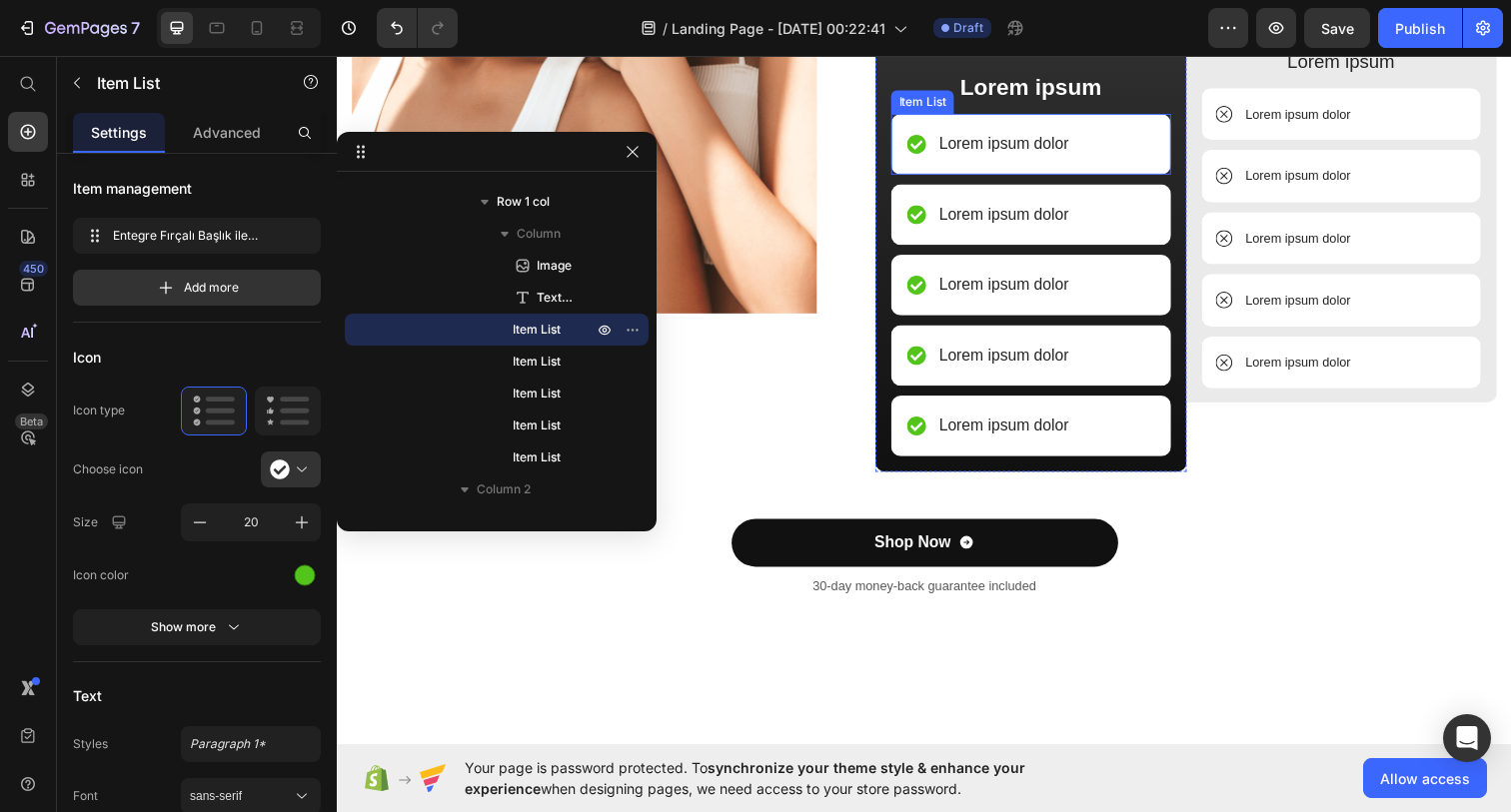 scroll, scrollTop: 3562, scrollLeft: 0, axis: vertical 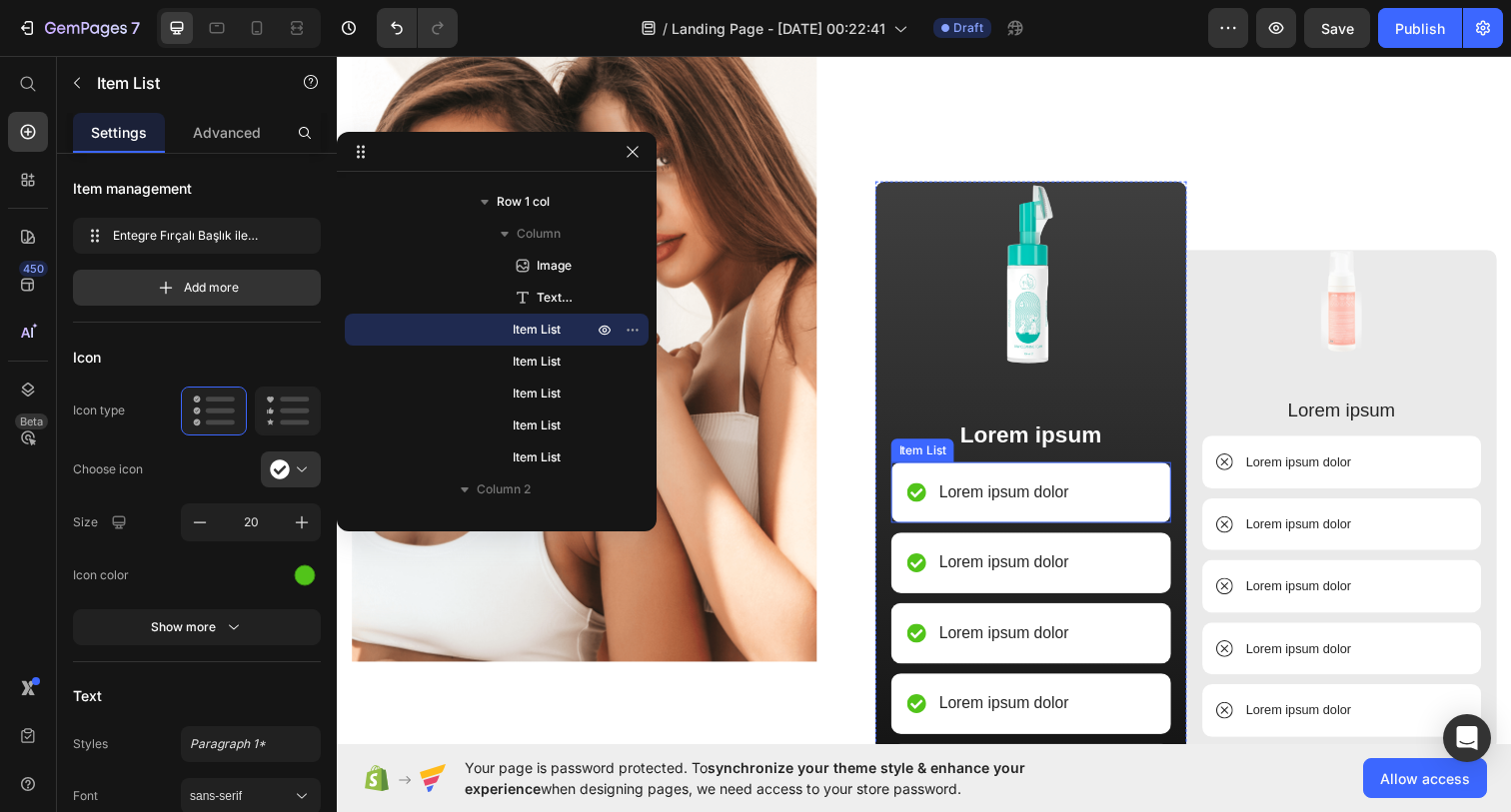 click on "Lorem ipsum dolor" at bounding box center (1017, 501) 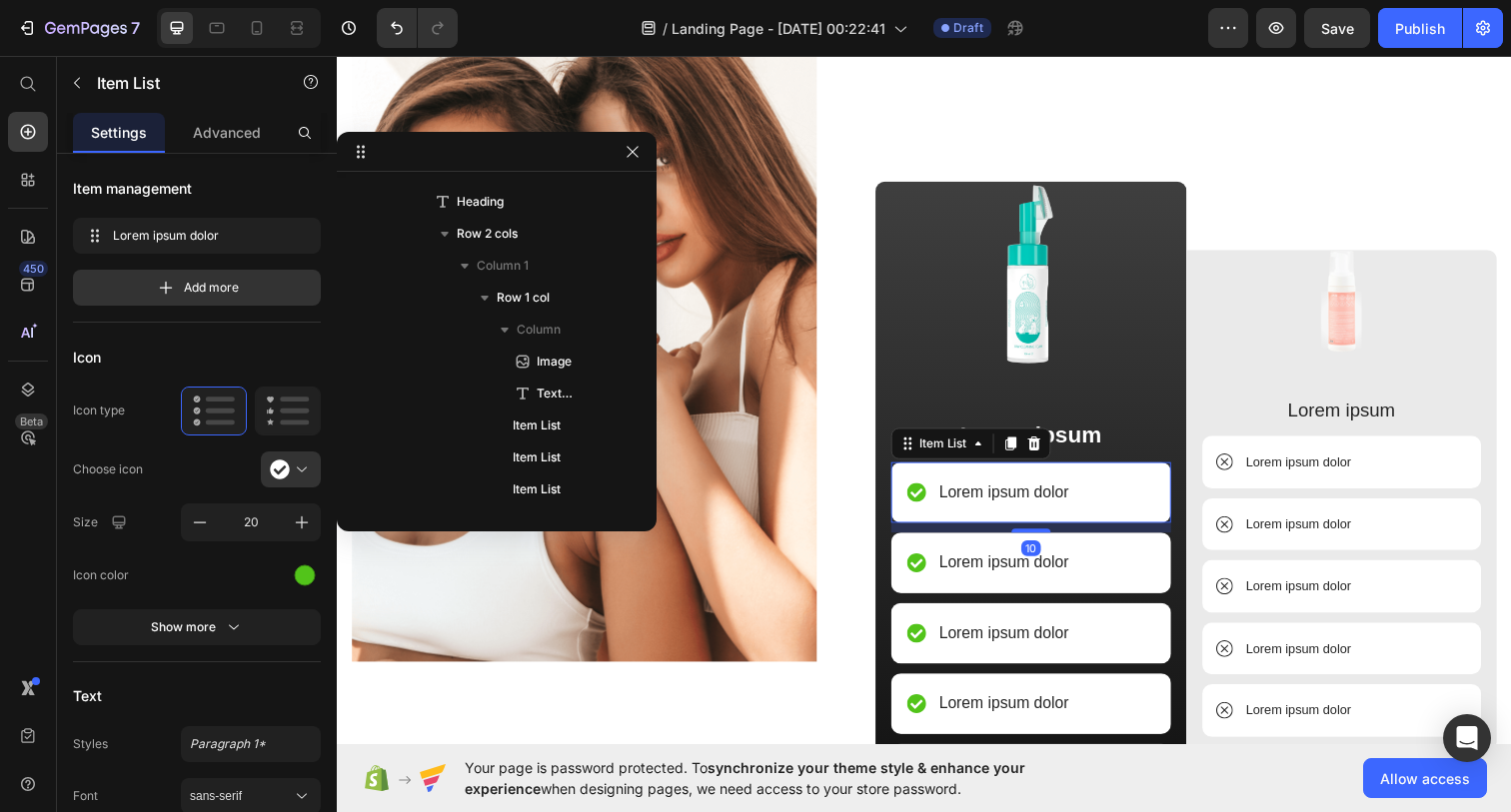 scroll, scrollTop: 441, scrollLeft: 0, axis: vertical 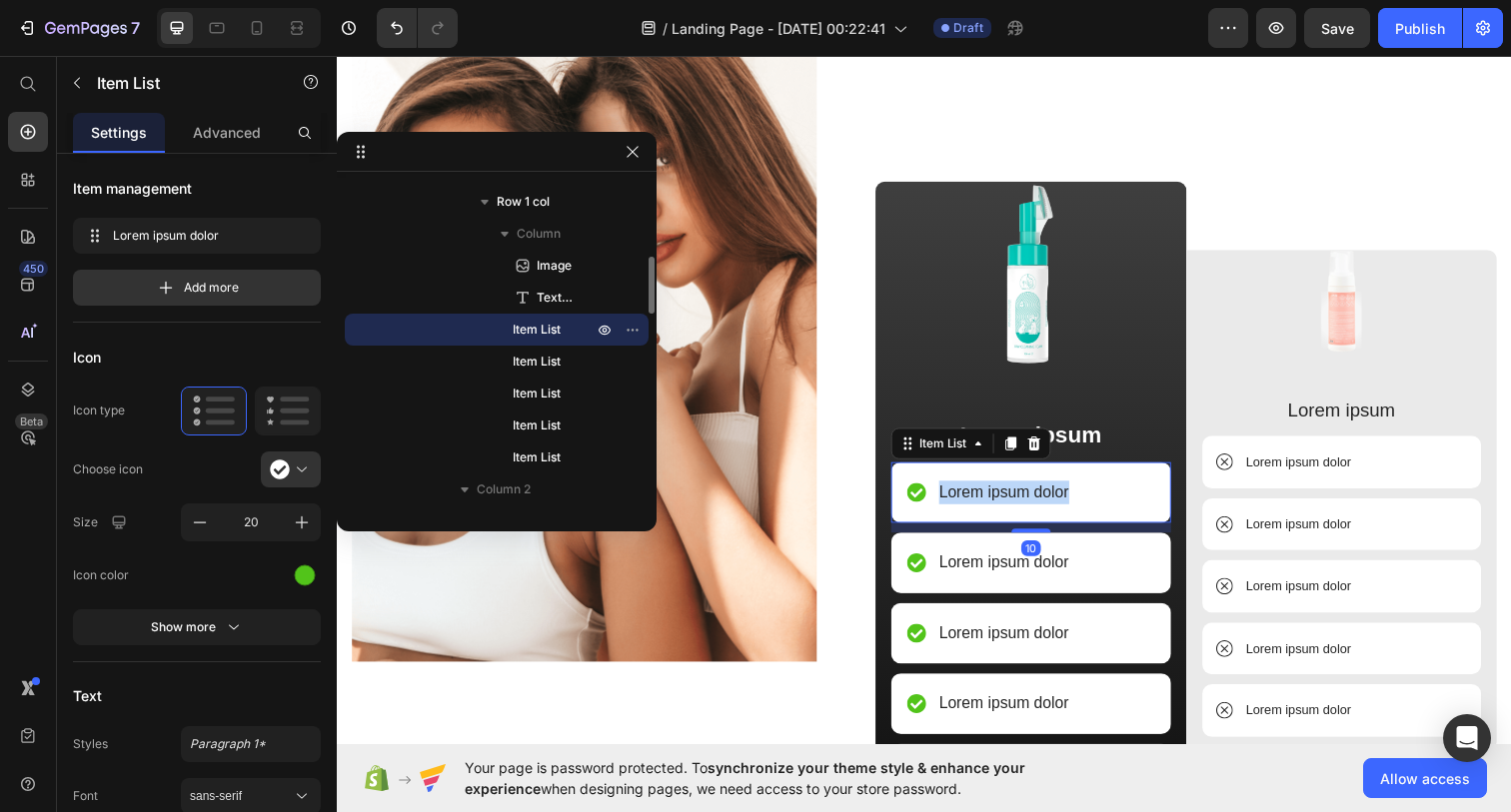 click on "Lorem ipsum dolor" at bounding box center [1017, 501] 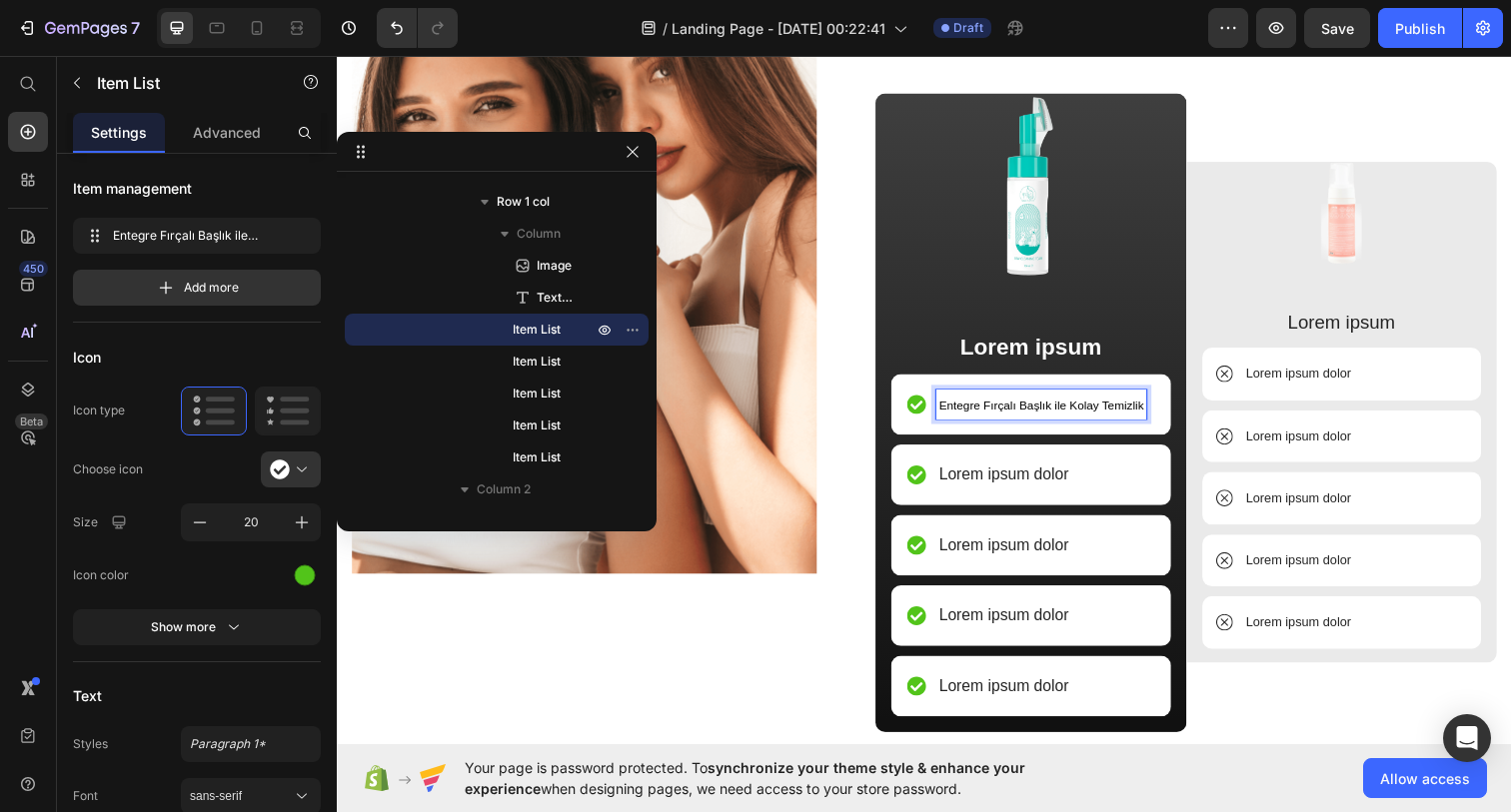 scroll, scrollTop: 3657, scrollLeft: 0, axis: vertical 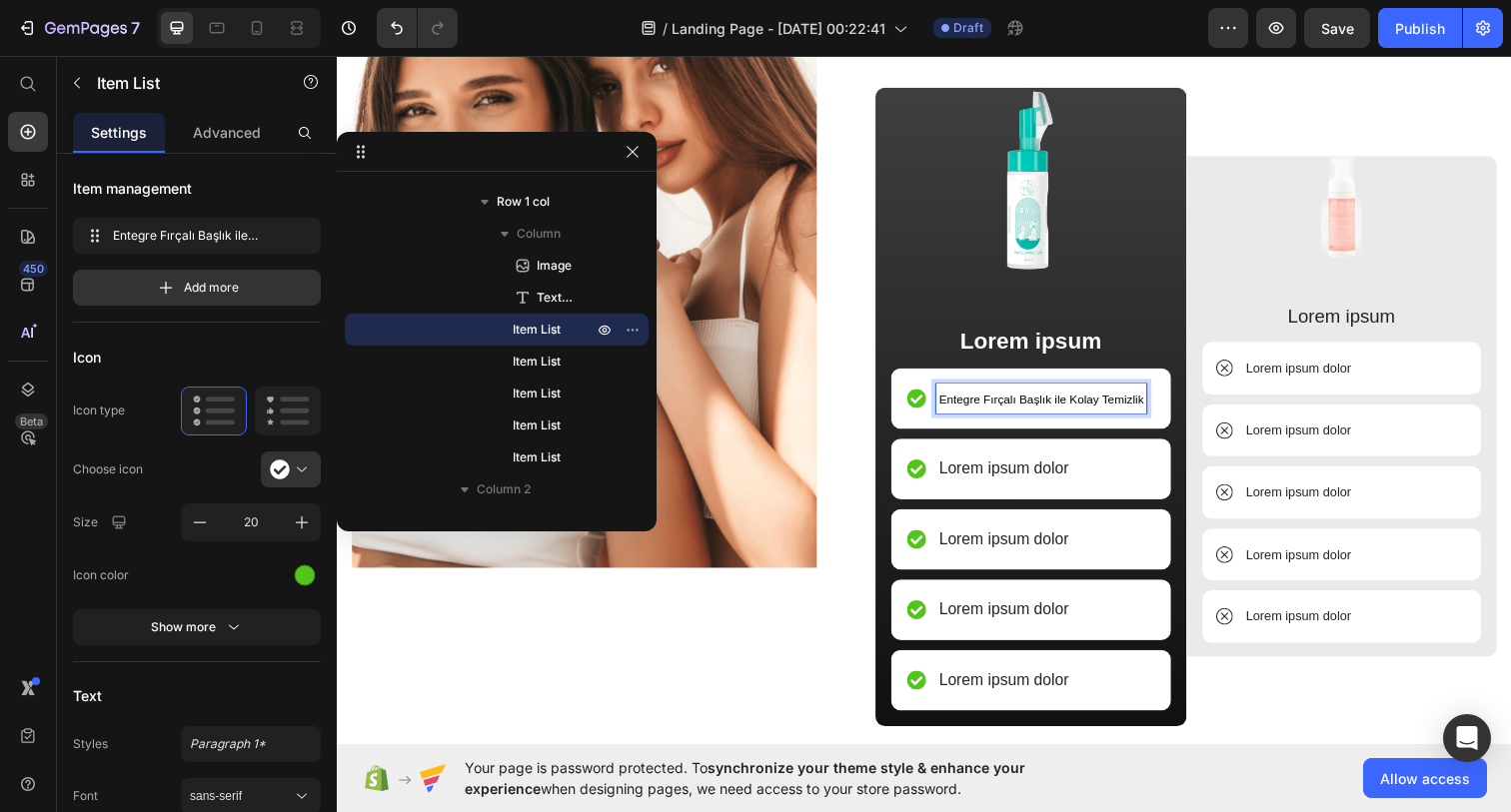 click on "Entegre Fırçalı Başlık ile Kolay Temizlik" at bounding box center (1055, 406) 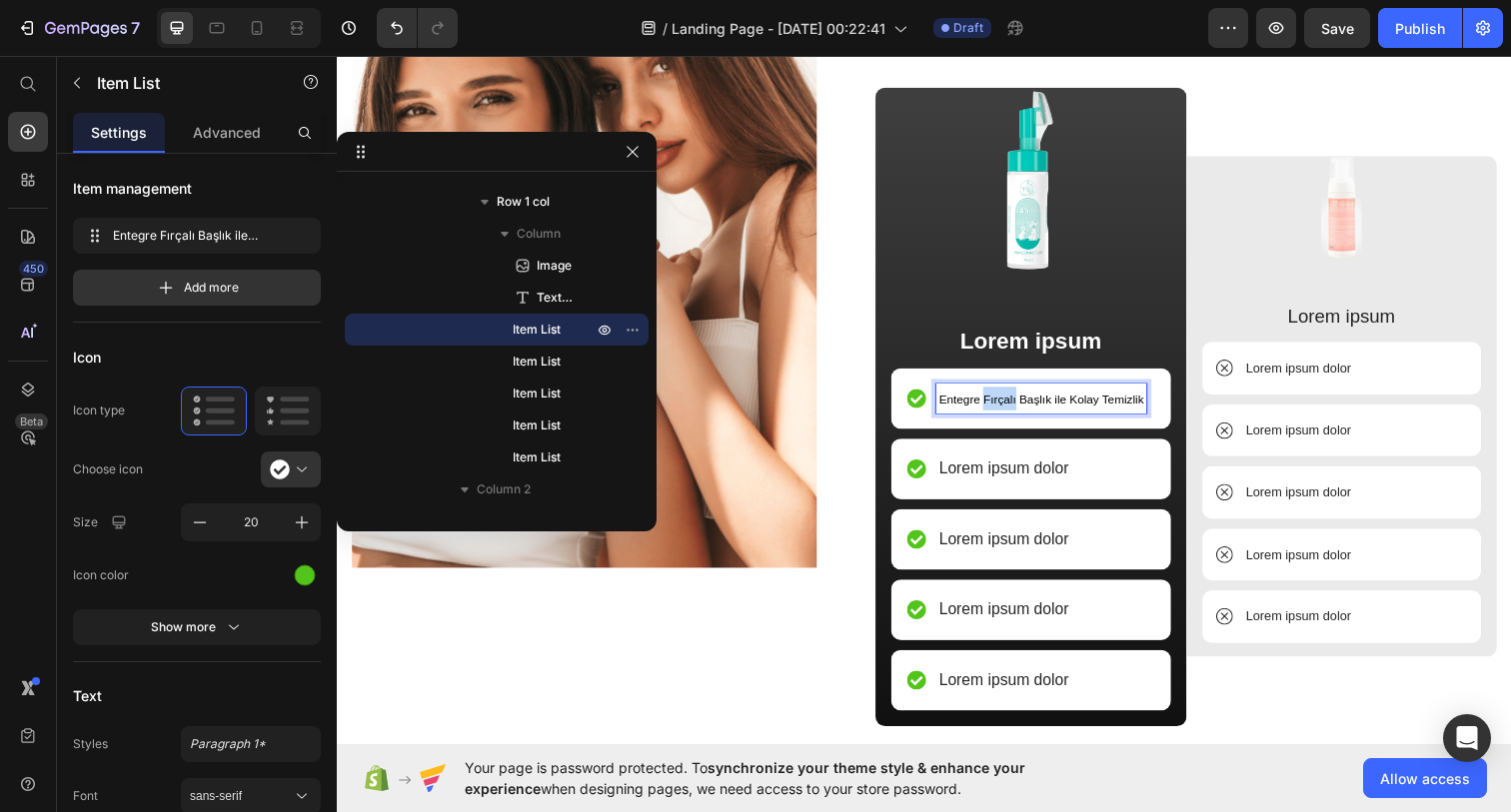 click on "Entegre Fırçalı Başlık ile Kolay Temizlik" at bounding box center (1055, 406) 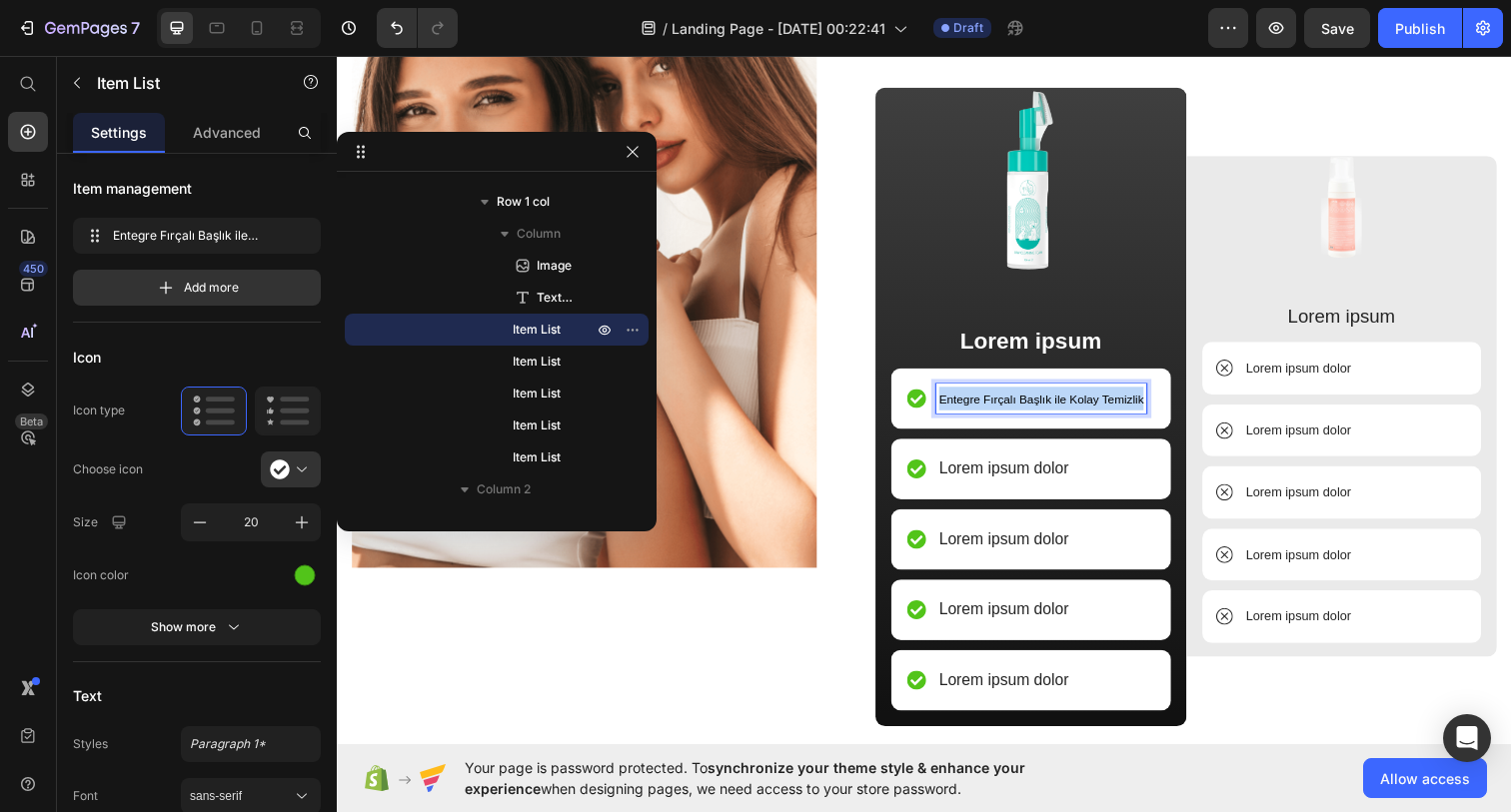 click on "Entegre Fırçalı Başlık ile Kolay Temizlik" at bounding box center (1055, 406) 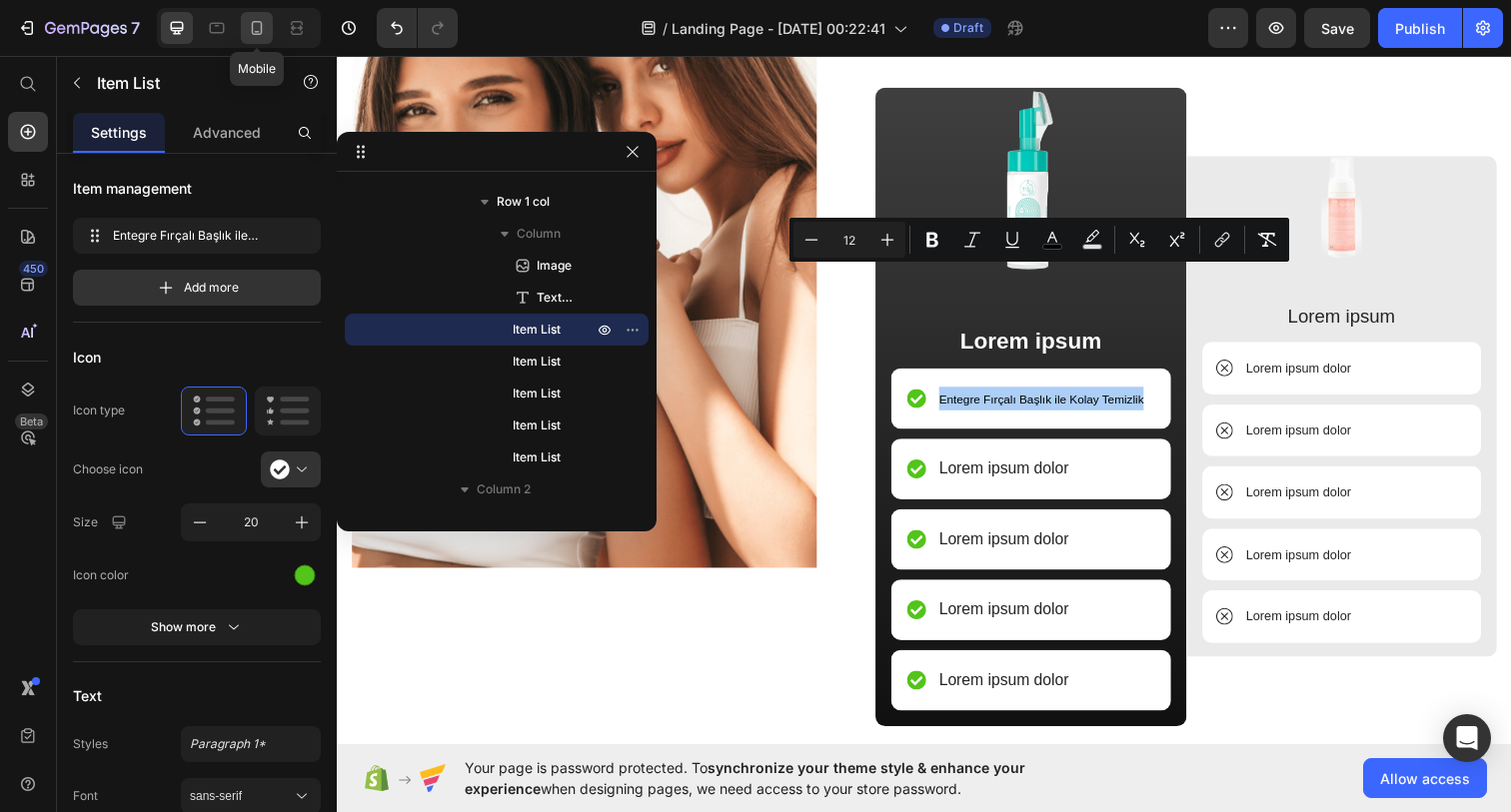 click 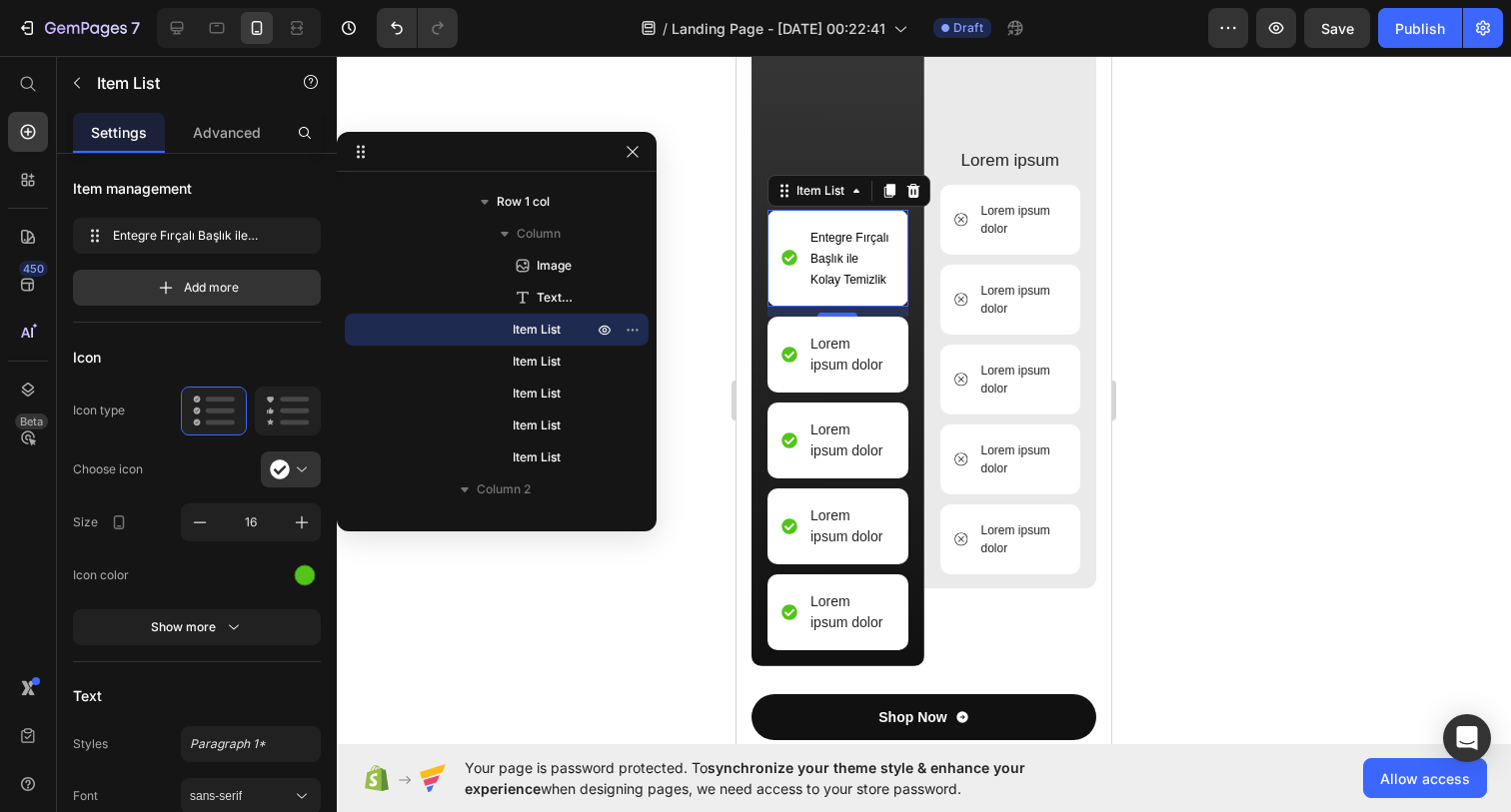 scroll, scrollTop: 3965, scrollLeft: 0, axis: vertical 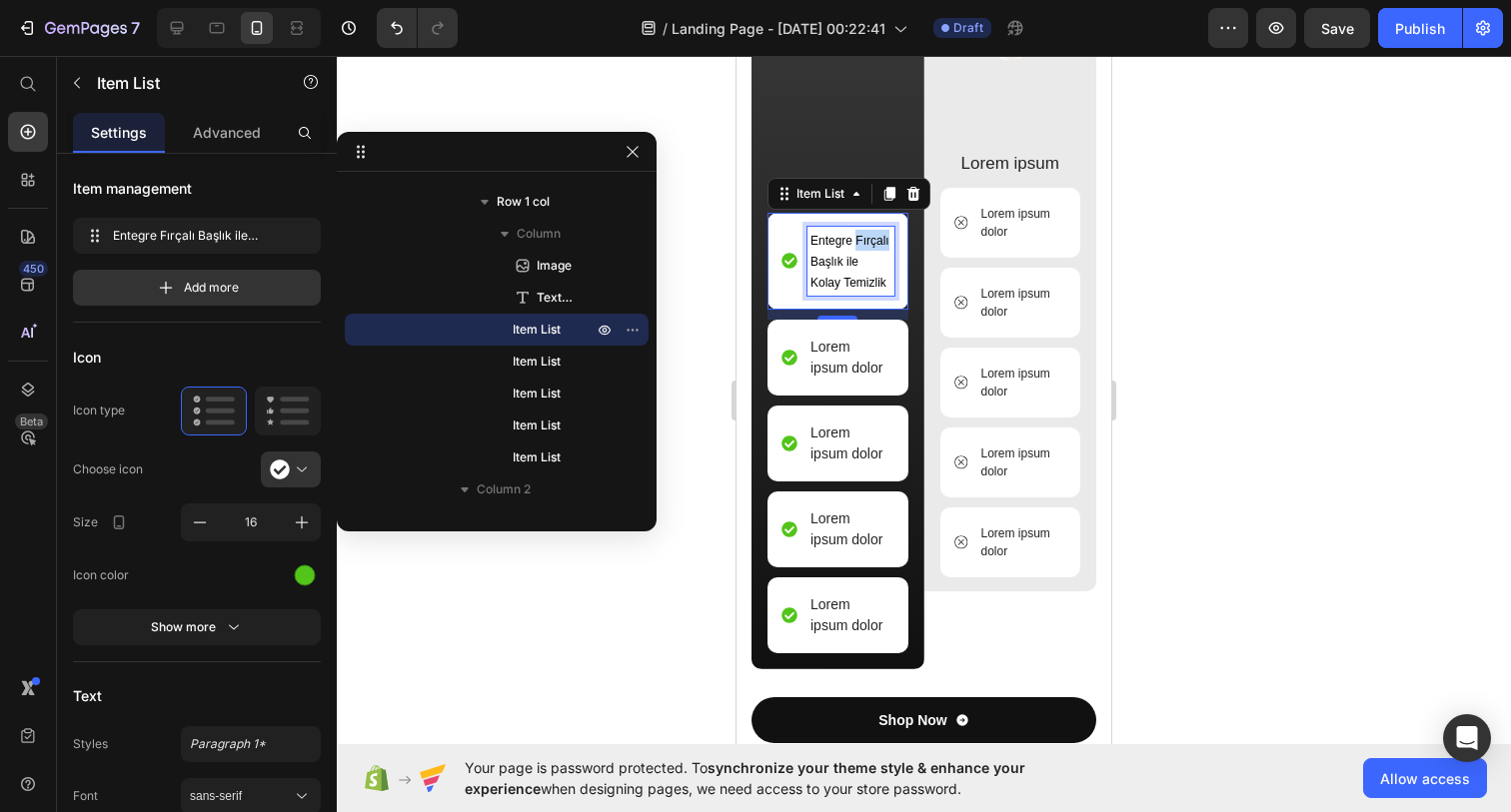 click on "Entegre Fırçalı Başlık ile Kolay Temizlik" at bounding box center [849, 262] 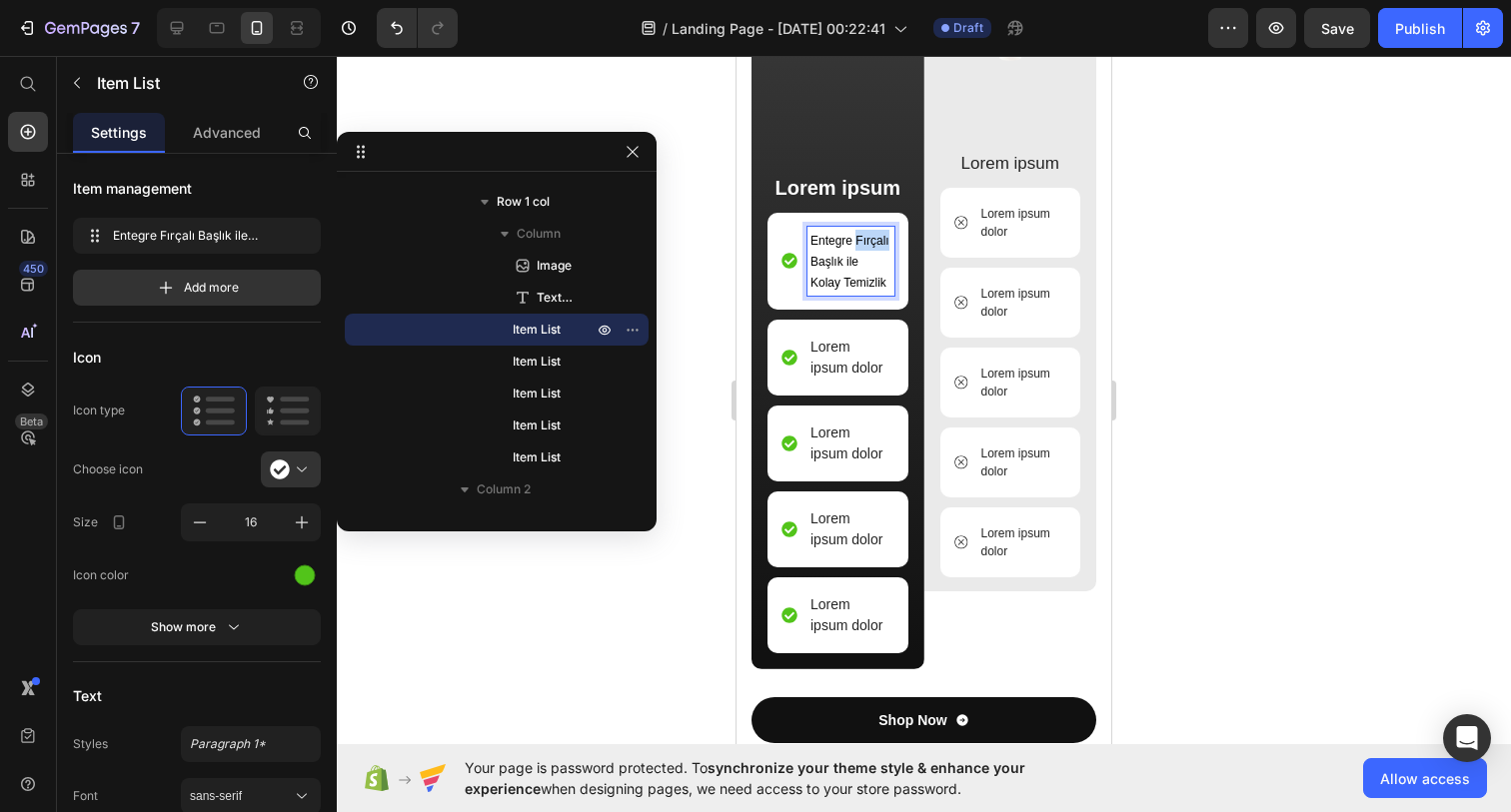 click on "Entegre Fırçalı Başlık ile Kolay Temizlik" at bounding box center [849, 262] 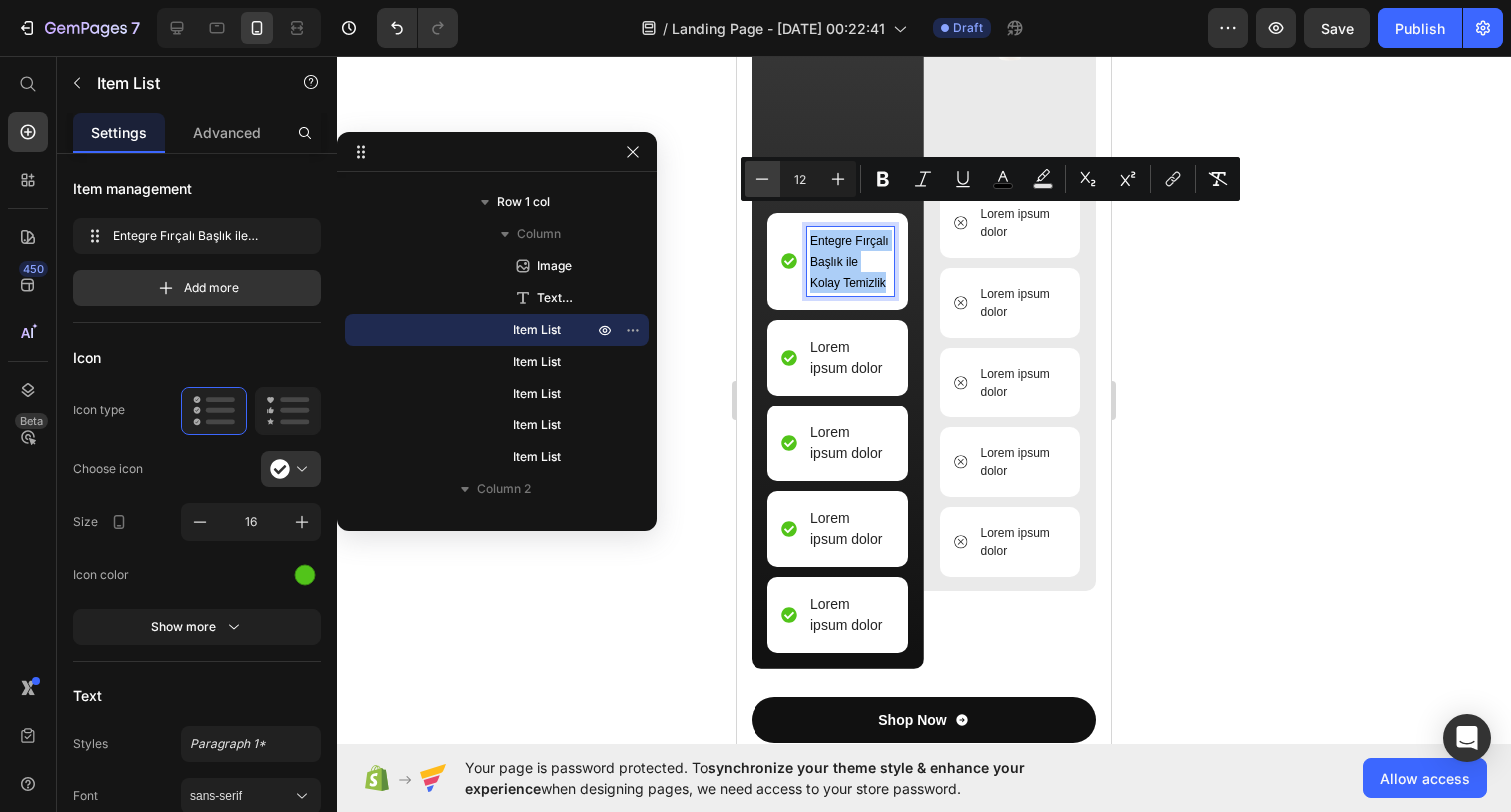 click 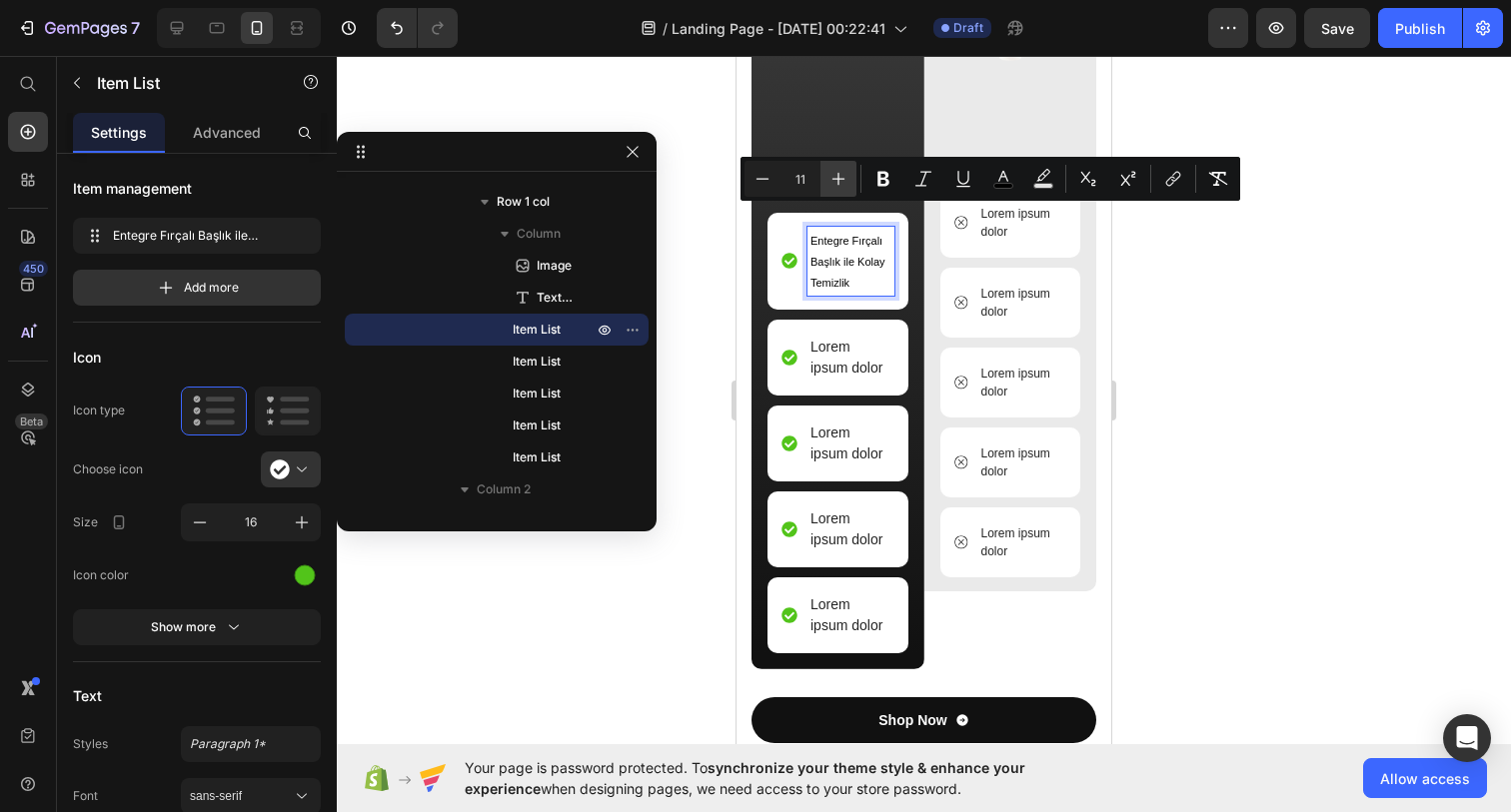 click 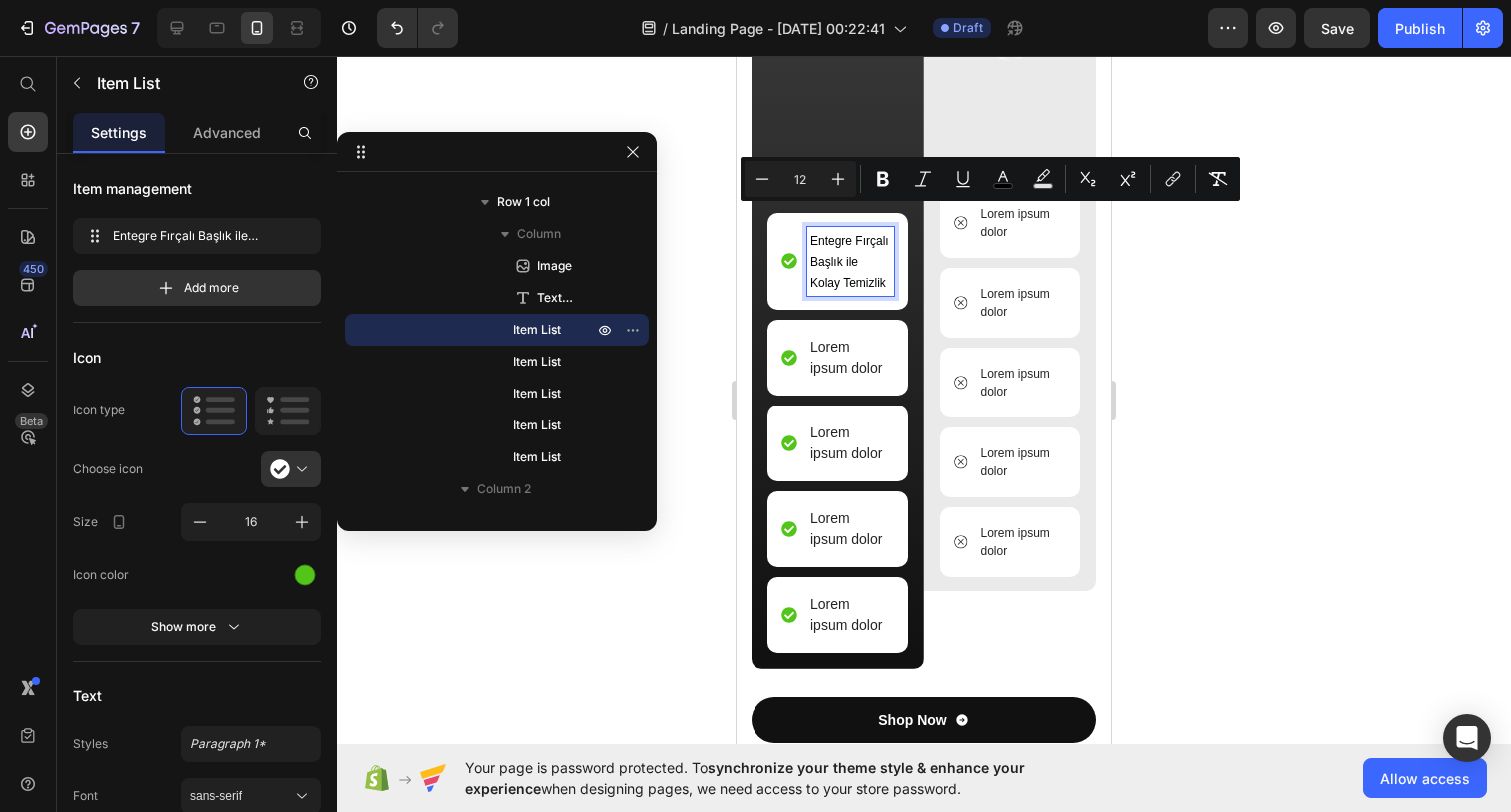 click on "Image Lorem ipsum Text Block Entegre Fırçalı Başlık ile Kolay Temizlik Item List   10 Lorem ipsum dolor Item List Lorem ipsum dolor Item List Lorem ipsum dolor Item List Lorem ipsum dolor Item List Row" at bounding box center [837, 285] 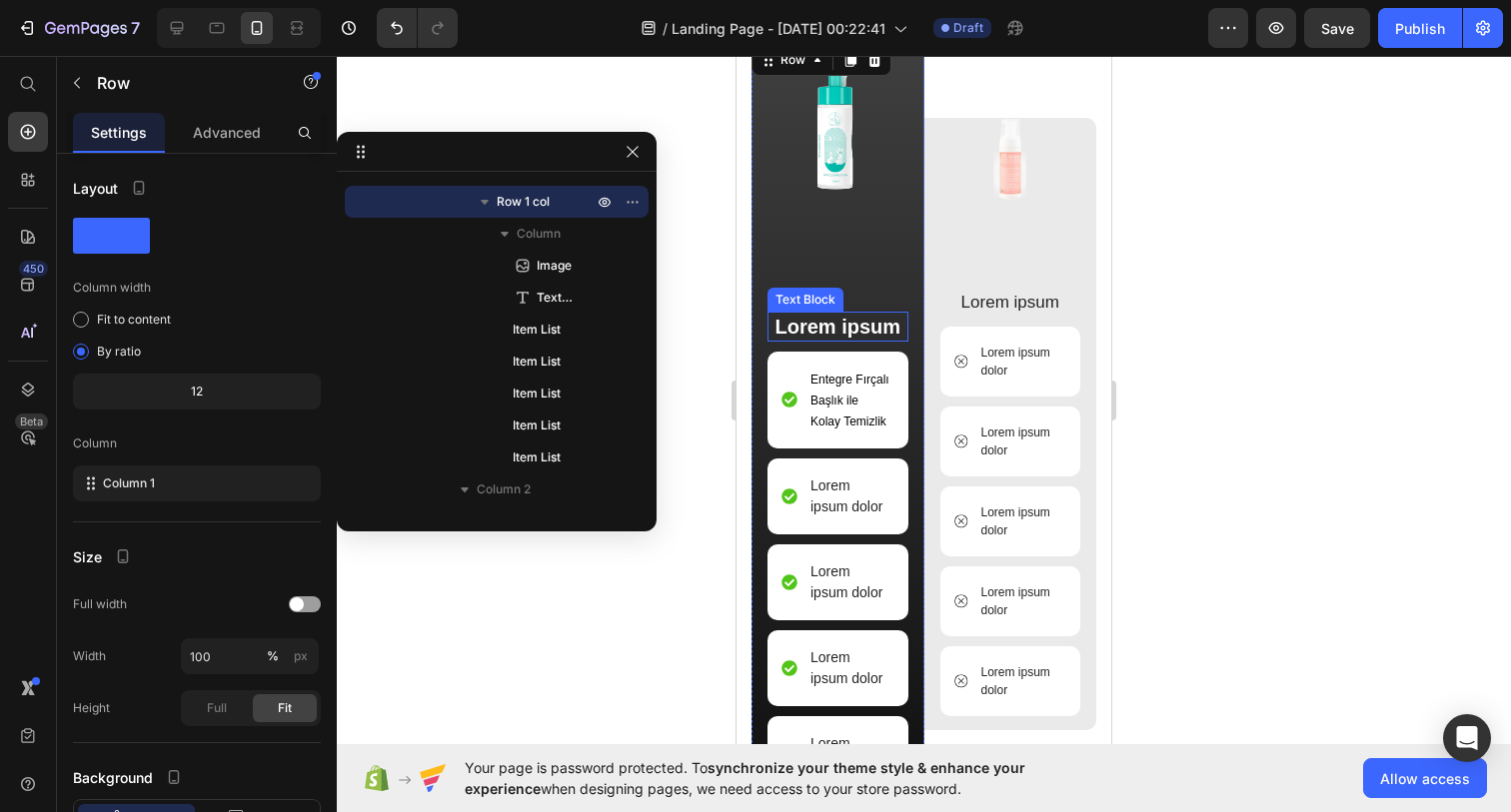 scroll, scrollTop: 3829, scrollLeft: 0, axis: vertical 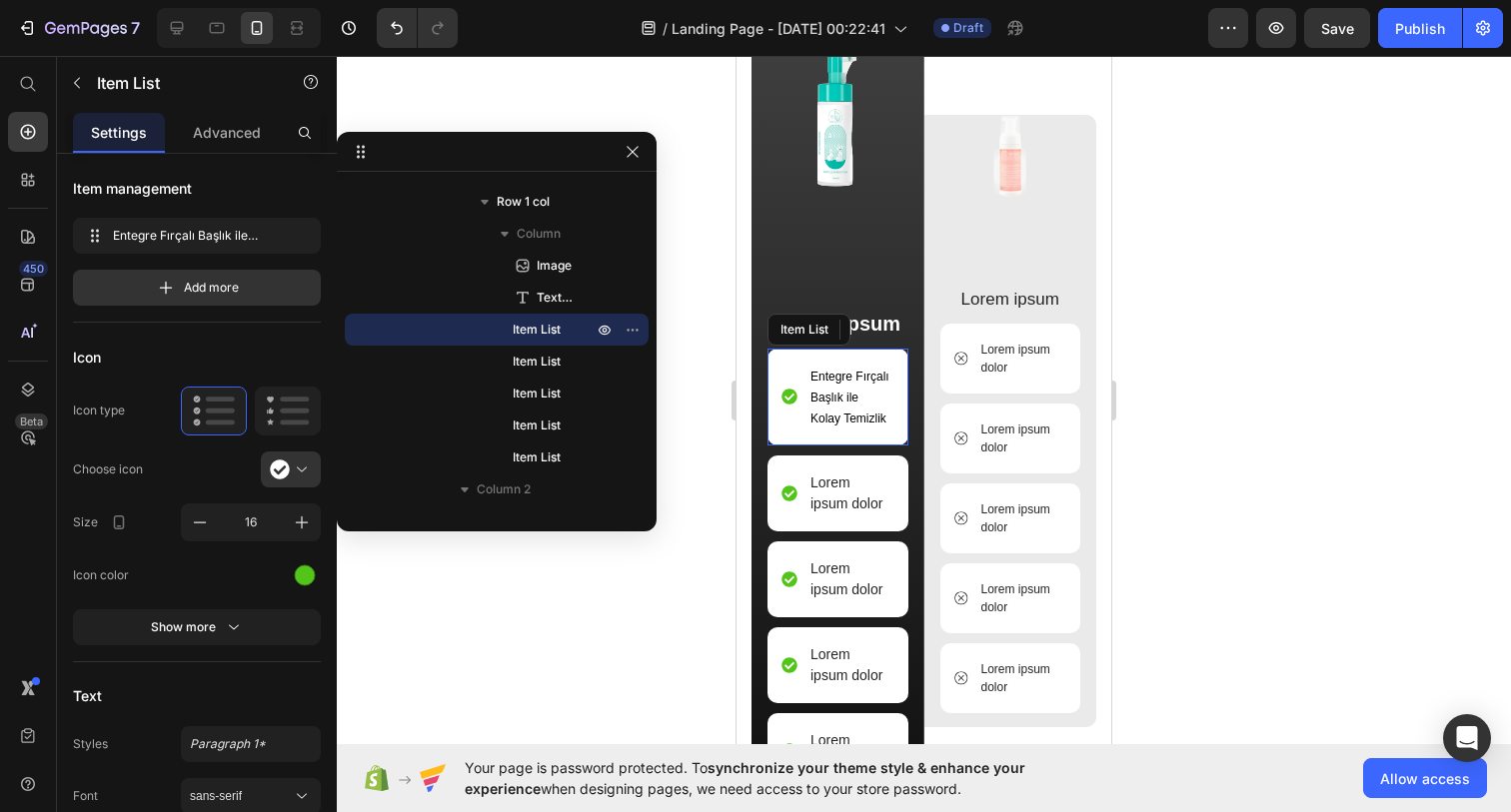 click on "Entegre Fırçalı Başlık ile Kolay Temizlik" at bounding box center [837, 397] 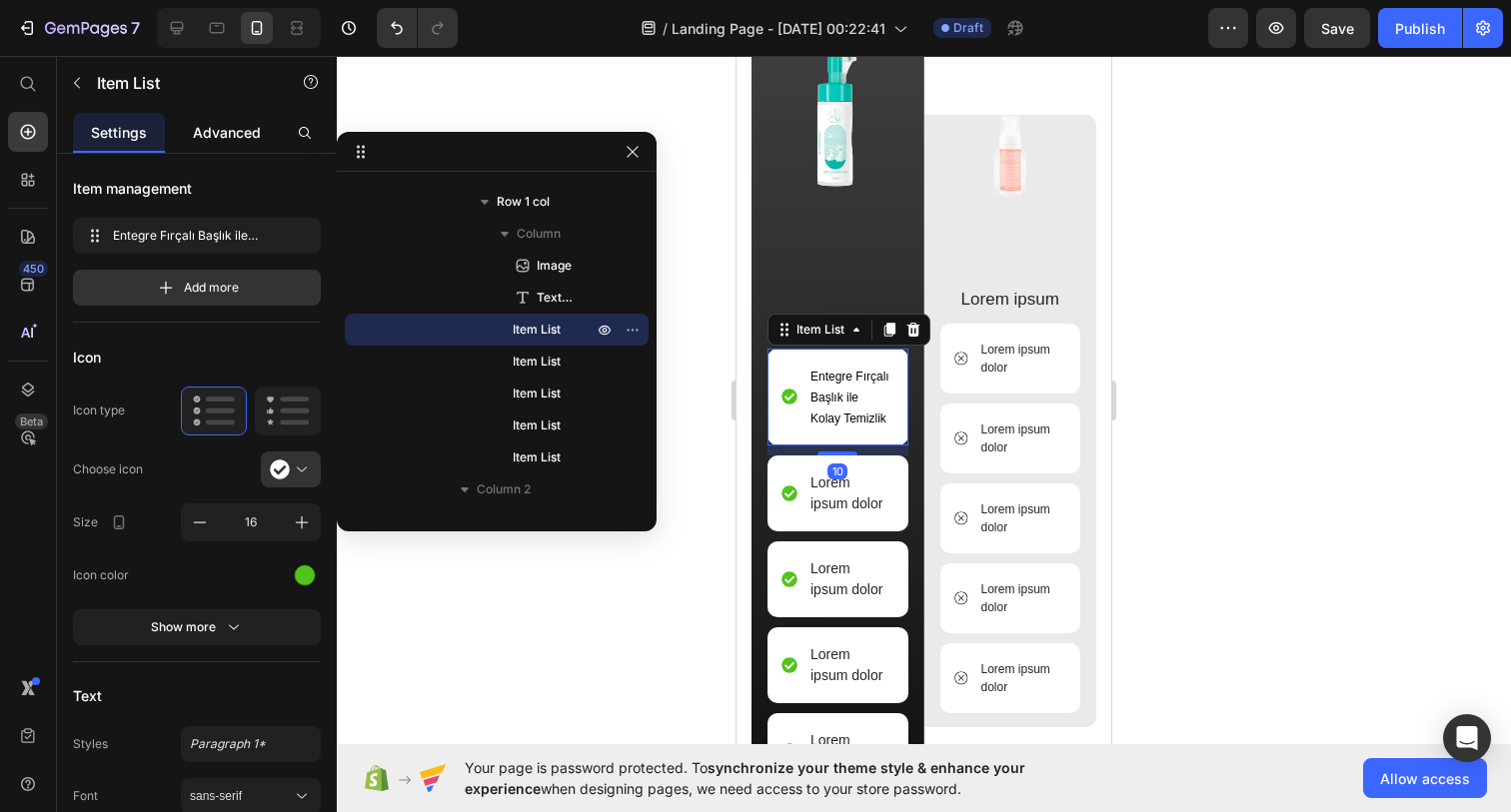 click on "Advanced" at bounding box center [227, 132] 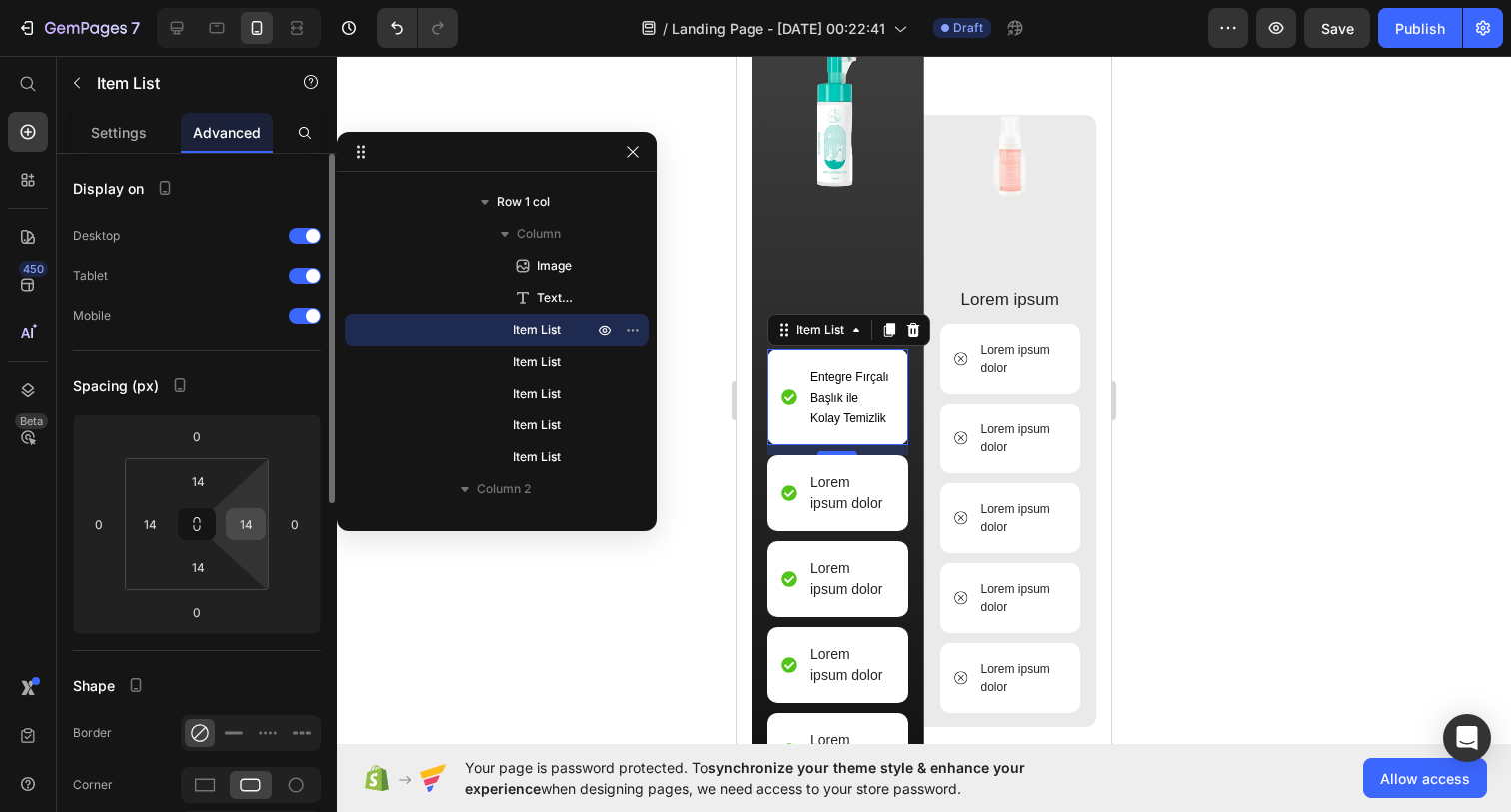 click on "14" at bounding box center (246, 524) 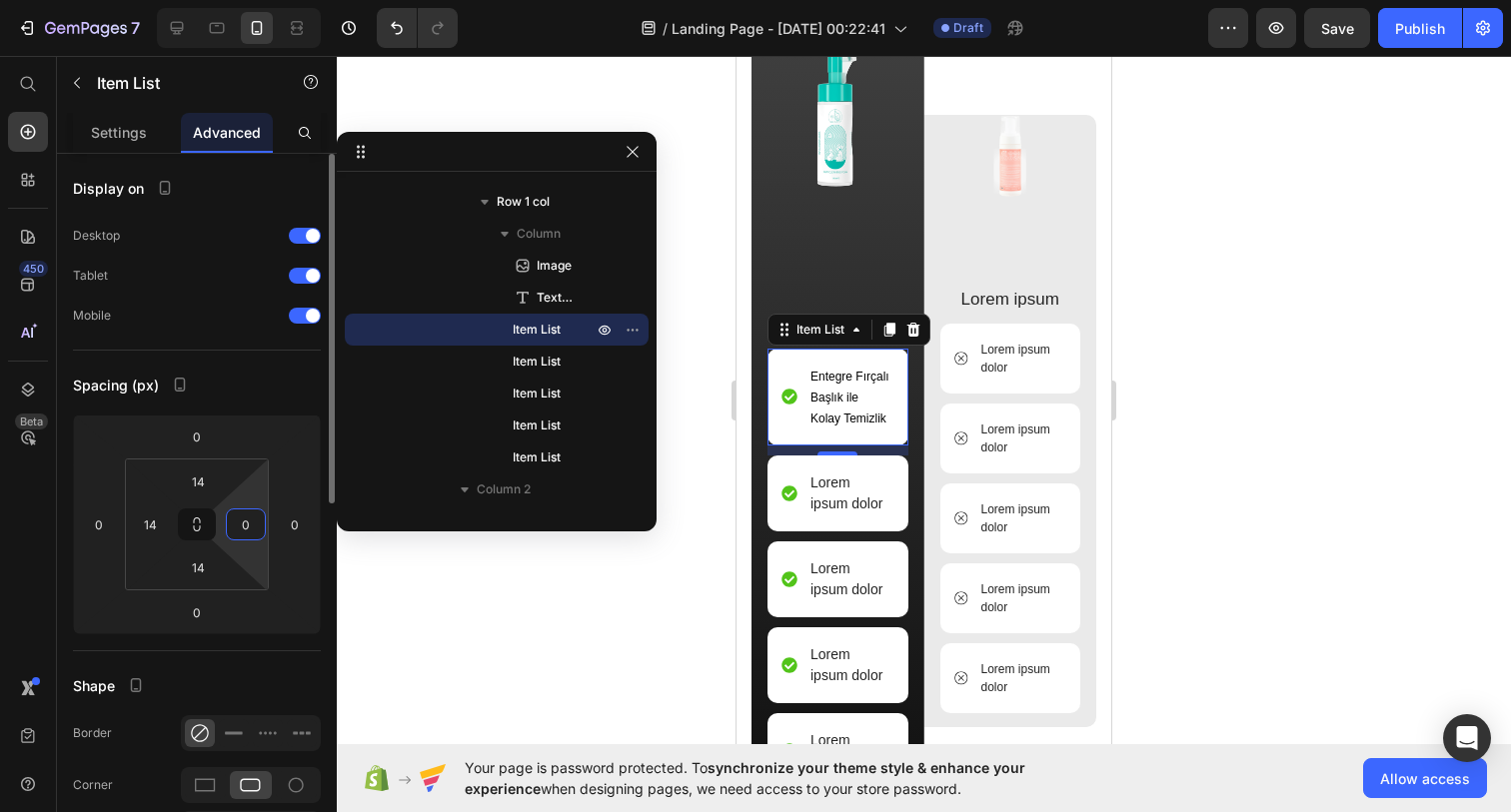 type on "0" 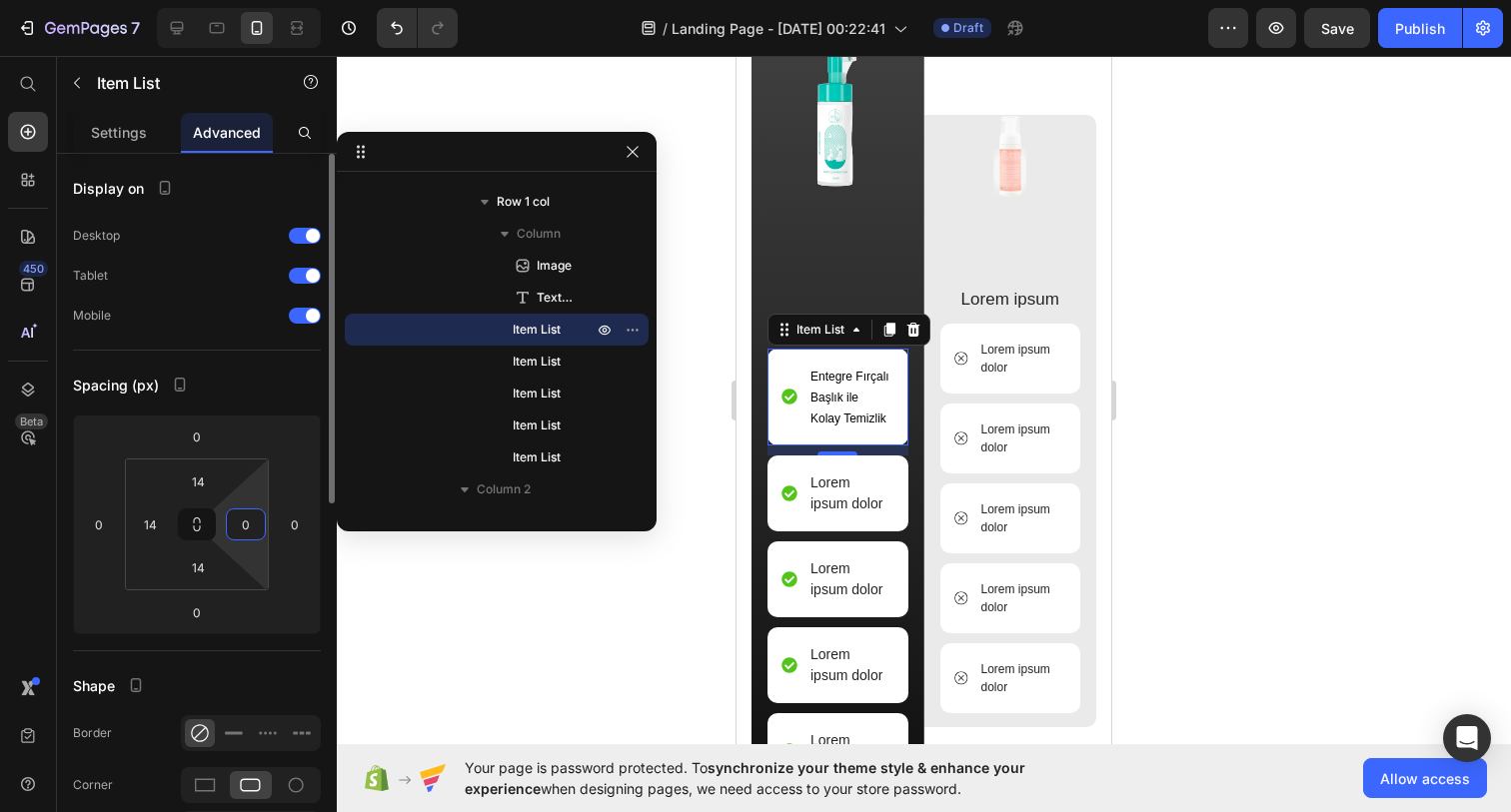 click on "Spacing (px)" at bounding box center (197, 385) 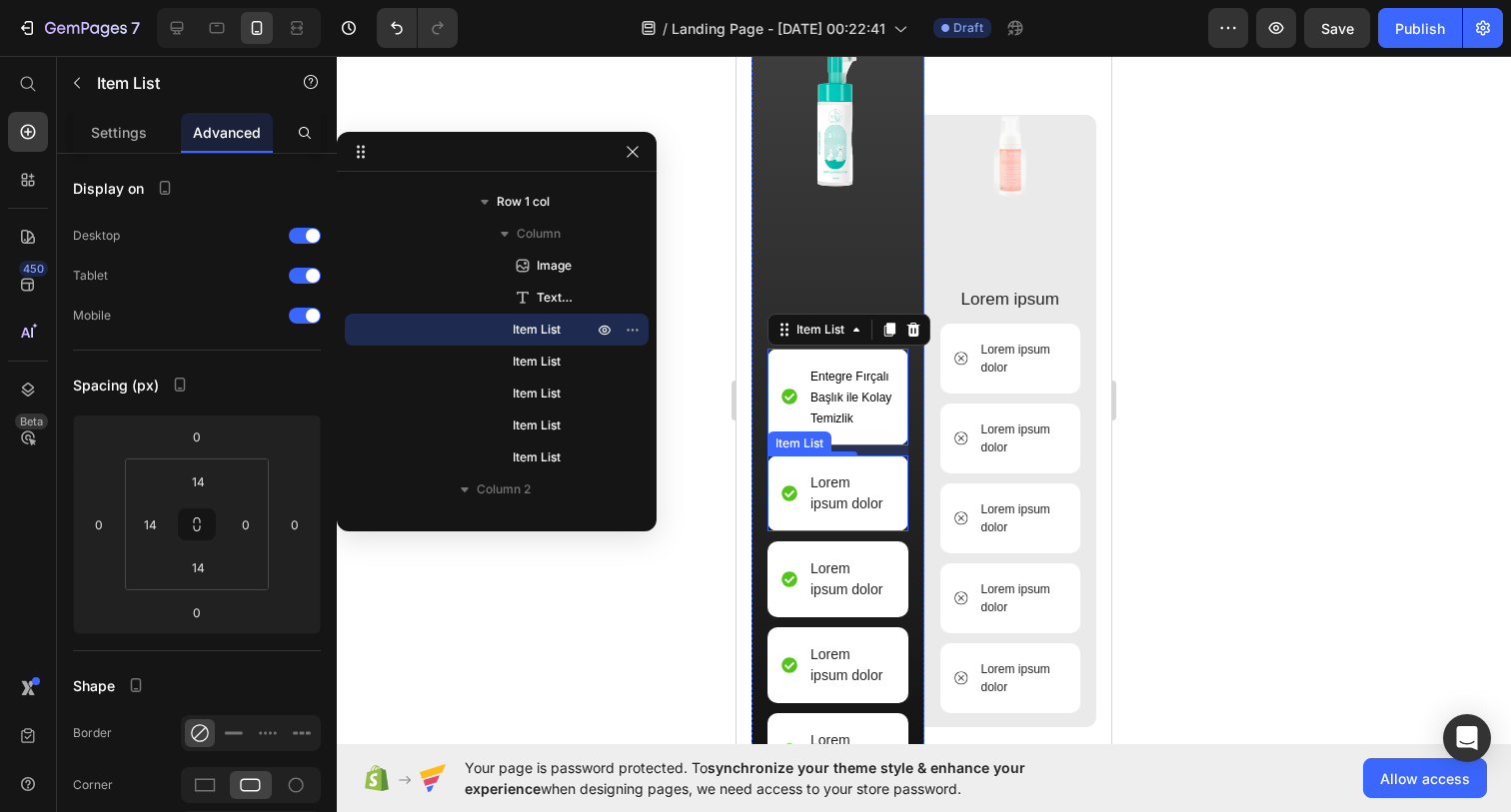click on "Lorem ipsum dolor" at bounding box center (850, 493) 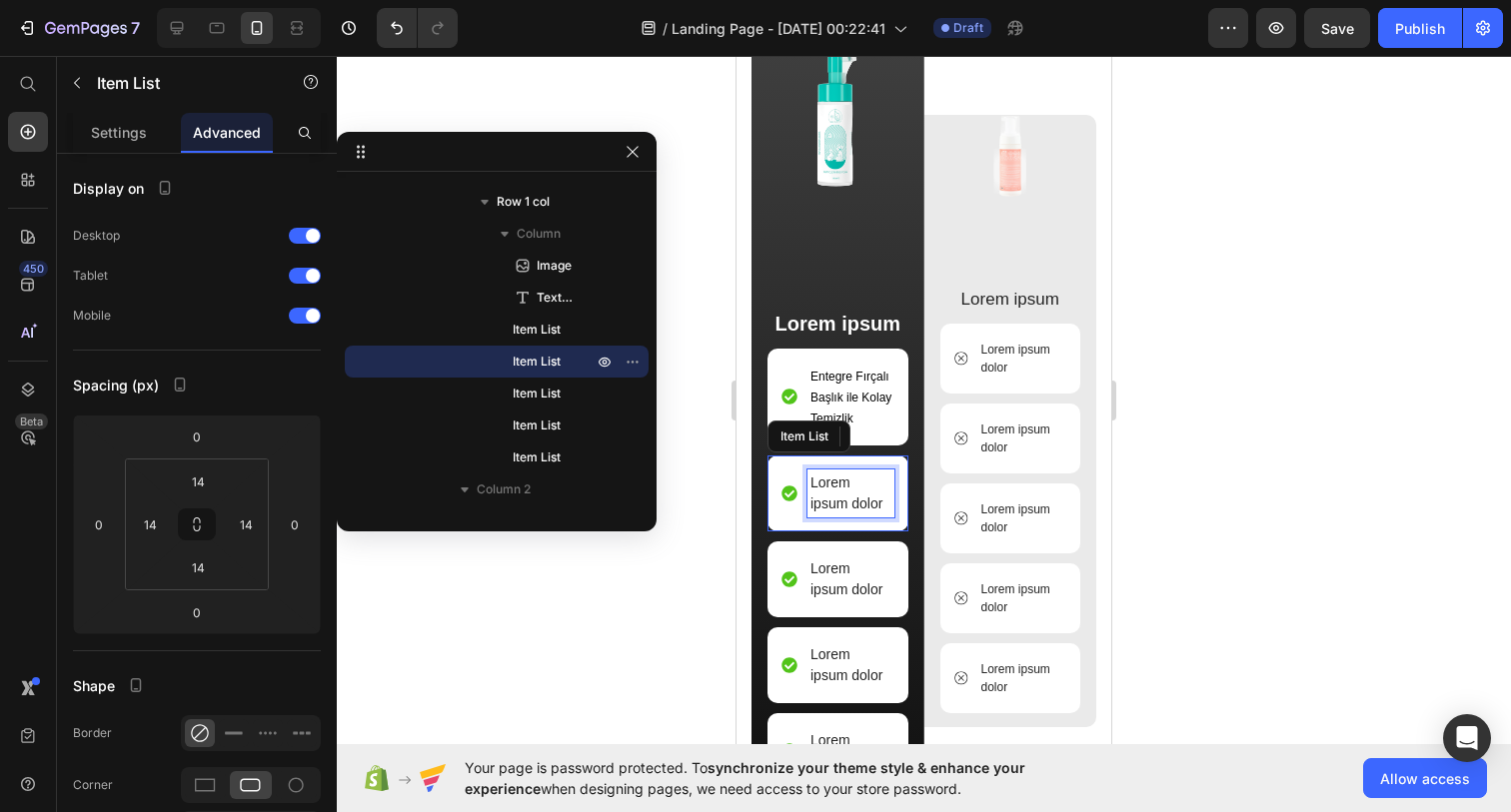 click on "Lorem ipsum dolor" at bounding box center [850, 493] 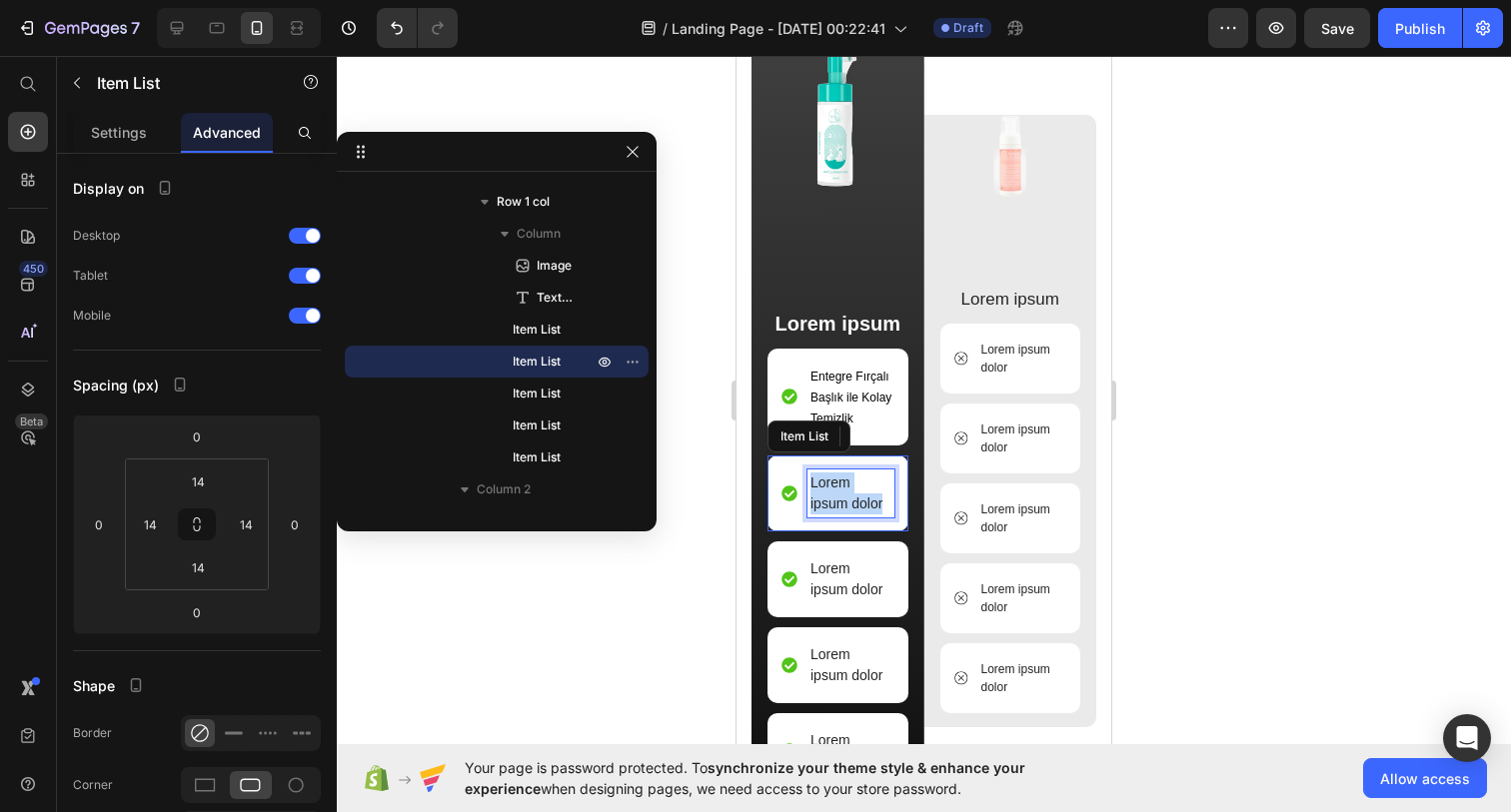 click on "Lorem ipsum dolor" at bounding box center (850, 493) 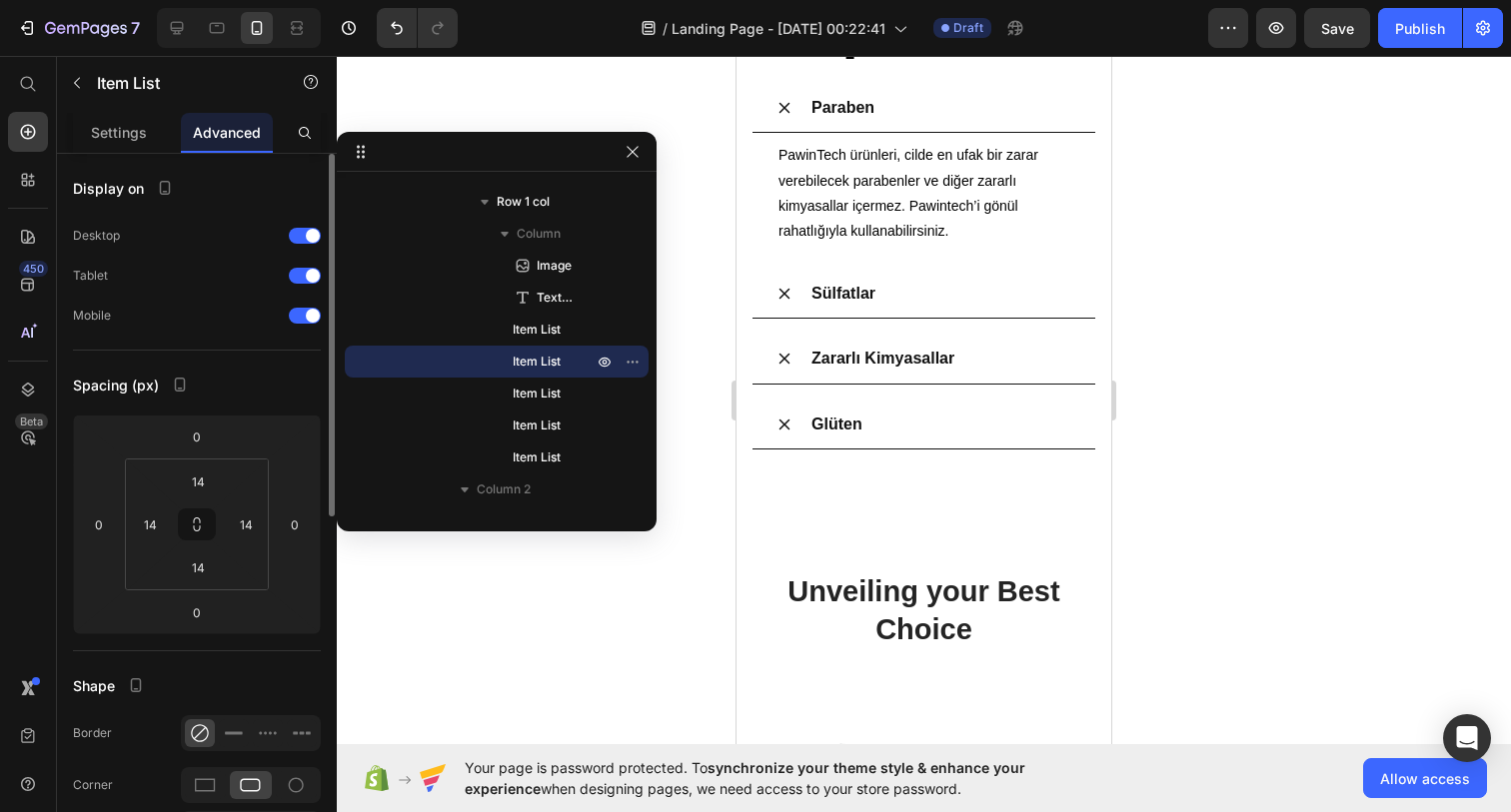 scroll, scrollTop: 3120, scrollLeft: 0, axis: vertical 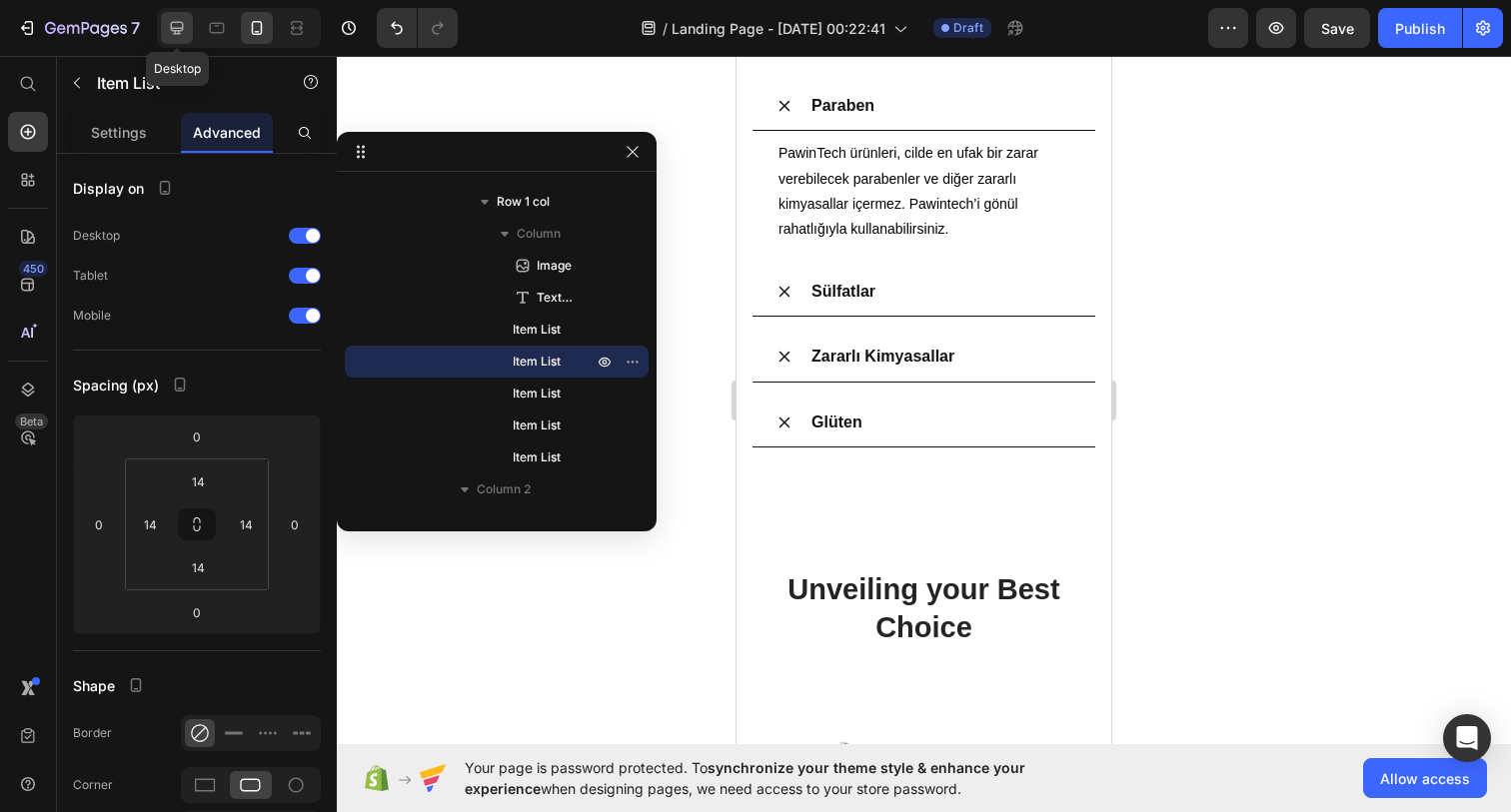 click 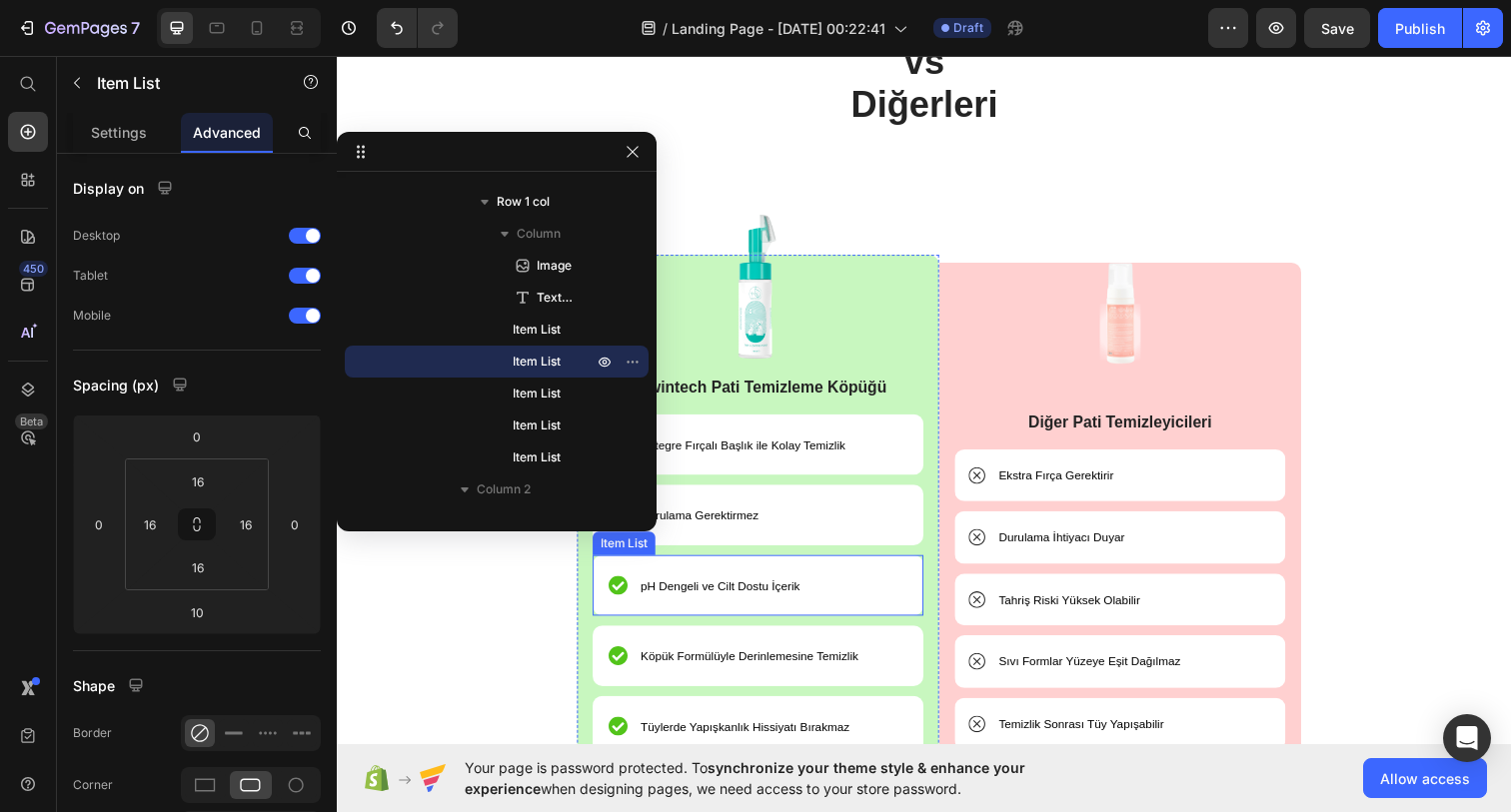 scroll, scrollTop: 4515, scrollLeft: 0, axis: vertical 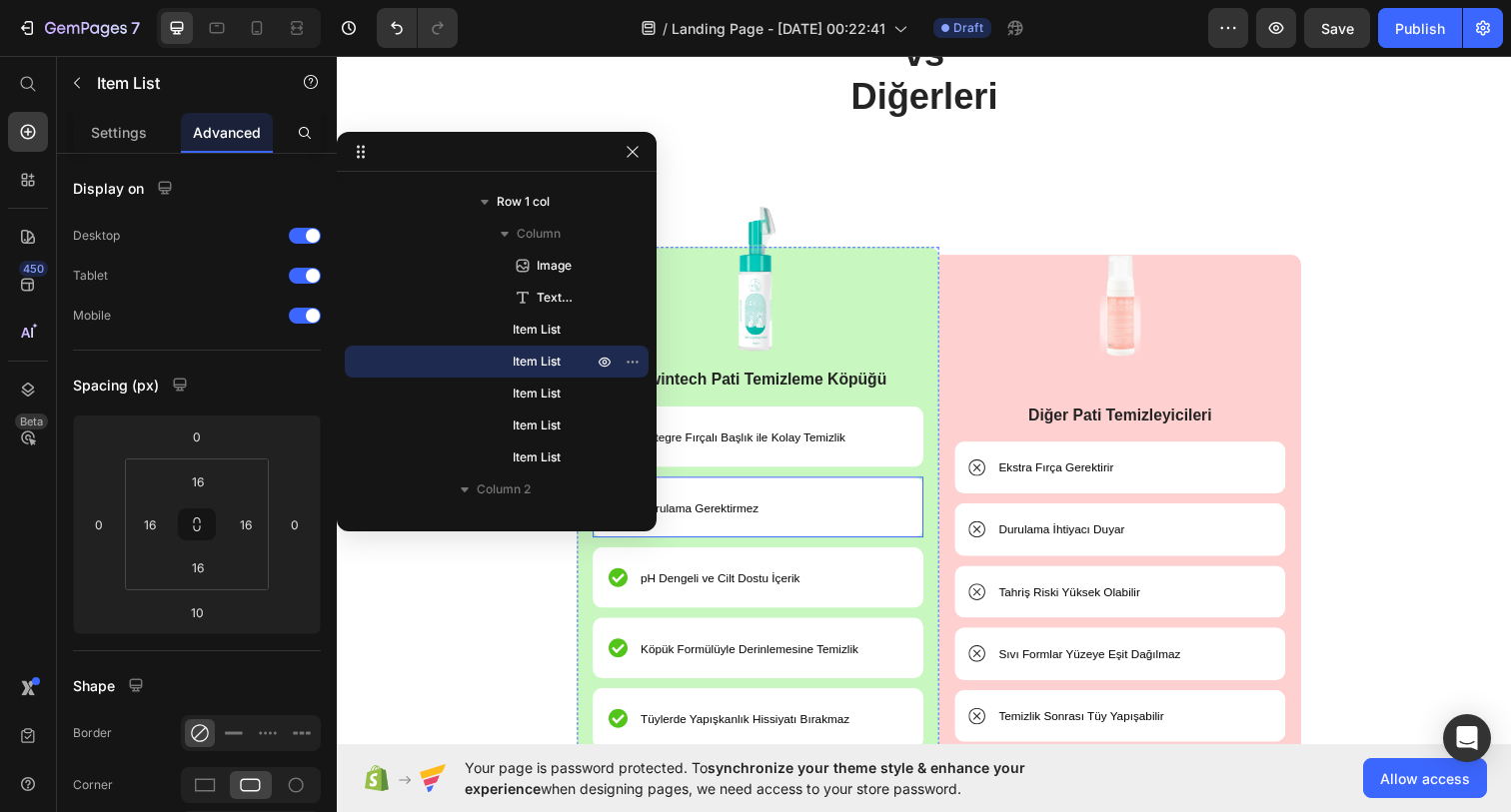 click on "Durulama Gerektirmez" at bounding box center [707, 517] 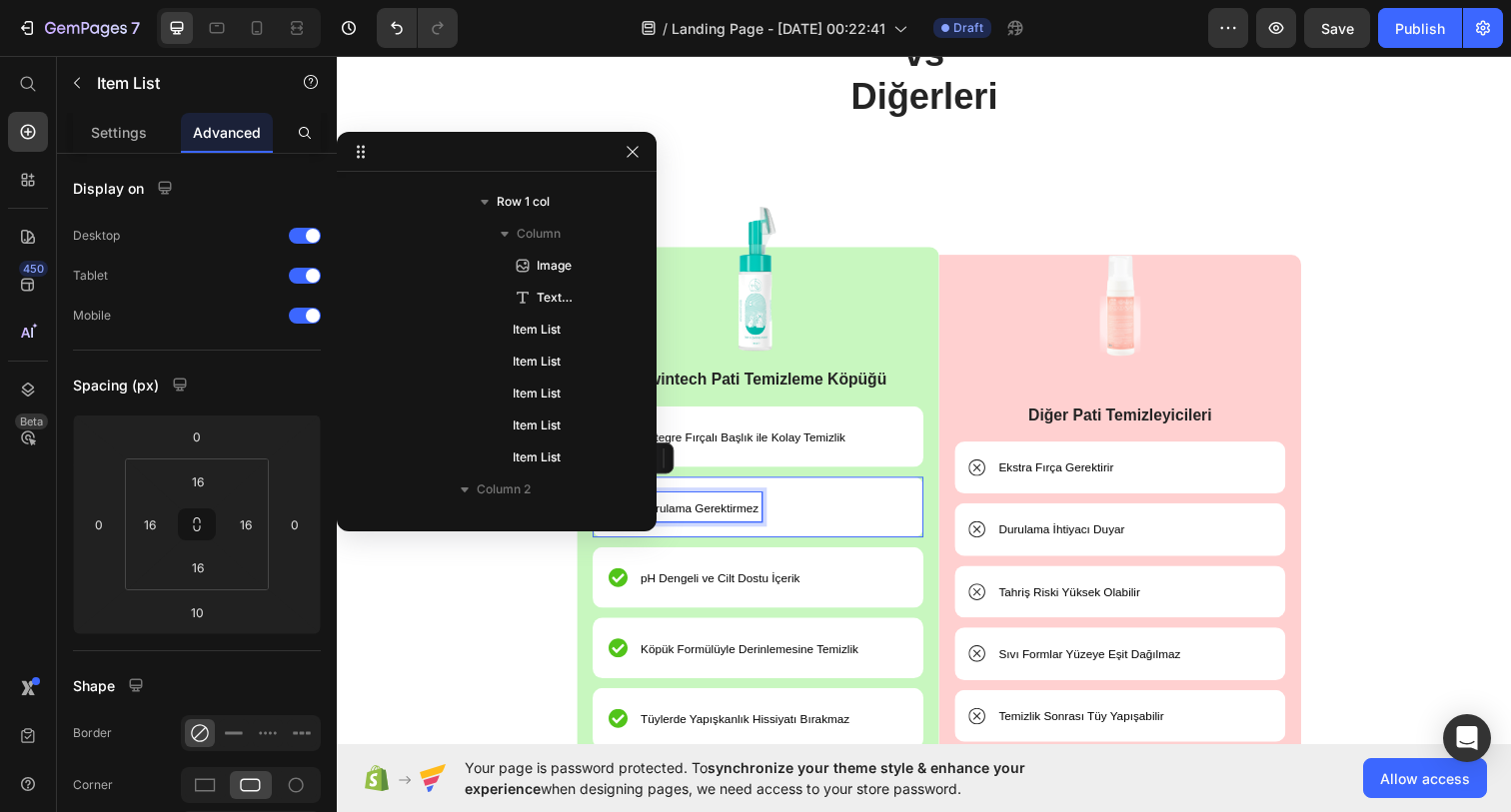 click on "Durulama Gerektirmez" at bounding box center [707, 517] 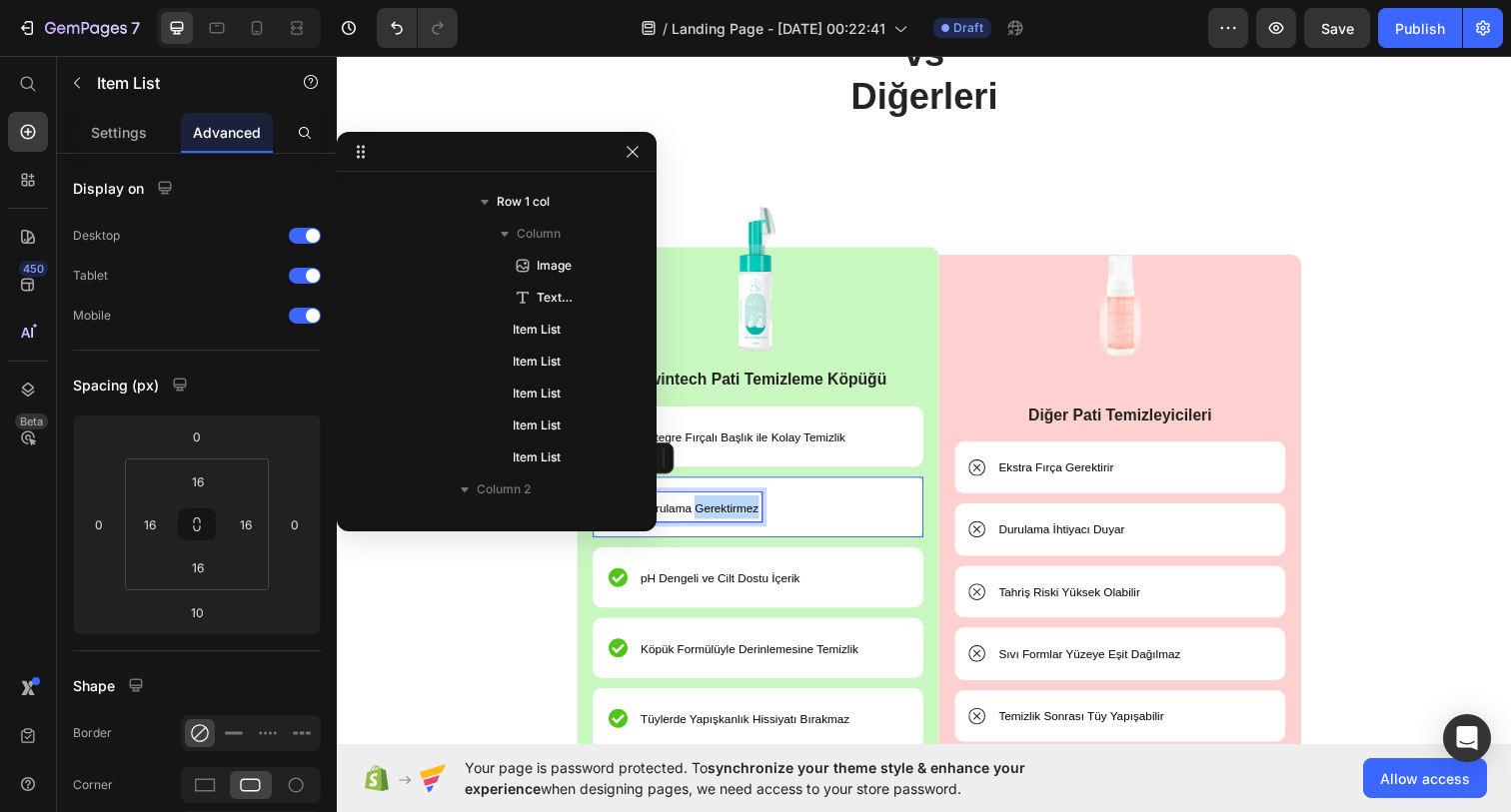 scroll, scrollTop: 1432, scrollLeft: 0, axis: vertical 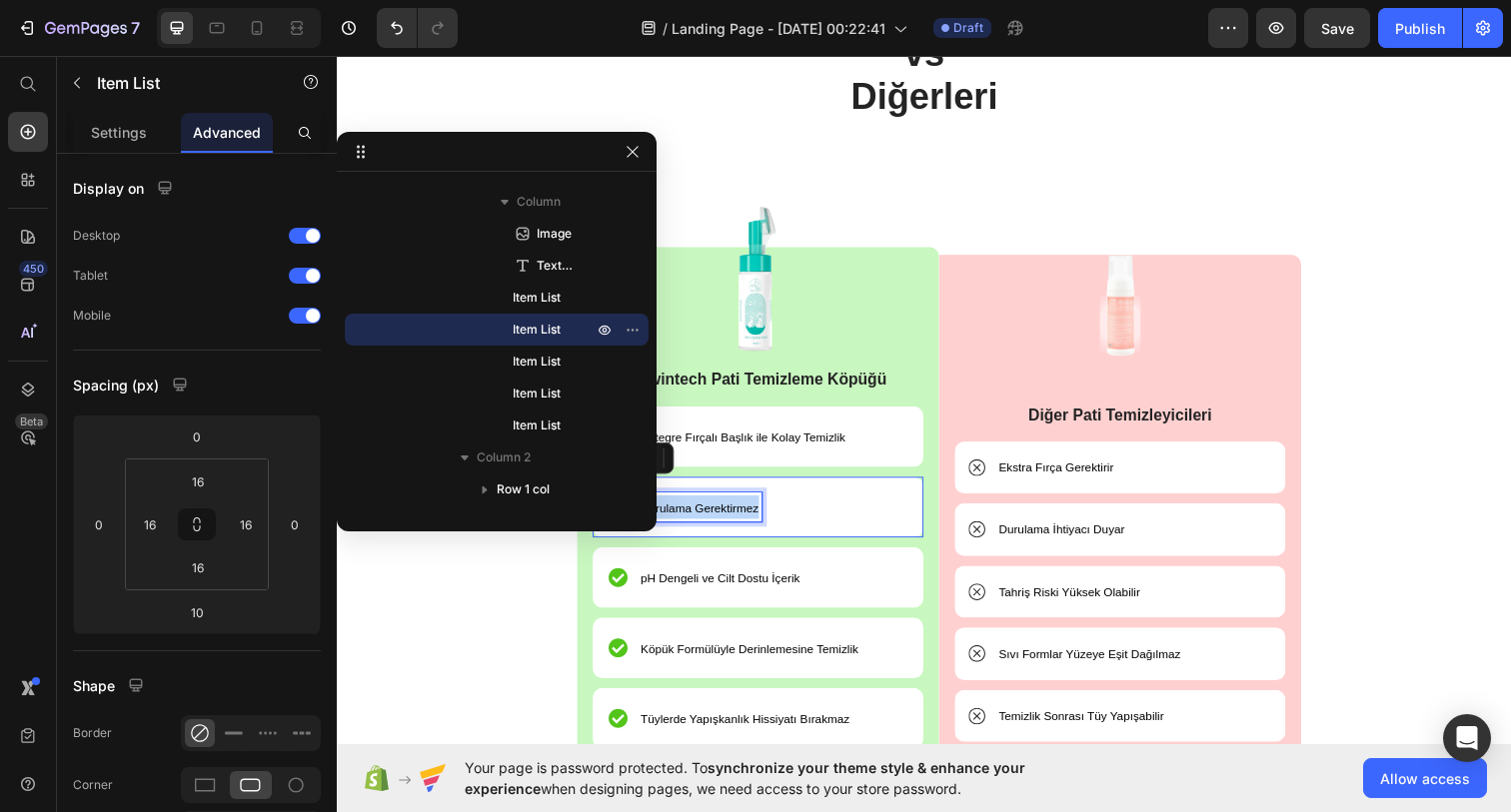 click on "Durulama Gerektirmez" at bounding box center (707, 517) 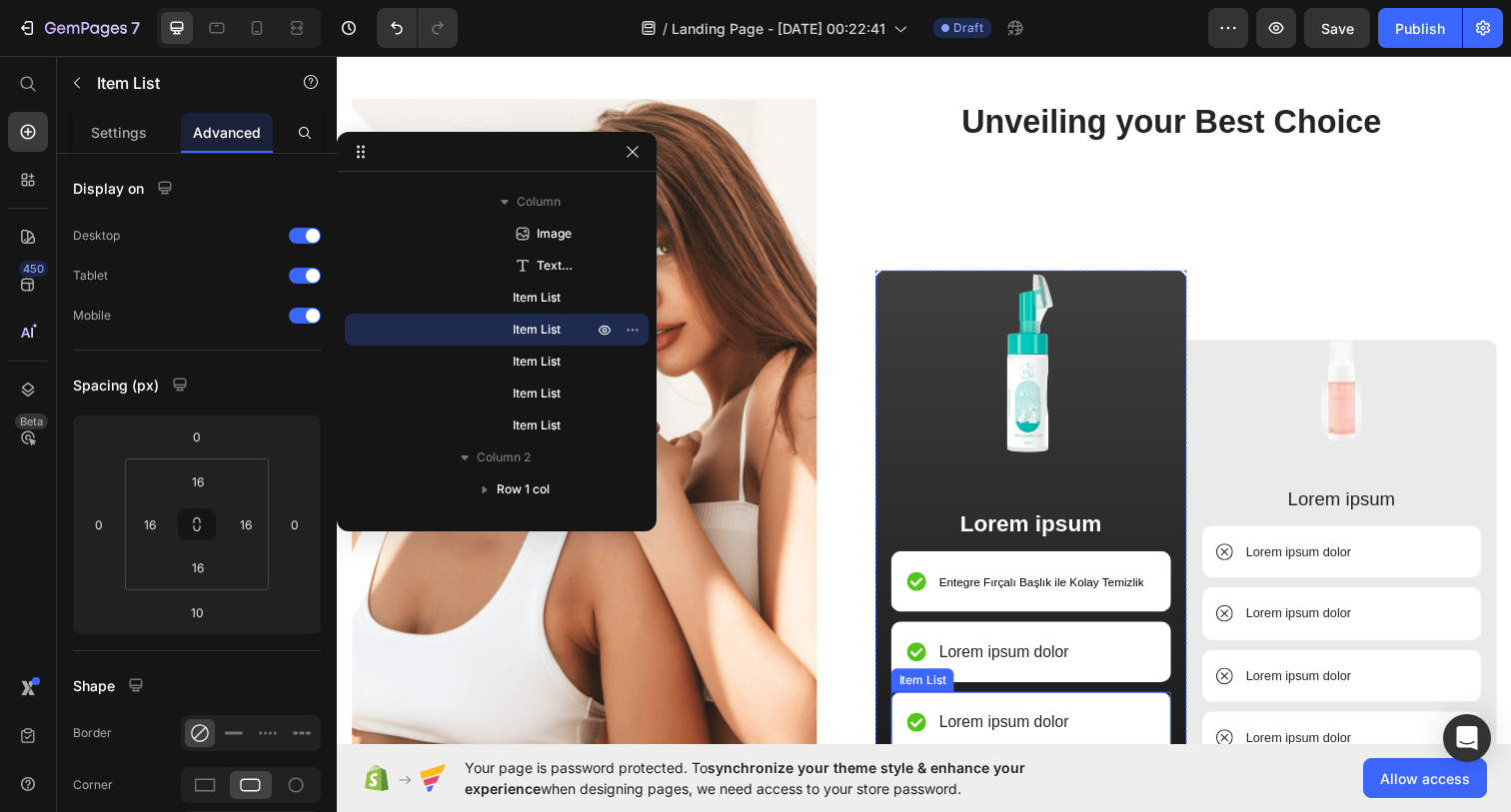 scroll, scrollTop: 3392, scrollLeft: 0, axis: vertical 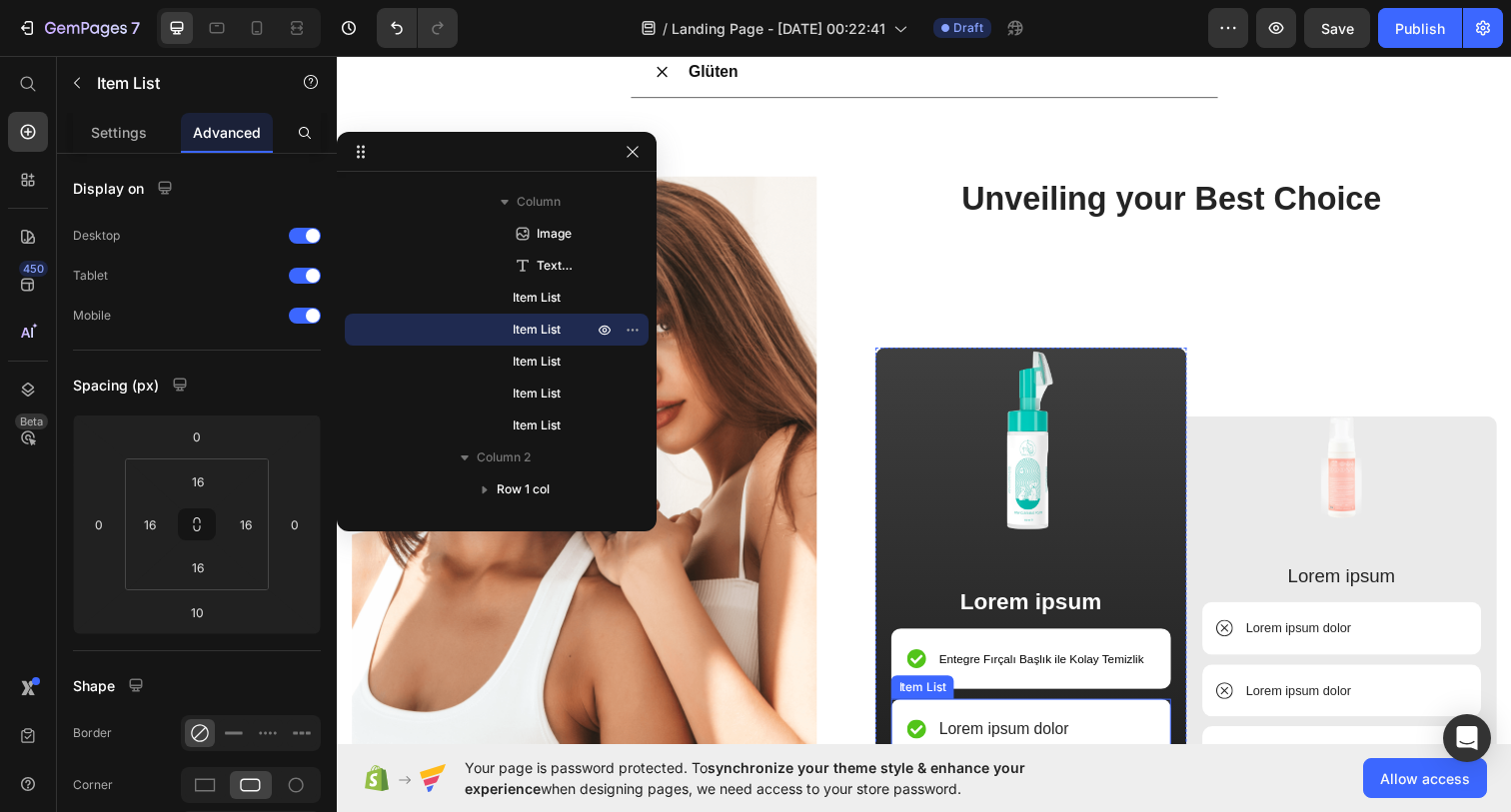 click on "Lorem ipsum dolor" at bounding box center (1017, 743) 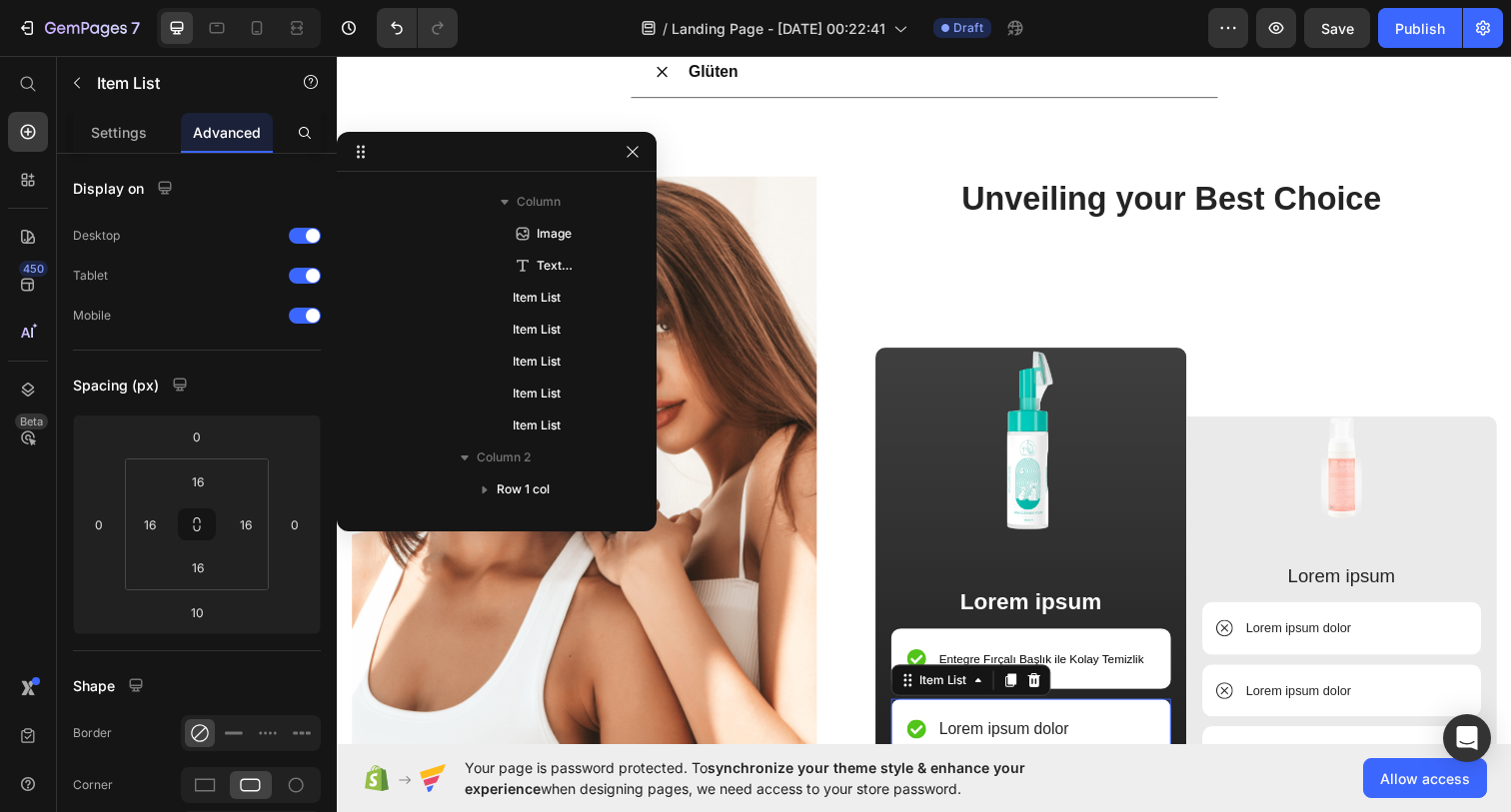 scroll, scrollTop: 473, scrollLeft: 0, axis: vertical 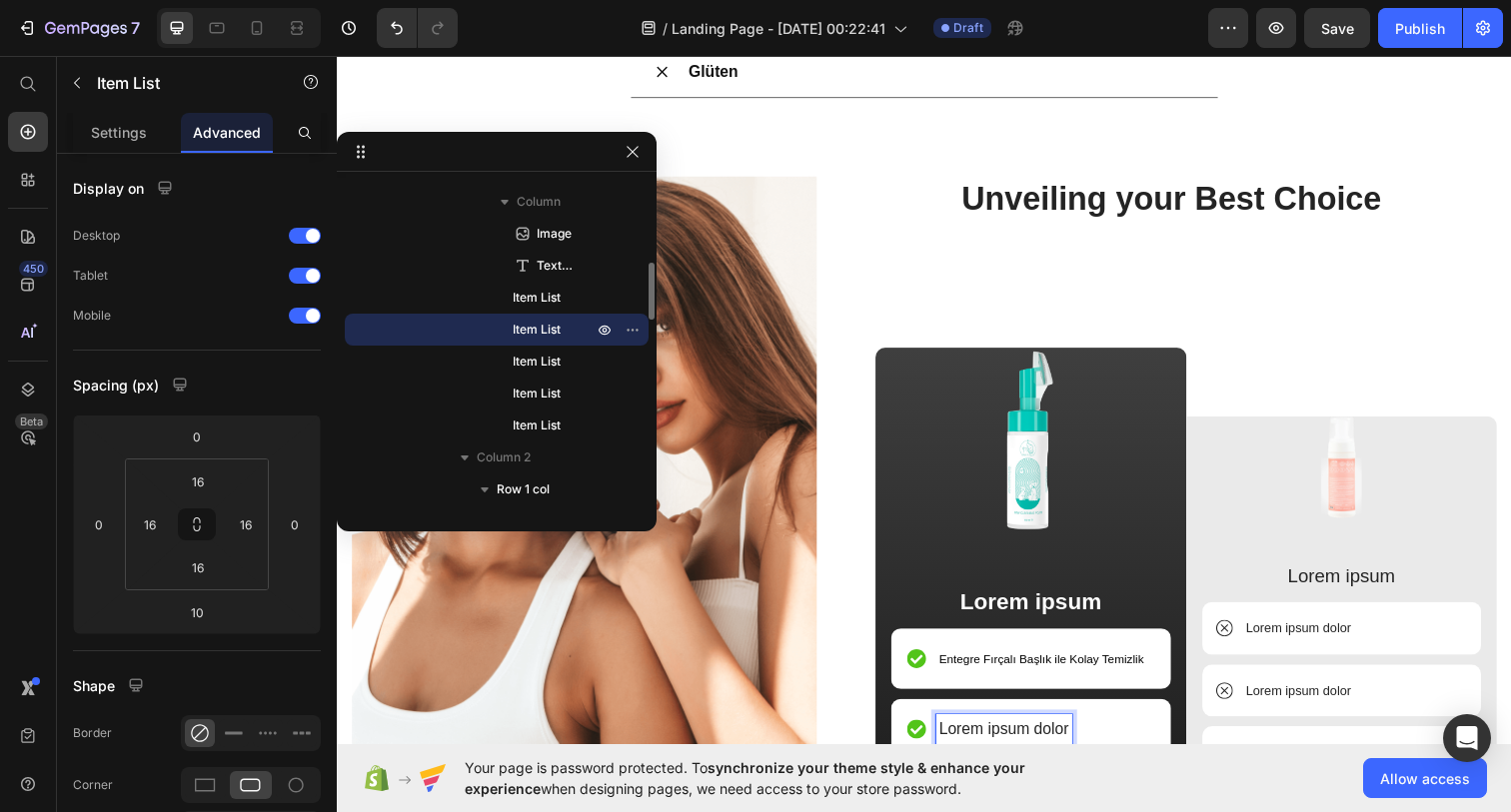 click on "Lorem ipsum dolor" at bounding box center [1017, 743] 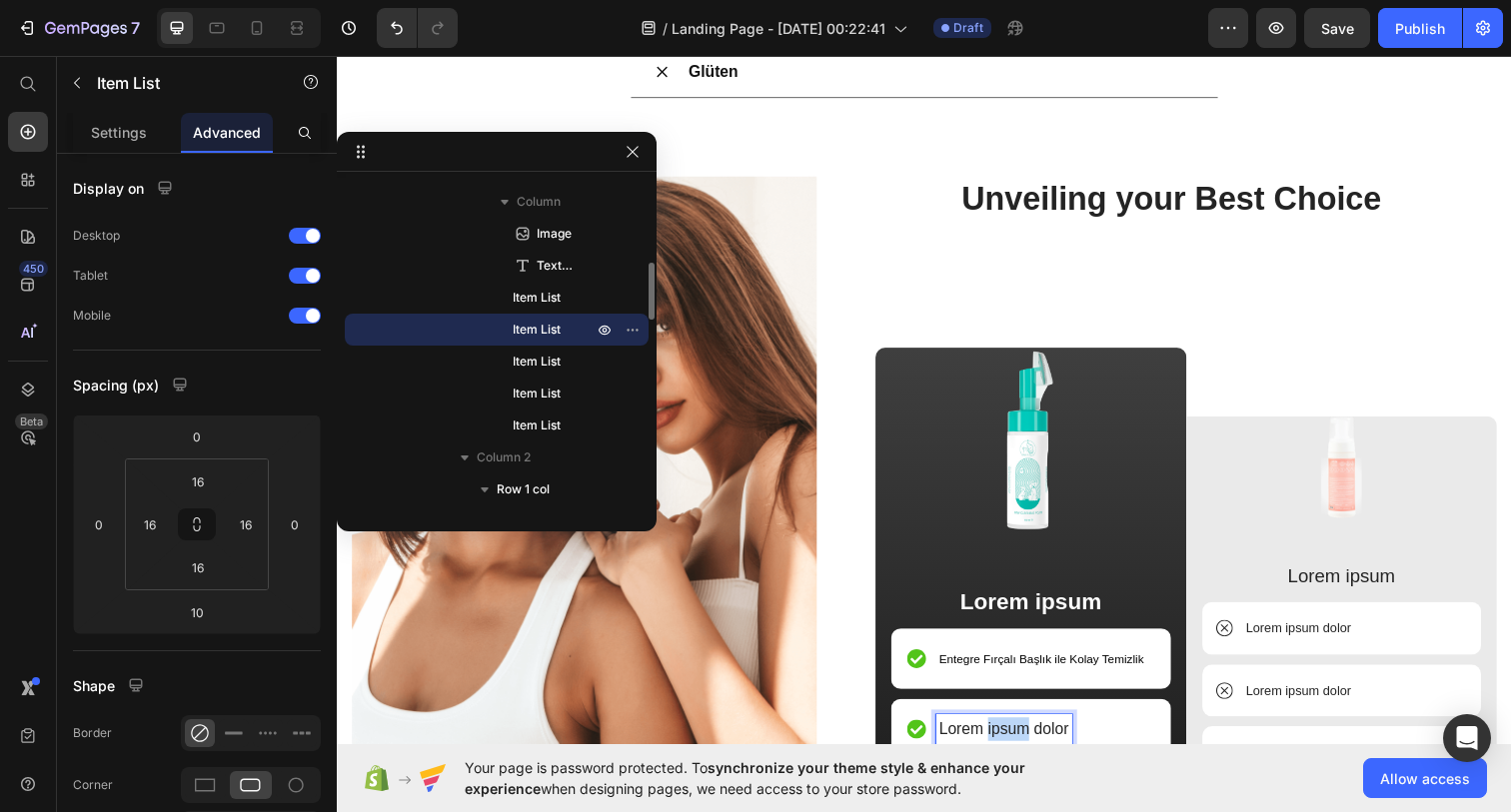 click on "Lorem ipsum dolor" at bounding box center [1017, 743] 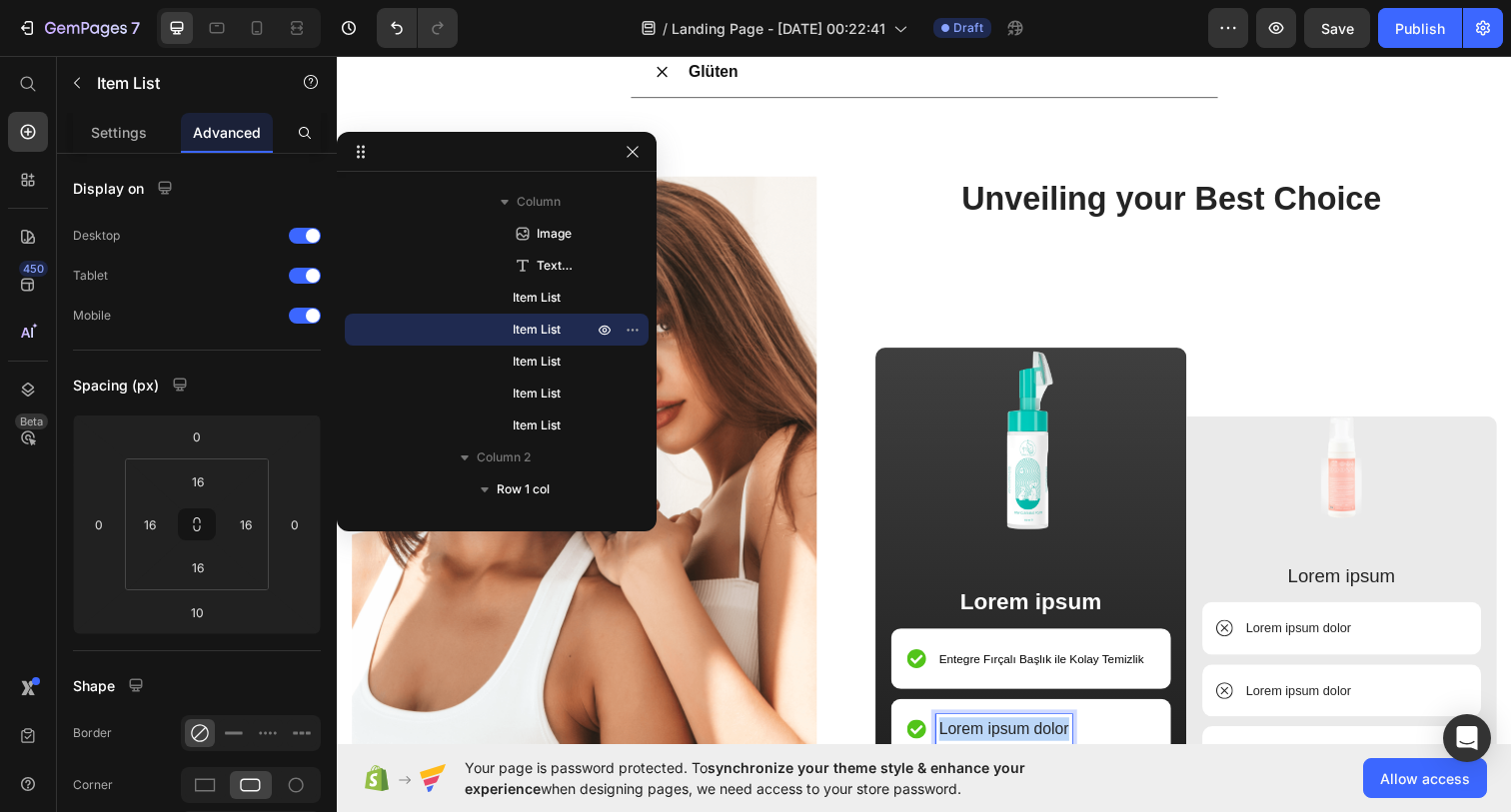 click on "Lorem ipsum dolor" at bounding box center (1017, 743) 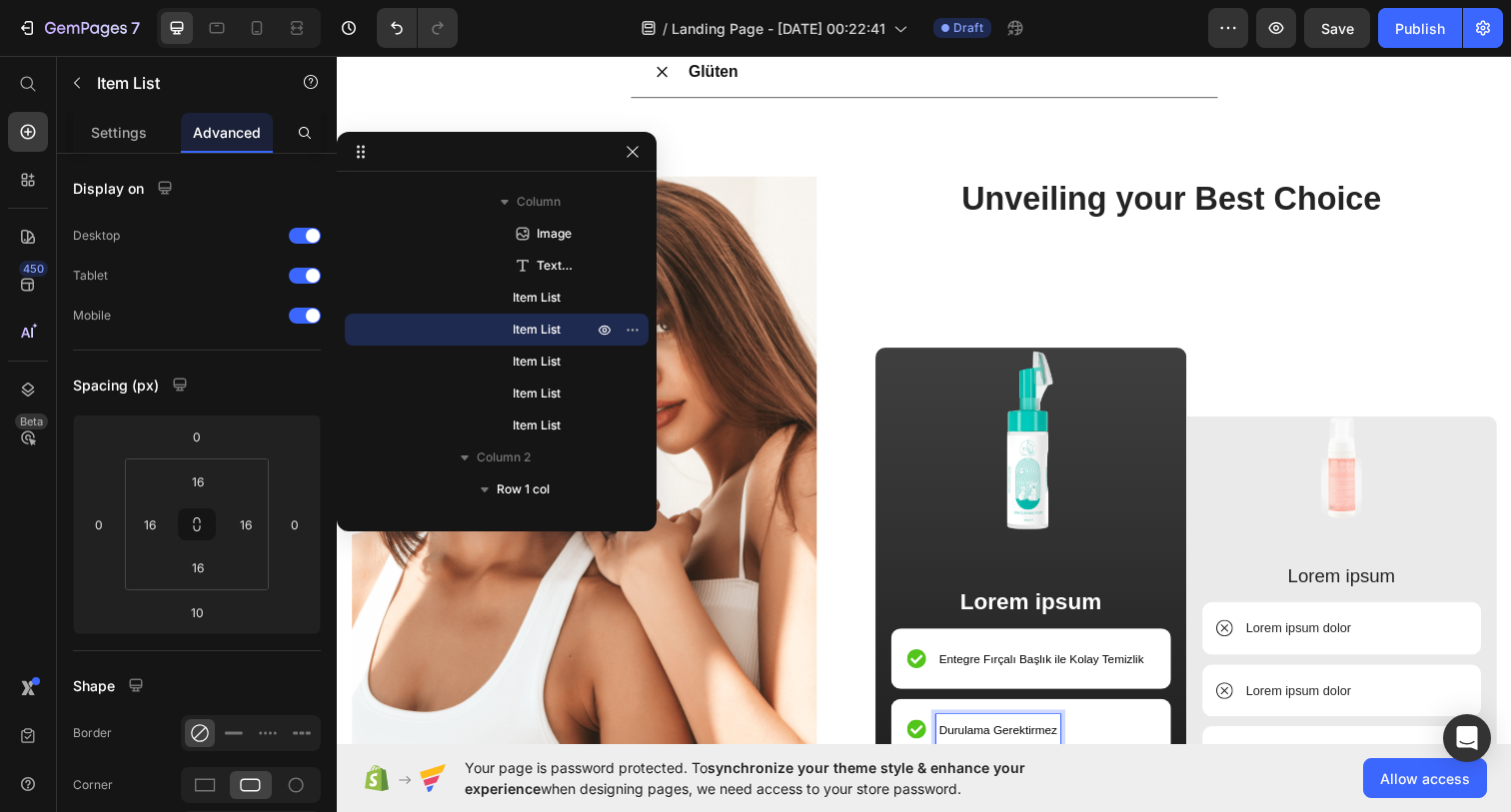 click on "Durulama Gerektirmez" at bounding box center [1011, 743] 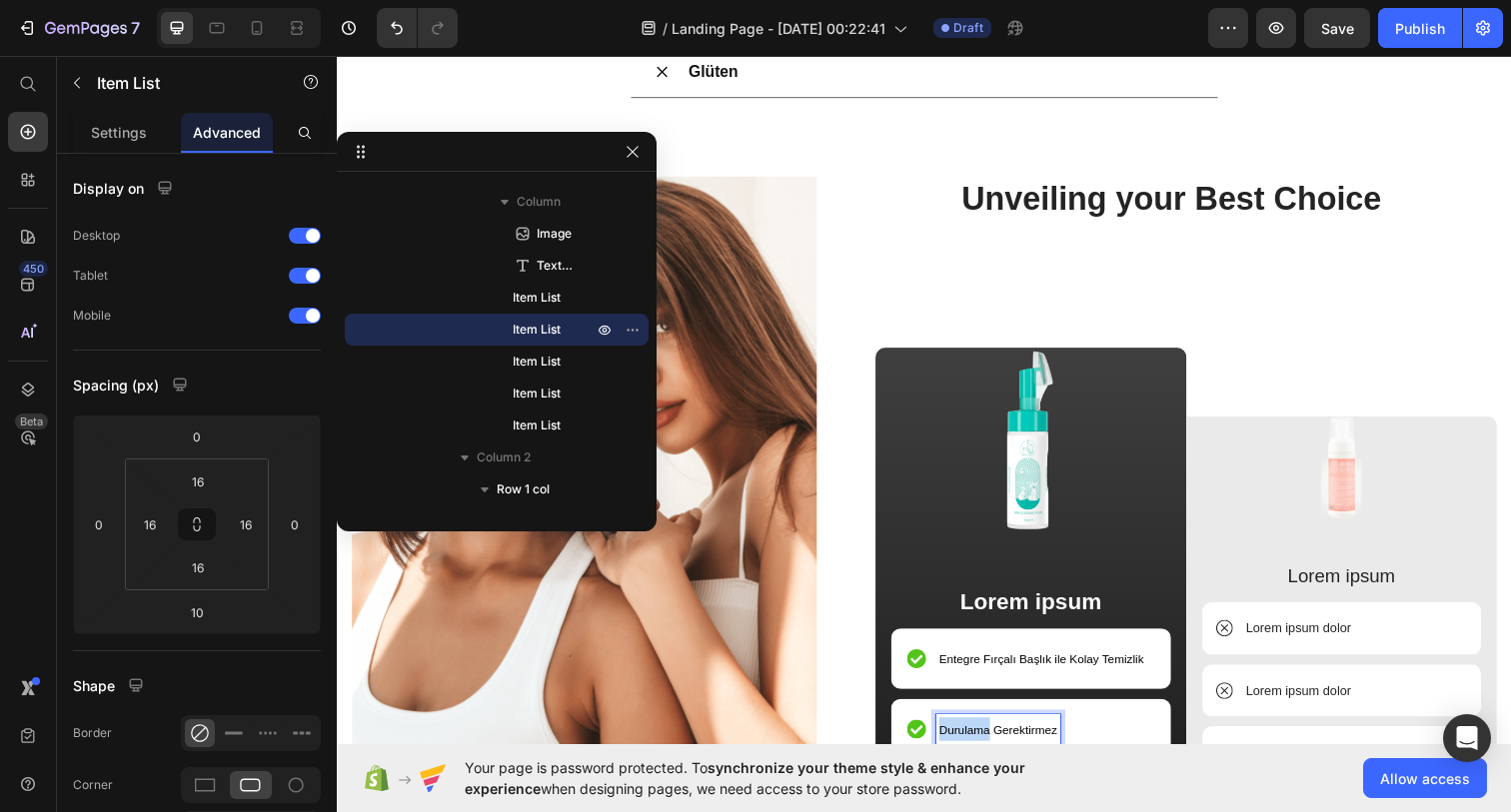 click on "Durulama Gerektirmez" at bounding box center [1011, 743] 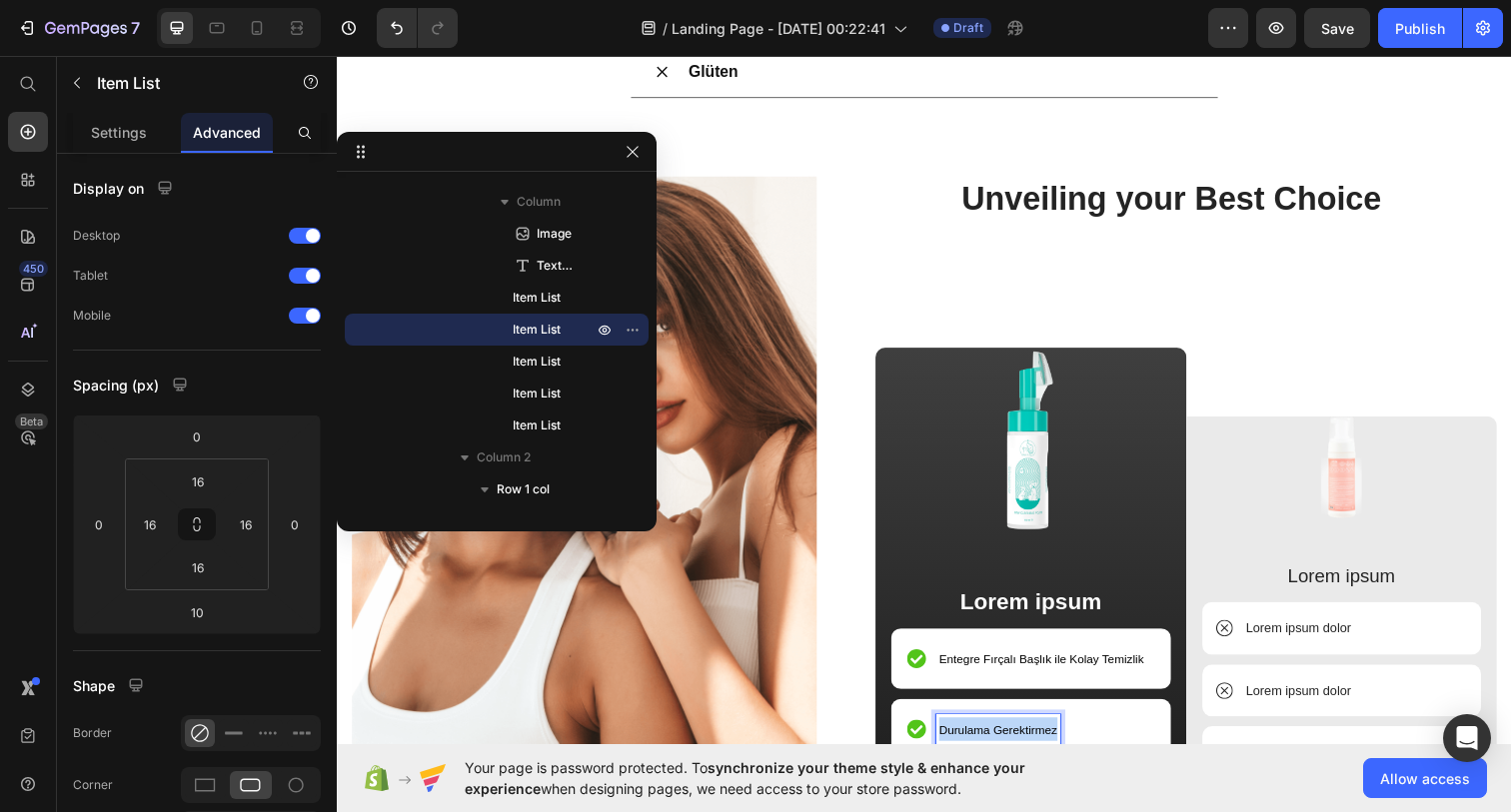 click on "Durulama Gerektirmez" at bounding box center (1011, 743) 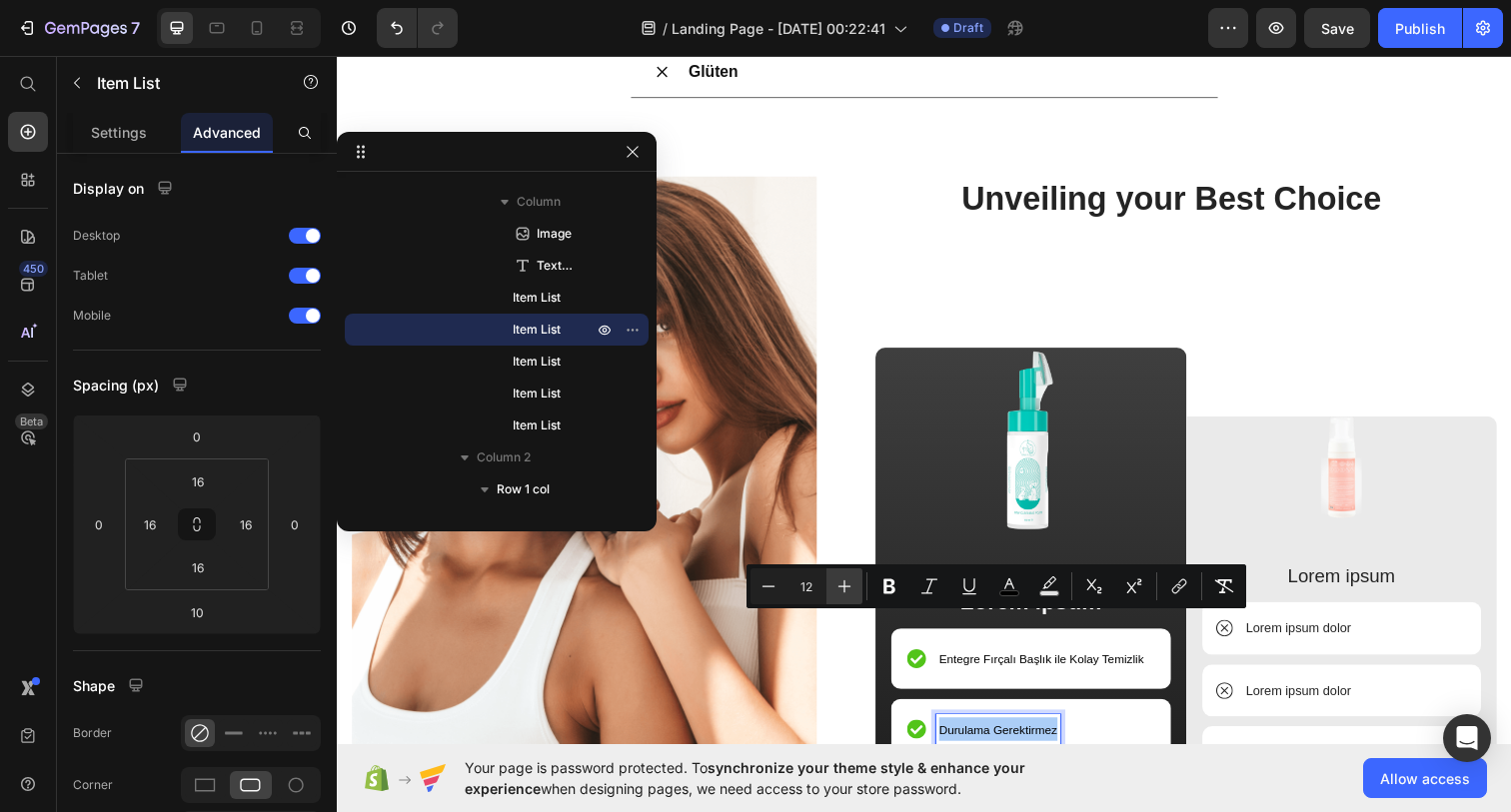 click on "Plus" at bounding box center [844, 586] 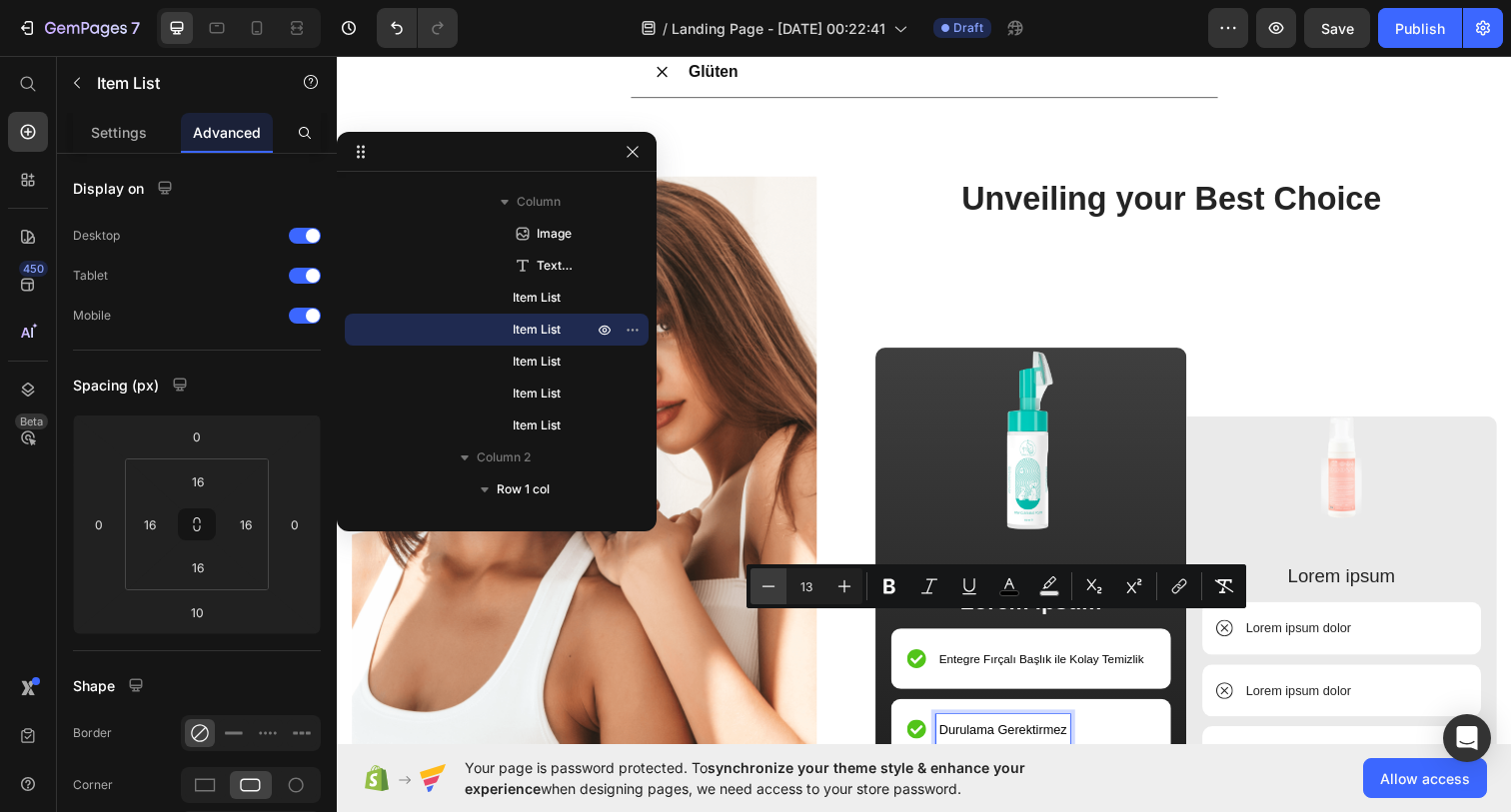 click 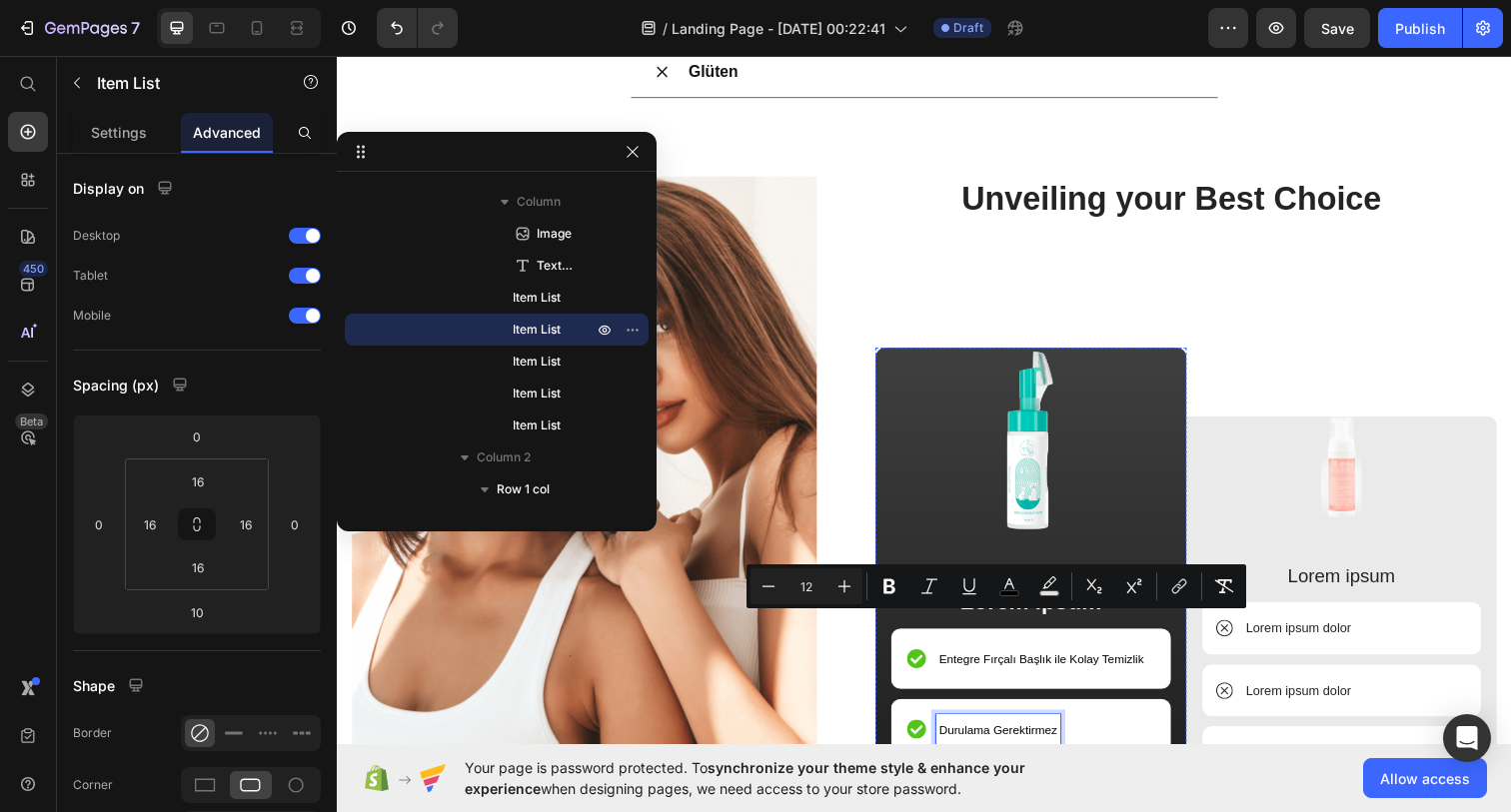 click on "Lorem ipsum dolor" at bounding box center (1017, 815) 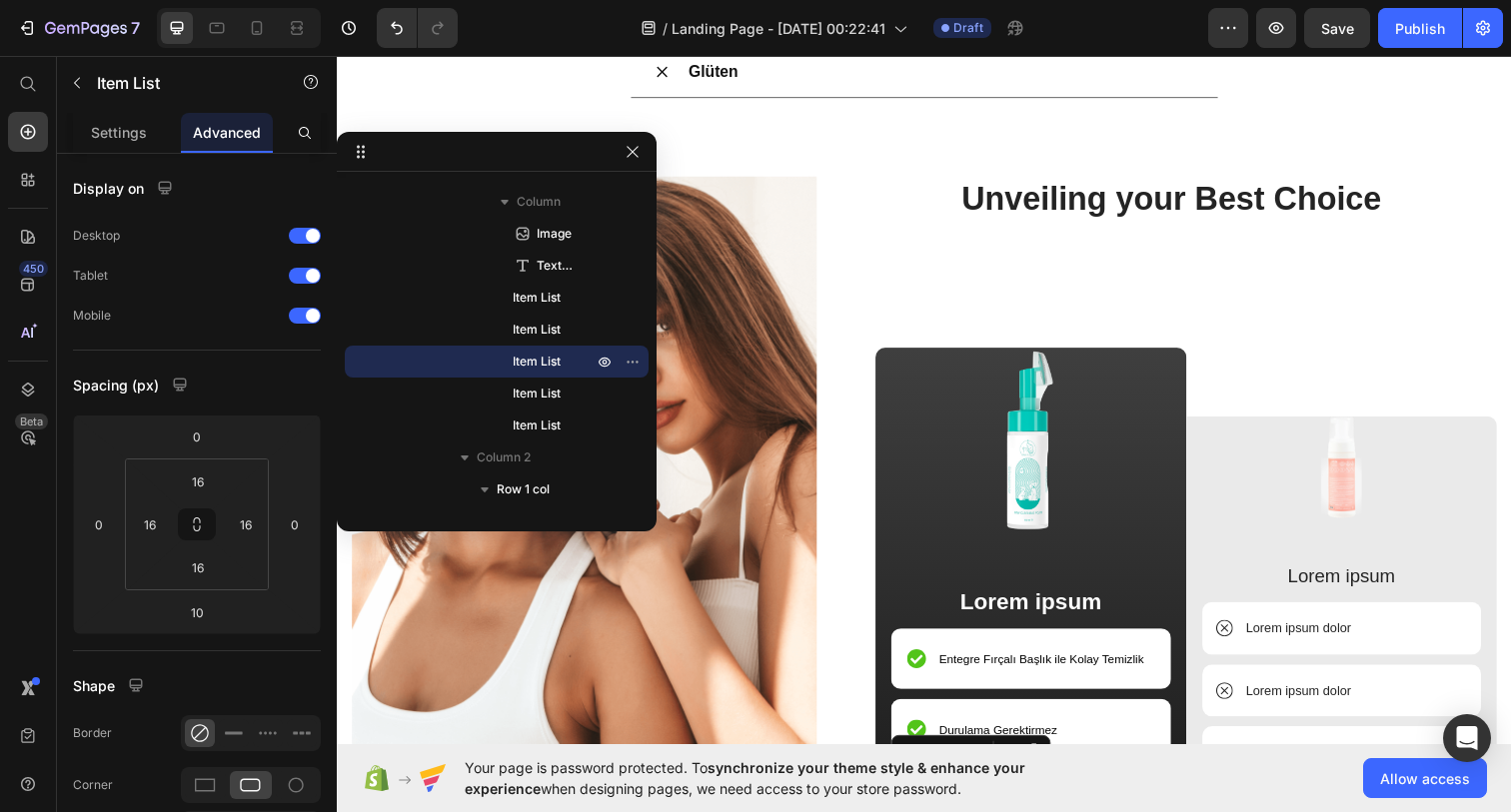 click on "Lorem ipsum dolor" at bounding box center (1017, 815) 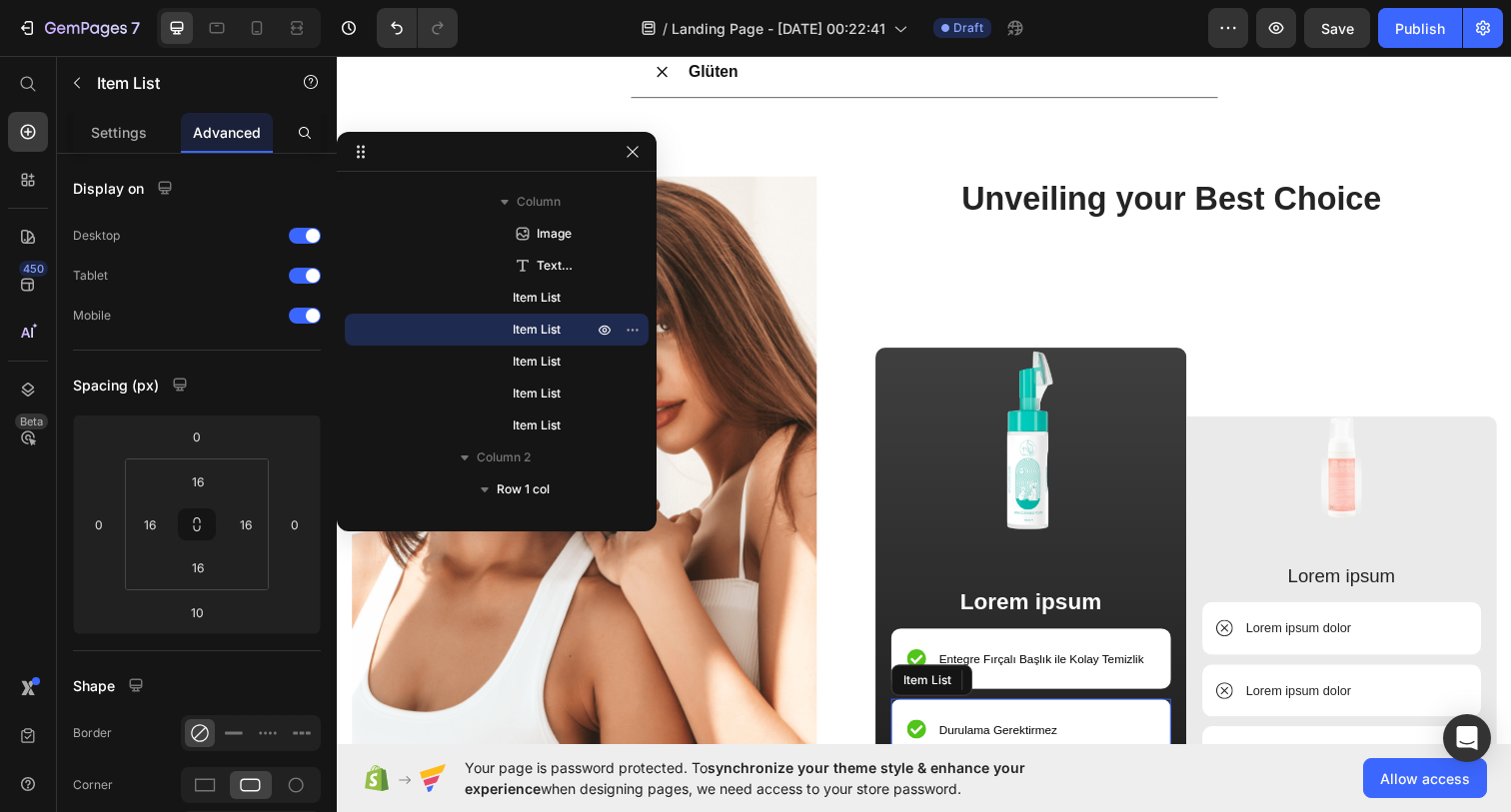 click on "Durulama Gerektirmez" at bounding box center [1045, 743] 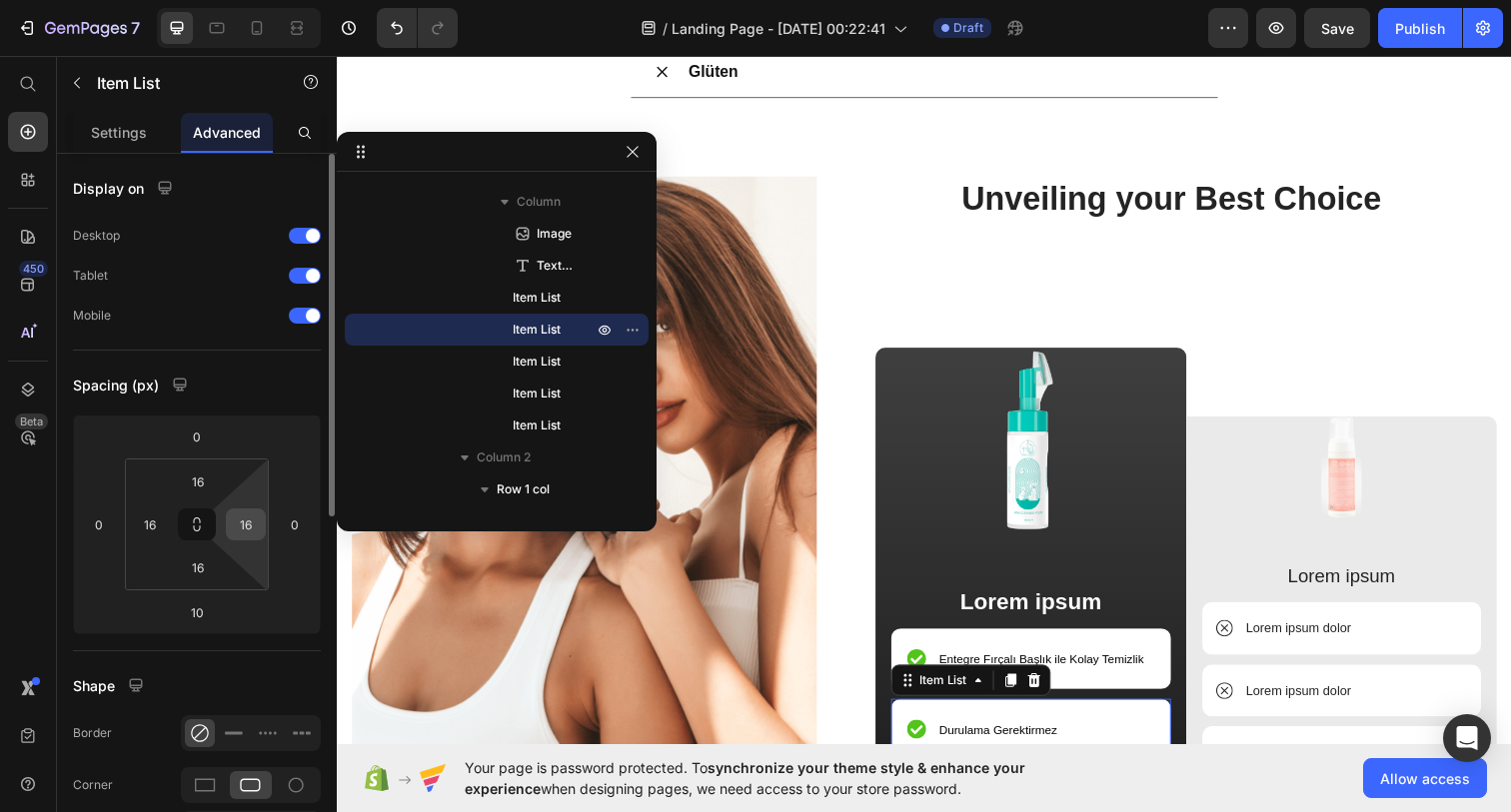 click on "16" at bounding box center [246, 524] 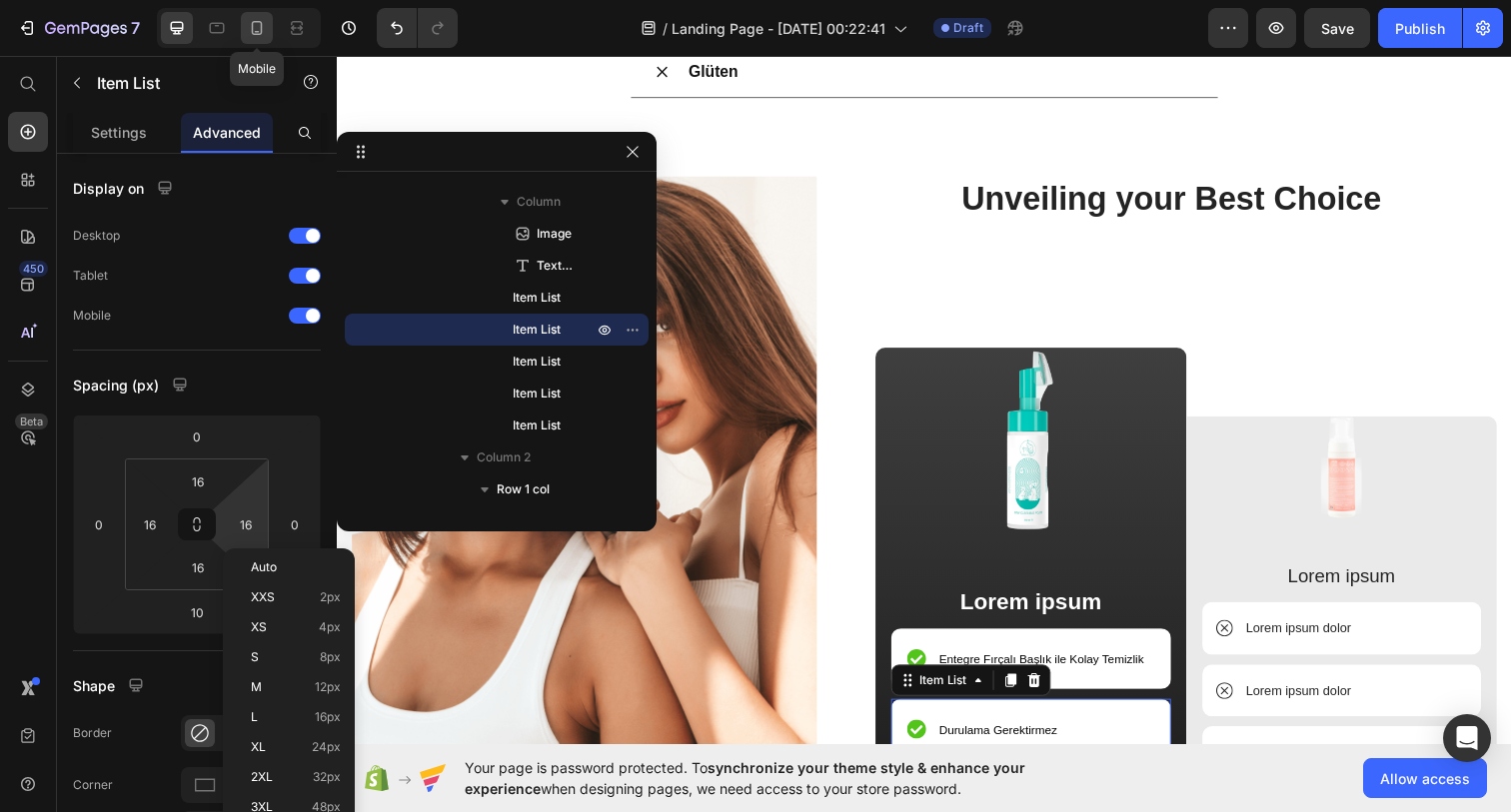 click 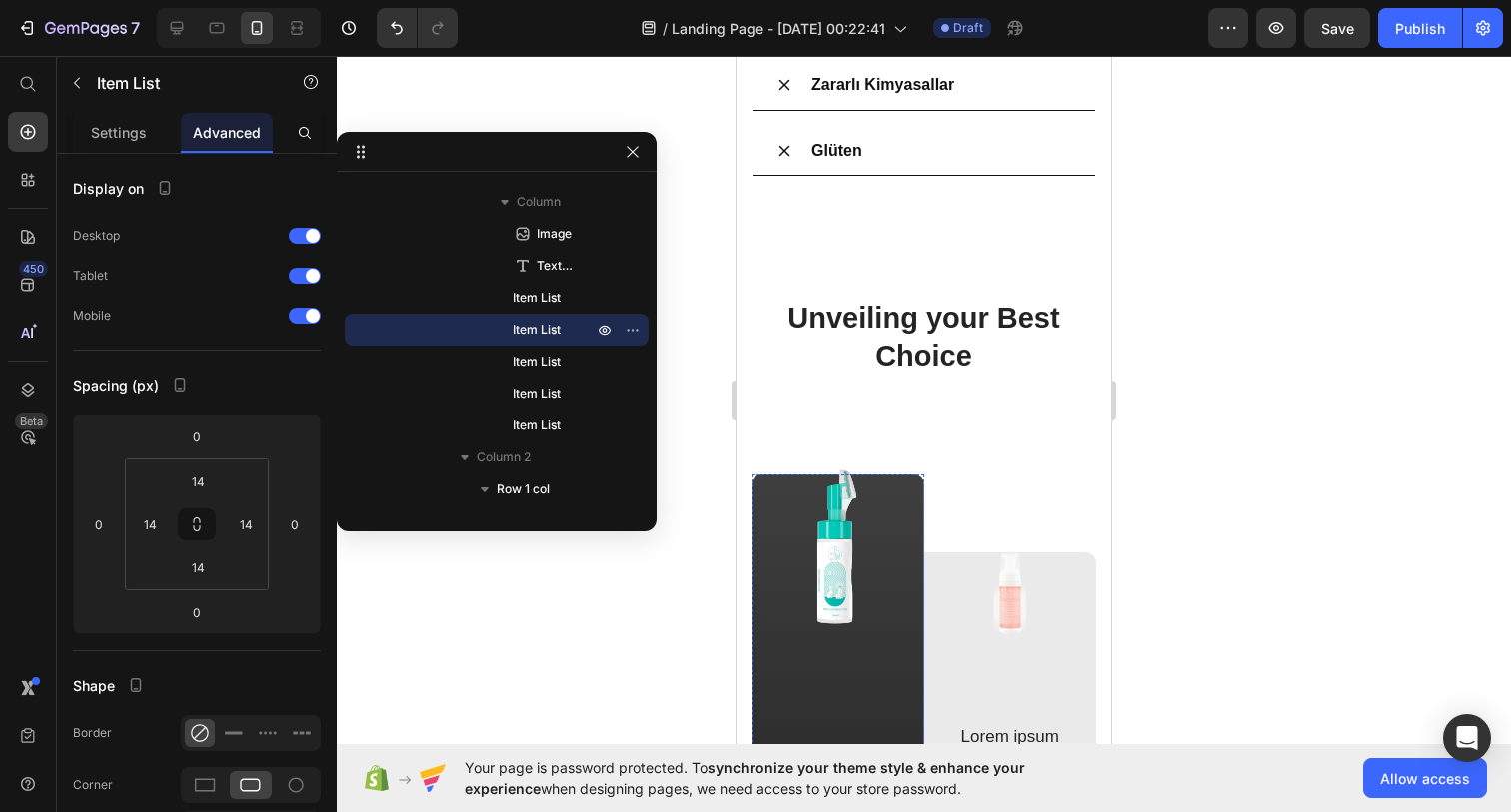 scroll, scrollTop: 4134, scrollLeft: 0, axis: vertical 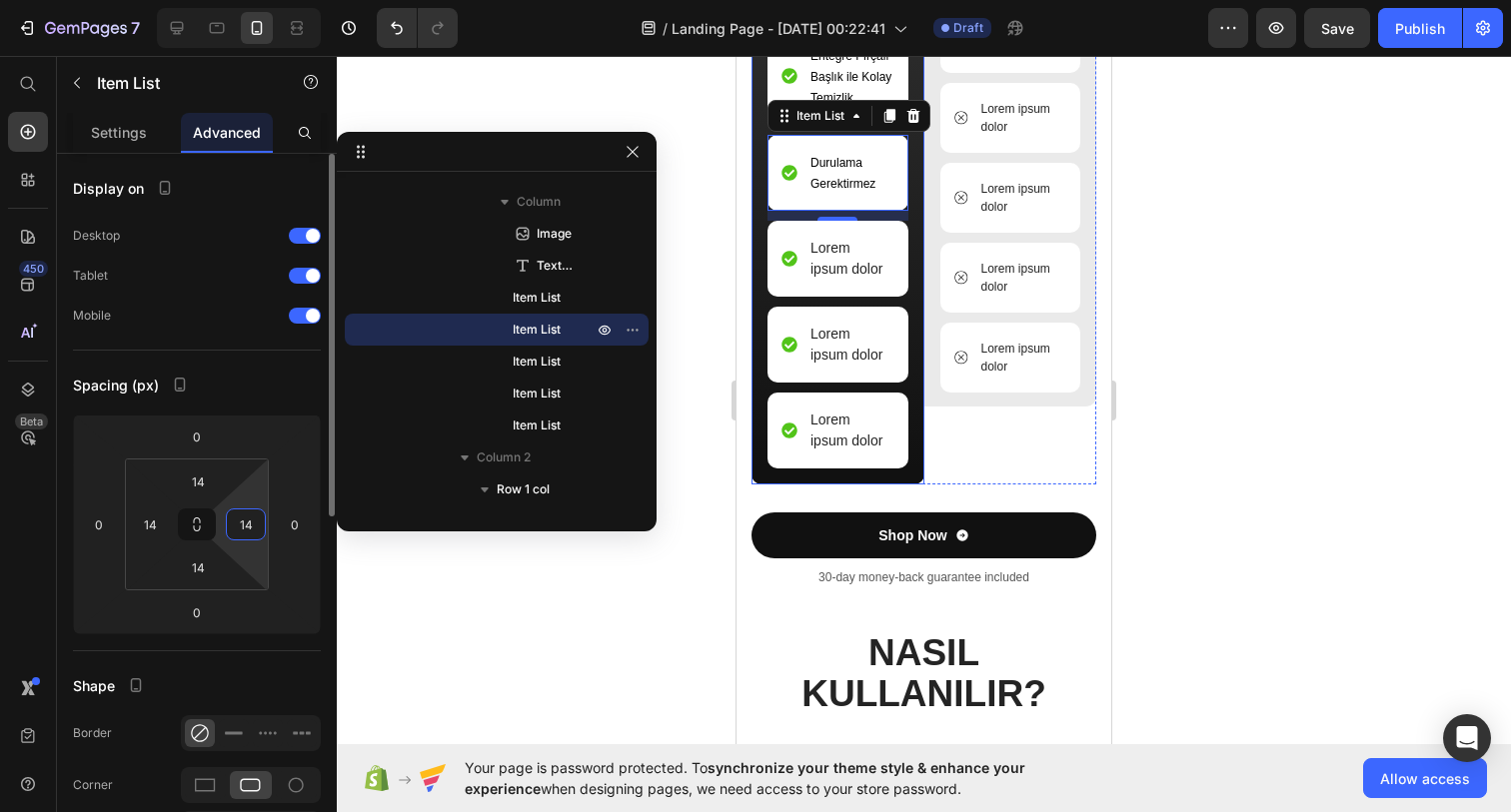 click on "14" at bounding box center [246, 524] 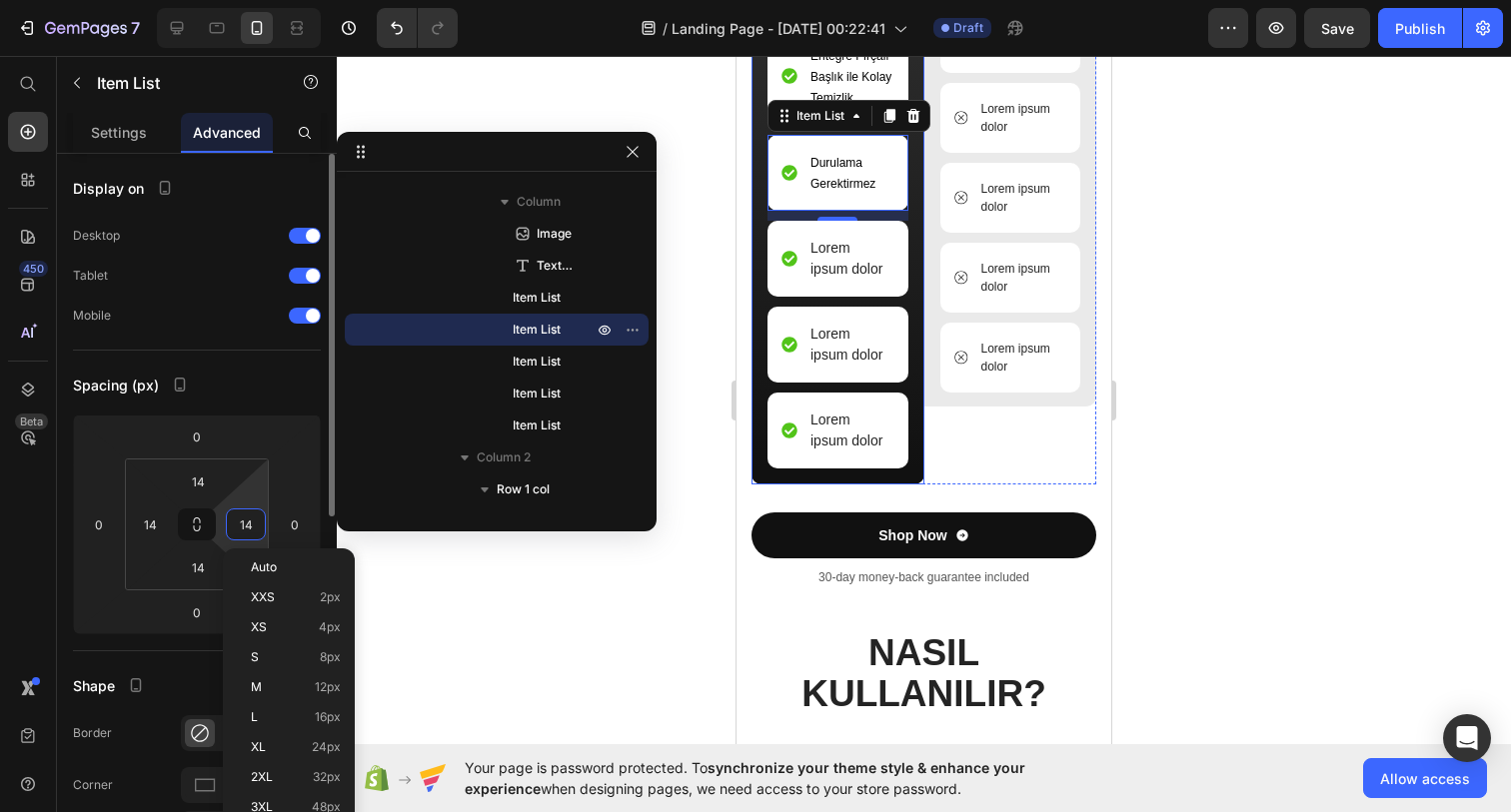 type on "0" 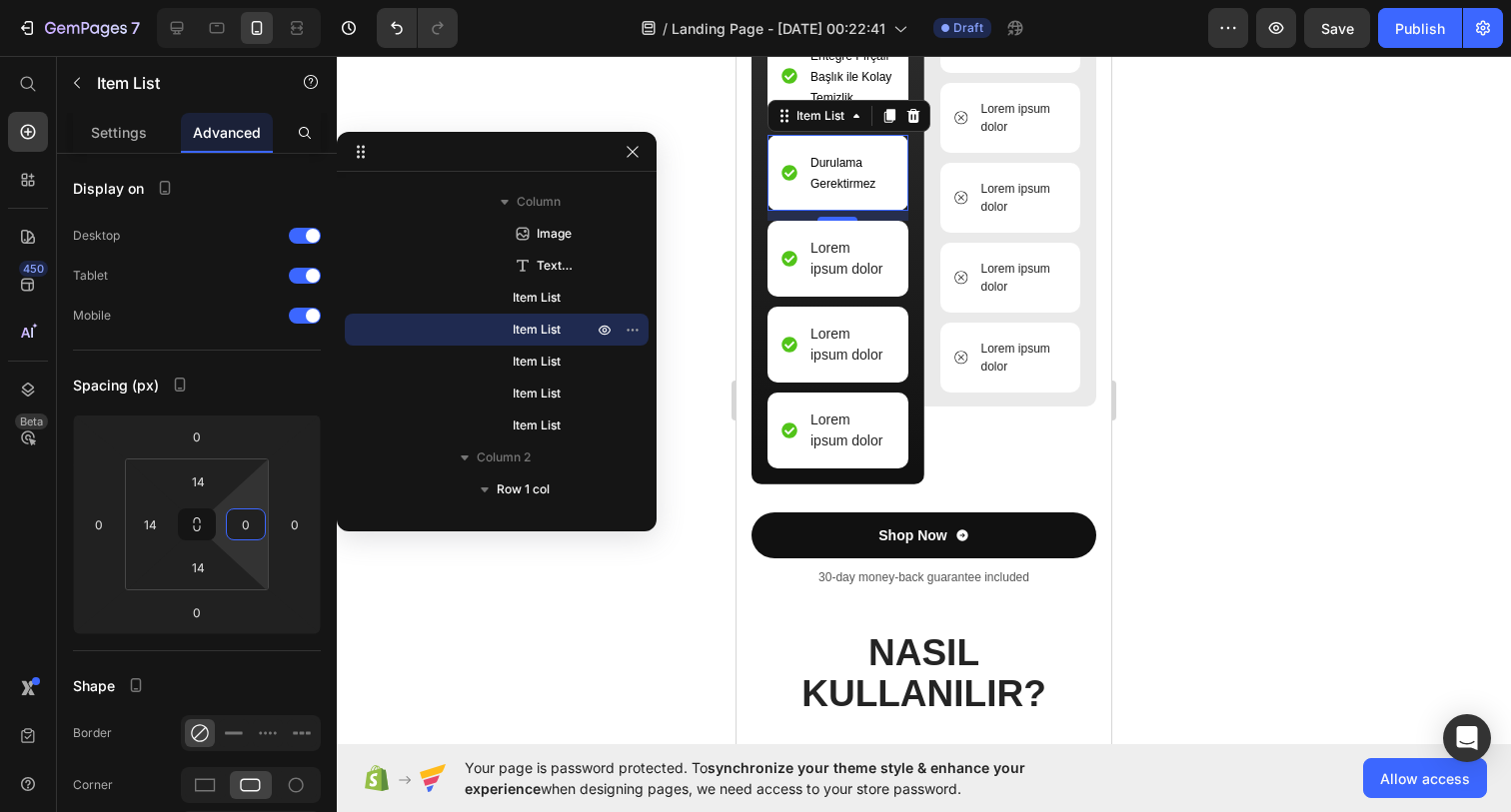click 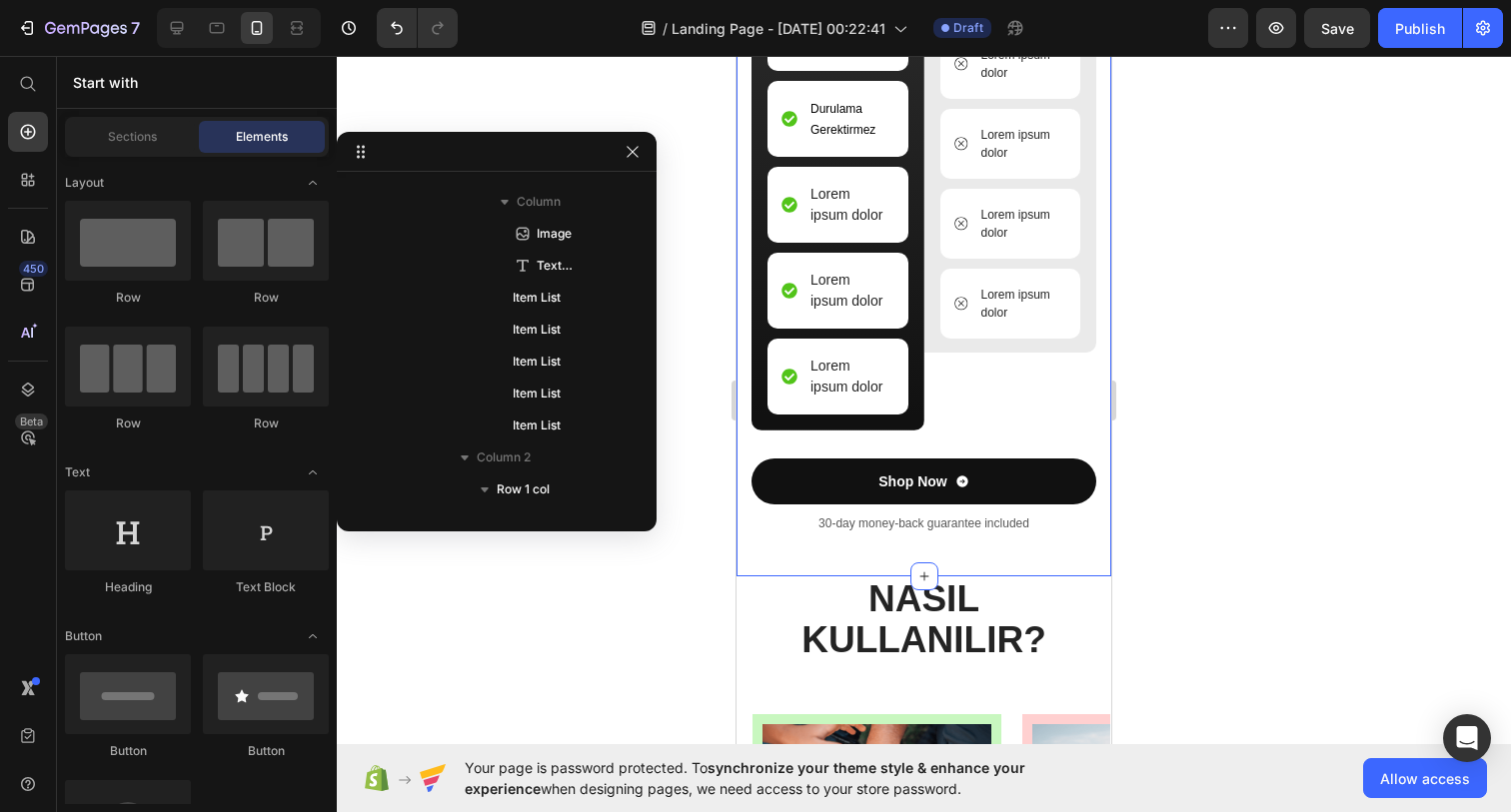 scroll, scrollTop: 3877, scrollLeft: 0, axis: vertical 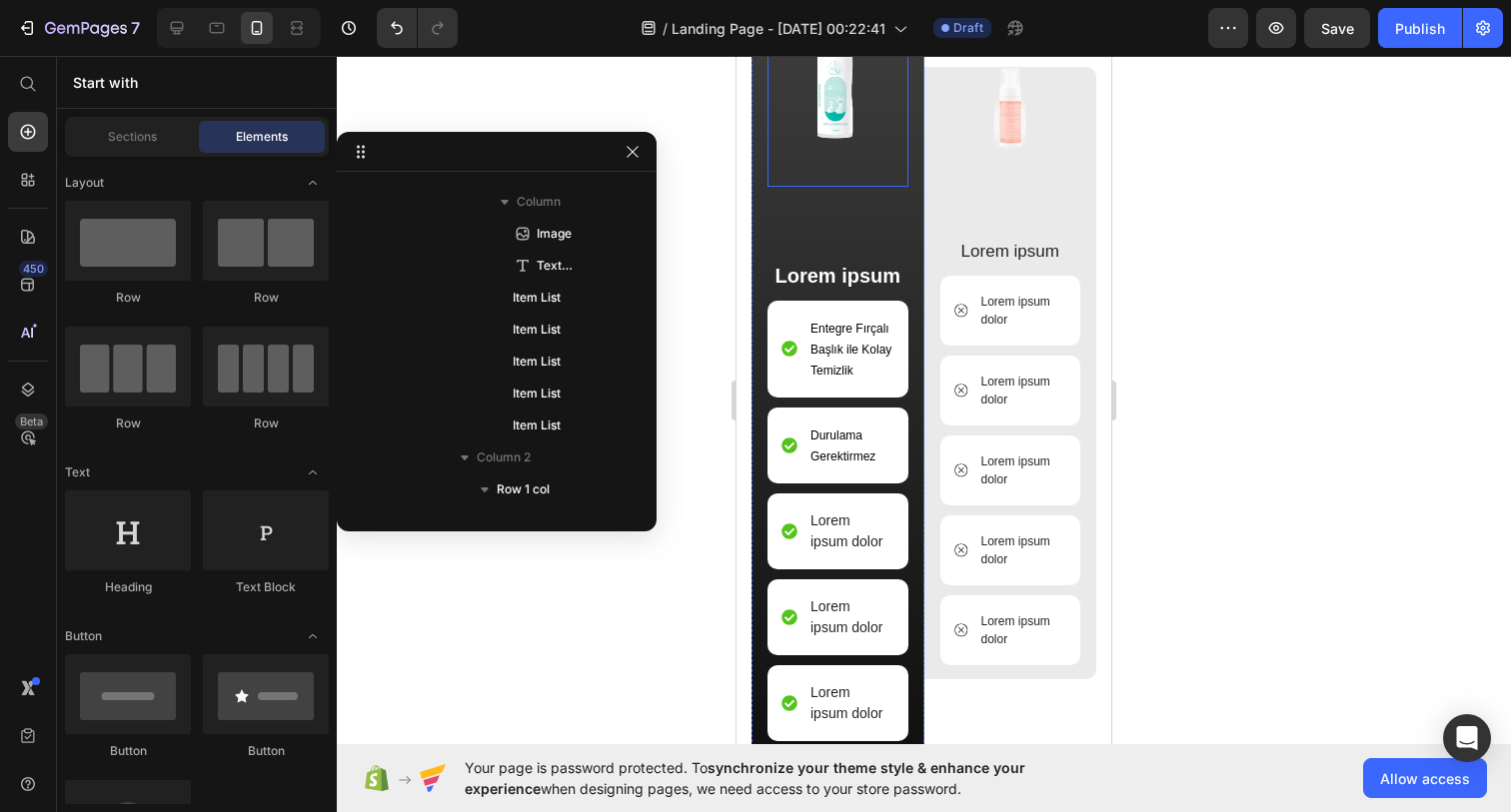 click at bounding box center (837, 65) 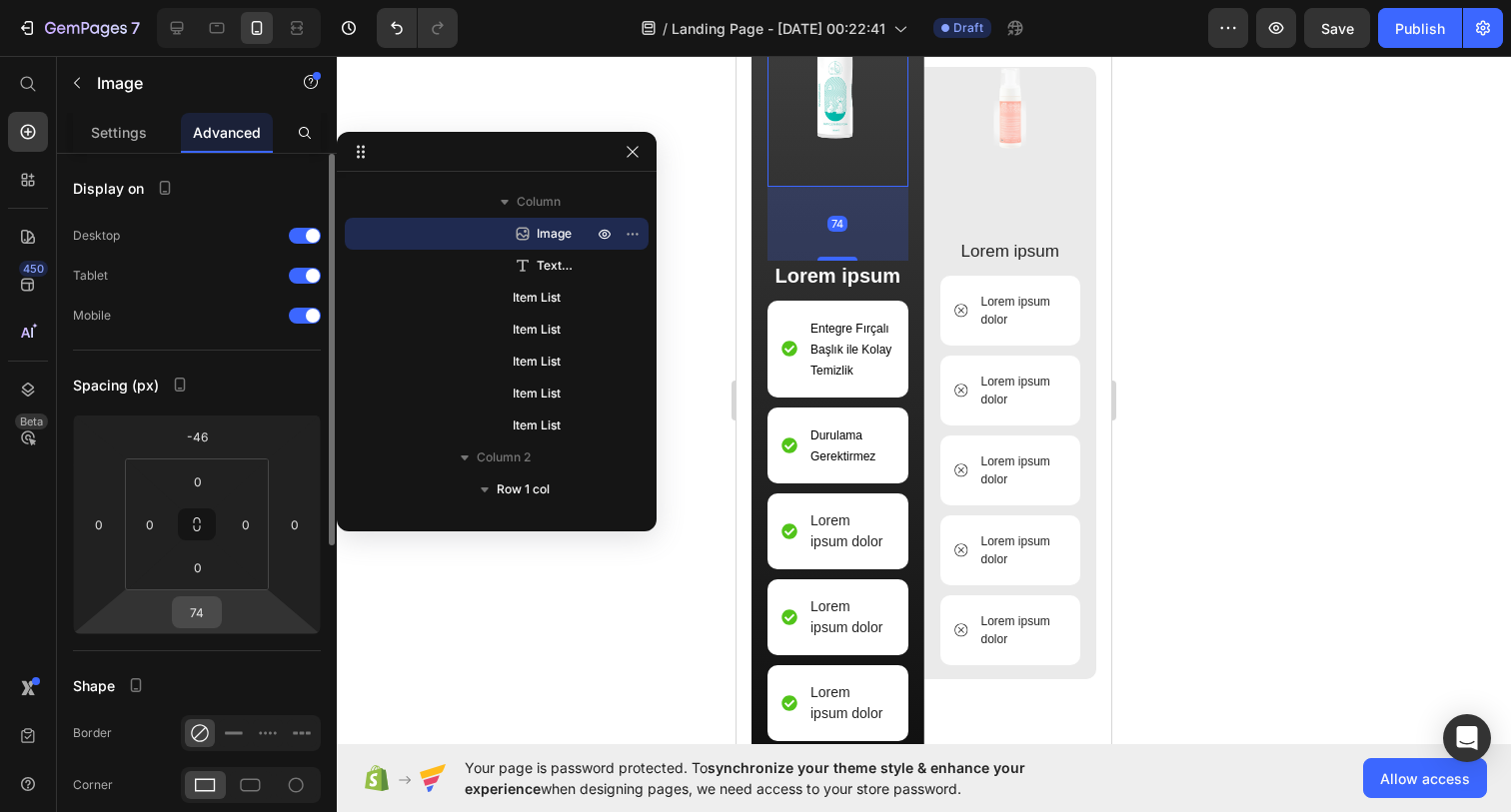 click on "74" at bounding box center (197, 612) 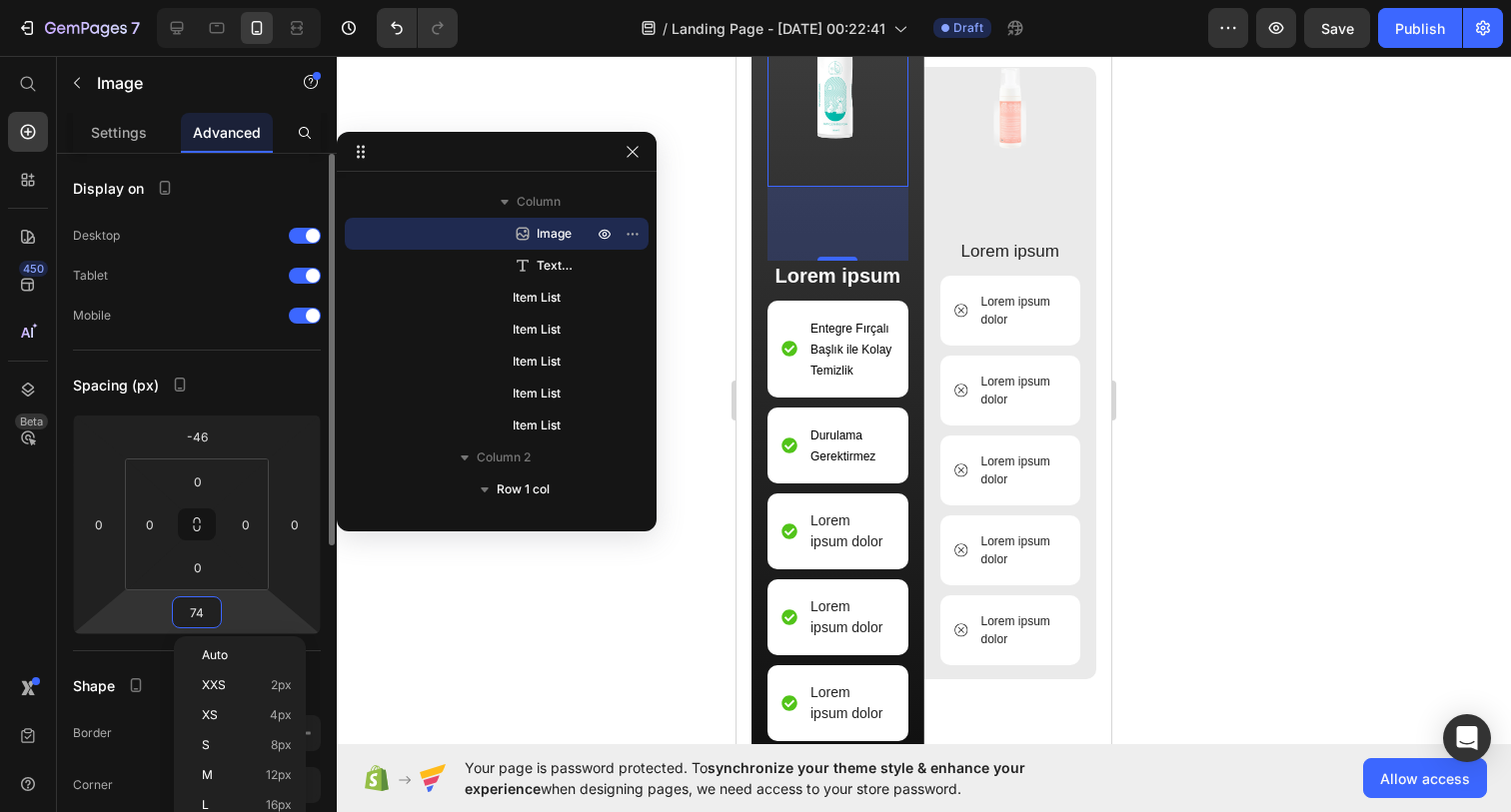 type on "0" 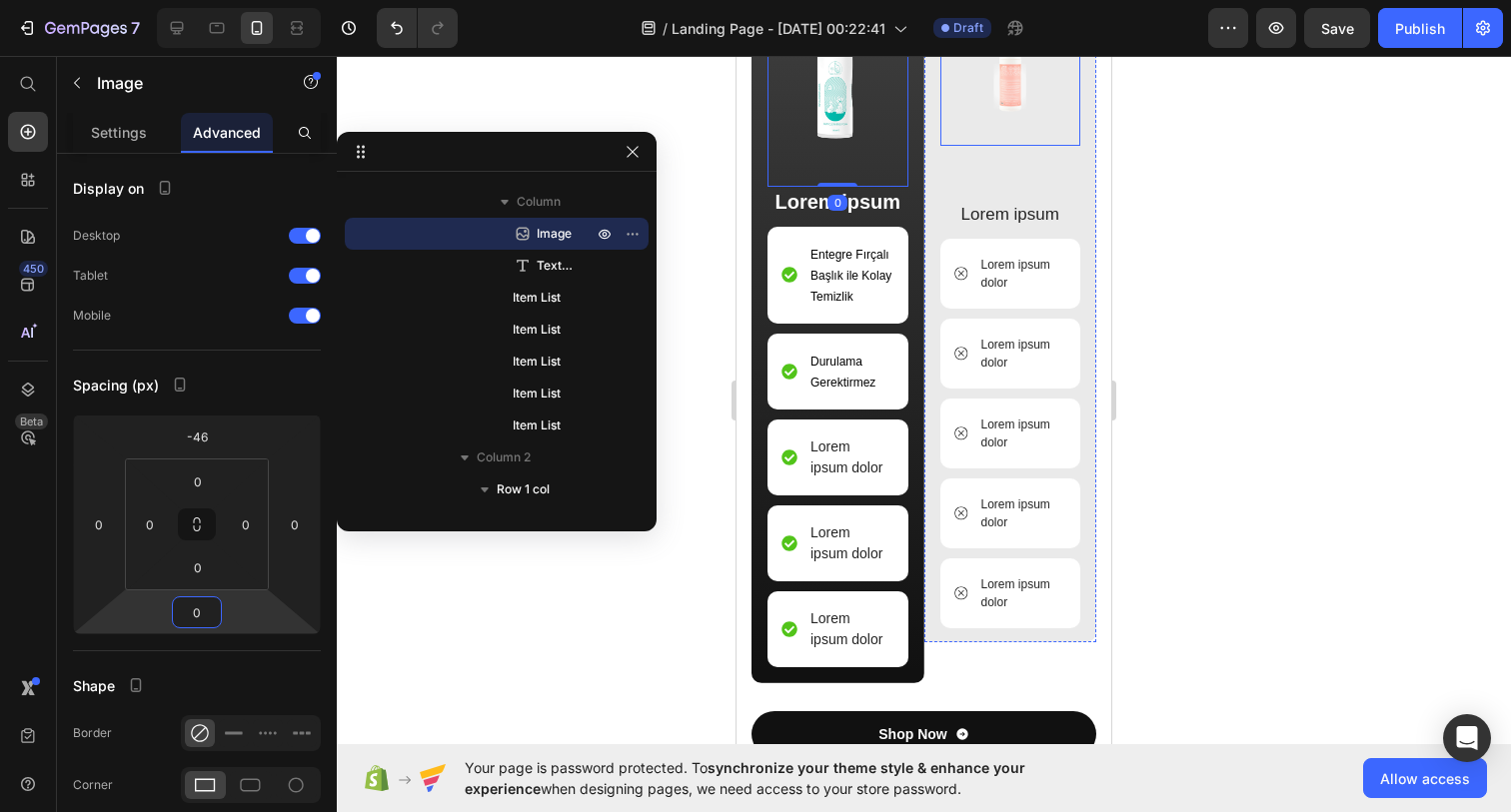 click at bounding box center (1010, 73) 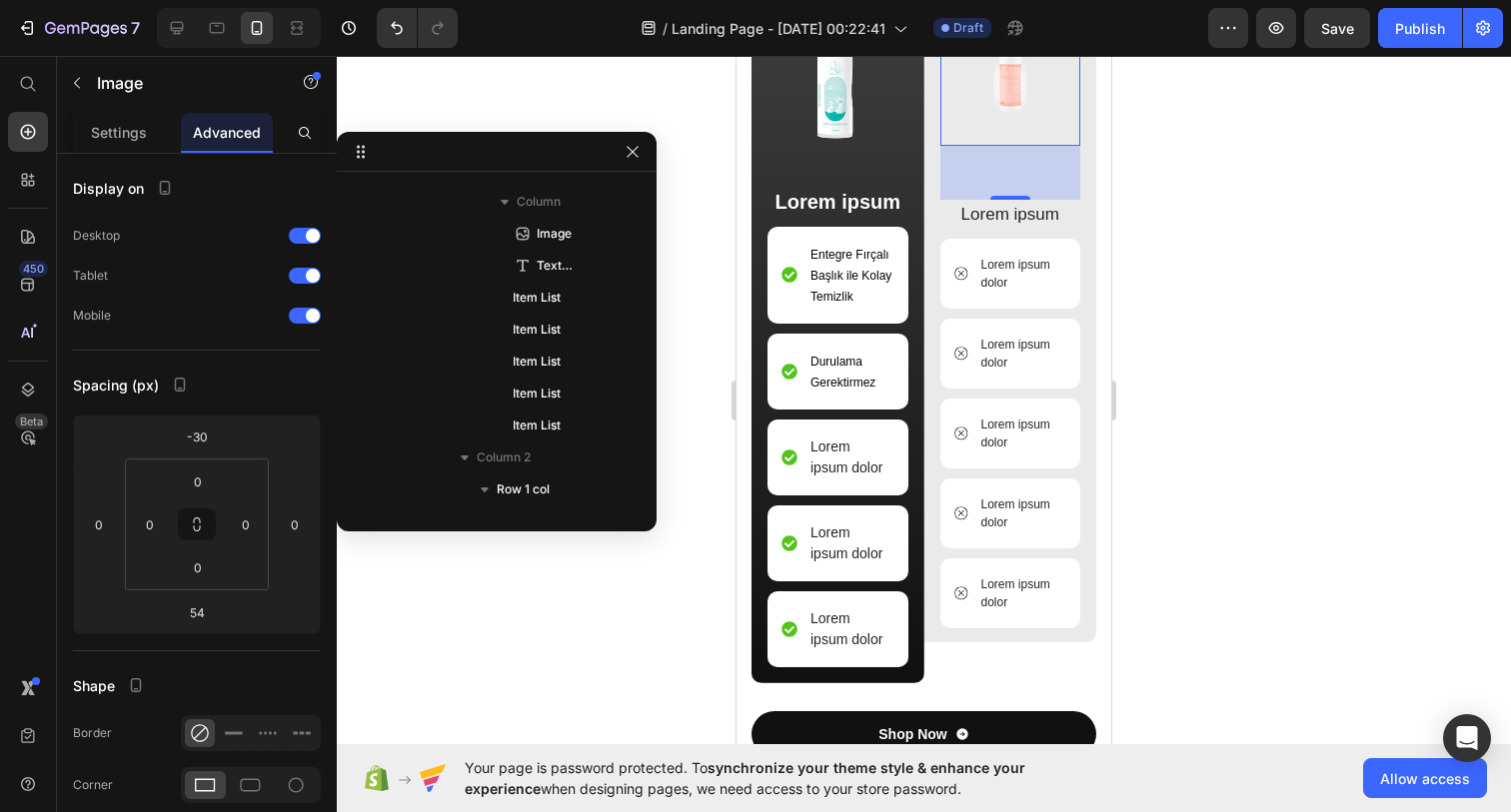 scroll, scrollTop: 697, scrollLeft: 0, axis: vertical 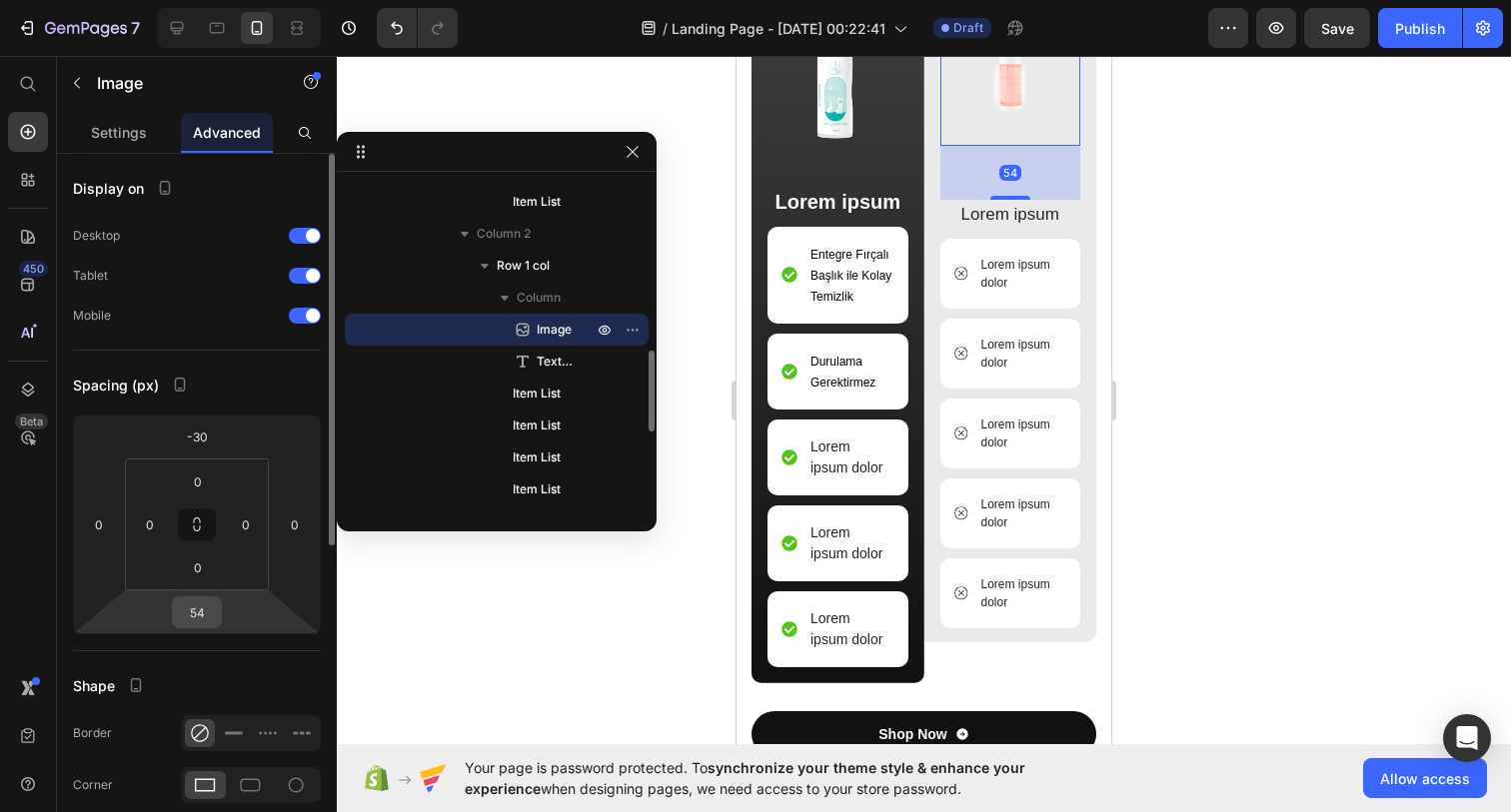 click on "54" at bounding box center (197, 612) 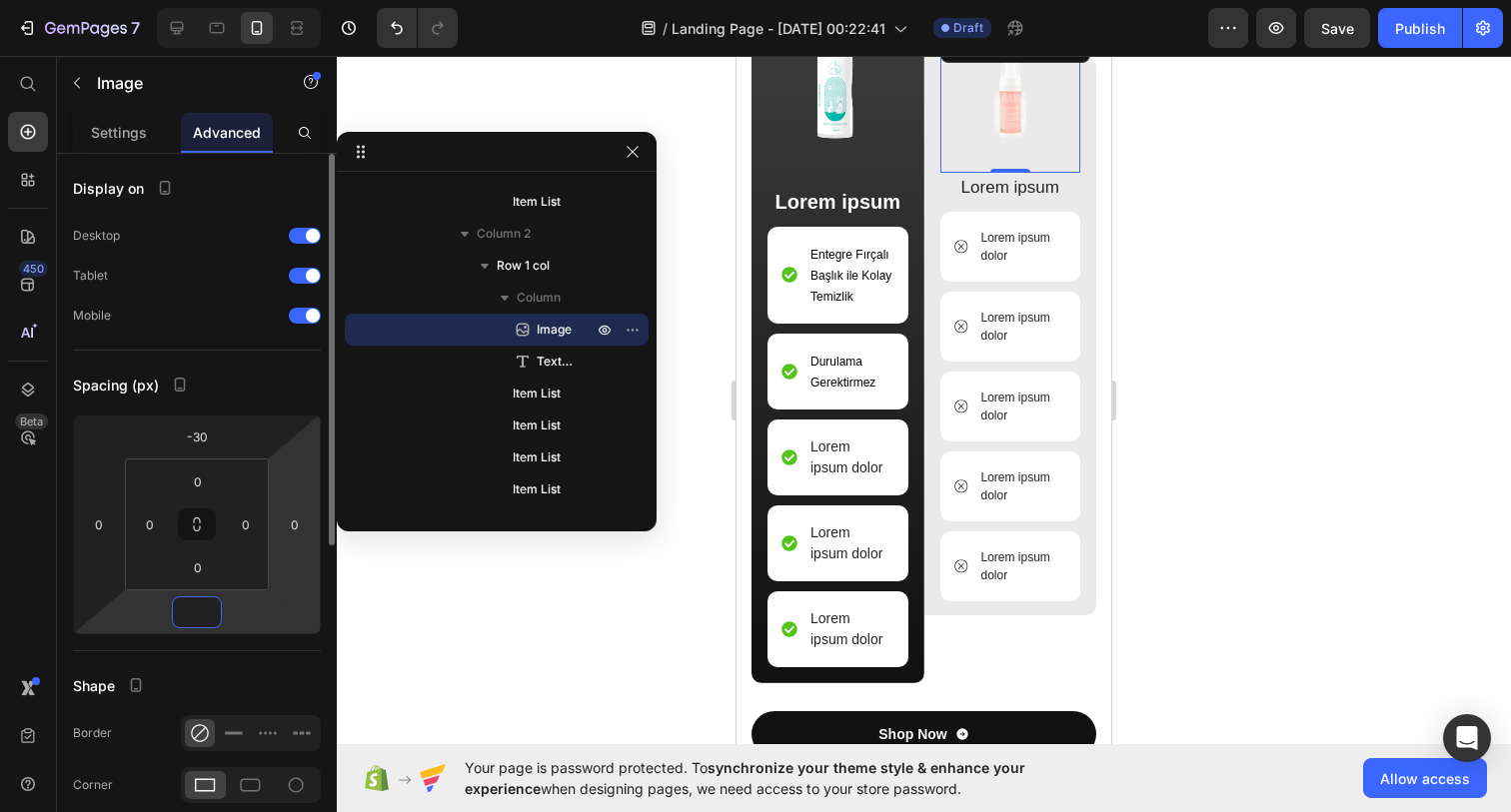 type on "0" 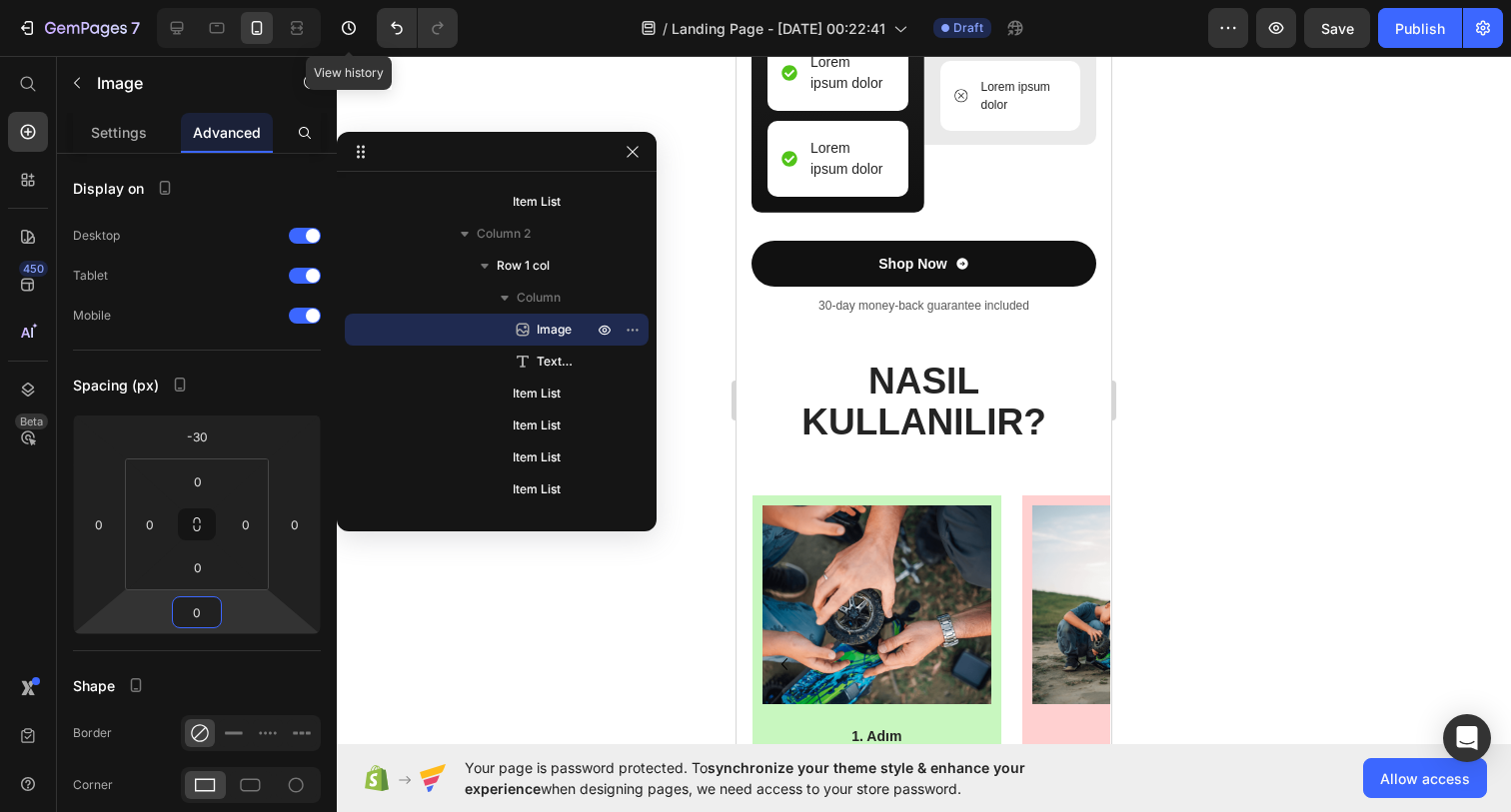 scroll, scrollTop: 4320, scrollLeft: 0, axis: vertical 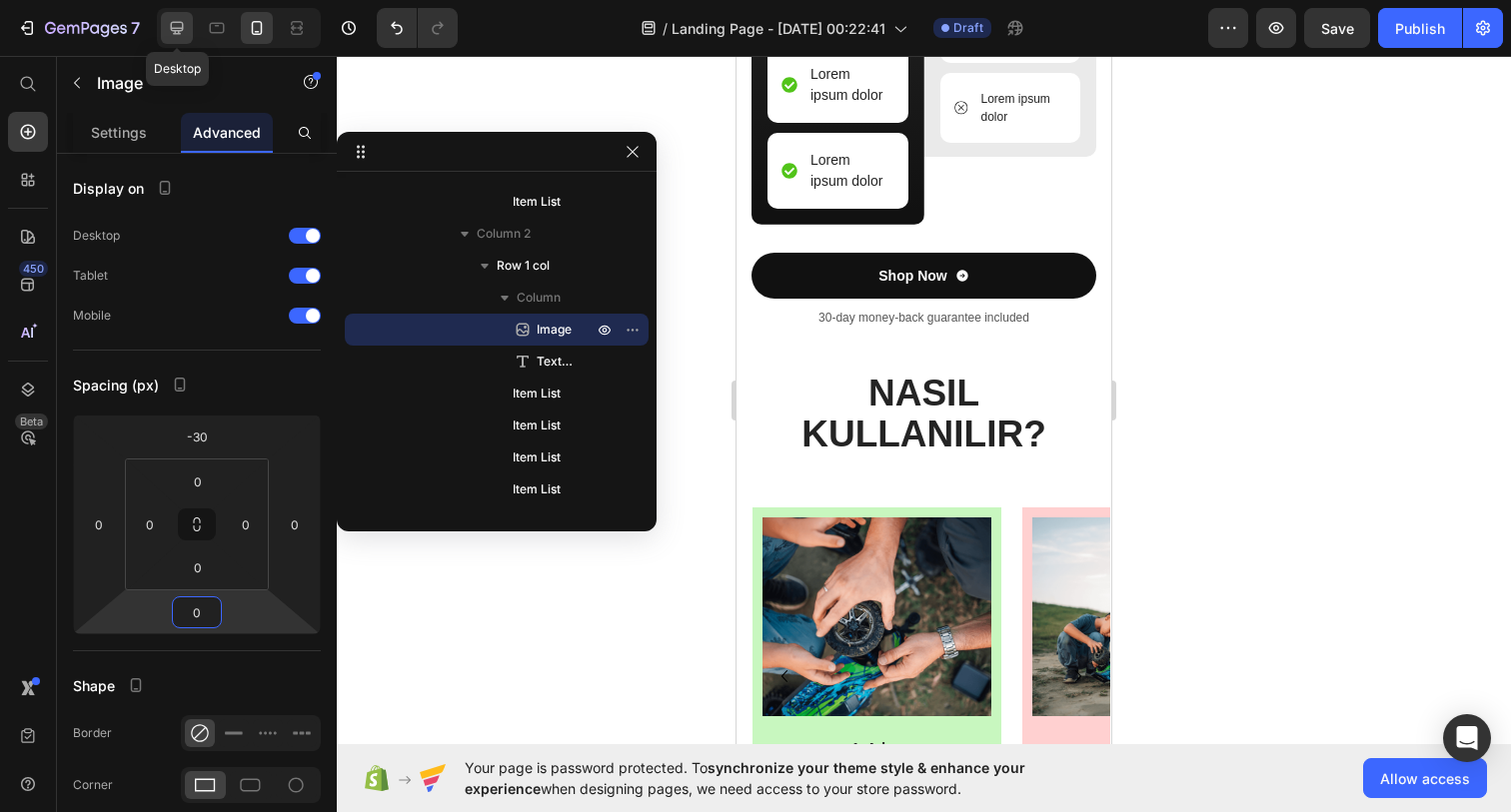 click 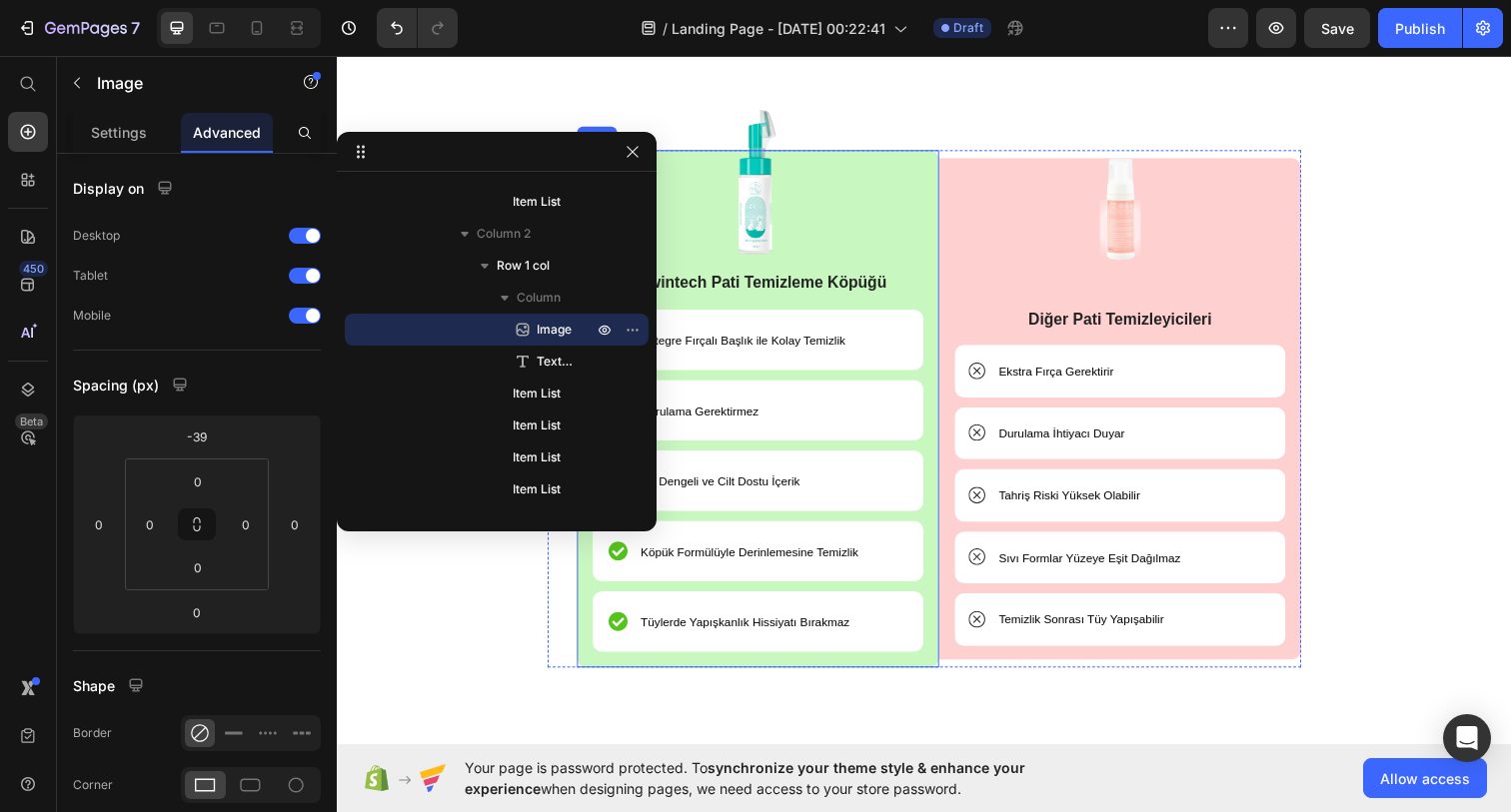 scroll, scrollTop: 4632, scrollLeft: 0, axis: vertical 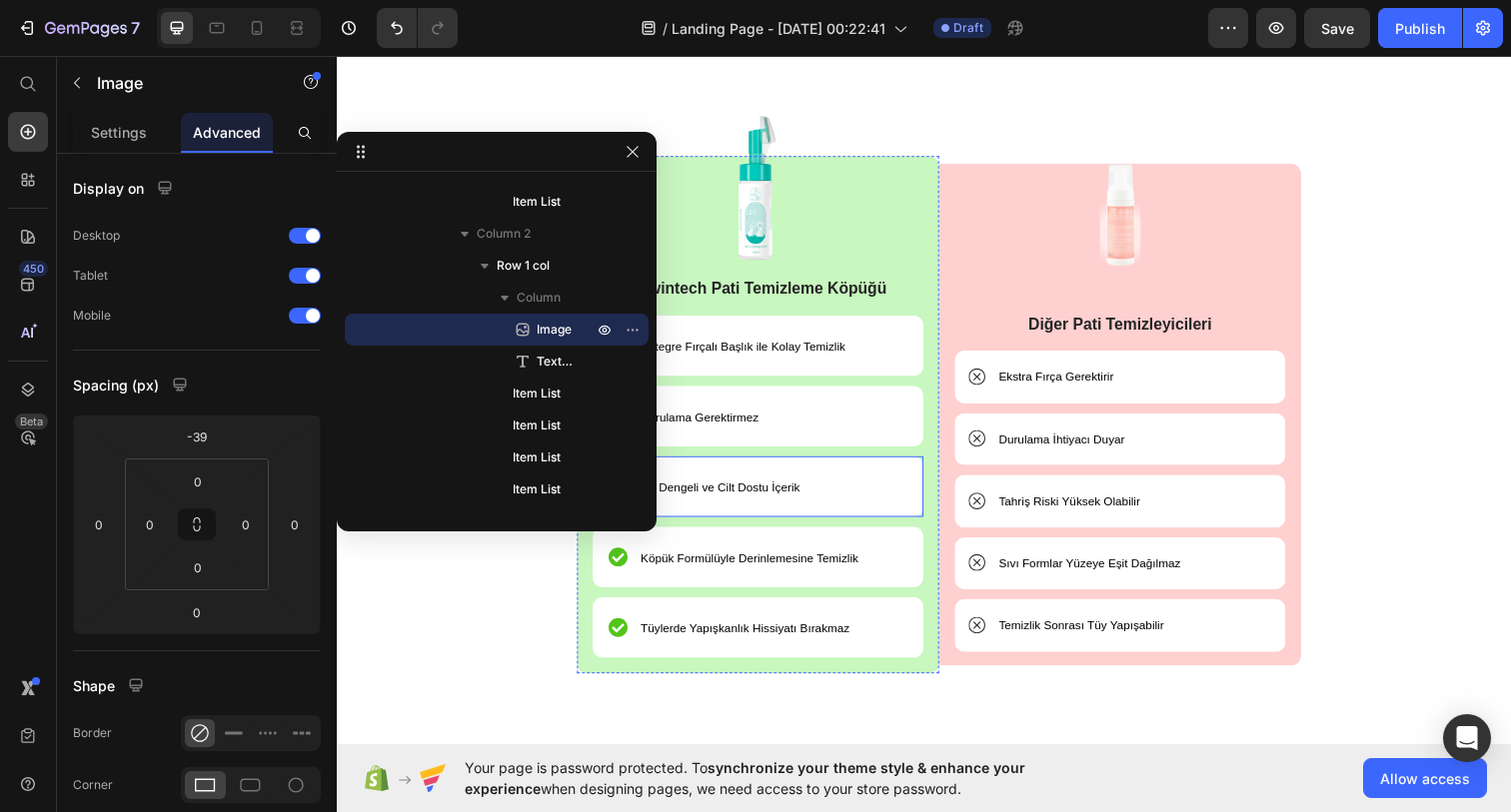 click on "pH Dengeli ve Cilt Dostu İçerik" at bounding box center (728, 496) 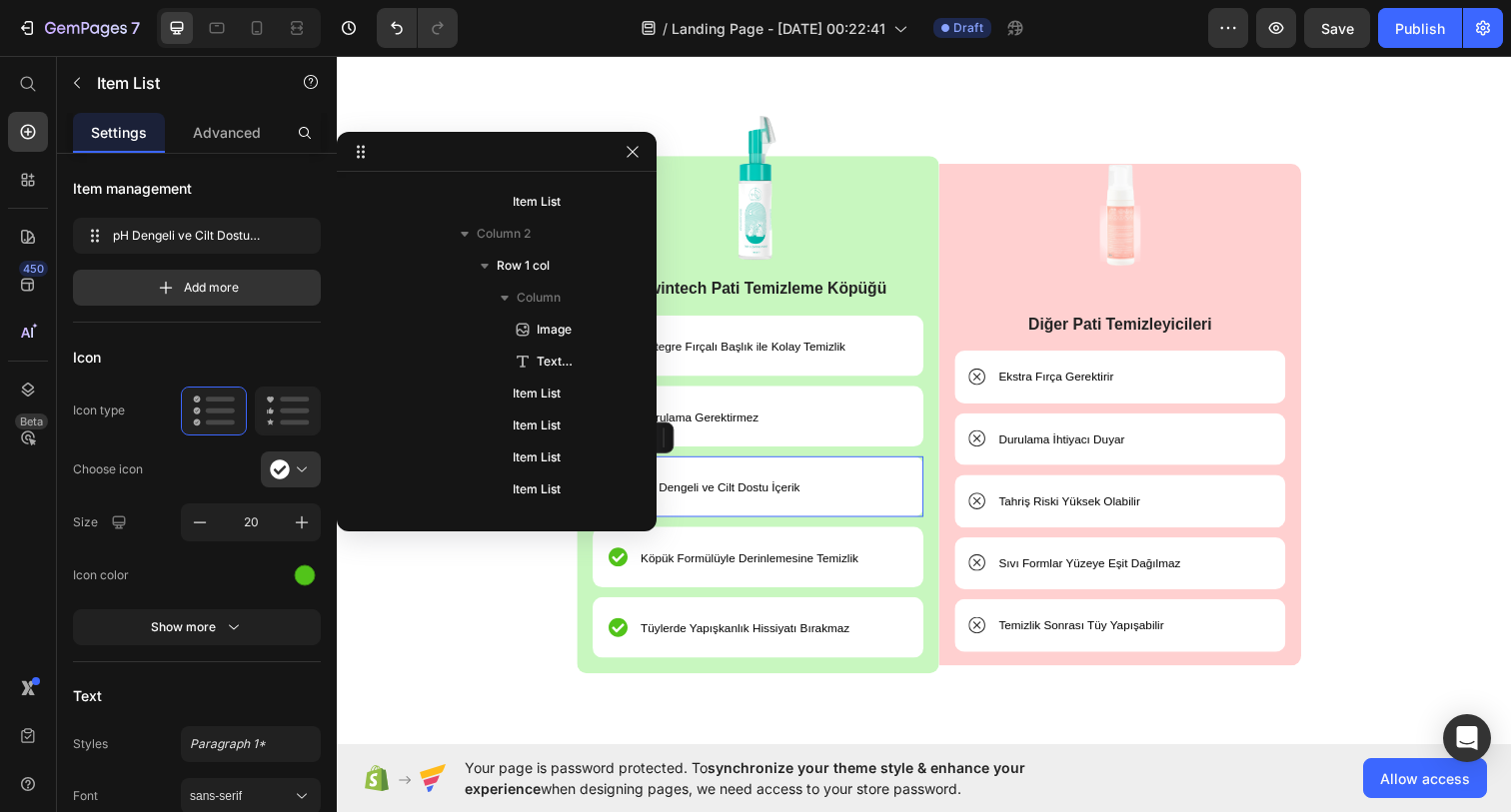 click on "pH Dengeli ve Cilt Dostu İçerik" at bounding box center (728, 496) 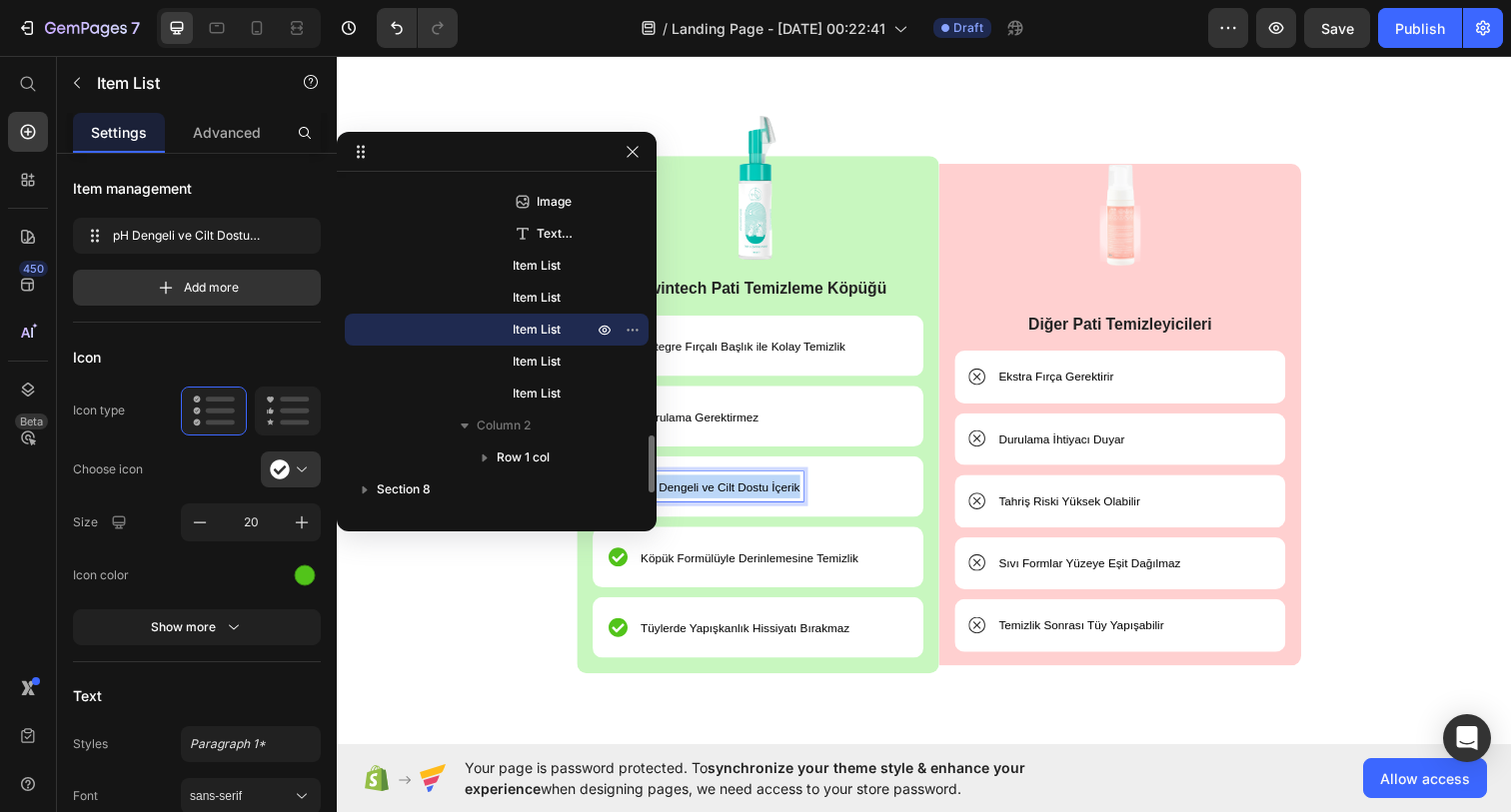 click on "pH Dengeli ve Cilt Dostu İçerik" at bounding box center [728, 496] 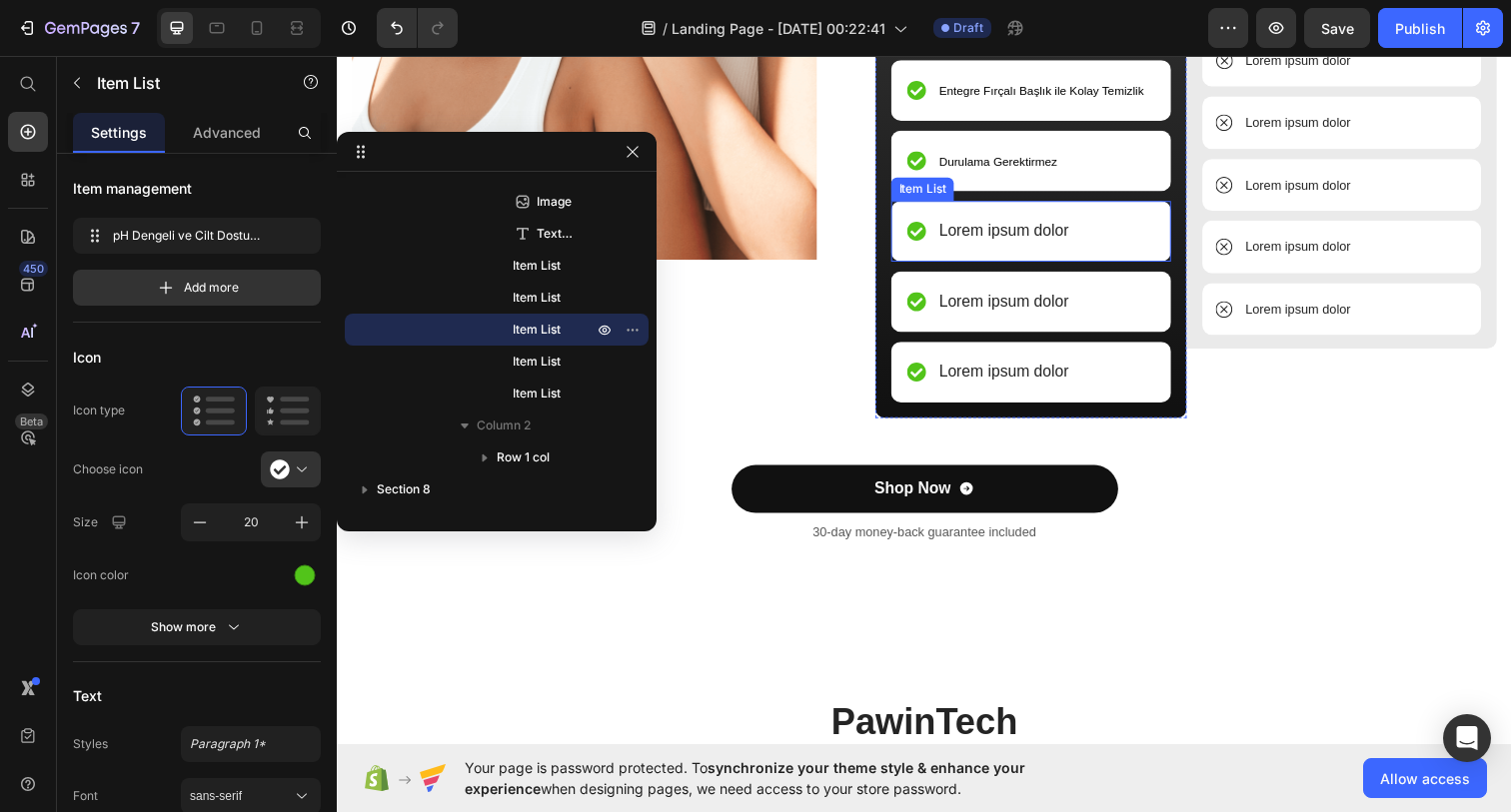scroll, scrollTop: 3815, scrollLeft: 0, axis: vertical 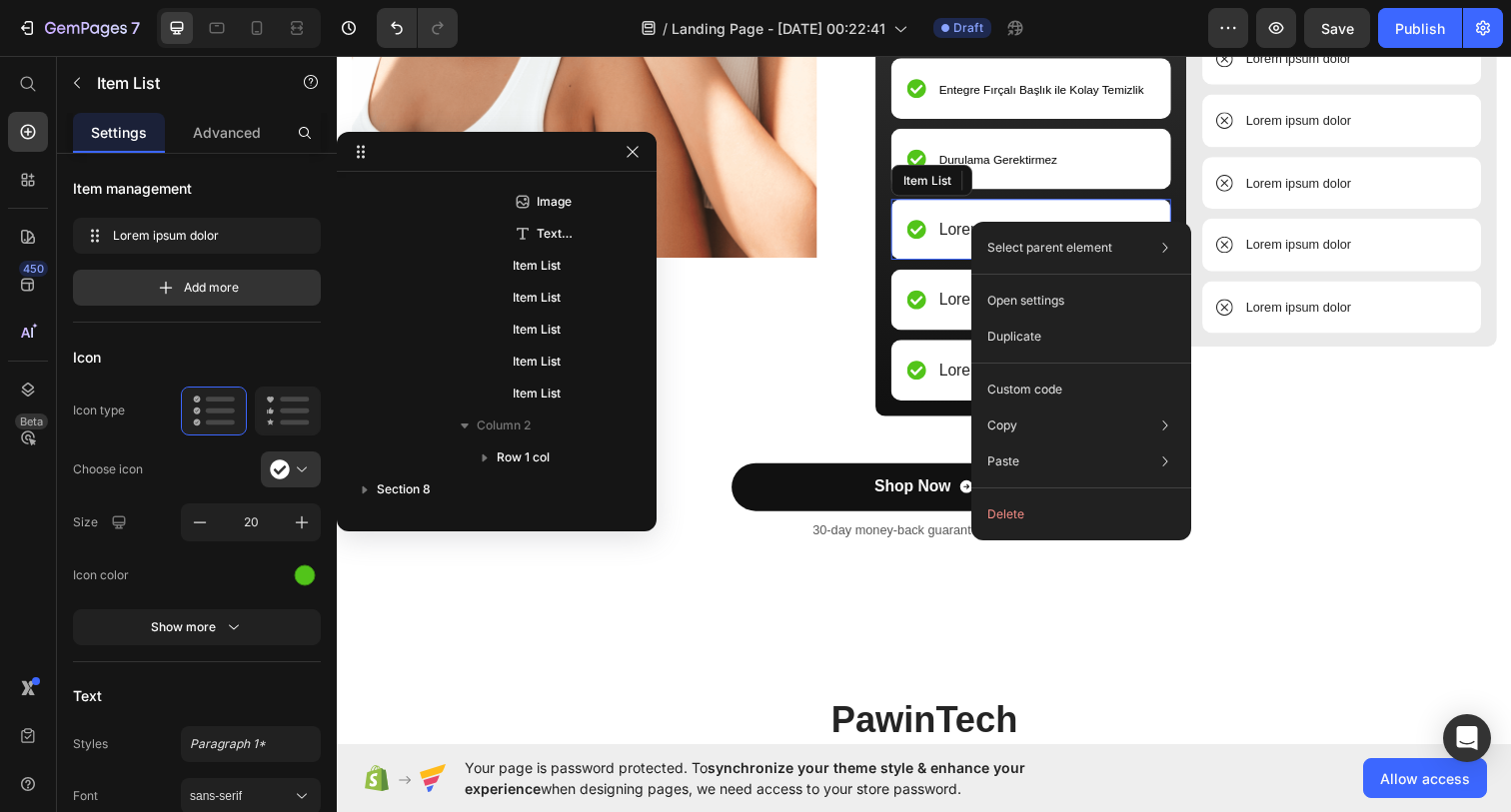 click on "Lorem ipsum dolor" at bounding box center (1017, 233) 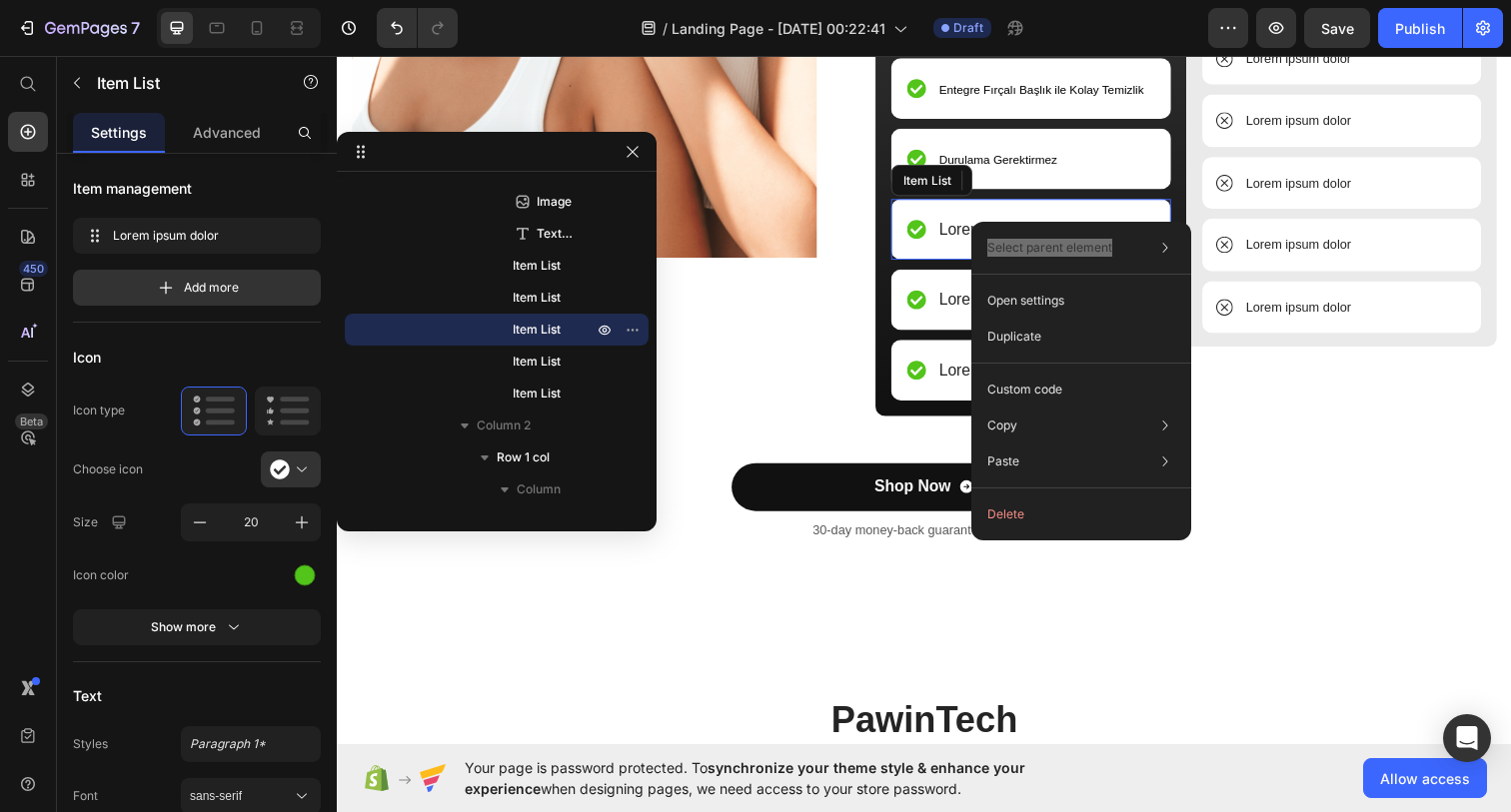 click on "Select parent element Row 2 cols Row 2 cols Row 1 col Item List Open settings Duplicate Custom code Copy Copy element  Cmd + C Copy style  Copy class  .guKYFCPeG3 Paste Paste element  Cmd + V Paste style  Cmd + Shift + V  Delete" at bounding box center (1081, 381) 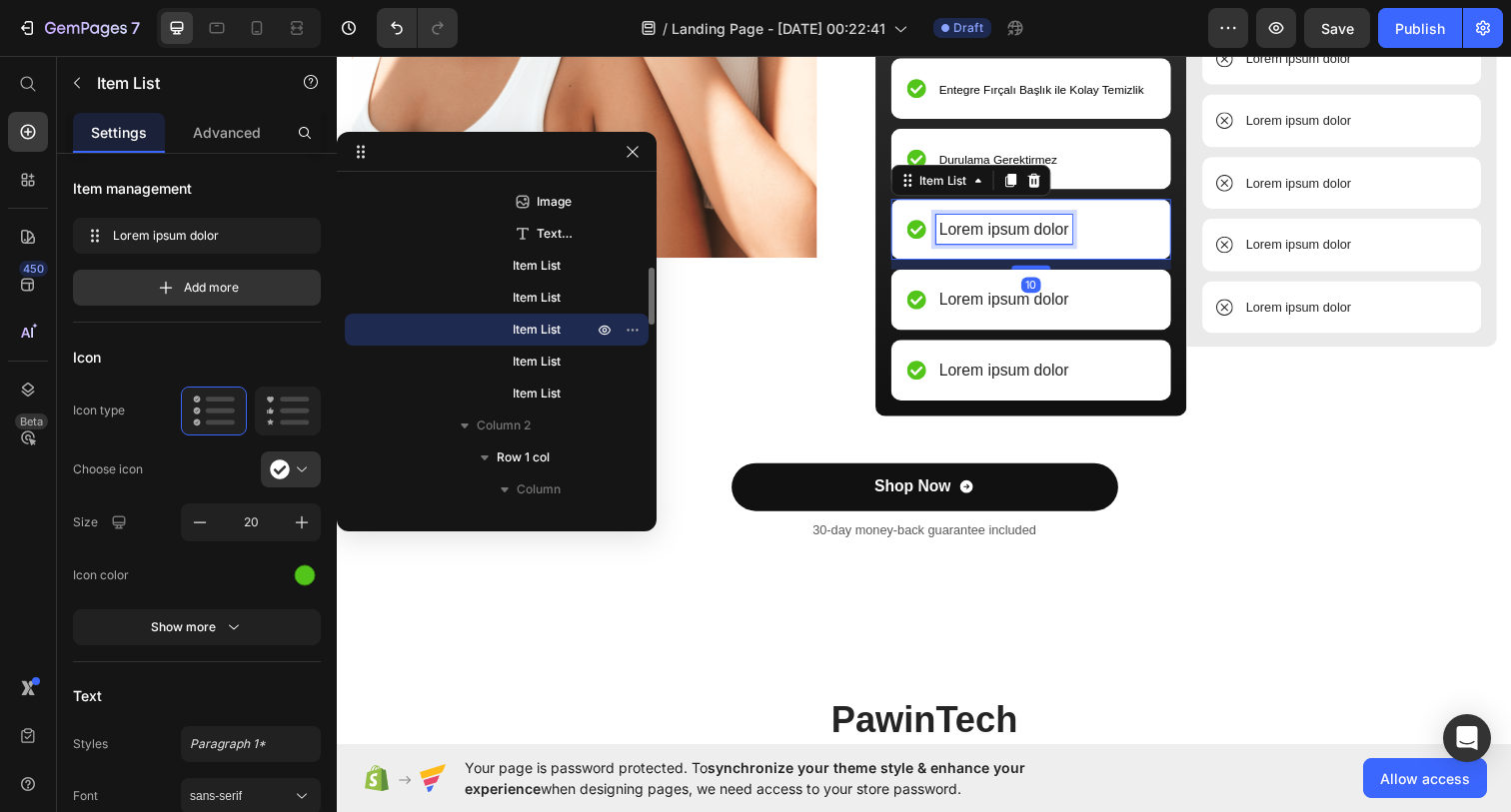 click on "Lorem ipsum dolor" at bounding box center (1017, 233) 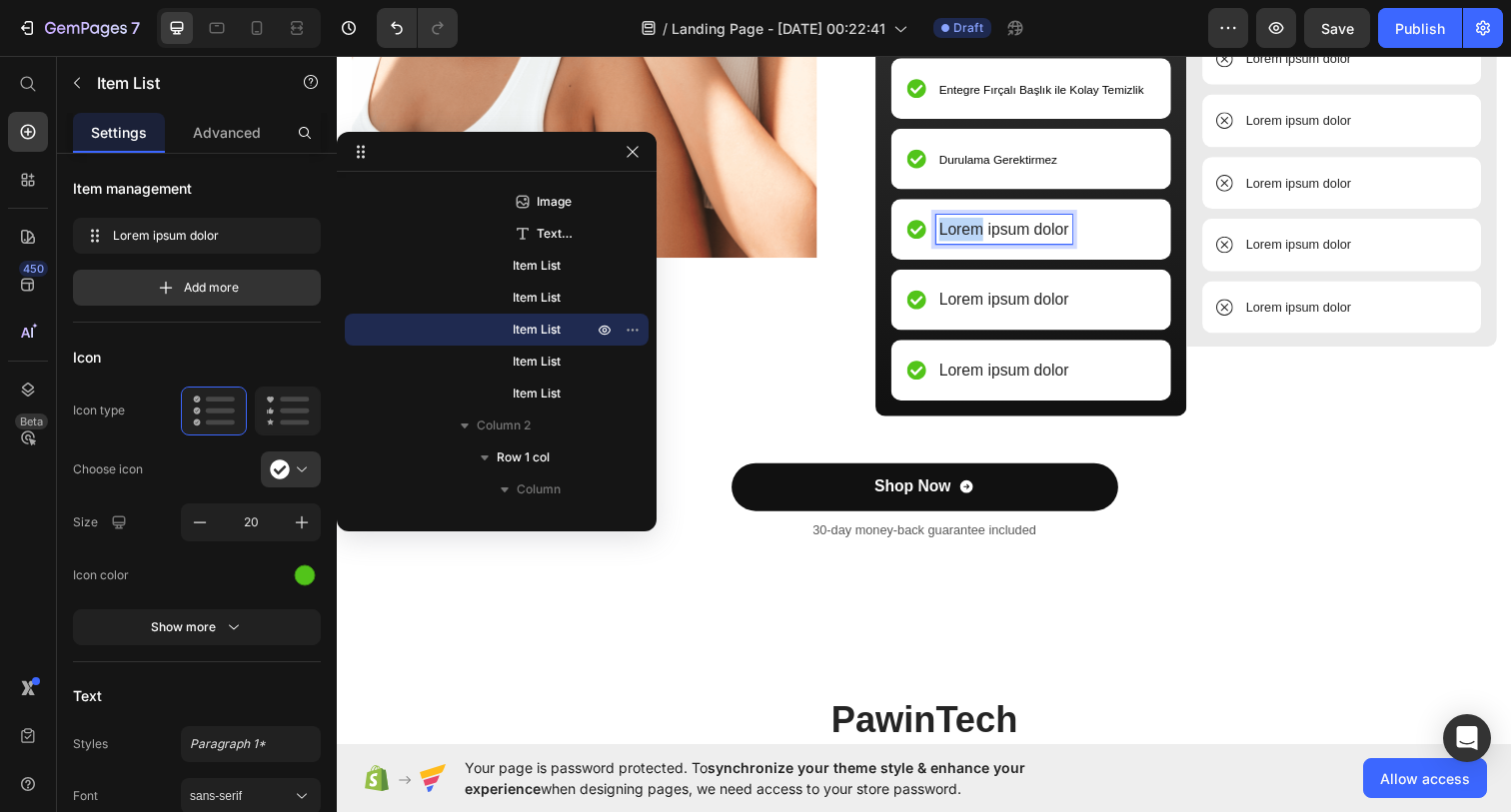 click on "Lorem ipsum dolor" at bounding box center [1017, 233] 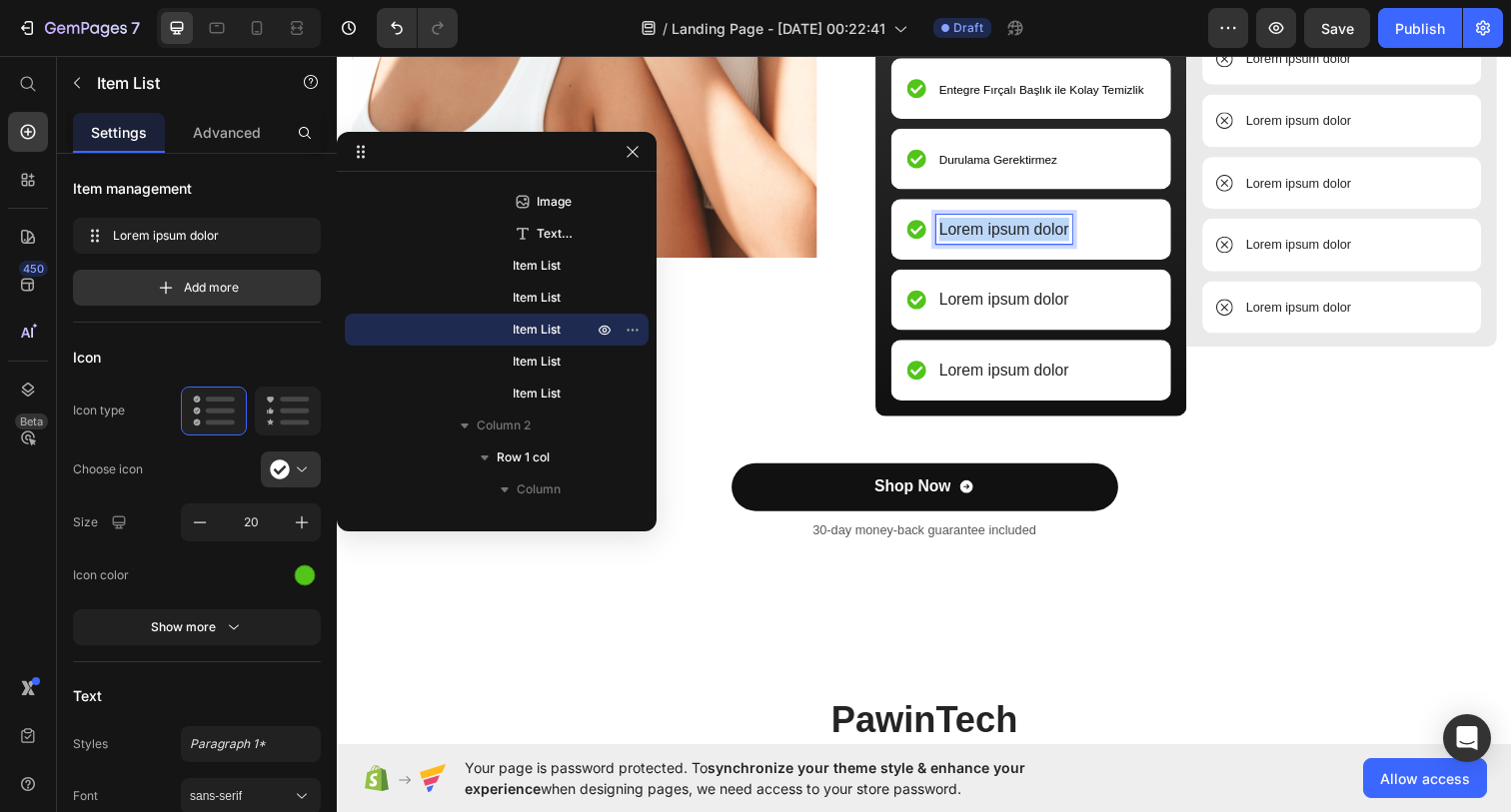 click on "Lorem ipsum dolor" at bounding box center (1017, 233) 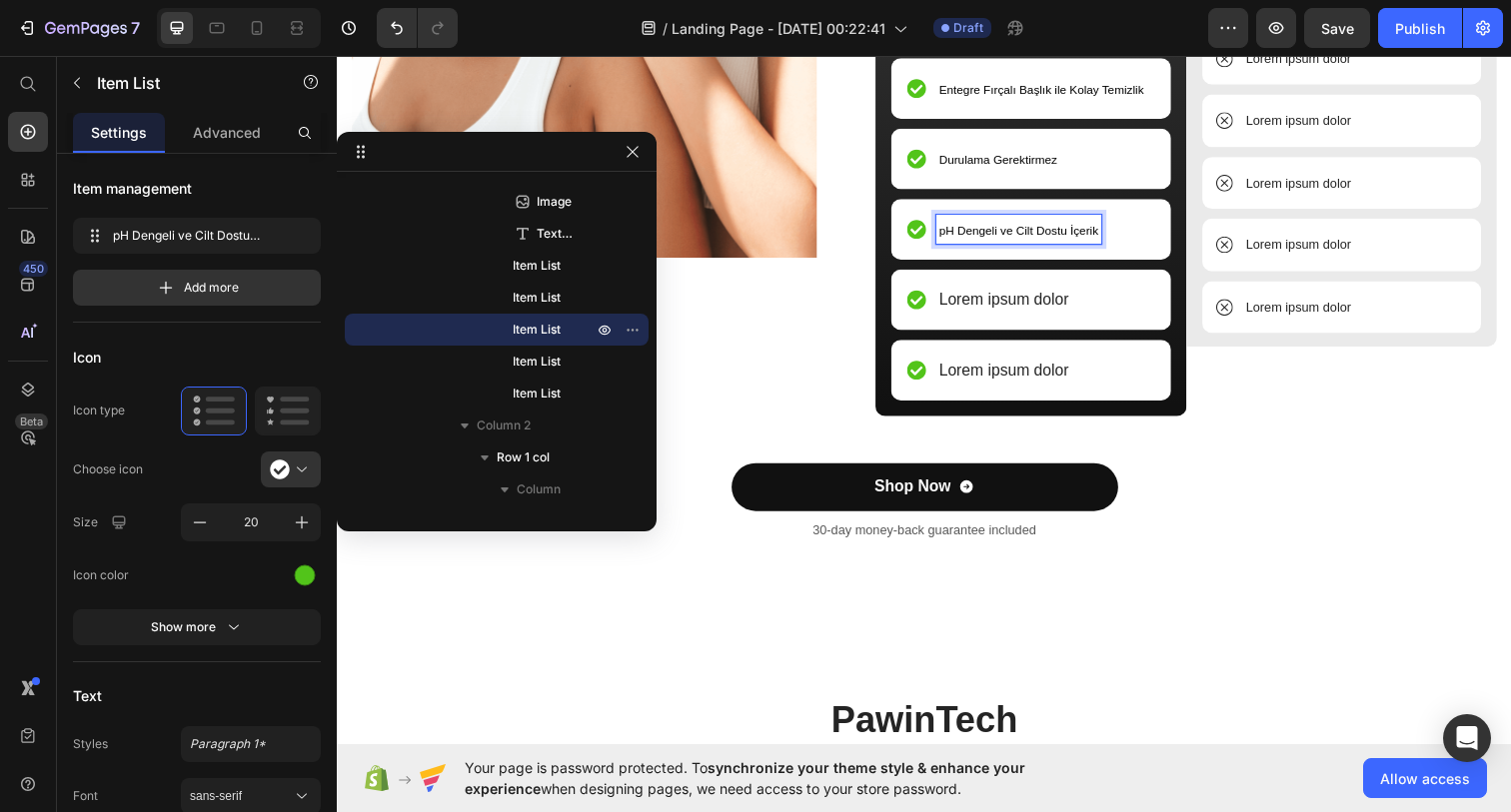 click on "pH Dengeli ve Cilt Dostu İçerik" at bounding box center (1032, 234) 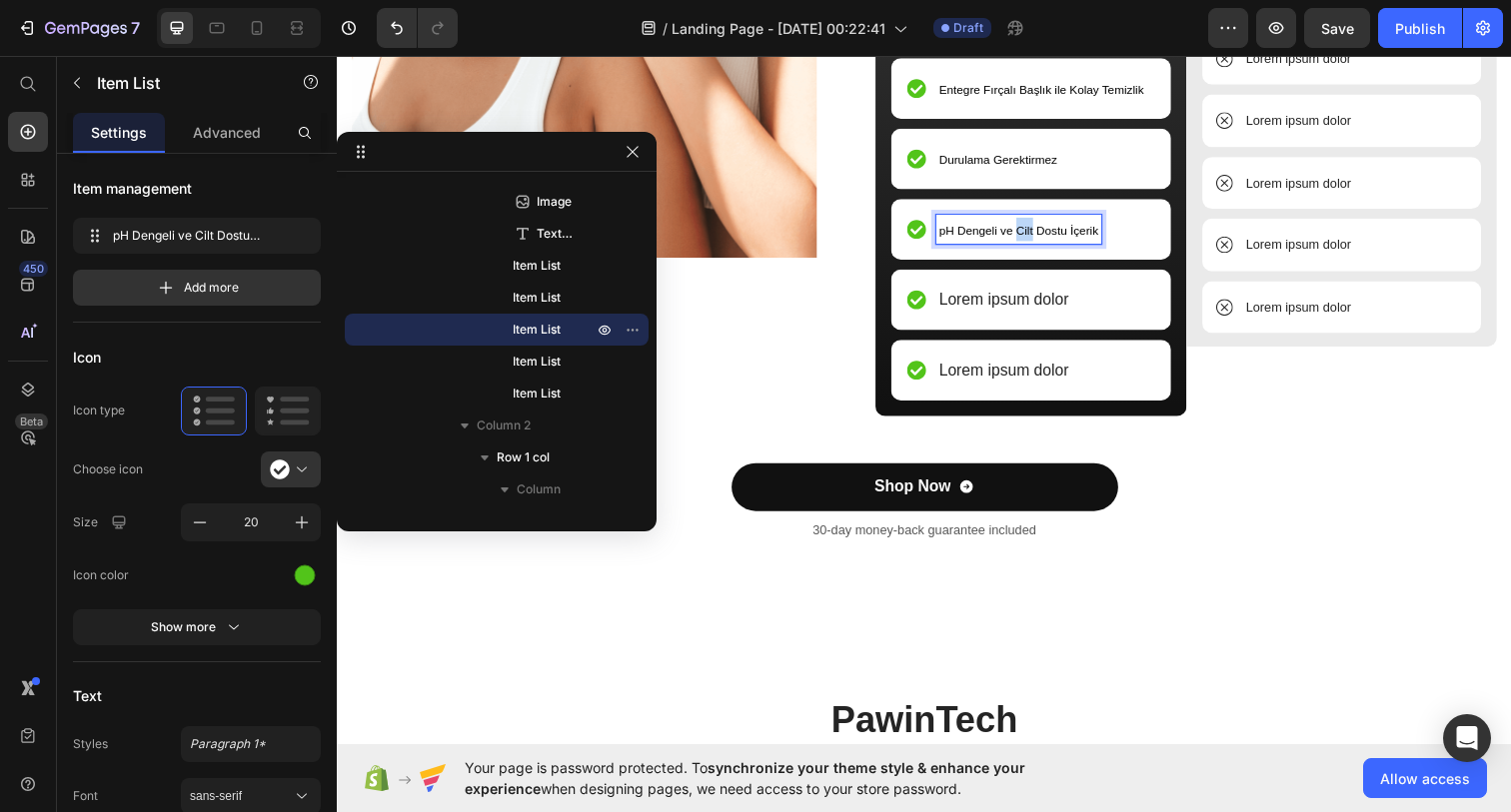 click on "pH Dengeli ve Cilt Dostu İçerik" at bounding box center [1032, 234] 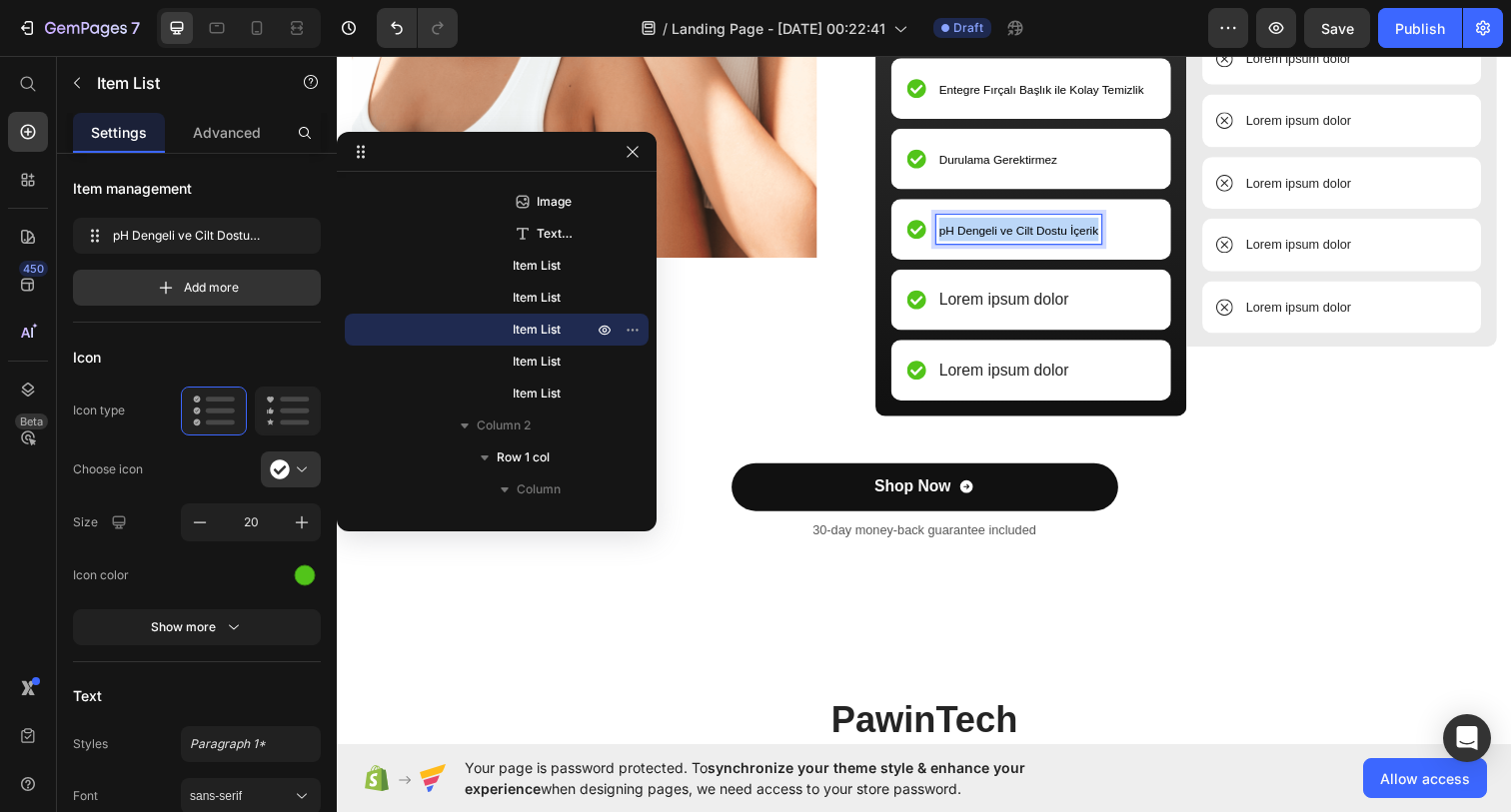 click on "pH Dengeli ve Cilt Dostu İçerik" at bounding box center [1032, 234] 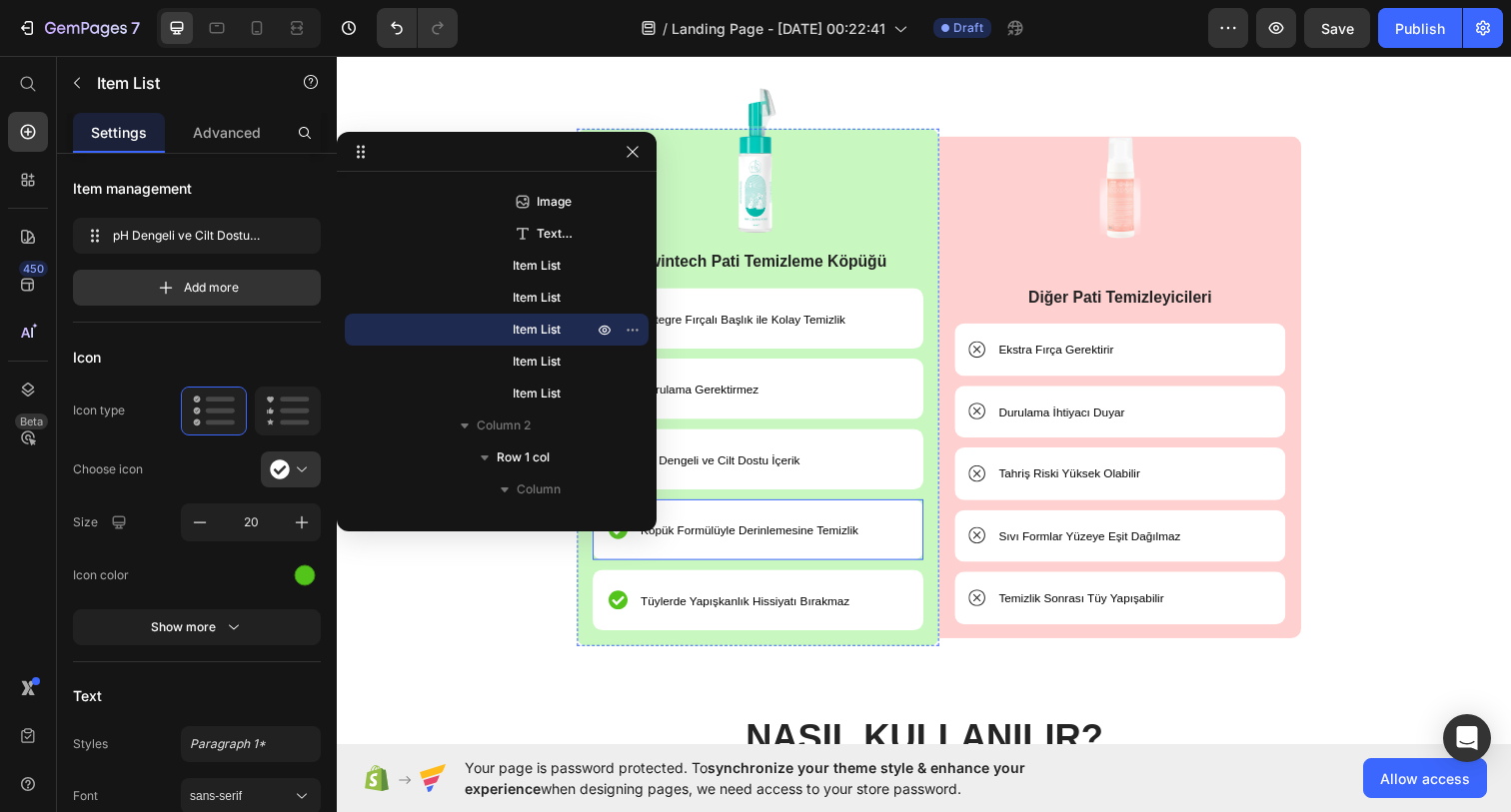 scroll, scrollTop: 4688, scrollLeft: 0, axis: vertical 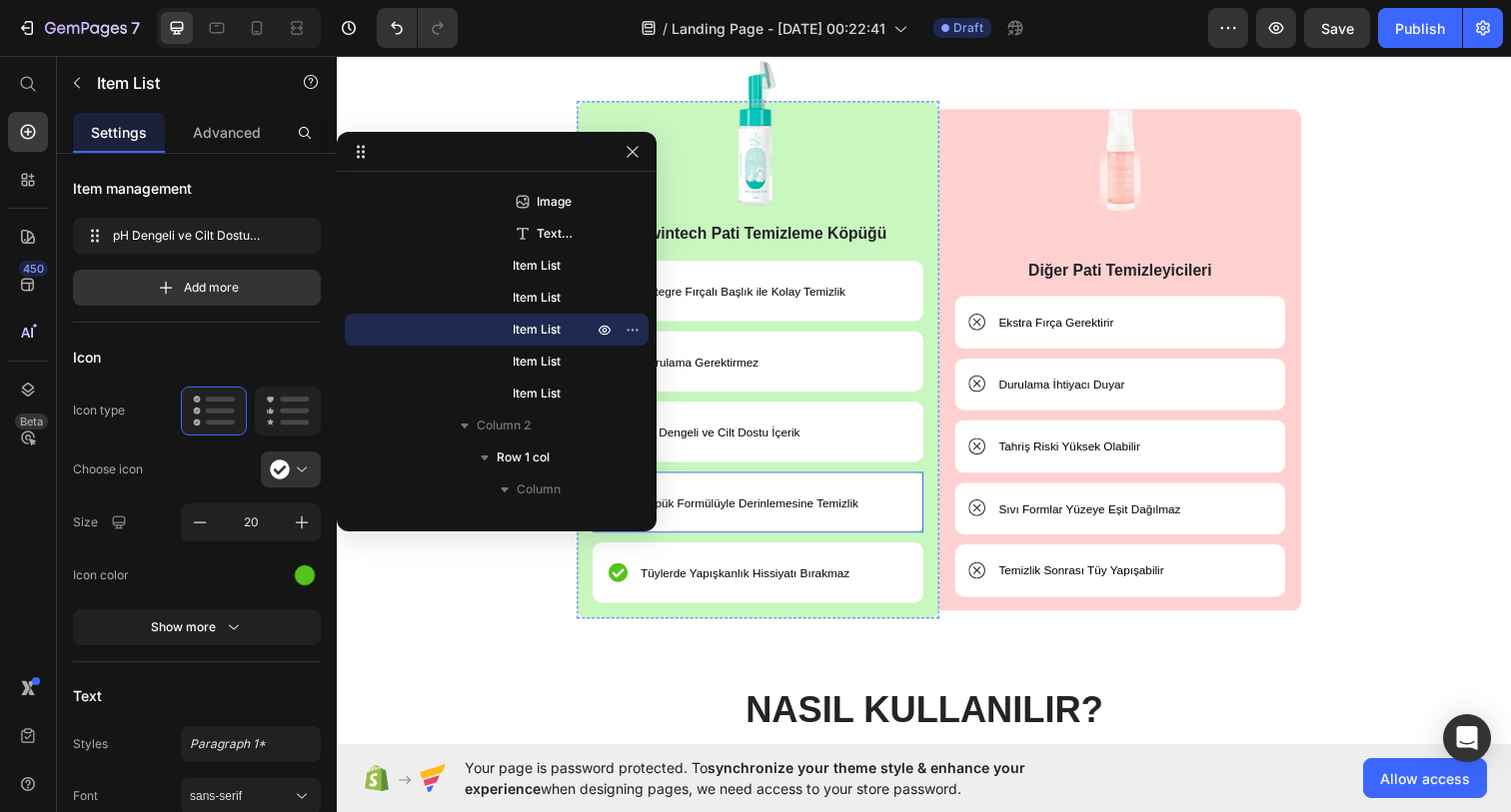 click on "Köpük Formülüyle Derinlemesine Temizlik" at bounding box center (757, 512) 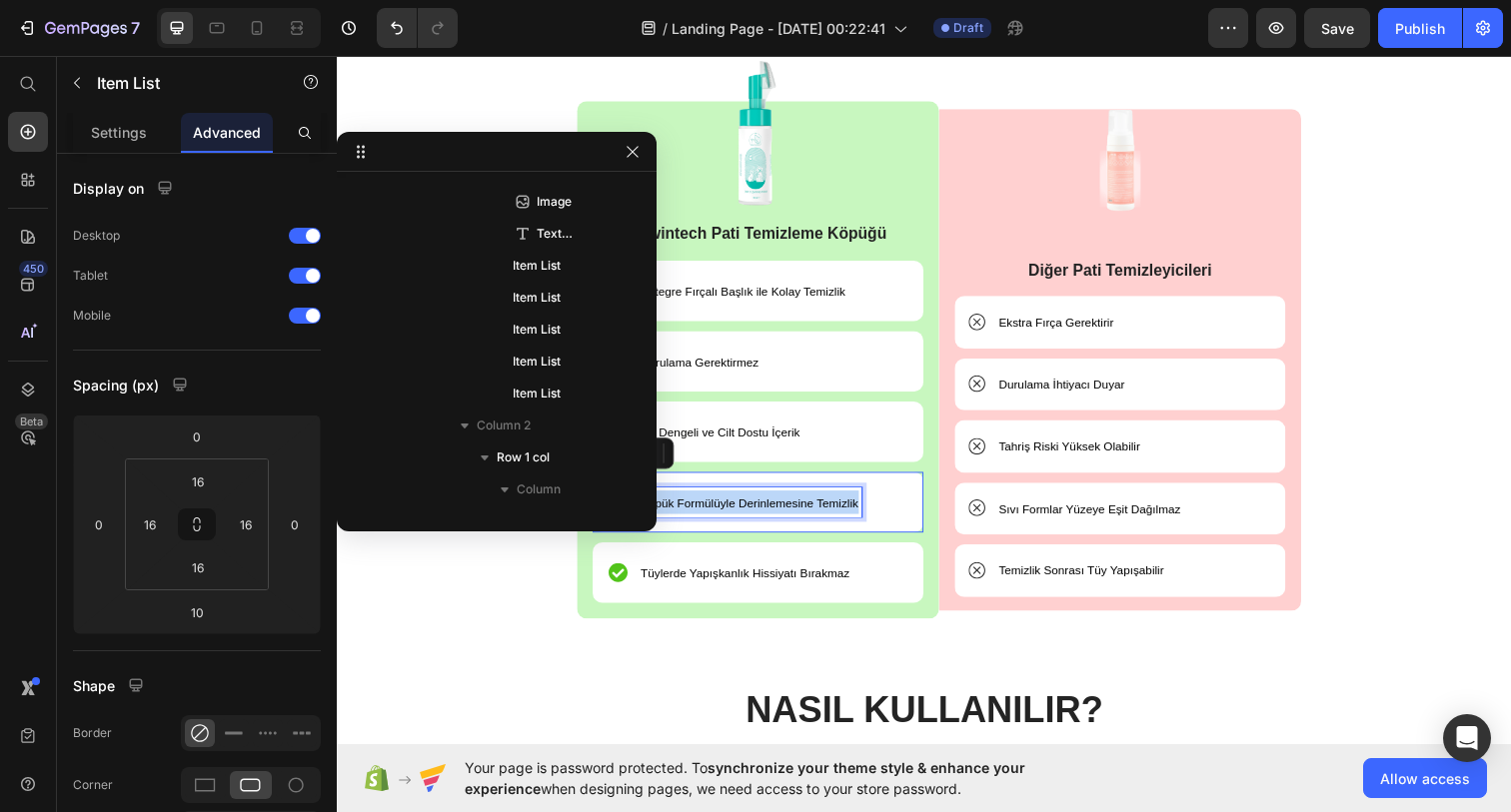 scroll, scrollTop: 1496, scrollLeft: 0, axis: vertical 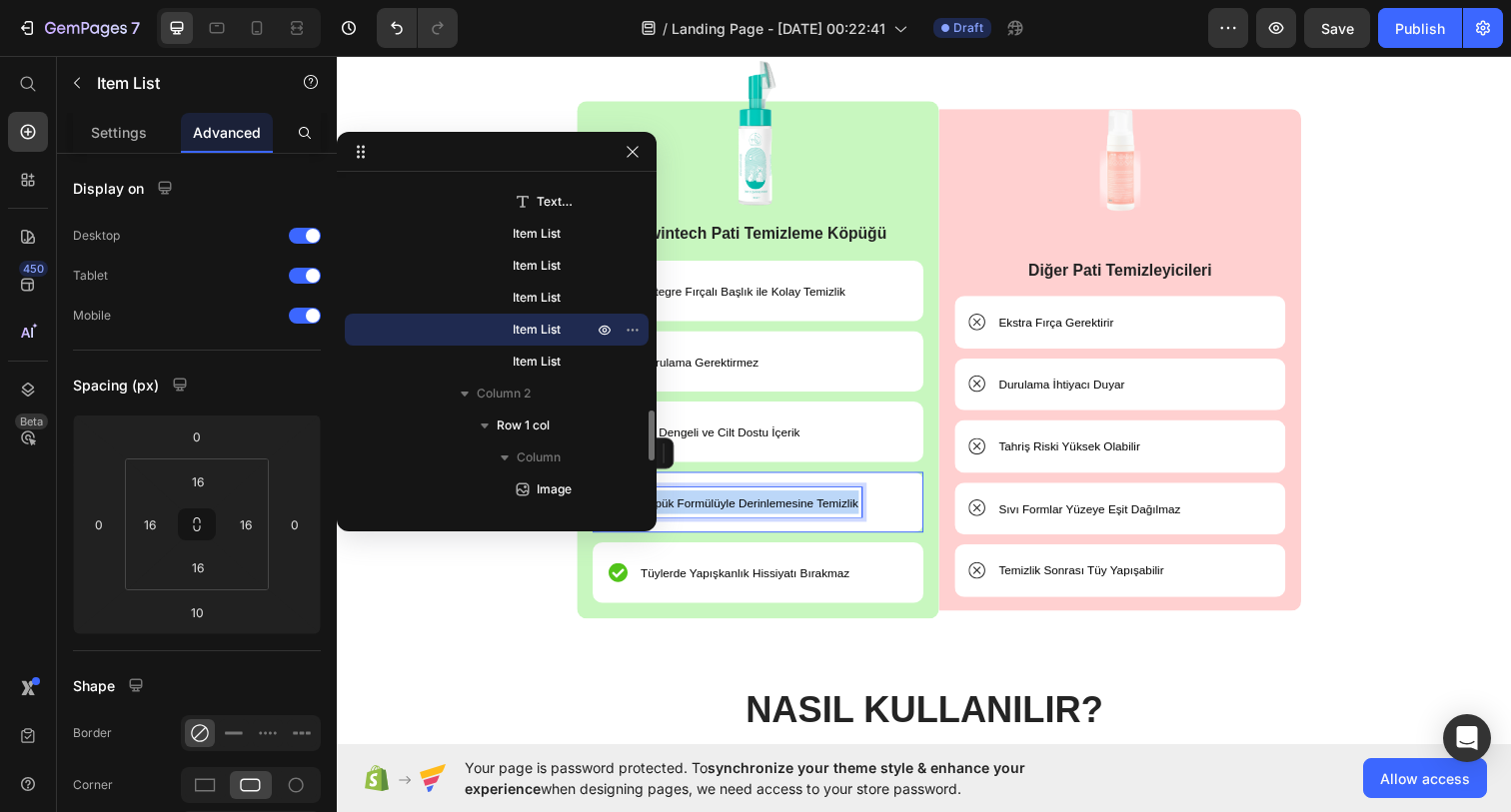 click on "Köpük Formülüyle Derinlemesine Temizlik" at bounding box center (757, 512) 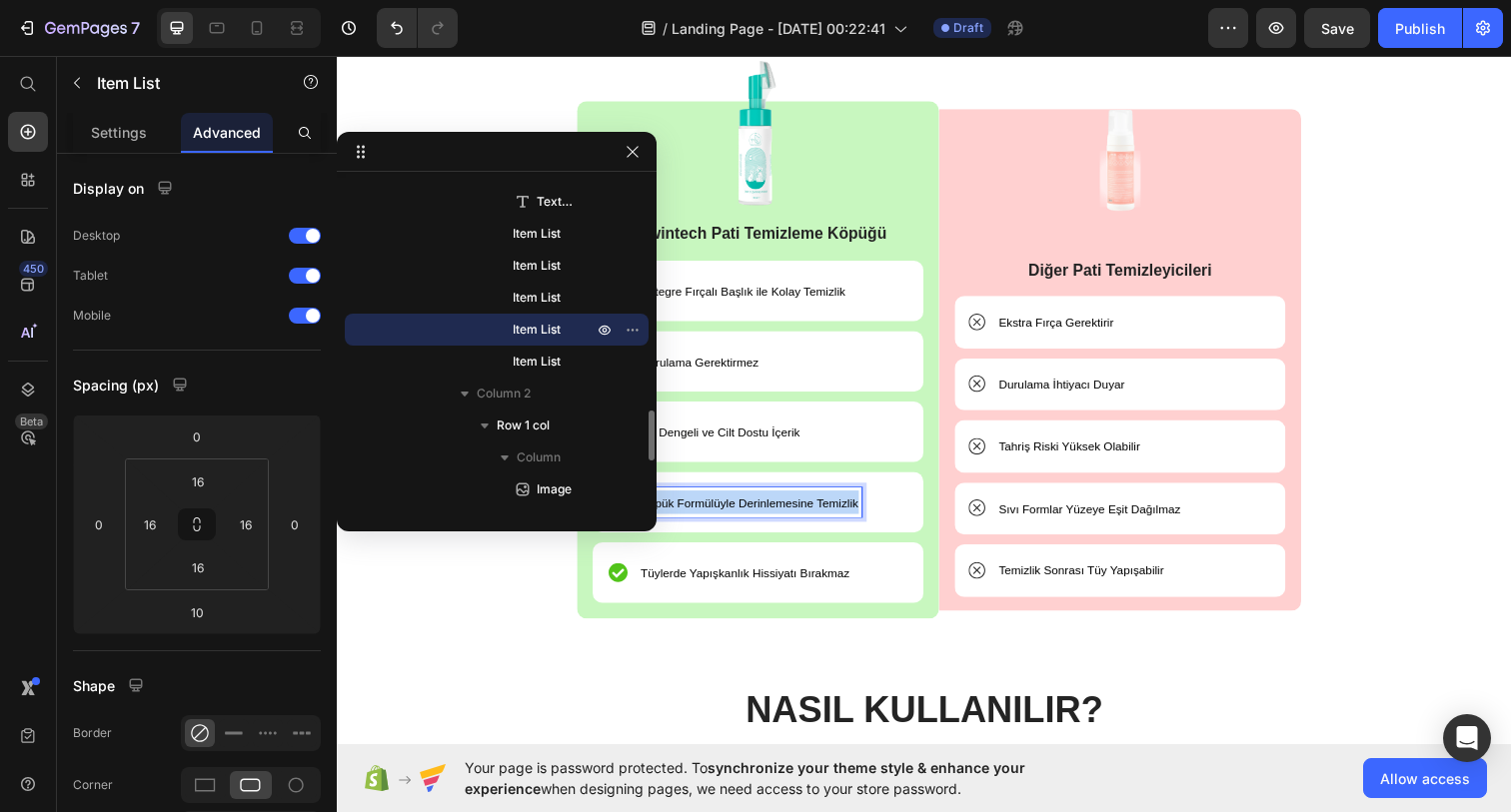 copy on "Köpük Formülüyle Derinlemesine Temizlik" 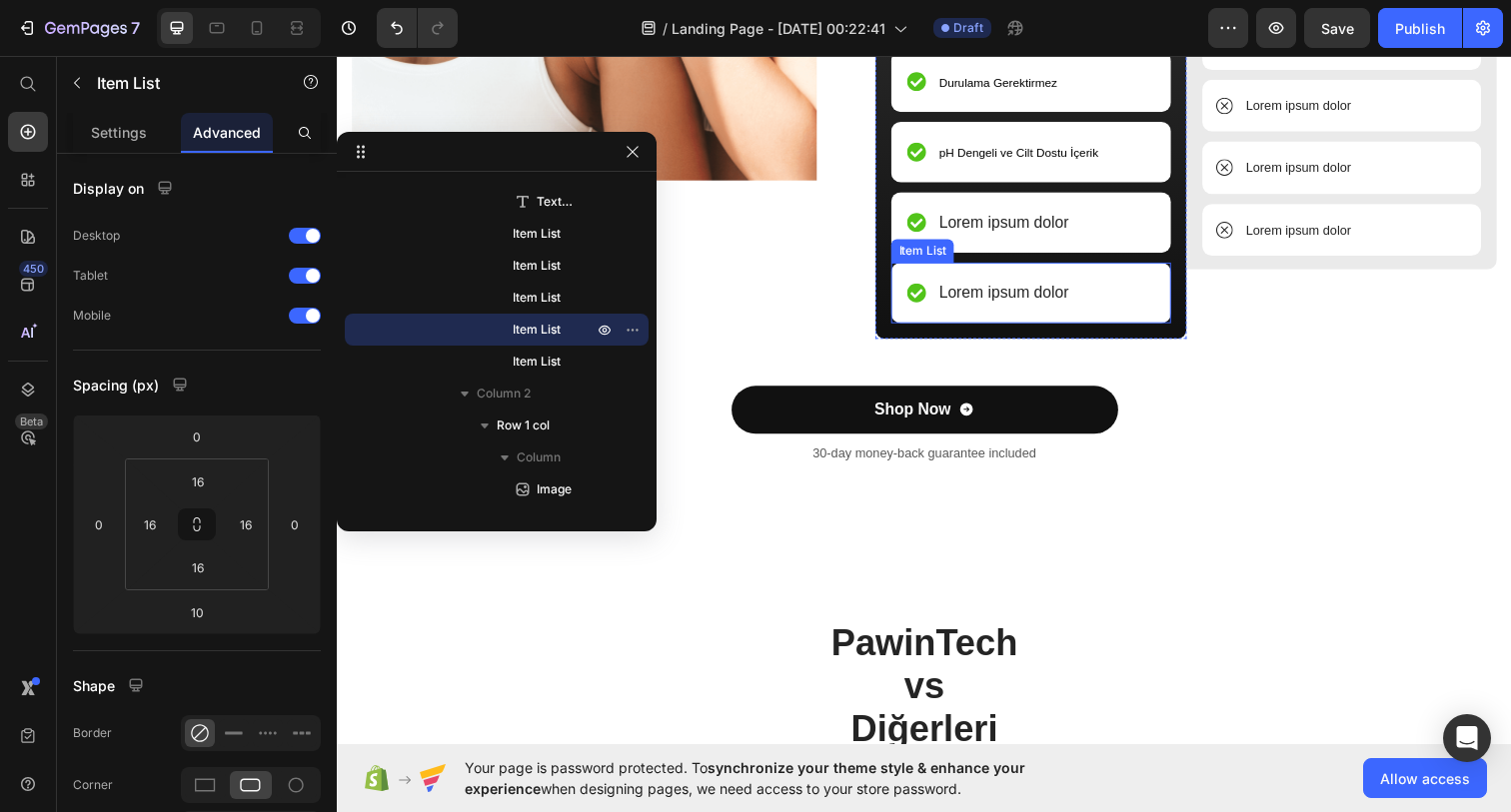 scroll, scrollTop: 3886, scrollLeft: 0, axis: vertical 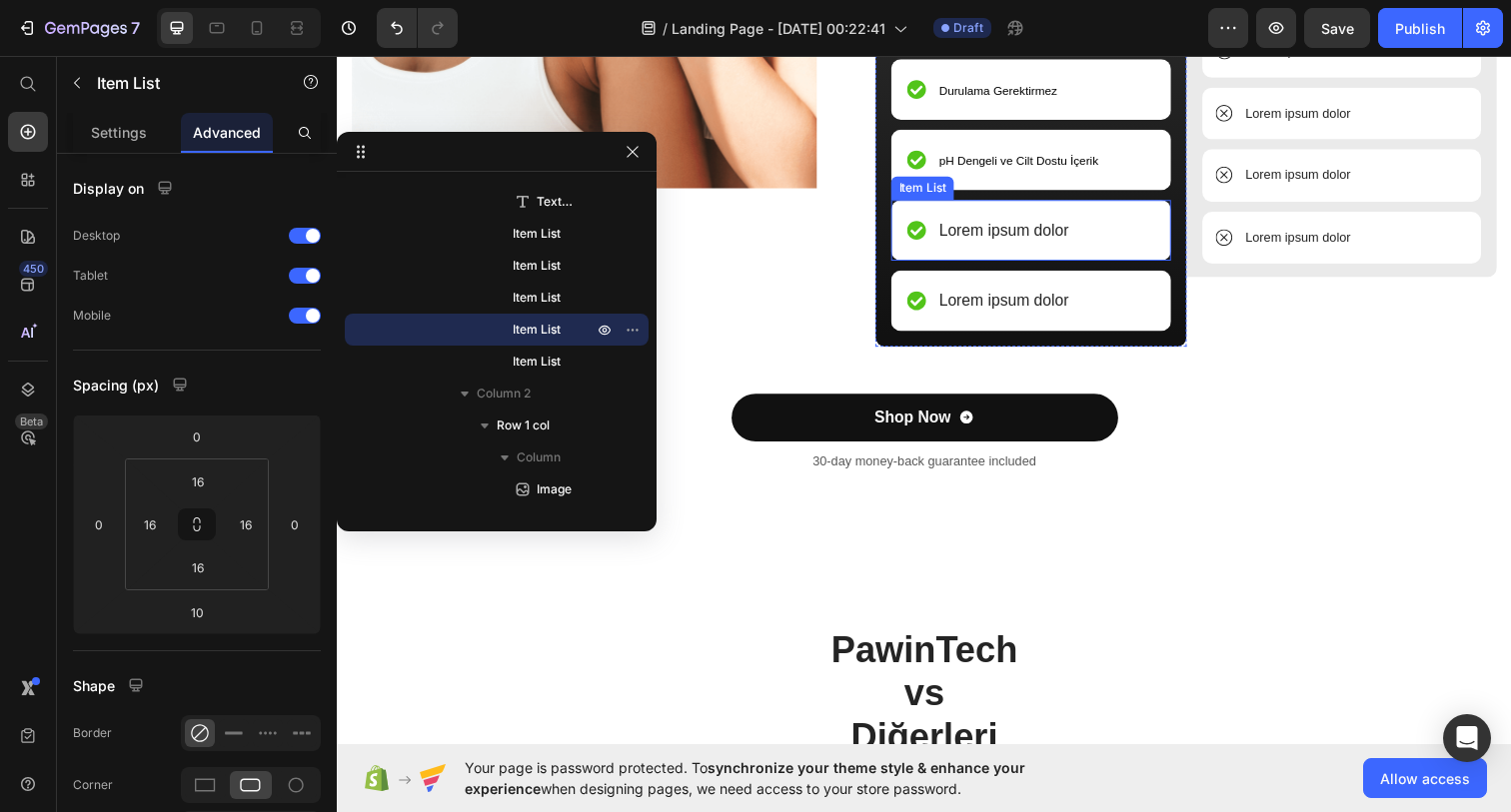 click on "Lorem ipsum dolor" at bounding box center (1017, 234) 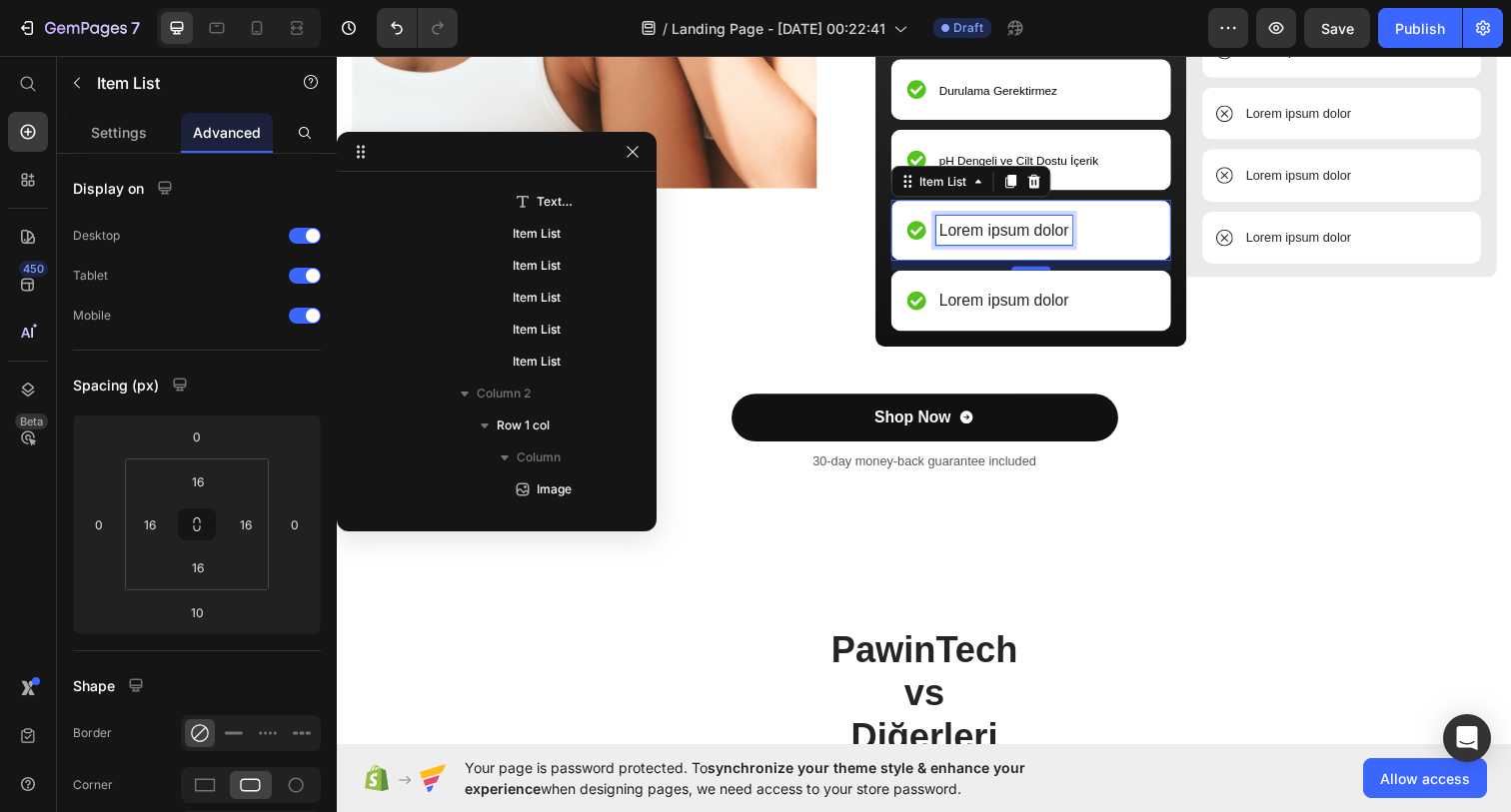 scroll, scrollTop: 537, scrollLeft: 0, axis: vertical 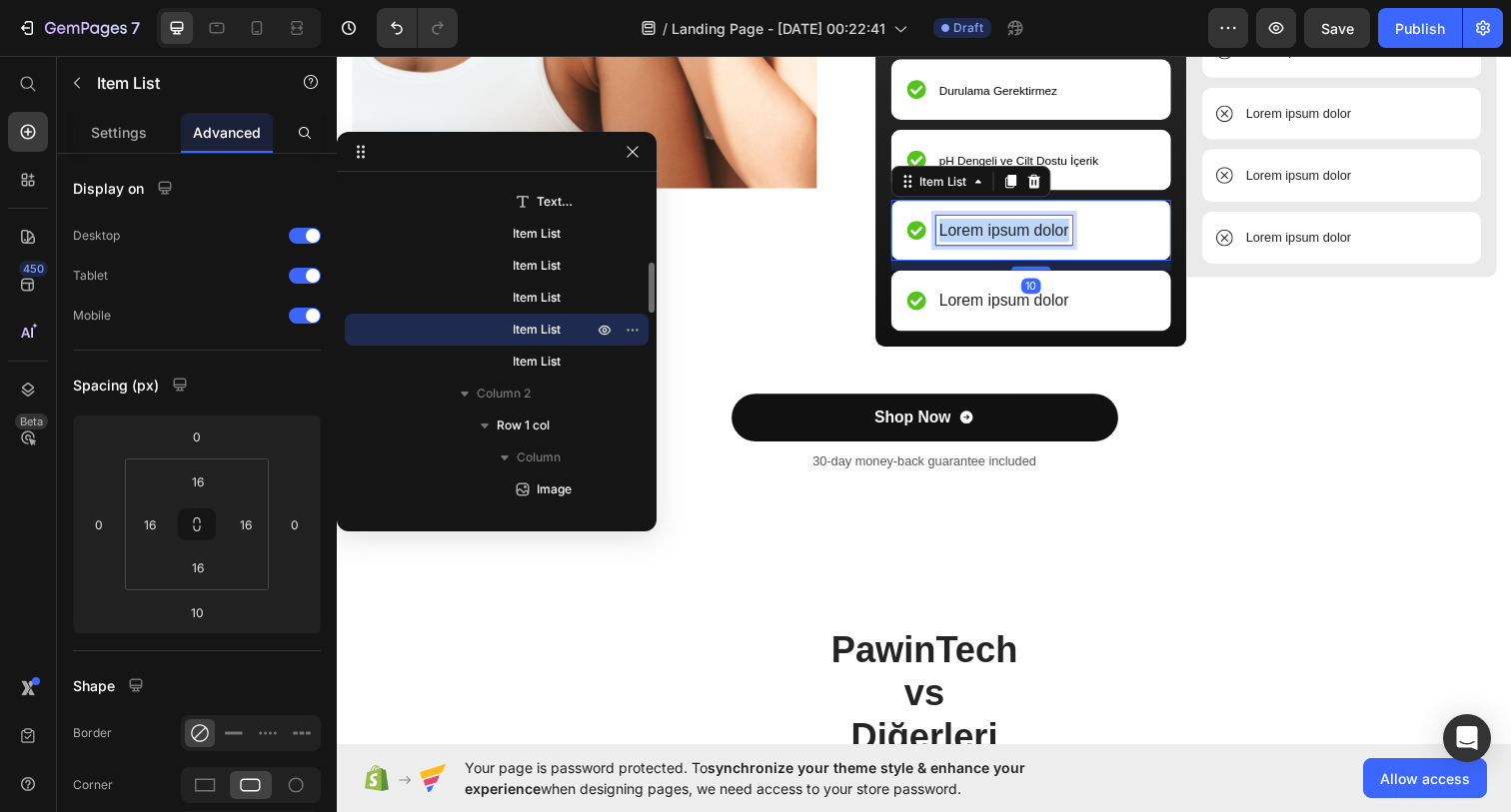 click on "Lorem ipsum dolor" at bounding box center (1017, 234) 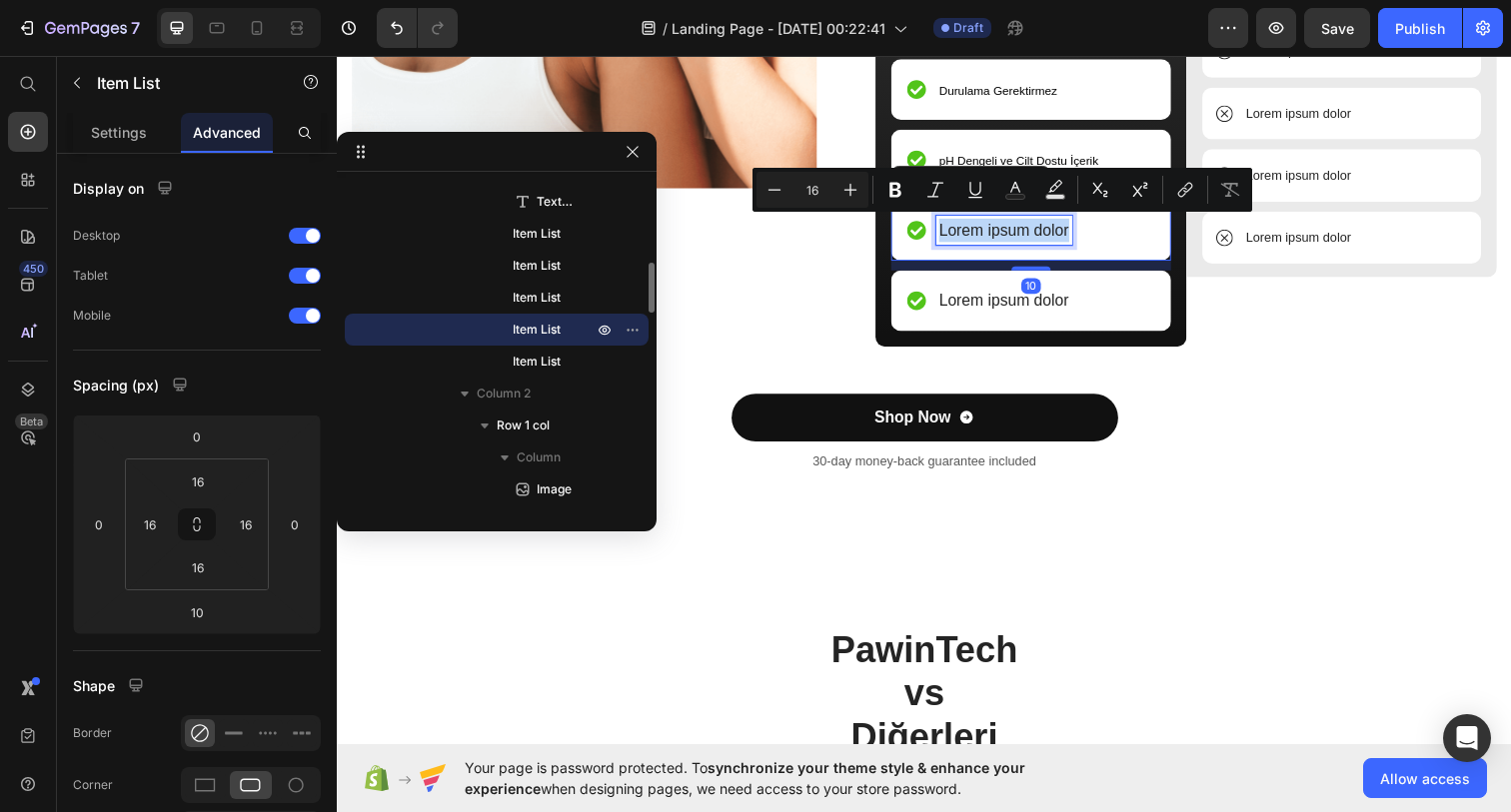 type on "12" 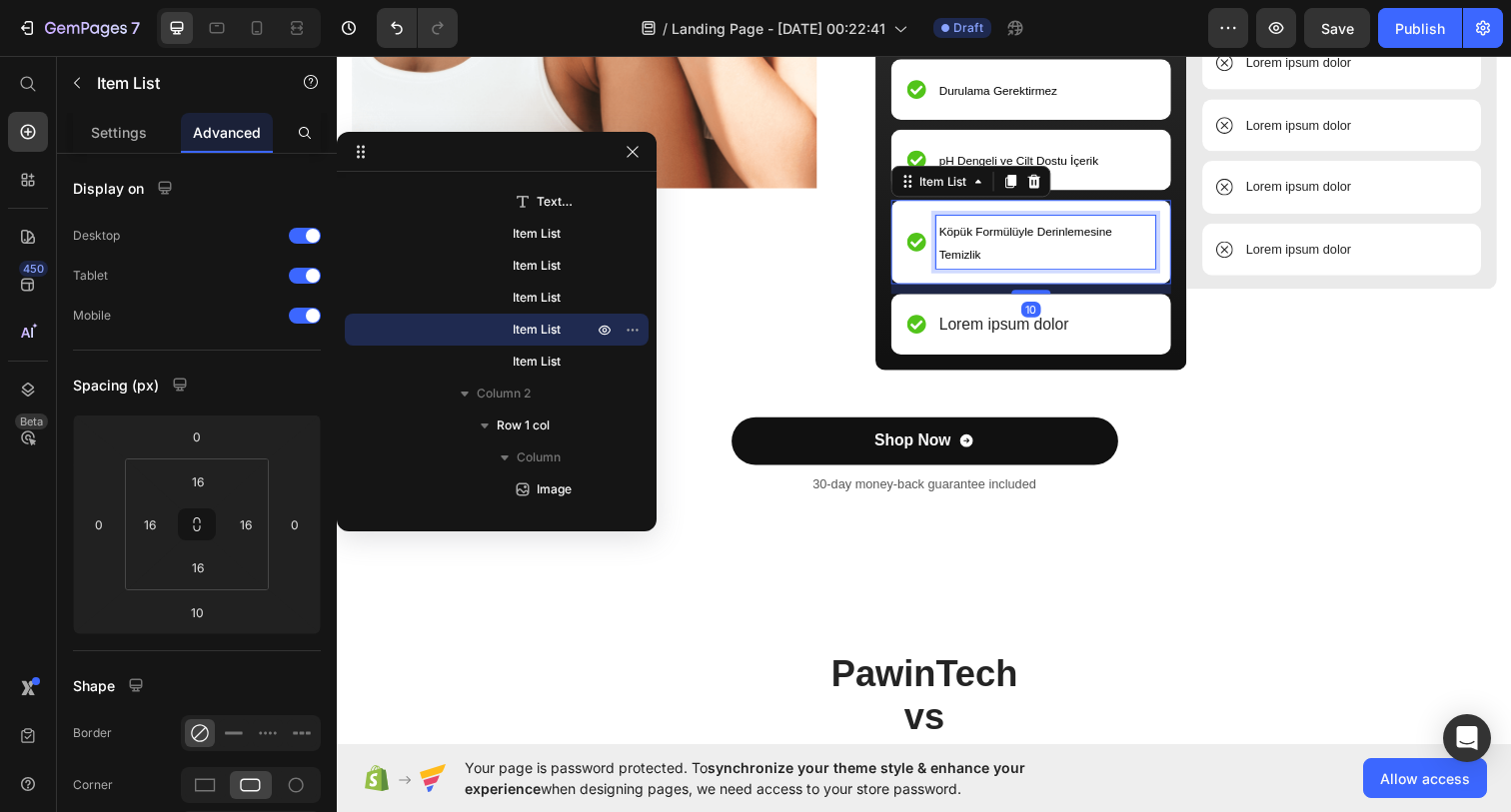 click on "Köpük Formülüyle Derinlemesine Temizlik" at bounding box center (1039, 247) 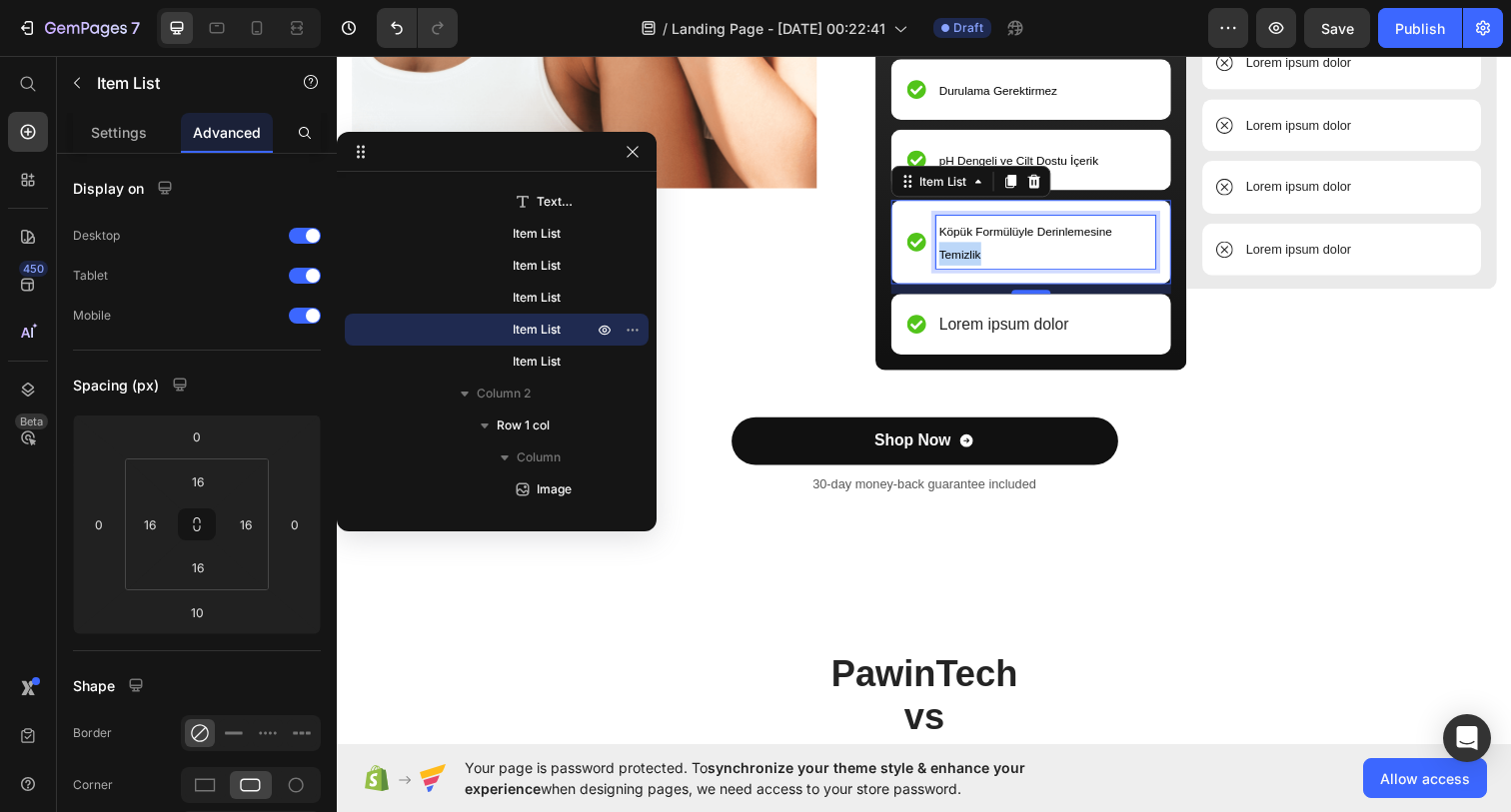 click on "Köpük Formülüyle Derinlemesine Temizlik" at bounding box center [1039, 247] 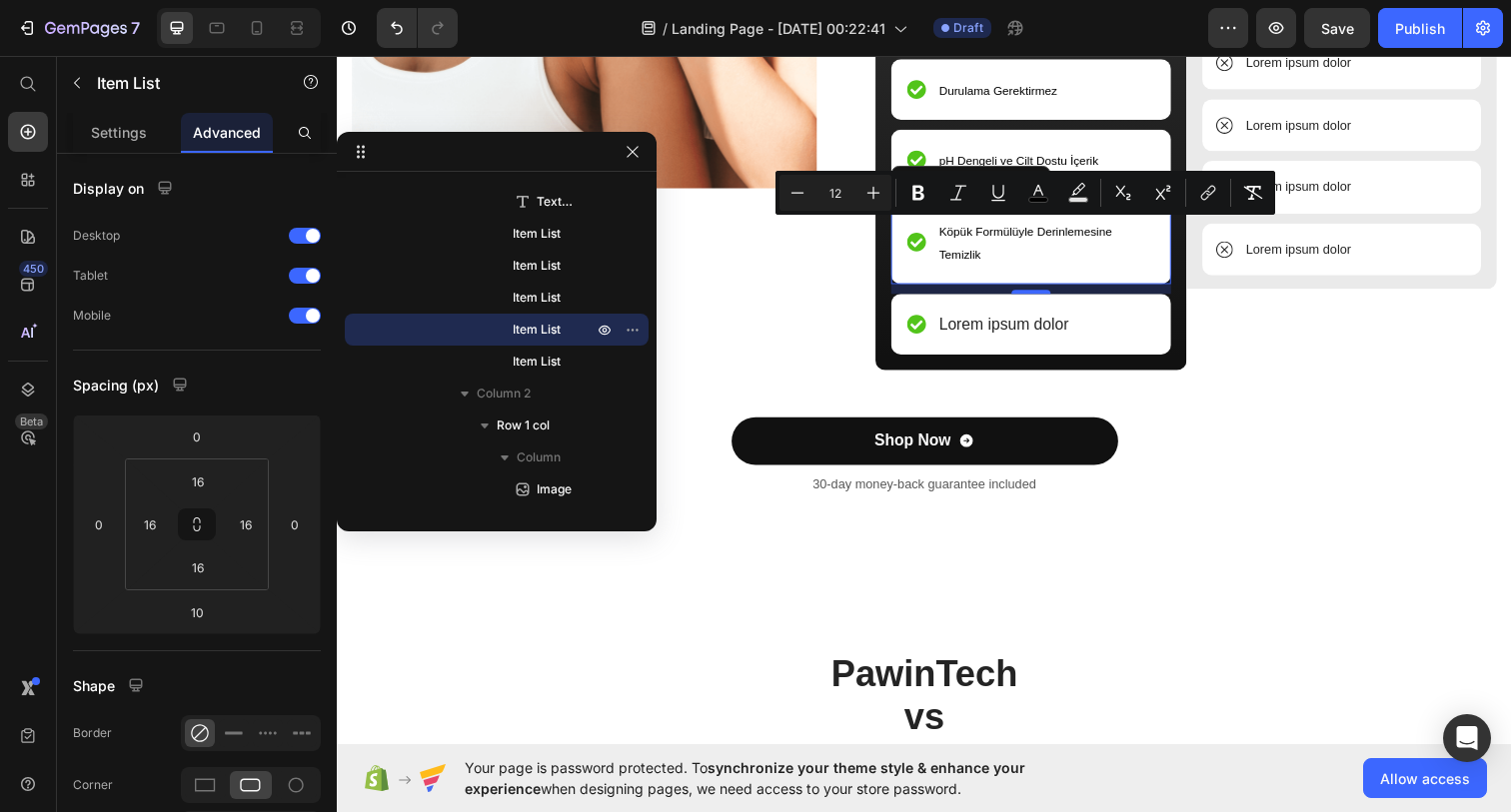 click on "Minus 12 Plus Bold Italic Underline
color
Text Background Color Subscript Superscript       link Remove Format" at bounding box center [1025, 193] 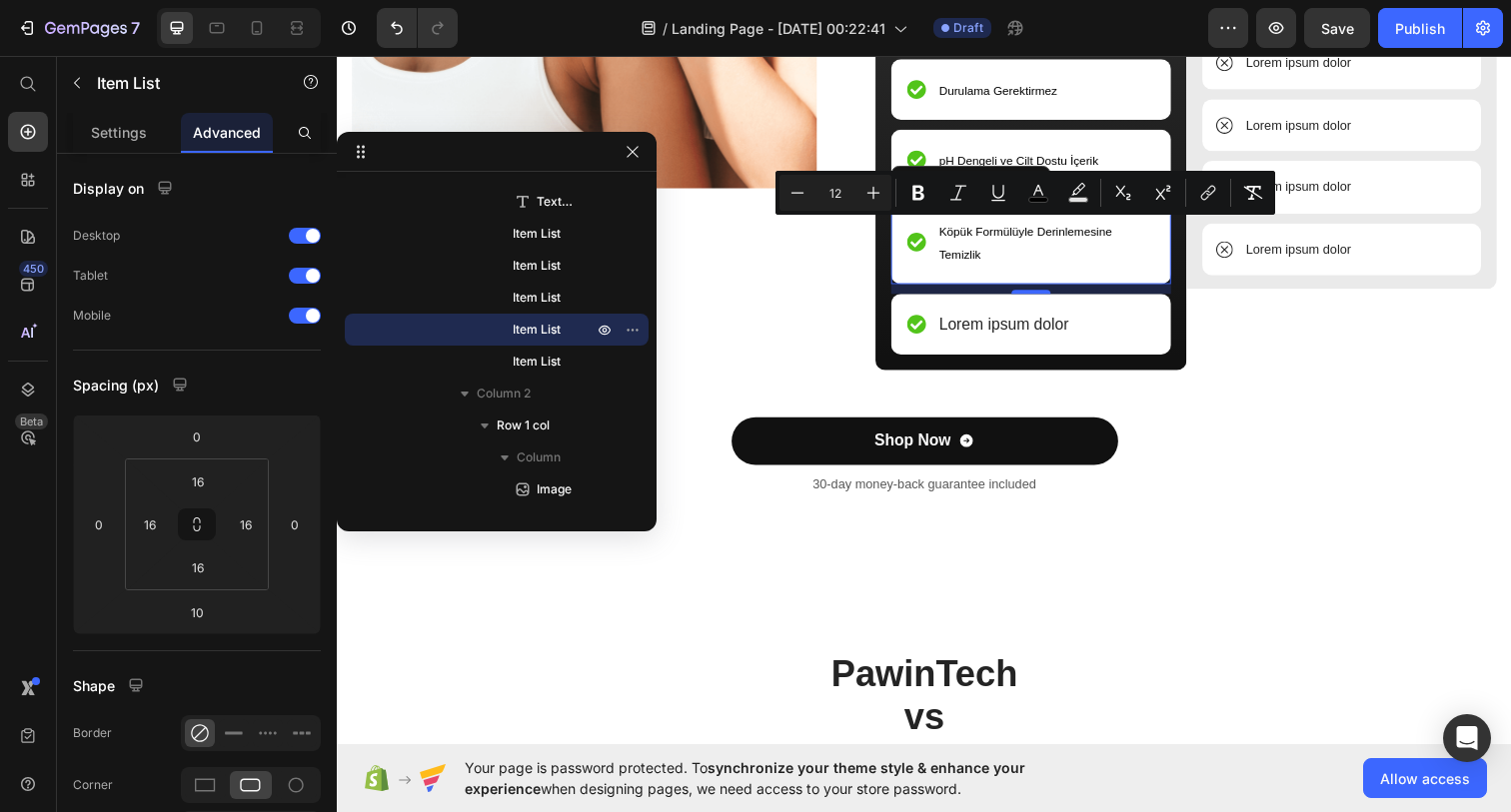 click on "Minus 12 Plus Bold Italic Underline
color
Text Background Color Subscript Superscript       link Remove Format" at bounding box center [1025, 193] 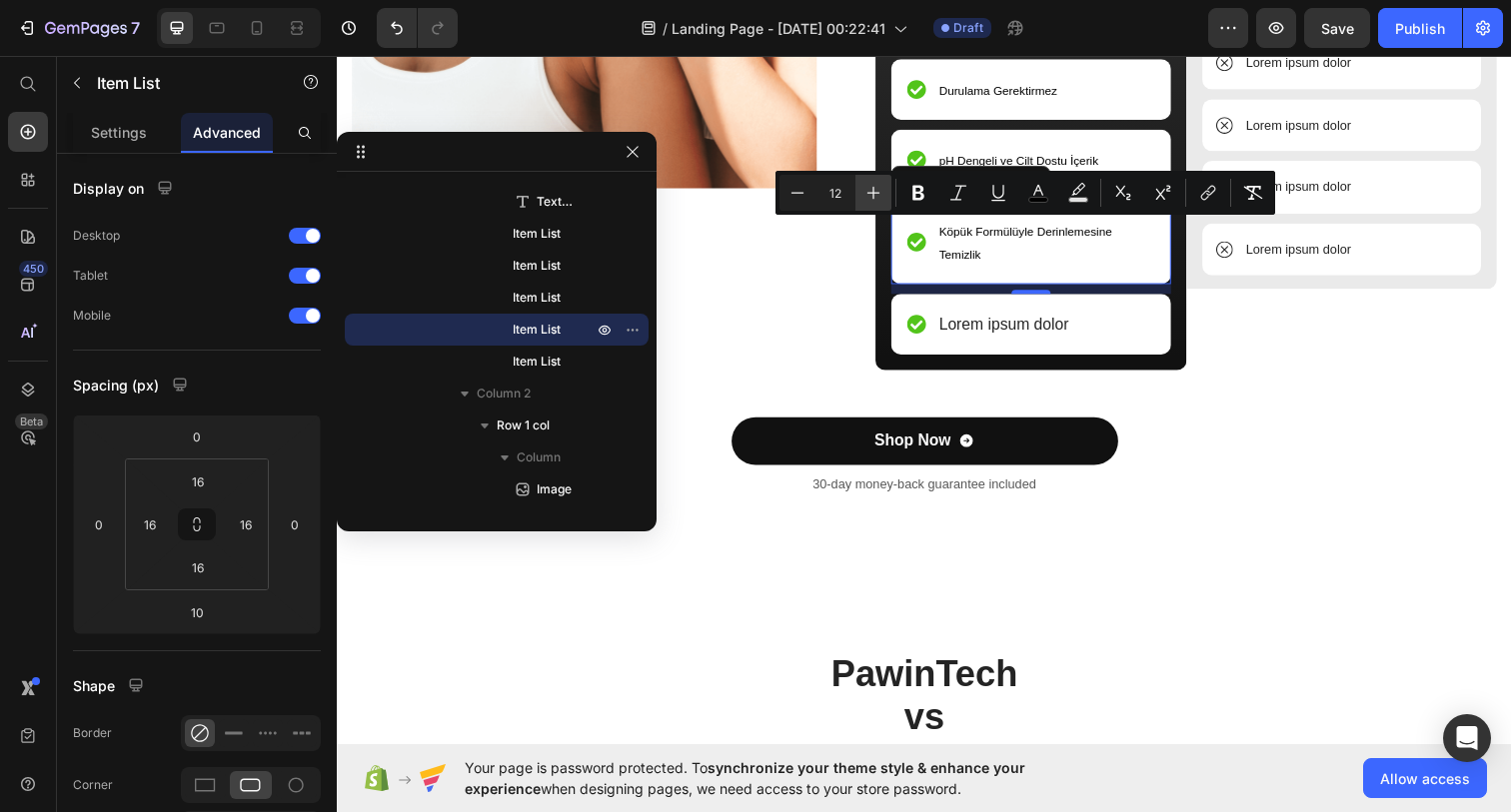 click 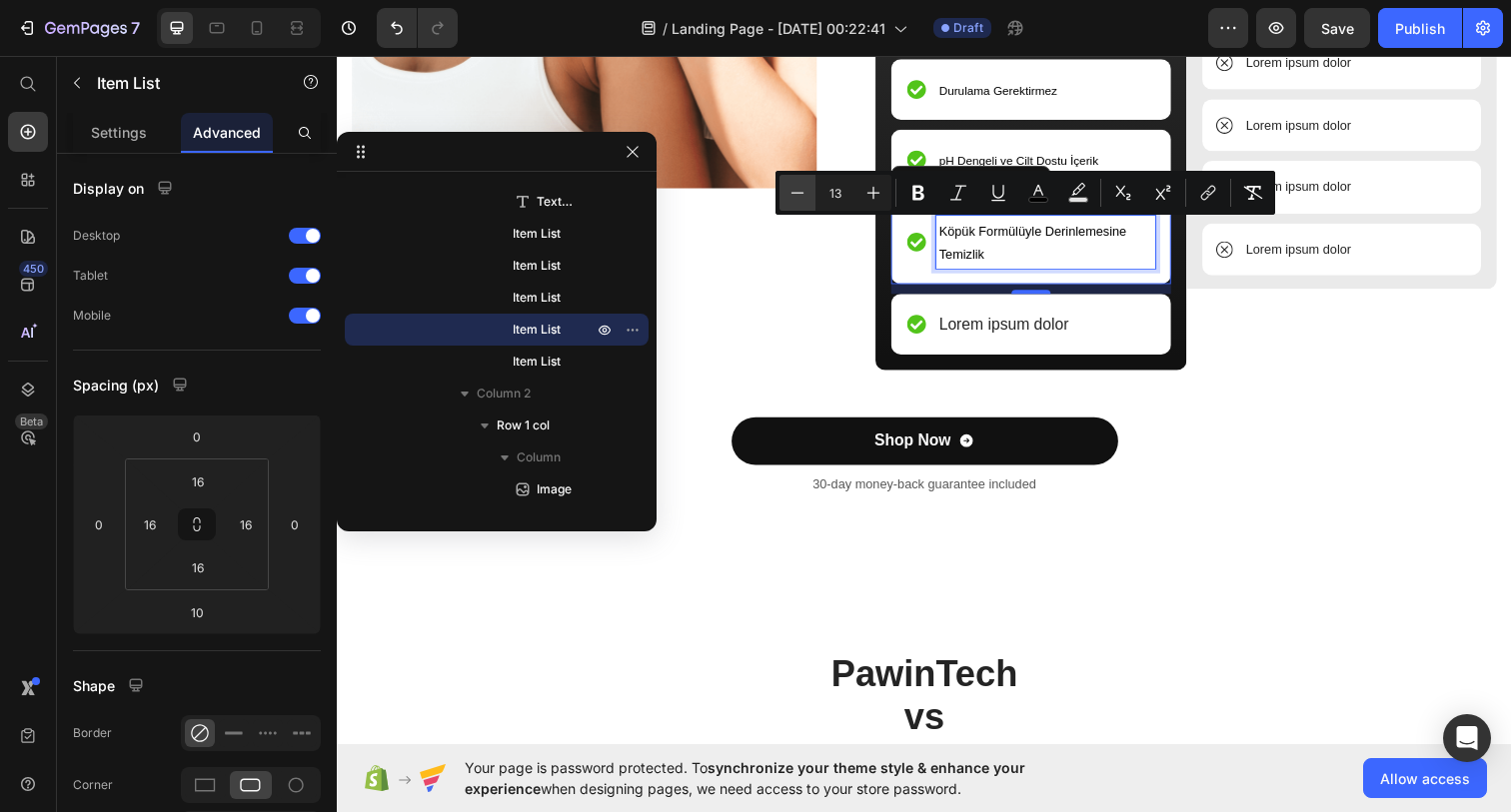click 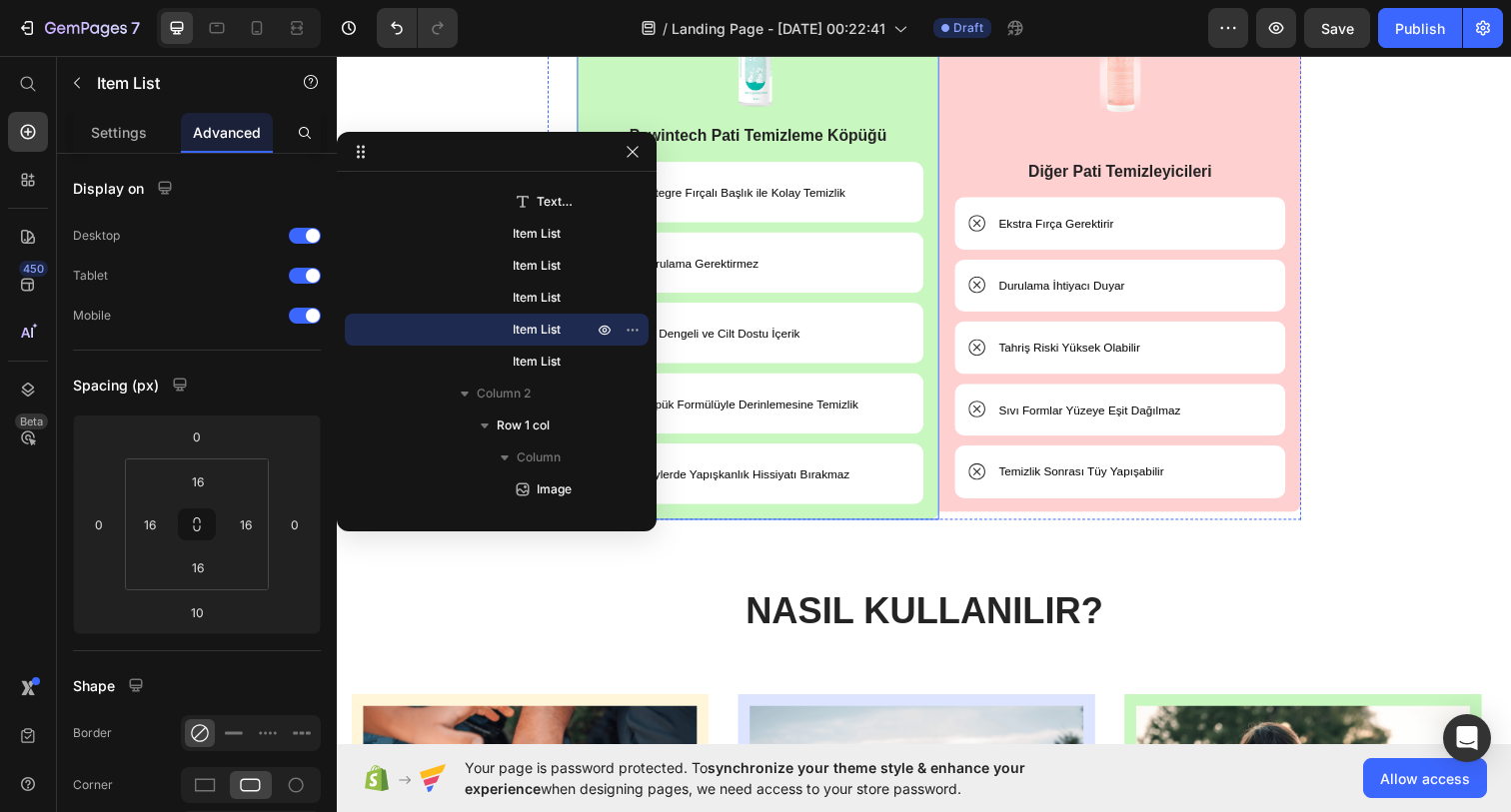 scroll, scrollTop: 4807, scrollLeft: 0, axis: vertical 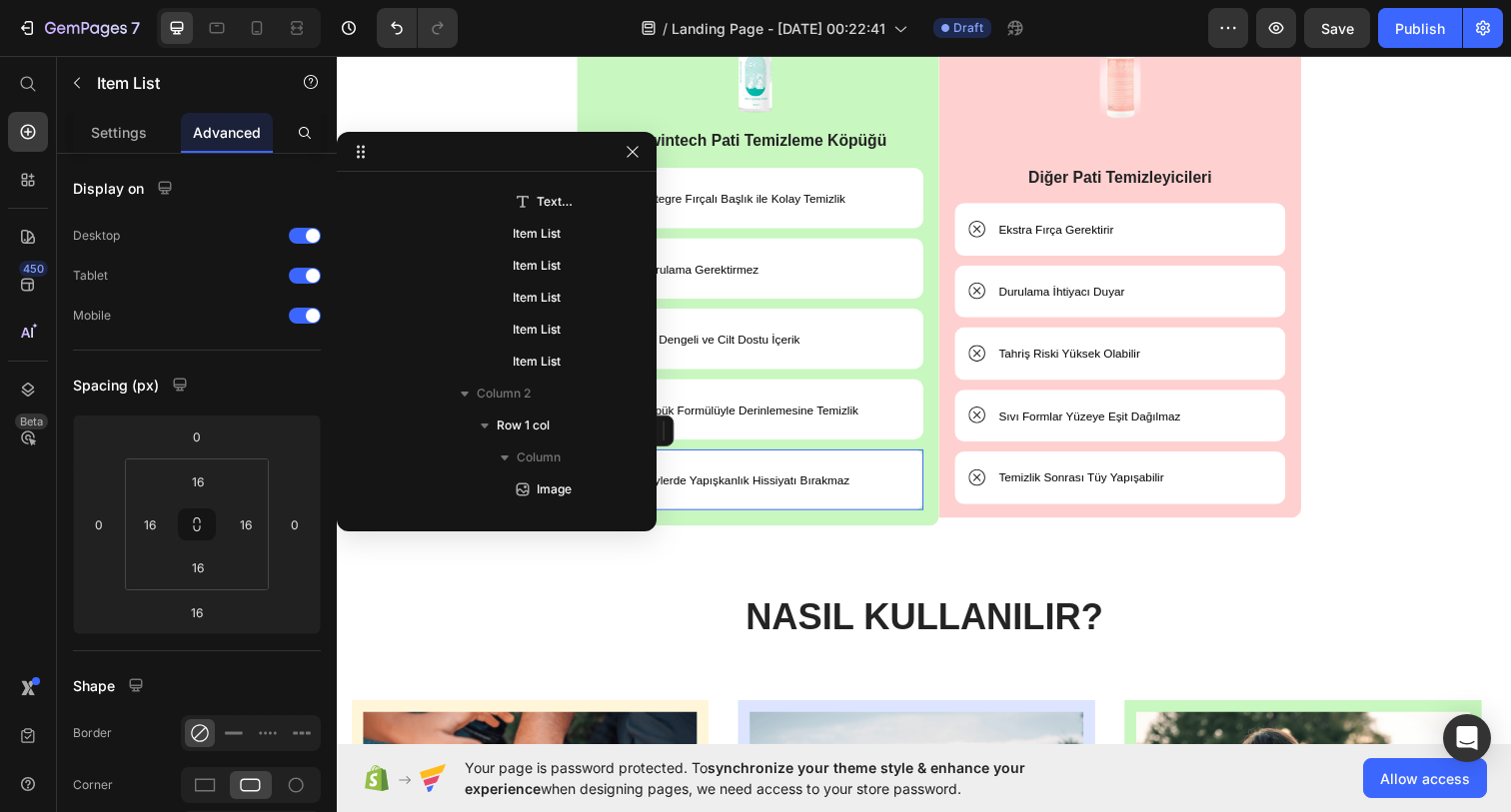 click on "Tüylerde Yapışkanlık Hissiyatı Bırakmaz" at bounding box center (754, 489) 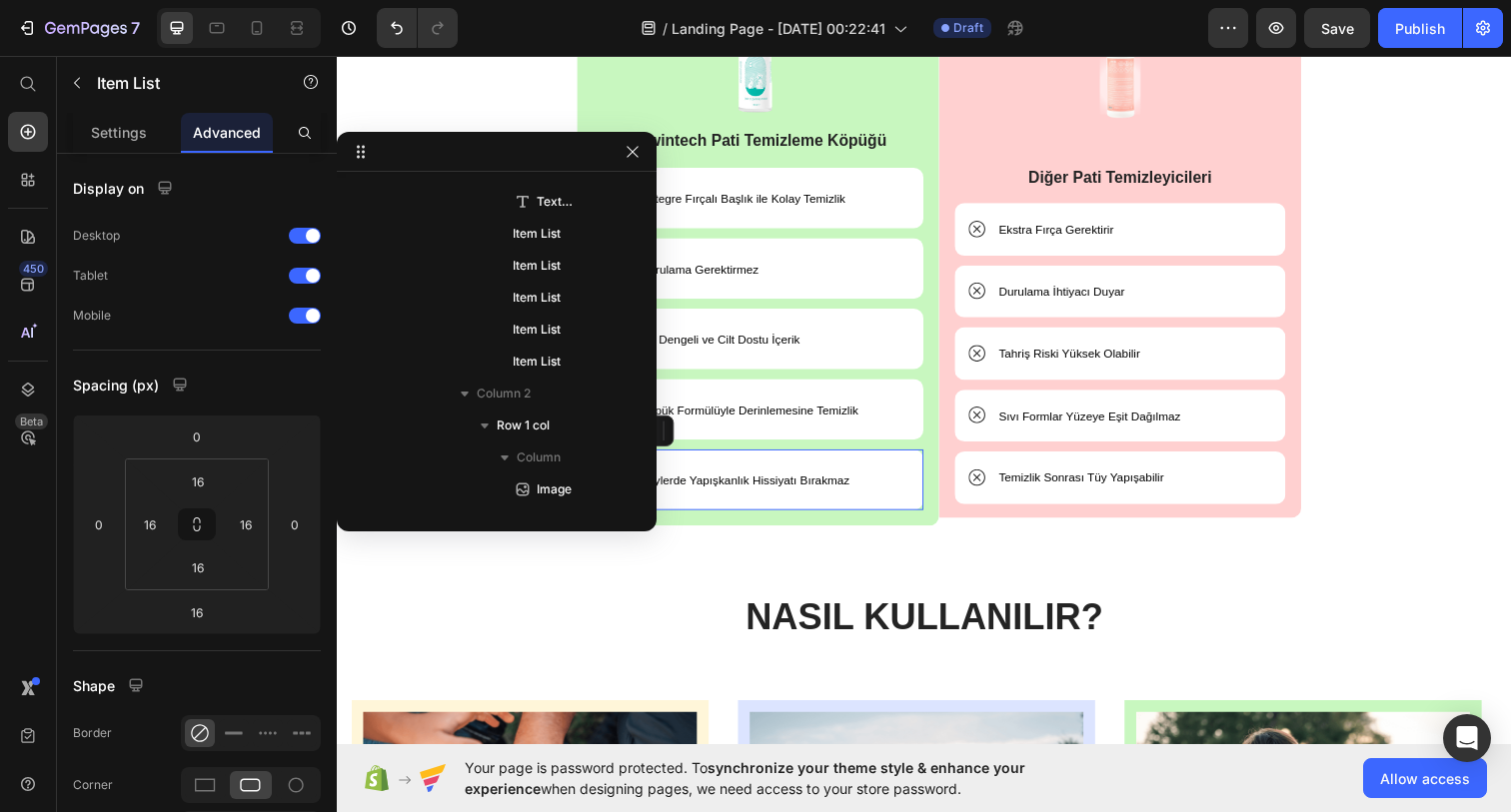 click on "Tüylerde Yapışkanlık Hissiyatı Bırakmaz" at bounding box center [754, 489] 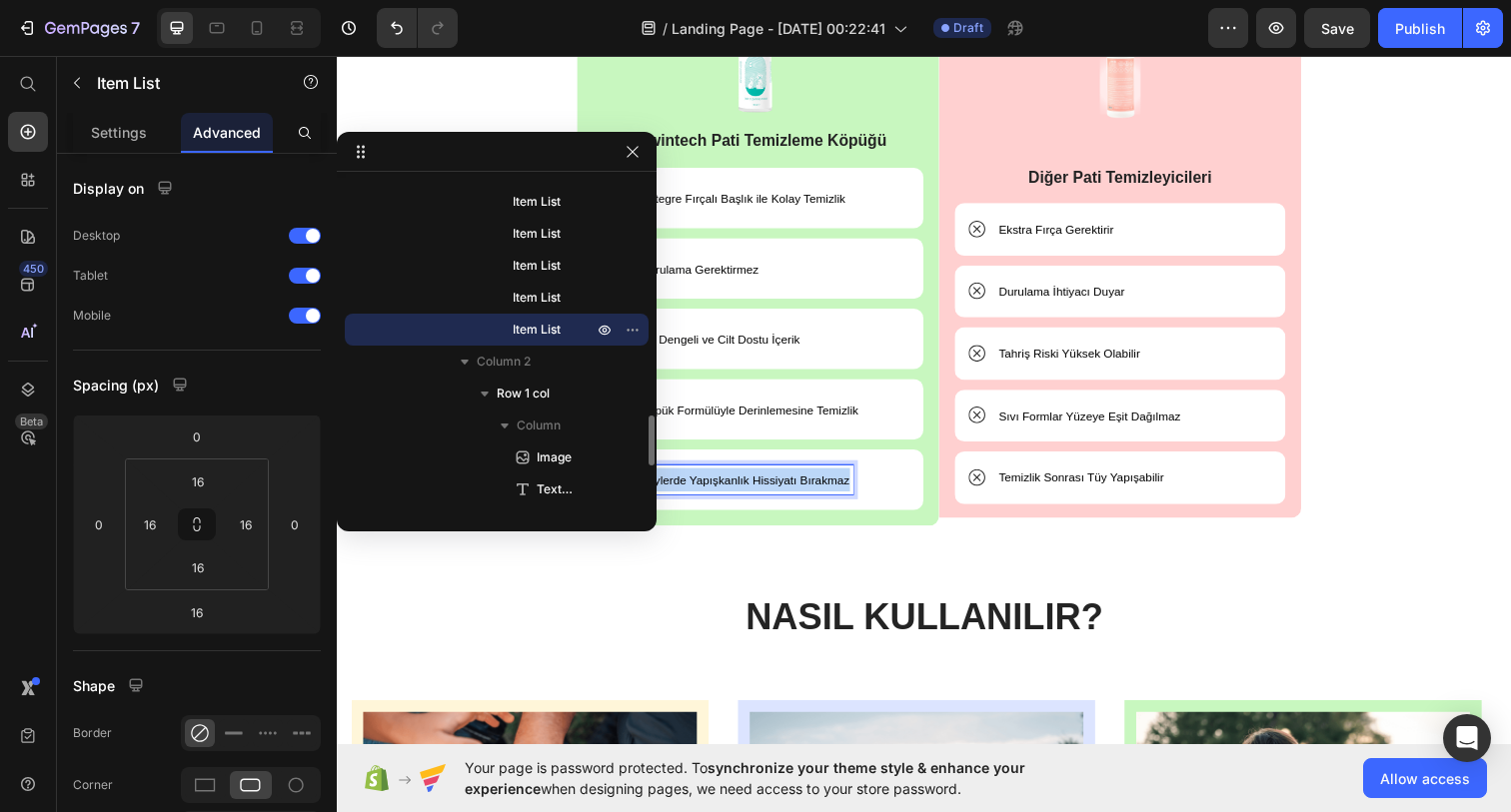 click on "Tüylerde Yapışkanlık Hissiyatı Bırakmaz" at bounding box center [754, 489] 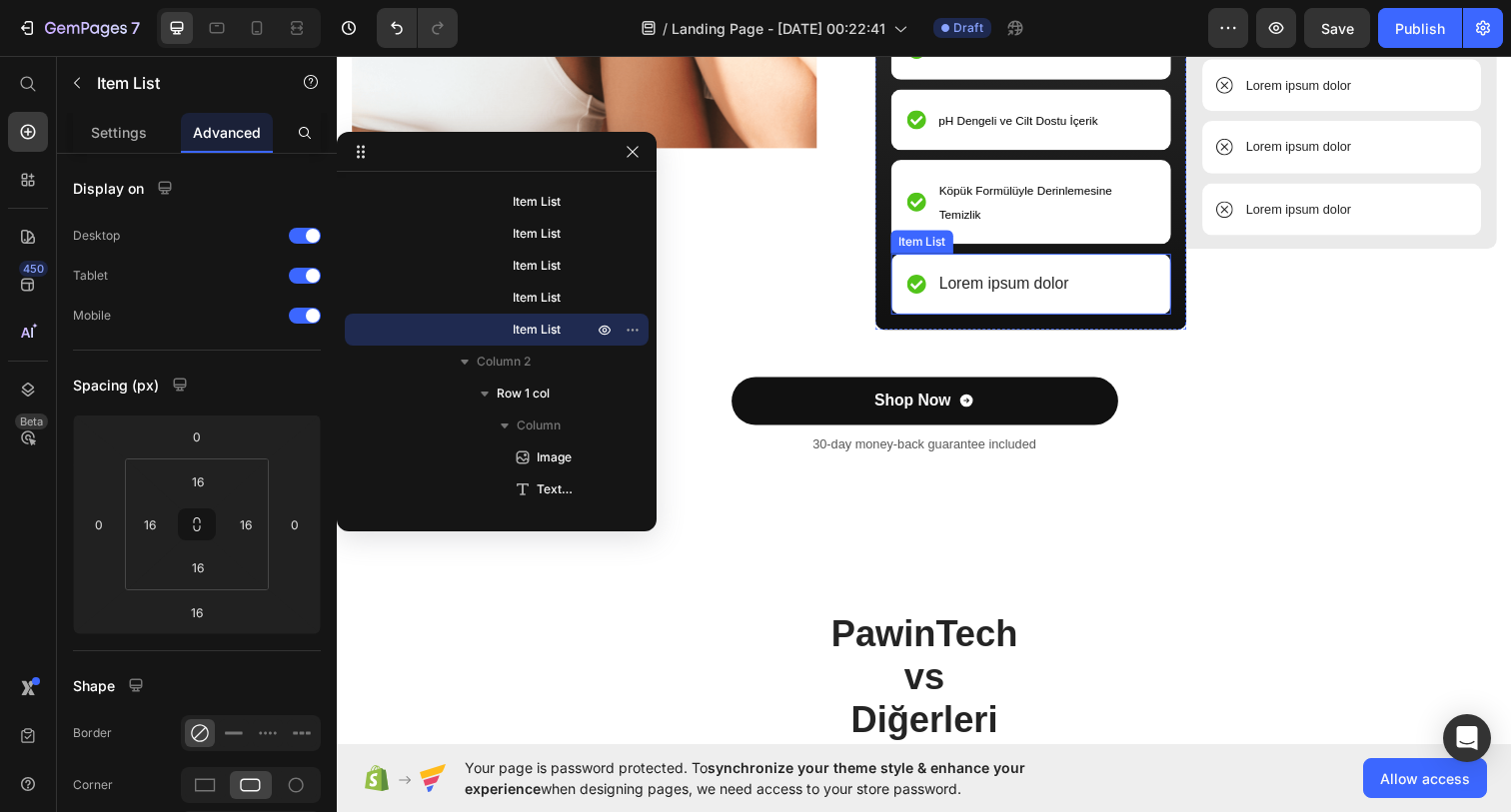 scroll, scrollTop: 3928, scrollLeft: 0, axis: vertical 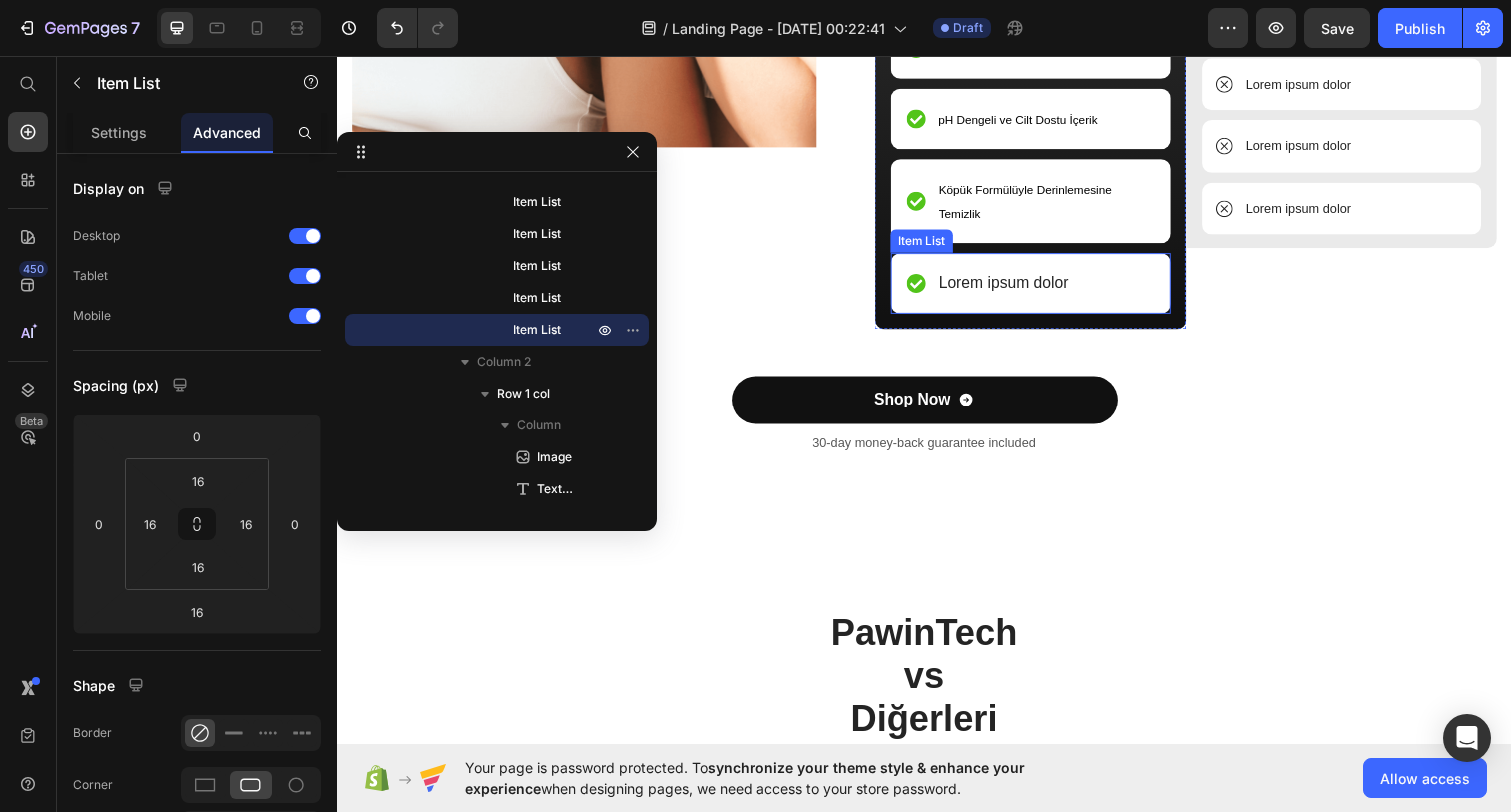 click on "Lorem ipsum dolor" at bounding box center (1017, 288) 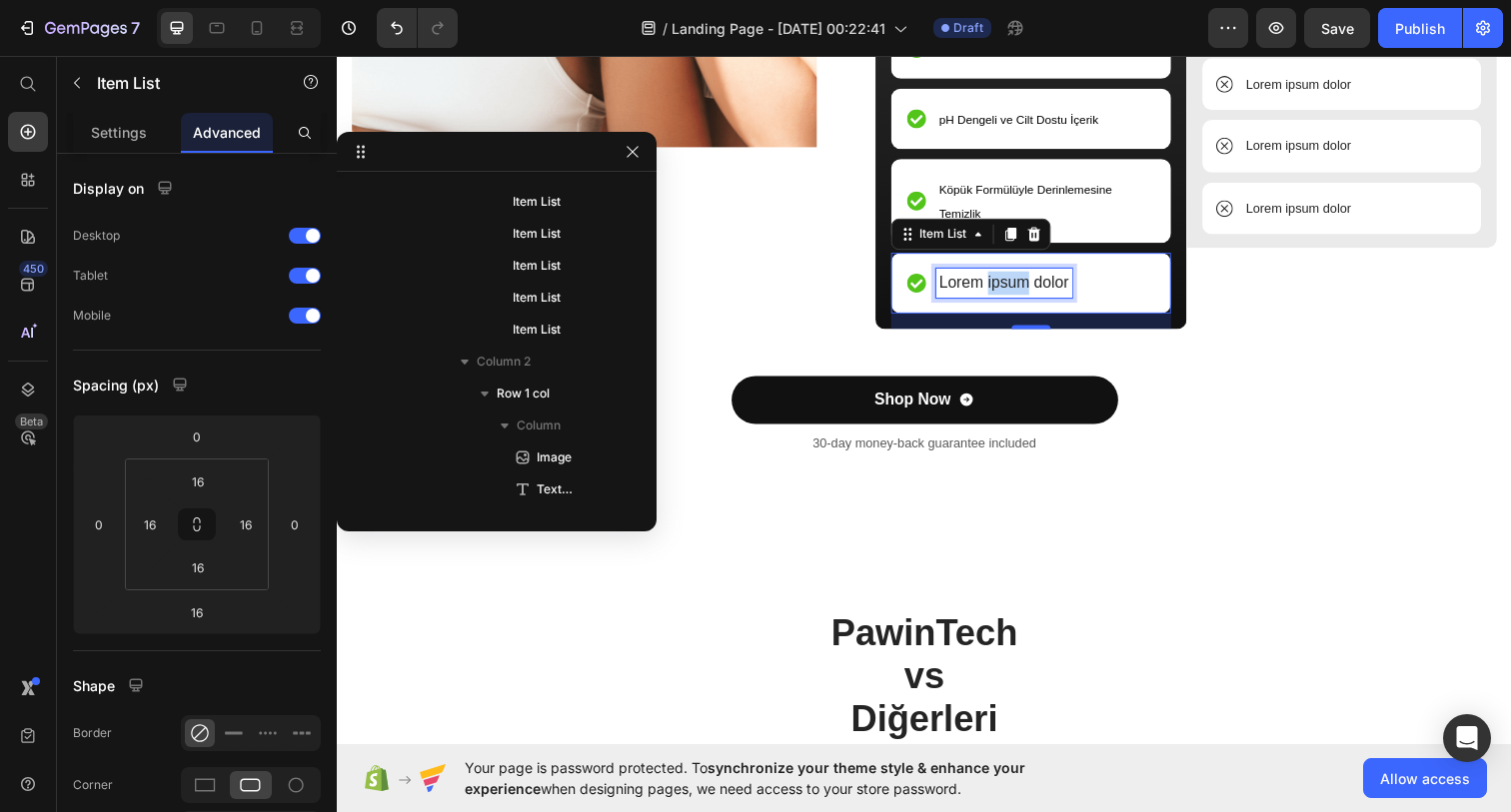 click on "Lorem ipsum dolor" at bounding box center [1017, 288] 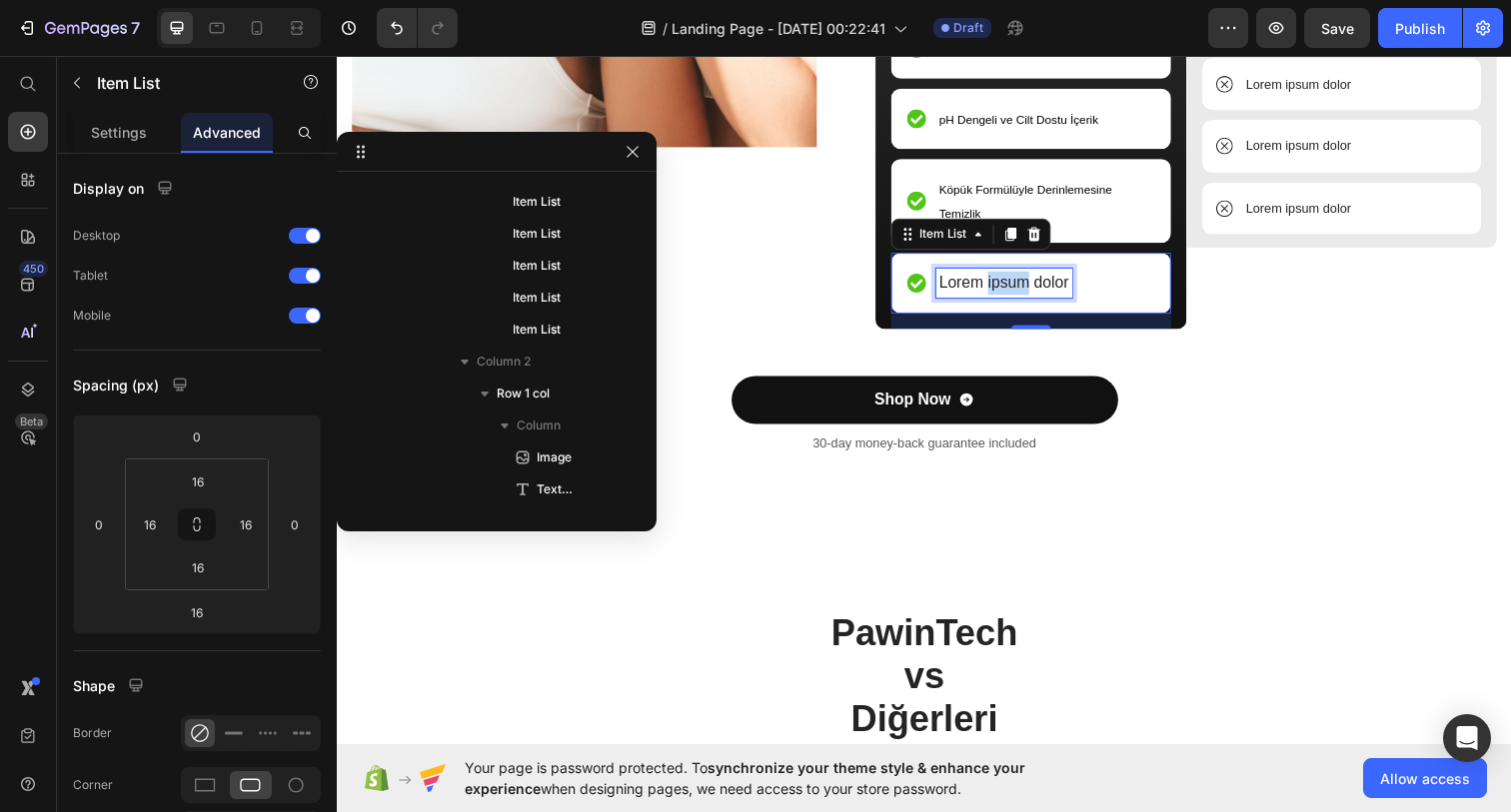 scroll, scrollTop: 569, scrollLeft: 0, axis: vertical 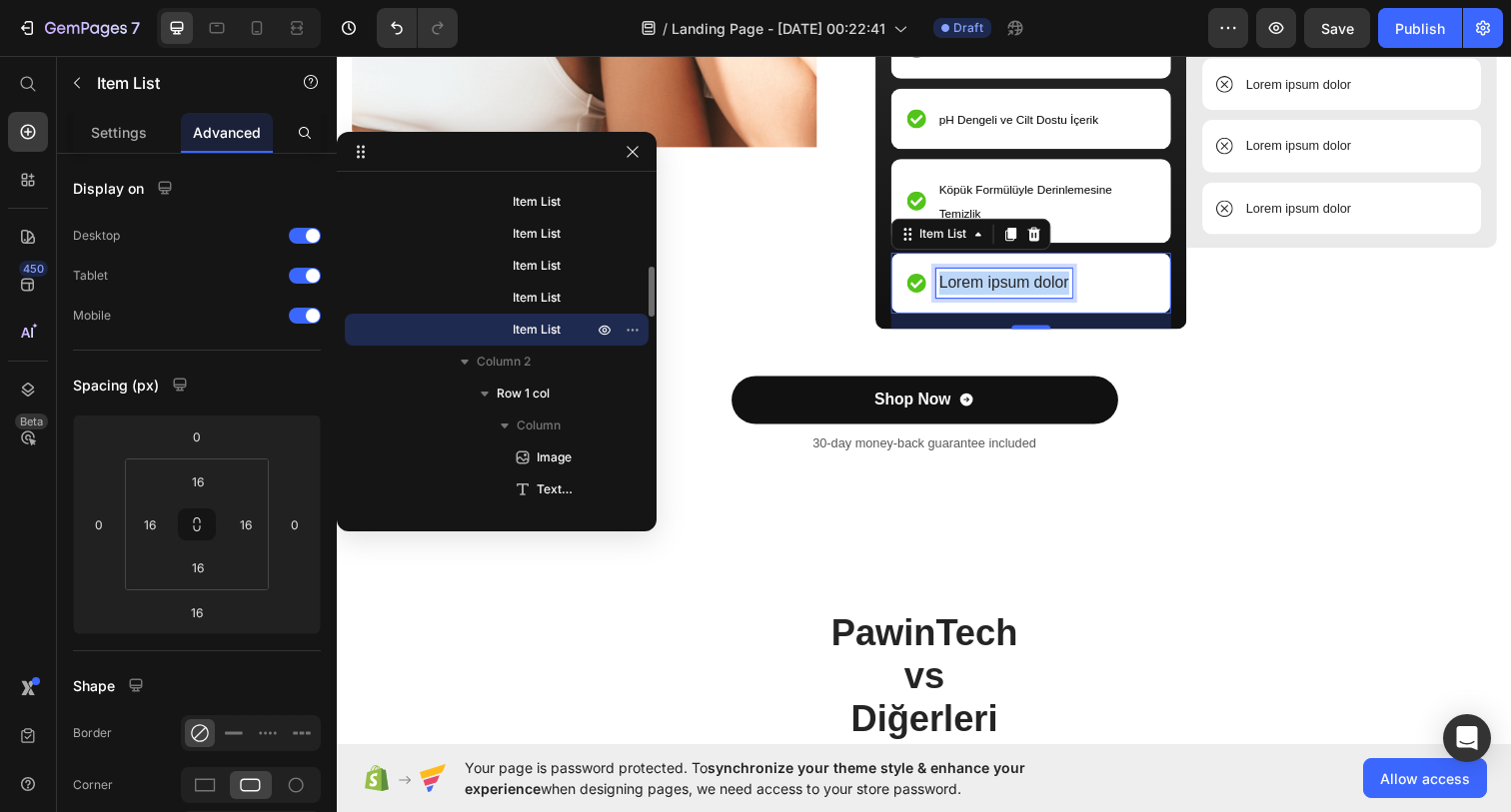 click on "Lorem ipsum dolor" at bounding box center (1017, 288) 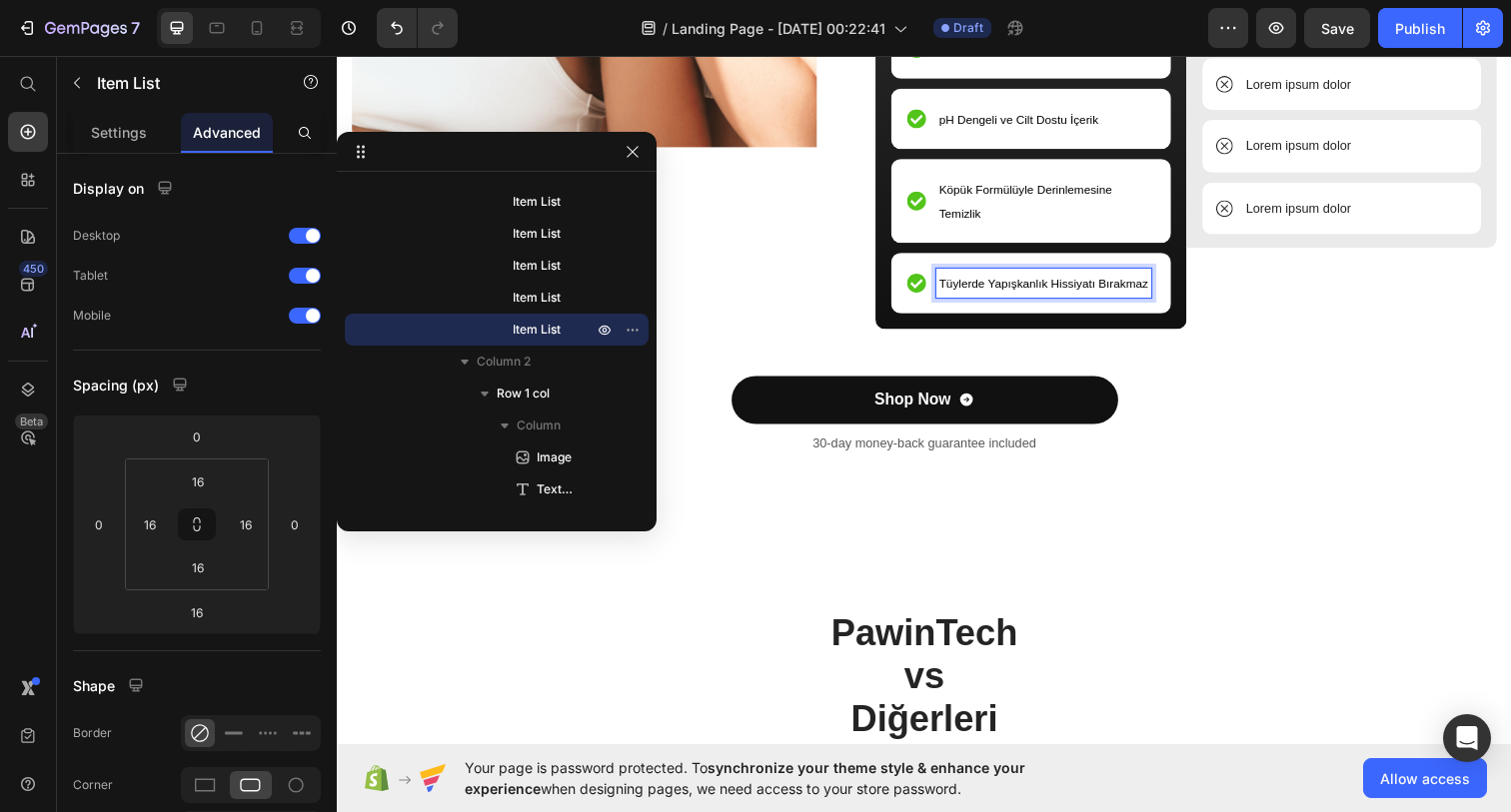click on "Tüylerde Yapışkanlık Hissiyatı Bırakmaz" at bounding box center (1058, 288) 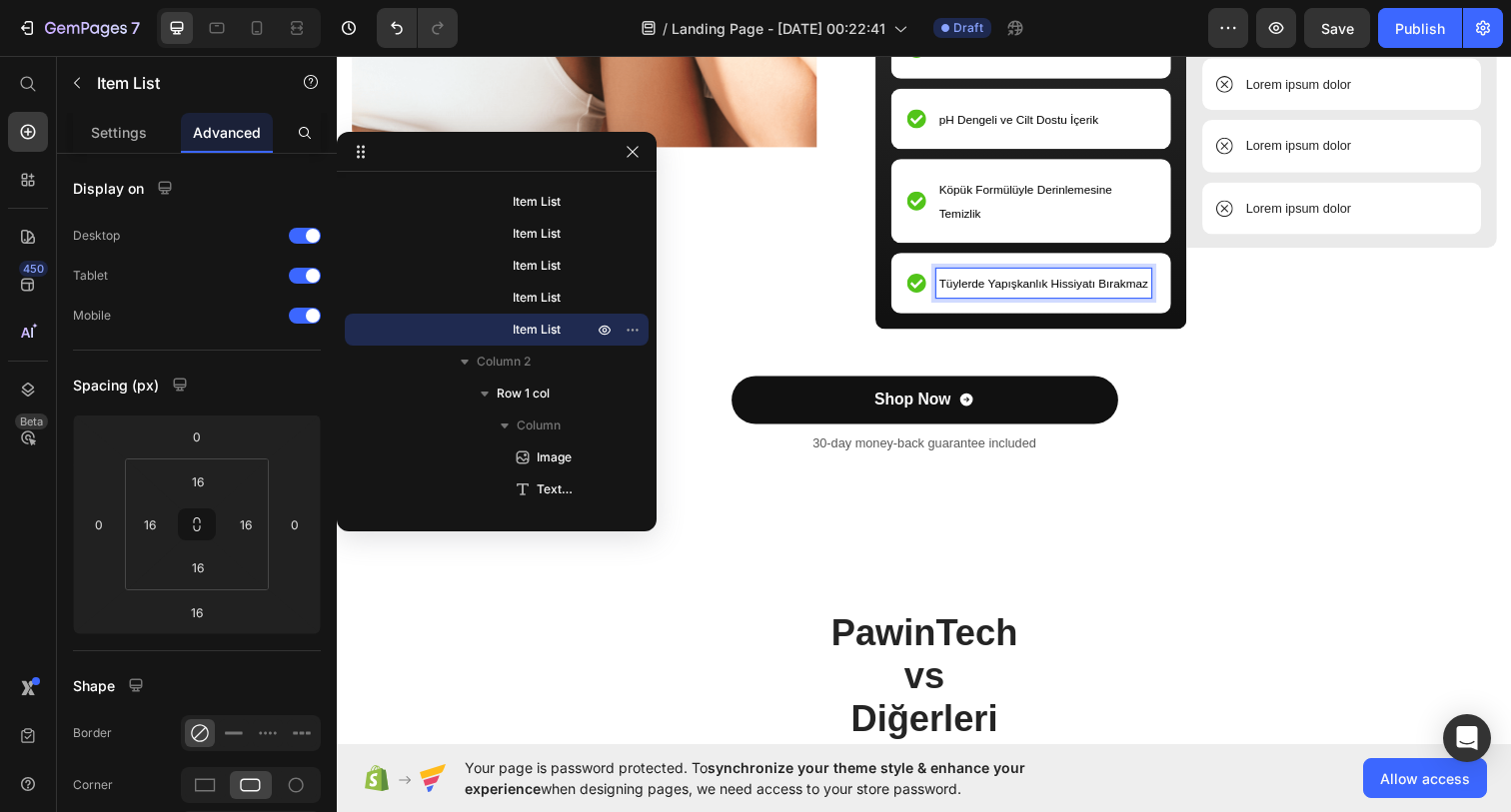 click on "Tüylerde Yapışkanlık Hissiyatı Bırakmaz" at bounding box center (1058, 288) 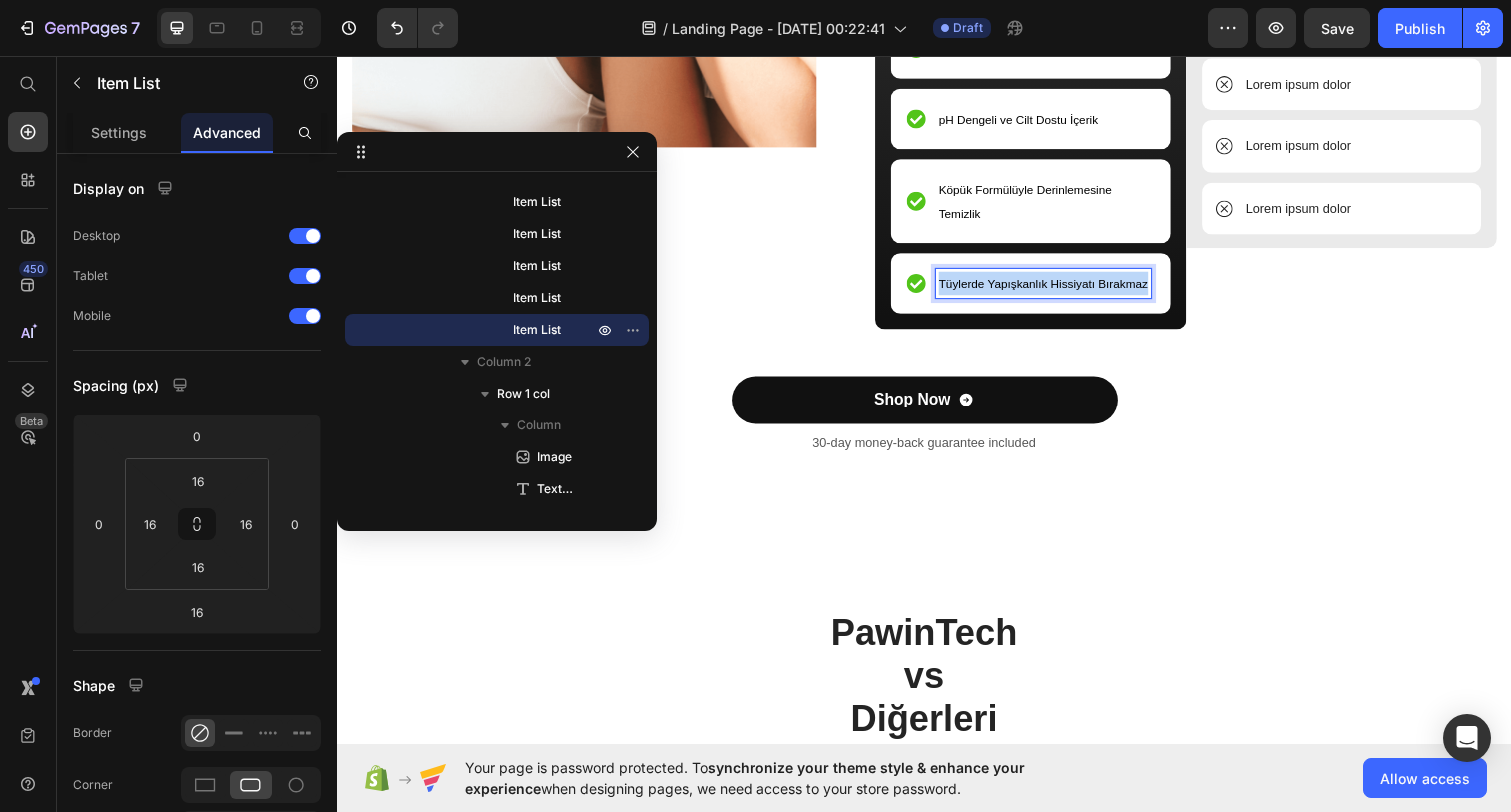 click on "Tüylerde Yapışkanlık Hissiyatı Bırakmaz" at bounding box center [1058, 288] 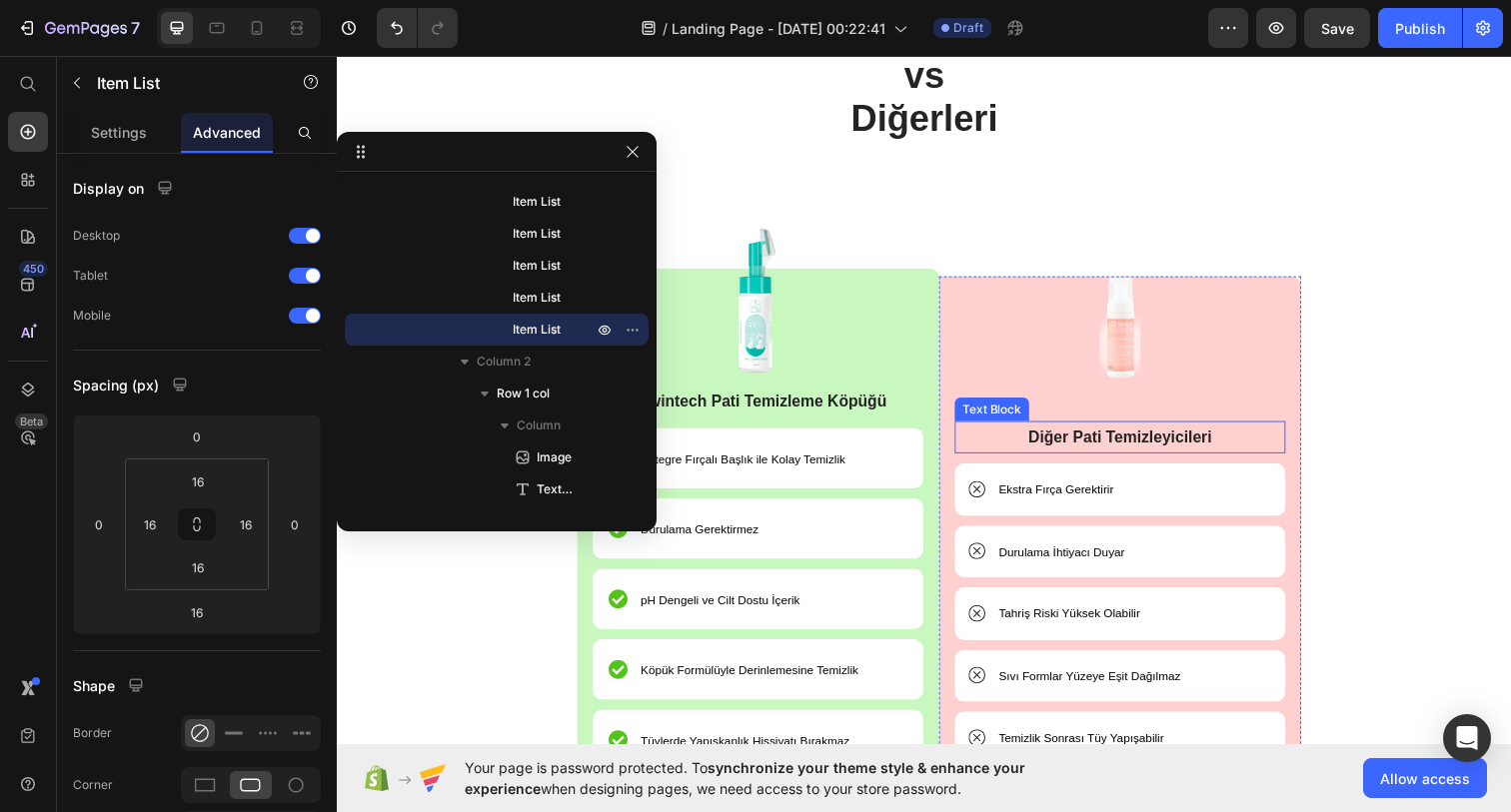 scroll, scrollTop: 4543, scrollLeft: 0, axis: vertical 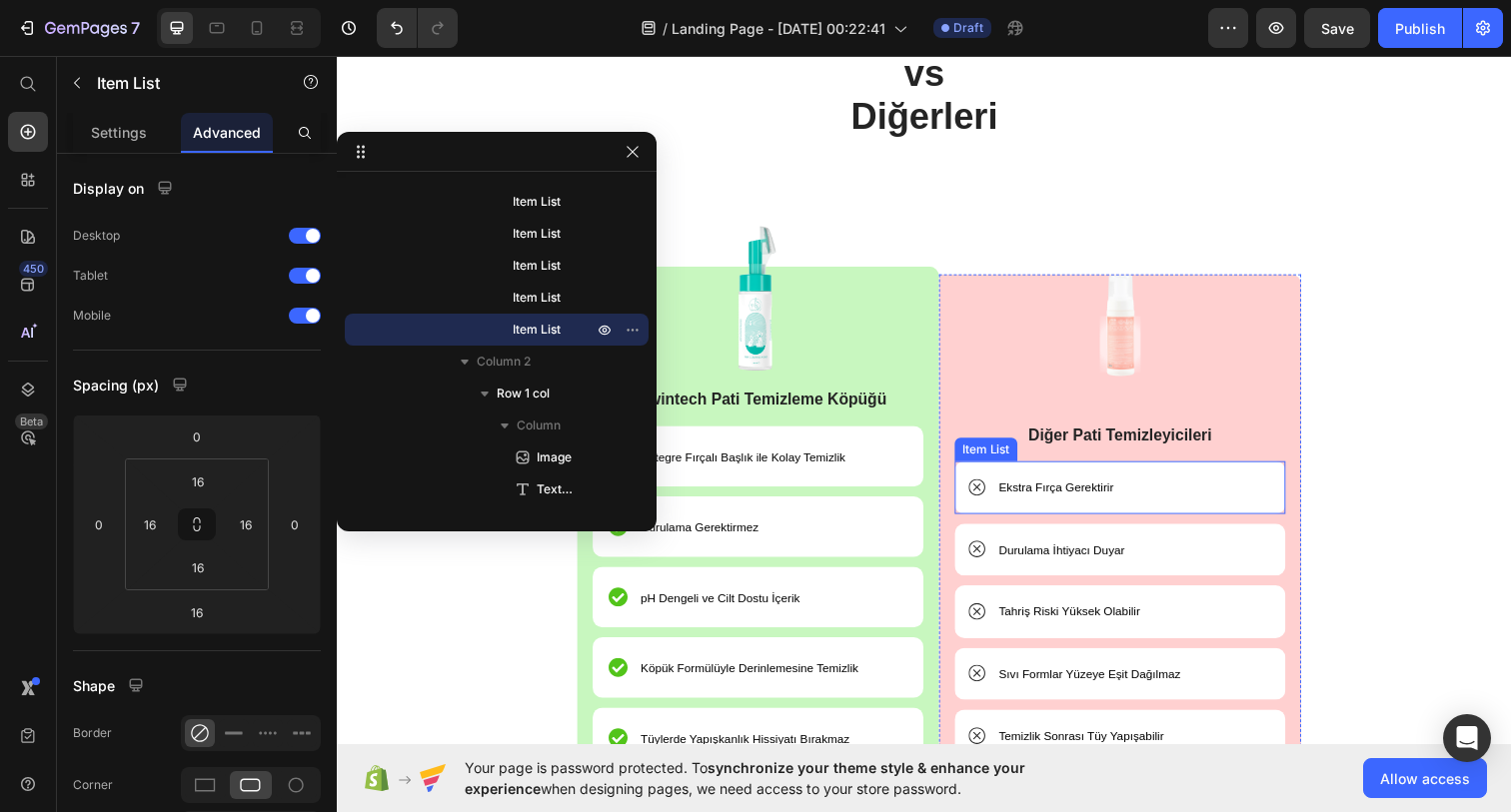 click on "Ekstra Fırça Gerektirir" at bounding box center [1070, 496] 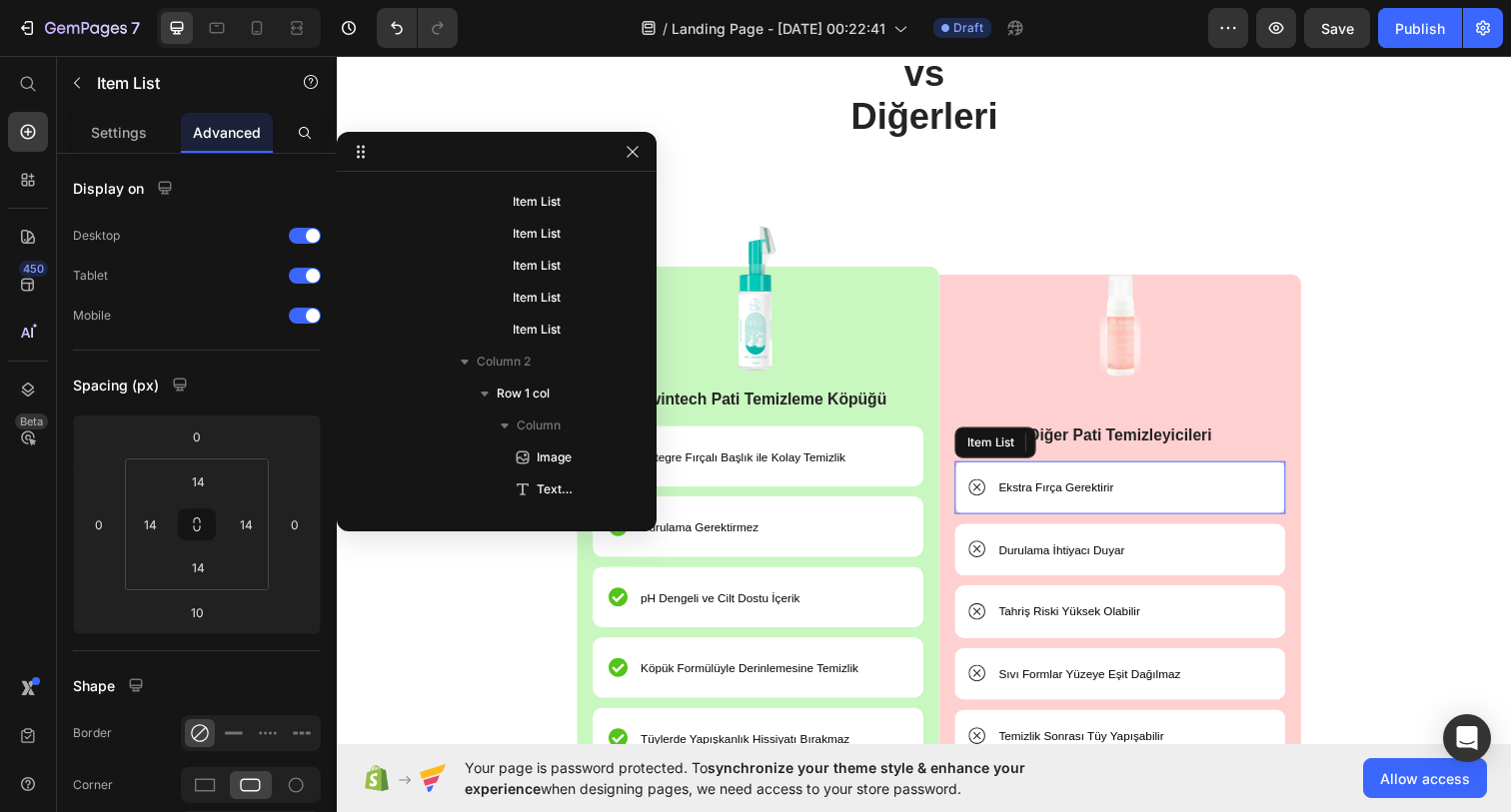 scroll, scrollTop: 1720, scrollLeft: 0, axis: vertical 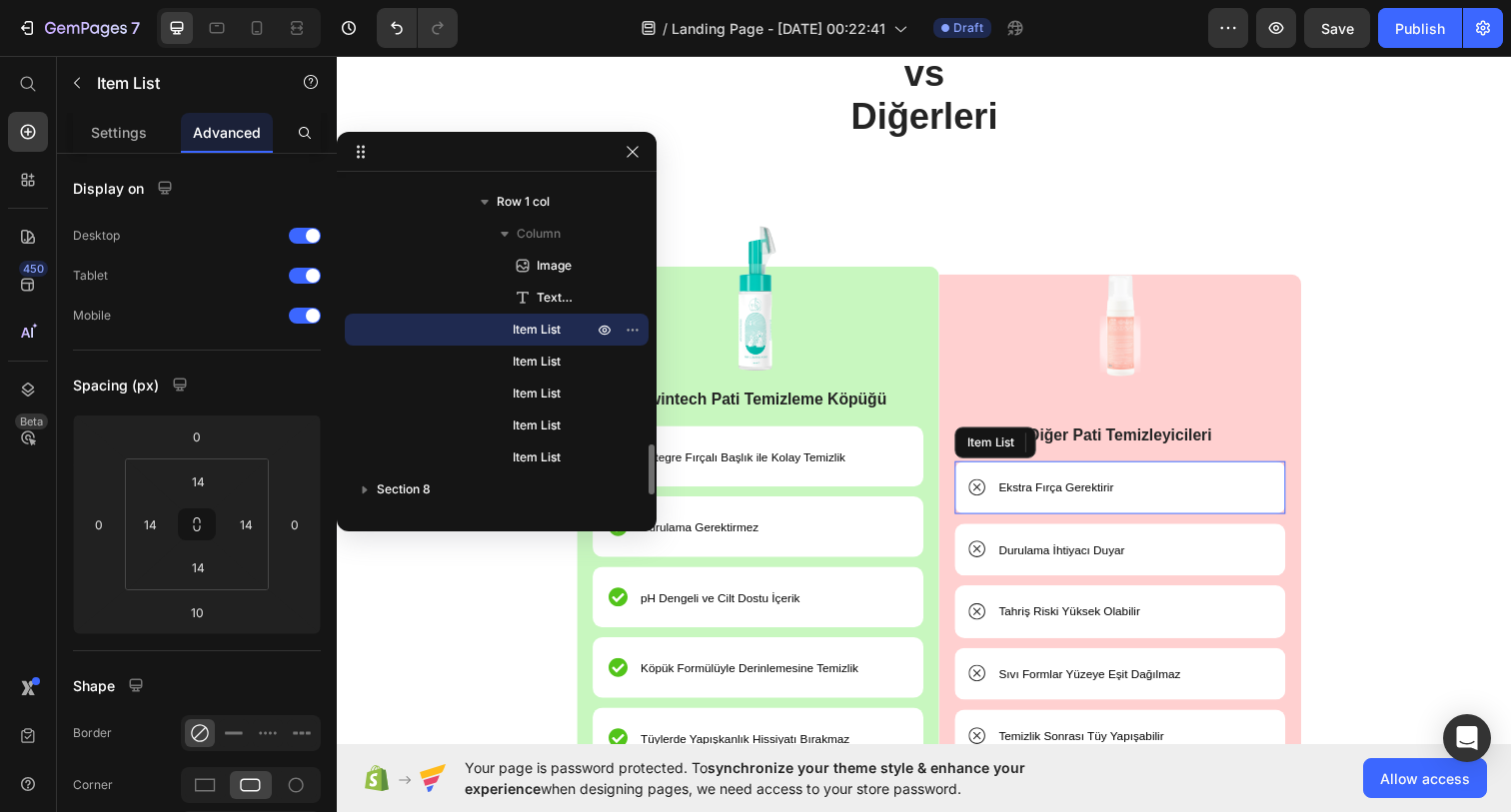 click on "Ekstra Fırça Gerektirir" at bounding box center (1070, 496) 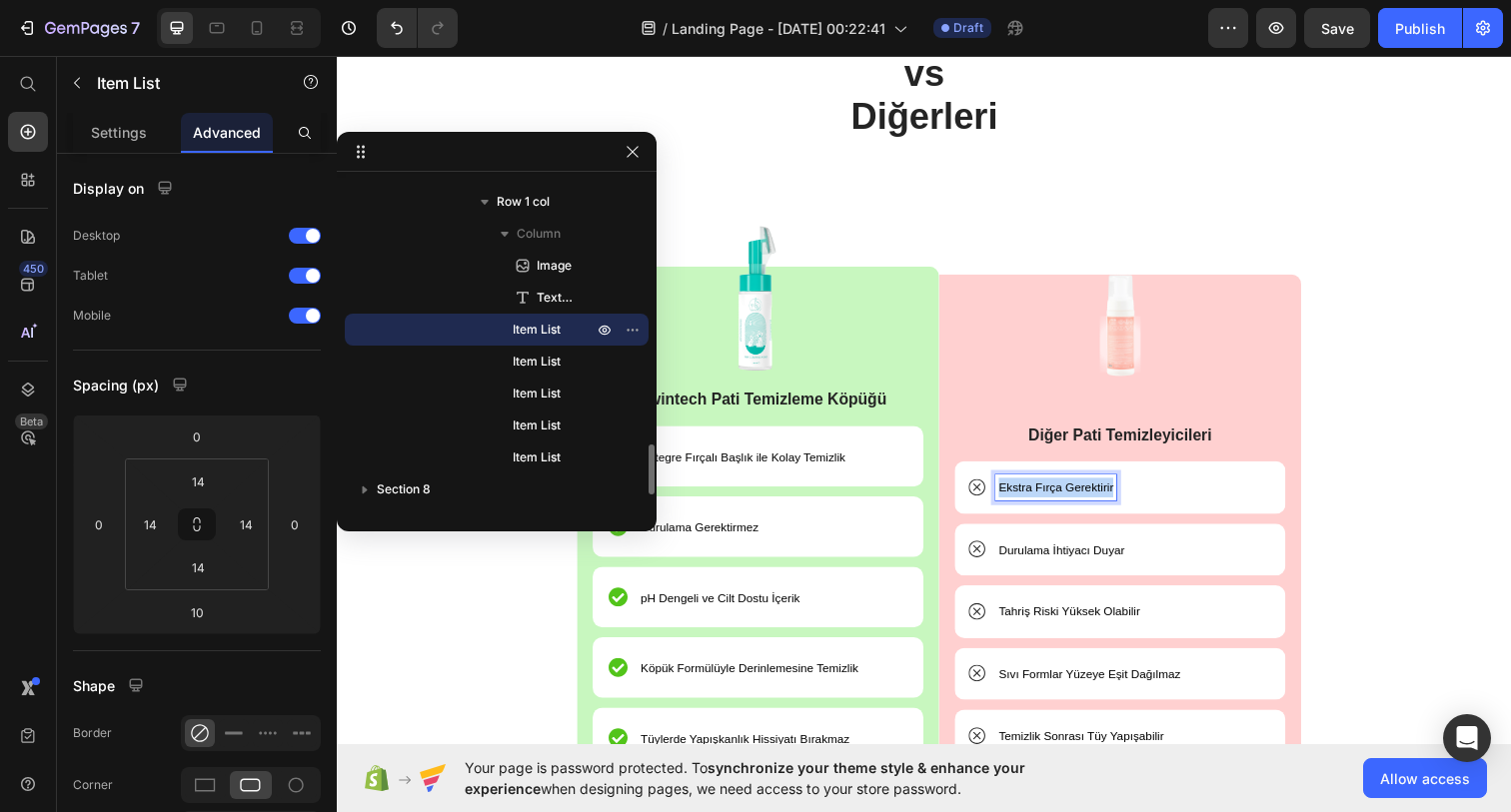 click on "Ekstra Fırça Gerektirir" at bounding box center (1070, 496) 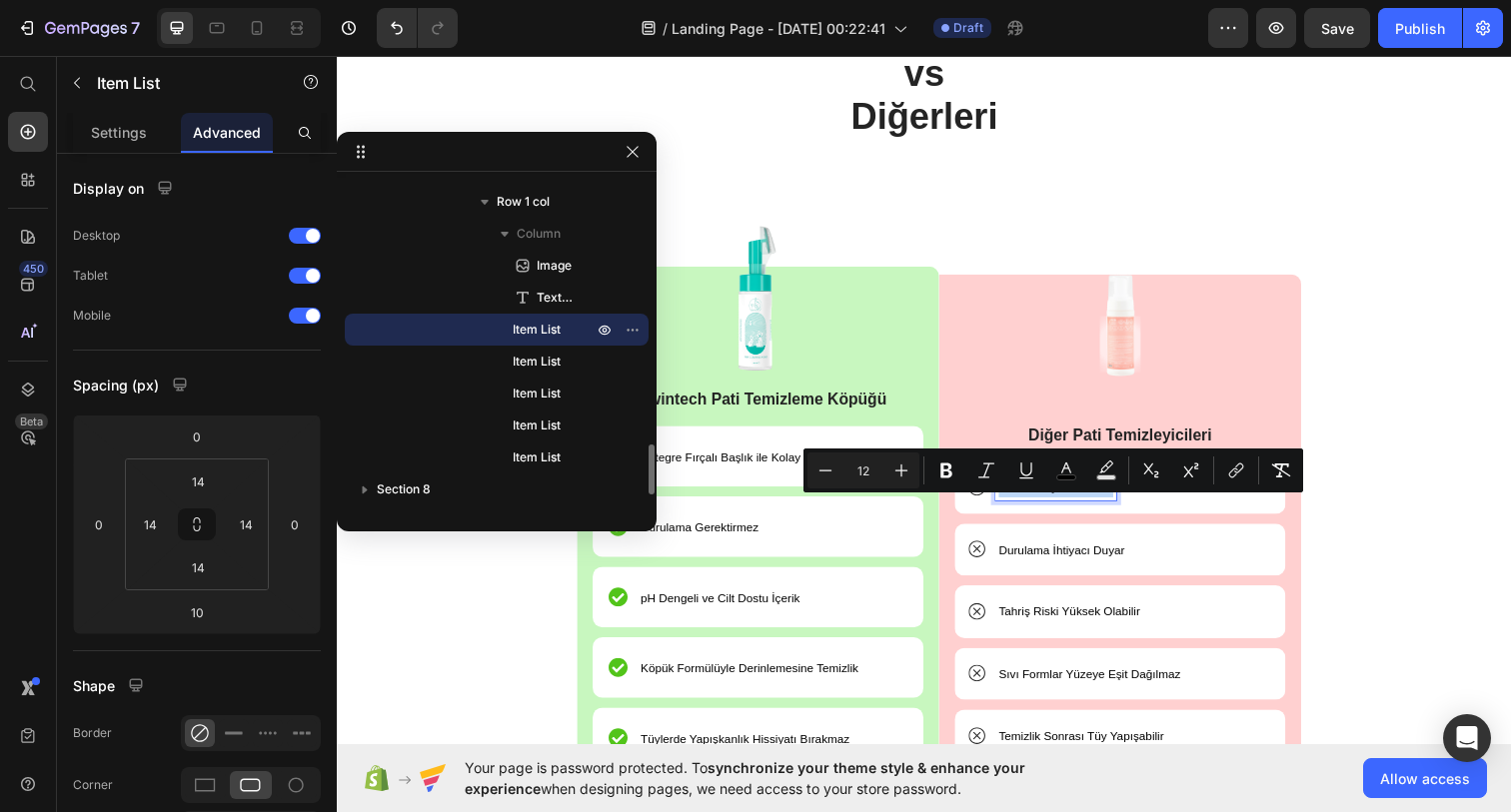 copy on "Ekstra Fırça Gerektirir" 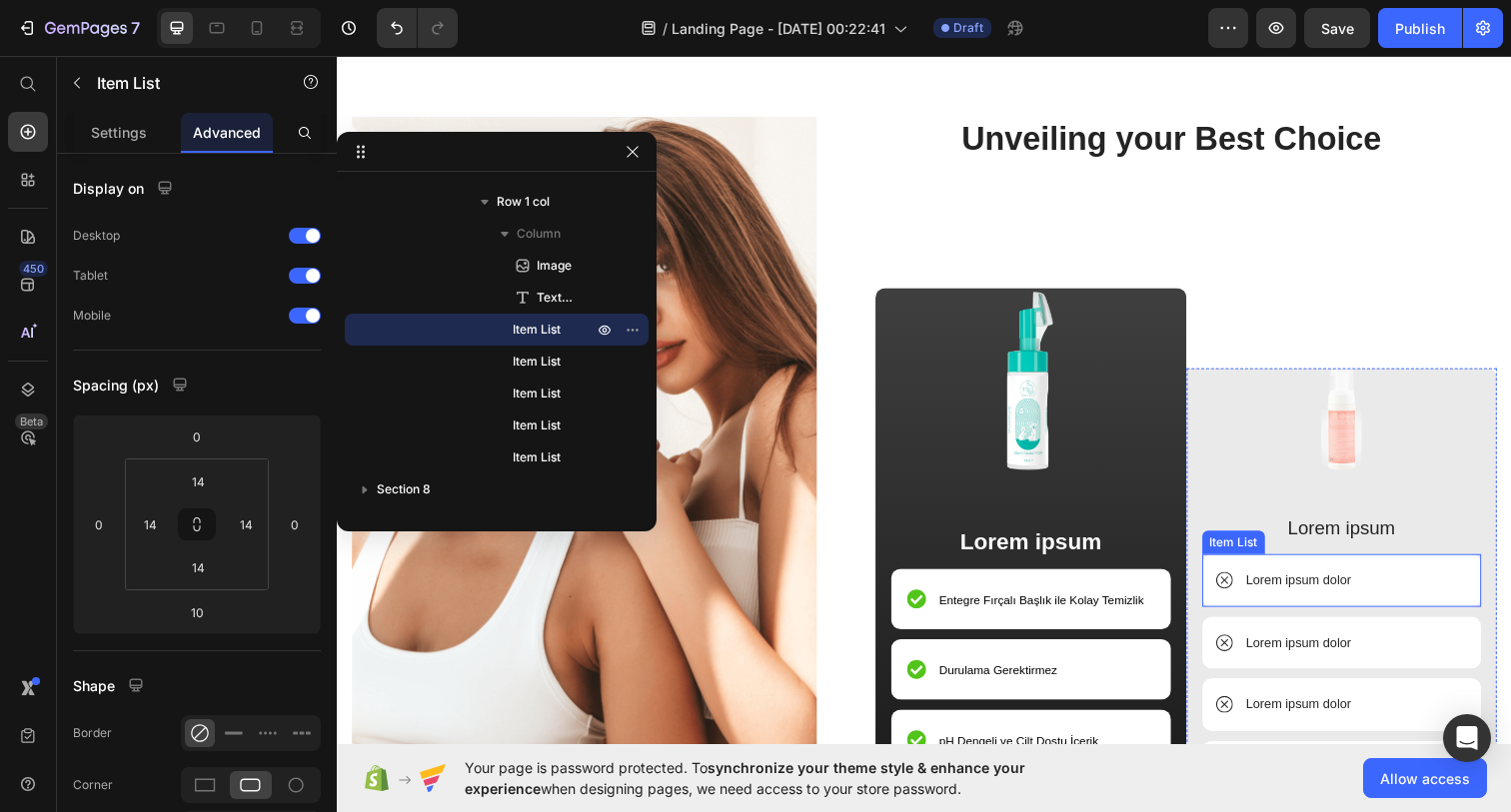 scroll, scrollTop: 3454, scrollLeft: 0, axis: vertical 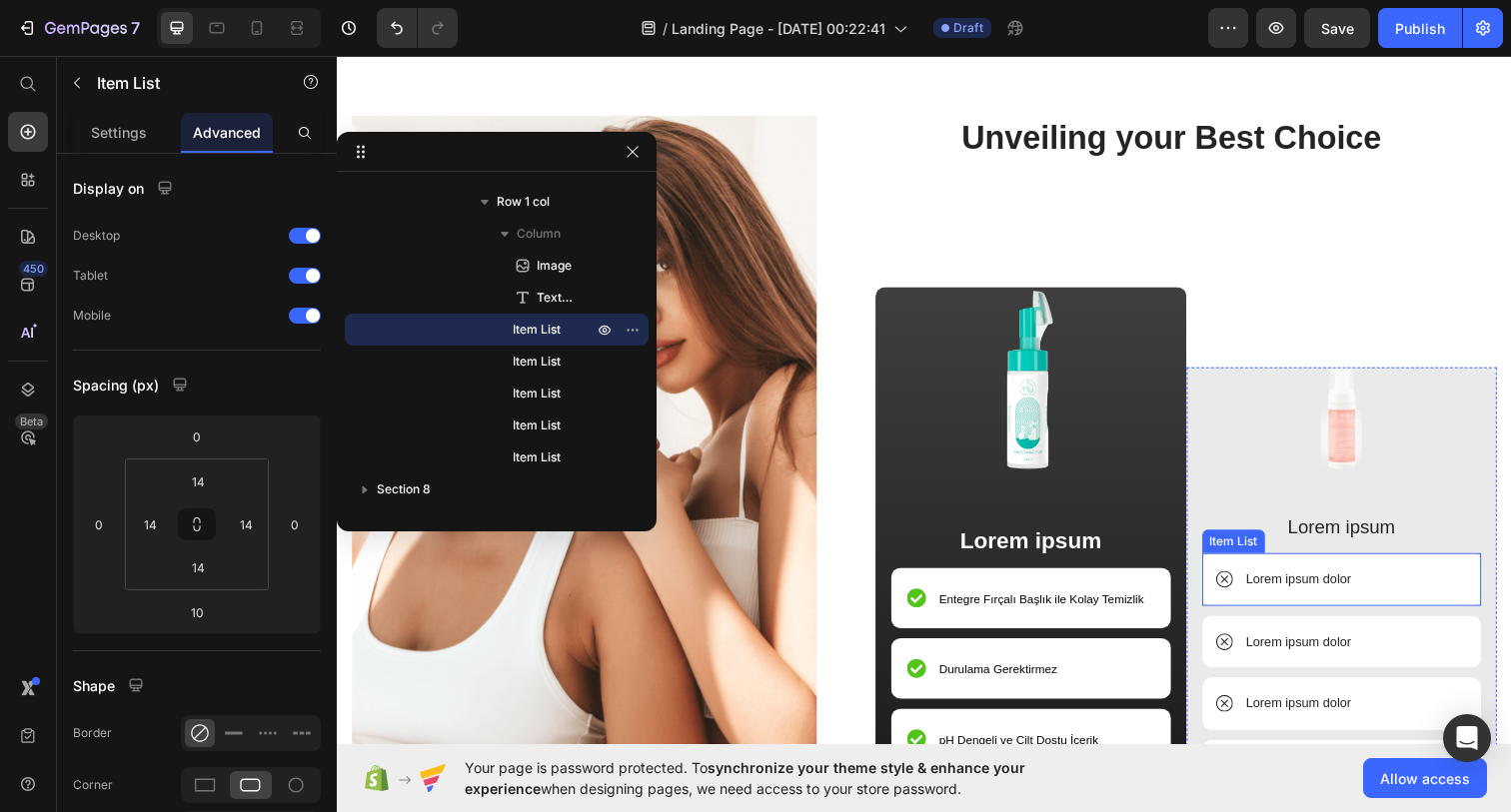 click on "Lorem ipsum dolor" at bounding box center [1319, 590] 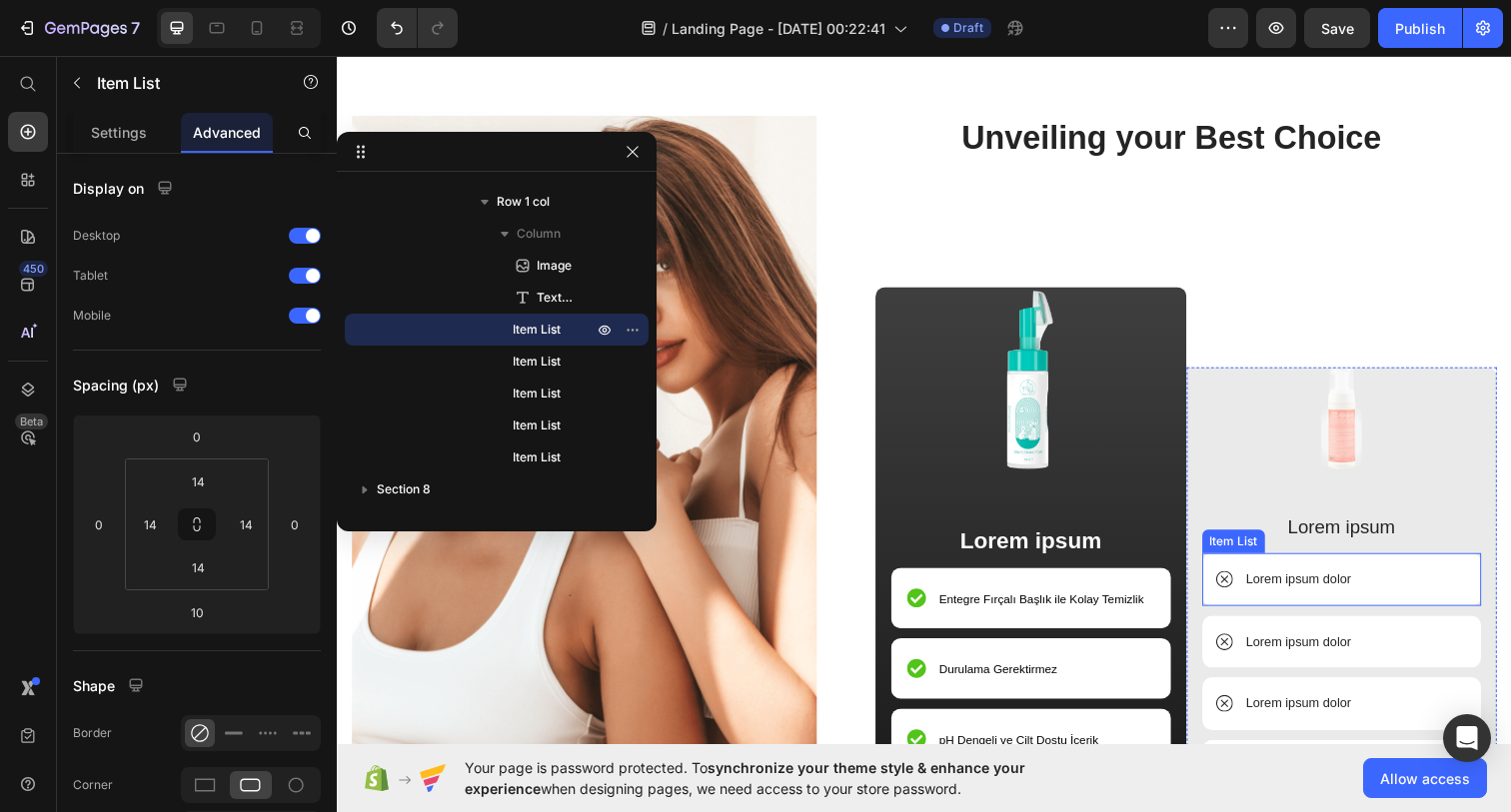 click on "Lorem ipsum dolor" at bounding box center (1319, 590) 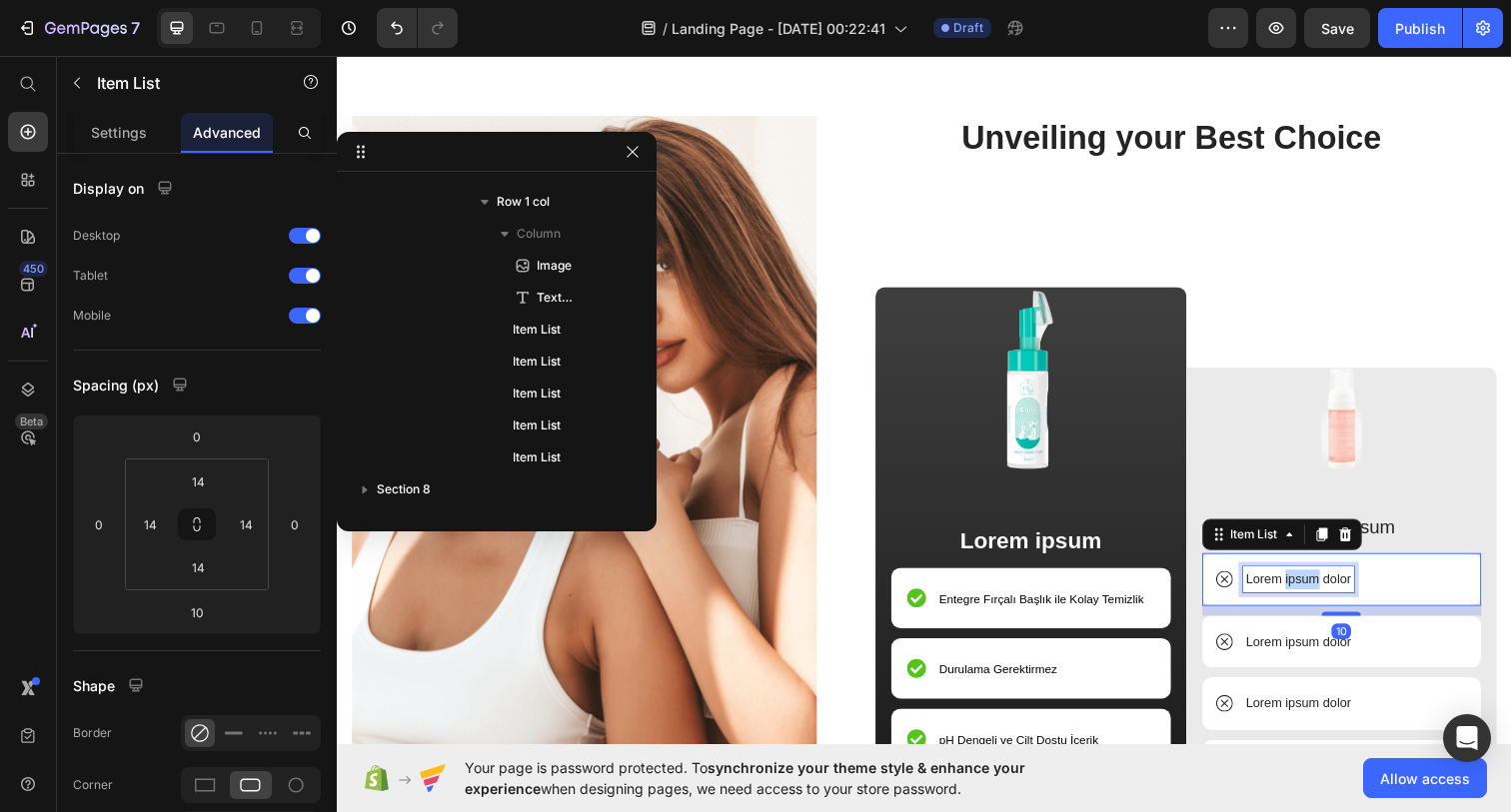 scroll, scrollTop: 761, scrollLeft: 0, axis: vertical 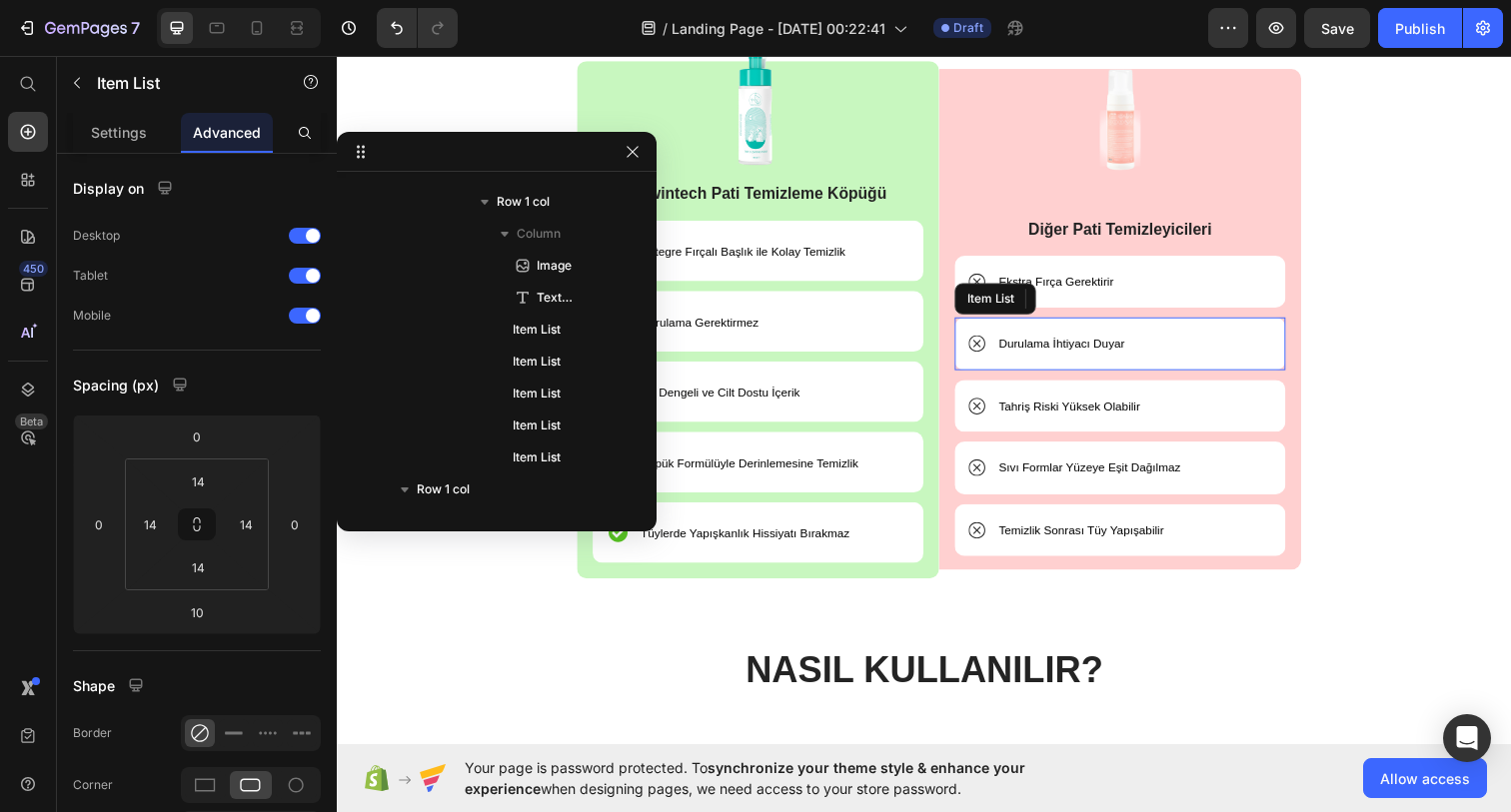 click on "Durulama İhtiyacı Duyar" at bounding box center (1076, 350) 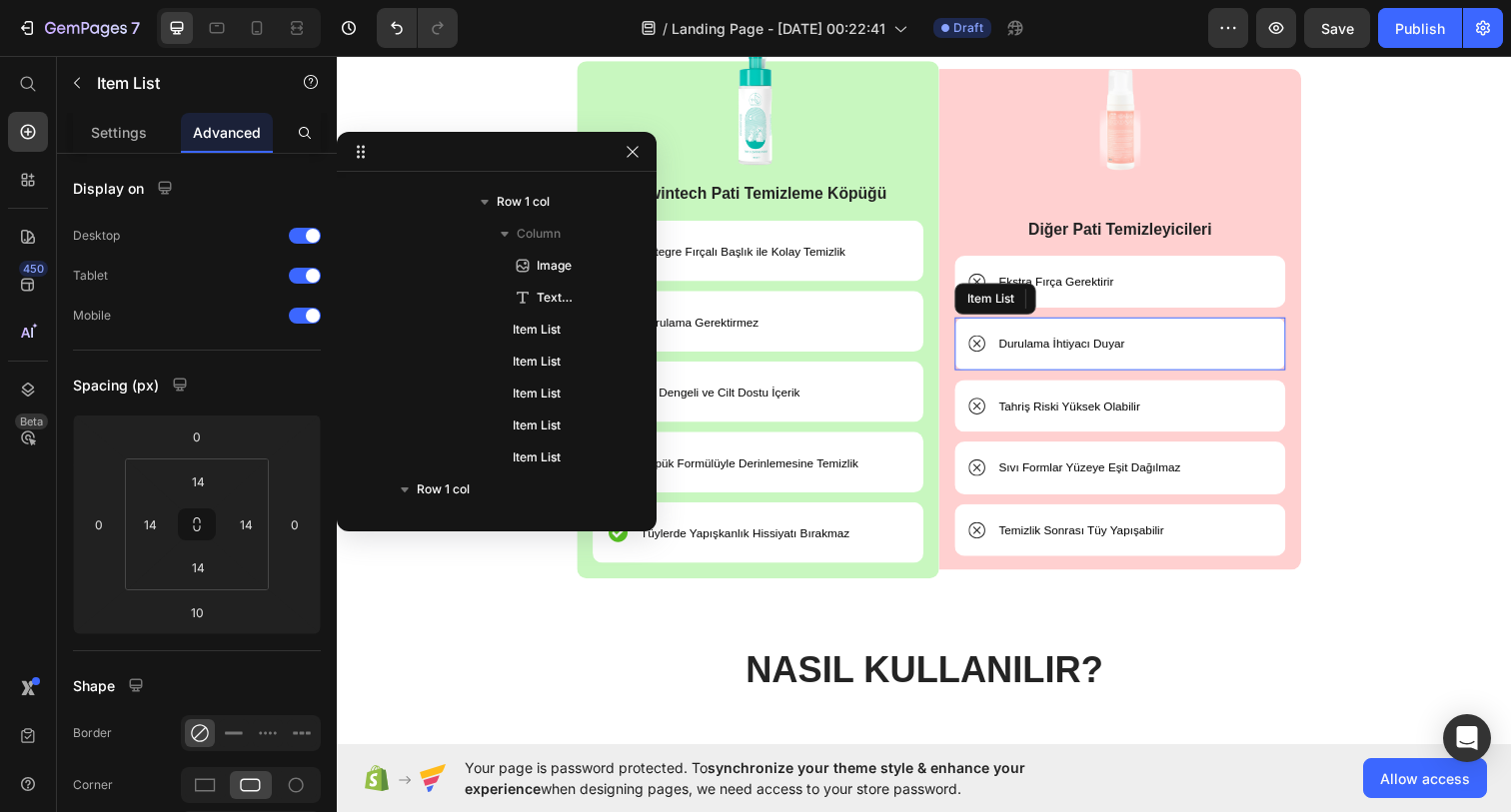 click on "Durulama İhtiyacı Duyar" at bounding box center (1076, 350) 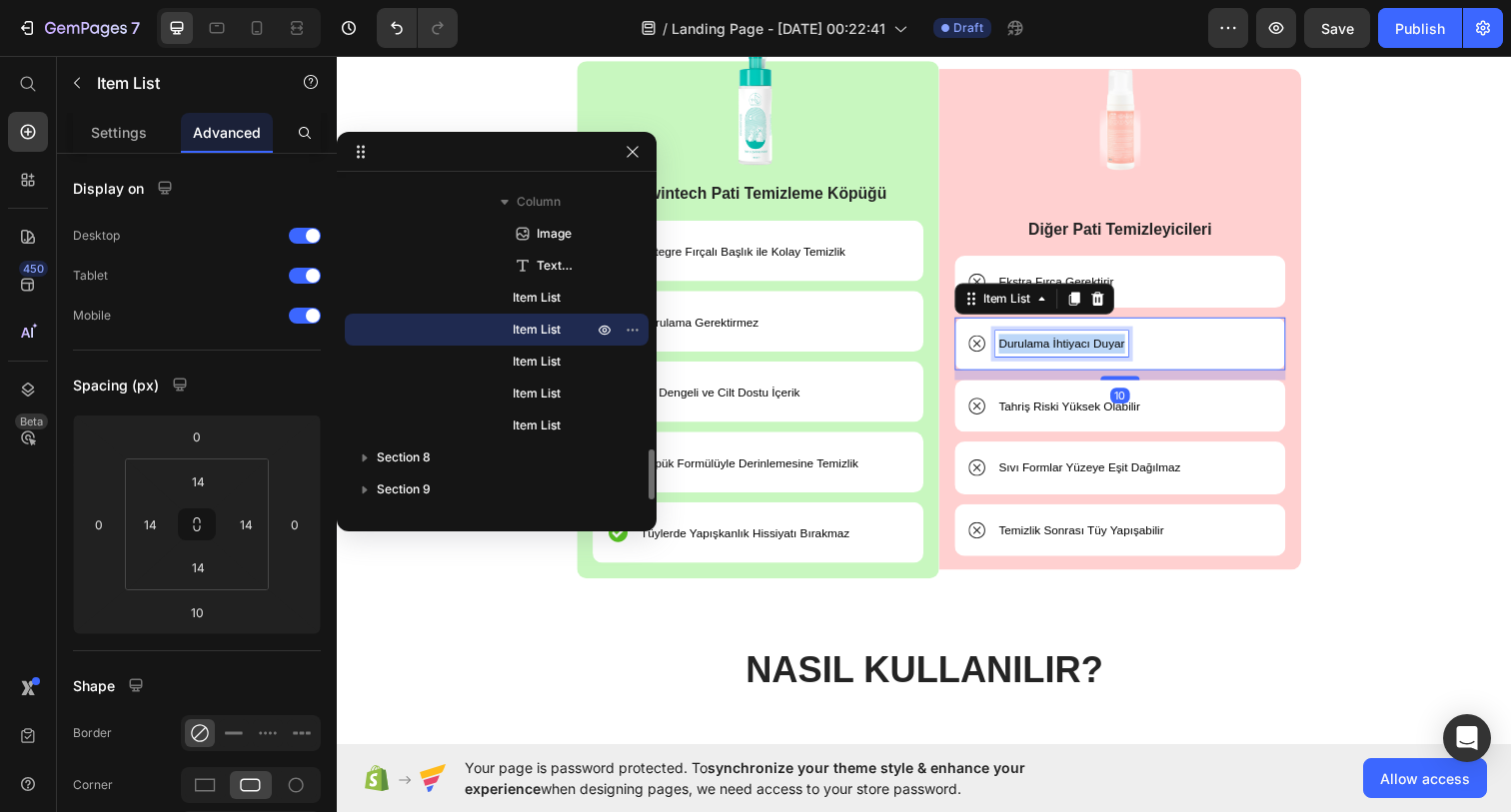click on "Durulama İhtiyacı Duyar" at bounding box center [1076, 350] 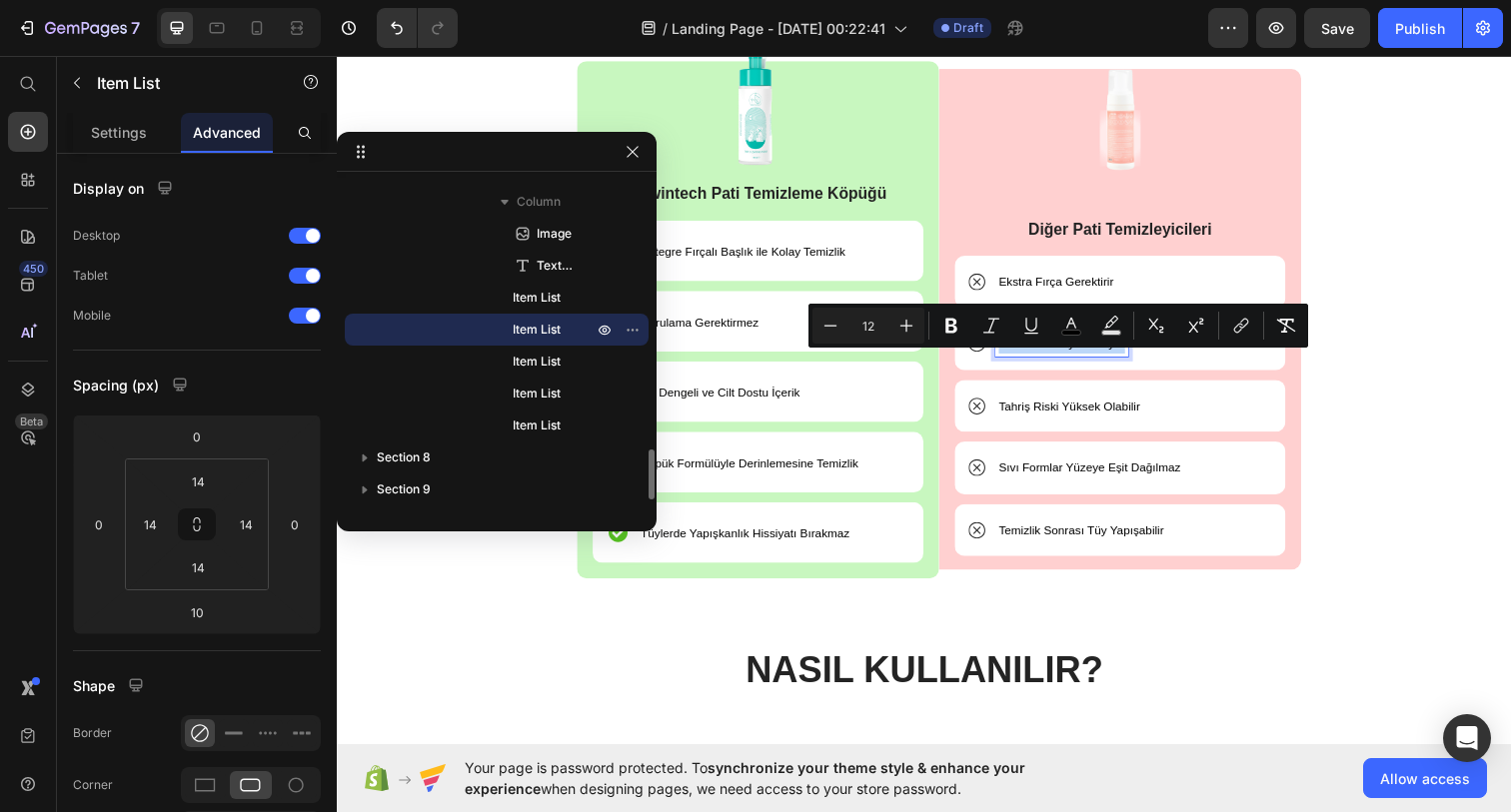 copy on "Durulama İhtiyacı Duyar" 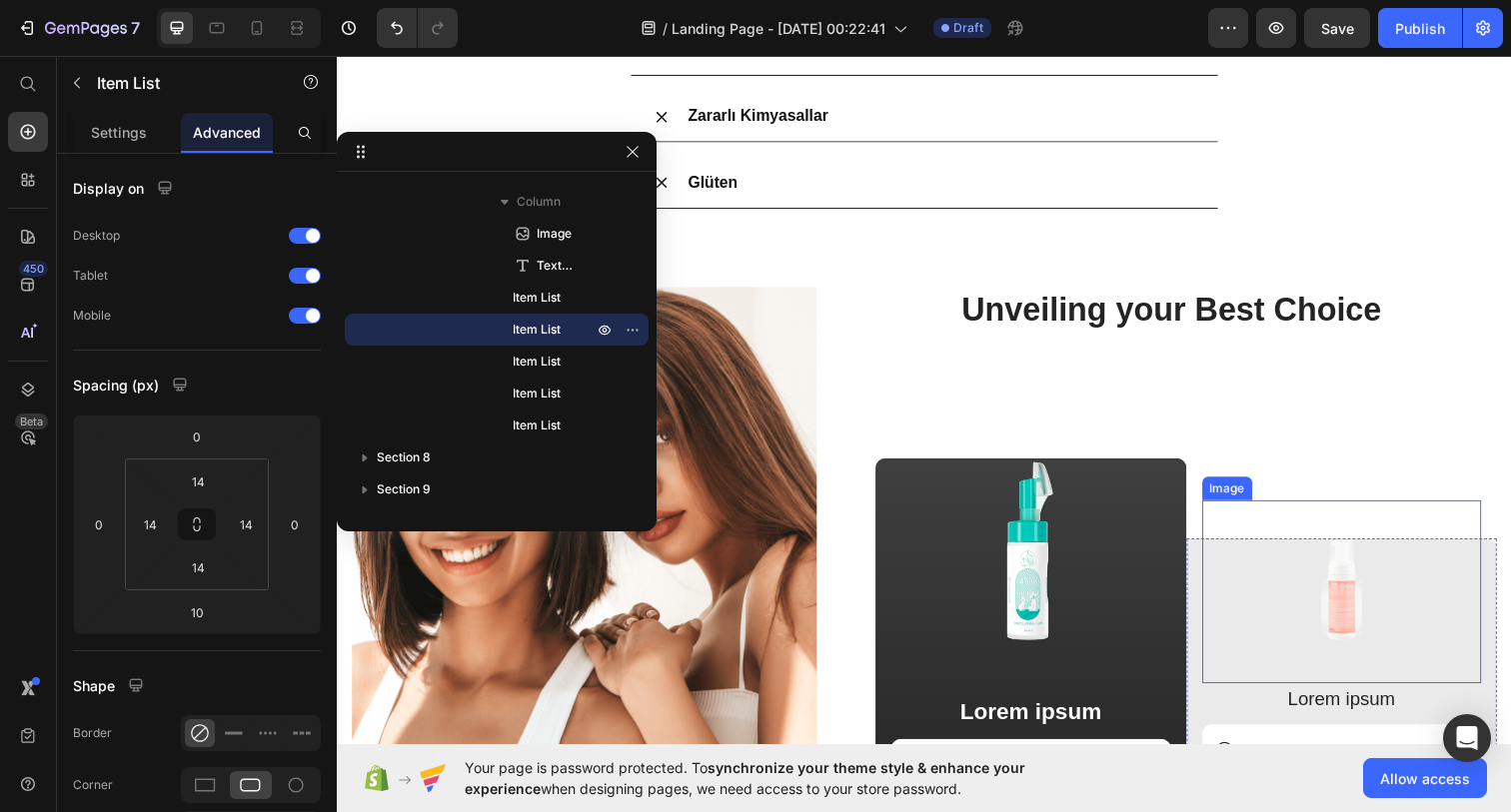 scroll, scrollTop: 3425, scrollLeft: 0, axis: vertical 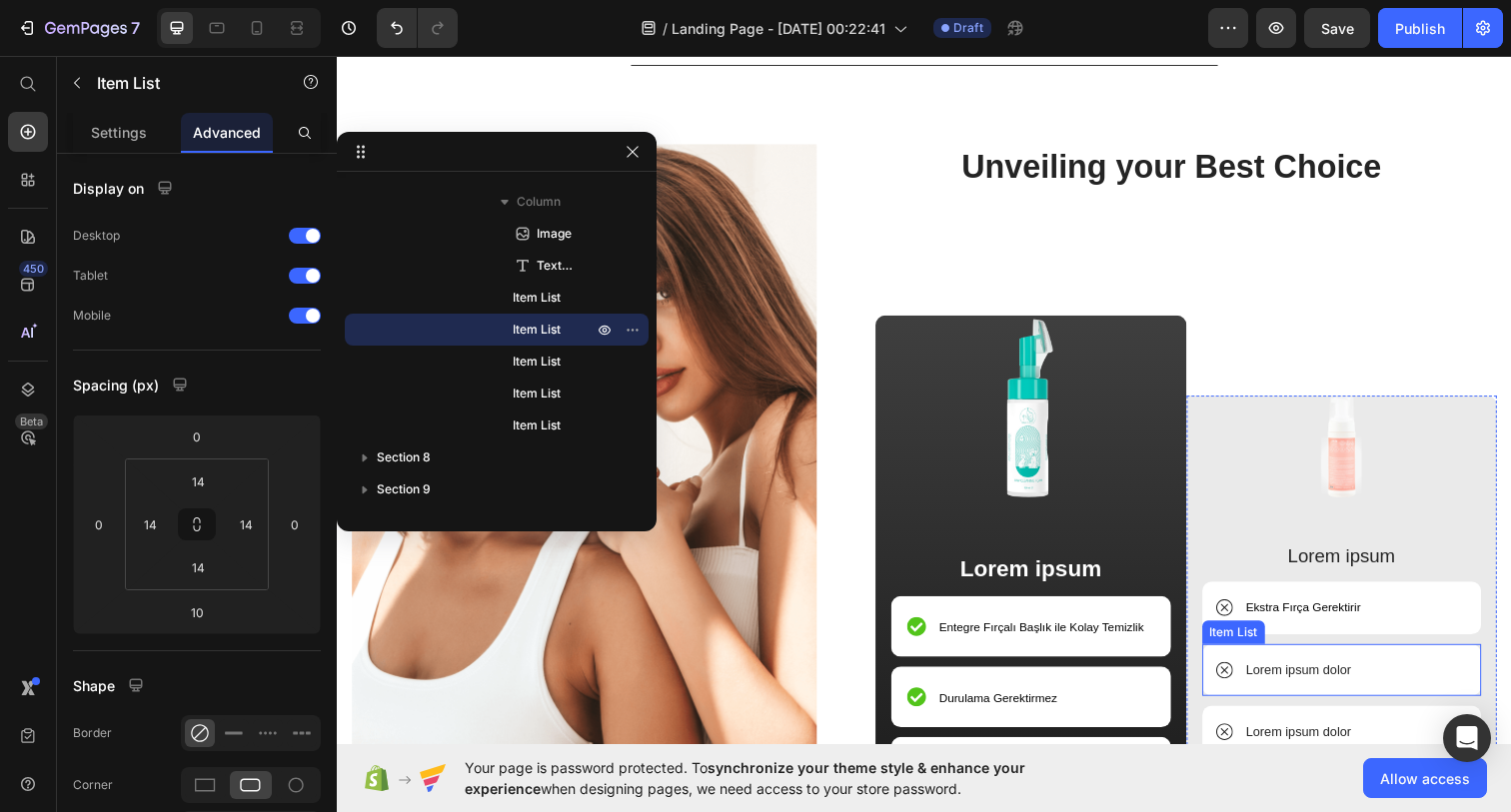click on "Lorem ipsum dolor" at bounding box center (1319, 683) 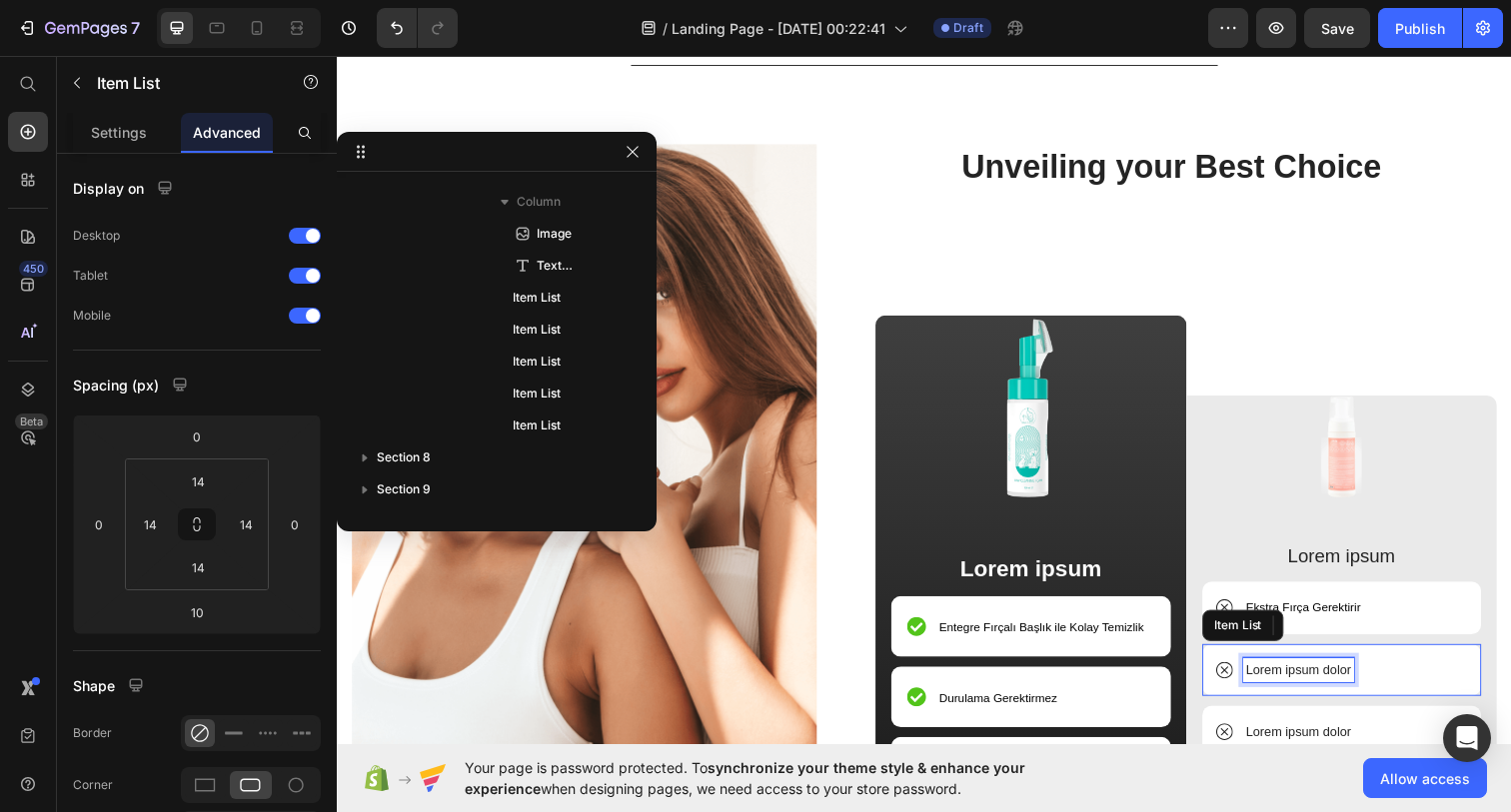 click on "Lorem ipsum dolor" at bounding box center (1319, 683) 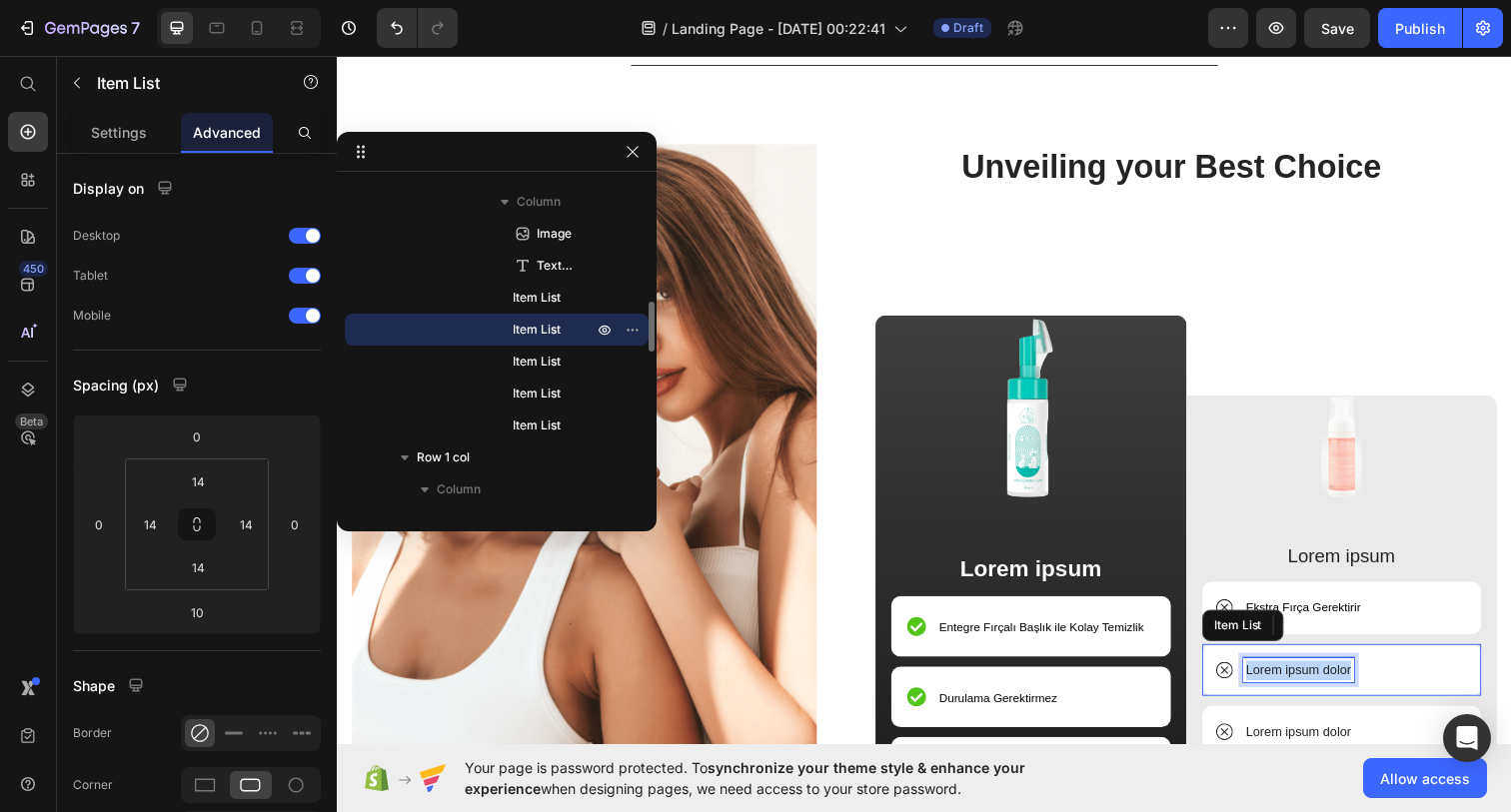 click on "Lorem ipsum dolor" at bounding box center (1319, 683) 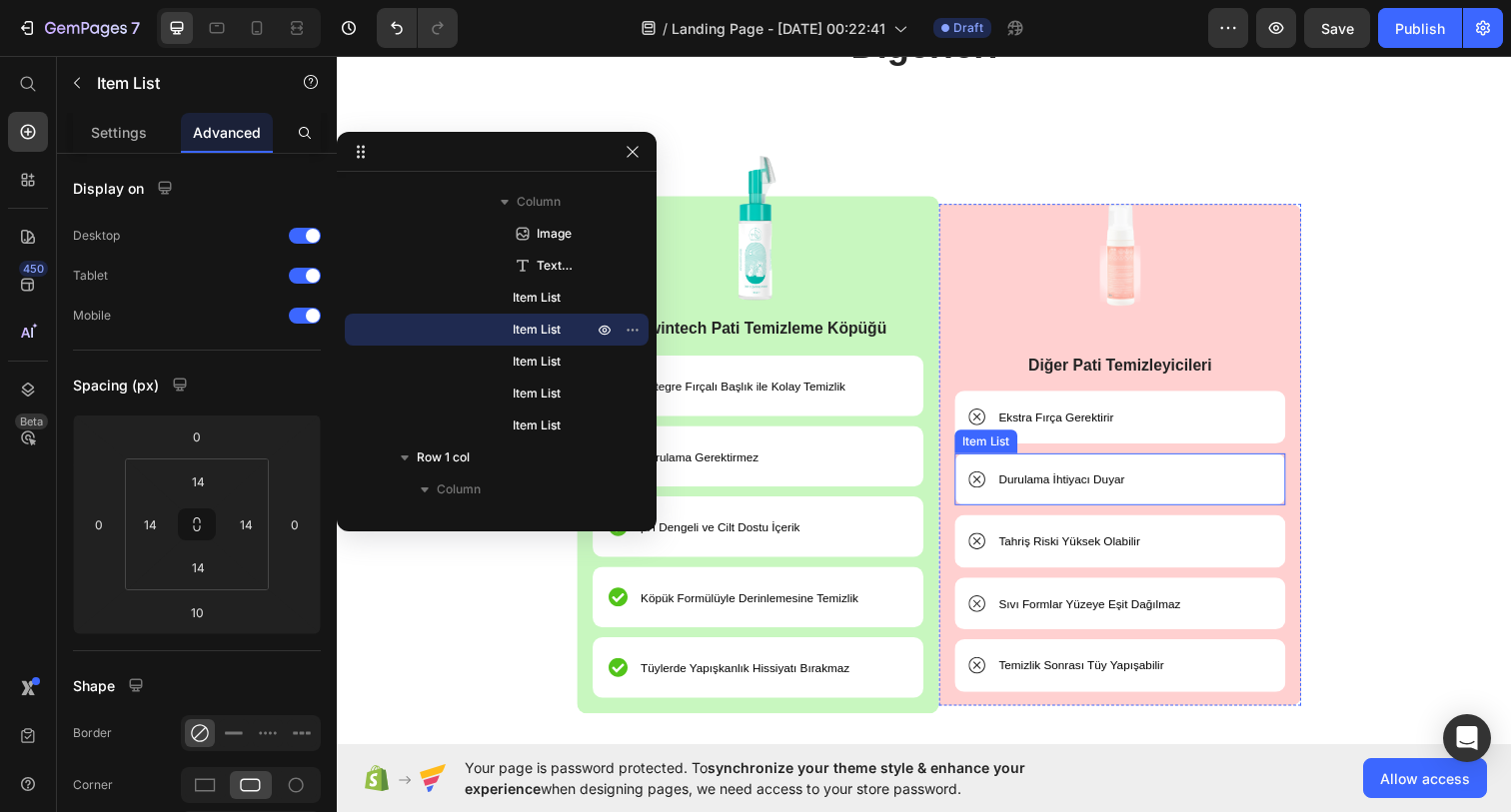 scroll, scrollTop: 4715, scrollLeft: 0, axis: vertical 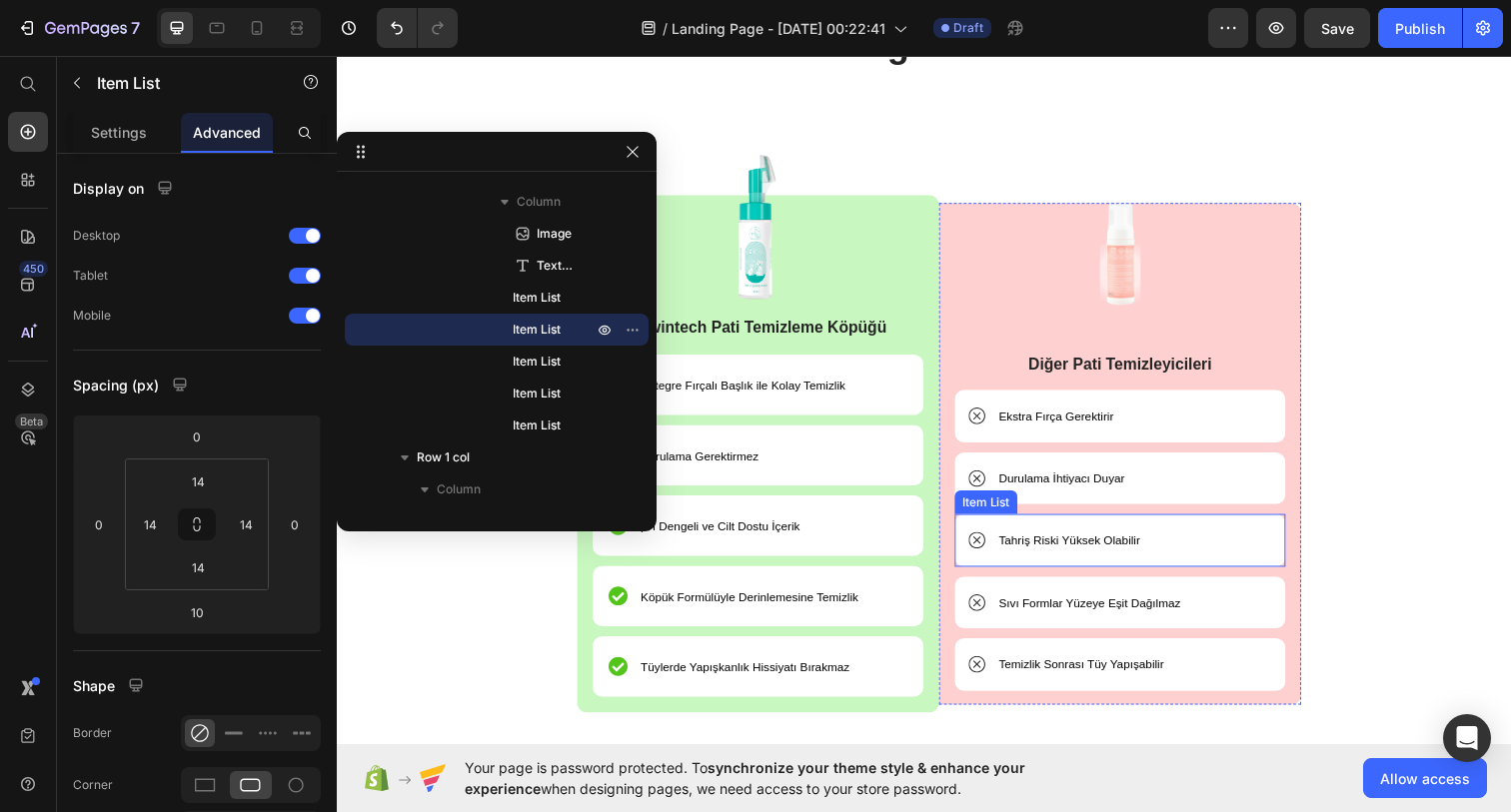 click on "Tahriş Riski Yüksek Olabilir" at bounding box center (1084, 550) 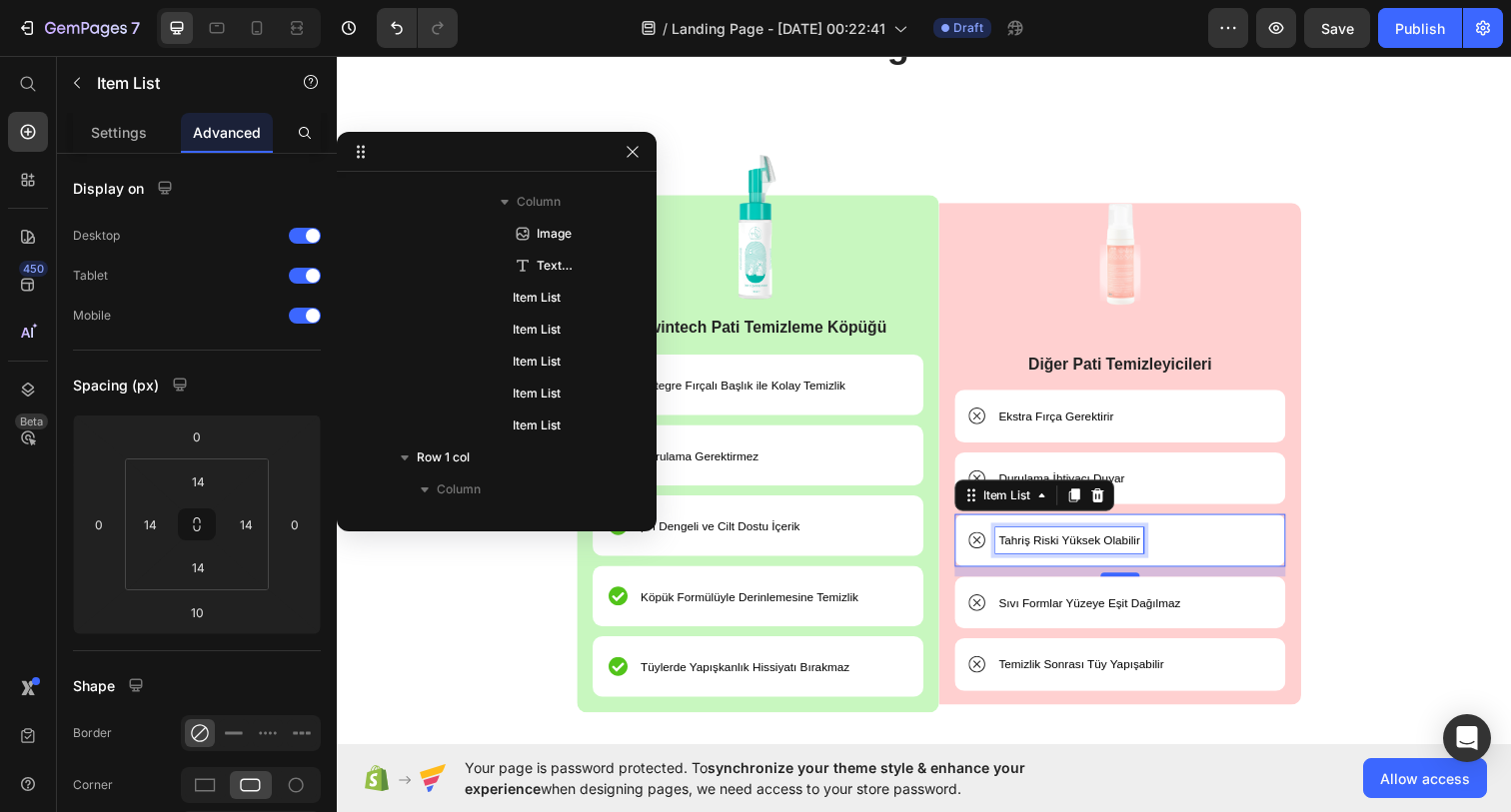 click on "Tahriş Riski Yüksek Olabilir" at bounding box center (1084, 550) 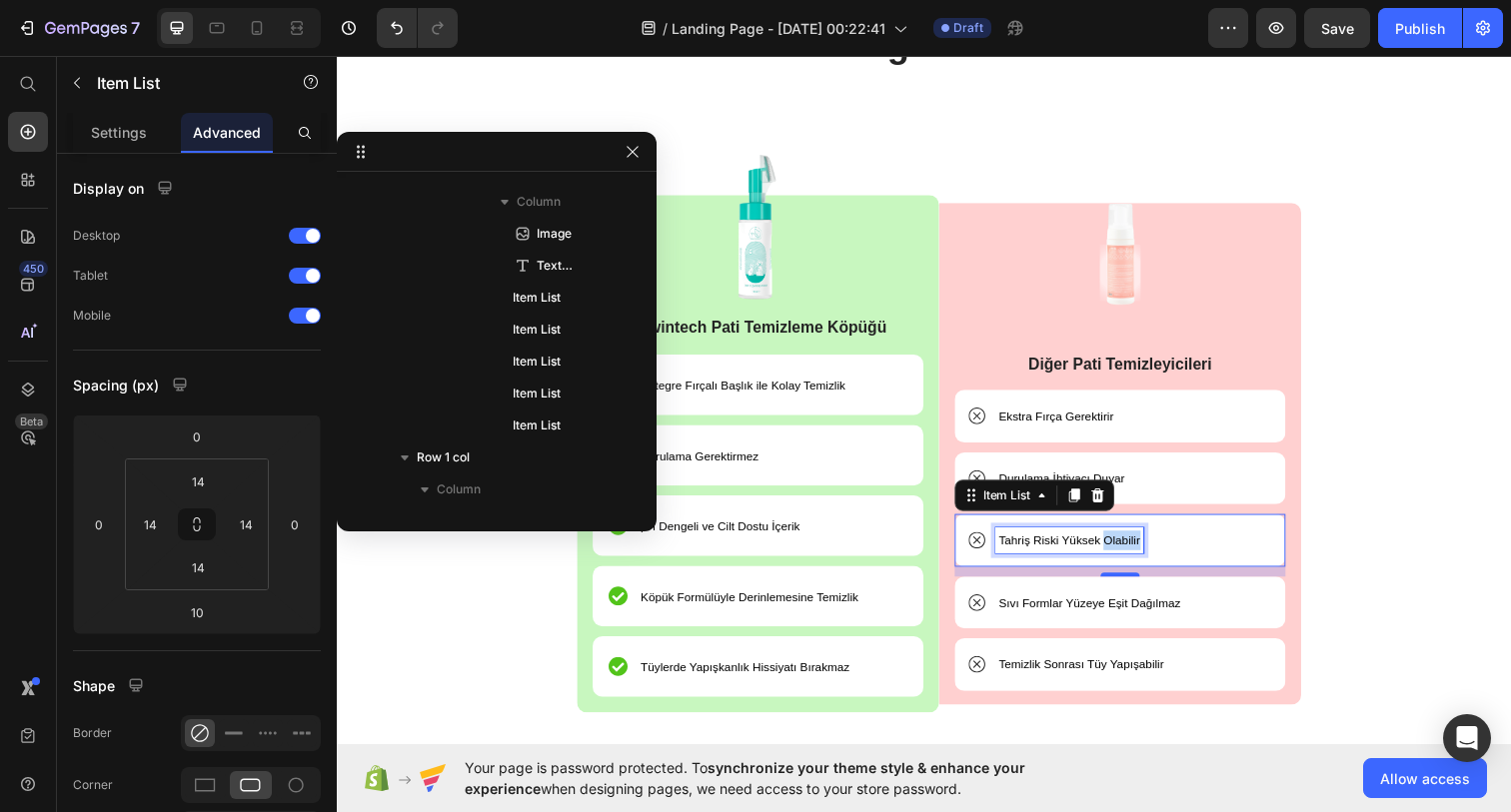scroll, scrollTop: 1784, scrollLeft: 0, axis: vertical 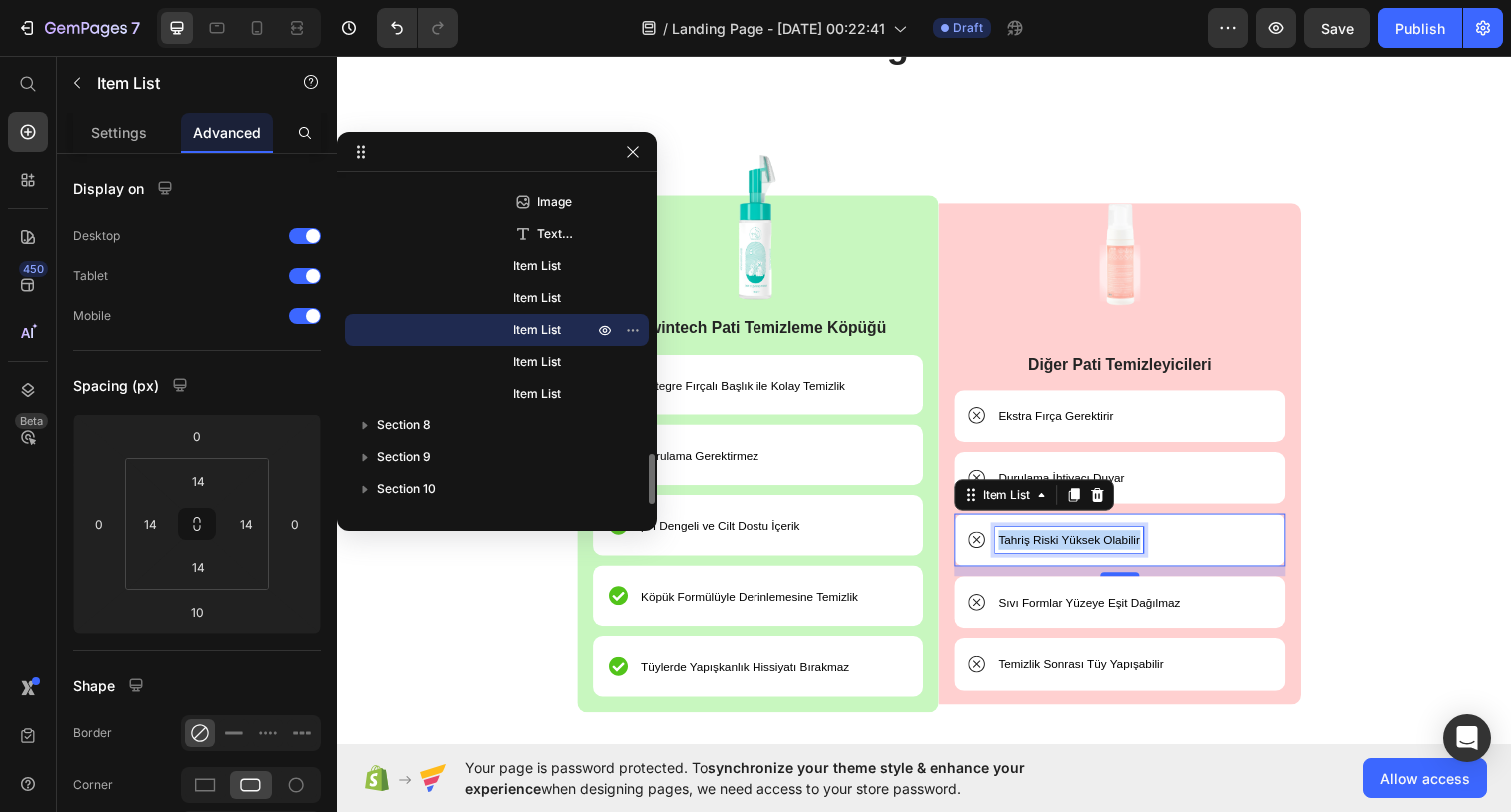 click on "Tahriş Riski Yüksek Olabilir" at bounding box center [1084, 550] 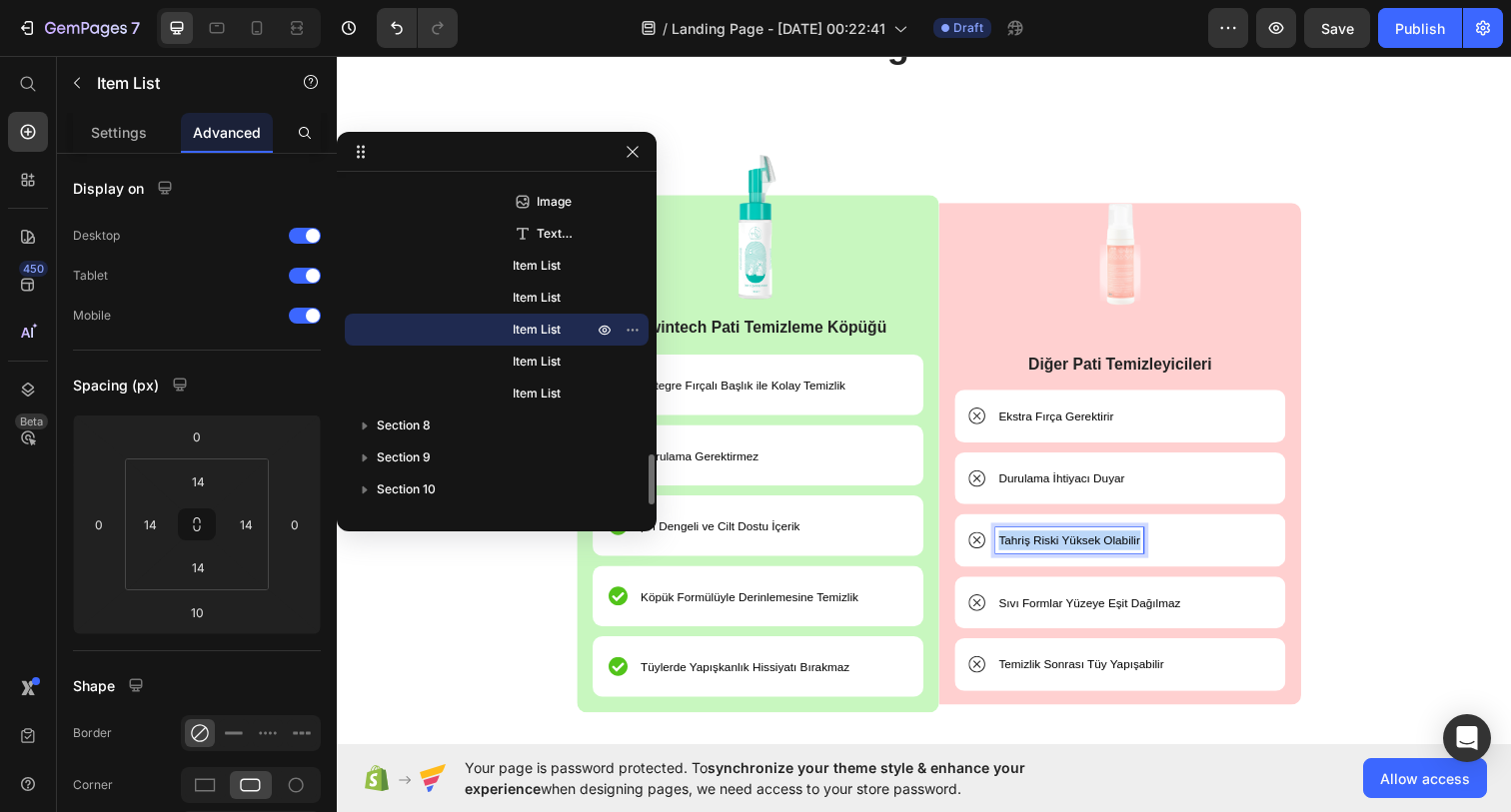 copy on "Tahriş Riski Yüksek Olabilir" 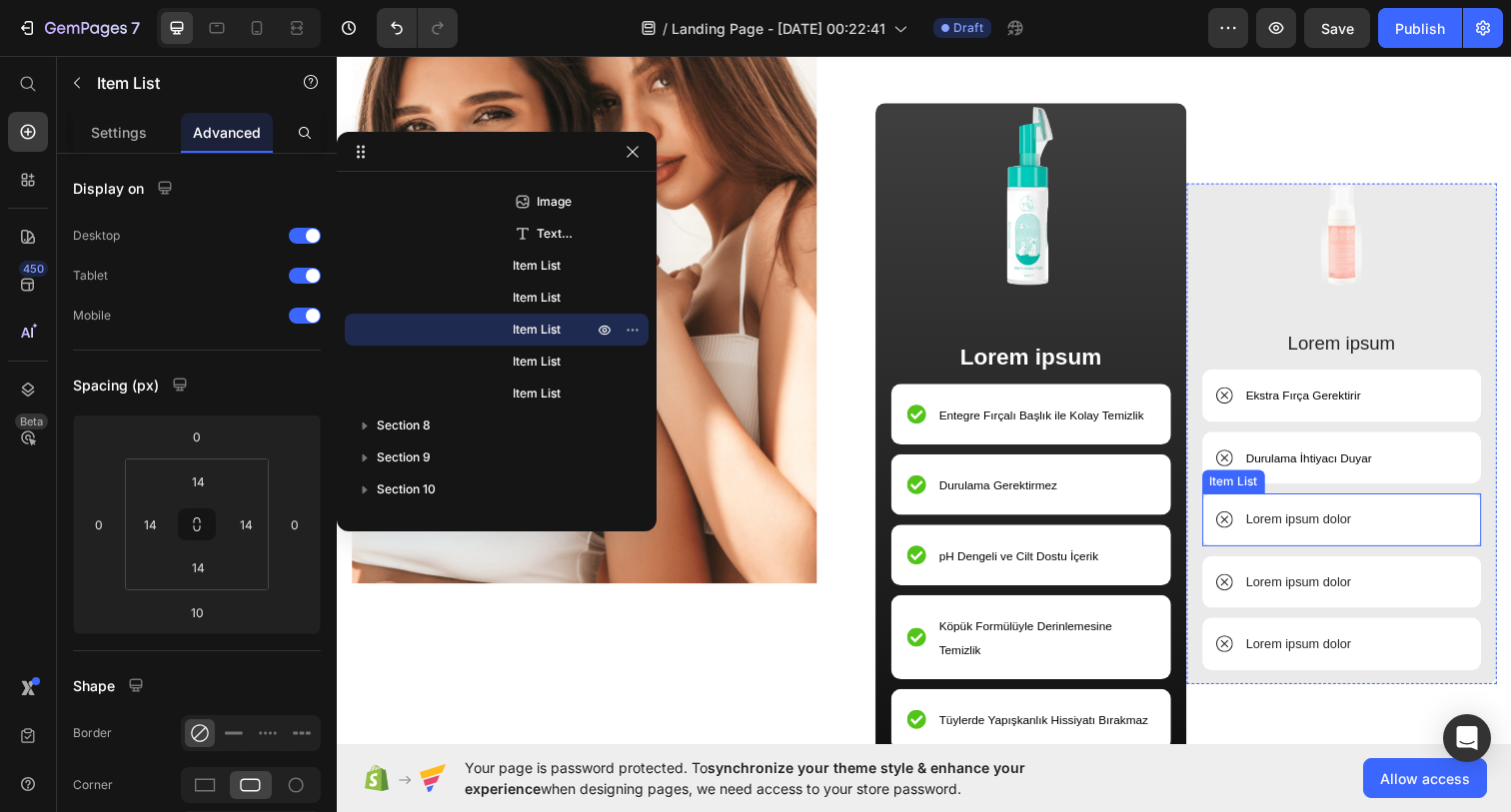 scroll, scrollTop: 3625, scrollLeft: 0, axis: vertical 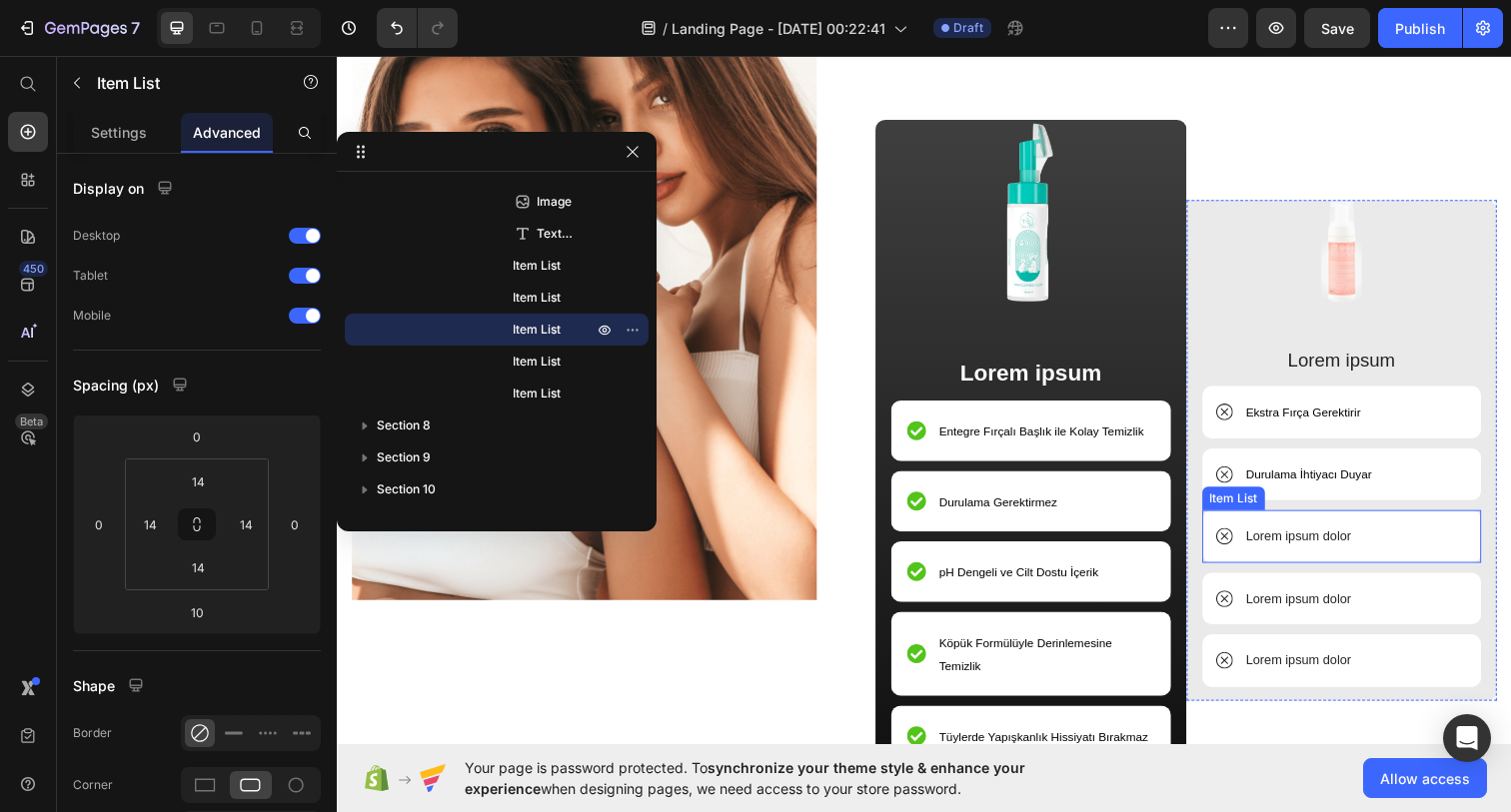 click on "Lorem ipsum dolor" at bounding box center (1319, 546) 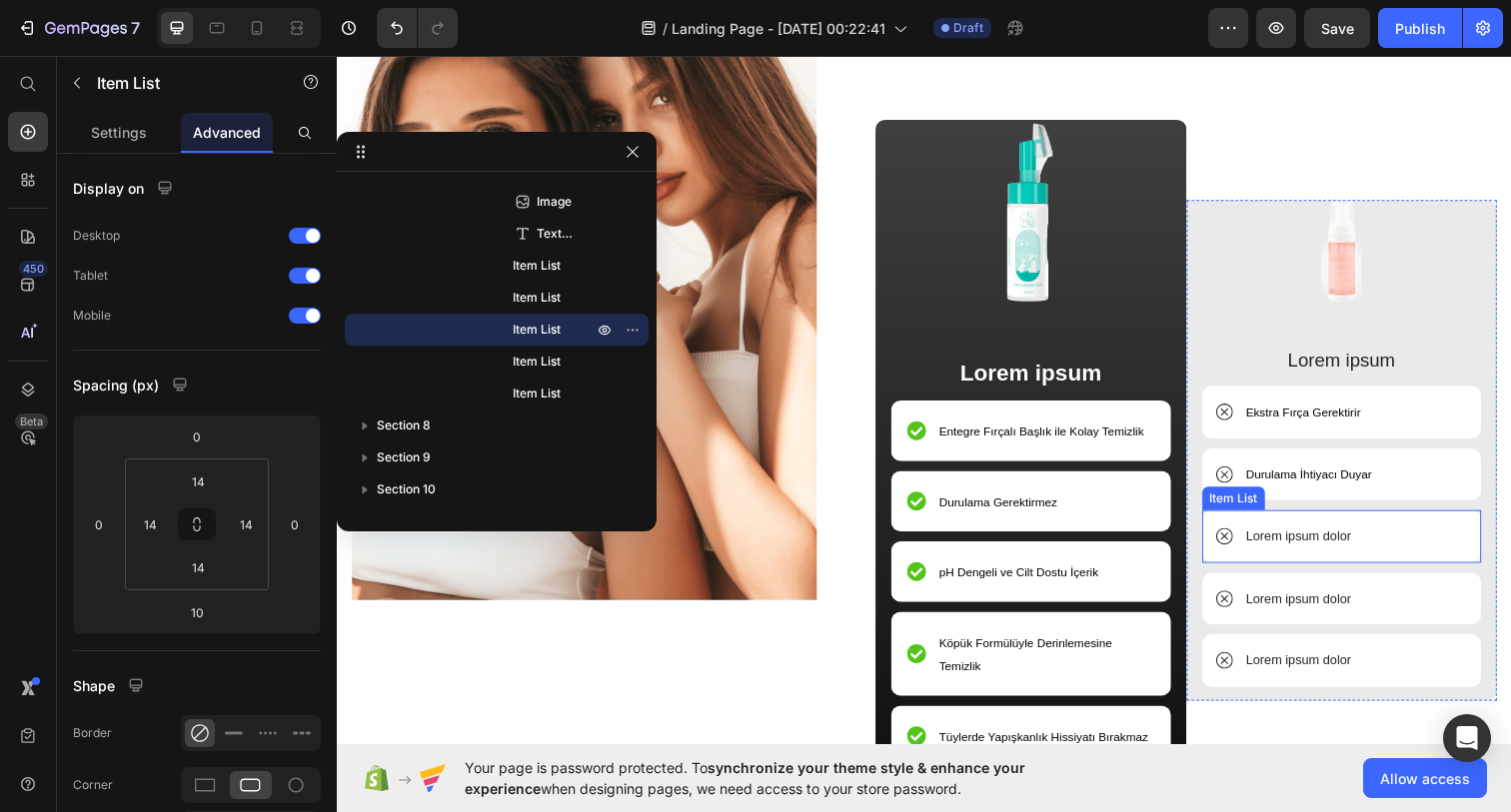 scroll, scrollTop: 825, scrollLeft: 0, axis: vertical 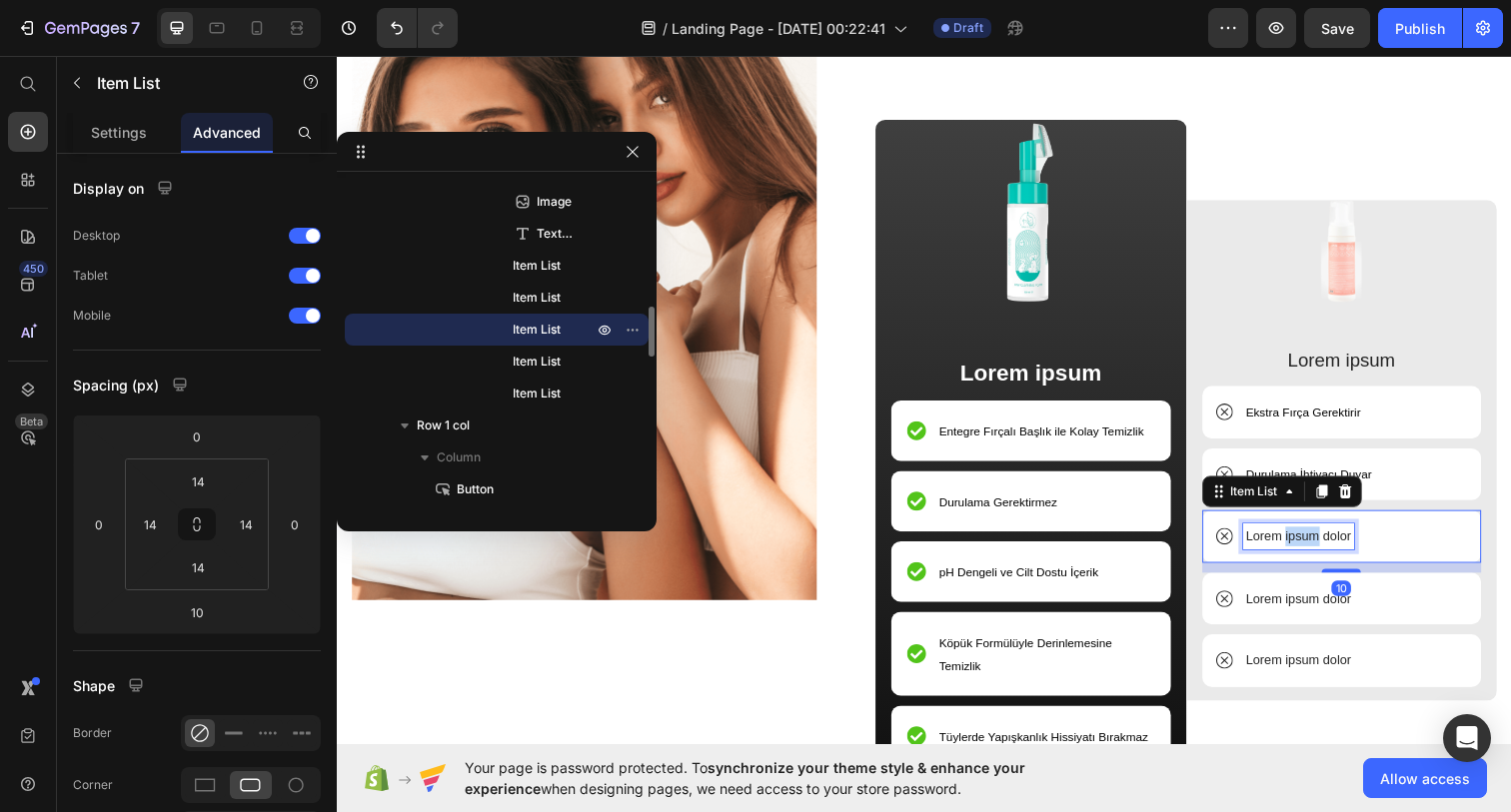 click on "Lorem ipsum dolor" at bounding box center [1319, 546] 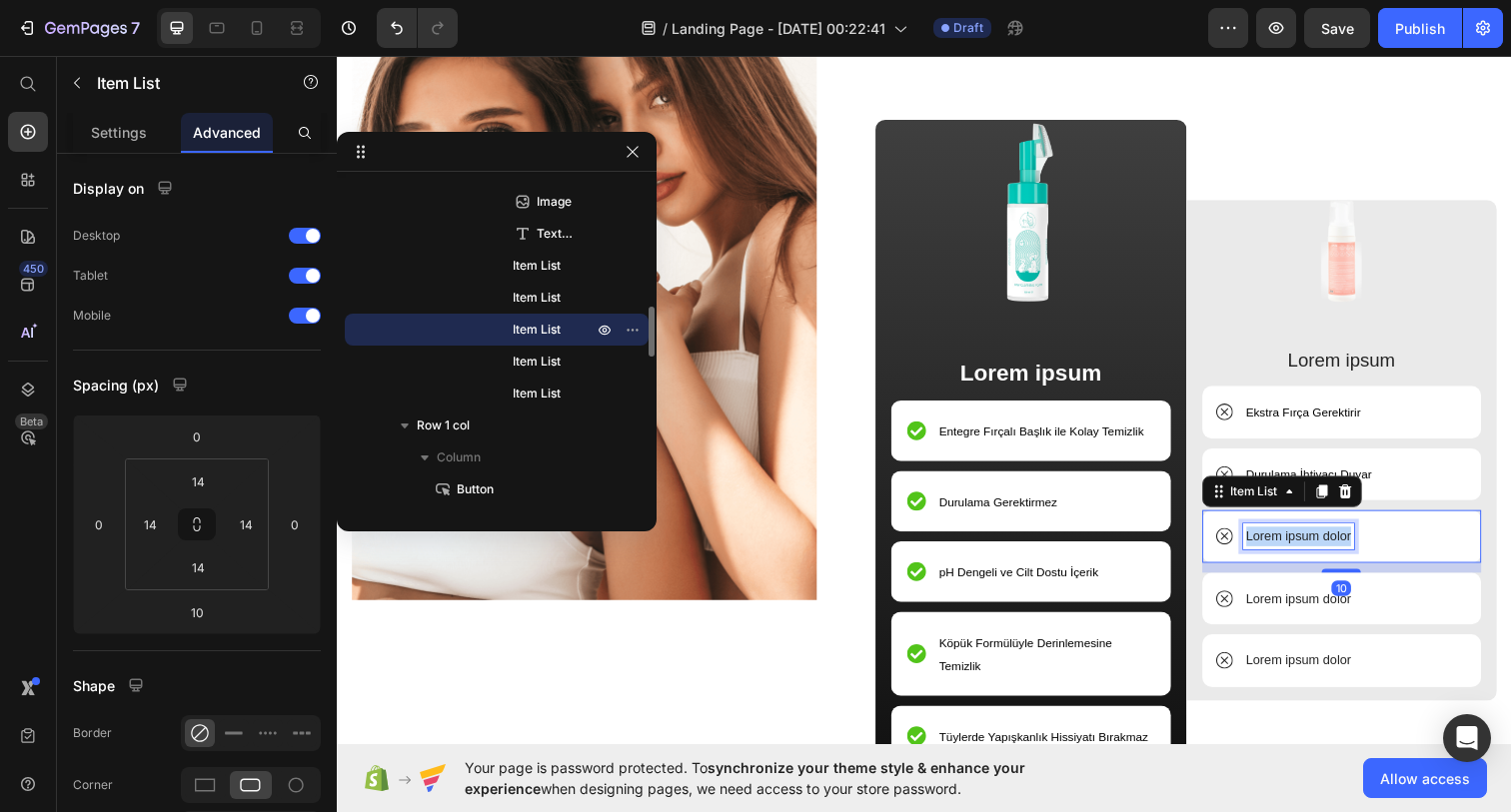 click on "Lorem ipsum dolor" at bounding box center [1319, 546] 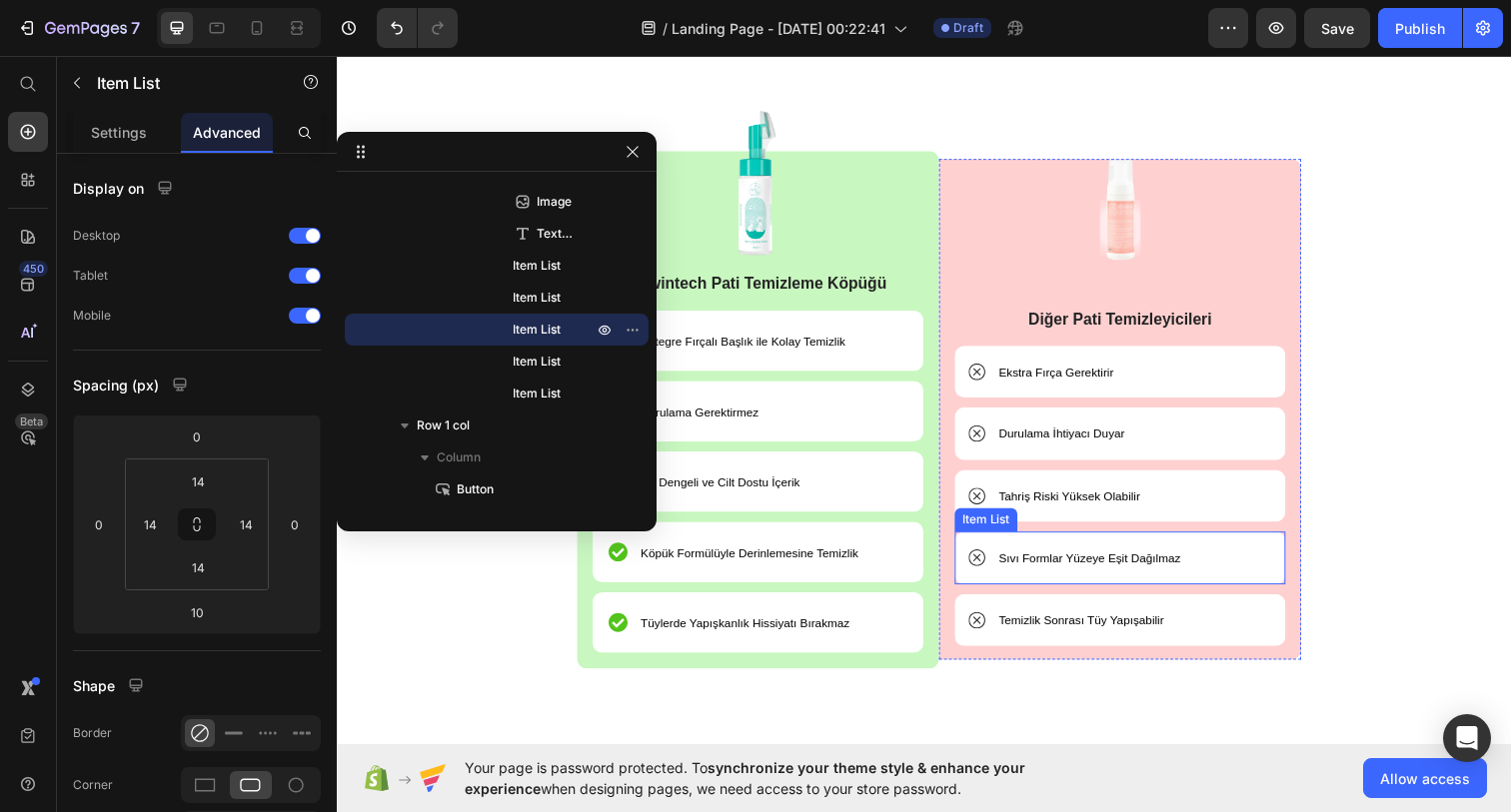 scroll, scrollTop: 4714, scrollLeft: 0, axis: vertical 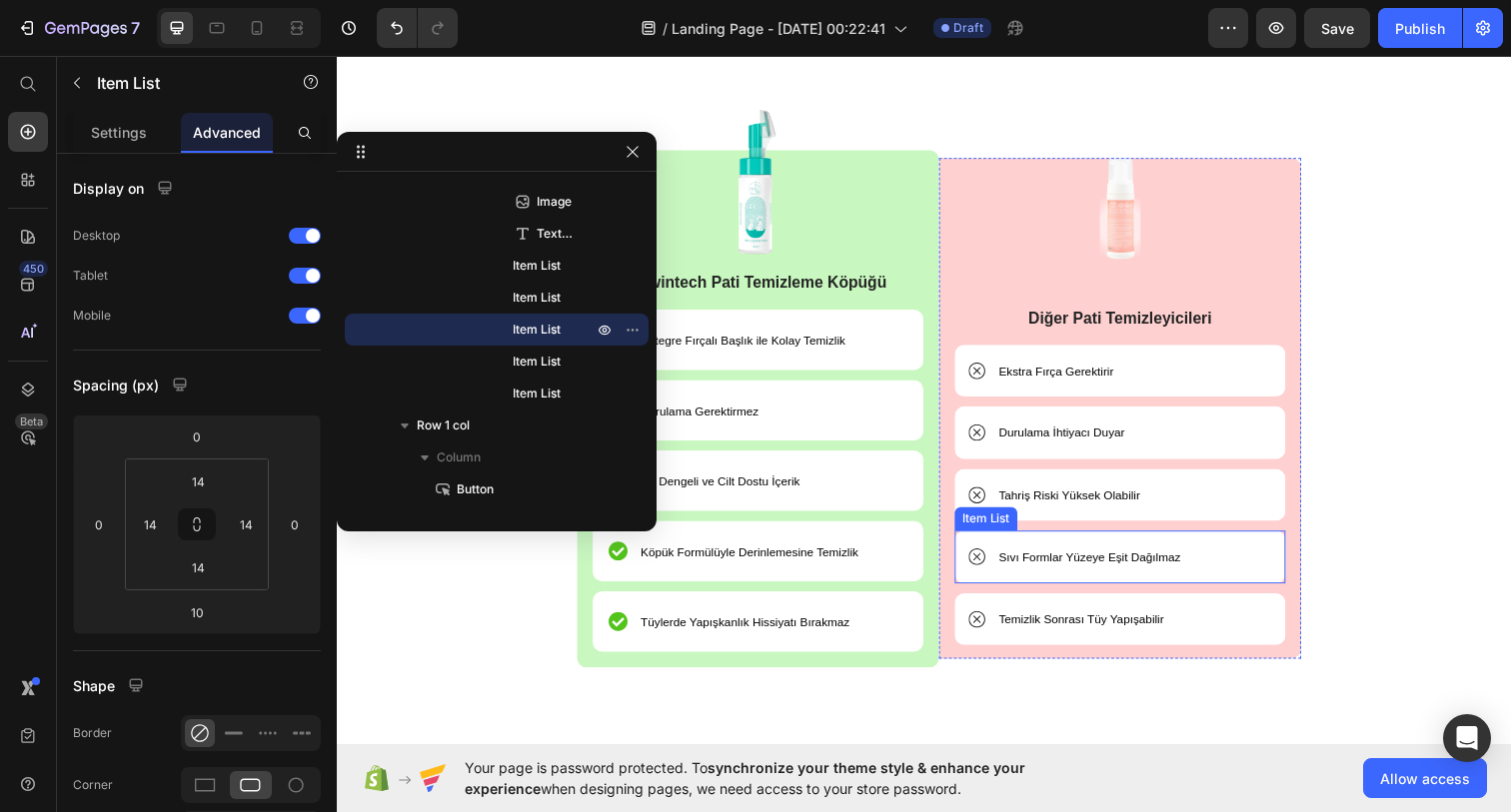click on "Sıvı Formlar Yüzeye Eşit Dağılmaz" at bounding box center (1105, 567) 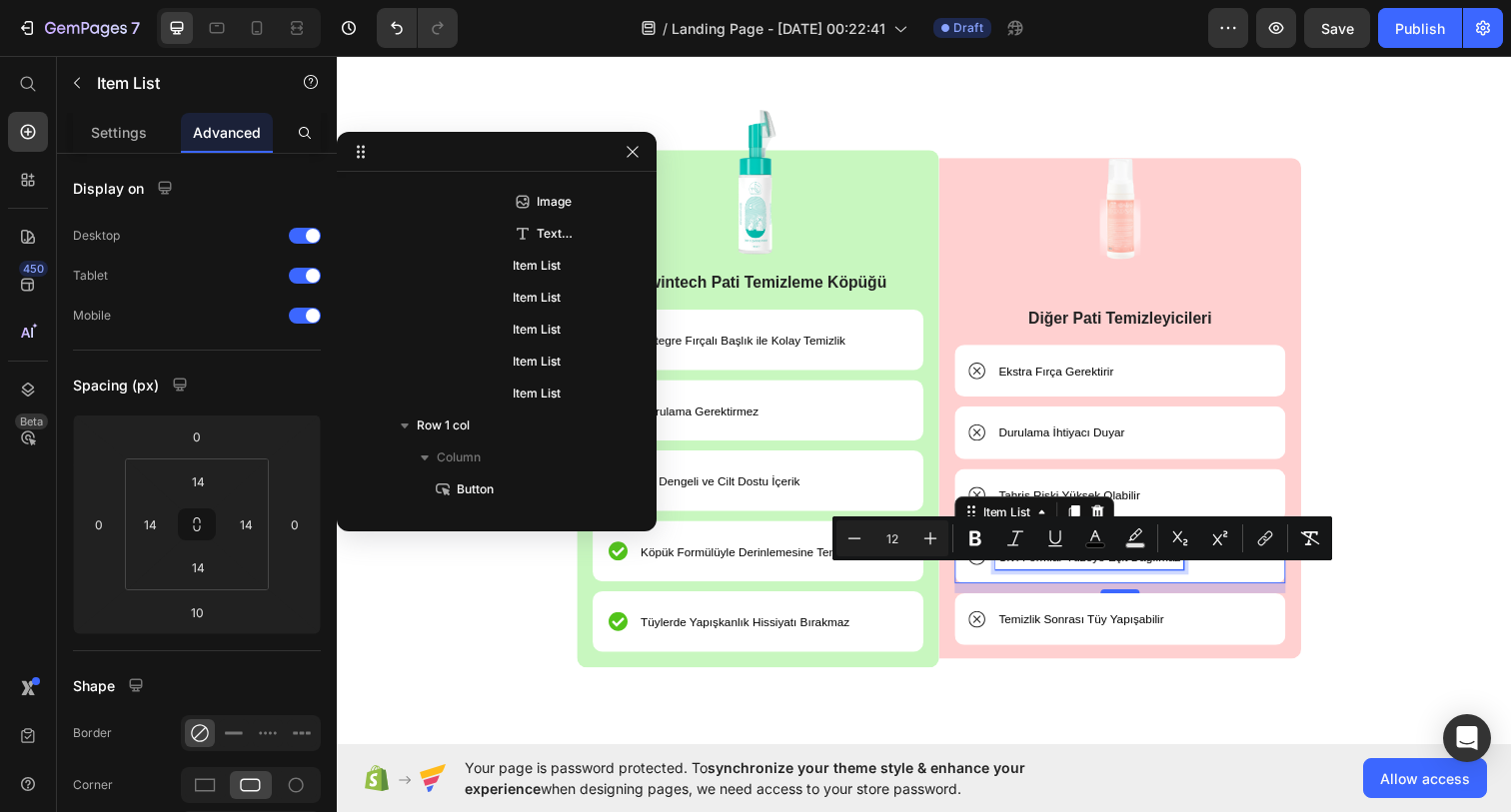 click on "Sıvı Formlar Yüzeye Eşit Dağılmaz" at bounding box center [1105, 567] 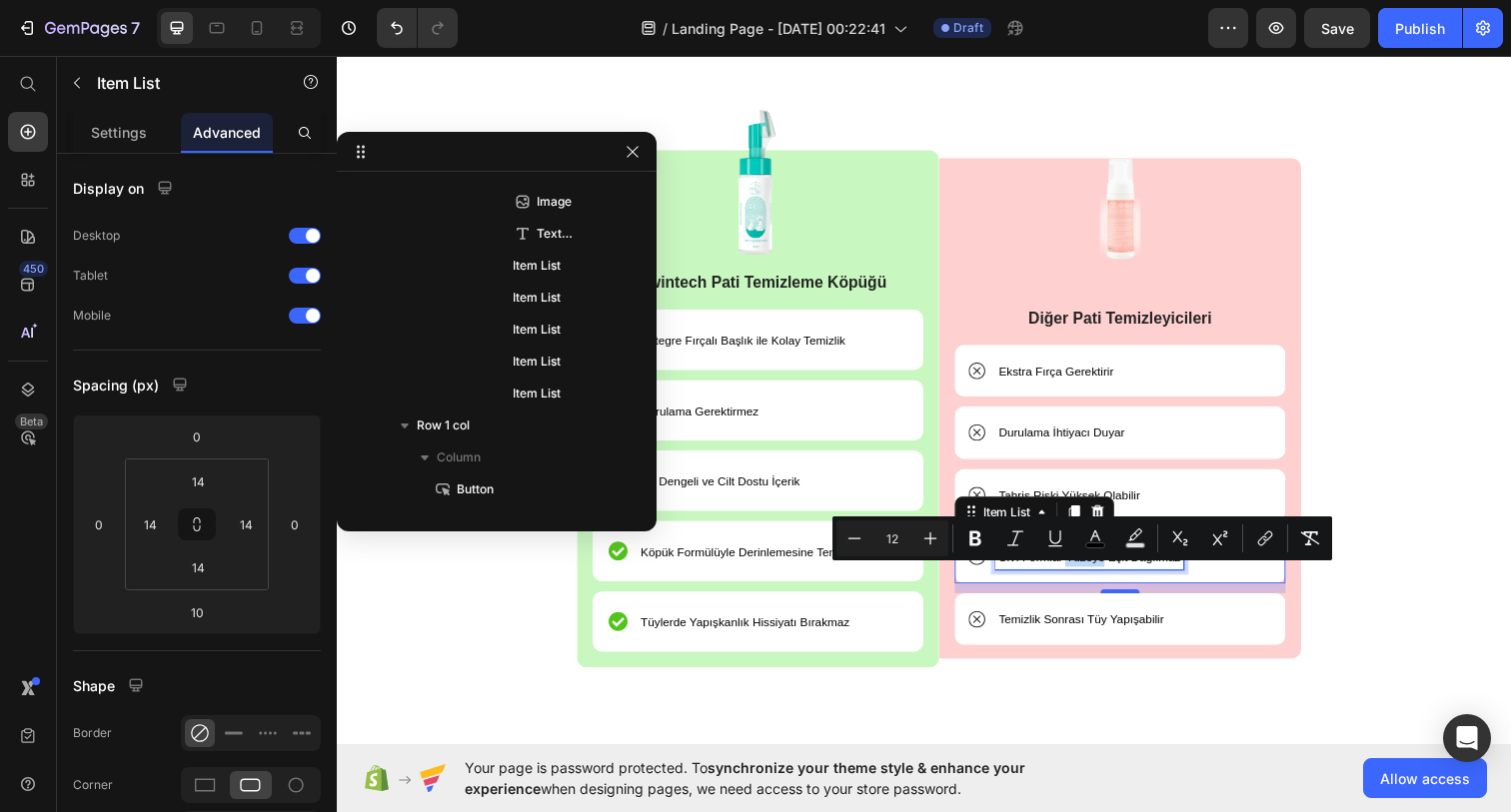 scroll, scrollTop: 1812, scrollLeft: 0, axis: vertical 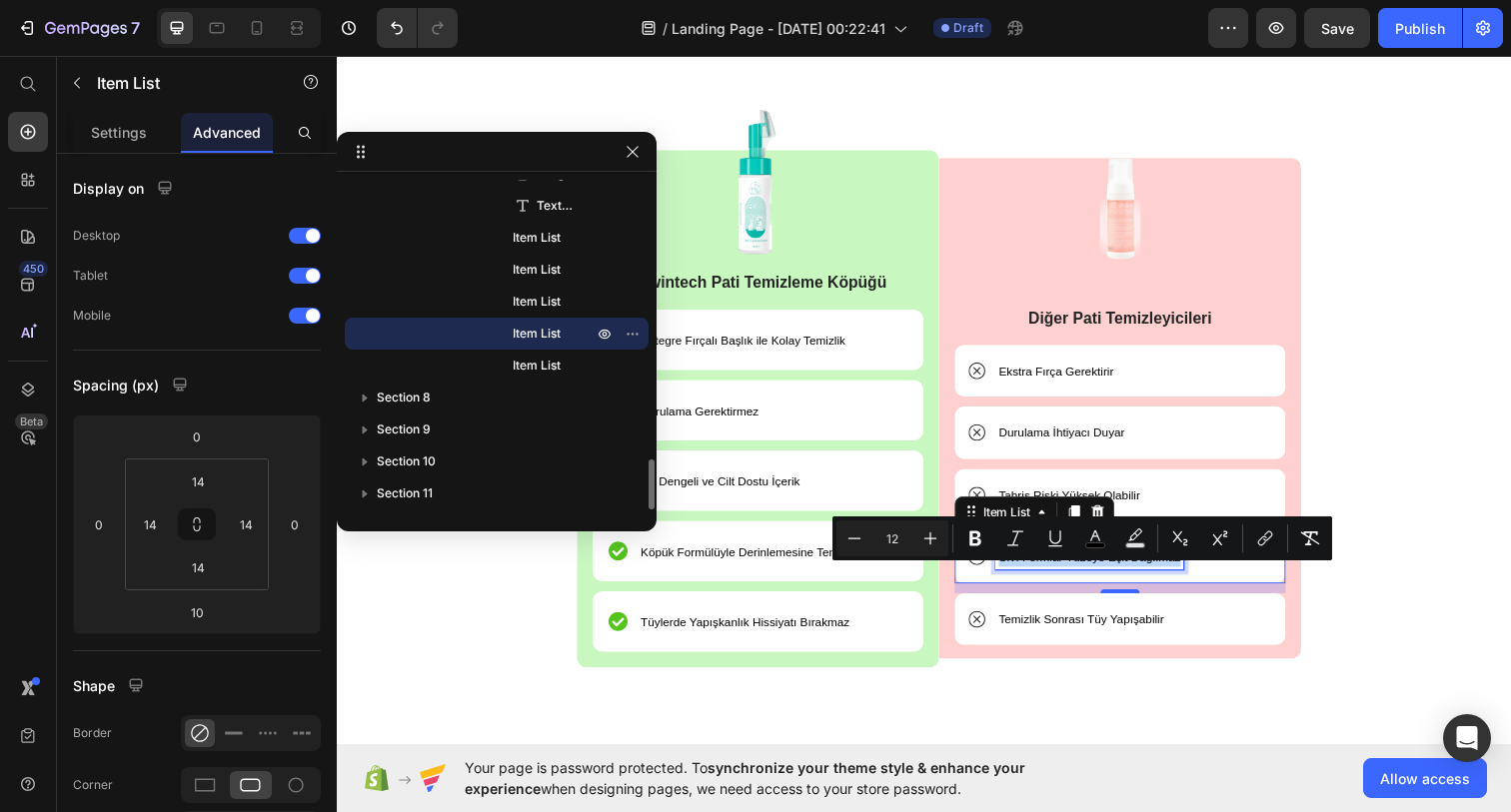 click on "Sıvı Formlar Yüzeye Eşit Dağılmaz" at bounding box center [1105, 567] 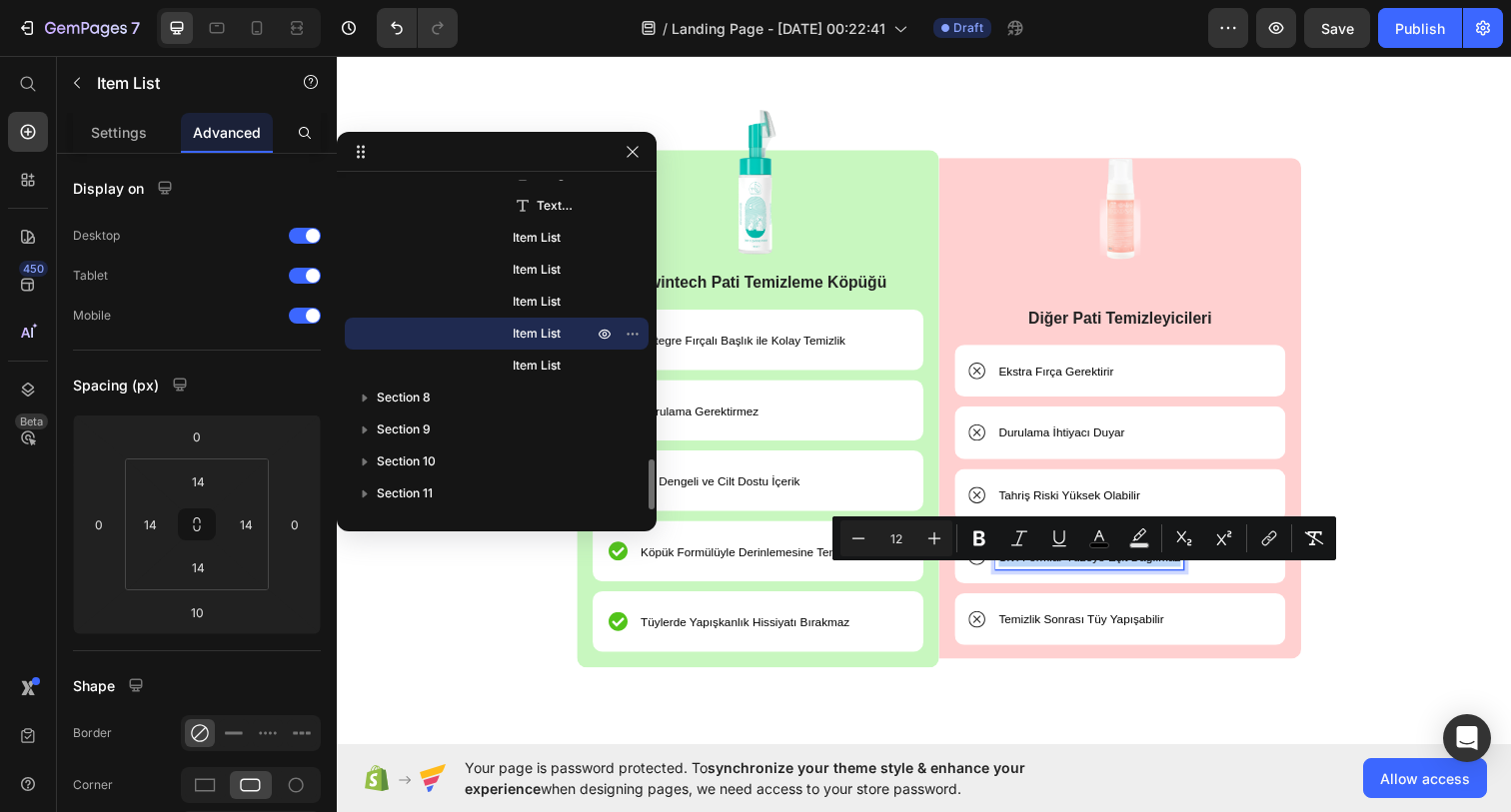 copy on "Sıvı Formlar Yüzeye Eşit Dağılmaz" 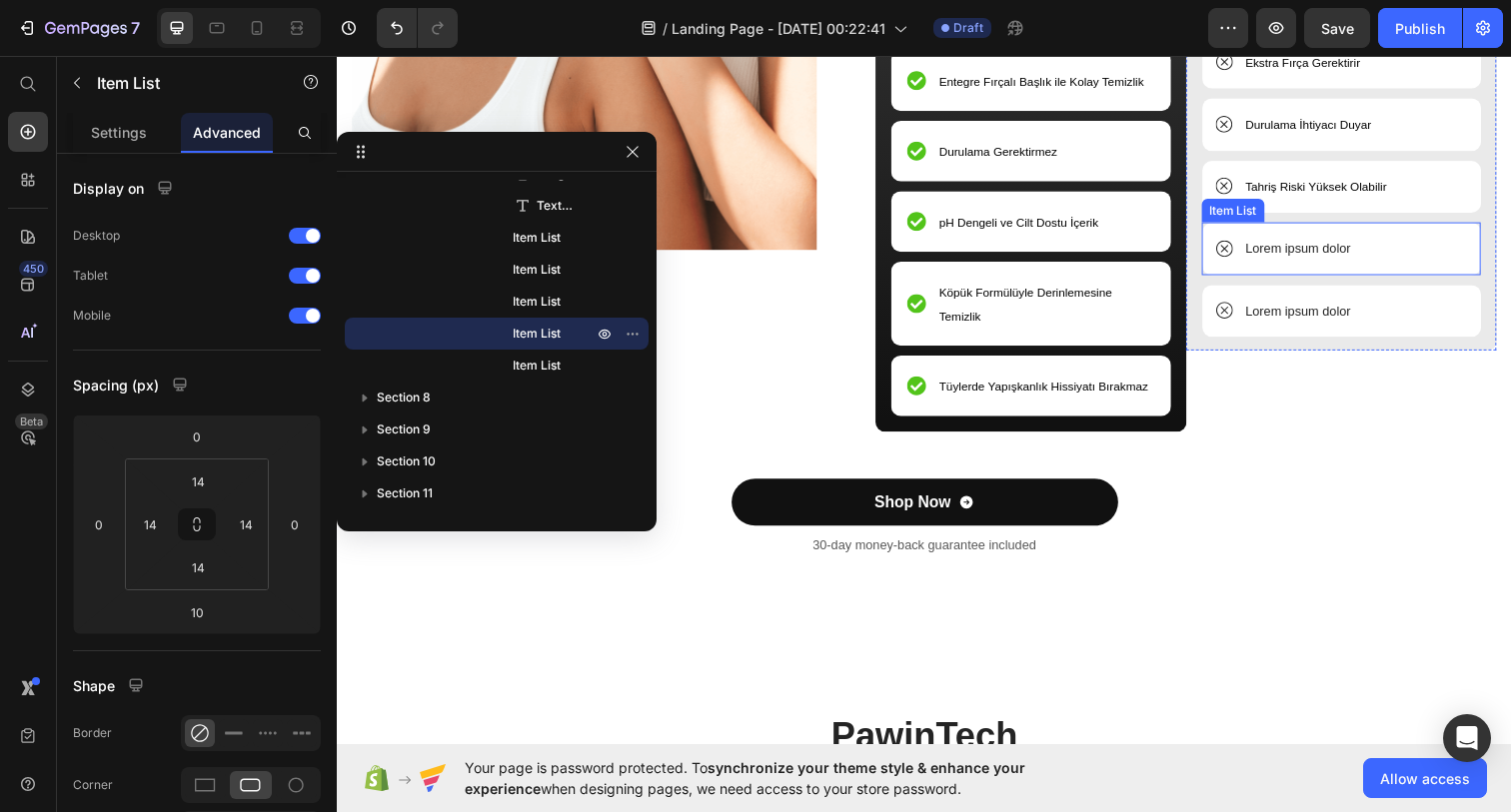 scroll, scrollTop: 3834, scrollLeft: 0, axis: vertical 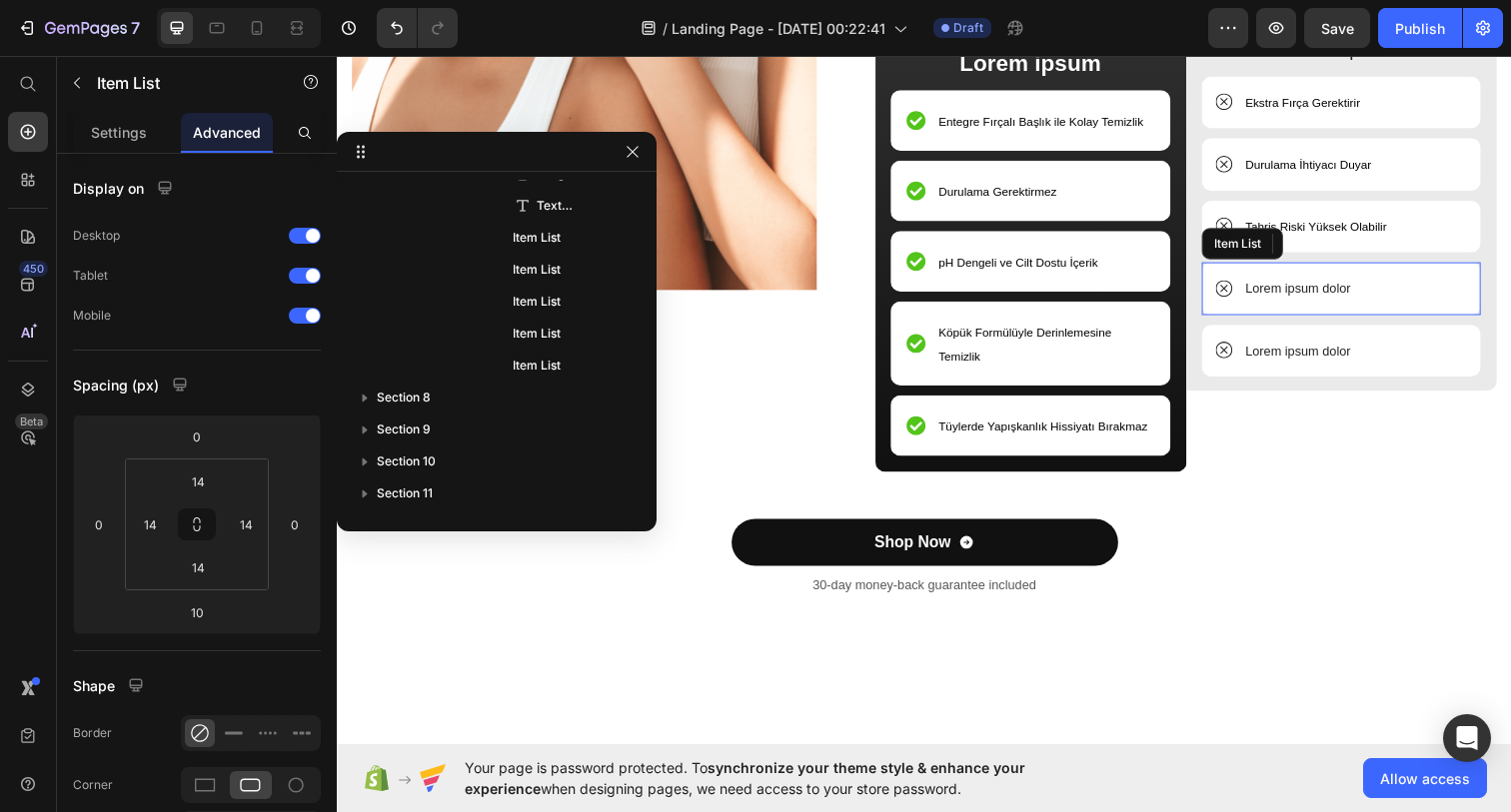 click on "Lorem ipsum dolor" at bounding box center [1319, 294] 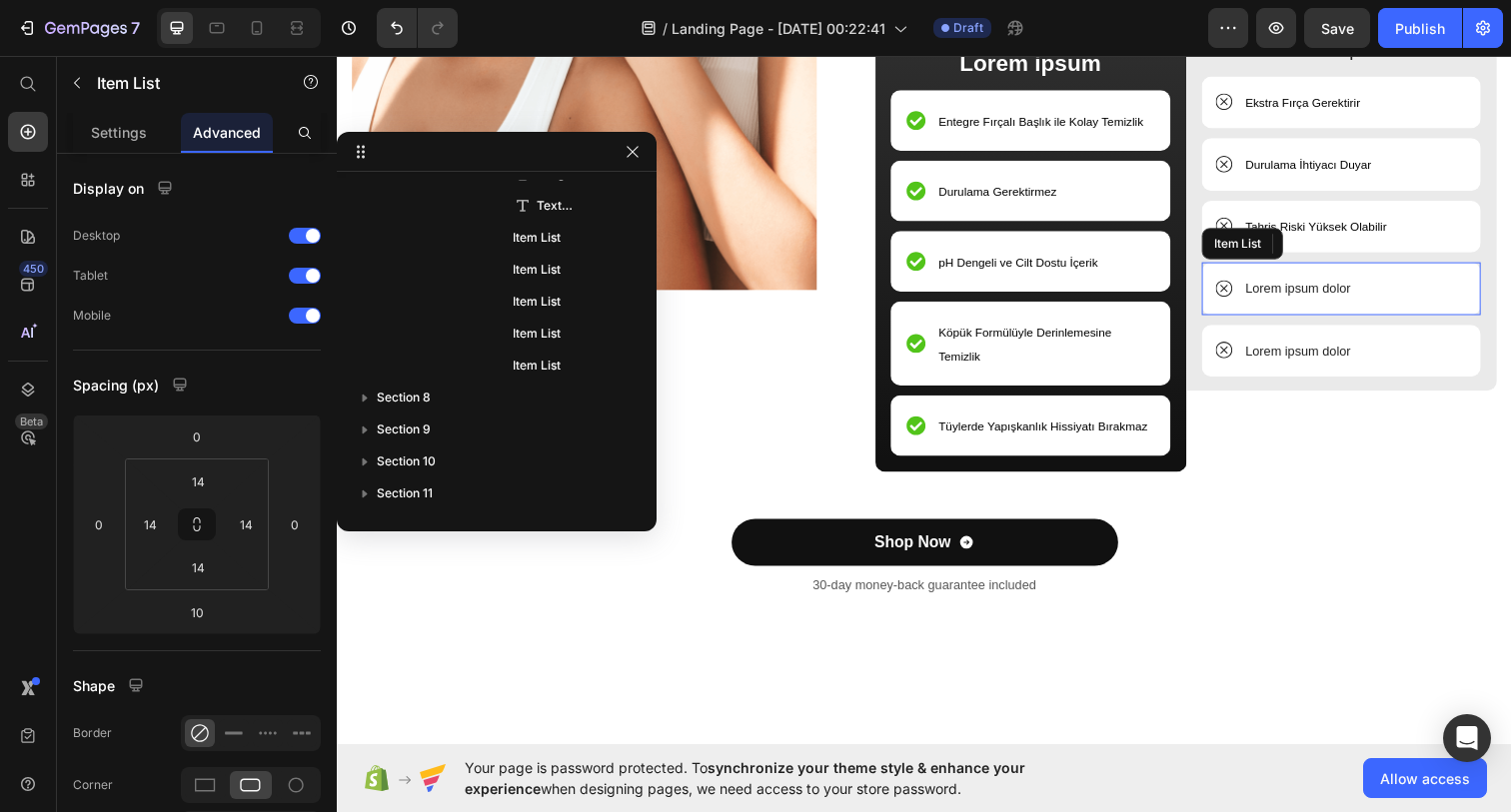 scroll, scrollTop: 857, scrollLeft: 0, axis: vertical 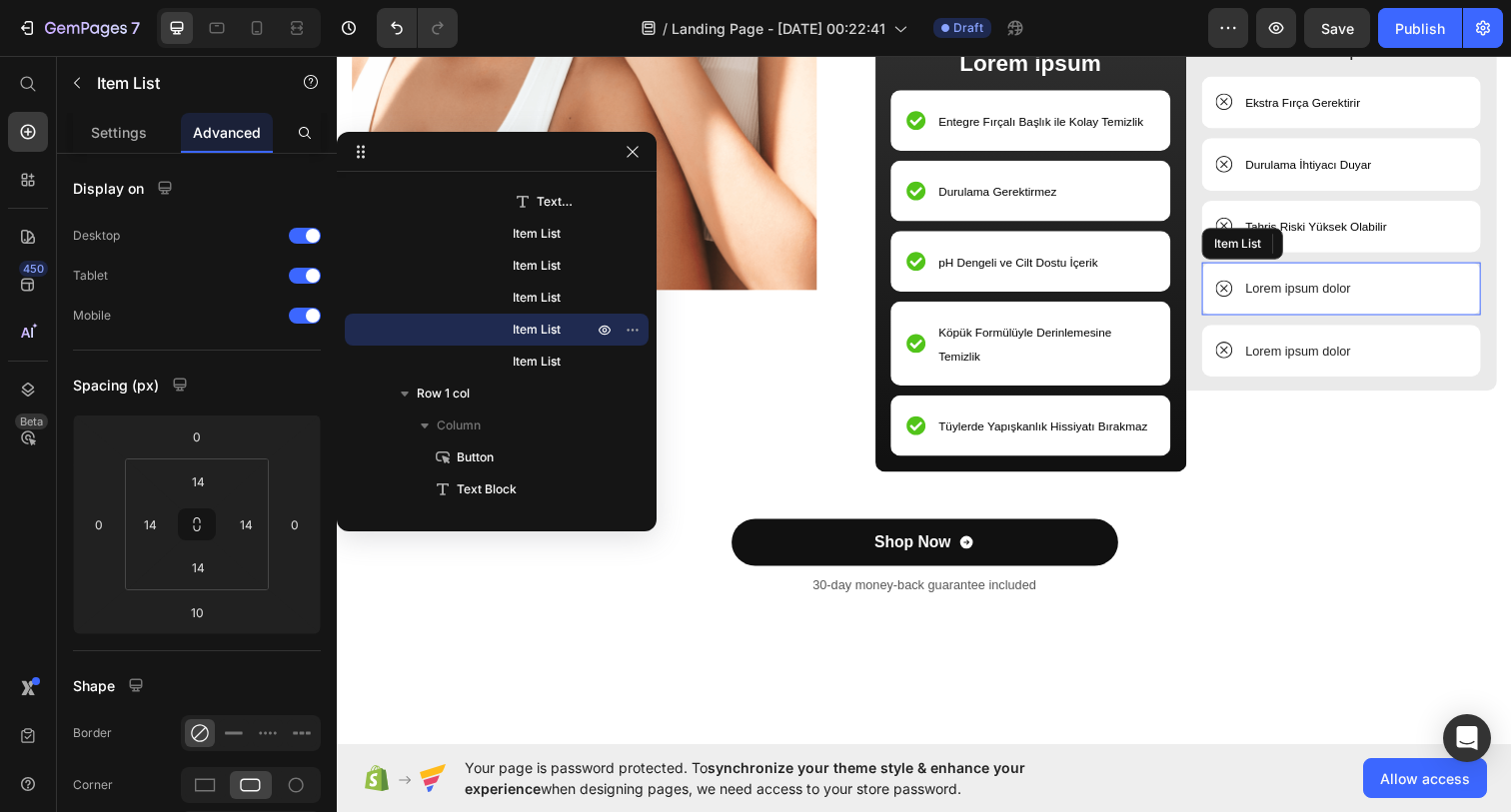 click on "Lorem ipsum dolor" at bounding box center (1319, 294) 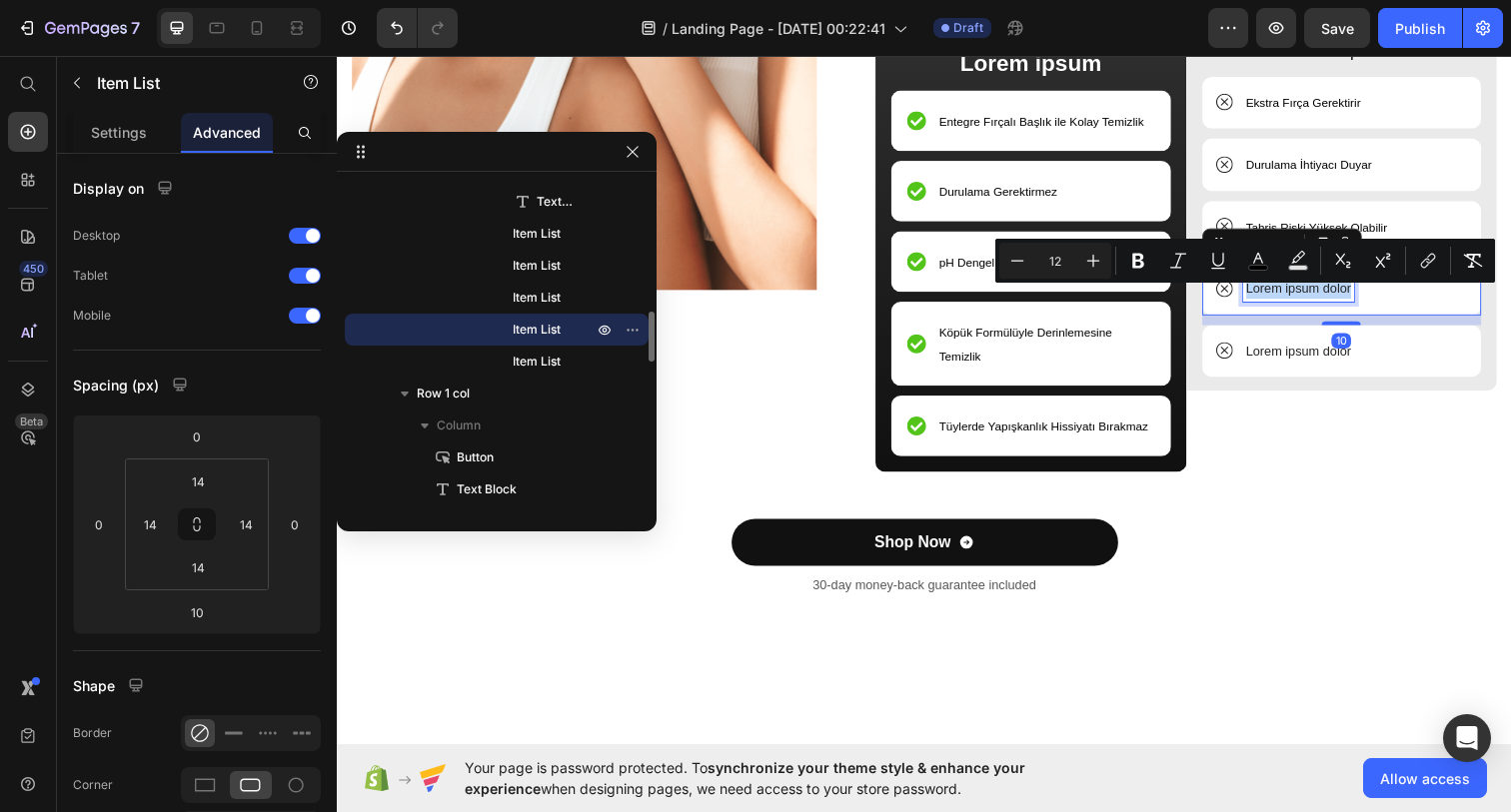 click on "Lorem ipsum dolor" at bounding box center (1319, 294) 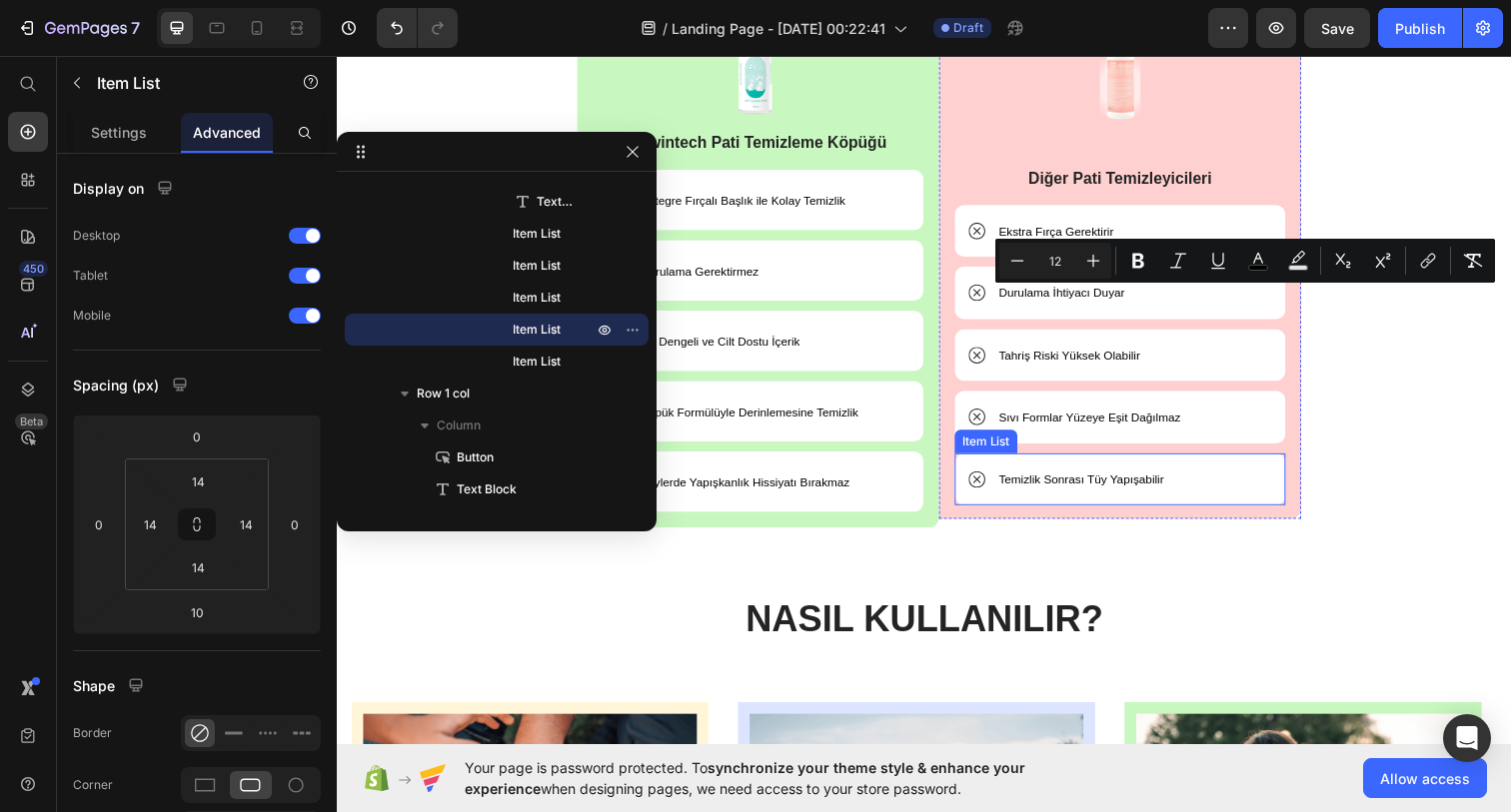 scroll, scrollTop: 4889, scrollLeft: 0, axis: vertical 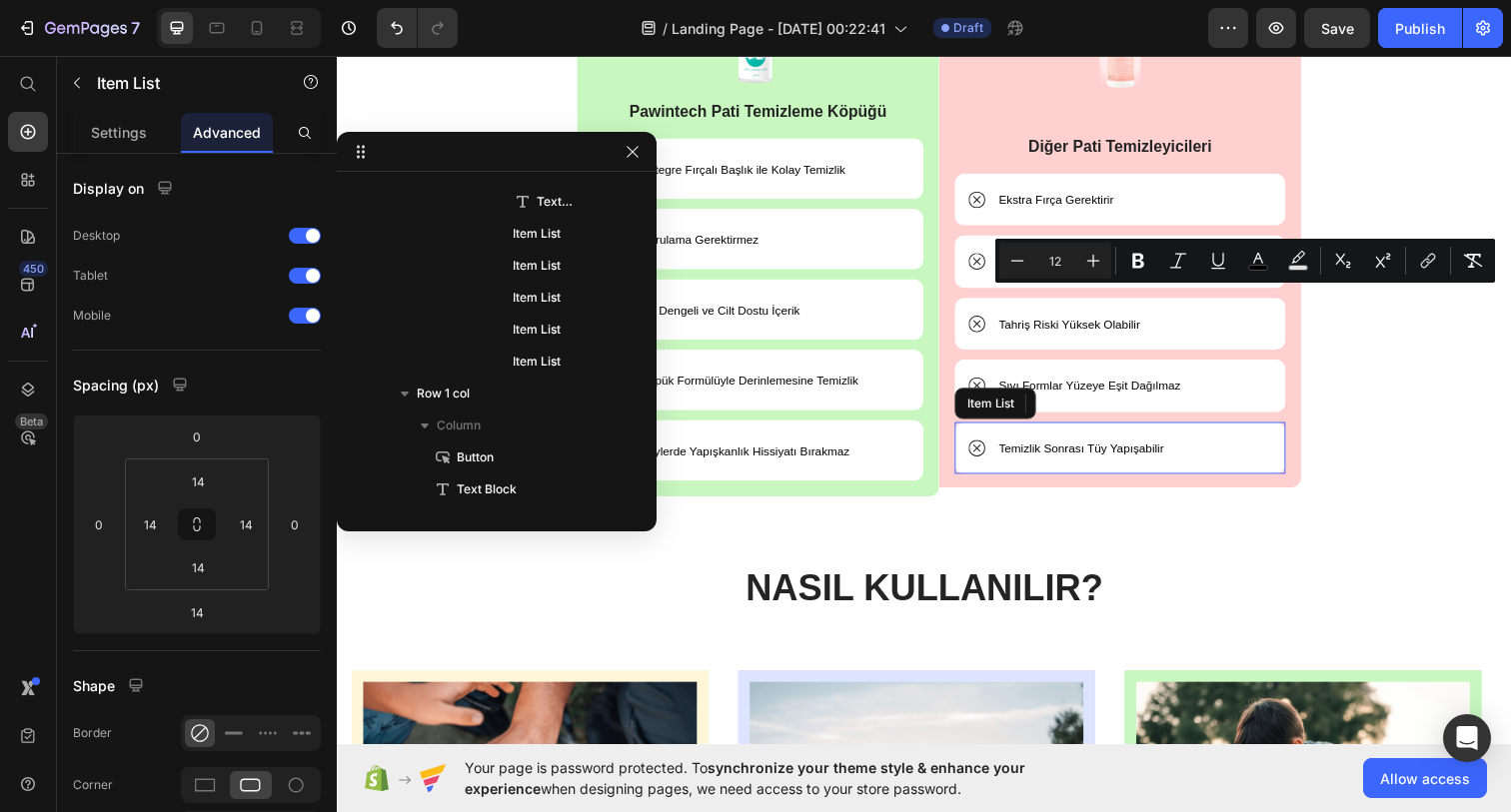 click on "Temizlik Sonrası Tüy Yapışabilir" at bounding box center (1096, 456) 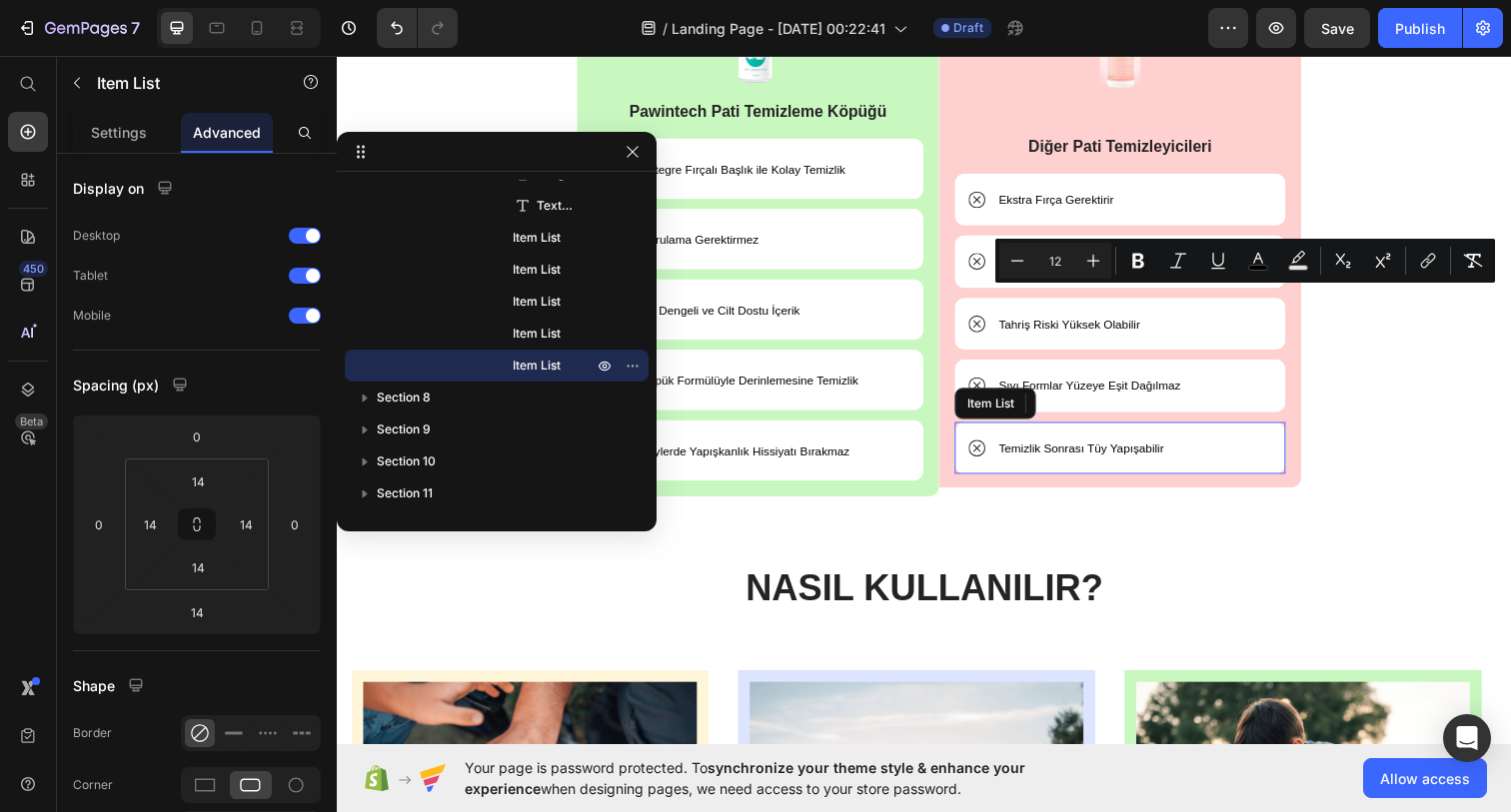click on "Temizlik Sonrası Tüy Yapışabilir" at bounding box center (1096, 456) 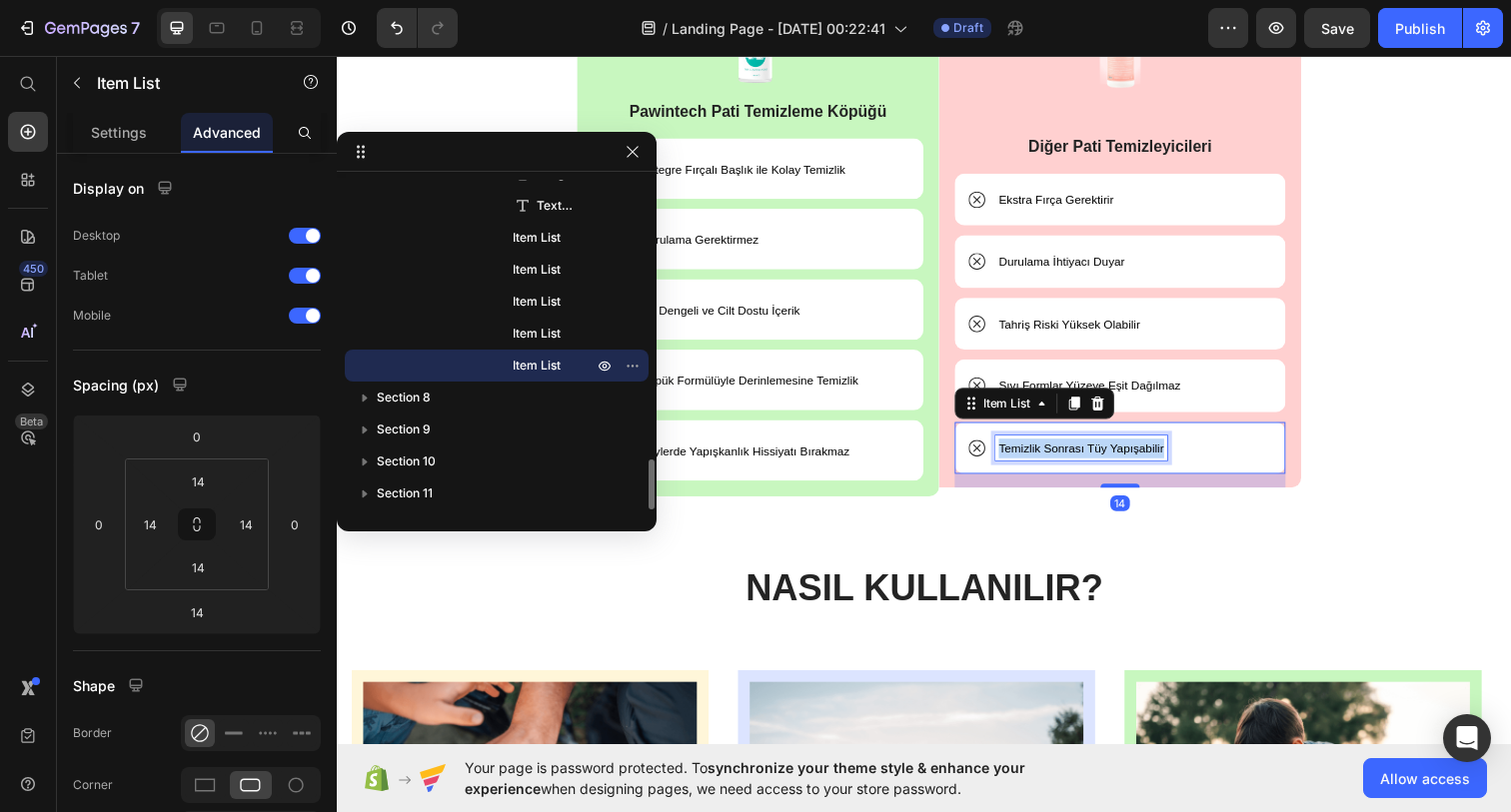 click on "Temizlik Sonrası Tüy Yapışabilir" at bounding box center (1096, 456) 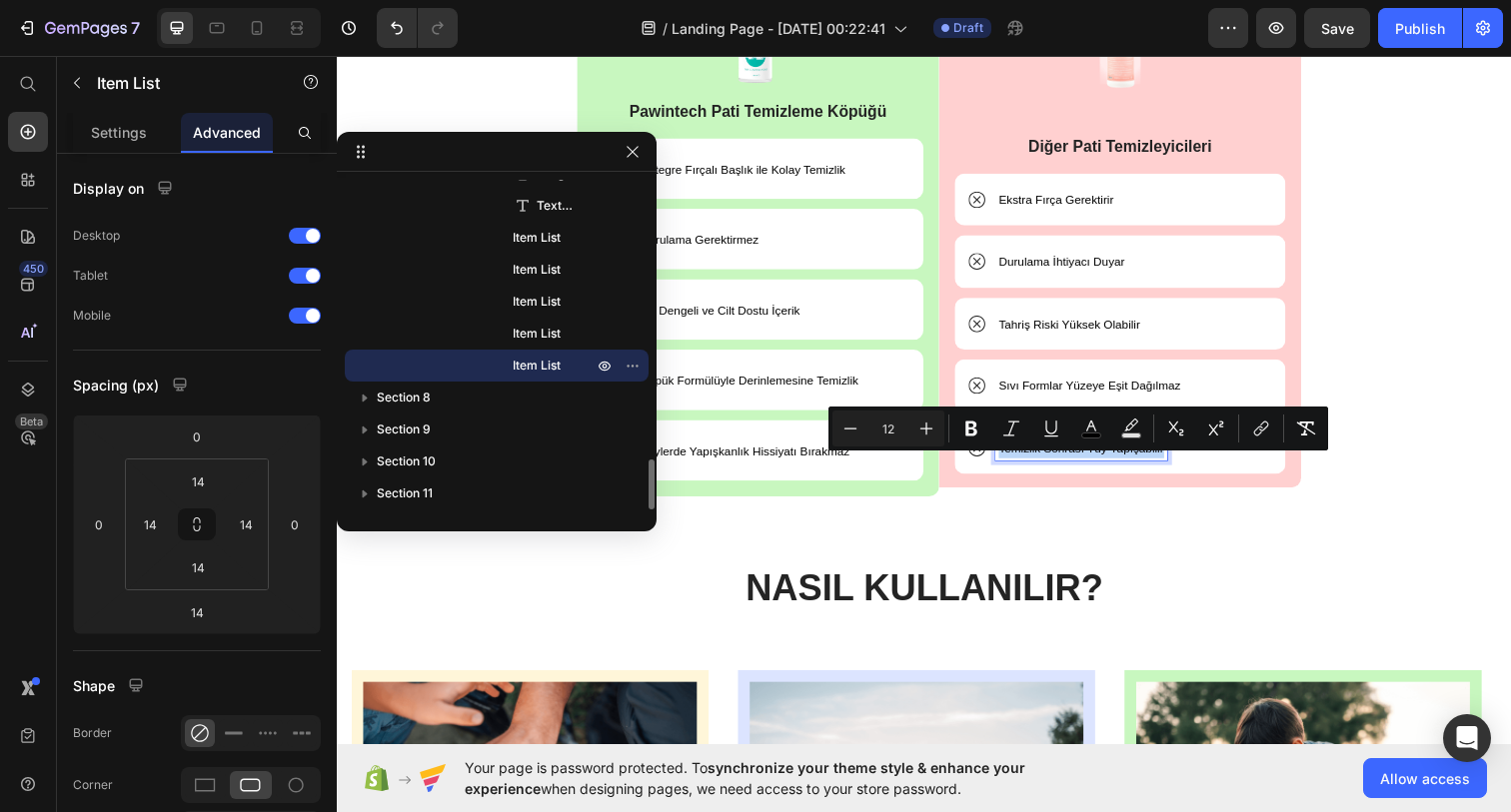 copy on "Temizlik Sonrası Tüy Yapışabilir" 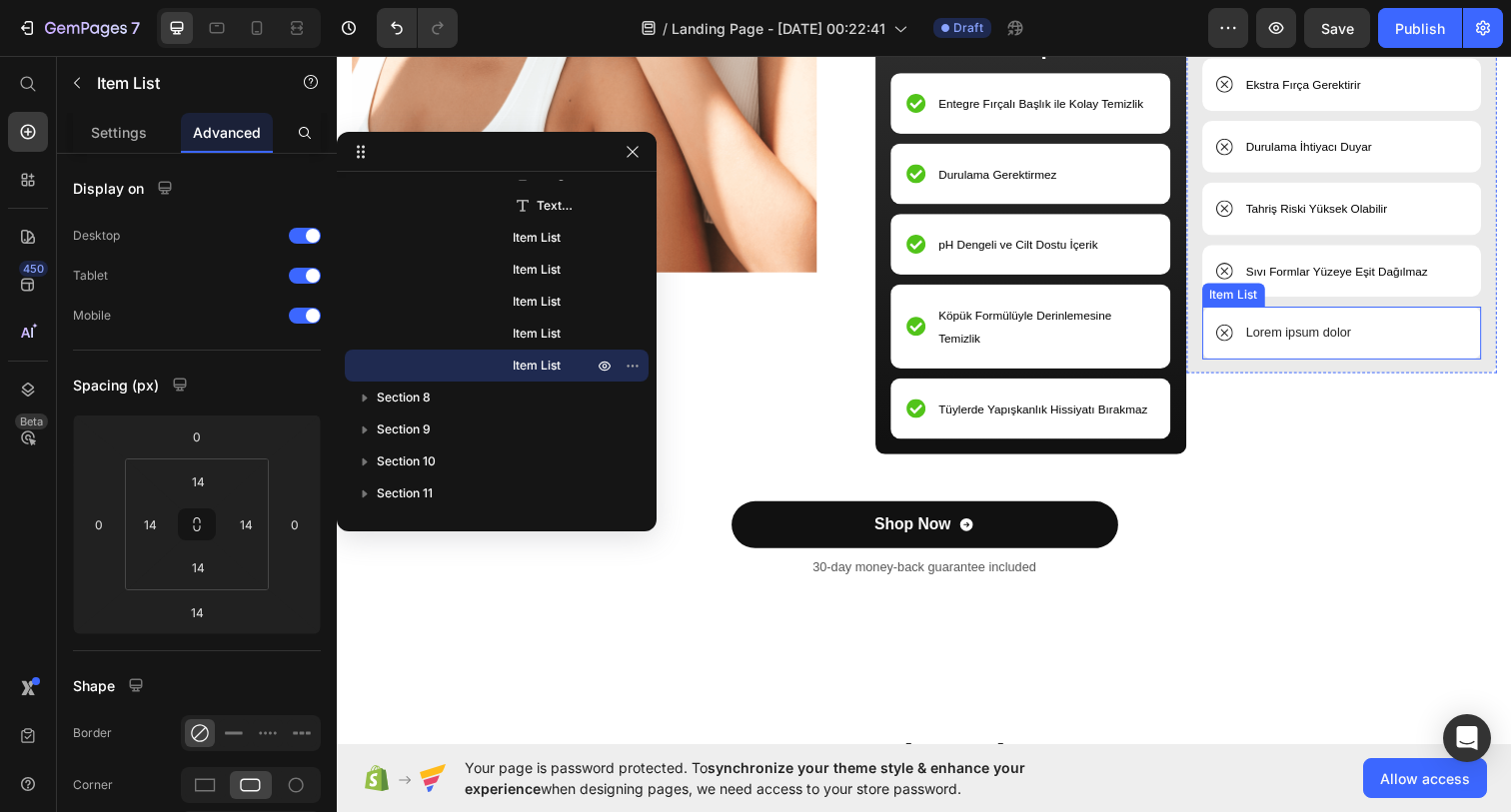click on "Lorem ipsum dolor" at bounding box center [1319, 339] 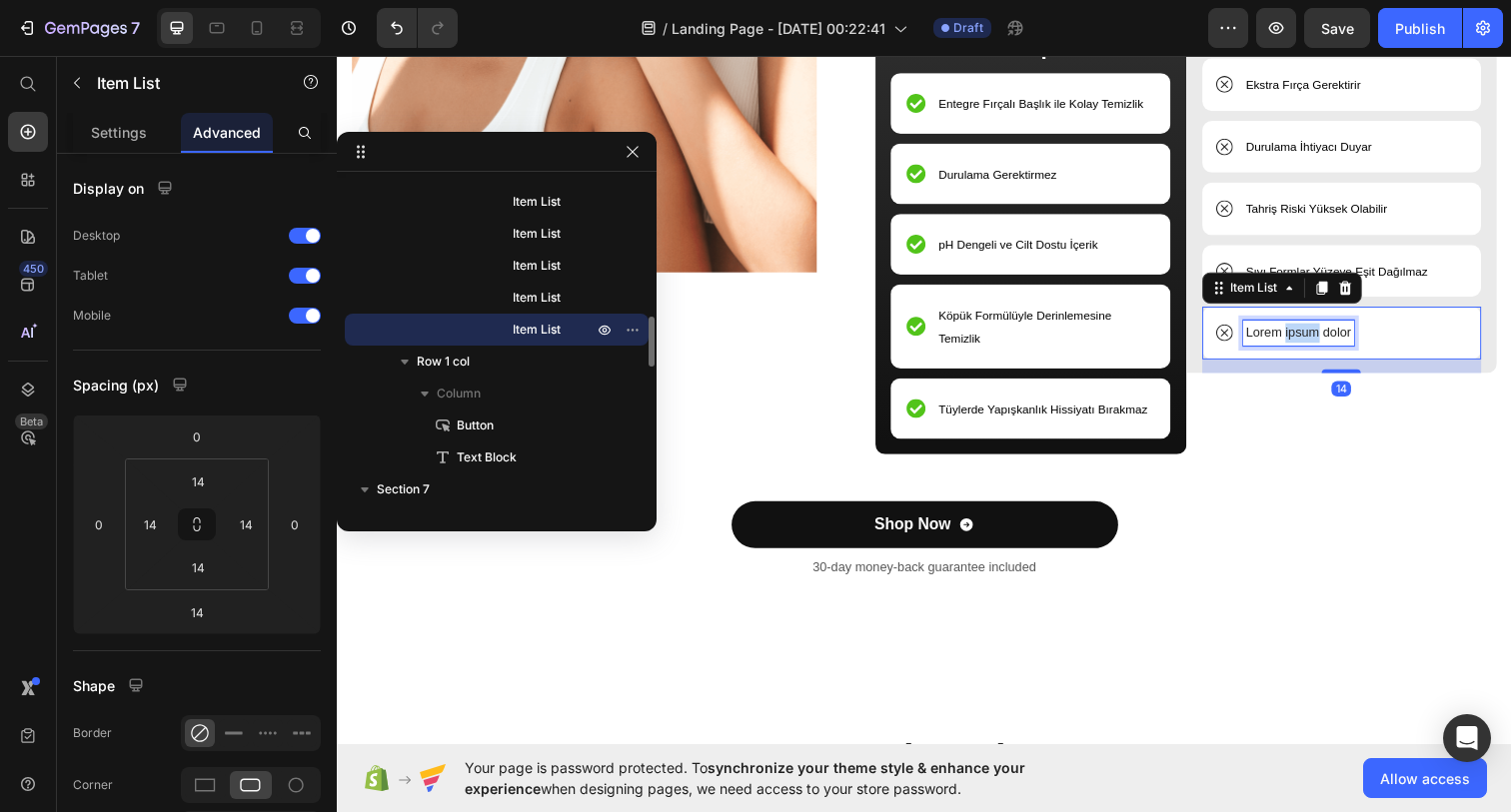 click on "Lorem ipsum dolor" at bounding box center (1319, 339) 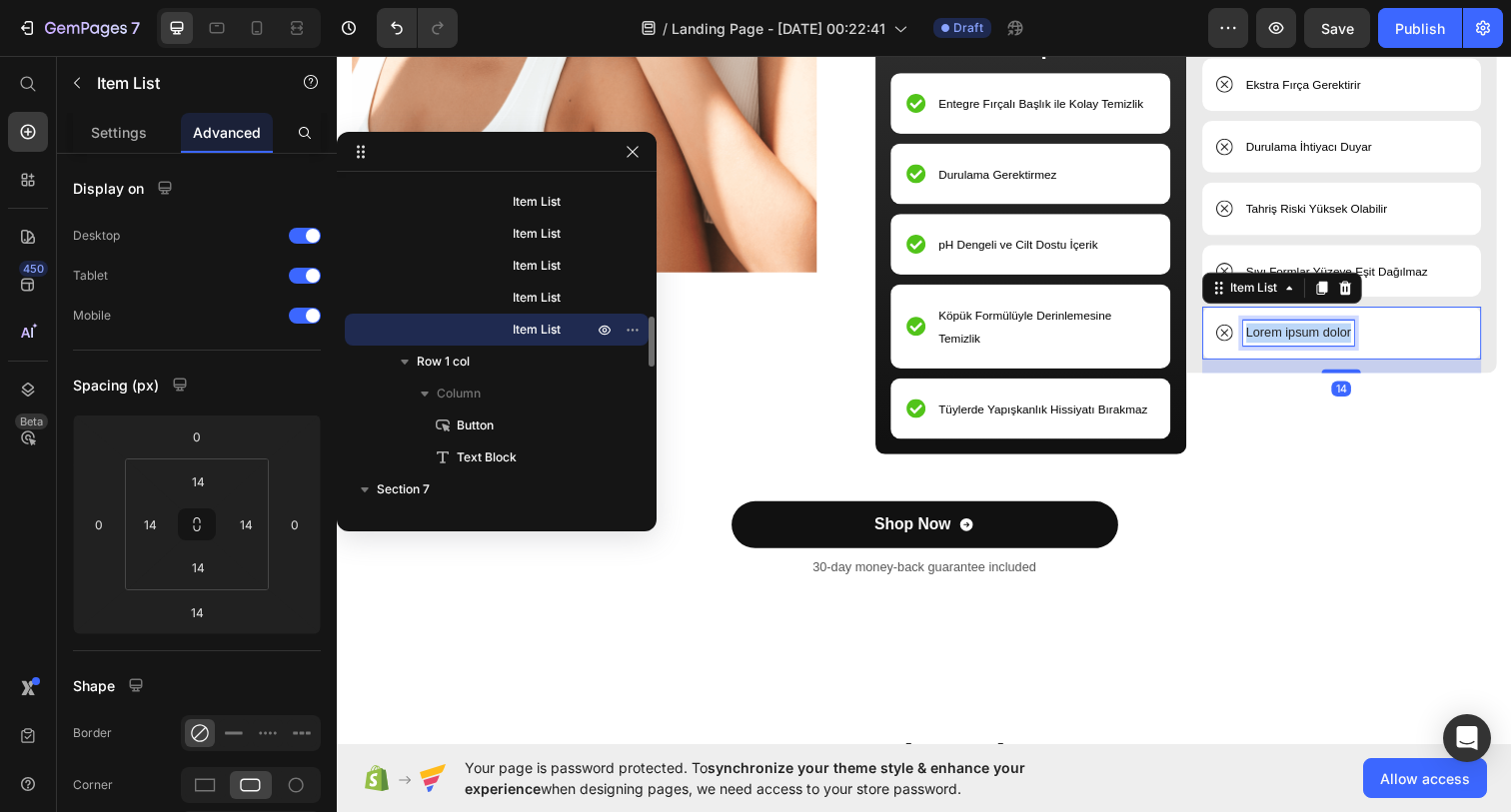click on "Lorem ipsum dolor" at bounding box center (1319, 339) 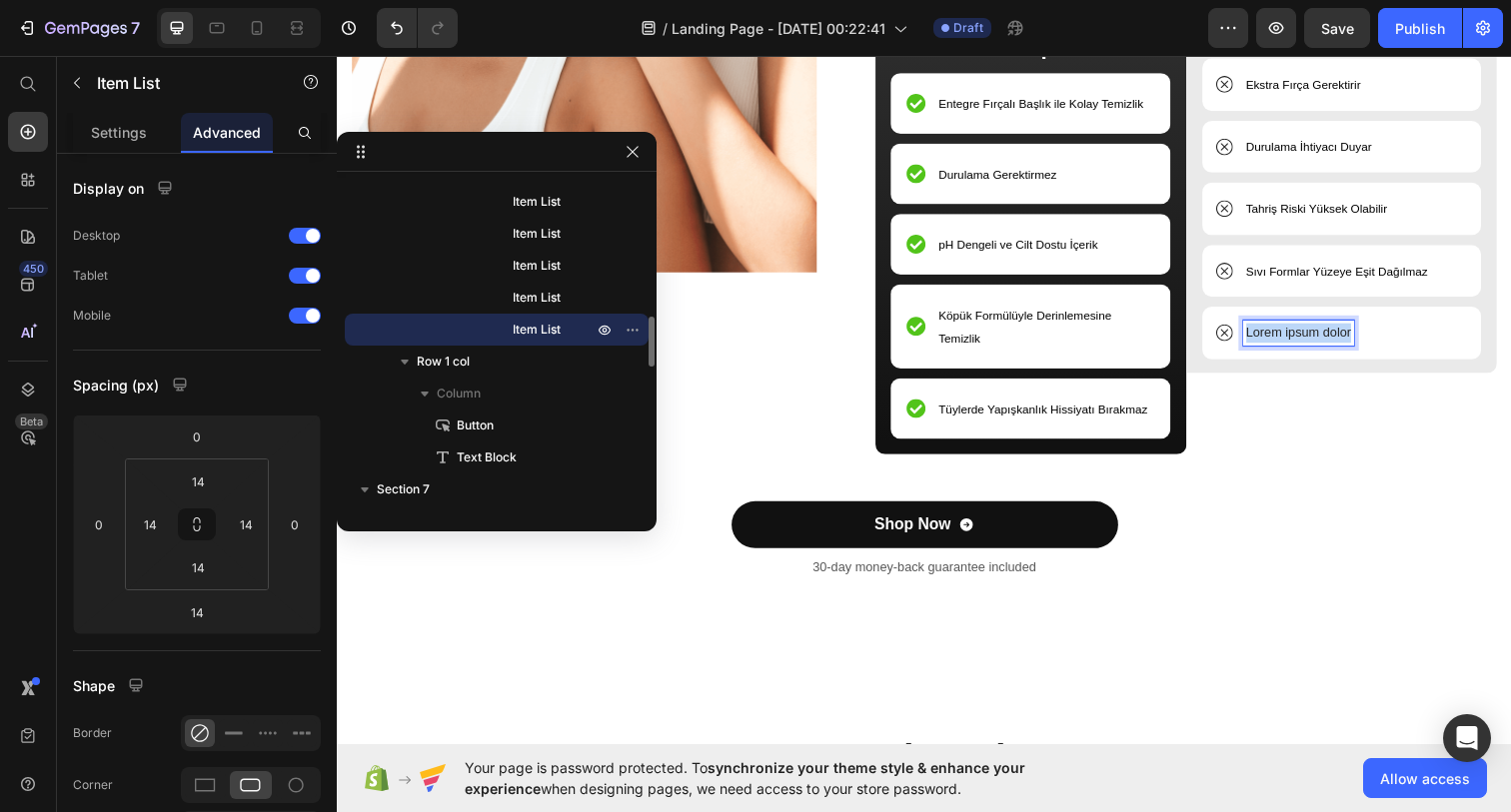 copy on "Lorem ipsum dolor" 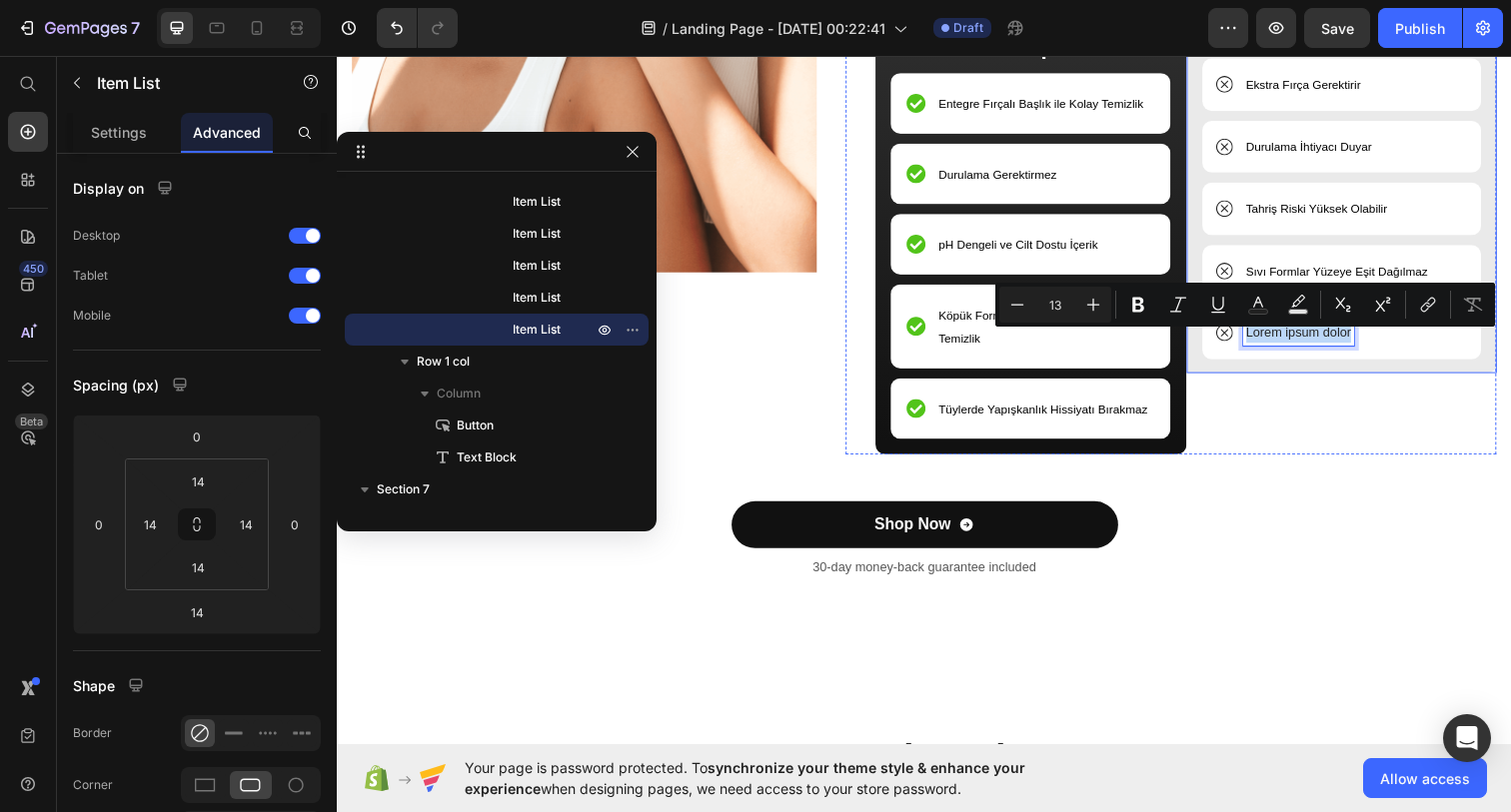 click on "Image Lorem ipsum Text Block
Ekstra Fırça Gerektirir Item List
Durulama İhtiyacı Duyar Item List
Tahriş Riski Yüksek Olabilir Item List
Sıvı Formlar Yüzeye Eşit Dağılmaz Item List
Lorem ipsum dolor Item List   14 Row" at bounding box center (1363, 124) 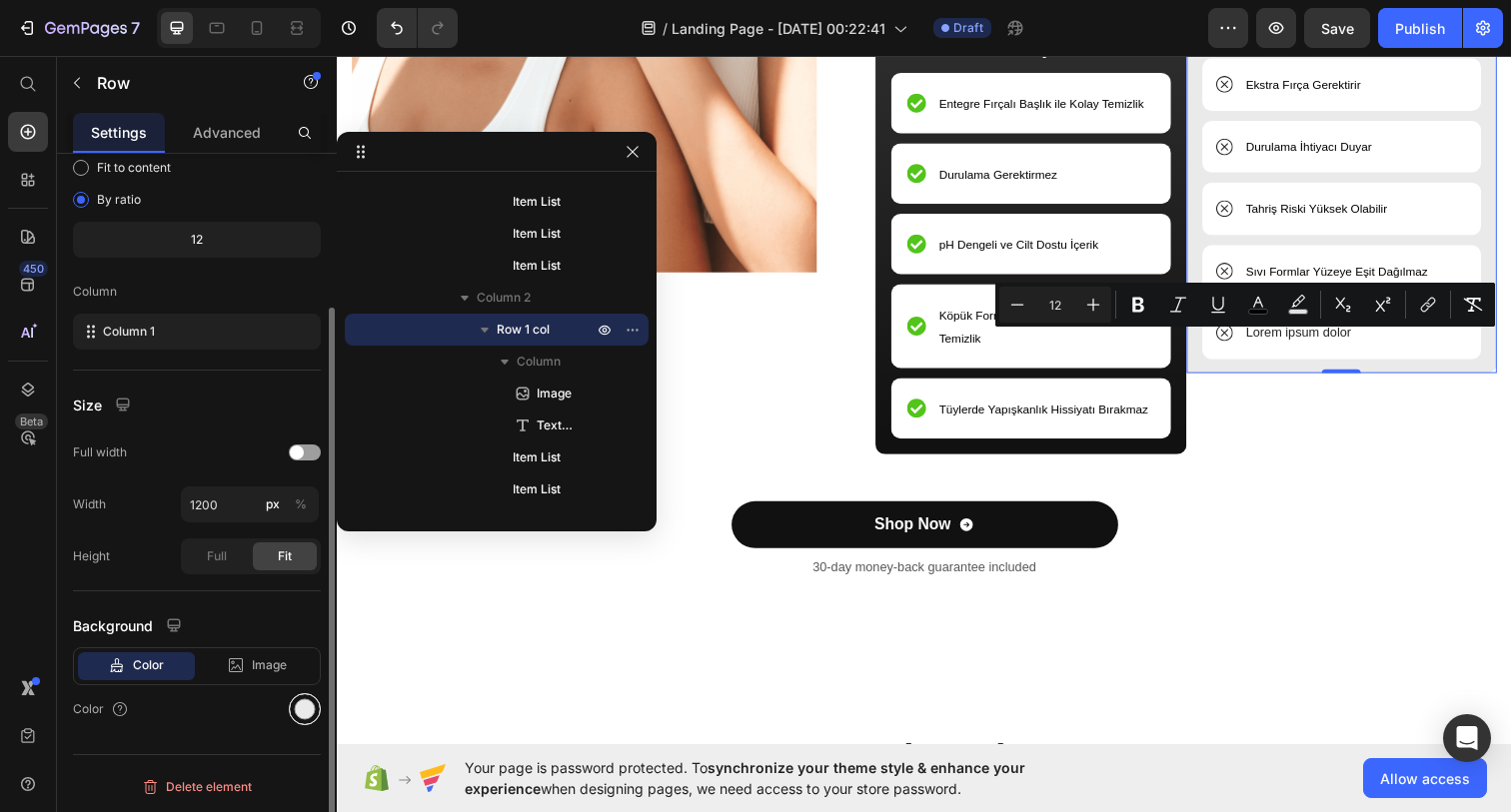 click at bounding box center [305, 709] 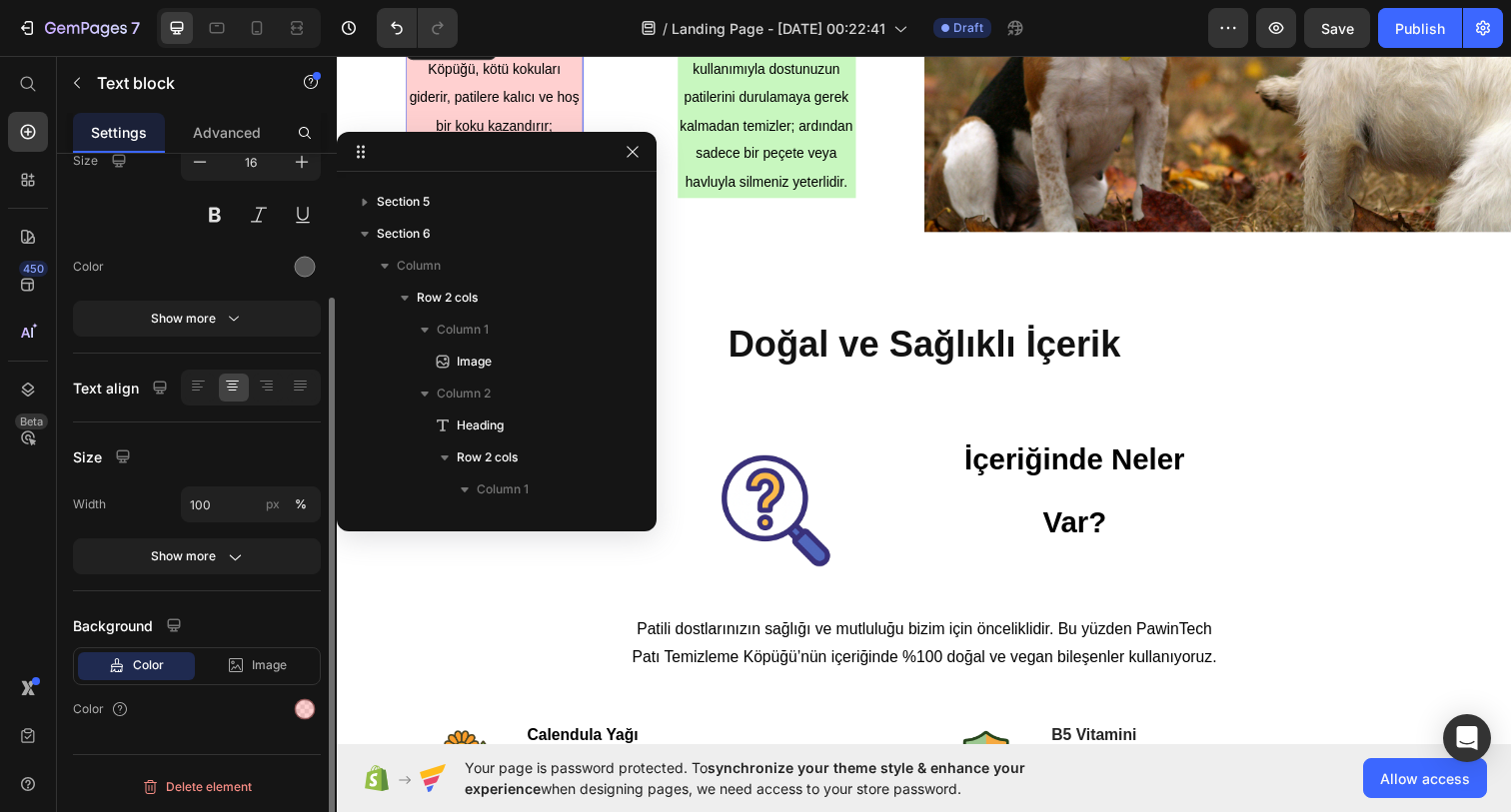 click on "PawinTech Pati Temizleme Köpüğü, kötü kokuları giderir, patilere kalıcı ve hoş bir koku kazandırır; dostlarınızın patileri her zaman temiz ve ferah kalır." at bounding box center (498, 112) 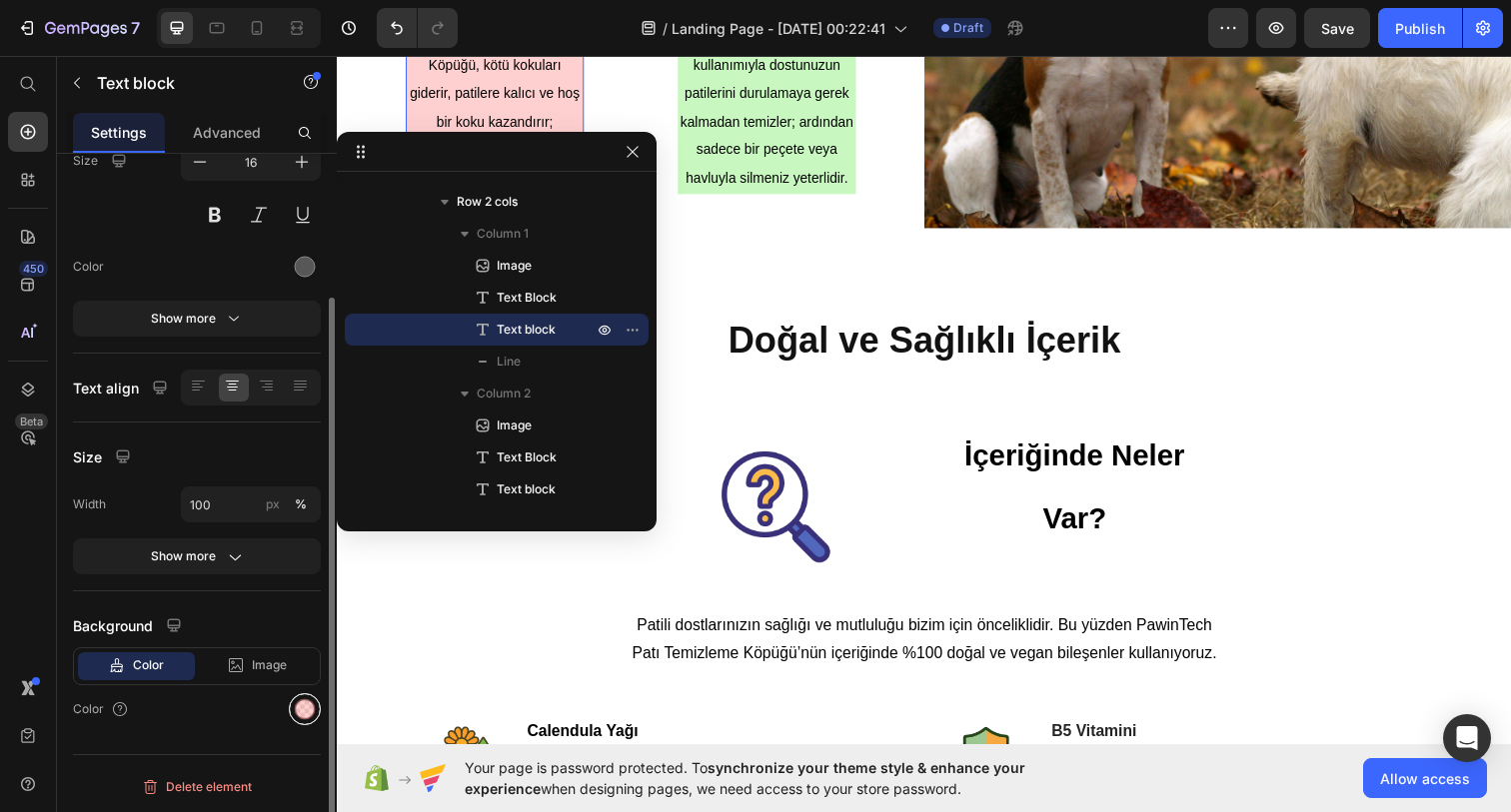 click at bounding box center [305, 709] 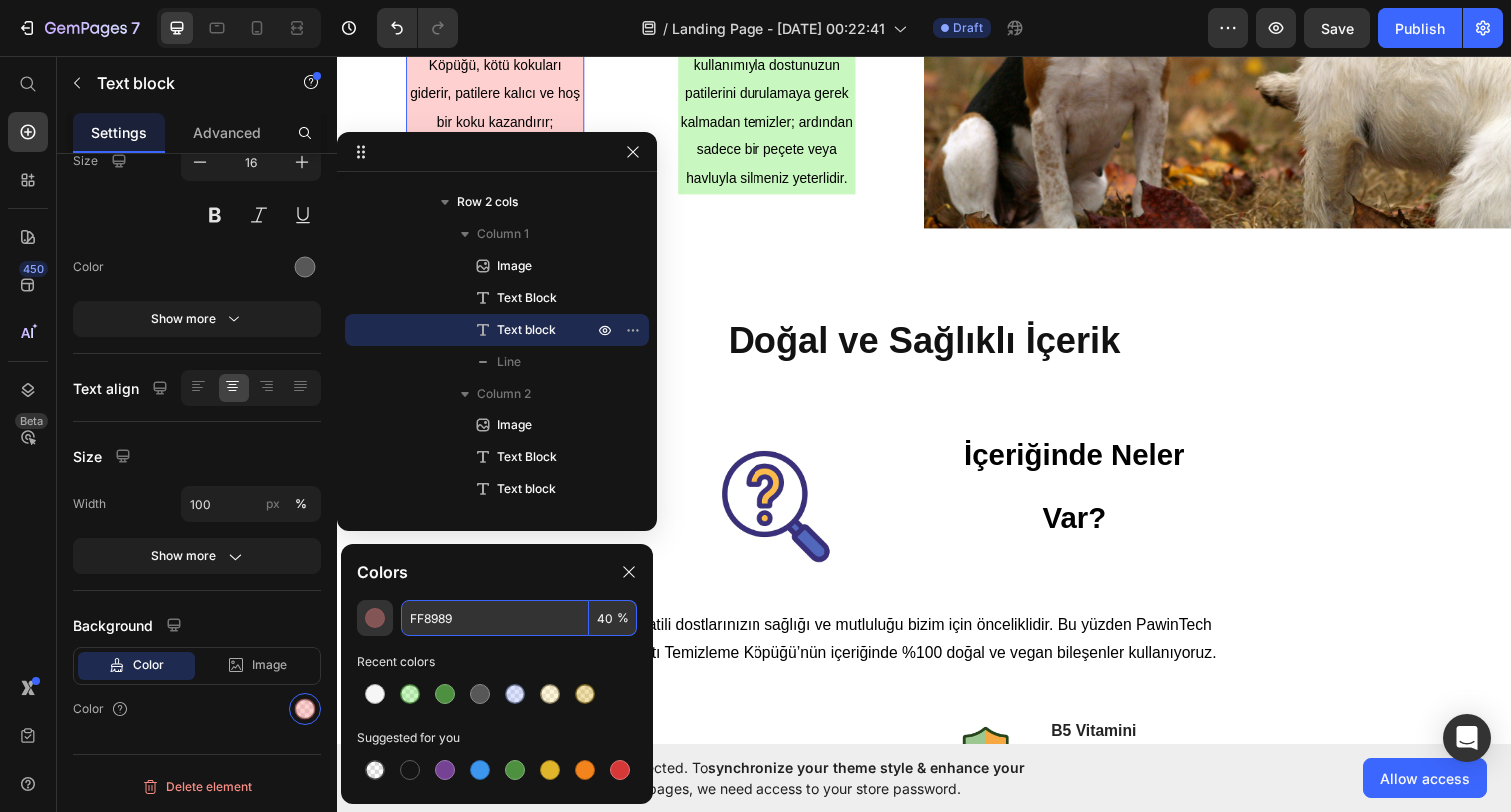 click on "FF8989" at bounding box center (495, 618) 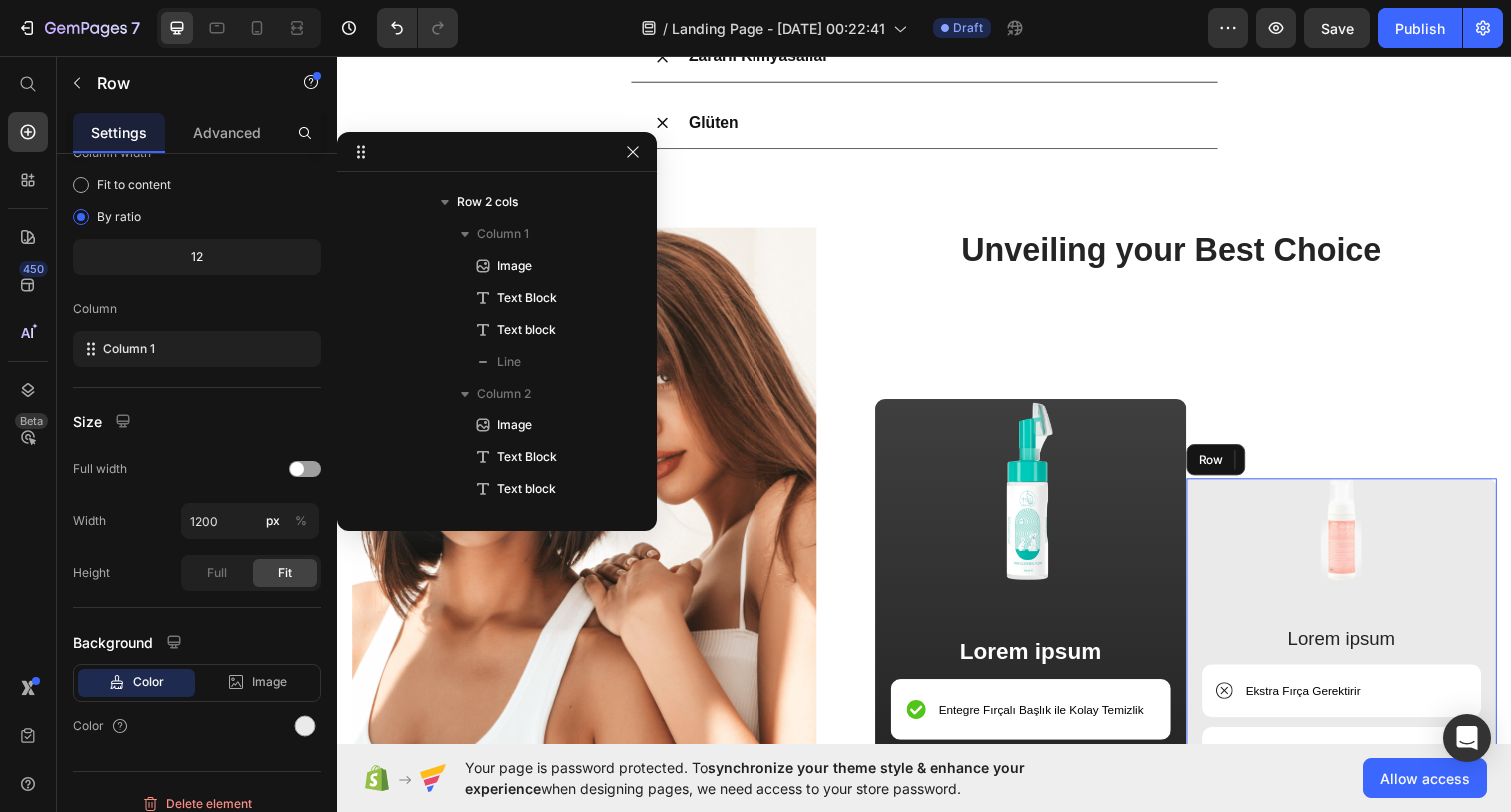 click on "Image Lorem ipsum Text Block
Ekstra Fırça Gerektirir Item List
Durulama İhtiyacı Duyar Item List
Tahriş Riski Yüksek Olabilir Item List
Sıvı Formlar Yüzeye Eşit Dağılmaz Item List
Lorem ipsum dolor Item List Row" at bounding box center (1363, 743) 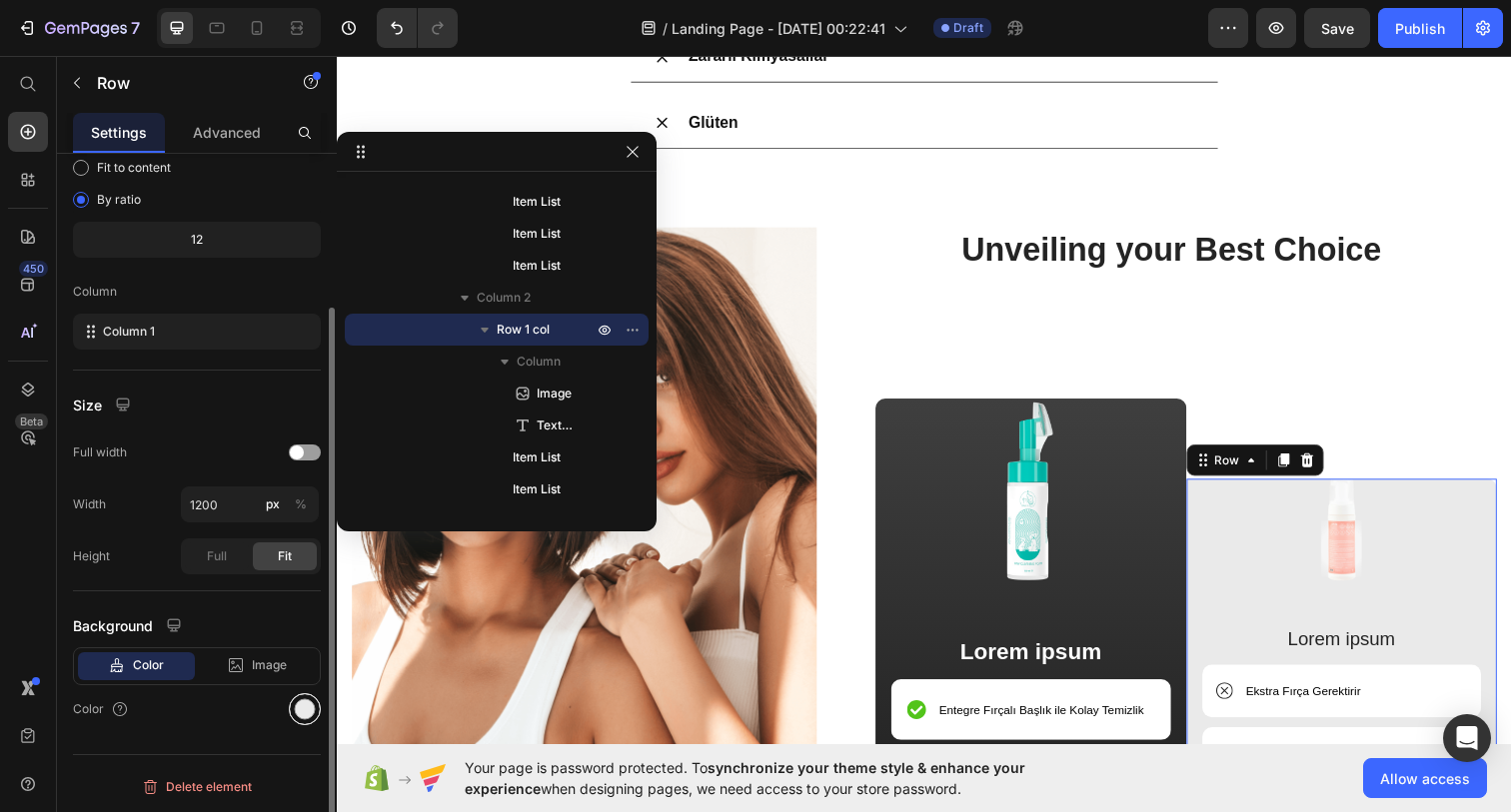 click at bounding box center (305, 709) 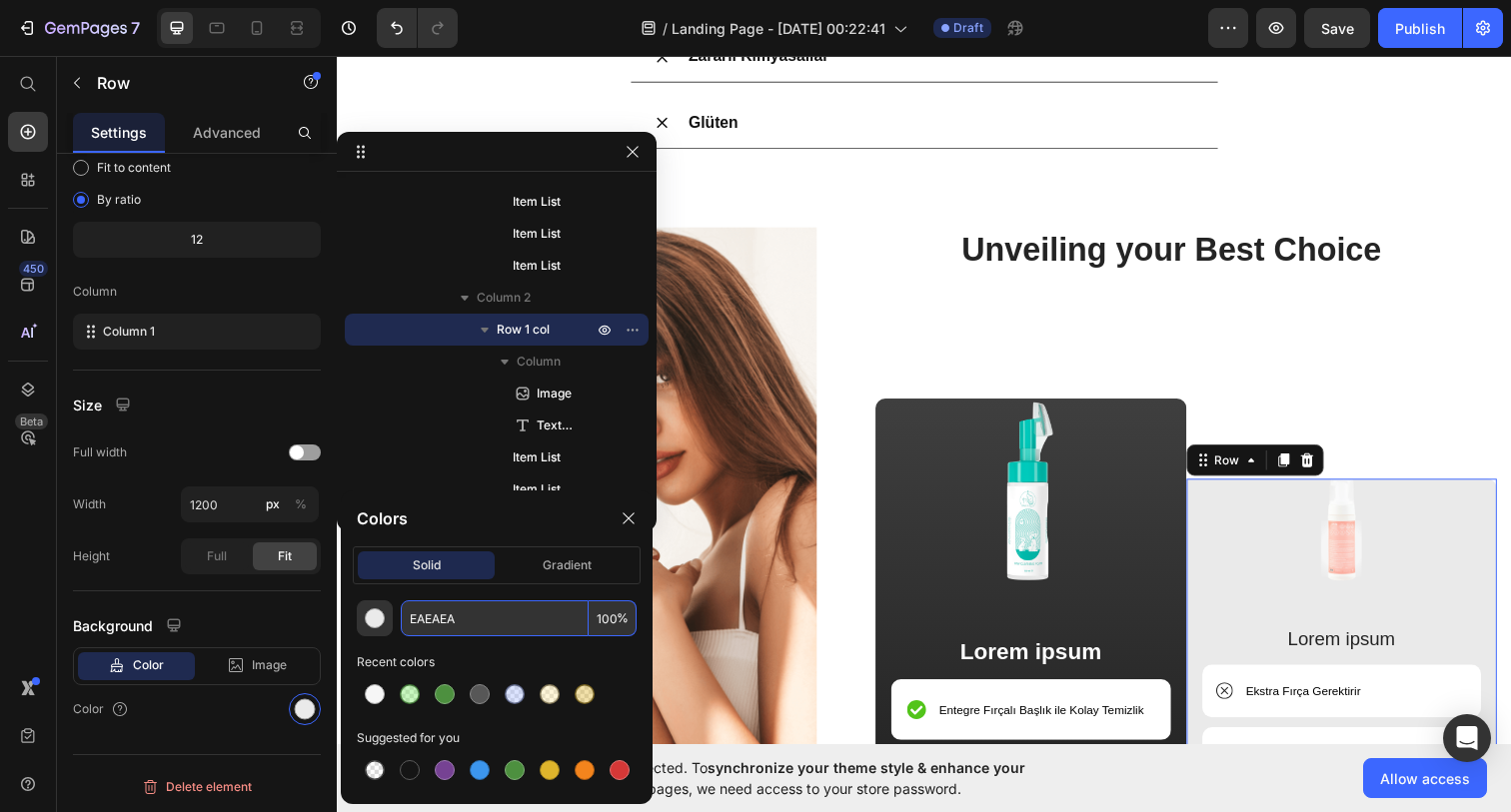 click on "EAEAEA" at bounding box center (495, 618) 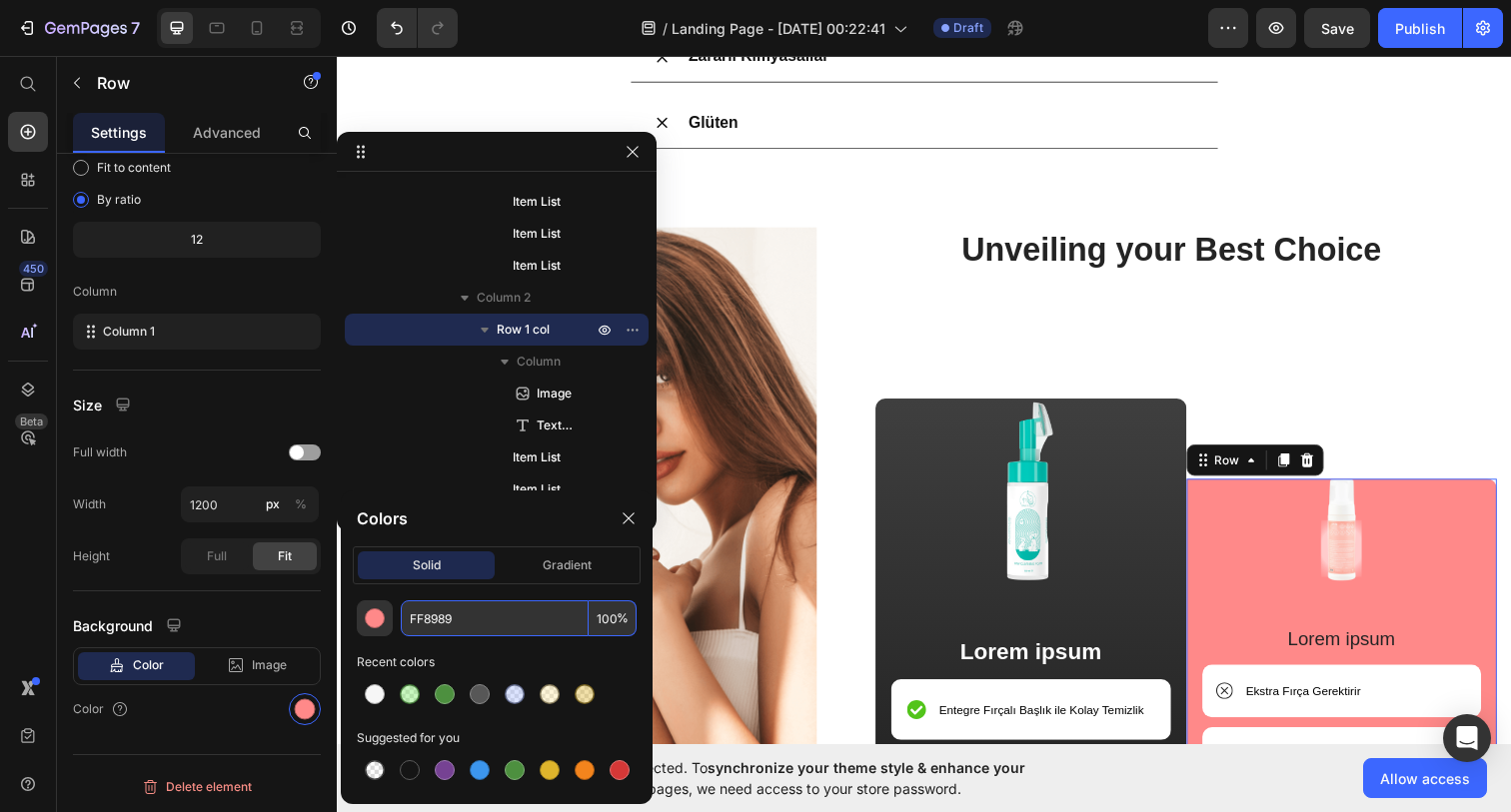 type on "FF8989" 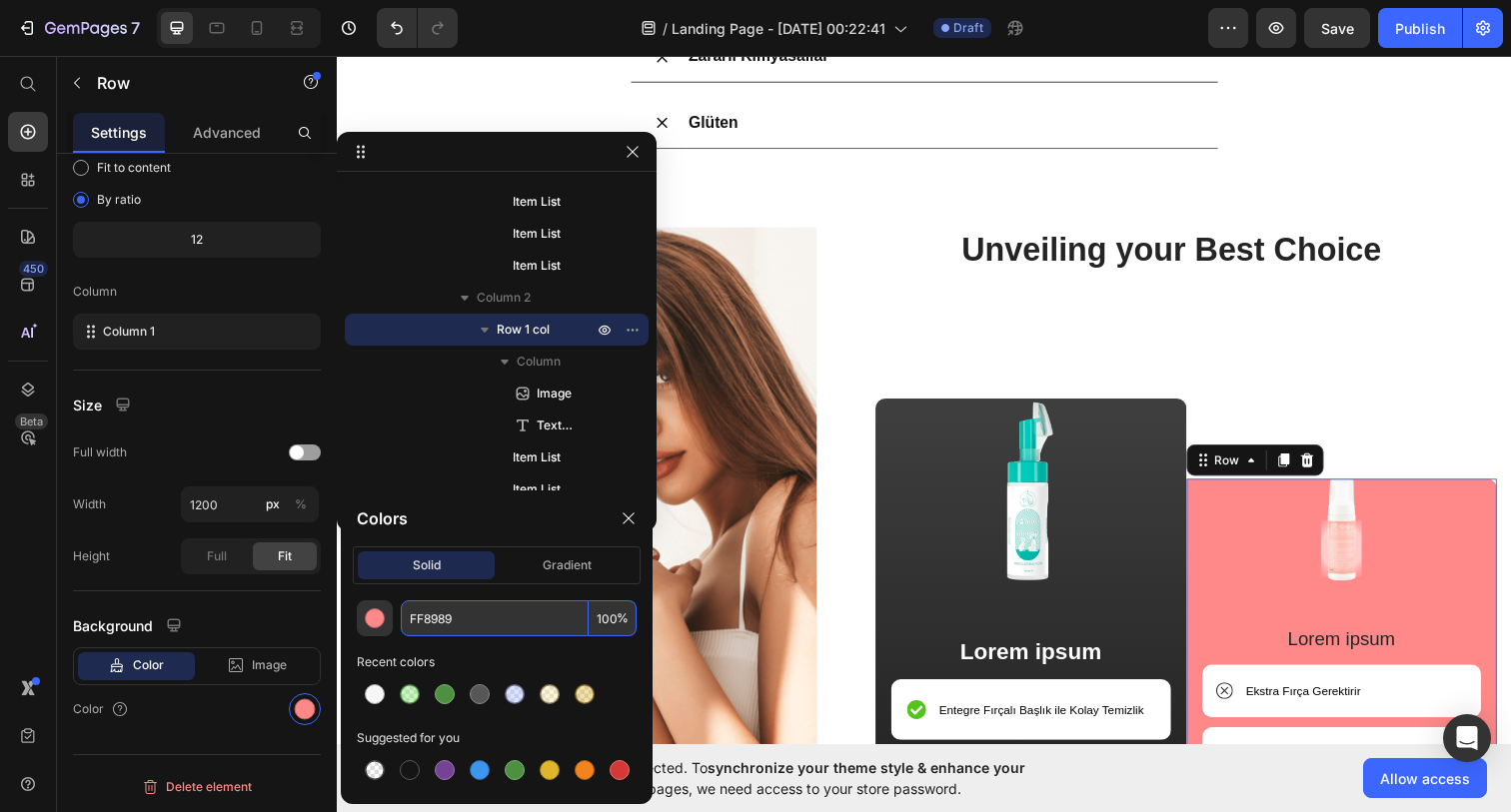 click on "100" at bounding box center (613, 618) 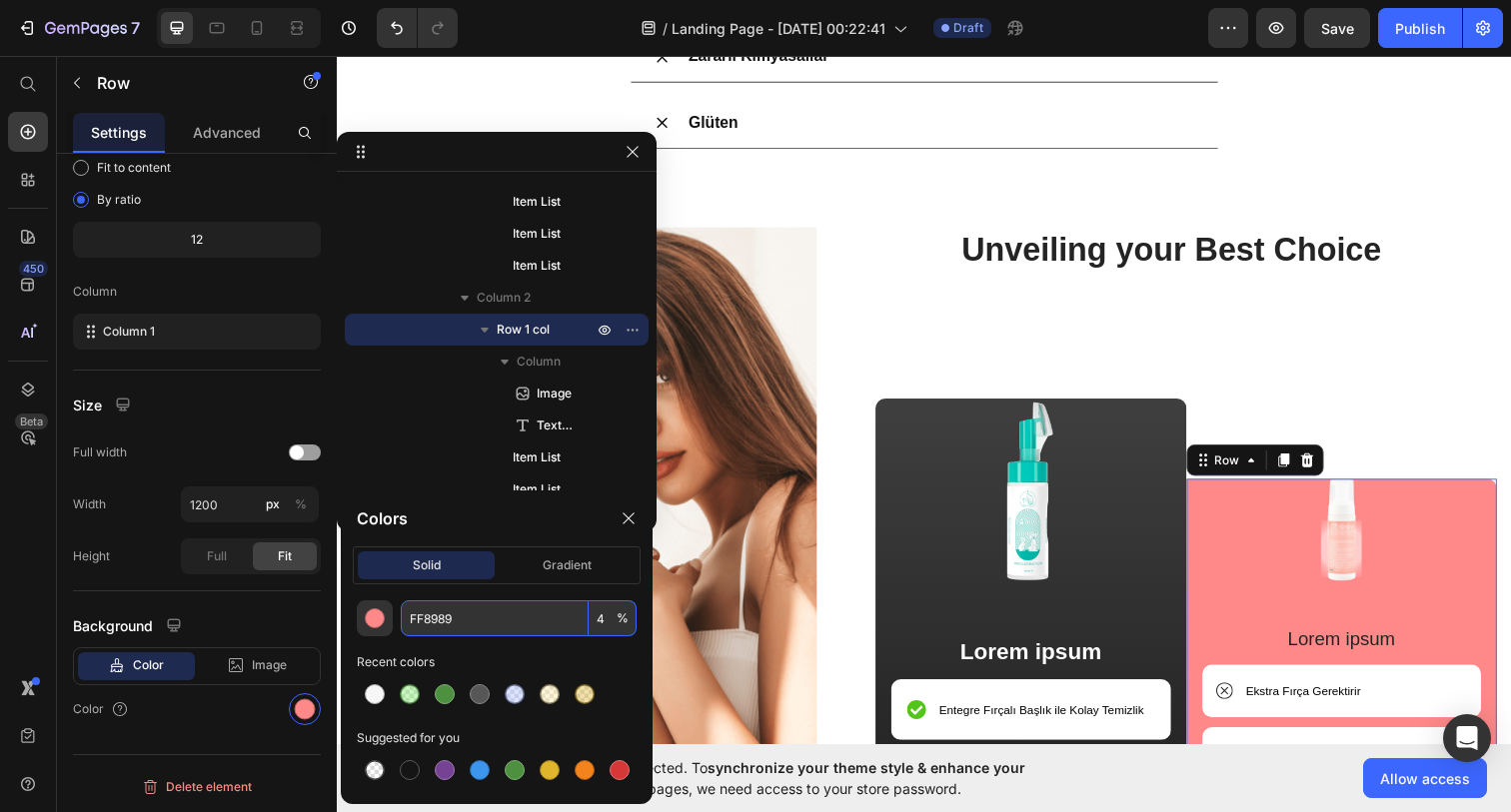 type on "40" 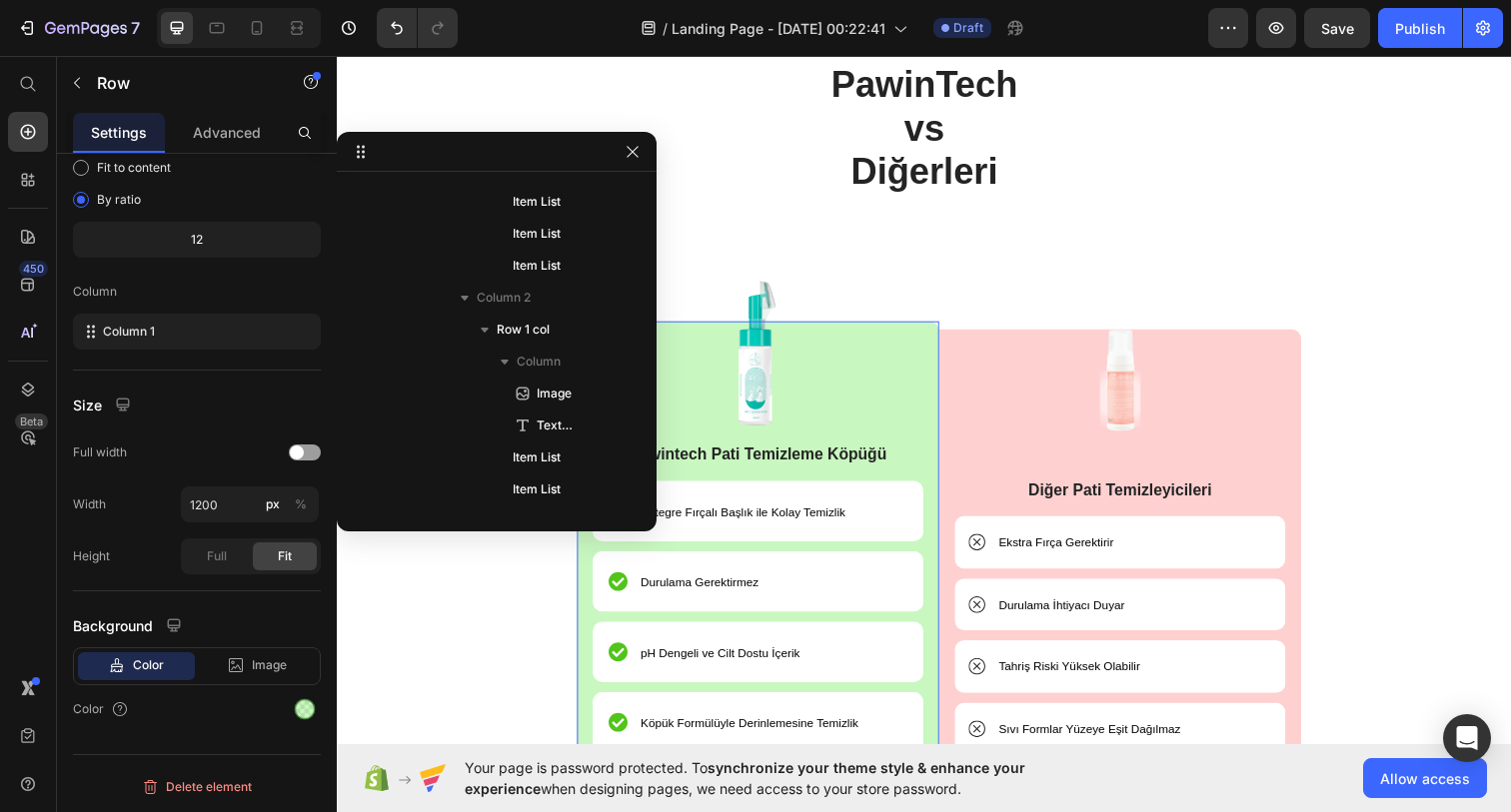 click on "Image Pawintech Pati Temizleme Köpüğü Text Block Entegre Fırçalı Başlık ile Kolay Temizlik Item List Durulama Gerektirmez Item List pH Dengeli ve Cilt Dostu İçerik Item List Köpük Formülüyle Derinlemesine Temizlik Item List Tüylerde Yapışkanlık Hissiyatı Bırakmaz Item List Row" at bounding box center [766, 590] 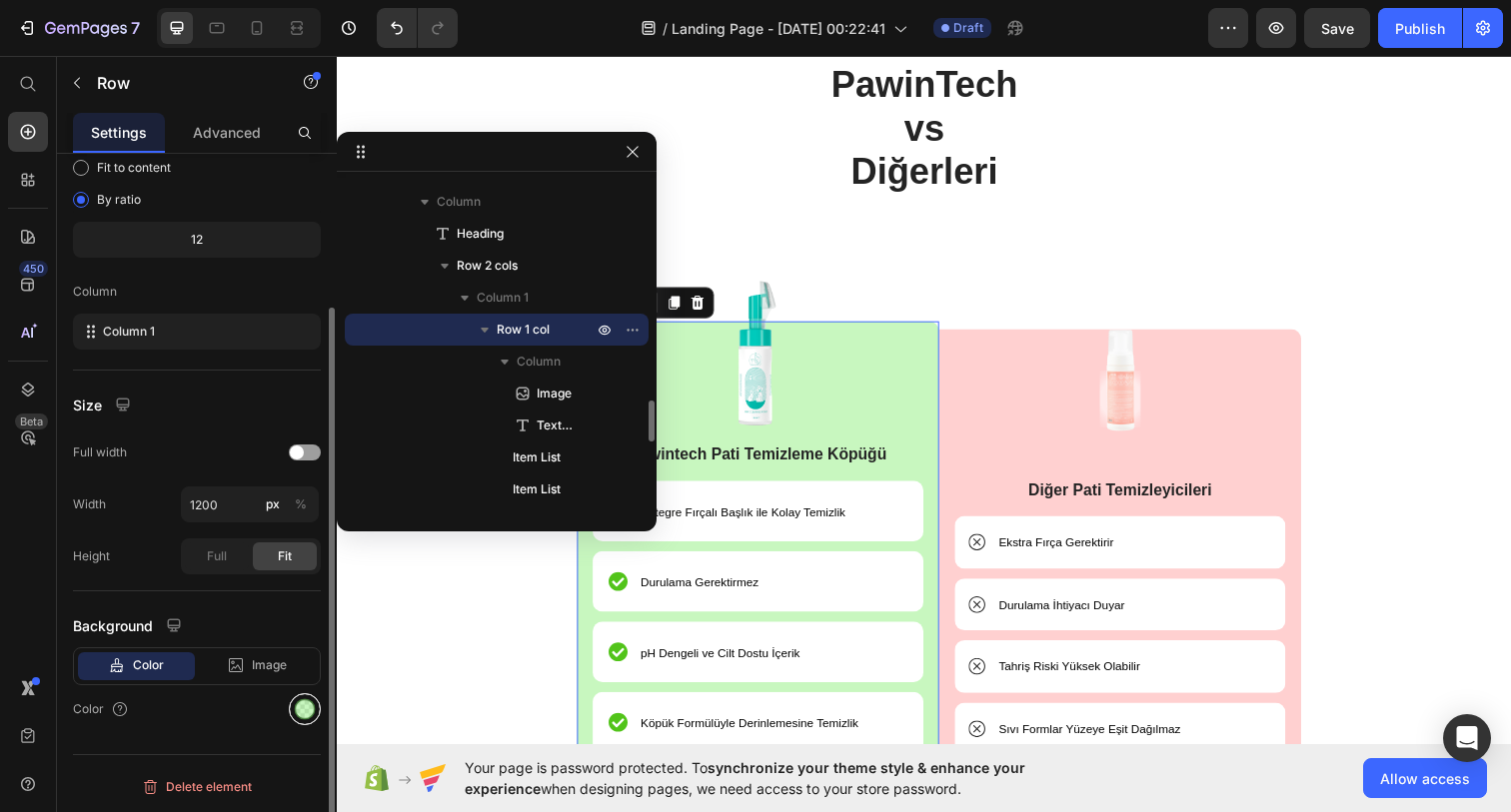 click at bounding box center (305, 709) 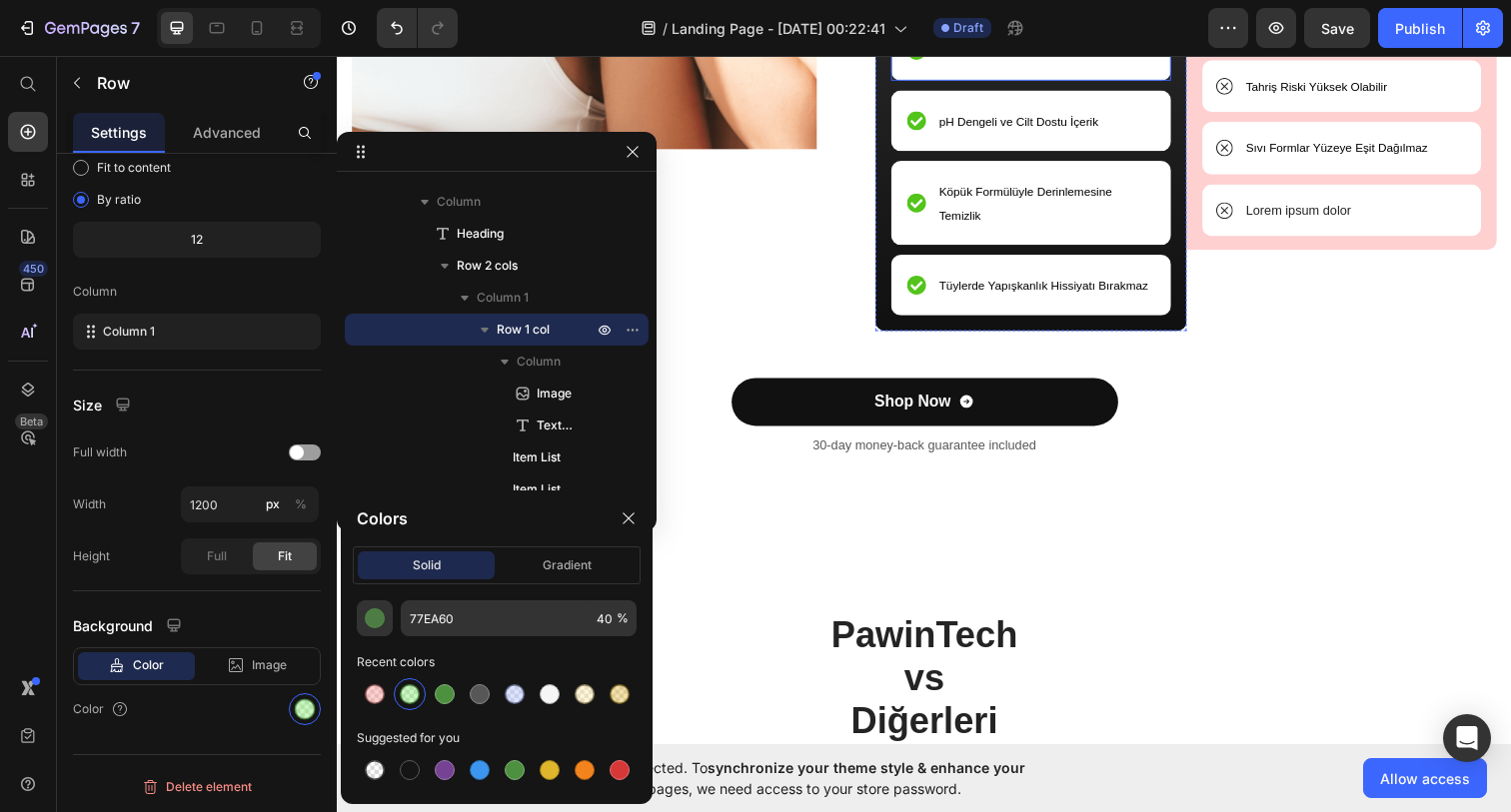 scroll, scrollTop: 3976, scrollLeft: 0, axis: vertical 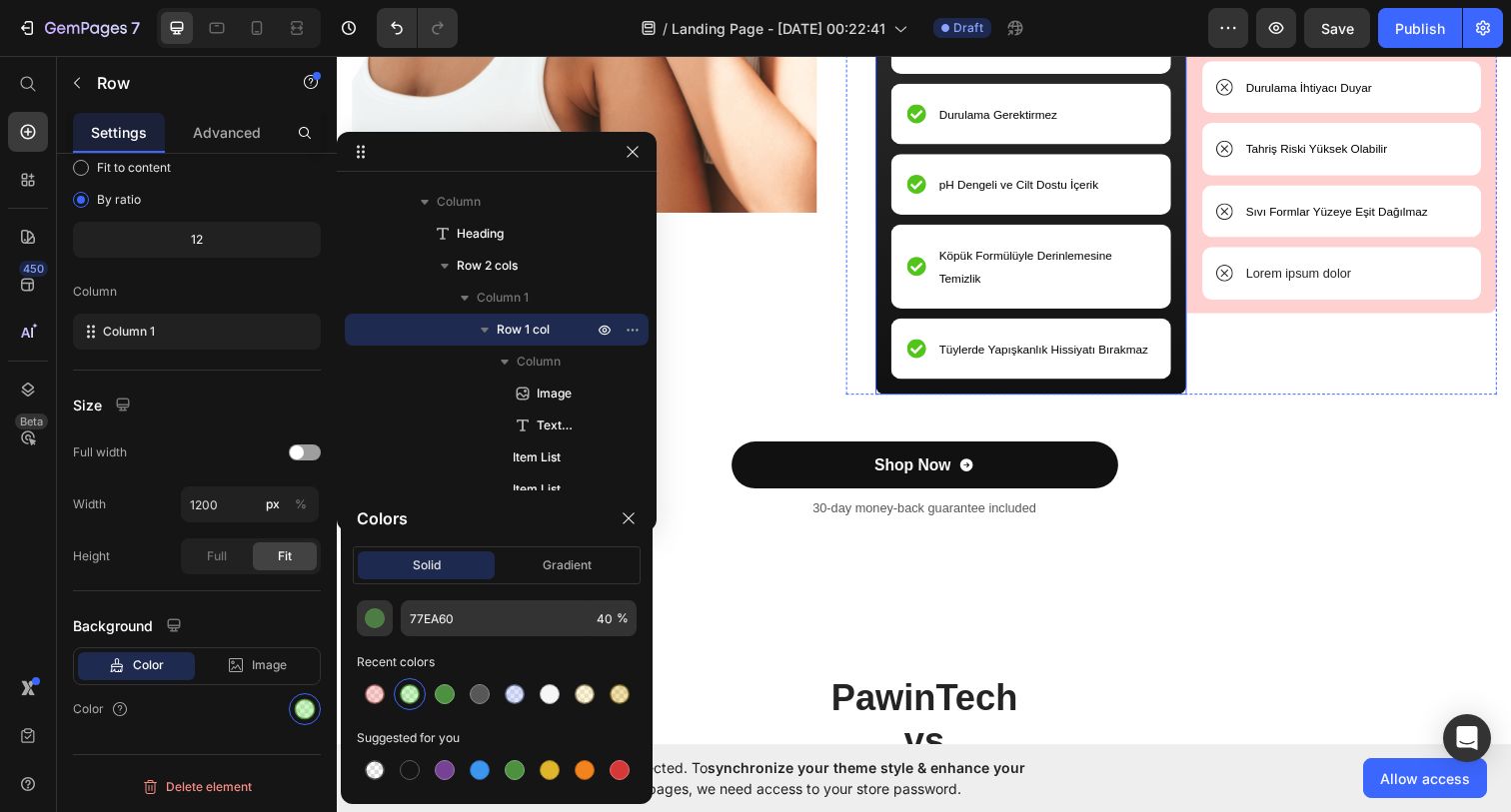 click on "Image Lorem ipsum Text Block Entegre Fırçalı Başlık ile Kolay Temizlik Item List Durulama Gerektirmez Item List pH Dengeli ve Cilt Dostu İçerik Item List Köpük Formülüyle Derinlemesine Temizlik Item List Tüylerde Yapışkanlık Hissiyatı Bırakmaz Item List Row" at bounding box center (1045, 63) 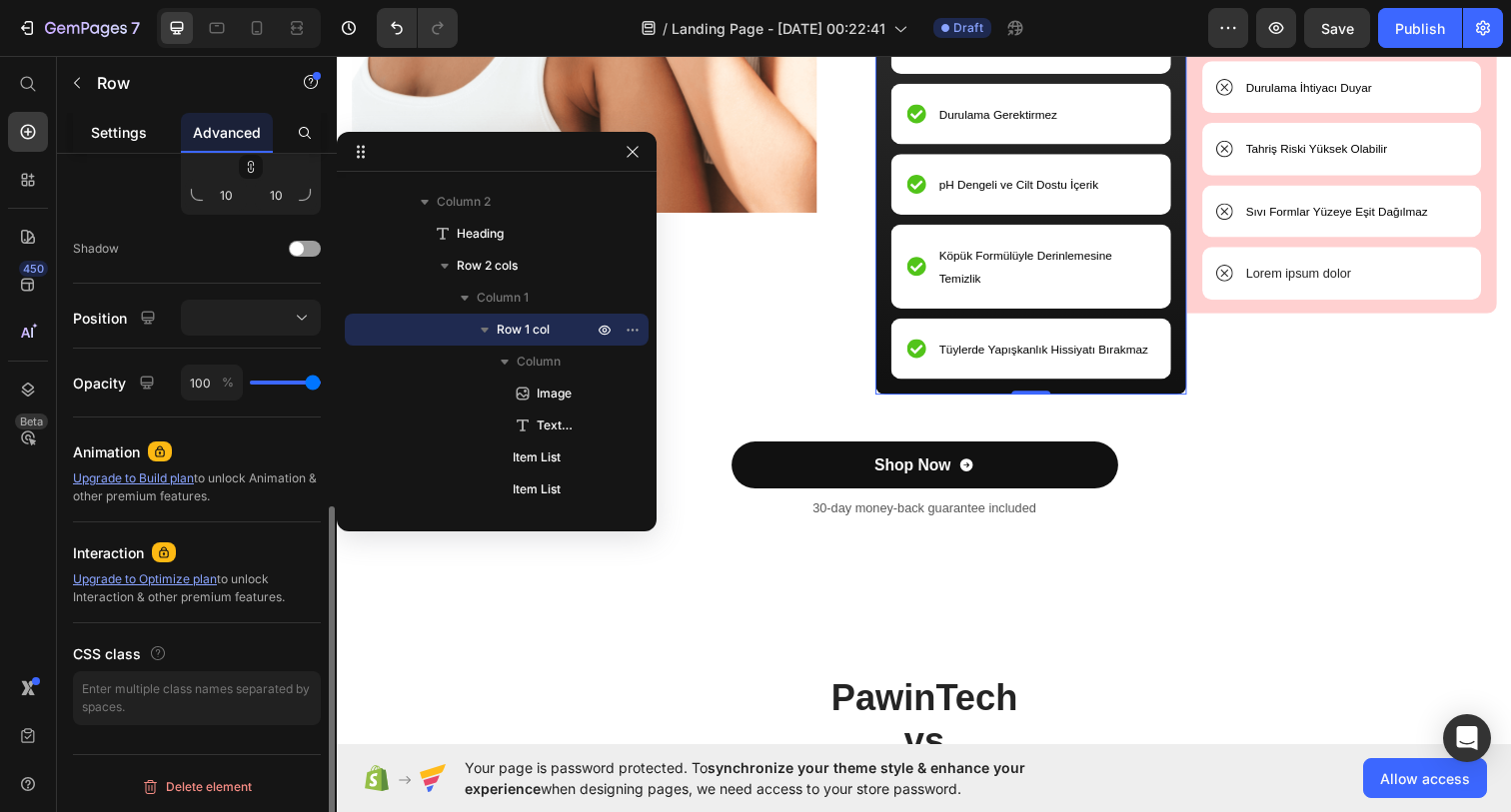 click on "Settings" at bounding box center [119, 132] 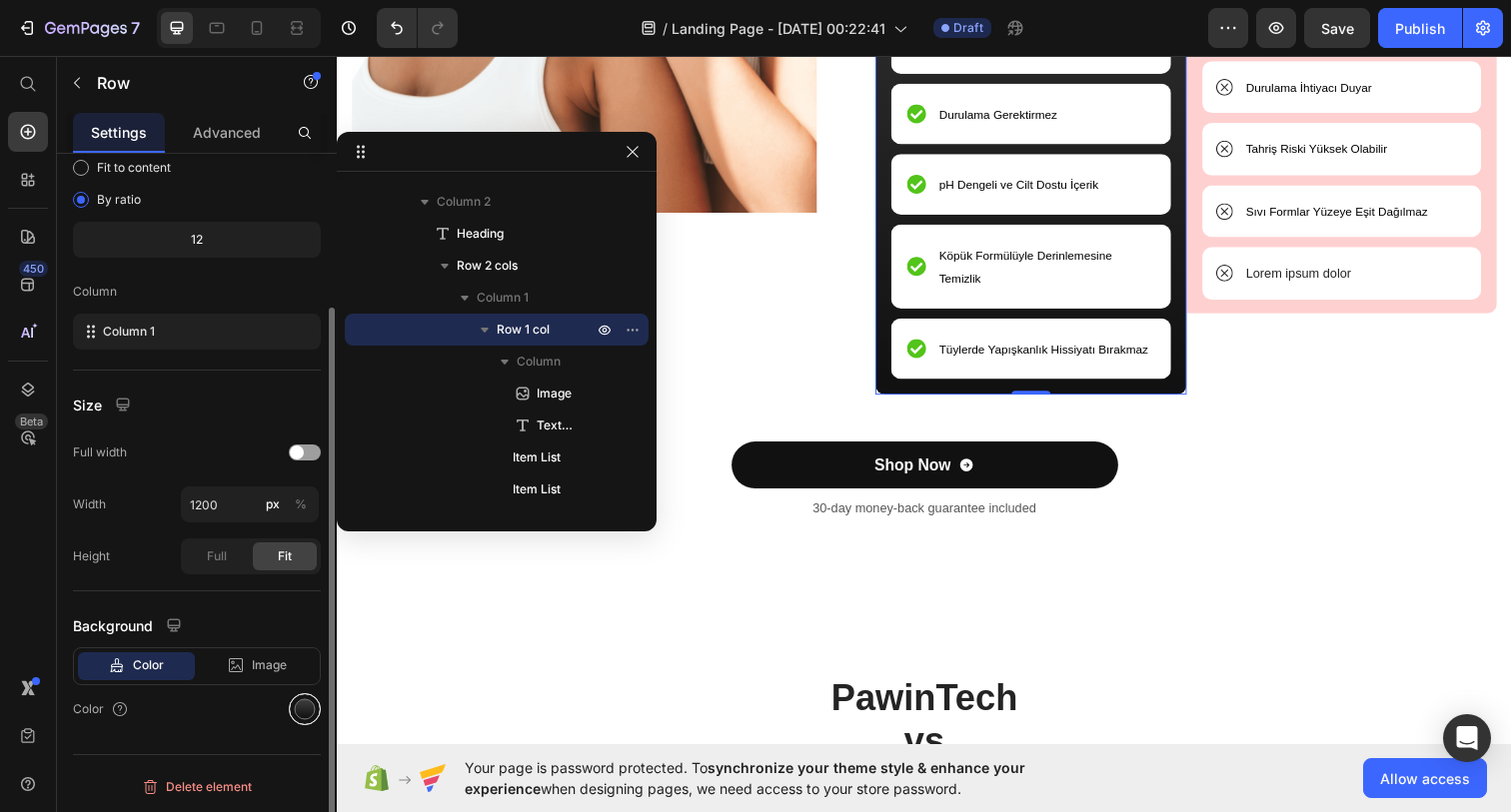 click at bounding box center (305, 709) 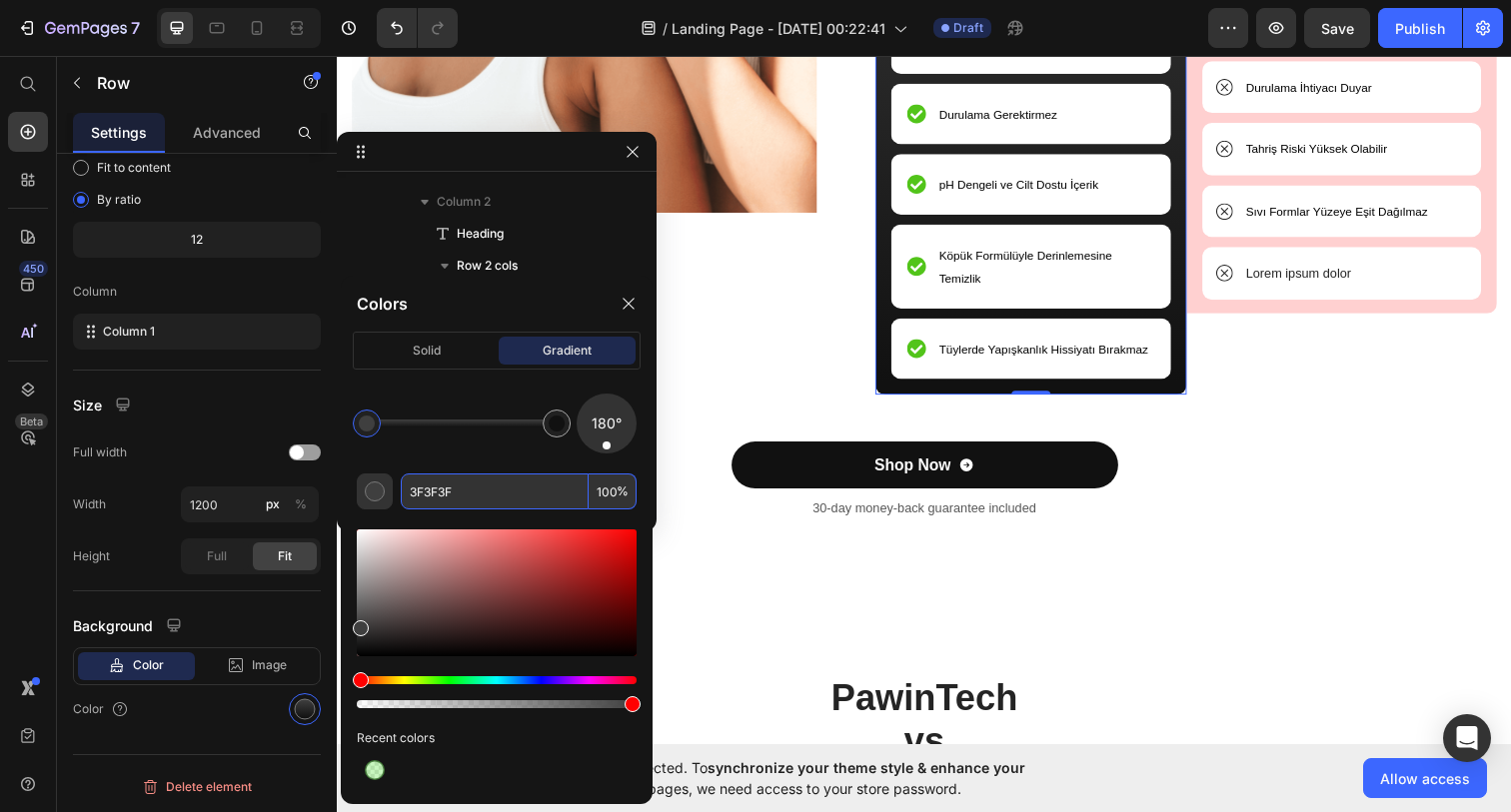 click on "3F3F3F" at bounding box center (495, 491) 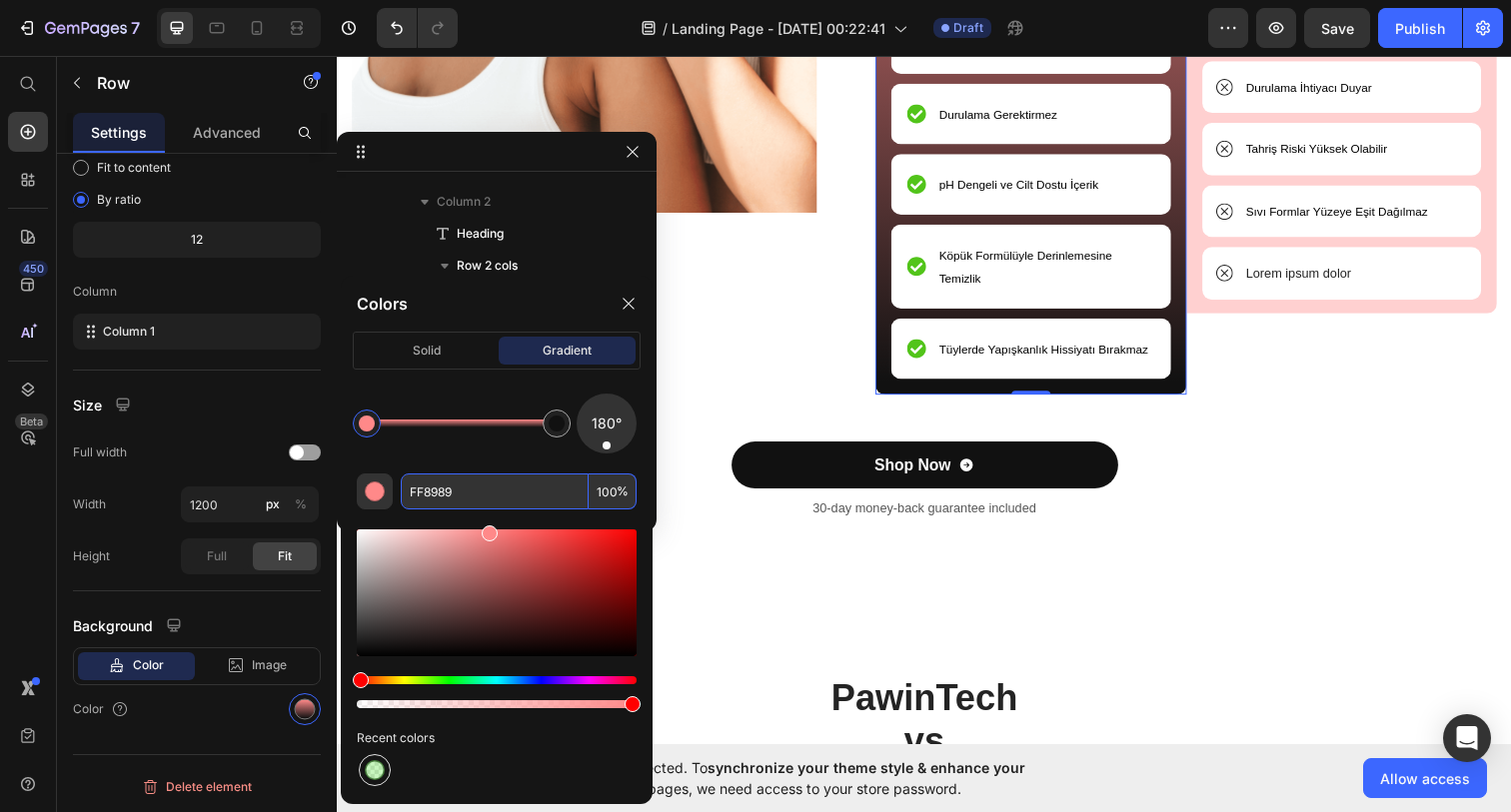 click at bounding box center [375, 770] 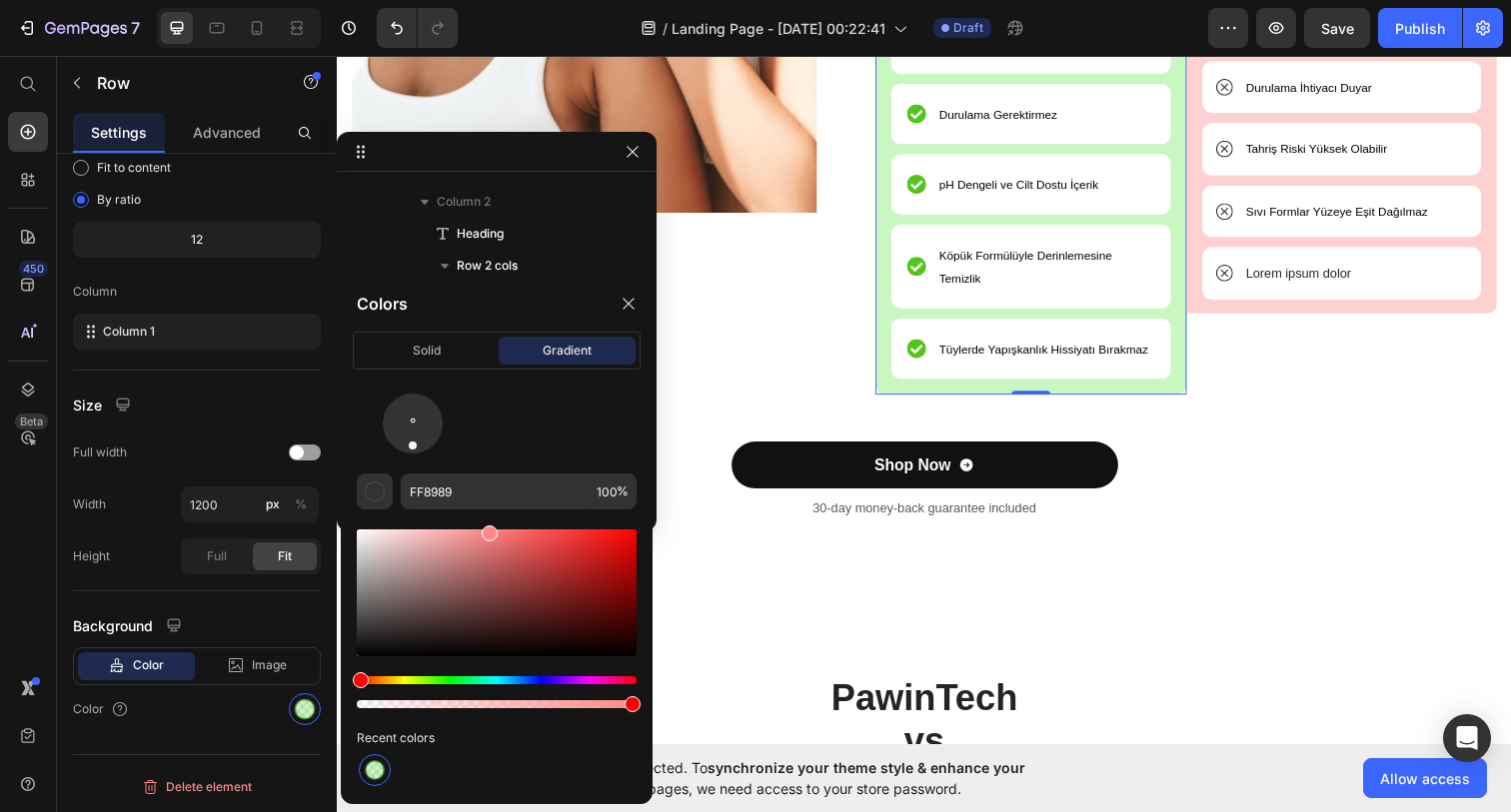 type on "000000" 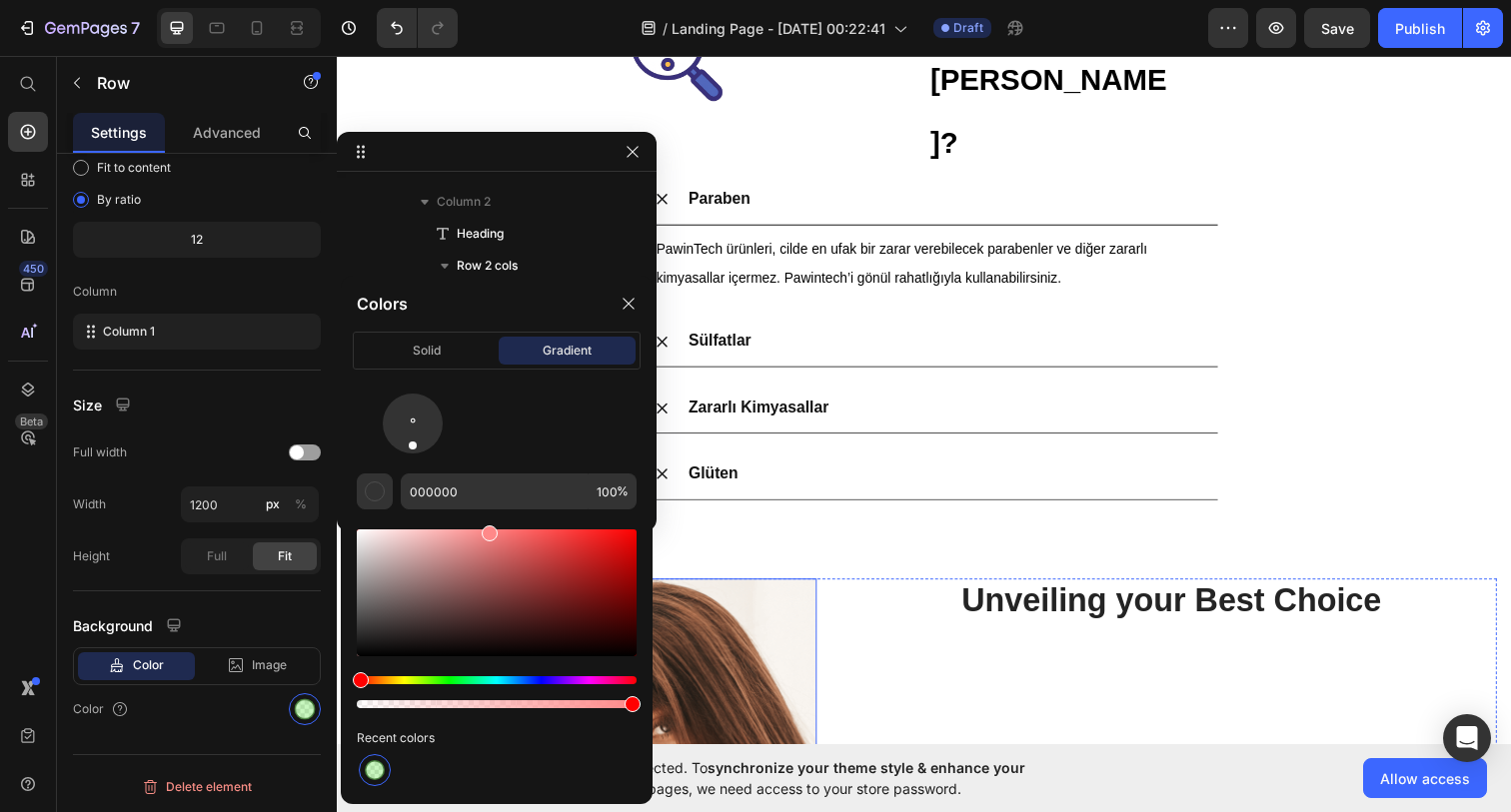 scroll, scrollTop: 3223, scrollLeft: 0, axis: vertical 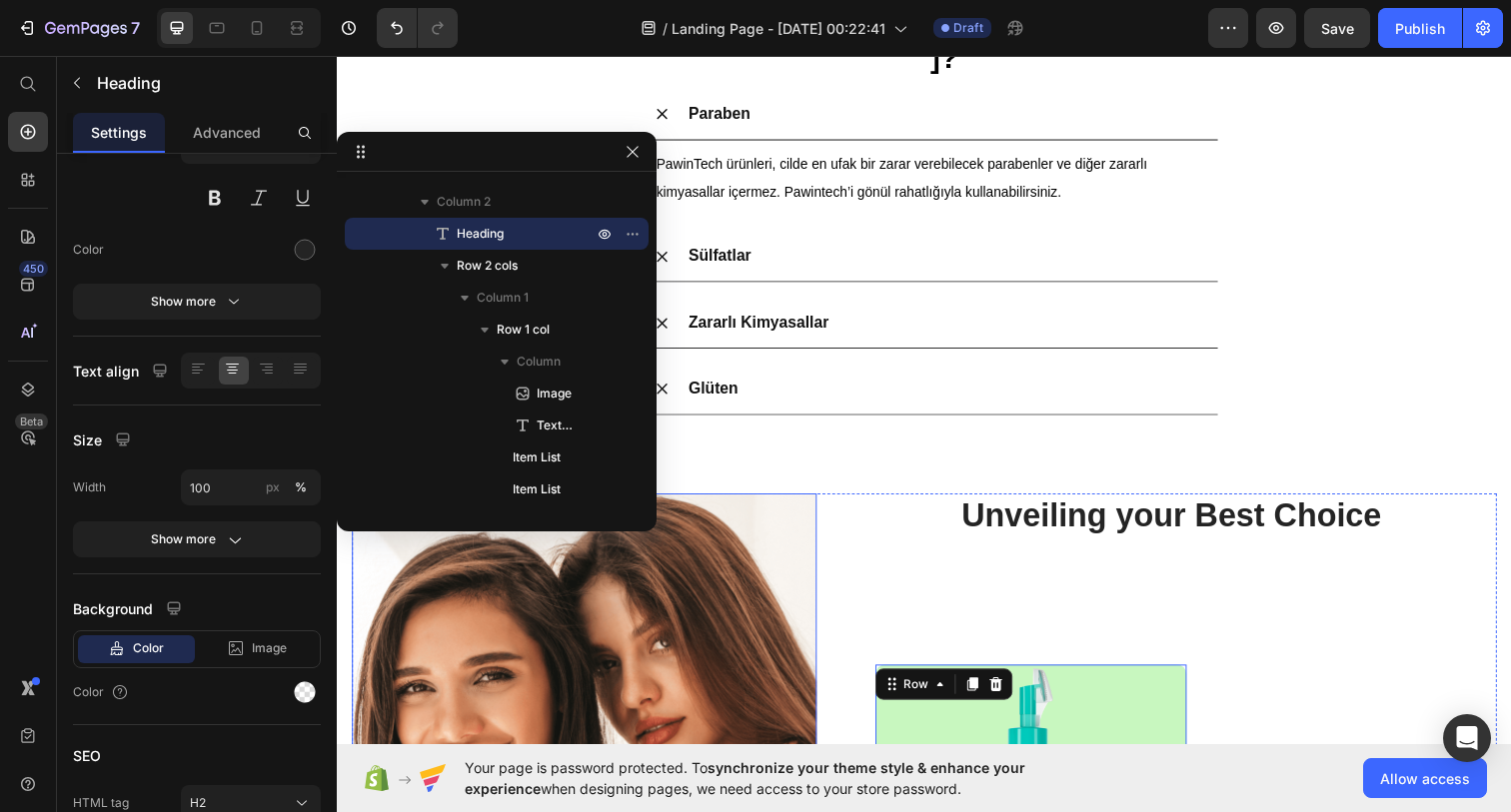 click on "Unveiling your Best Choice" at bounding box center [1188, 525] 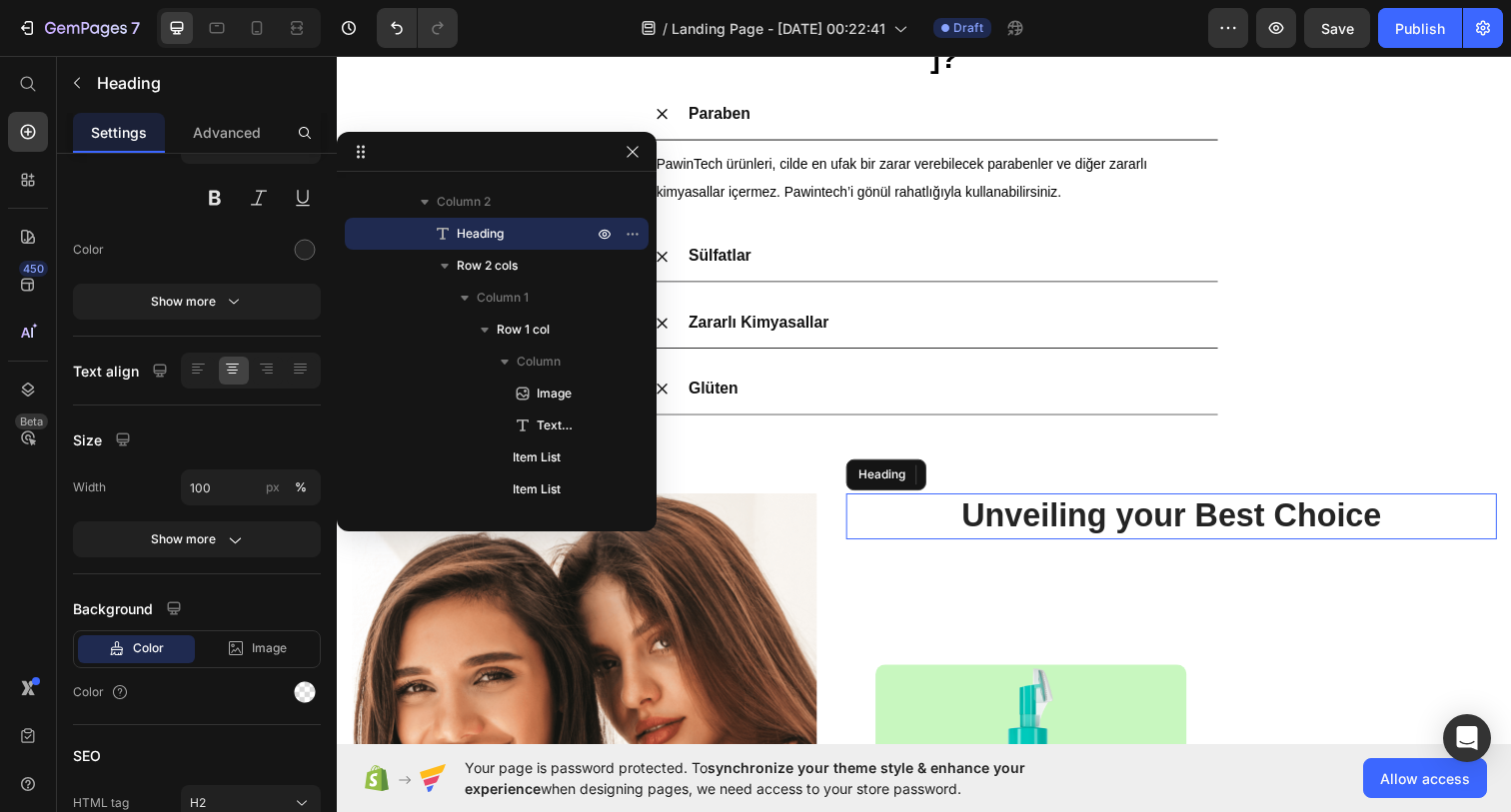 scroll, scrollTop: 0, scrollLeft: 0, axis: both 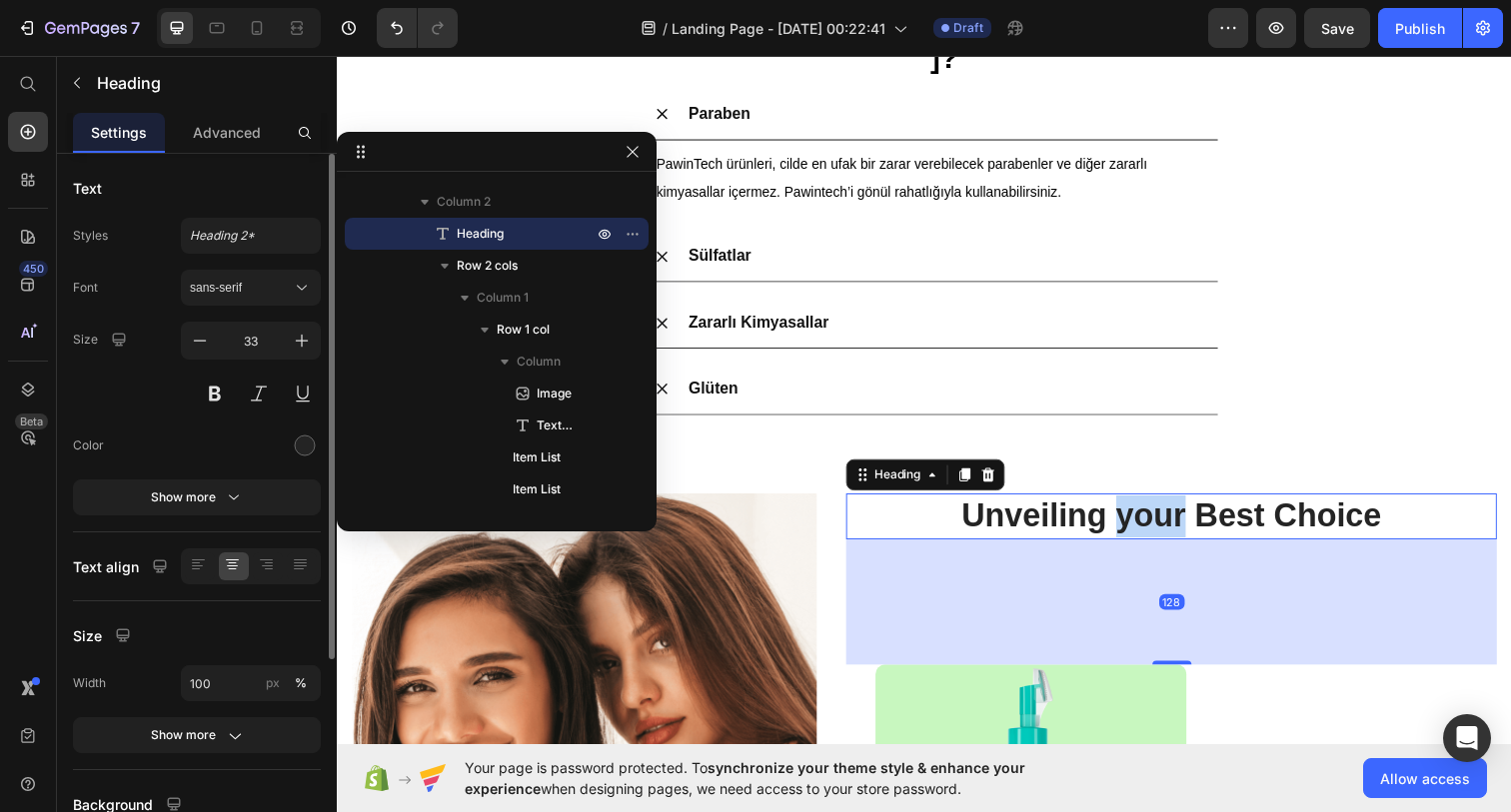 click on "Unveiling your Best Choice" at bounding box center [1188, 525] 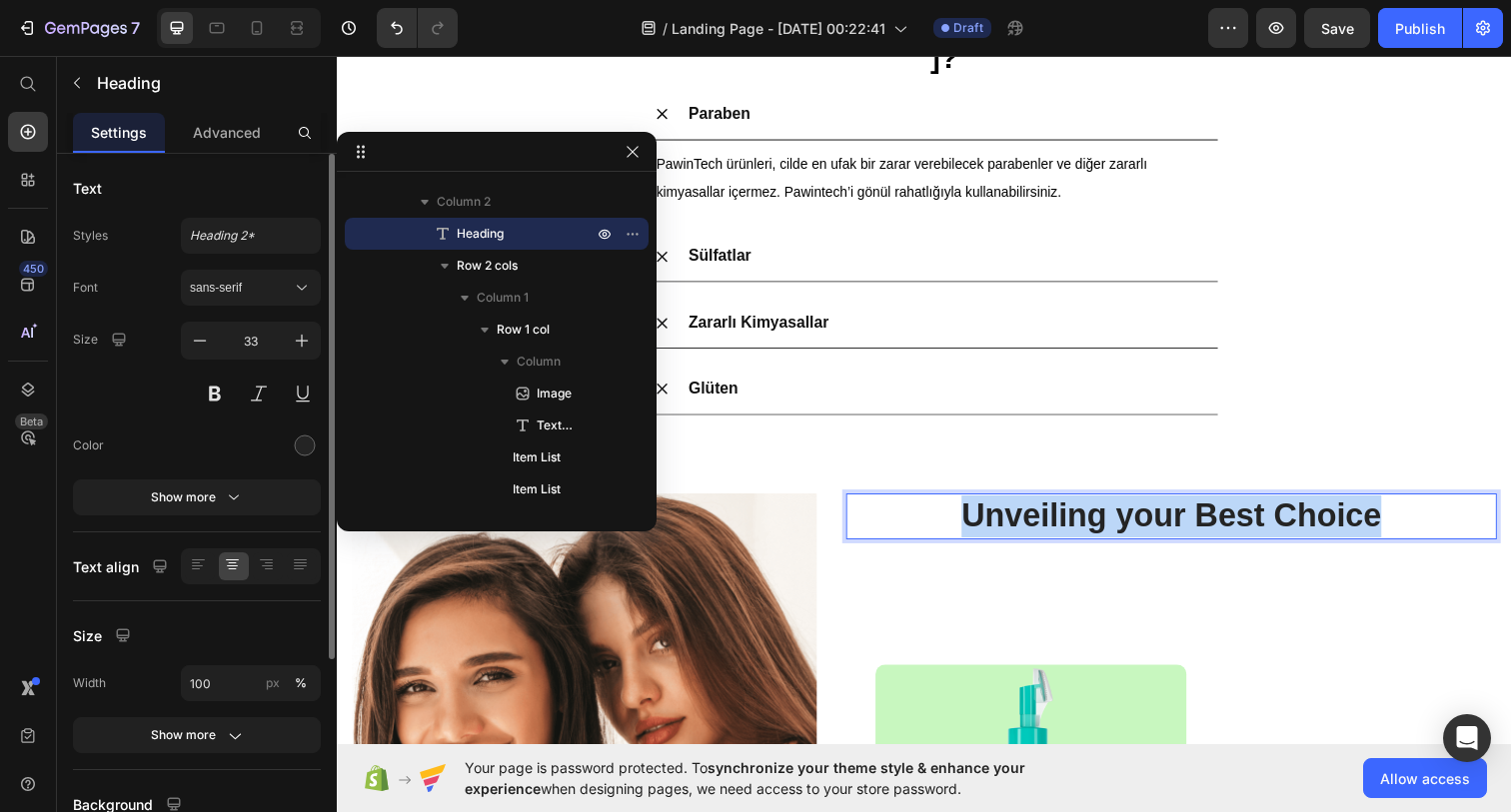 click on "Unveiling your Best Choice" at bounding box center (1188, 525) 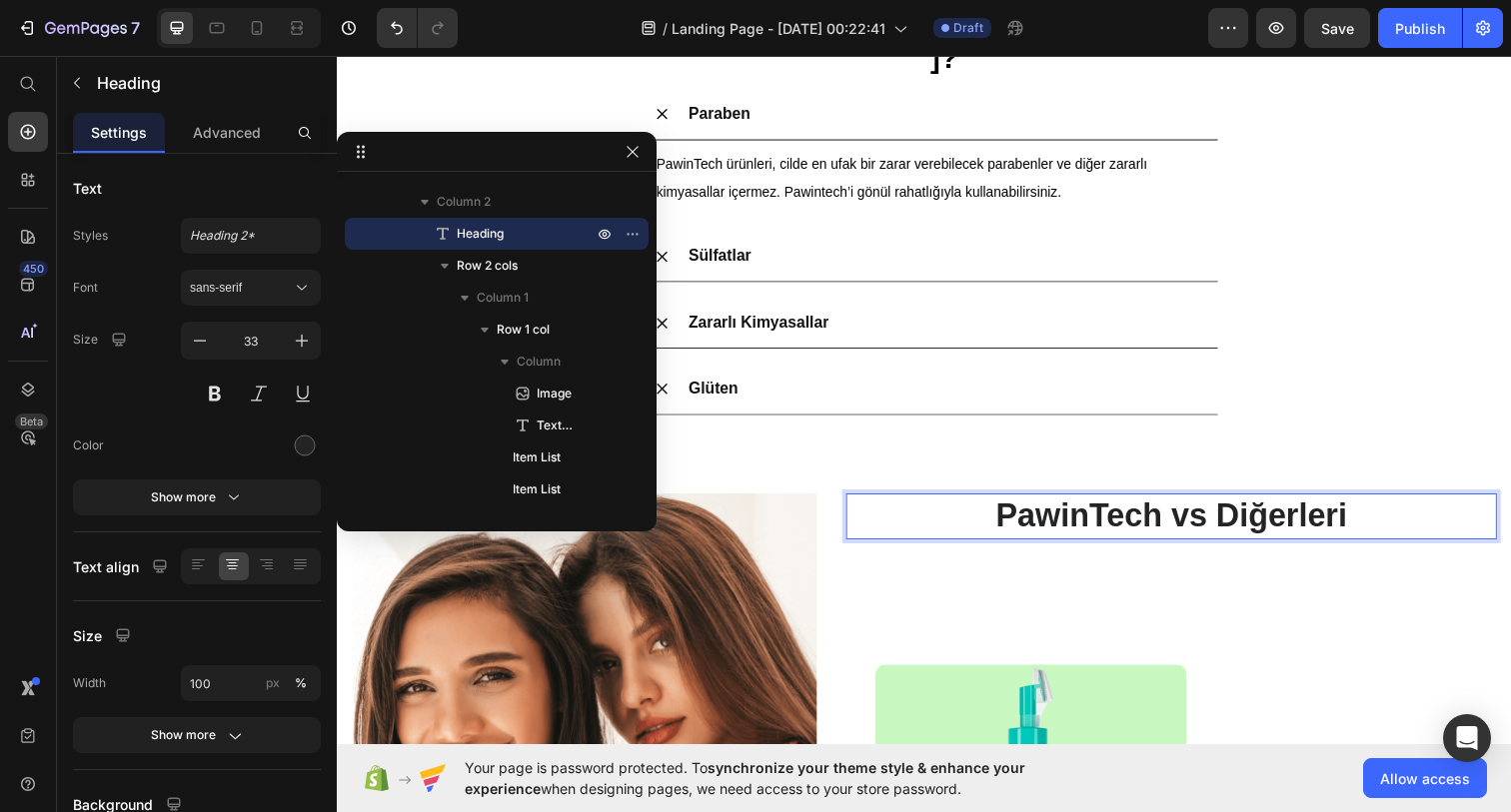 scroll, scrollTop: 816, scrollLeft: 0, axis: vertical 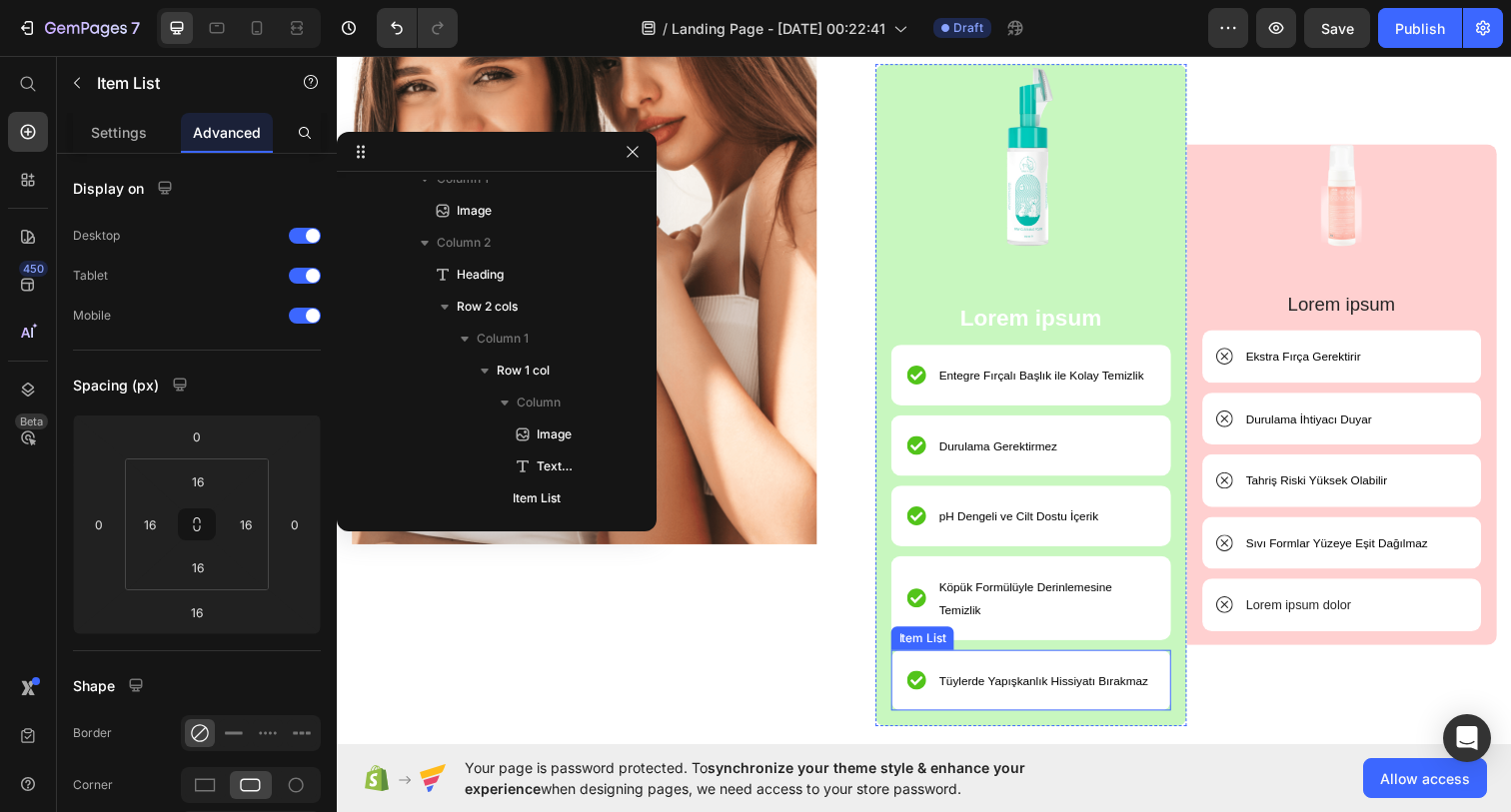 click on "Tüylerde Yapışkanlık Hissiyatı Bırakmaz" at bounding box center [1058, 693] 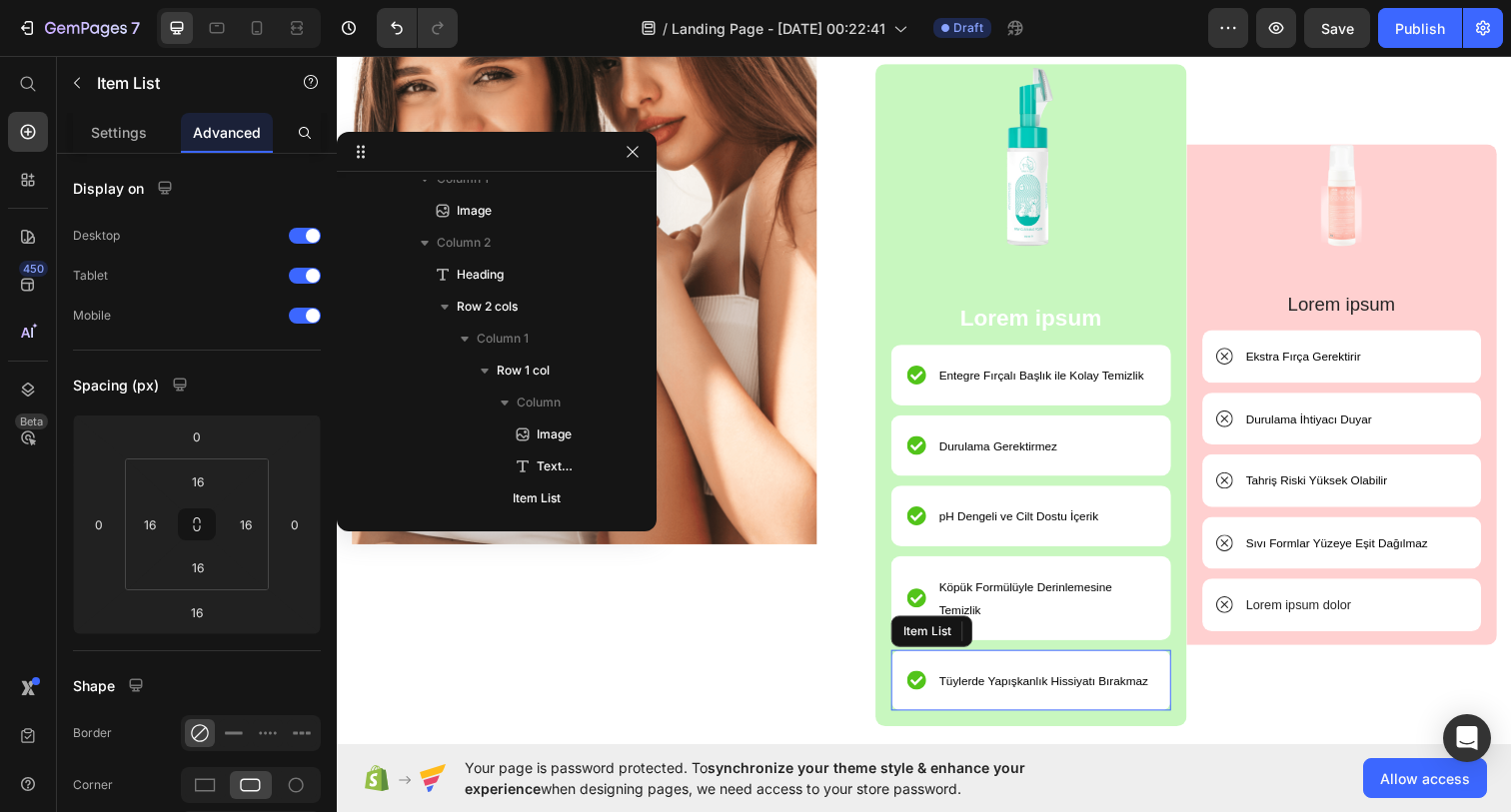 scroll, scrollTop: 1081, scrollLeft: 0, axis: vertical 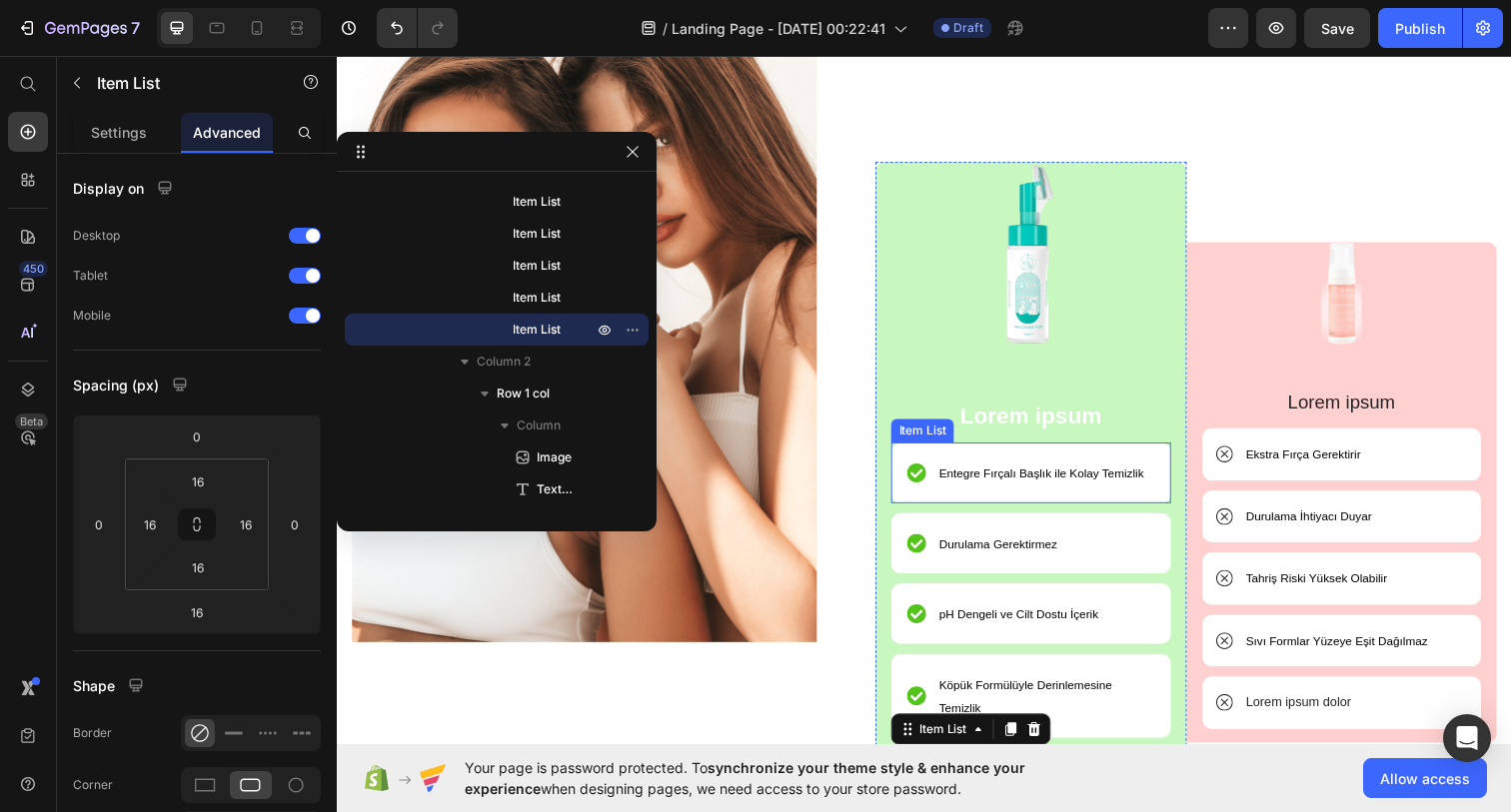 click on "Entegre Fırçalı Başlık ile Kolay Temizlik" at bounding box center (1055, 482) 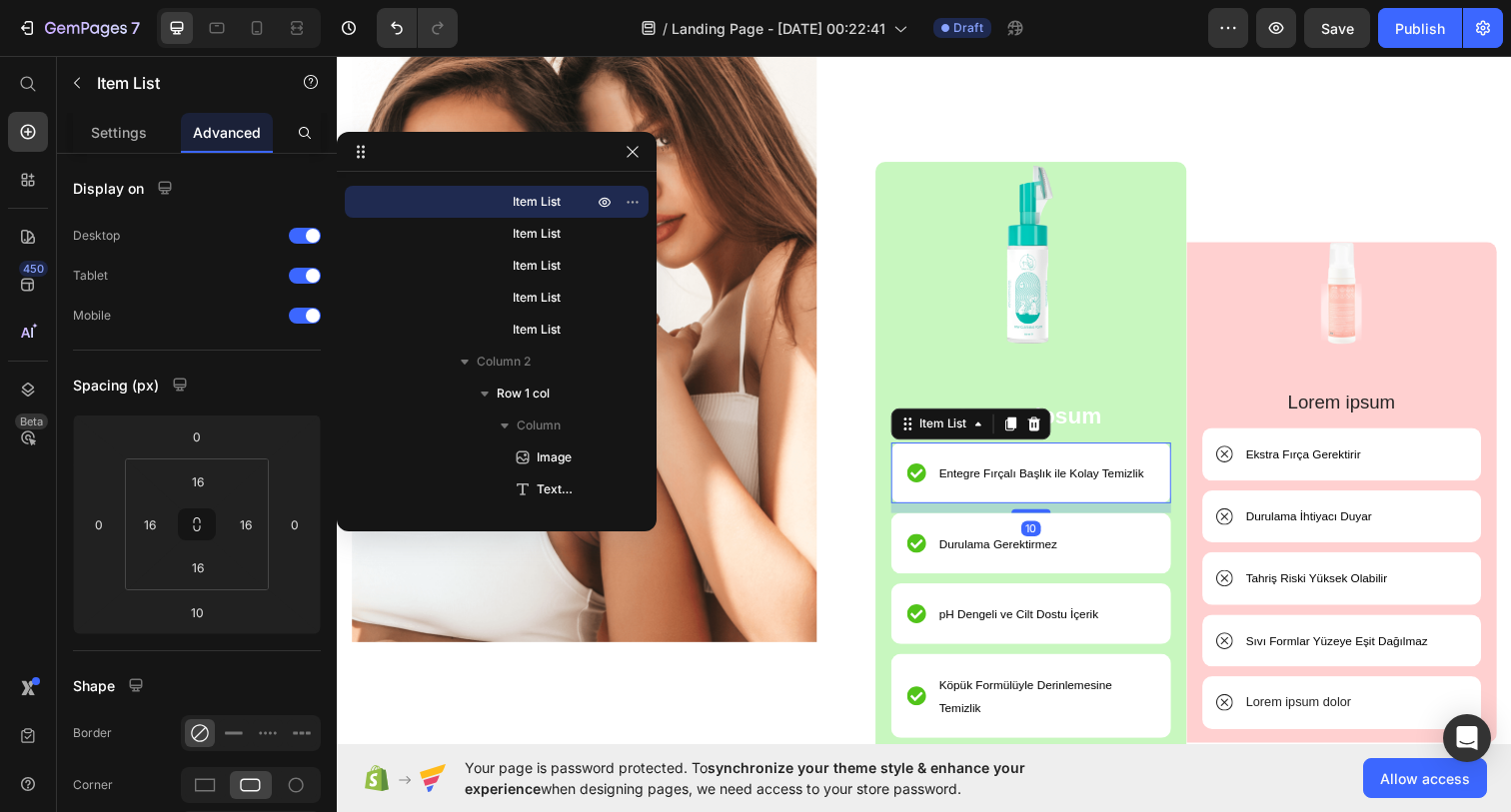 click on "Entegre Fırçalı Başlık ile Kolay Temizlik" at bounding box center (1045, 481) 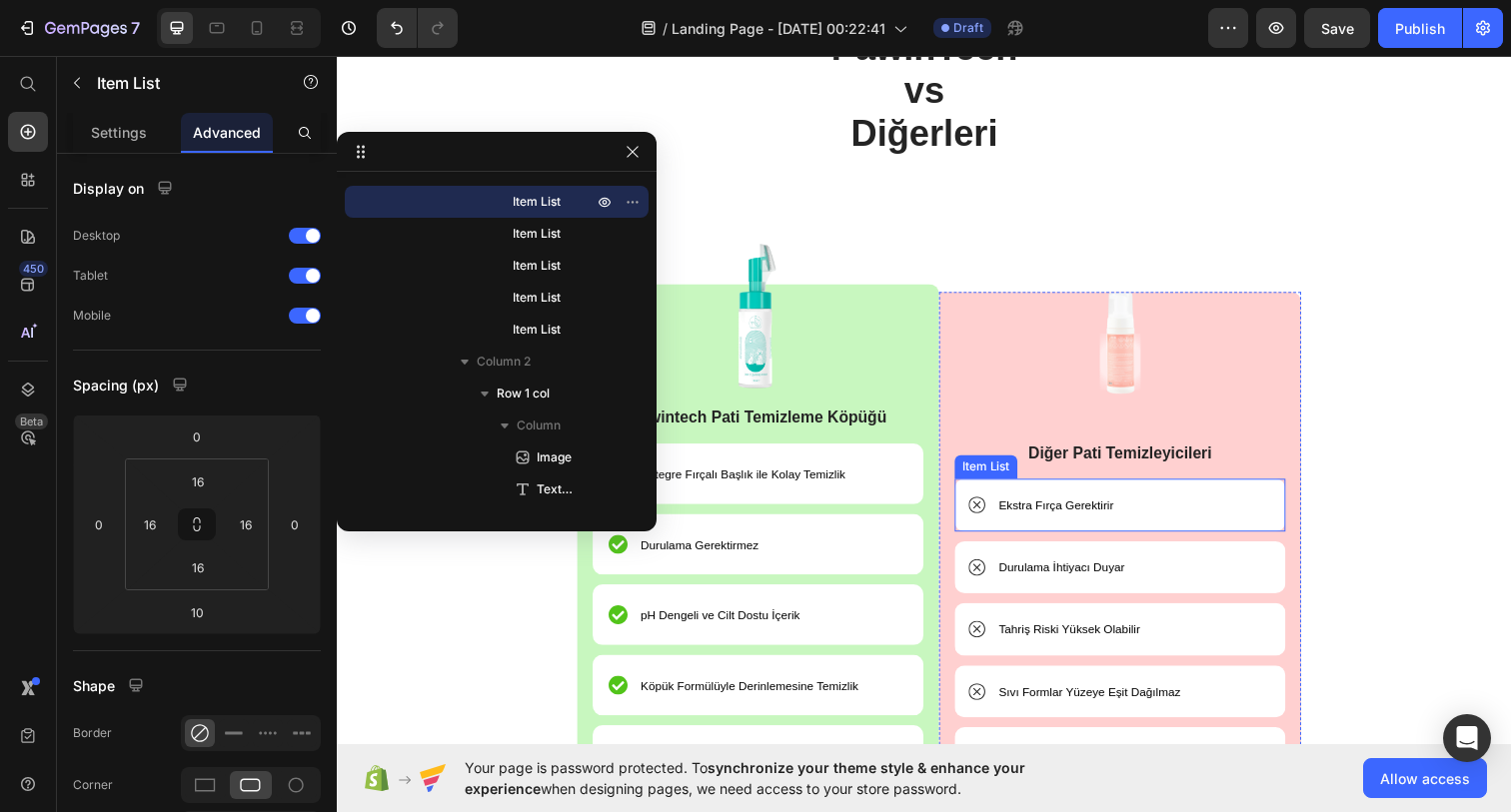 scroll, scrollTop: 4793, scrollLeft: 0, axis: vertical 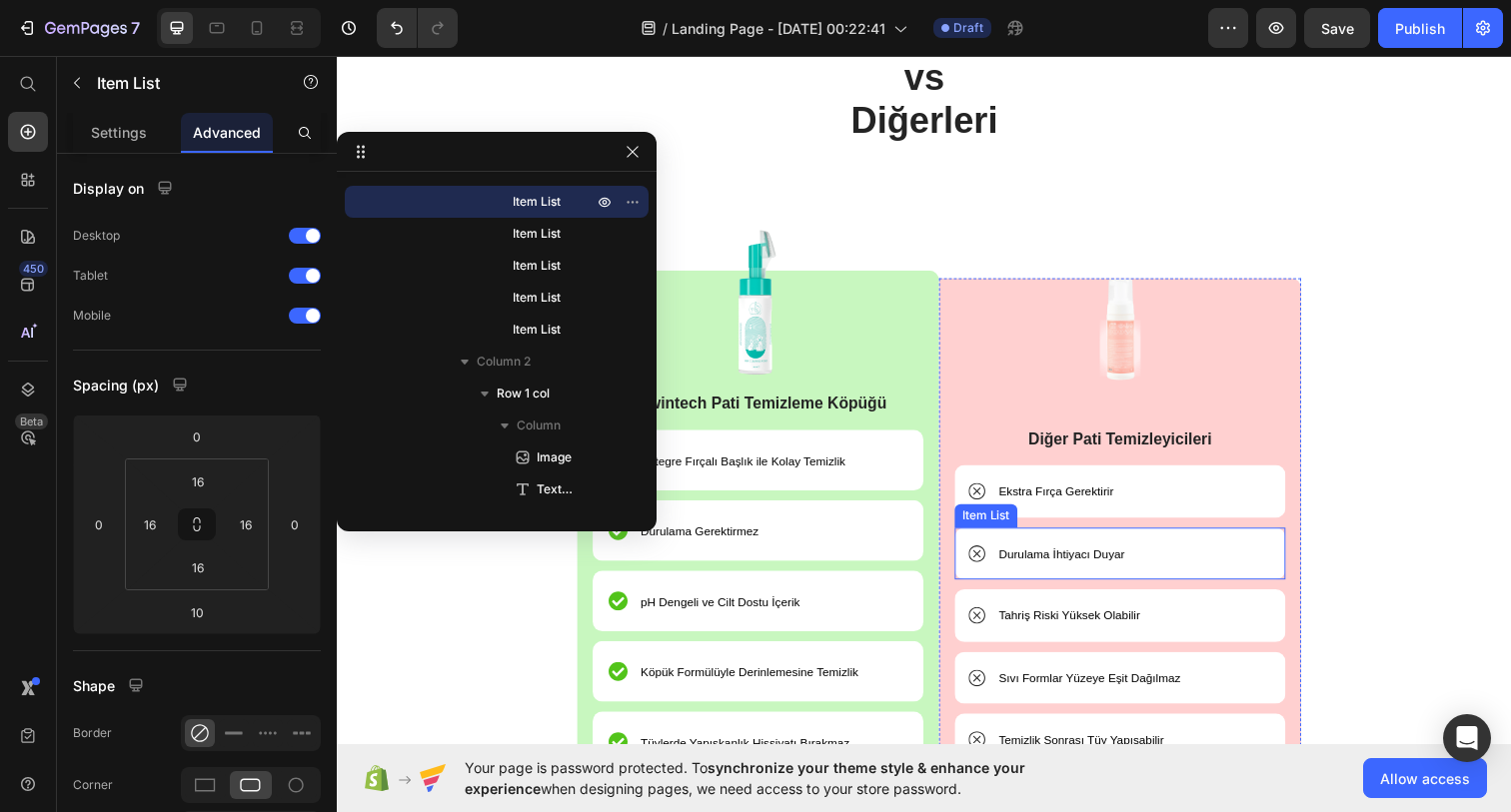 click on "Durulama İhtiyacı Duyar" at bounding box center (1076, 564) 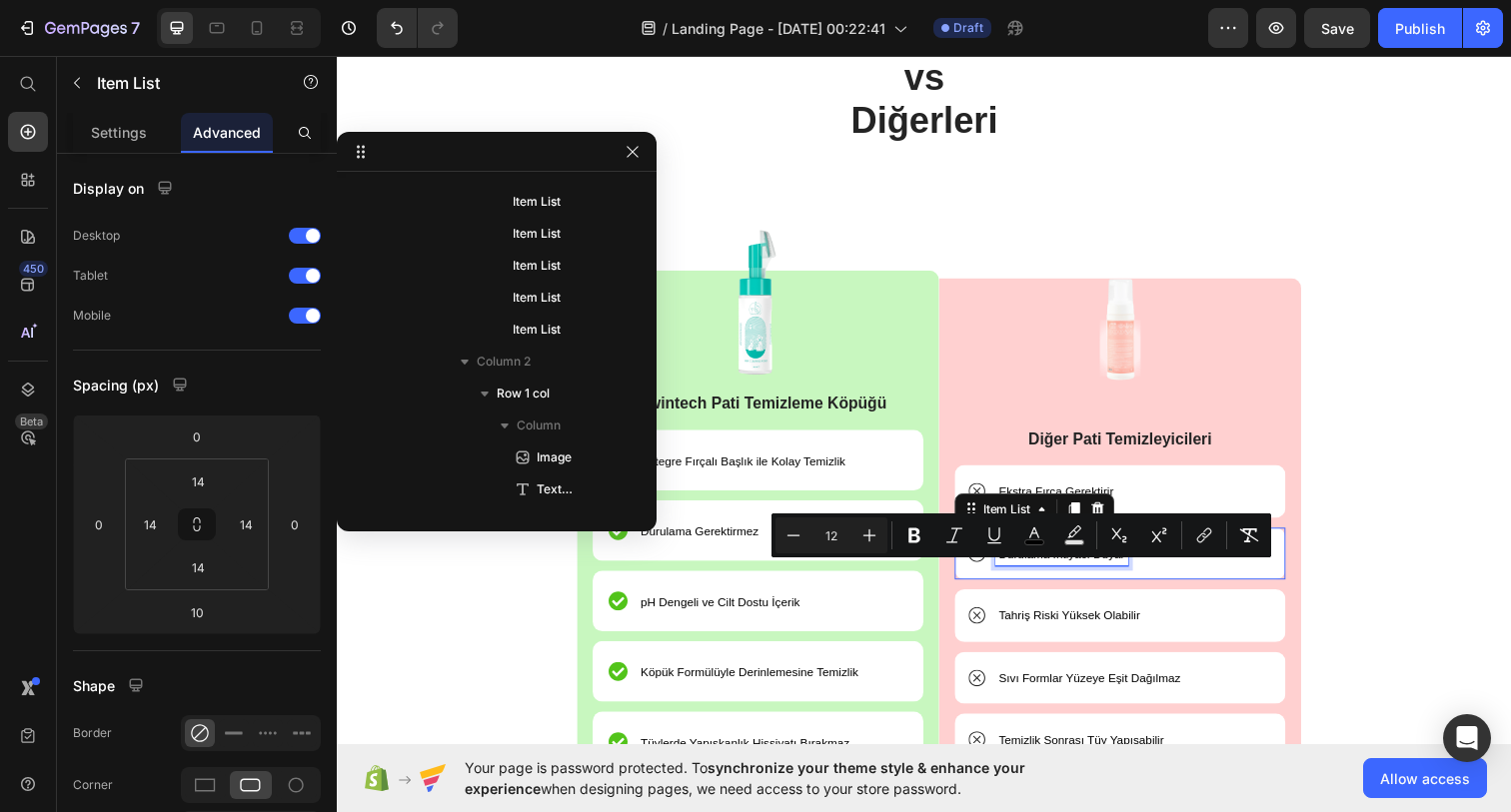 scroll, scrollTop: 2263, scrollLeft: 0, axis: vertical 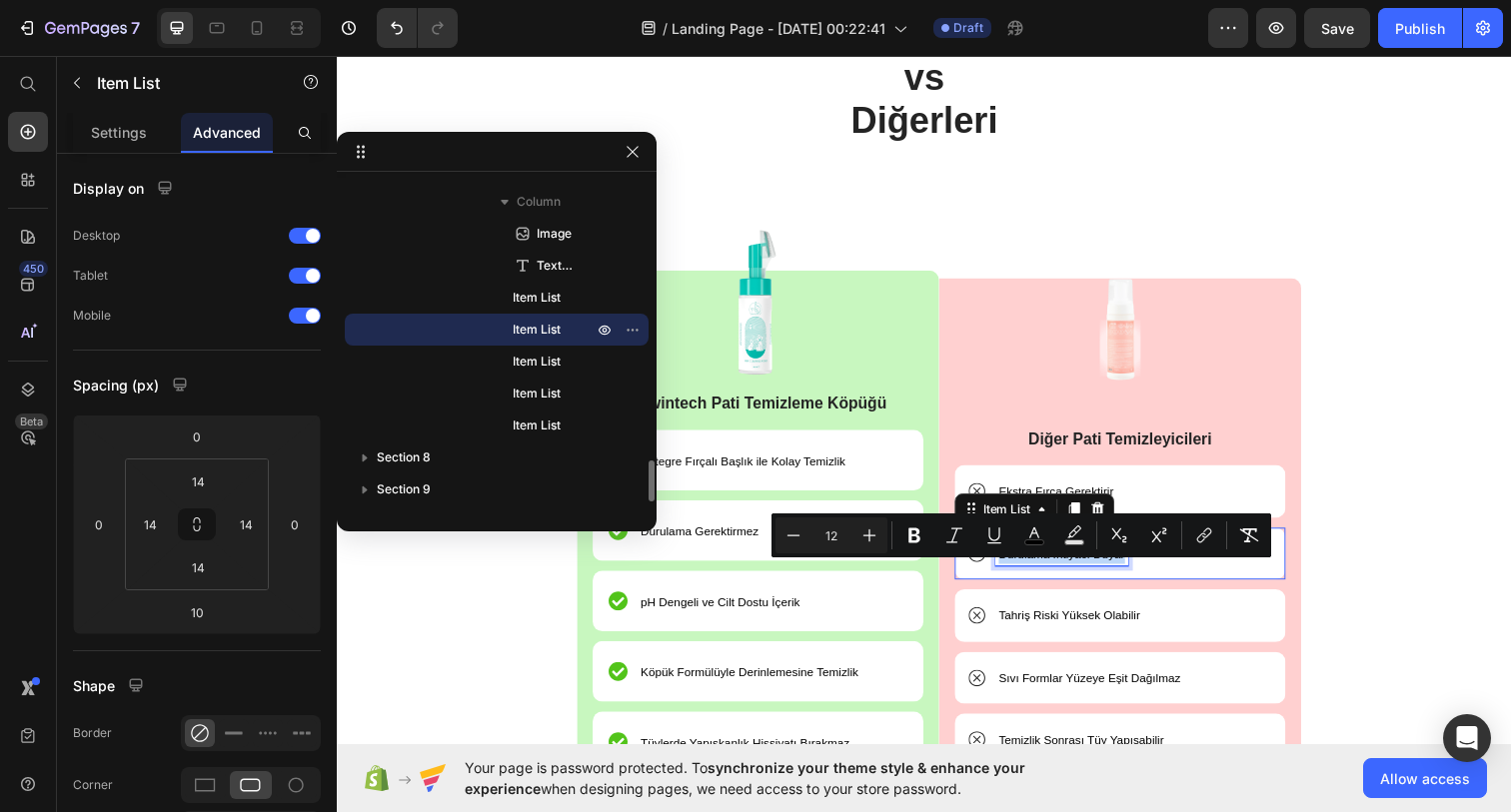 click on "Durulama İhtiyacı Duyar" at bounding box center [1076, 564] 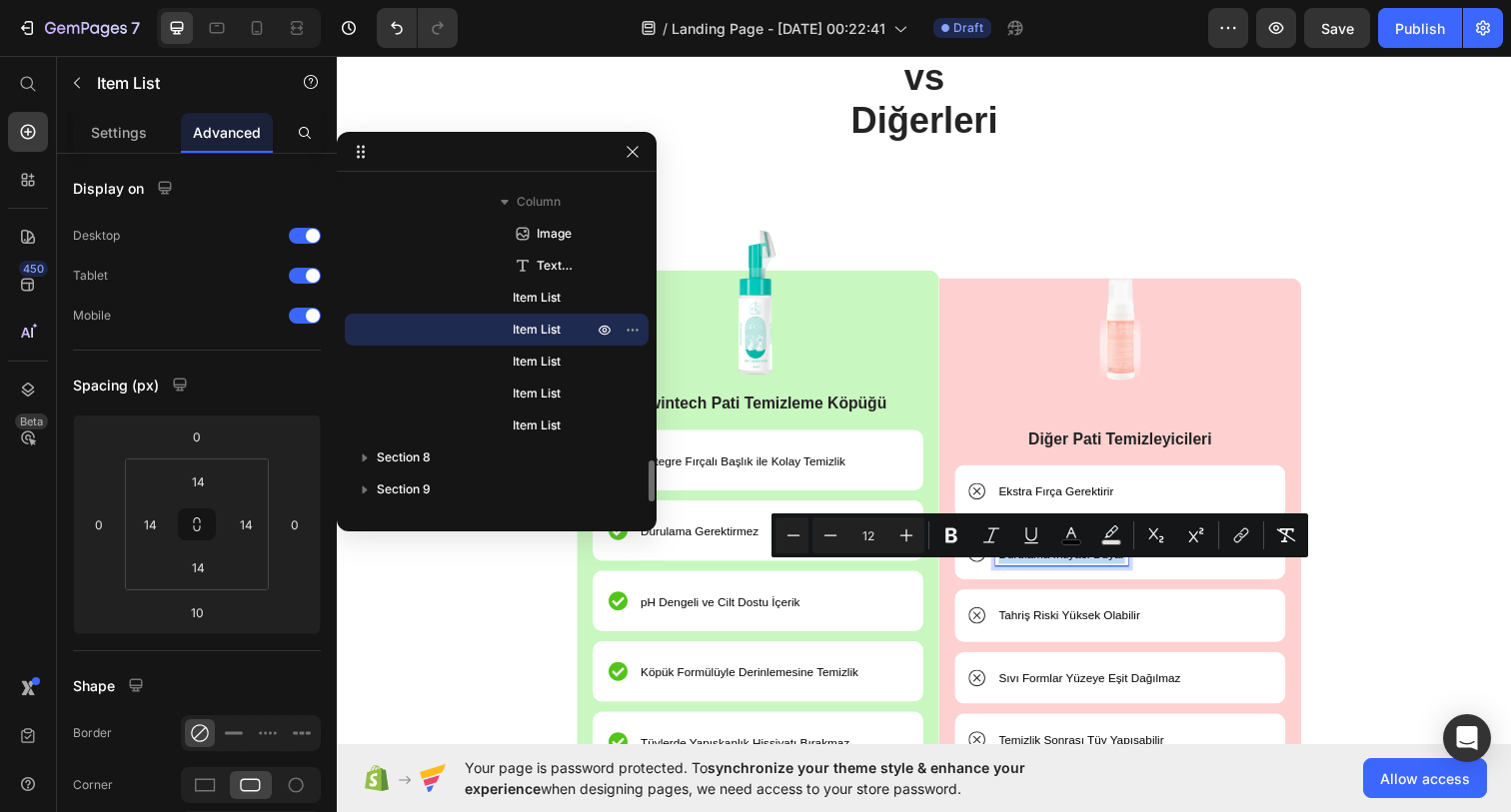 copy on "Durulama İhtiyacı Duyar" 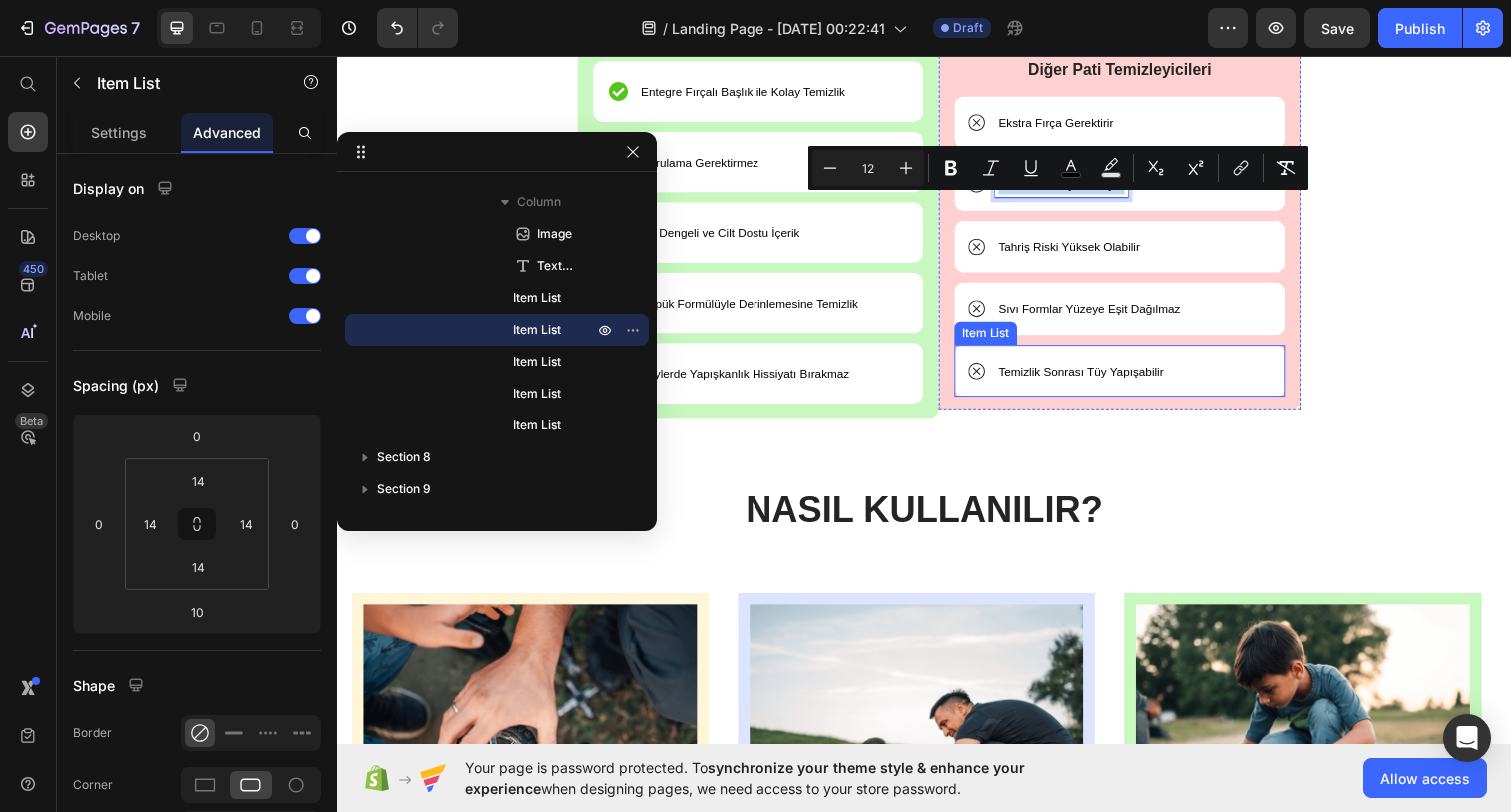 scroll, scrollTop: 5029, scrollLeft: 0, axis: vertical 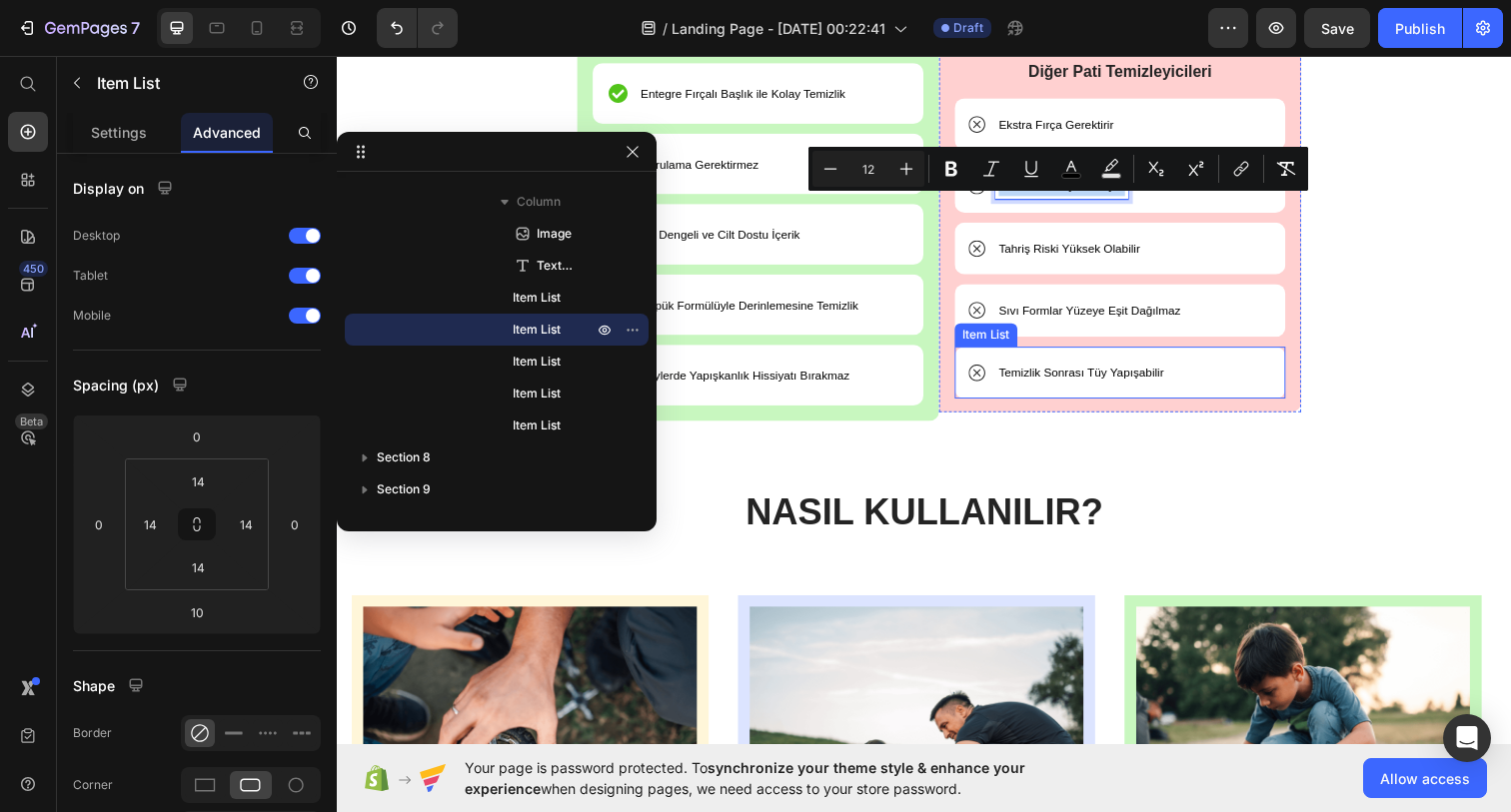 click on "Temizlik Sonrası Tüy Yapışabilir" at bounding box center (1096, 380) 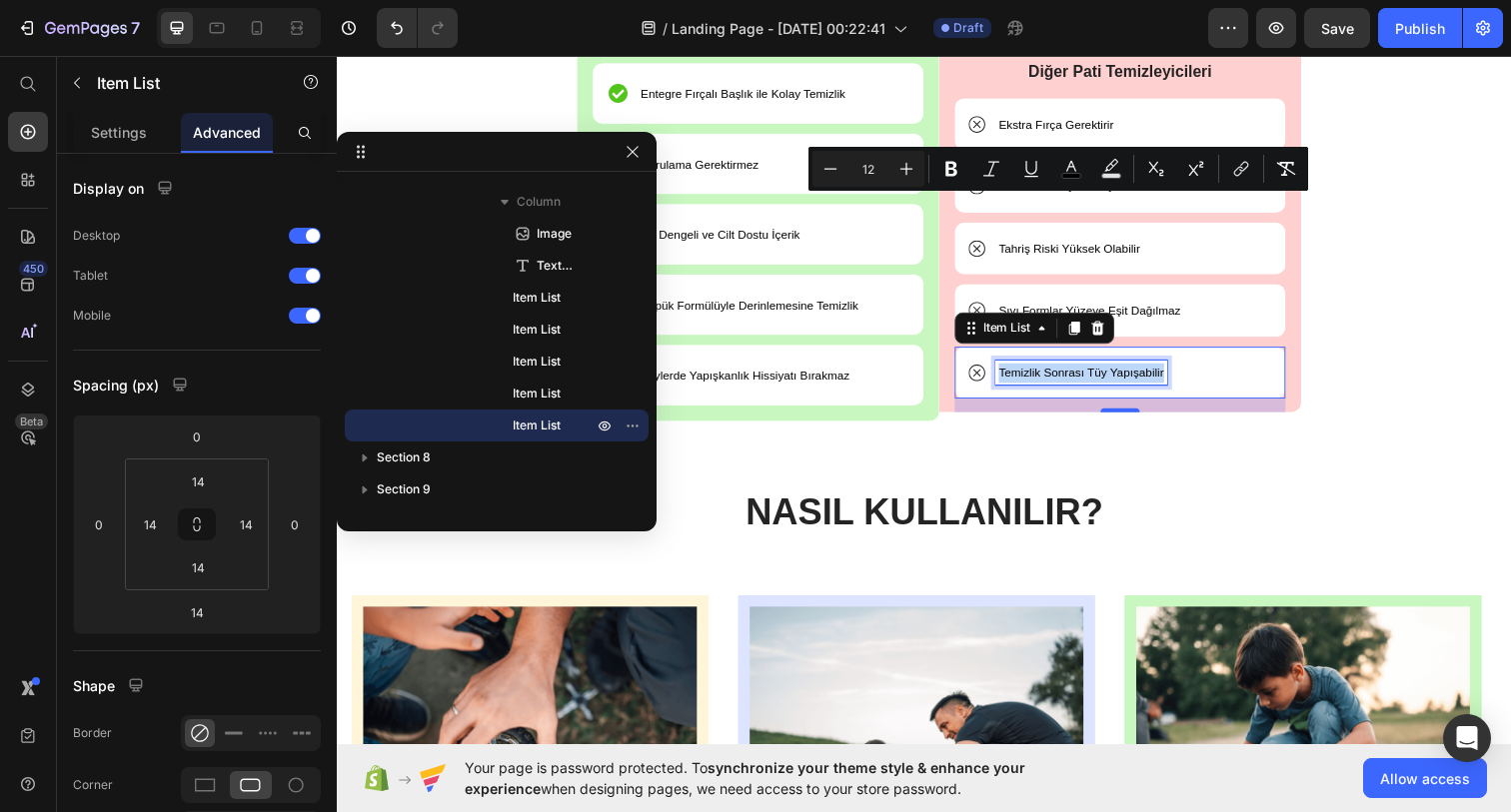 click on "Temizlik Sonrası Tüy Yapışabilir" at bounding box center (1096, 380) 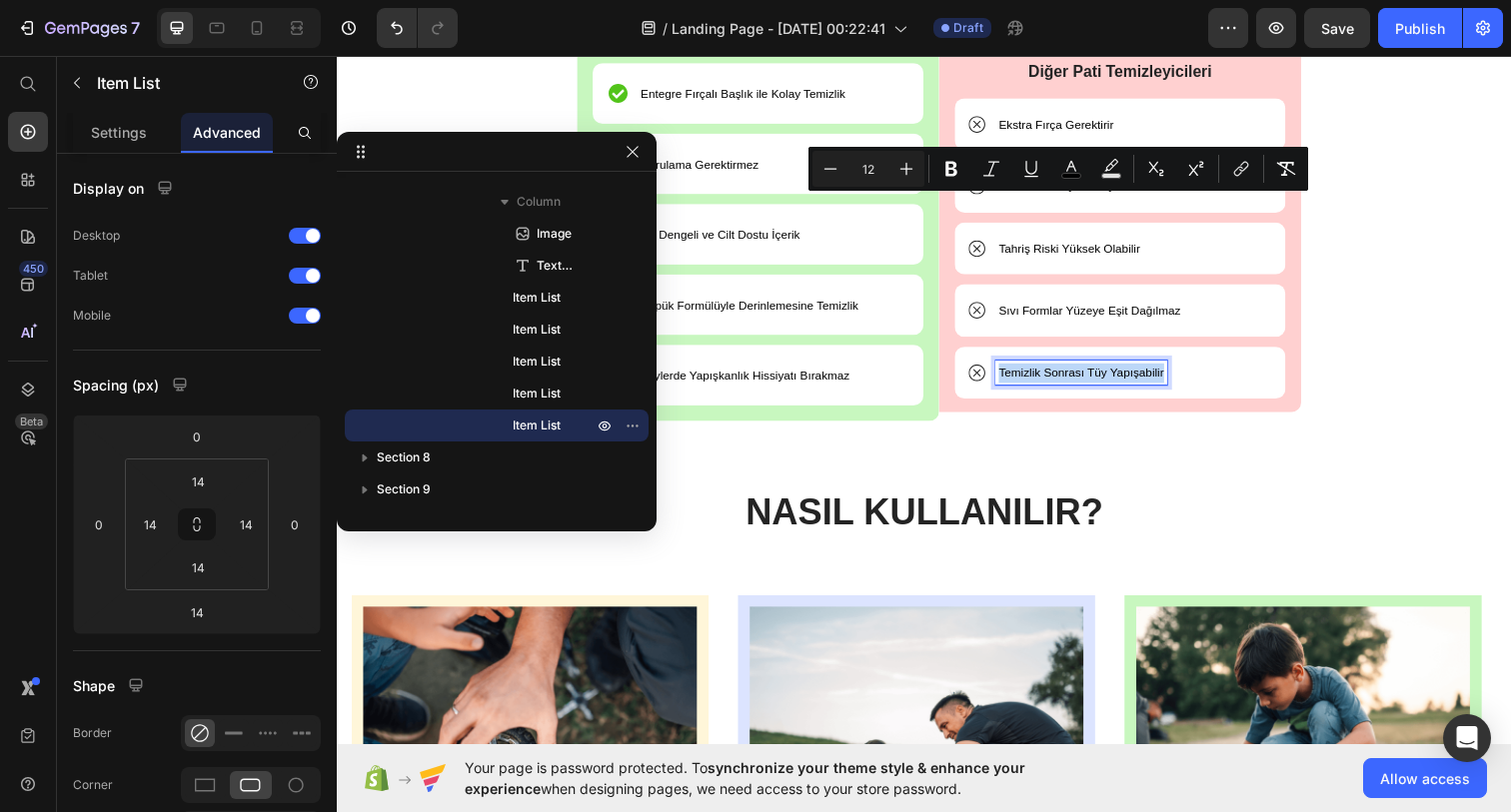 copy on "Temizlik Sonrası Tüy Yapışabilir" 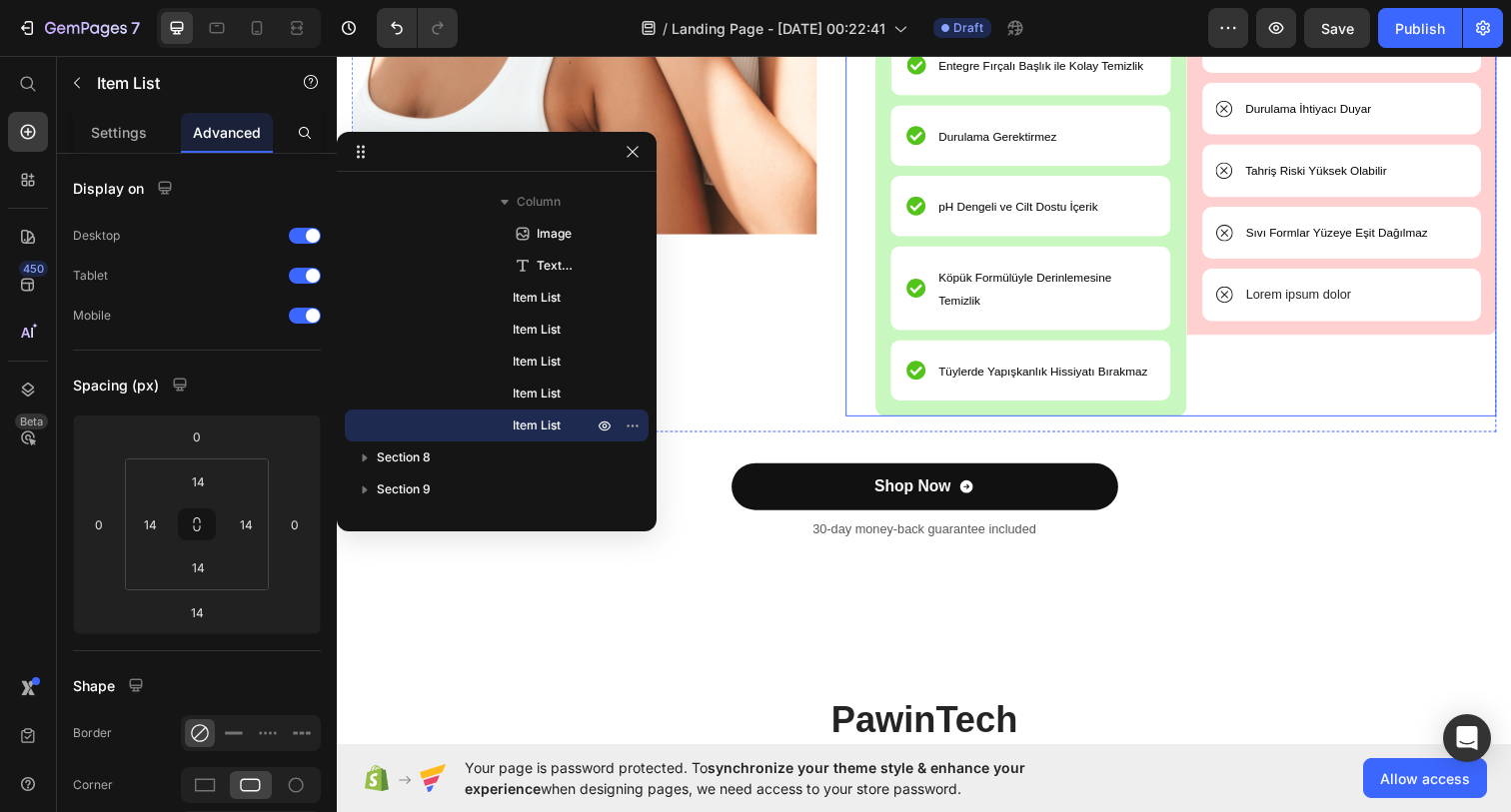 scroll, scrollTop: 3952, scrollLeft: 0, axis: vertical 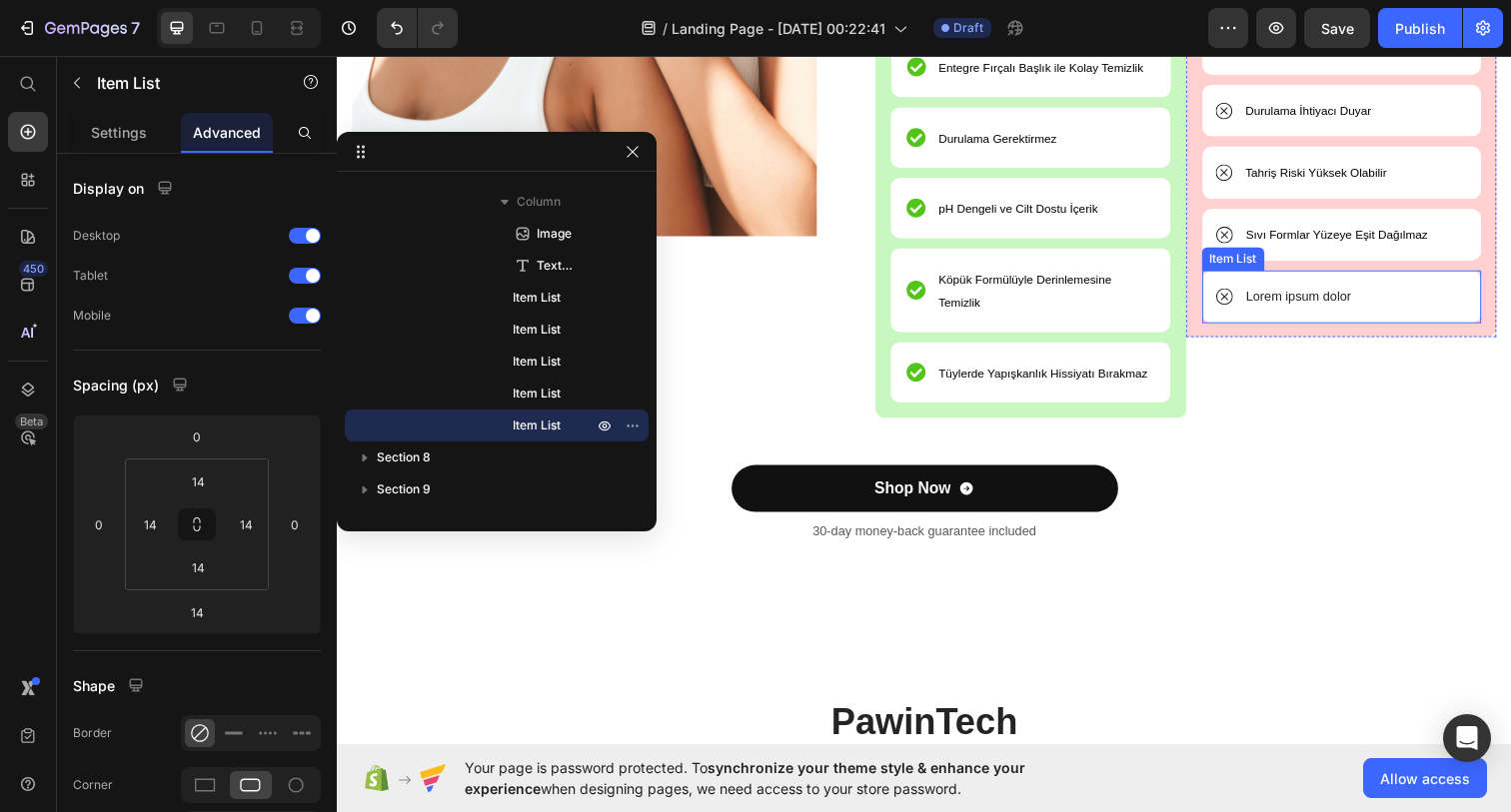click on "Lorem ipsum dolor" at bounding box center (1319, 302) 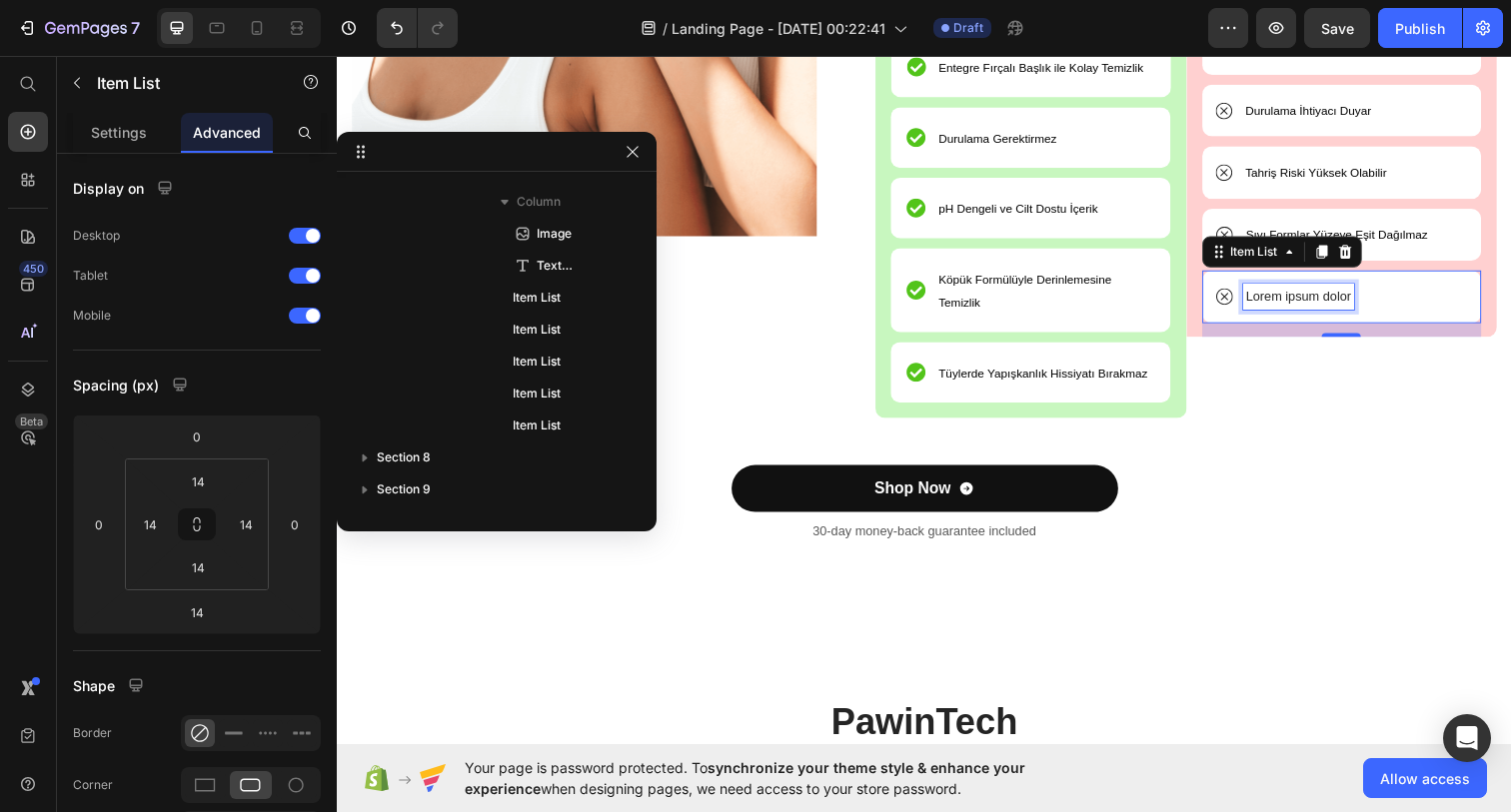 click on "Lorem ipsum dolor" at bounding box center (1319, 302) 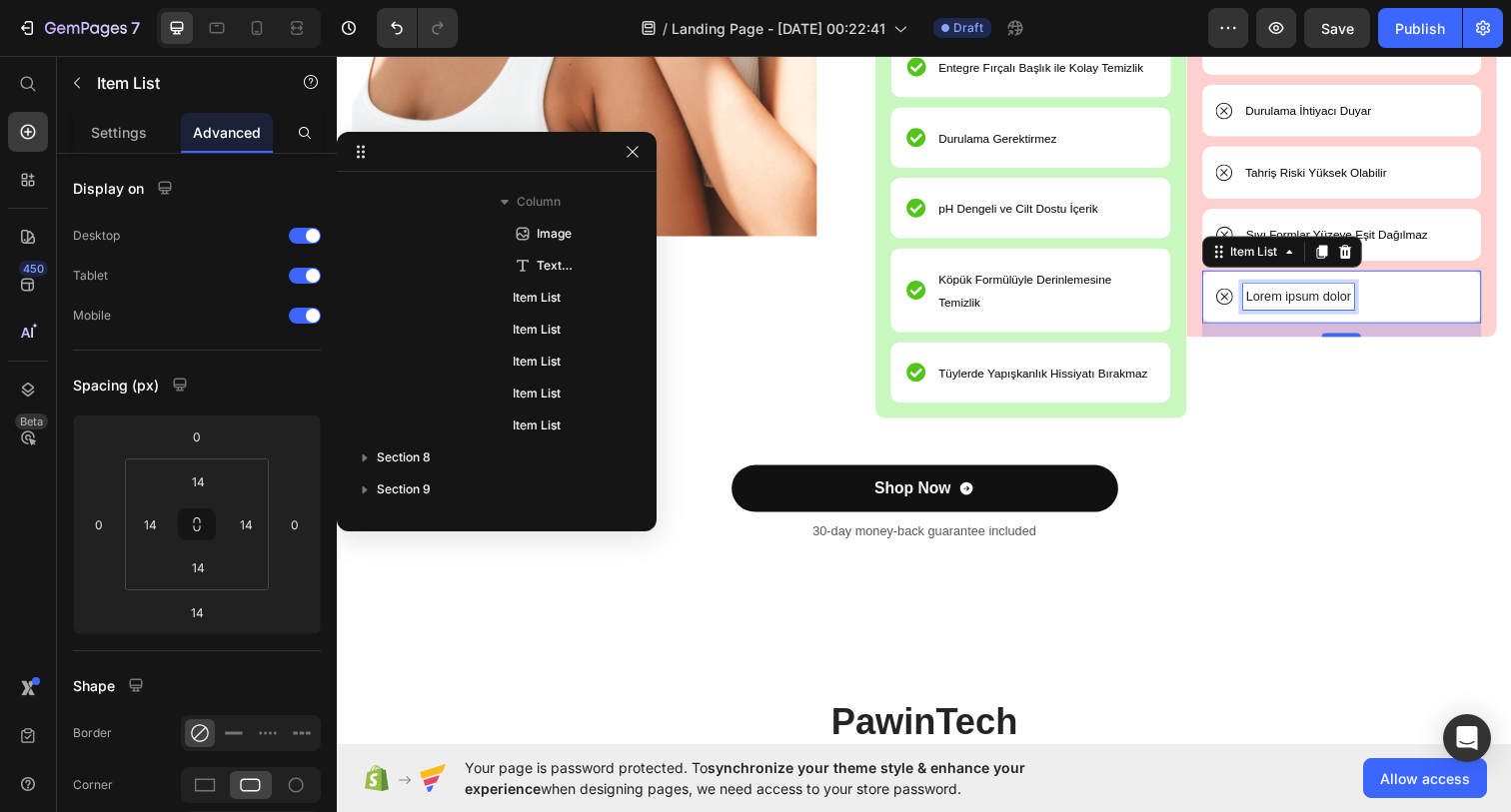 scroll, scrollTop: 1400, scrollLeft: 0, axis: vertical 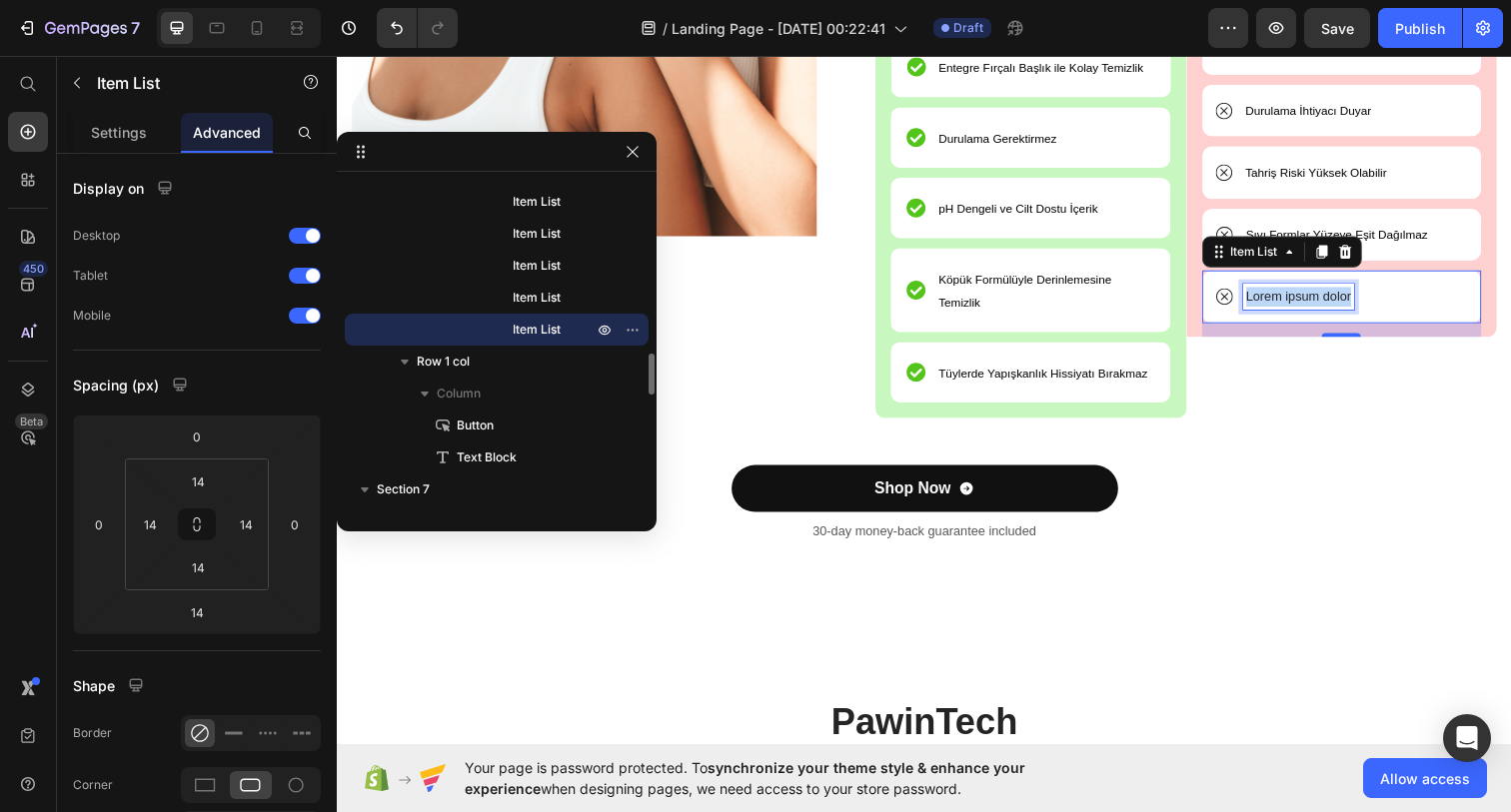 click on "Lorem ipsum dolor" at bounding box center (1319, 302) 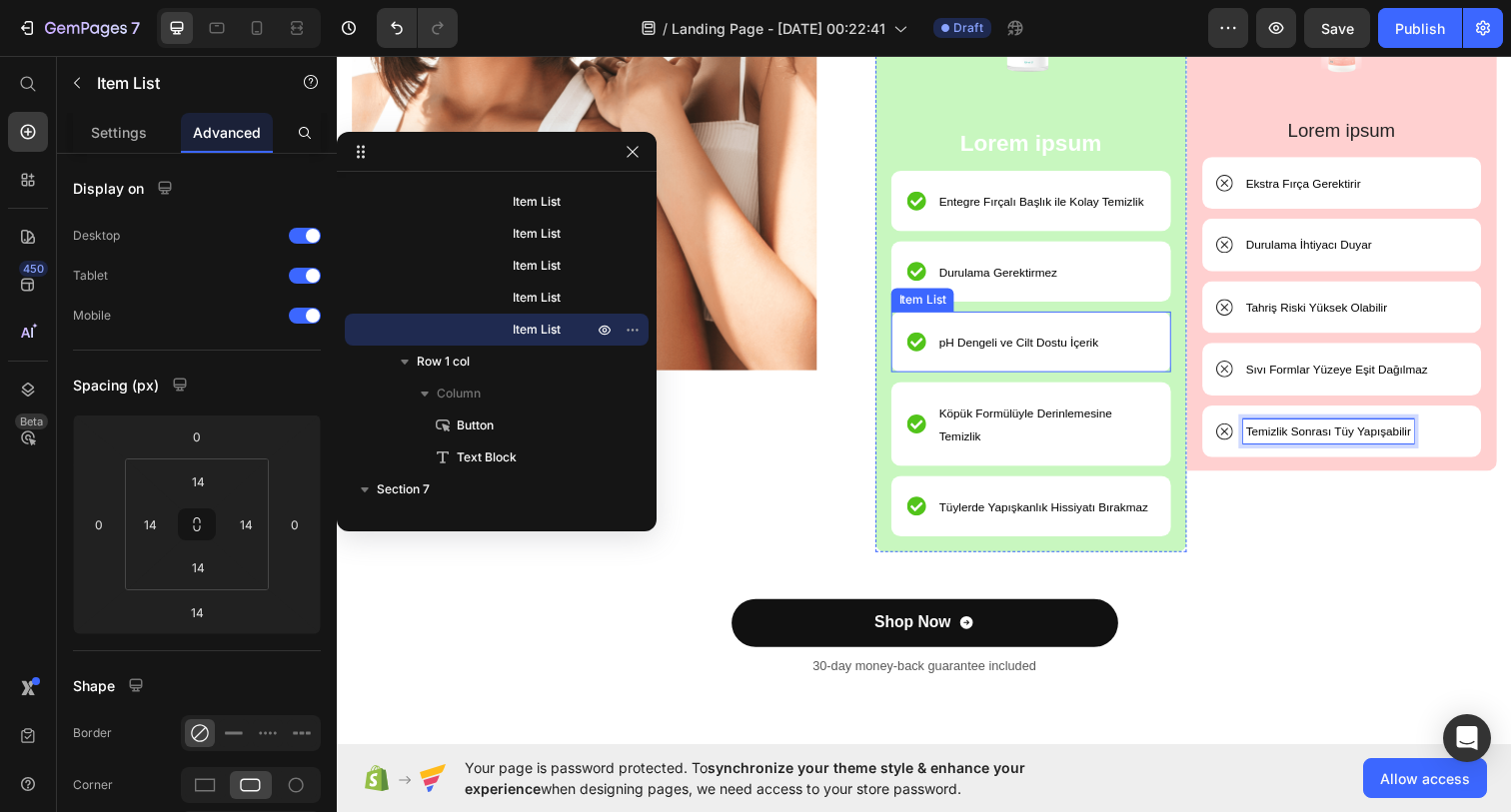 scroll, scrollTop: 3740, scrollLeft: 0, axis: vertical 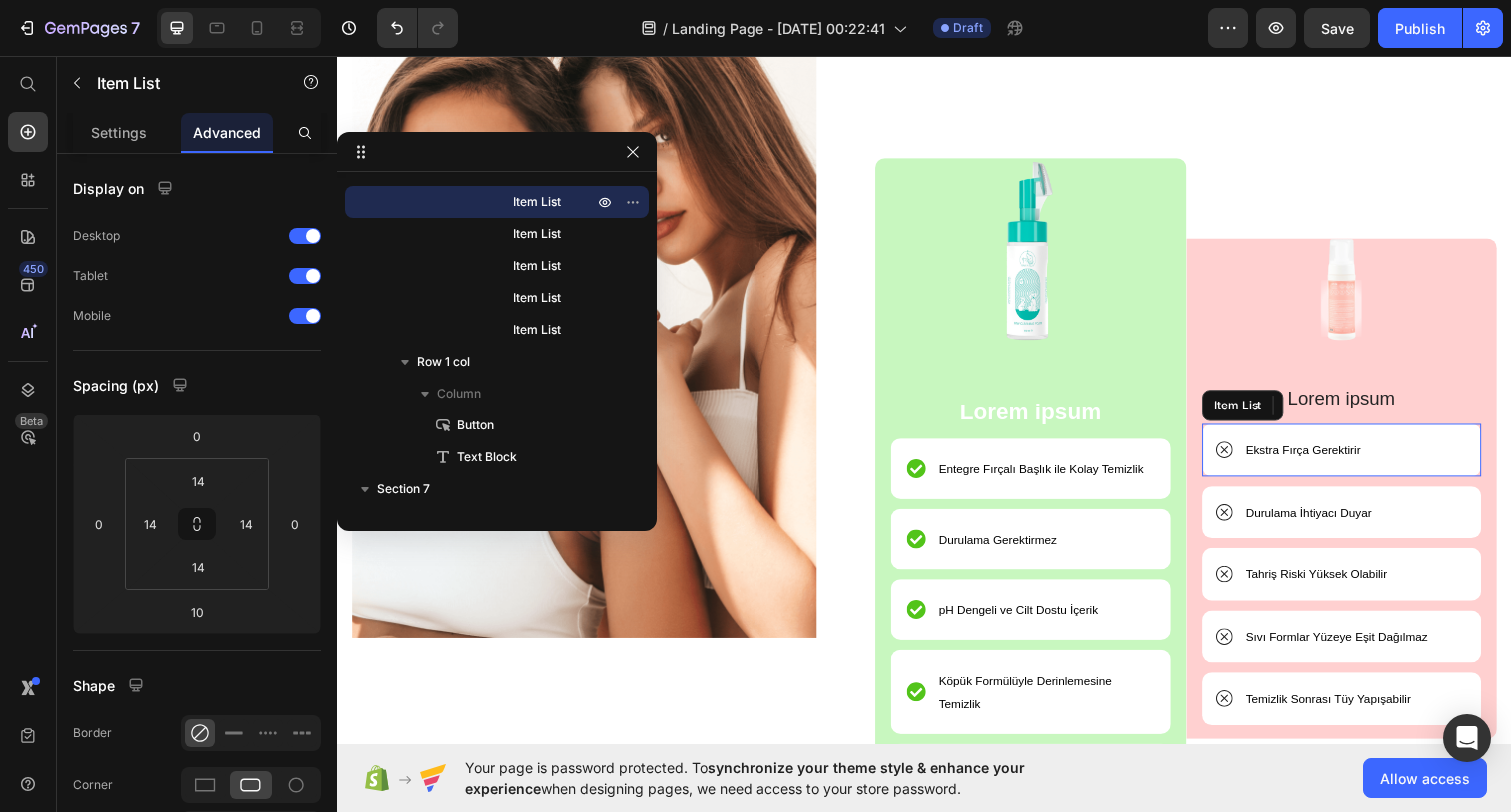 click on "Ekstra Fırça Gerektirir" at bounding box center [1323, 458] 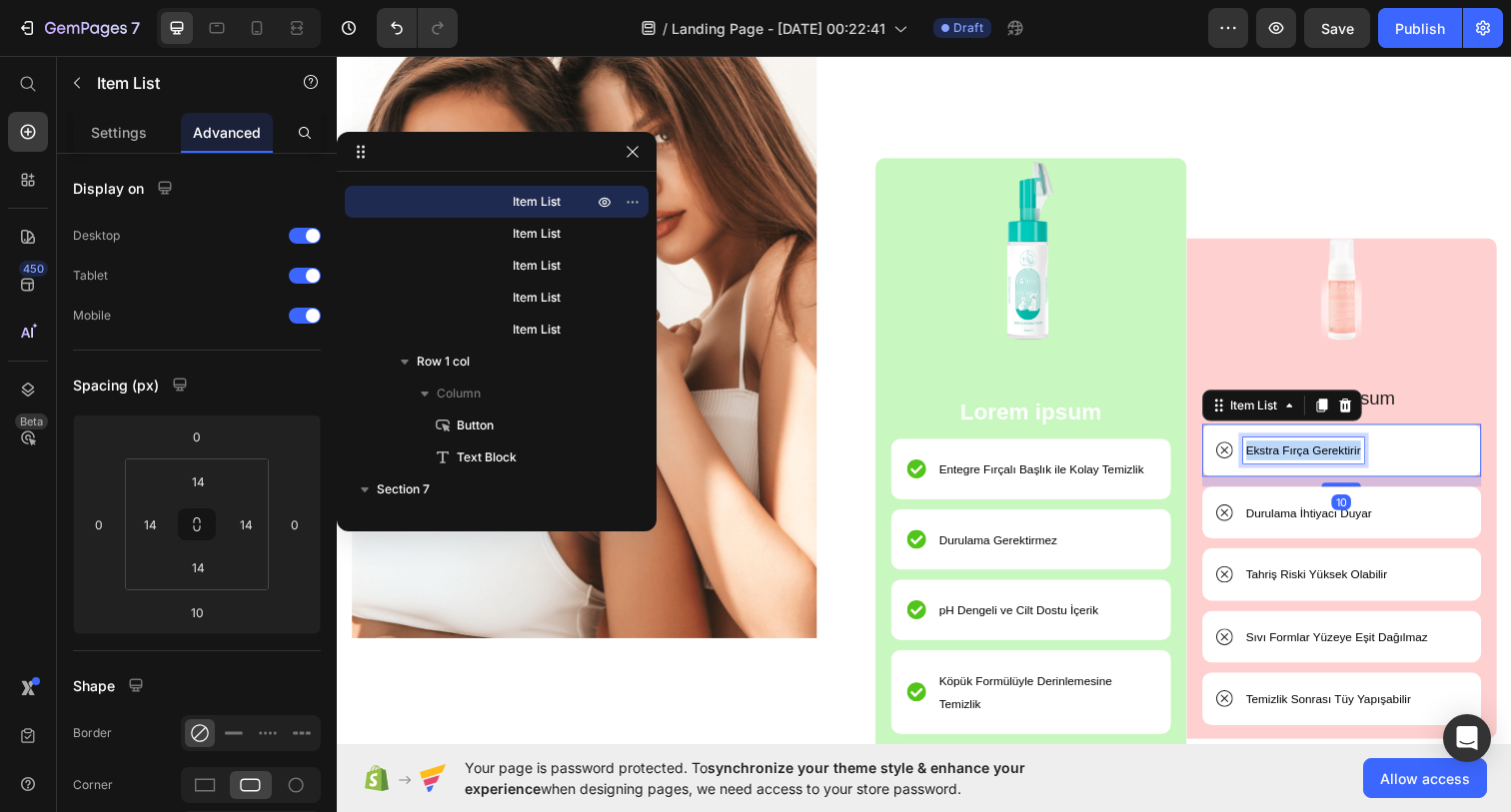 click on "Ekstra Fırça Gerektirir" at bounding box center [1323, 458] 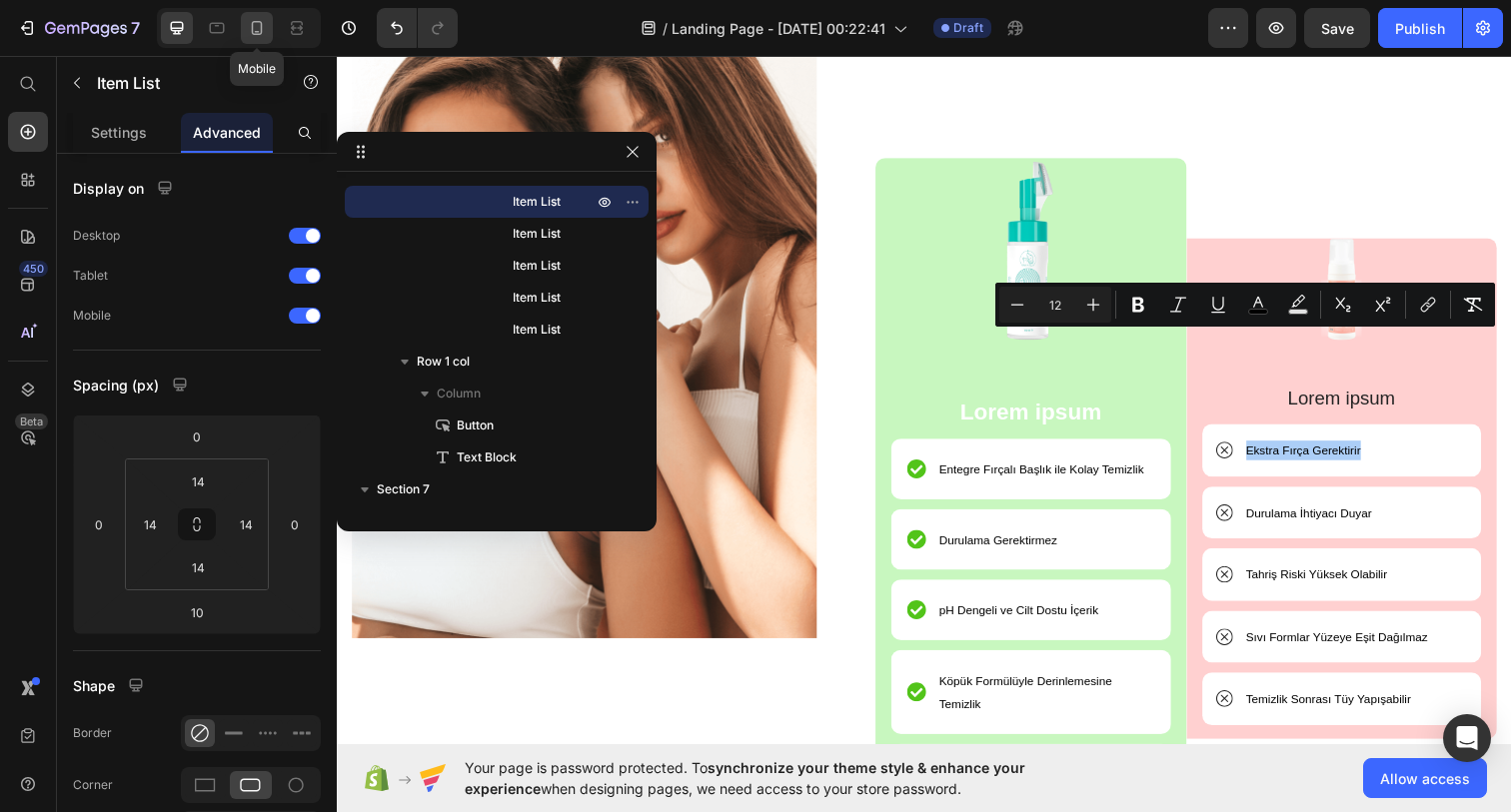 click 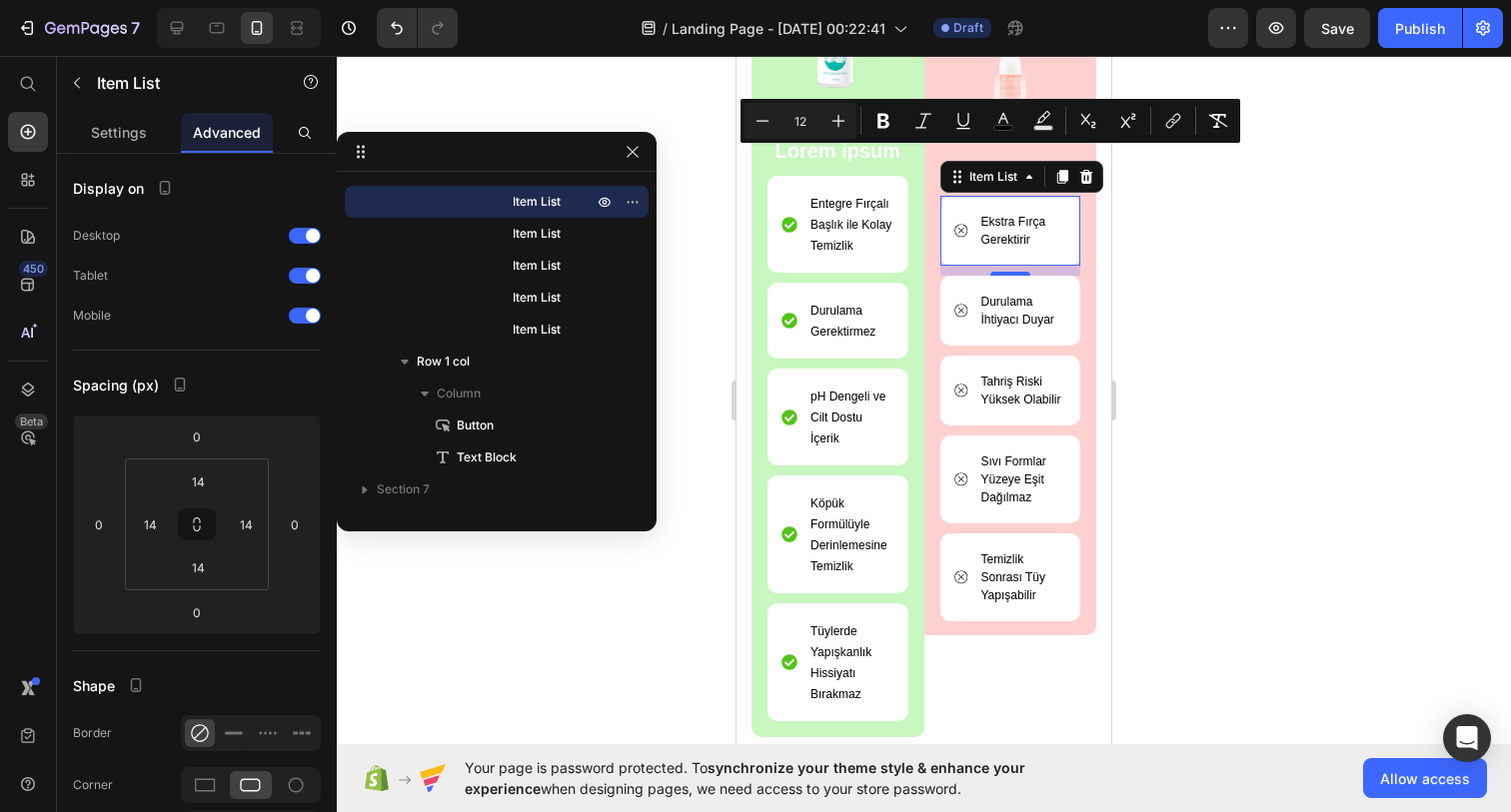 scroll, scrollTop: 4041, scrollLeft: 0, axis: vertical 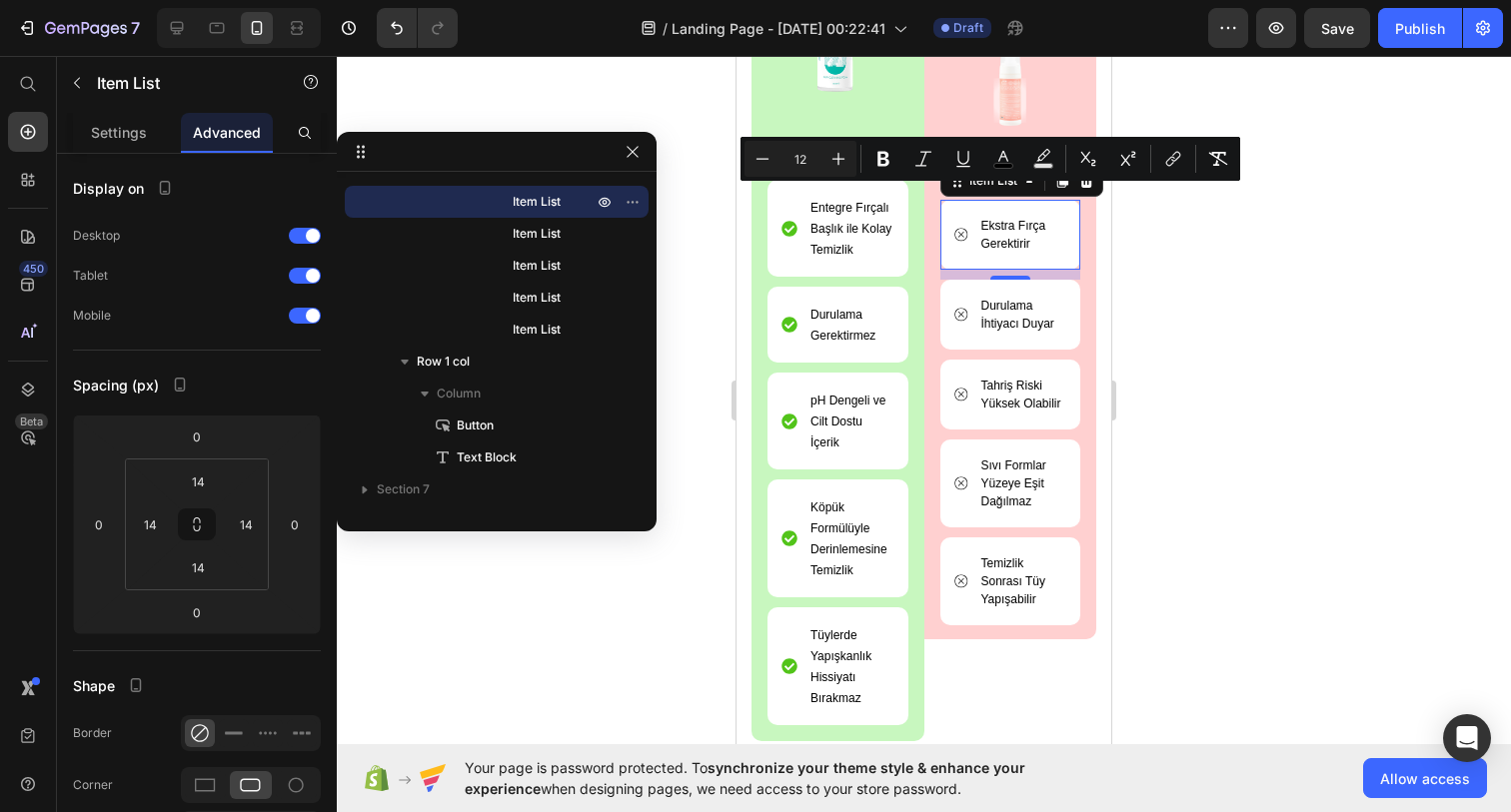 click on "pH Dengeli ve Cilt Dostu İçerik" at bounding box center (837, 420) 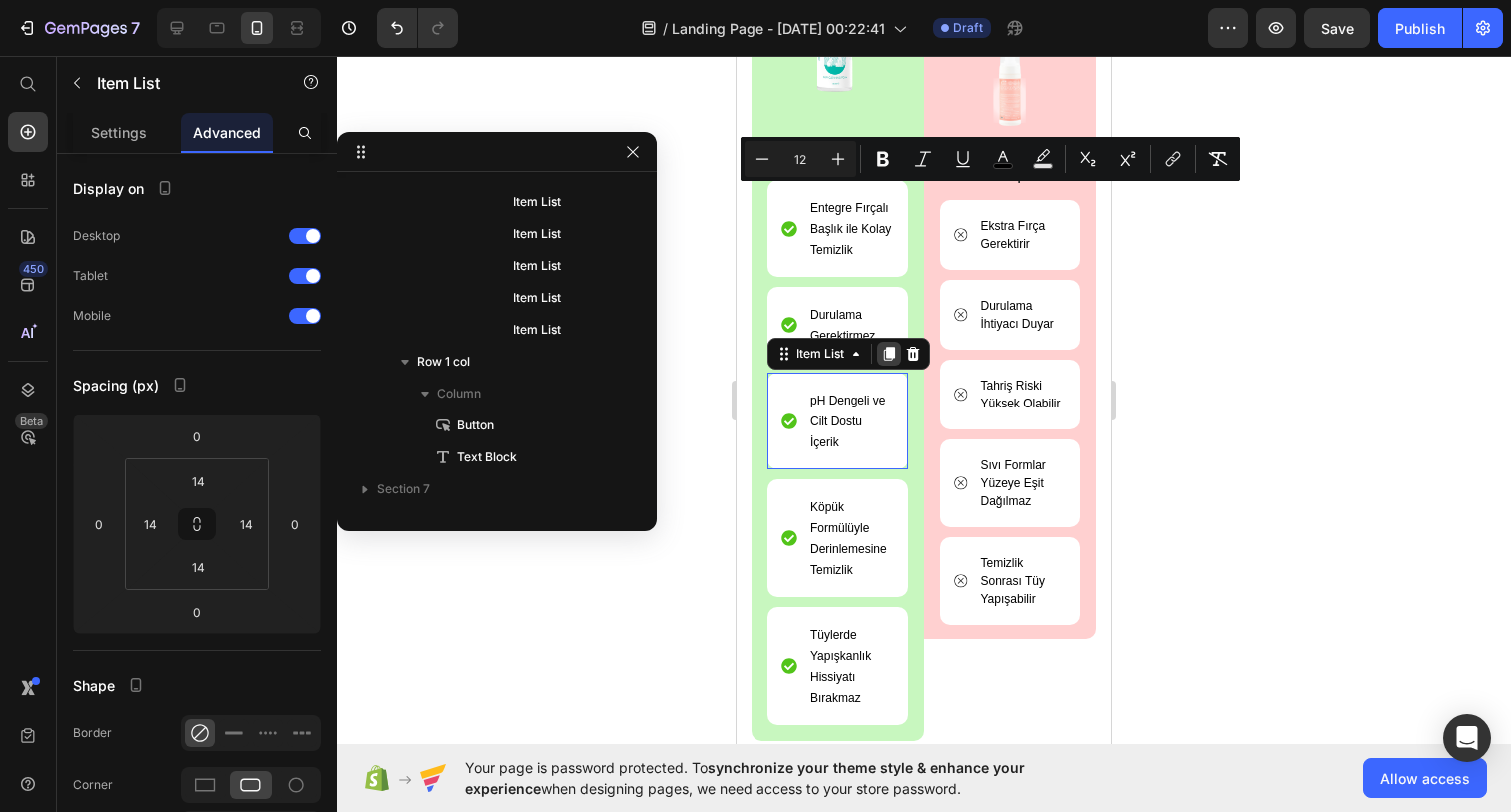 scroll, scrollTop: 1017, scrollLeft: 0, axis: vertical 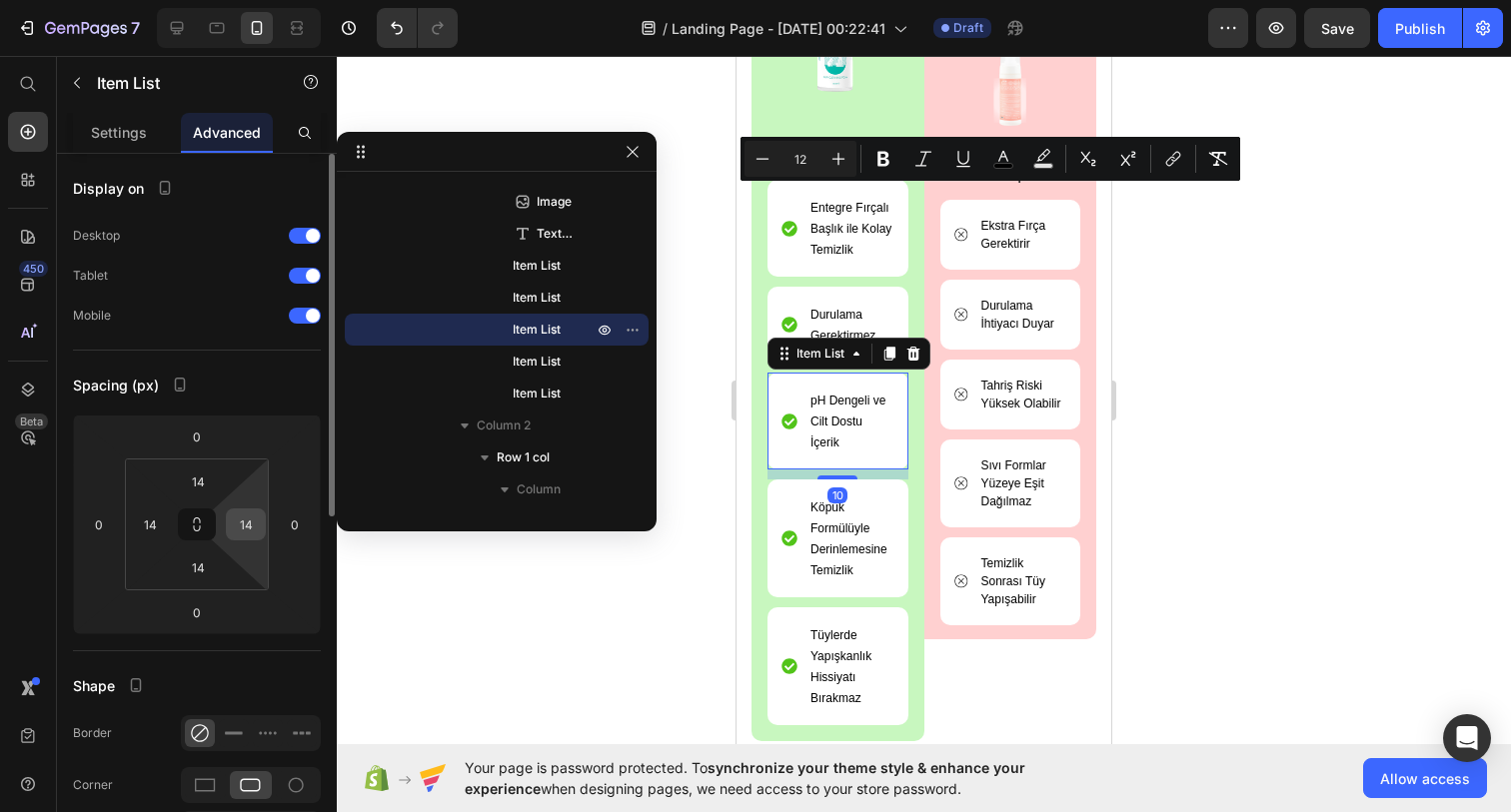 click on "14" at bounding box center [246, 524] 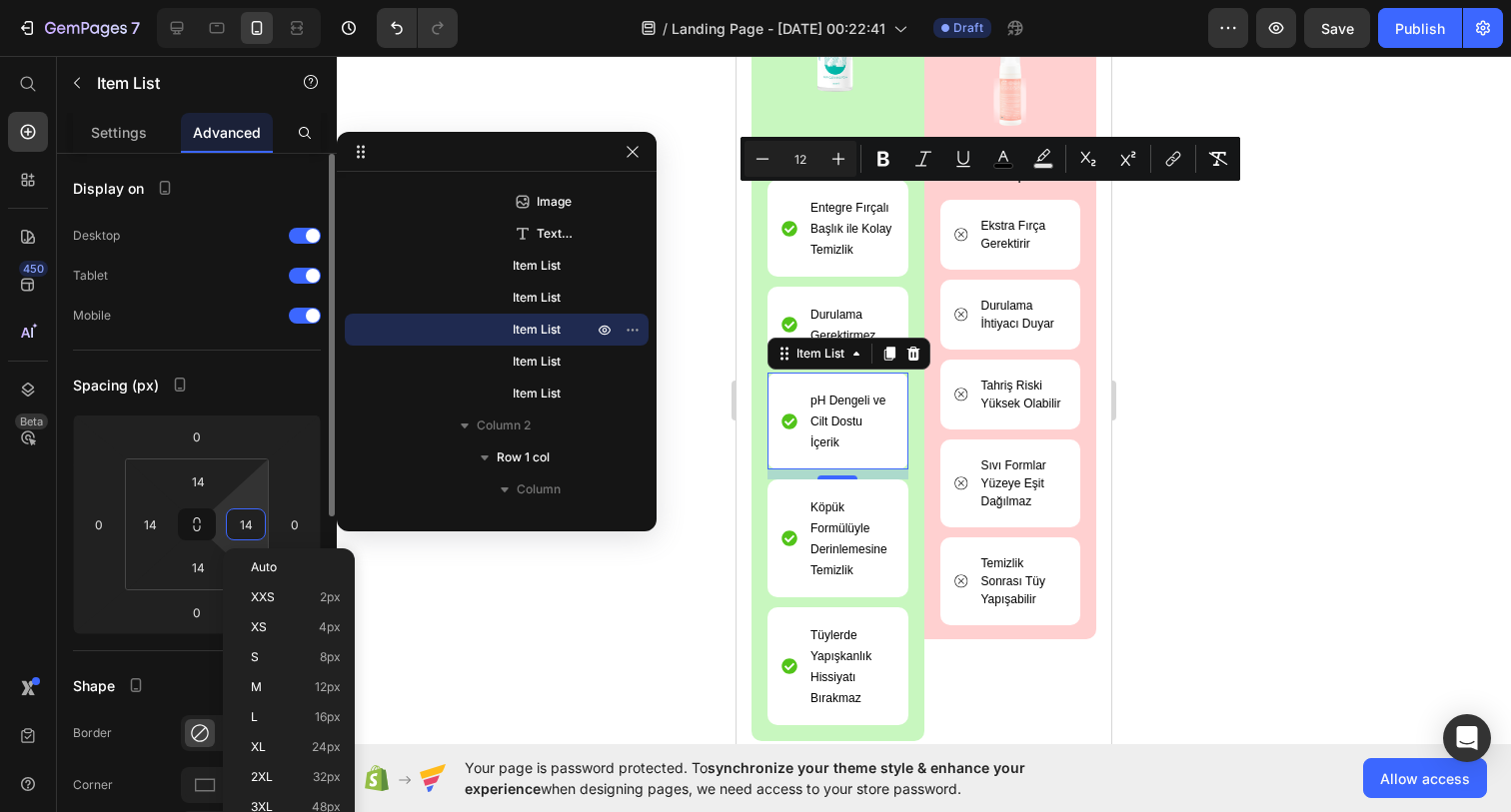 type on "0" 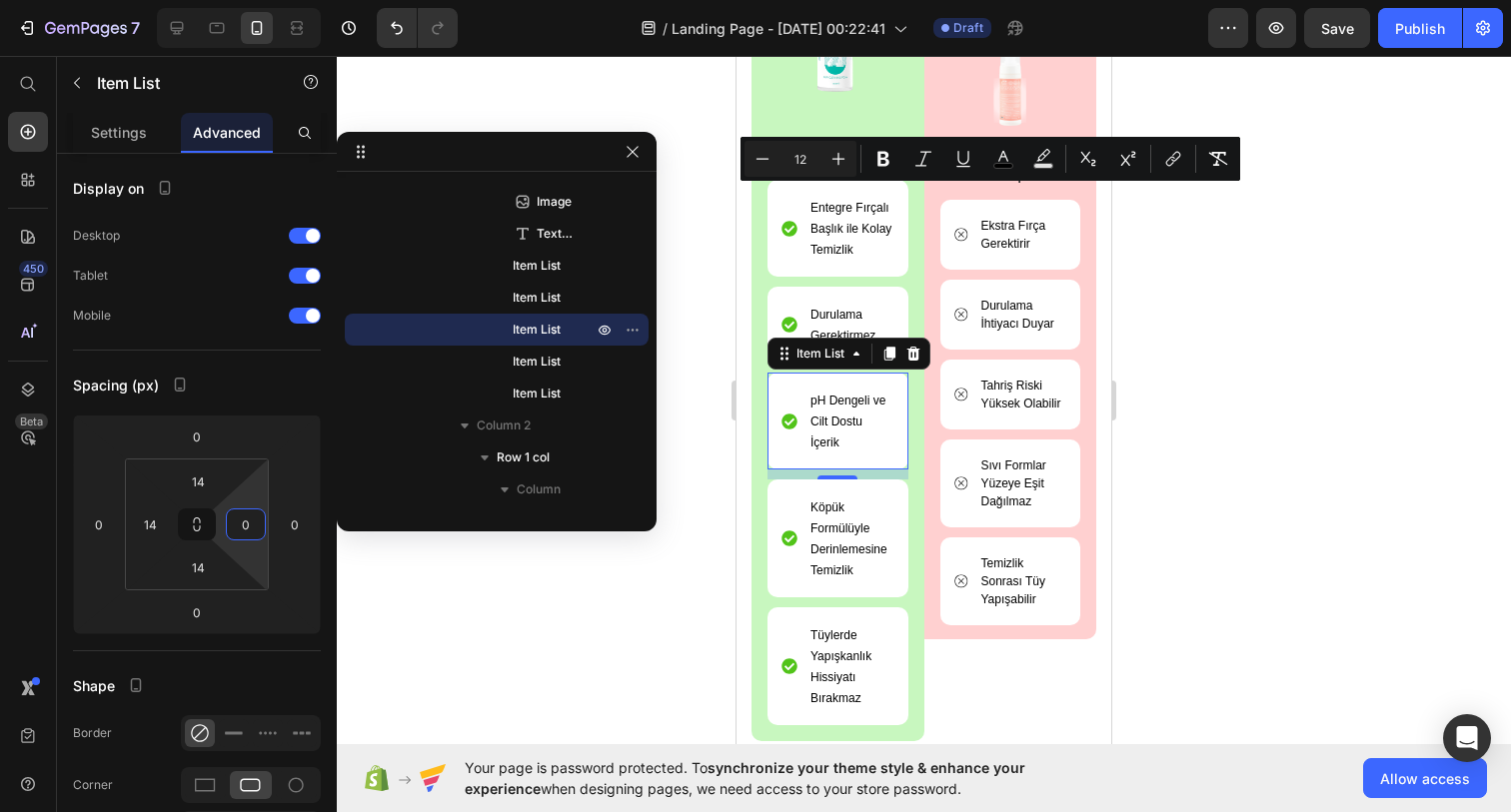 drag, startPoint x: 1619, startPoint y: 554, endPoint x: 882, endPoint y: 498, distance: 739.1245 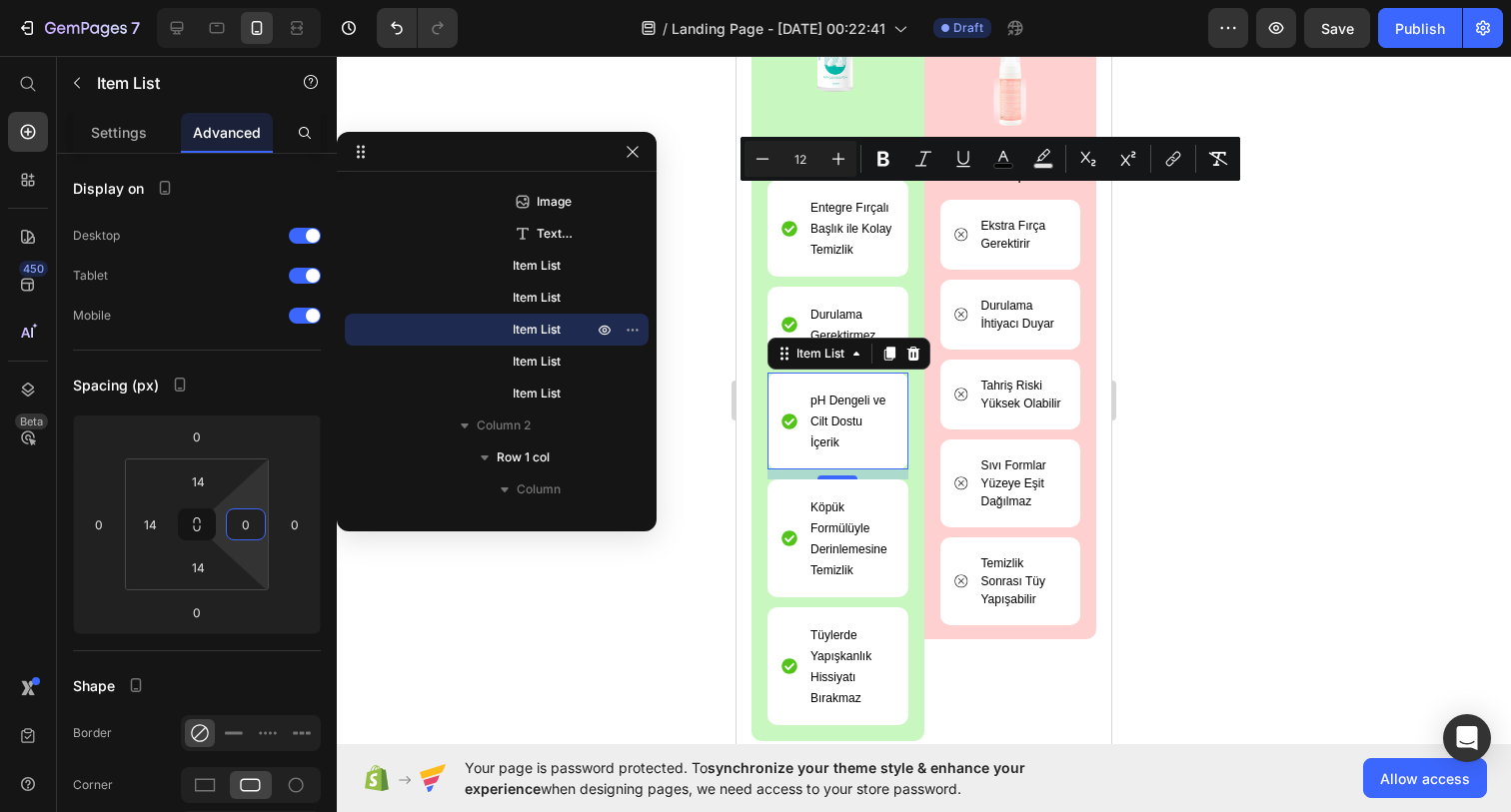 click on "Köpük Formülüyle Derinlemesine Temizlik" at bounding box center (850, 538) 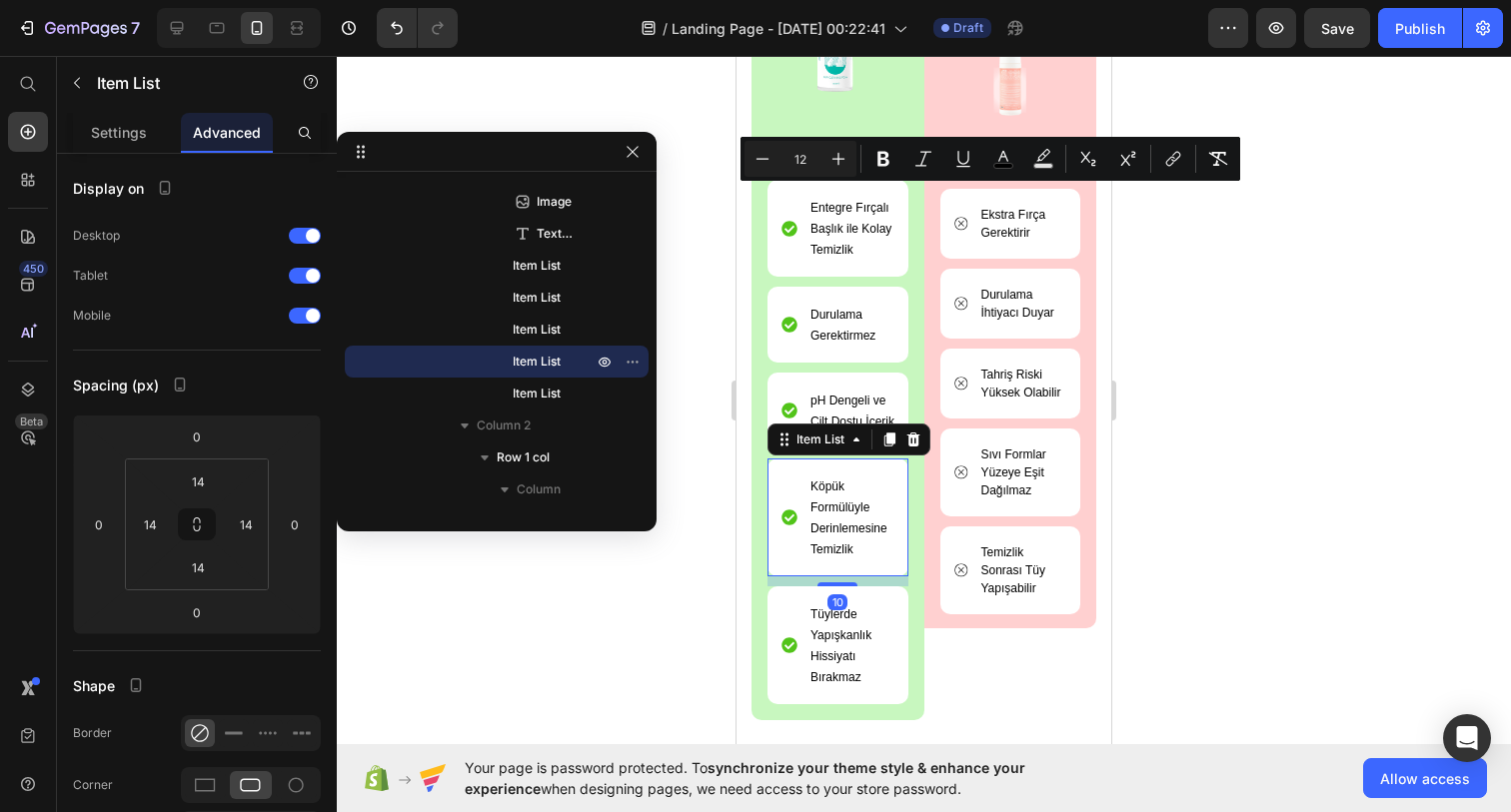 click on "Köpük Formülüyle Derinlemesine Temizlik" at bounding box center (837, 517) 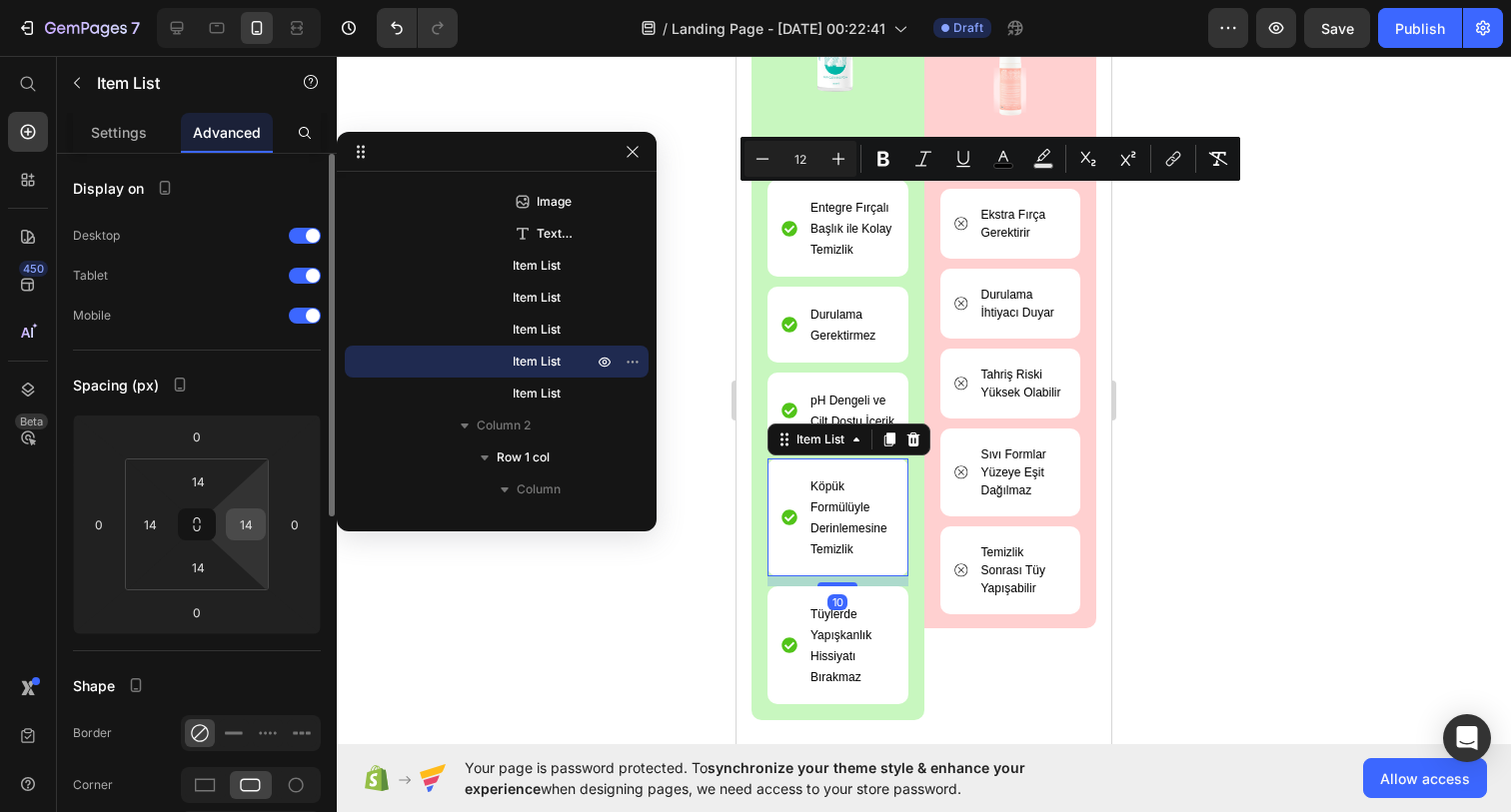 click on "14" at bounding box center [246, 524] 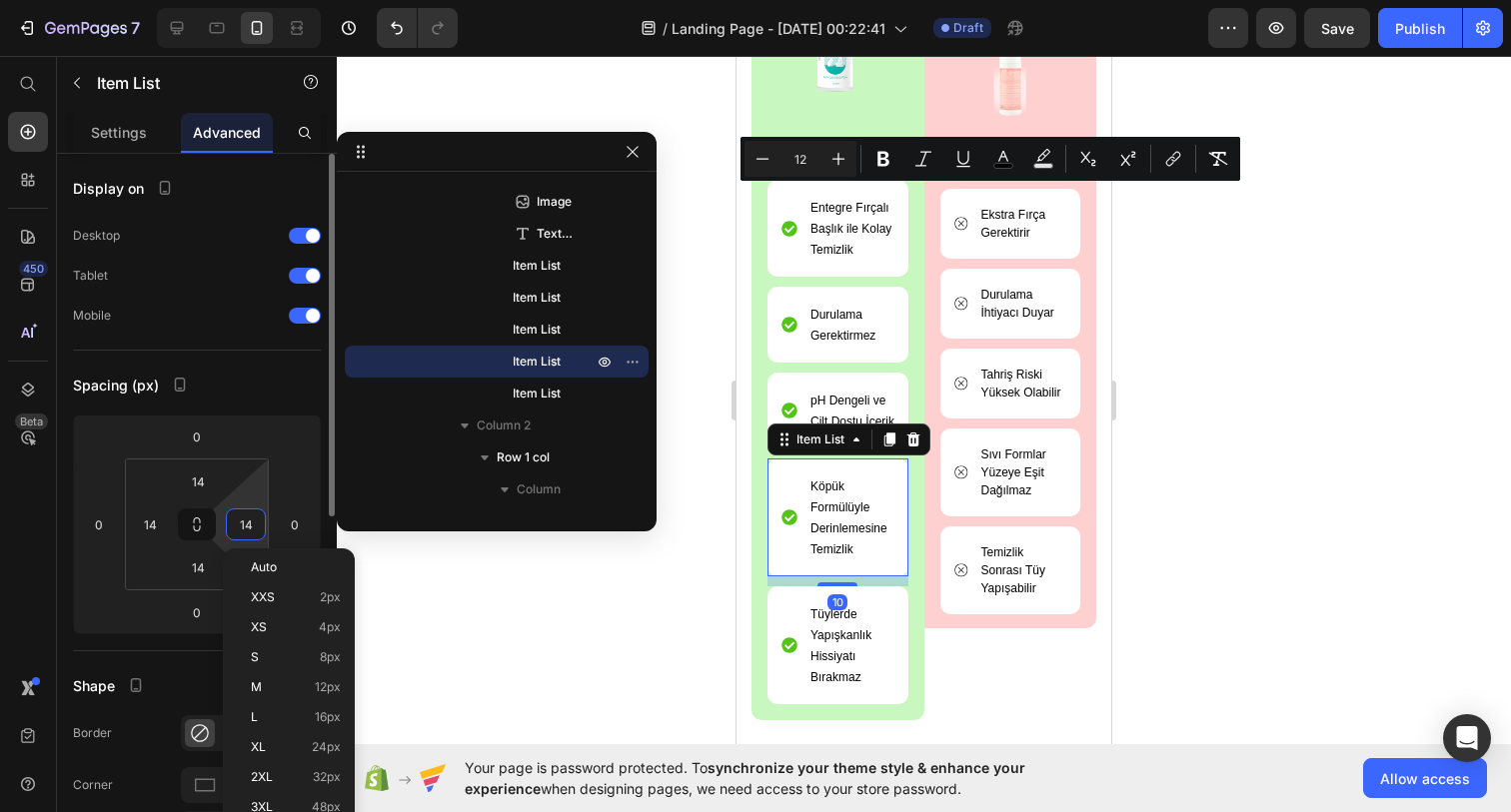 type on "0" 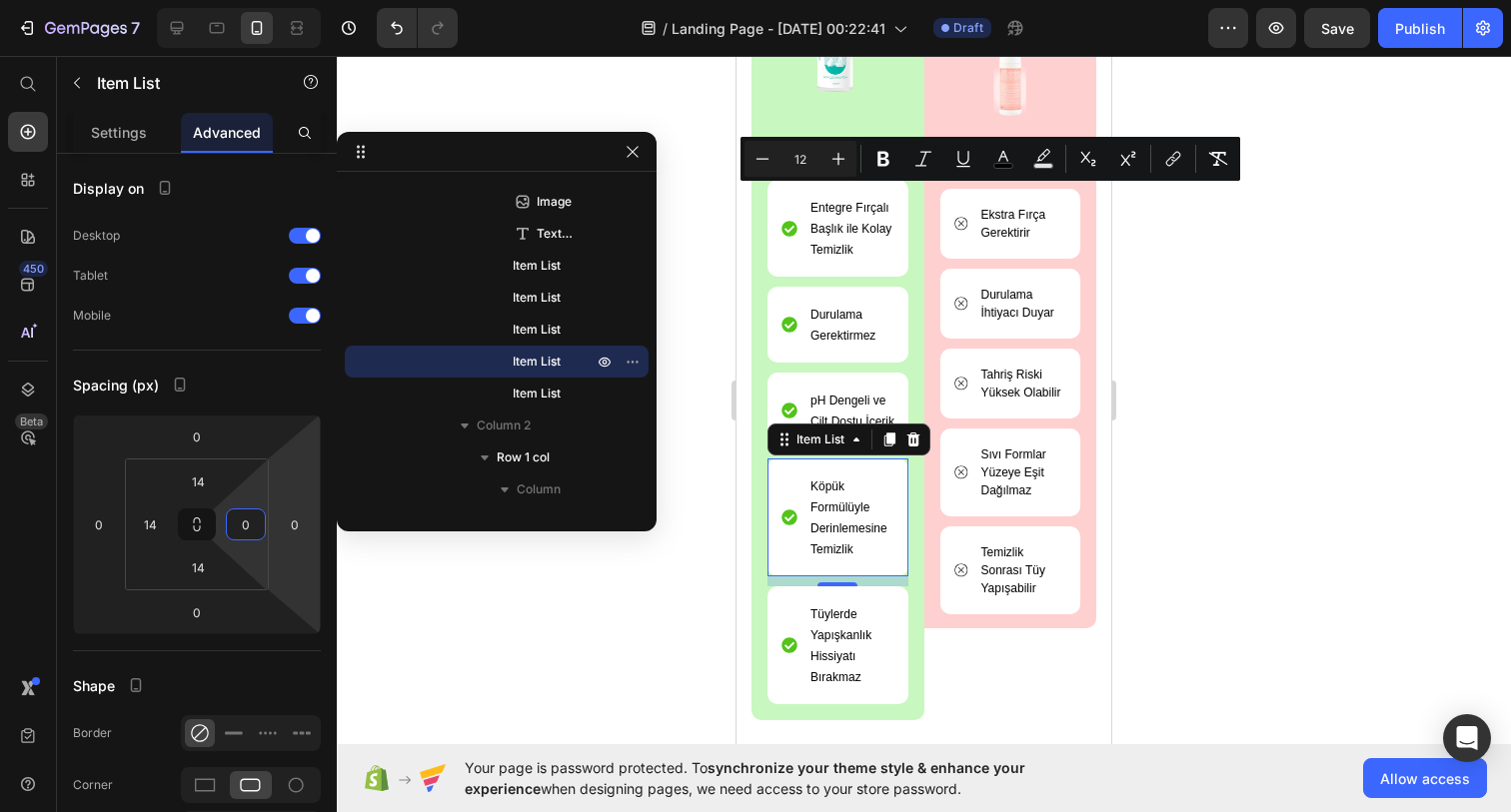 click on "Tüylerde Yapışkanlık Hissiyatı Bırakmaz" at bounding box center (837, 645) 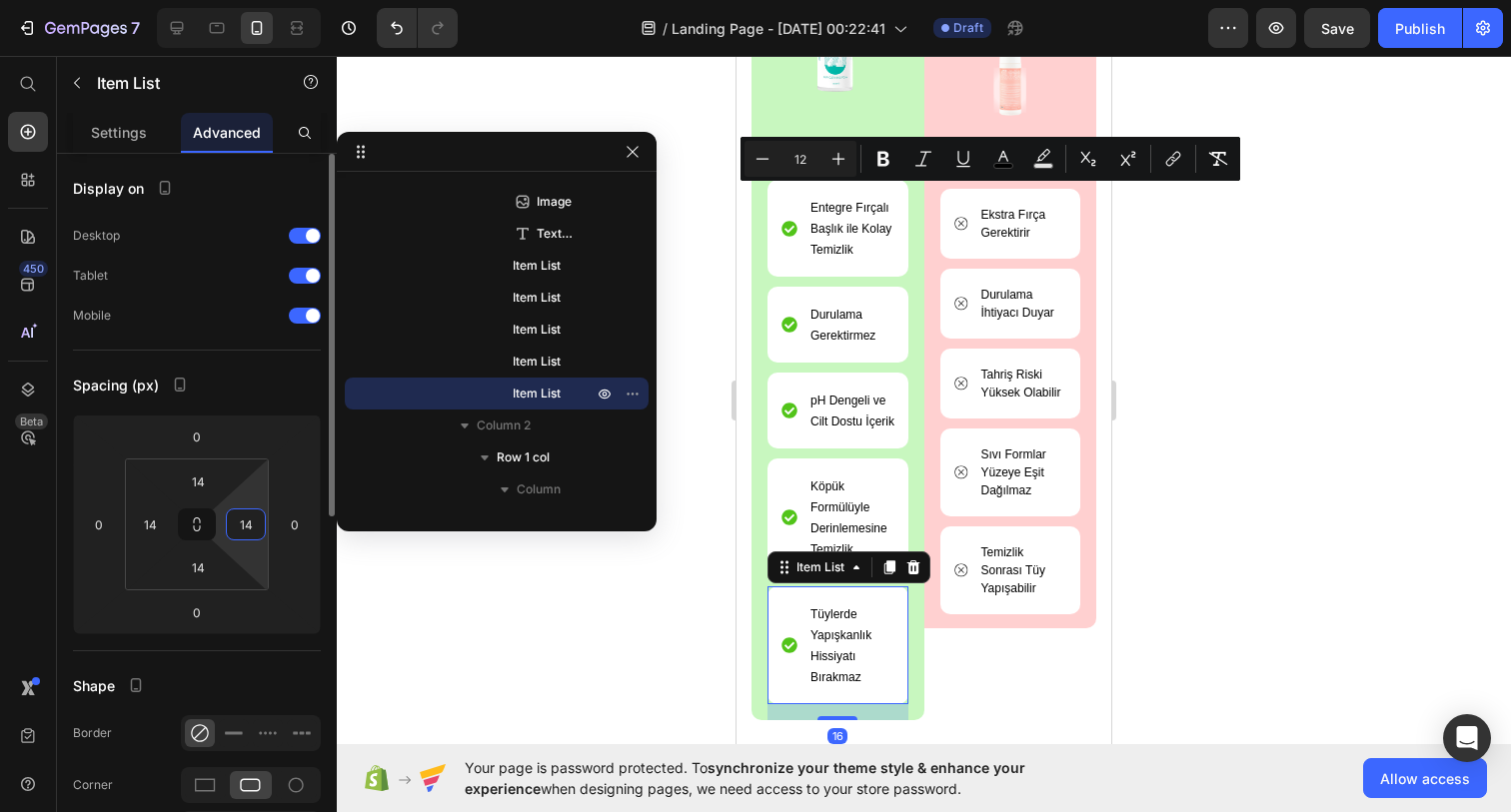 click on "14" at bounding box center (246, 524) 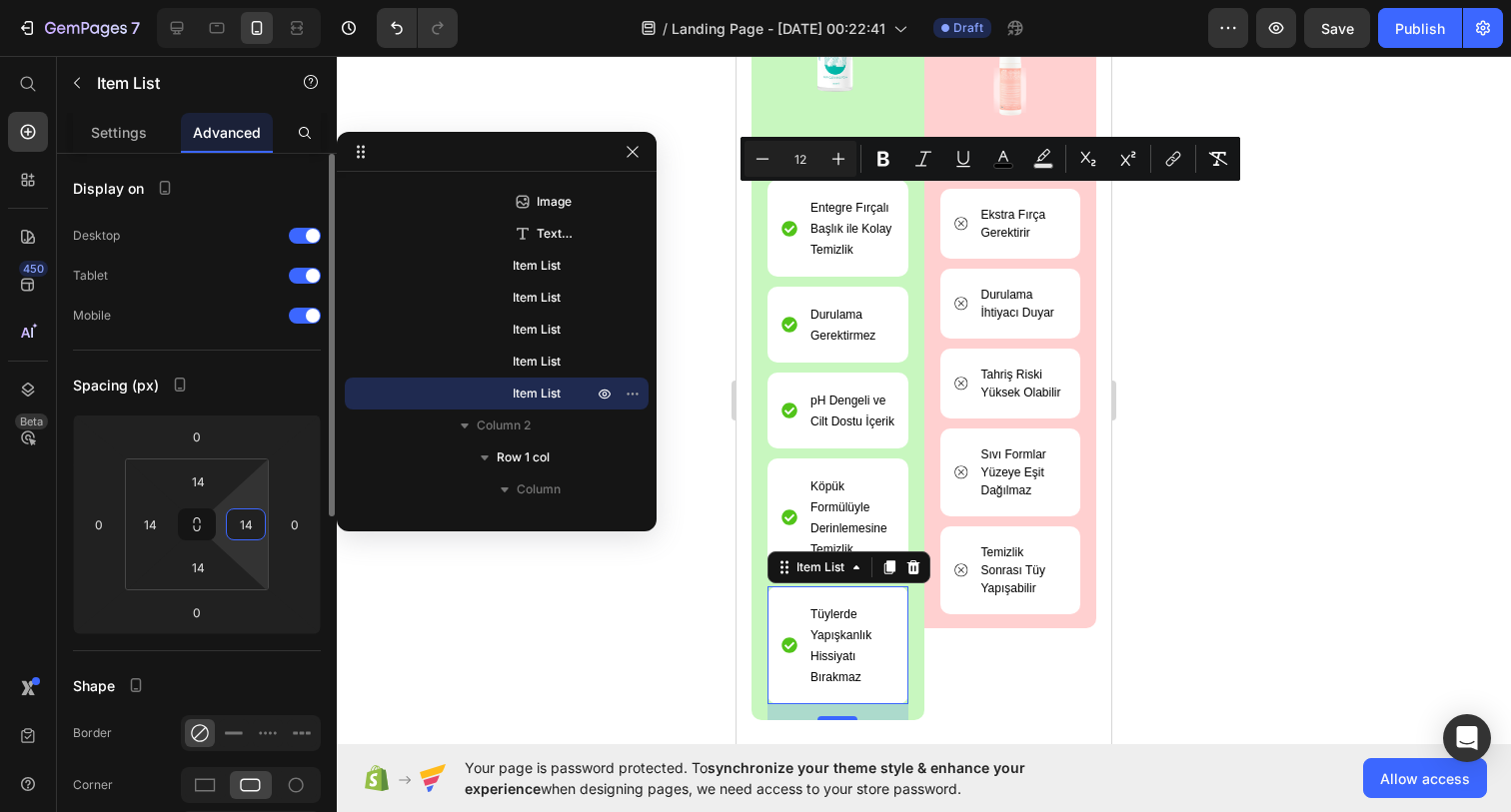 click on "14" at bounding box center [246, 524] 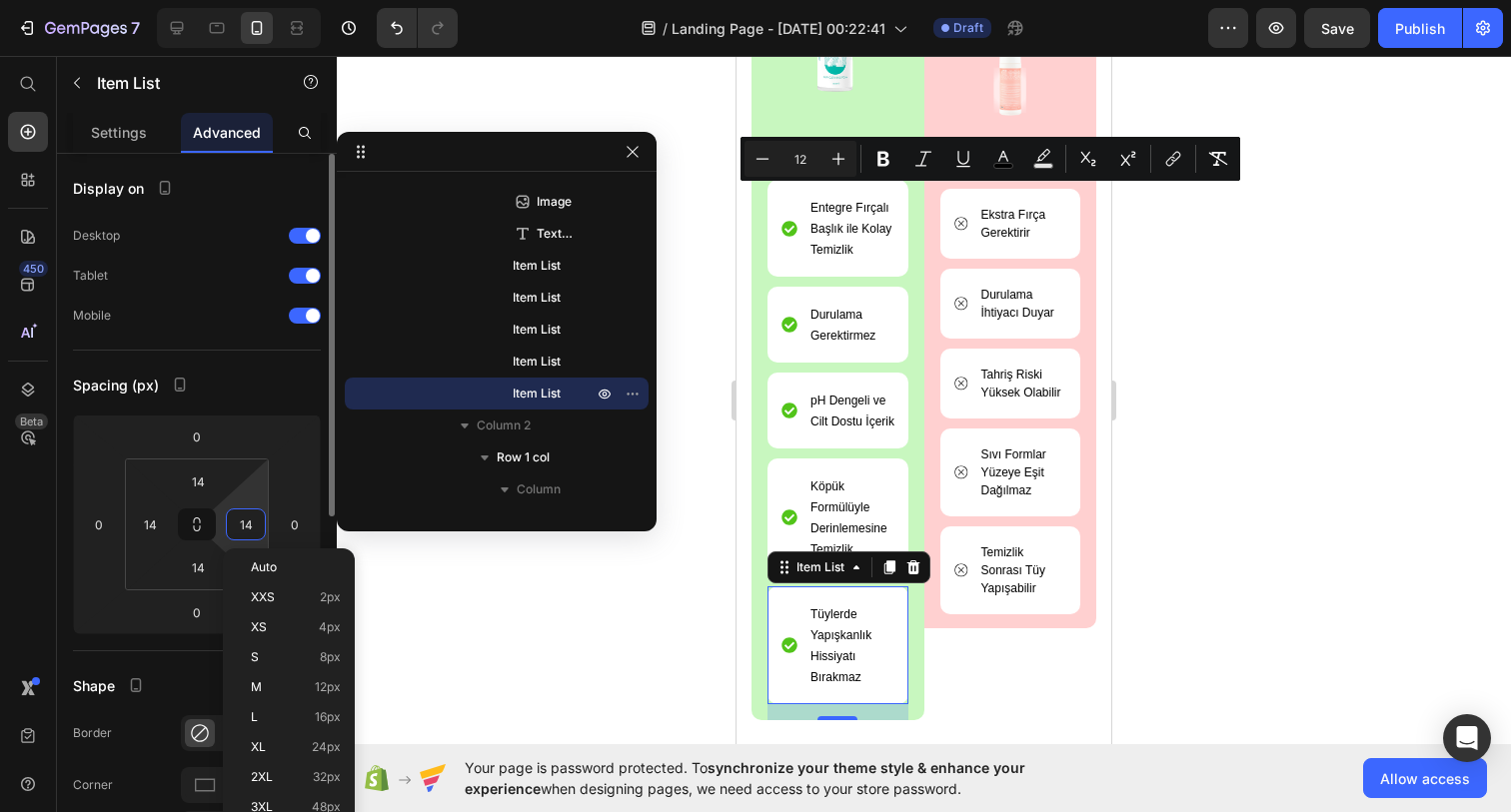 type on "0" 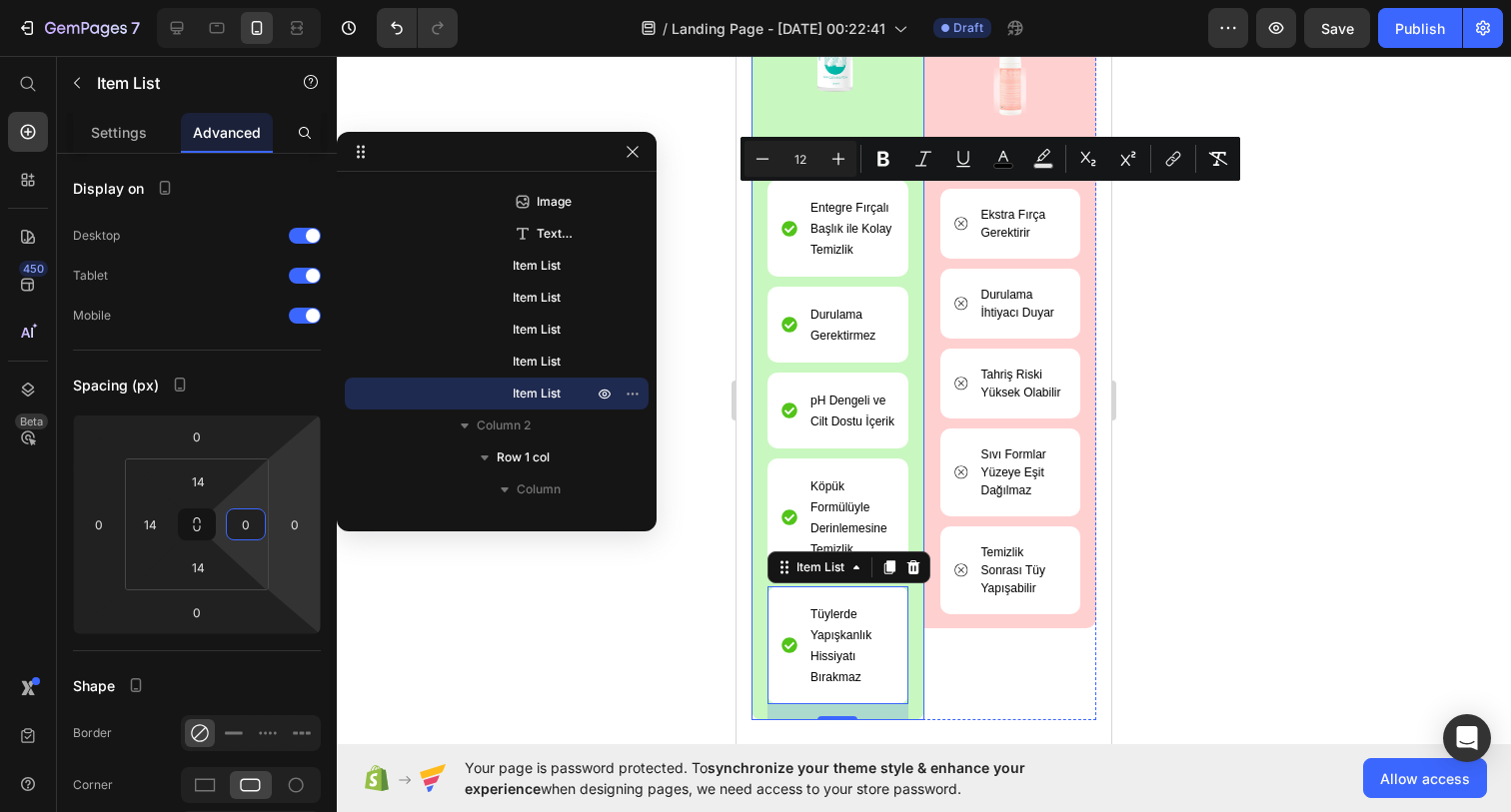 click on "Image Lorem ipsum Text Block
Ekstra Fırça Gerektirir Item List
Durulama İhtiyacı Duyar Item List
Tahriş Riski Yüksek Olabilir Item List
Sıvı Formlar Yüzeye Eşit Dağılmaz Item List
Temizlik Sonrası Tüy Yapışabilir Item List Row" at bounding box center [1010, 332] 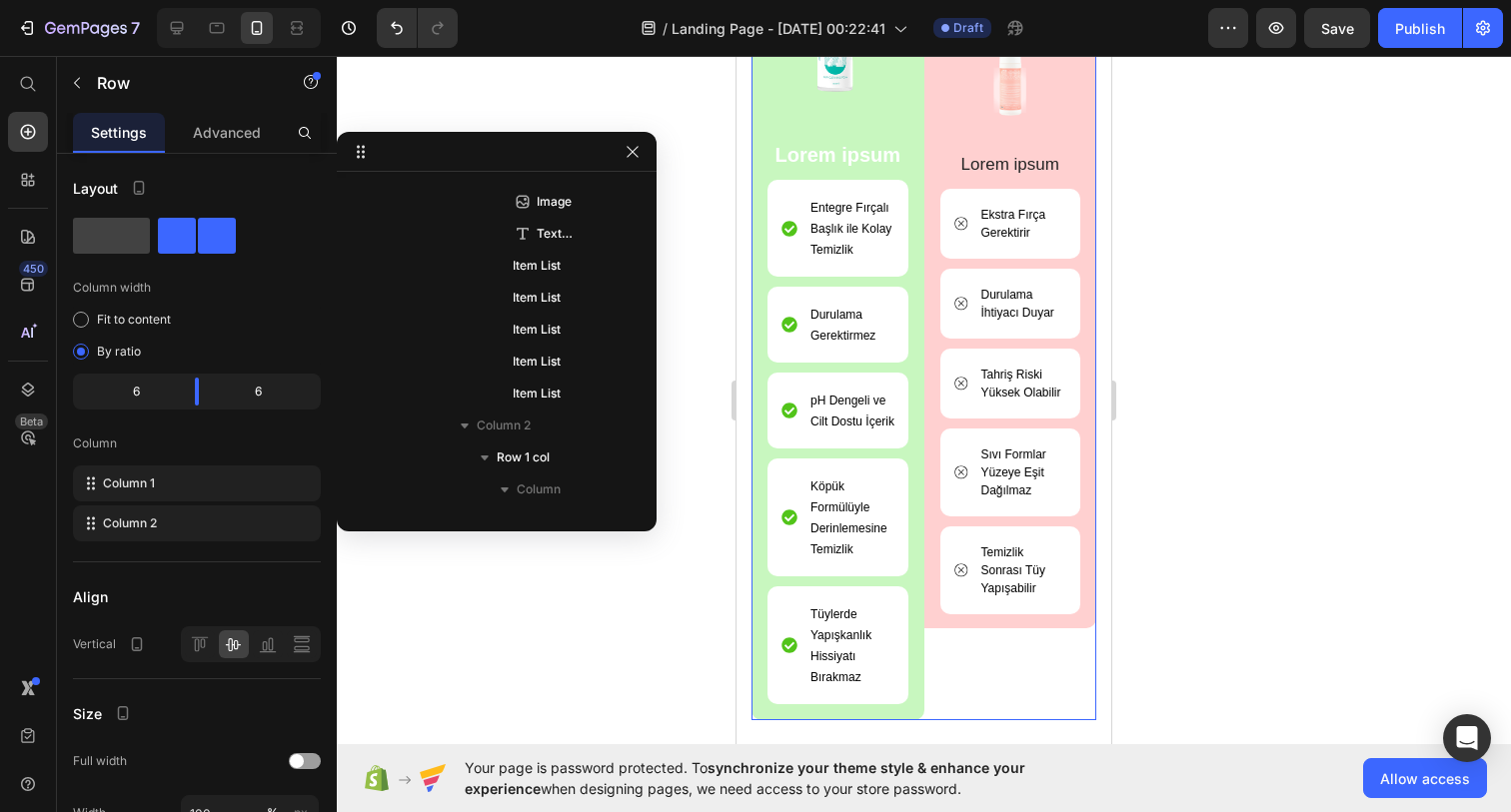 scroll, scrollTop: 761, scrollLeft: 0, axis: vertical 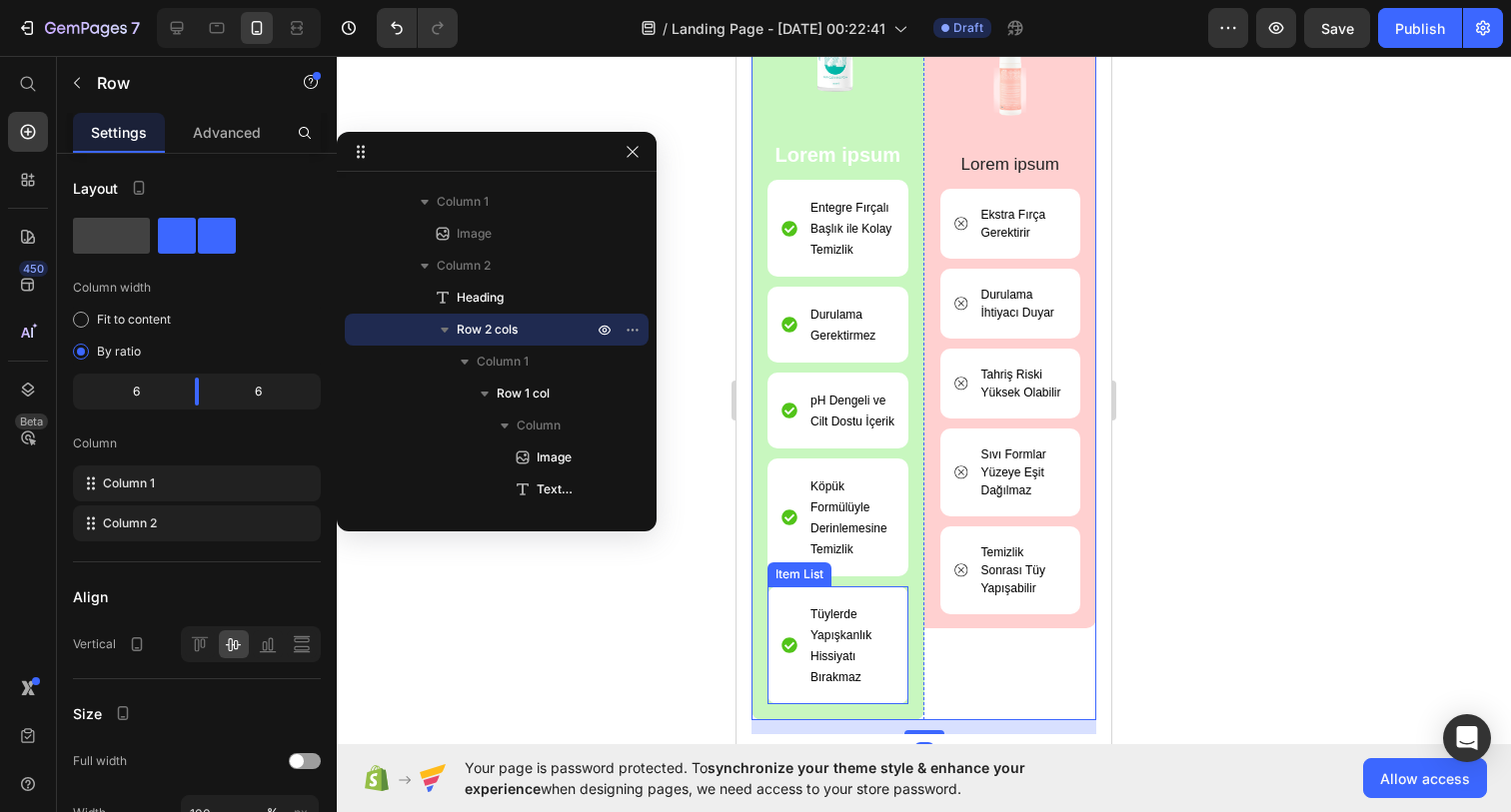 click on "Tüylerde Yapışkanlık Hissiyatı Bırakmaz" at bounding box center (837, 645) 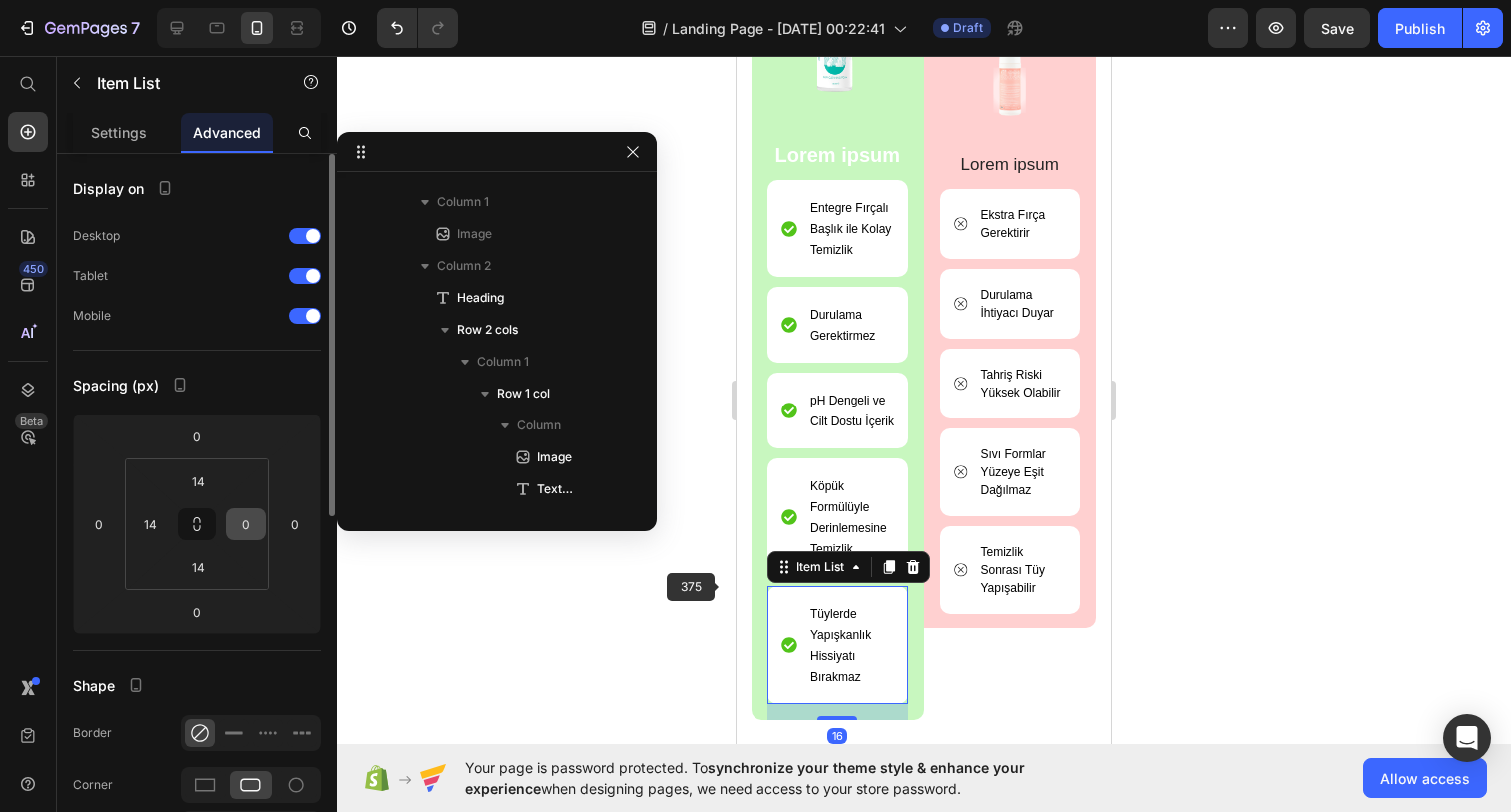 scroll, scrollTop: 1081, scrollLeft: 0, axis: vertical 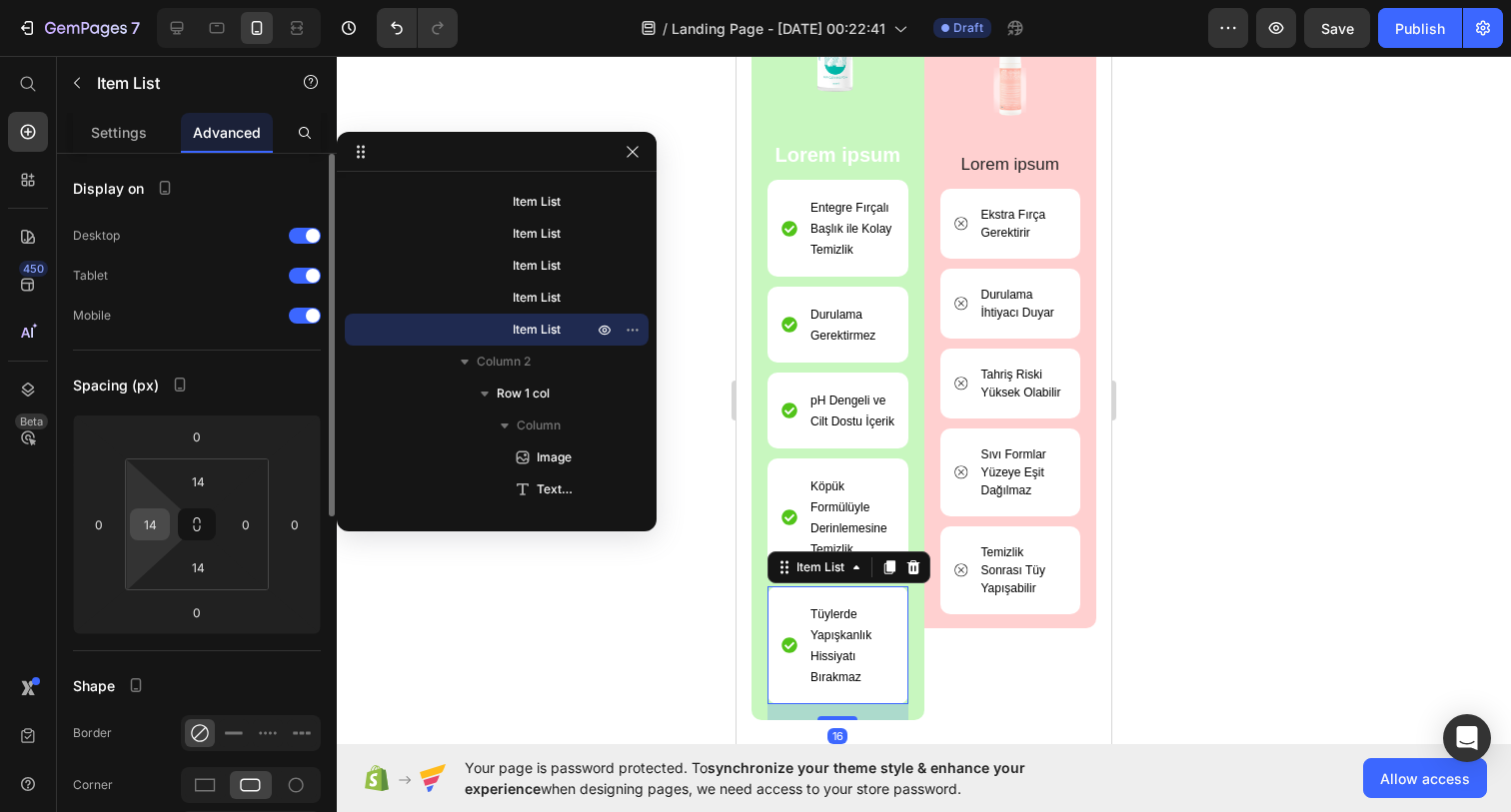 click on "14" at bounding box center (150, 524) 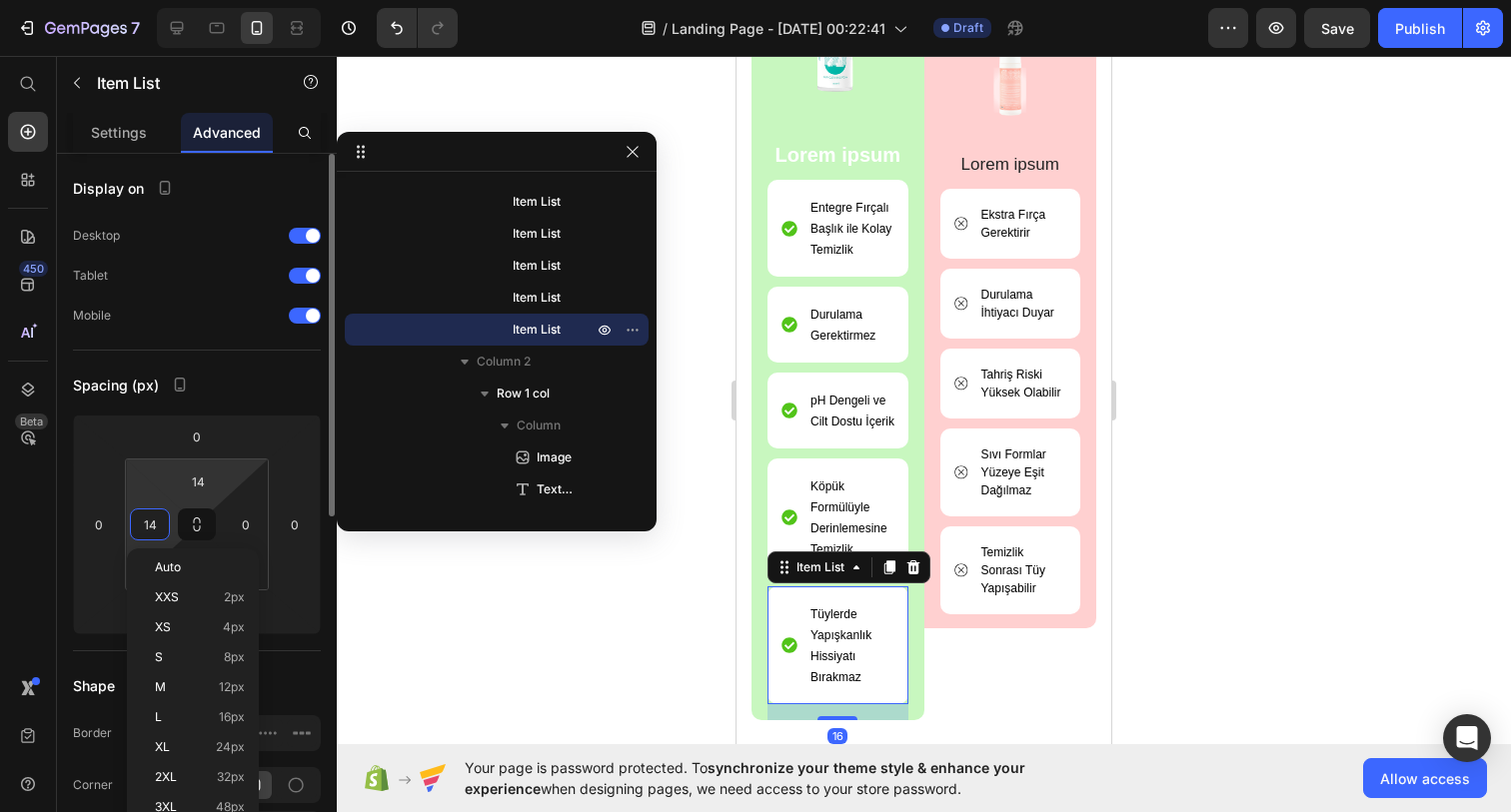 type on "0" 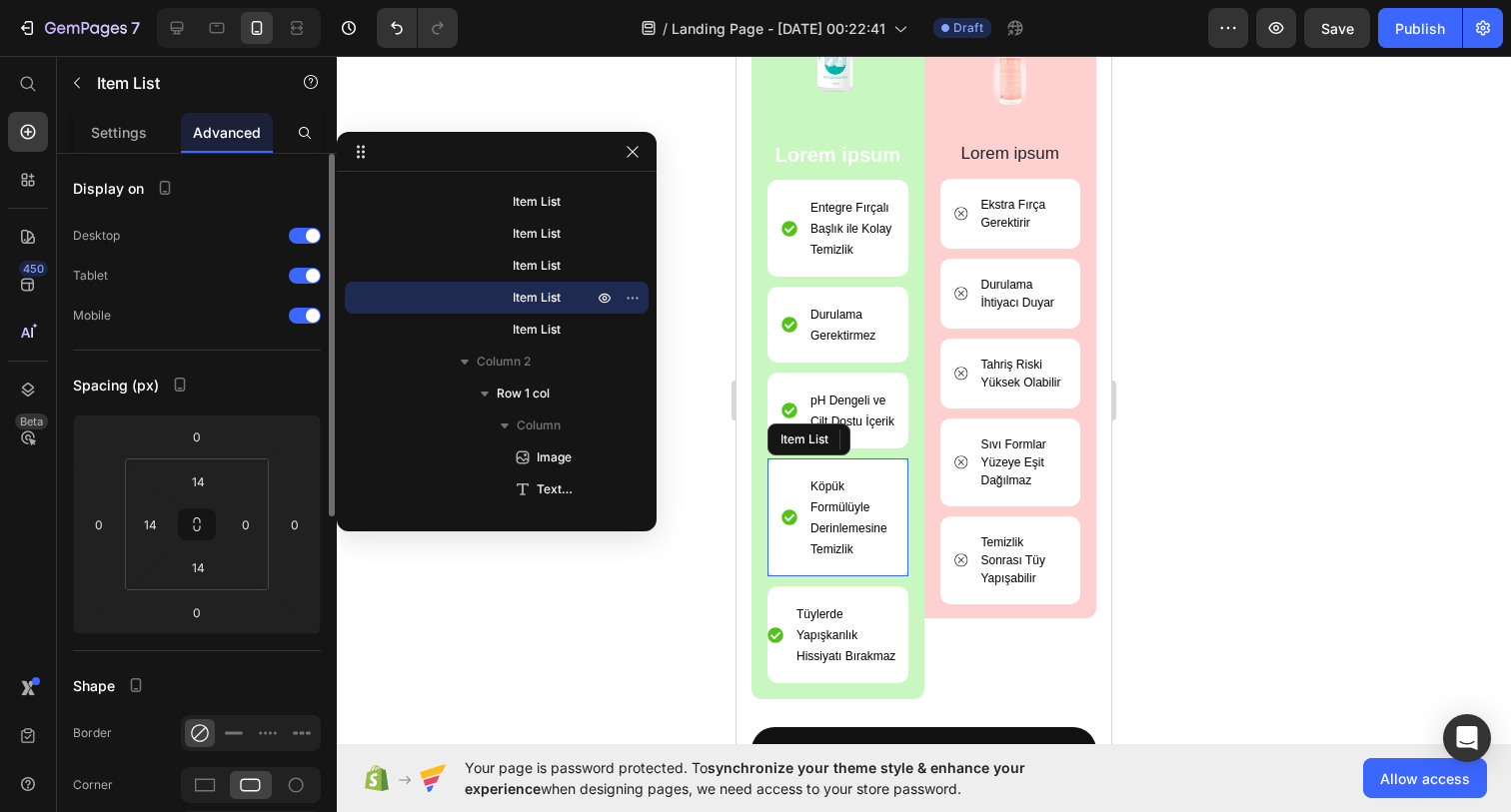 click on "Köpük Formülüyle Derinlemesine Temizlik" at bounding box center (837, 517) 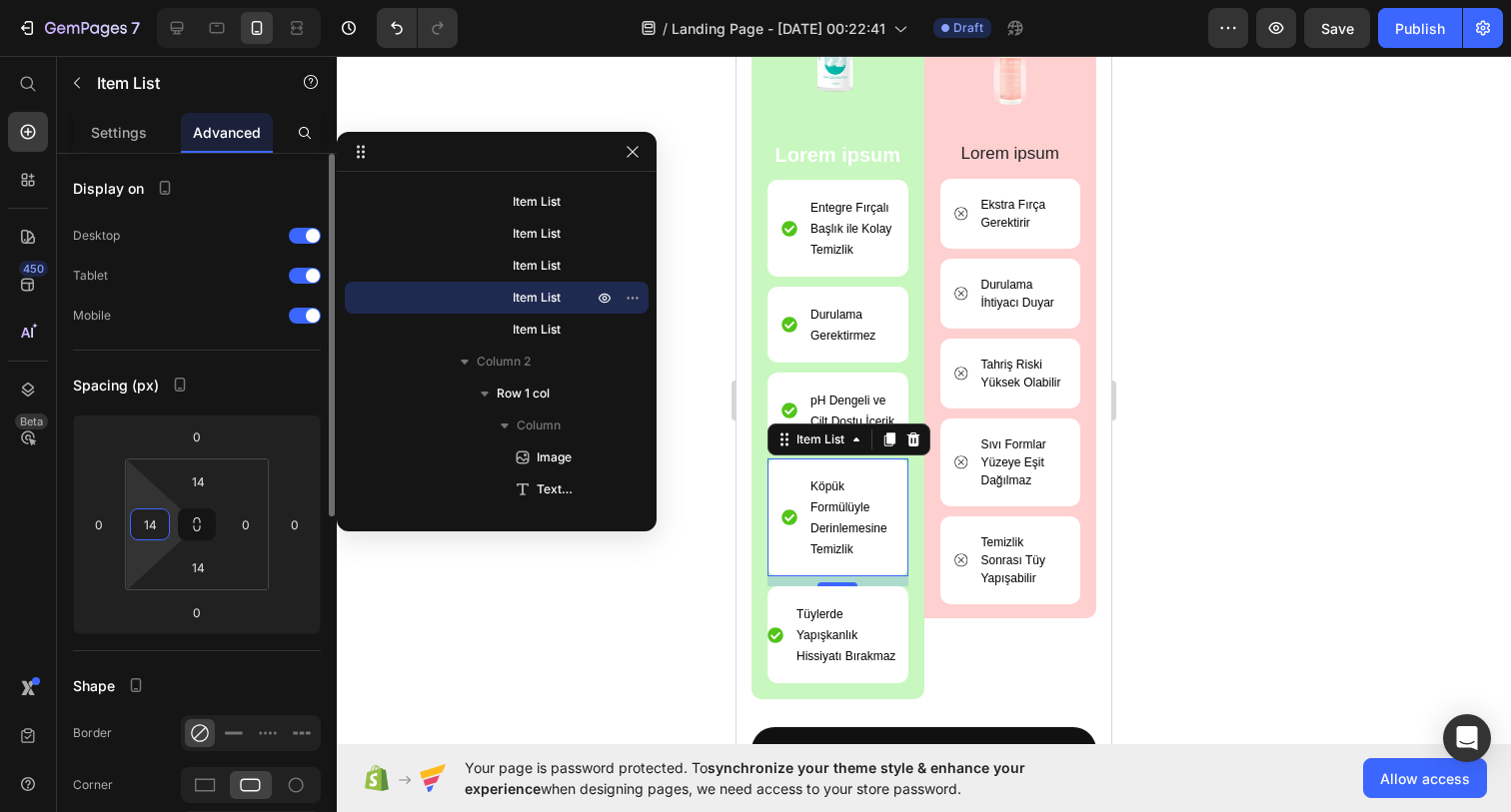 click on "14" at bounding box center [150, 524] 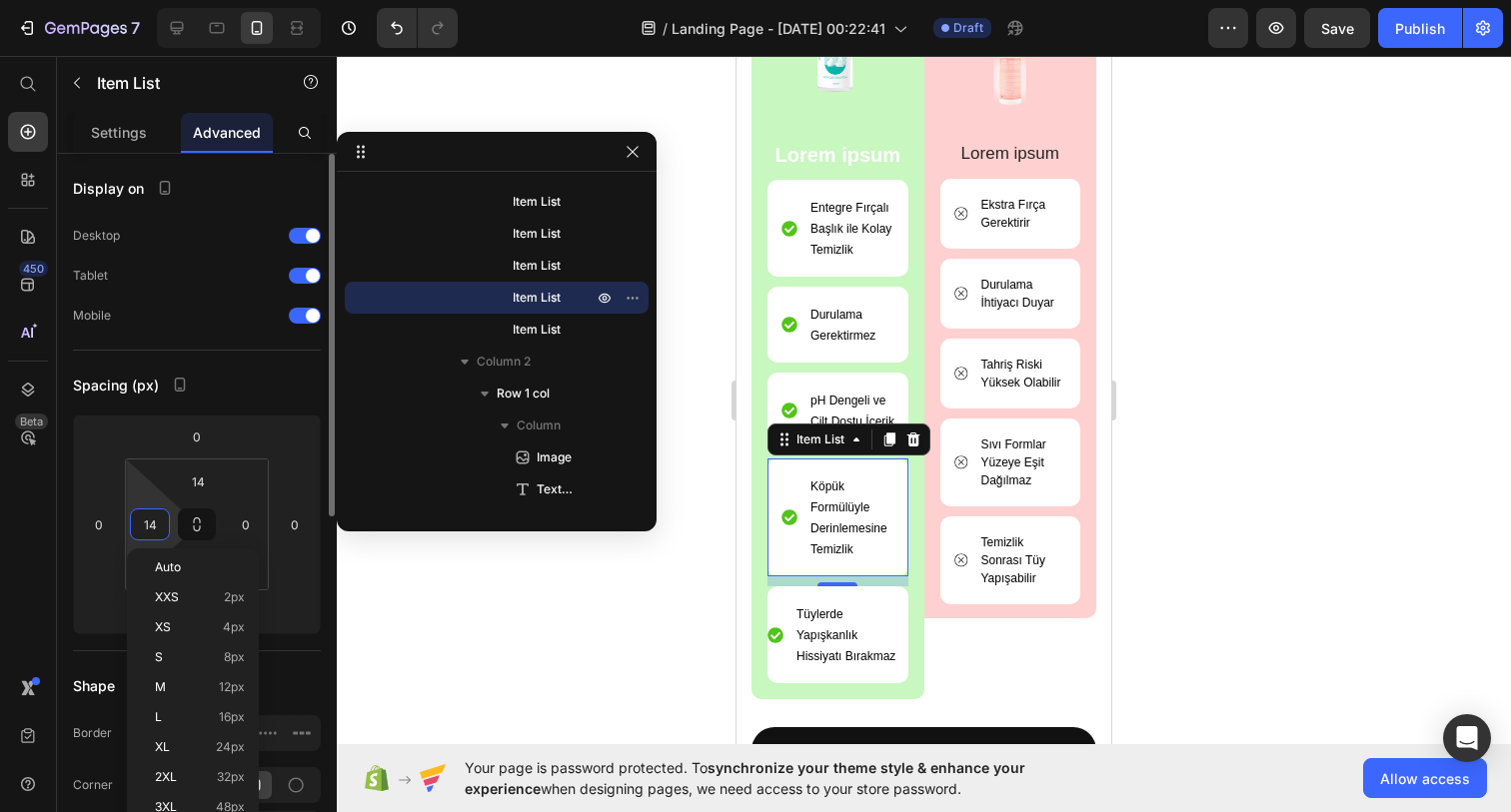 type on "0" 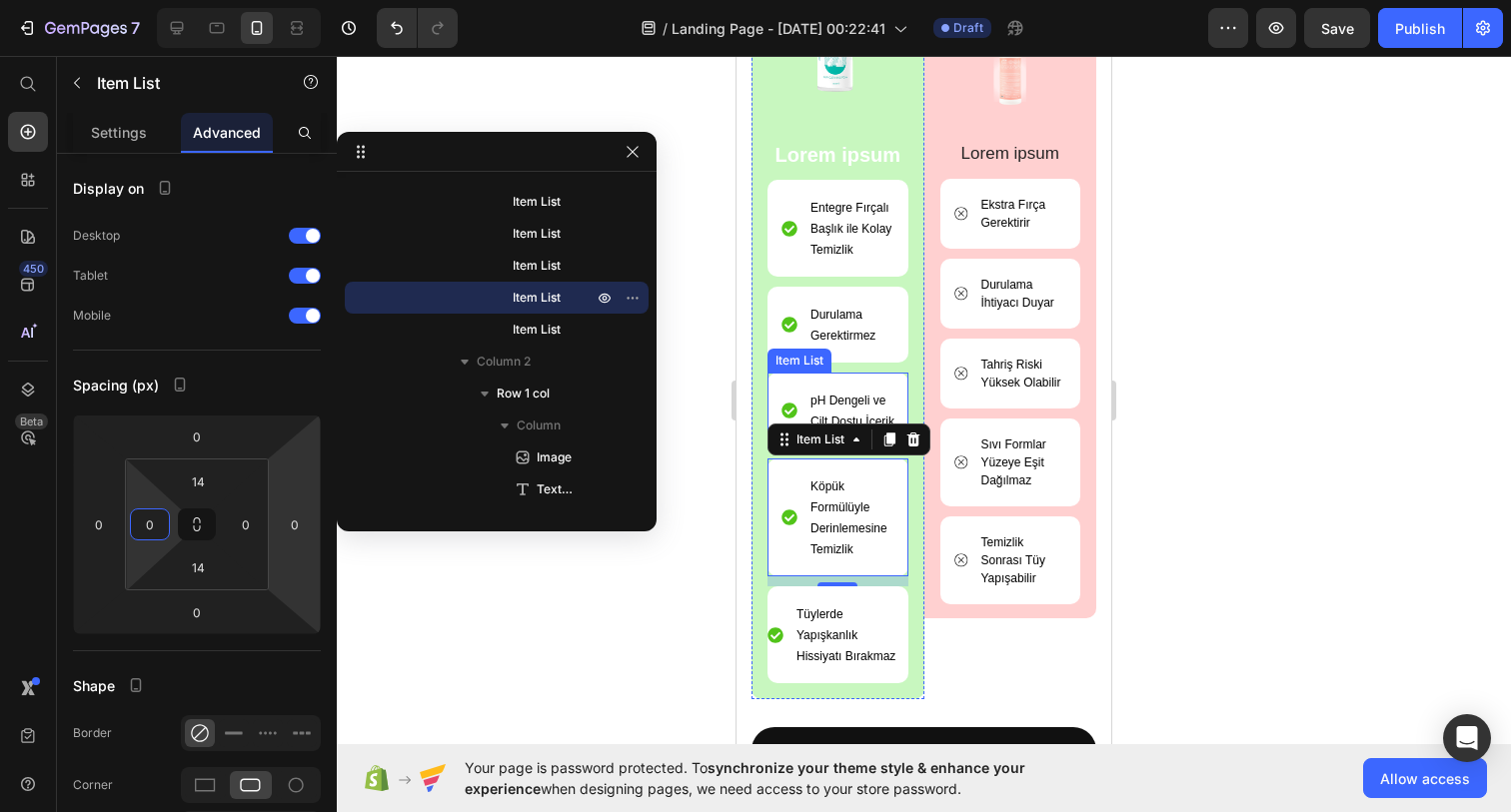 click on "pH Dengeli ve Cilt Dostu İçerik" at bounding box center [837, 410] 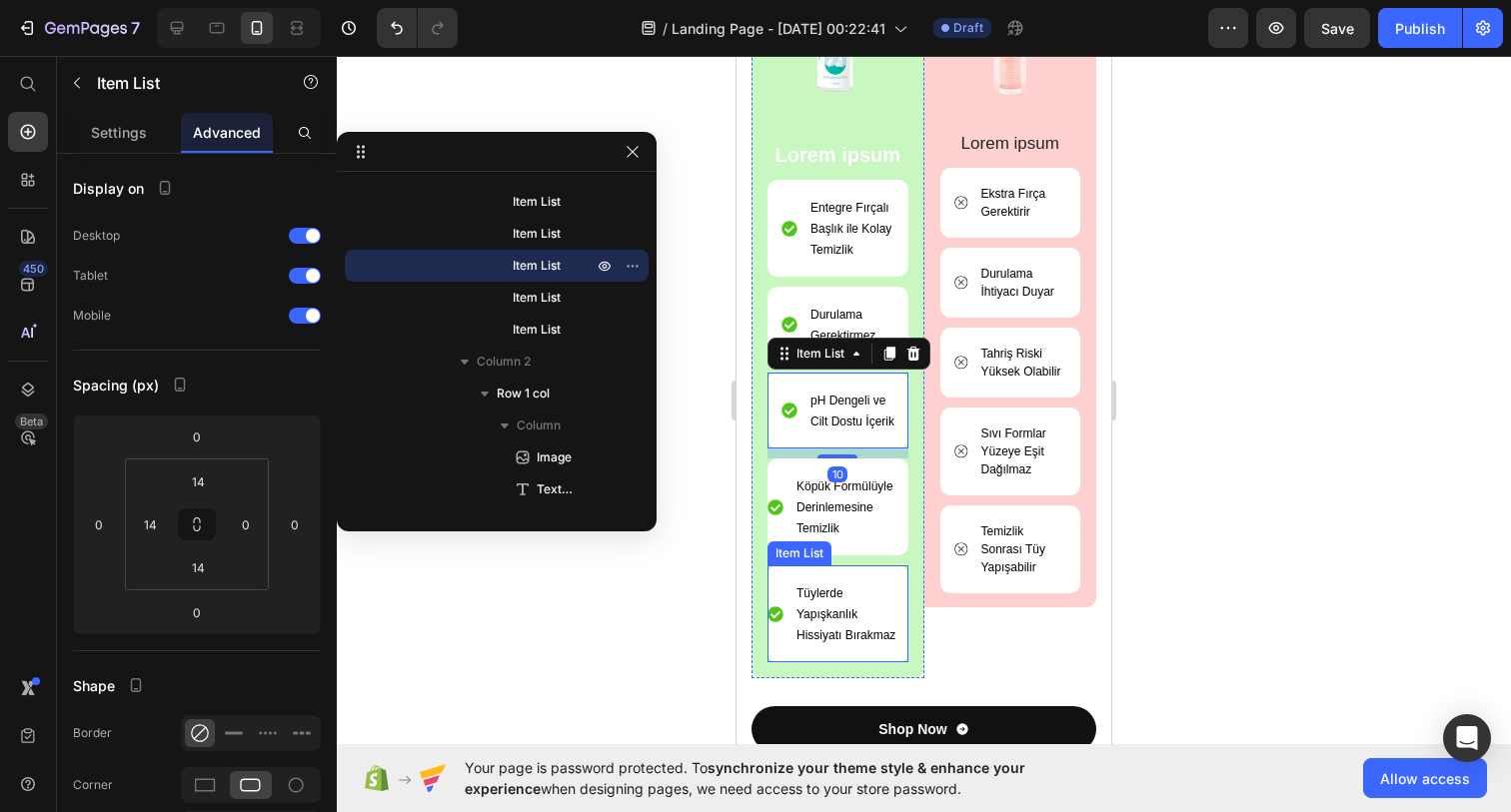 click 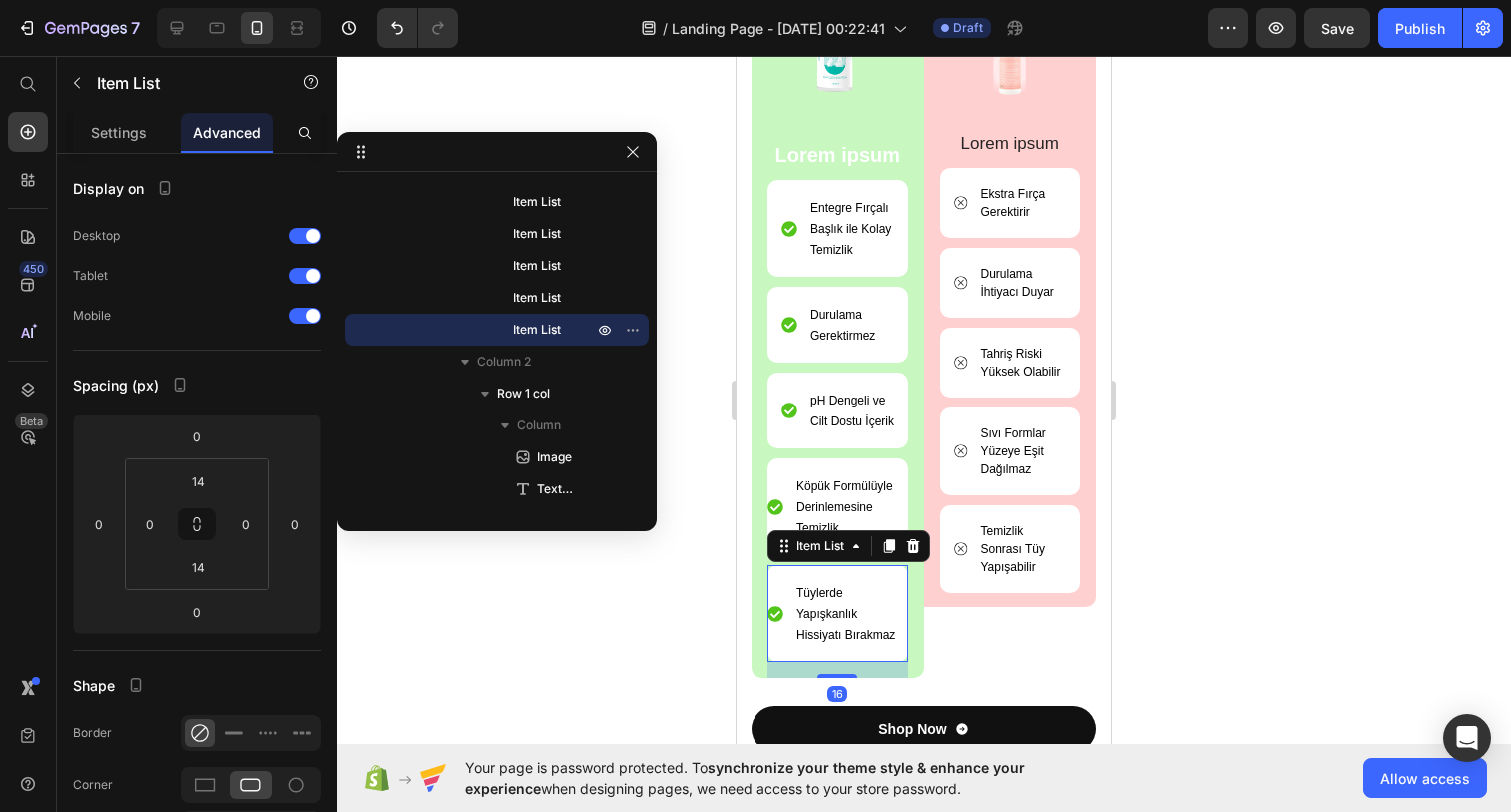 click 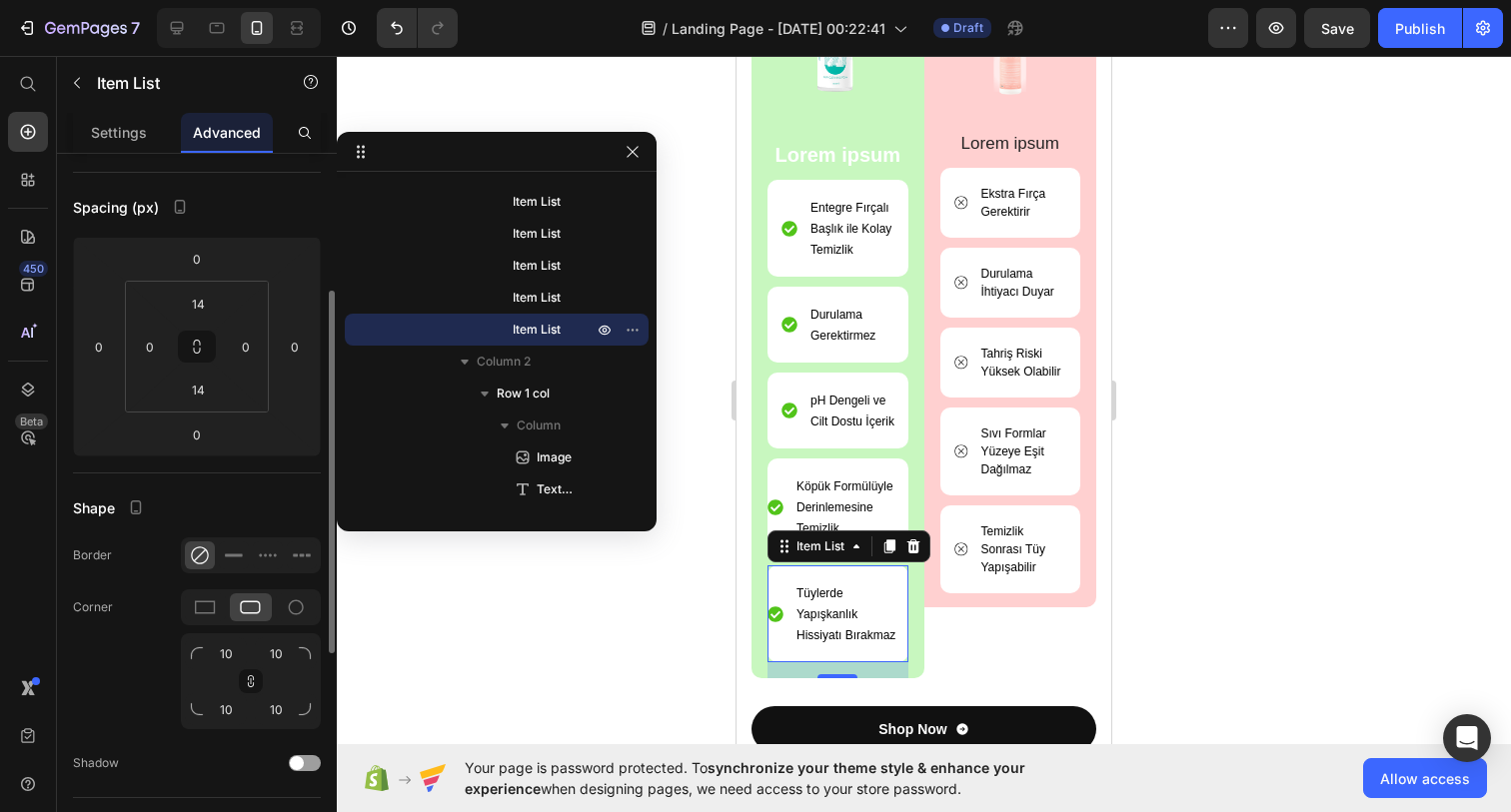 scroll, scrollTop: 440, scrollLeft: 0, axis: vertical 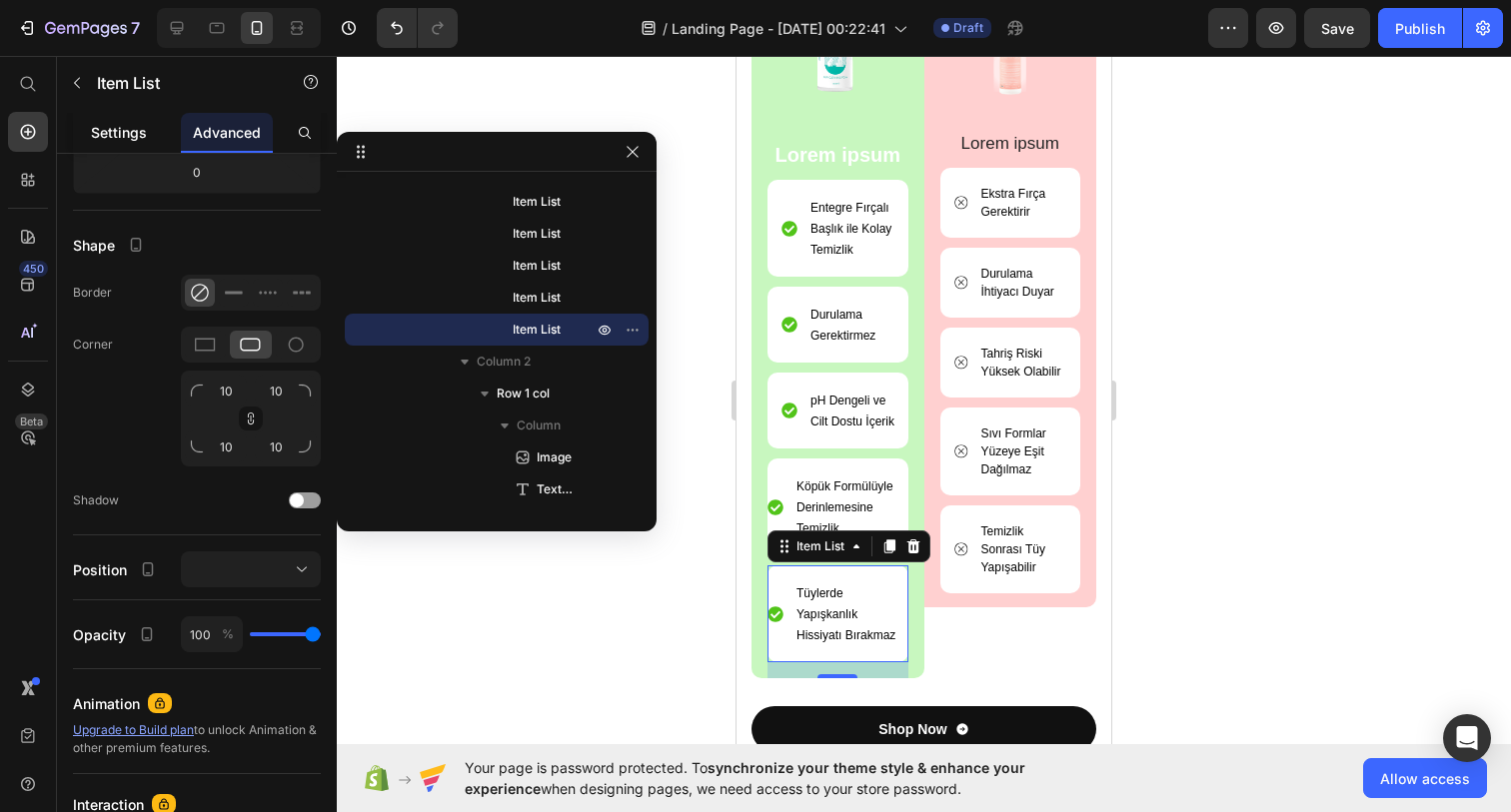 click on "Settings" at bounding box center [119, 132] 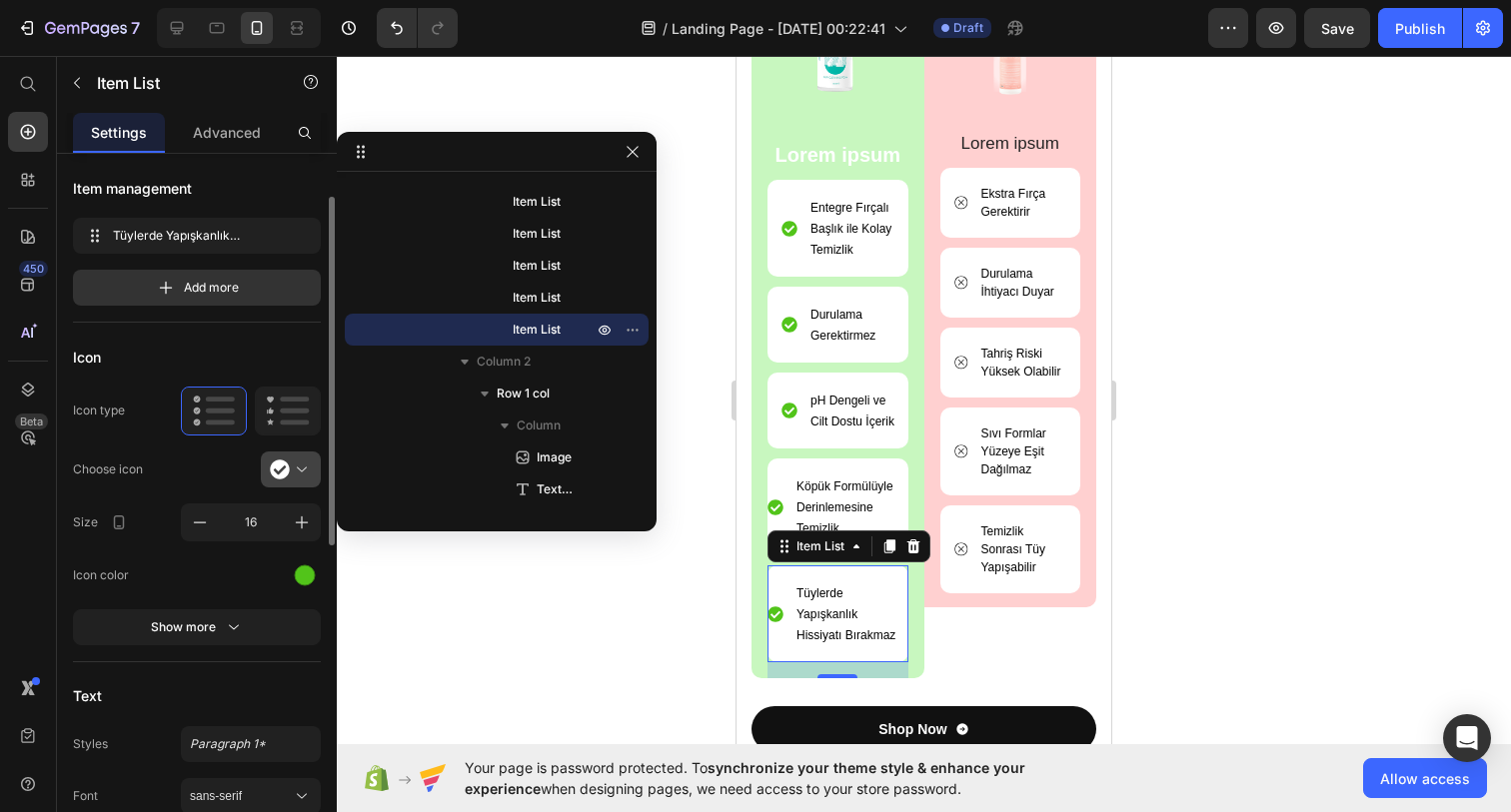 scroll, scrollTop: 39, scrollLeft: 0, axis: vertical 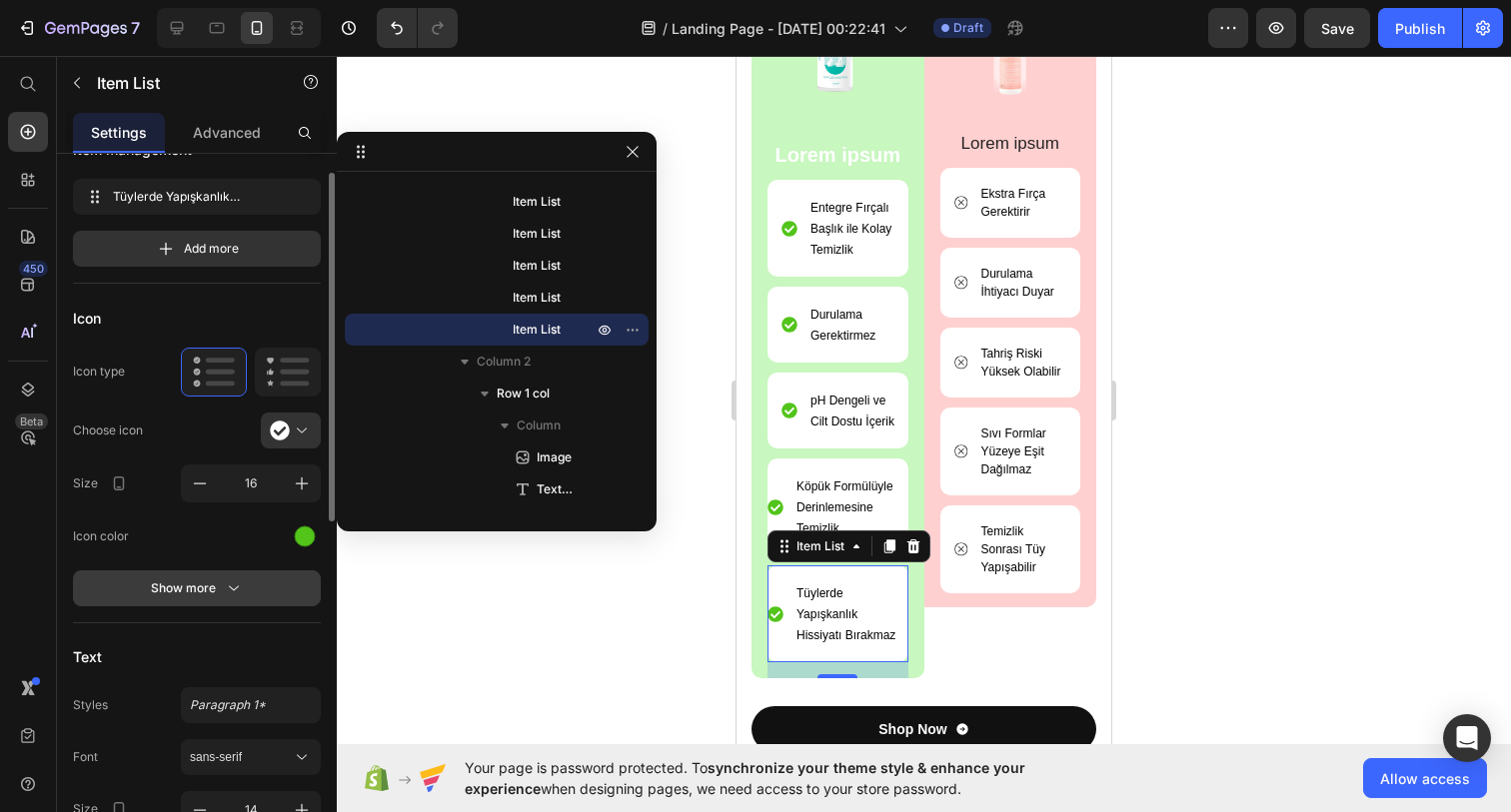 click on "Show more" at bounding box center (197, 588) 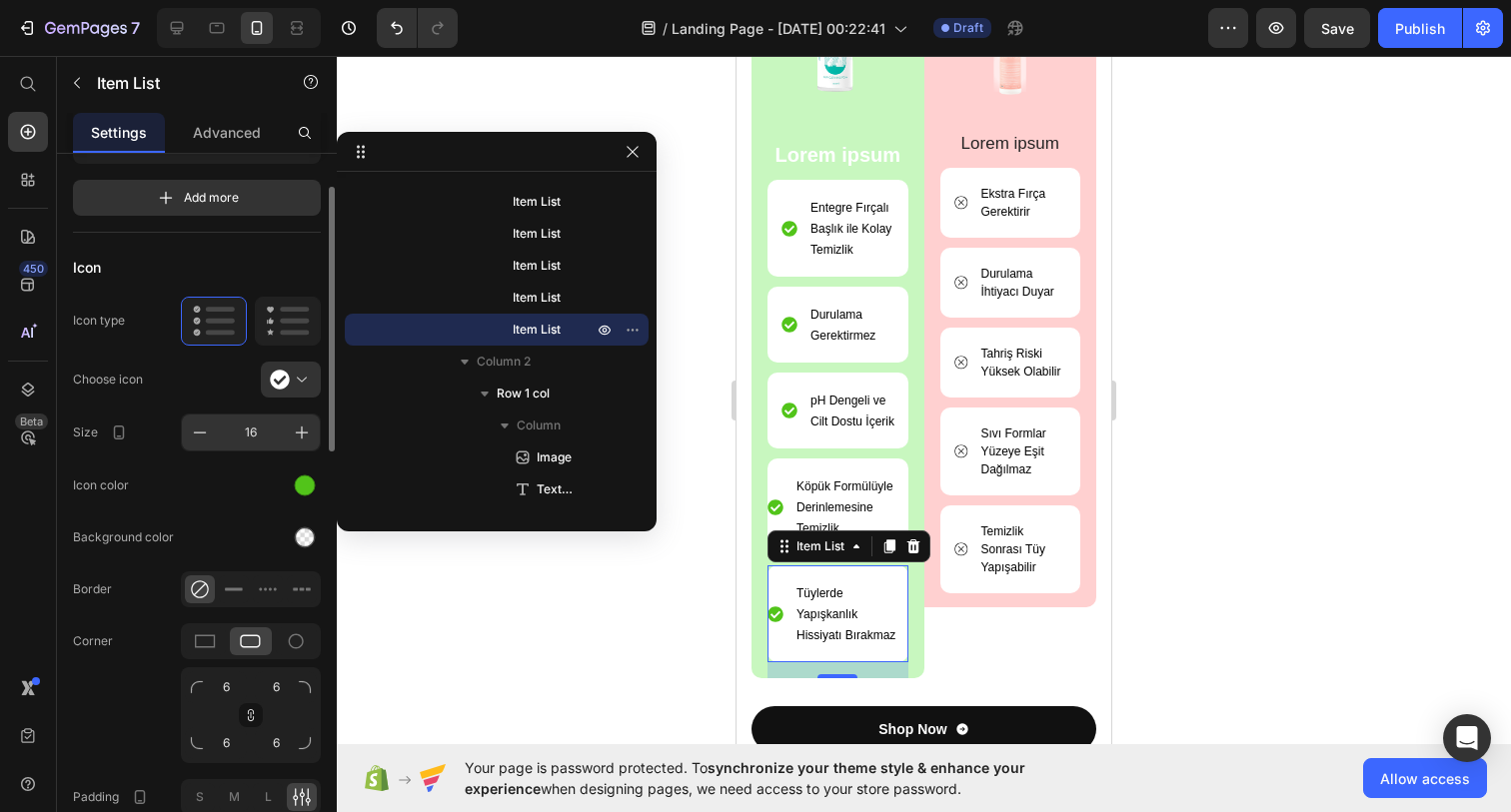 scroll, scrollTop: 59, scrollLeft: 0, axis: vertical 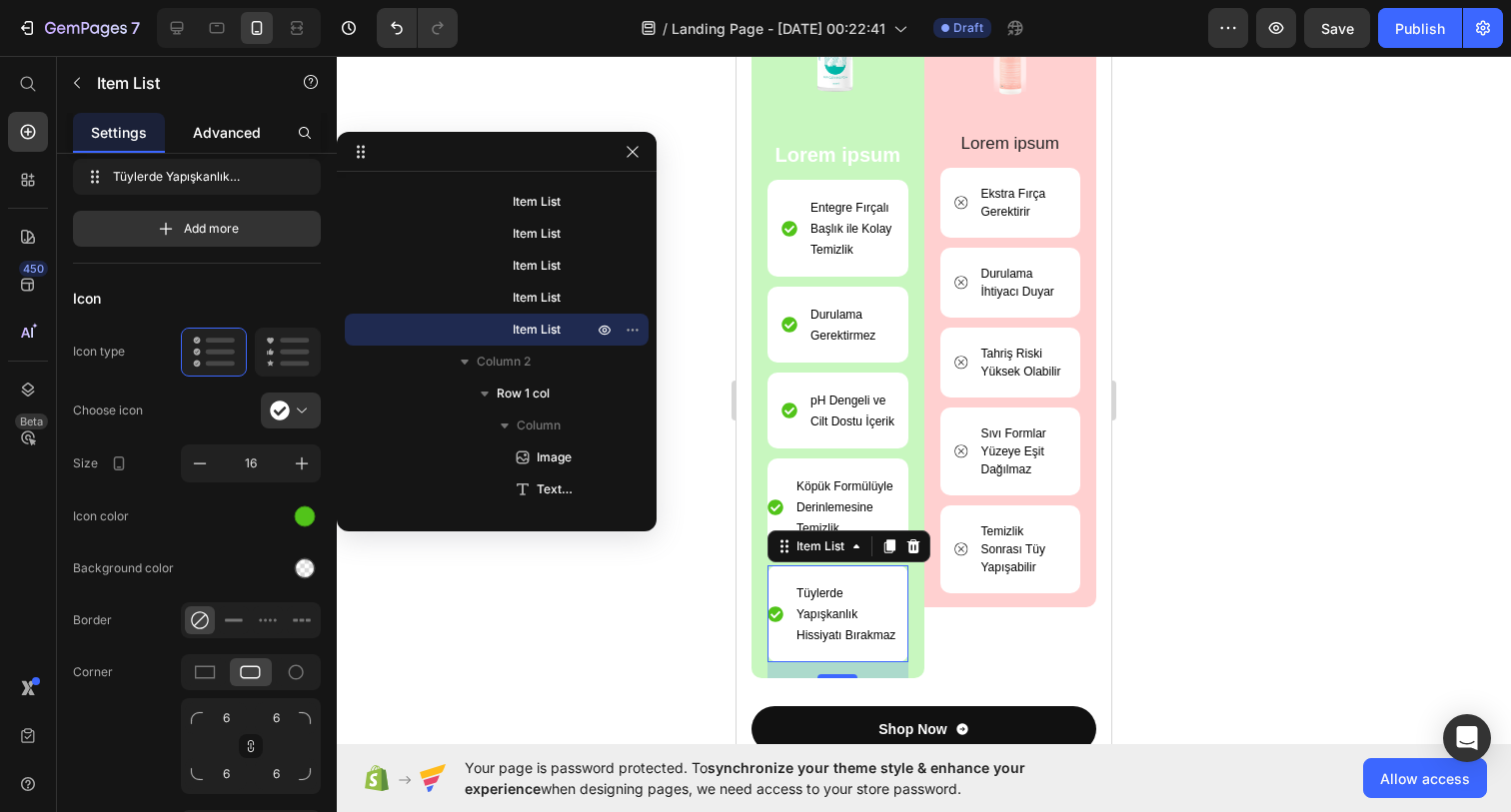 click on "Advanced" at bounding box center [227, 132] 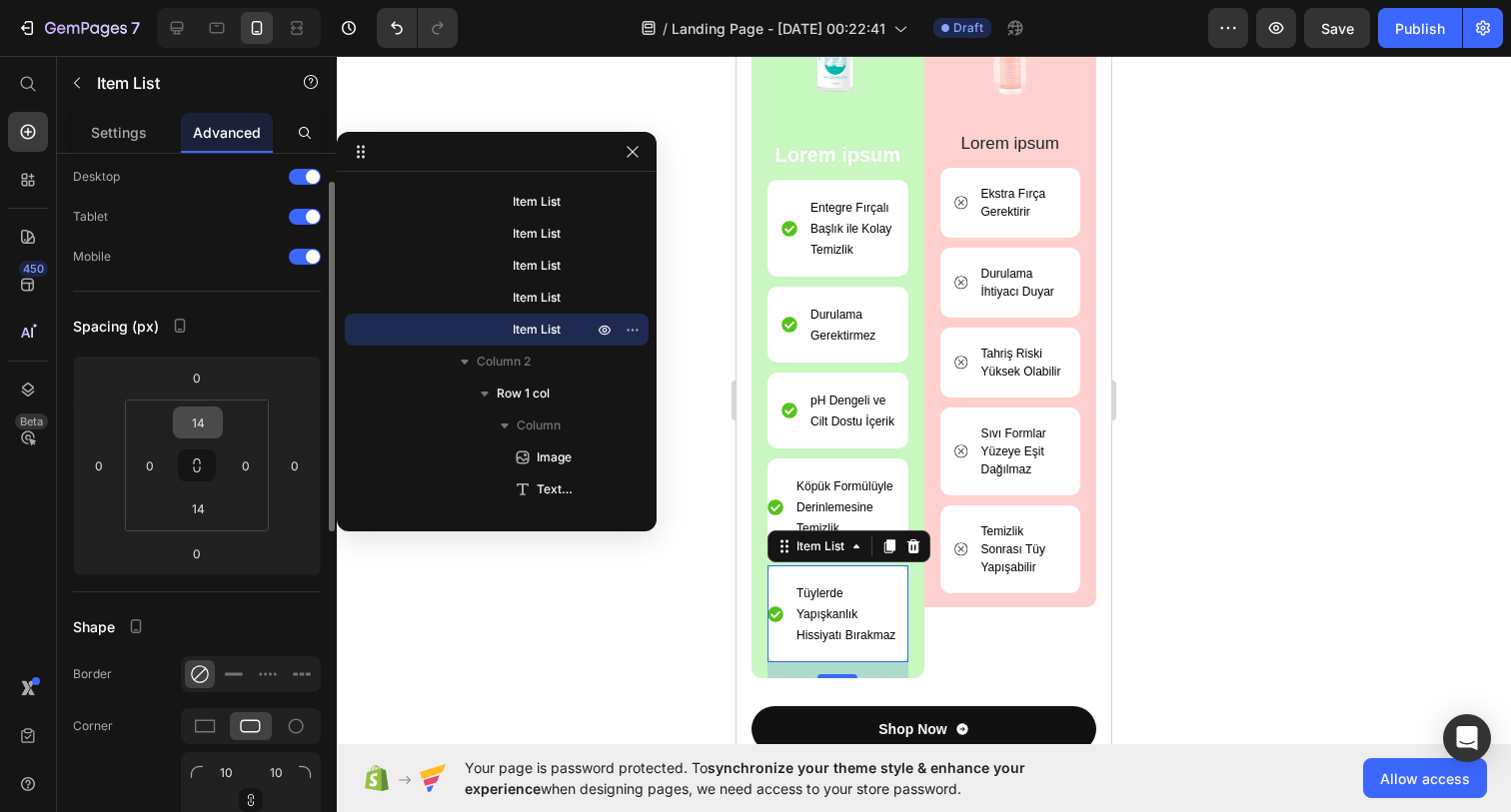 scroll, scrollTop: 0, scrollLeft: 0, axis: both 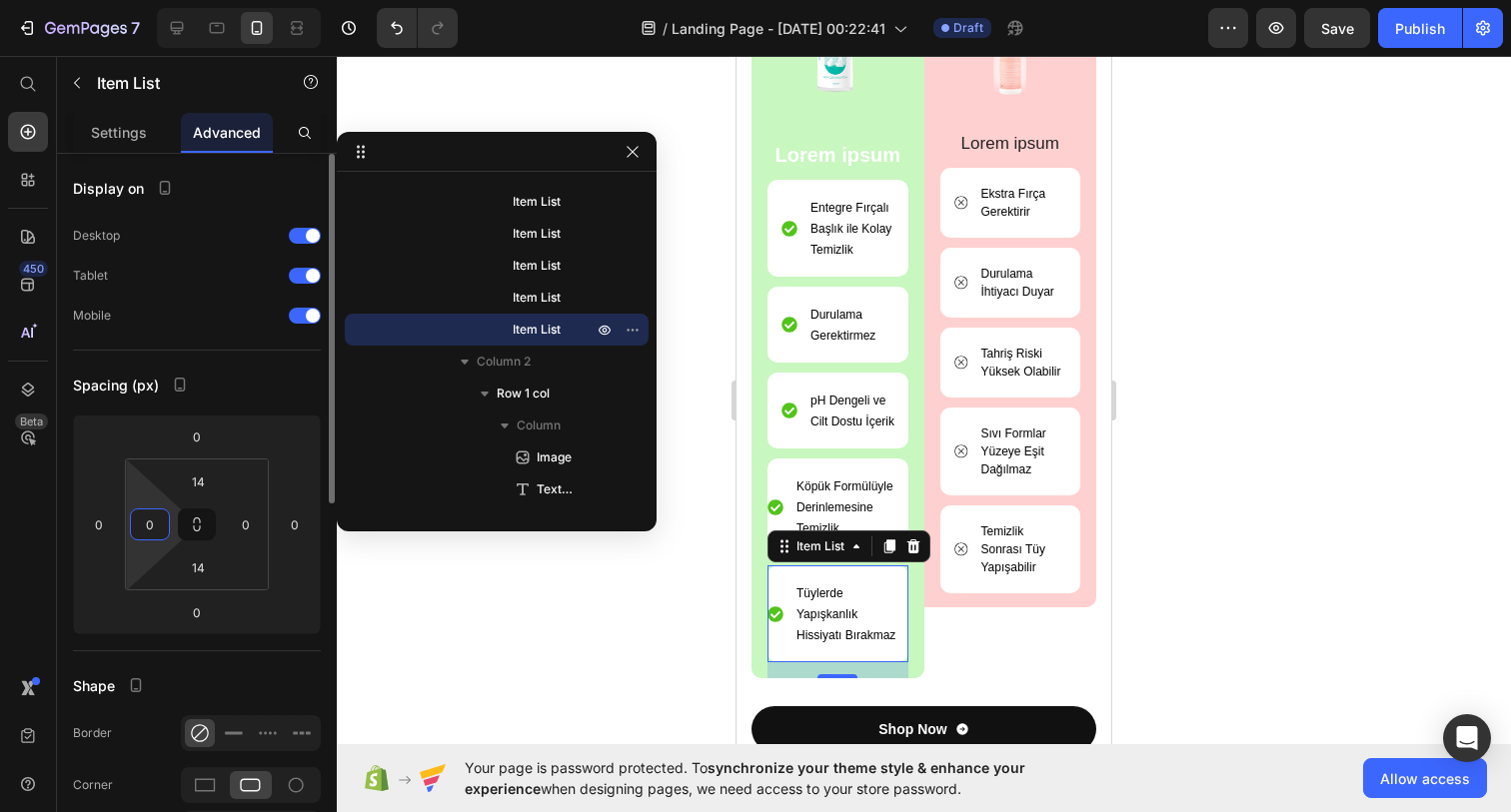 click on "0" at bounding box center [150, 524] 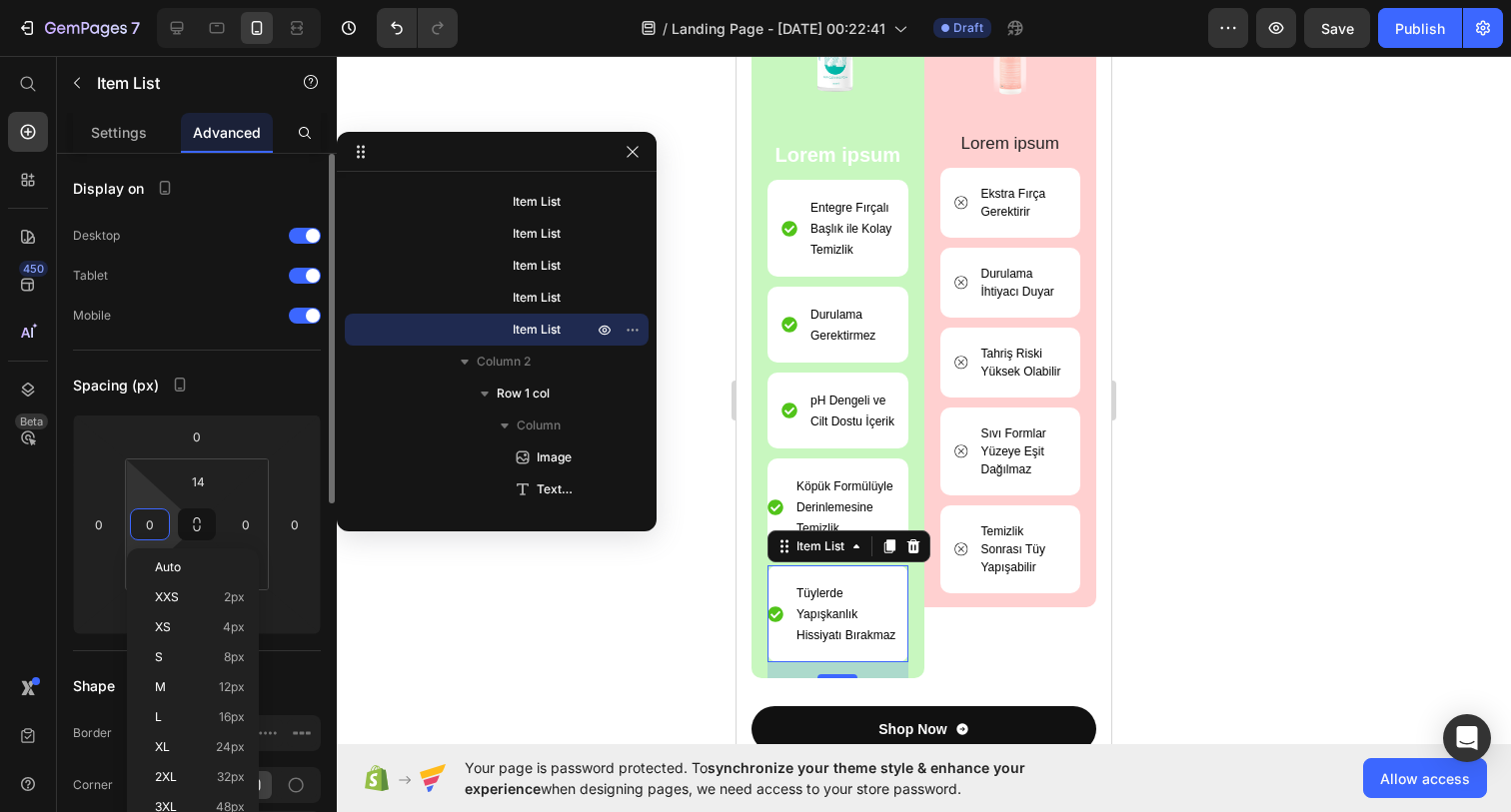 type on "8" 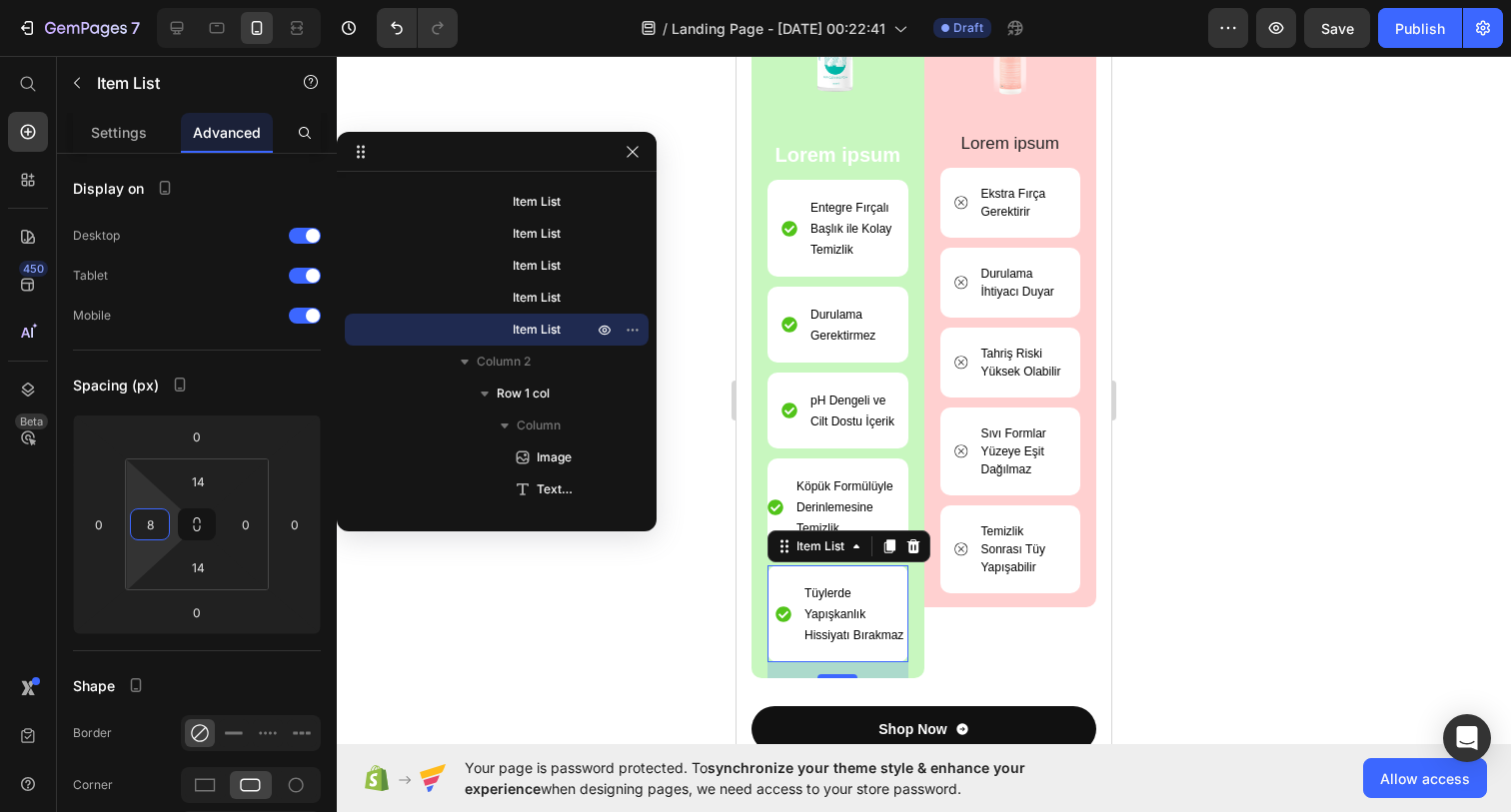 click on "Köpük Formülüyle Derinlemesine Temizlik" at bounding box center [837, 506] 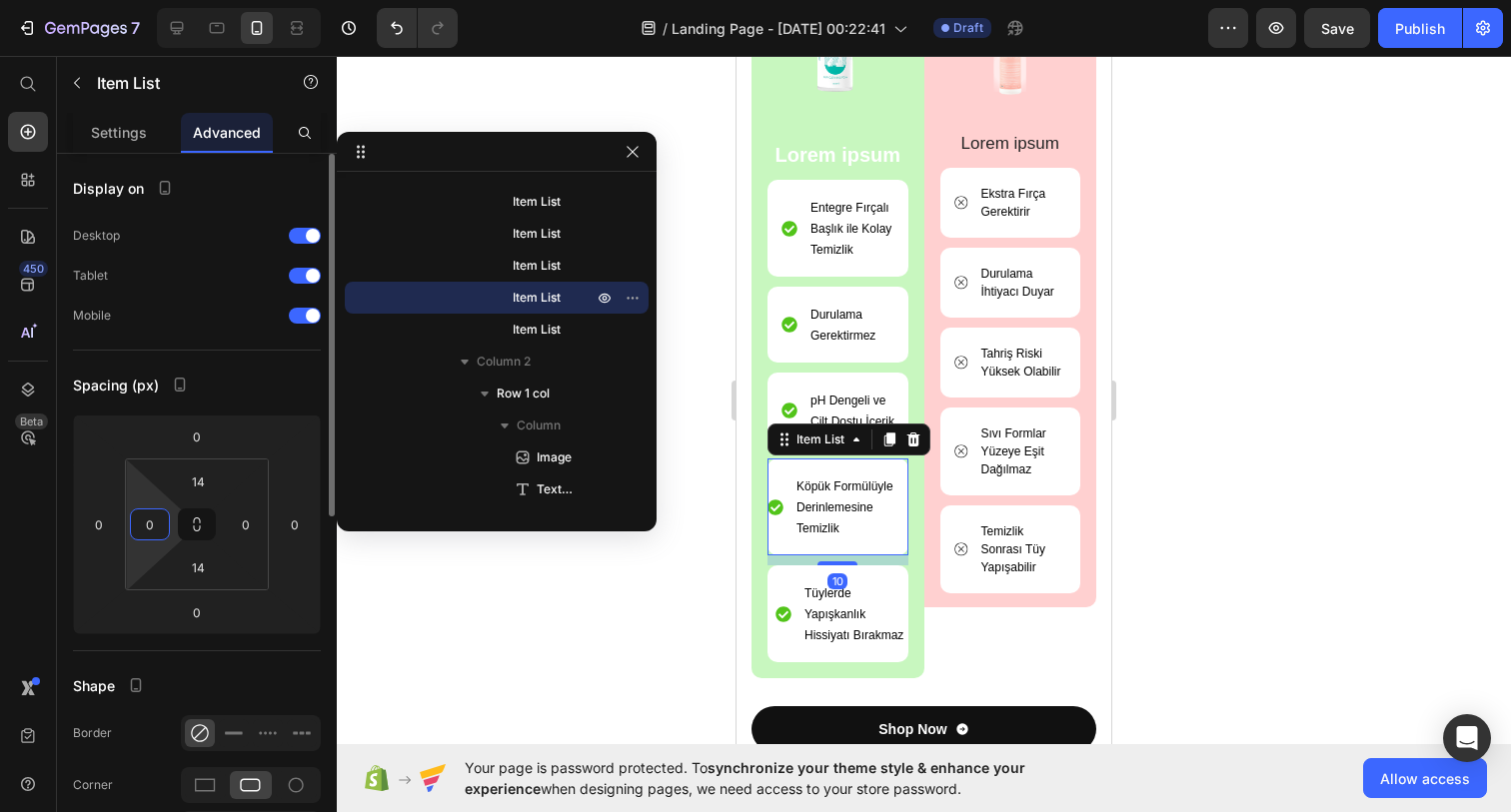 click on "0" at bounding box center (150, 524) 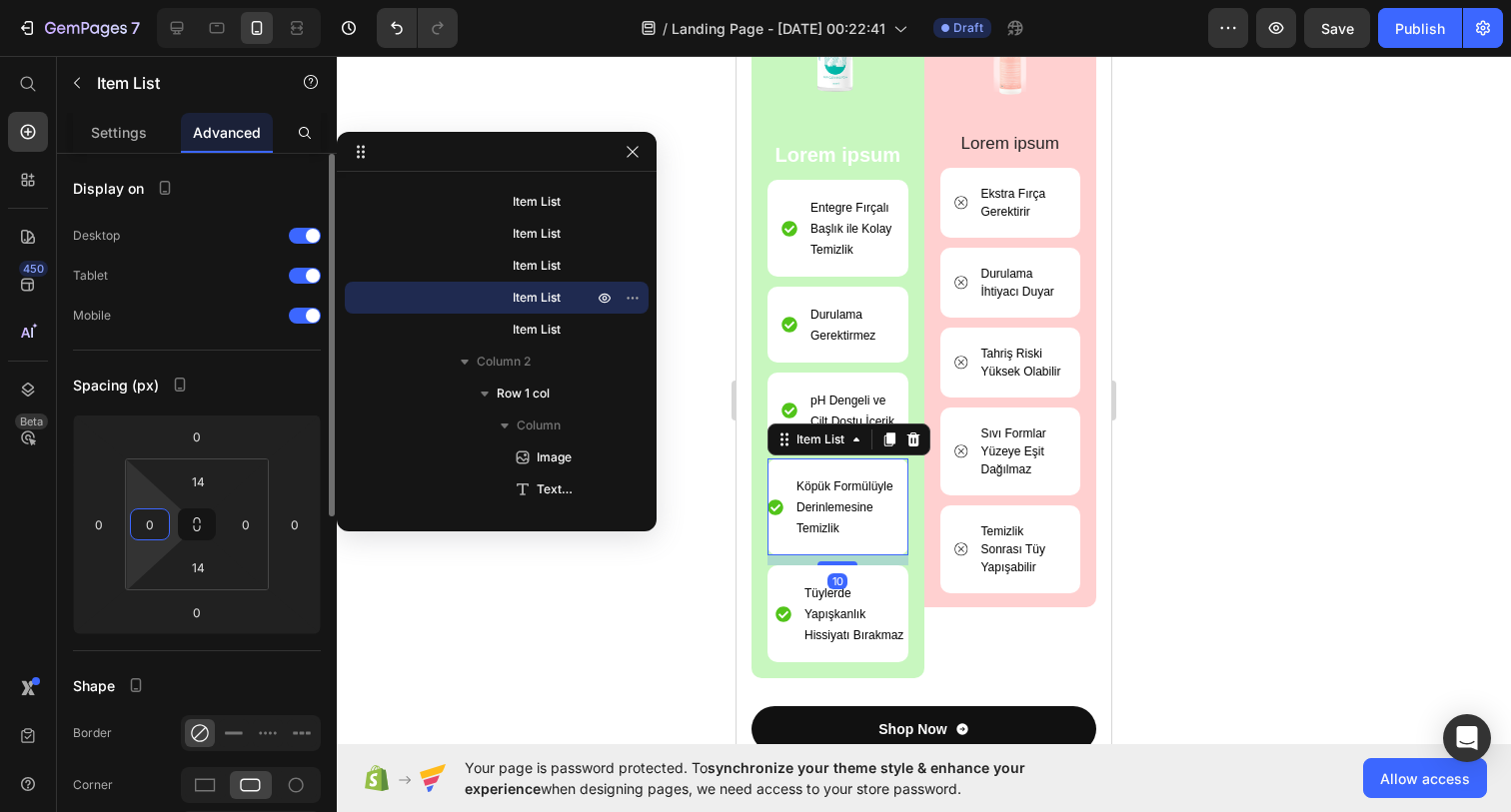 type on "8" 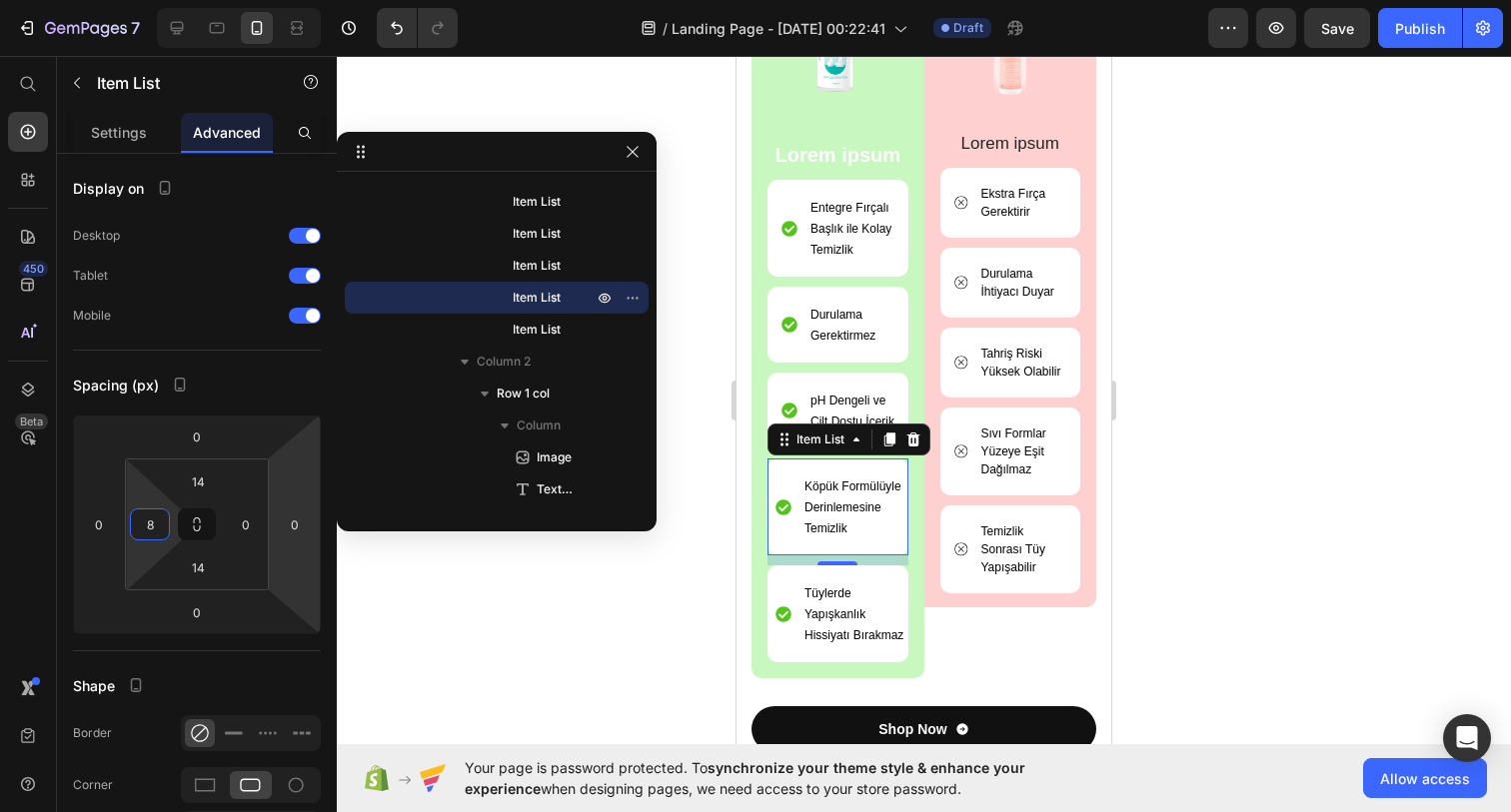 click on "pH Dengeli ve Cilt Dostu İçerik" at bounding box center [837, 410] 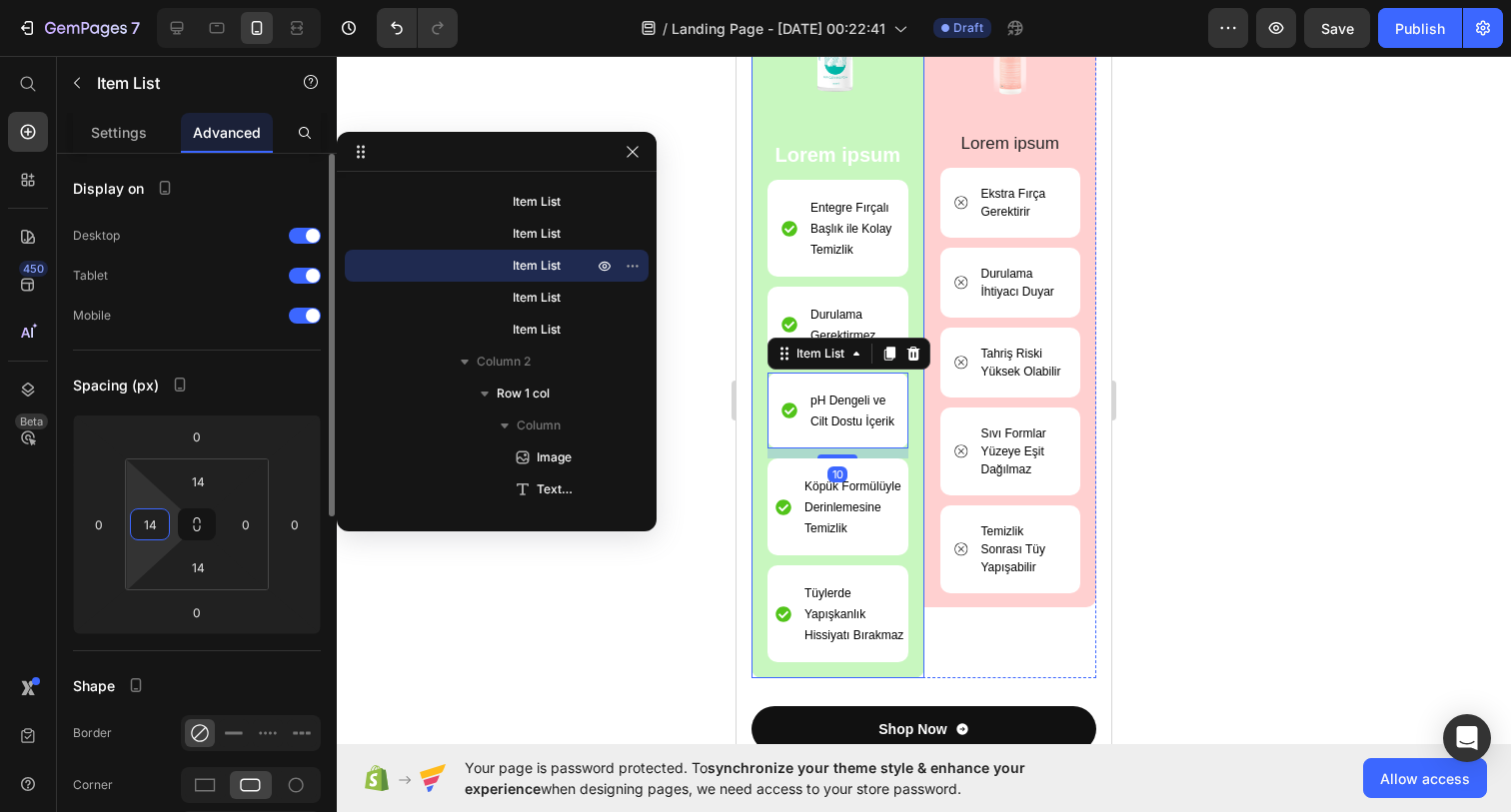 click on "14" at bounding box center [150, 524] 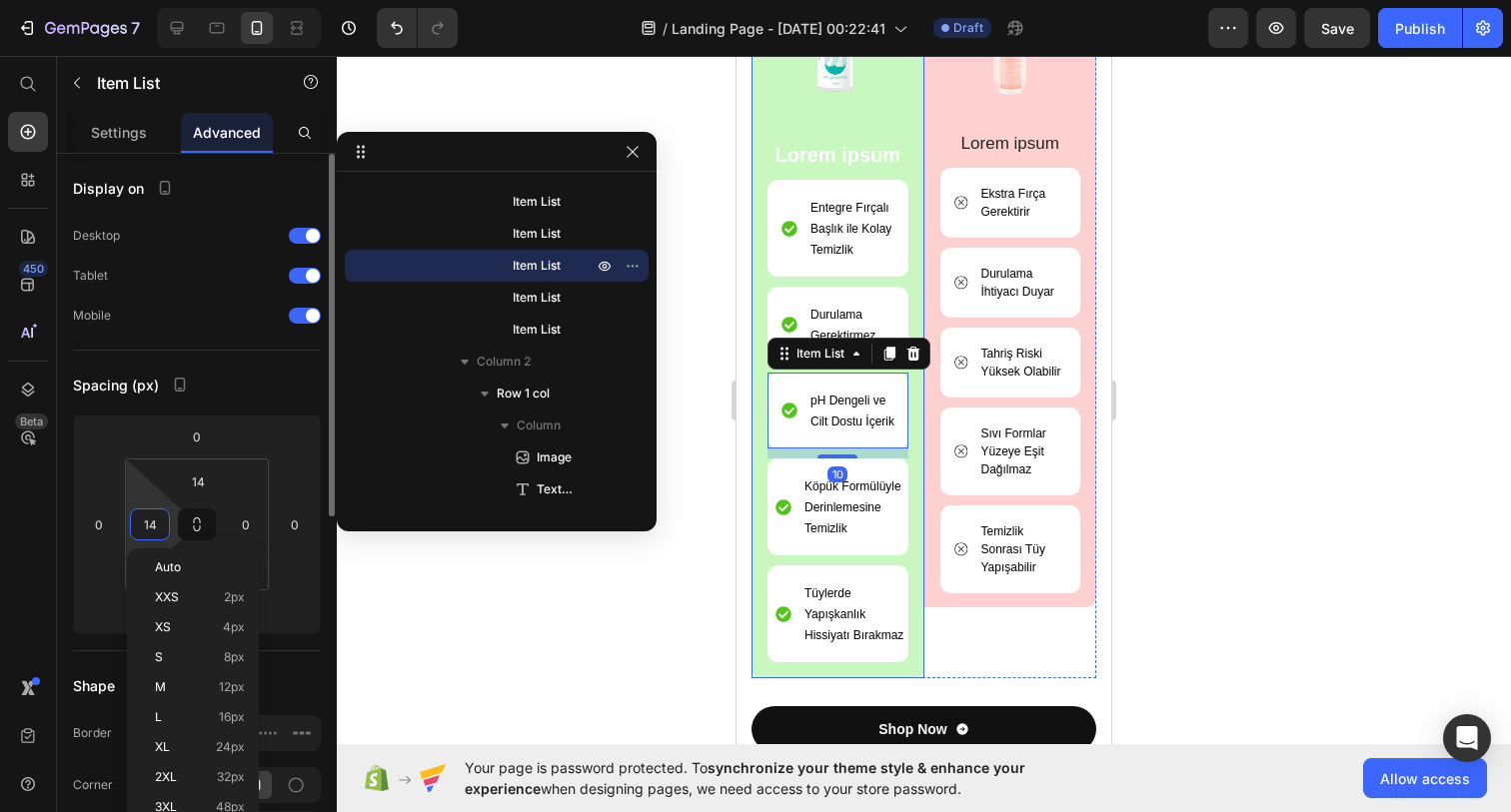 type on "8" 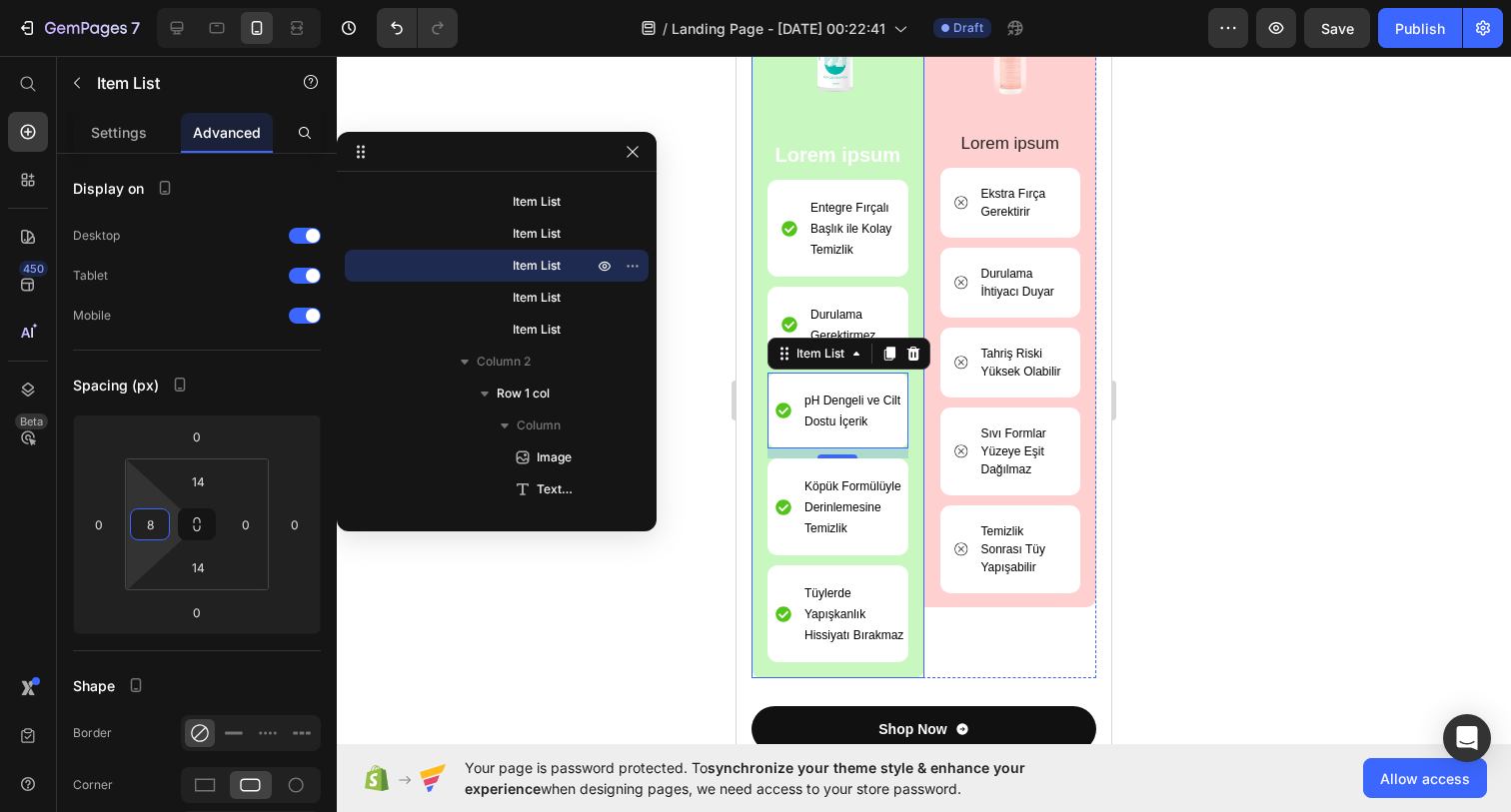 drag, startPoint x: 1545, startPoint y: 330, endPoint x: 809, endPoint y: 274, distance: 738.1274 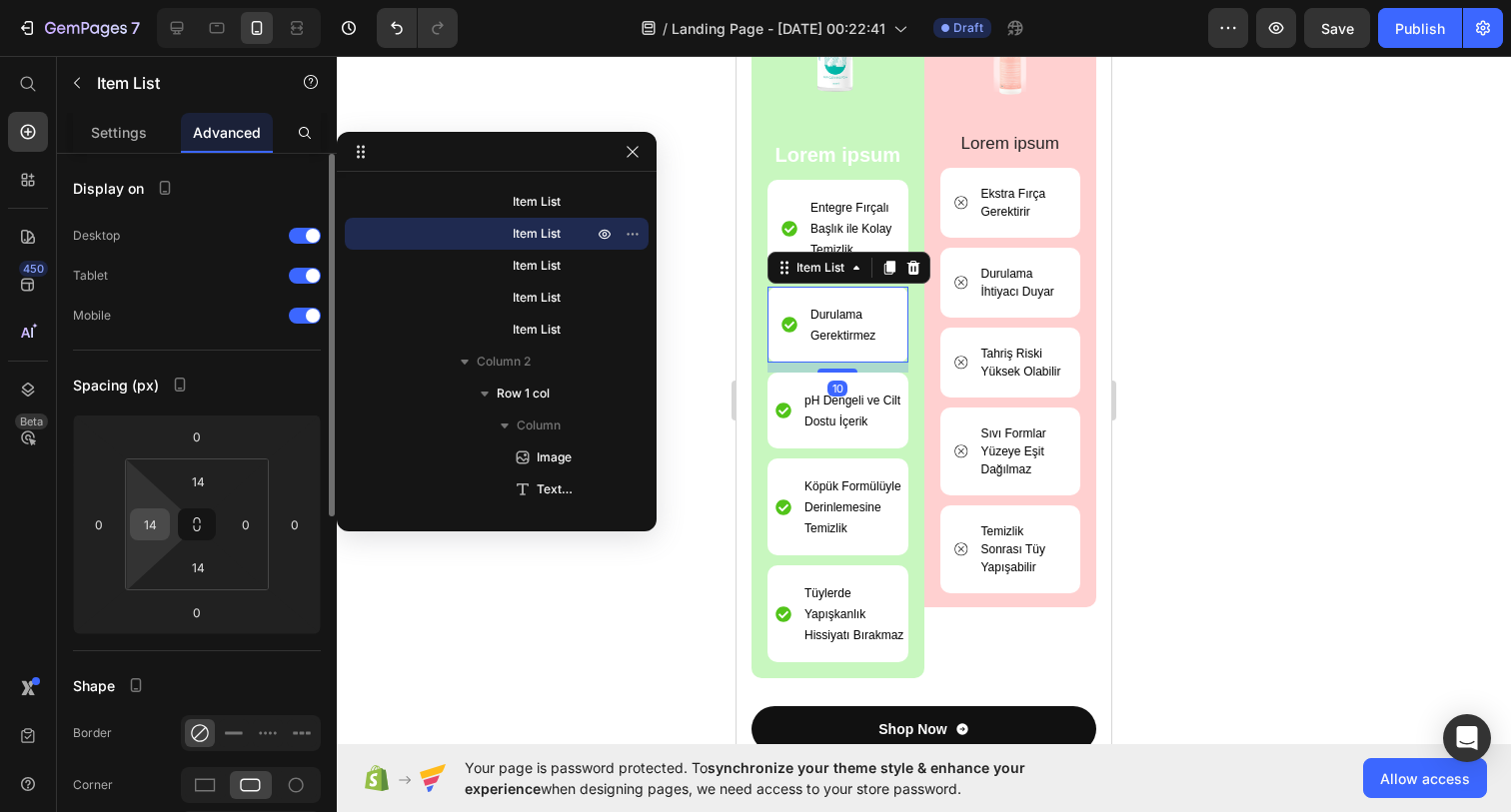 click on "14" at bounding box center (150, 524) 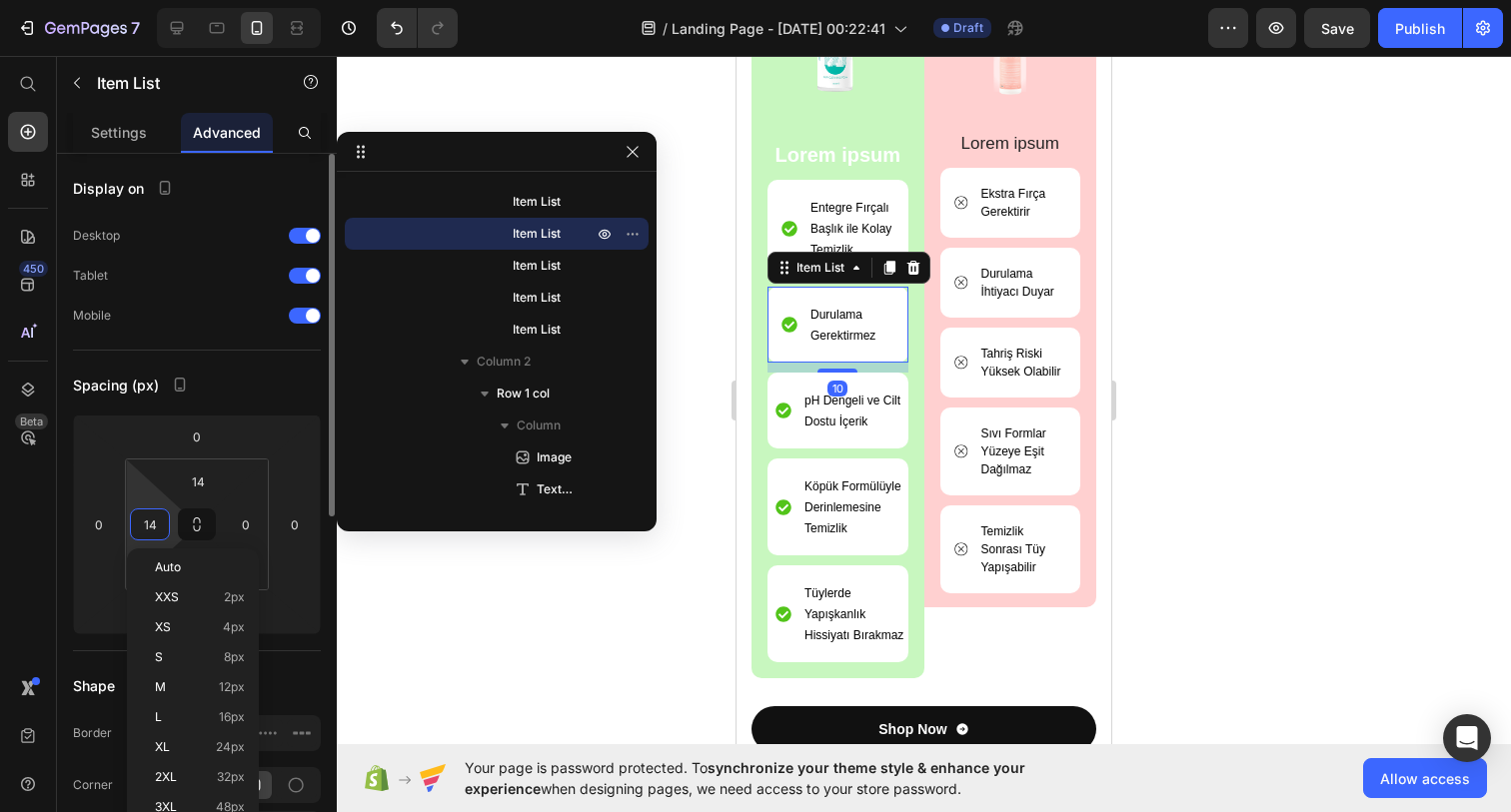 type on "8" 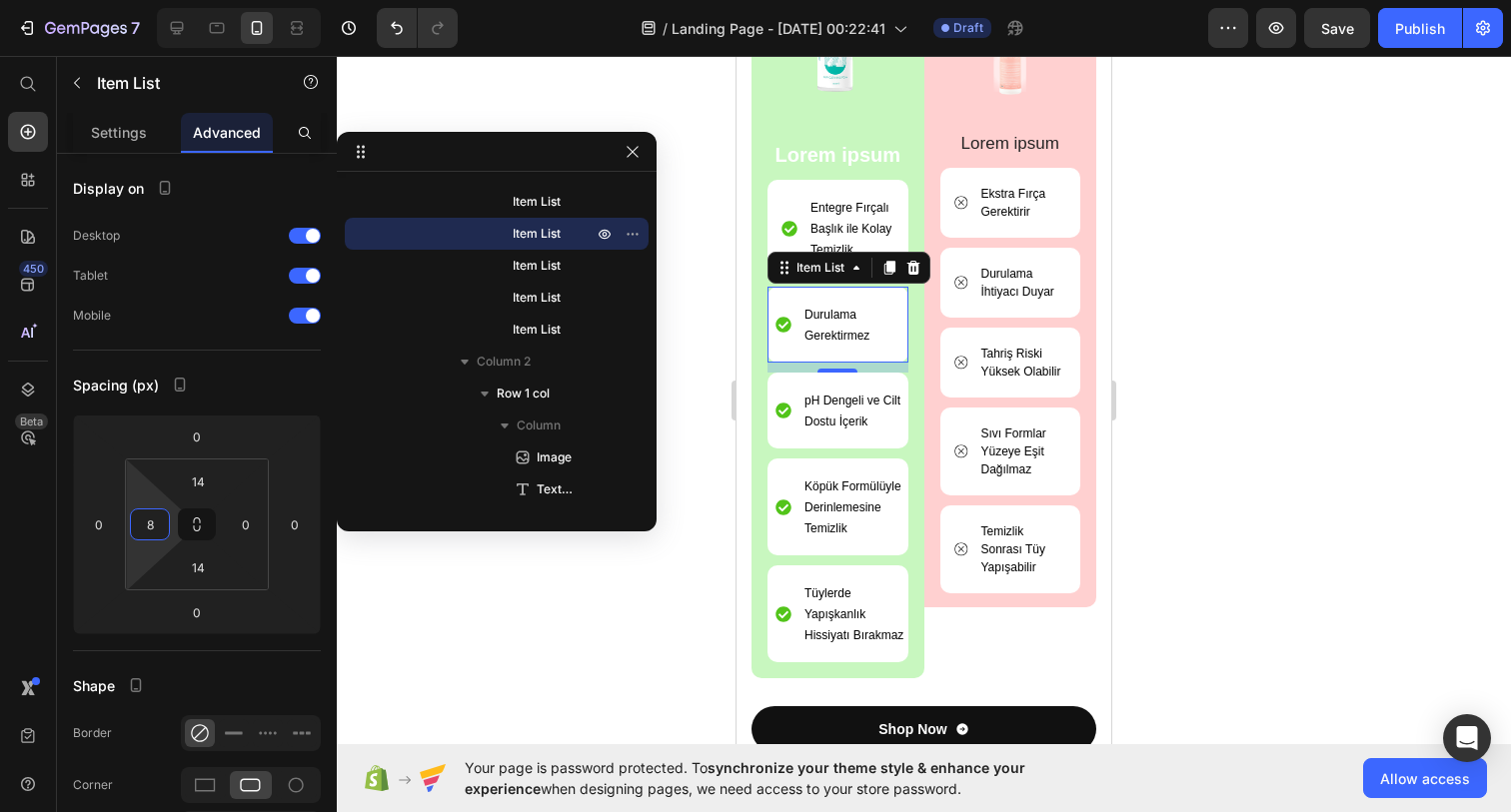 click on "Entegre Fırçalı Başlık ile Kolay Temizlik" at bounding box center [844, 228] 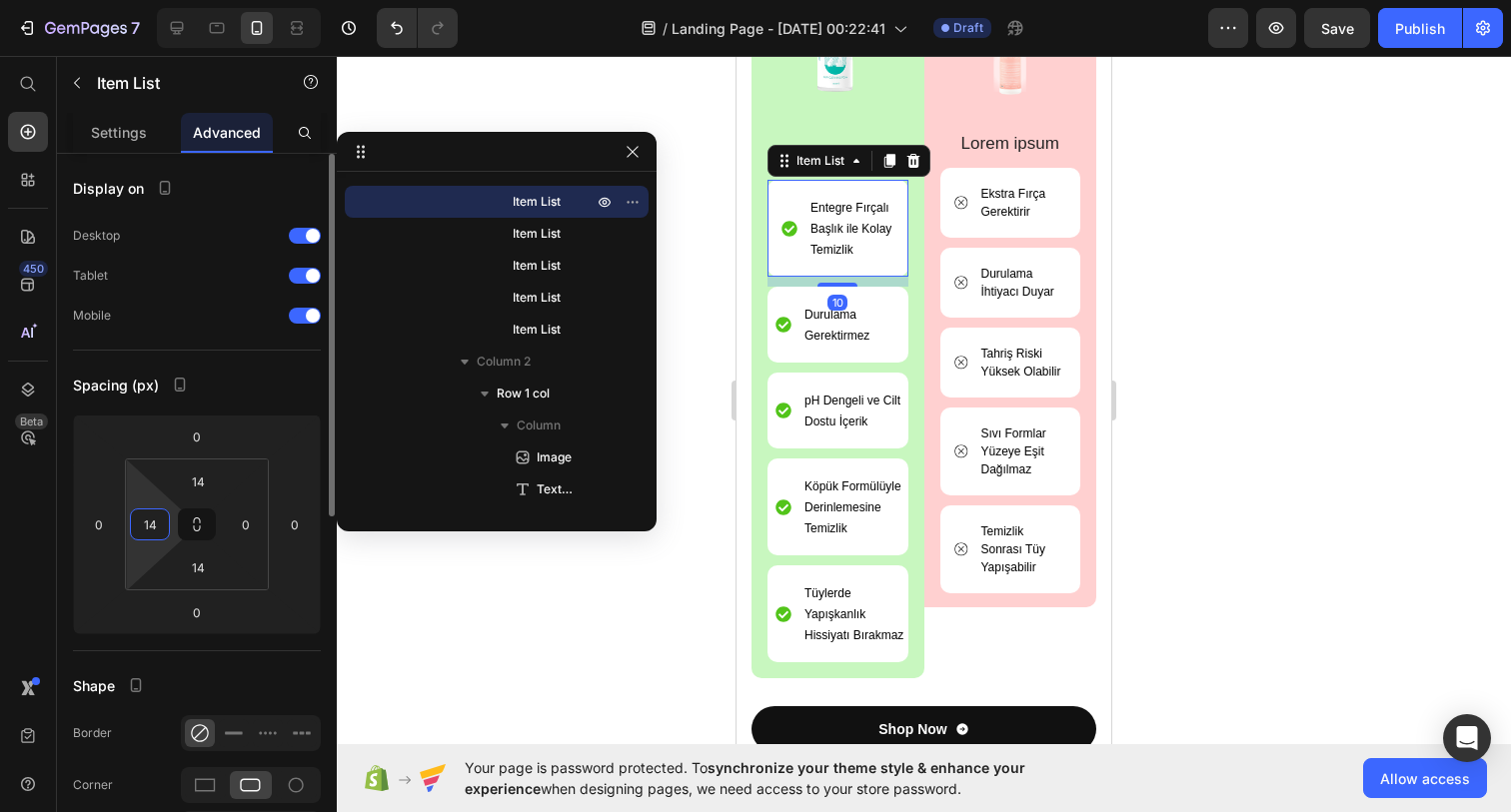click on "14" at bounding box center [150, 524] 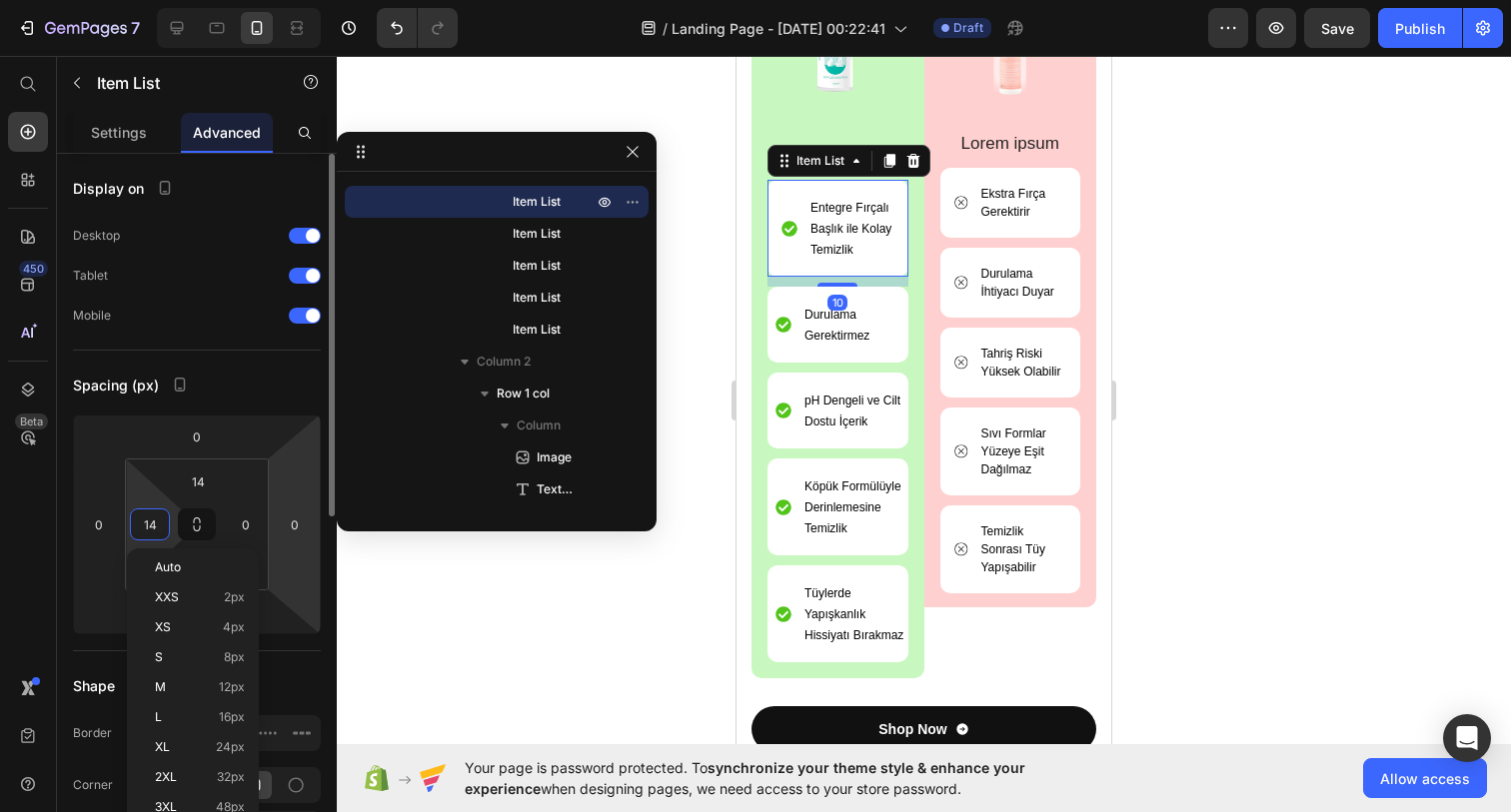 type on "8" 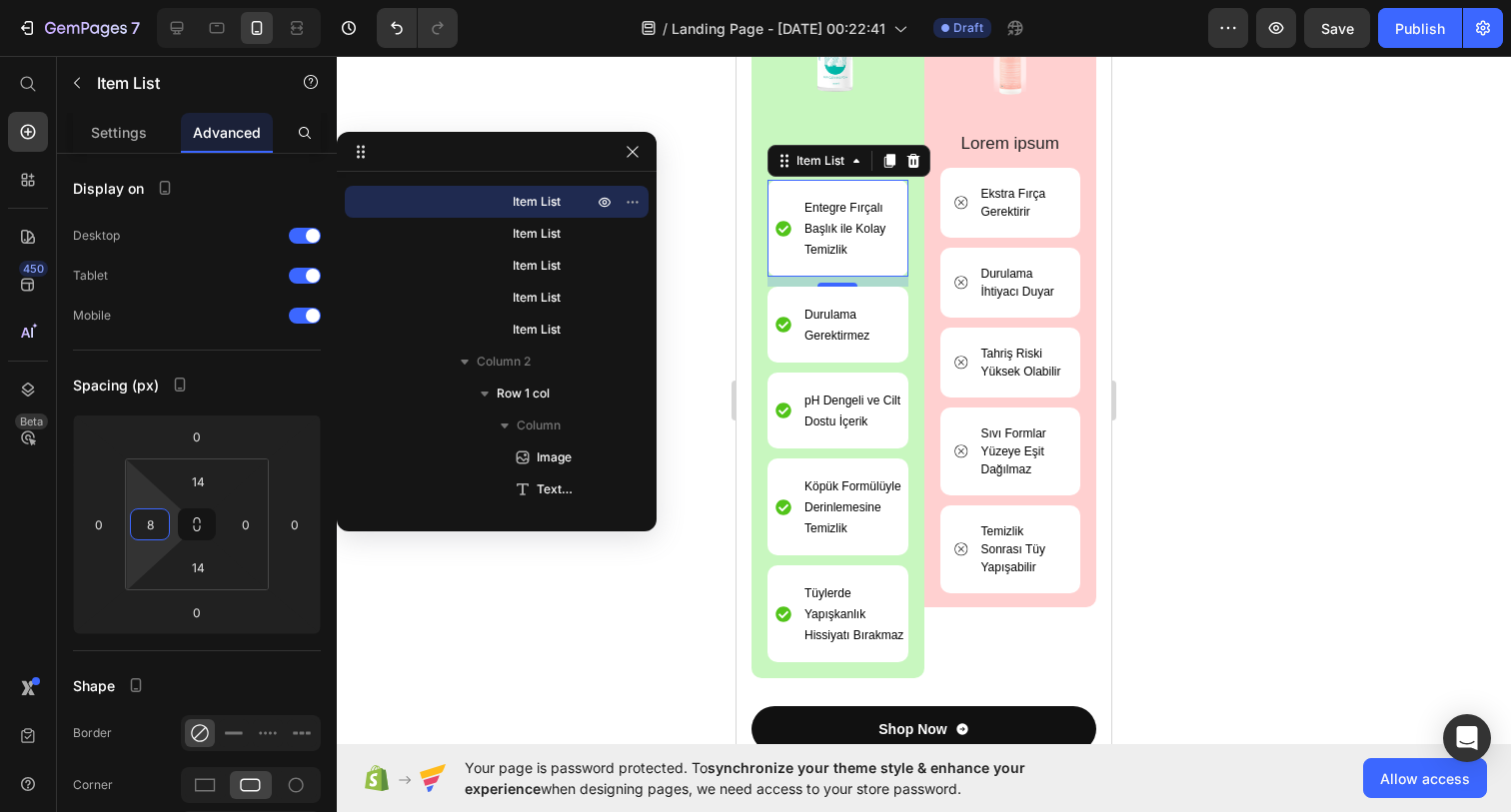 click 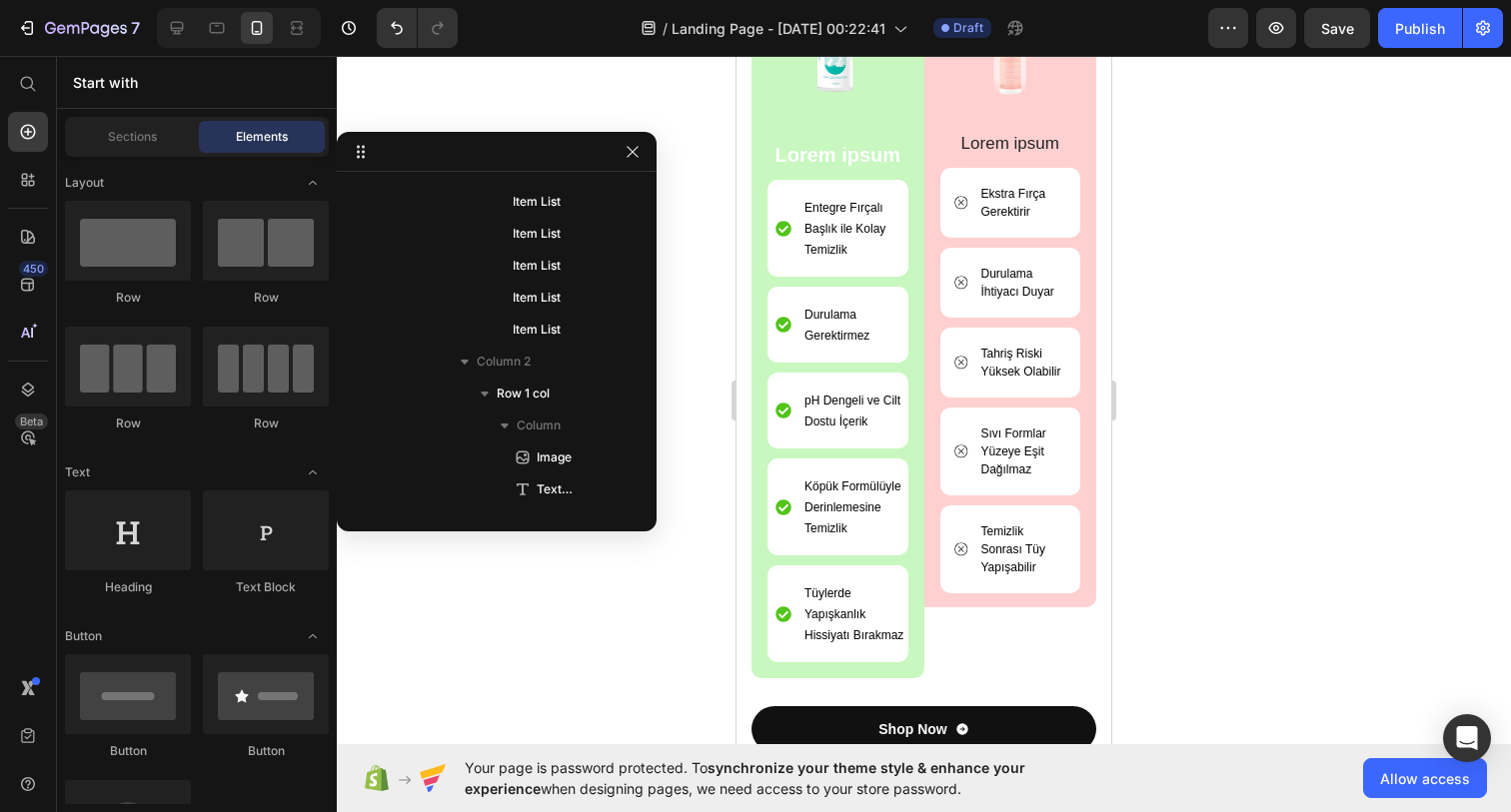 drag, startPoint x: 1789, startPoint y: 442, endPoint x: 1052, endPoint y: 386, distance: 739.1245 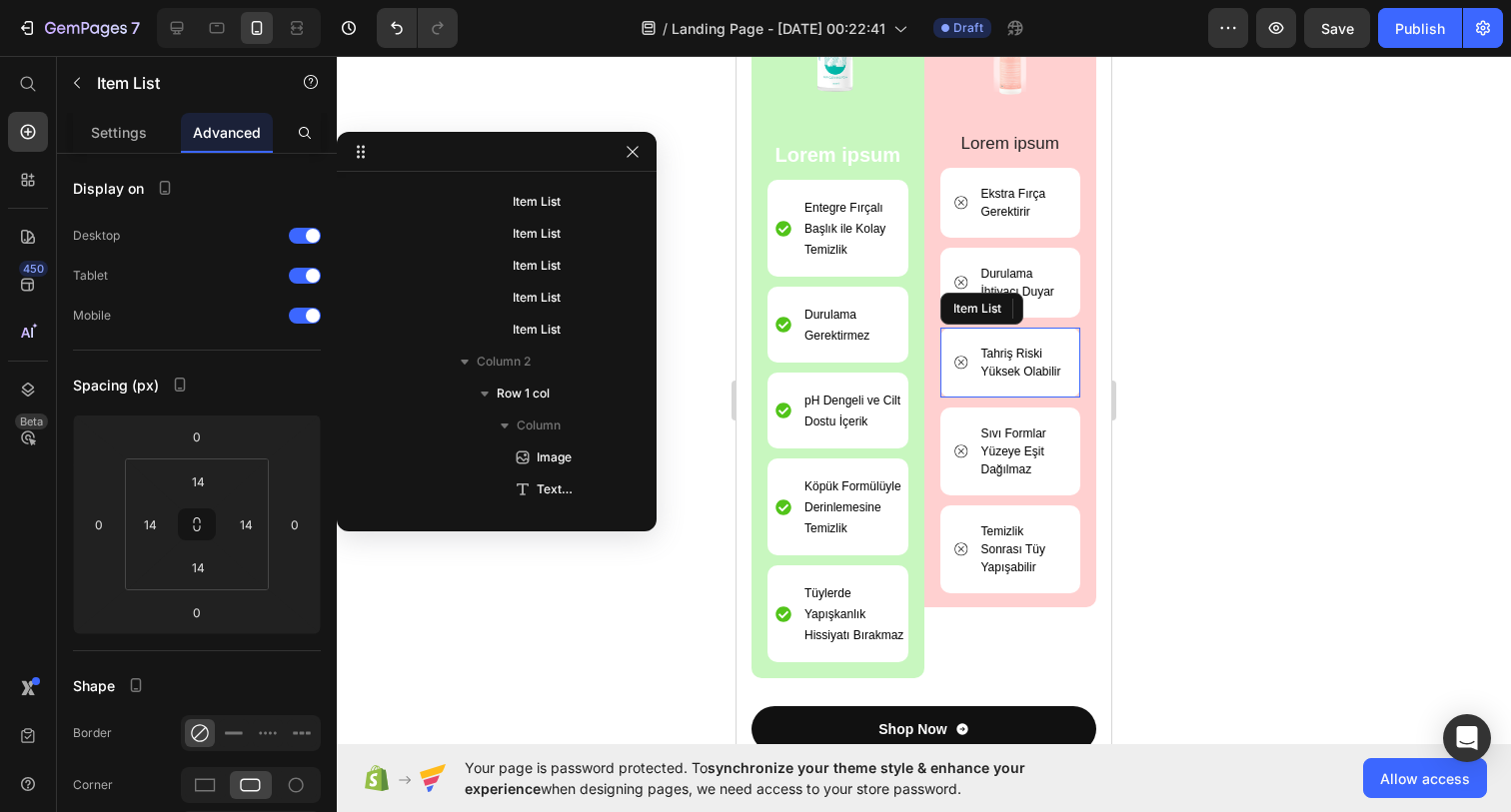 scroll, scrollTop: 1336, scrollLeft: 0, axis: vertical 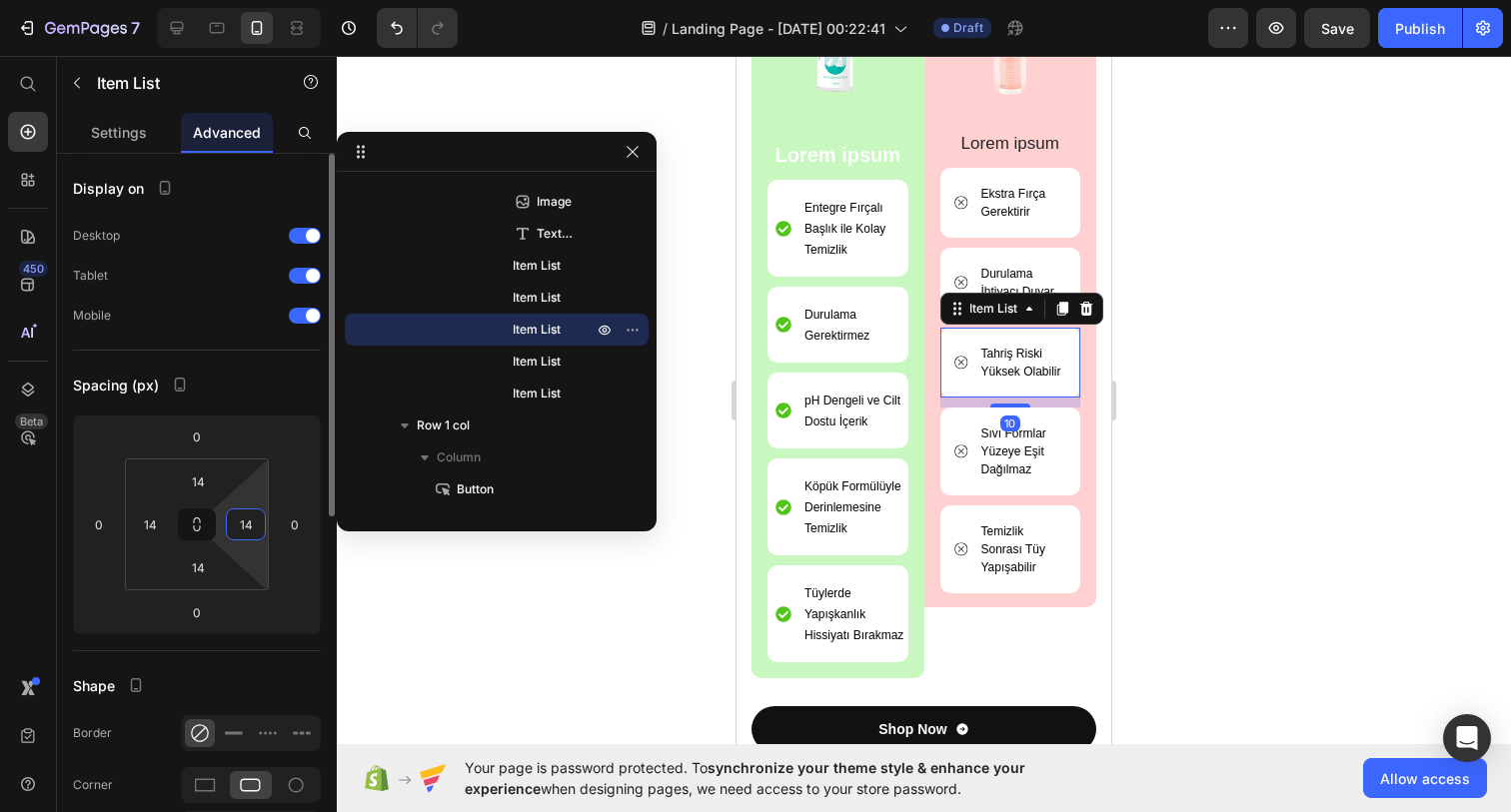 click on "14" at bounding box center (246, 524) 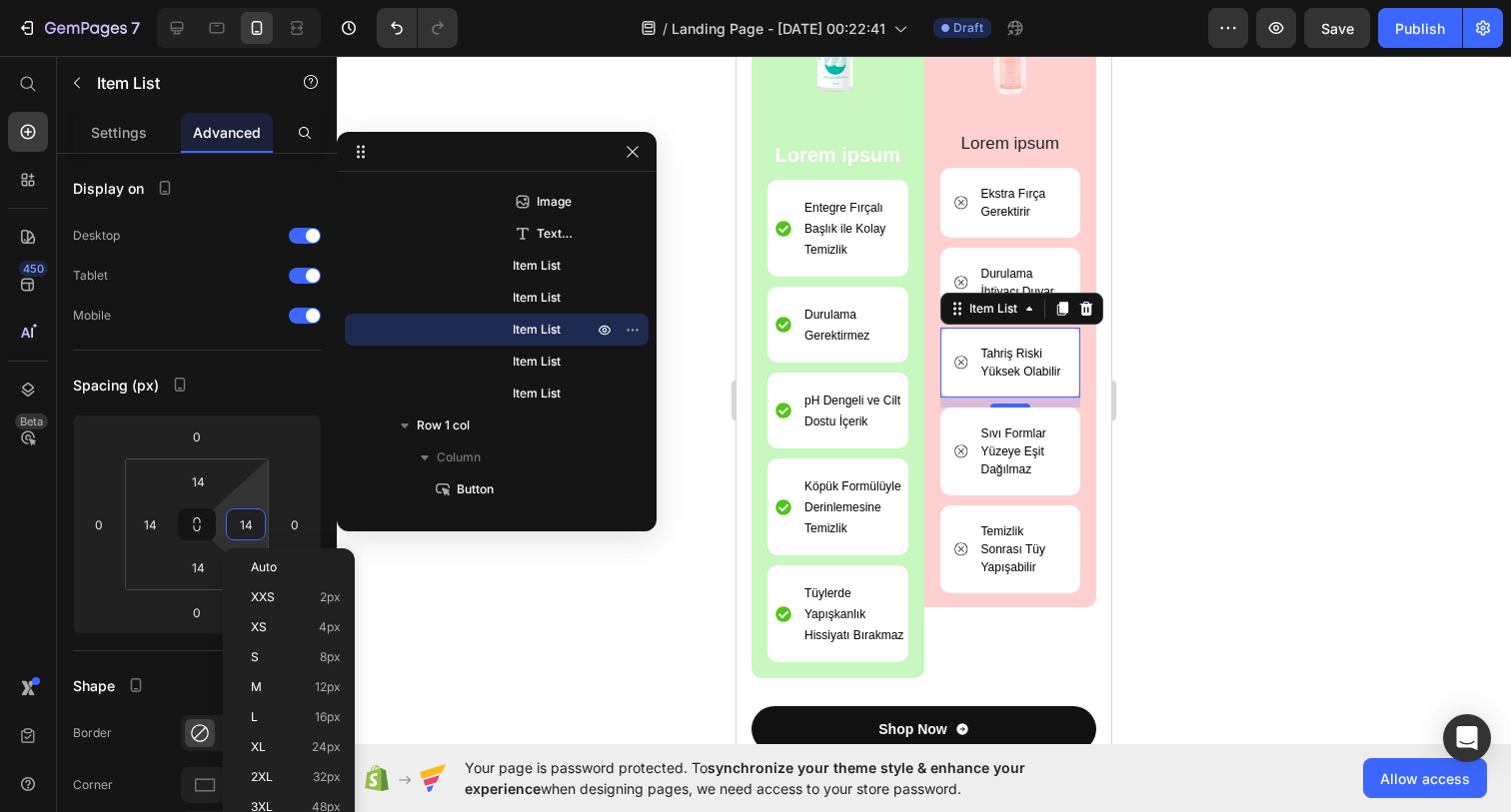 type on "0" 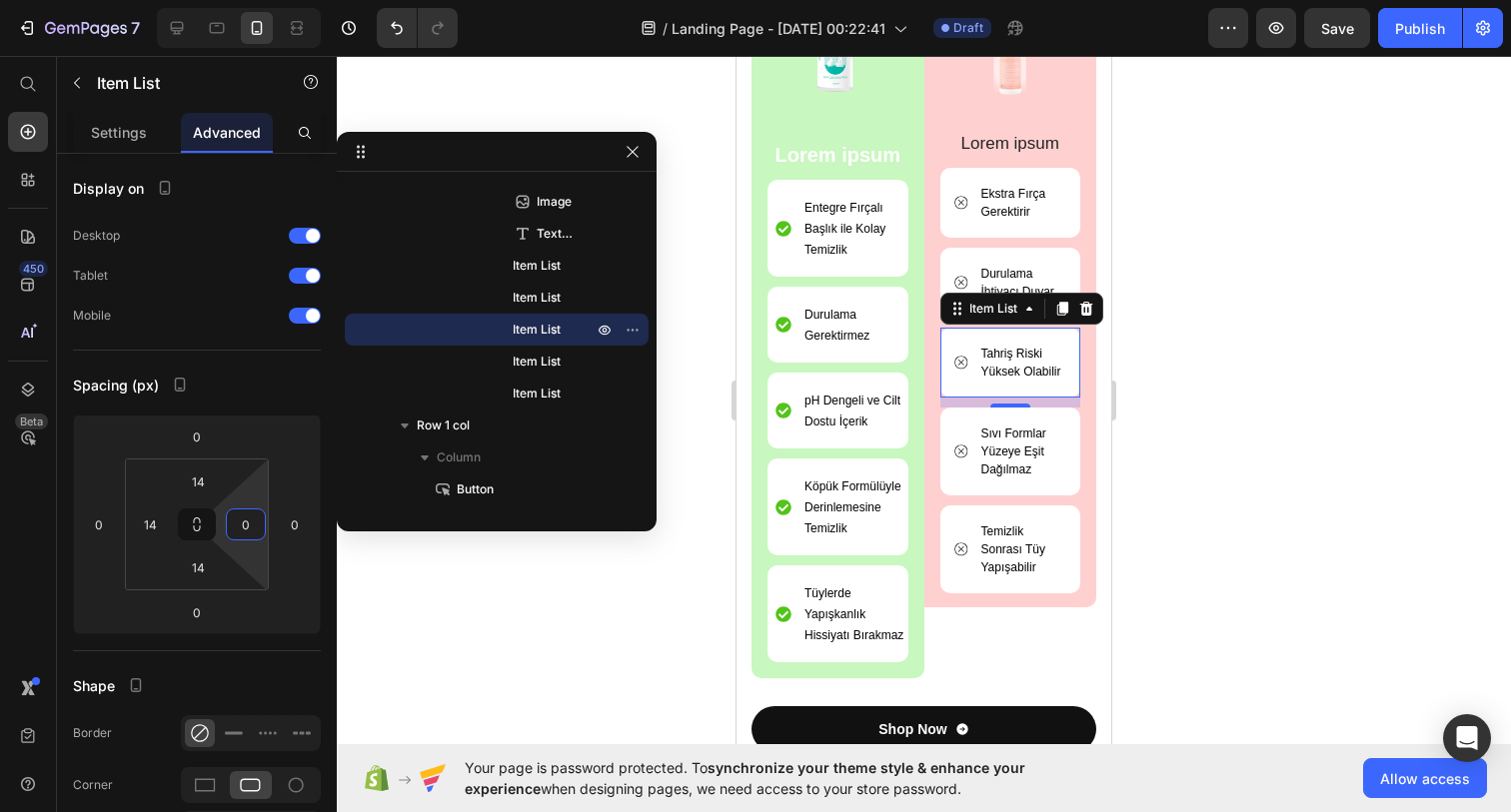 click on "Sıvı Formlar Yüzeye Eşit Dağılmaz" at bounding box center (1010, 451) 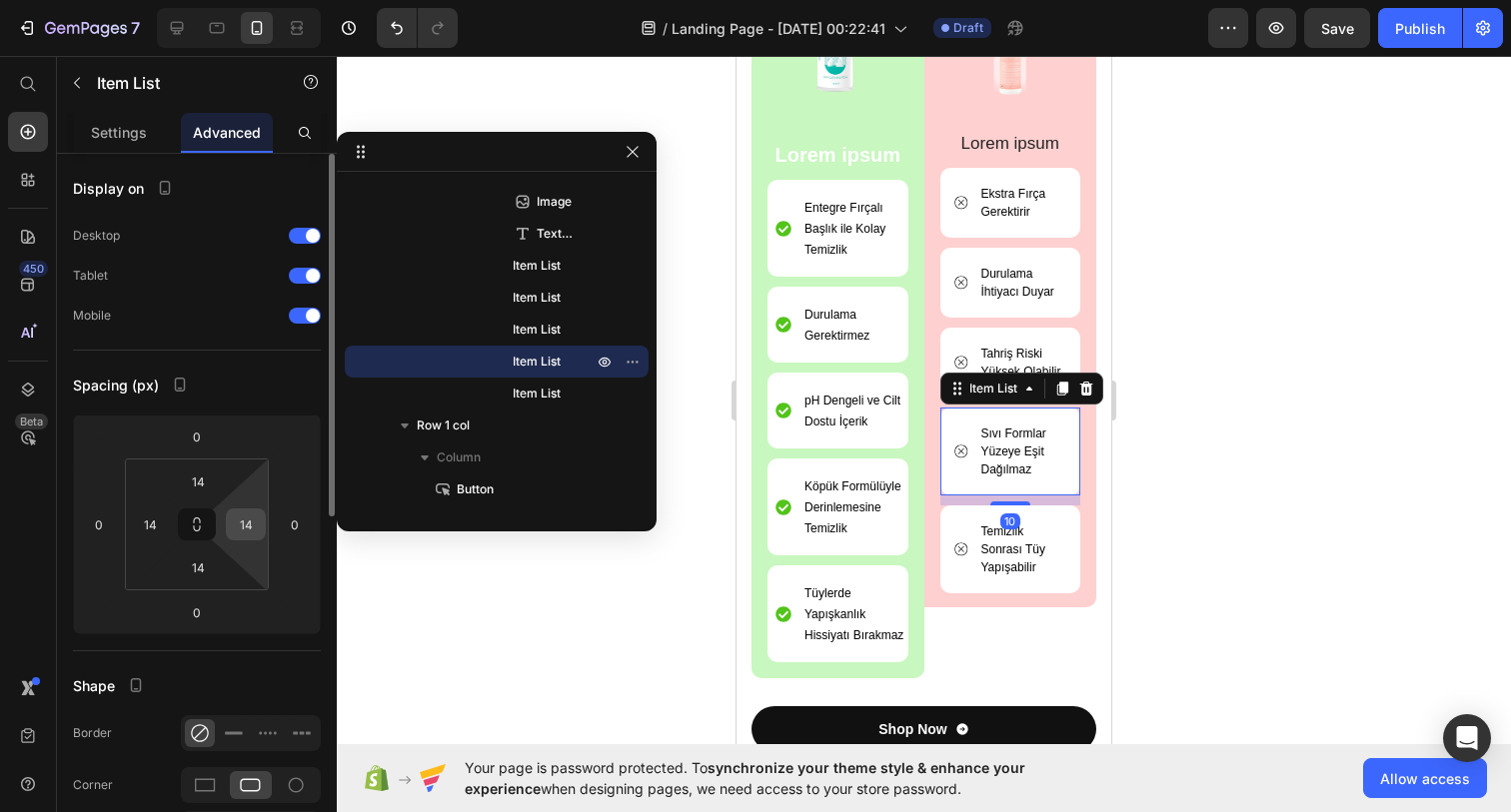 click on "14" at bounding box center (246, 524) 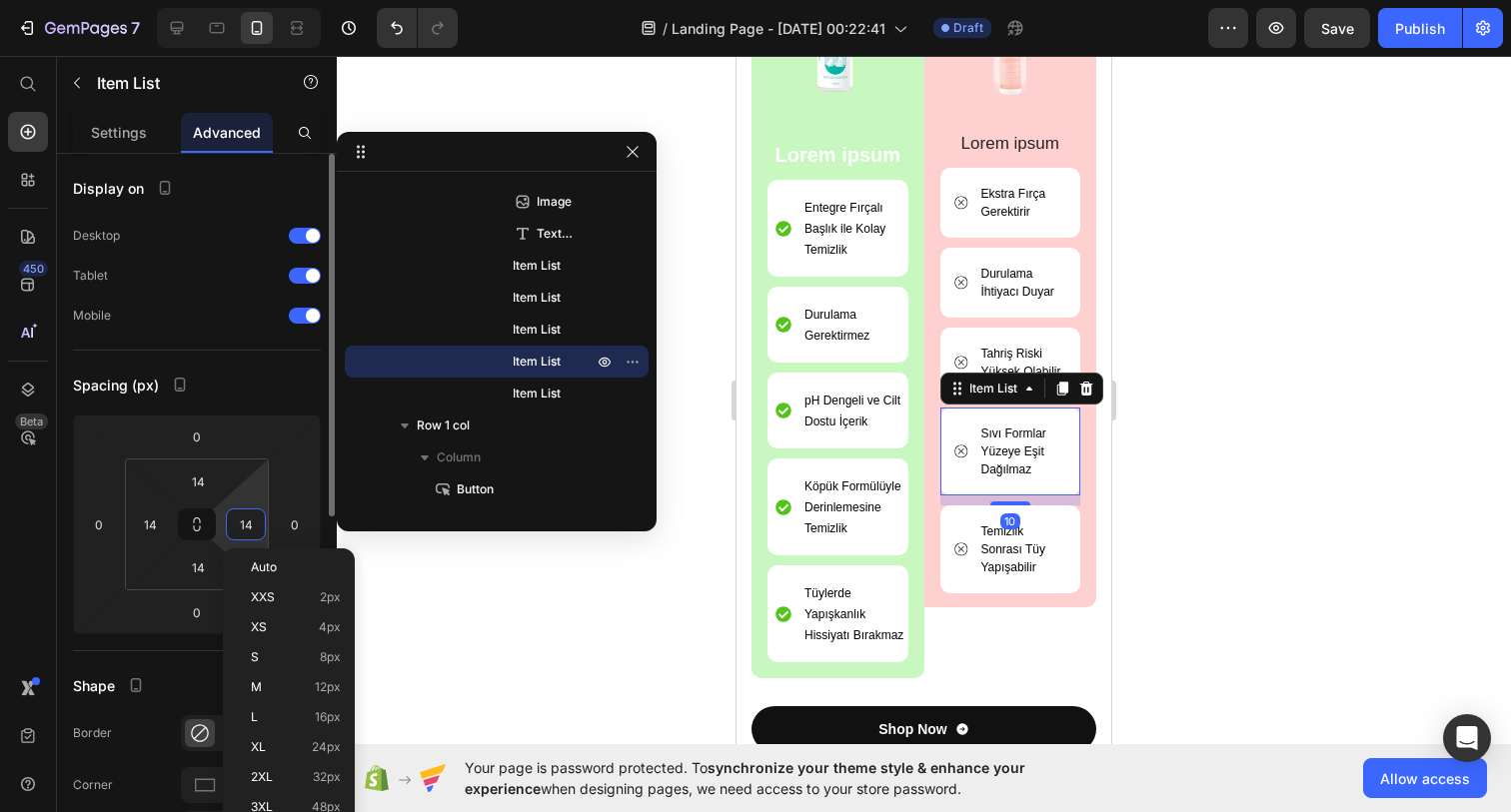 type on "0" 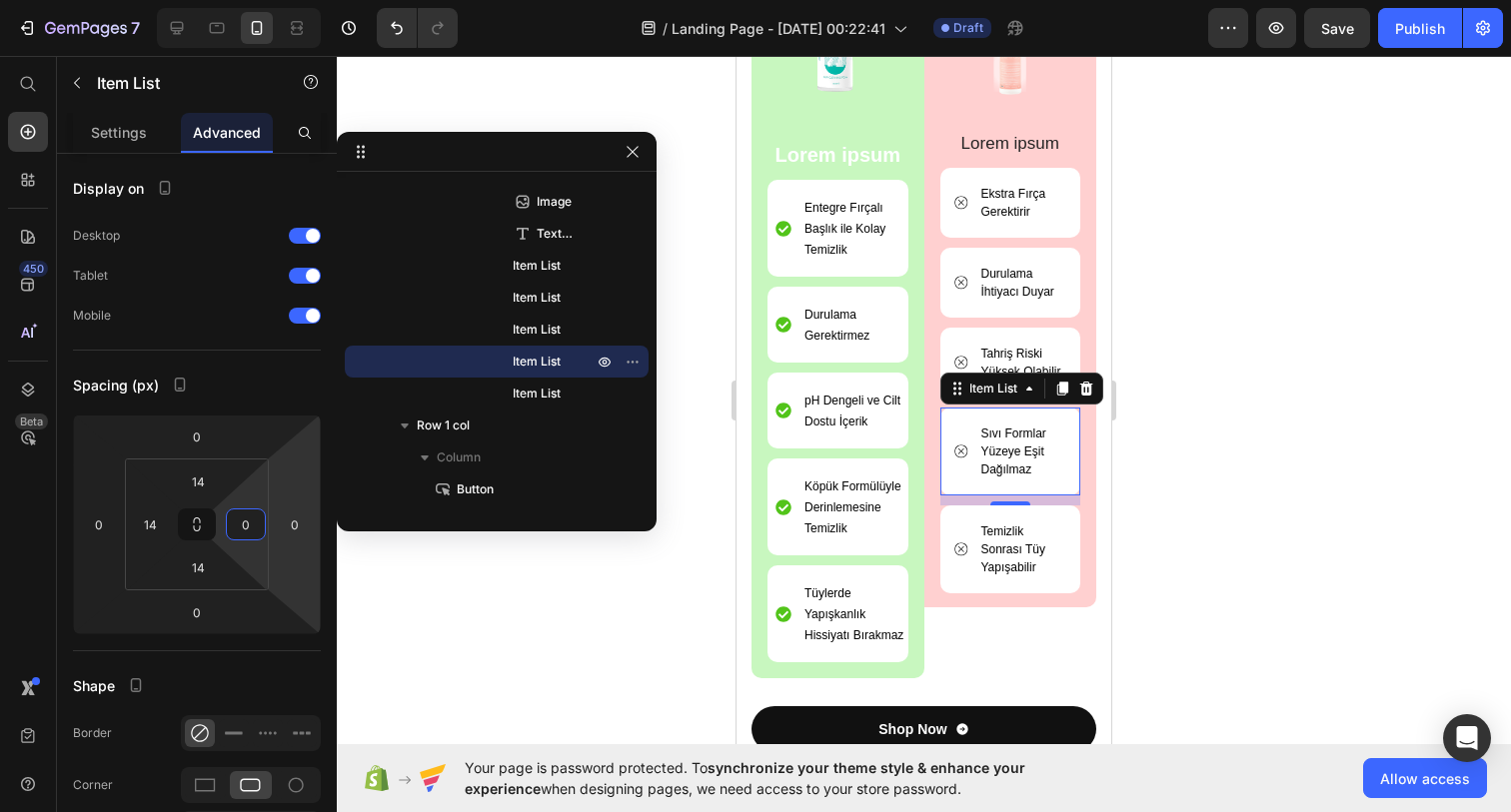 drag, startPoint x: 1776, startPoint y: 583, endPoint x: 1039, endPoint y: 526, distance: 739.2009 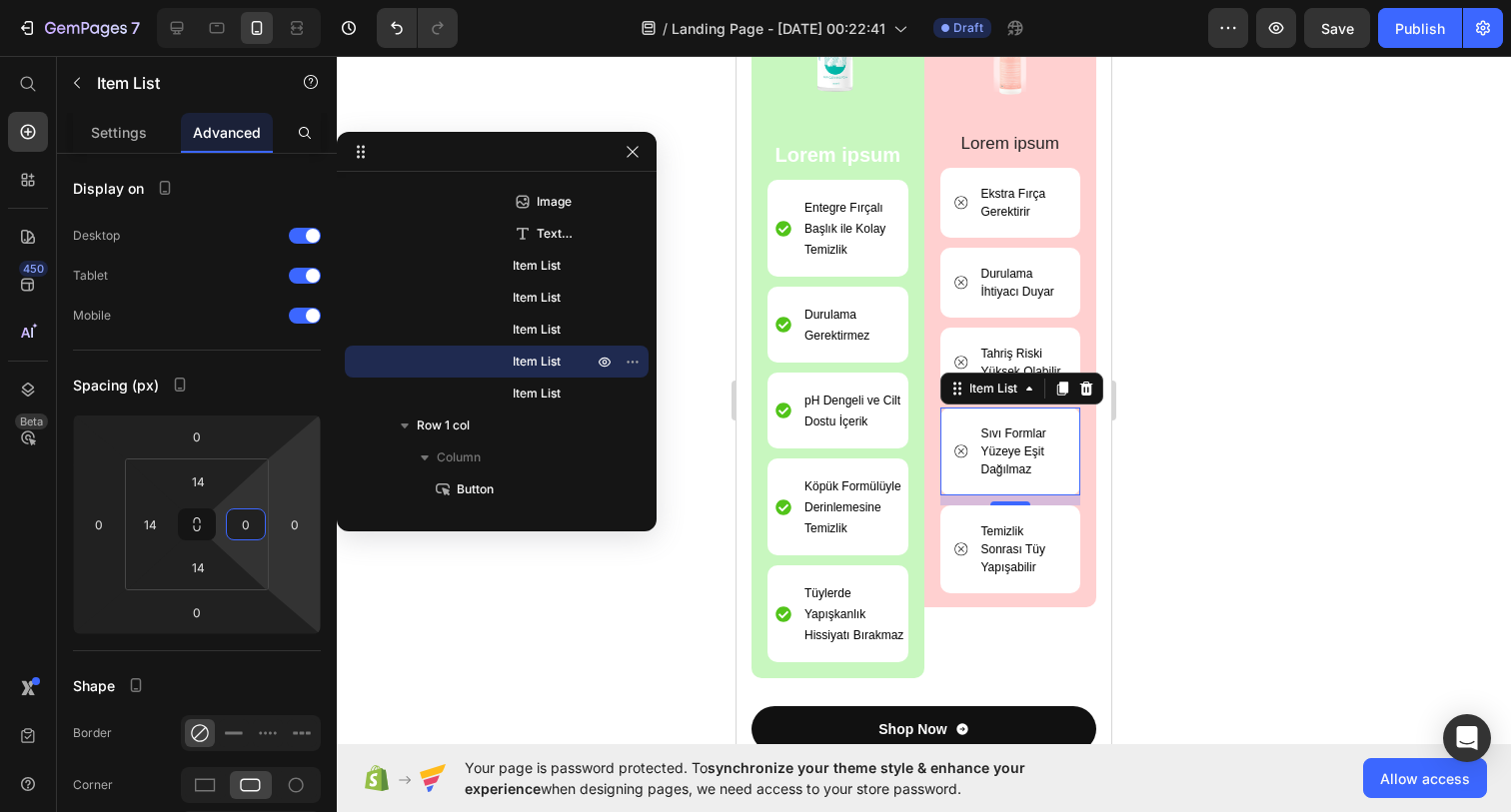 click on "Temizlik Sonrası Tüy Yapışabilir" at bounding box center [1022, 549] 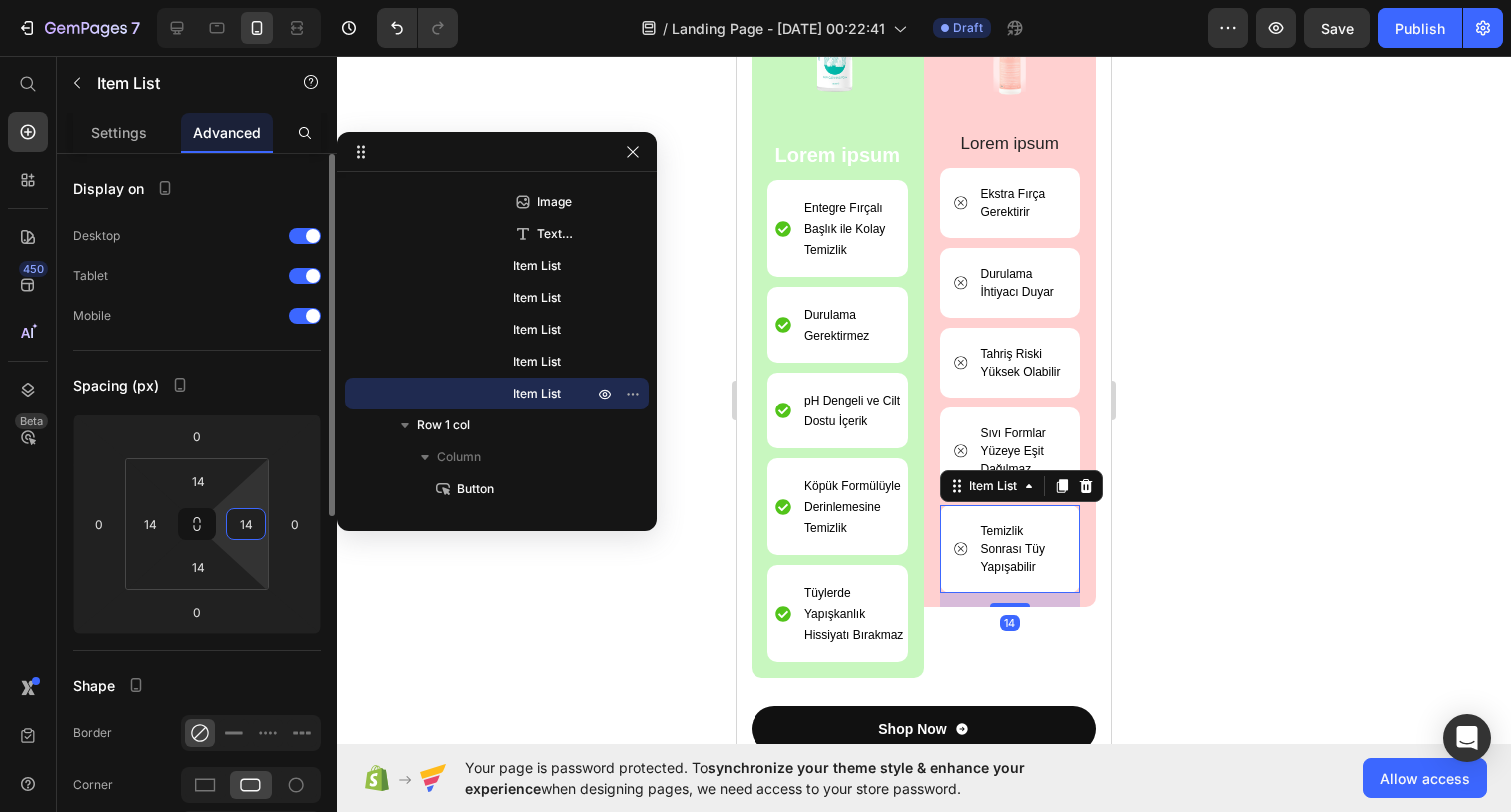 click on "14" at bounding box center [246, 524] 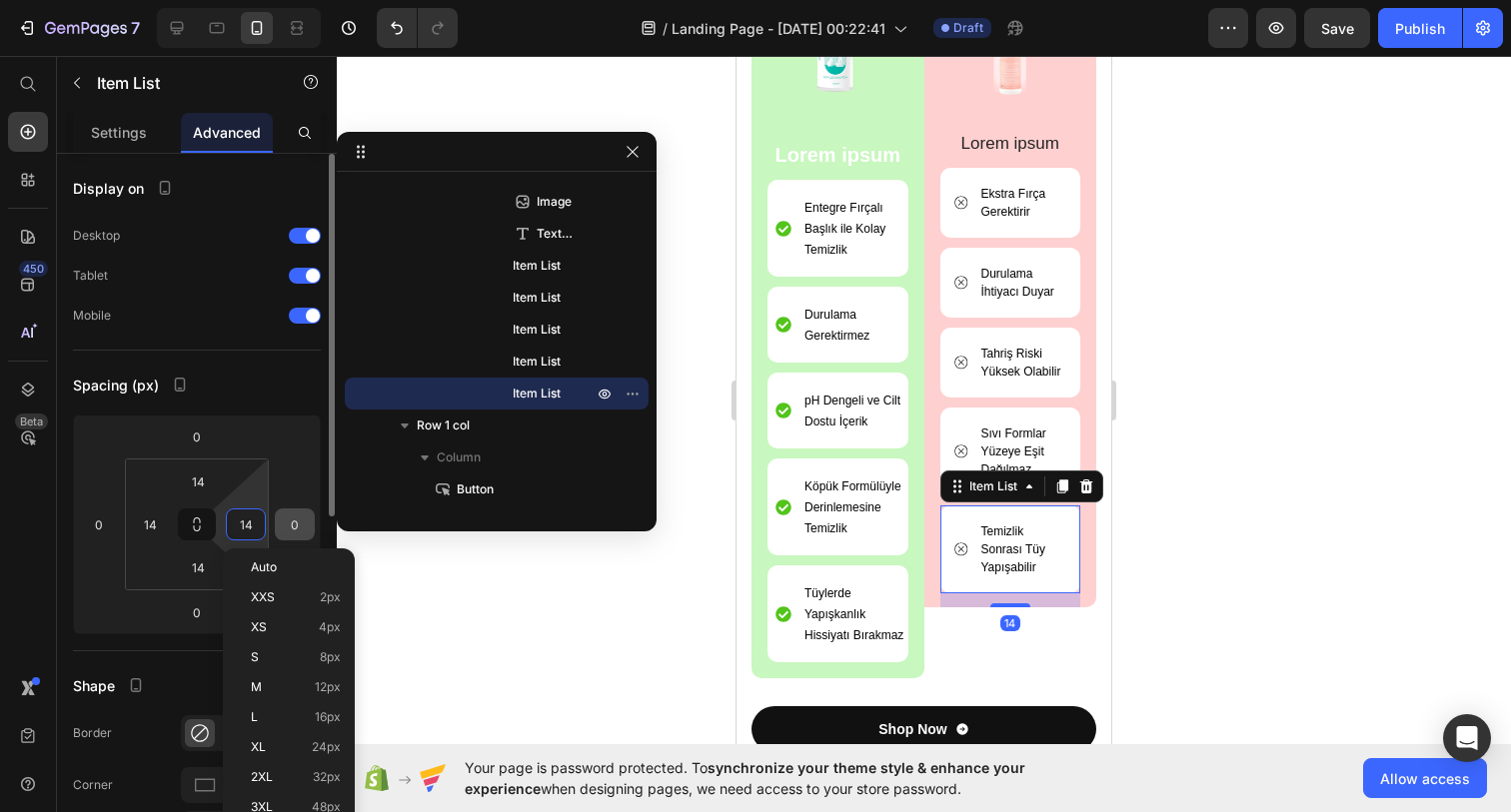 type on "0" 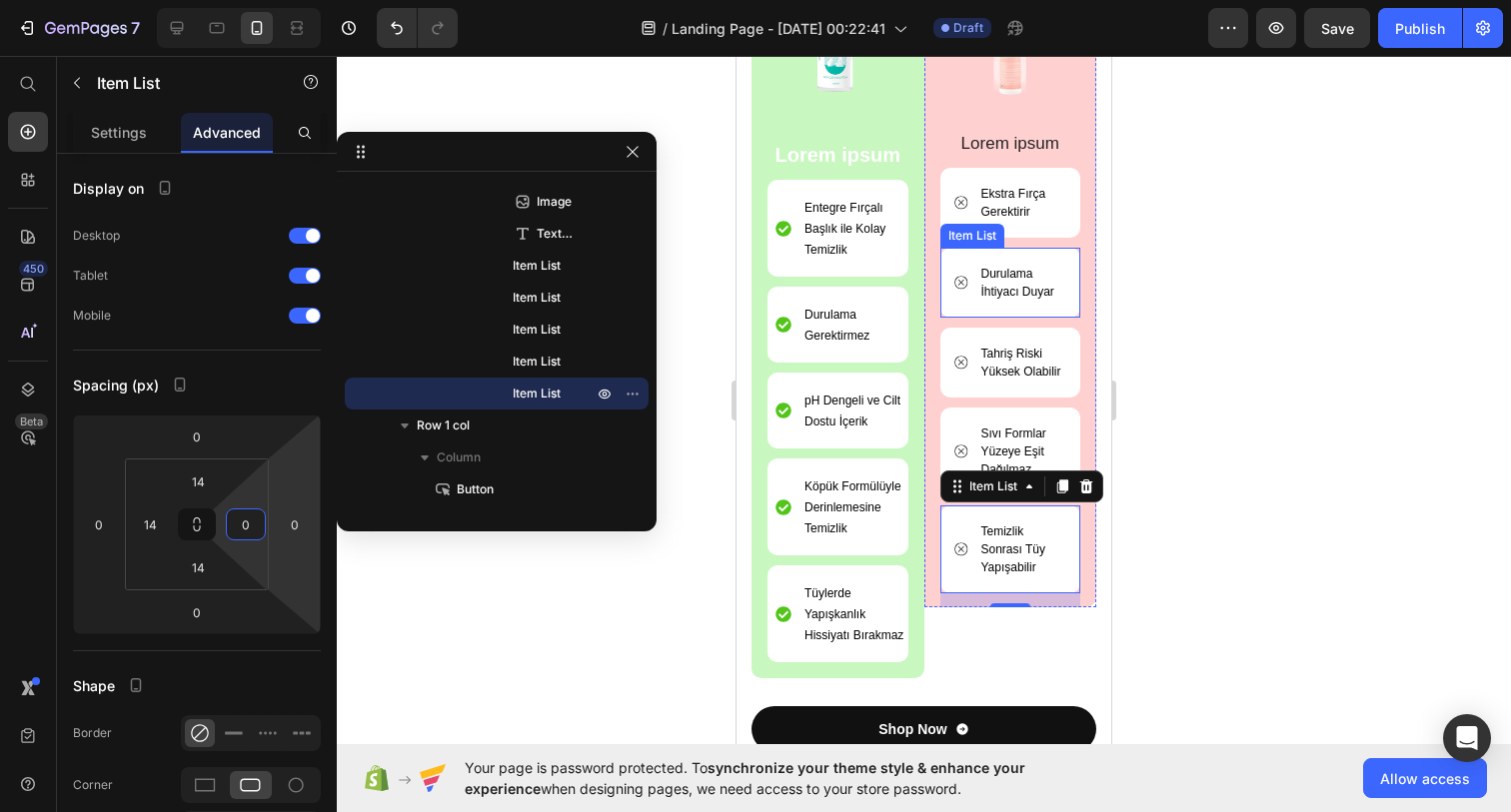 click on "Durulama İhtiyacı Duyar" at bounding box center (1010, 283) 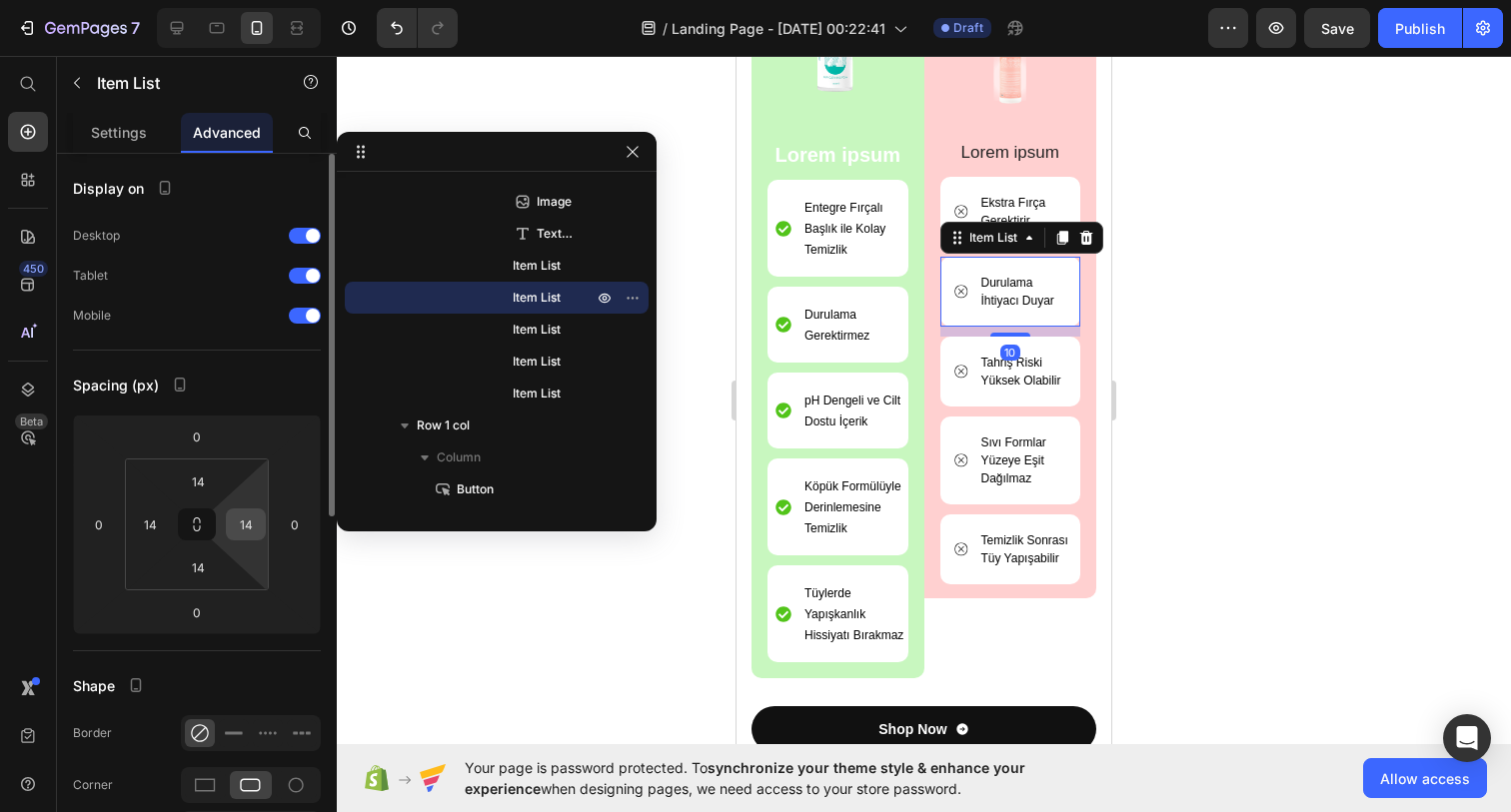 click on "14" at bounding box center (246, 524) 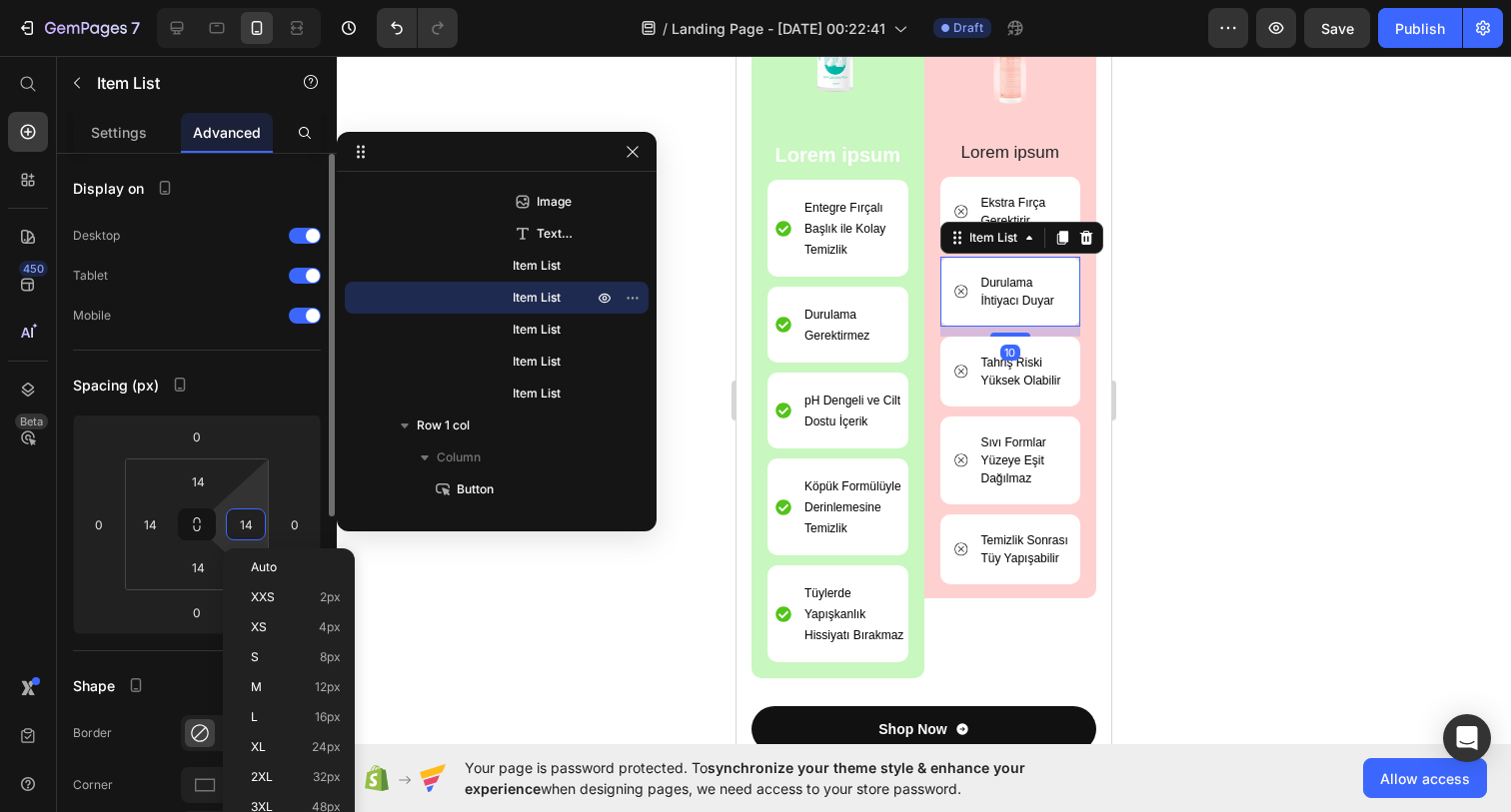 type on "0" 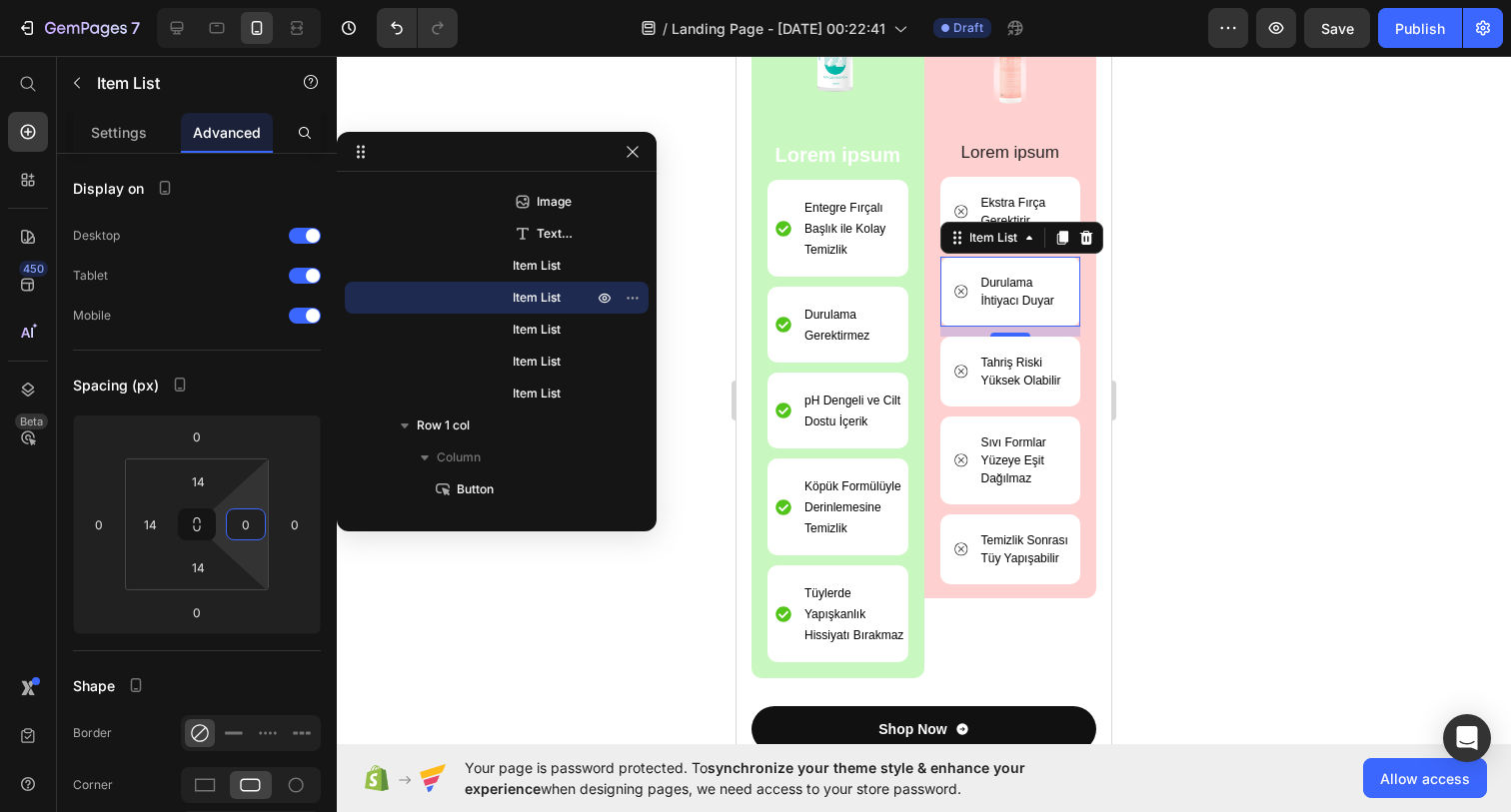 click on "Ekstra Fırça Gerektirir" at bounding box center [1022, 212] 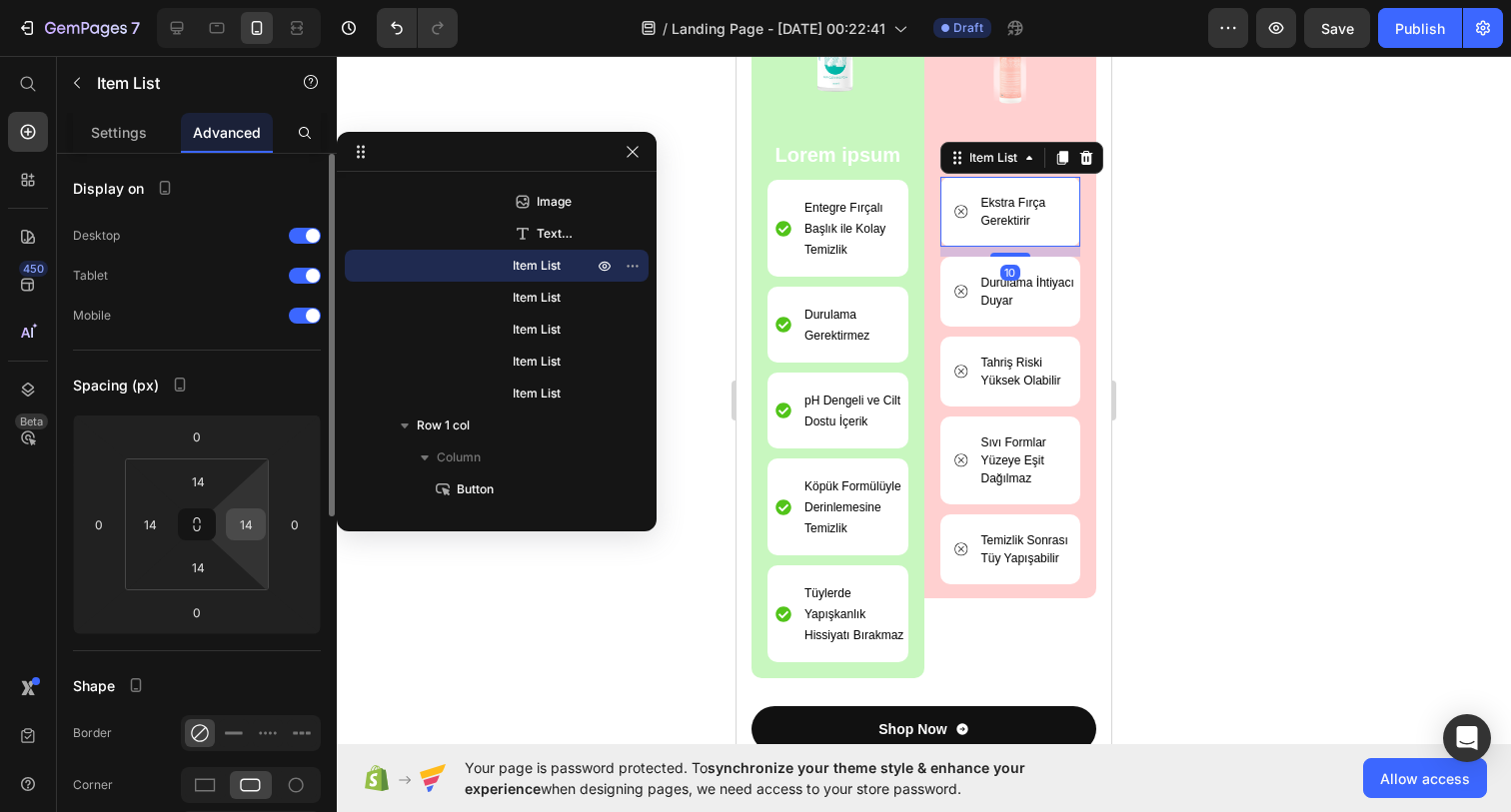 click on "14" at bounding box center [246, 524] 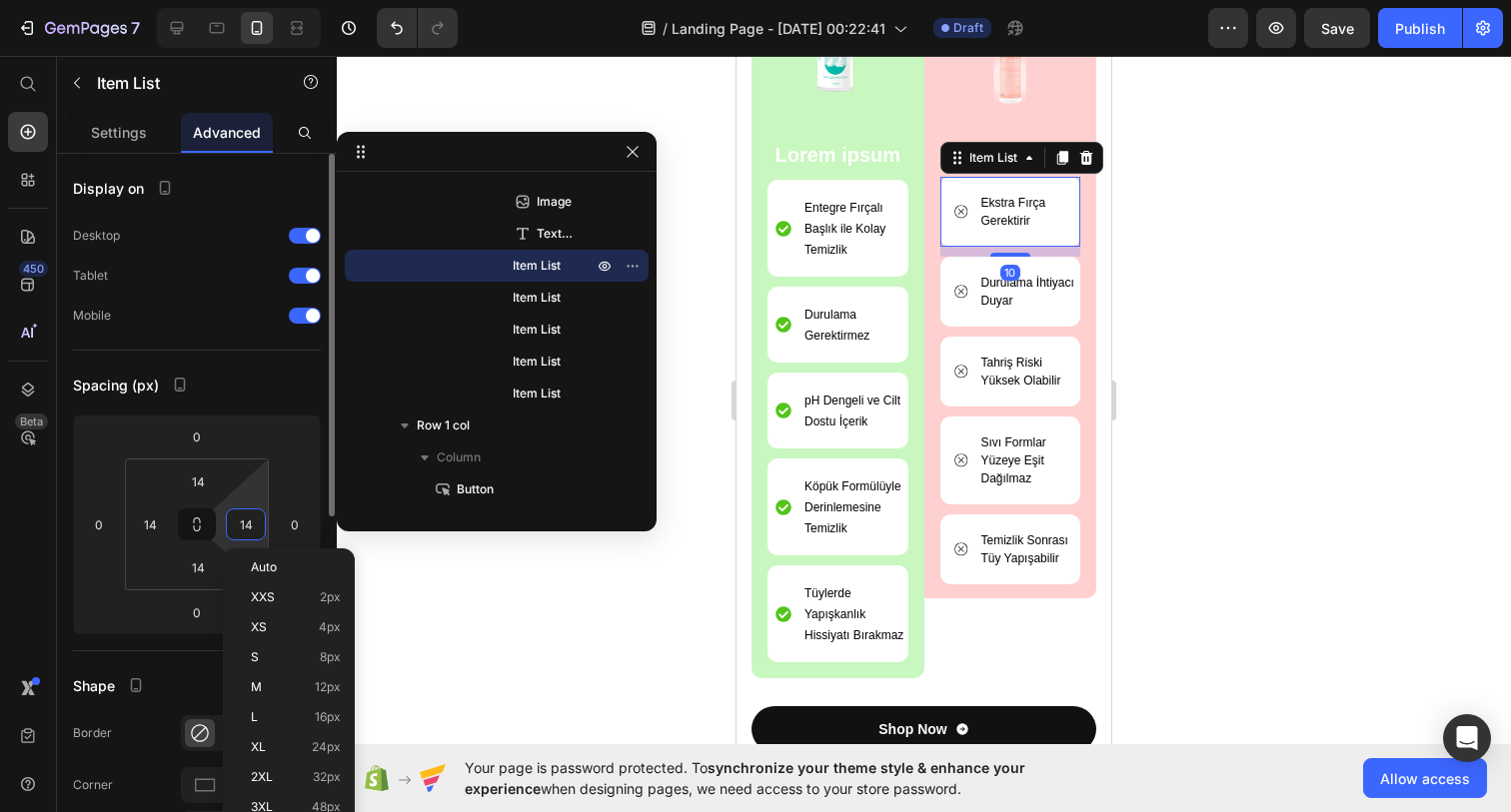 type on "0" 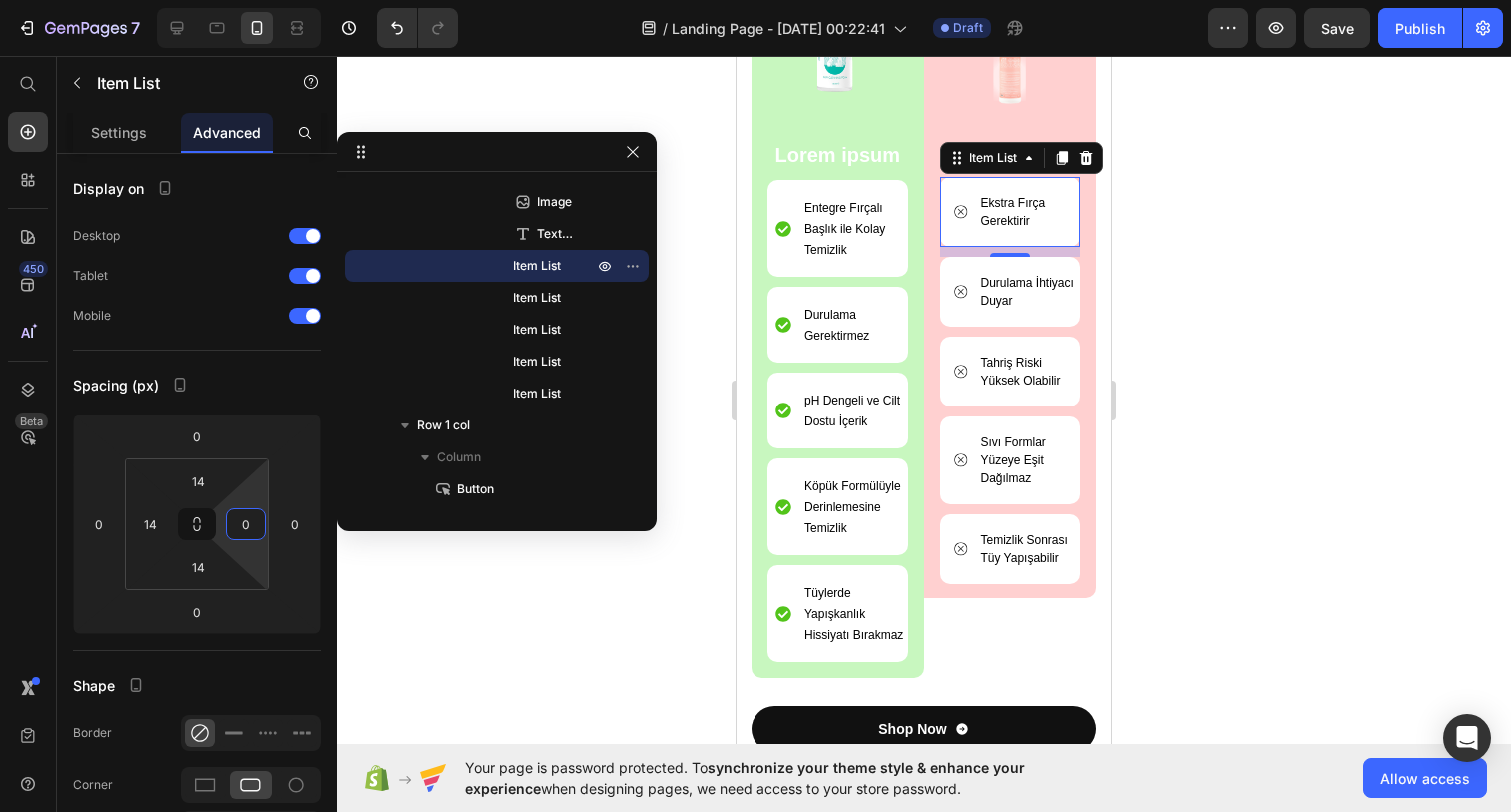 click on "Lorem ipsum" at bounding box center [837, 155] 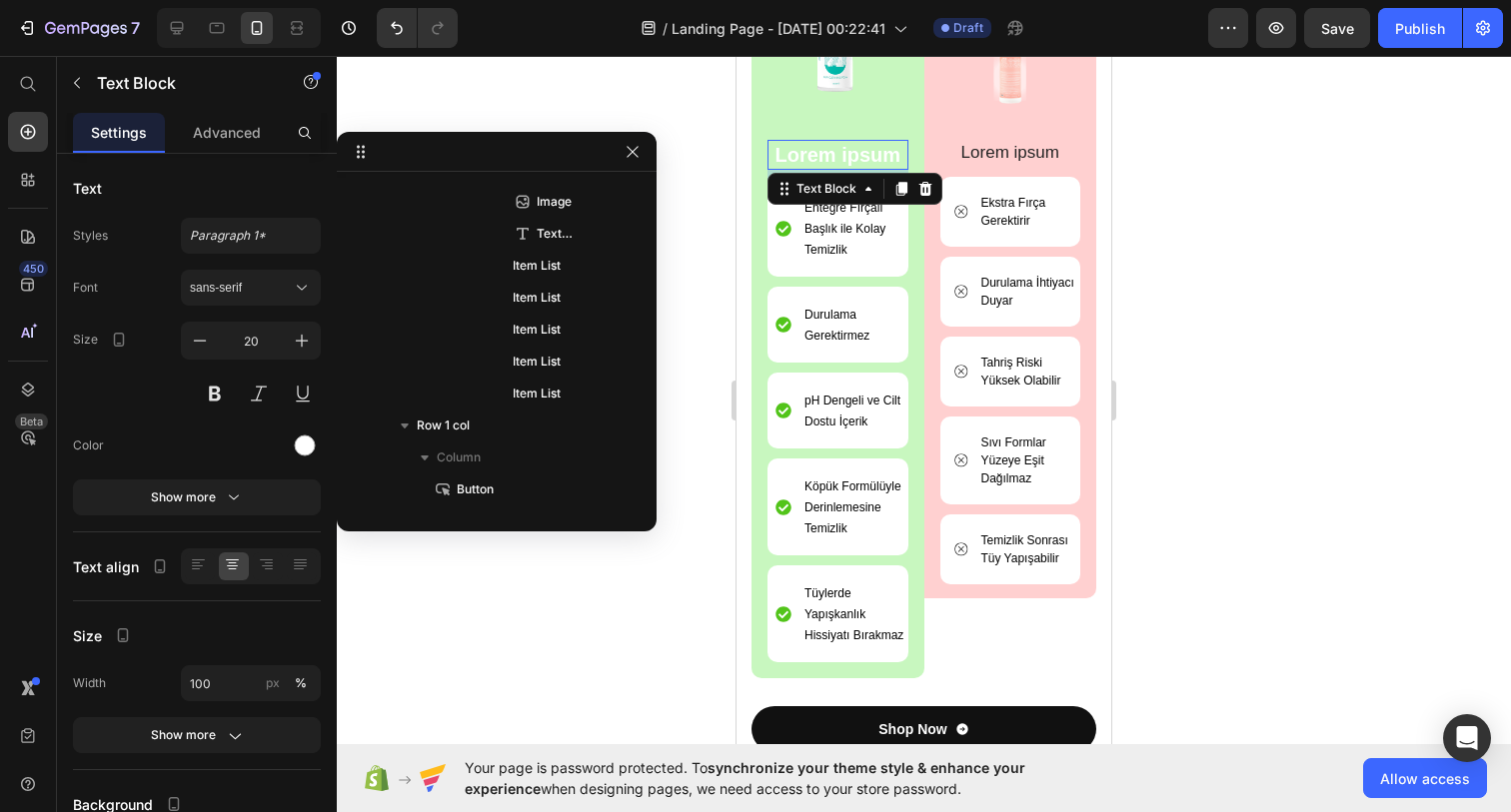 scroll, scrollTop: 921, scrollLeft: 0, axis: vertical 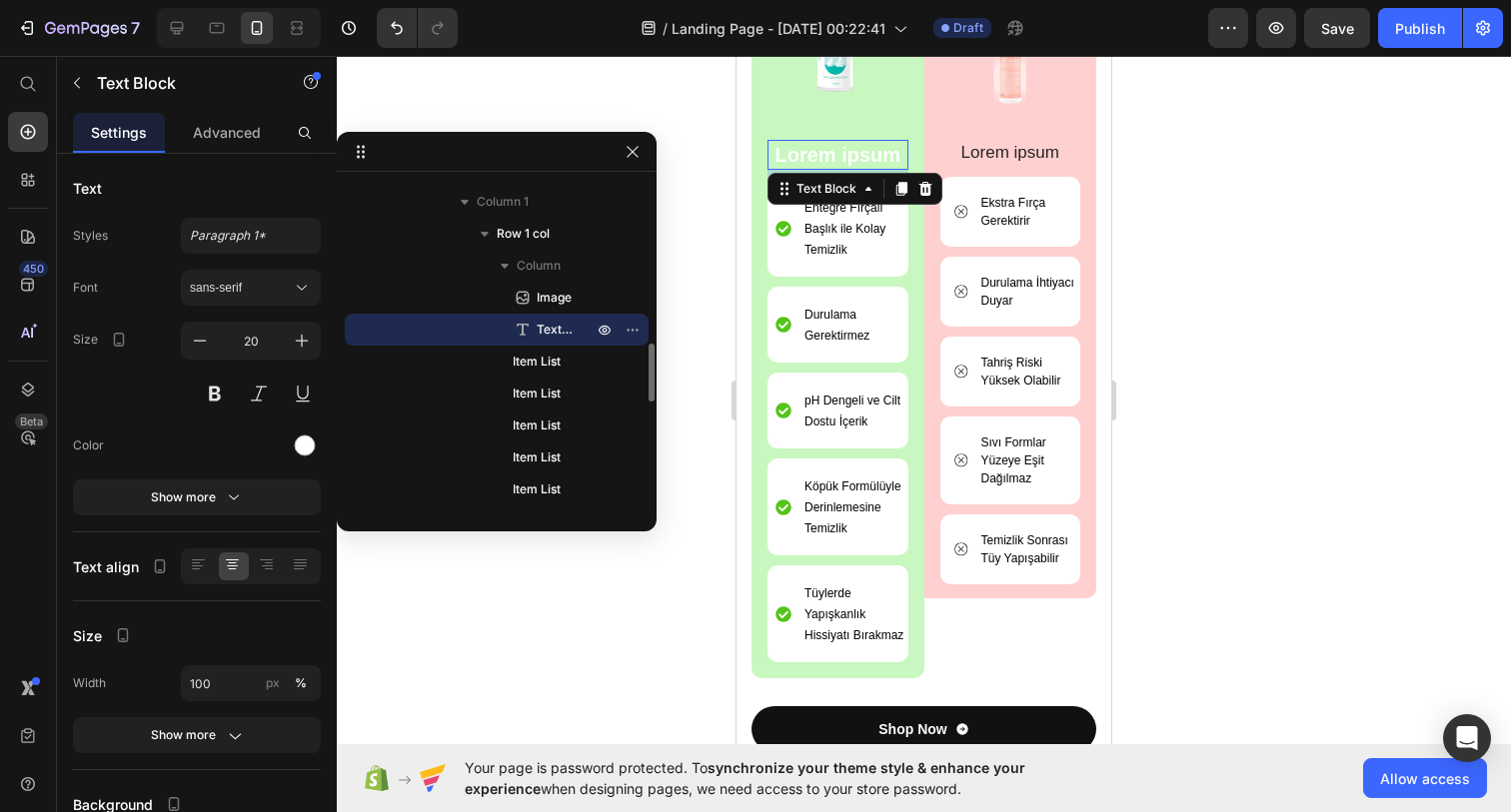 click on "Lorem ipsum" at bounding box center [837, 155] 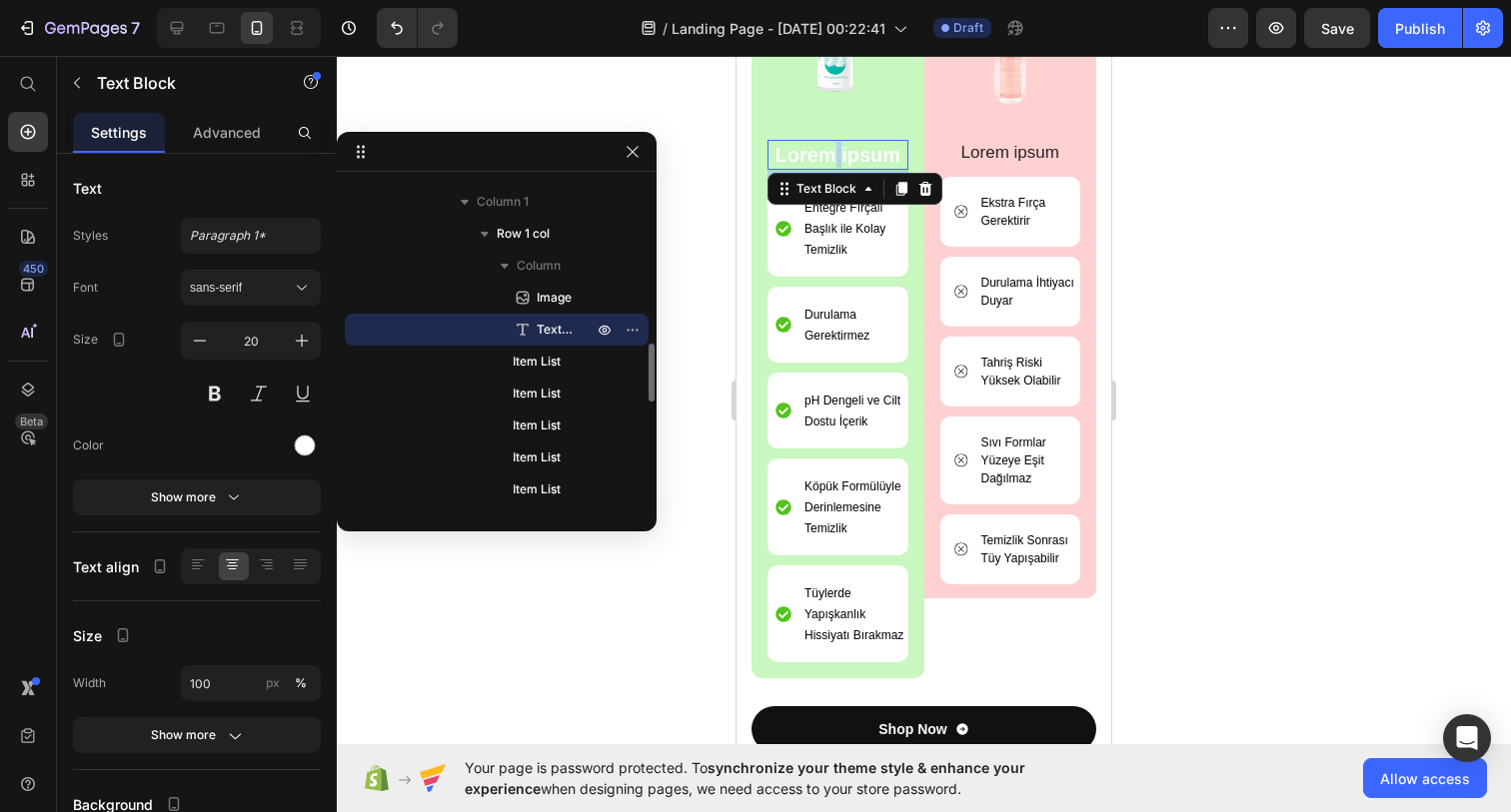 click on "Lorem ipsum" at bounding box center (837, 155) 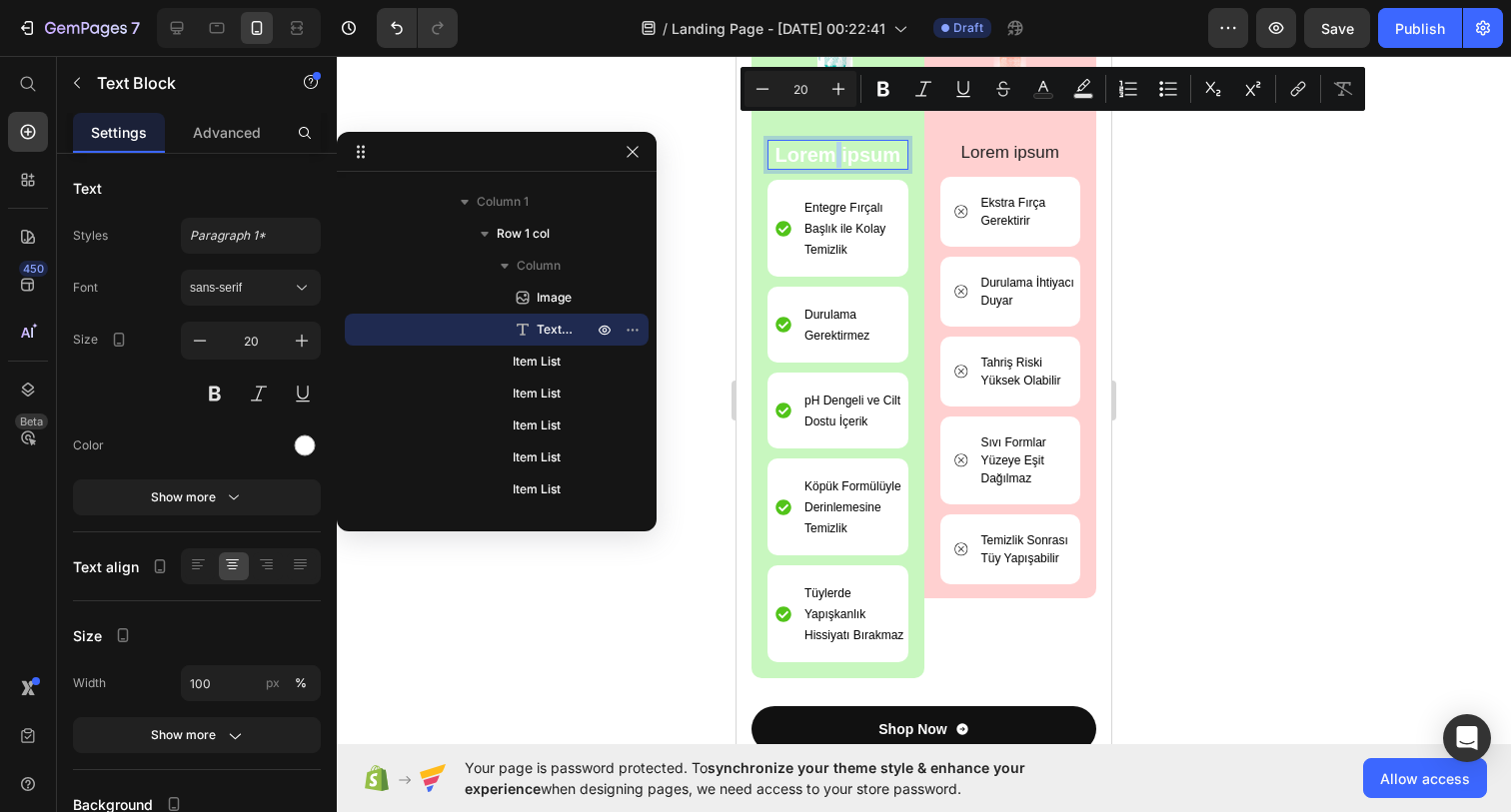 click on "Lorem ipsum" at bounding box center (837, 155) 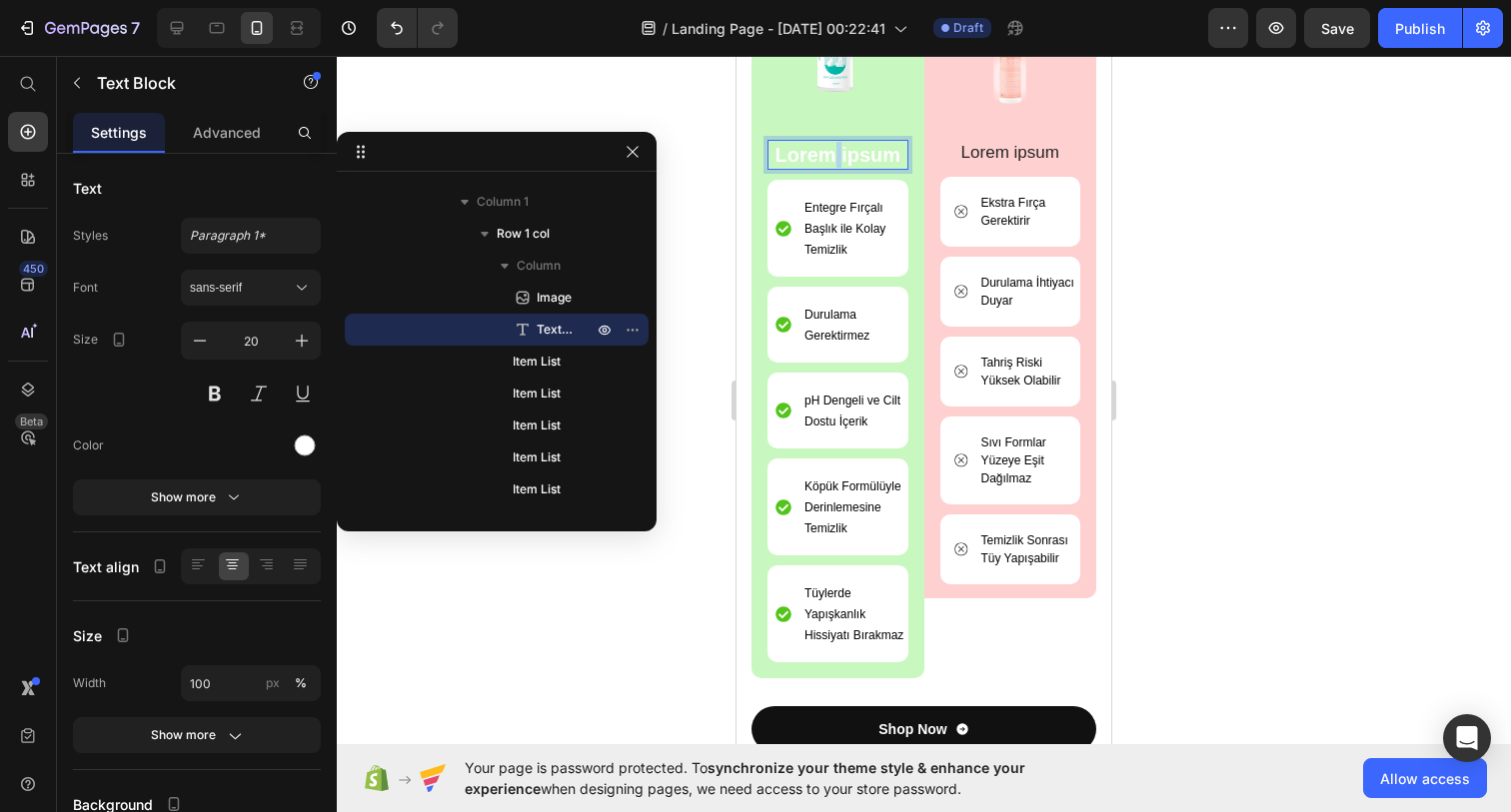 click on "Lorem ipsum" at bounding box center [837, 155] 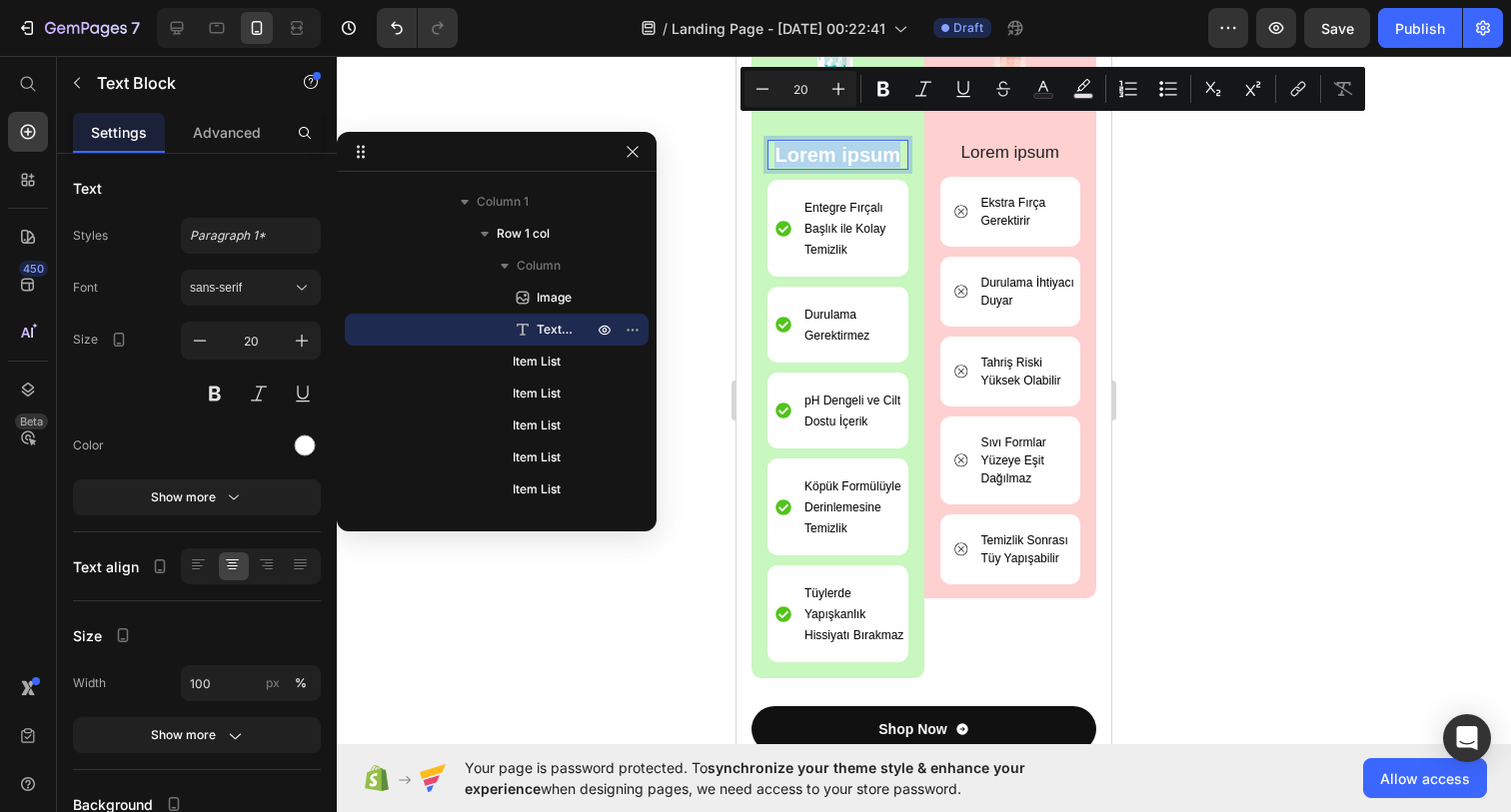 click on "Lorem ipsum" at bounding box center (837, 155) 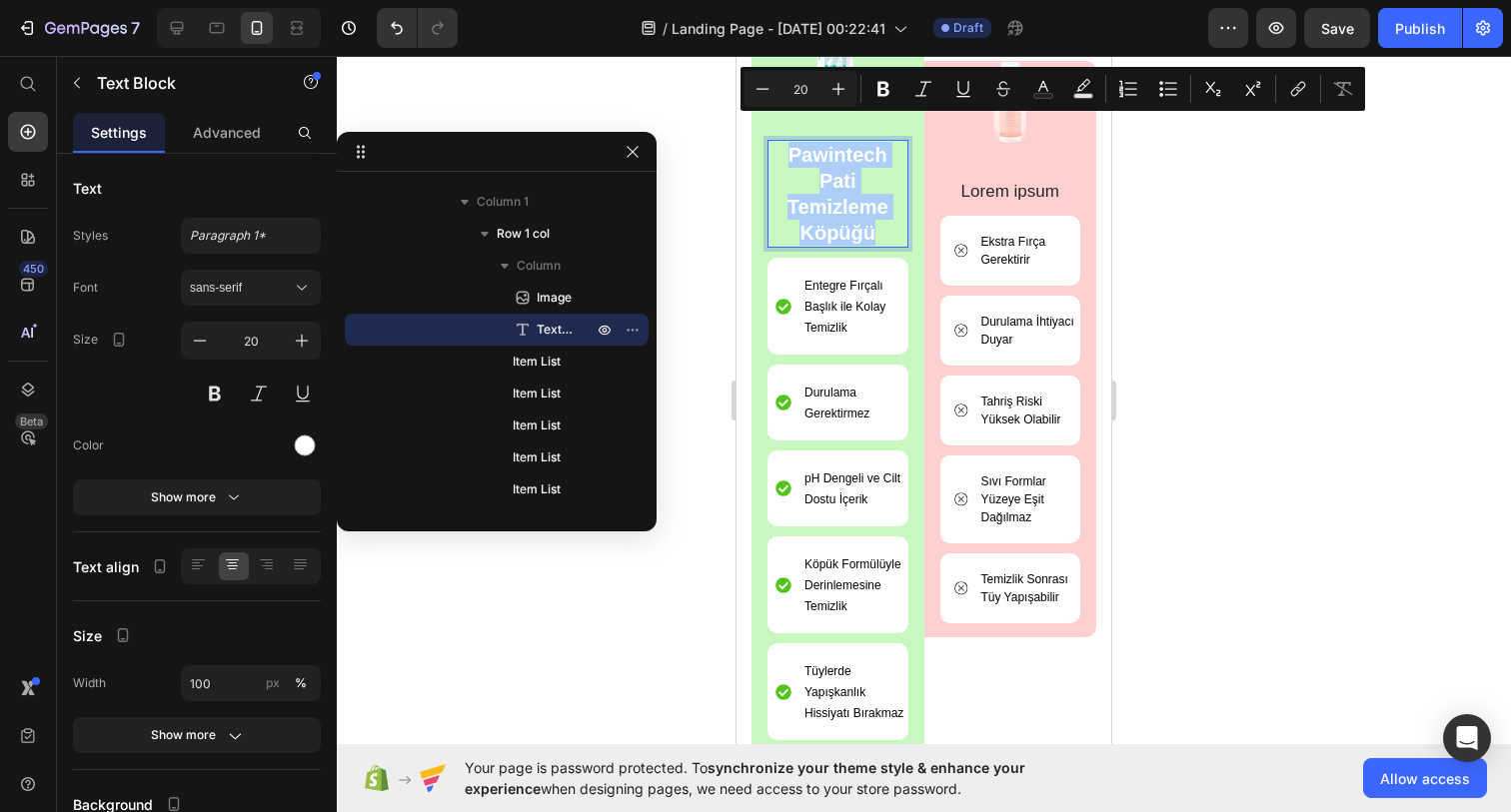 click on "20" at bounding box center [800, 89] 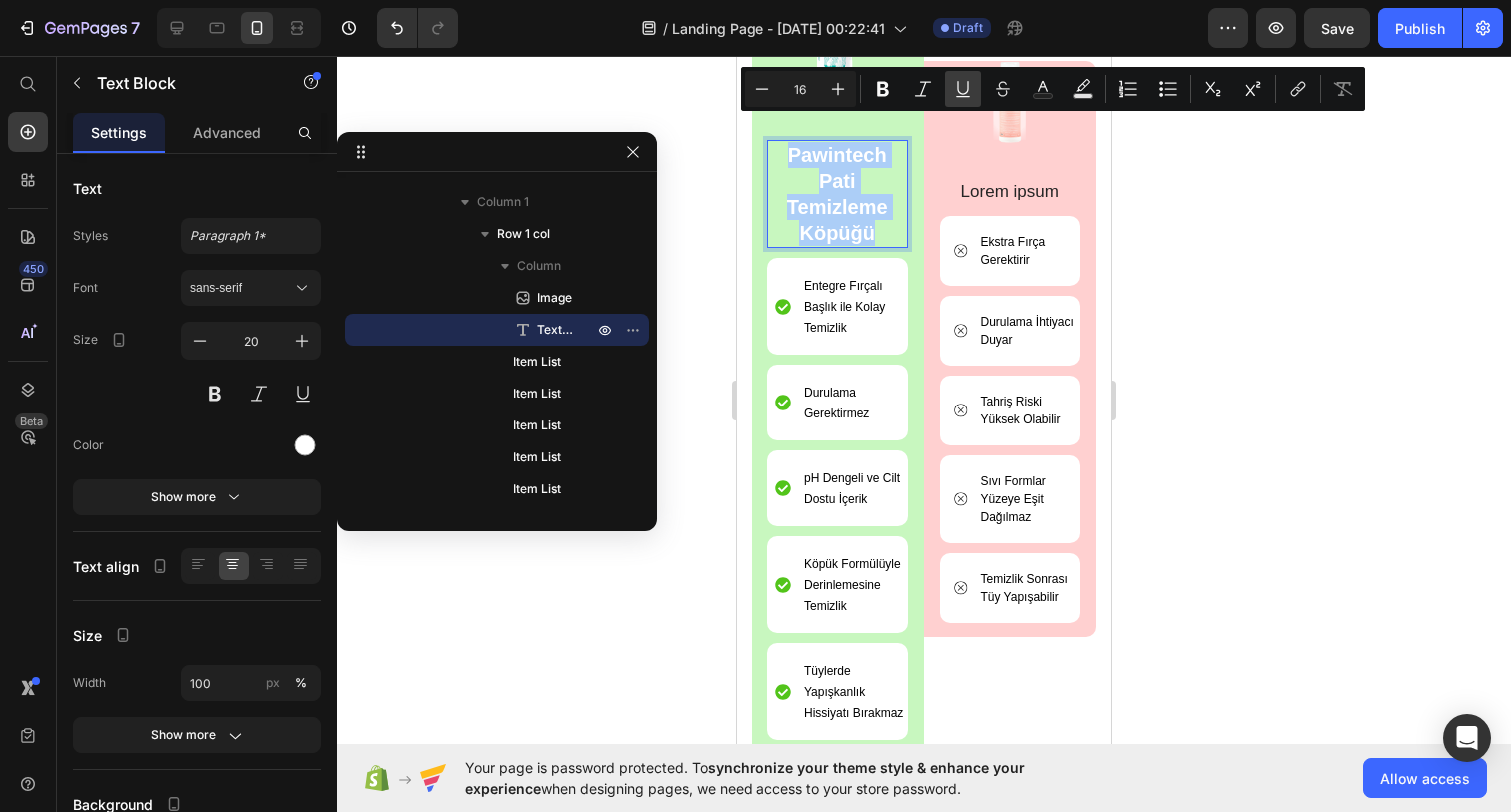 type on "16" 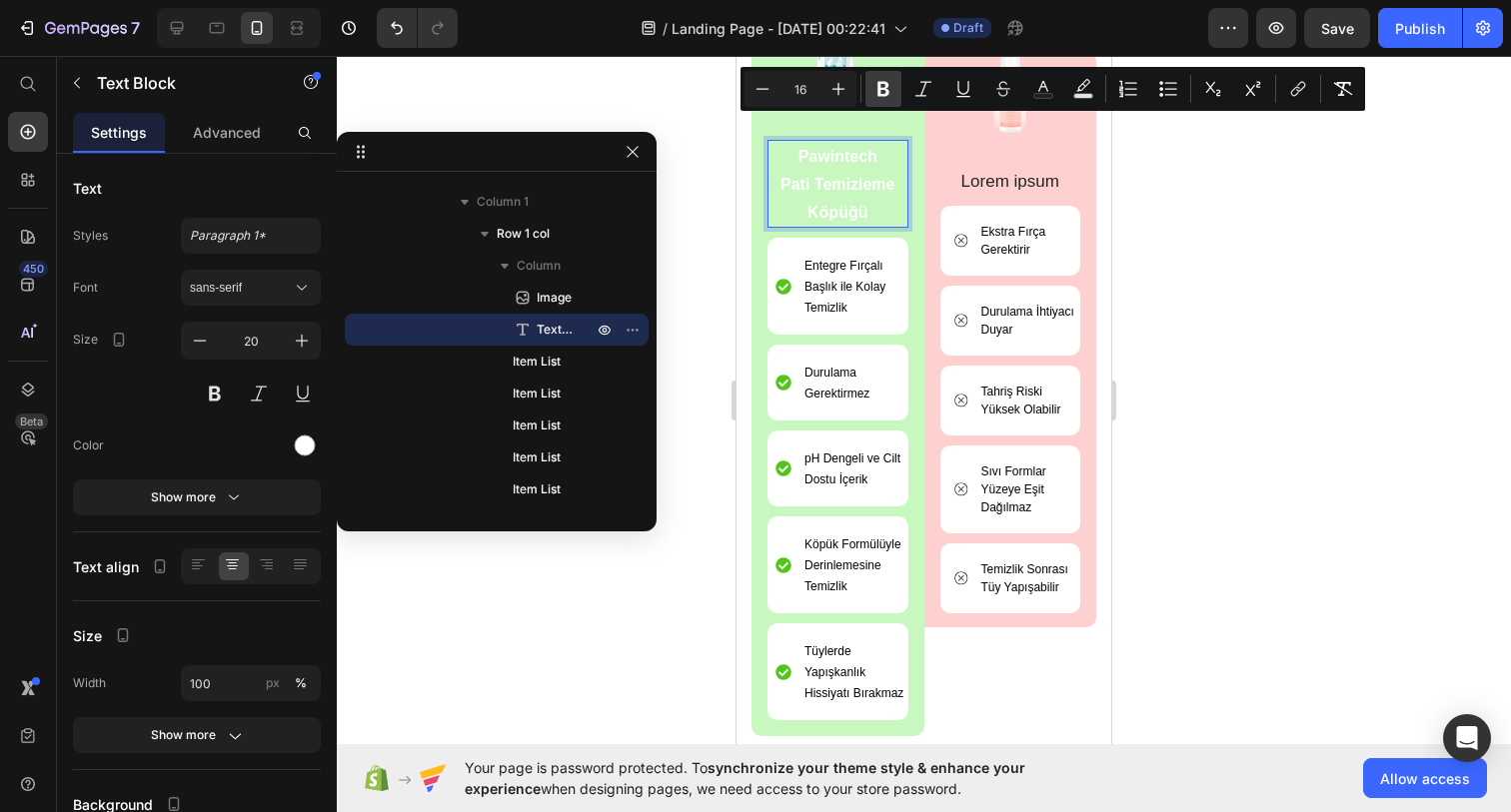 click on "Bold" at bounding box center [883, 89] 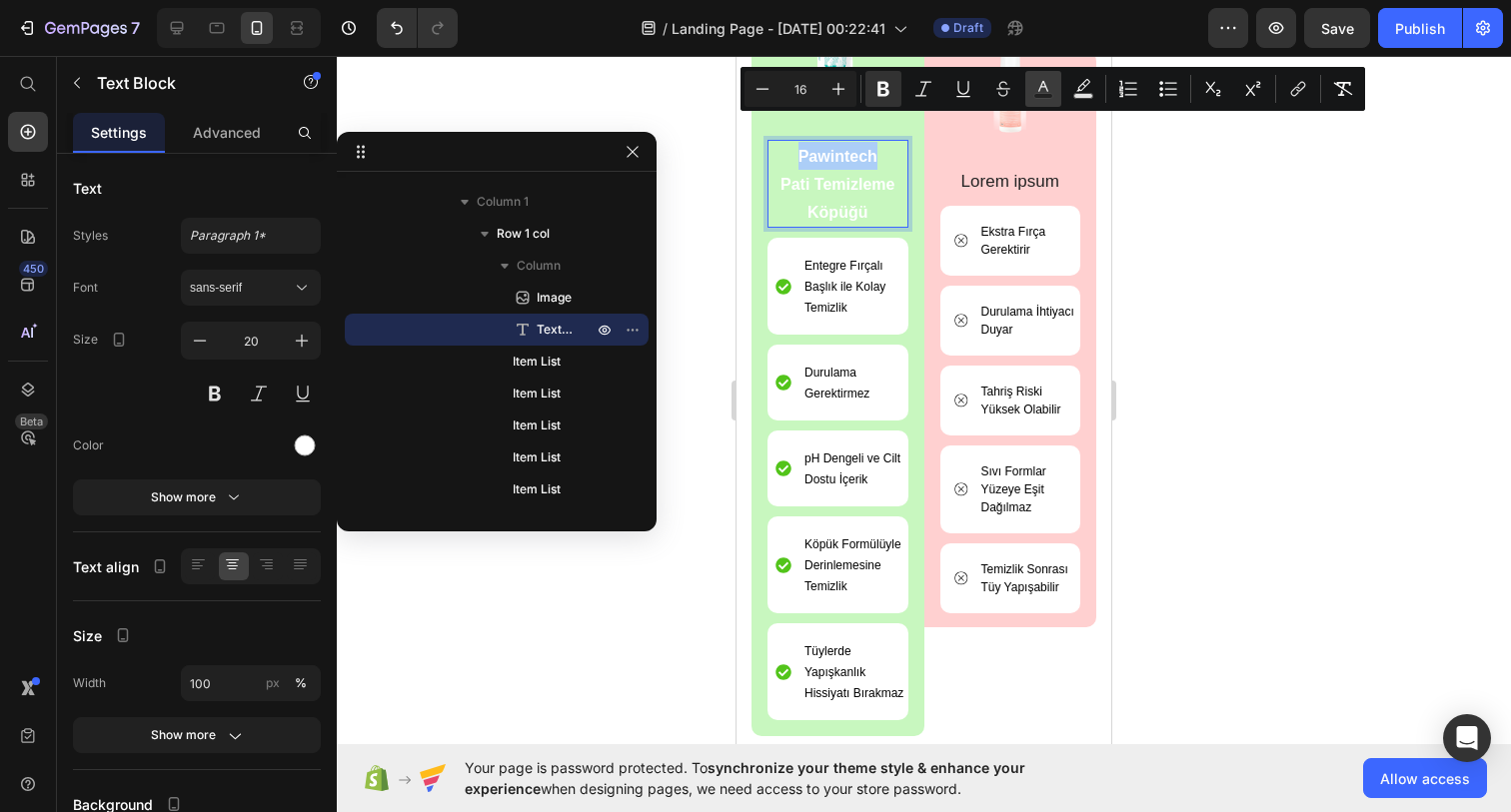 click on "Text Color" at bounding box center (1043, 89) 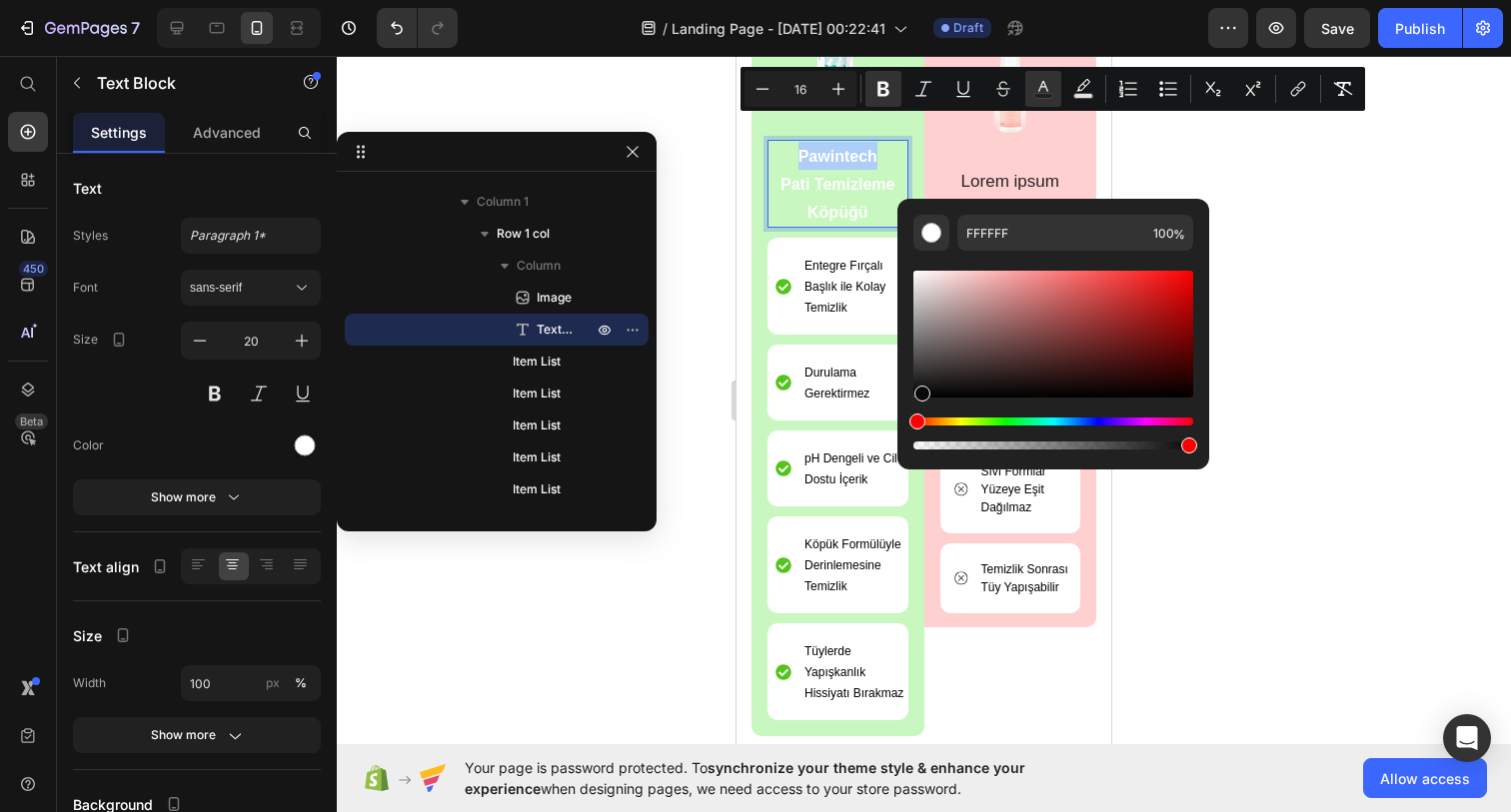 drag, startPoint x: 919, startPoint y: 392, endPoint x: 911, endPoint y: 401, distance: 12.0415946 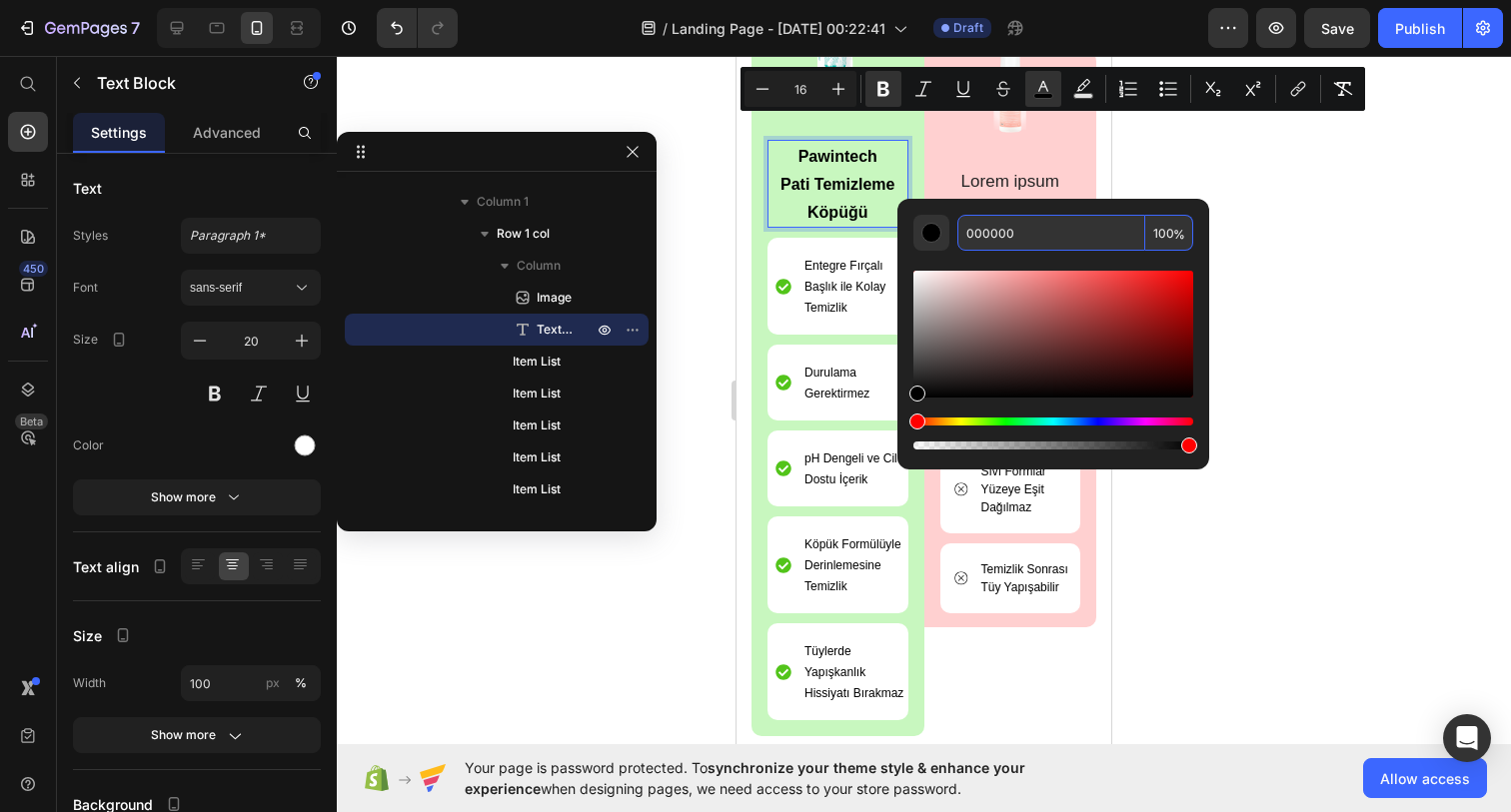 click on "000000" at bounding box center [1051, 233] 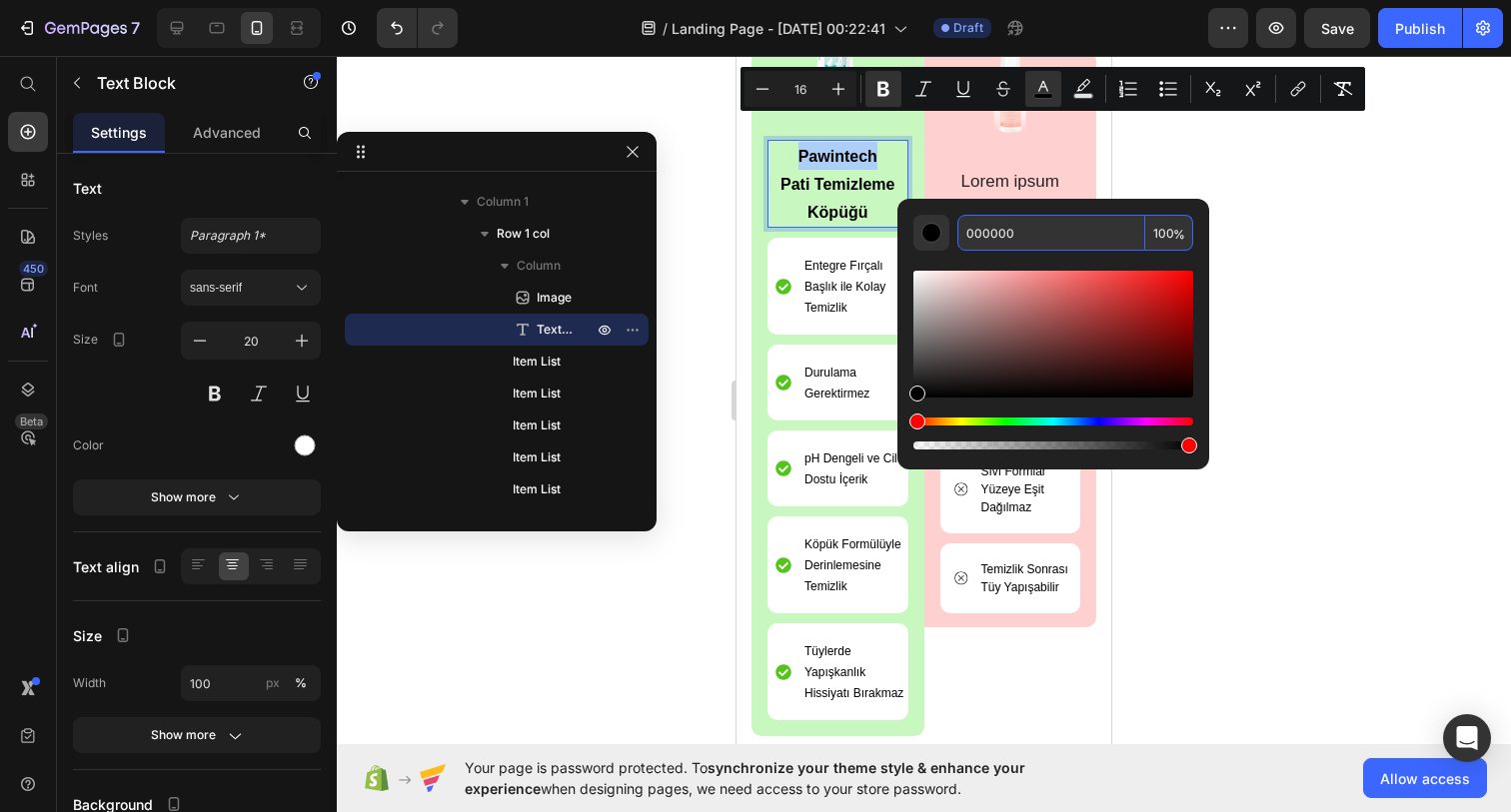 click on "000000" at bounding box center (1051, 233) 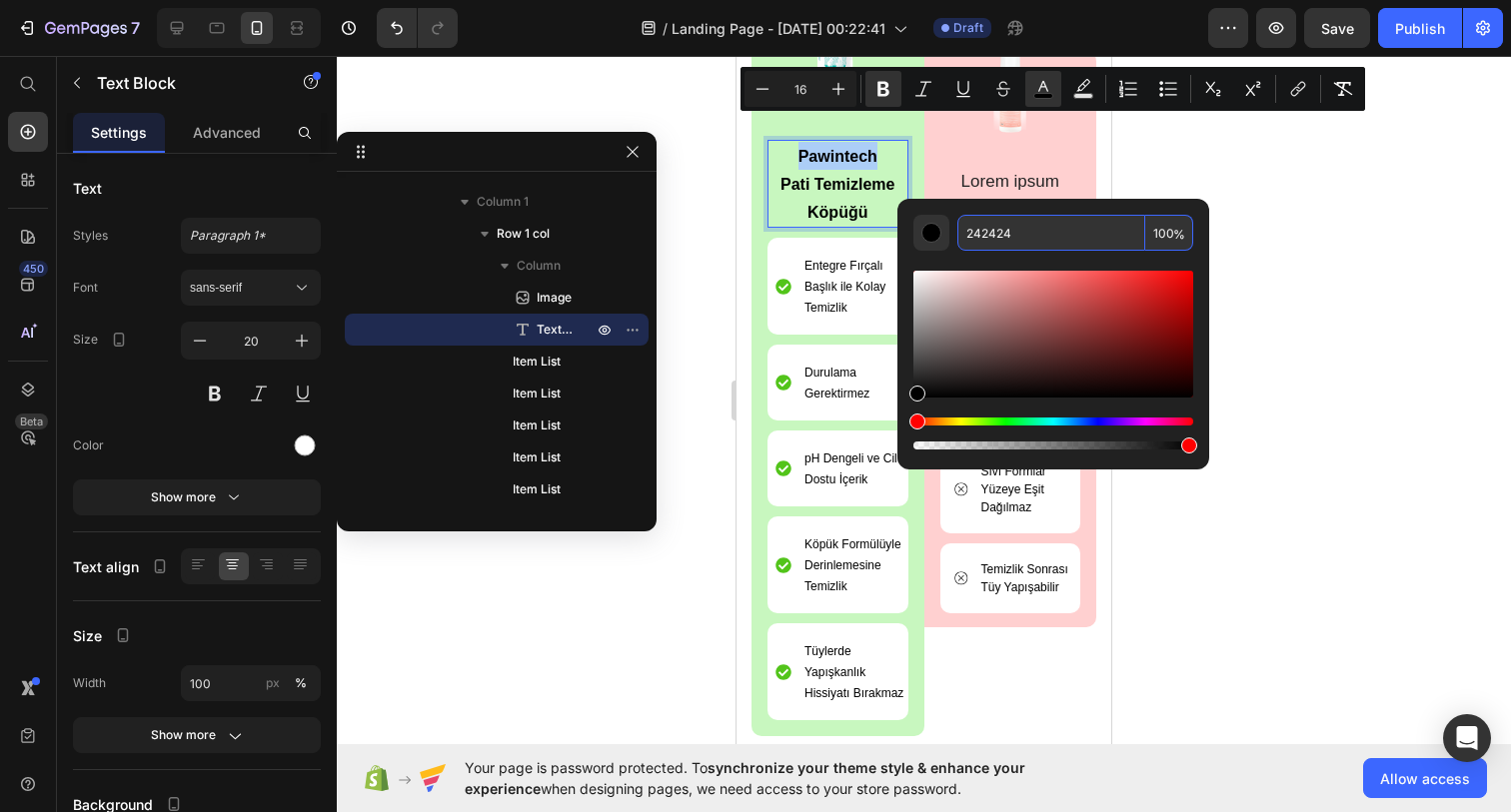 type on "242424" 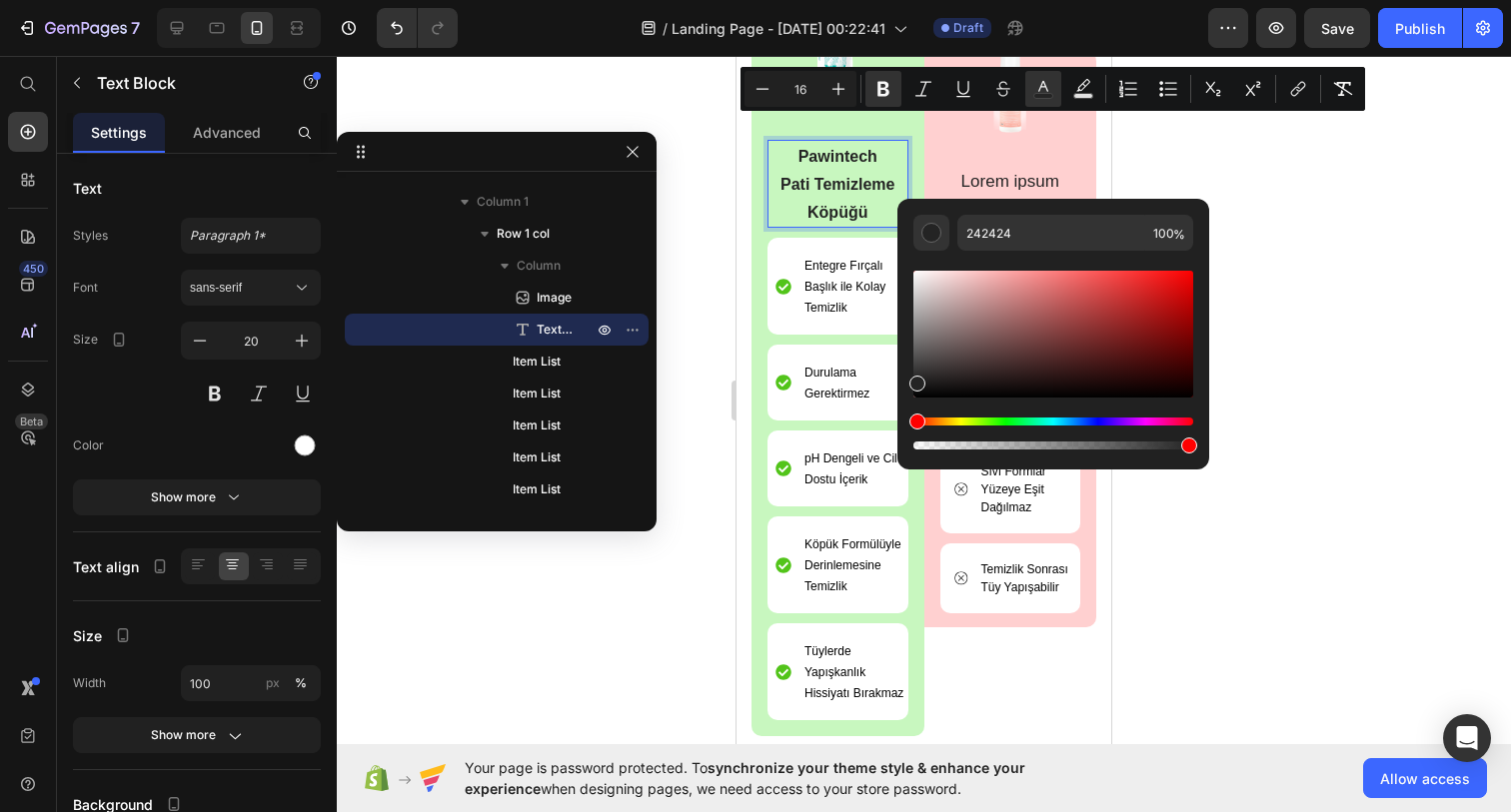 click 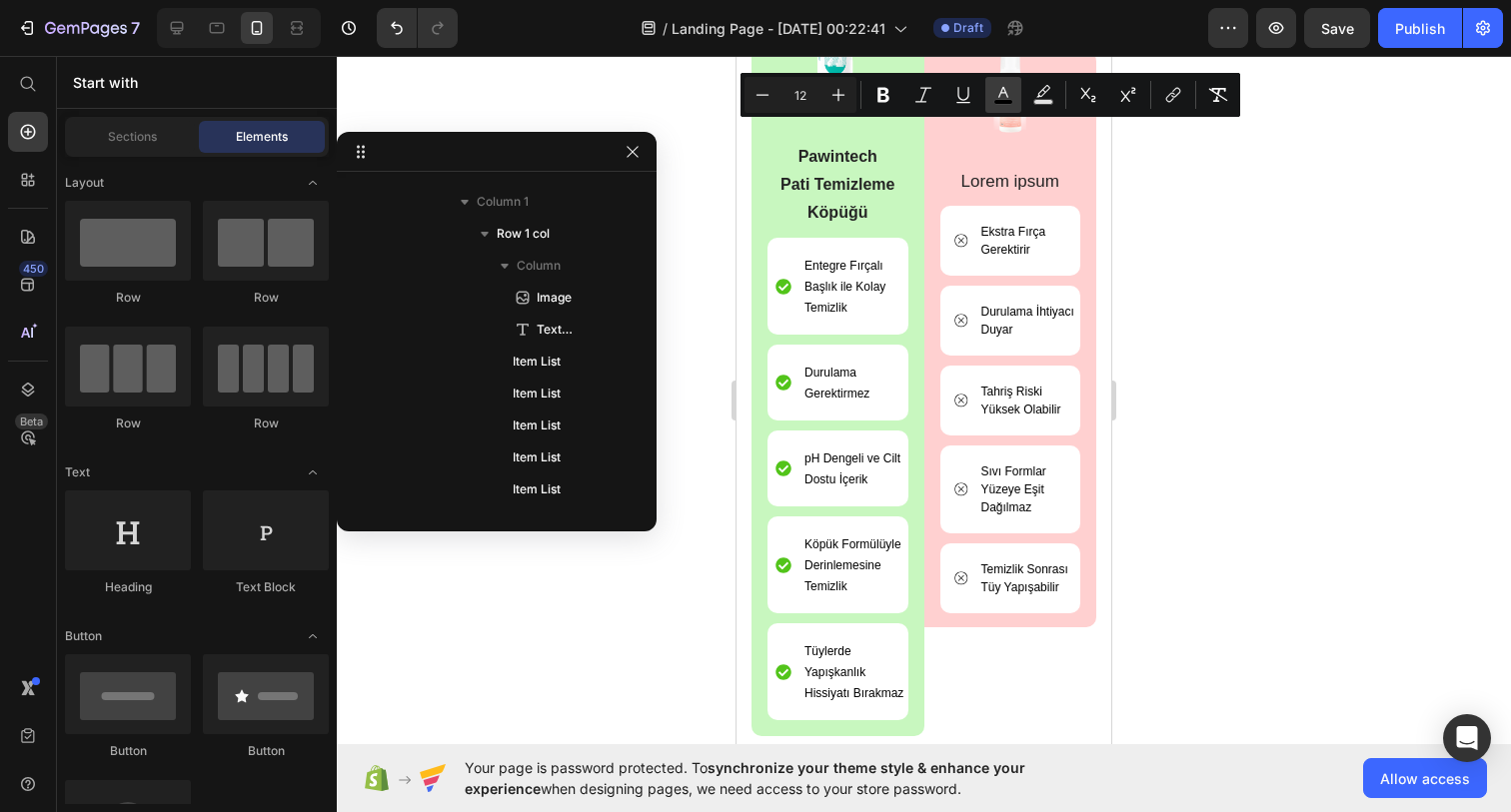 scroll, scrollTop: 3928, scrollLeft: 0, axis: vertical 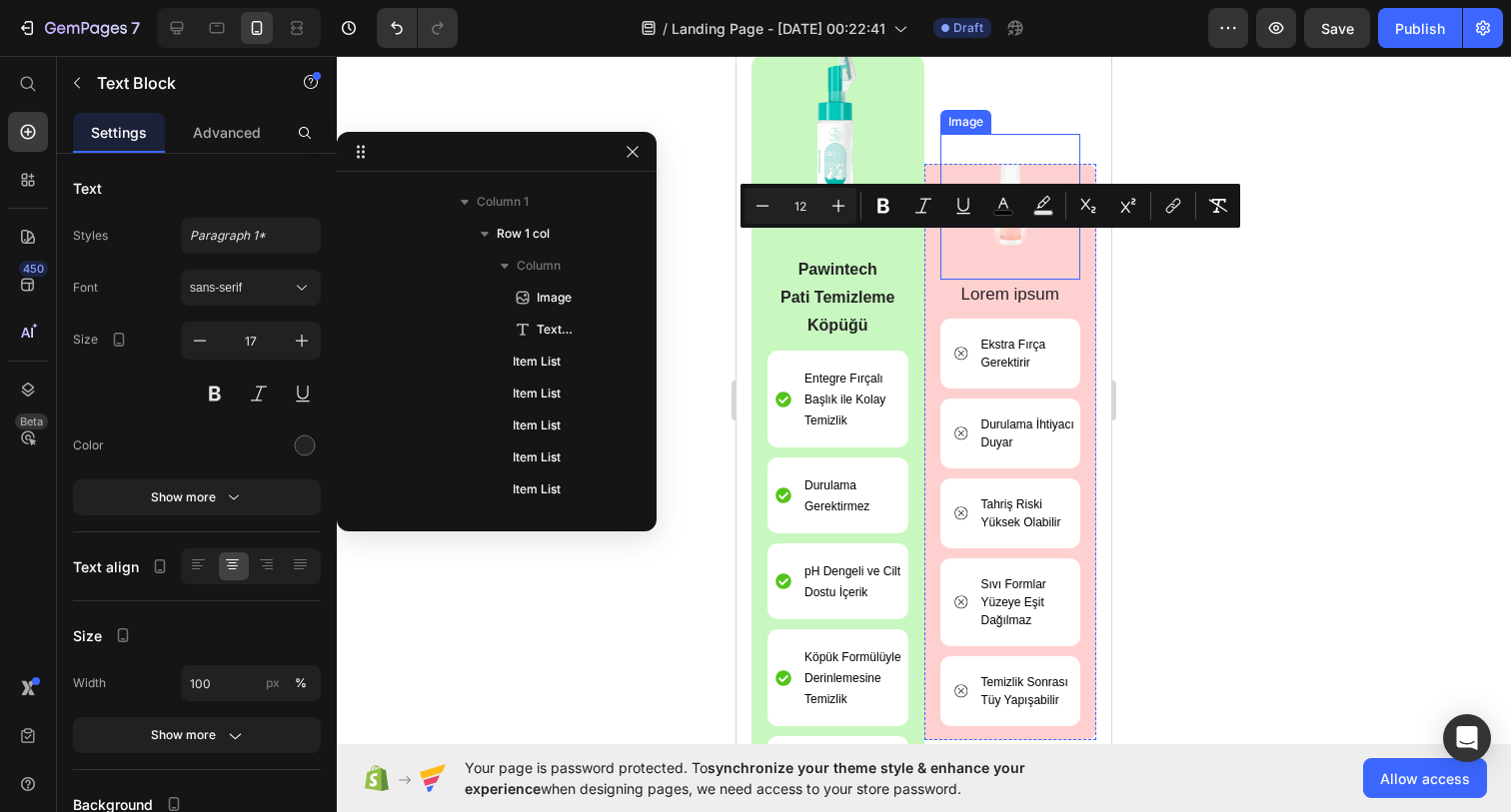 drag, startPoint x: 1042, startPoint y: 201, endPoint x: 1001, endPoint y: 293, distance: 100.72239 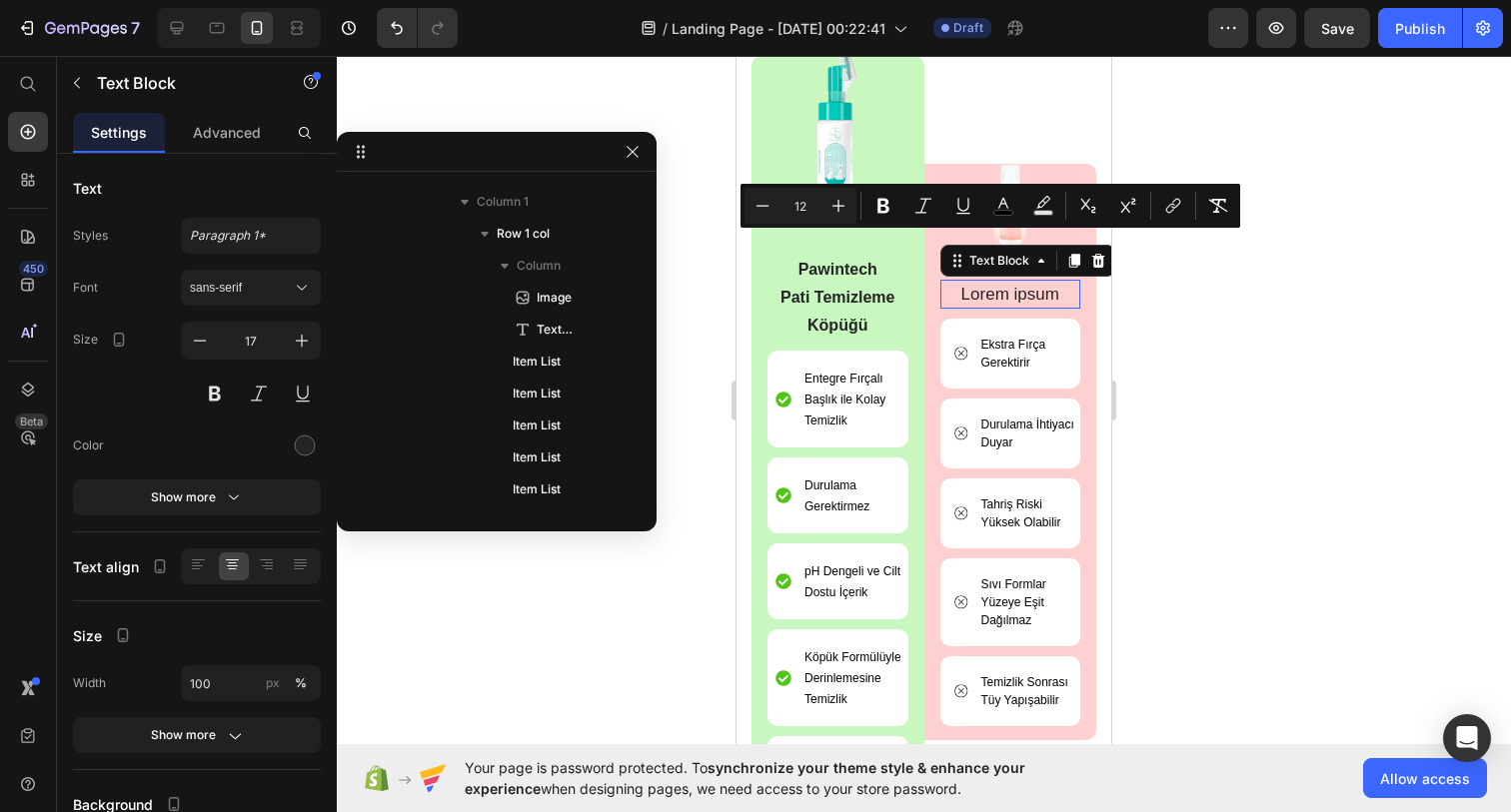 scroll, scrollTop: 1240, scrollLeft: 0, axis: vertical 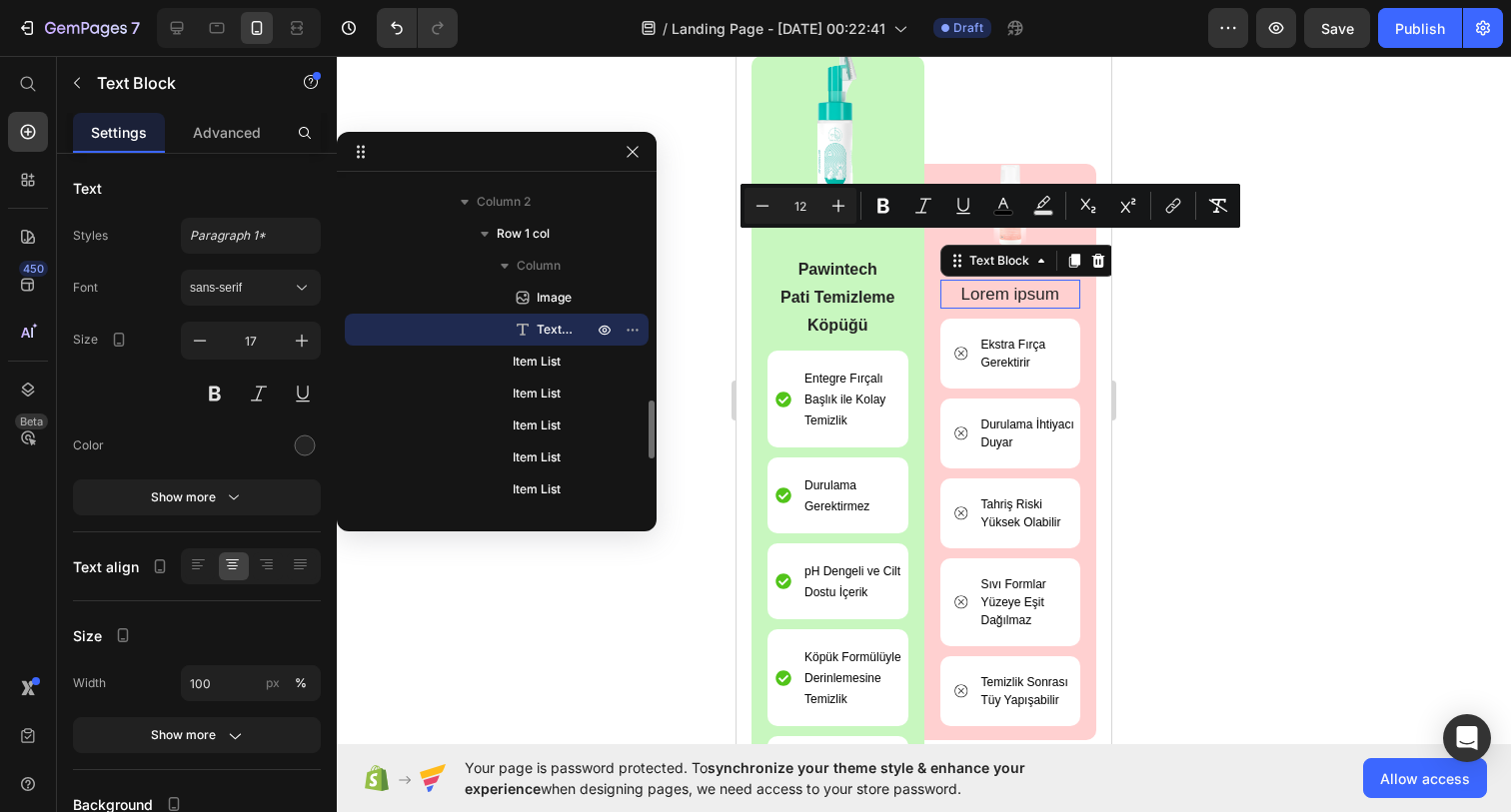 click on "Lorem ipsum" at bounding box center [1010, 295] 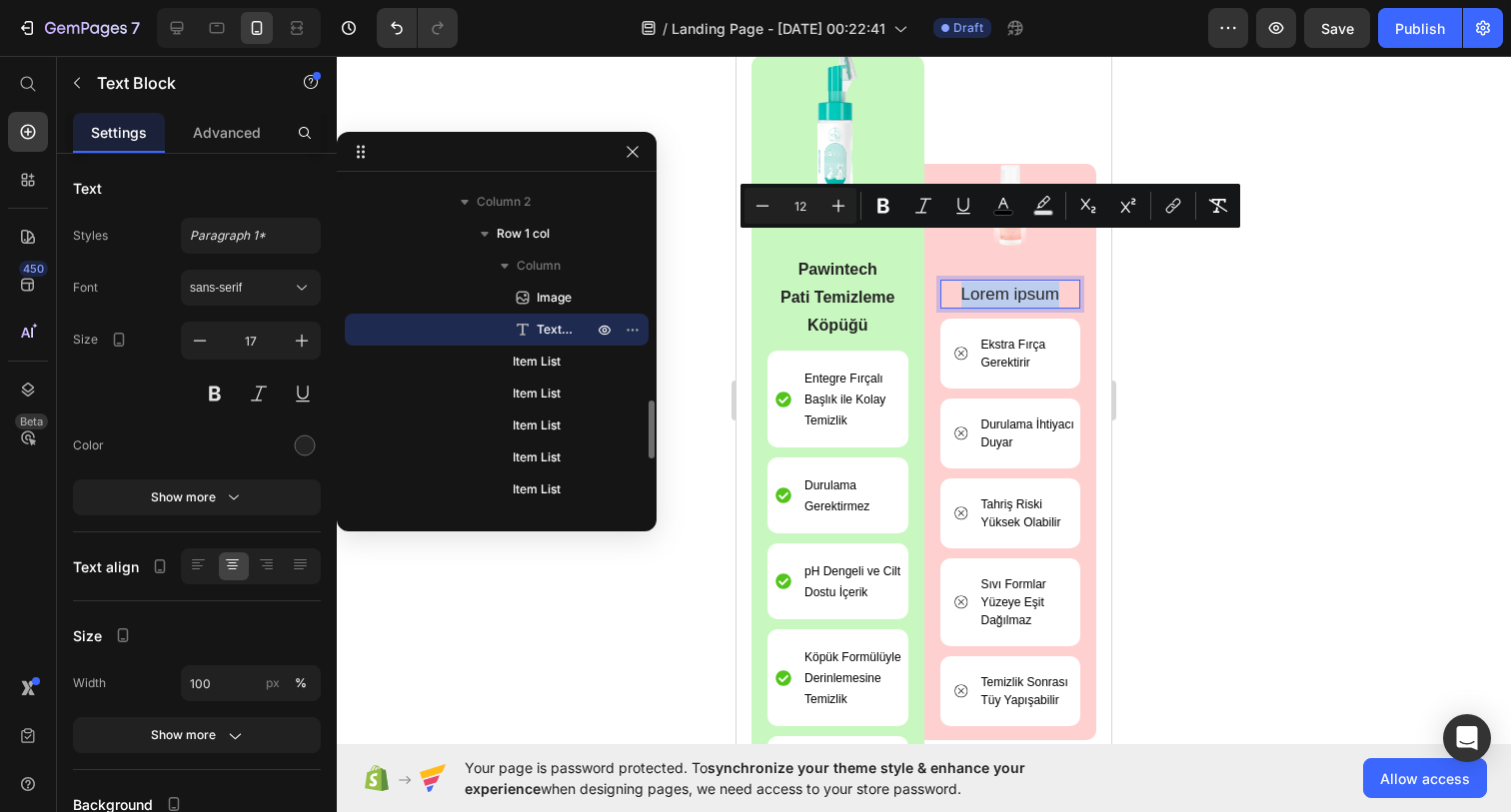 click on "Lorem ipsum" at bounding box center (1010, 295) 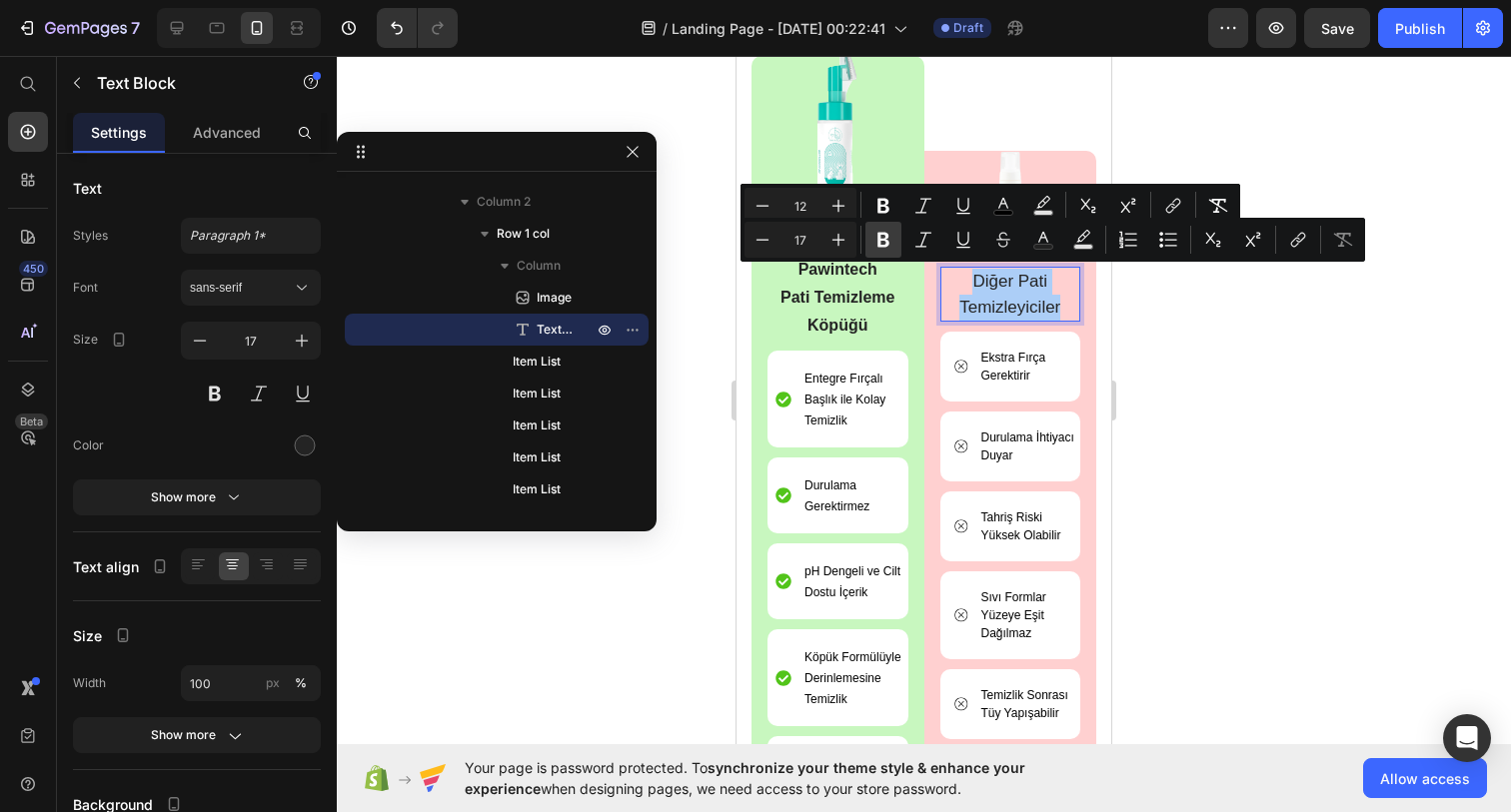 click 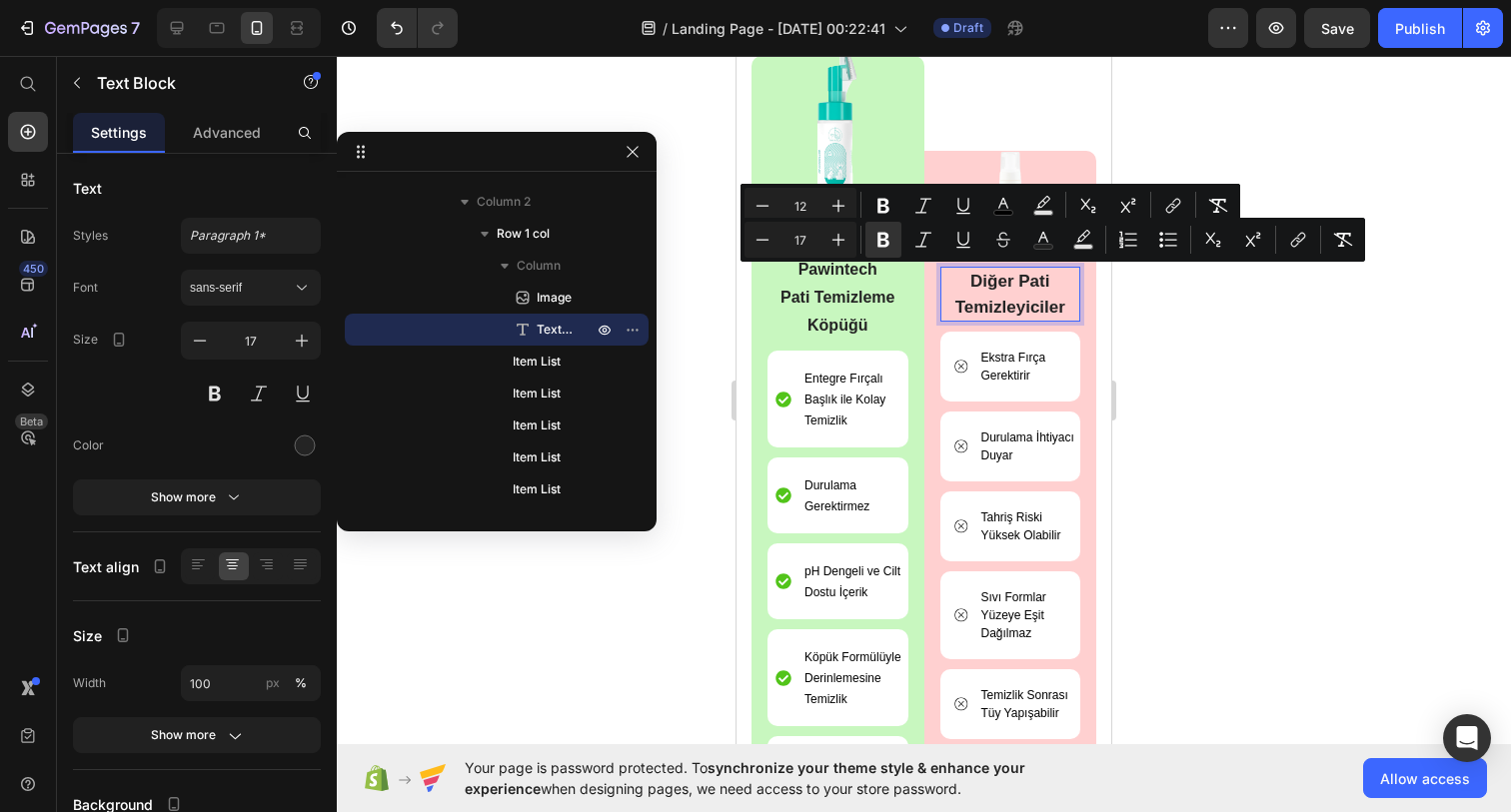 click on "17" at bounding box center (800, 240) 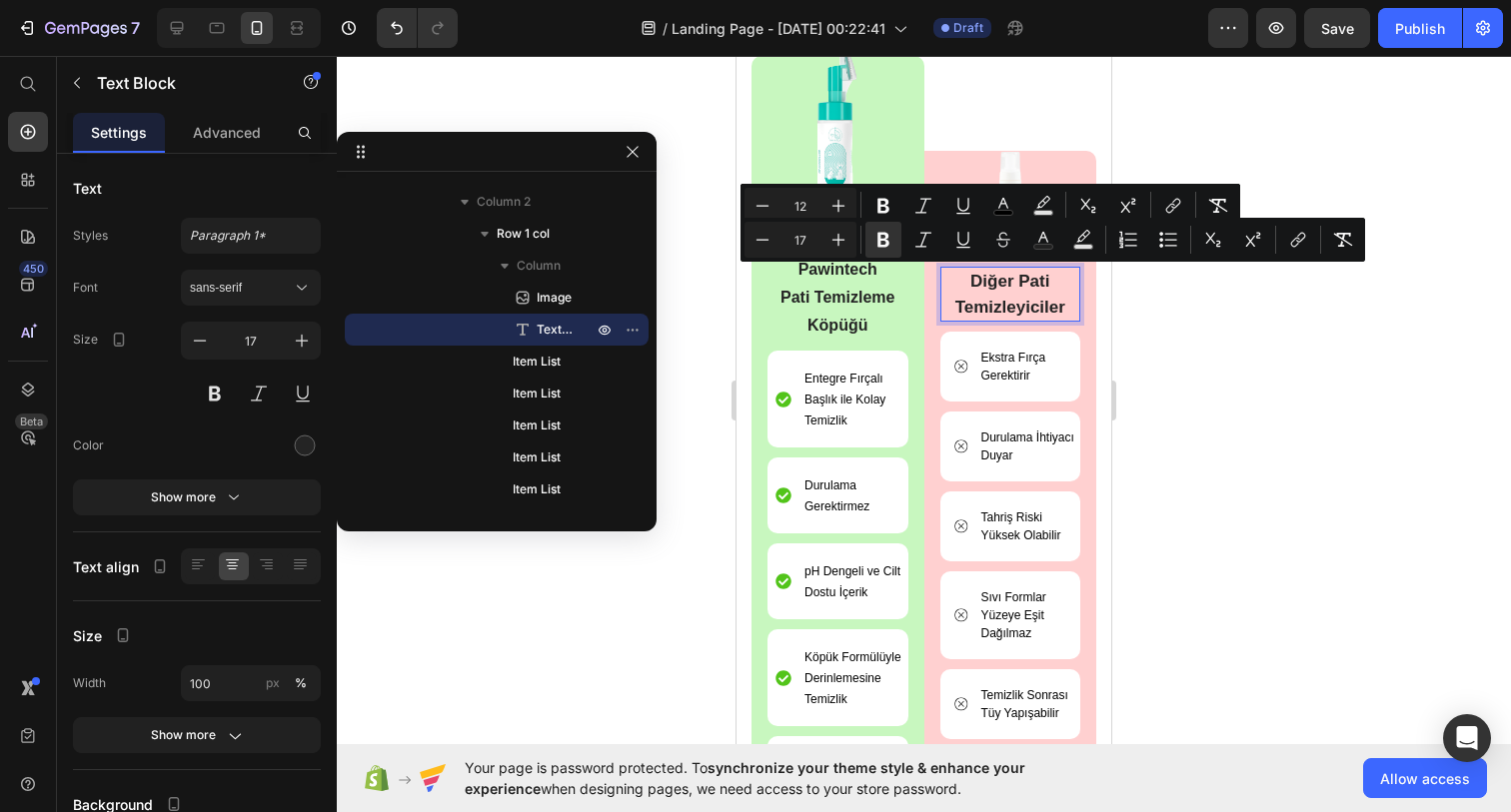click 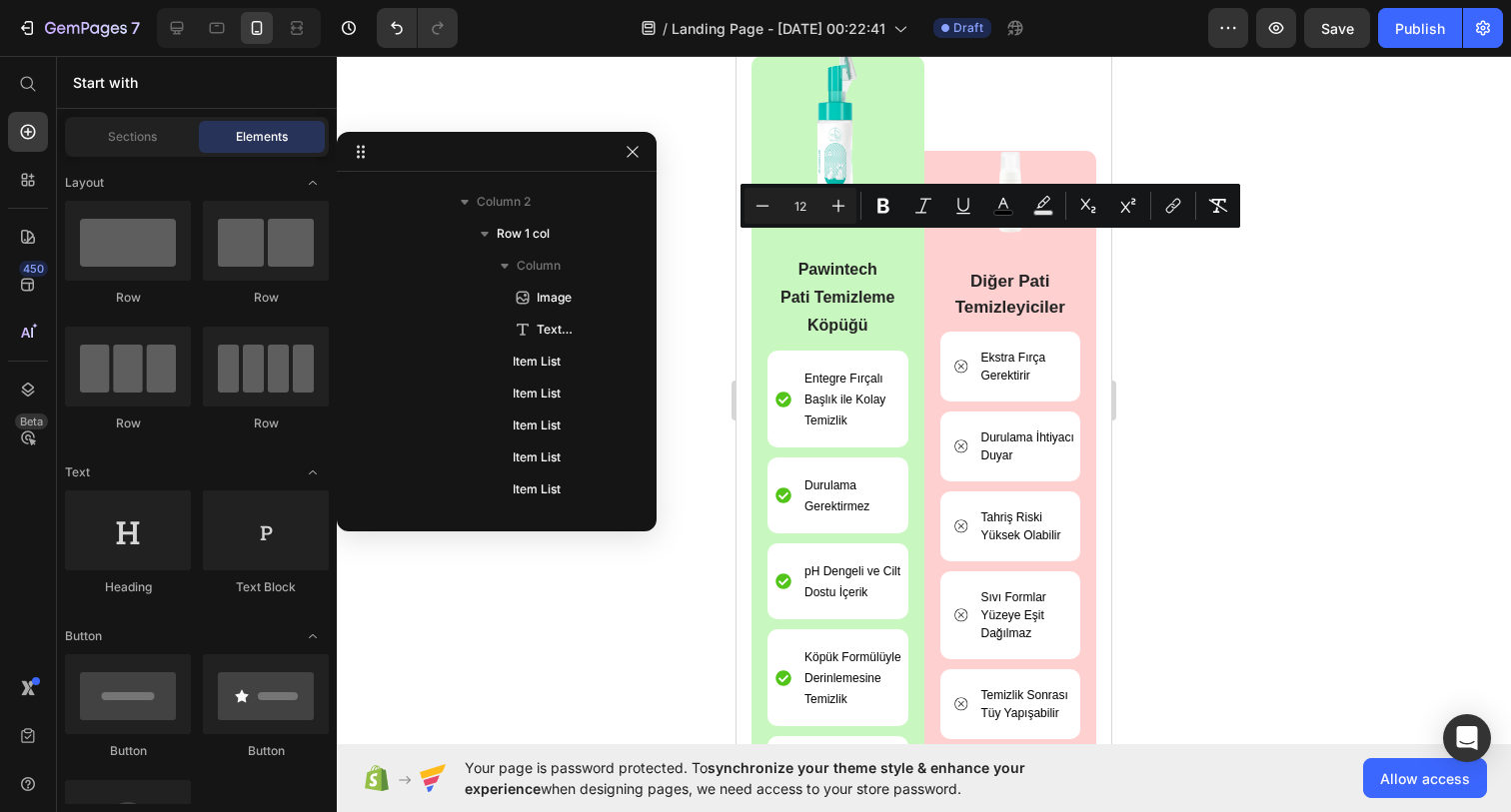 click 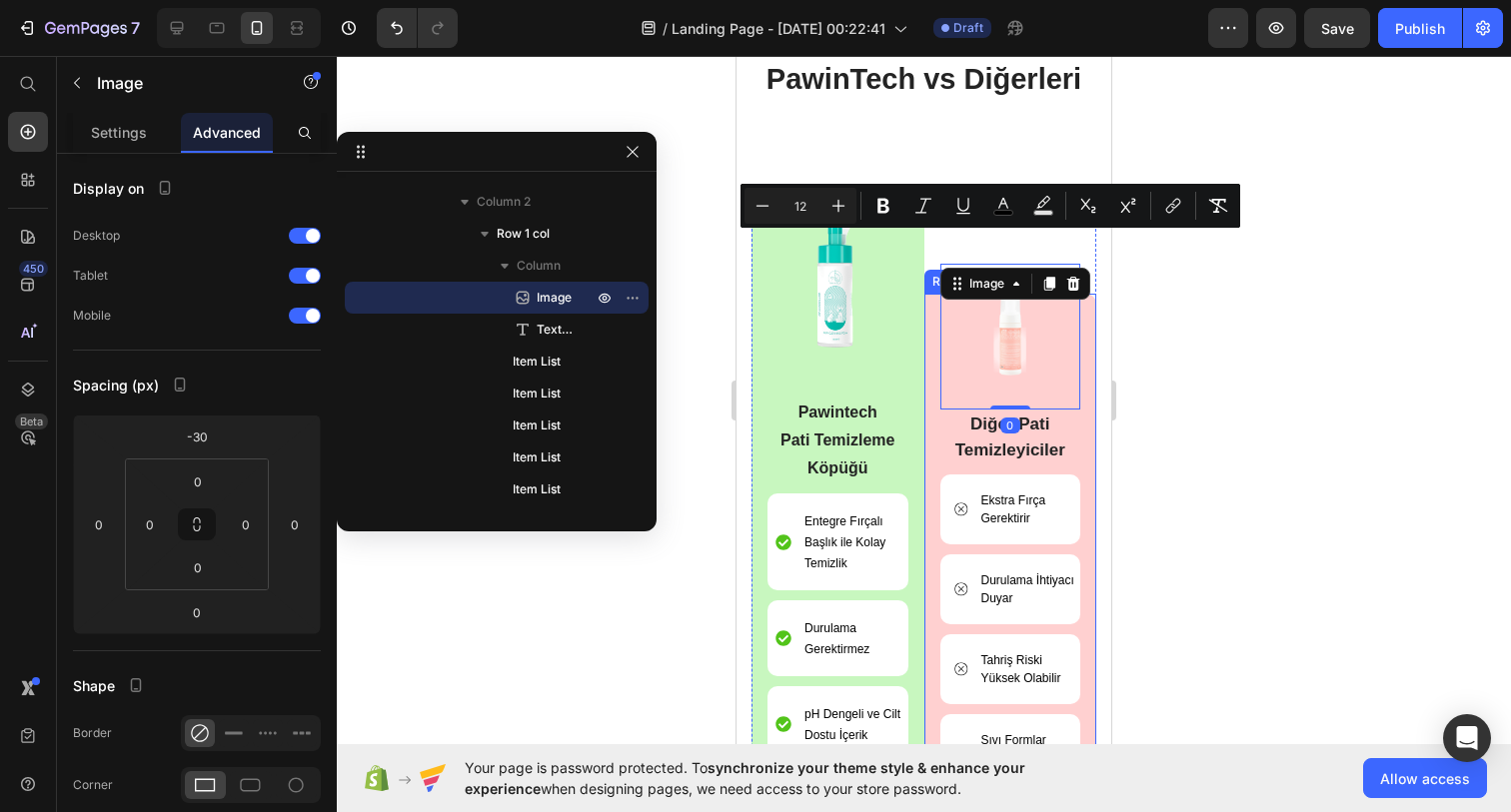 scroll, scrollTop: 3781, scrollLeft: 0, axis: vertical 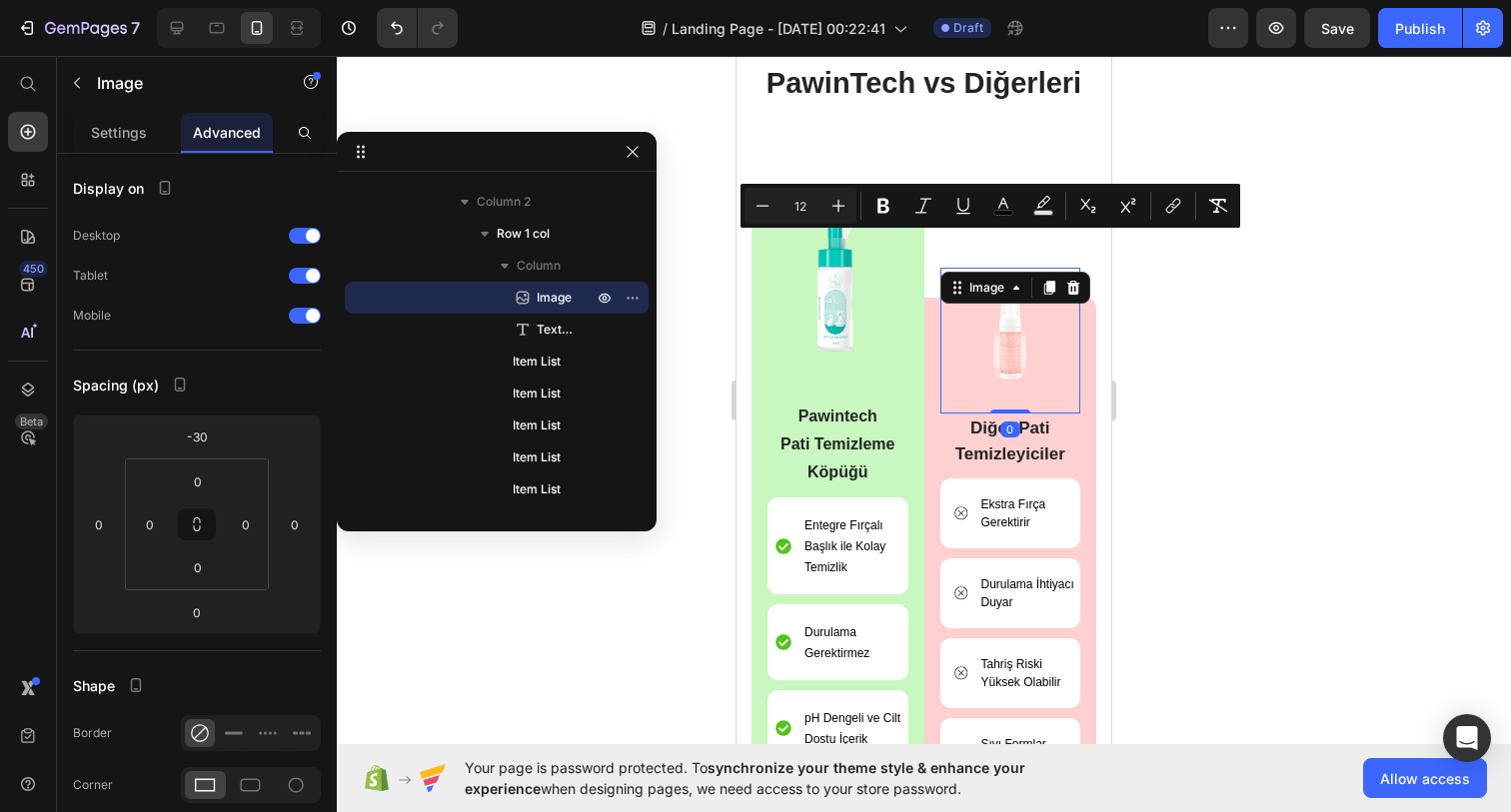 click 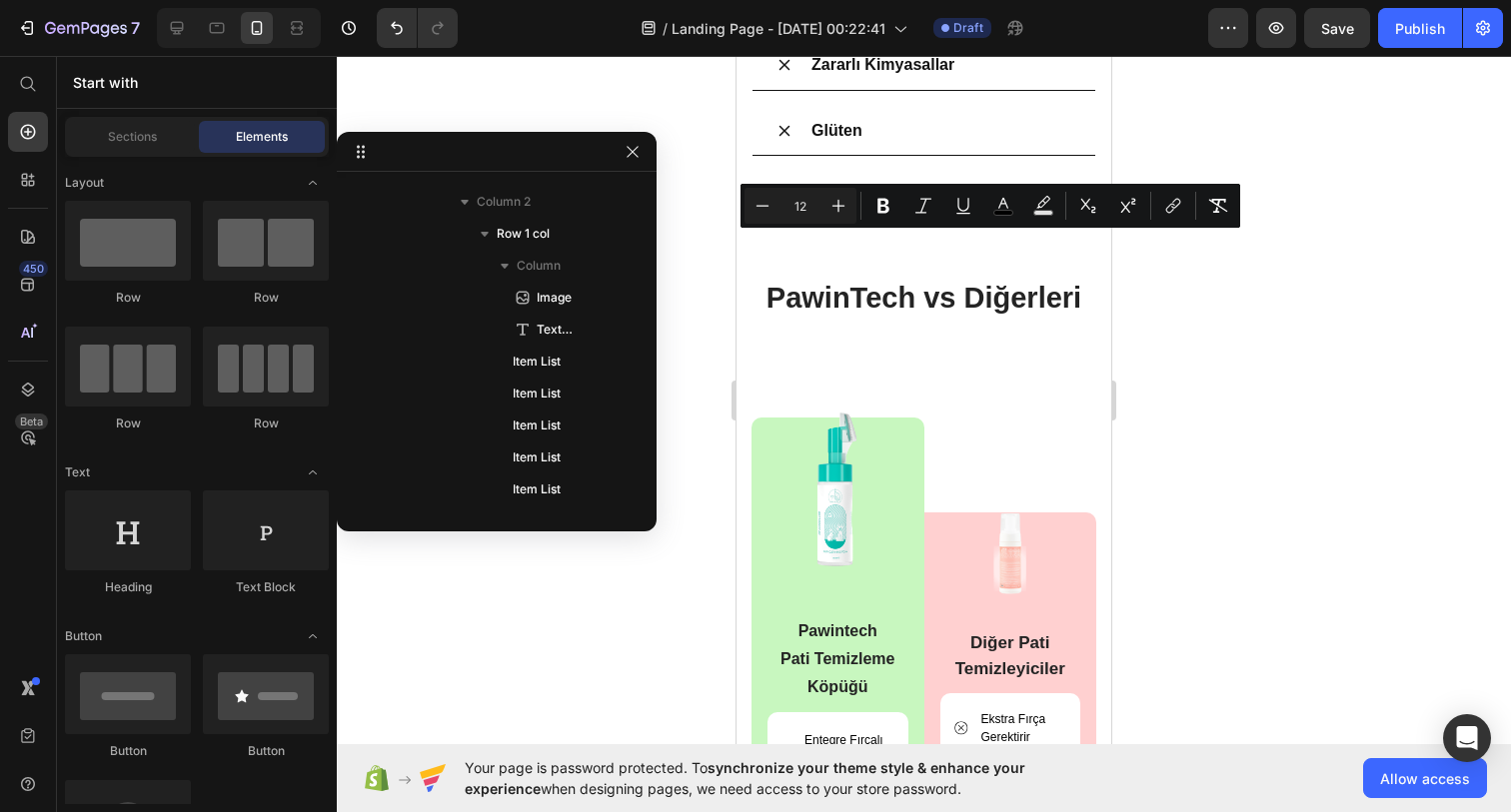 scroll, scrollTop: 3566, scrollLeft: 0, axis: vertical 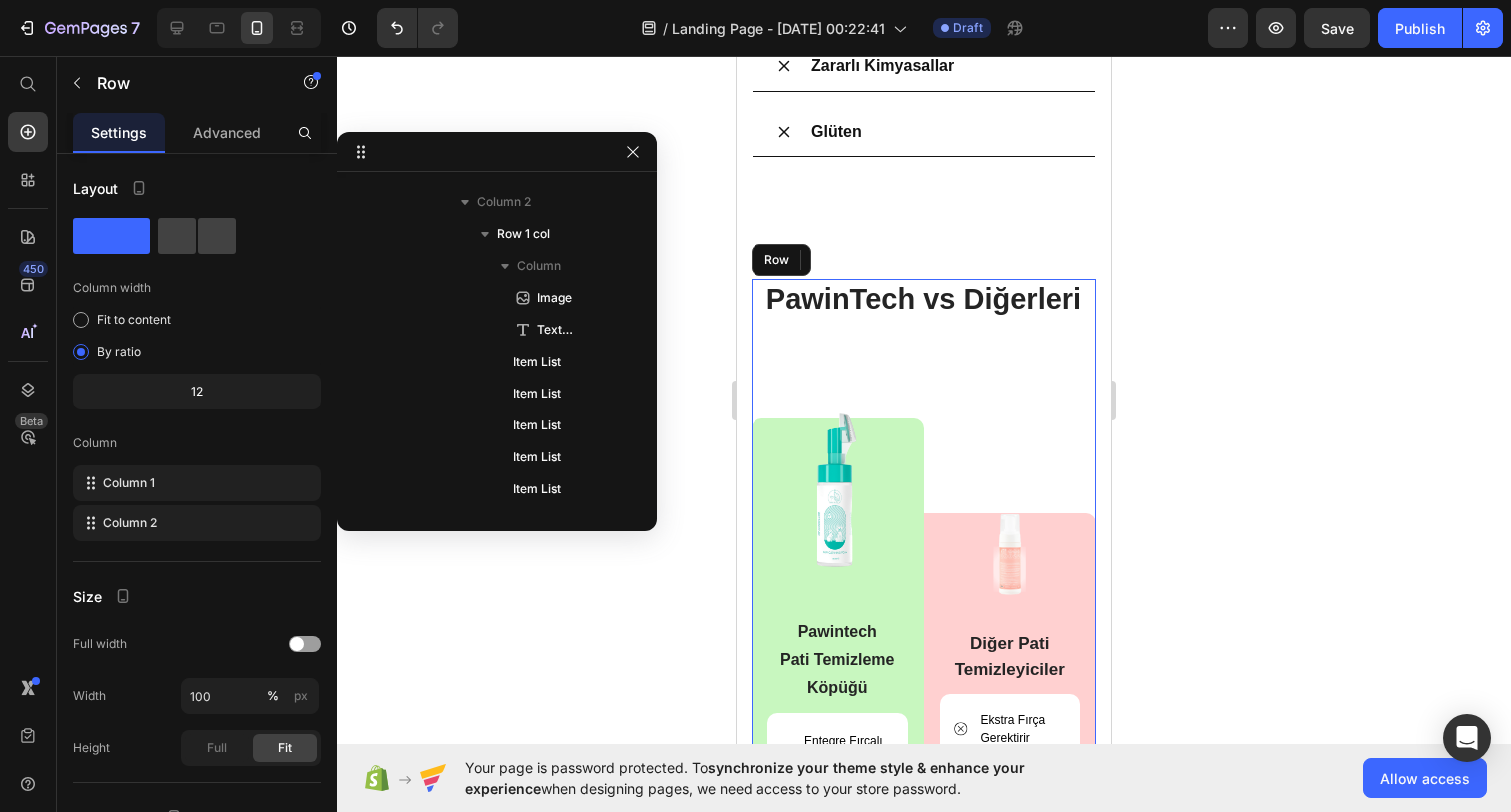 click on "PawinTech vs Diğerleri Heading Image Pawintech  Pati Temizleme Köpüğü Text Block Entegre Fırçalı Başlık ile Kolay Temizlik Item List Durulama Gerektirmez Item List pH Dengeli ve Cilt Dostu İçerik Item List Köpük Formülüyle Derinlemesine Temizlik Item List Tüylerde Yapışkanlık Hissiyatı Bırakmaz Item List Row Image Diğer Pati Temizleyiciler Text Block
Ekstra Fırça Gerektirir Item List
Durulama İhtiyacı Duyar Item List
Tahriş Riski Yüksek Olabilir Item List
Sıvı Formlar Yüzeye Eşit Dağılmaz Item List
Temizlik Sonrası Tüy Yapışabilir Item List Row Row" at bounding box center [923, 752] 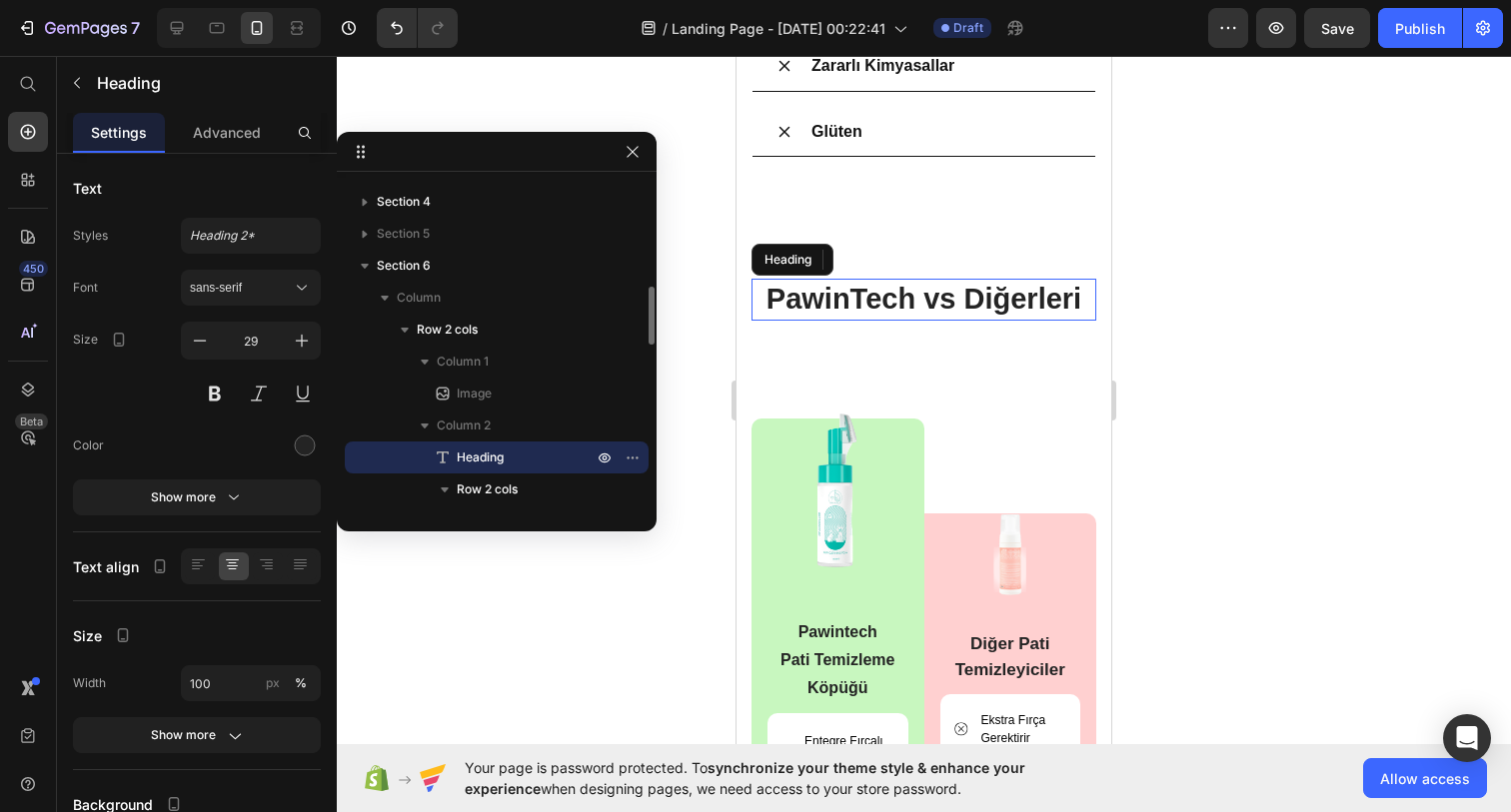 click on "PawinTech vs Diğerleri" at bounding box center (923, 300) 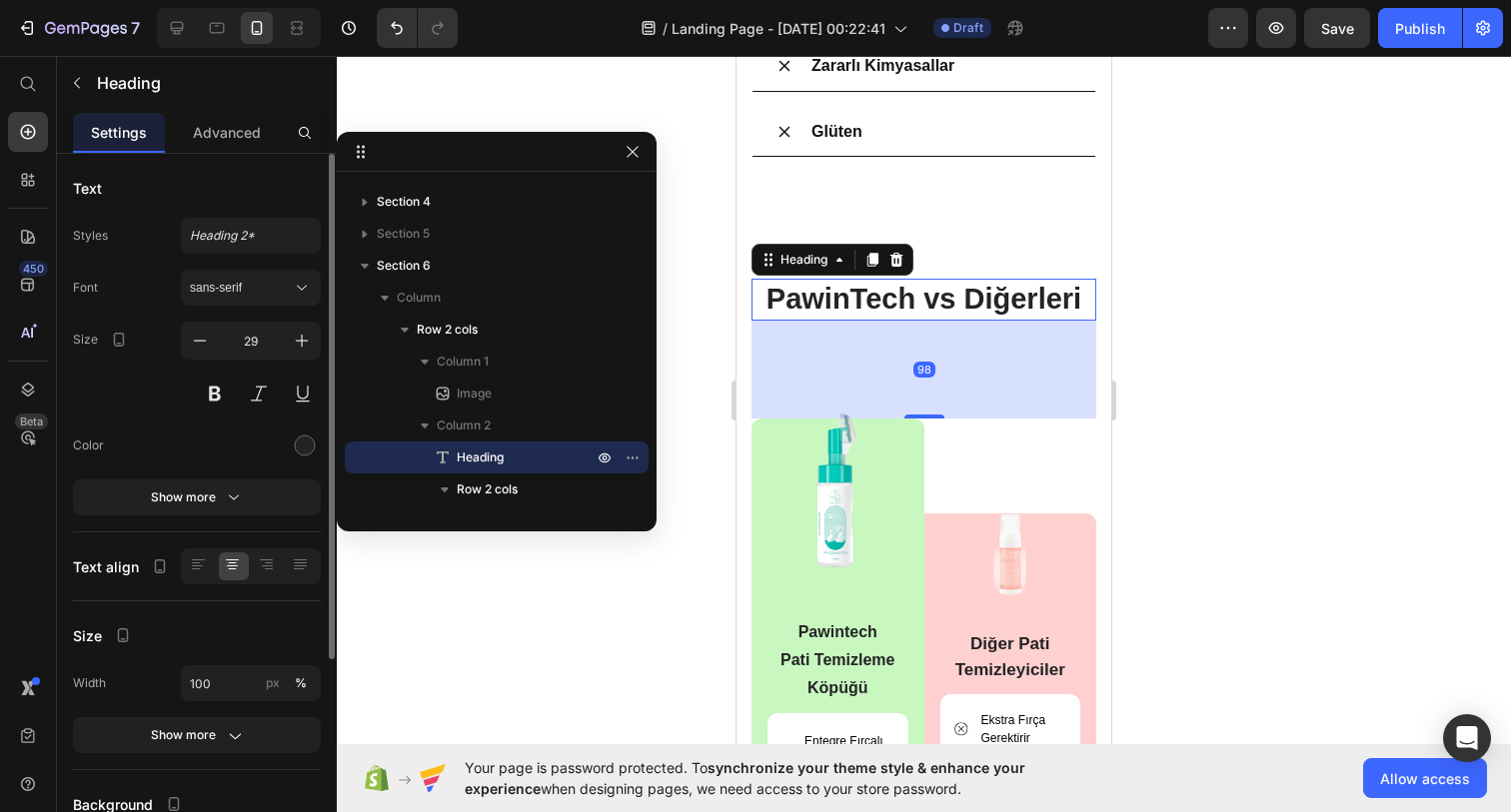 drag, startPoint x: 217, startPoint y: 132, endPoint x: 216, endPoint y: 155, distance: 23.021729 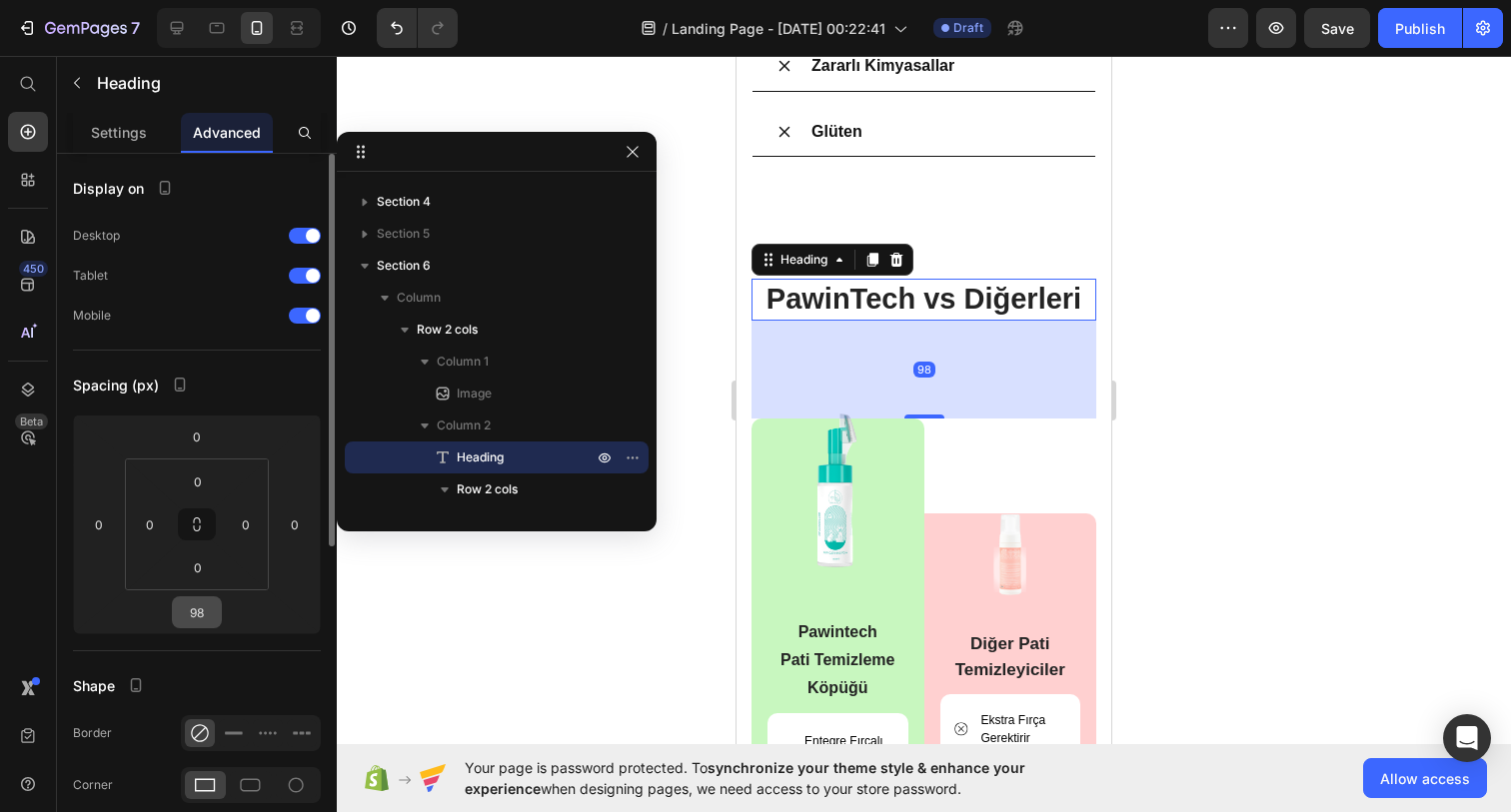 click on "98" at bounding box center [197, 612] 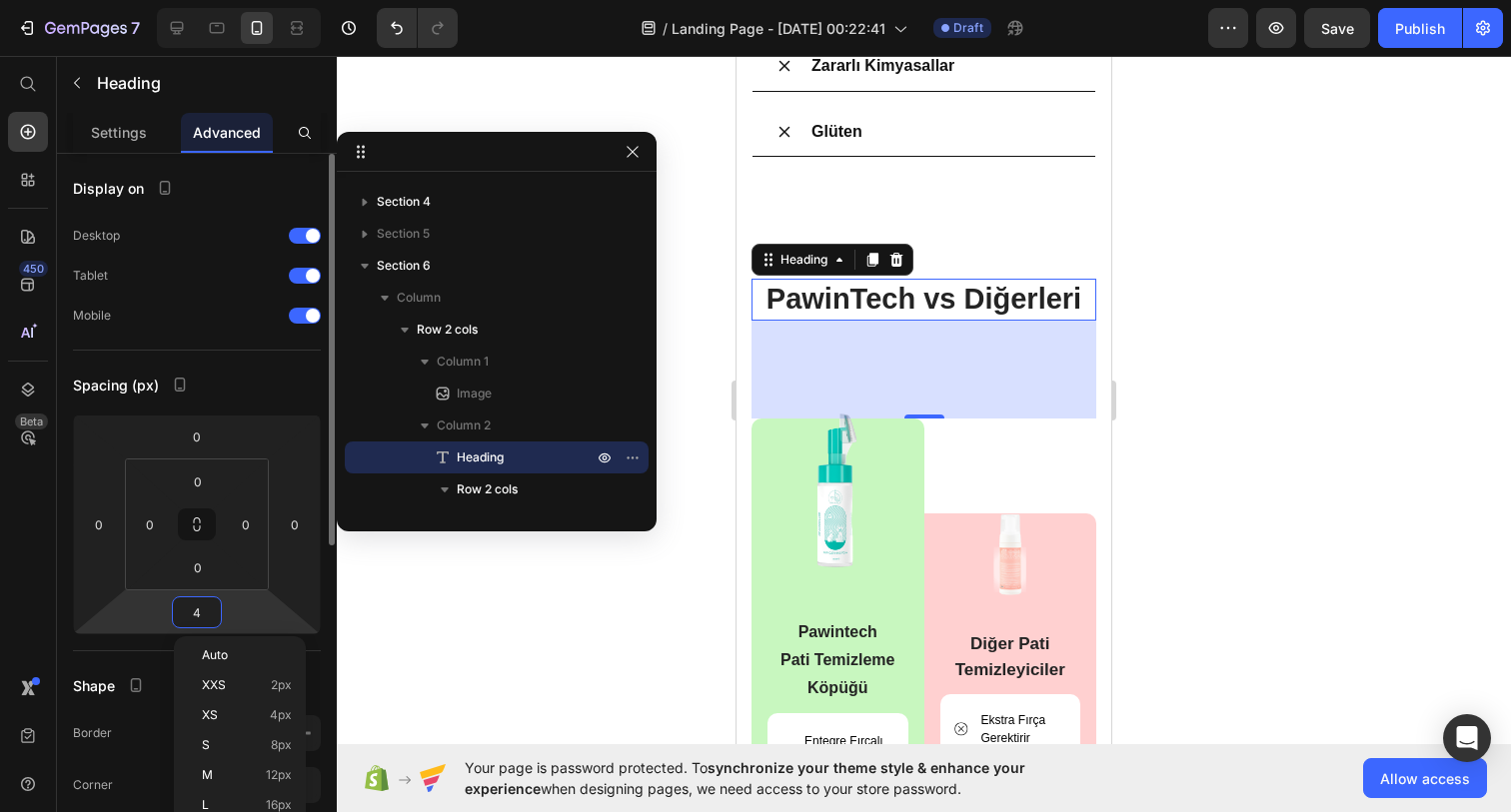 type on "40" 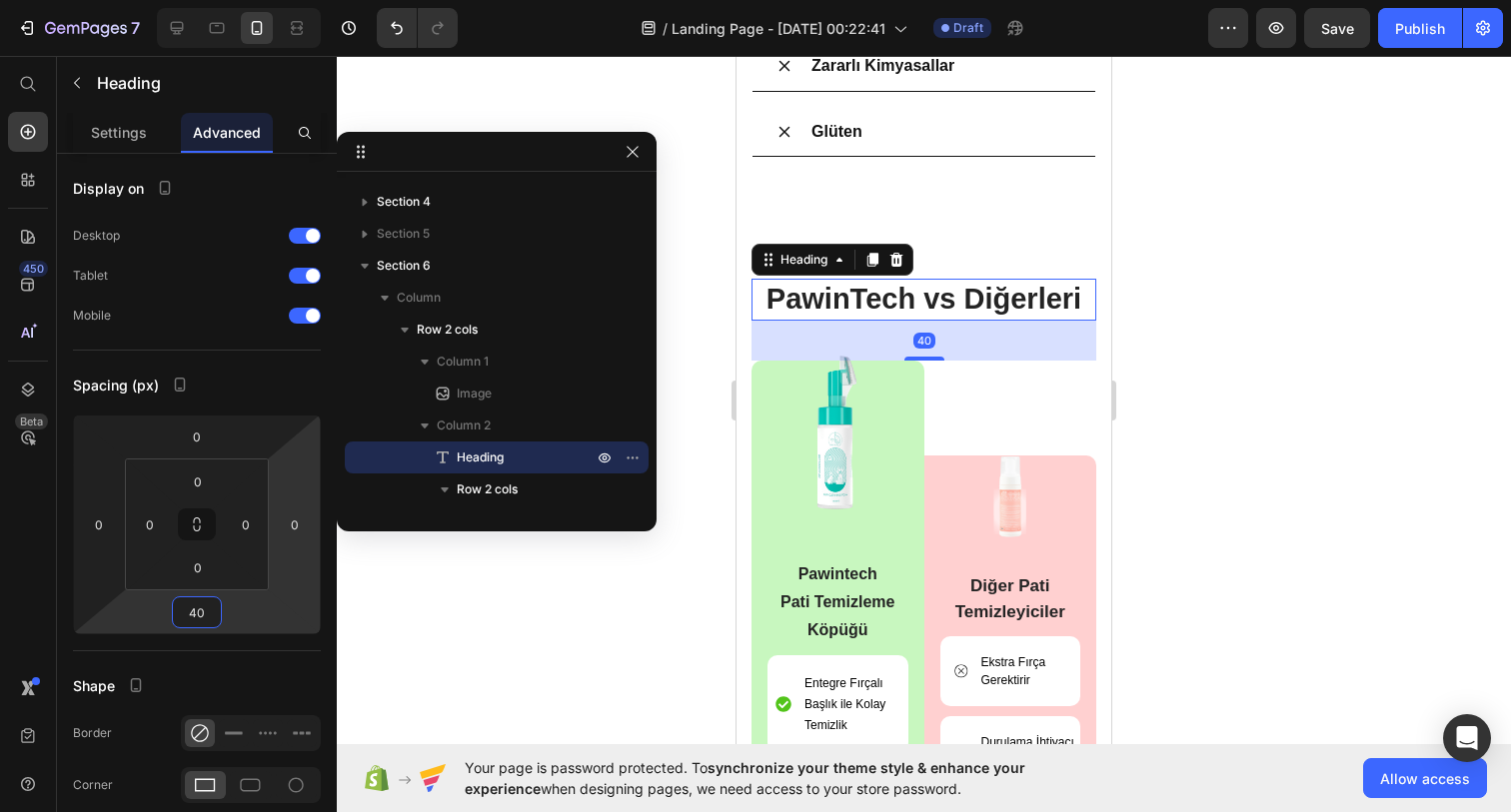 click 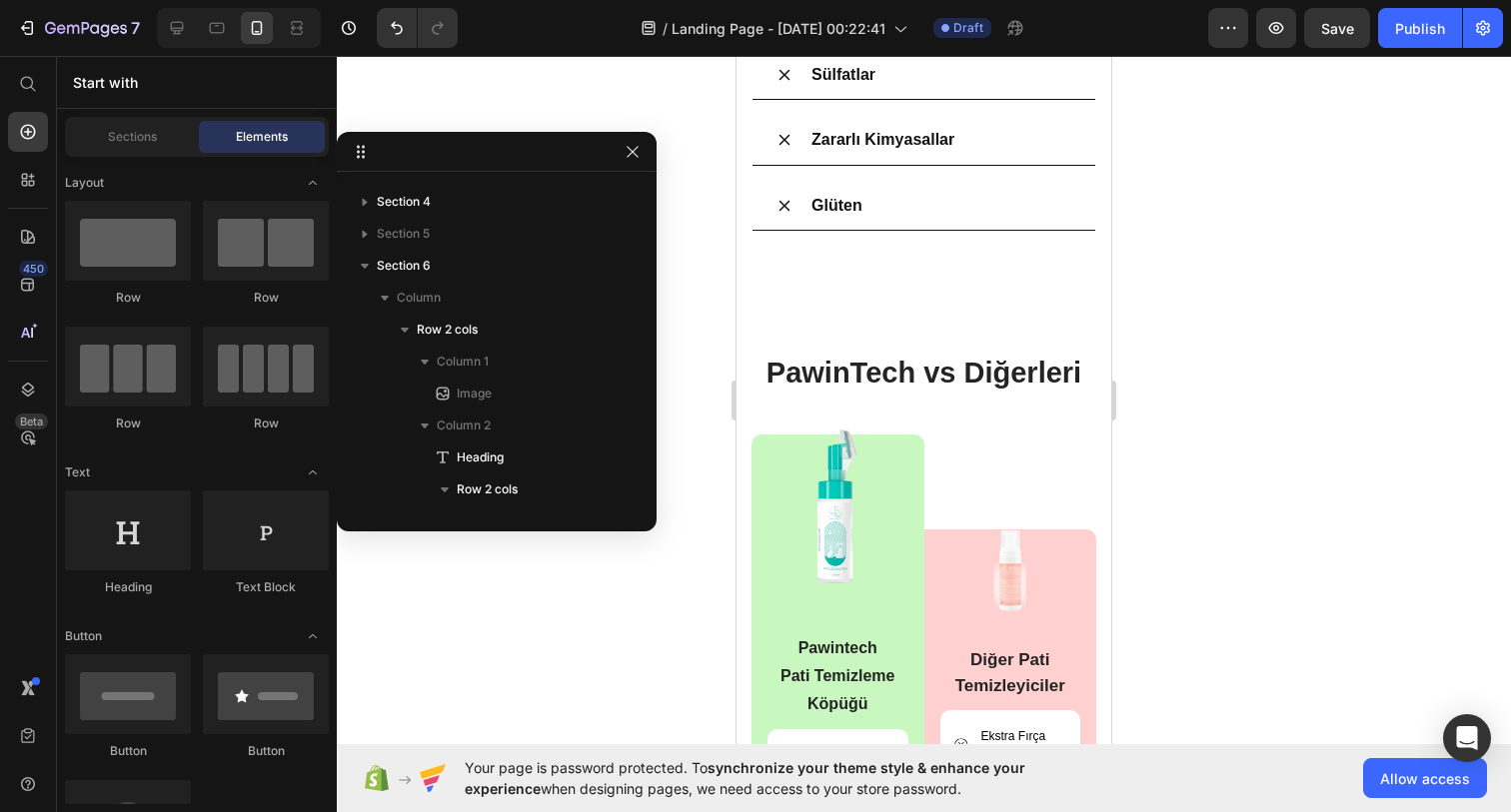scroll, scrollTop: 3490, scrollLeft: 0, axis: vertical 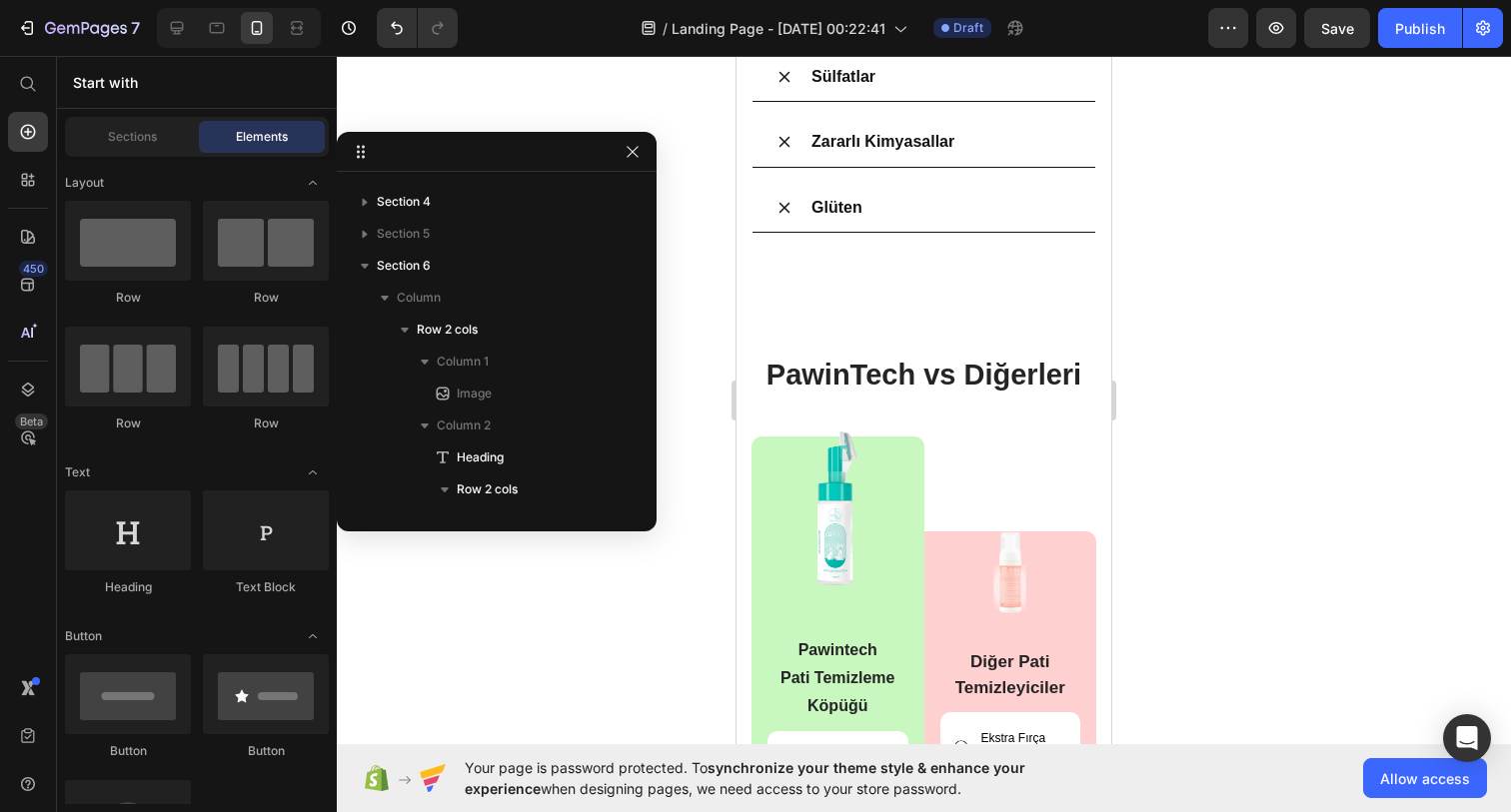 click on "Doğal ve Sağlıklı İçerik Heading Image İçeriğinde [PERSON_NAME]? Heading Row Patili dostlarınızın sağlığı ve mutluluğu bizim için önceliklidir. Bu yüzden PawinTech Patı Temizleme Köpüğü’nün içeriğinde %100 doğal ve vegan bileşenler kullanıyoruz. Text block Row Image Calendula Yağı Text block Nem ve parlaklık sağlamak üzere özel olarak seçilen calendula yağı, patilere canlılık ve rahatlık hissi kazandırır. Text block Row                Title Line Image Aloe [PERSON_NAME] Text block Antibakteriyel özelliği sayesinde minik dostlarımızın patilerini mikroplardan arındırır. Text block Row Row                Title Line Image B5 Vitamini Text block Pantotenik [PERSON_NAME] sayesinde bağışıklık sistemini güçlendirerek patilerin ve cildin sağlığını korur. Text block Row                Title Line Image Papatya Özü Text block Antienflamatuar ve antiseptik özellikleri sayesinde minik dostlarımızın sağlık sorunlarını hafifletmeye yardımcı olur. Text block Row" at bounding box center [923, -457] 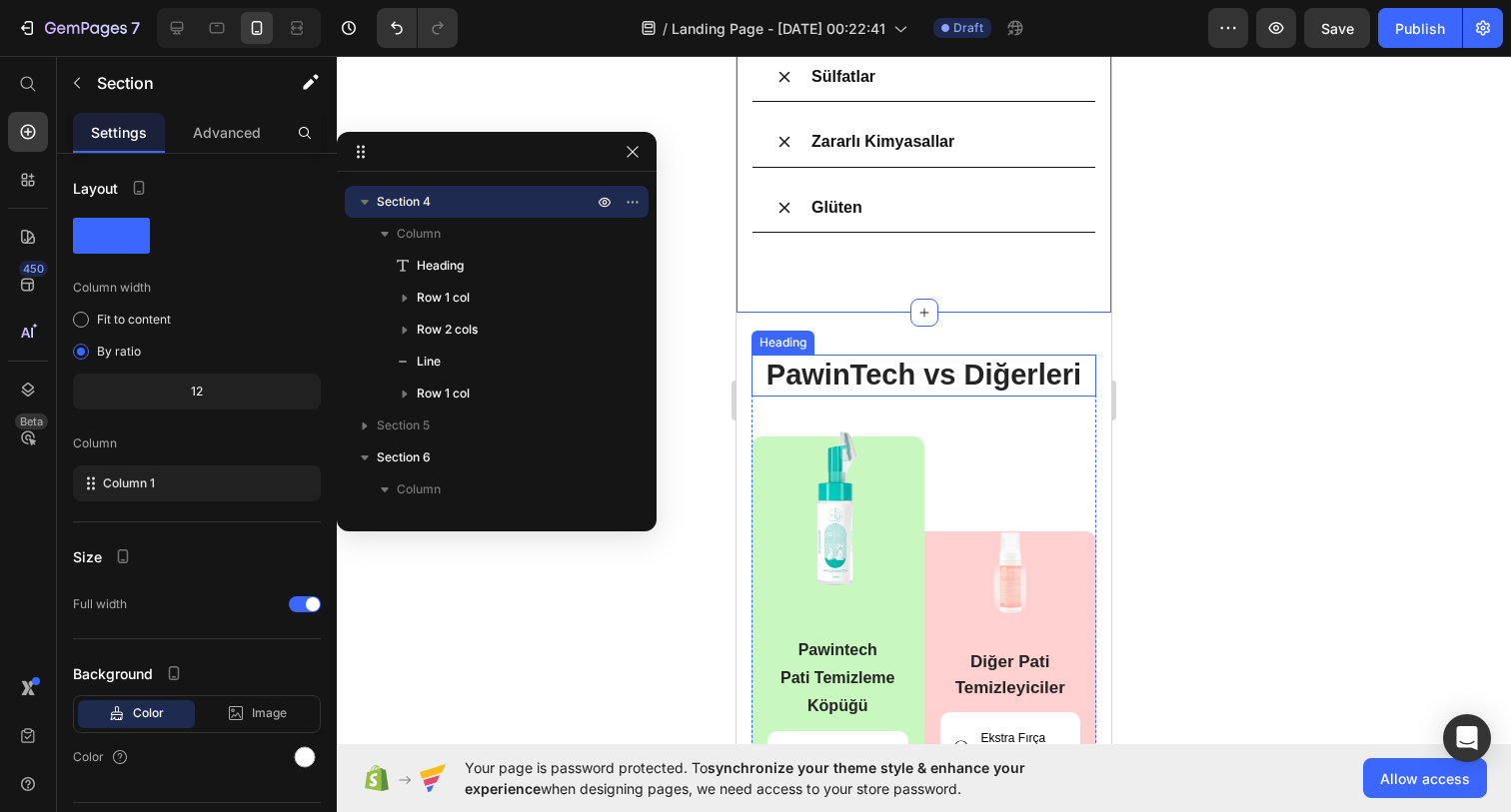 click on "Image PawinTech vs Diğerleri Heading Image Pawintech  Pati Temizleme Köpüğü Text Block Entegre Fırçalı Başlık ile Kolay Temizlik Item List Durulama Gerektirmez Item List pH Dengeli ve Cilt Dostu İçerik Item List Köpük Formülüyle Derinlemesine Temizlik Item List Tüylerde Yapışkanlık Hissiyatı Bırakmaz Item List Row Image Diğer Pati Temizleyiciler Text Block
Ekstra Fırça Gerektirir Item List
Durulama İhtiyacı Duyar Item List
Tahriş Riski Yüksek Olabilir Item List
Sıvı Formlar Yüzeye Eşit Dağılmaz Item List
Temizlik Sonrası Tüy Yapışabilir Item List Row Row Row
Shop Now Button 30-day money-back guarantee included  Text Block Row Section 6" at bounding box center (923, 844) 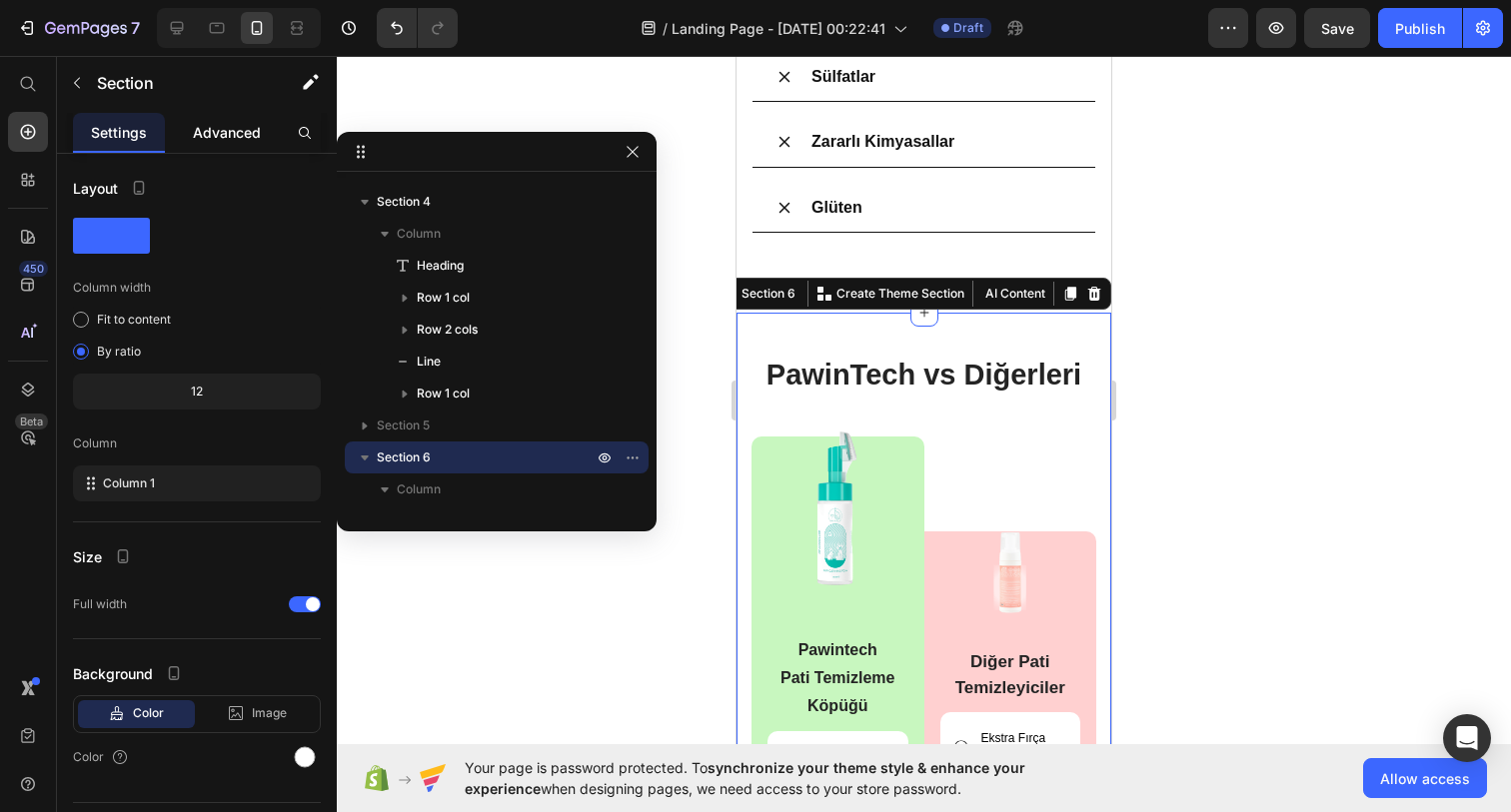 click on "Advanced" 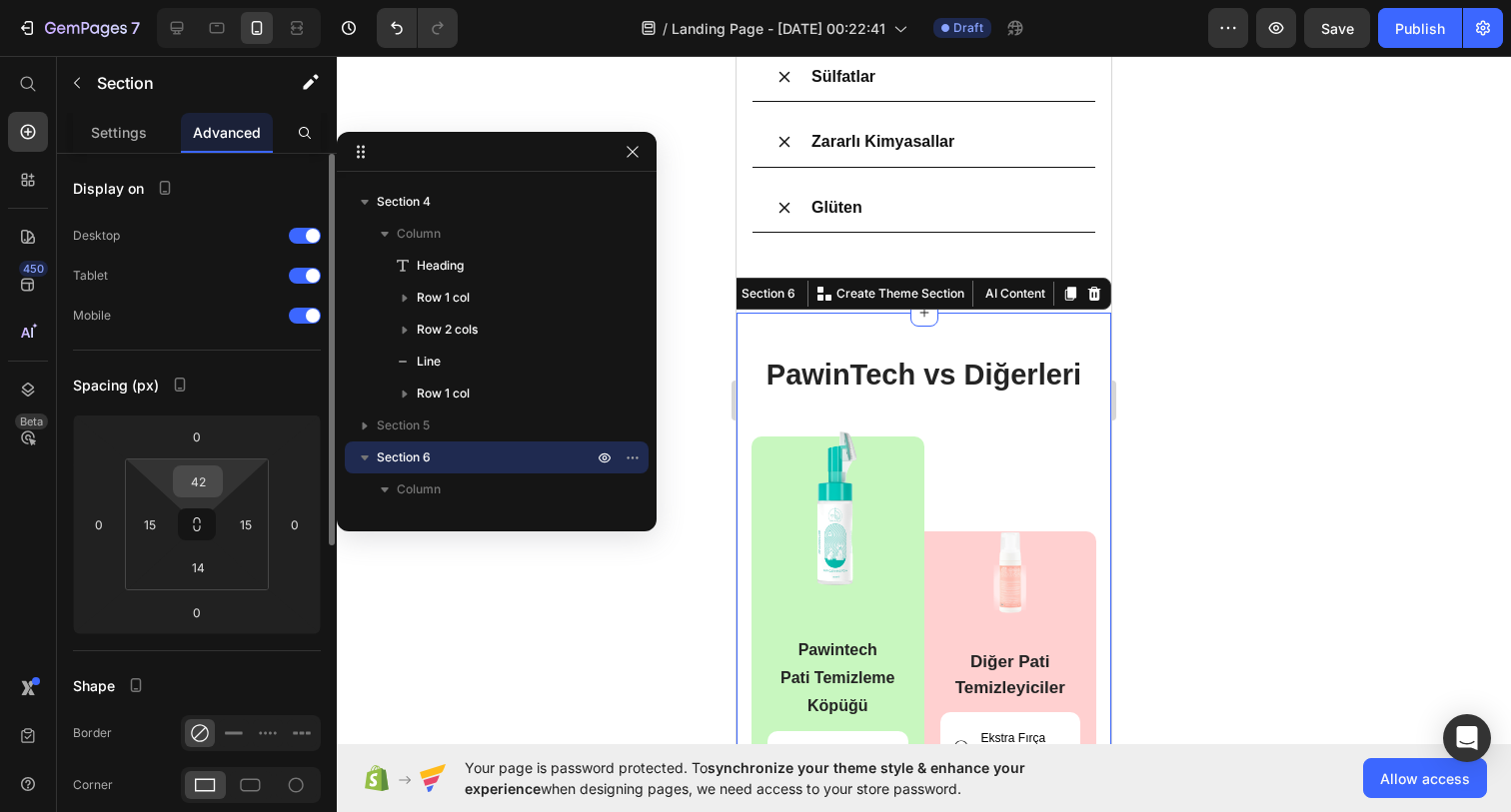 click on "42" at bounding box center (198, 481) 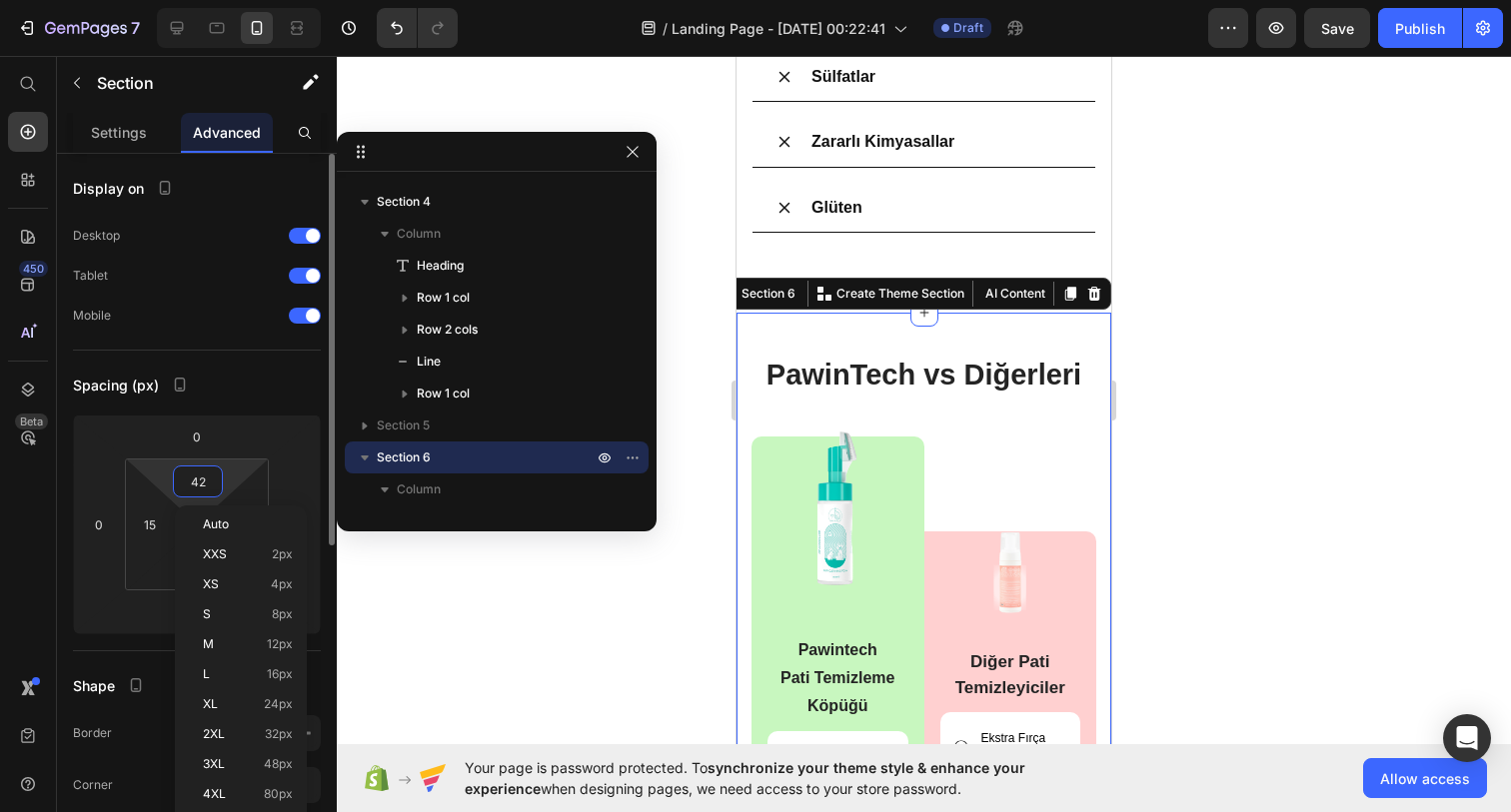 type on "0" 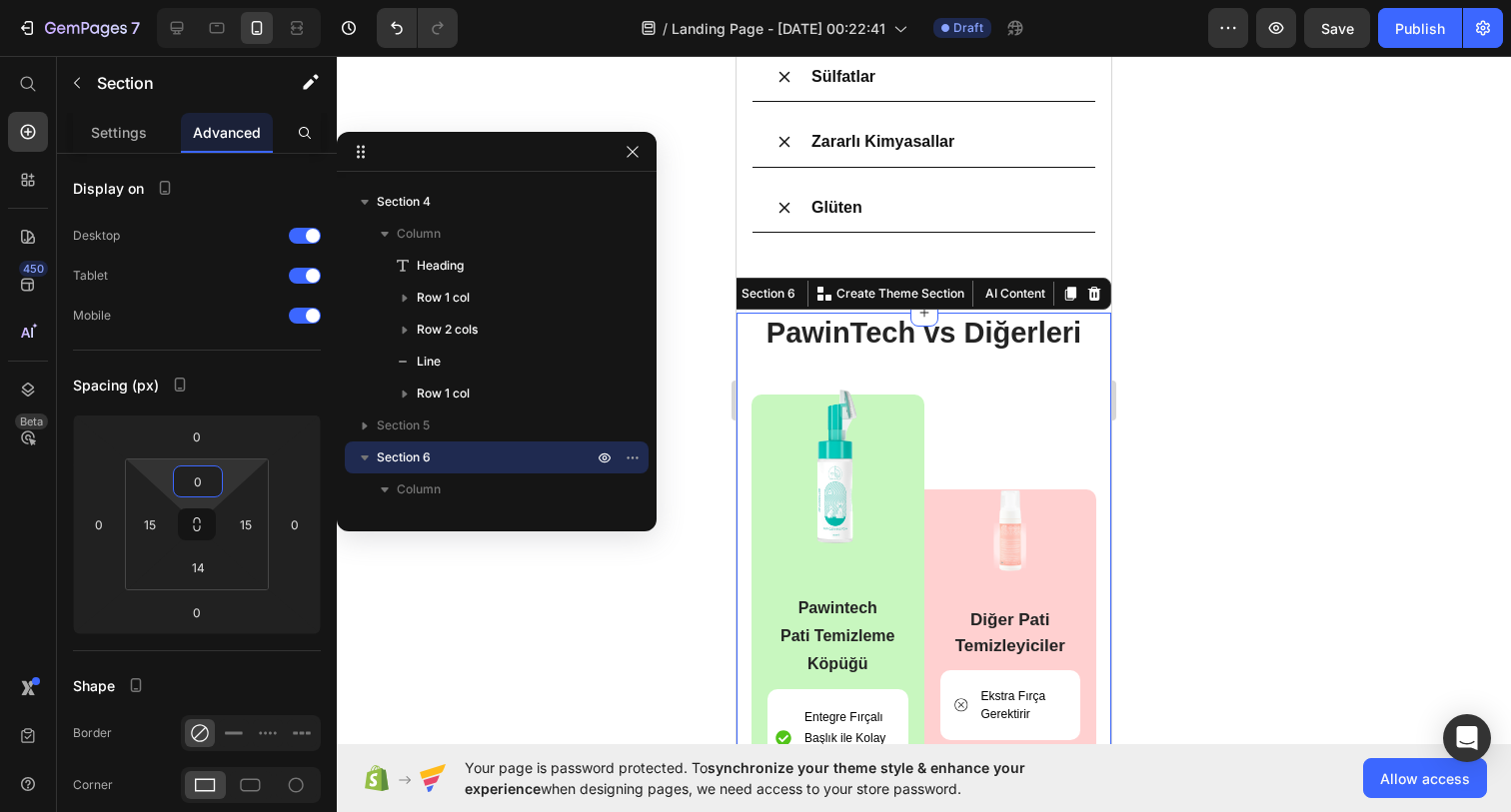 click 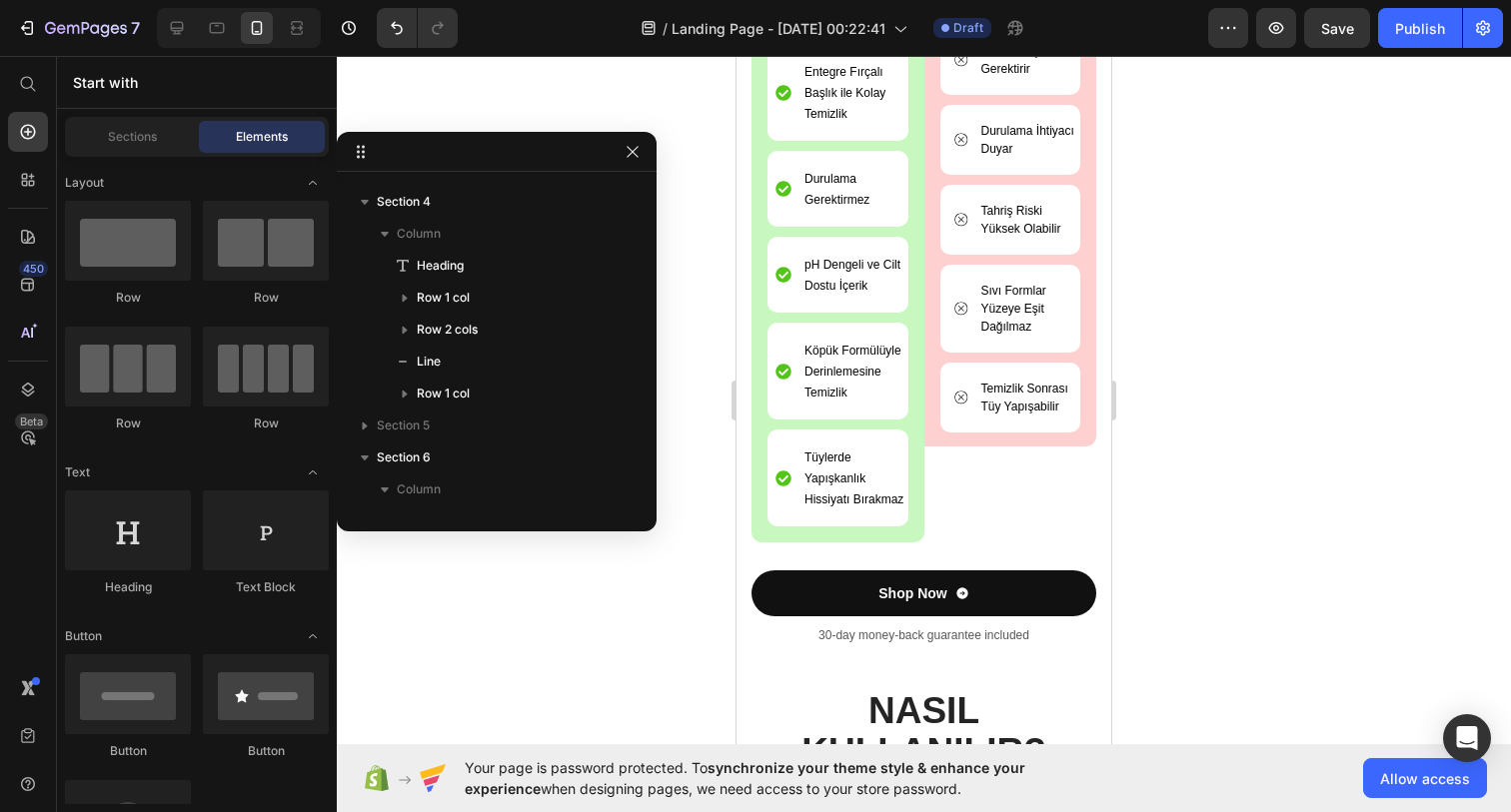 scroll, scrollTop: 4155, scrollLeft: 0, axis: vertical 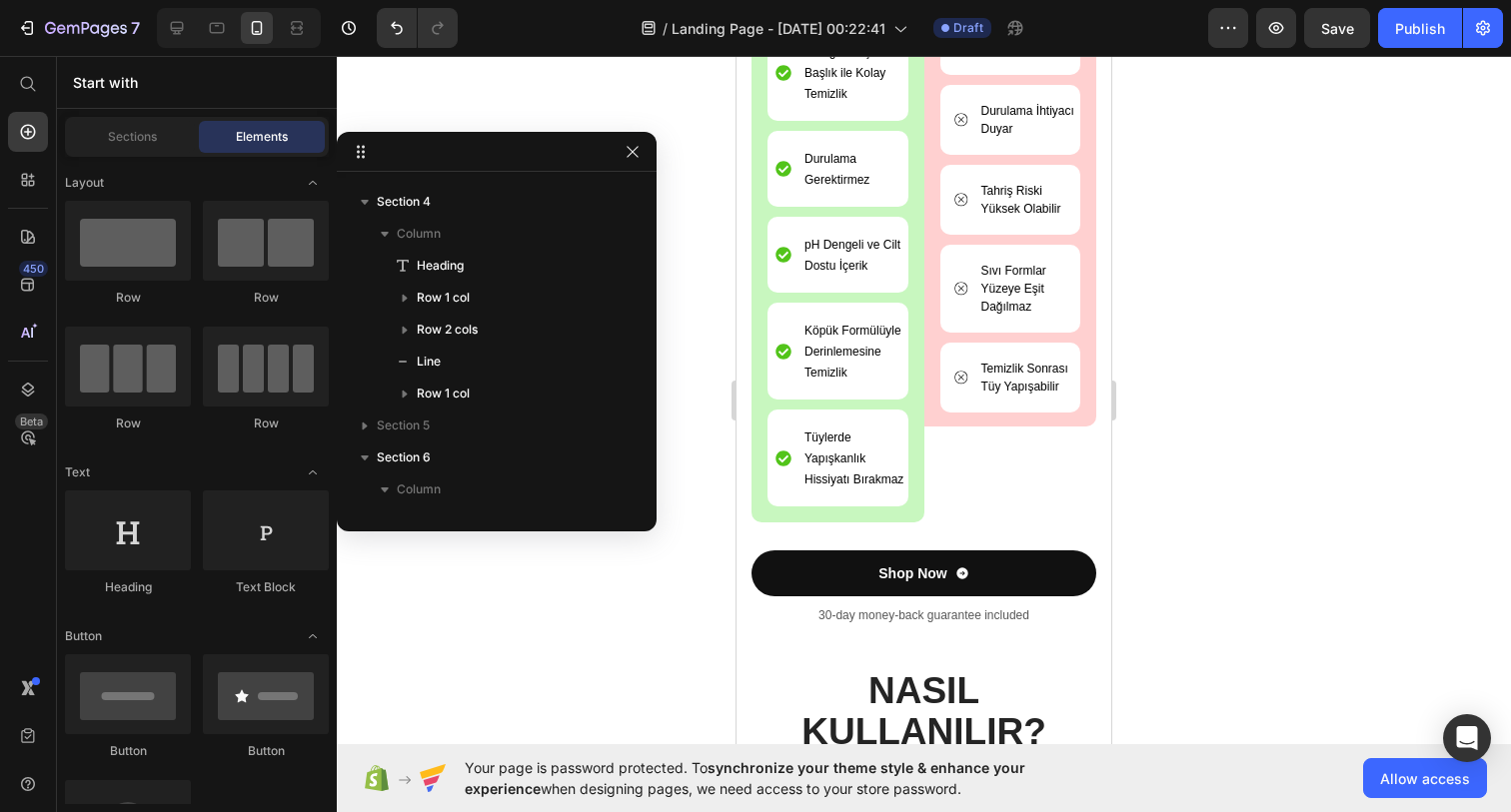 click on "Shop Now" at bounding box center (923, 573) 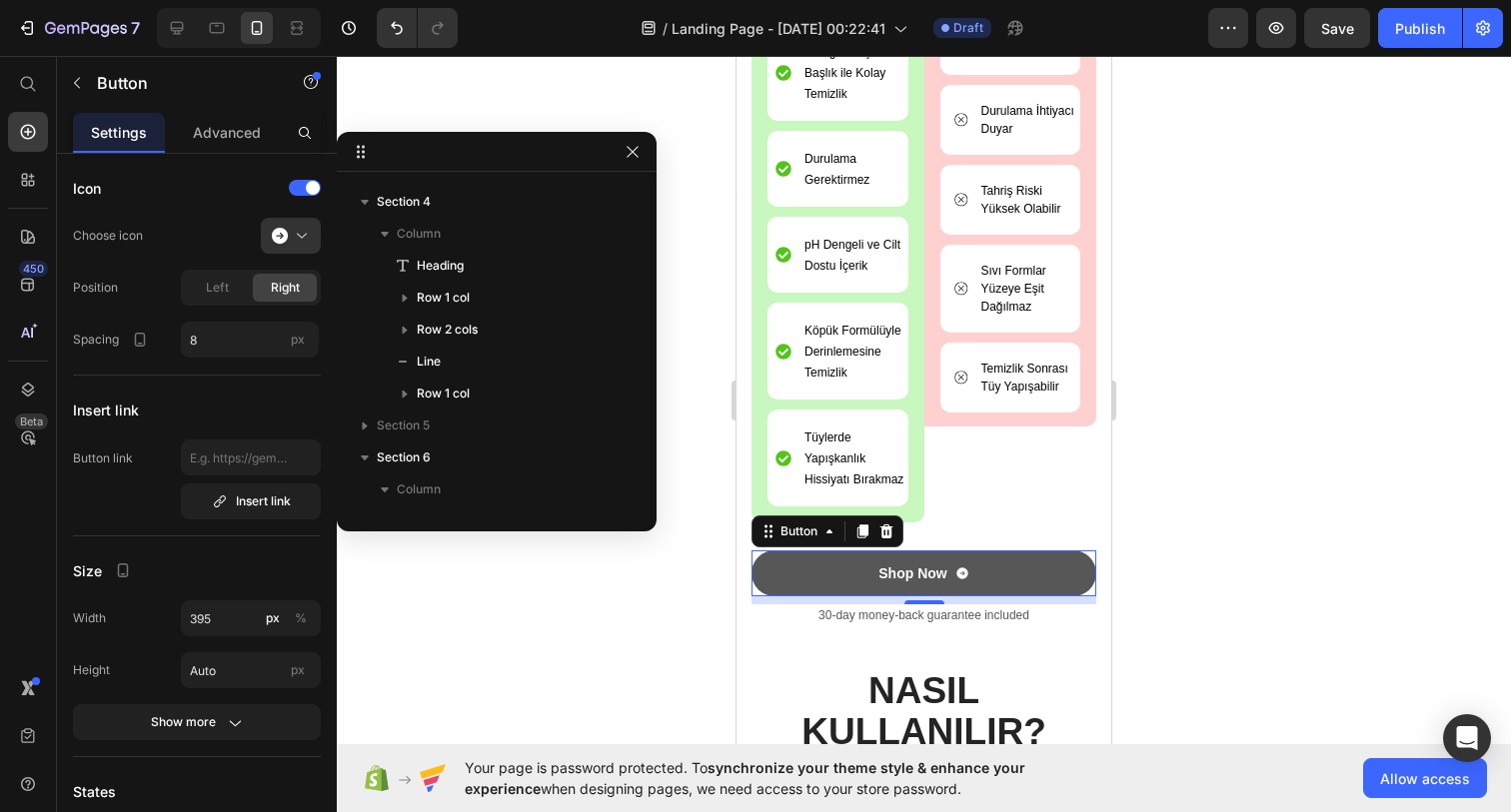 scroll, scrollTop: 1688, scrollLeft: 0, axis: vertical 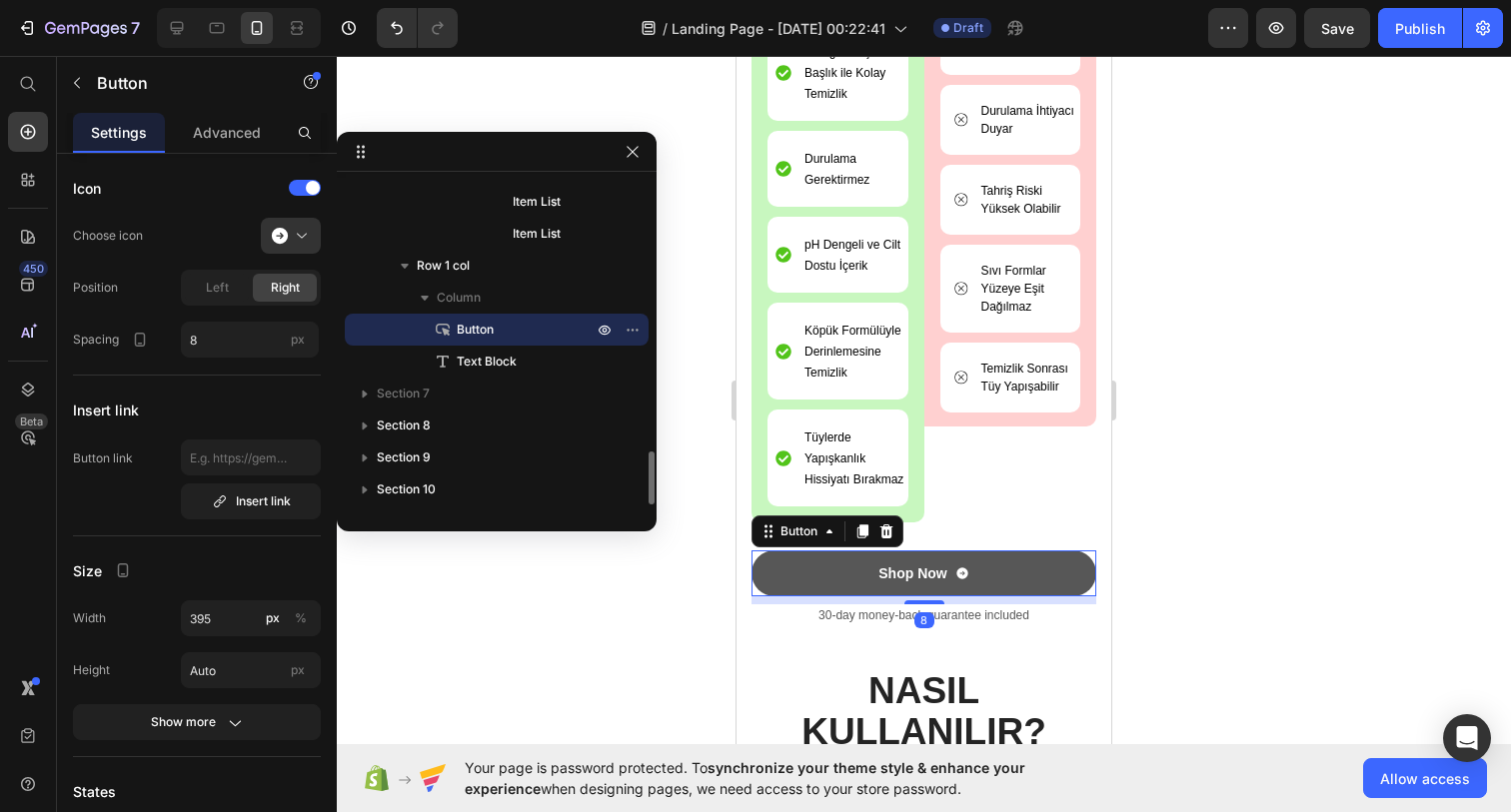 click on "Shop Now" at bounding box center [923, 573] 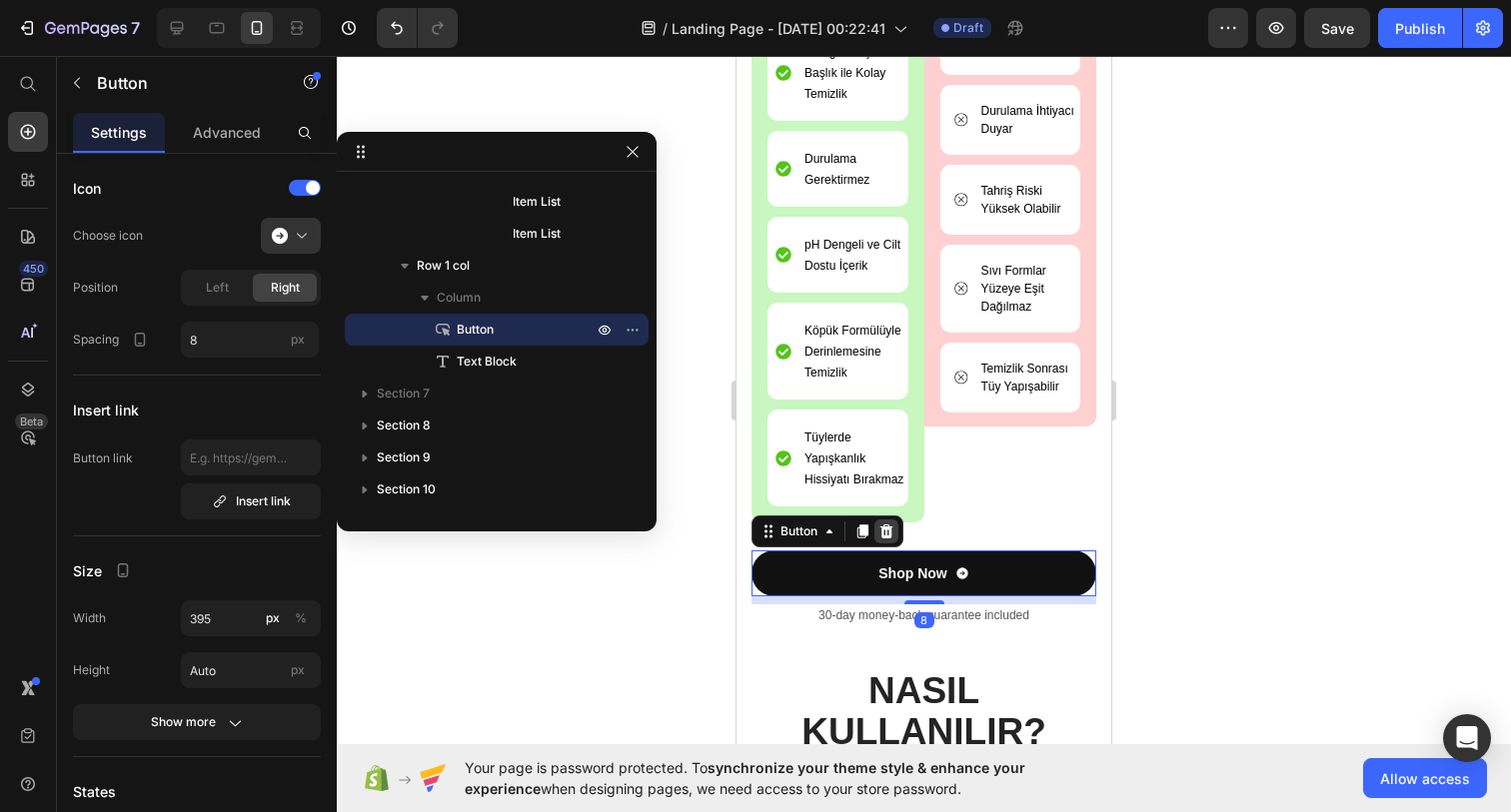 click 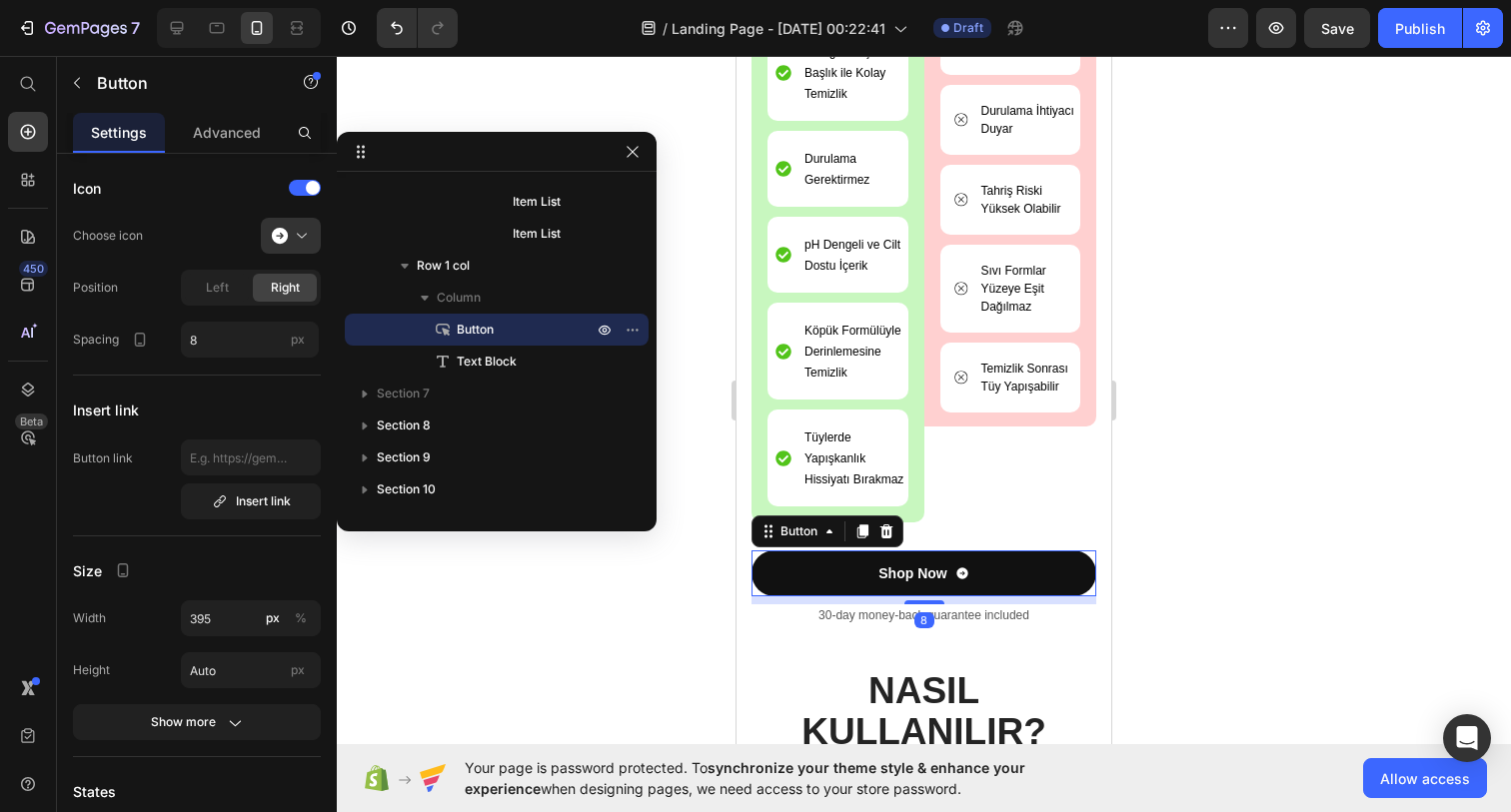 scroll, scrollTop: 1684, scrollLeft: 0, axis: vertical 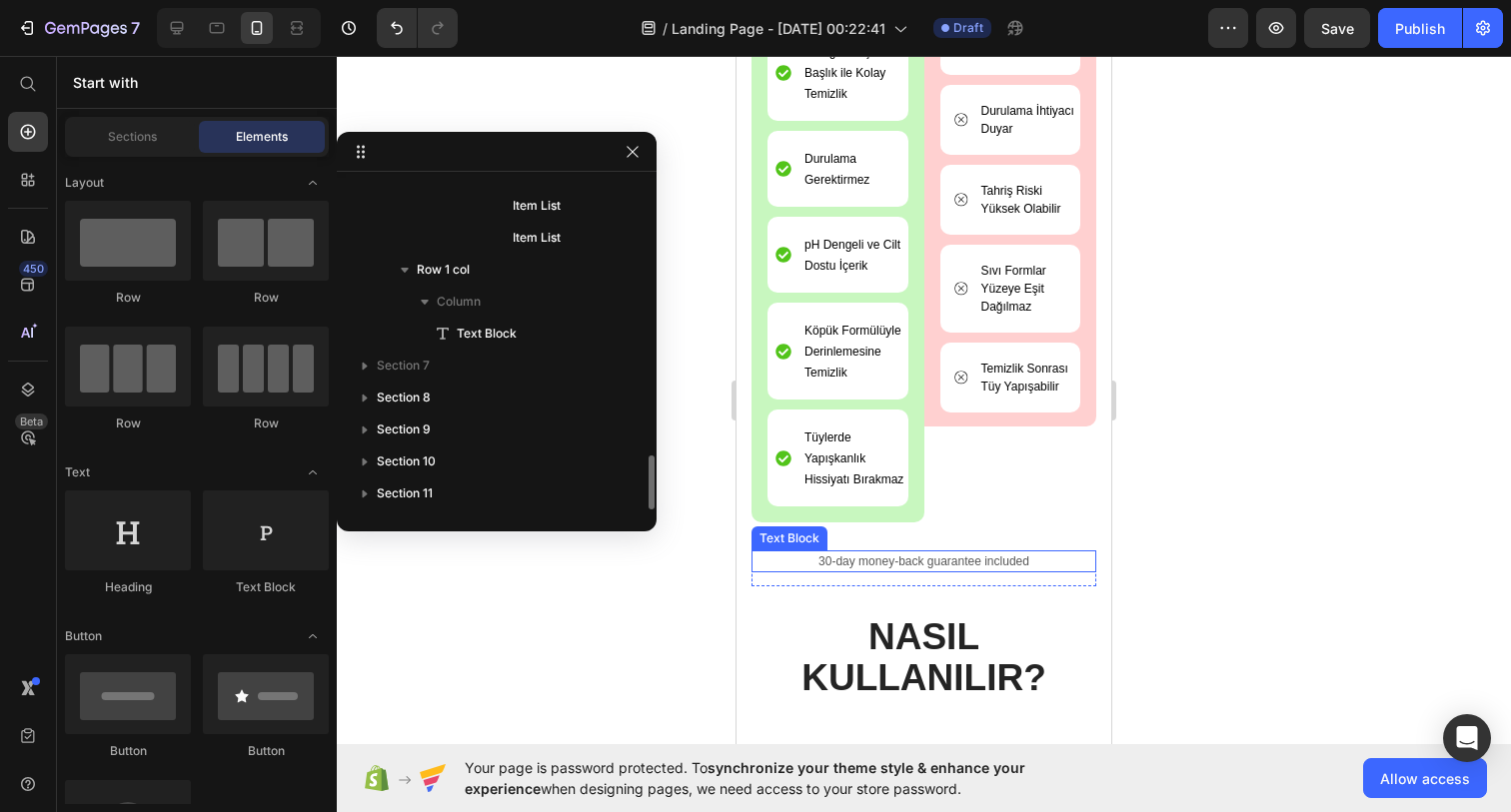click on "30-day money-back guarantee included" at bounding box center [923, 561] 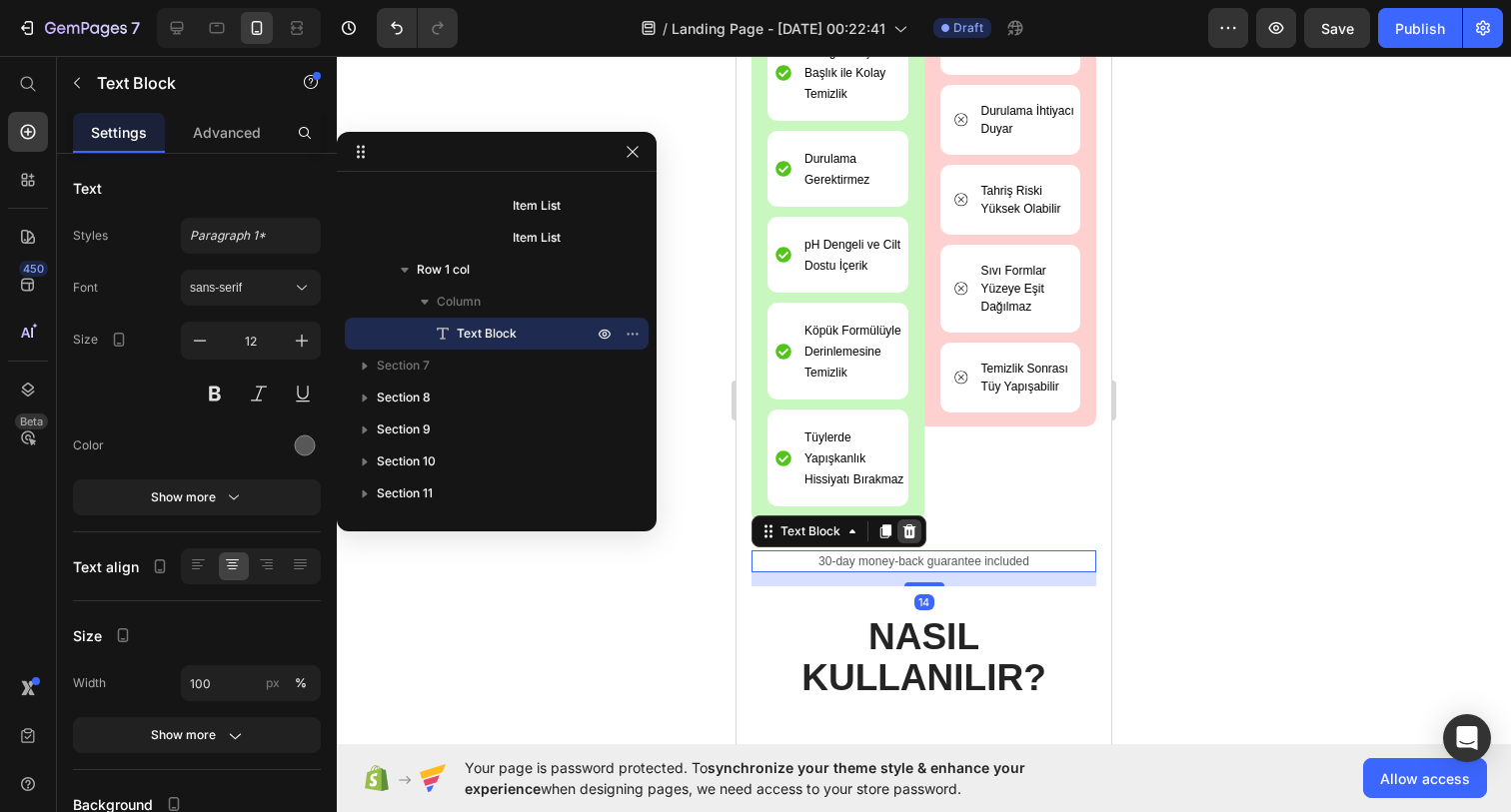 click 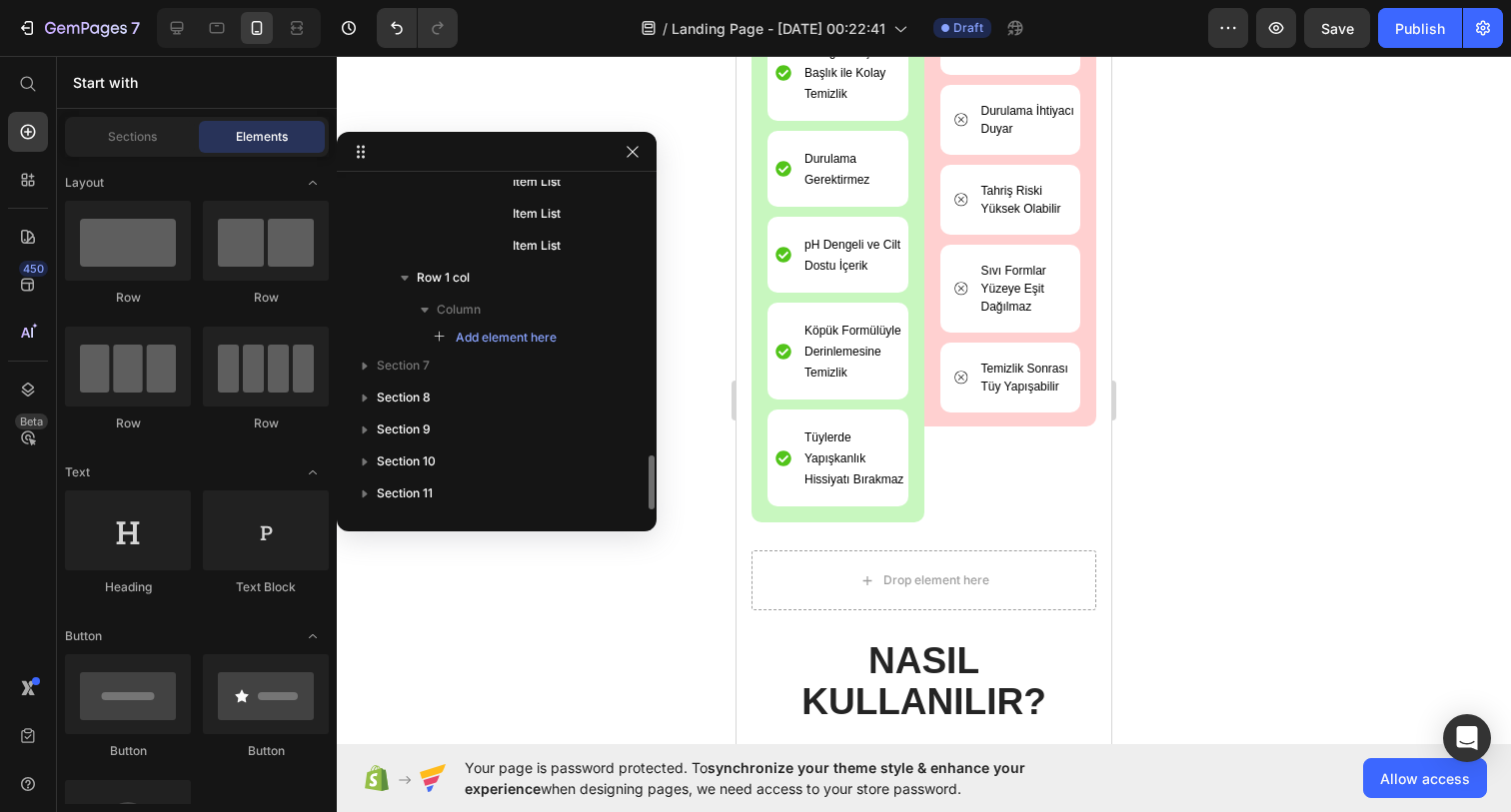scroll, scrollTop: 1676, scrollLeft: 0, axis: vertical 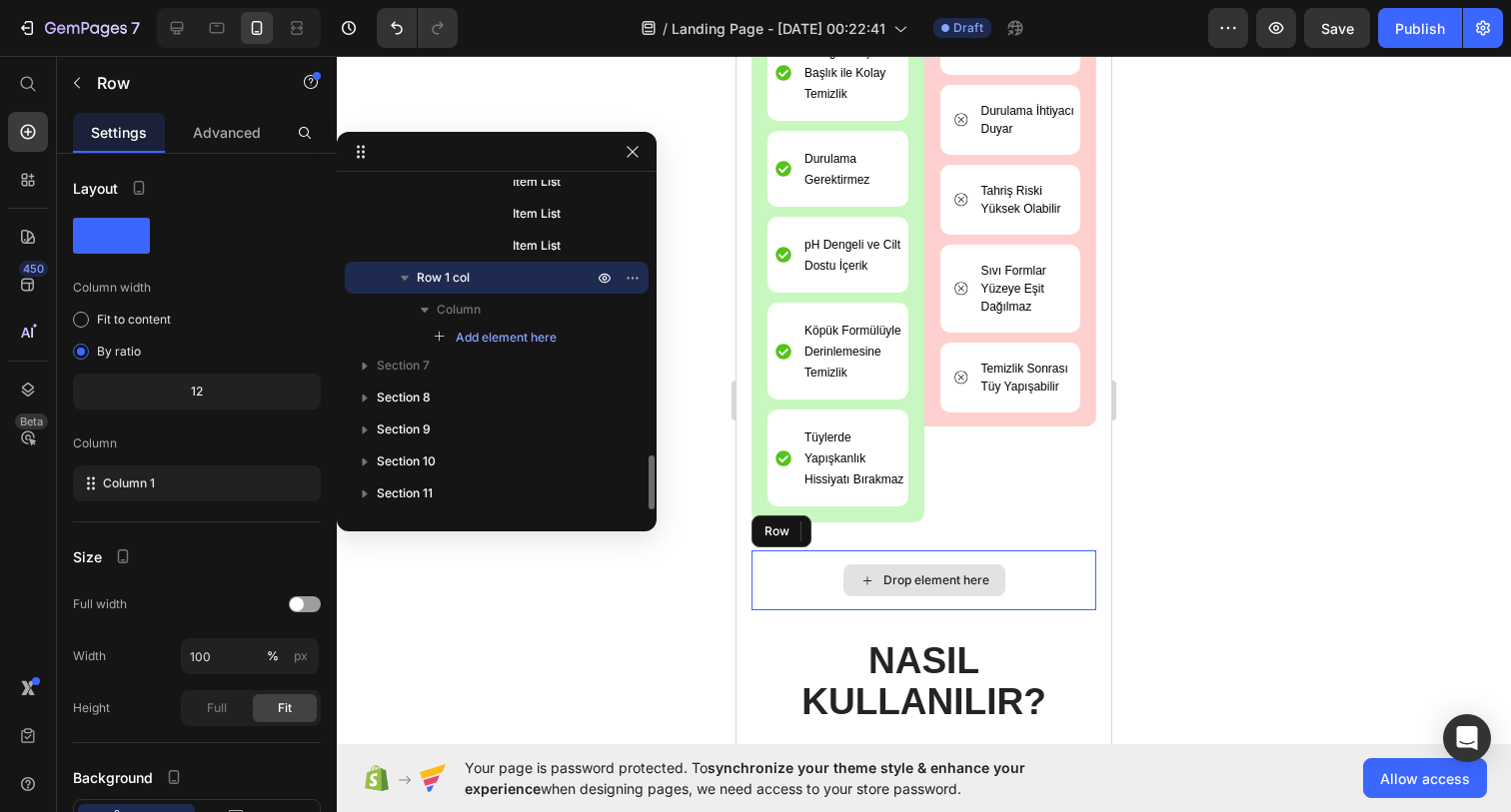 click on "Drop element here" at bounding box center (923, 580) 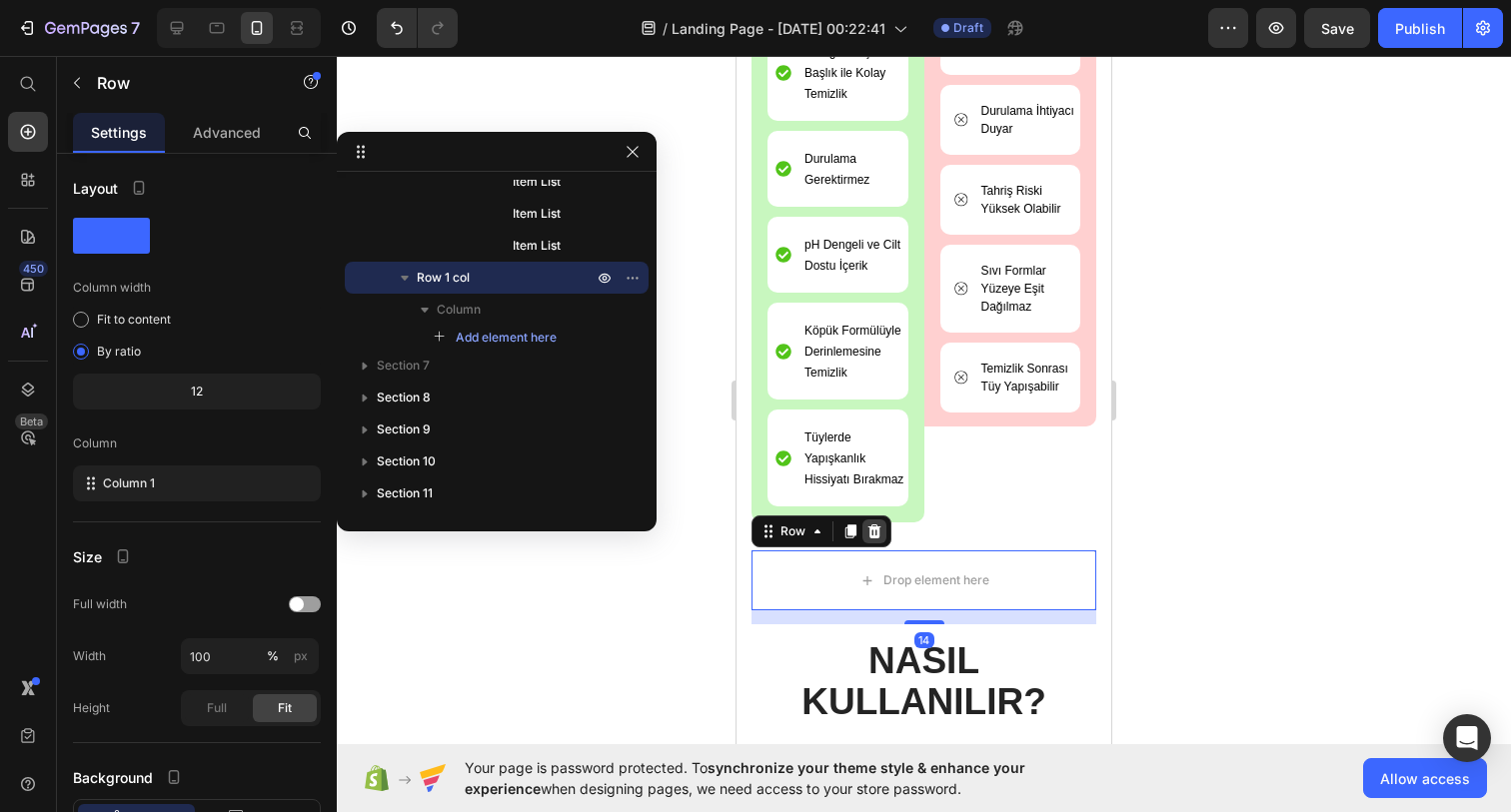 click 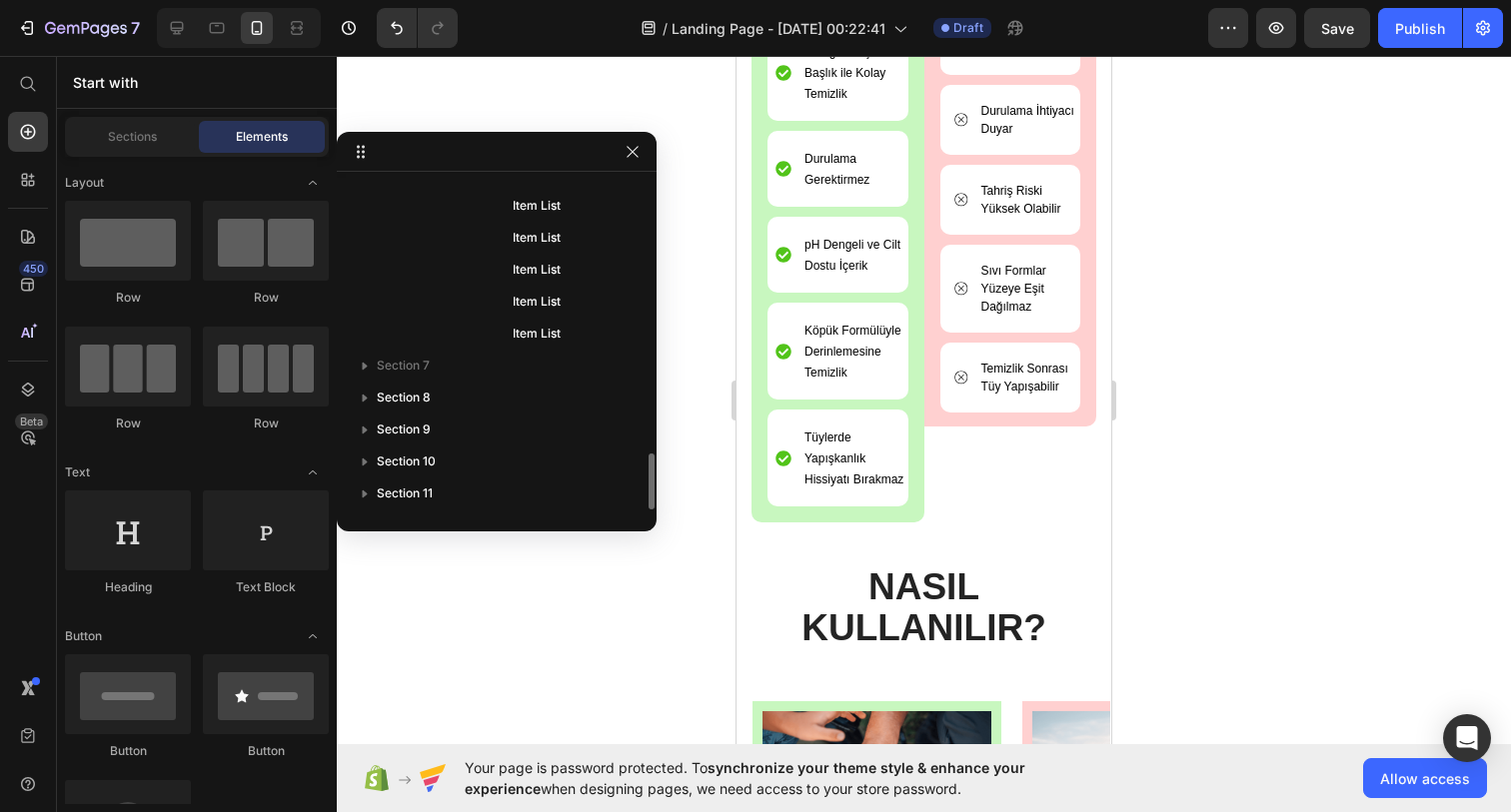 scroll, scrollTop: 1588, scrollLeft: 0, axis: vertical 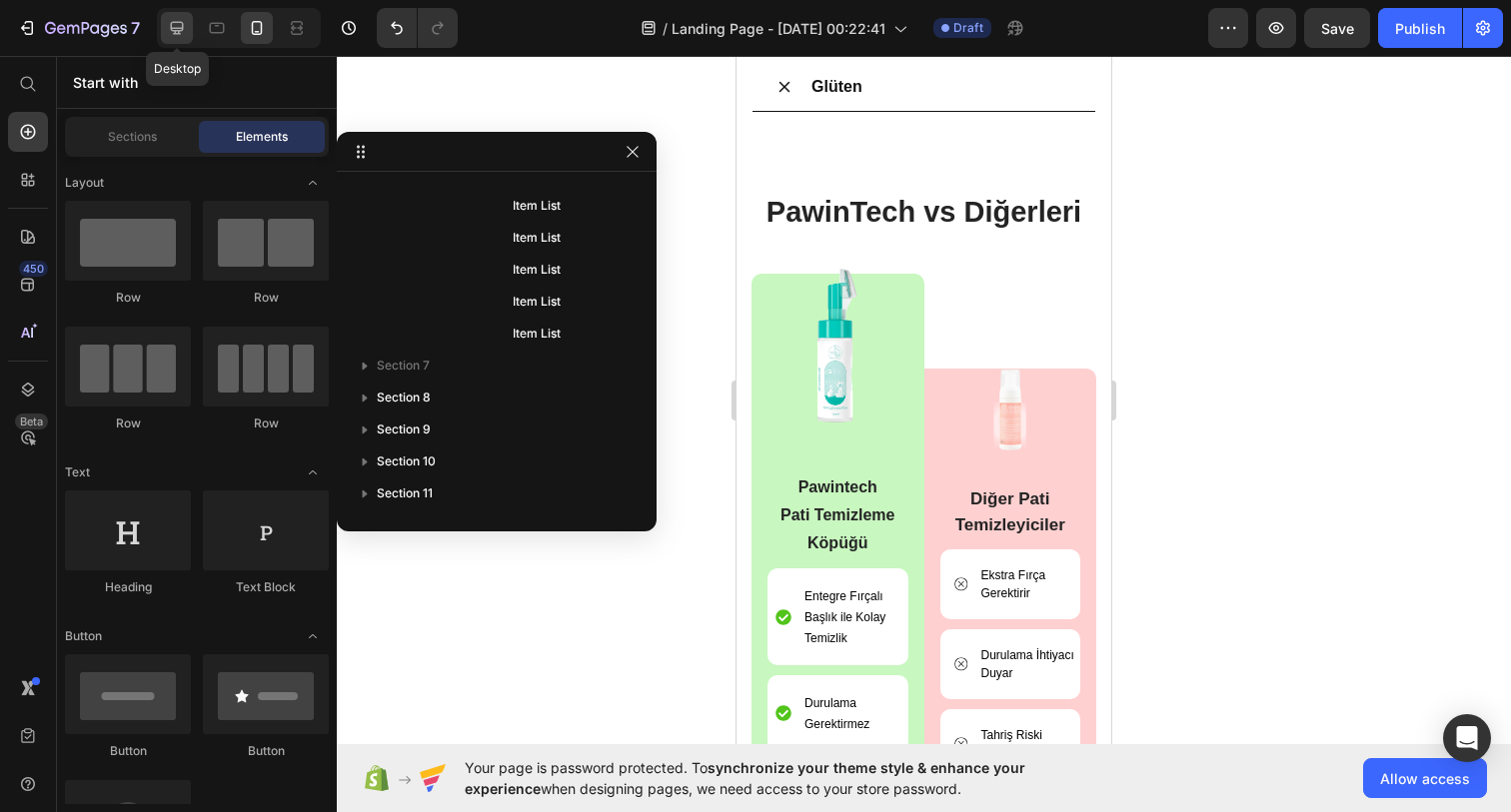 click 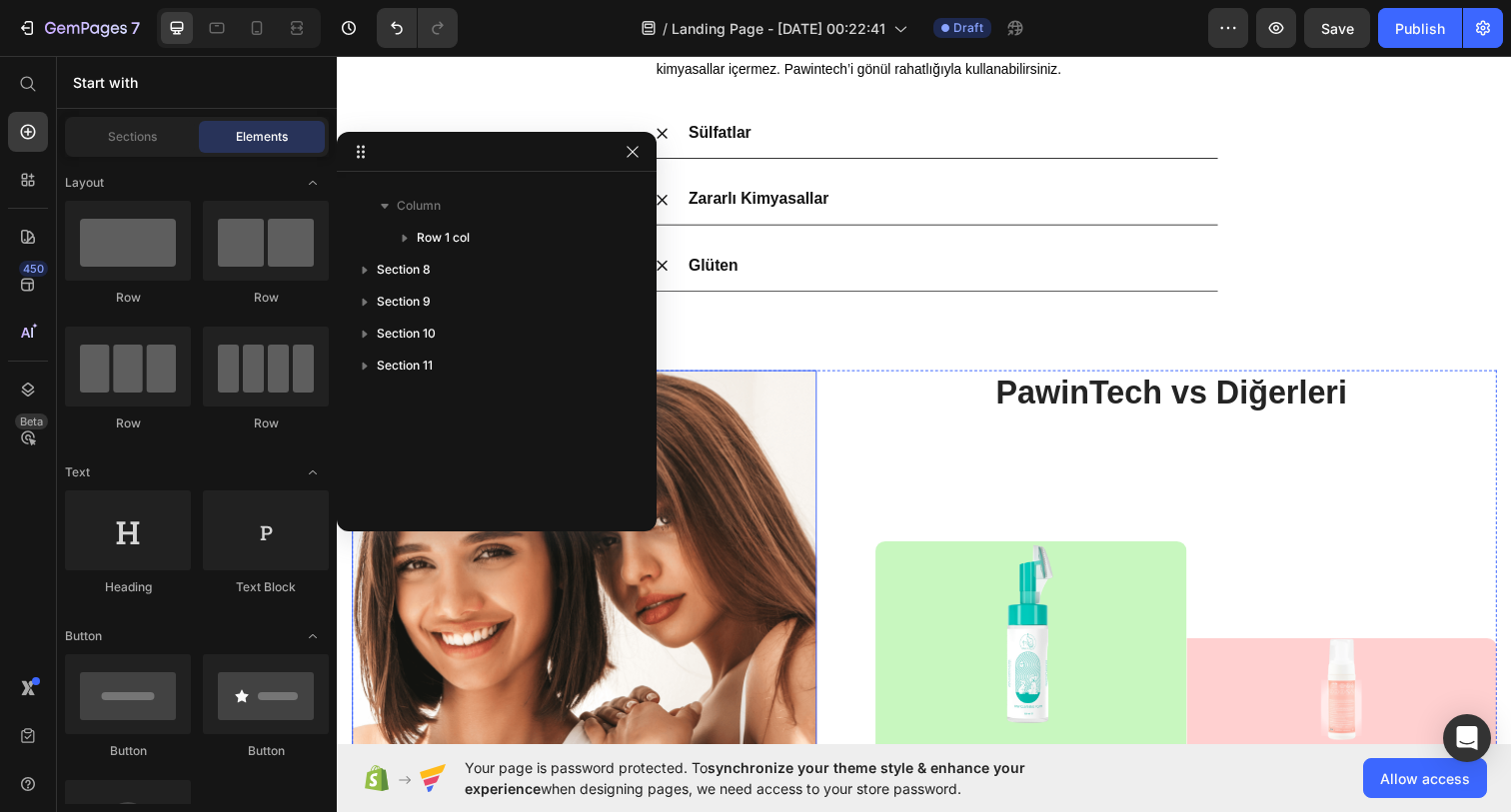 click on "PawinTech vs Diğerleri" at bounding box center [1188, 400] 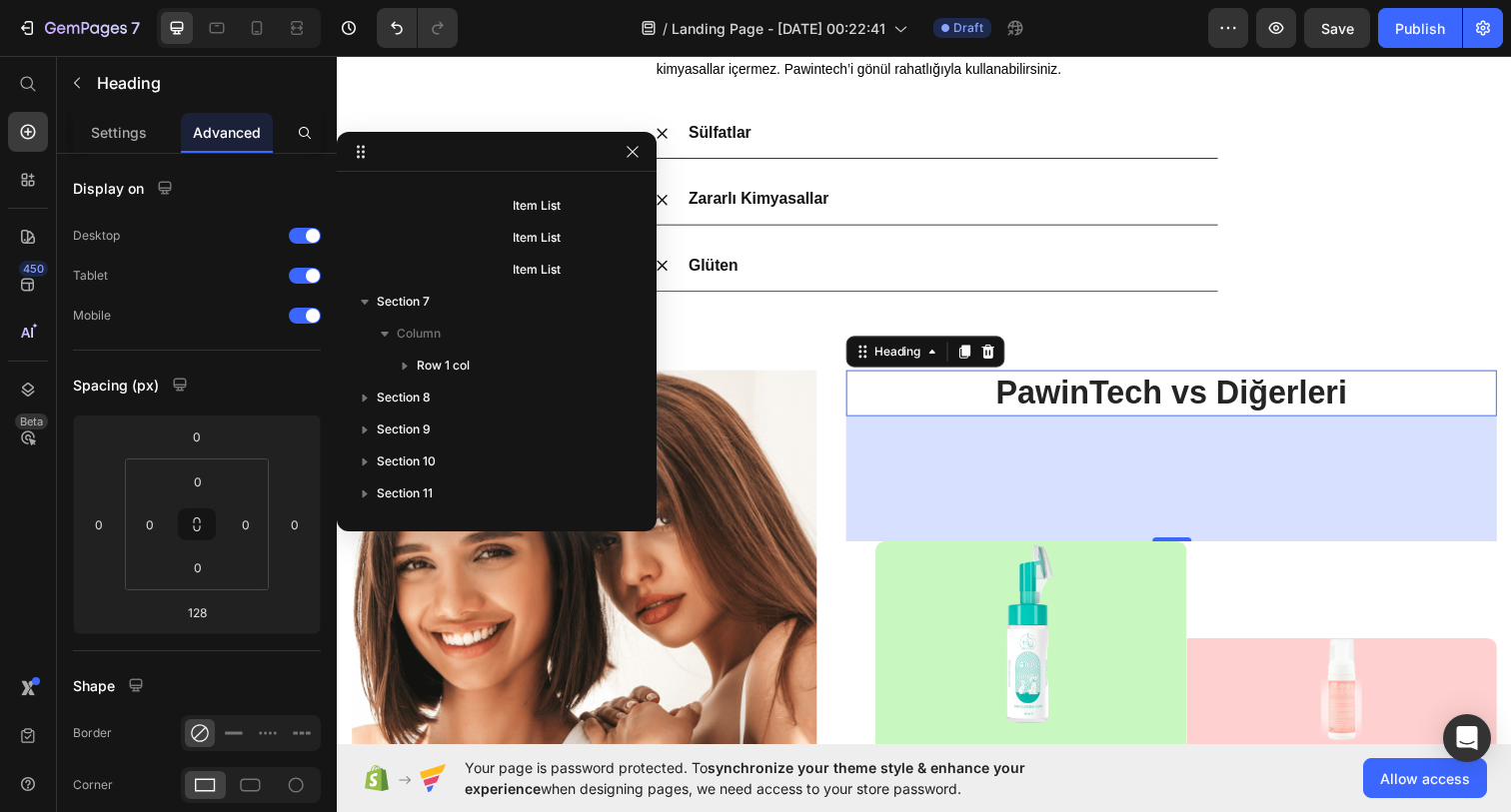 scroll, scrollTop: 3326, scrollLeft: 0, axis: vertical 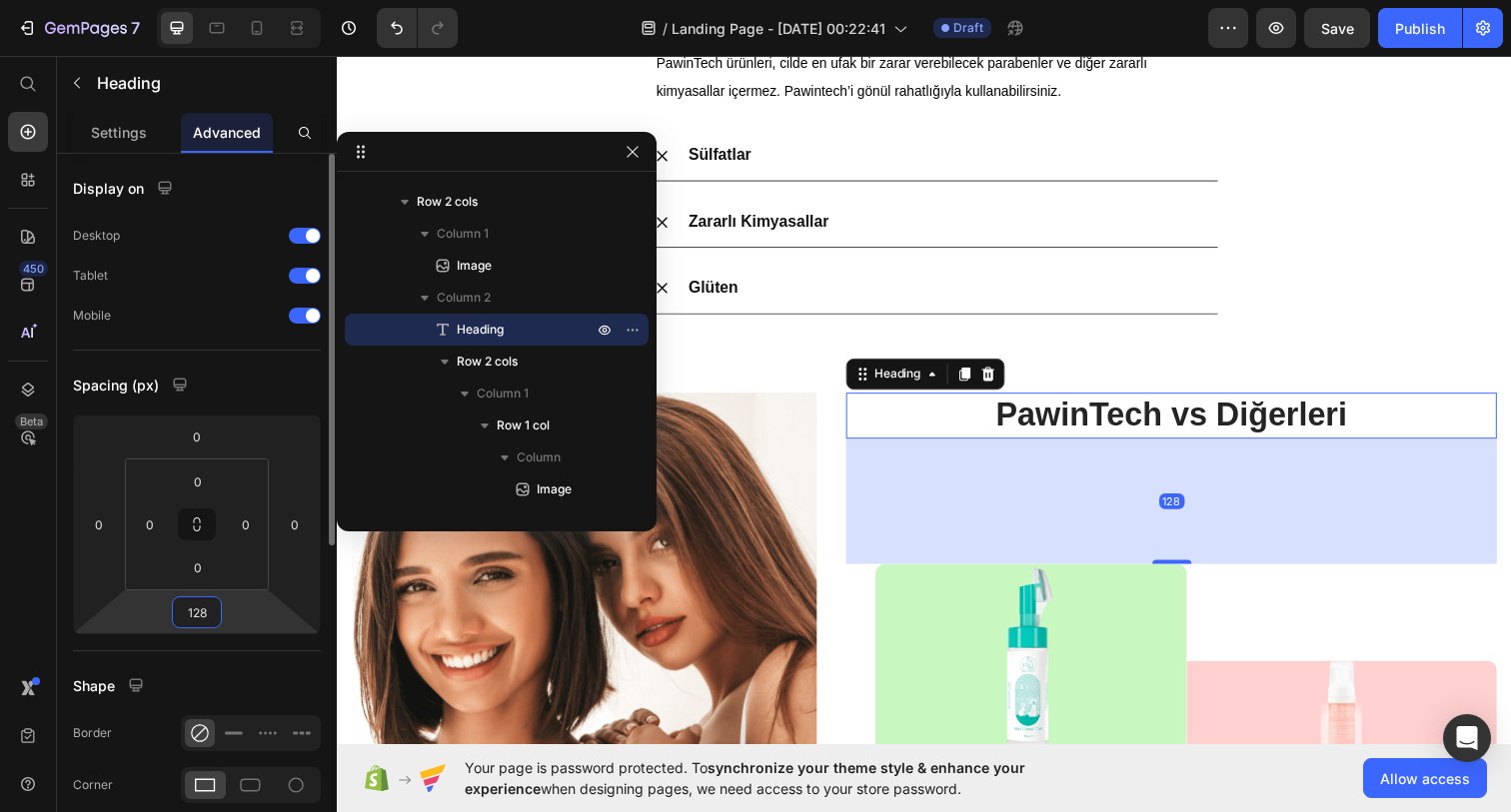 click on "128" at bounding box center (197, 612) 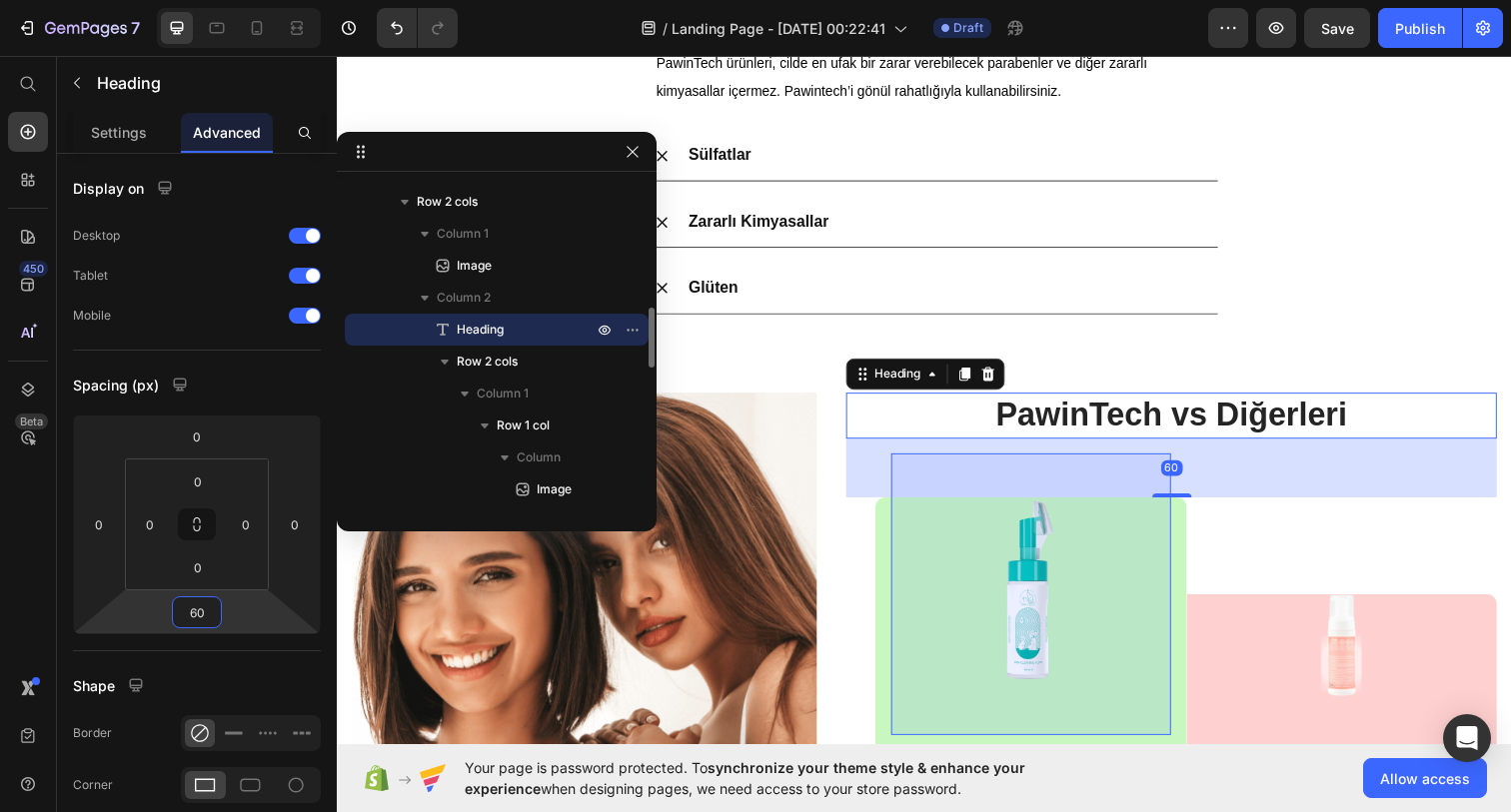 scroll, scrollTop: 724, scrollLeft: 0, axis: vertical 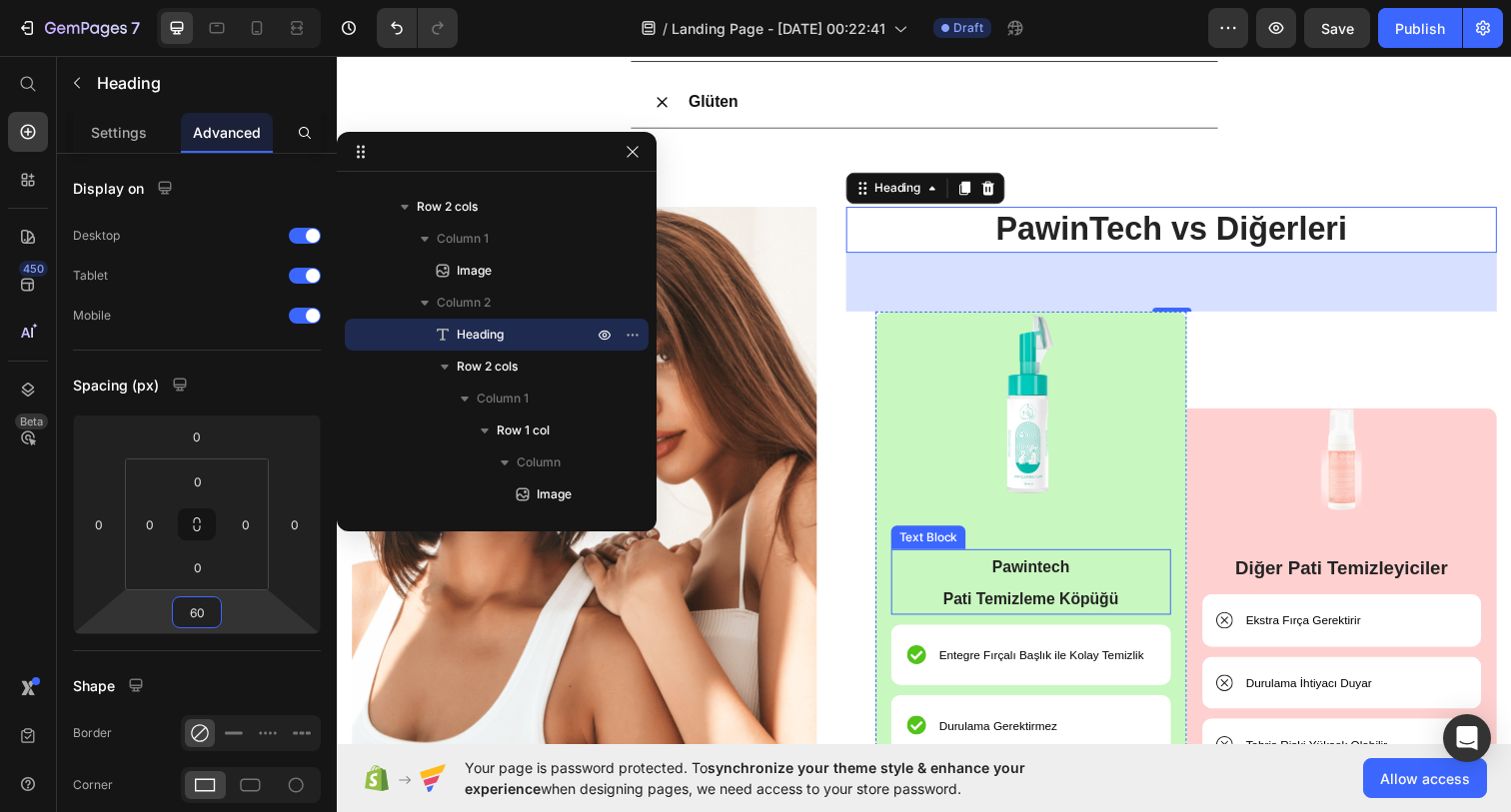type on "128" 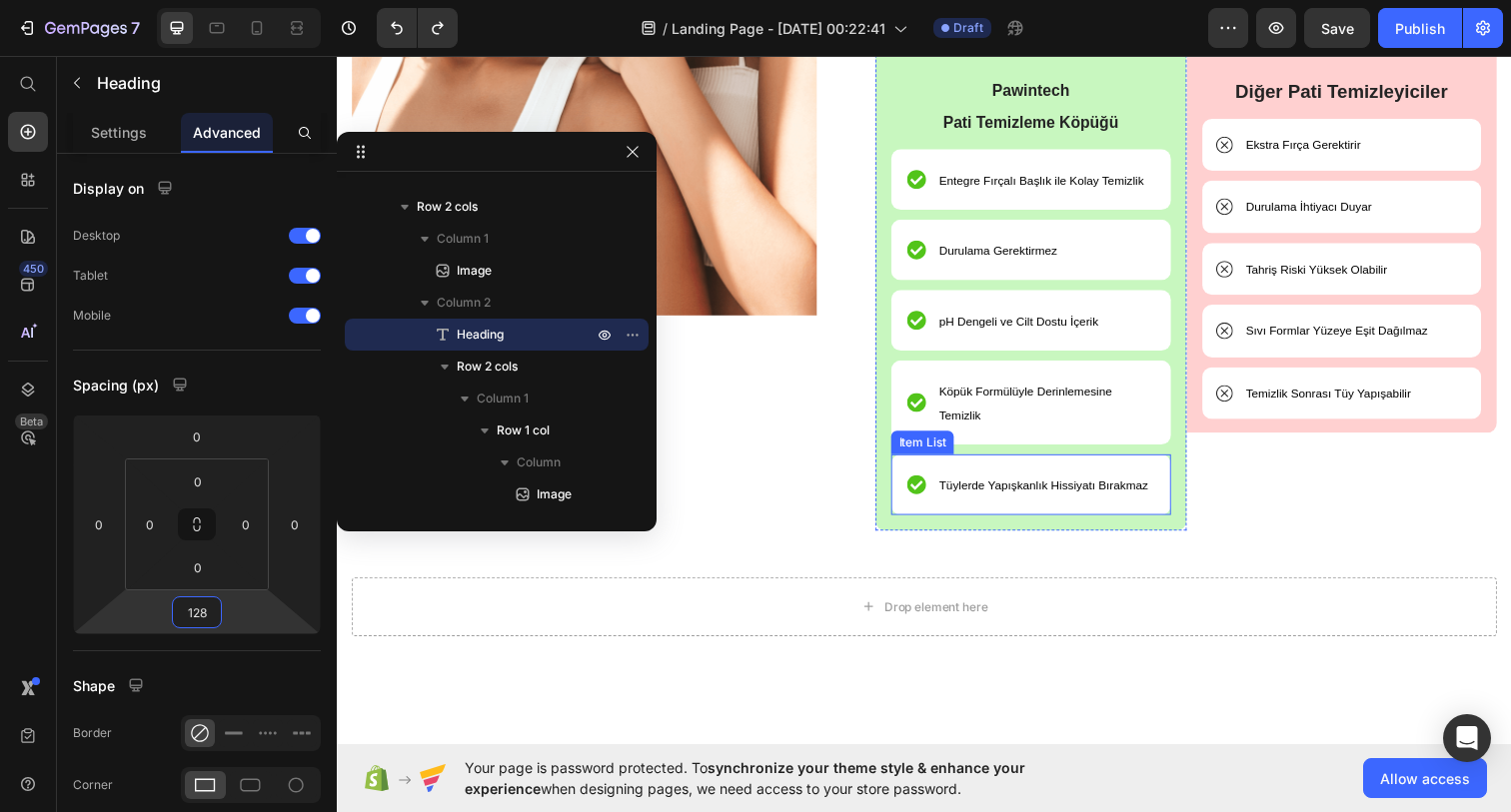 click on "Image PawinTech vs Diğerleri Heading   128 Image Pawintech  Pati Temizleme Köpüğü Text Block Entegre Fırçalı Başlık ile Kolay Temizlik Item List Durulama Gerektirmez Item List pH Dengeli ve Cilt Dostu İçerik Item List Köpük Formülüyle Derinlemesine Temizlik Item List Tüylerde Yapışkanlık Hissiyatı Bırakmaz Item List Row Image Diğer Pati Temizleyiciler Text Block
Ekstra Fırça Gerektirir Item List
Durulama İhtiyacı Duyar Item List
Tahriş Riski Yüksek Olabilir Item List
Sıvı Formlar Yüzeye Eşit Dağılmaz Item List
Temizlik Sonrası Tüy Yapışabilir Item List [GEOGRAPHIC_DATA]
Drop element here Row Section 6" at bounding box center (936, 144) 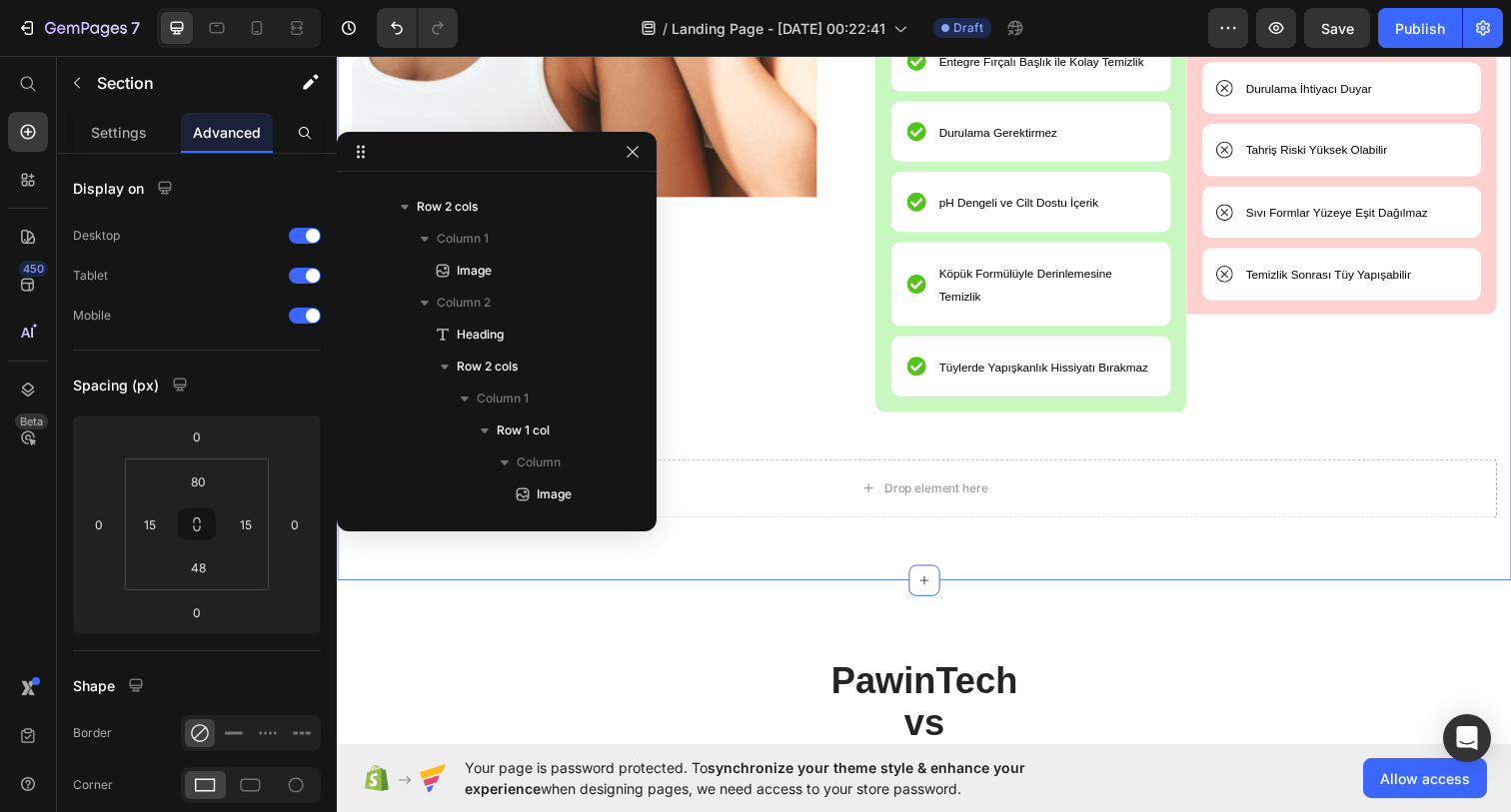 scroll, scrollTop: 3983, scrollLeft: 0, axis: vertical 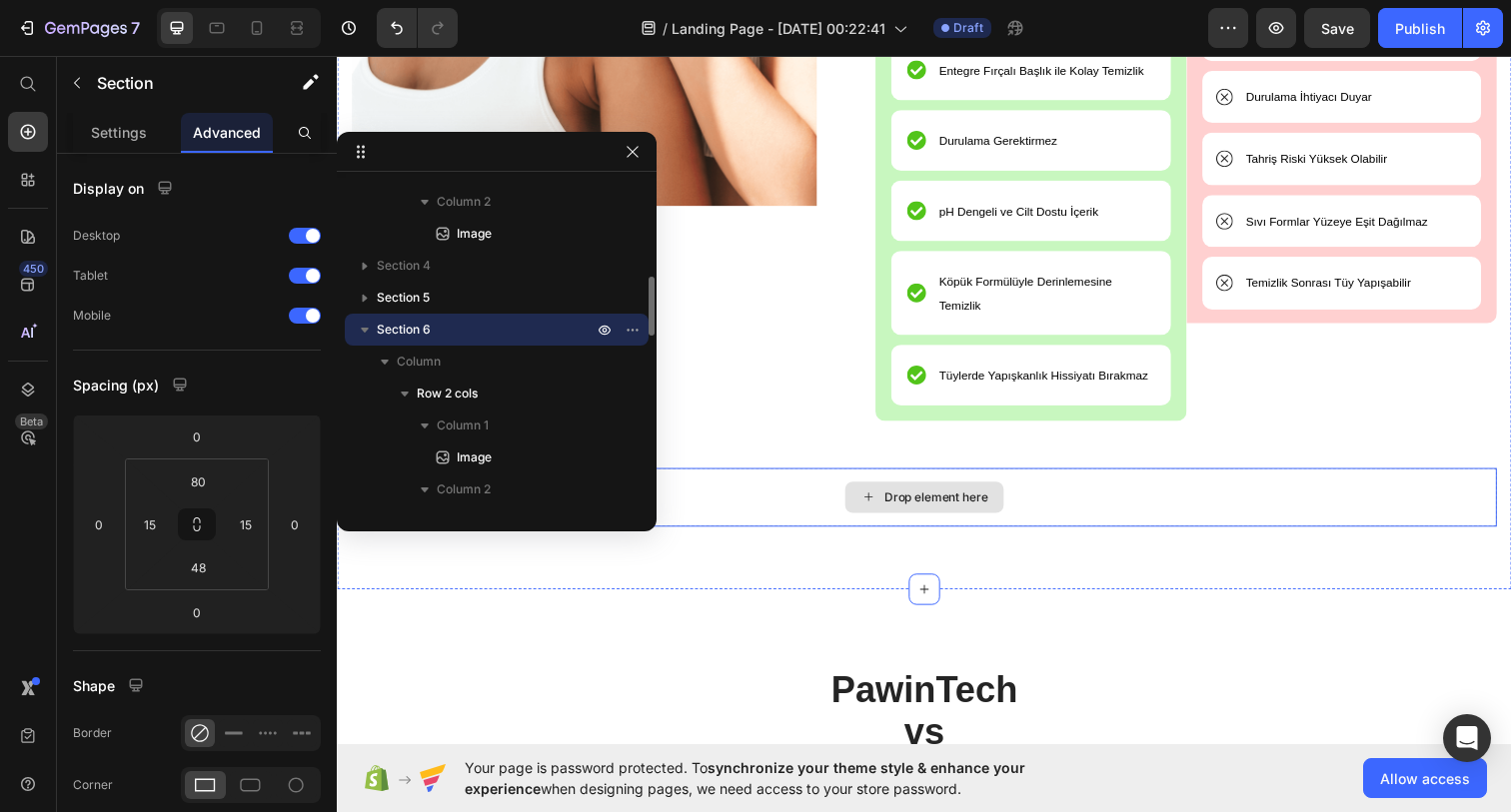 click on "Drop element here" at bounding box center [936, 506] 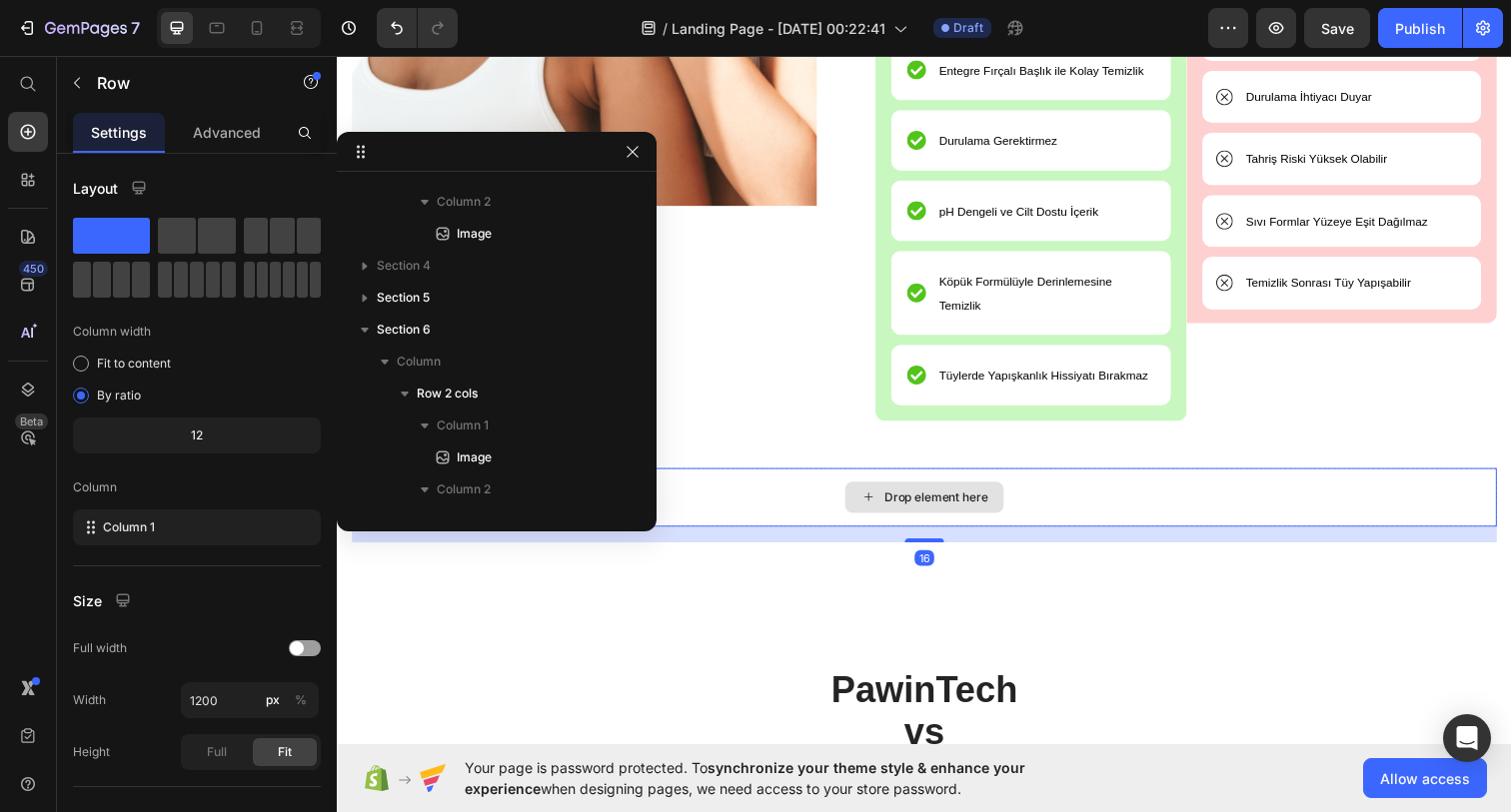 scroll, scrollTop: 1432, scrollLeft: 0, axis: vertical 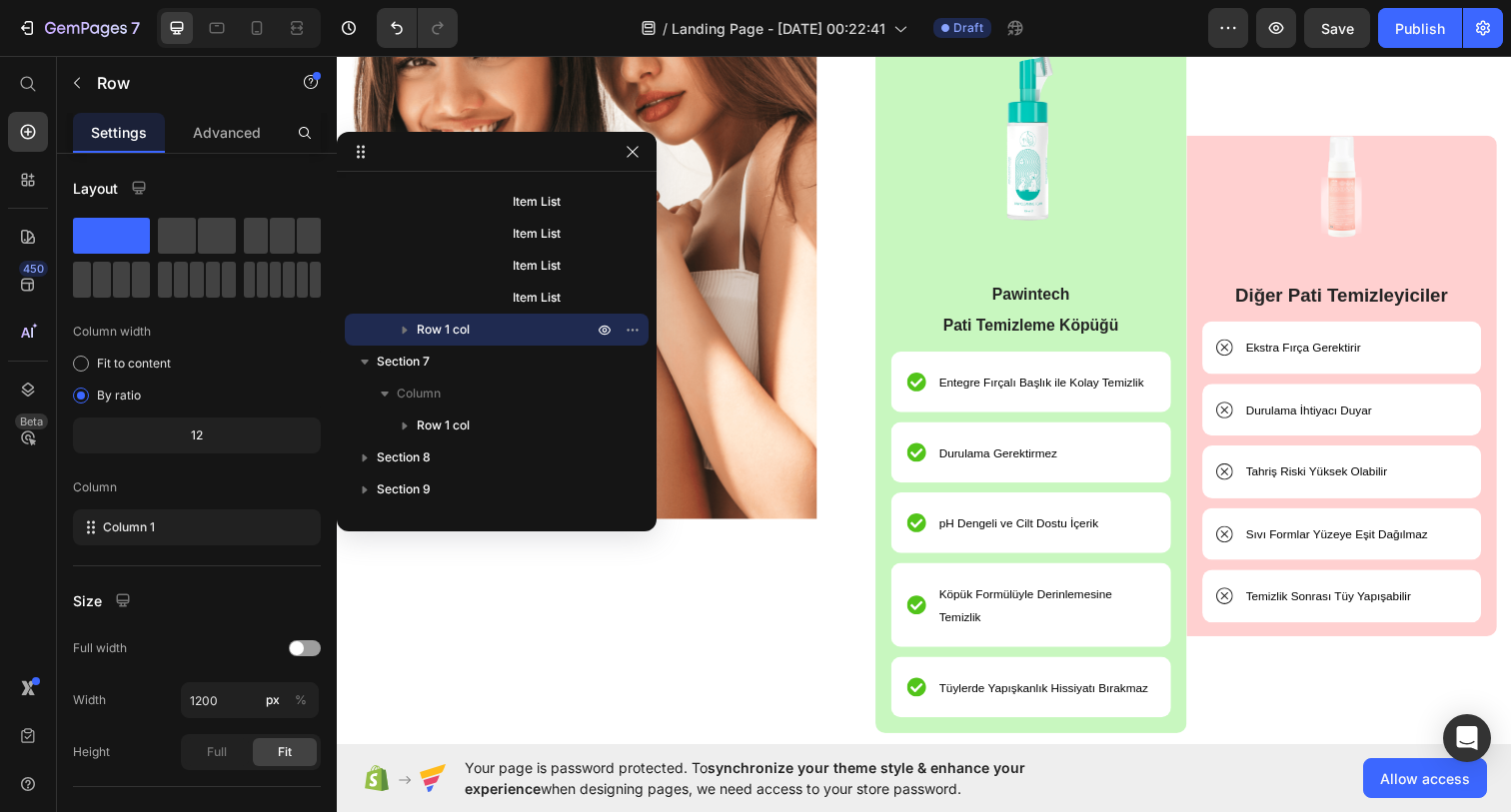 click at bounding box center (475, 776) 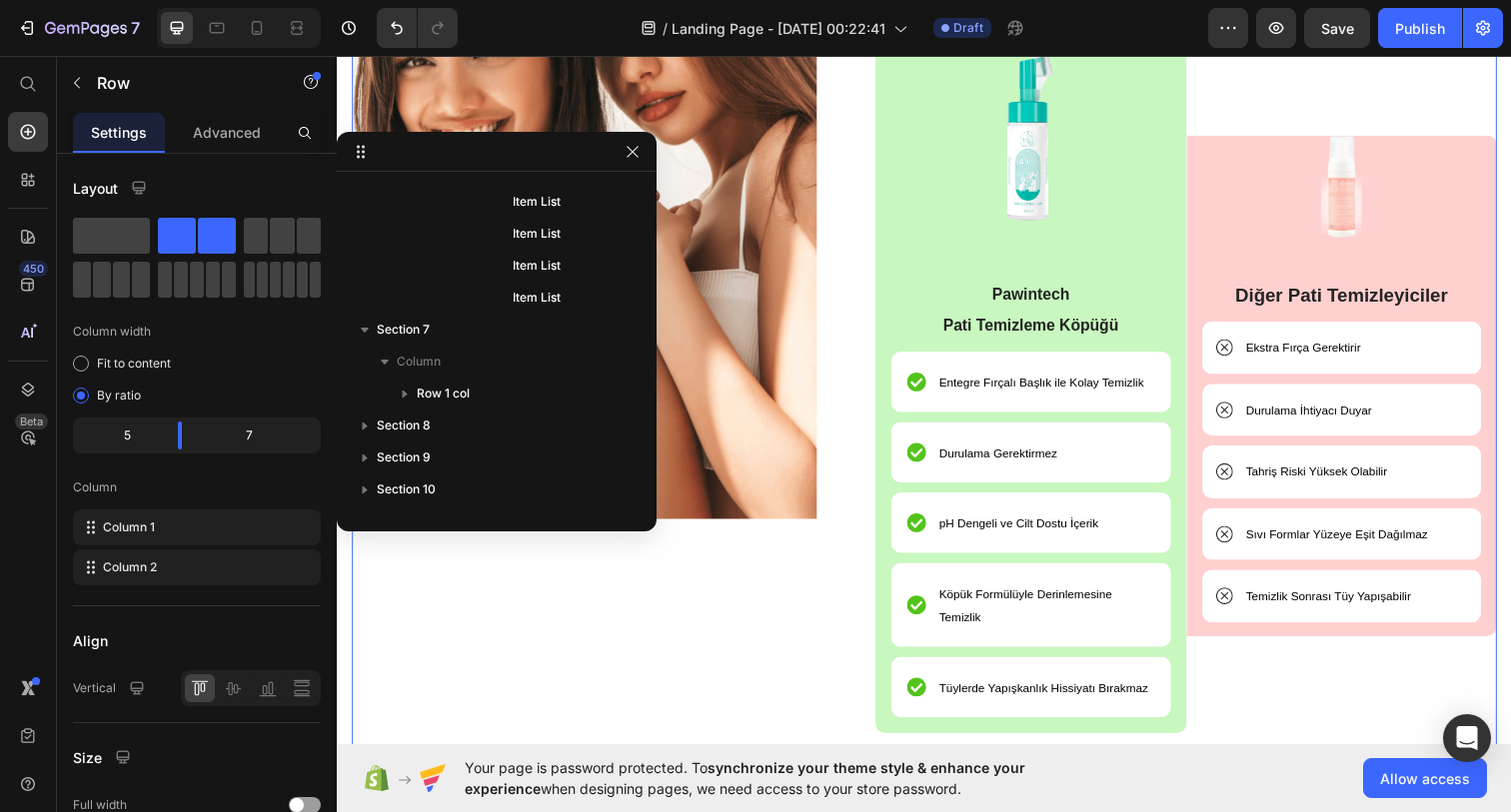 click on "Image" at bounding box center (589, 314) 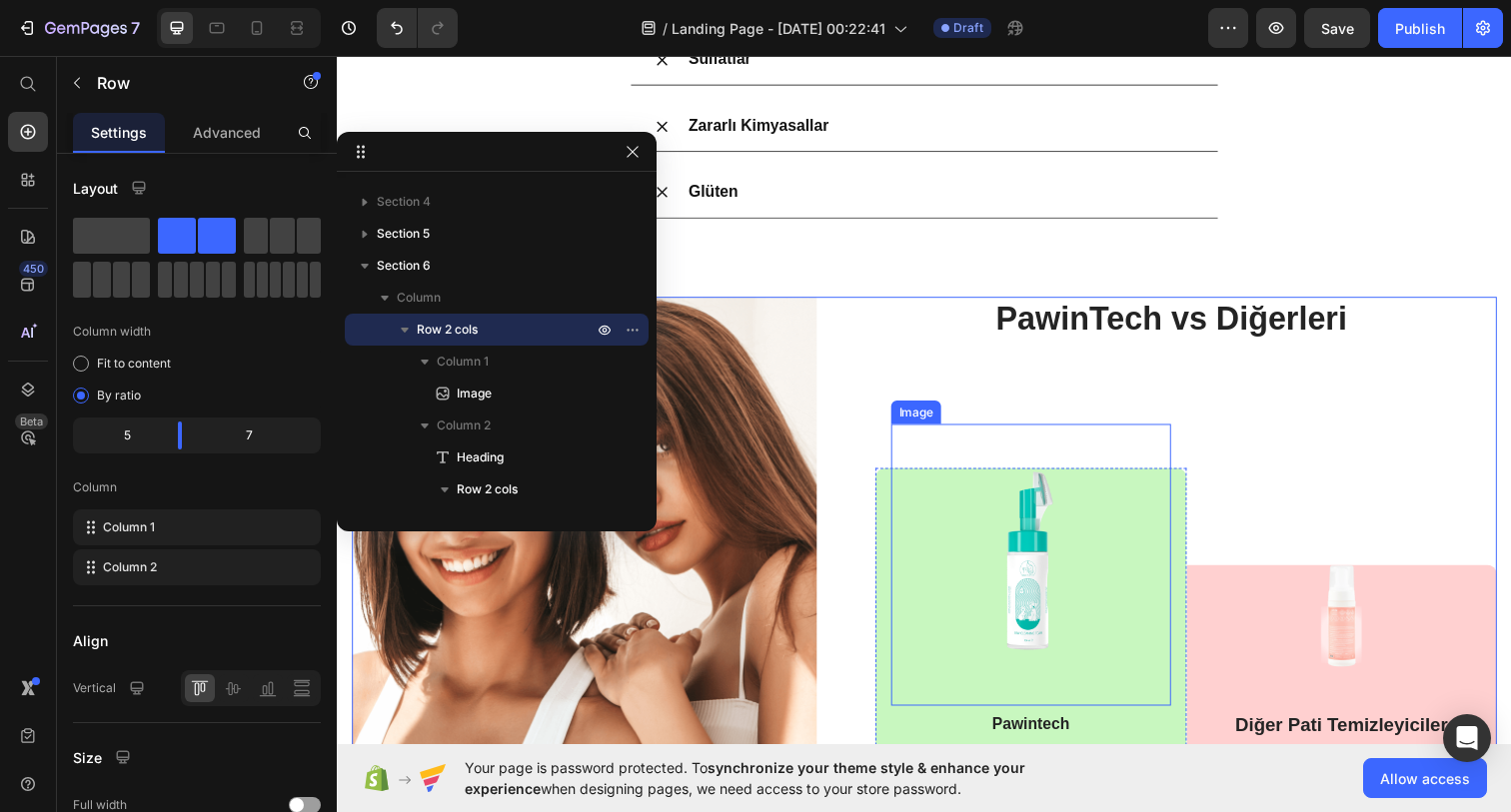 scroll, scrollTop: 3421, scrollLeft: 0, axis: vertical 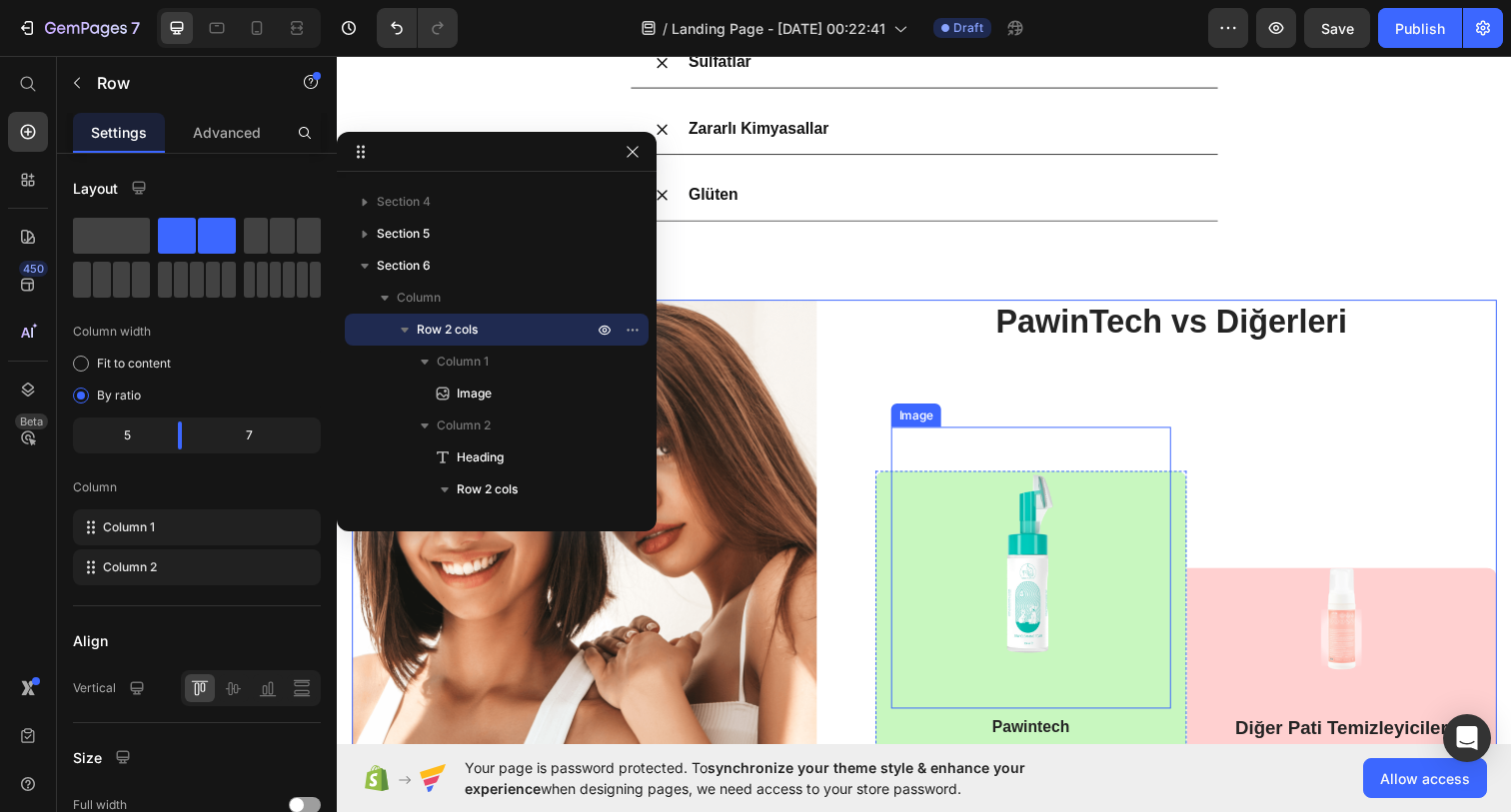 click at bounding box center (1045, 578) 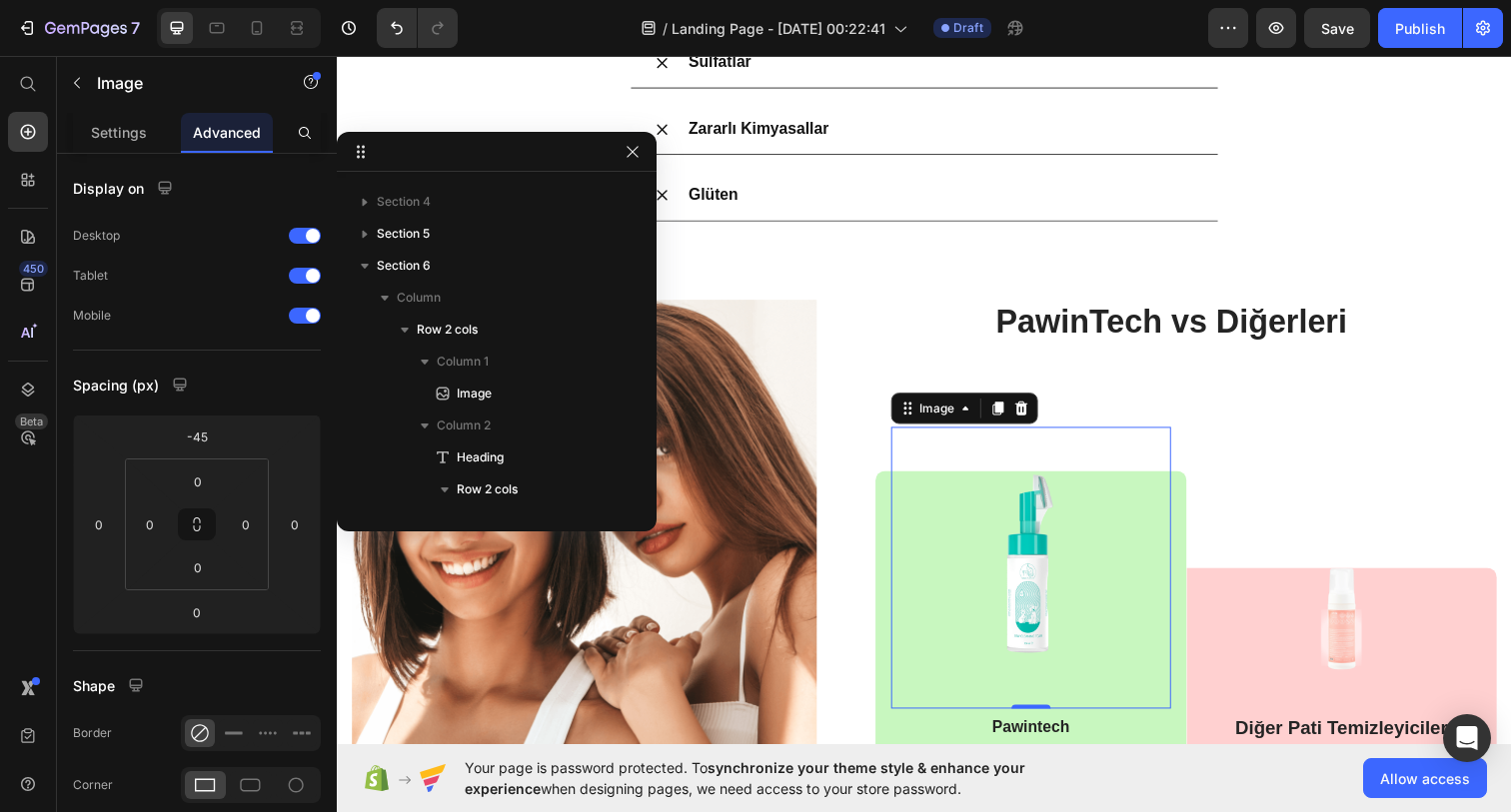 scroll, scrollTop: 889, scrollLeft: 0, axis: vertical 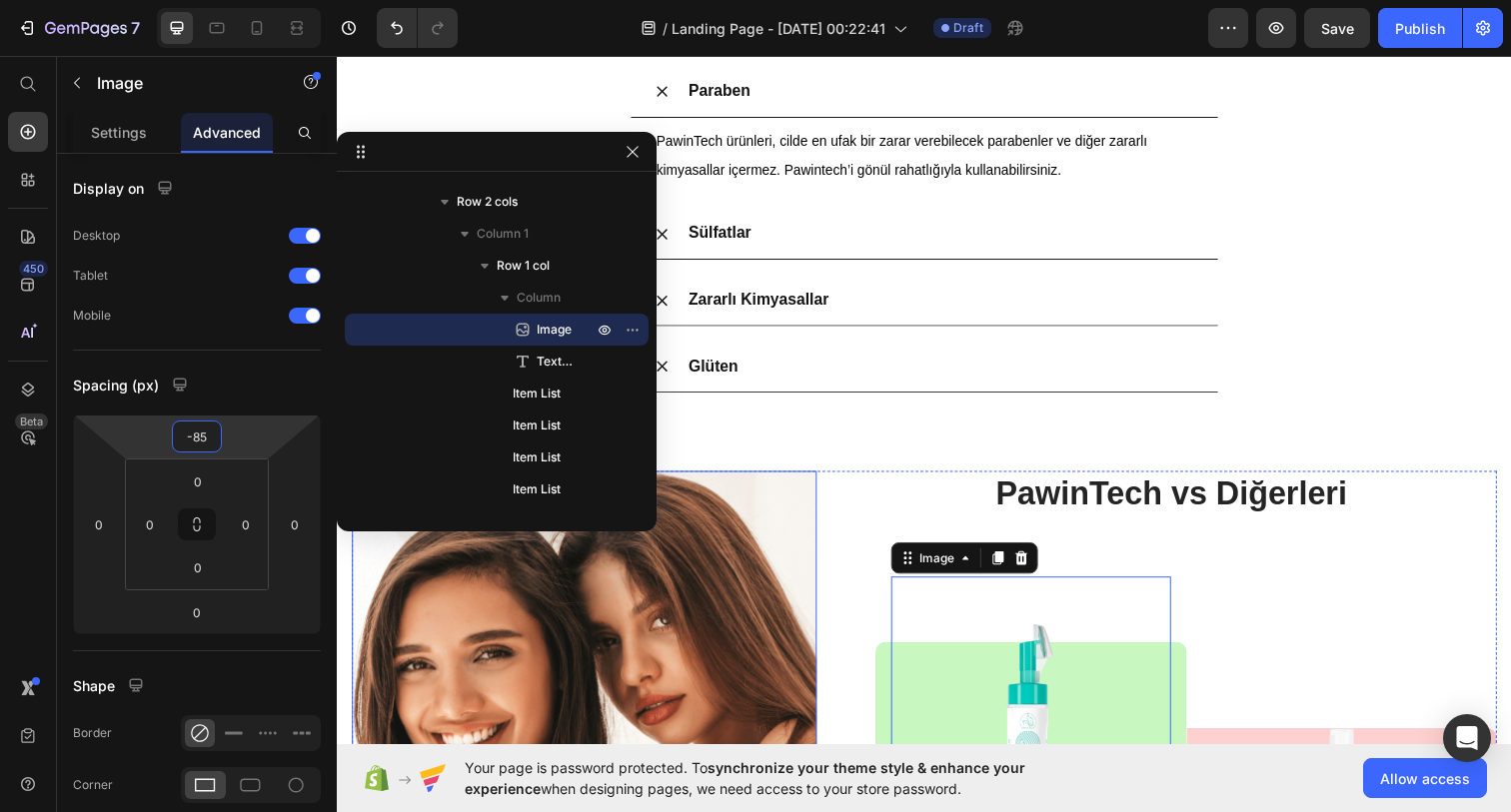 type on "-87" 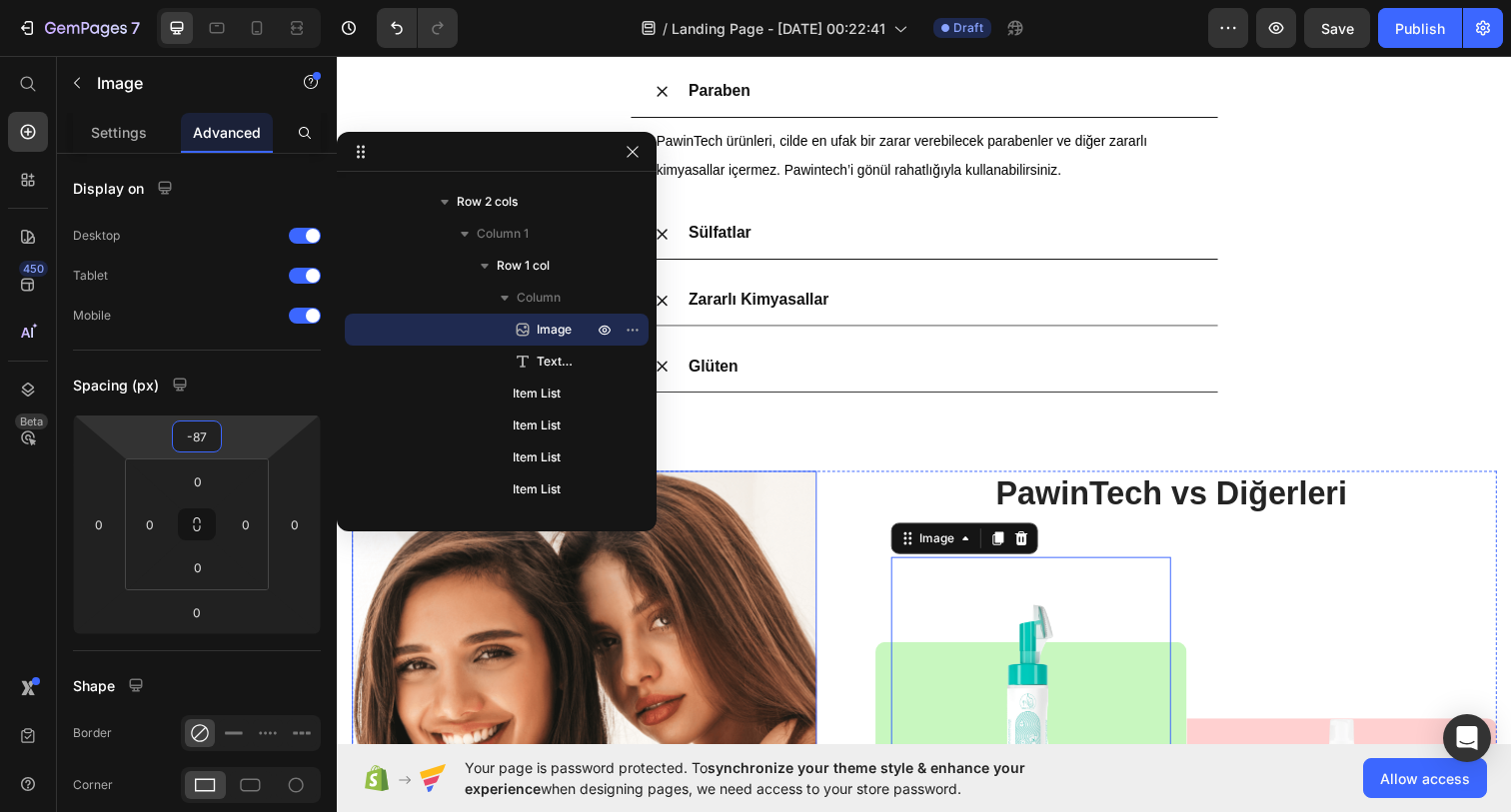 drag, startPoint x: 255, startPoint y: 394, endPoint x: 228, endPoint y: 473, distance: 83.4865 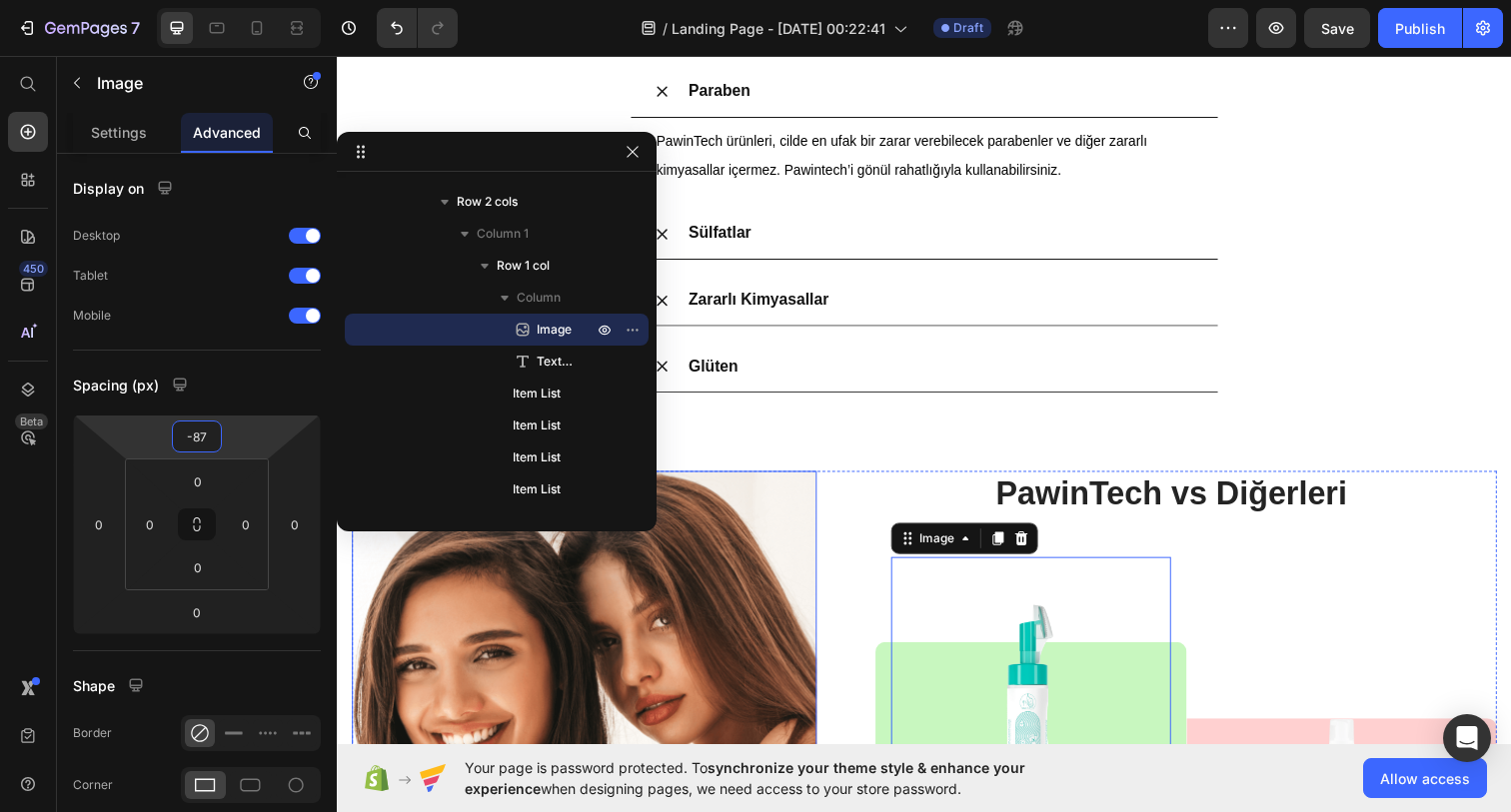 click on "7   /  Landing Page - [DATE] 00:22:41 Draft Preview  Save   Publish  450 Beta Start with Sections Elements Hero Section Product Detail Brands Trusted Badges Guarantee Product Breakdown How to use Testimonials Compare Bundle FAQs Social Proof Brand Story Product List Collection Blog List Contact Sticky Add to Cart Custom Footer Browse Library 450 Layout
Row
Row
Row
Row Text
Heading
Text Block Button
Button
Button
Sticky Back to top Media
Image" at bounding box center [756, 0] 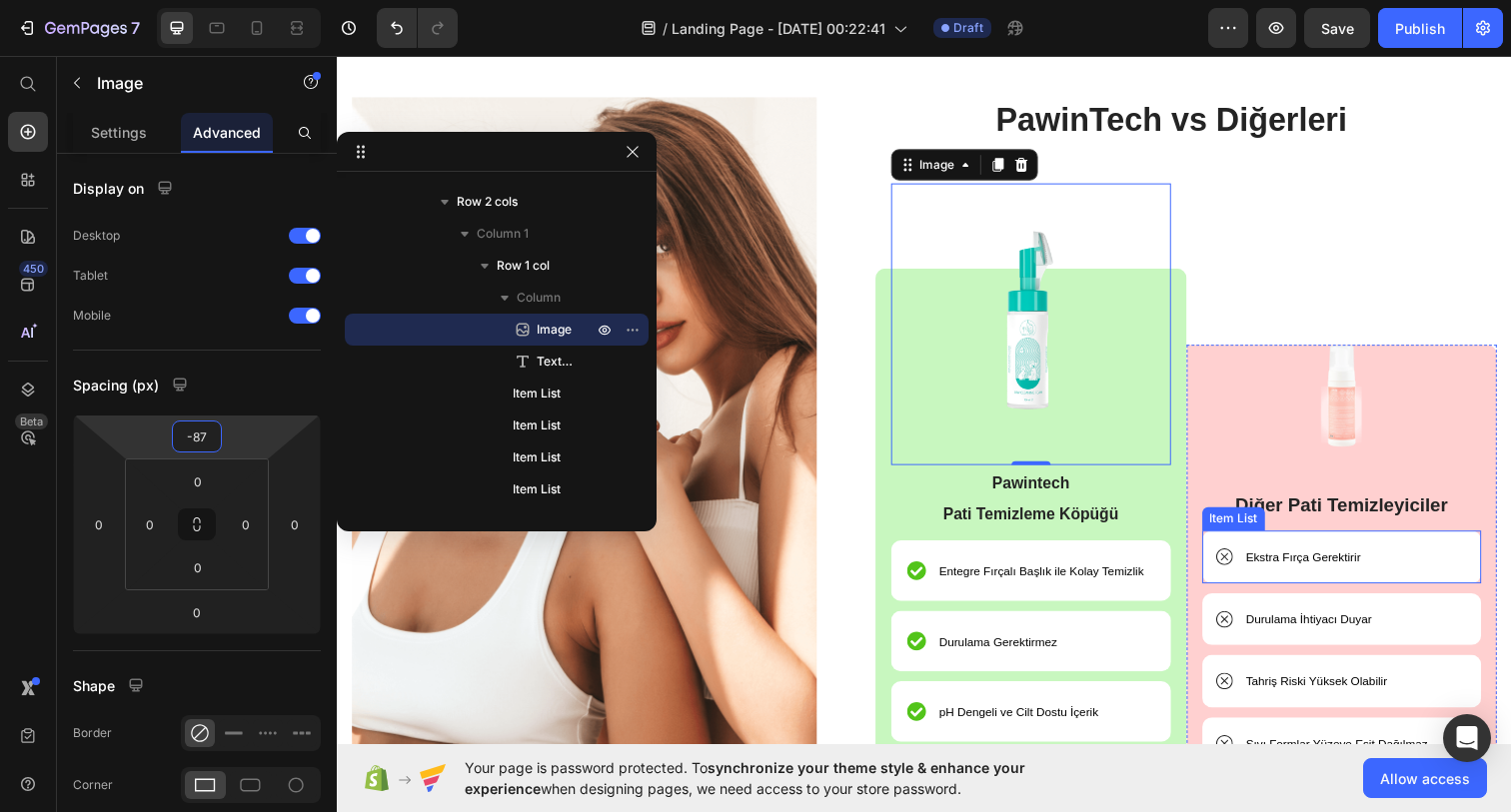 scroll, scrollTop: 3637, scrollLeft: 0, axis: vertical 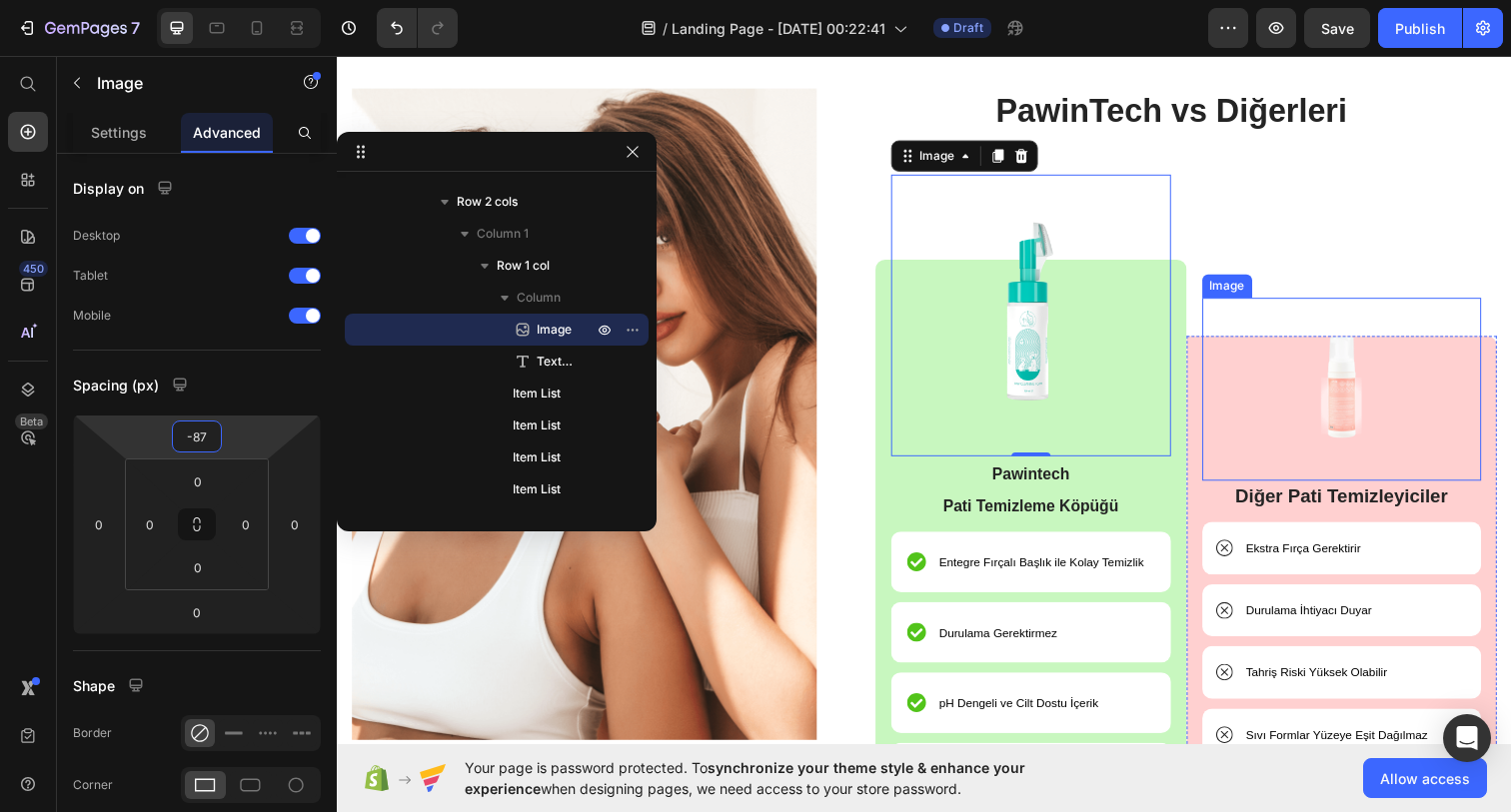 click at bounding box center [1363, 396] 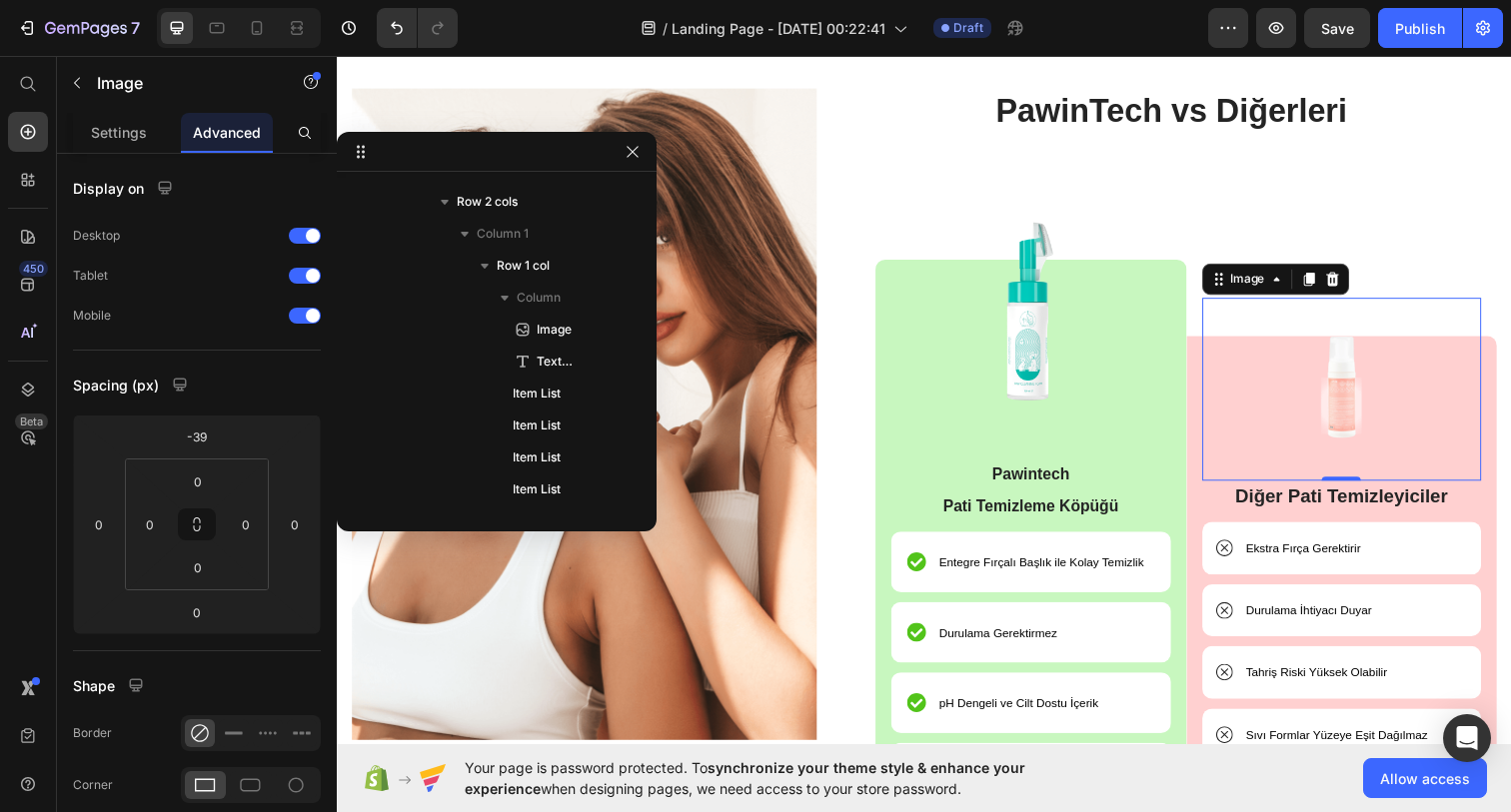 scroll, scrollTop: 1209, scrollLeft: 0, axis: vertical 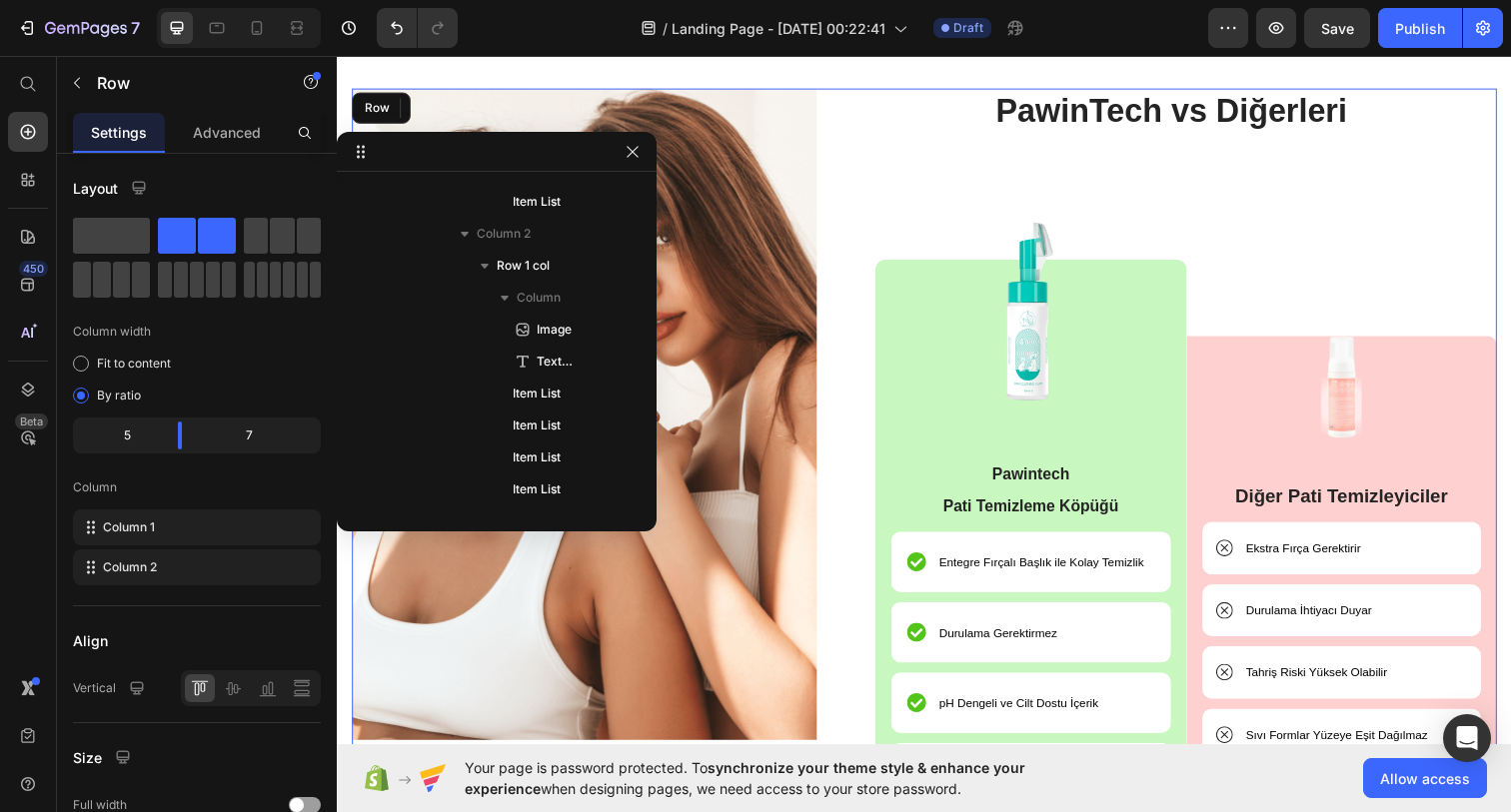 click on "PawinTech vs Diğerleri Heading Image Pawintech  Pati Temizleme Köpüğü Text Block Entegre Fırçalı Başlık ile Kolay Temizlik Item List Durulama Gerektirmez Item List pH Dengeli ve Cilt Dostu İçerik Item List Köpük Formülüyle Derinlemesine Temizlik Item List Tüylerde Yapışkanlık Hissiyatı Bırakmaz Item List Row Image   0 Diğer Pati Temizleyiciler Text Block
Ekstra Fırça Gerektirir Item List
Durulama İhtiyacı Duyar Item List
Tahriş Riski Yüksek Olabilir Item List
Sıvı Formlar Yüzeye Eşit Dağılmaz Item List
Temizlik Sonrası Tüy Yapışabilir Item List Row Row" at bounding box center (1188, 518) 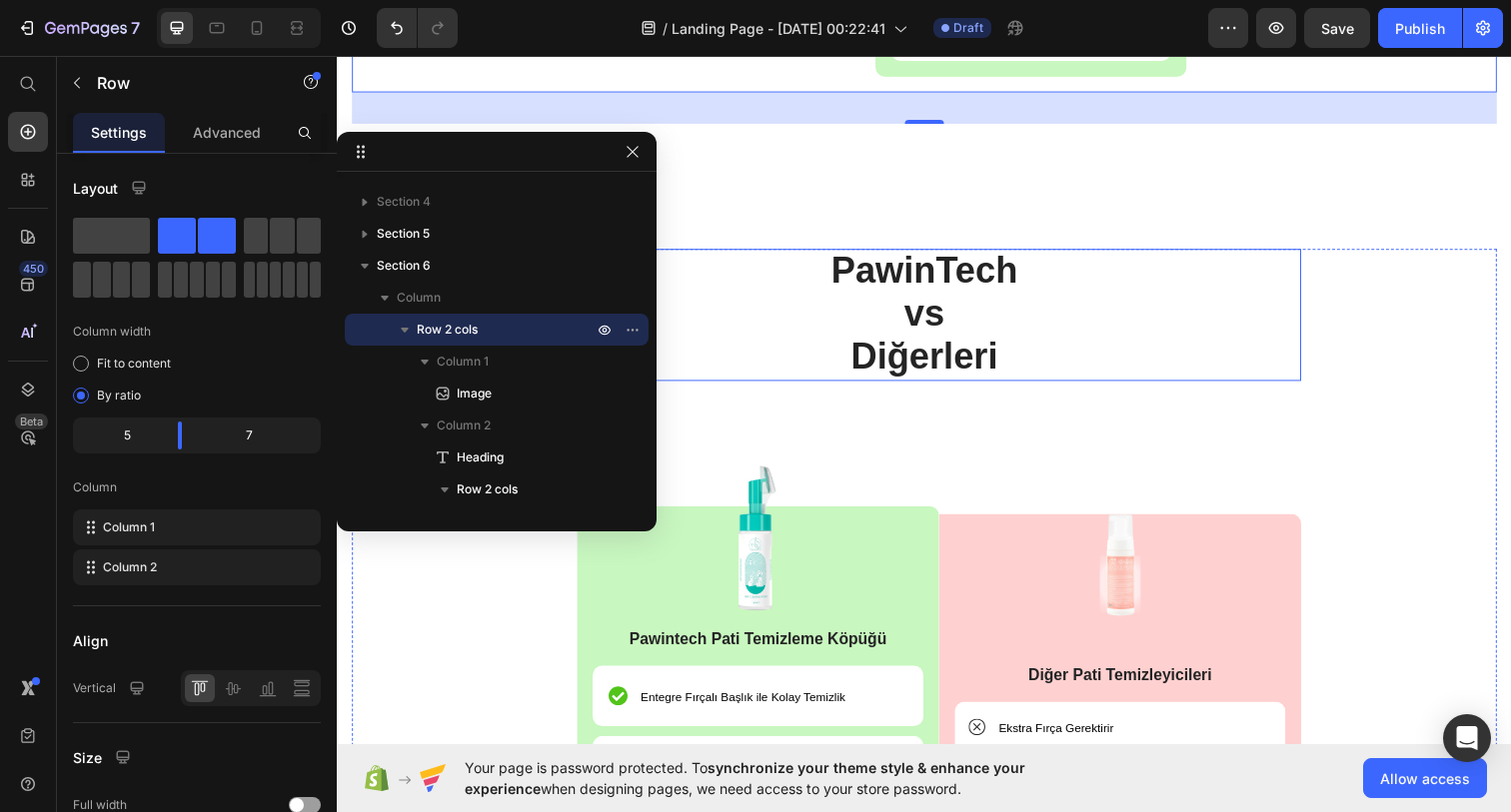 scroll, scrollTop: 4197, scrollLeft: 0, axis: vertical 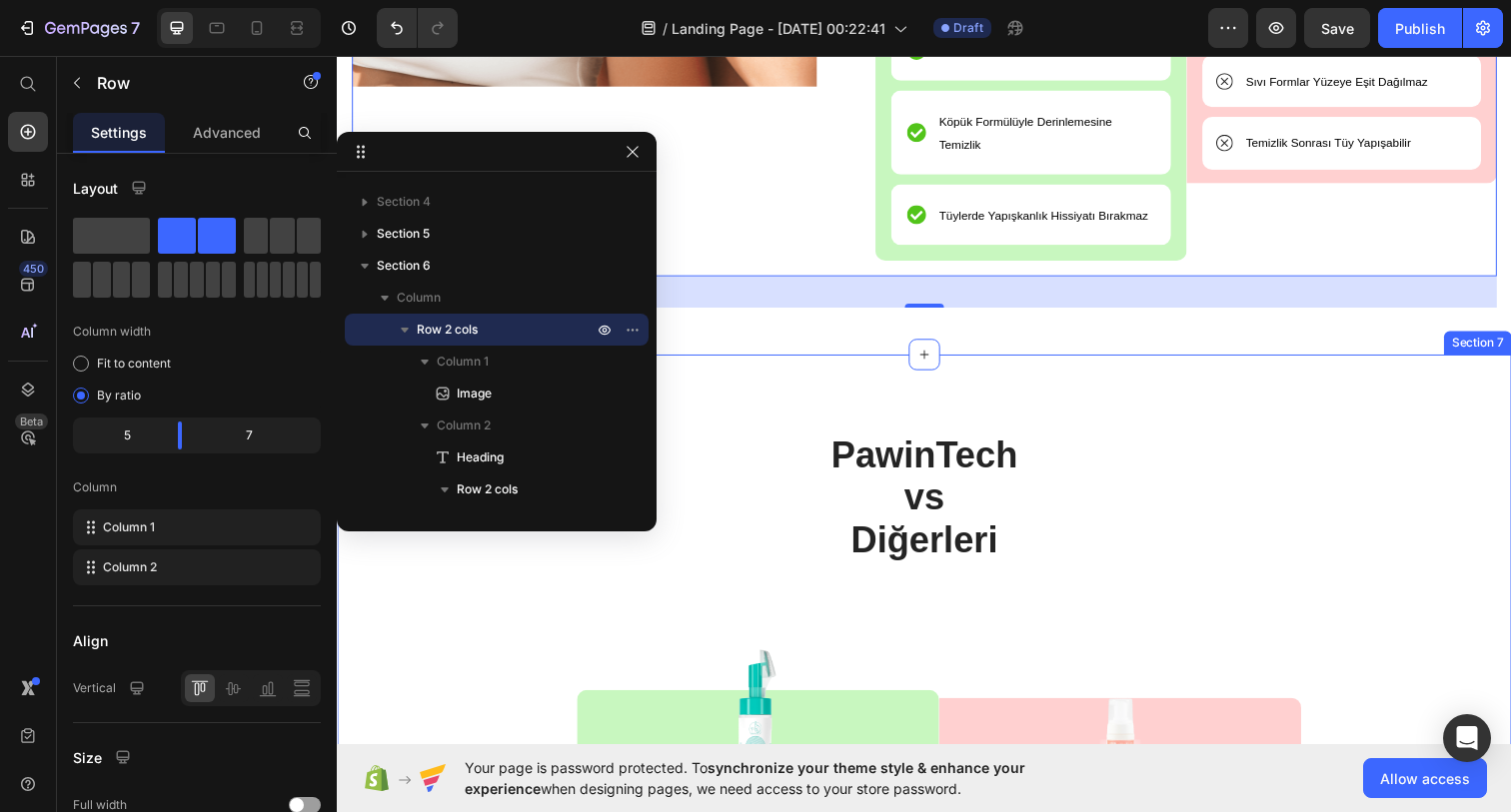 click on "PawinTech vs Diğerleri Heading Image Pawintech Pati Temizleme Köpüğü Text Block Entegre Fırçalı Başlık ile Kolay Temizlik Item List Durulama Gerektirmez Item List pH Dengeli ve Cilt Dostu İçerik Item List Köpük Formülüyle Derinlemesine Temizlik Item List Tüylerde Yapışkanlık Hissiyatı Bırakmaz Item List Row Image Diğer Pati Temizleyicileri Text Block
Ekstra Fırça Gerektirir Item List
Durulama İhtiyacı Duyar Item List
Tahriş Riski Yüksek Olabilir Item List
Sıvı Formlar Yüzeye Eşit Dağılmaz Item List
Temizlik Sonrası Tüy Yapışabilir Item List Row Row Row Section 7" at bounding box center [936, 828] 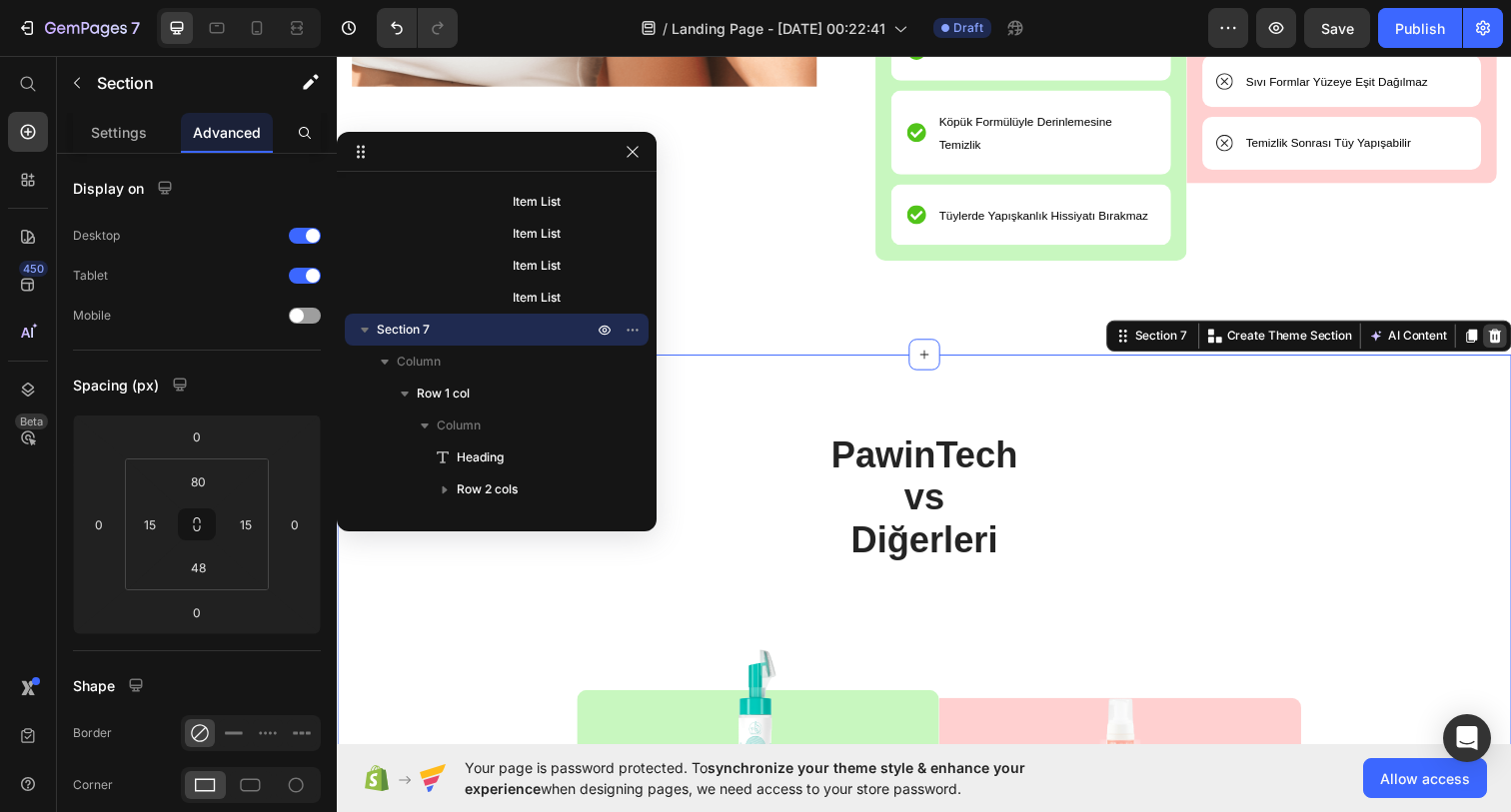 click at bounding box center (1519, 342) 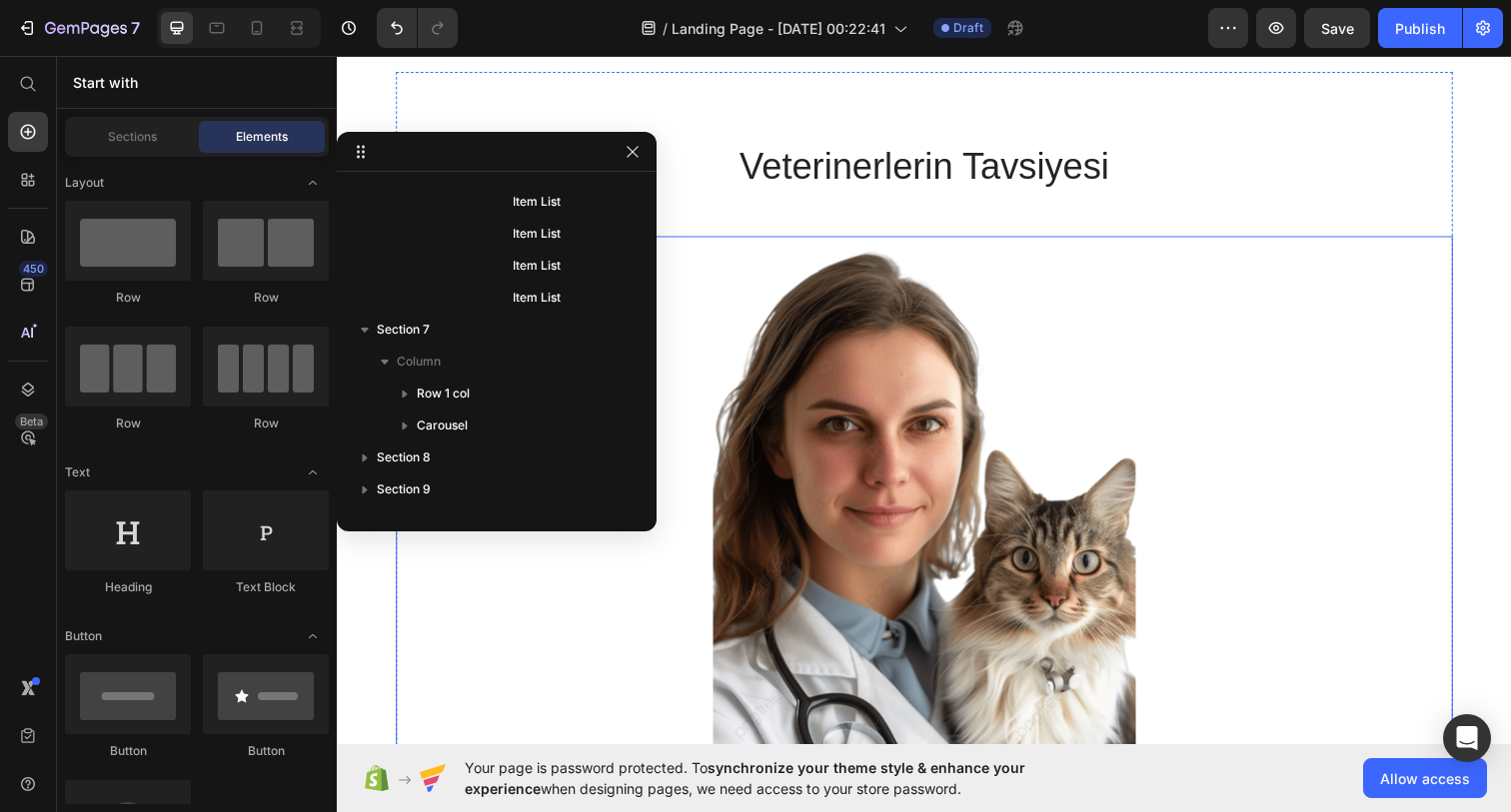scroll, scrollTop: 4831, scrollLeft: 0, axis: vertical 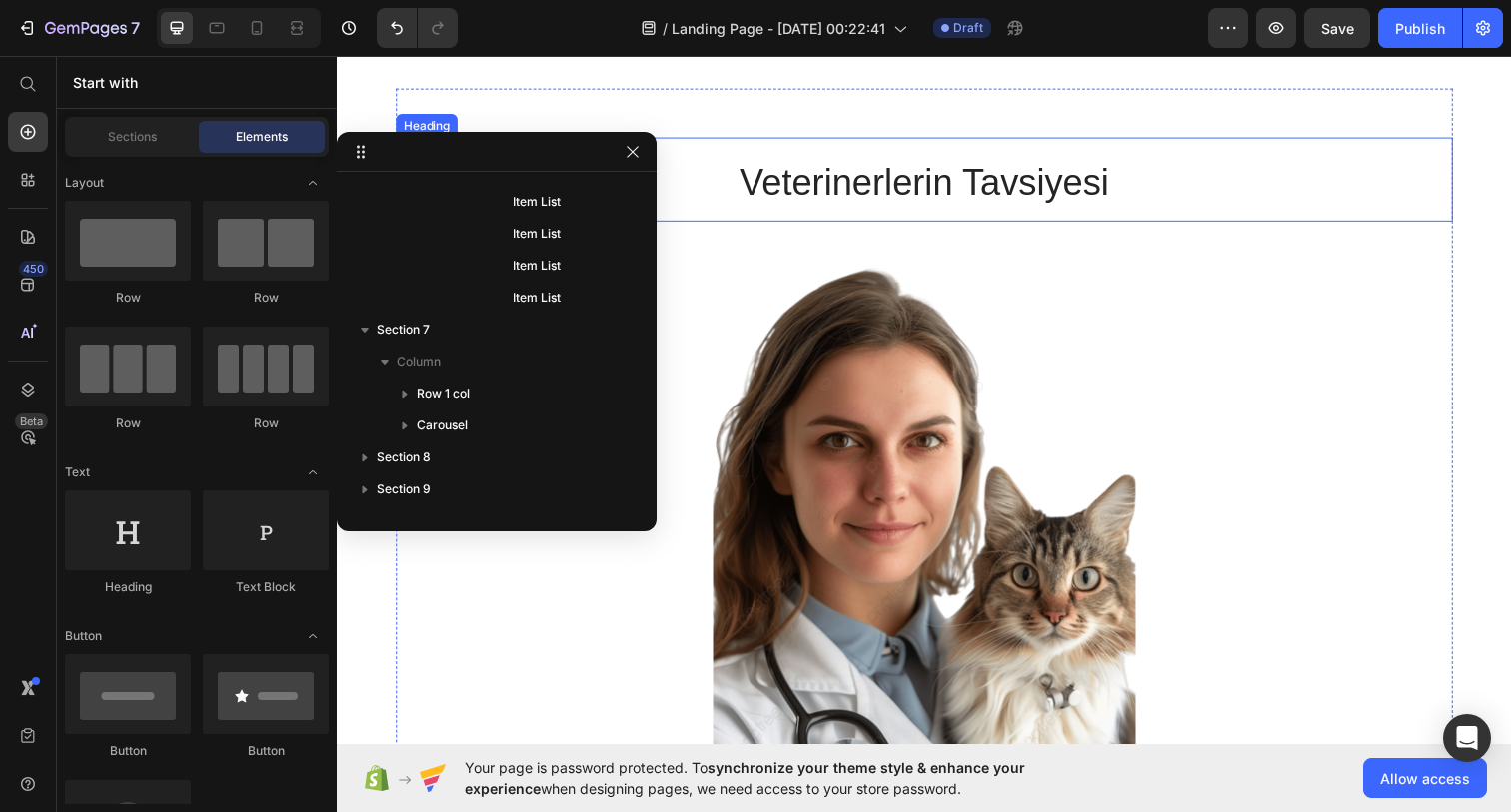 click on "Veterinerlerin Tavsiyesi" at bounding box center (936, 185) 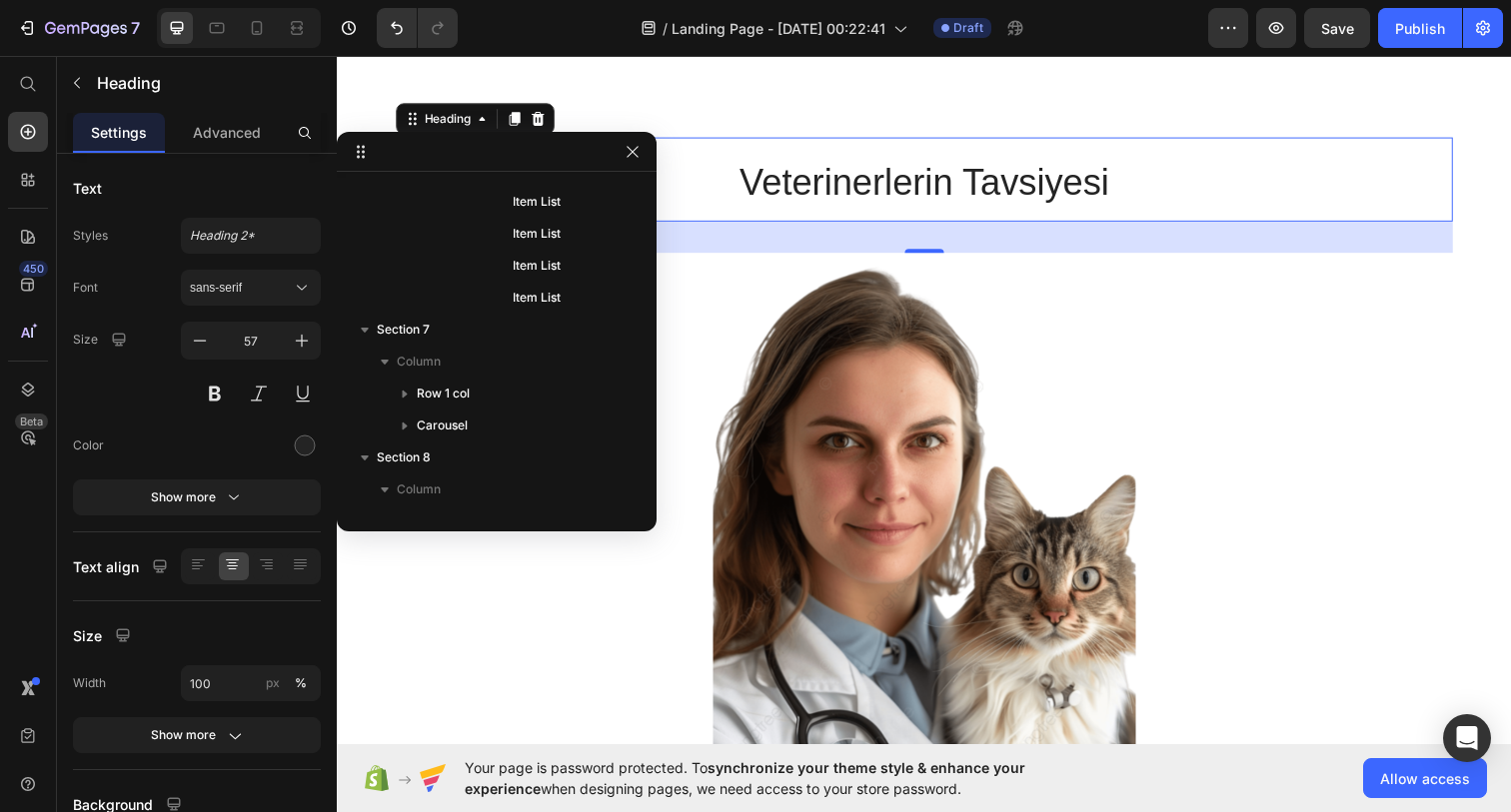 scroll, scrollTop: 1684, scrollLeft: 0, axis: vertical 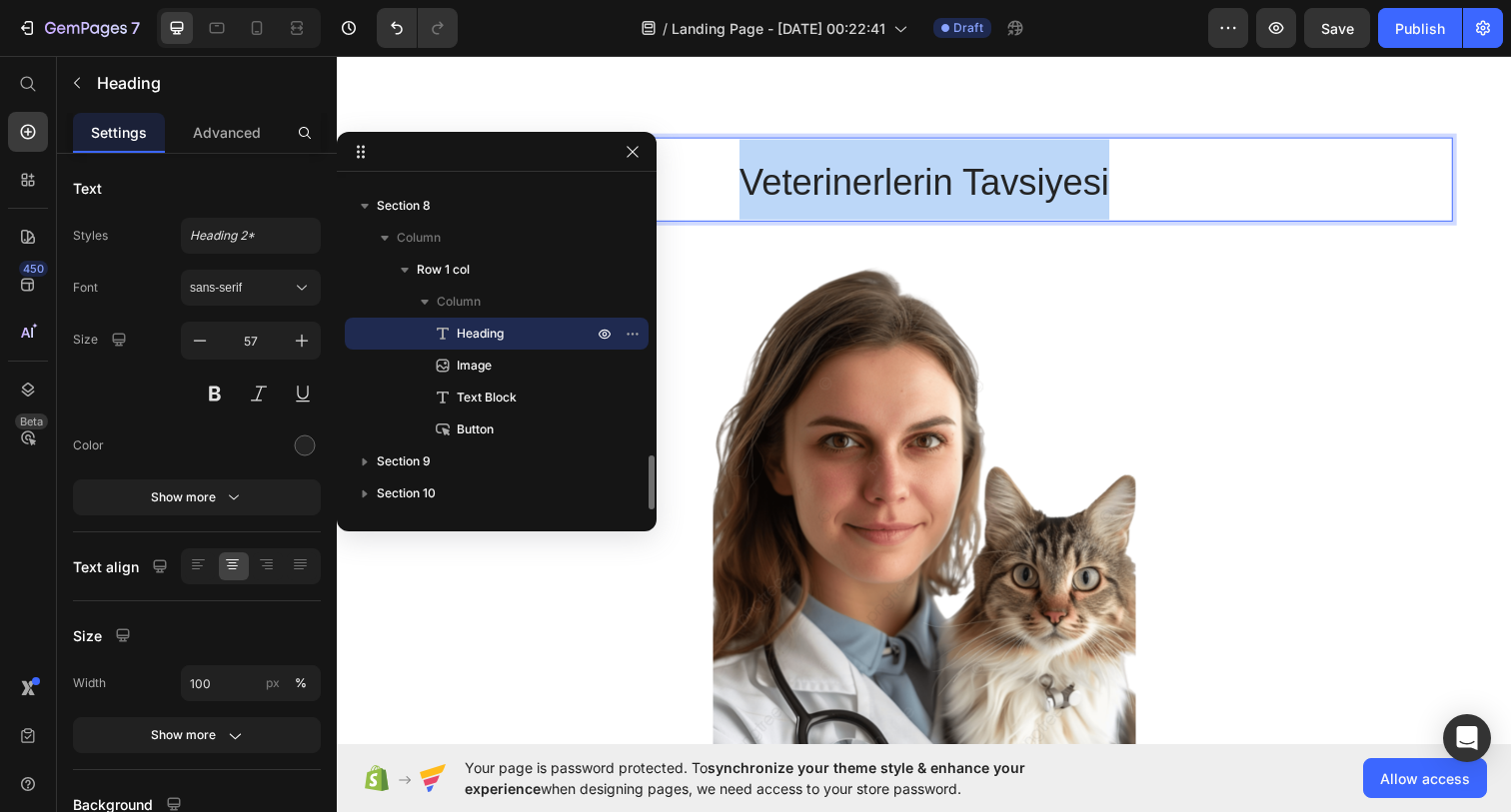 click on "Veterinerlerin Tavsiyesi" at bounding box center [936, 185] 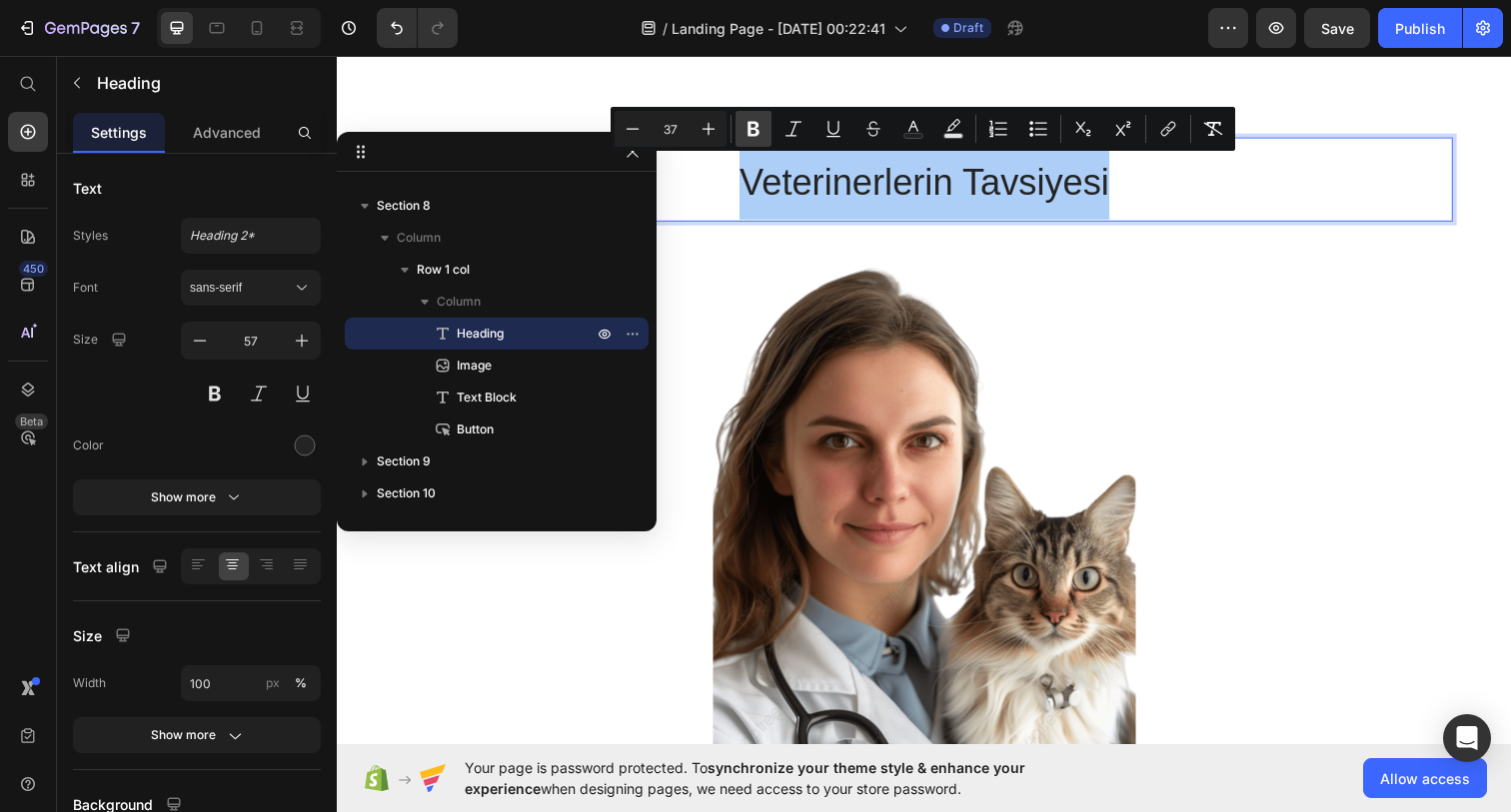 click on "Bold" at bounding box center (754, 129) 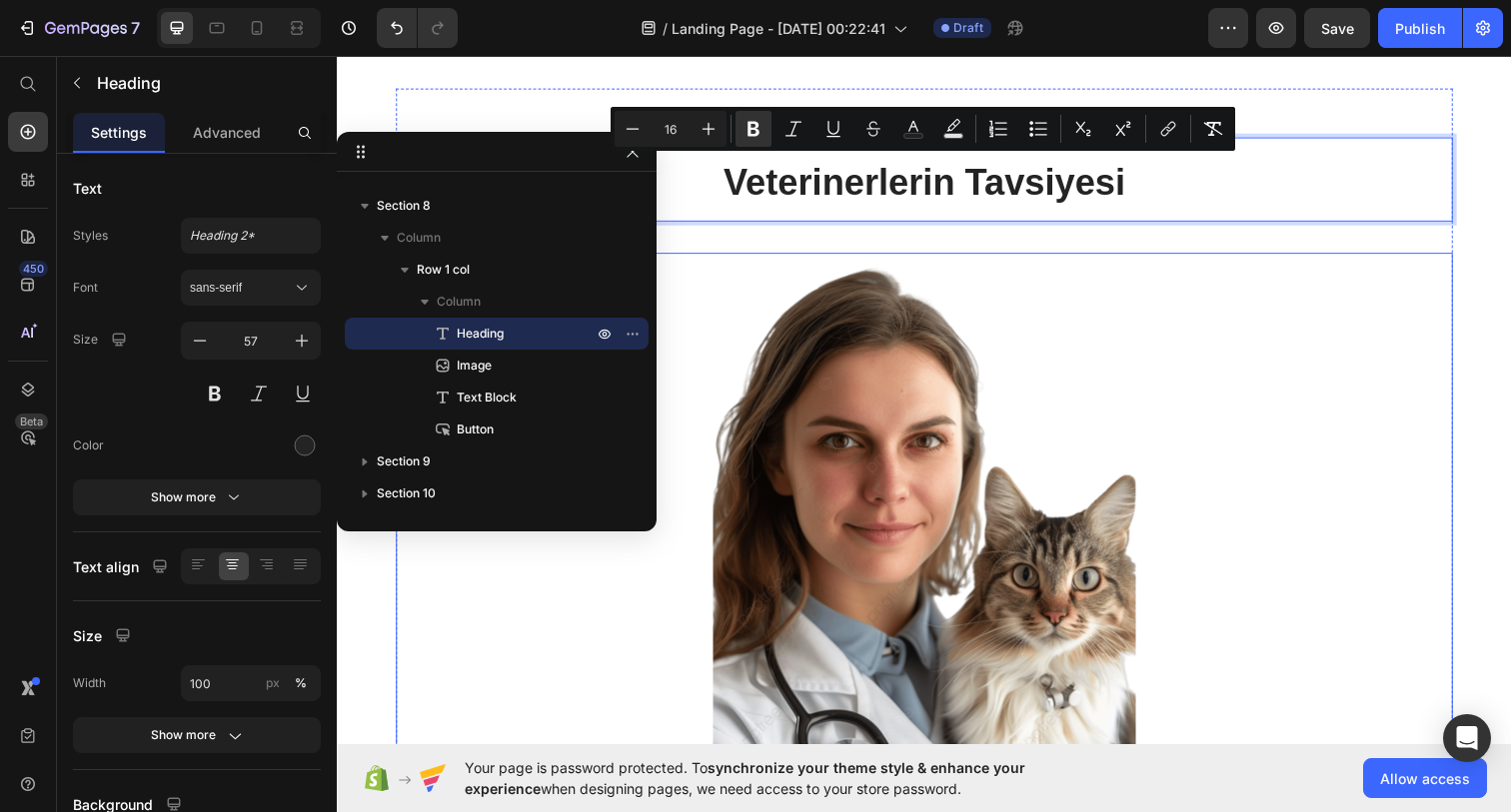 click at bounding box center (936, 544) 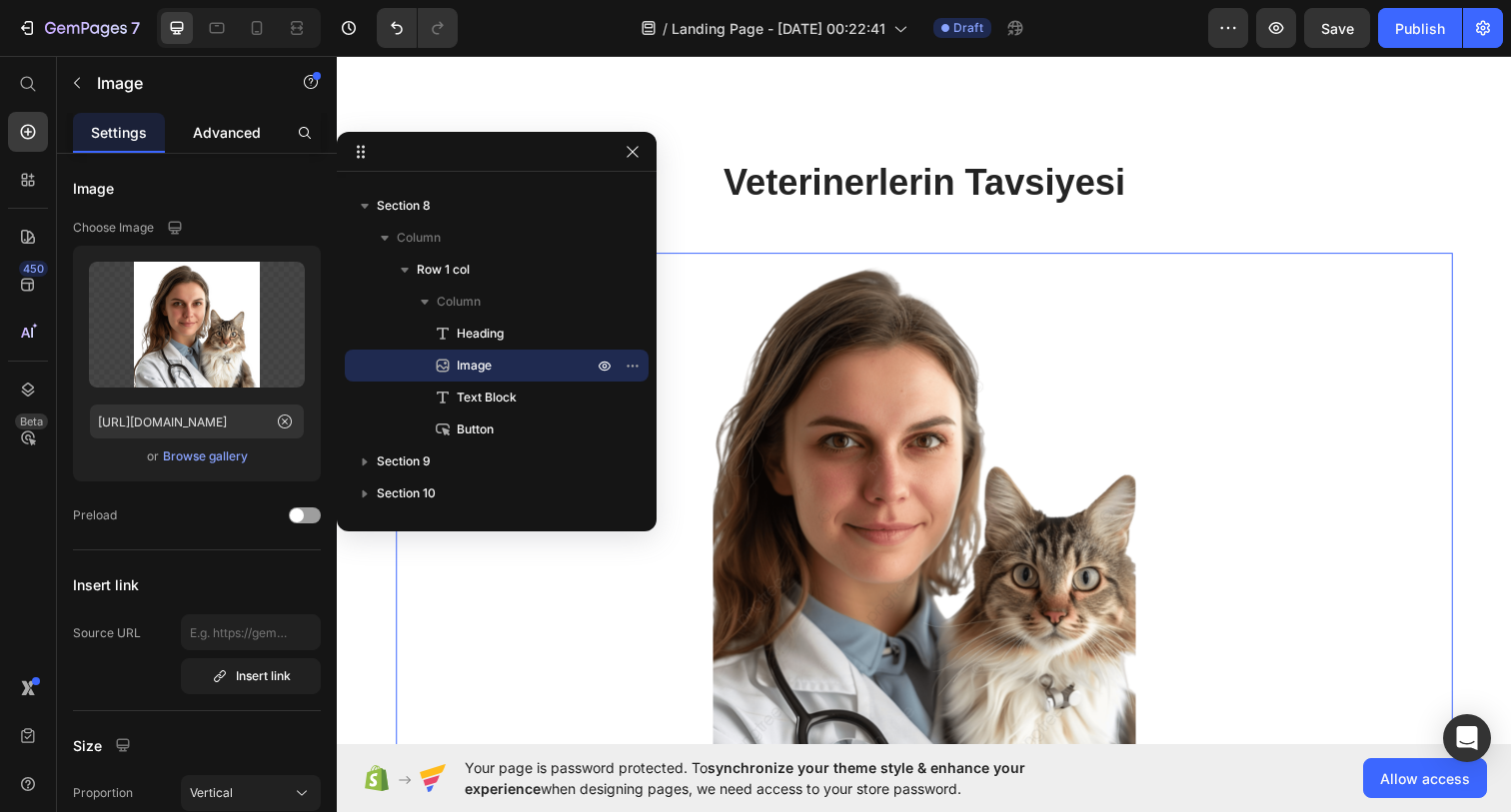 click on "Advanced" at bounding box center (227, 132) 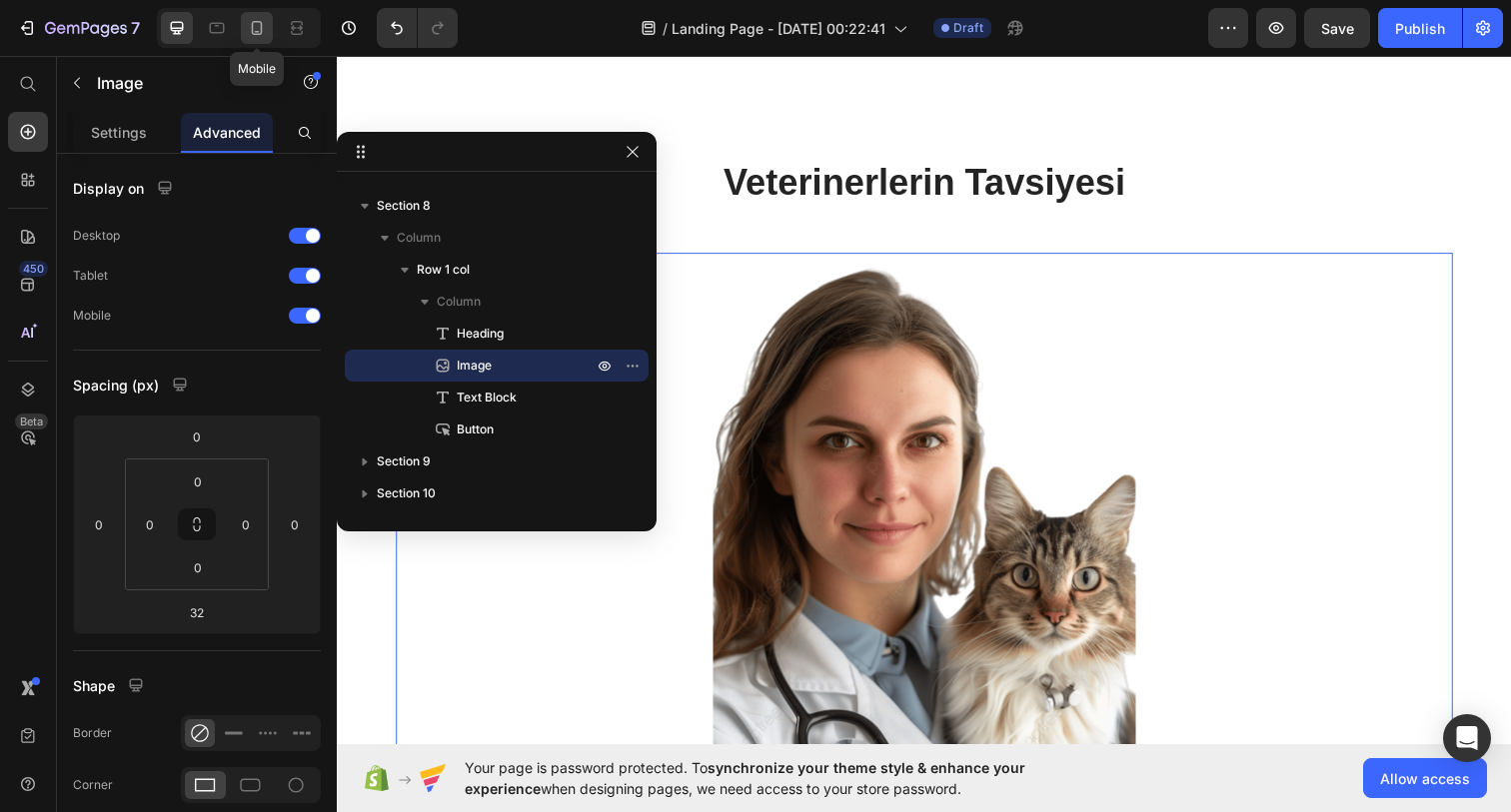 click 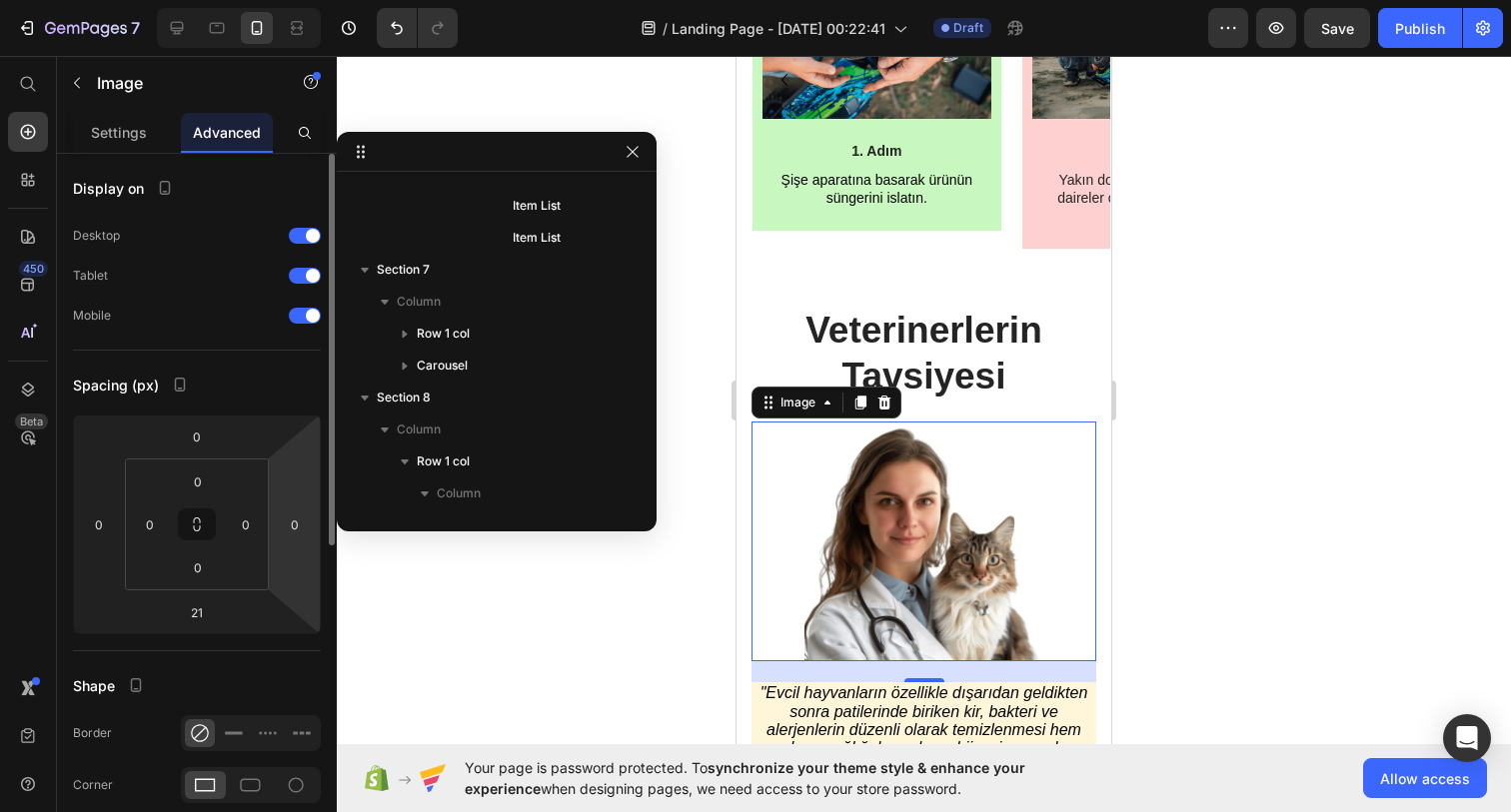 scroll, scrollTop: 4950, scrollLeft: 0, axis: vertical 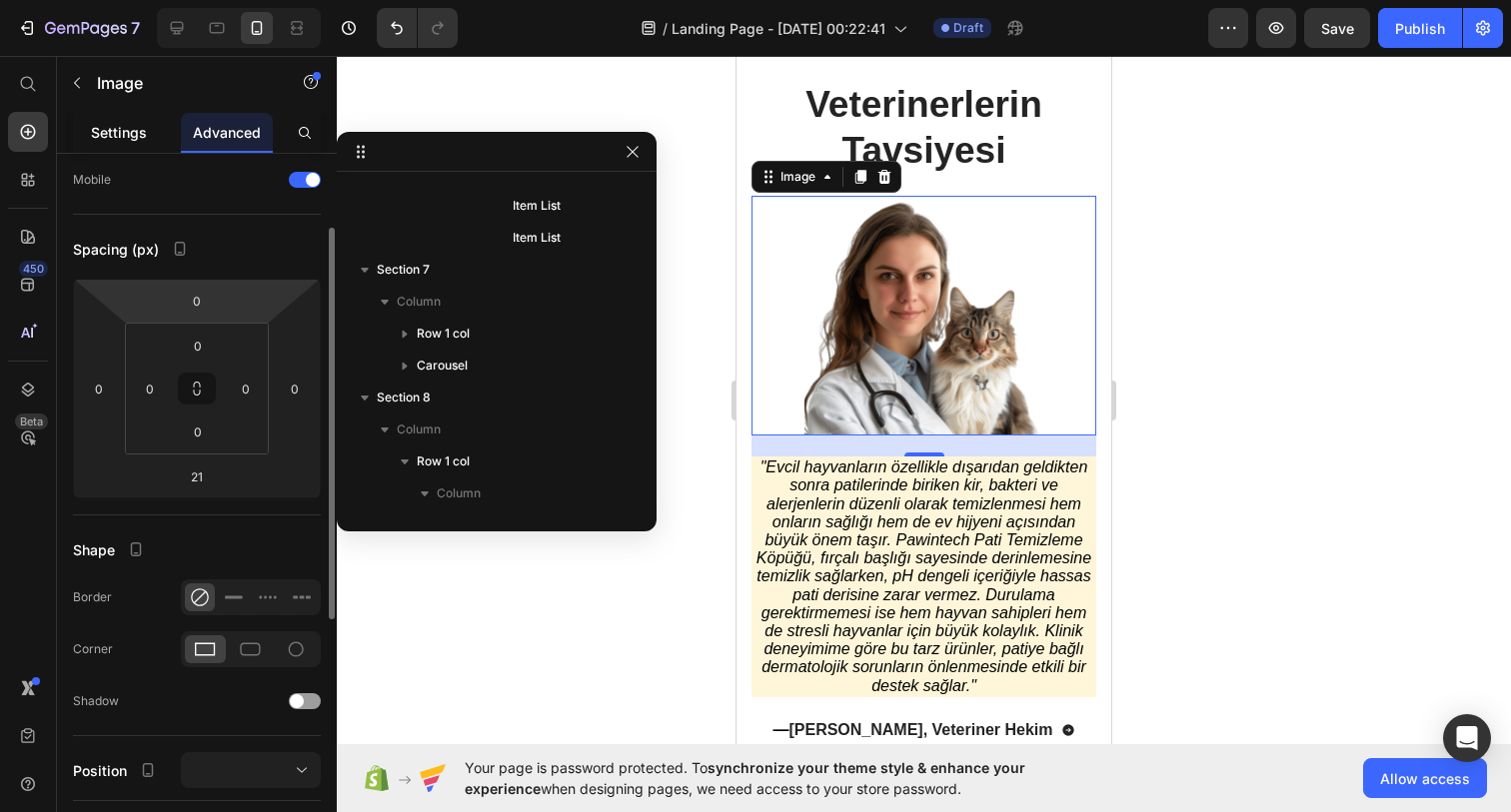 click on "Settings" 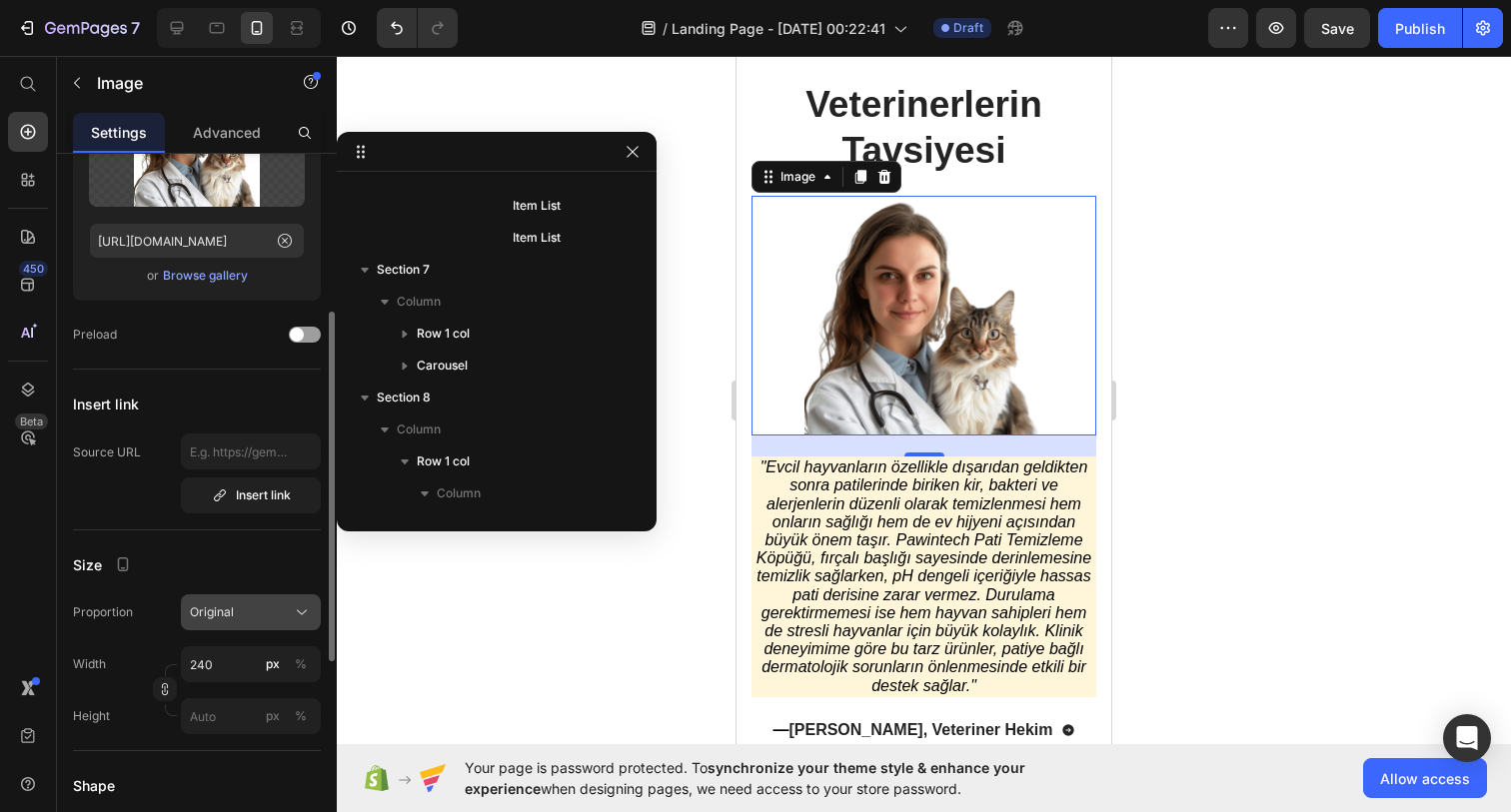 scroll, scrollTop: 338, scrollLeft: 0, axis: vertical 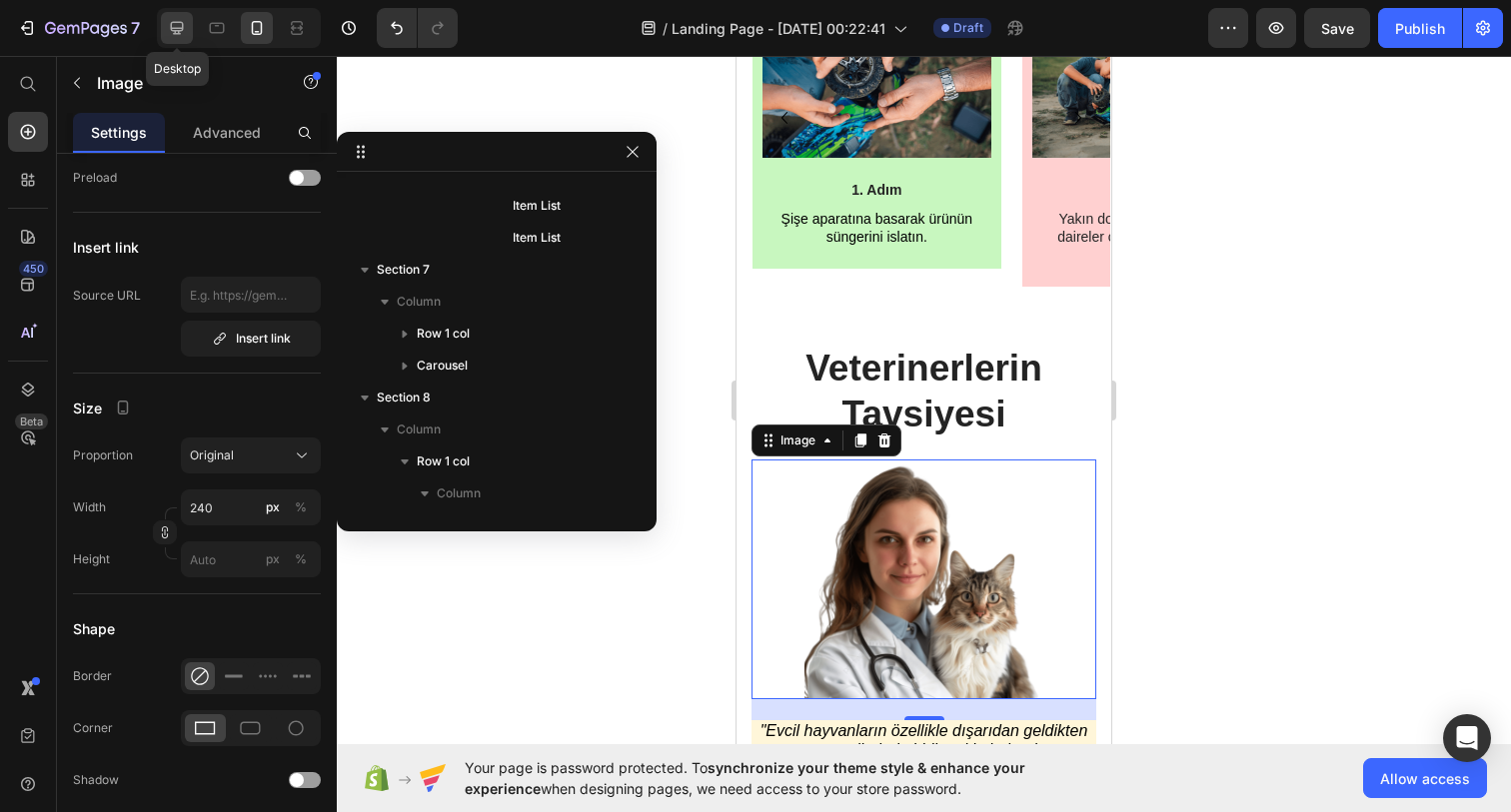 click 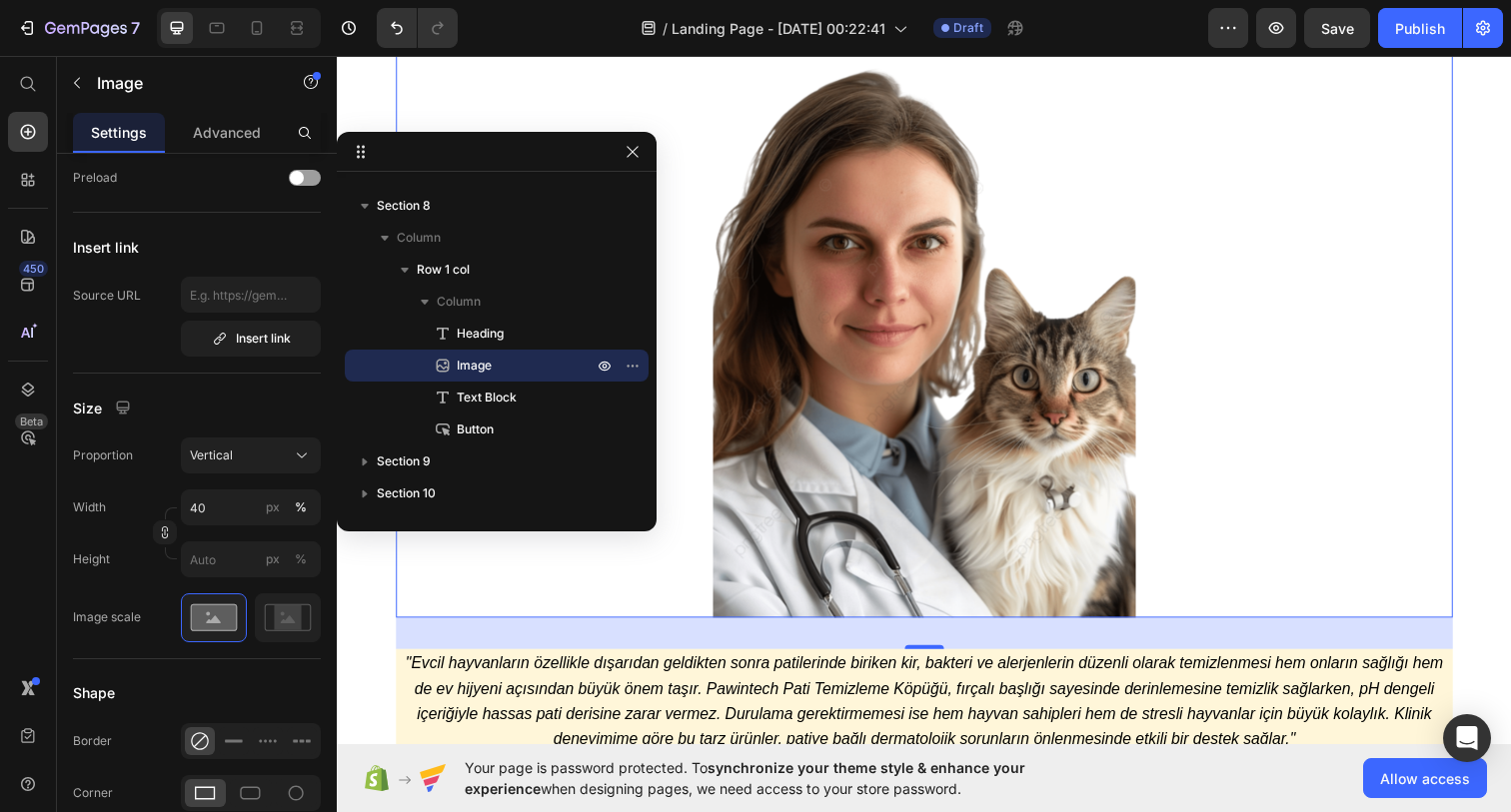 scroll, scrollTop: 4817, scrollLeft: 0, axis: vertical 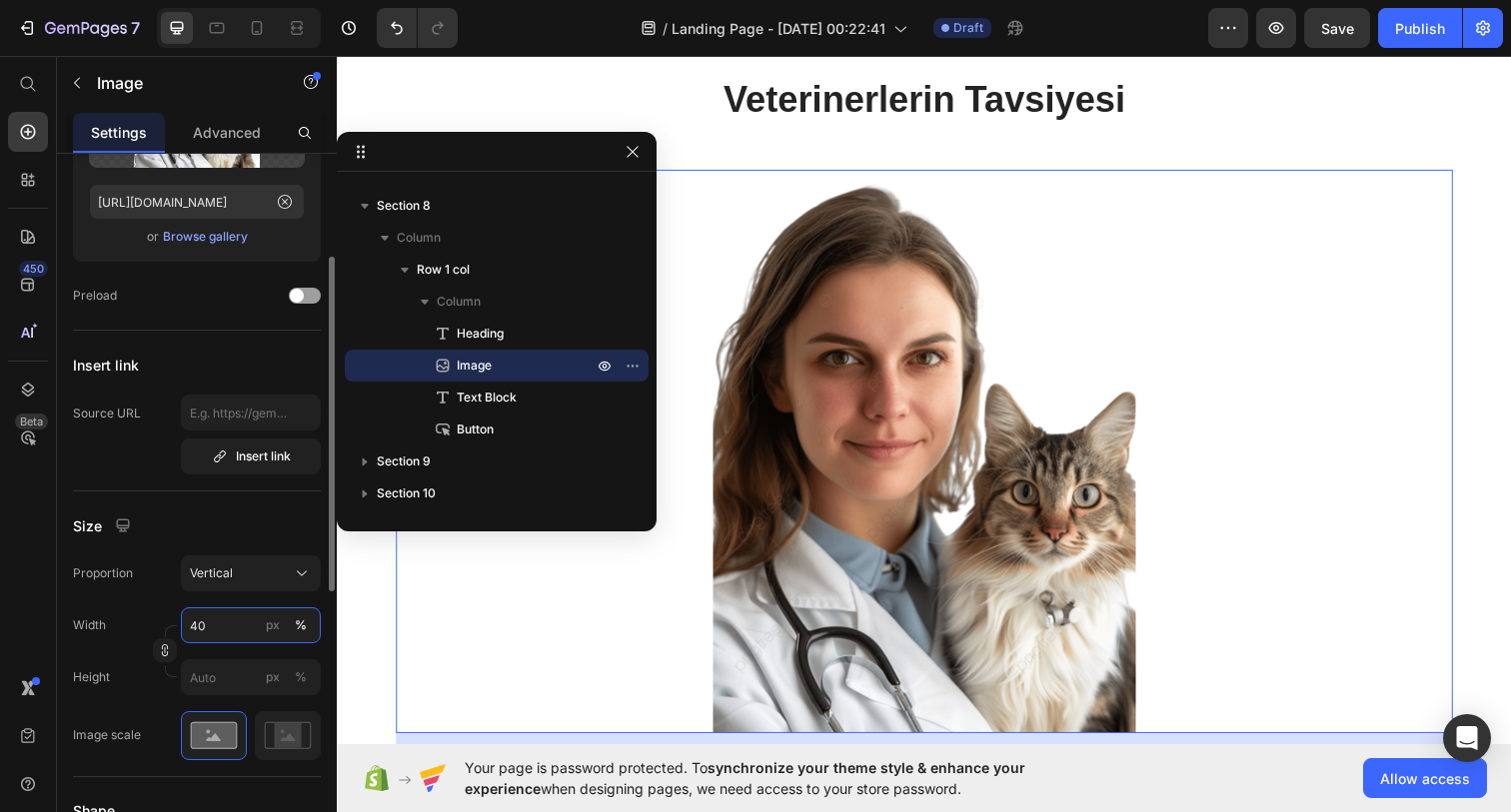 click on "40" at bounding box center (251, 625) 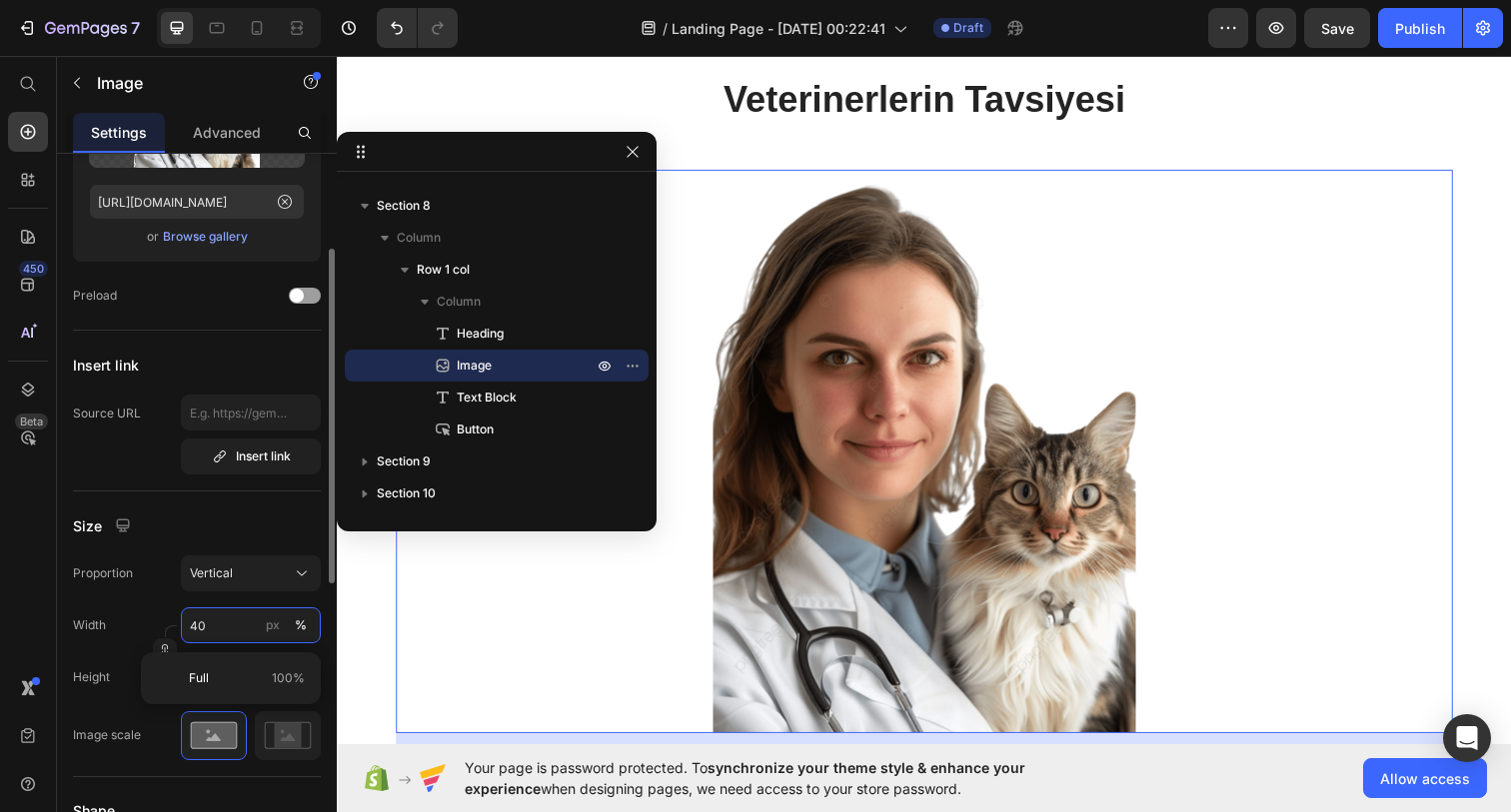 scroll, scrollTop: 215, scrollLeft: 0, axis: vertical 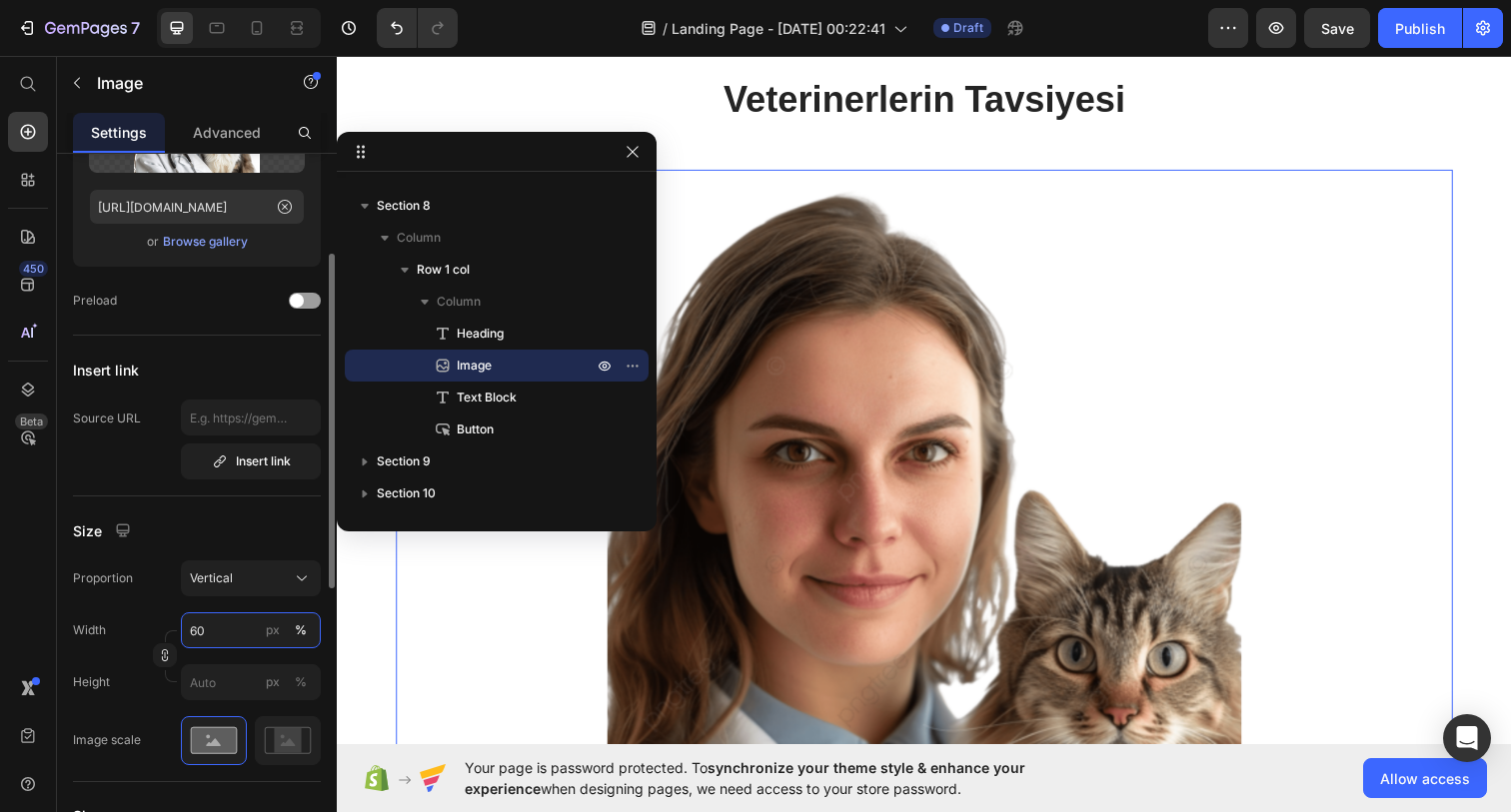 type on "6" 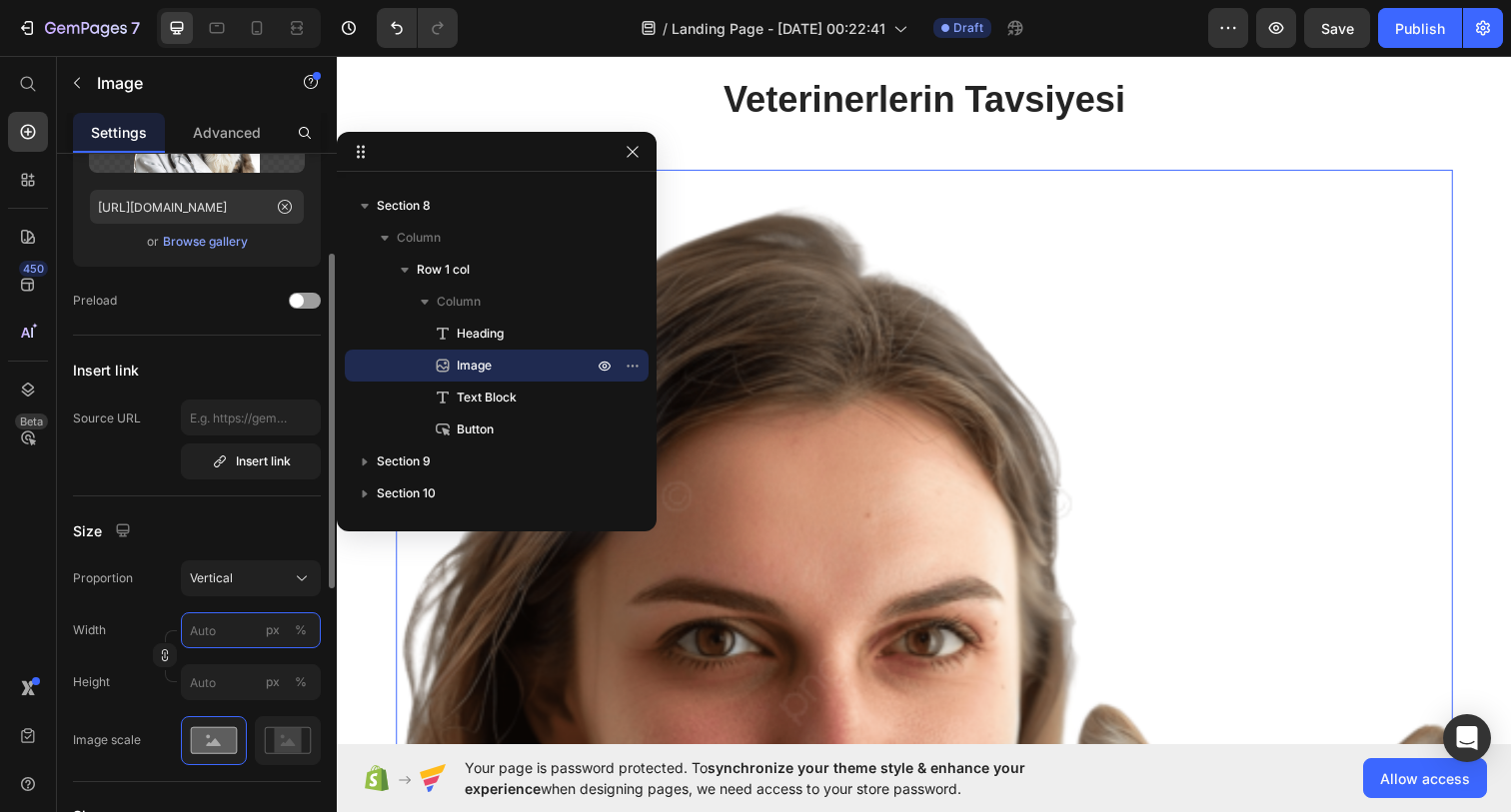type on "2" 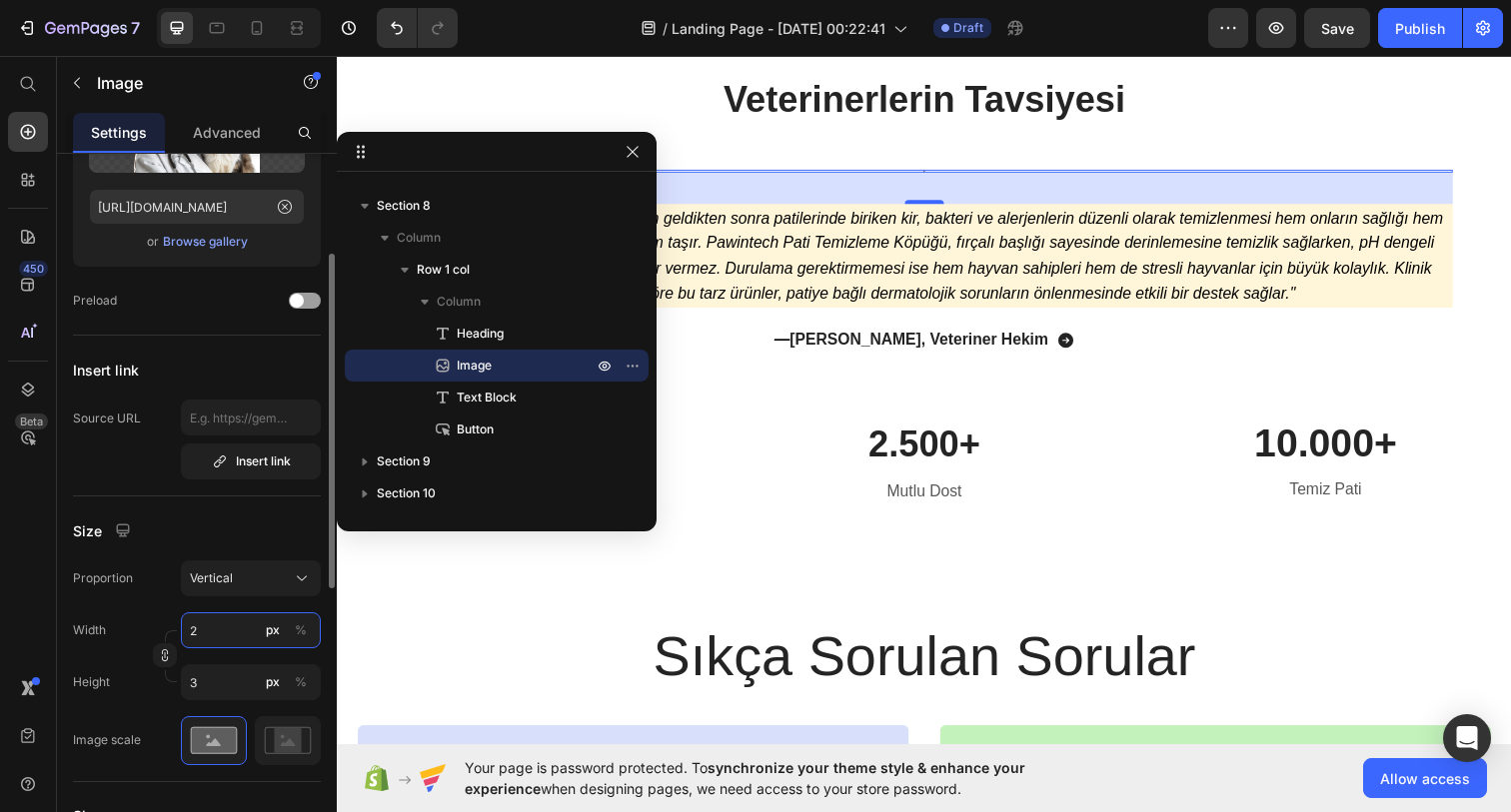 type on "20" 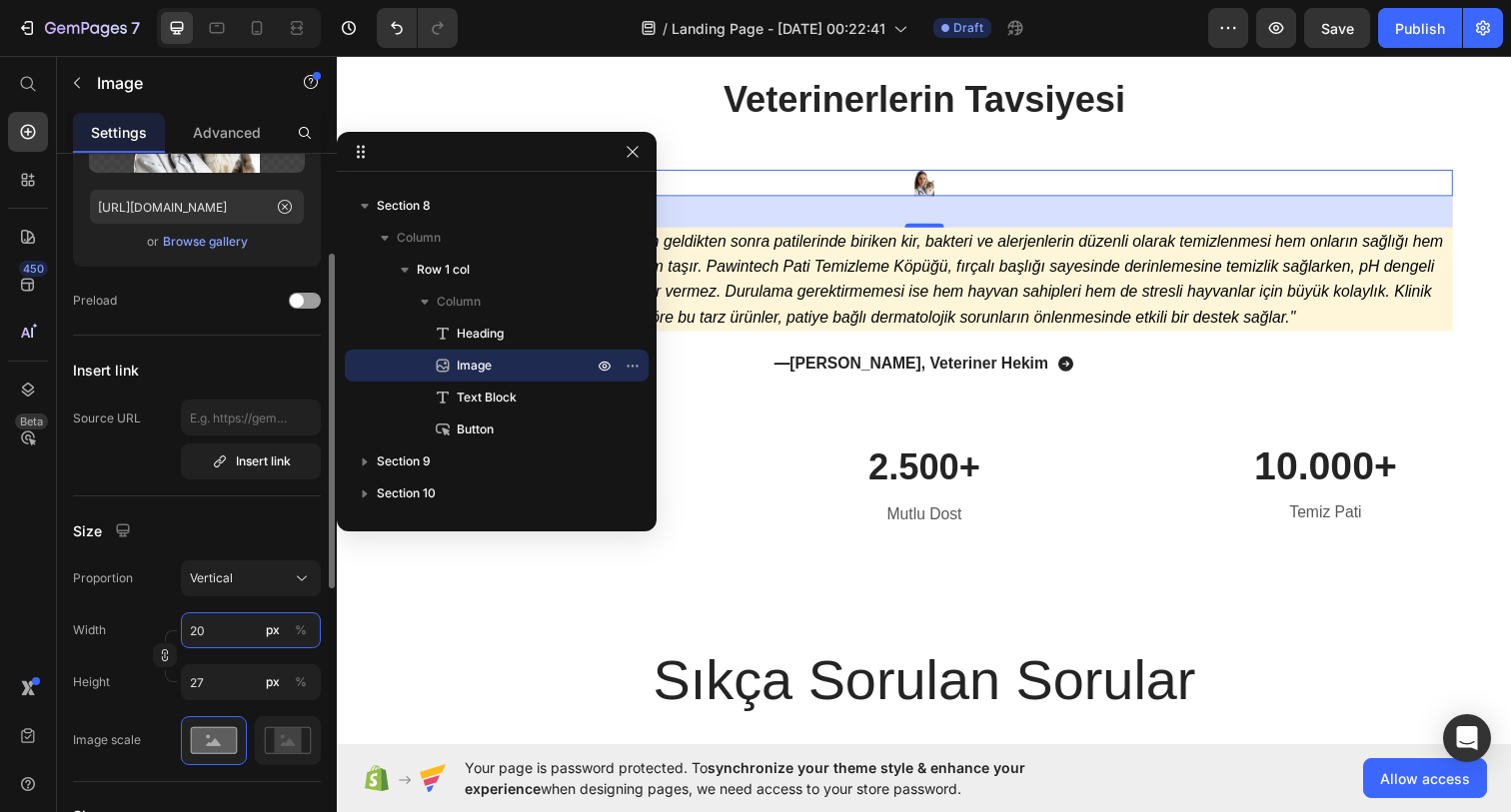 type on "20" 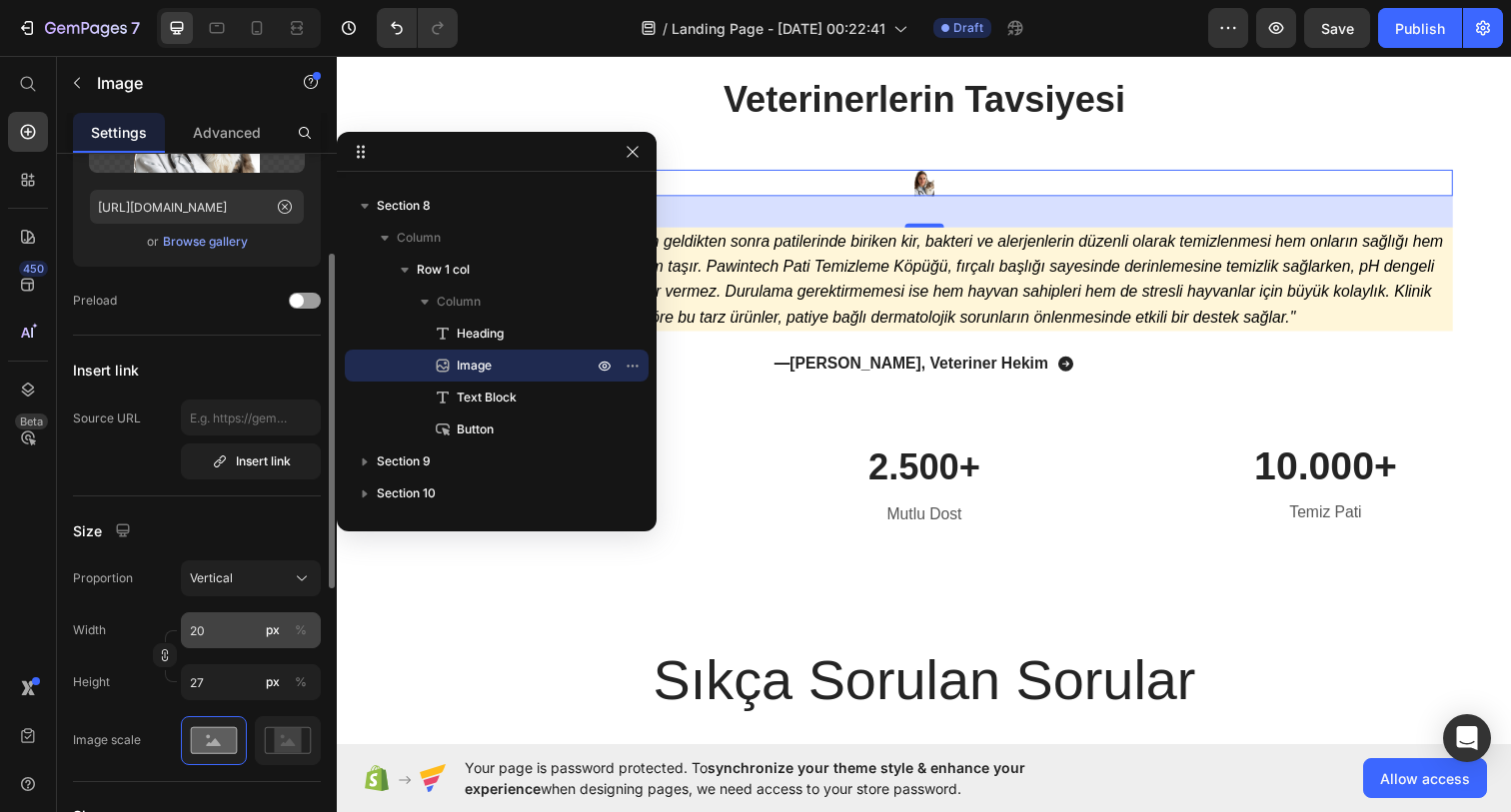 click on "%" at bounding box center (301, 630) 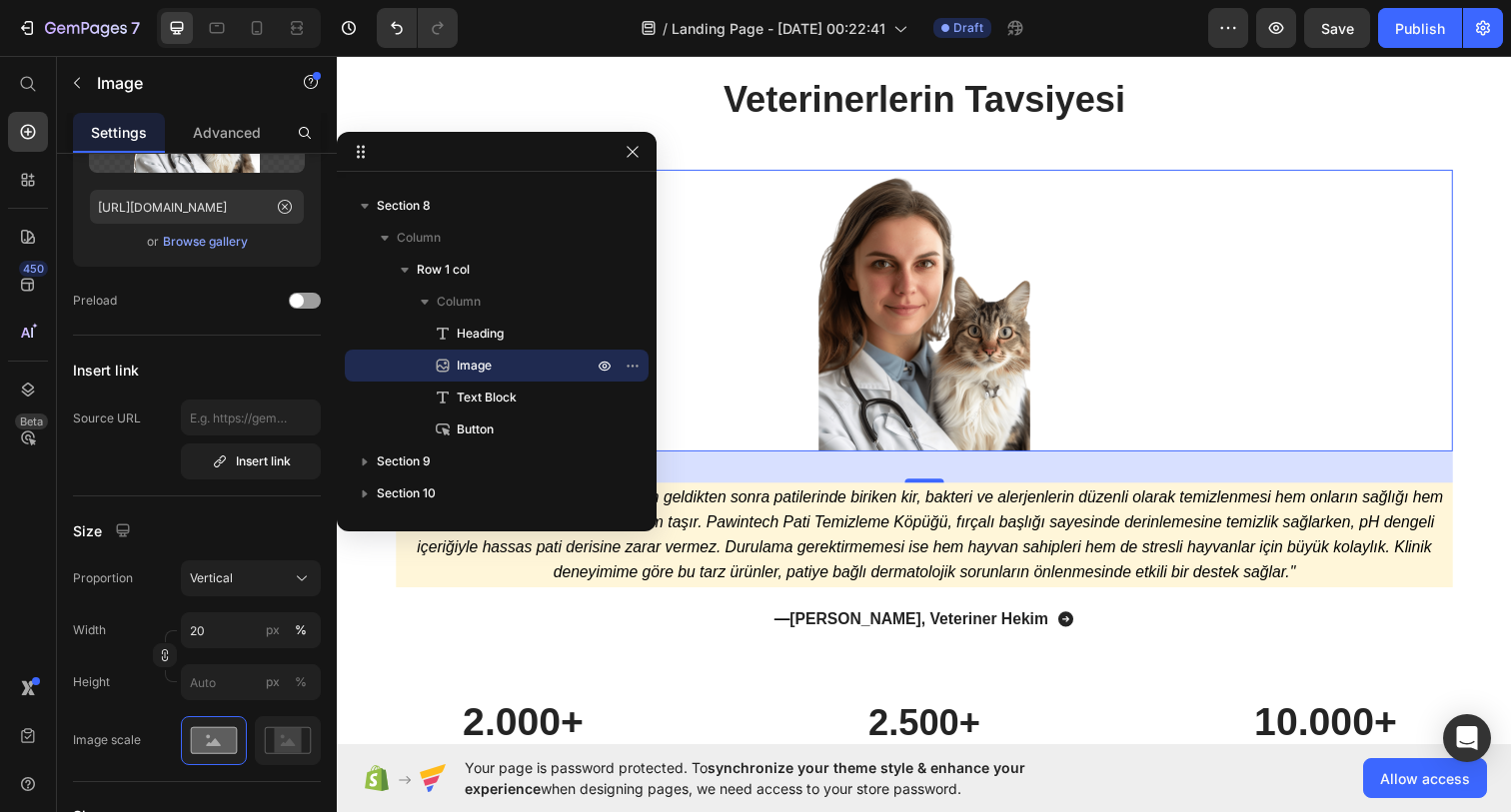 click at bounding box center [936, 316] 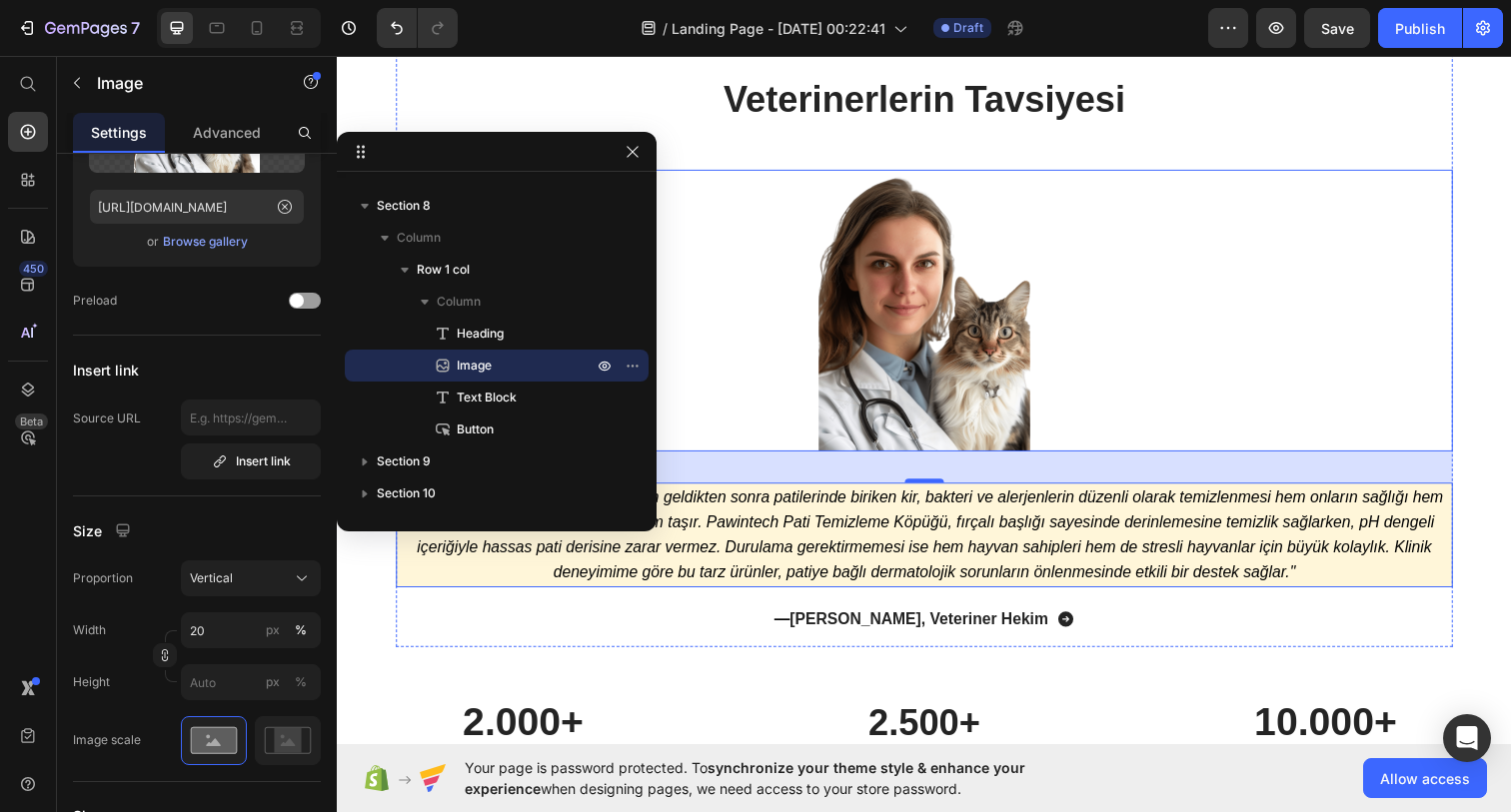 click on ""Evcil hayvanların özellikle dışarıdan geldikten sonra patilerinde biriken kir, bakteri ve alerjenlerin düzenli olarak temizlenmesi hem onların sağlığı hem de ev hijyeni açısından büyük önem taşır. Pawintech Pati Temizleme Köpüğü, fırçalı başlığı sayesinde derinlemesine temizlik sağlarken, pH dengeli içeriğiyle hassas pati derisine zarar vermez. Durulama gerektirmemesi ise hem hayvan sahipleri hem de stresli hayvanlar için büyük kolaylık. Klinik deneyimime göre bu tarz ürünler, patiye bağlı dermatolojik sorunların önlenmesinde etkili bir destek sağlar."" at bounding box center [936, 544] 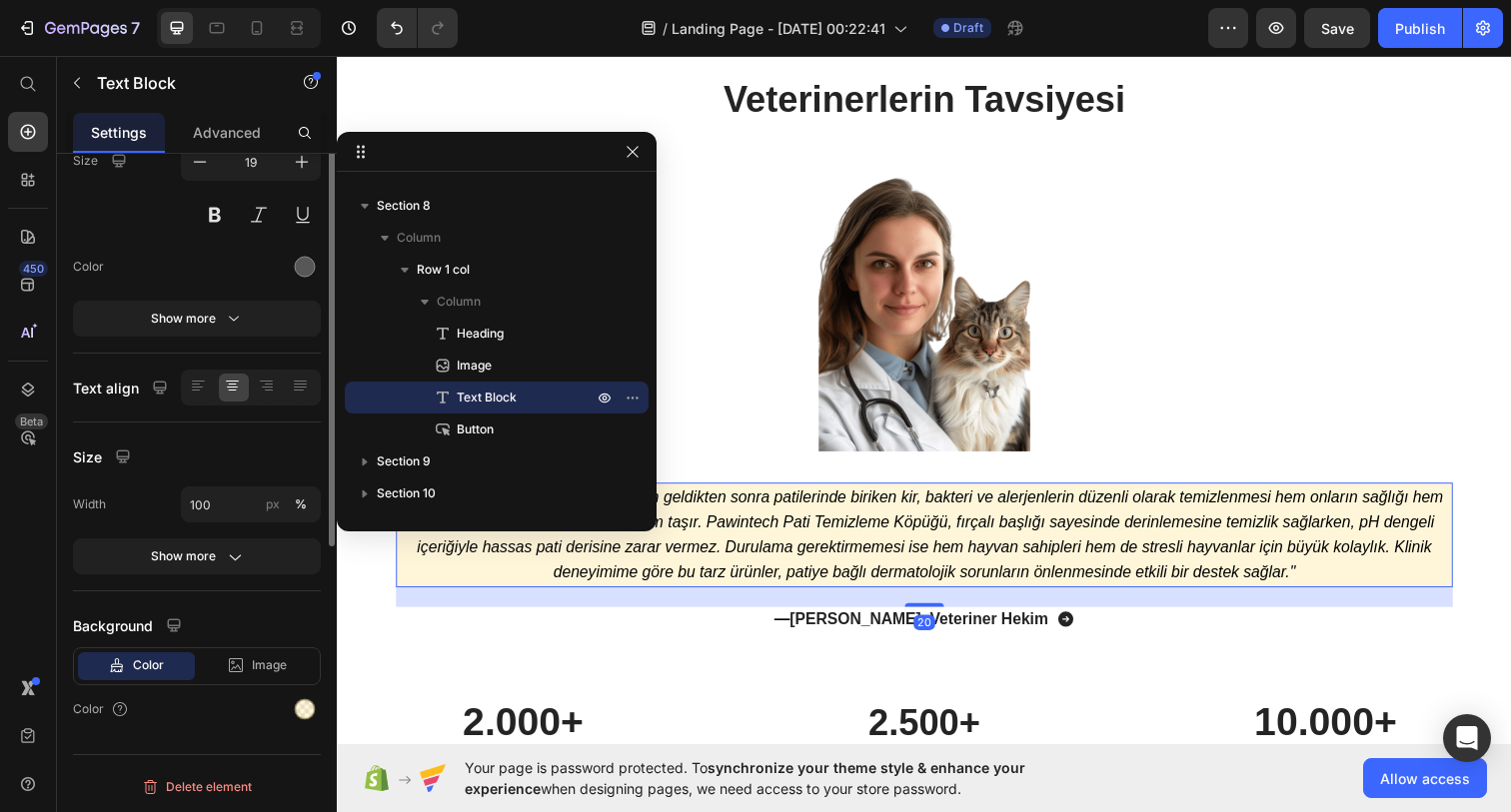 scroll, scrollTop: 0, scrollLeft: 0, axis: both 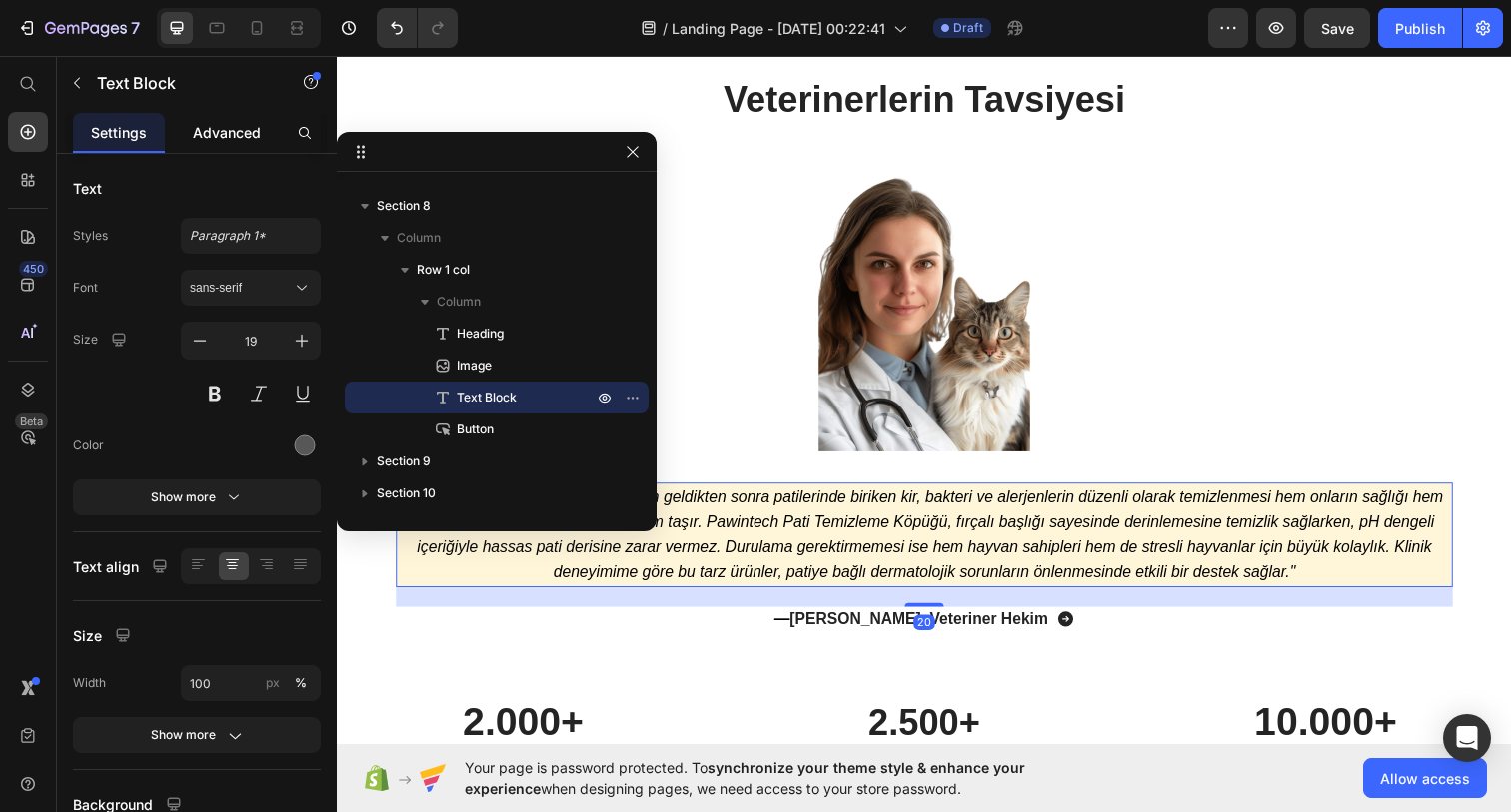 click on "Advanced" at bounding box center (227, 132) 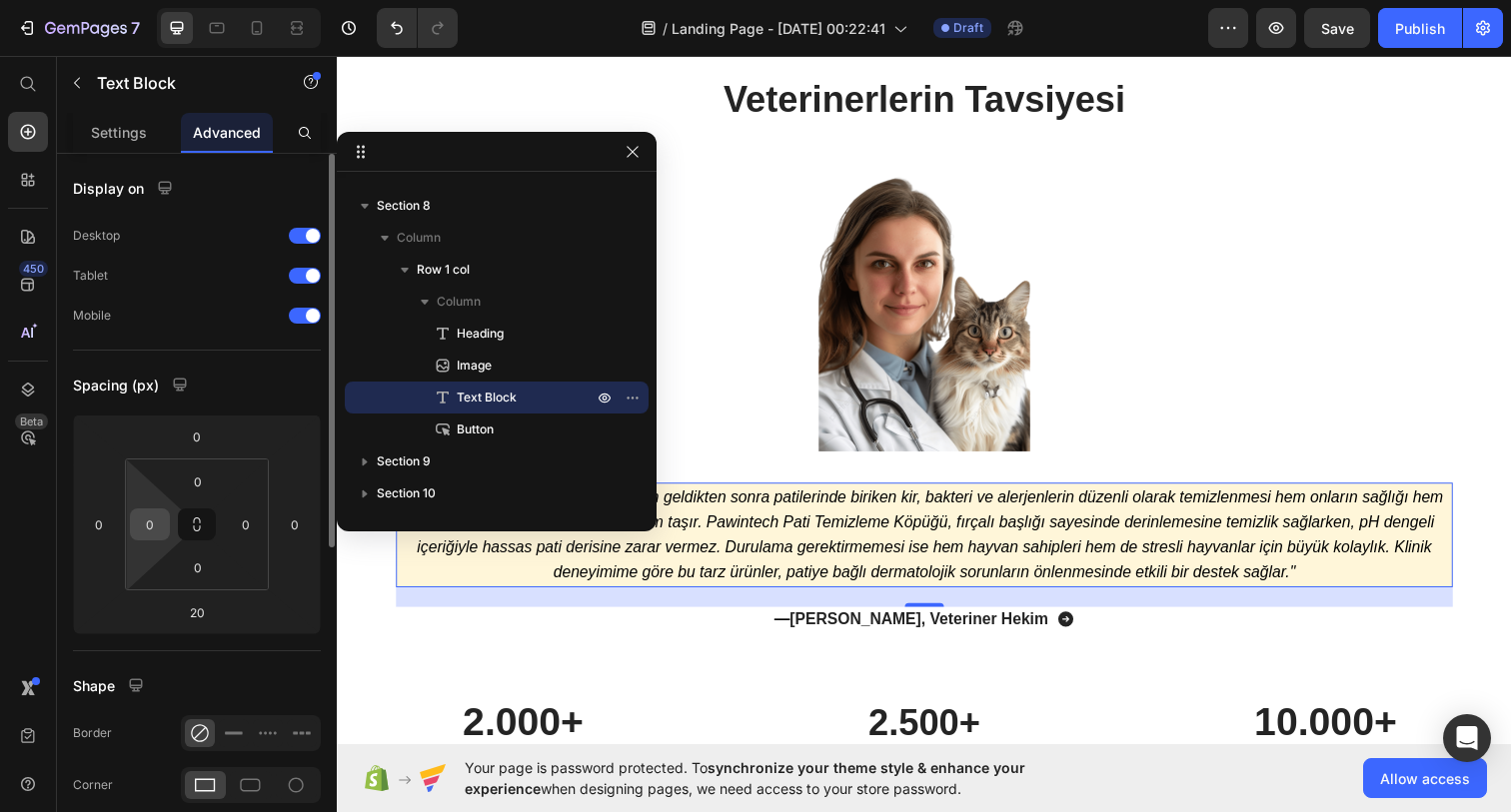 click on "0" at bounding box center (150, 524) 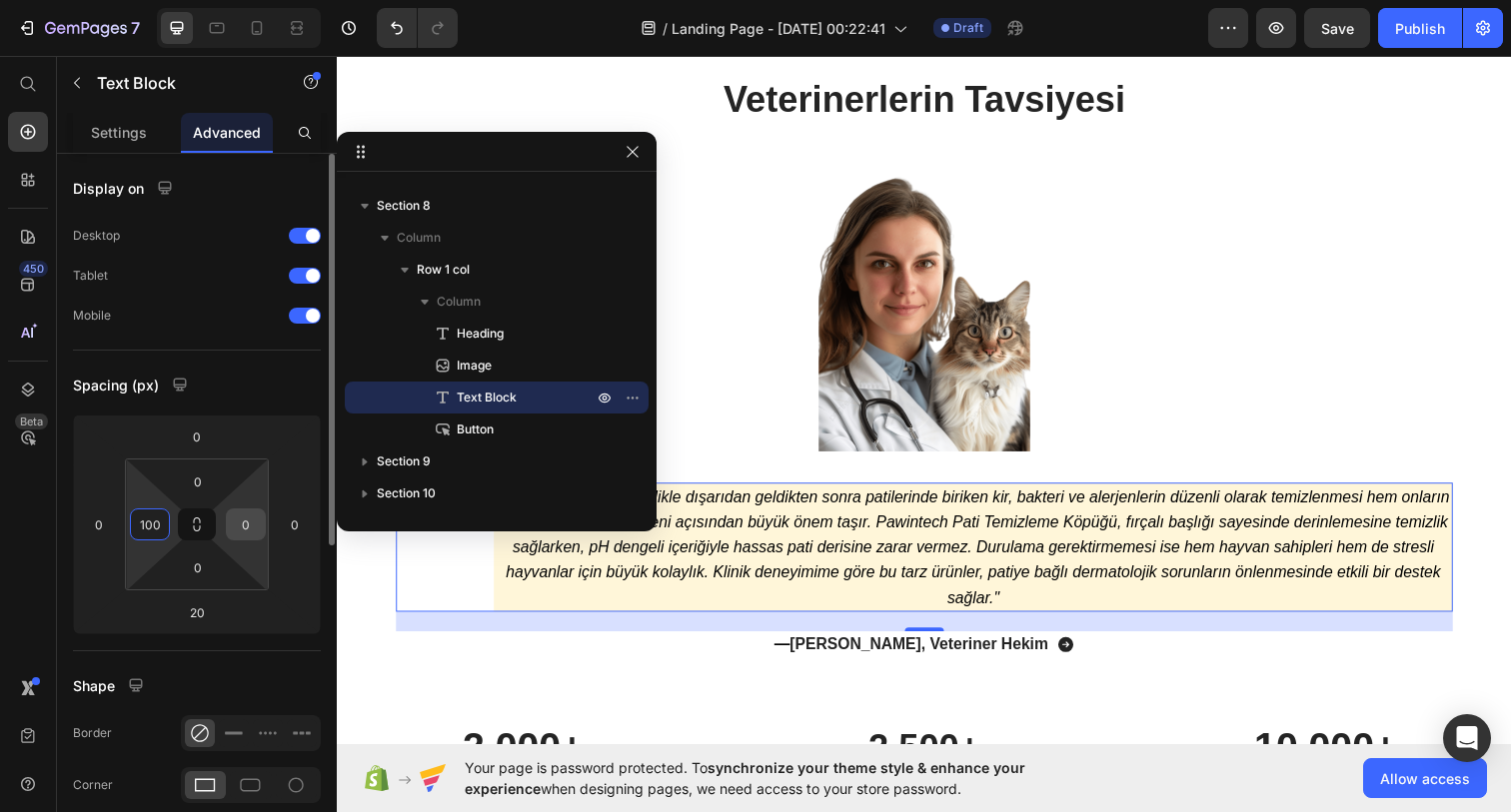 type on "100" 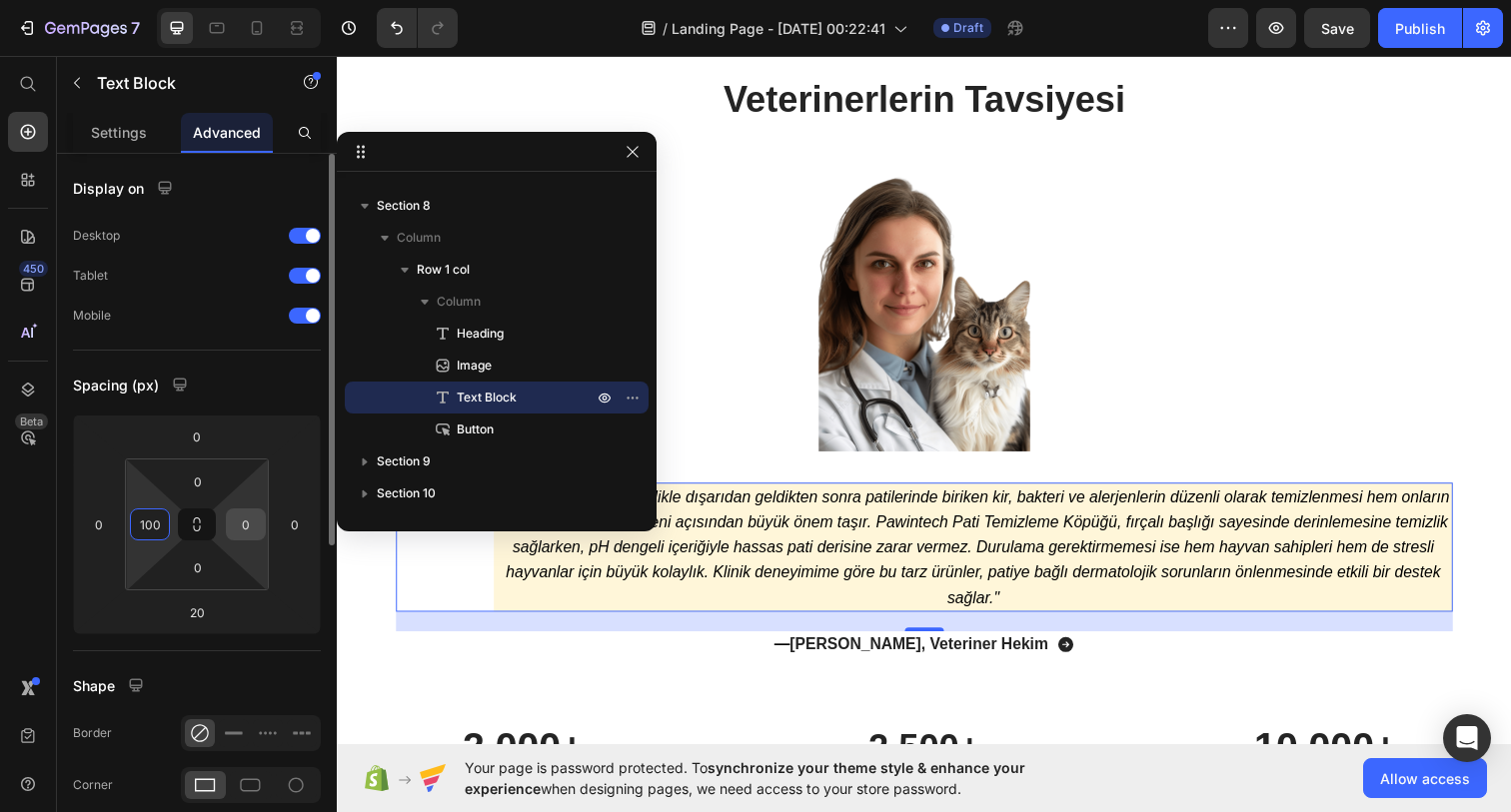 click on "0" at bounding box center (246, 524) 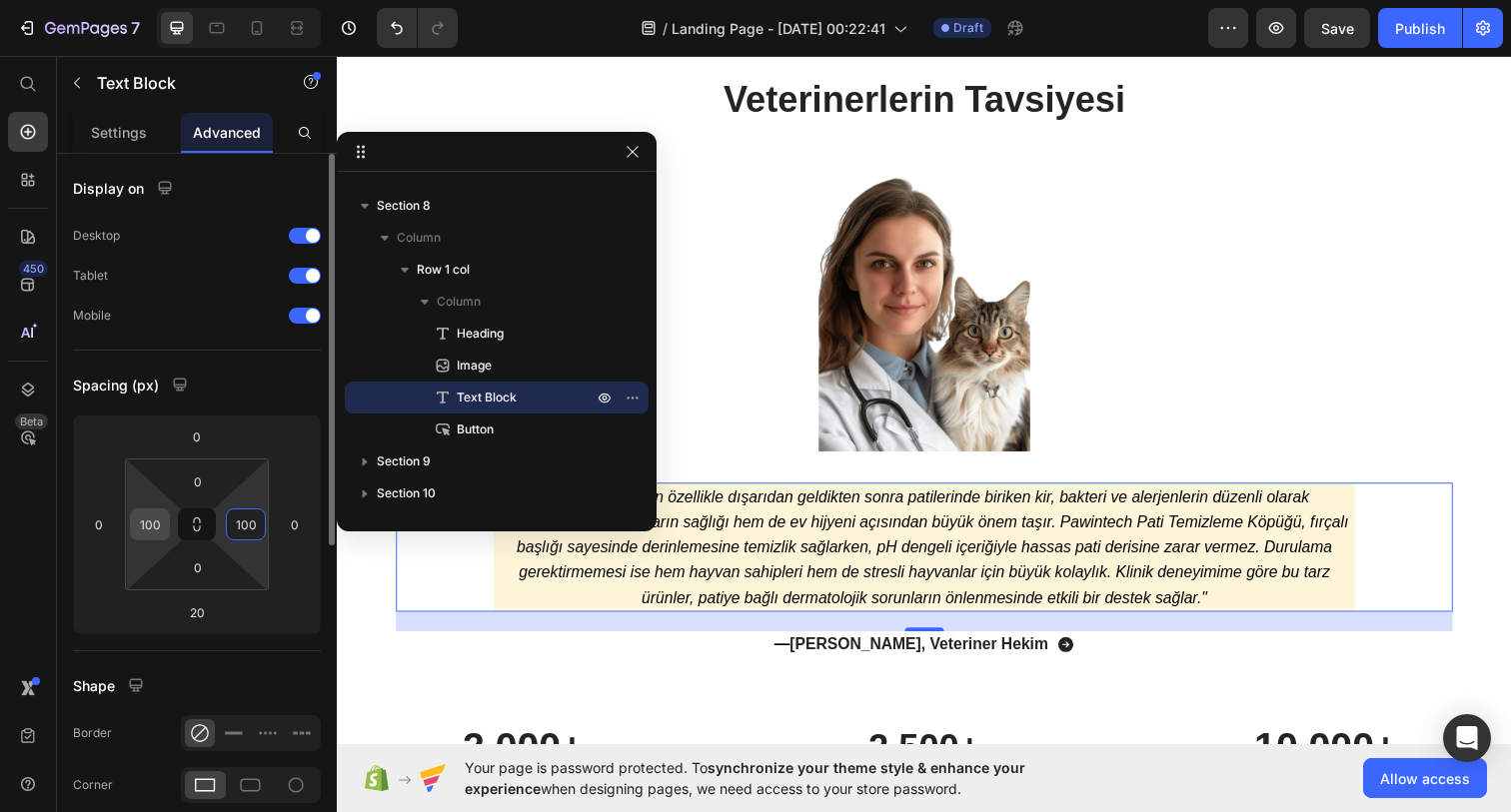type on "100" 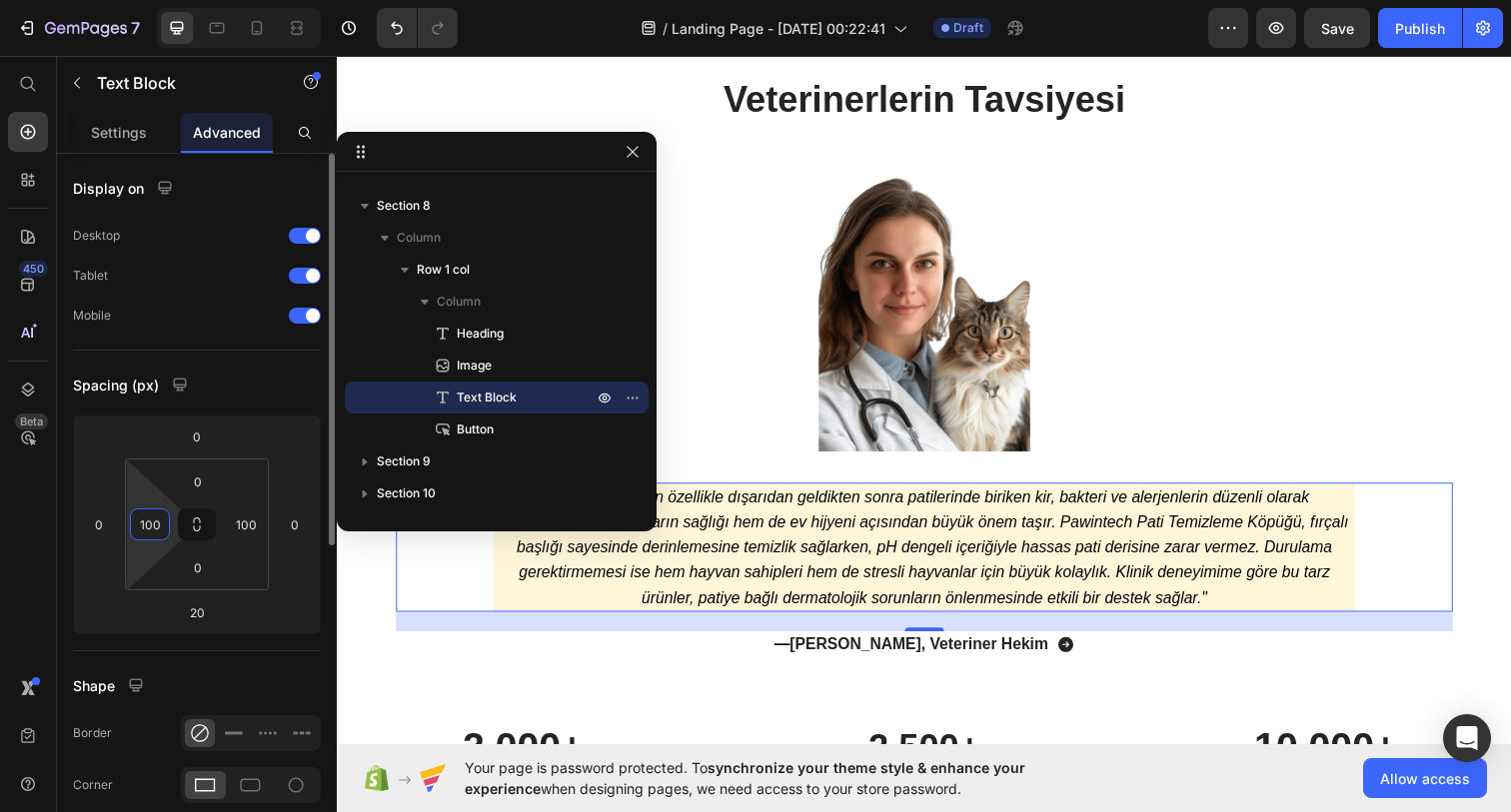 click on "100" at bounding box center (150, 524) 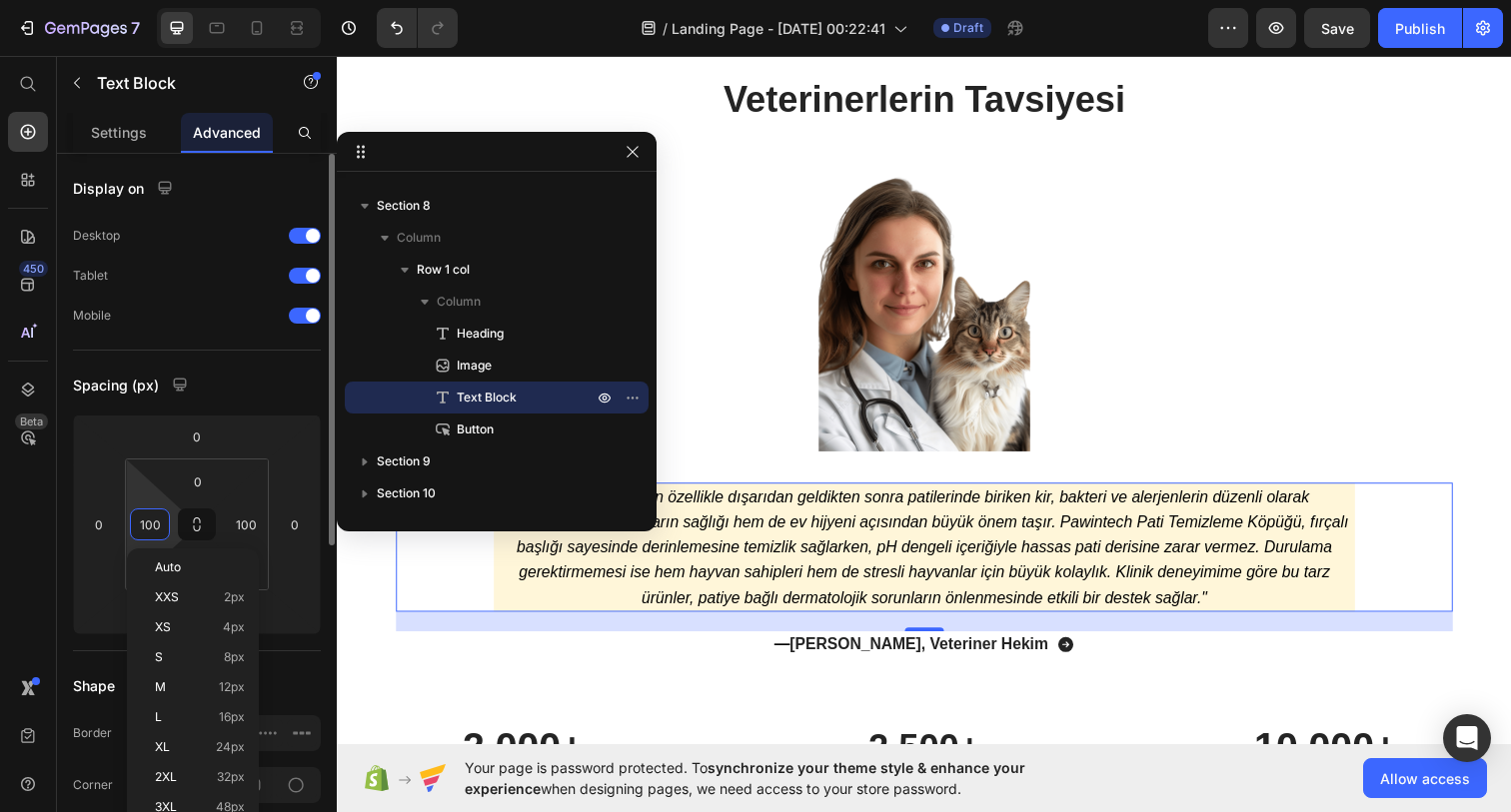 click on "100" at bounding box center [150, 524] 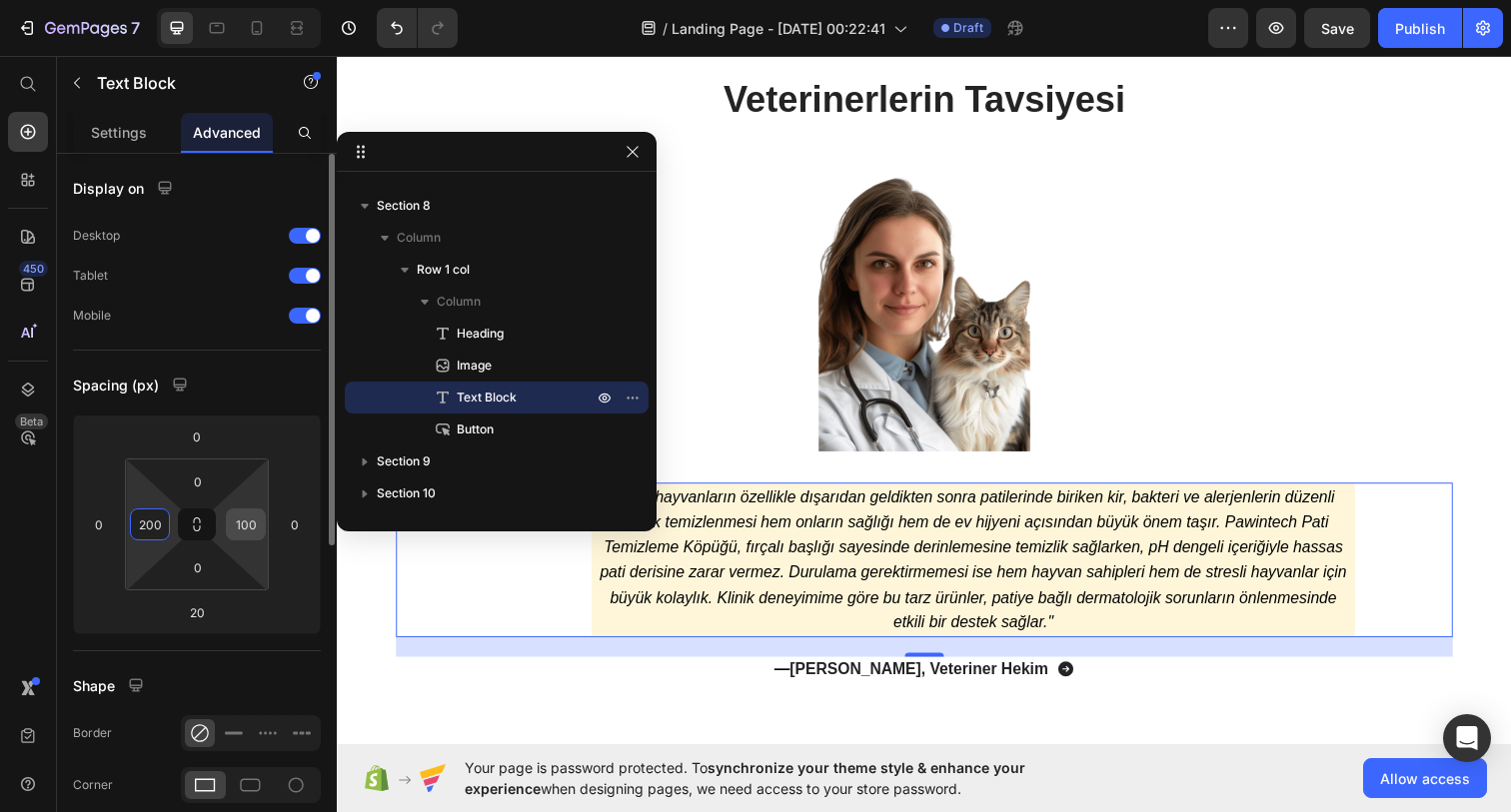 type on "200" 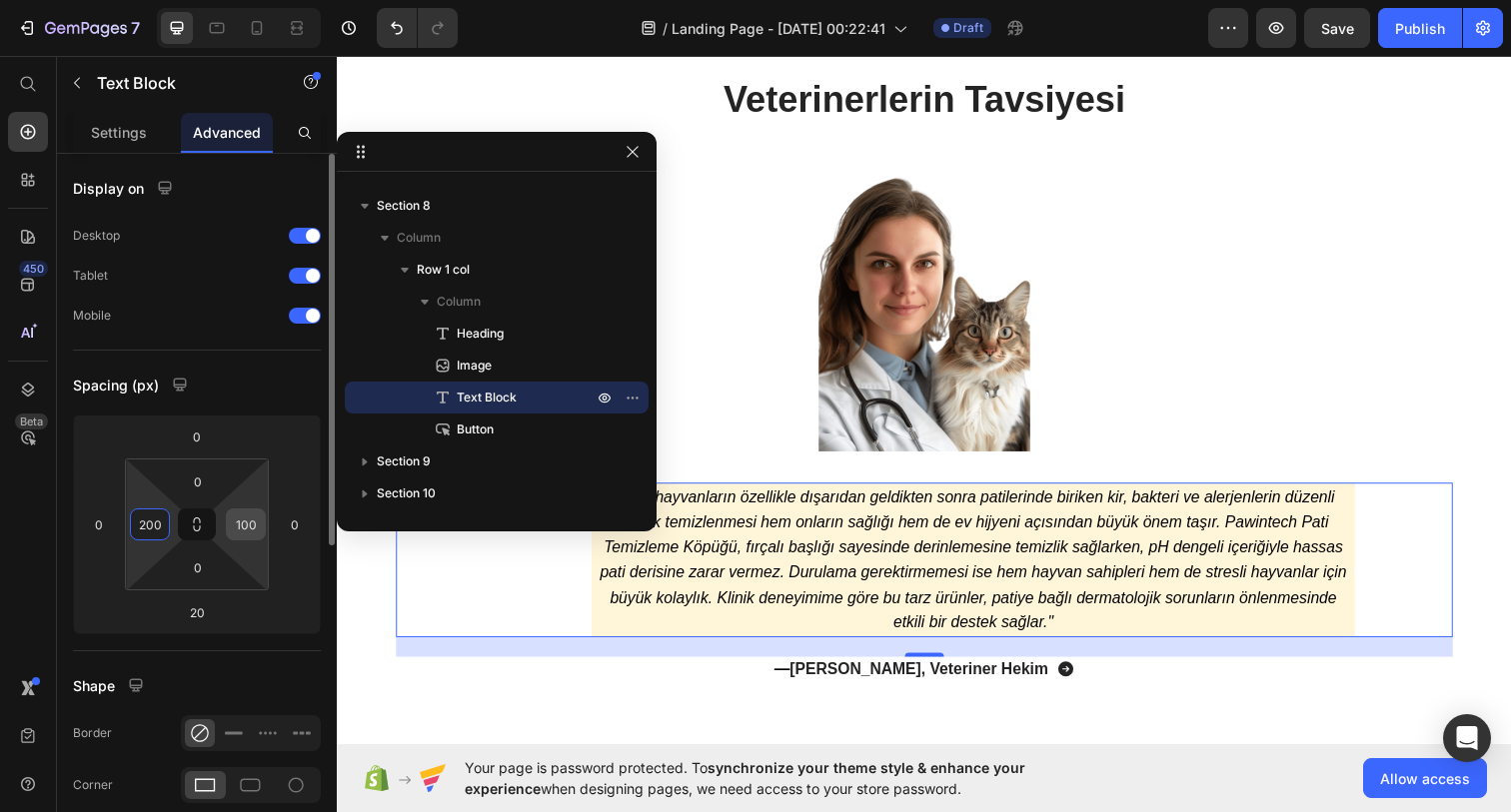 click on "100" at bounding box center [246, 524] 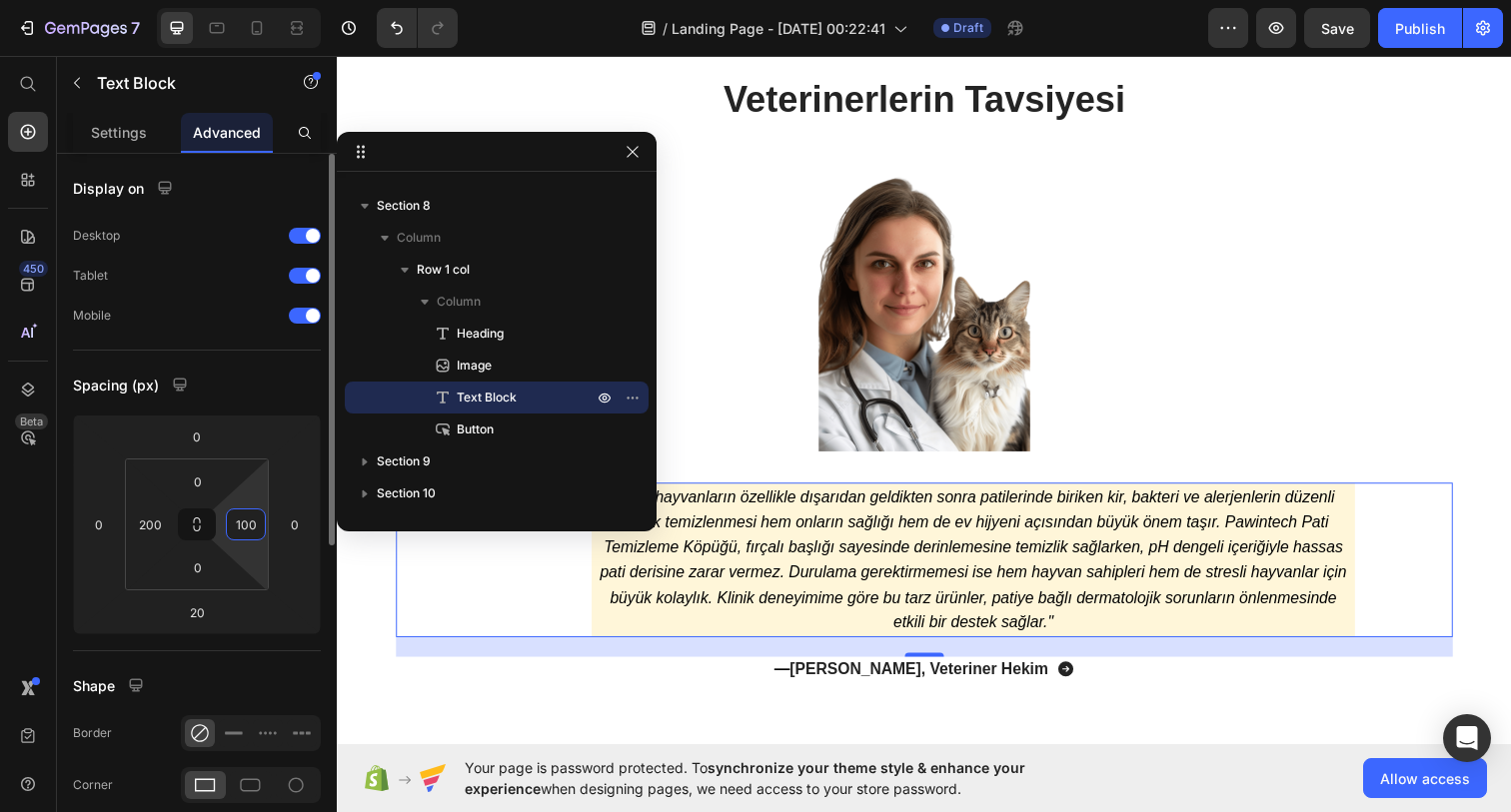 click on "100" at bounding box center (246, 524) 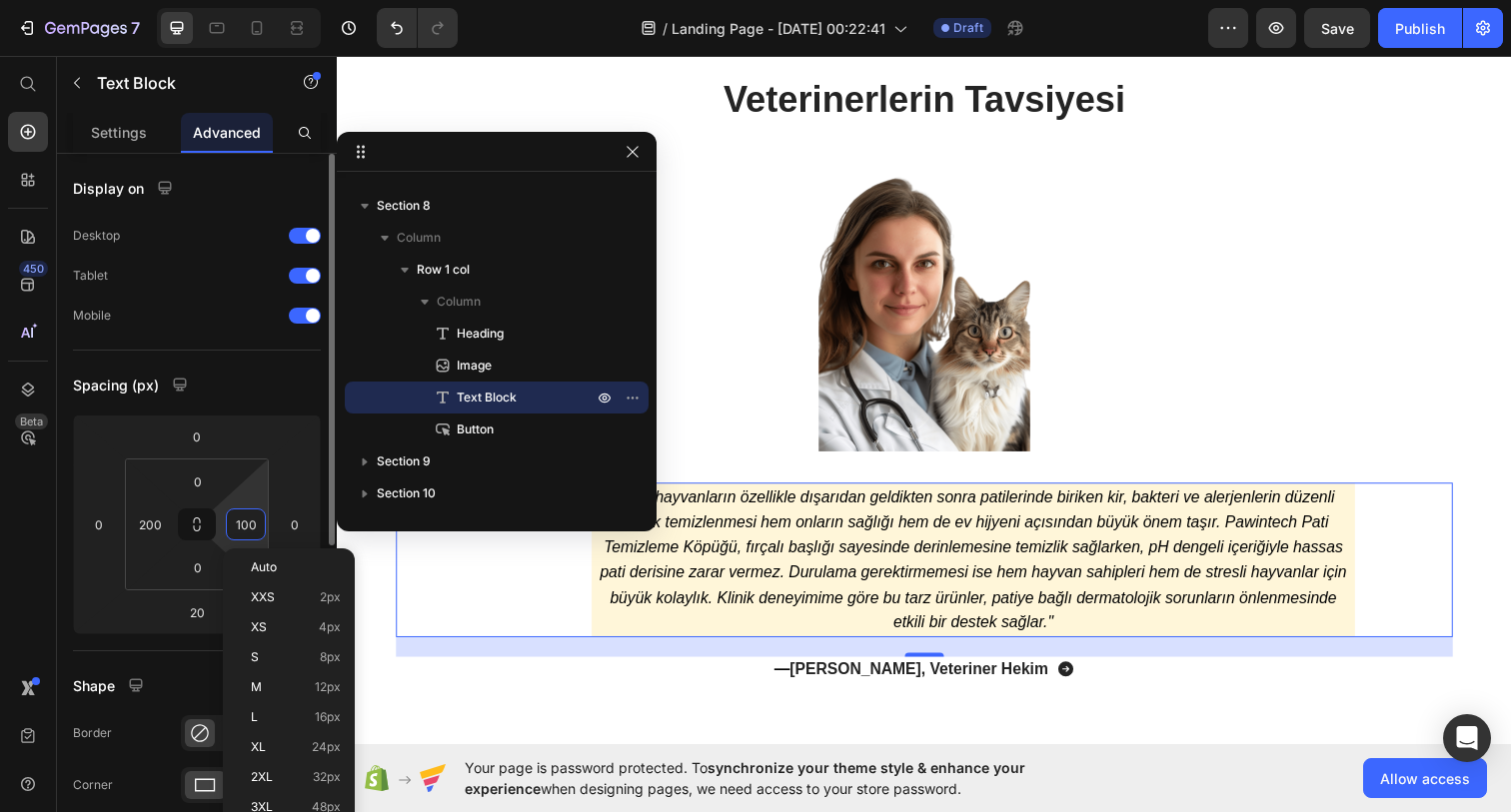 click on "100" at bounding box center (246, 524) 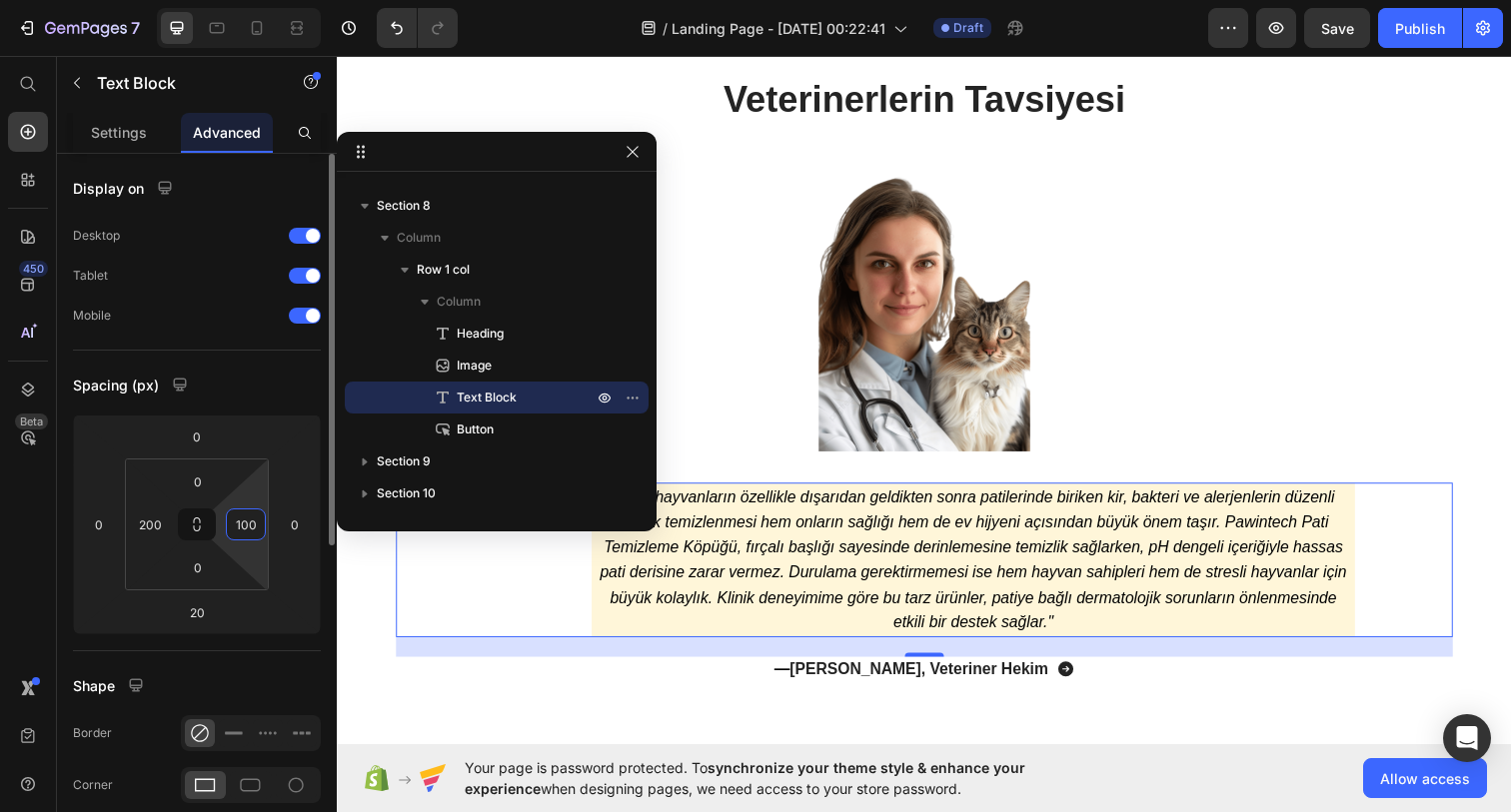 click on "100" at bounding box center (246, 524) 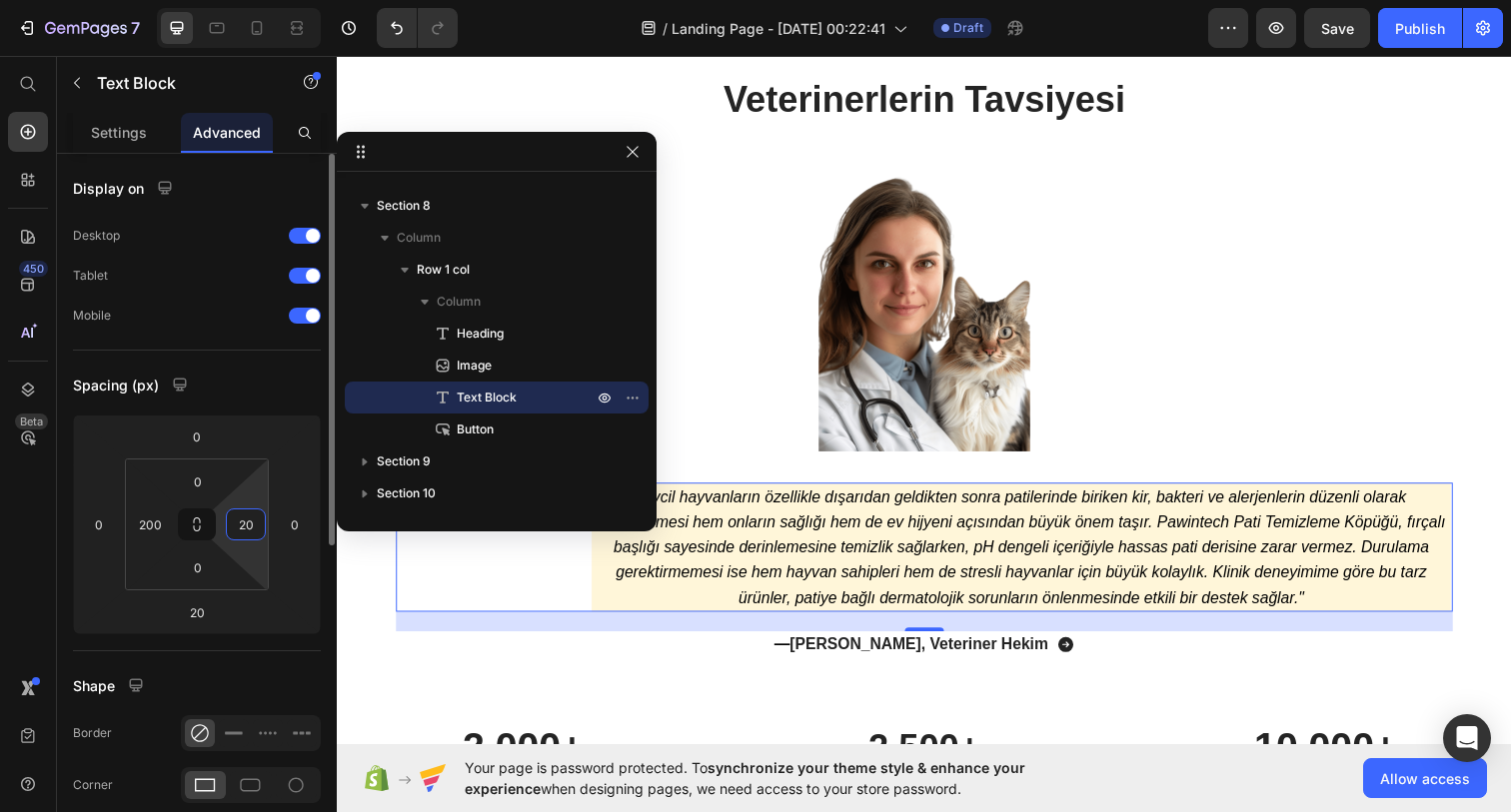 type on "200" 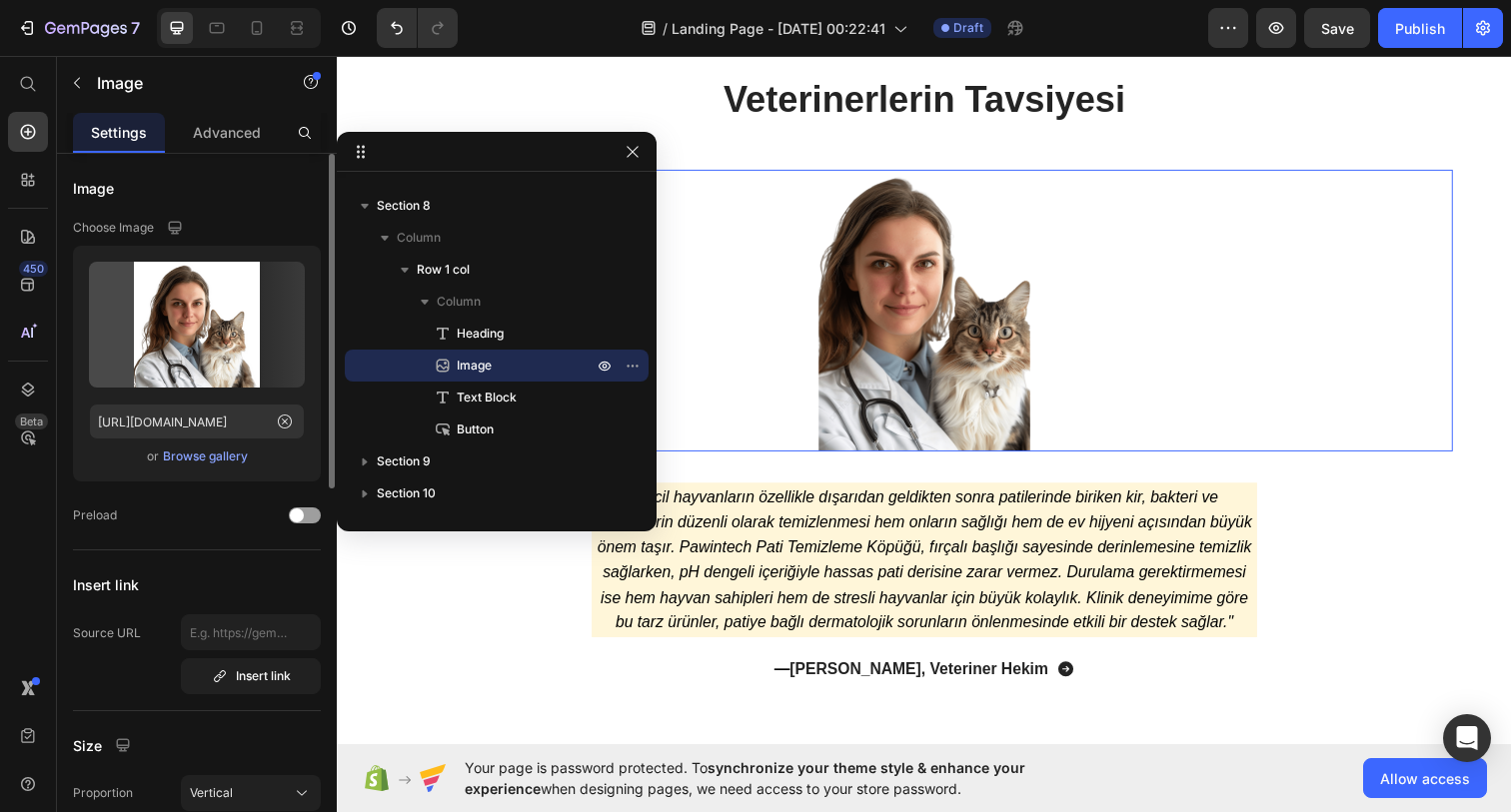 click at bounding box center [936, 316] 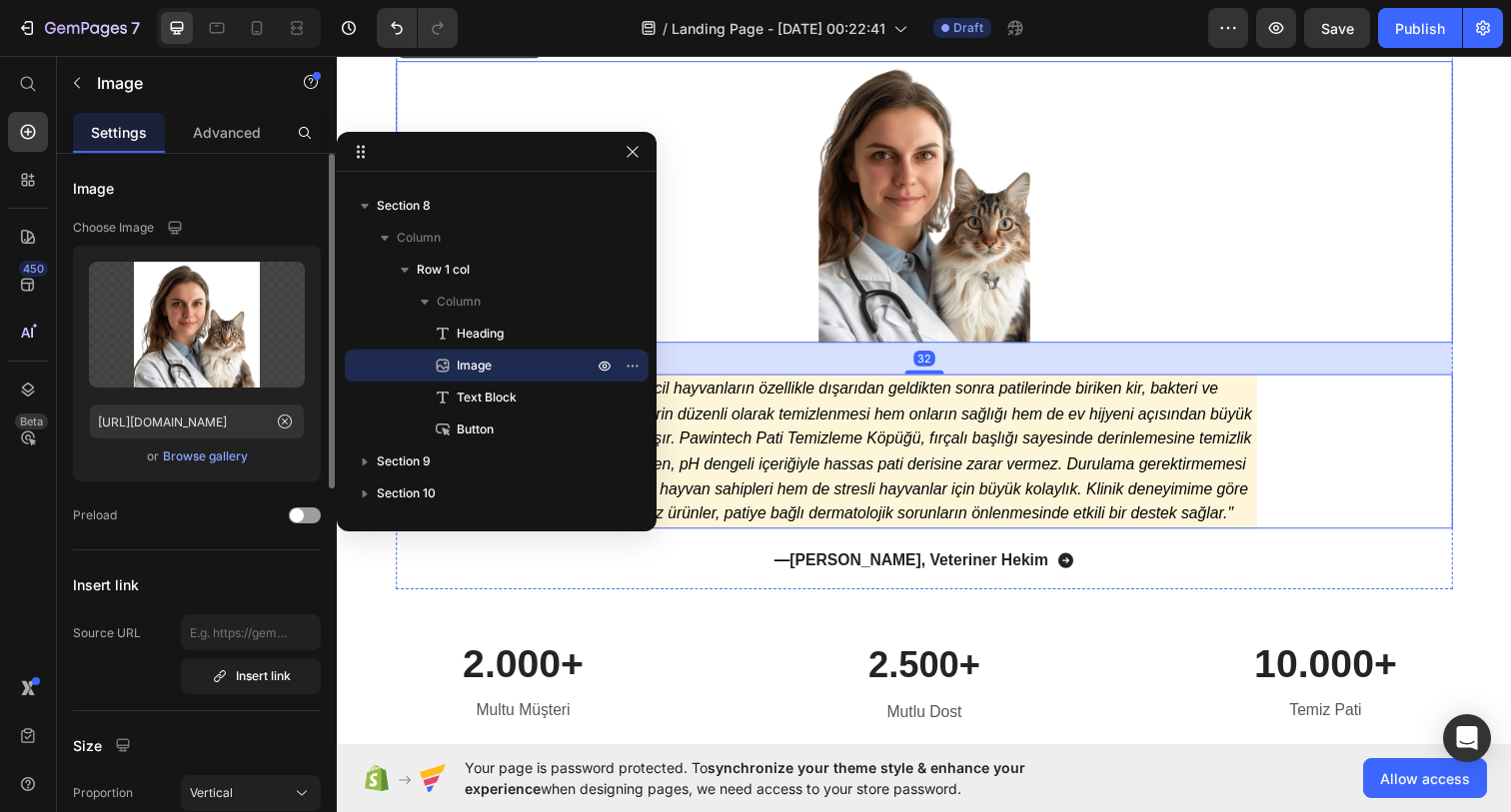 scroll, scrollTop: 4936, scrollLeft: 0, axis: vertical 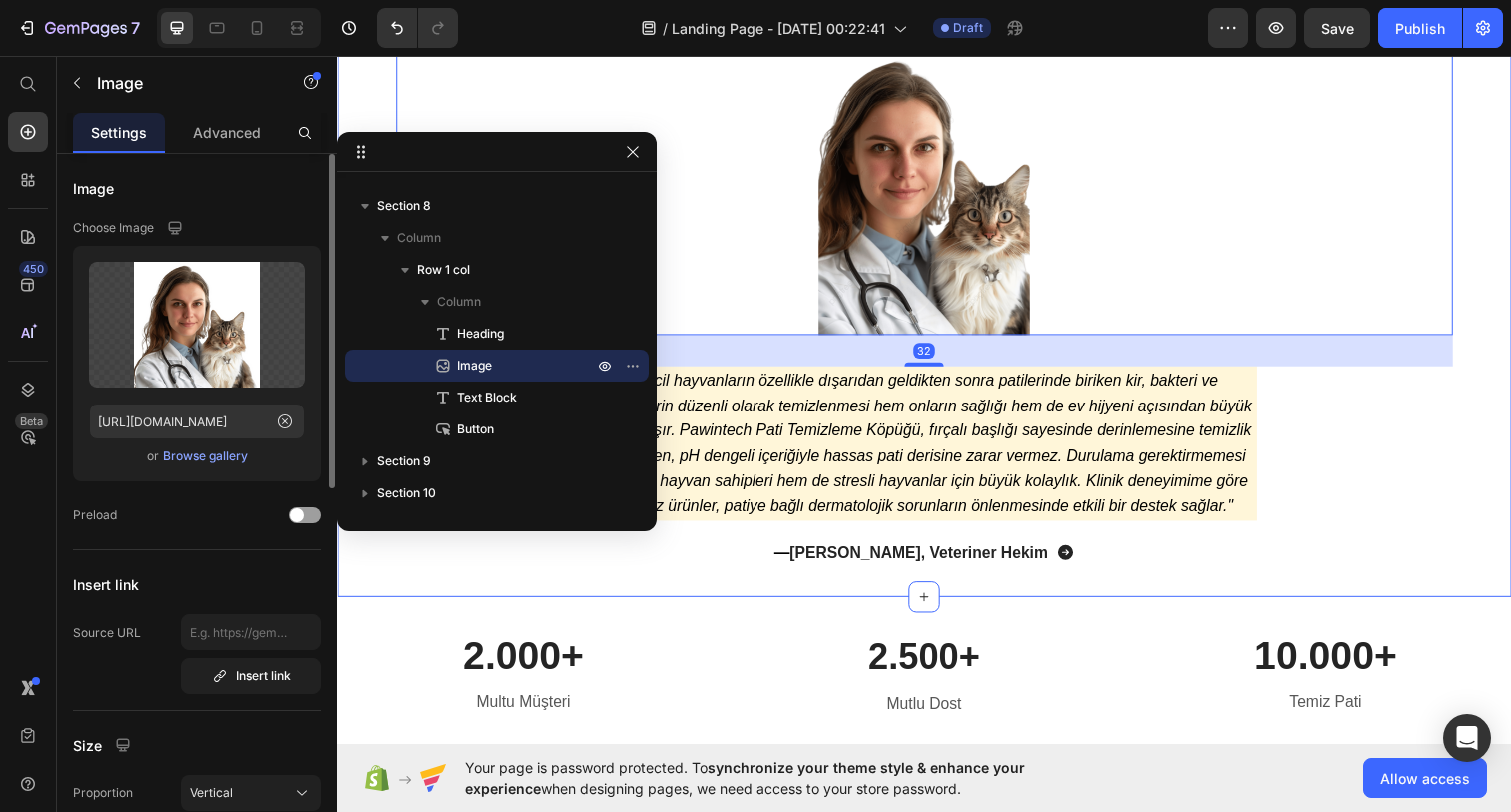 click on "—  [PERSON_NAME], Veteriner [PERSON_NAME]" at bounding box center (936, 563) 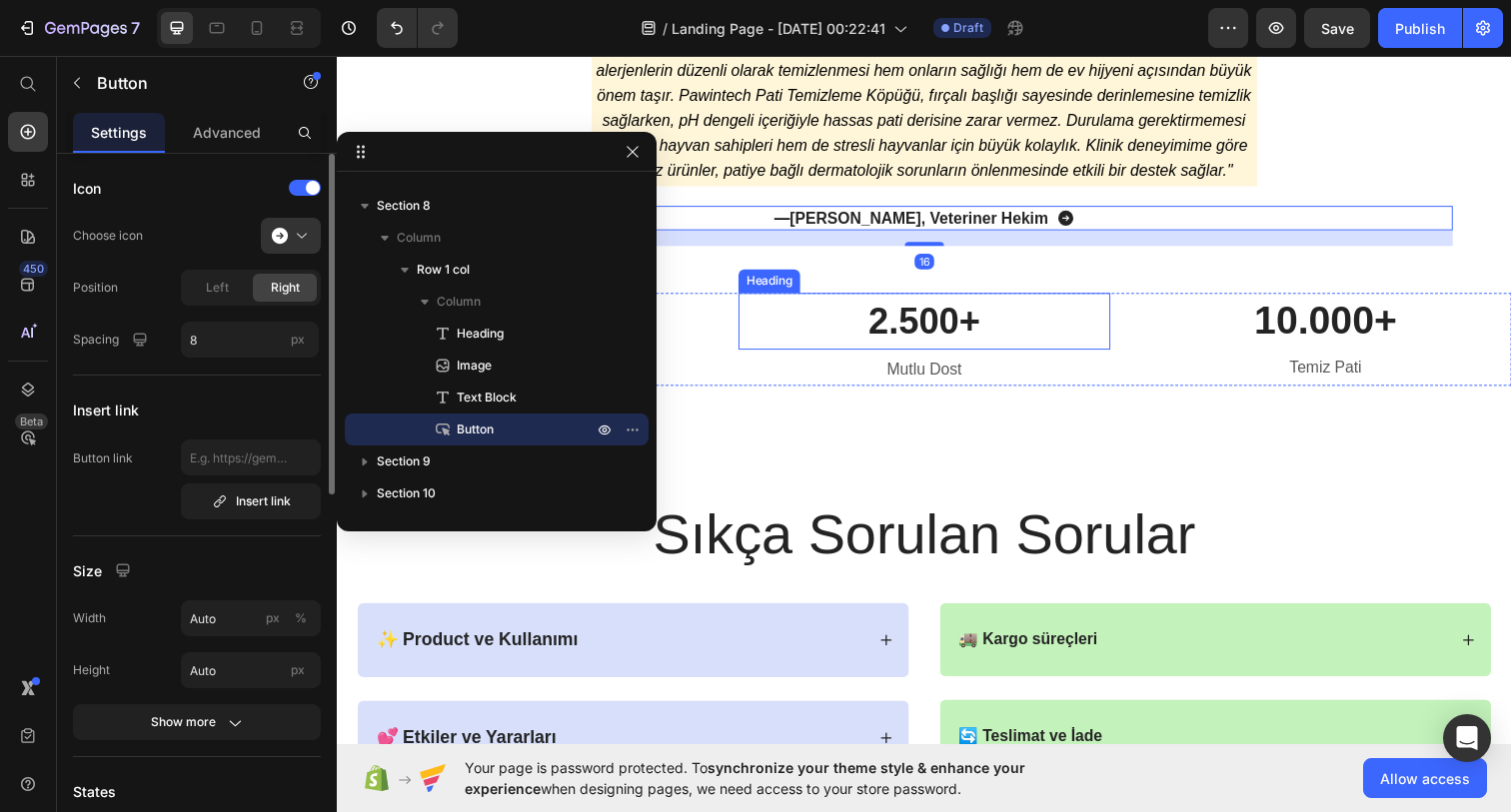 scroll, scrollTop: 5275, scrollLeft: 0, axis: vertical 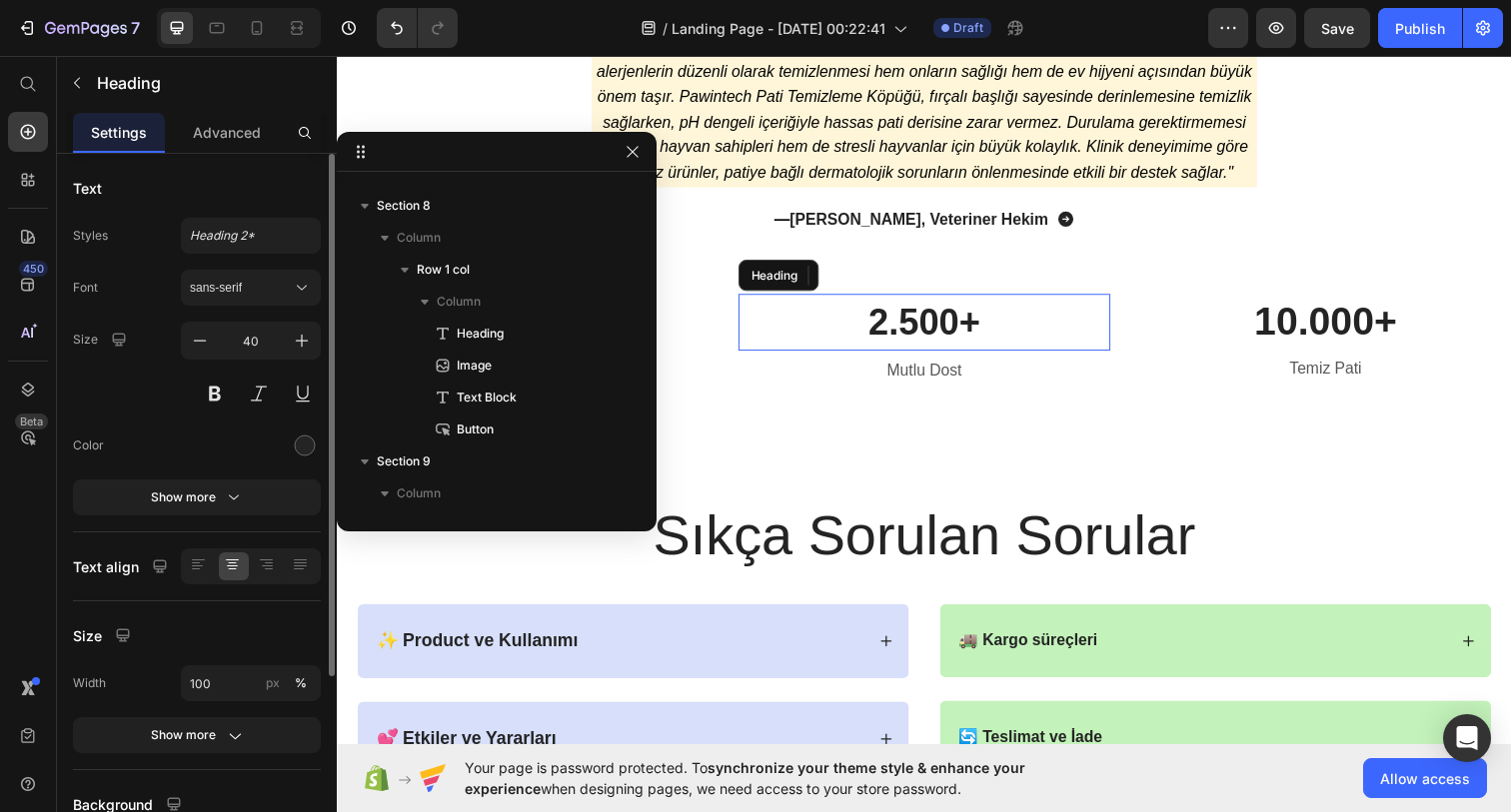drag, startPoint x: 925, startPoint y: 348, endPoint x: 939, endPoint y: 354, distance: 15.231546 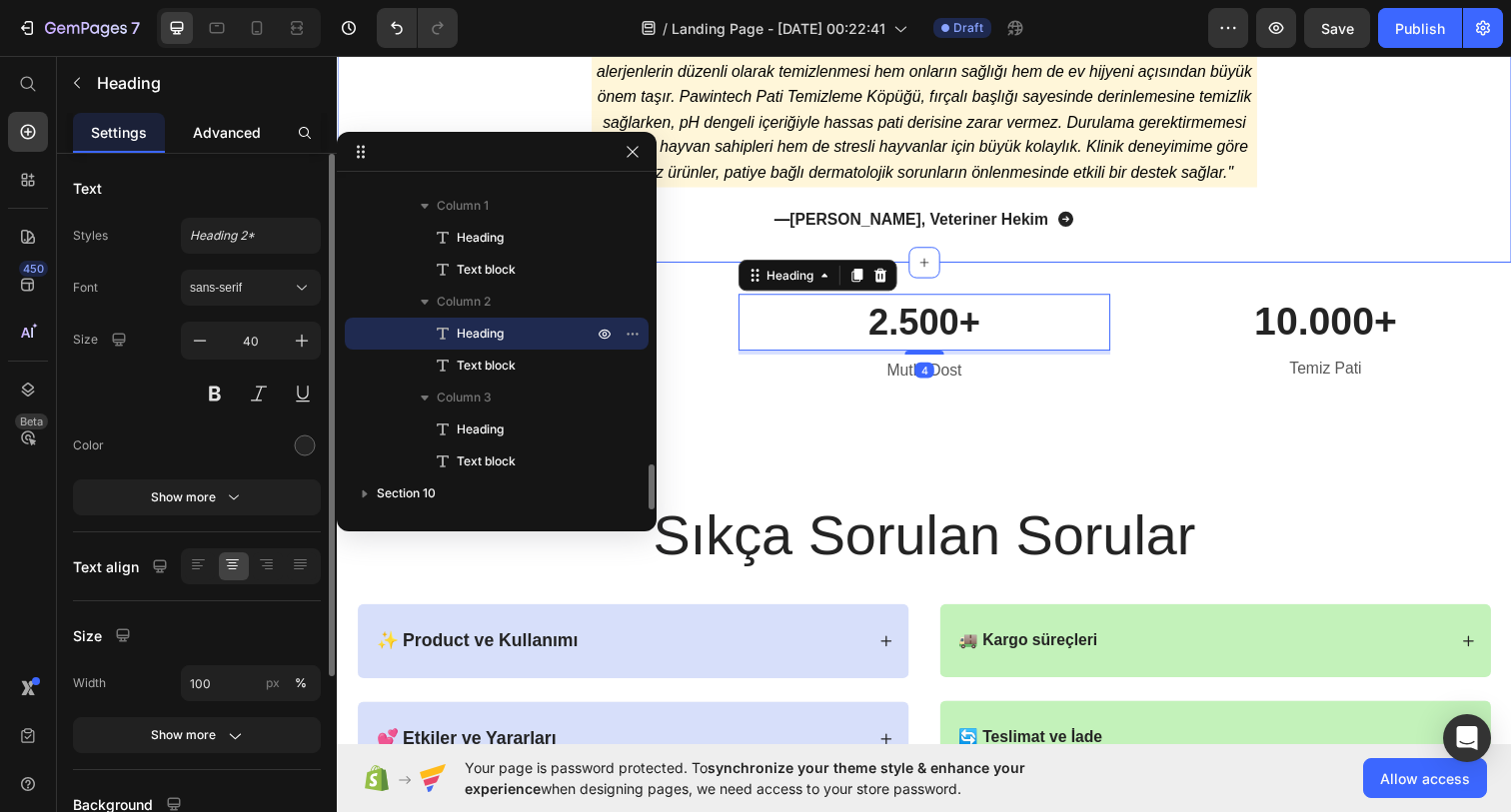 scroll, scrollTop: 2007, scrollLeft: 0, axis: vertical 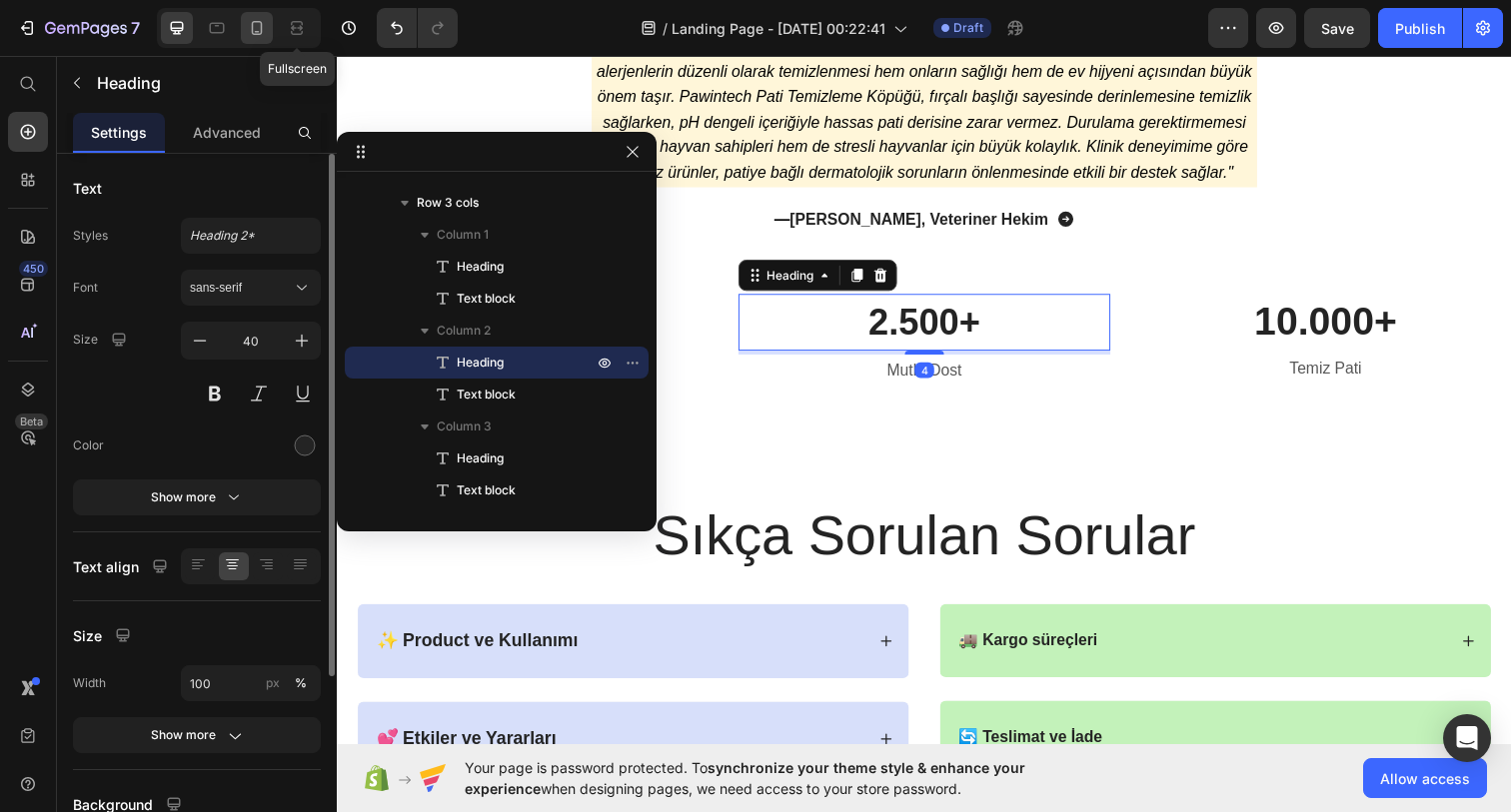 click 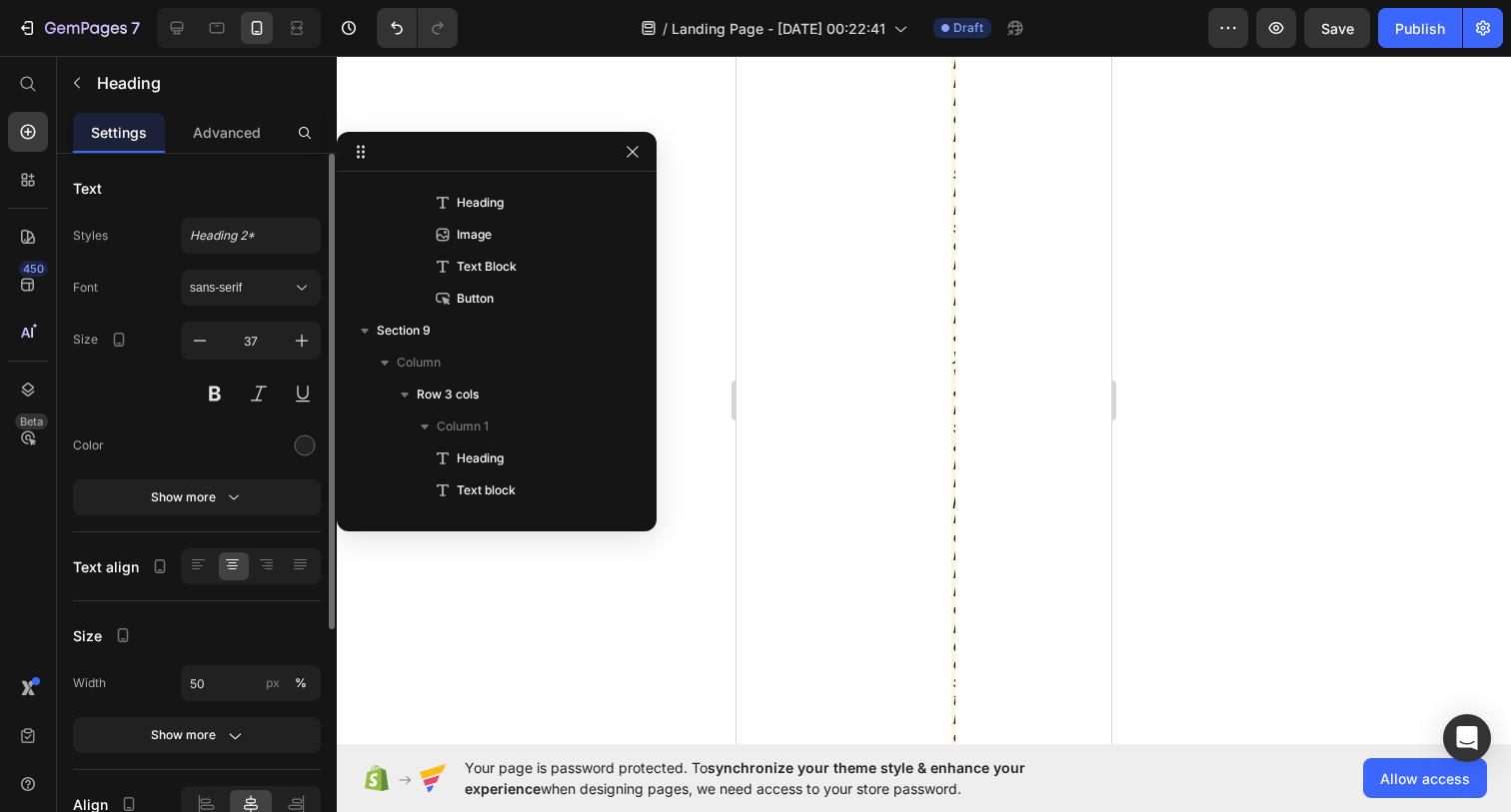 scroll, scrollTop: 10762, scrollLeft: 0, axis: vertical 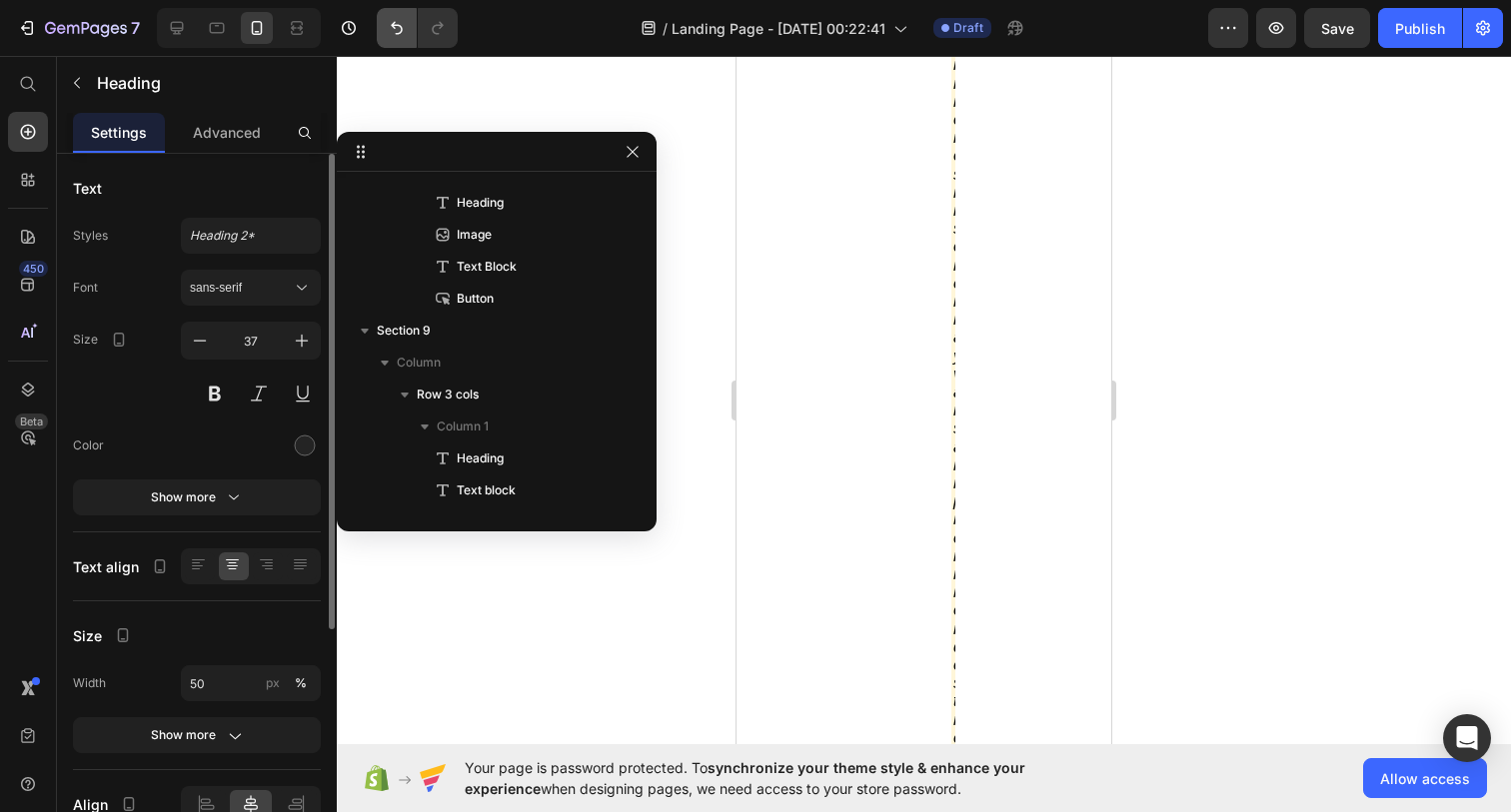 click on "7   /  Landing Page - [DATE] 00:22:41 Draft Preview  Save   Publish" 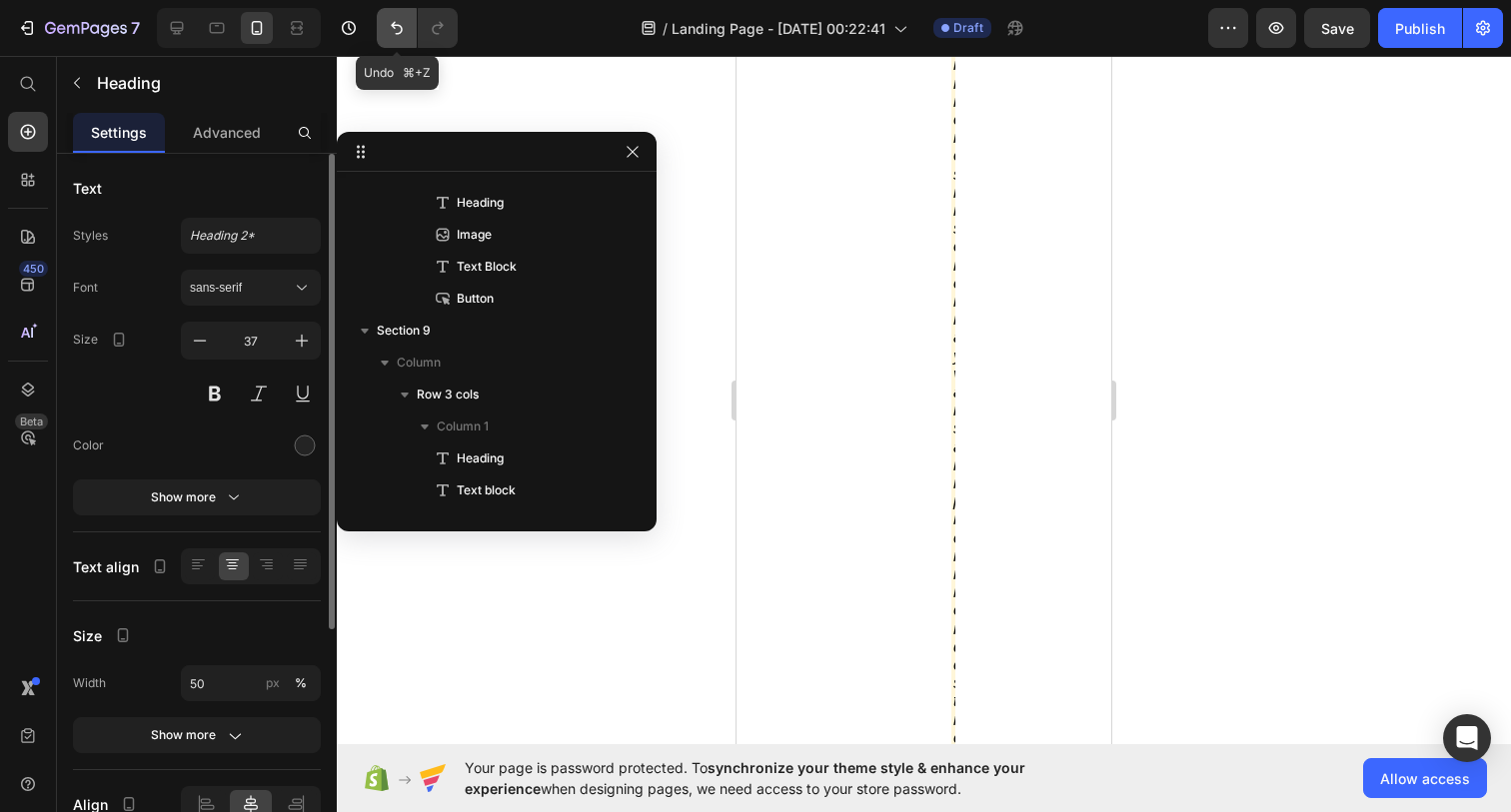 click 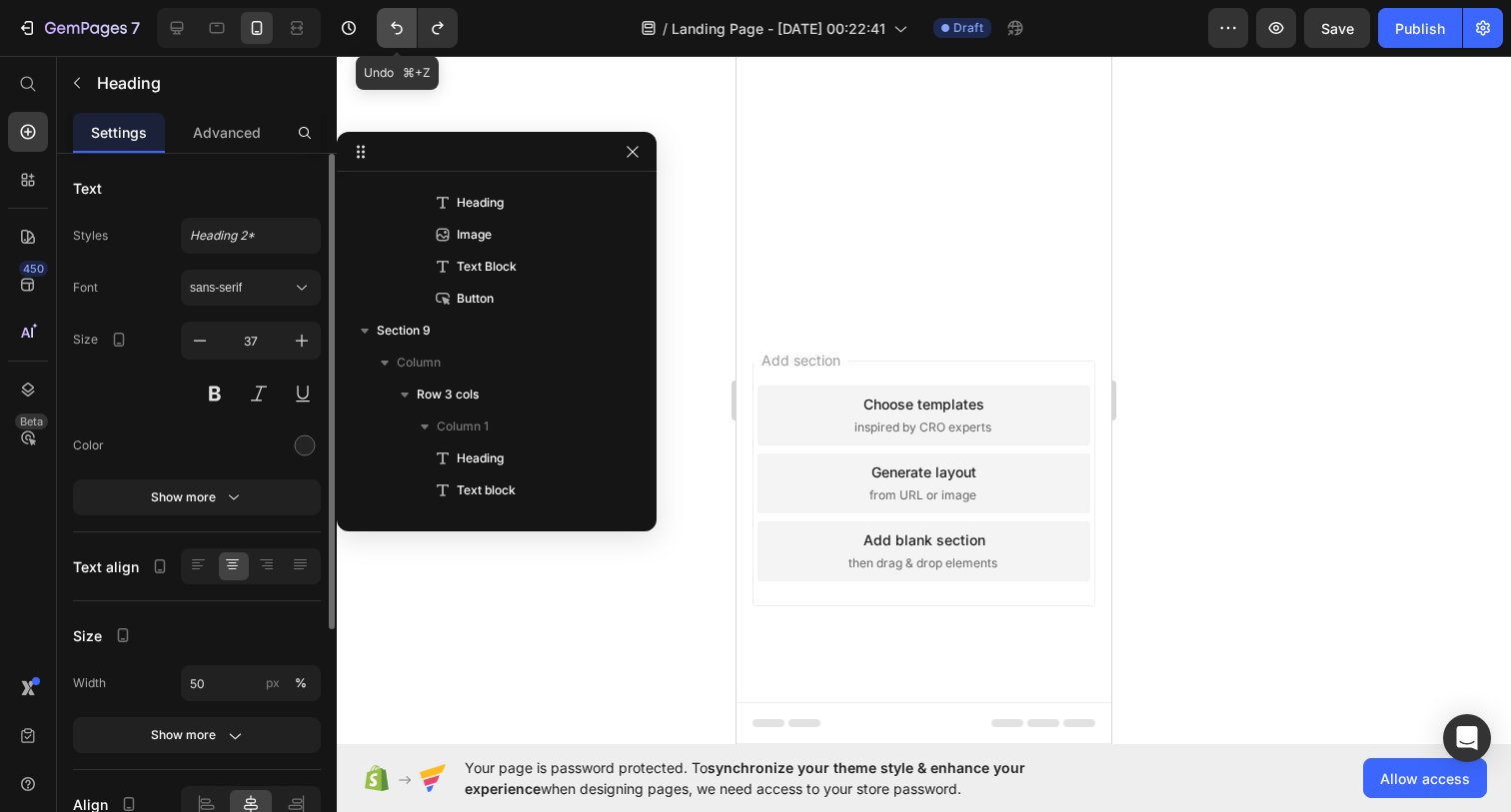 click 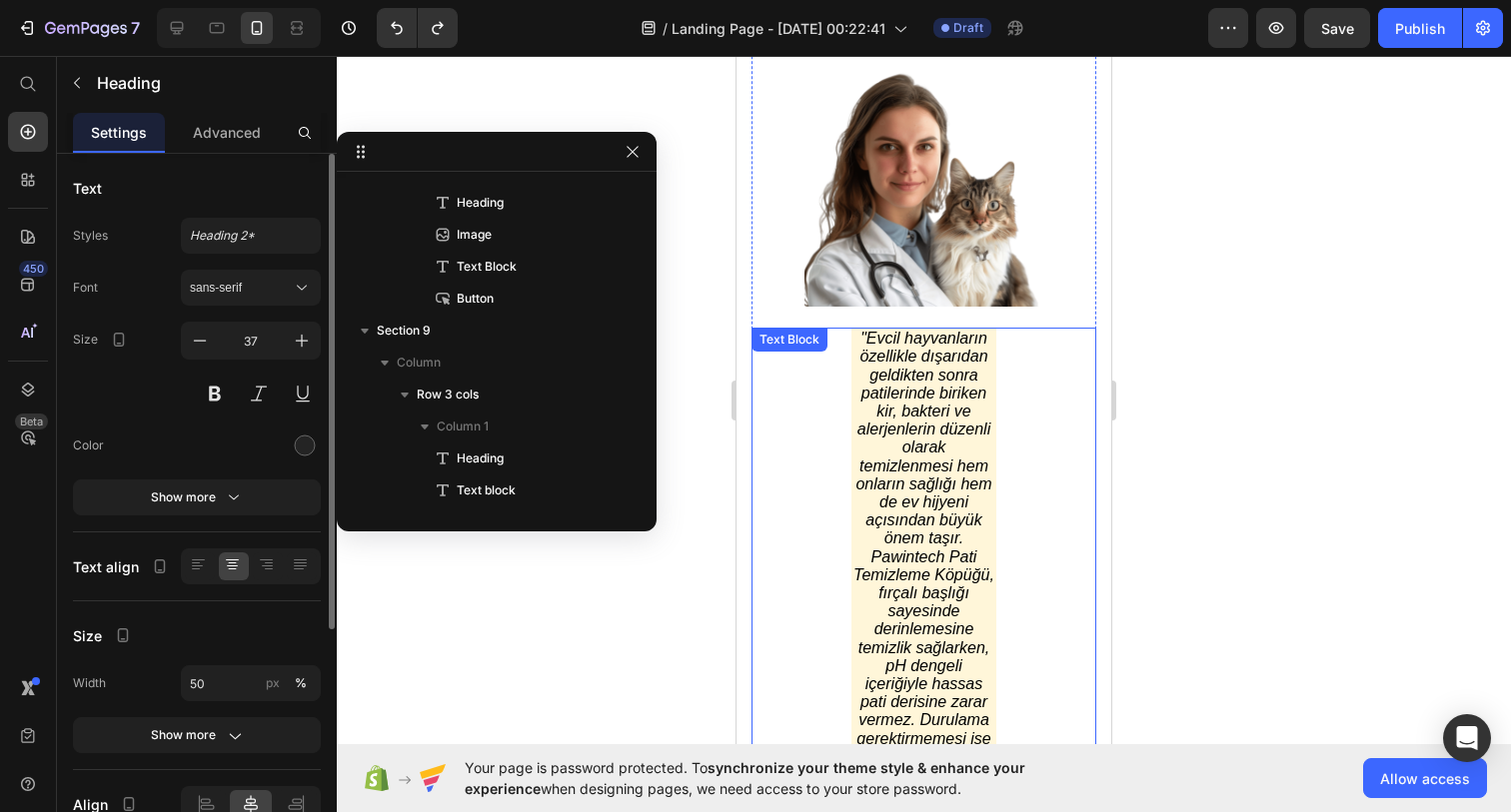 scroll, scrollTop: 4866, scrollLeft: 0, axis: vertical 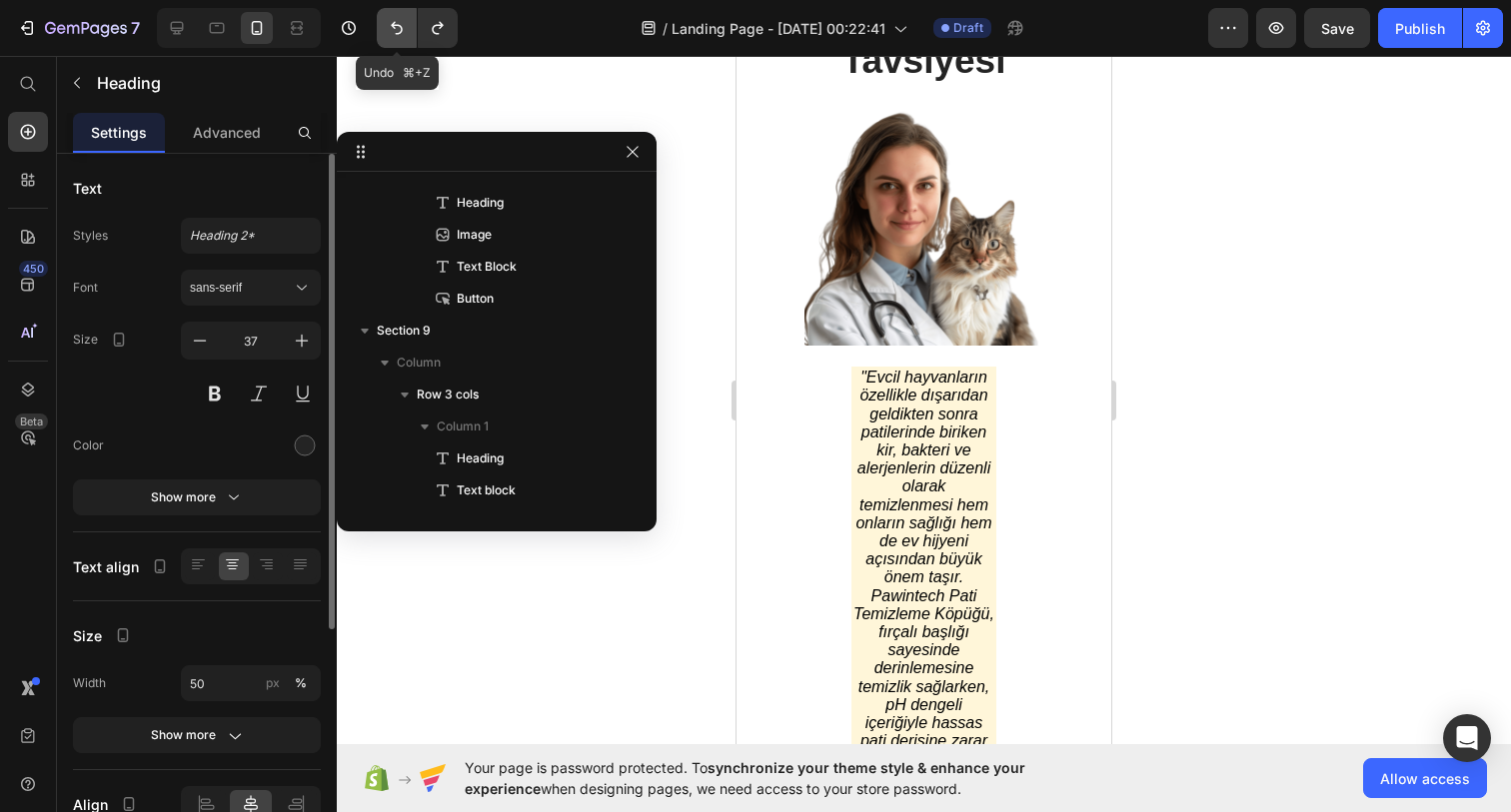 click 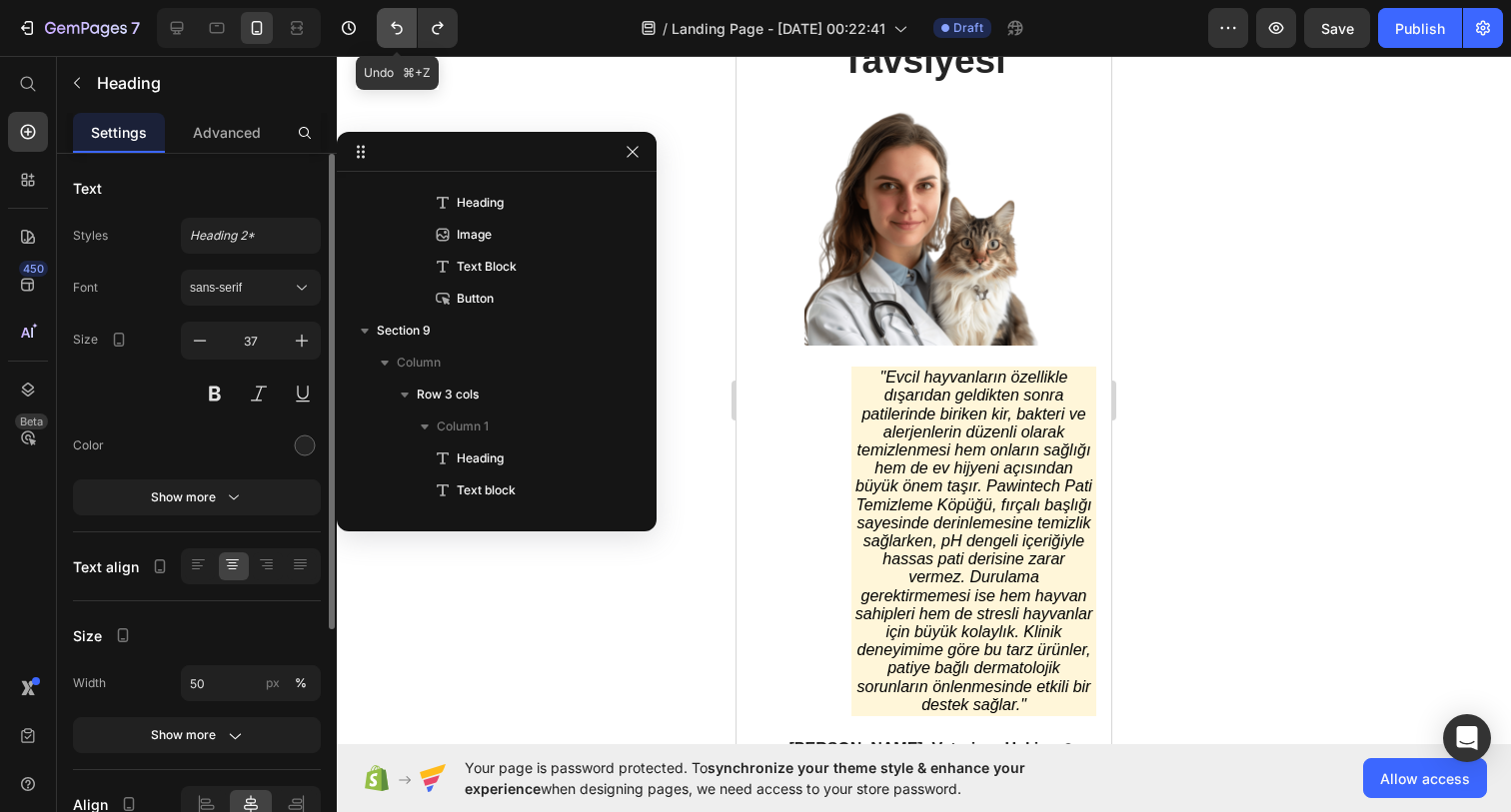 click 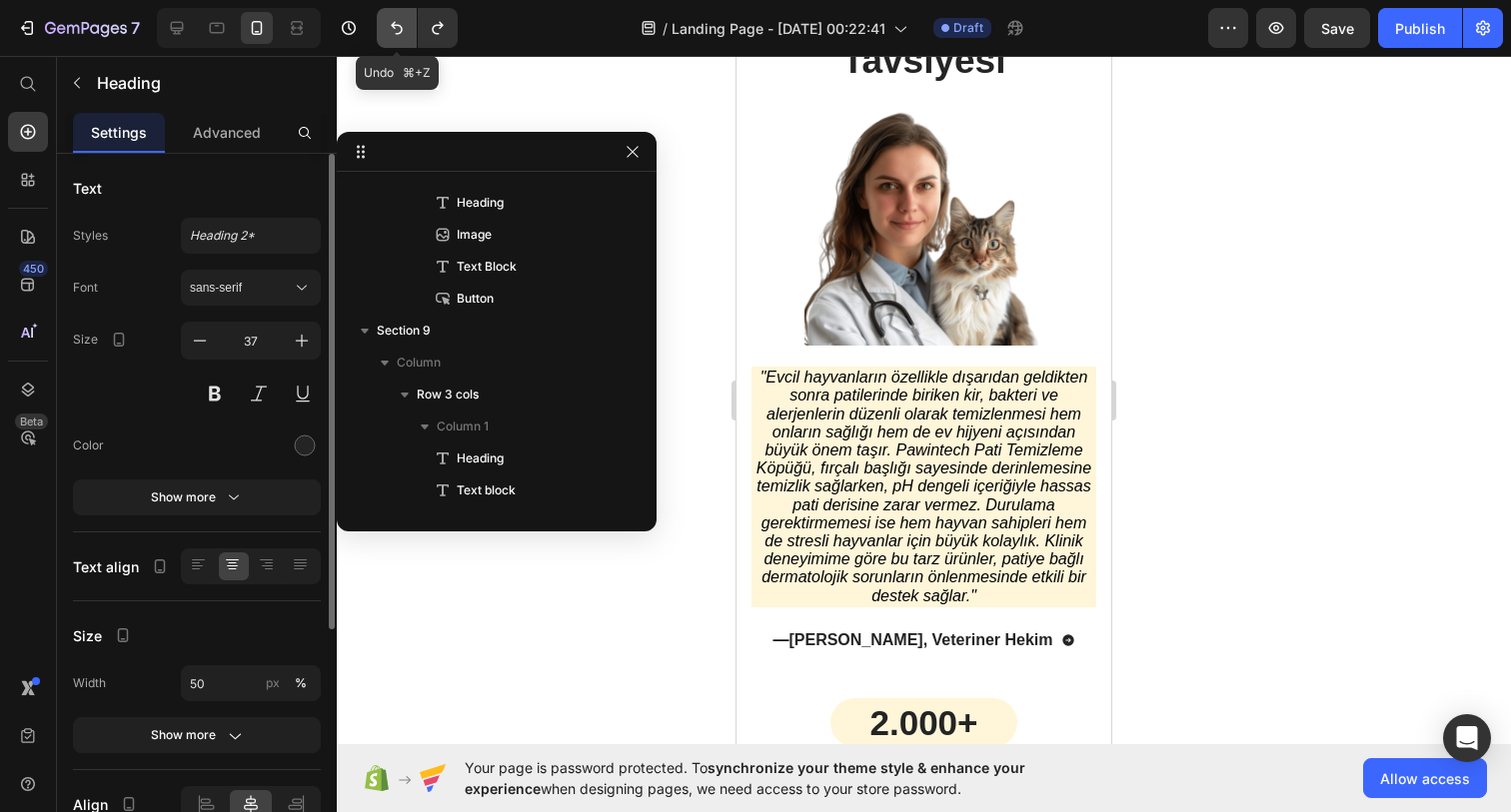 click 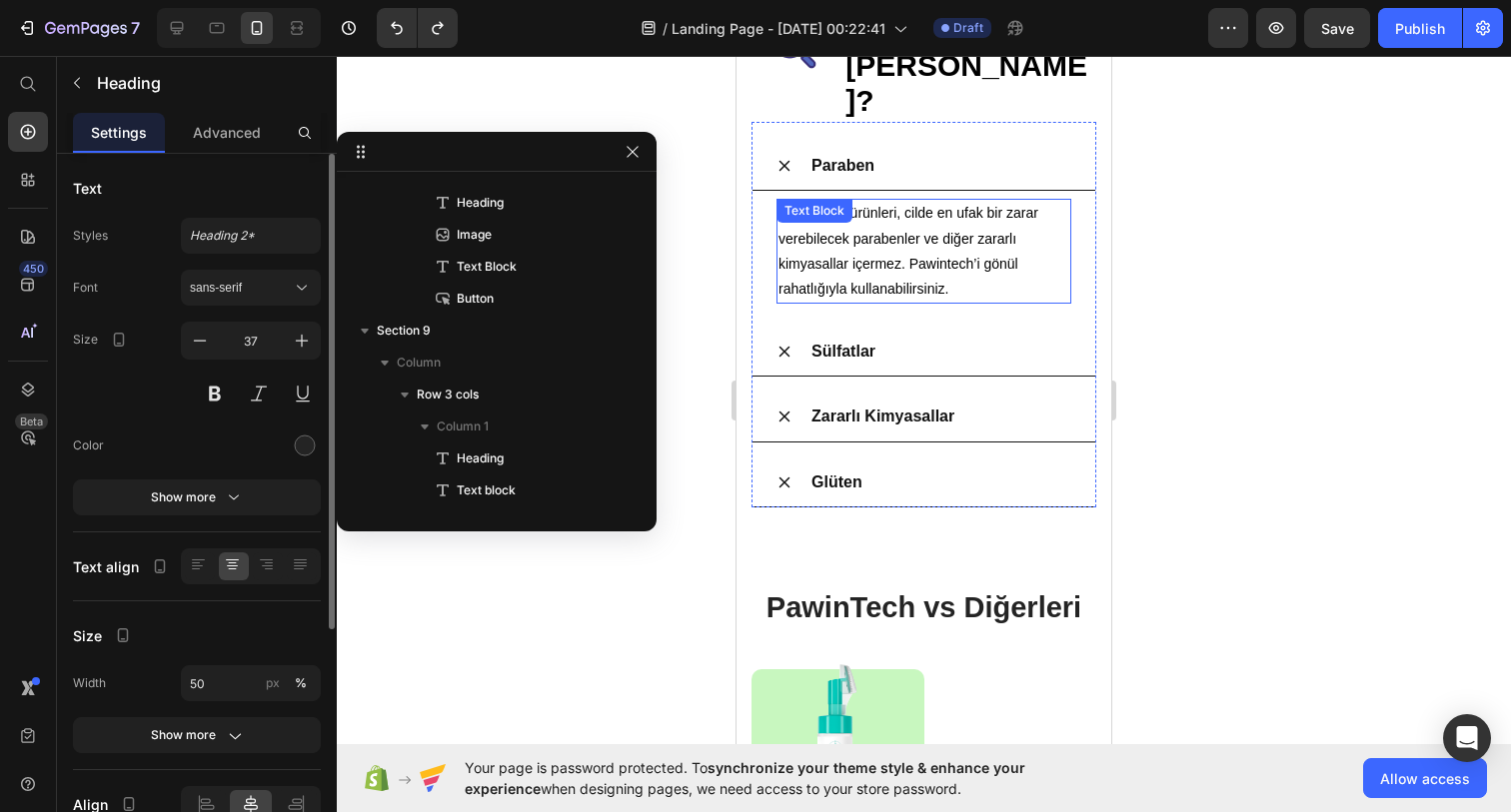scroll, scrollTop: 3218, scrollLeft: 0, axis: vertical 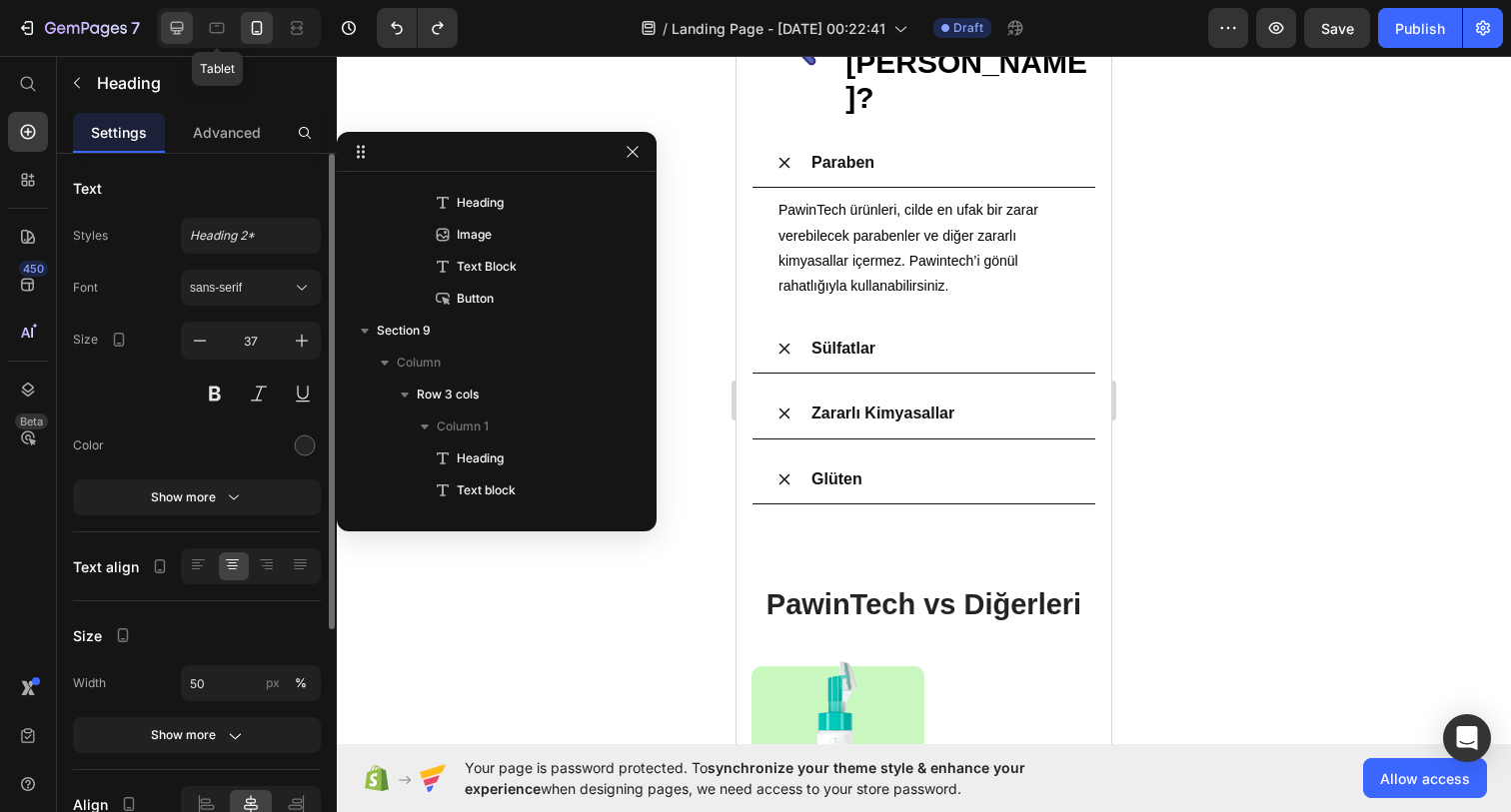 click 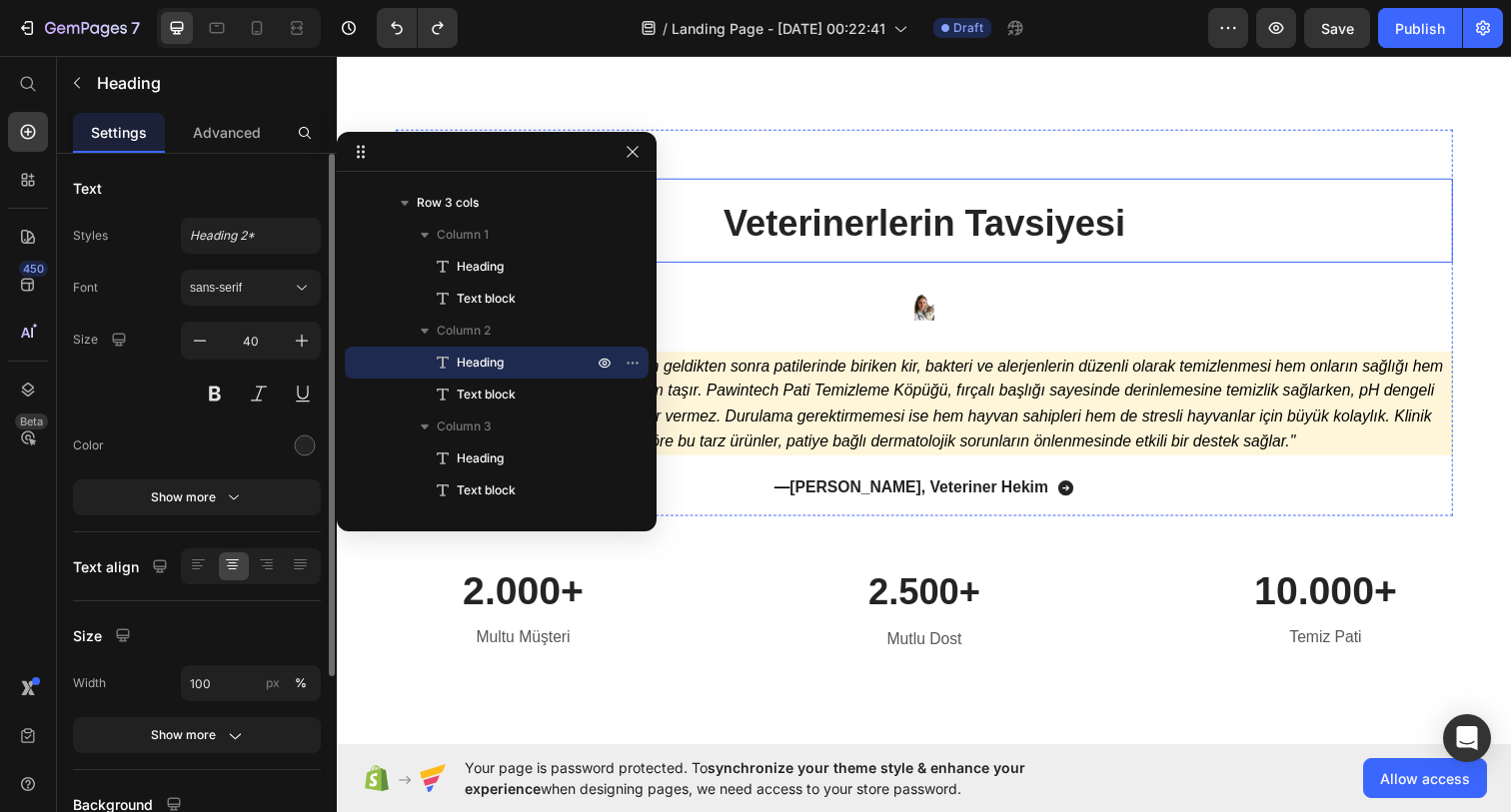 scroll, scrollTop: 5080, scrollLeft: 0, axis: vertical 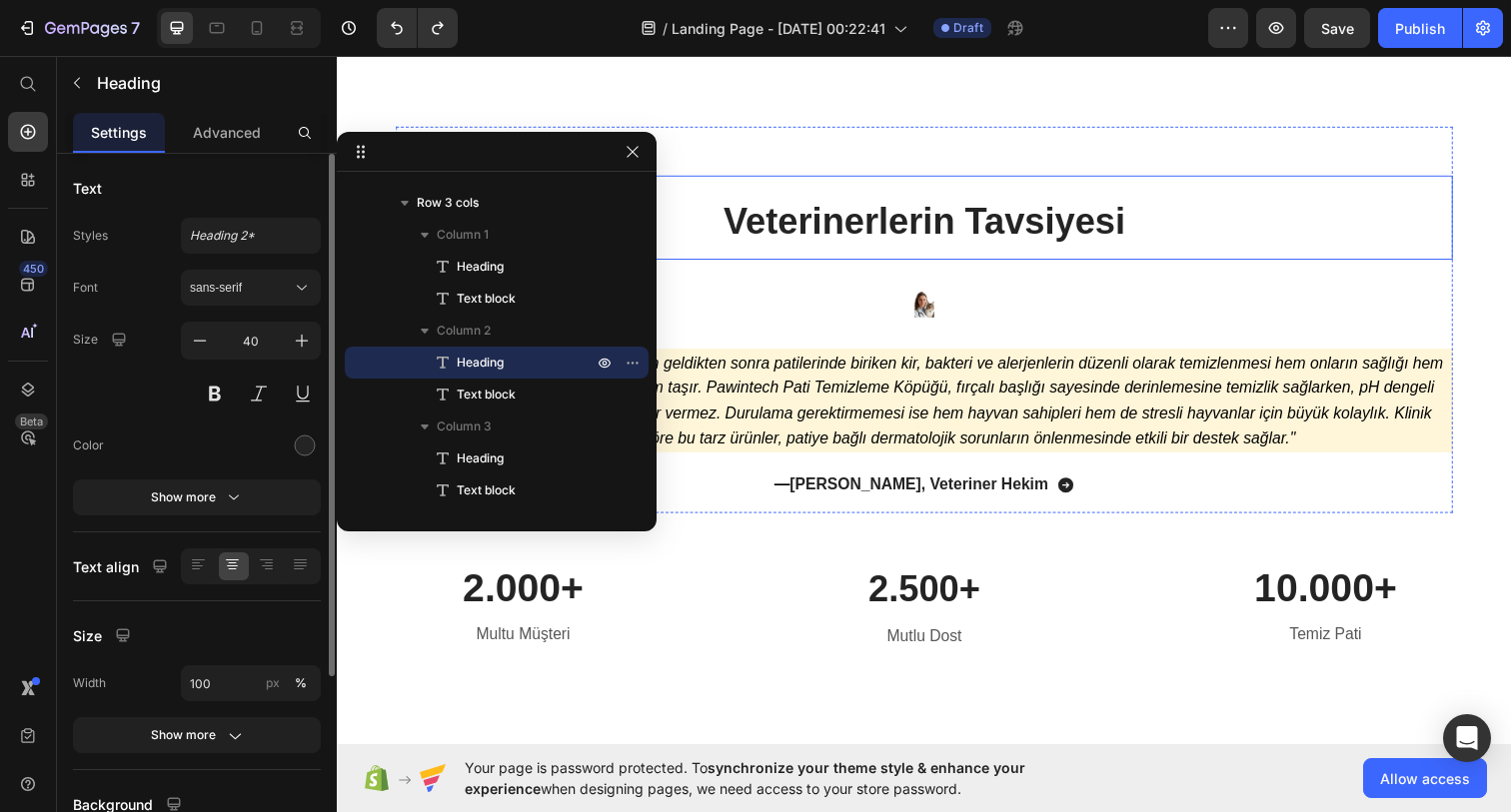 click at bounding box center [936, 309] 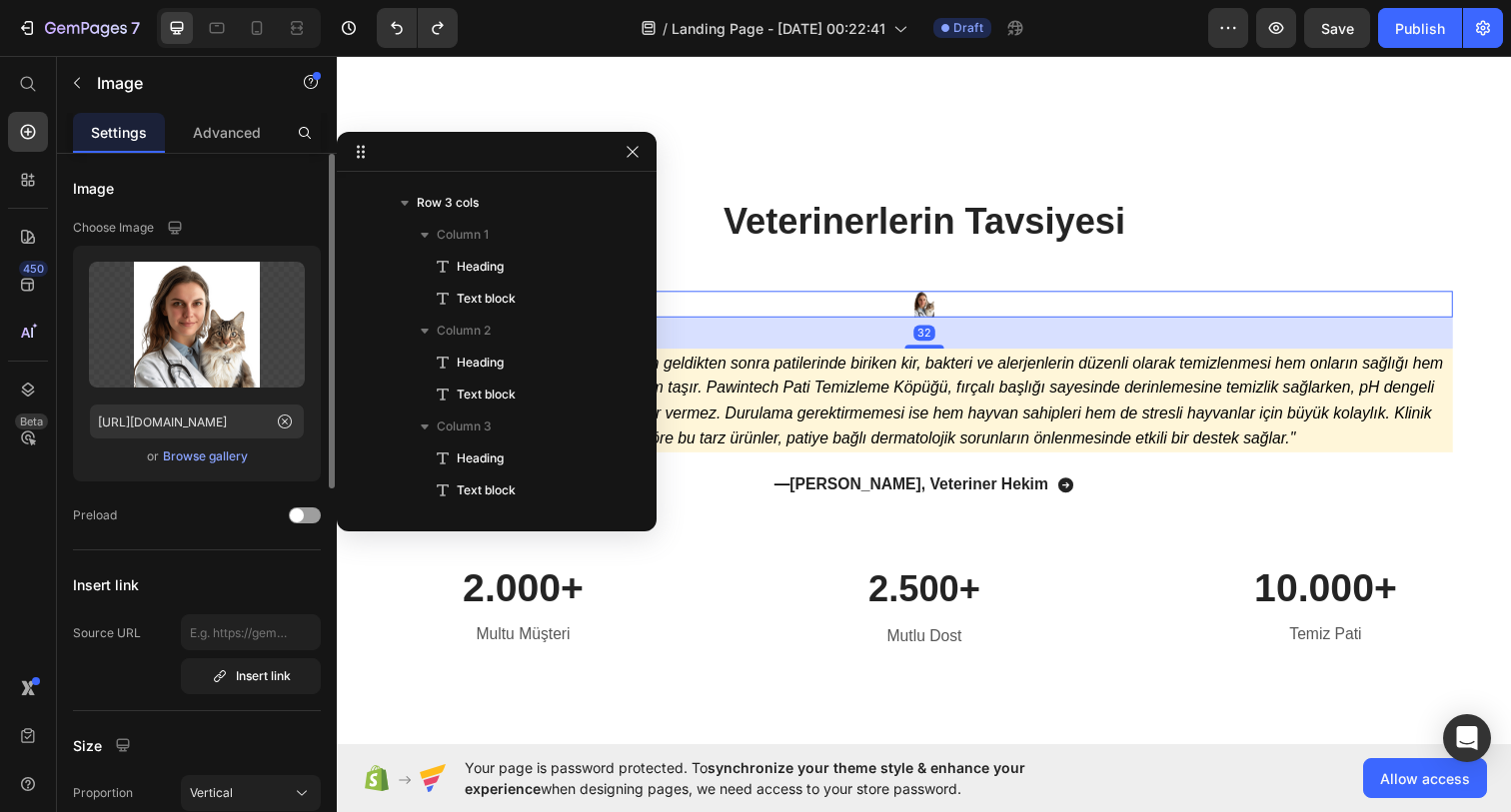 scroll, scrollTop: 1720, scrollLeft: 0, axis: vertical 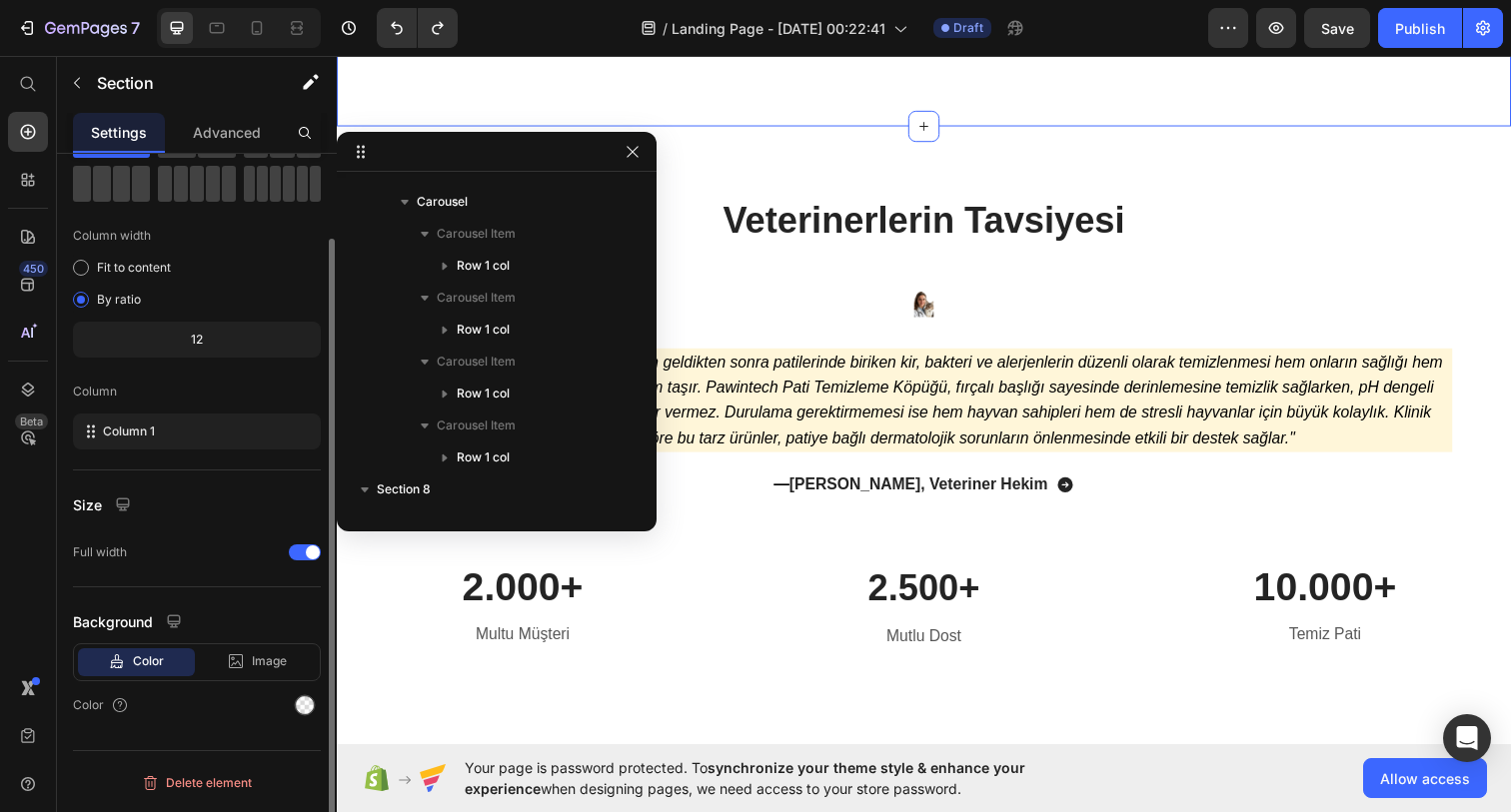 click on "Nasıl KULLANILIR? Heading Row Image 1. Adım Text Block Şişe aparatına basarak ürünün süngerini islatın. Text Block Row Image 2. Adım Text Block Yakın dostlarımızın patilerini daireler çizerek temizlemeye başlayın. Text Block Row Image 3. Adım Text Block Temizleme işlemi bittikten sonra kuru bezle temizleyin. Text Block Row Image 4. Adım Text Block Artık yakın dostlarımız daha mutlu ve sağlıklı! ☺️ Text Block Row Carousel Section 7" at bounding box center (936, -186) 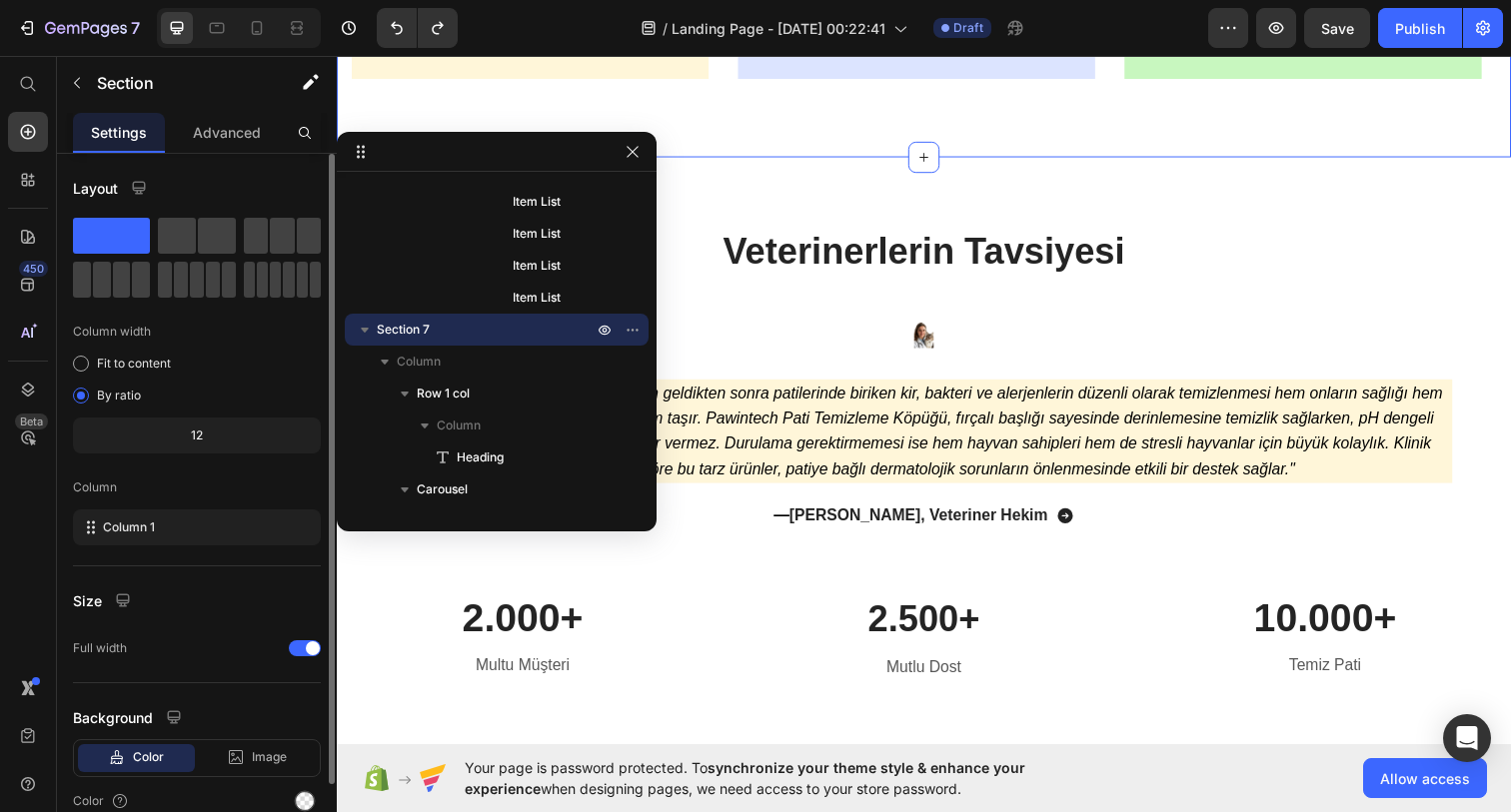 scroll, scrollTop: 4763, scrollLeft: 0, axis: vertical 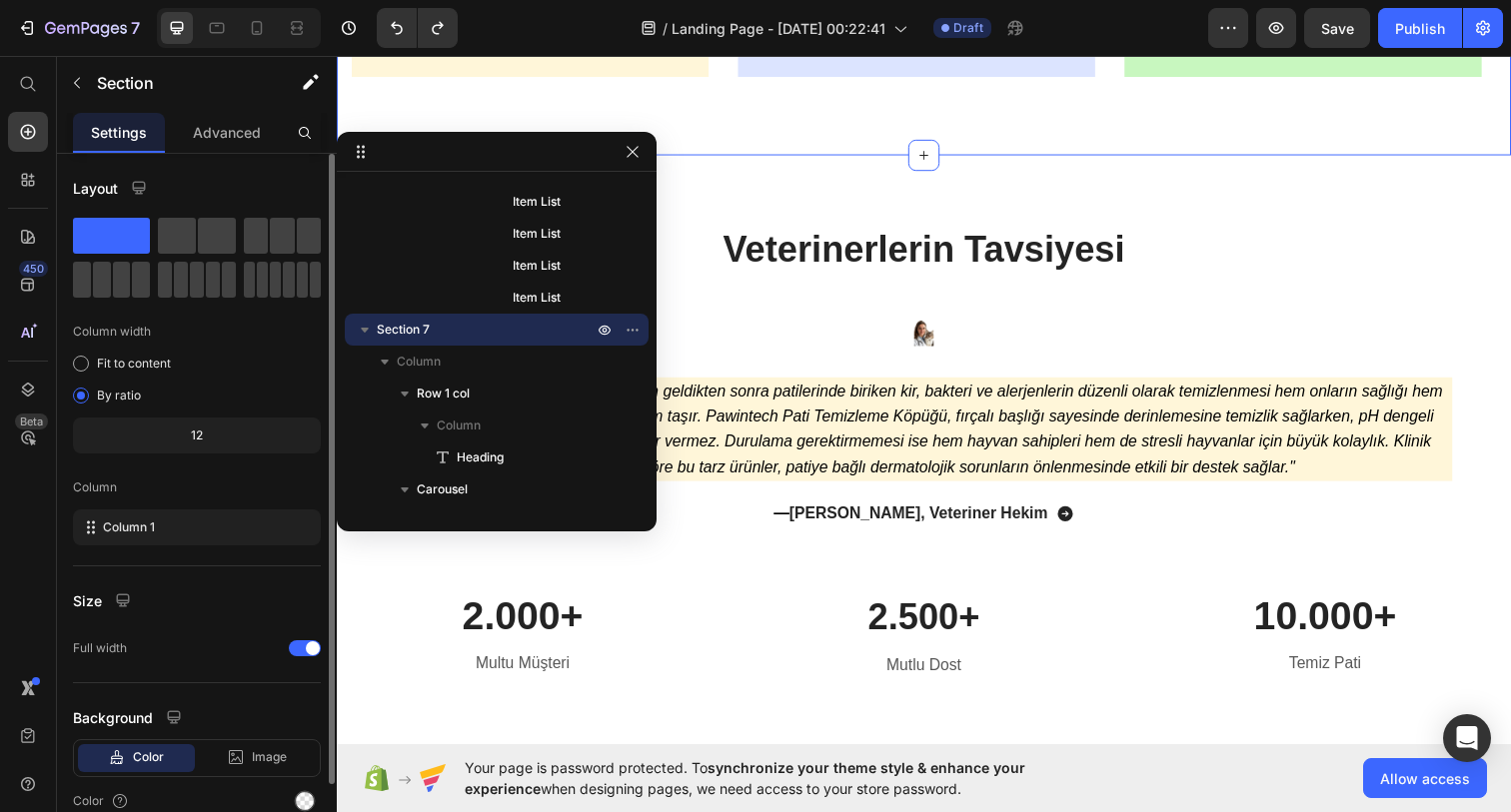 click 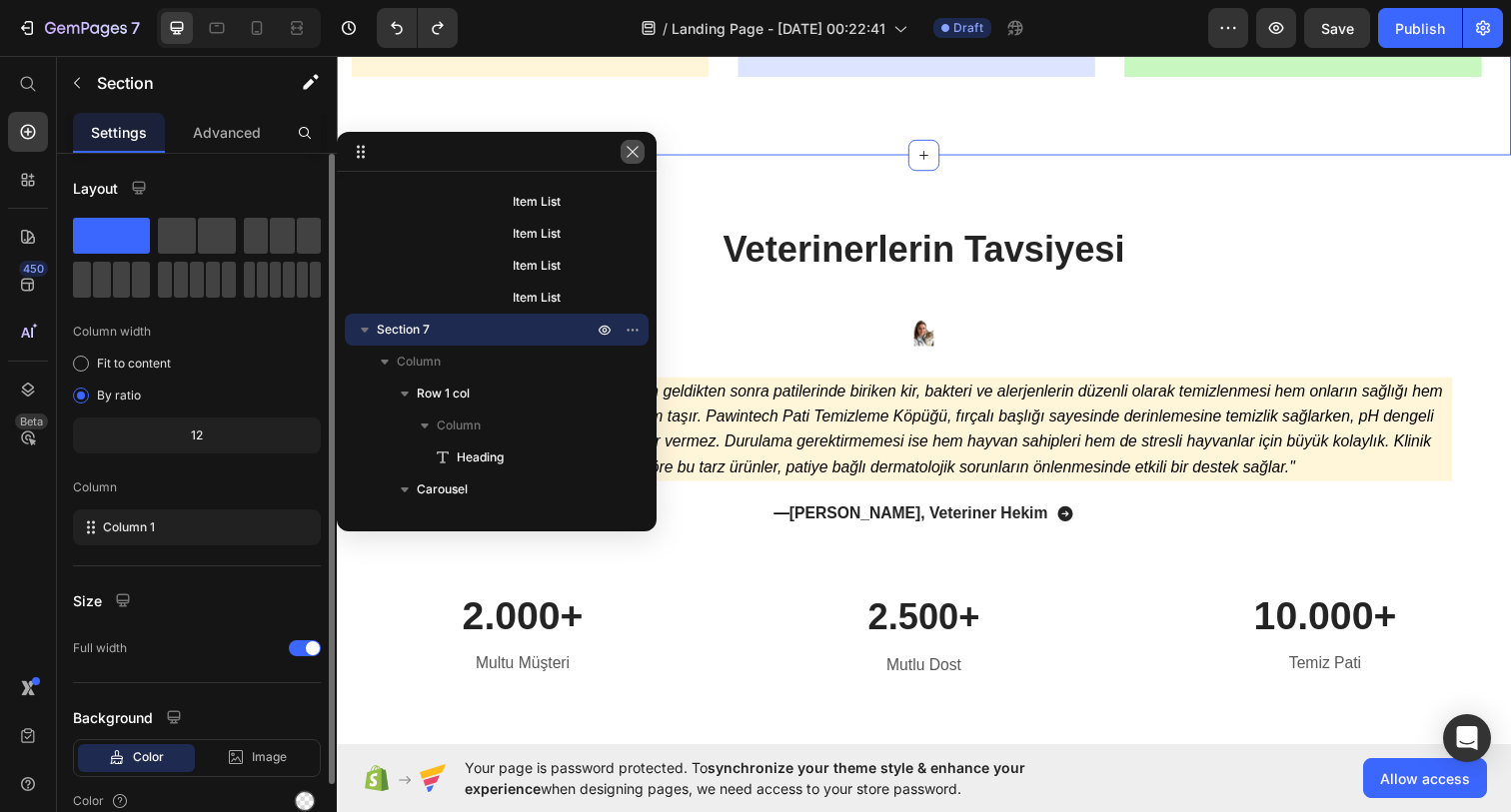 click 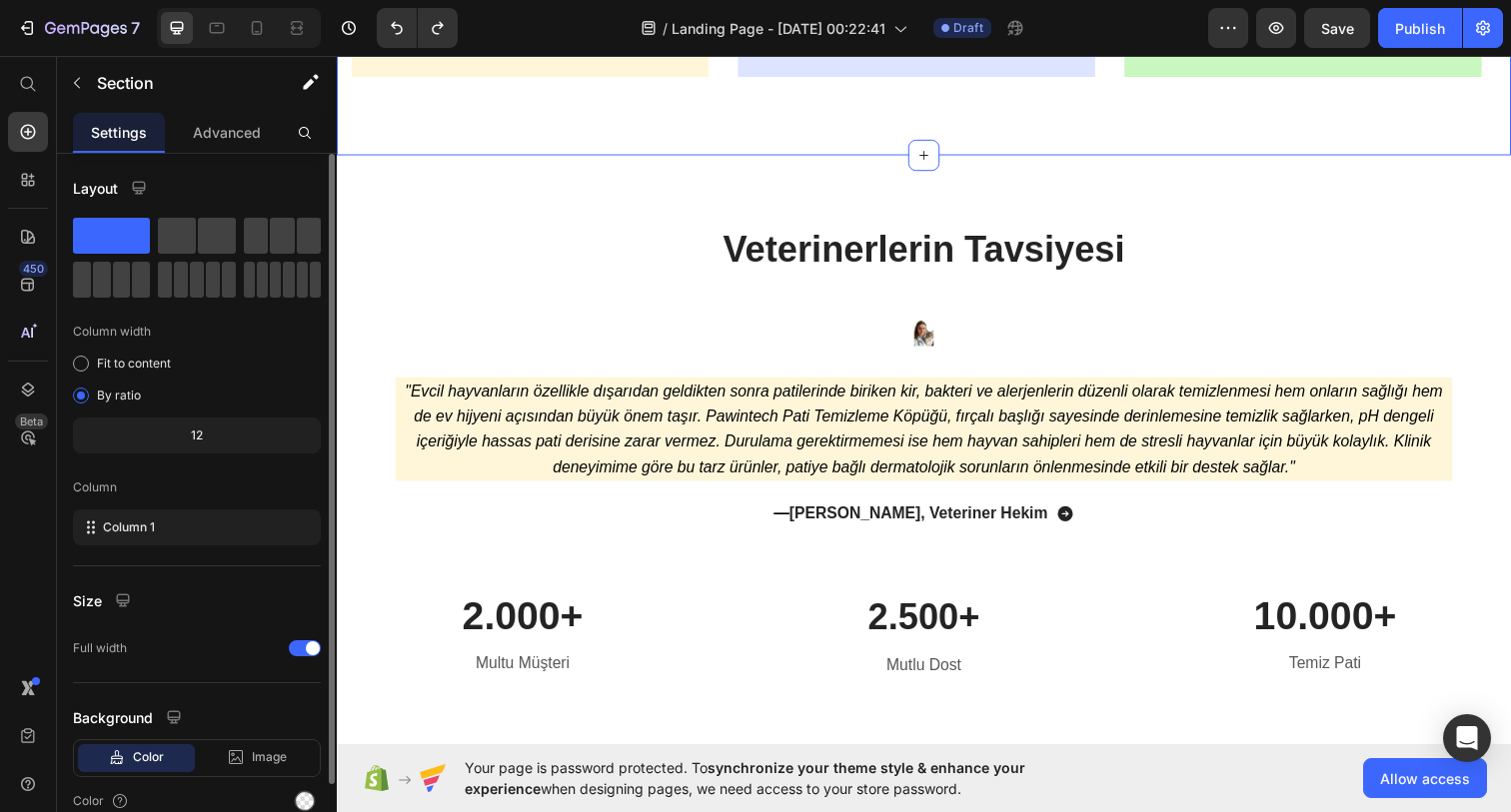 click on "Veterinerlerin Tavsiyesi" at bounding box center [936, 250] 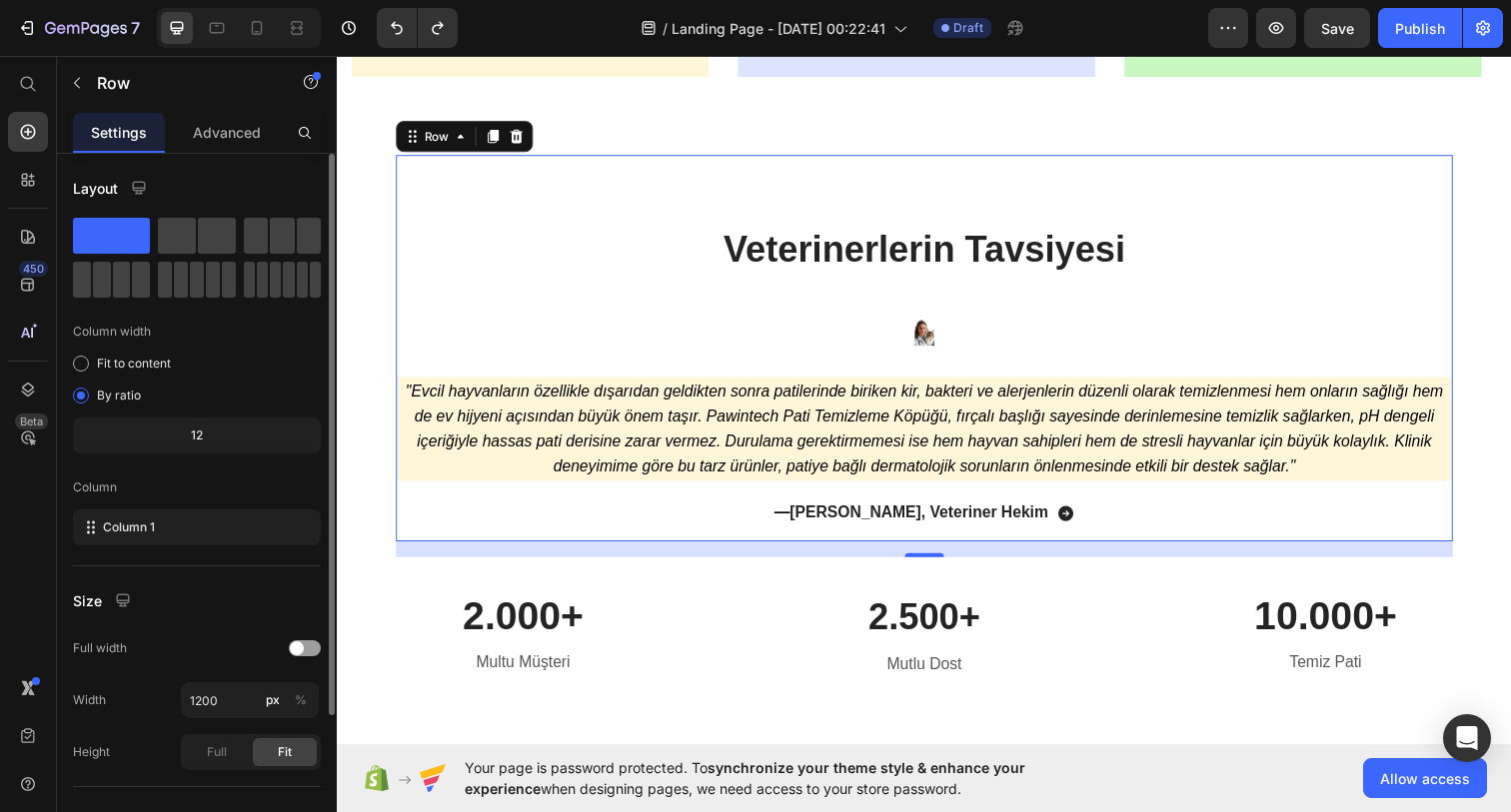click on "Veterinerlerin Tavsiyesi Heading Image "Evcil hayvanların özellikle dışarıdan geldikten sonra patilerinde biriken kir, bakteri ve alerjenlerin düzenli olarak temizlenmesi hem onların sağlığı hem de ev hijyeni açısından büyük önem taşır. Pawintech Pati Temizleme Köpüğü, fırçalı başlığı sayesinde derinlemesine temizlik sağlarken, pH dengeli içeriğiyle [PERSON_NAME] derisine zarar vermez. Durulama gerektirmemesi ise hem hayvan sahipleri hem de stresli hayvanlar için büyük kolaylık. Klinik deneyimime [PERSON_NAME] bu tarz ürünler, [PERSON_NAME] bağlı dermatolojik sorunların önlenmesinde etkili bir destek sağlar." Text Block
—  [PERSON_NAME], Veteriner Hekim Button Row   0" at bounding box center (936, 354) 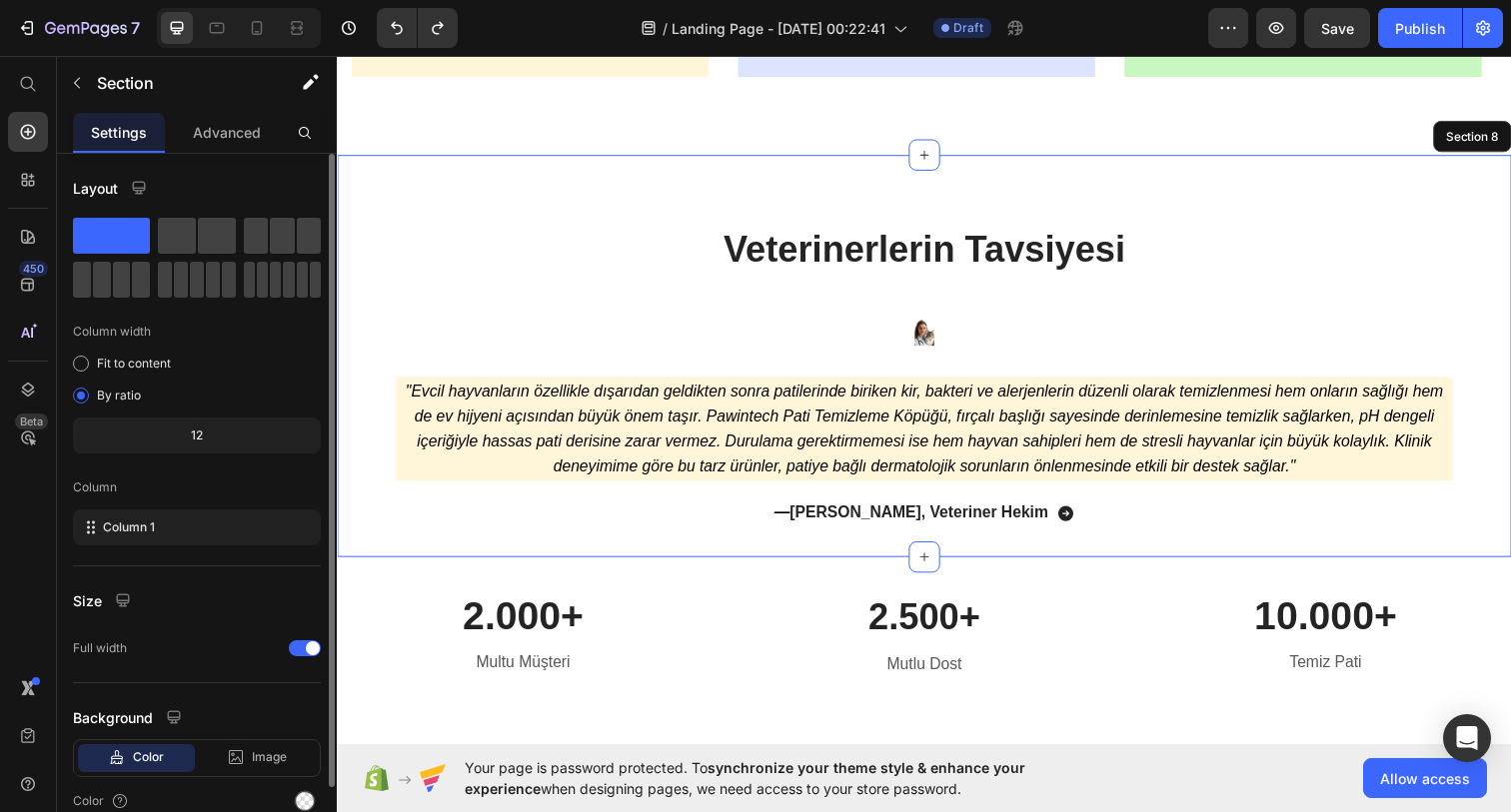 click on "Veterinerlerin Tavsiyesi Heading Image "Evcil hayvanların özellikle dışarıdan geldikten sonra patilerinde biriken kir, bakteri ve alerjenlerin düzenli olarak temizlenmesi hem onların sağlığı hem de ev hijyeni açısından büyük önem taşır. Pawintech Pati Temizleme Köpüğü, fırçalı başlığı sayesinde derinlemesine temizlik sağlarken, pH dengeli içeriğiyle [PERSON_NAME] derisine zarar vermez. Durulama gerektirmemesi ise hem hayvan sahipleri hem de stresli hayvanlar için büyük kolaylık. Klinik deneyimime [PERSON_NAME] bu tarz ürünler, [PERSON_NAME] bağlı dermatolojik sorunların önlenmesinde etkili bir destek sağlar." Text Block
—  [PERSON_NAME], Veteriner Hekim Button Row   16 Section 8" at bounding box center [936, 362] 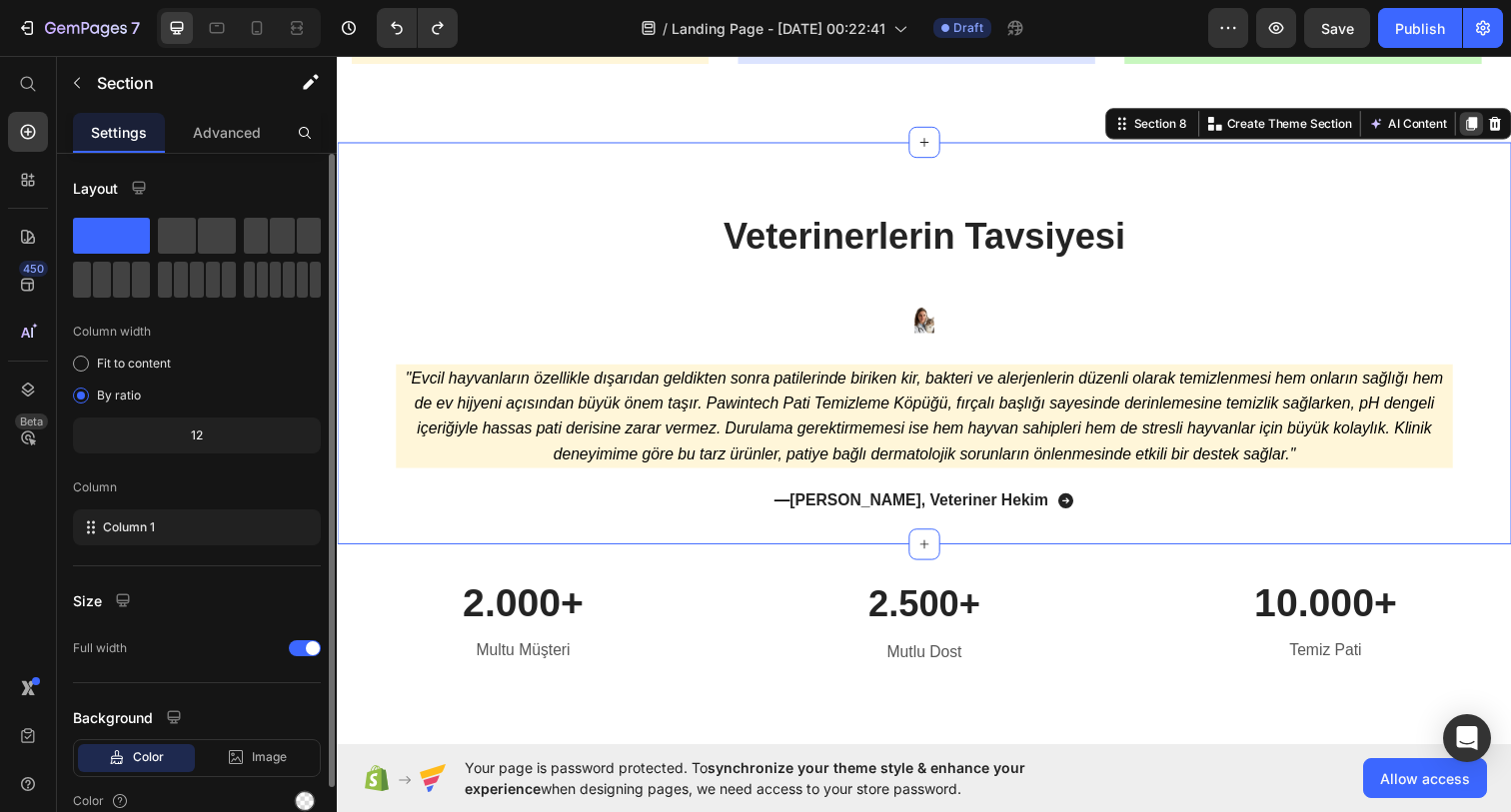 click 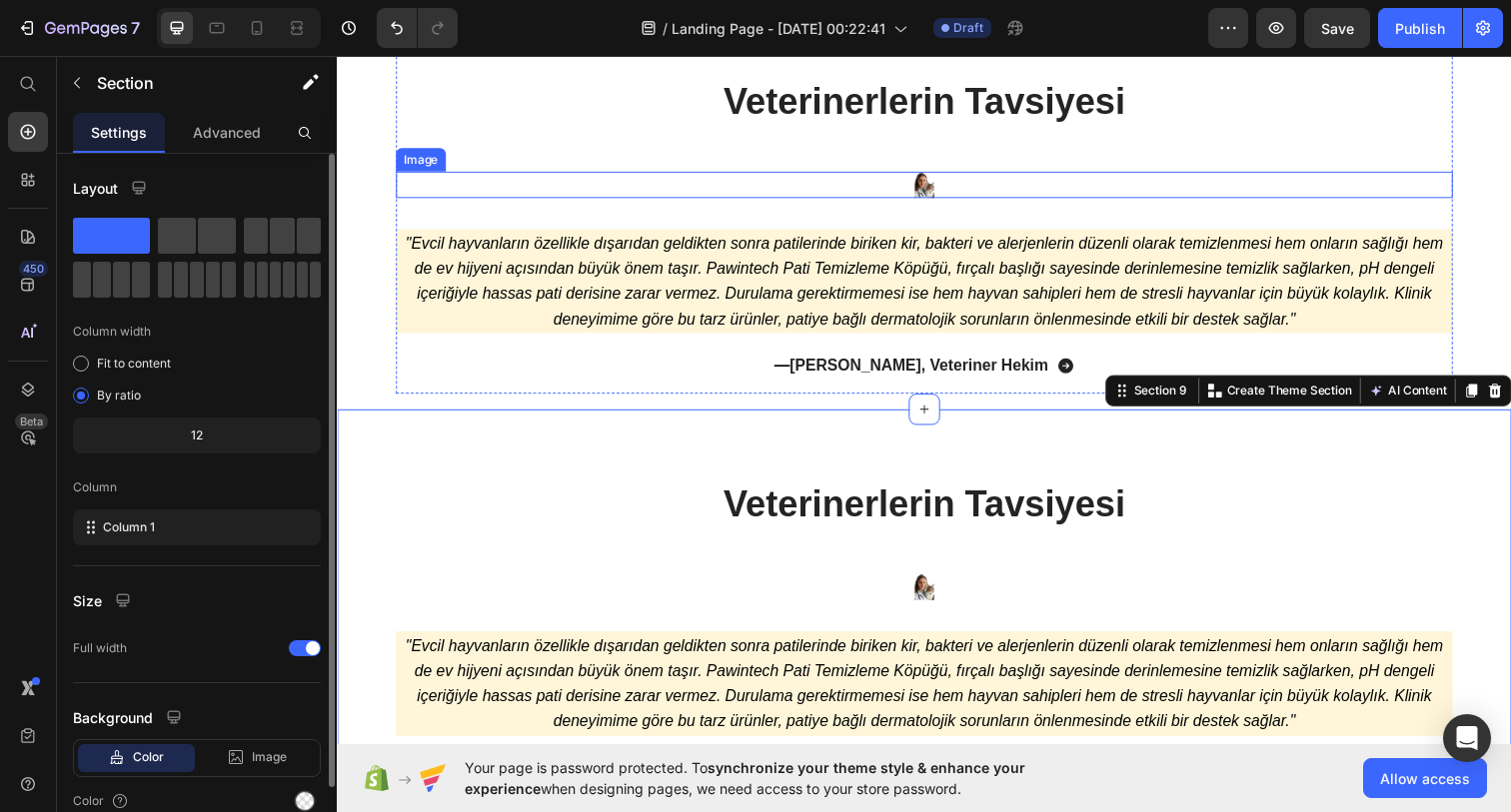 scroll, scrollTop: 4913, scrollLeft: 0, axis: vertical 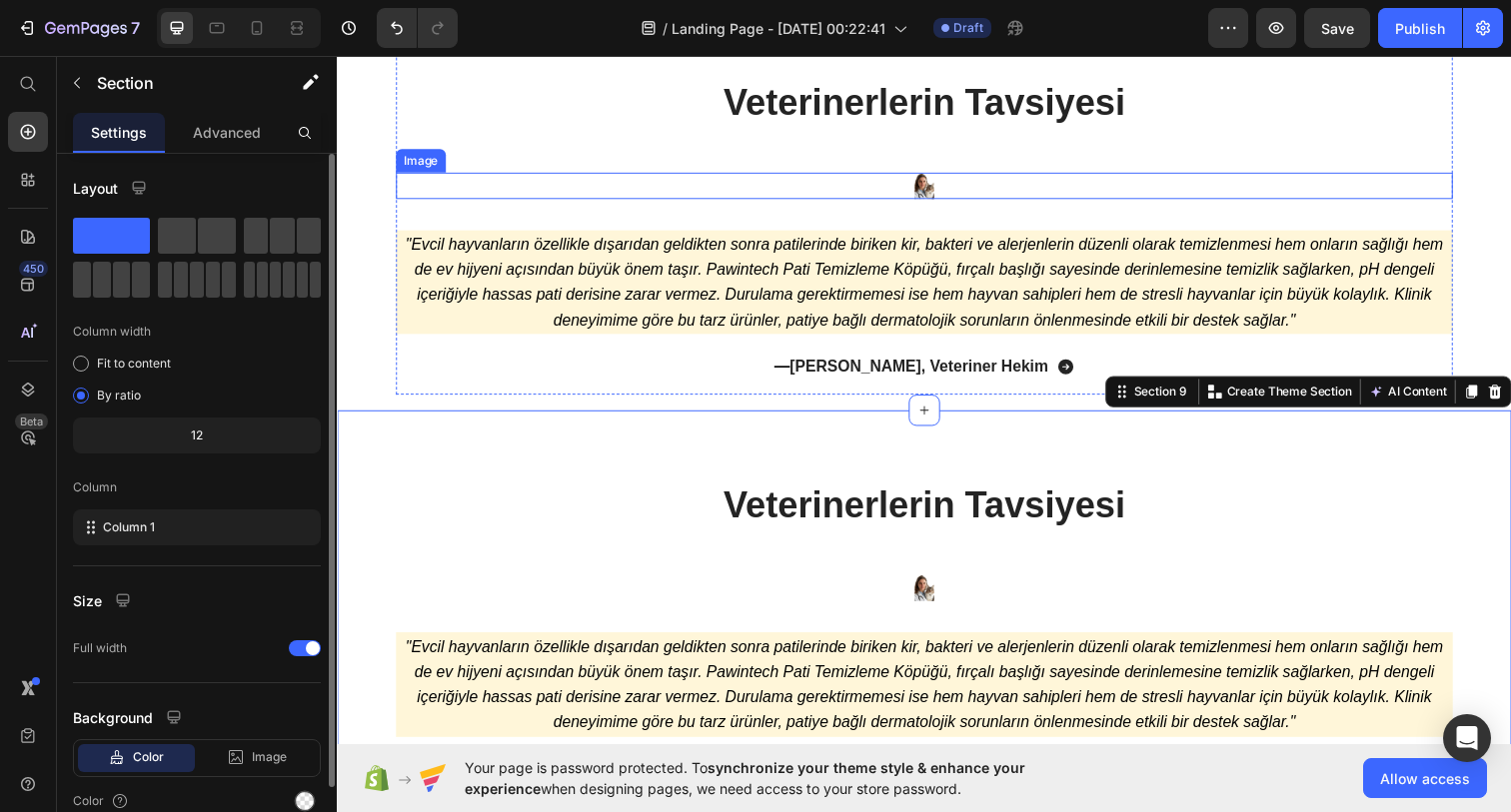 click at bounding box center [936, 188] 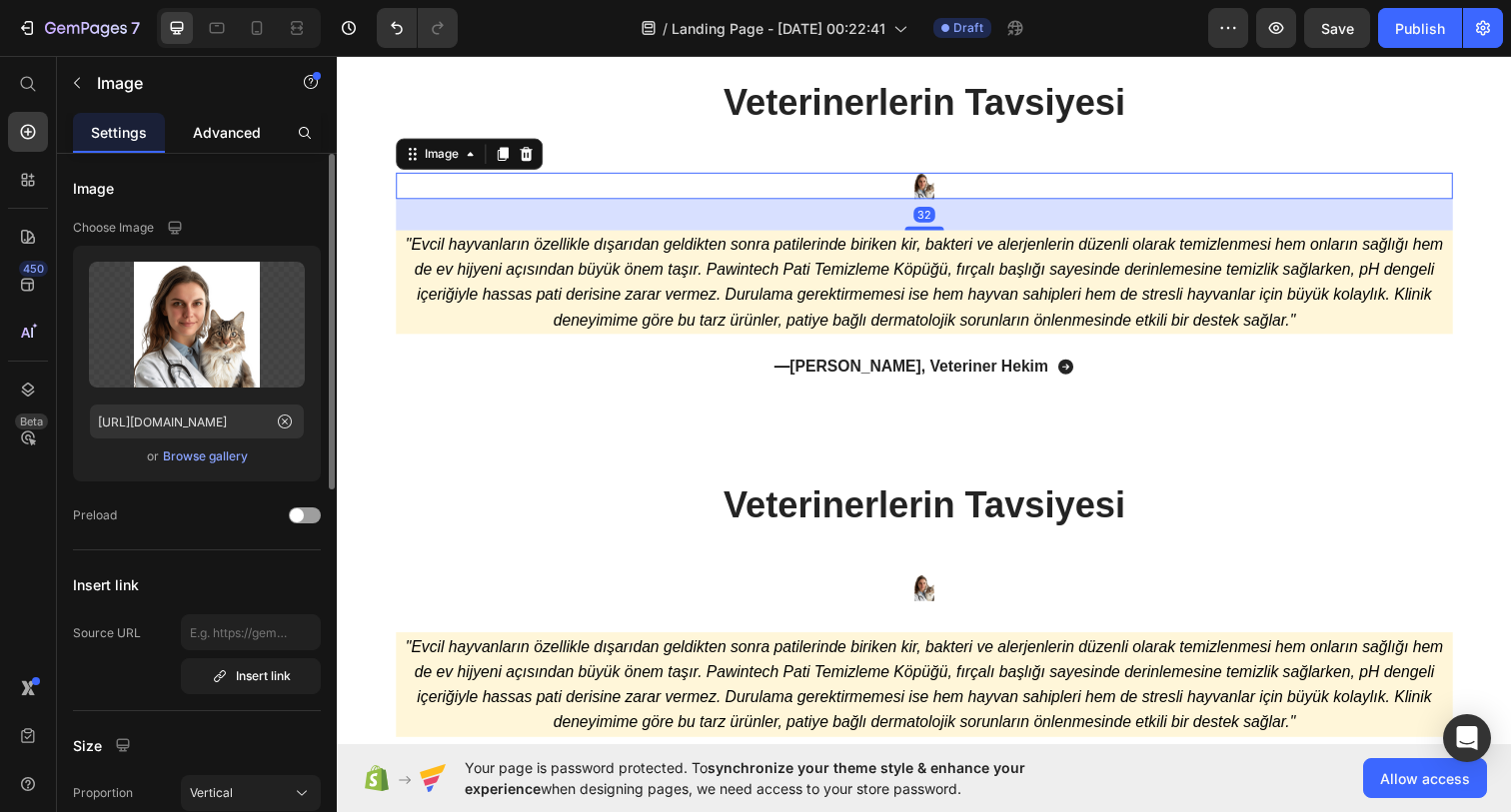 click on "Advanced" 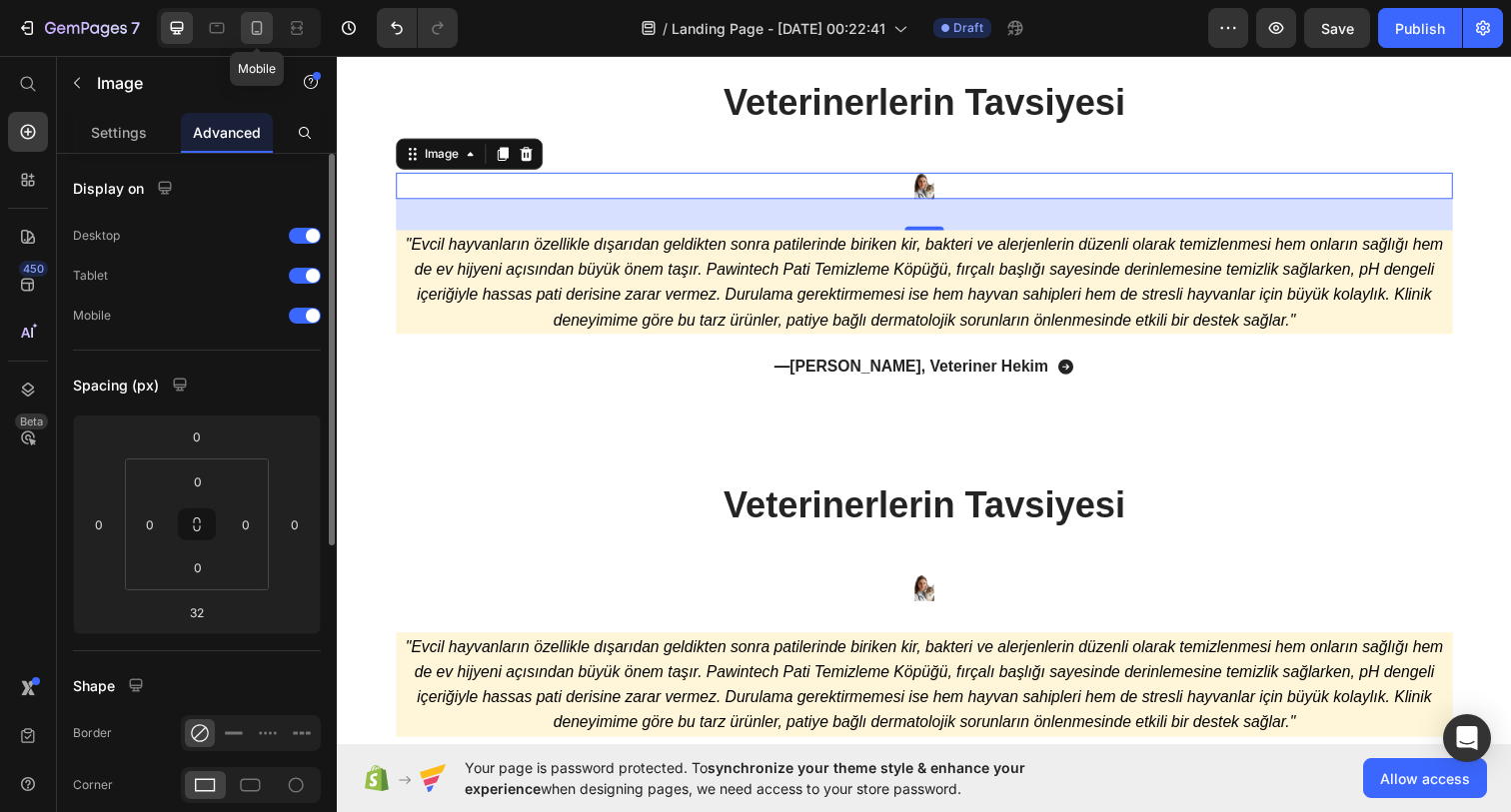 click 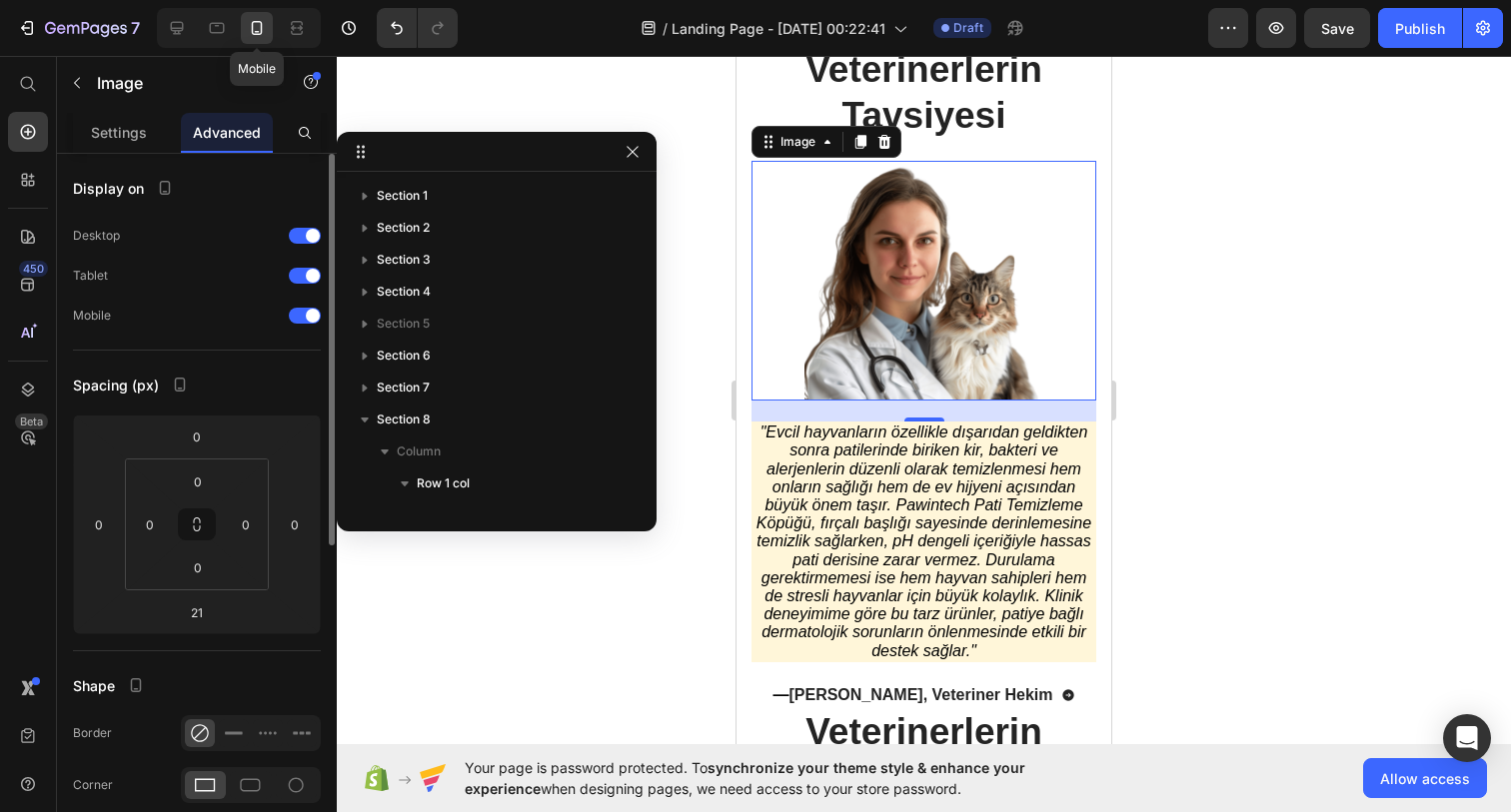 scroll, scrollTop: 4943, scrollLeft: 0, axis: vertical 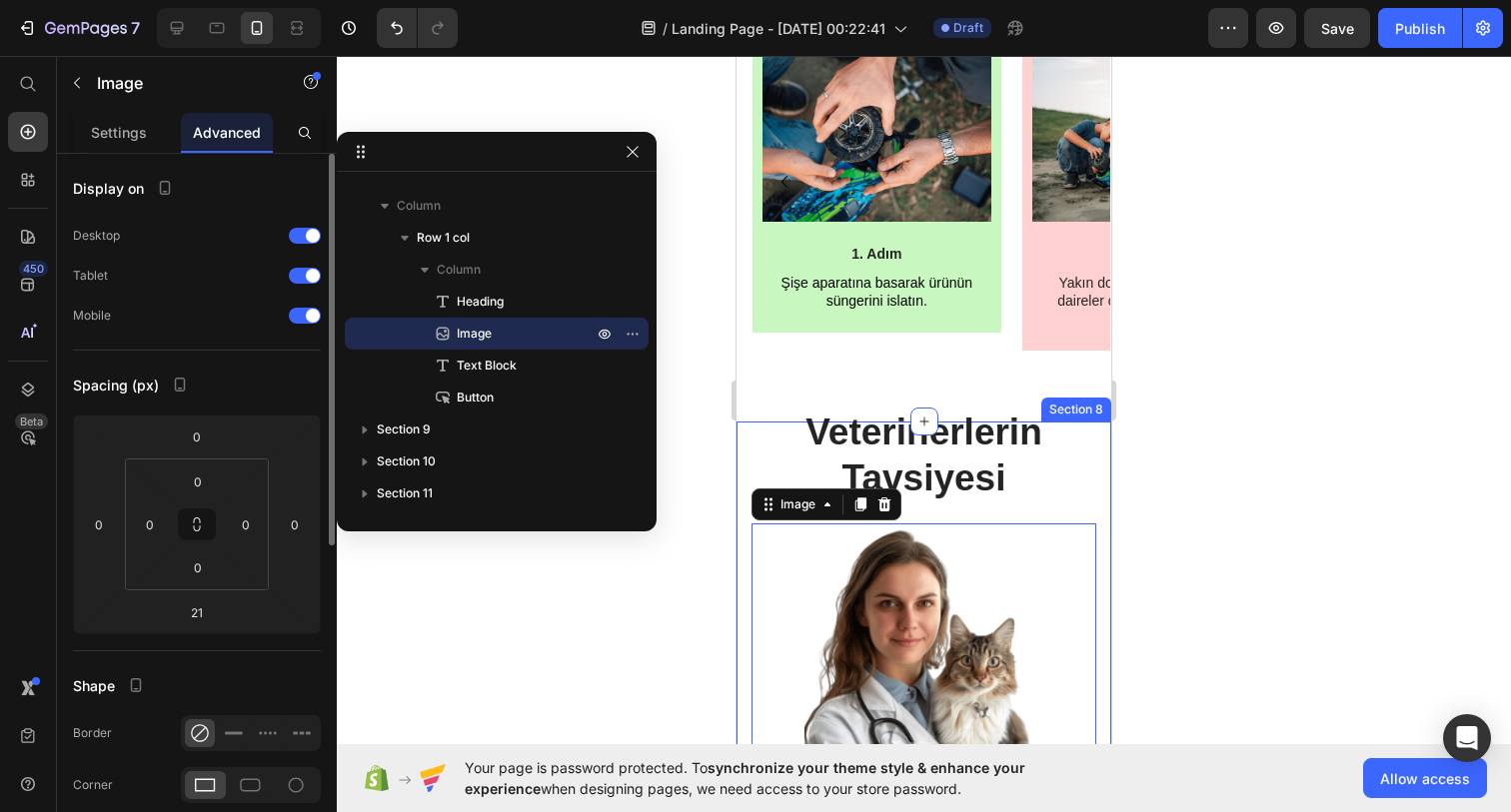 click on "Veterinerlerin Tavsiyesi Heading Image   32 "Evcil hayvanların özellikle dışarıdan geldikten sonra patilerinde biriken kir, bakteri ve alerjenlerin düzenli olarak temizlenmesi hem onların sağlığı hem de ev hijyeni açısından büyük önem taşır. Pawintech Pati Temizleme Köpüğü, fırçalı başlığı sayesinde derinlemesine temizlik sağlarken, pH dengeli içeriğiyle [PERSON_NAME] derisine zarar vermez. Durulama gerektirmemesi ise hem hayvan sahipleri hem de stresli hayvanlar için büyük kolaylık. Klinik deneyimime [PERSON_NAME] bu tarz ürünler, [PERSON_NAME] bağlı dermatolojik sorunların önlenmesinde etkili bir destek sağlar." Text Block
—  [PERSON_NAME], Veteriner Hekim Button Row Section 8" at bounding box center [923, 752] 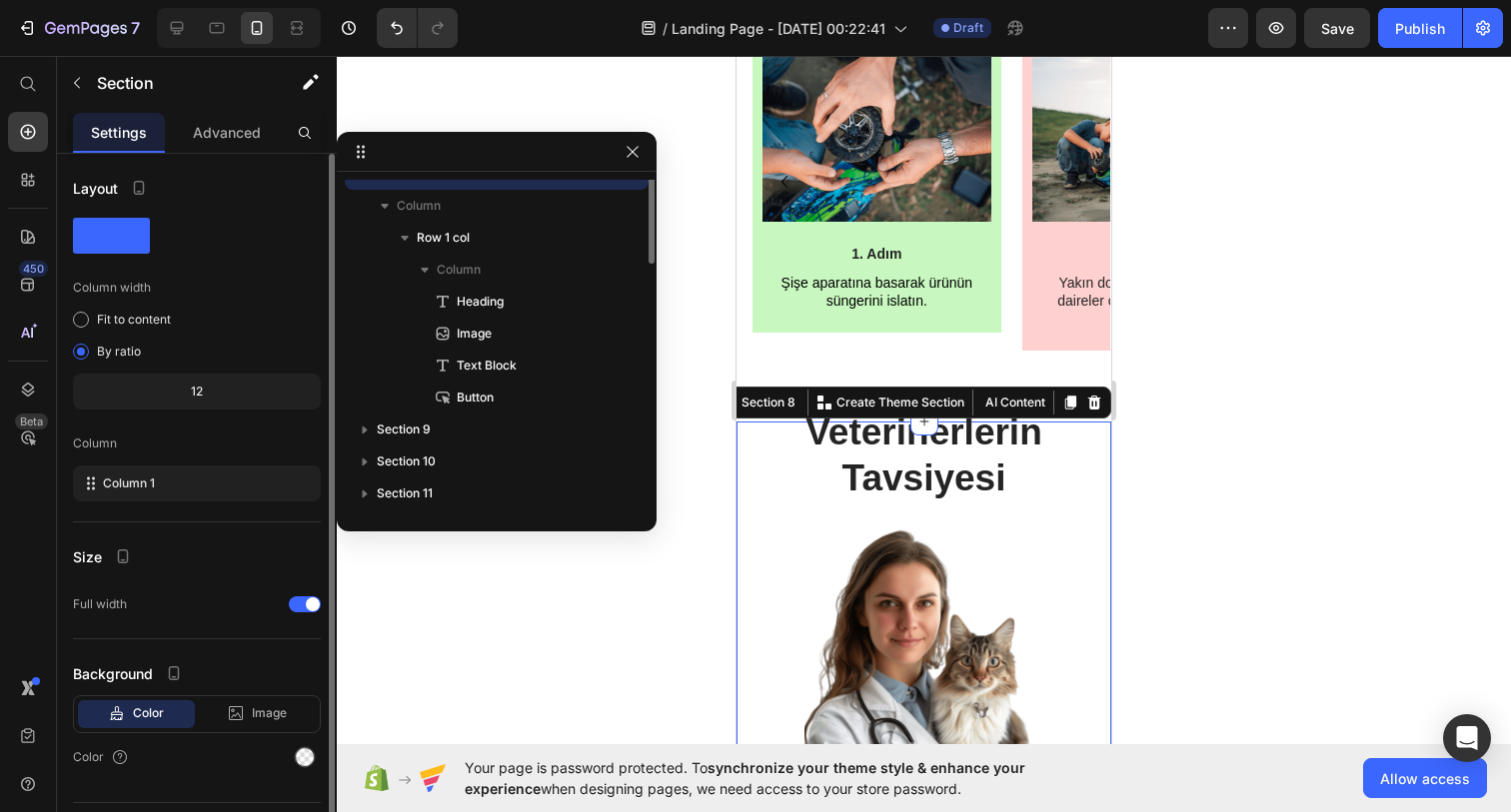 scroll, scrollTop: 90, scrollLeft: 0, axis: vertical 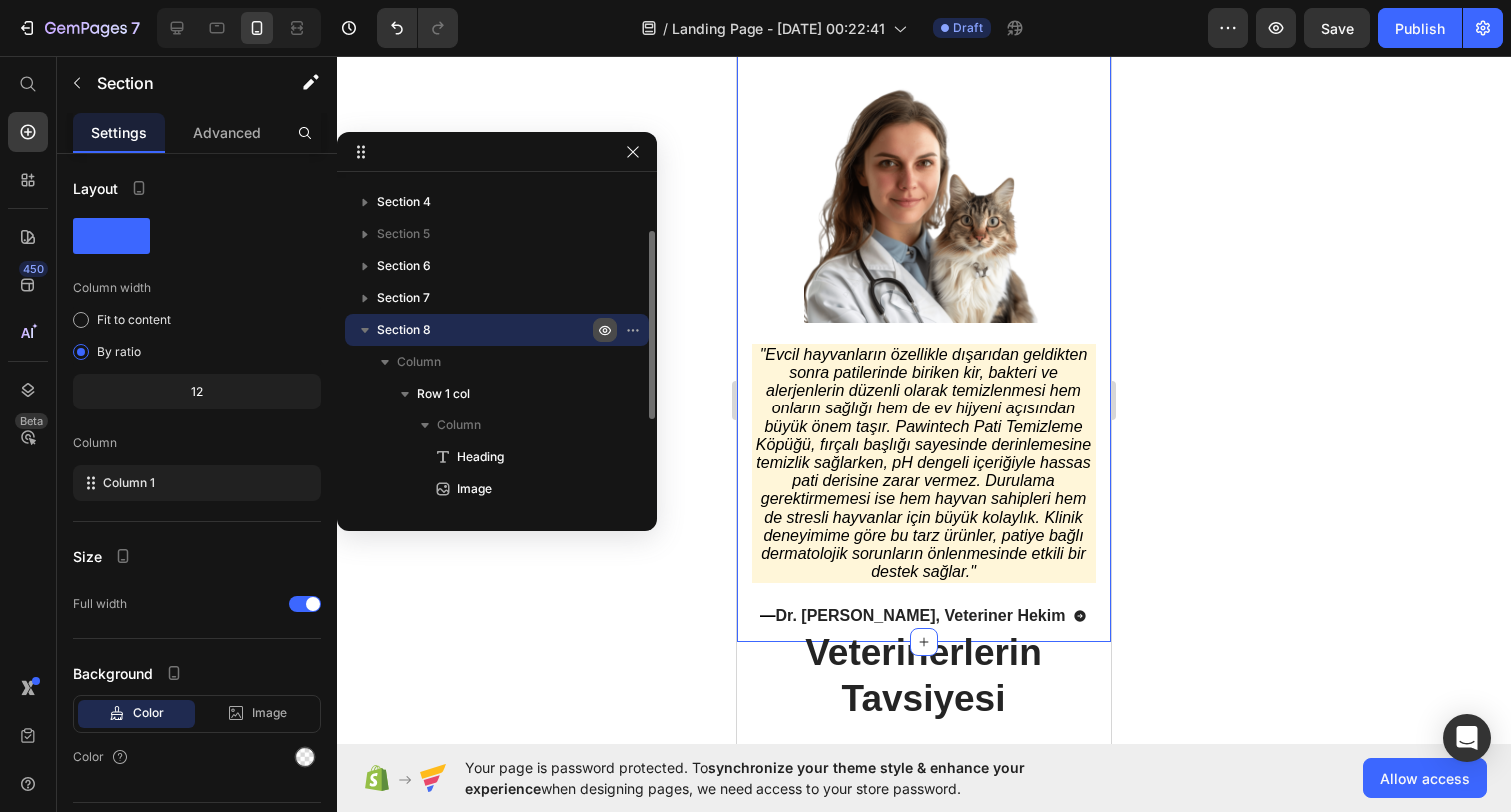 click 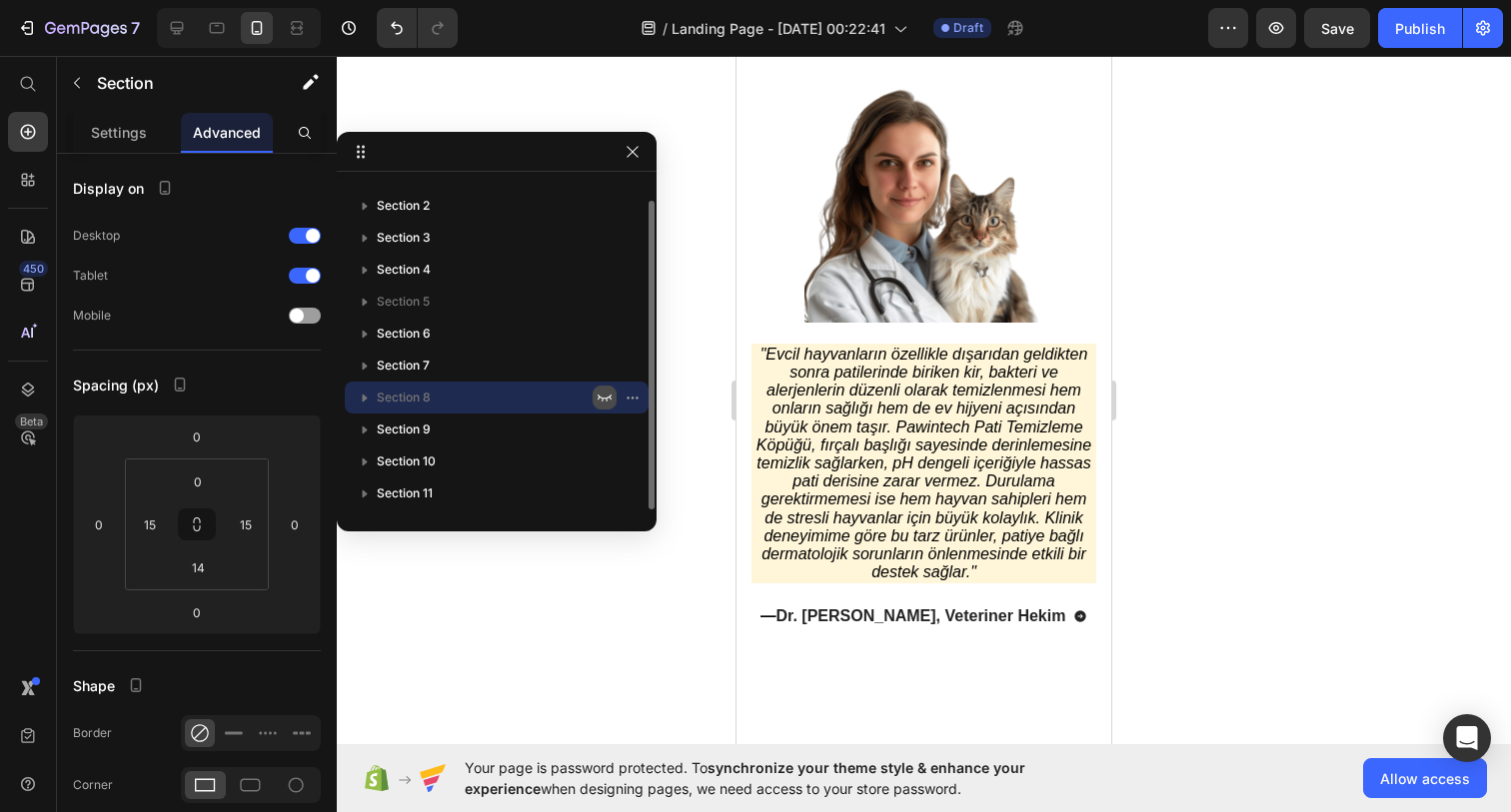 scroll, scrollTop: 22, scrollLeft: 0, axis: vertical 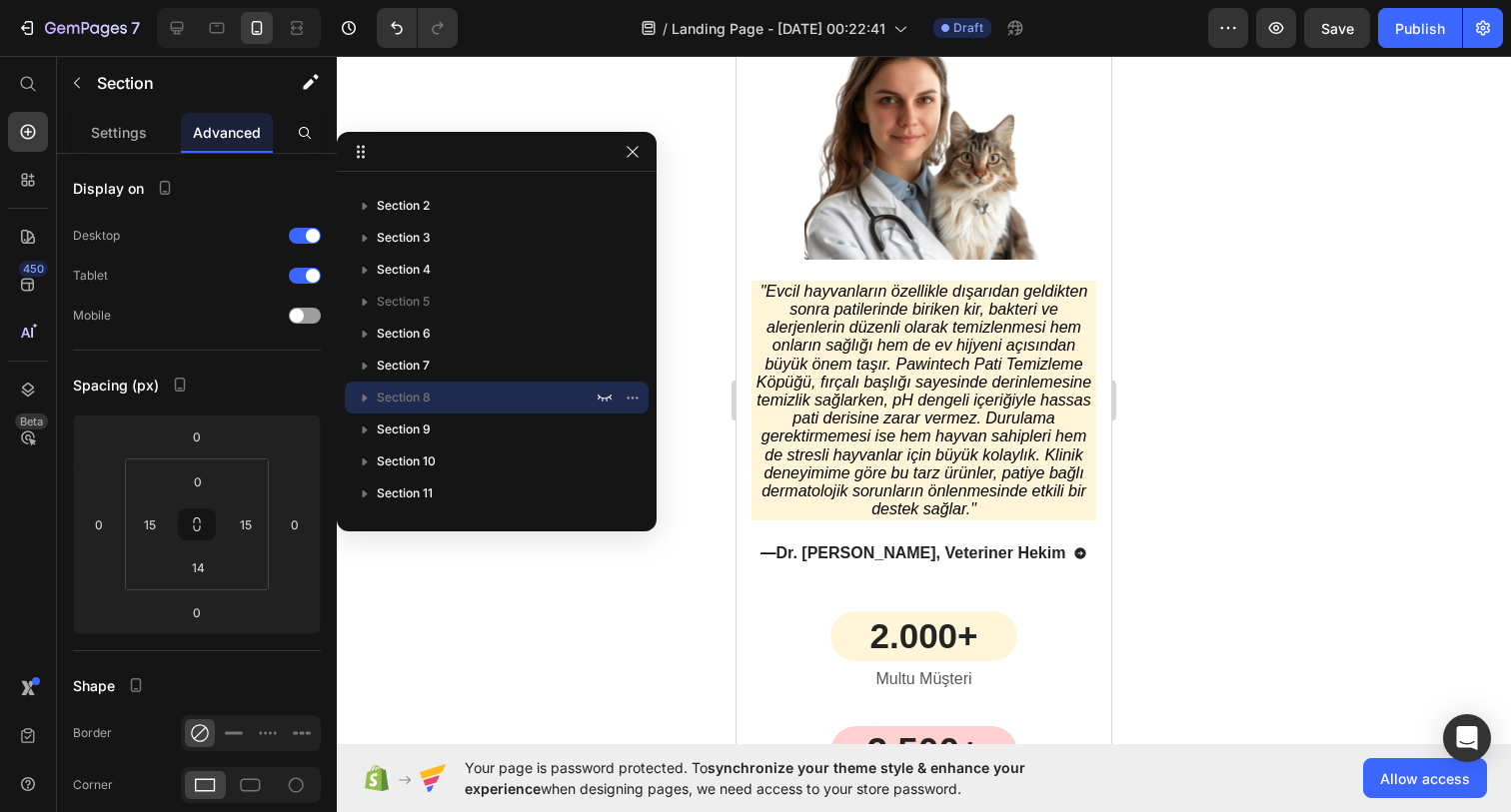 click at bounding box center [923, 140] 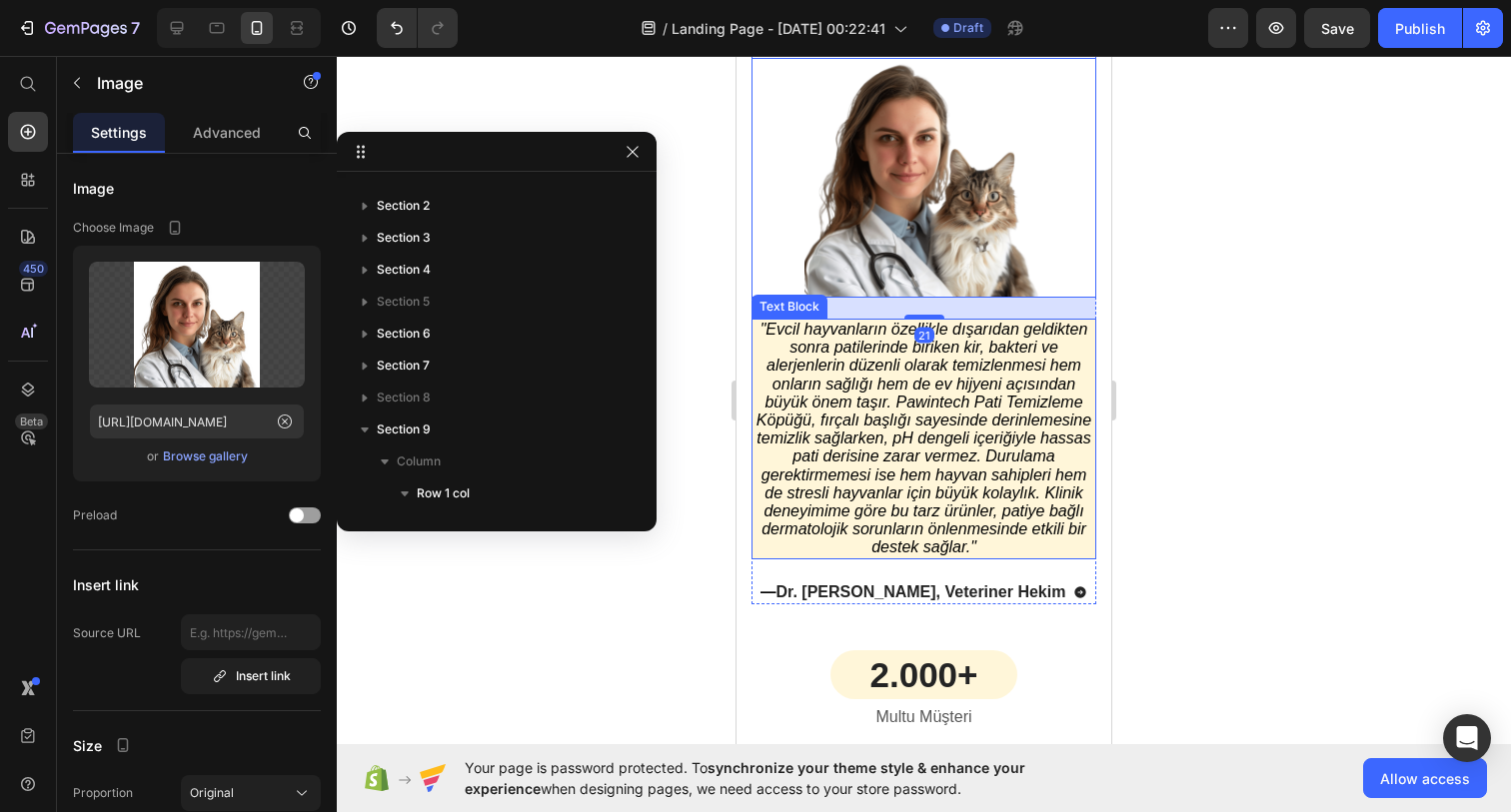 scroll, scrollTop: 5086, scrollLeft: 0, axis: vertical 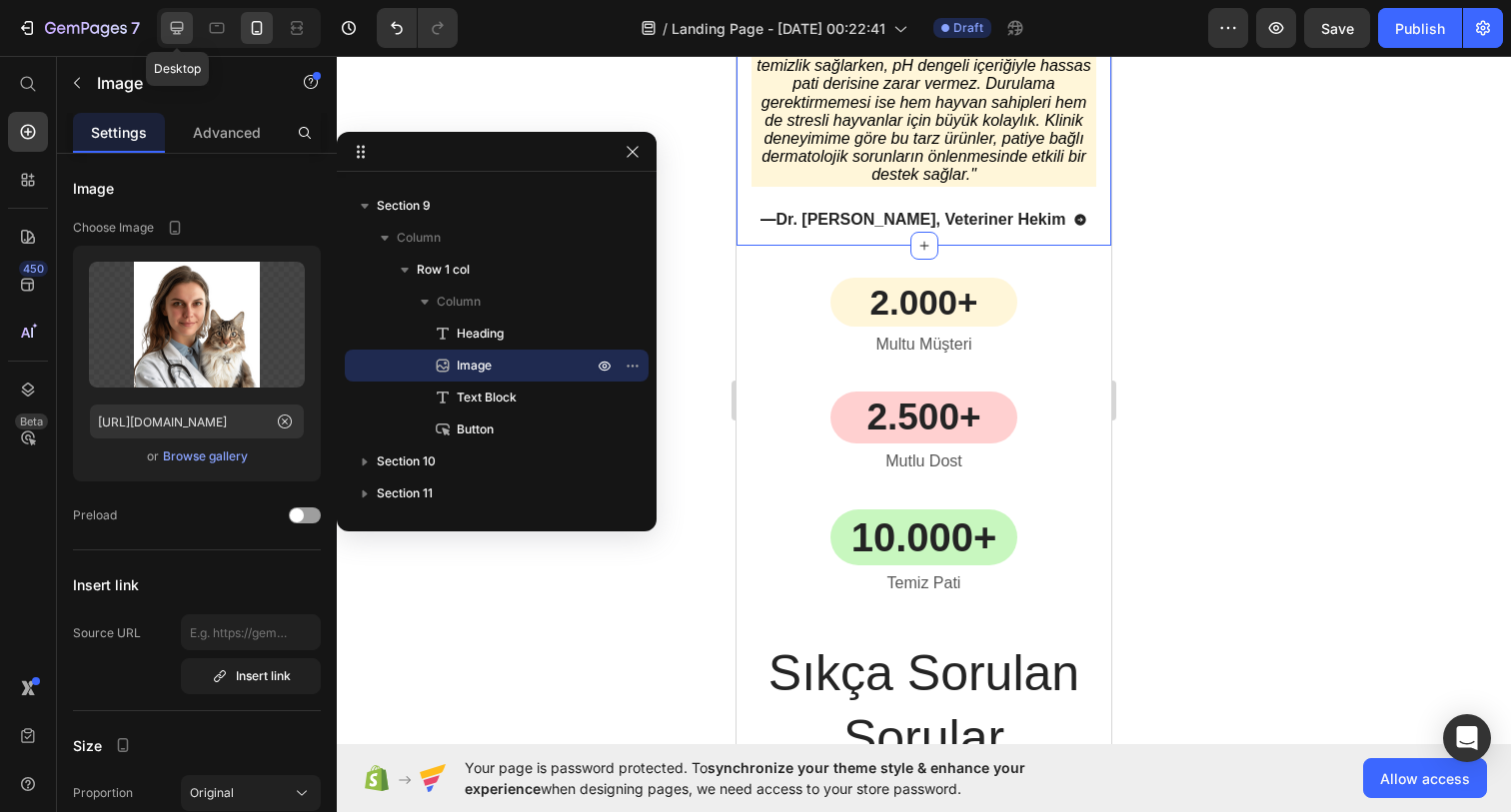 click 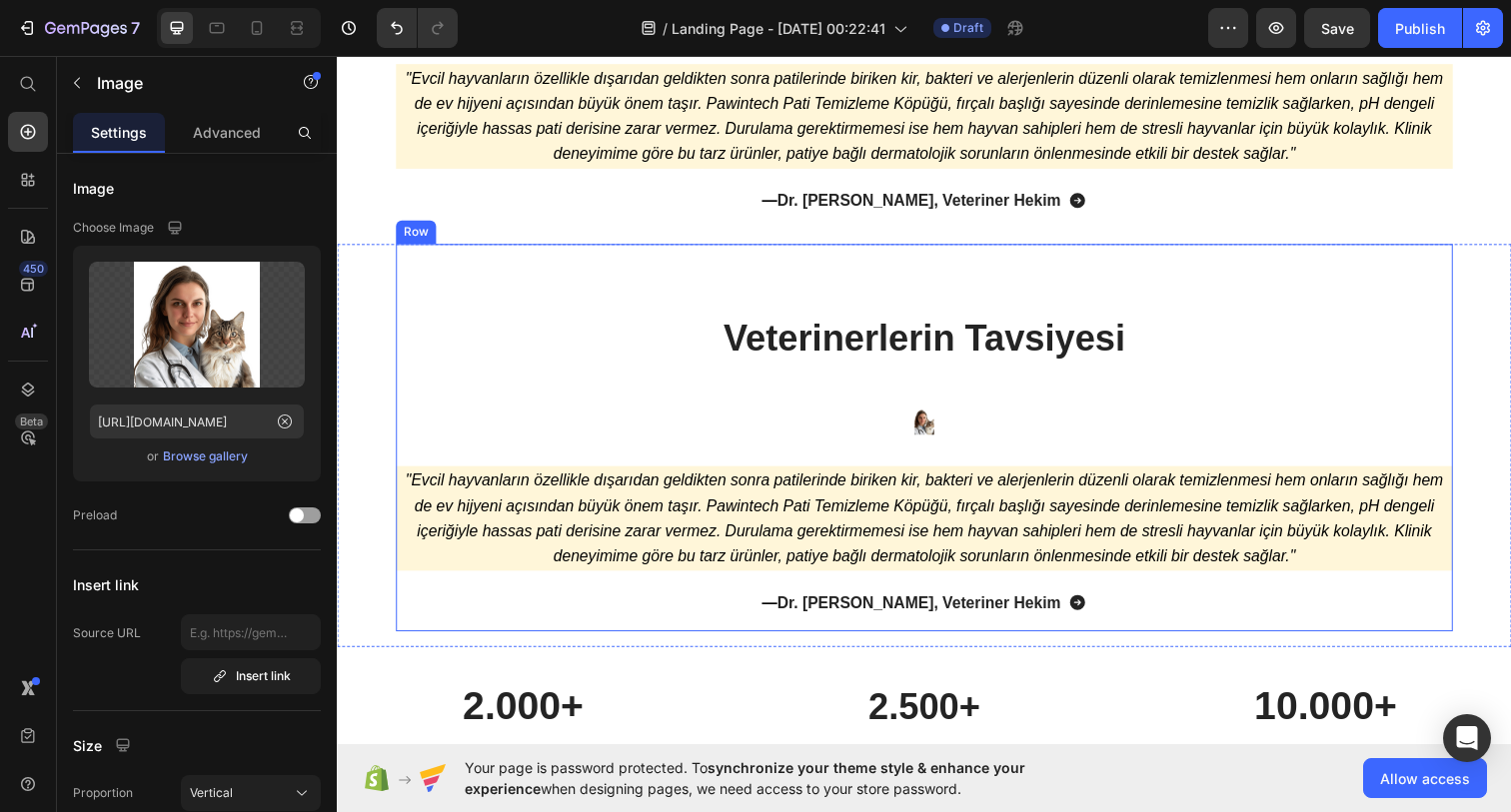scroll, scrollTop: 4795, scrollLeft: 0, axis: vertical 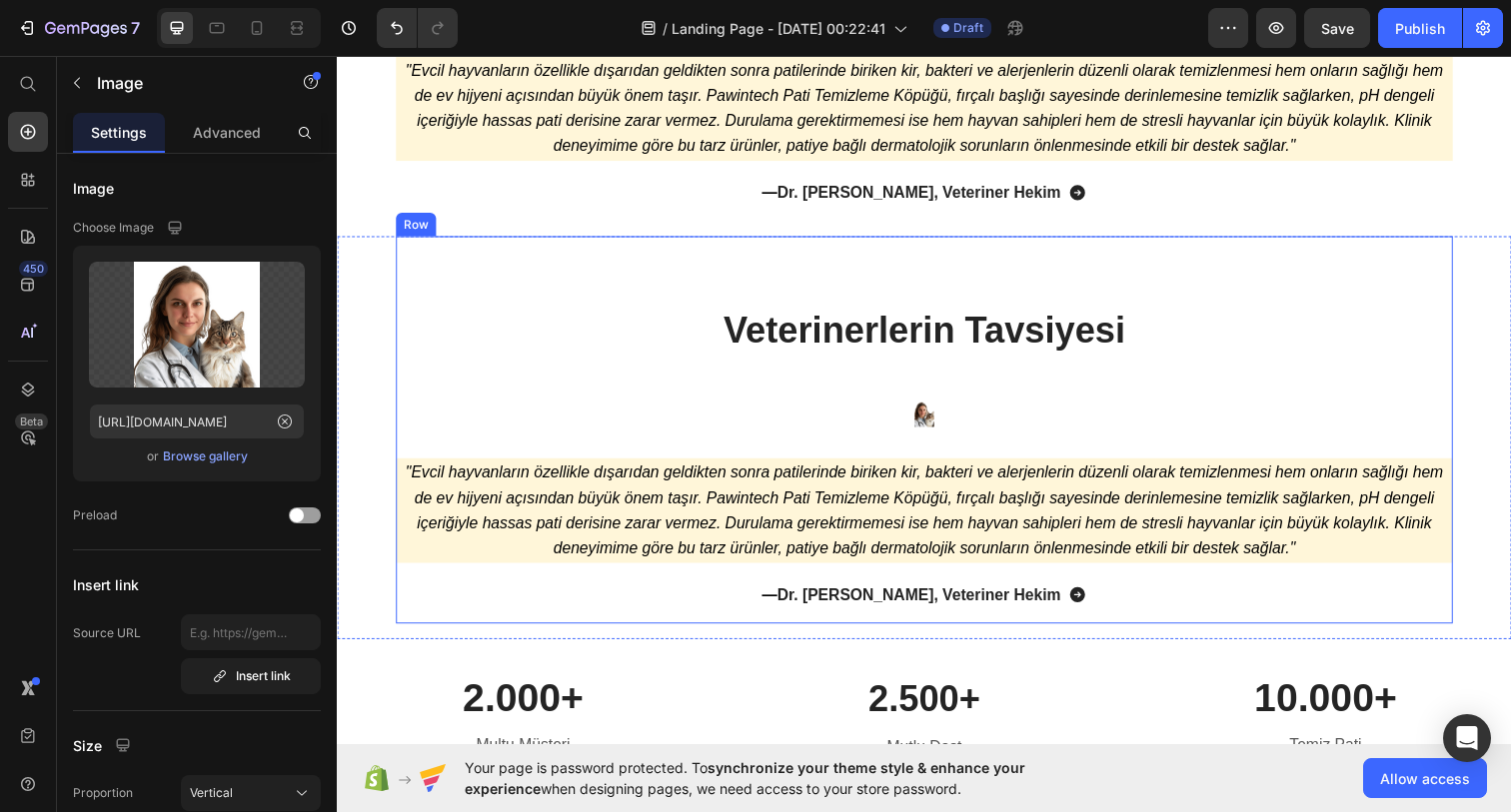 drag, startPoint x: 1265, startPoint y: 359, endPoint x: 941, endPoint y: 309, distance: 327.83532 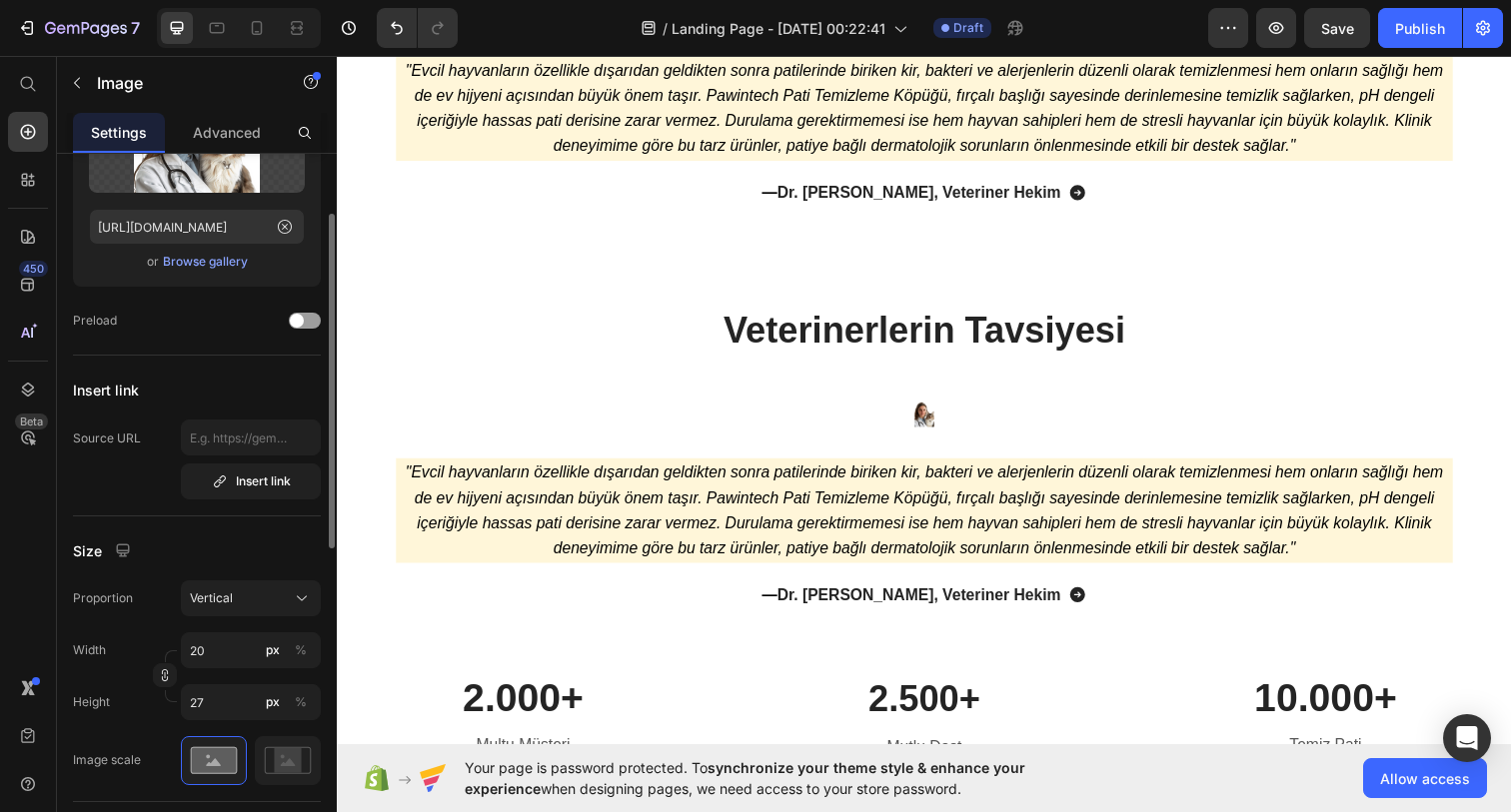 scroll, scrollTop: 200, scrollLeft: 0, axis: vertical 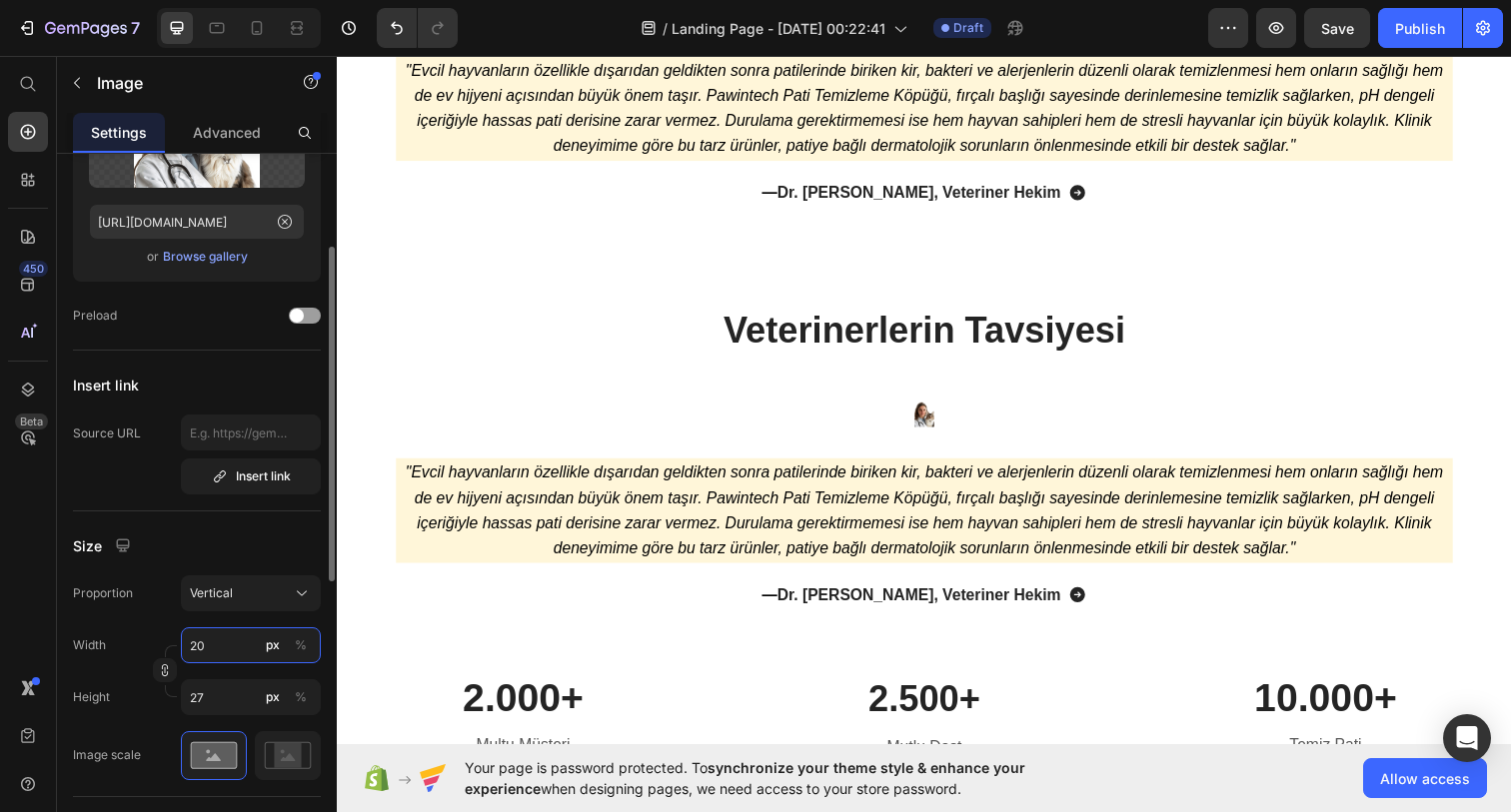 click on "20" at bounding box center (251, 645) 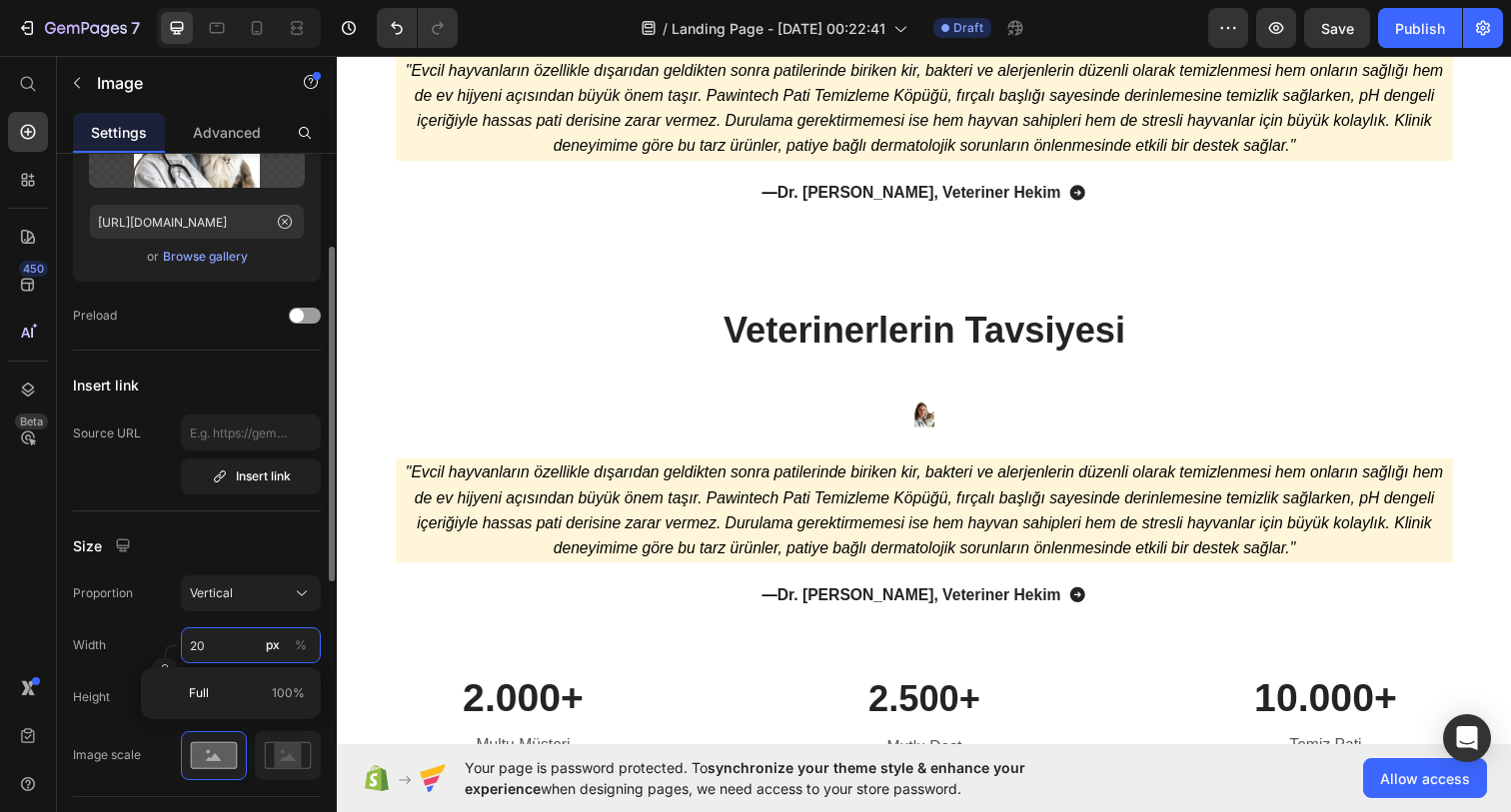 click on "20" at bounding box center (251, 645) 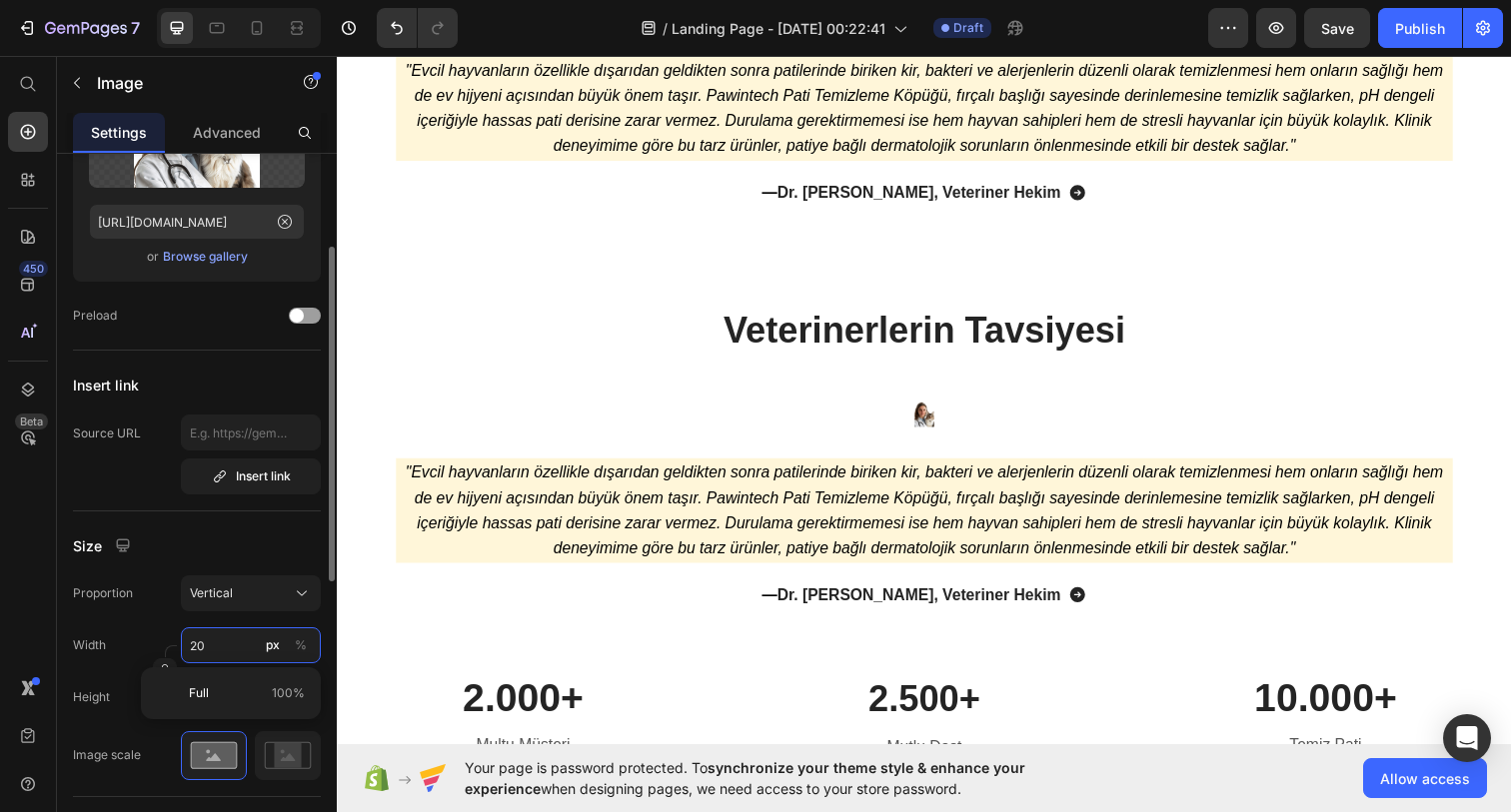 type on "3" 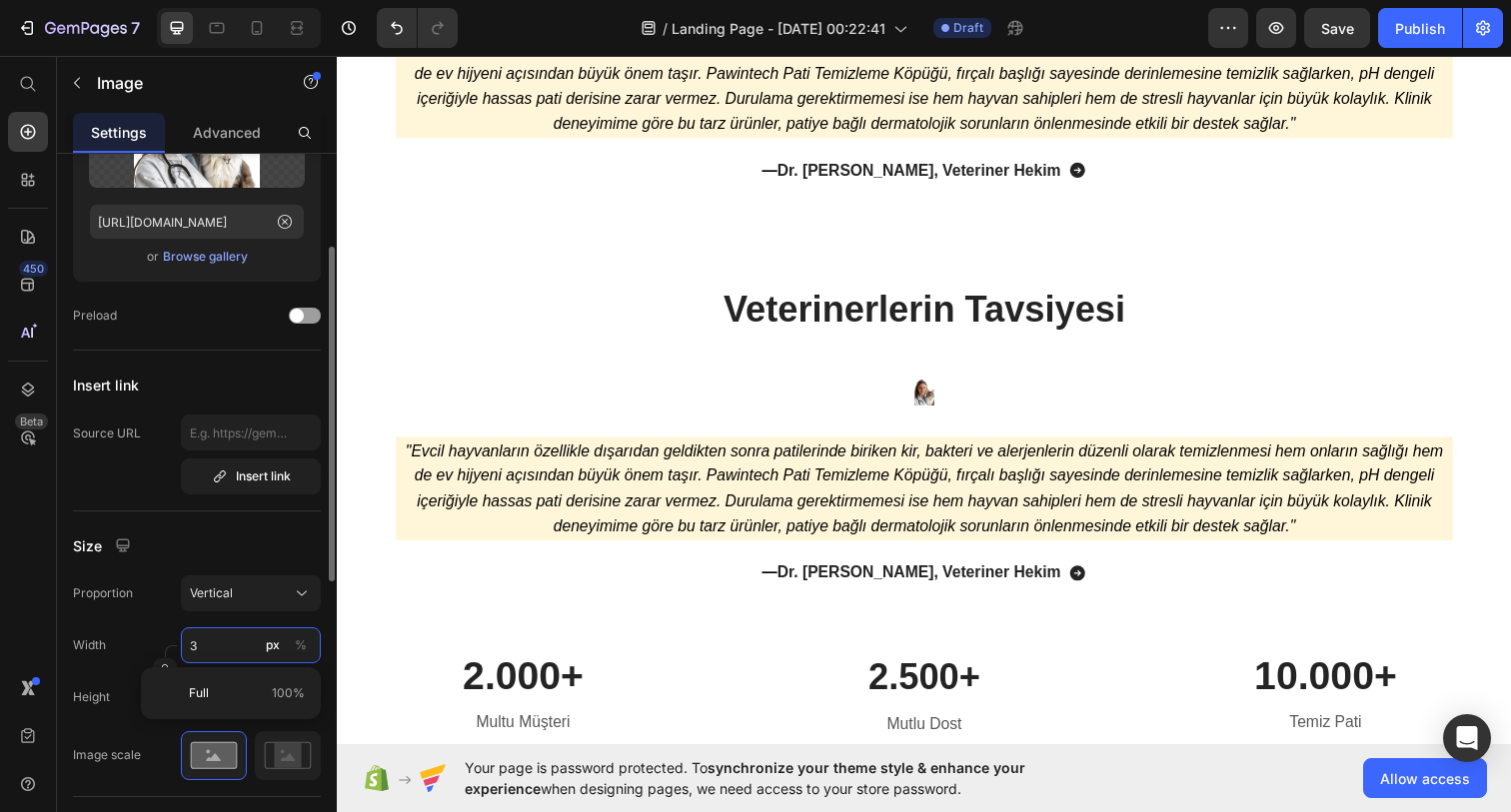type on "30" 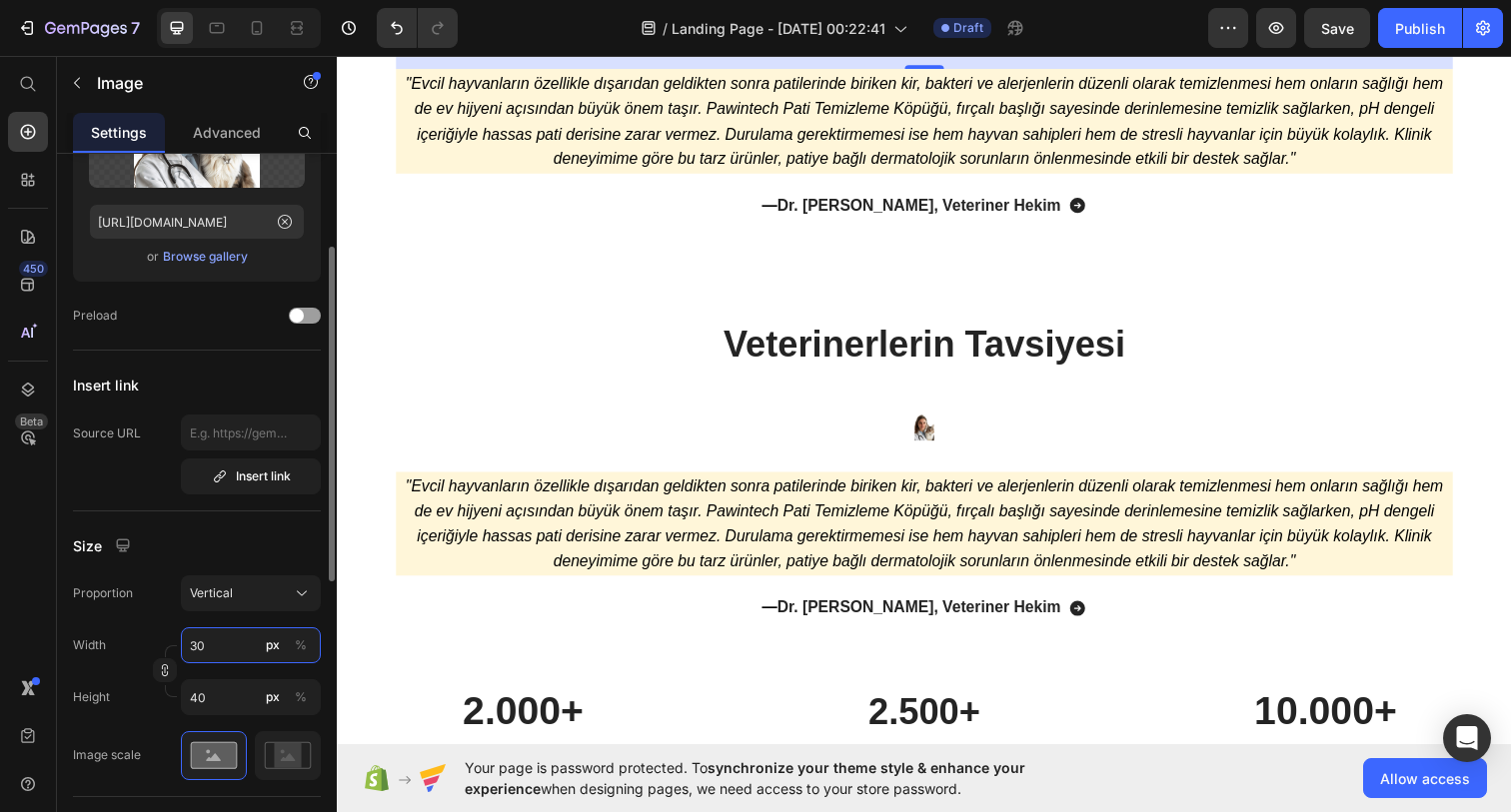 type on "30" 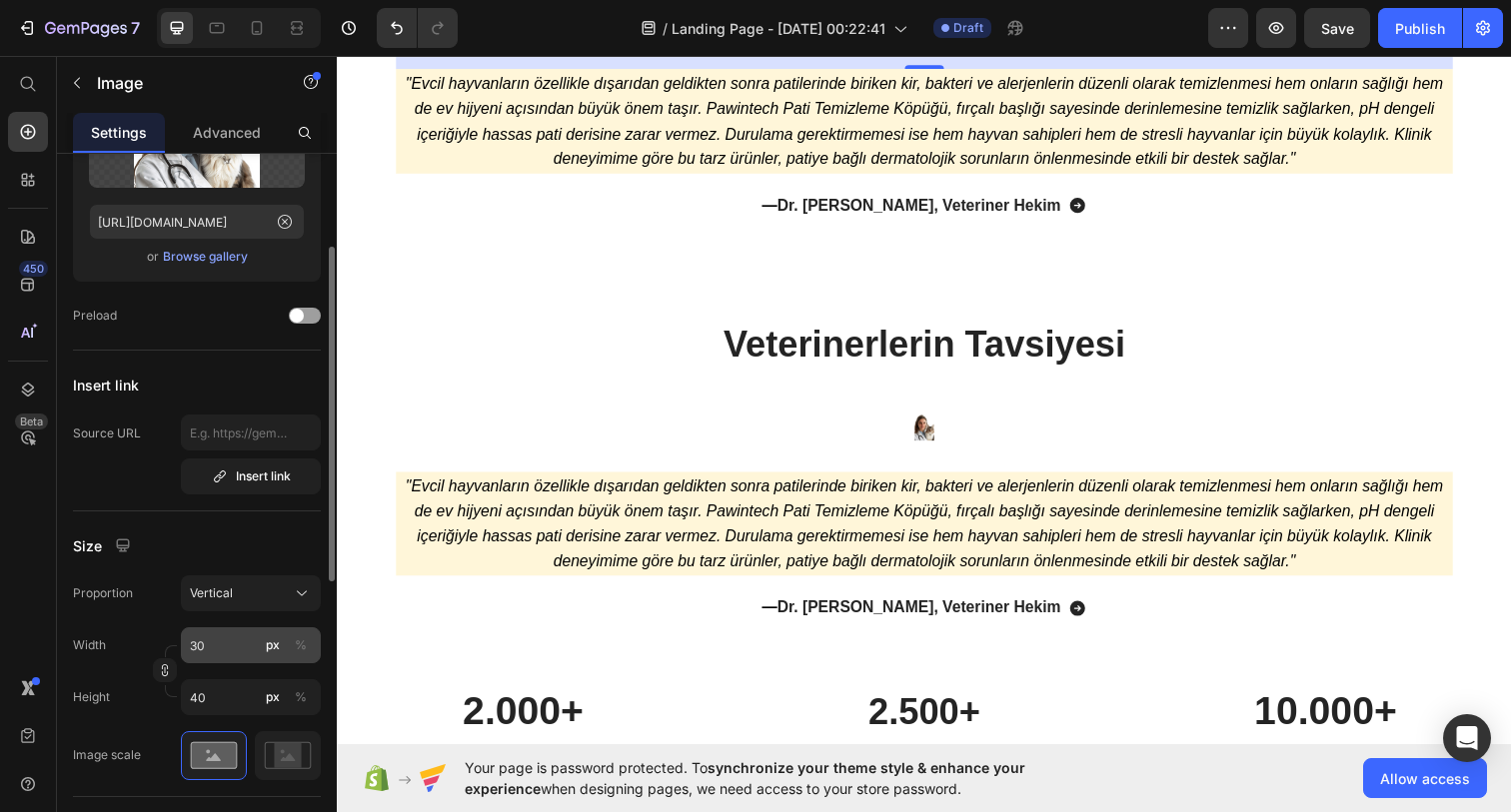 click on "%" at bounding box center [301, 645] 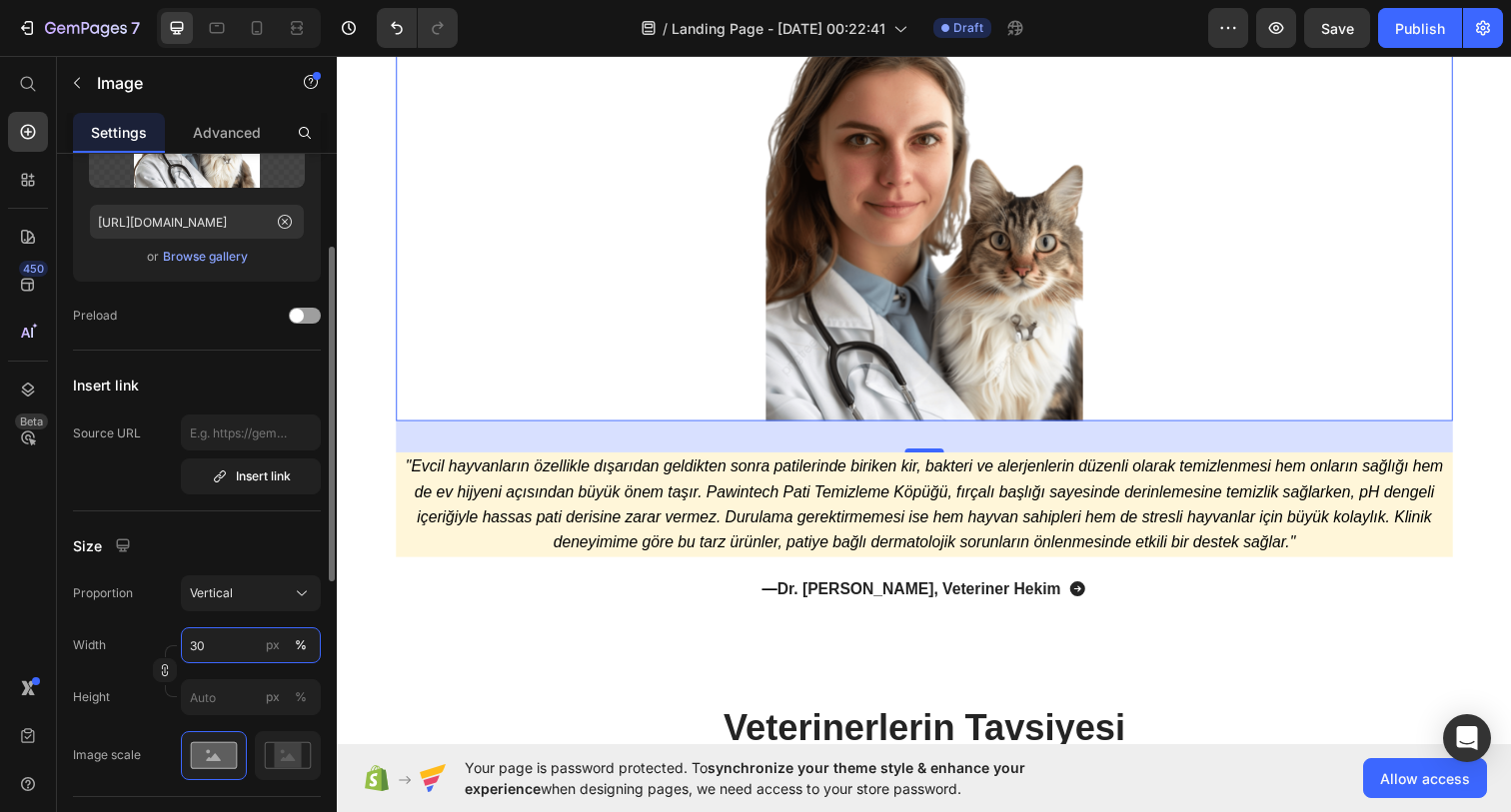 drag, startPoint x: 212, startPoint y: 643, endPoint x: 157, endPoint y: 642, distance: 55.00909 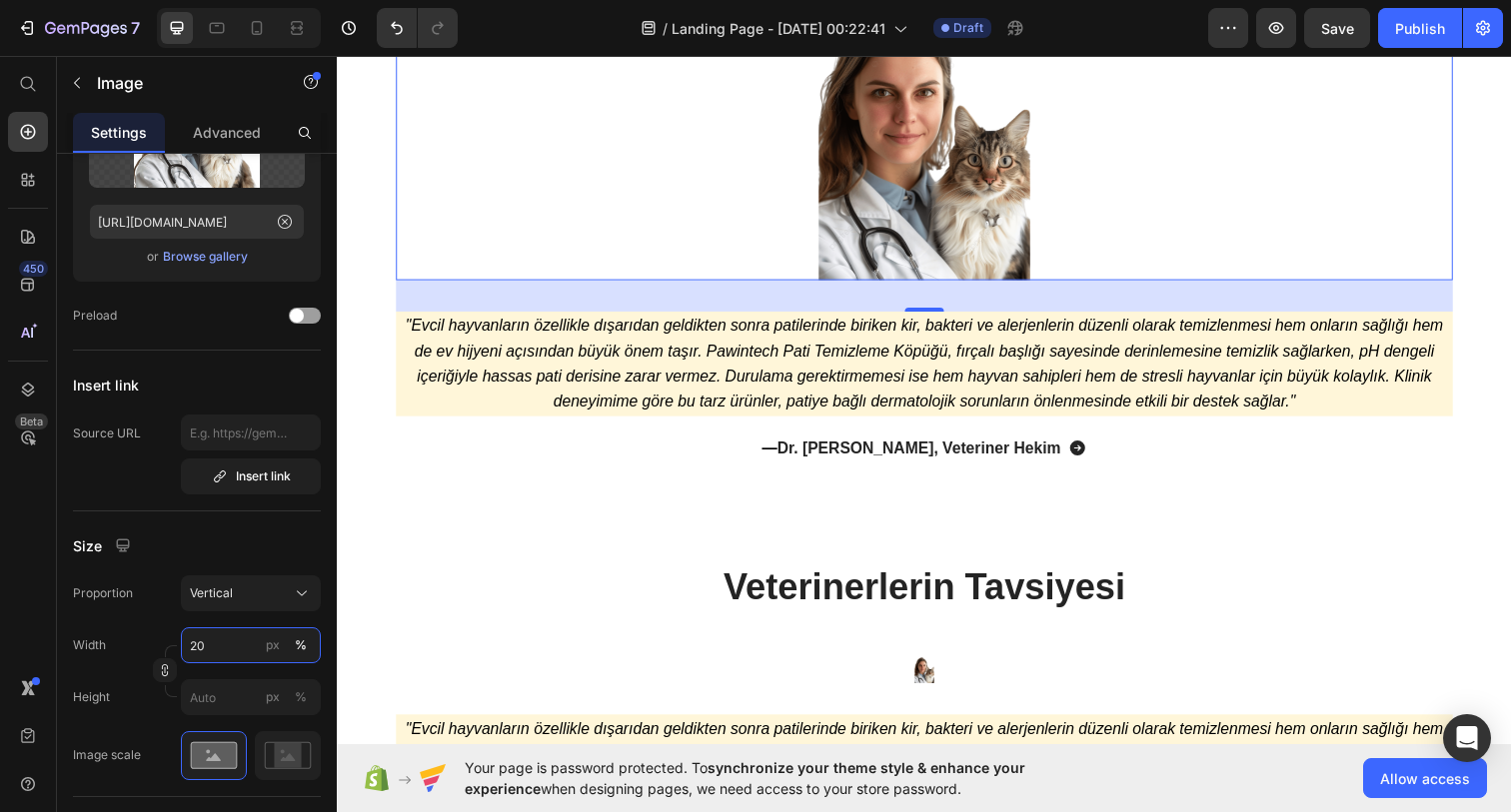 scroll, scrollTop: 4857, scrollLeft: 0, axis: vertical 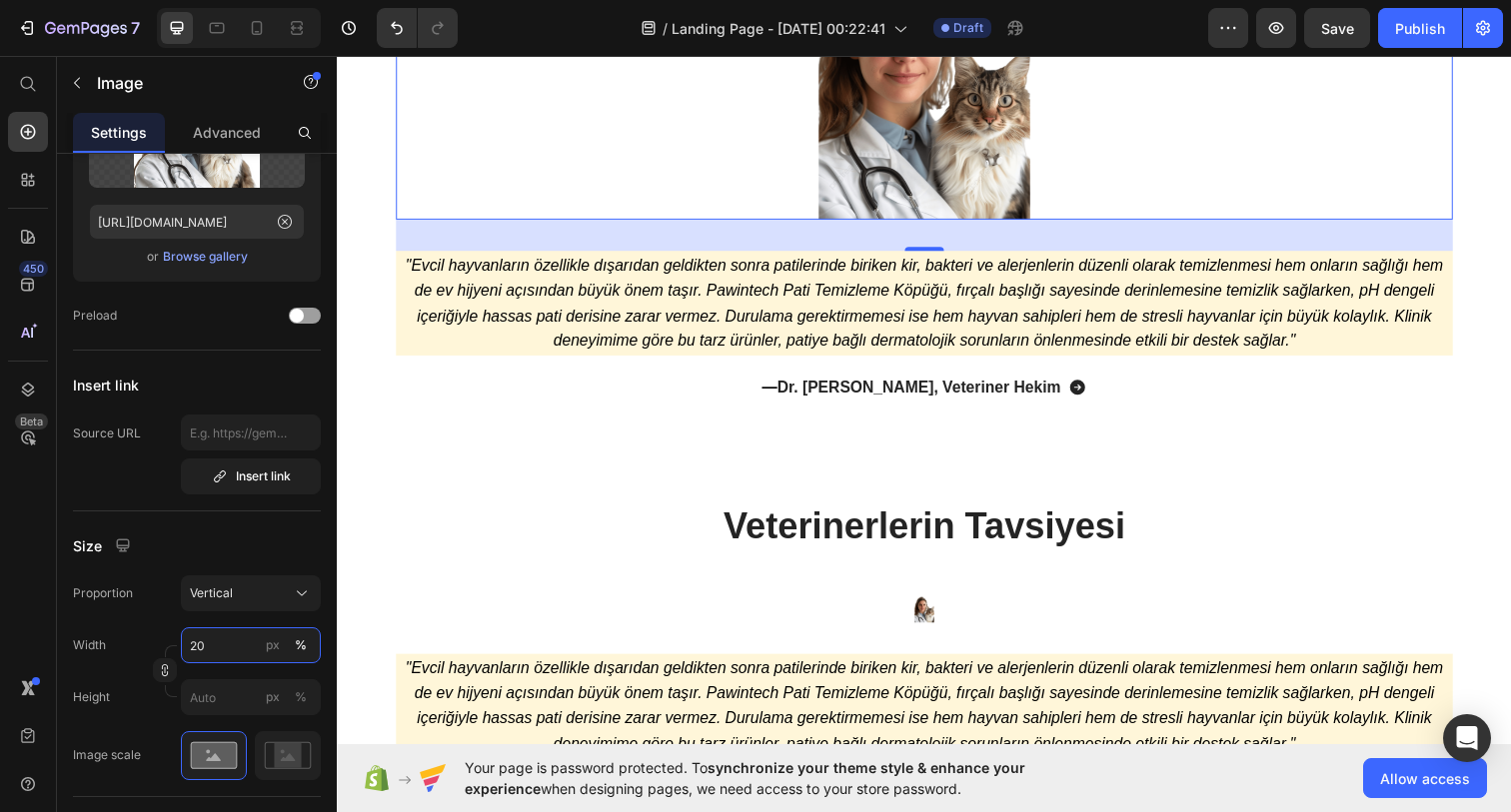 type on "20" 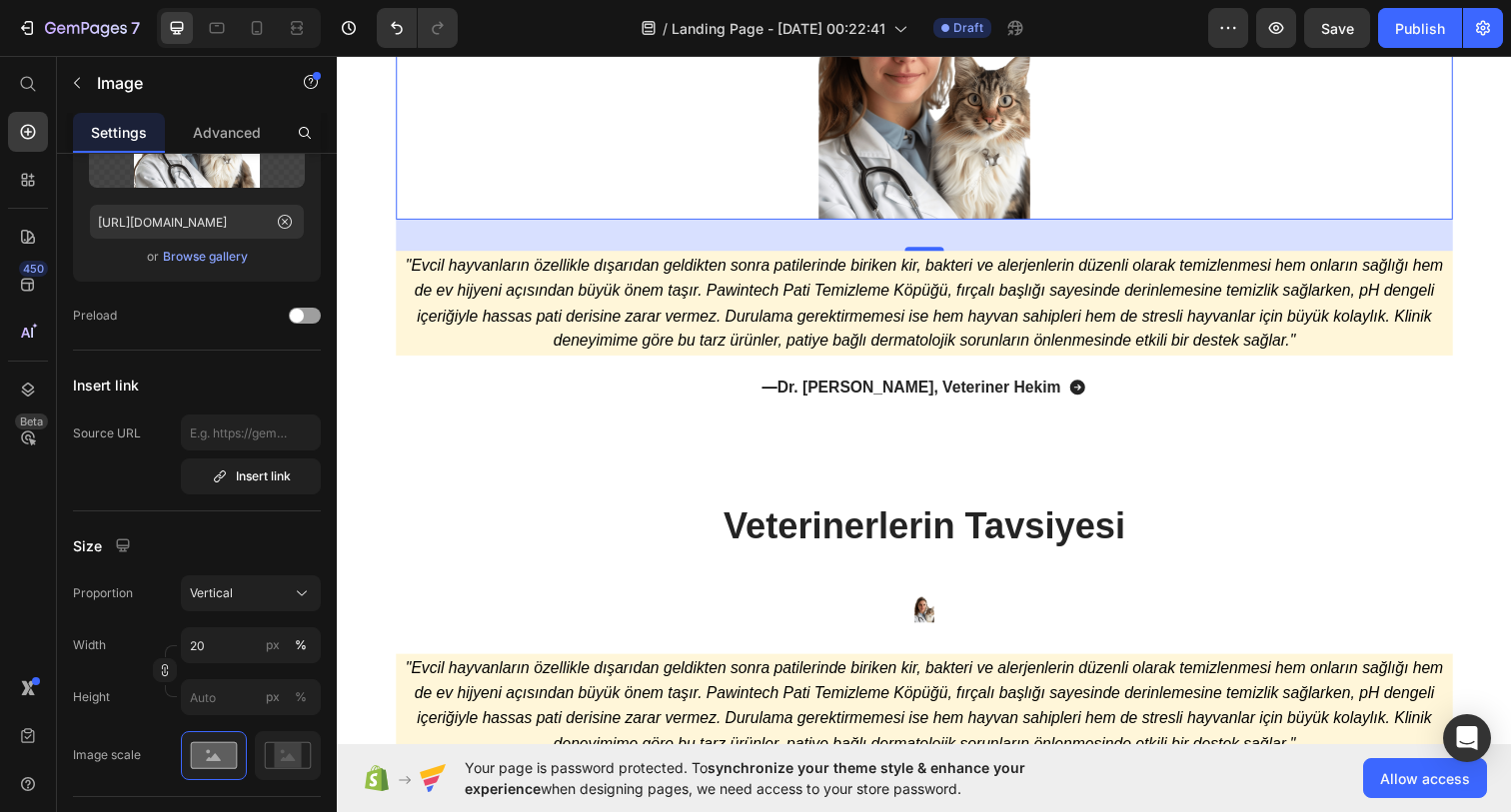 click at bounding box center (936, 79) 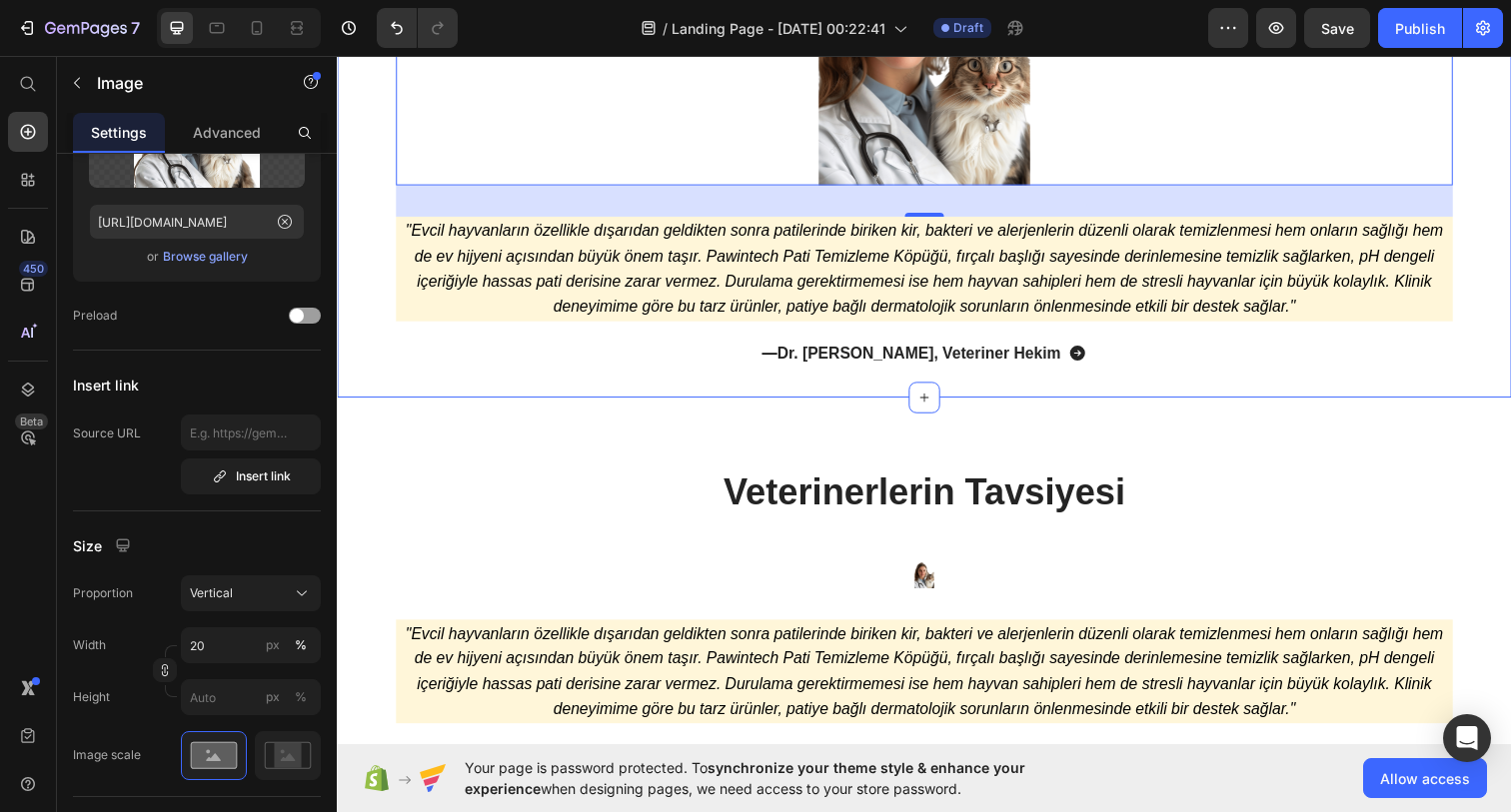 scroll, scrollTop: 4898, scrollLeft: 0, axis: vertical 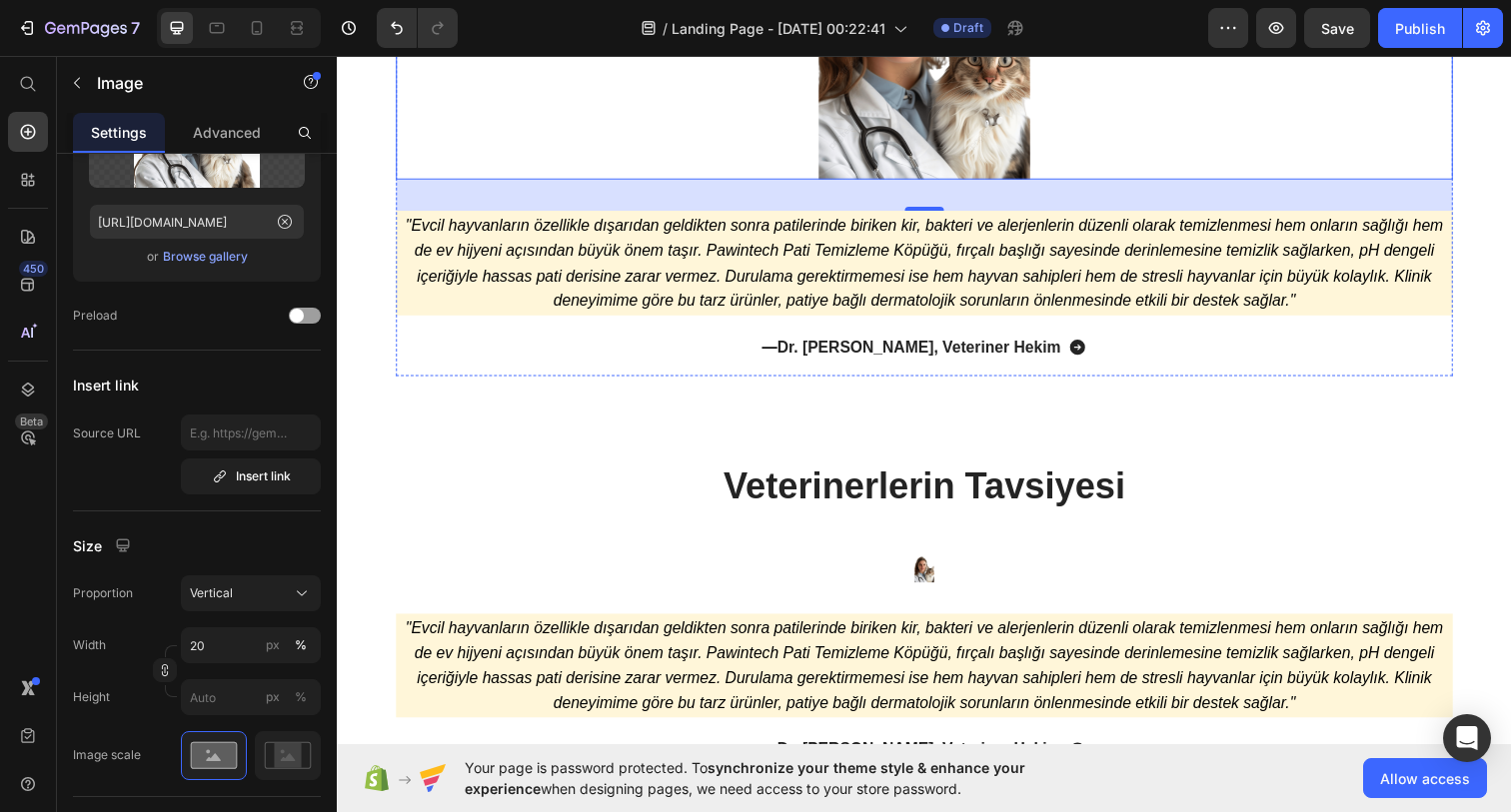 click on "Veterinerlerin Tavsiyesi" at bounding box center (936, -181) 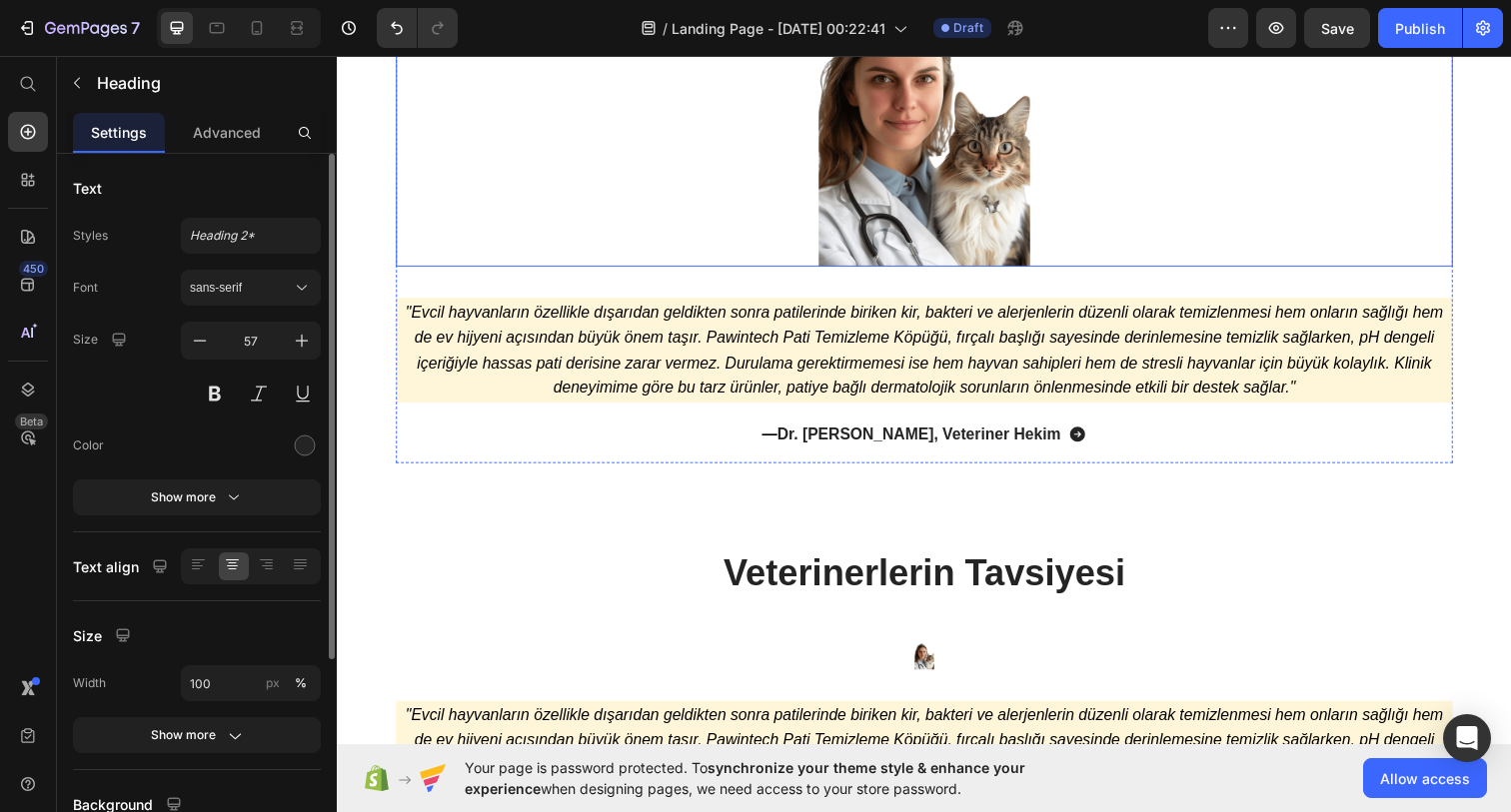 scroll, scrollTop: 4797, scrollLeft: 0, axis: vertical 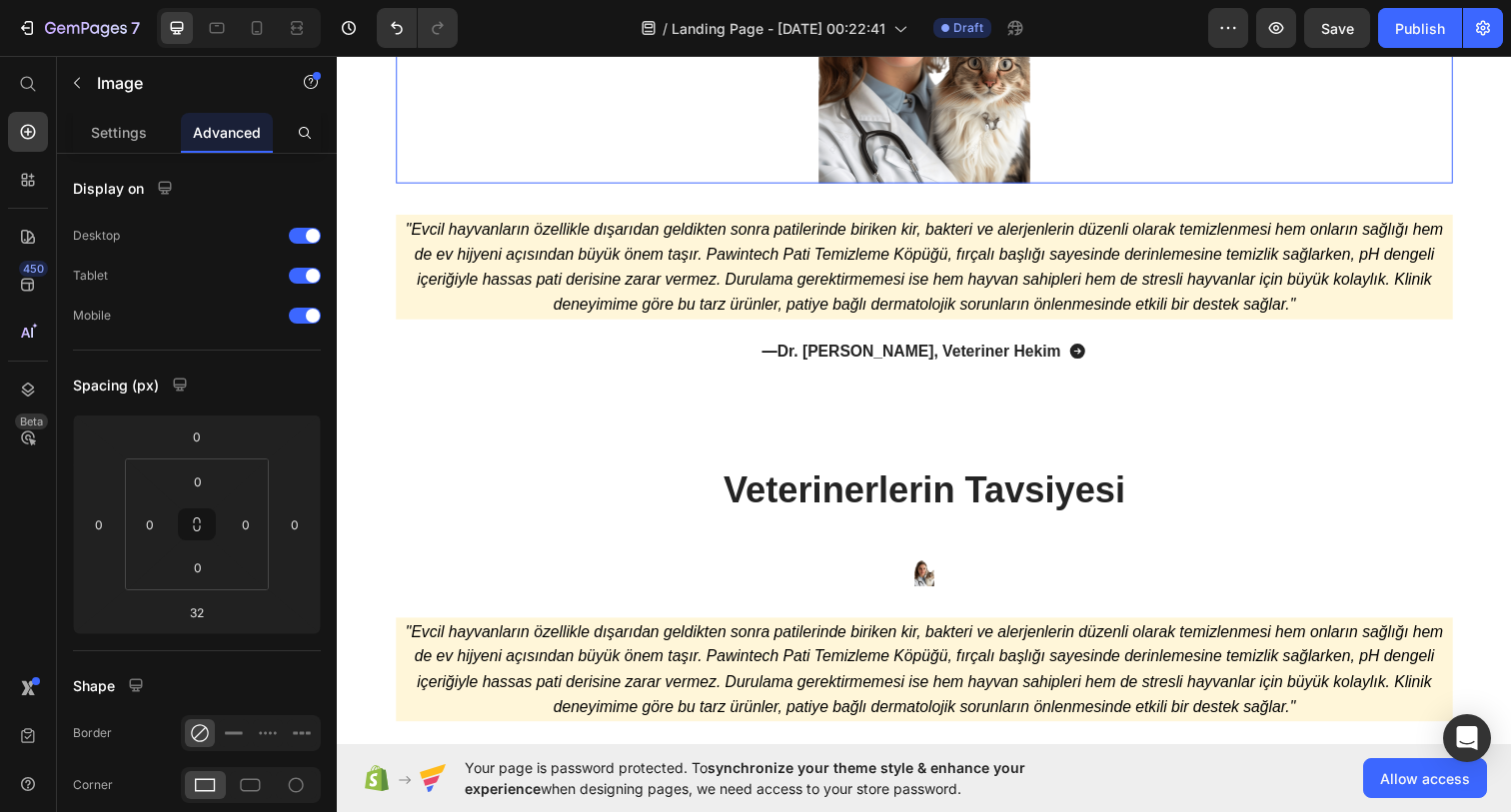 click at bounding box center [936, 42] 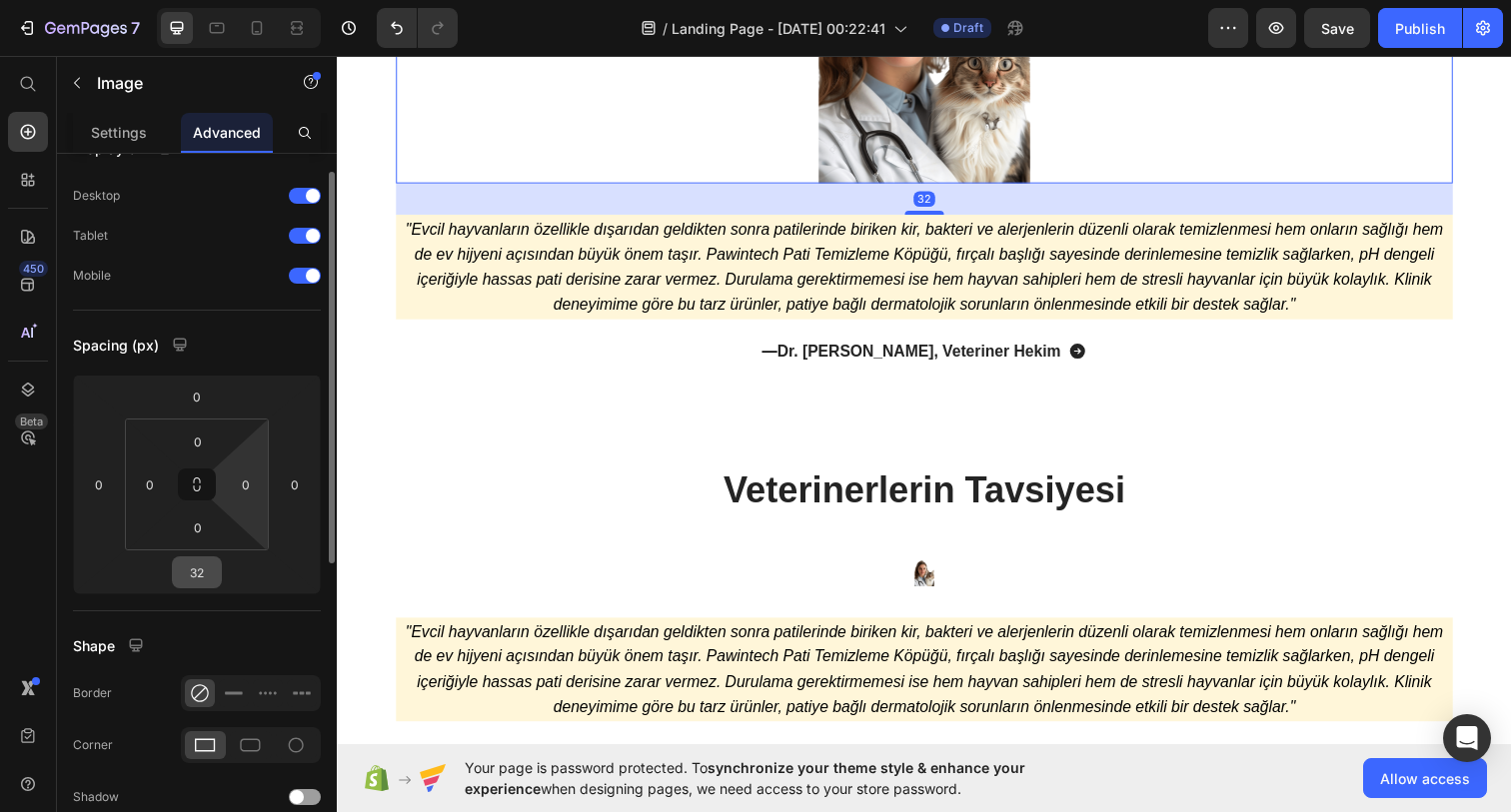 scroll, scrollTop: 42, scrollLeft: 0, axis: vertical 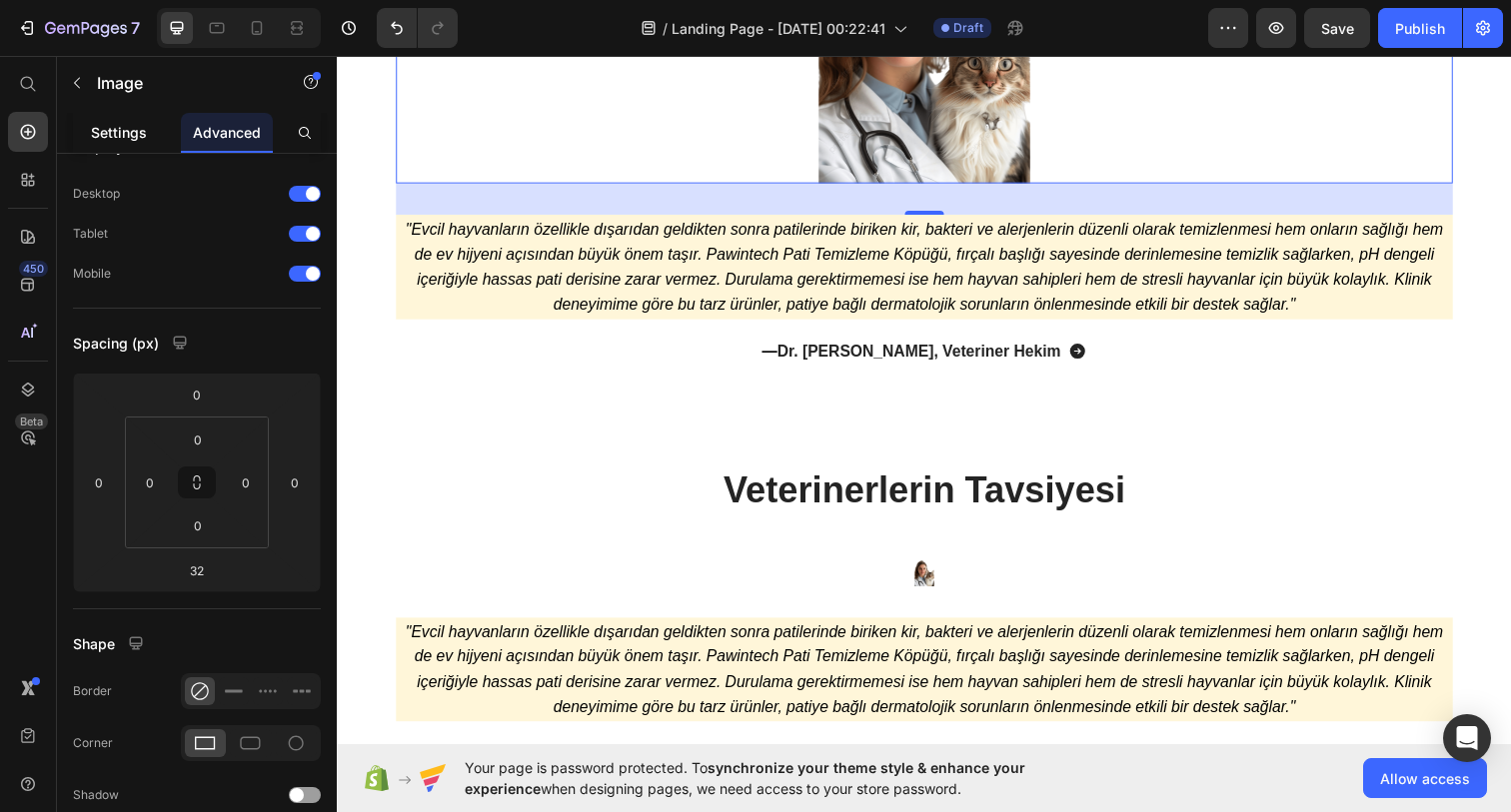 click on "Settings" at bounding box center [119, 132] 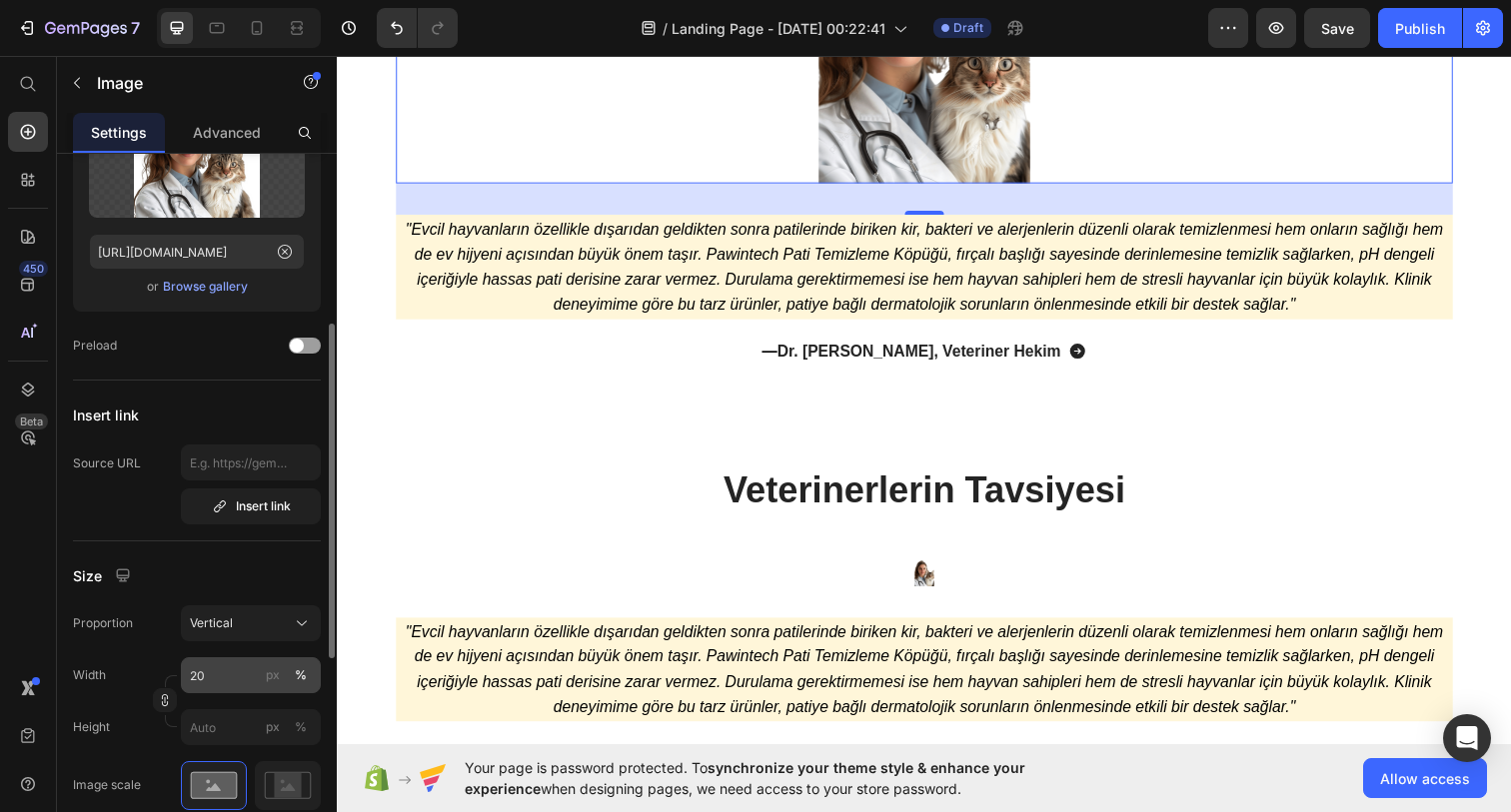 scroll, scrollTop: 236, scrollLeft: 0, axis: vertical 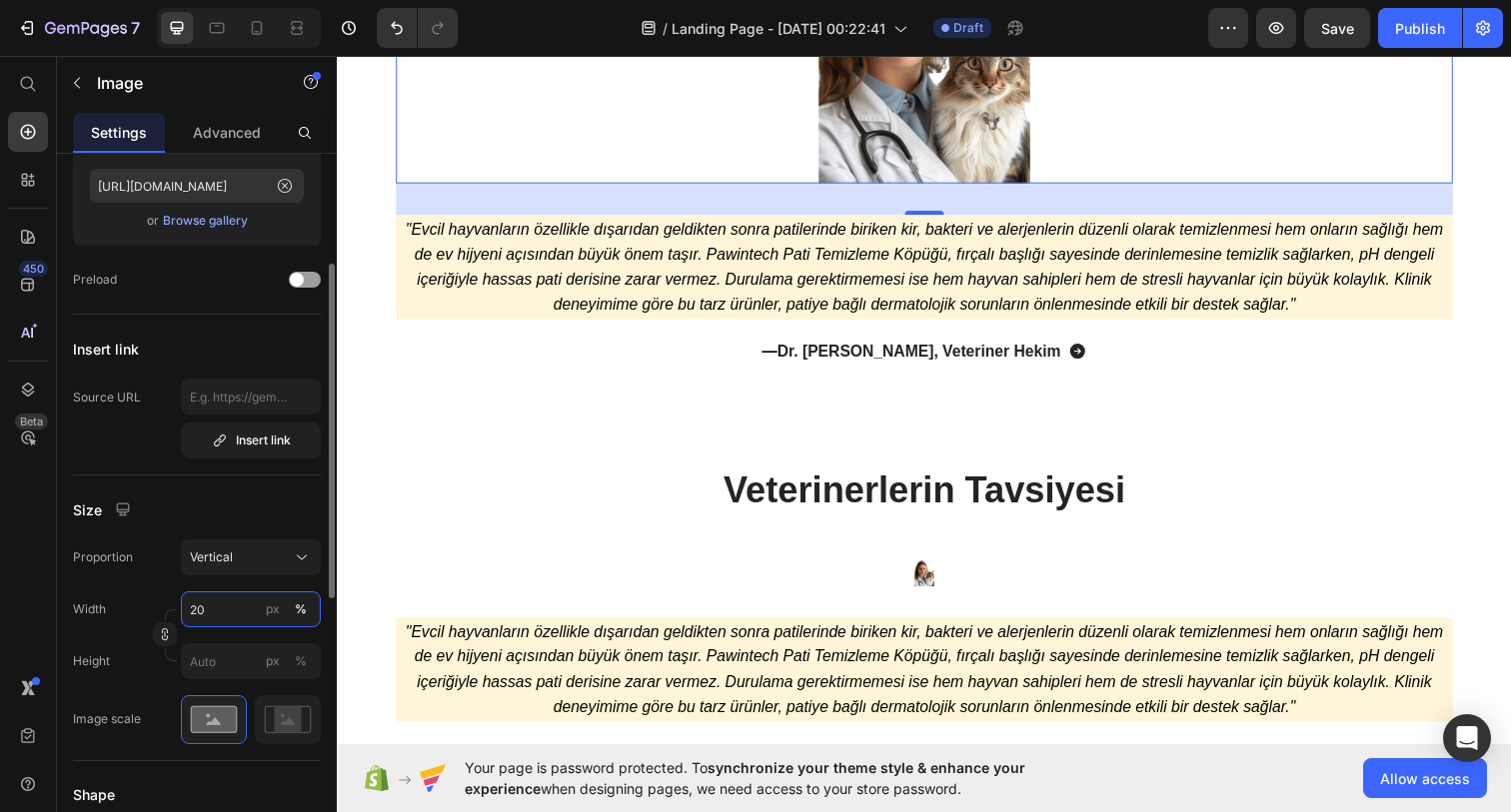 click on "20" at bounding box center [251, 609] 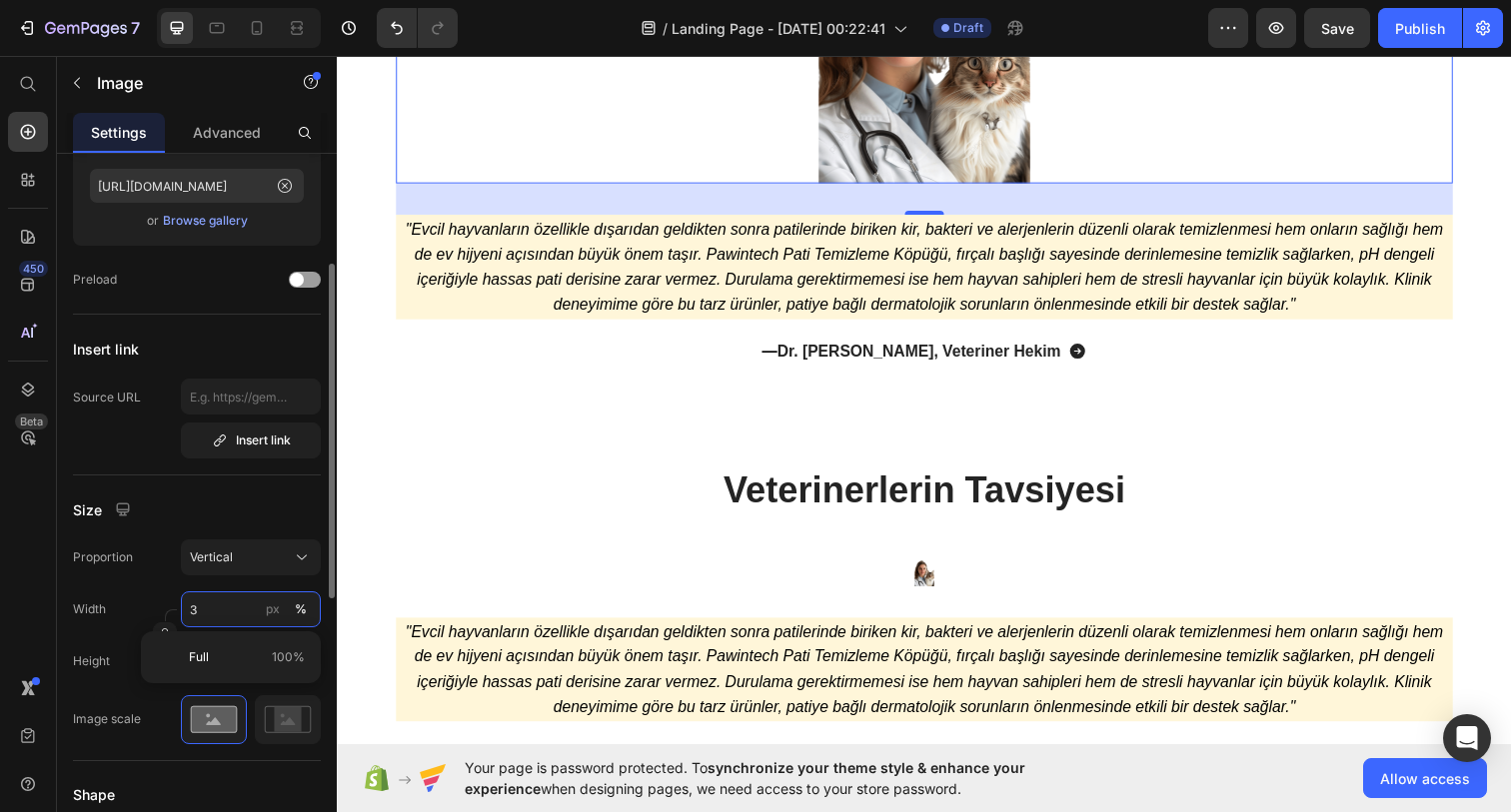type on "30" 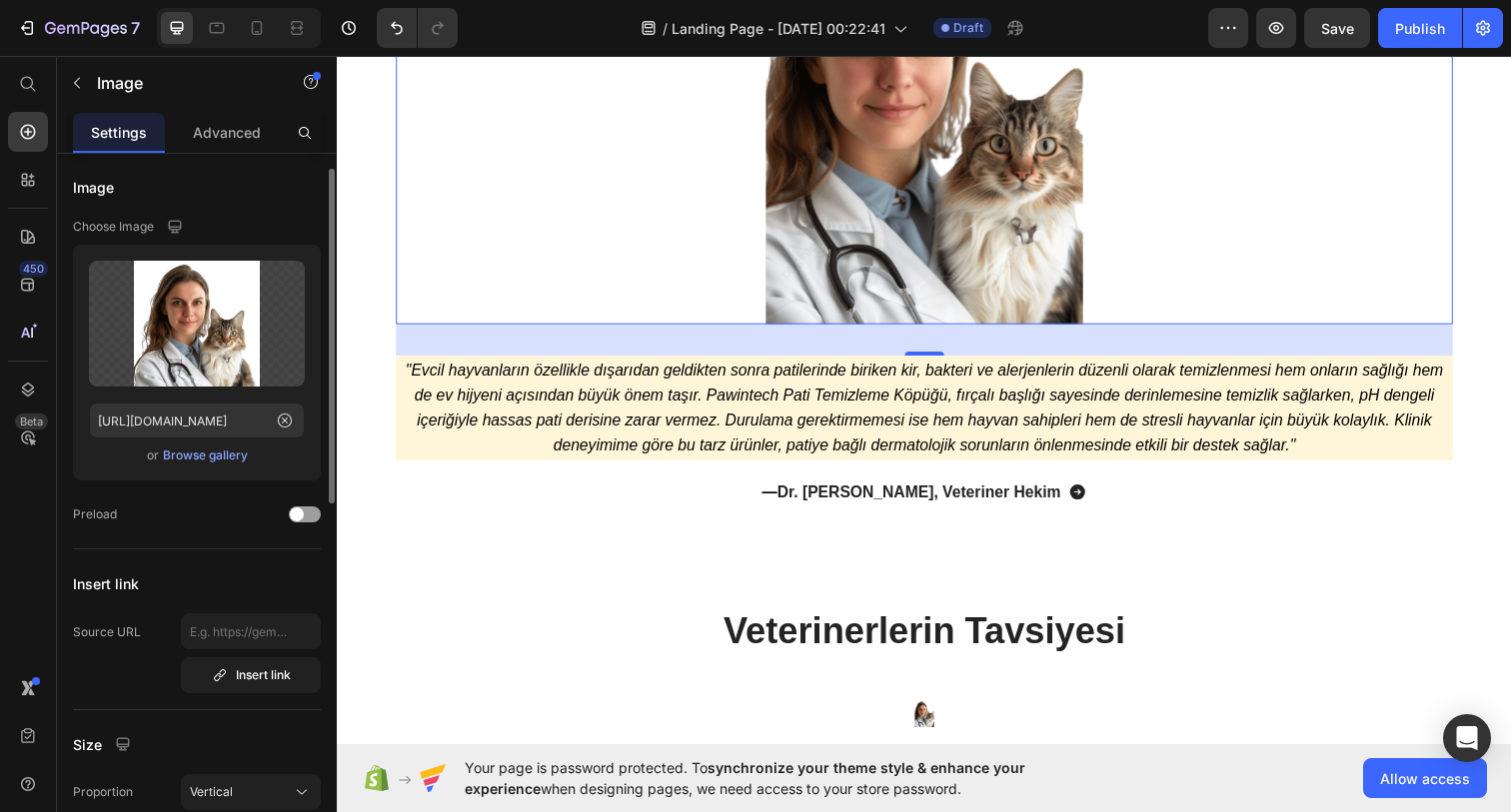 scroll, scrollTop: 0, scrollLeft: 0, axis: both 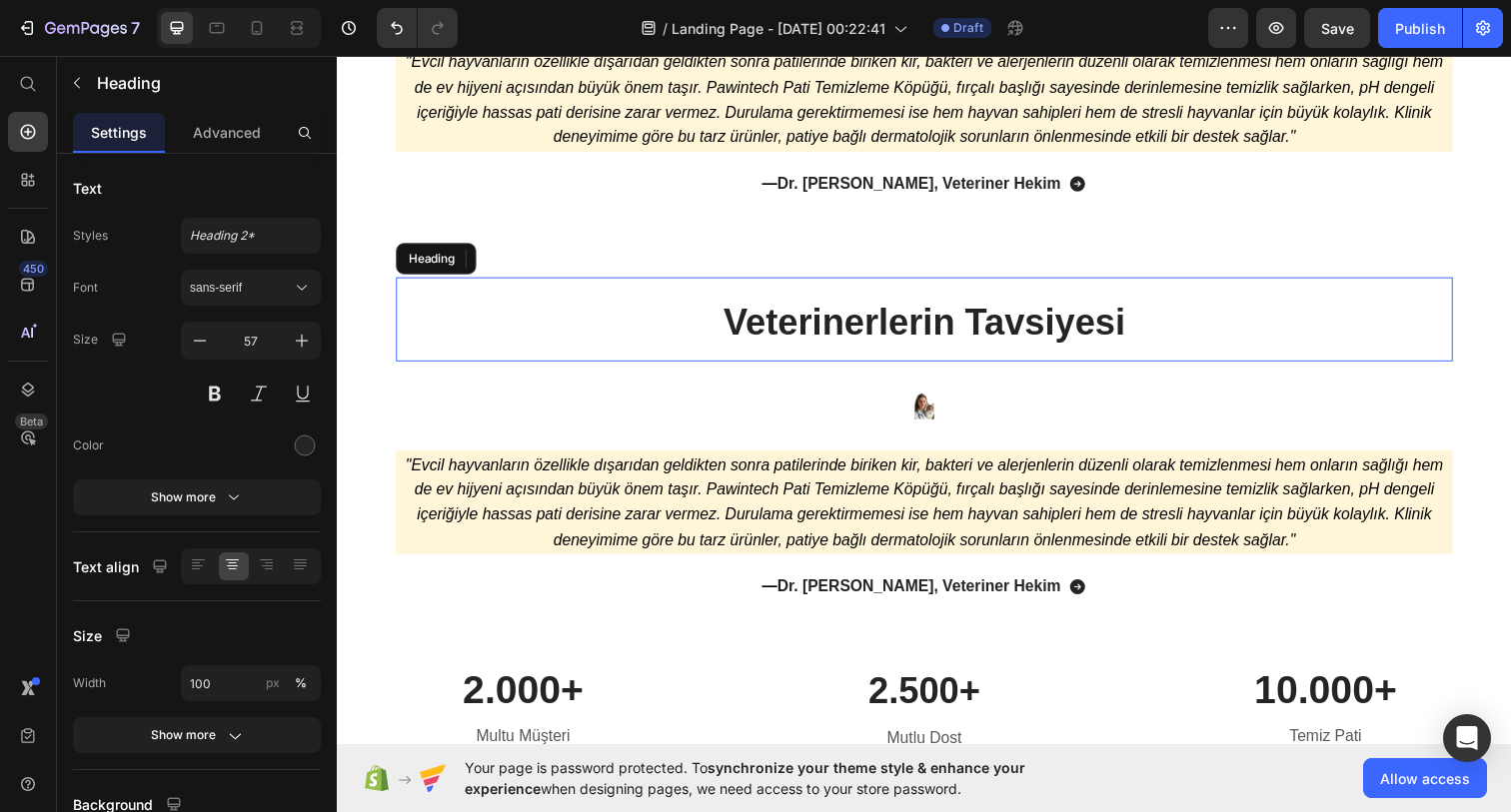 drag, startPoint x: 1541, startPoint y: 360, endPoint x: 1228, endPoint y: 303, distance: 318.14776 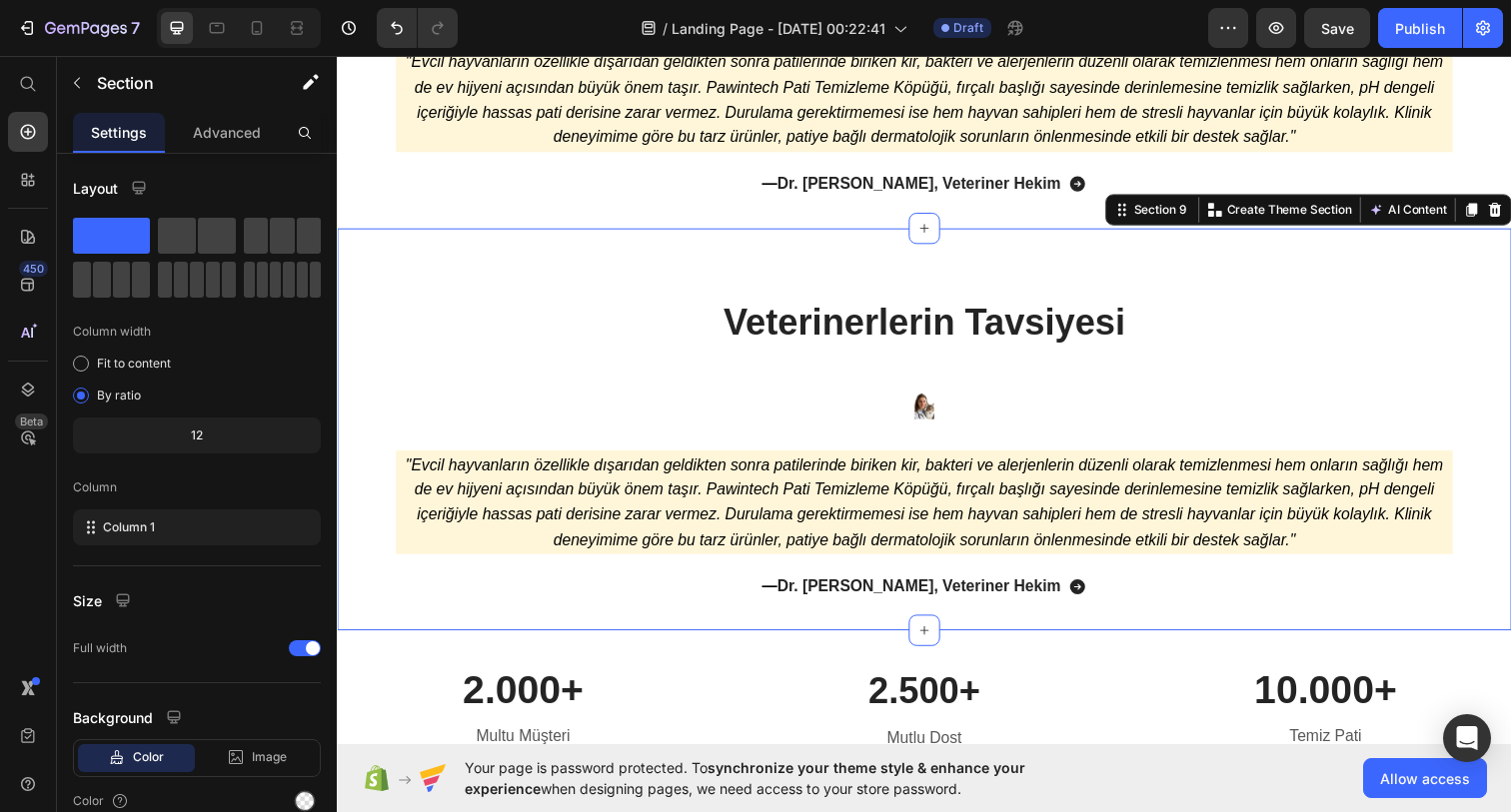click on "Veterinerlerin Tavsiyesi Heading Image "Evcil hayvanların özellikle dışarıdan geldikten sonra patilerinde biriken kir, bakteri ve alerjenlerin düzenli olarak temizlenmesi hem onların sağlığı hem de ev hijyeni açısından büyük önem taşır. Pawintech Pati Temizleme Köpüğü, fırçalı başlığı sayesinde derinlemesine temizlik sağlarken, pH dengeli içeriğiyle hassas pati derisine zarar vermez. Durulama gerektirmemesi ise hem hayvan sahipleri hem de stresli hayvanlar için büyük kolaylık. Klinik deneyimime göre bu tarz ürünler, patiye bağlı dermatolojik sorunların önlenmesinde etkili bir destek sağlar." Text Block
—  Dr. Ayşe Yılmaz, Veteriner Hekim Button Row Section 9   You can create reusable sections Create Theme Section AI Content Write with GemAI What would you like to describe here? Tone and Voice Persuasive Product Show more Generate" at bounding box center (936, 436) 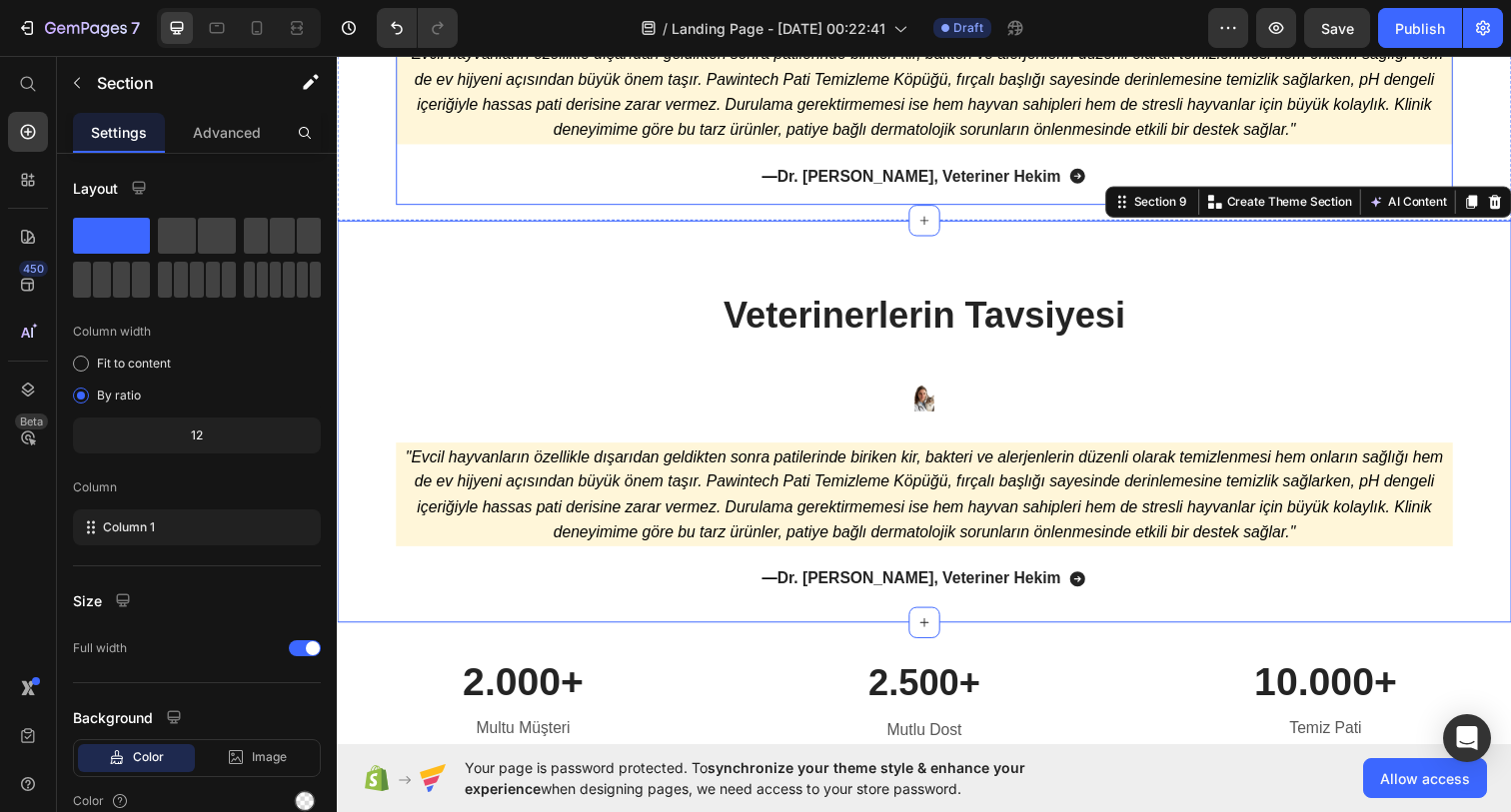 scroll, scrollTop: 5223, scrollLeft: 0, axis: vertical 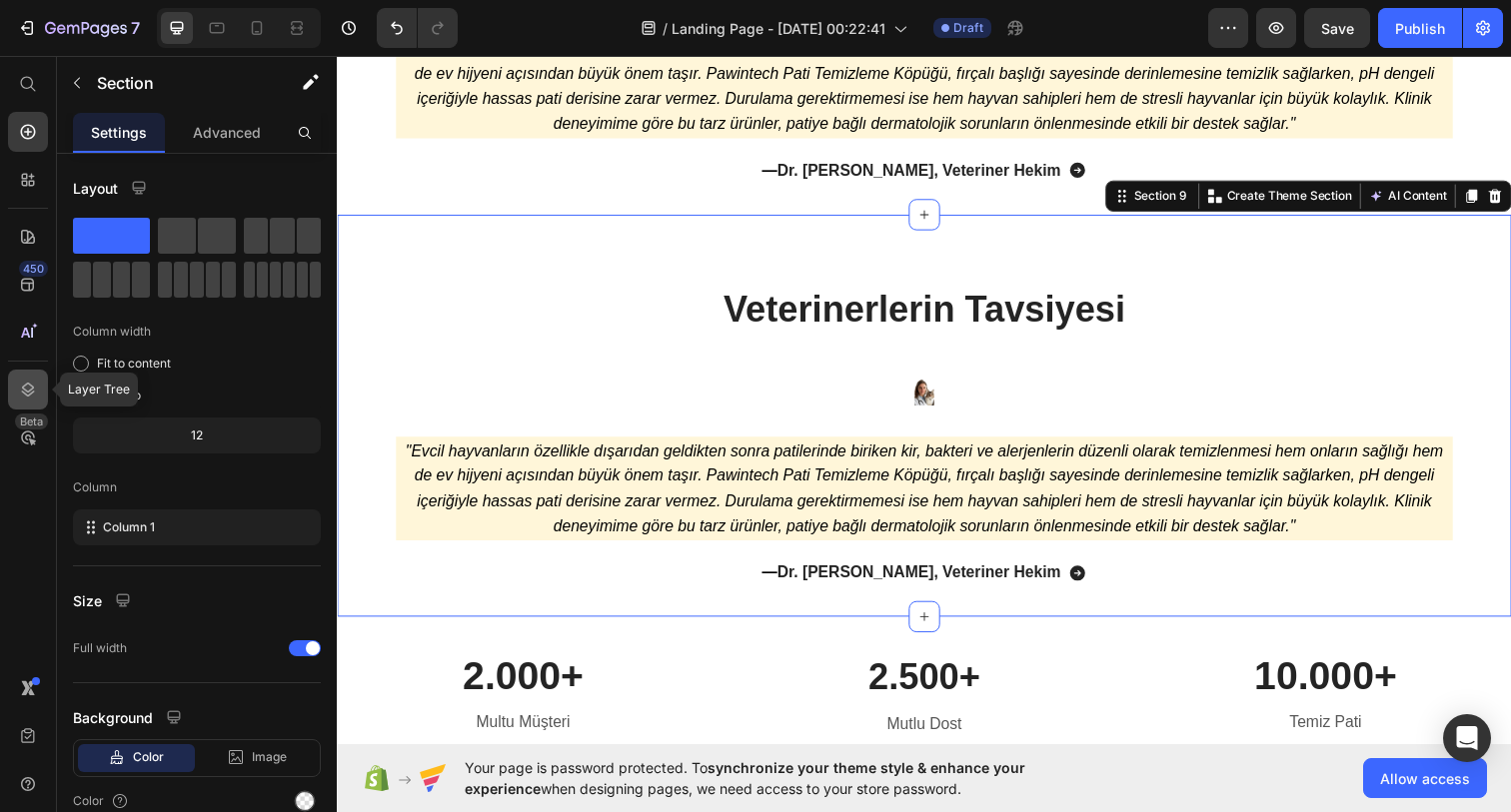 click 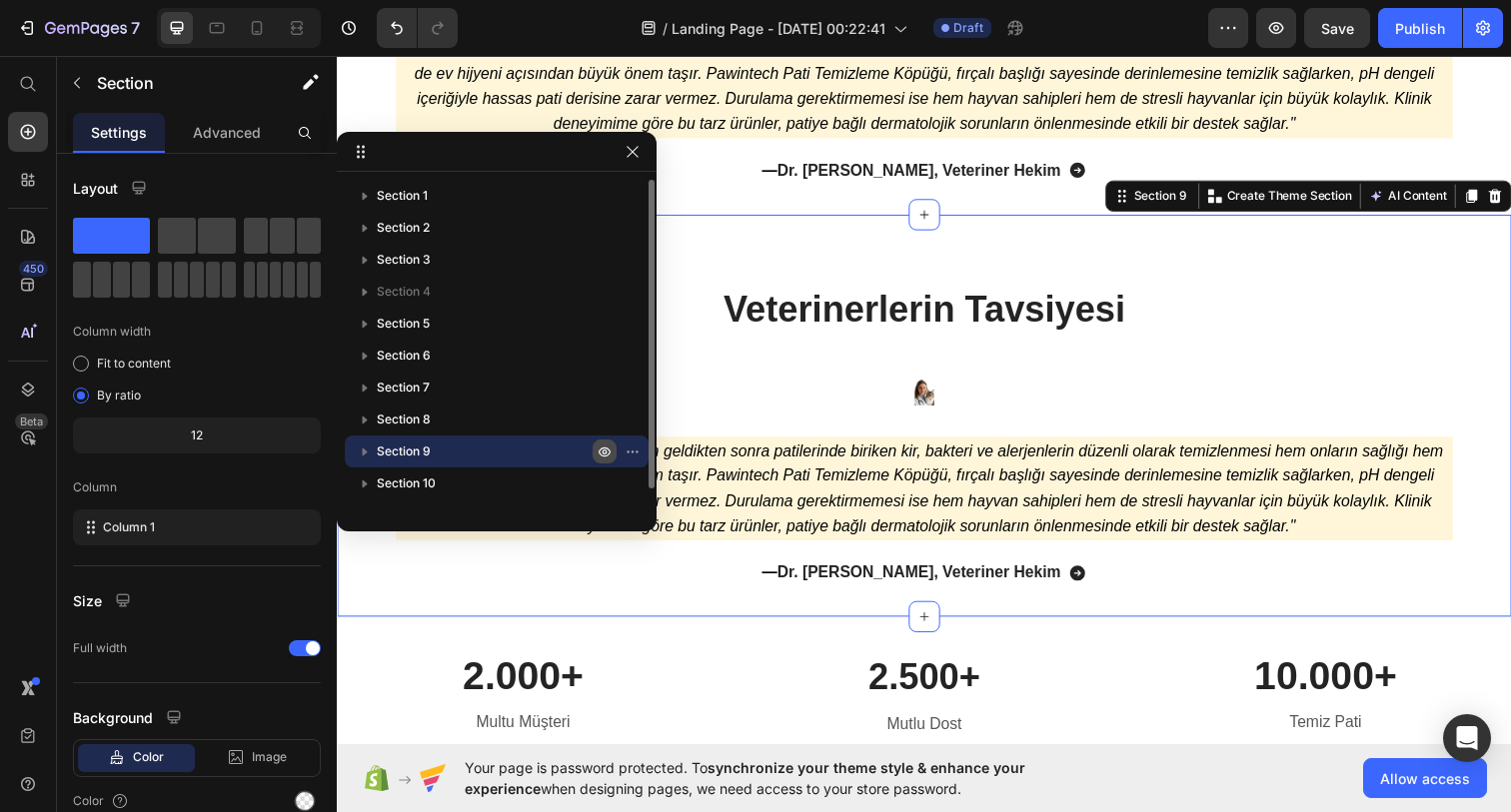 click 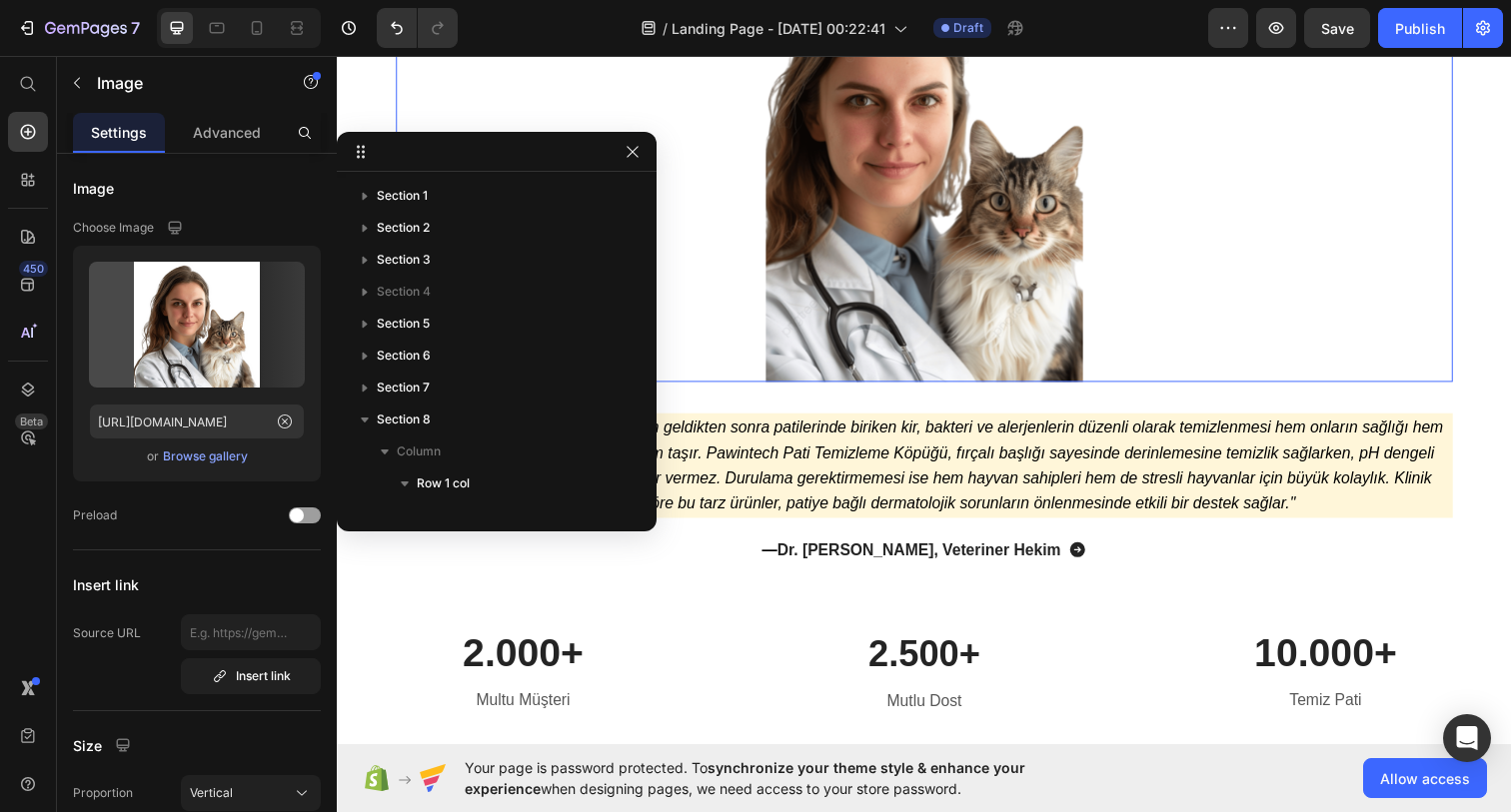 drag, startPoint x: 1406, startPoint y: 452, endPoint x: 1043, endPoint y: 405, distance: 366.0301 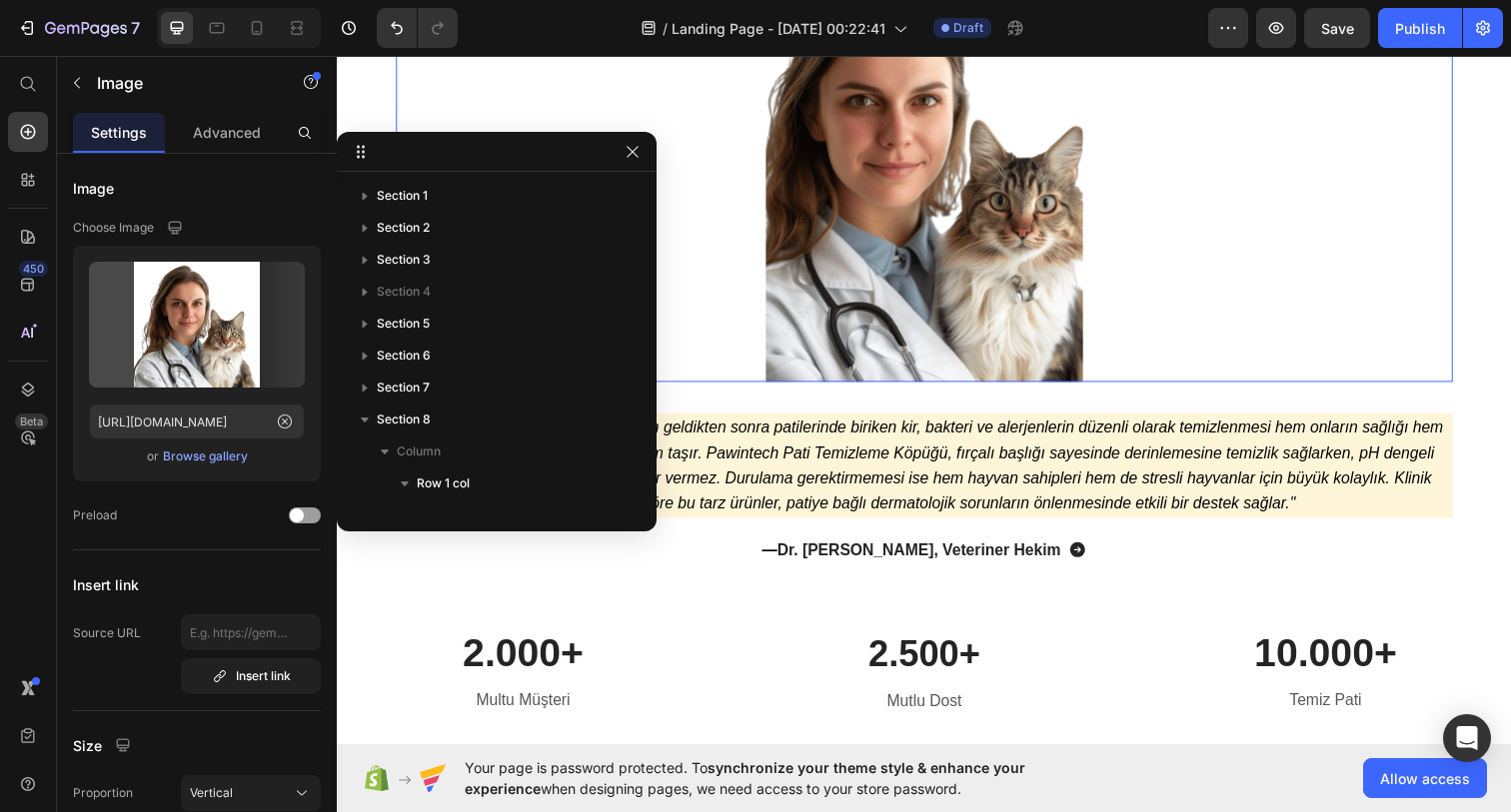 click at bounding box center [936, 173] 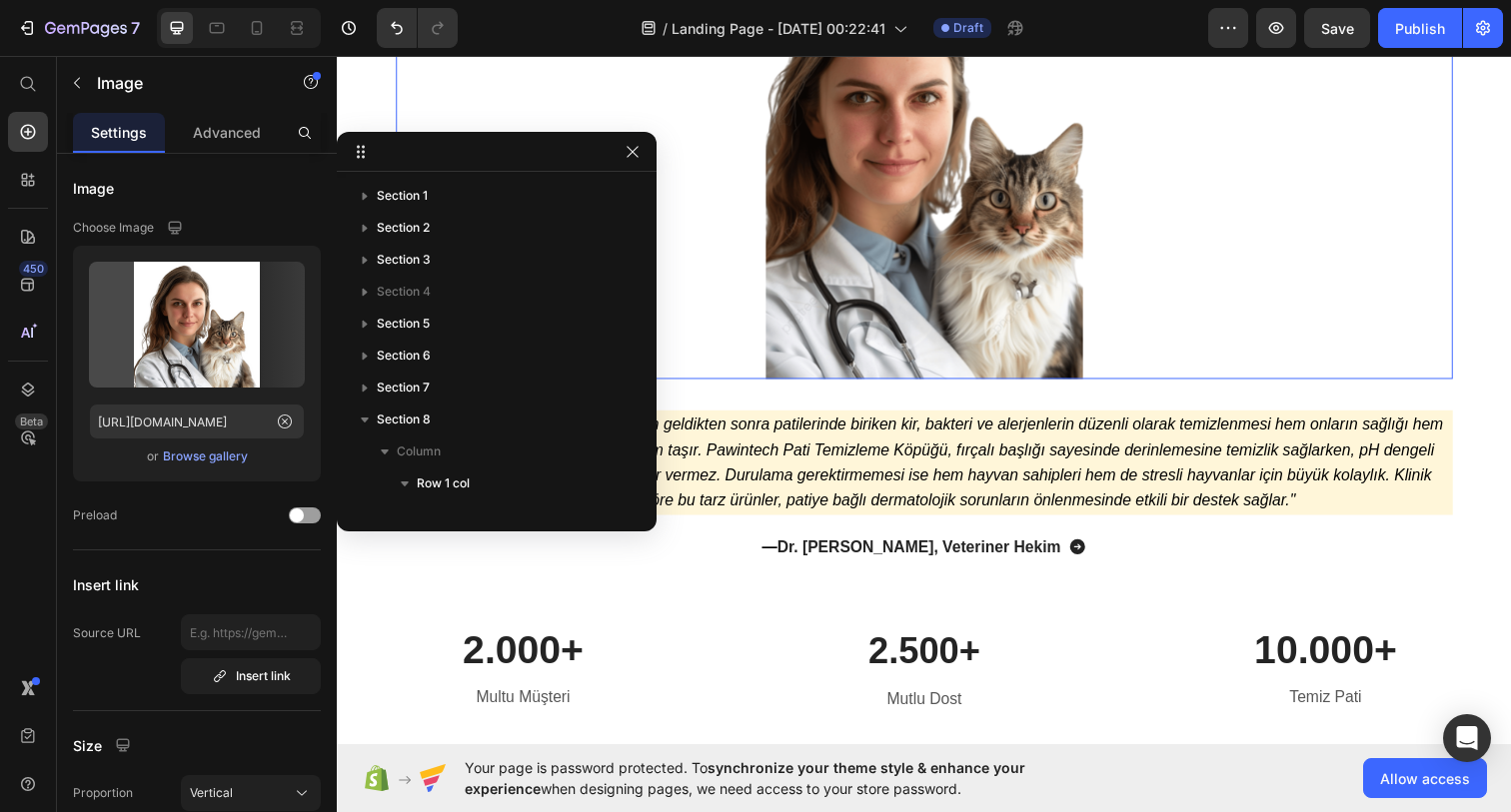 scroll, scrollTop: 246, scrollLeft: 0, axis: vertical 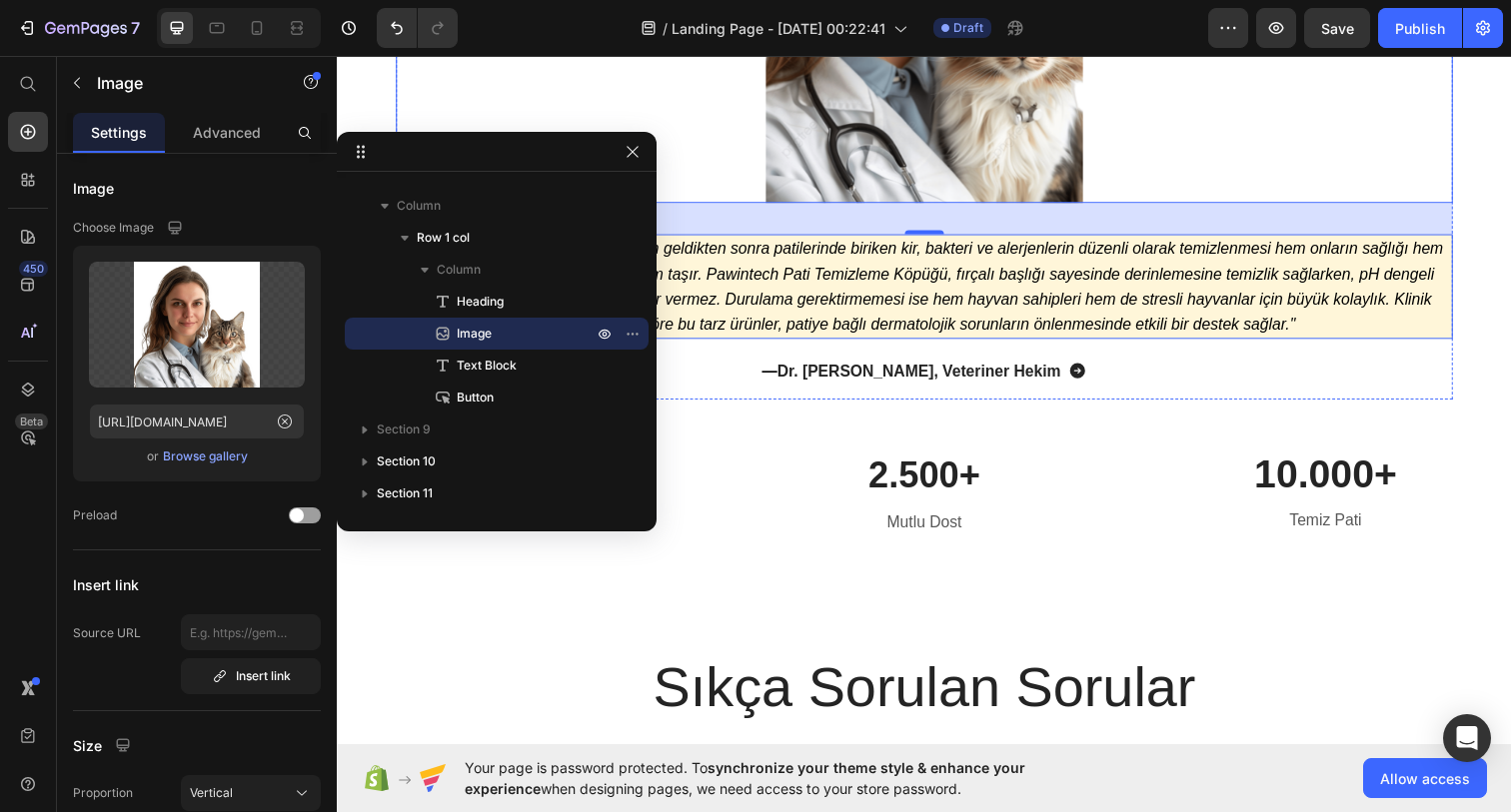 click on ""Evcil hayvanların özellikle dışarıdan geldikten sonra patilerinde biriken kir, bakteri ve alerjenlerin düzenli olarak temizlenmesi hem onların sağlığı hem de ev hijyeni açısından büyük önem taşır. Pawintech Pati Temizleme Köpüğü, fırçalı başlığı sayesinde derinlemesine temizlik sağlarken, pH dengeli içeriğiyle hassas pati derisine zarar vermez. Durulama gerektirmemesi ise hem hayvan sahipleri hem de stresli hayvanlar için büyük kolaylık. Klinik deneyimime göre bu tarz ürünler, patiye bağlı dermatolojik sorunların önlenmesinde etkili bir destek sağlar."" at bounding box center (936, 291) 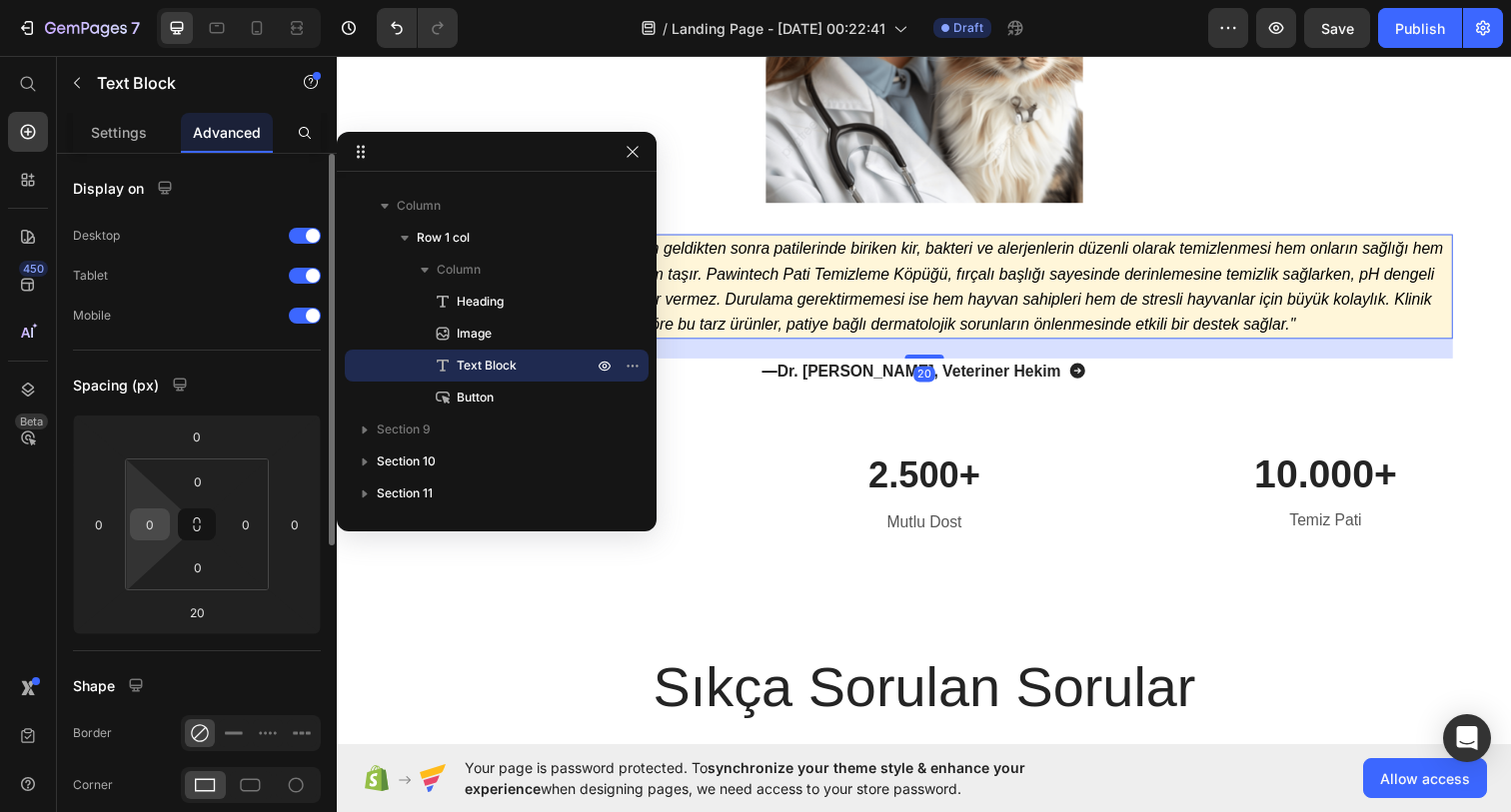 click on "0" at bounding box center (150, 524) 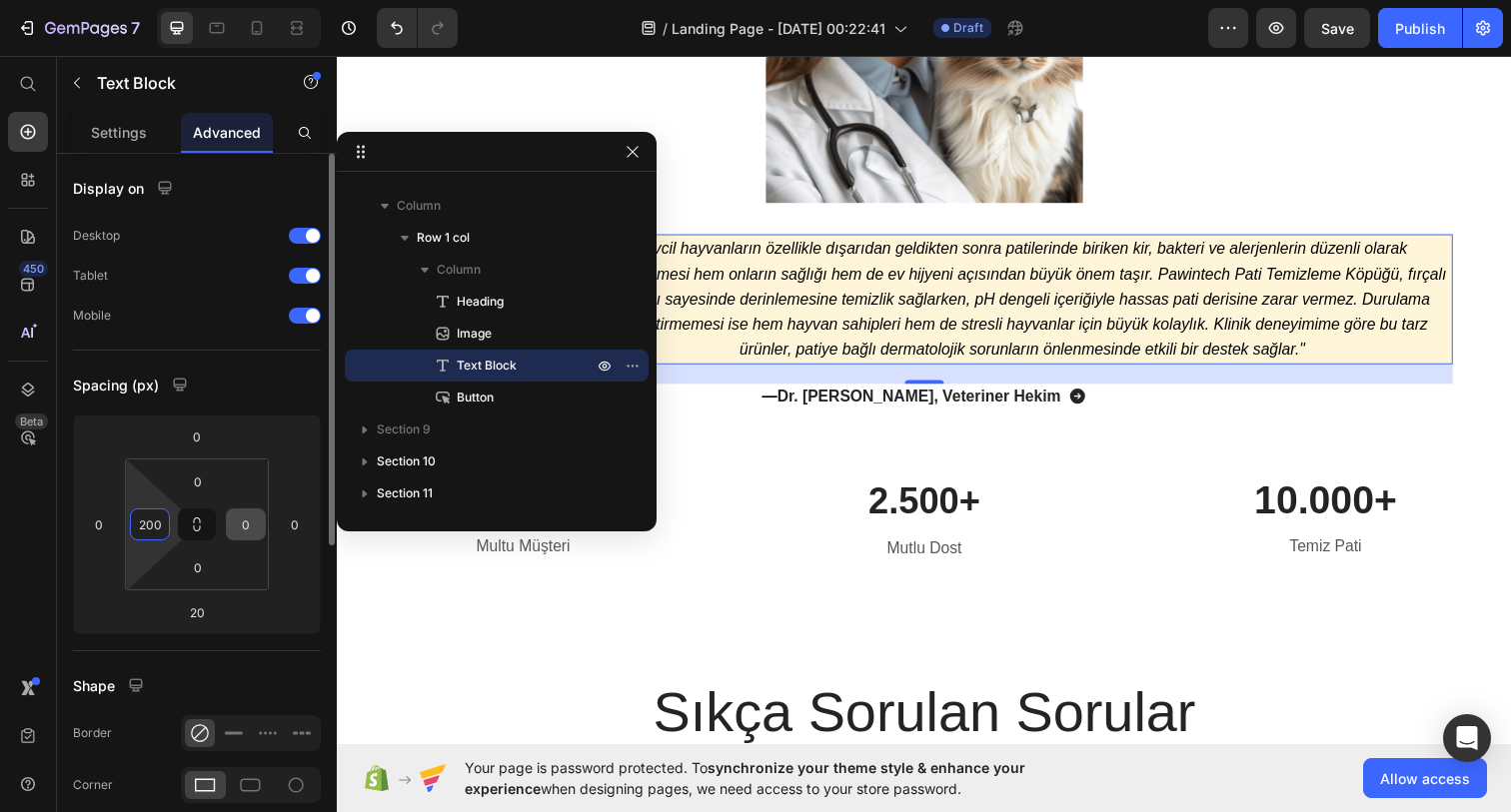 type on "200" 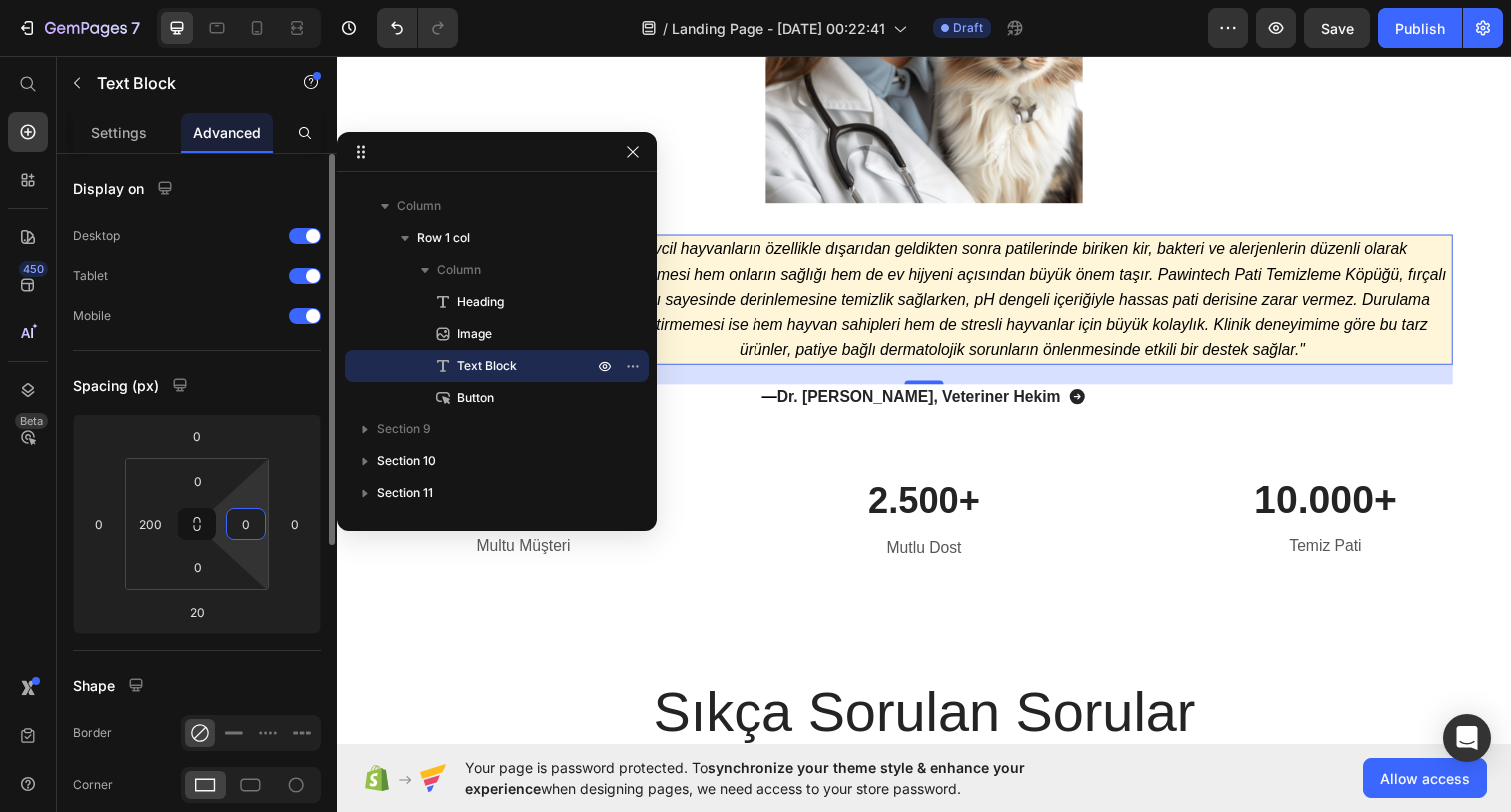 click on "0" at bounding box center [246, 524] 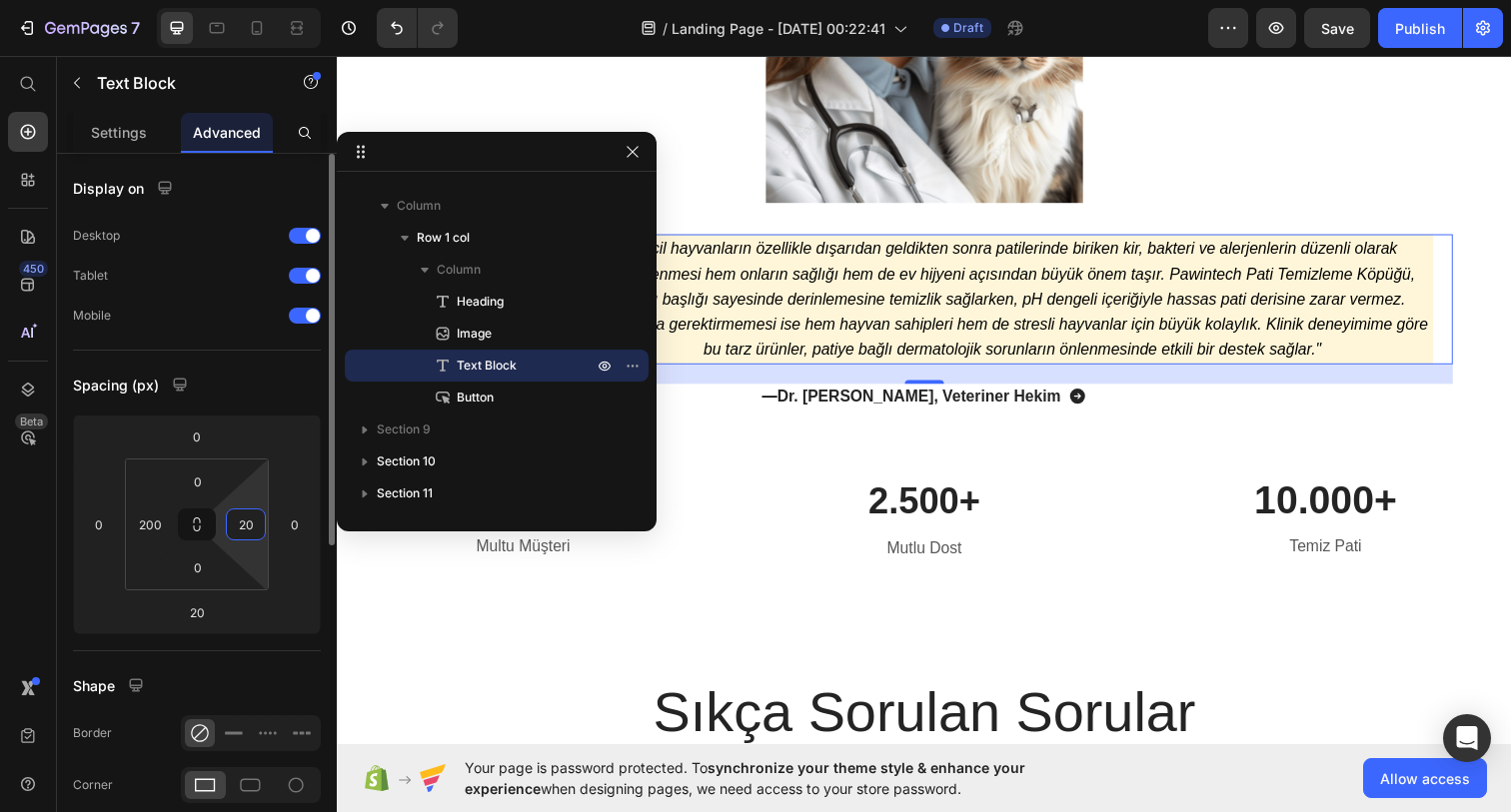 type on "200" 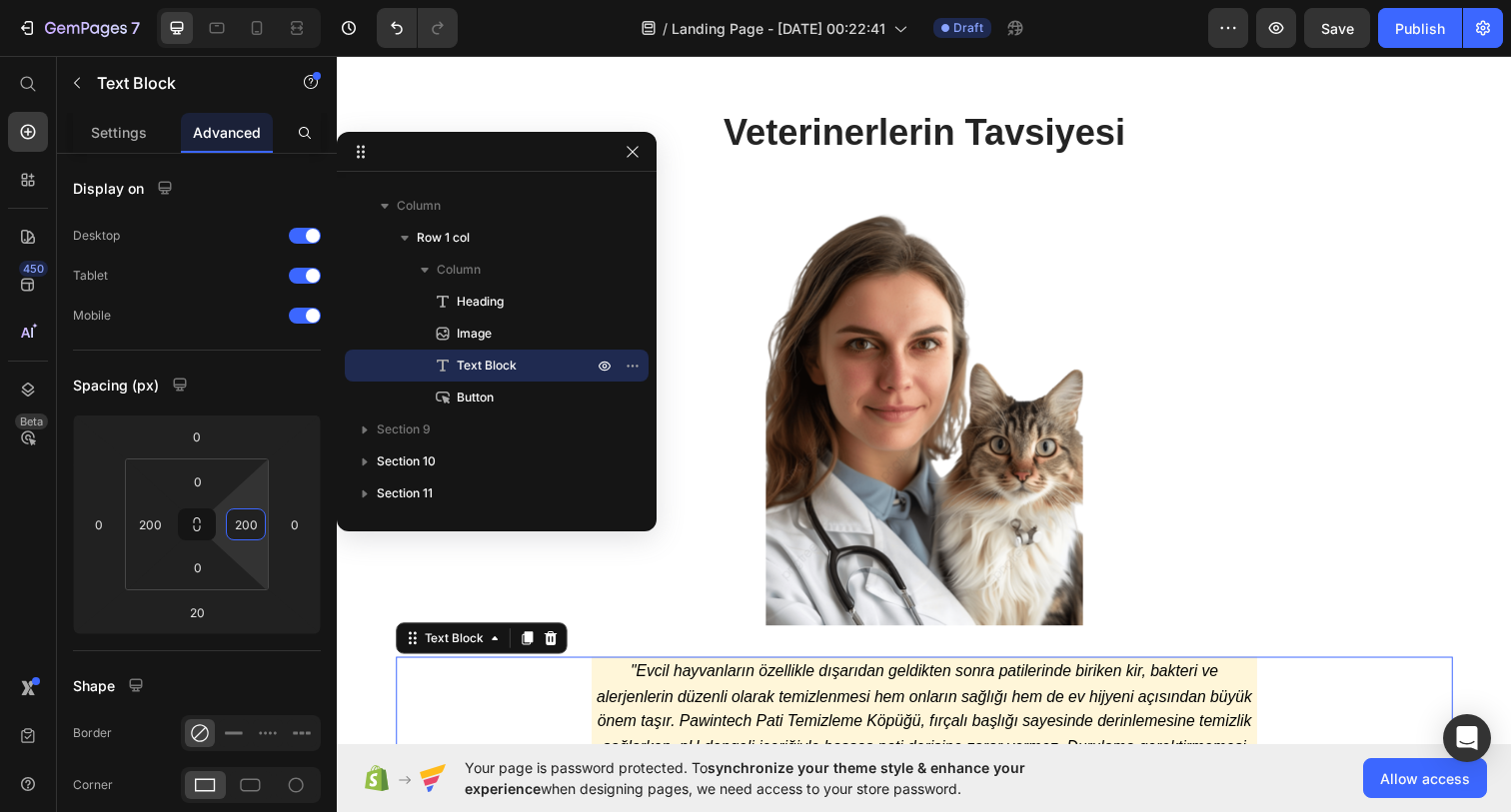 scroll, scrollTop: 4534, scrollLeft: 0, axis: vertical 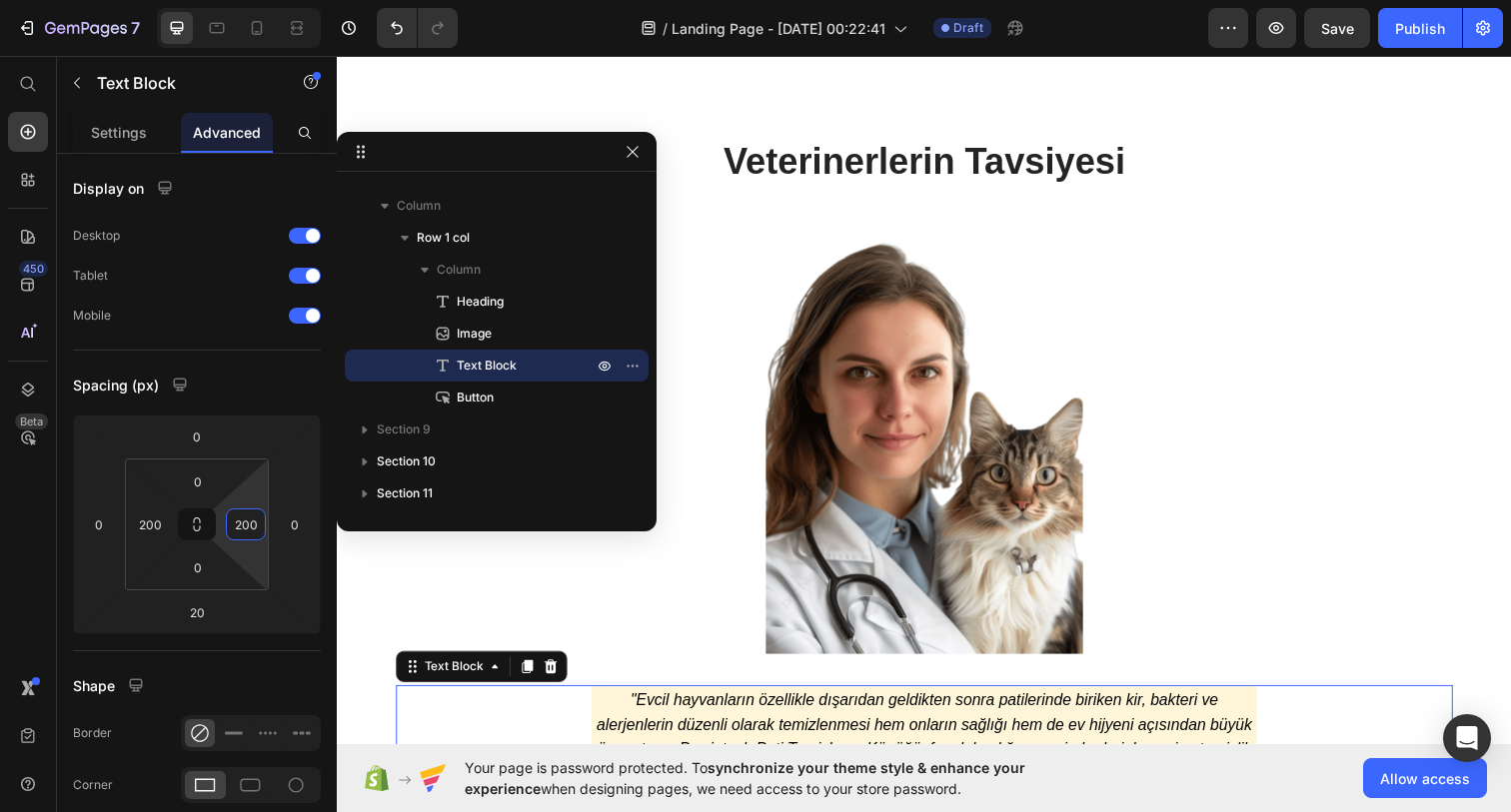 click on "⁠⁠⁠⁠⁠⁠⁠ Veterinerlerin Tavsiyesi Heading Image "Evcil hayvanların özellikle dışarıdan geldikten sonra patilerinde biriken kir, bakteri ve alerjenlerin düzenli olarak temizlenmesi hem onların sağlığı hem de ev hijyeni açısından büyük önem taşır. Pawintech Pati Temizleme Köpüğü, fırçalı başlığı sayesinde derinlemesine temizlik sağlarken, pH dengeli içeriğiyle hassas pati derisine zarar vermez. Durulama gerektirmemesi ise hem hayvan sahipleri hem de stresli hayvanlar için büyük kolaylık. Klinik deneyimime göre bu tarz ürünler, patiye bağlı dermatolojik sorunların önlenmesinde etkili bir destek sağlar." Text Block   20
—  Dr. Ayşe Yılmaz, Veteriner Hekim Button Row" at bounding box center [936, 492] 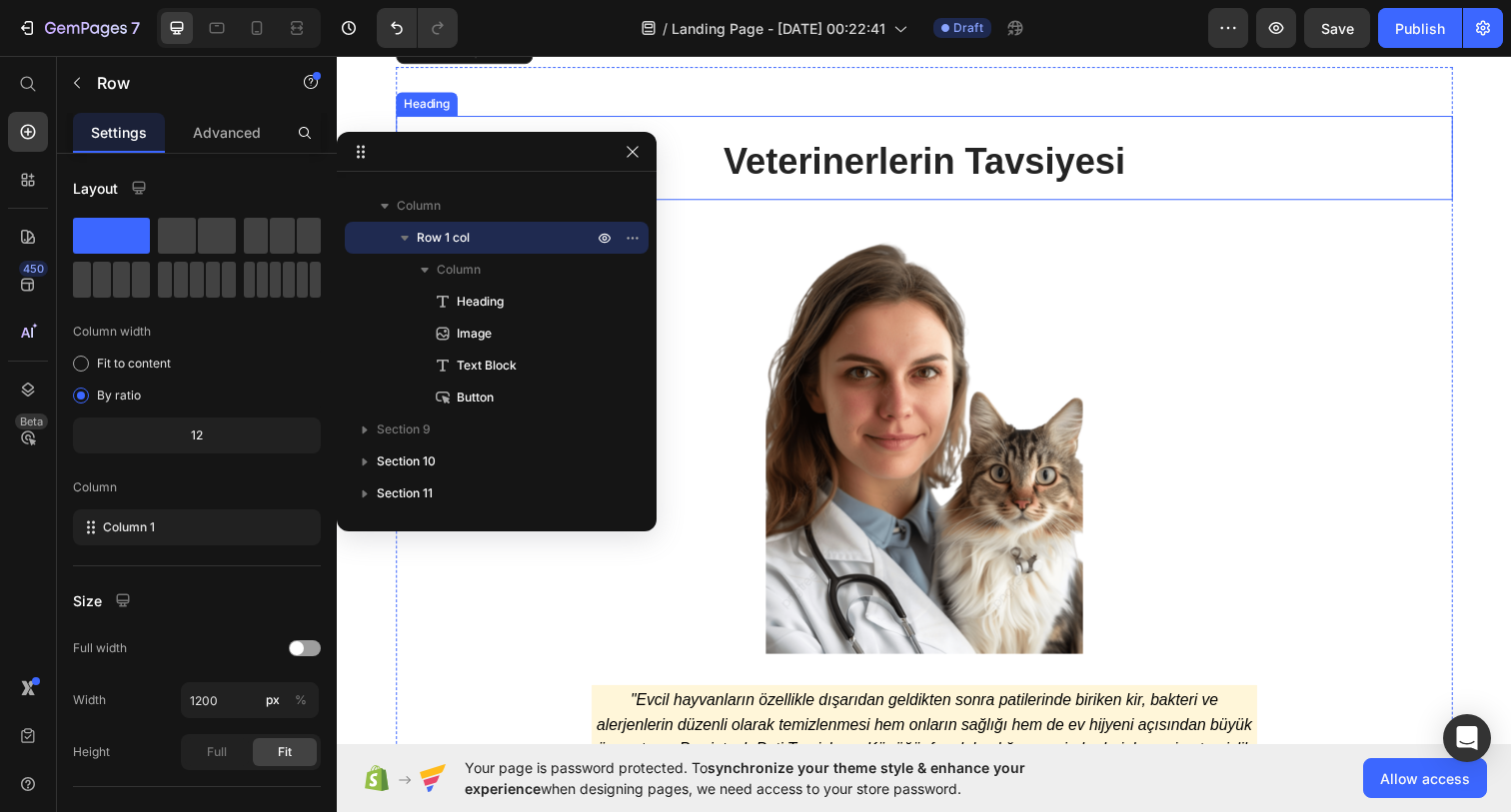 click on "⁠⁠⁠⁠⁠⁠⁠ Veterinerlerin Tavsiyesi Heading Image "Evcil hayvanların özellikle dışarıdan geldikten sonra patilerinde biriken kir, bakteri ve alerjenlerin düzenli olarak temizlenmesi hem onların sağlığı hem de ev hijyeni açısından büyük önem taşır. Pawintech Pati Temizleme Köpüğü, fırçalı başlığı sayesinde derinlemesine temizlik sağlarken, pH dengeli içeriğiyle hassas pati derisine zarar vermez. Durulama gerektirmemesi ise hem hayvan sahipleri hem de stresli hayvanlar için büyük kolaylık. Klinik deneyimime göre bu tarz ürünler, patiye bağlı dermatolojik sorunların önlenmesinde etkili bir destek sağlar." Text Block
—  Dr. Ayşe Yılmaz, Veteriner Hekim Button Row   16" at bounding box center (936, 492) 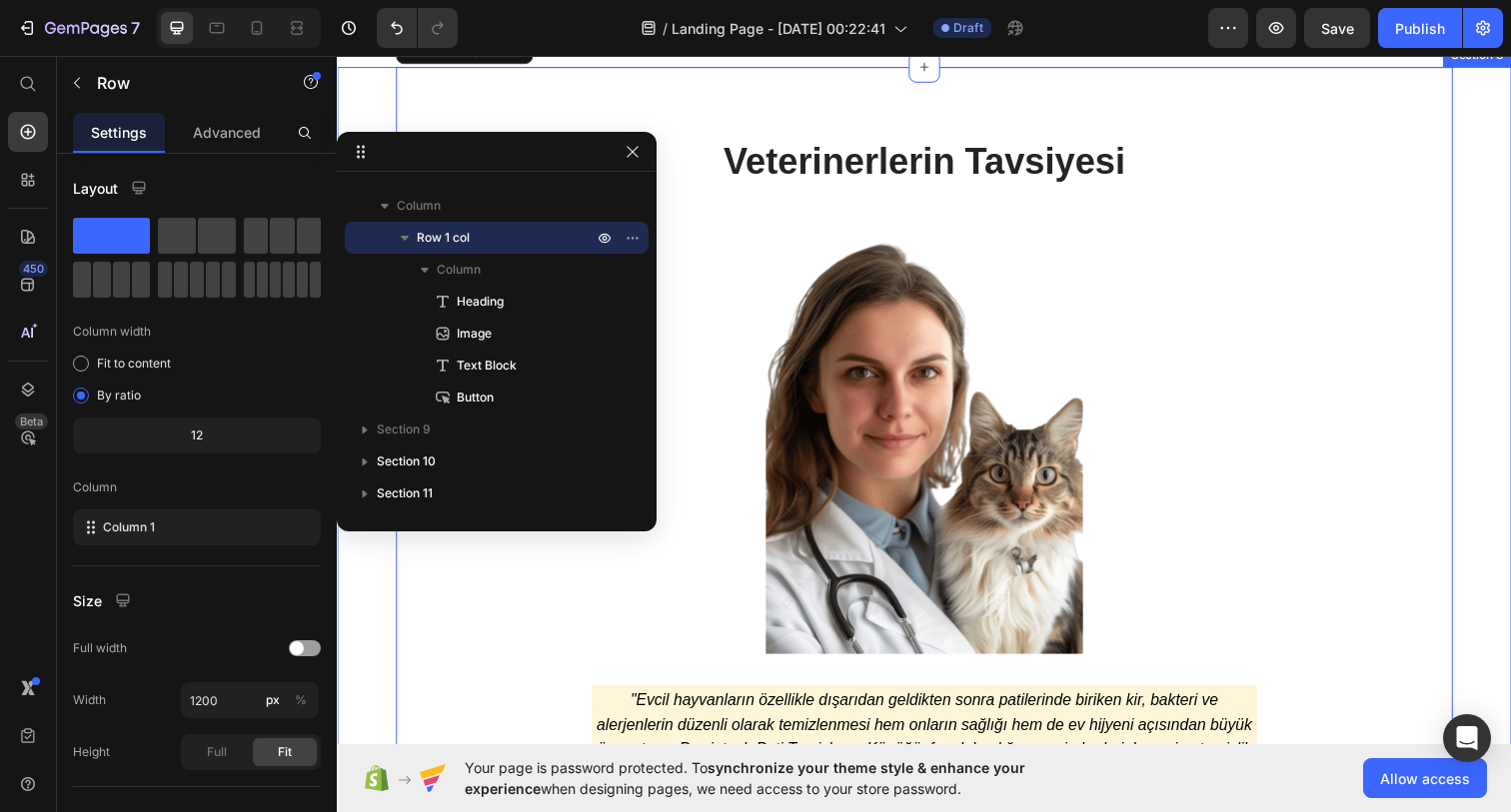 click on "⁠⁠⁠⁠⁠⁠⁠ Veterinerlerin Tavsiyesi Heading Image "Evcil hayvanların özellikle dışarıdan geldikten sonra patilerinde biriken kir, bakteri ve alerjenlerin düzenli olarak temizlenmesi hem onların sağlığı hem de ev hijyeni açısından büyük önem taşır. Pawintech Pati Temizleme Köpüğü, fırçalı başlığı sayesinde derinlemesine temizlik sağlarken, pH dengeli içeriğiyle hassas pati derisine zarar vermez. Durulama gerektirmemesi ise hem hayvan sahipleri hem de stresli hayvanlar için büyük kolaylık. Klinik deneyimime göre bu tarz ürünler, patiye bağlı dermatolojik sorunların önlenmesinde etkili bir destek sağlar." Text Block
—  Dr. Ayşe Yılmaz, Veteriner Hekim Button Row   16 Section 8" at bounding box center [936, 500] 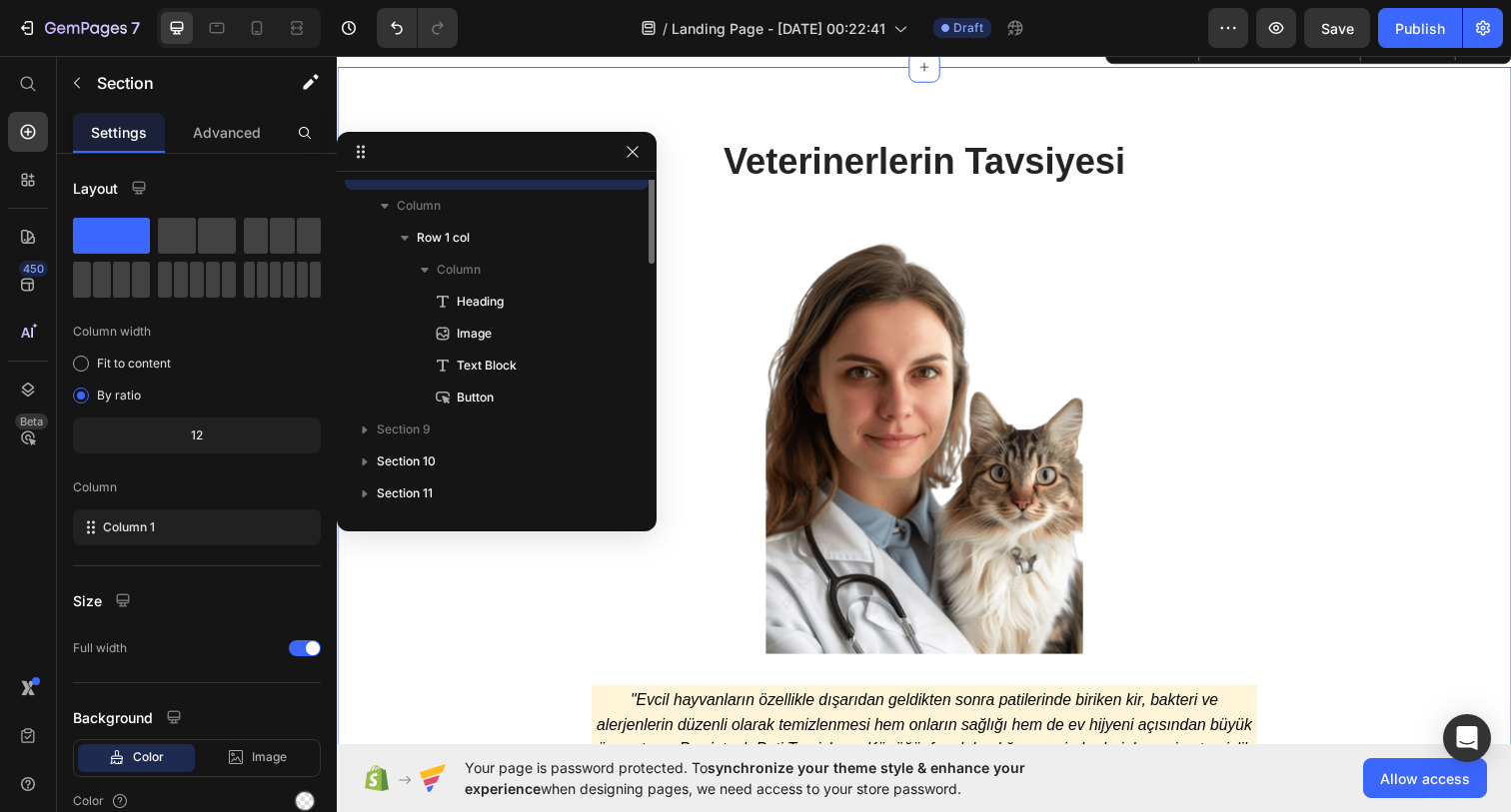 scroll, scrollTop: 90, scrollLeft: 0, axis: vertical 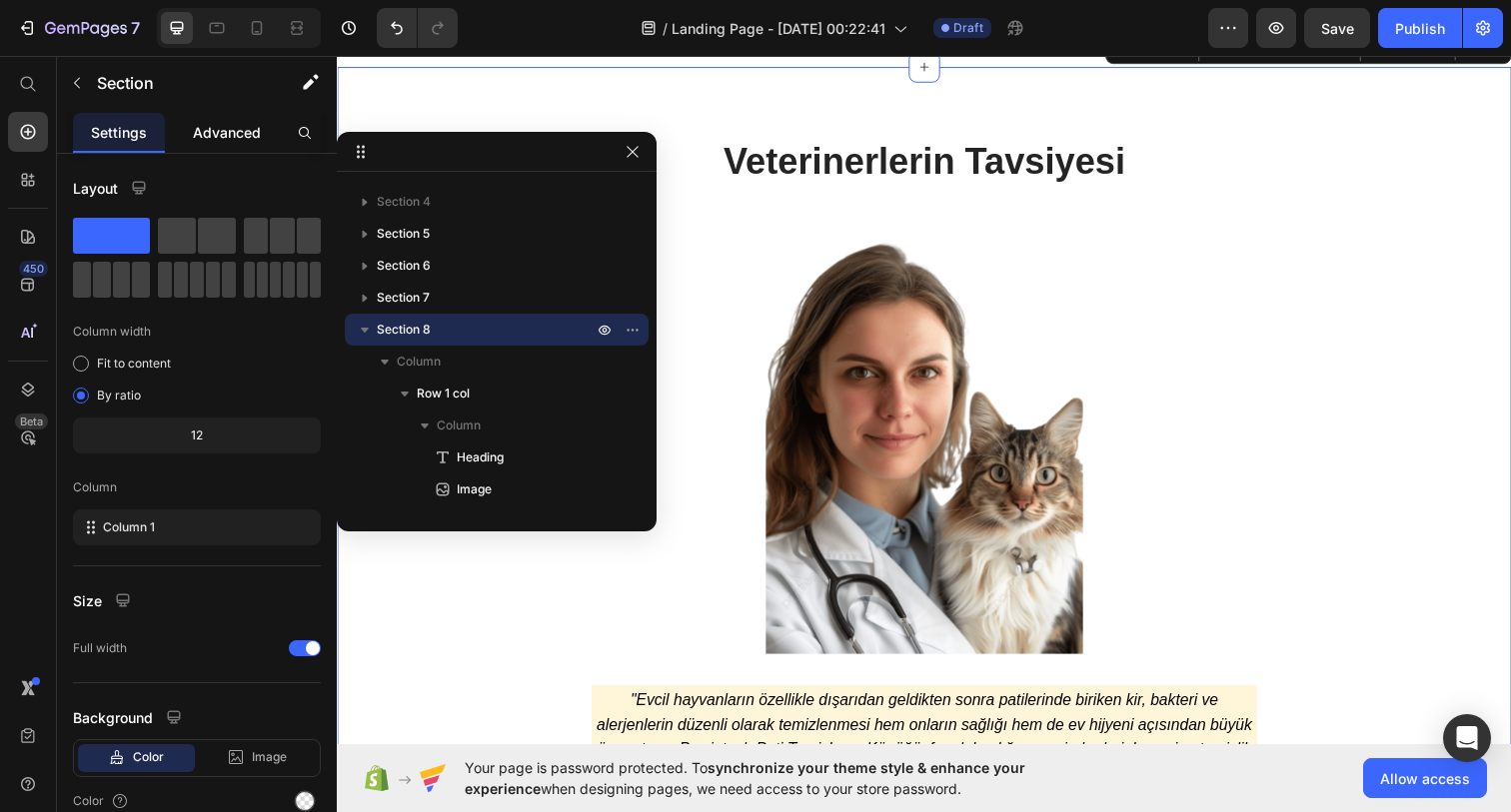 click on "Advanced" at bounding box center [227, 132] 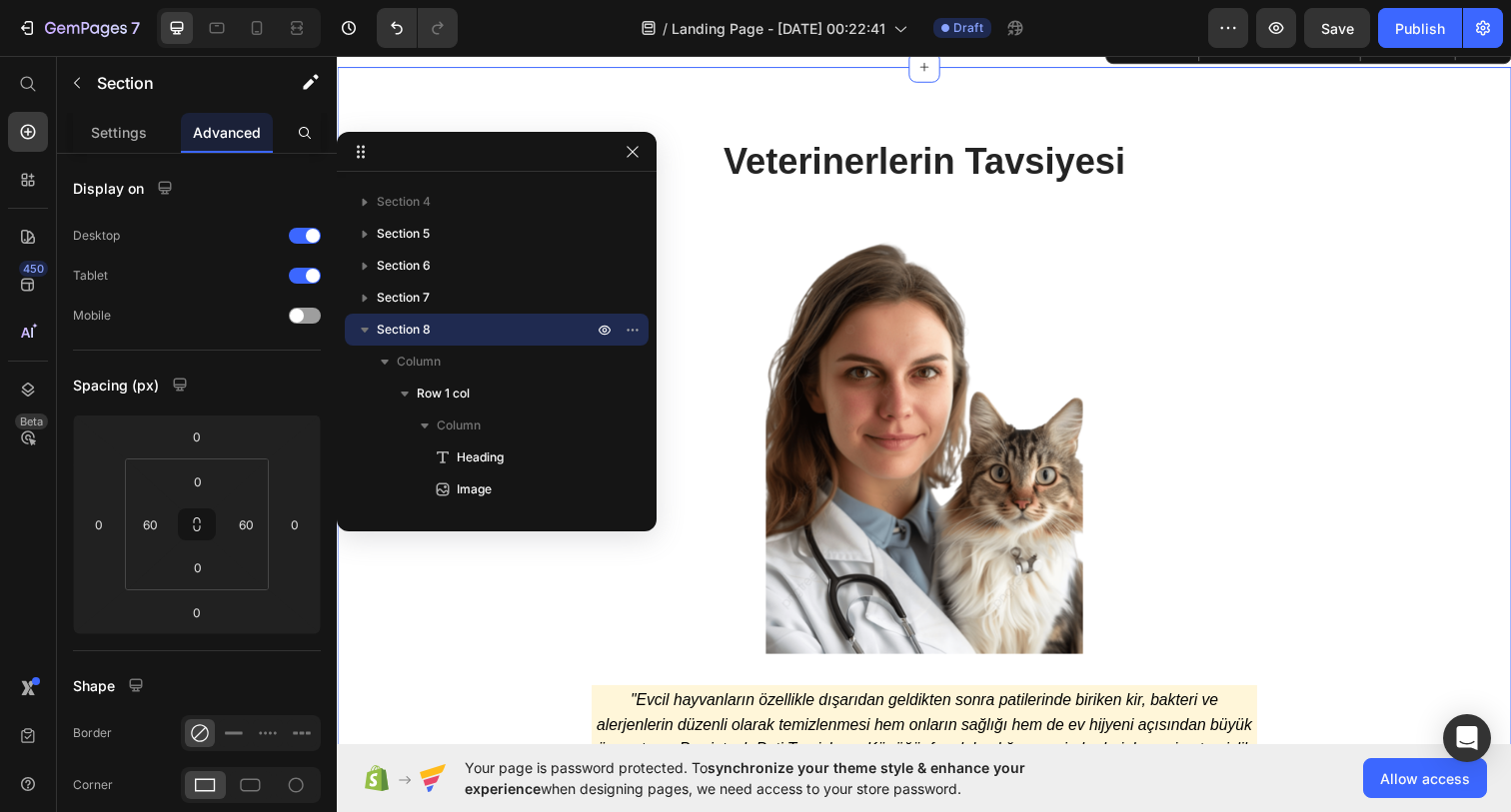 click on "Veterinerlerin Tavsiyesi" at bounding box center (936, 163) 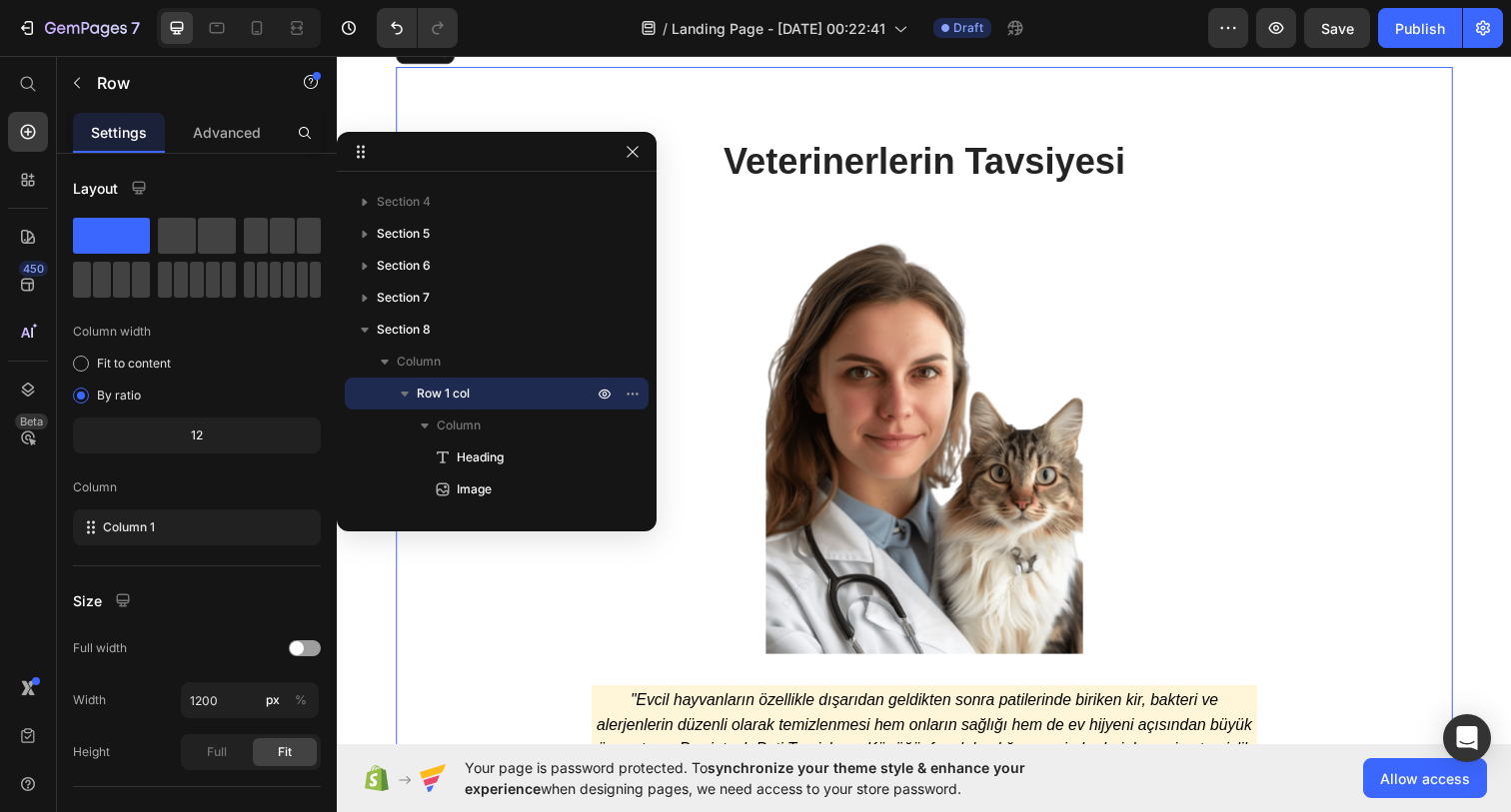drag, startPoint x: 932, startPoint y: 385, endPoint x: 934, endPoint y: 396, distance: 11.18034 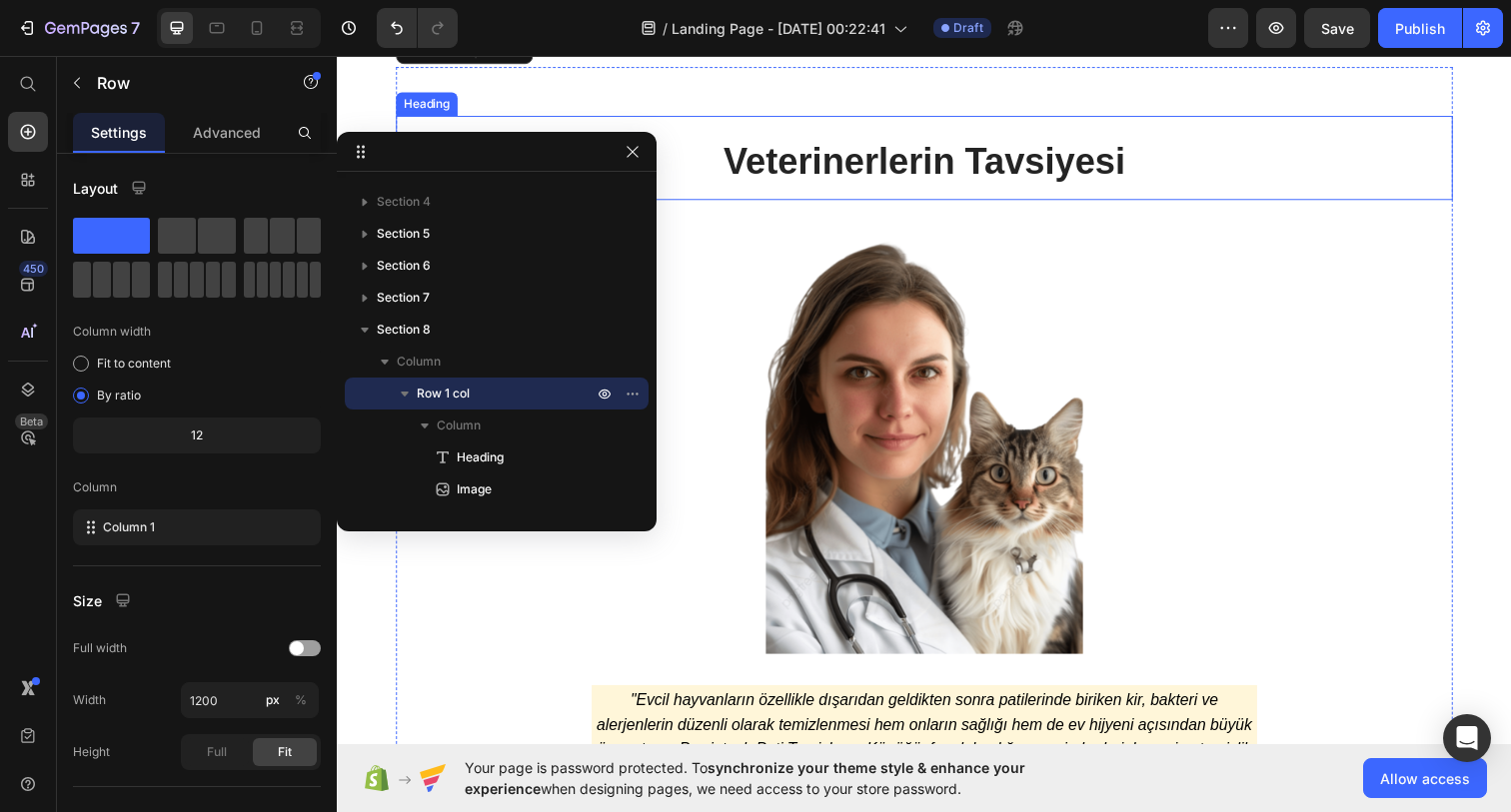 click on "Veterinerlerin Tavsiyesi" at bounding box center [936, 163] 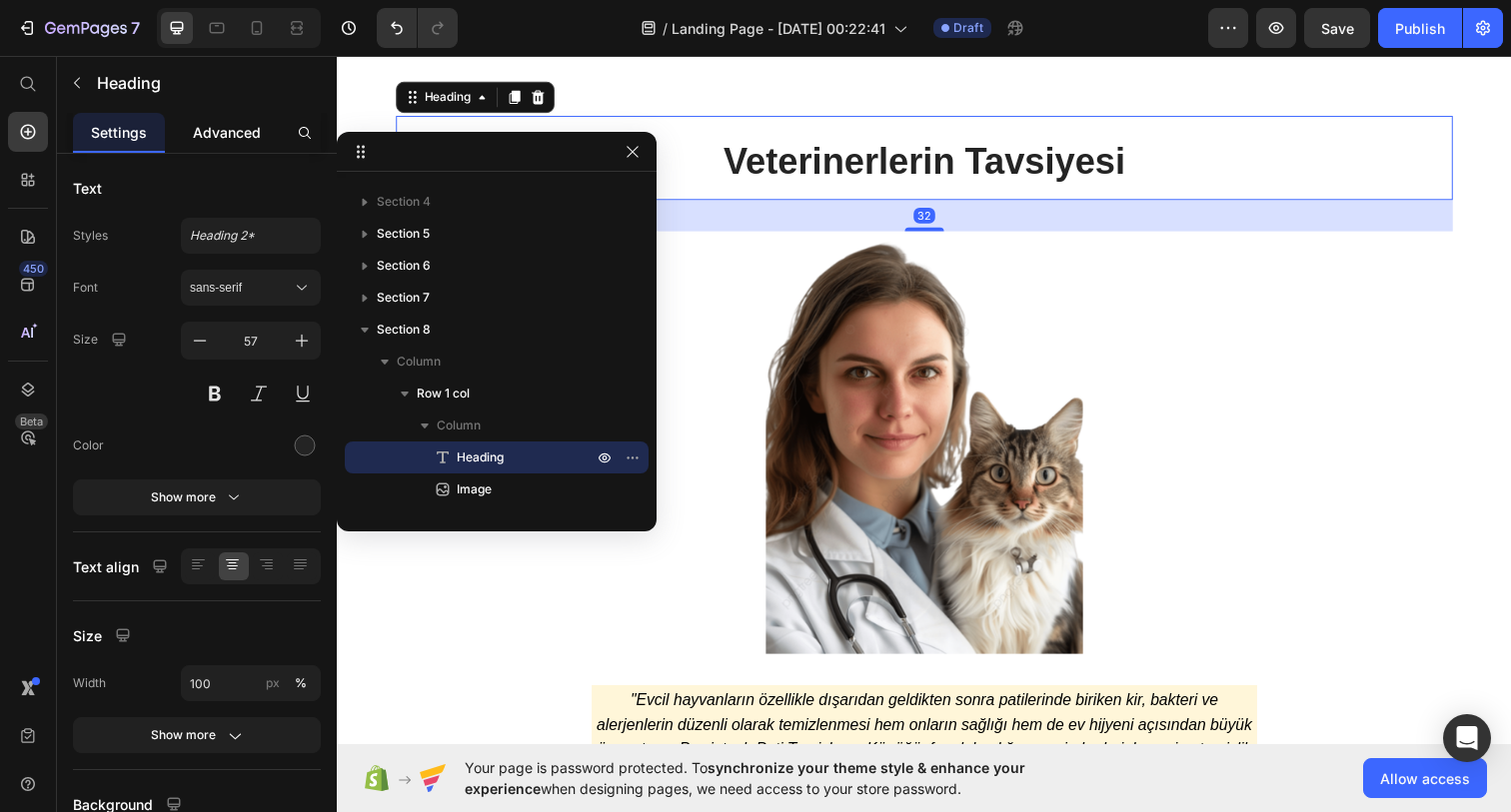 click on "Advanced" 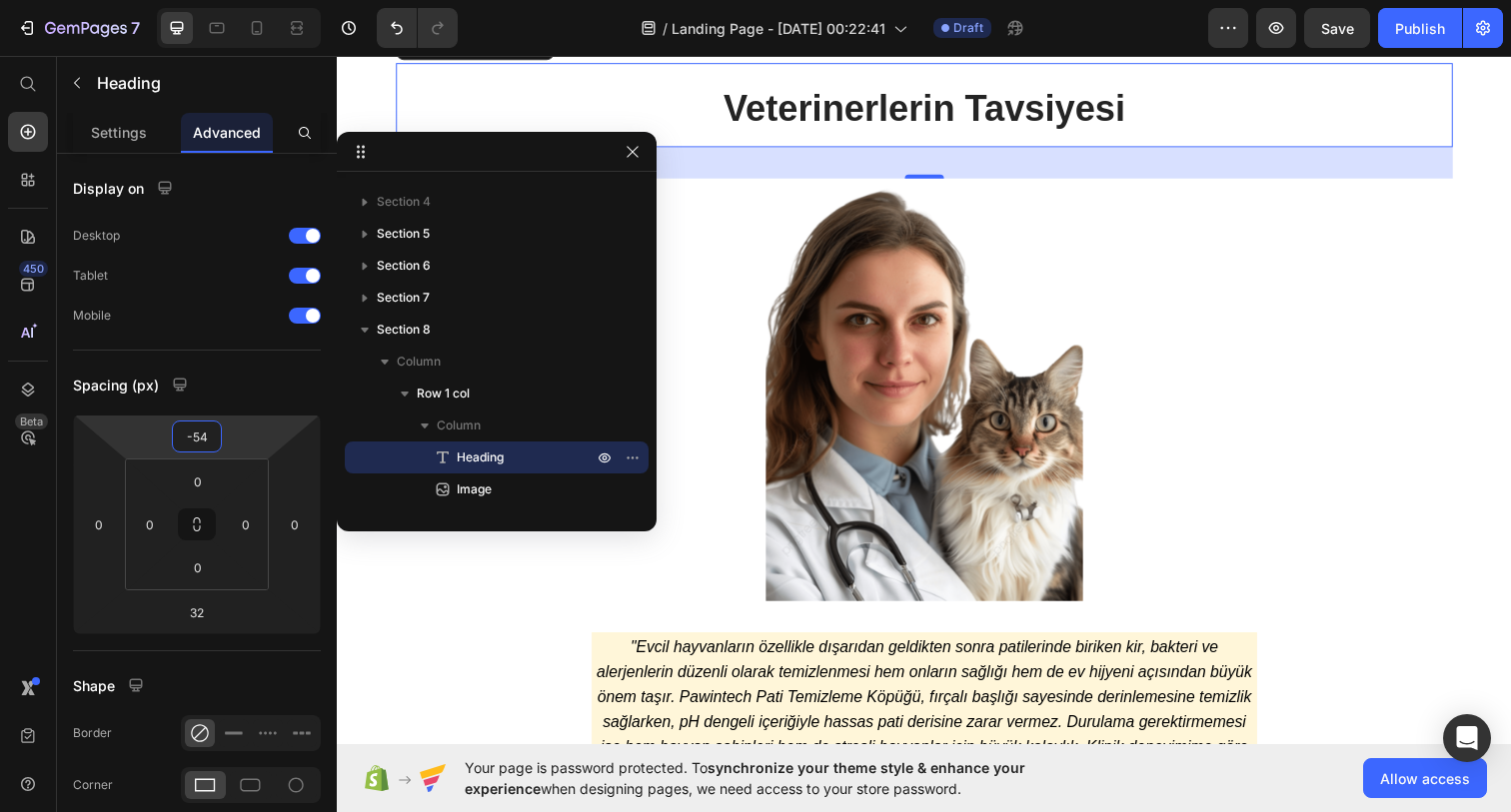 type on "-56" 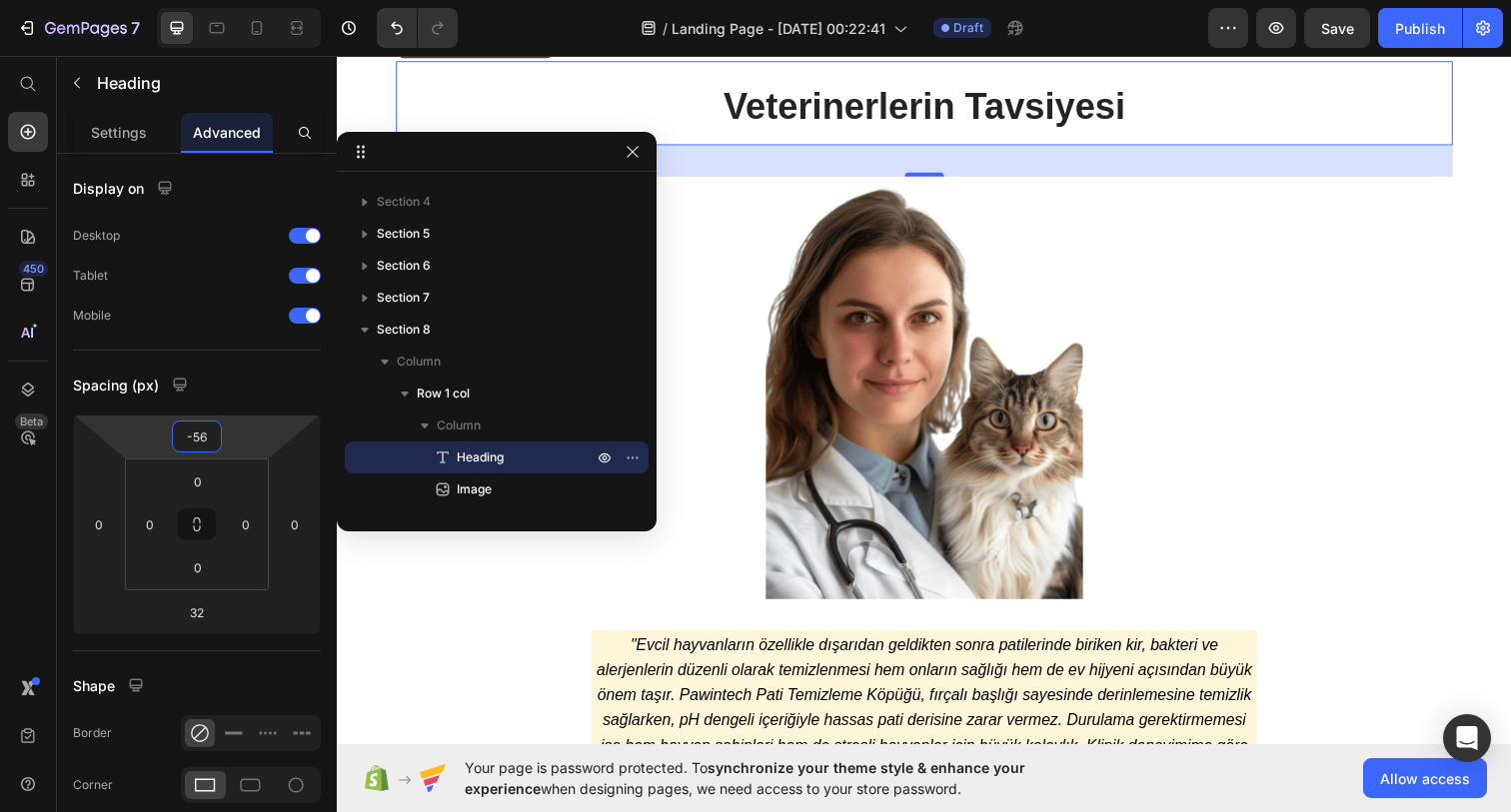 drag, startPoint x: 242, startPoint y: 445, endPoint x: 240, endPoint y: 480, distance: 35.057096 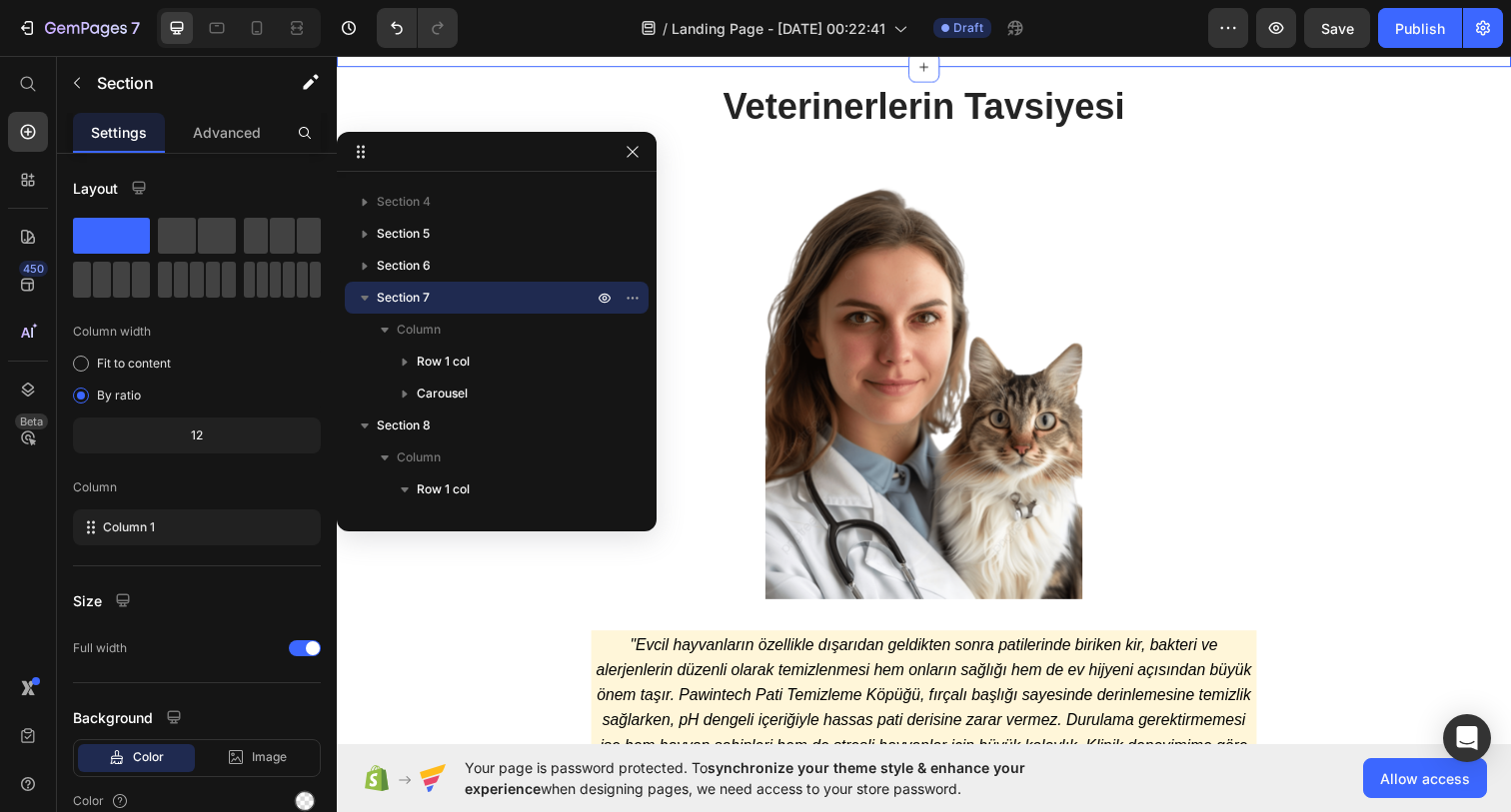 click on "Image 1. Adım Text Block Şişe aparatına basarak ürünün süngerini islatın. Text Block Row Image 2. Adım Text Block Yakın dostlarımızın patilerini daireler çizerek temizlemeye başlayın. Text Block Row Image 3. Adım Text Block Temizleme işlemi bittikten sonra kuru bezle temizleyin. Text Block Row Image 4. Adım Text Block Artık yakın dostlarımız daha mutlu ve sağlıklı! ☺️ Text Block Row Carousel" at bounding box center (936, -66) 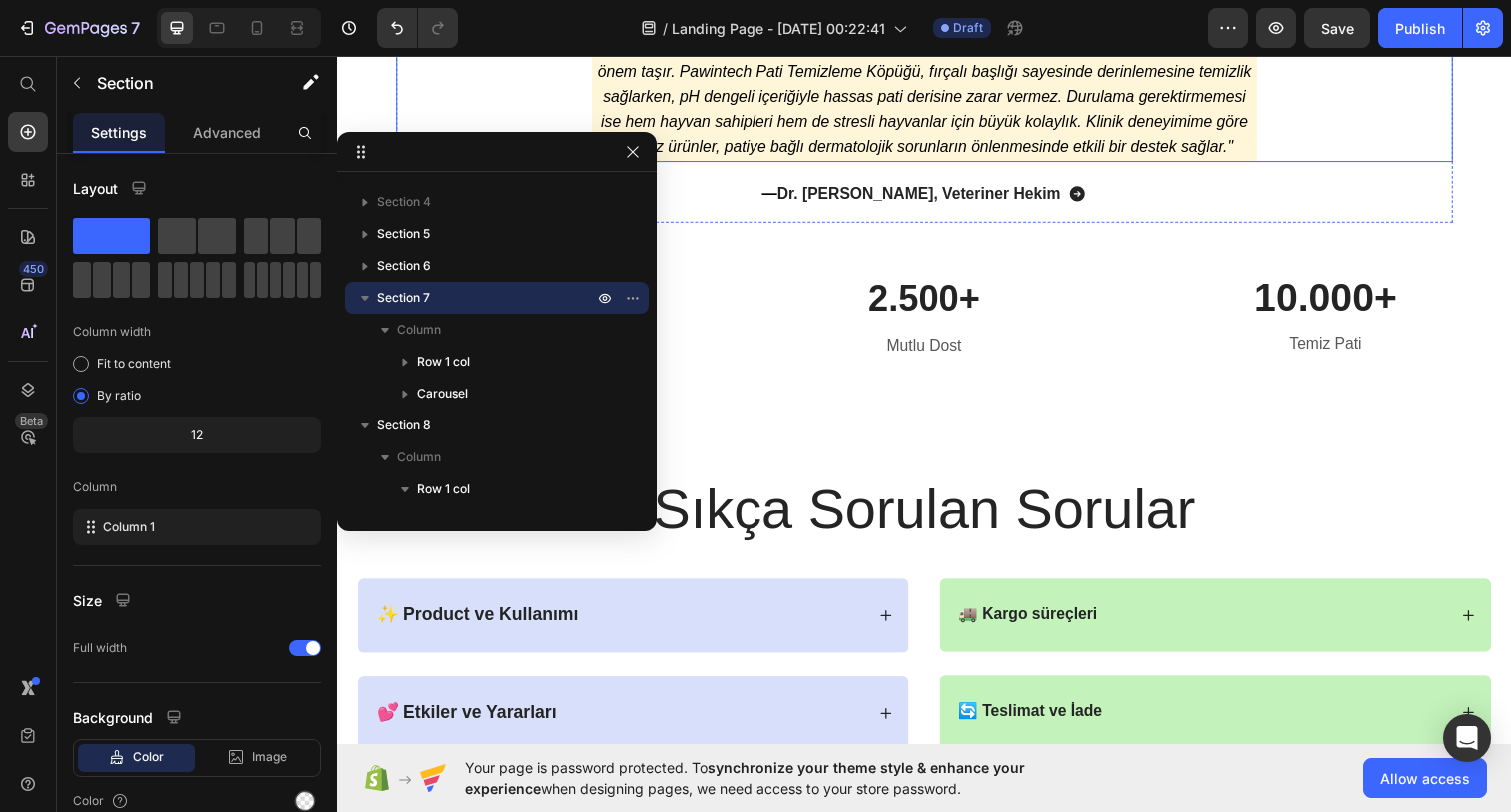 scroll, scrollTop: 5484, scrollLeft: 0, axis: vertical 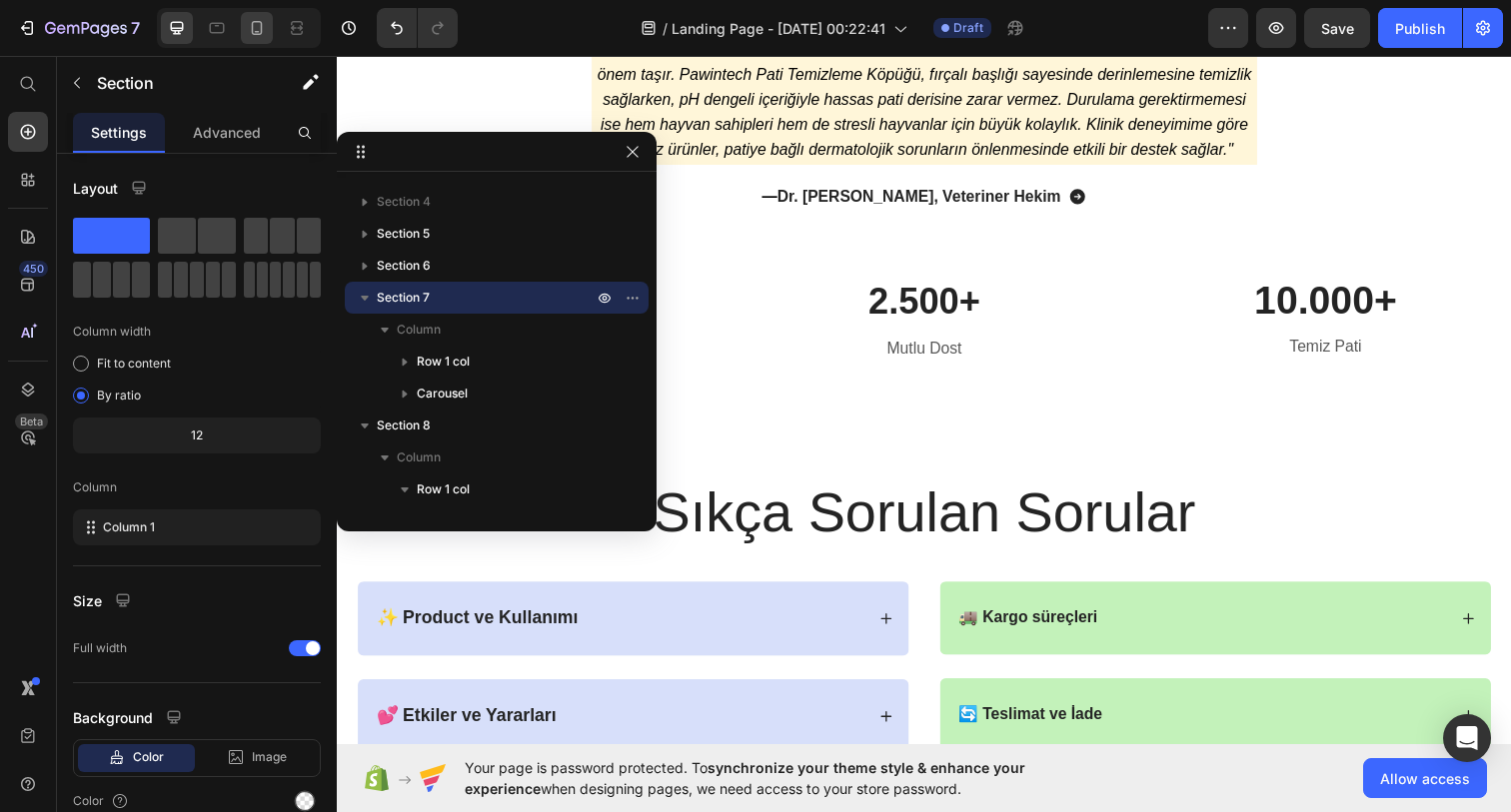 click 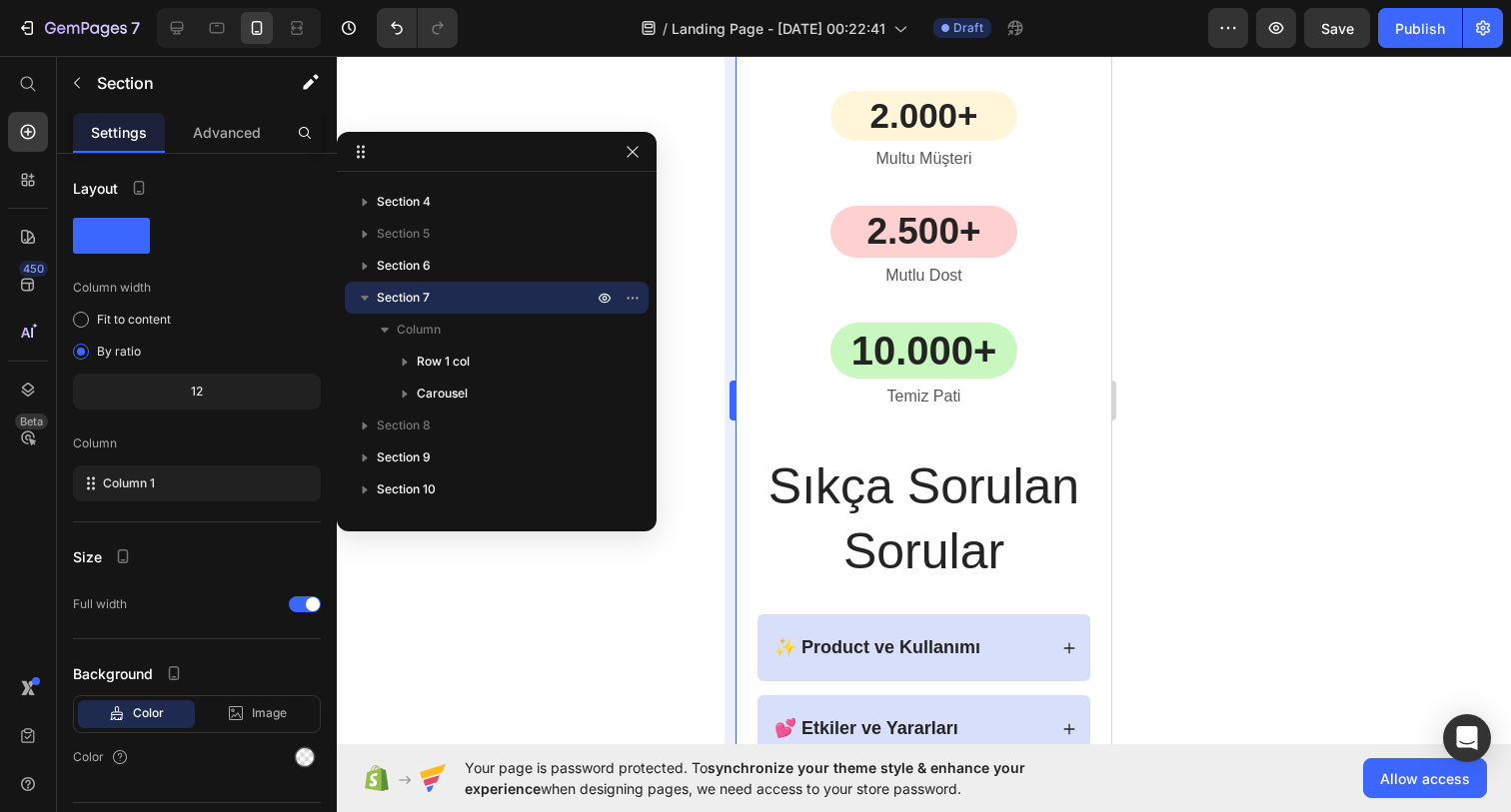 scroll, scrollTop: 5209, scrollLeft: 0, axis: vertical 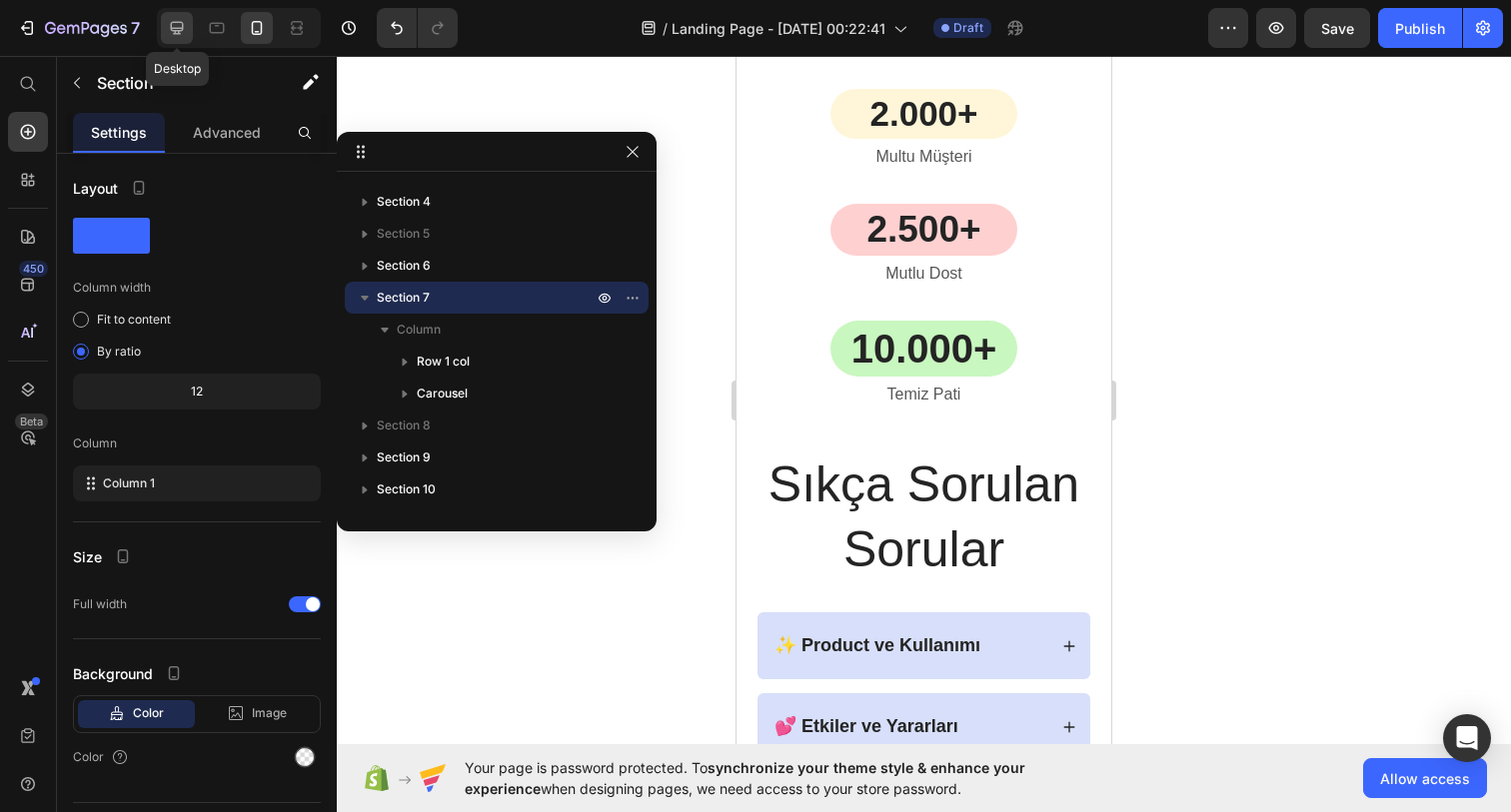 click 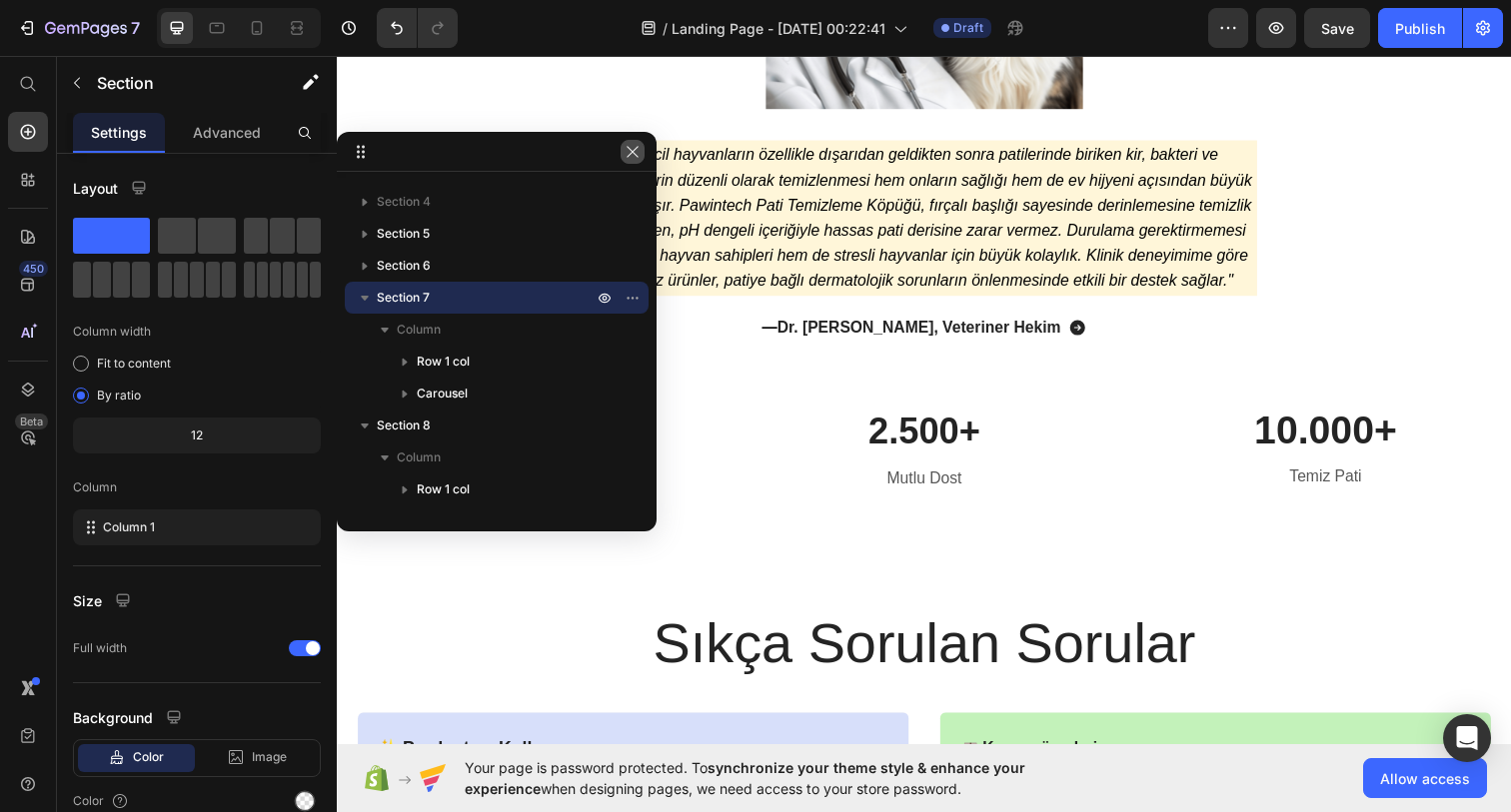 click 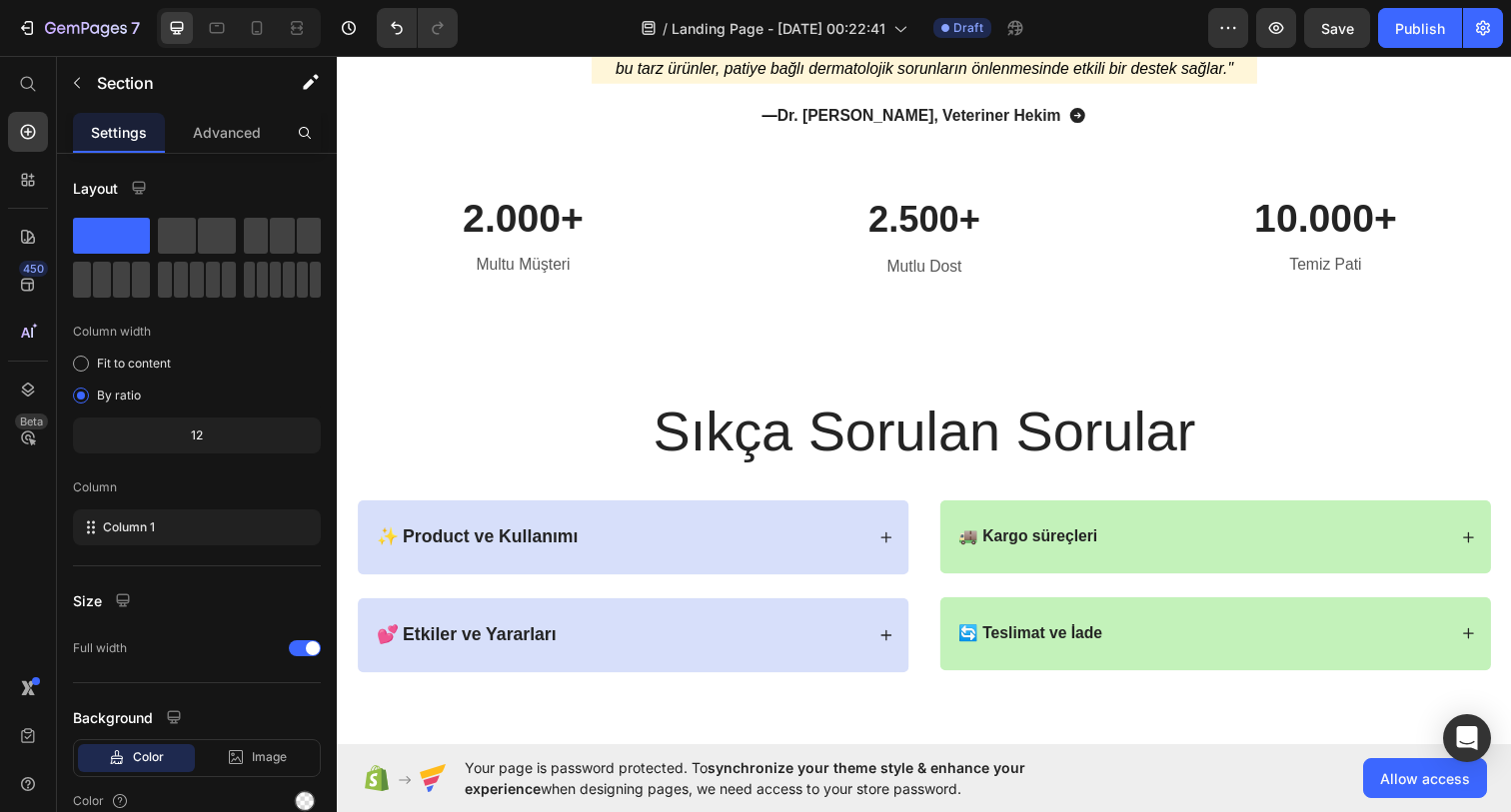 click on "2.000+" at bounding box center [527, 221] 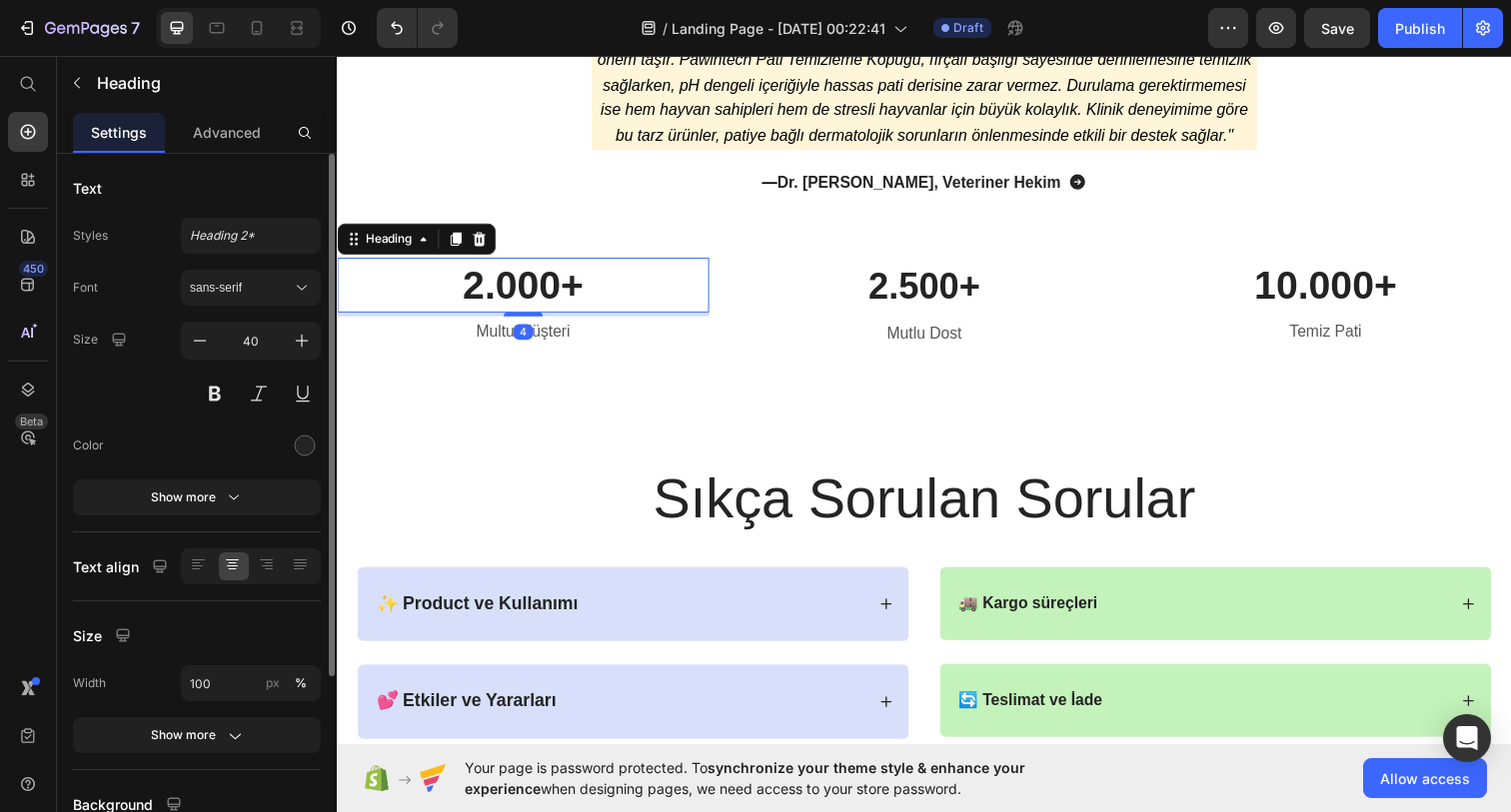 scroll, scrollTop: 5867, scrollLeft: 0, axis: vertical 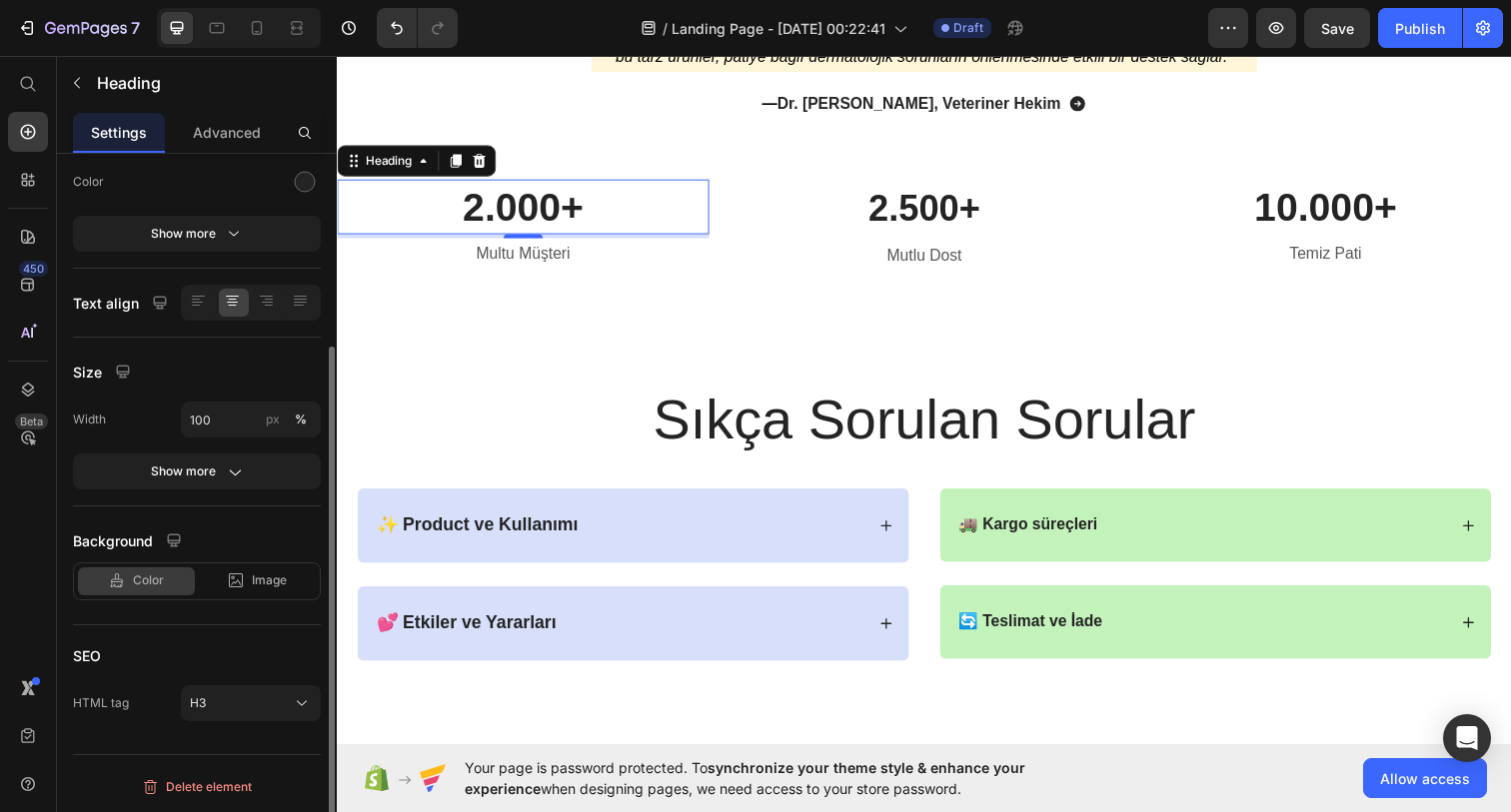 click on "Color" 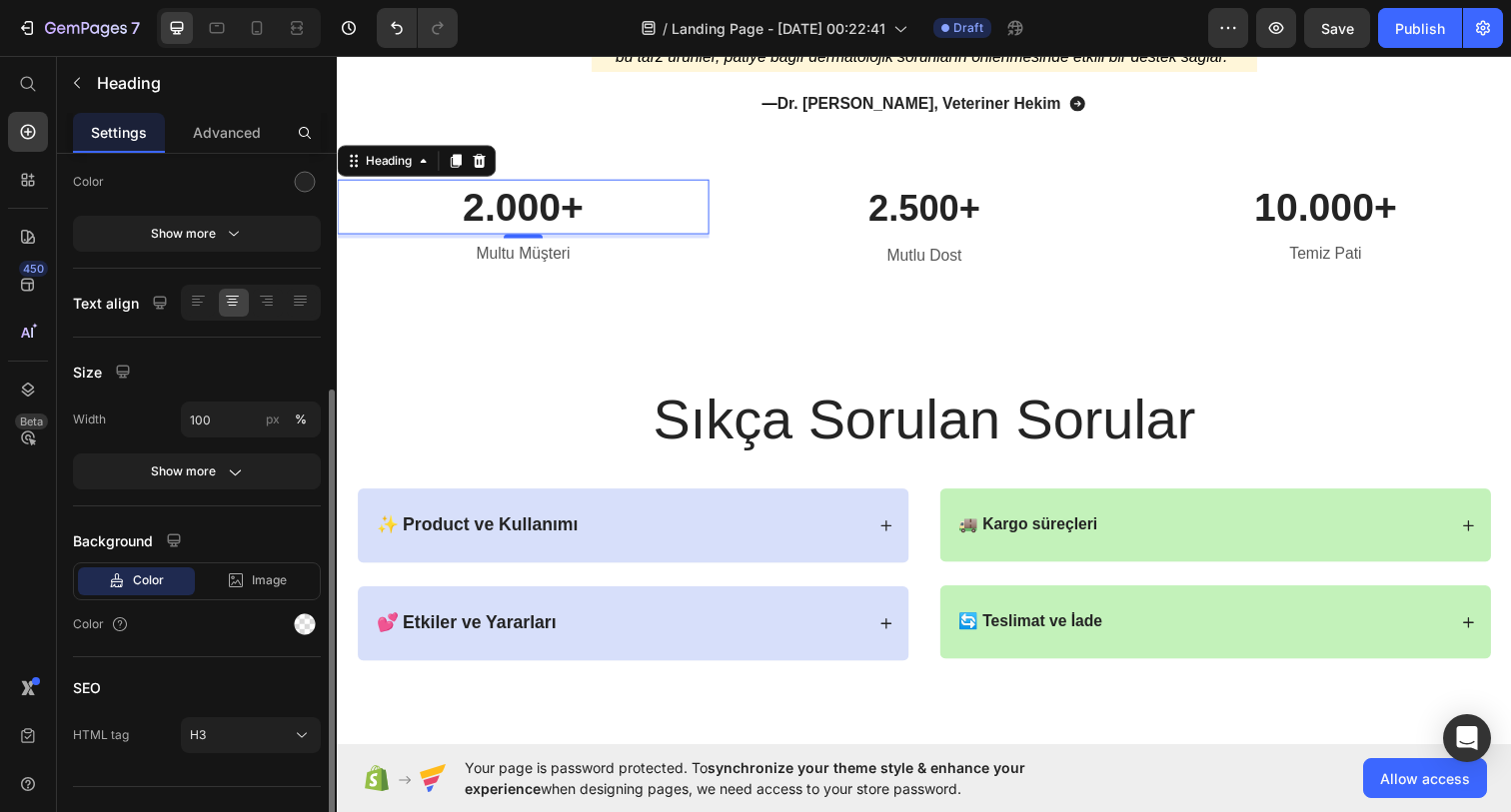 scroll, scrollTop: 296, scrollLeft: 0, axis: vertical 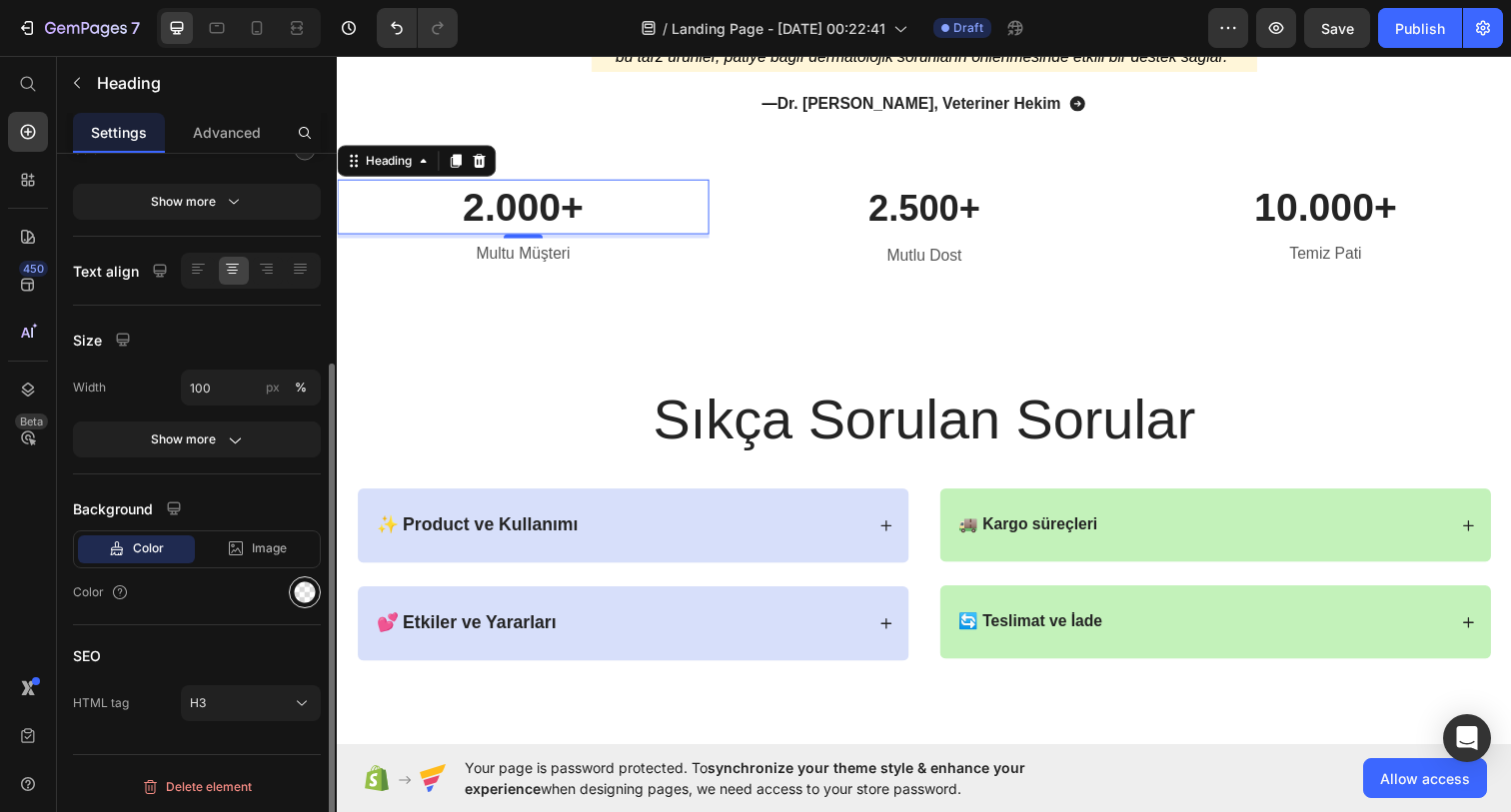 click at bounding box center [305, 592] 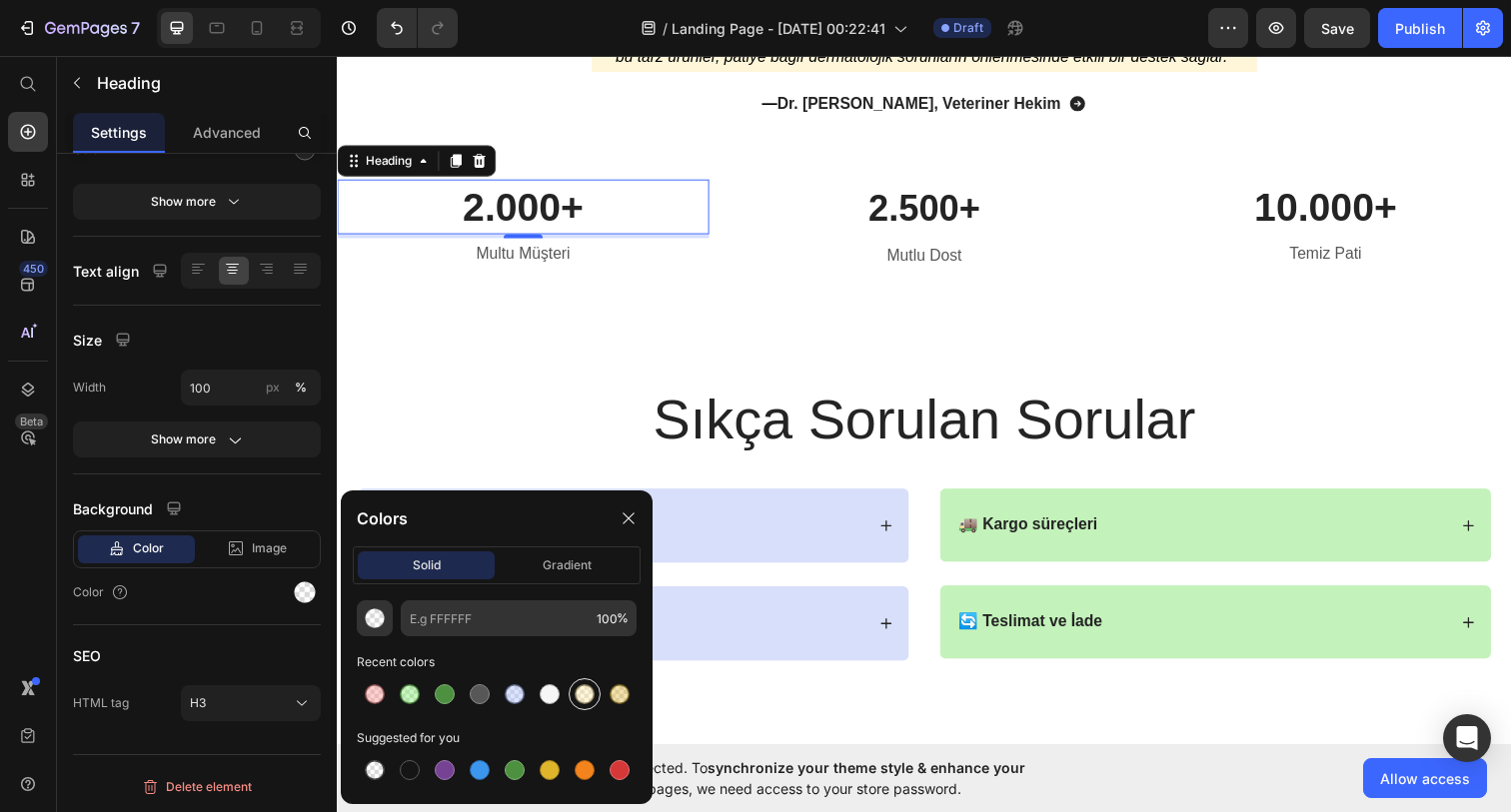 click at bounding box center (585, 694) 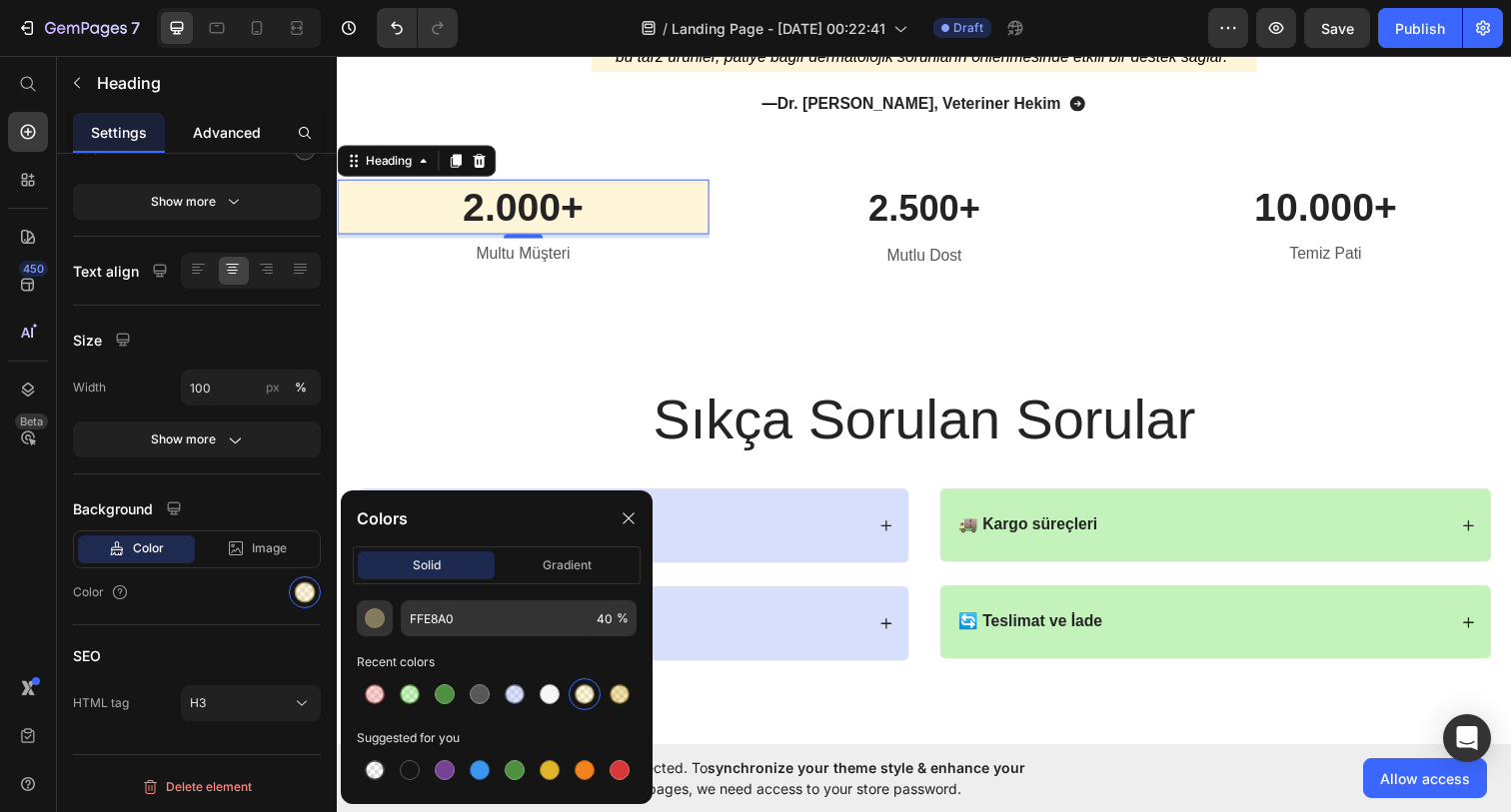 click on "Advanced" at bounding box center [227, 132] 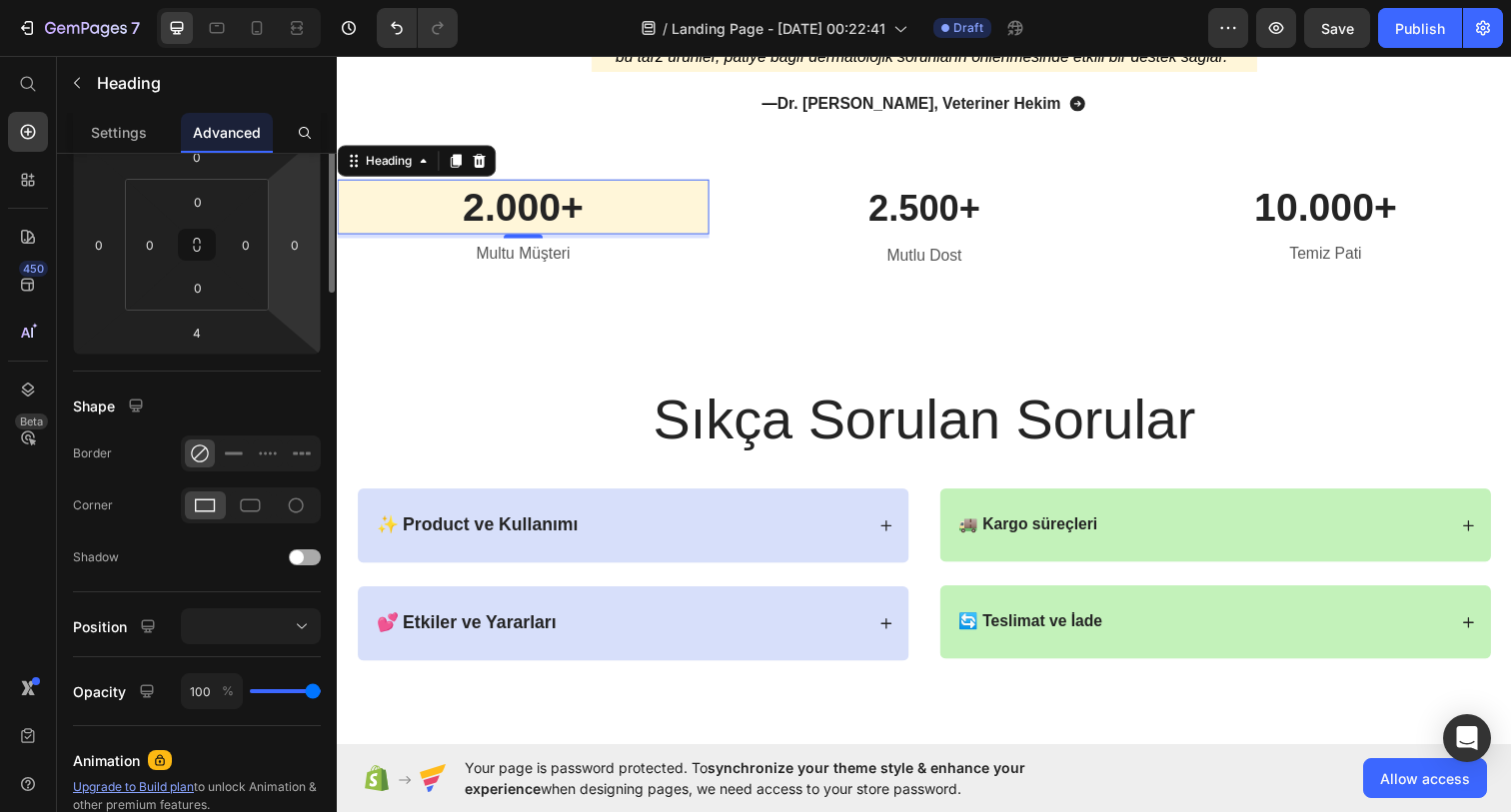 scroll, scrollTop: 388, scrollLeft: 0, axis: vertical 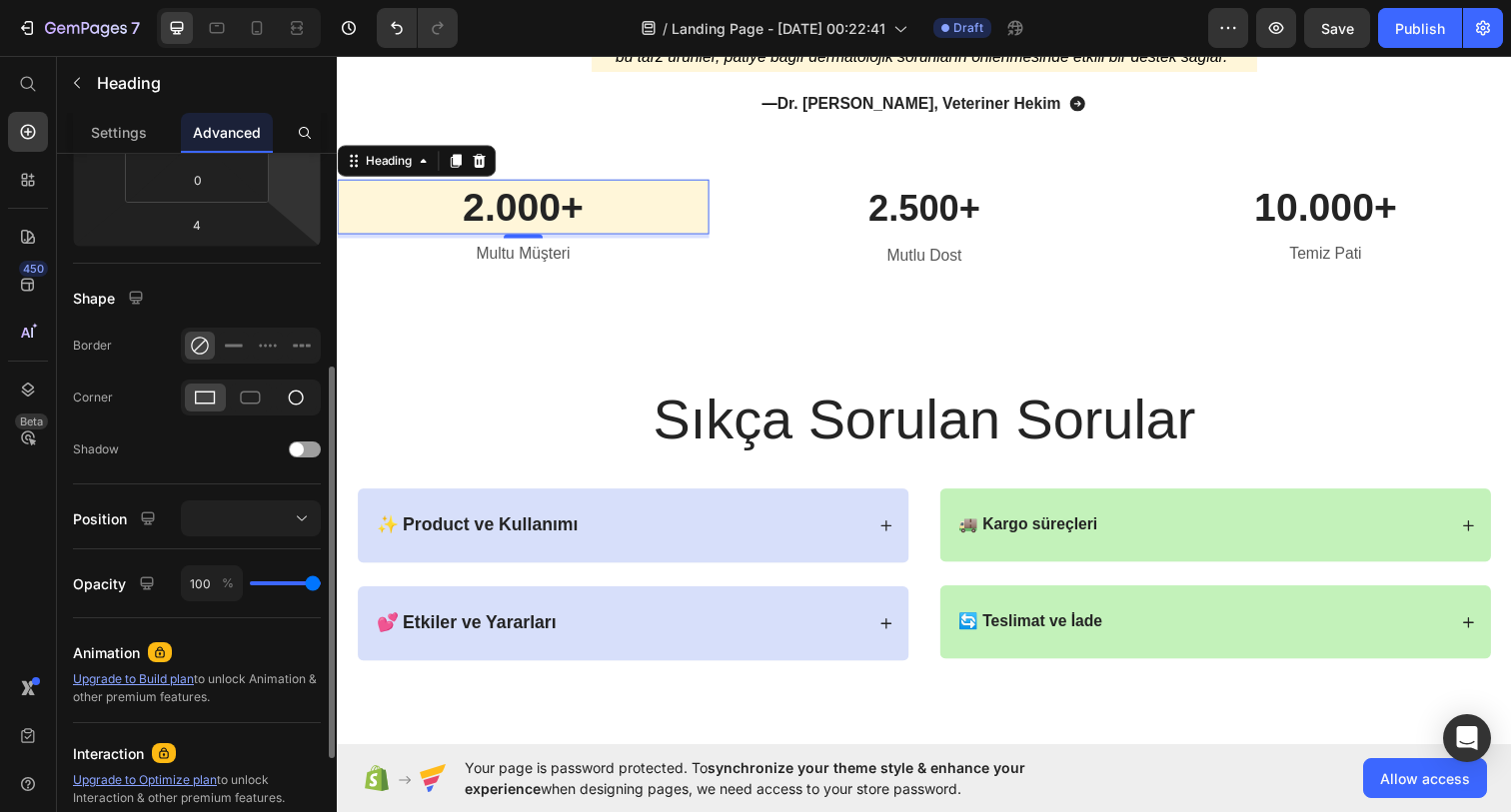 click 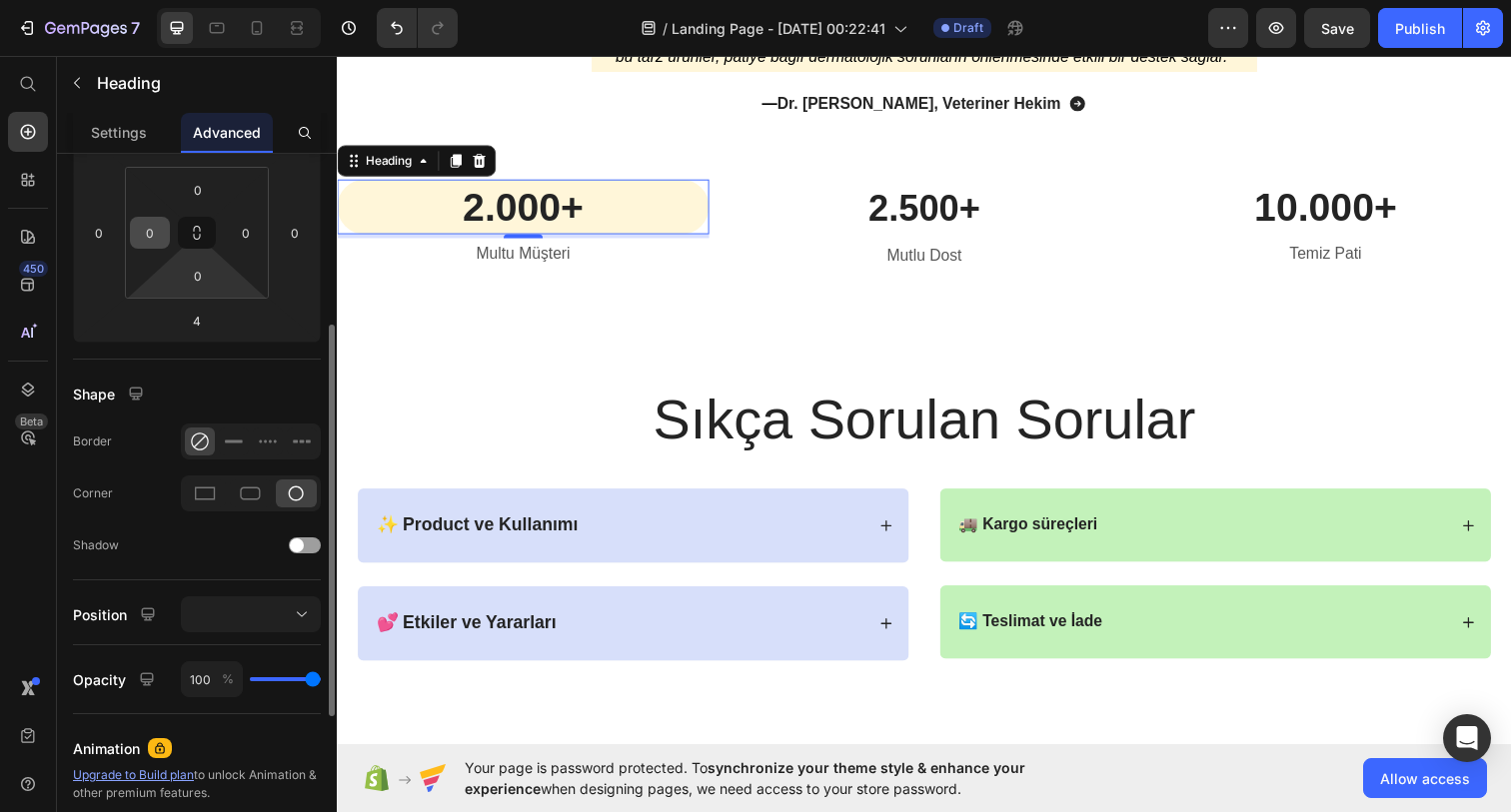scroll, scrollTop: 286, scrollLeft: 0, axis: vertical 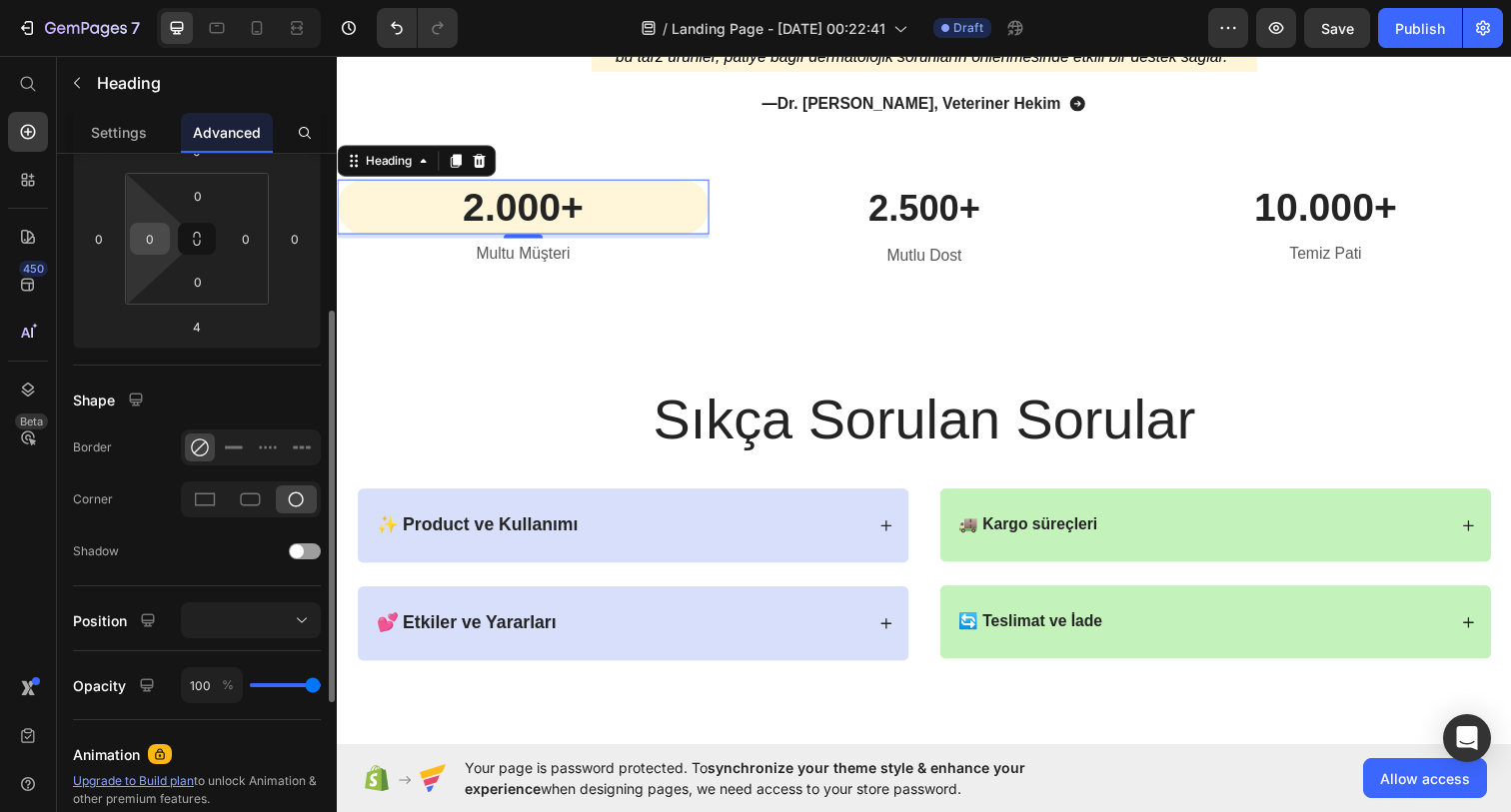 click on "0" at bounding box center [150, 239] 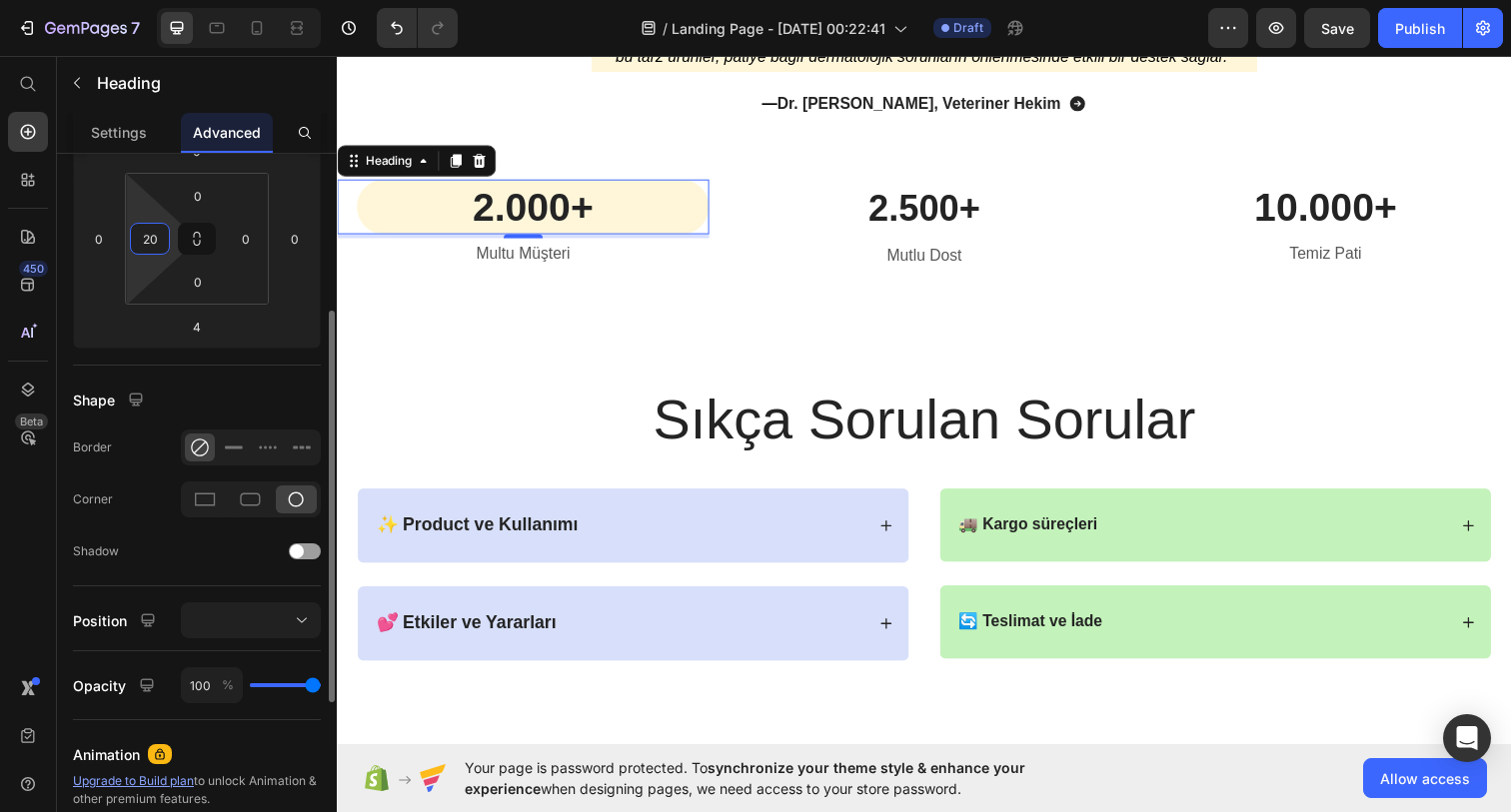 type on "2" 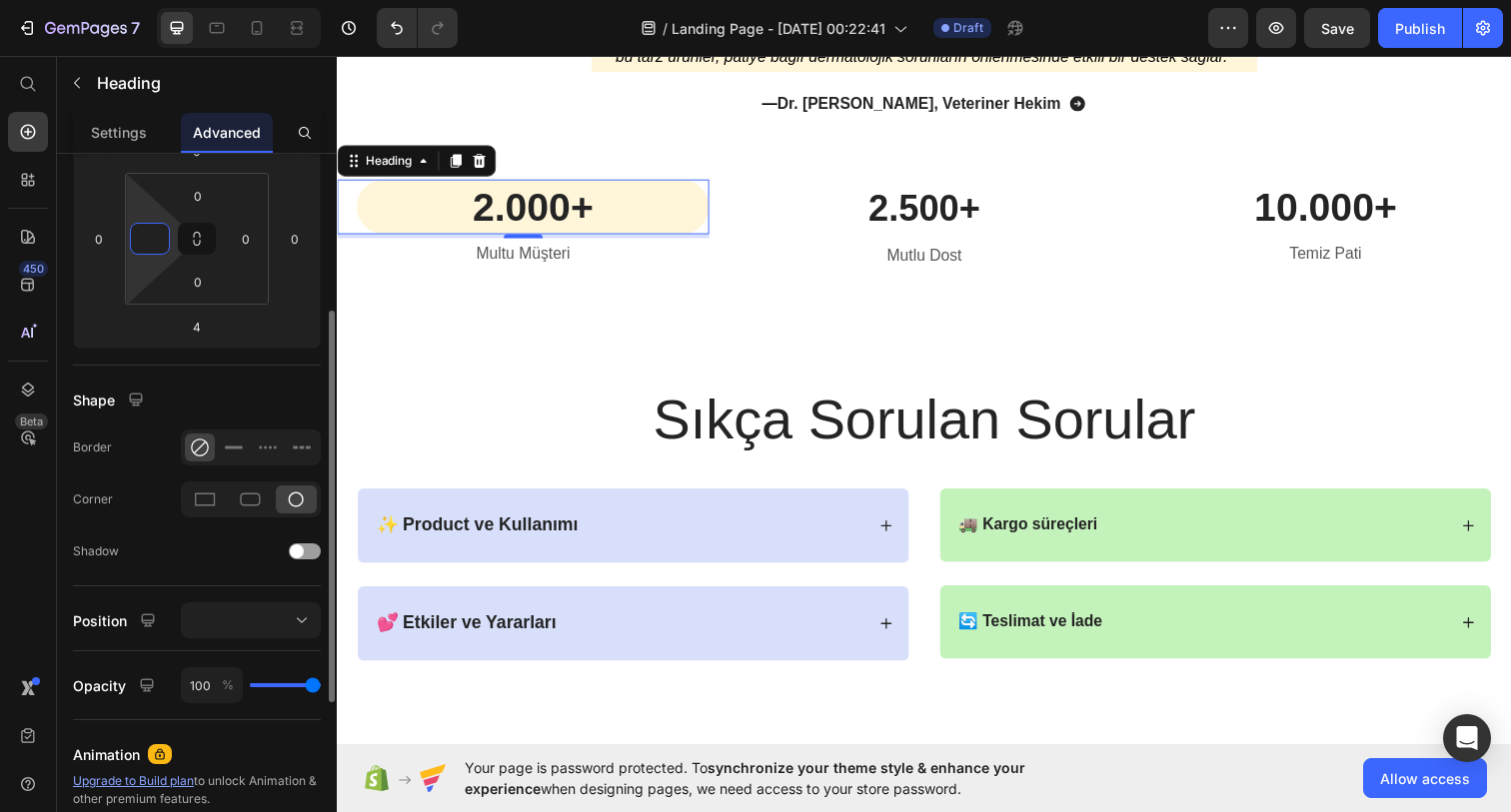 type on "2" 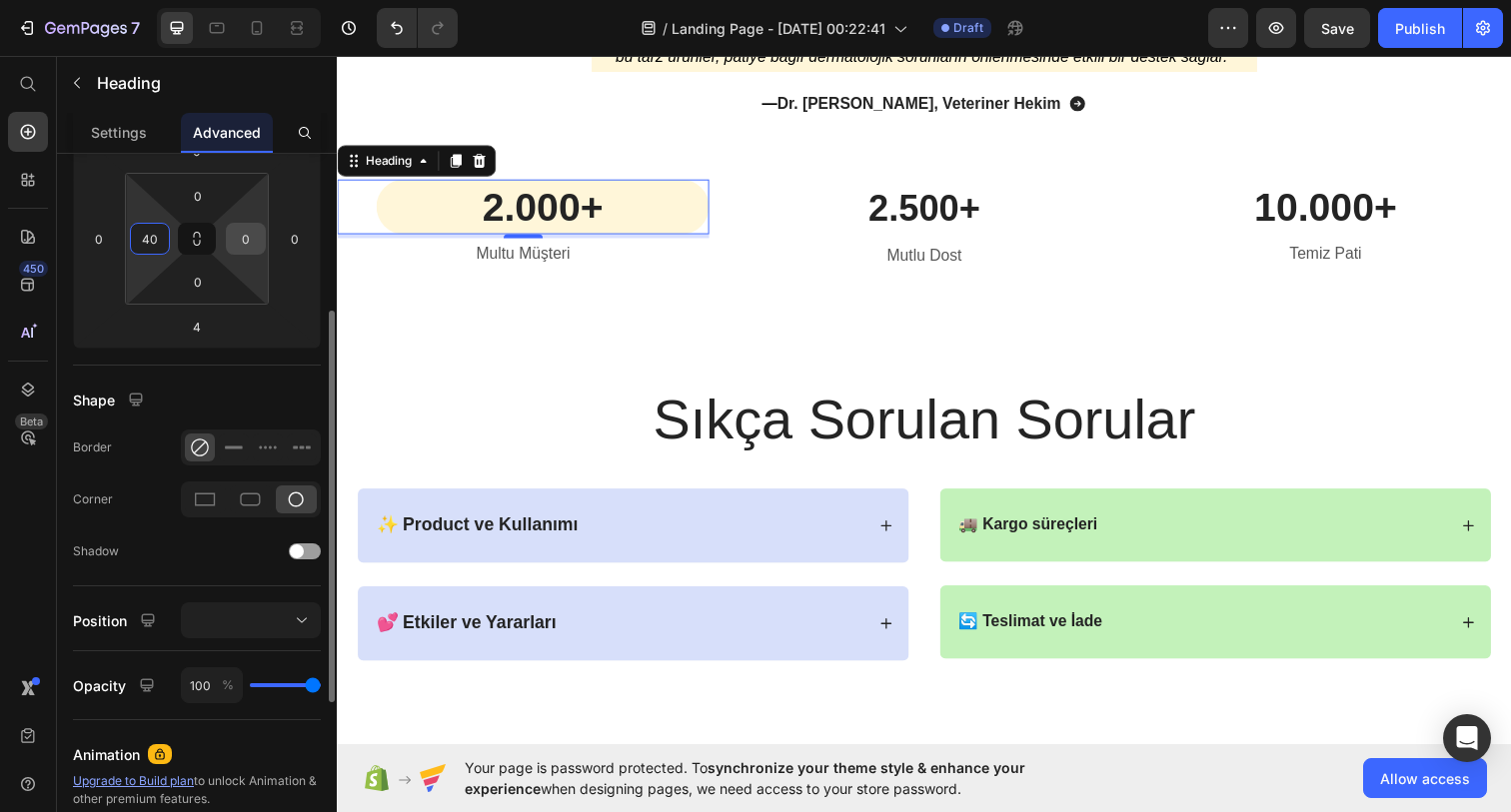type on "40" 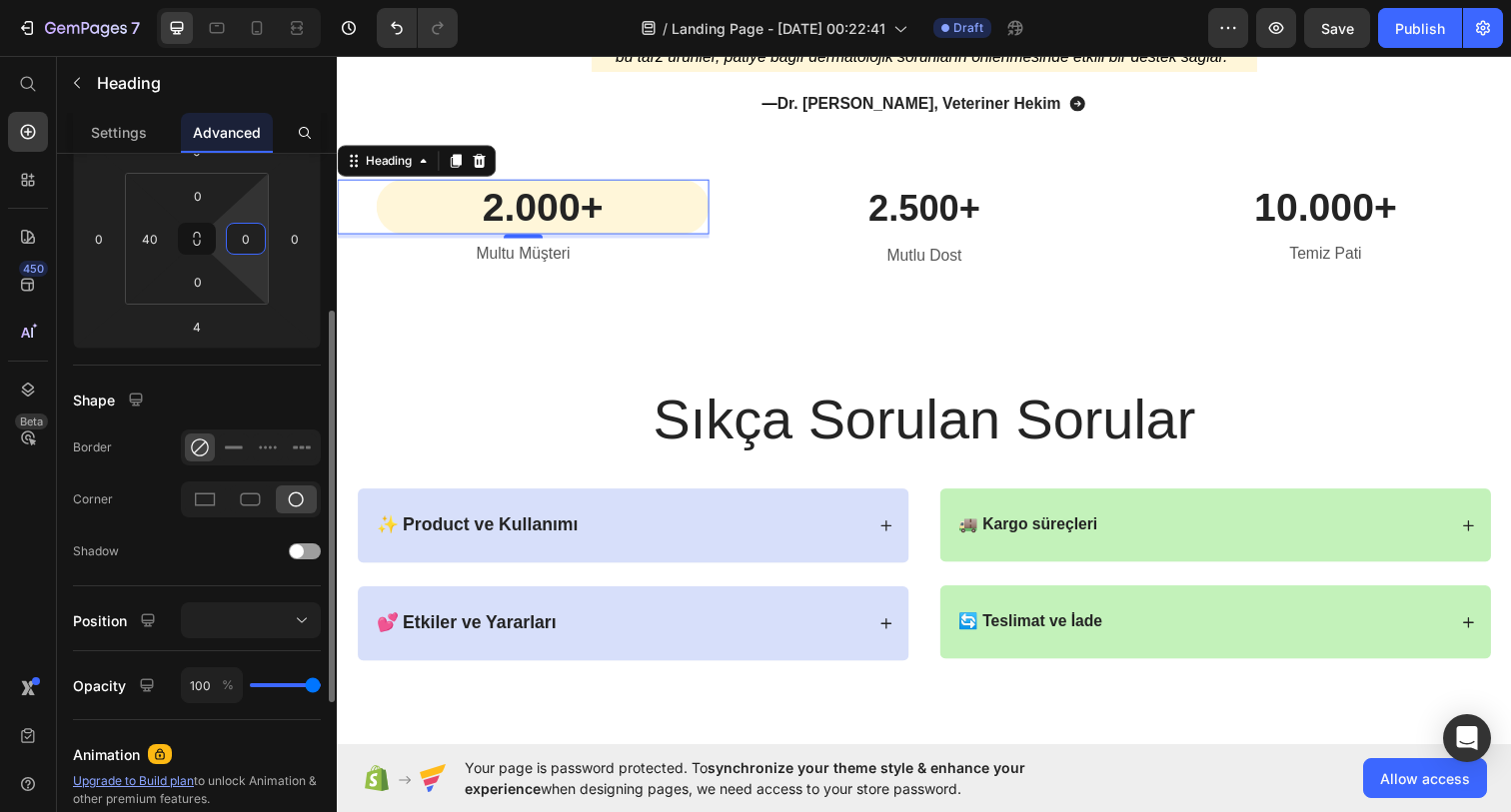 click on "0" at bounding box center (246, 239) 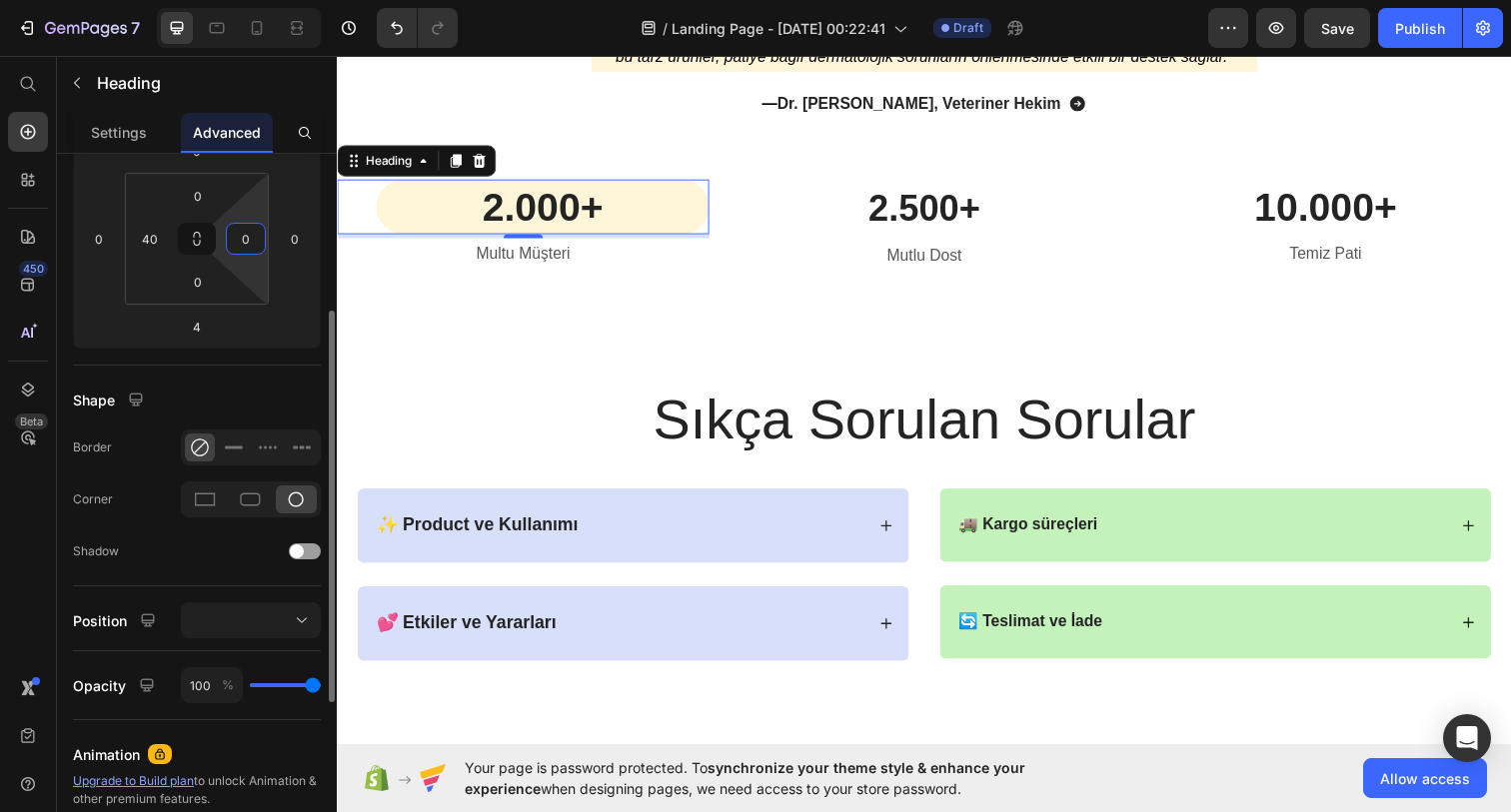 click on "0" at bounding box center (246, 239) 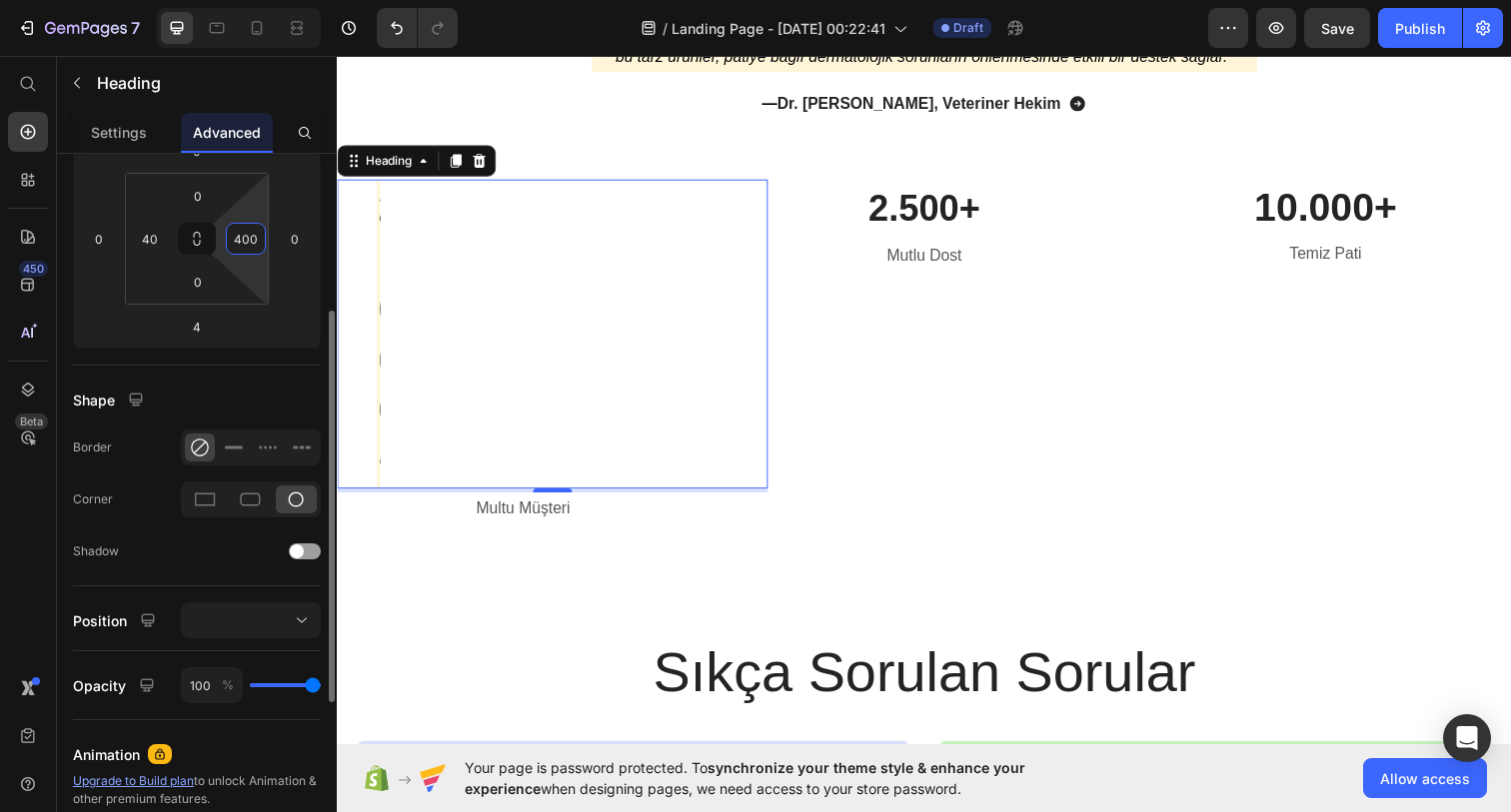 type on "40" 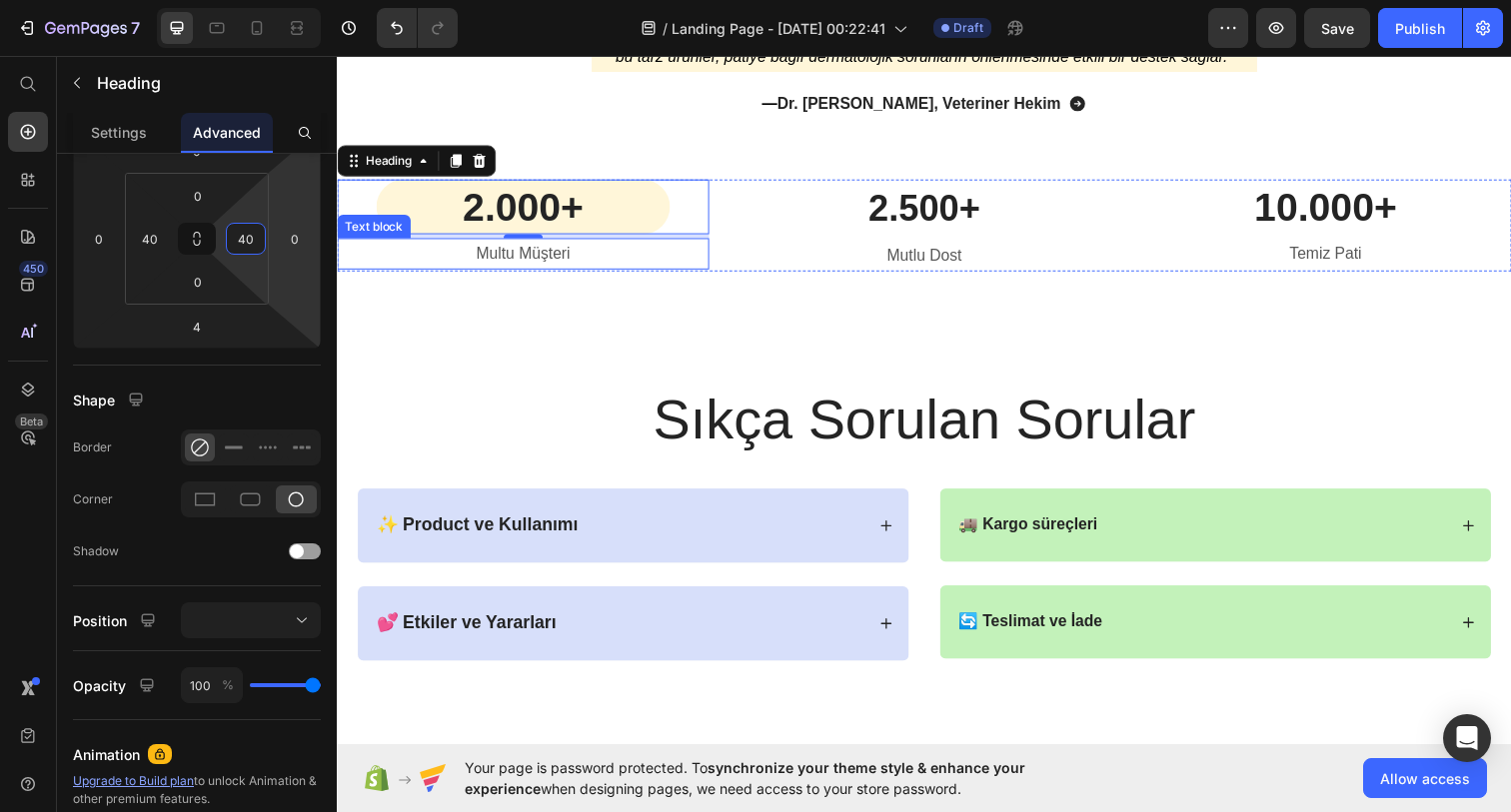 click on "Multu Müşteri" at bounding box center (527, 257) 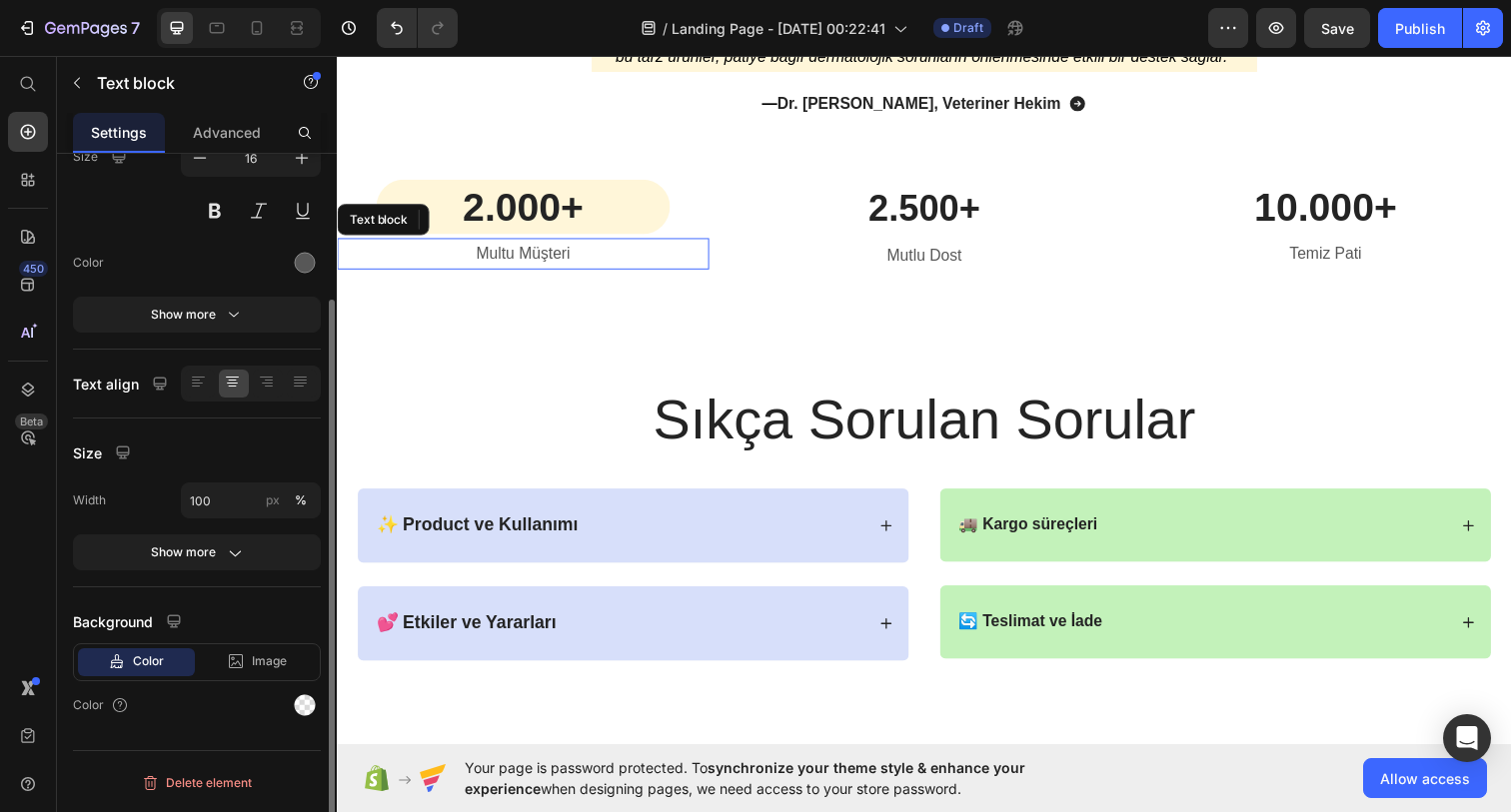 scroll, scrollTop: 0, scrollLeft: 0, axis: both 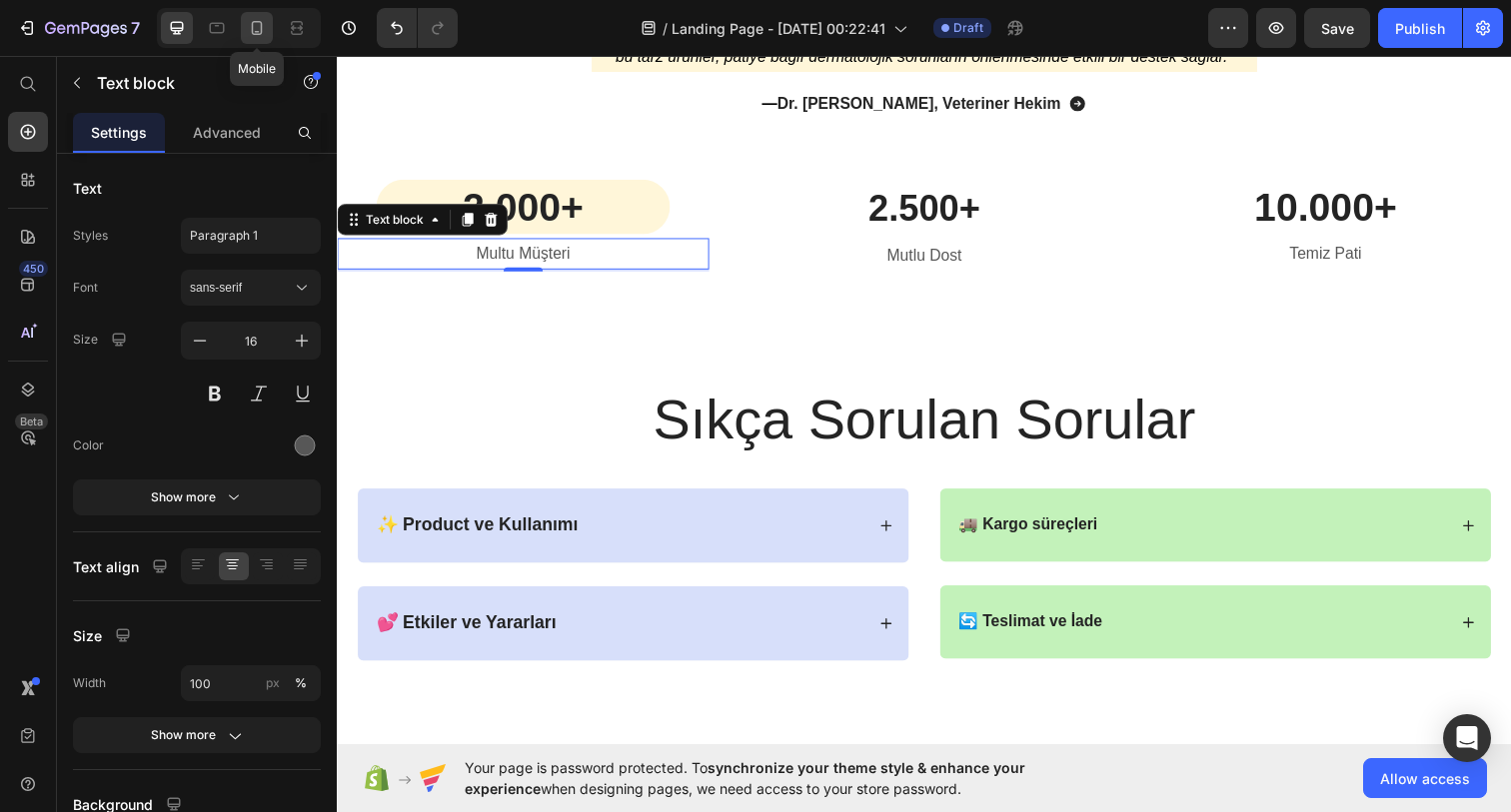 click 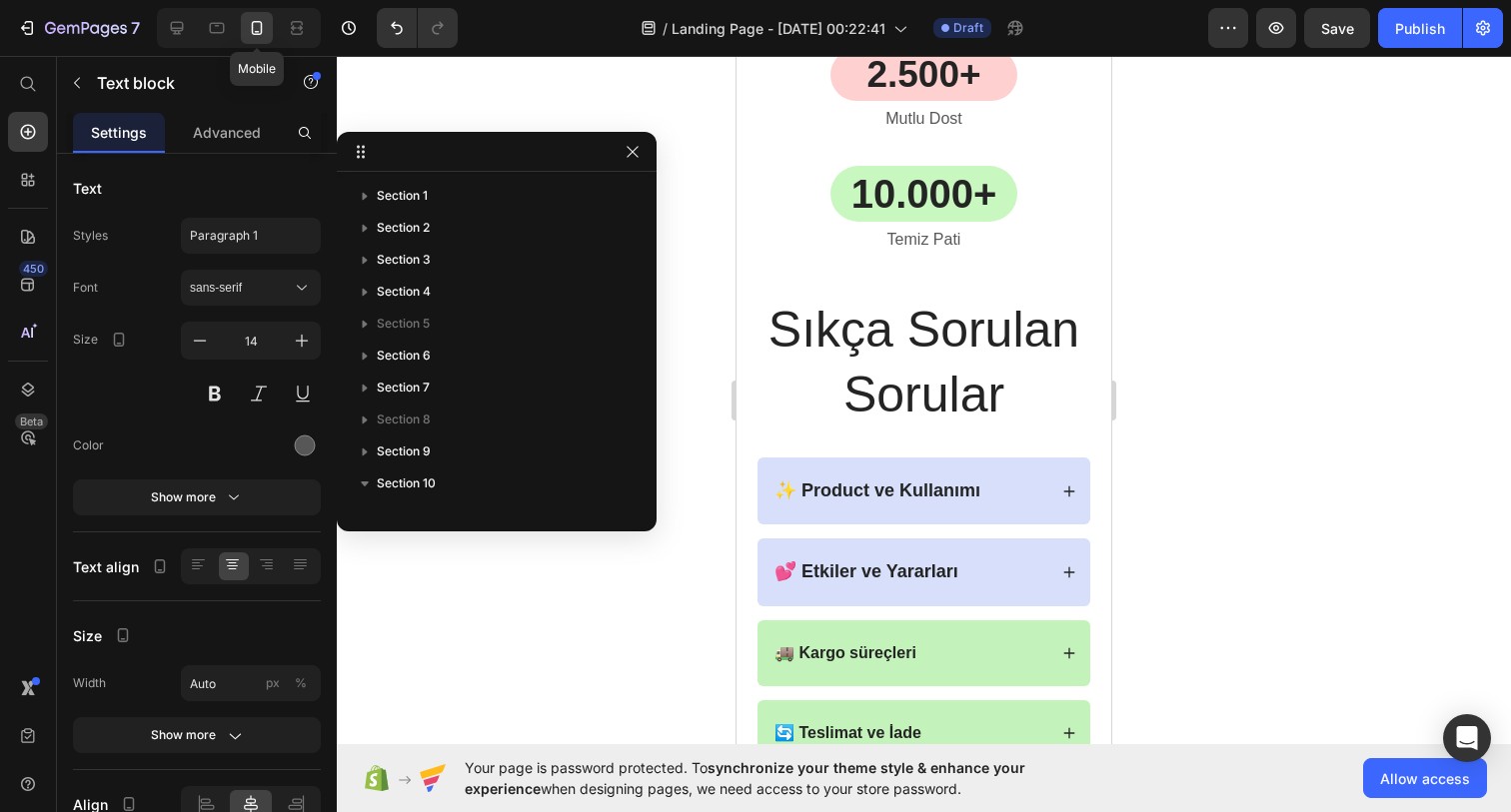 scroll, scrollTop: 314, scrollLeft: 0, axis: vertical 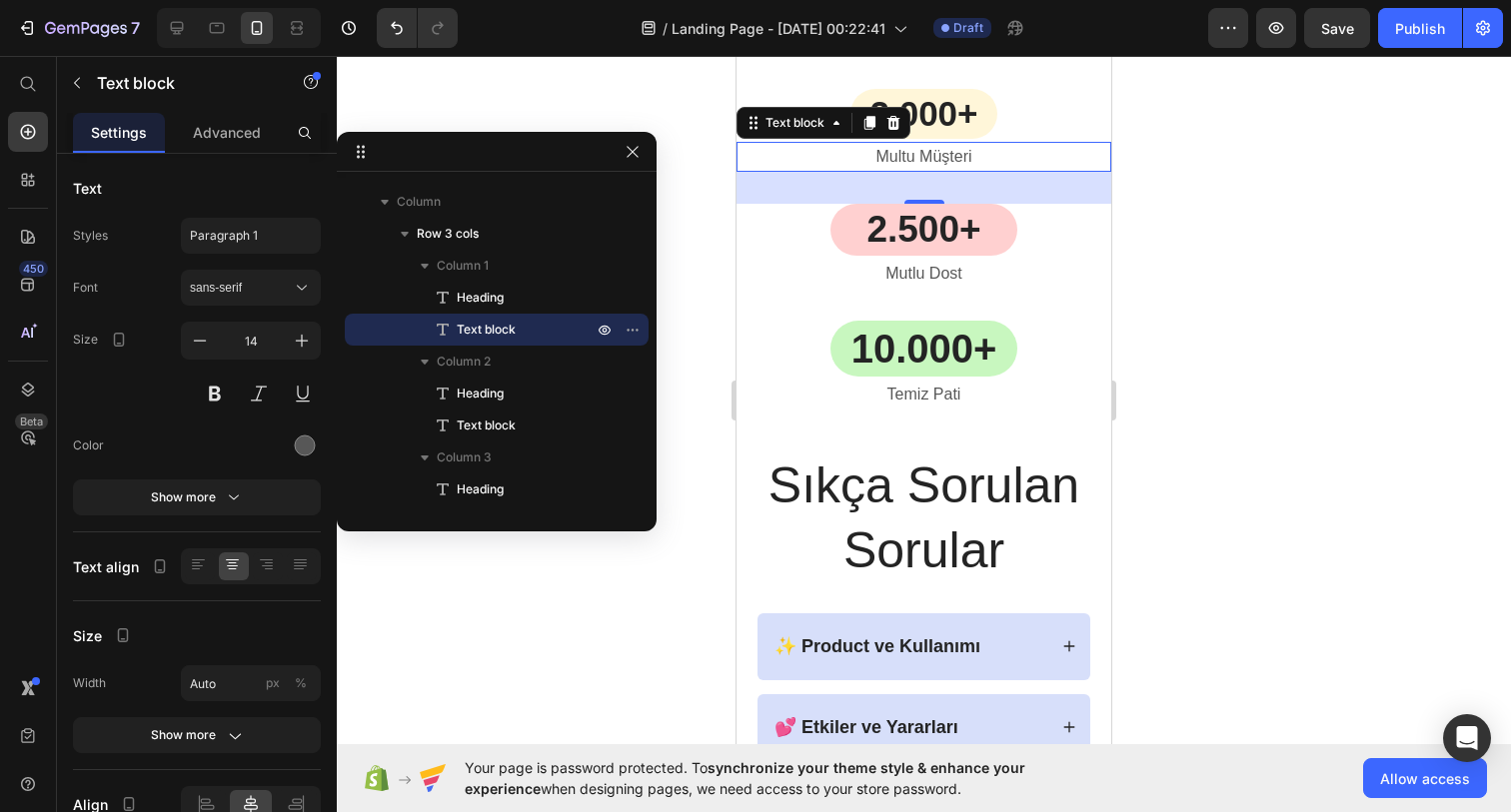 click on "Multu Müşteri" at bounding box center (923, 156) 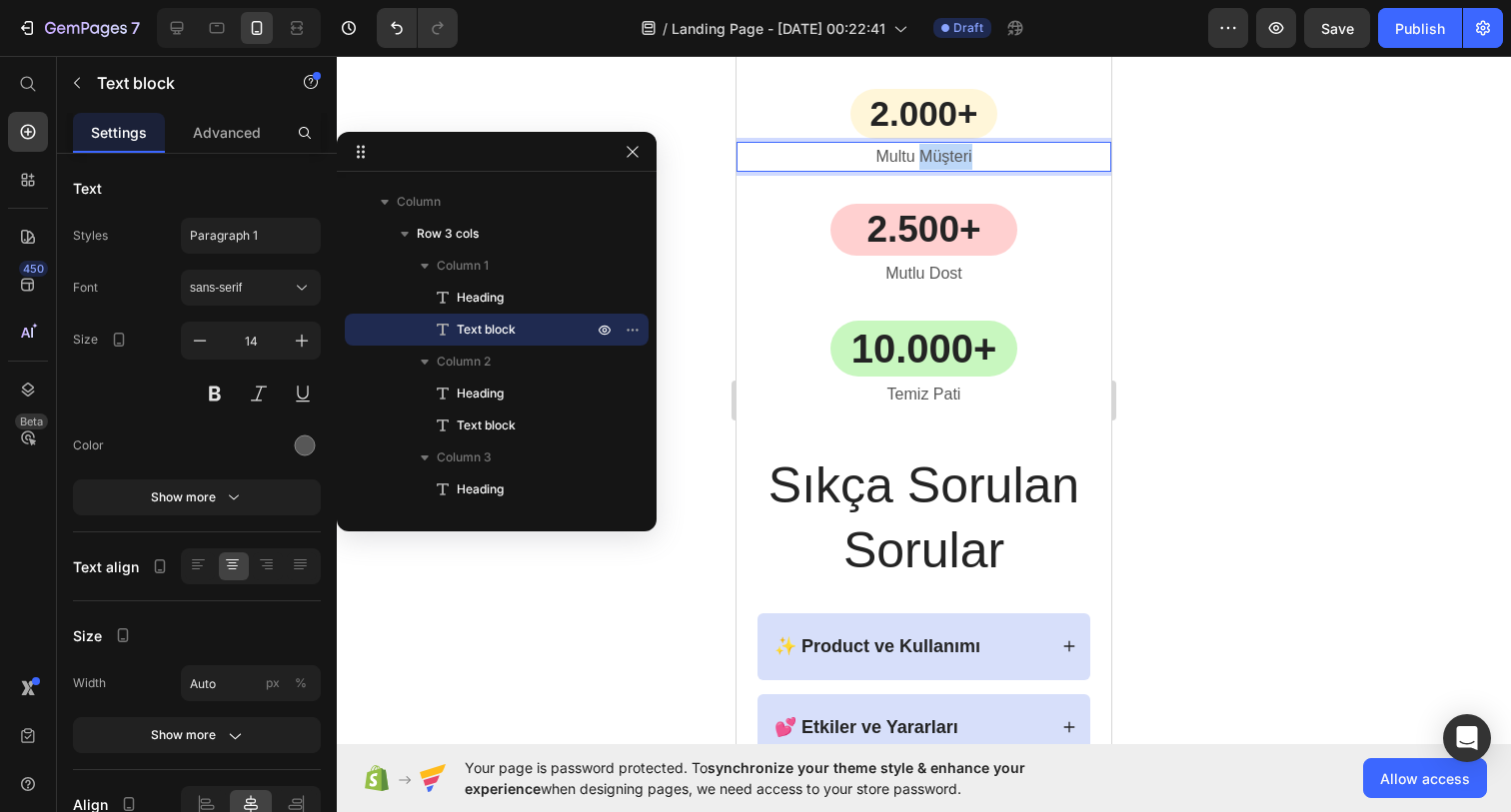 click on "Multu Müşteri" at bounding box center [923, 156] 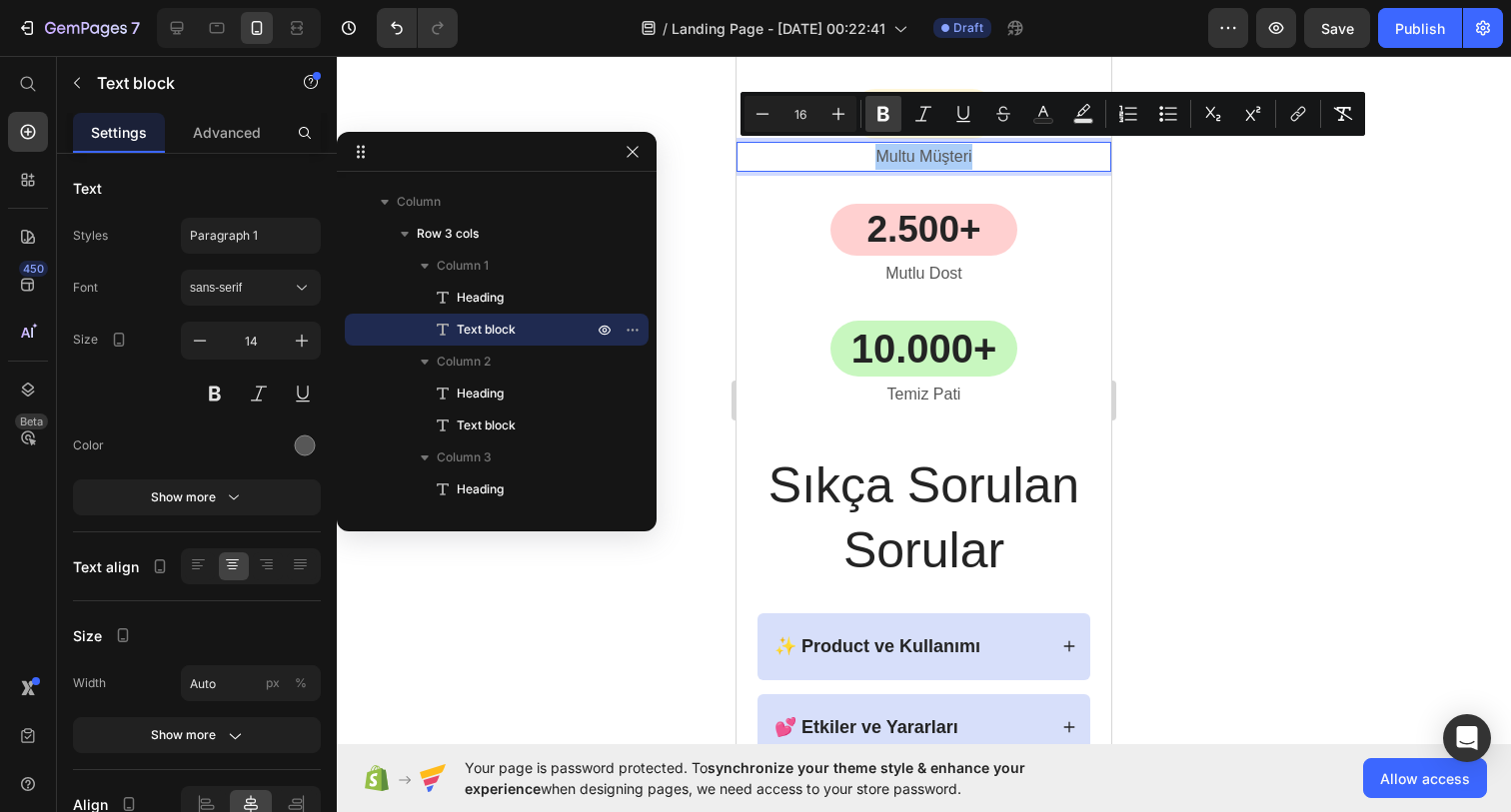 click 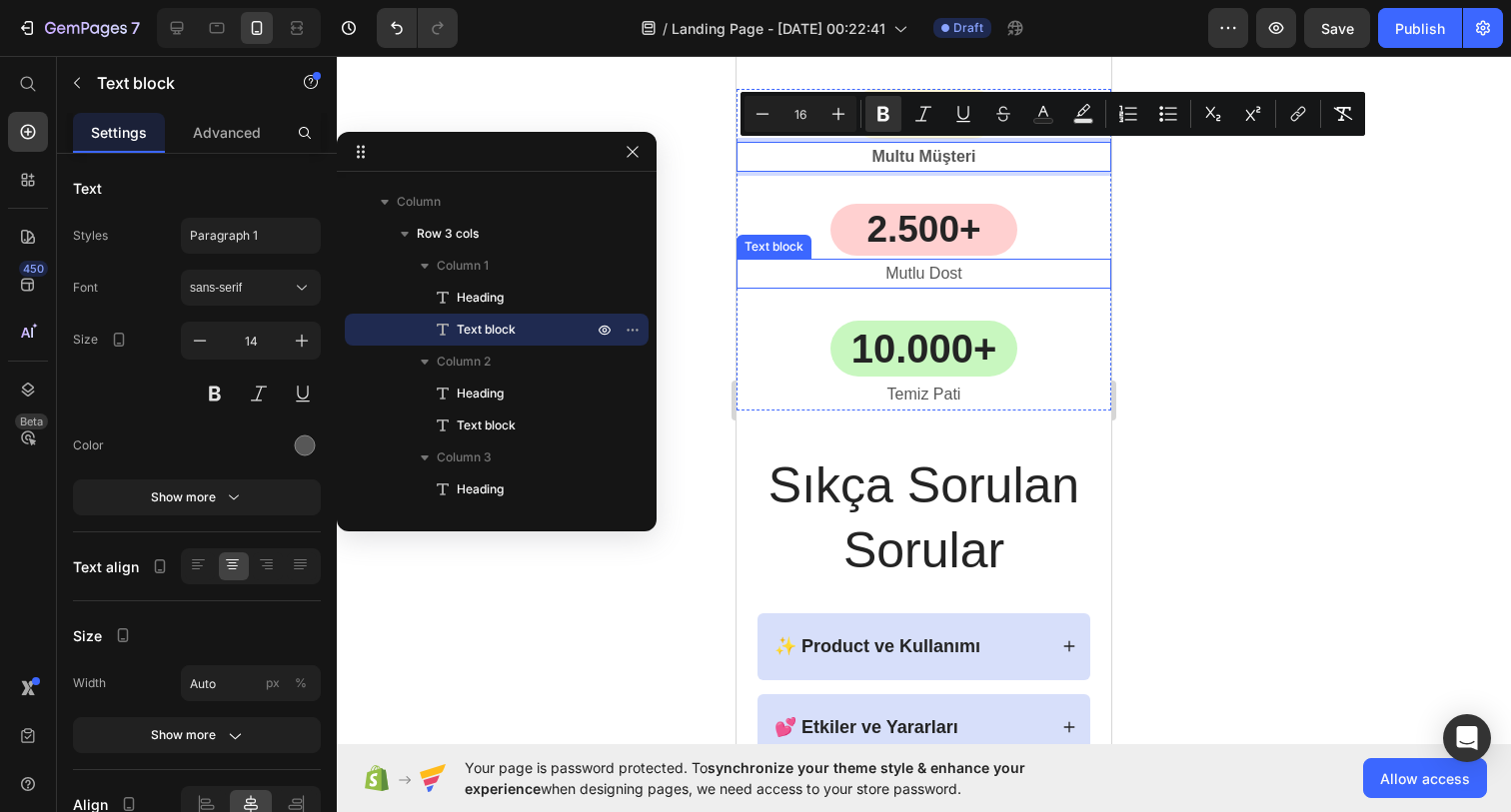 click on "Mutlu Dost" at bounding box center [923, 273] 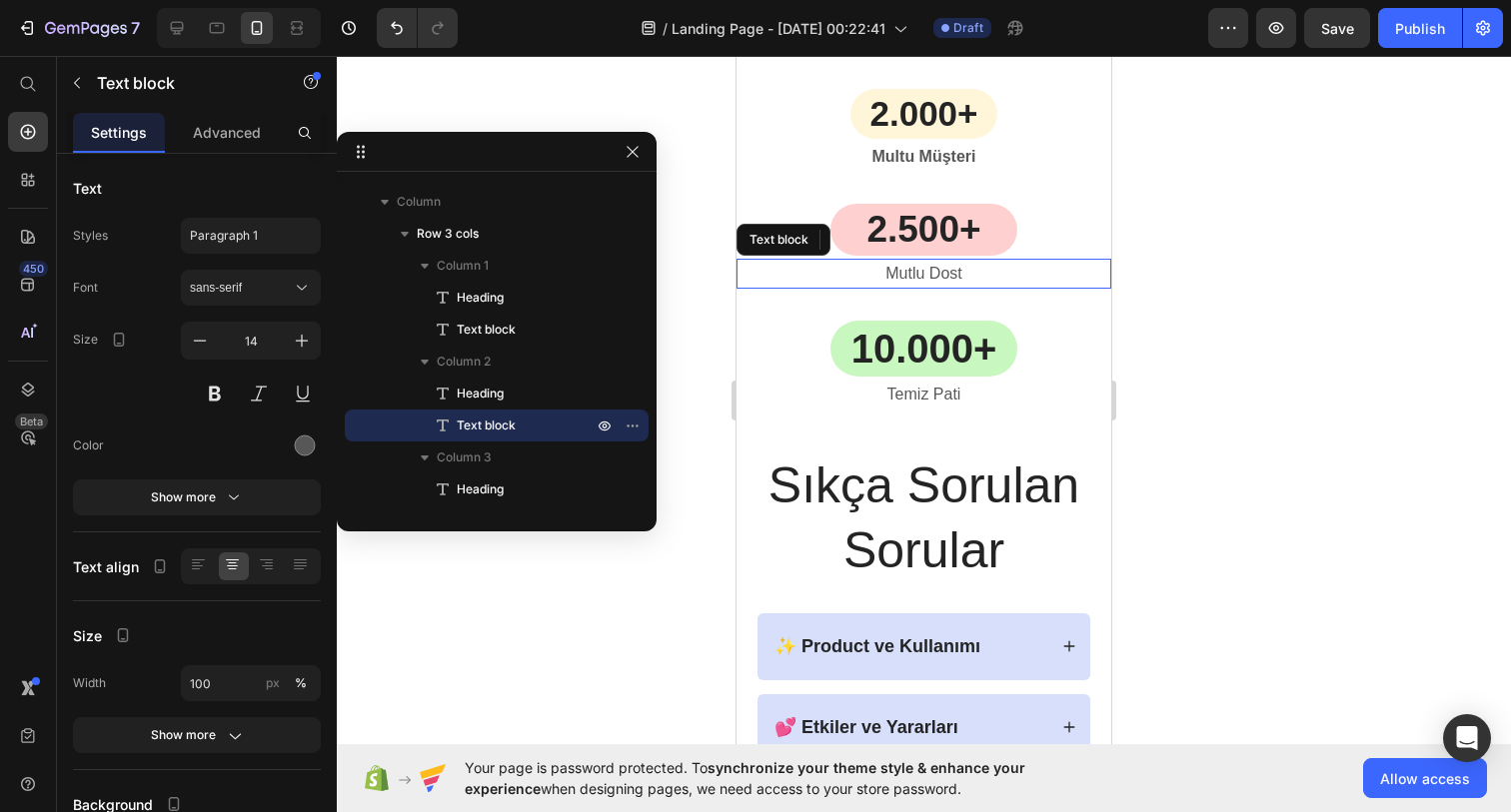 click on "Mutlu Dost" at bounding box center (923, 273) 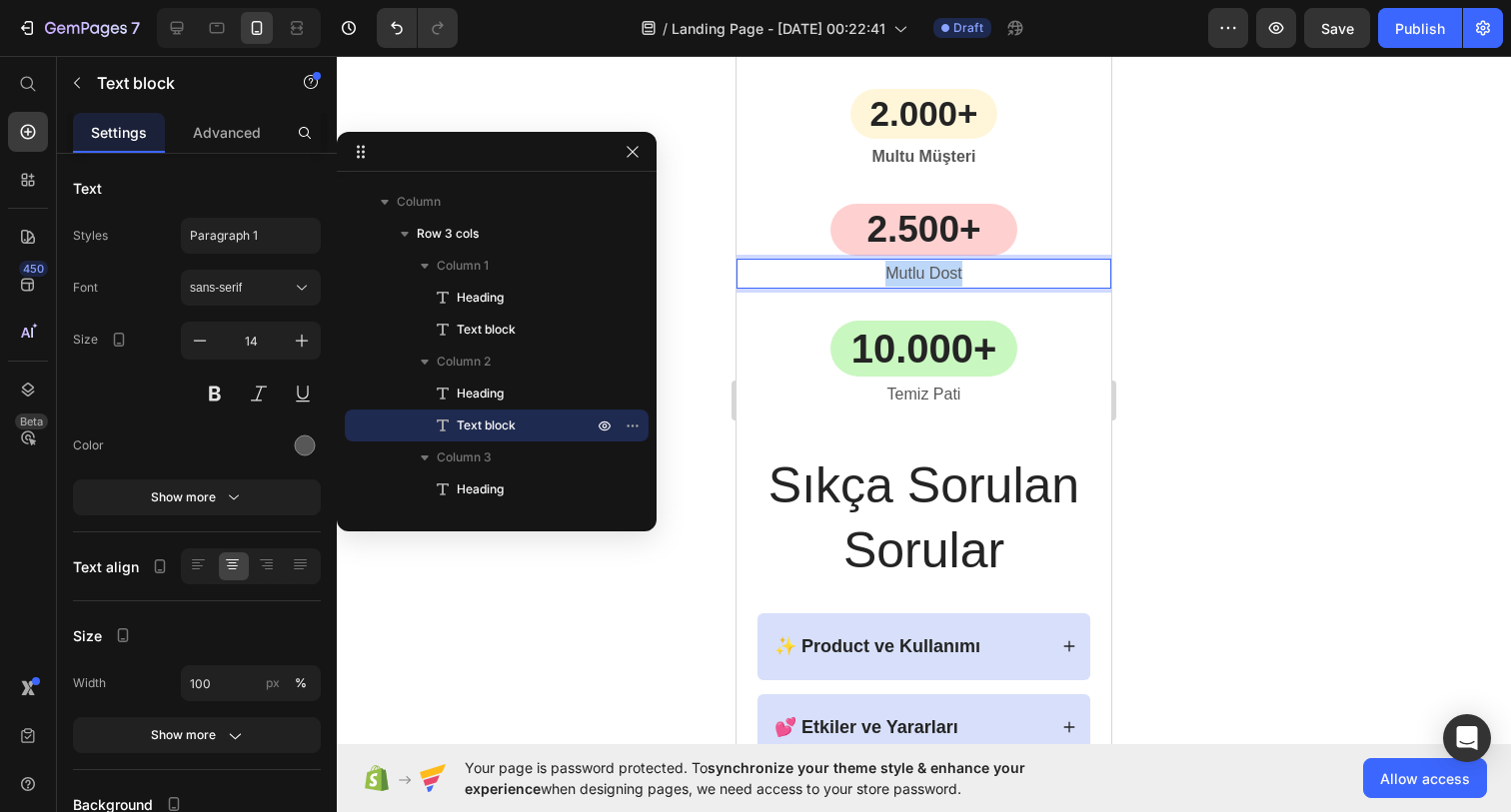 click on "Mutlu Dost" at bounding box center [923, 273] 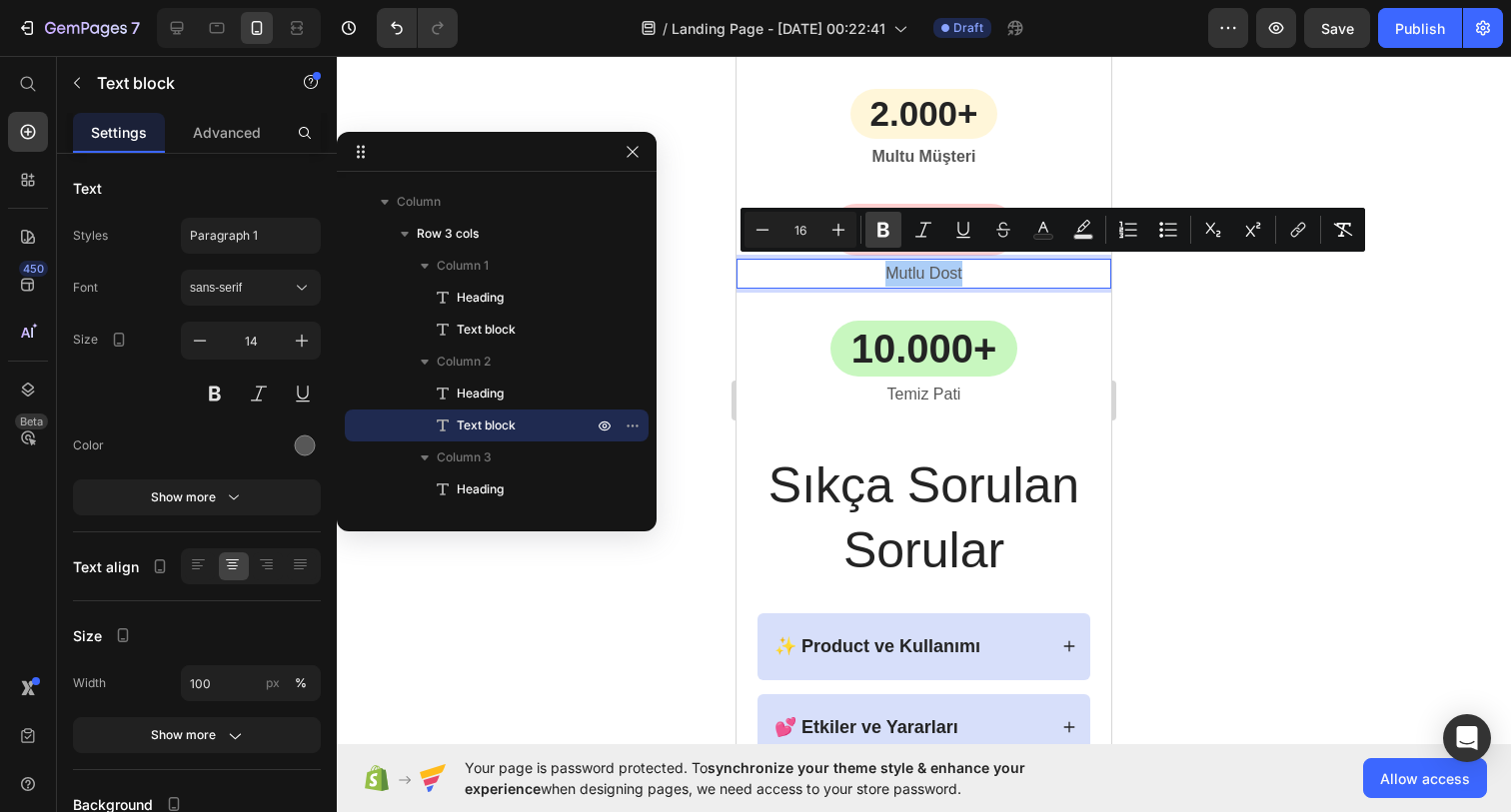 click 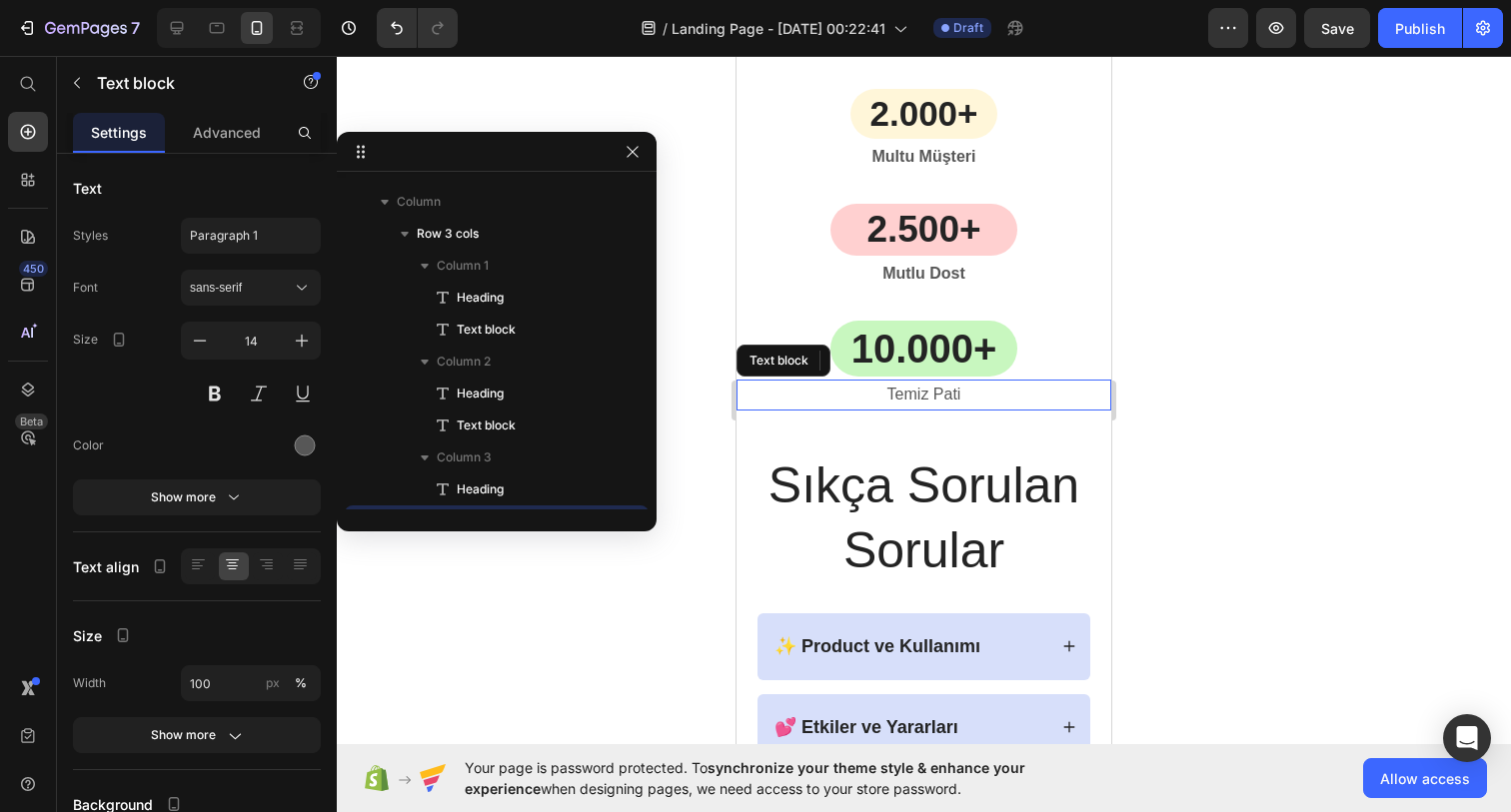 click on "Temiz Pati" at bounding box center [924, 394] 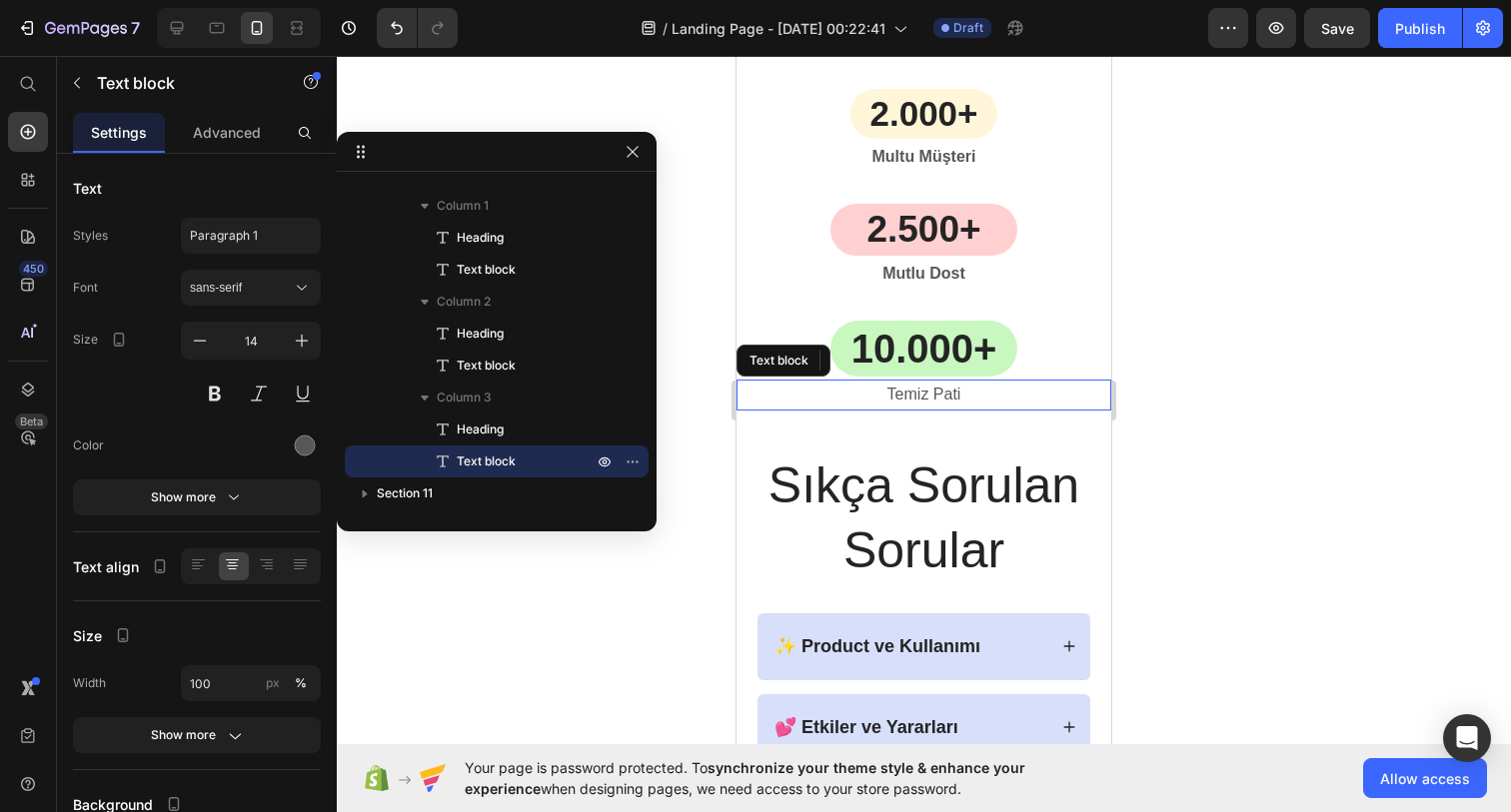 click on "Temiz Pati" at bounding box center (924, 394) 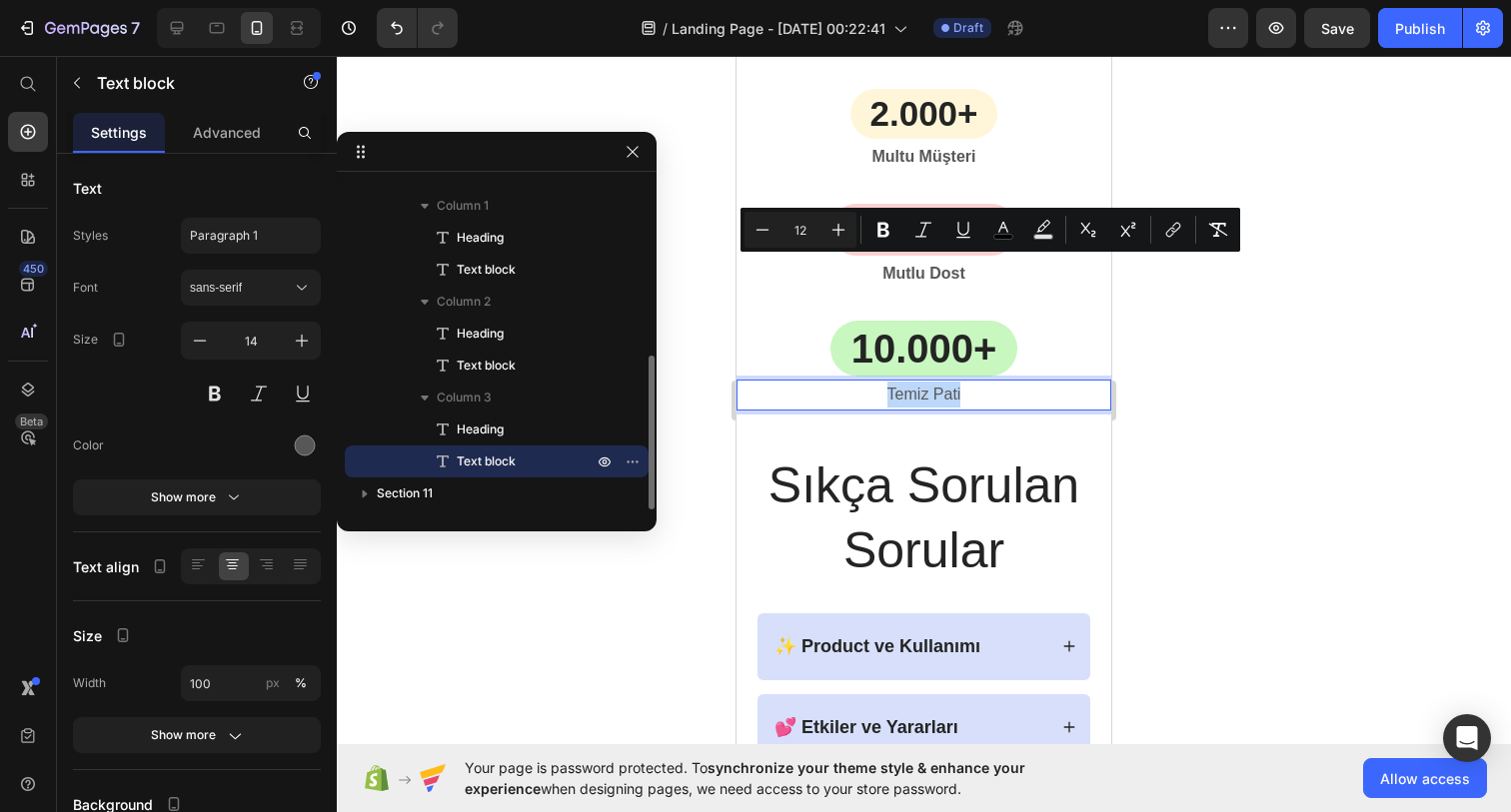 click on "Temiz Pati" at bounding box center [924, 394] 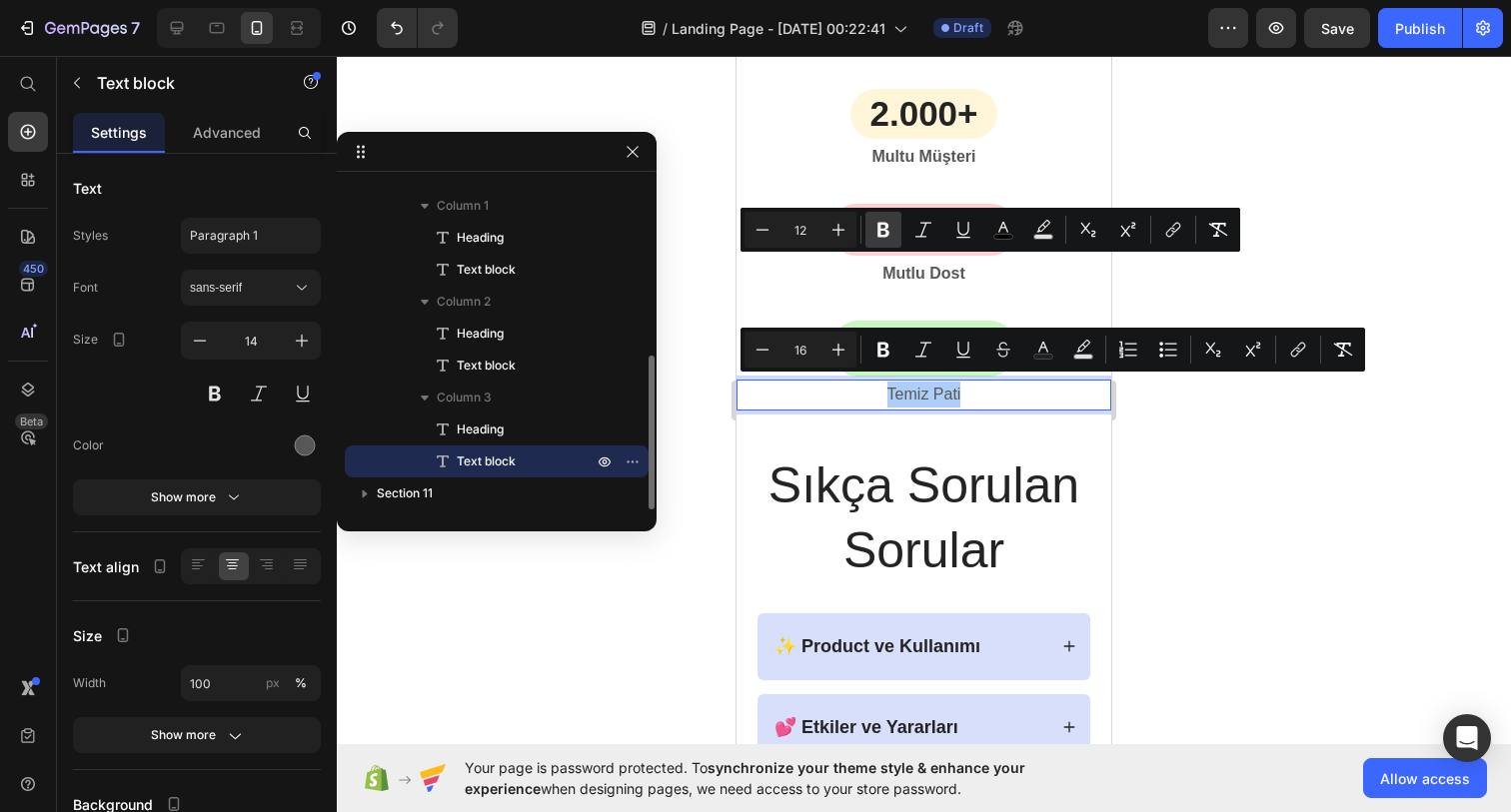 click 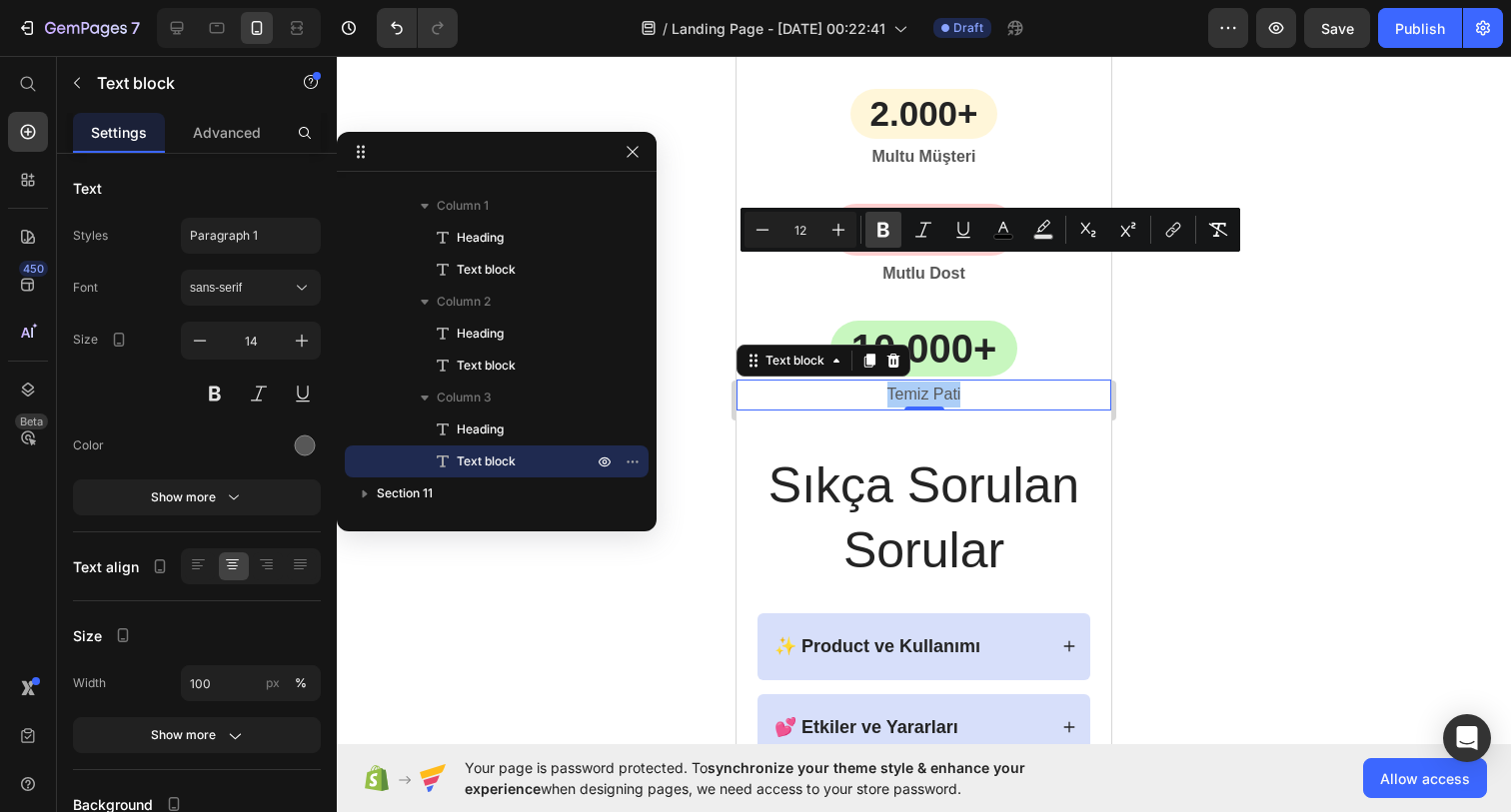 click 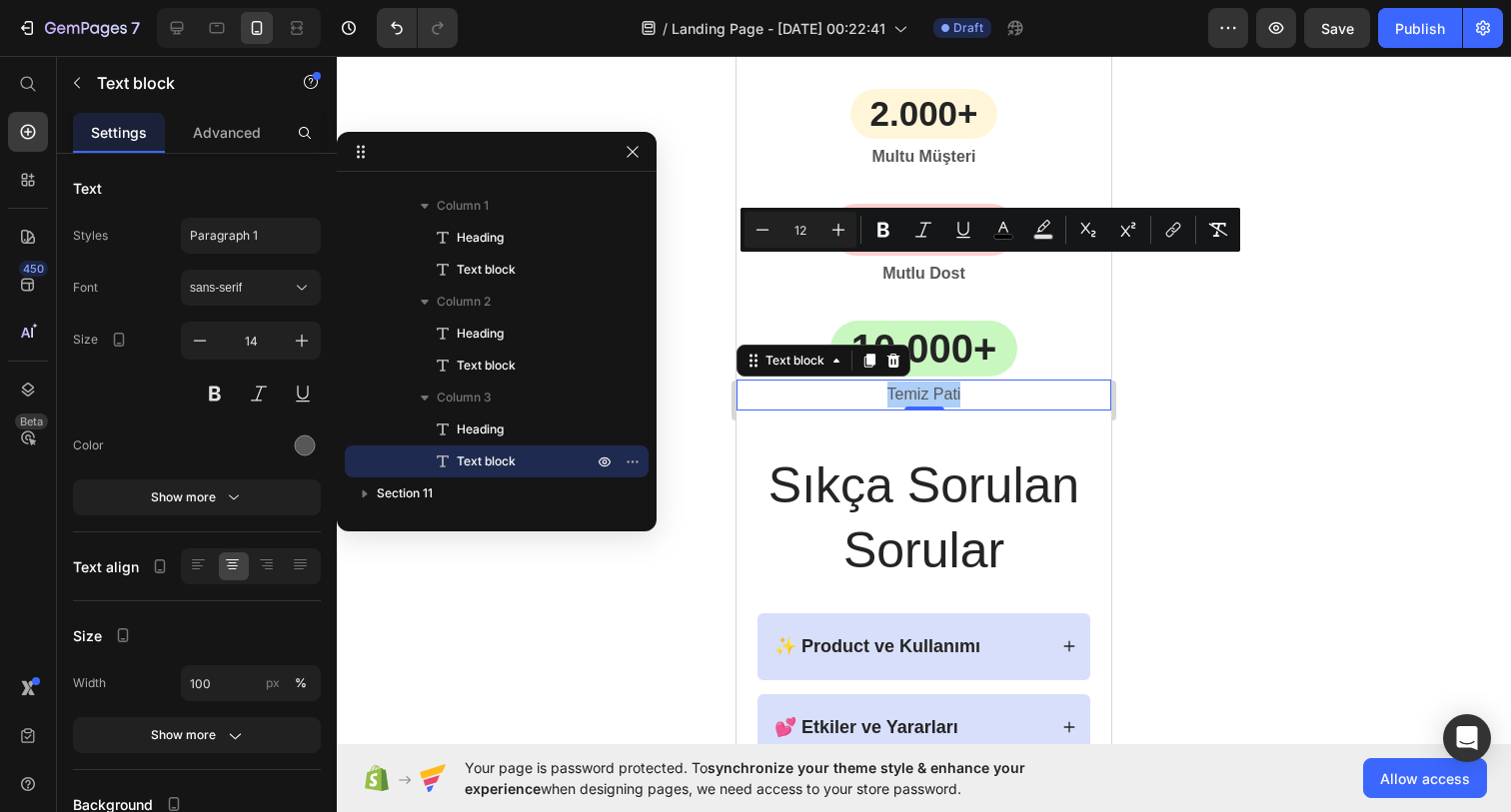 click 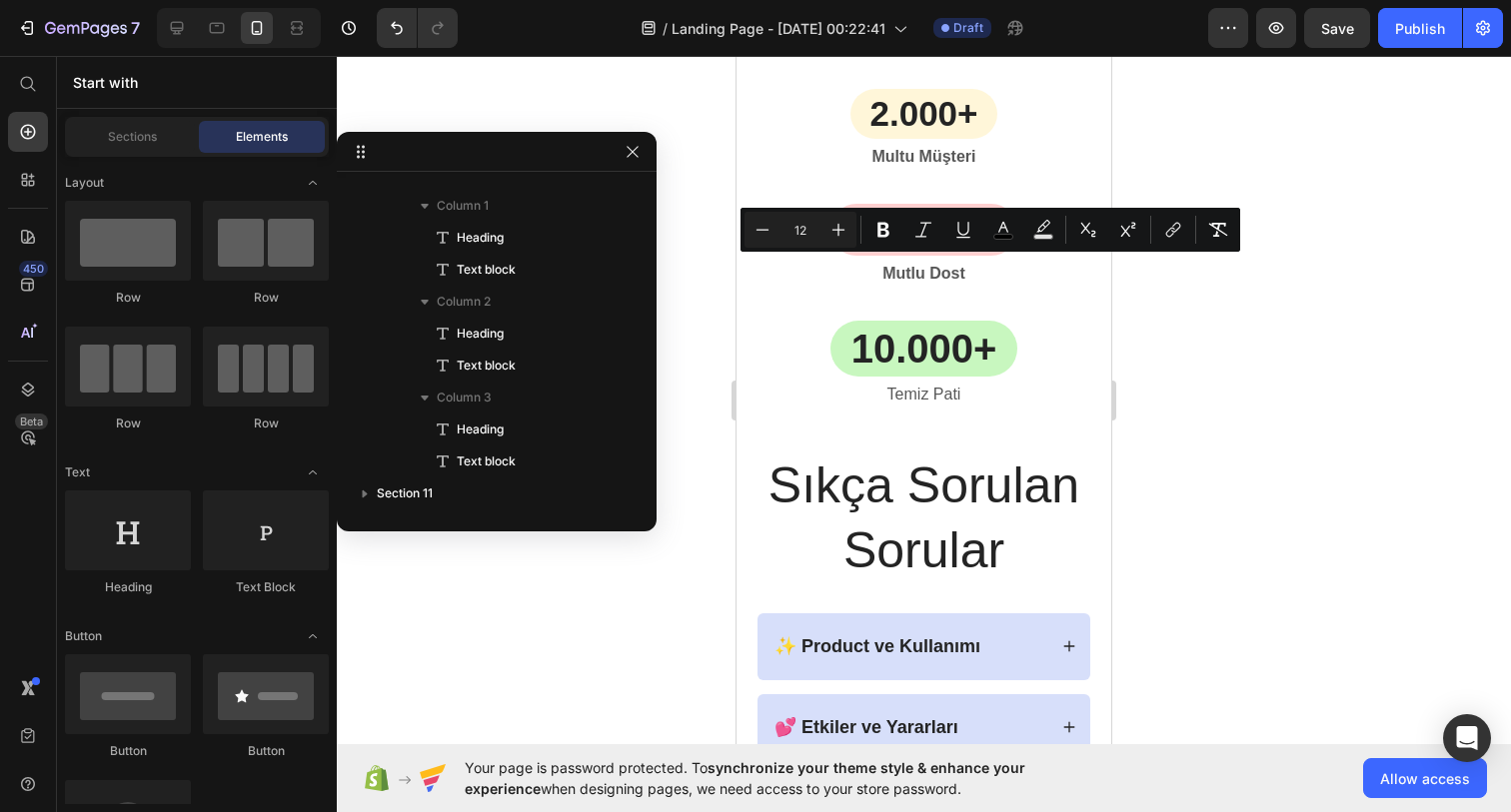 drag, startPoint x: 1669, startPoint y: 448, endPoint x: 932, endPoint y: 393, distance: 739.0494 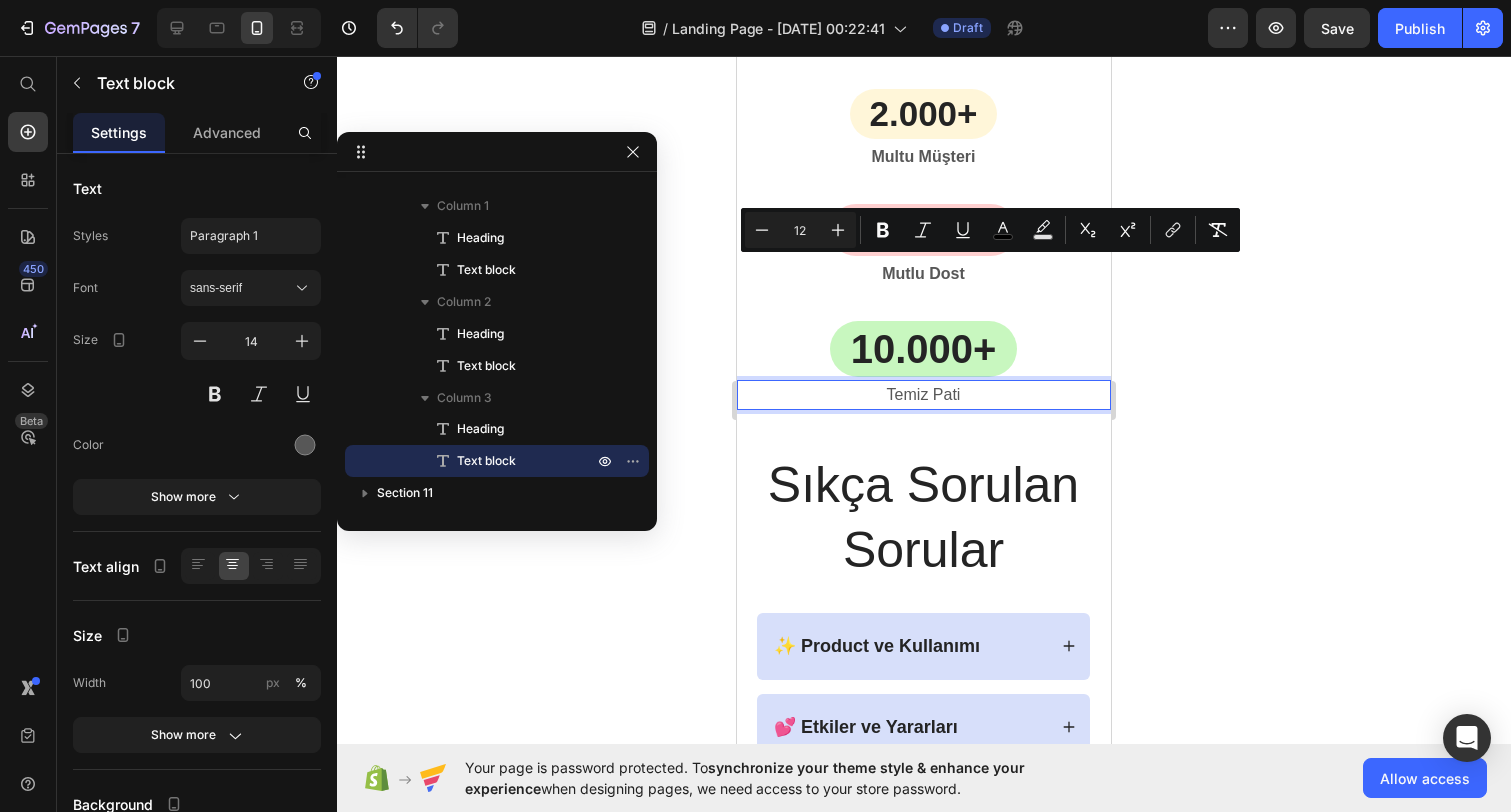 click on "Temiz Pati" at bounding box center [924, 394] 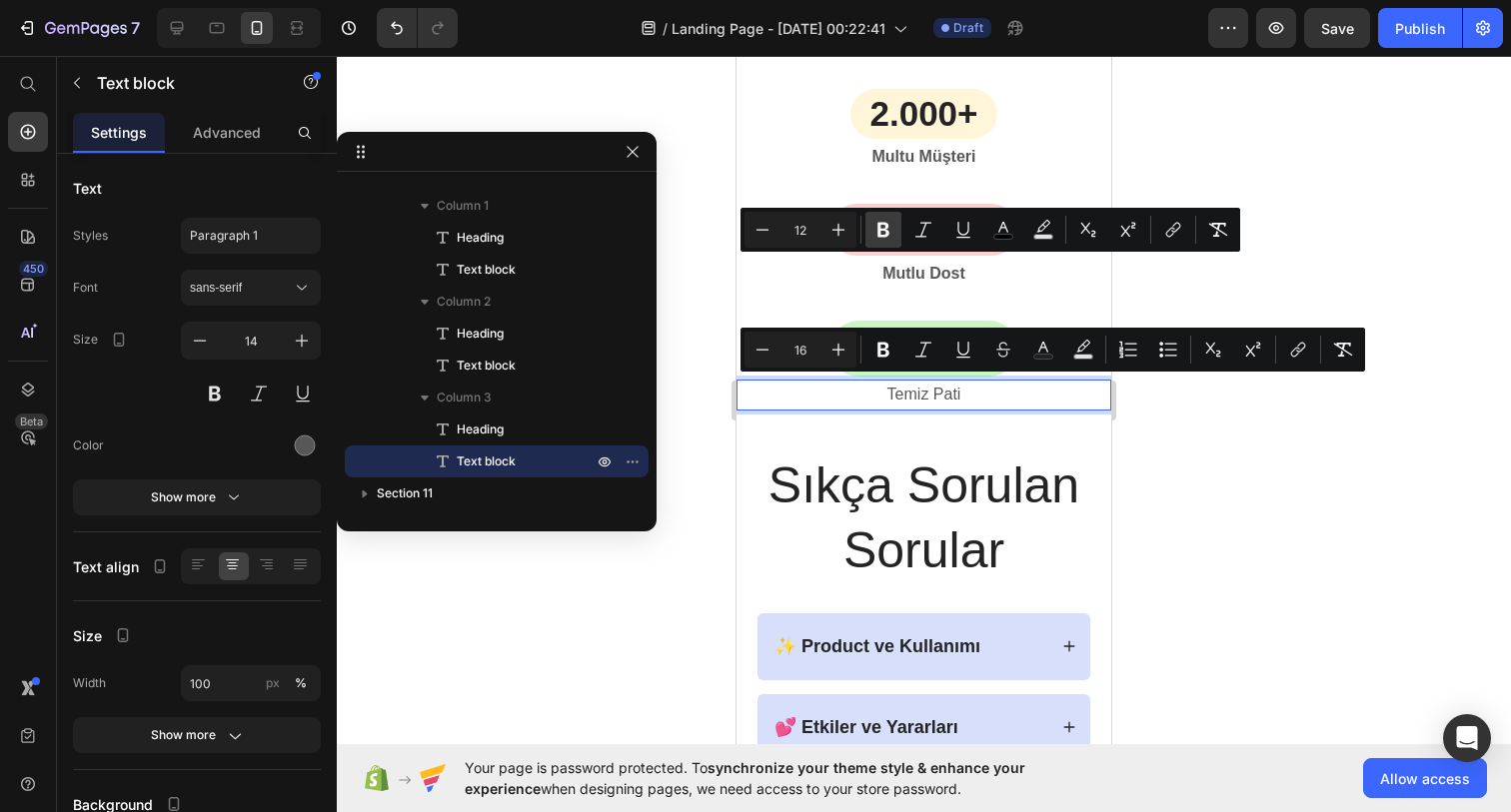 click 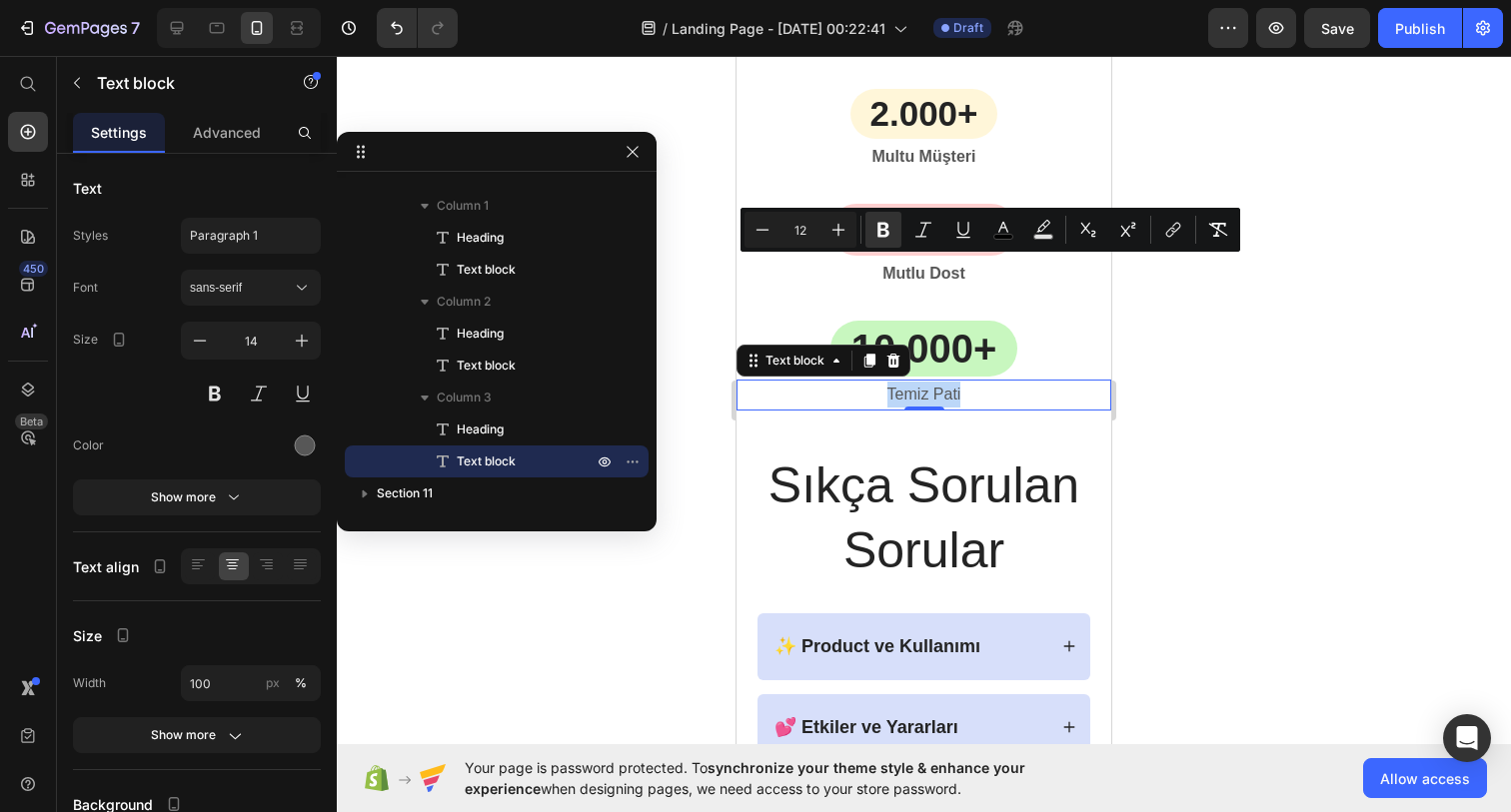 click on "Temiz Pati" at bounding box center [924, 394] 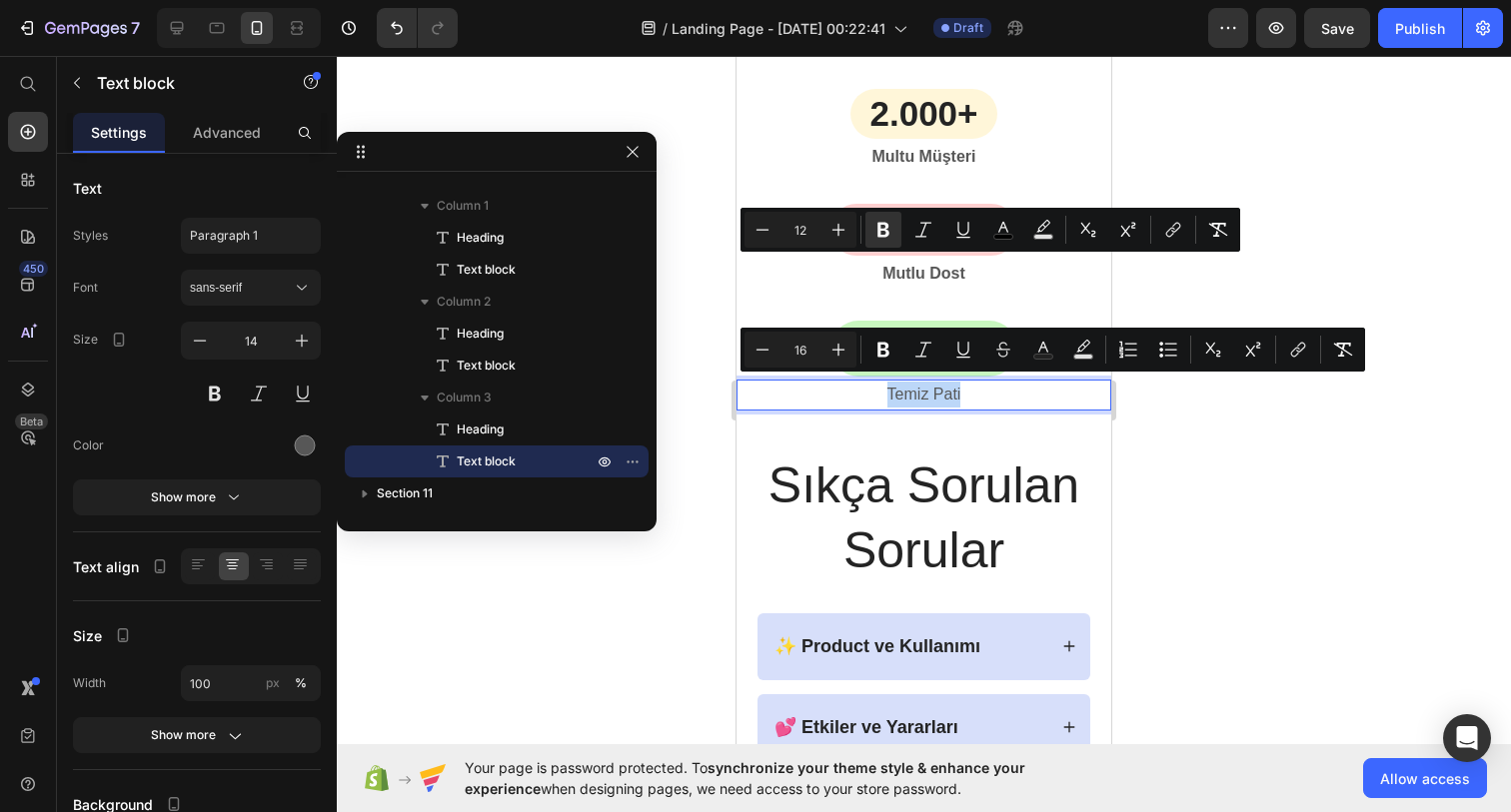 click on "Temiz Pati" at bounding box center [924, 394] 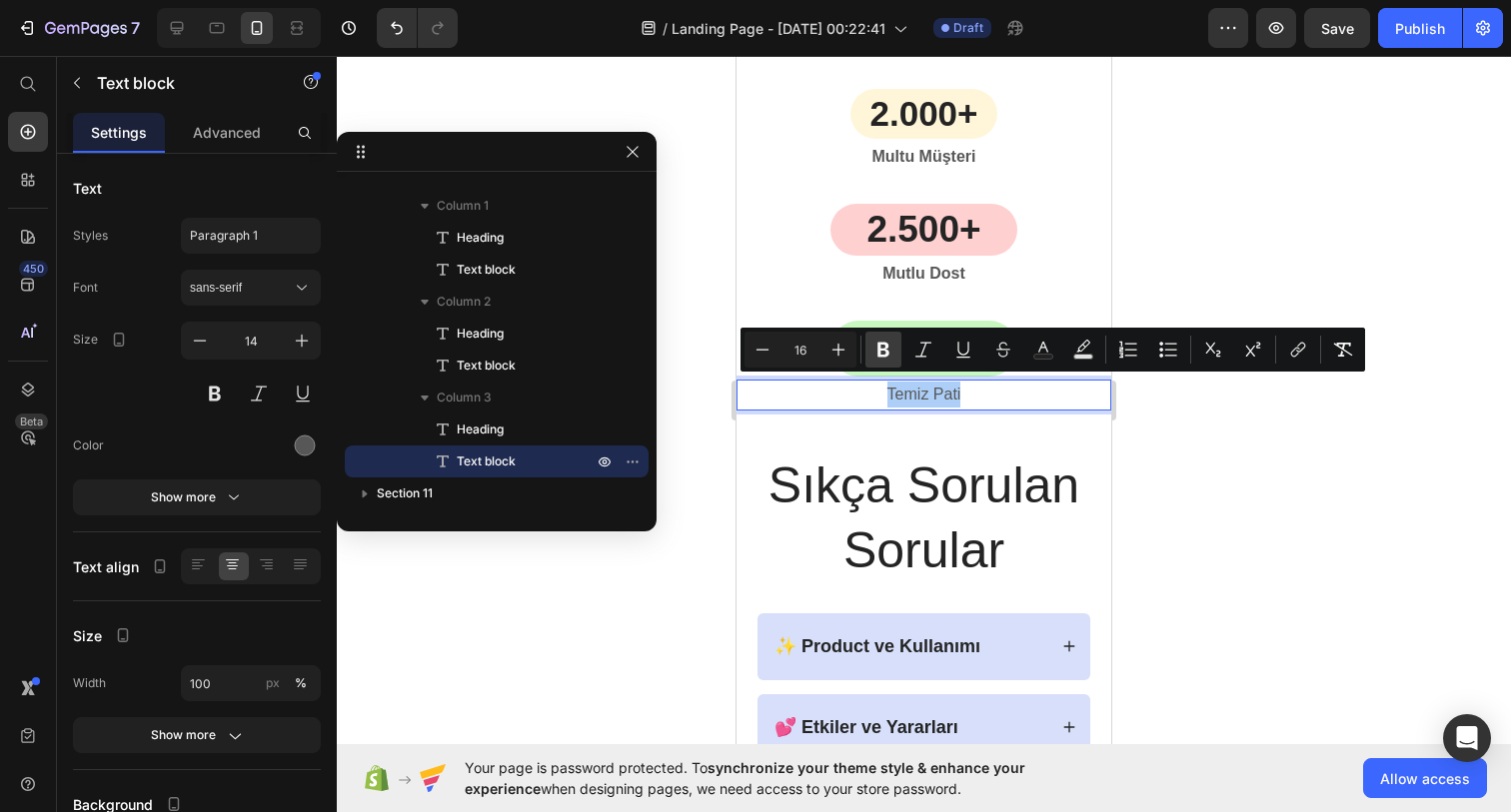 click on "Bold" at bounding box center [883, 350] 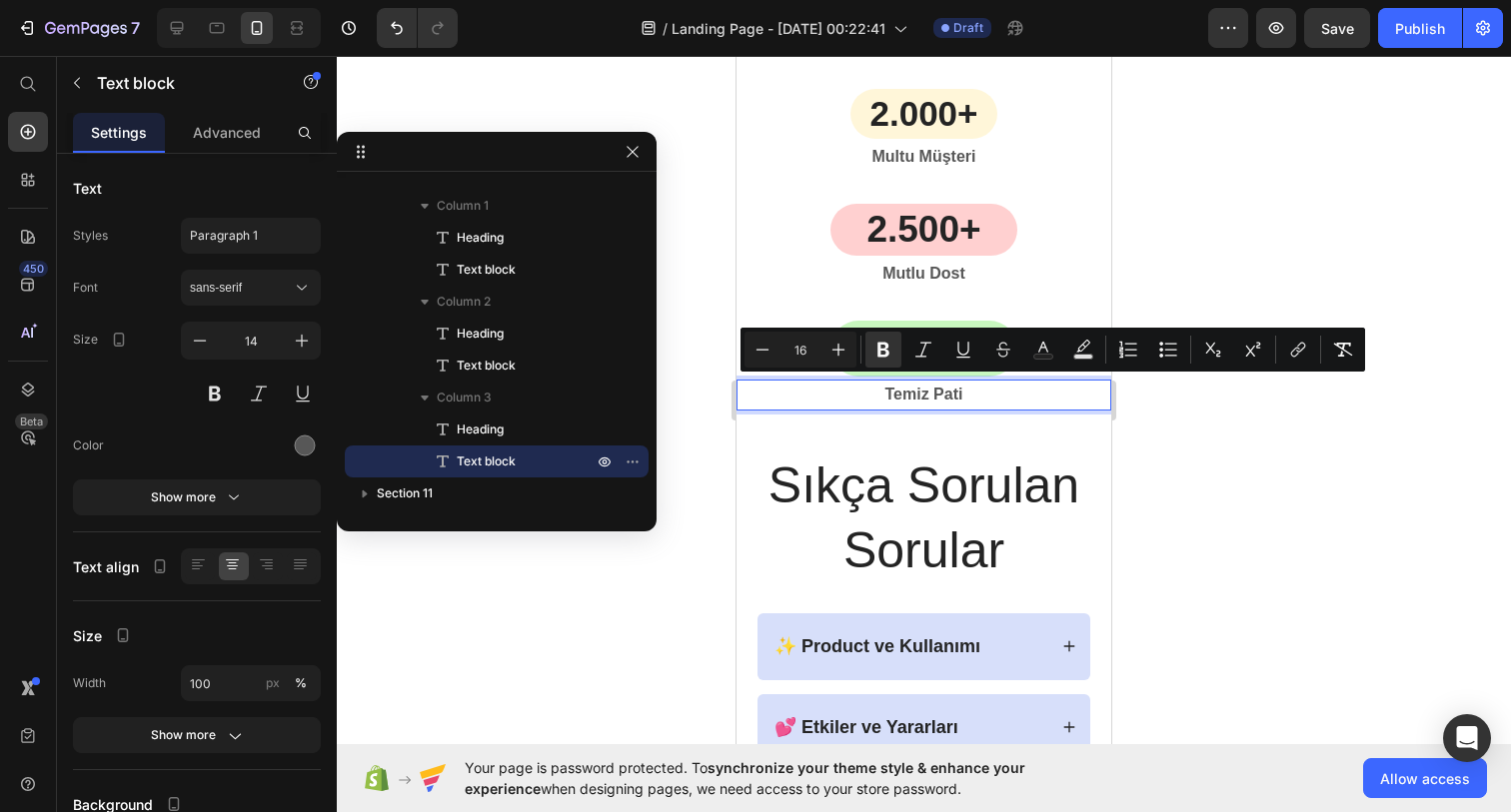 click on "Temiz Pati" at bounding box center [923, 395] 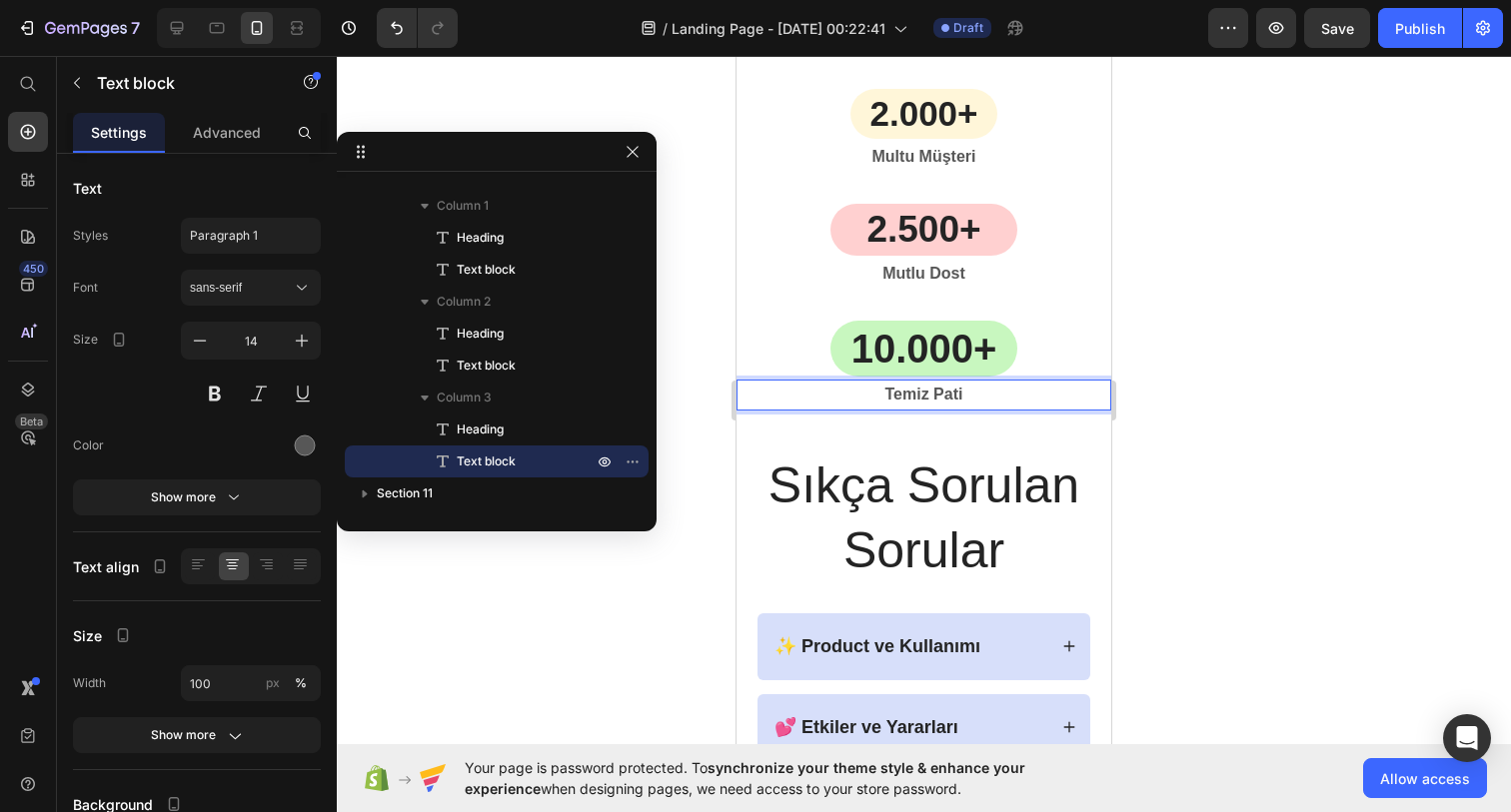 click on "Temiz Pati" at bounding box center [924, 394] 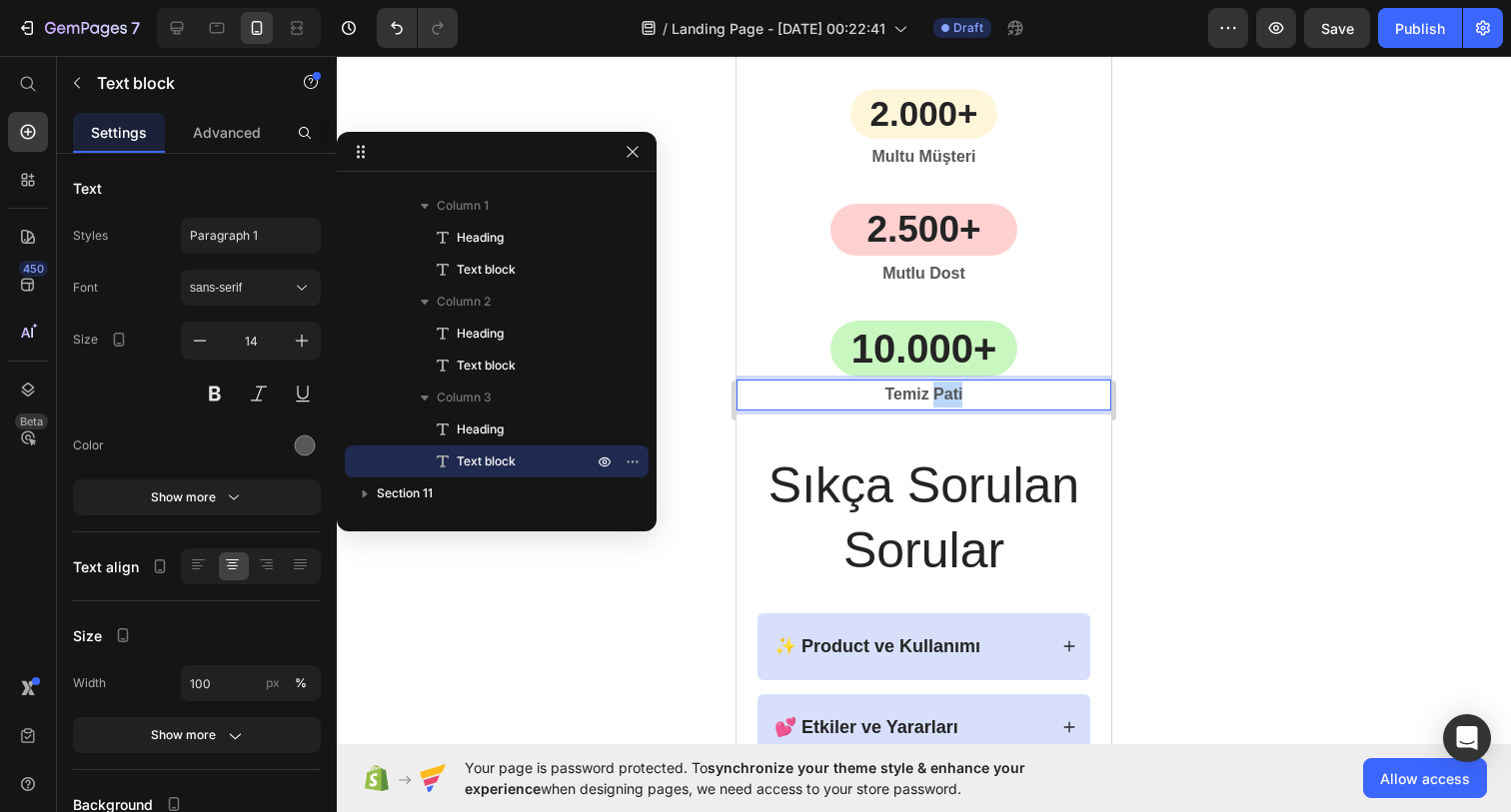 click on "Temiz Pati" at bounding box center (924, 394) 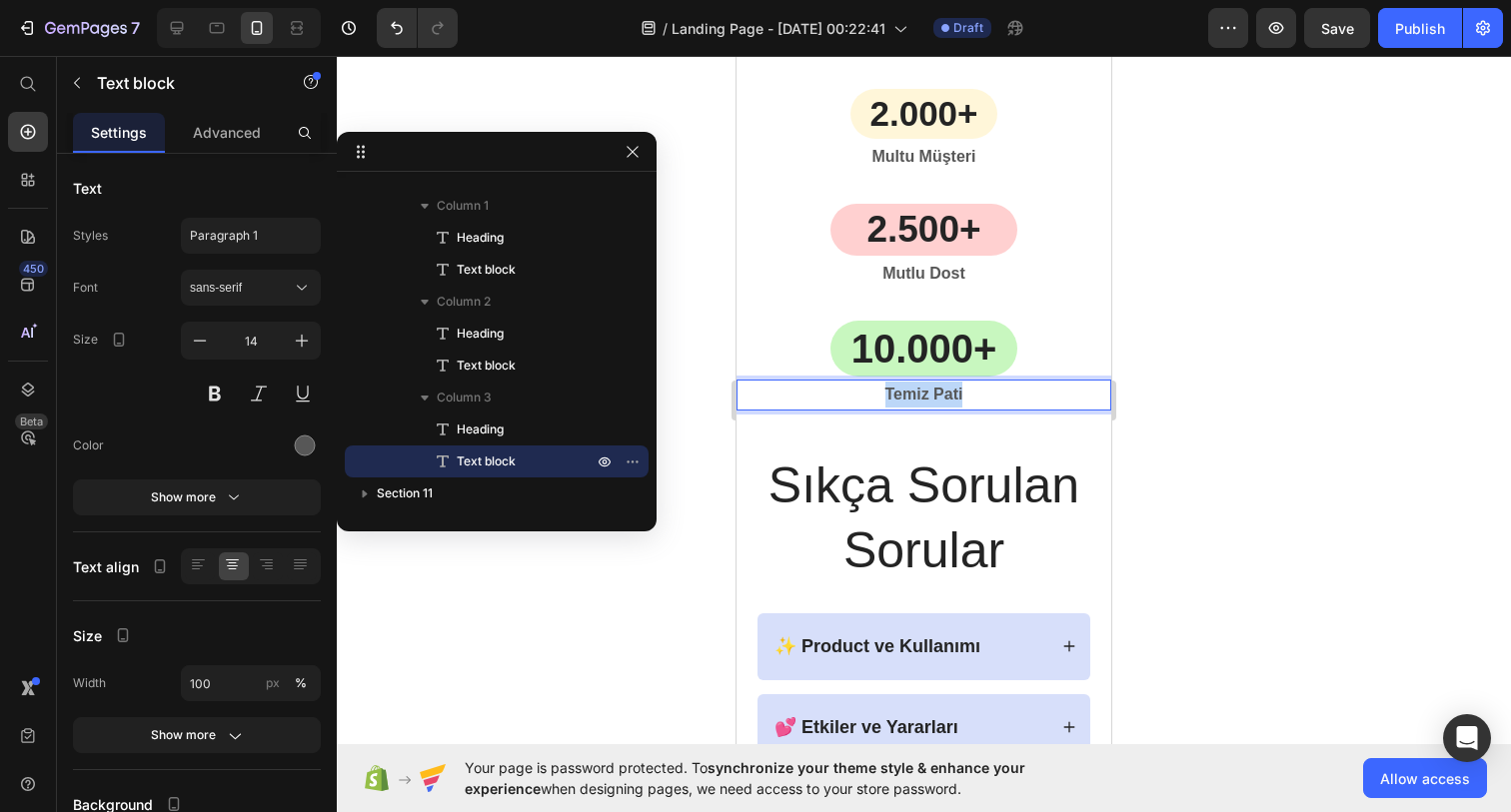 click on "Temiz Pati" at bounding box center [924, 394] 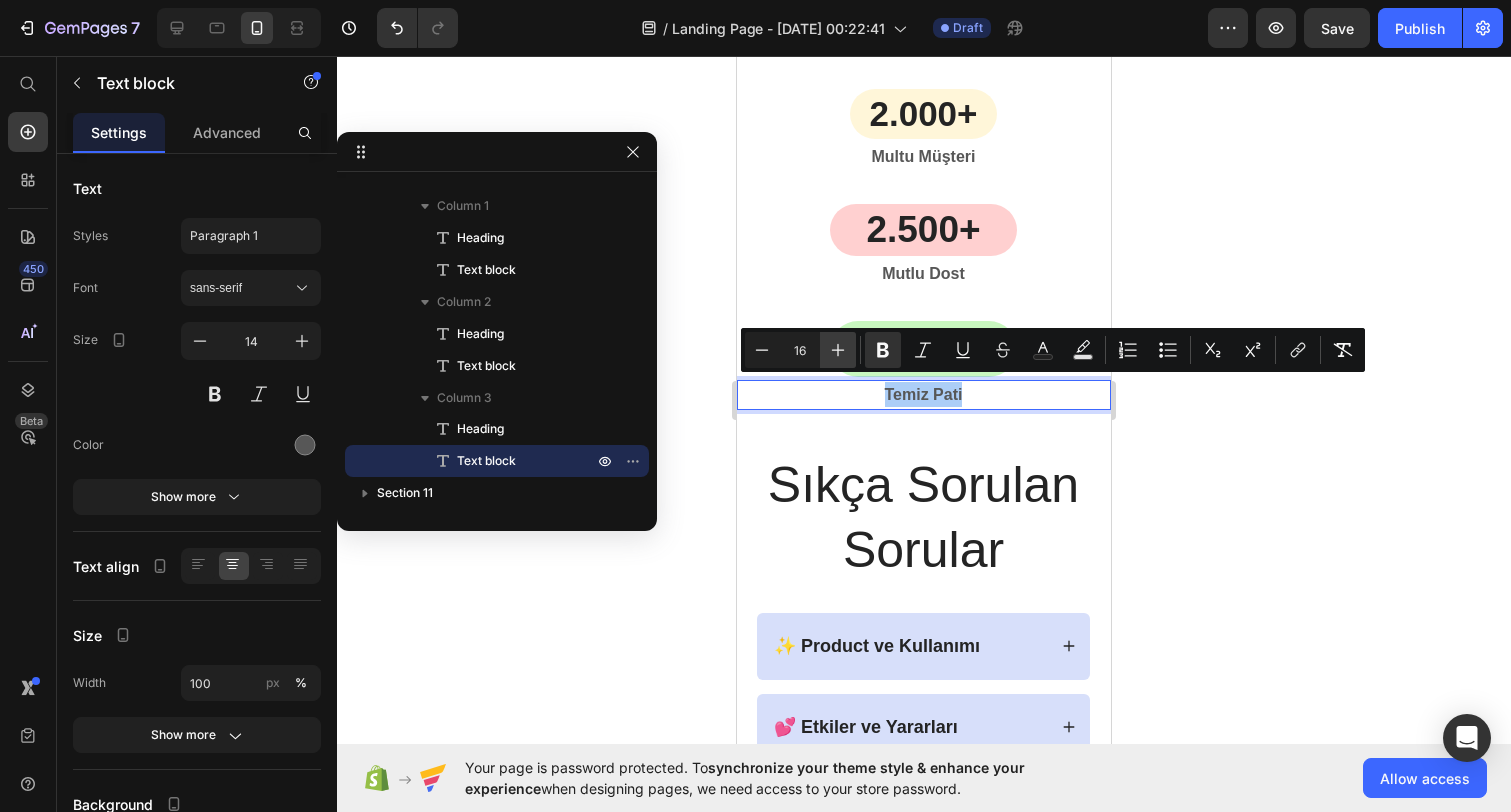 click 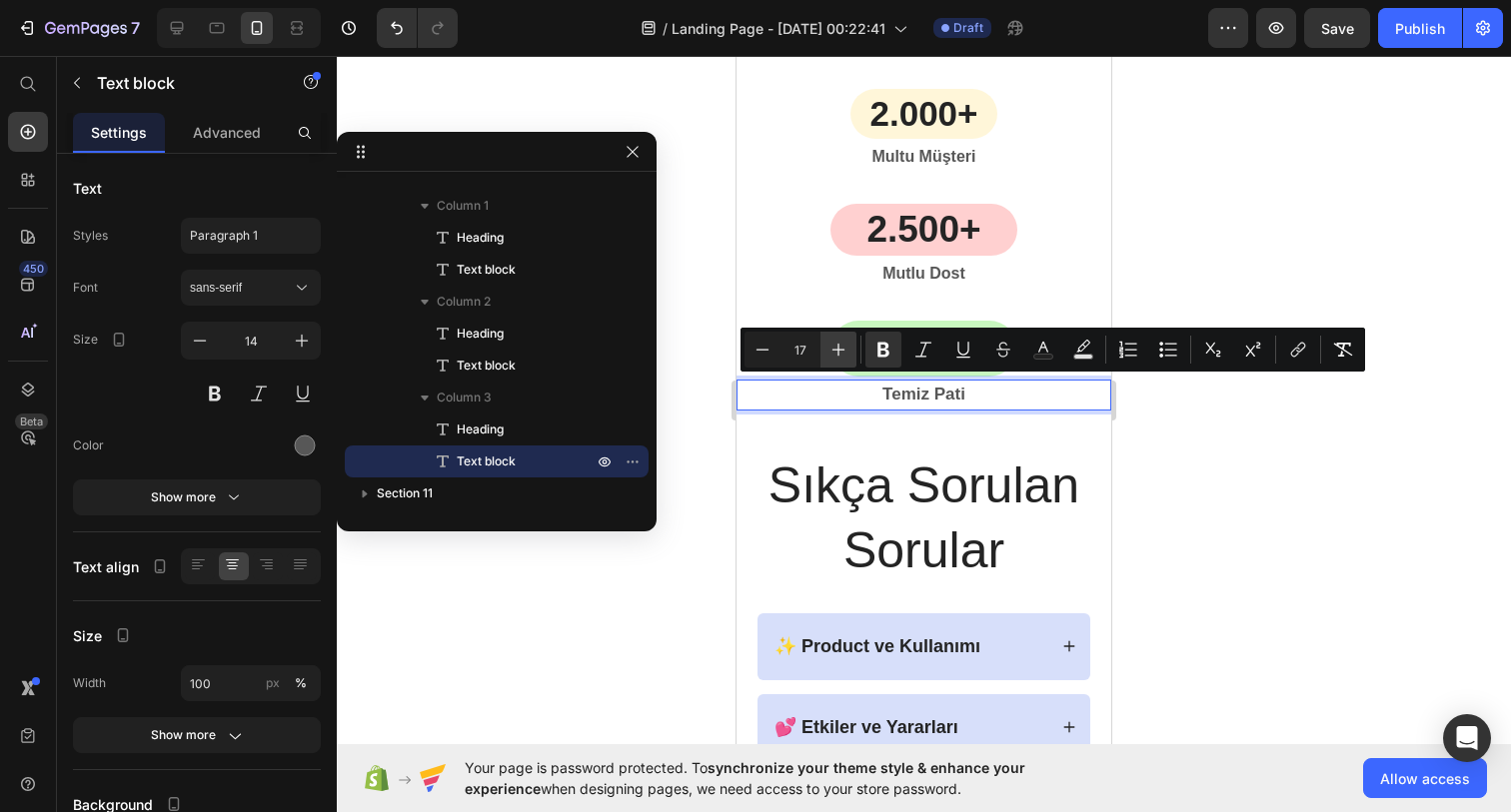 click 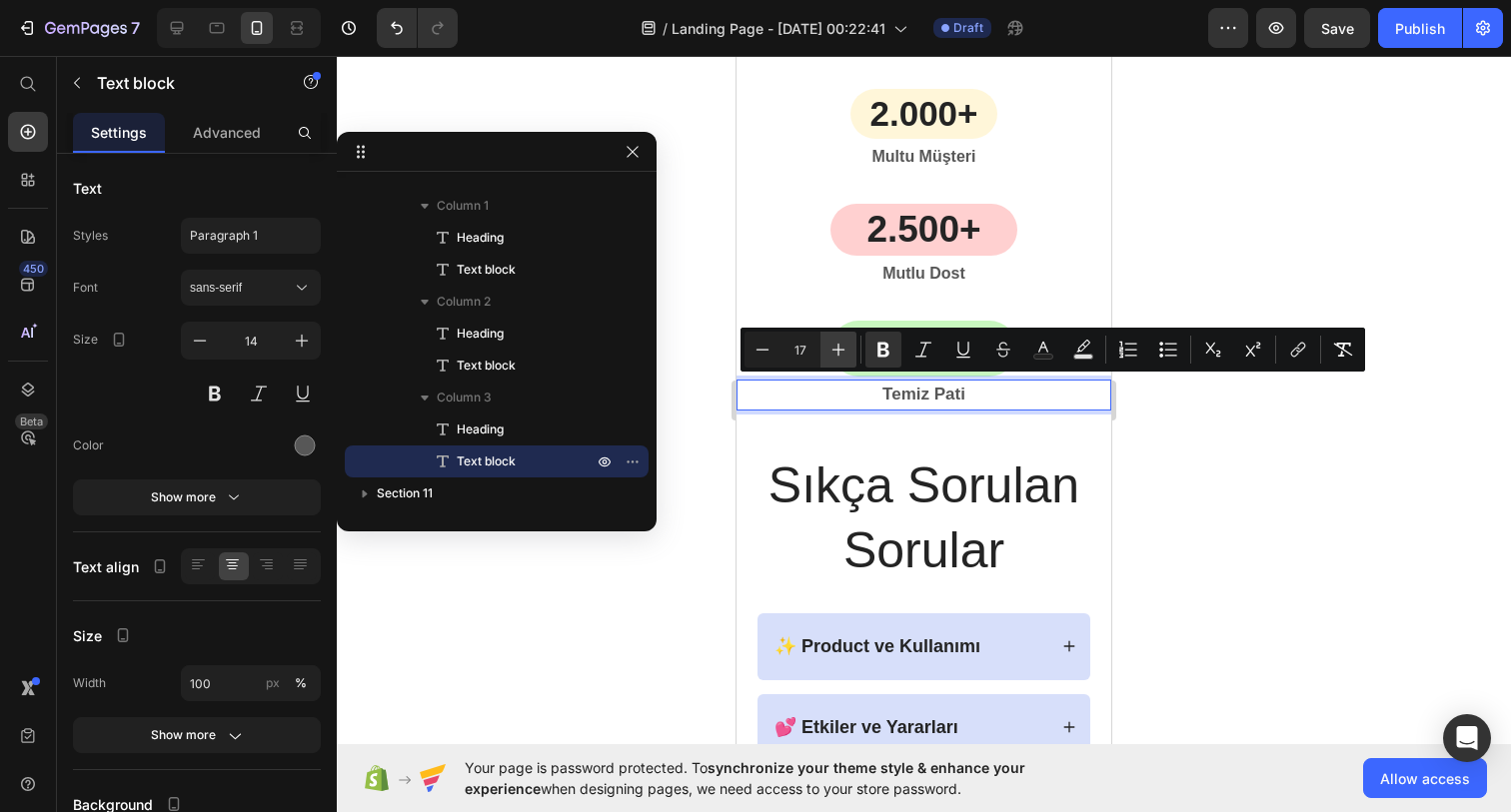 type on "18" 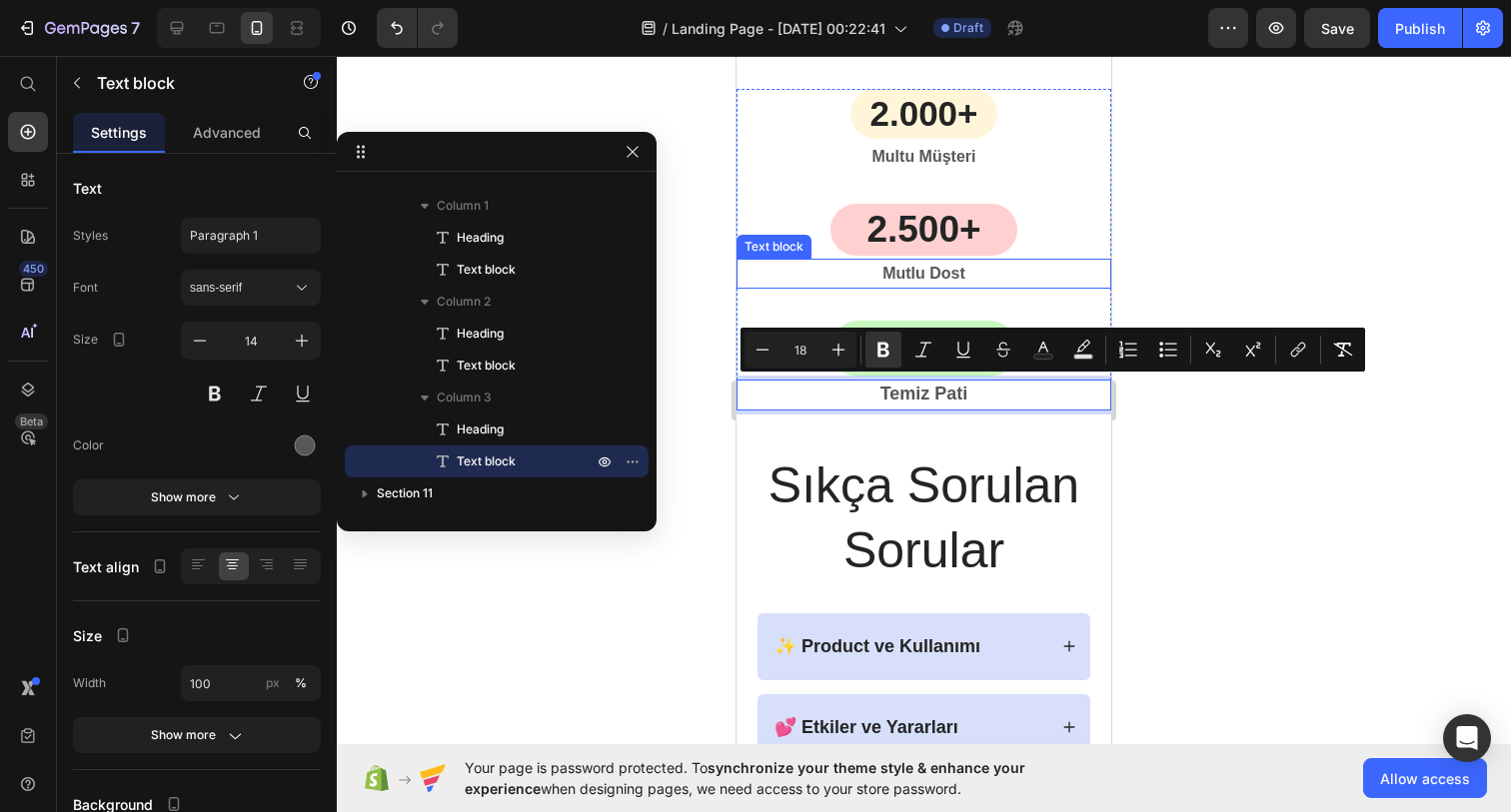 click on "Mutlu Dost" at bounding box center (923, 273) 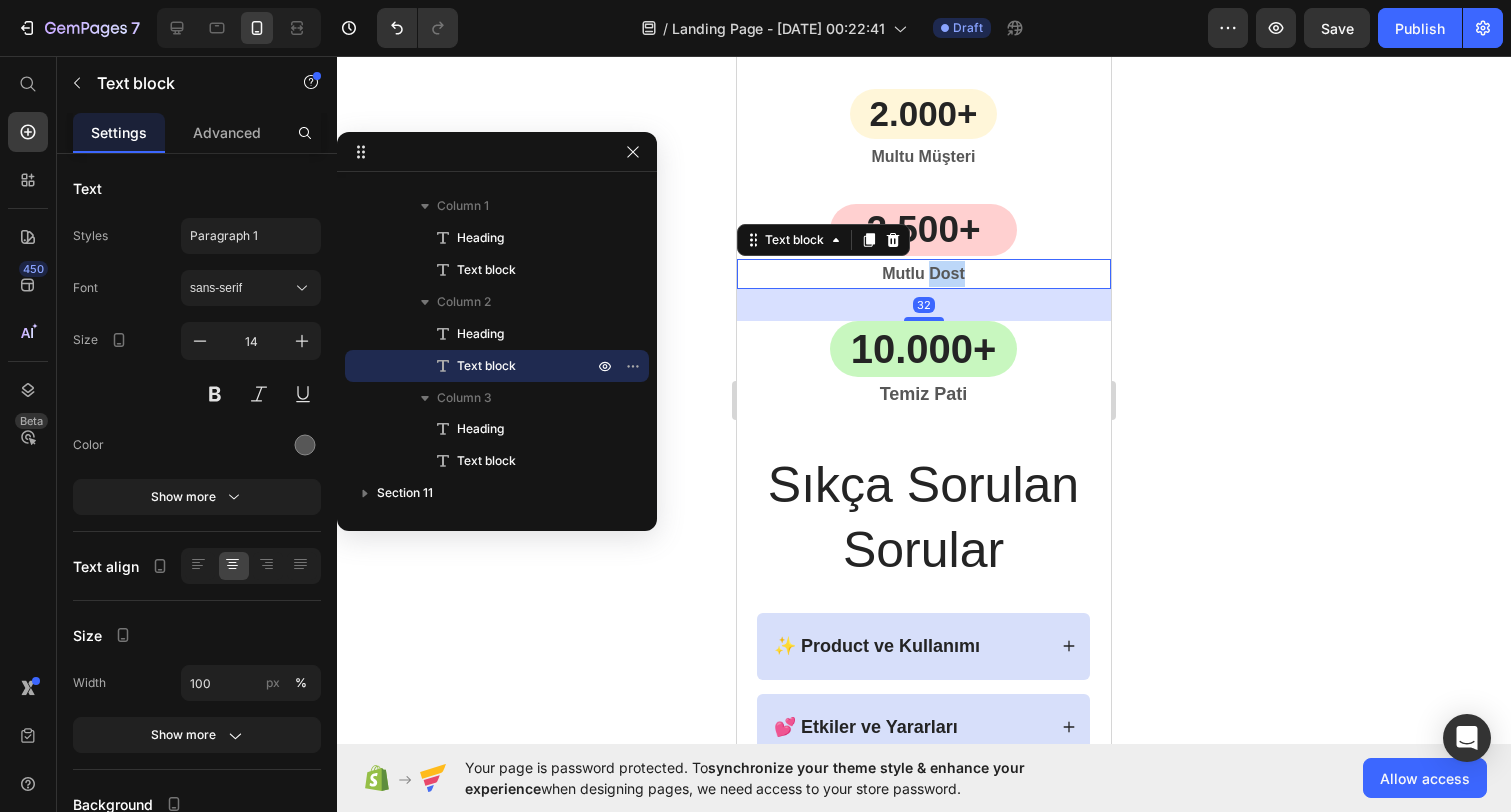 click on "Mutlu Dost" at bounding box center [923, 273] 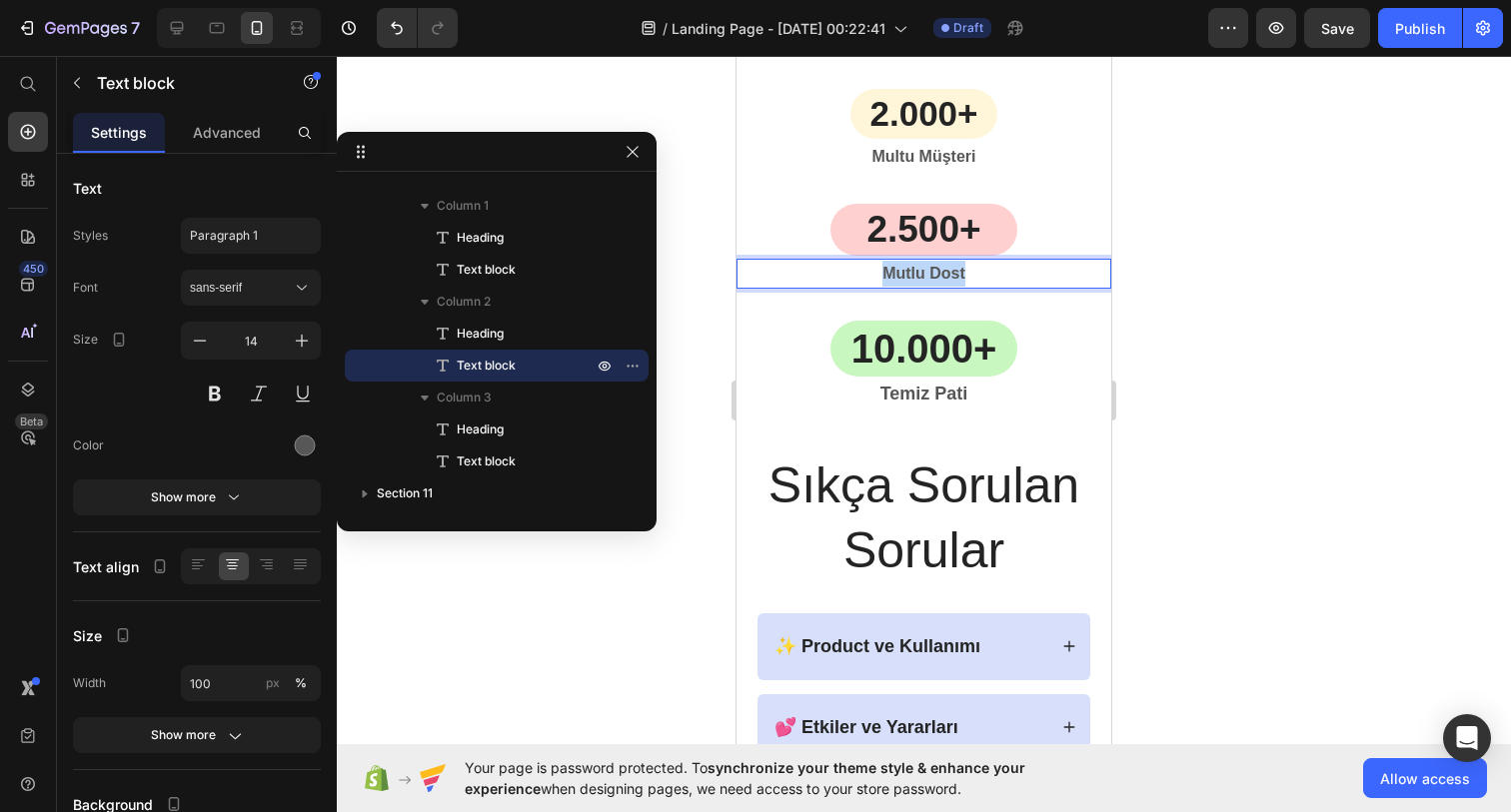 click on "Mutlu Dost" at bounding box center (923, 273) 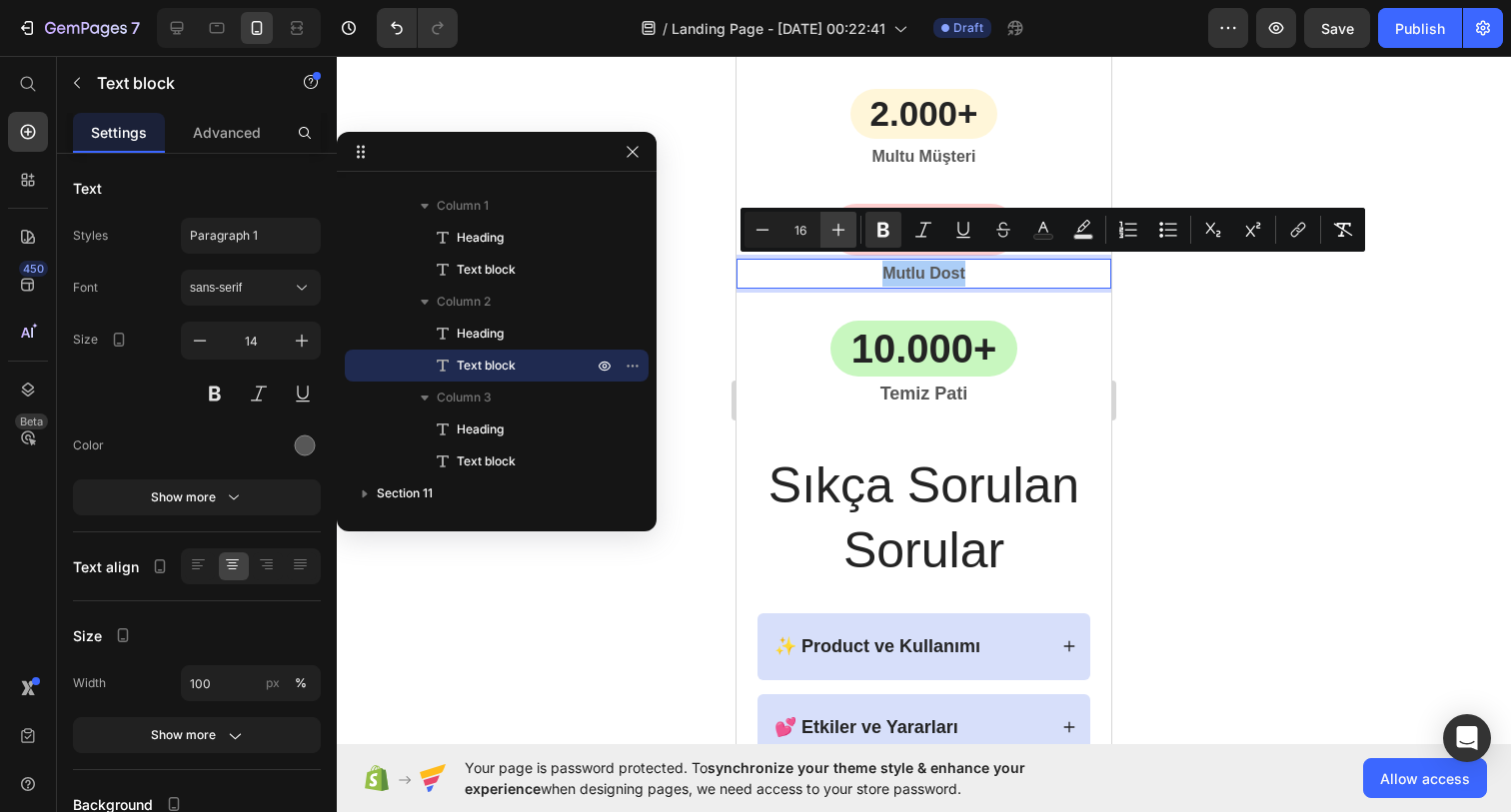 click on "Plus" at bounding box center [838, 230] 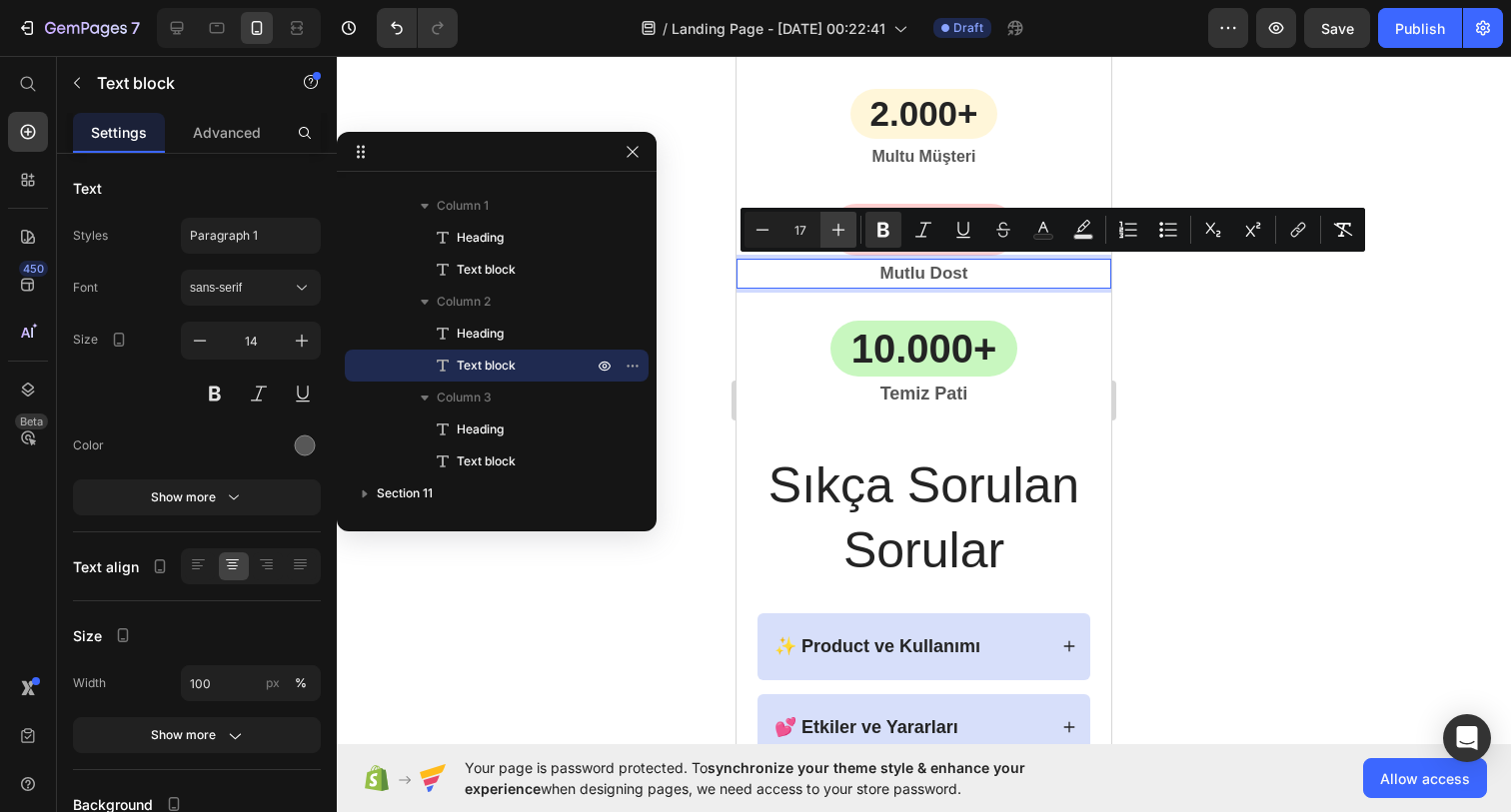click on "Plus" at bounding box center [838, 230] 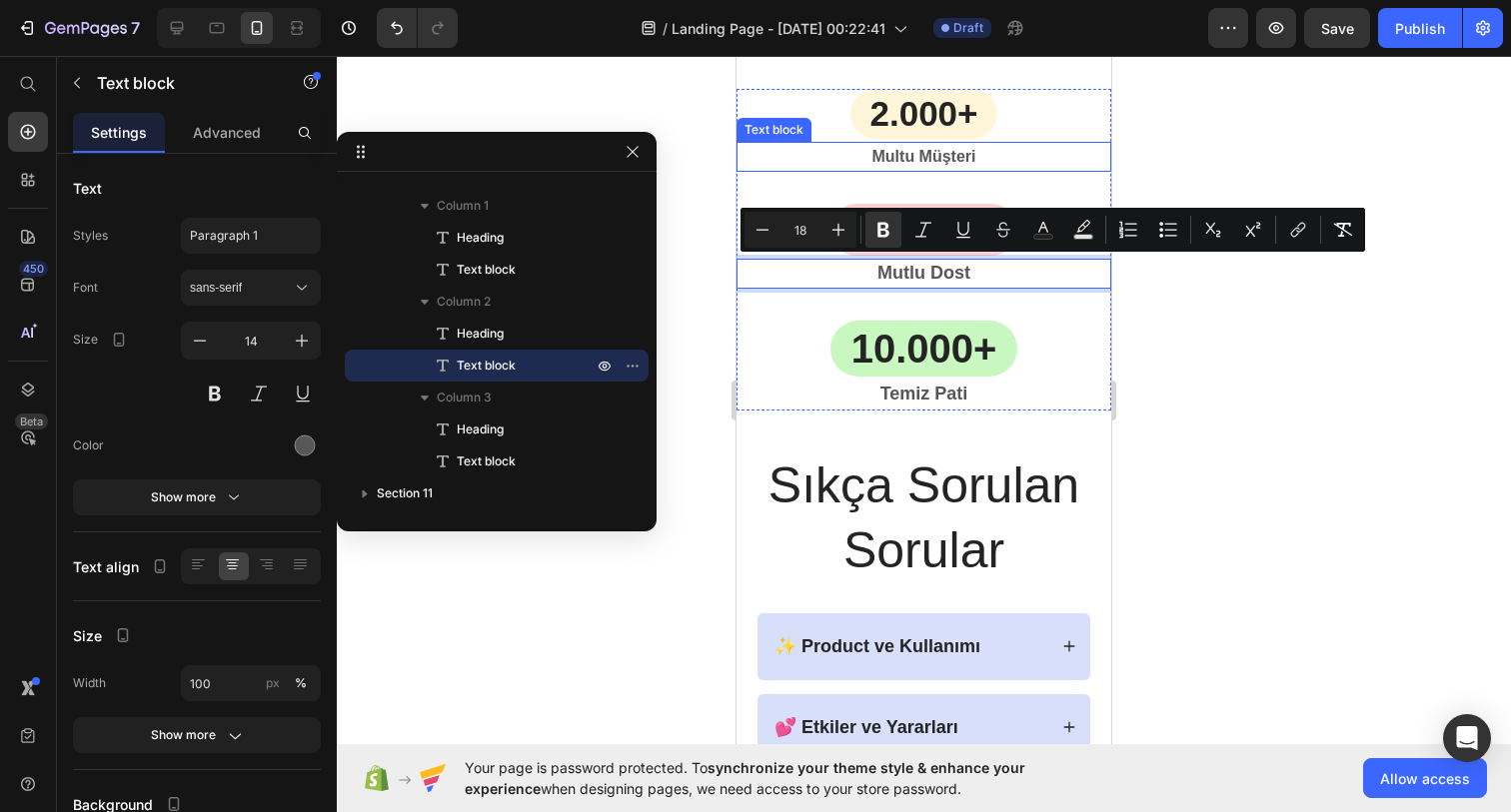 click on "Multu Müşteri" at bounding box center (924, 156) 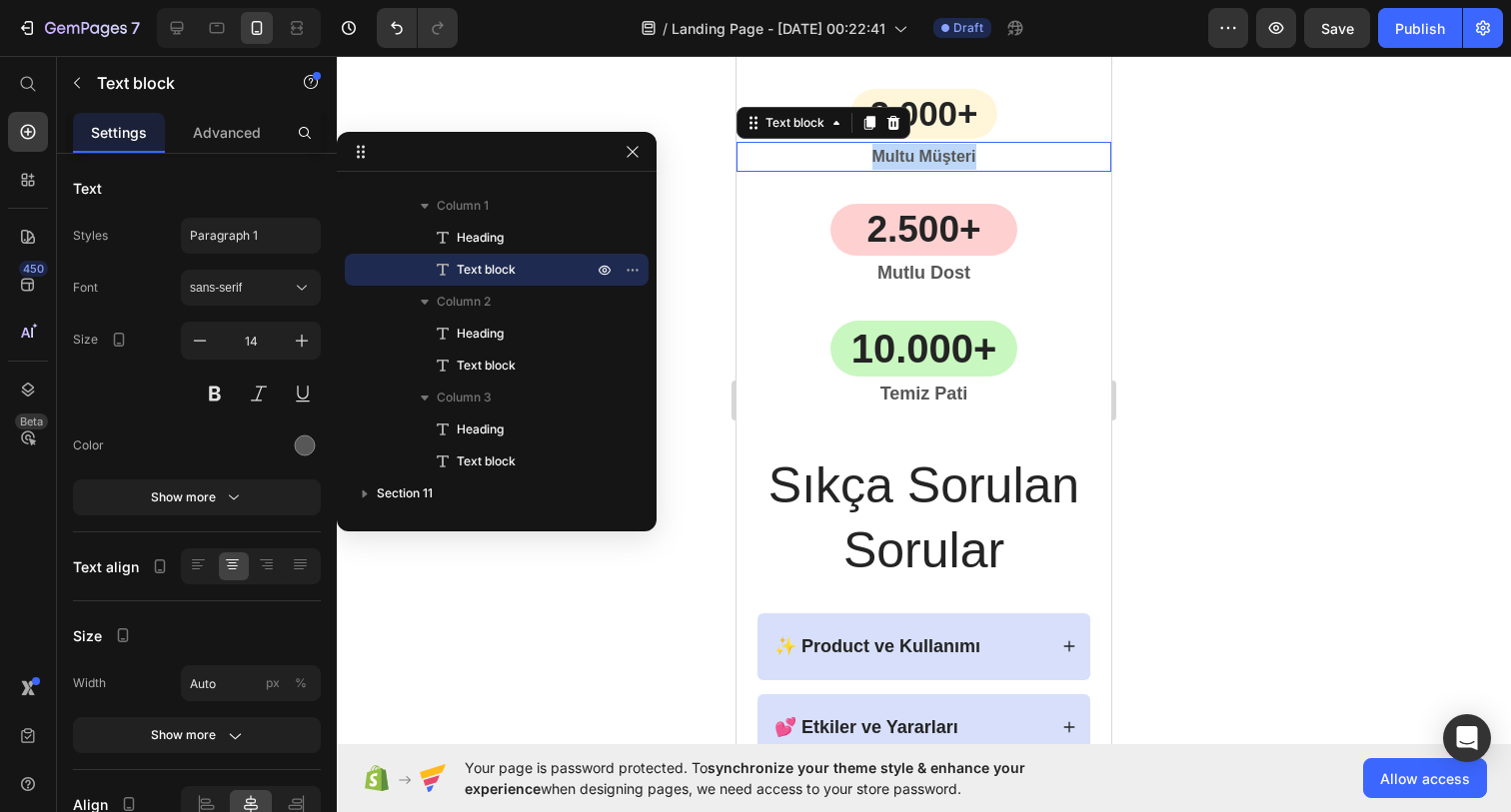 click on "Multu Müşteri" at bounding box center [924, 156] 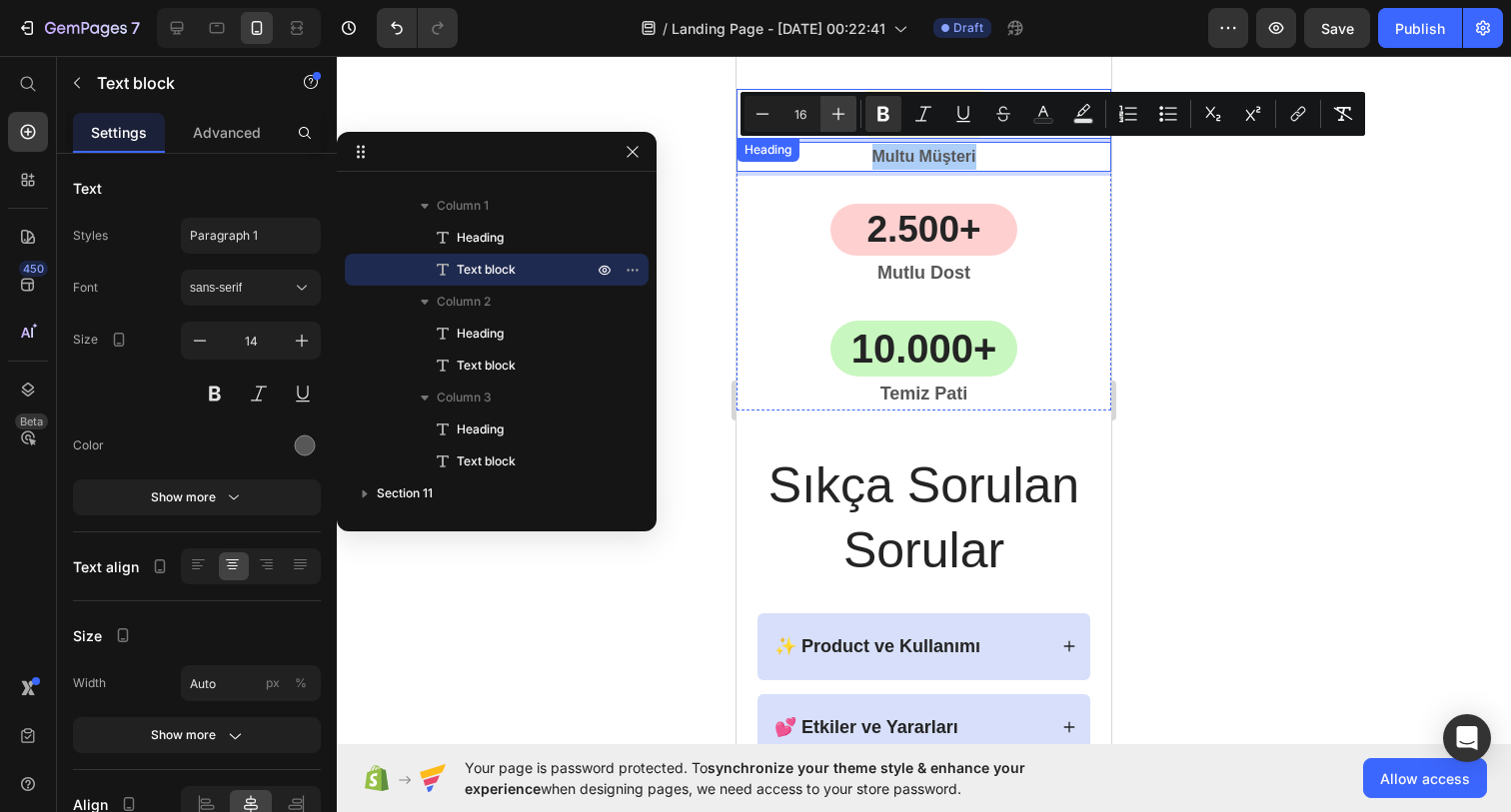 click 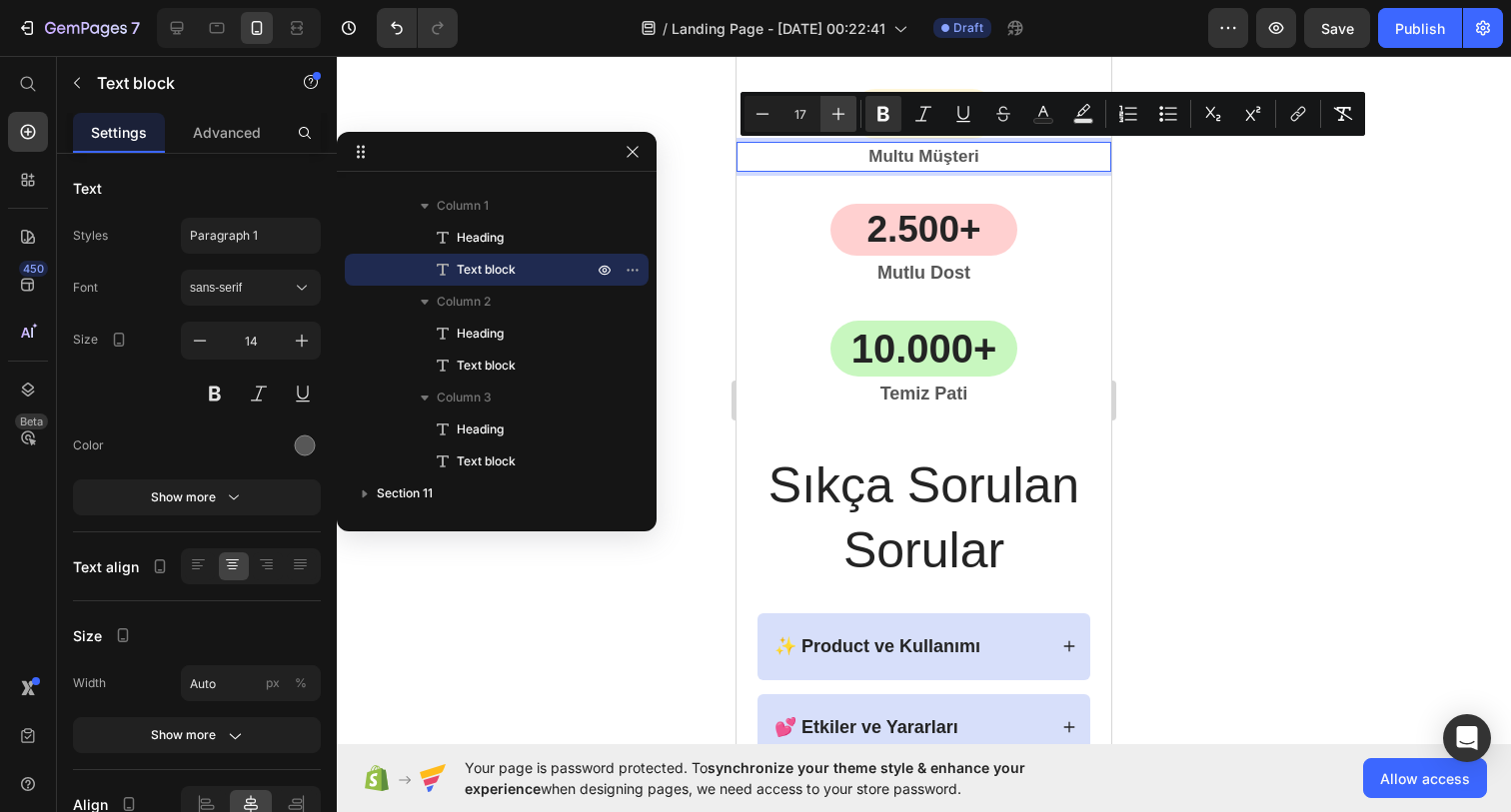 click 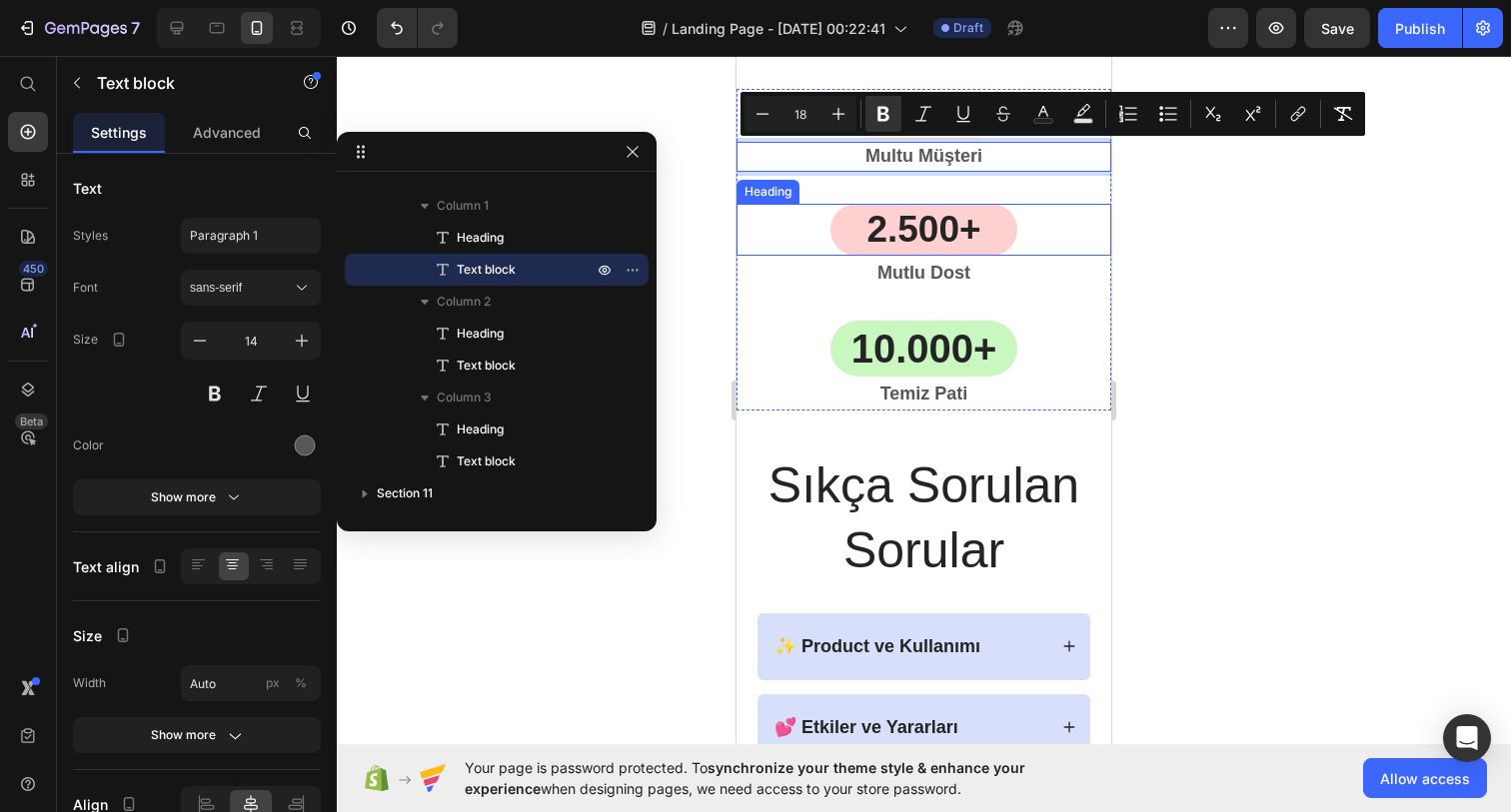 click 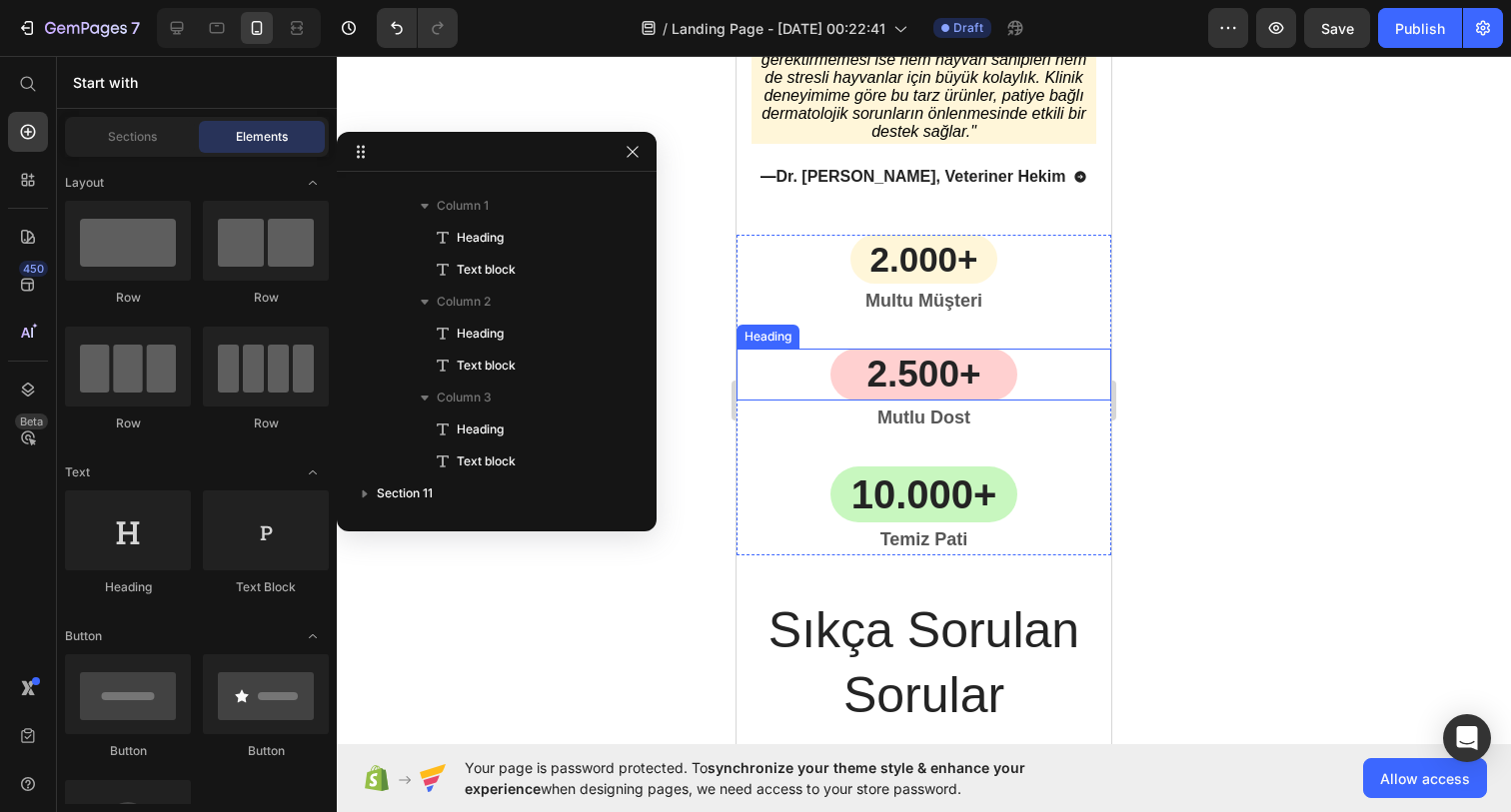 scroll, scrollTop: 5292, scrollLeft: 0, axis: vertical 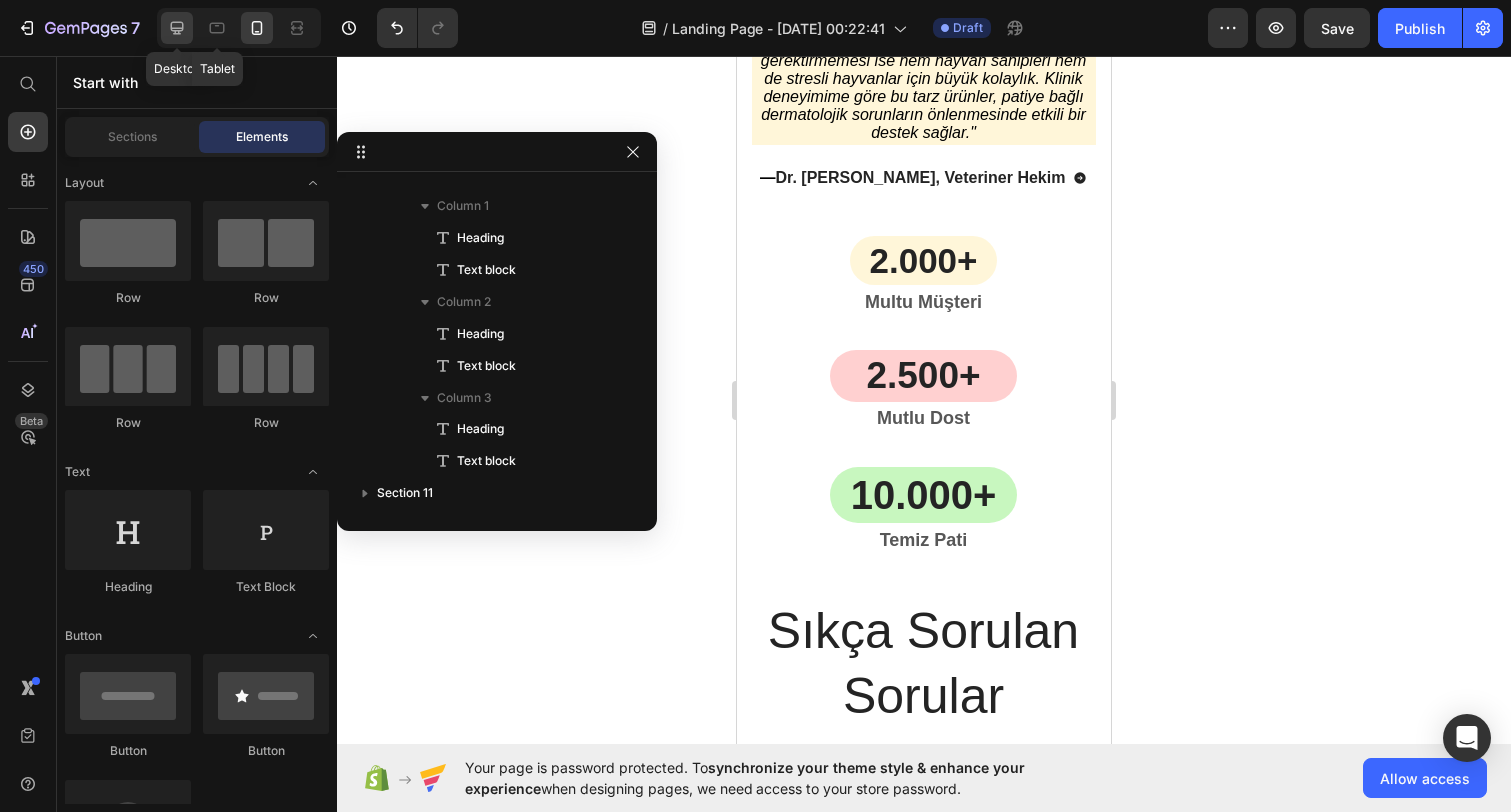 click 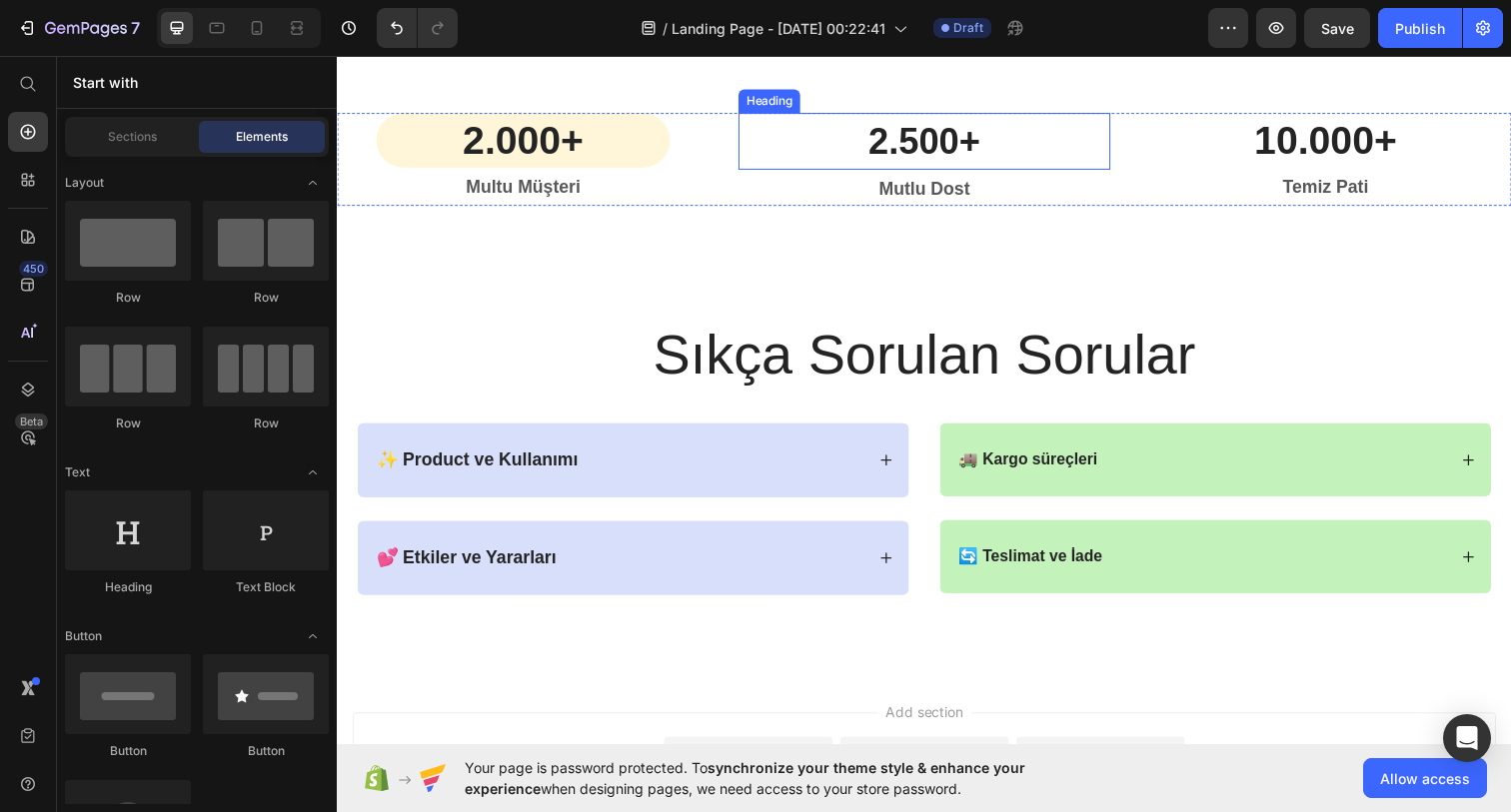 scroll, scrollTop: 5432, scrollLeft: 0, axis: vertical 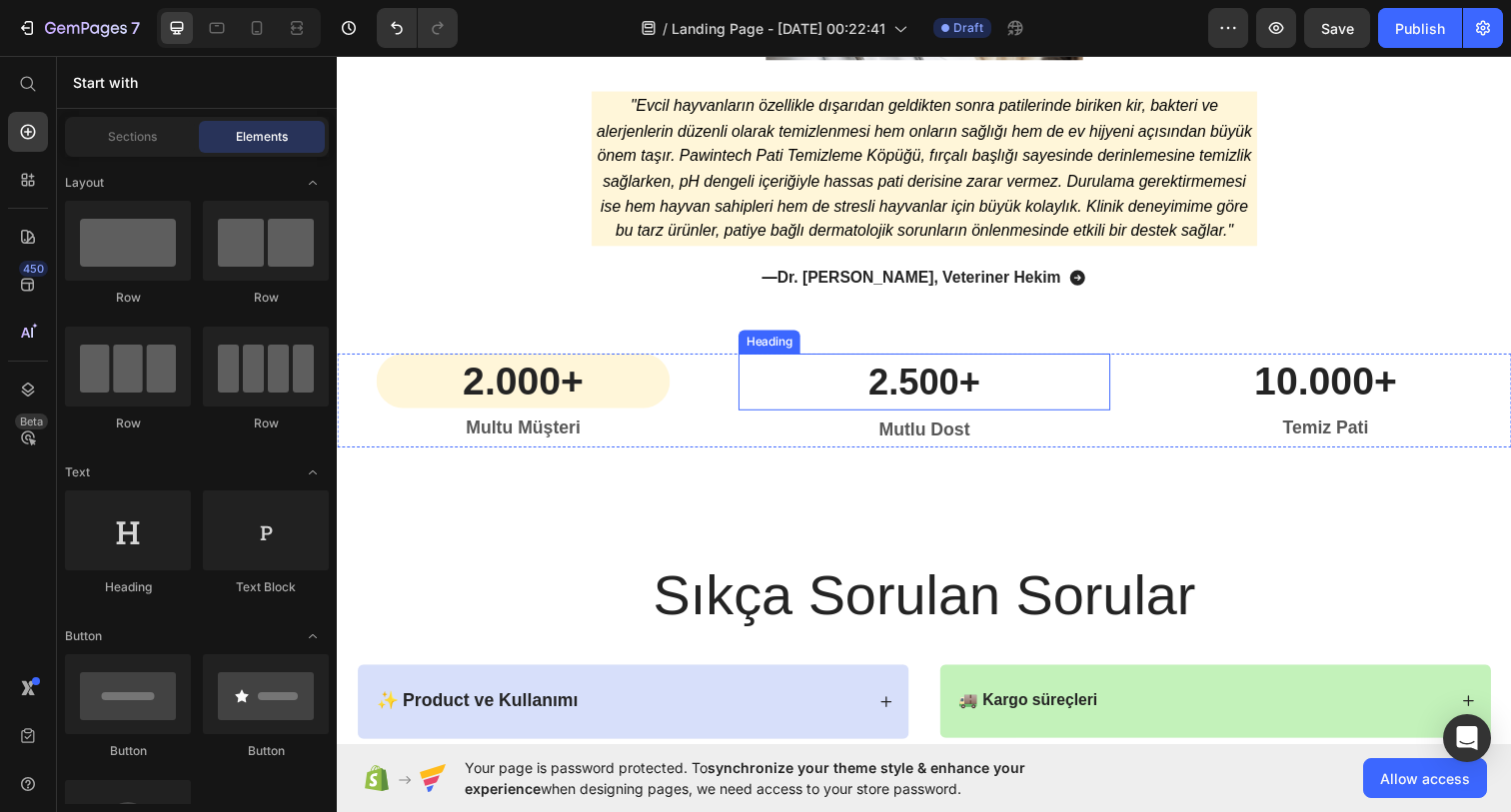 click on "2.500+" at bounding box center [936, 389] 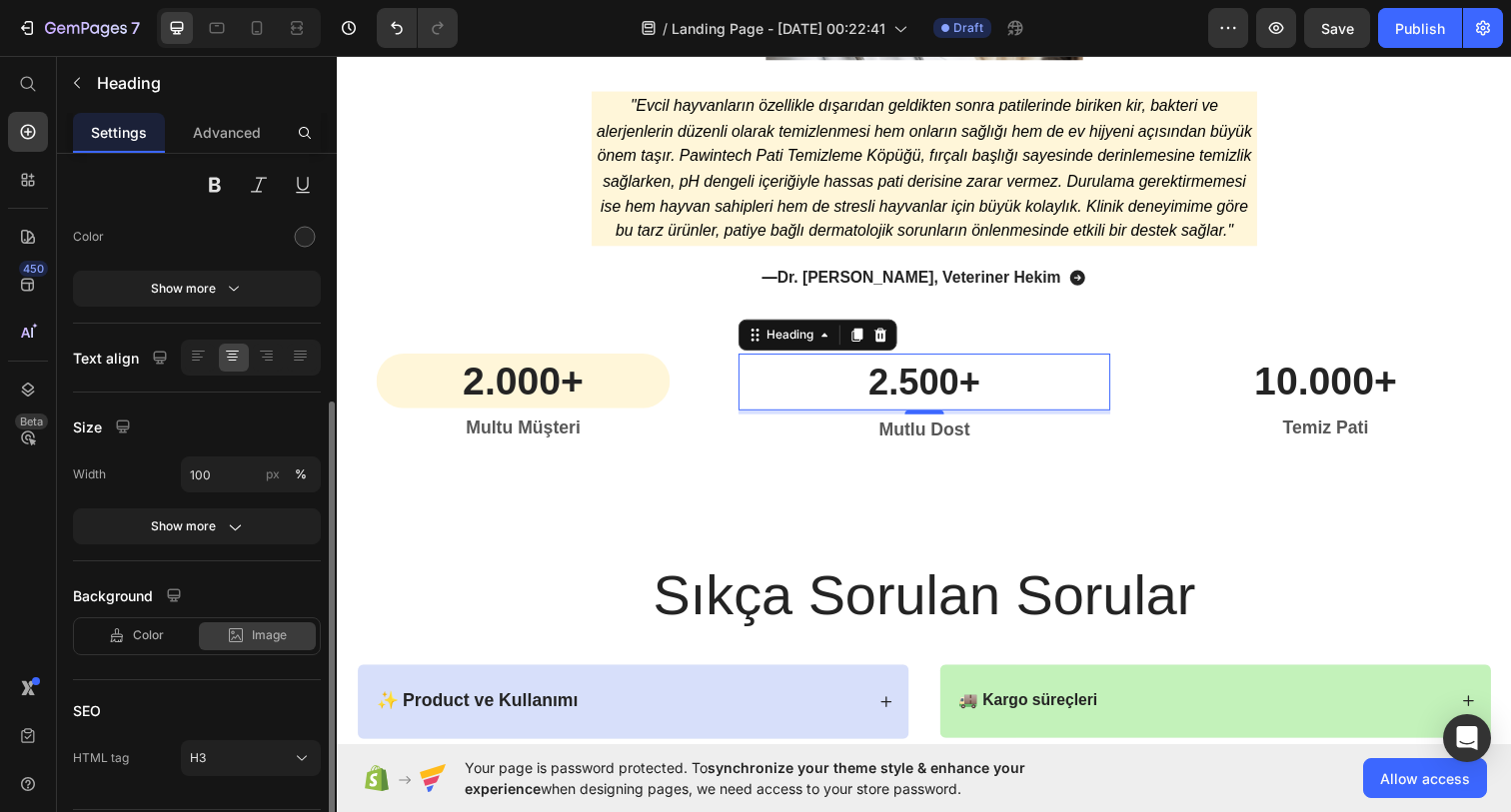 scroll, scrollTop: 264, scrollLeft: 0, axis: vertical 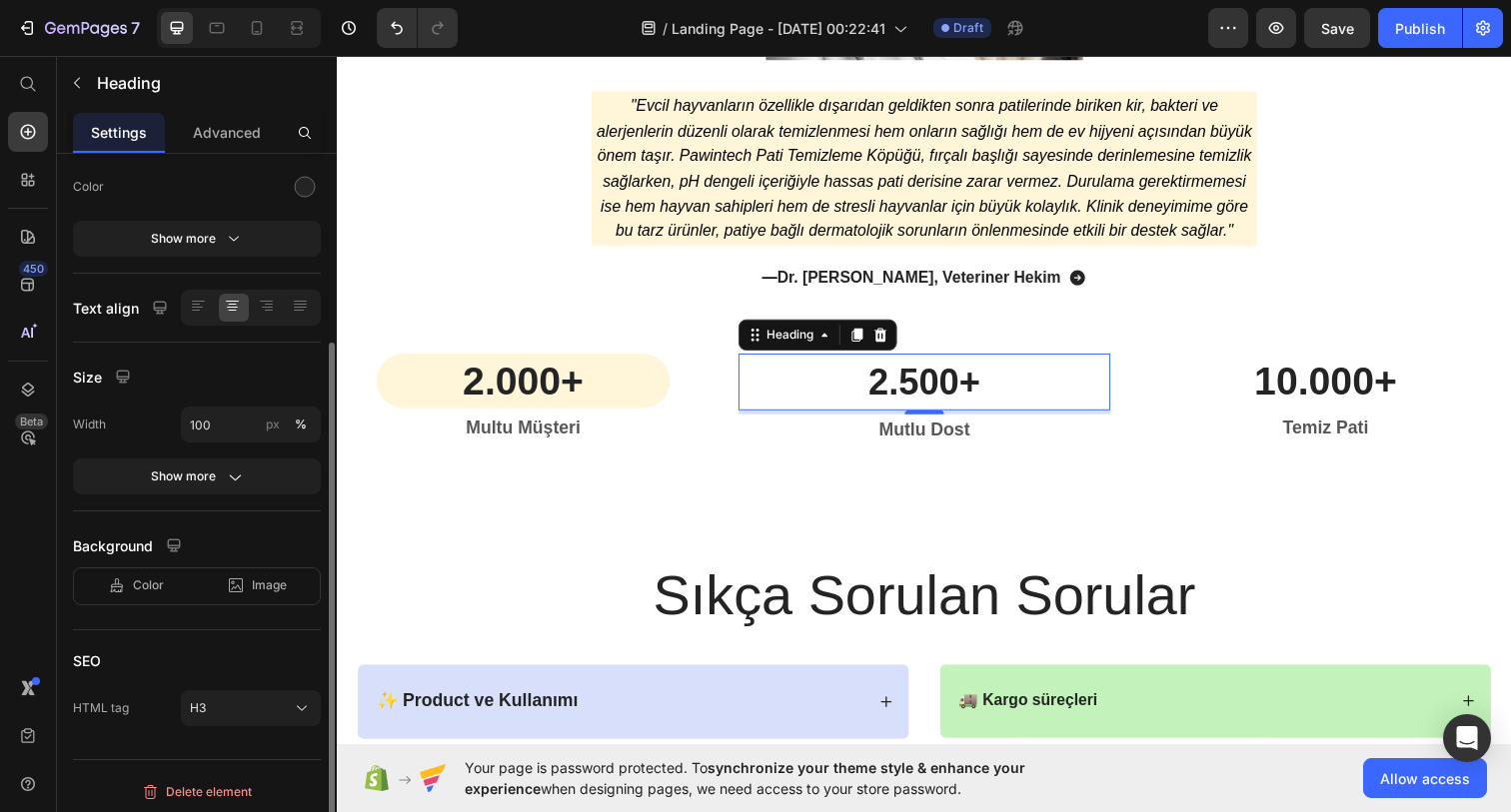 click on "Color Image Video" at bounding box center (197, 586) 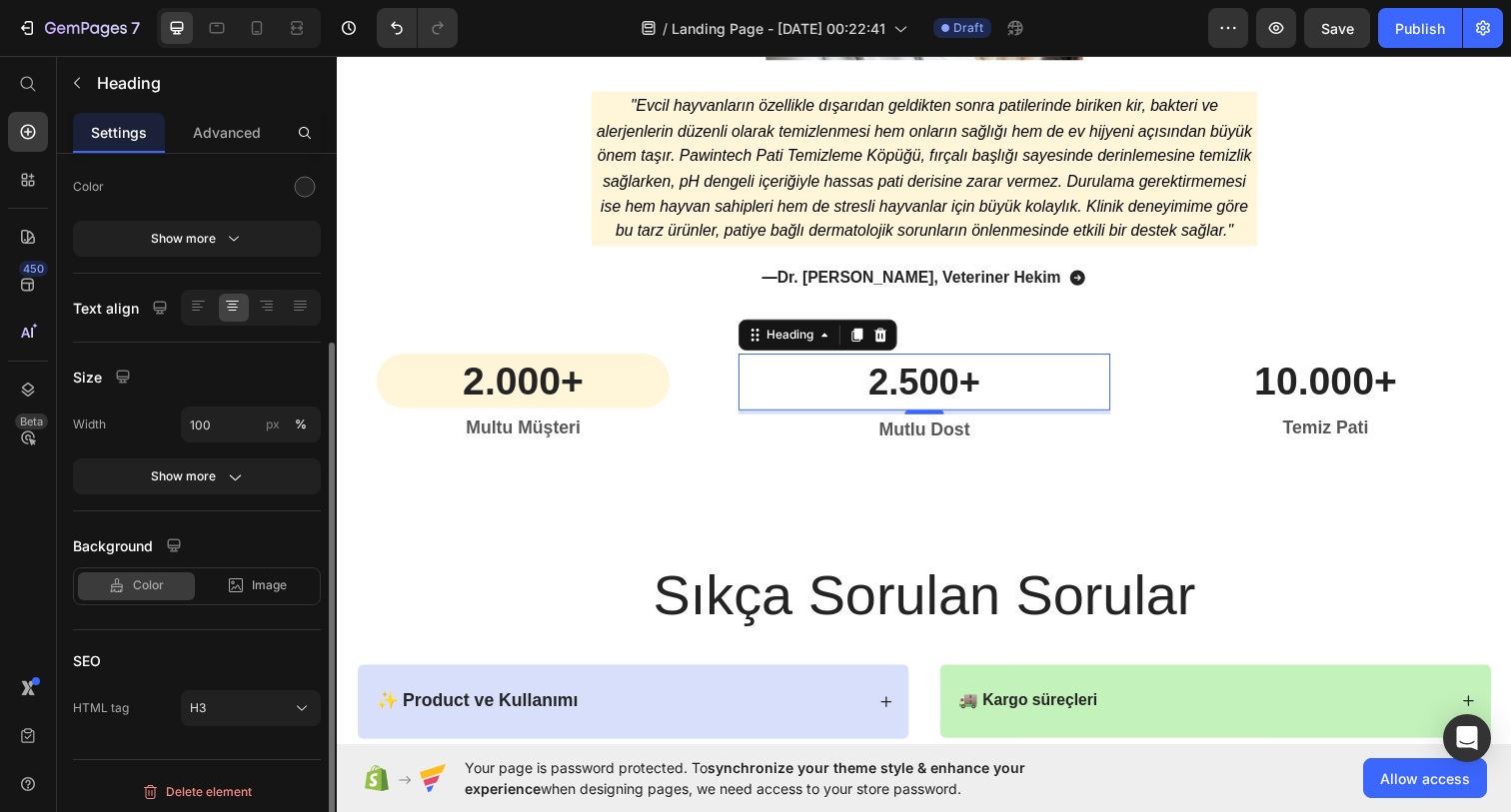 click on "Color" at bounding box center [148, 585] 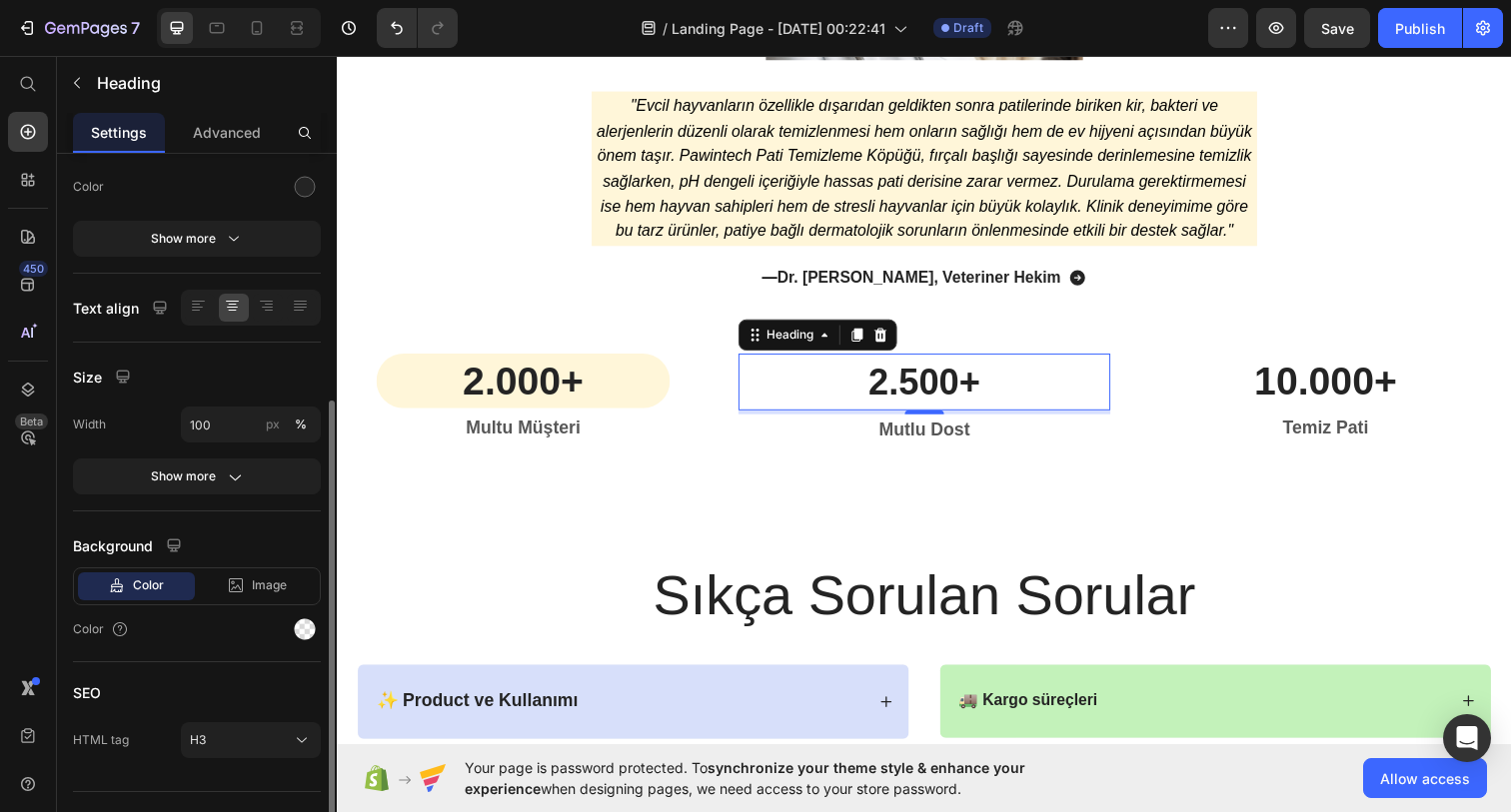 scroll, scrollTop: 296, scrollLeft: 0, axis: vertical 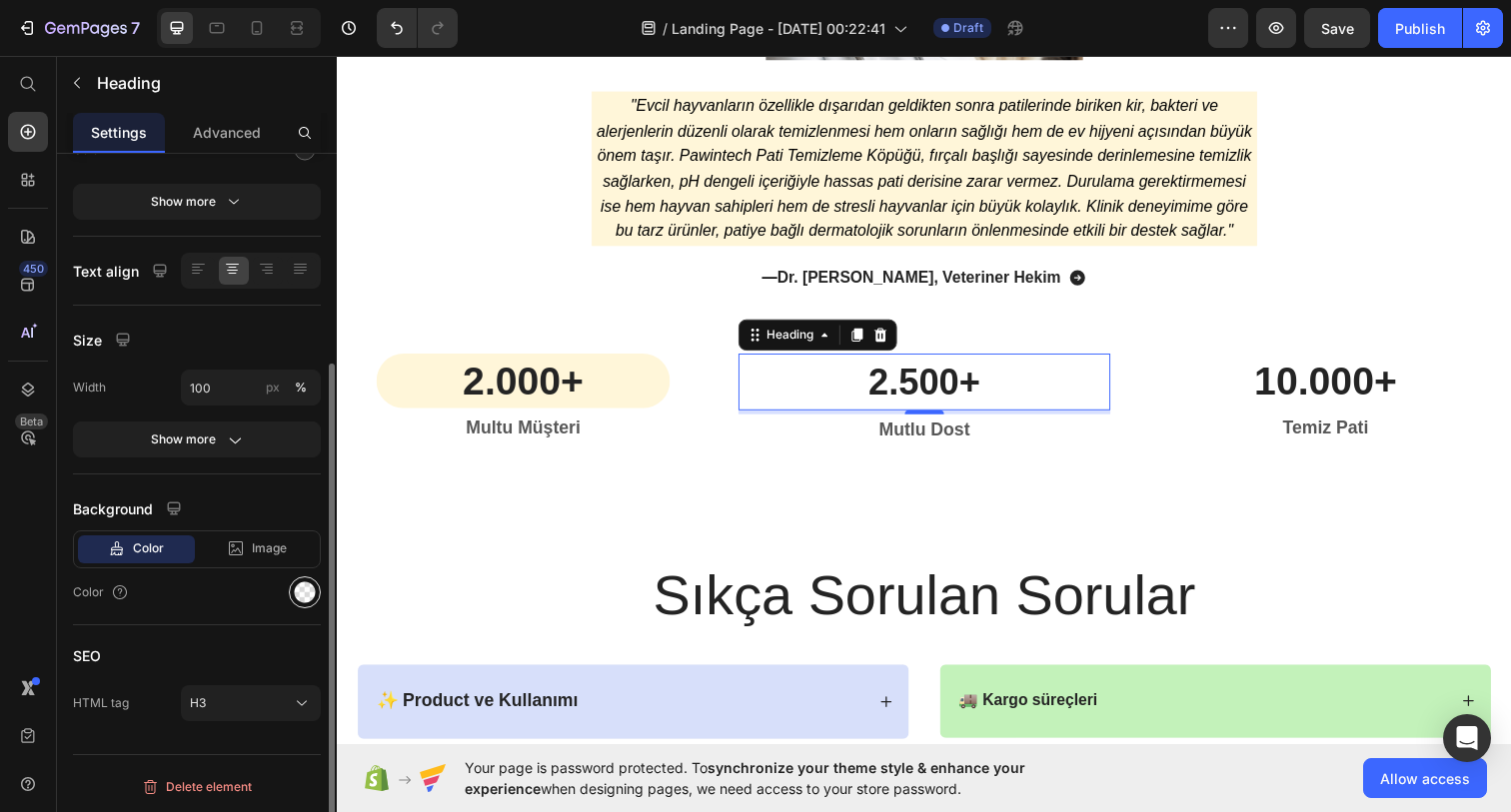 click at bounding box center (305, 592) 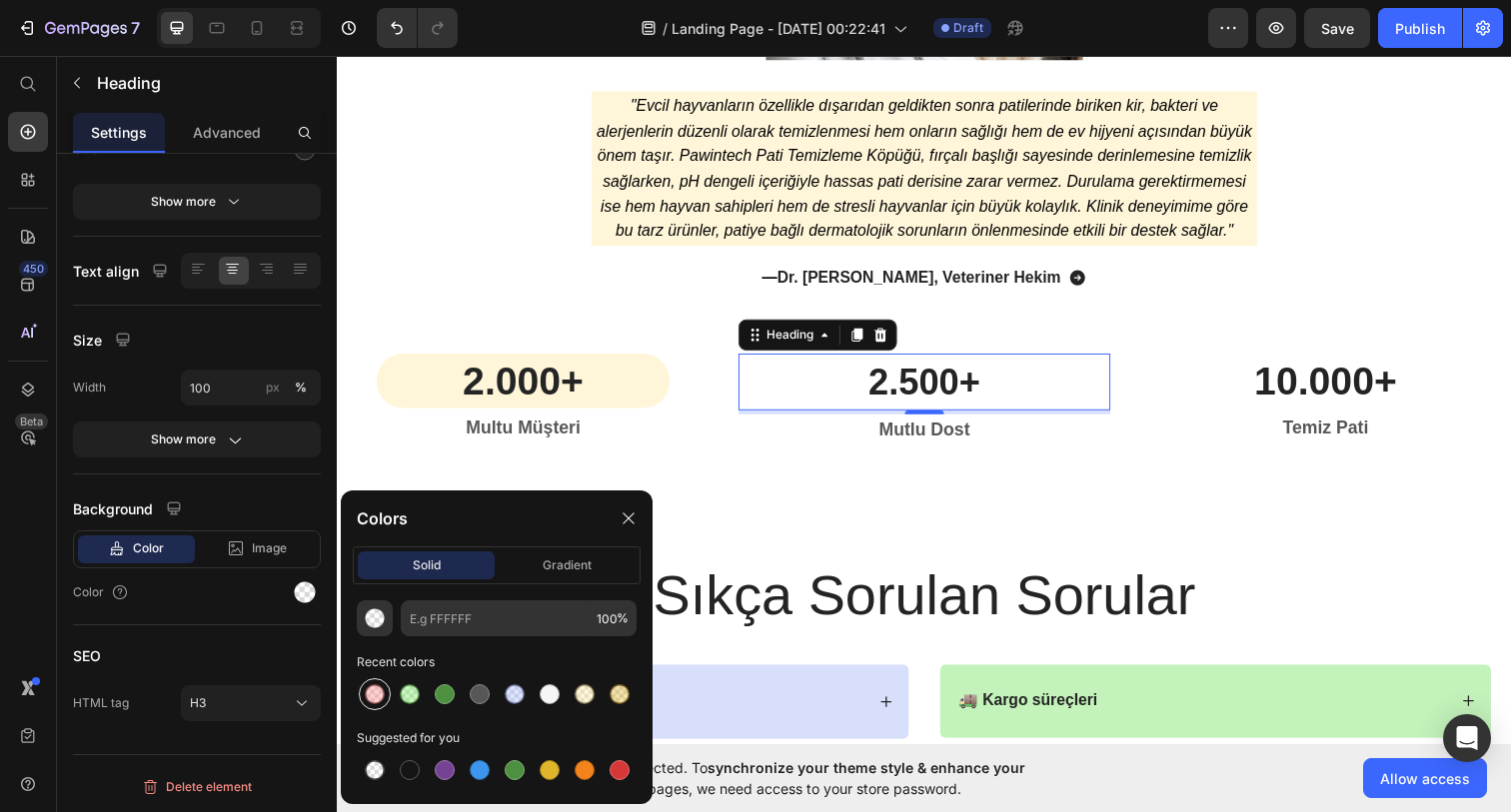 click at bounding box center [375, 694] 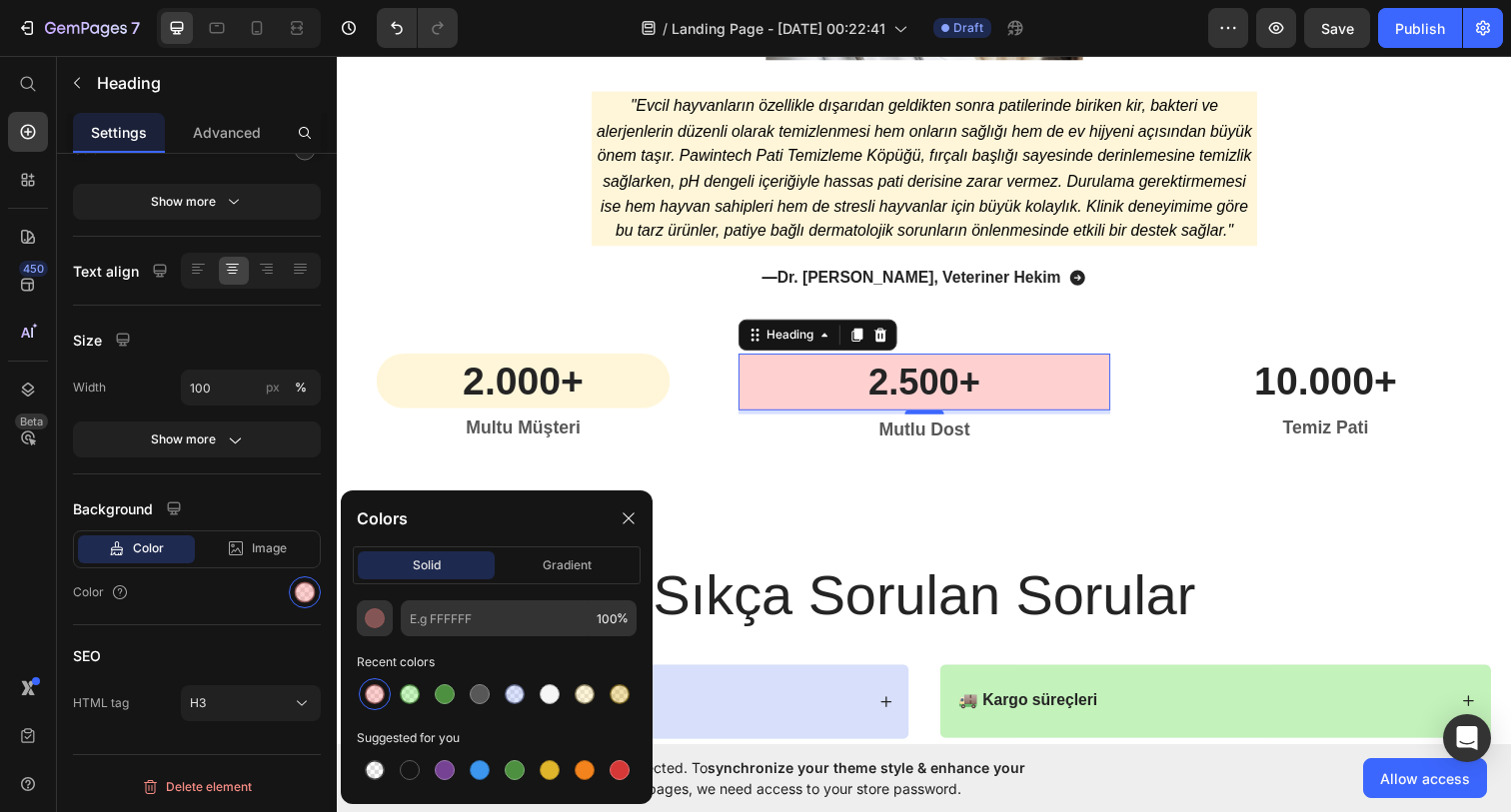 type on "FF8989" 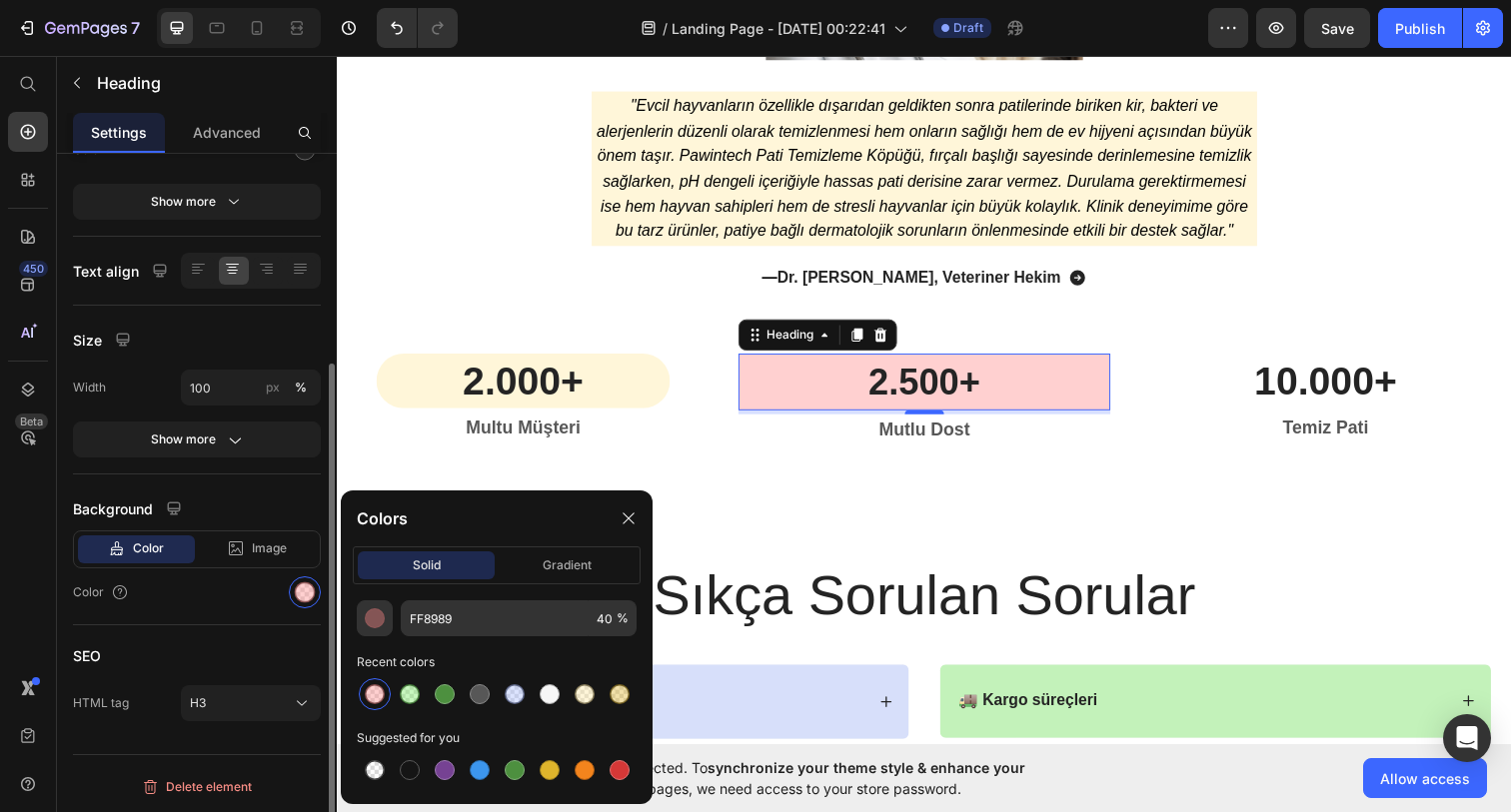 click on "Background" at bounding box center (197, 508) 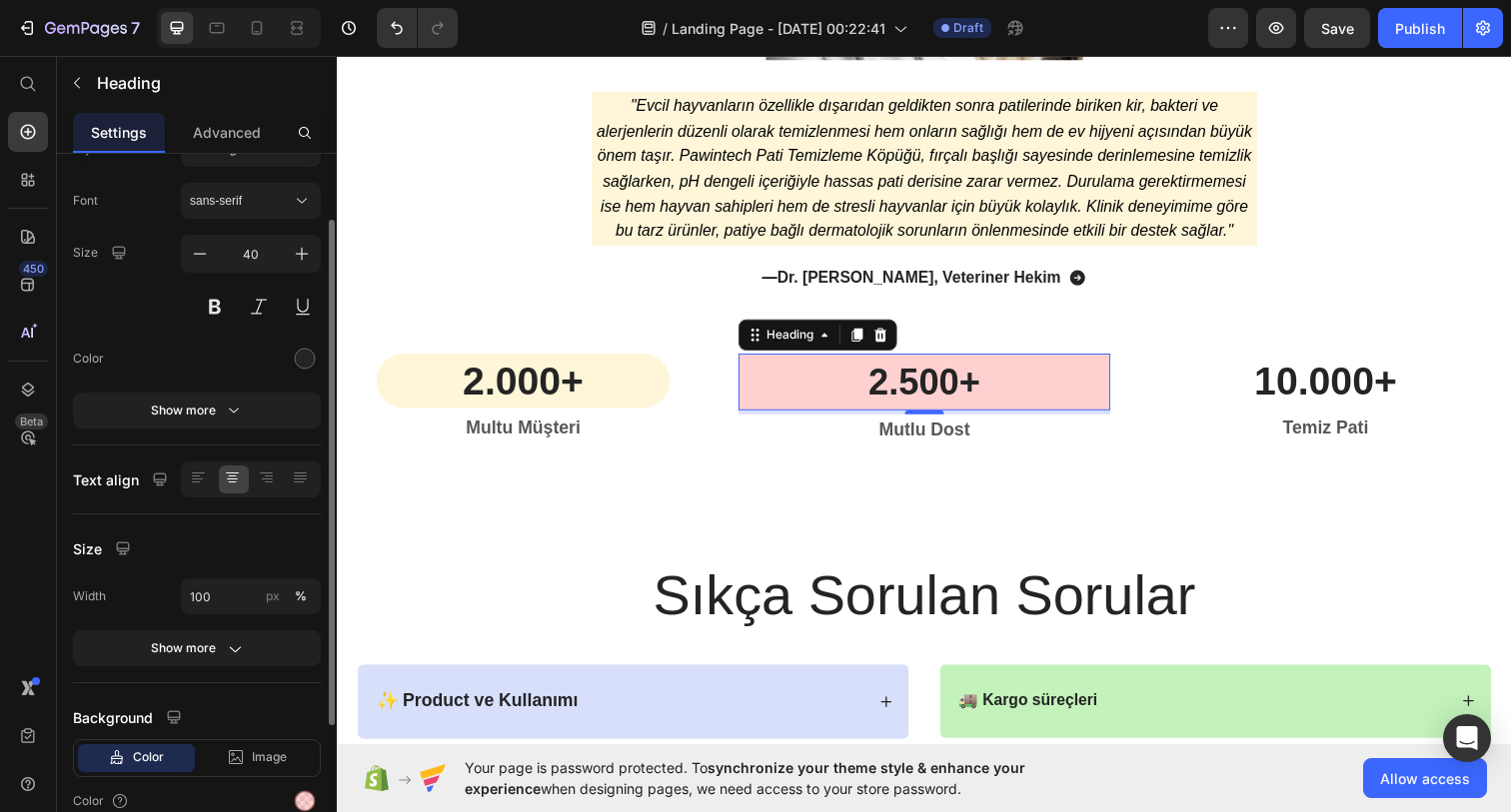 scroll, scrollTop: 90, scrollLeft: 0, axis: vertical 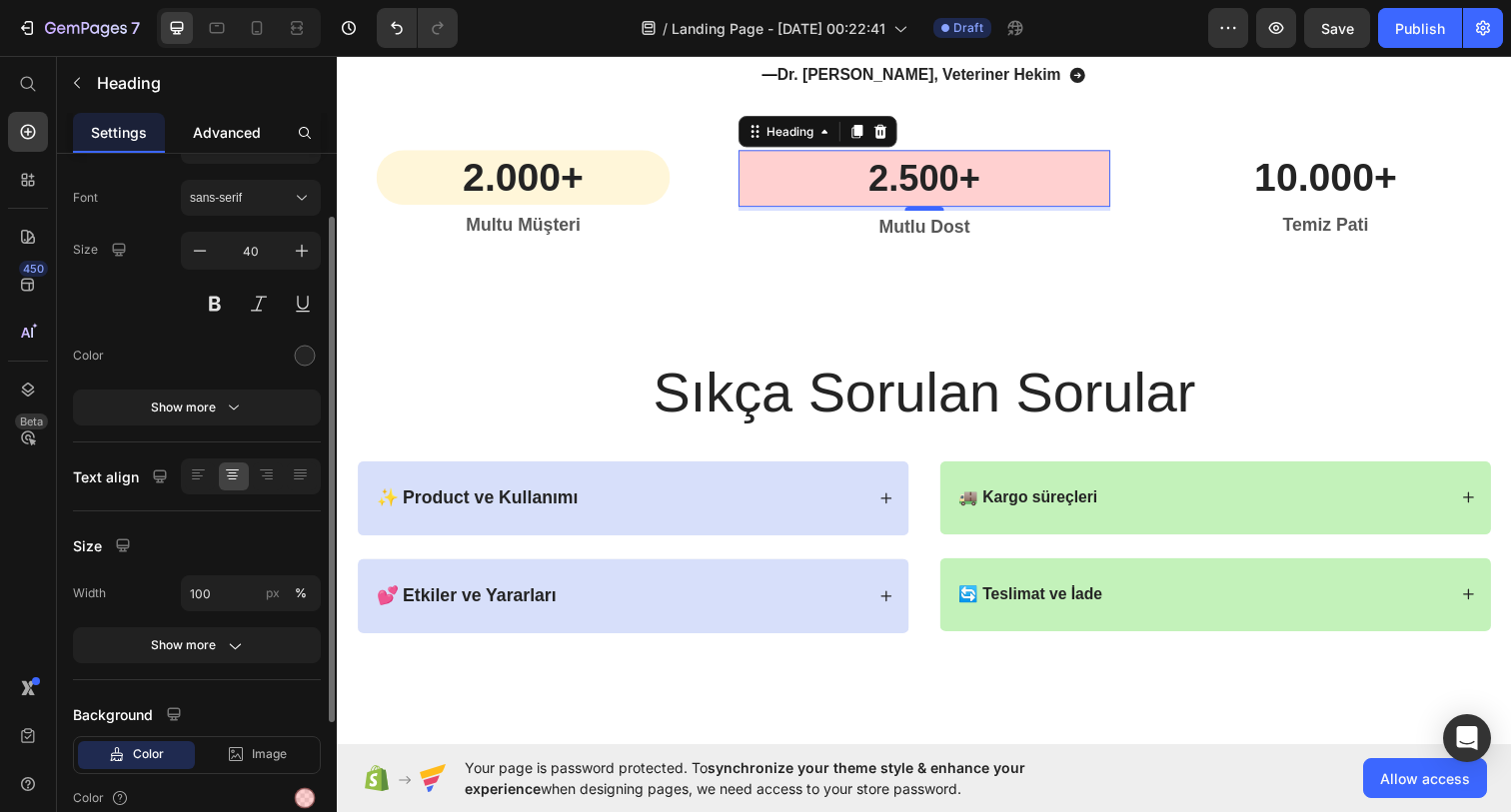 click on "Advanced" at bounding box center (227, 132) 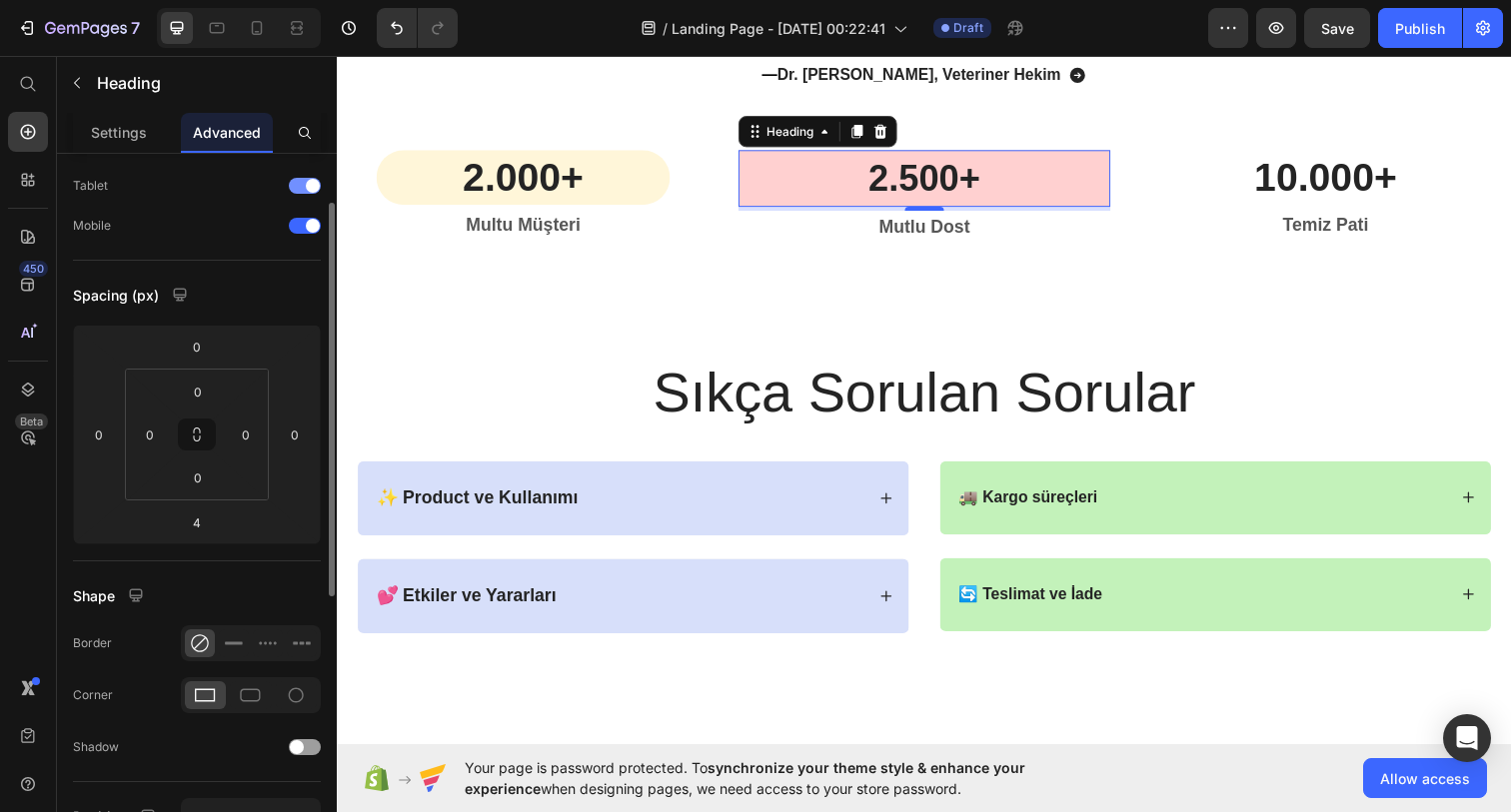 scroll, scrollTop: 0, scrollLeft: 0, axis: both 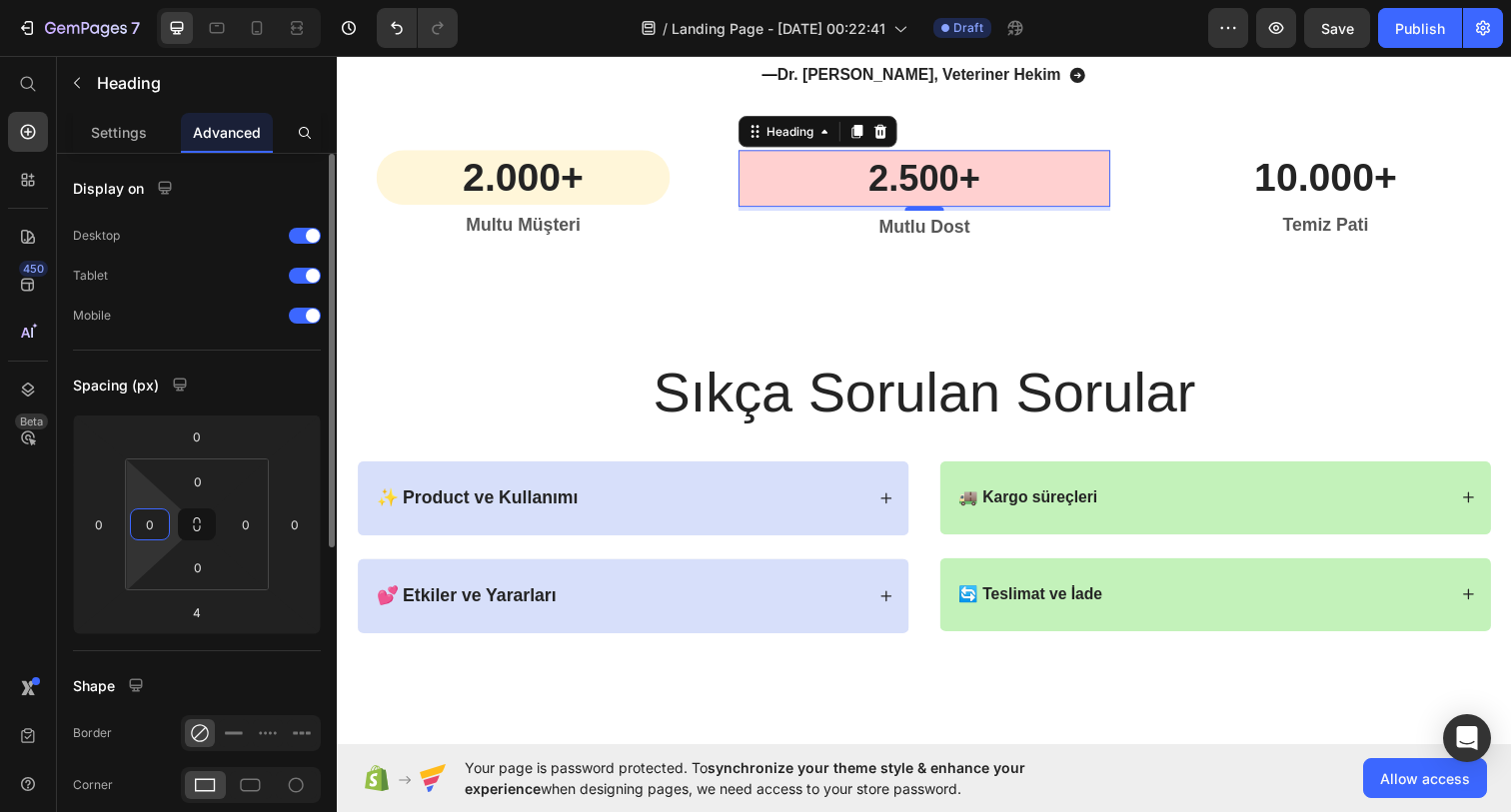 click on "0" at bounding box center [150, 524] 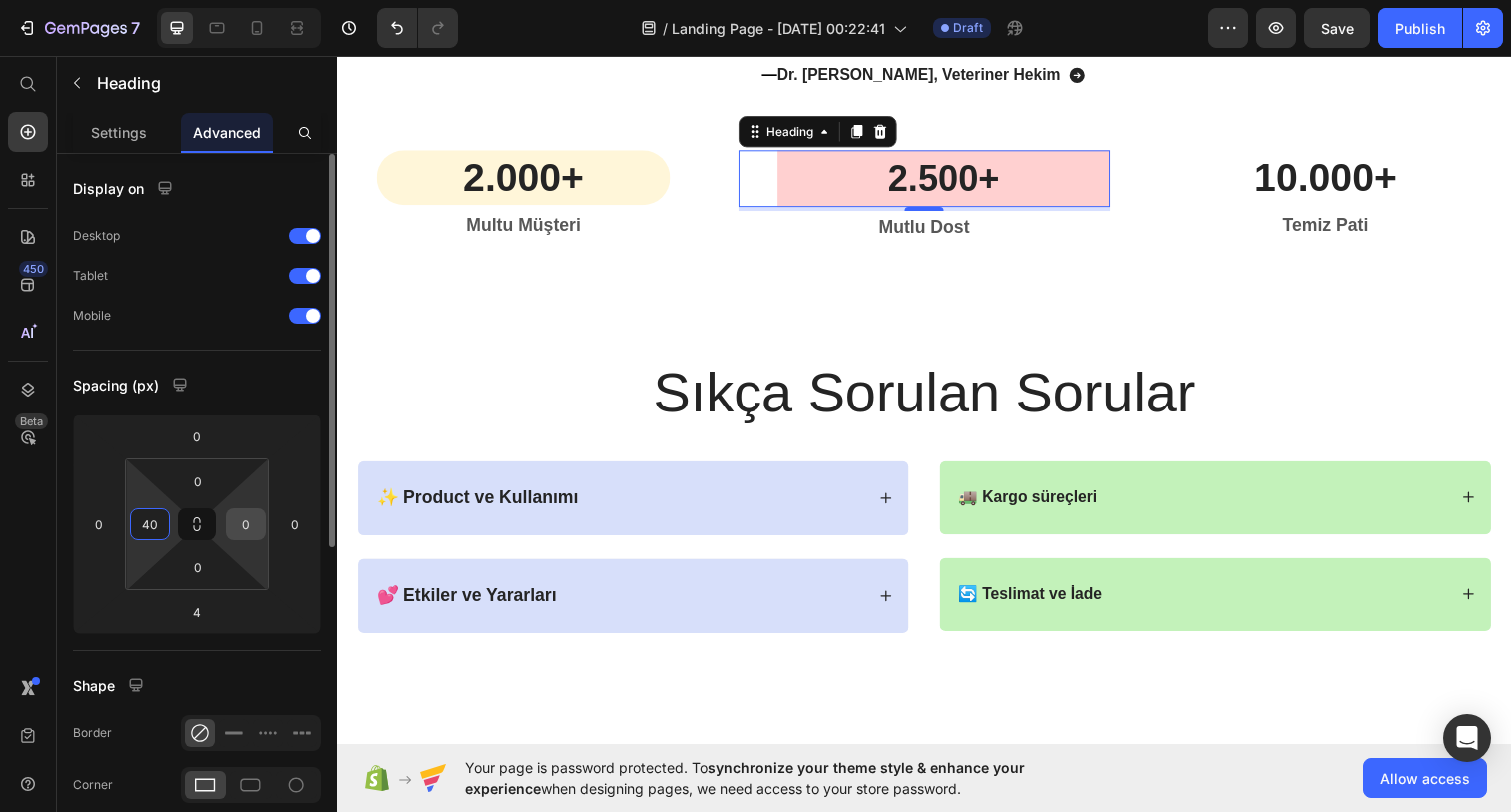 type on "40" 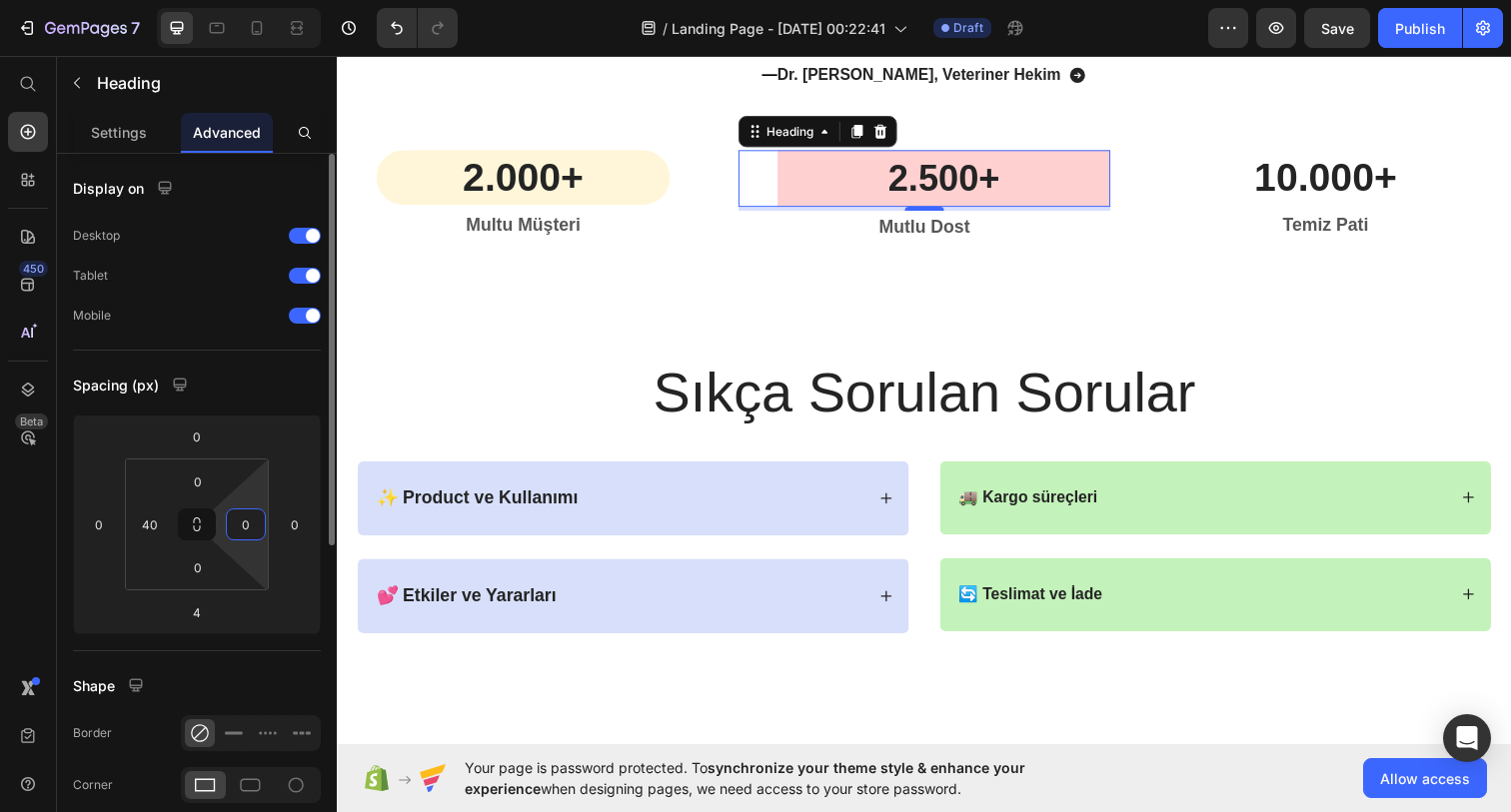 click on "0" at bounding box center (246, 524) 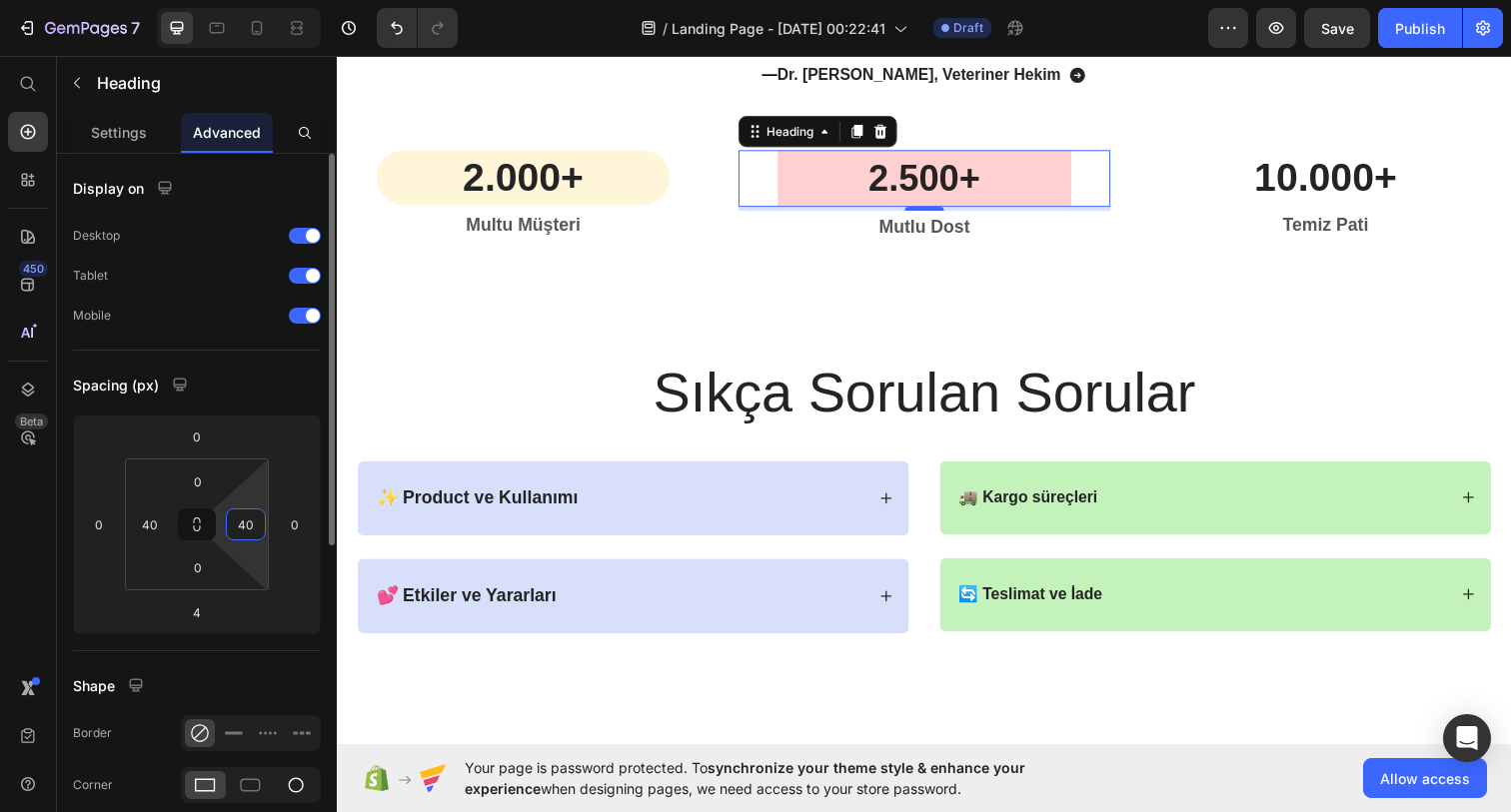 type on "40" 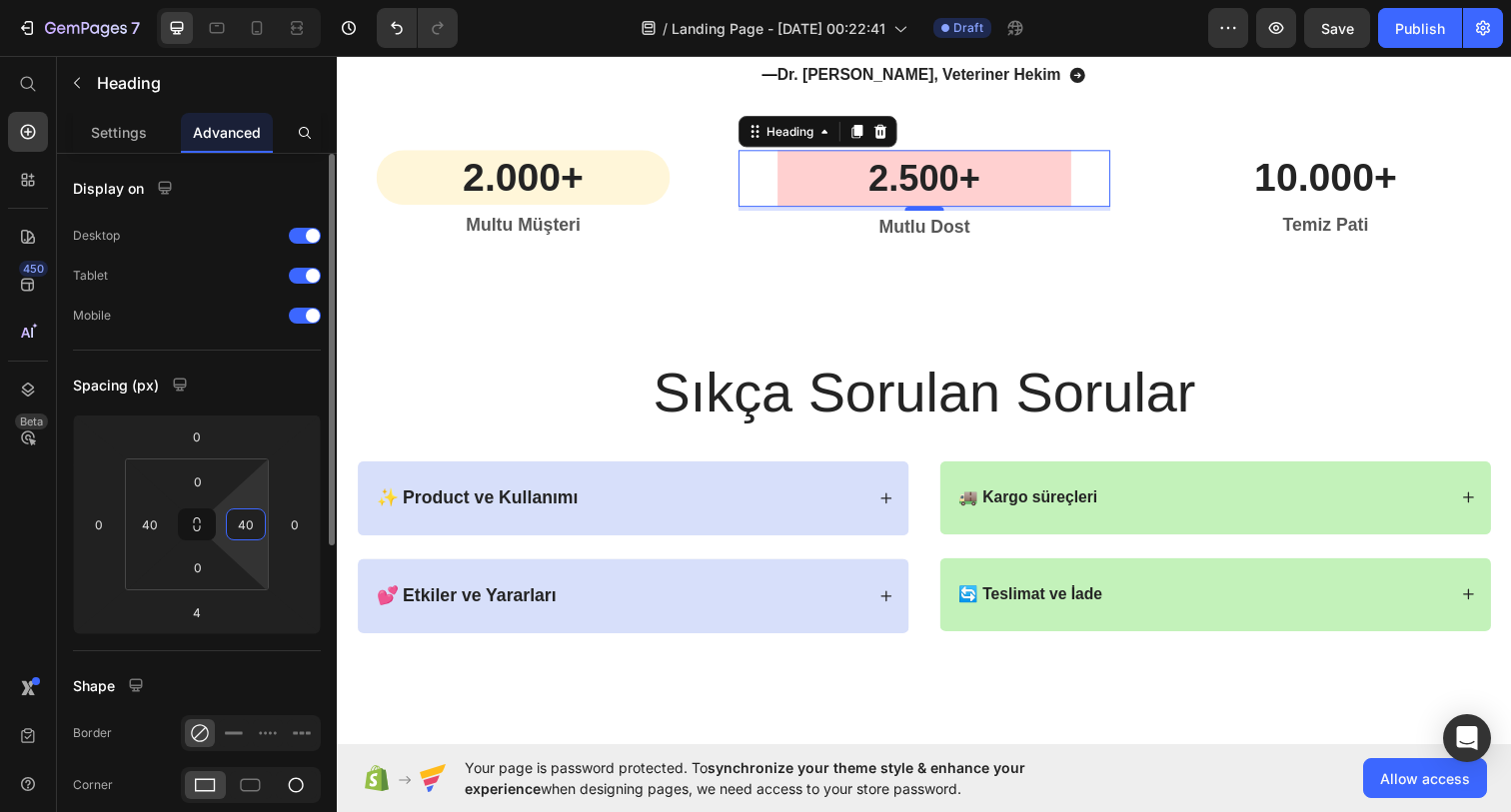 click 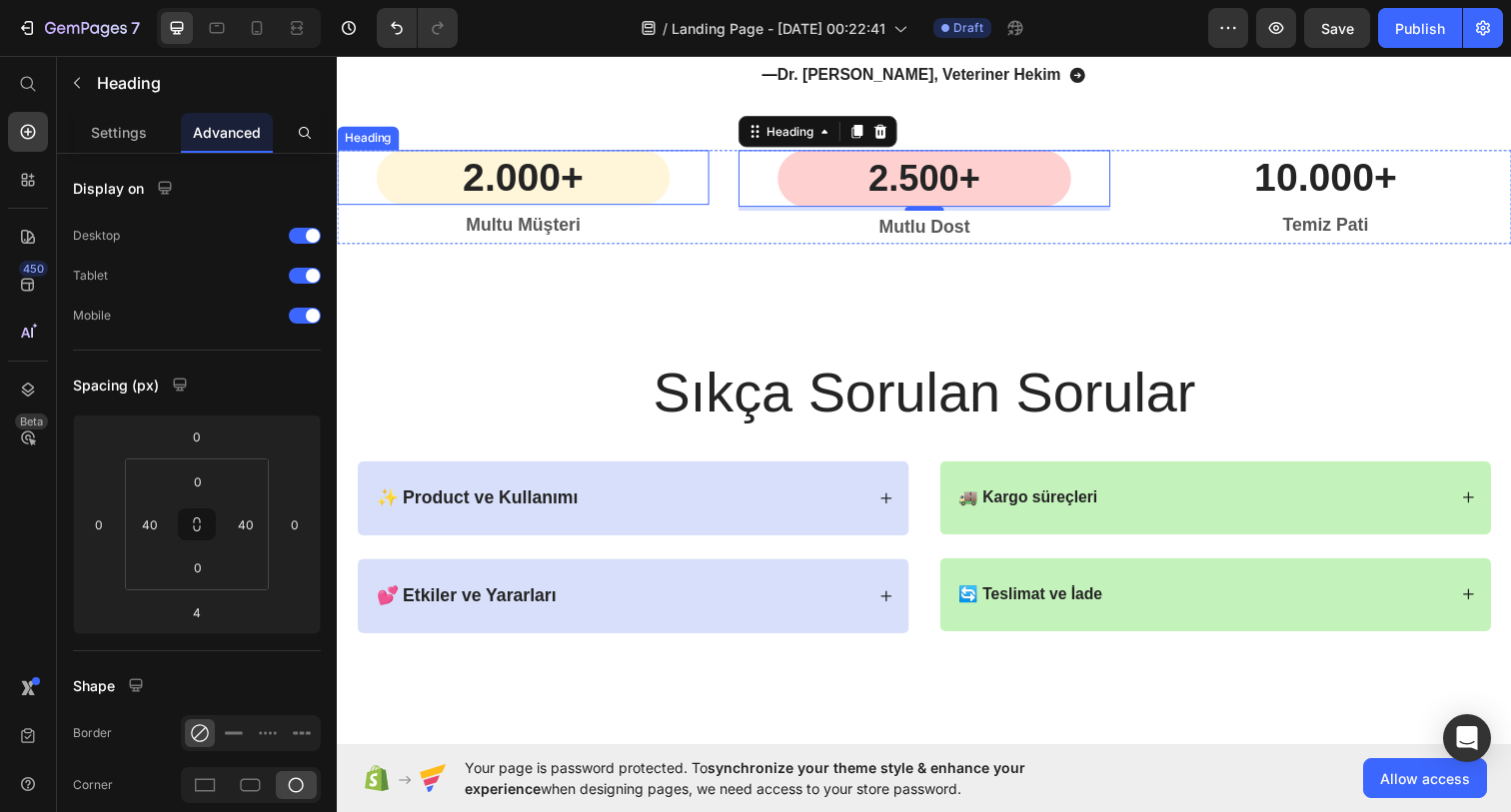click on "2.000+" at bounding box center [527, 180] 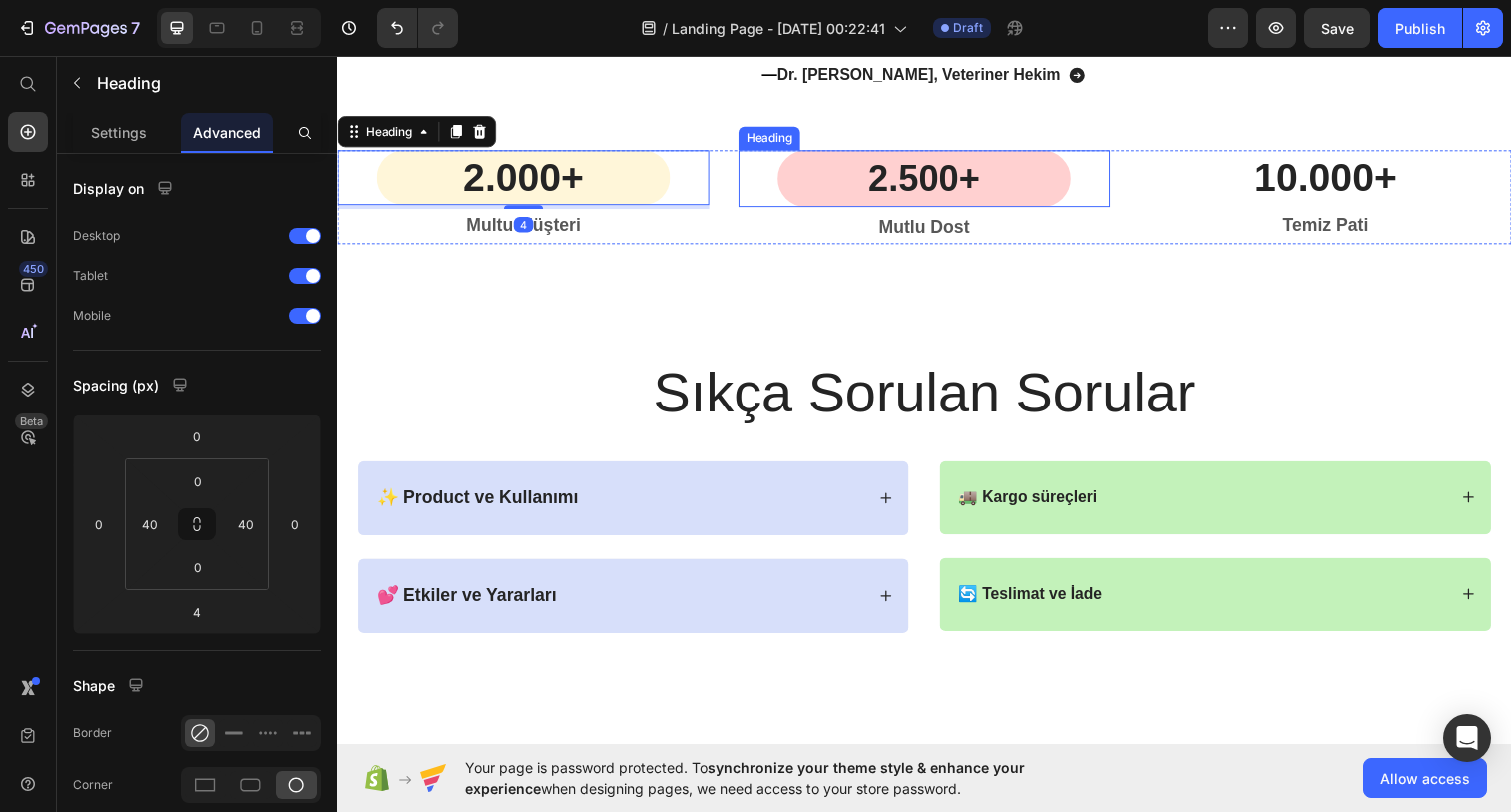 click on "2.500+" at bounding box center (936, 181) 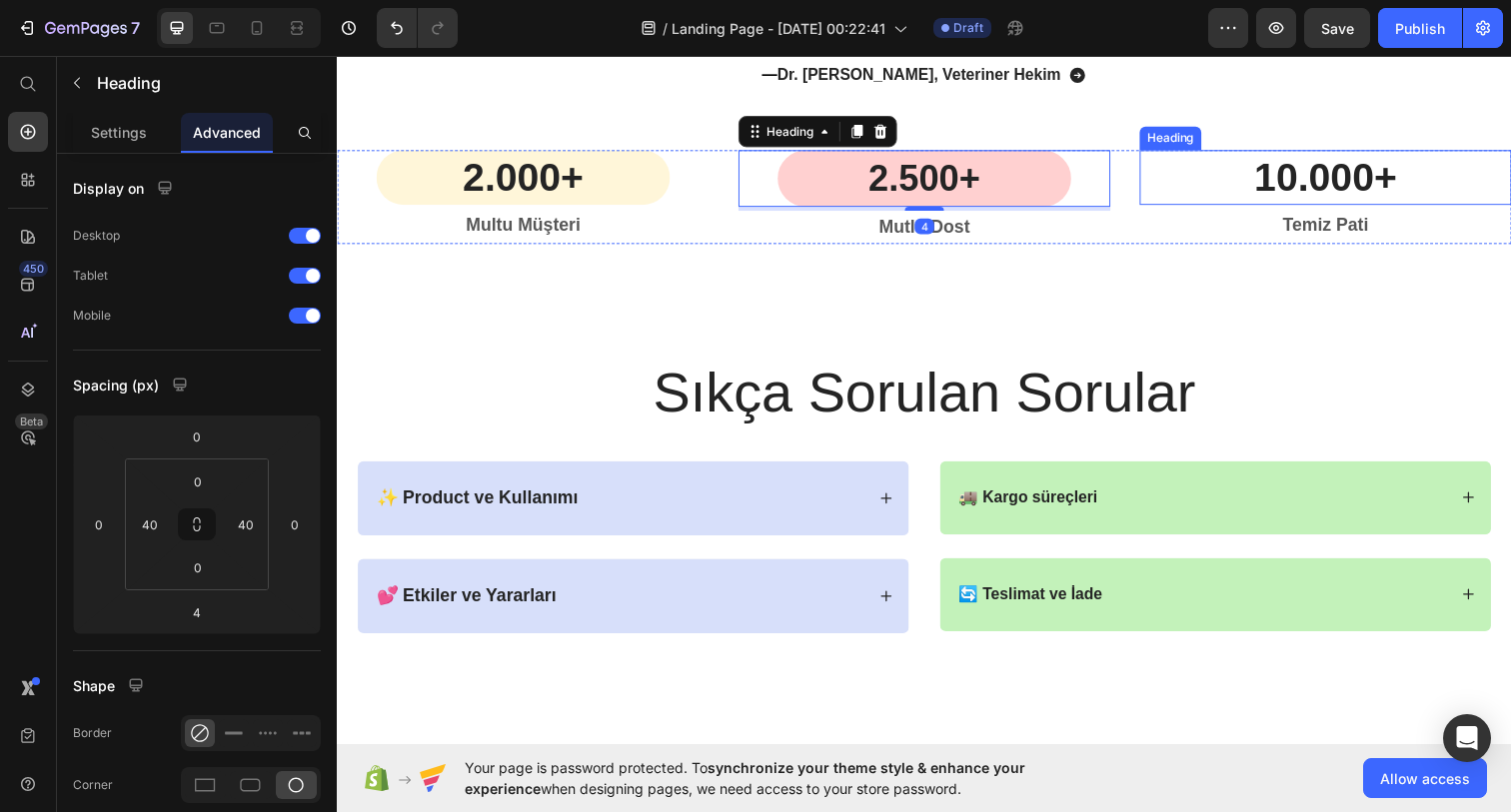 click on "10.000+" at bounding box center [1346, 180] 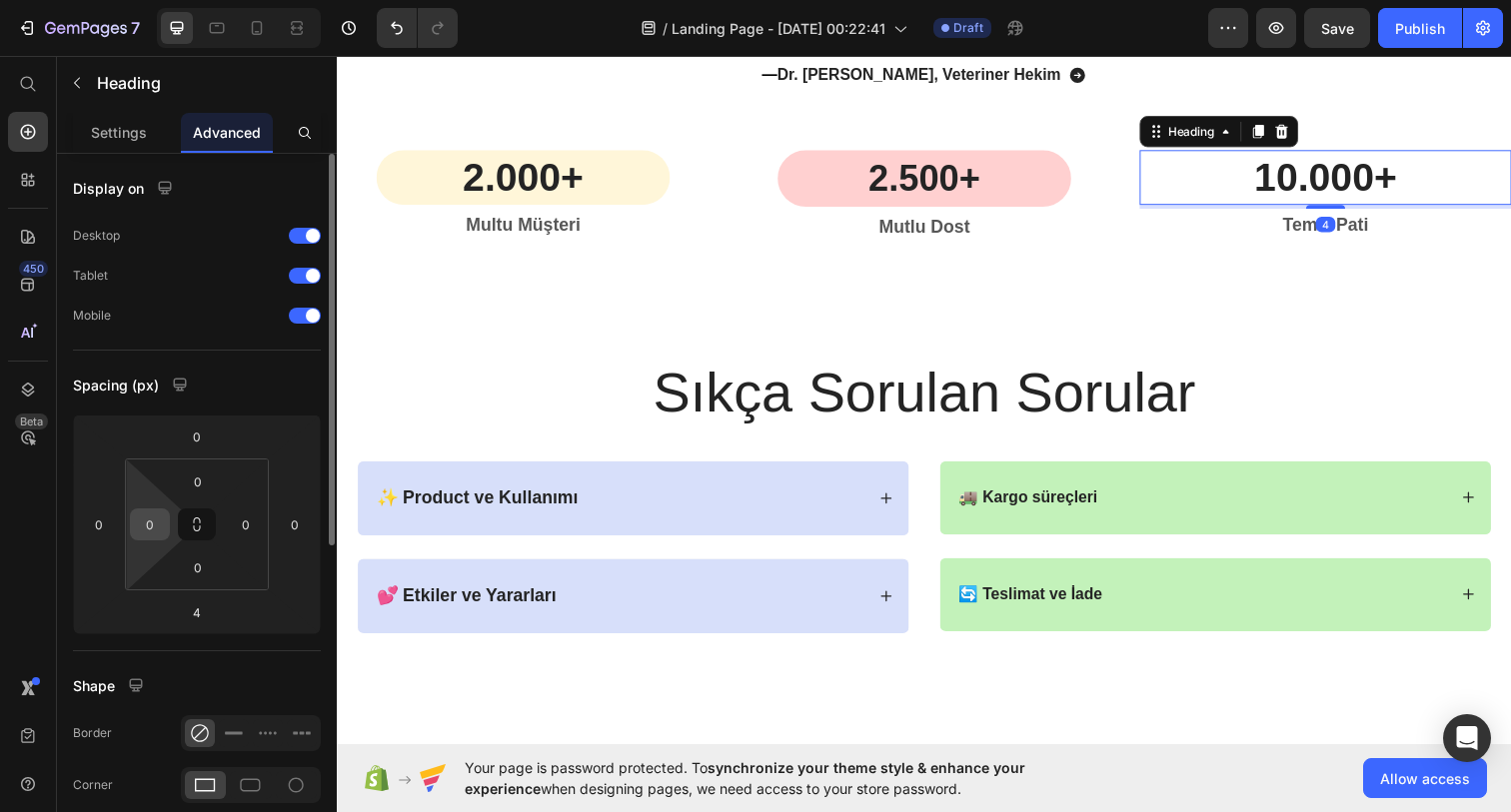 click on "0" at bounding box center (150, 524) 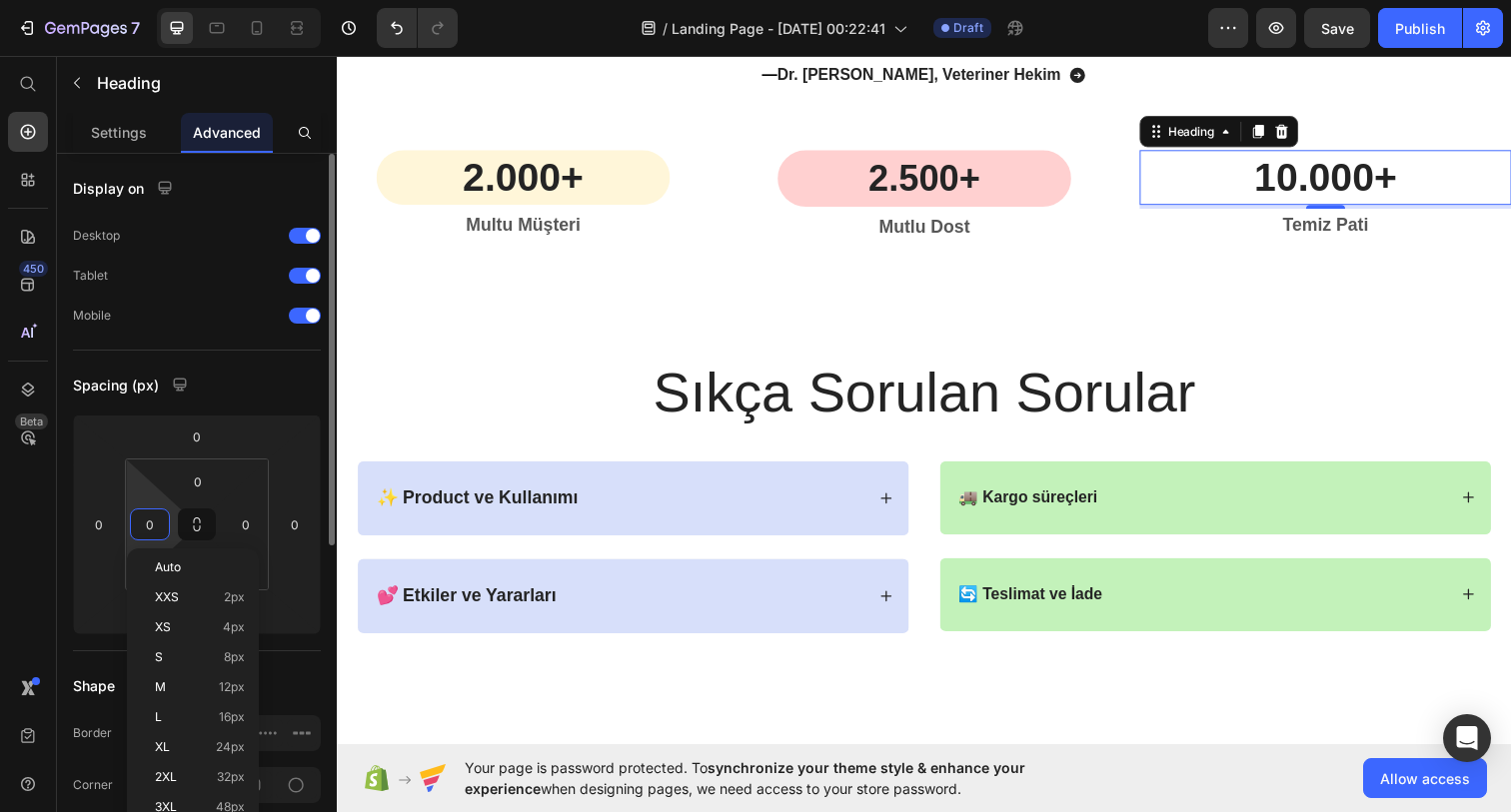 click on "0" at bounding box center (150, 524) 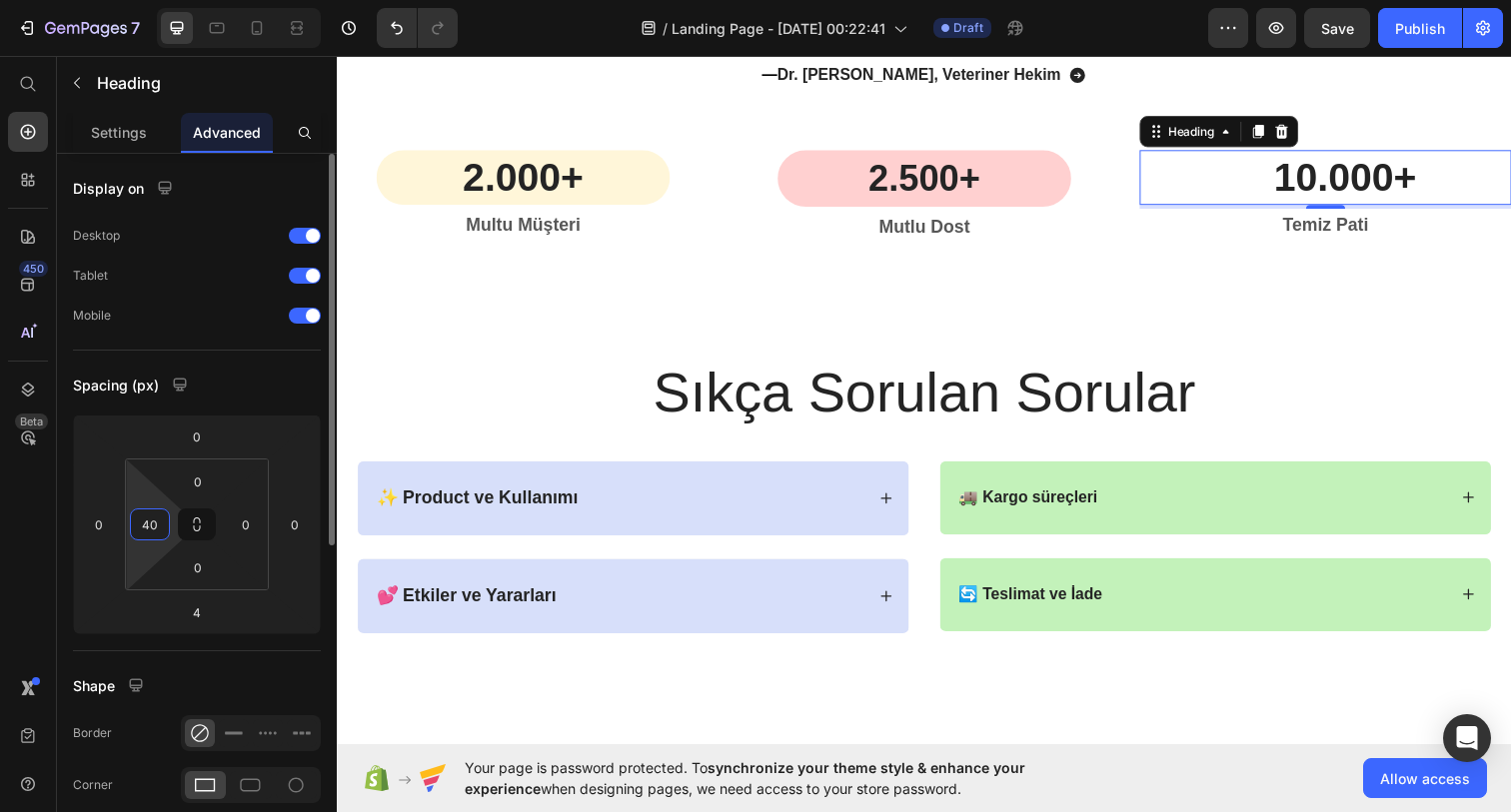 type on "40" 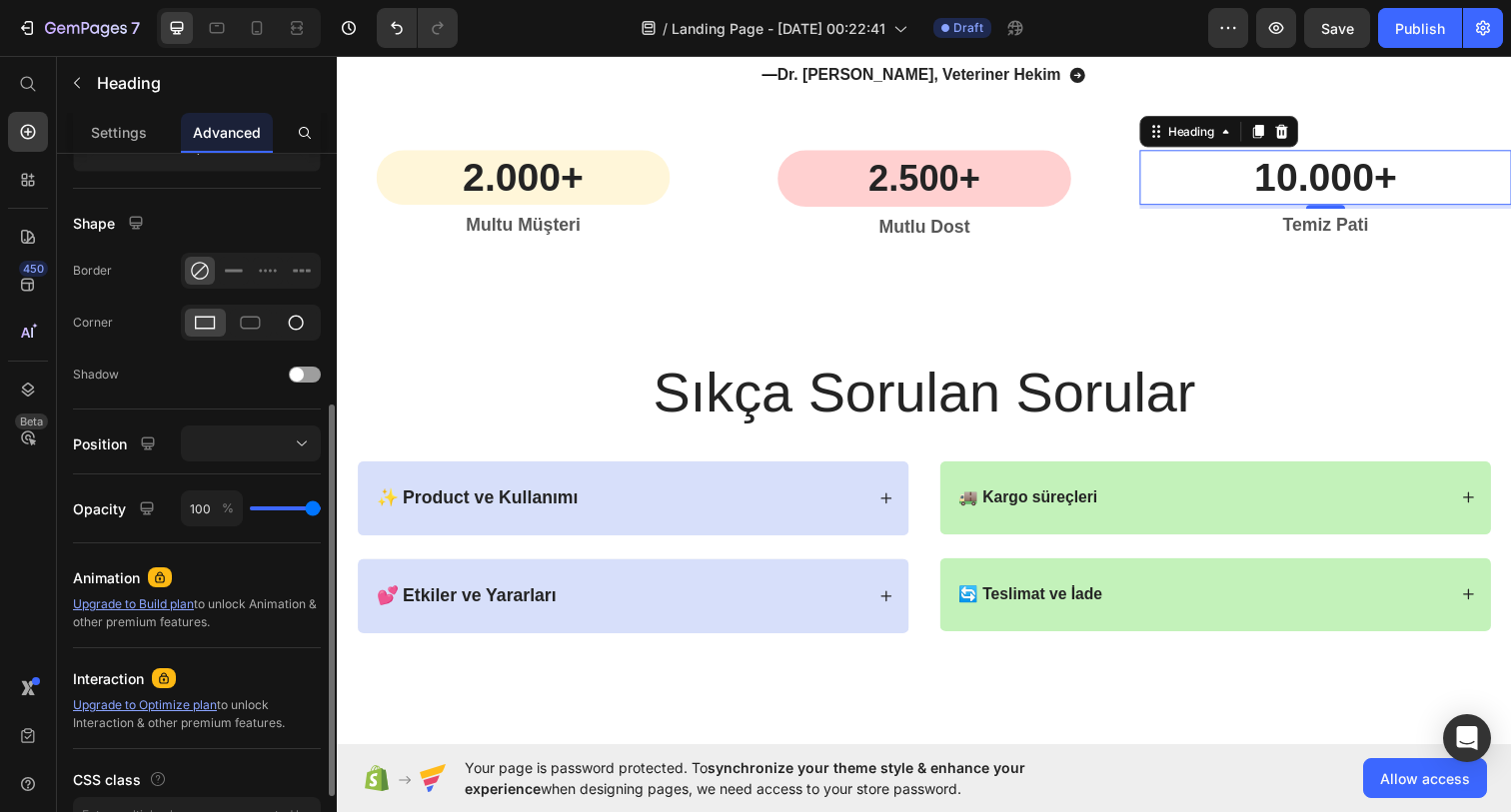 scroll, scrollTop: 460, scrollLeft: 0, axis: vertical 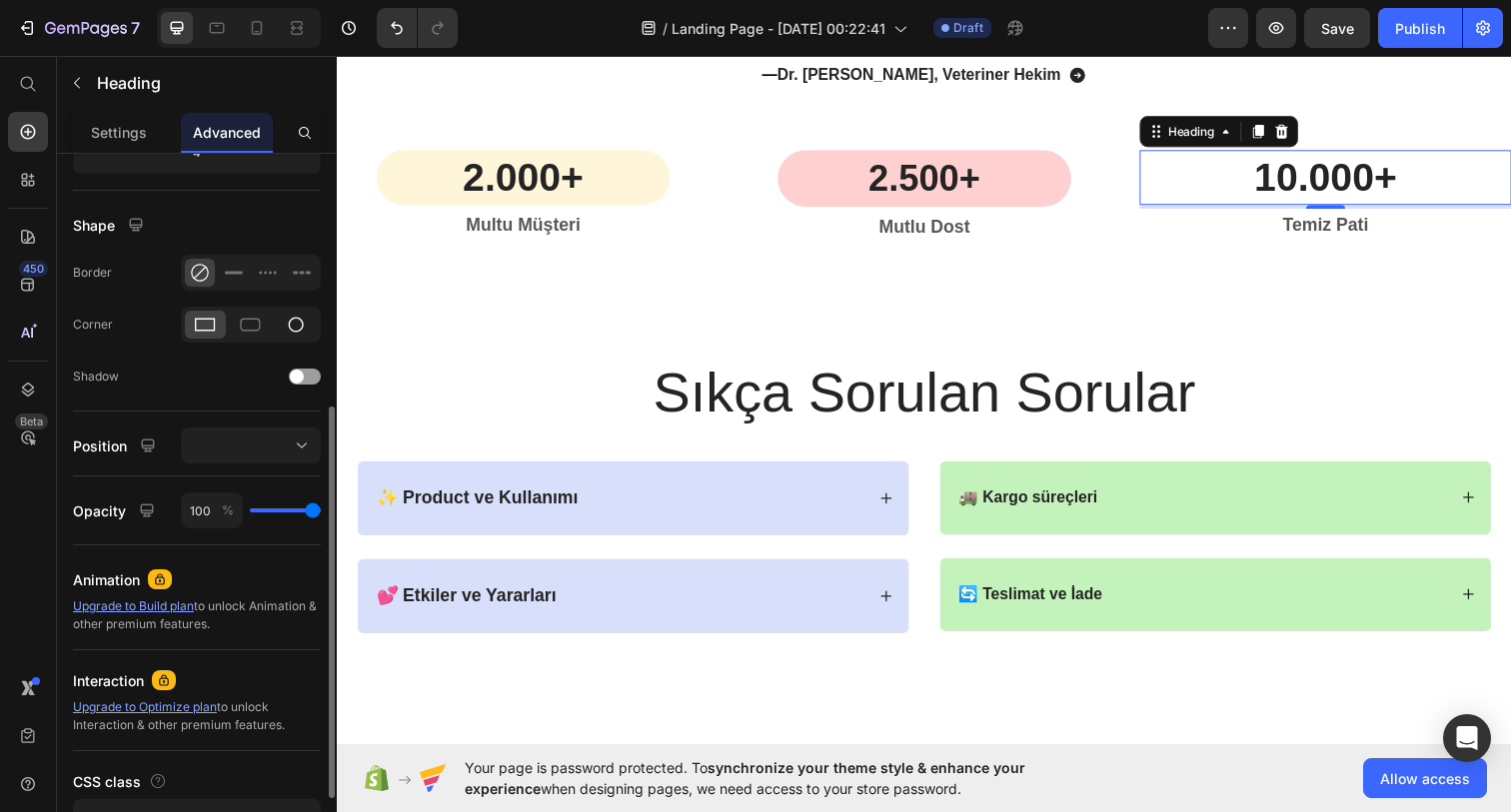 type on "40" 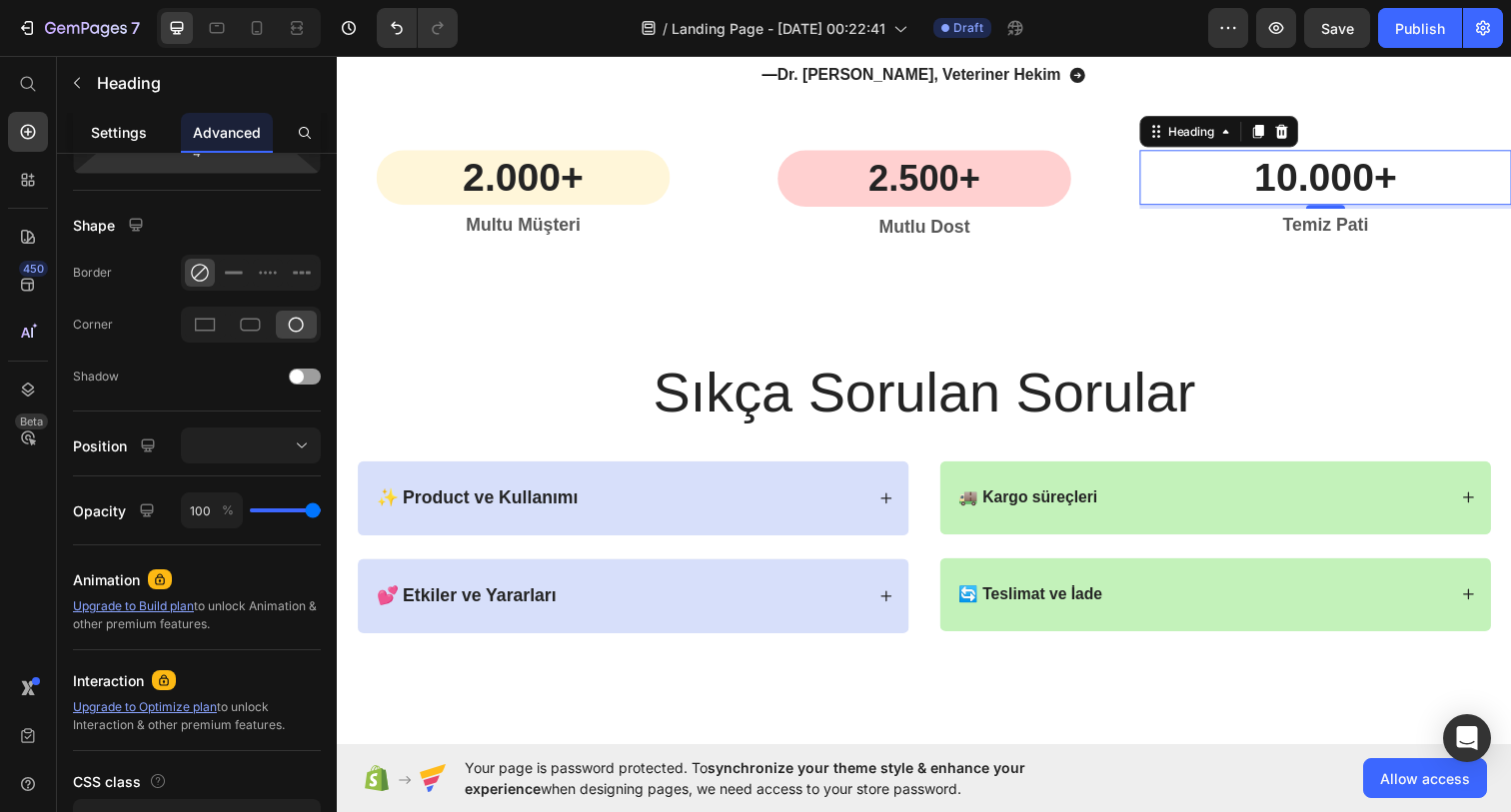 scroll, scrollTop: 344, scrollLeft: 0, axis: vertical 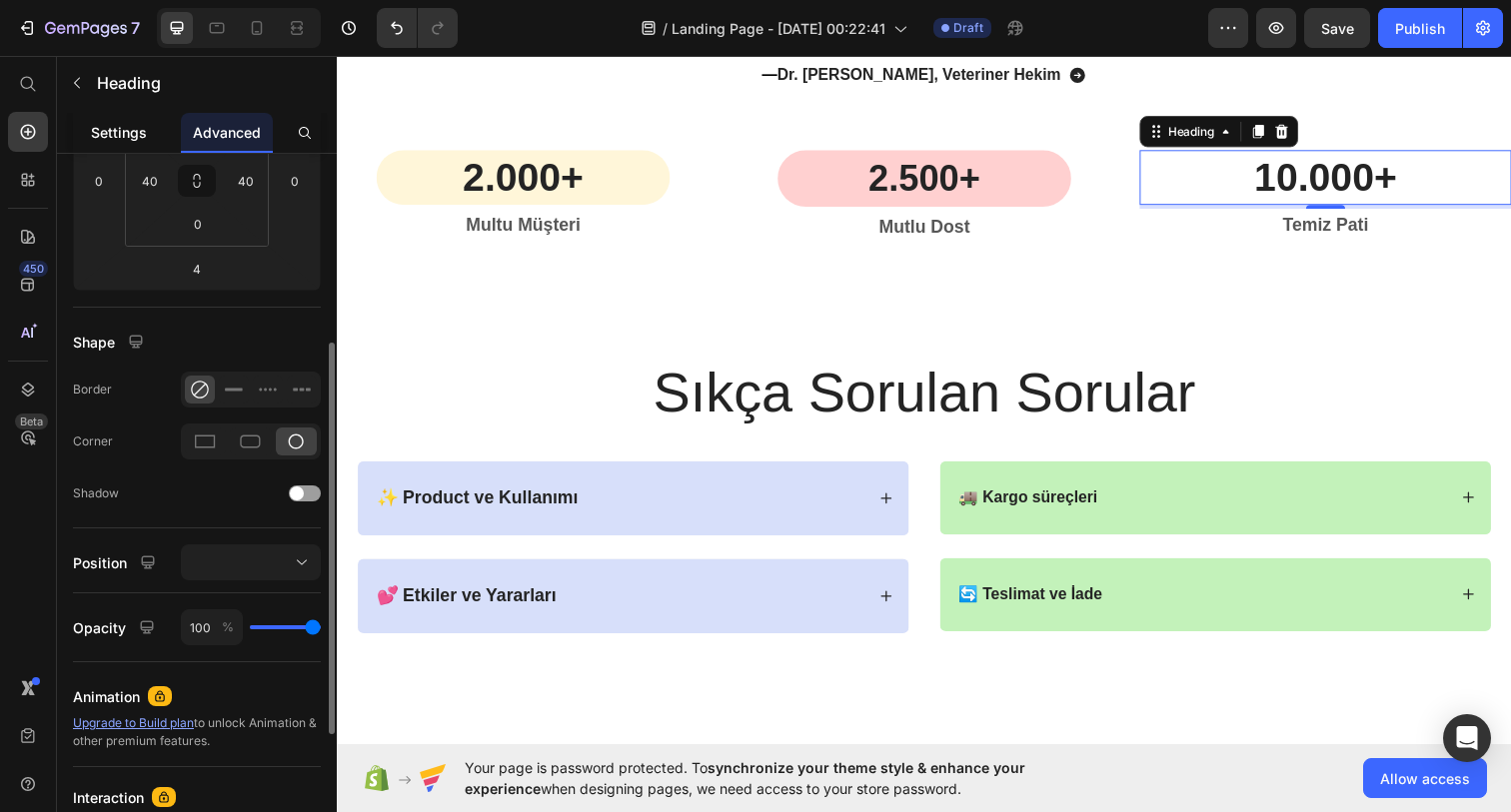 click on "Settings" 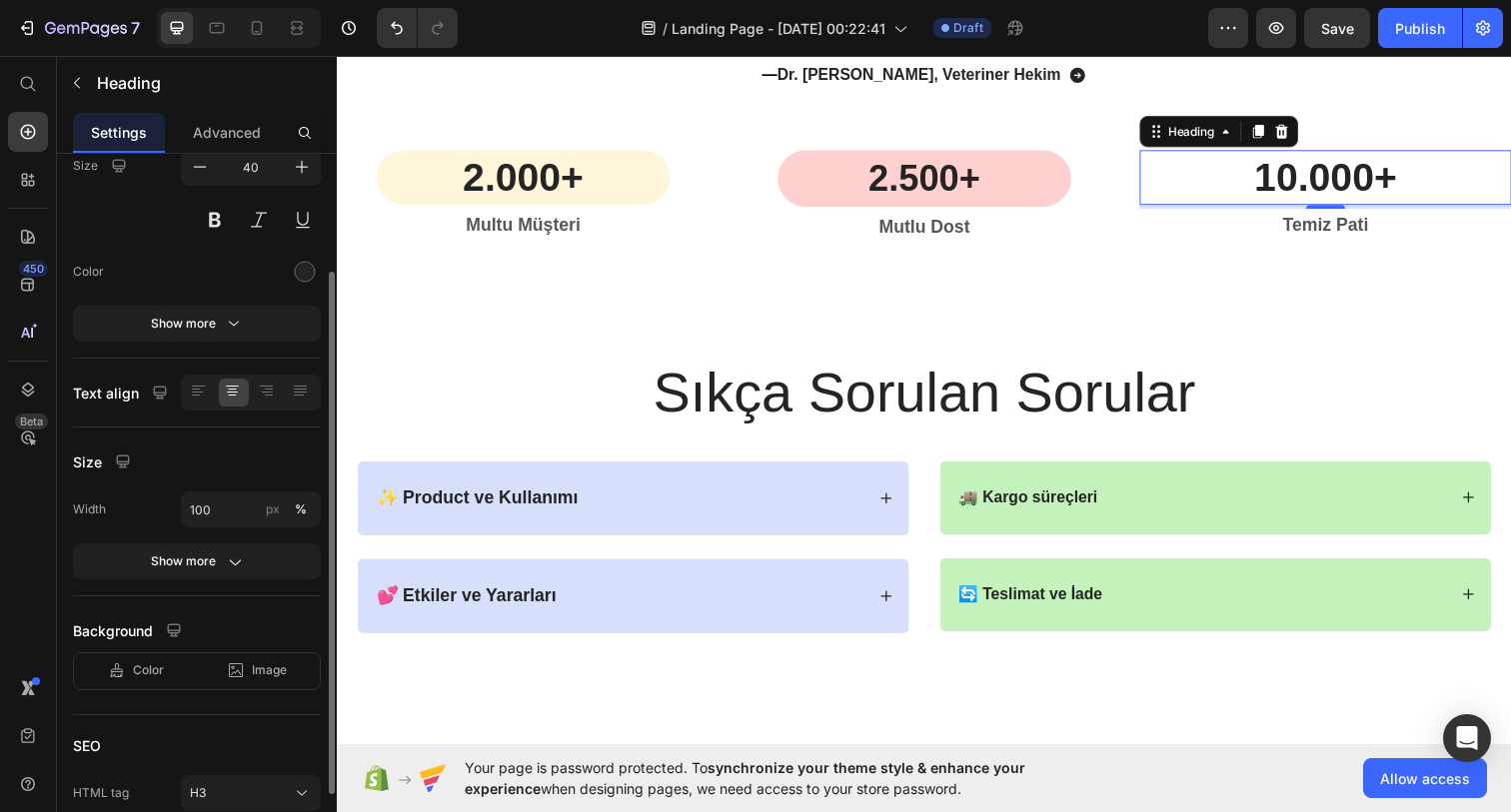 scroll, scrollTop: 264, scrollLeft: 0, axis: vertical 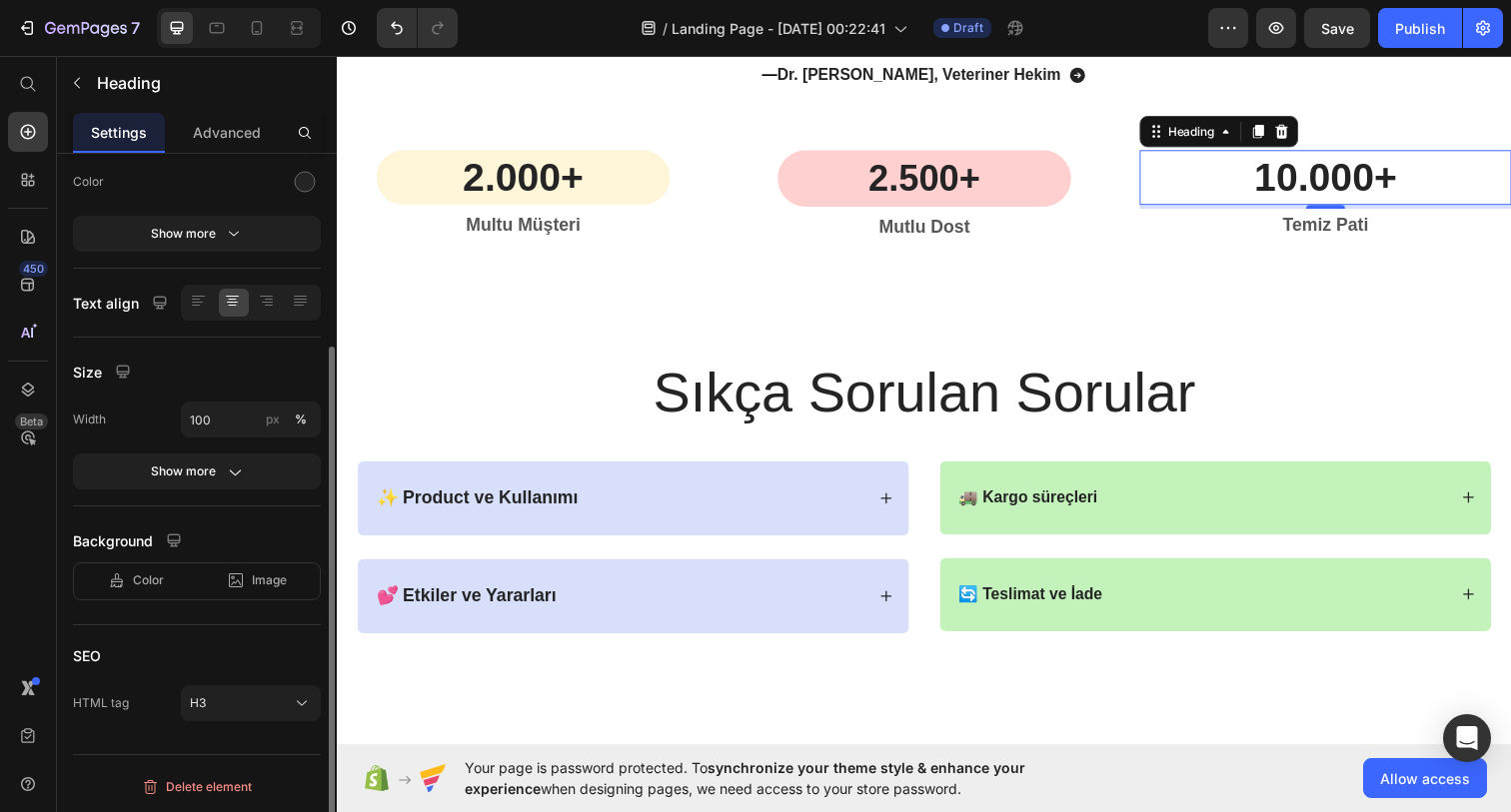 click on "Color Image Video" at bounding box center (197, 581) 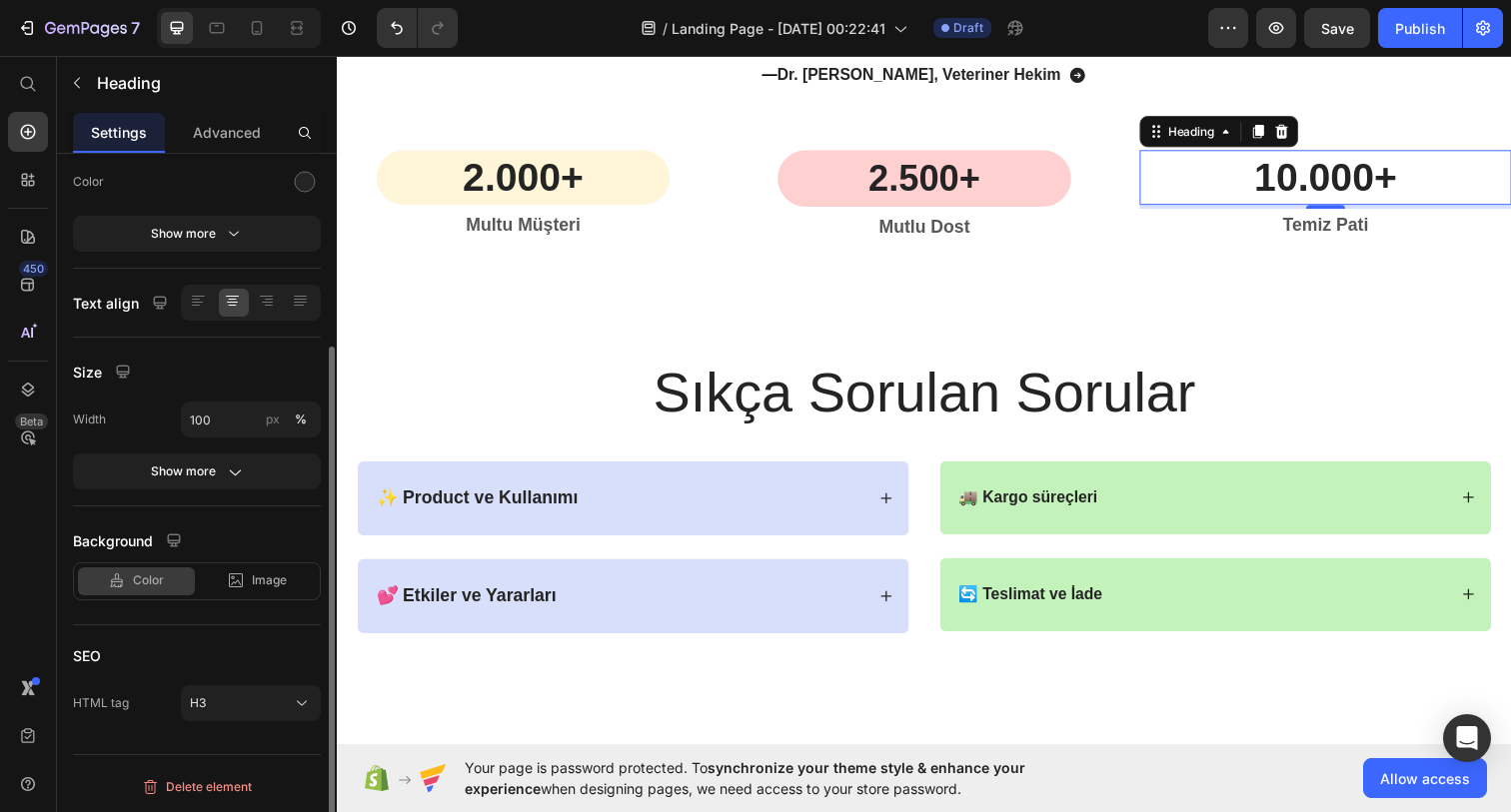 click on "Color" 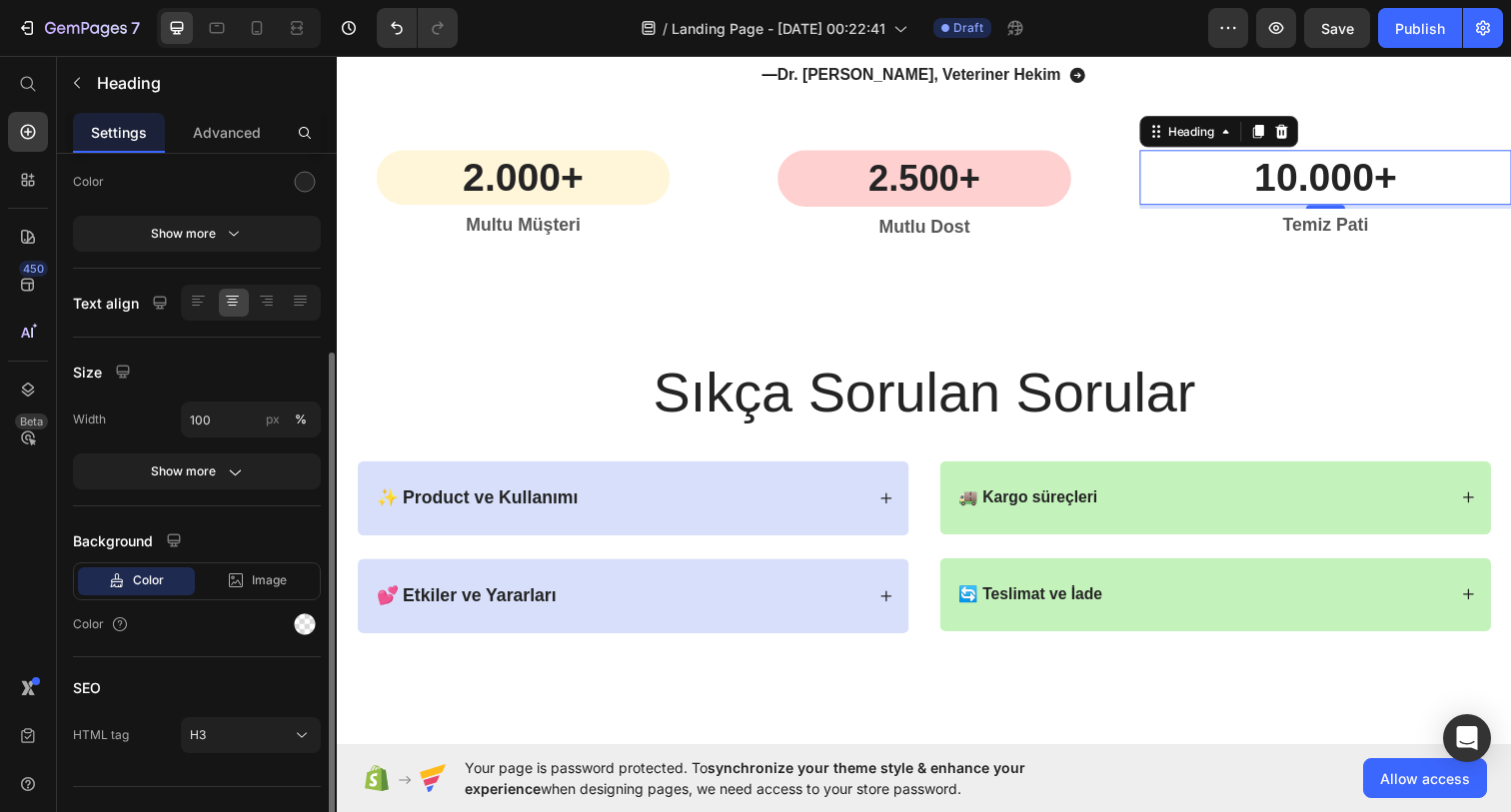 scroll, scrollTop: 296, scrollLeft: 0, axis: vertical 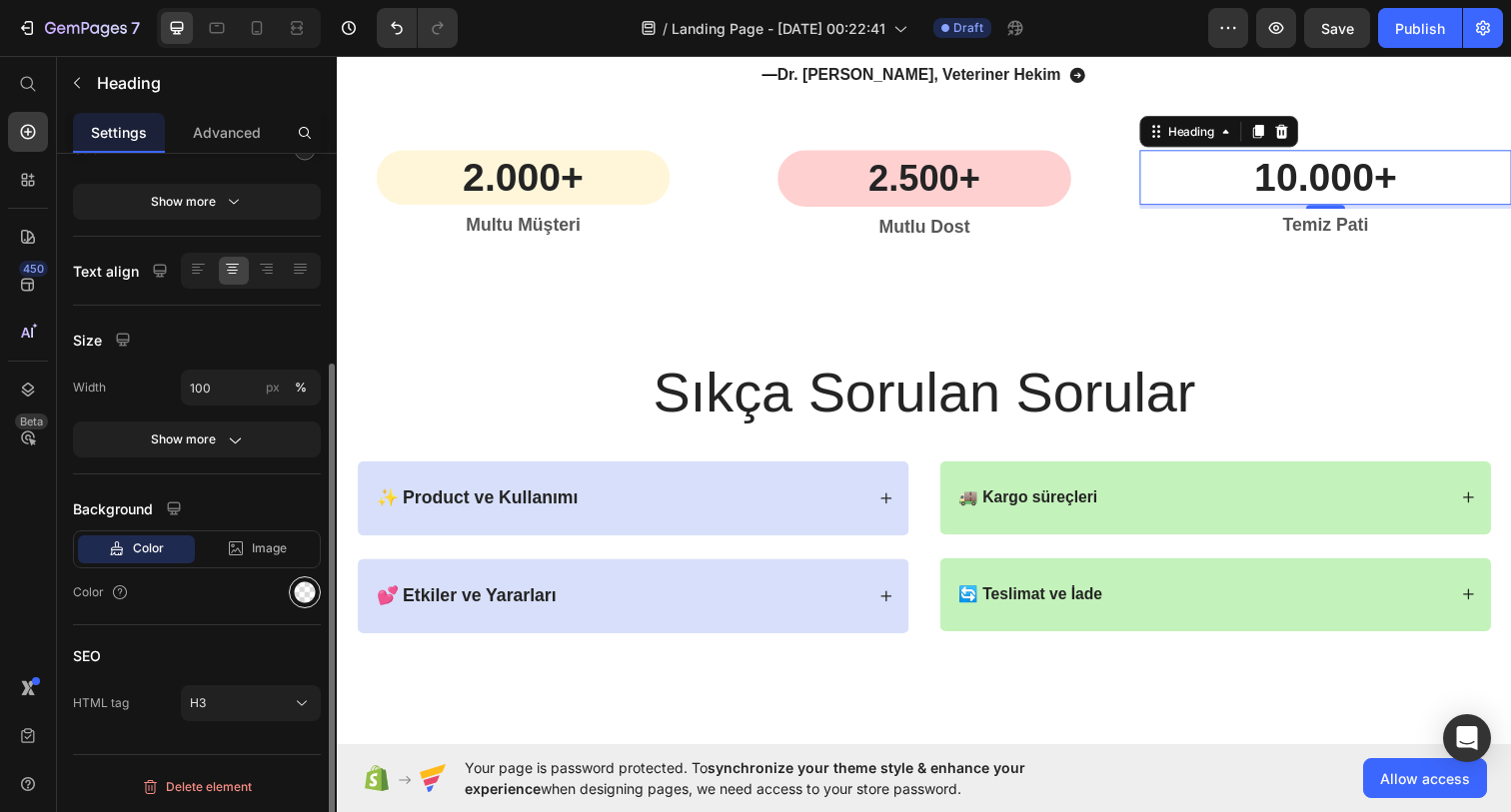 click at bounding box center [305, 592] 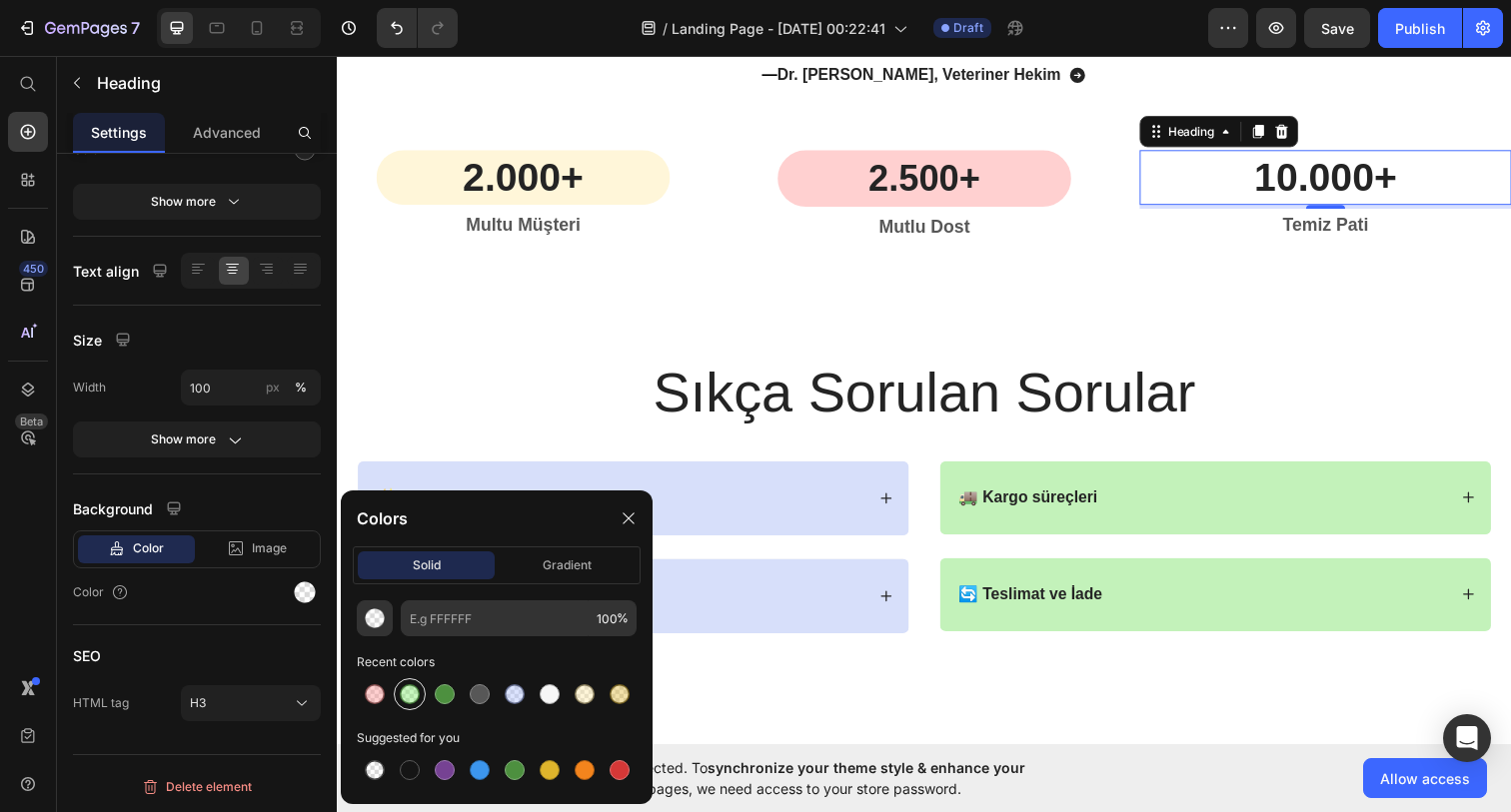 click at bounding box center [410, 694] 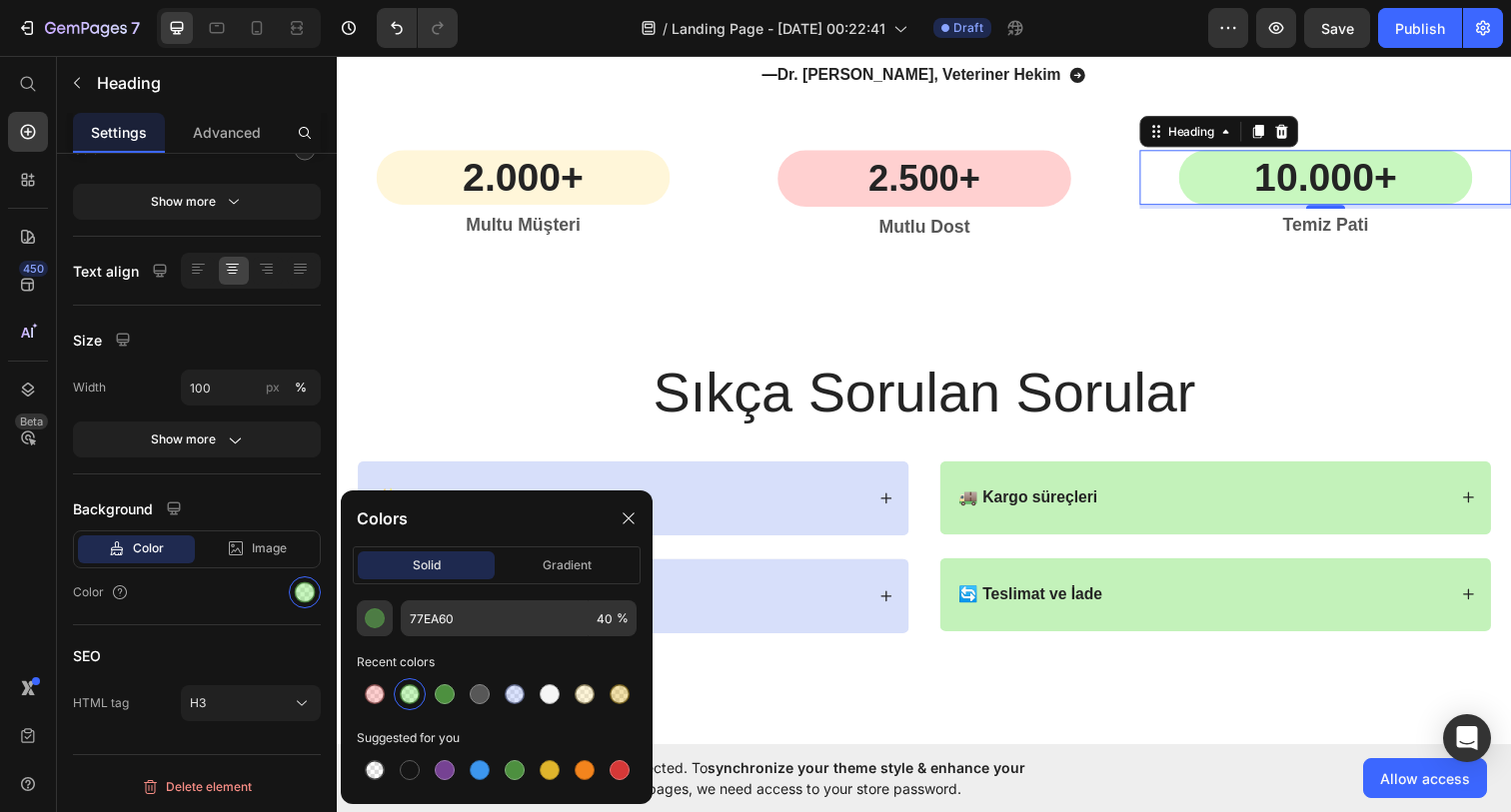 click on "Sıkça Sorulan Sorular Heading Row
✨ Product ve Kullanımı
💕 Etkiler ve Yararları Accordion
🚚 Kargo süreçleri
🔄 Teslimat ve İade Accordion Row Section 11" at bounding box center [936, 502] 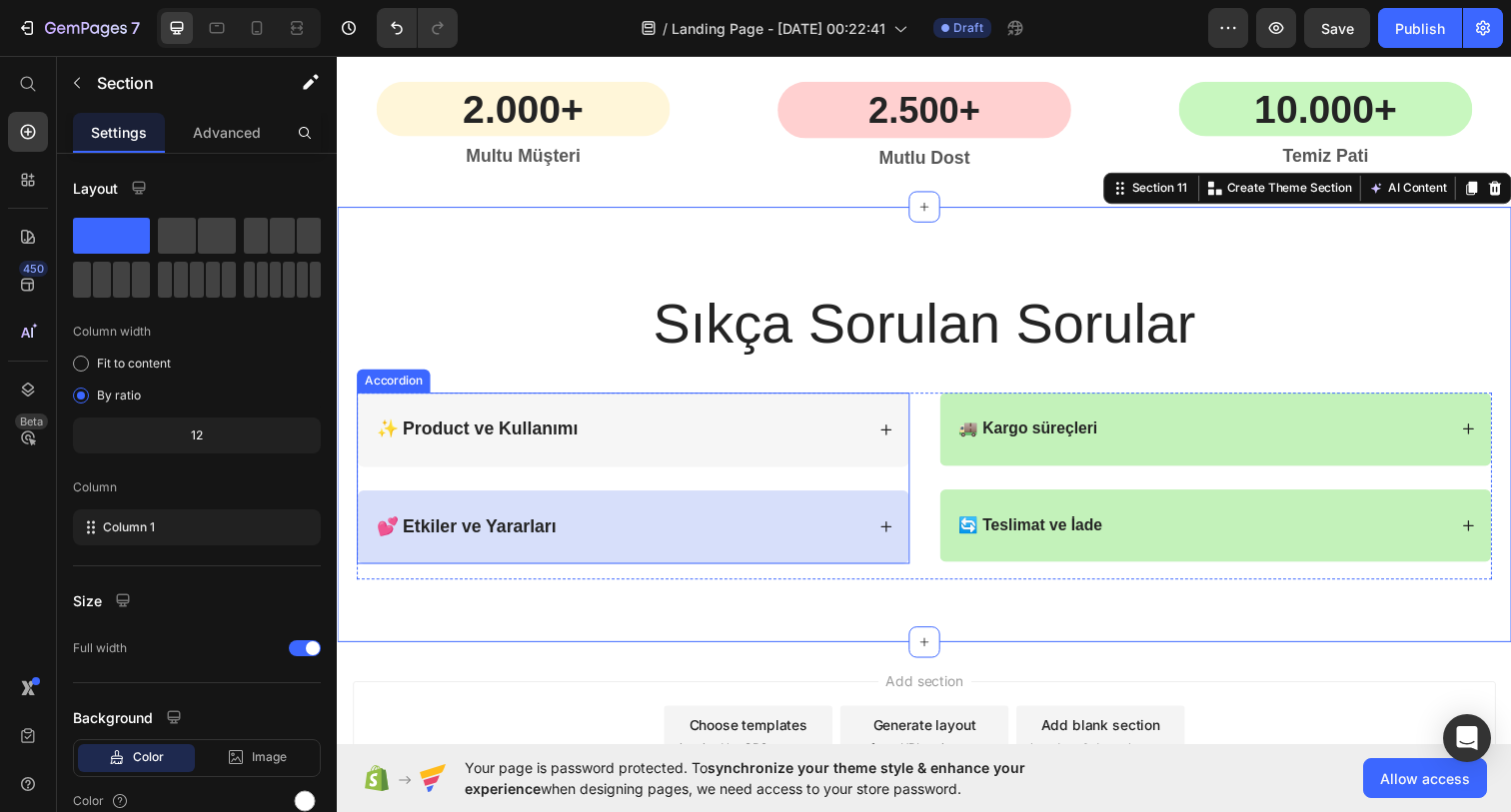 scroll, scrollTop: 5714, scrollLeft: 0, axis: vertical 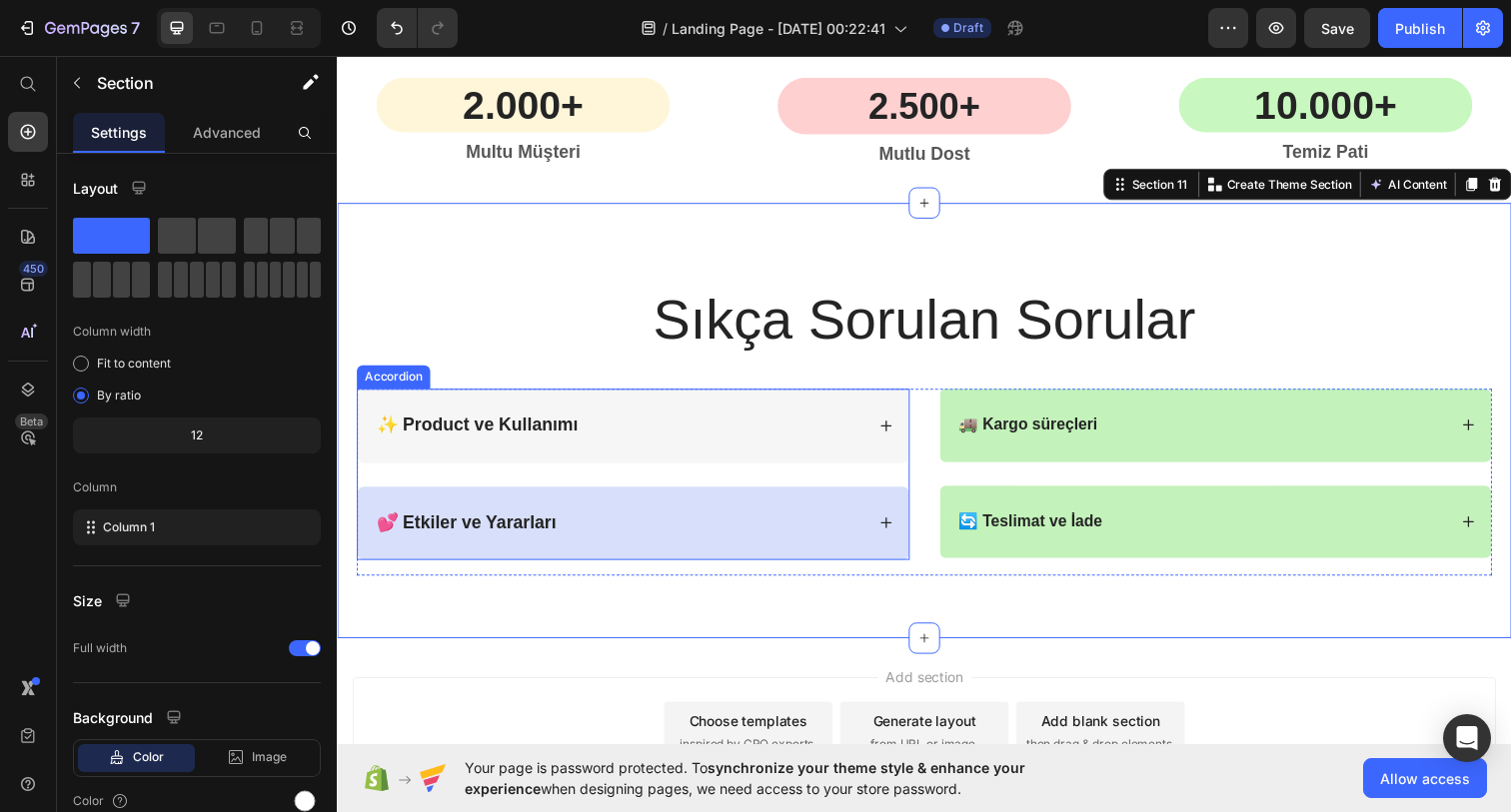 click on "✨ Product ve Kullanımı" at bounding box center [639, 433] 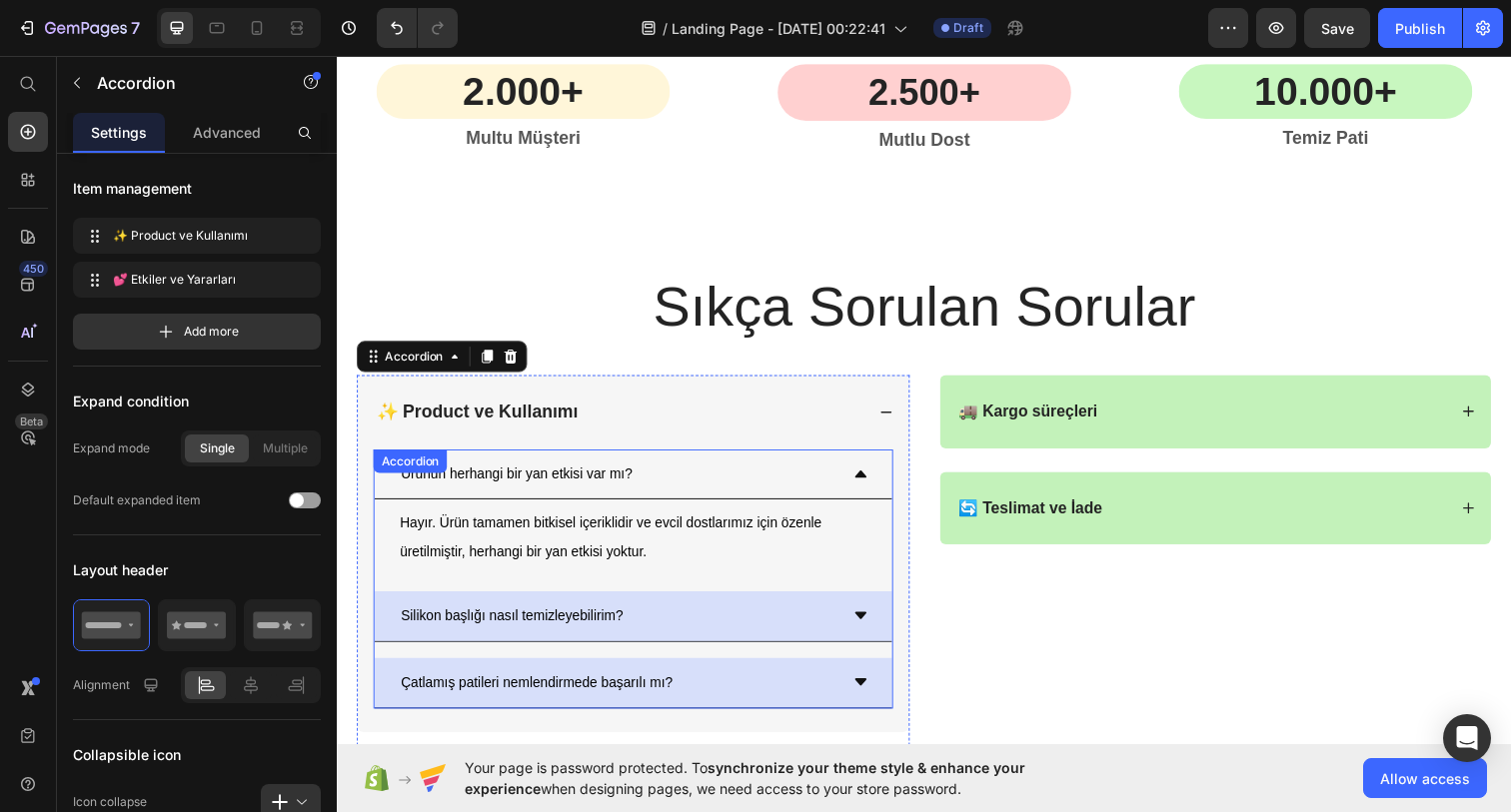 scroll, scrollTop: 5740, scrollLeft: 0, axis: vertical 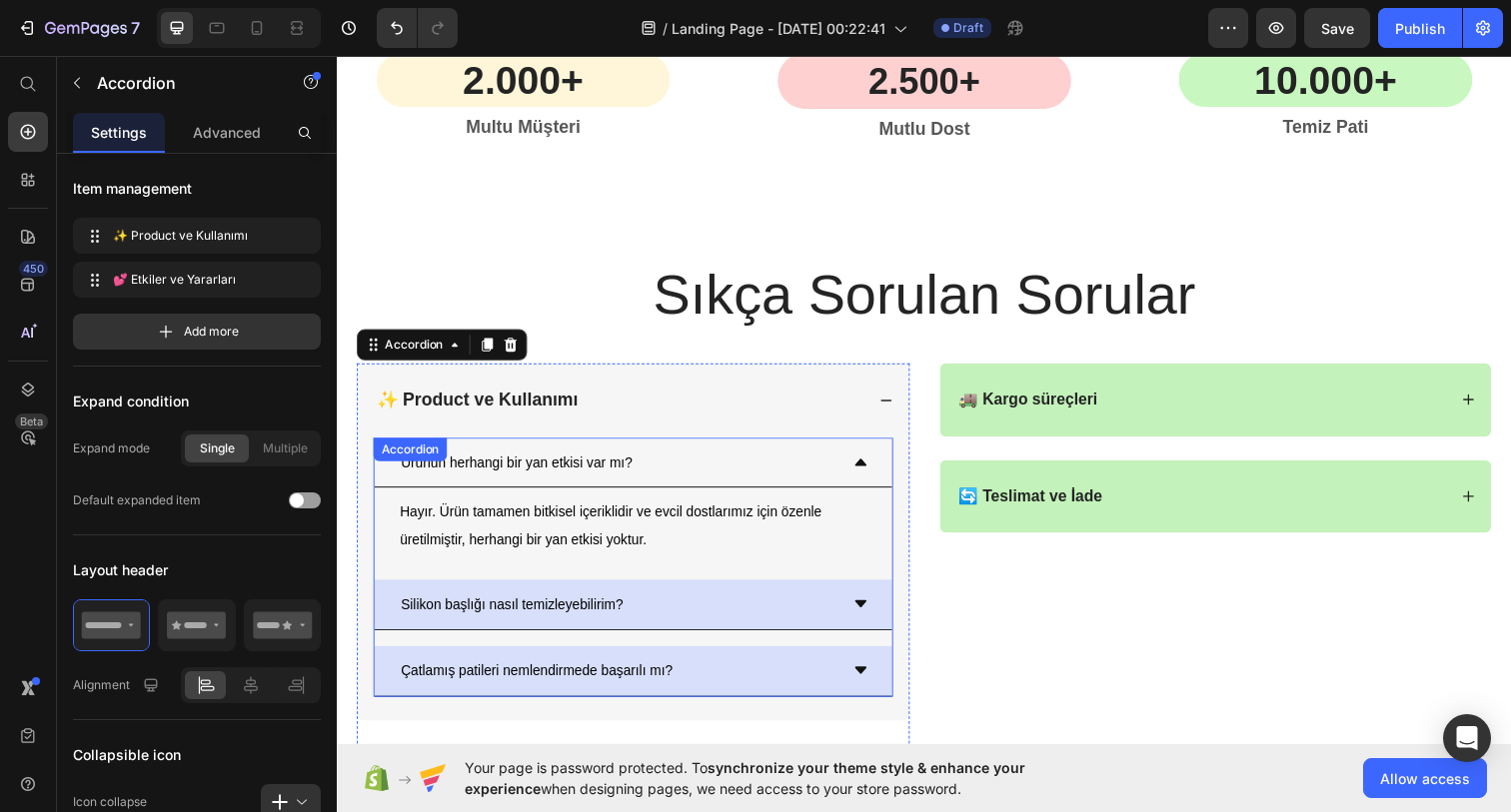 click on "Ürünün herhangi bir yan etkisi var mı?" at bounding box center (639, 471) 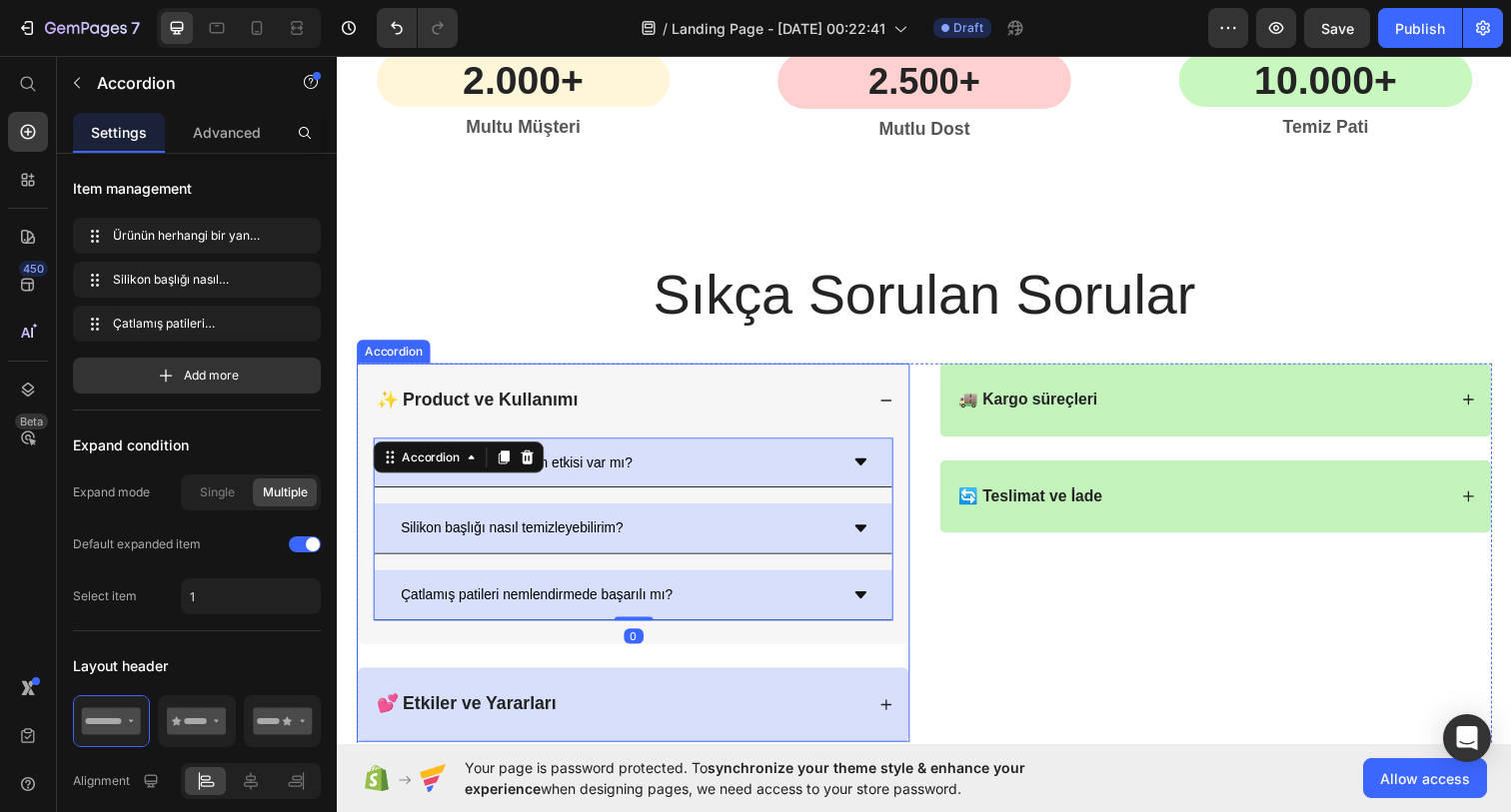 click 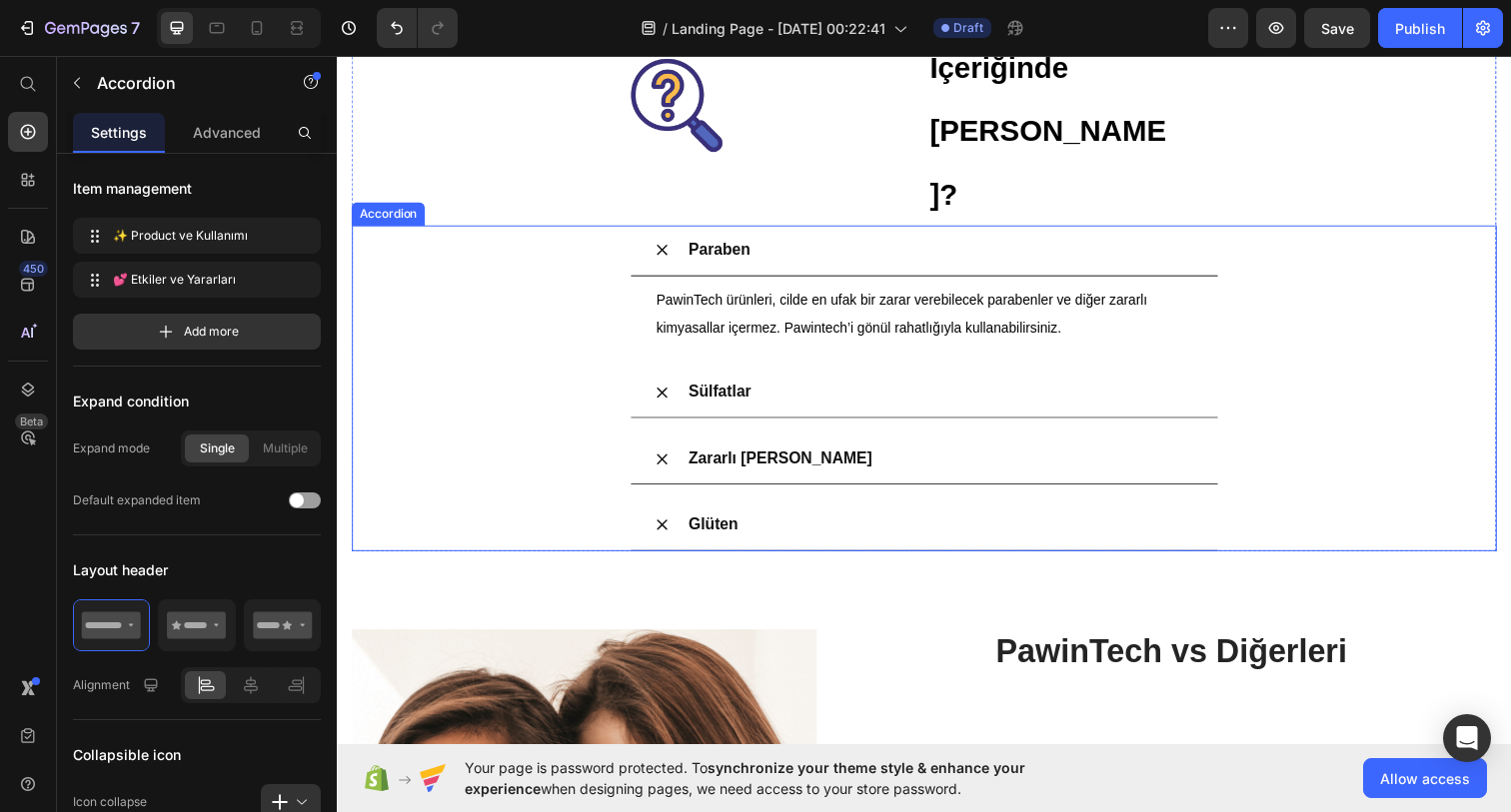 scroll, scrollTop: 3088, scrollLeft: 0, axis: vertical 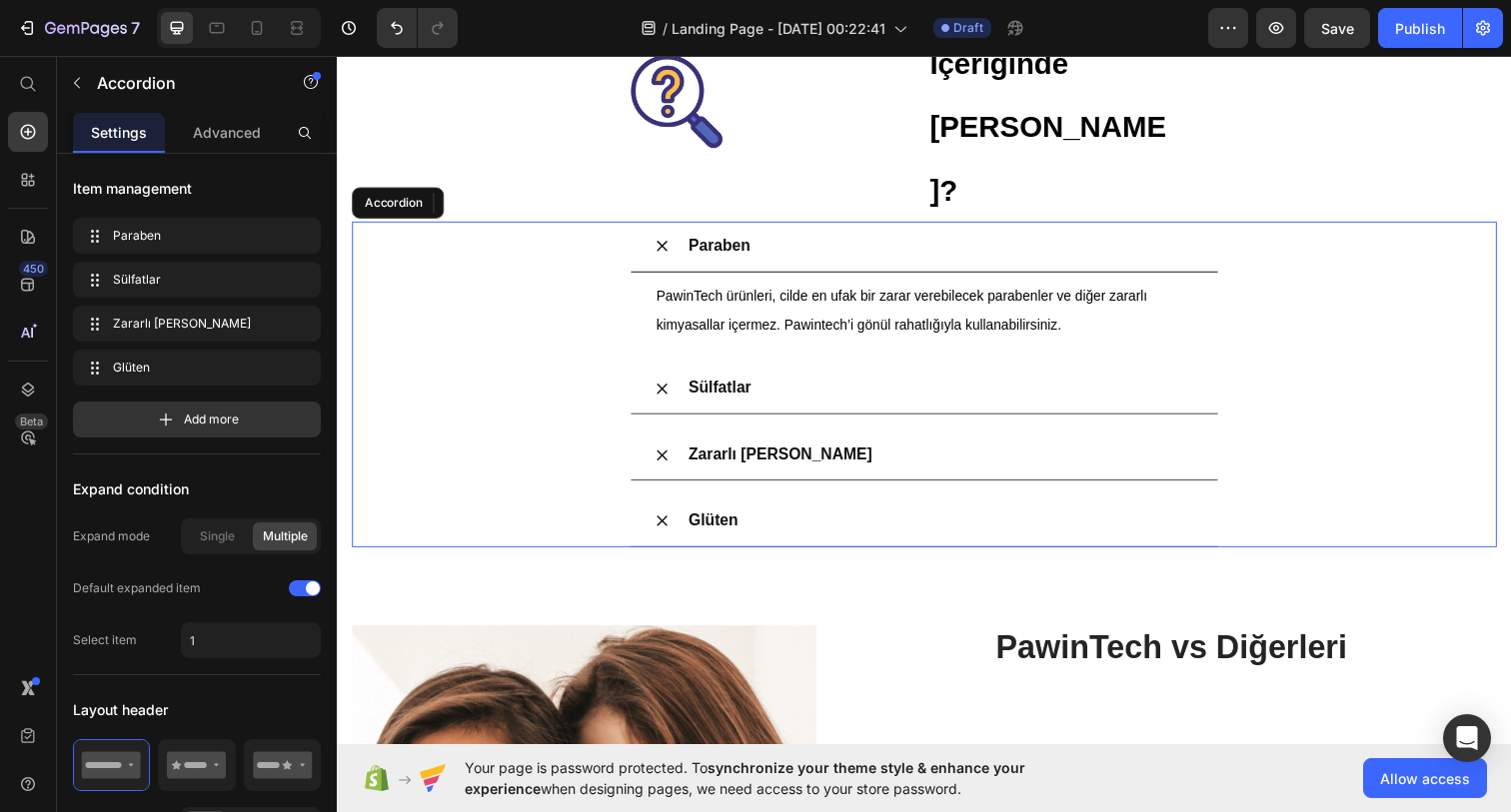 click on "Paraben" at bounding box center (952, 250) 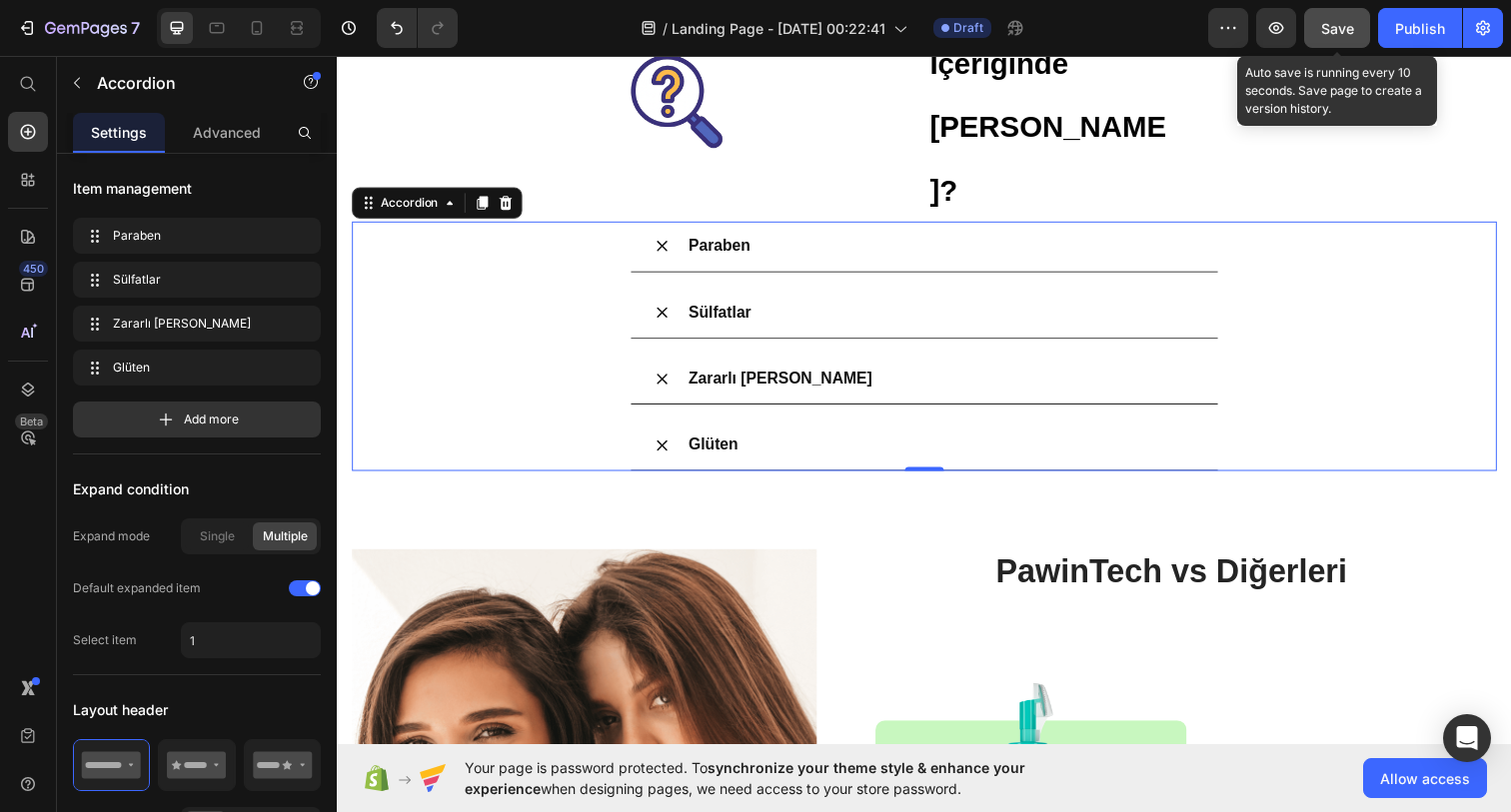 click on "Save" at bounding box center [1337, 28] 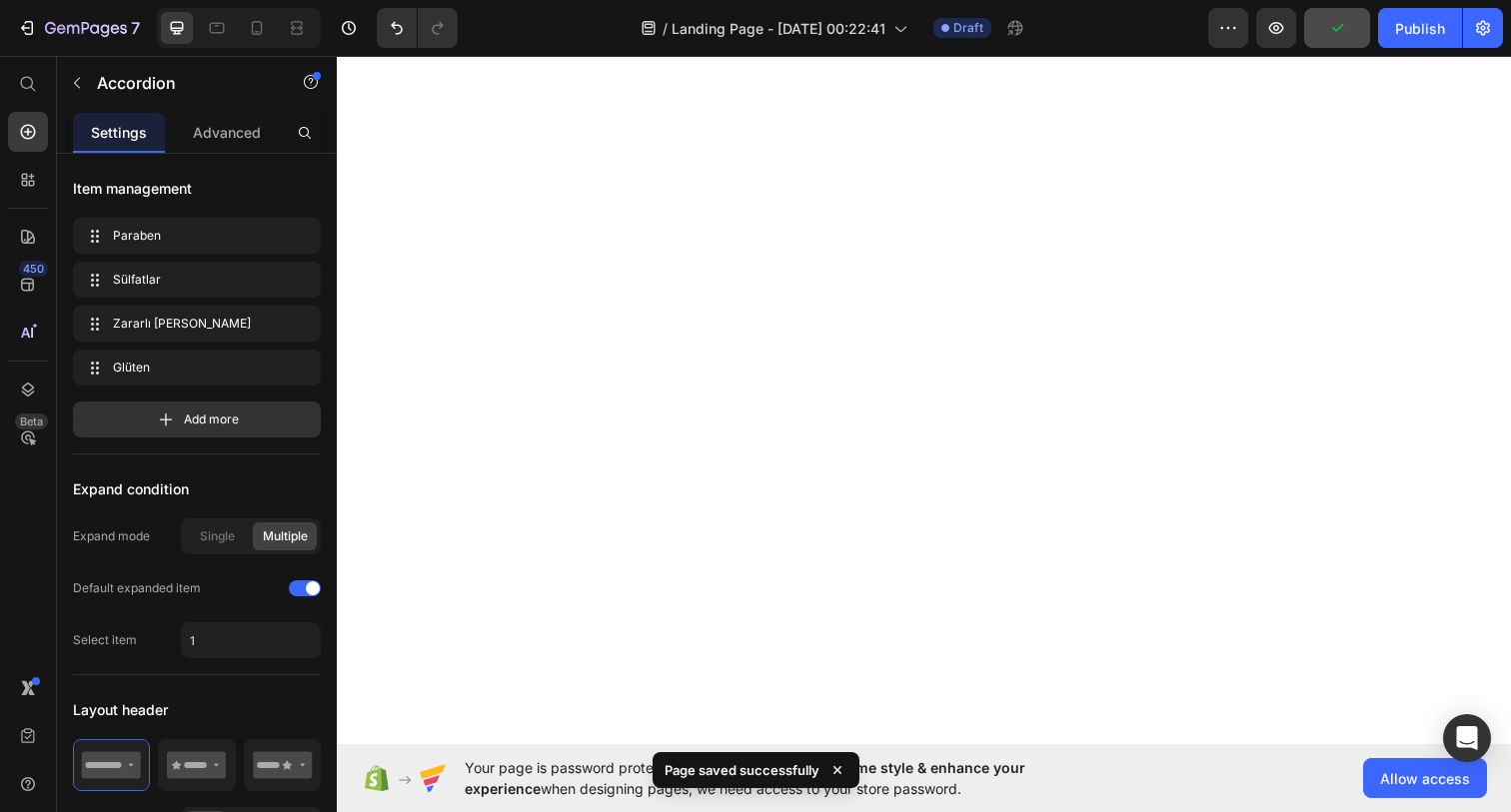 scroll, scrollTop: 0, scrollLeft: 0, axis: both 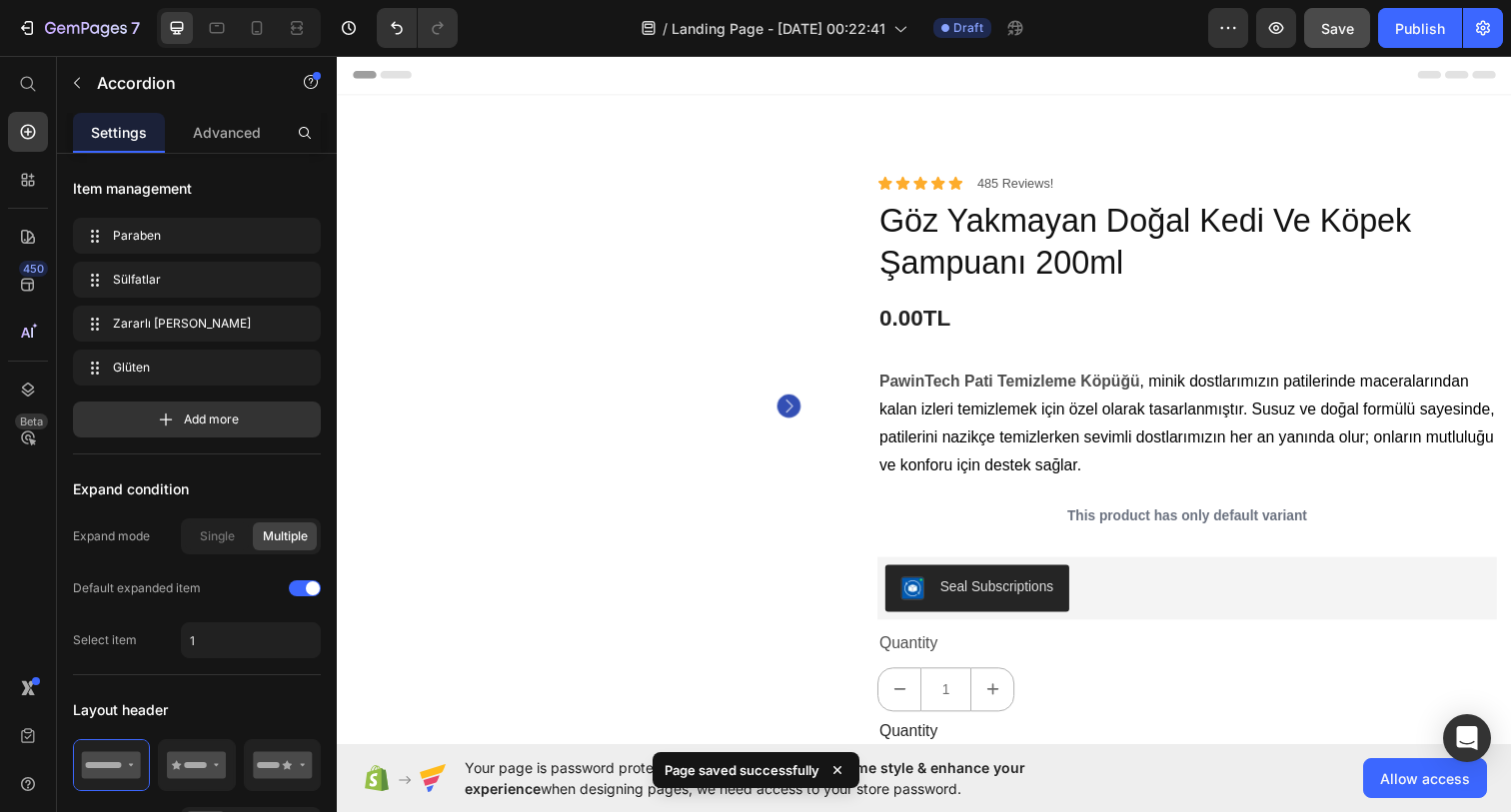 click on "7   /  Landing Page - [DATE] 00:22:41 Draft Preview  Save   Publish" 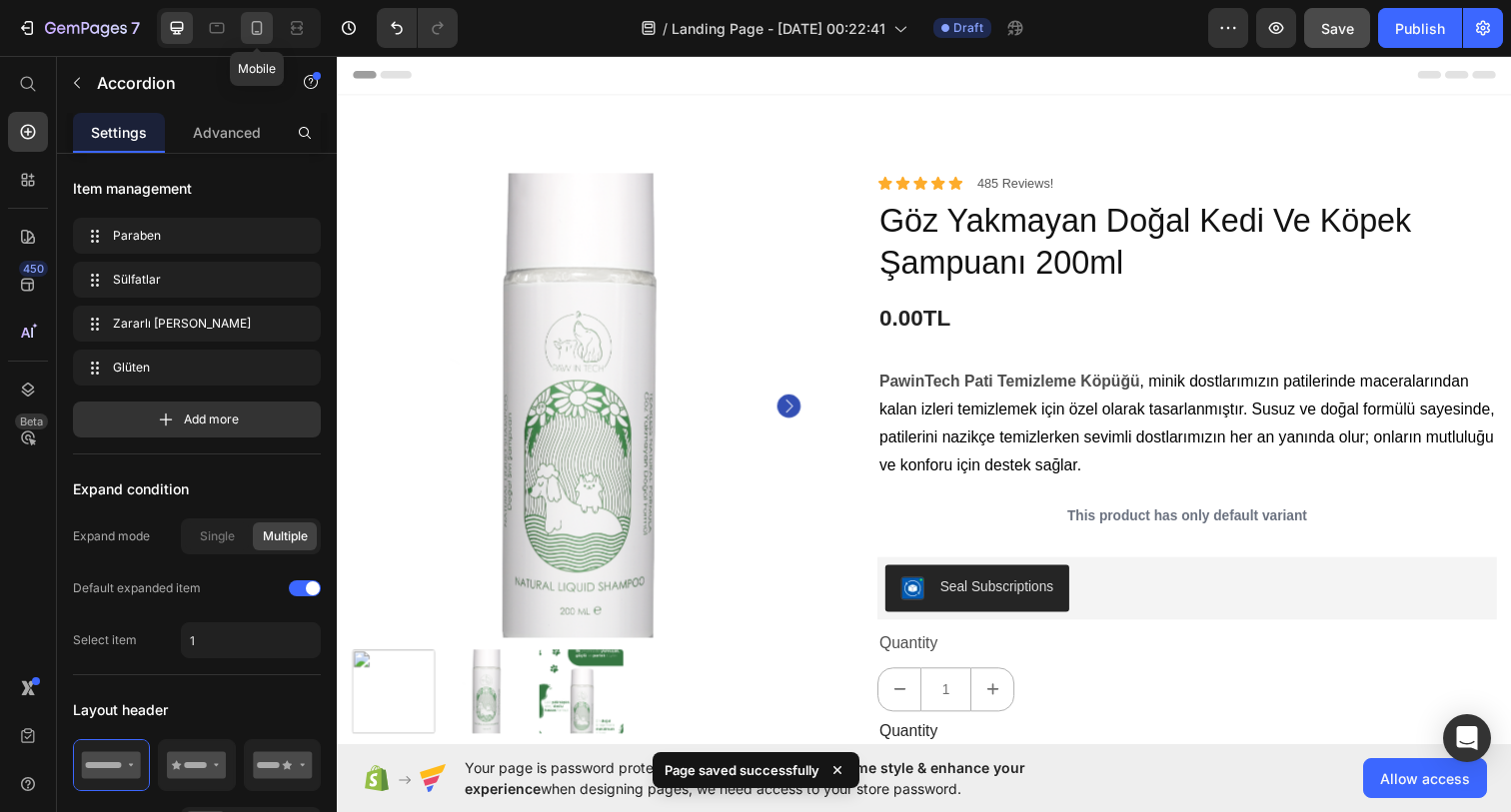 click 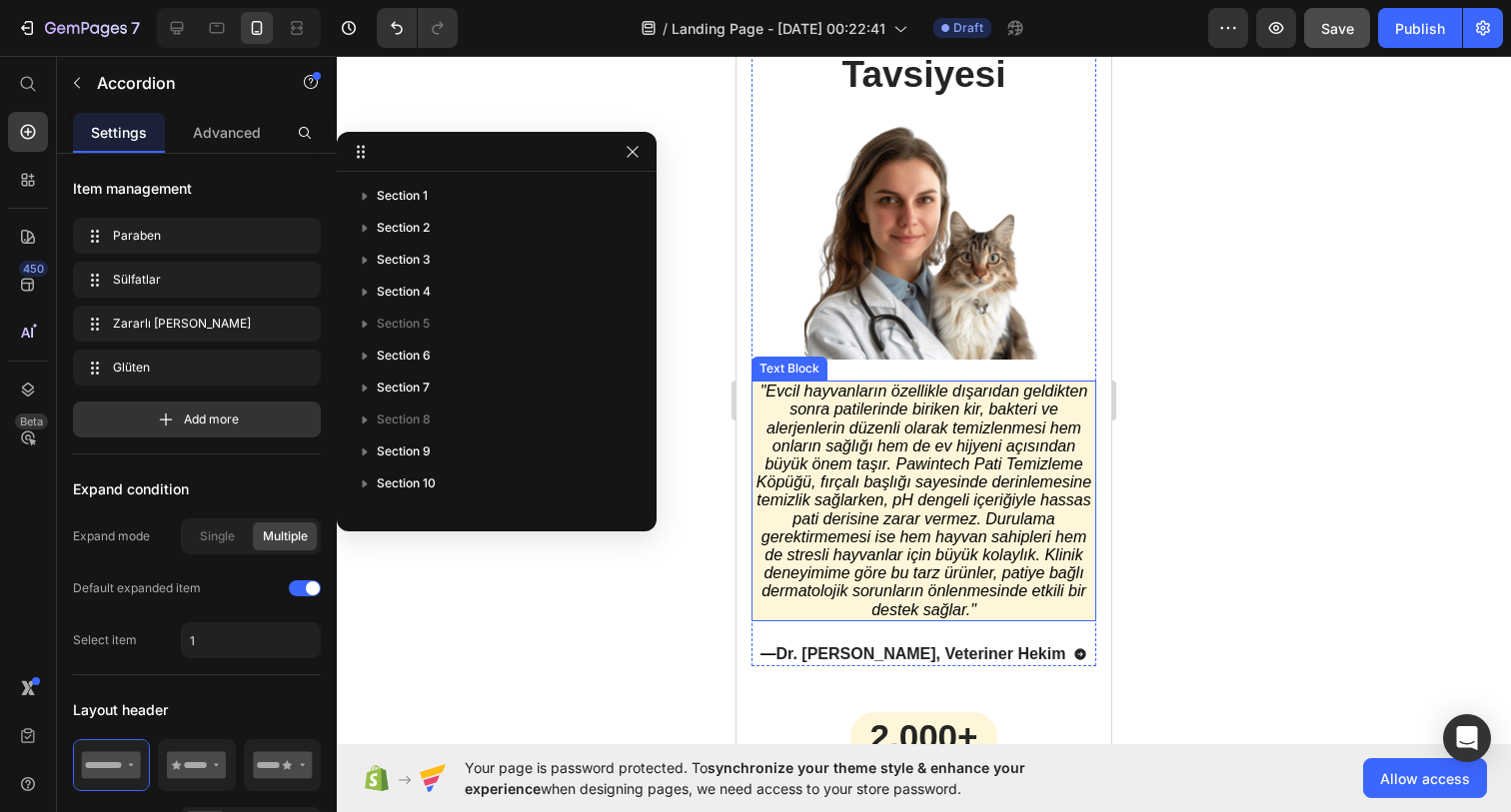 scroll, scrollTop: 5735, scrollLeft: 0, axis: vertical 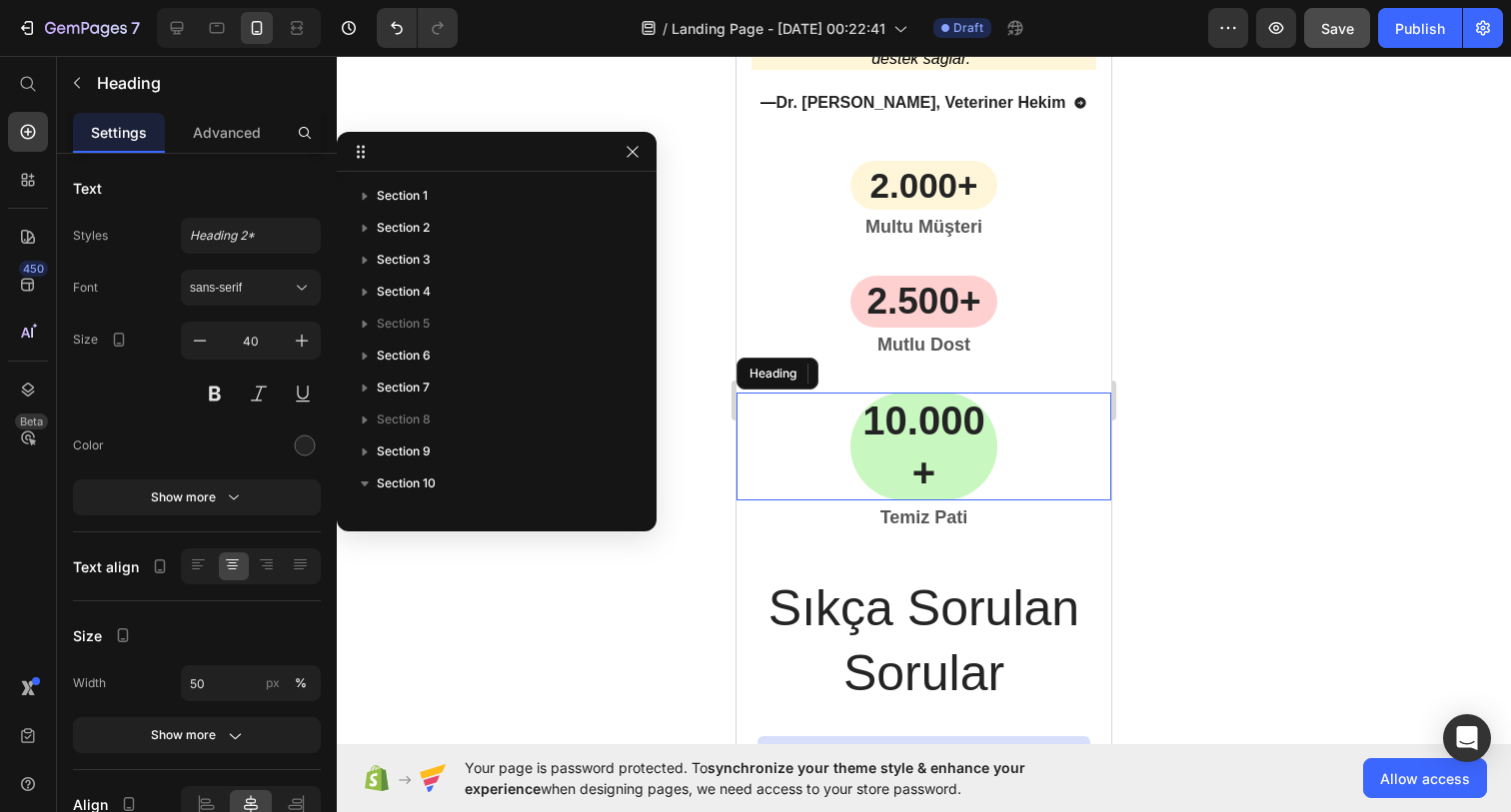 click on "10.000+" at bounding box center (924, 446) 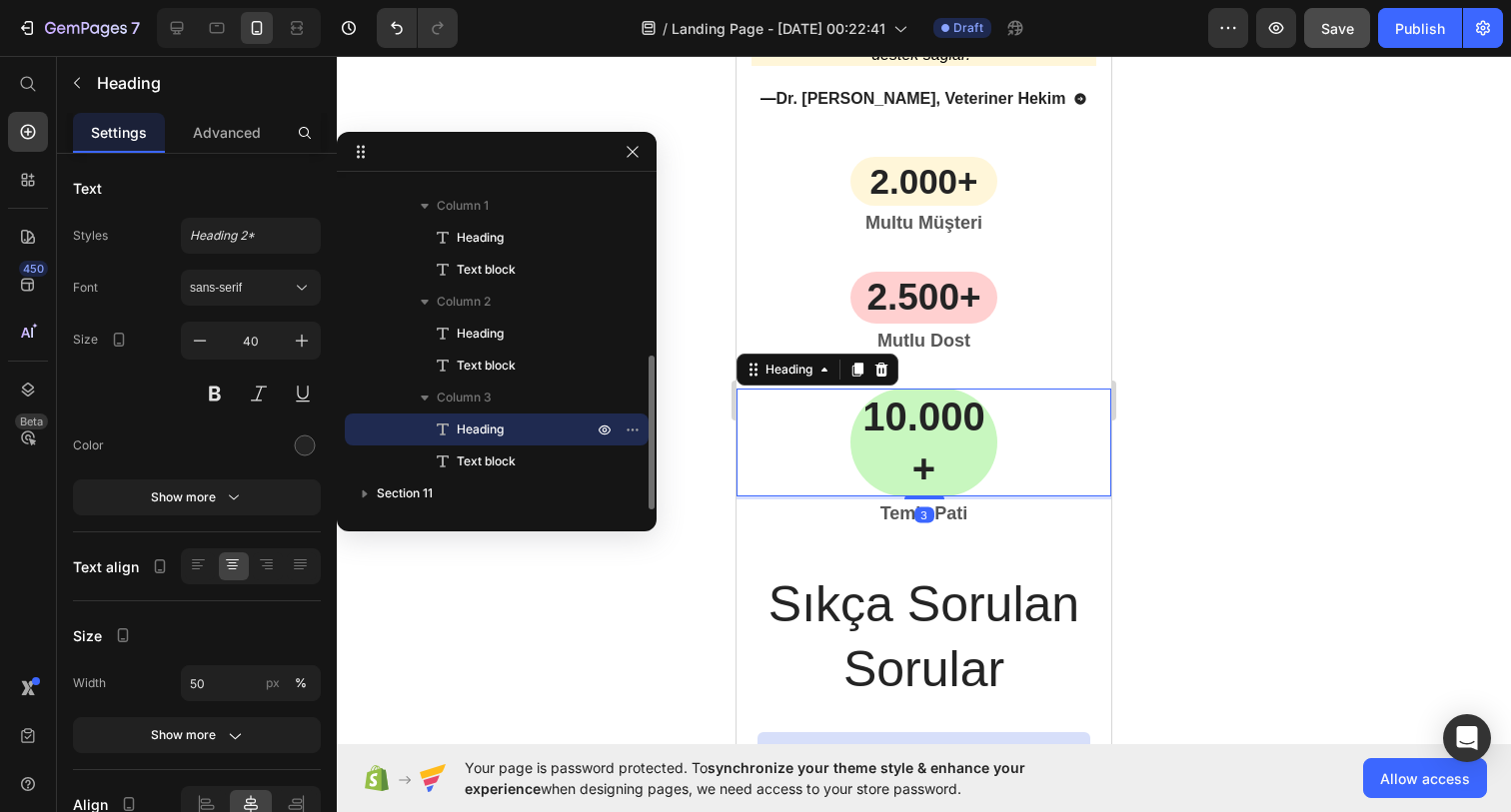 scroll, scrollTop: 5747, scrollLeft: 0, axis: vertical 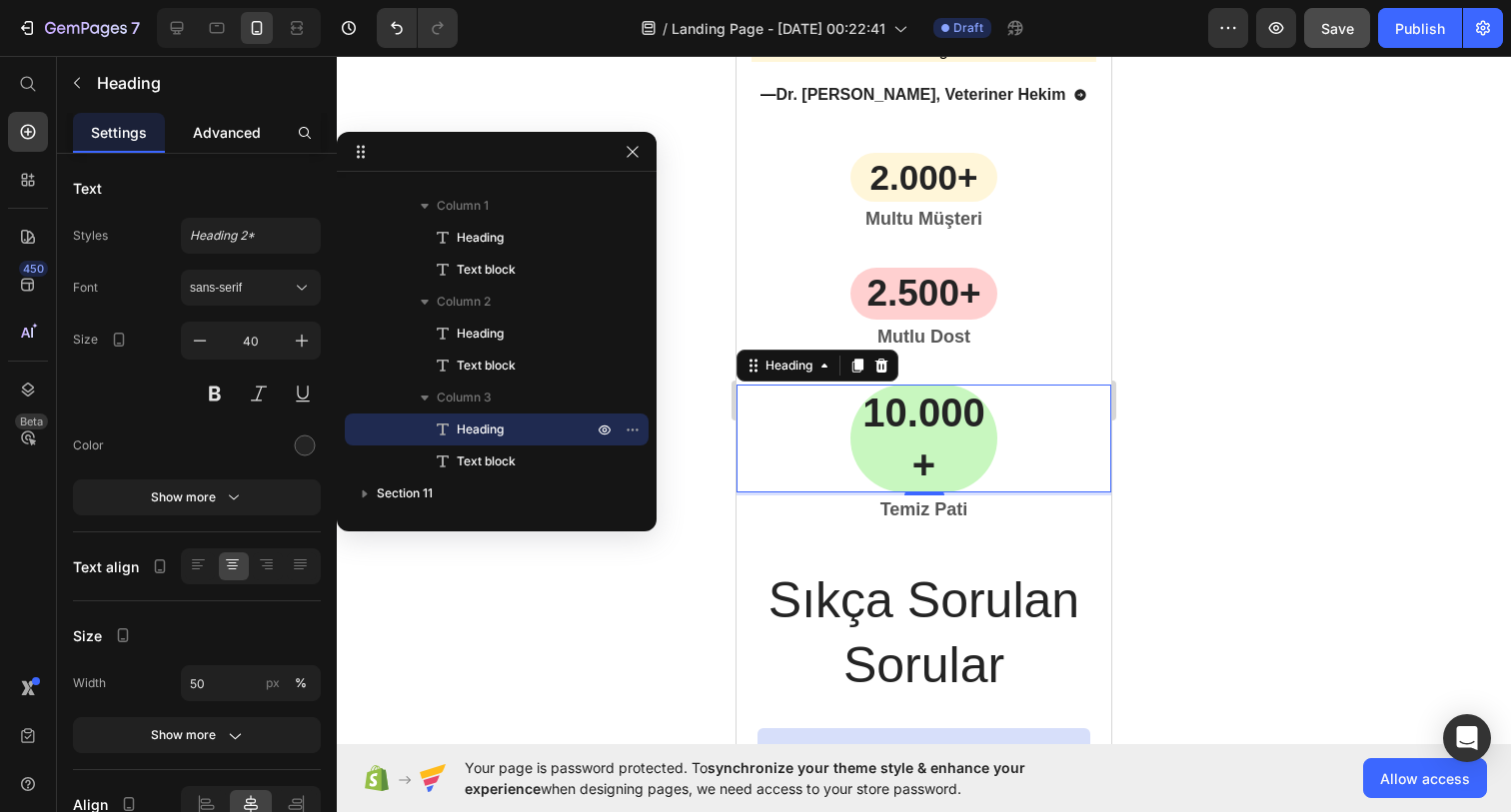 click on "Advanced" at bounding box center (227, 132) 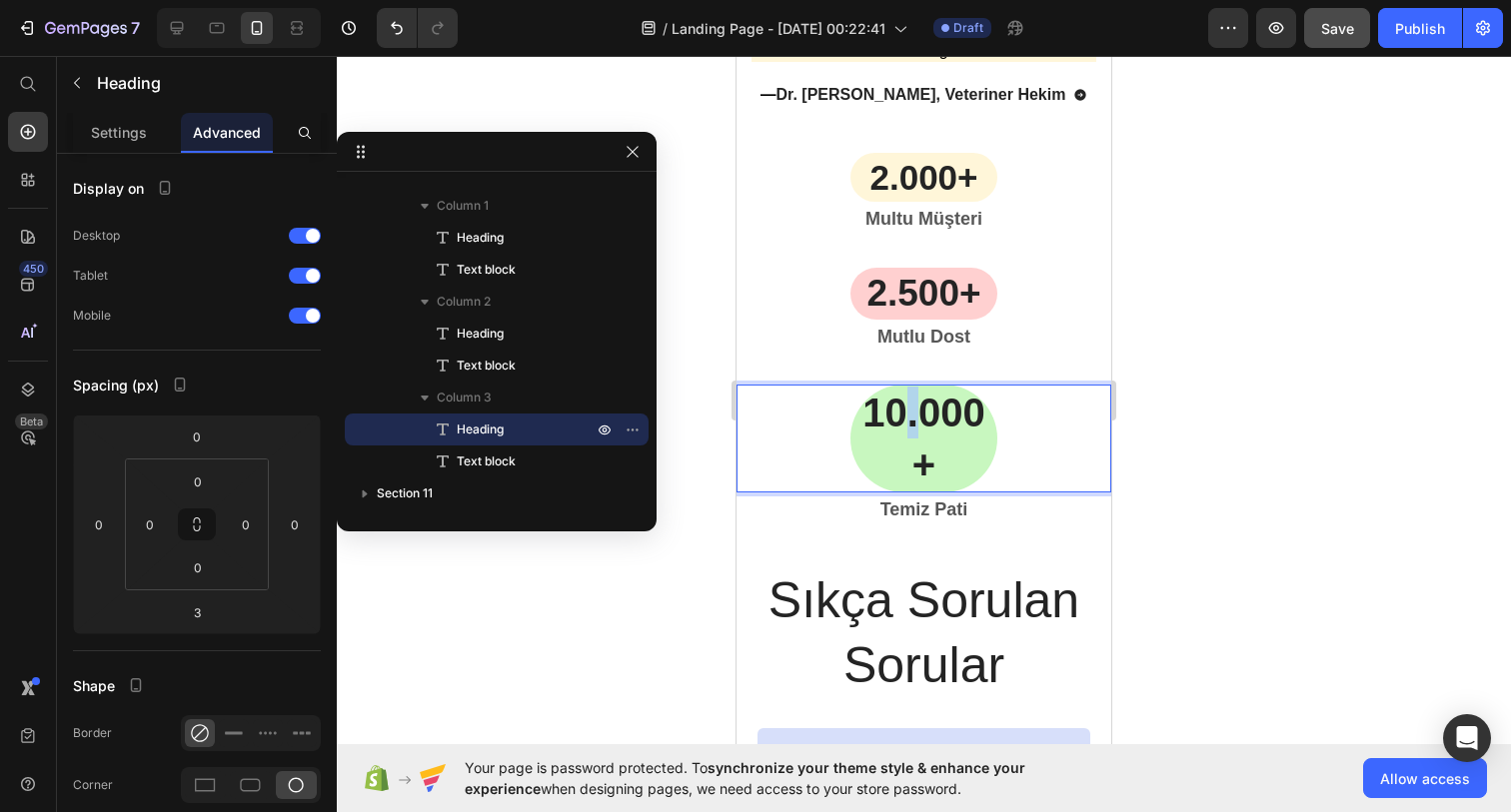 click on "10.000+" at bounding box center [923, 438] 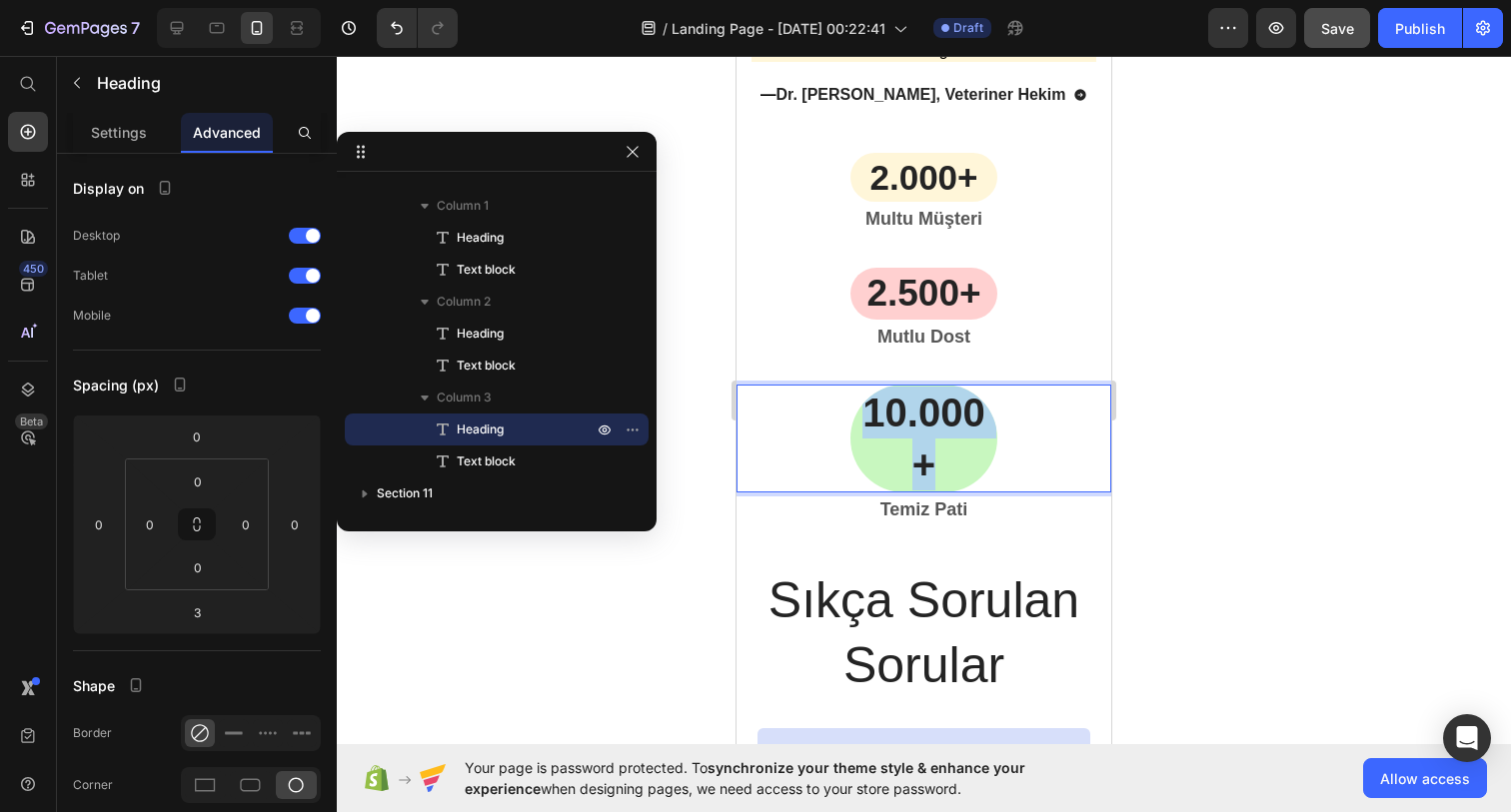 click on "10.000+" at bounding box center (923, 438) 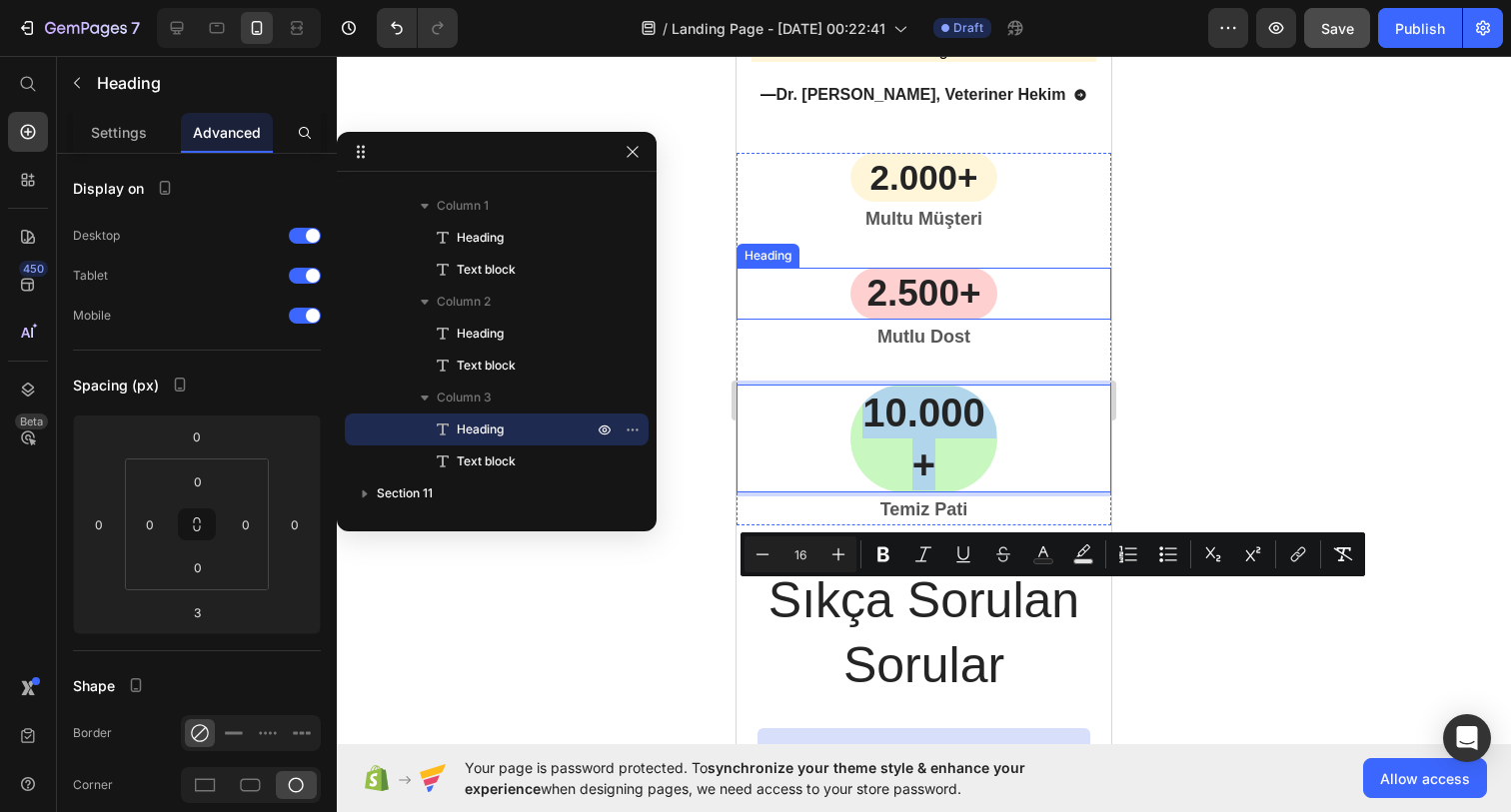 click on "2.500+" at bounding box center (923, 293) 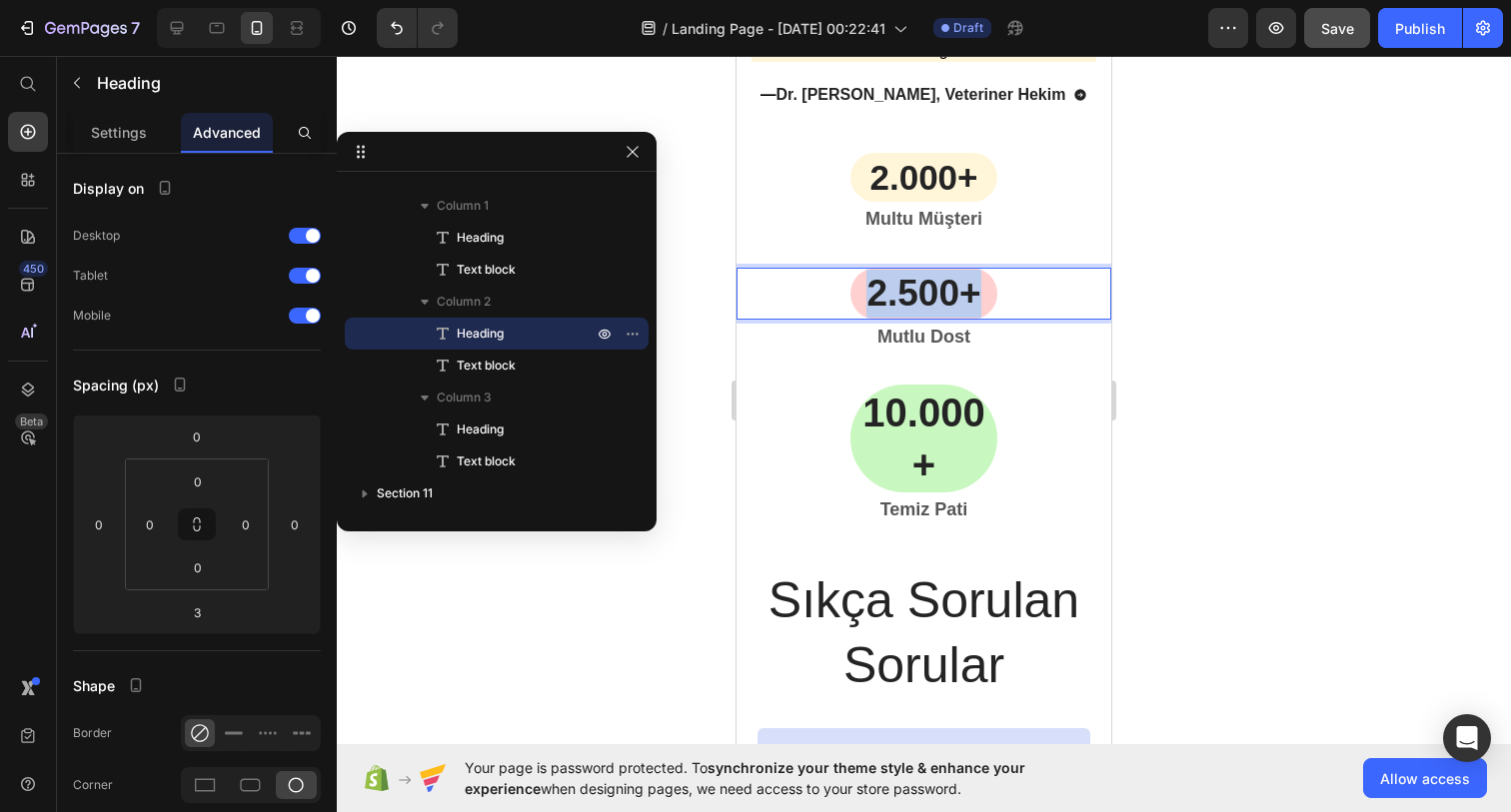 click on "2.500+" at bounding box center [923, 293] 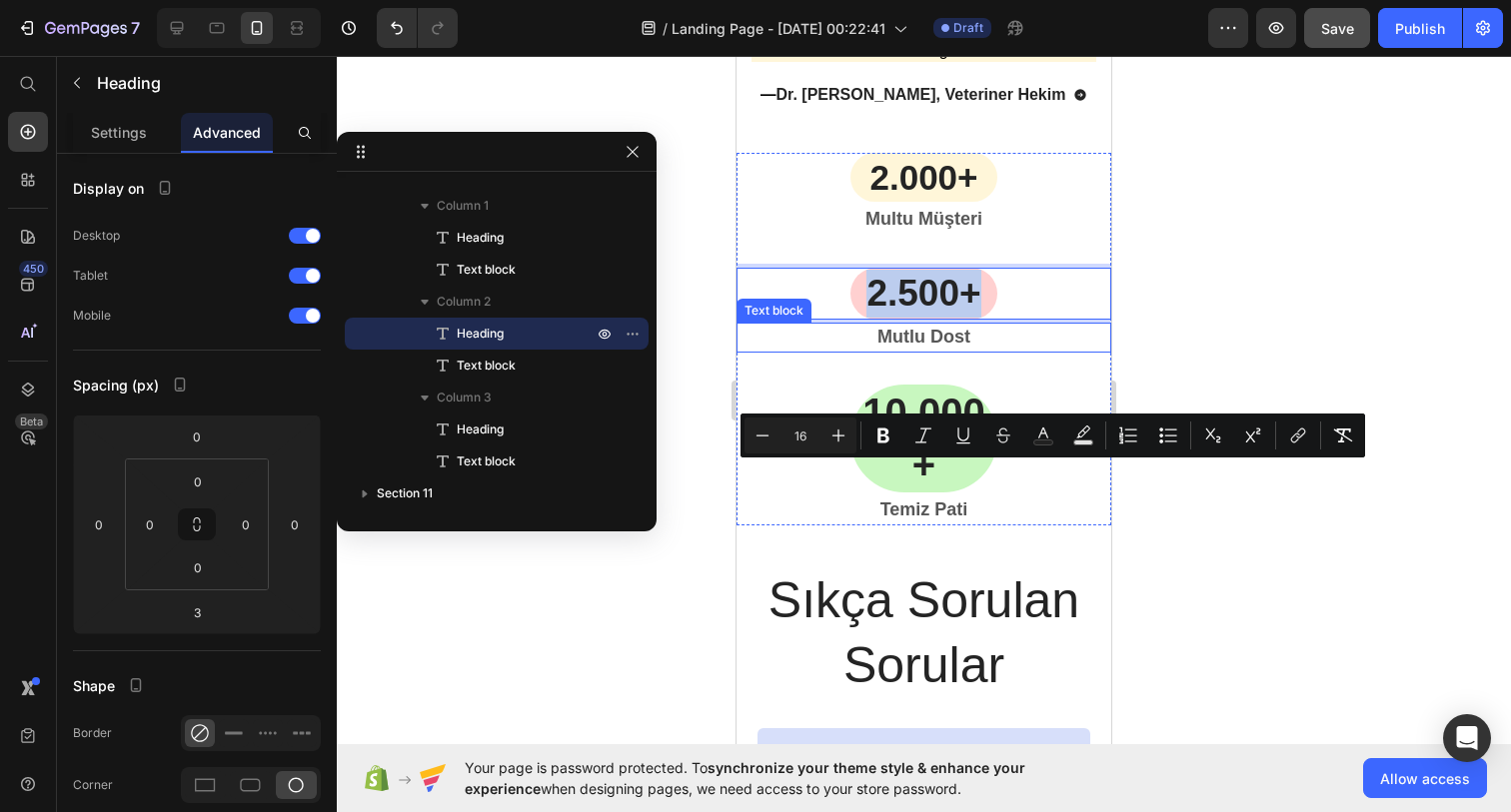 click on "10.000+" at bounding box center (923, 438) 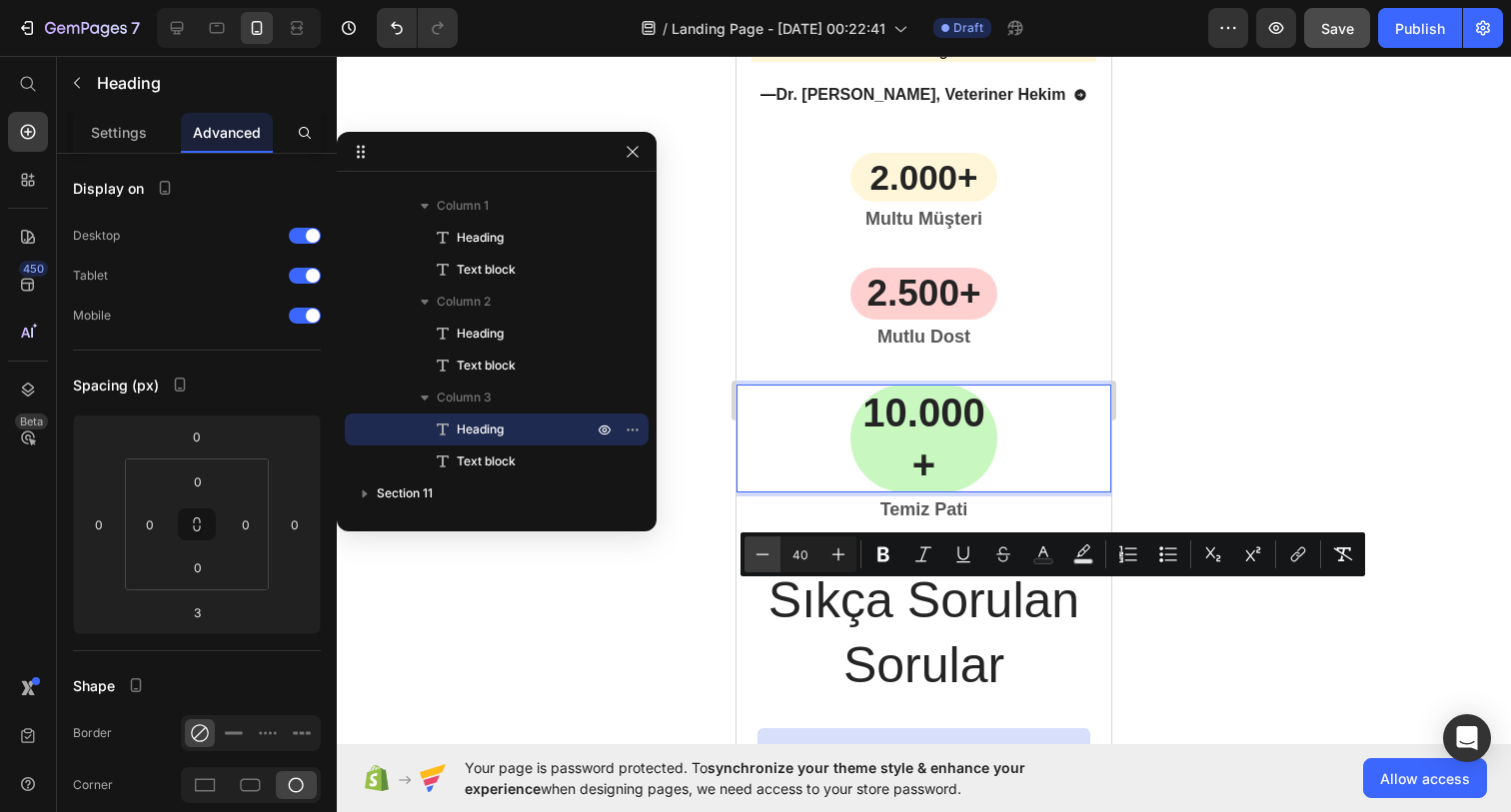 click 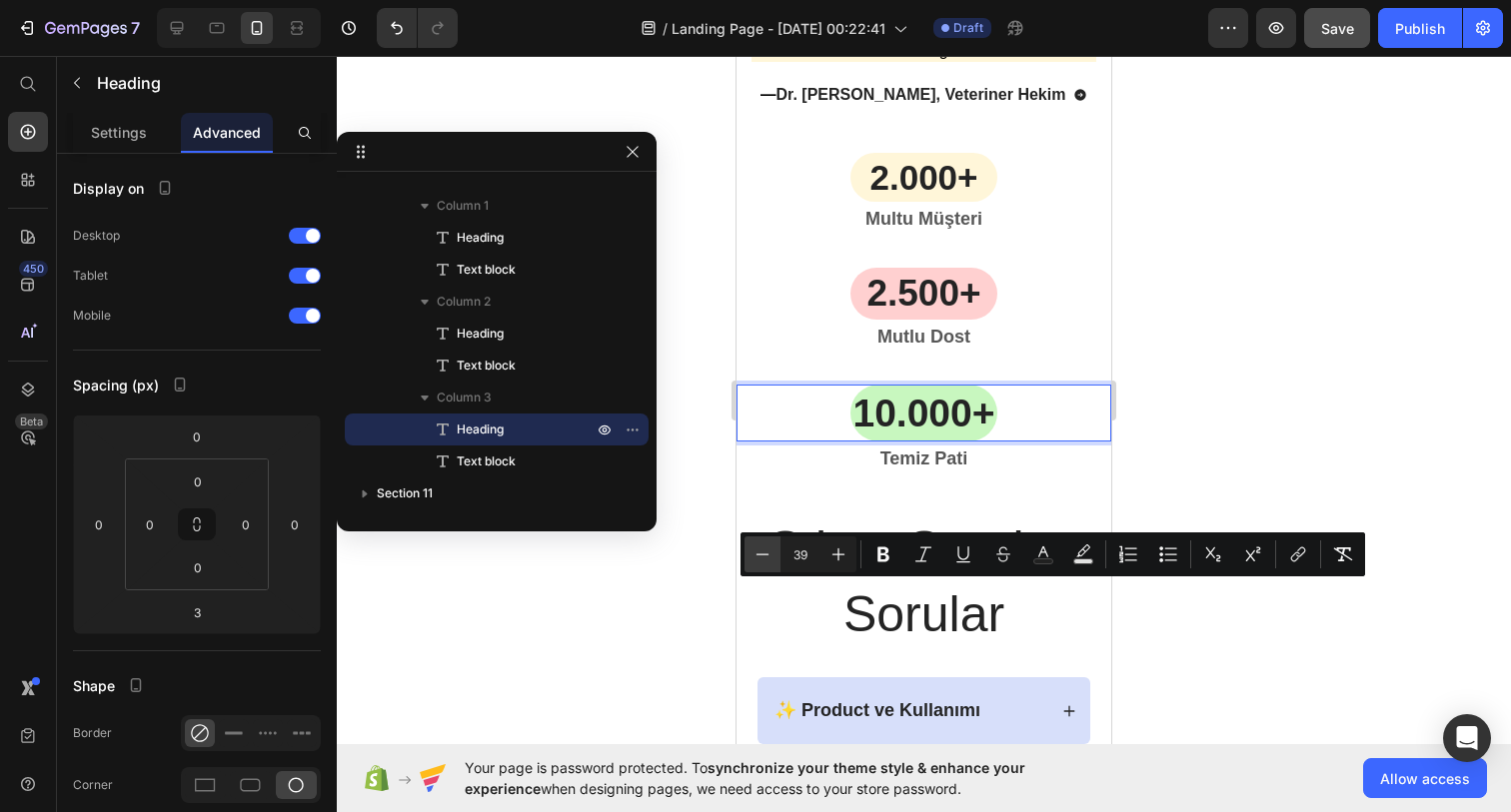 click 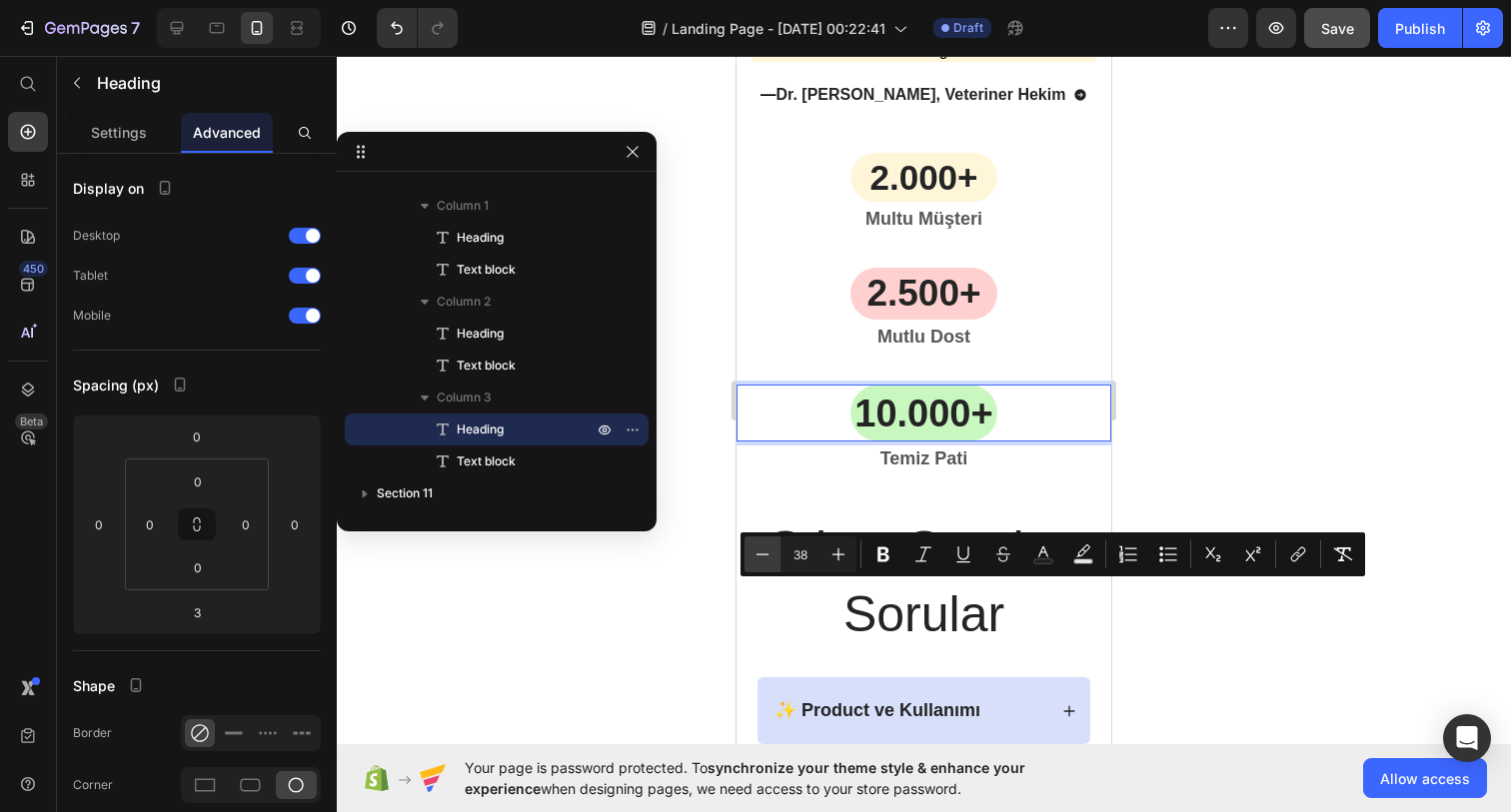 click 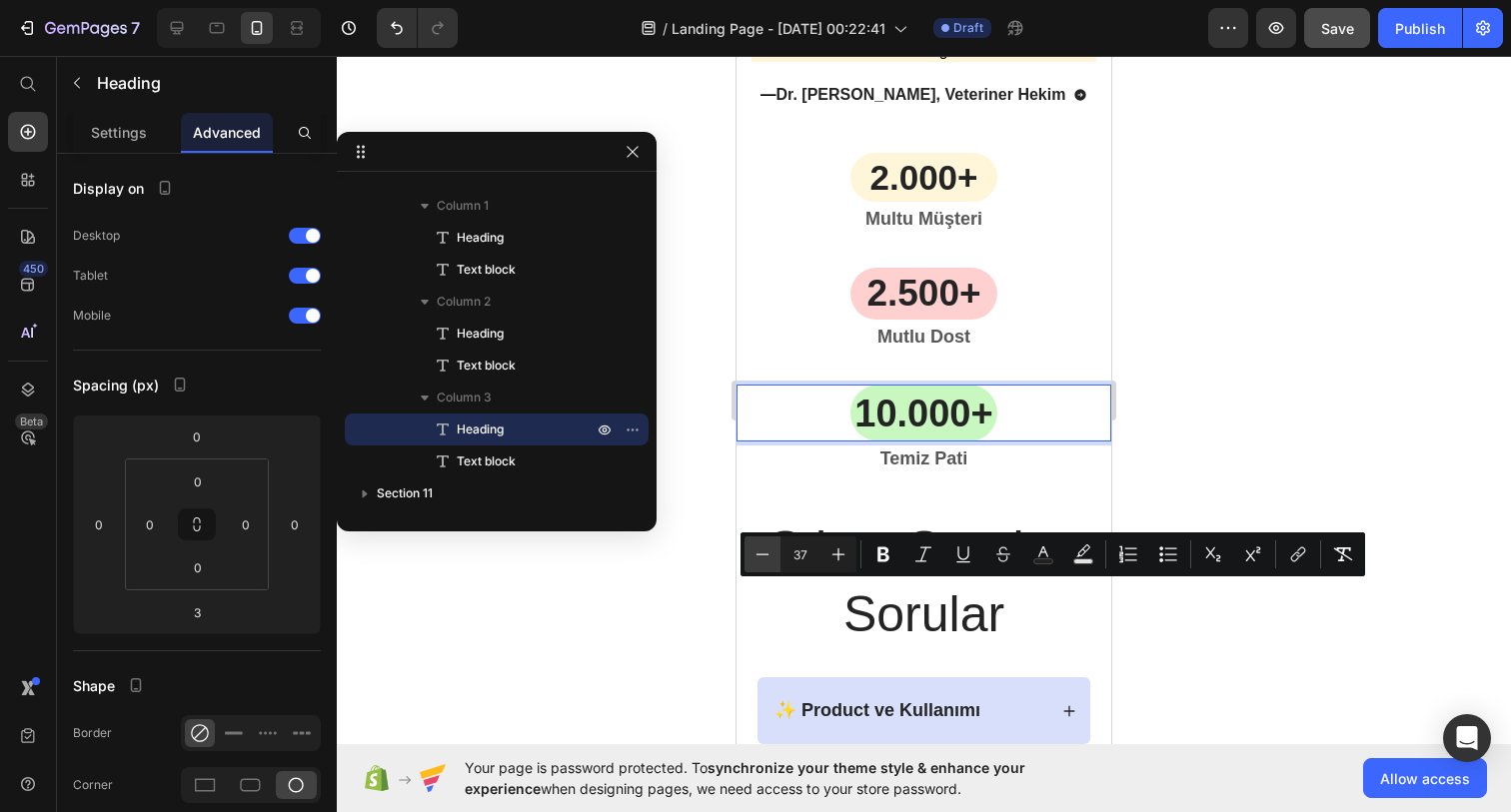 click 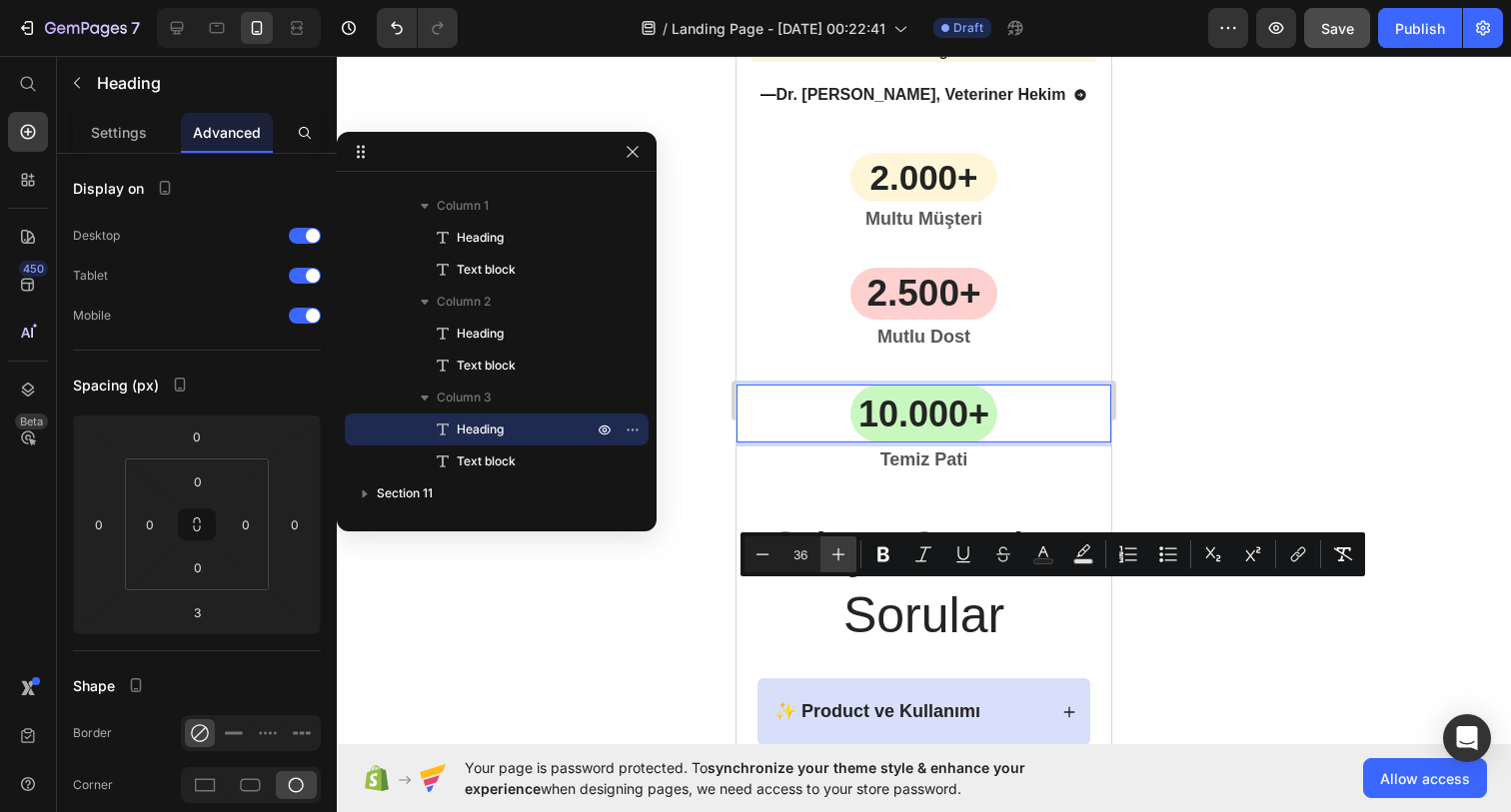 click on "Plus" at bounding box center (838, 554) 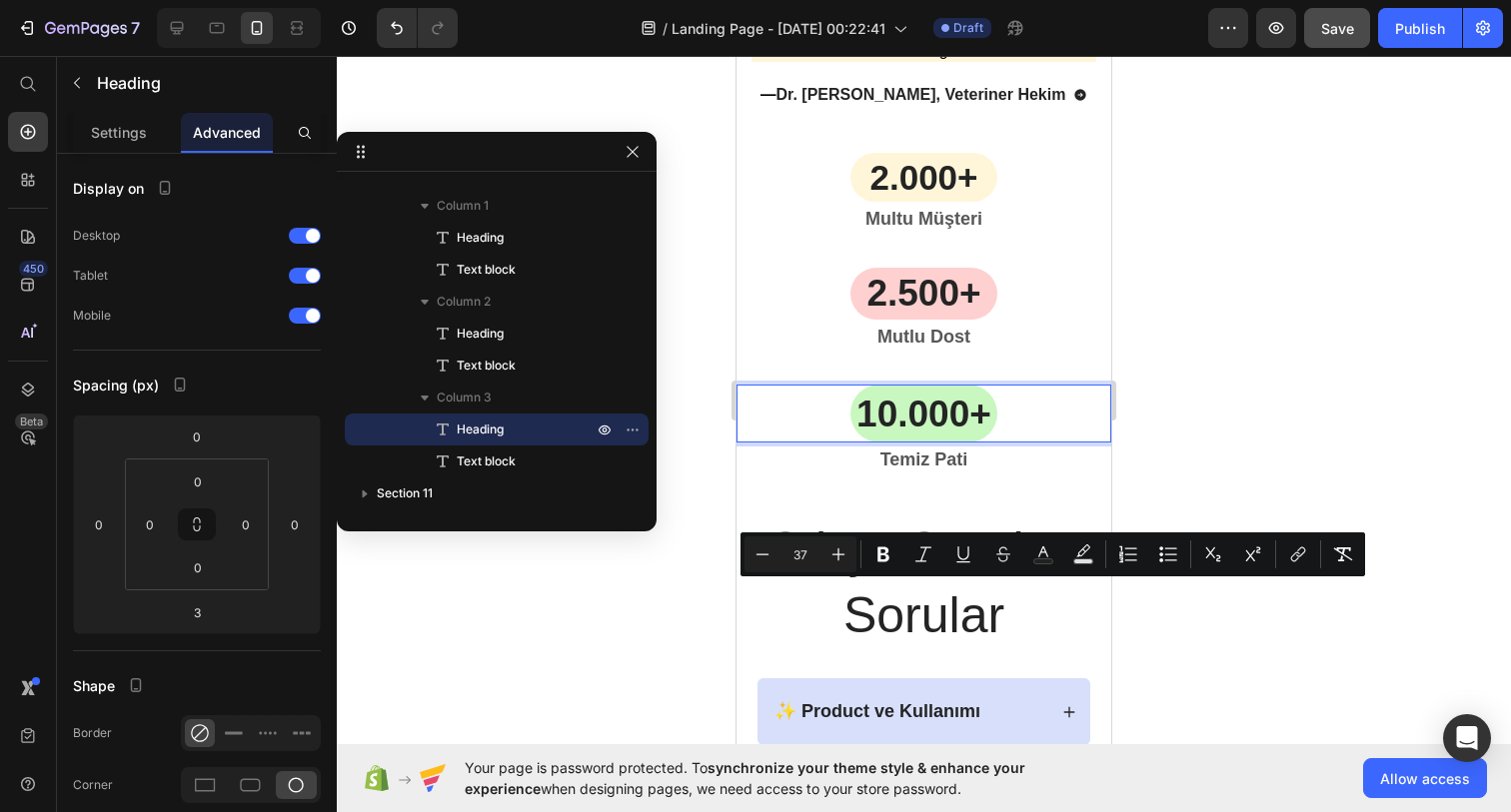 click 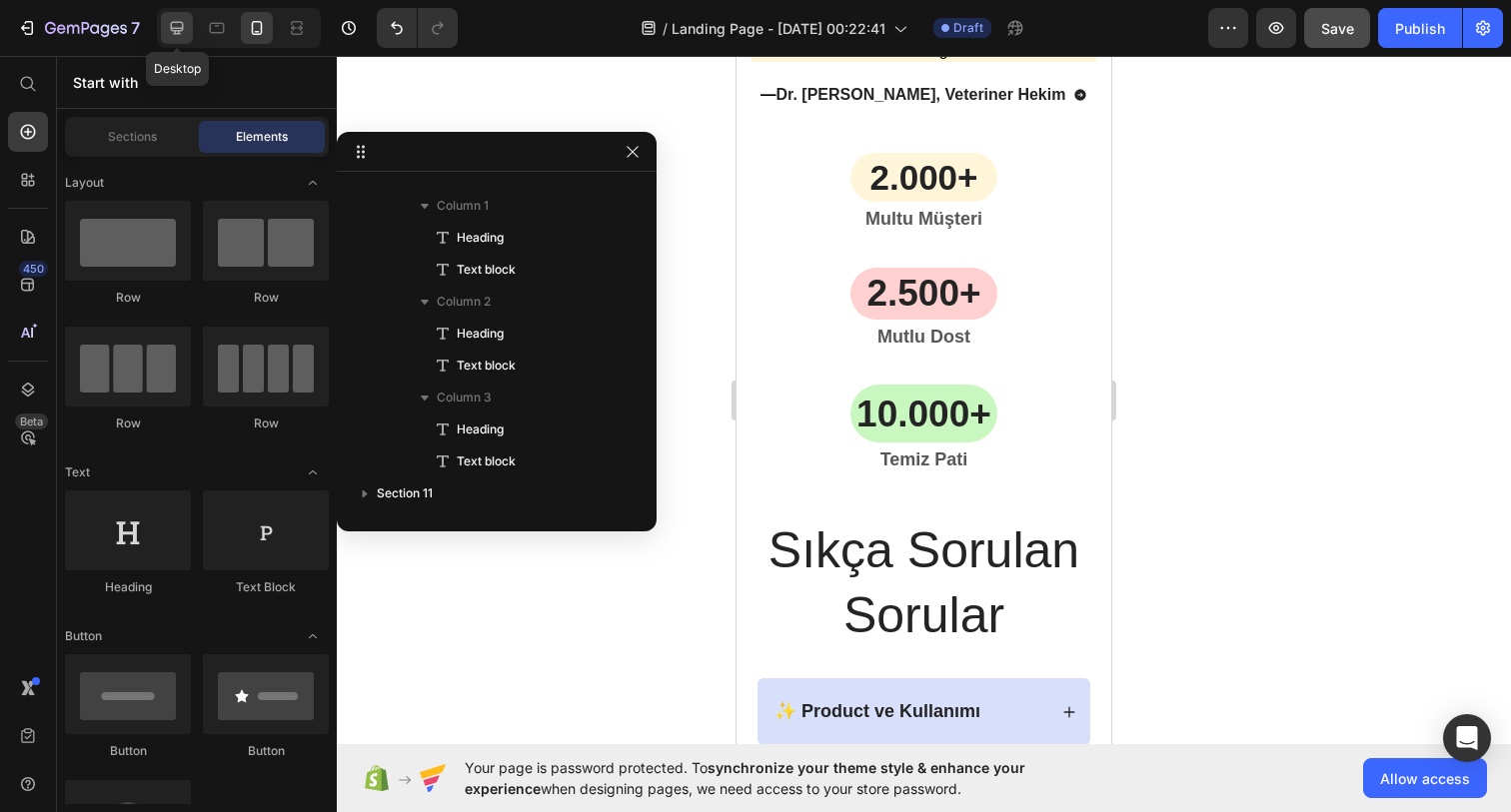 click 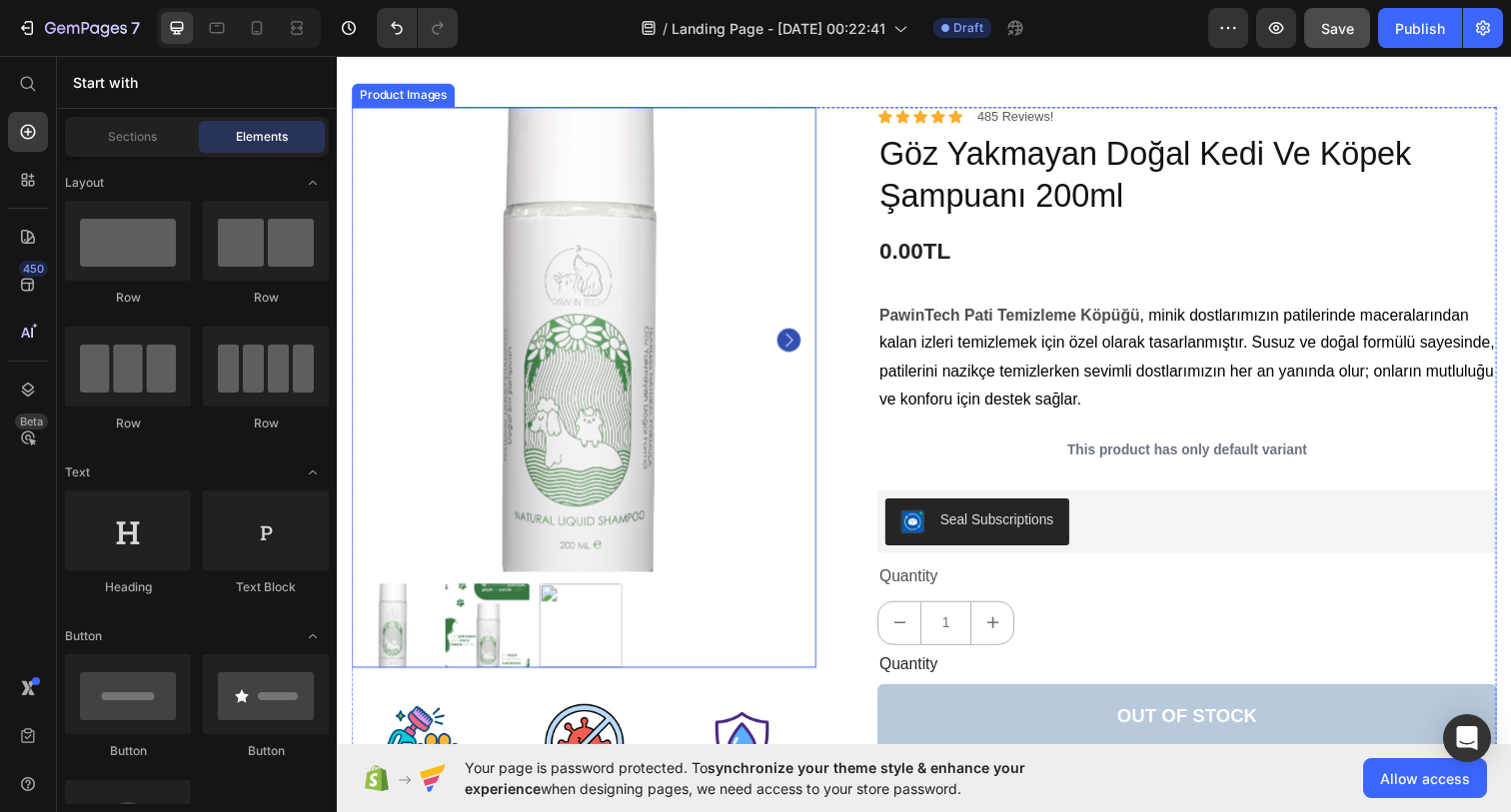 scroll, scrollTop: 60, scrollLeft: 0, axis: vertical 